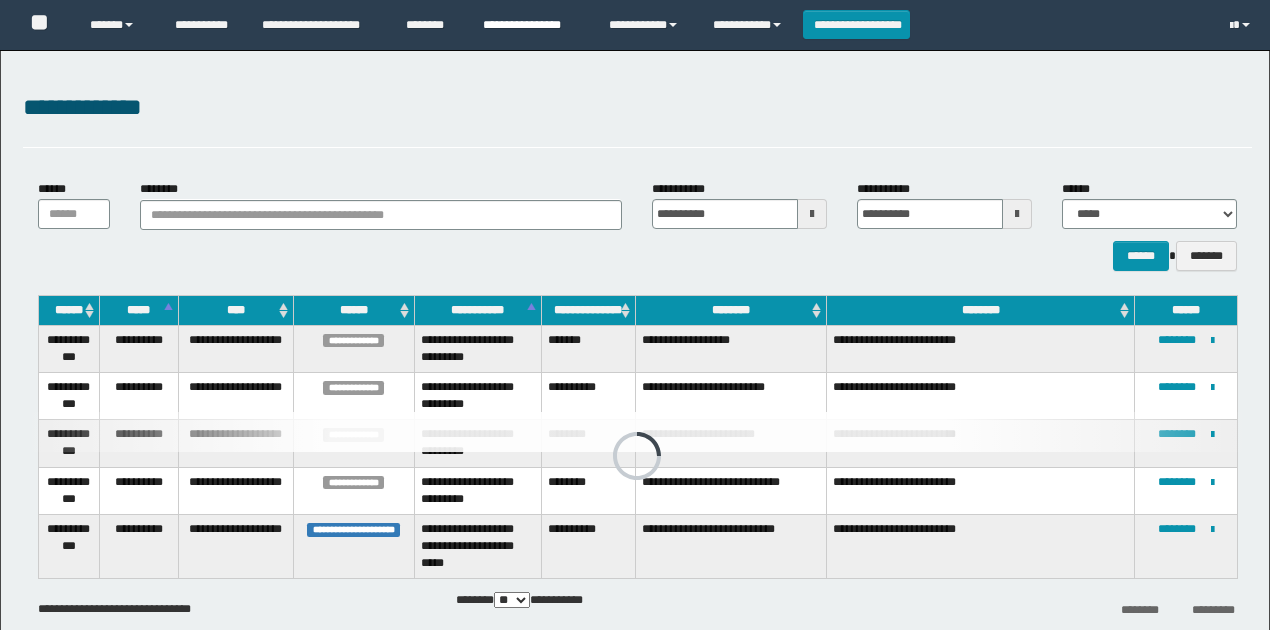 scroll, scrollTop: 0, scrollLeft: 0, axis: both 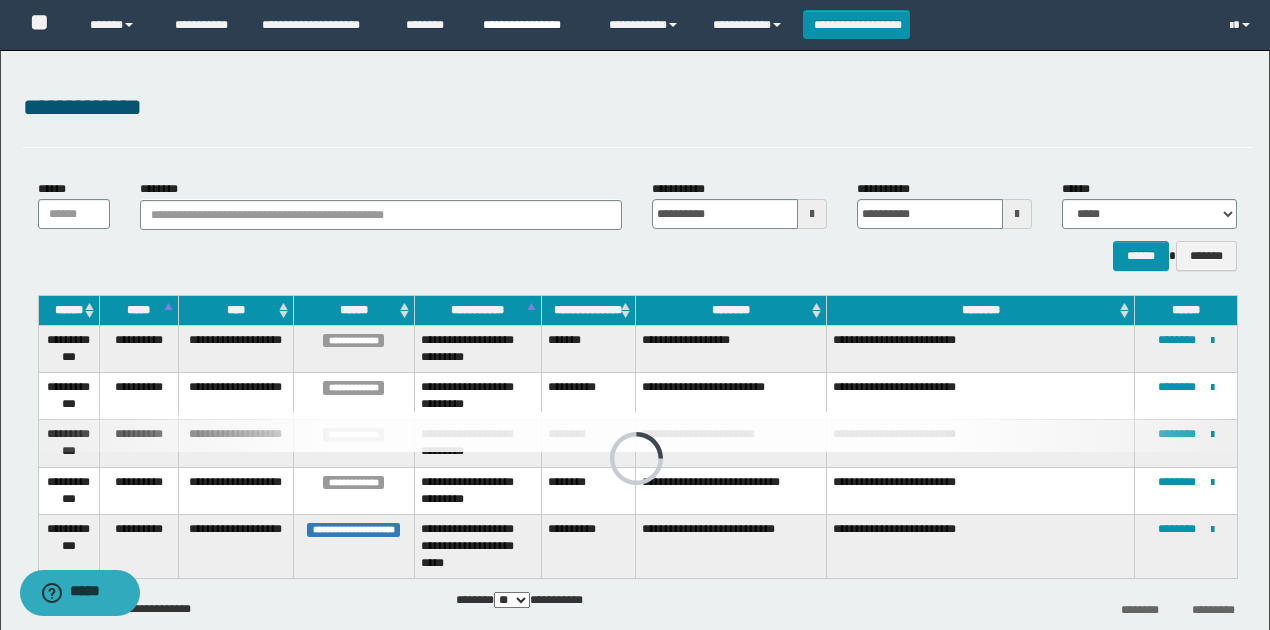 click on "**********" at bounding box center [531, 25] 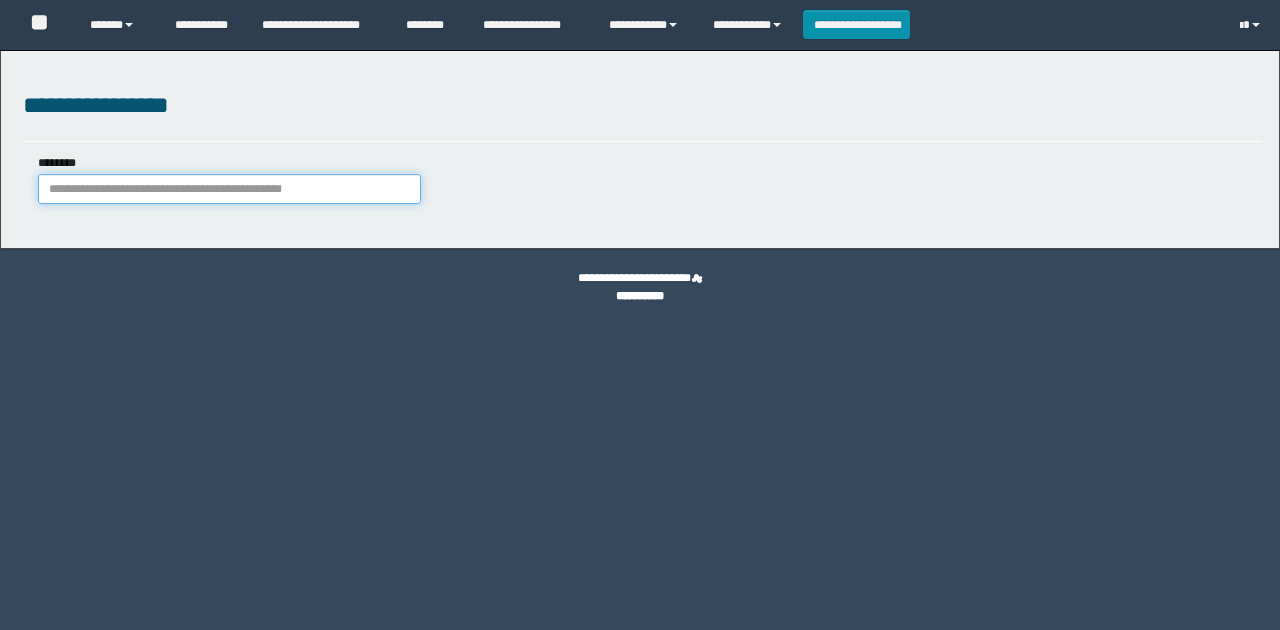 scroll, scrollTop: 0, scrollLeft: 0, axis: both 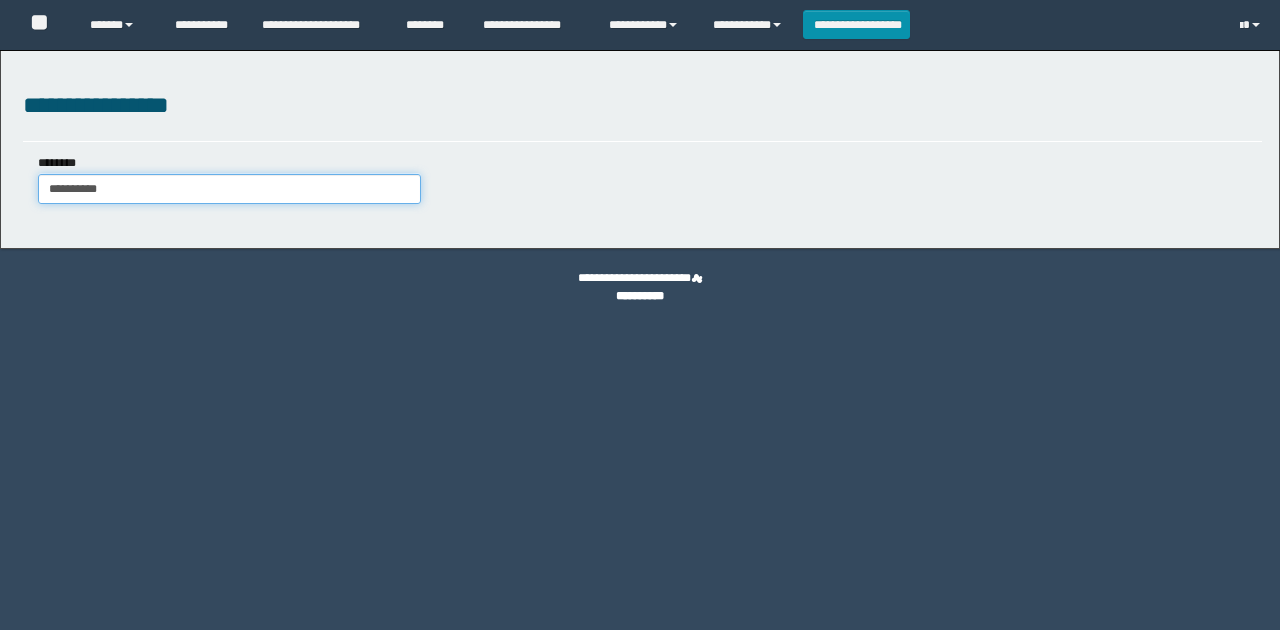 type on "**********" 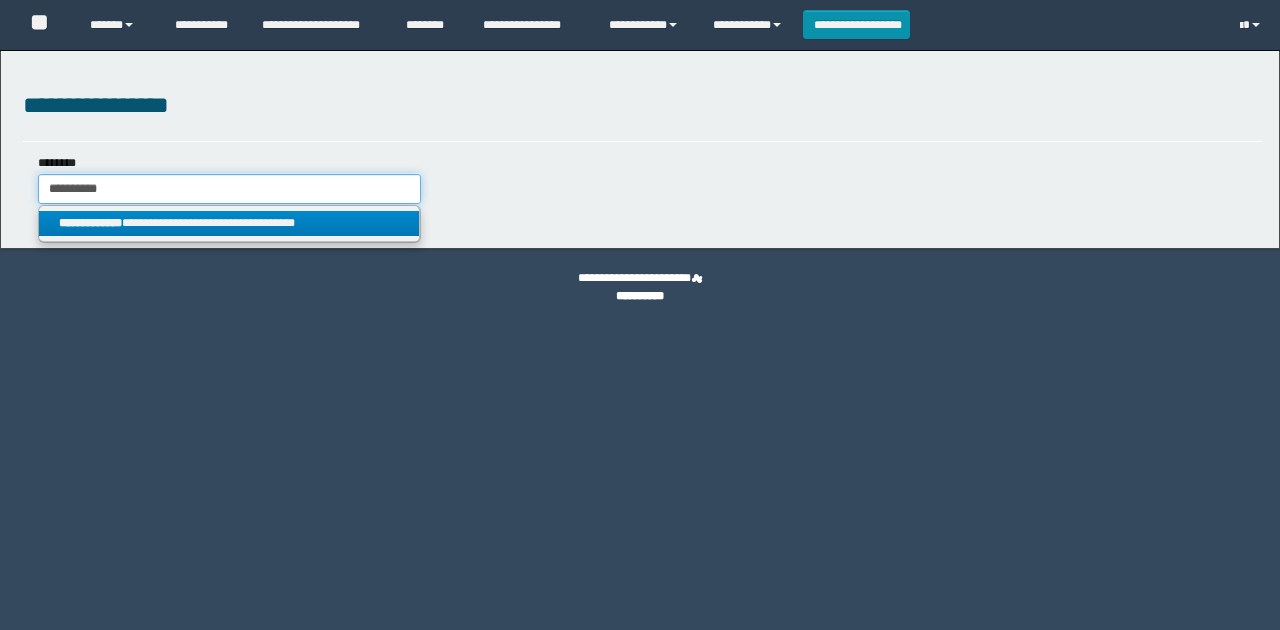 type on "**********" 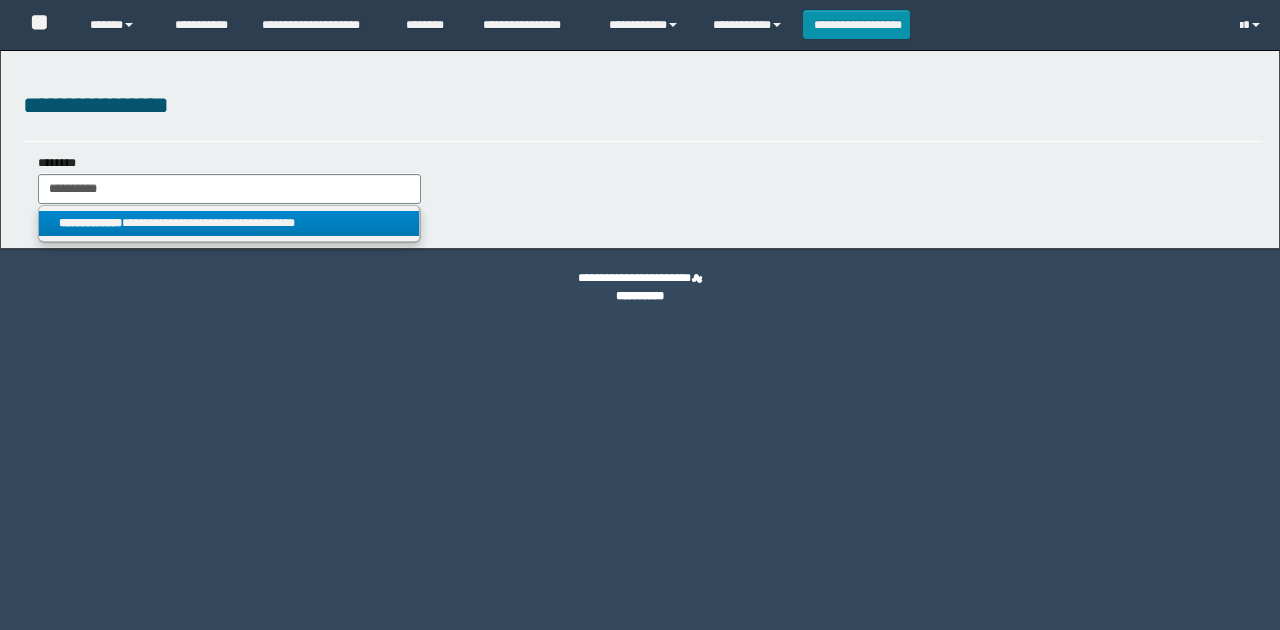 click on "**********" at bounding box center (229, 223) 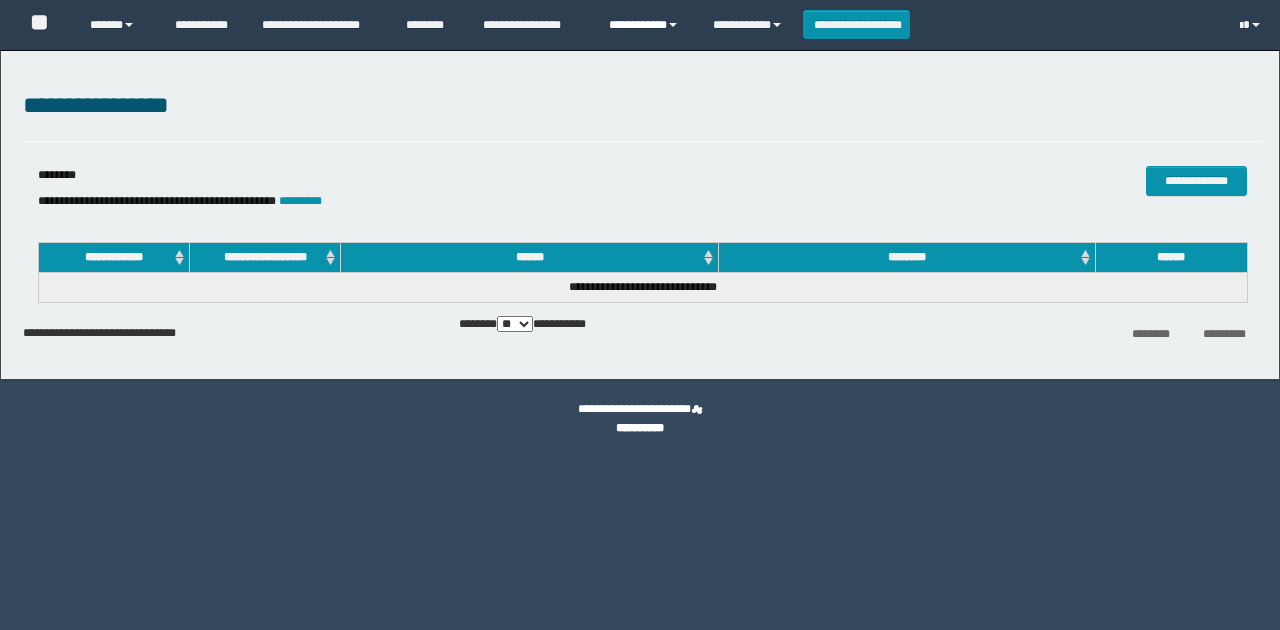 scroll, scrollTop: 0, scrollLeft: 0, axis: both 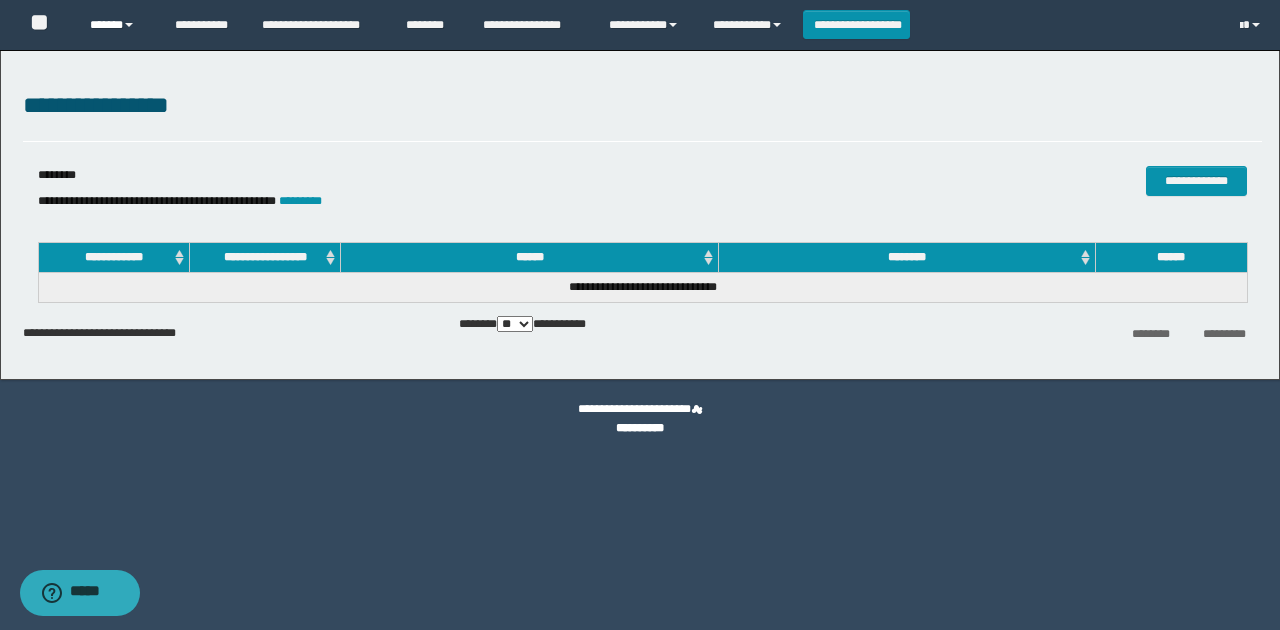 click on "******" at bounding box center [117, 25] 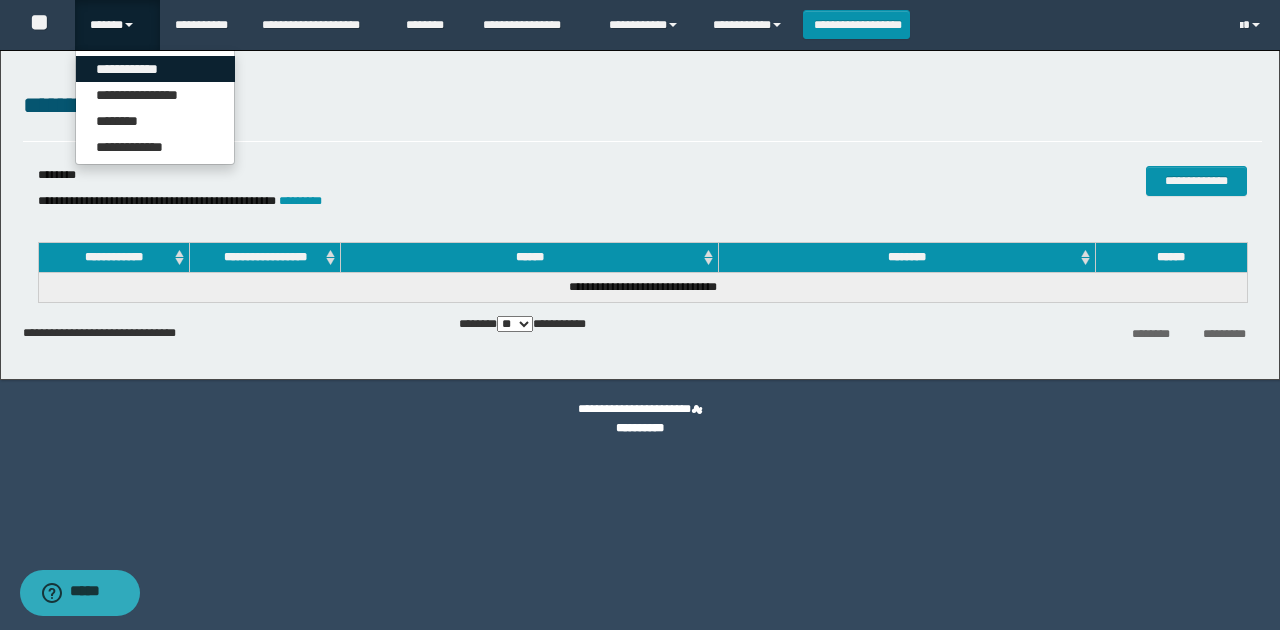 click on "**********" at bounding box center (155, 69) 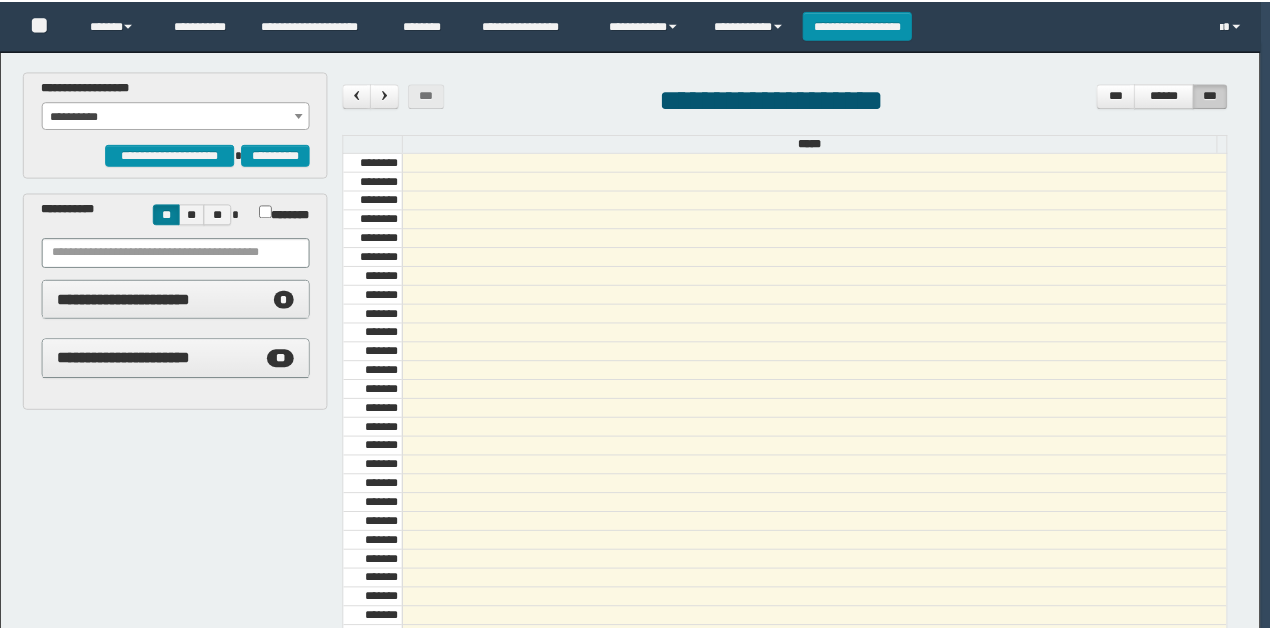 scroll, scrollTop: 0, scrollLeft: 0, axis: both 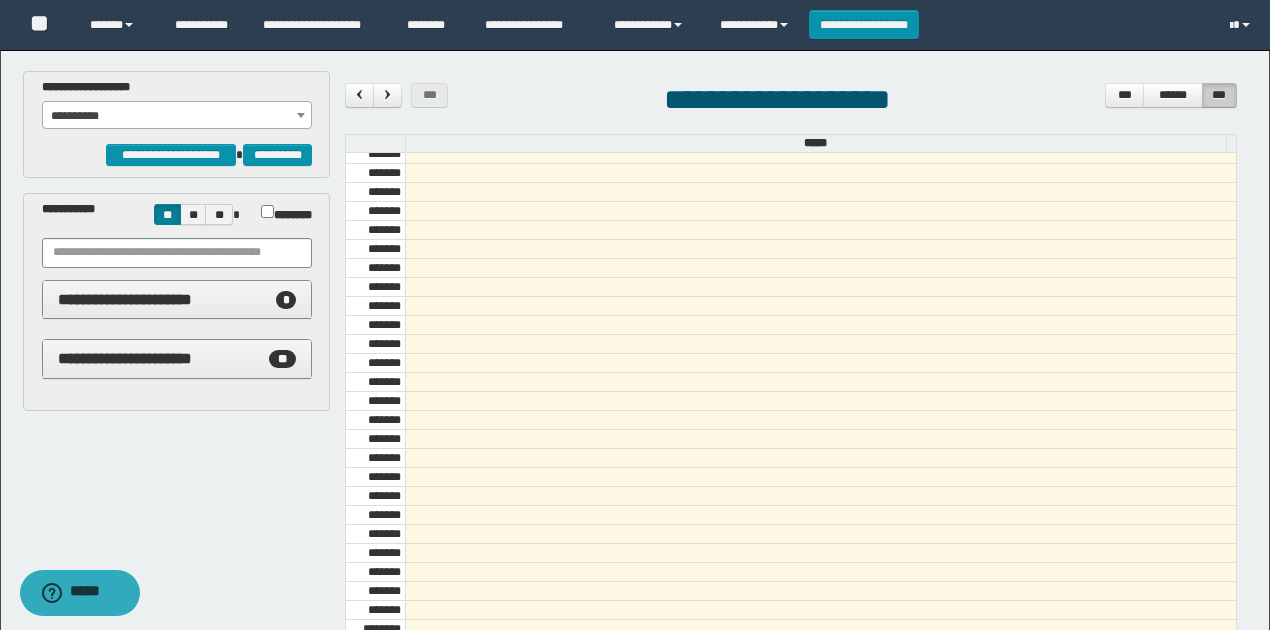 click on "**********" at bounding box center [177, 116] 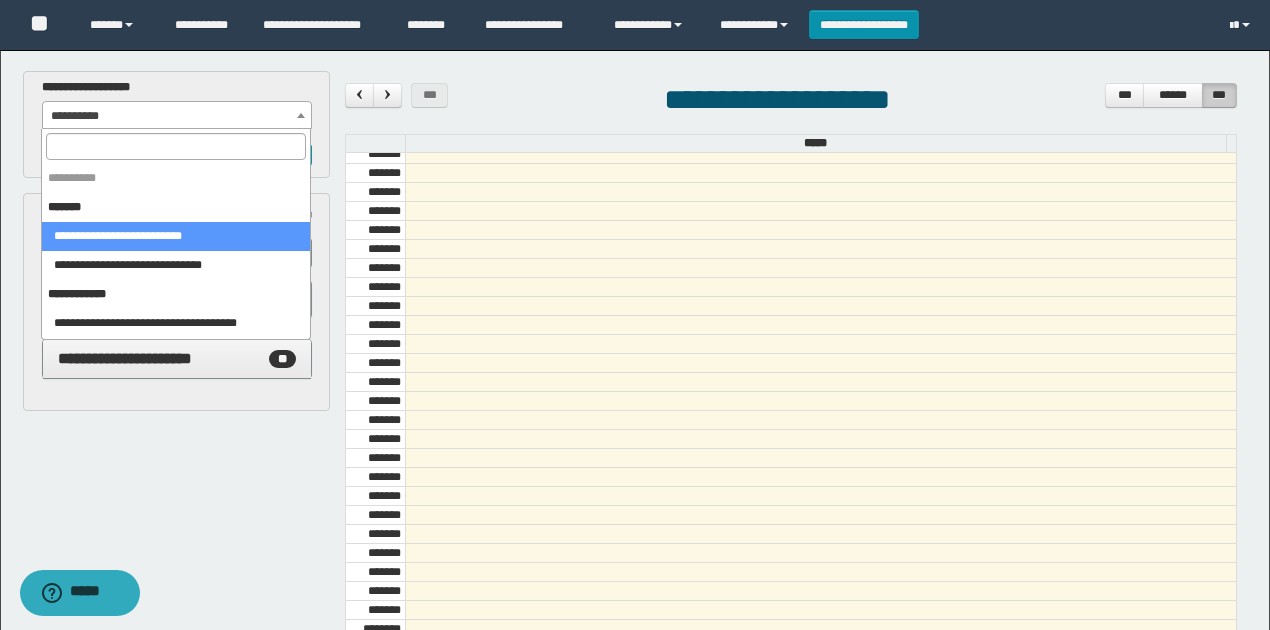 select on "******" 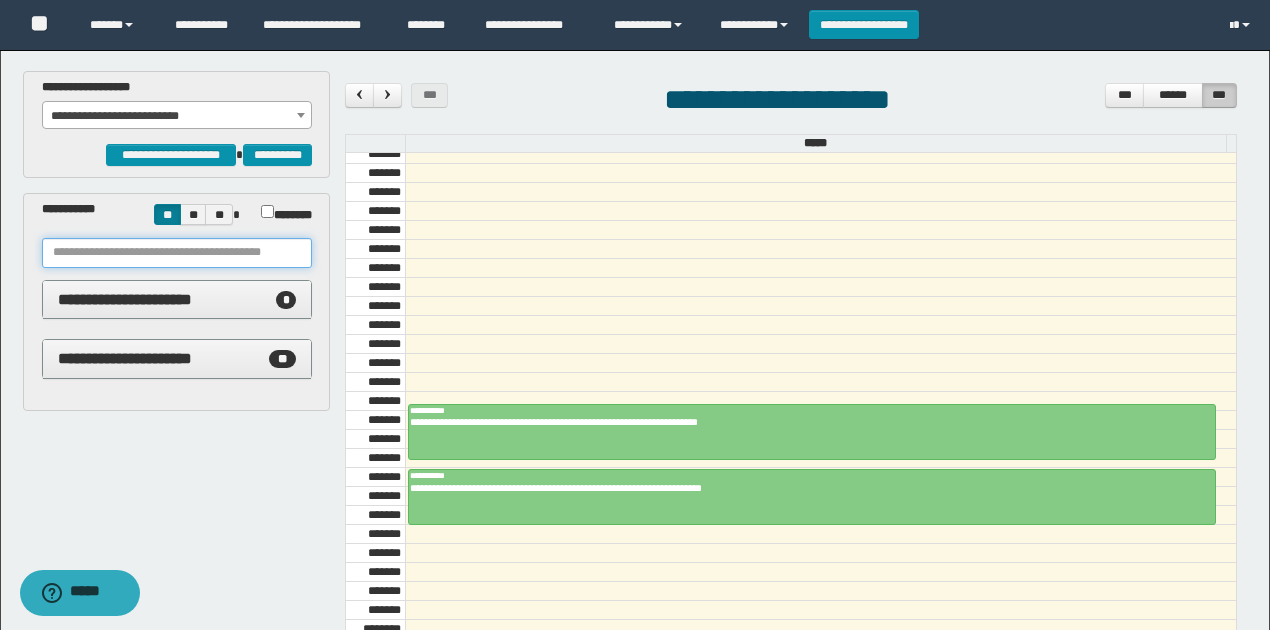 click at bounding box center [177, 253] 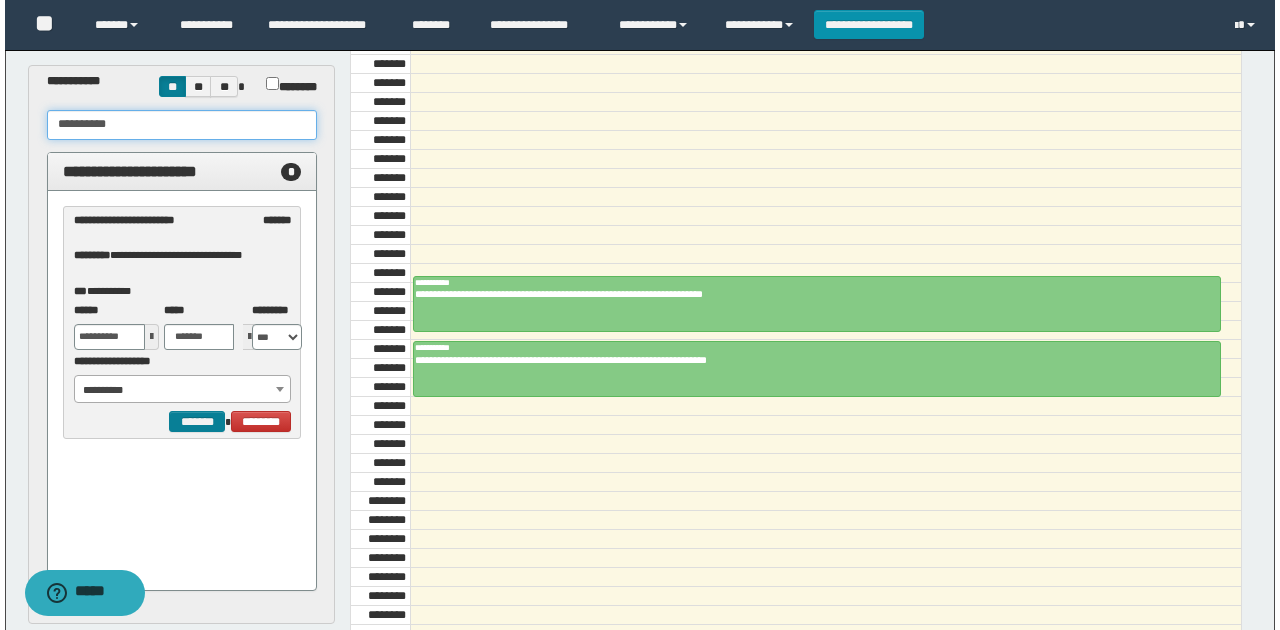 scroll, scrollTop: 200, scrollLeft: 0, axis: vertical 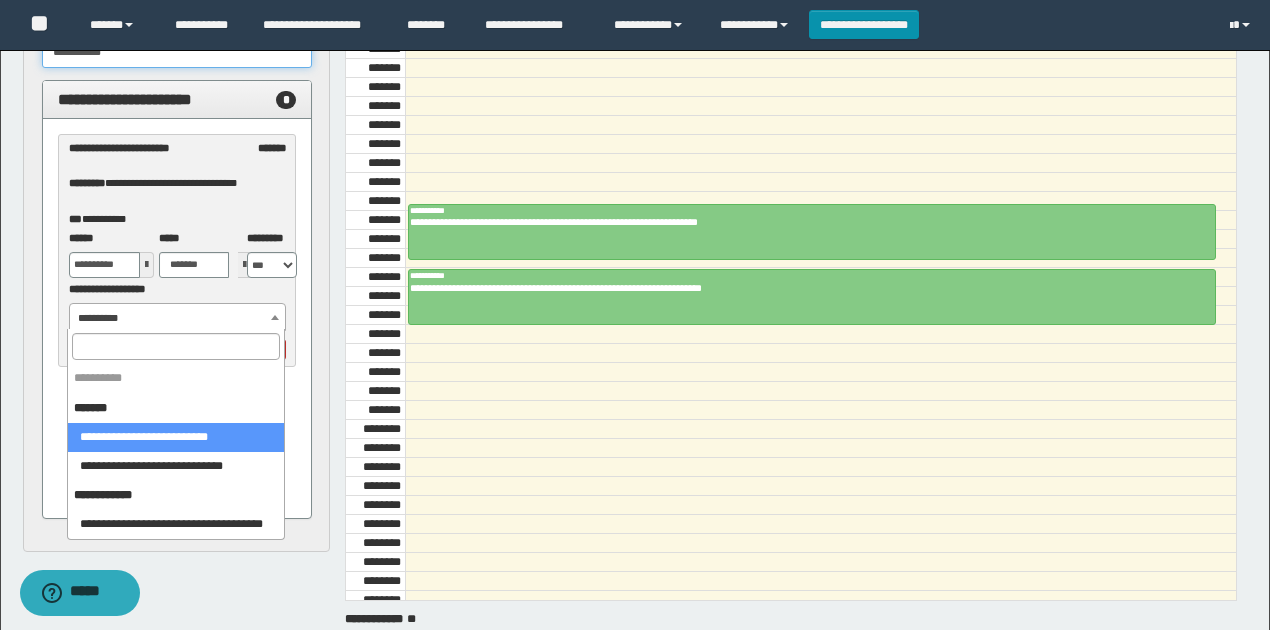 click on "**********" at bounding box center [178, 318] 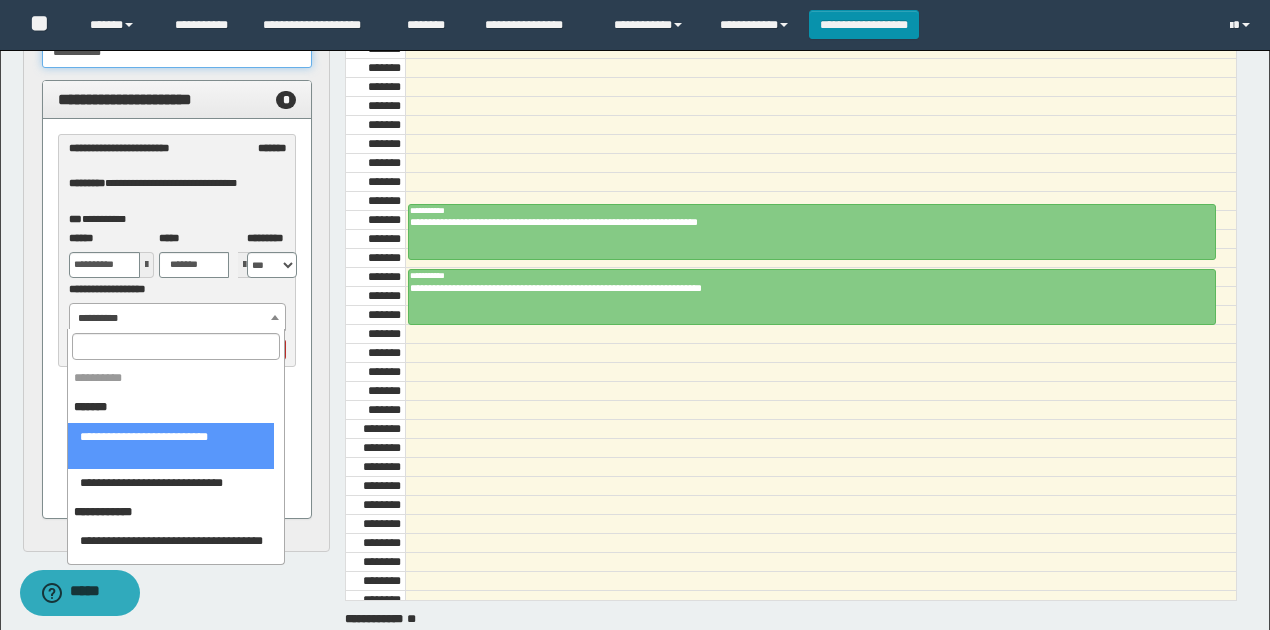 type on "**********" 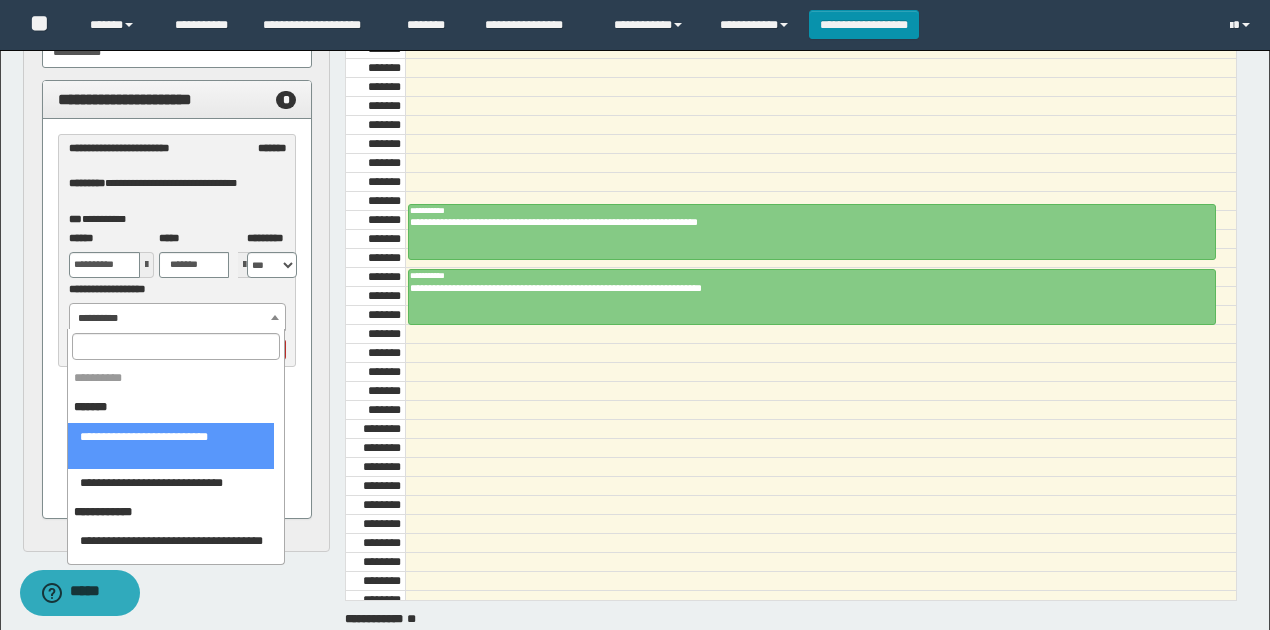 select on "******" 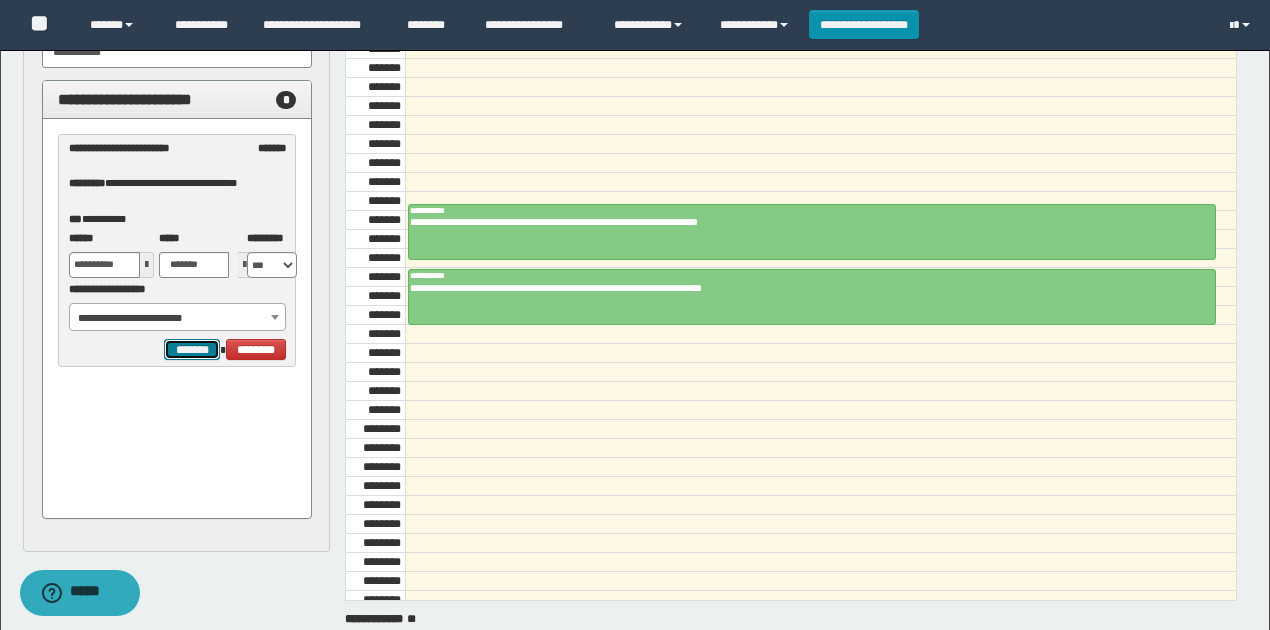click on "*******" at bounding box center (192, 349) 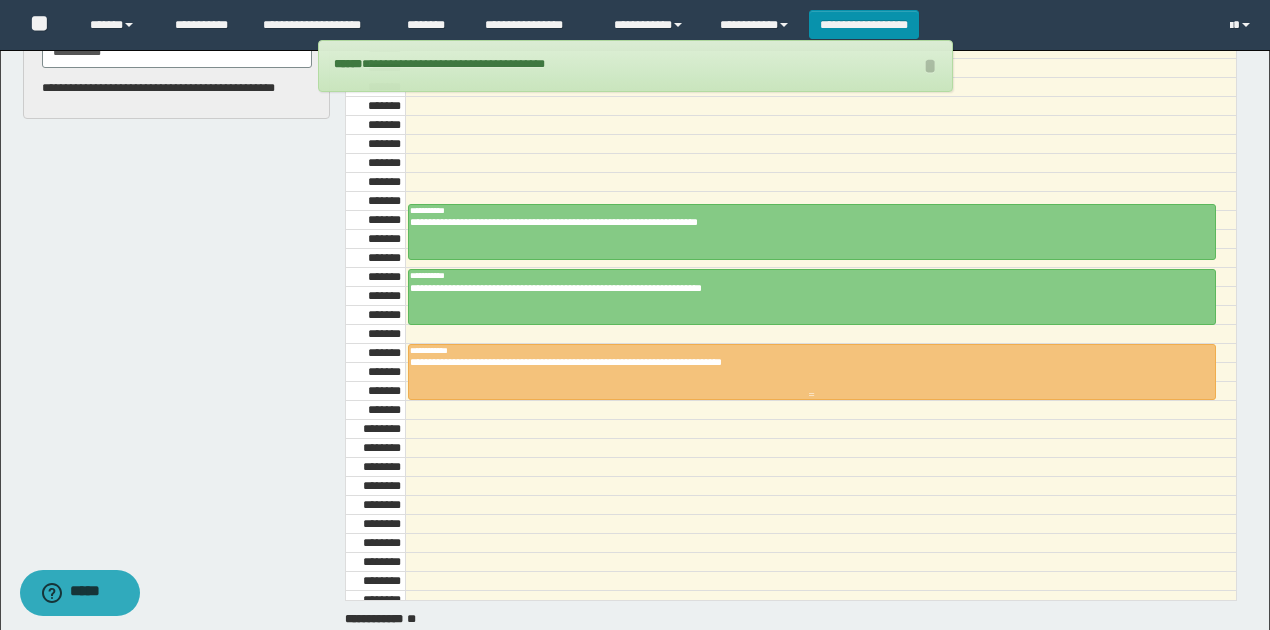 click on "**********" at bounding box center [807, 362] 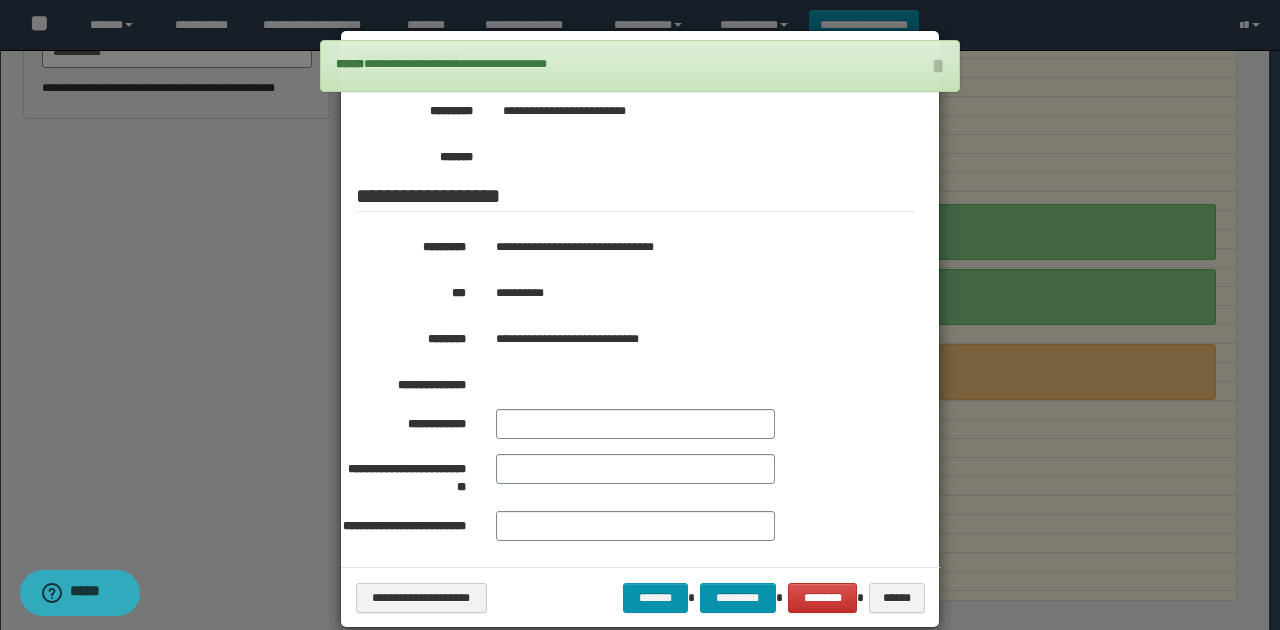 scroll, scrollTop: 359, scrollLeft: 0, axis: vertical 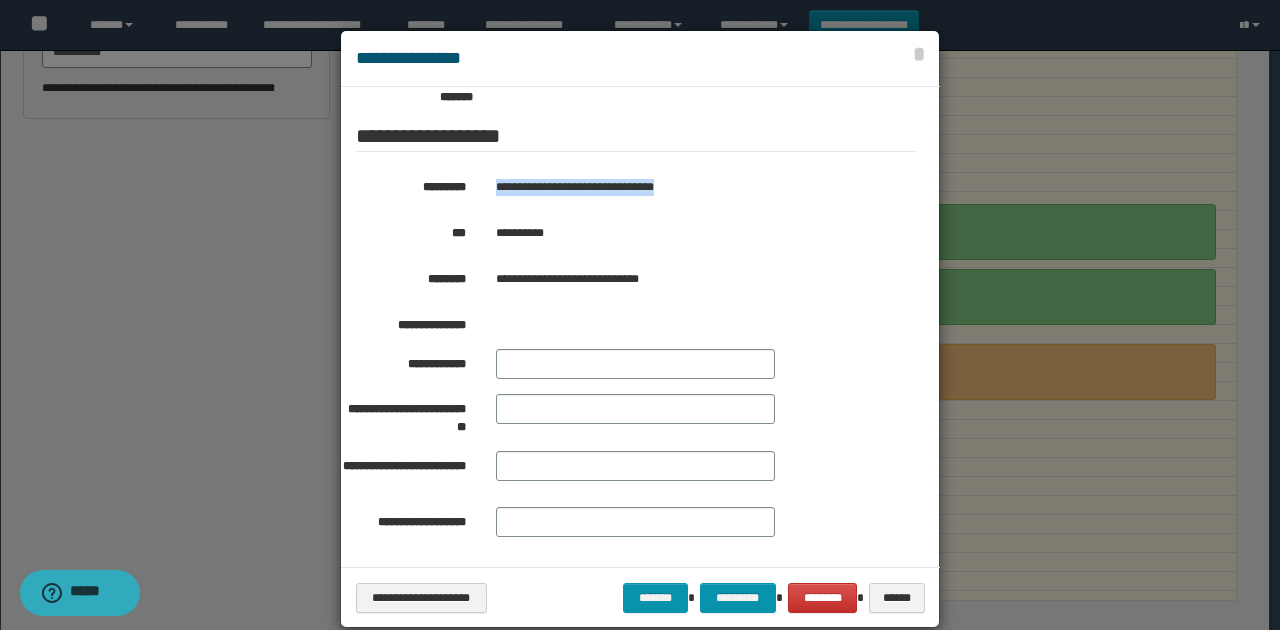 drag, startPoint x: 489, startPoint y: 176, endPoint x: 729, endPoint y: 176, distance: 240 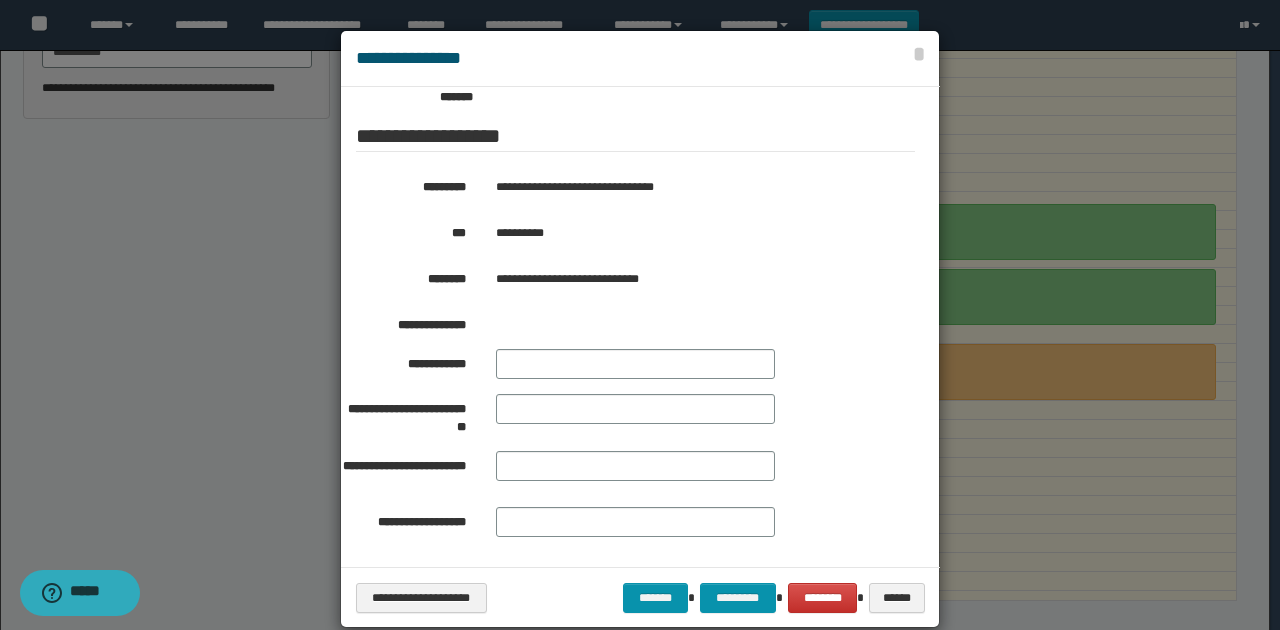 click on "**********" at bounding box center [687, 233] 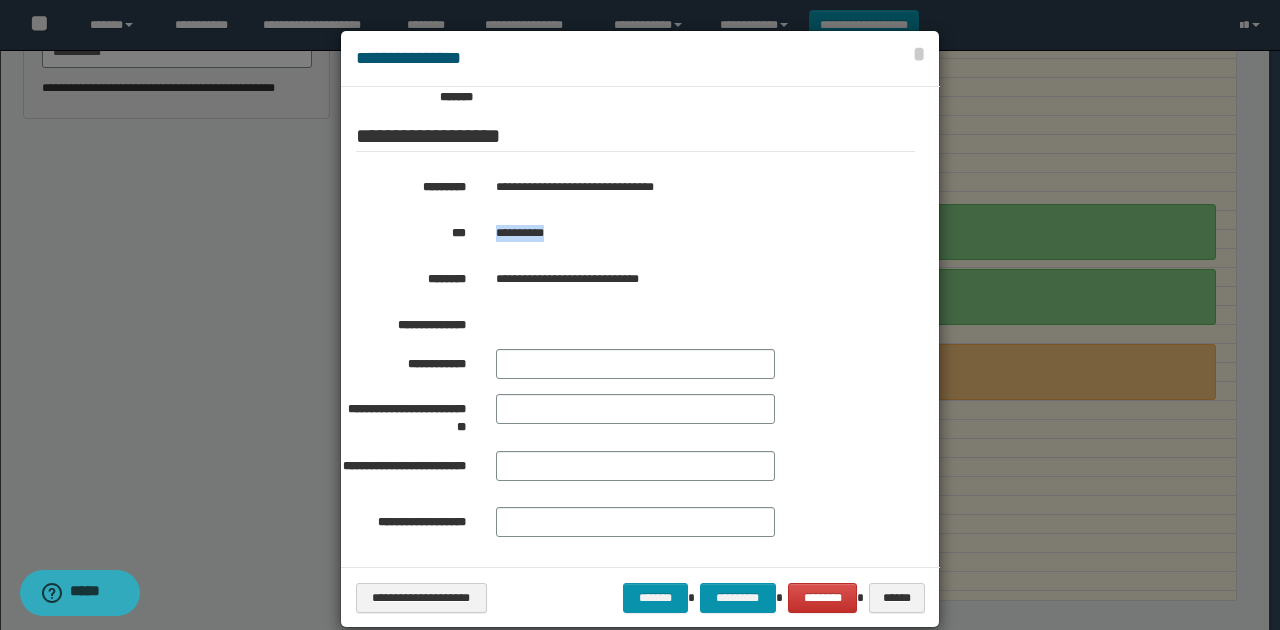 click on "**********" at bounding box center [687, 233] 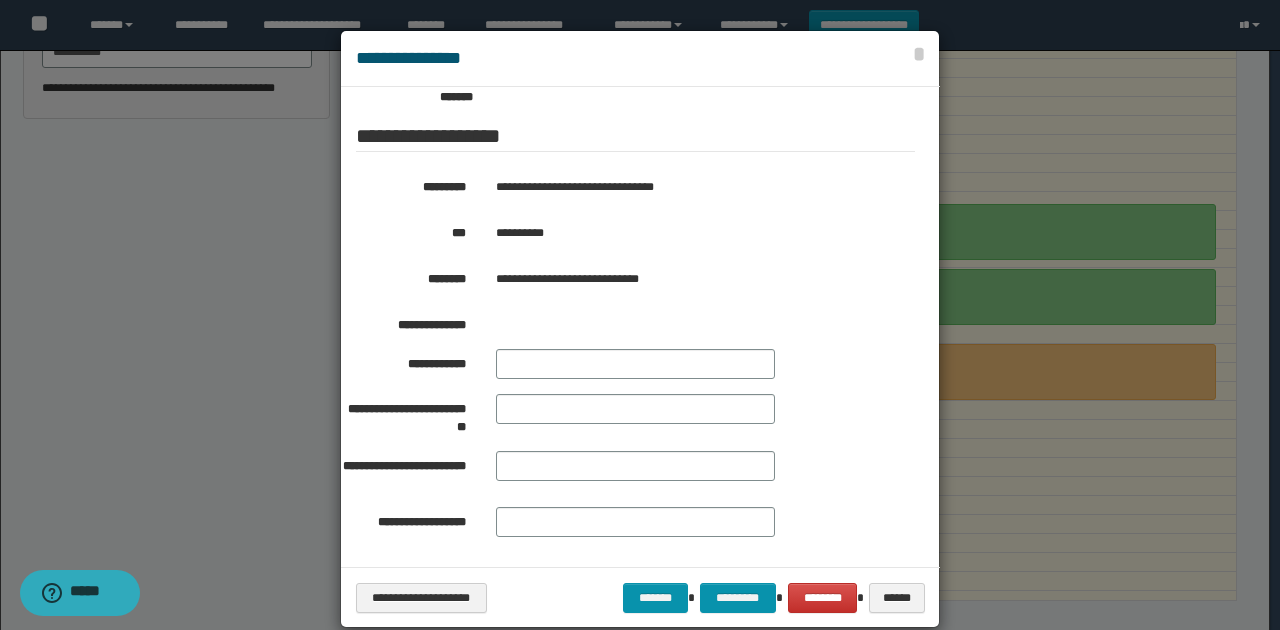 click on "**********" at bounding box center (687, 233) 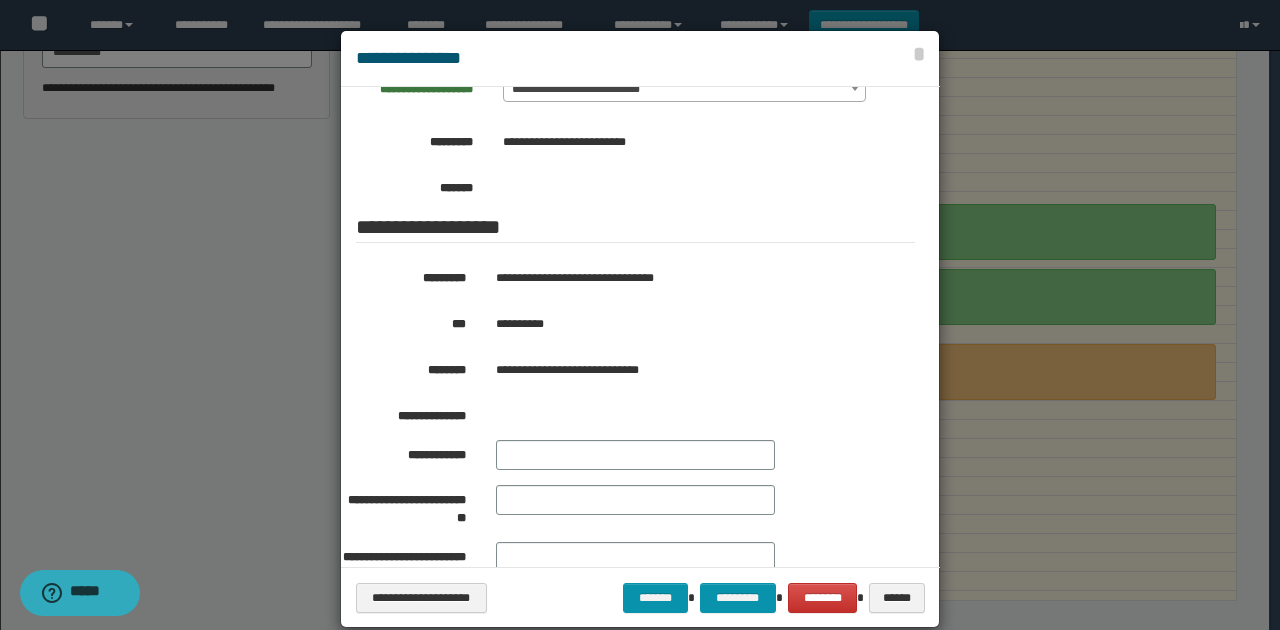 scroll, scrollTop: 359, scrollLeft: 0, axis: vertical 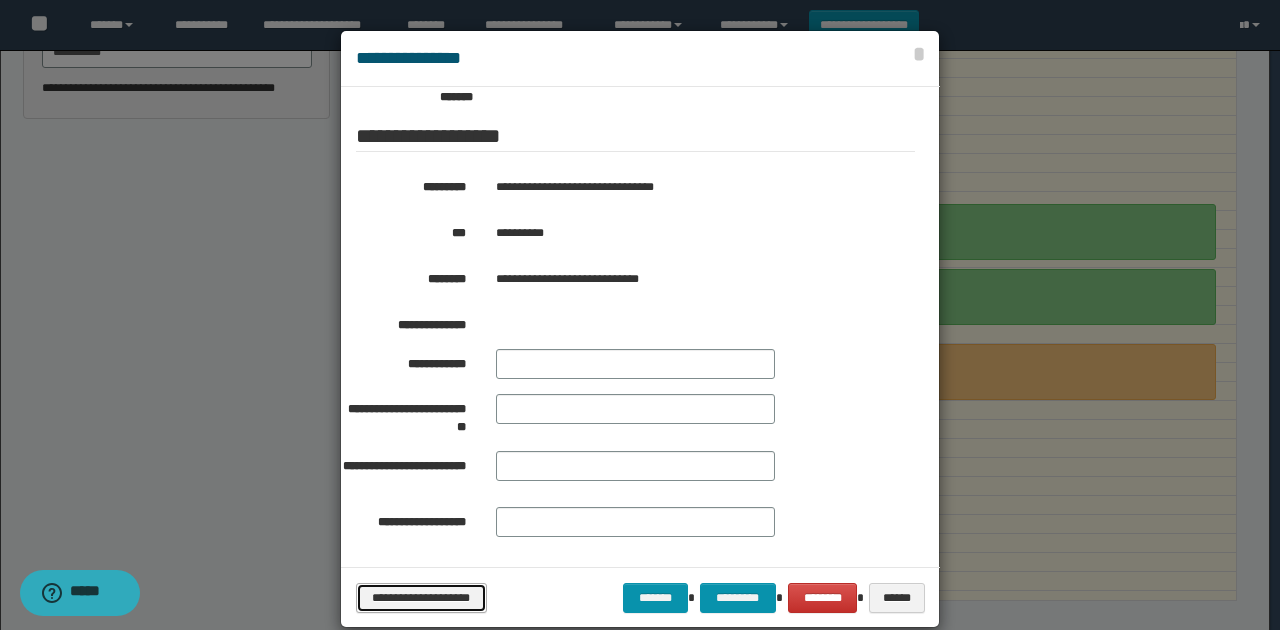 click on "**********" at bounding box center (421, 597) 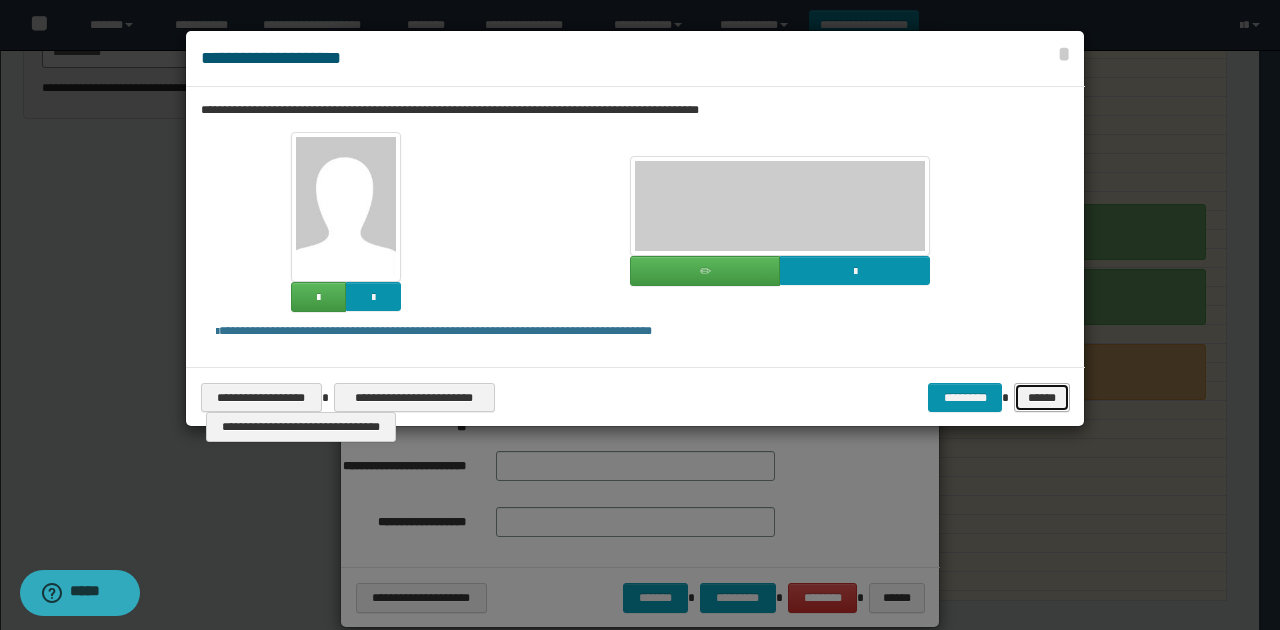 click on "******" at bounding box center [1041, 397] 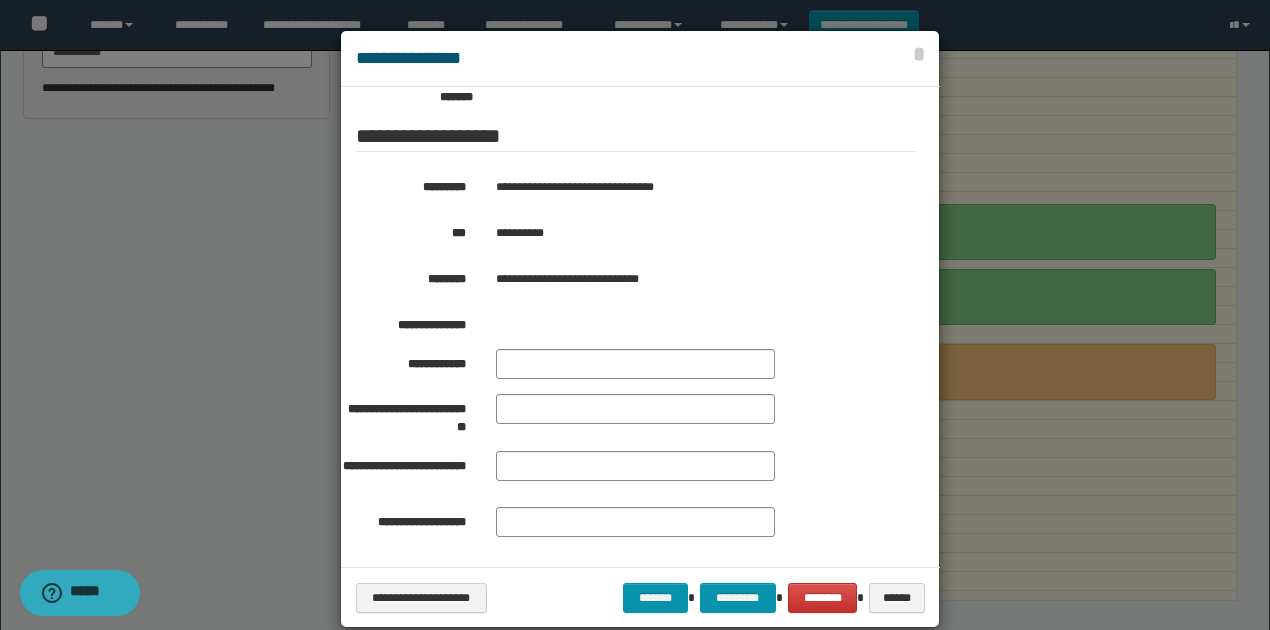click on "**********" at bounding box center (635, 362) 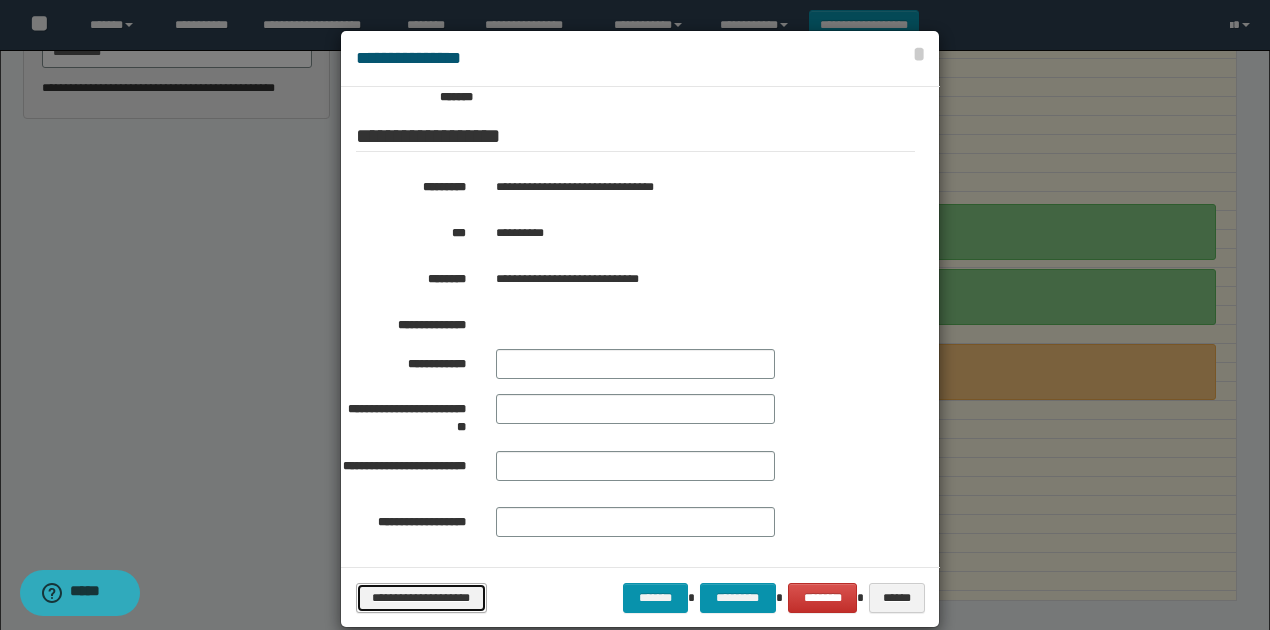 click on "**********" at bounding box center [421, 597] 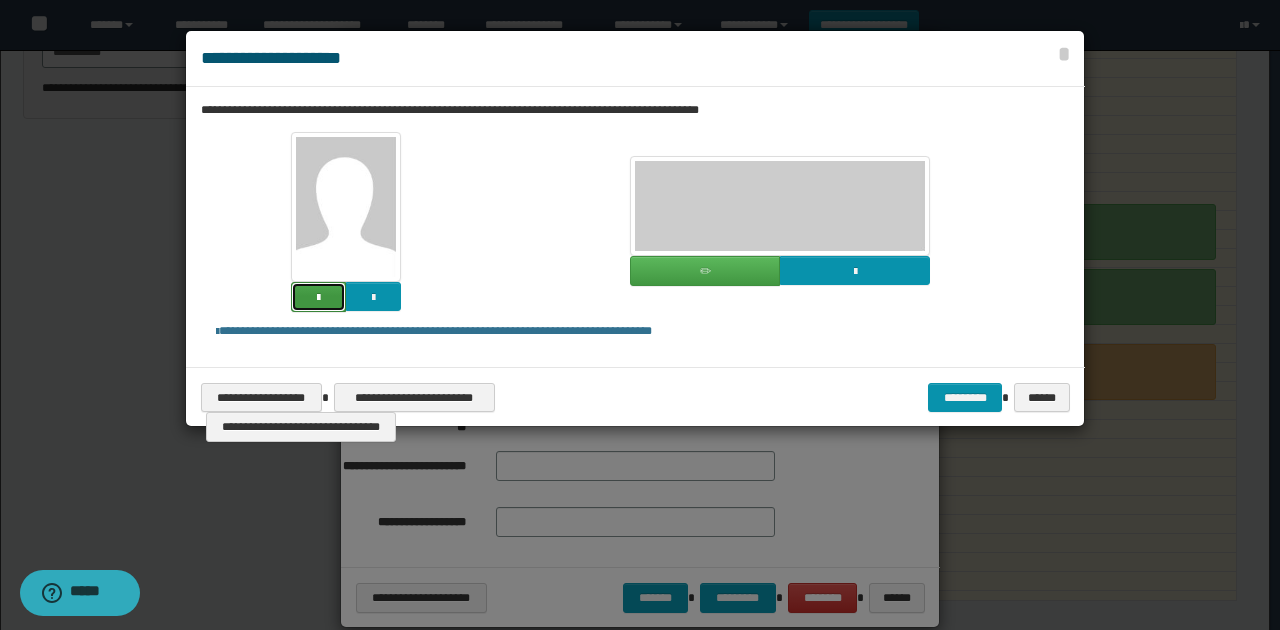 click at bounding box center [318, 298] 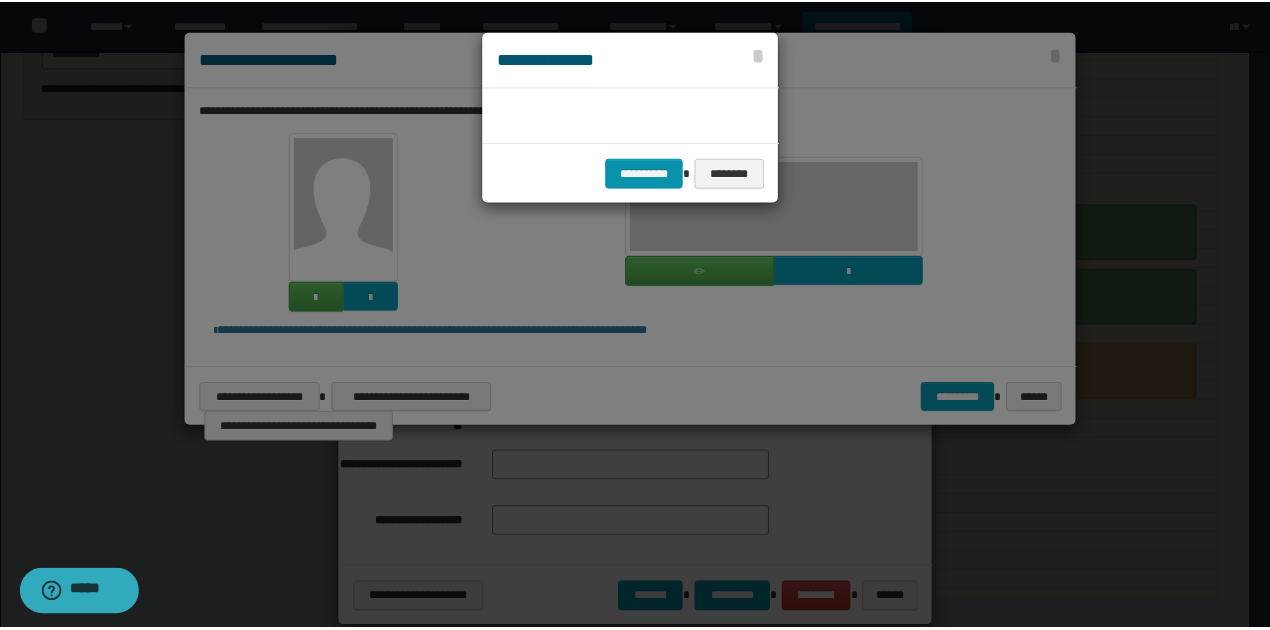 scroll, scrollTop: 45, scrollLeft: 105, axis: both 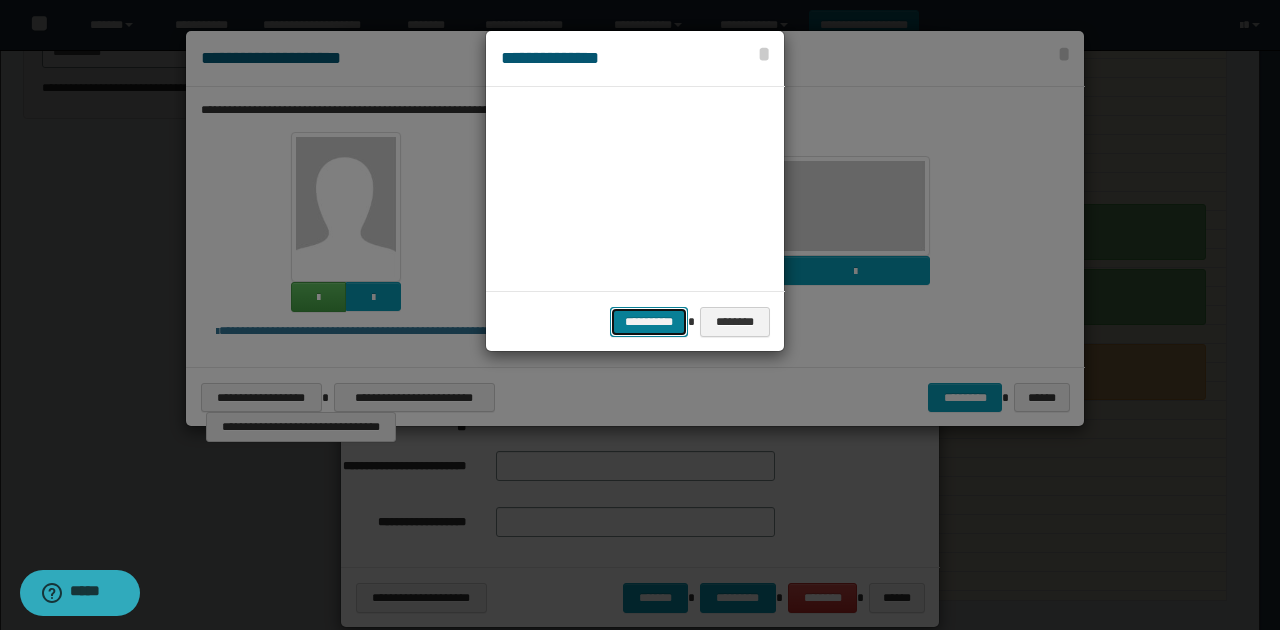 click on "**********" at bounding box center [649, 321] 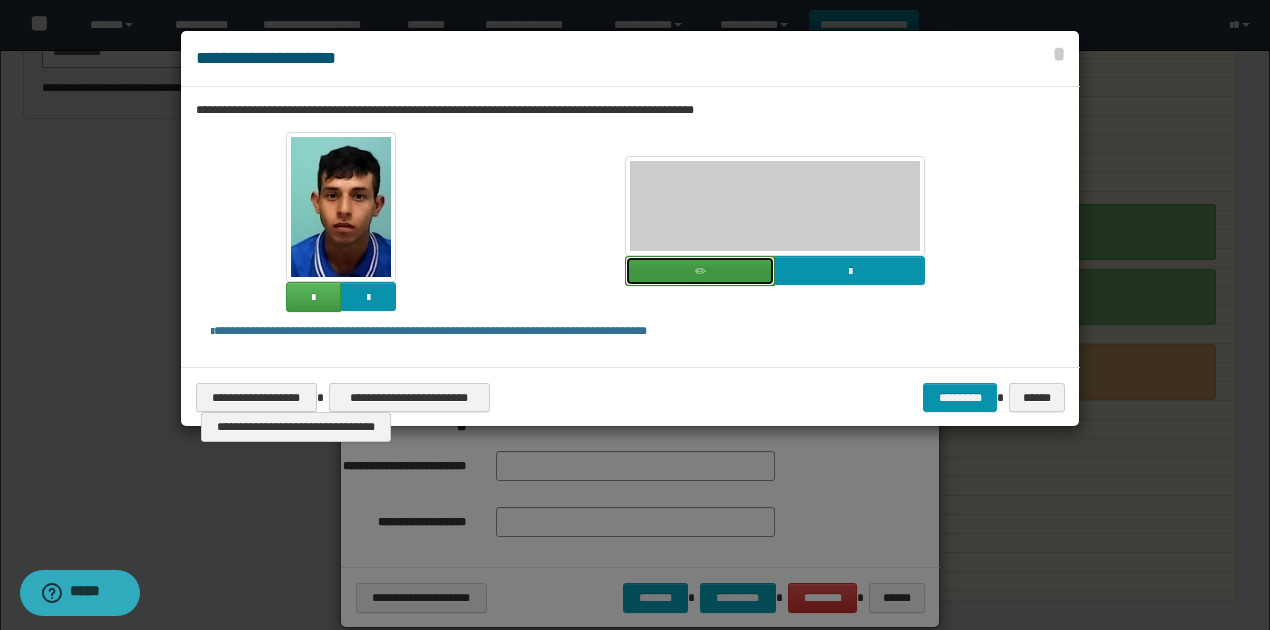 click at bounding box center (700, 271) 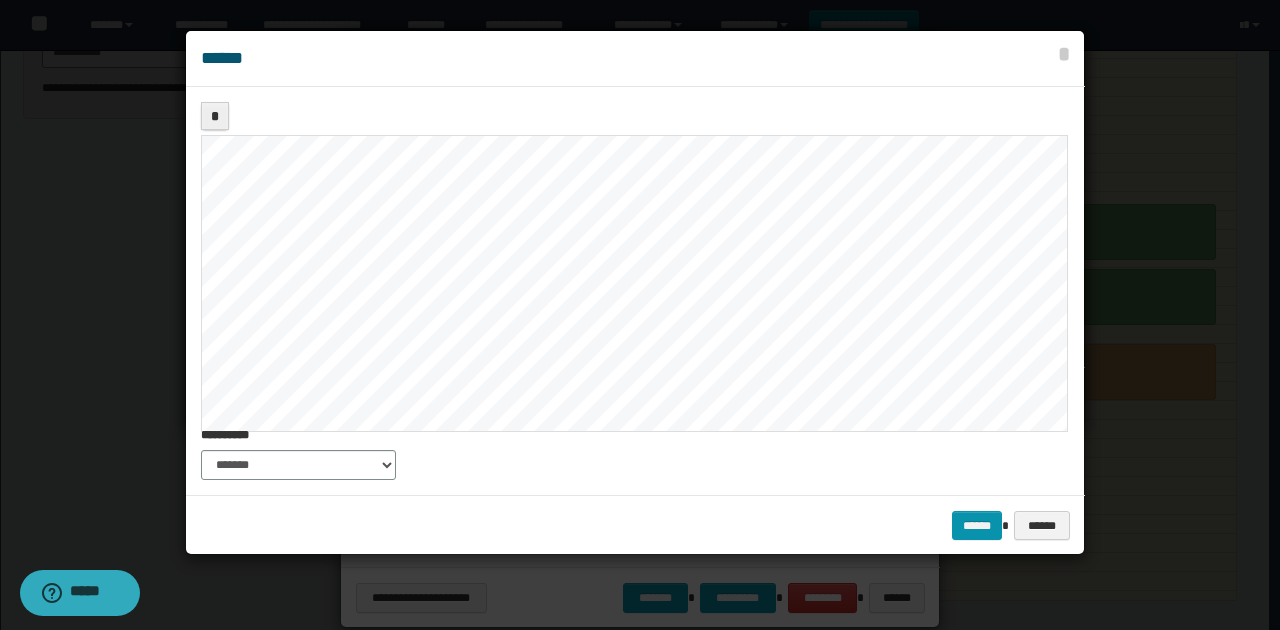 click on "*" at bounding box center (635, 264) 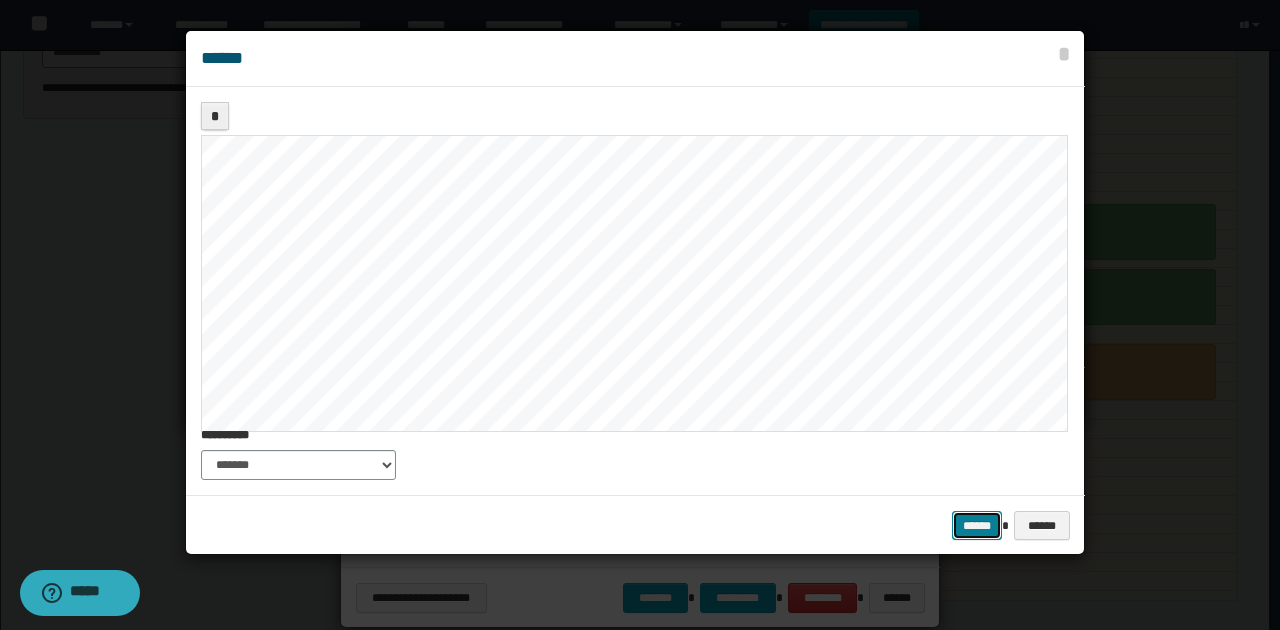 click on "******" at bounding box center [977, 525] 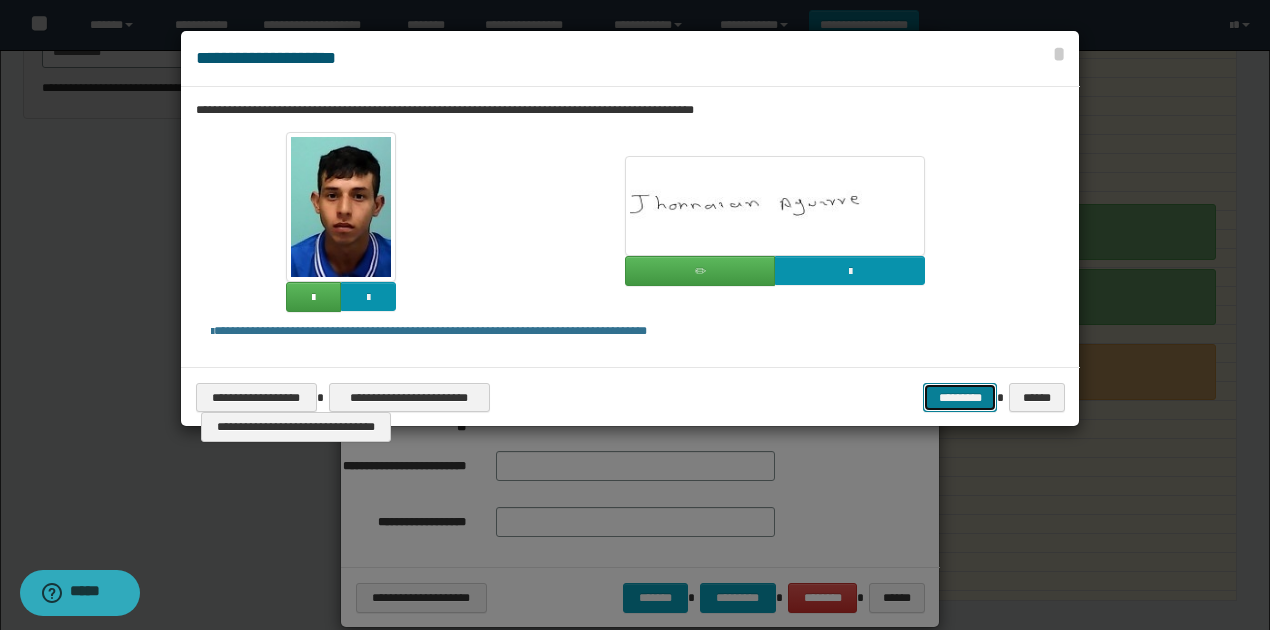 click on "*********" at bounding box center [960, 397] 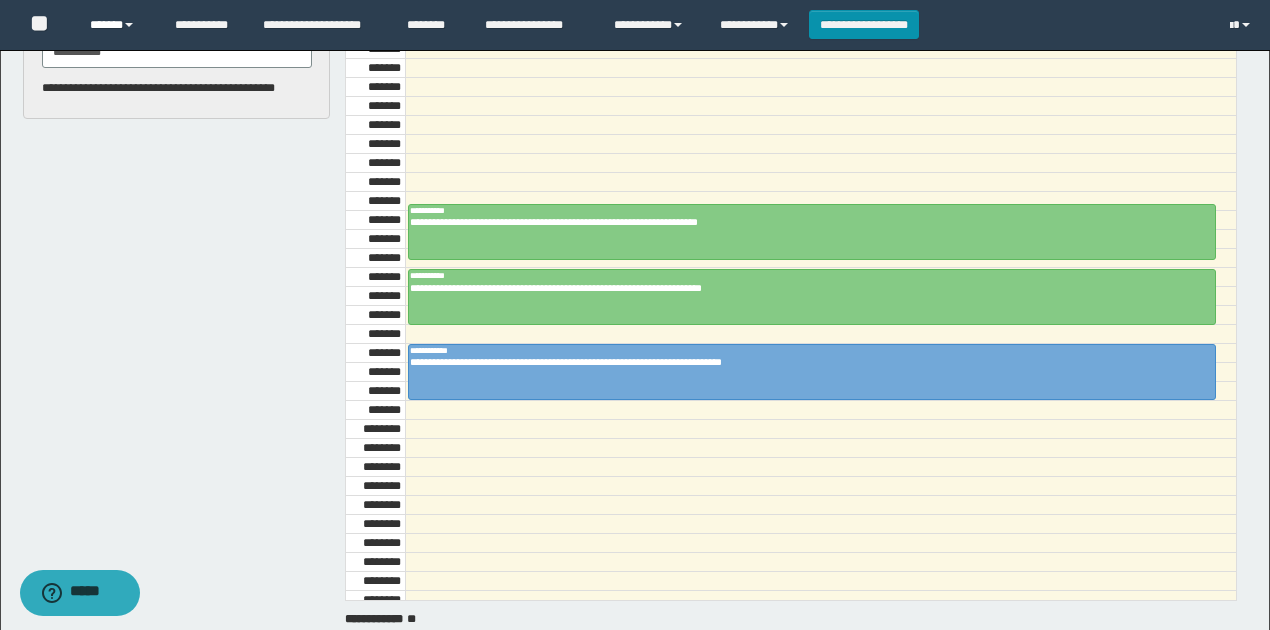 click on "******" at bounding box center [117, 25] 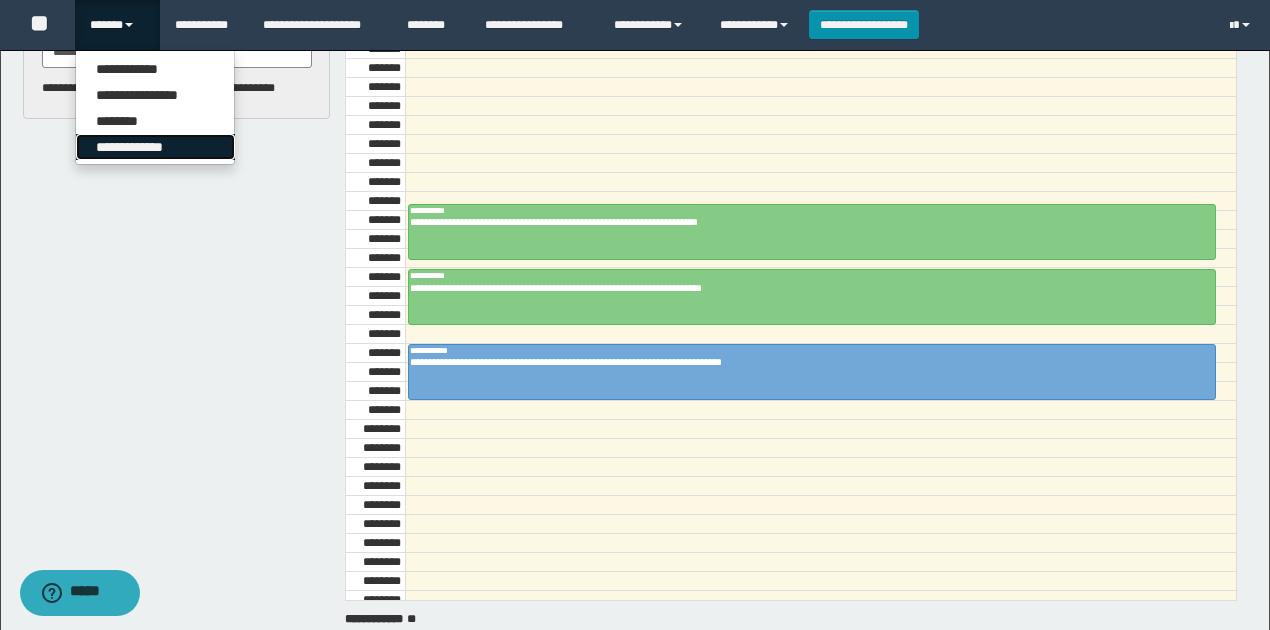 click on "**********" at bounding box center (155, 147) 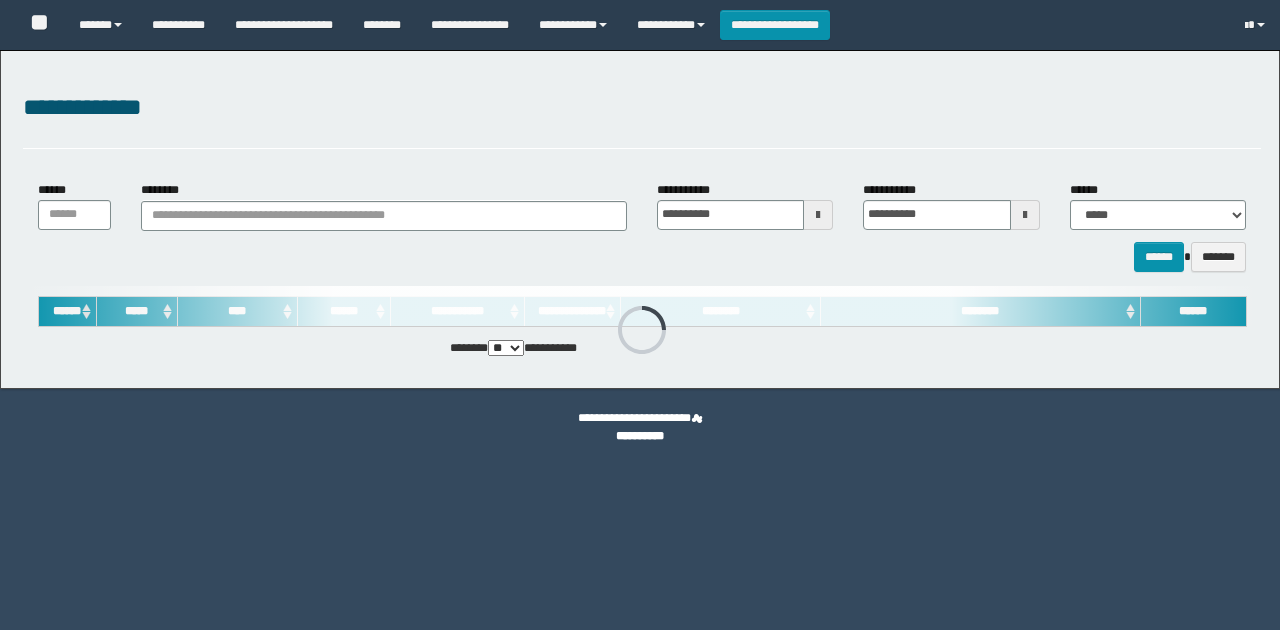 scroll, scrollTop: 0, scrollLeft: 0, axis: both 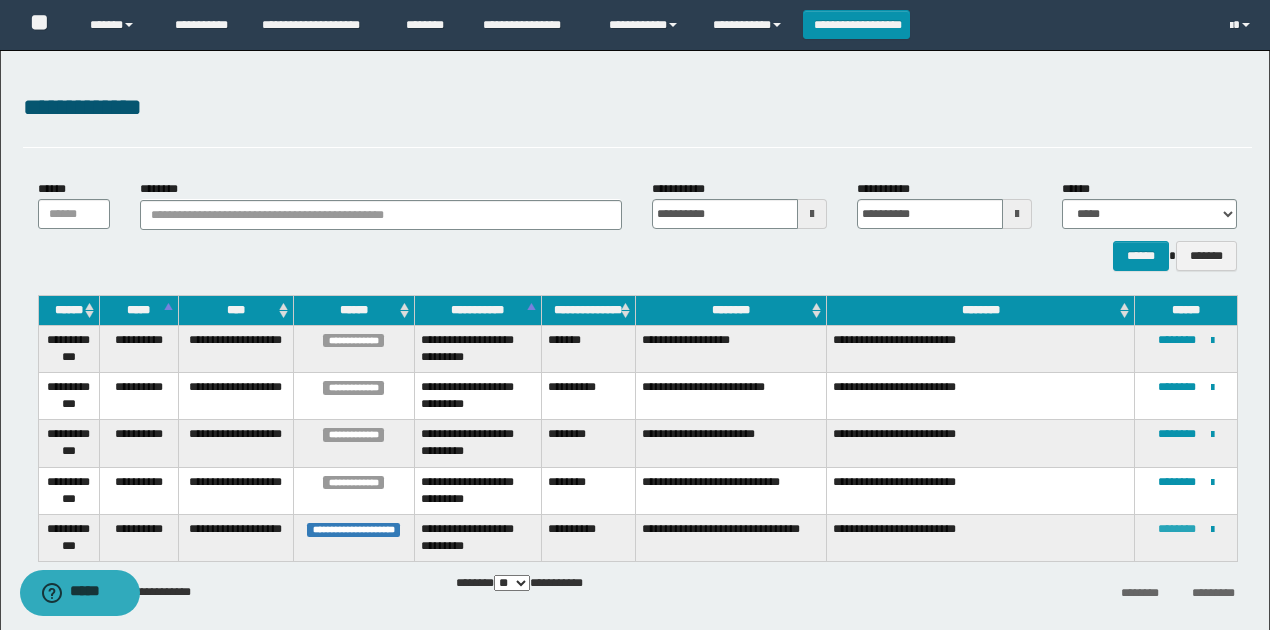 click on "********" at bounding box center (1177, 529) 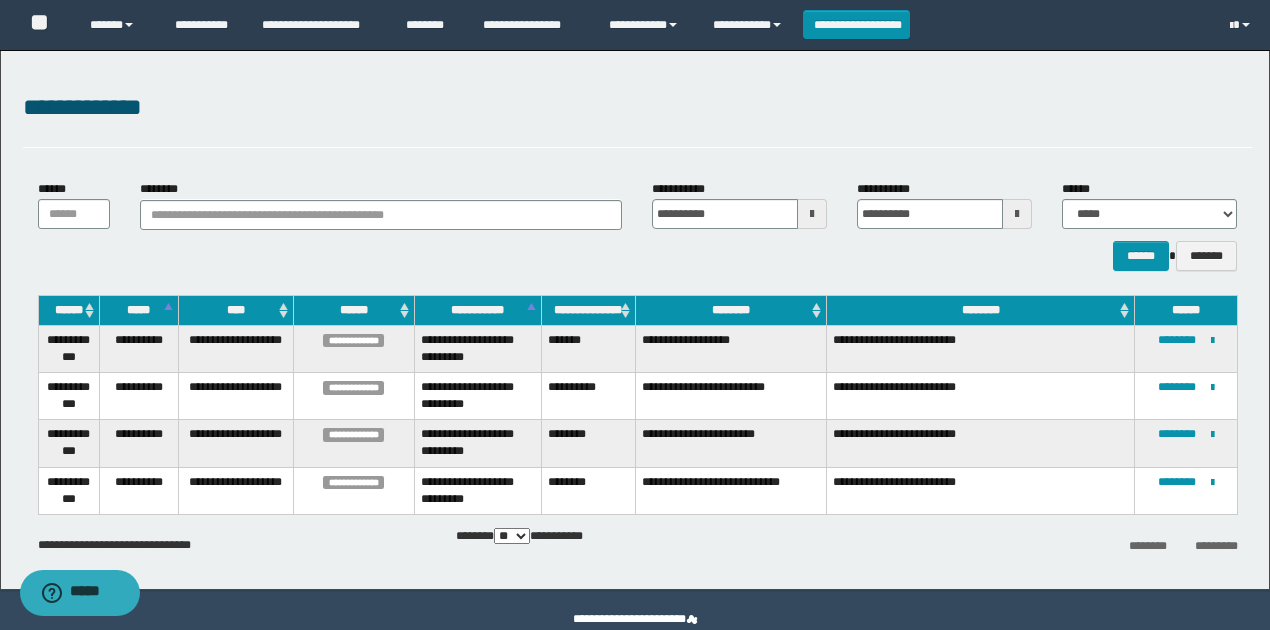 click on "**********" at bounding box center [635, 320] 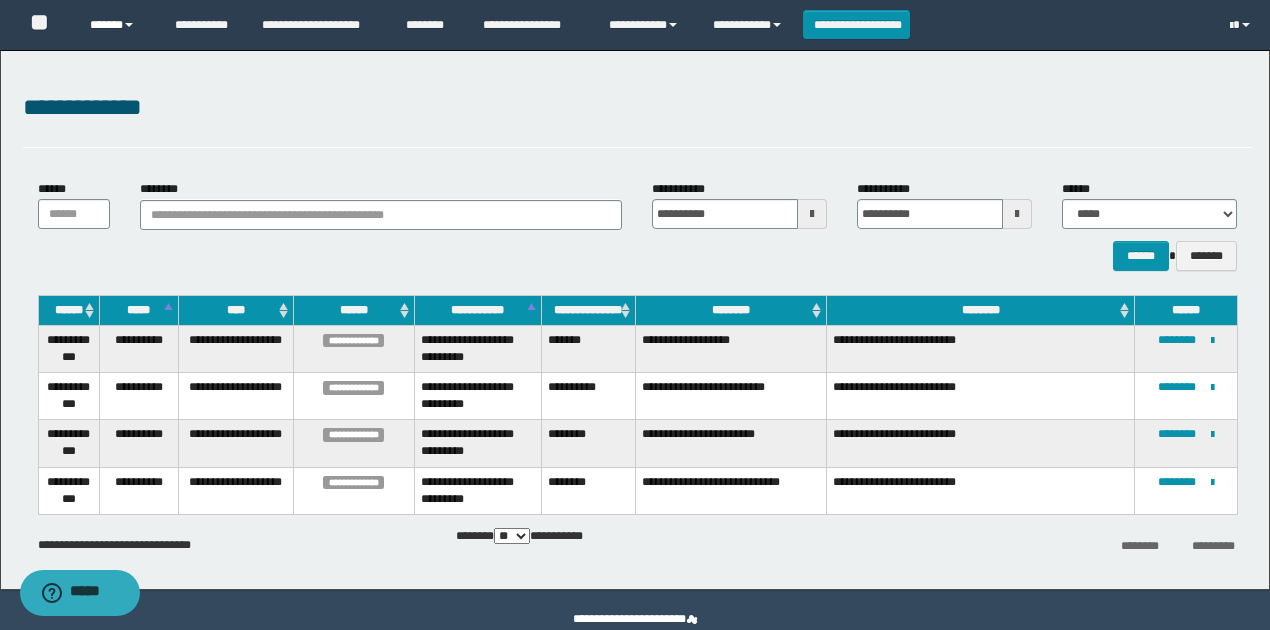 click on "******" at bounding box center [117, 25] 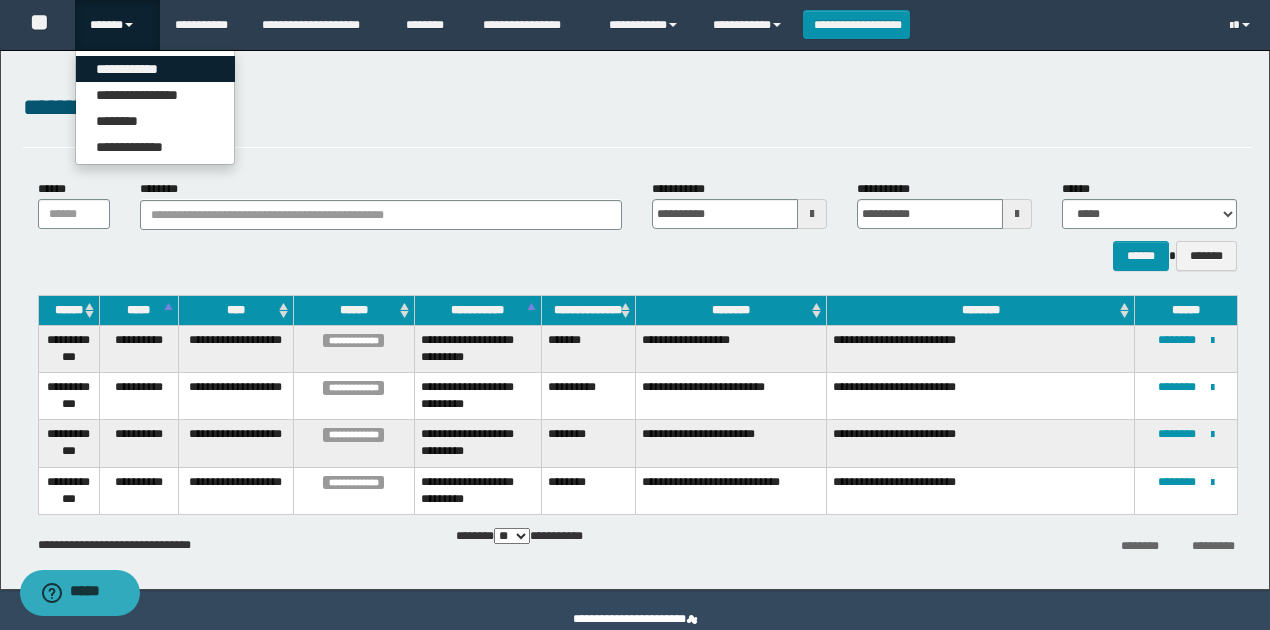 click on "**********" at bounding box center (155, 69) 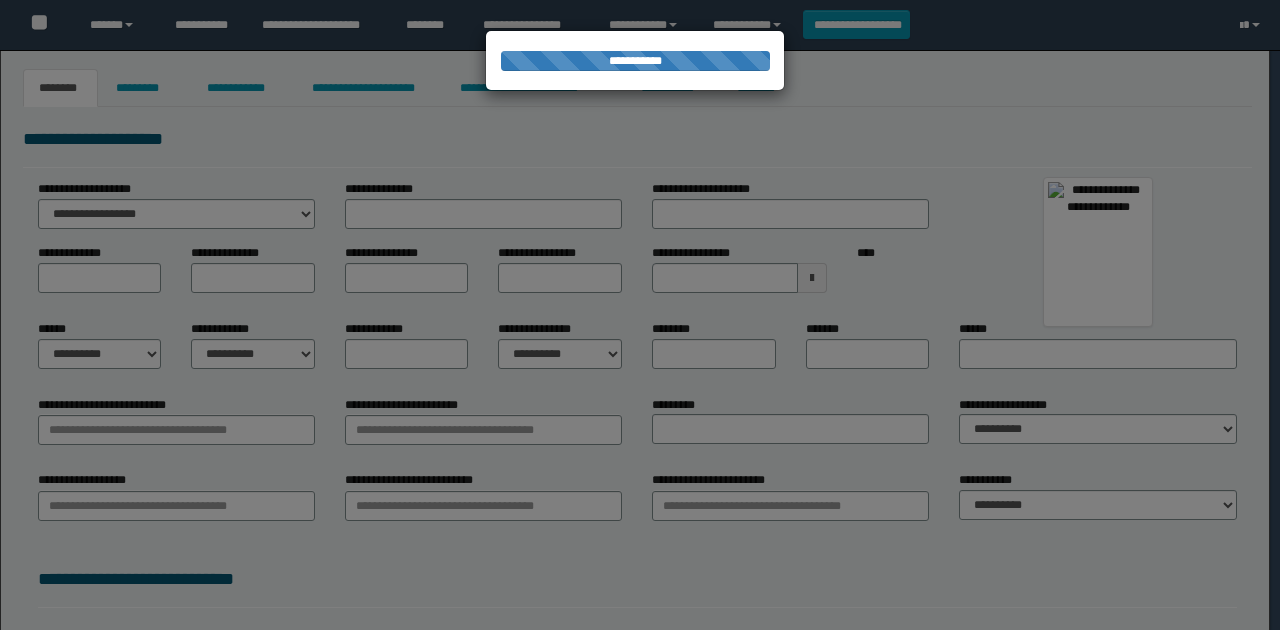 scroll, scrollTop: 0, scrollLeft: 0, axis: both 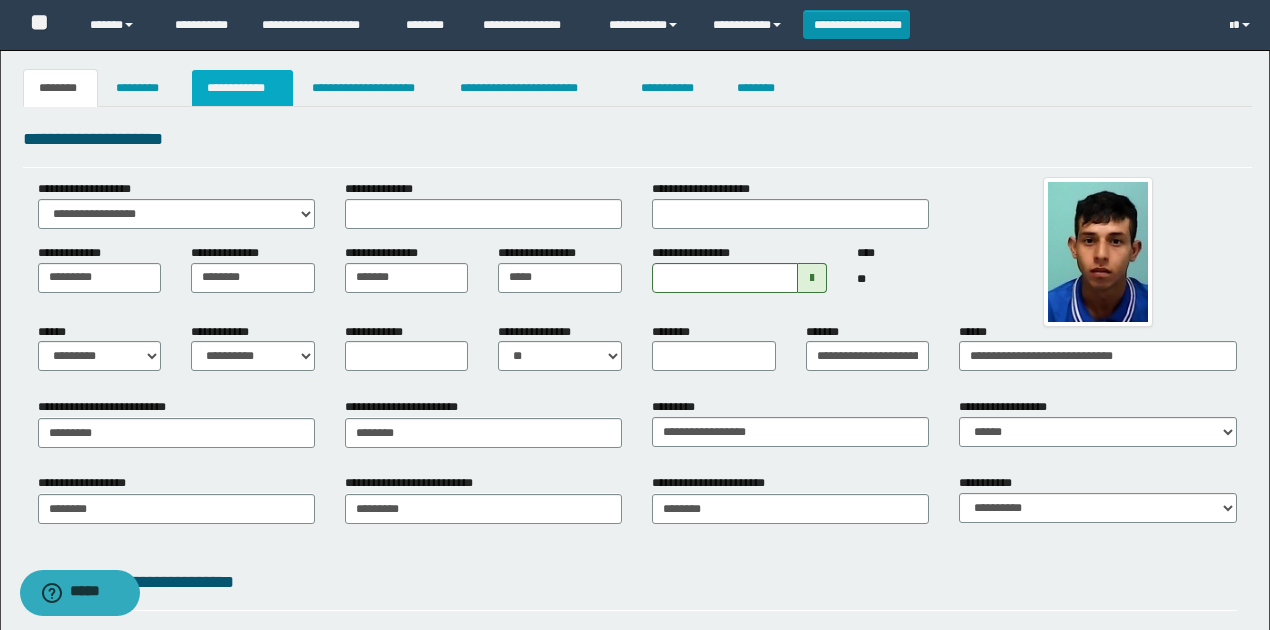 click on "**********" at bounding box center (243, 88) 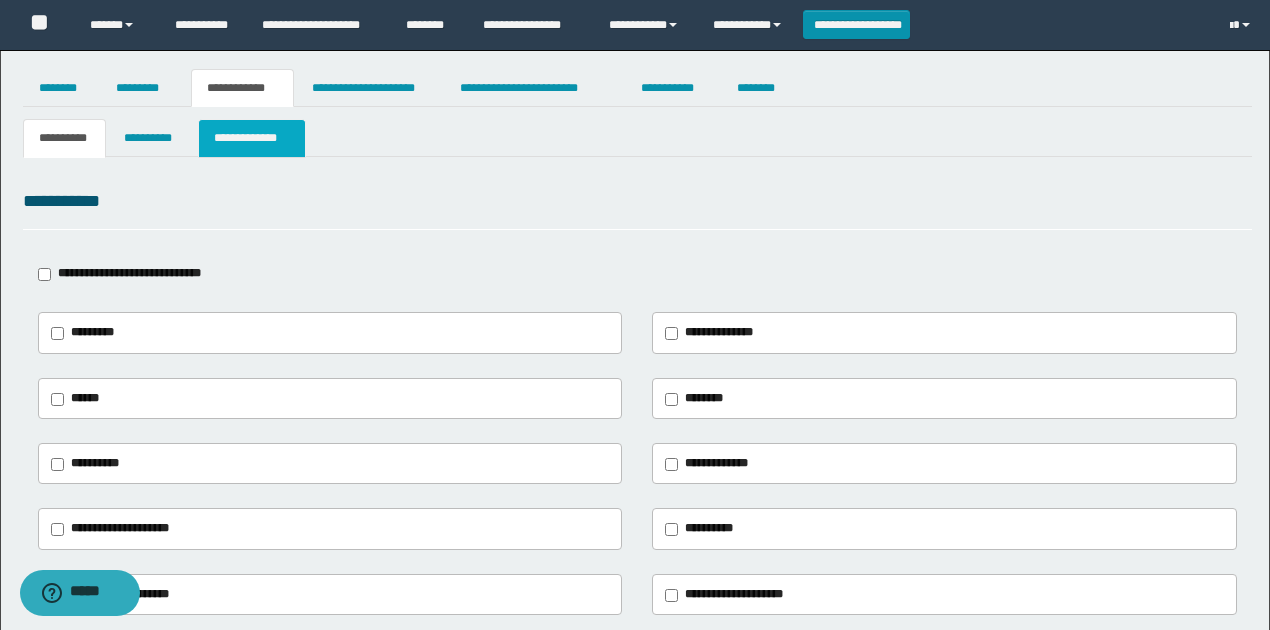 click on "**********" at bounding box center (252, 138) 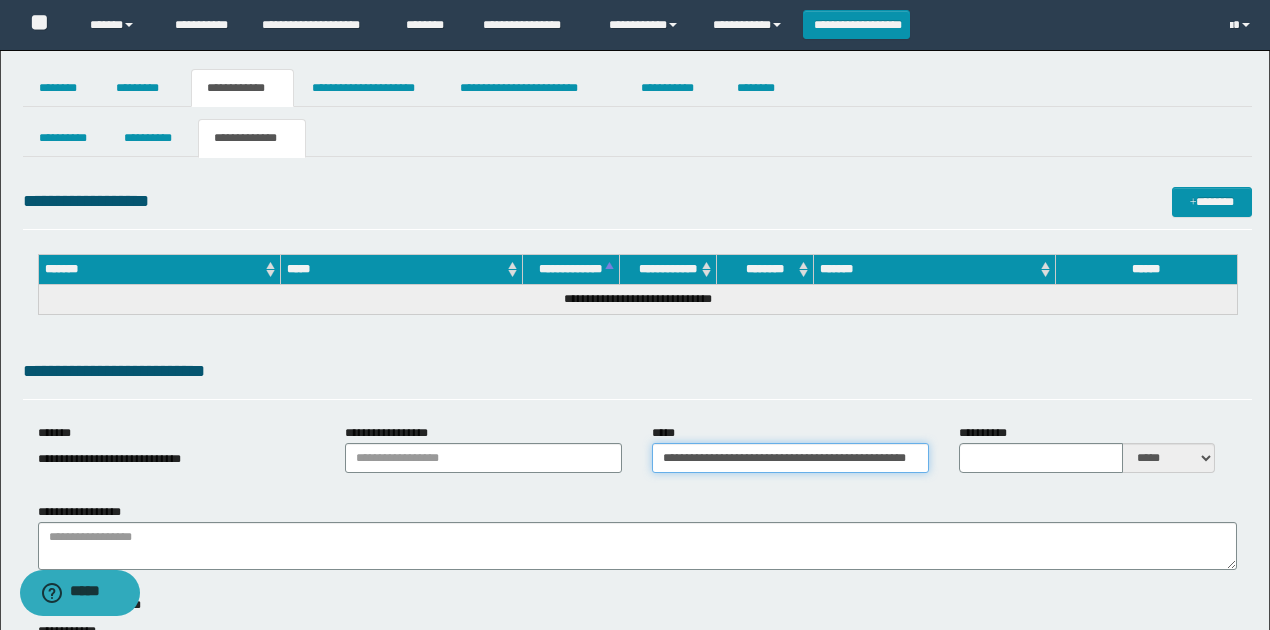 scroll, scrollTop: 0, scrollLeft: 56, axis: horizontal 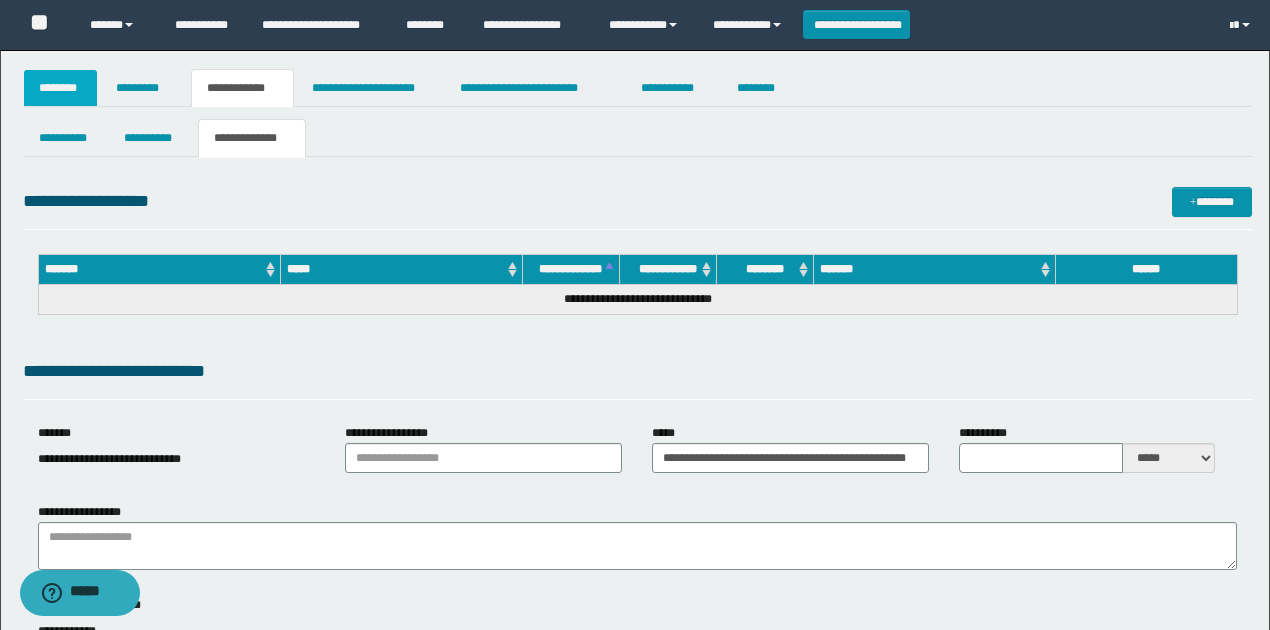 click on "********" at bounding box center (61, 88) 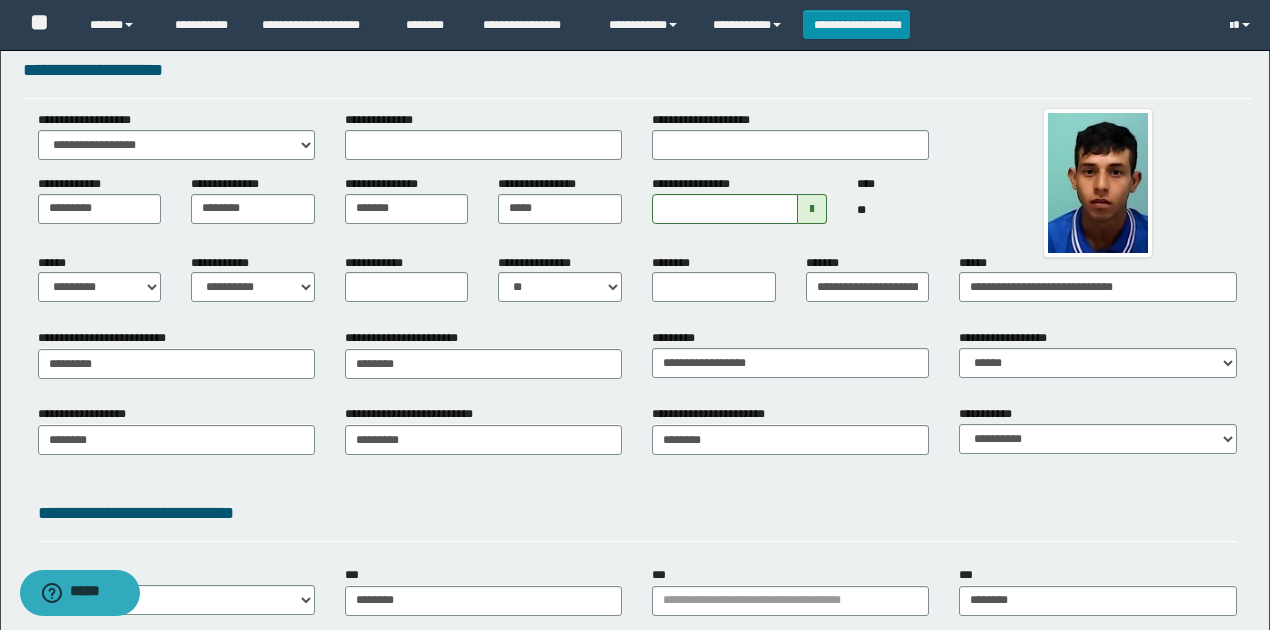 scroll, scrollTop: 133, scrollLeft: 0, axis: vertical 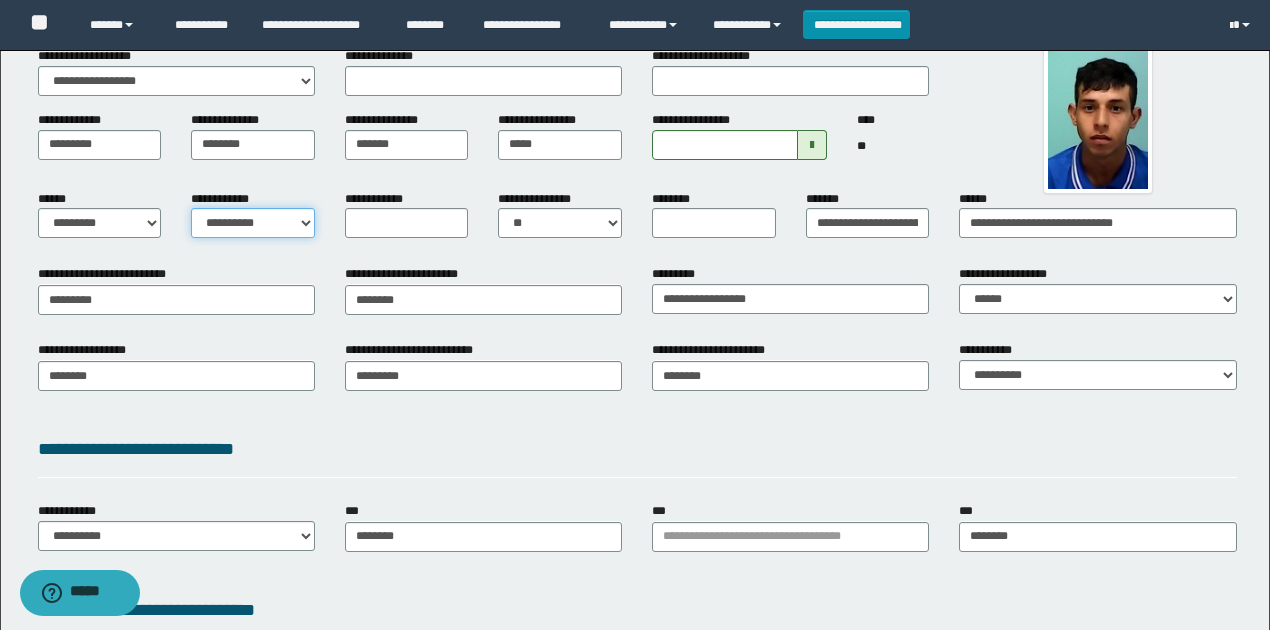 click on "**********" at bounding box center (253, 223) 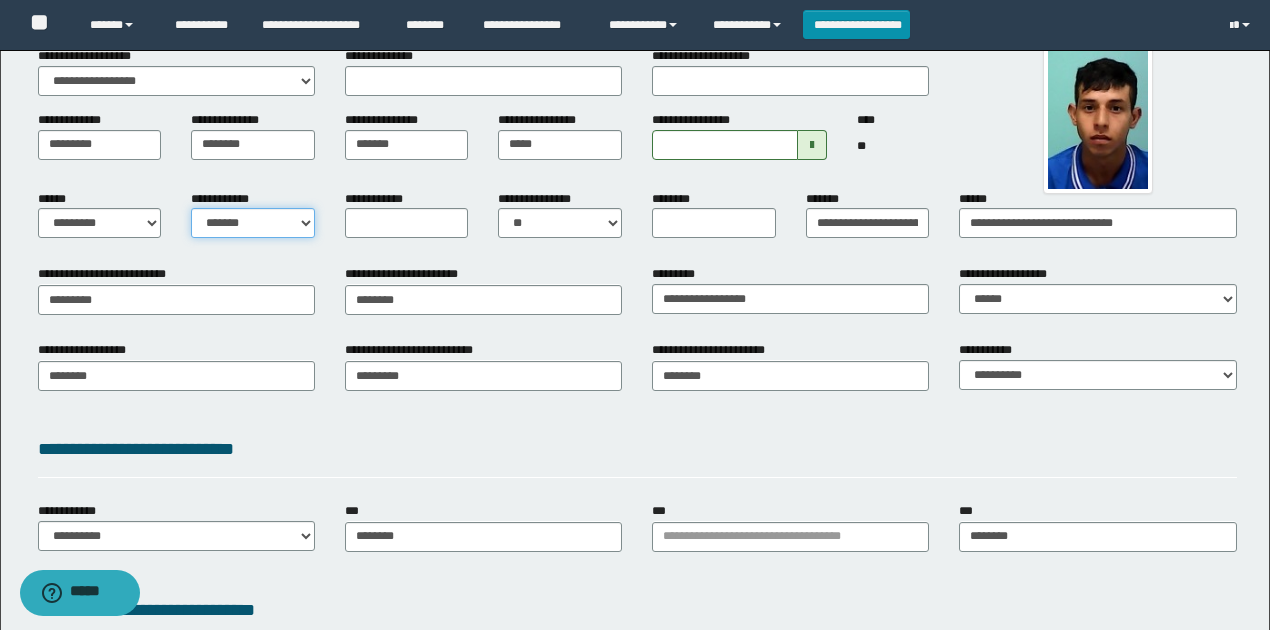 click on "**********" at bounding box center [253, 223] 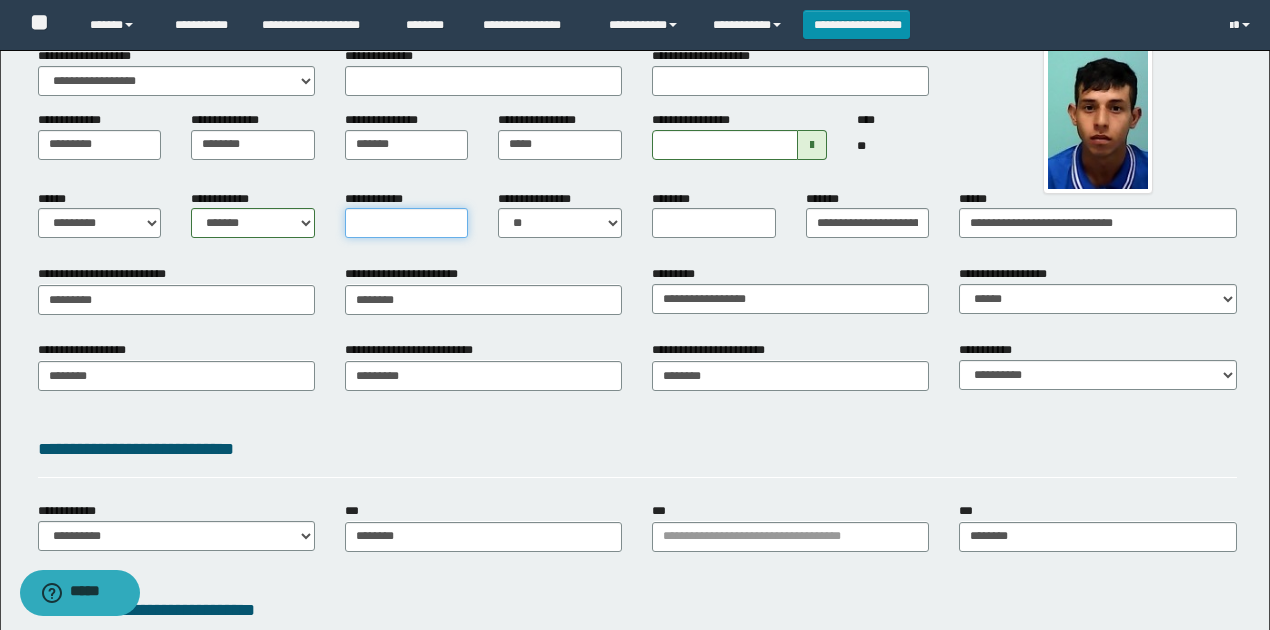 click on "**********" at bounding box center [407, 223] 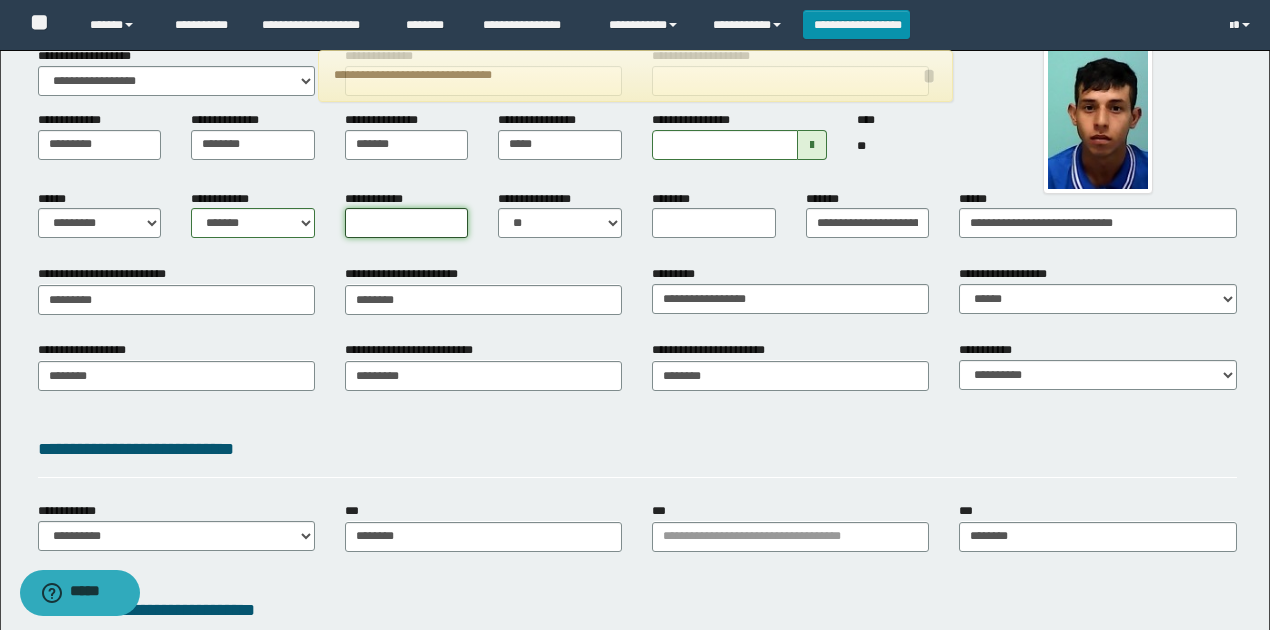 type on "*" 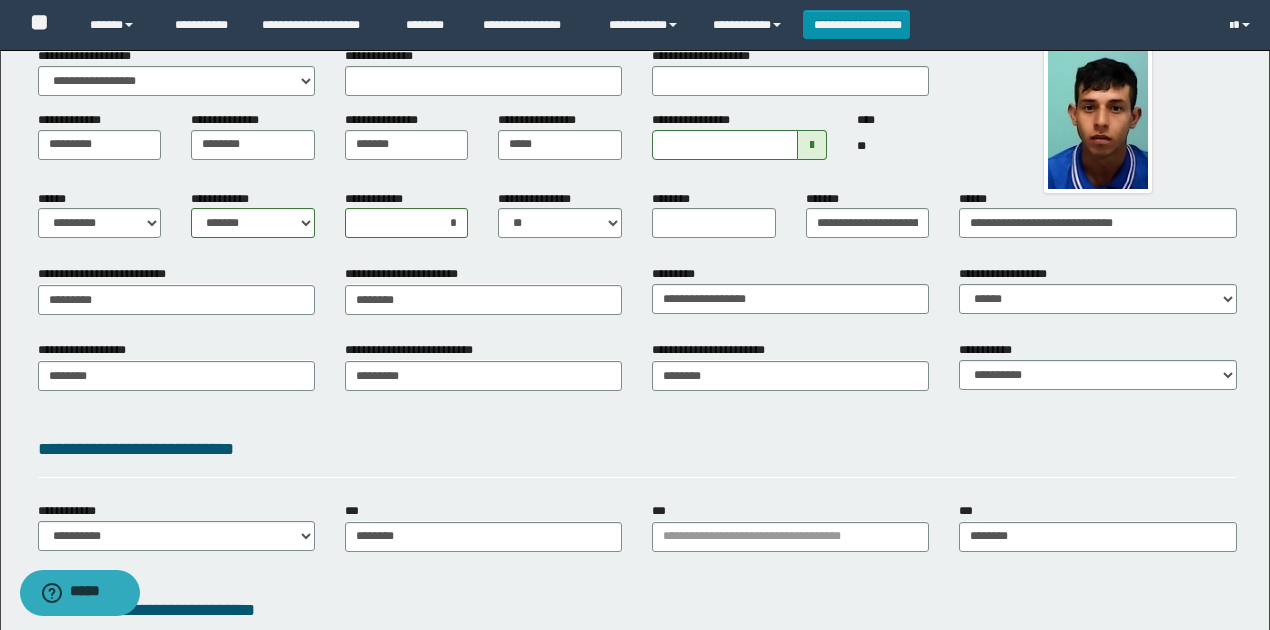 click on "**********" at bounding box center (407, 222) 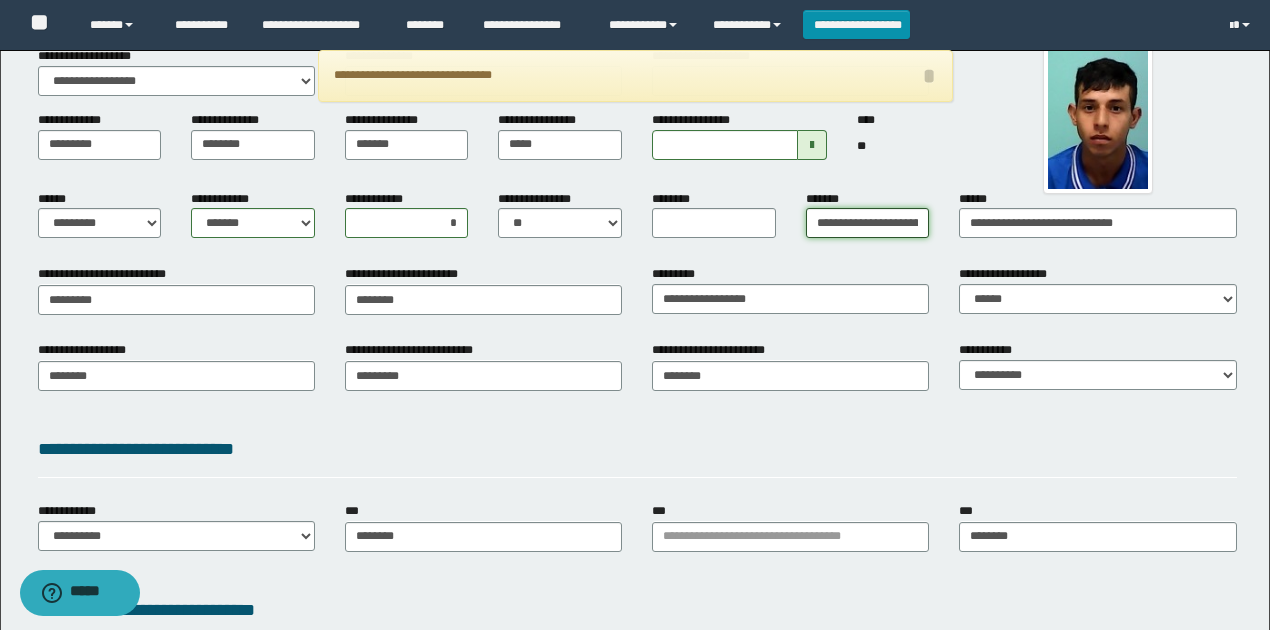 drag, startPoint x: 878, startPoint y: 220, endPoint x: 812, endPoint y: 218, distance: 66.0303 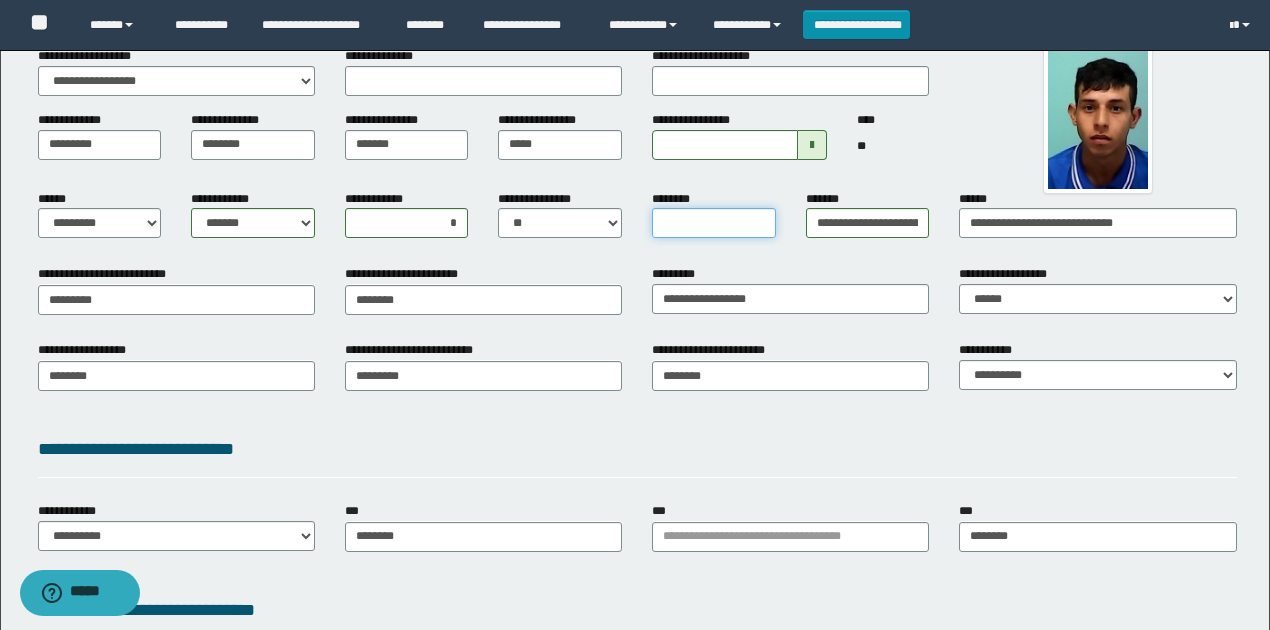 click on "********" at bounding box center (714, 223) 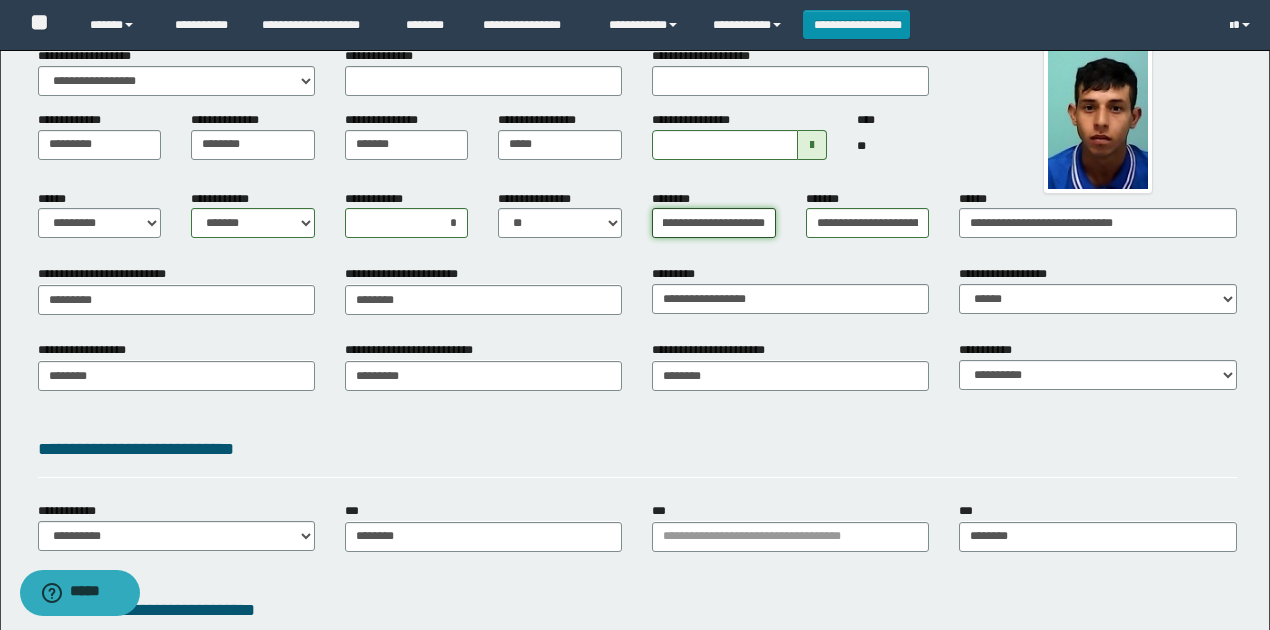scroll, scrollTop: 0, scrollLeft: 0, axis: both 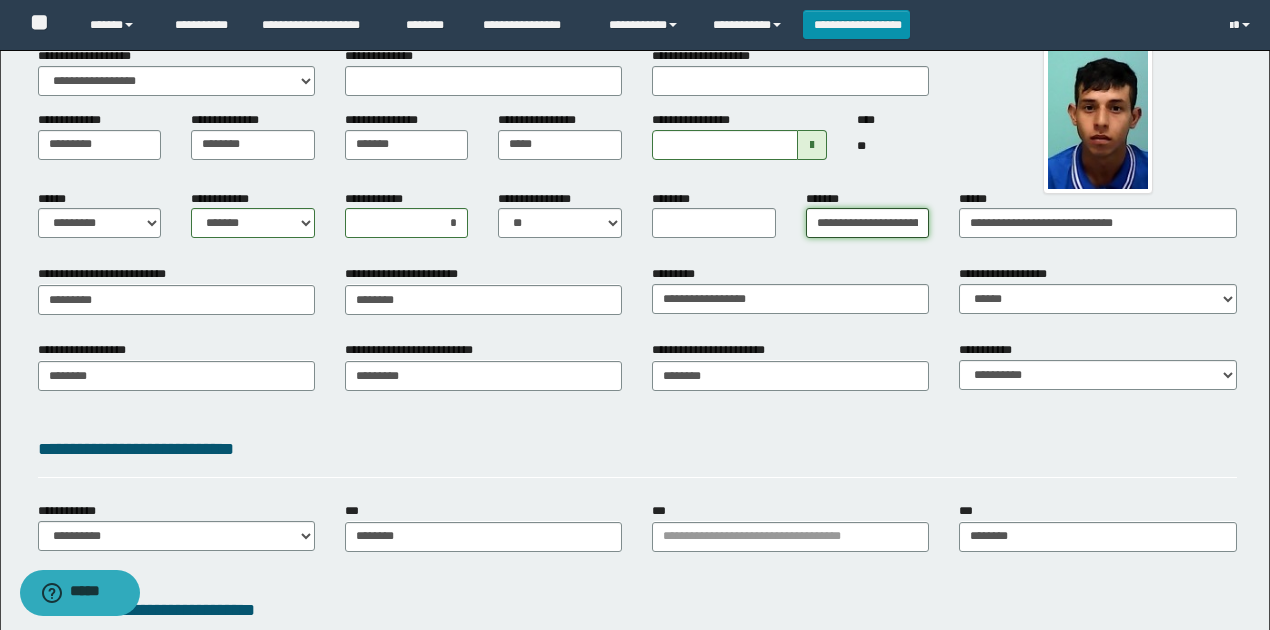 drag, startPoint x: 880, startPoint y: 222, endPoint x: 795, endPoint y: 216, distance: 85.2115 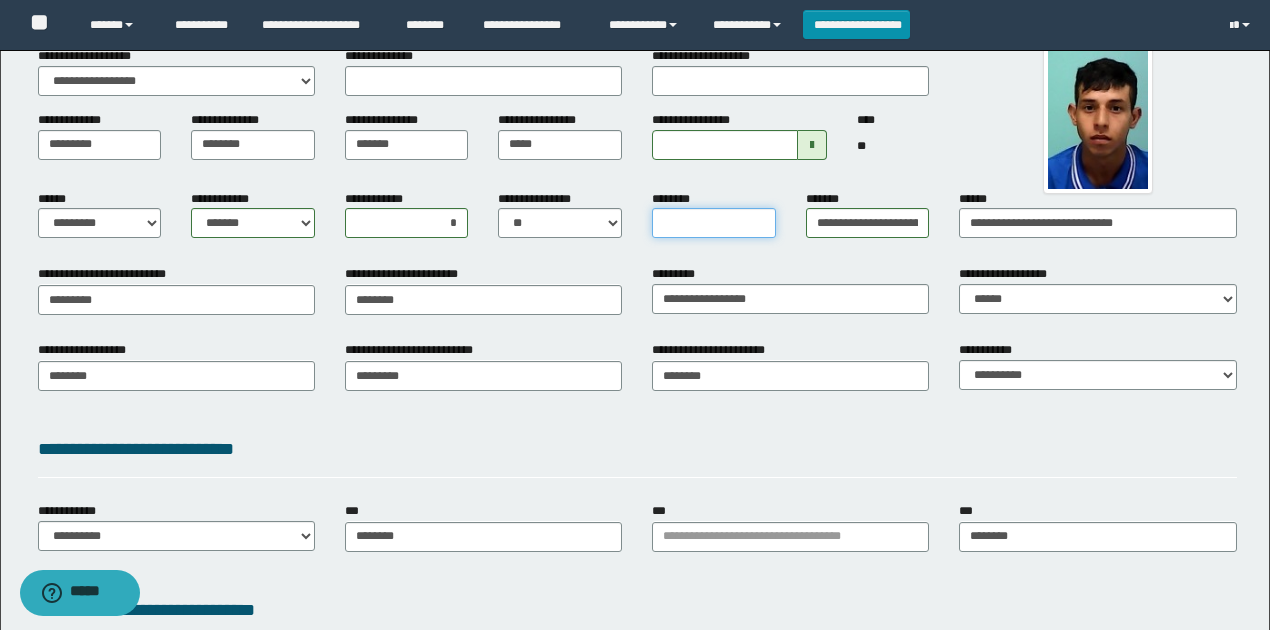 click on "********" at bounding box center (714, 223) 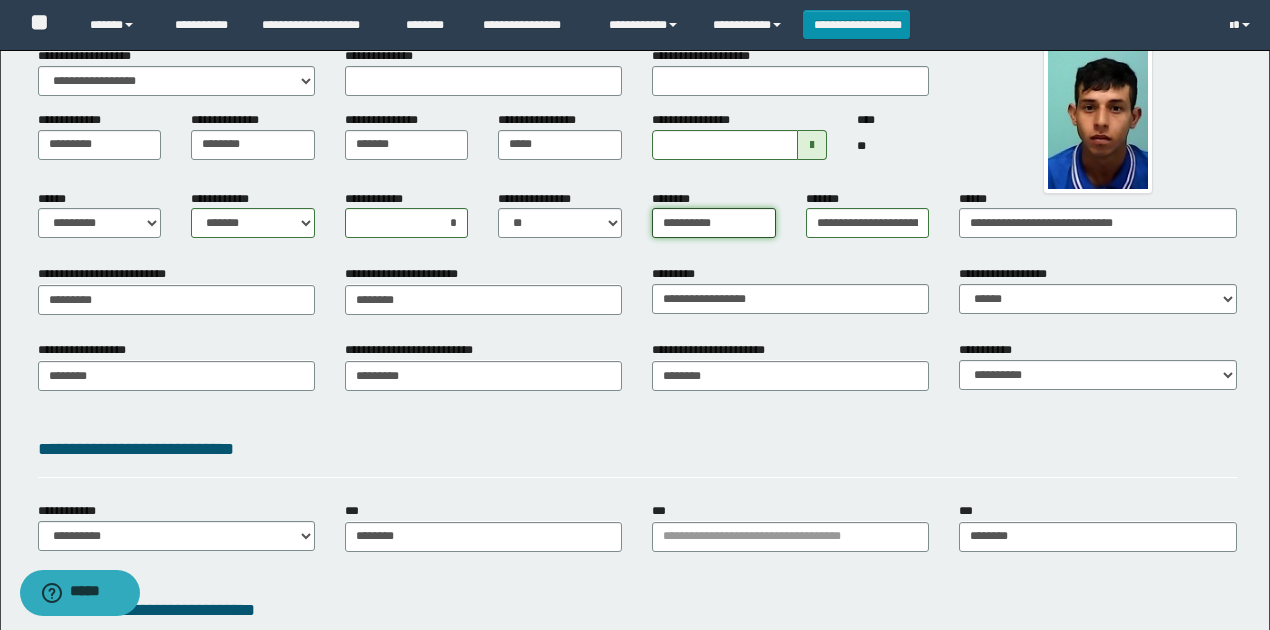 type on "**********" 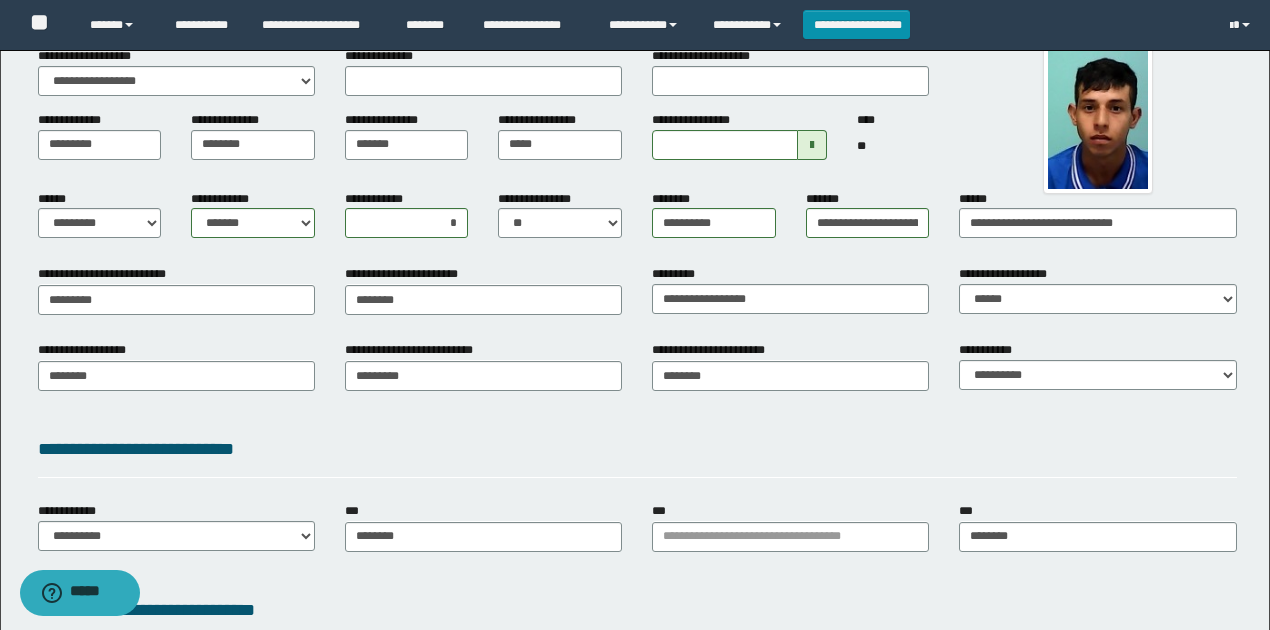 click on "**********" at bounding box center [637, 382] 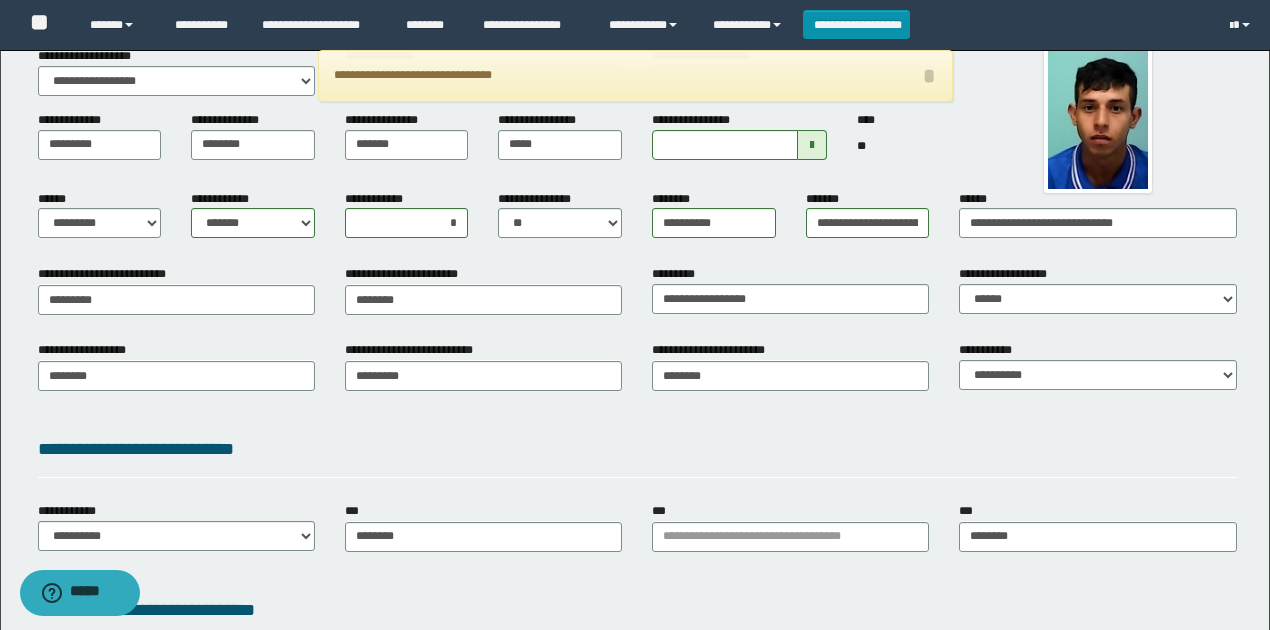 scroll, scrollTop: 0, scrollLeft: 0, axis: both 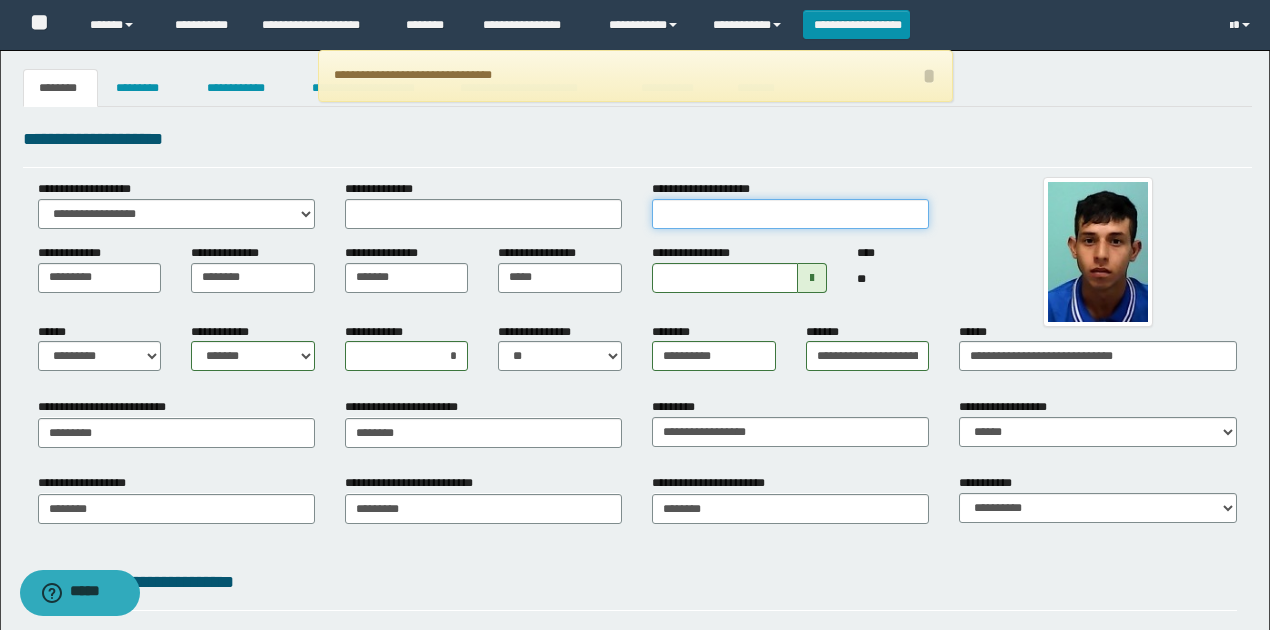 click on "**********" at bounding box center (790, 214) 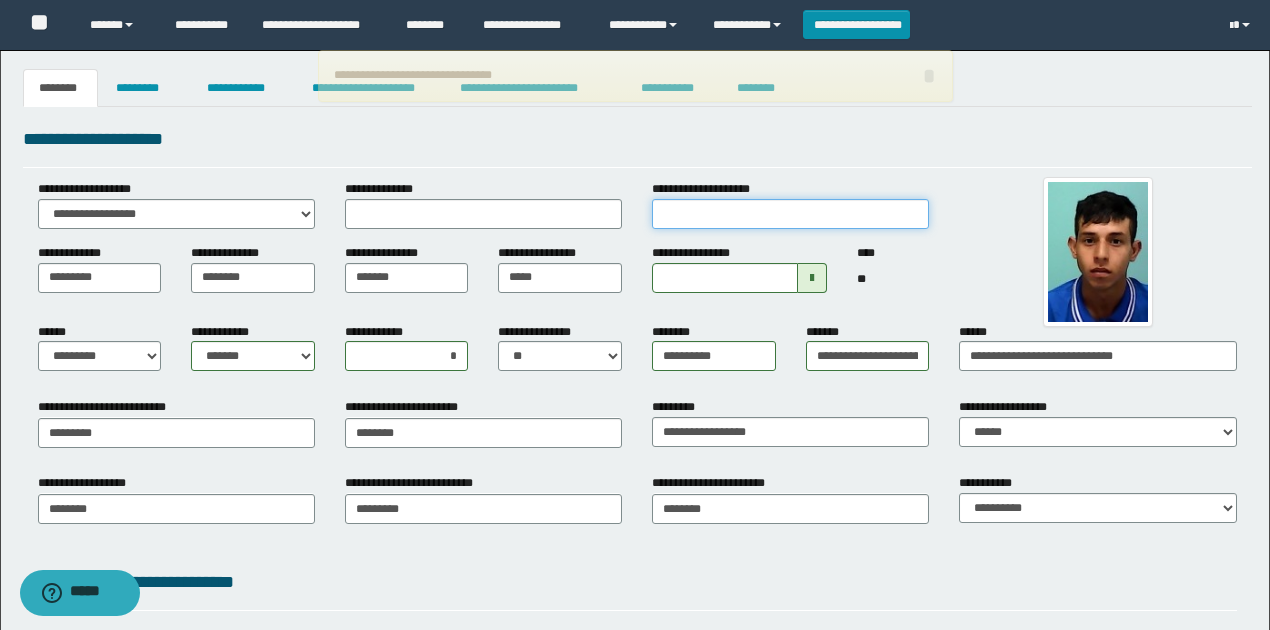 type on "**********" 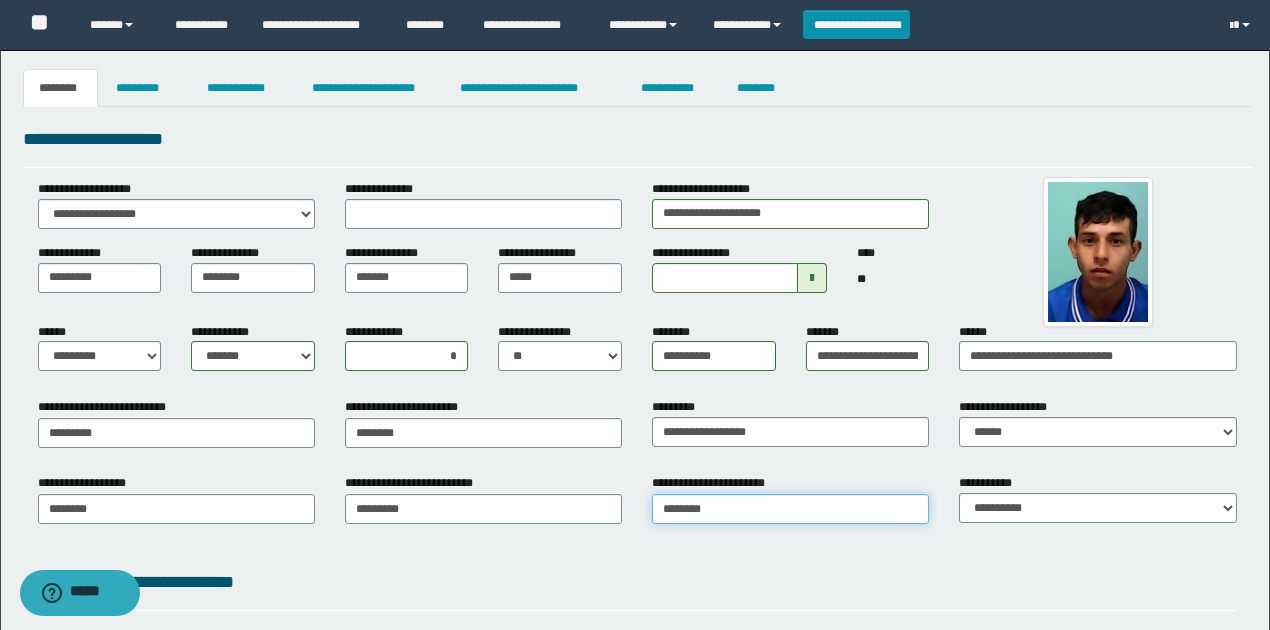type on "********" 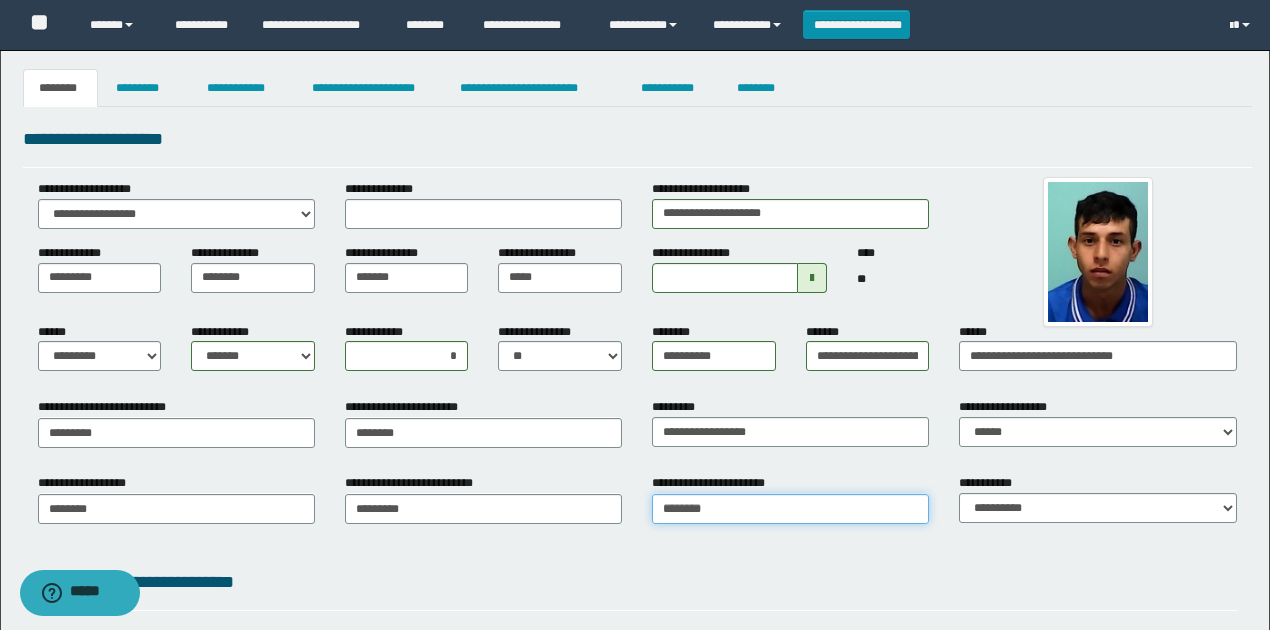 click on "********" at bounding box center [790, 509] 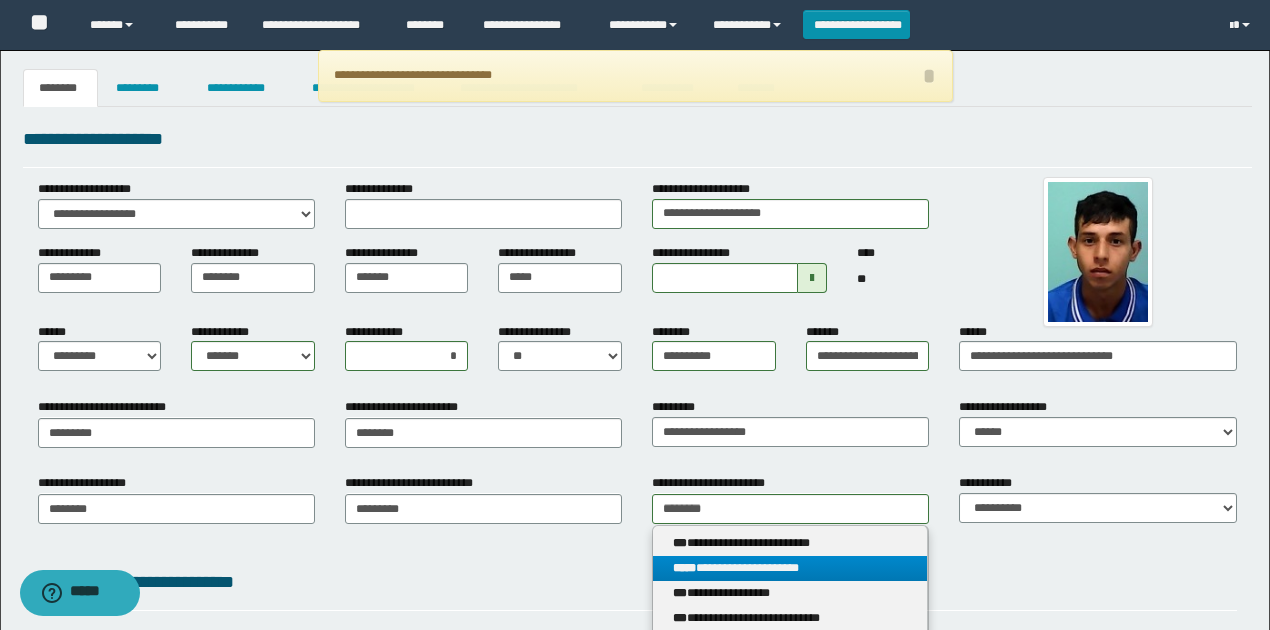 click on "*****" at bounding box center [684, 568] 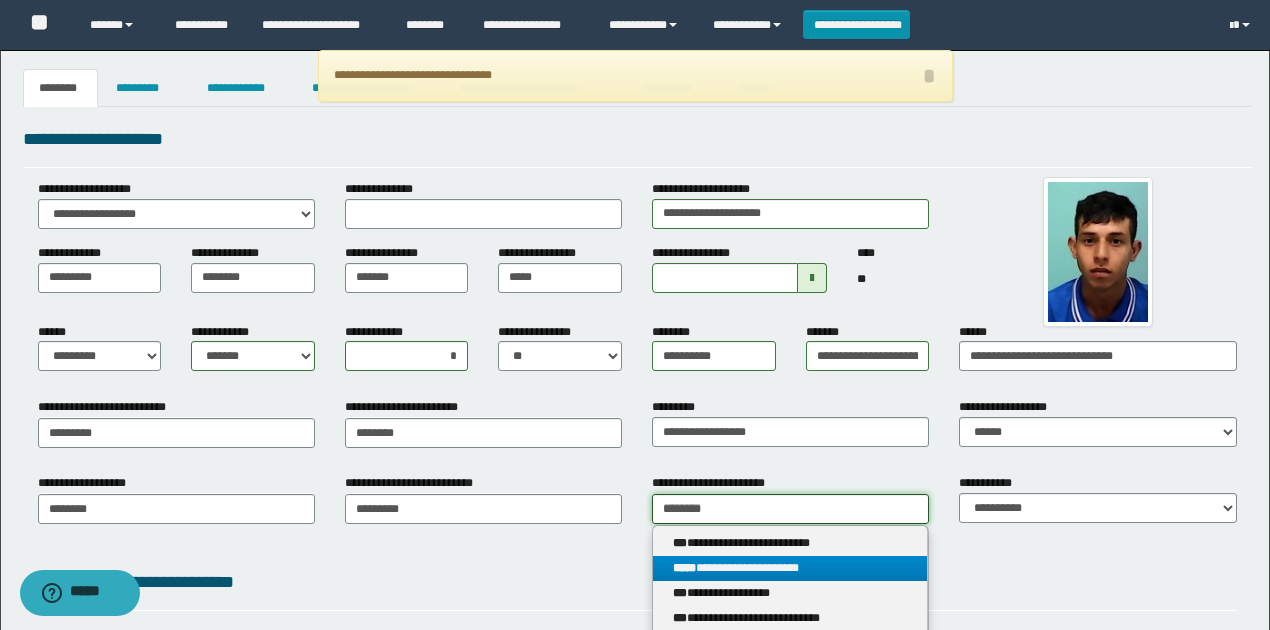 type 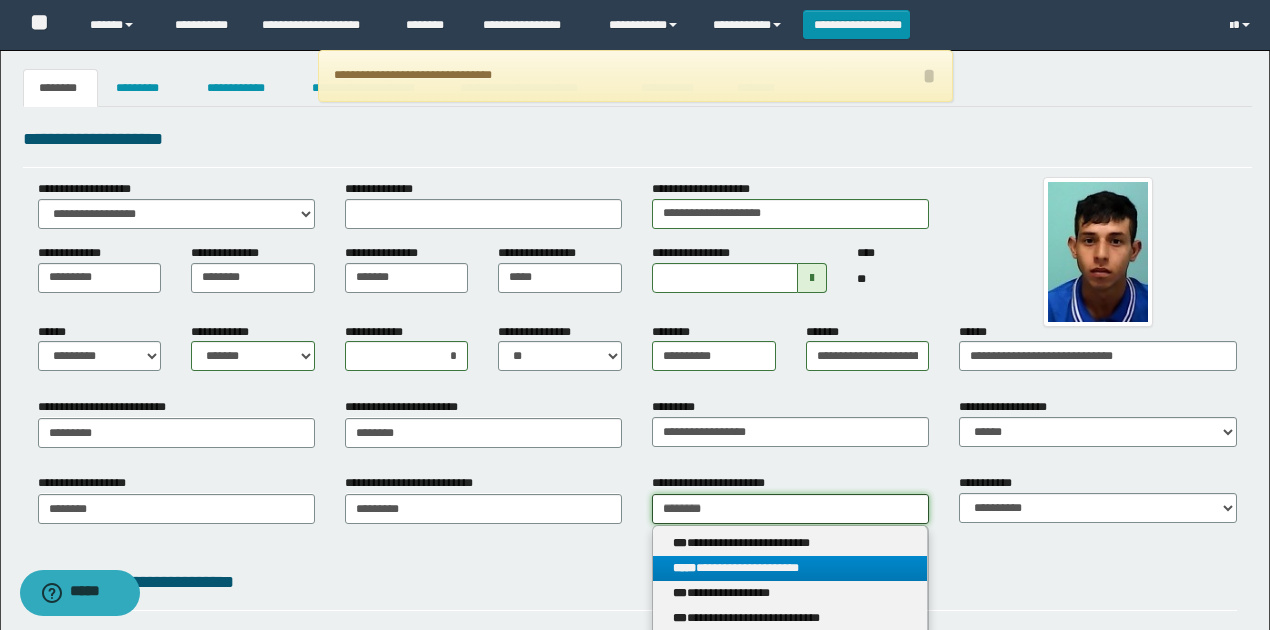 type on "**********" 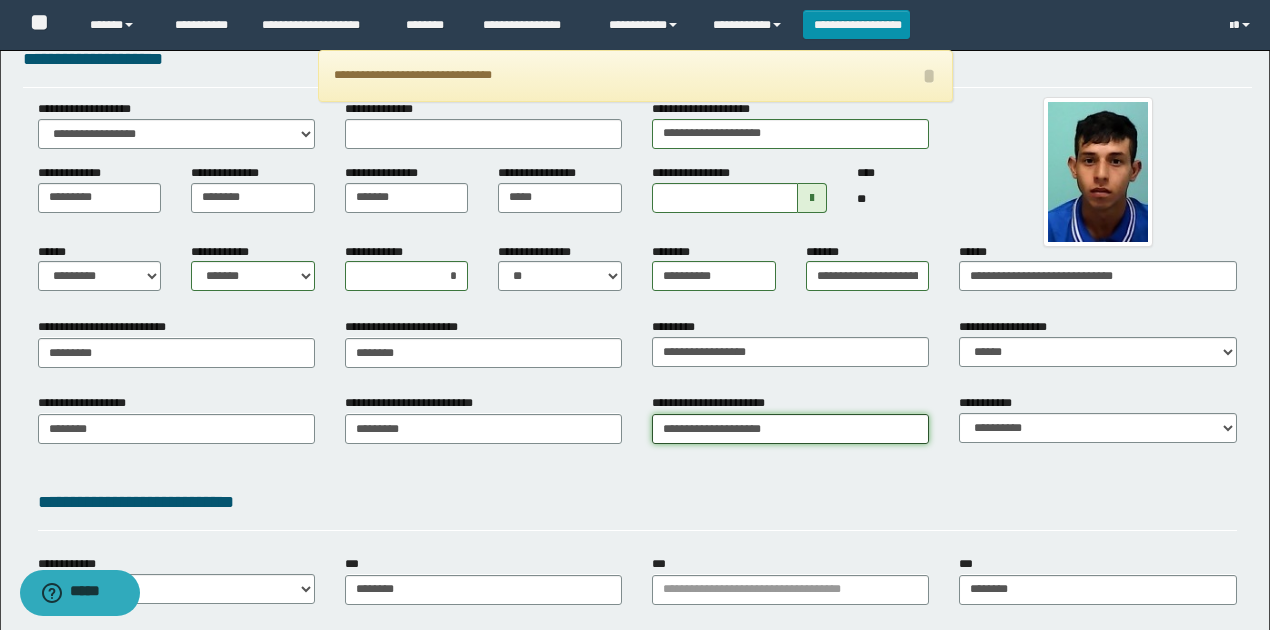 scroll, scrollTop: 200, scrollLeft: 0, axis: vertical 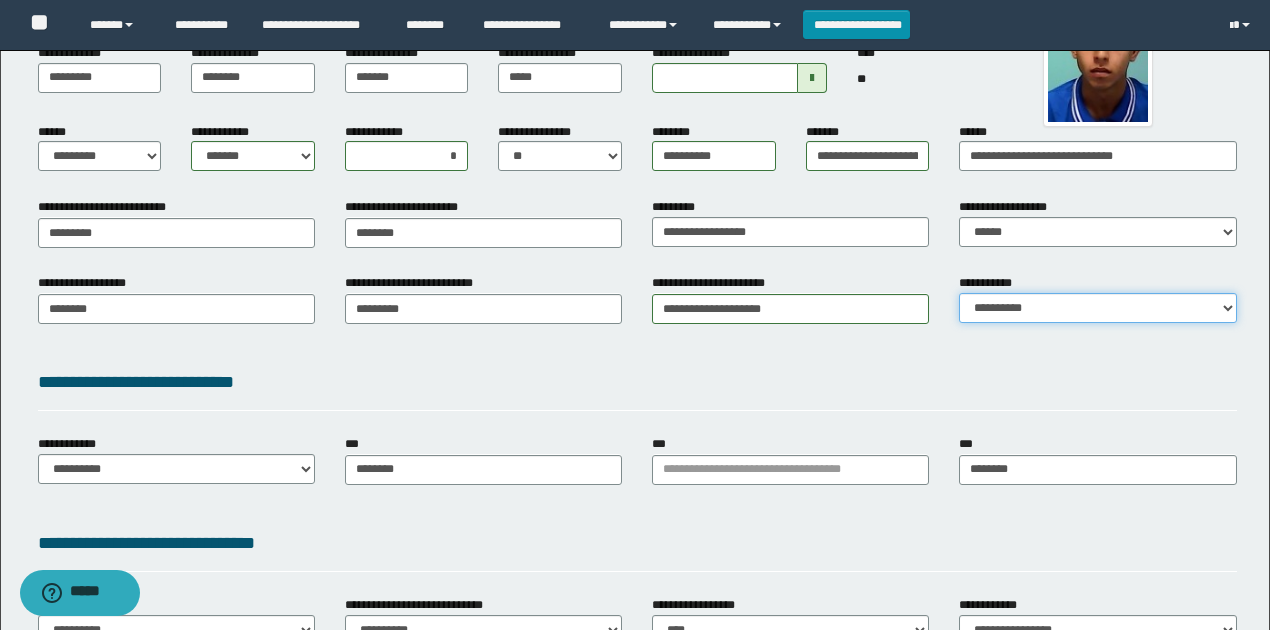 click on "**********" at bounding box center (1097, 308) 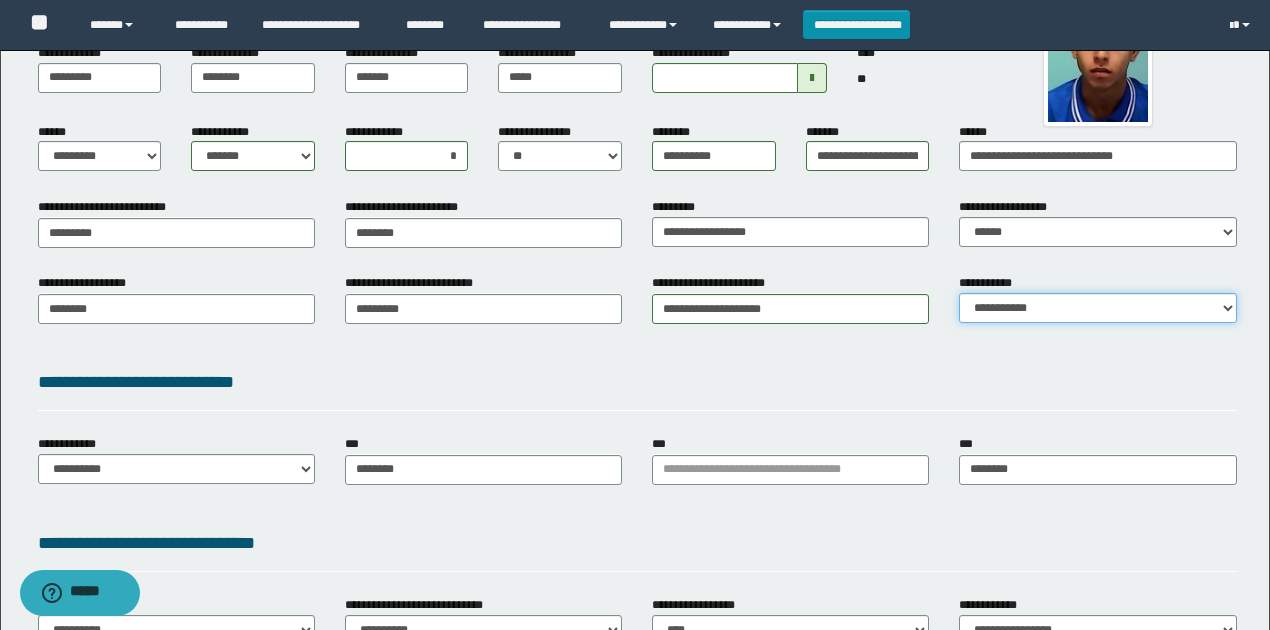 click on "**********" at bounding box center (1097, 308) 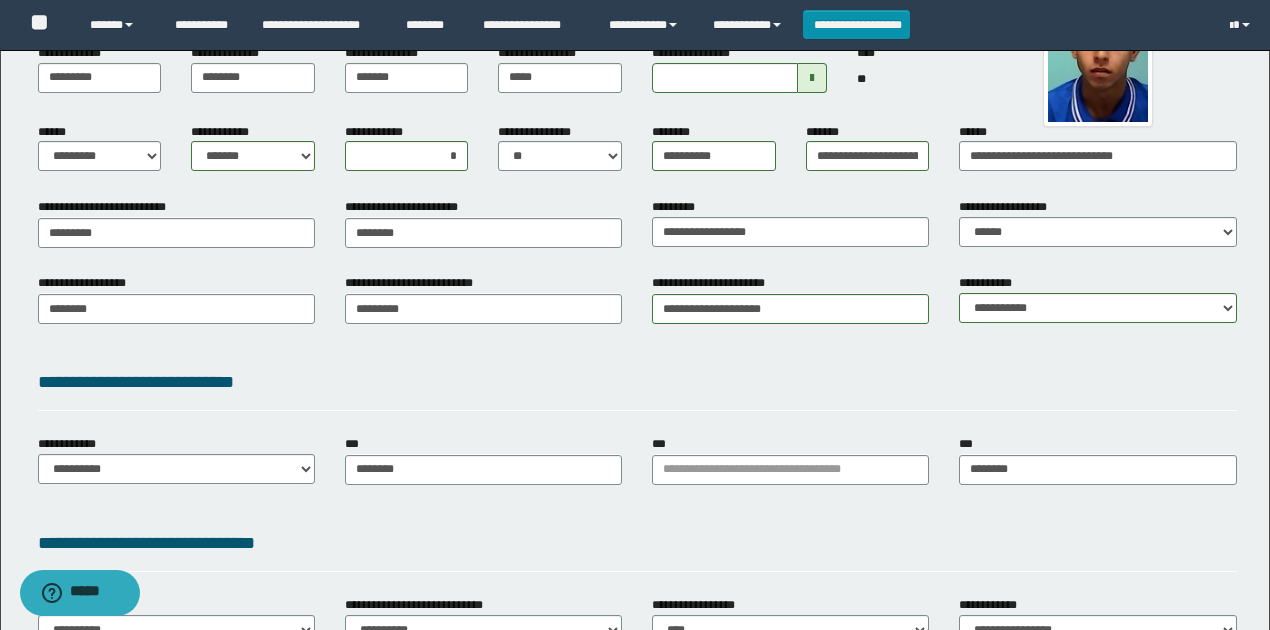 click on "**********" at bounding box center [637, 389] 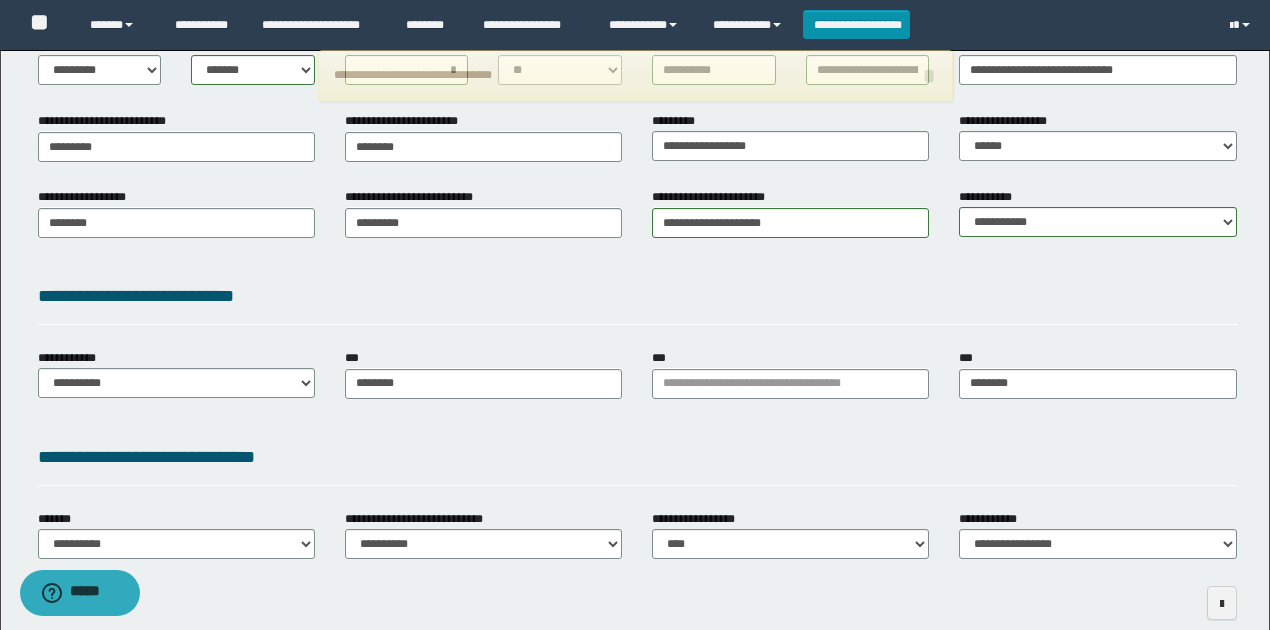 scroll, scrollTop: 383, scrollLeft: 0, axis: vertical 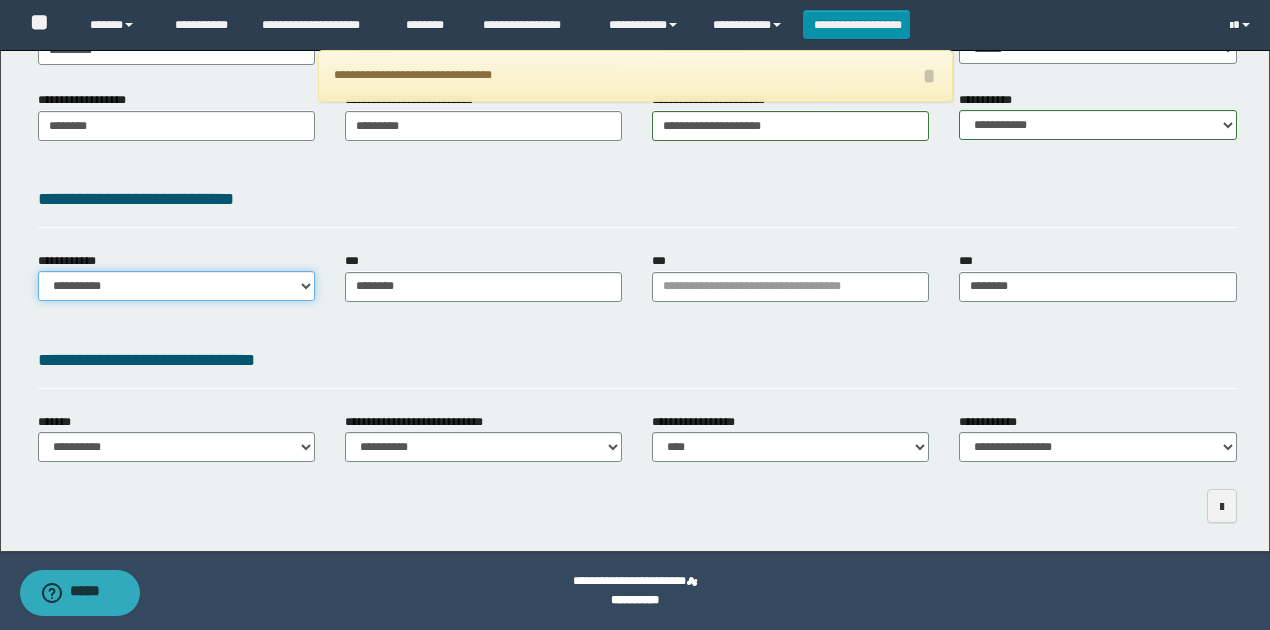 drag, startPoint x: 294, startPoint y: 272, endPoint x: 298, endPoint y: 286, distance: 14.56022 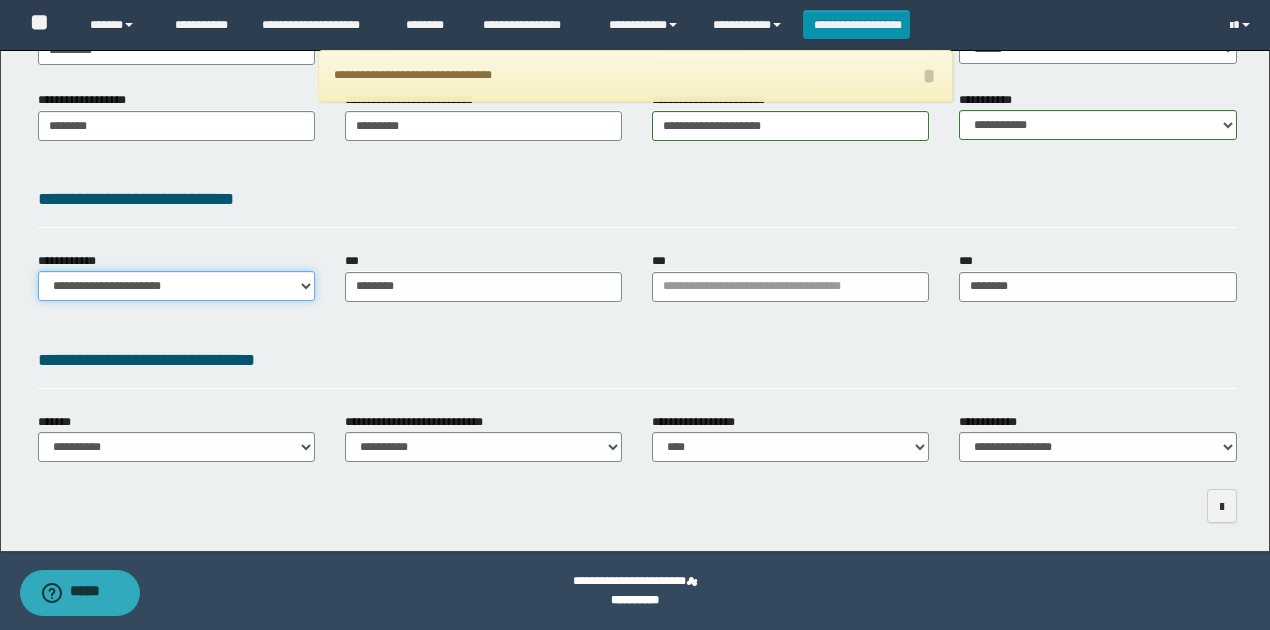 click on "**********" at bounding box center (176, 286) 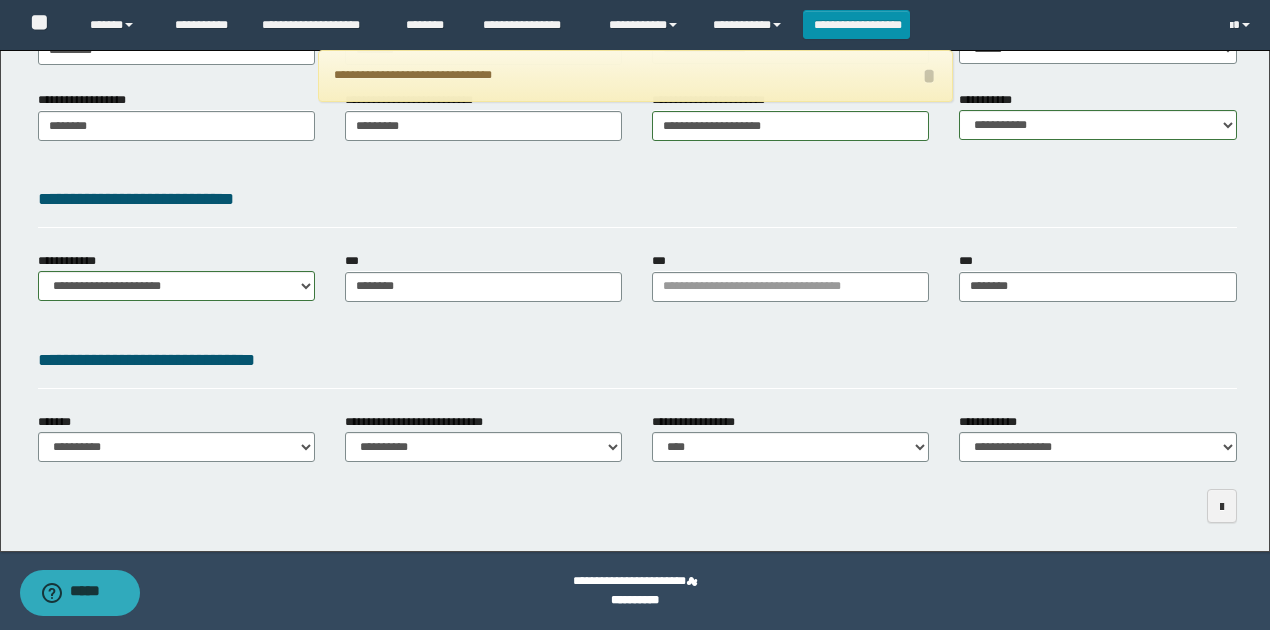 drag, startPoint x: 341, startPoint y: 338, endPoint x: 310, endPoint y: 438, distance: 104.69479 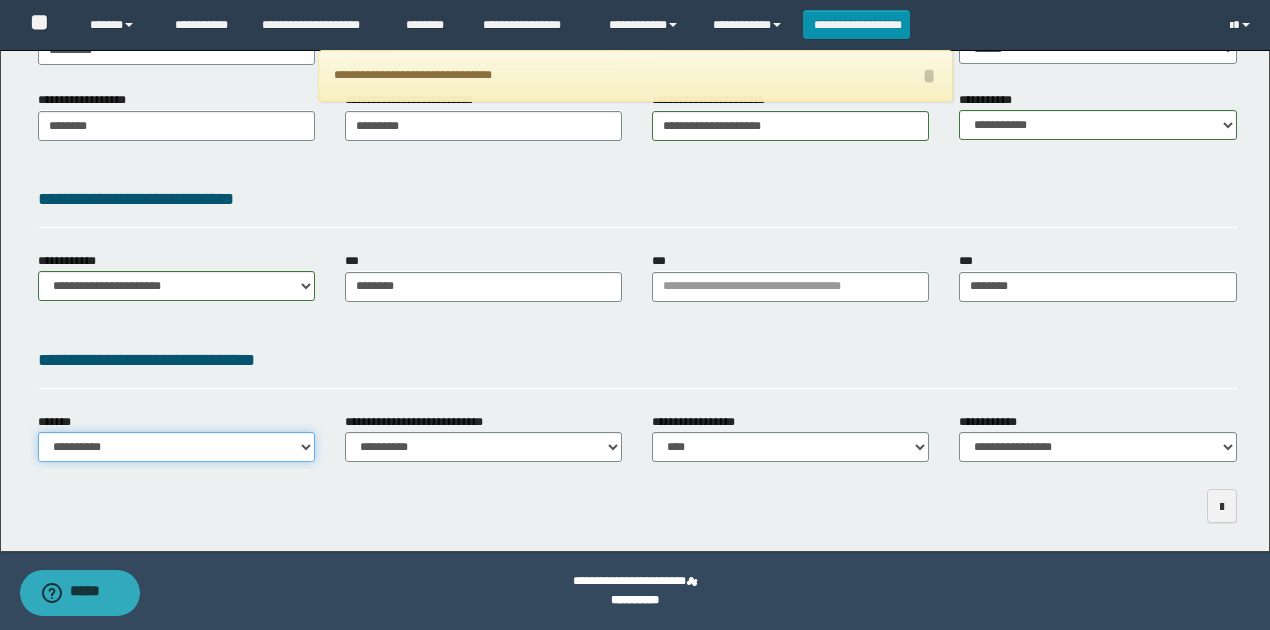 click on "**********" at bounding box center [176, 447] 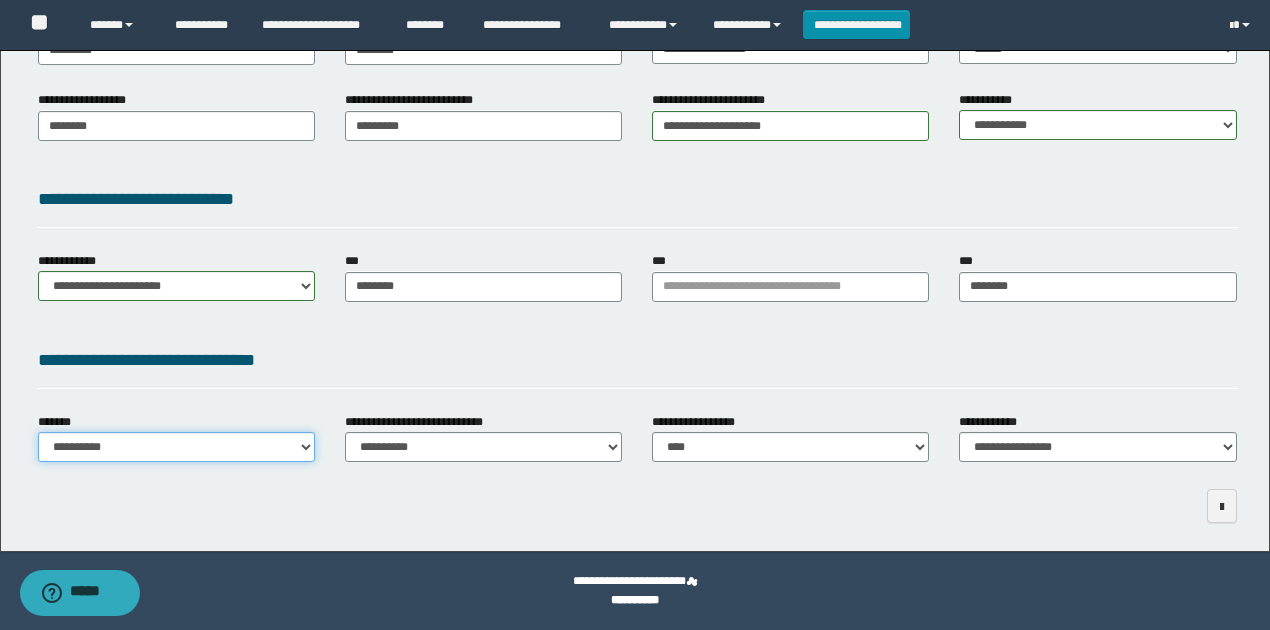 select on "*" 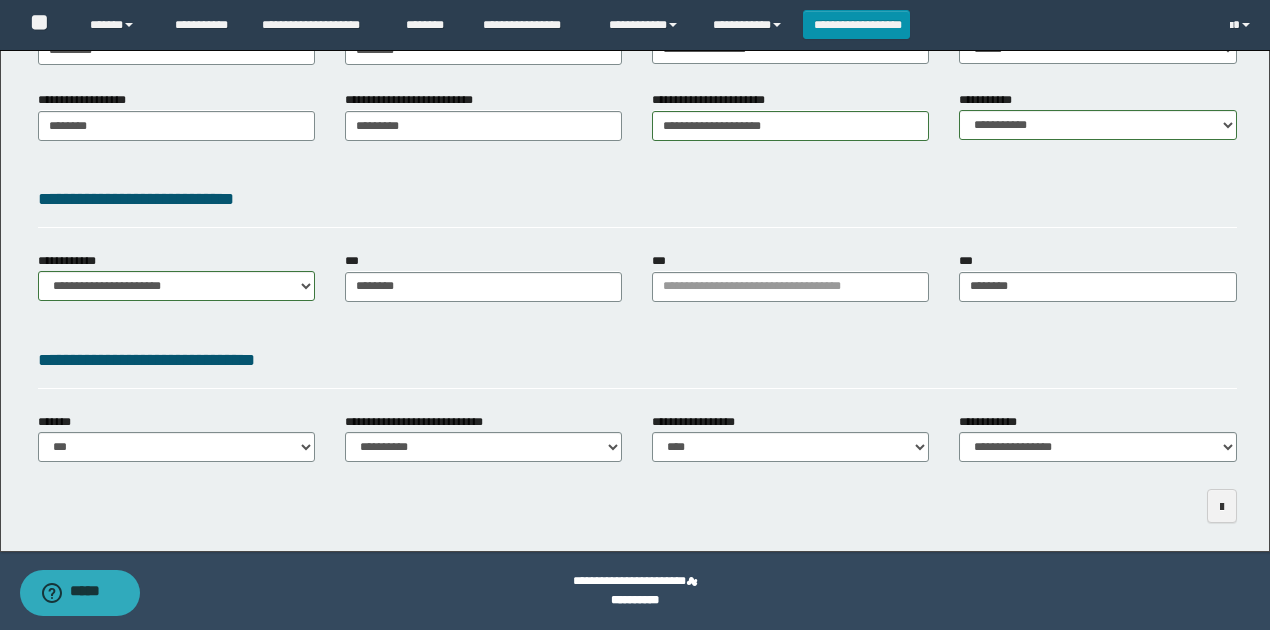 click on "**********" at bounding box center (635, 109) 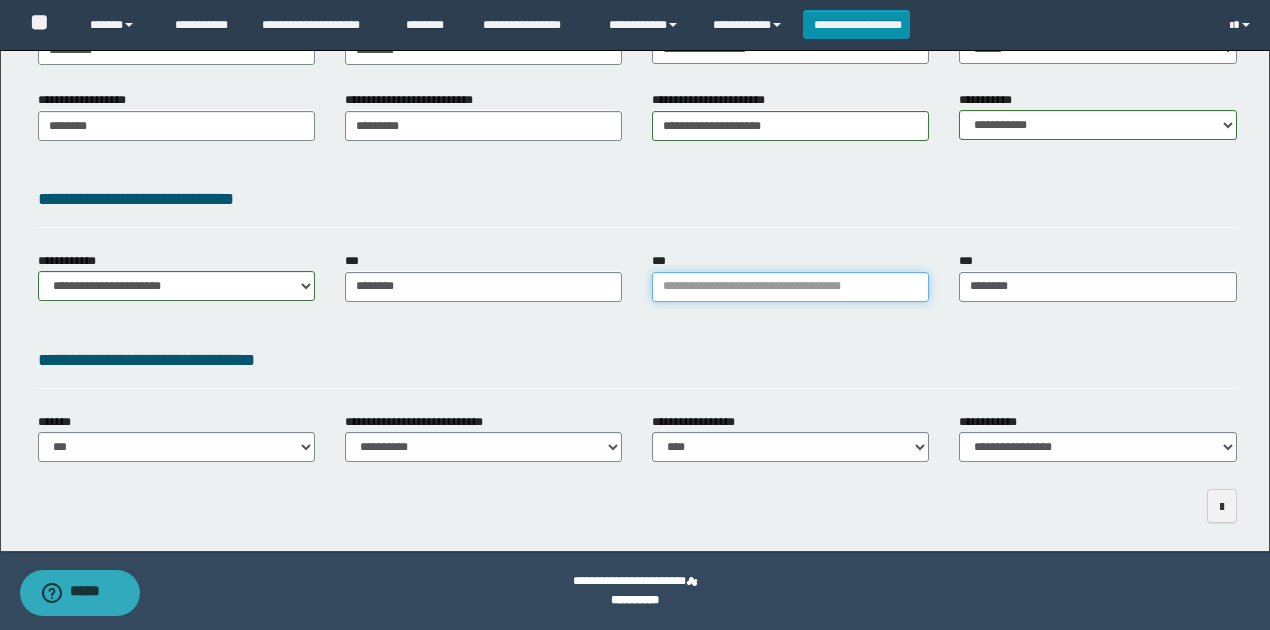 click on "***" at bounding box center (790, 287) 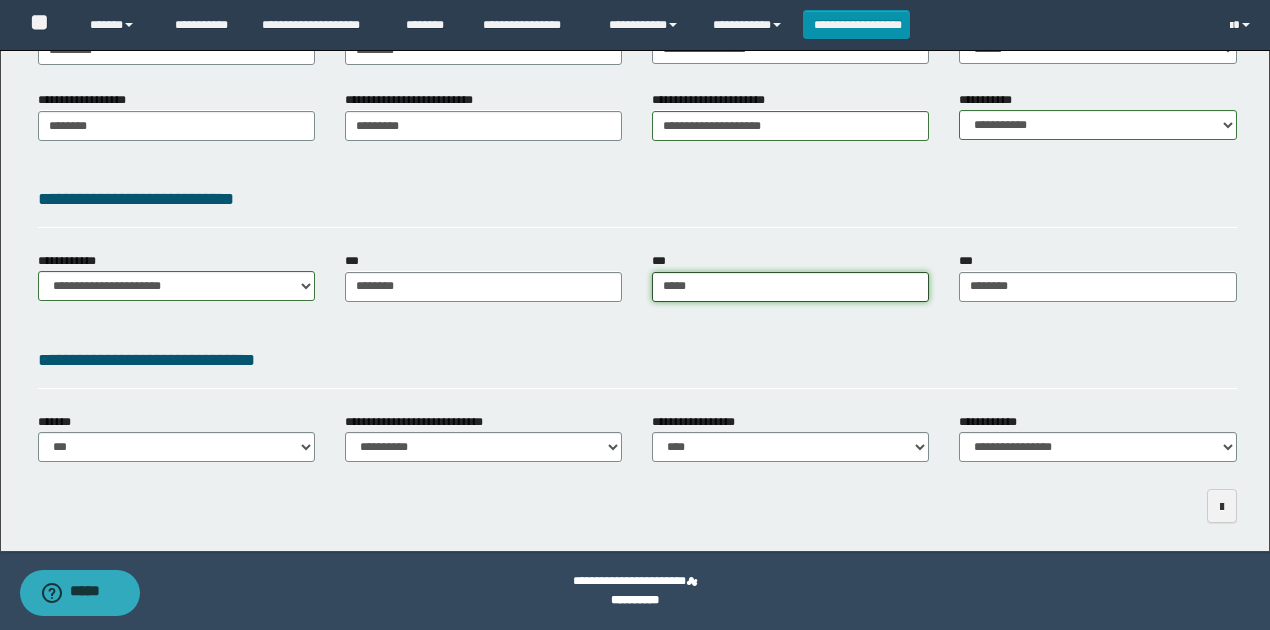 type on "******" 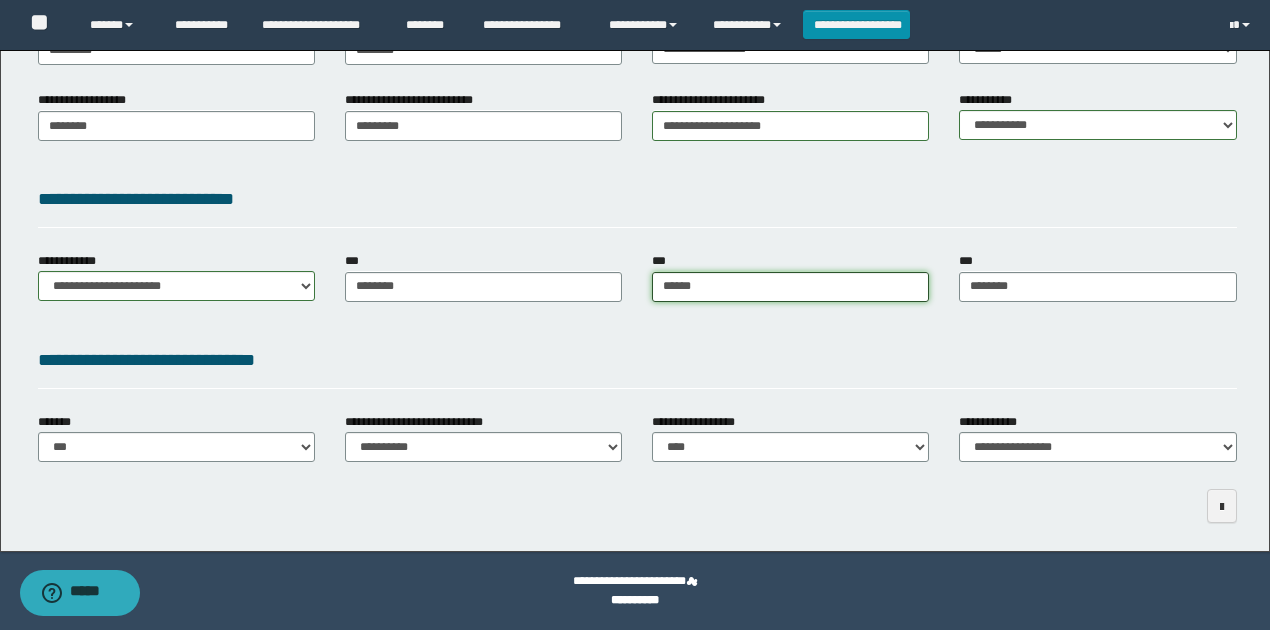 type on "**********" 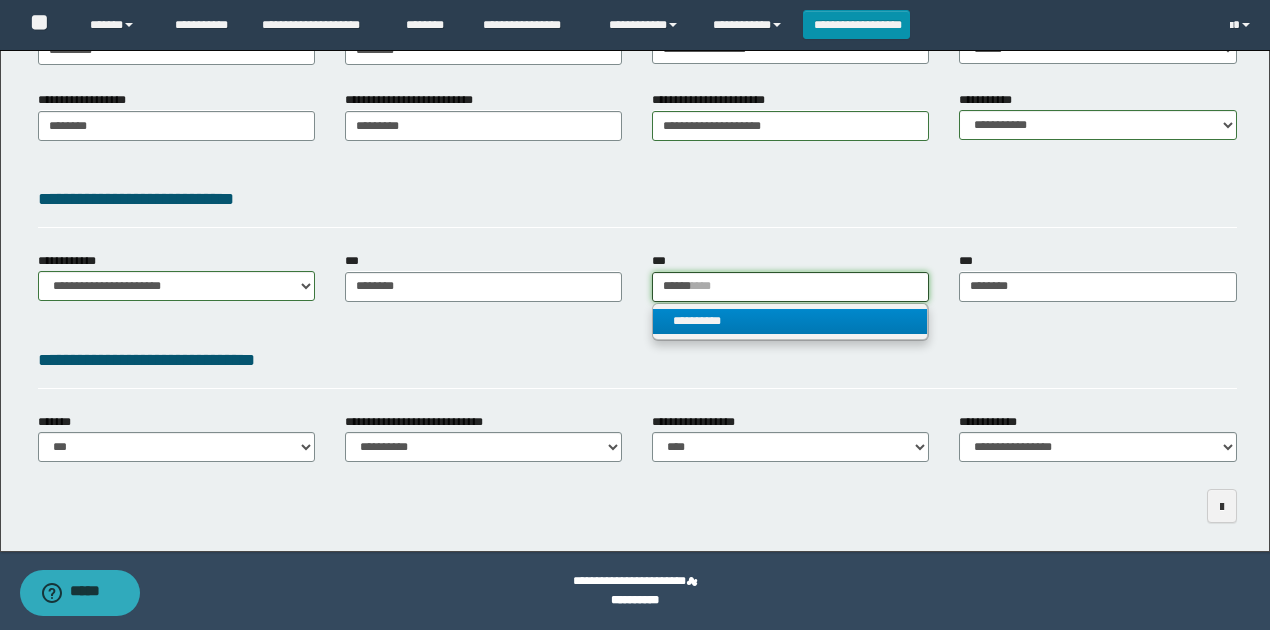 type on "******" 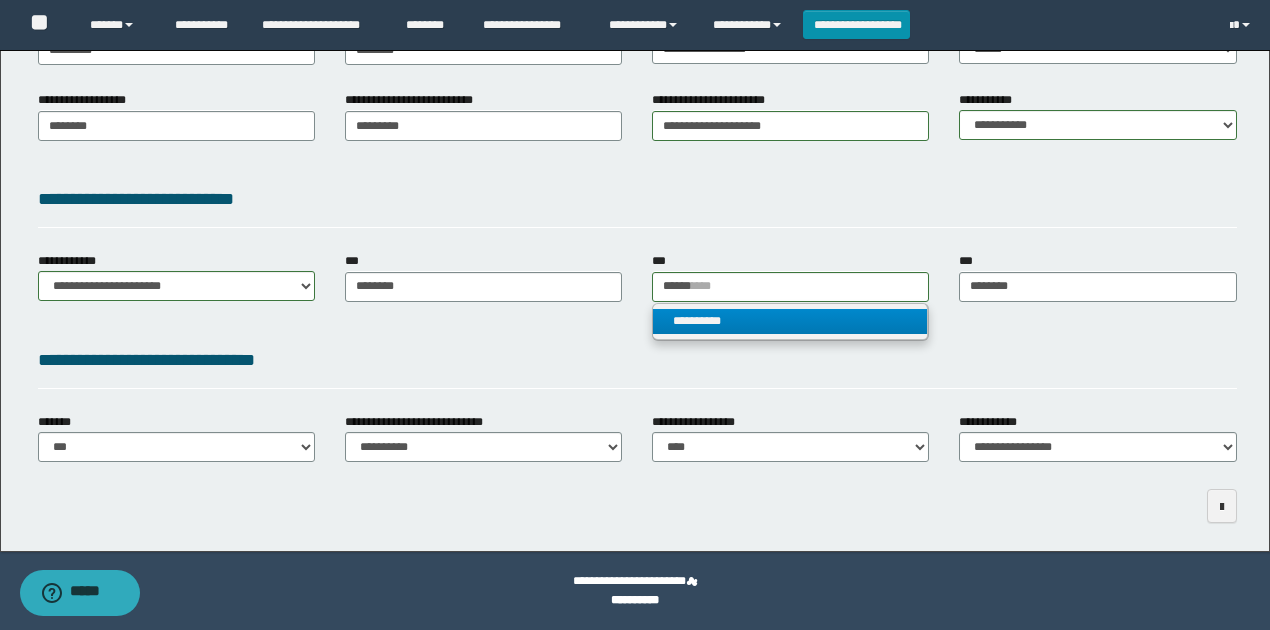 click on "**********" at bounding box center (790, 321) 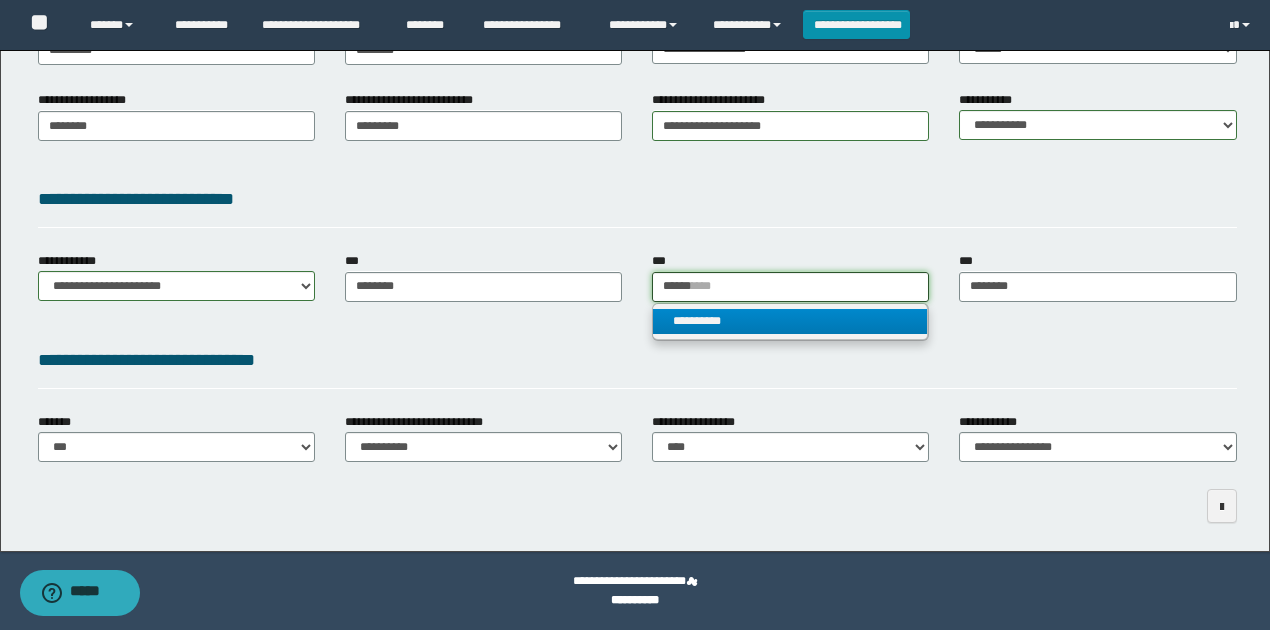 type 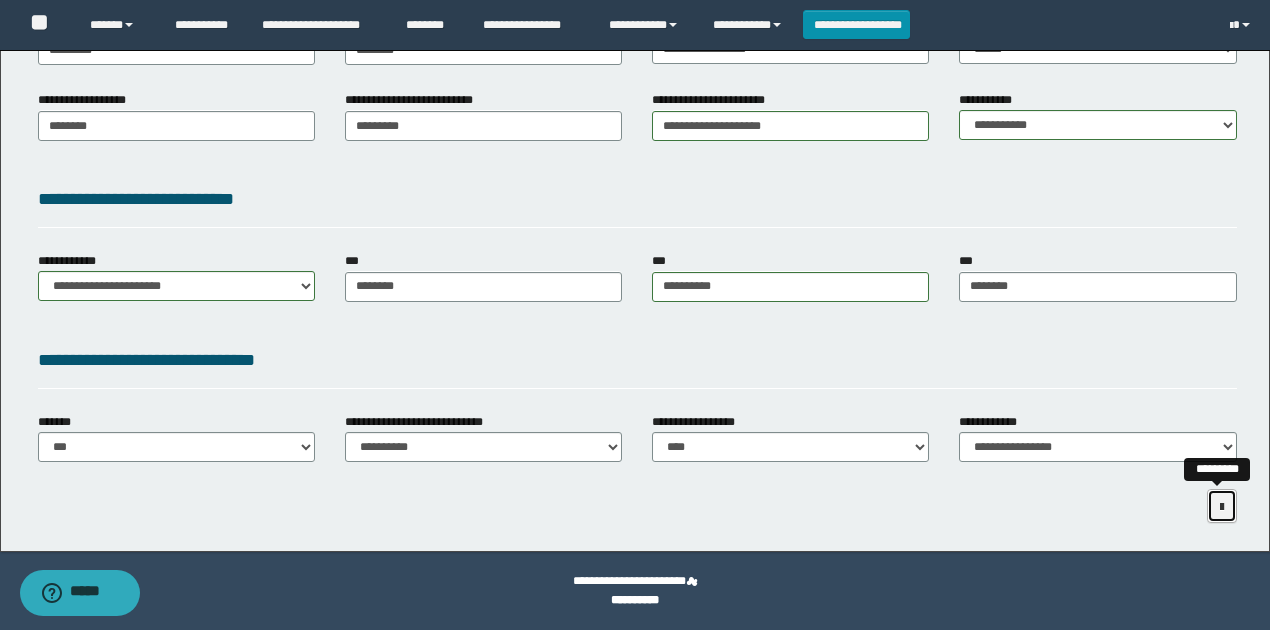 click at bounding box center (1222, 507) 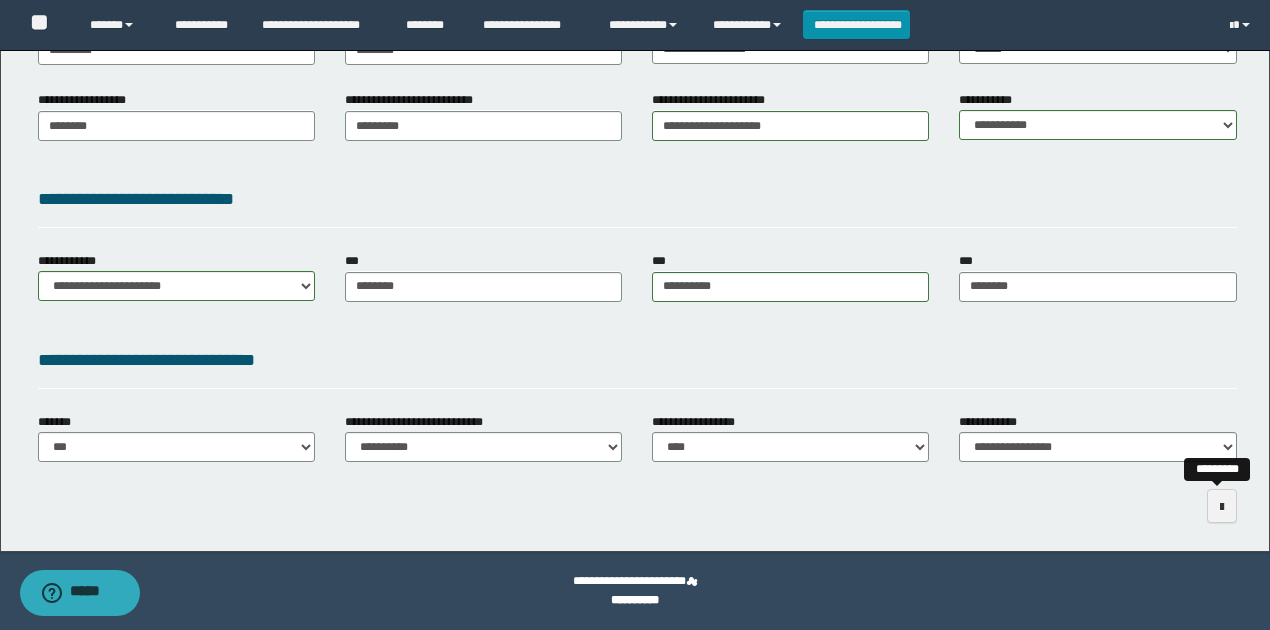 scroll, scrollTop: 313, scrollLeft: 0, axis: vertical 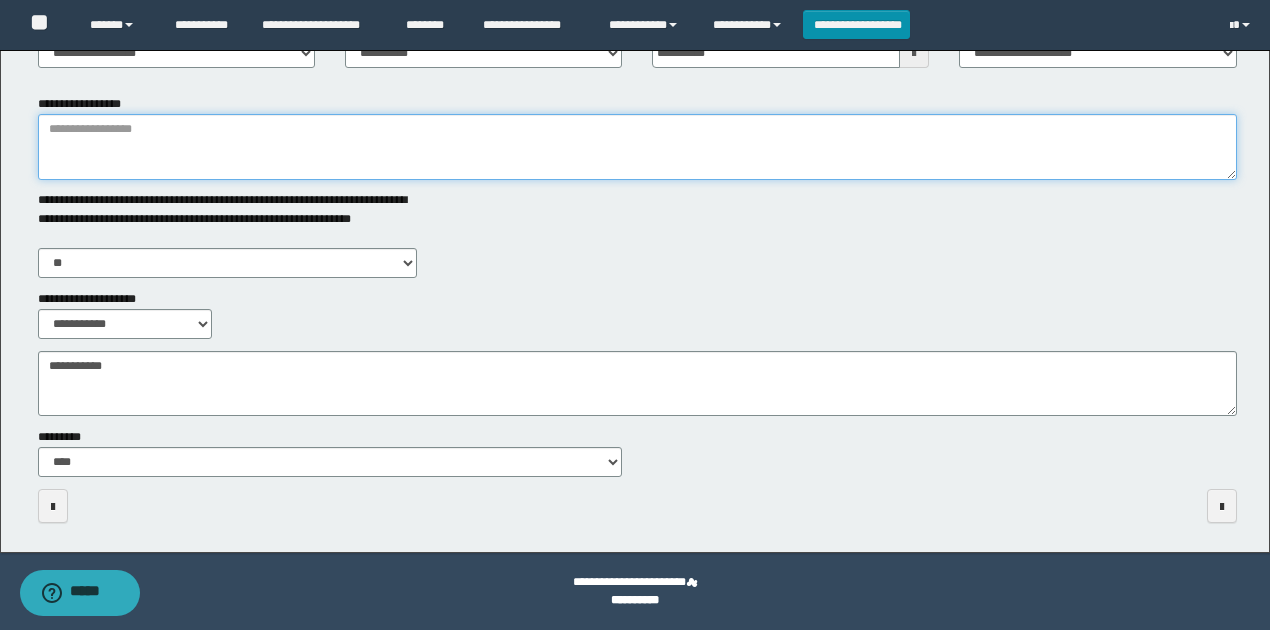 click on "**********" at bounding box center (637, 147) 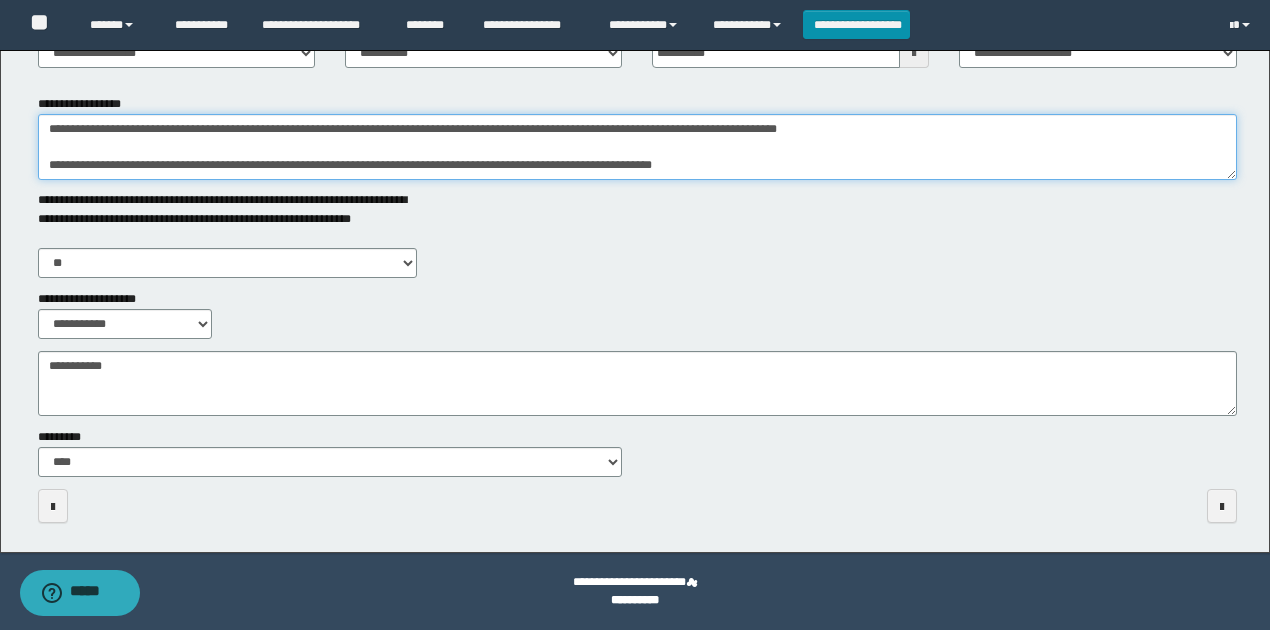 drag, startPoint x: 697, startPoint y: 163, endPoint x: 41, endPoint y: 156, distance: 656.03735 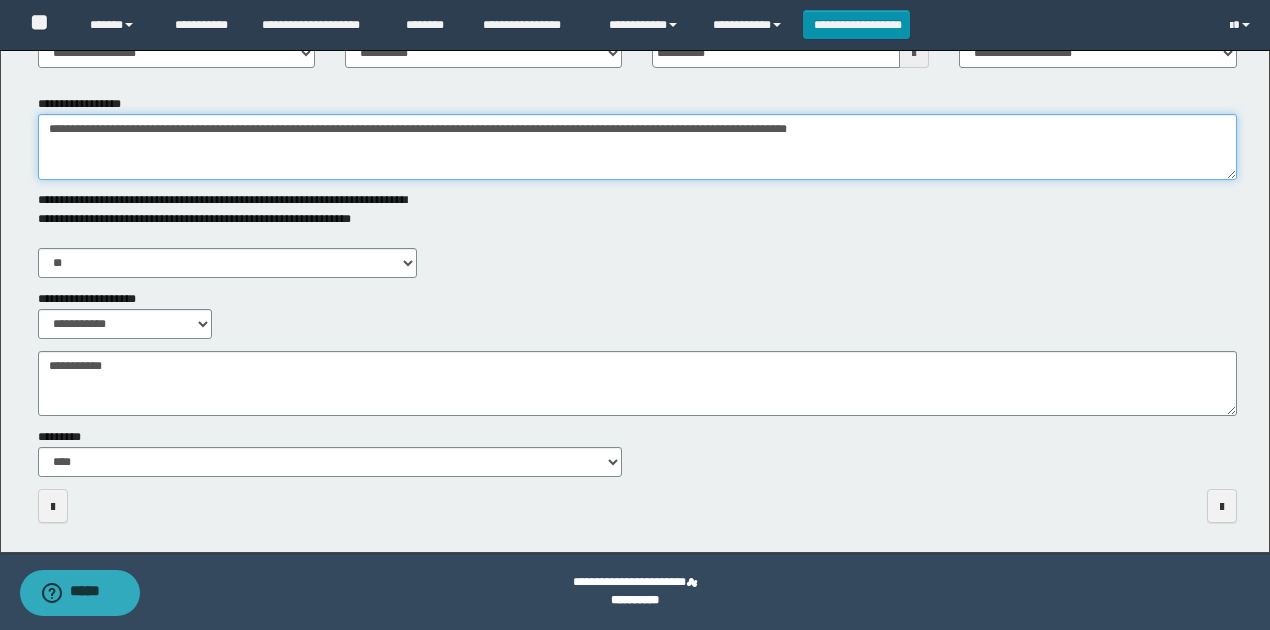 type on "**********" 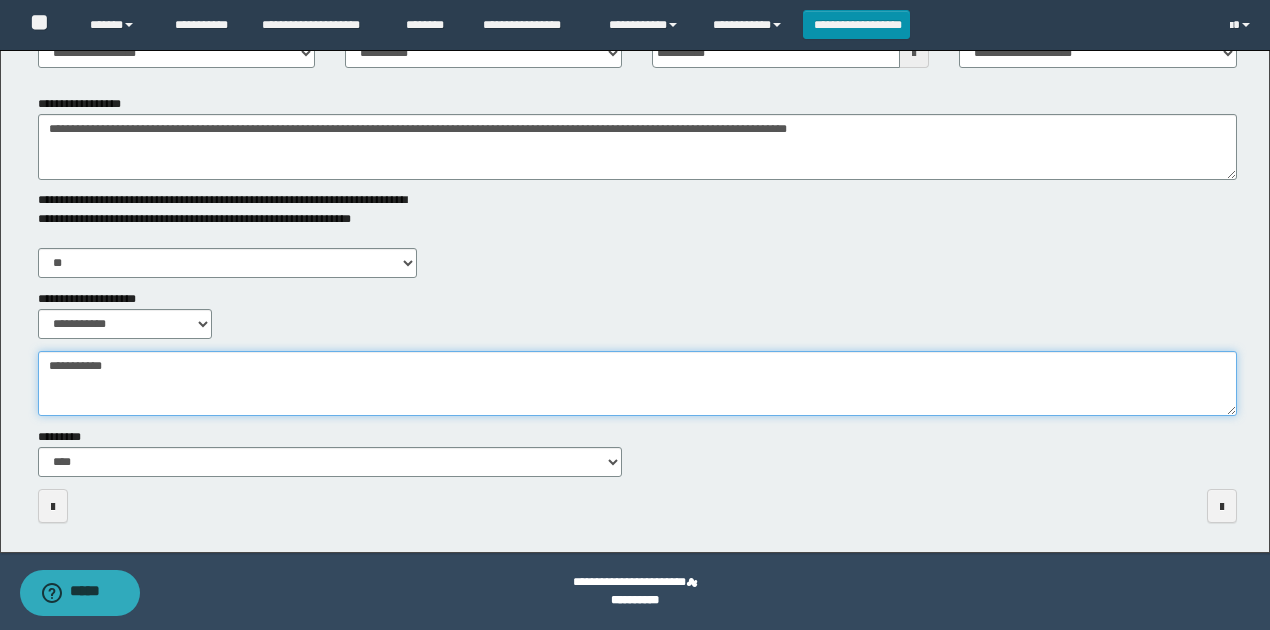 drag, startPoint x: 211, startPoint y: 386, endPoint x: 502, endPoint y: 386, distance: 291 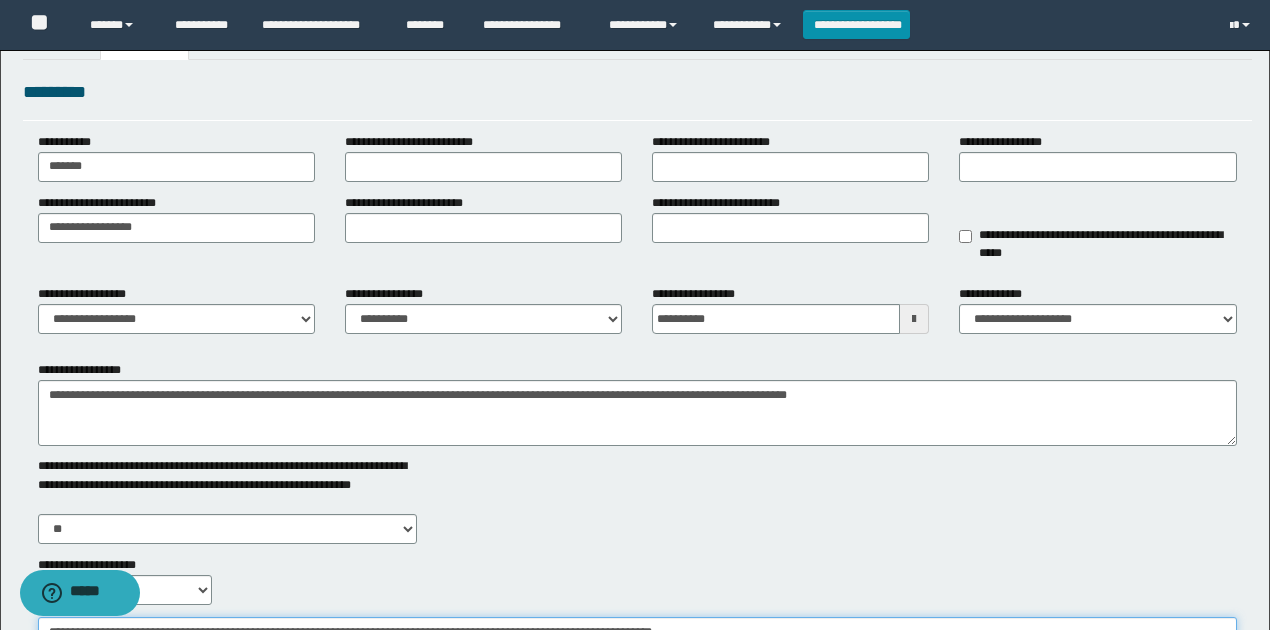 scroll, scrollTop: 46, scrollLeft: 0, axis: vertical 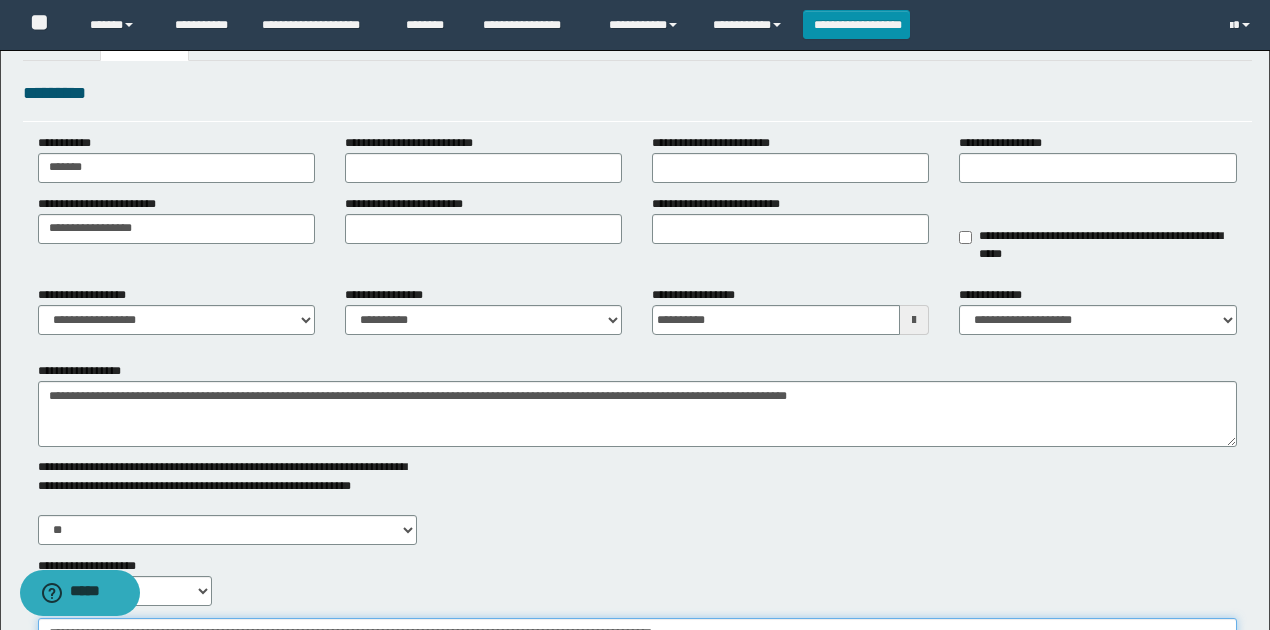 type on "**********" 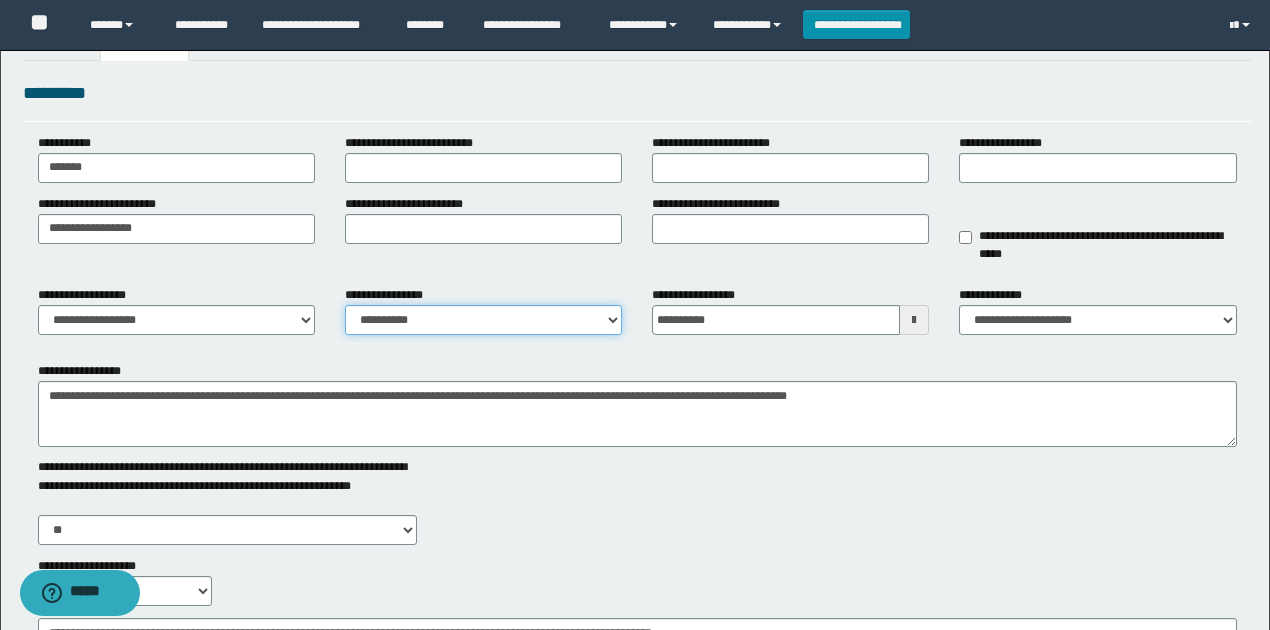 drag, startPoint x: 417, startPoint y: 320, endPoint x: 422, endPoint y: 330, distance: 11.18034 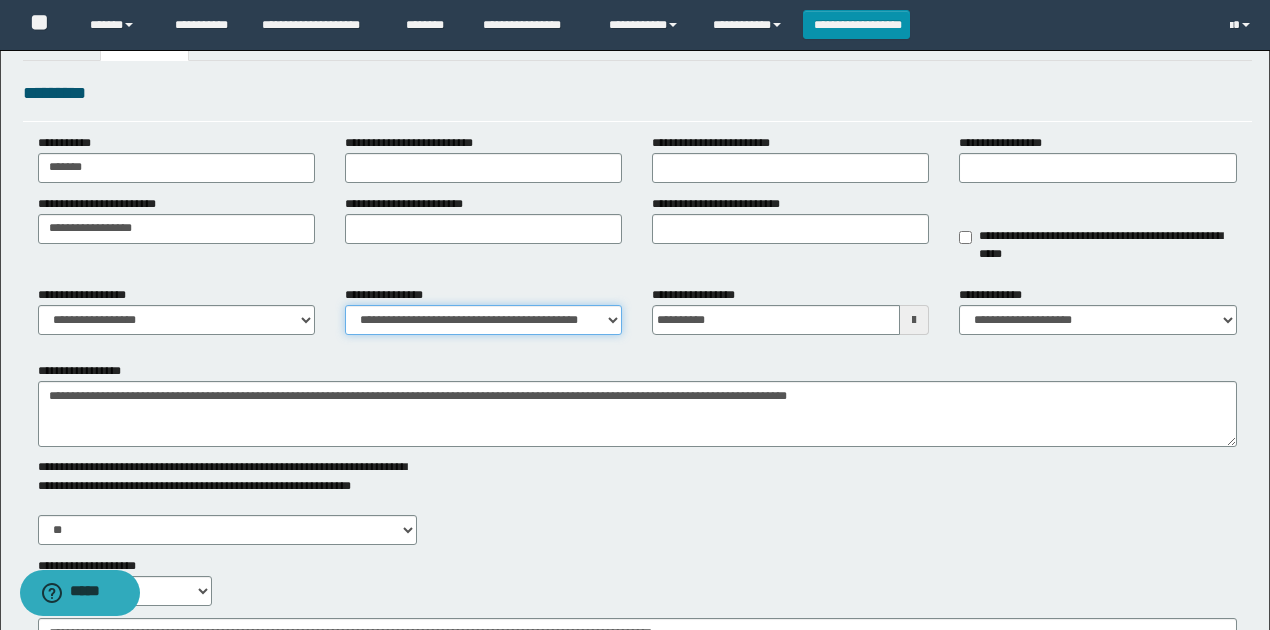 click on "**********" at bounding box center (483, 320) 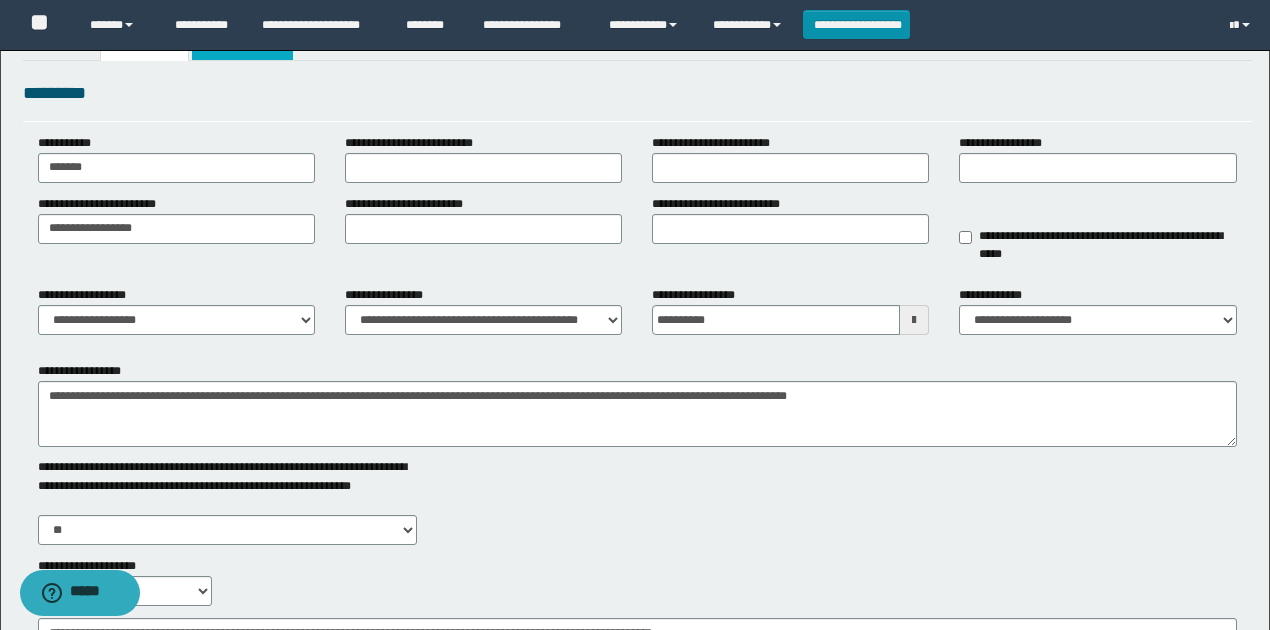 click on "**********" at bounding box center (635, 412) 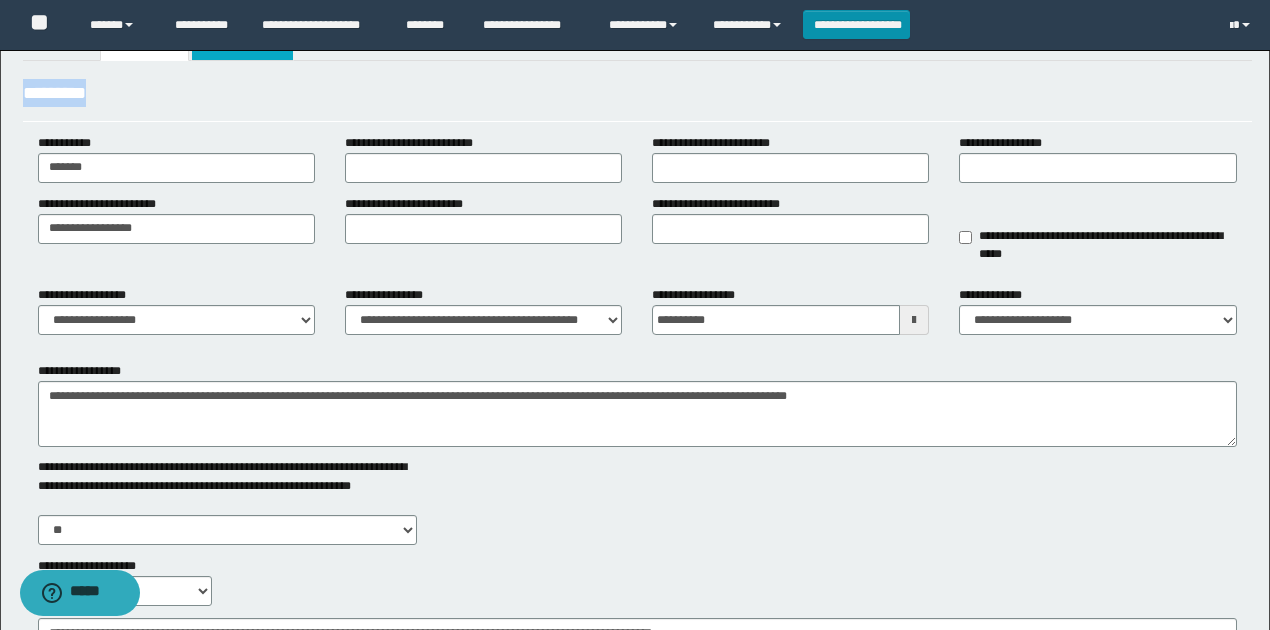 click on "**********" at bounding box center (243, 42) 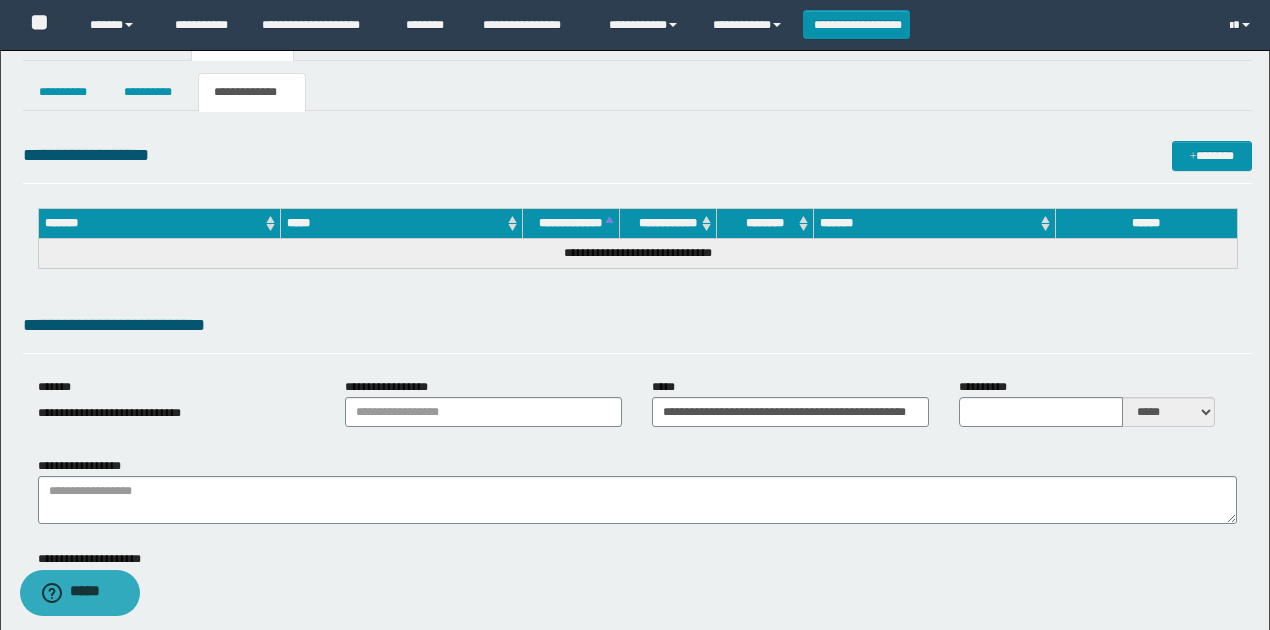 click on "**********" at bounding box center (637, 155) 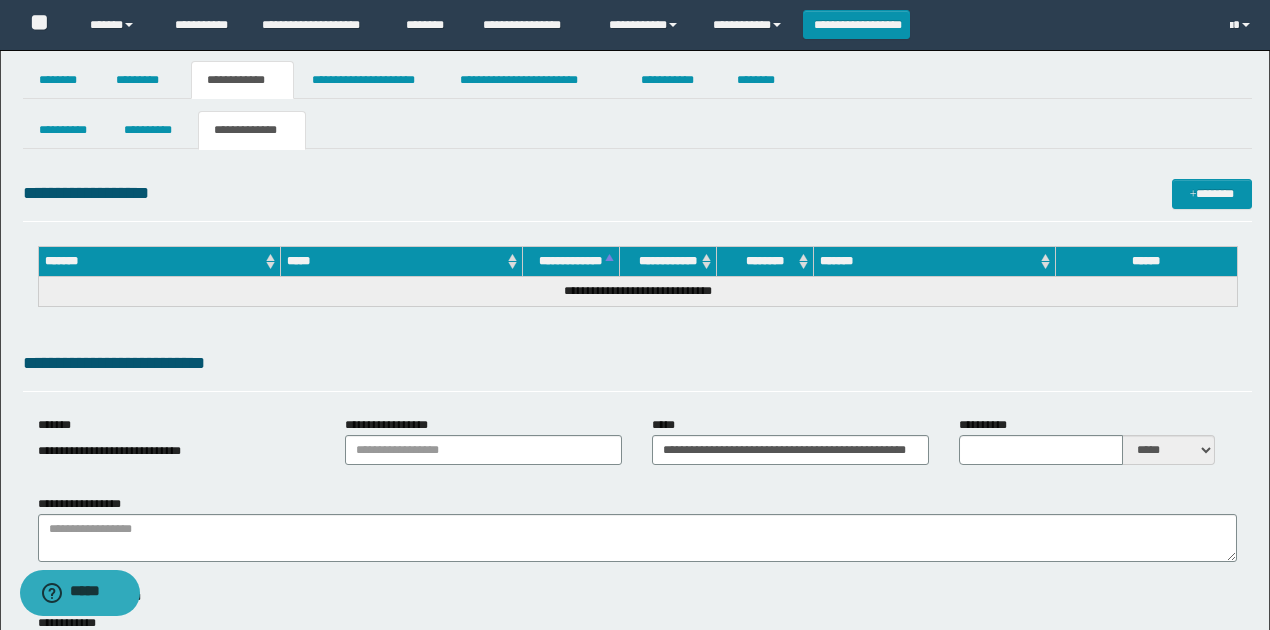 scroll, scrollTop: 0, scrollLeft: 0, axis: both 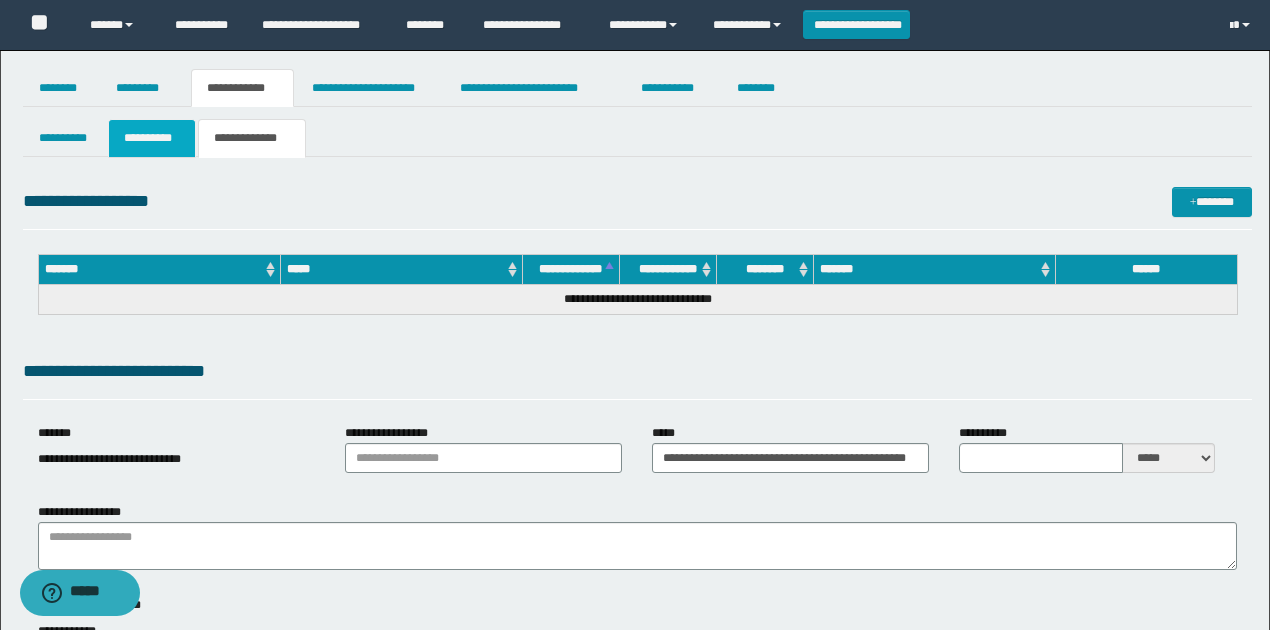 click on "**********" at bounding box center [151, 138] 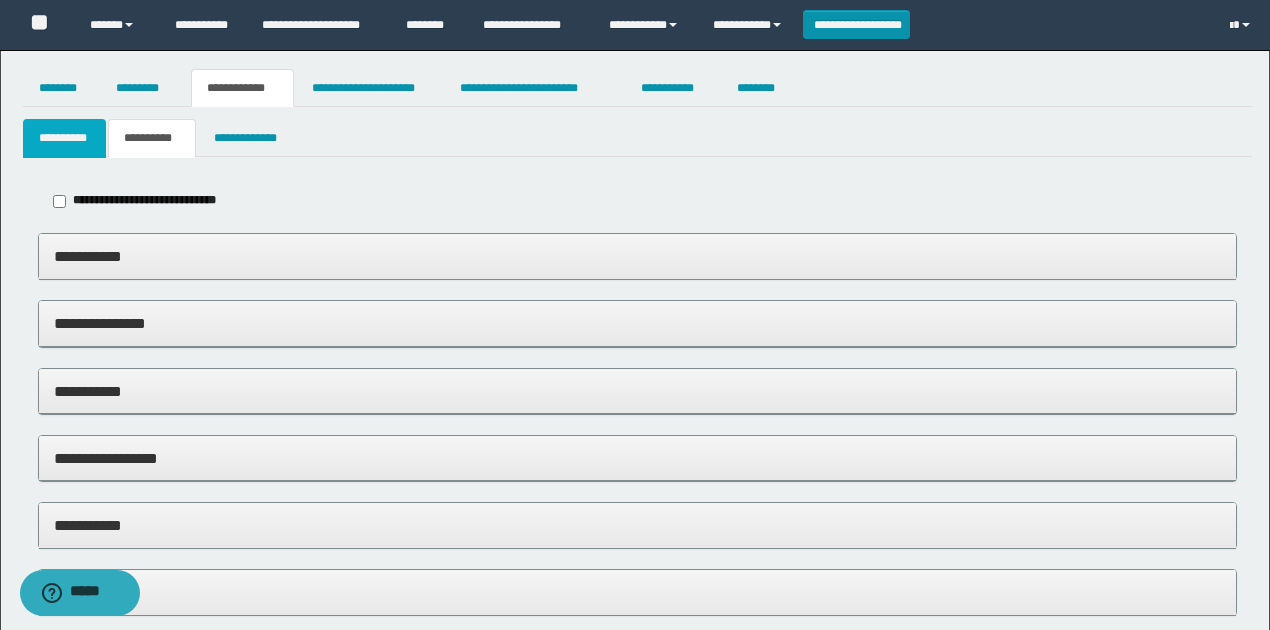 click on "**********" at bounding box center [65, 138] 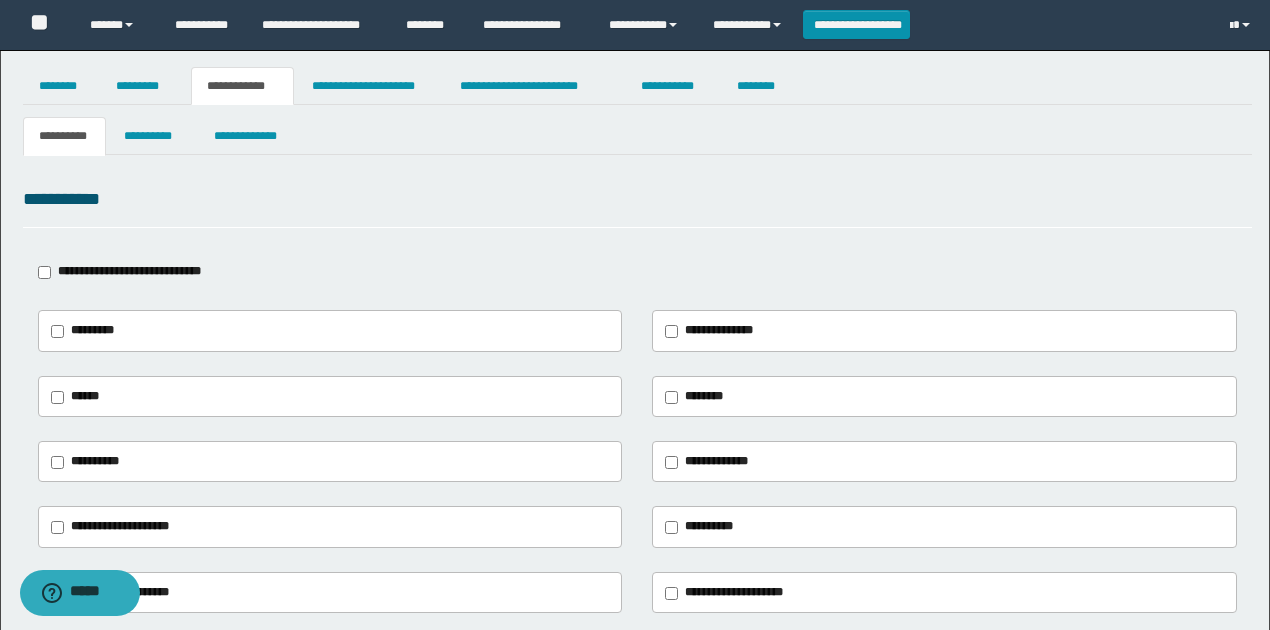 scroll, scrollTop: 0, scrollLeft: 0, axis: both 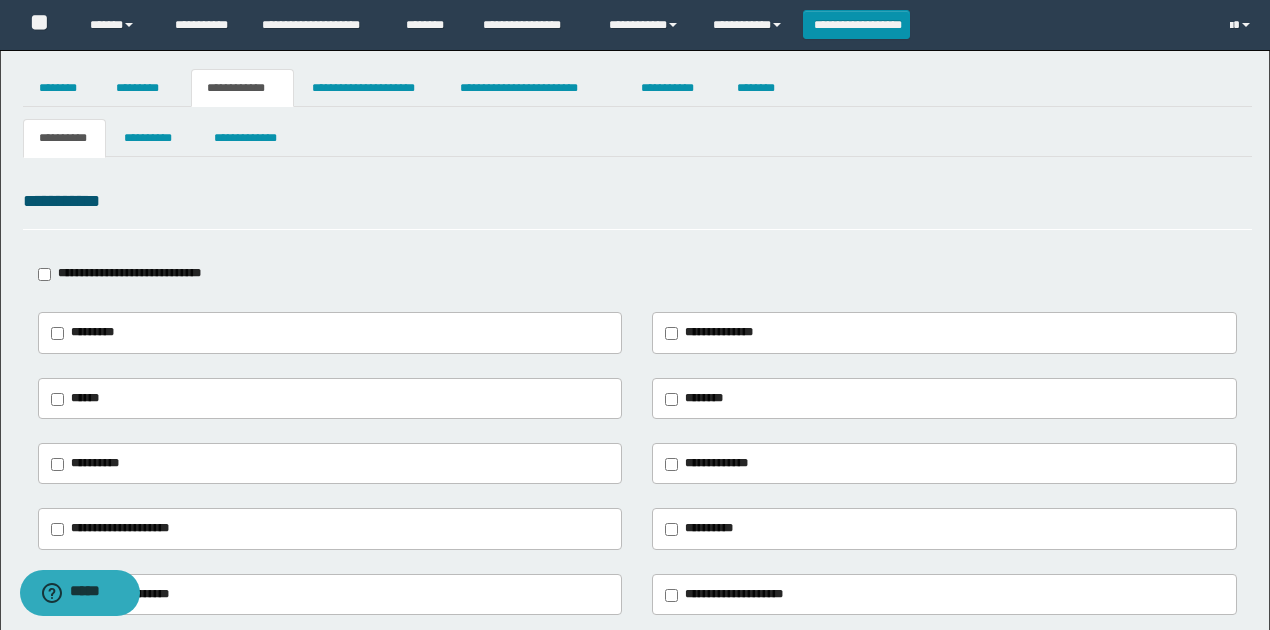 click on "**********" at bounding box center (129, 273) 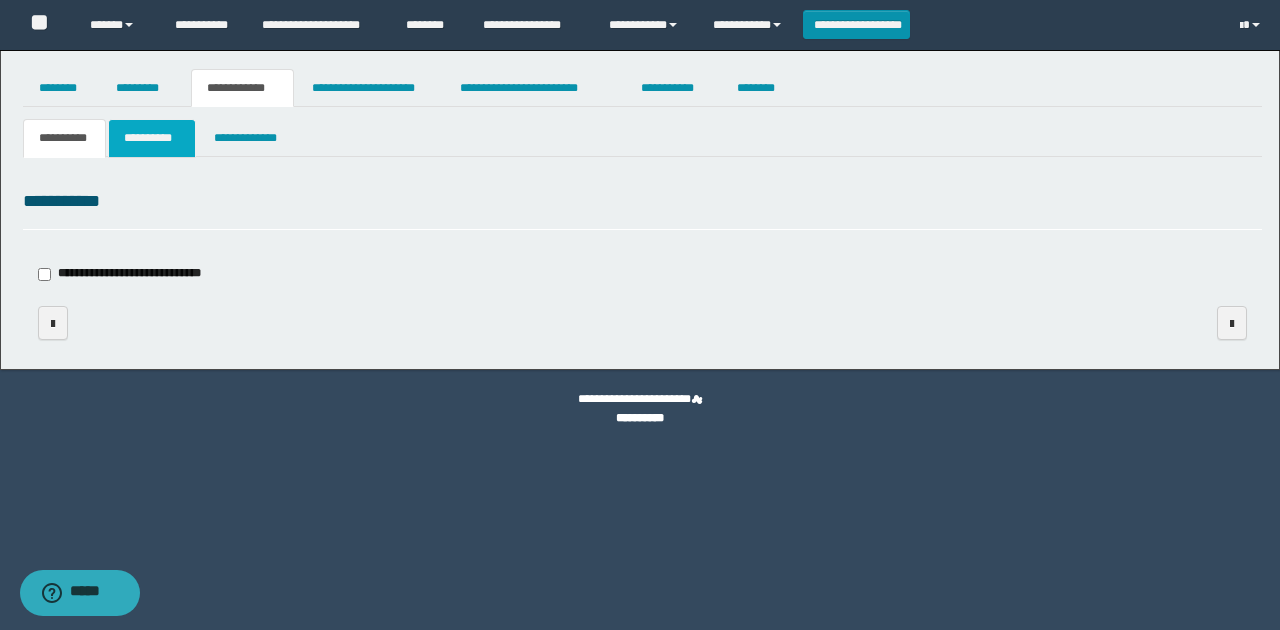click on "**********" at bounding box center [151, 138] 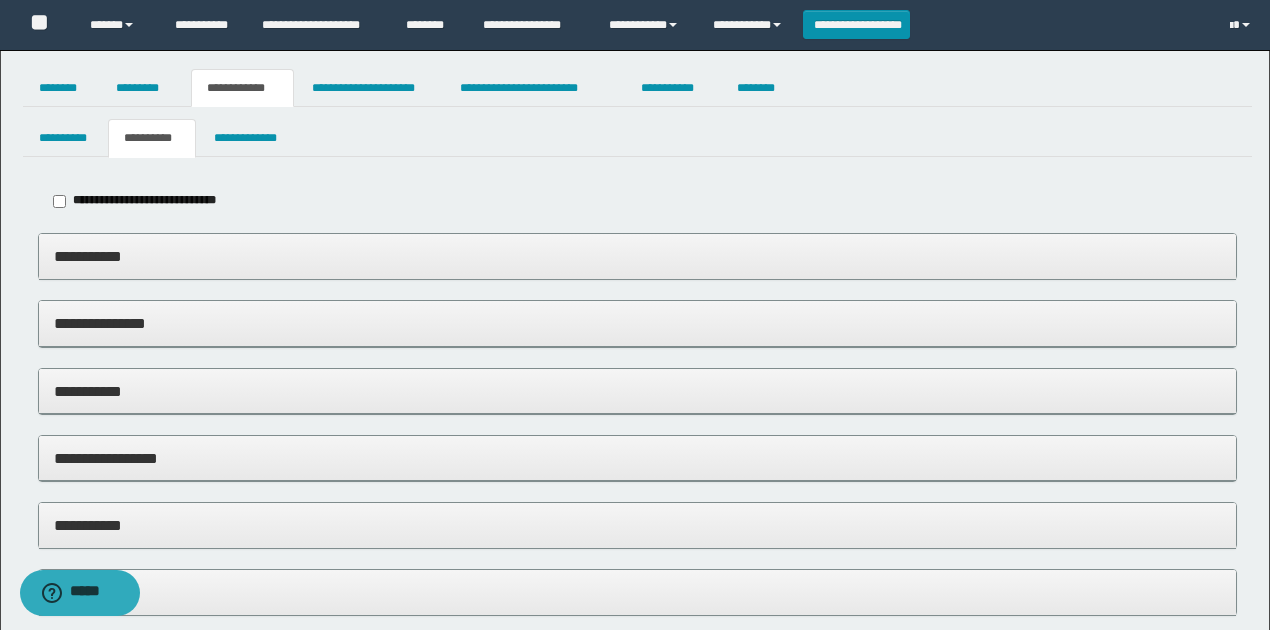 click on "**********" at bounding box center [638, 256] 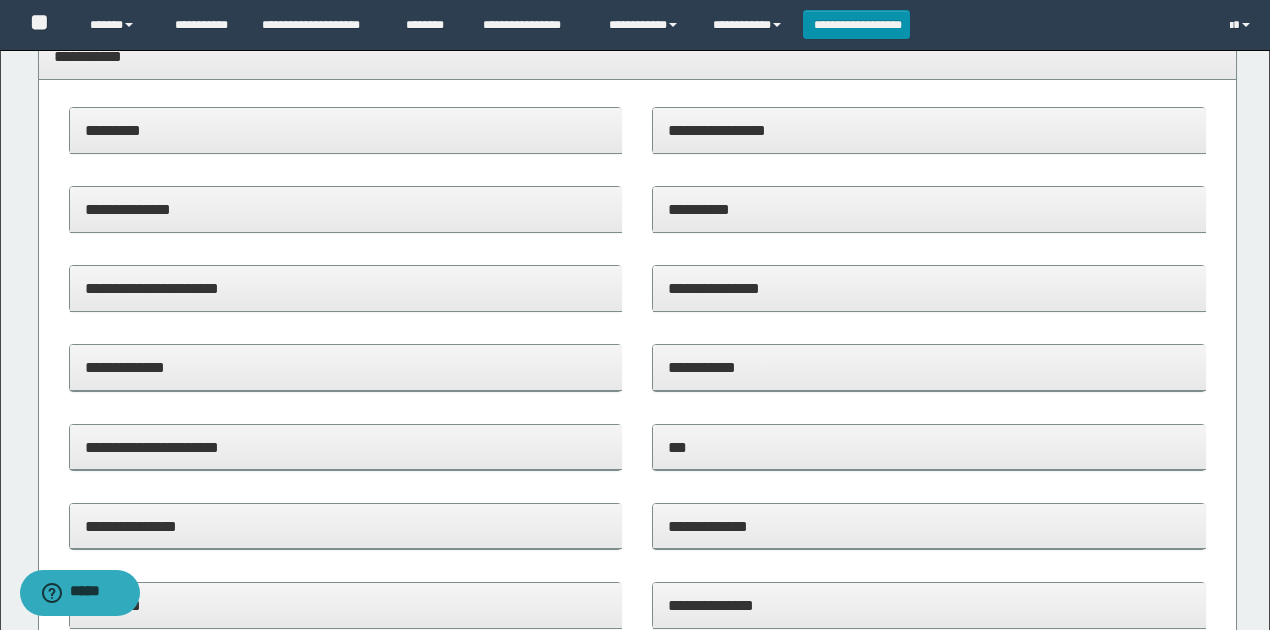 scroll, scrollTop: 200, scrollLeft: 0, axis: vertical 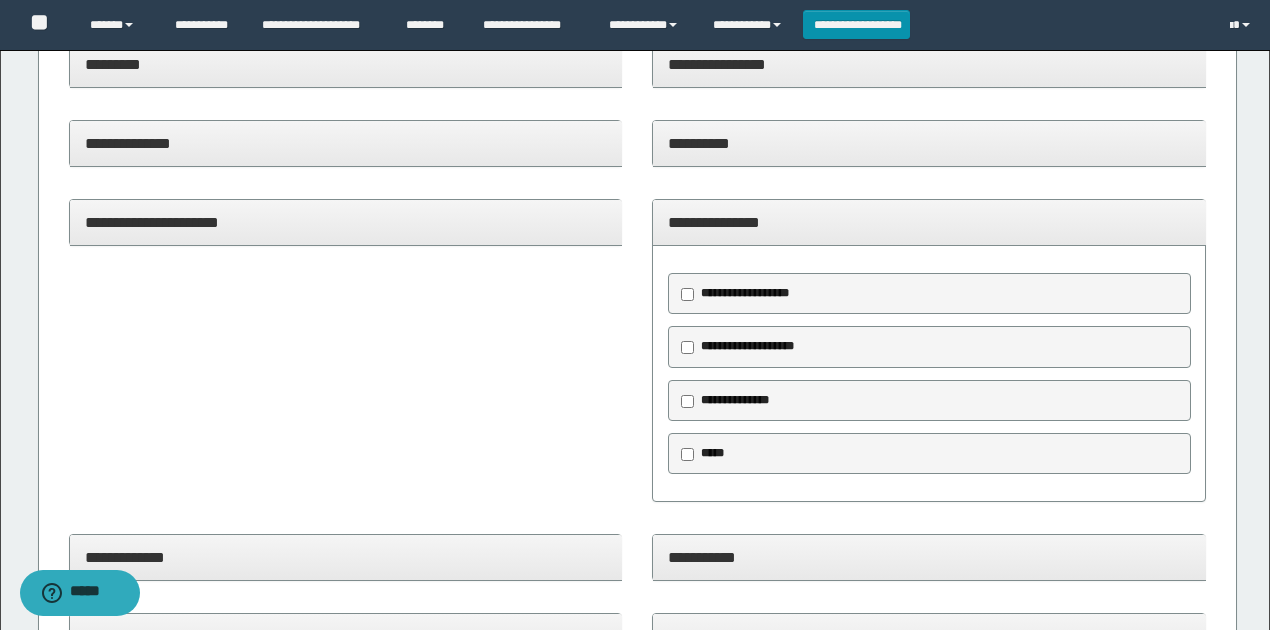 click on "*****" at bounding box center [712, 453] 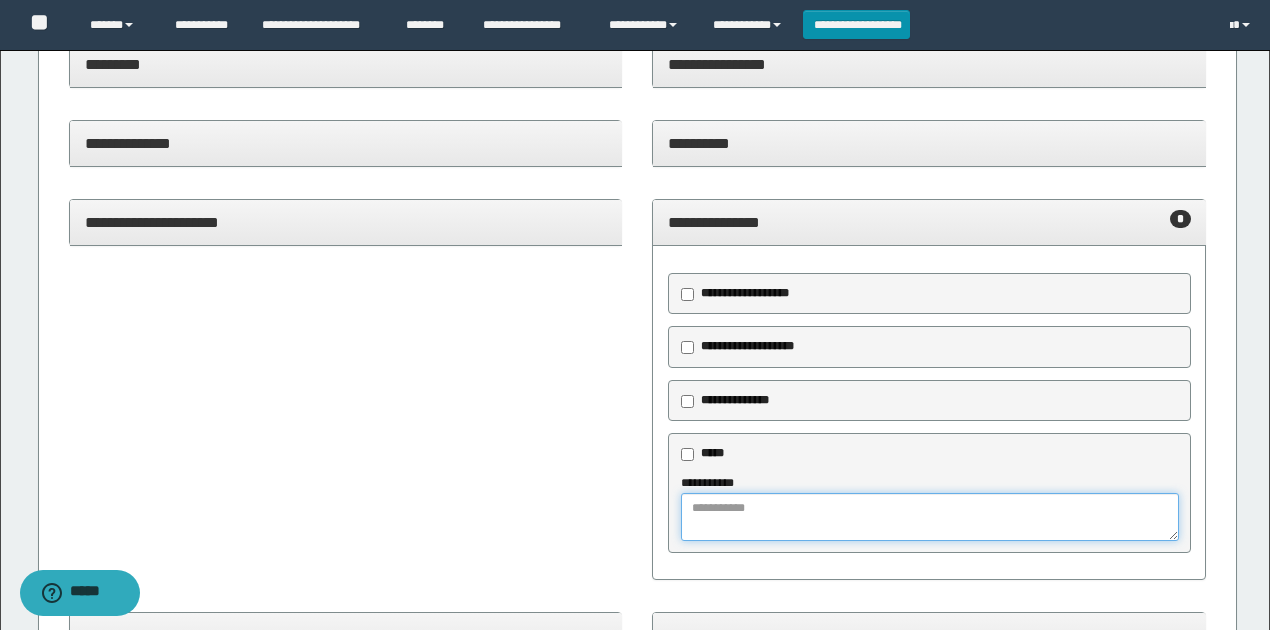 click at bounding box center (929, 517) 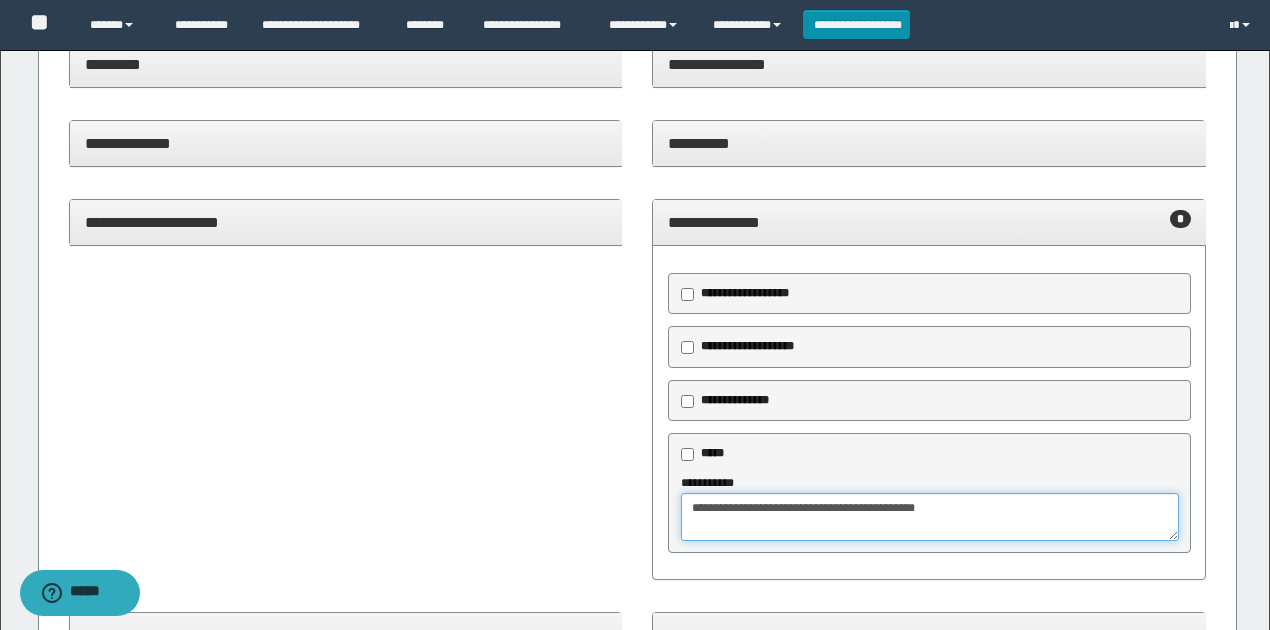 type on "**********" 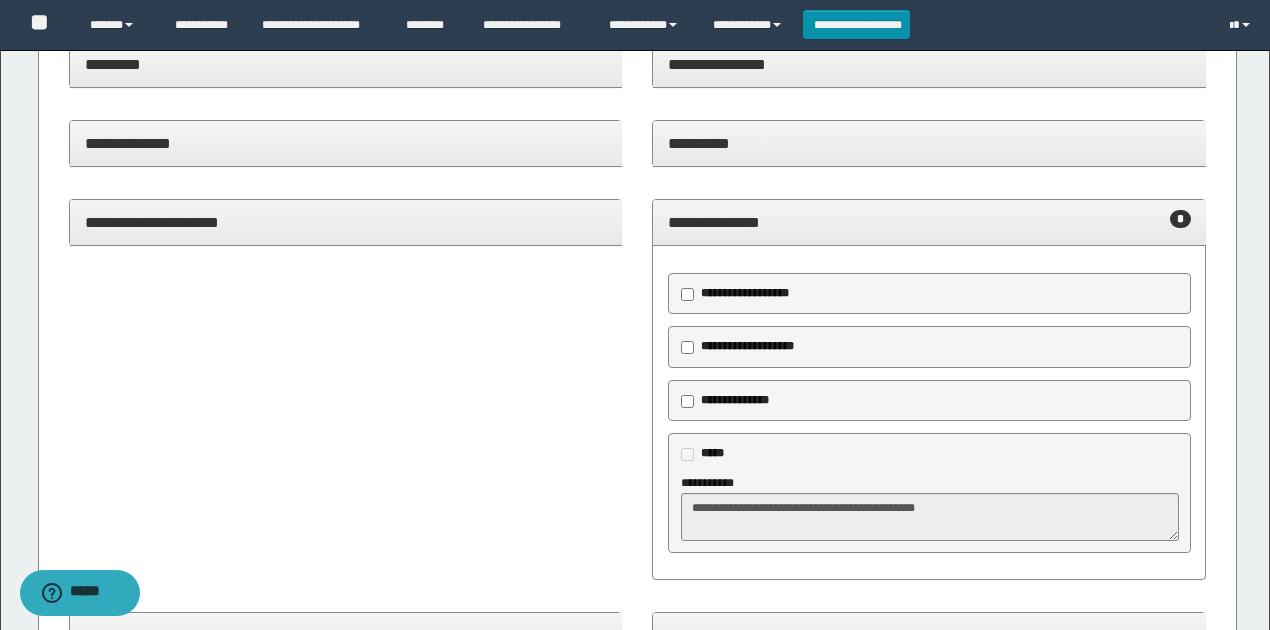 click on "**********" at bounding box center [929, 222] 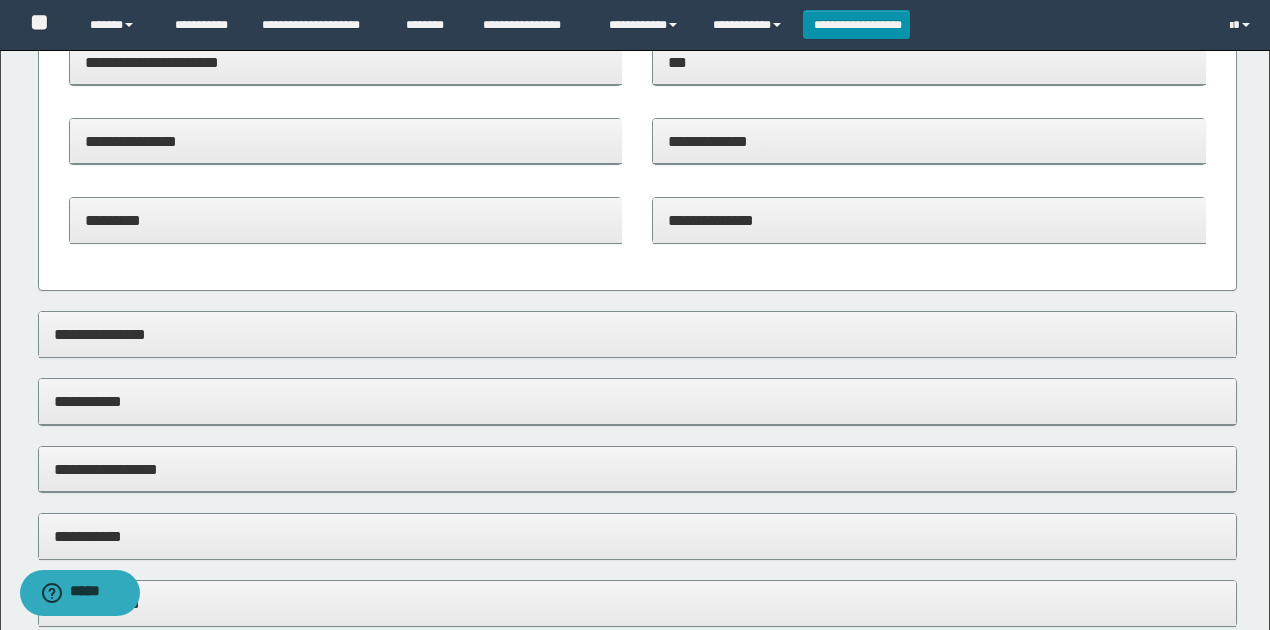 scroll, scrollTop: 600, scrollLeft: 0, axis: vertical 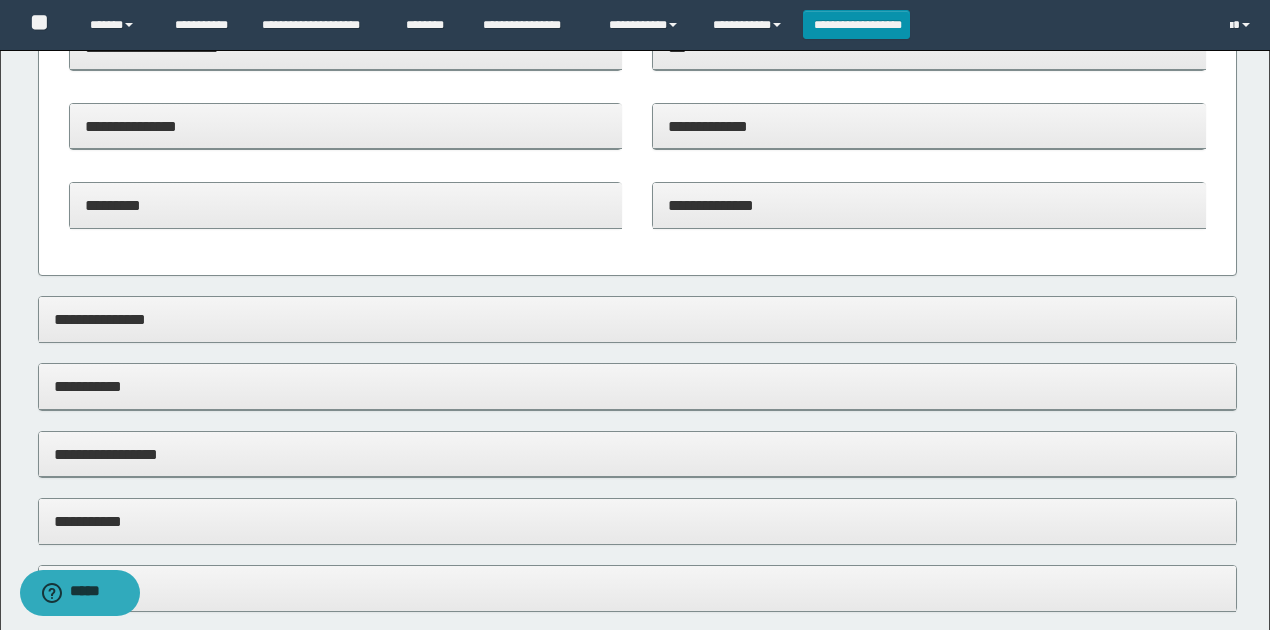click on "**********" at bounding box center (638, 319) 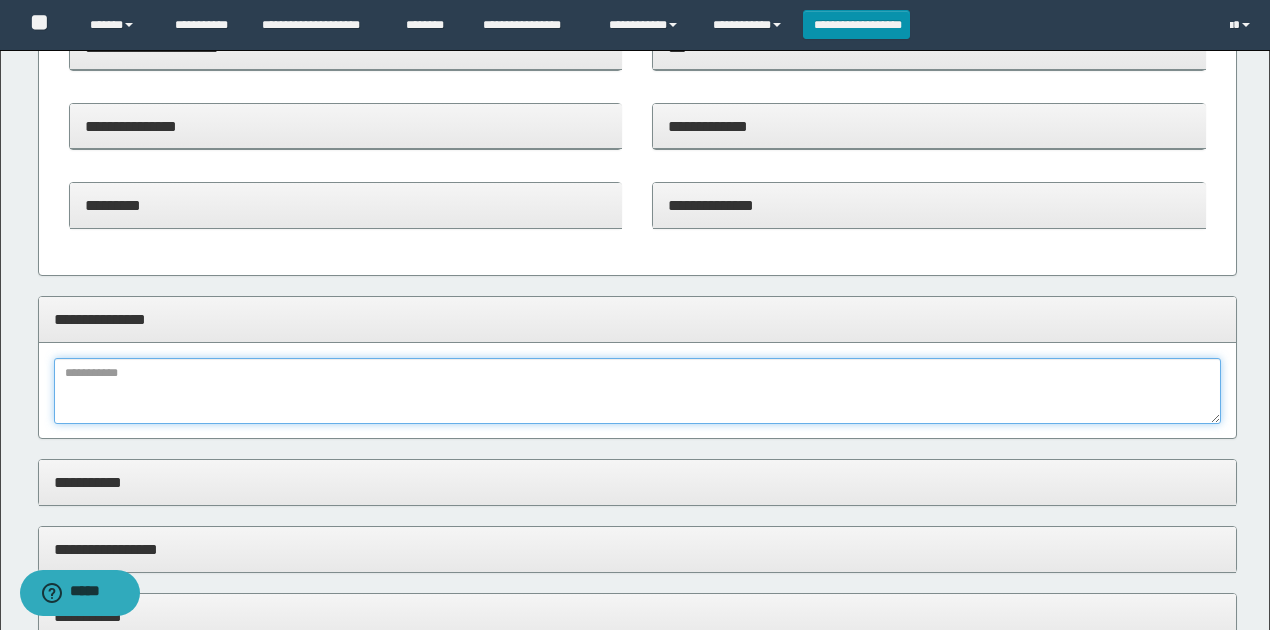 click at bounding box center (638, 391) 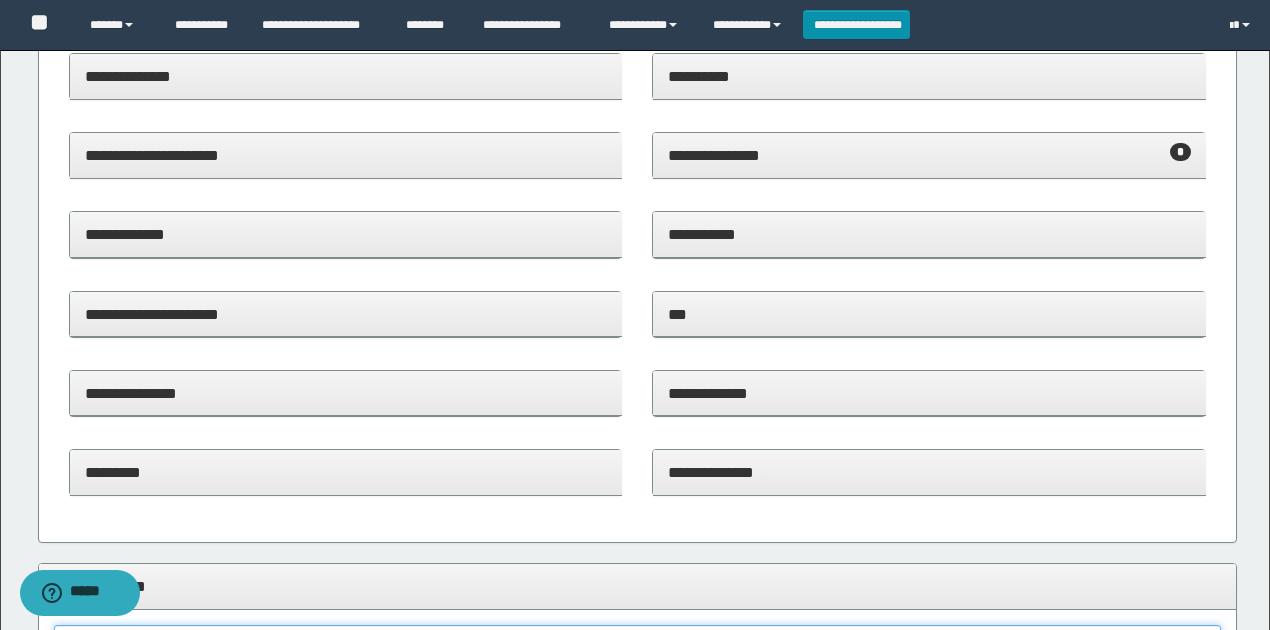 scroll, scrollTop: 133, scrollLeft: 0, axis: vertical 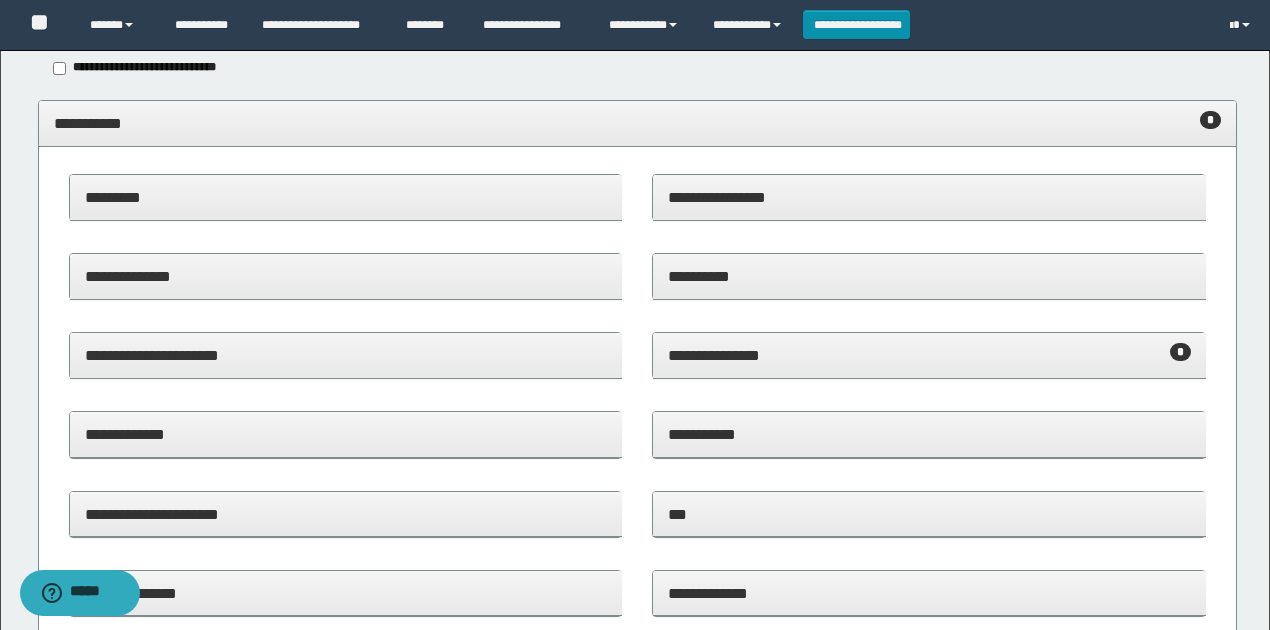 click on "**********" at bounding box center [346, 276] 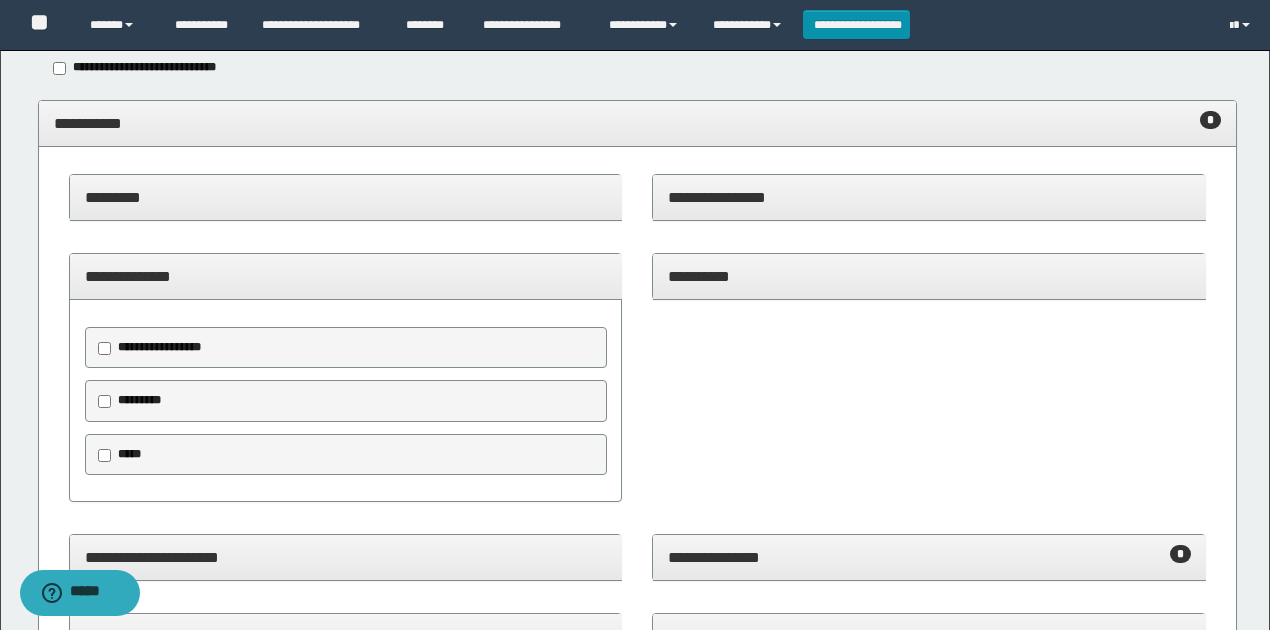 click on "*****" at bounding box center [123, 455] 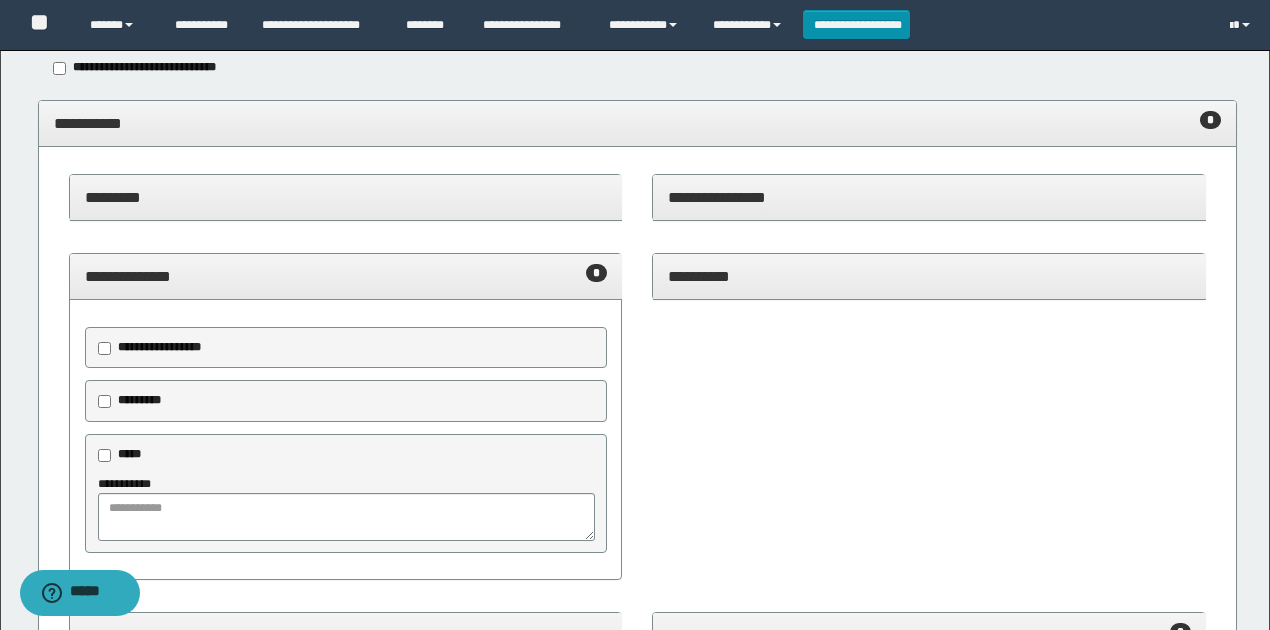 click on "*****" at bounding box center [129, 454] 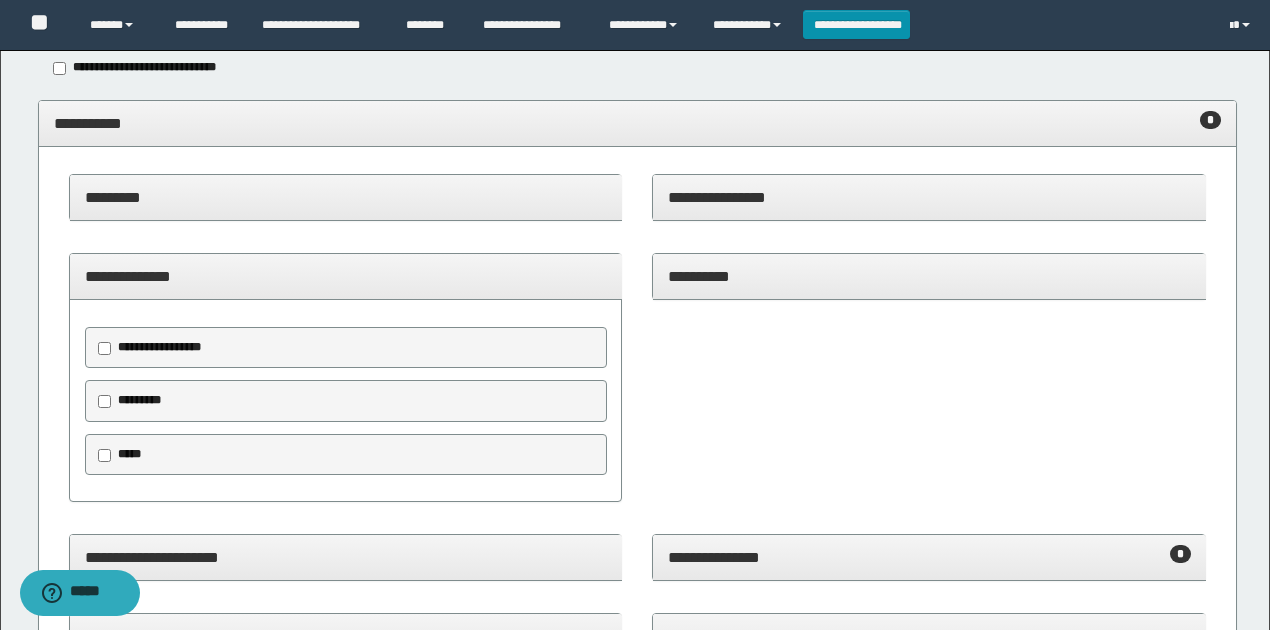 click on "**********" at bounding box center (159, 347) 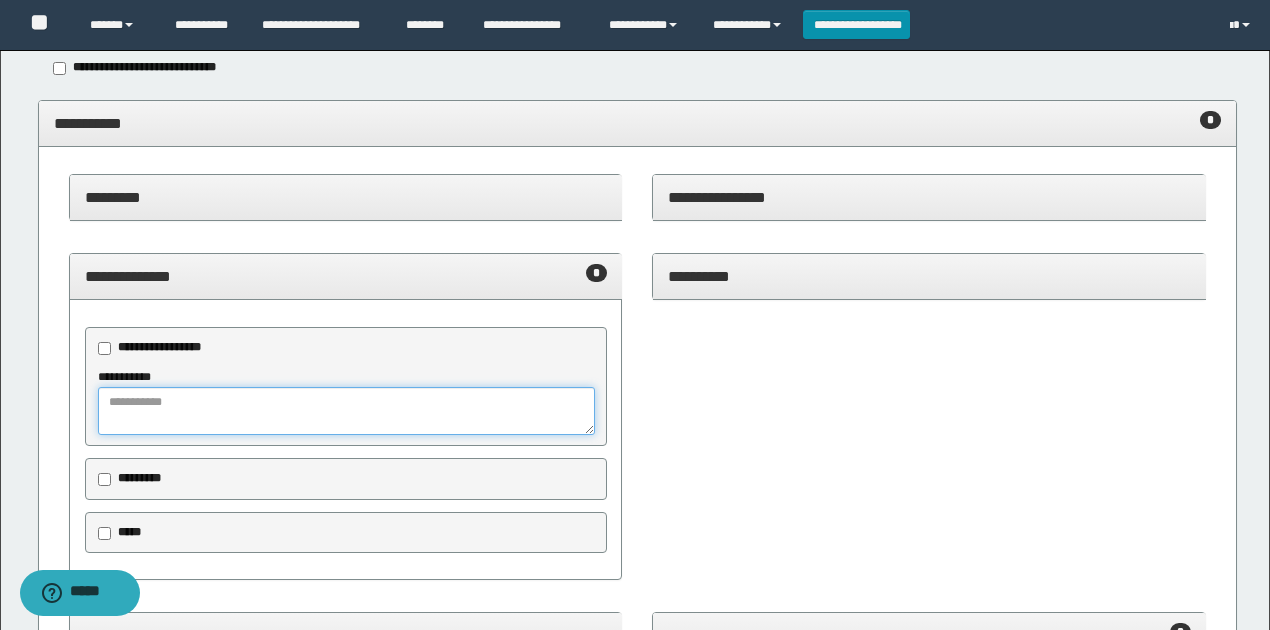 click at bounding box center (346, 411) 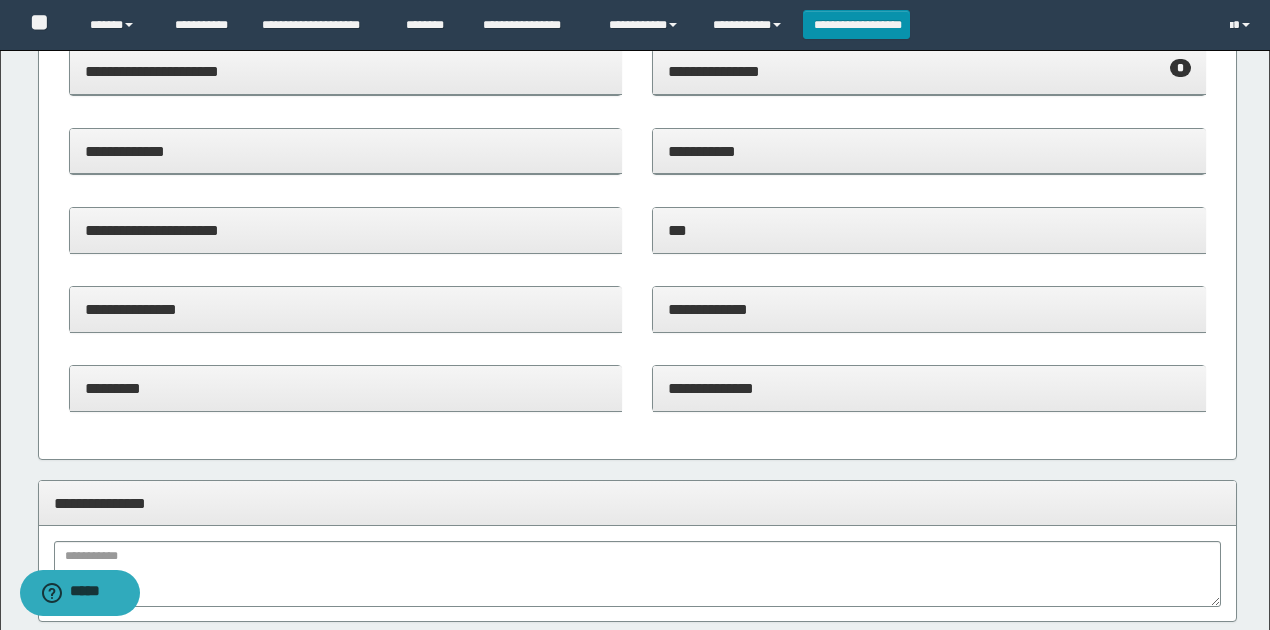scroll, scrollTop: 1000, scrollLeft: 0, axis: vertical 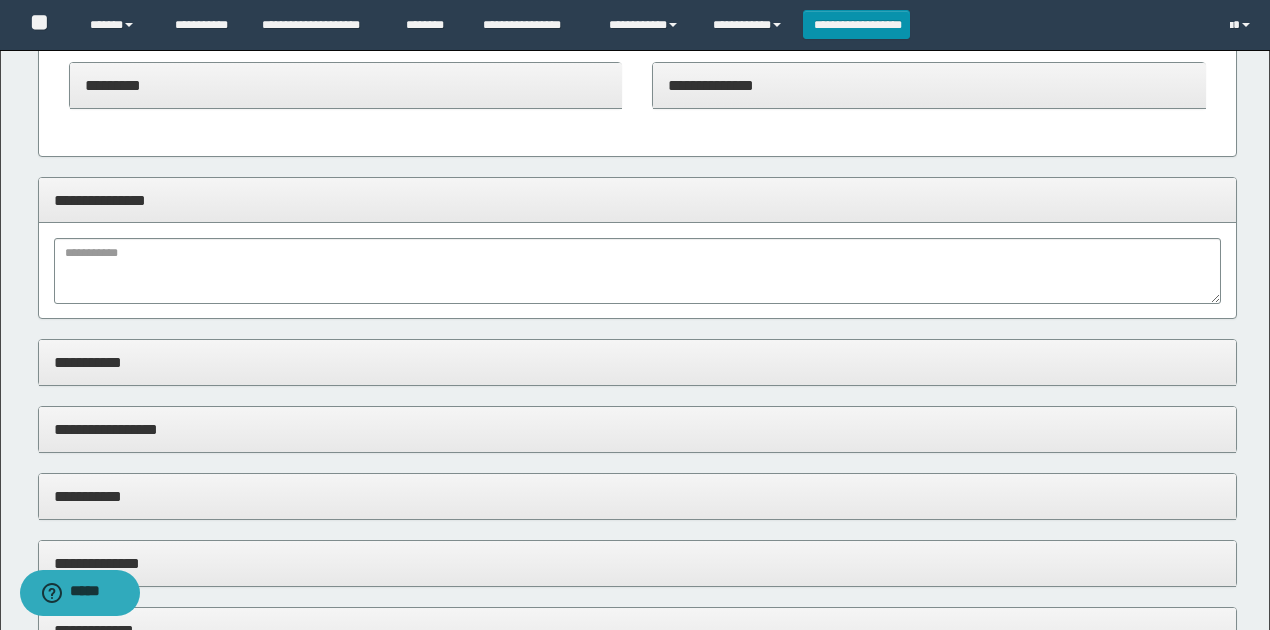 type on "**********" 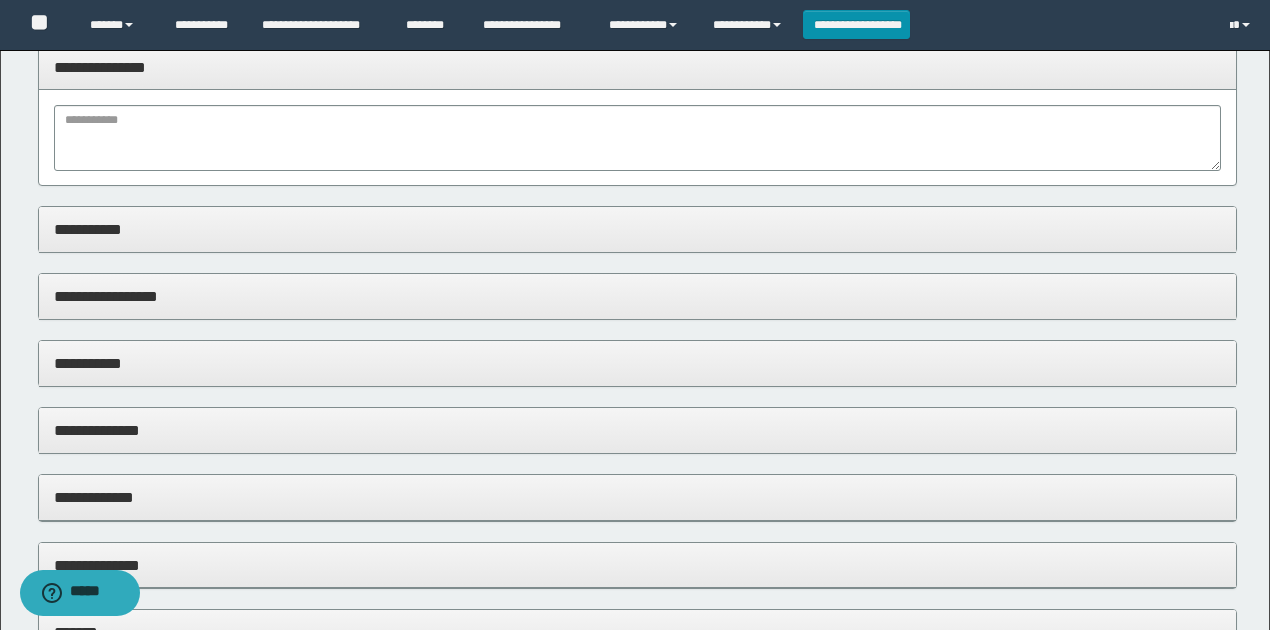 drag, startPoint x: 135, startPoint y: 256, endPoint x: 121, endPoint y: 246, distance: 17.20465 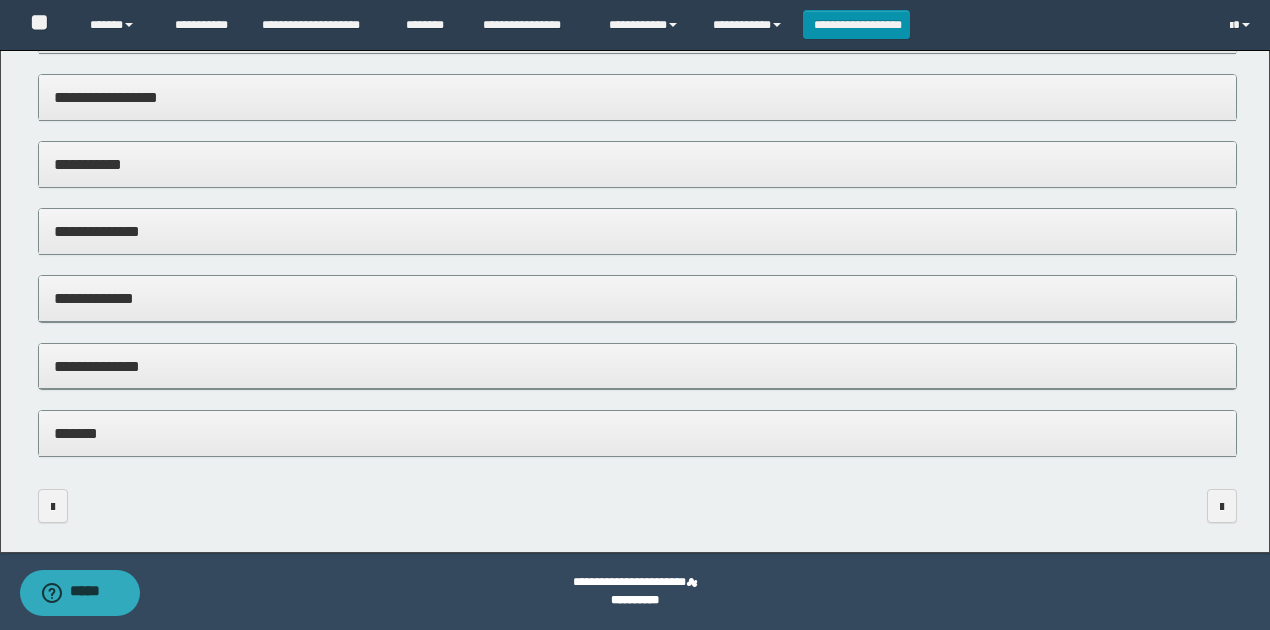 click on "**********" at bounding box center (638, 366) 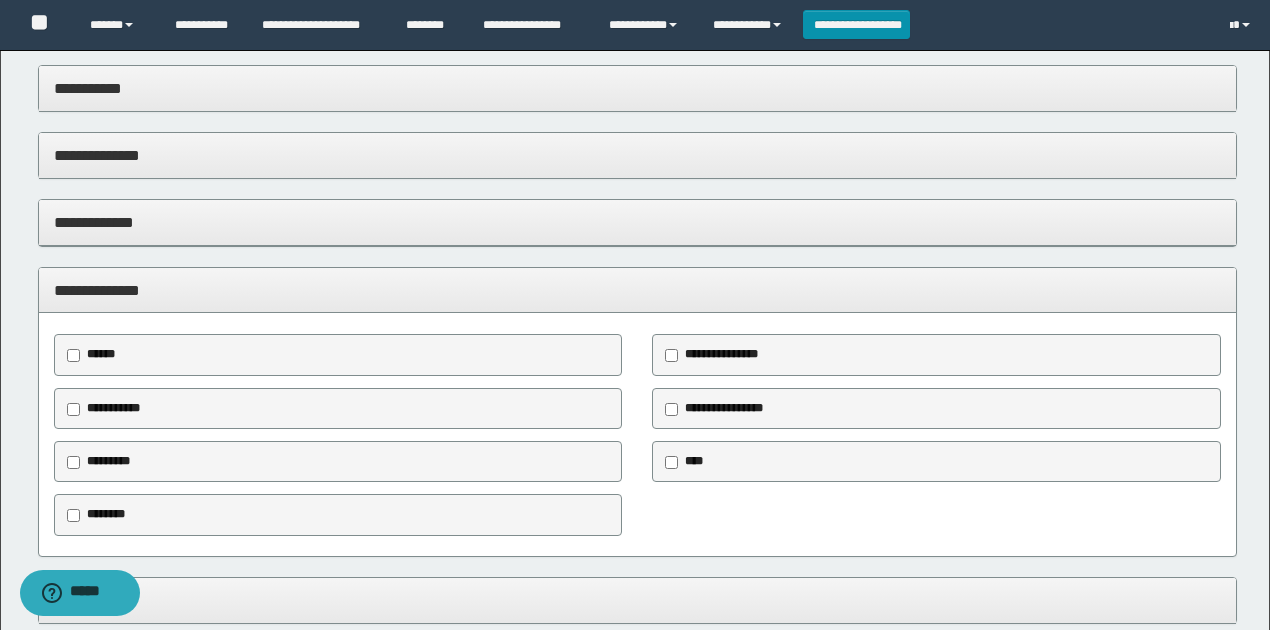 scroll, scrollTop: 1532, scrollLeft: 0, axis: vertical 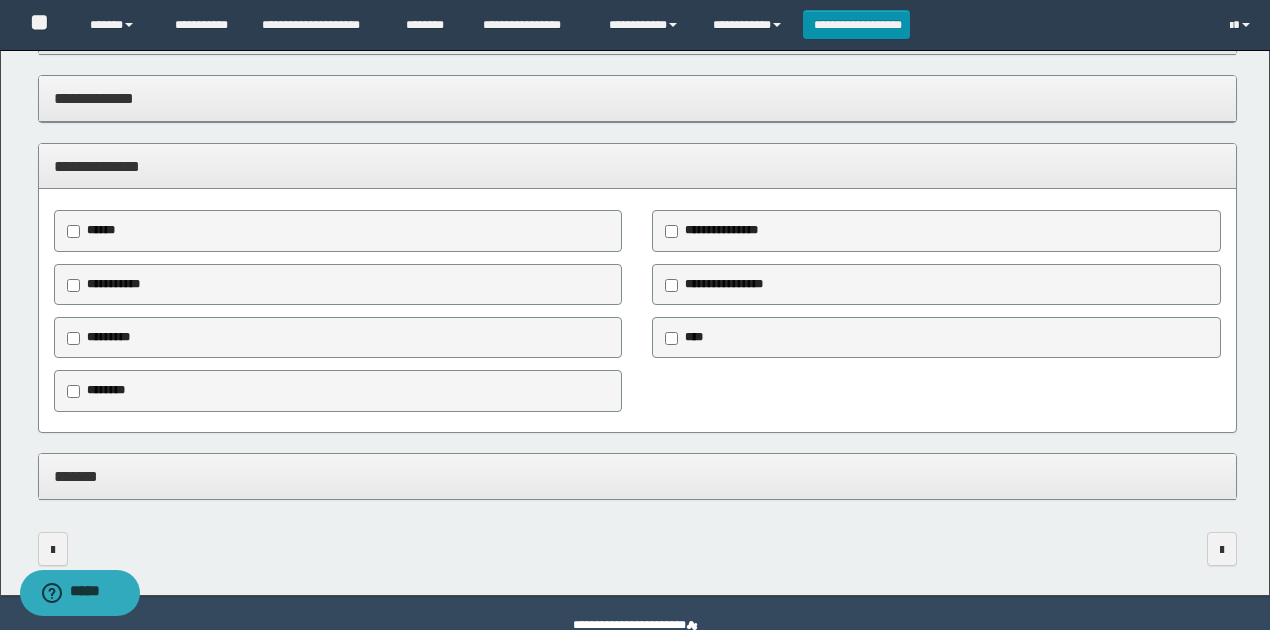 click on "********" at bounding box center (106, 390) 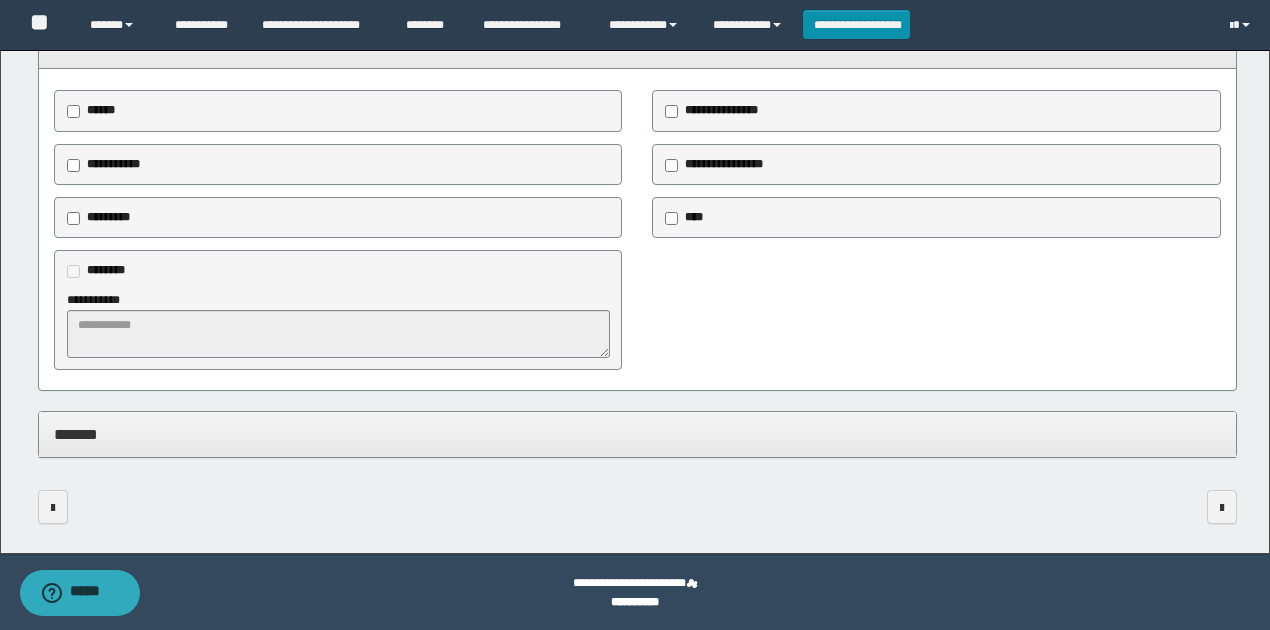 scroll, scrollTop: 1654, scrollLeft: 0, axis: vertical 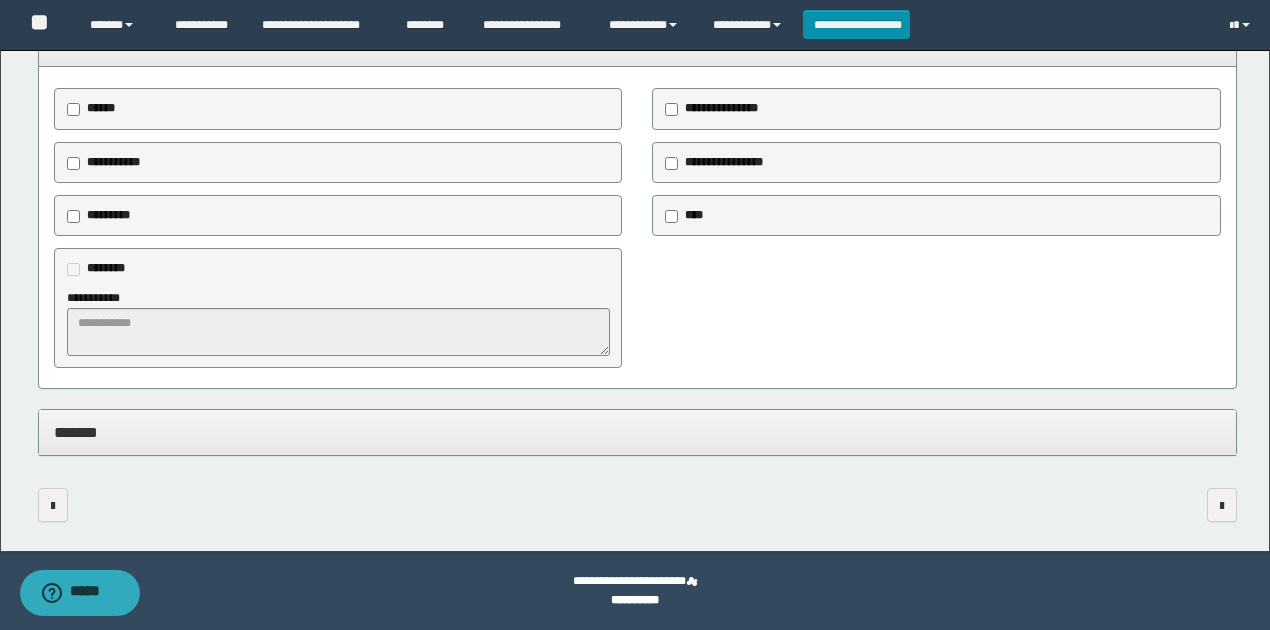 click on "*******" at bounding box center (638, 432) 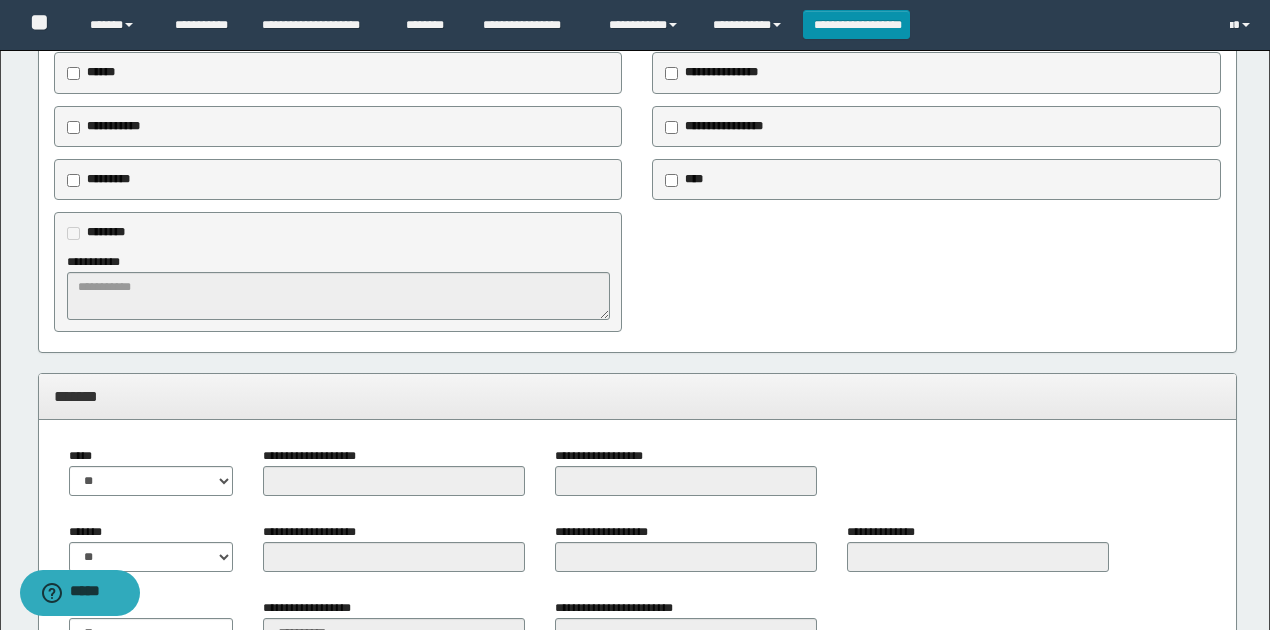 scroll, scrollTop: 1720, scrollLeft: 0, axis: vertical 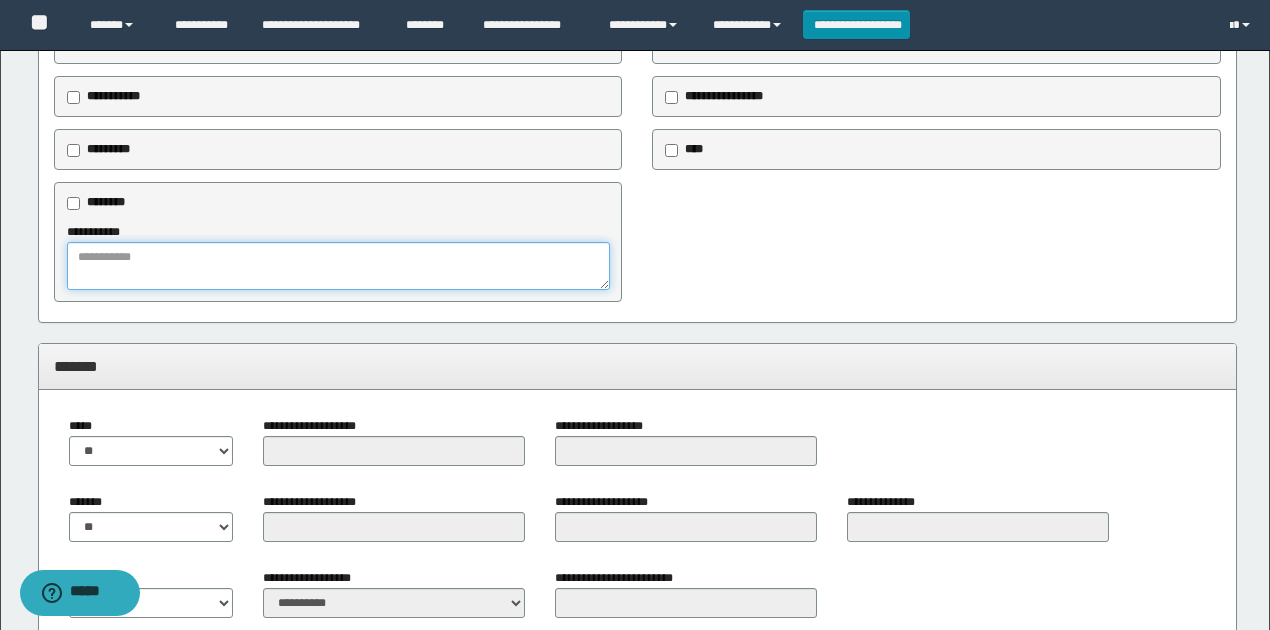 click at bounding box center (339, 266) 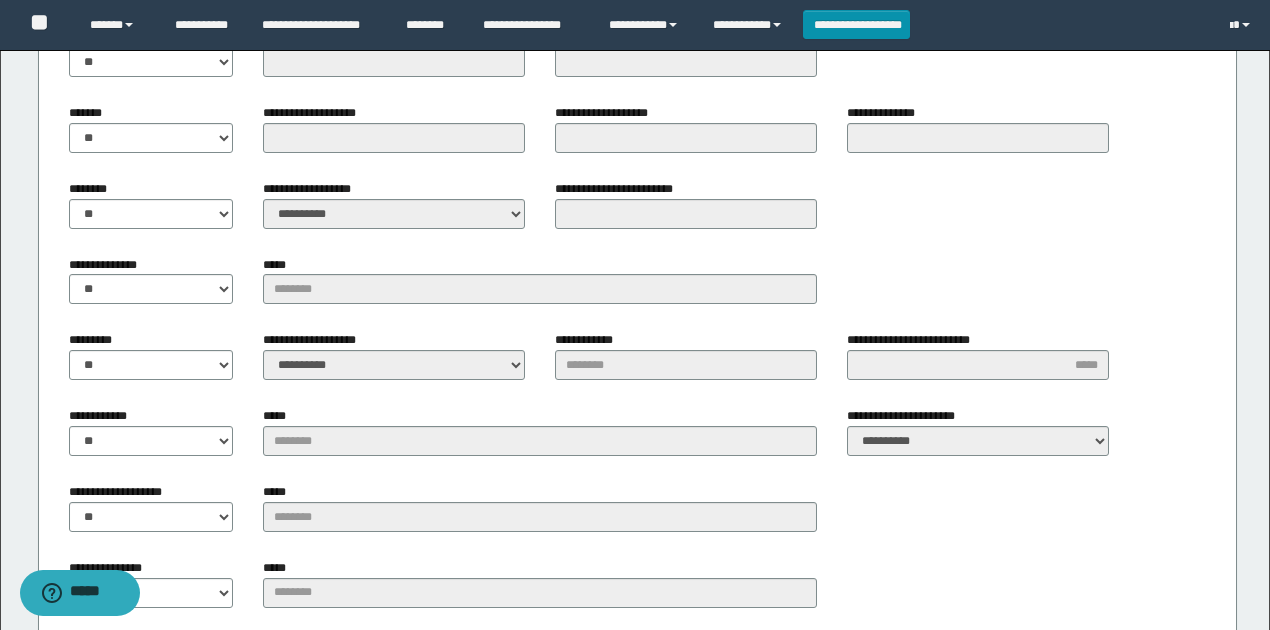 scroll, scrollTop: 2120, scrollLeft: 0, axis: vertical 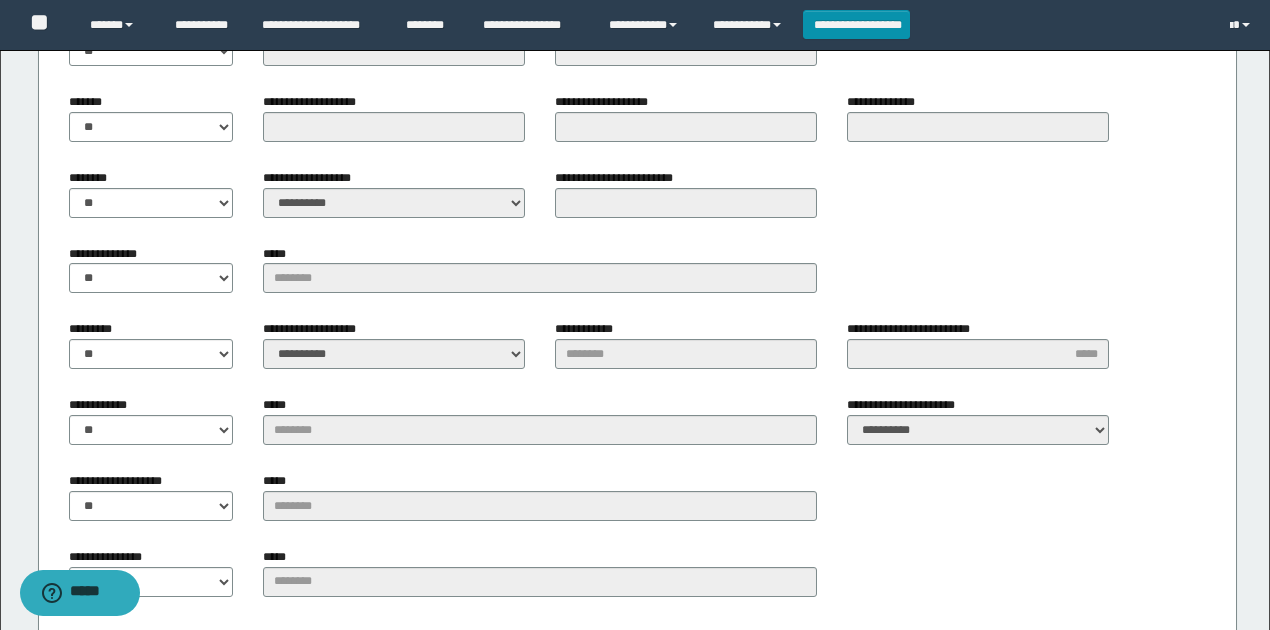 type on "**********" 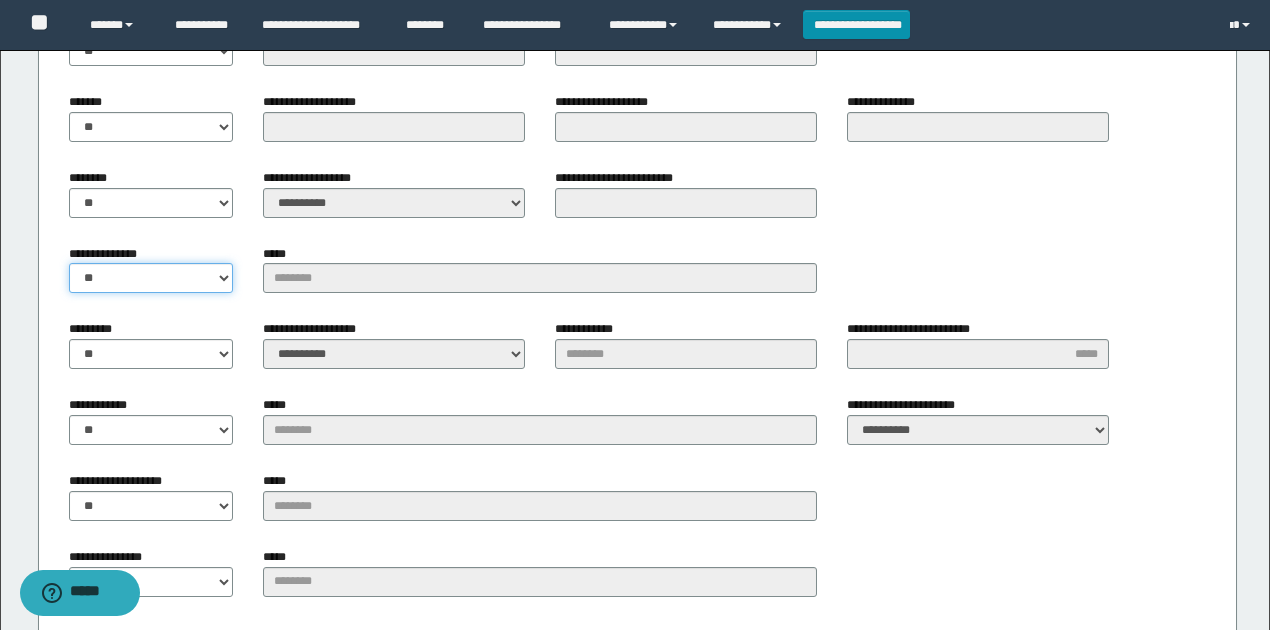 click on "**
**" at bounding box center [151, 278] 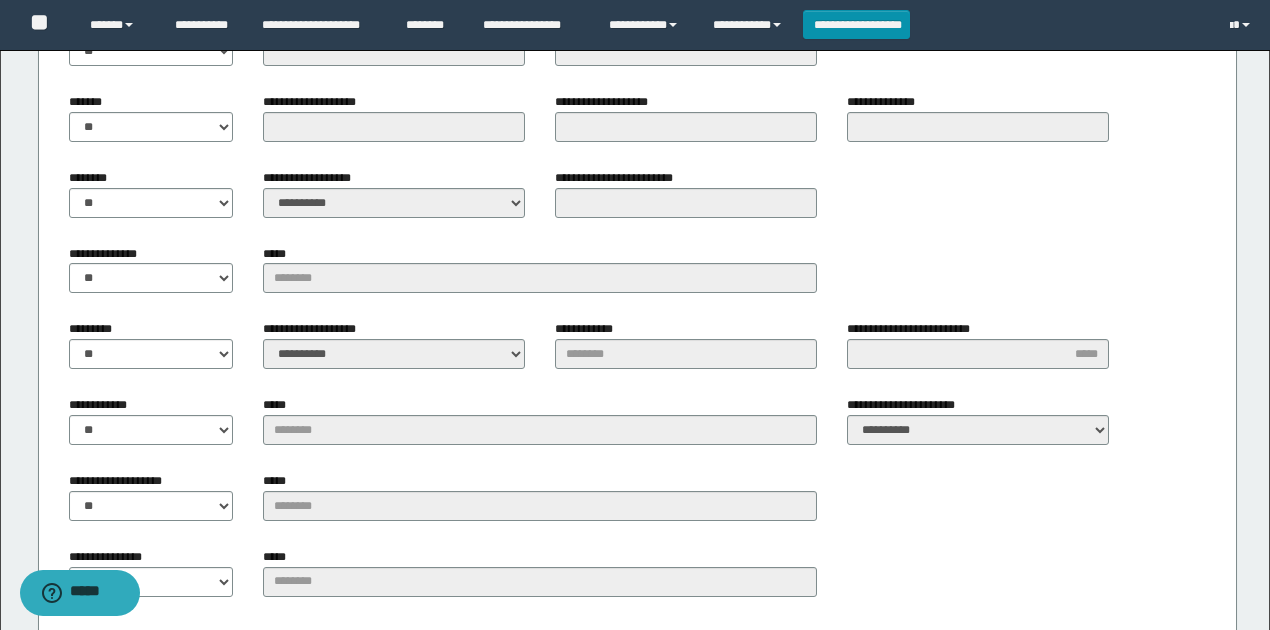 click on "********
**
**" at bounding box center [151, 201] 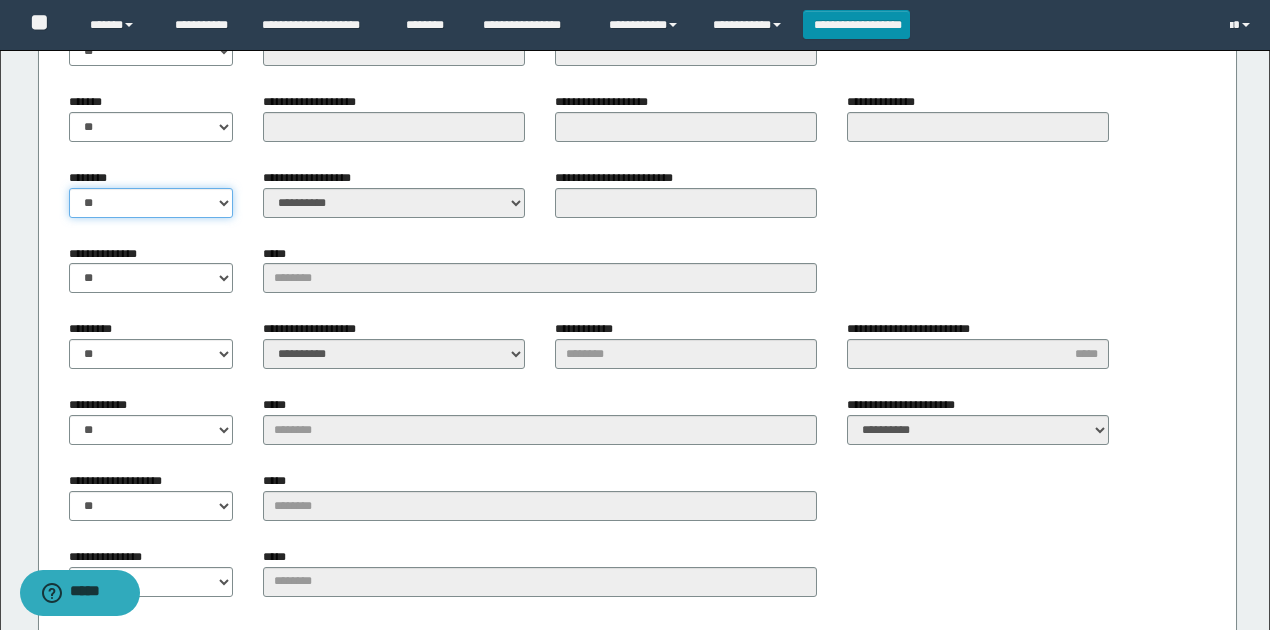 drag, startPoint x: 148, startPoint y: 202, endPoint x: 148, endPoint y: 217, distance: 15 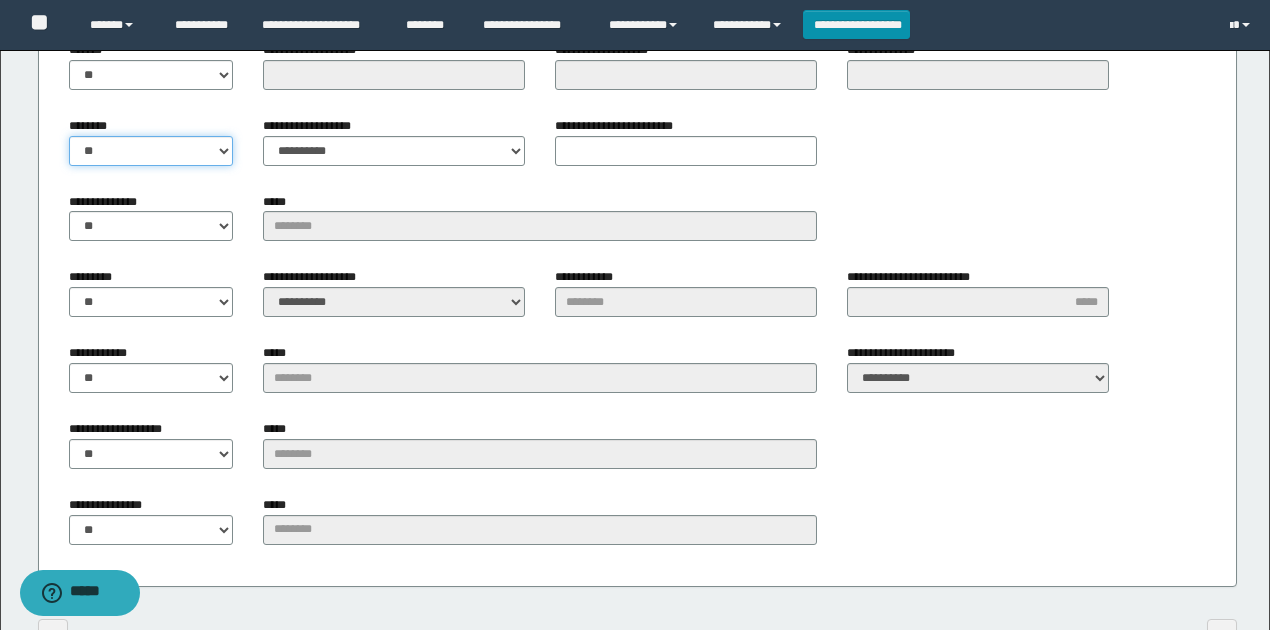 scroll, scrollTop: 2254, scrollLeft: 0, axis: vertical 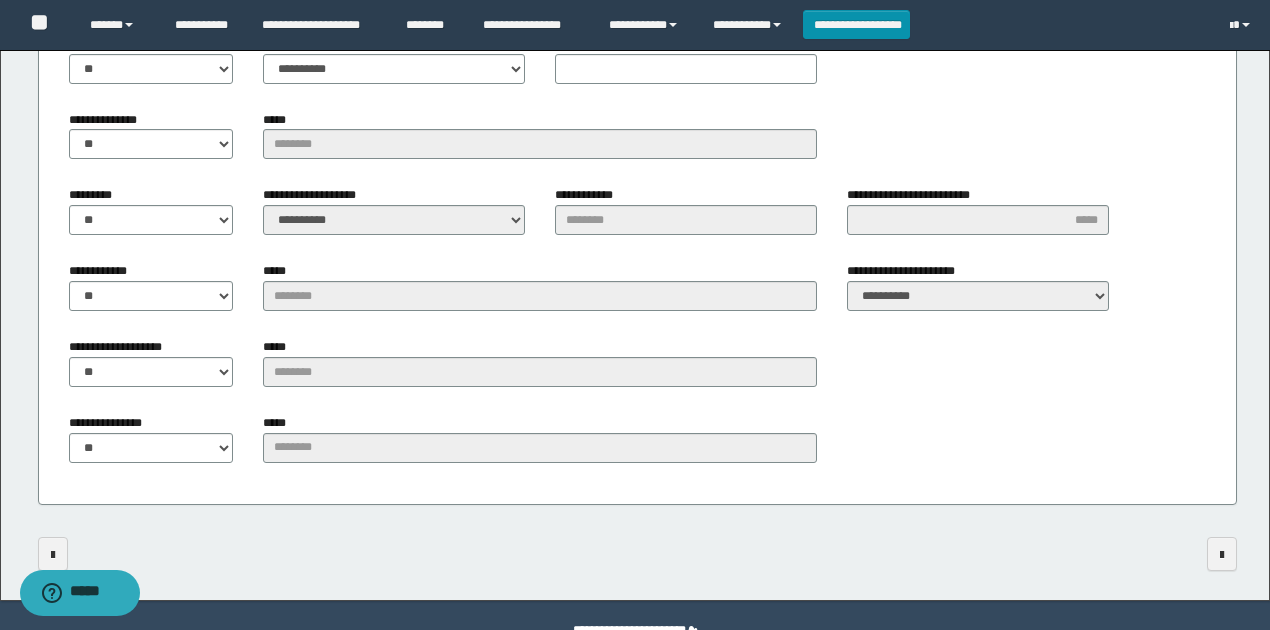 click on "*********
**
**" at bounding box center [151, 210] 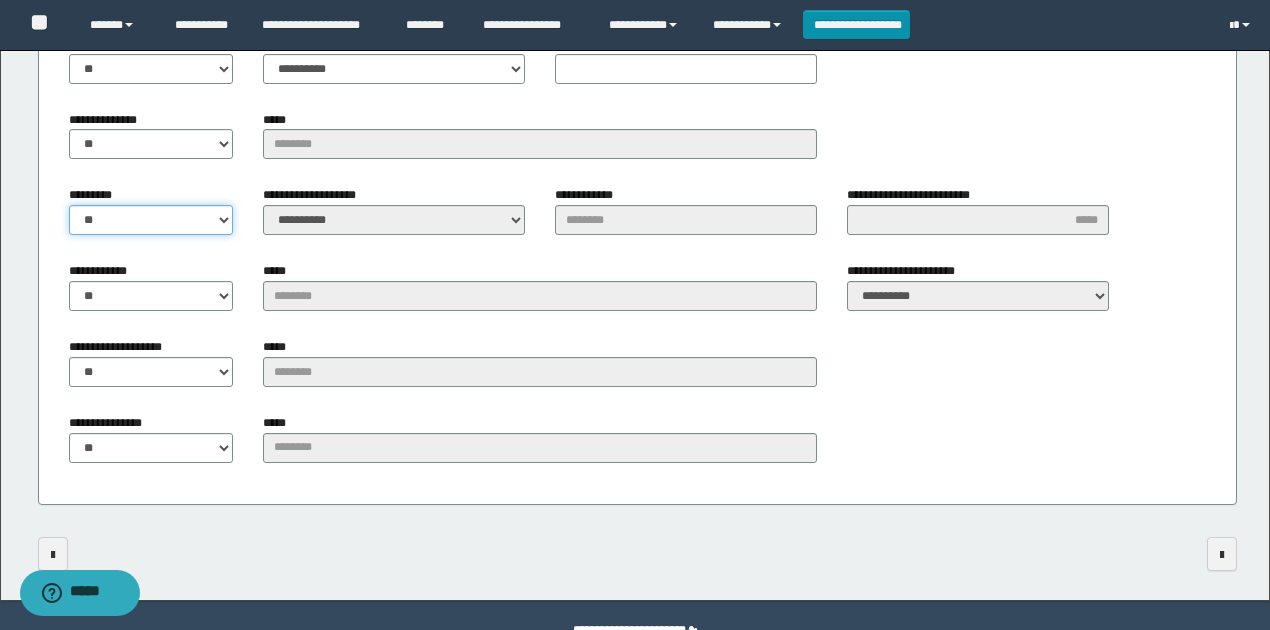 drag, startPoint x: 212, startPoint y: 219, endPoint x: 210, endPoint y: 232, distance: 13.152946 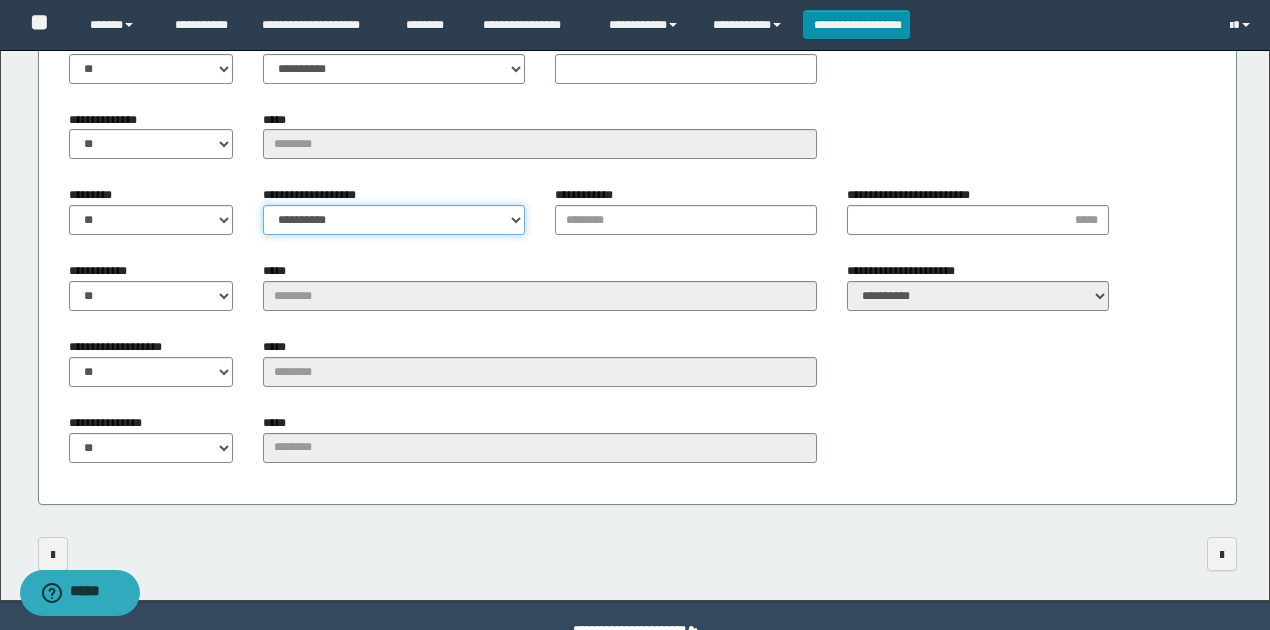 click on "**********" at bounding box center [394, 220] 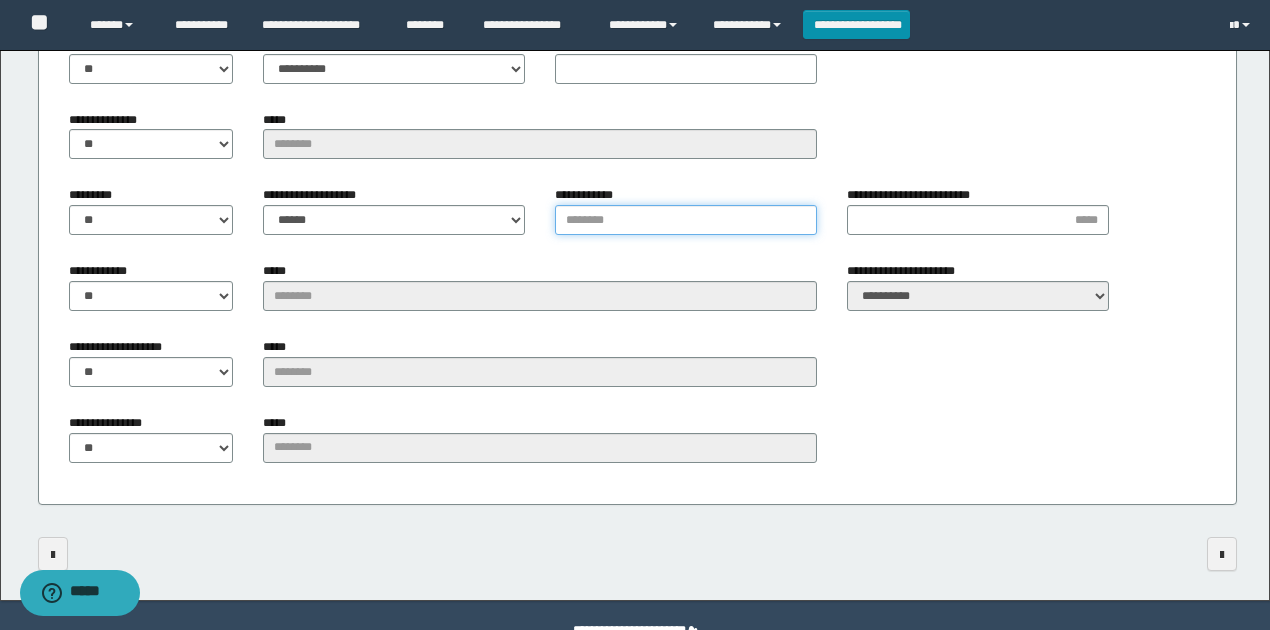 click on "**********" at bounding box center (686, 220) 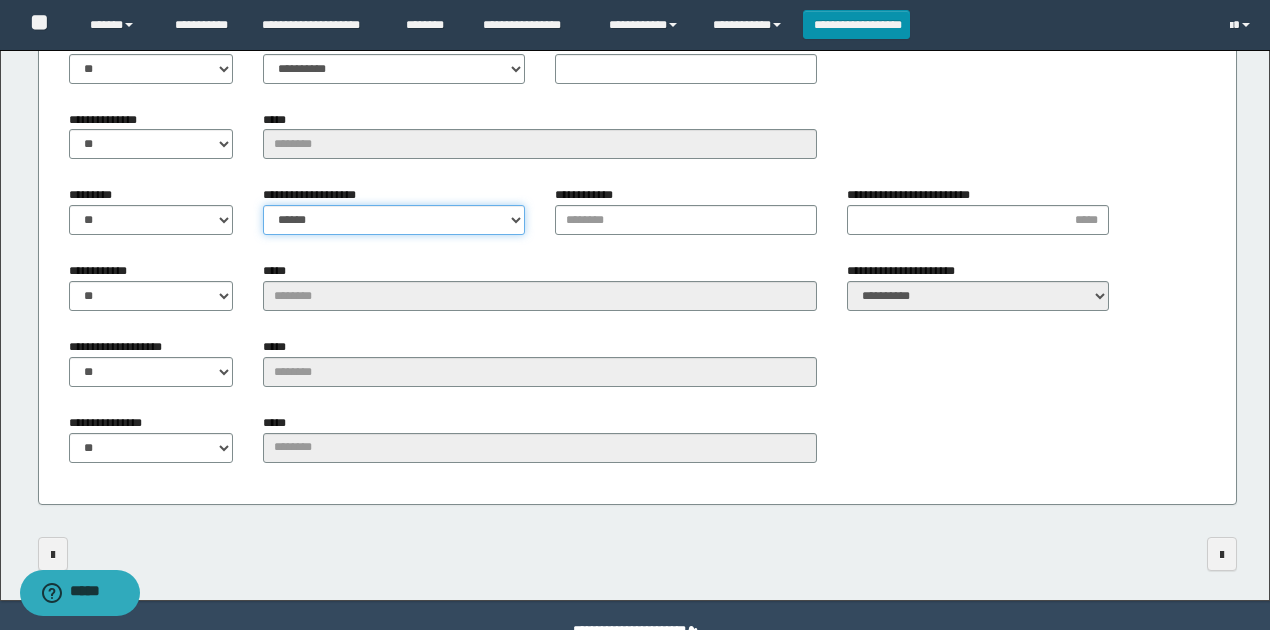 drag, startPoint x: 516, startPoint y: 217, endPoint x: 498, endPoint y: 234, distance: 24.758837 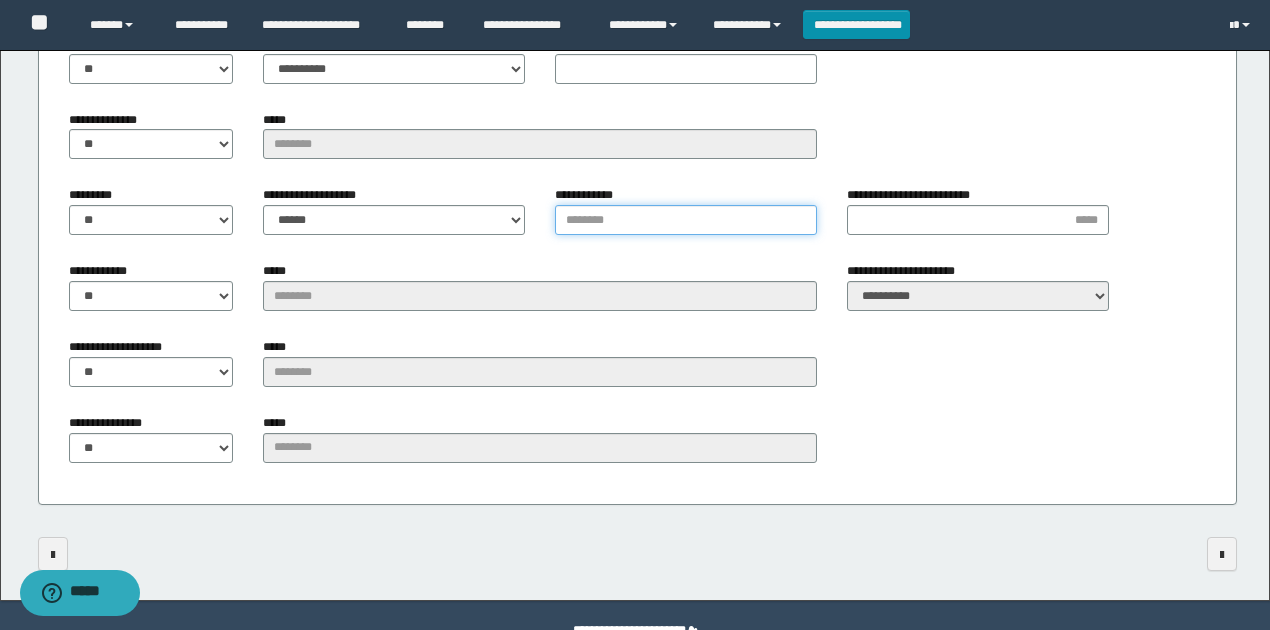 click on "**********" at bounding box center [686, 220] 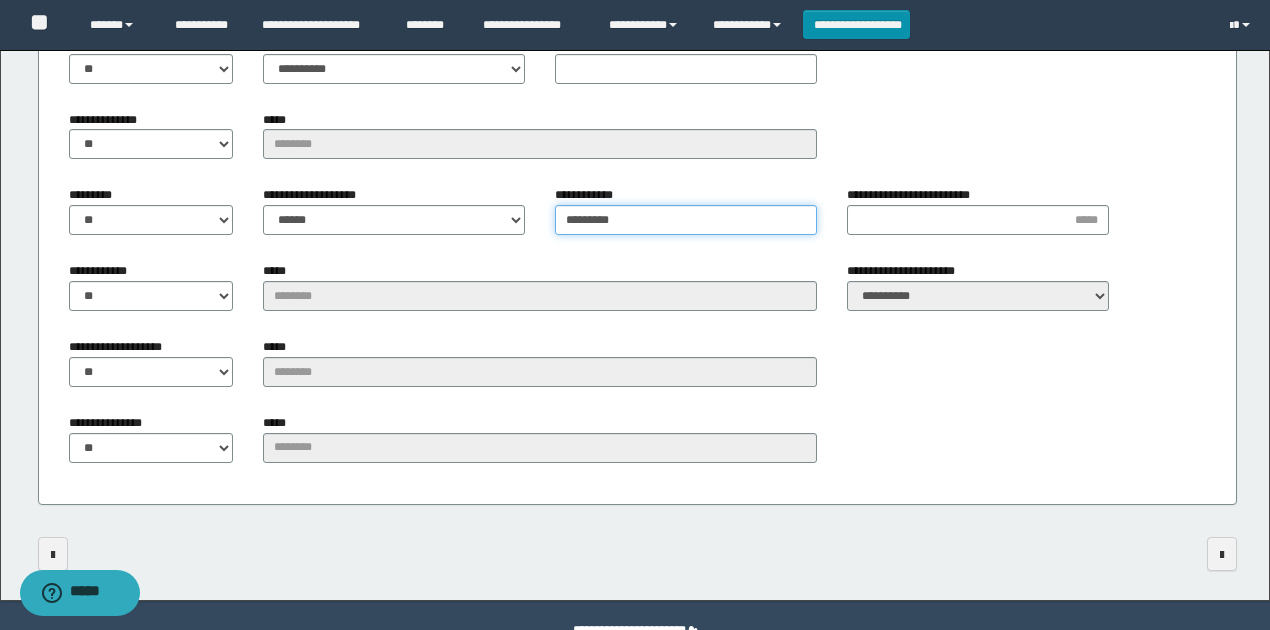 type on "*********" 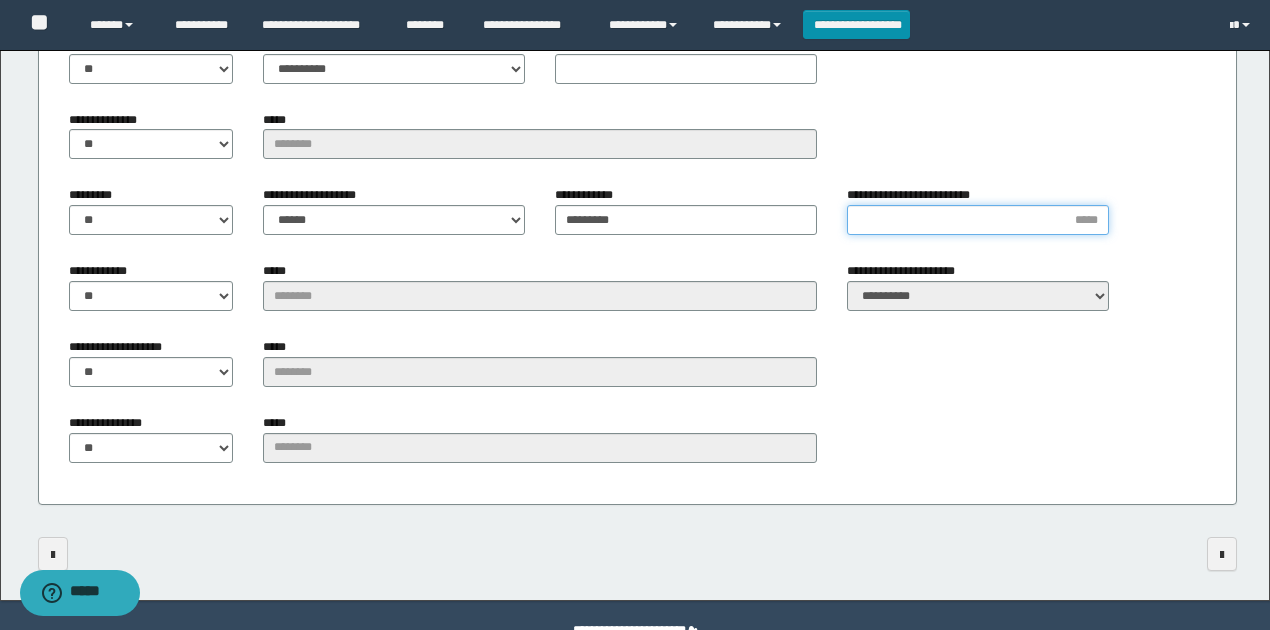 click on "**********" at bounding box center [978, 220] 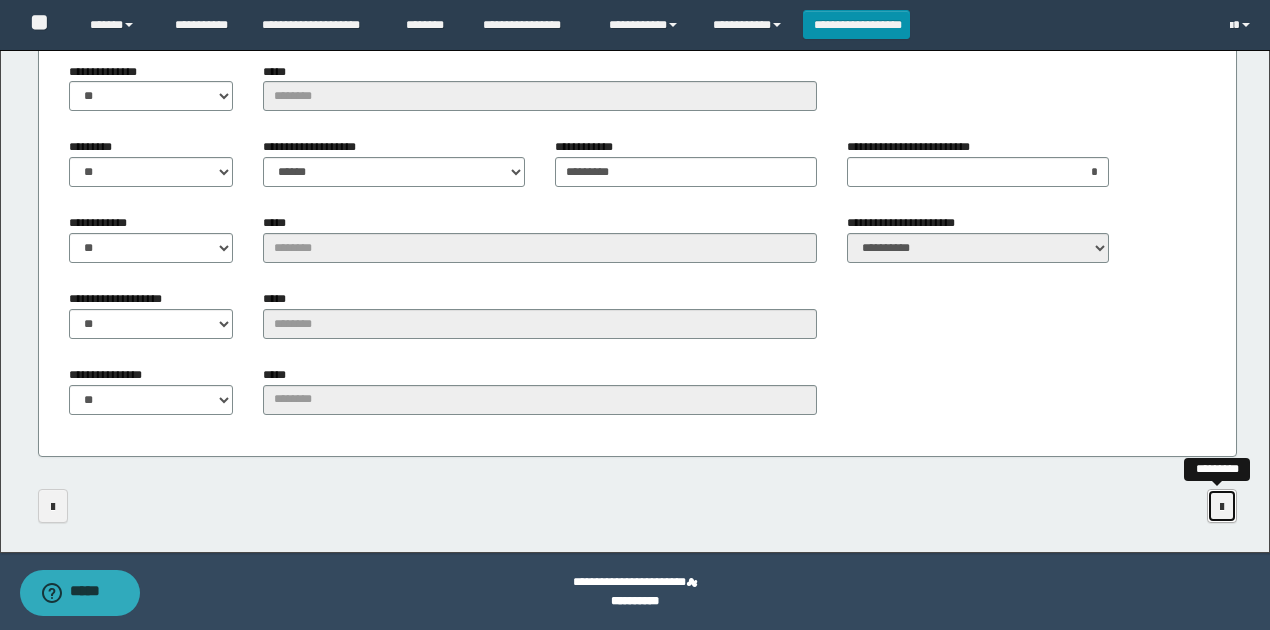 click at bounding box center [1222, 507] 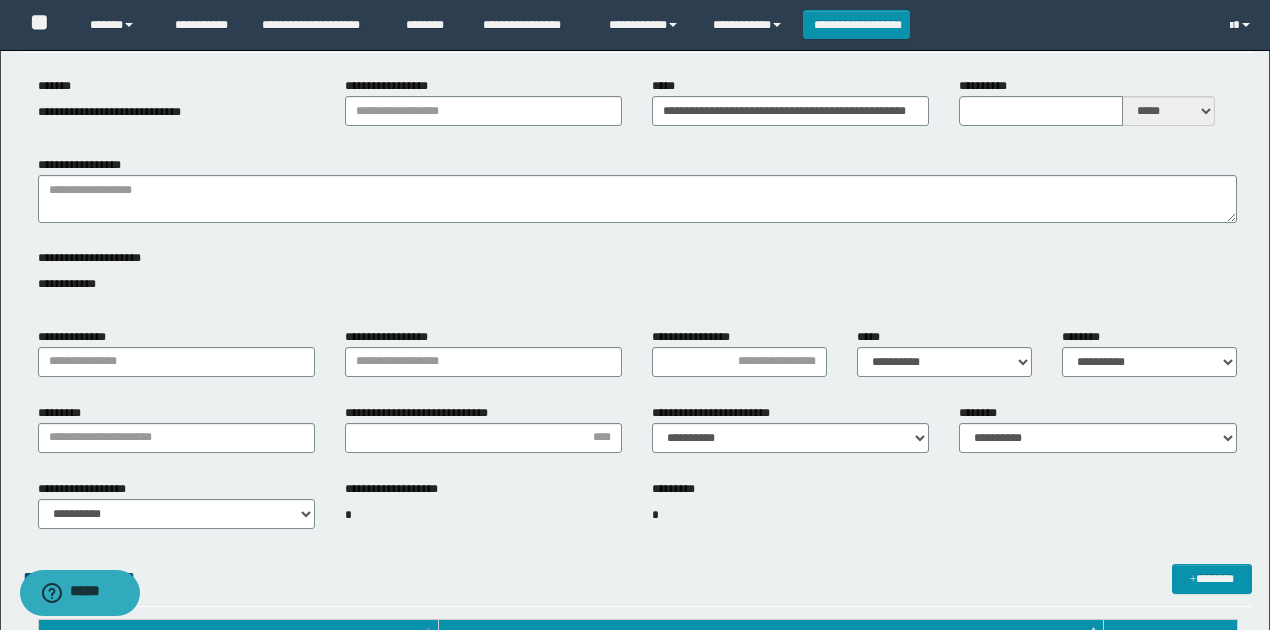 scroll, scrollTop: 147, scrollLeft: 0, axis: vertical 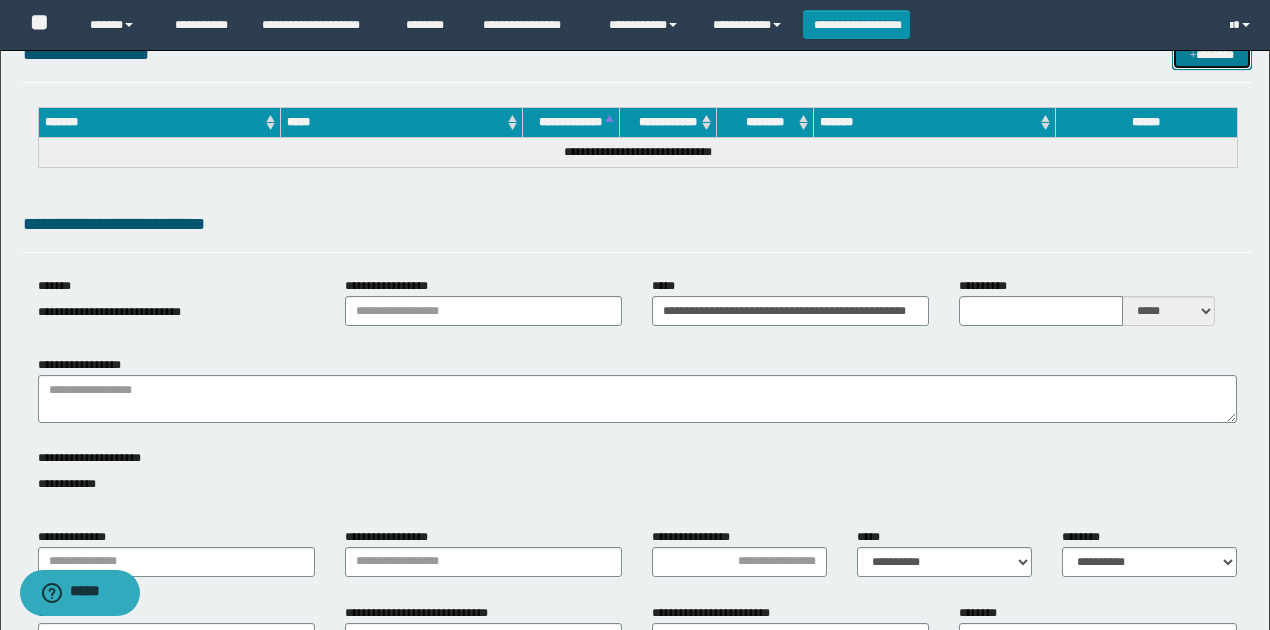click on "*******" at bounding box center [1211, 54] 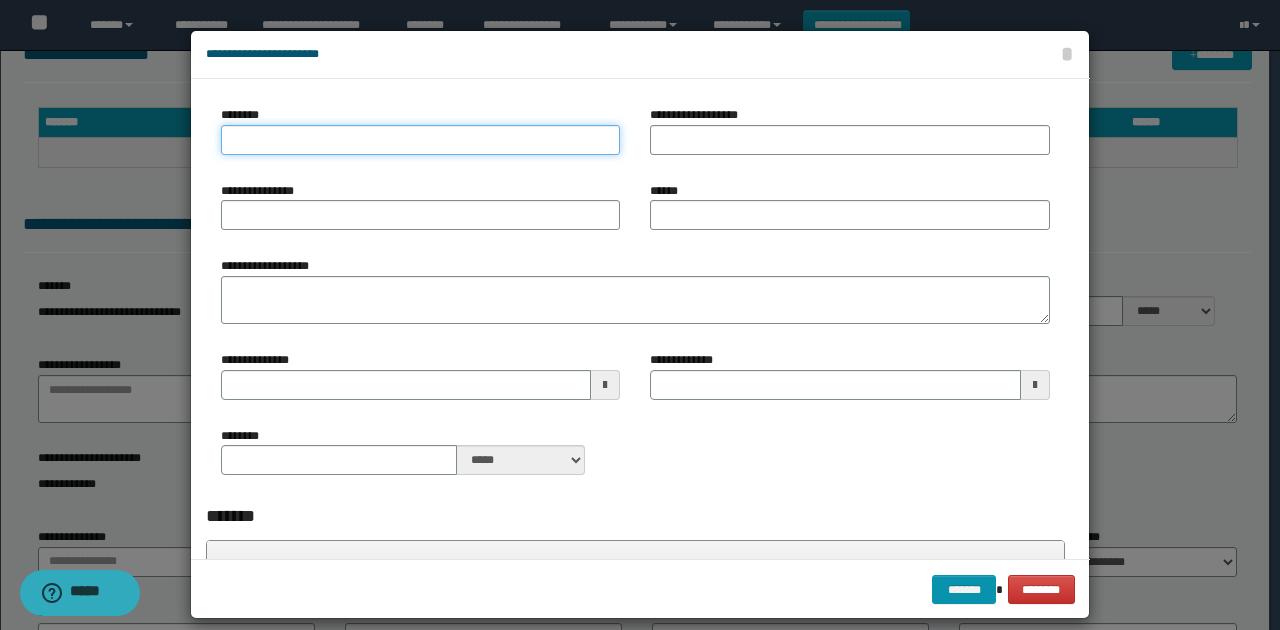 click on "********" at bounding box center [420, 140] 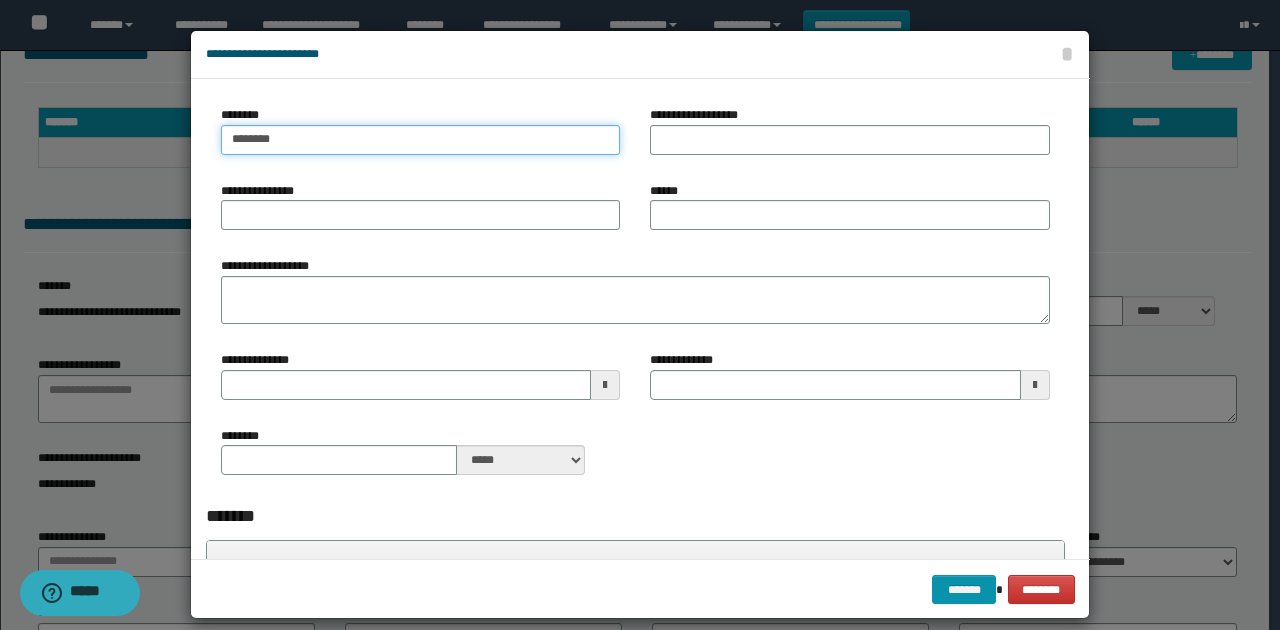 type on "********" 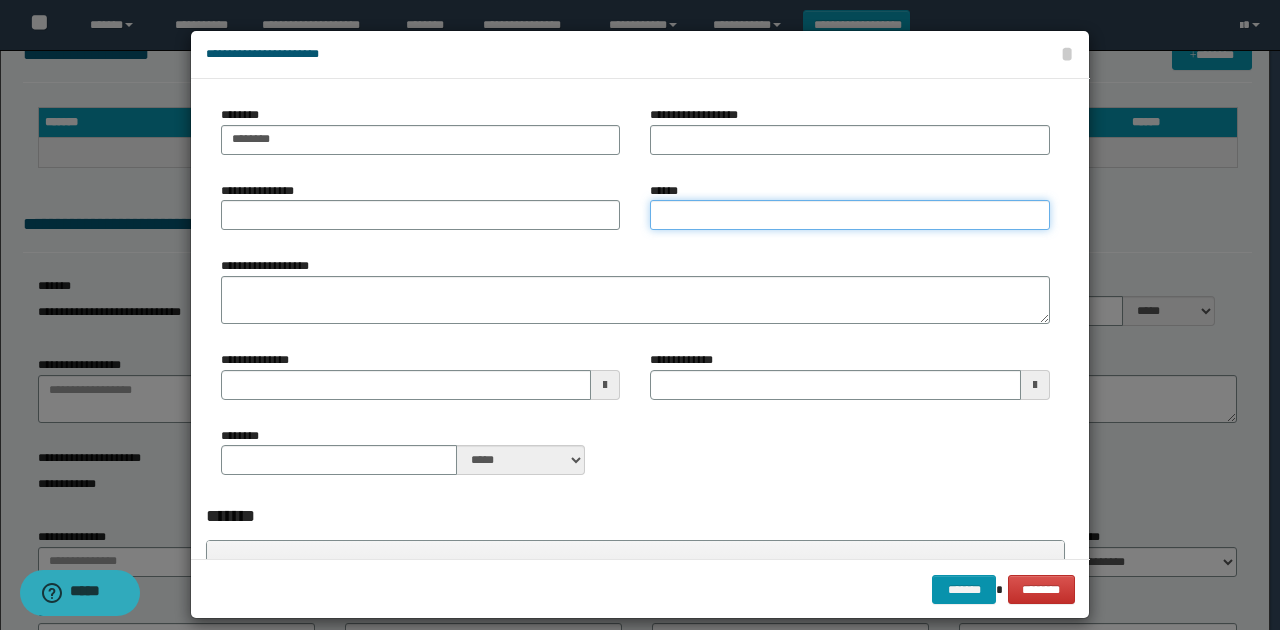 click on "******" at bounding box center (849, 215) 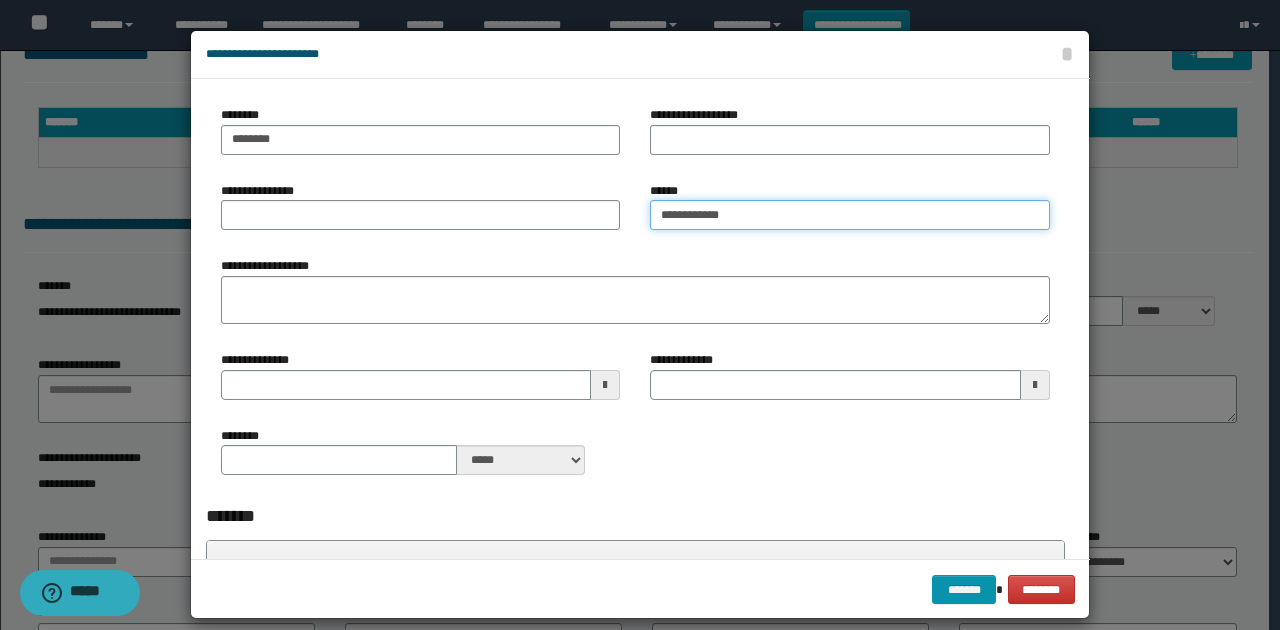 type on "**********" 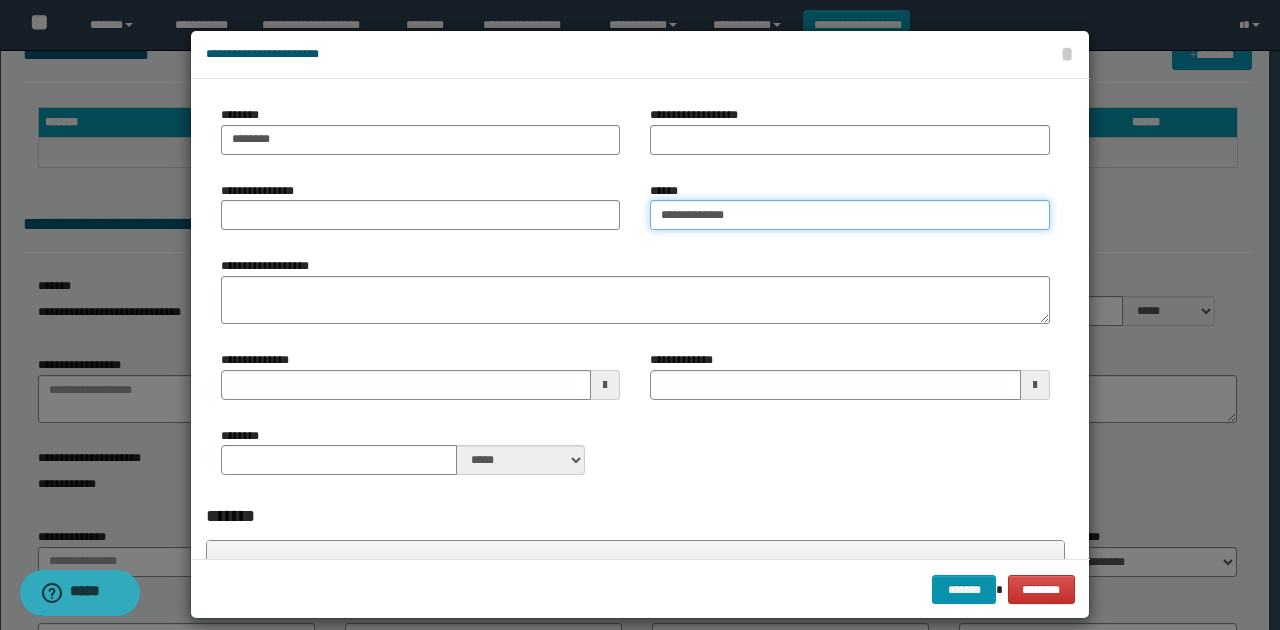 type 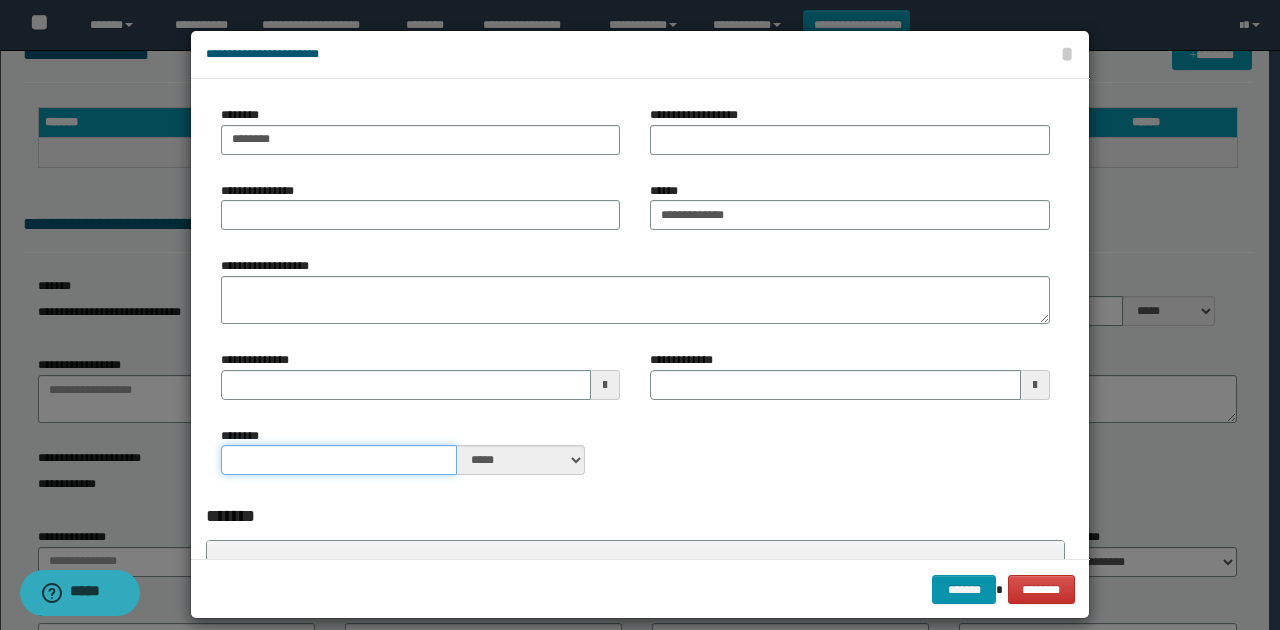 click on "********" at bounding box center (339, 460) 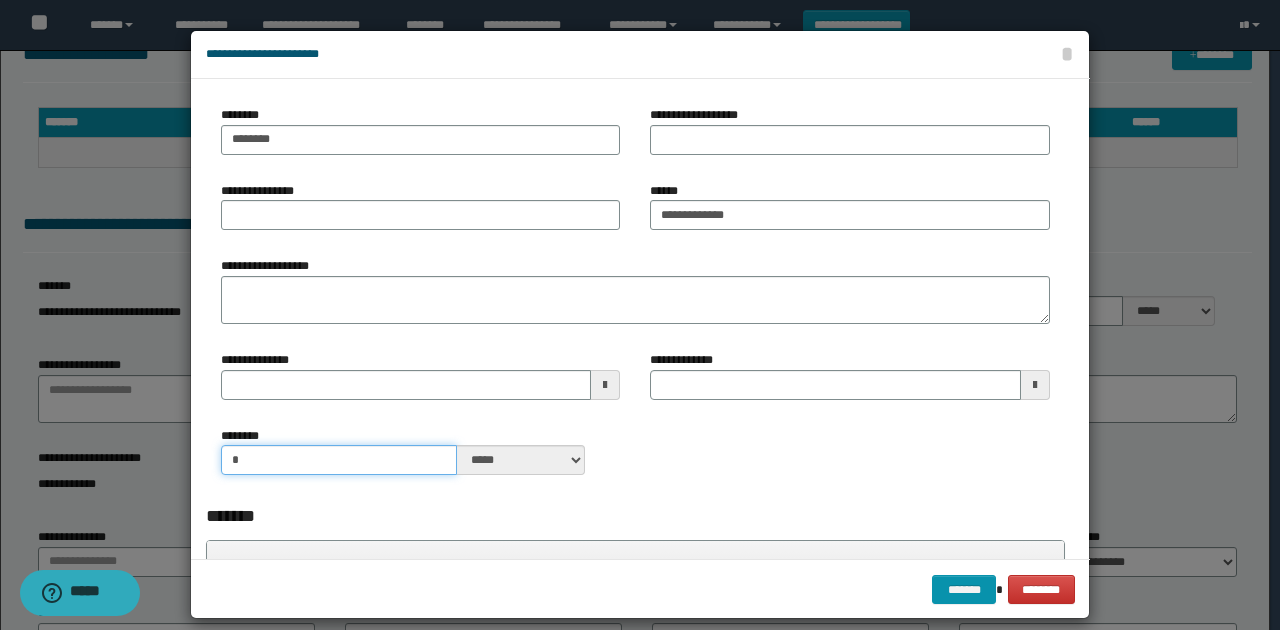 type on "*" 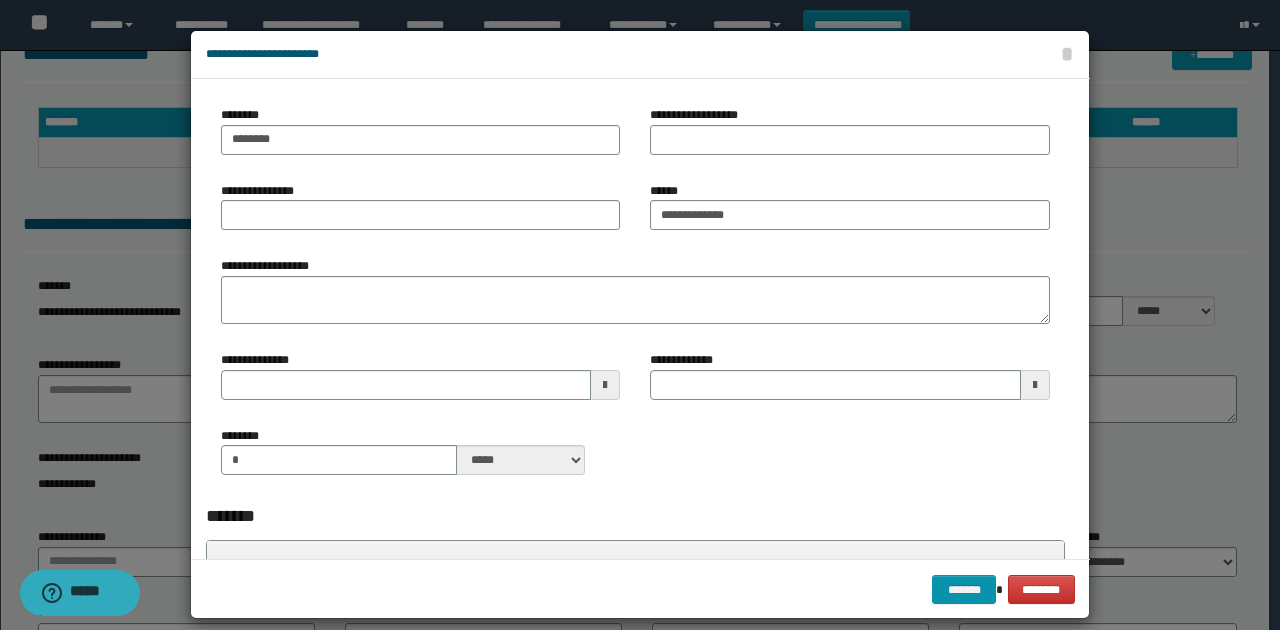 click on "********
*
*****
****" at bounding box center (635, 459) 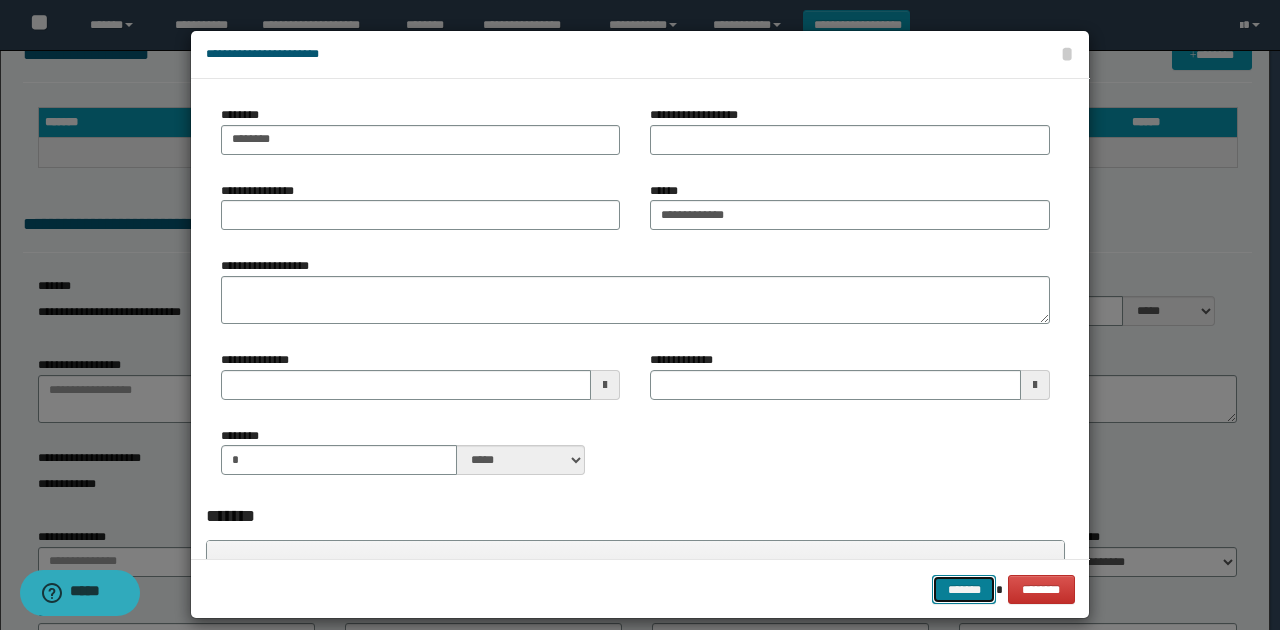 click on "*******" at bounding box center (964, 589) 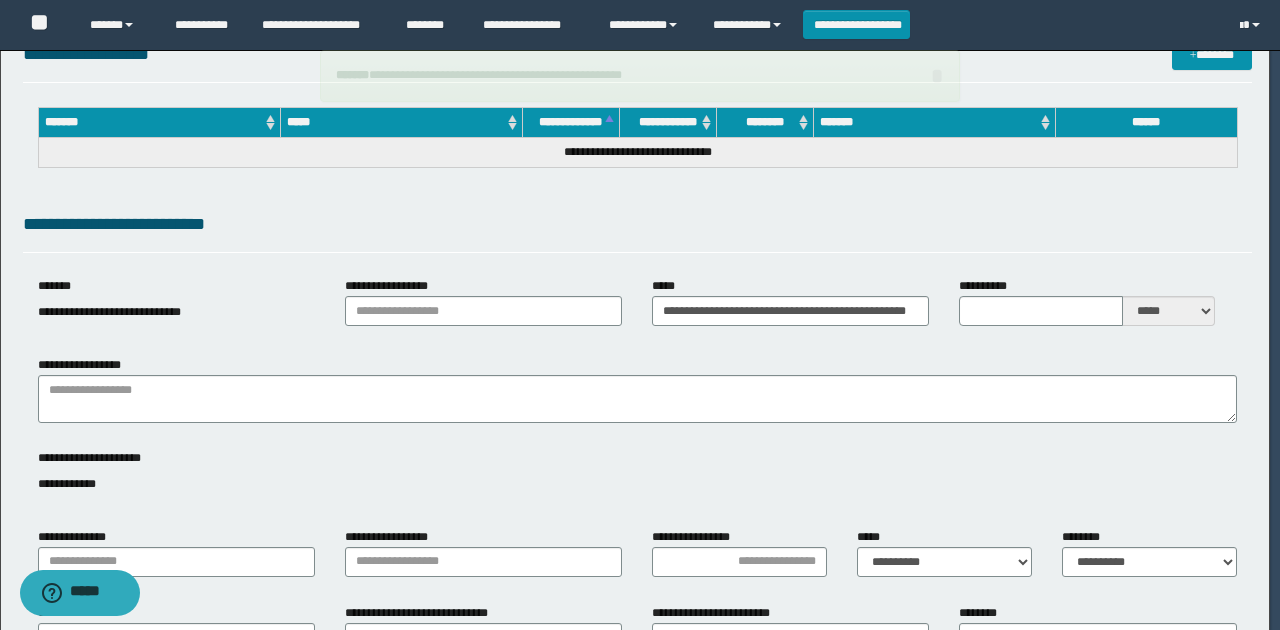 type 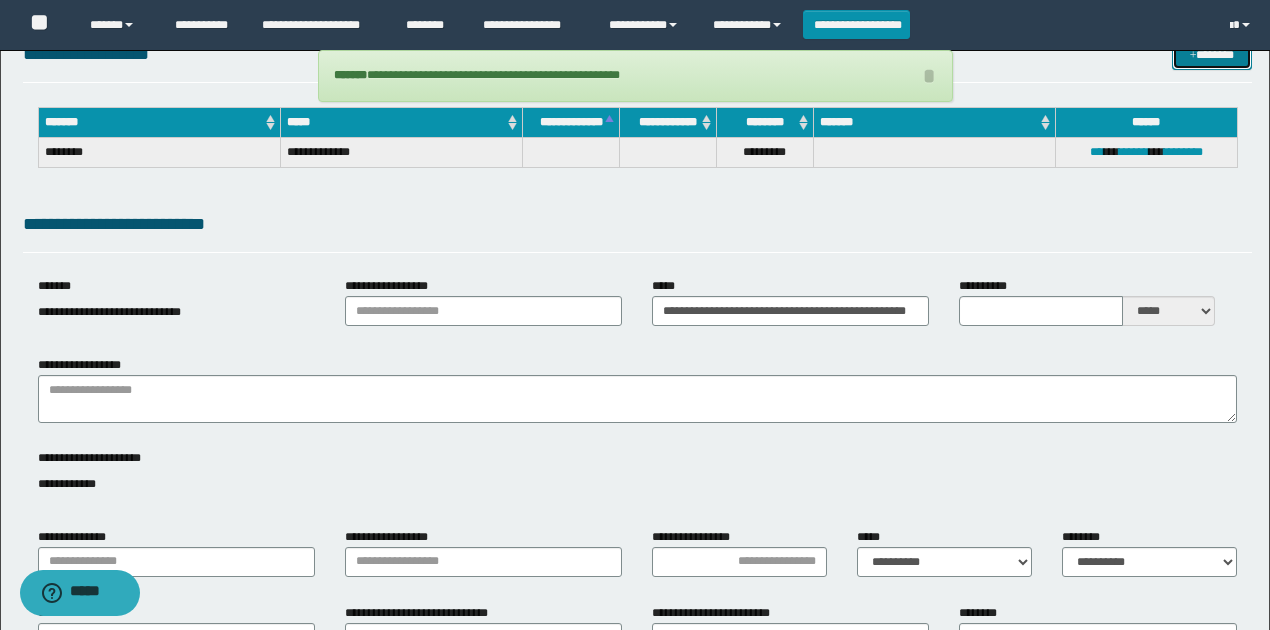 click at bounding box center (1193, 56) 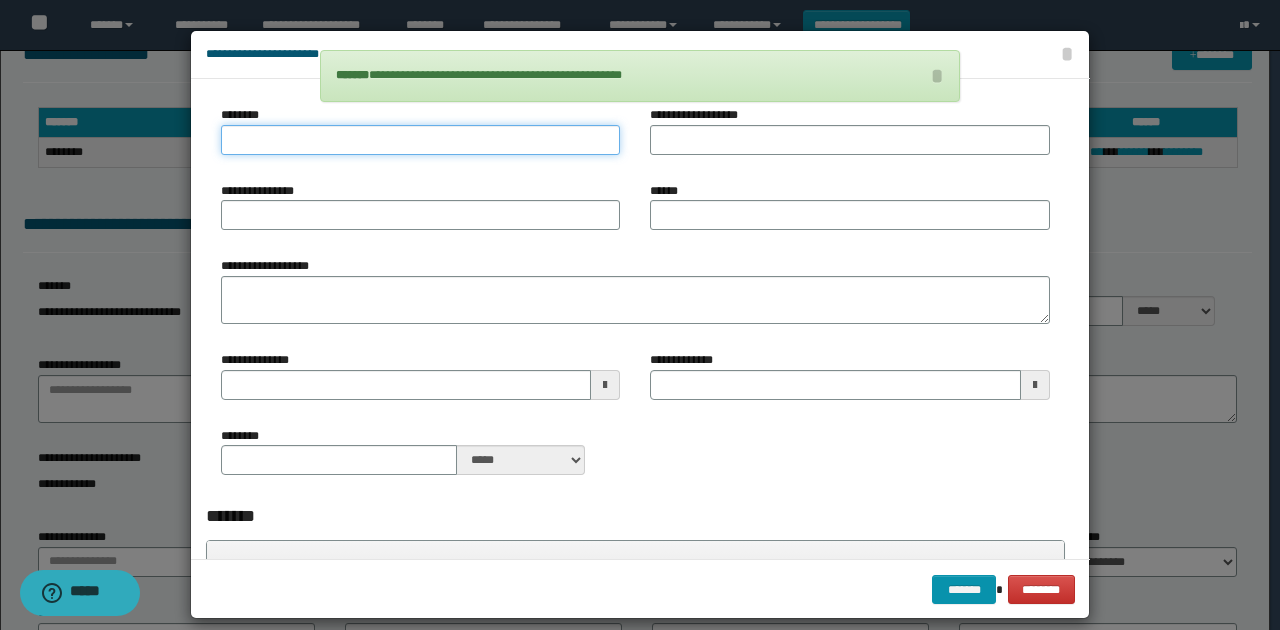 click on "********" at bounding box center (420, 140) 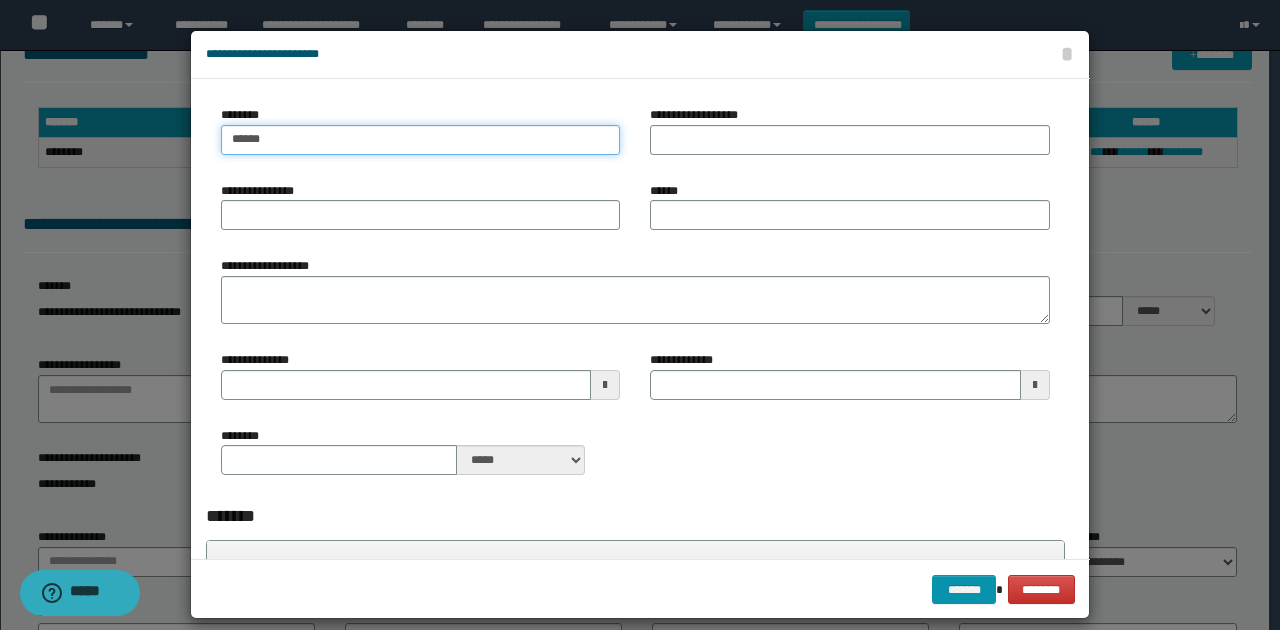 type on "******" 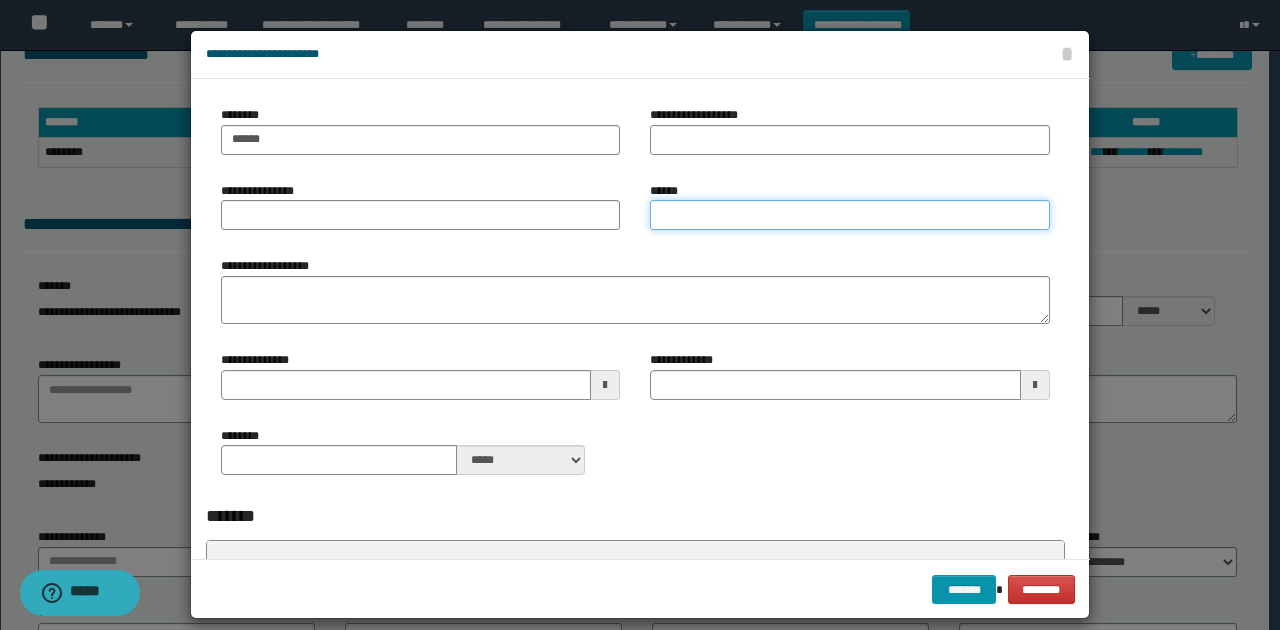 click on "******" at bounding box center [849, 215] 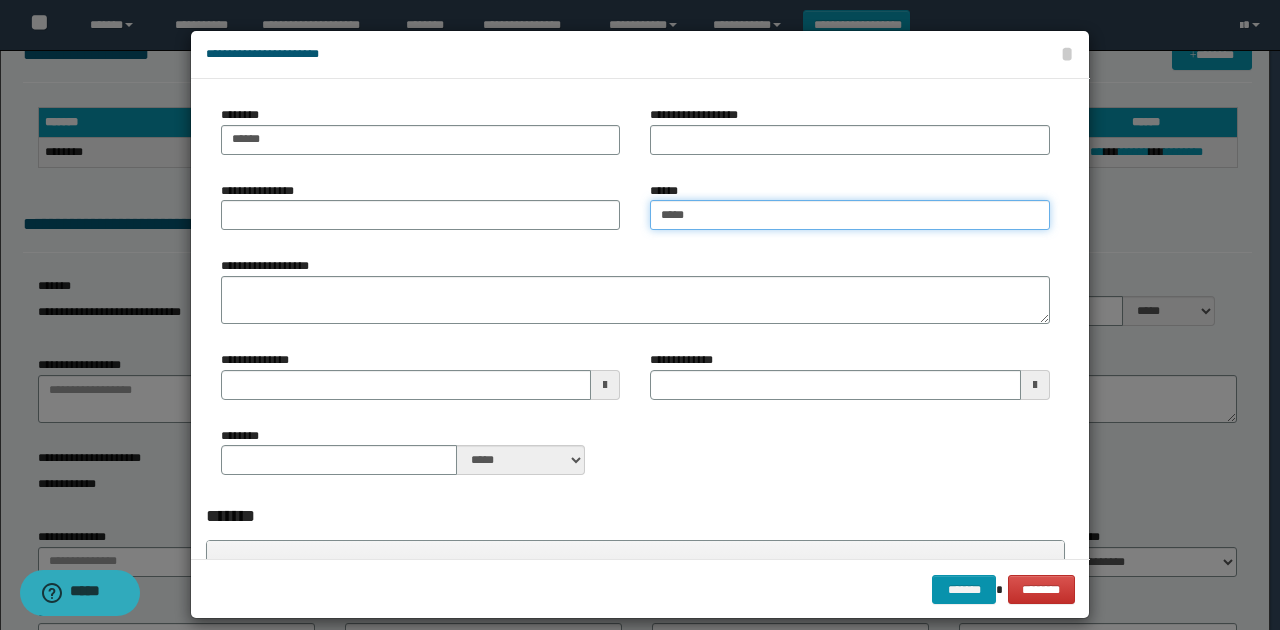 type on "******" 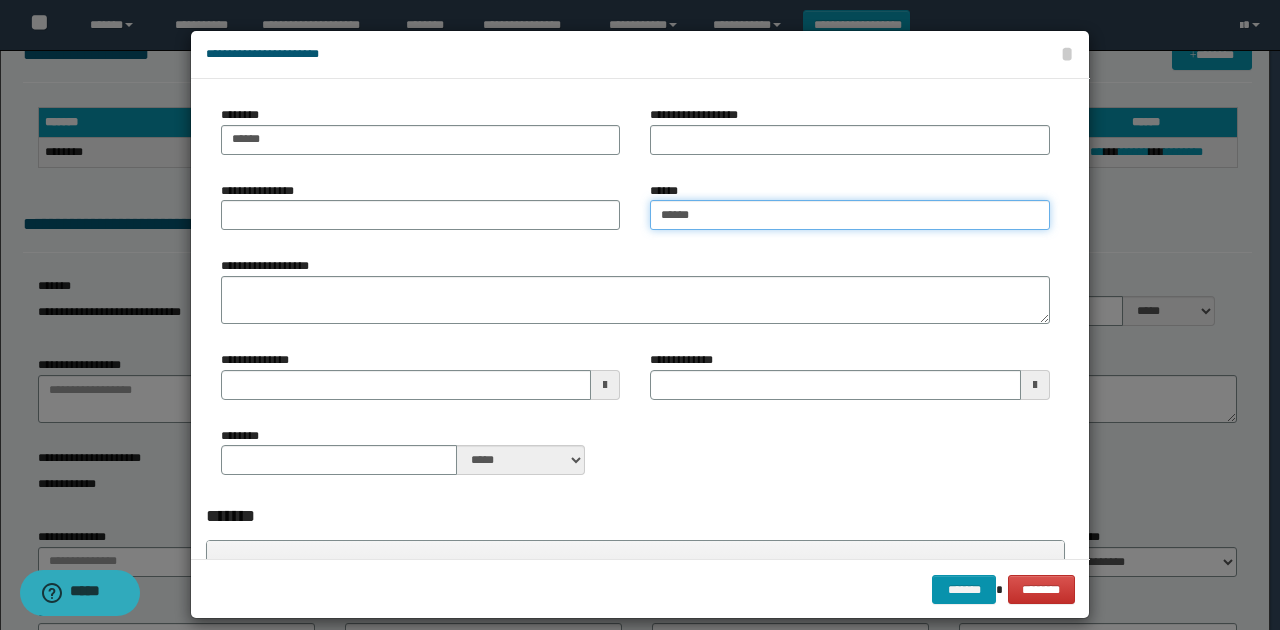 type 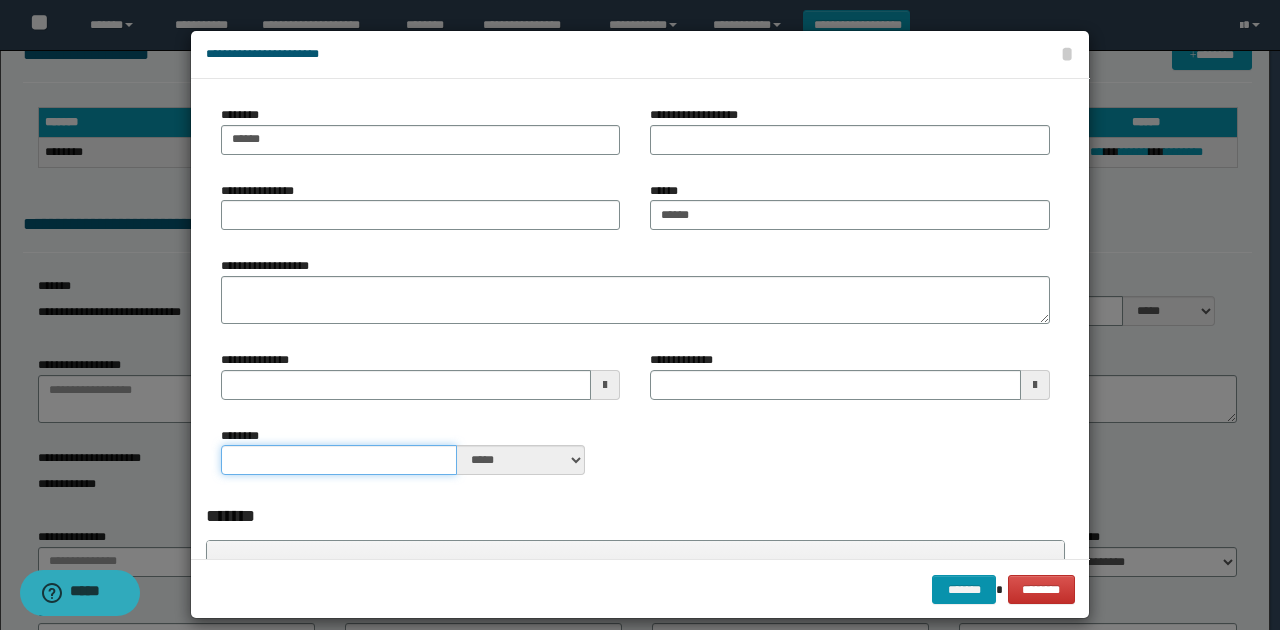 click on "********" at bounding box center (339, 460) 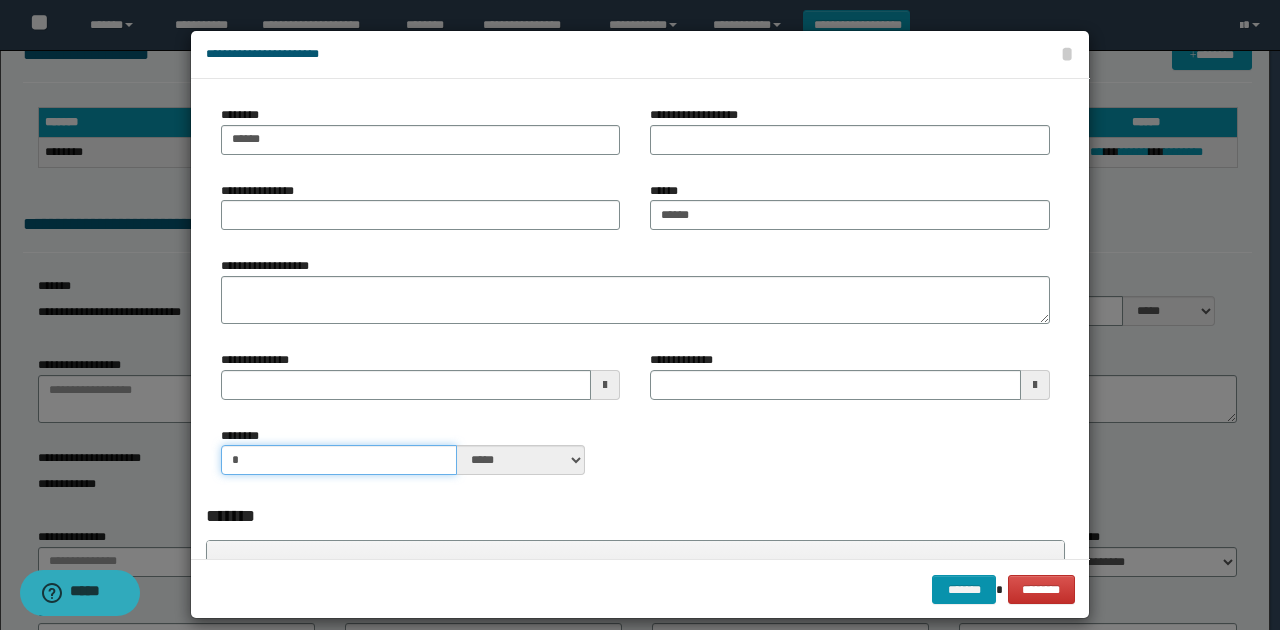 type on "*" 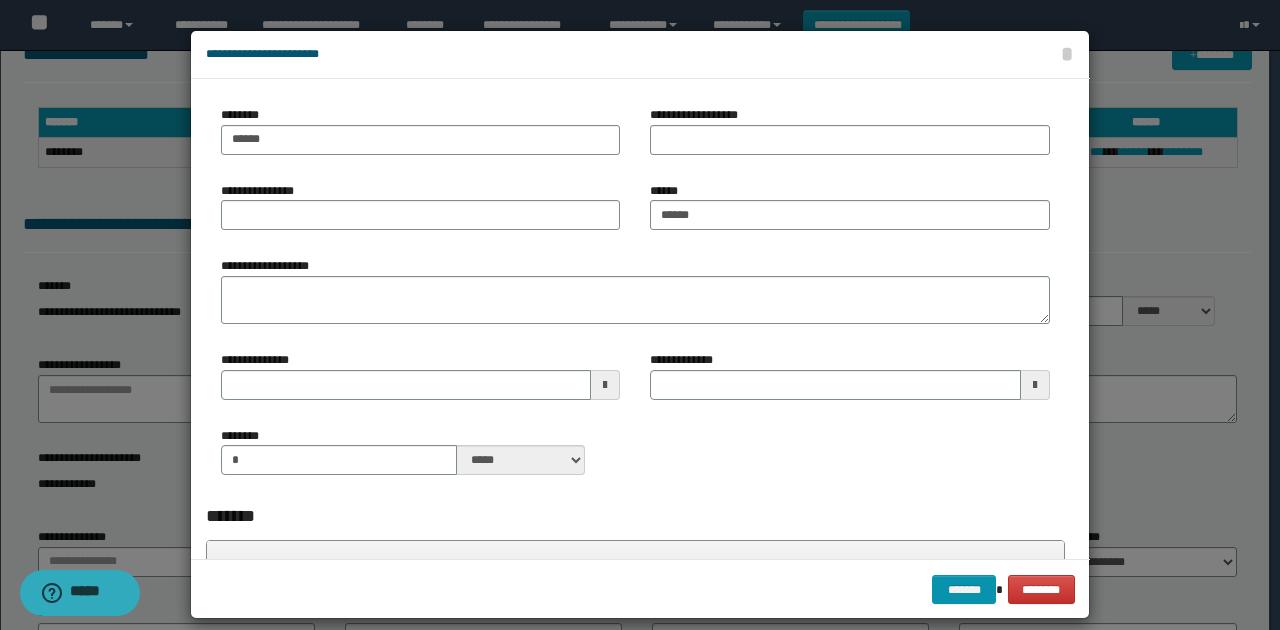 click on "********
*
*****
****" at bounding box center (635, 459) 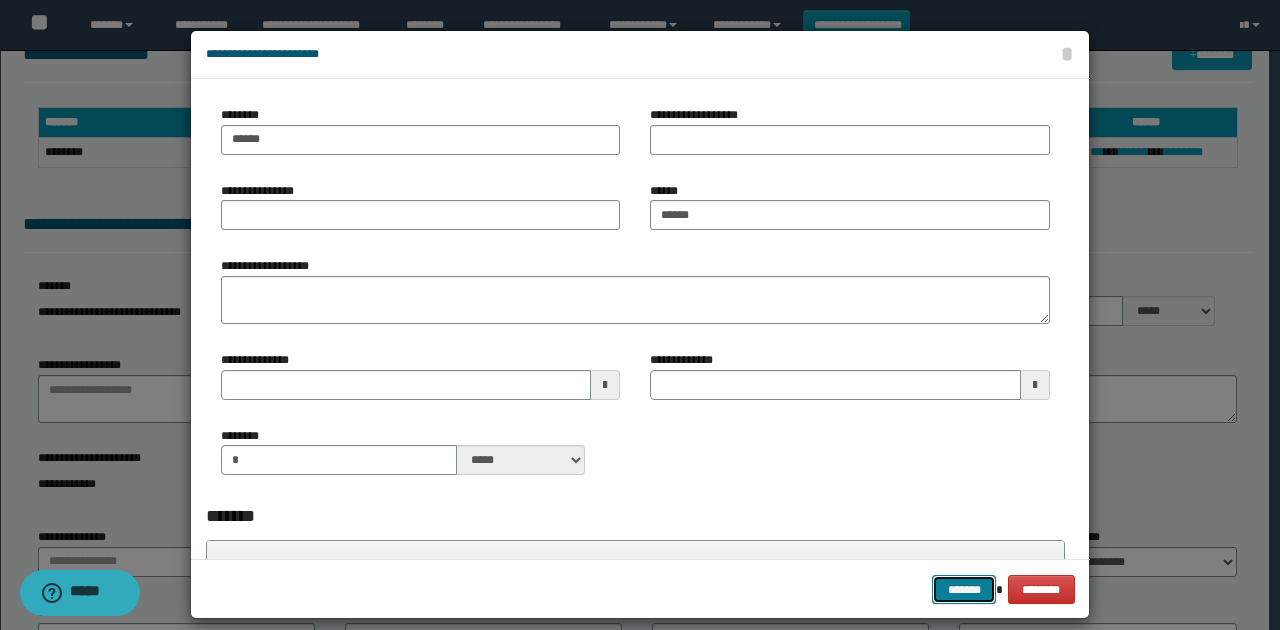click on "*******" at bounding box center (964, 589) 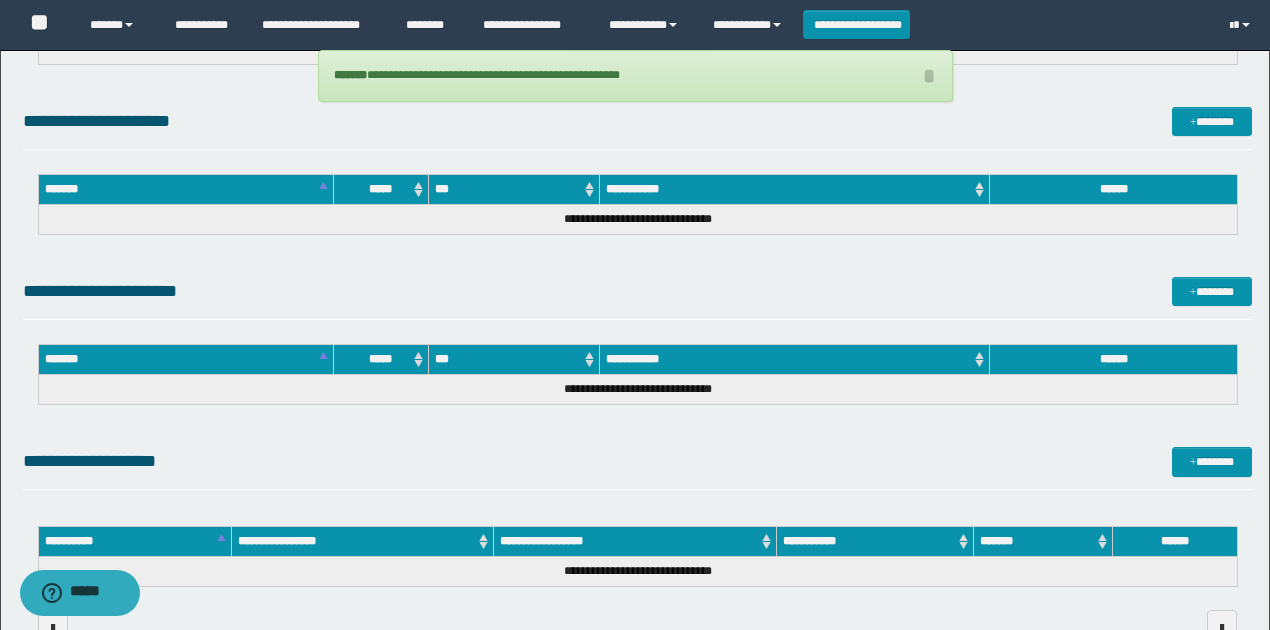 scroll, scrollTop: 1110, scrollLeft: 0, axis: vertical 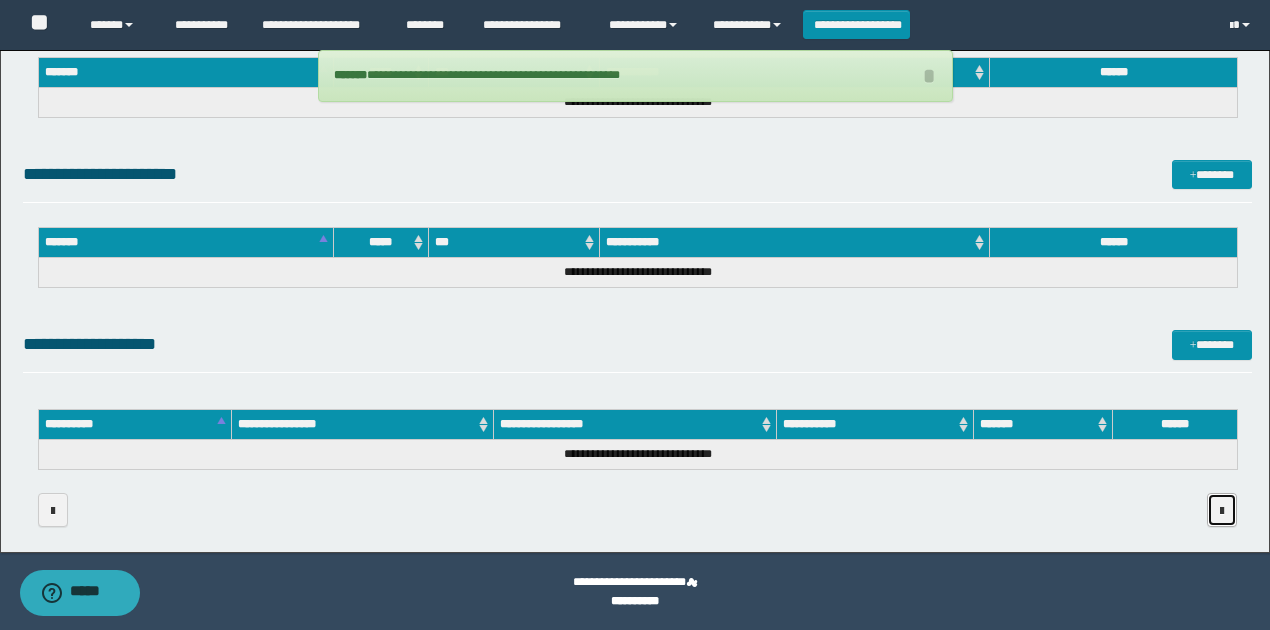 drag, startPoint x: 1227, startPoint y: 507, endPoint x: 1182, endPoint y: 485, distance: 50.08992 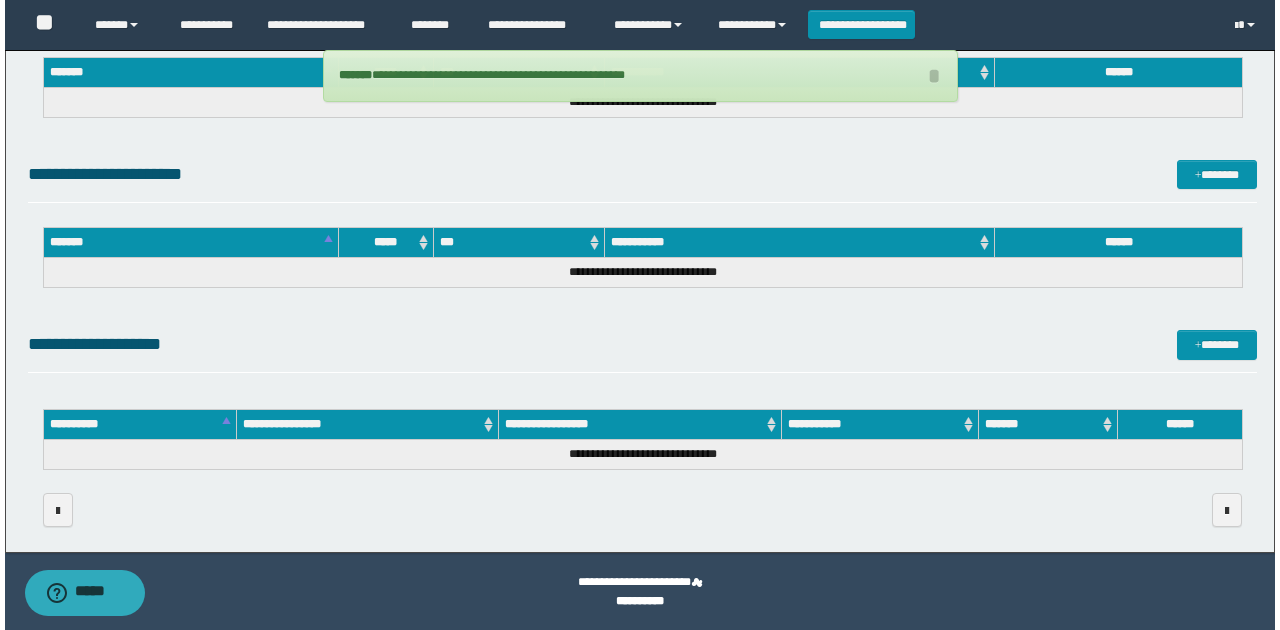 scroll, scrollTop: 0, scrollLeft: 0, axis: both 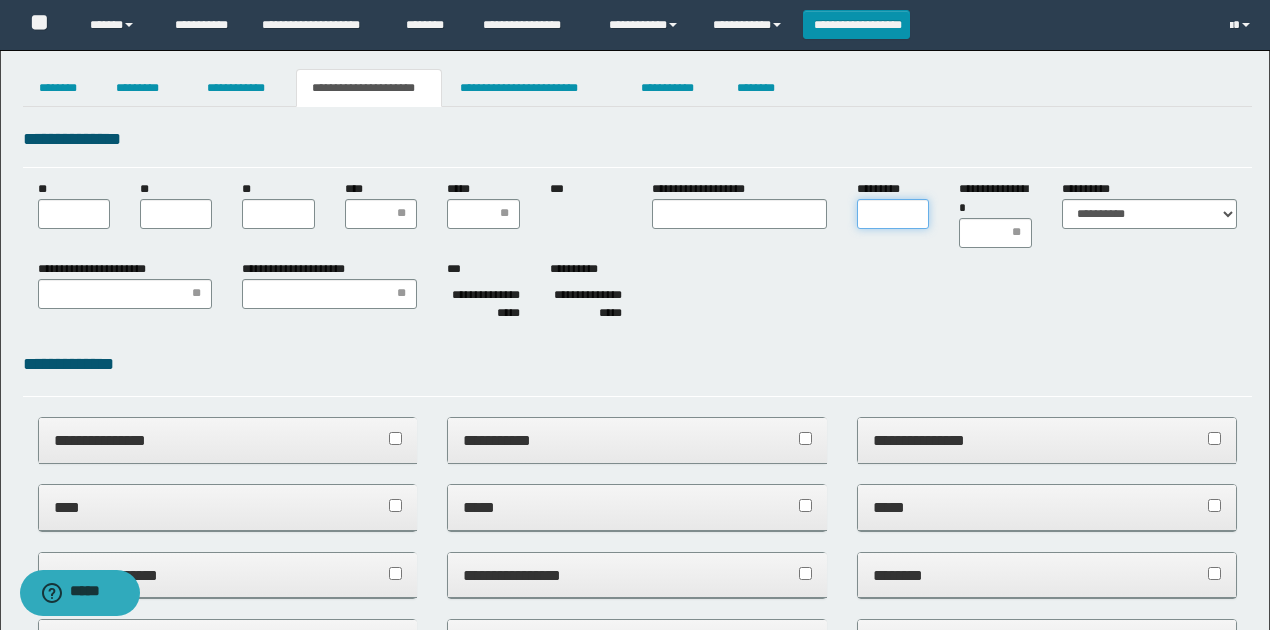 click on "*********" at bounding box center [893, 214] 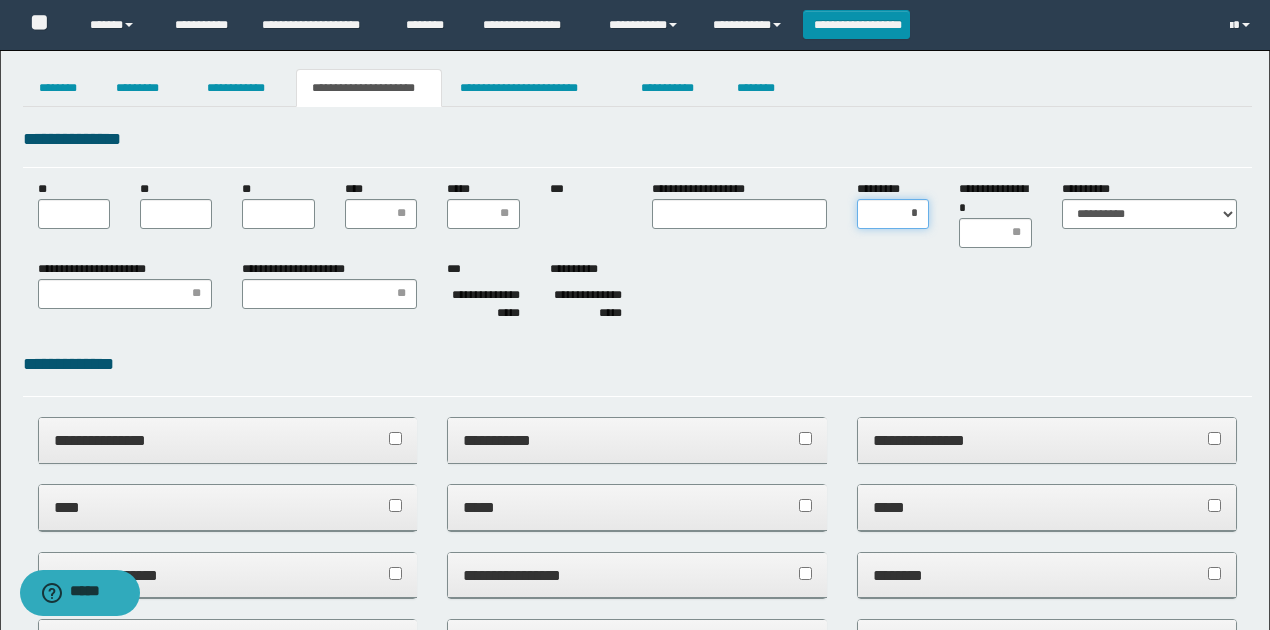 type on "**" 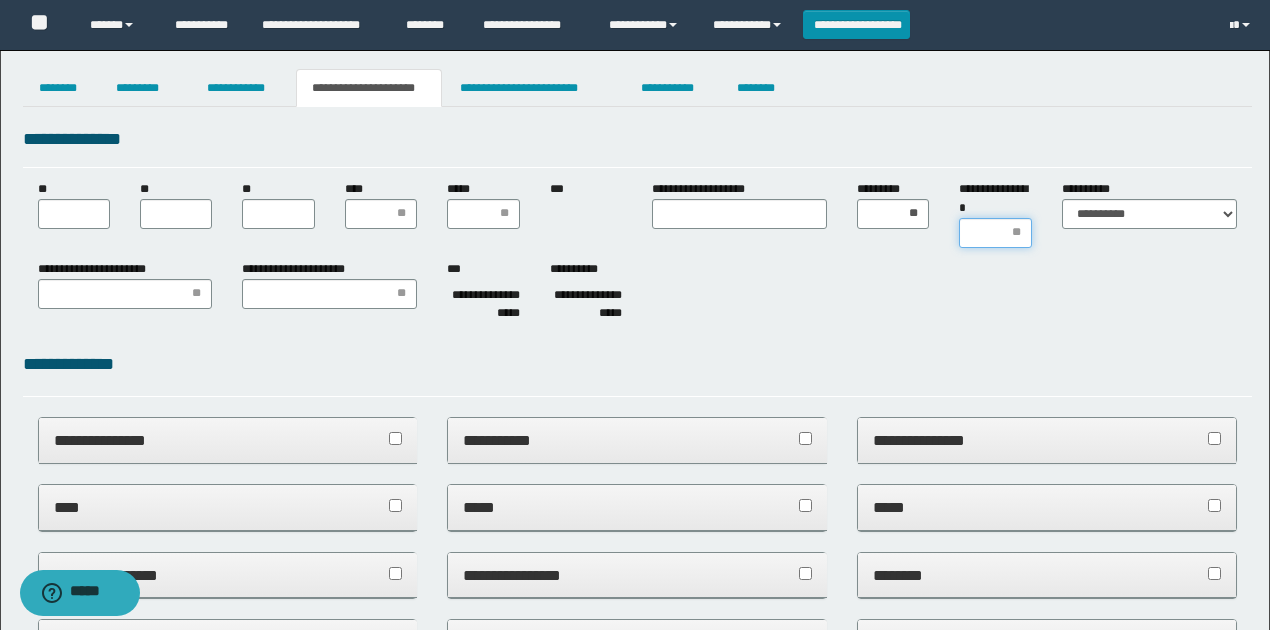 click on "**********" at bounding box center [995, 233] 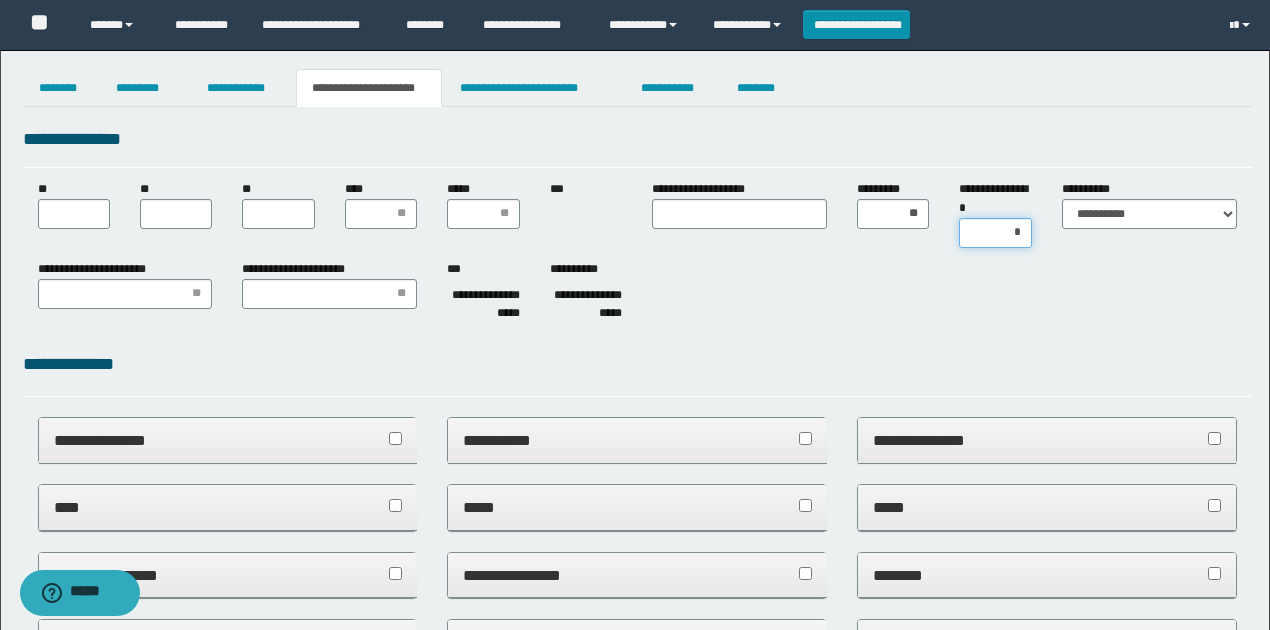 type on "**" 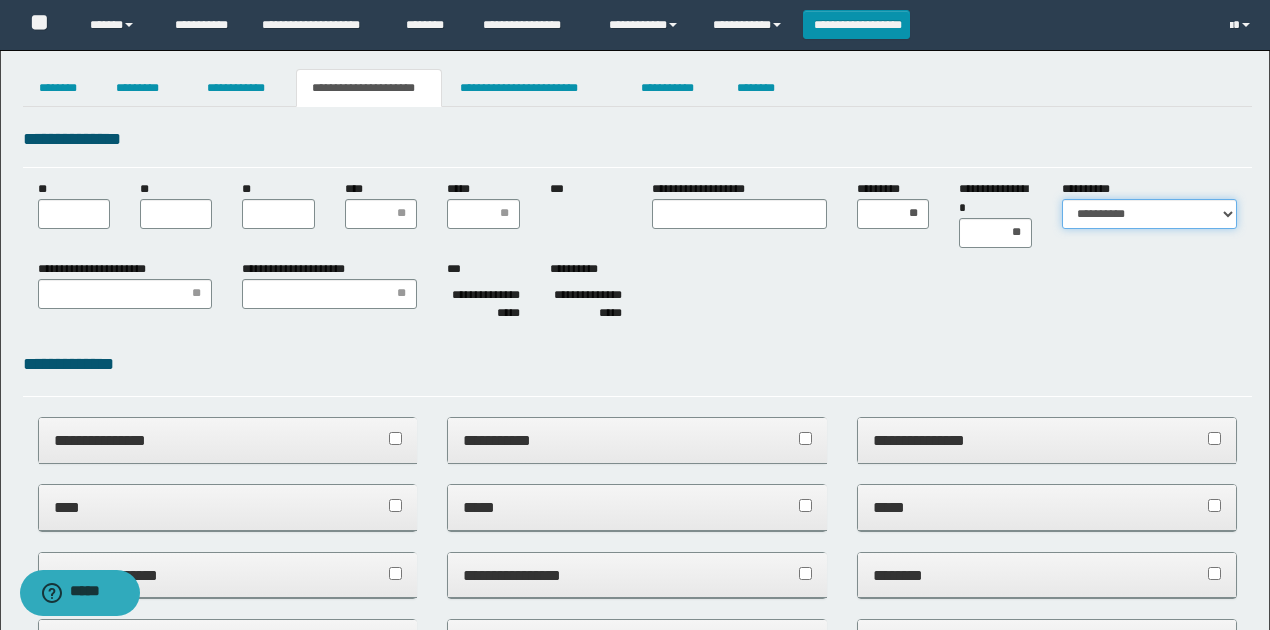 drag, startPoint x: 1113, startPoint y: 210, endPoint x: 1108, endPoint y: 220, distance: 11.18034 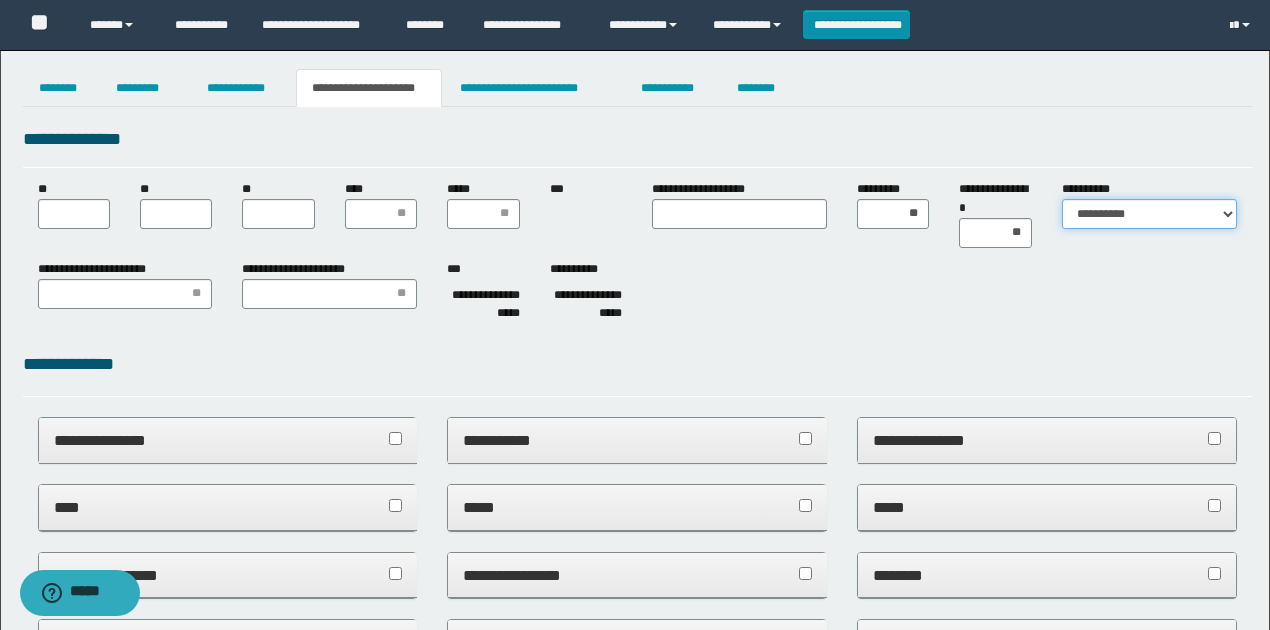 select on "*" 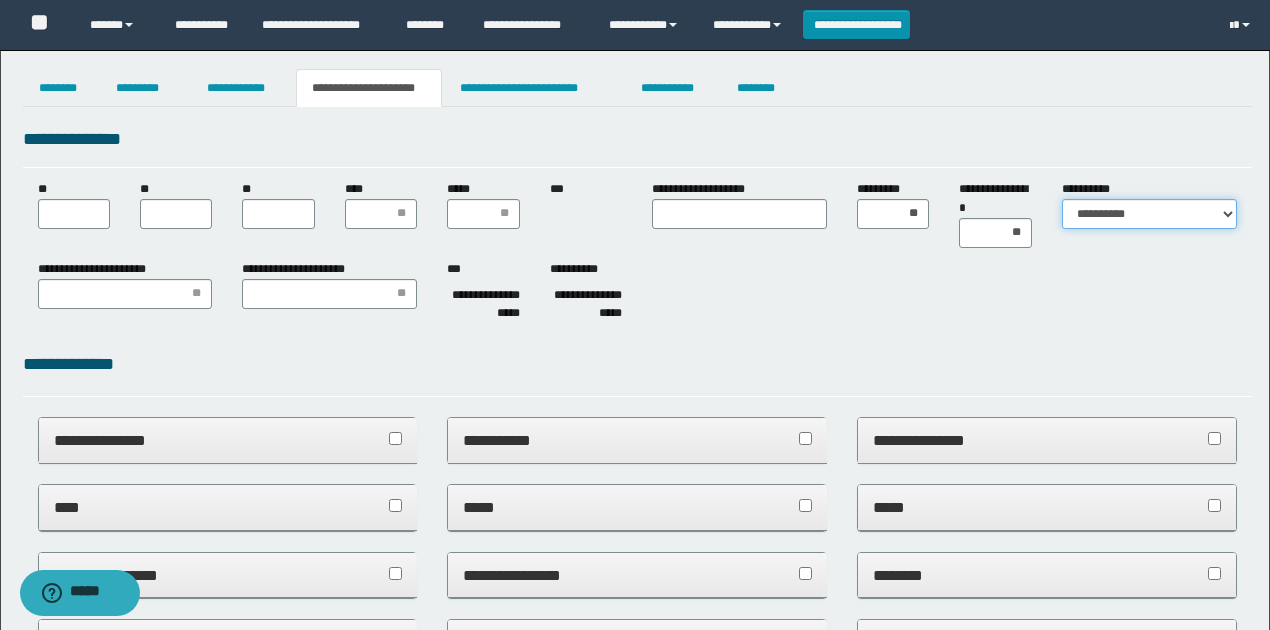 click on "**********" at bounding box center (1149, 214) 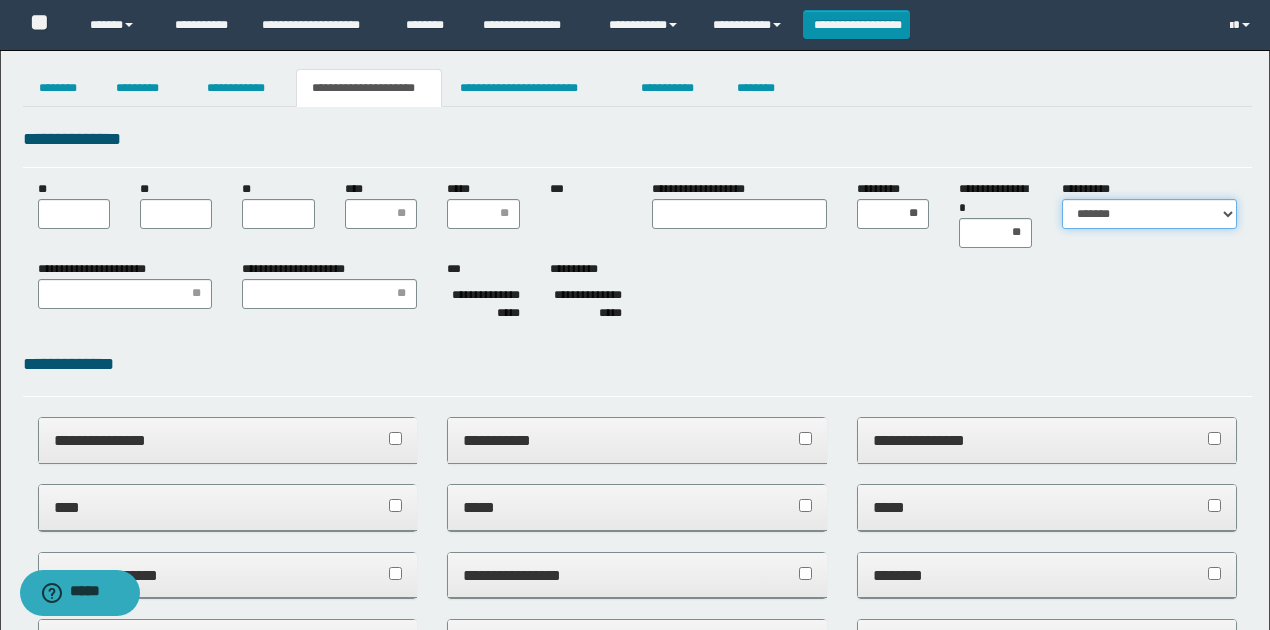 type 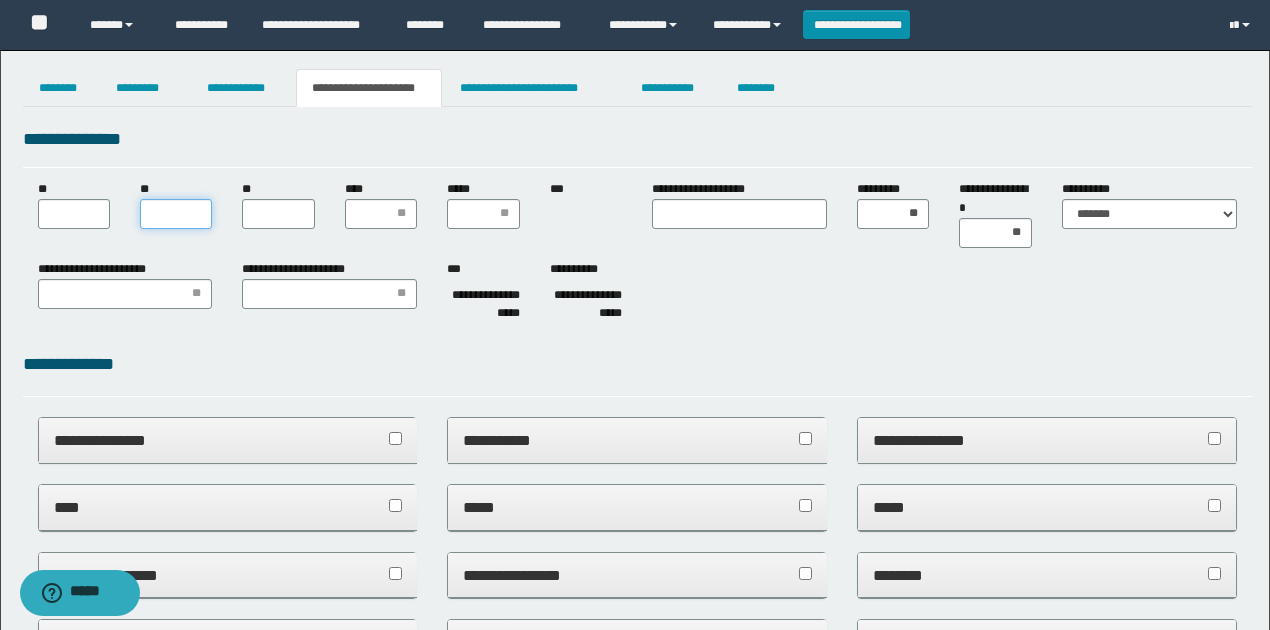click on "**" at bounding box center [176, 214] 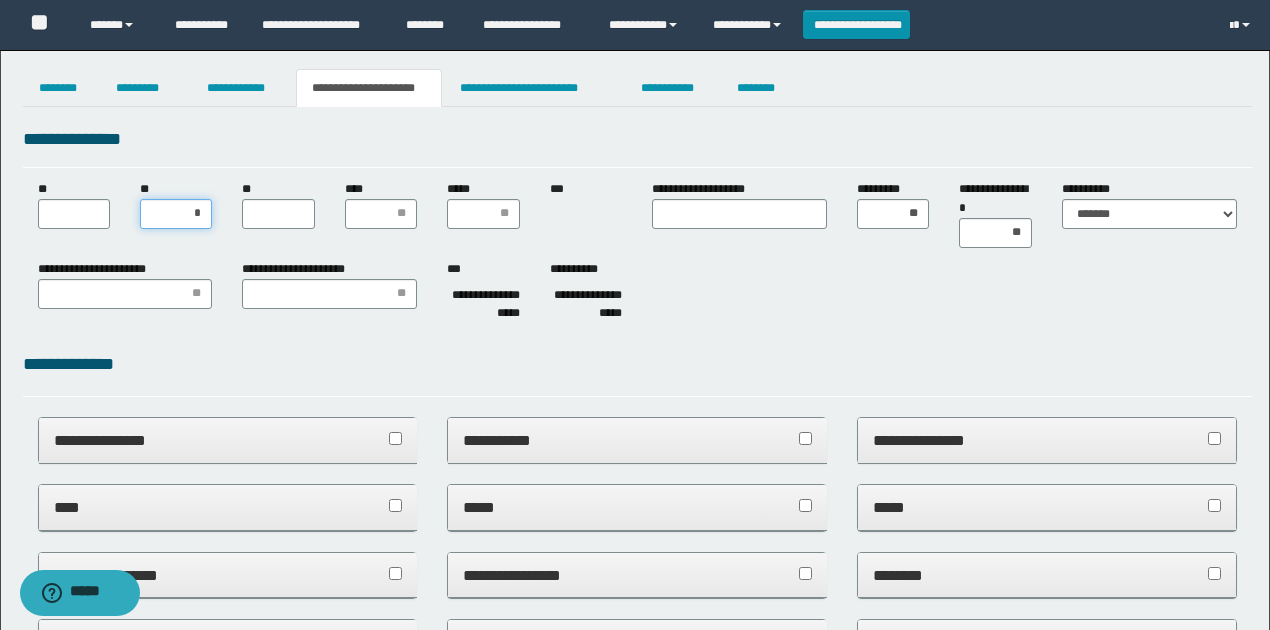 type on "**" 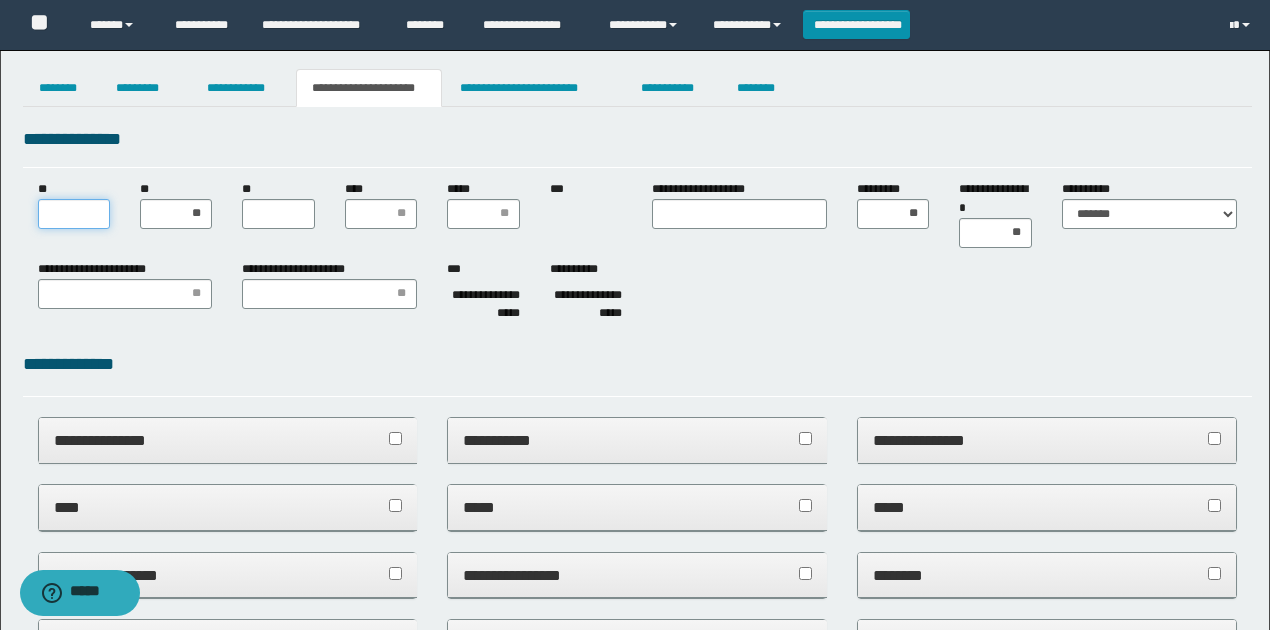 click on "**" at bounding box center (74, 214) 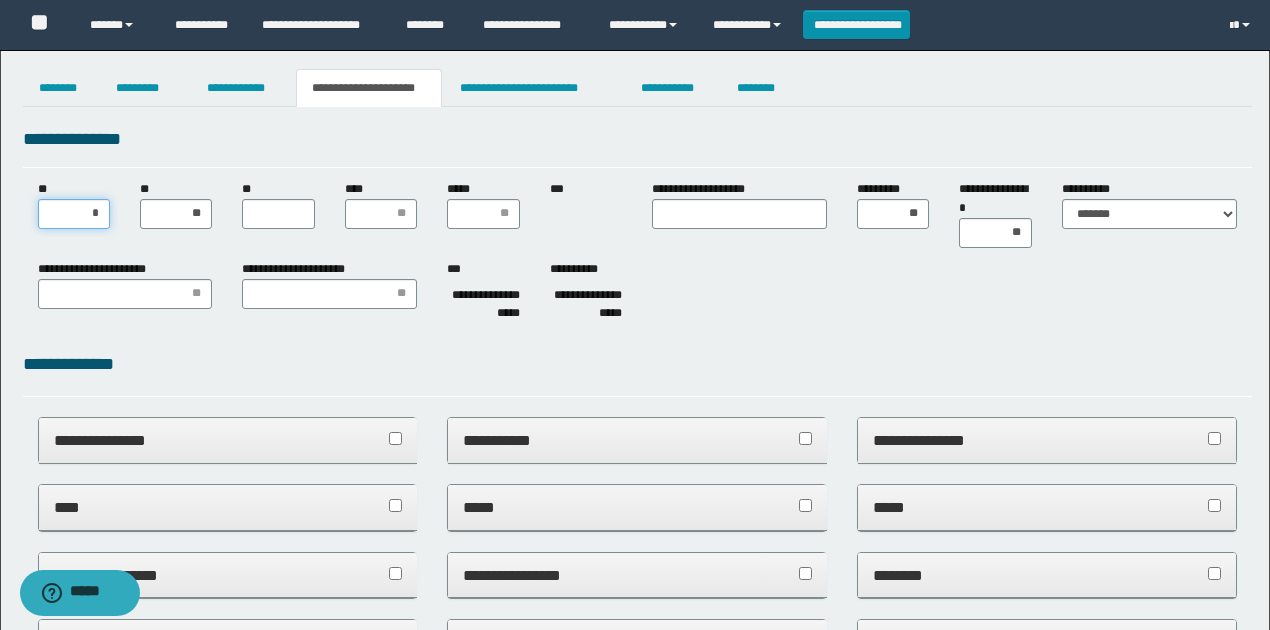type on "**" 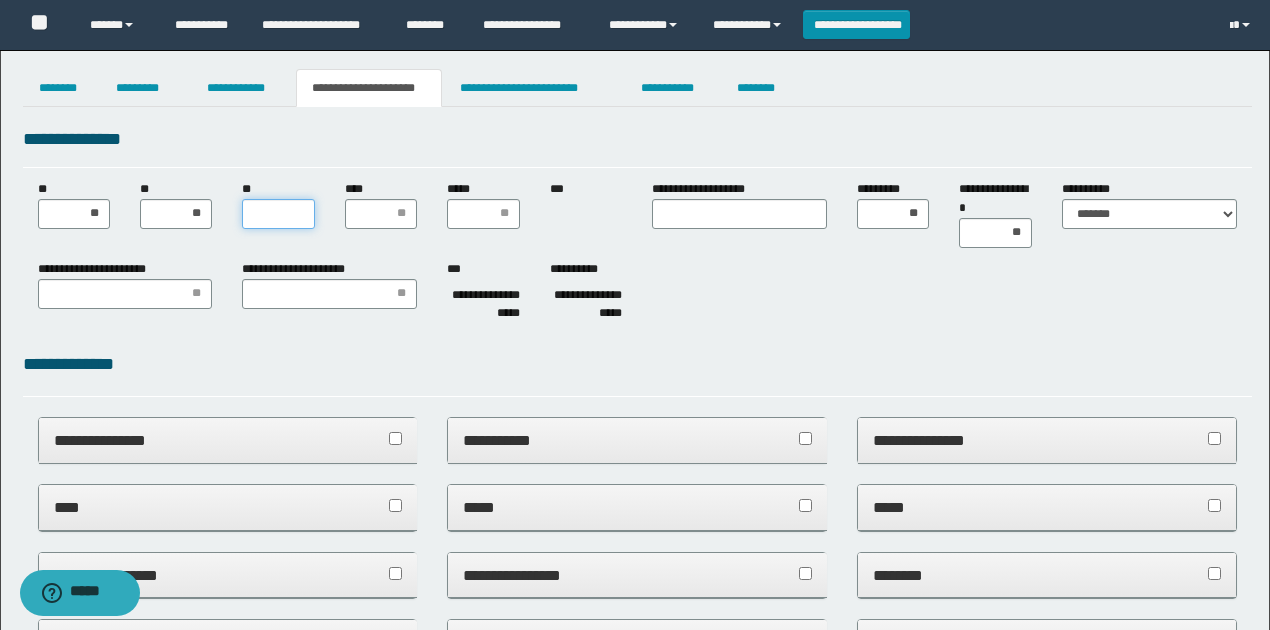 click on "**" at bounding box center (278, 214) 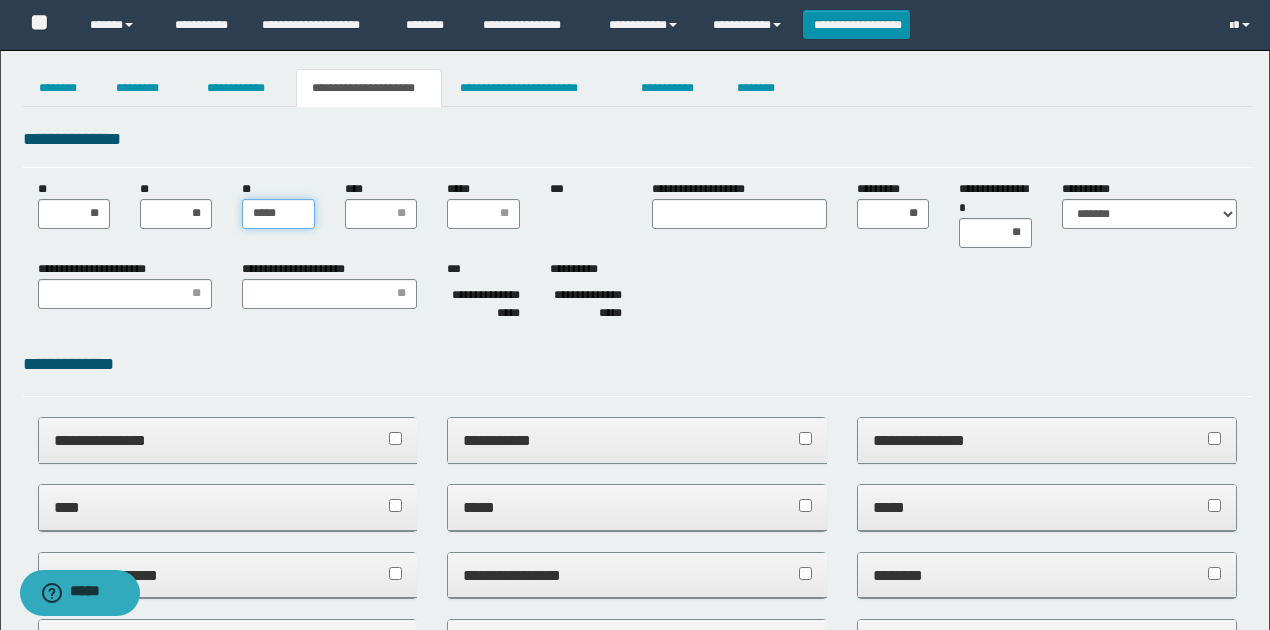 type on "******" 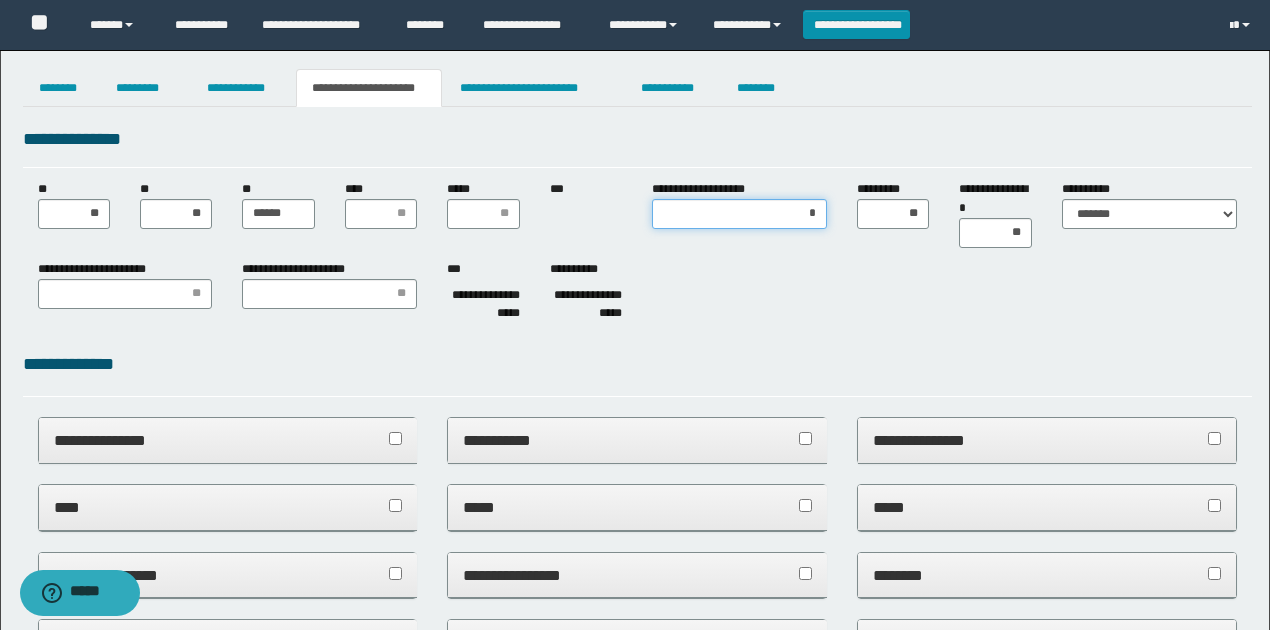 type on "**" 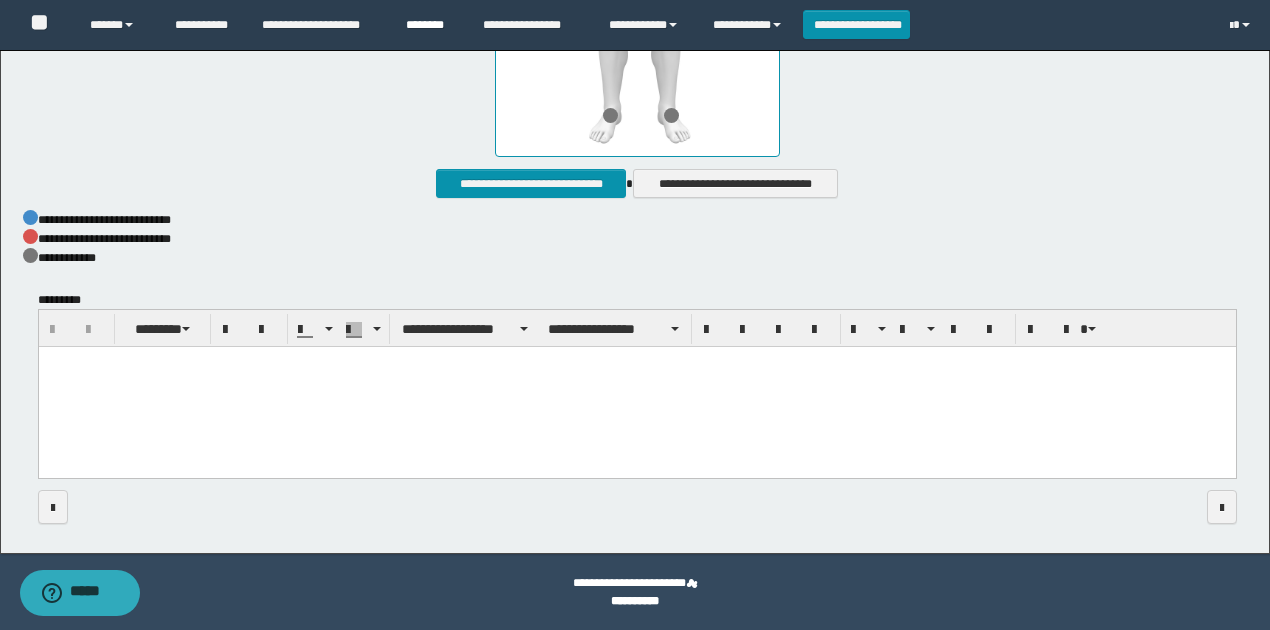 scroll, scrollTop: 1136, scrollLeft: 0, axis: vertical 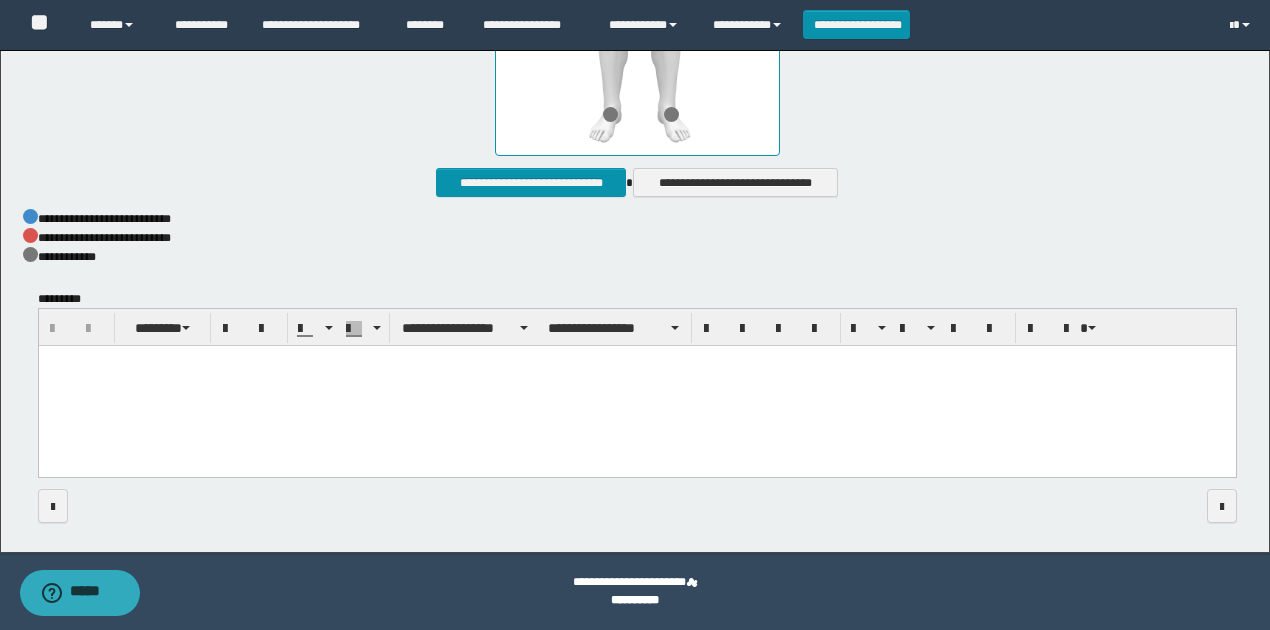 click at bounding box center [636, 387] 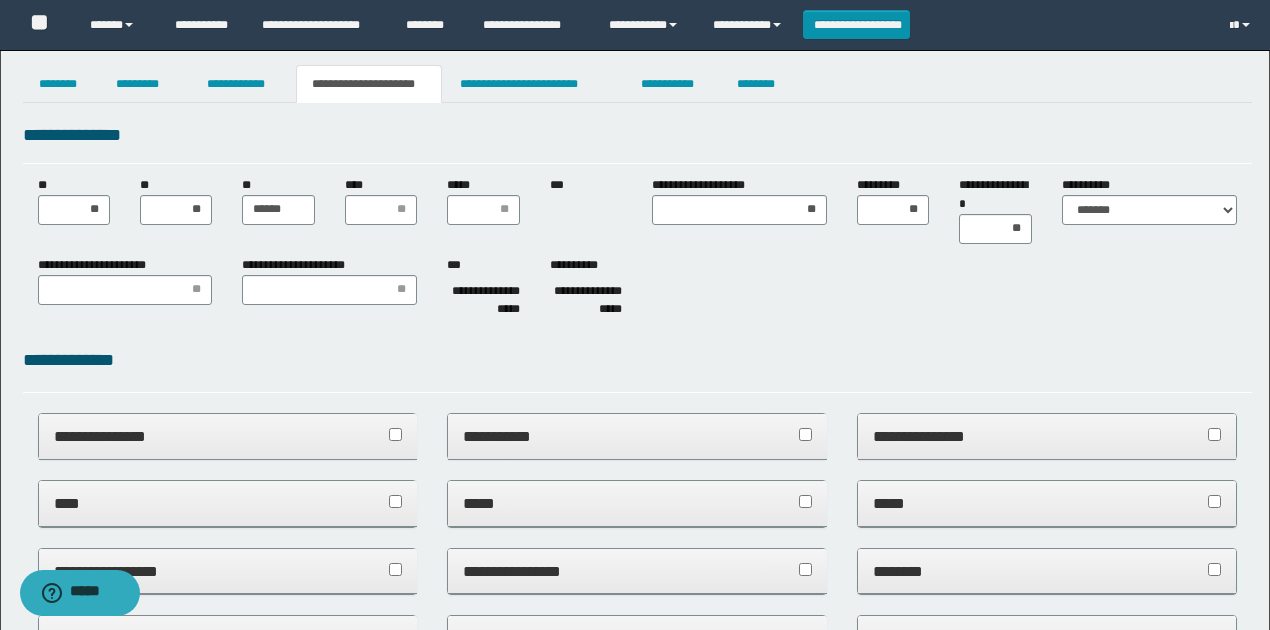 scroll, scrollTop: 0, scrollLeft: 0, axis: both 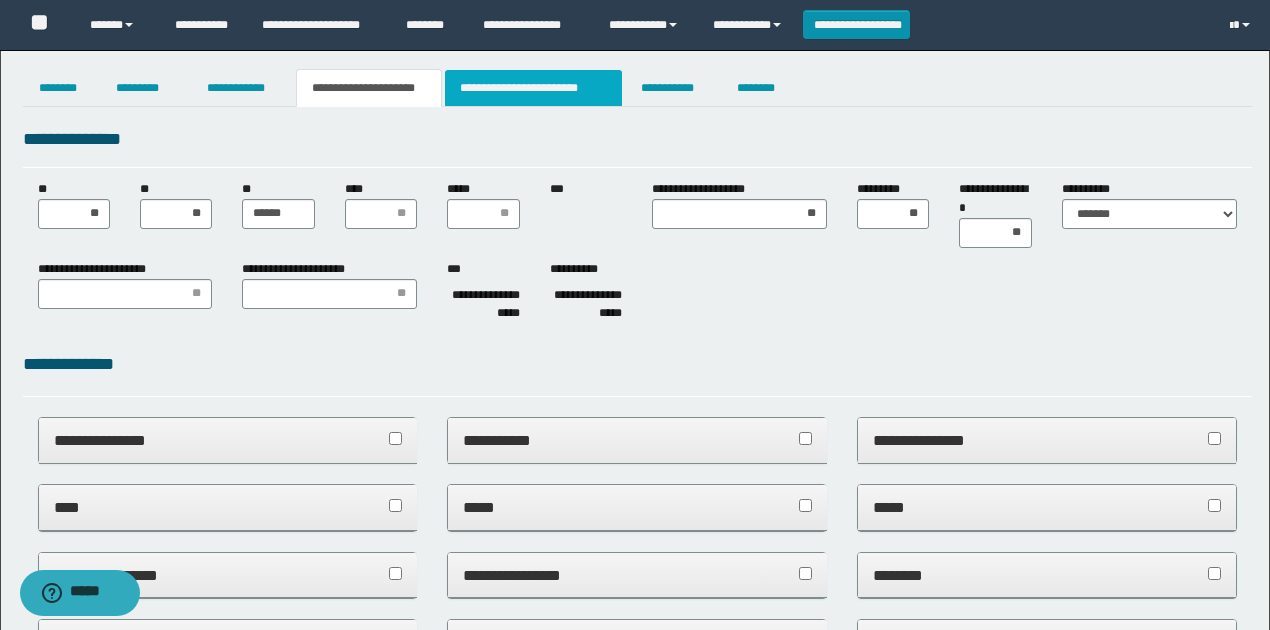 click on "**********" at bounding box center [533, 88] 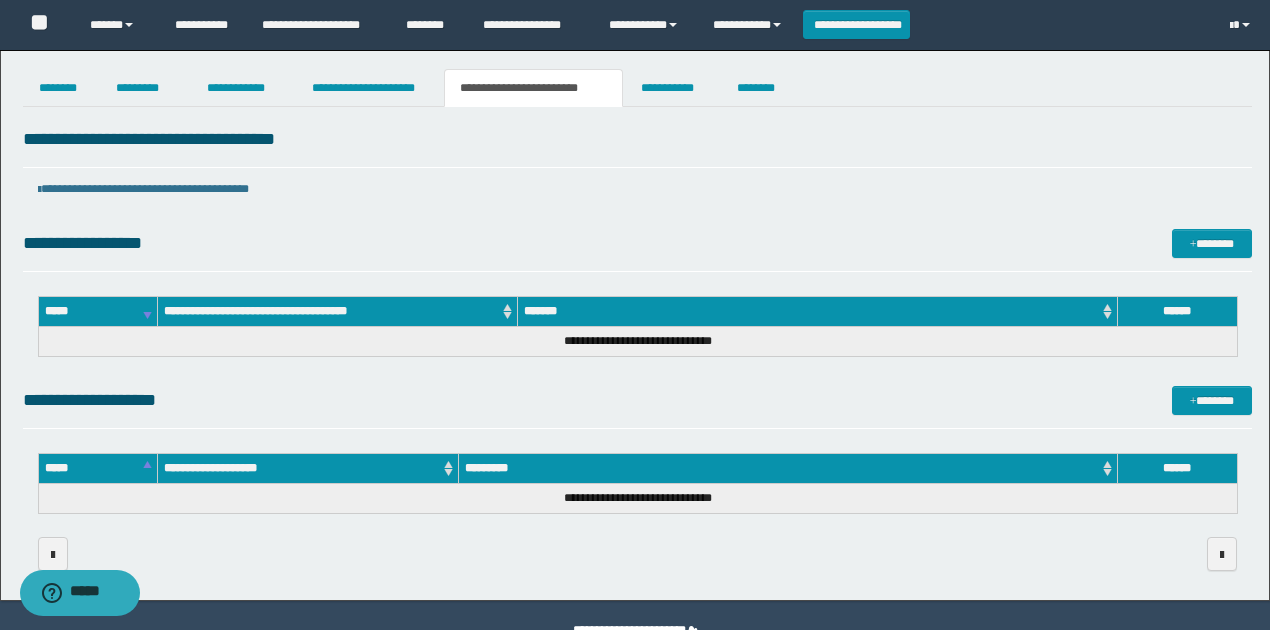 click on "**********" at bounding box center [637, 400] 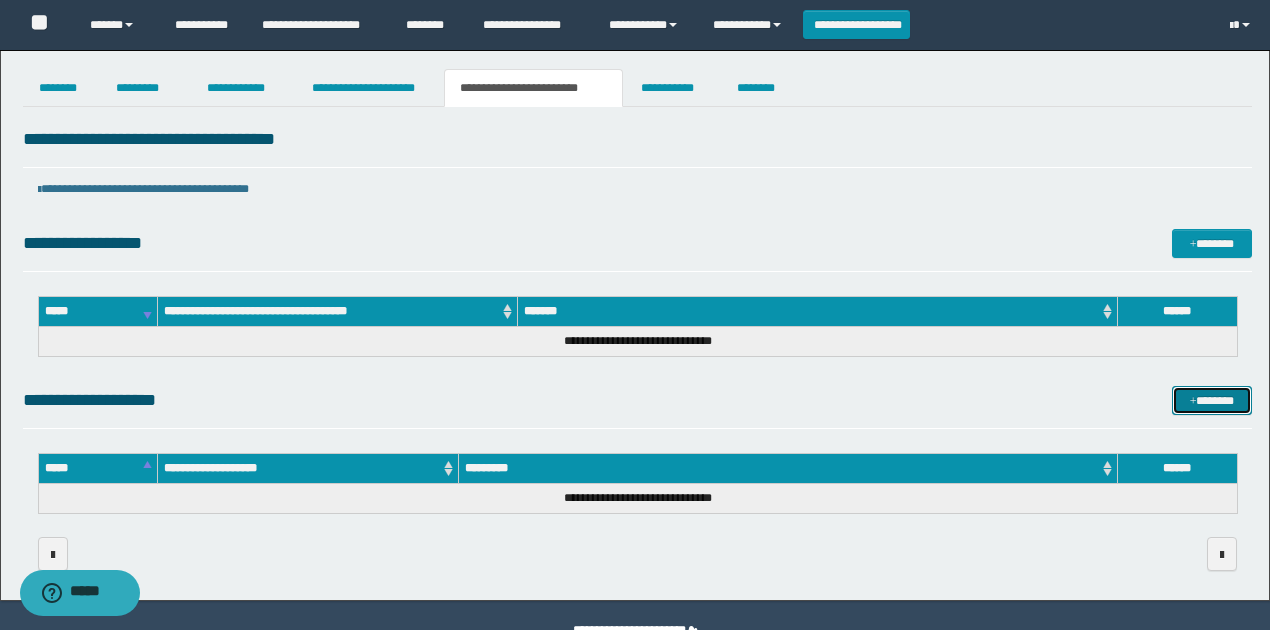 click at bounding box center (1193, 402) 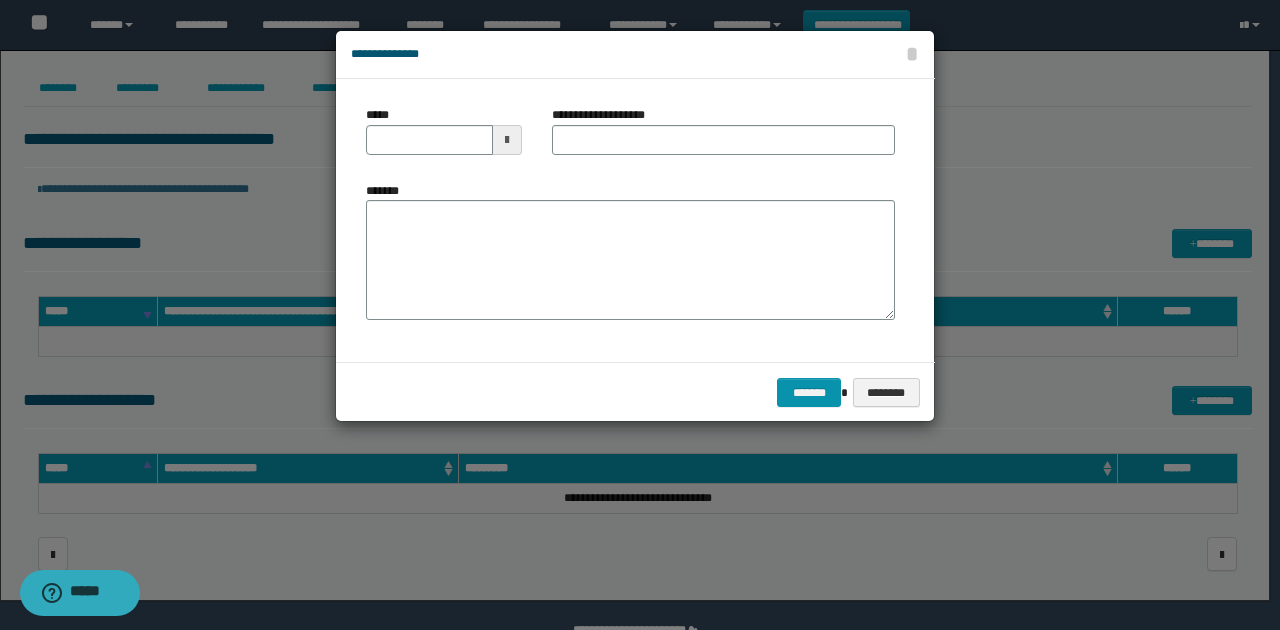 click at bounding box center (507, 140) 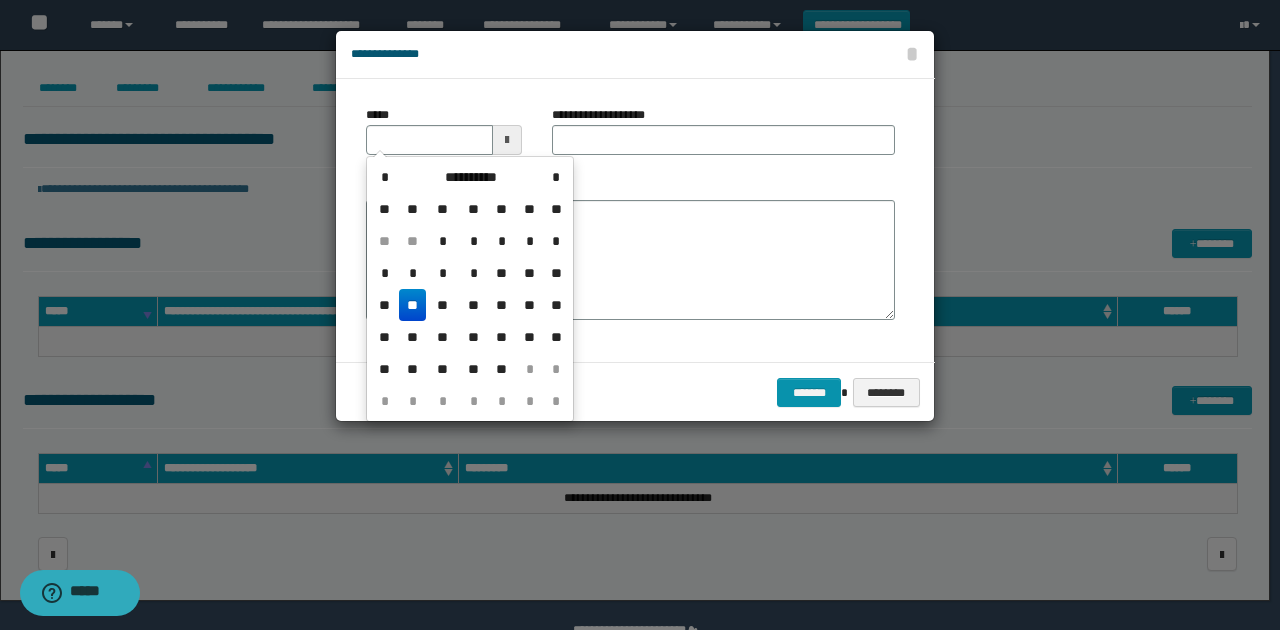 click on "**" at bounding box center (413, 305) 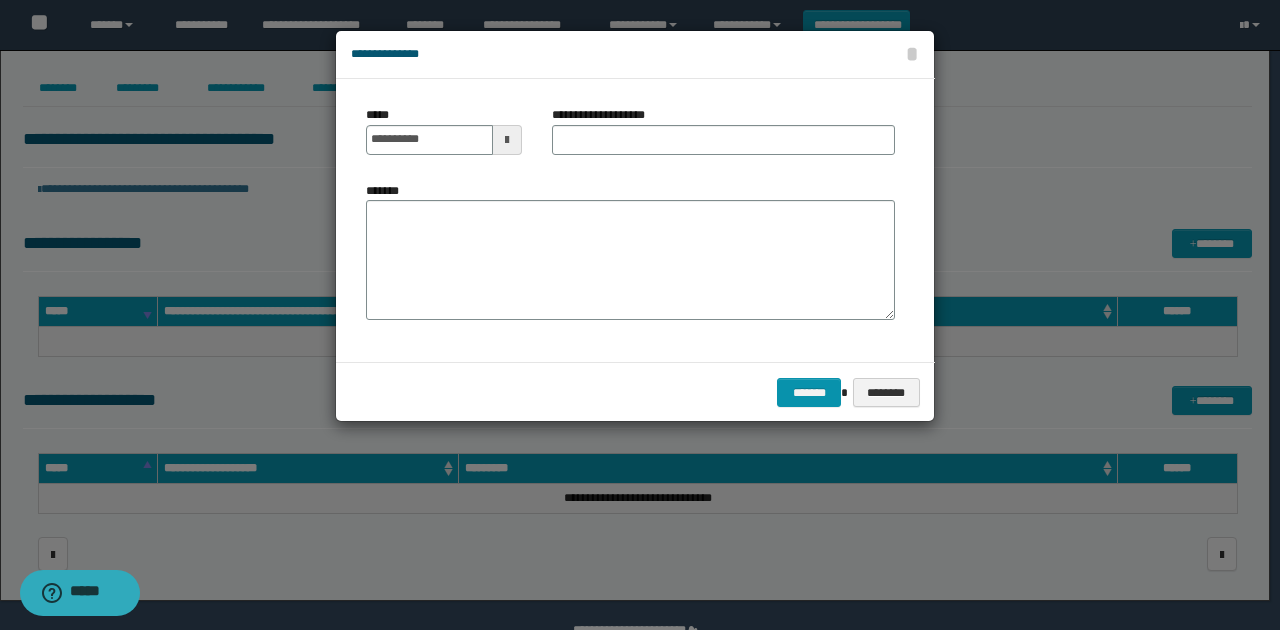 click on "**********" at bounding box center (609, 115) 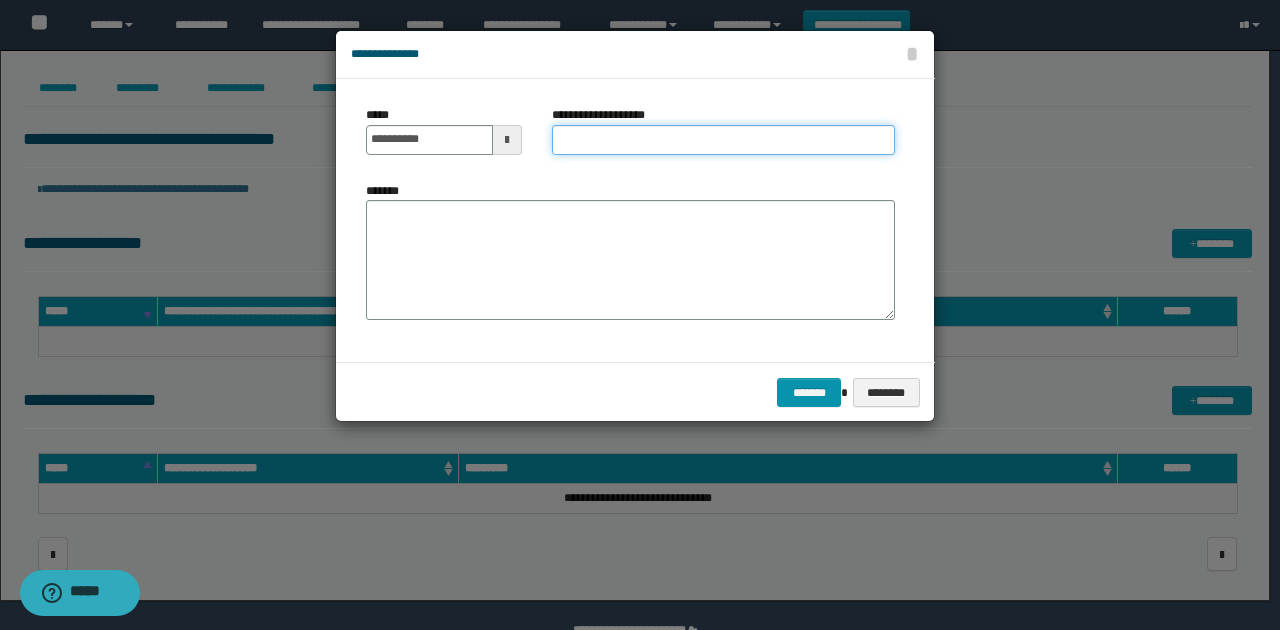 click on "**********" at bounding box center (723, 140) 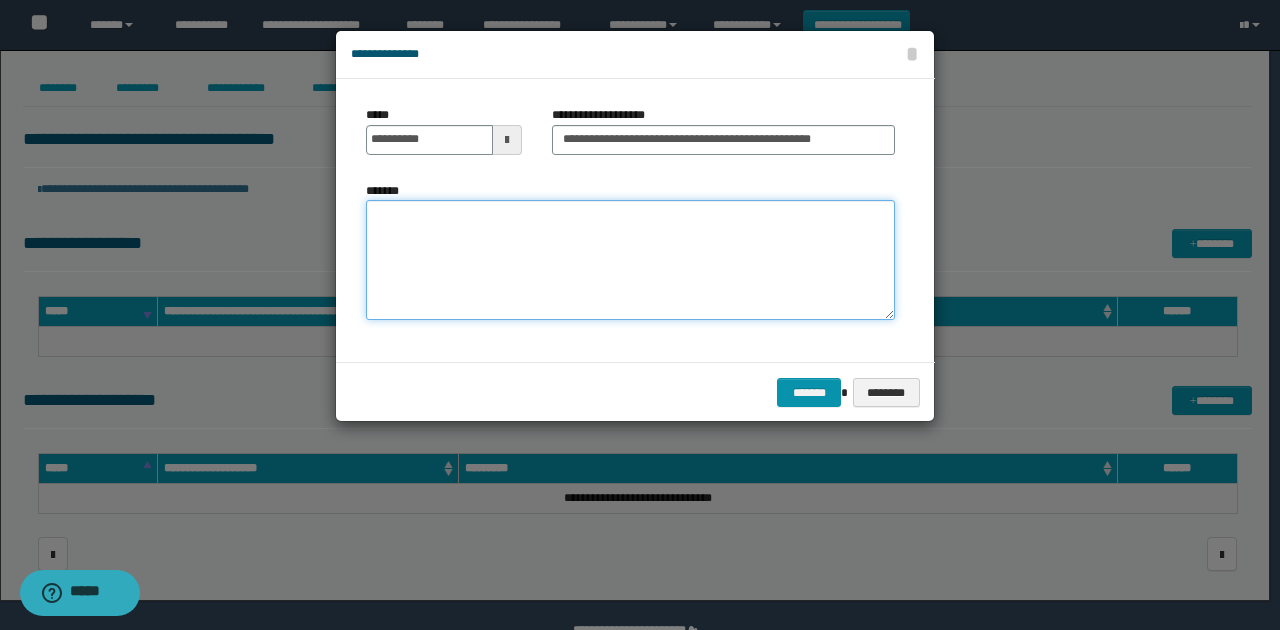 click on "*******" at bounding box center (630, 260) 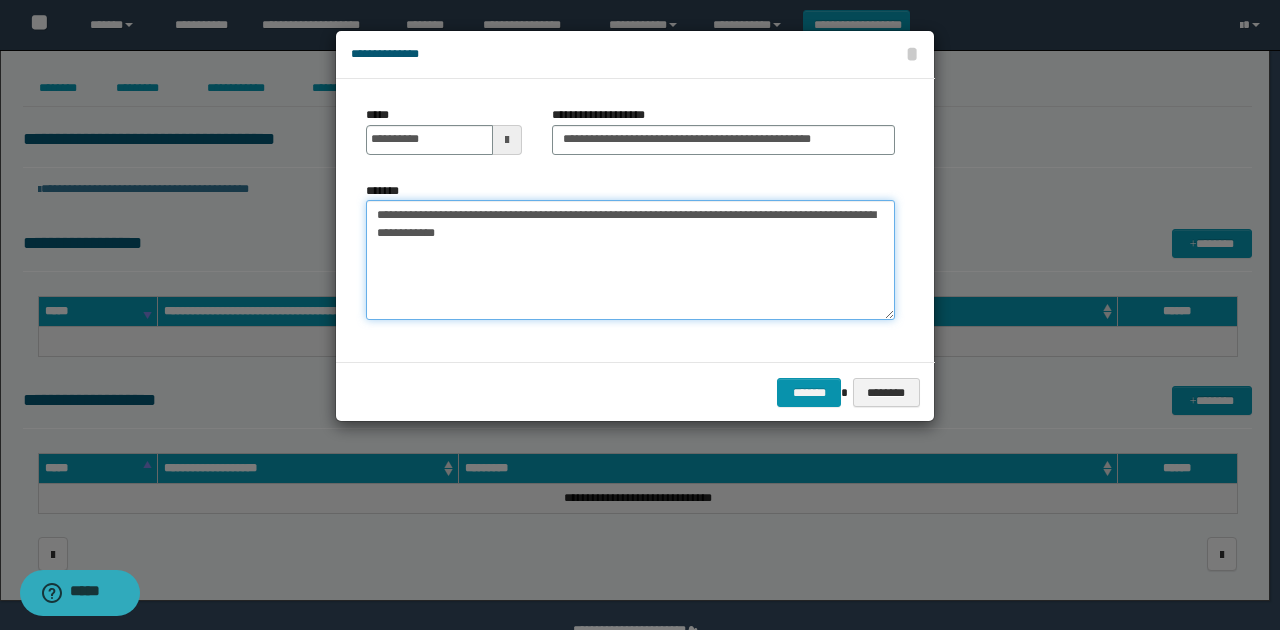 type on "**********" 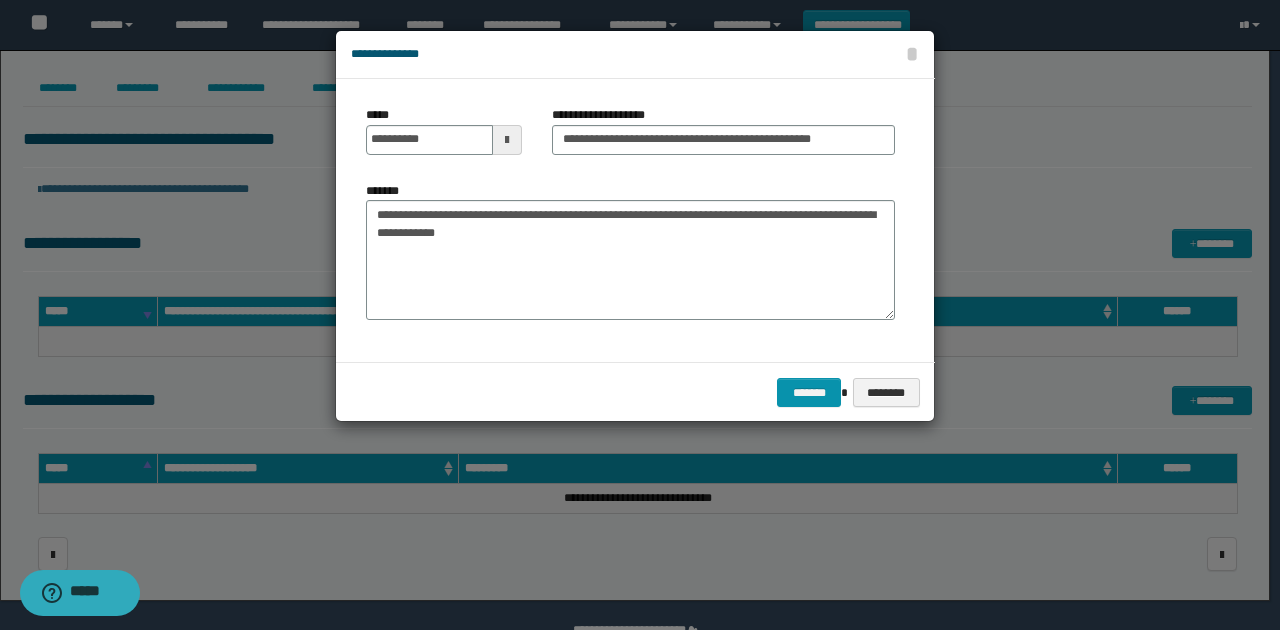 drag, startPoint x: 632, startPoint y: 336, endPoint x: 878, endPoint y: 420, distance: 259.94614 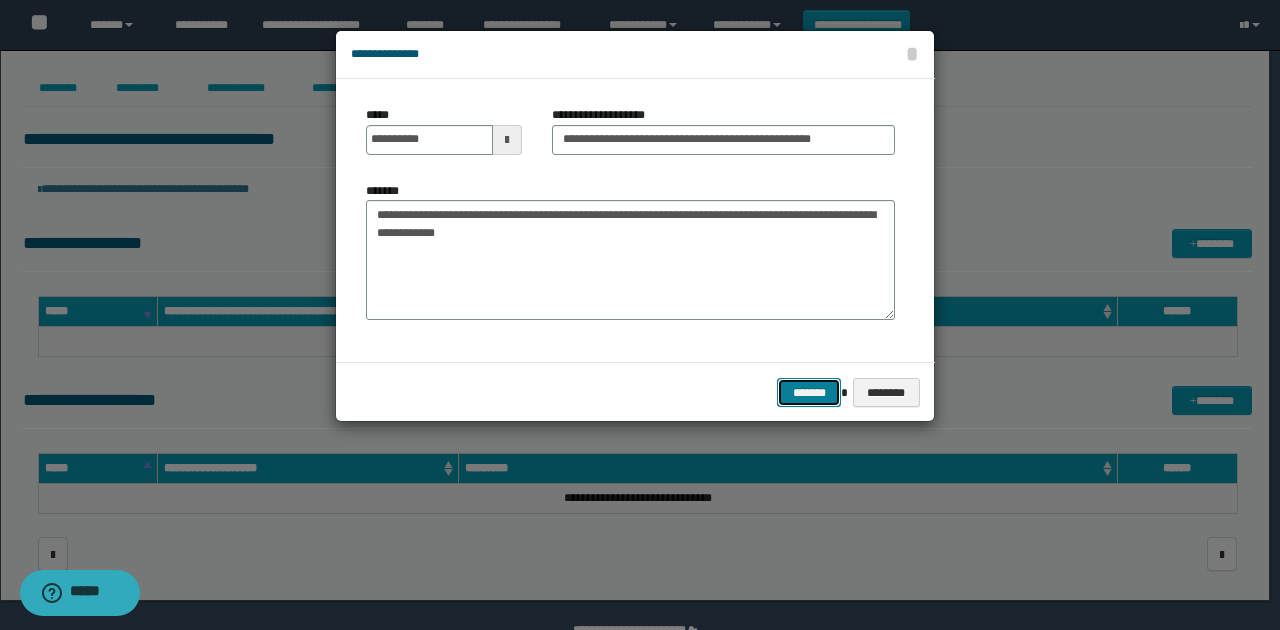 click on "*******" at bounding box center [809, 392] 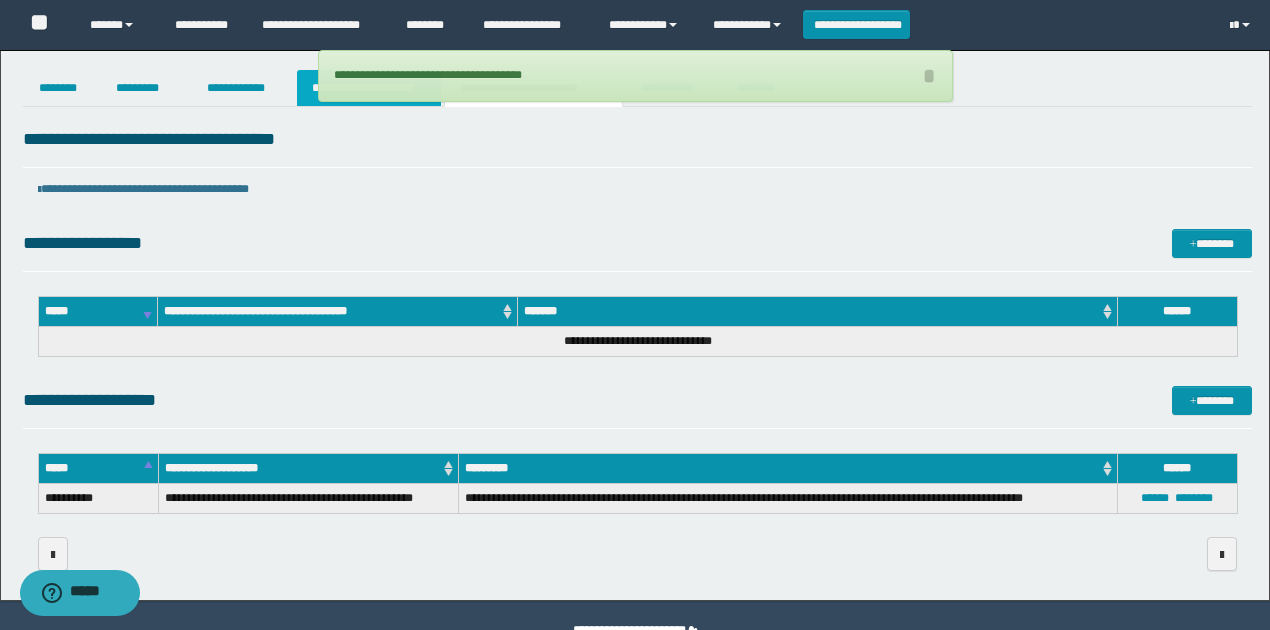 click on "**********" at bounding box center [369, 88] 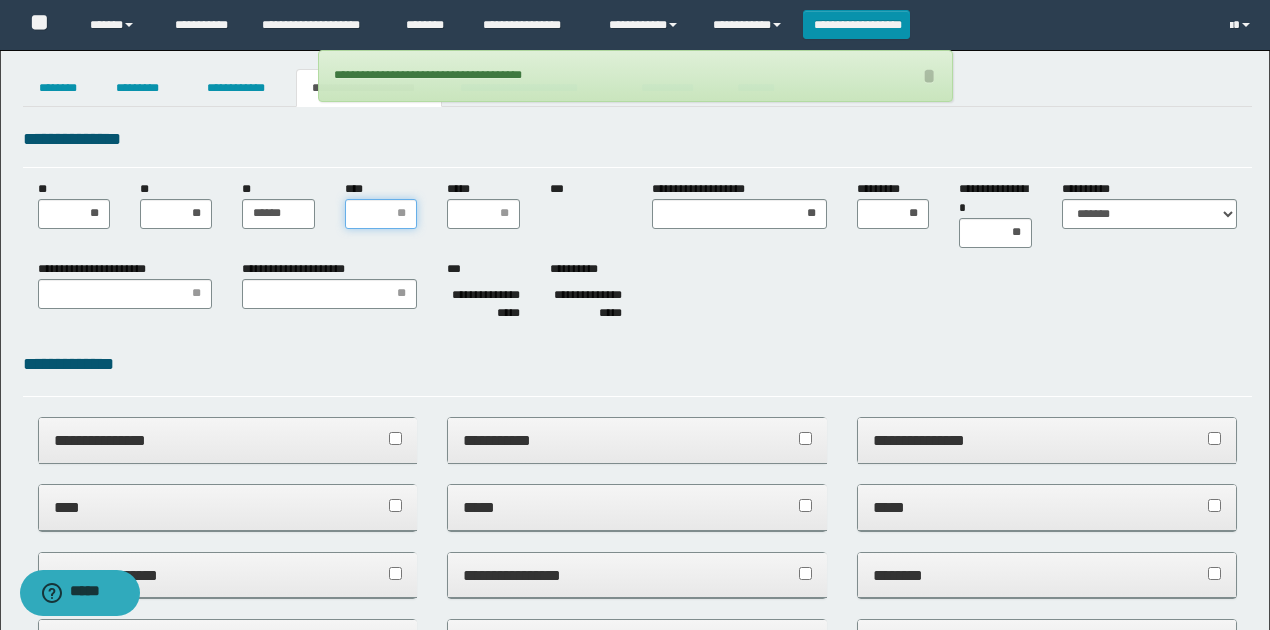 click on "****" at bounding box center (381, 214) 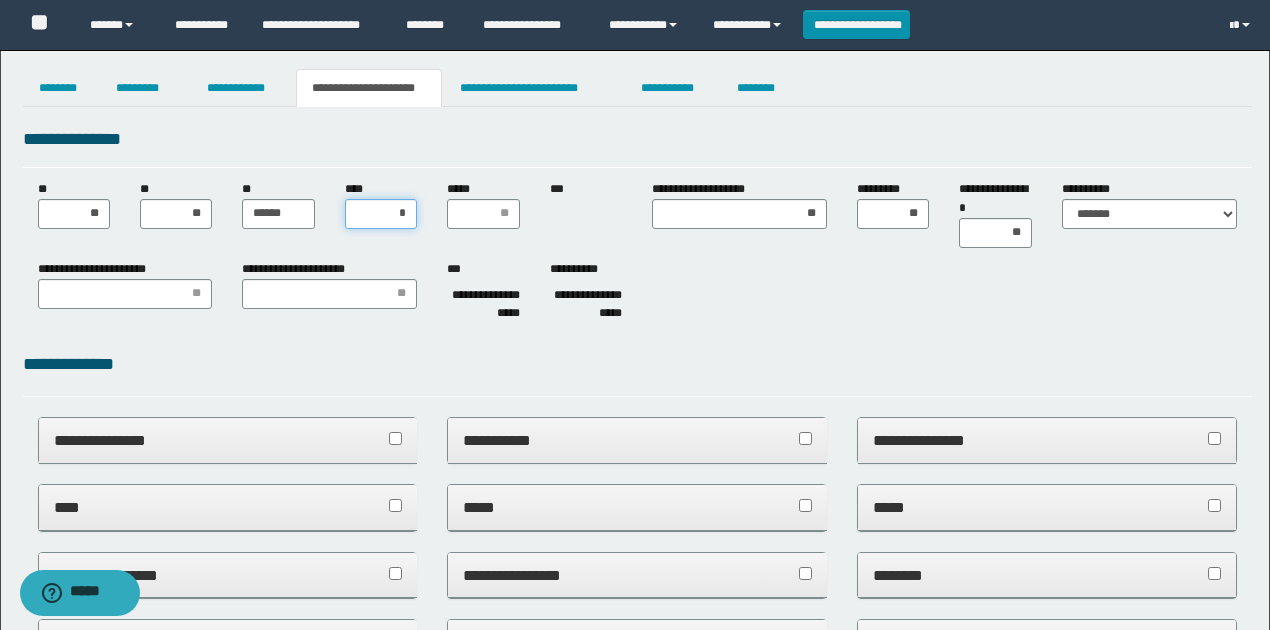 type on "**" 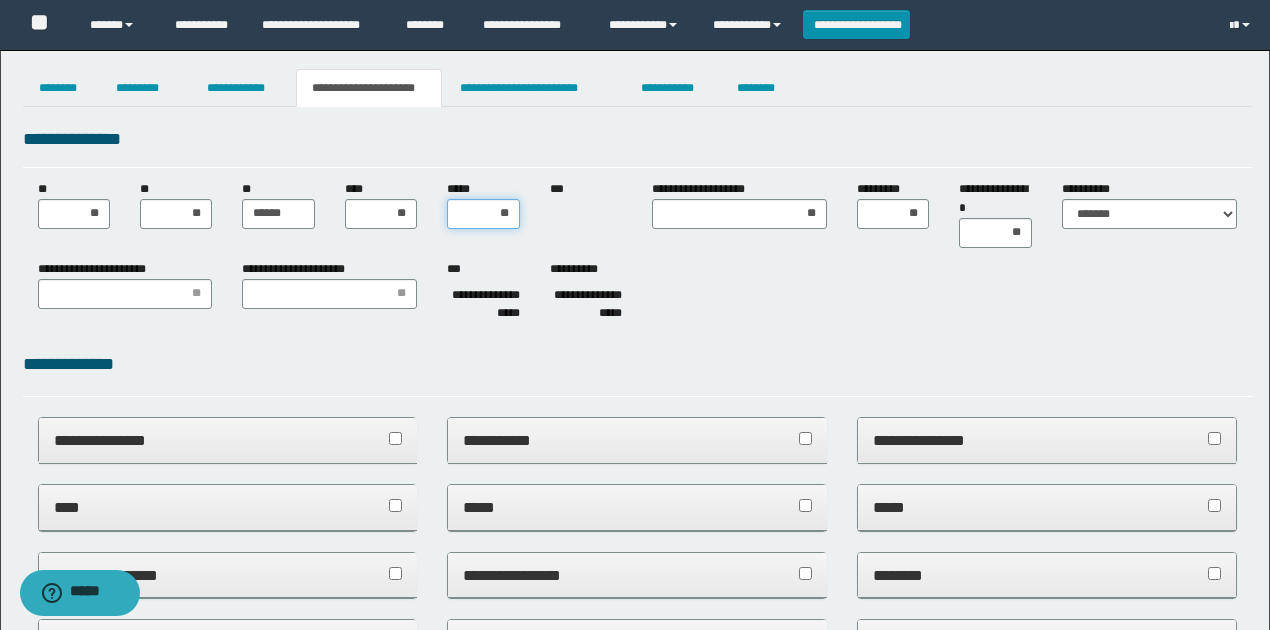 type on "***" 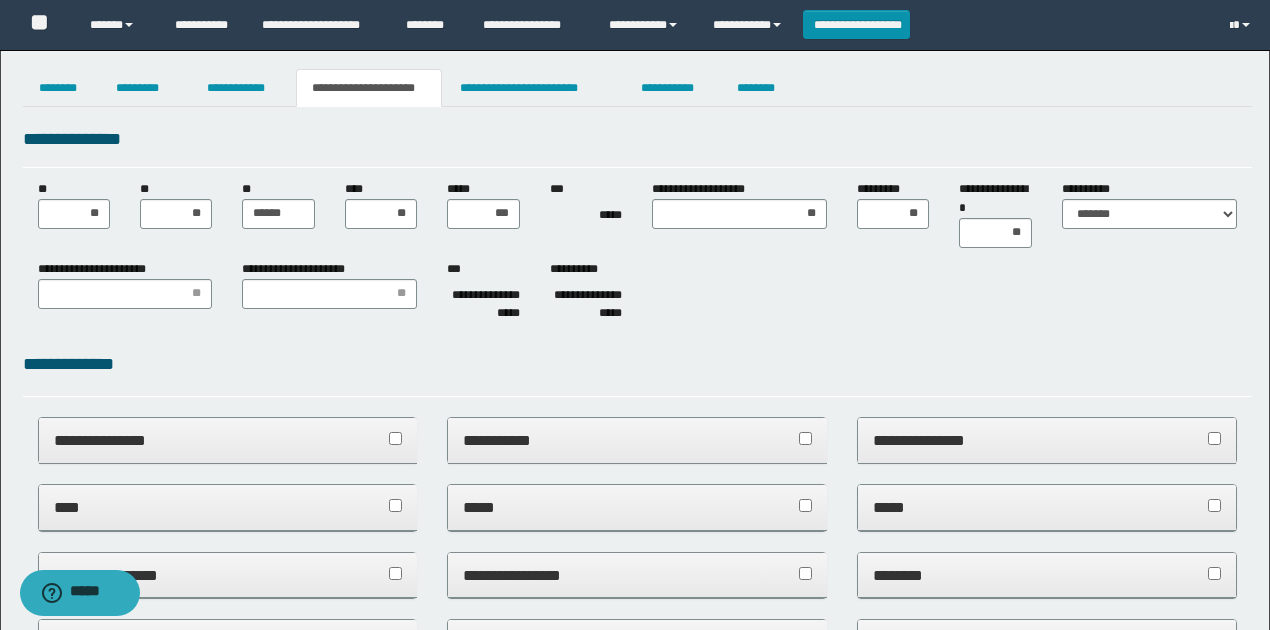 click on "**********" at bounding box center (637, 295) 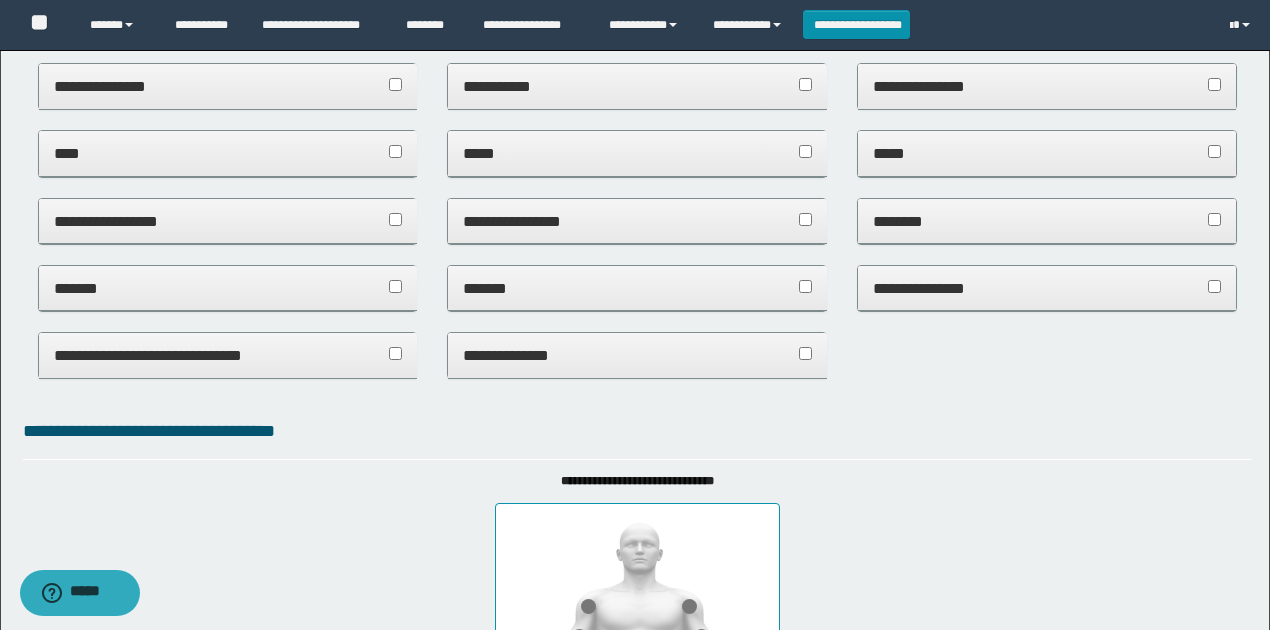 scroll, scrollTop: 400, scrollLeft: 0, axis: vertical 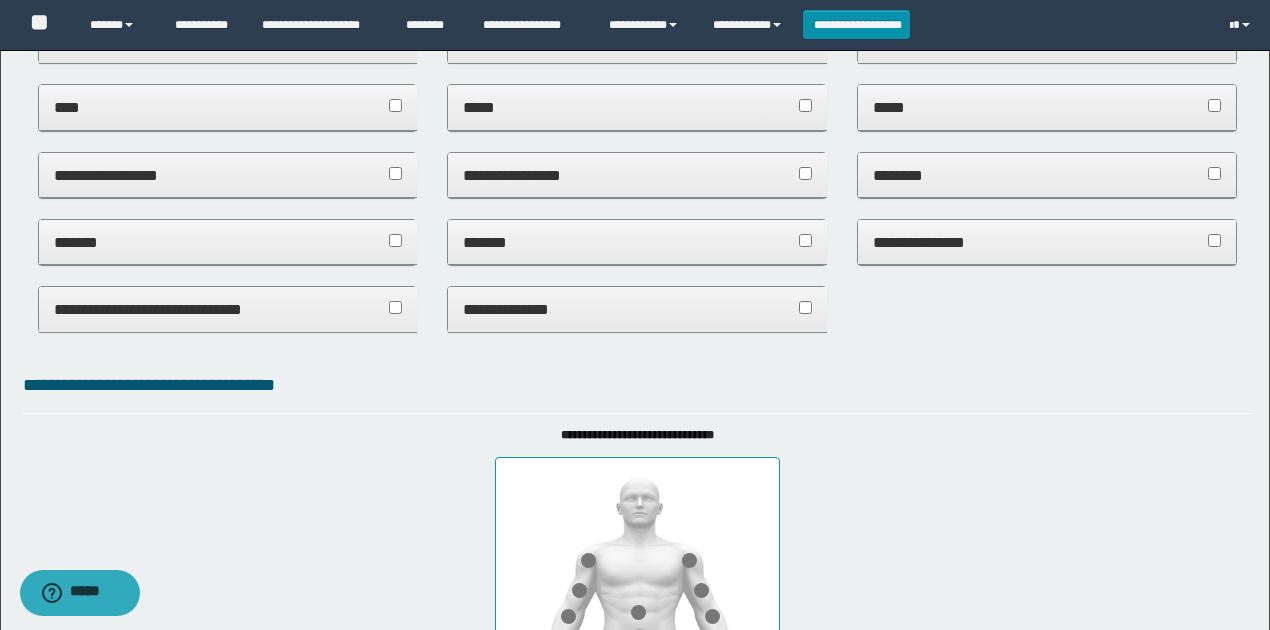 drag, startPoint x: 177, startPoint y: 244, endPoint x: 167, endPoint y: 248, distance: 10.770329 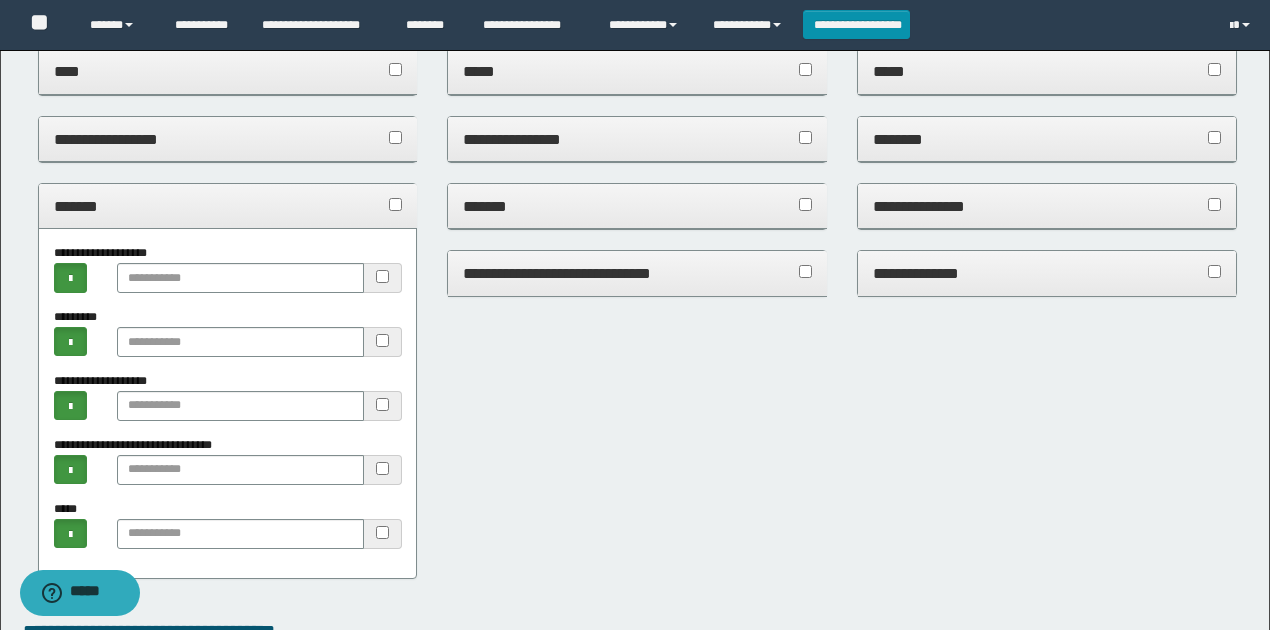 scroll, scrollTop: 466, scrollLeft: 0, axis: vertical 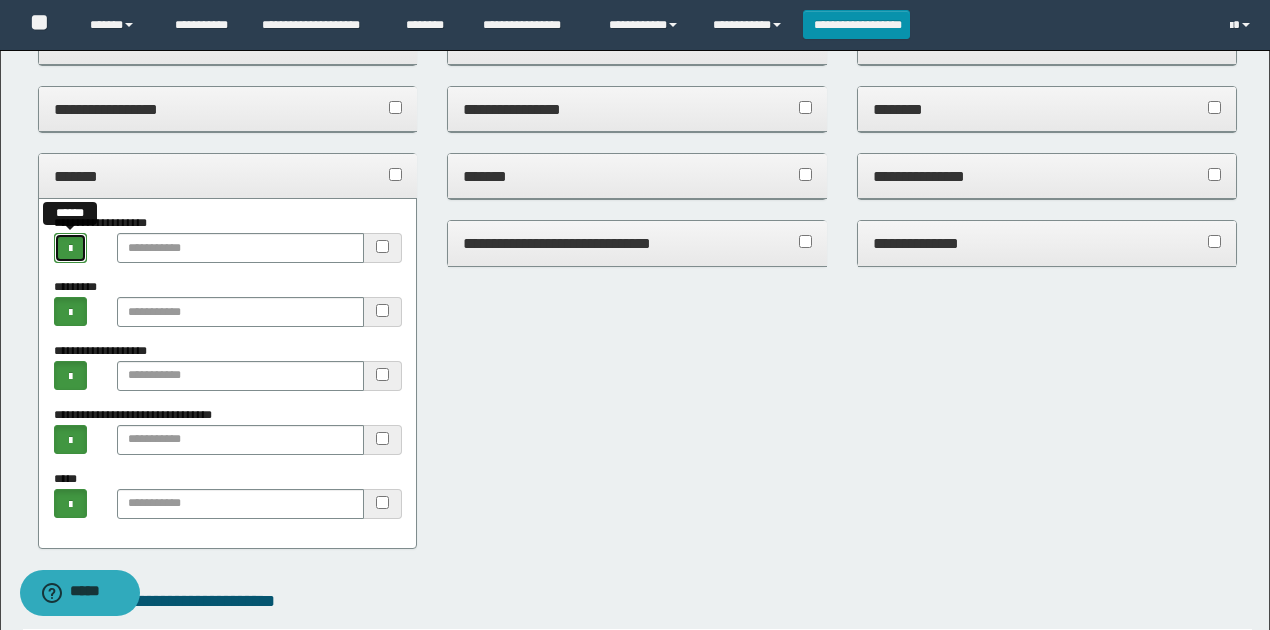click at bounding box center [70, 247] 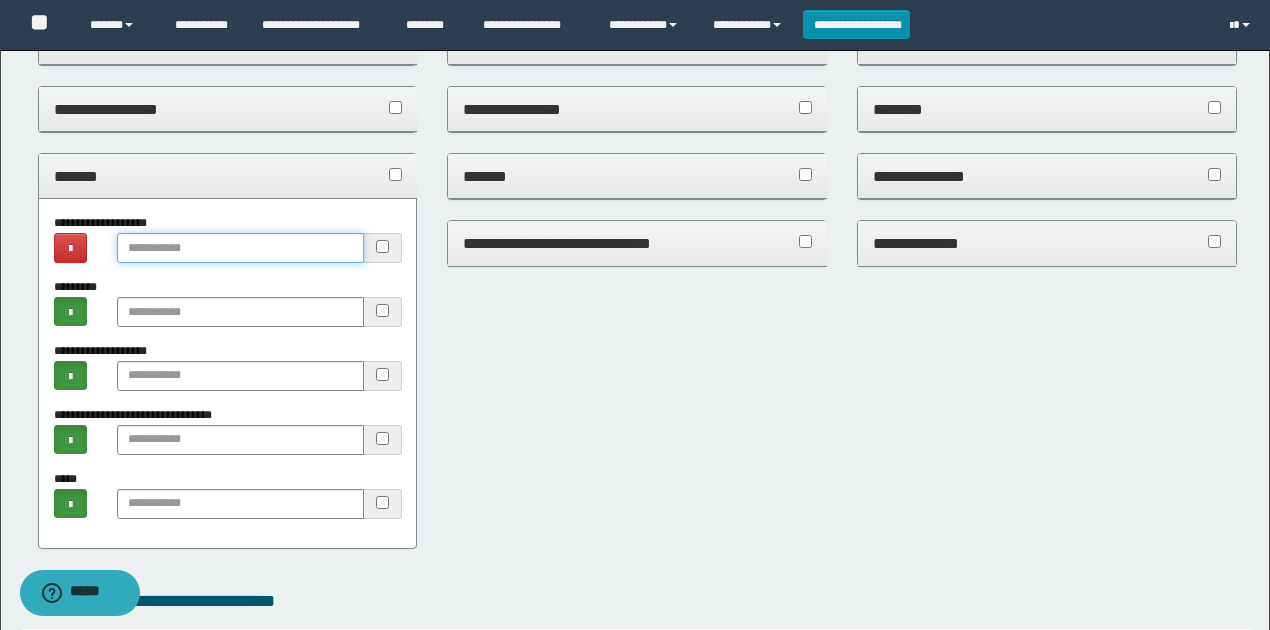 click at bounding box center (241, 248) 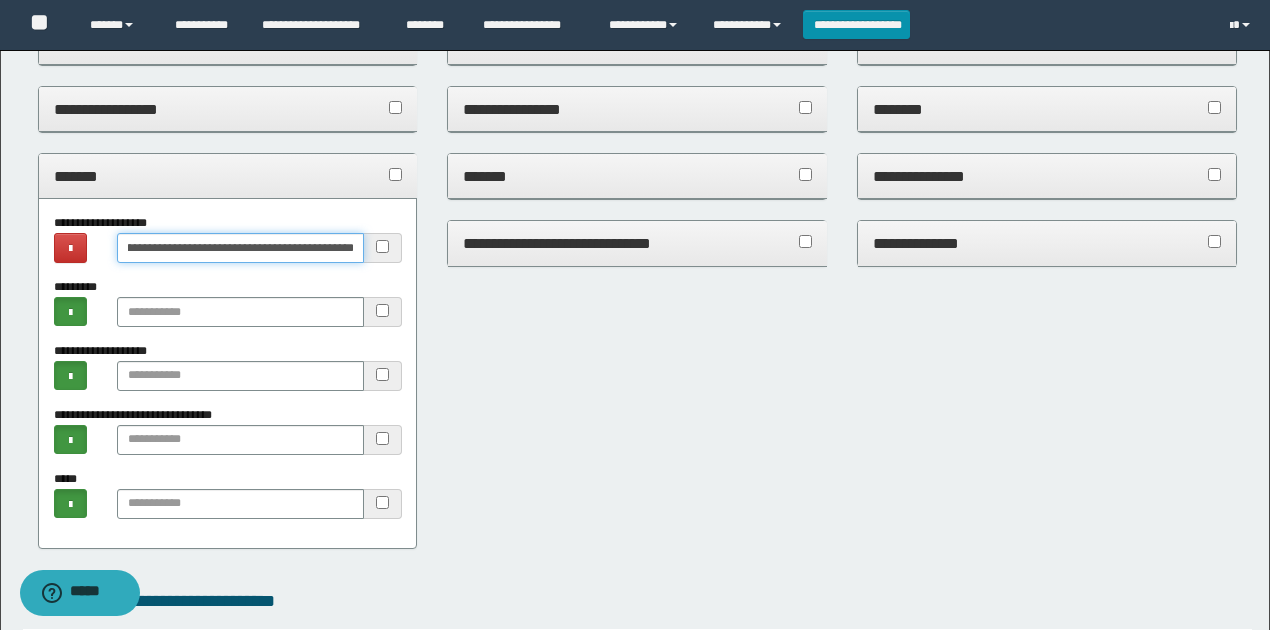 type on "**********" 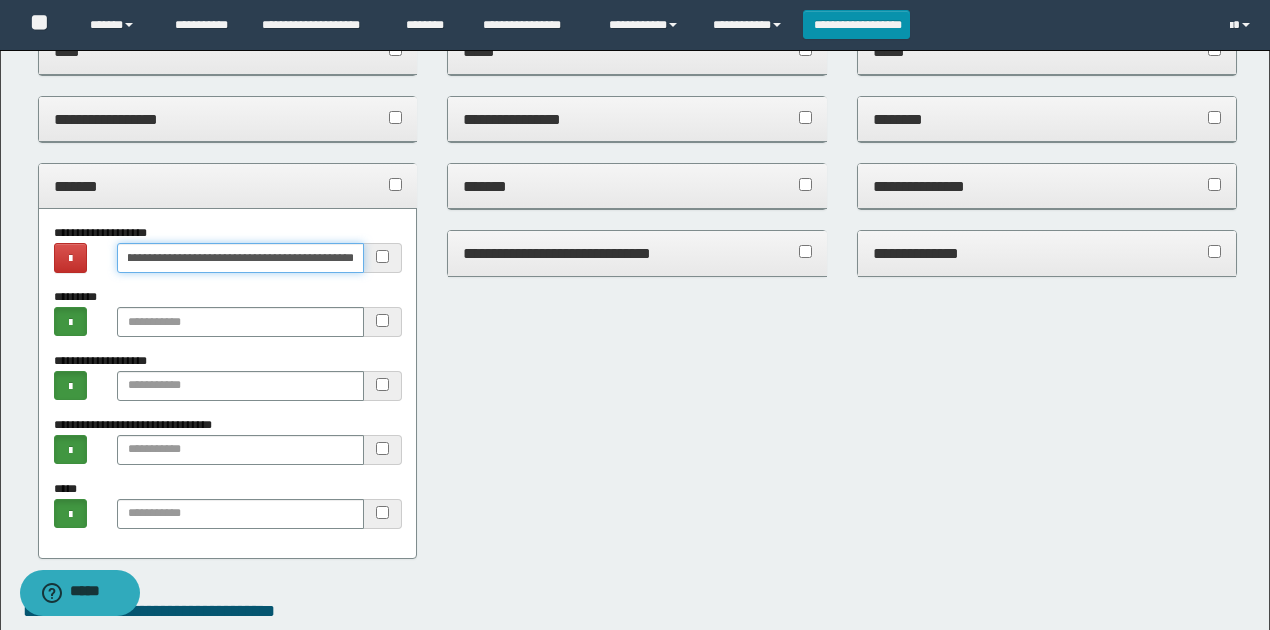 scroll, scrollTop: 266, scrollLeft: 0, axis: vertical 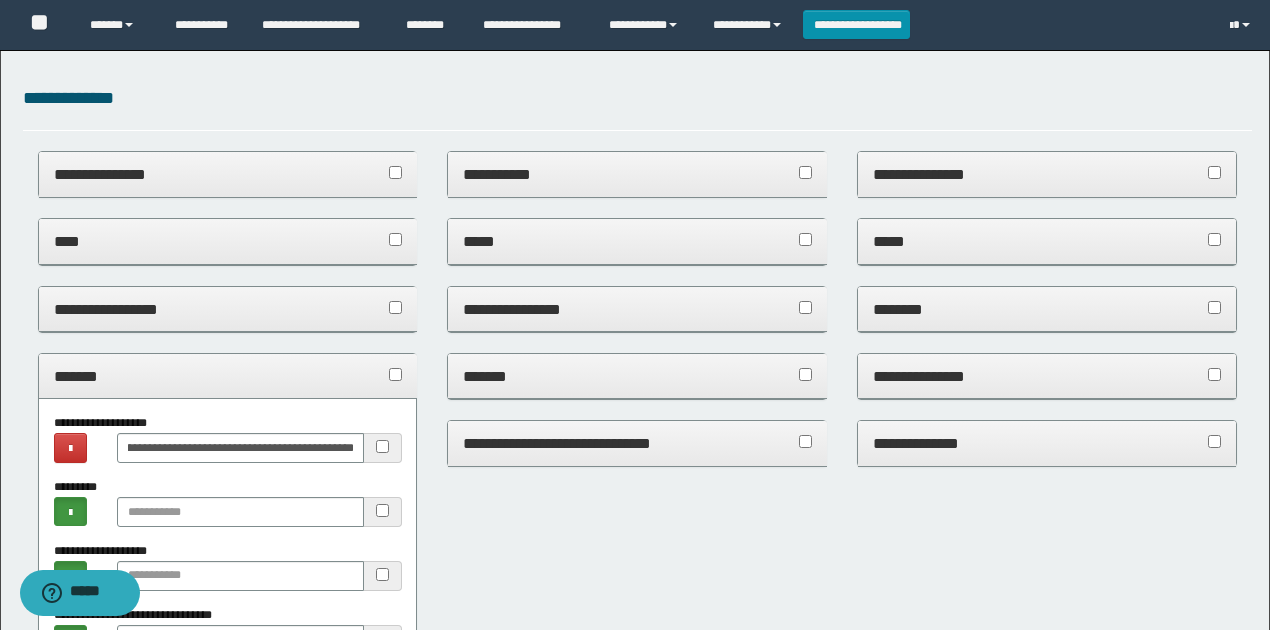 click on "*******" at bounding box center [228, 376] 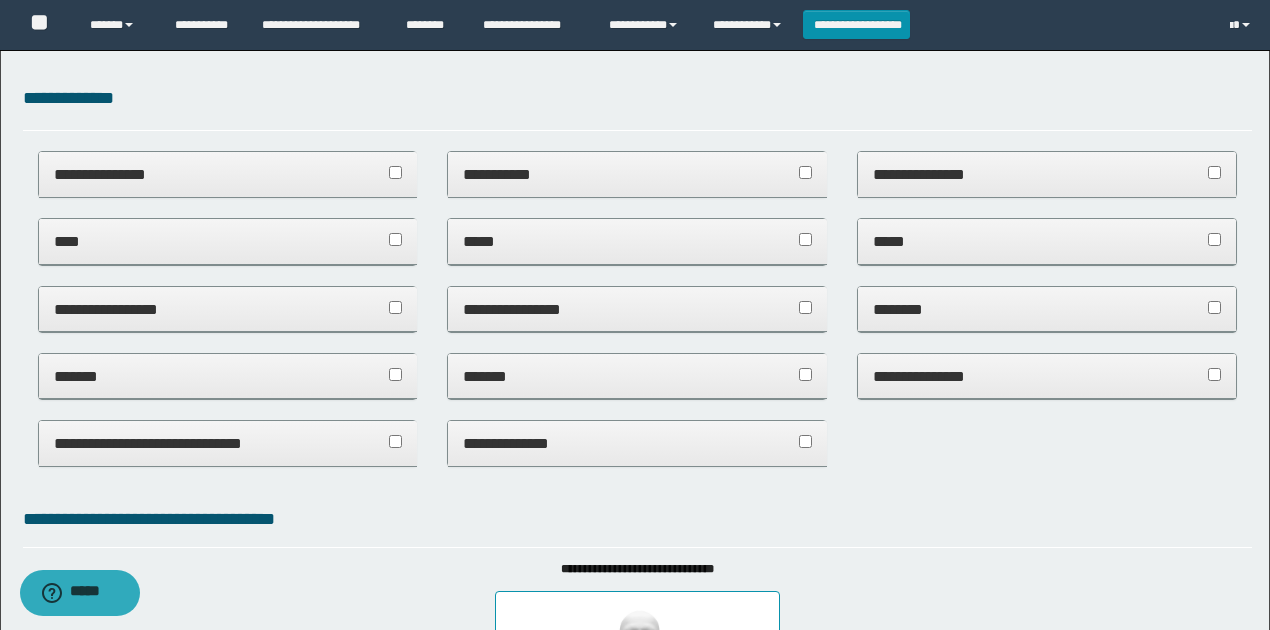 scroll, scrollTop: 0, scrollLeft: 0, axis: both 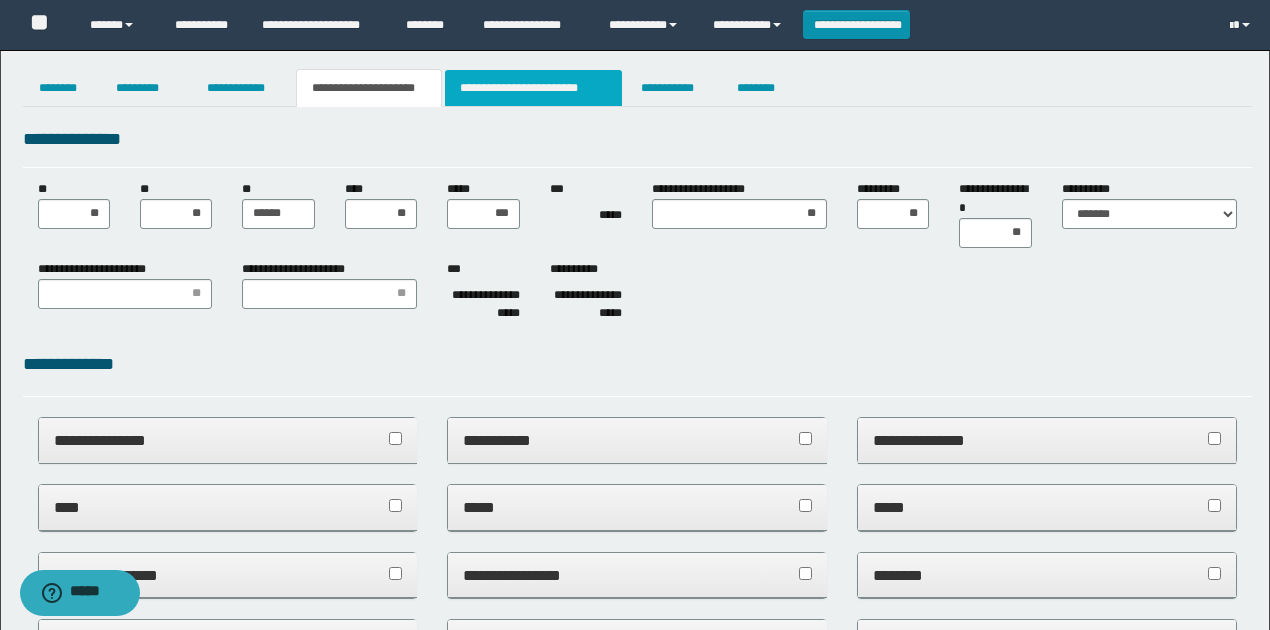 click on "**********" at bounding box center [533, 88] 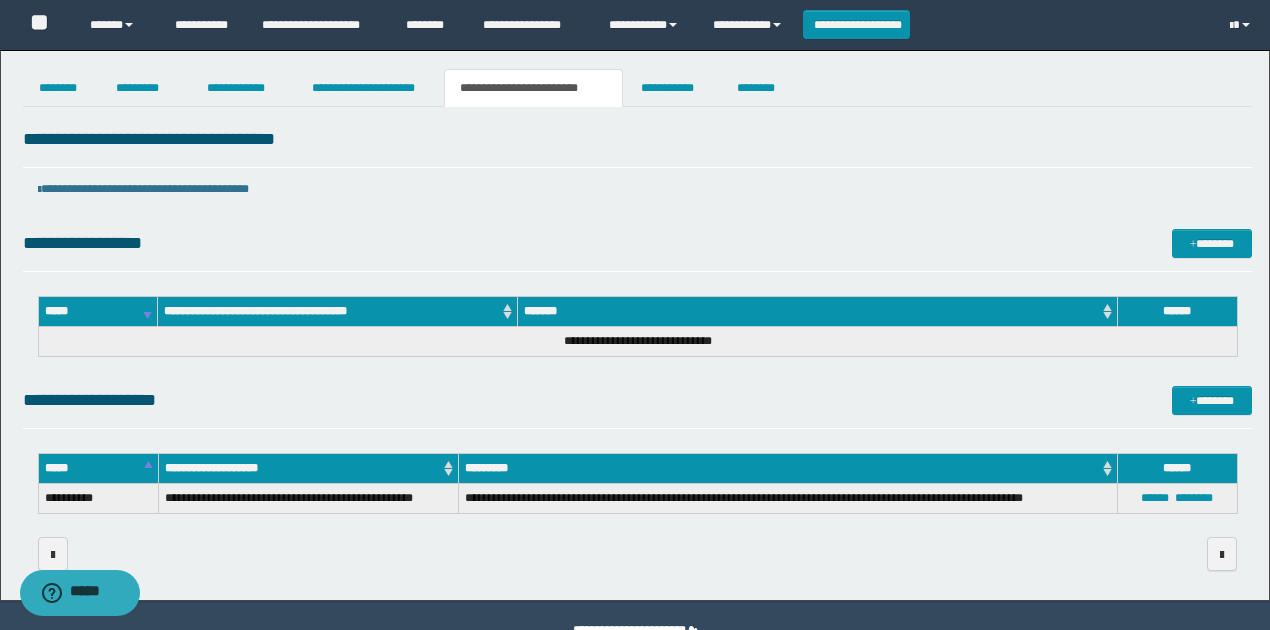 drag, startPoint x: 633, startPoint y: 398, endPoint x: 646, endPoint y: 360, distance: 40.16217 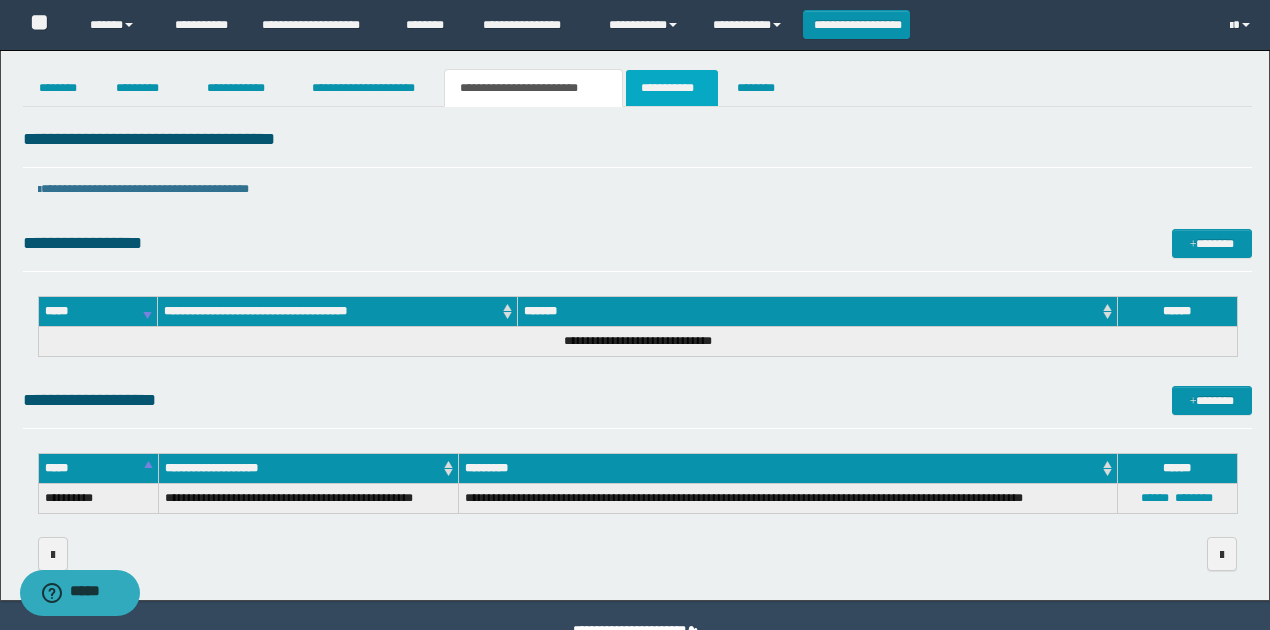 click on "**********" at bounding box center (672, 88) 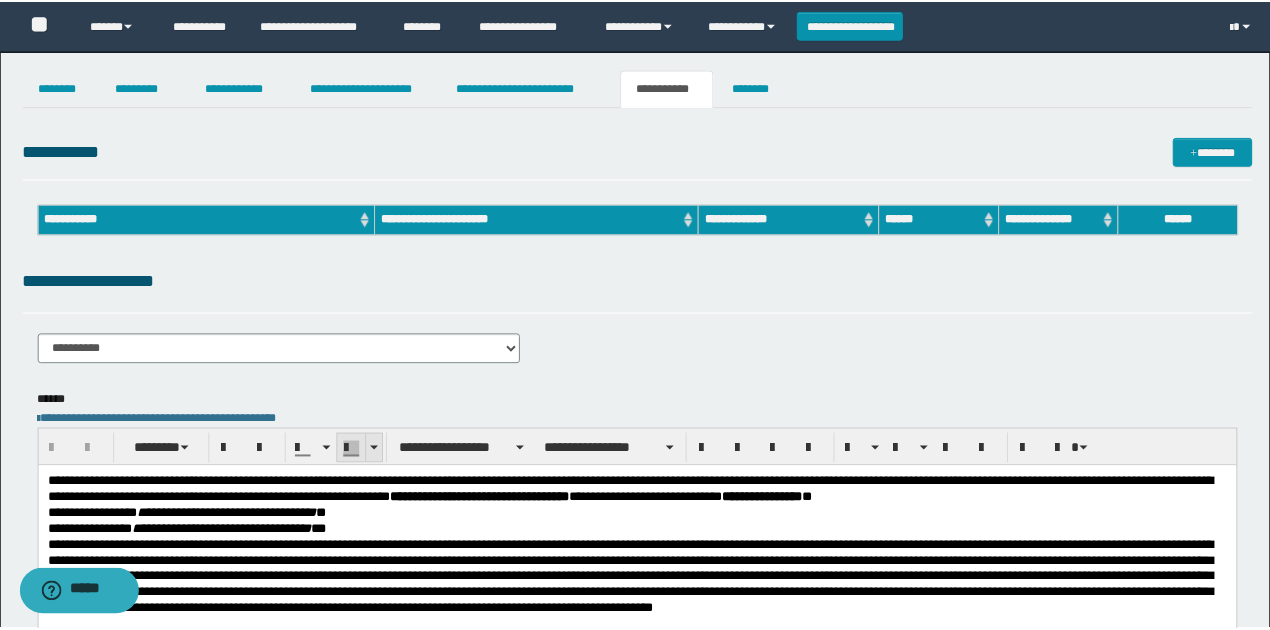 scroll, scrollTop: 0, scrollLeft: 0, axis: both 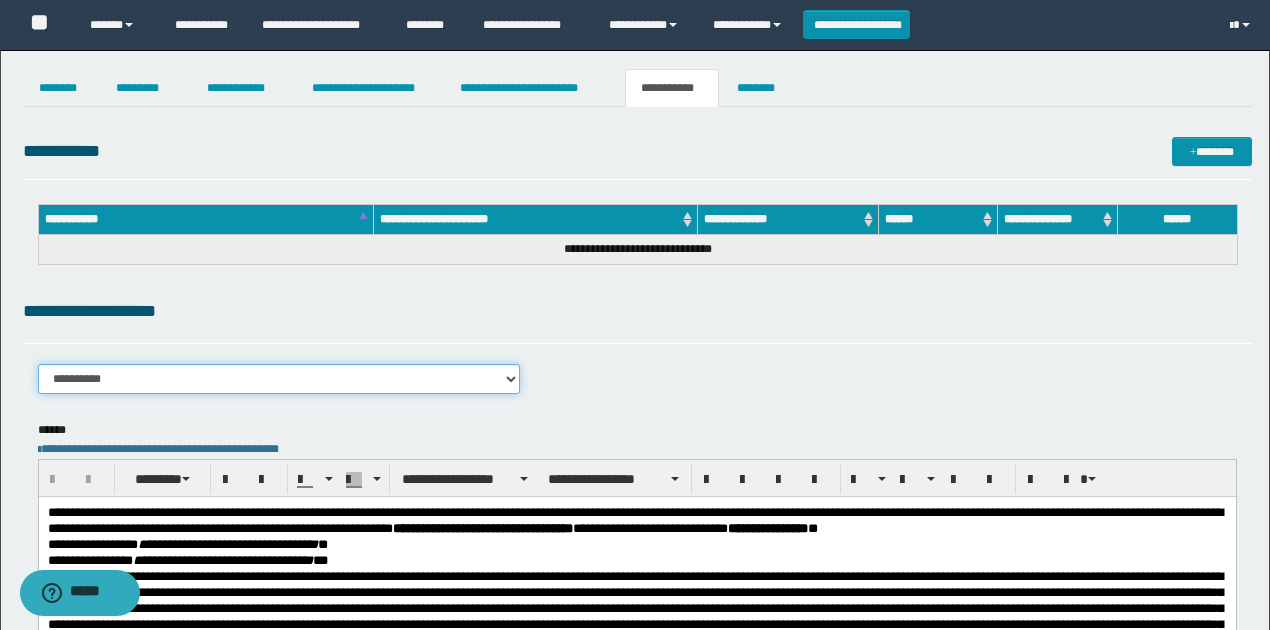 click on "**********" at bounding box center [279, 379] 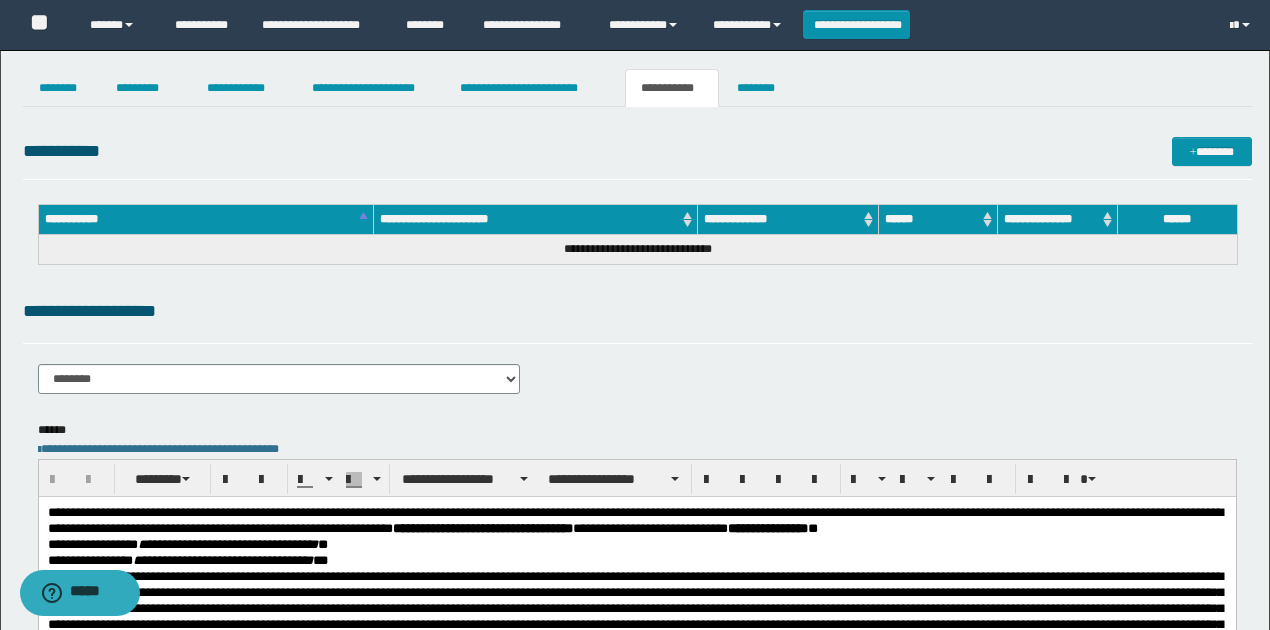 click on "**********" at bounding box center (637, 508) 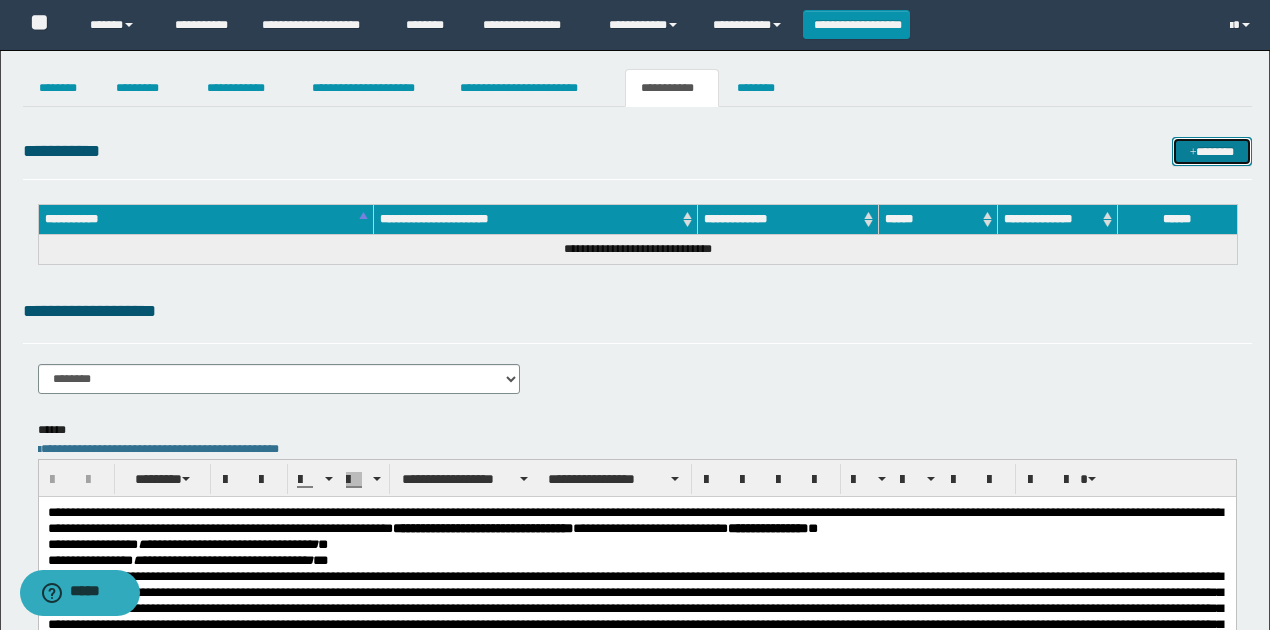 drag, startPoint x: 1220, startPoint y: 148, endPoint x: 1064, endPoint y: 152, distance: 156.05127 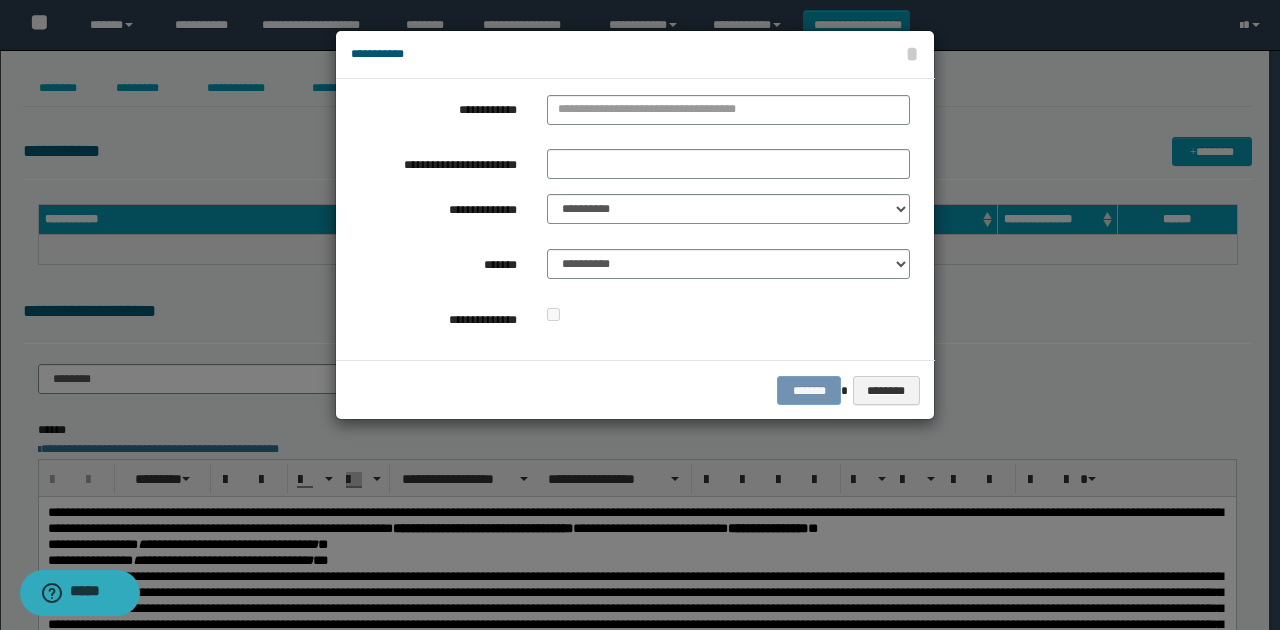 drag, startPoint x: 558, startPoint y: 81, endPoint x: 567, endPoint y: 99, distance: 20.12461 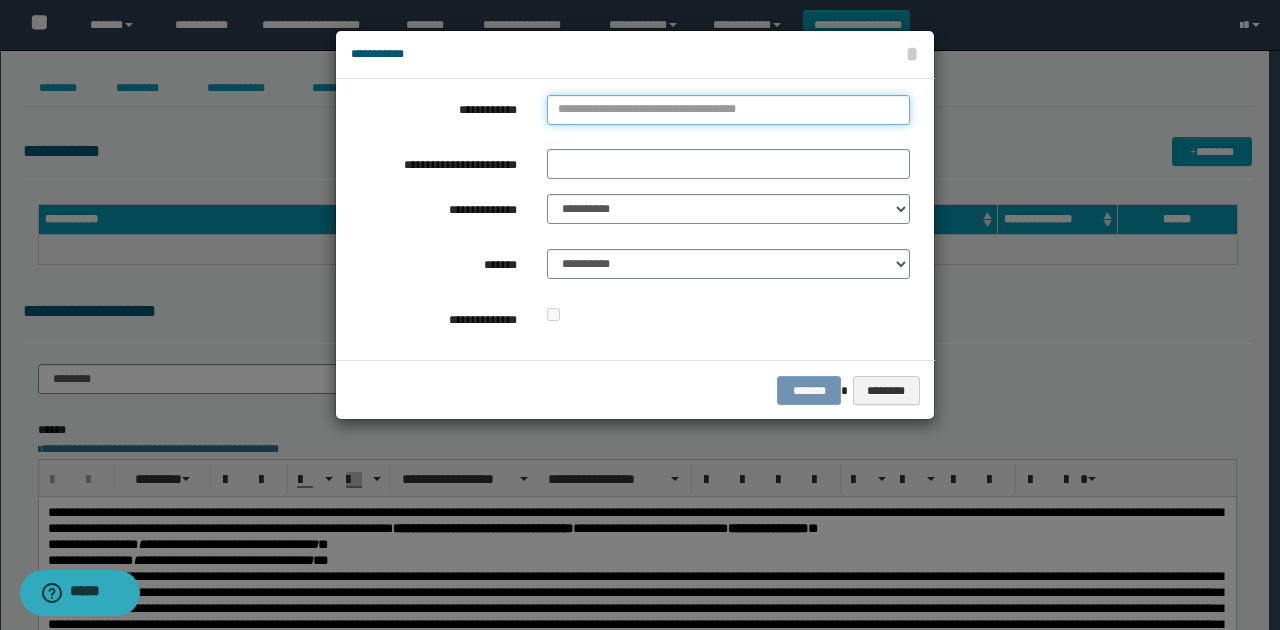 click on "**********" at bounding box center [728, 110] 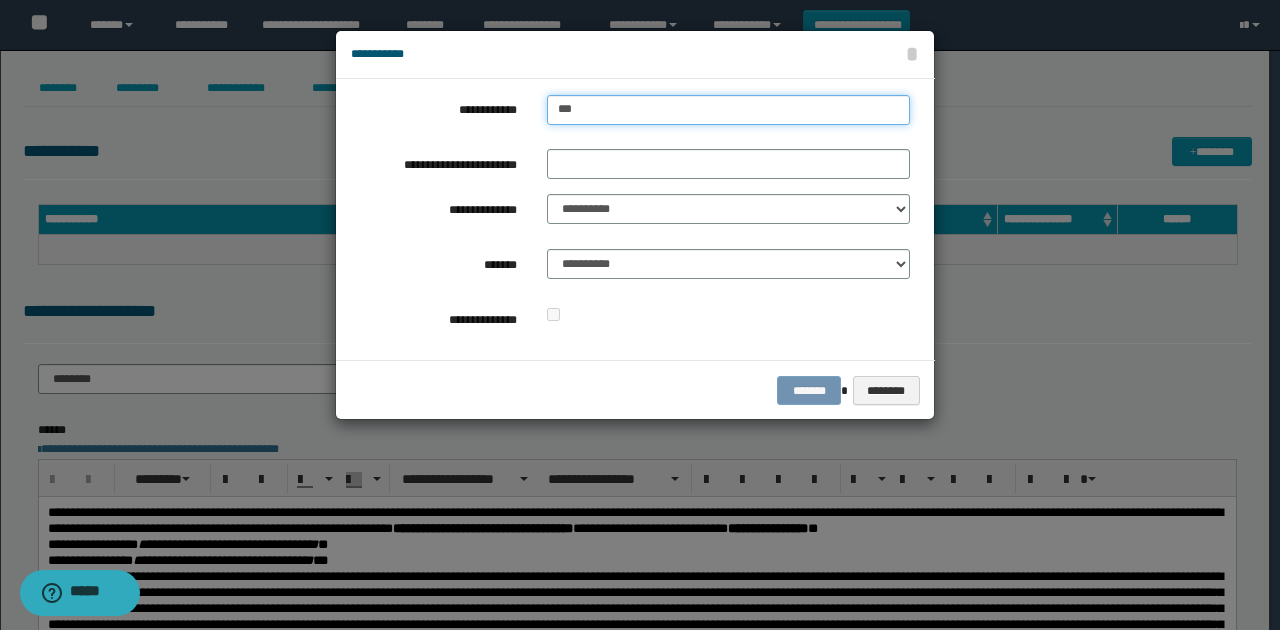 type on "****" 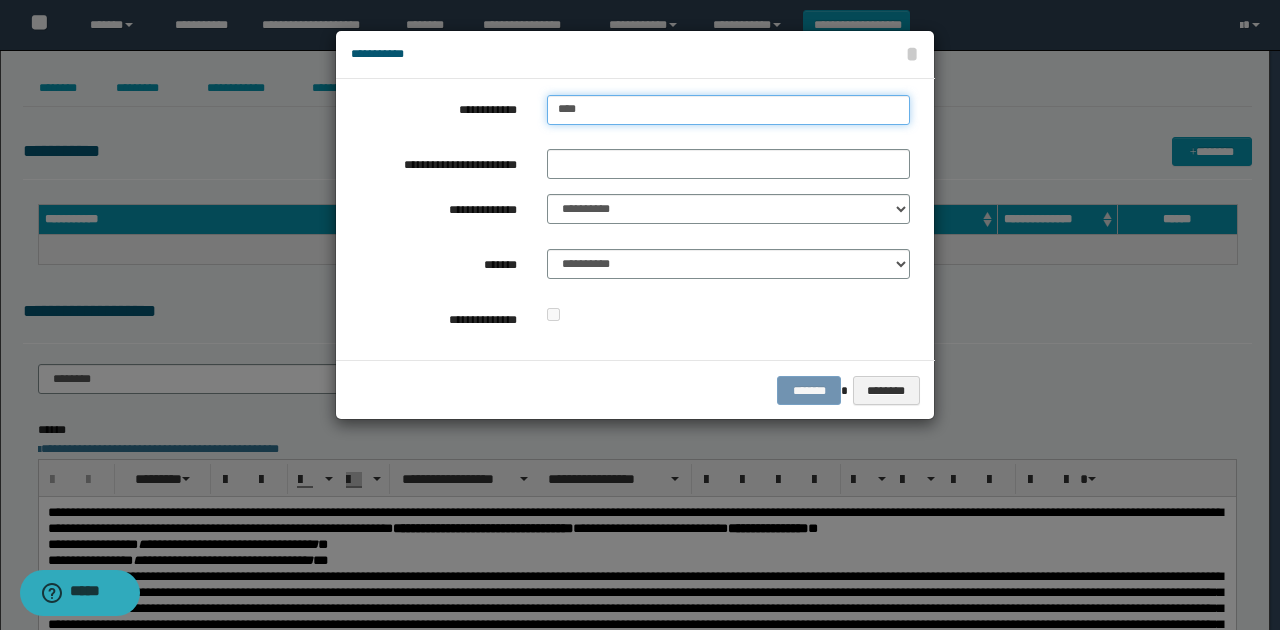 type on "****" 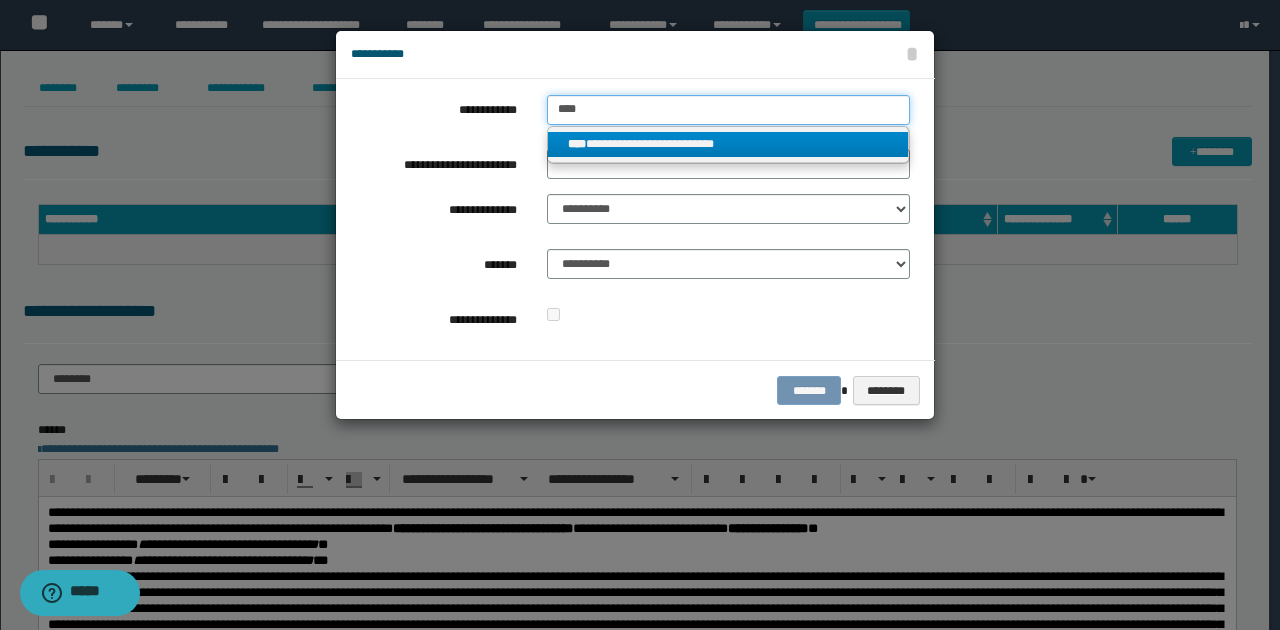 type on "****" 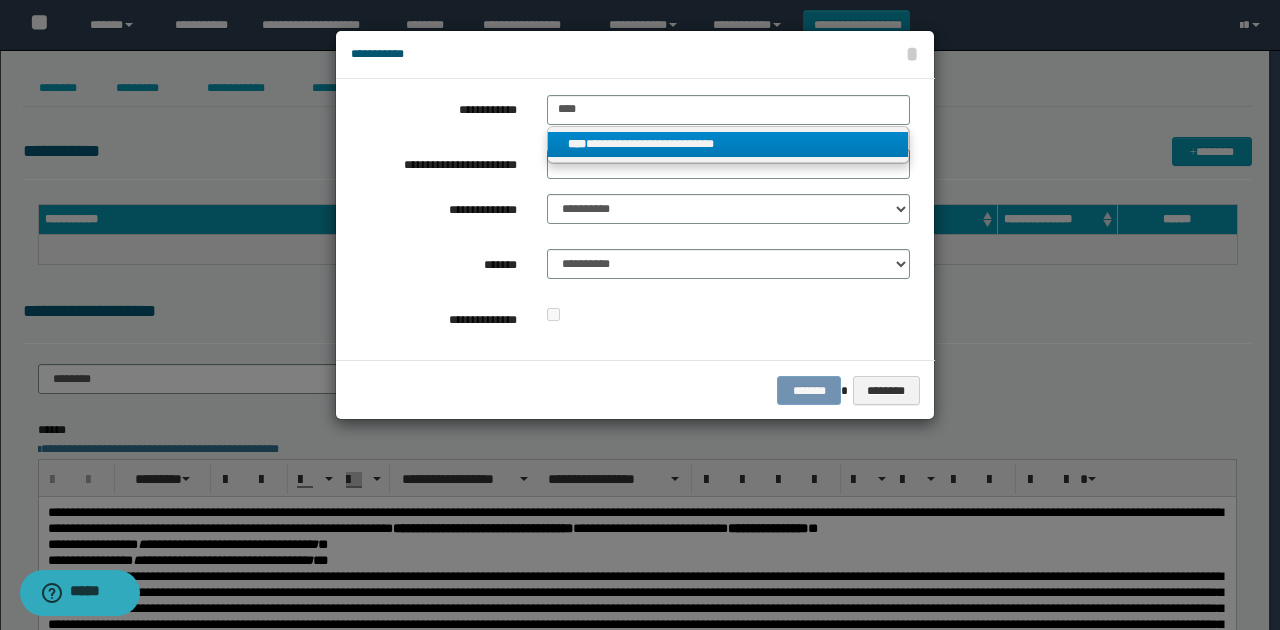 click on "**********" at bounding box center (728, 144) 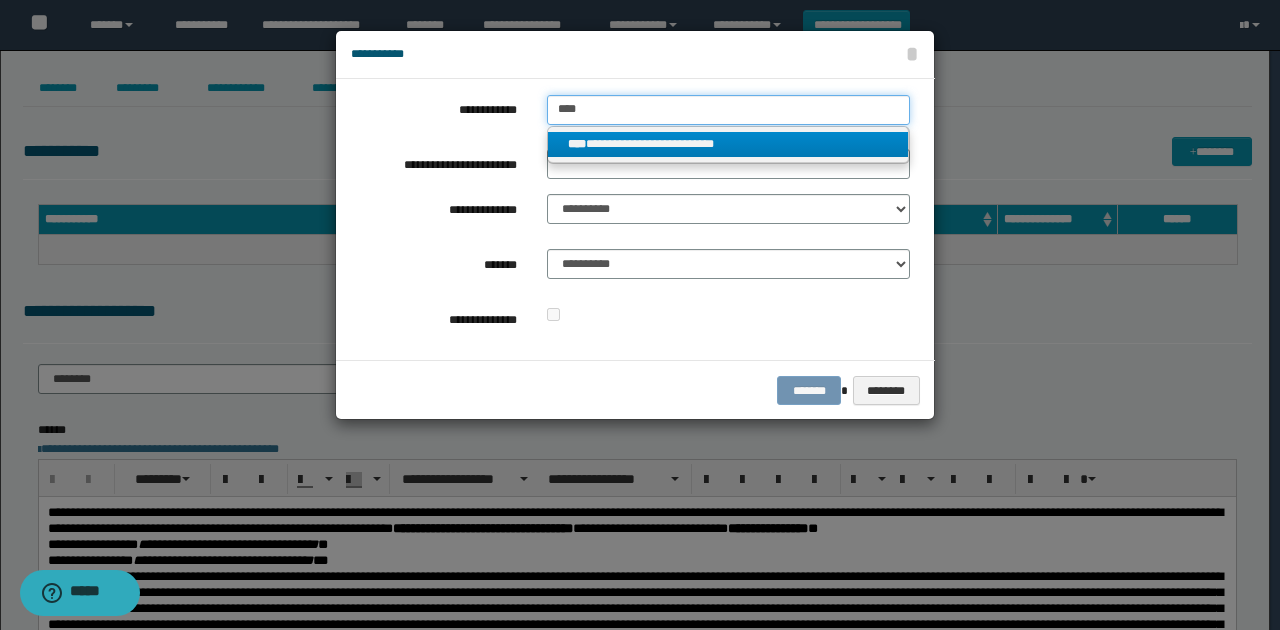 type 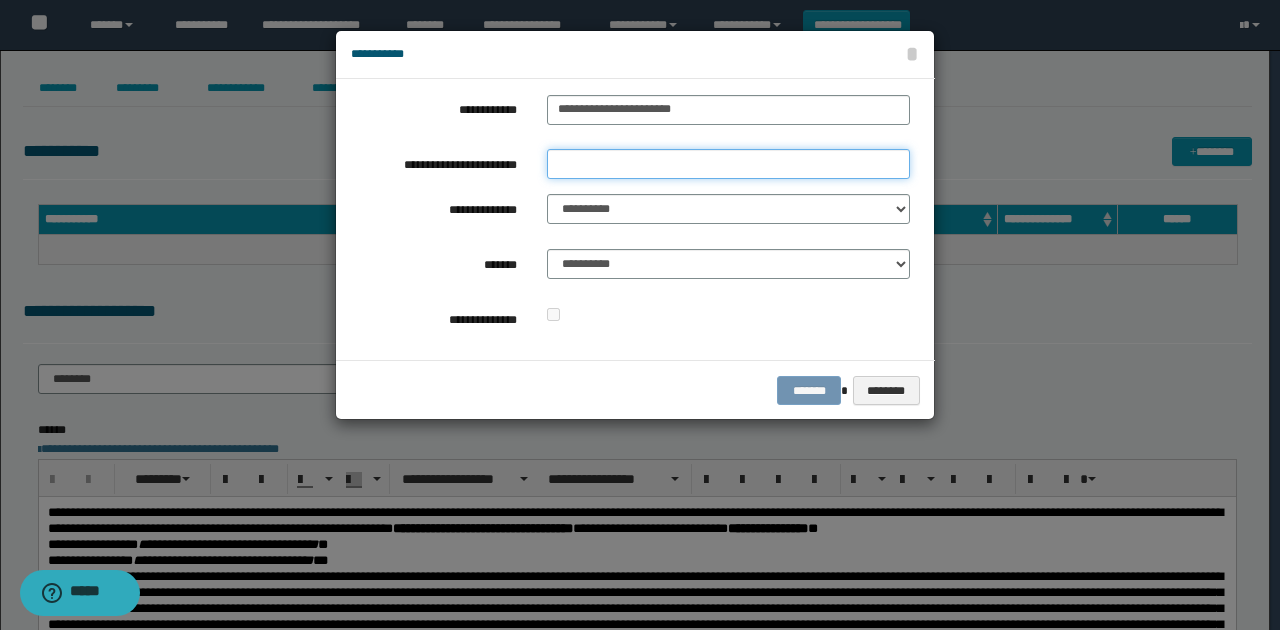 click on "**********" at bounding box center (728, 164) 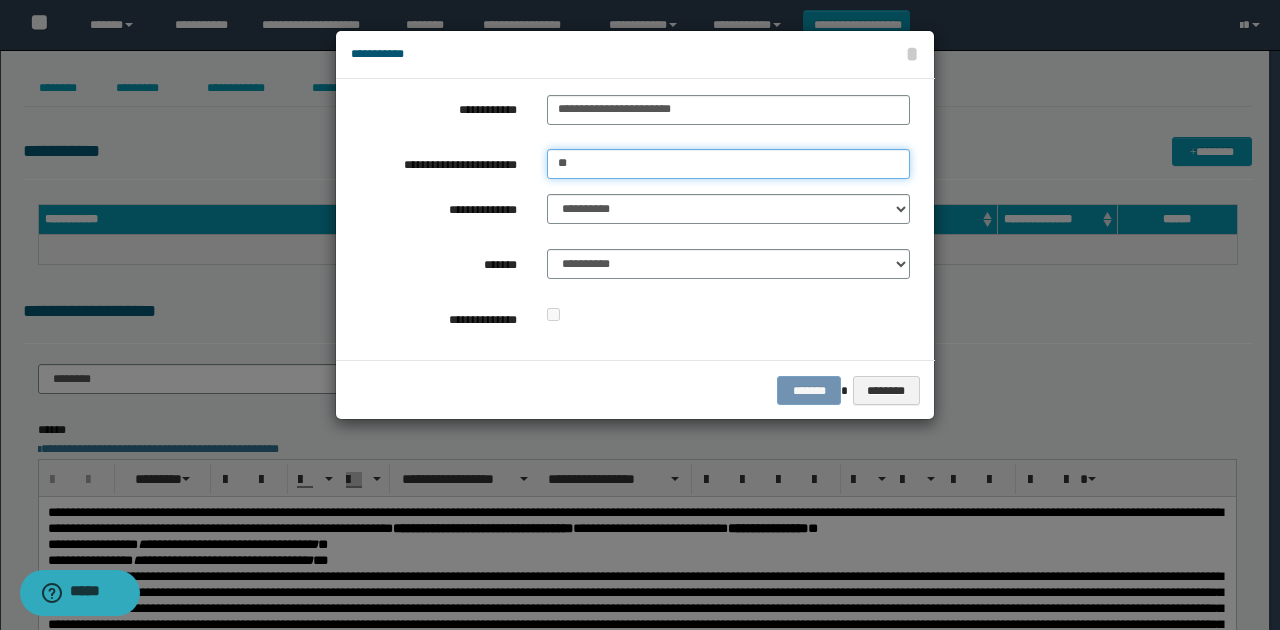 type on "*********" 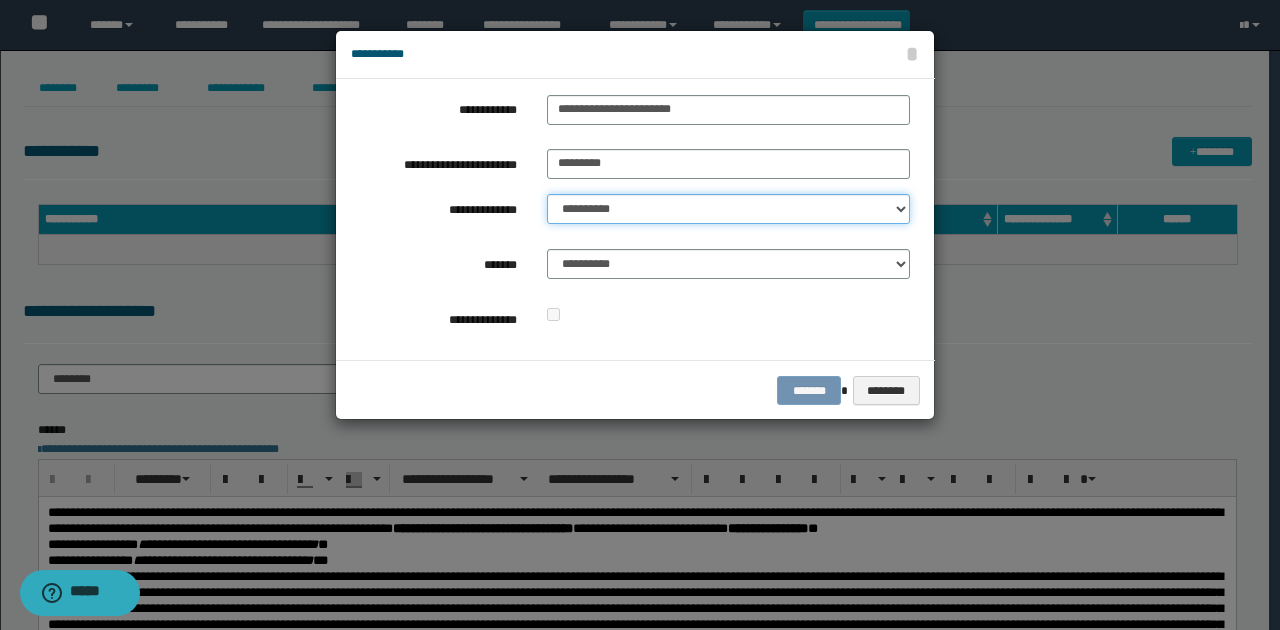 click on "**********" at bounding box center (728, 209) 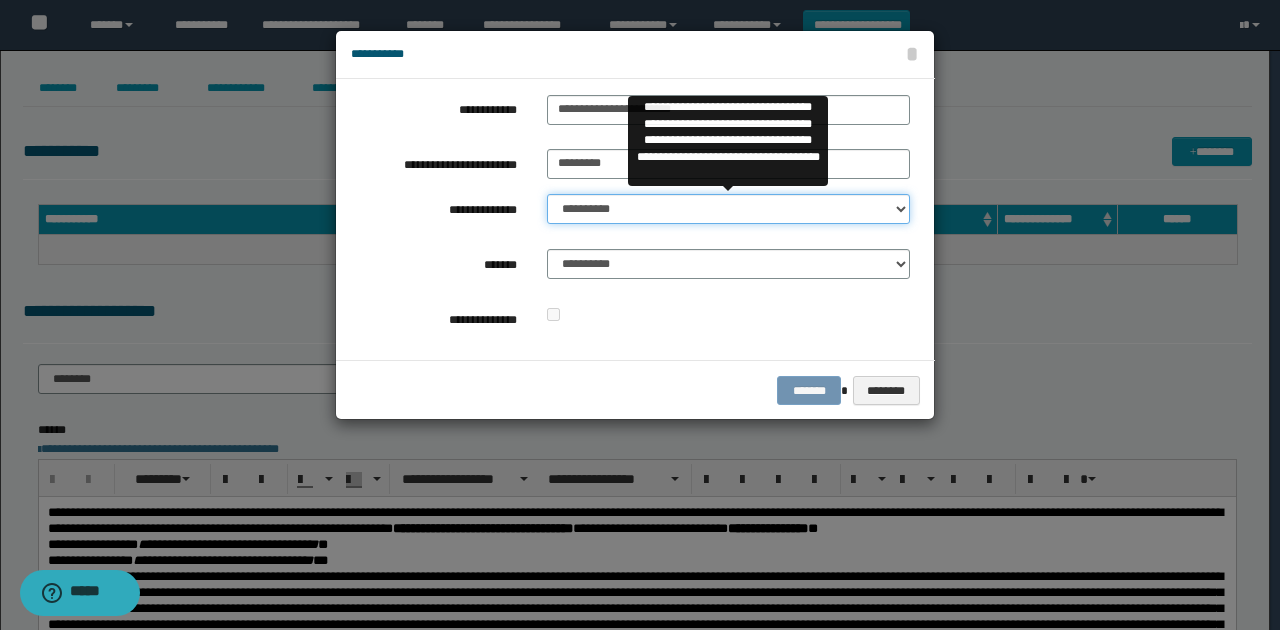 select on "**" 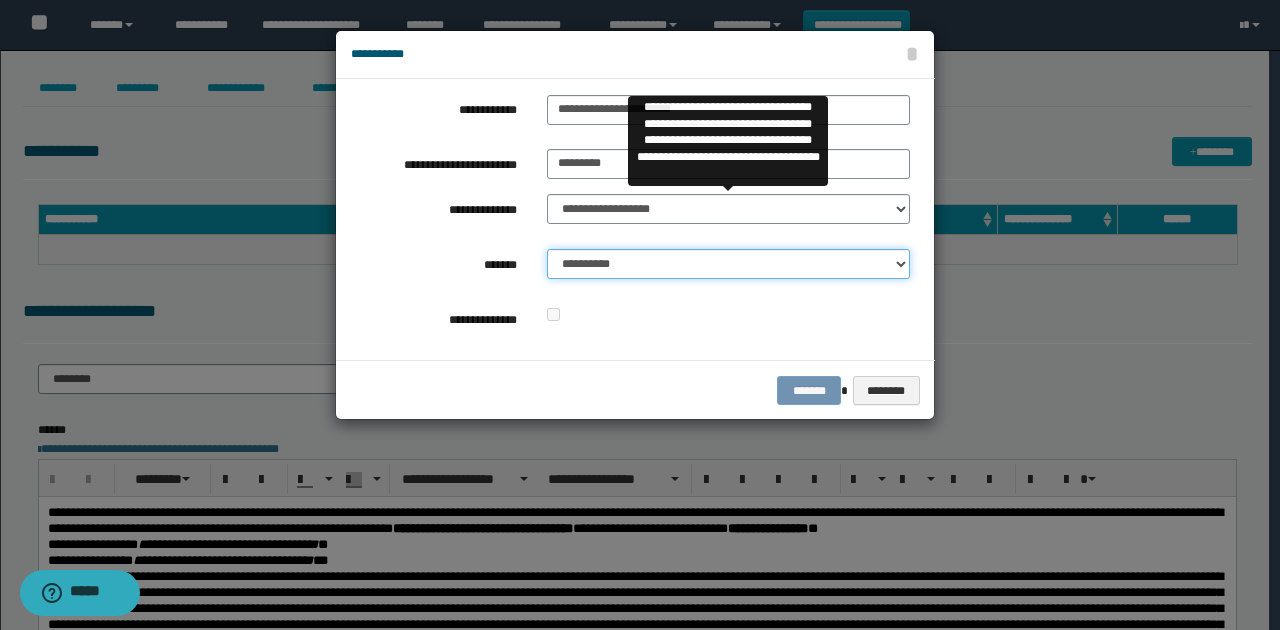 drag, startPoint x: 636, startPoint y: 258, endPoint x: 631, endPoint y: 274, distance: 16.763054 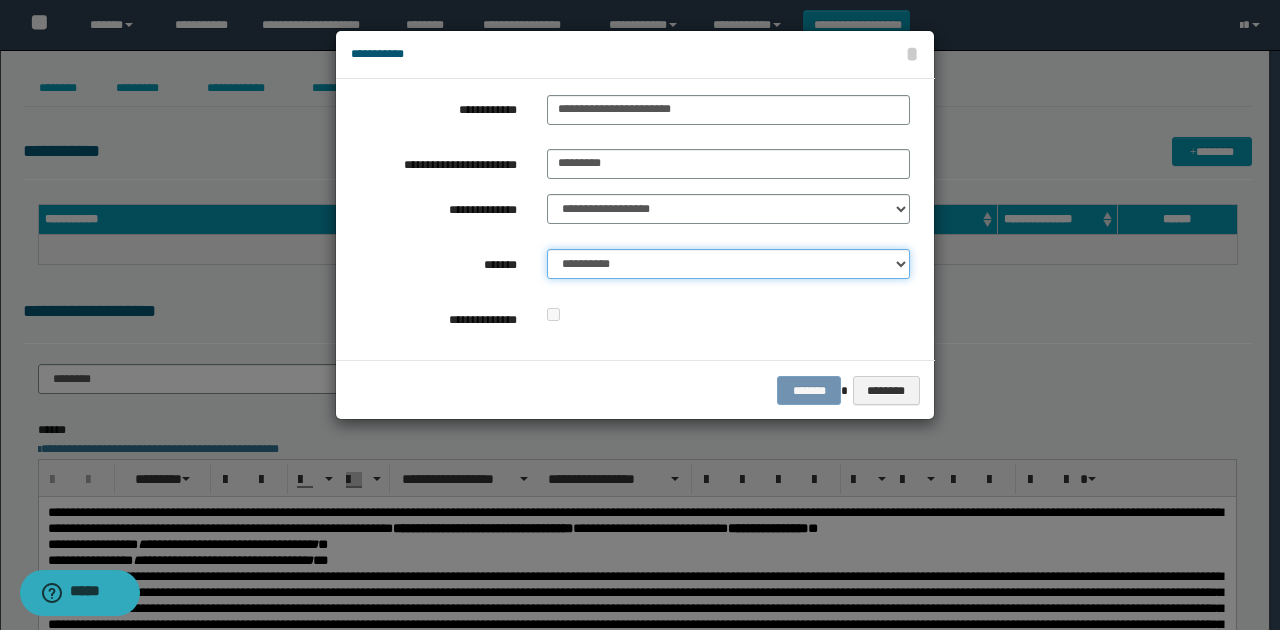 select on "*" 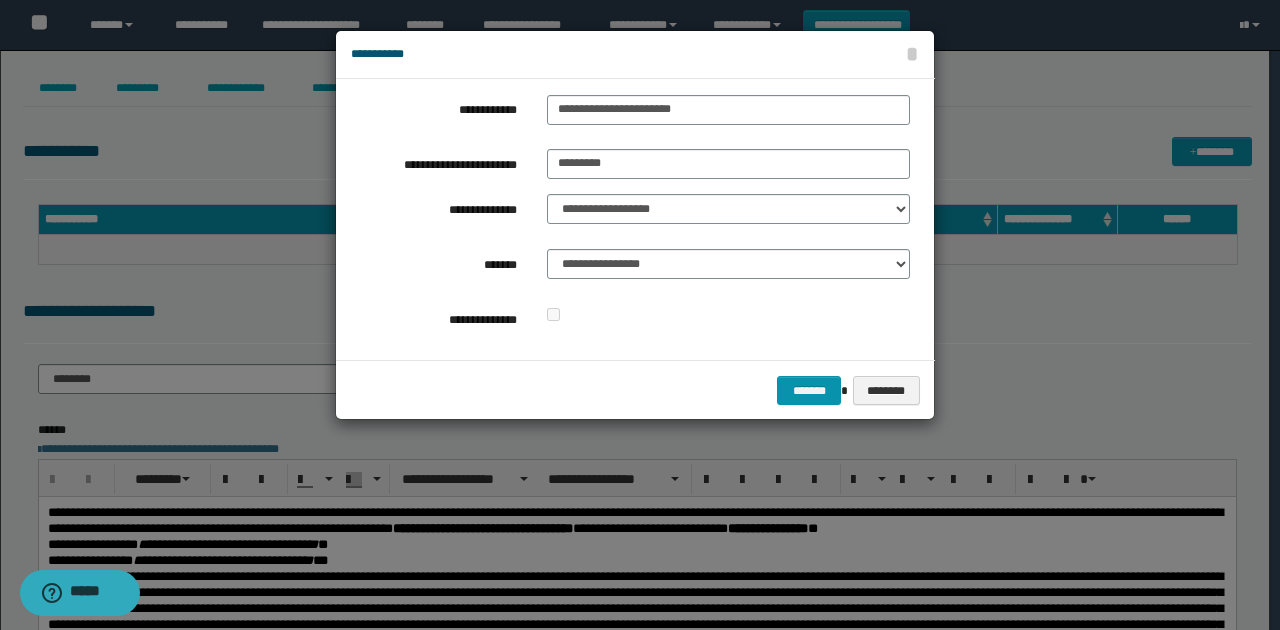 click at bounding box center (728, 315) 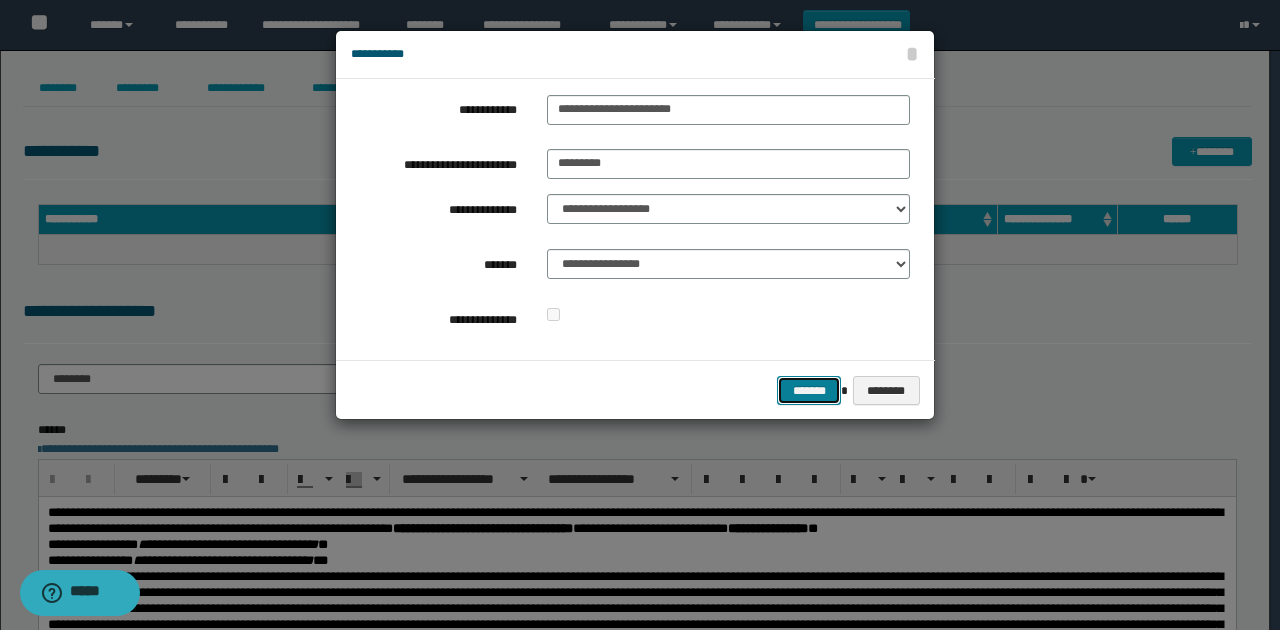 click on "*******" at bounding box center [809, 390] 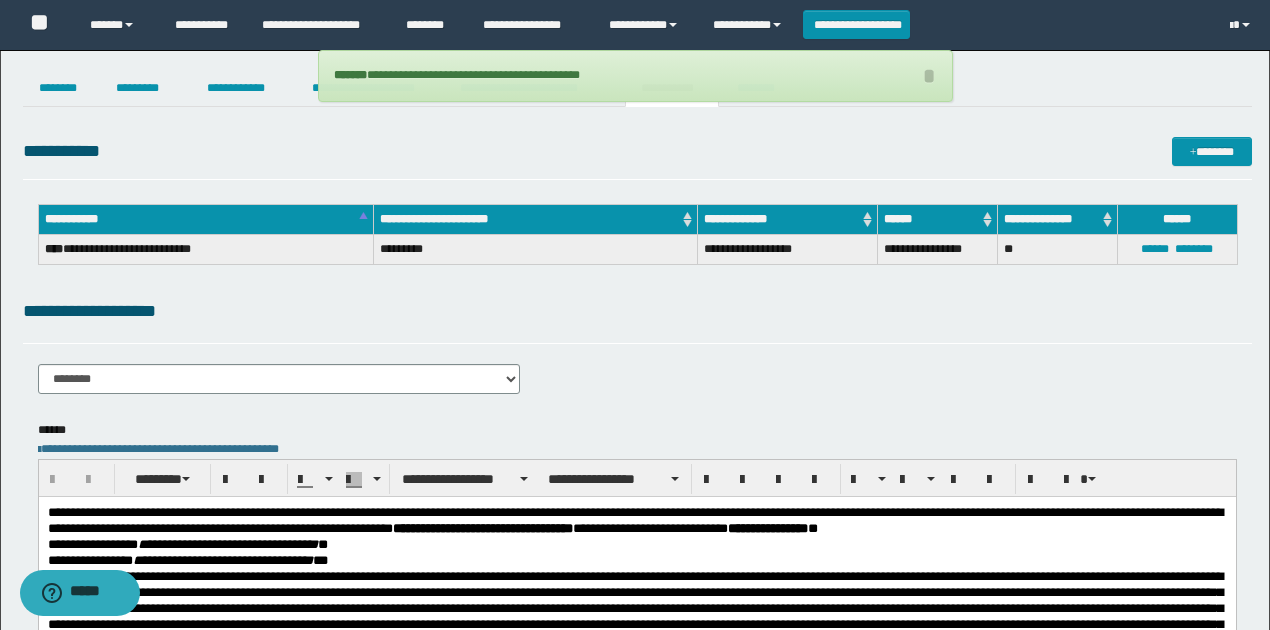 click on "**********" at bounding box center [637, 508] 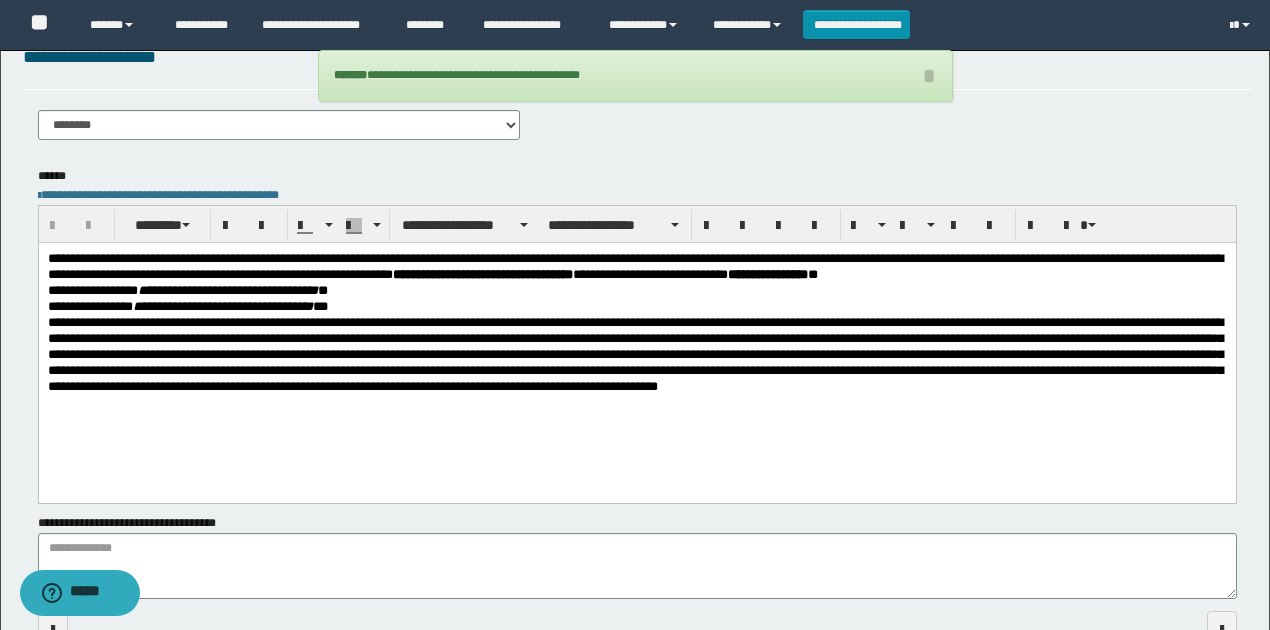scroll, scrollTop: 133, scrollLeft: 0, axis: vertical 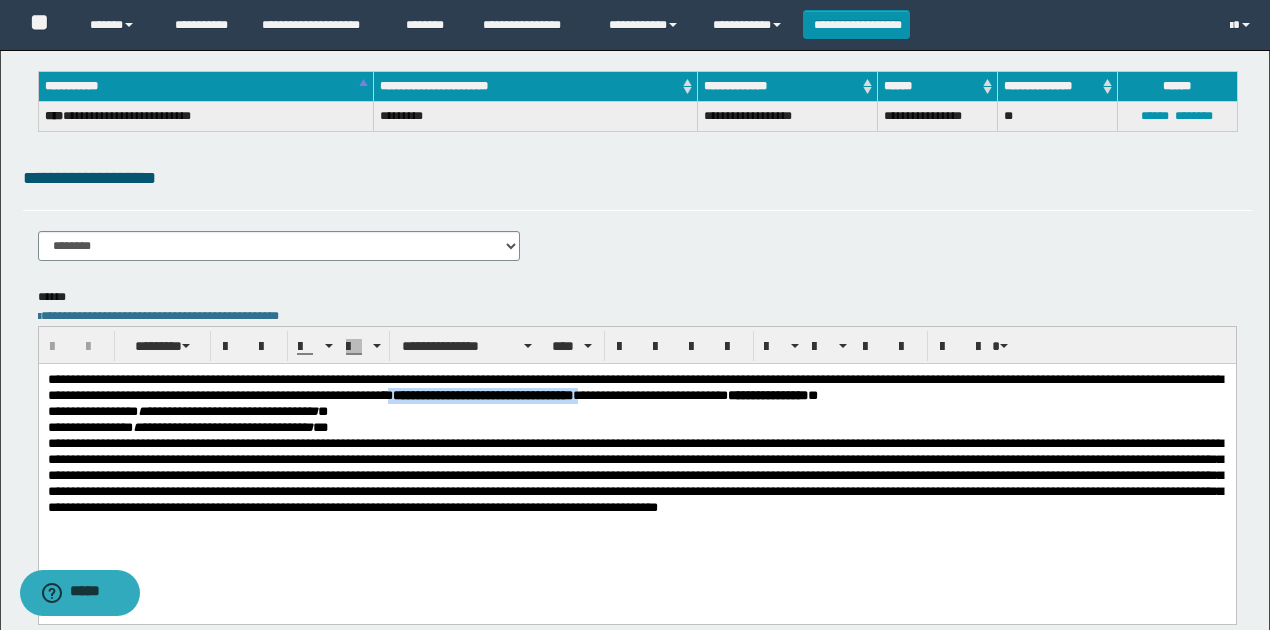 drag, startPoint x: 536, startPoint y: 393, endPoint x: 756, endPoint y: 393, distance: 220 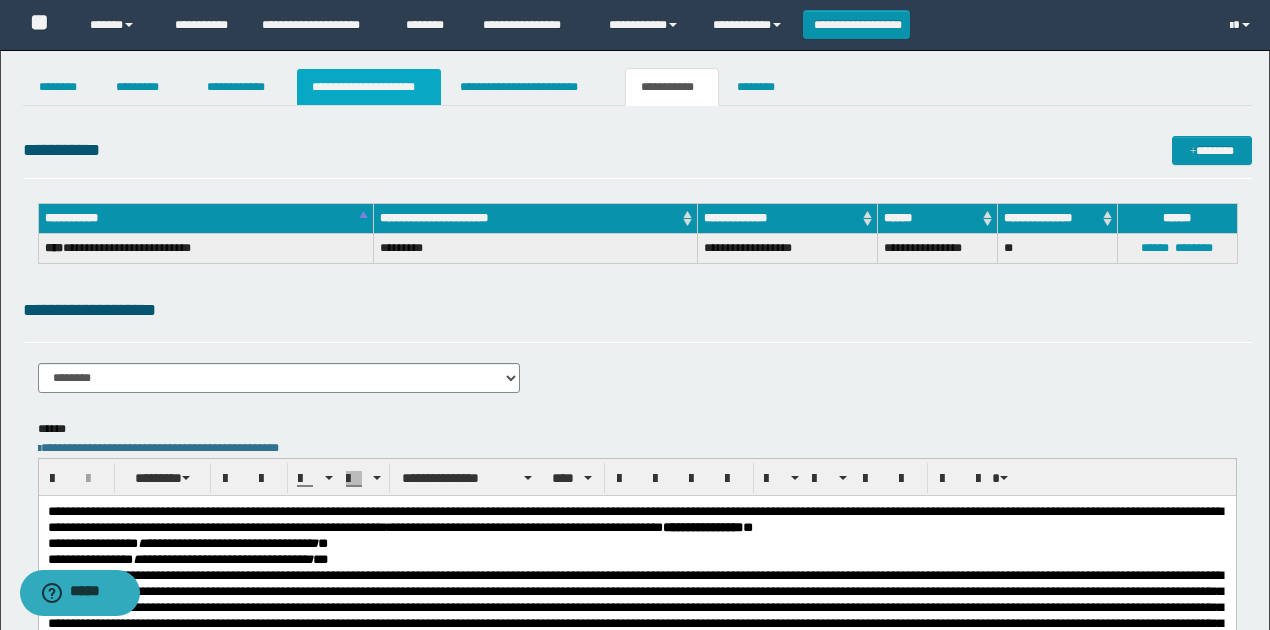 scroll, scrollTop: 0, scrollLeft: 0, axis: both 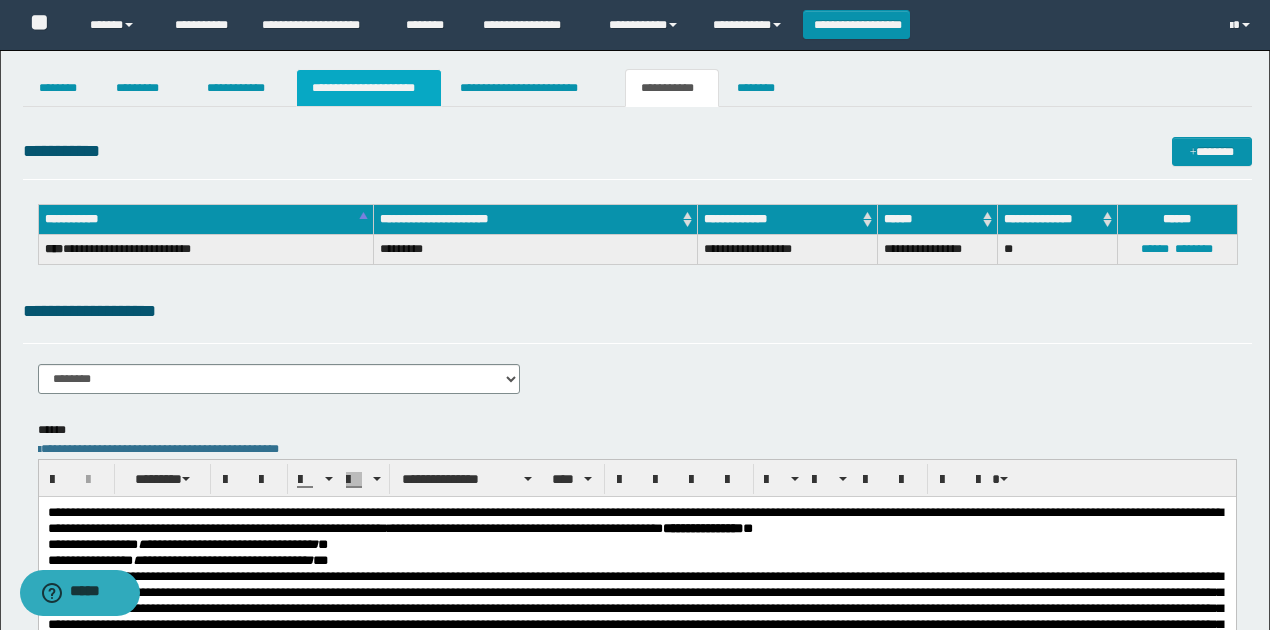click on "**********" at bounding box center (369, 88) 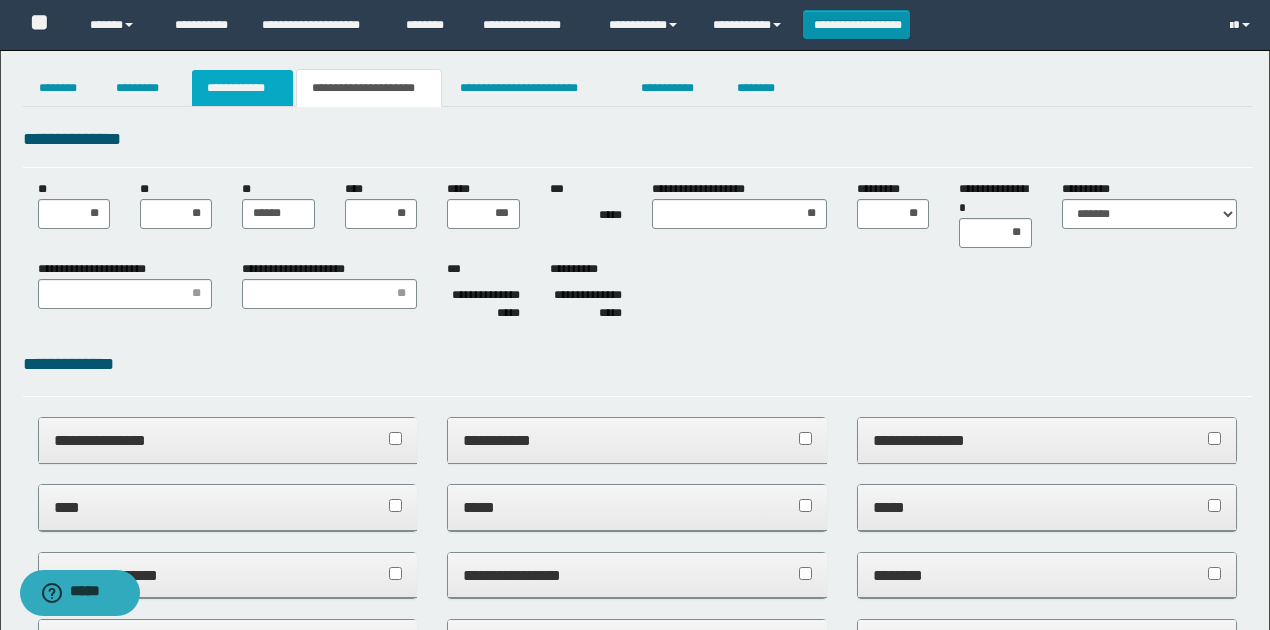 click on "**********" at bounding box center (243, 88) 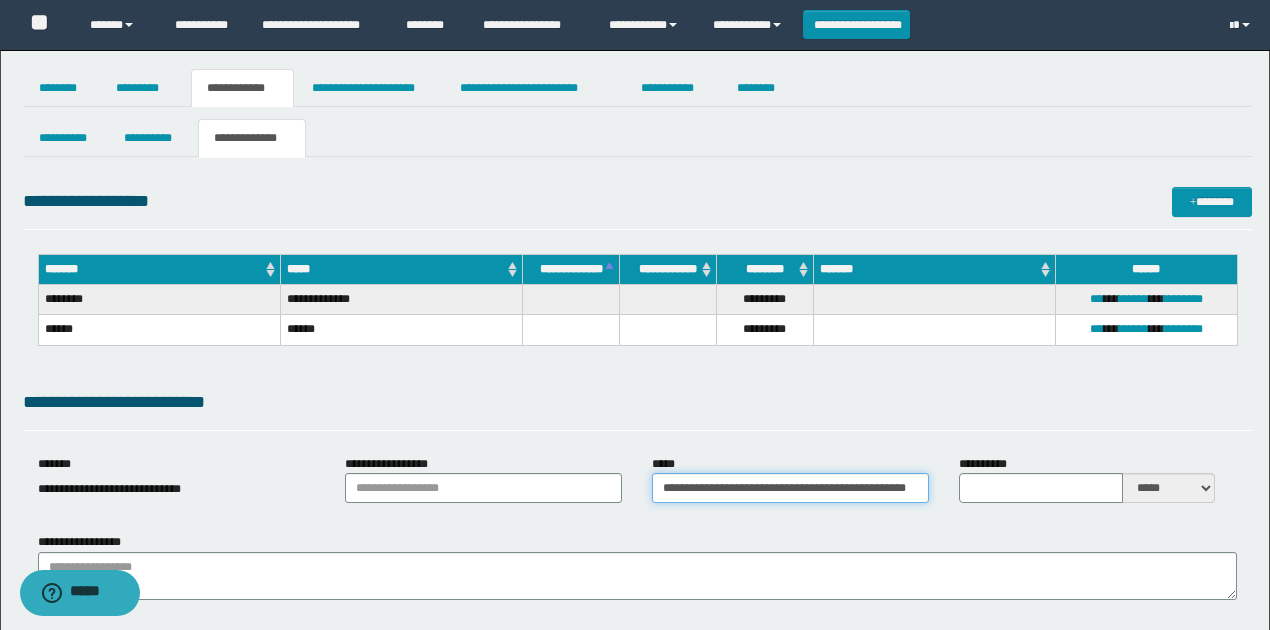 scroll, scrollTop: 0, scrollLeft: 56, axis: horizontal 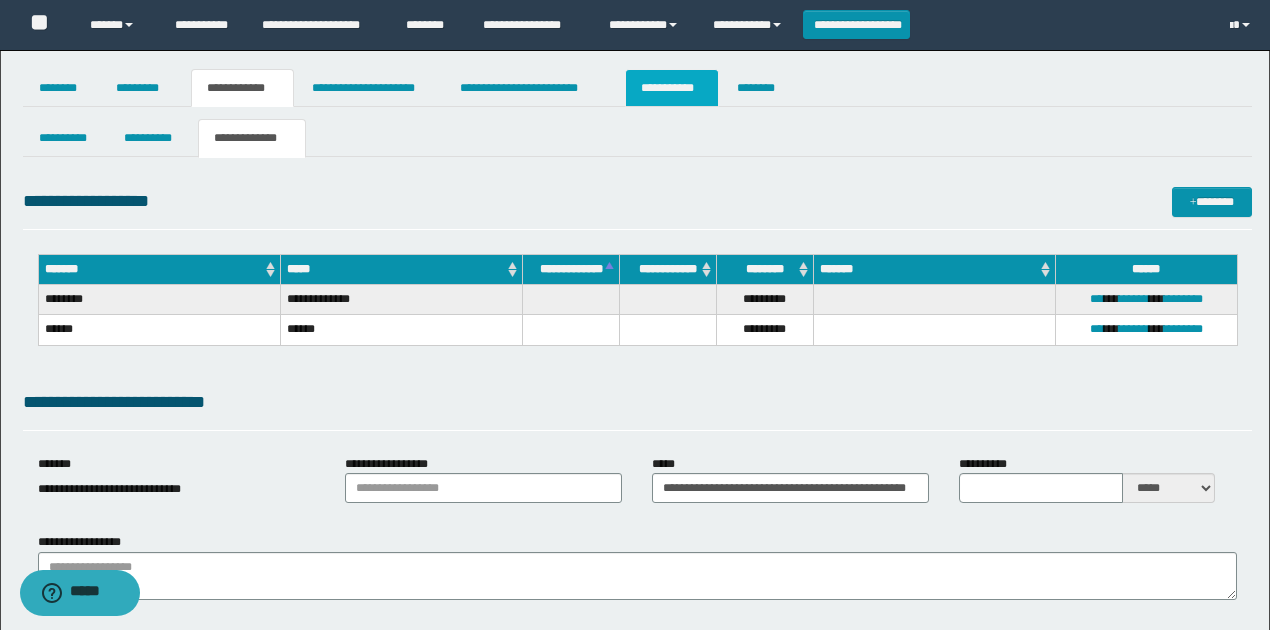 click on "**********" at bounding box center (672, 88) 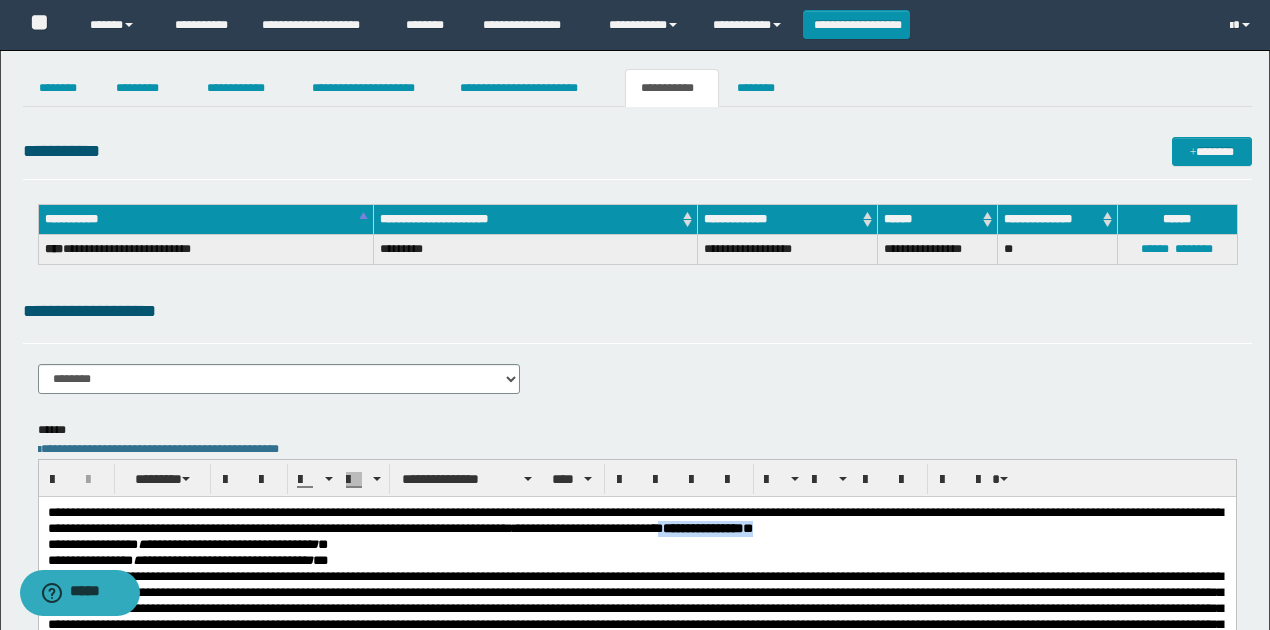 drag, startPoint x: 947, startPoint y: 530, endPoint x: 829, endPoint y: 523, distance: 118.20744 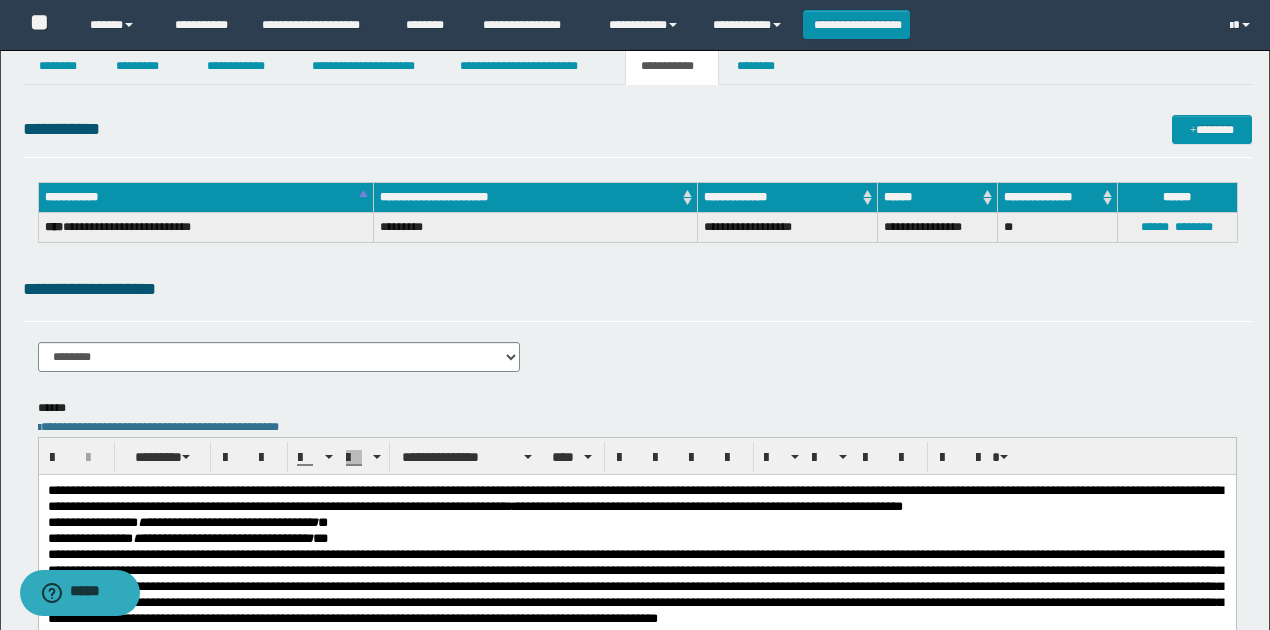 scroll, scrollTop: 0, scrollLeft: 0, axis: both 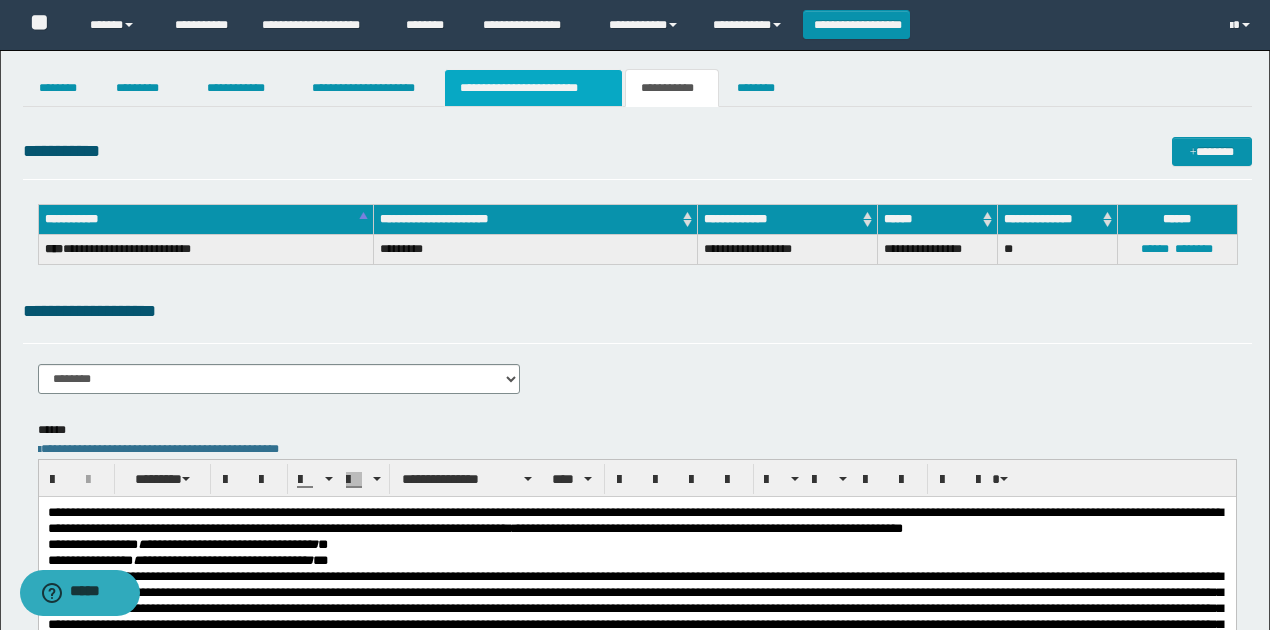 click on "**********" at bounding box center (533, 88) 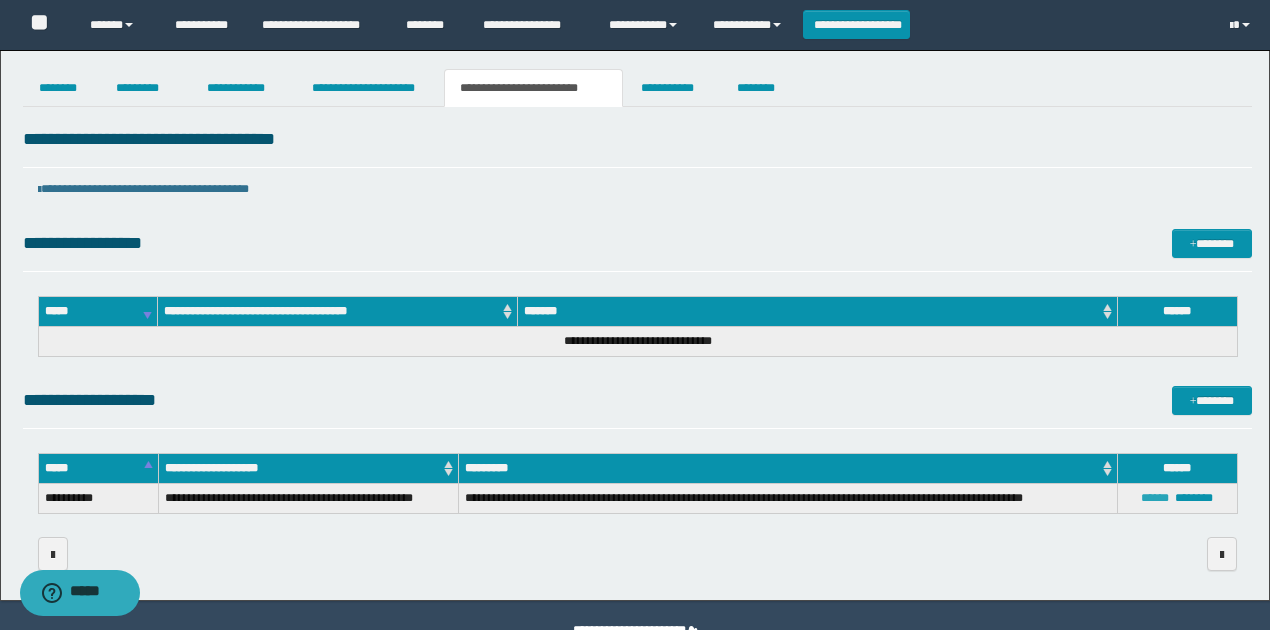 click on "******" at bounding box center (1155, 498) 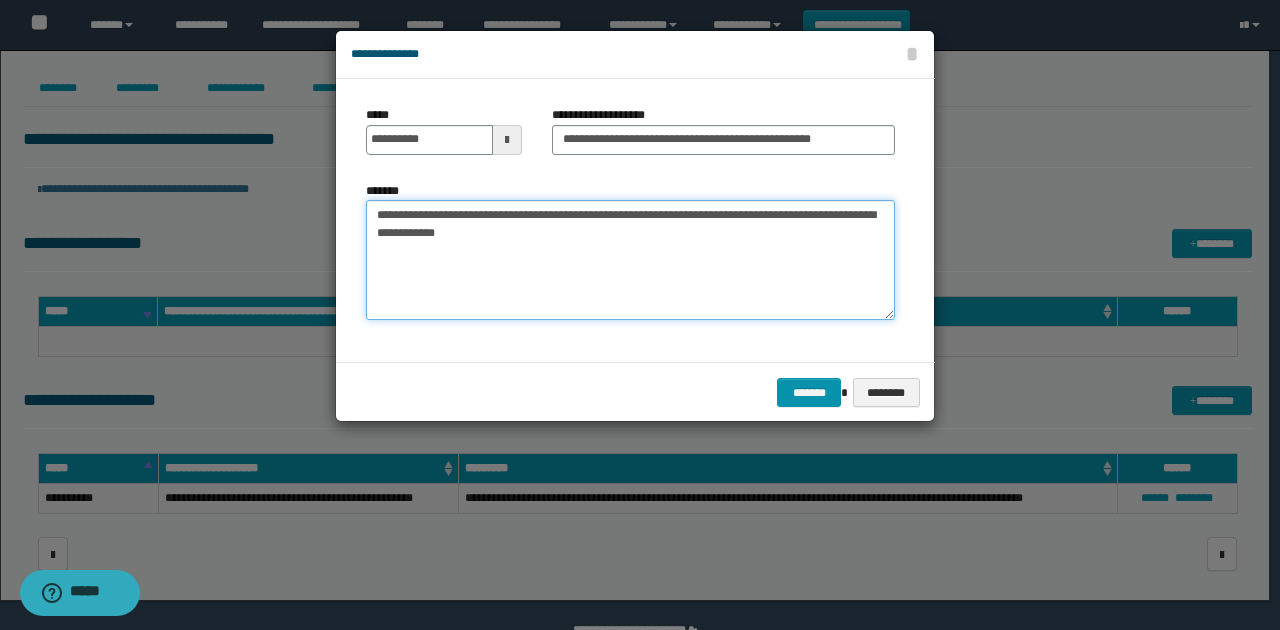 drag, startPoint x: 546, startPoint y: 242, endPoint x: 358, endPoint y: 208, distance: 191.04973 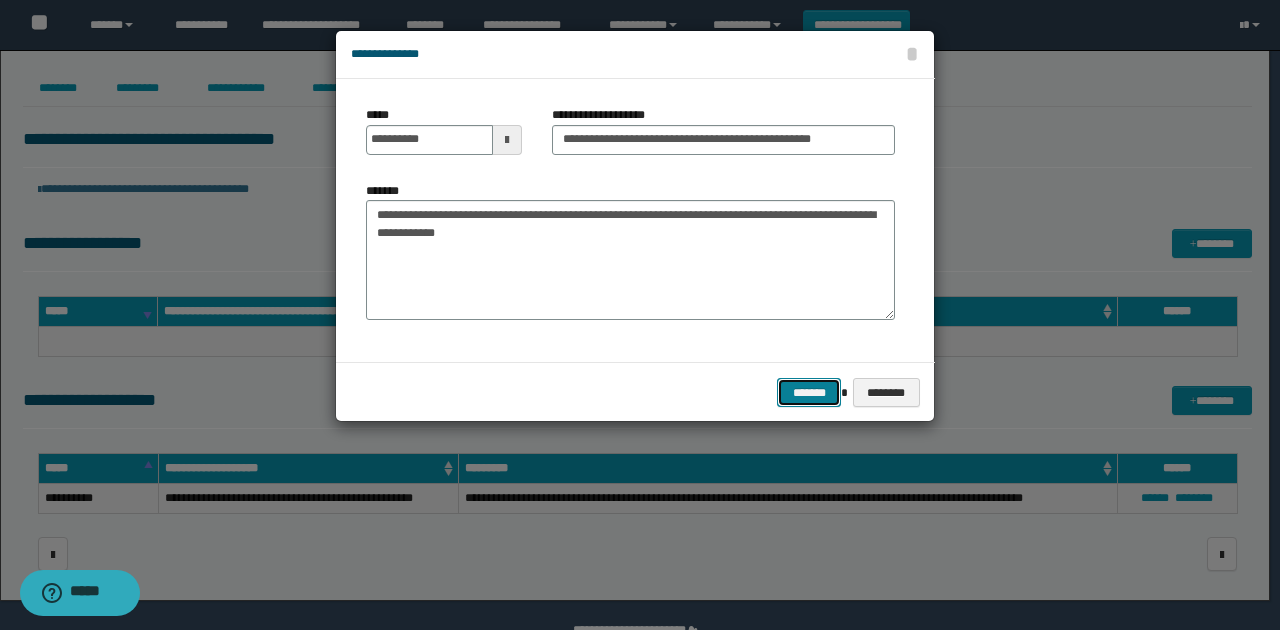 click on "*******" at bounding box center (809, 392) 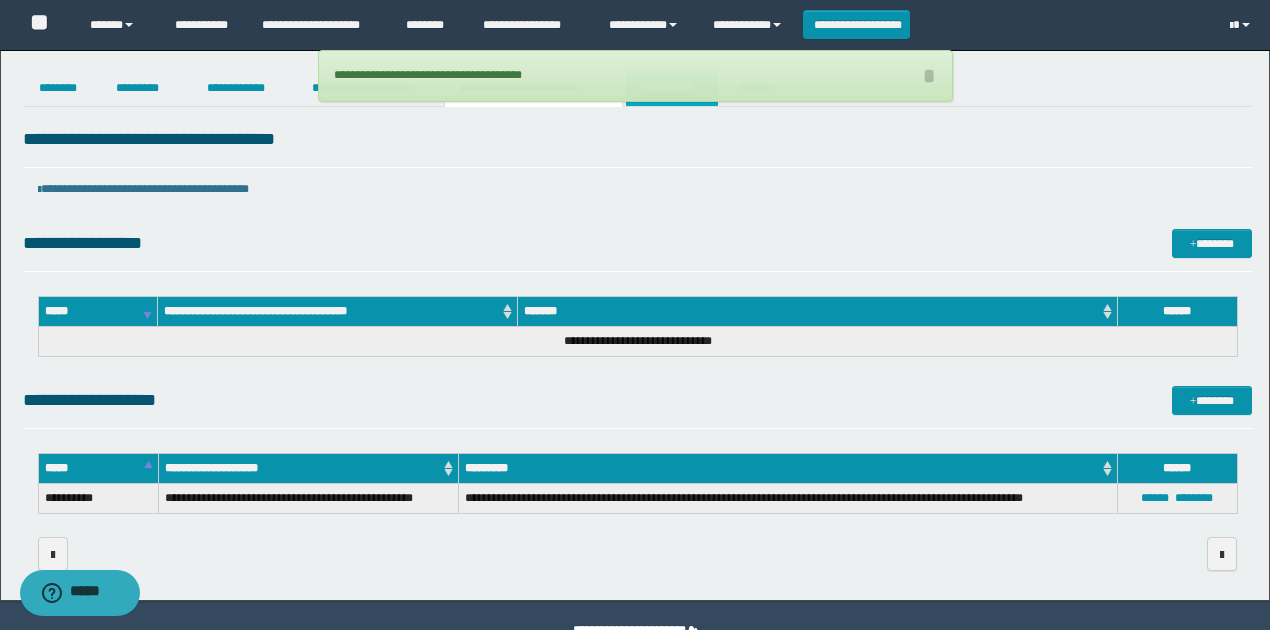 click on "**********" at bounding box center (672, 88) 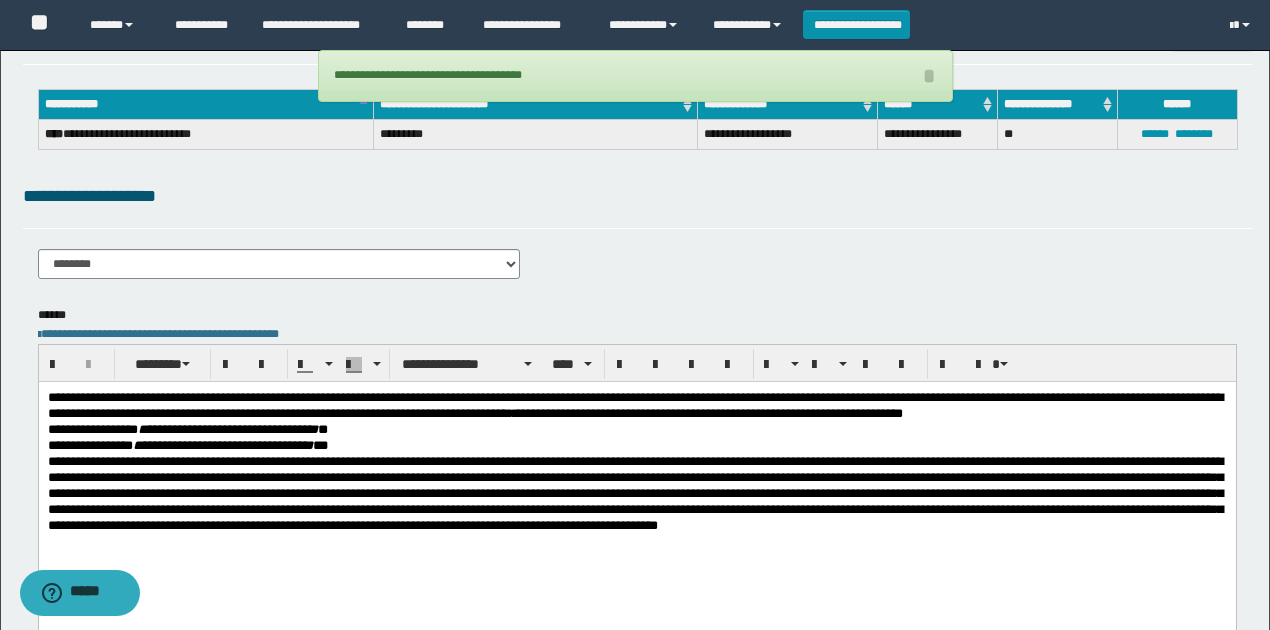 scroll, scrollTop: 266, scrollLeft: 0, axis: vertical 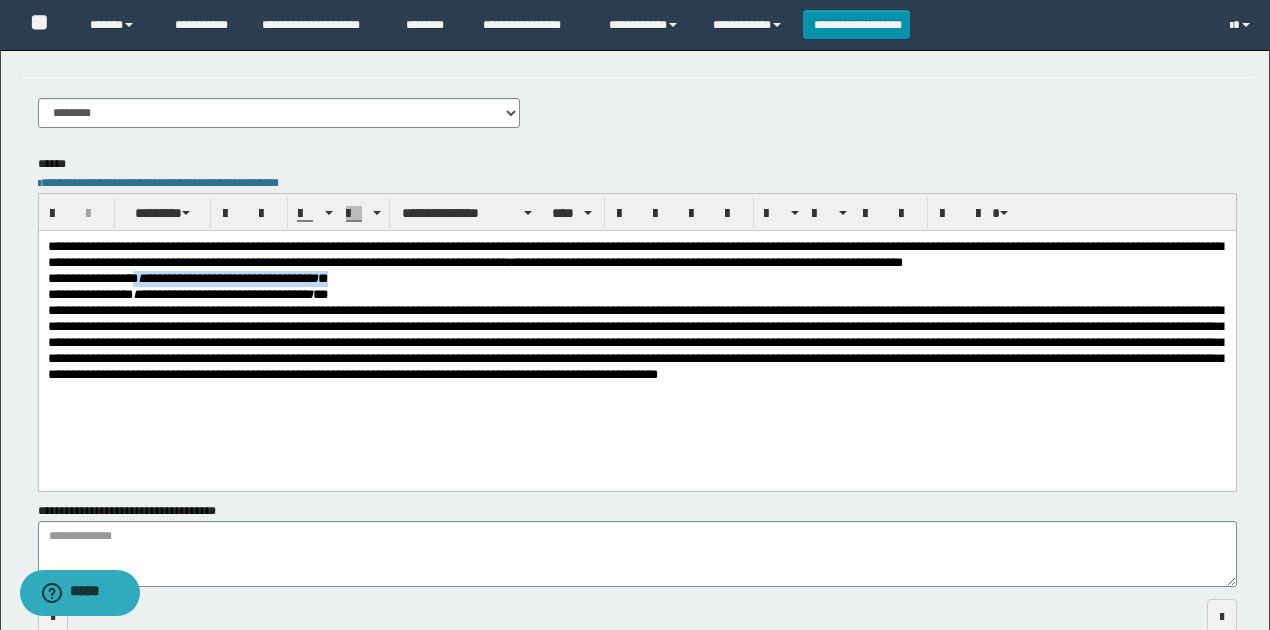 drag, startPoint x: 137, startPoint y: 274, endPoint x: 351, endPoint y: 274, distance: 214 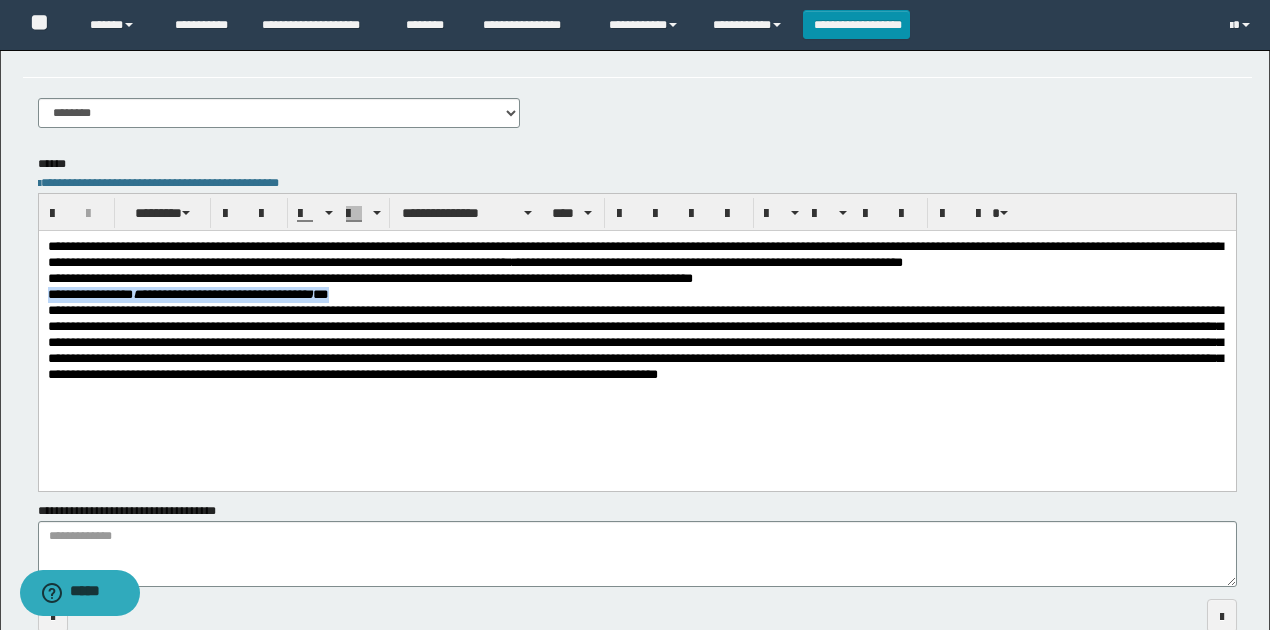 drag, startPoint x: 386, startPoint y: 296, endPoint x: 2, endPoint y: 287, distance: 384.10547 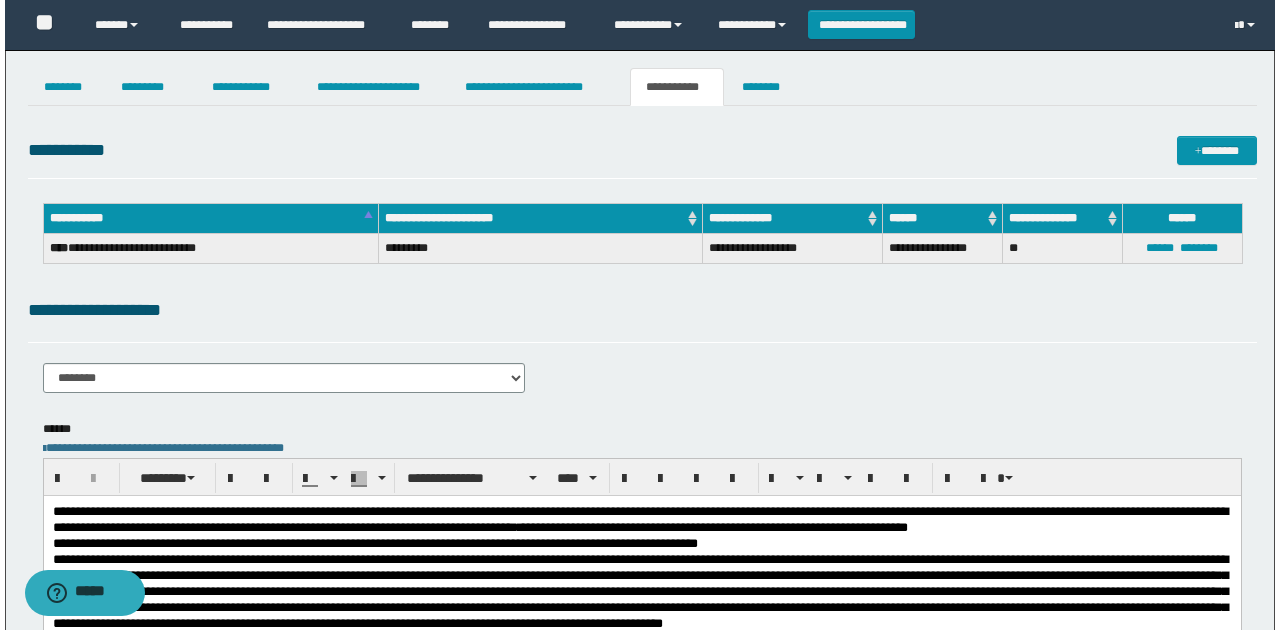 scroll, scrollTop: 0, scrollLeft: 0, axis: both 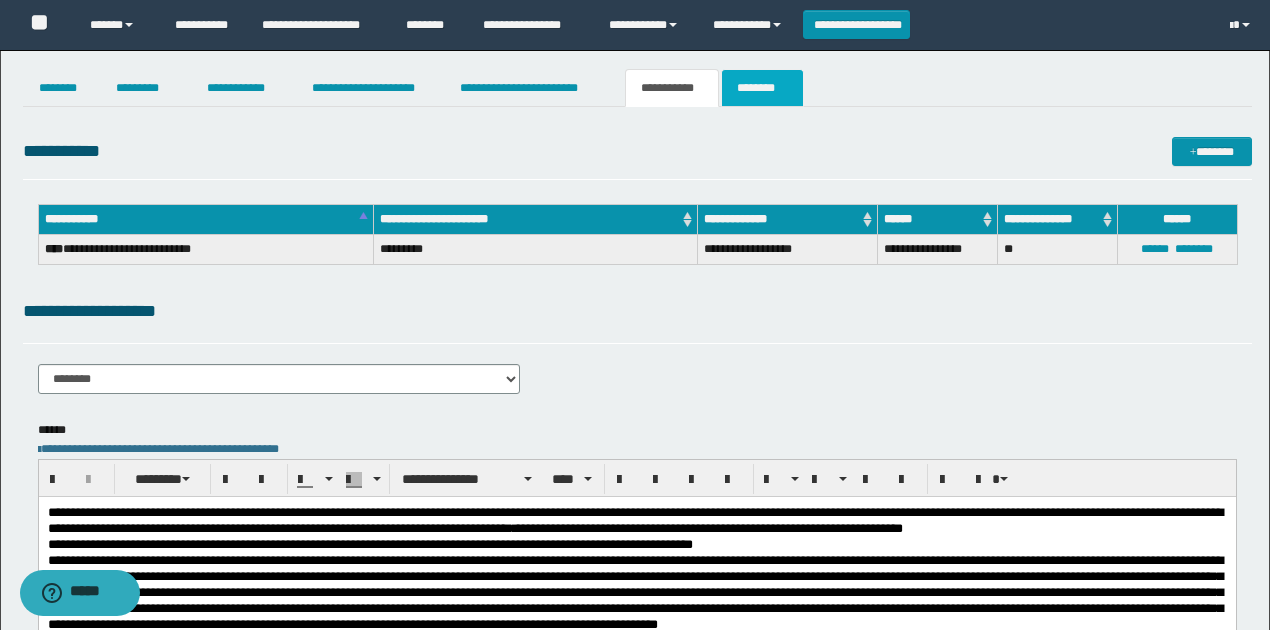 click on "********" at bounding box center [762, 88] 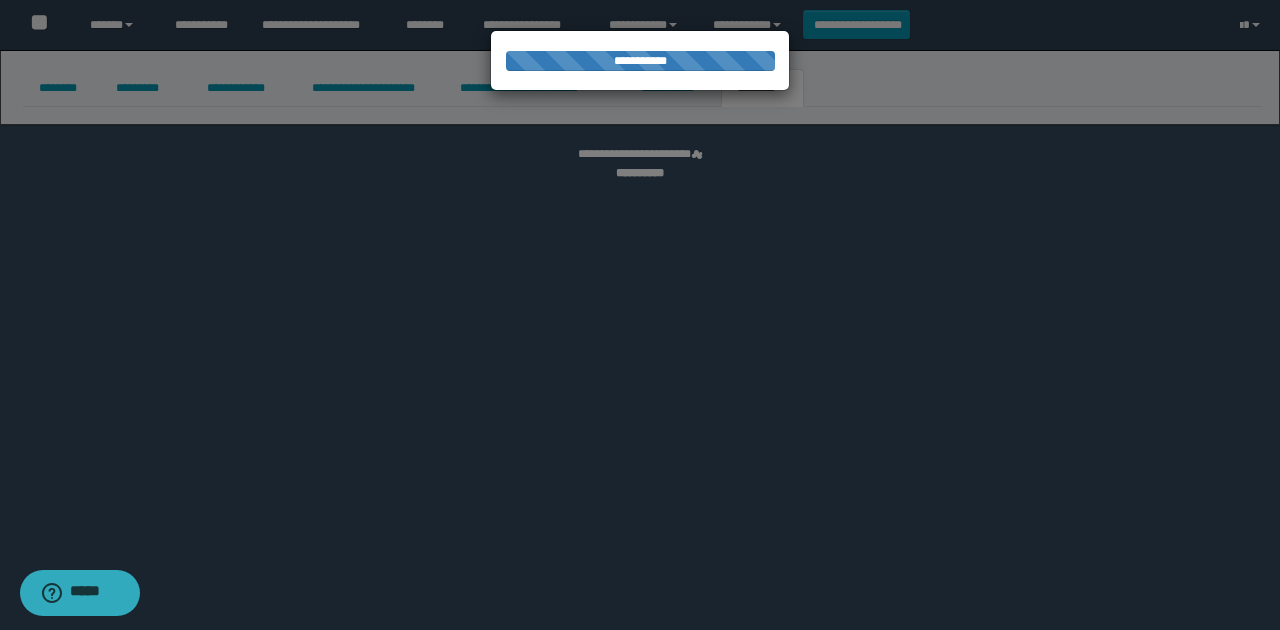 select 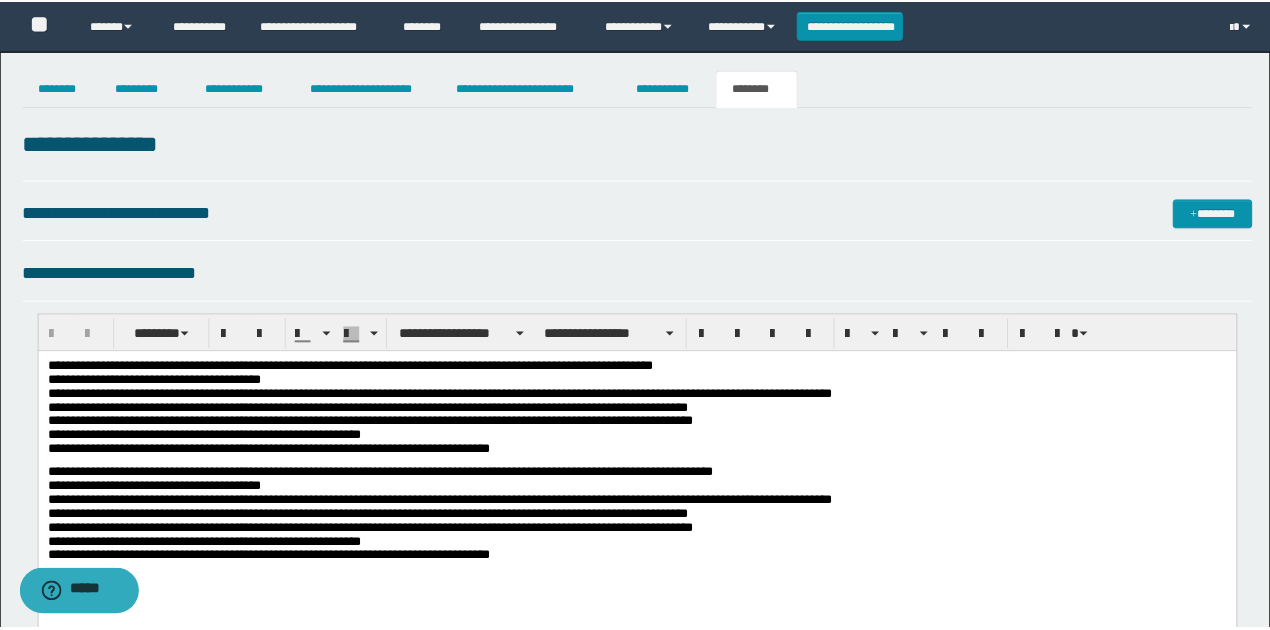 scroll, scrollTop: 0, scrollLeft: 0, axis: both 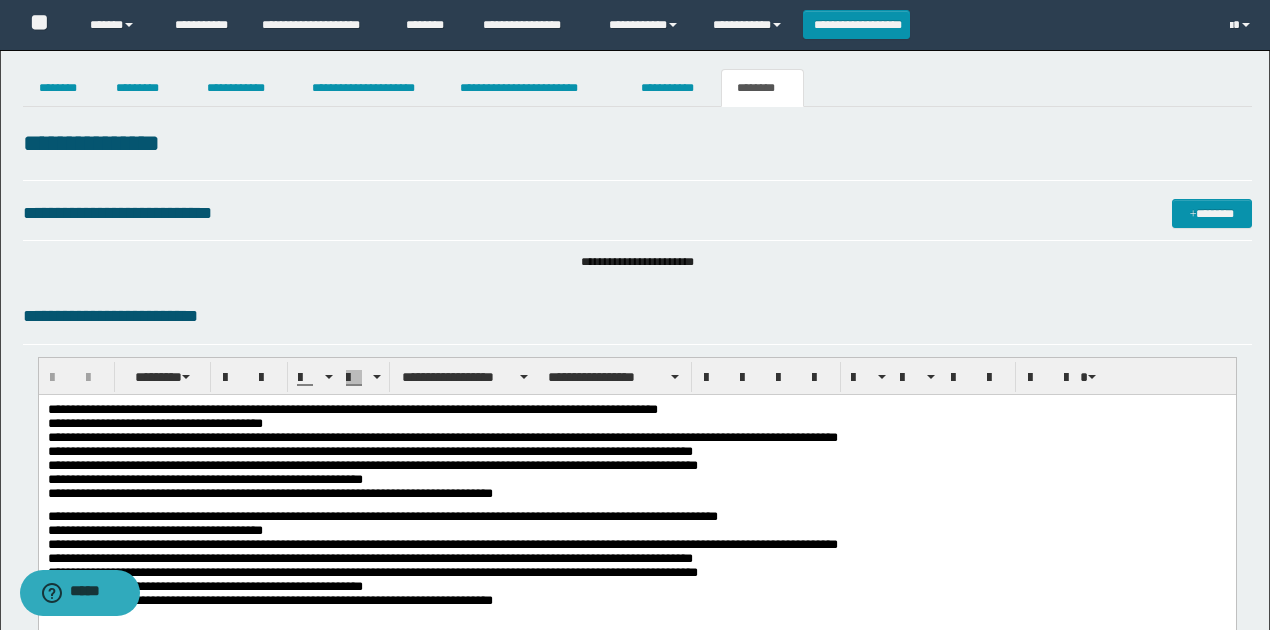click on "**********" at bounding box center (637, 456) 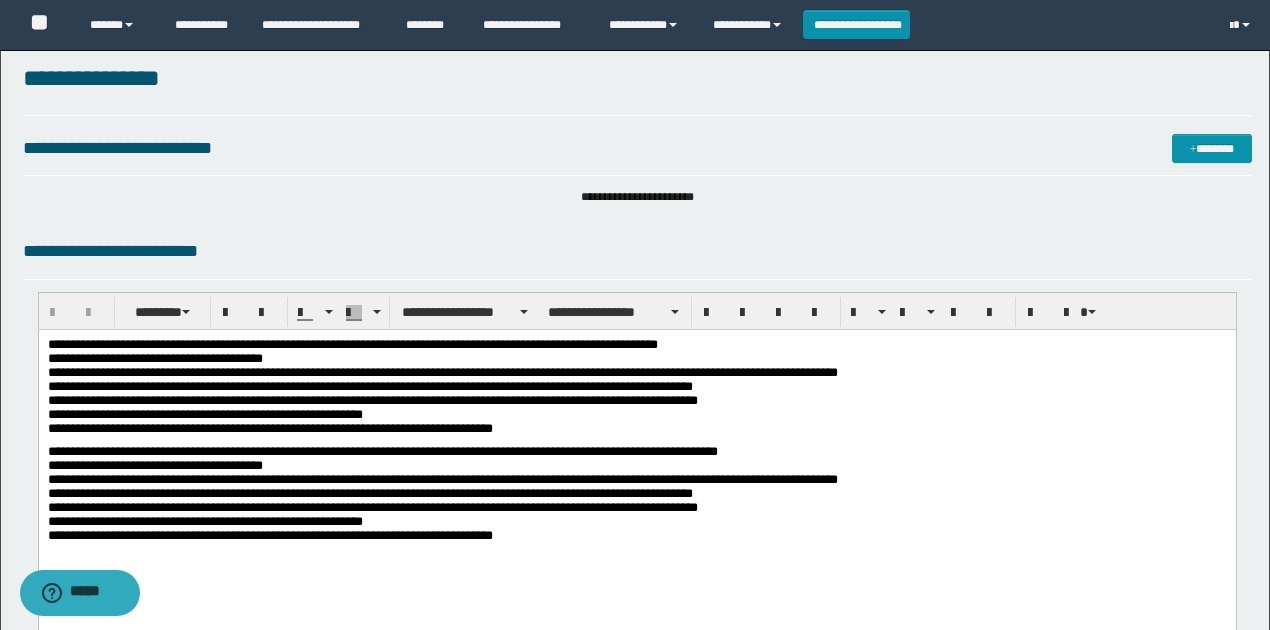 scroll, scrollTop: 133, scrollLeft: 0, axis: vertical 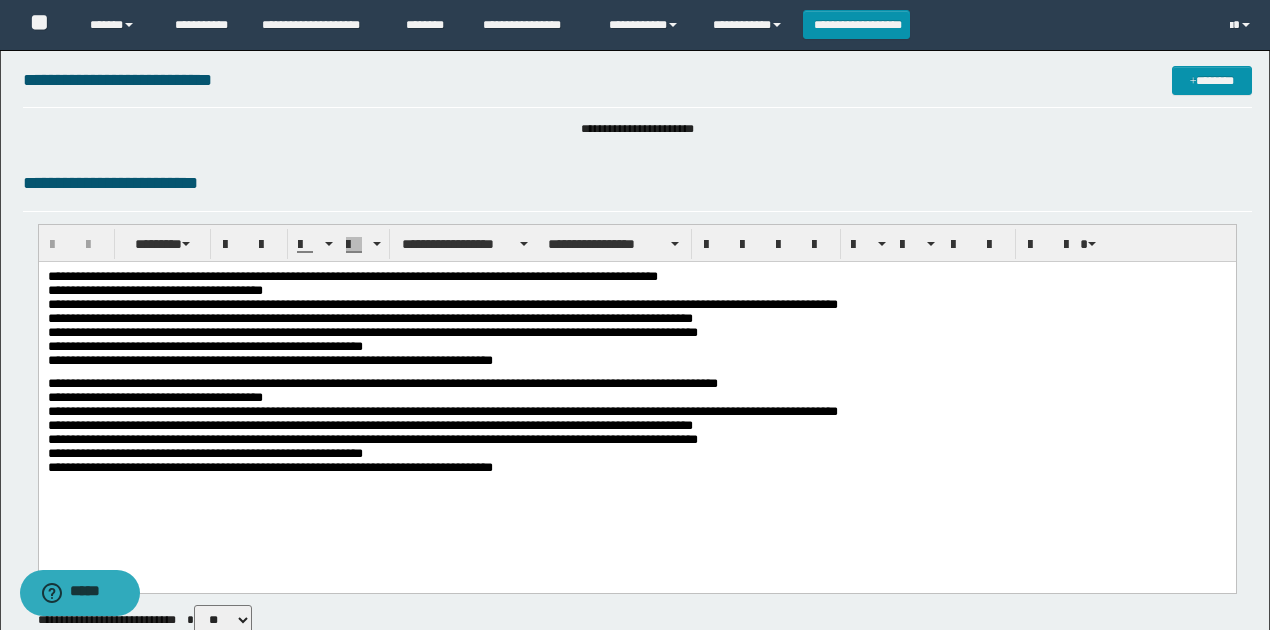 click on "**********" at bounding box center [382, 383] 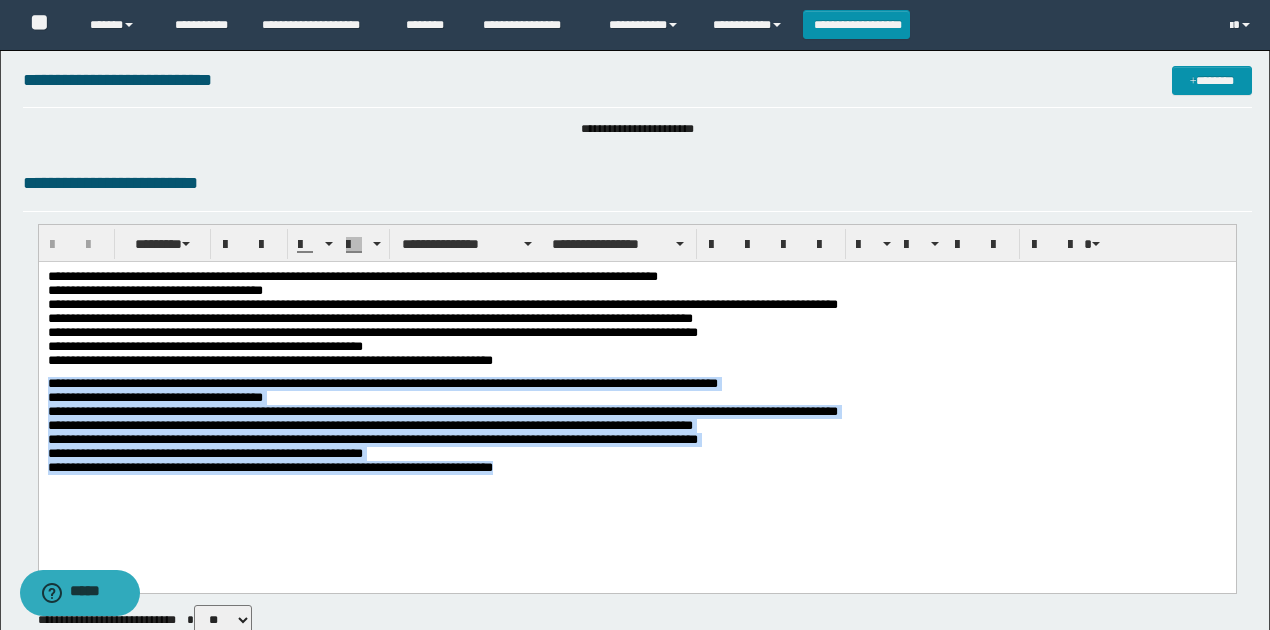 drag, startPoint x: 48, startPoint y: 384, endPoint x: 672, endPoint y: 500, distance: 634.6905 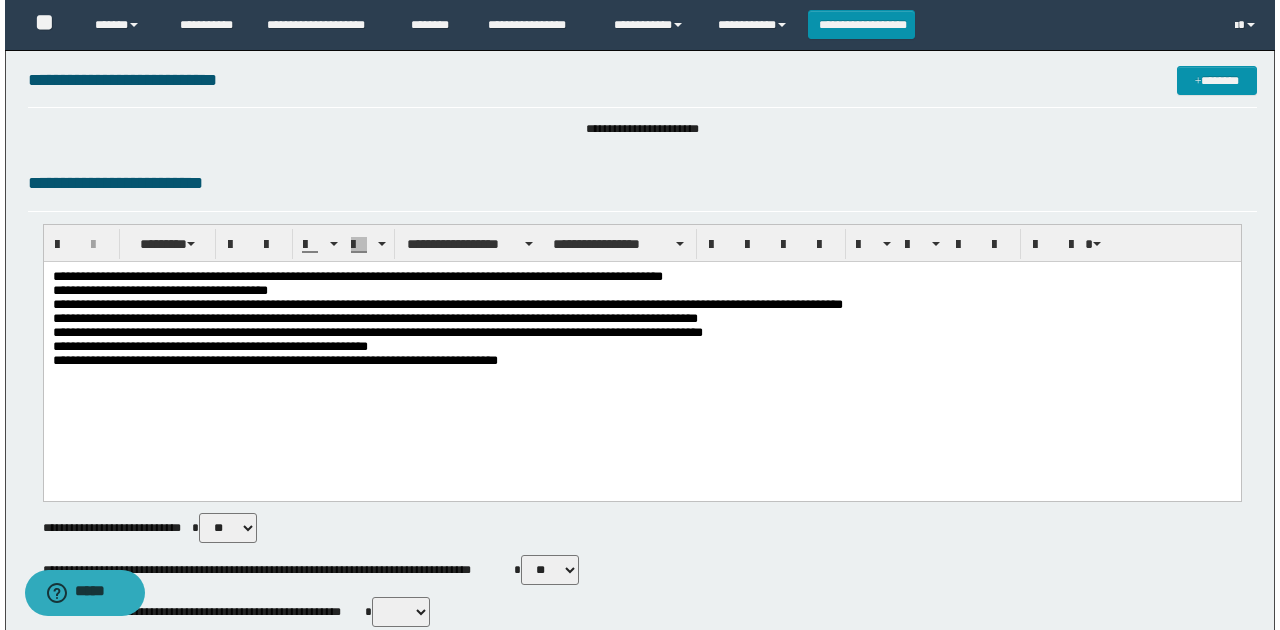 scroll, scrollTop: 0, scrollLeft: 0, axis: both 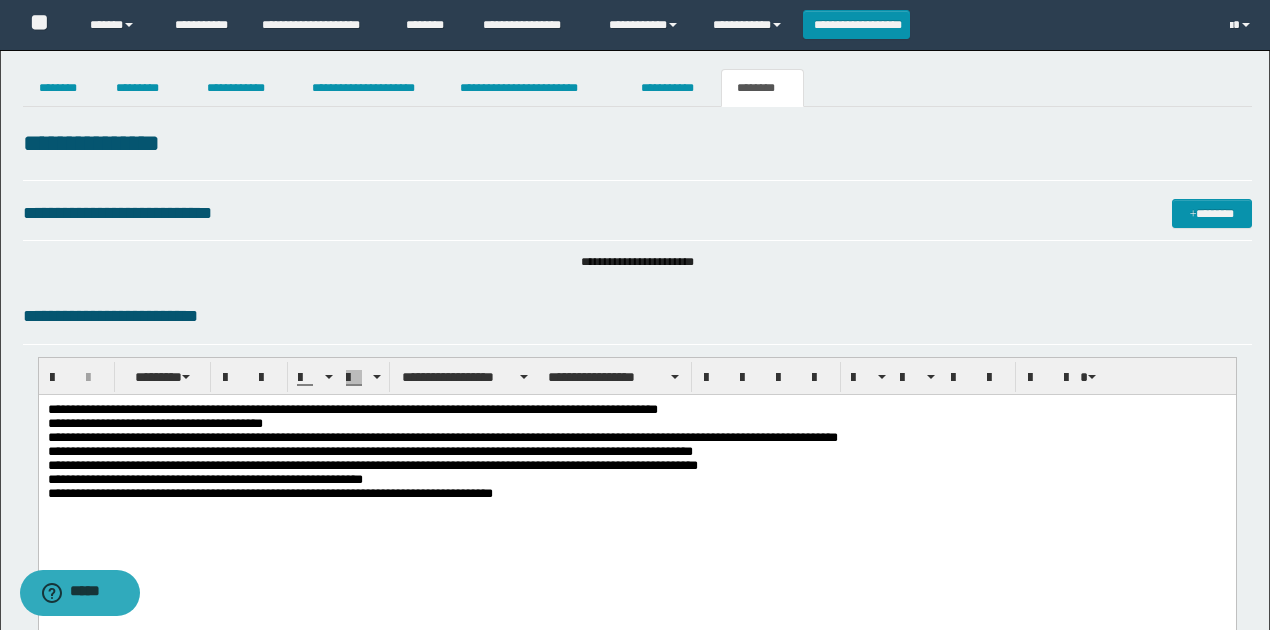 click on "**********" at bounding box center (637, 220) 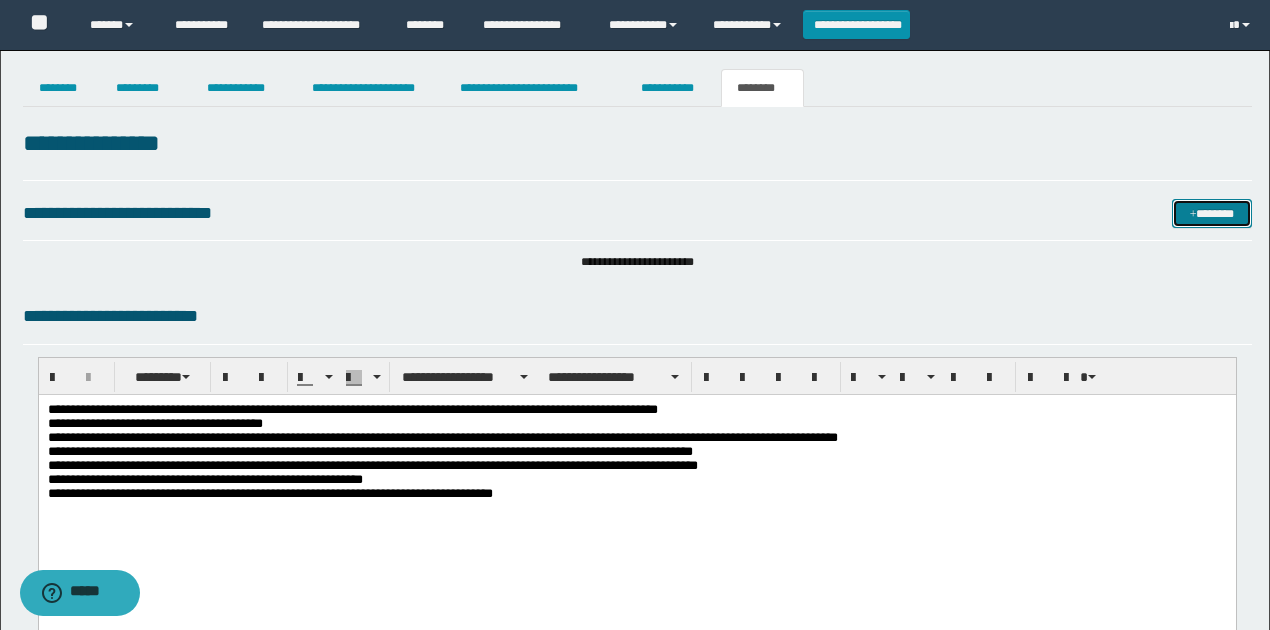 click on "*******" at bounding box center [1211, 213] 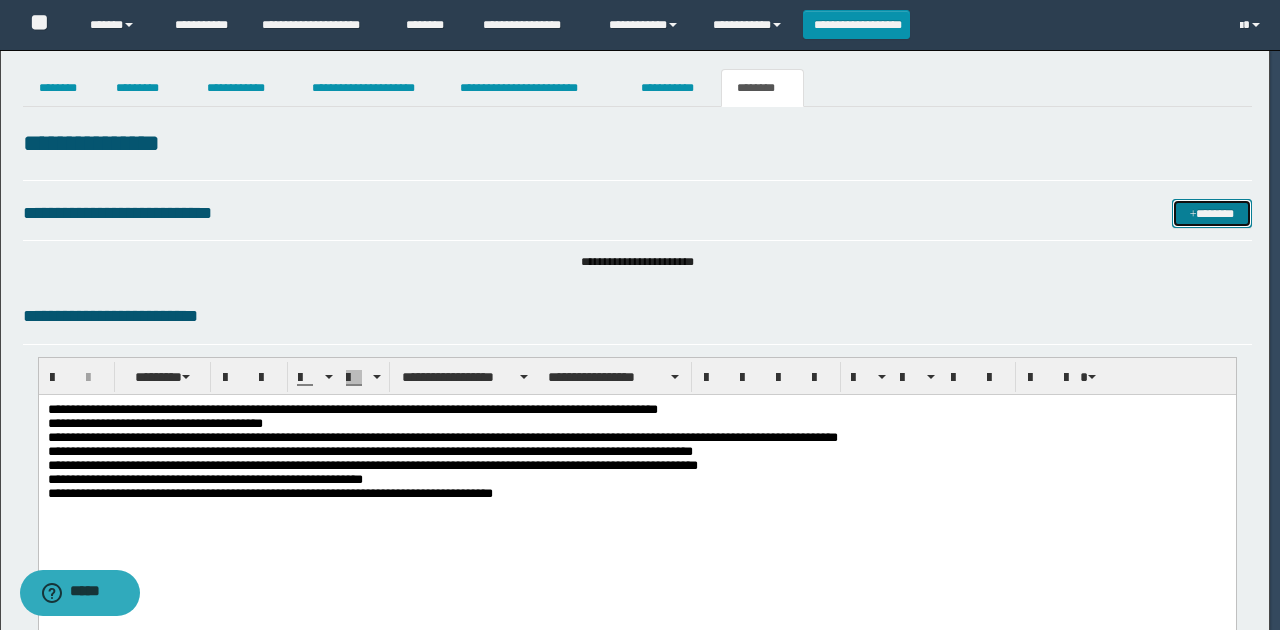 type 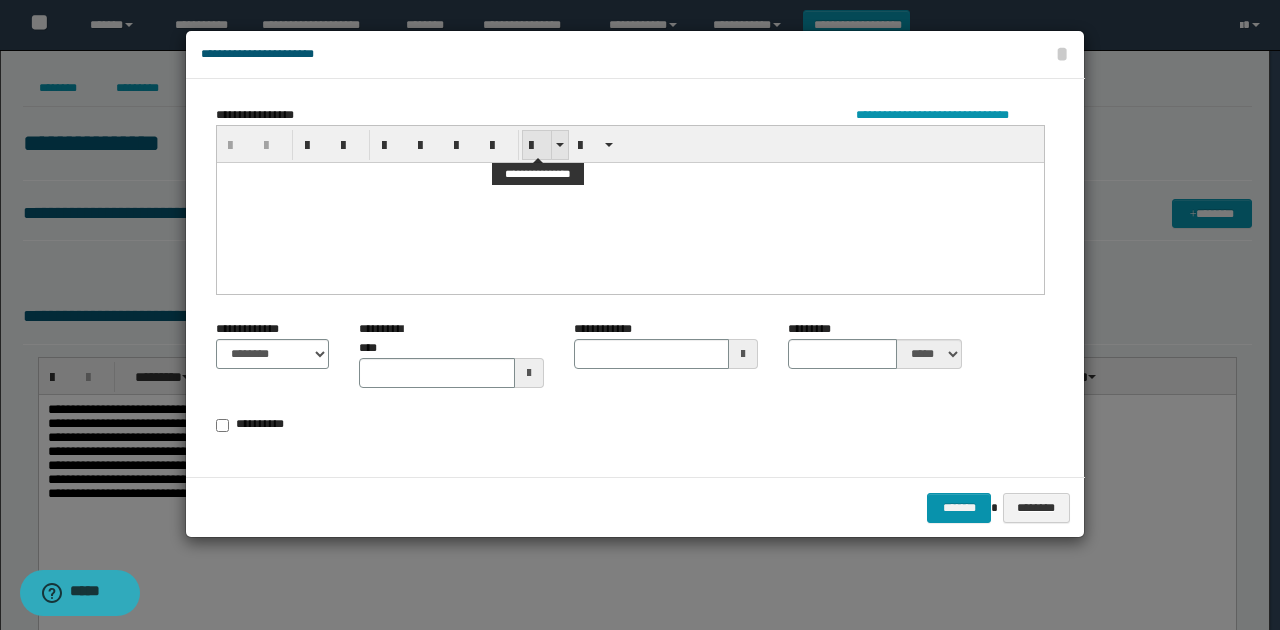 click at bounding box center [537, 146] 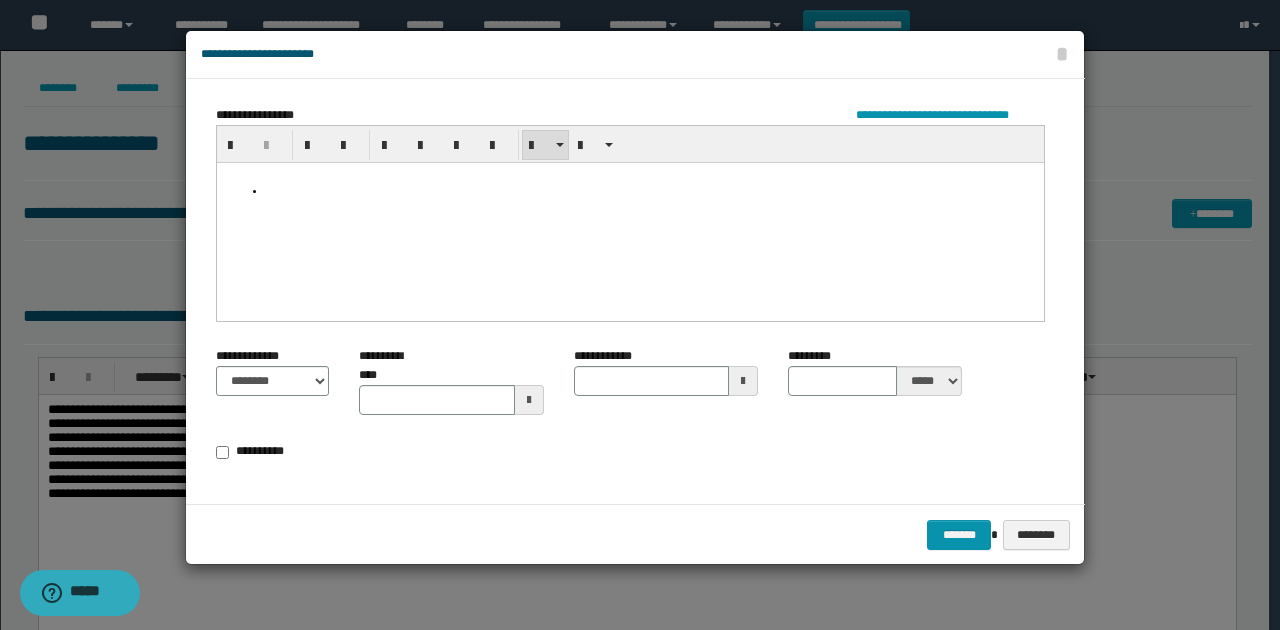 paste 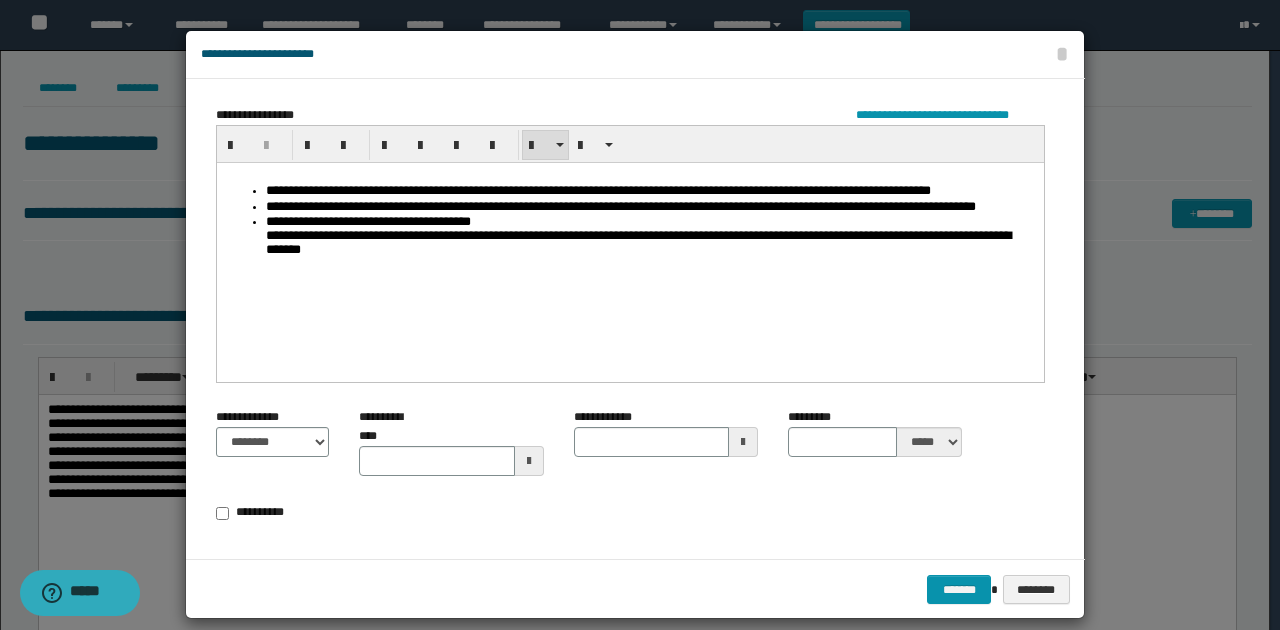click on "**********" at bounding box center [650, 237] 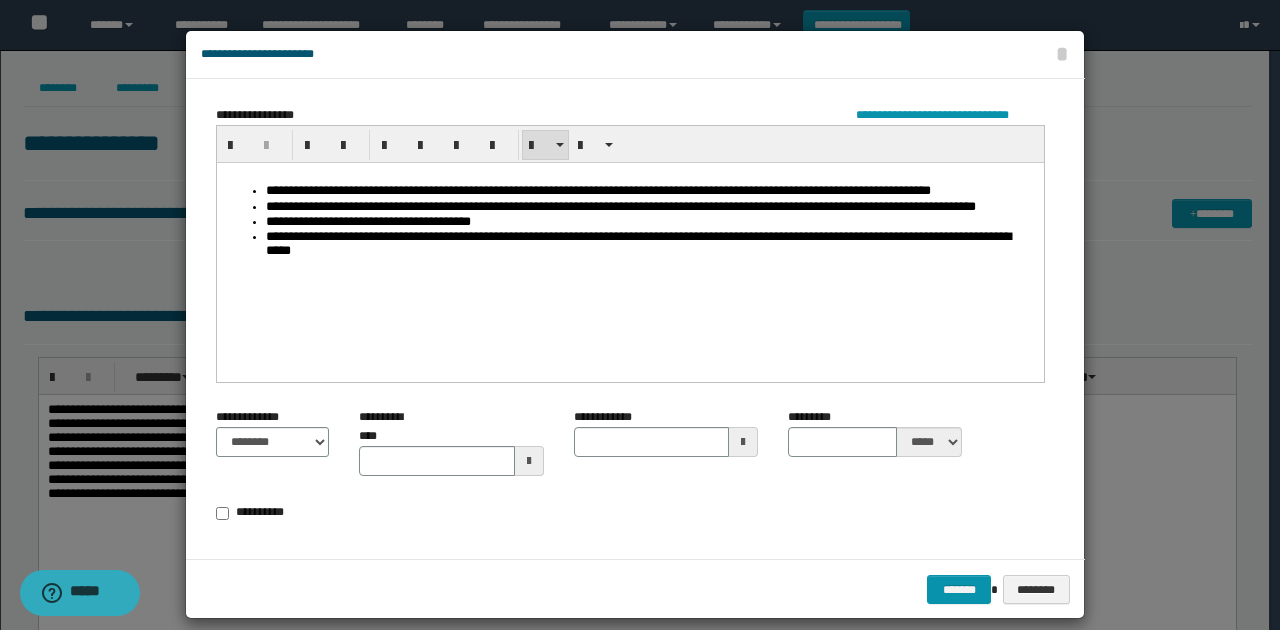 click on "**********" at bounding box center (650, 244) 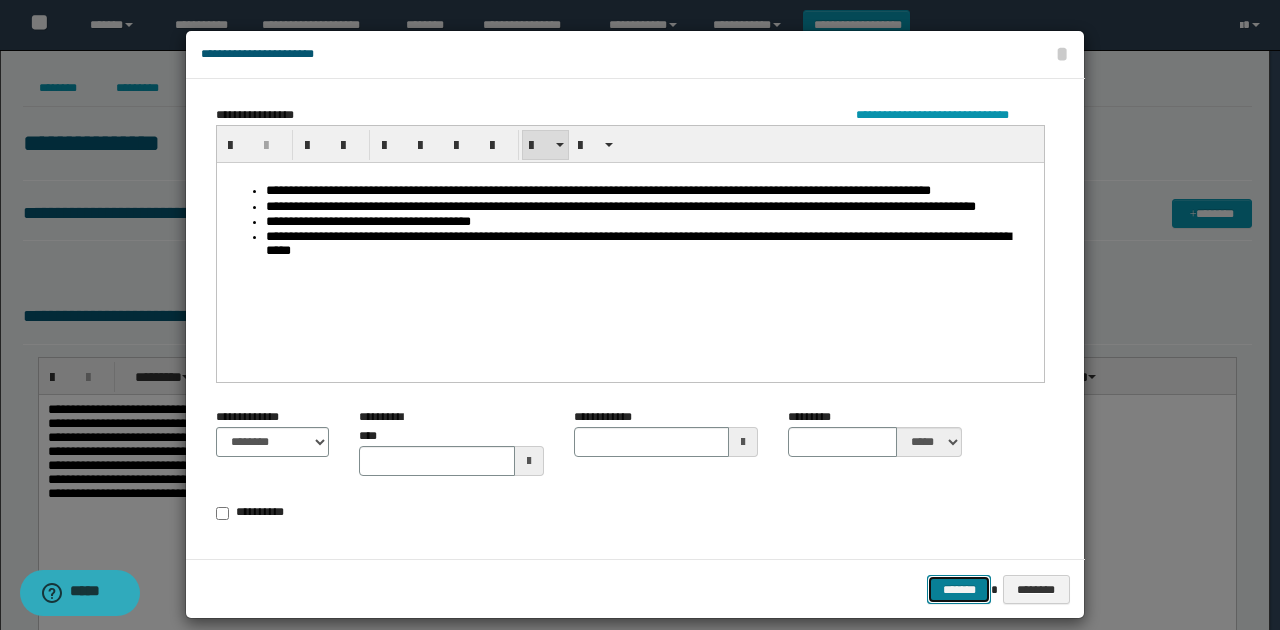 click on "*******" at bounding box center [959, 589] 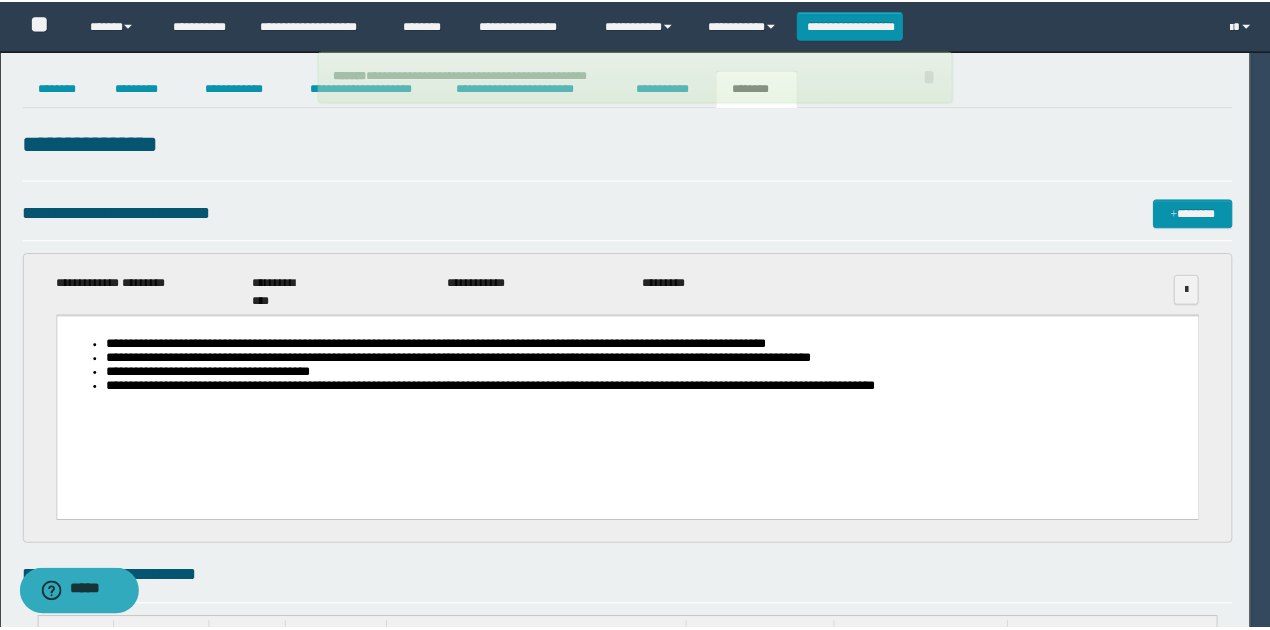 scroll, scrollTop: 0, scrollLeft: 0, axis: both 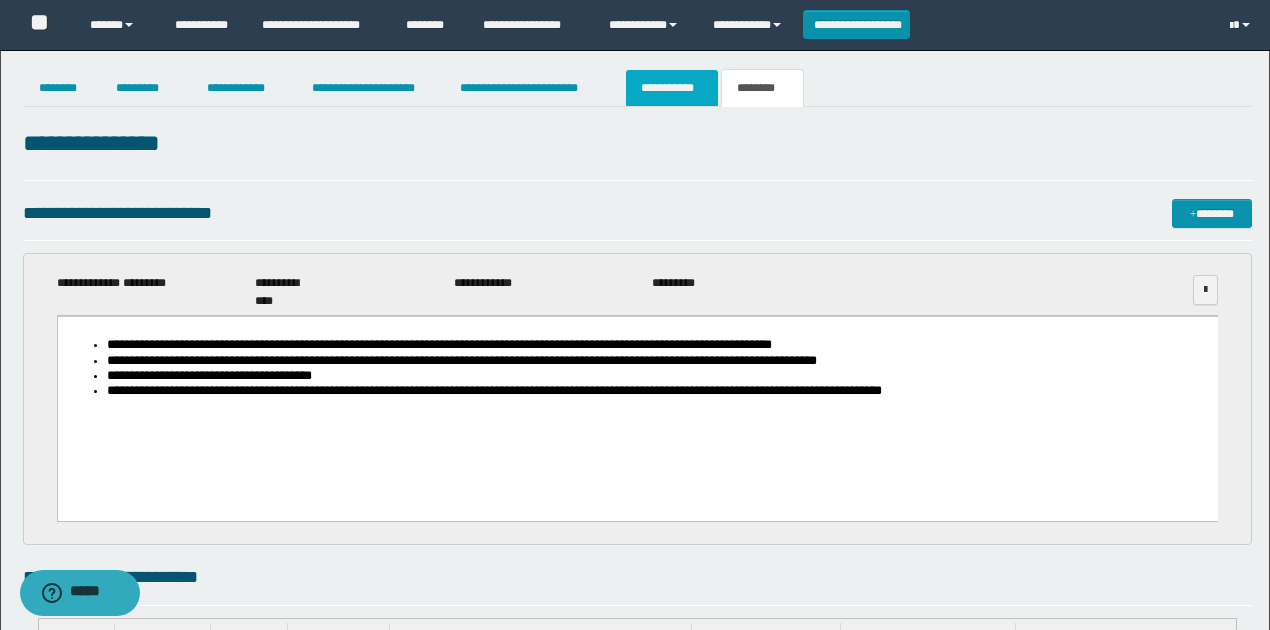 click on "**********" at bounding box center [672, 88] 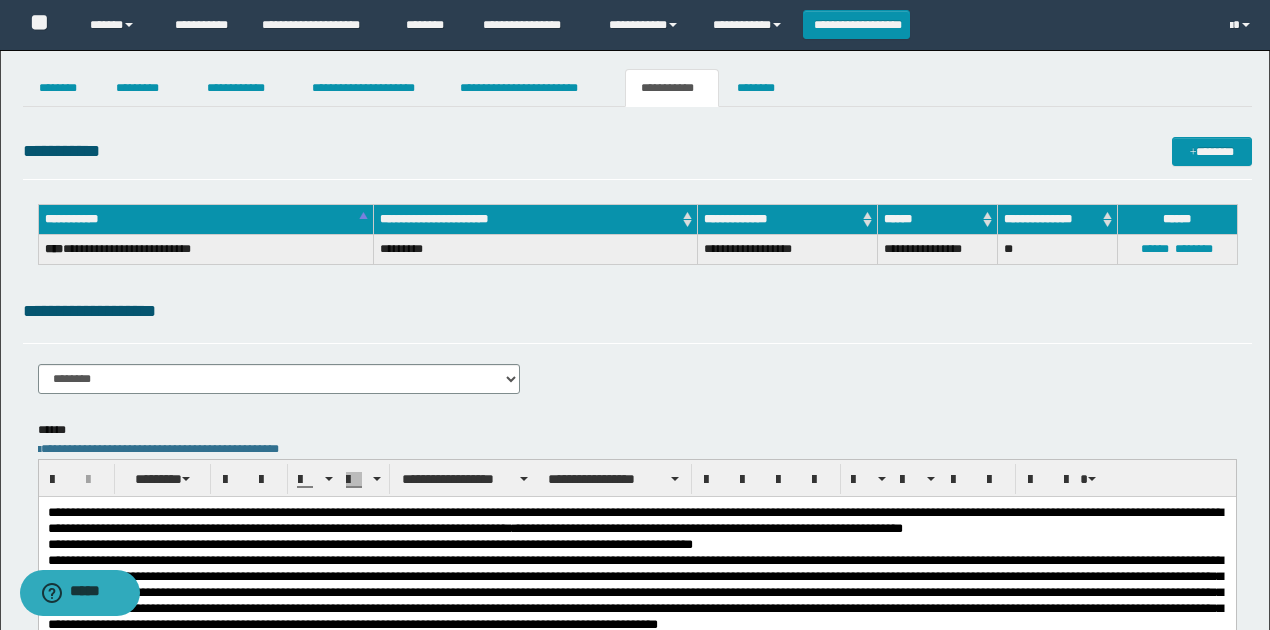 click on "**********" at bounding box center [637, 155] 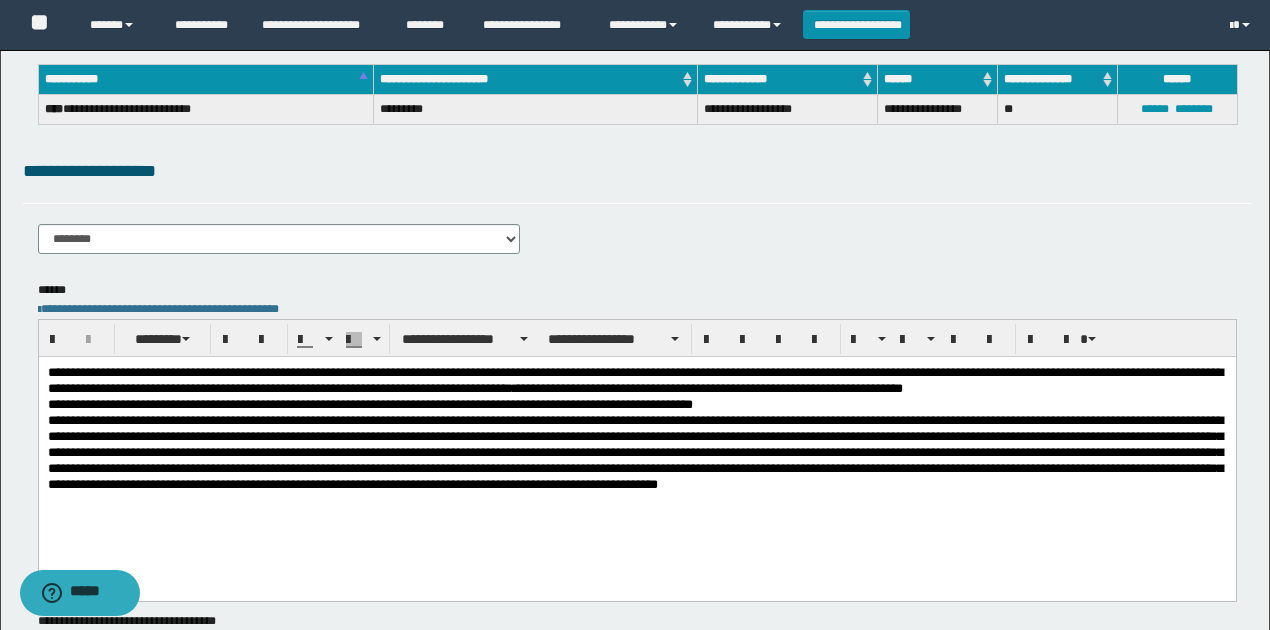 scroll, scrollTop: 0, scrollLeft: 0, axis: both 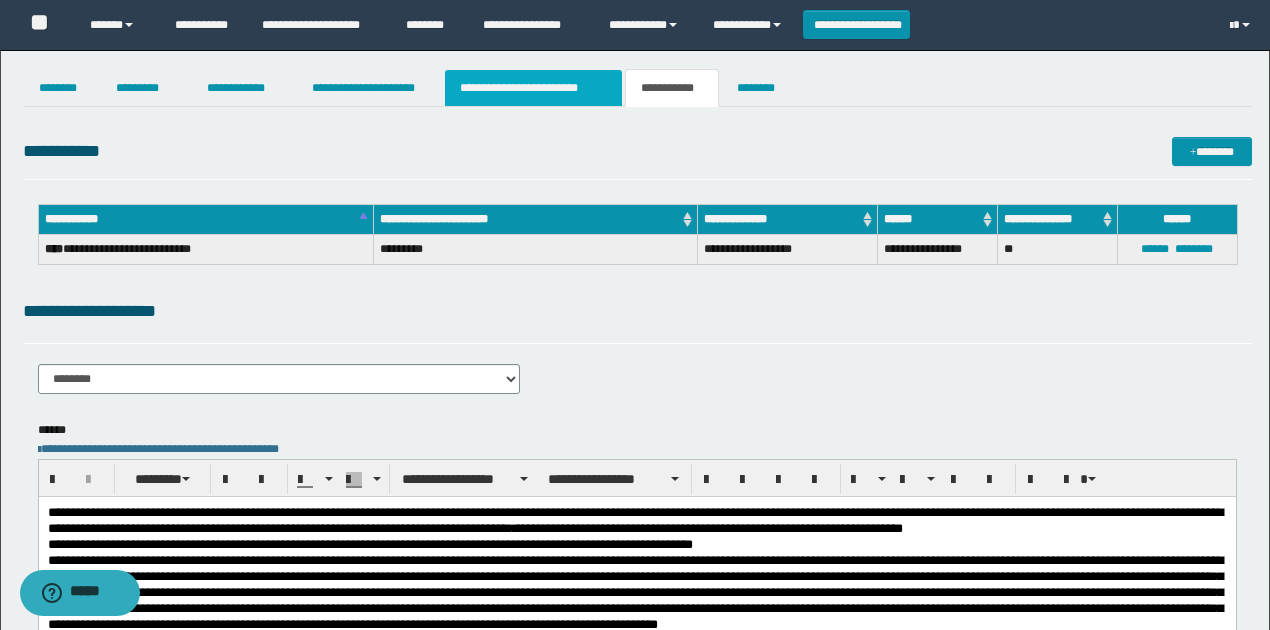 click on "**********" at bounding box center (533, 88) 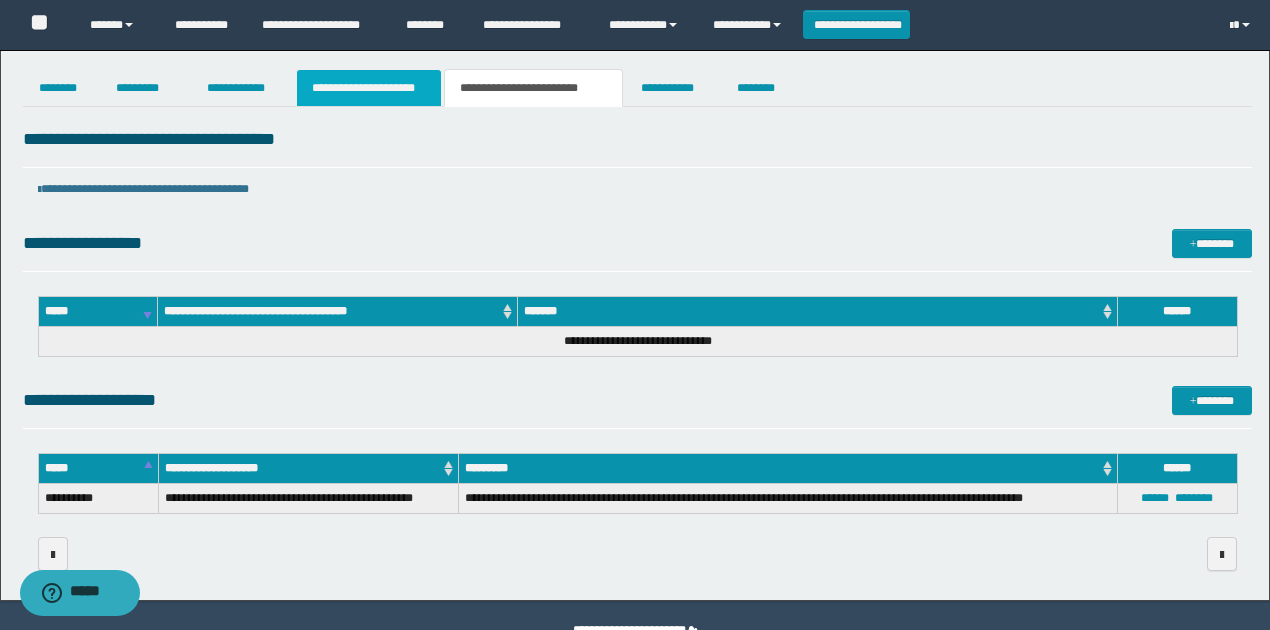 click on "**********" at bounding box center (369, 88) 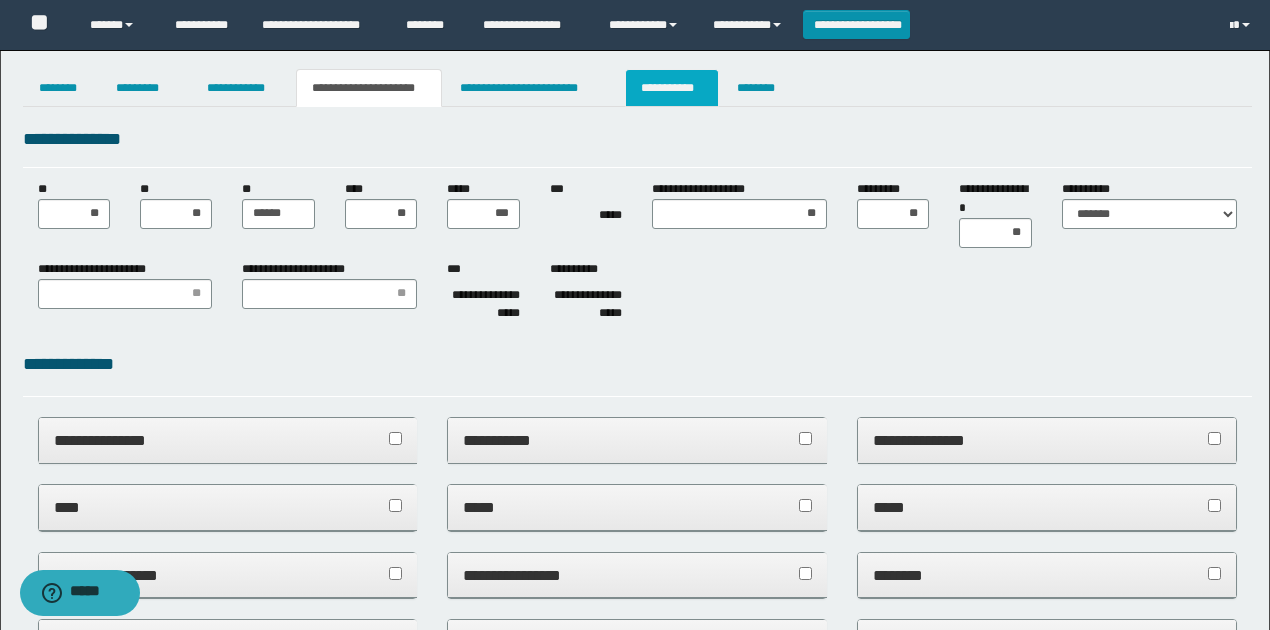 click on "**********" at bounding box center [672, 88] 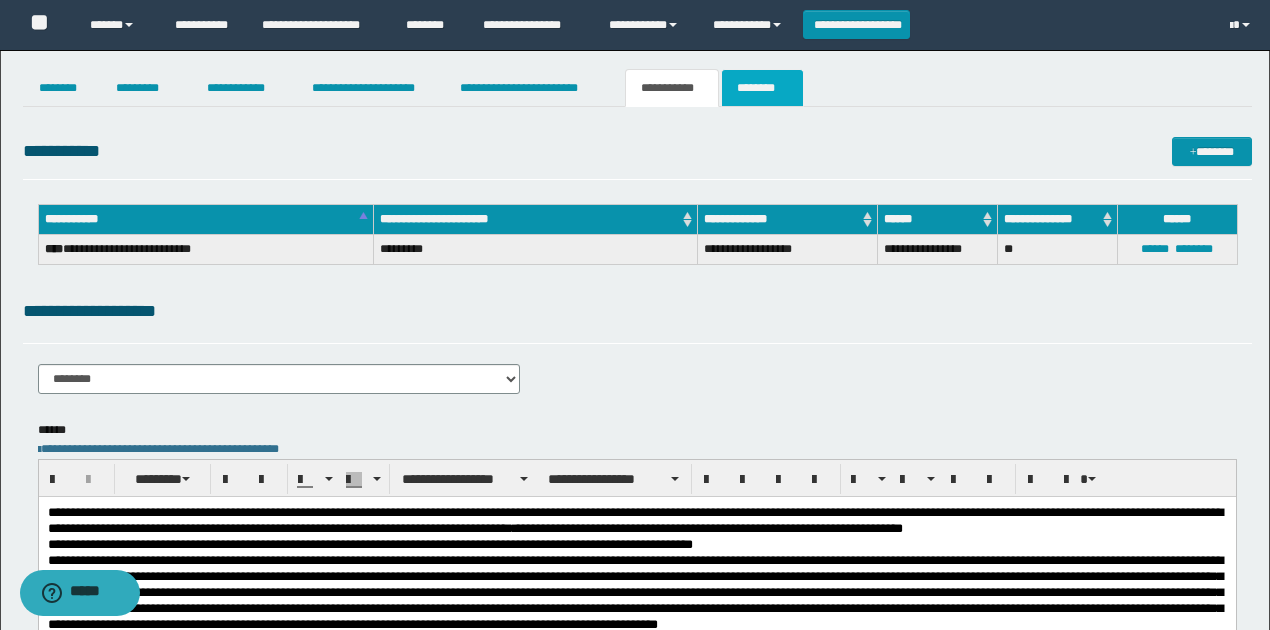 click on "********" at bounding box center [762, 88] 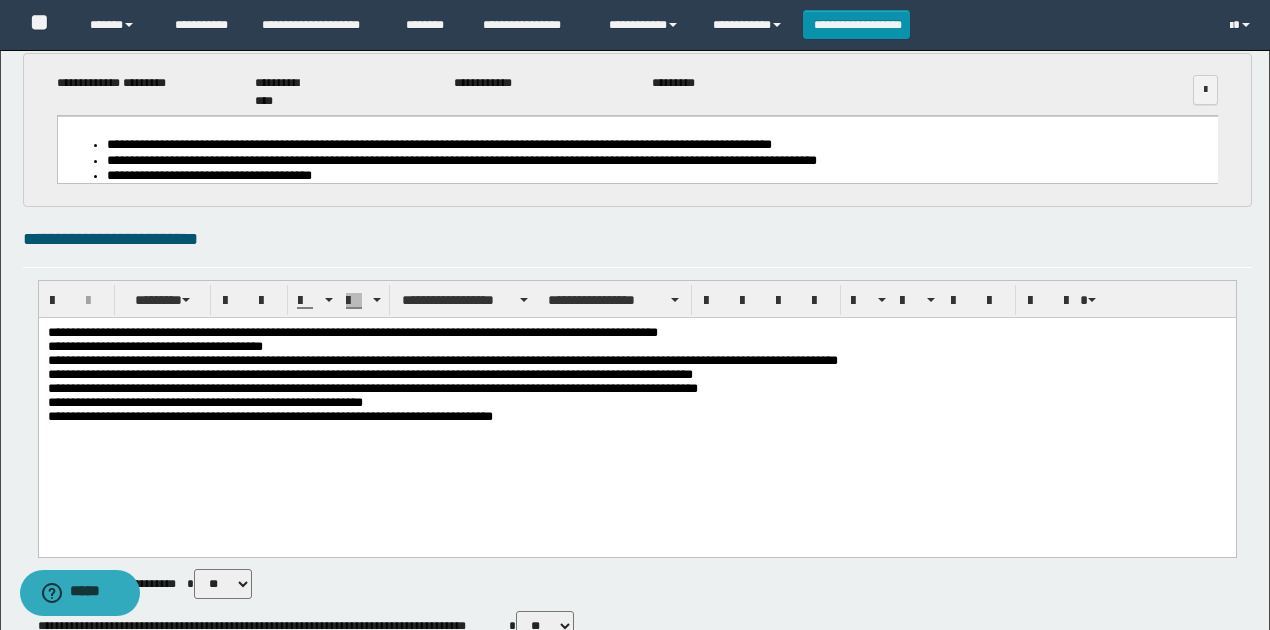 click on "**********" at bounding box center [637, 379] 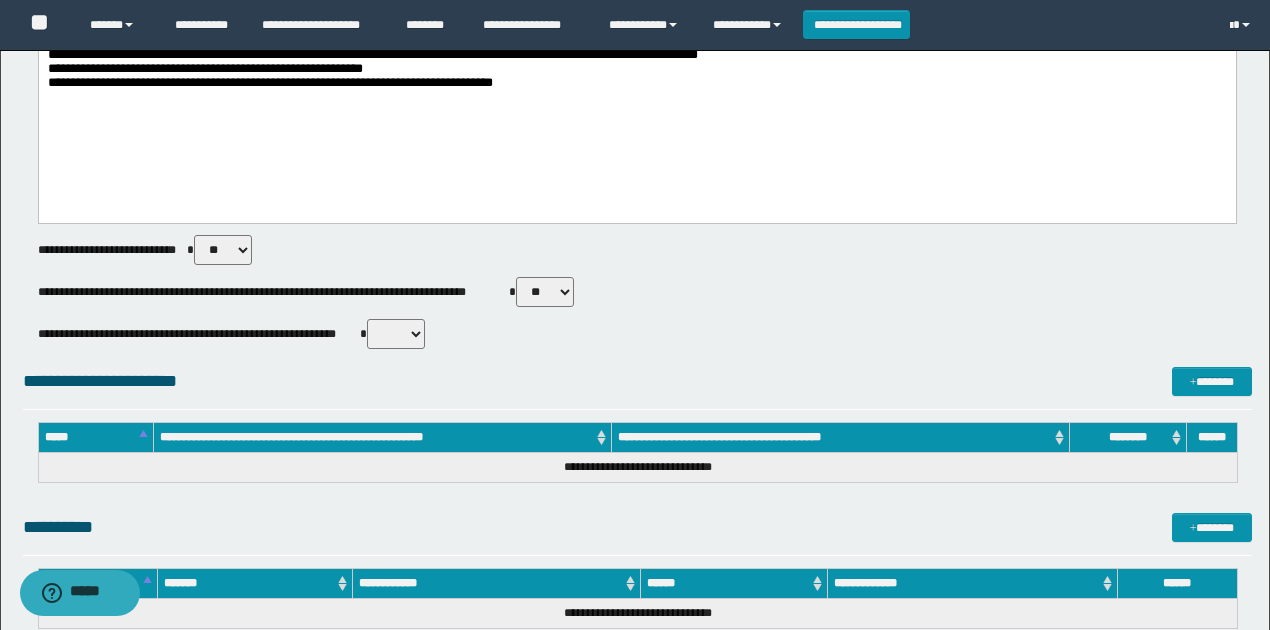scroll, scrollTop: 600, scrollLeft: 0, axis: vertical 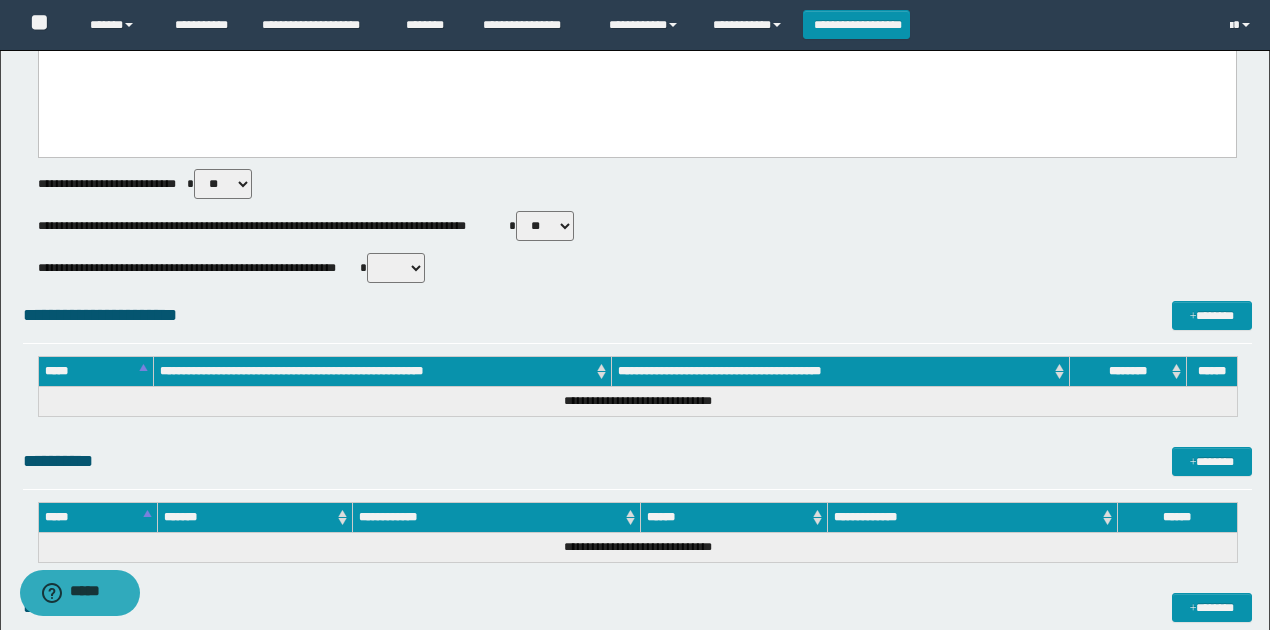 drag, startPoint x: 405, startPoint y: 267, endPoint x: 406, endPoint y: 279, distance: 12.0415945 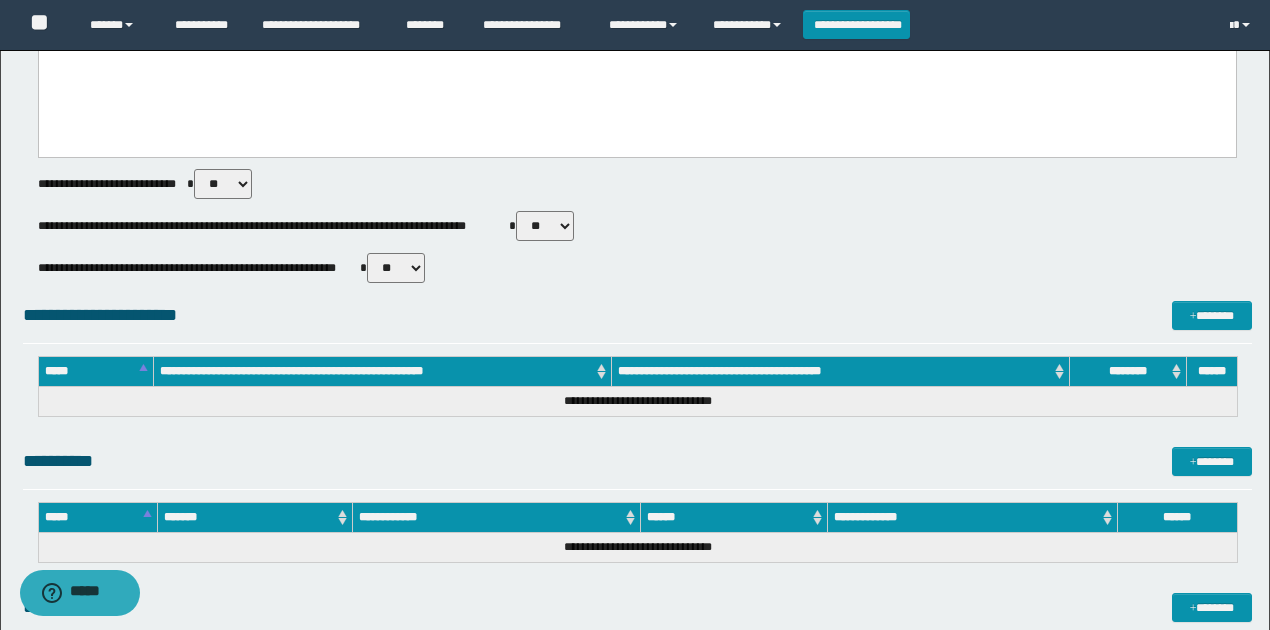 click on "**
**" at bounding box center [396, 268] 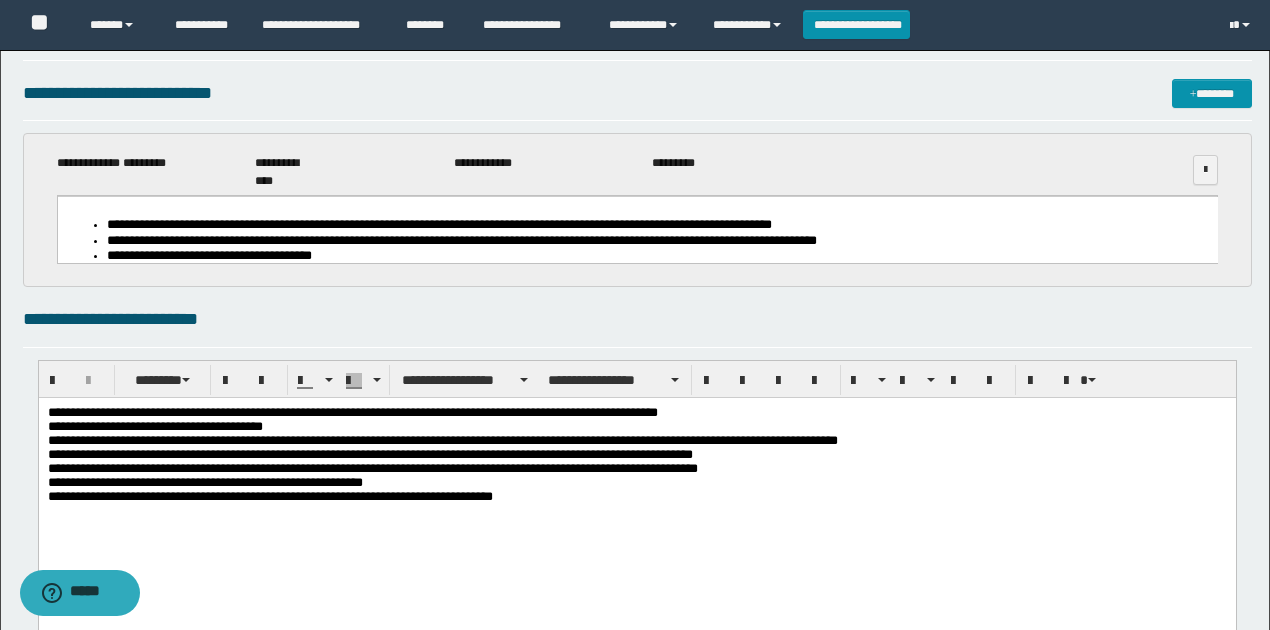 scroll, scrollTop: 0, scrollLeft: 0, axis: both 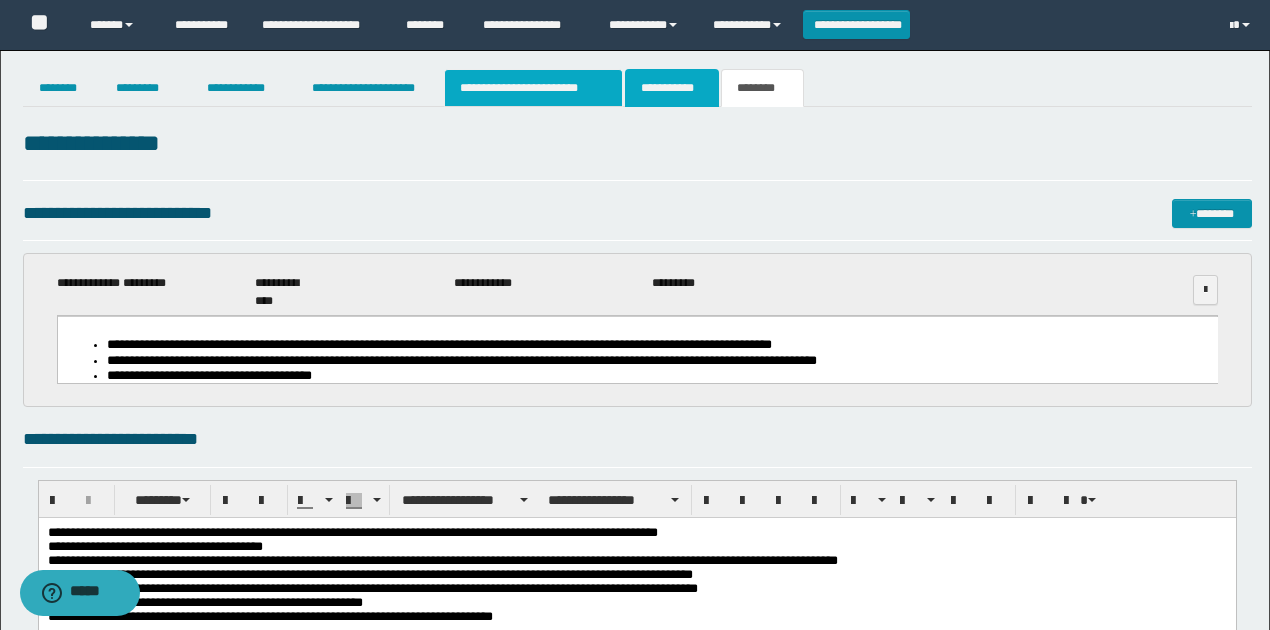 drag, startPoint x: 668, startPoint y: 78, endPoint x: 586, endPoint y: 86, distance: 82.38932 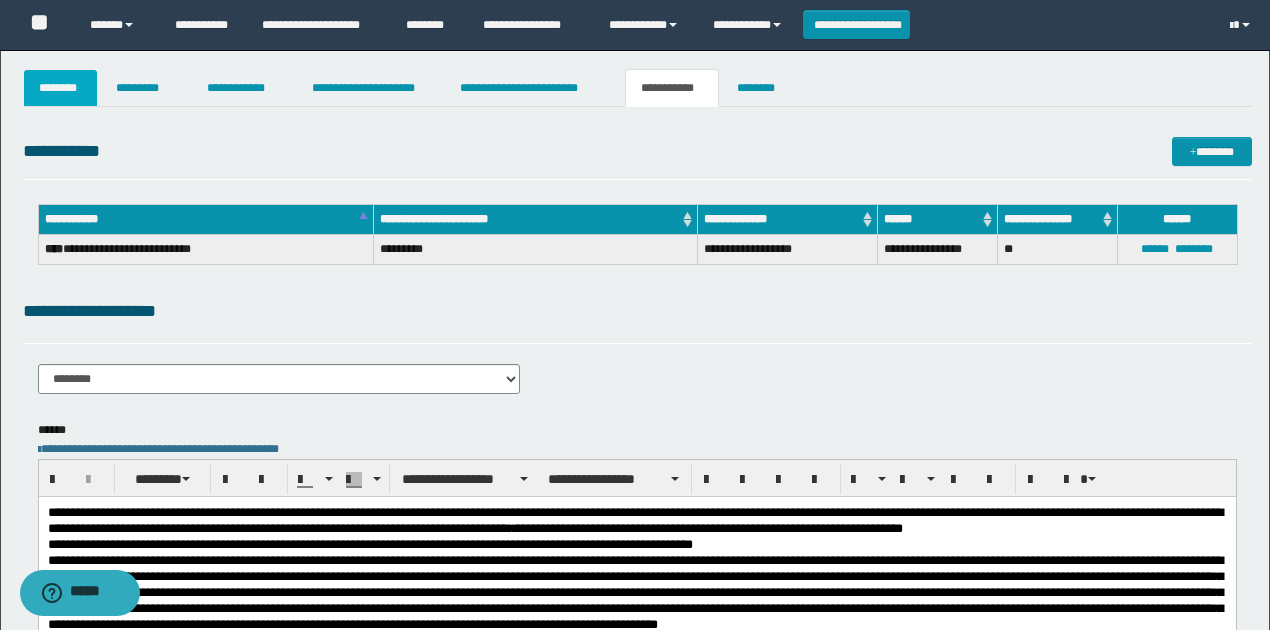click on "********" at bounding box center [61, 88] 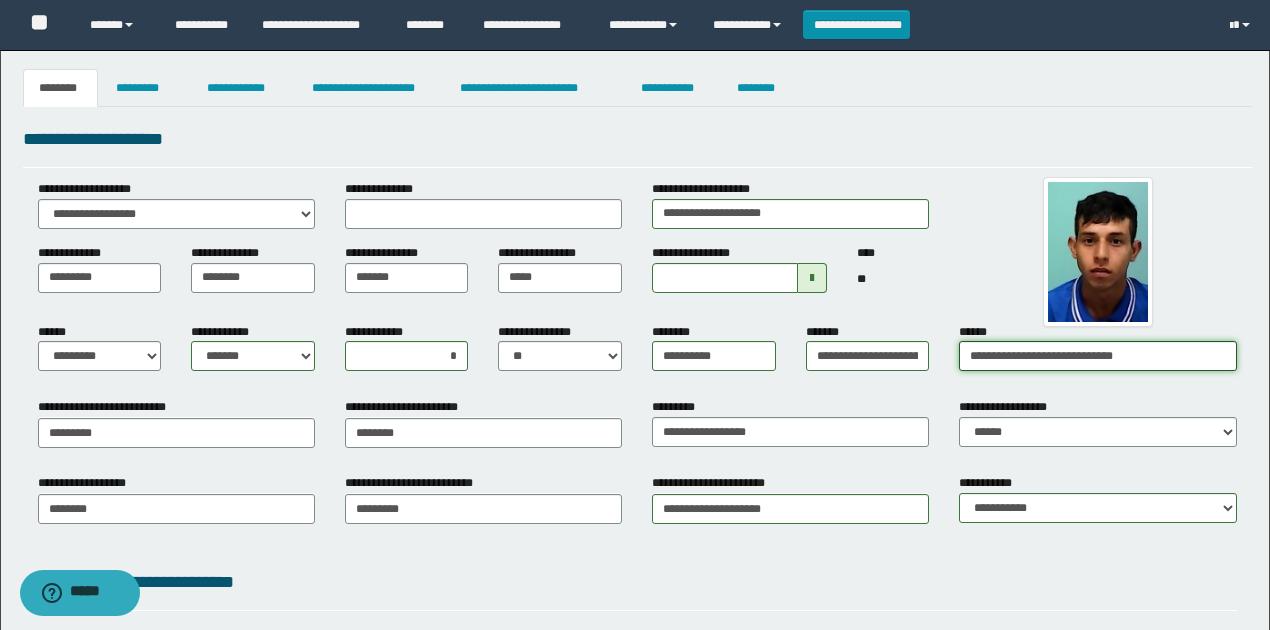 drag, startPoint x: 1155, startPoint y: 355, endPoint x: 916, endPoint y: 350, distance: 239.05229 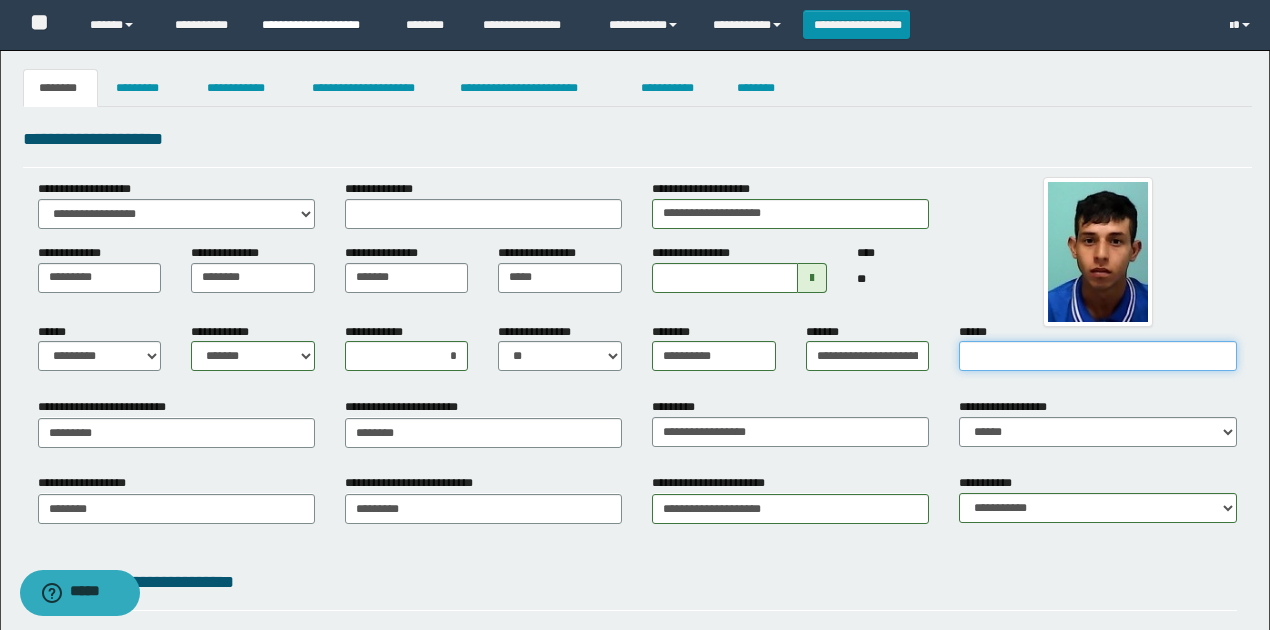 type 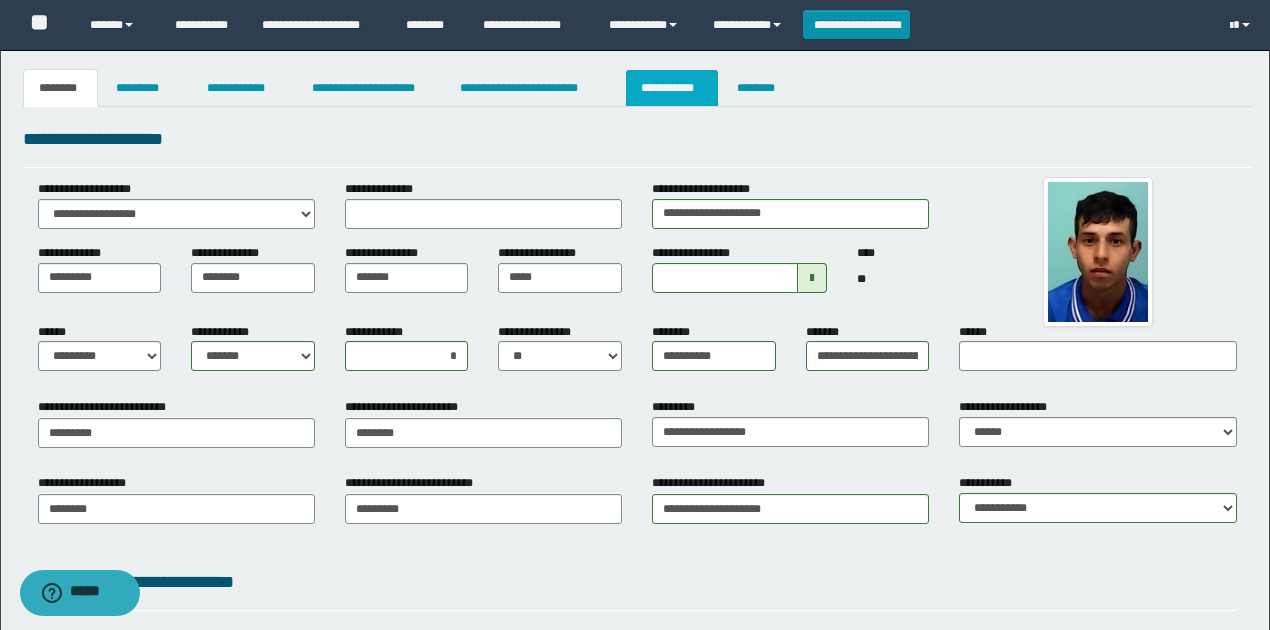 click on "**********" at bounding box center (672, 88) 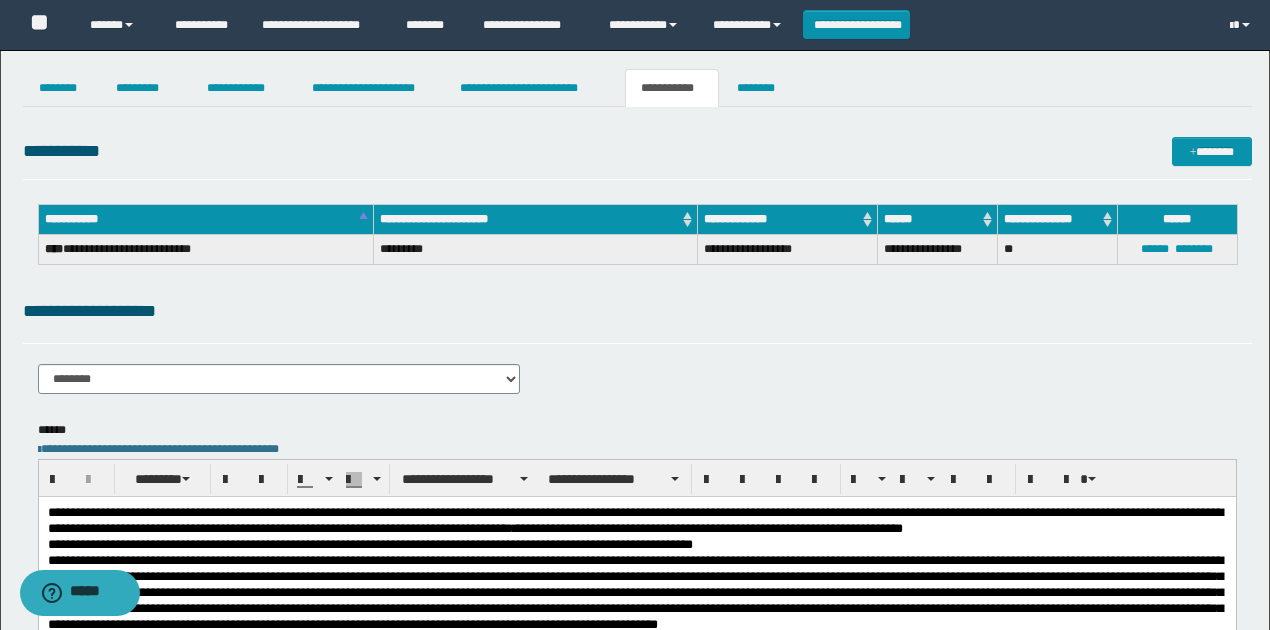 click on "**********" at bounding box center [637, 151] 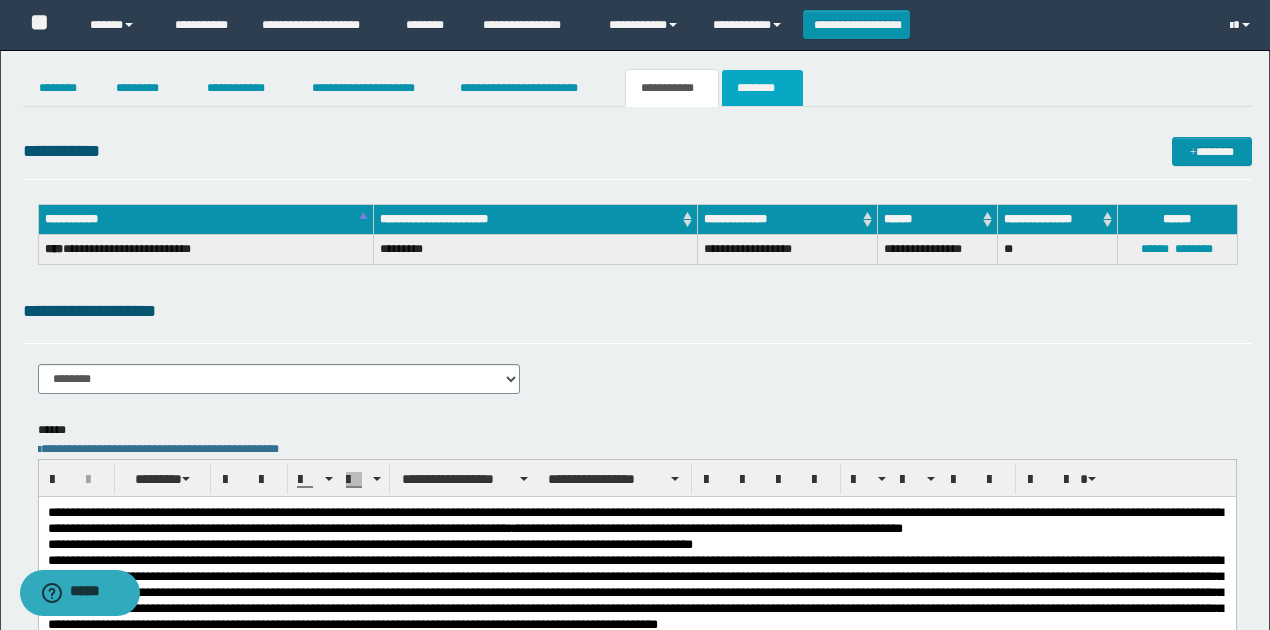 click on "********" at bounding box center [762, 88] 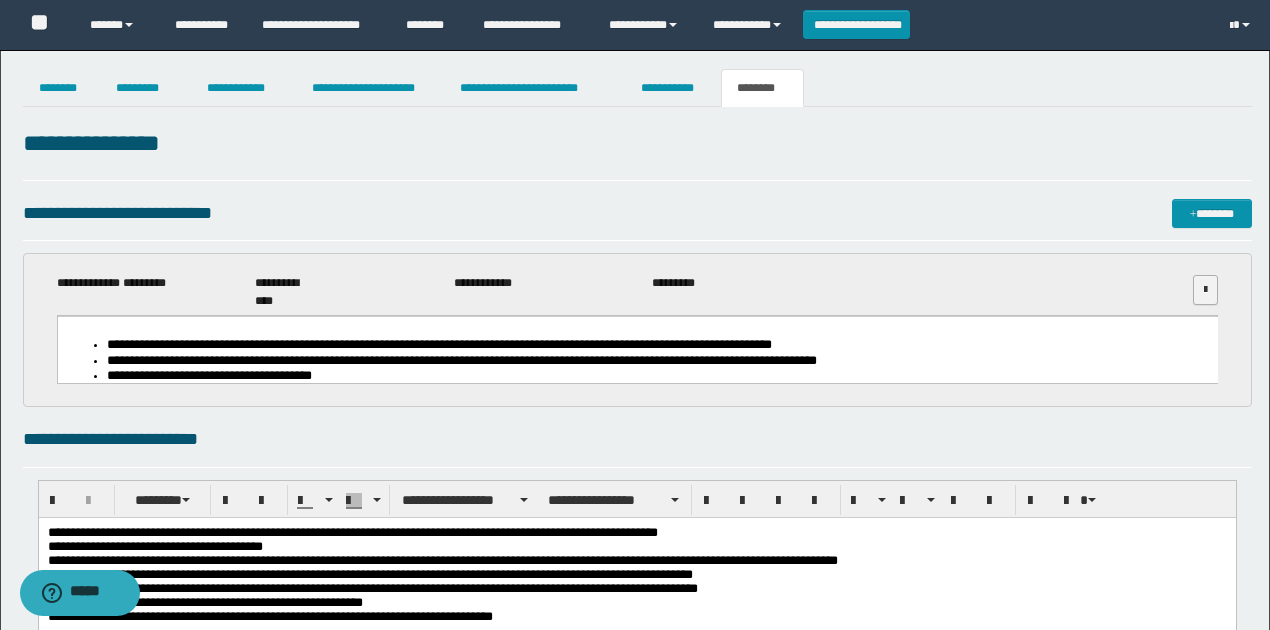 click at bounding box center [1205, 290] 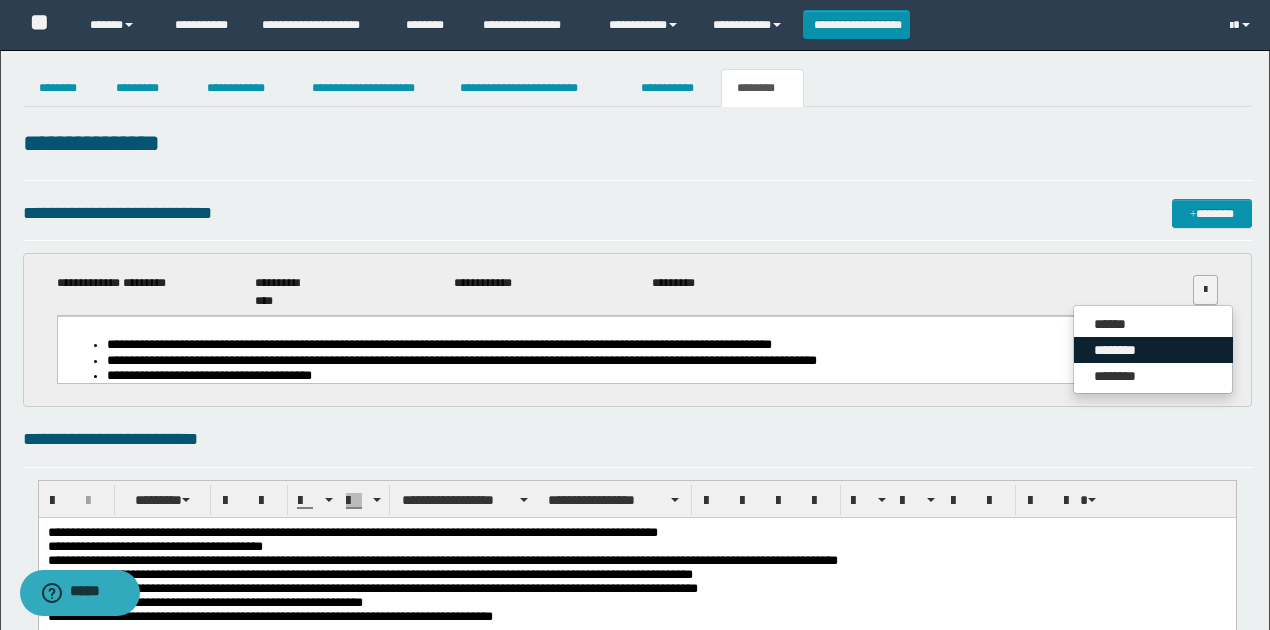 click on "********" at bounding box center [1153, 350] 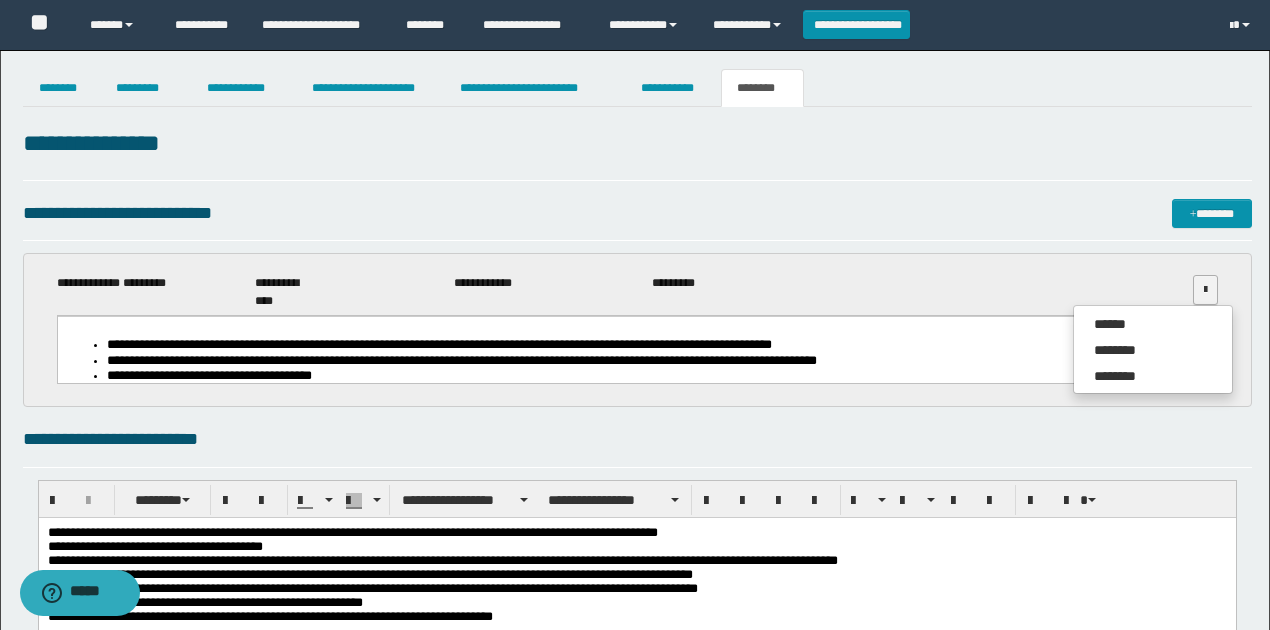 drag, startPoint x: 448, startPoint y: 207, endPoint x: 174, endPoint y: 126, distance: 285.7219 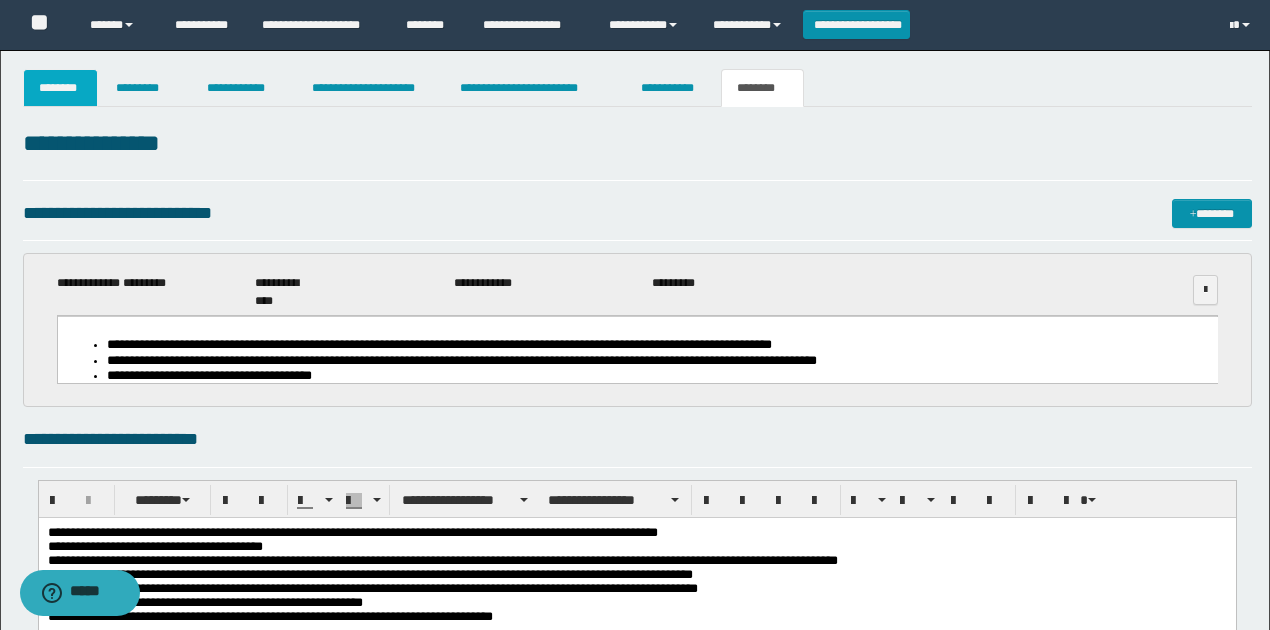 click on "********" 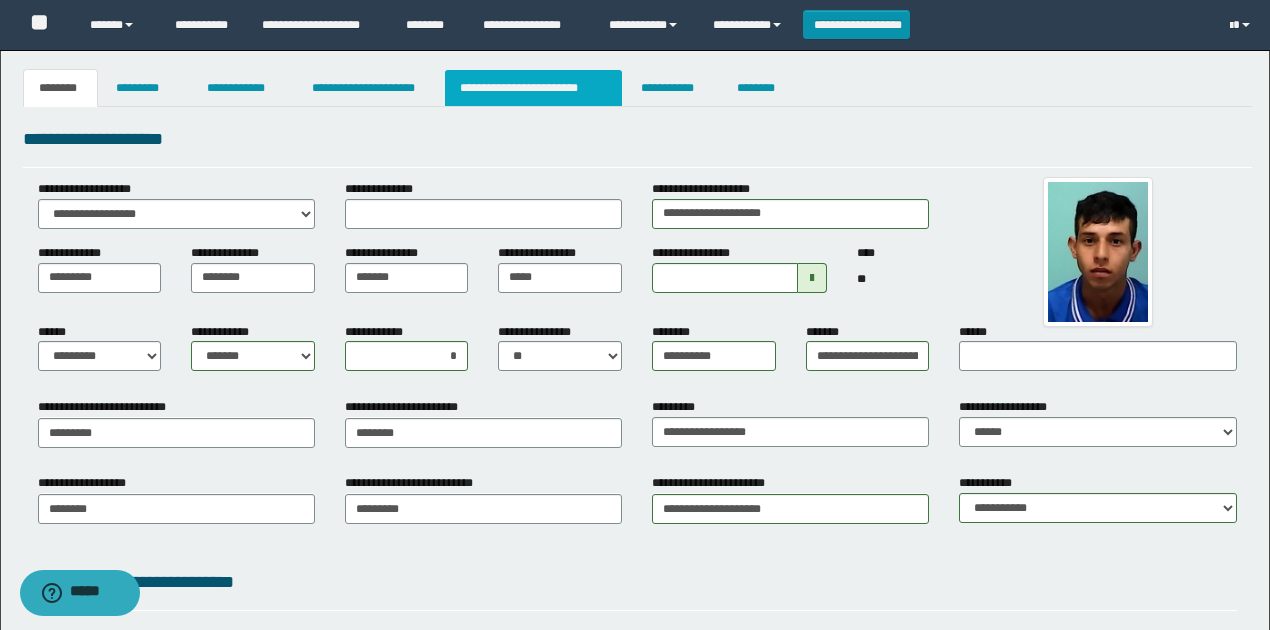 click on "**********" 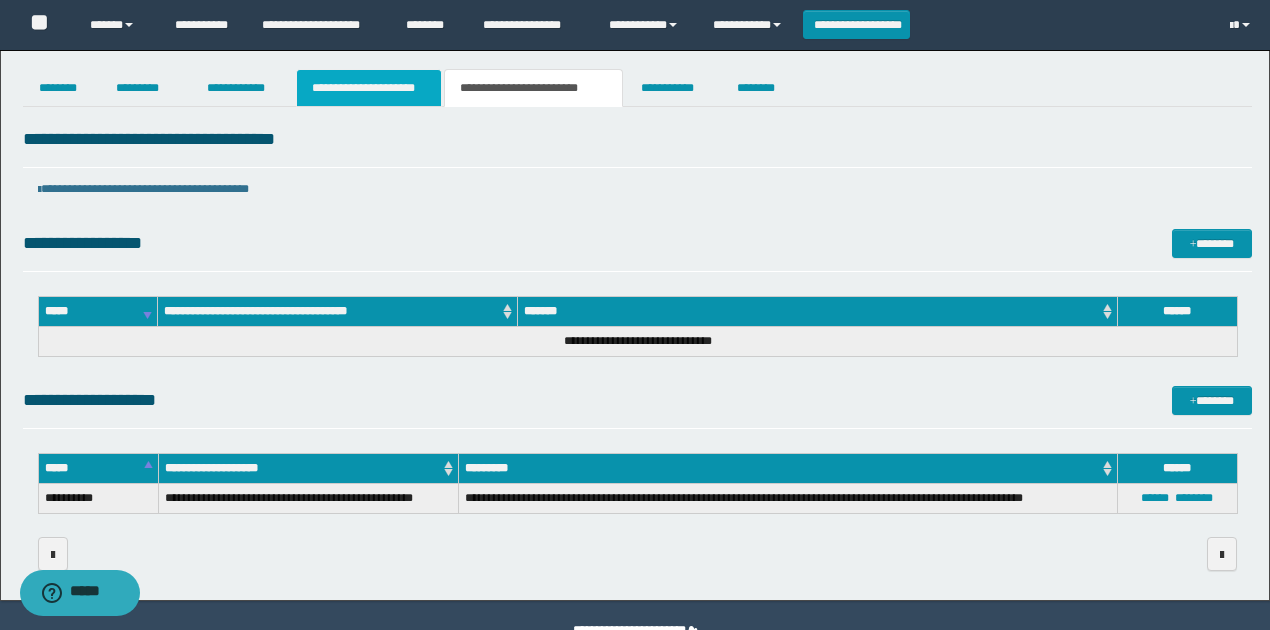 click on "**********" 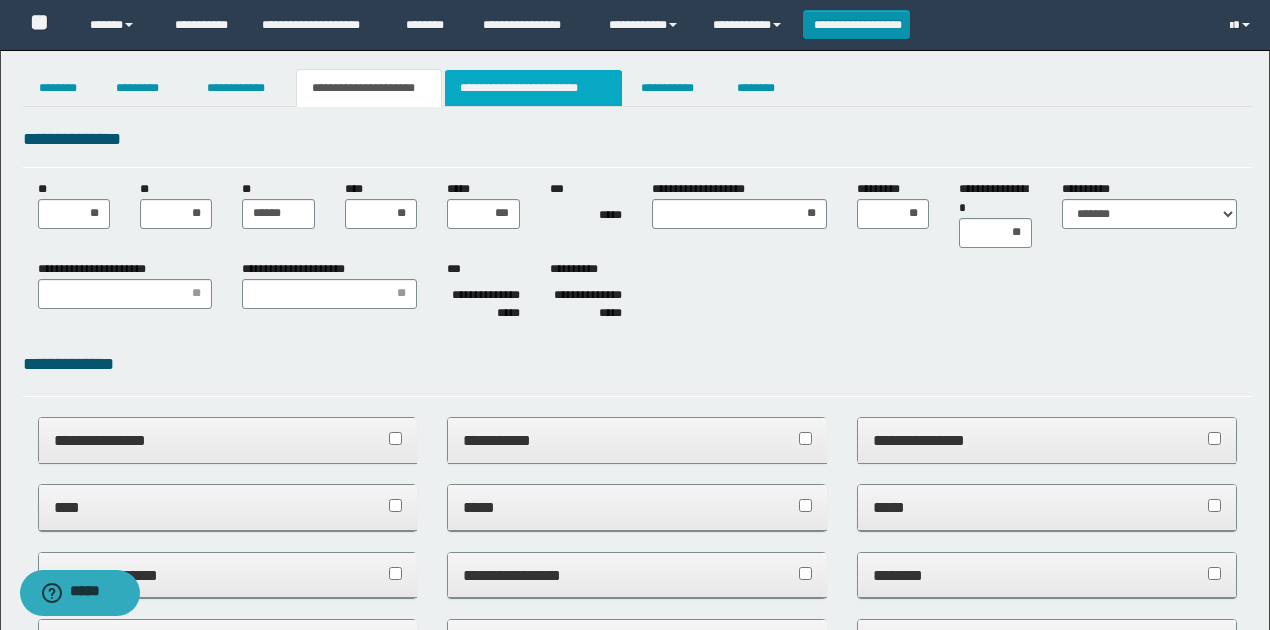click on "**********" 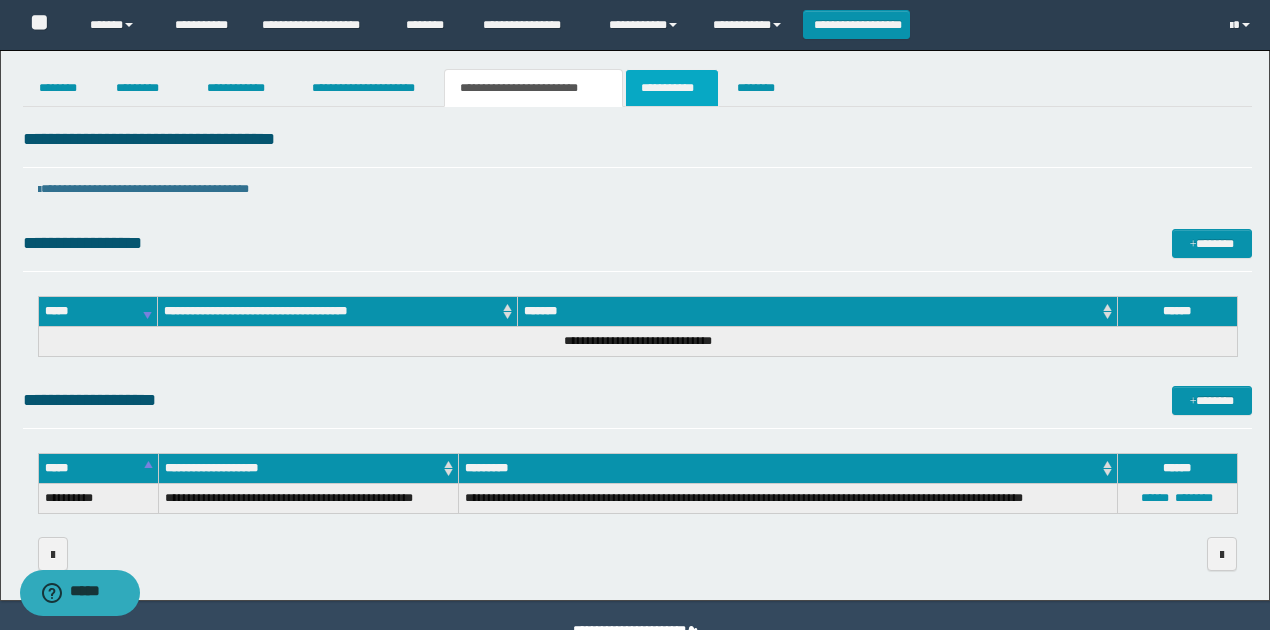 click on "**********" 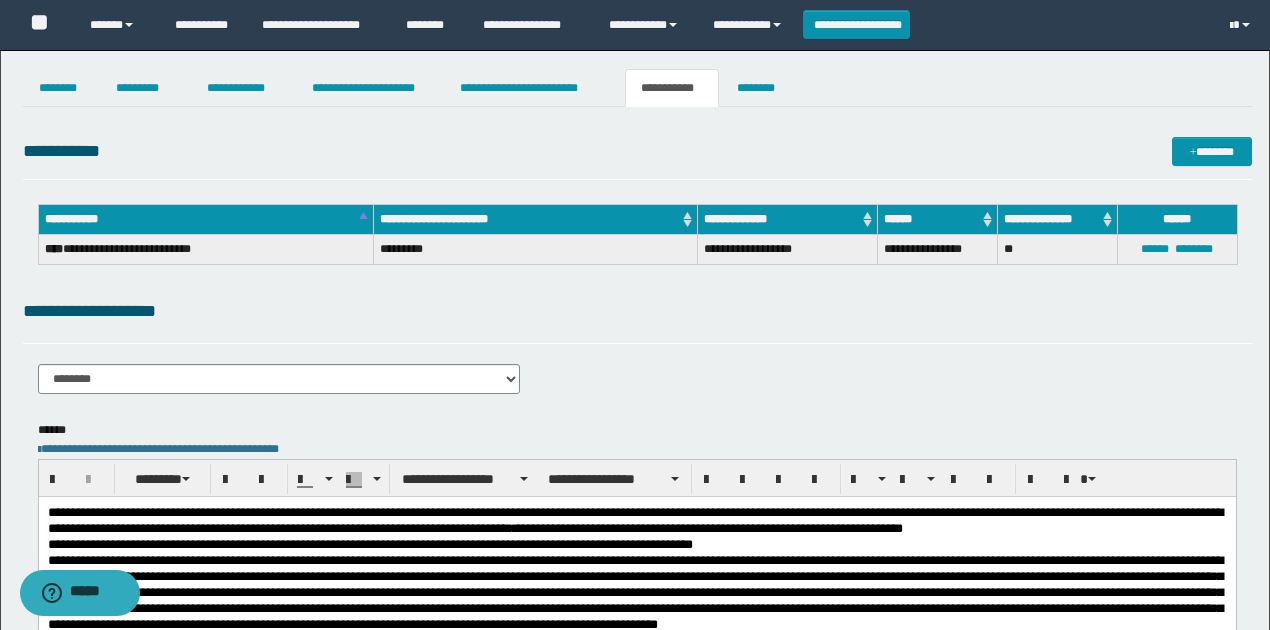 click on "**********" 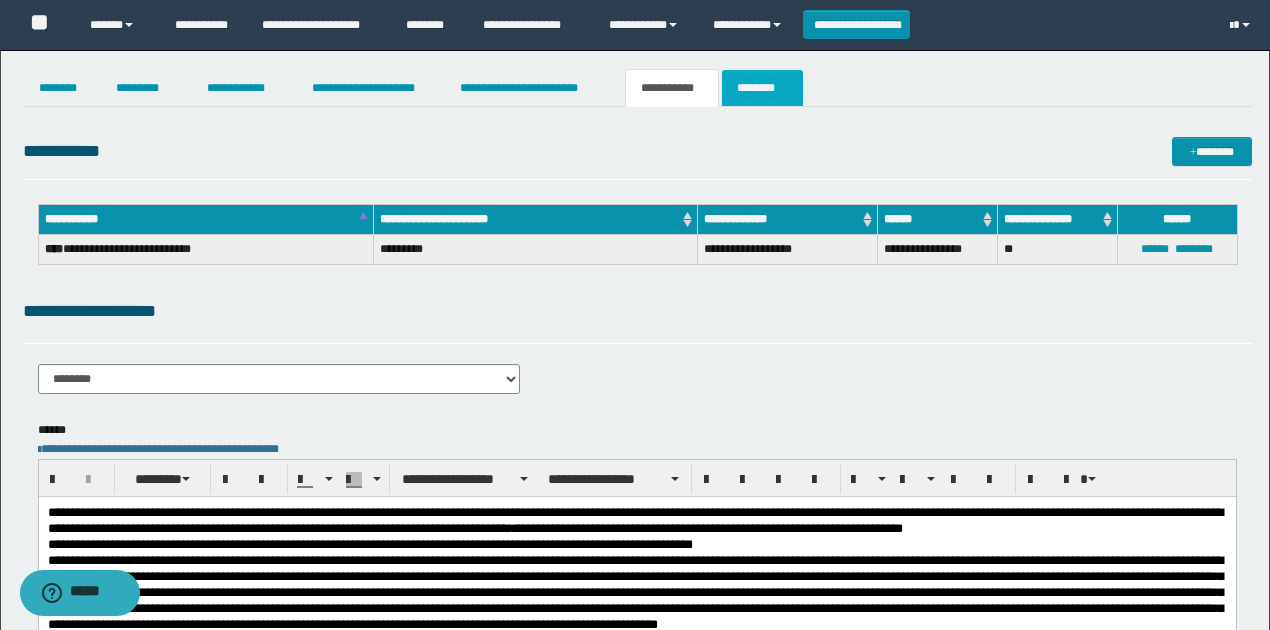 click on "********" 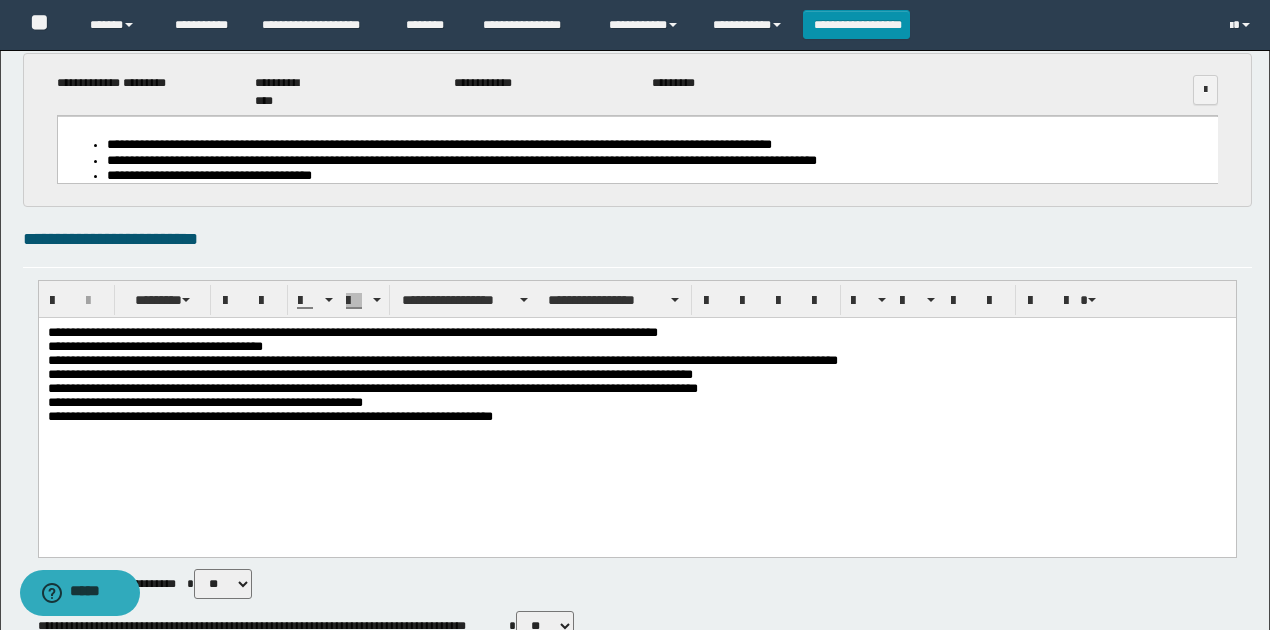 click on "**********" 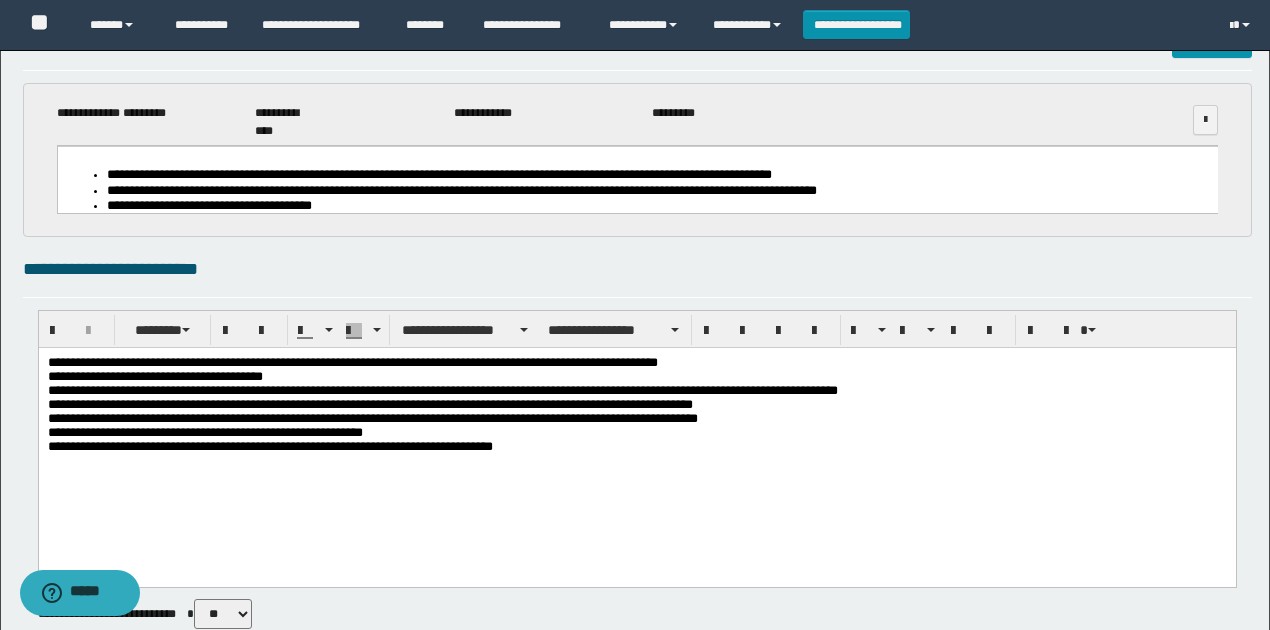 scroll, scrollTop: 0, scrollLeft: 0, axis: both 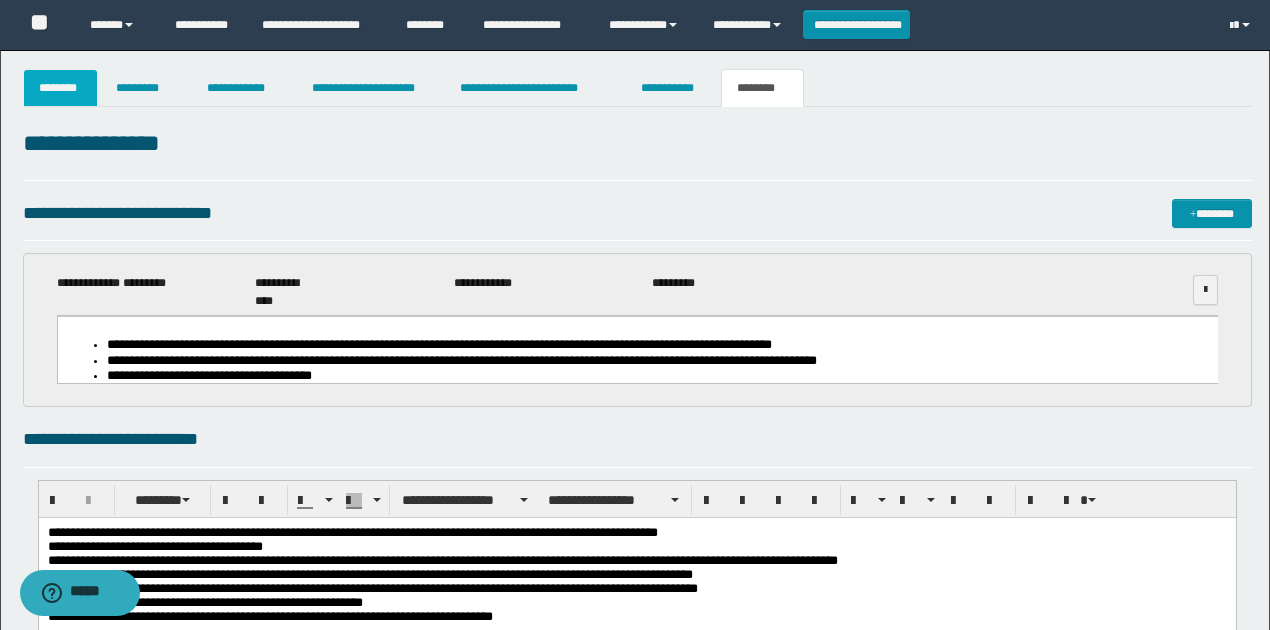 click on "********" 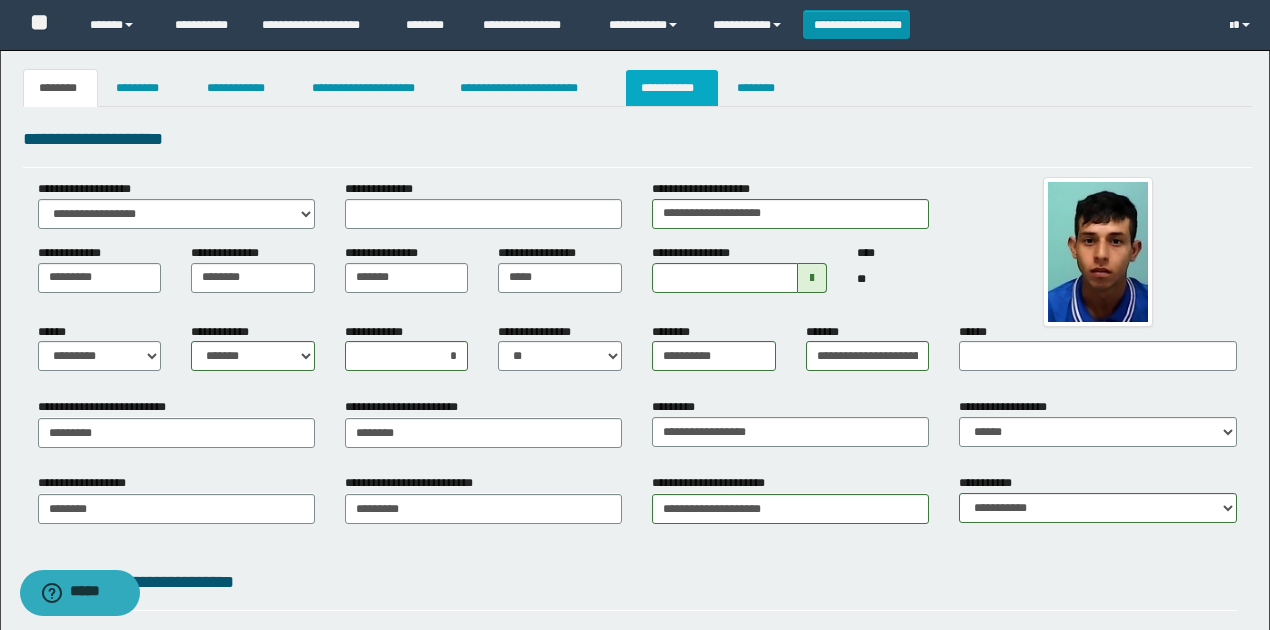 click on "**********" 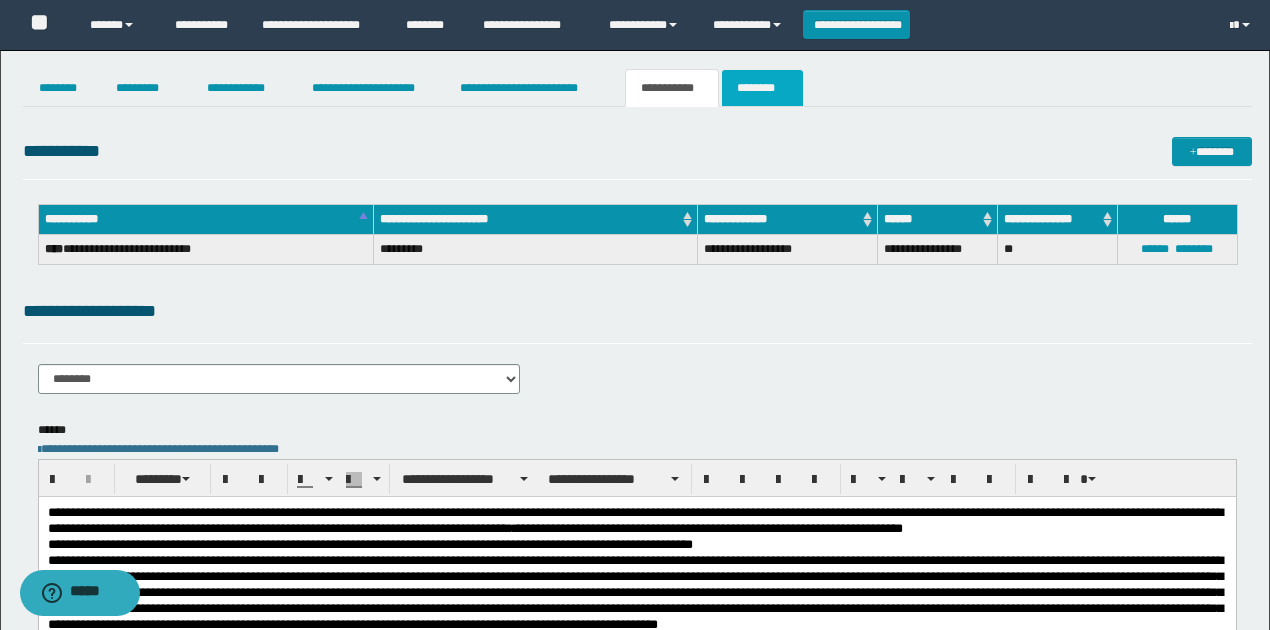 click on "********" 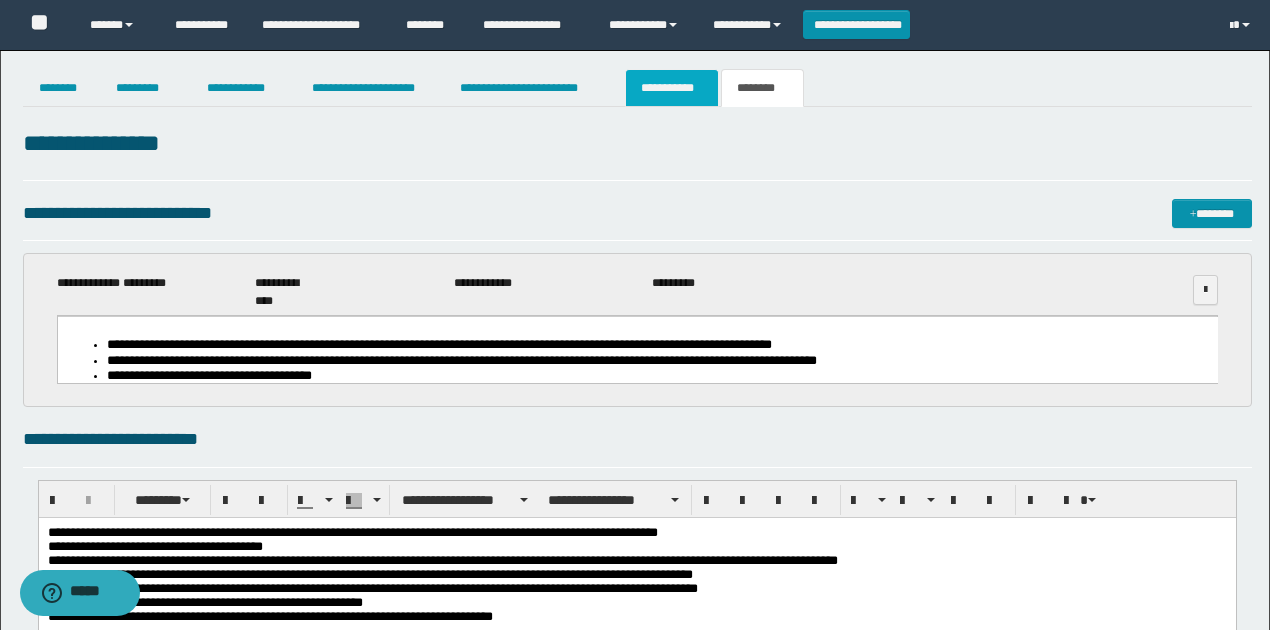 click on "**********" 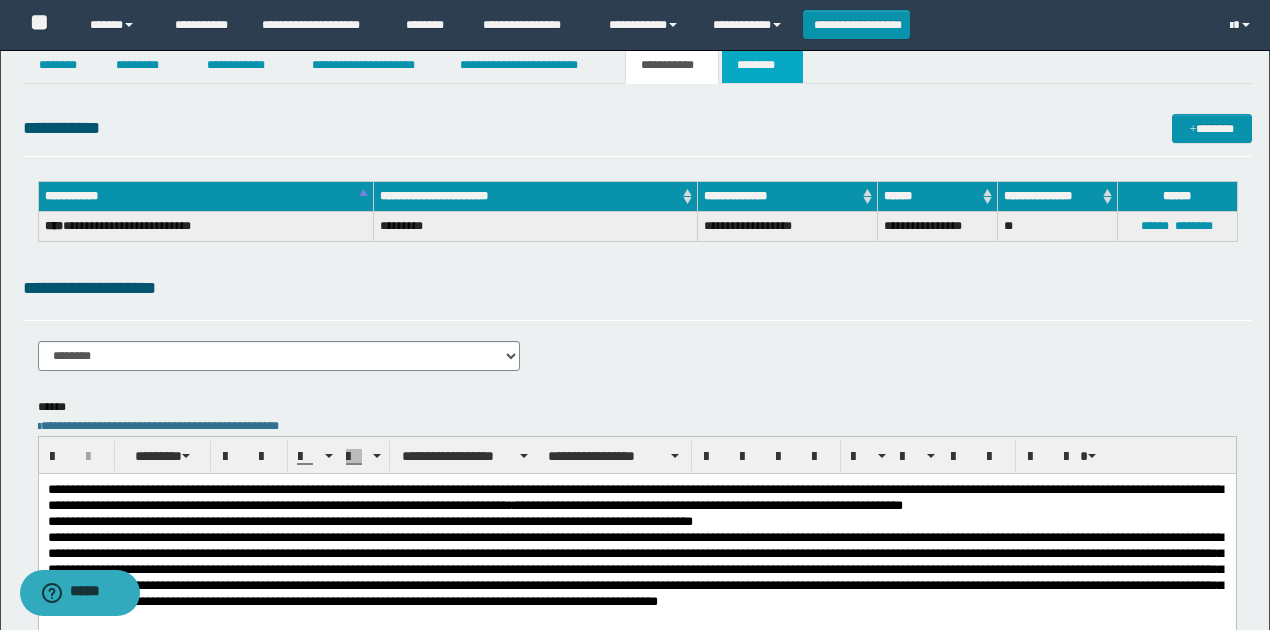 scroll, scrollTop: 0, scrollLeft: 0, axis: both 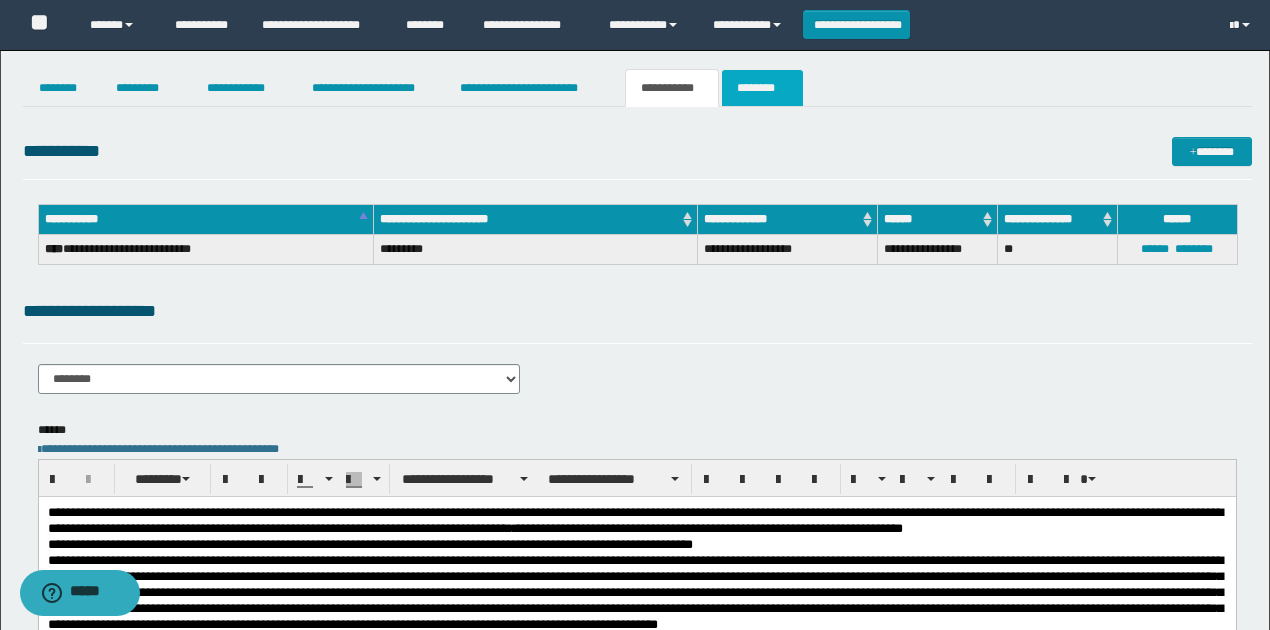 click on "********" 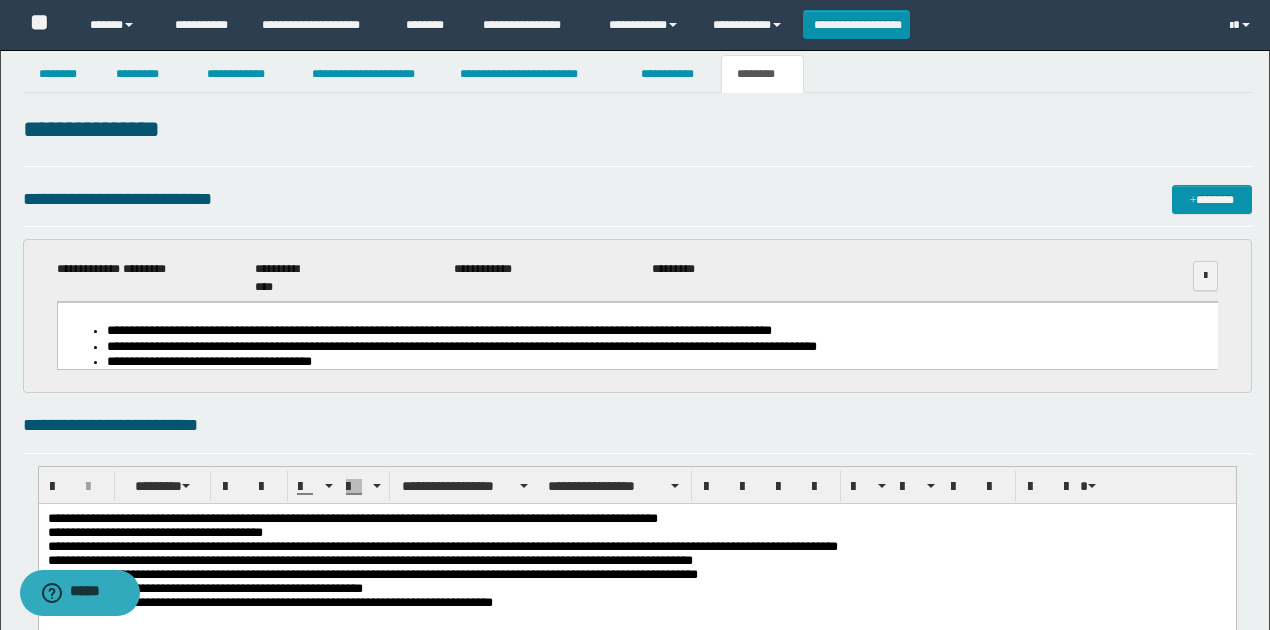 scroll, scrollTop: 0, scrollLeft: 0, axis: both 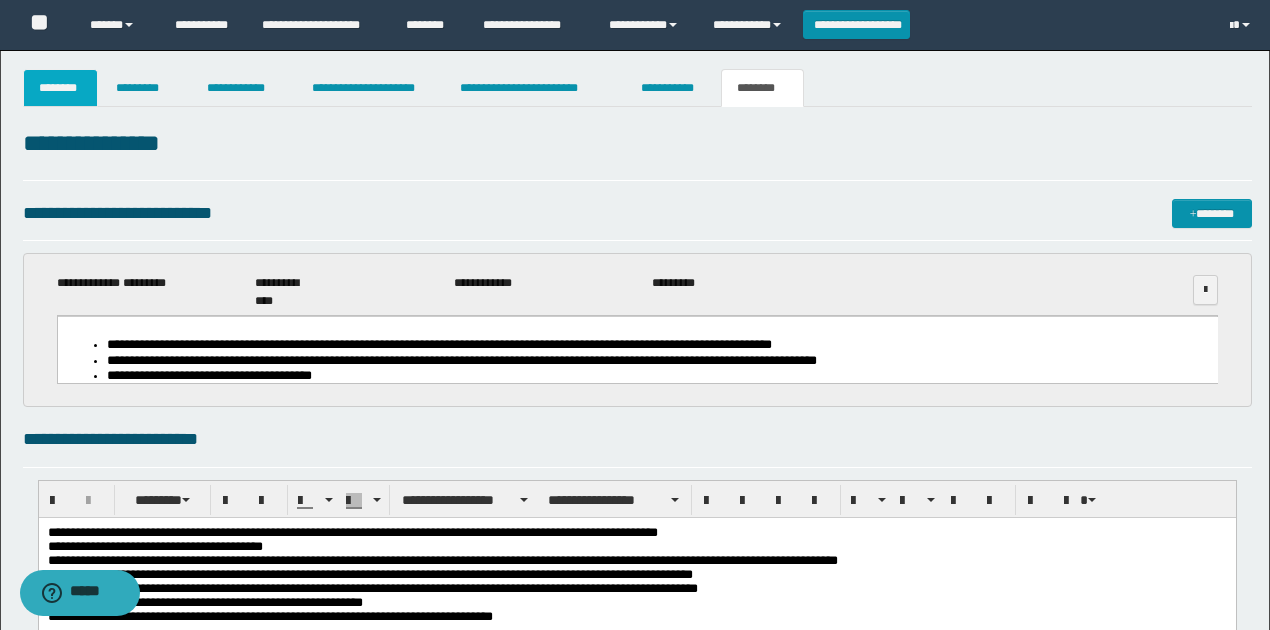 click on "********" 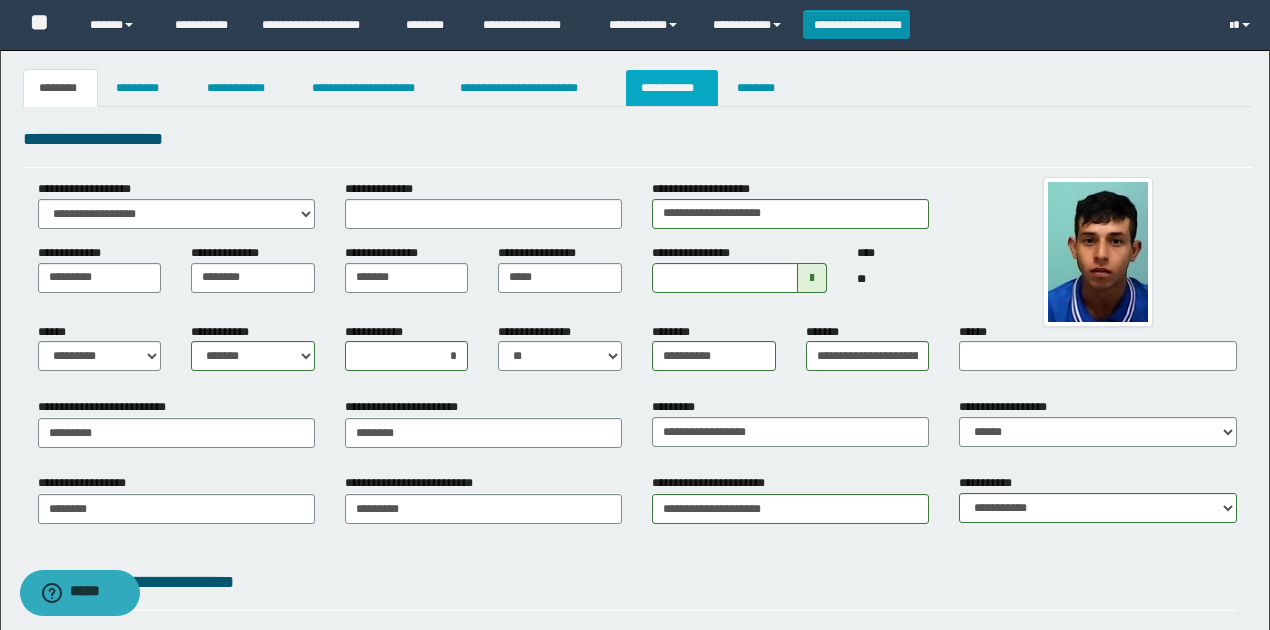 click on "**********" 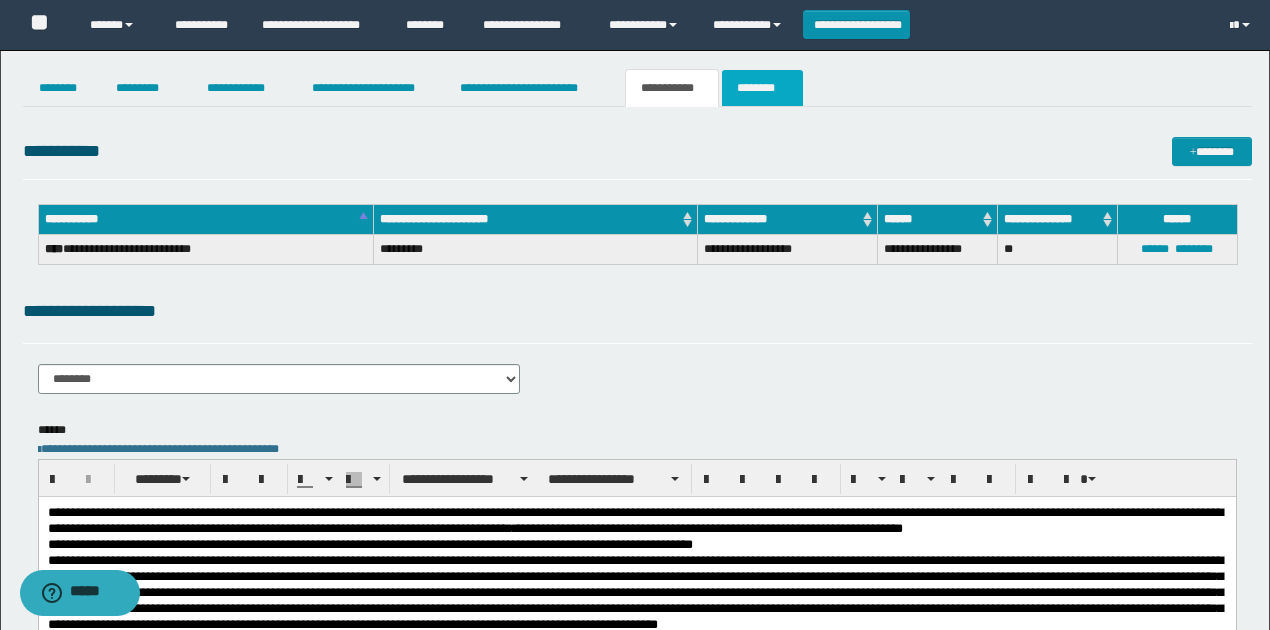 click on "********" 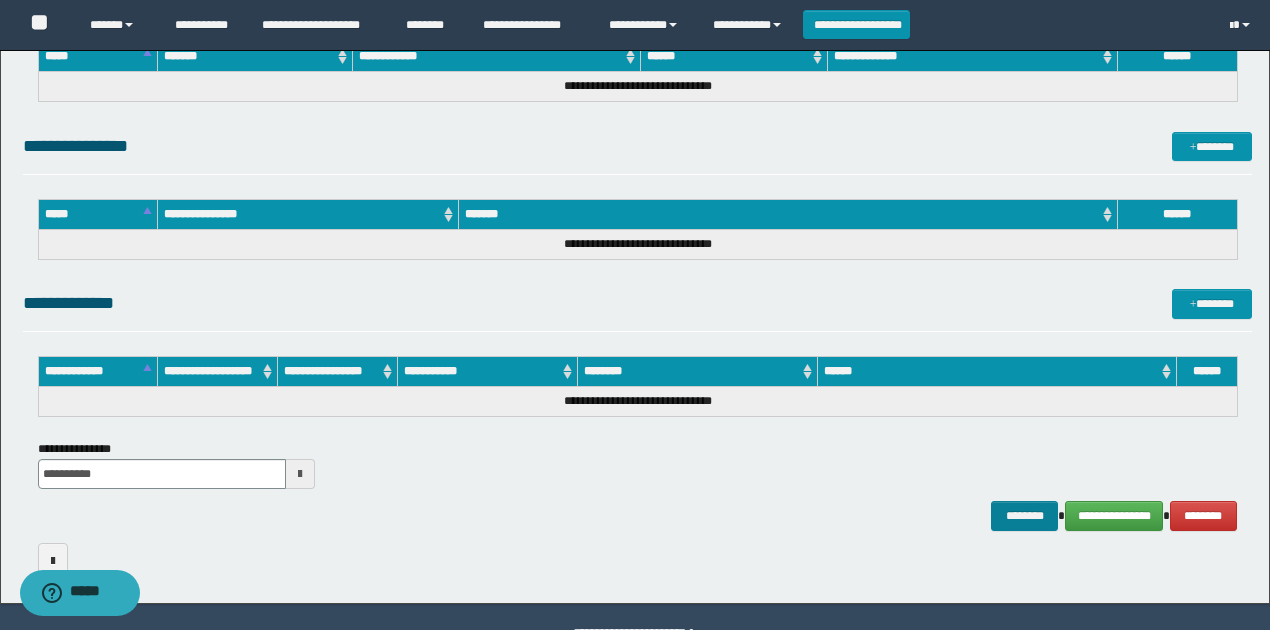 scroll, scrollTop: 1066, scrollLeft: 0, axis: vertical 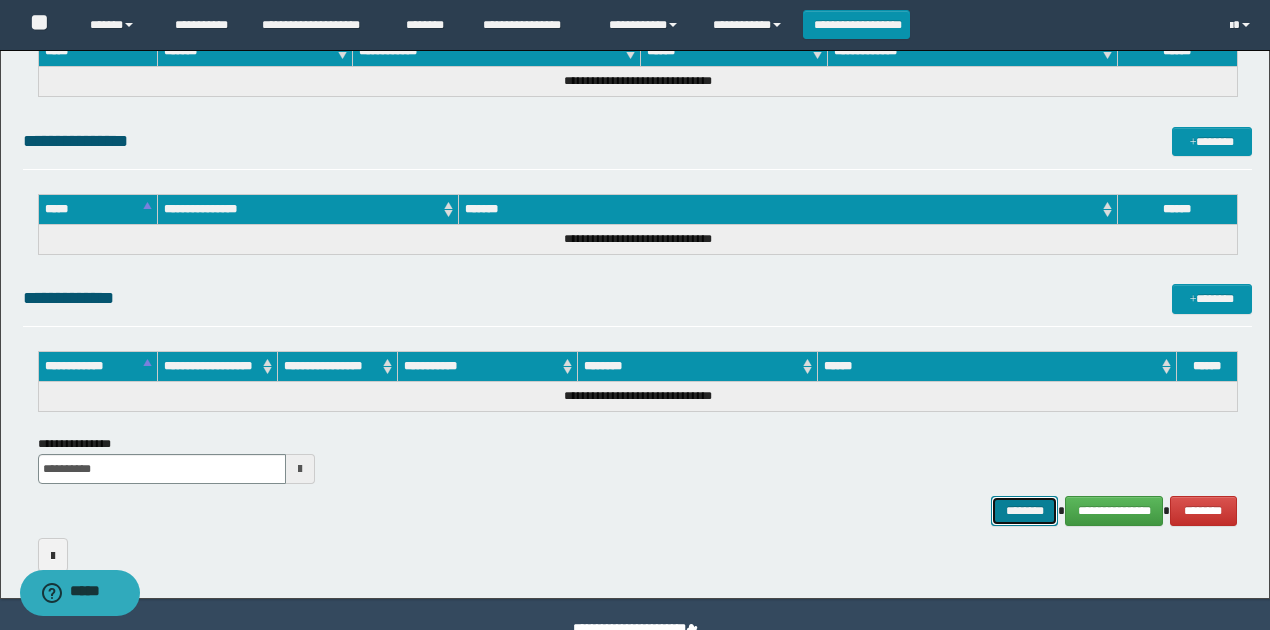 click on "********" 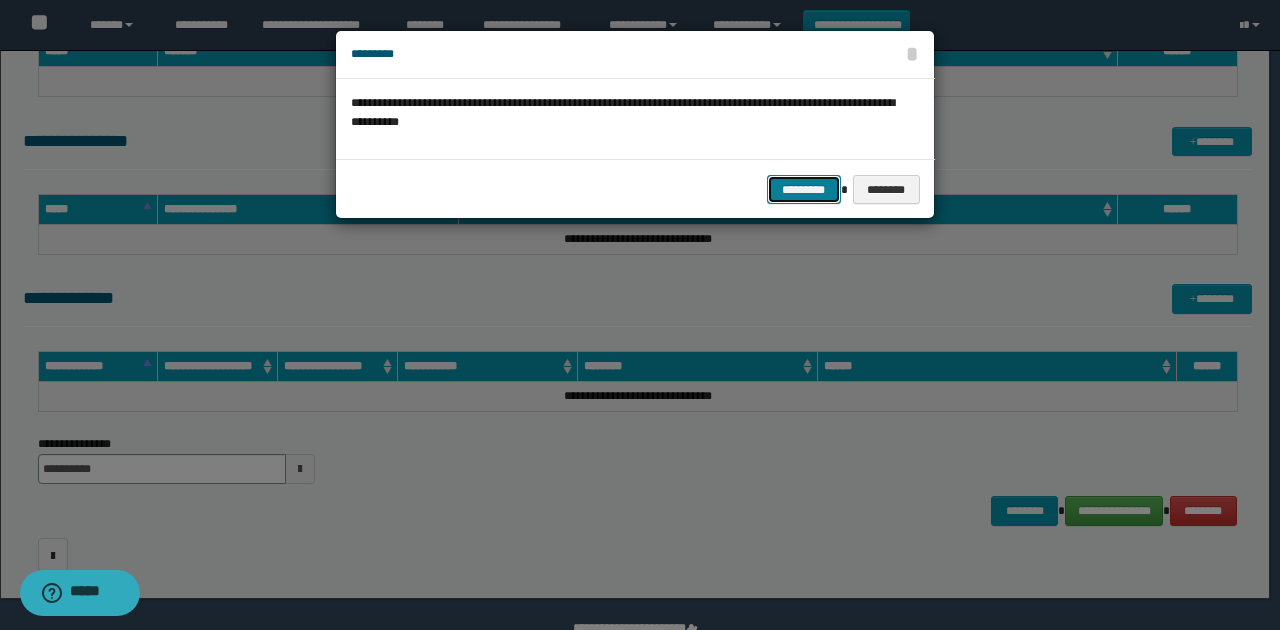 drag, startPoint x: 811, startPoint y: 182, endPoint x: 794, endPoint y: 184, distance: 17.117243 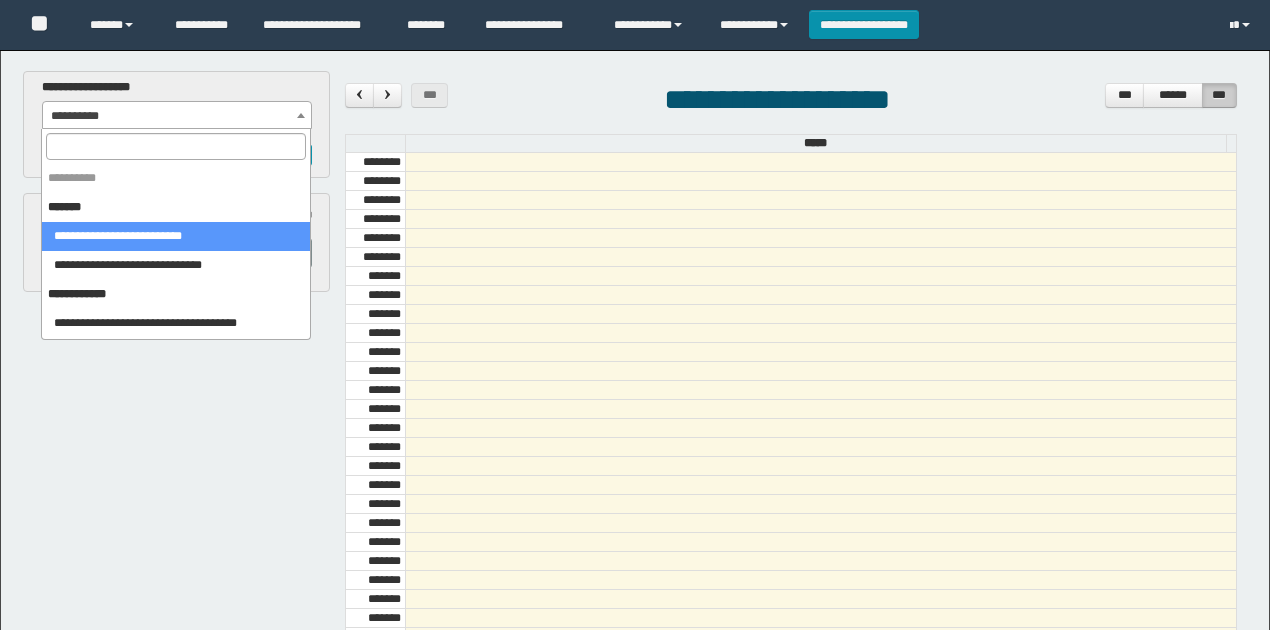 scroll, scrollTop: 0, scrollLeft: 0, axis: both 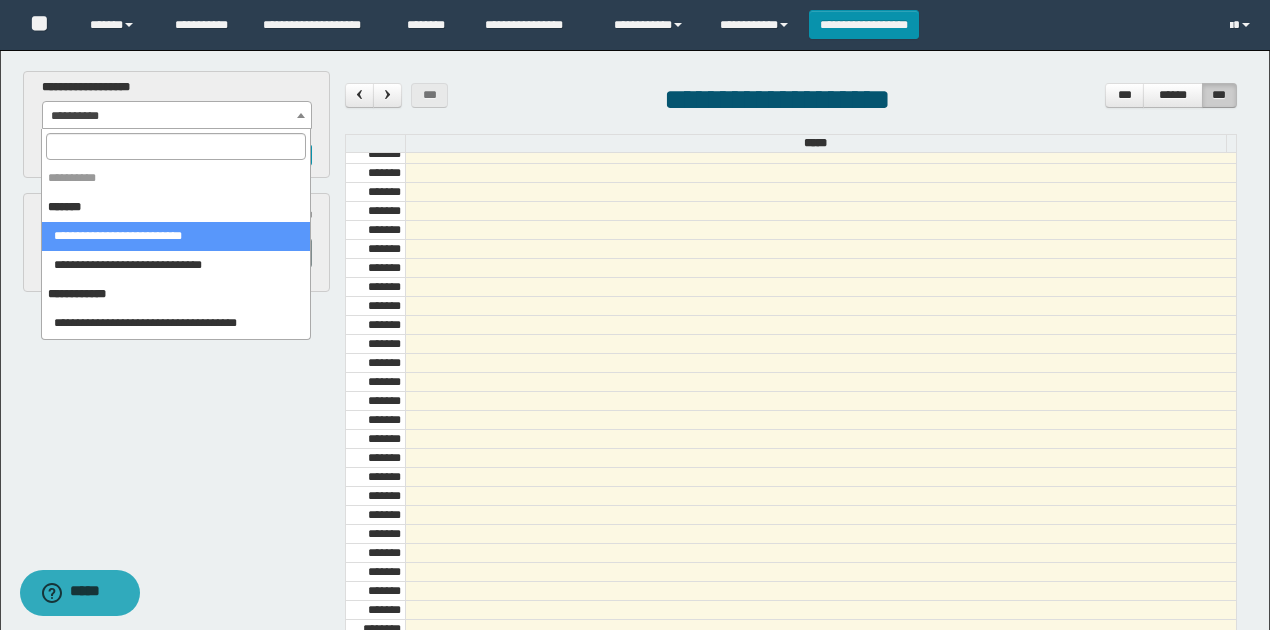 select on "******" 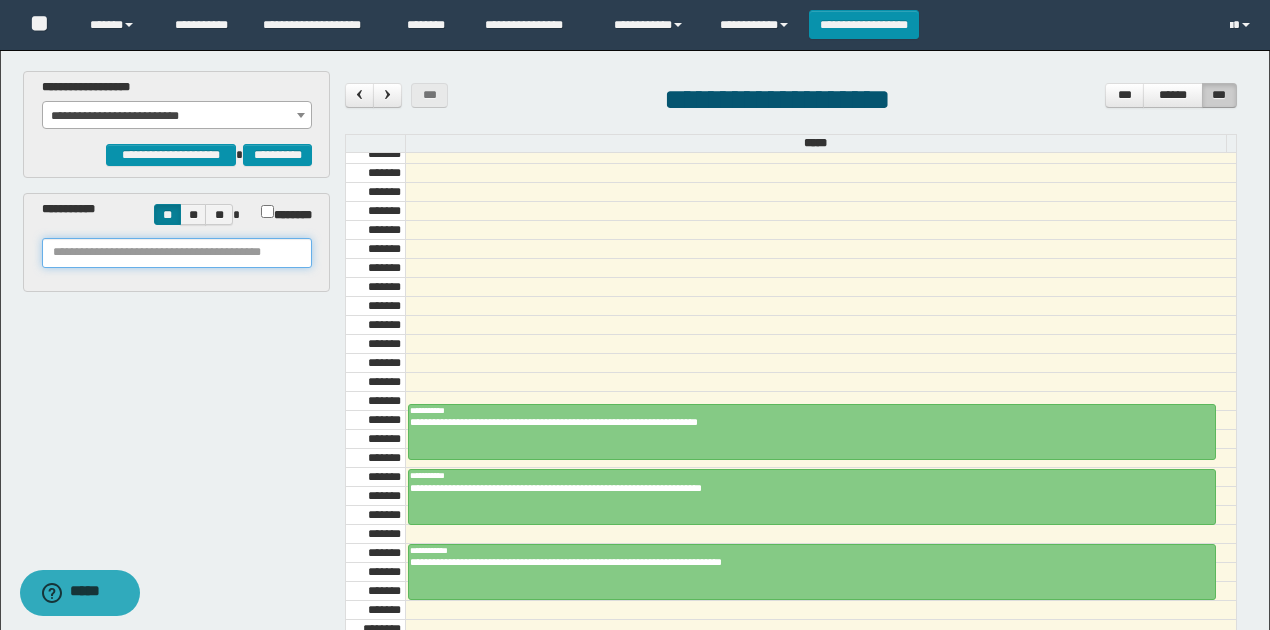 click at bounding box center [177, 253] 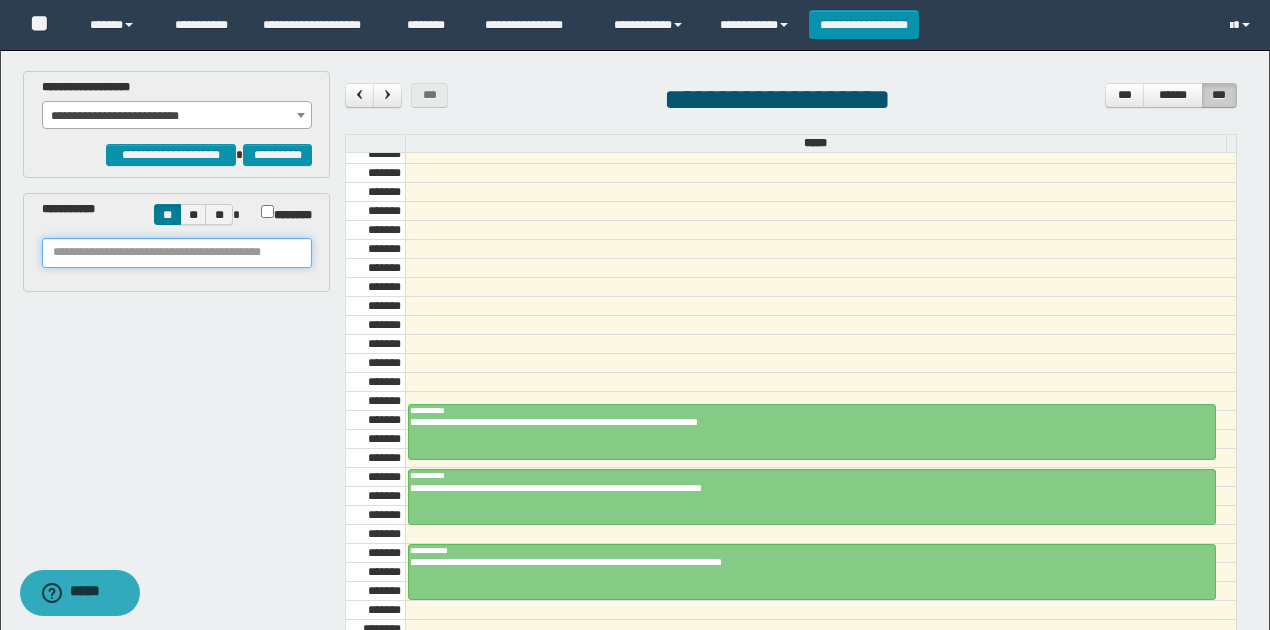 paste on "**********" 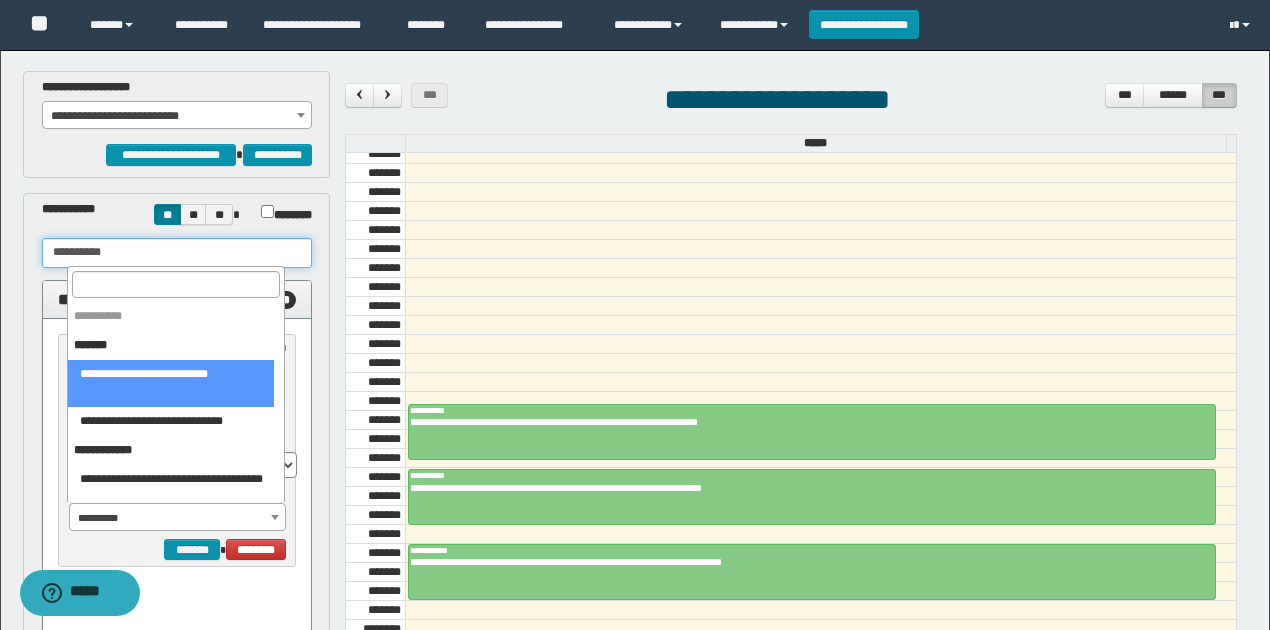 type on "**********" 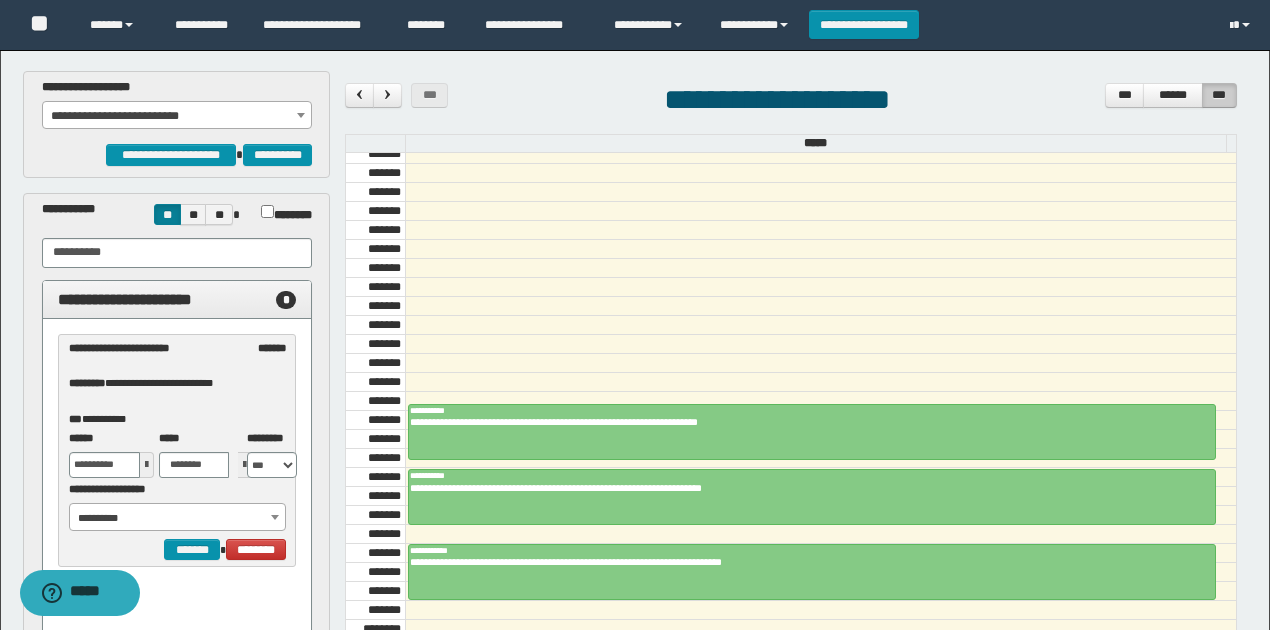 click on "**********" at bounding box center [178, 518] 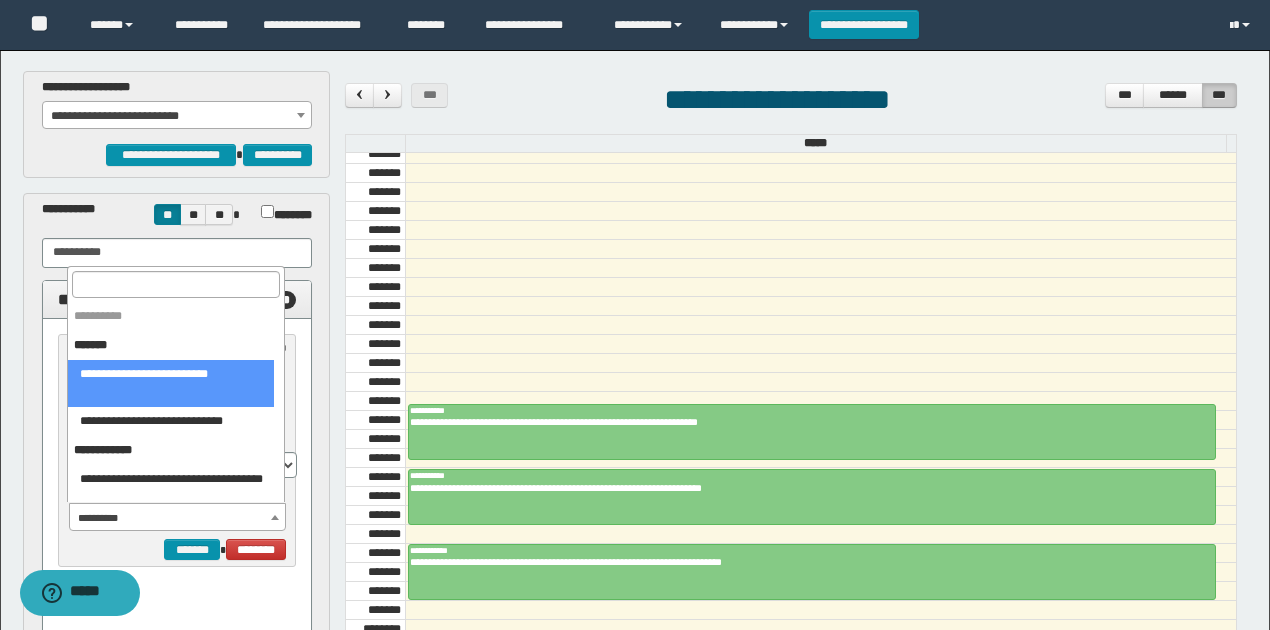 select on "******" 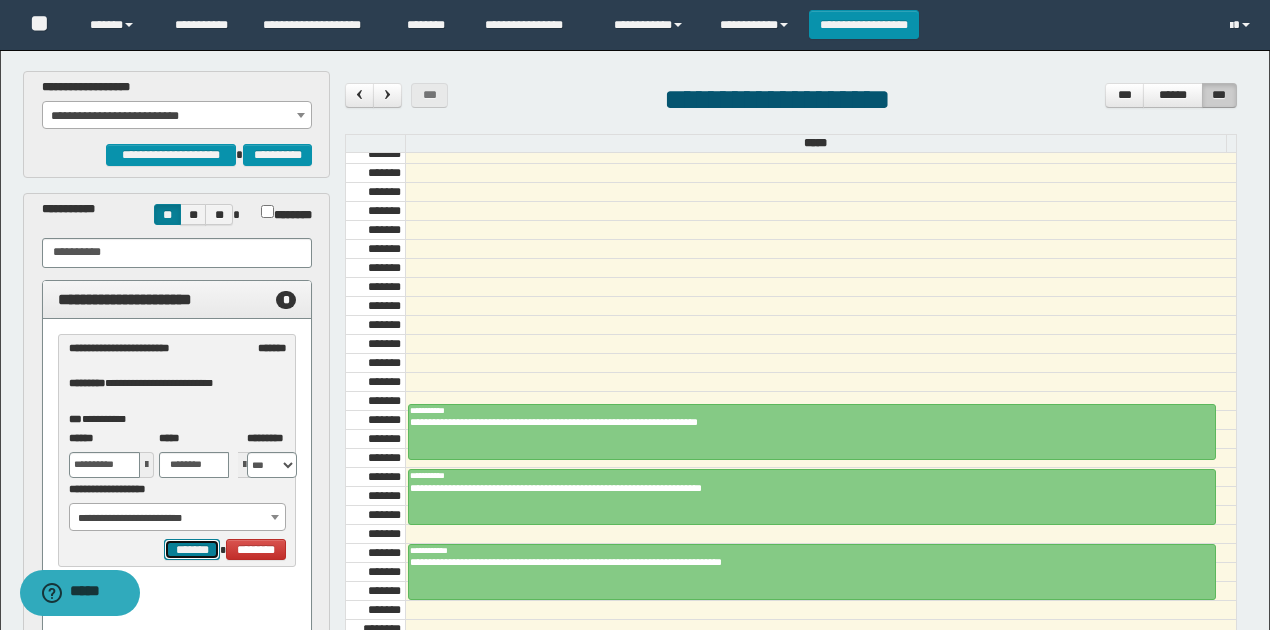 click on "*******" at bounding box center (192, 549) 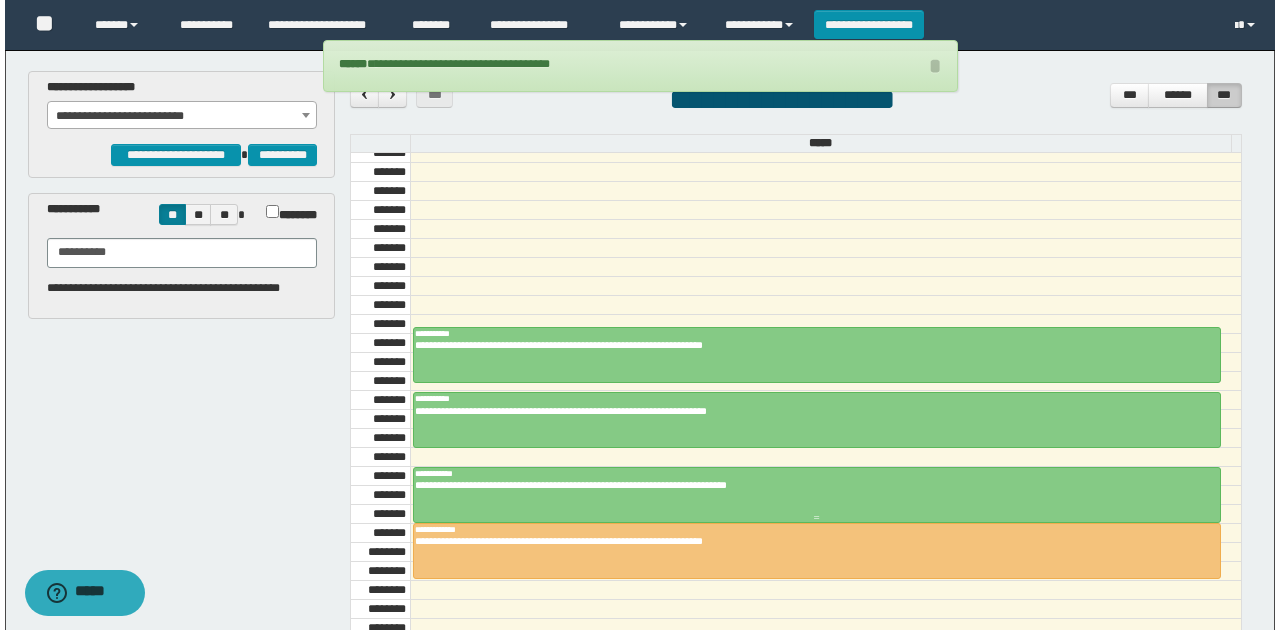 scroll, scrollTop: 940, scrollLeft: 0, axis: vertical 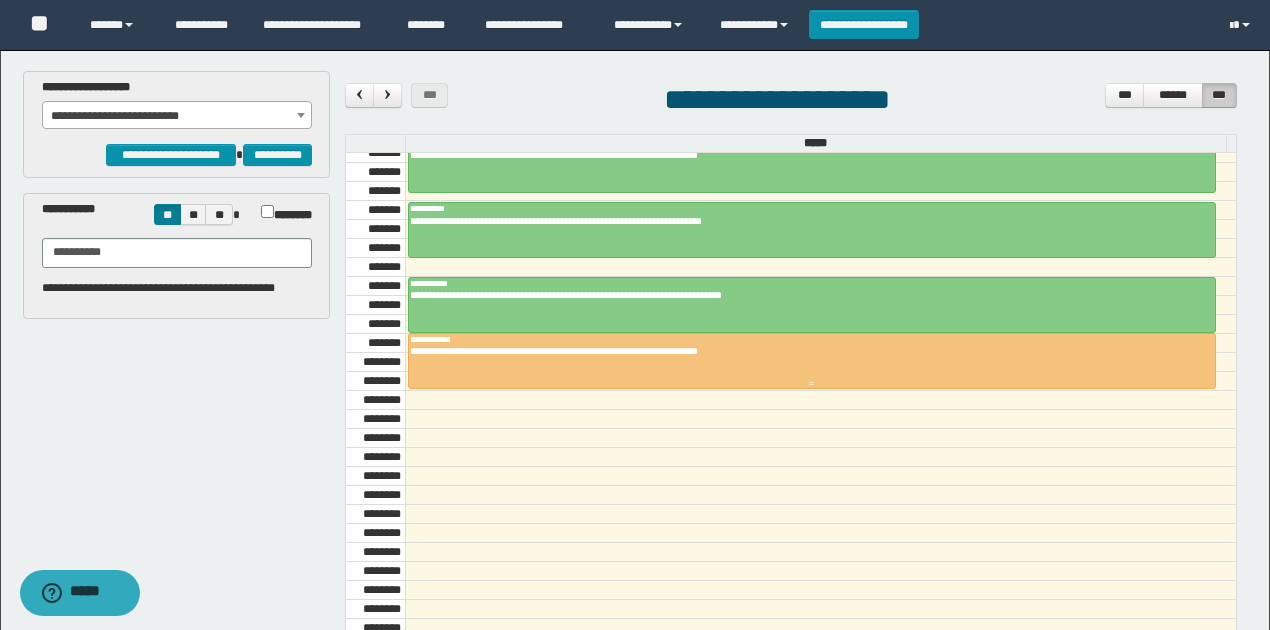 click at bounding box center (812, 361) 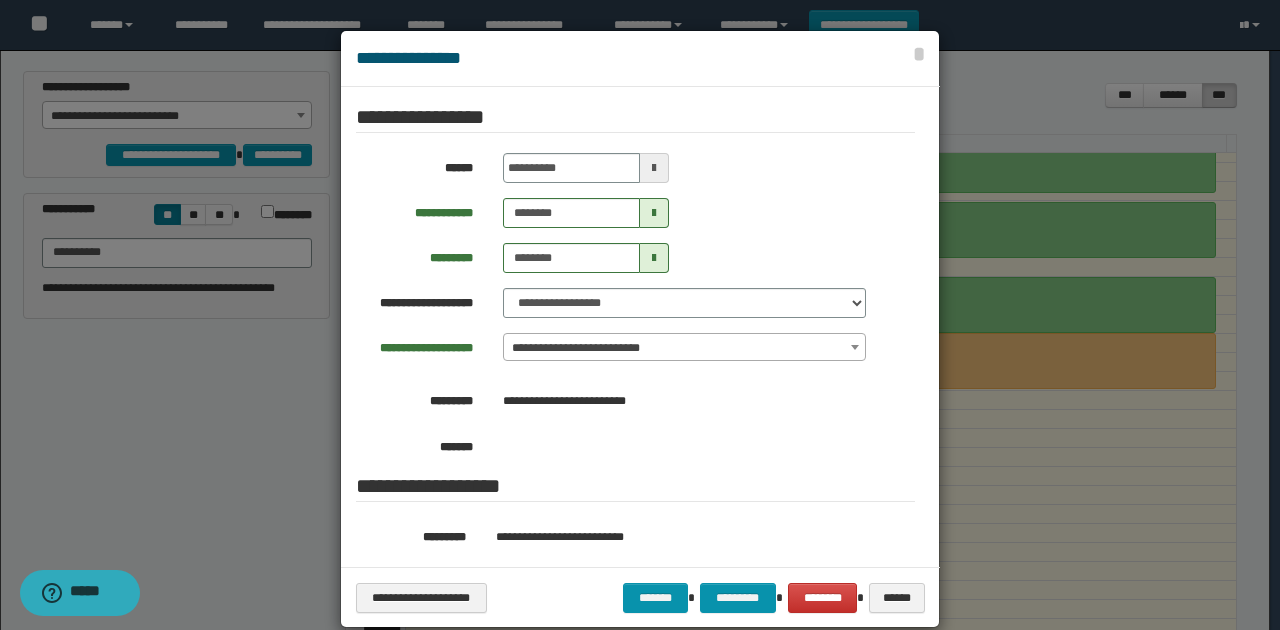 scroll, scrollTop: 200, scrollLeft: 0, axis: vertical 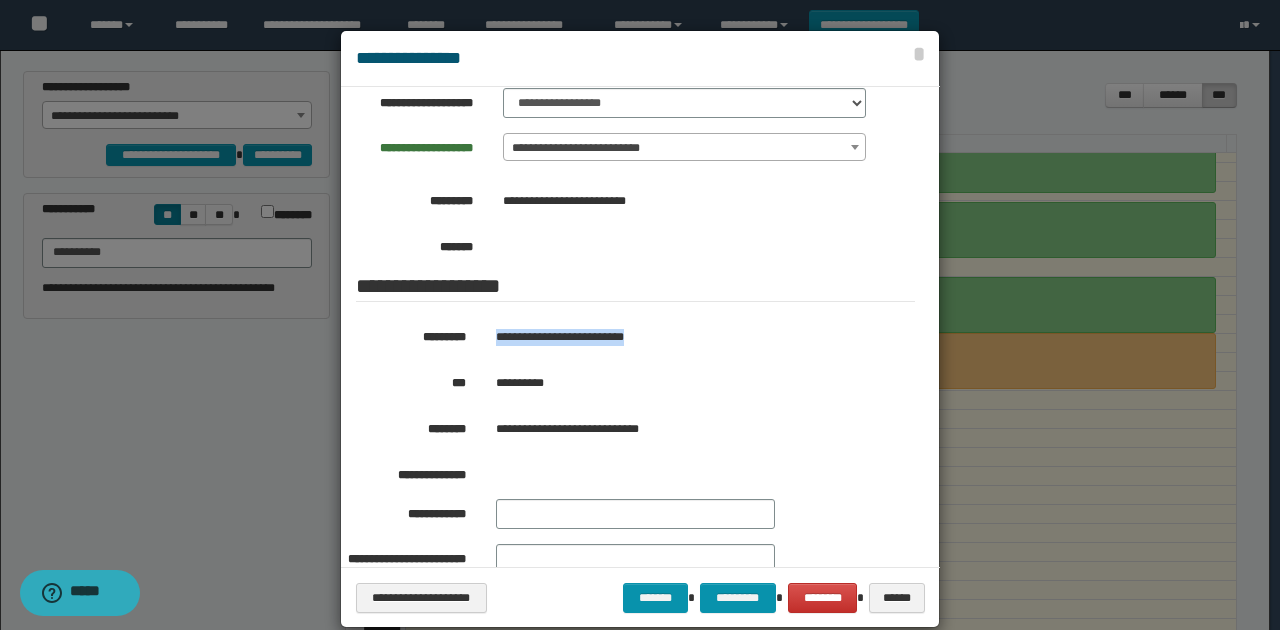 drag, startPoint x: 493, startPoint y: 338, endPoint x: 694, endPoint y: 343, distance: 201.06218 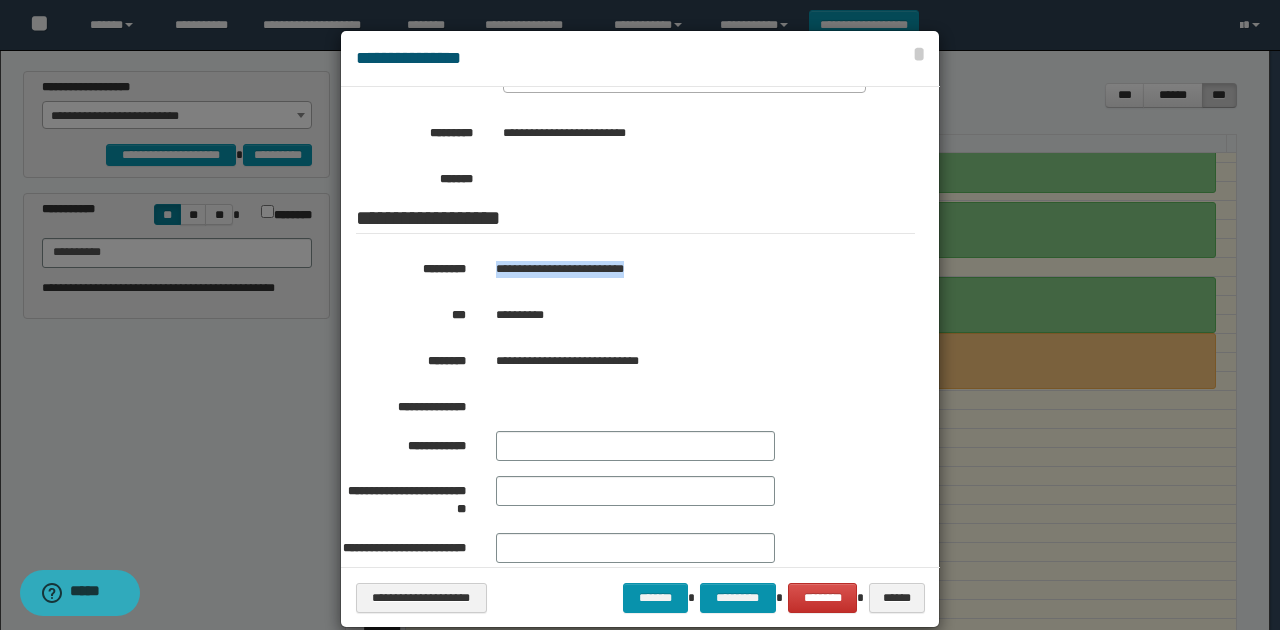 scroll, scrollTop: 359, scrollLeft: 0, axis: vertical 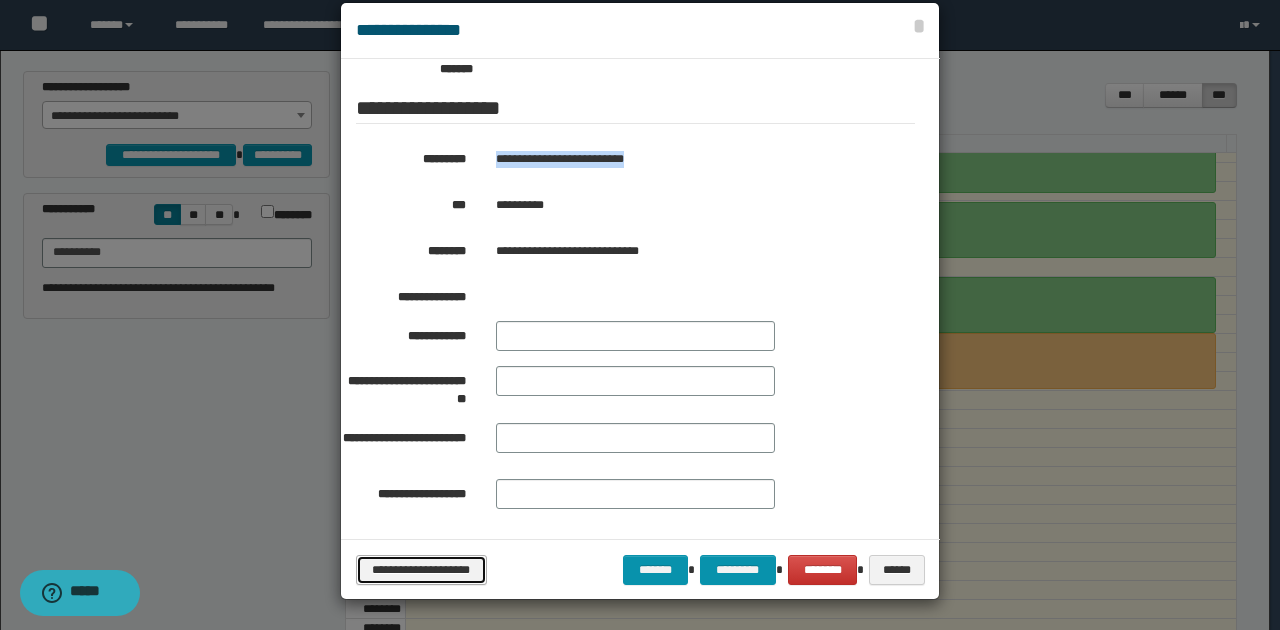 click on "**********" at bounding box center (421, 569) 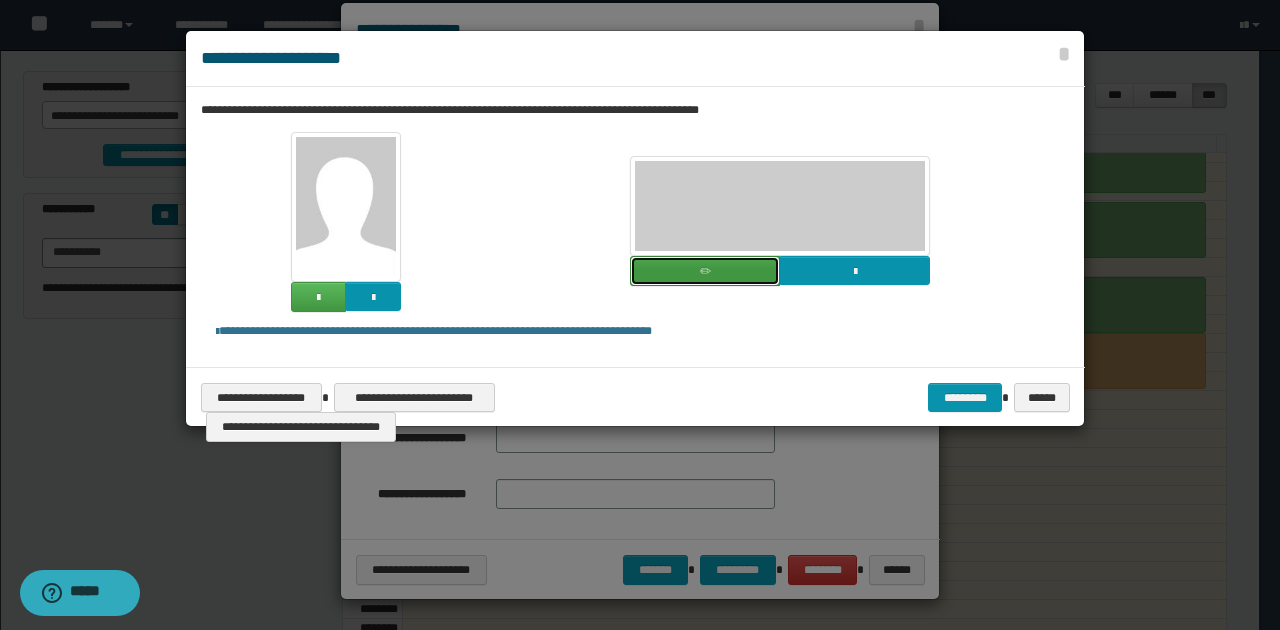 click at bounding box center [705, 271] 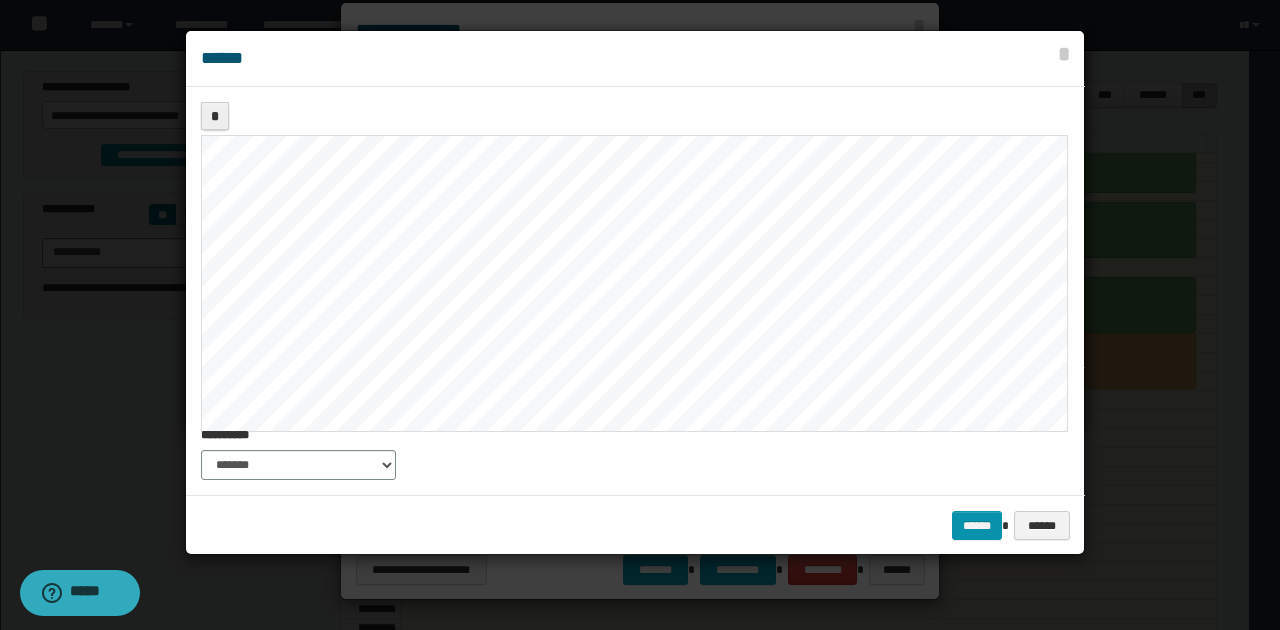 click on "*" at bounding box center (635, 264) 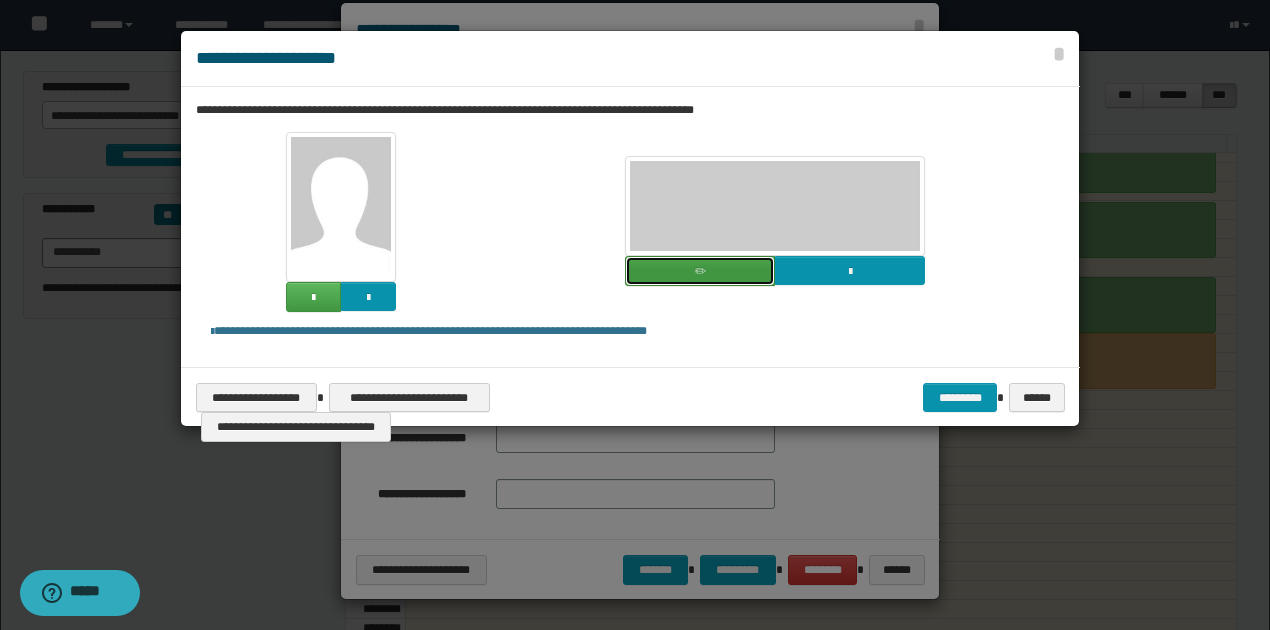 click at bounding box center (700, 272) 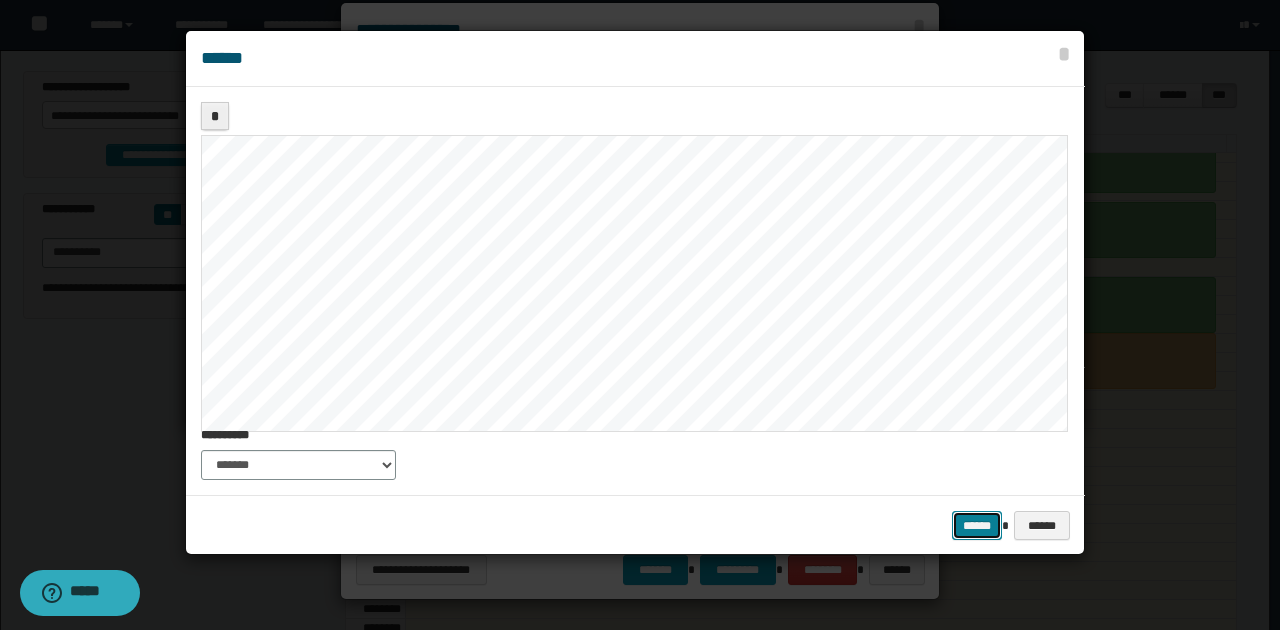 click on "******" at bounding box center [977, 525] 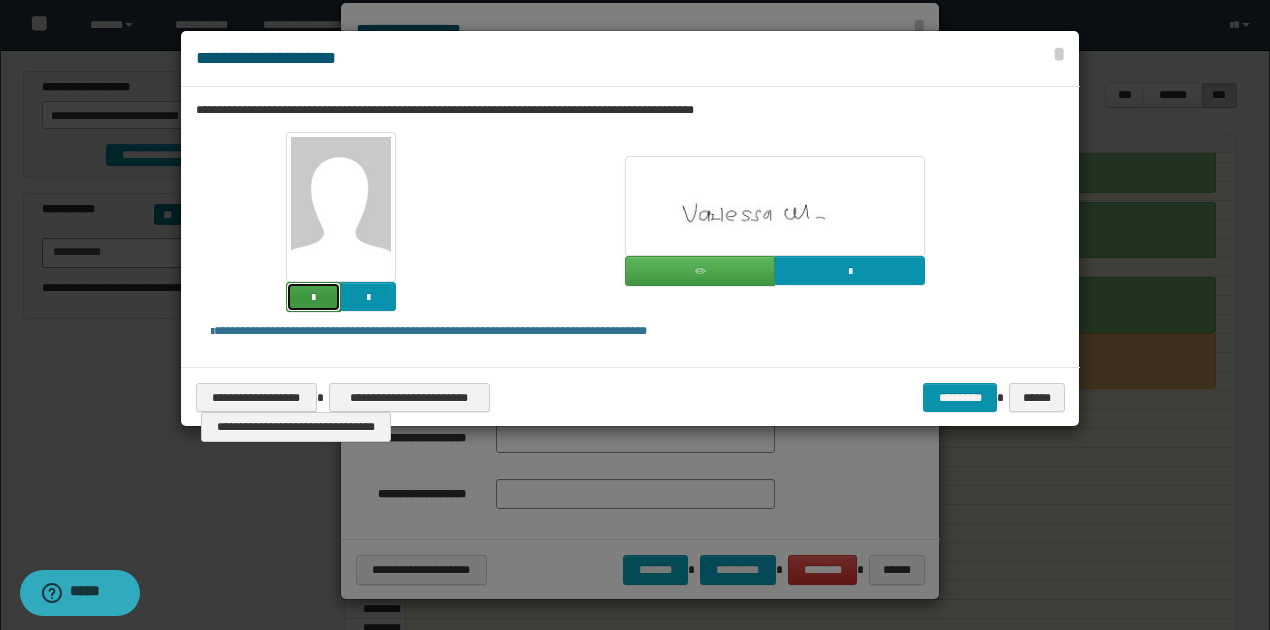 click at bounding box center (313, 298) 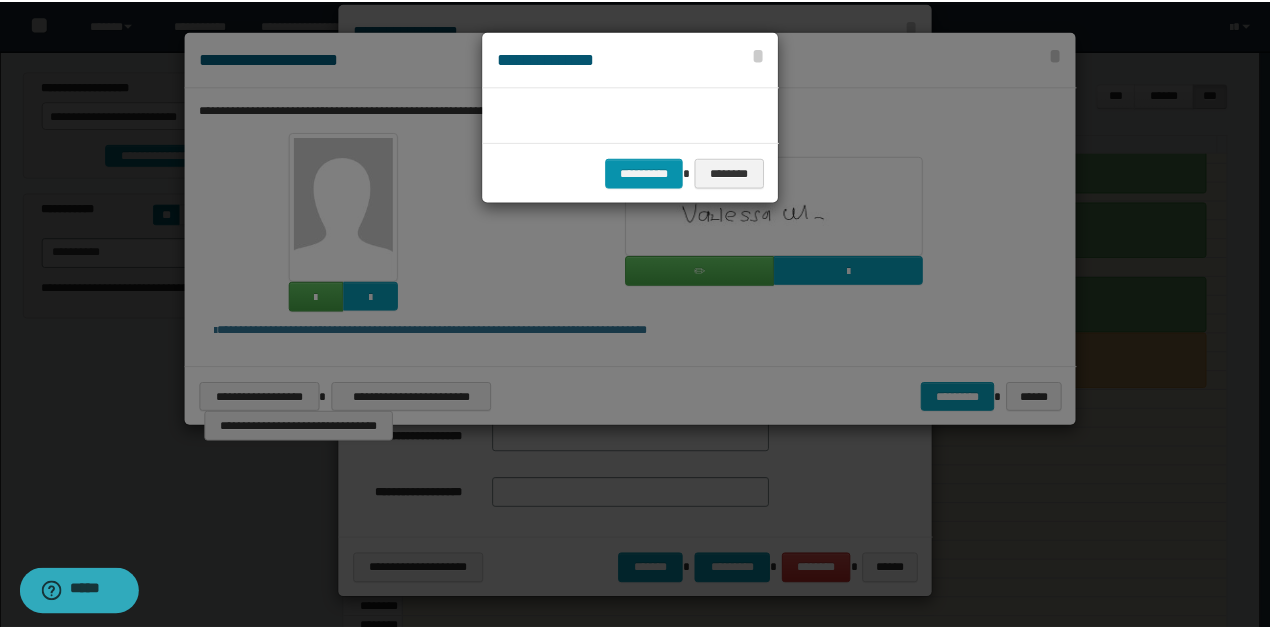 scroll, scrollTop: 45, scrollLeft: 105, axis: both 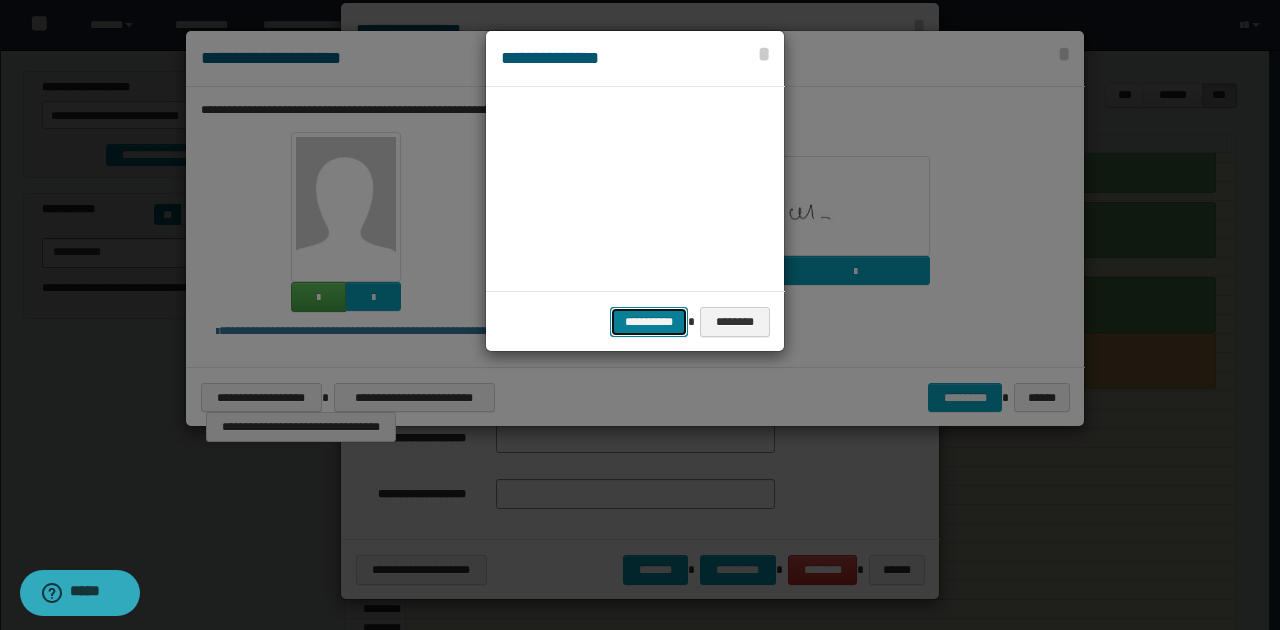 click on "**********" at bounding box center (649, 321) 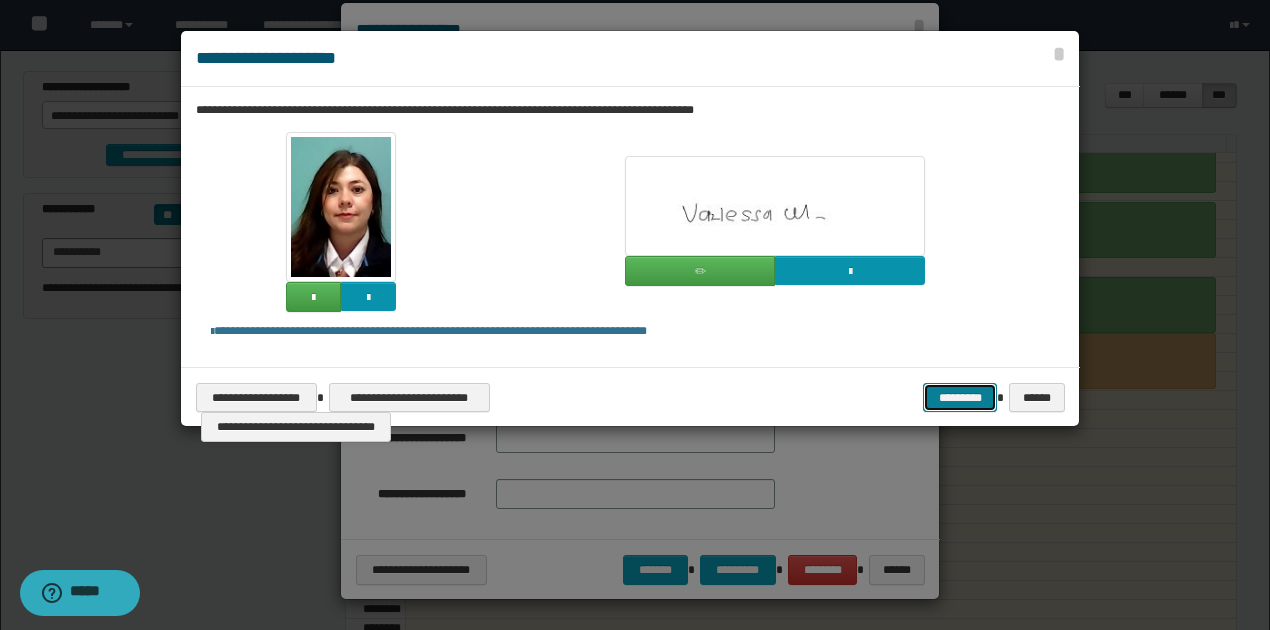 click on "*********" at bounding box center (960, 397) 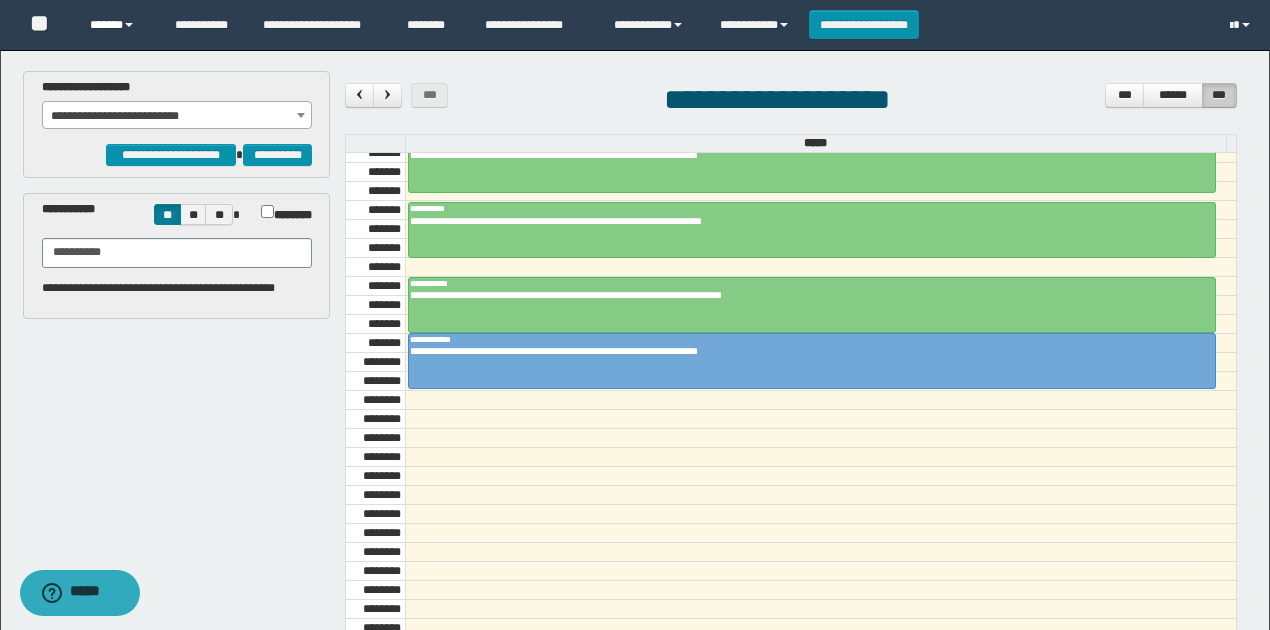 click on "******" at bounding box center [117, 25] 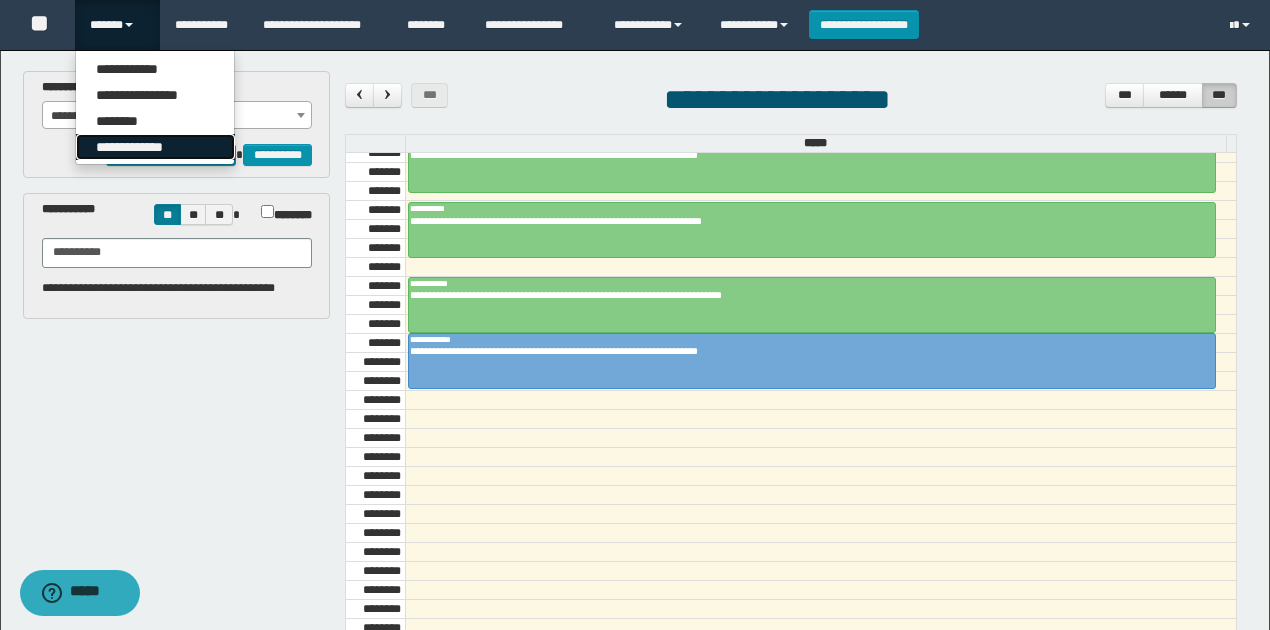 click on "**********" at bounding box center [155, 147] 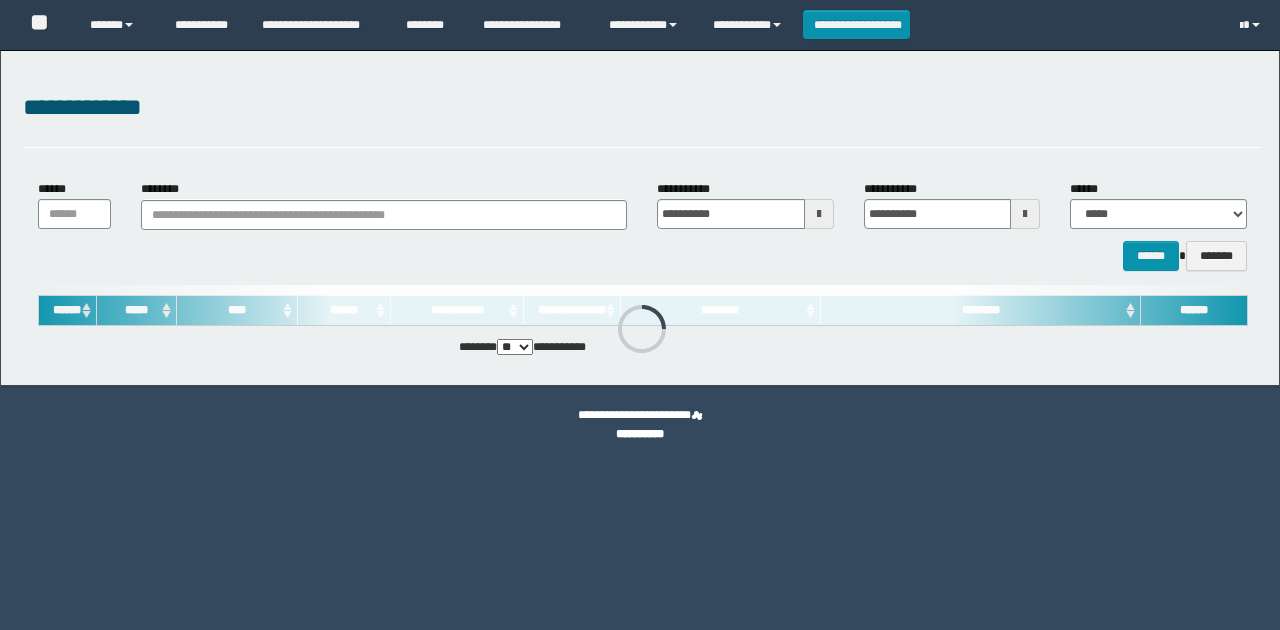 scroll, scrollTop: 0, scrollLeft: 0, axis: both 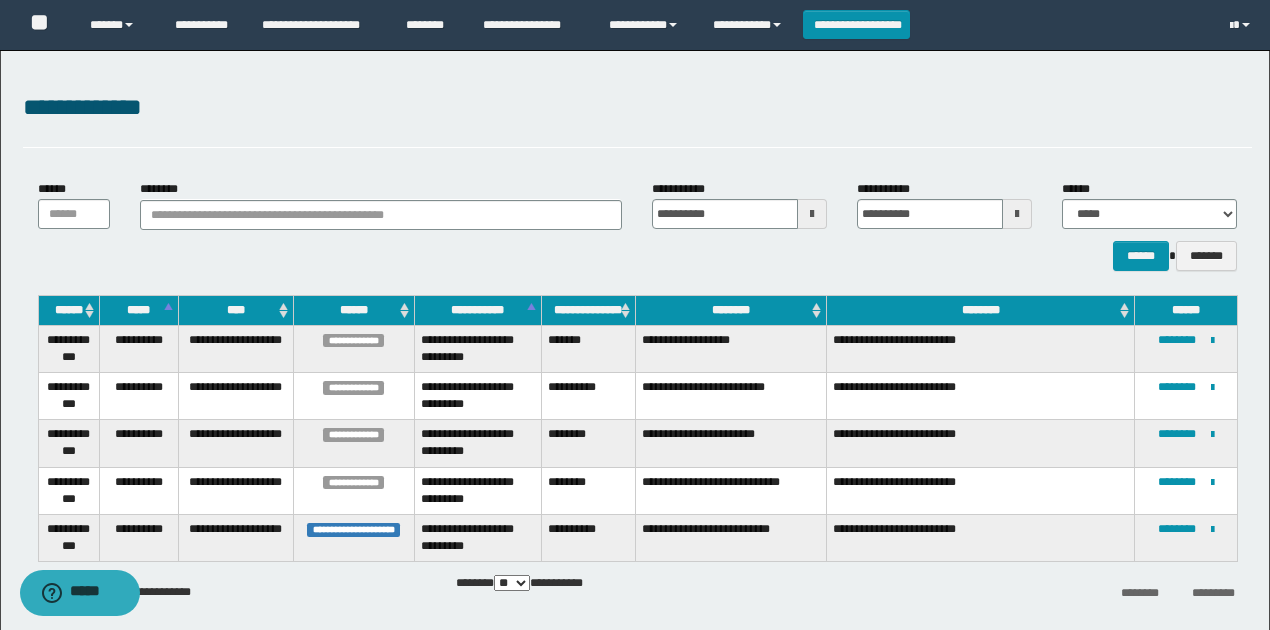 click on "**********" at bounding box center (588, 537) 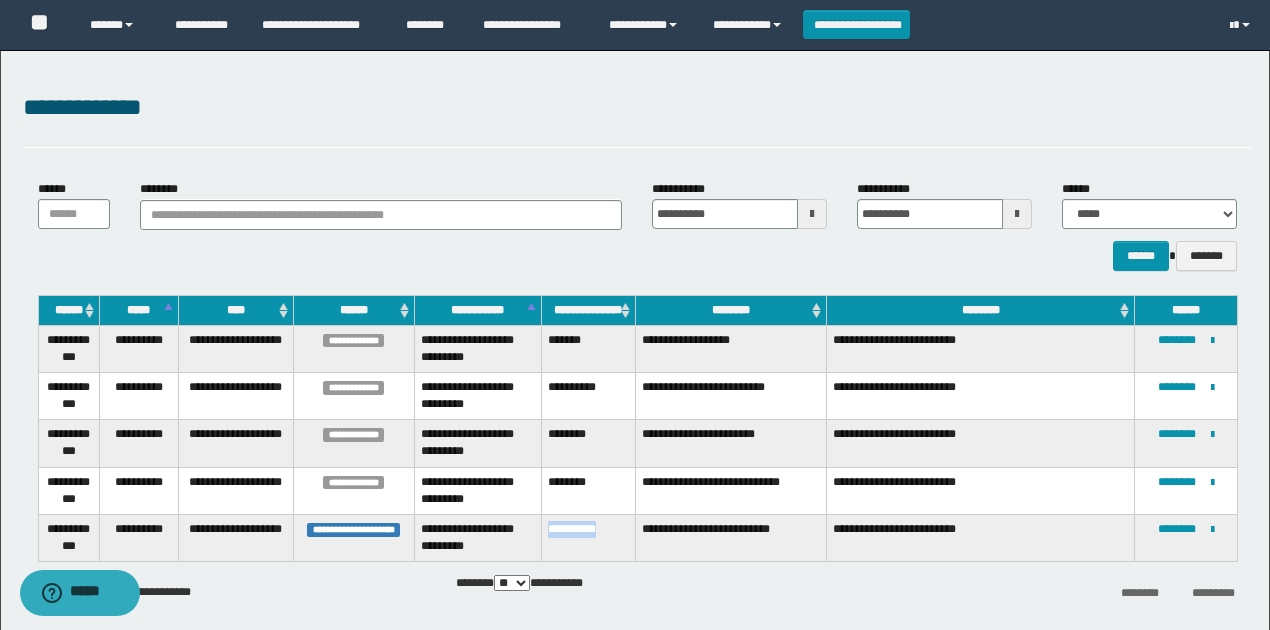 click on "**********" at bounding box center (588, 537) 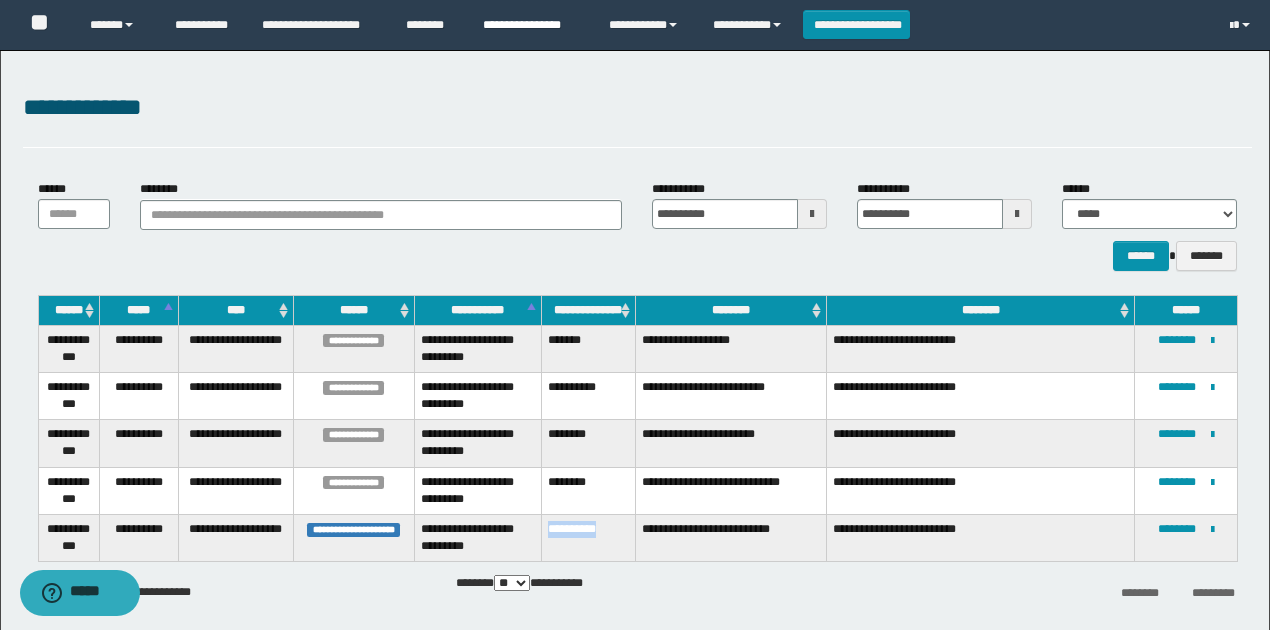 click on "**********" at bounding box center (531, 25) 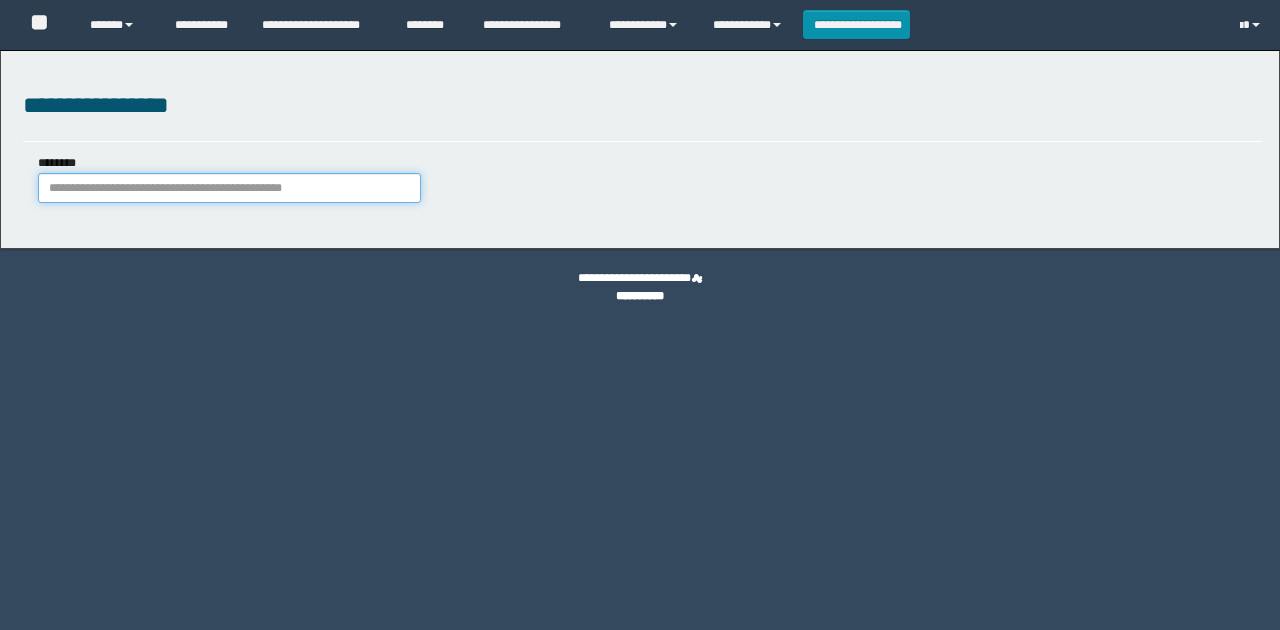 scroll, scrollTop: 0, scrollLeft: 0, axis: both 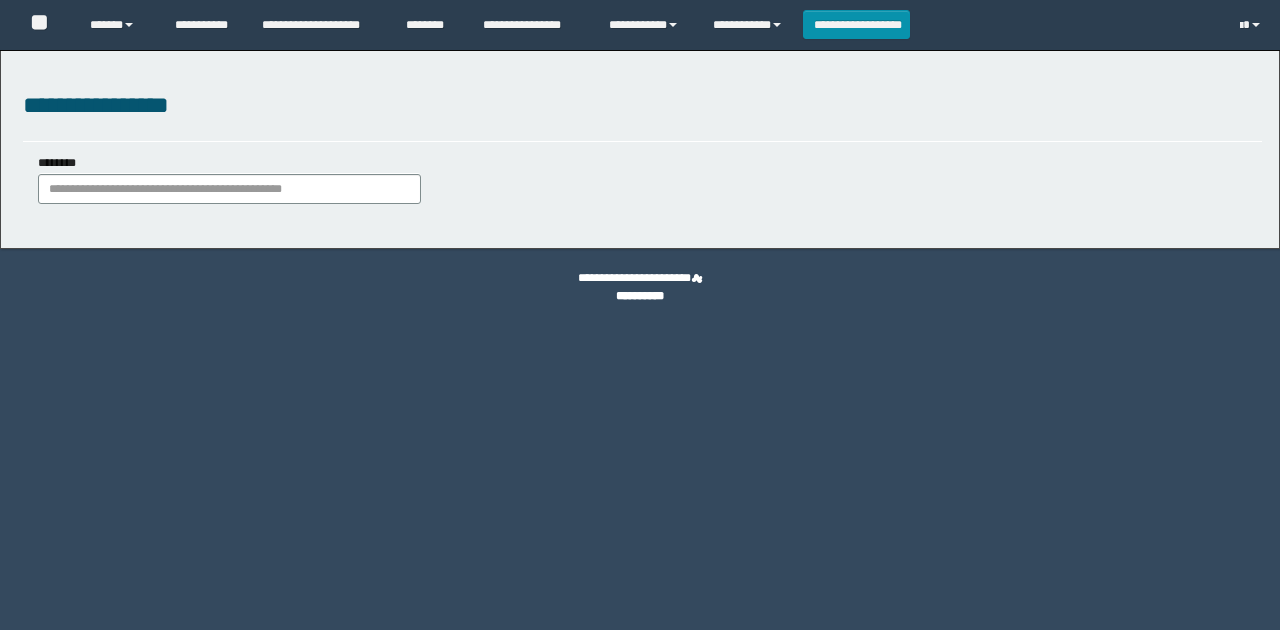 click on "********" at bounding box center (229, 189) 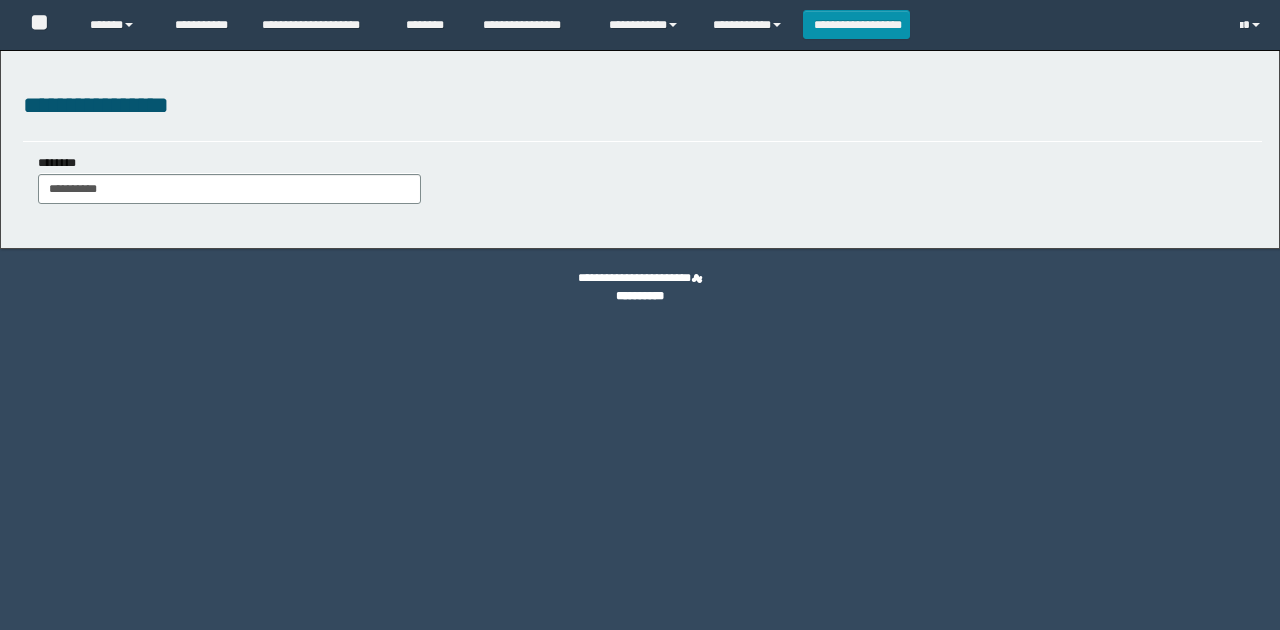 scroll, scrollTop: 0, scrollLeft: 0, axis: both 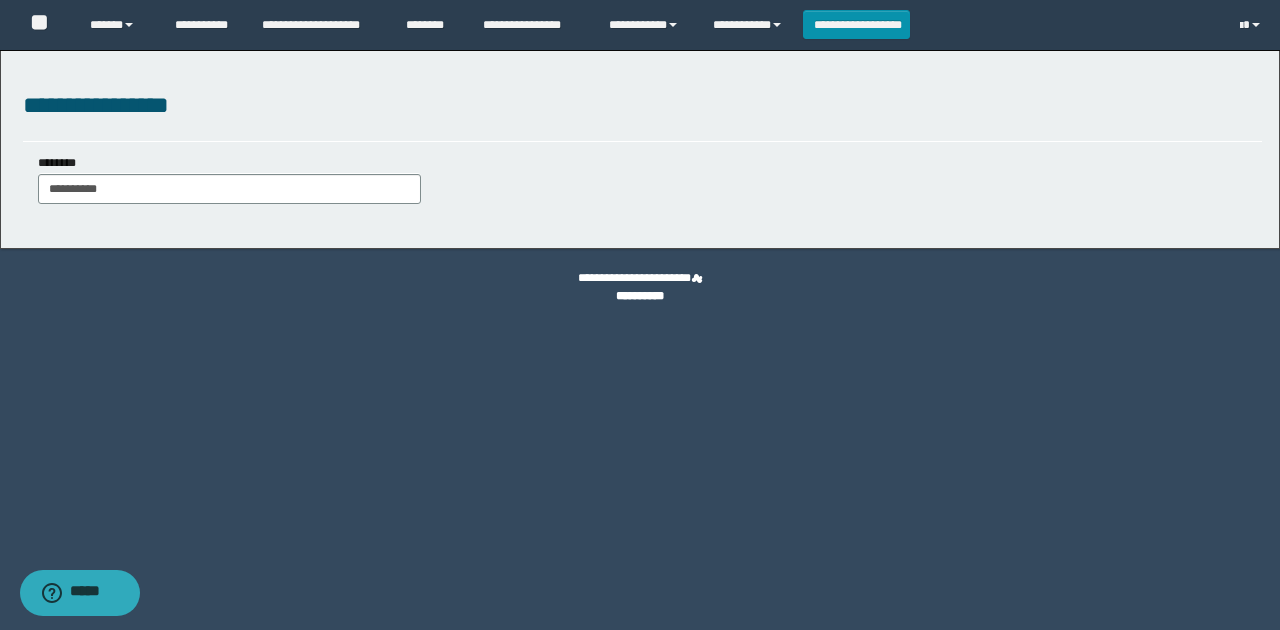 type on "**********" 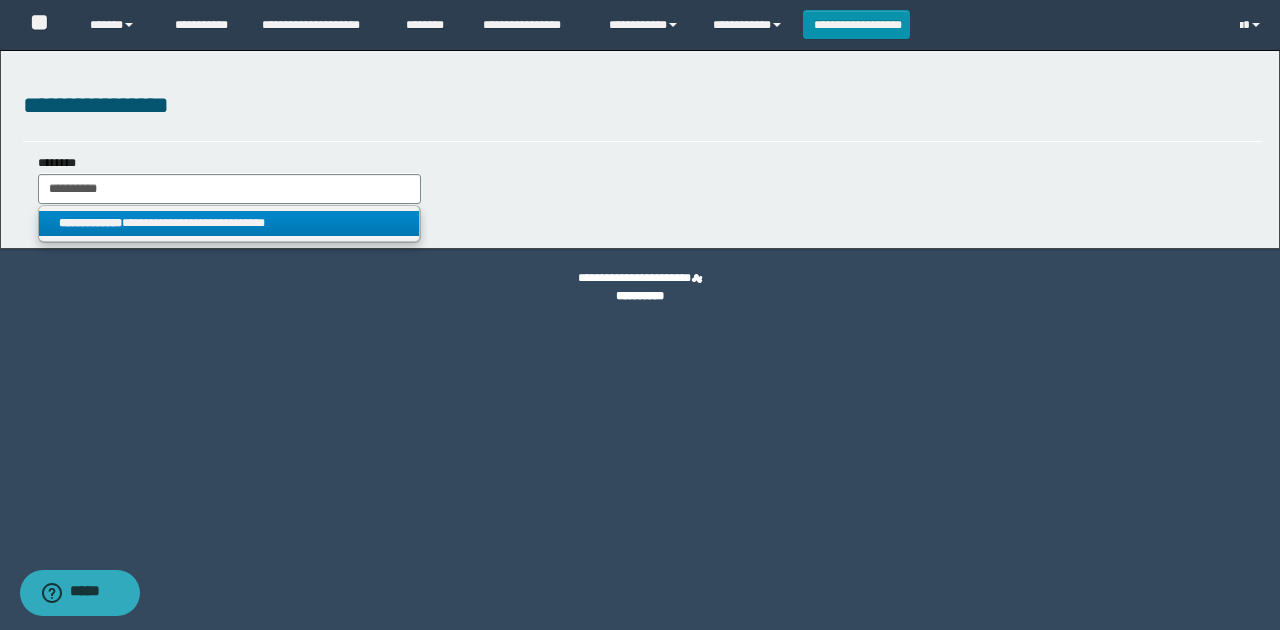 type on "**********" 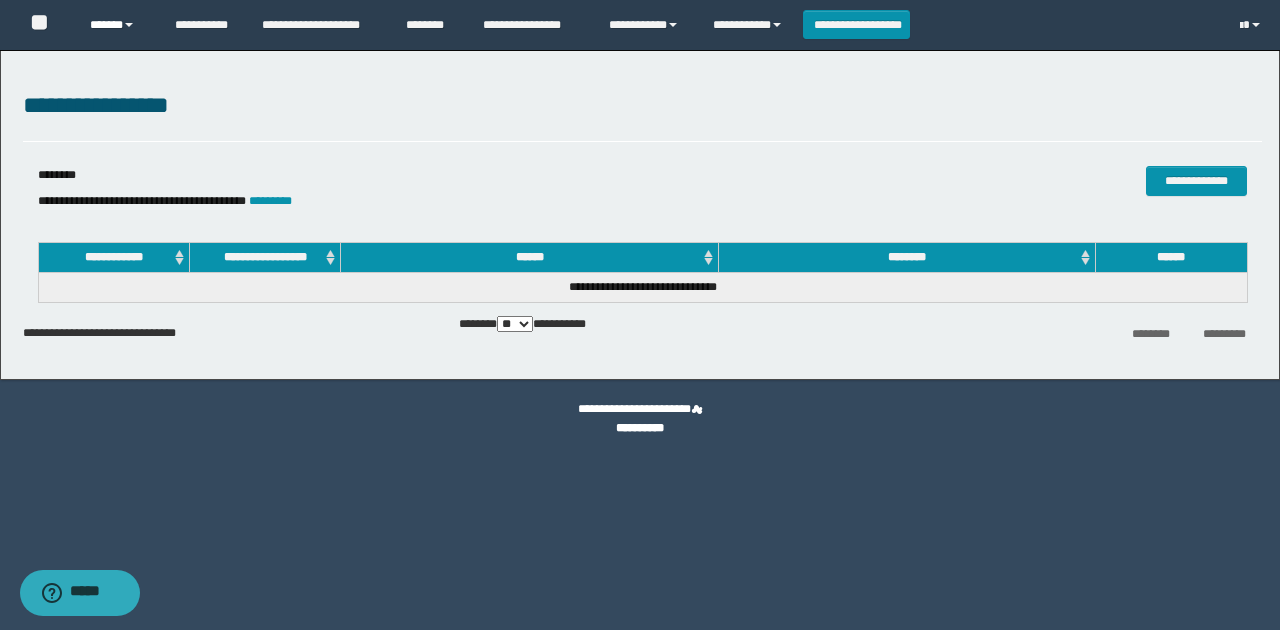 click on "******" at bounding box center (117, 25) 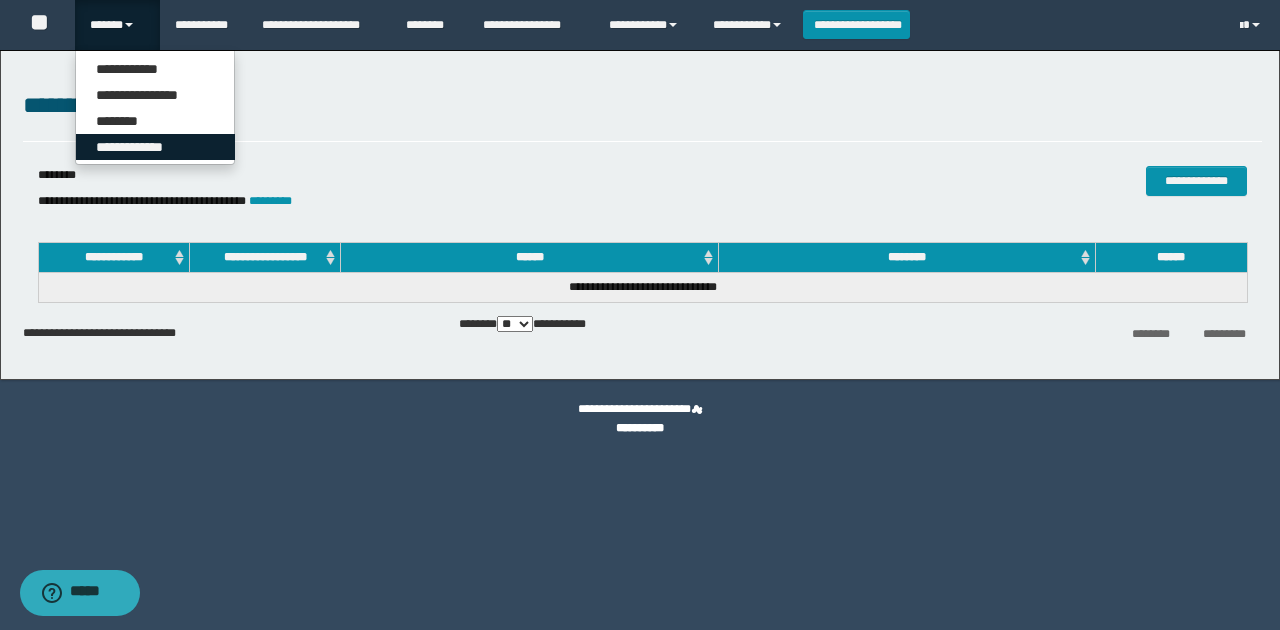 click on "**********" at bounding box center [155, 147] 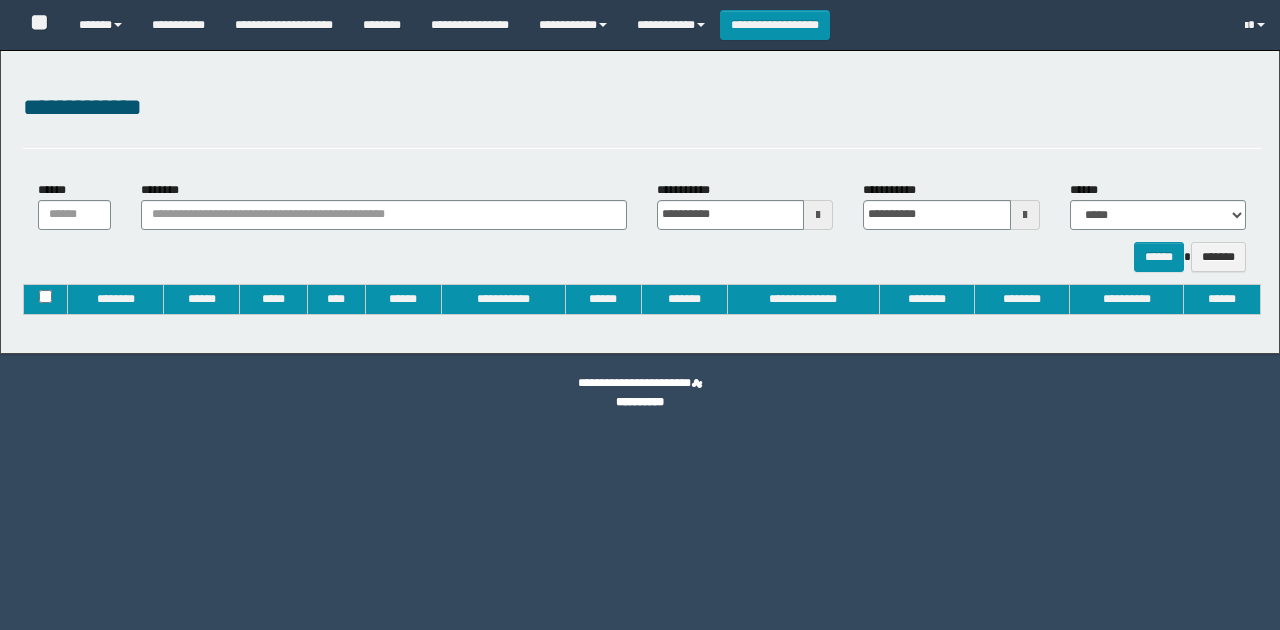 type on "**********" 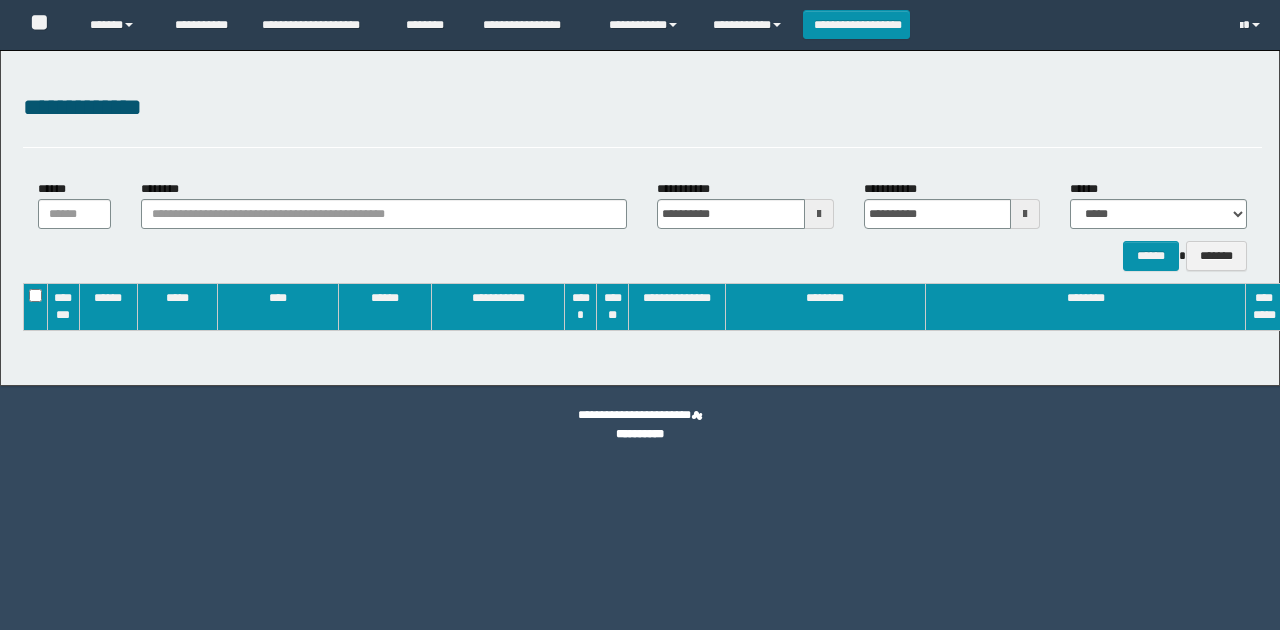 scroll, scrollTop: 0, scrollLeft: 0, axis: both 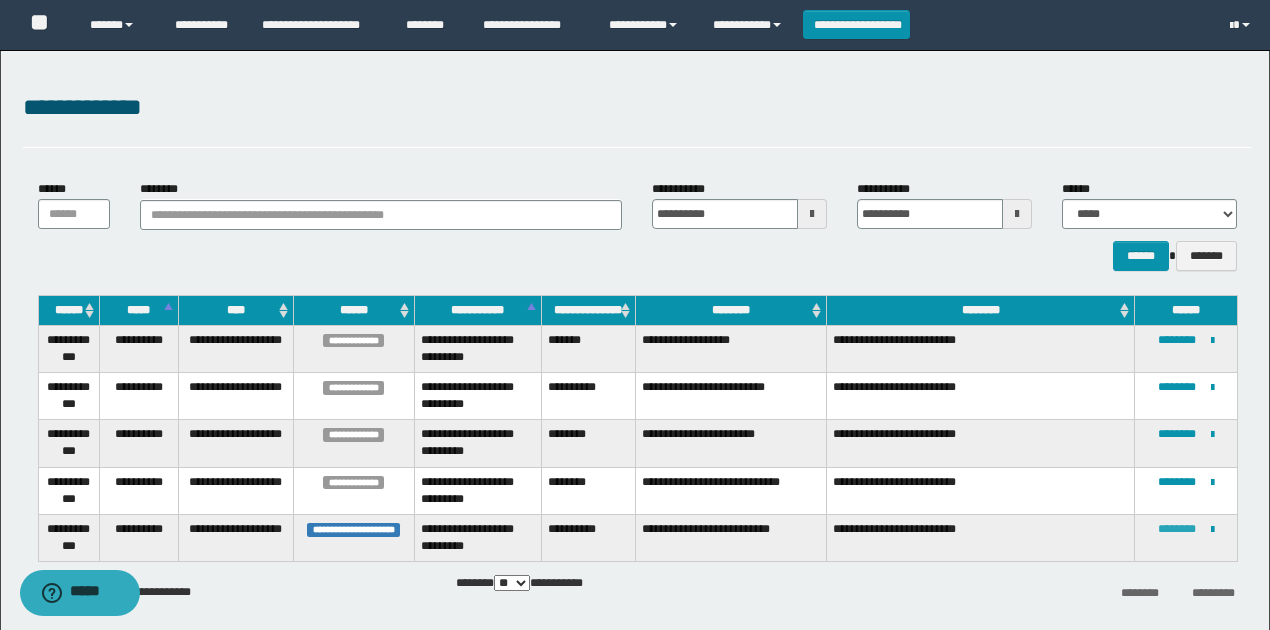 click on "********" at bounding box center (1177, 529) 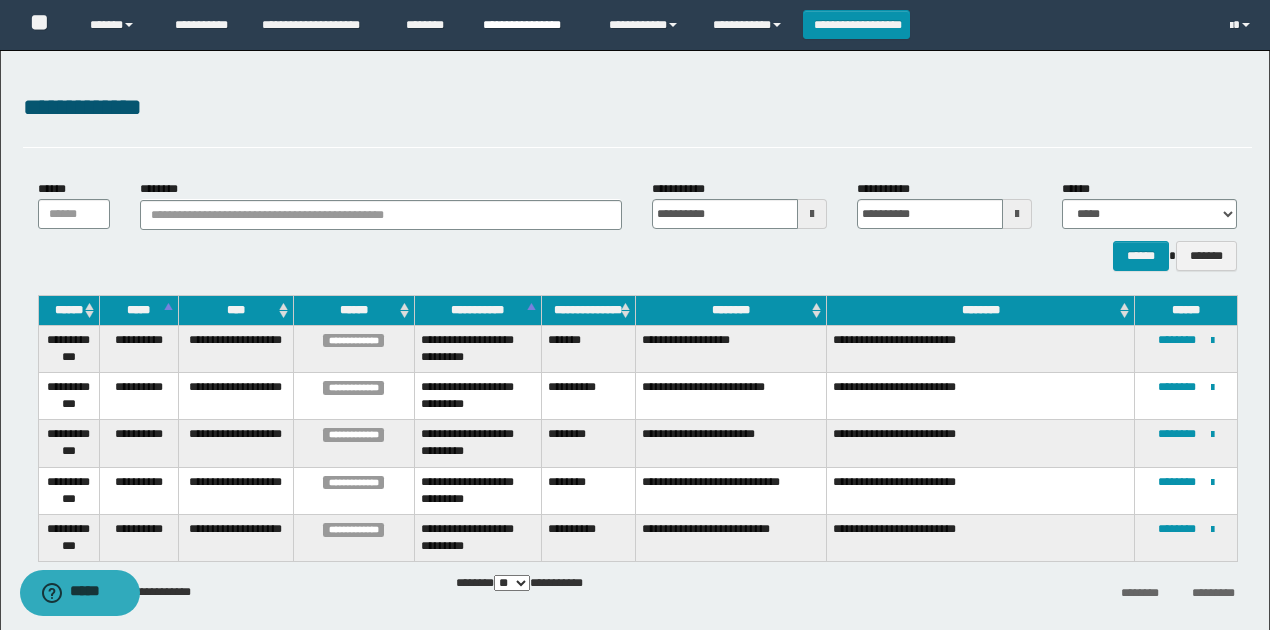 click on "**********" at bounding box center [531, 25] 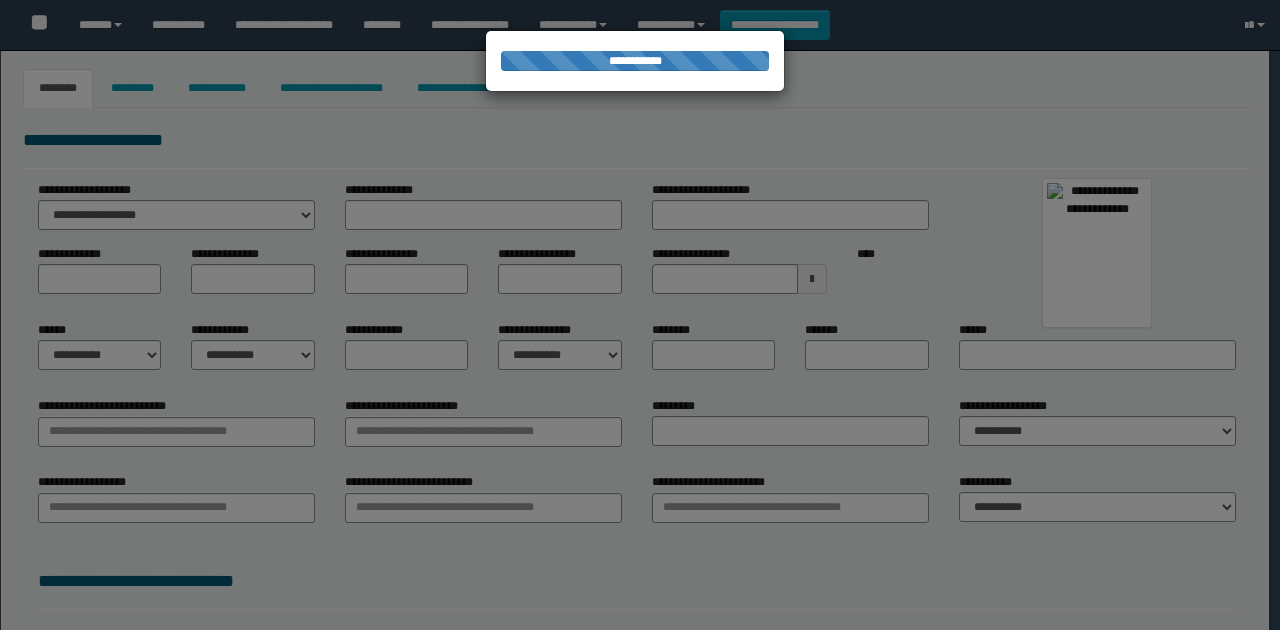 type on "*******" 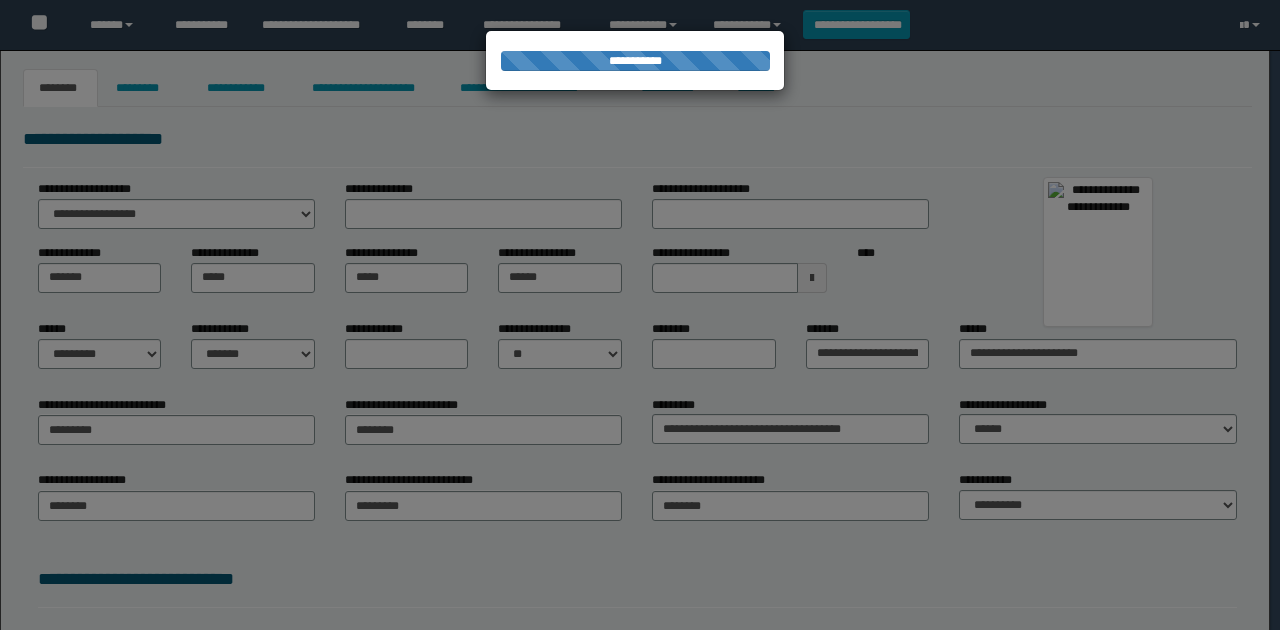 scroll, scrollTop: 0, scrollLeft: 0, axis: both 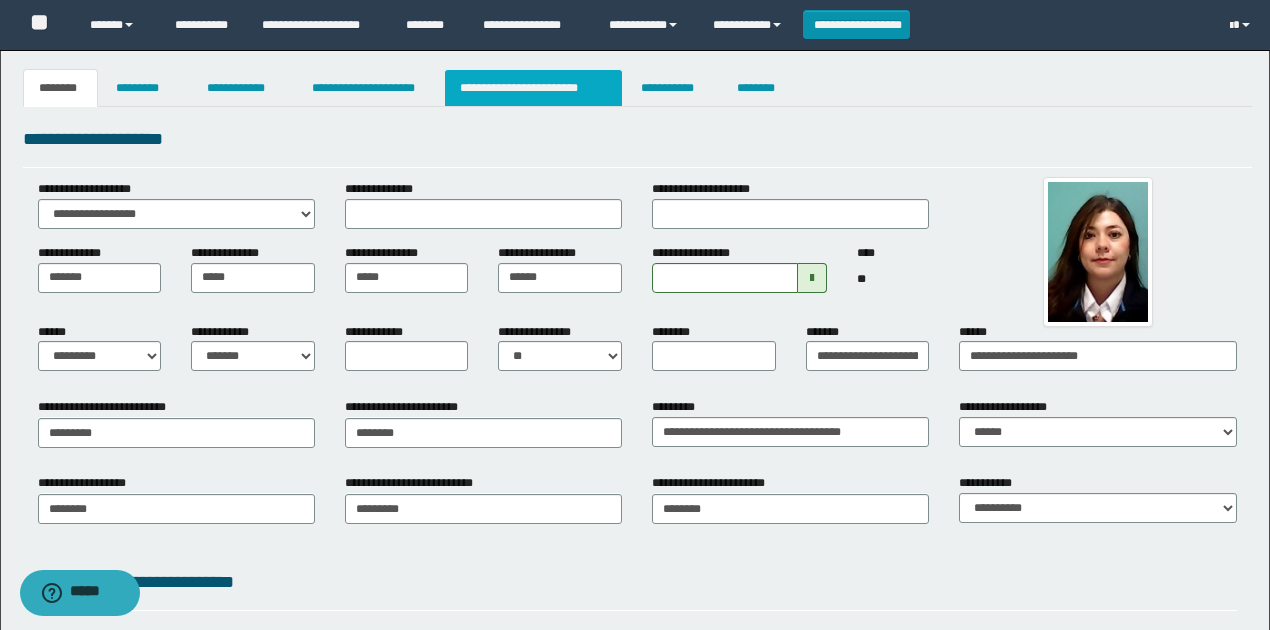 click on "**********" at bounding box center [533, 88] 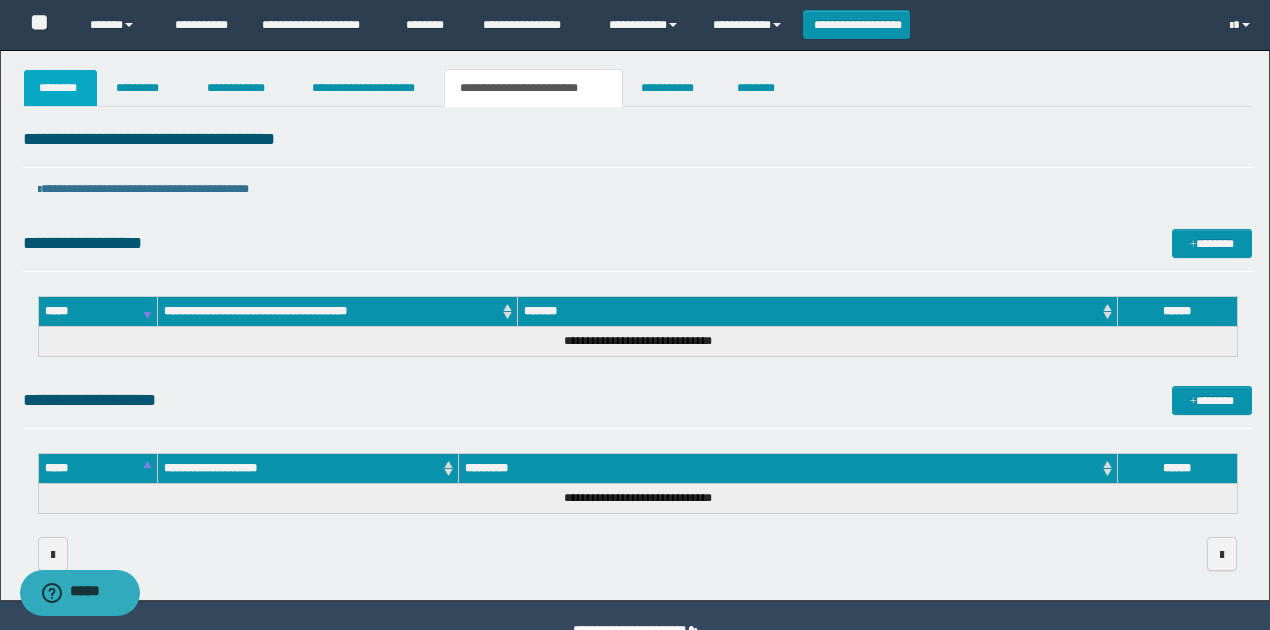 click on "********" at bounding box center [61, 88] 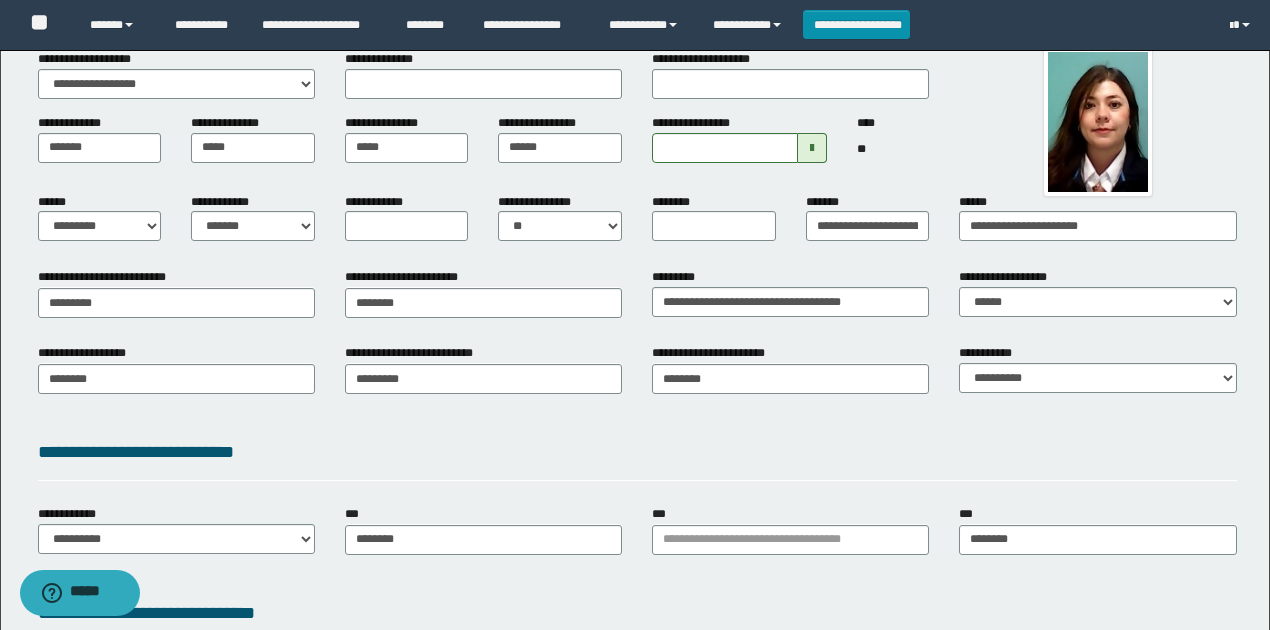 scroll, scrollTop: 133, scrollLeft: 0, axis: vertical 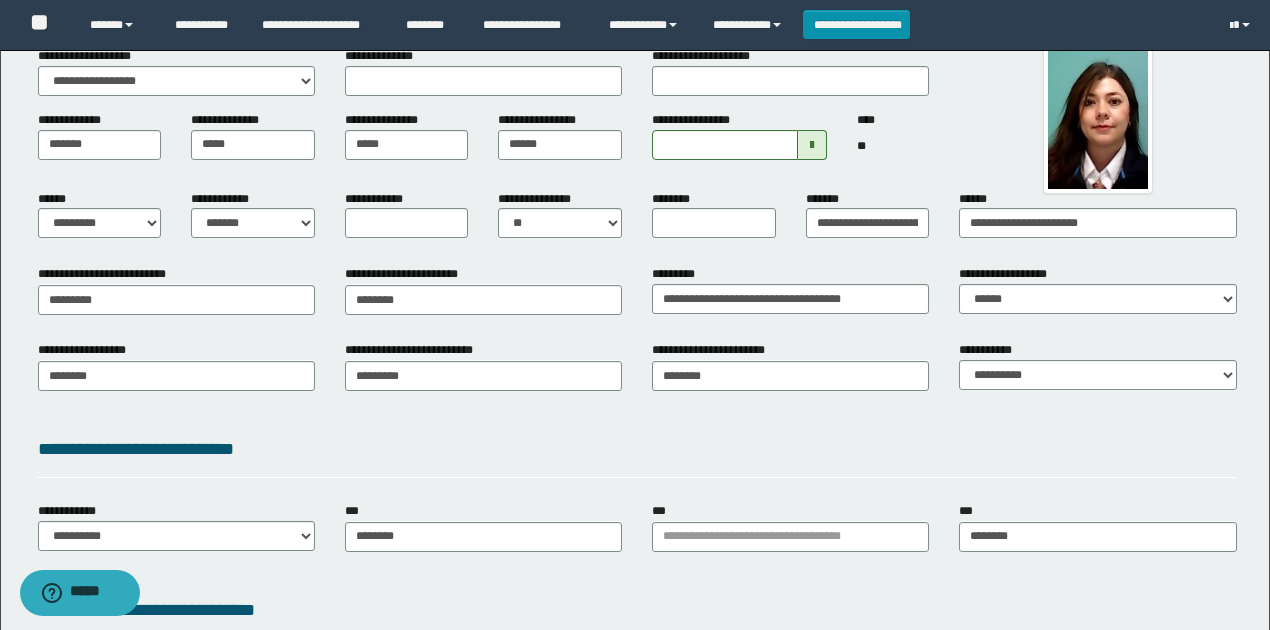 click on "**********" at bounding box center [483, 297] 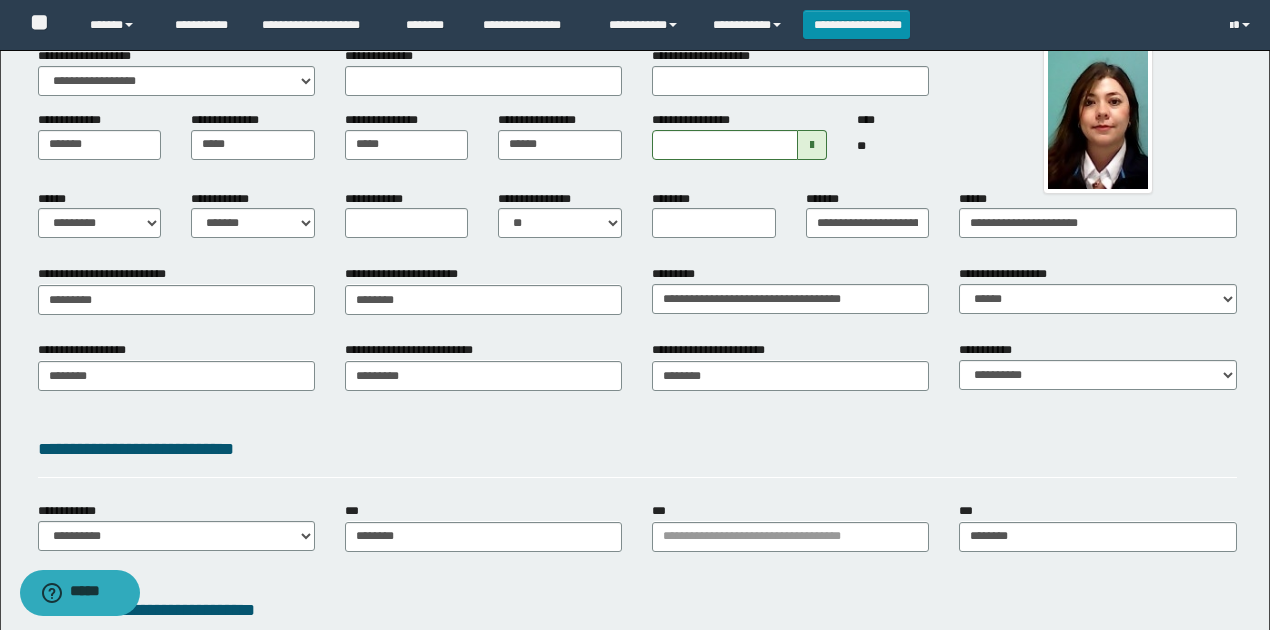 click on "**********" at bounding box center [483, 297] 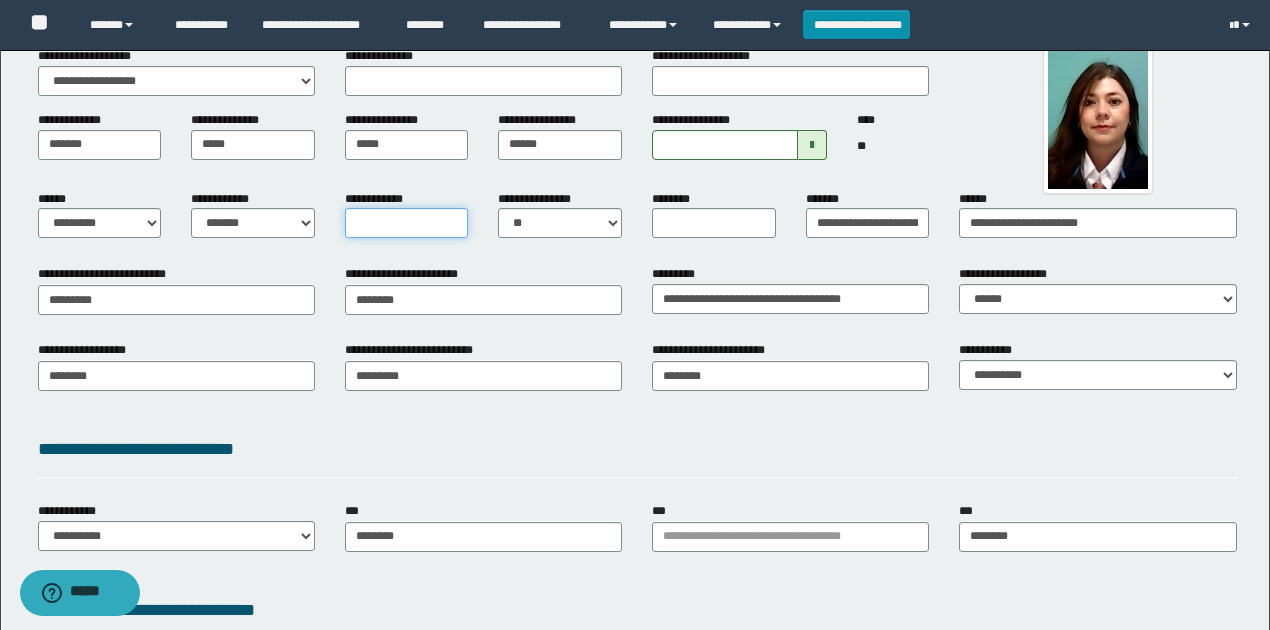 click on "**********" at bounding box center [407, 223] 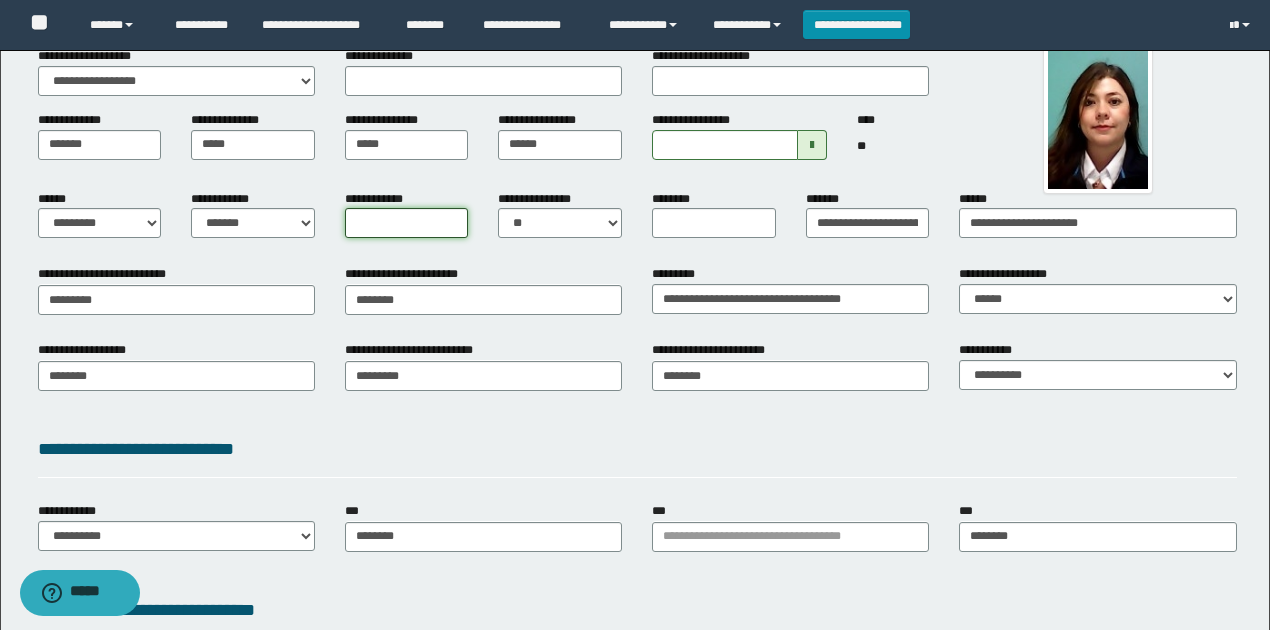 type on "*" 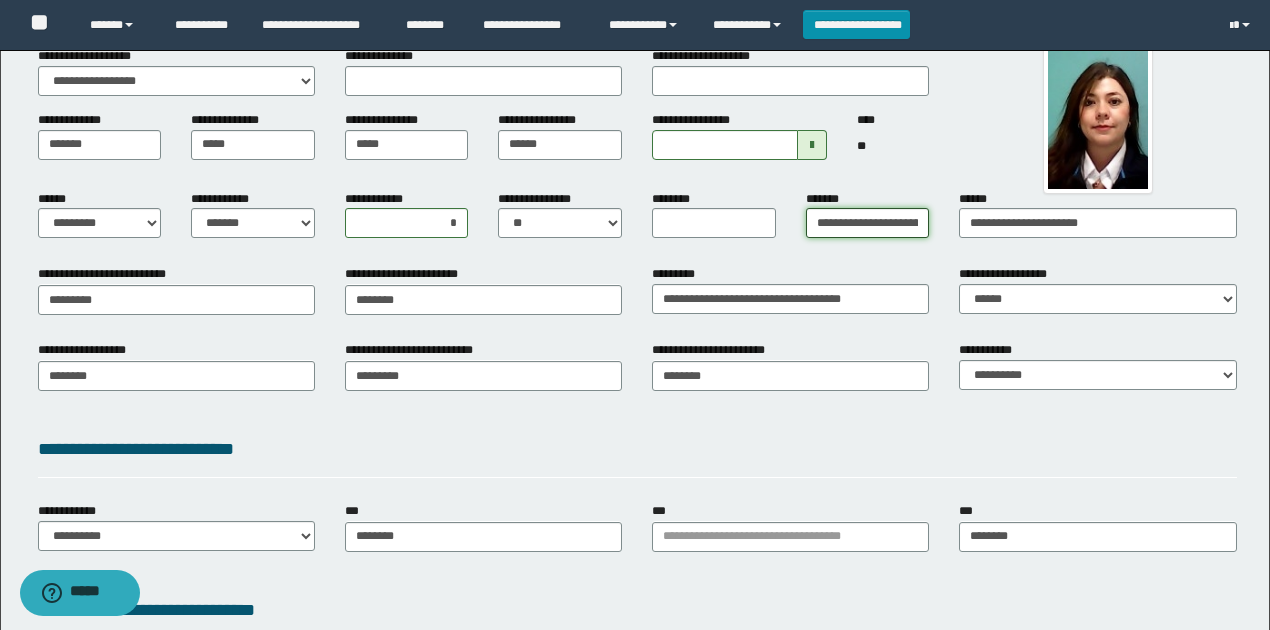 drag, startPoint x: 878, startPoint y: 218, endPoint x: 804, endPoint y: 218, distance: 74 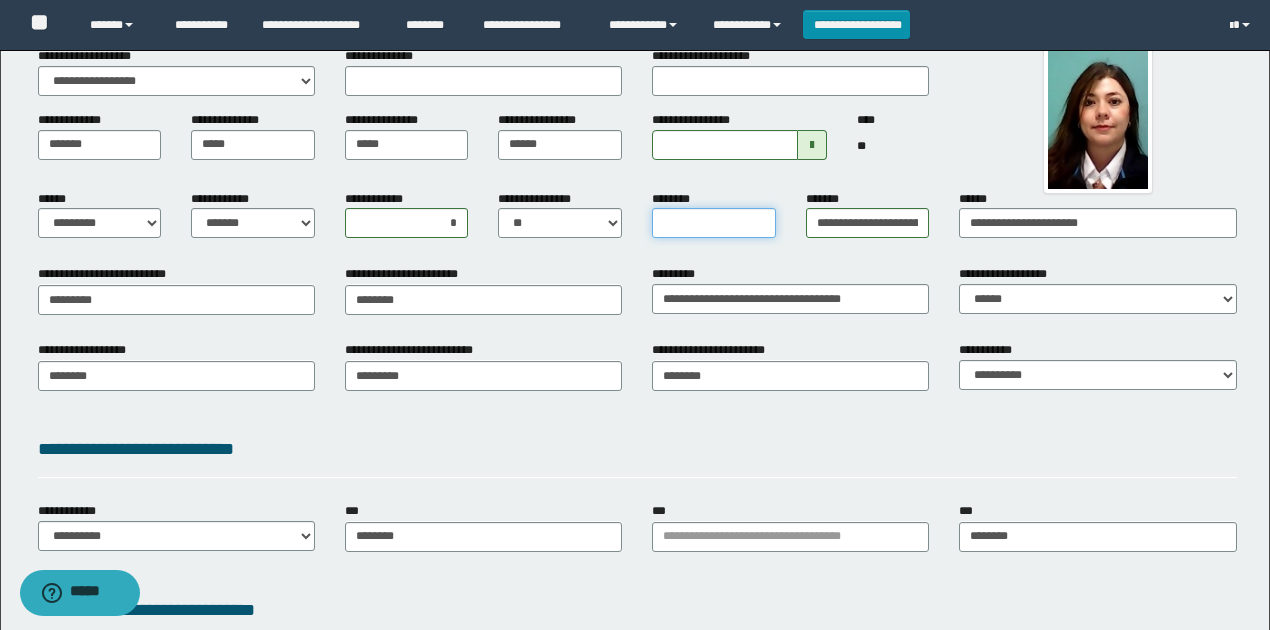click on "********" at bounding box center [714, 223] 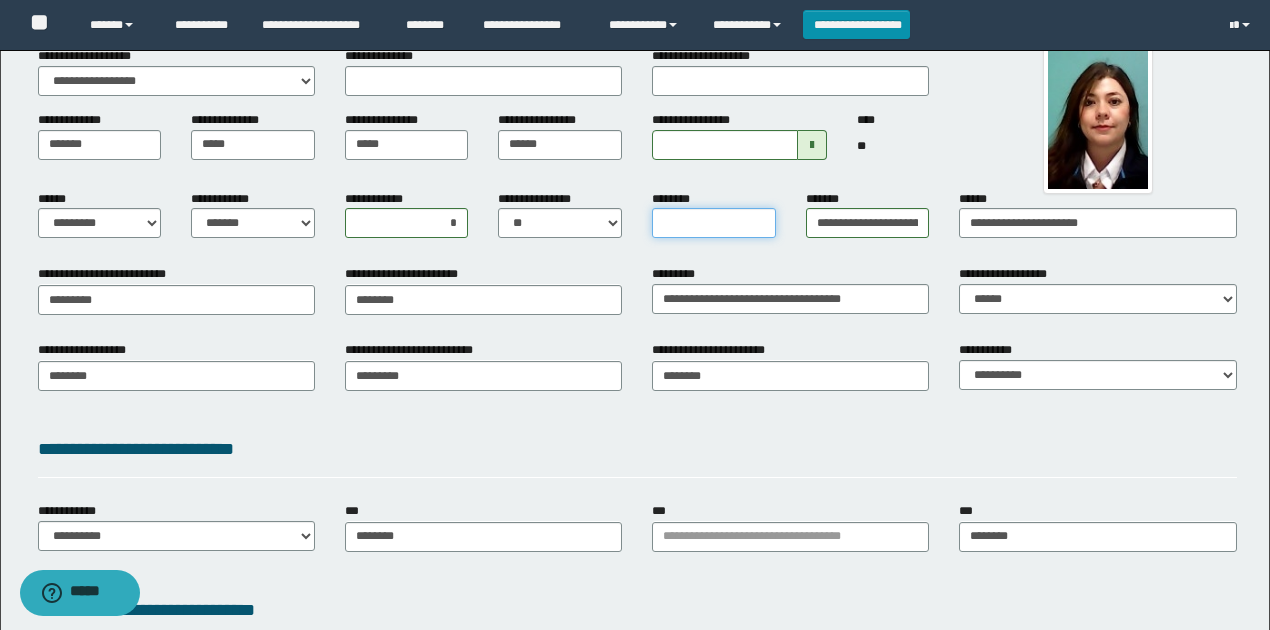 paste on "**********" 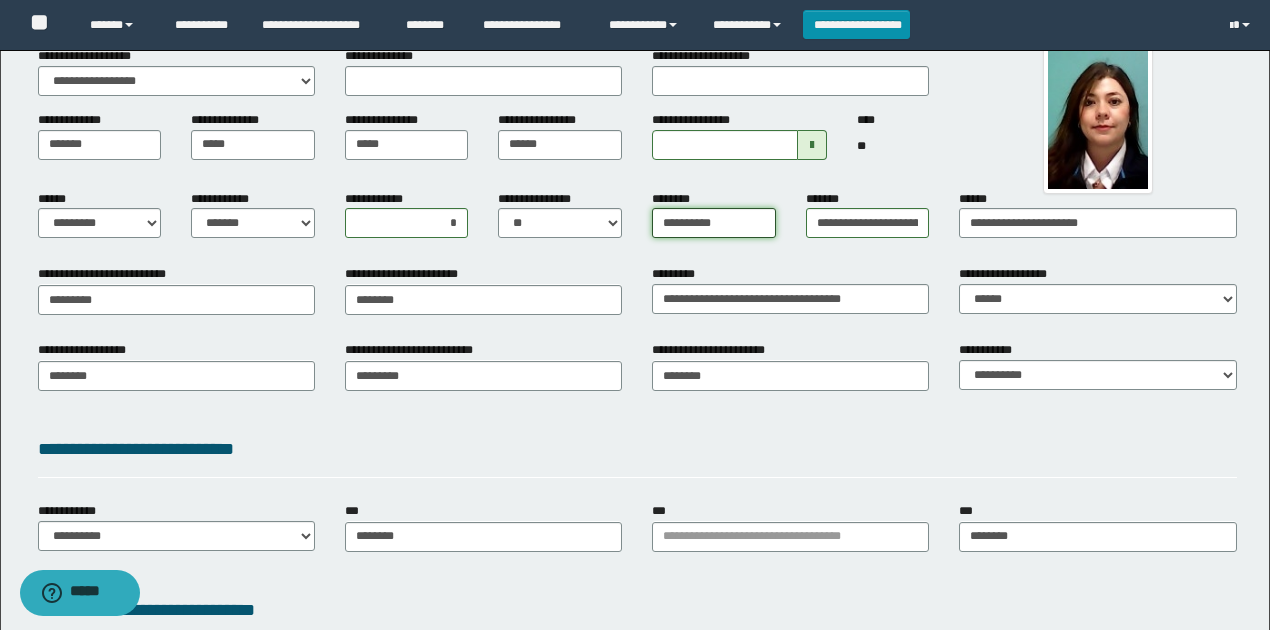 type on "**********" 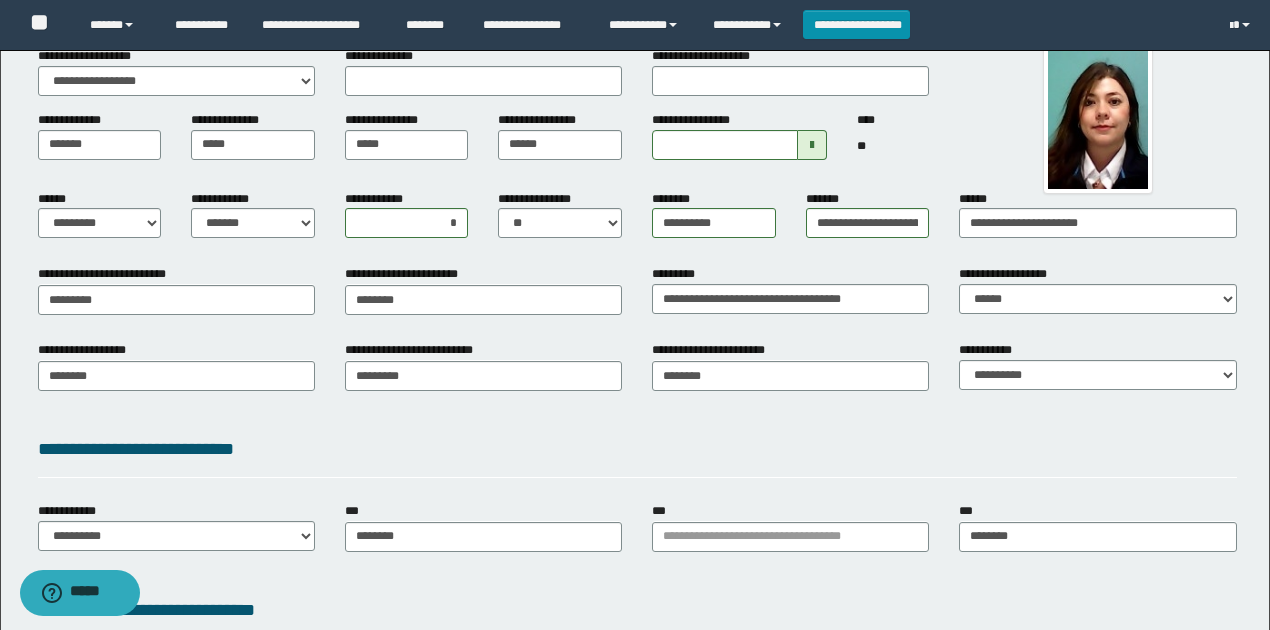 click on "**********" at bounding box center (637, 382) 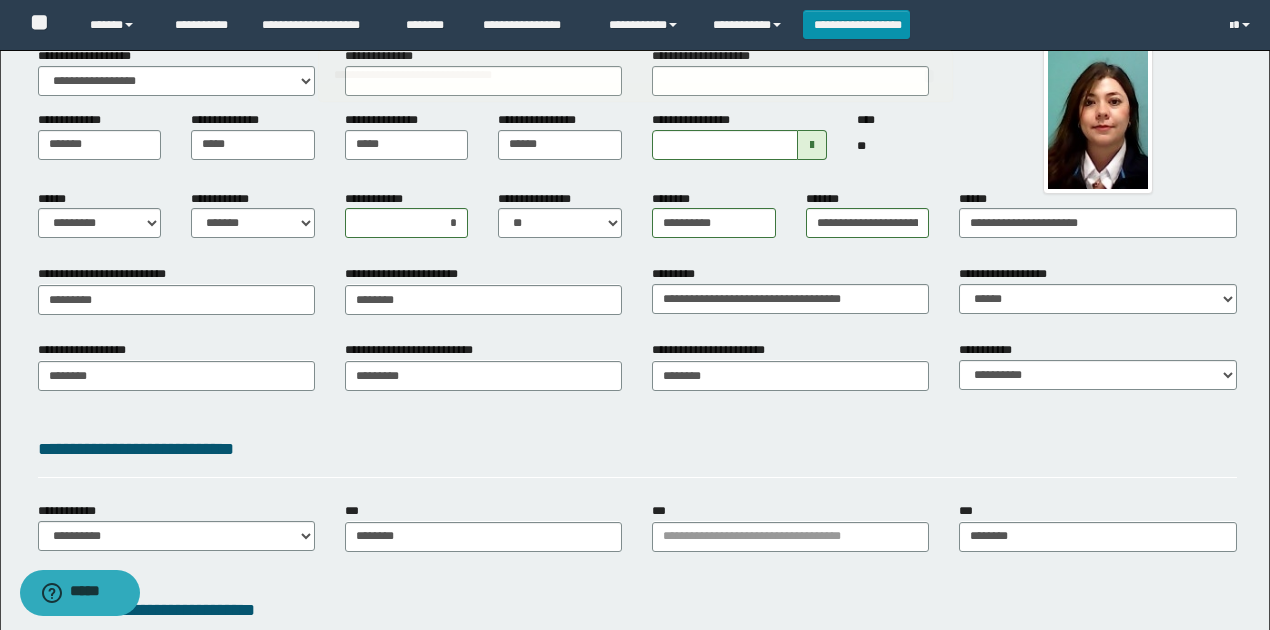 click on "**********" at bounding box center [790, 297] 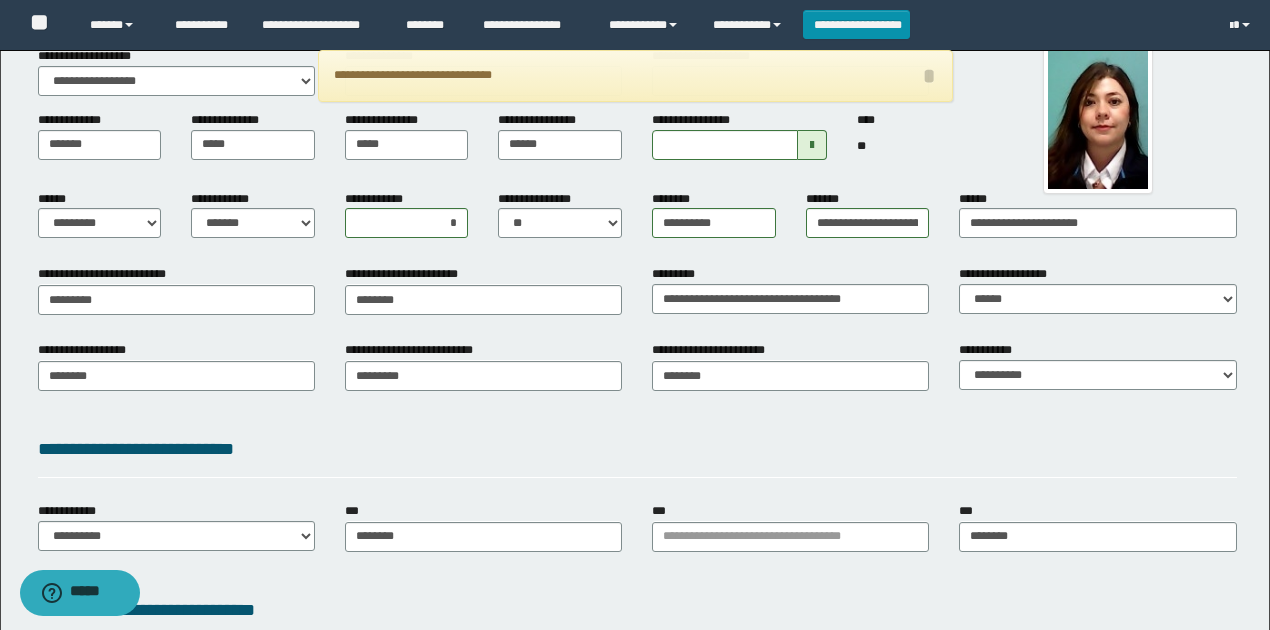 click on "**********" at bounding box center (637, 449) 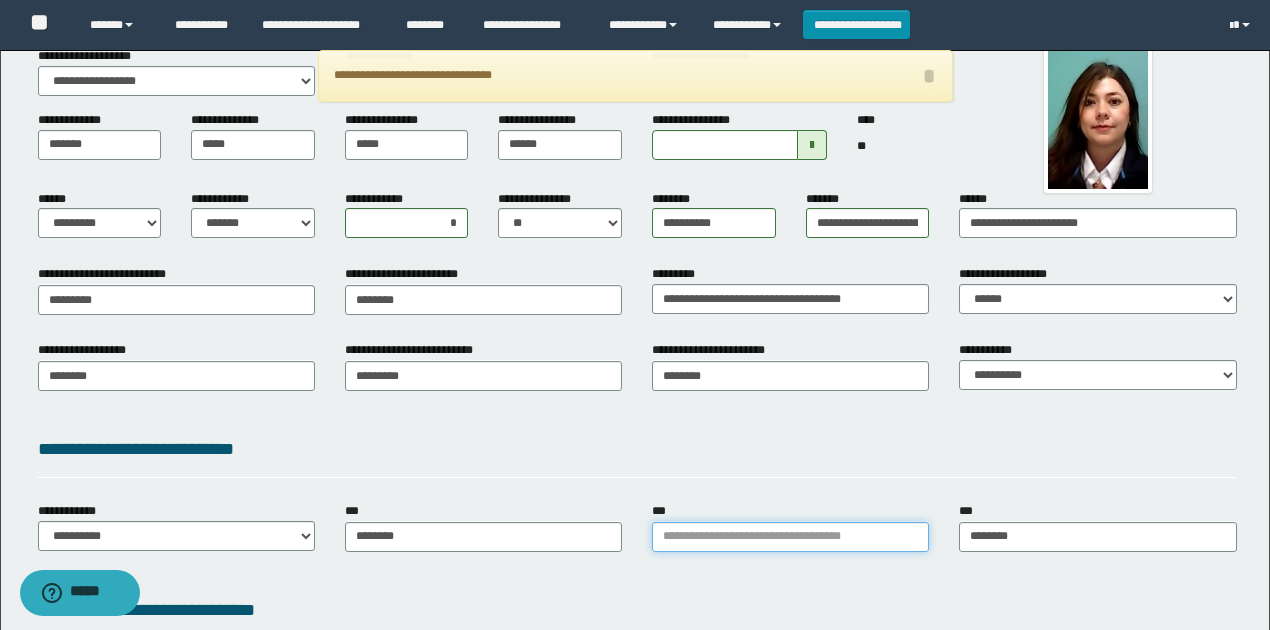 click on "***" at bounding box center [790, 537] 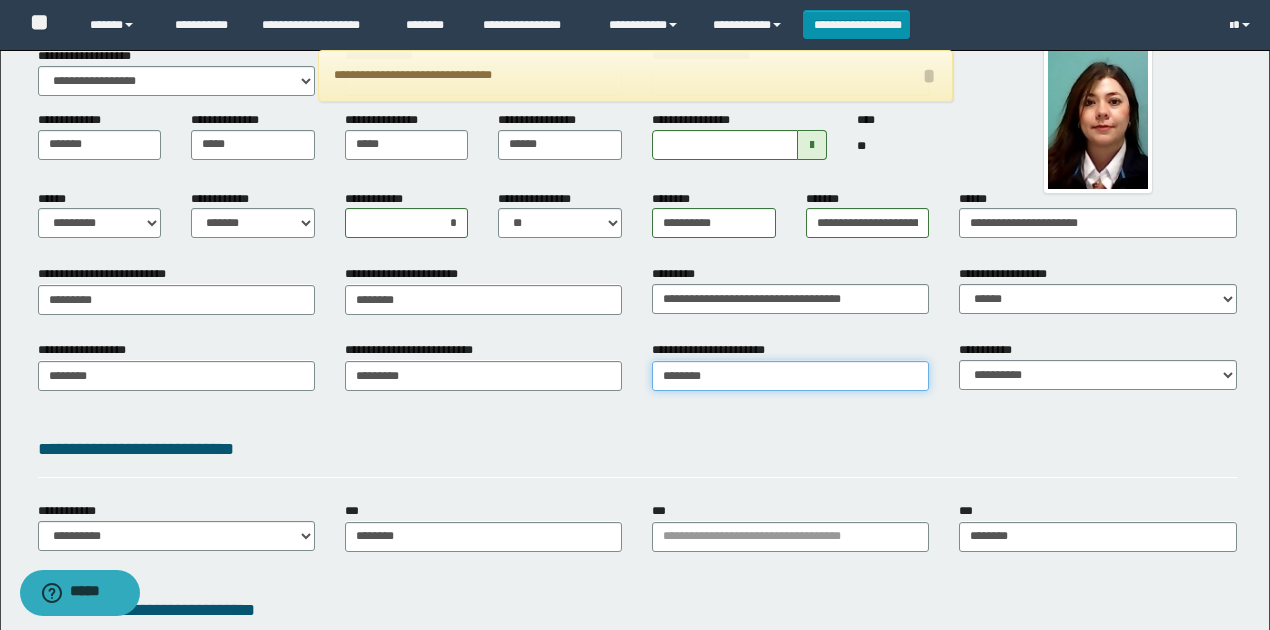 type on "********" 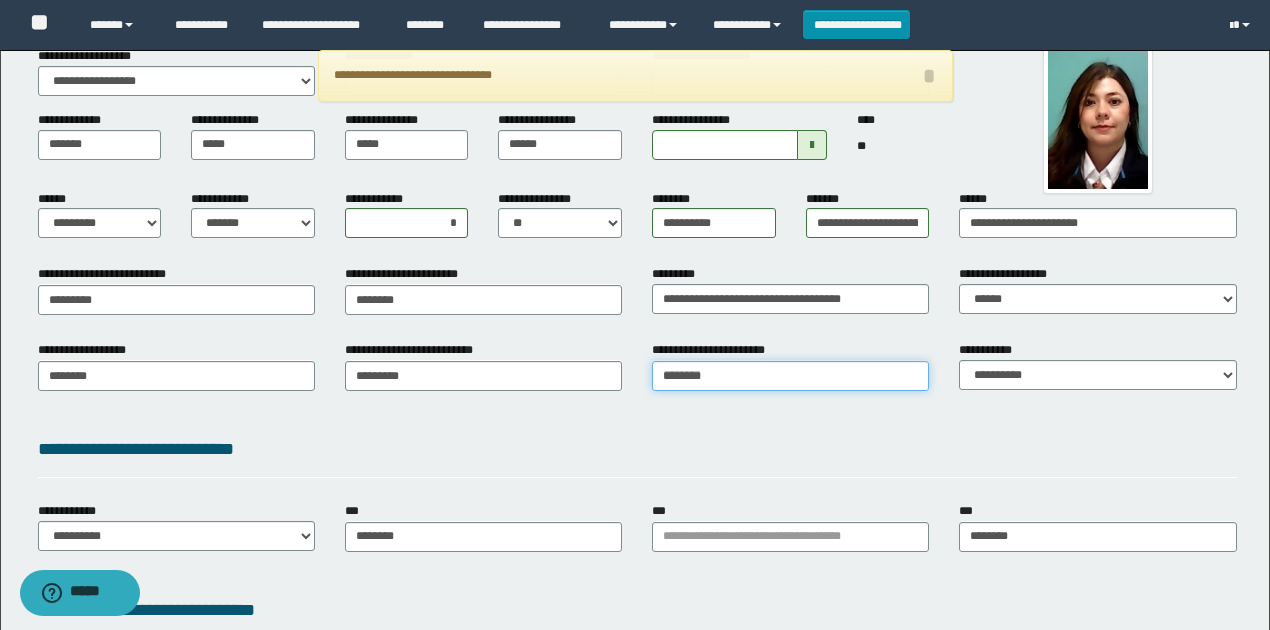 click on "********" at bounding box center (790, 376) 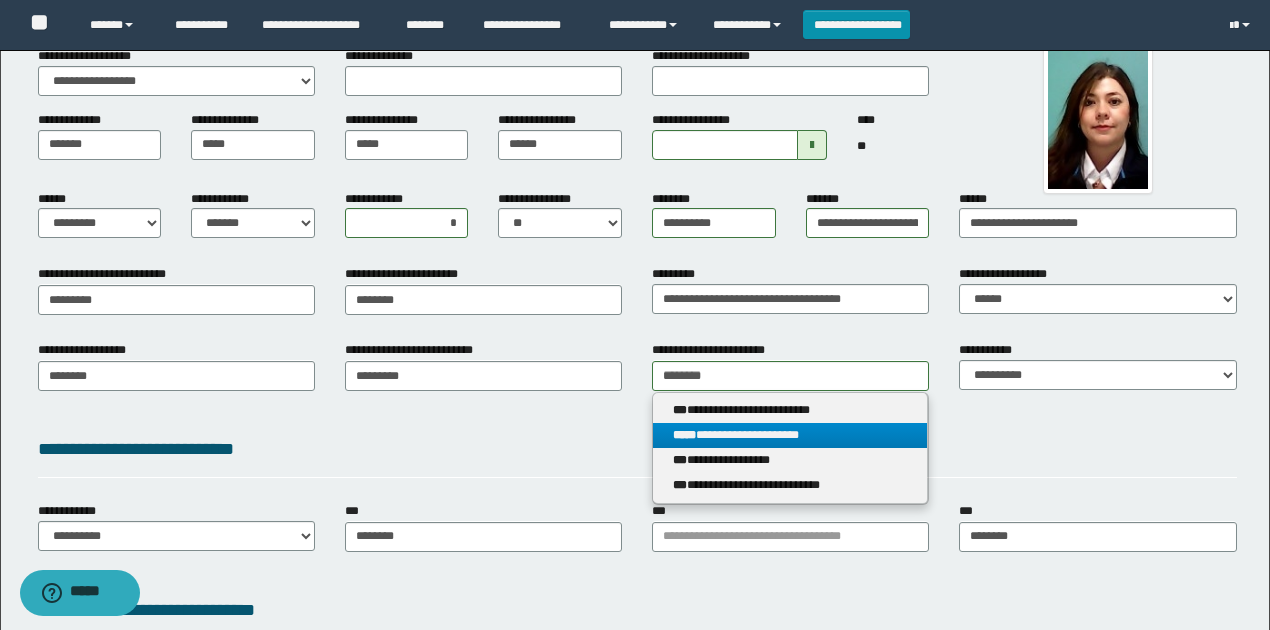 click on "*****" at bounding box center [684, 435] 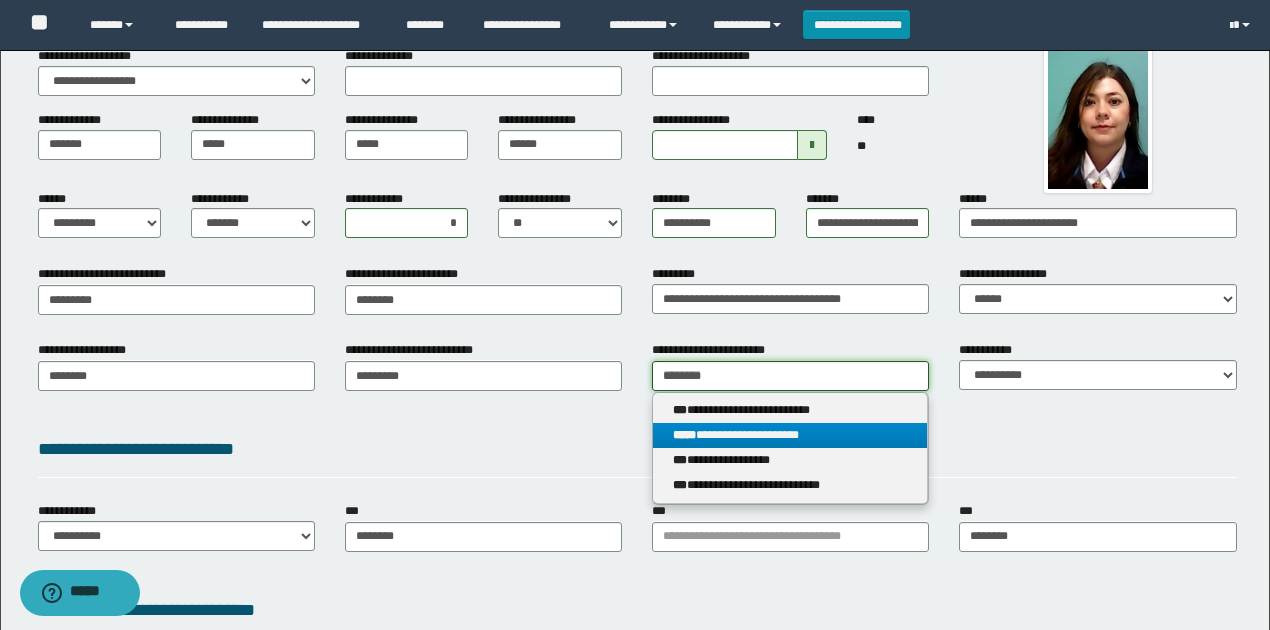 type 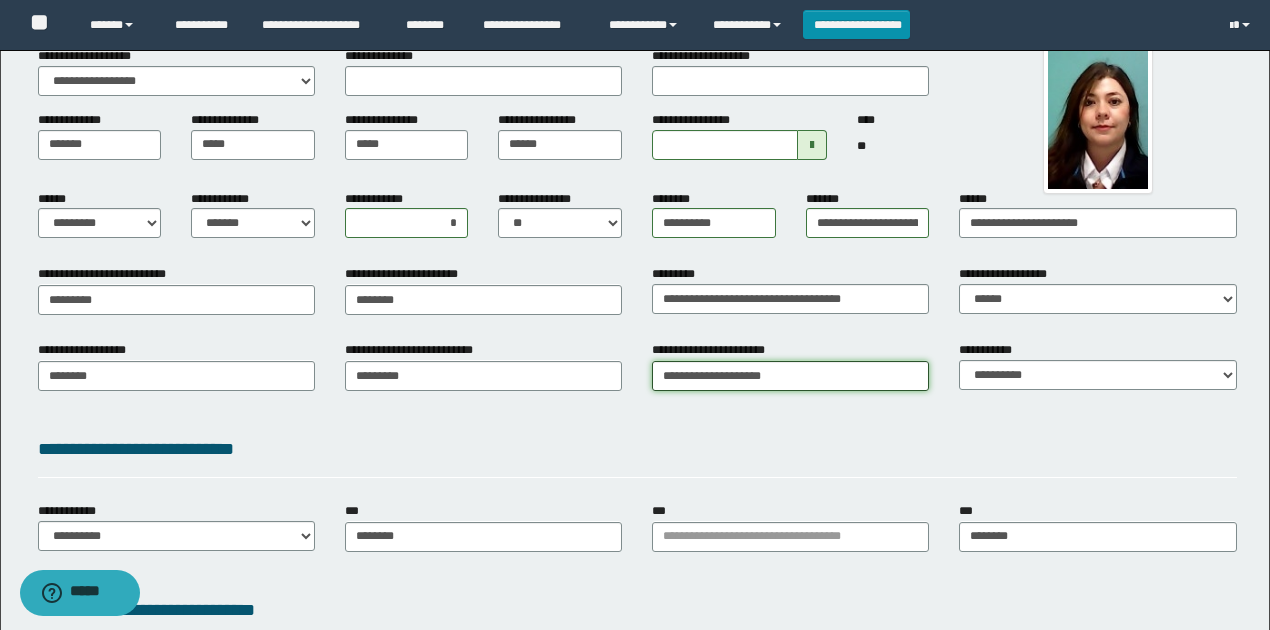 drag, startPoint x: 791, startPoint y: 377, endPoint x: 658, endPoint y: 374, distance: 133.03383 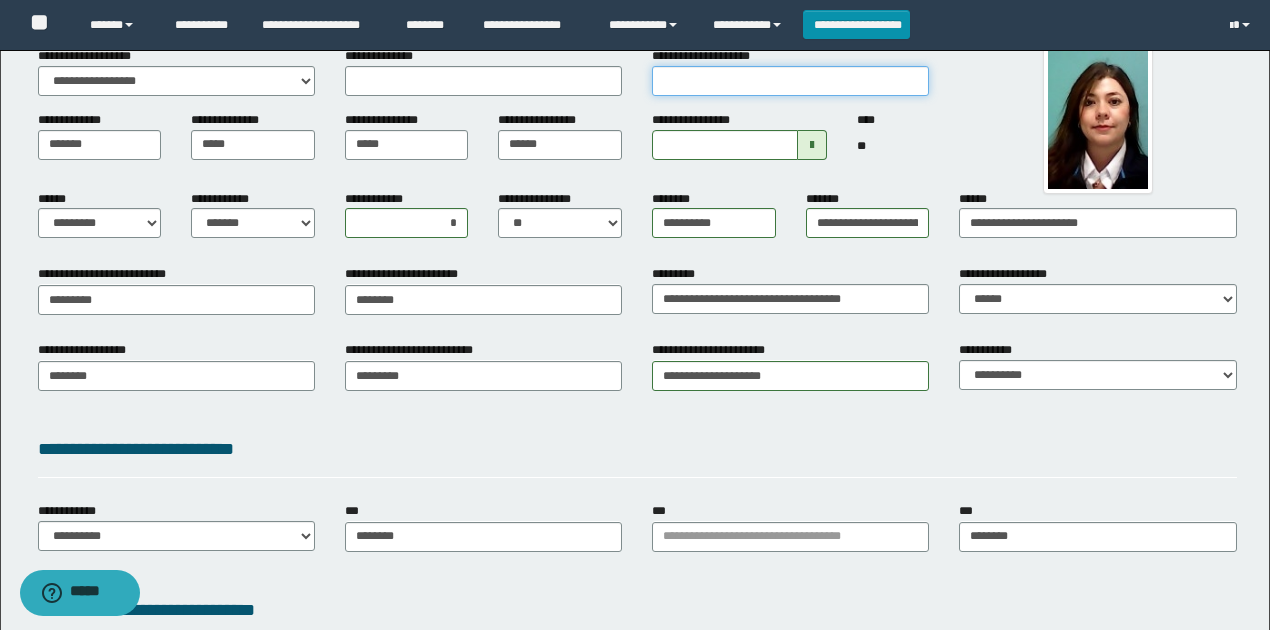 click on "**********" at bounding box center (790, 81) 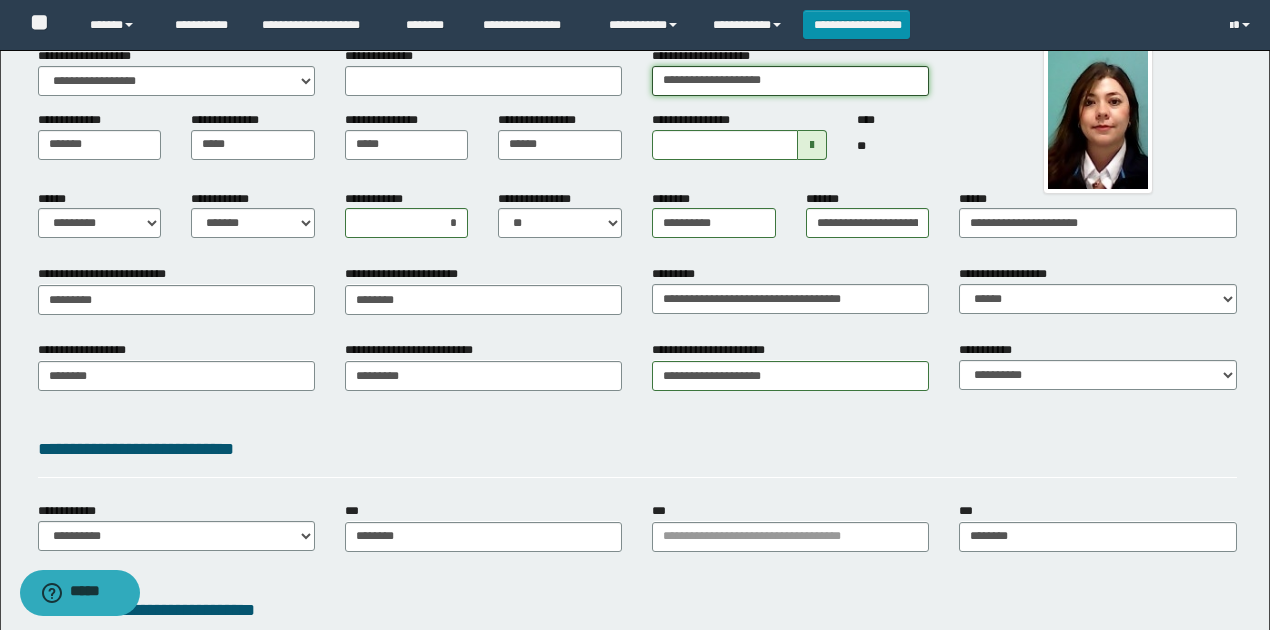 type on "**********" 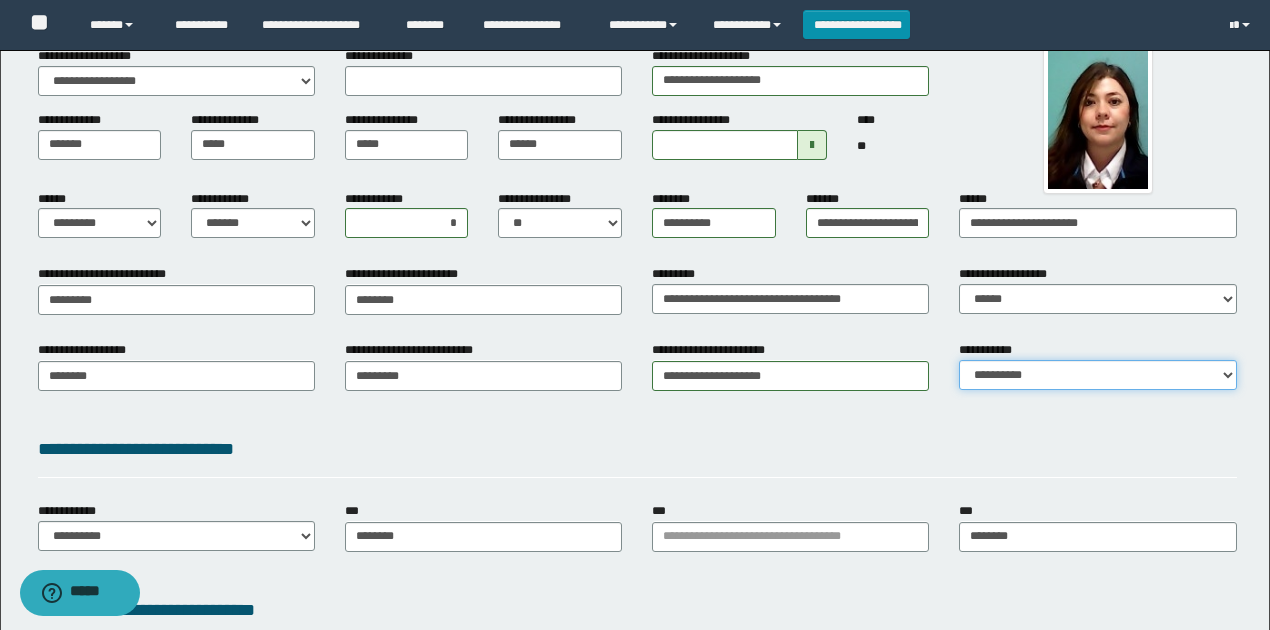 click on "**********" at bounding box center [1097, 375] 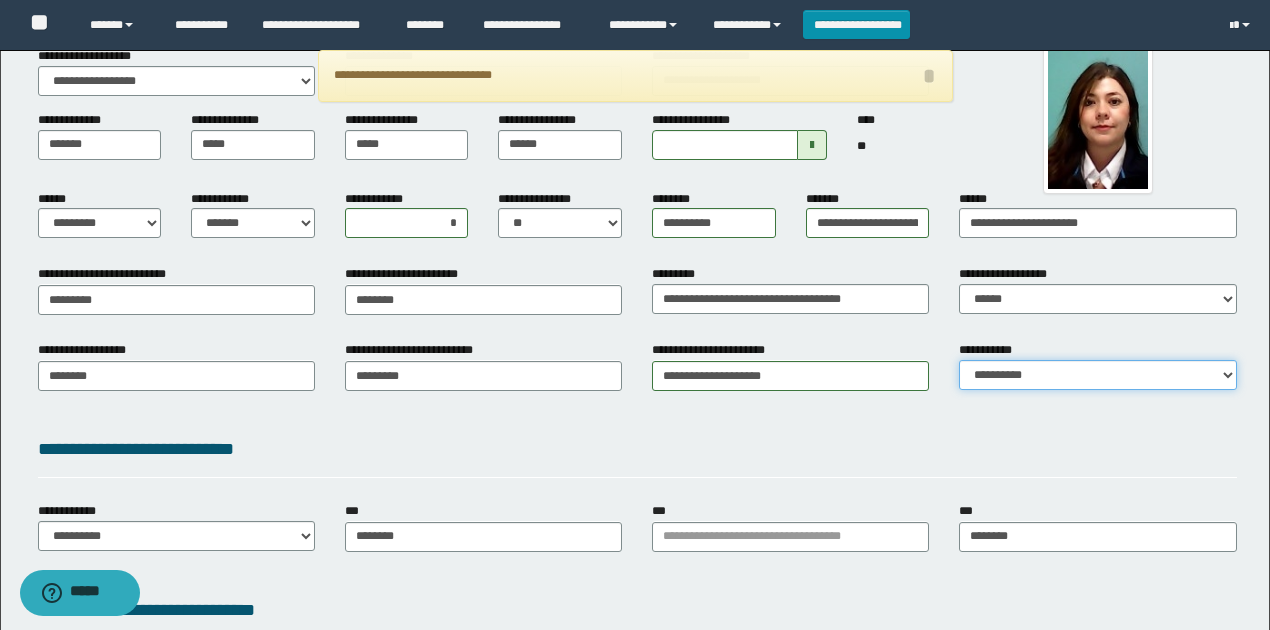 select on "*" 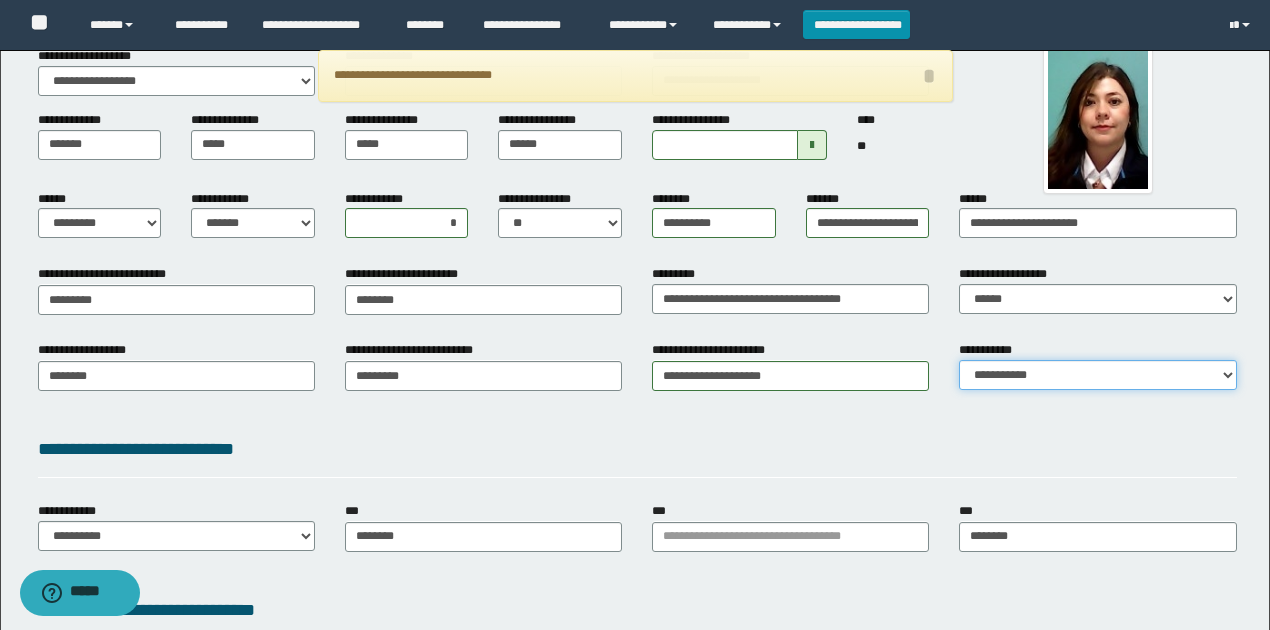 click on "**********" at bounding box center [1097, 375] 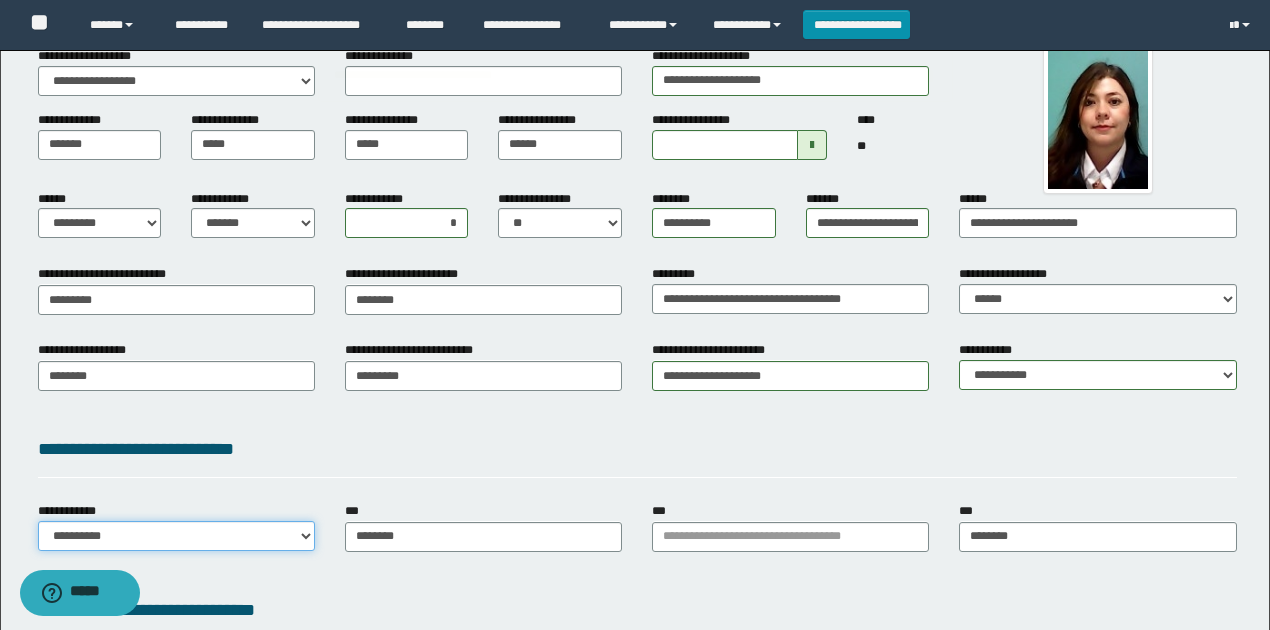click on "**********" at bounding box center [176, 536] 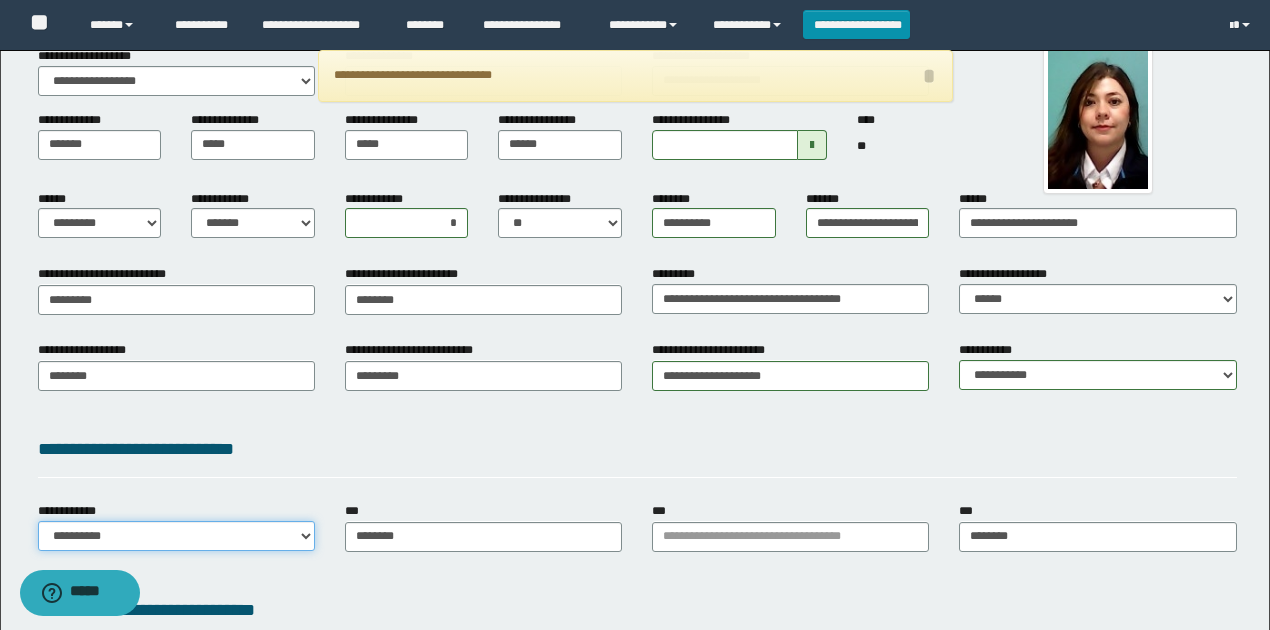 select on "**" 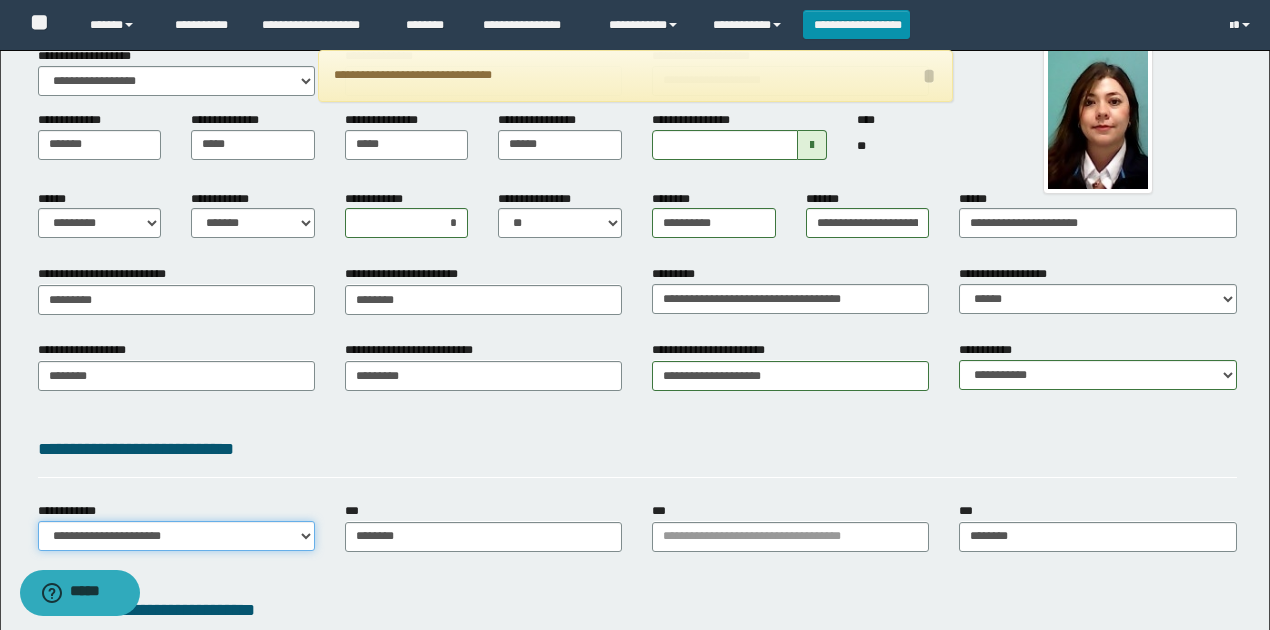 click on "**********" at bounding box center (176, 536) 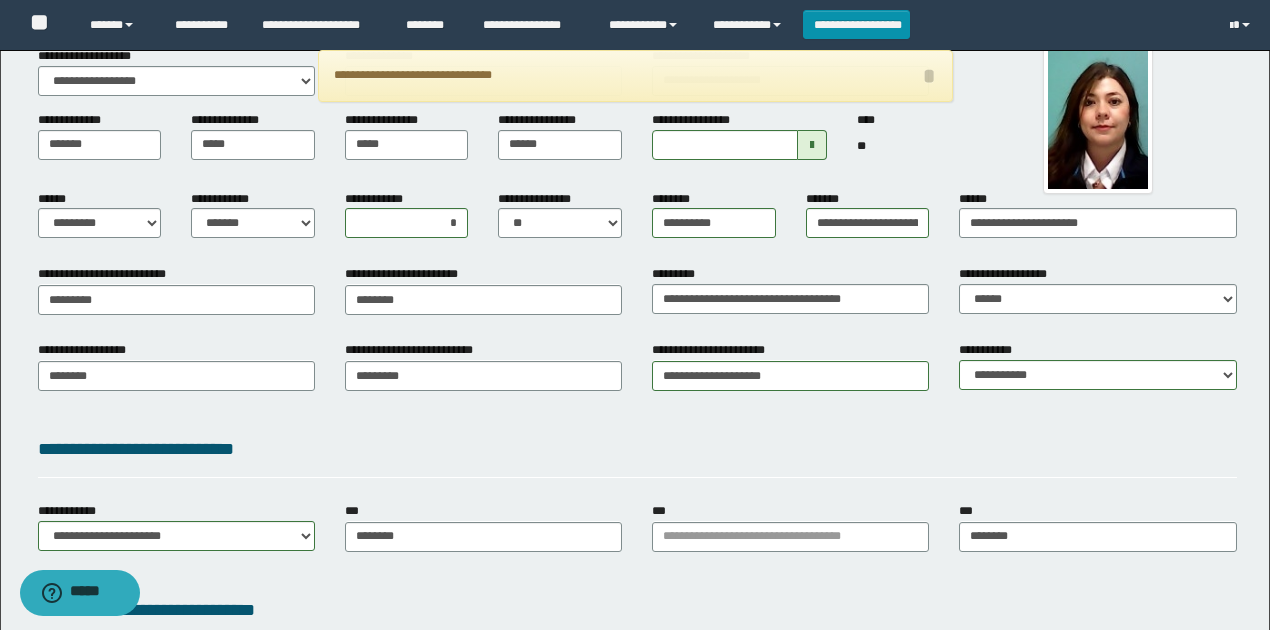 click on "**********" at bounding box center [637, 453] 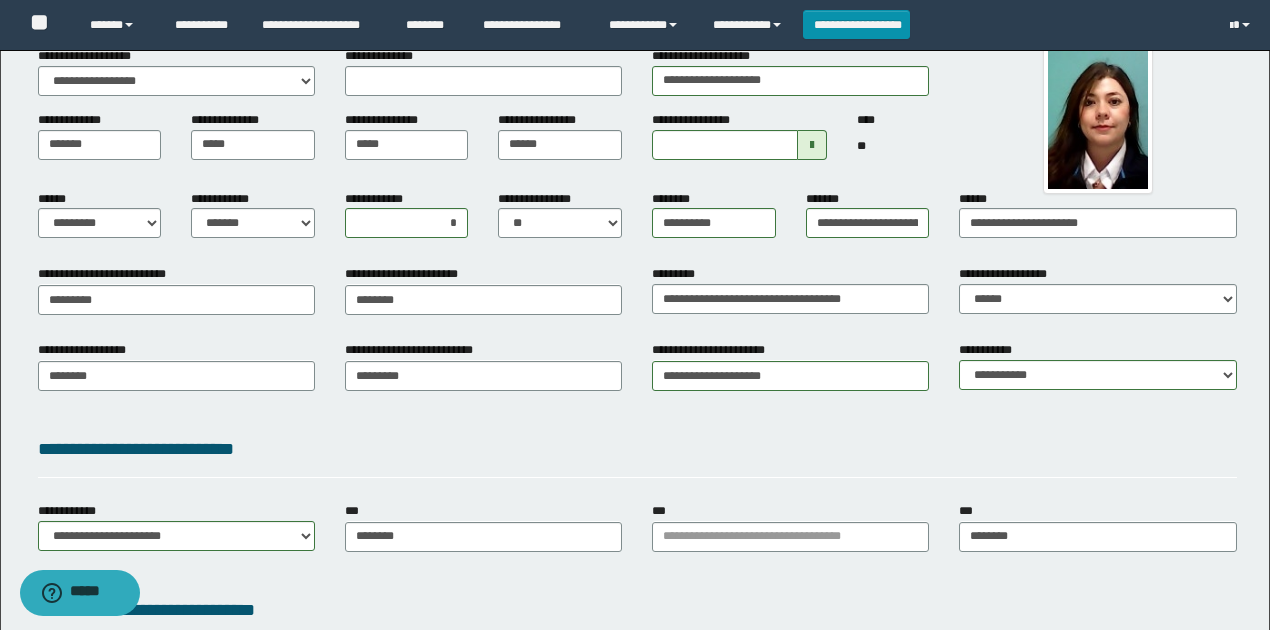 click on "**********" at bounding box center (637, 453) 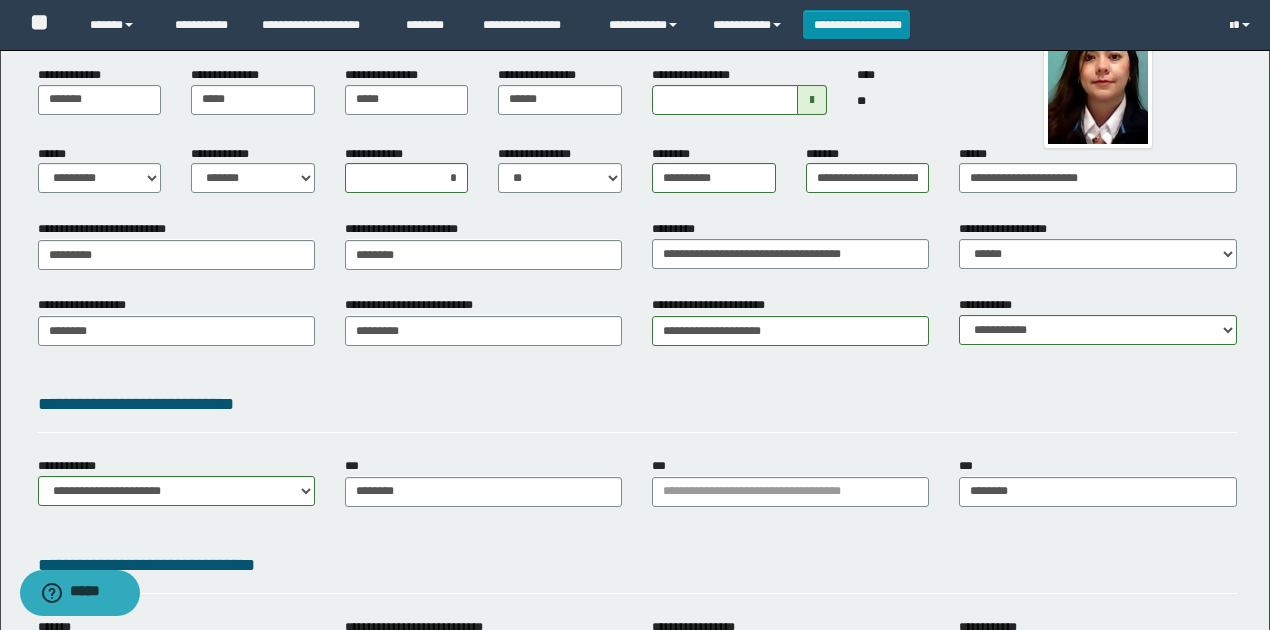scroll, scrollTop: 266, scrollLeft: 0, axis: vertical 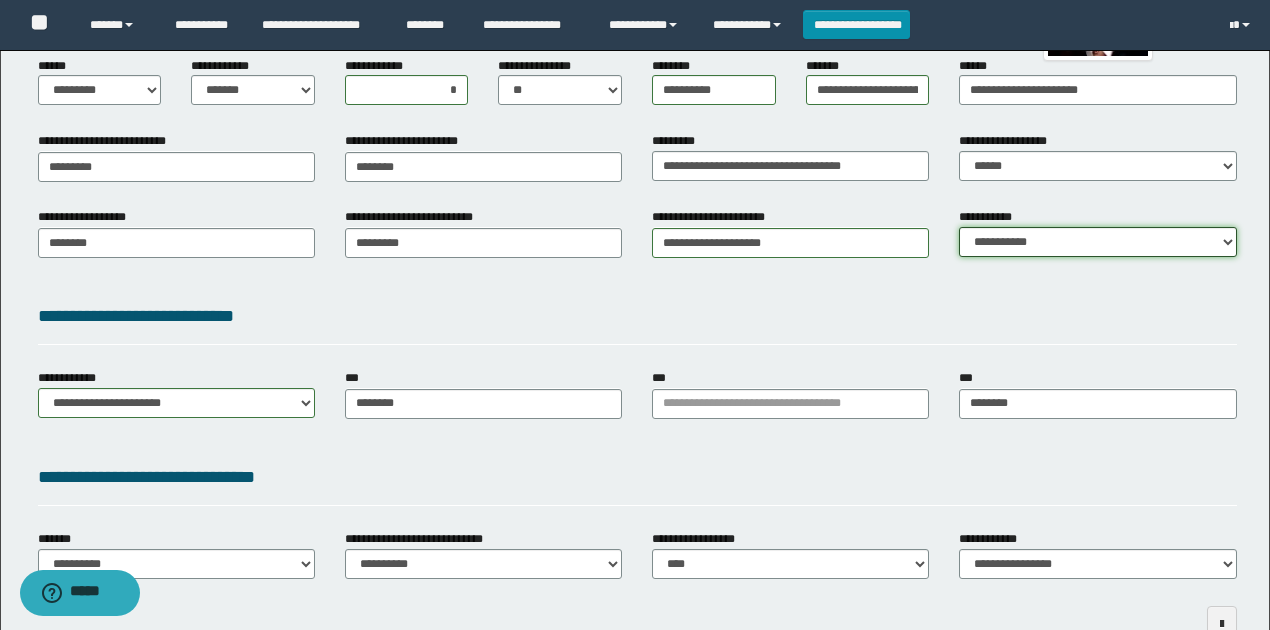 click on "**********" at bounding box center [1097, 242] 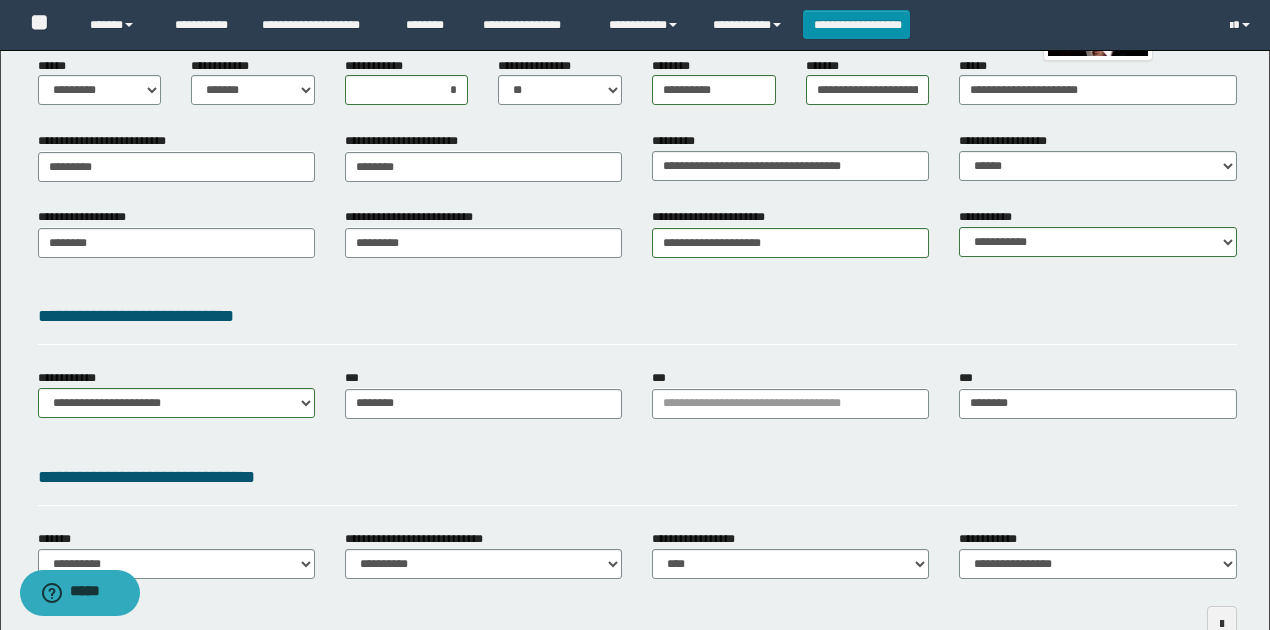click on "**********" at bounding box center [637, 316] 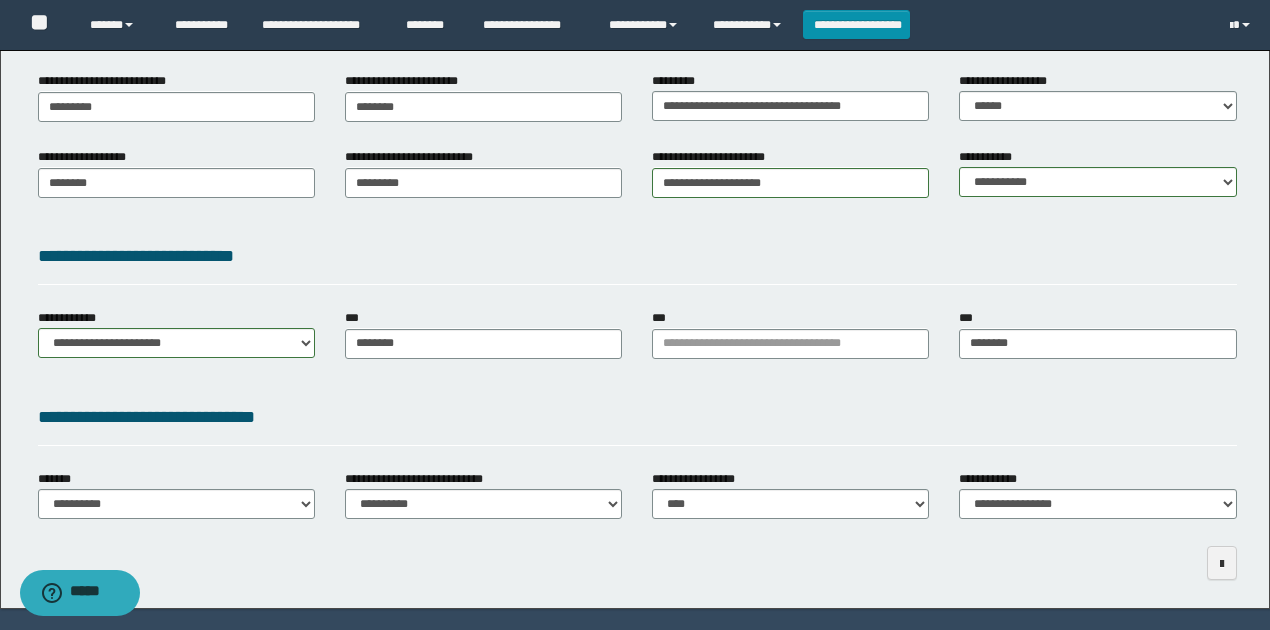 scroll, scrollTop: 383, scrollLeft: 0, axis: vertical 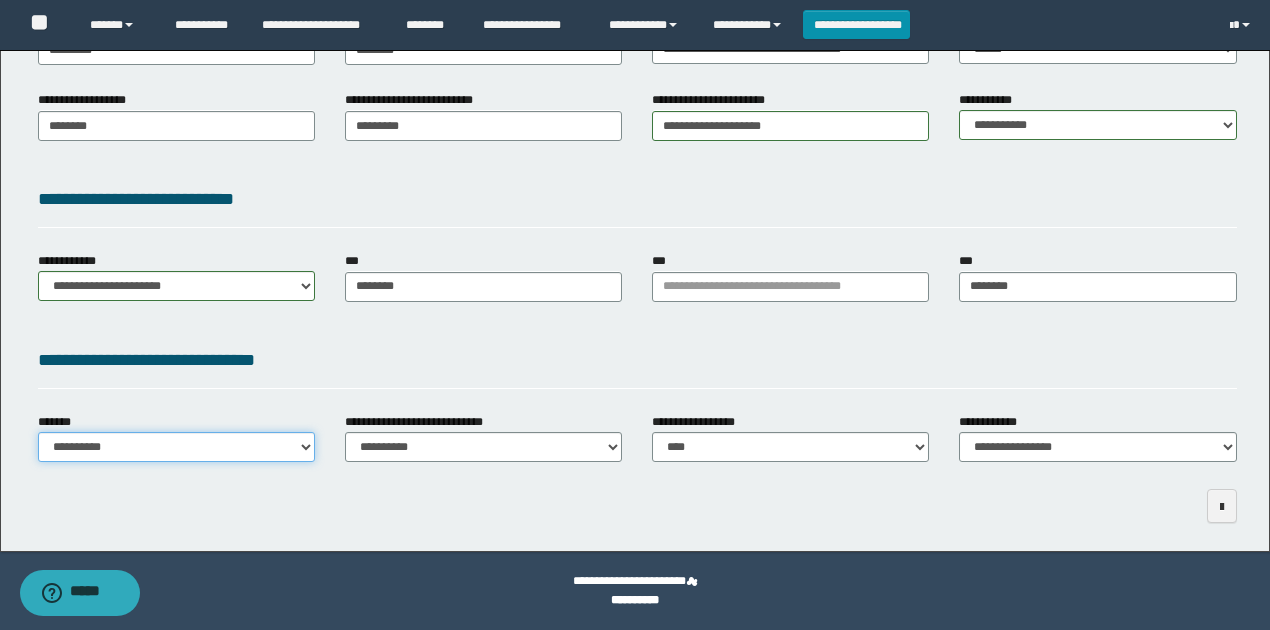 click on "**********" at bounding box center (176, 447) 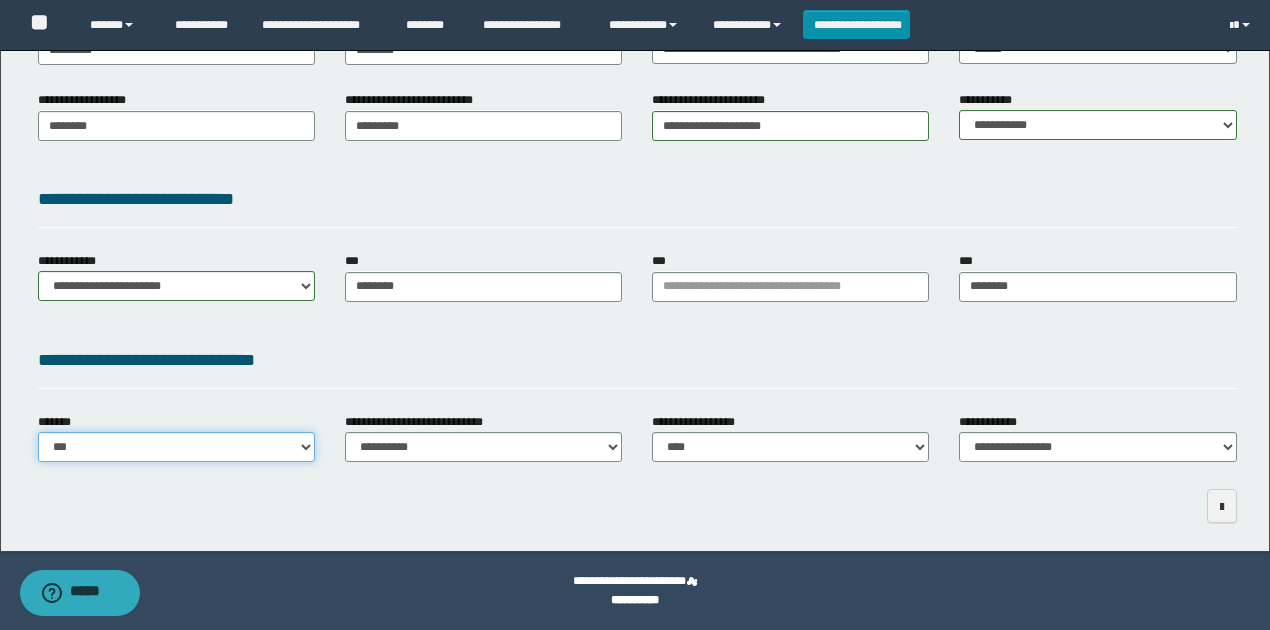 click on "**********" at bounding box center (176, 447) 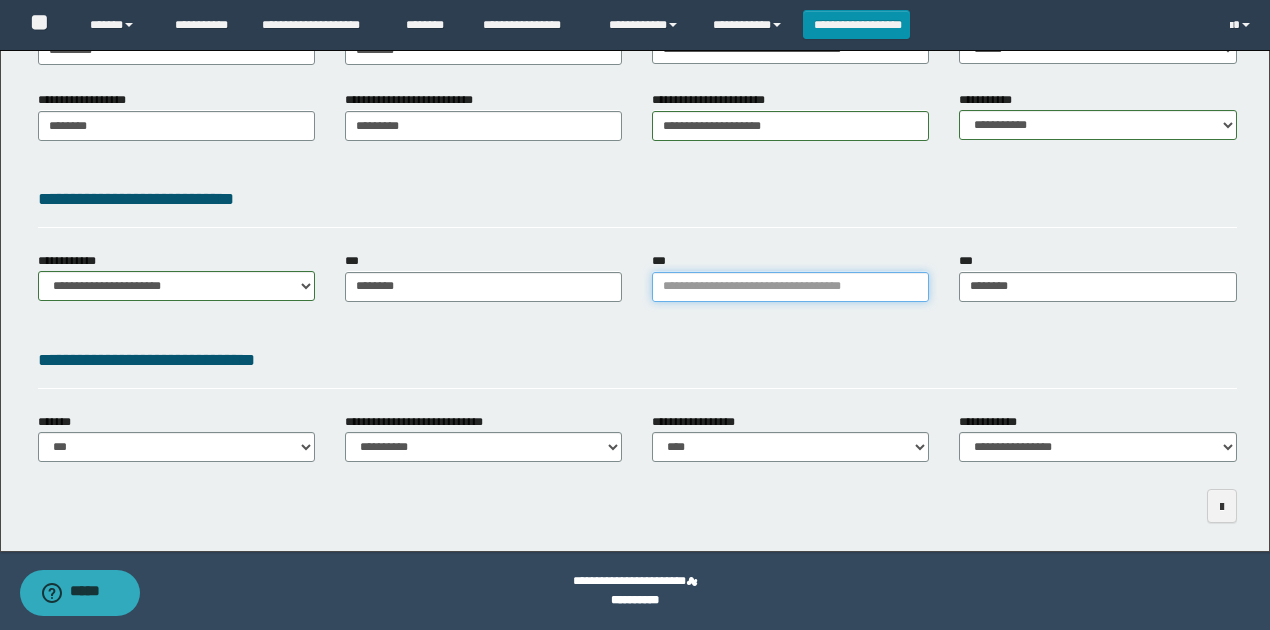 click on "***" at bounding box center (790, 287) 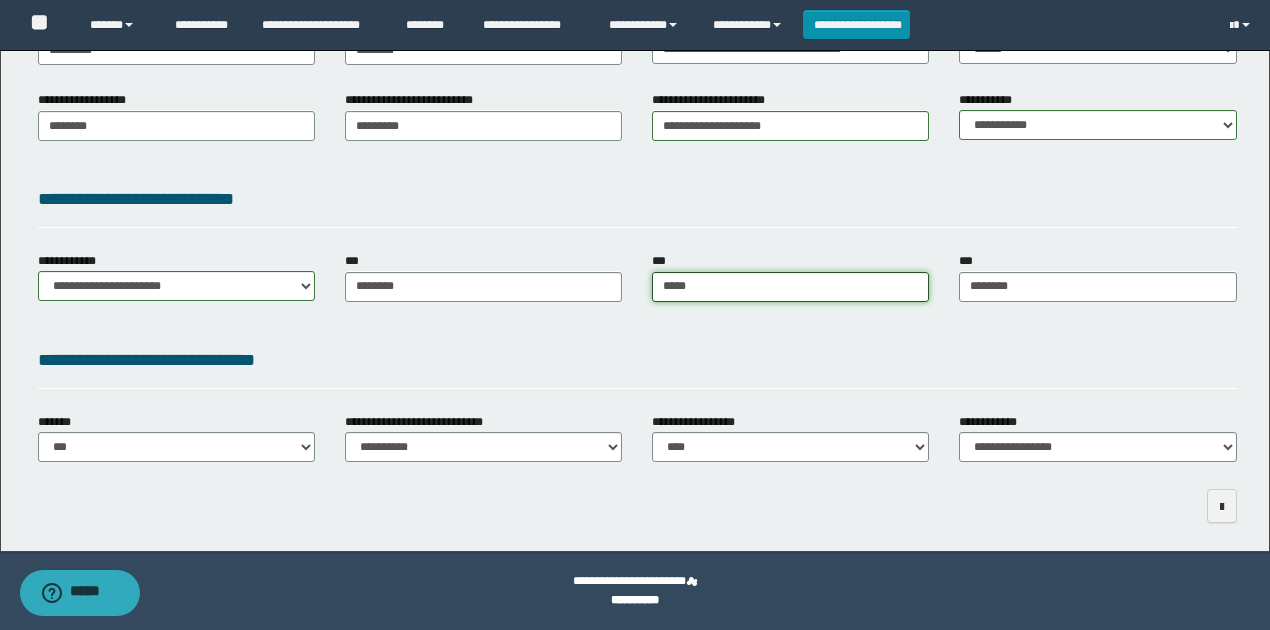 type on "******" 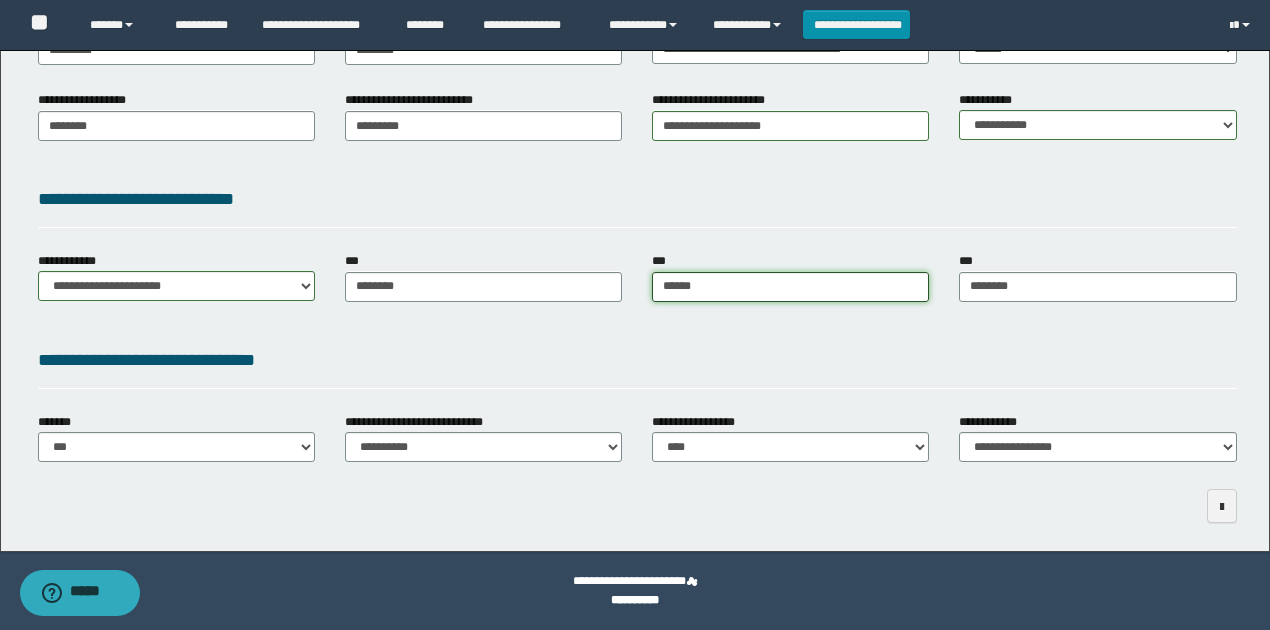 type on "**********" 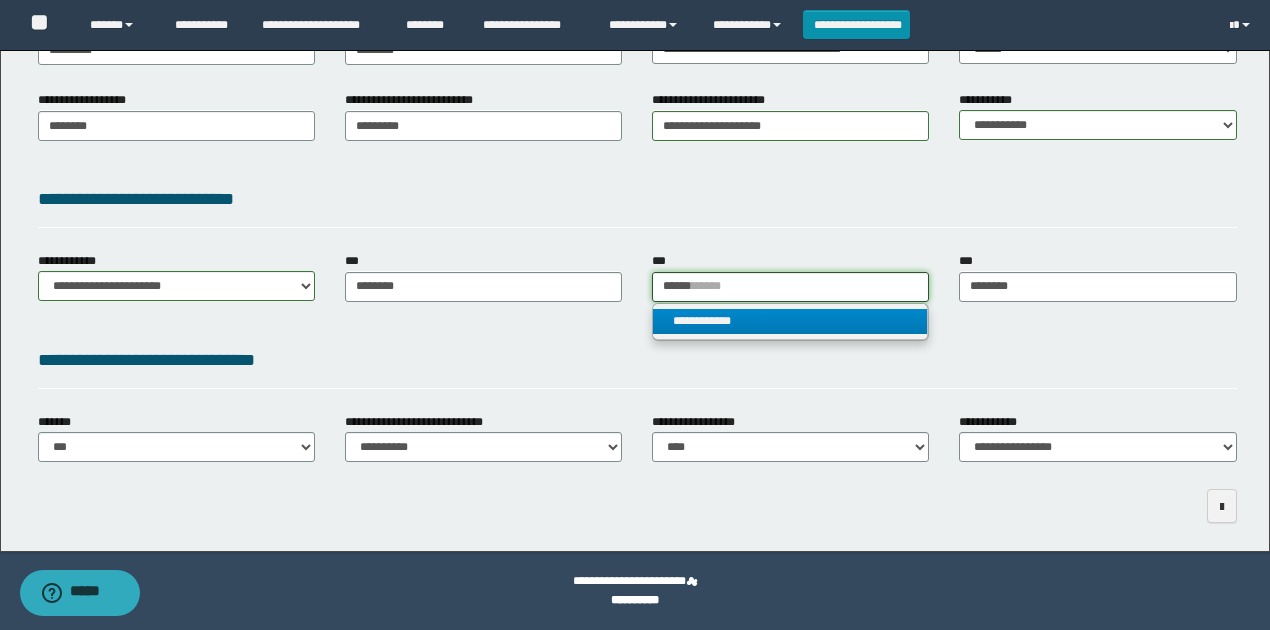 type on "******" 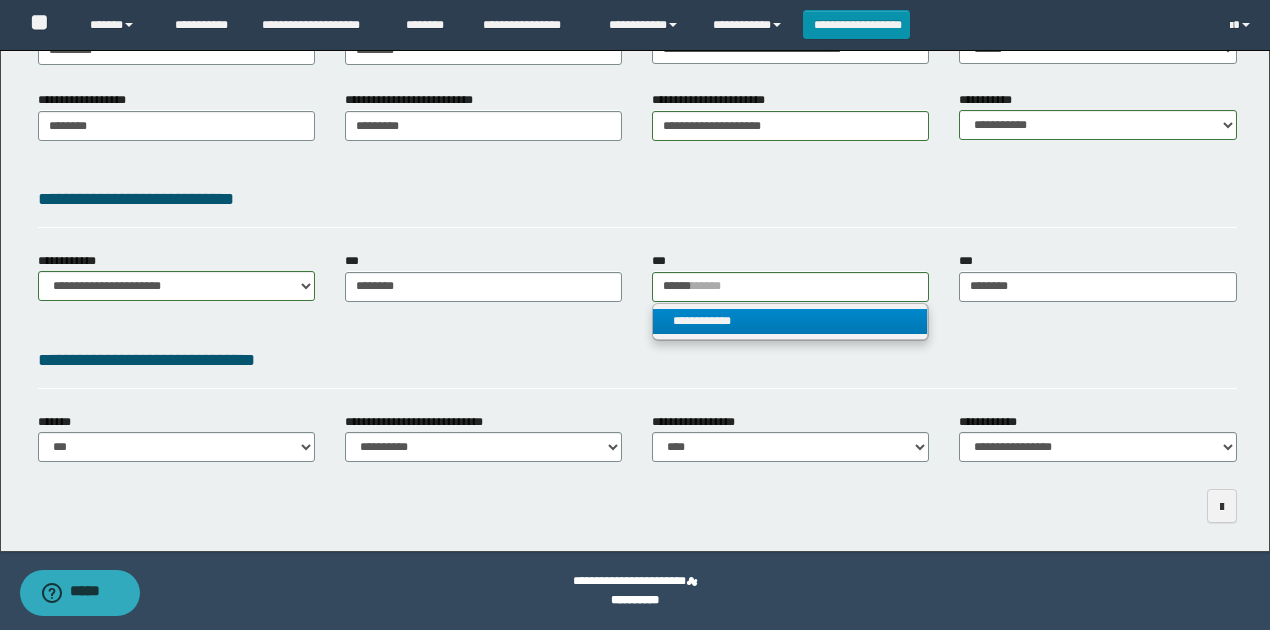 click on "**********" at bounding box center (790, 321) 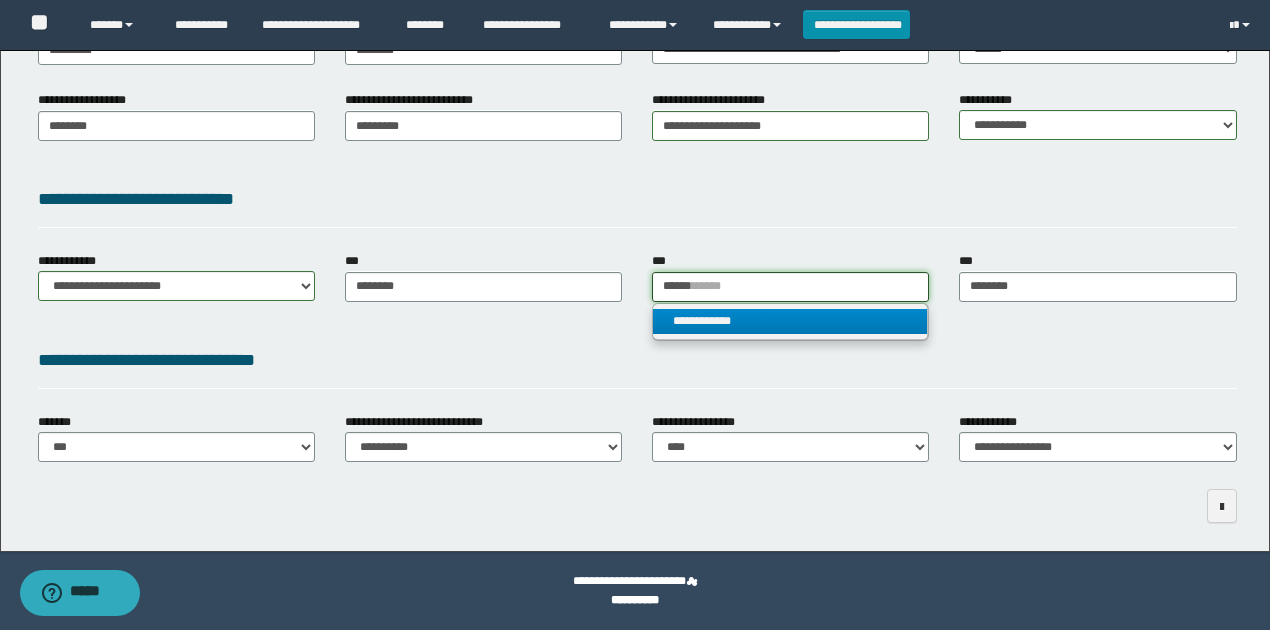 type 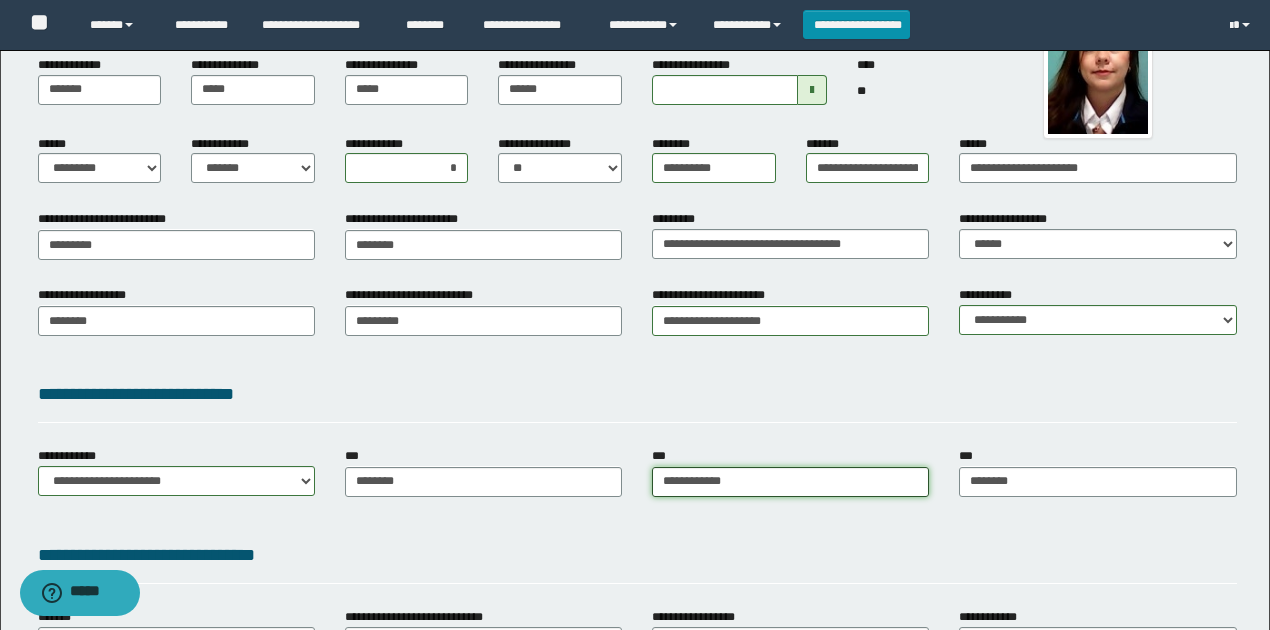 scroll, scrollTop: 183, scrollLeft: 0, axis: vertical 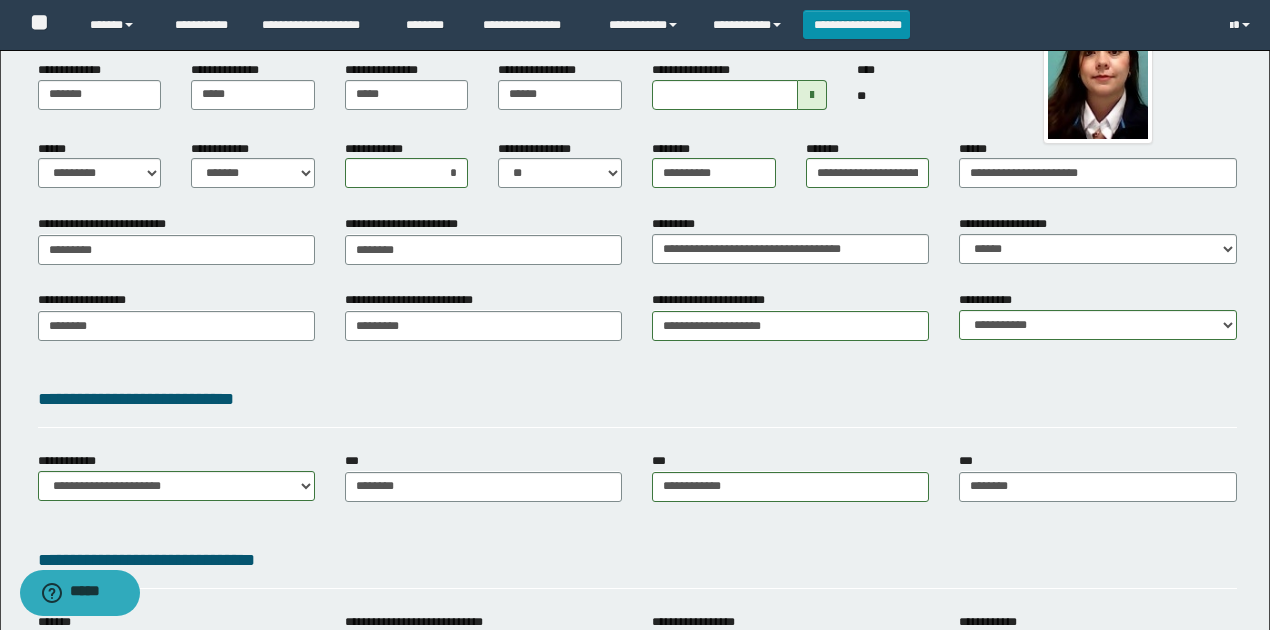 click on "**********" at bounding box center [637, 399] 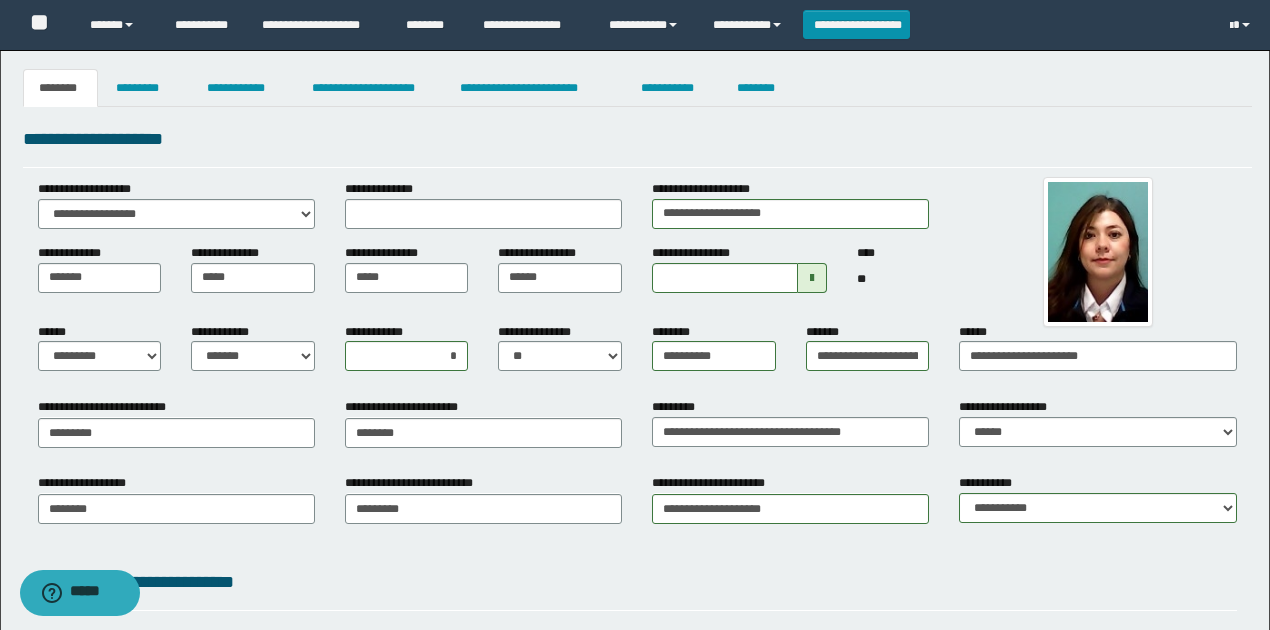 scroll, scrollTop: 0, scrollLeft: 0, axis: both 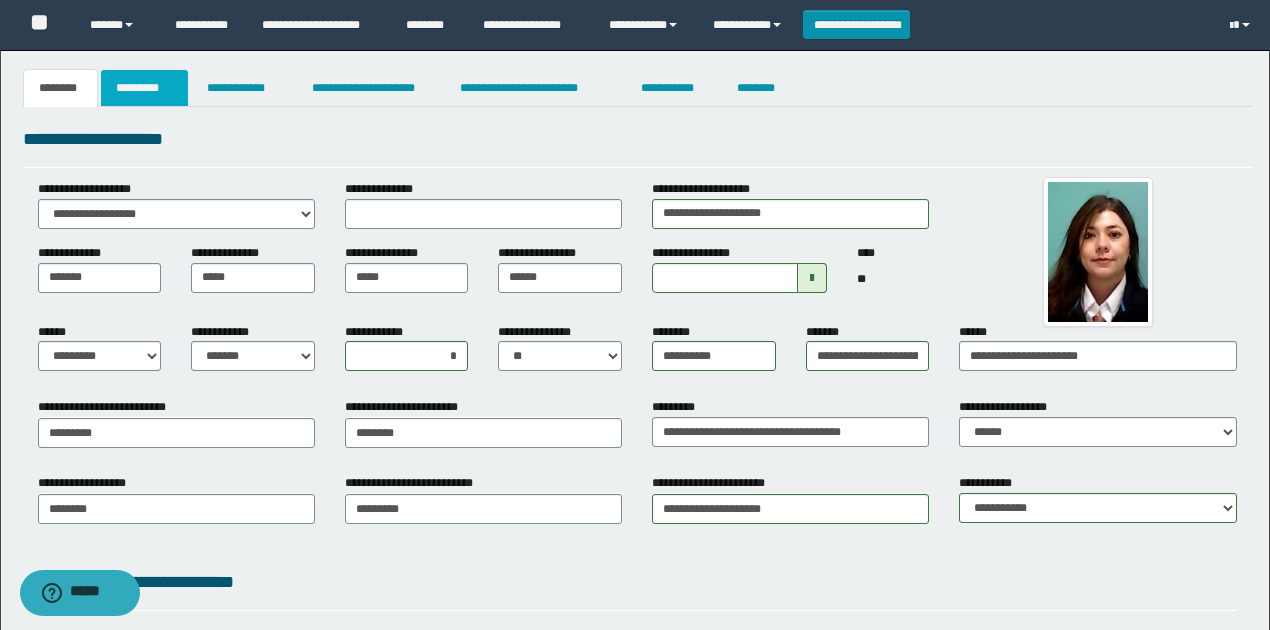 click on "*********" at bounding box center (144, 88) 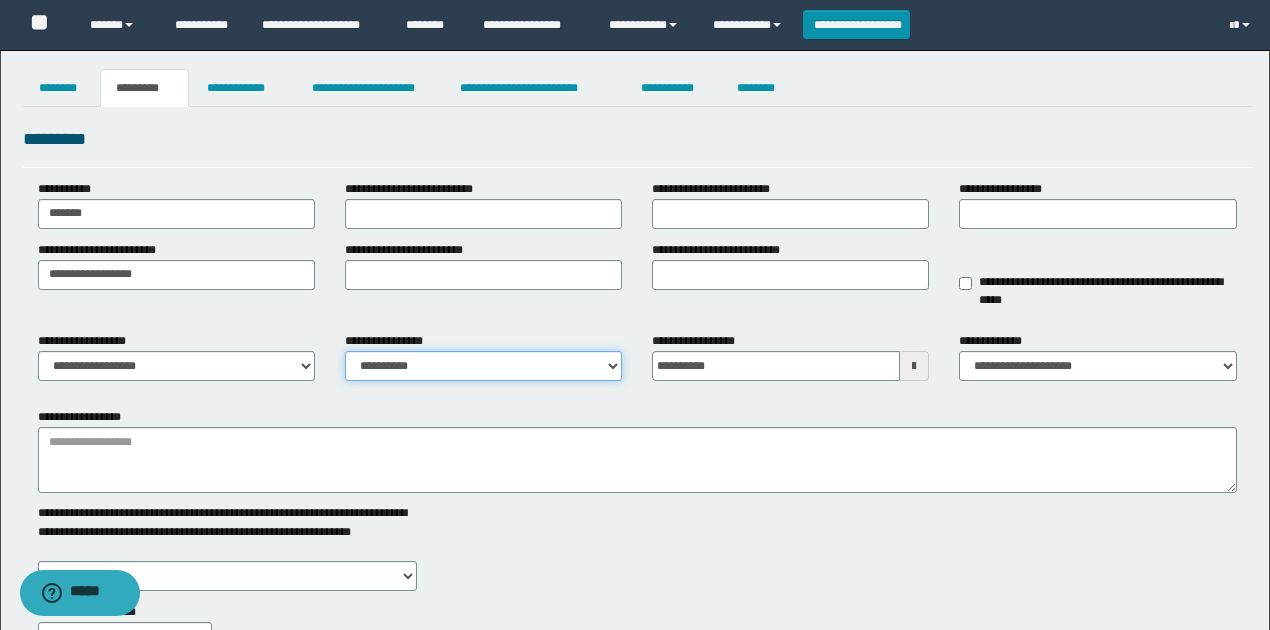 click on "**********" at bounding box center (483, 366) 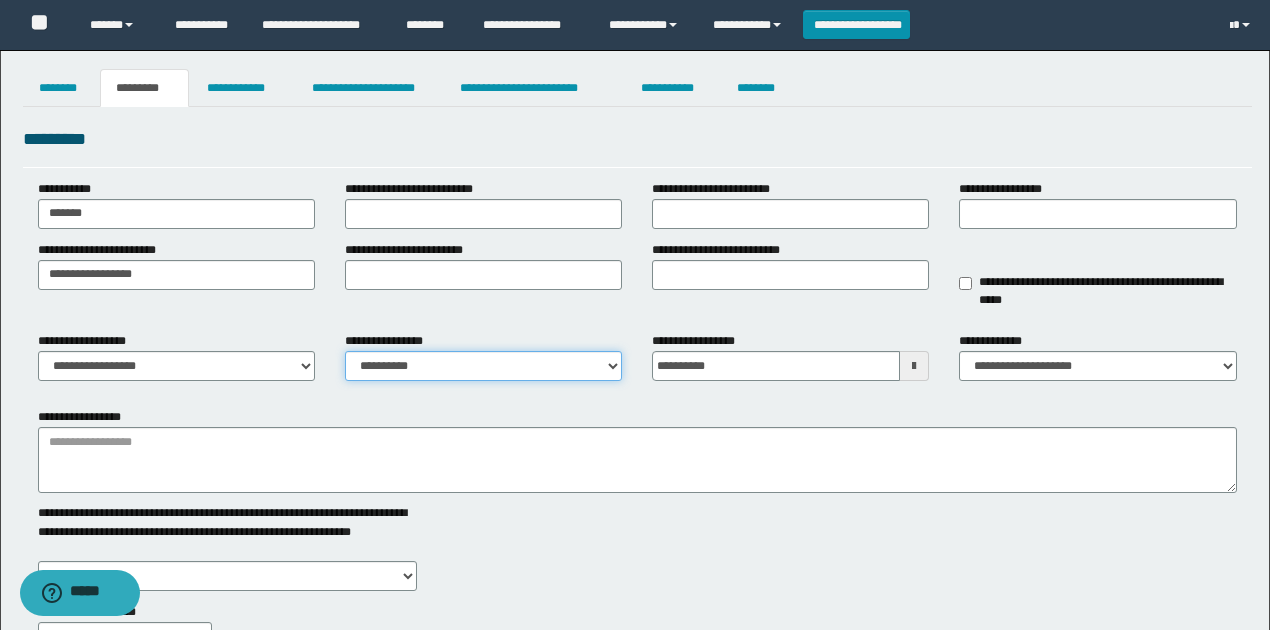 click on "**********" at bounding box center (483, 366) 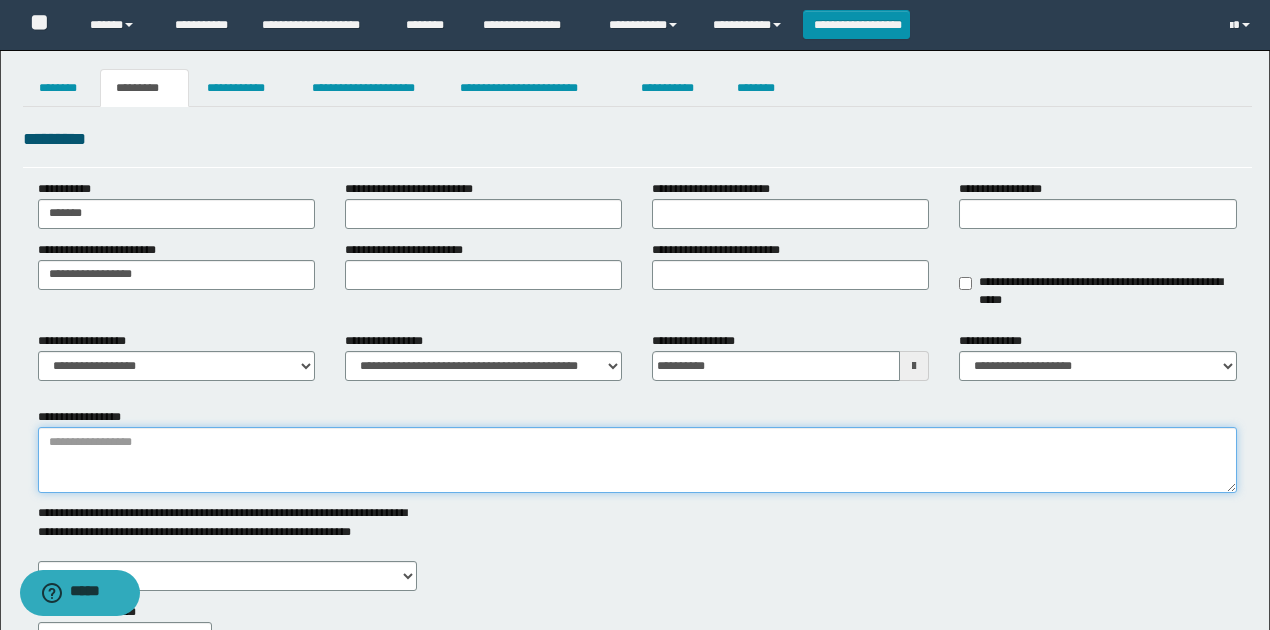 click on "**********" at bounding box center (637, 460) 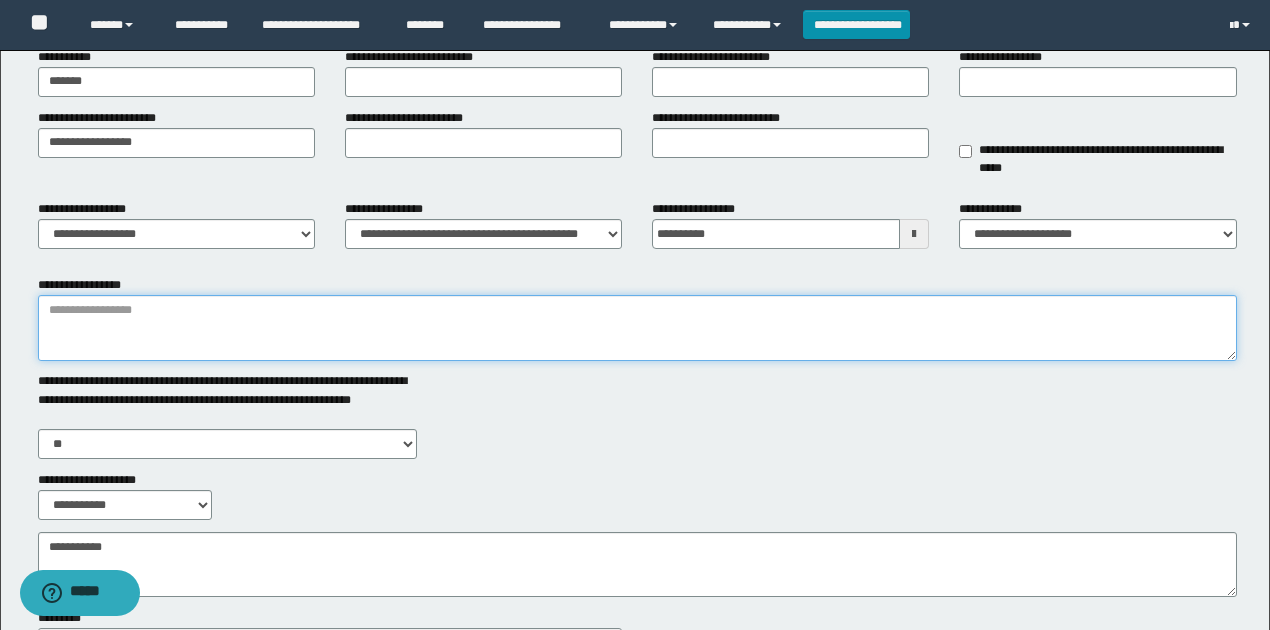 scroll, scrollTop: 200, scrollLeft: 0, axis: vertical 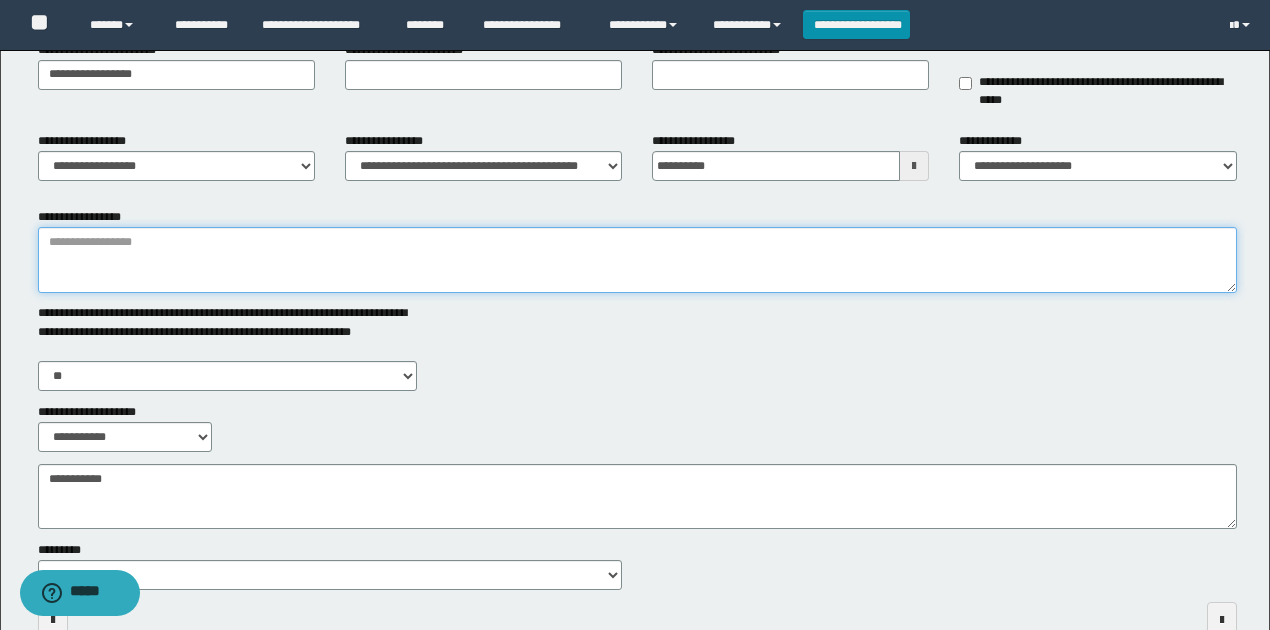 click on "**********" at bounding box center (637, 260) 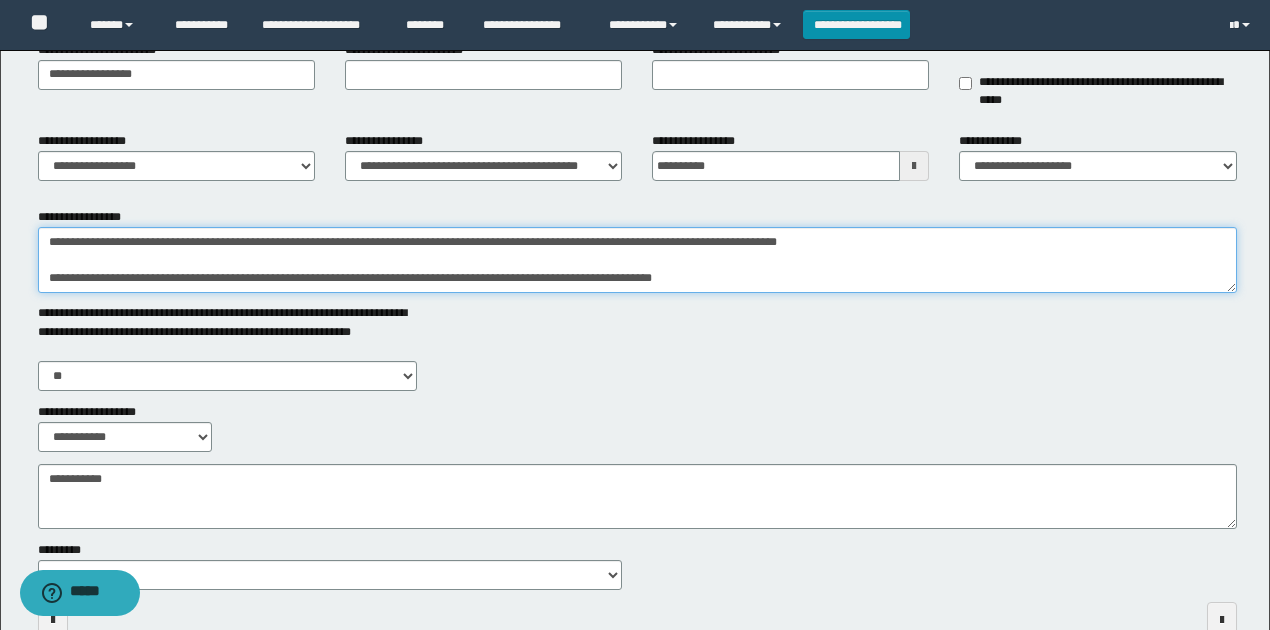 drag, startPoint x: 541, startPoint y: 280, endPoint x: 25, endPoint y: 290, distance: 516.09686 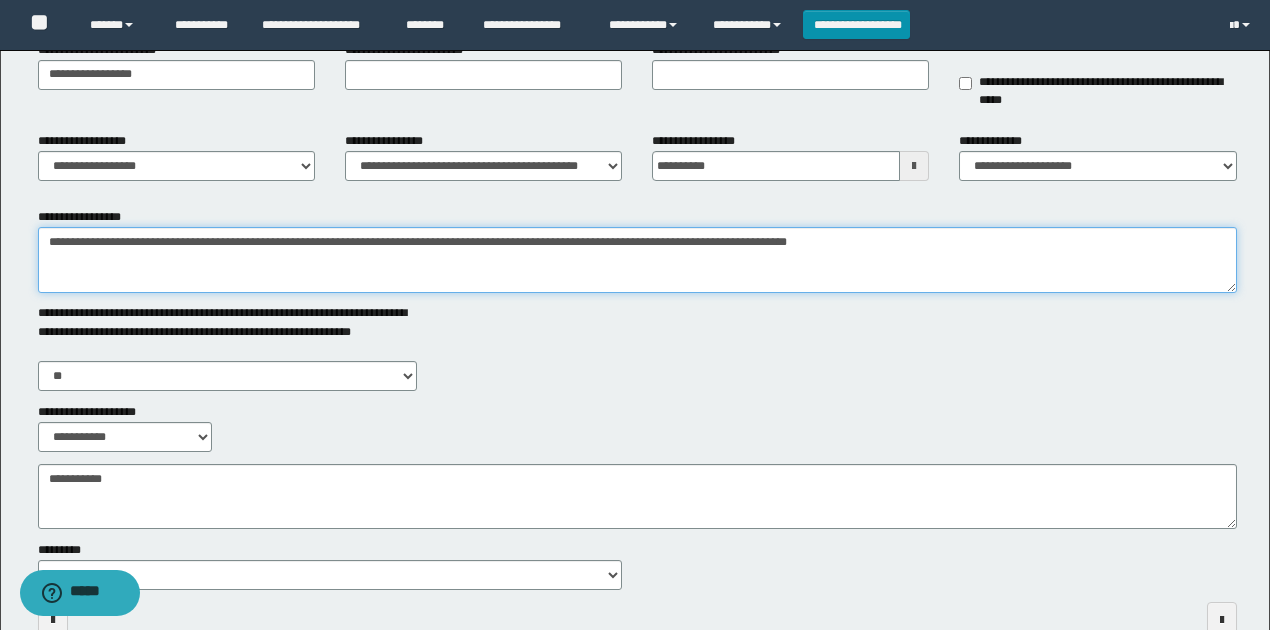 type on "**********" 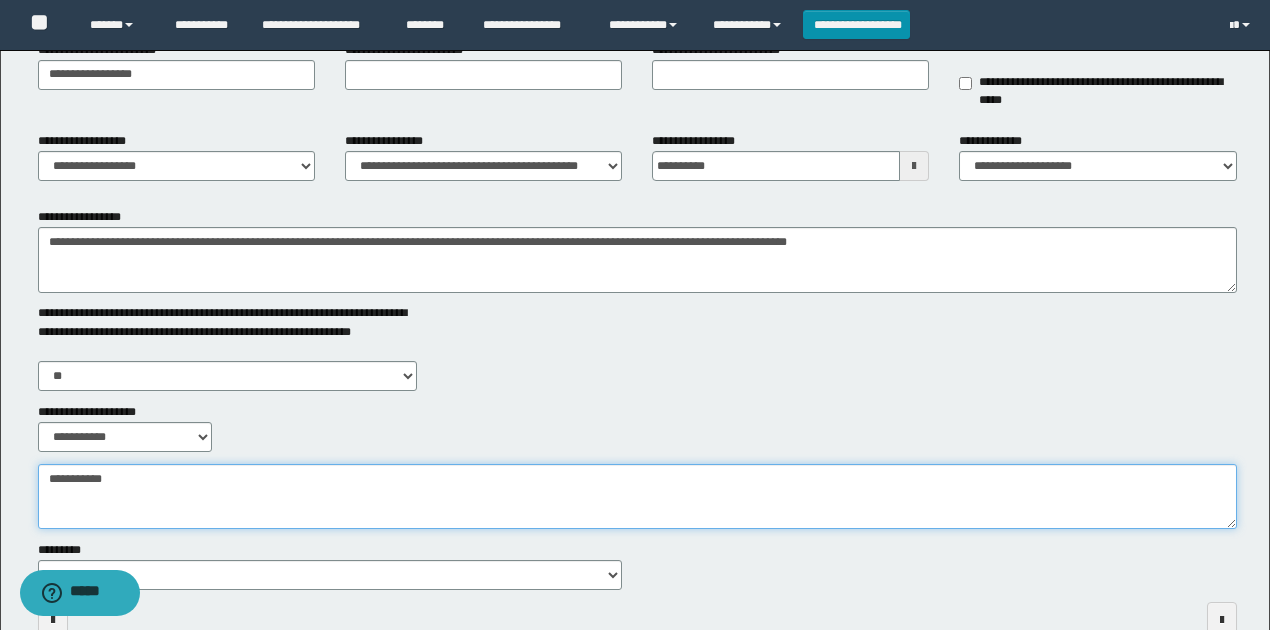 click on "**********" at bounding box center (637, 496) 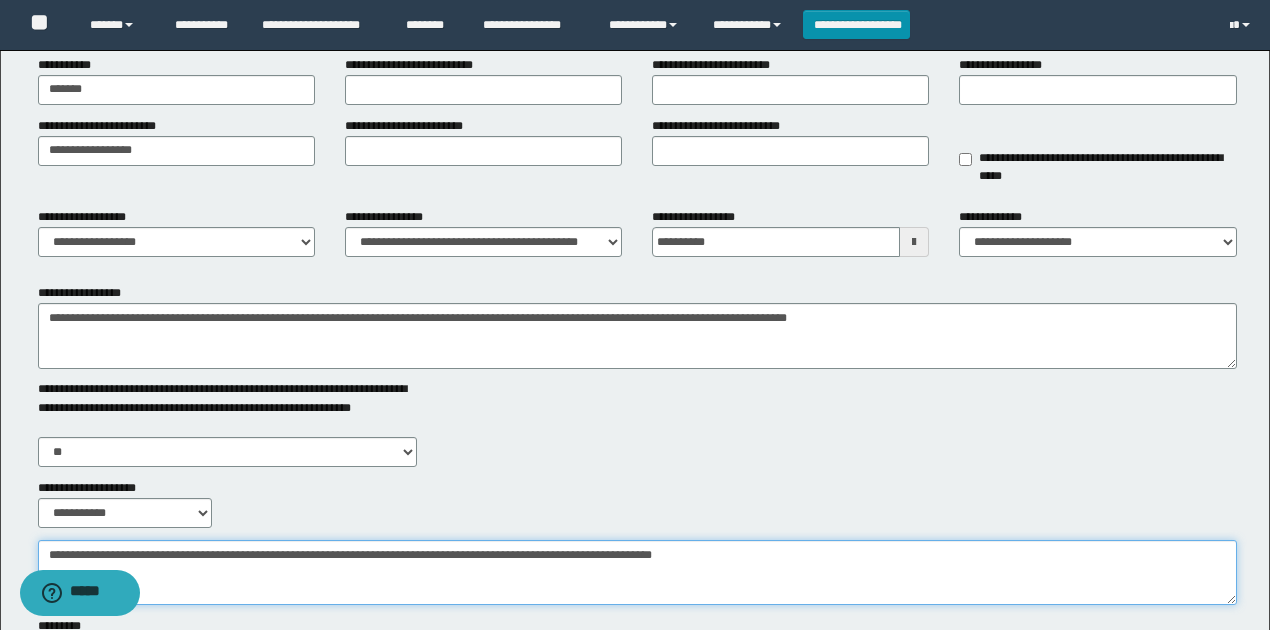 scroll, scrollTop: 0, scrollLeft: 0, axis: both 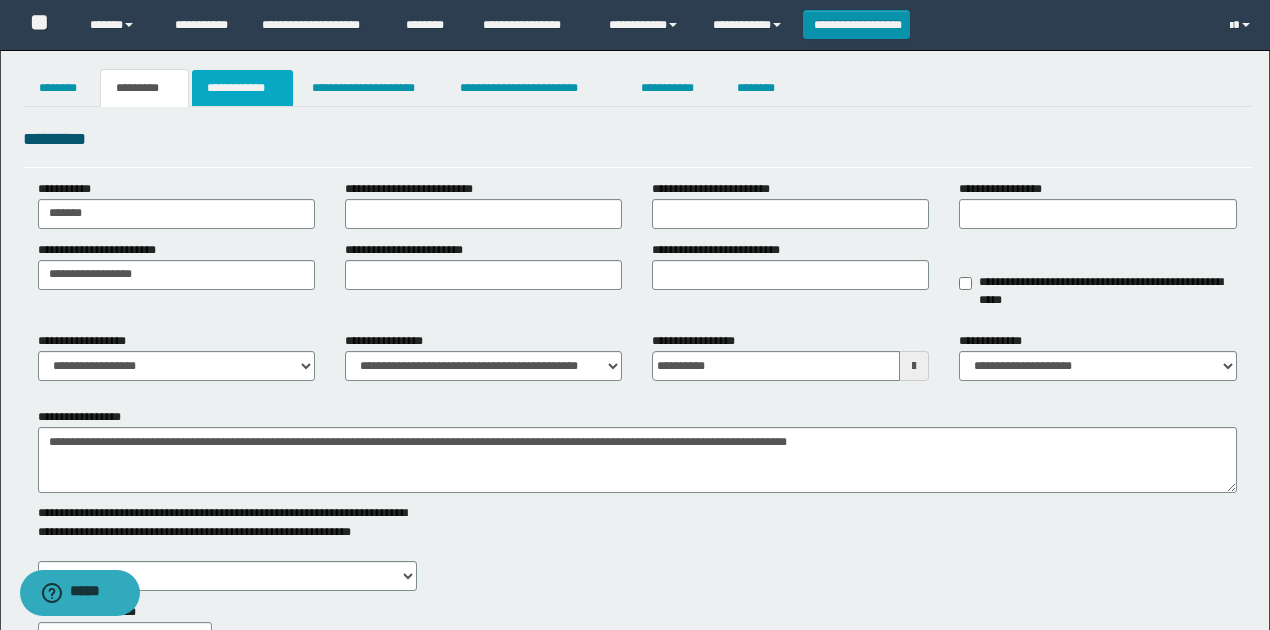 type on "**********" 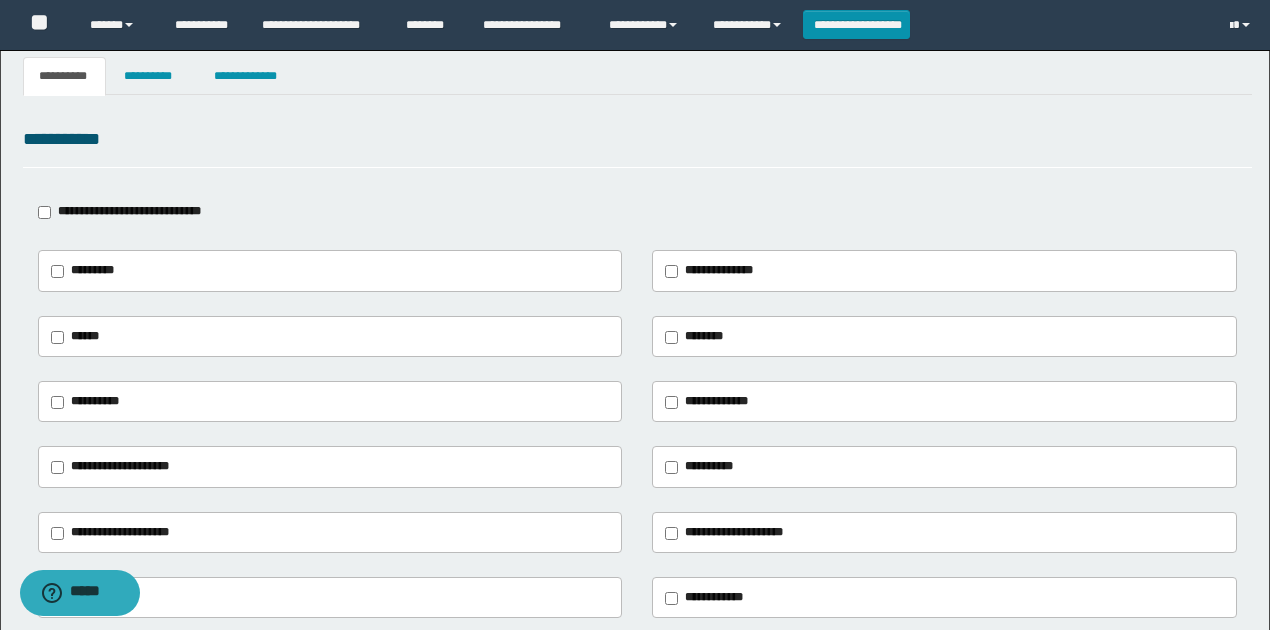 scroll, scrollTop: 133, scrollLeft: 0, axis: vertical 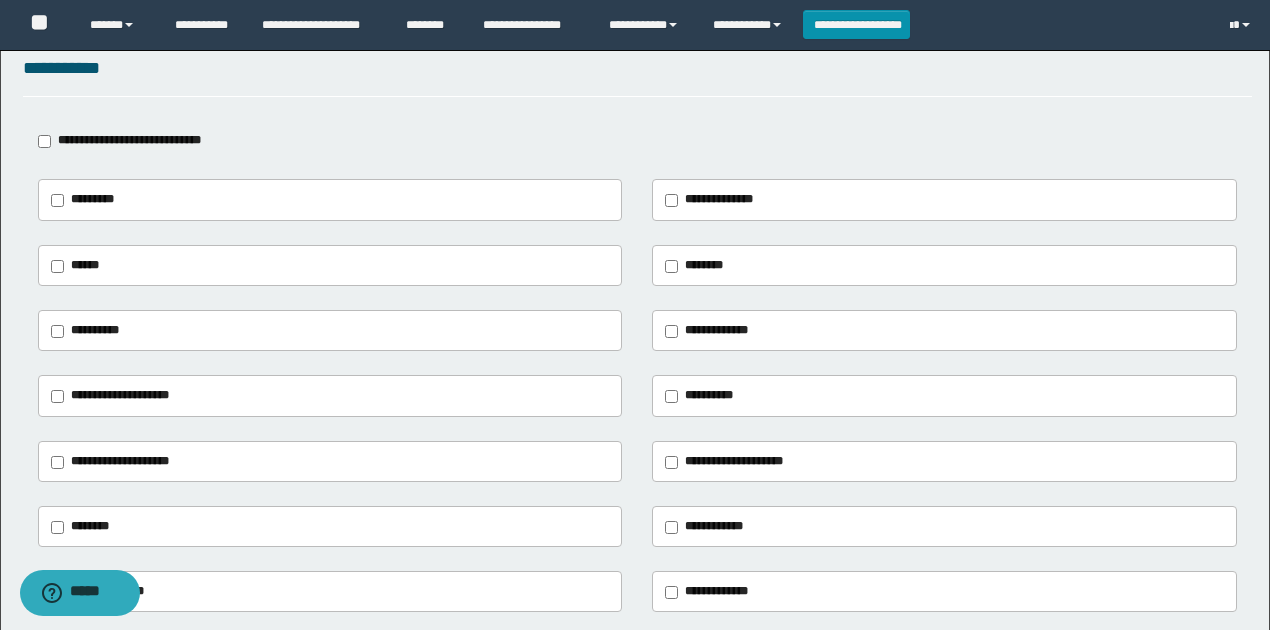 click on "**********" at bounding box center (719, 199) 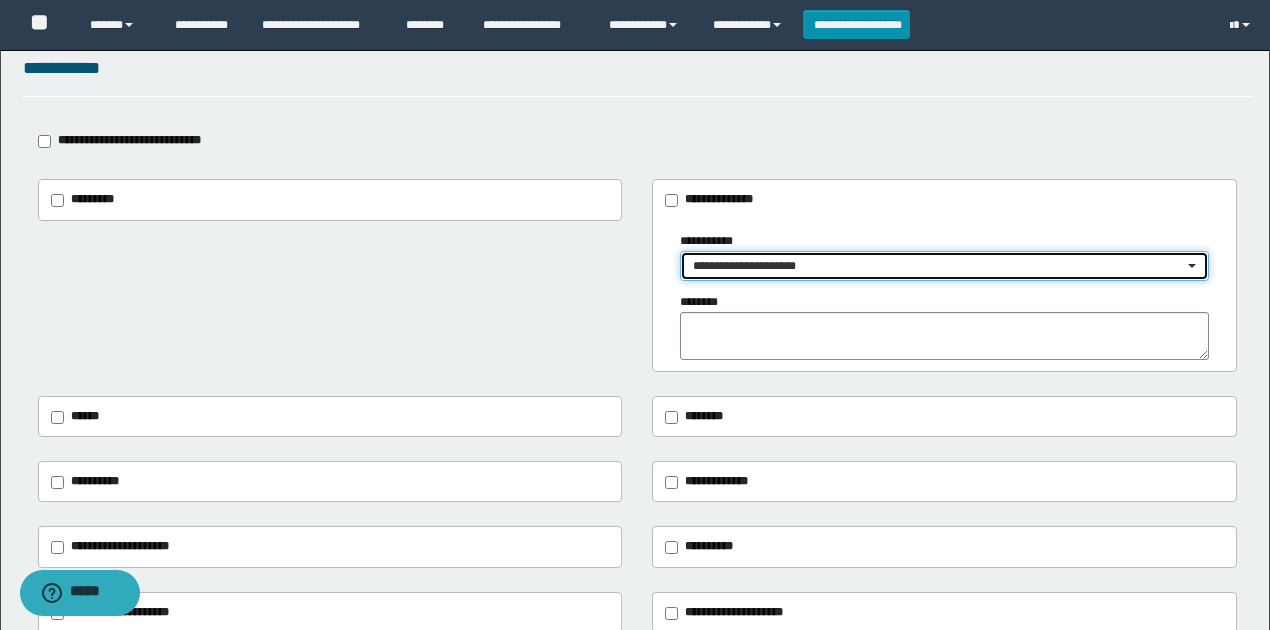 click on "**********" at bounding box center [938, 266] 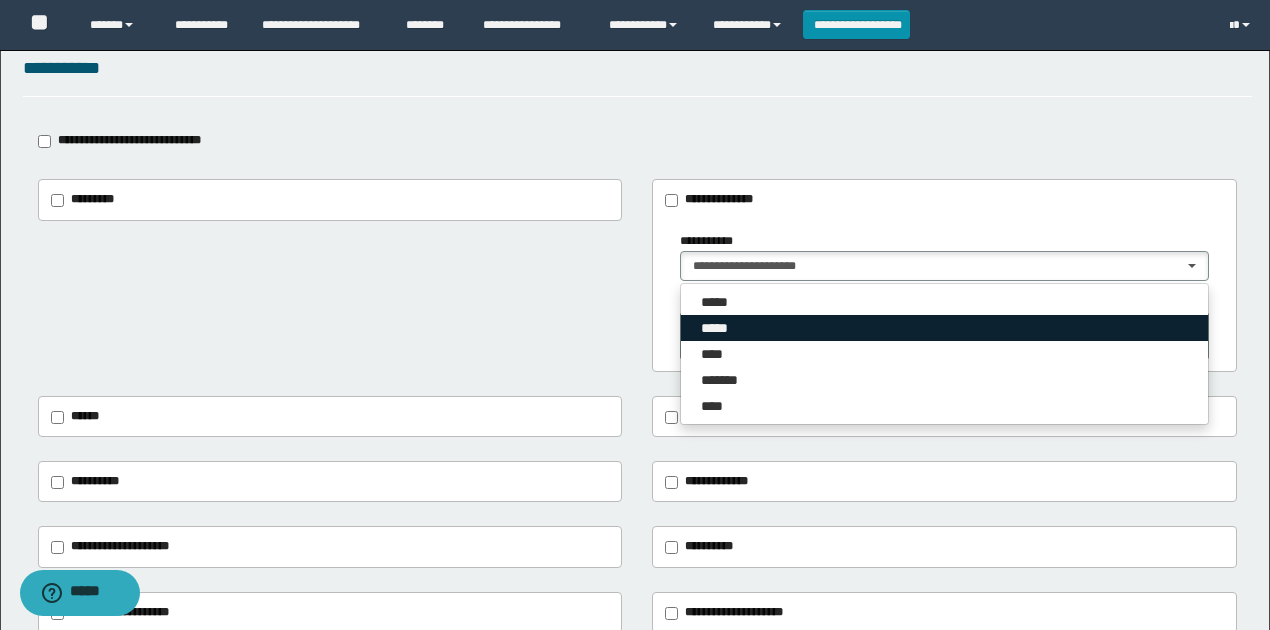 click on "*****" at bounding box center (944, 328) 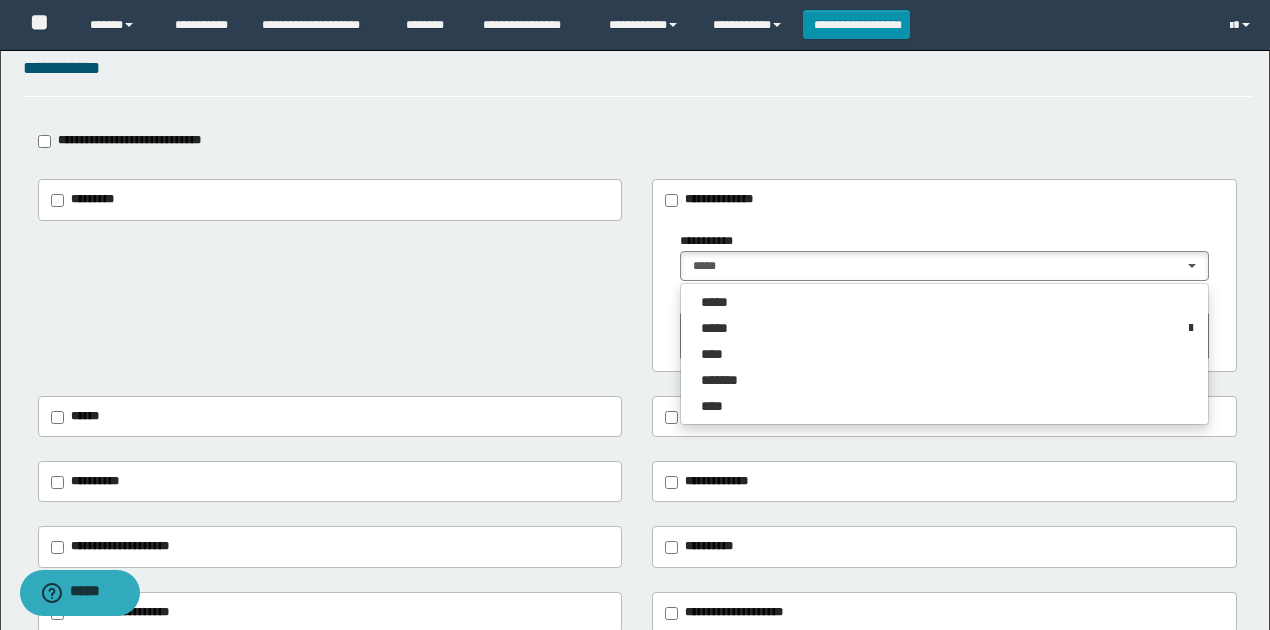 click on "**********" at bounding box center [637, 275] 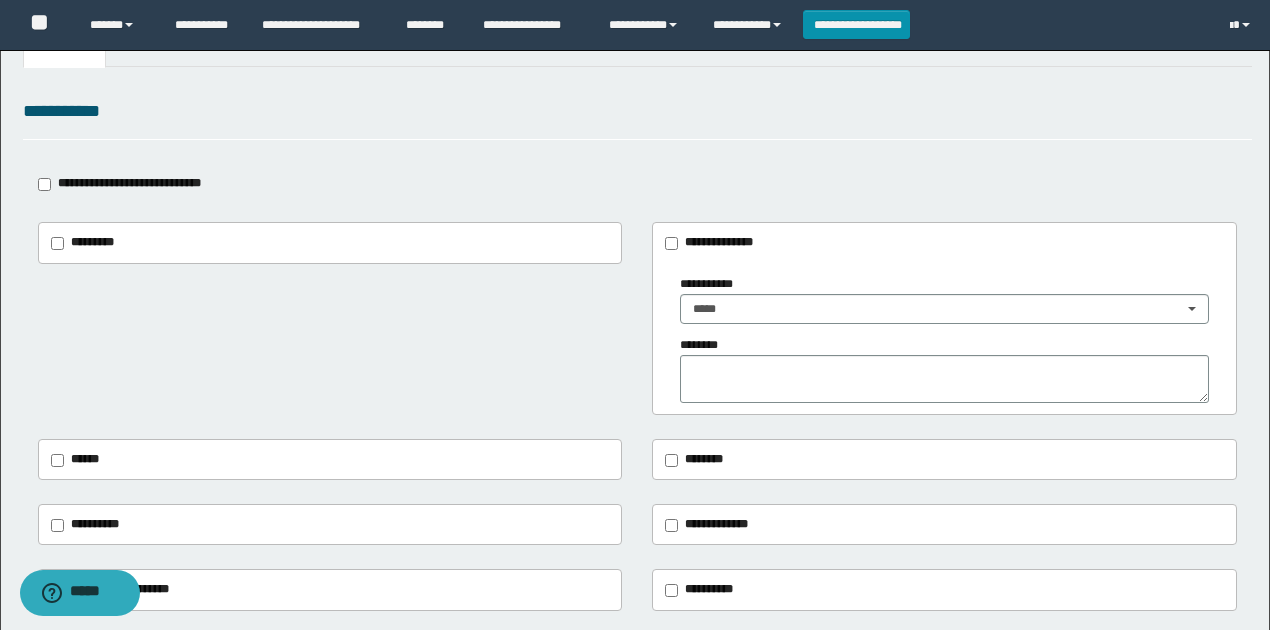 scroll, scrollTop: 66, scrollLeft: 0, axis: vertical 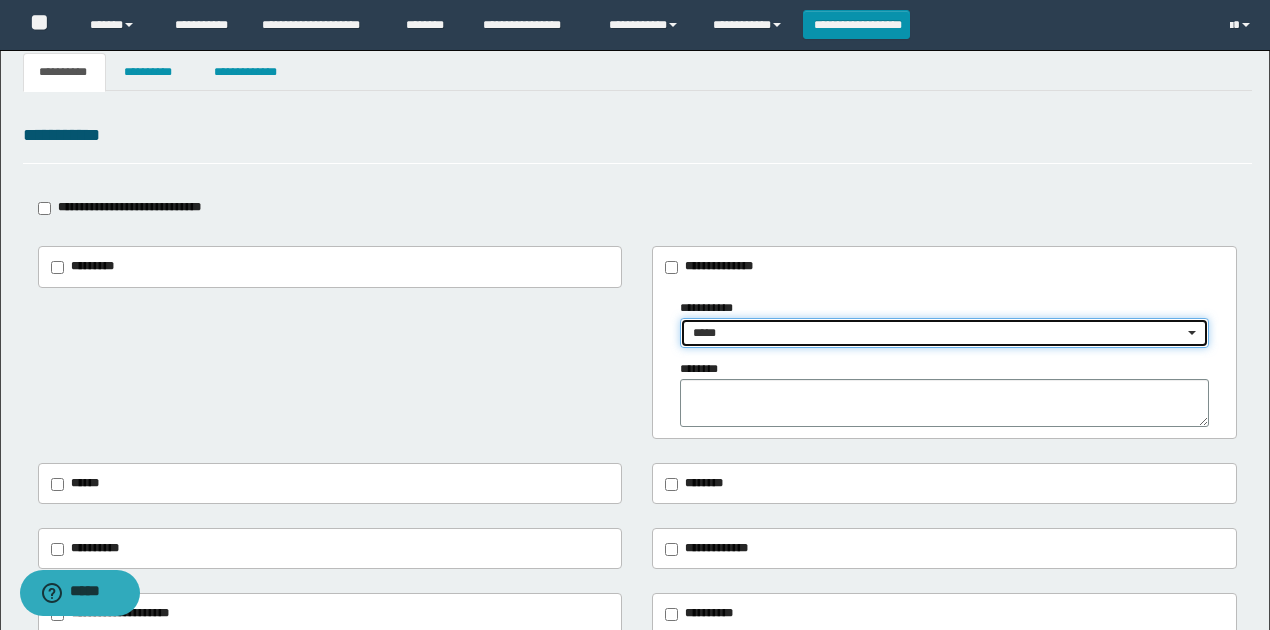 click on "*****" at bounding box center [938, 333] 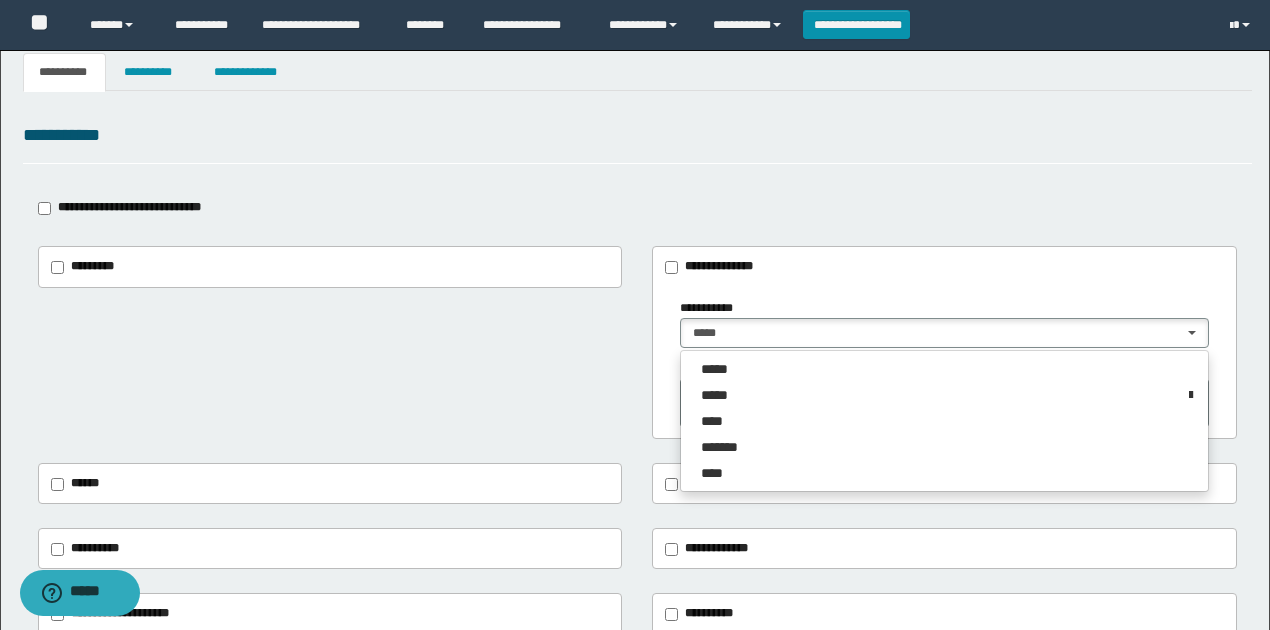 click on "***** ***** **** ******* ****" at bounding box center [944, 421] 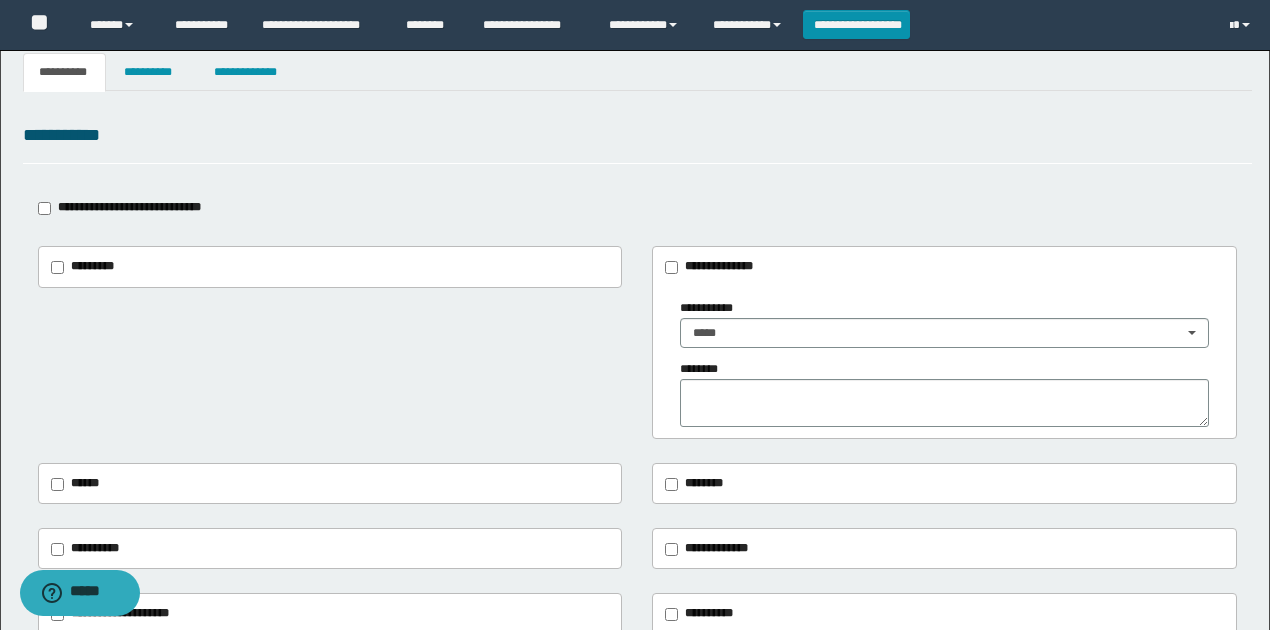 click on "**********" at bounding box center [711, 308] 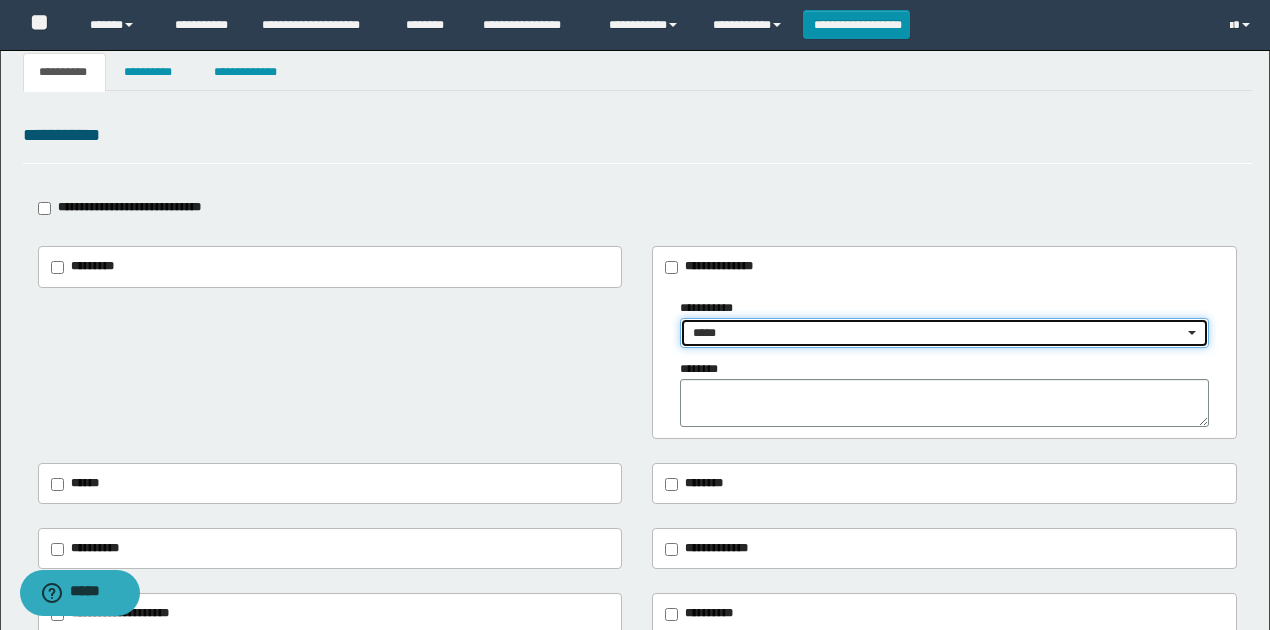 drag, startPoint x: 729, startPoint y: 330, endPoint x: 724, endPoint y: 444, distance: 114.1096 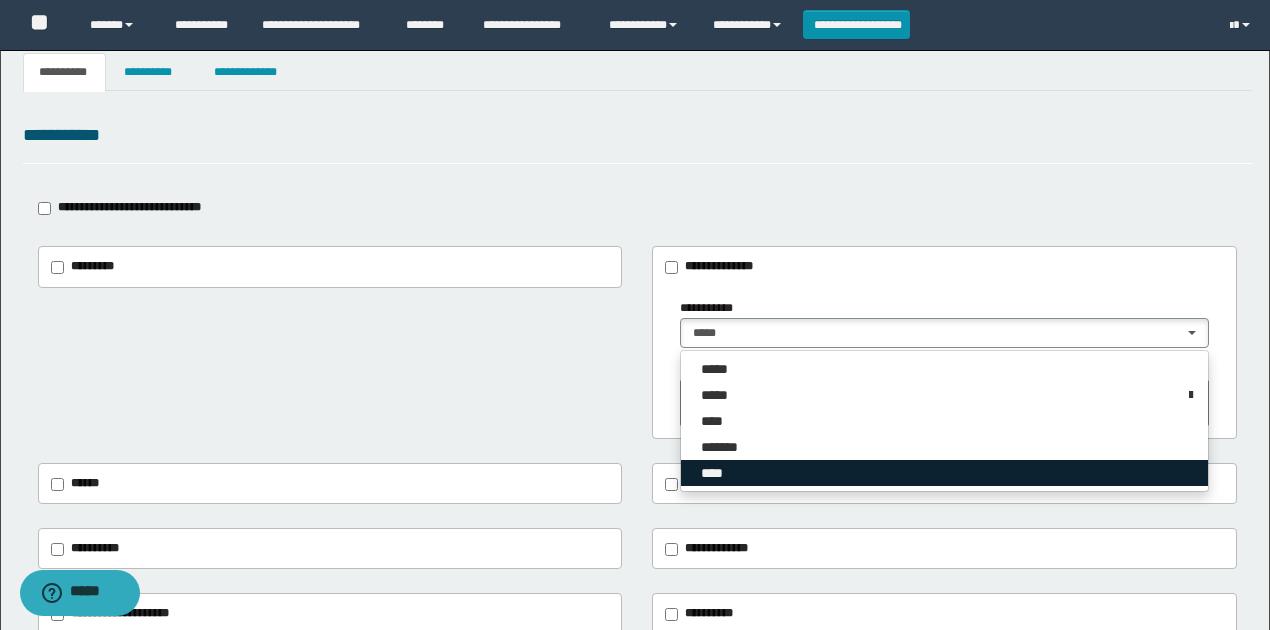 click on "****" at bounding box center [944, 473] 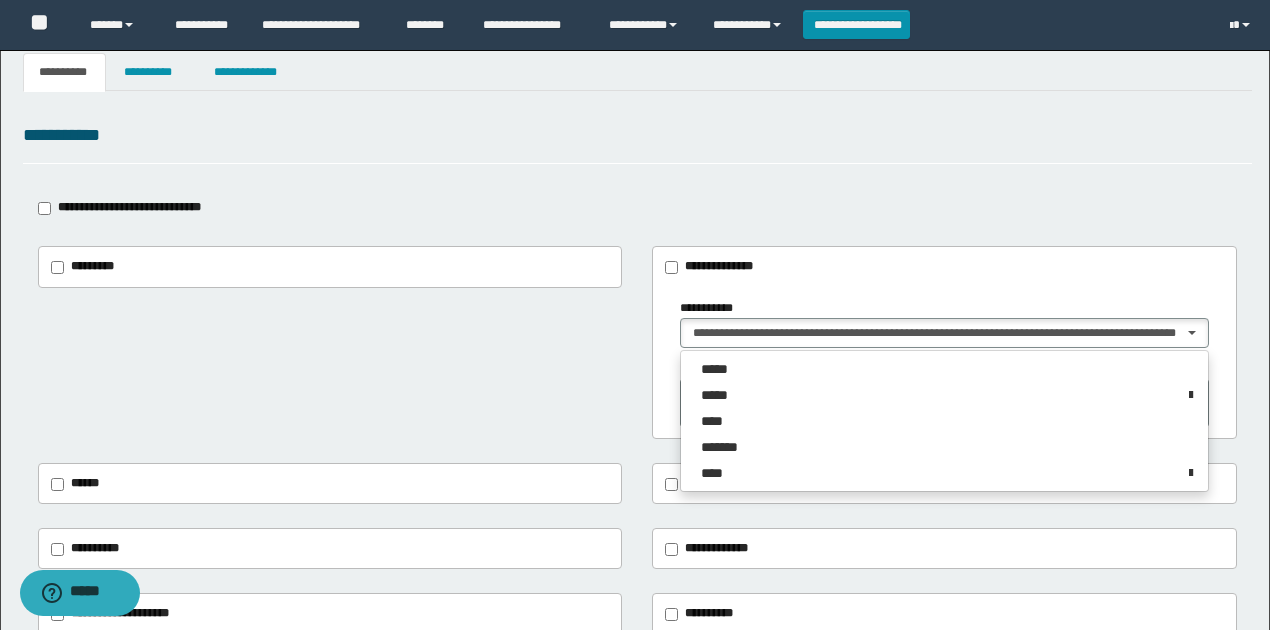 drag, startPoint x: 588, startPoint y: 424, endPoint x: 756, endPoint y: 414, distance: 168.29736 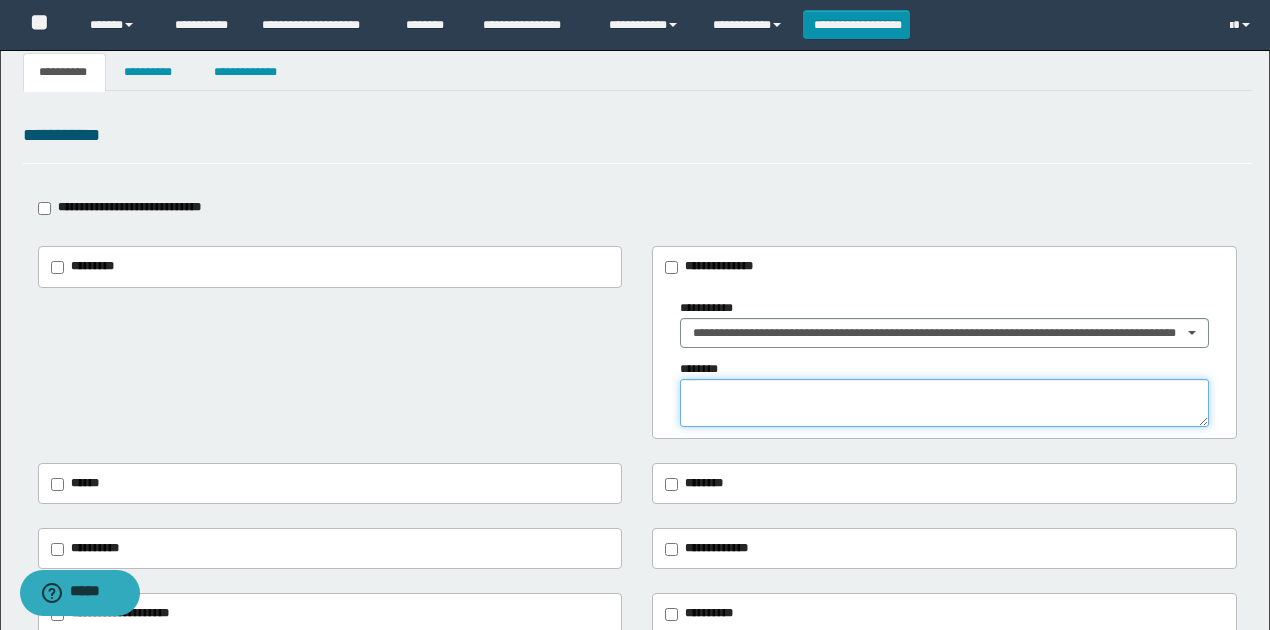 click at bounding box center (944, 403) 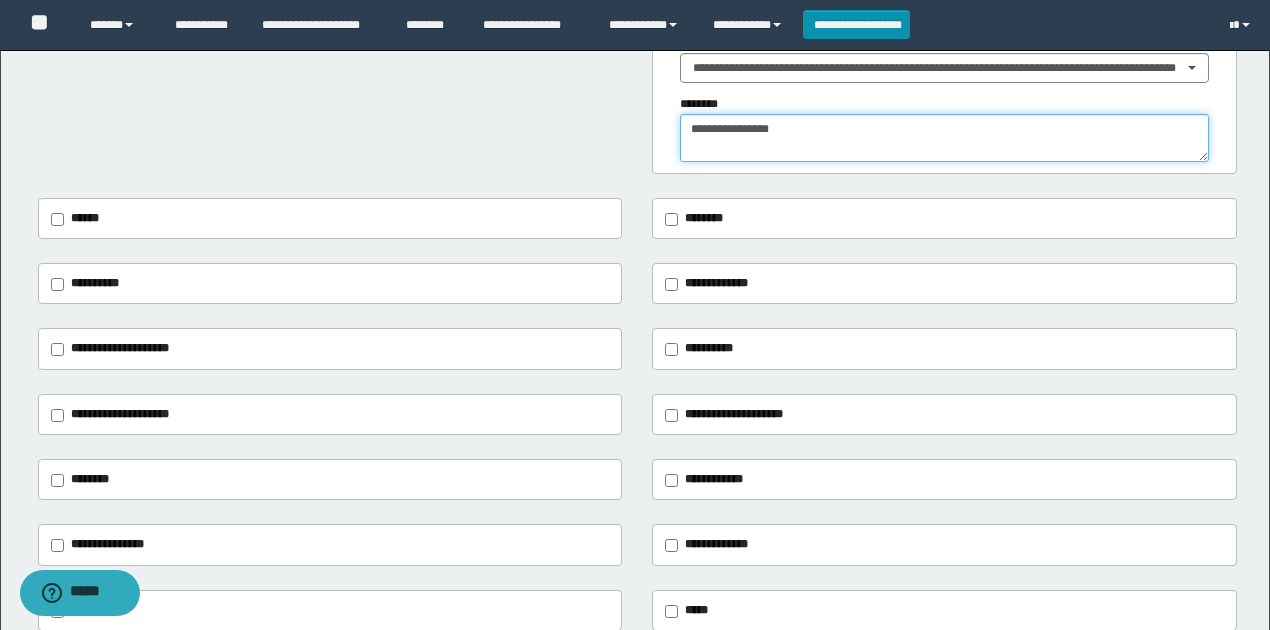 scroll, scrollTop: 400, scrollLeft: 0, axis: vertical 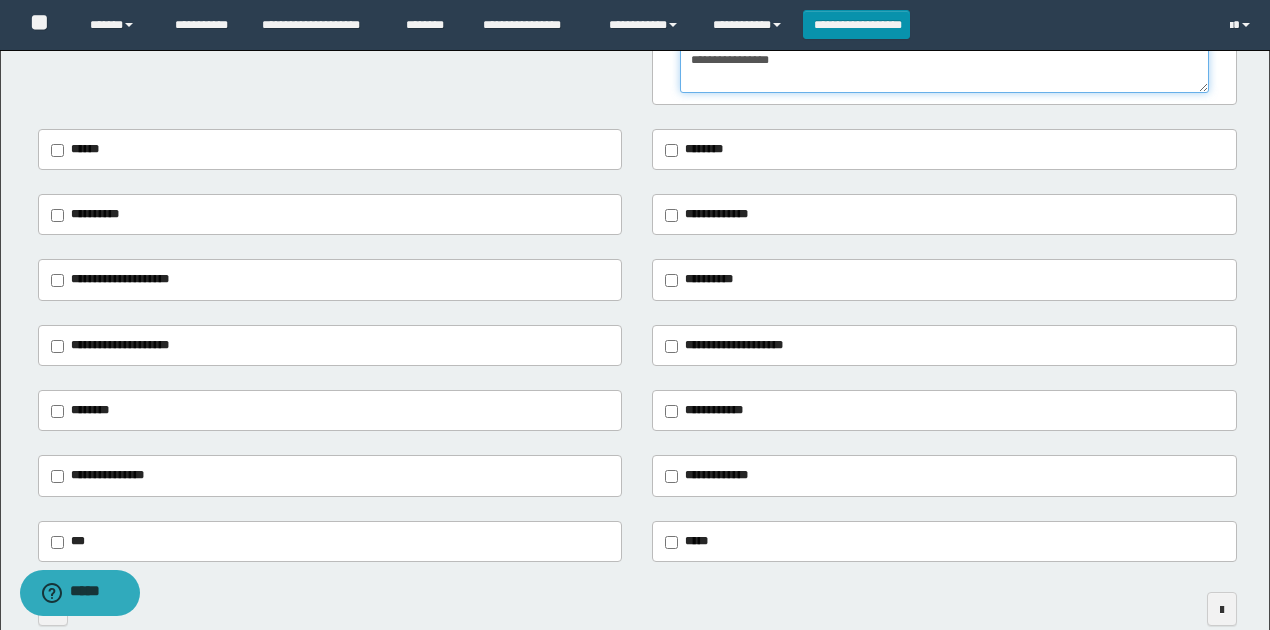 type on "**********" 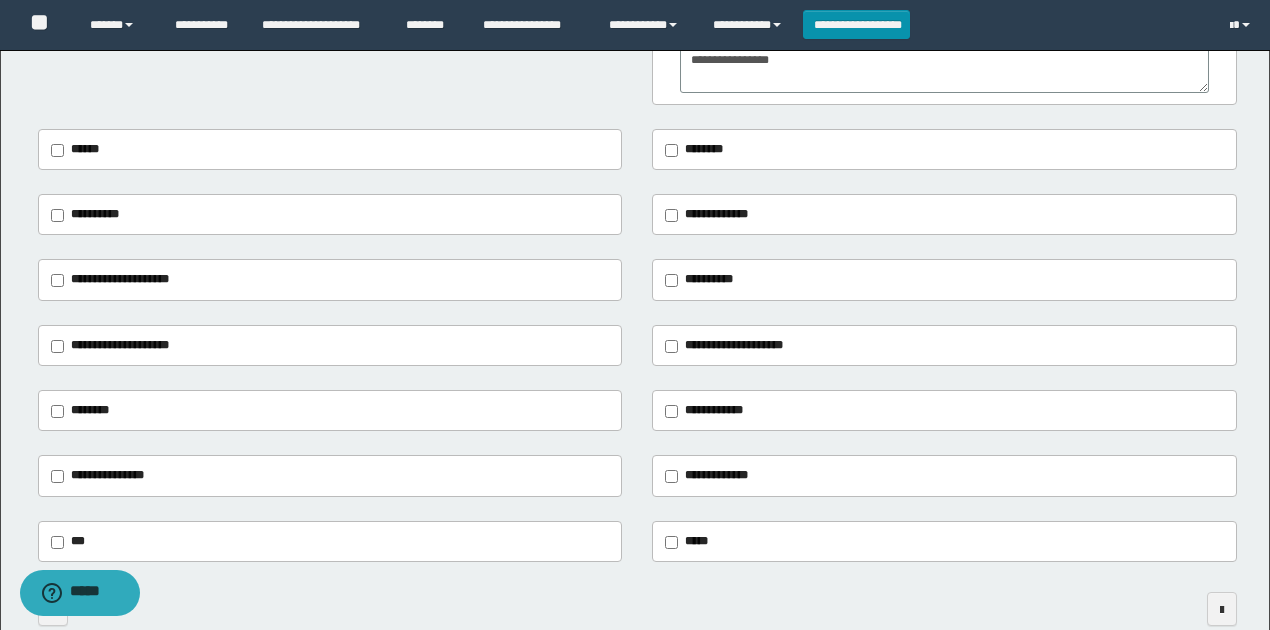 click on "******" at bounding box center (80, 150) 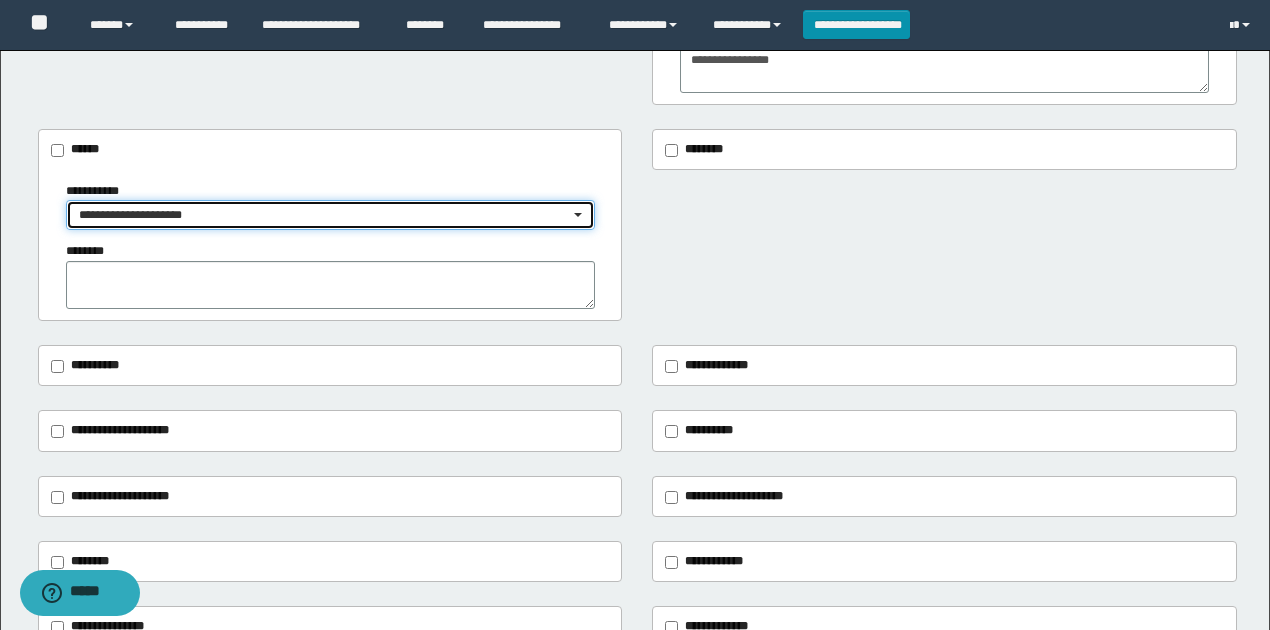 click on "**********" at bounding box center [324, 215] 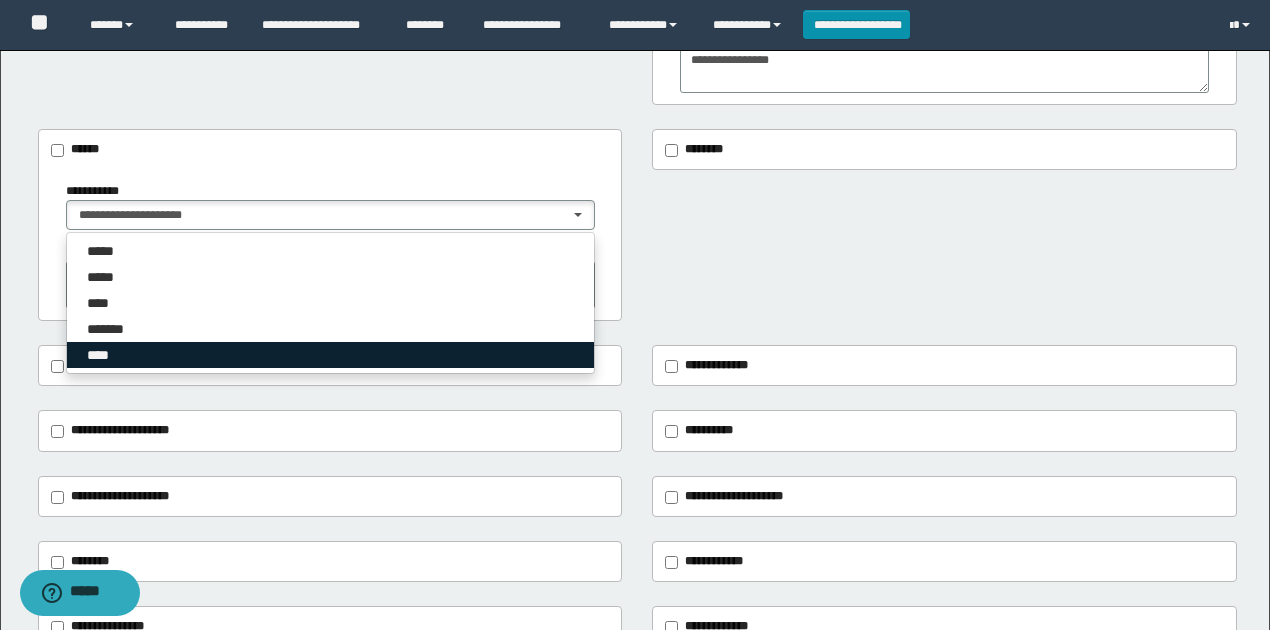 click on "****" at bounding box center (330, 355) 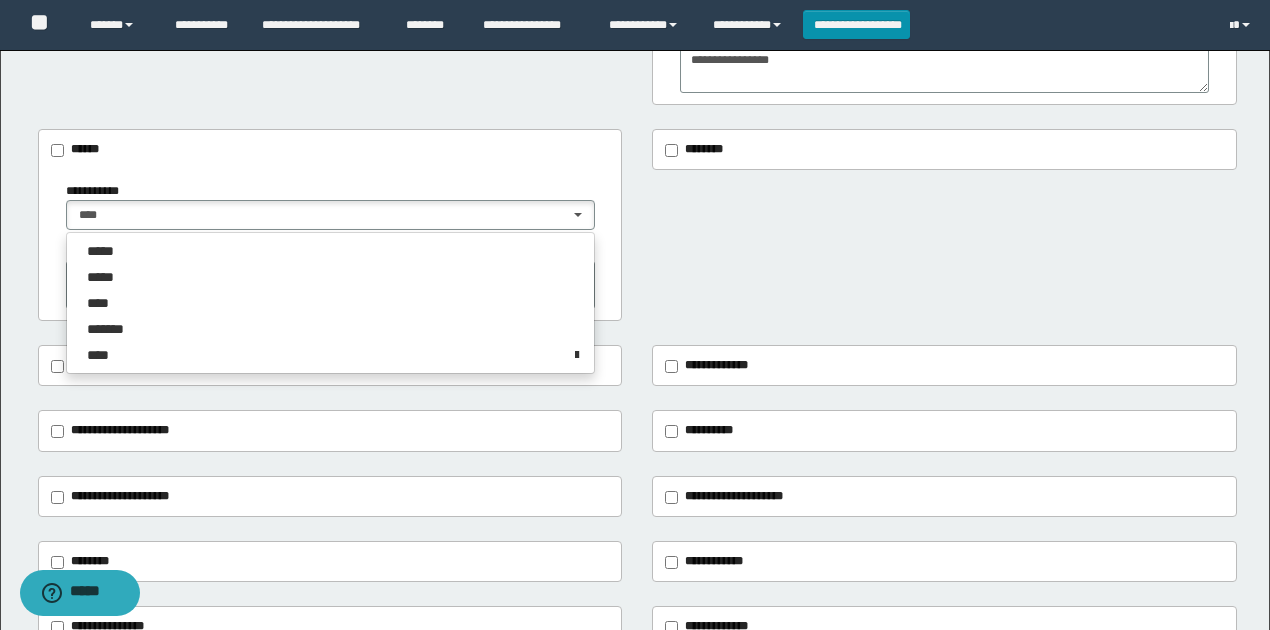 drag, startPoint x: 35, startPoint y: 271, endPoint x: 192, endPoint y: 301, distance: 159.84055 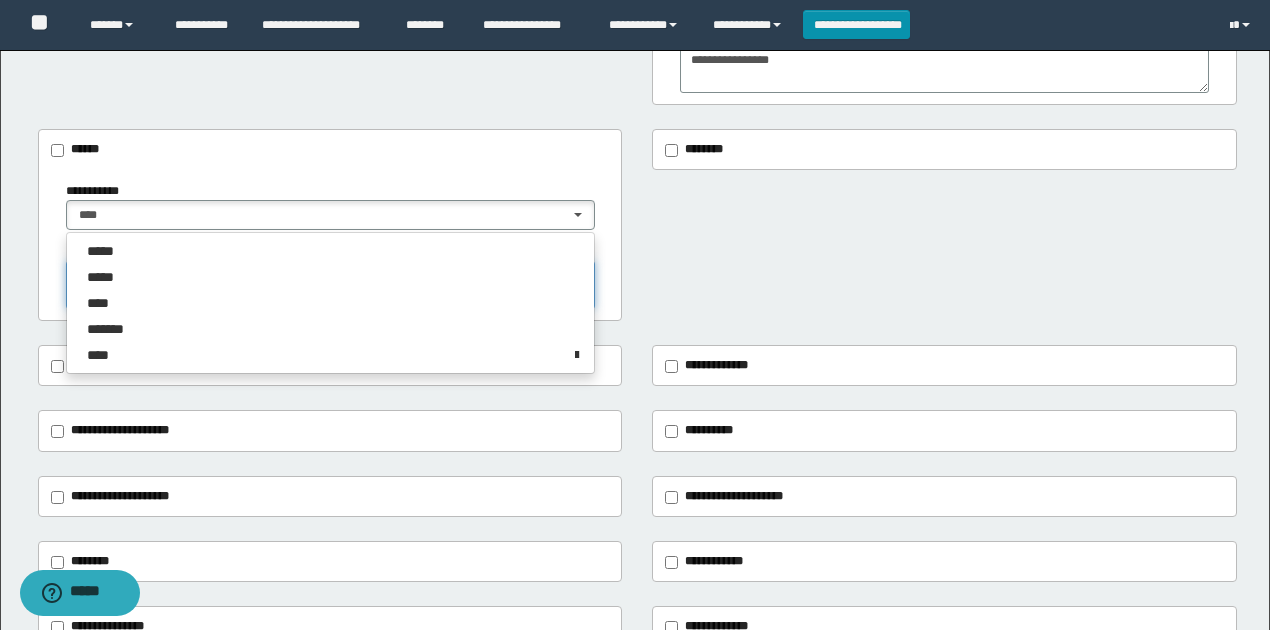 click at bounding box center (330, 285) 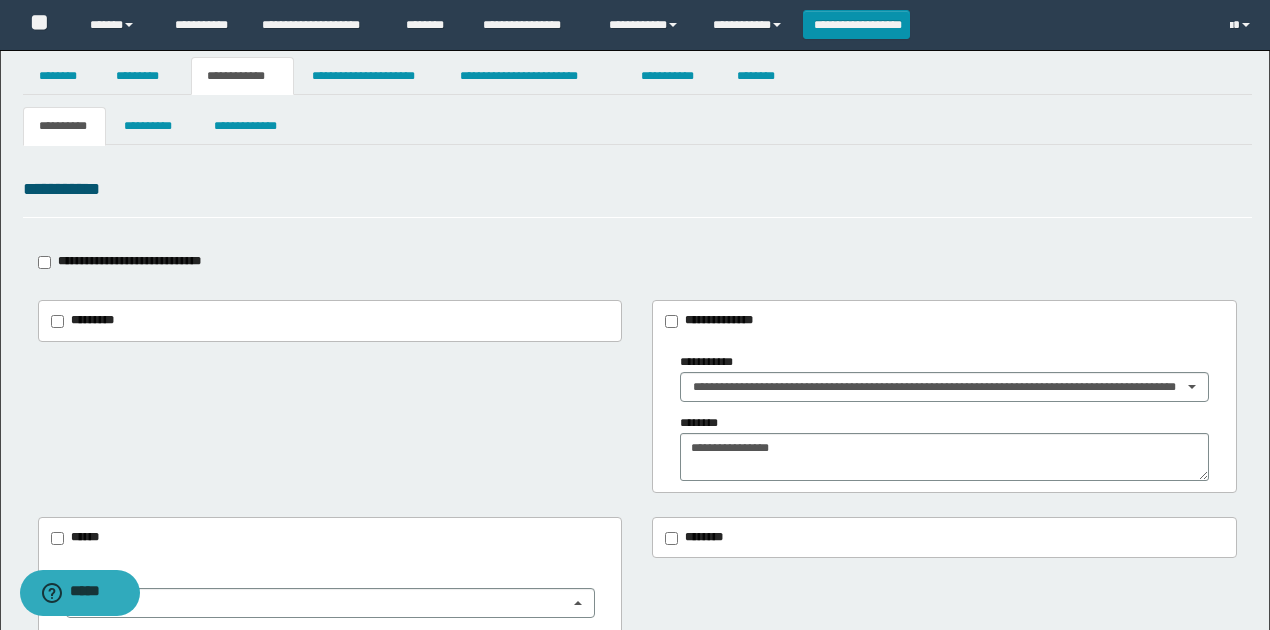 scroll, scrollTop: 0, scrollLeft: 0, axis: both 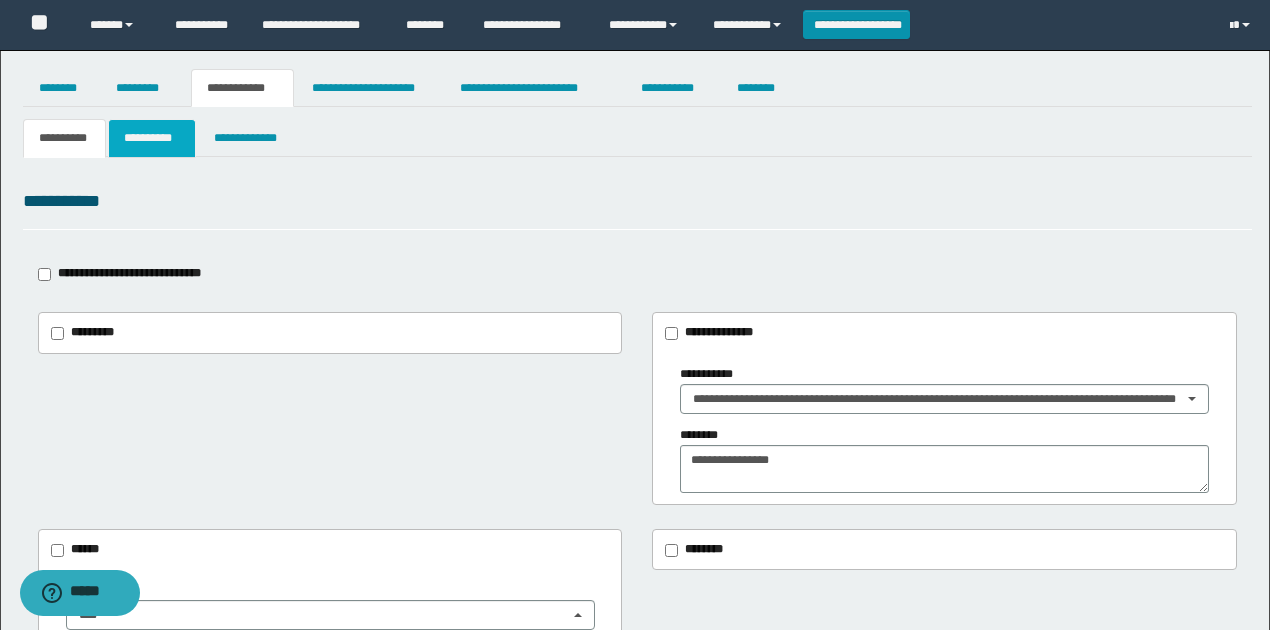 type on "**********" 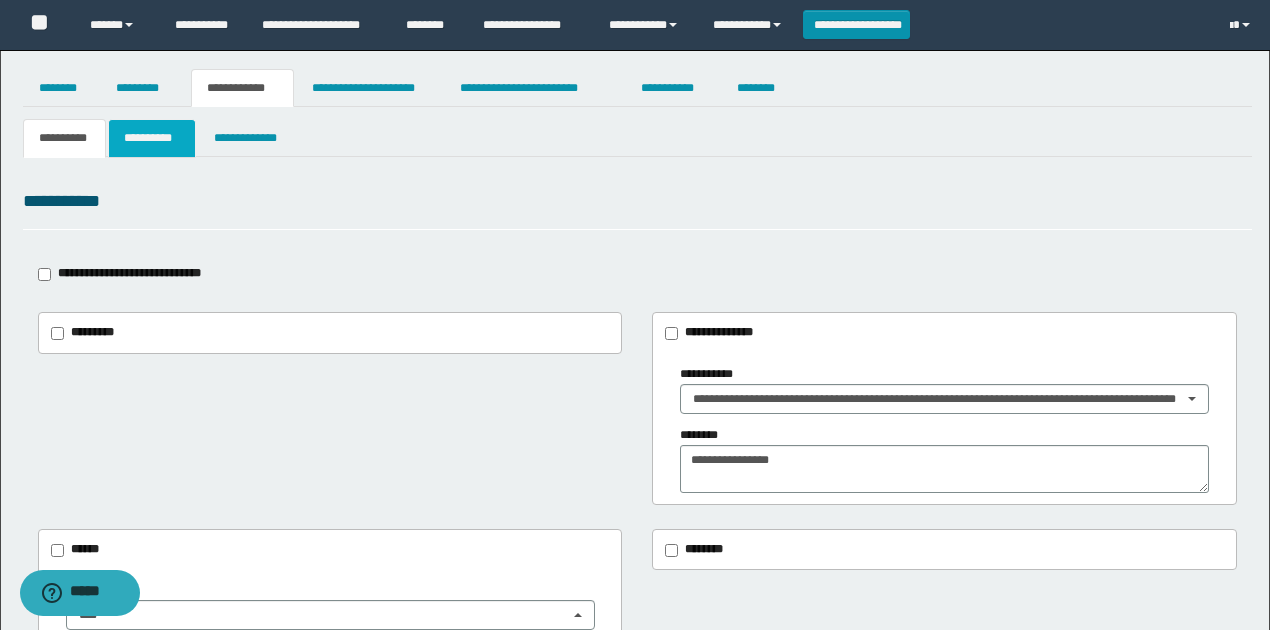 click on "**********" at bounding box center (151, 138) 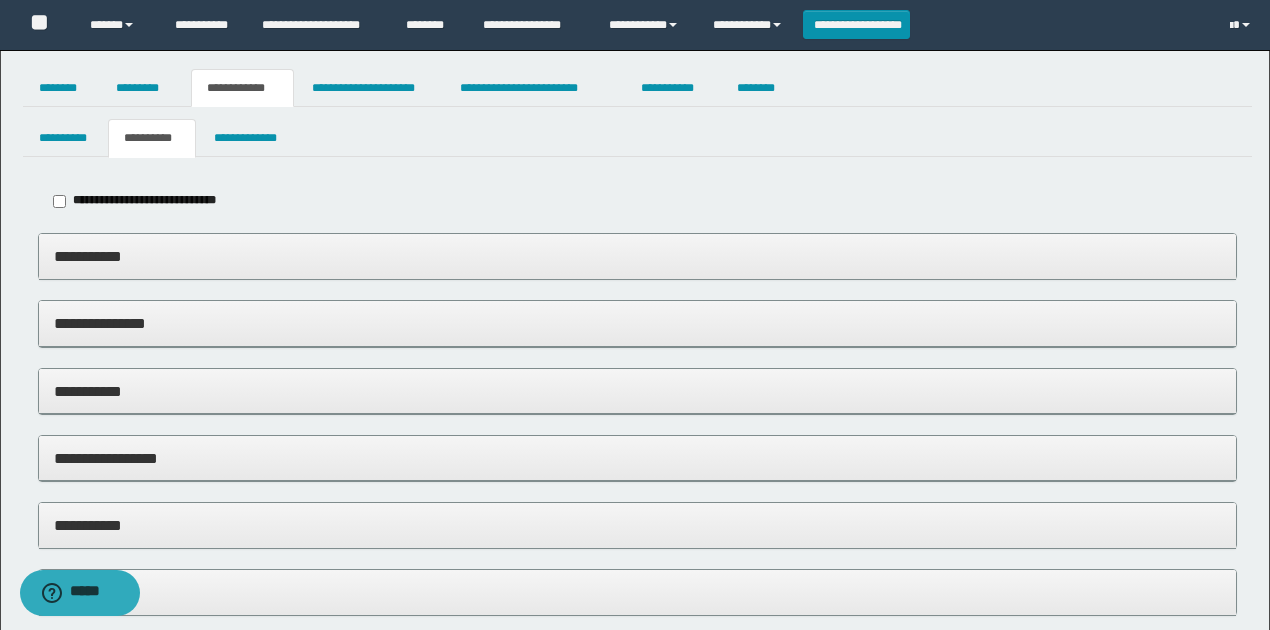 click on "**********" at bounding box center (638, 256) 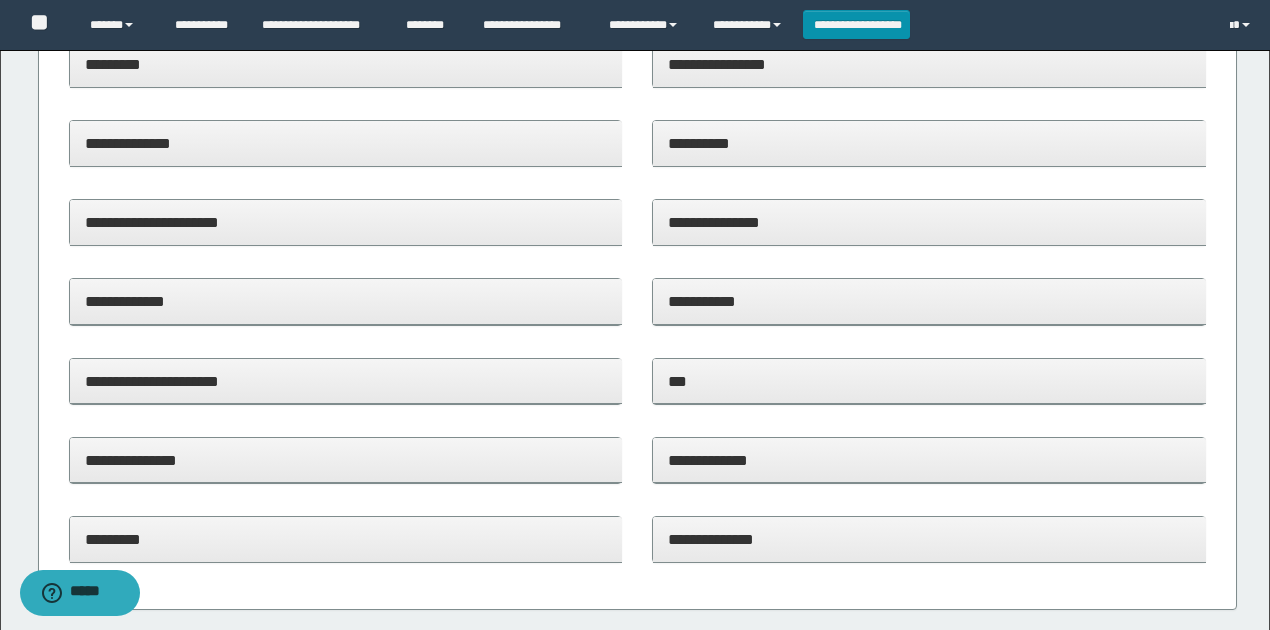 click on "**********" at bounding box center (346, 381) 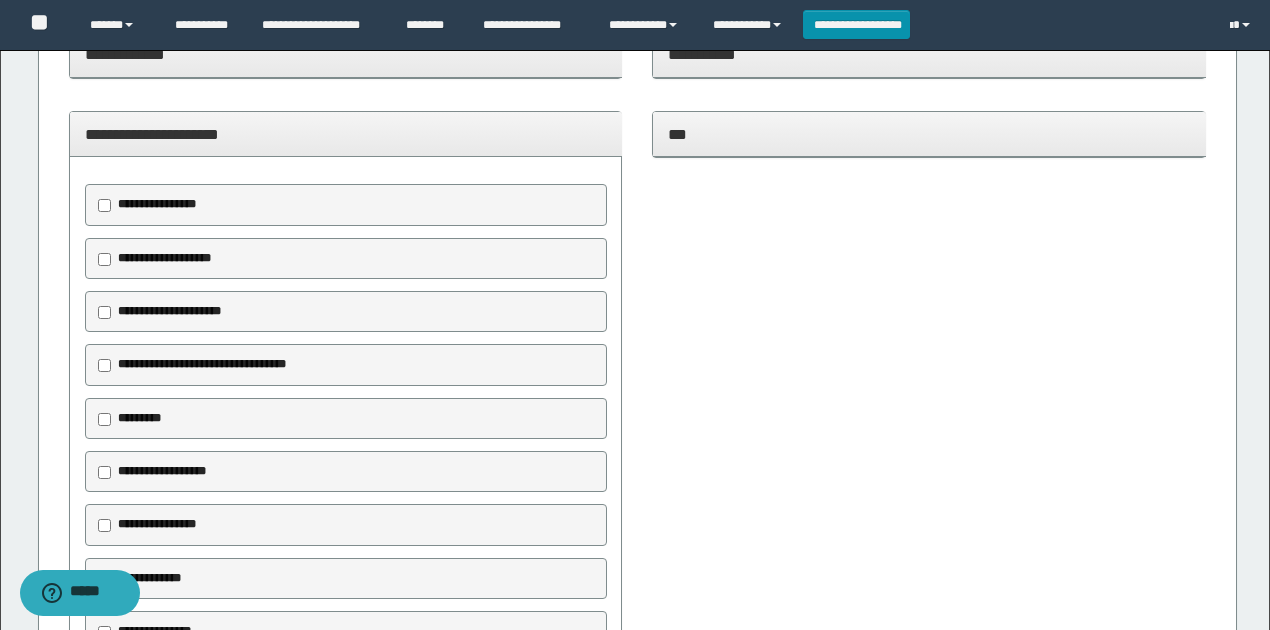 scroll, scrollTop: 600, scrollLeft: 0, axis: vertical 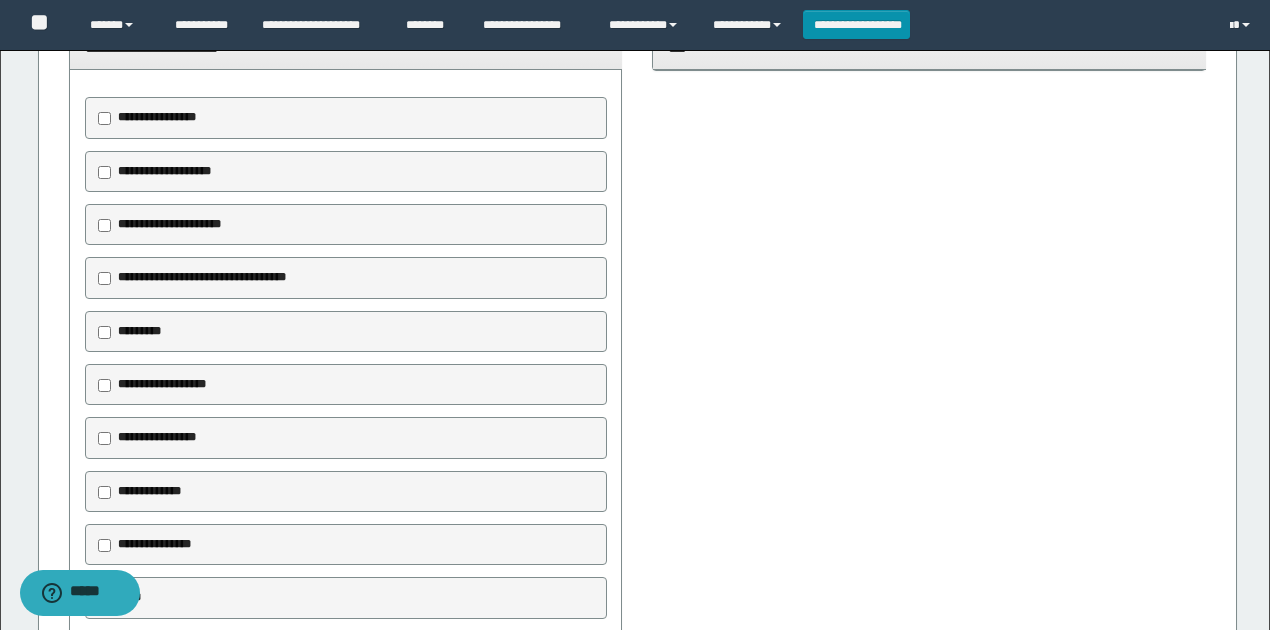 click on "**********" at bounding box center (162, 384) 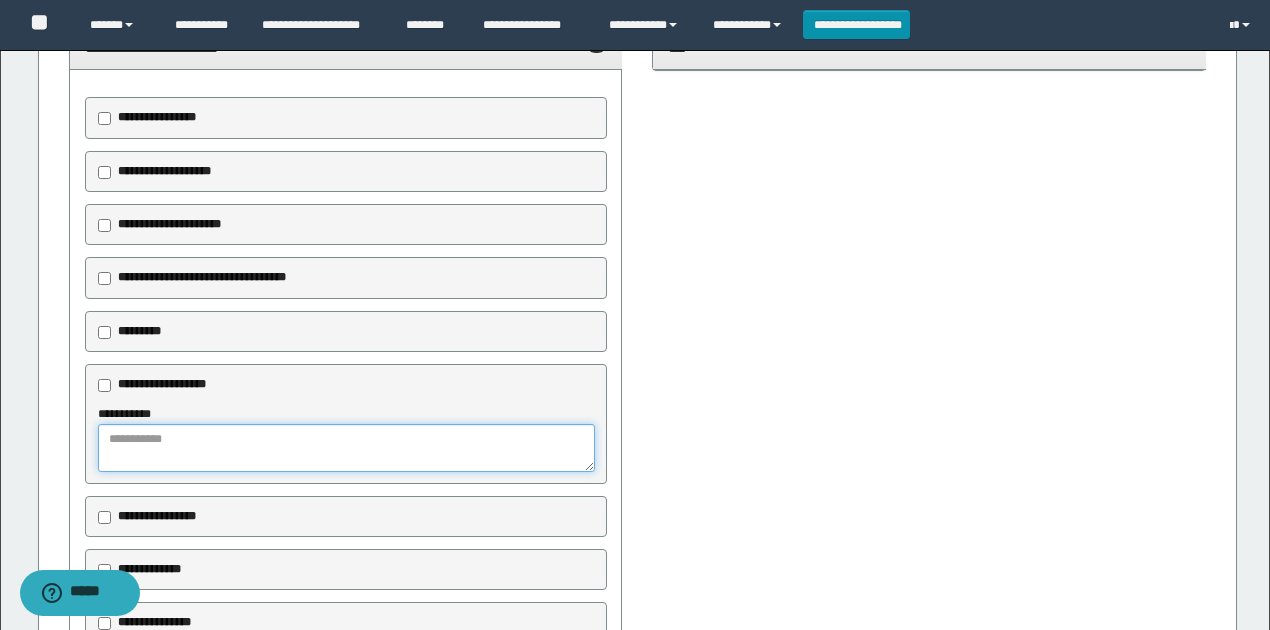 click at bounding box center (346, 448) 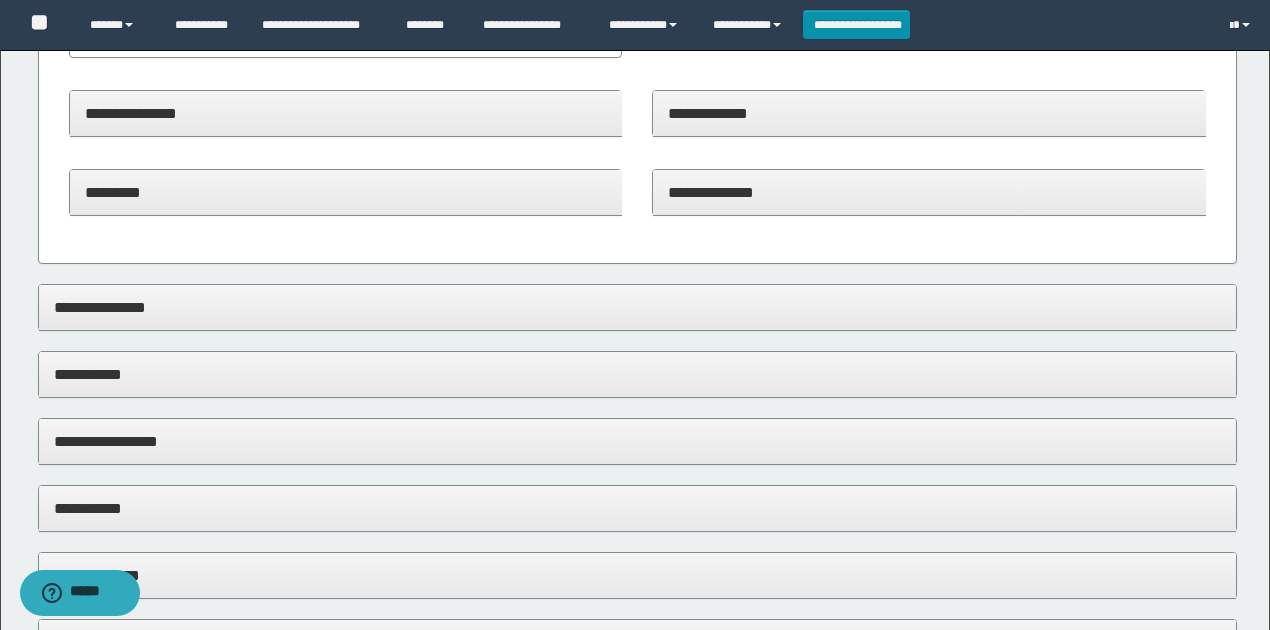 scroll, scrollTop: 1333, scrollLeft: 0, axis: vertical 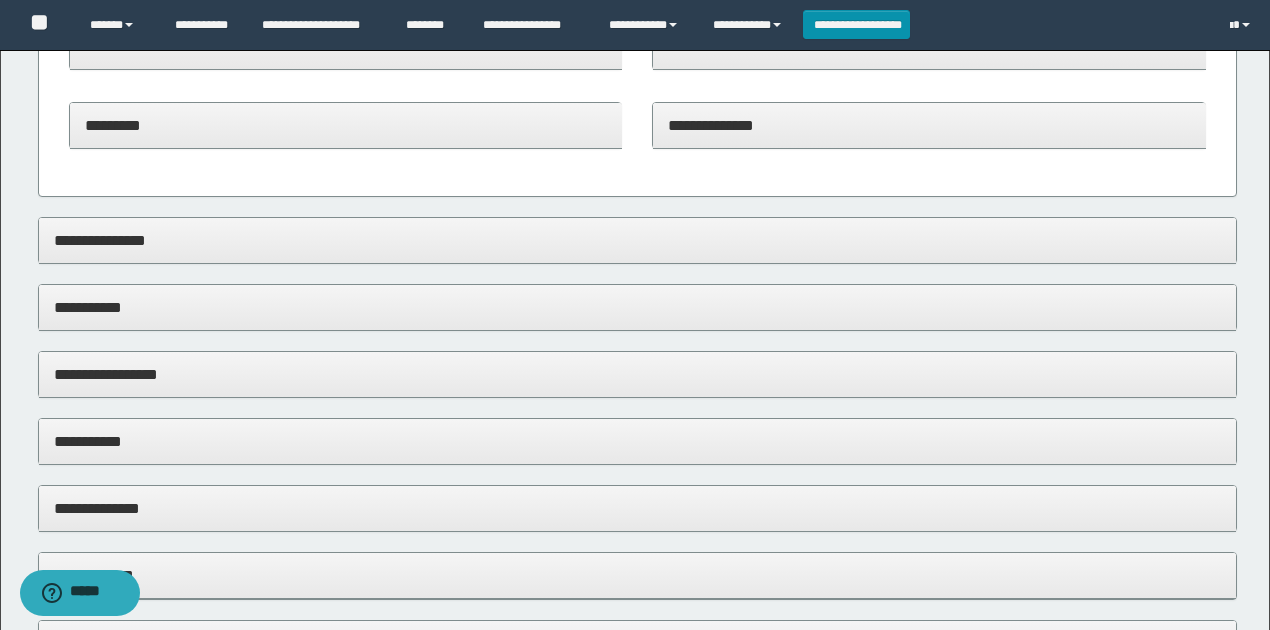 type on "**********" 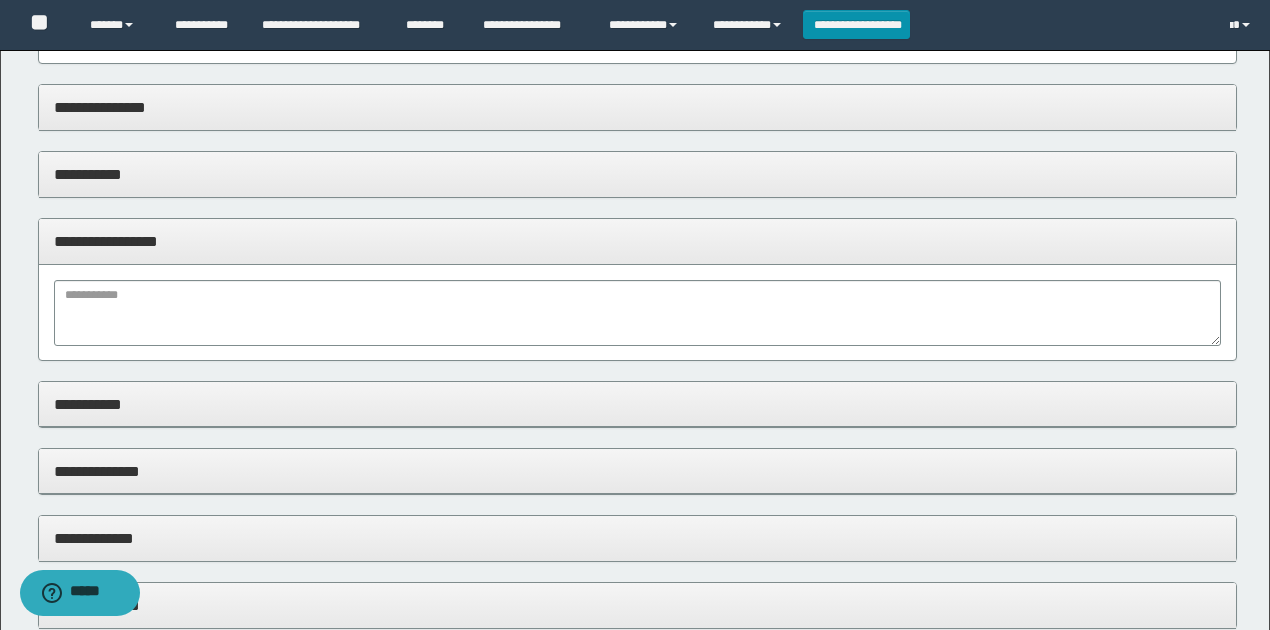 scroll, scrollTop: 1466, scrollLeft: 0, axis: vertical 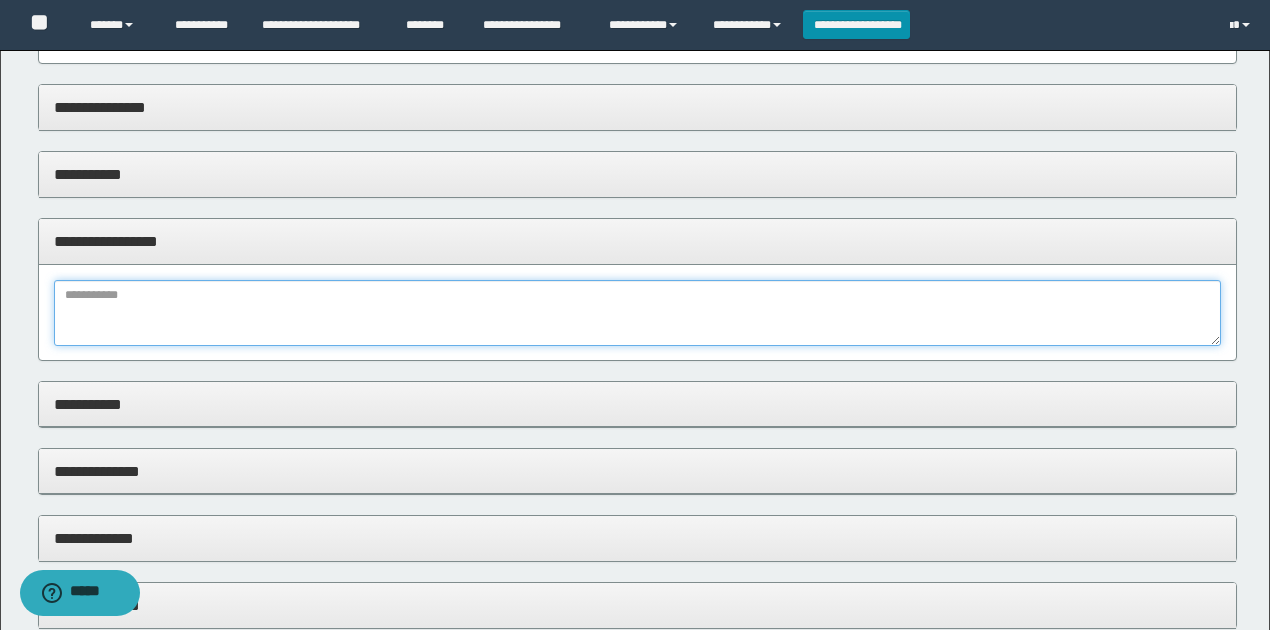 click at bounding box center [638, 313] 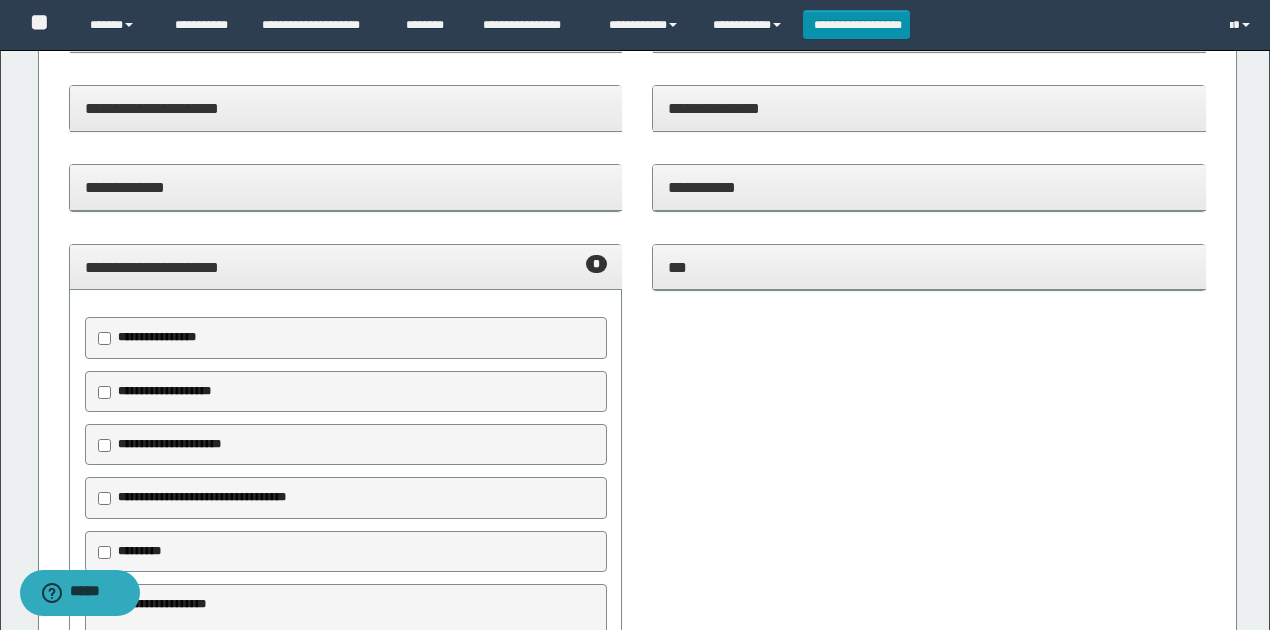 scroll, scrollTop: 266, scrollLeft: 0, axis: vertical 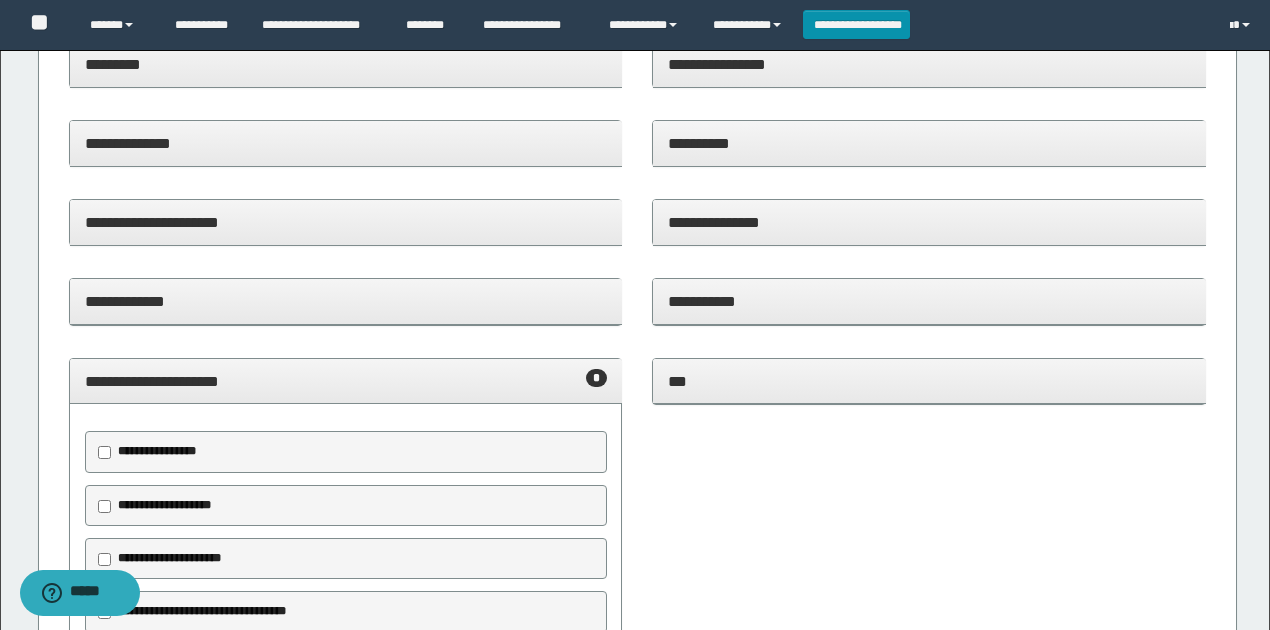 type on "**********" 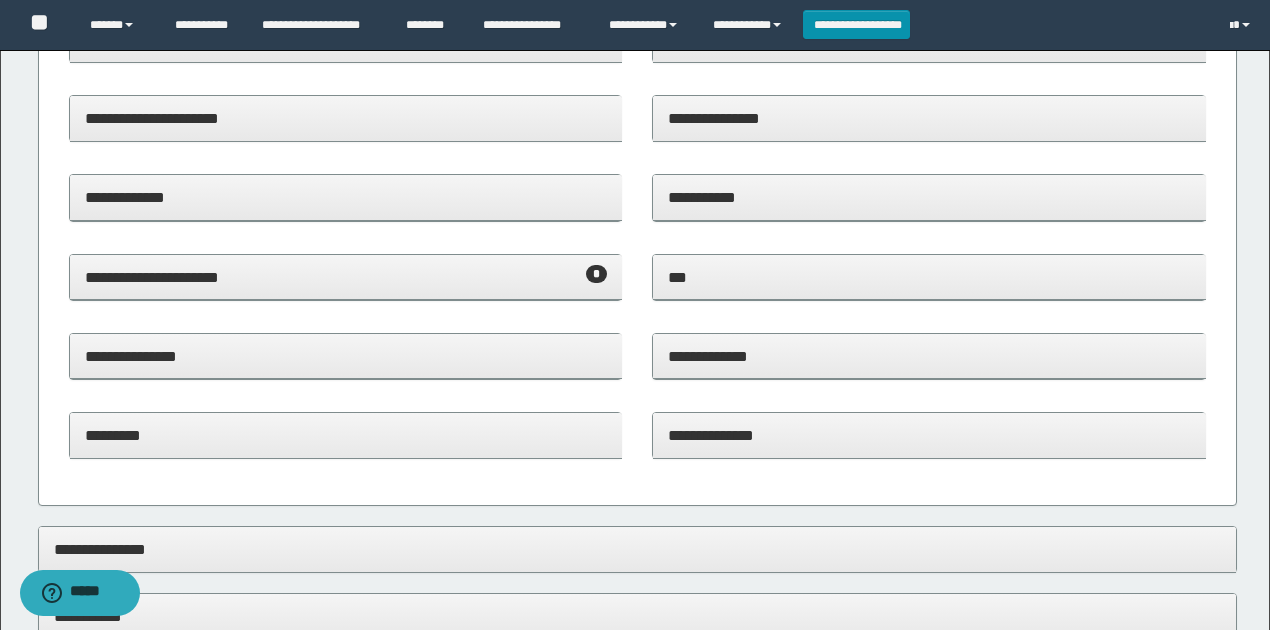 scroll, scrollTop: 466, scrollLeft: 0, axis: vertical 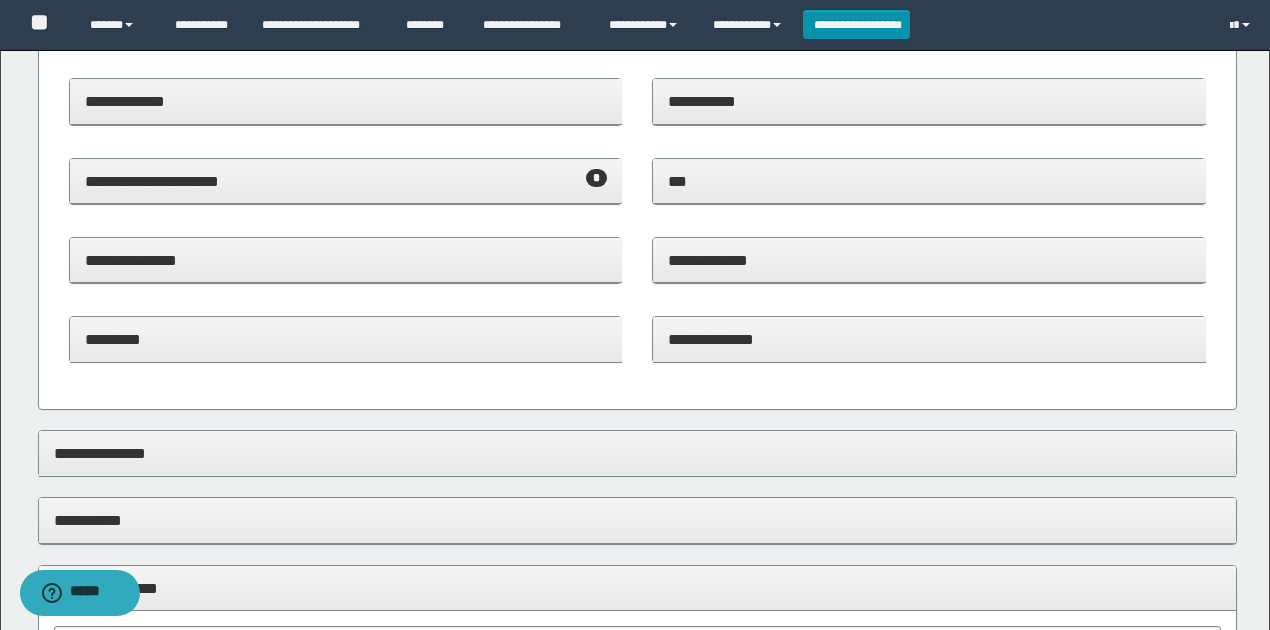 click on "**********" at bounding box center [929, 339] 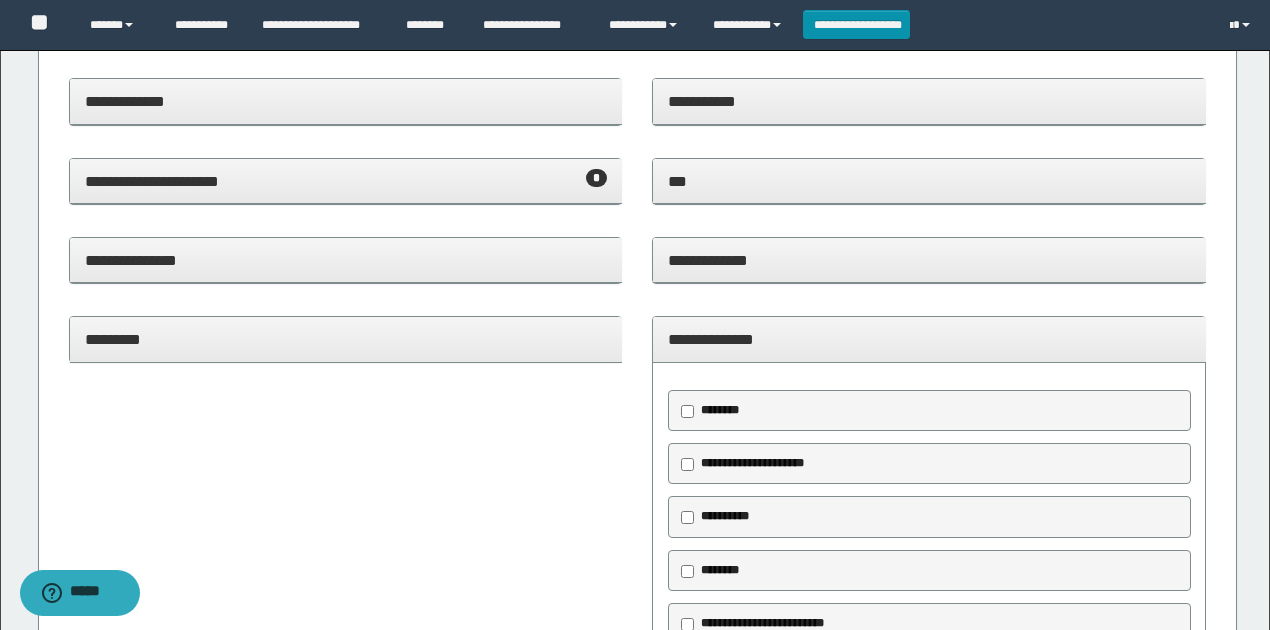 click on "**********" at bounding box center [752, 463] 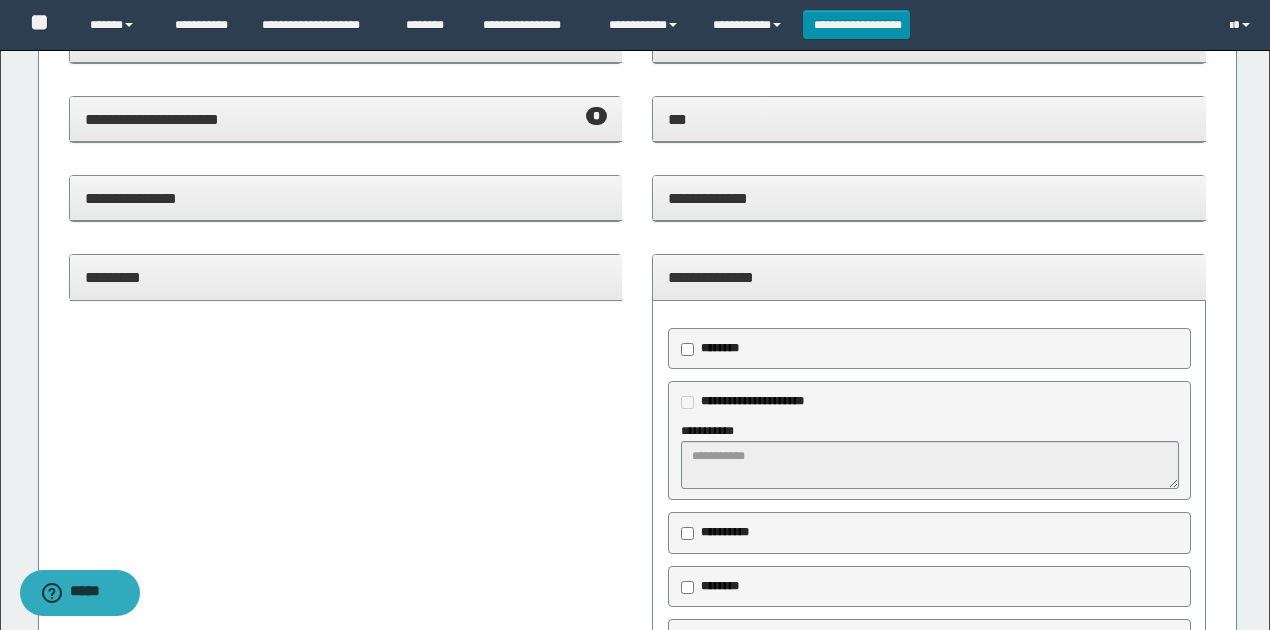scroll, scrollTop: 600, scrollLeft: 0, axis: vertical 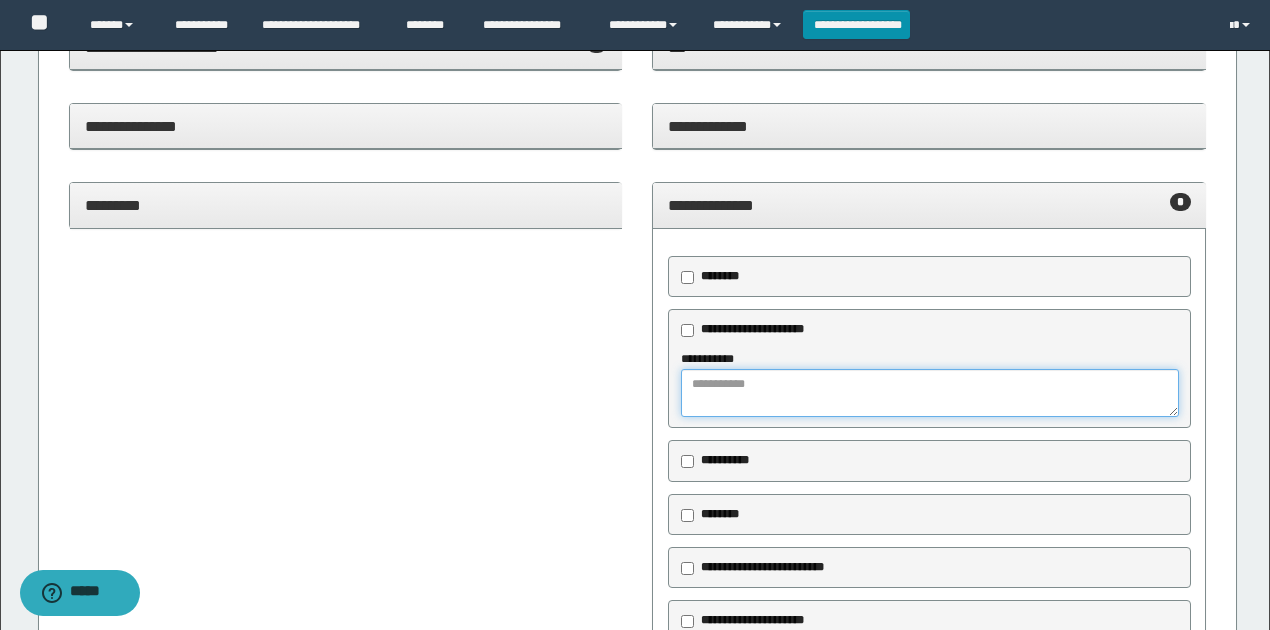 click at bounding box center [929, 393] 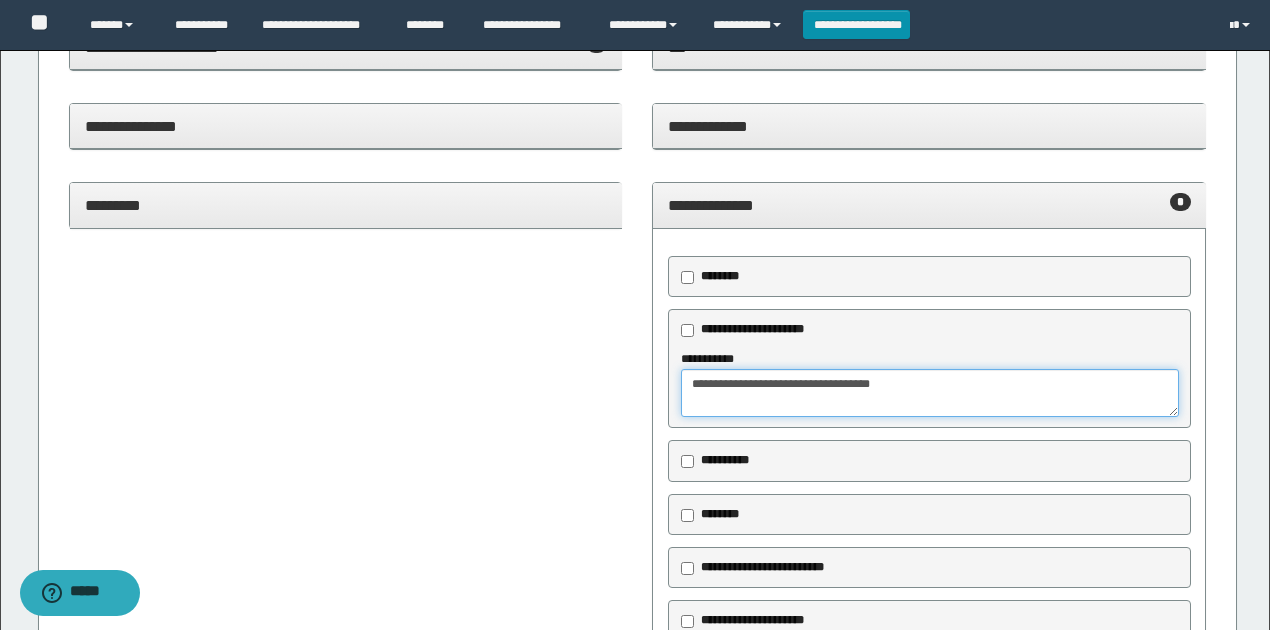 click on "**********" at bounding box center [929, 393] 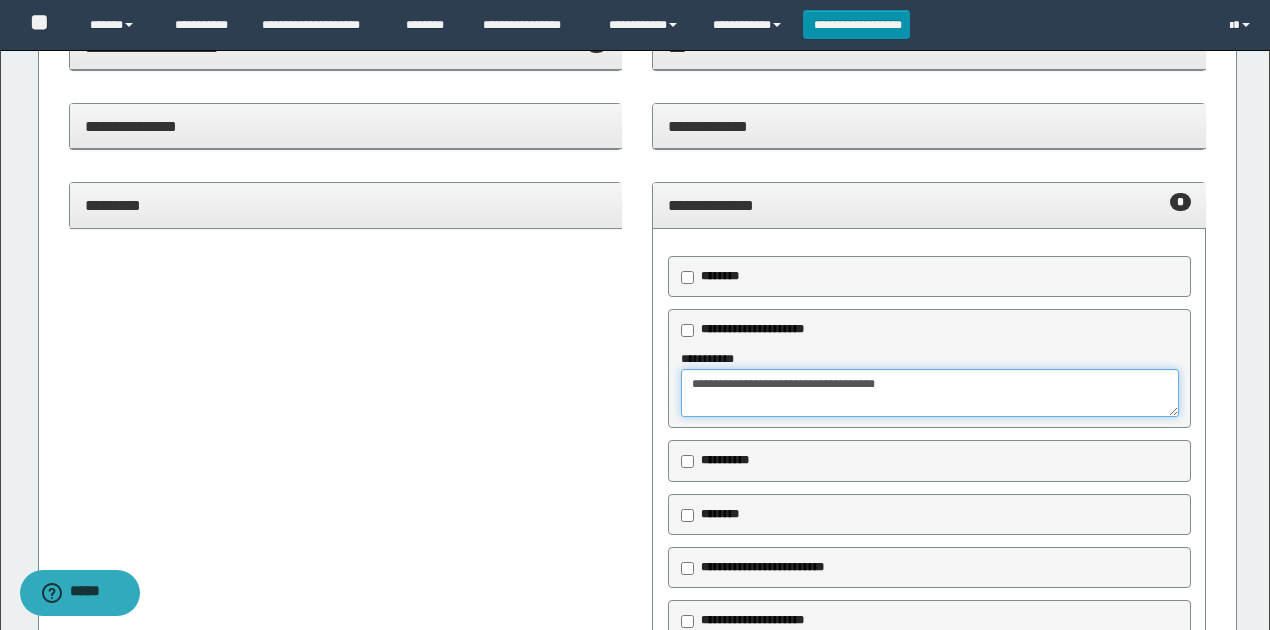 type on "**********" 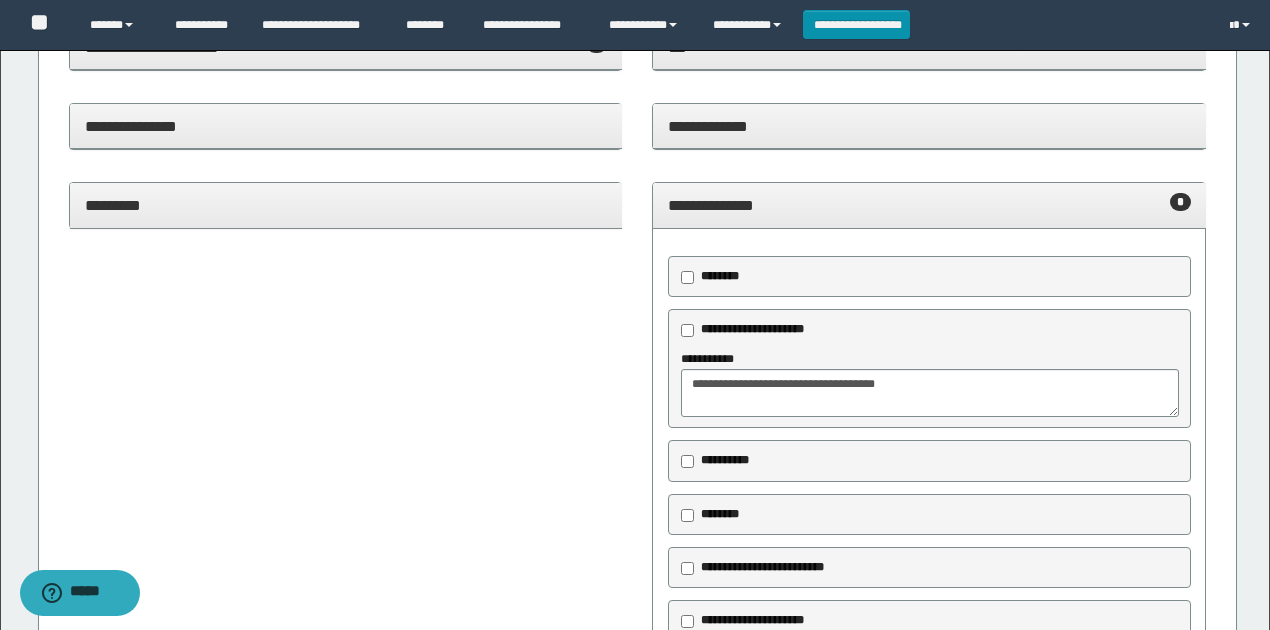 click on "**********" at bounding box center [929, 205] 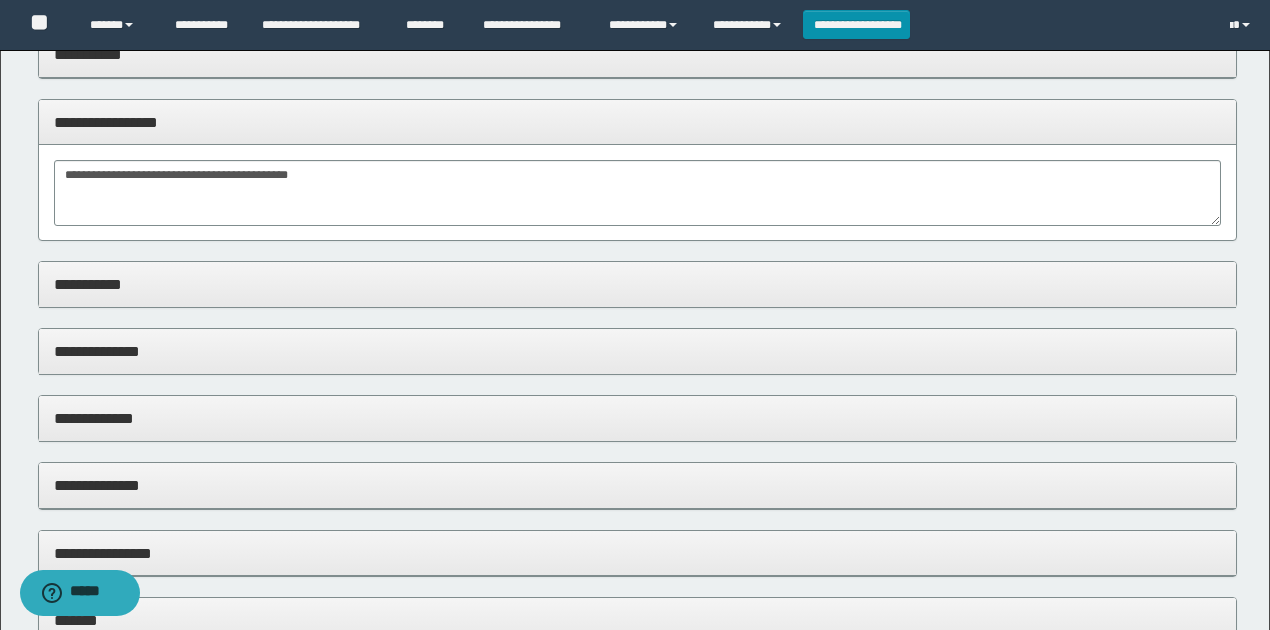 scroll, scrollTop: 933, scrollLeft: 0, axis: vertical 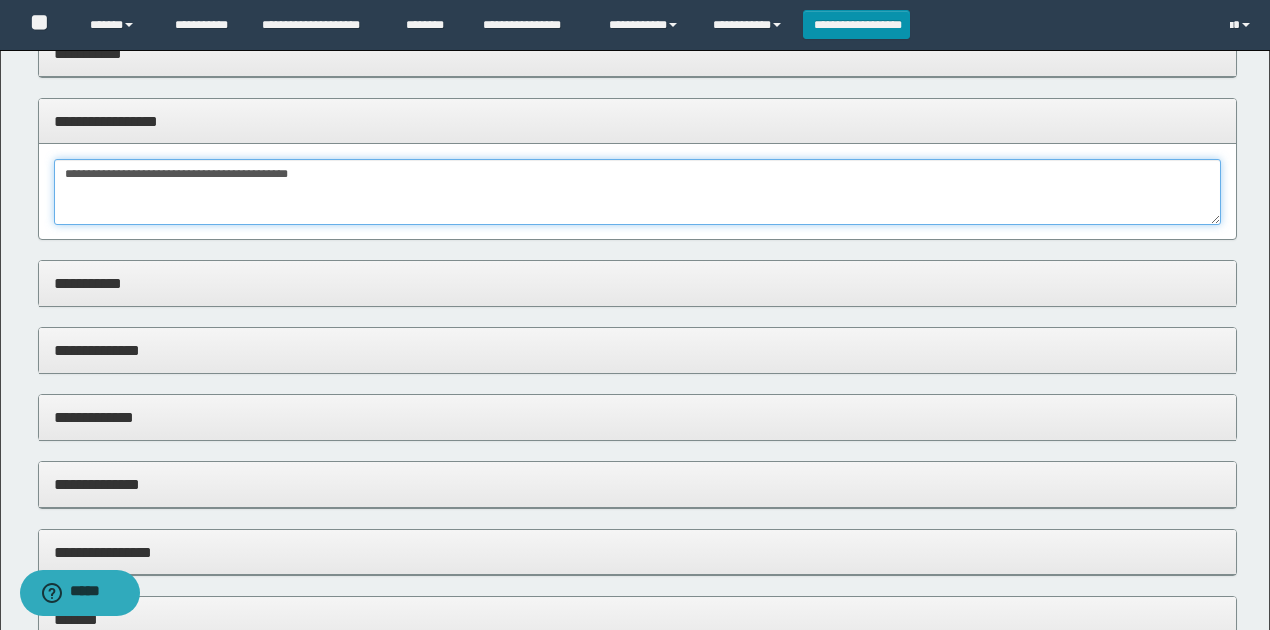 click on "**********" at bounding box center (638, 192) 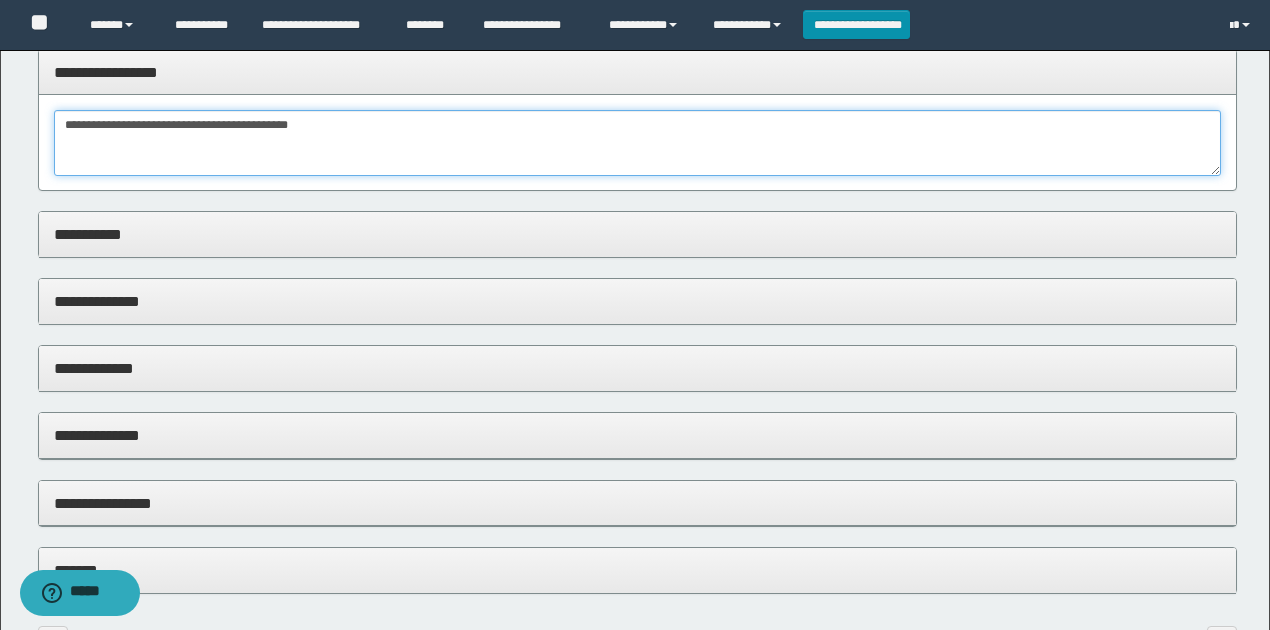 scroll, scrollTop: 852, scrollLeft: 0, axis: vertical 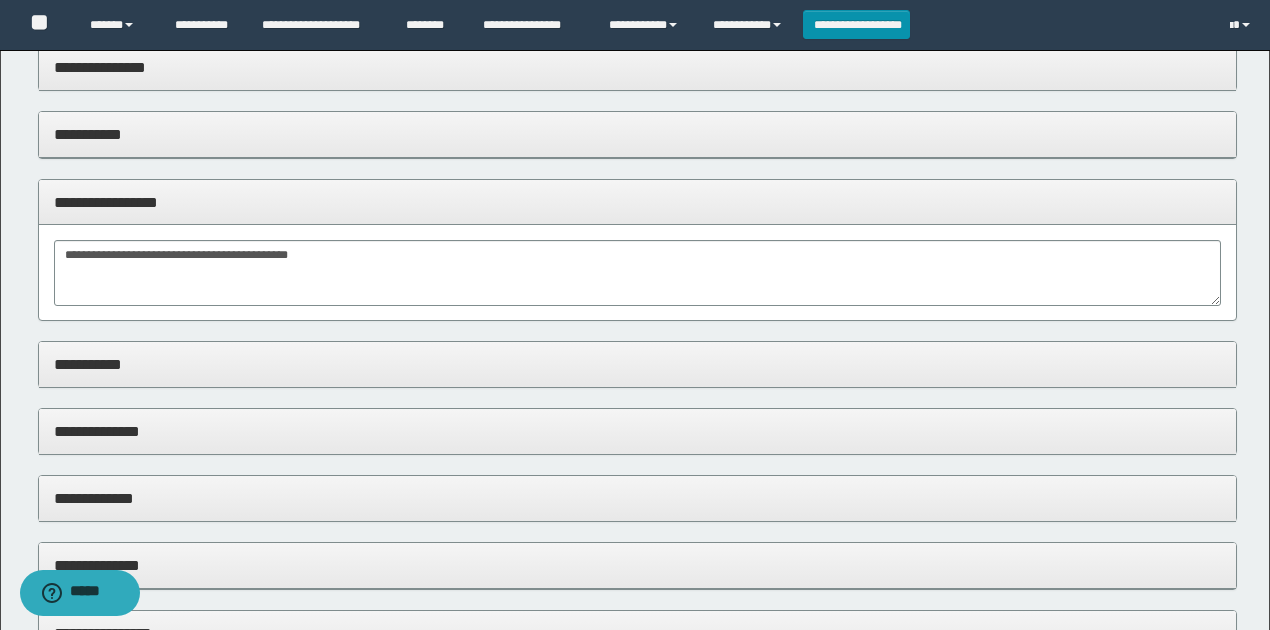 drag, startPoint x: 151, startPoint y: 144, endPoint x: 147, endPoint y: 179, distance: 35.22783 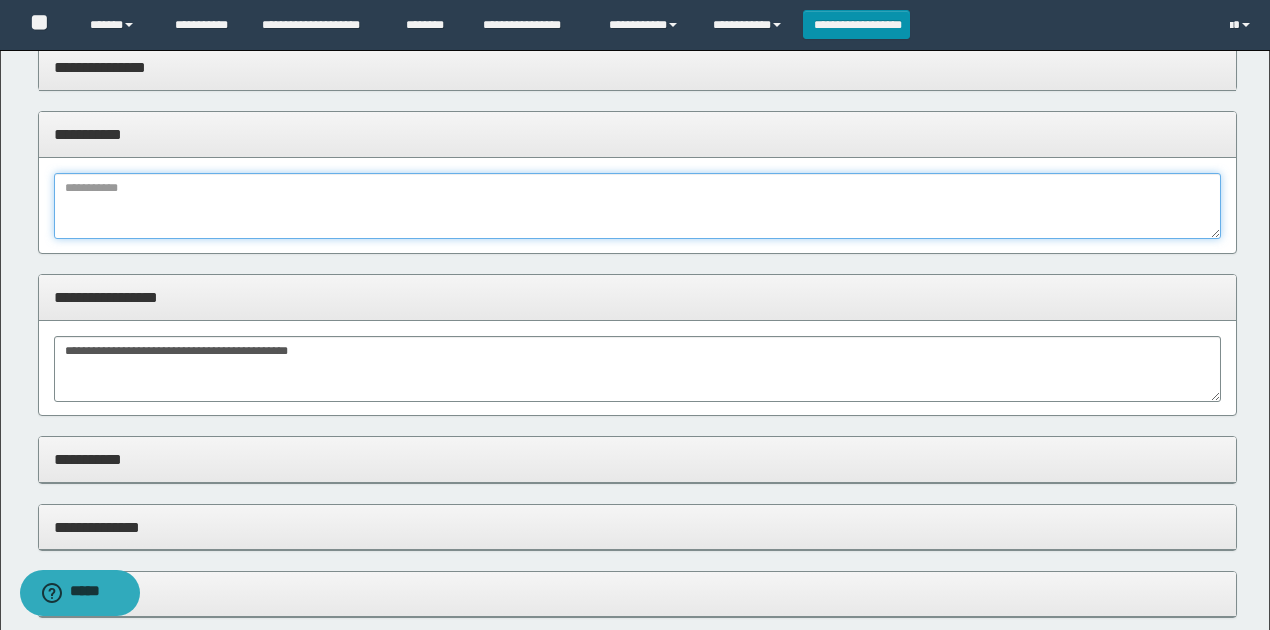 click at bounding box center [638, 206] 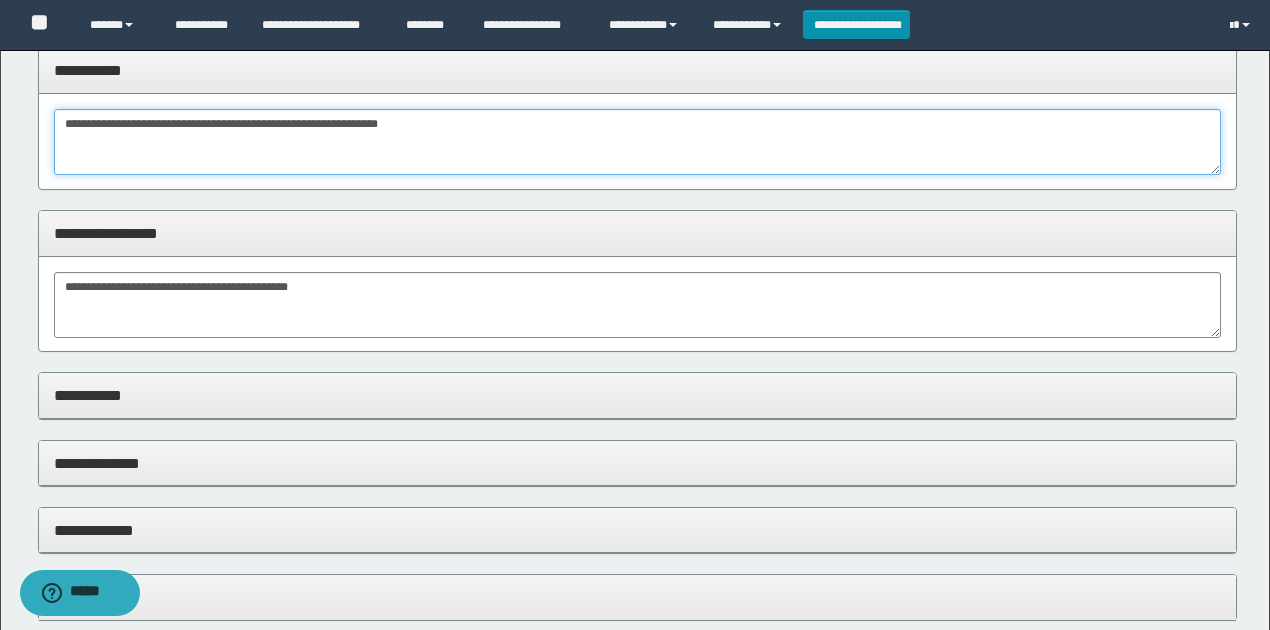 scroll, scrollTop: 786, scrollLeft: 0, axis: vertical 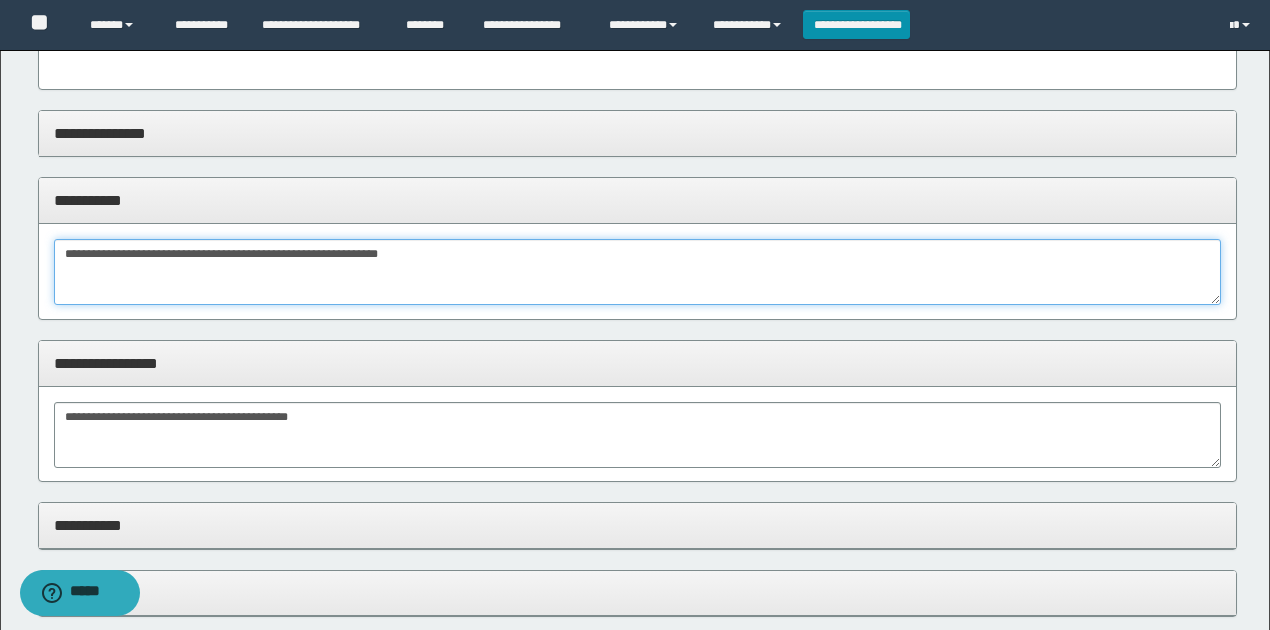 drag, startPoint x: 228, startPoint y: 253, endPoint x: 56, endPoint y: 250, distance: 172.02615 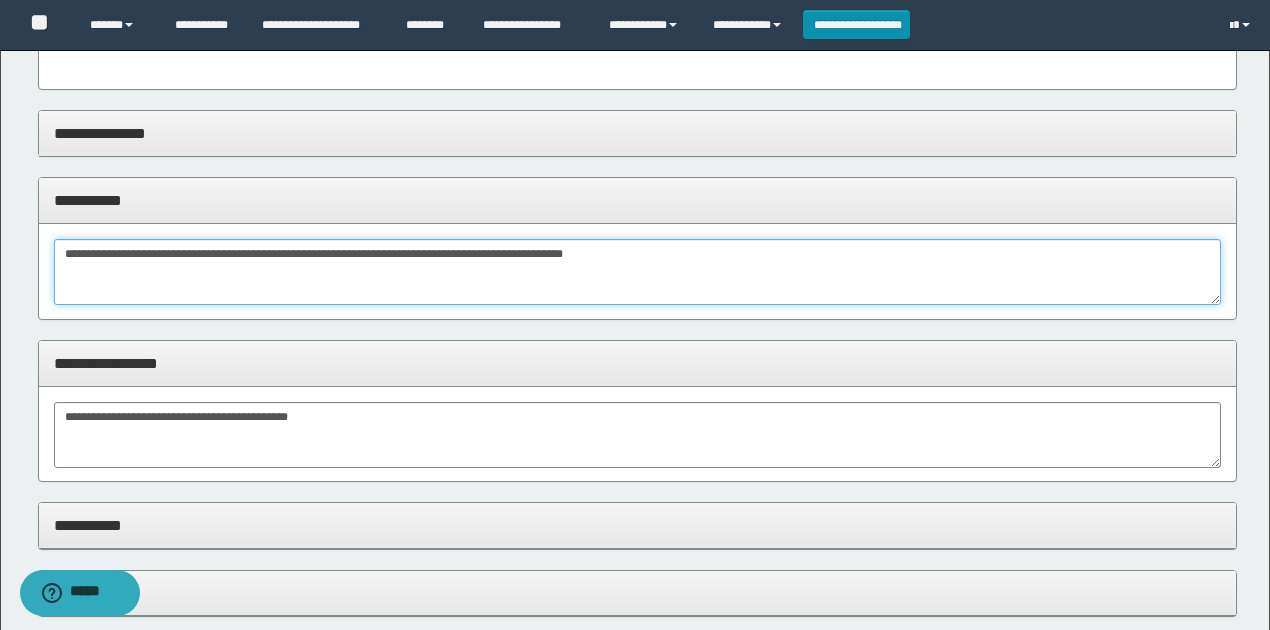 drag, startPoint x: 422, startPoint y: 252, endPoint x: 52, endPoint y: 256, distance: 370.0216 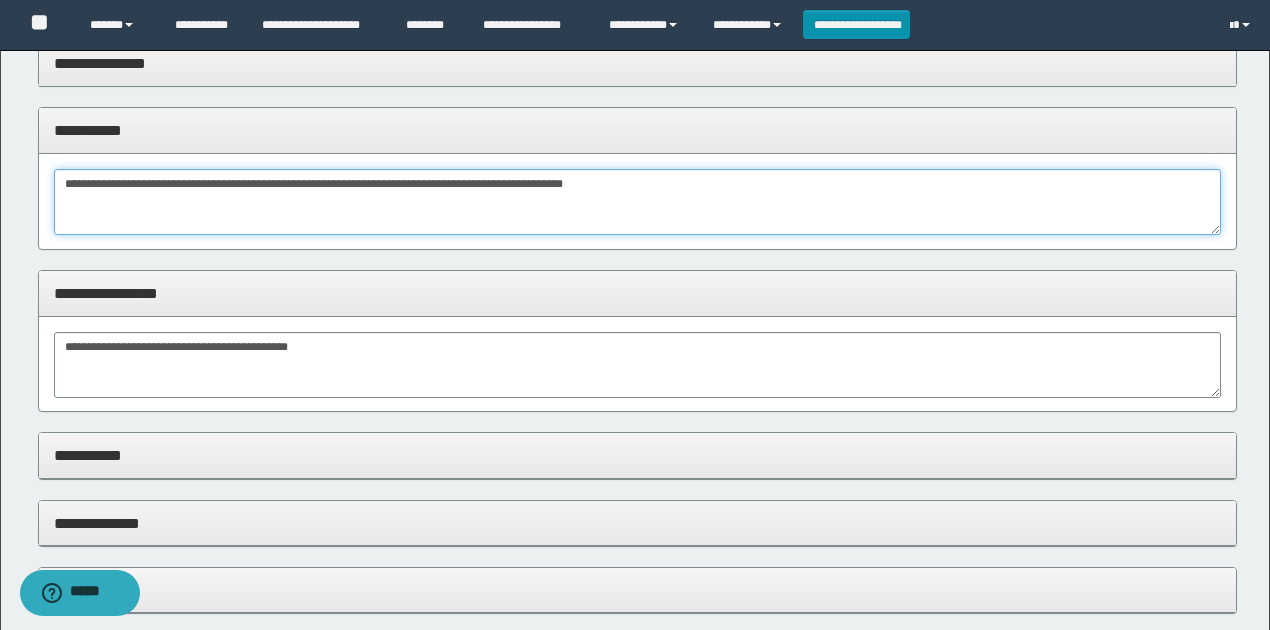 scroll, scrollTop: 1052, scrollLeft: 0, axis: vertical 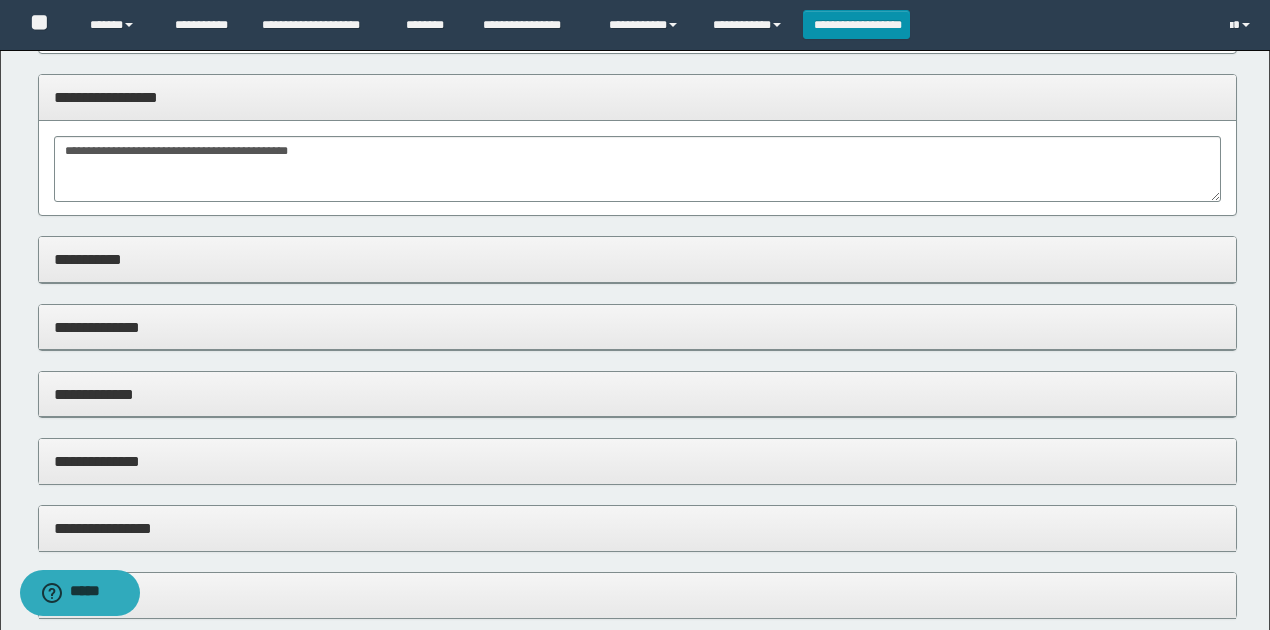 type on "**********" 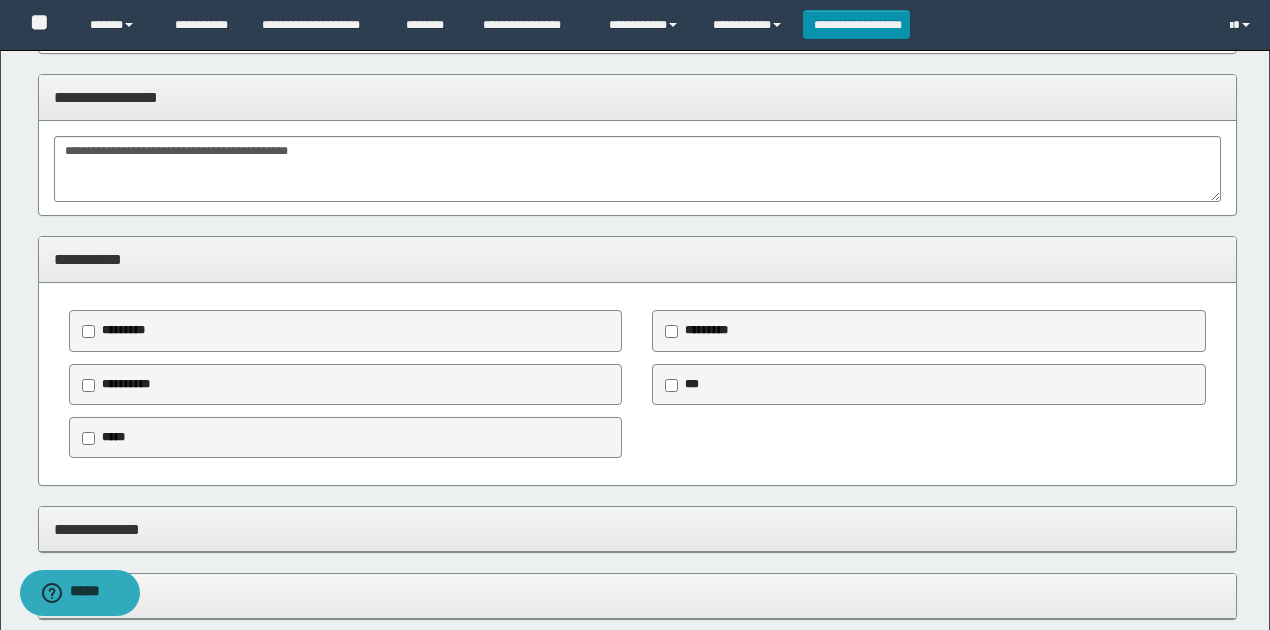 click on "*********" at bounding box center [706, 330] 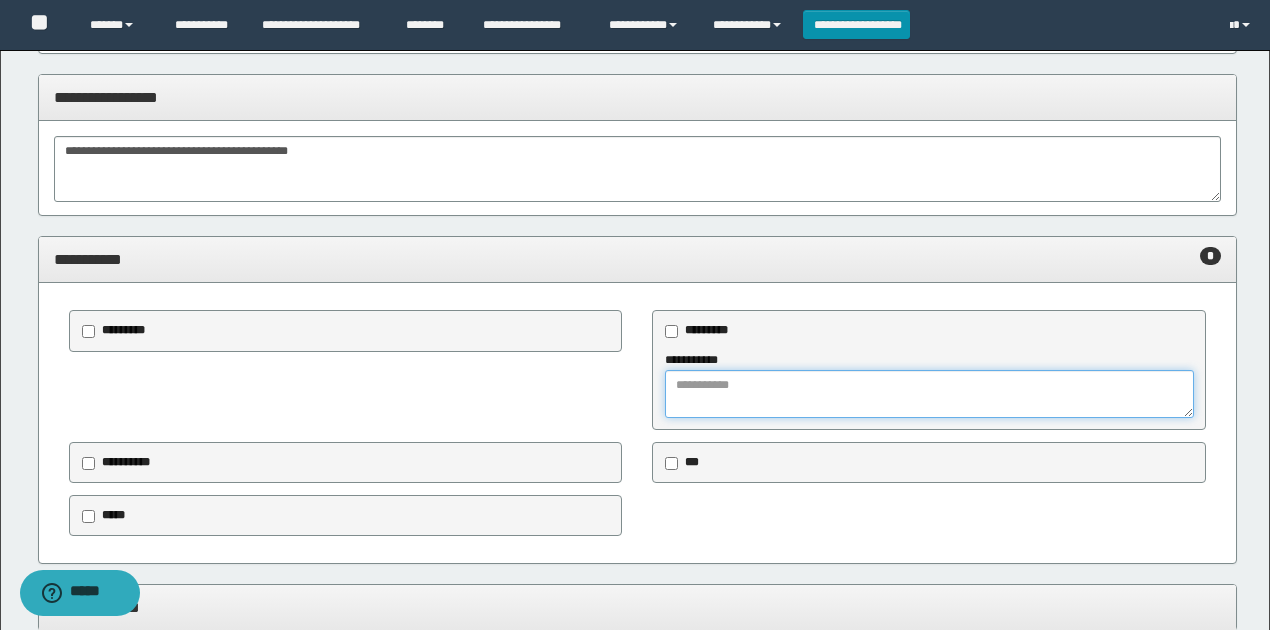 click at bounding box center [929, 394] 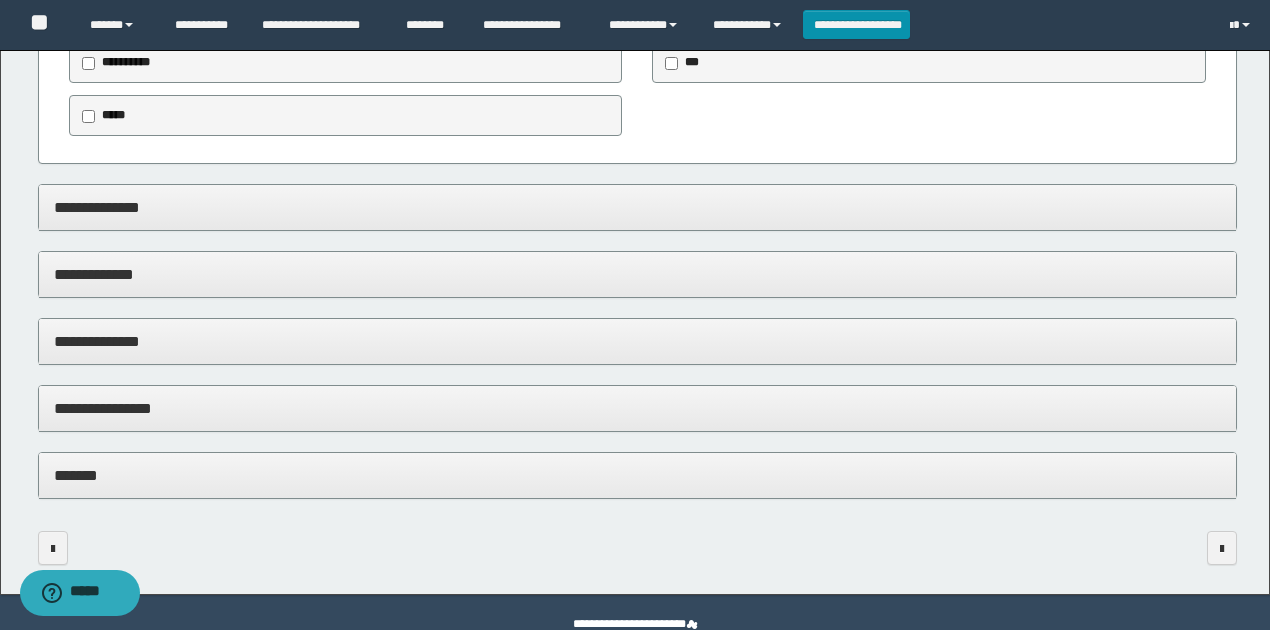 type on "**********" 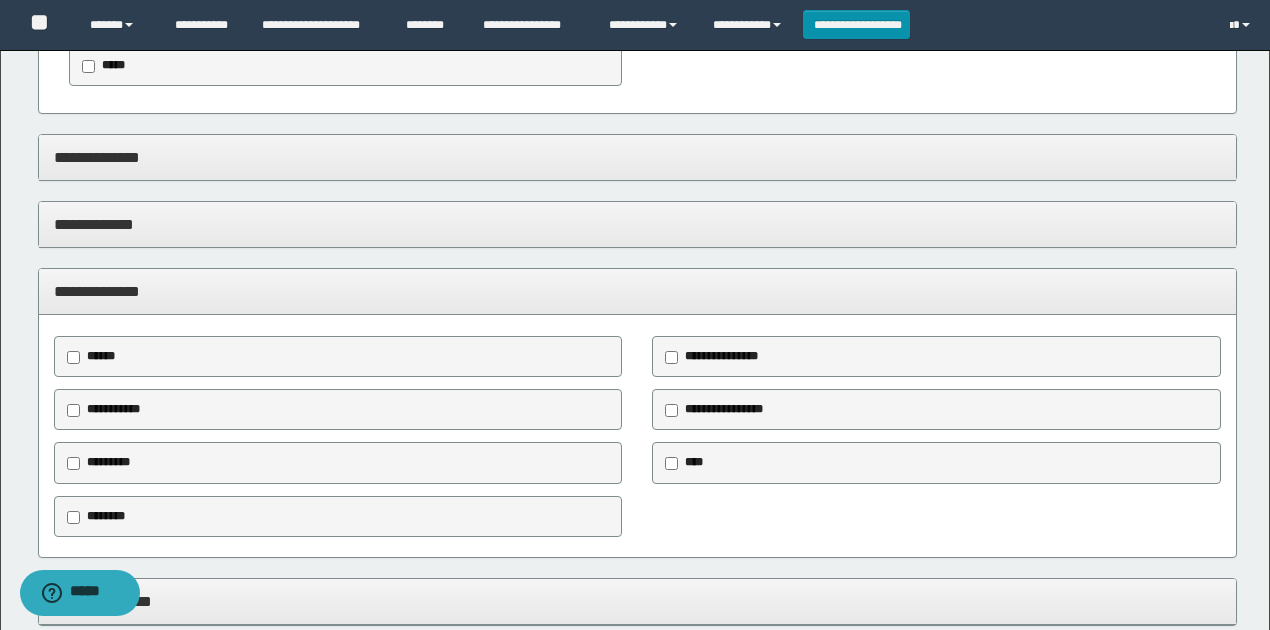 scroll, scrollTop: 1586, scrollLeft: 0, axis: vertical 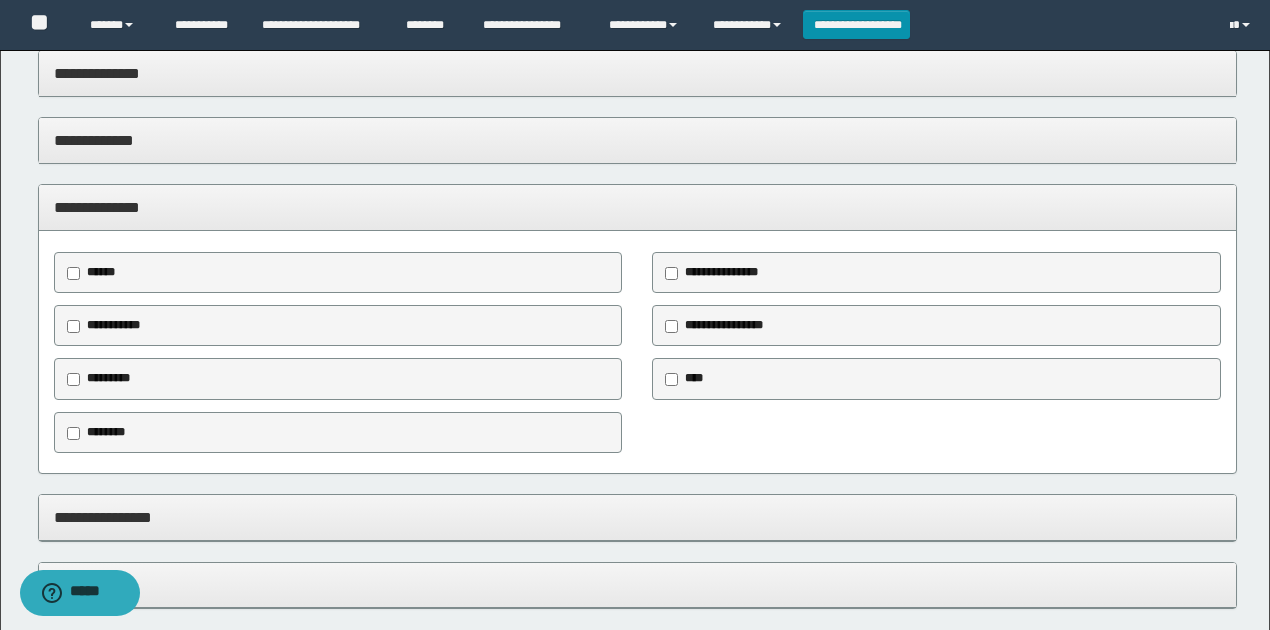 click on "********" at bounding box center (106, 432) 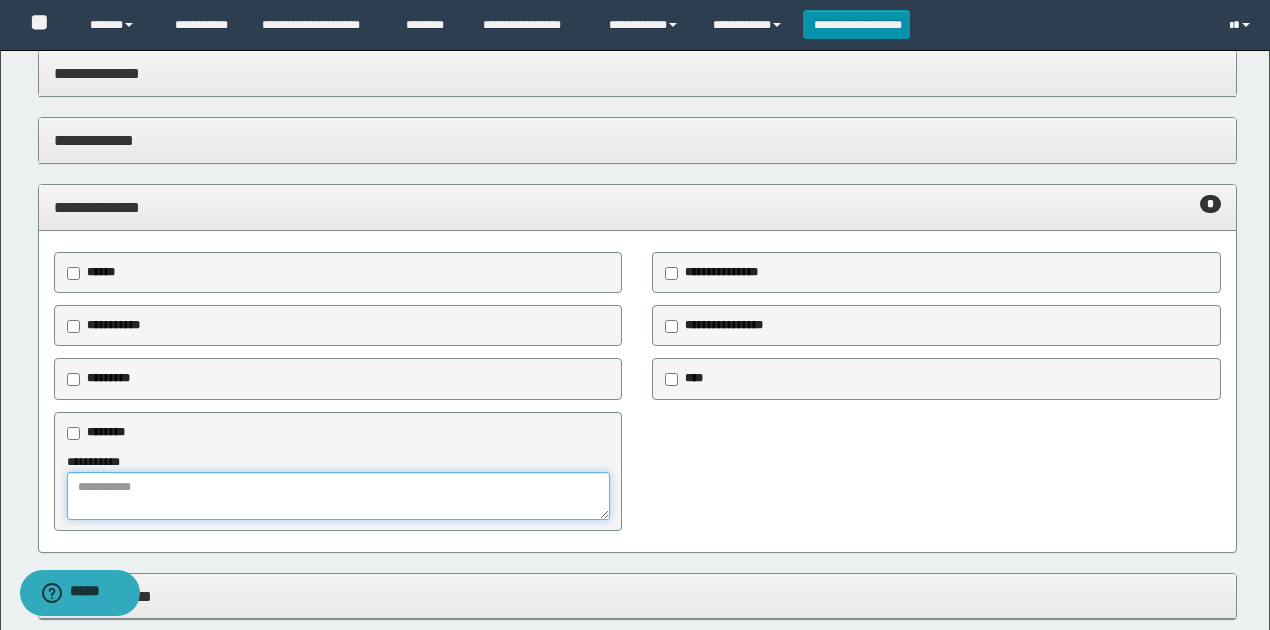 click at bounding box center (339, 496) 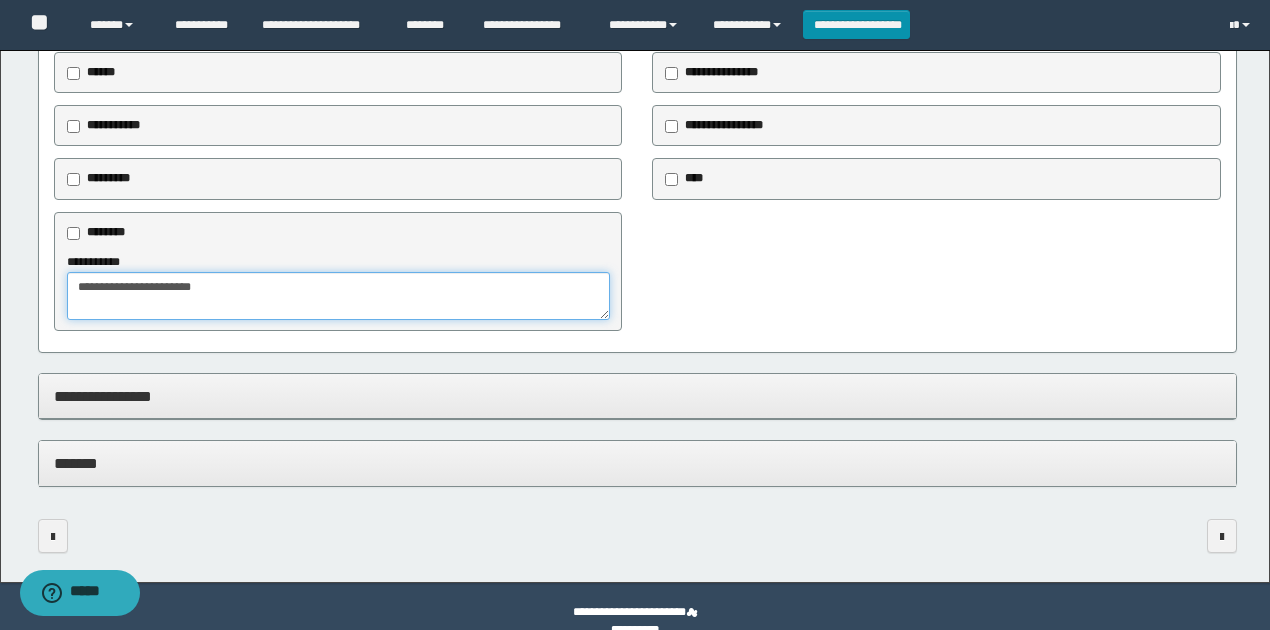 type on "**********" 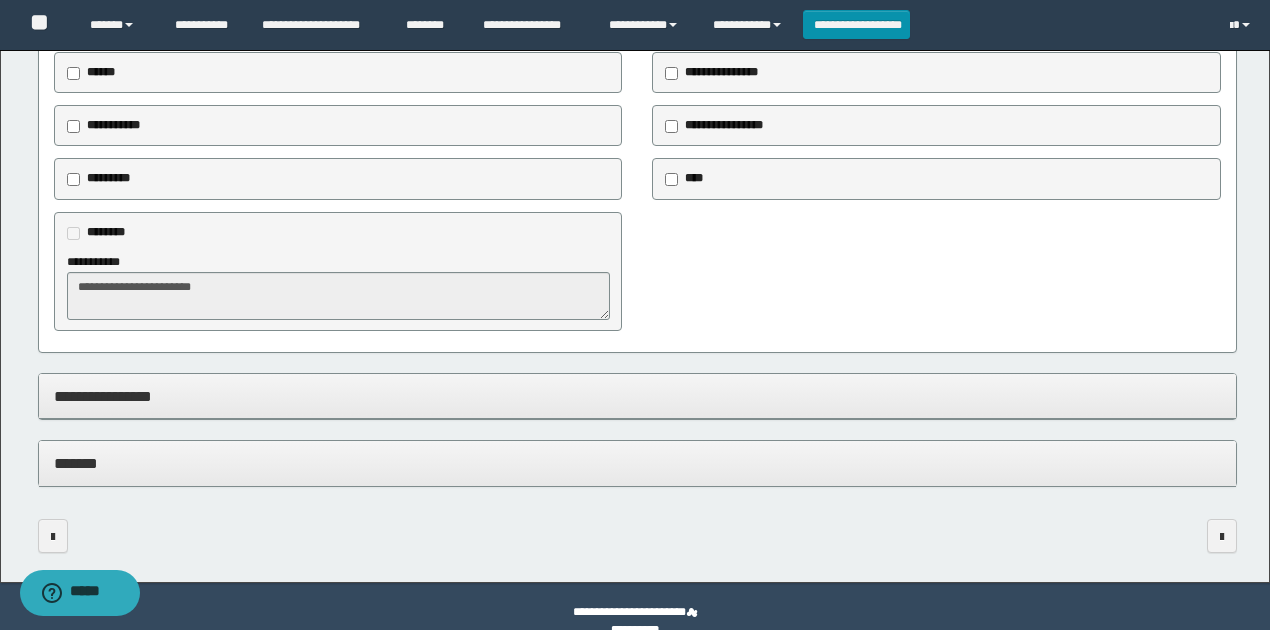 click on "**********" at bounding box center (638, 396) 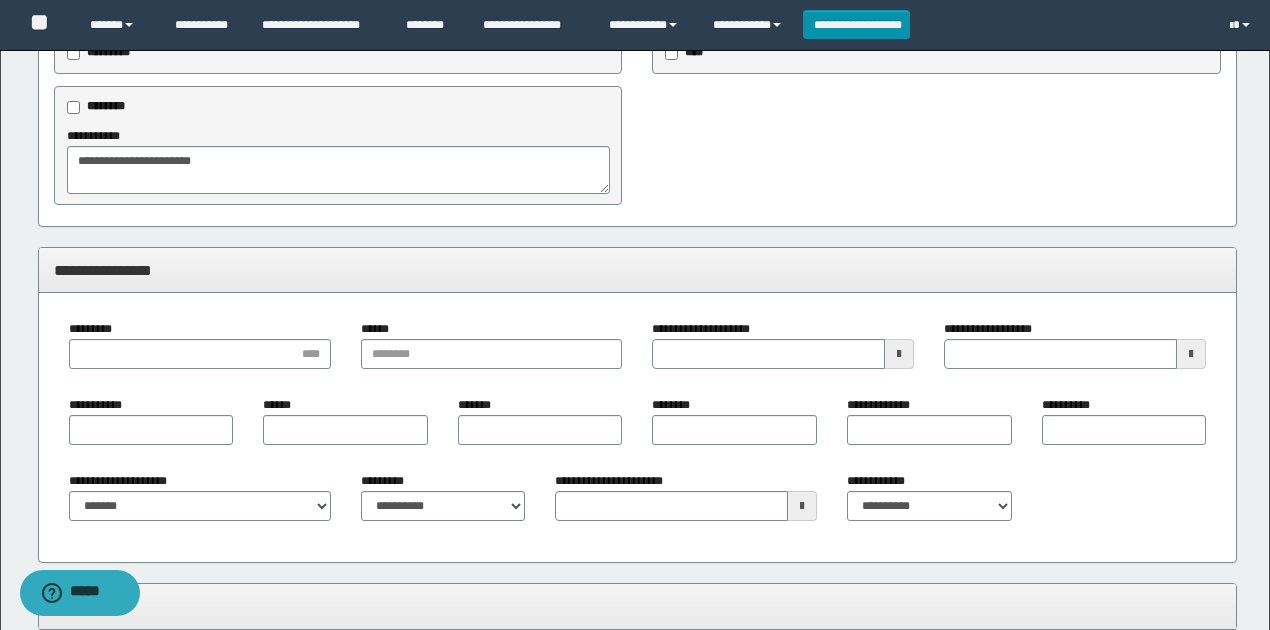 scroll, scrollTop: 1986, scrollLeft: 0, axis: vertical 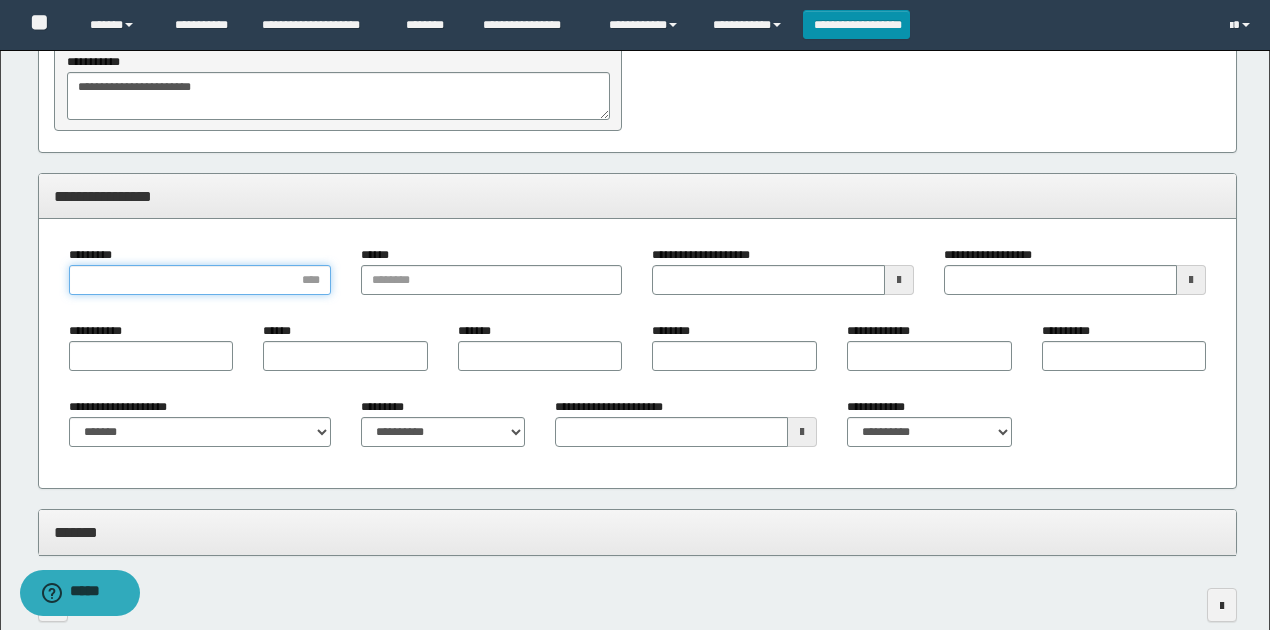 click on "*********" at bounding box center [200, 270] 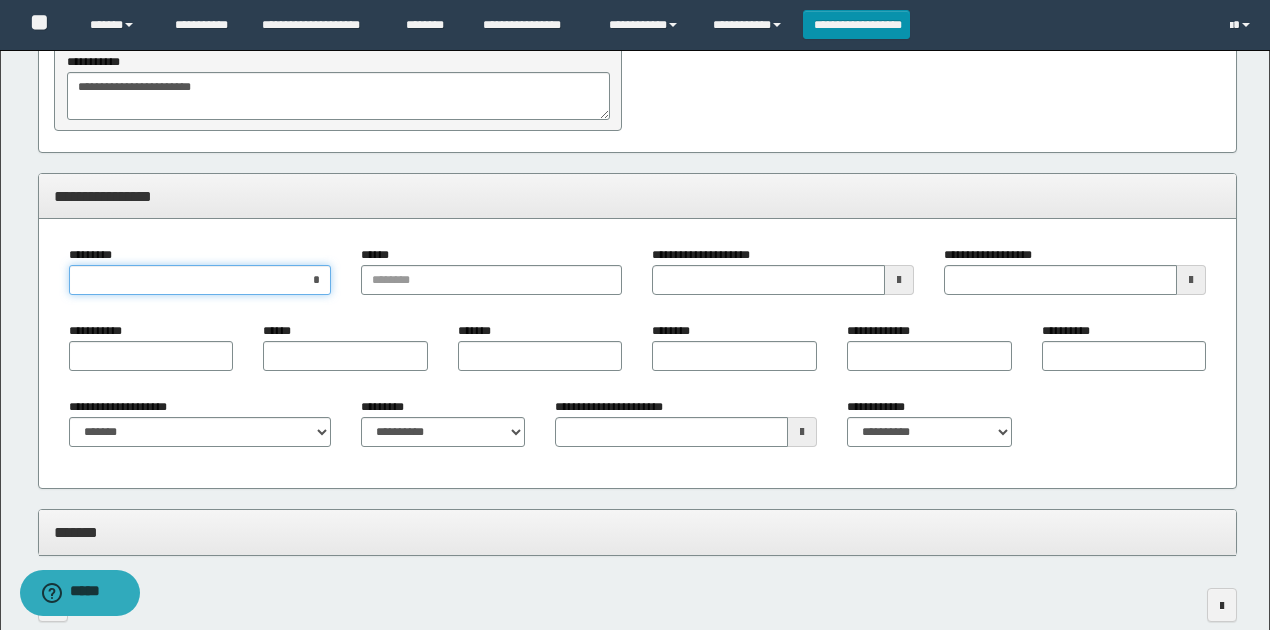 type on "**" 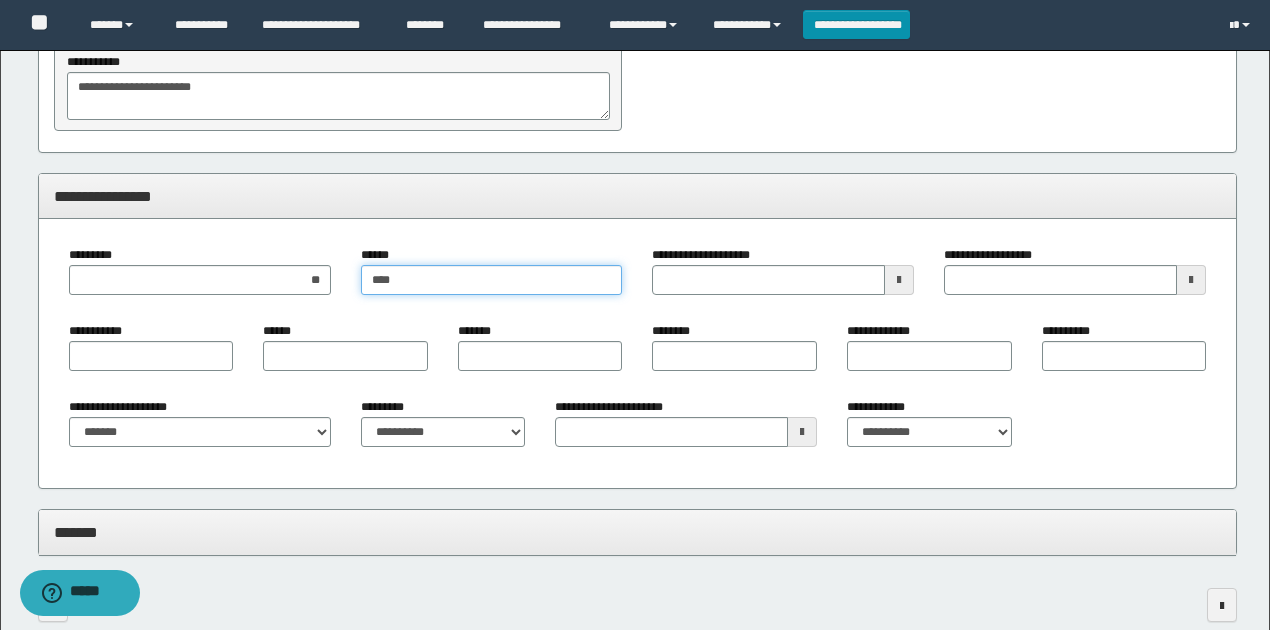 type on "****" 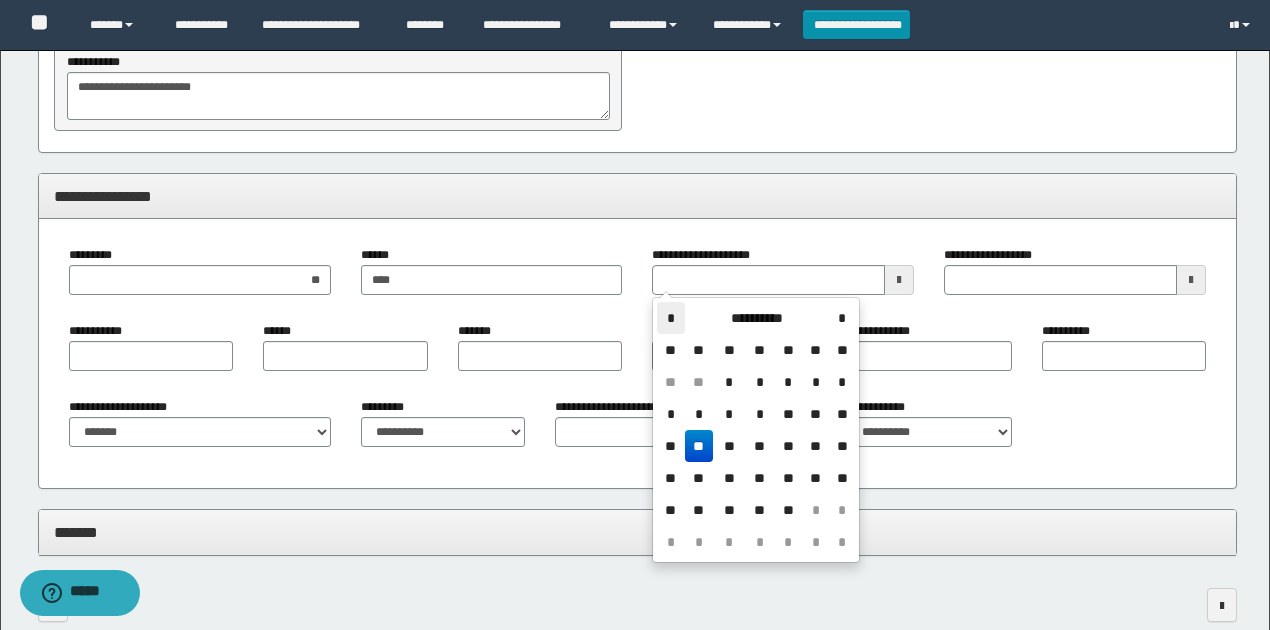 click on "*" at bounding box center (671, 318) 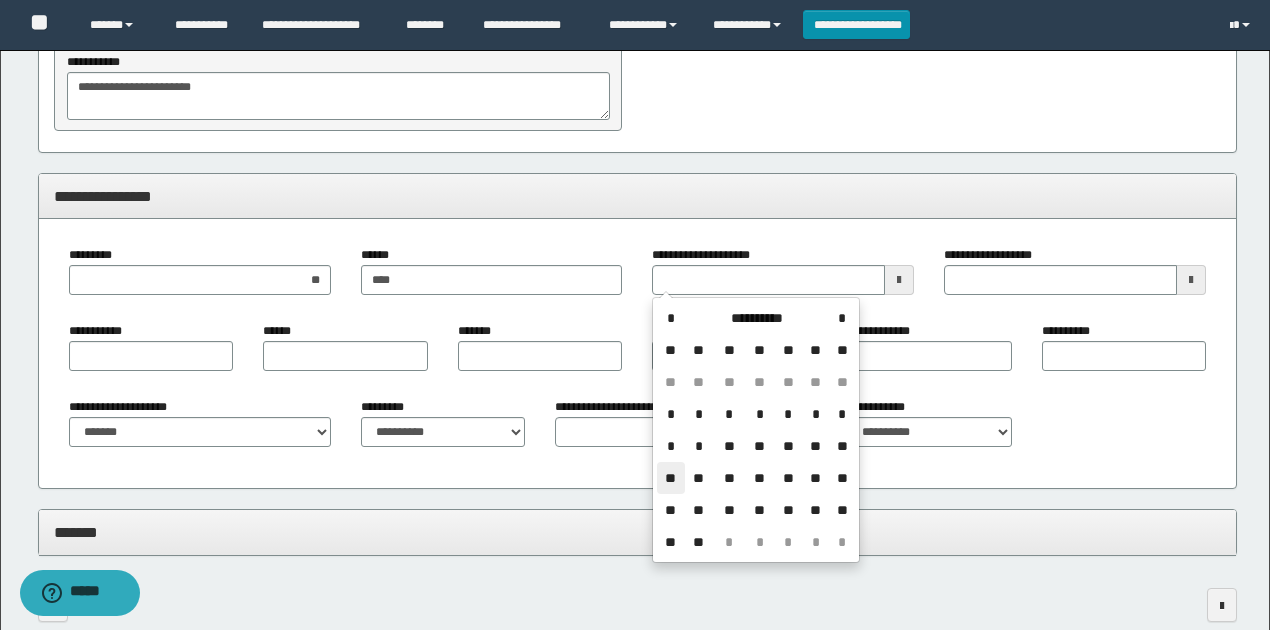 click on "**" at bounding box center (671, 478) 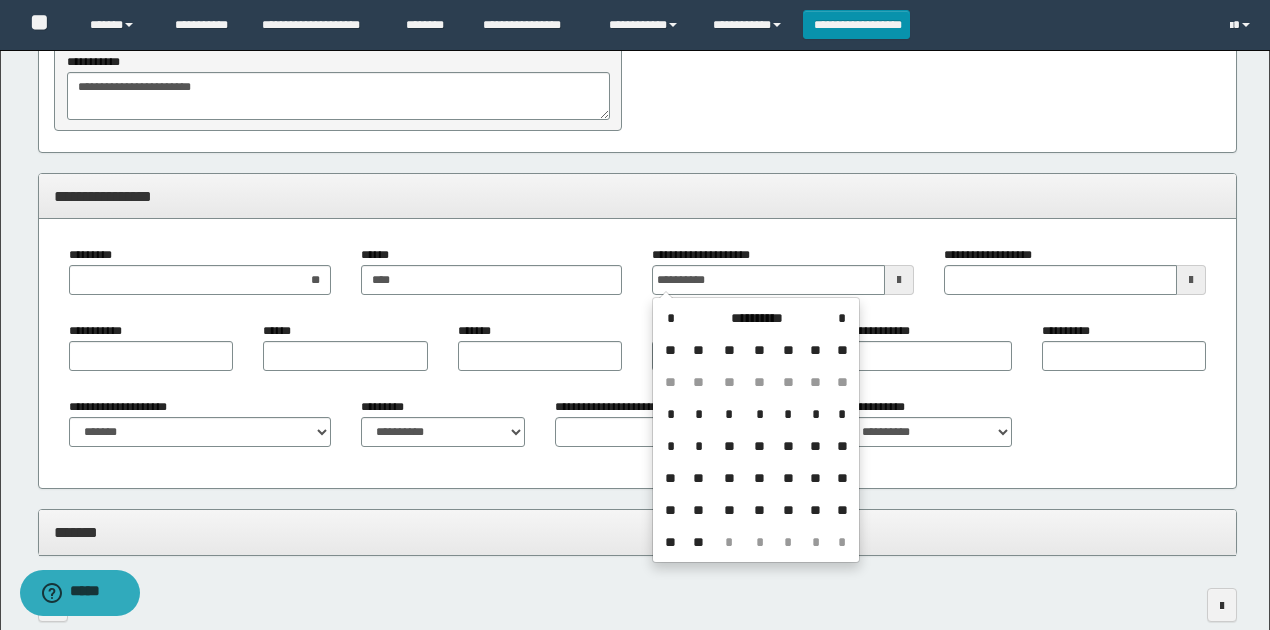 type 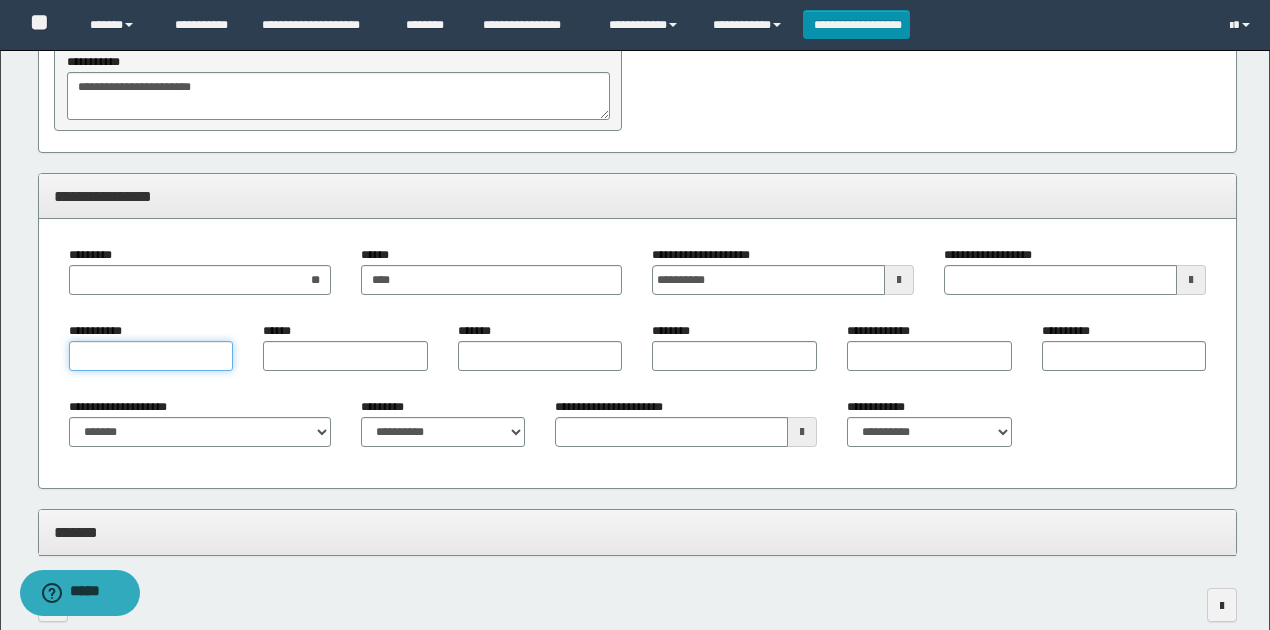 click on "**********" at bounding box center [151, 356] 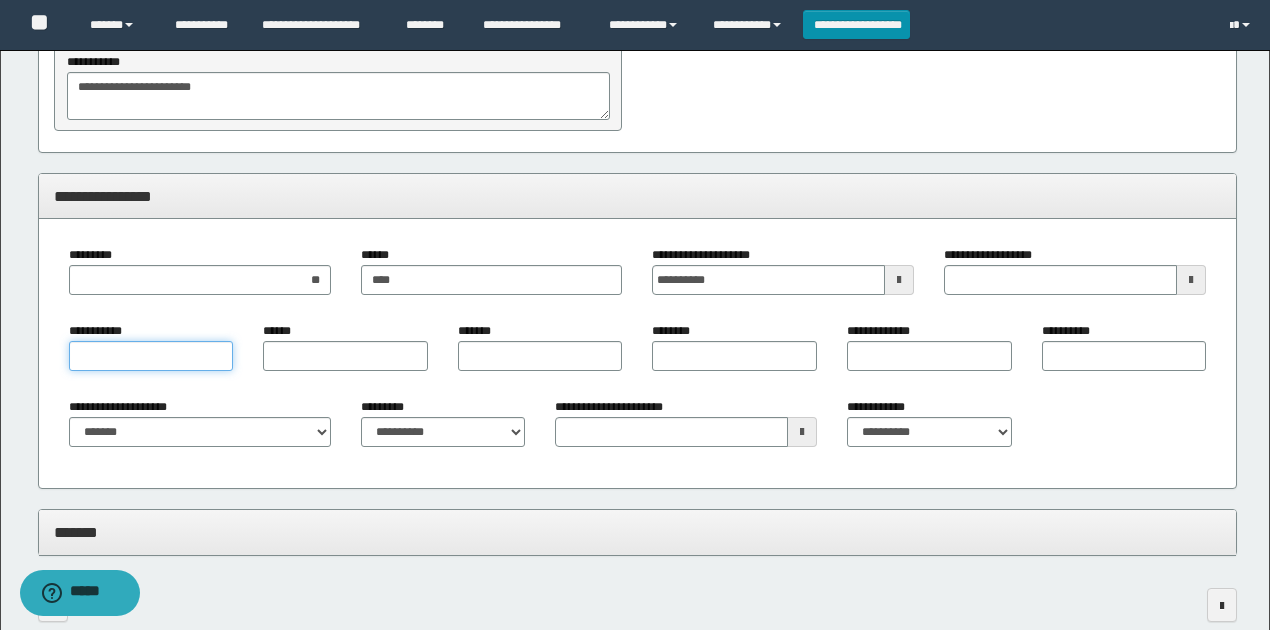type on "*" 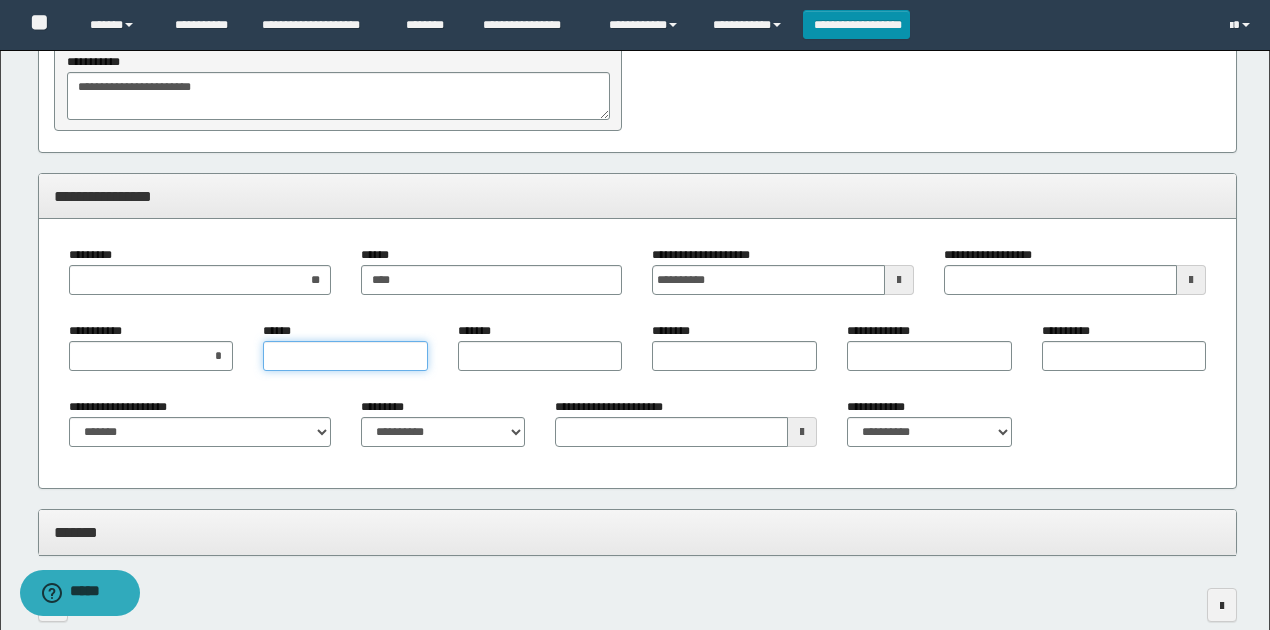 type on "*" 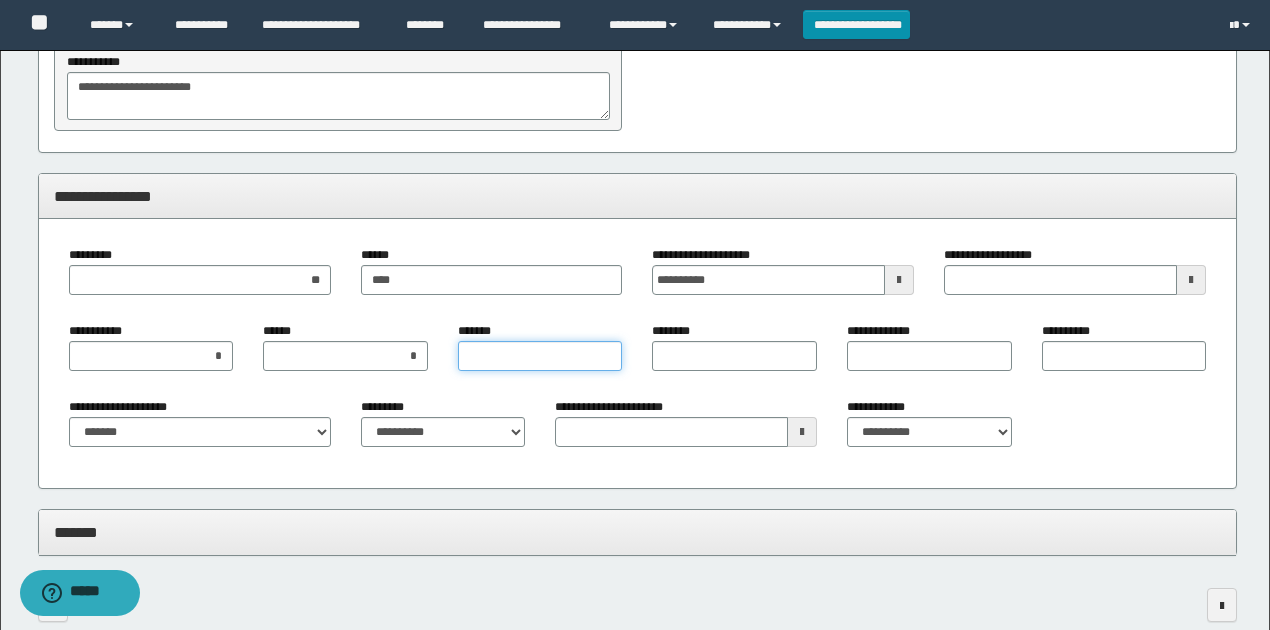 type on "*" 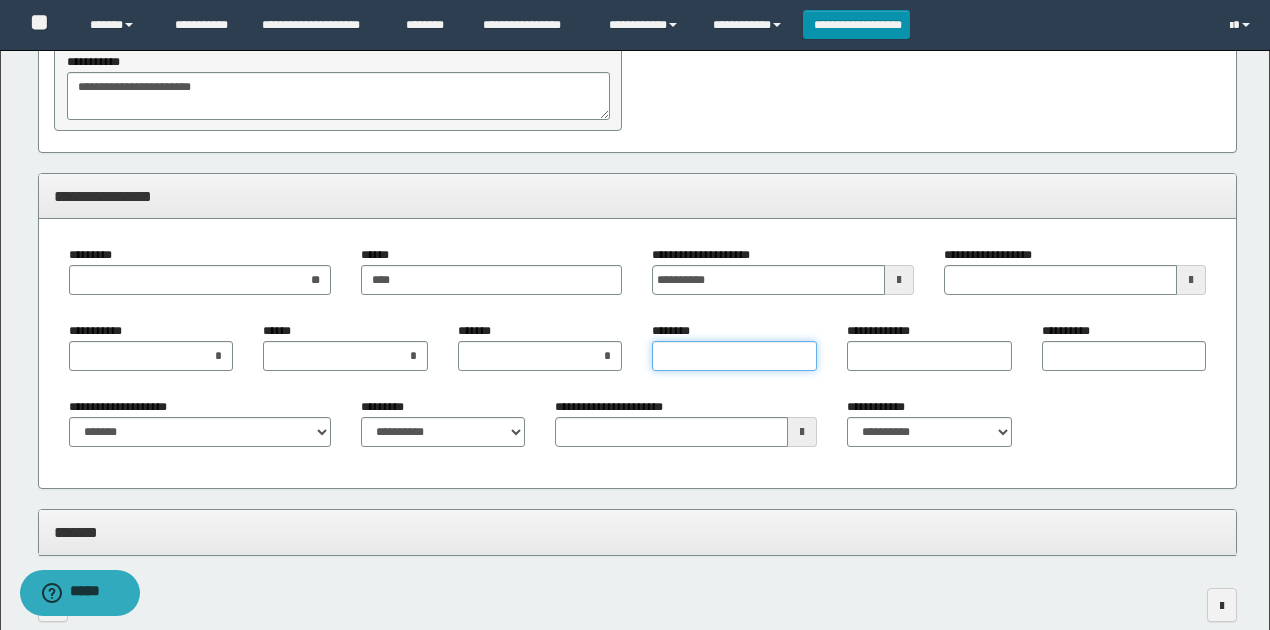 type on "*" 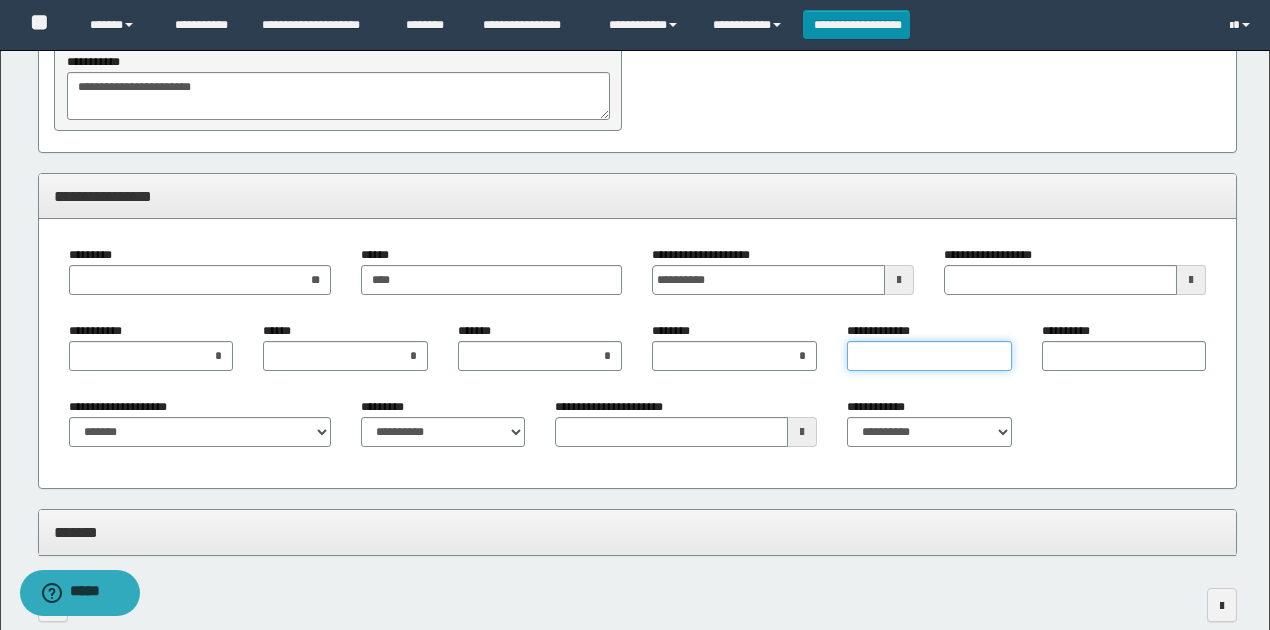 type on "*" 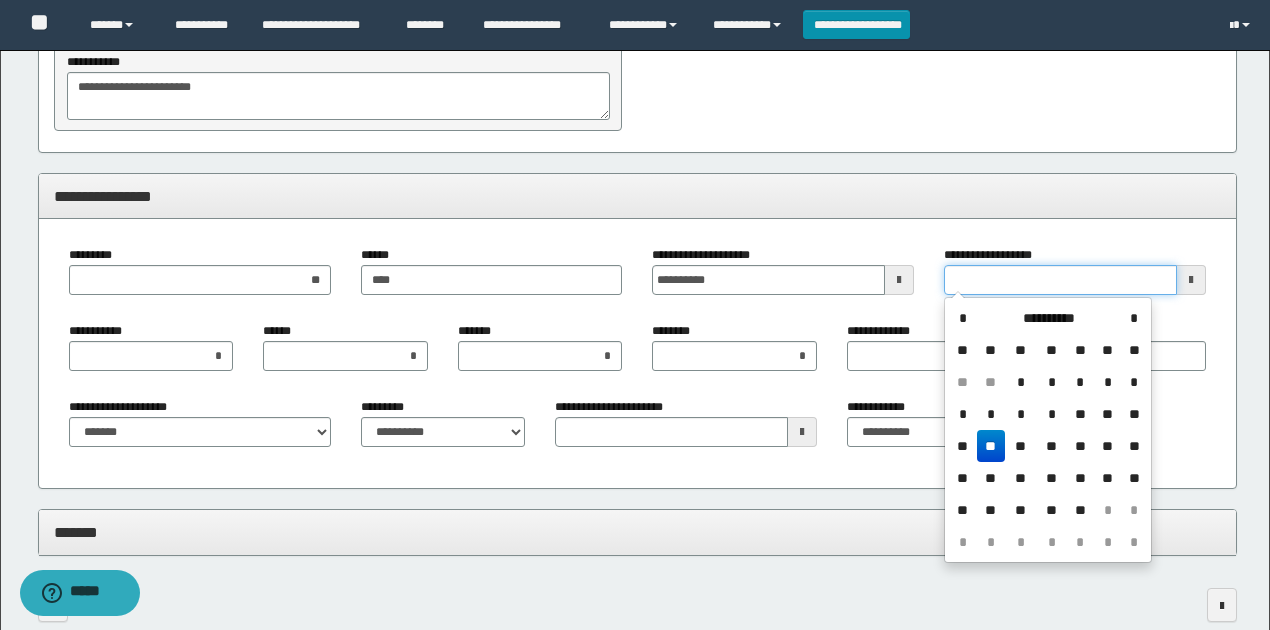 click on "**********" at bounding box center (1060, 280) 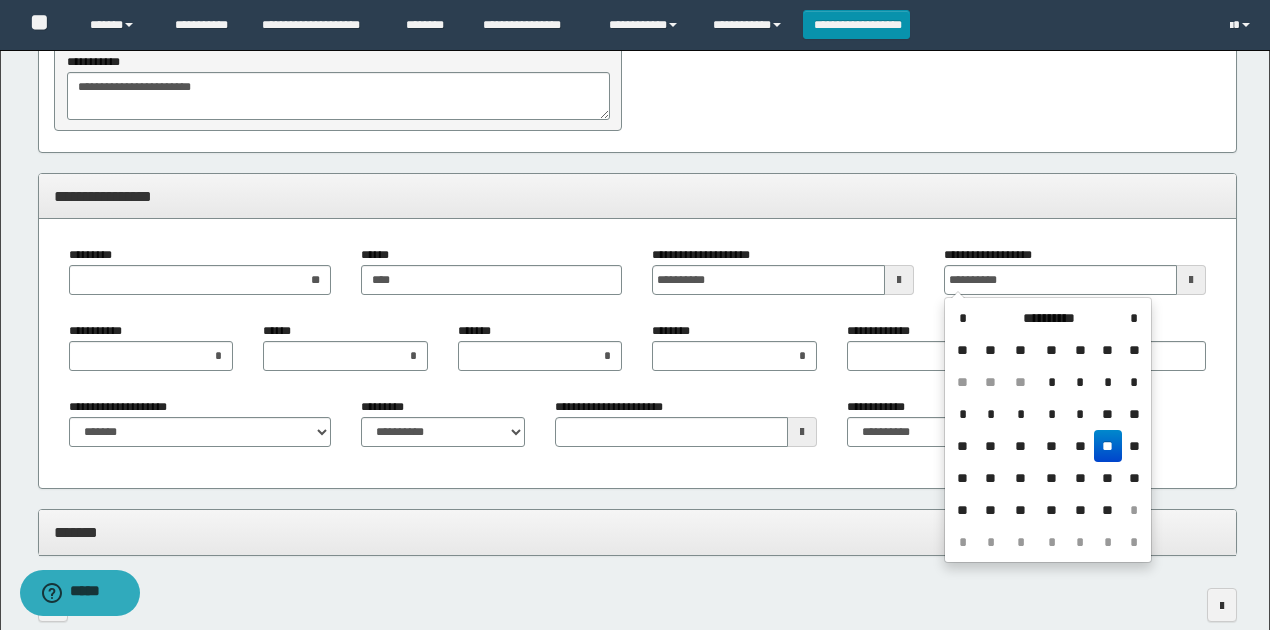 click on "**" at bounding box center (1108, 446) 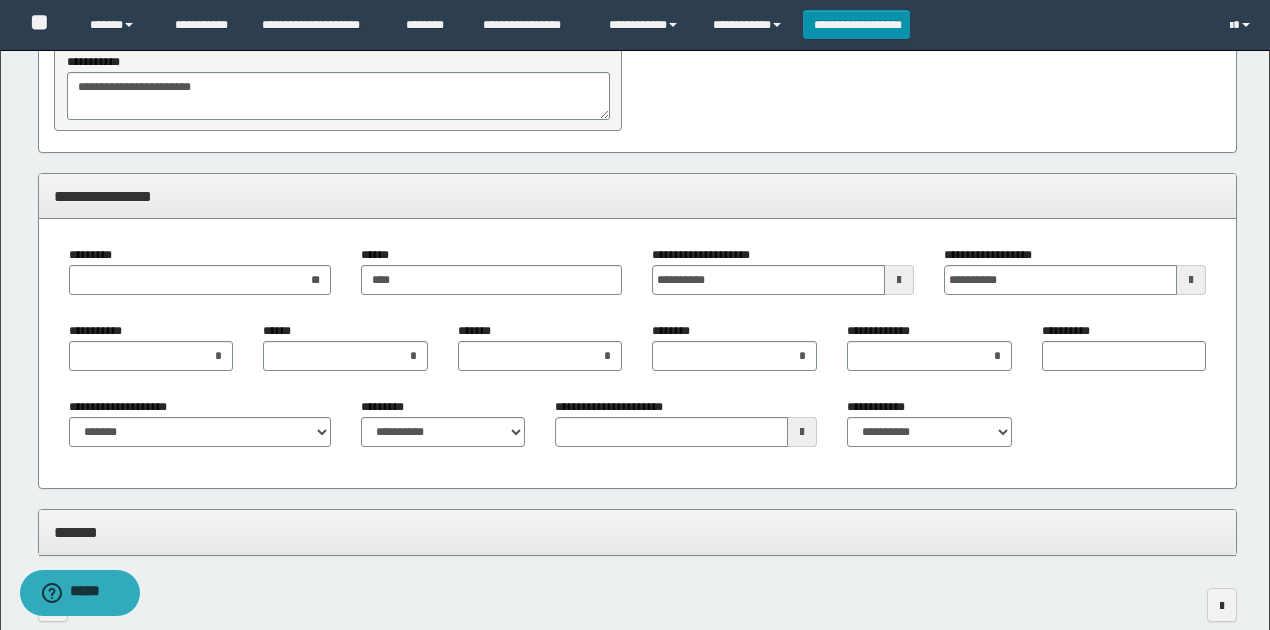 type 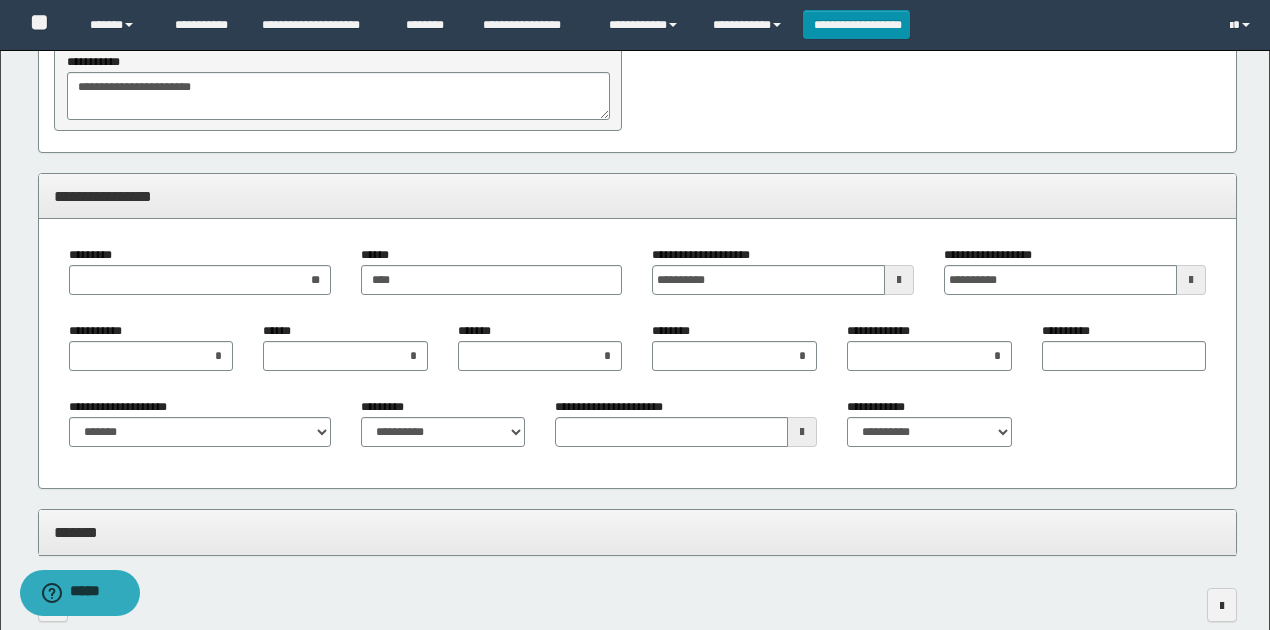 click on "*******" at bounding box center (638, 532) 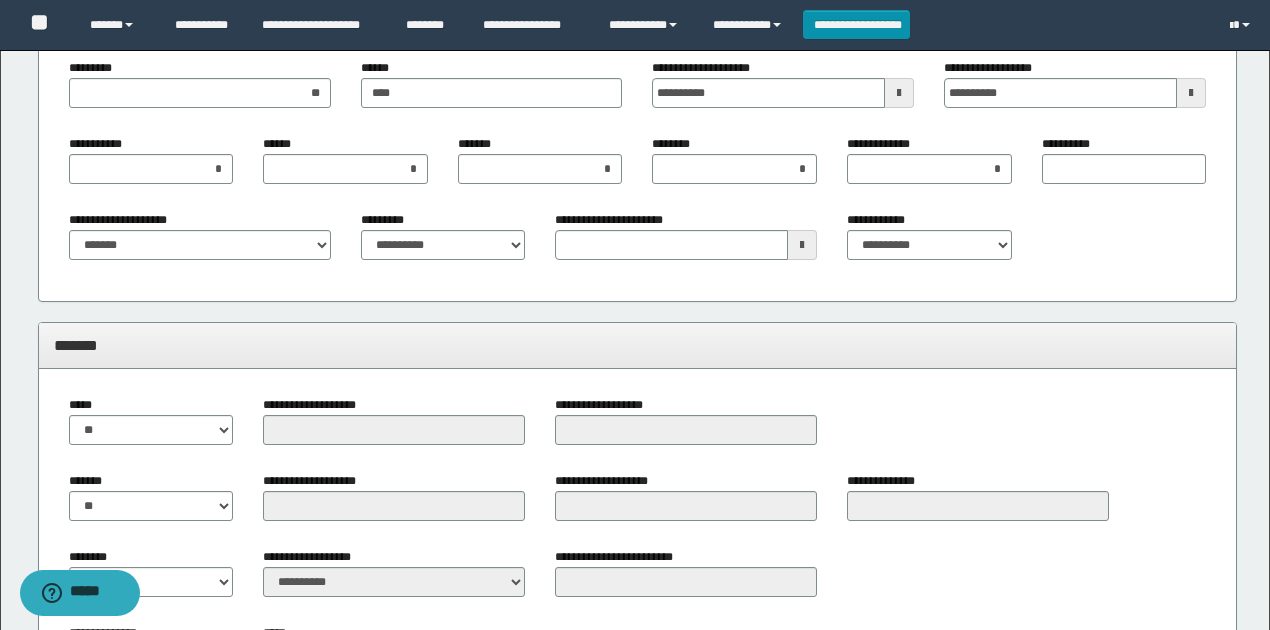 scroll, scrollTop: 2186, scrollLeft: 0, axis: vertical 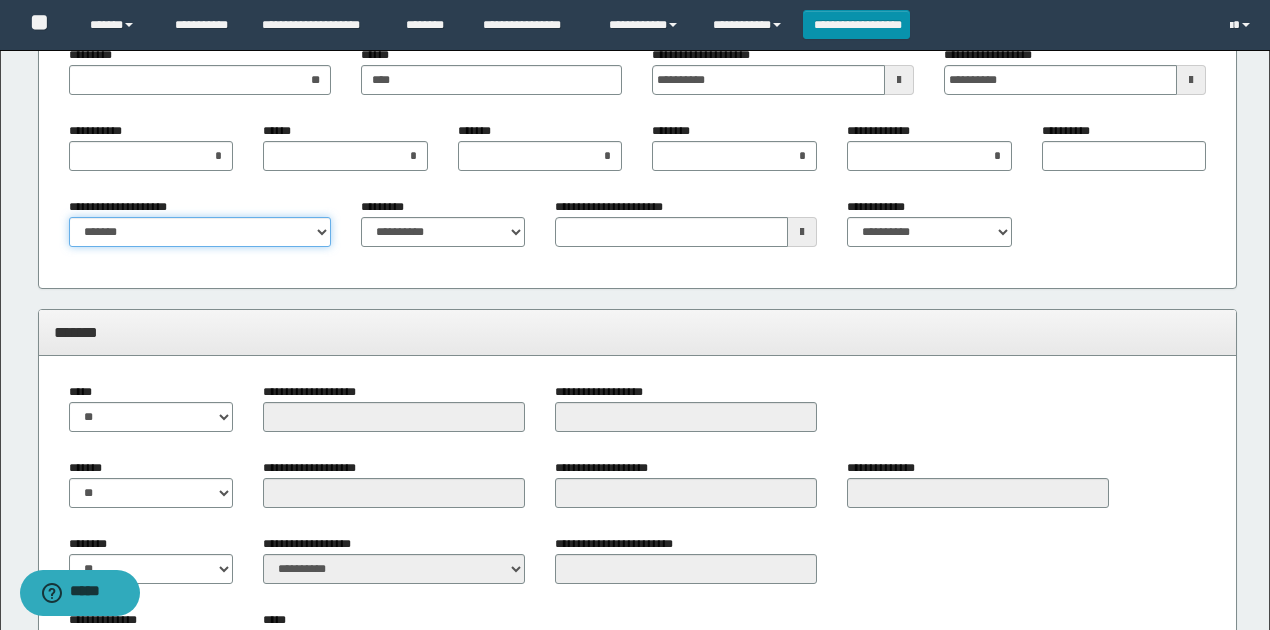 click on "**********" at bounding box center (200, 232) 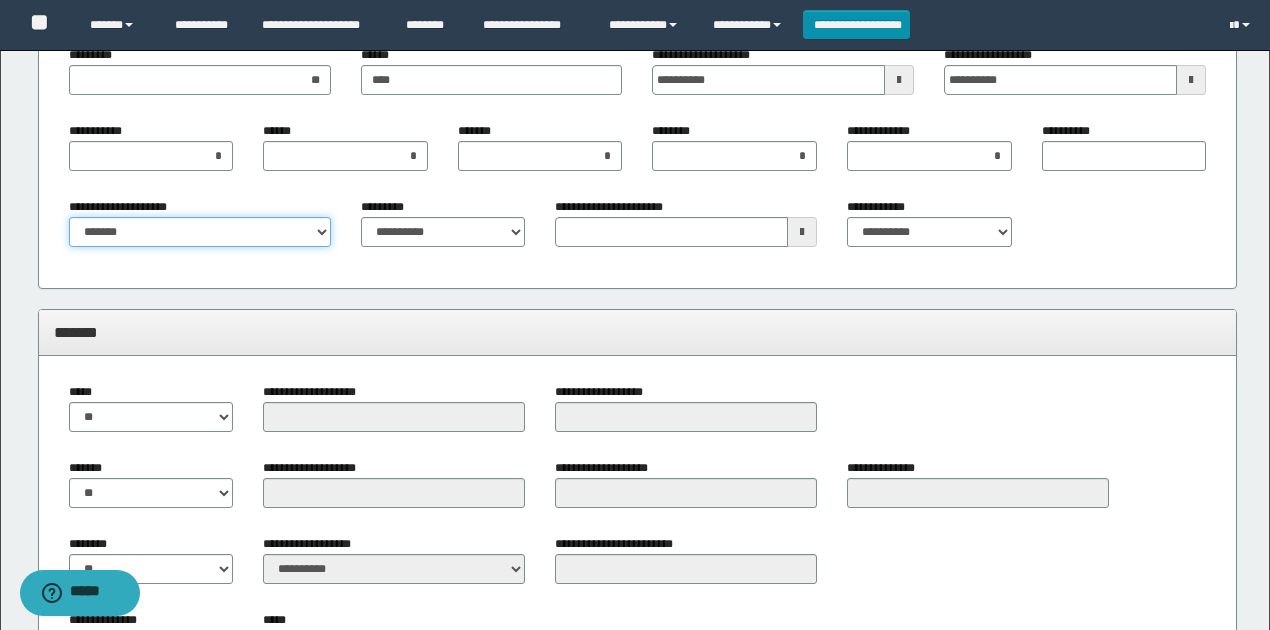 select on "*" 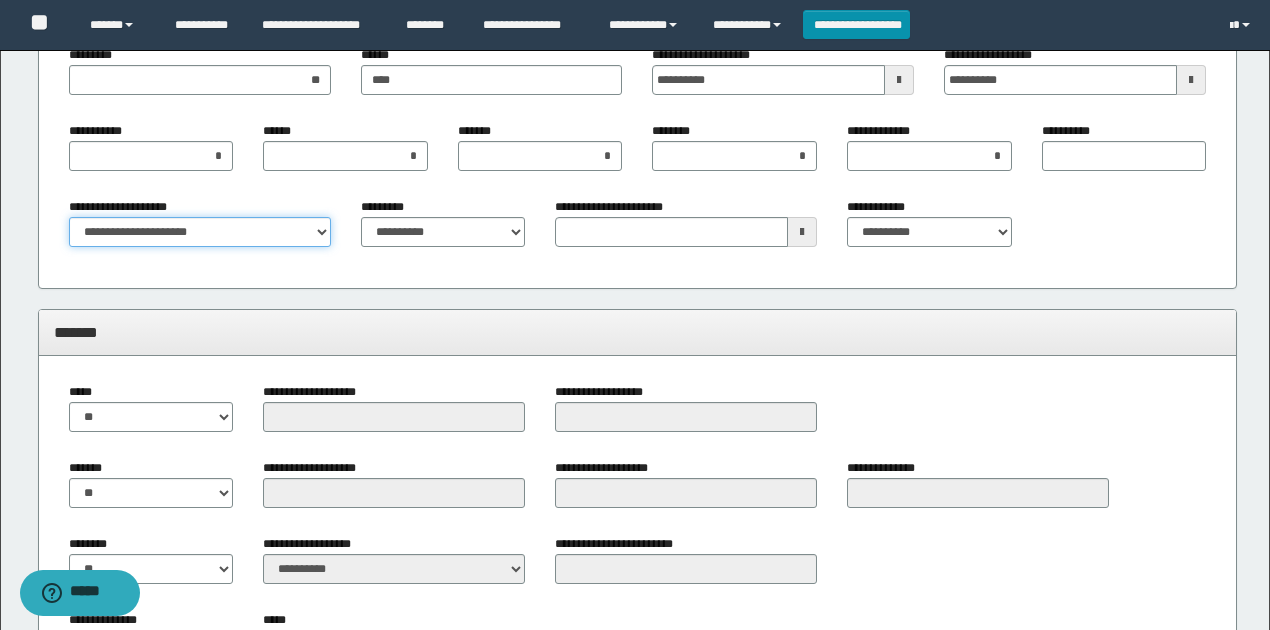 click on "**********" at bounding box center [200, 232] 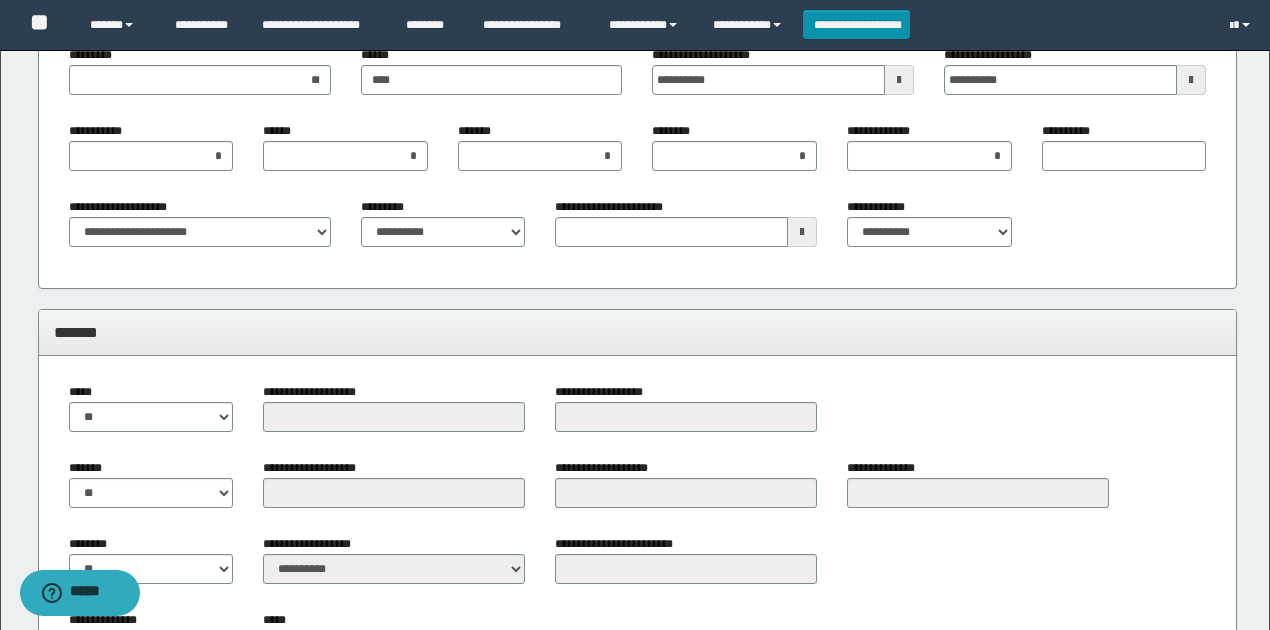 click on "**********" at bounding box center (638, 154) 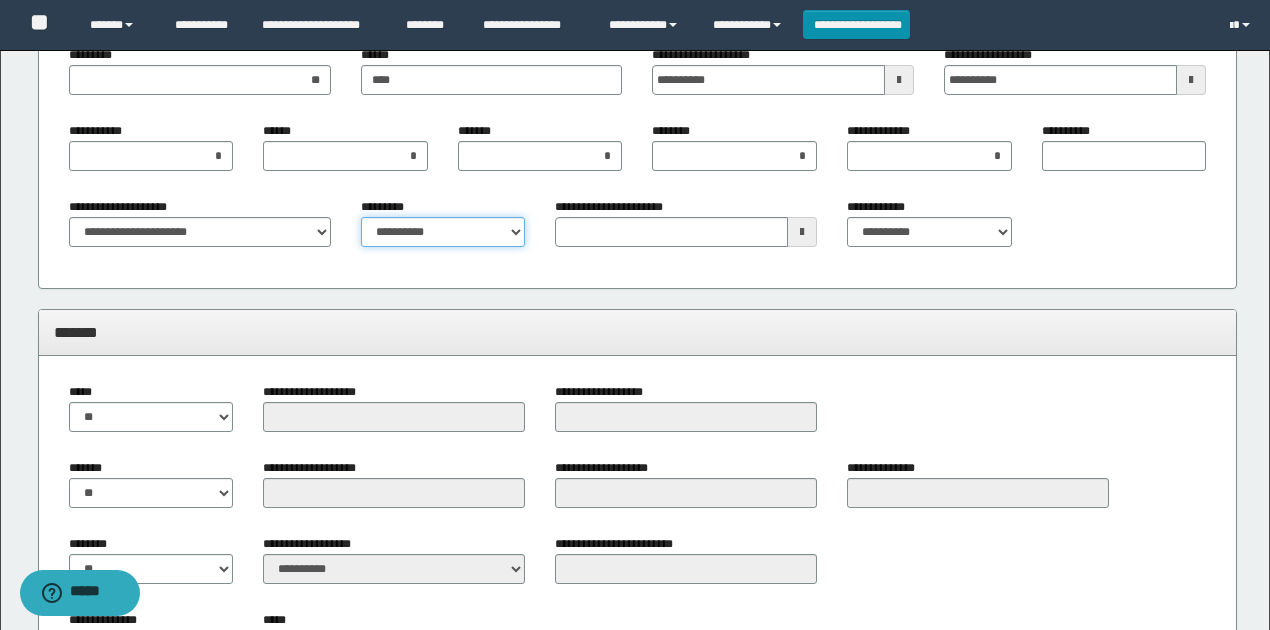 drag, startPoint x: 414, startPoint y: 234, endPoint x: 415, endPoint y: 245, distance: 11.045361 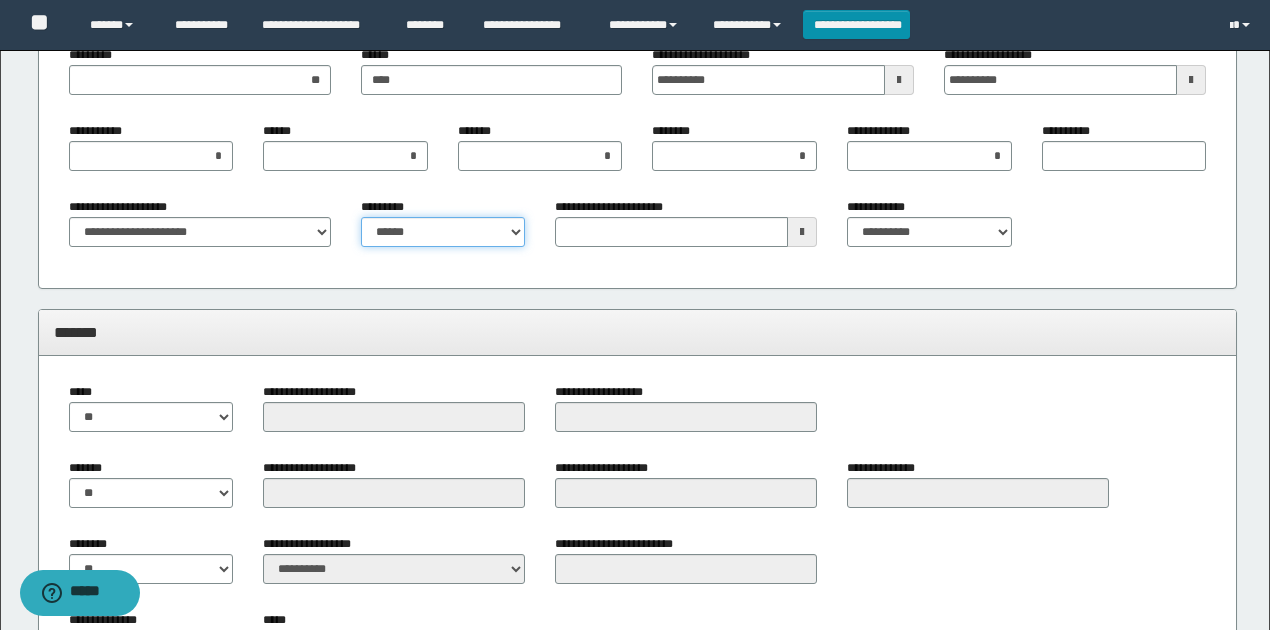 click on "**********" at bounding box center (443, 232) 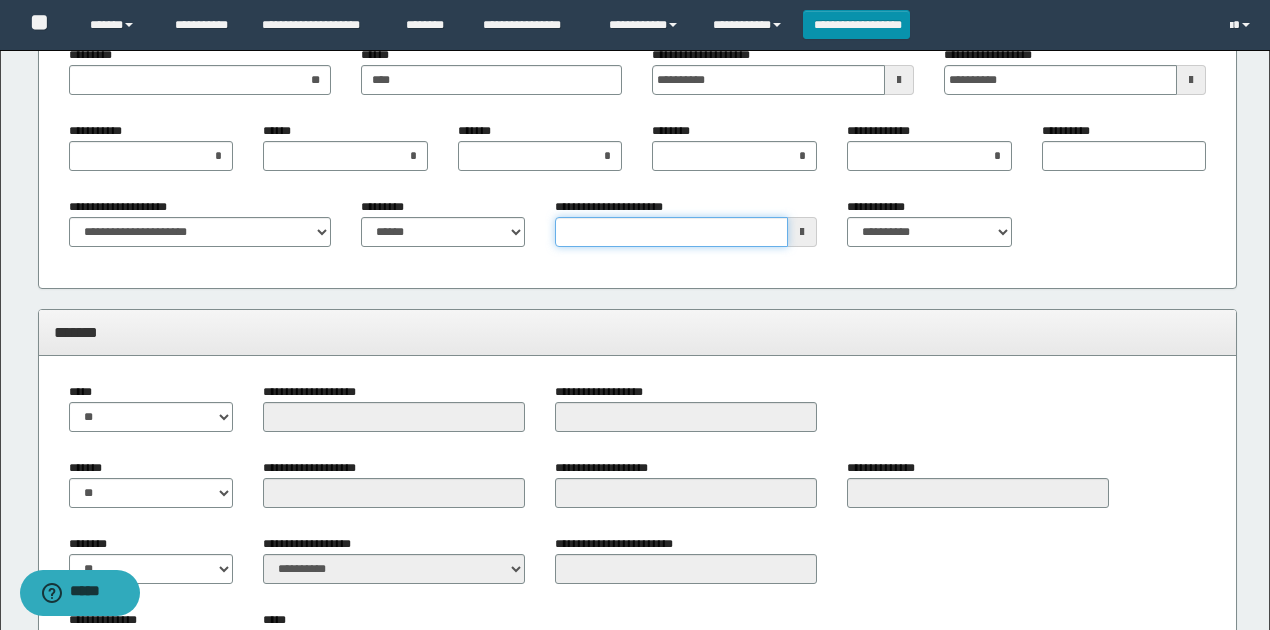 click on "**********" at bounding box center [671, 232] 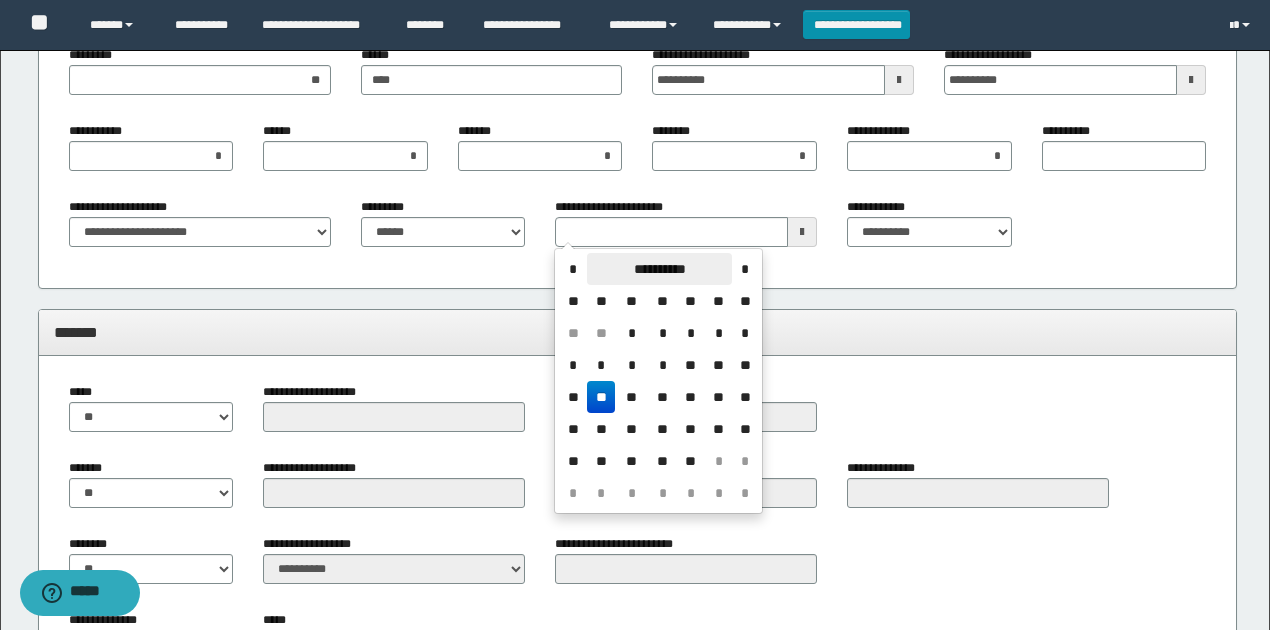 click on "**********" at bounding box center [659, 269] 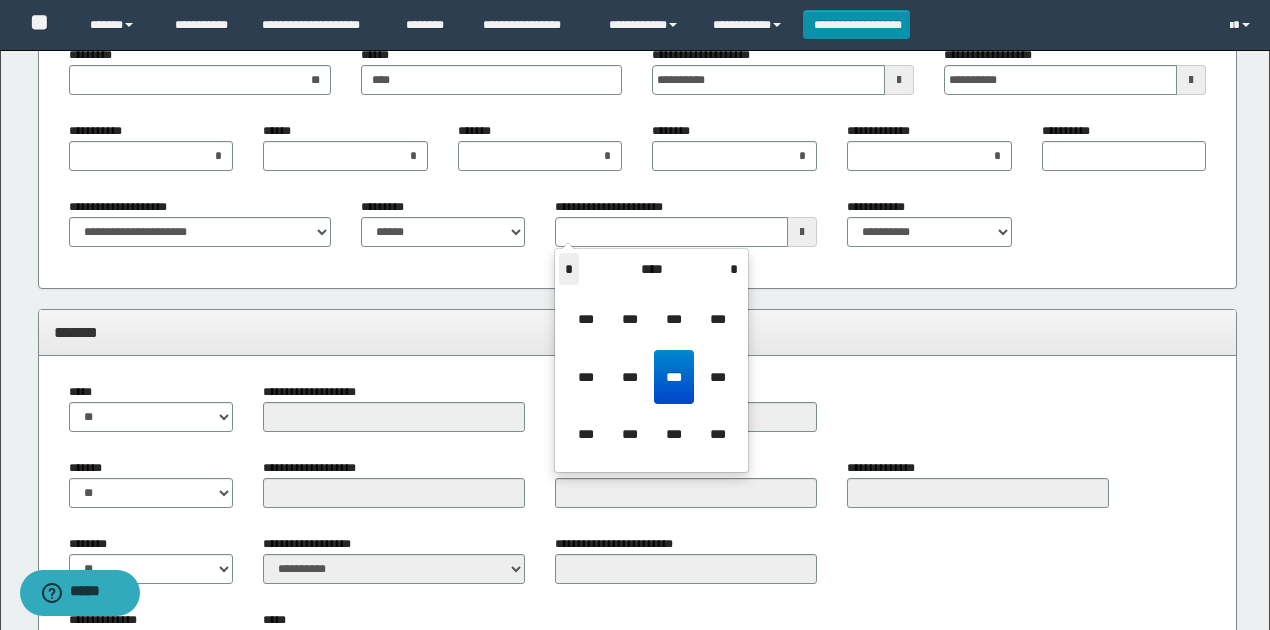 click on "*" at bounding box center (569, 269) 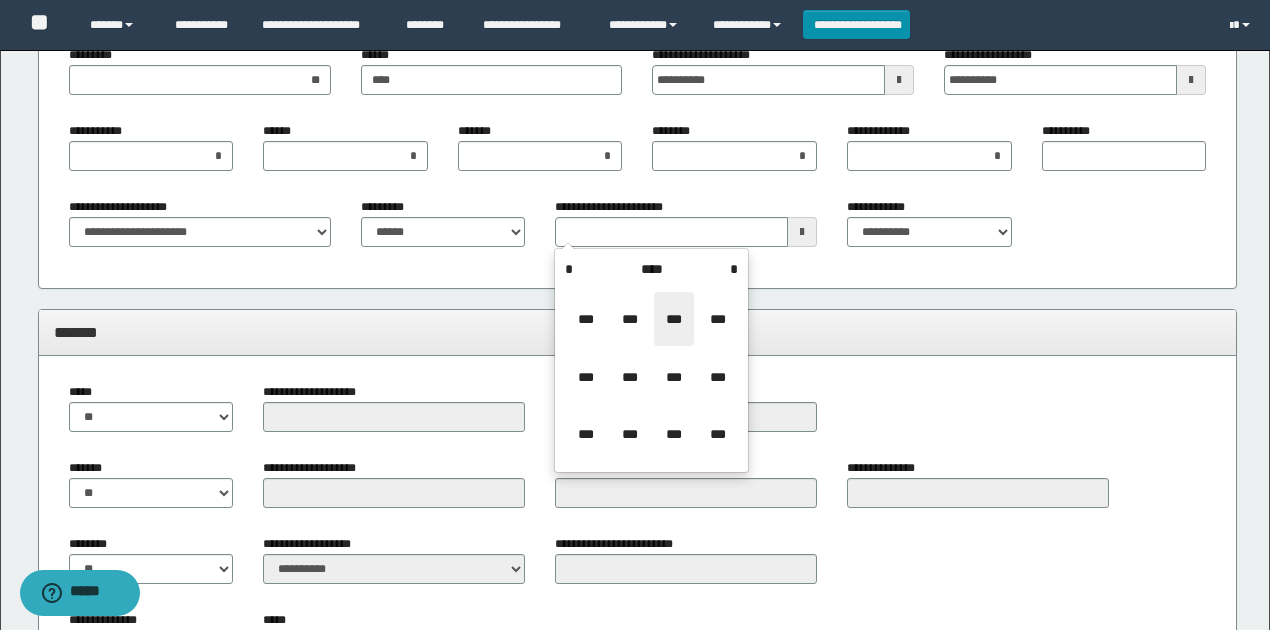 click on "***" at bounding box center (674, 319) 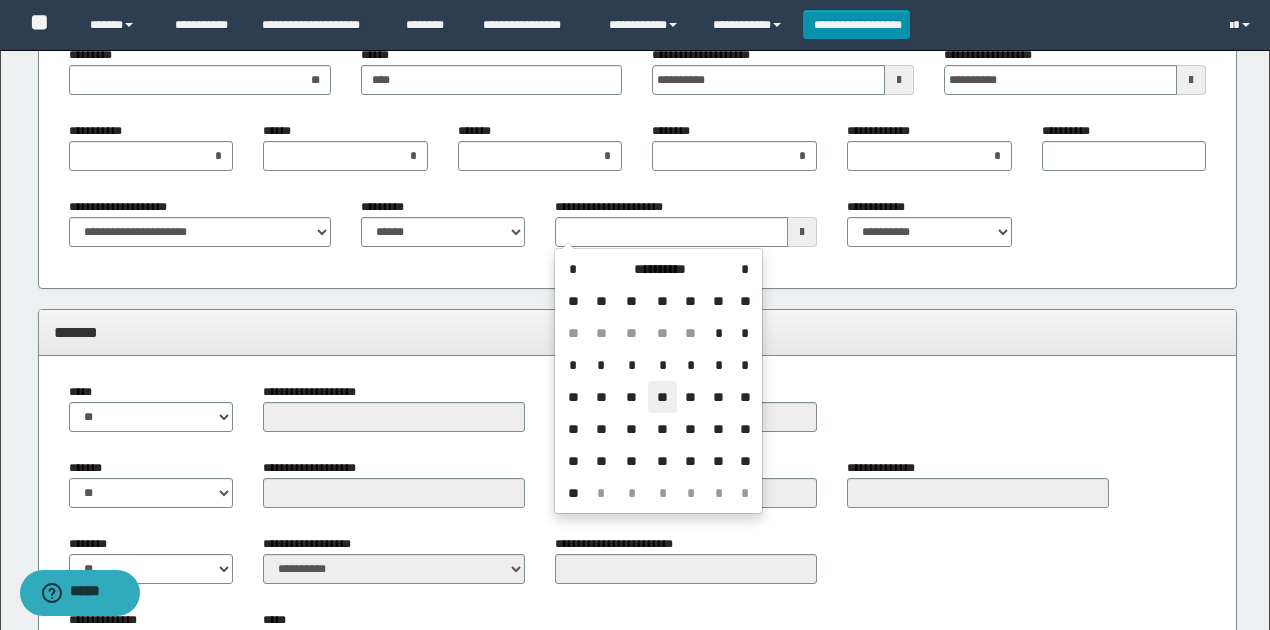 click on "**" at bounding box center (662, 397) 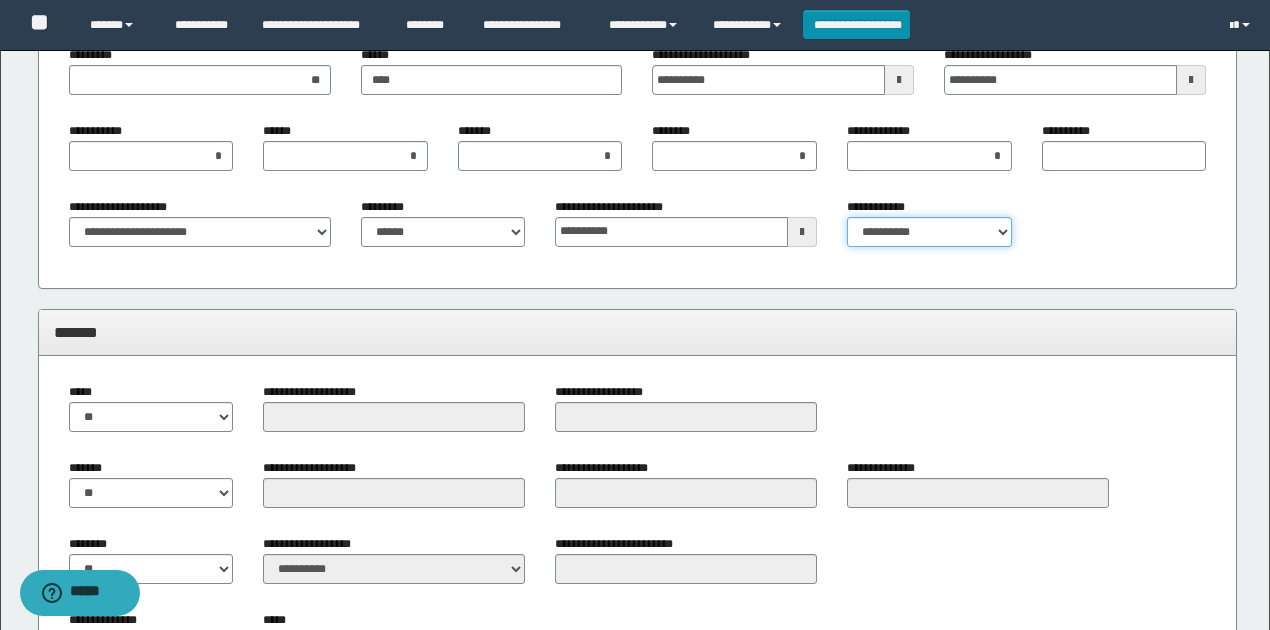 drag, startPoint x: 931, startPoint y: 224, endPoint x: 923, endPoint y: 241, distance: 18.788294 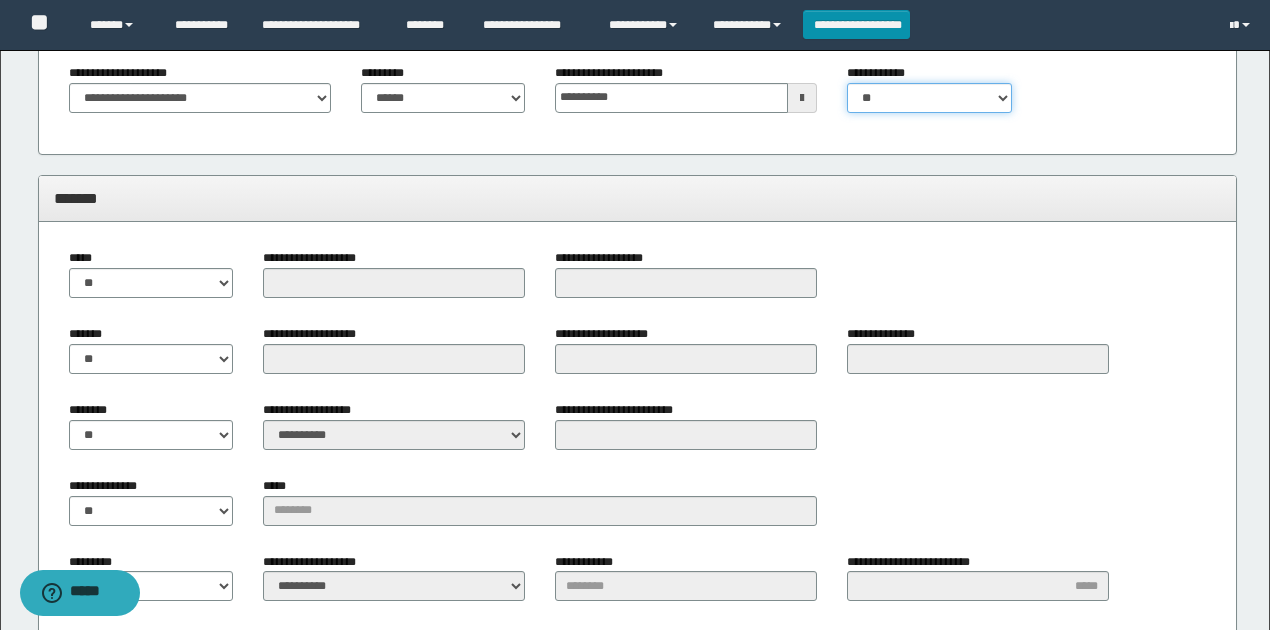 scroll, scrollTop: 2452, scrollLeft: 0, axis: vertical 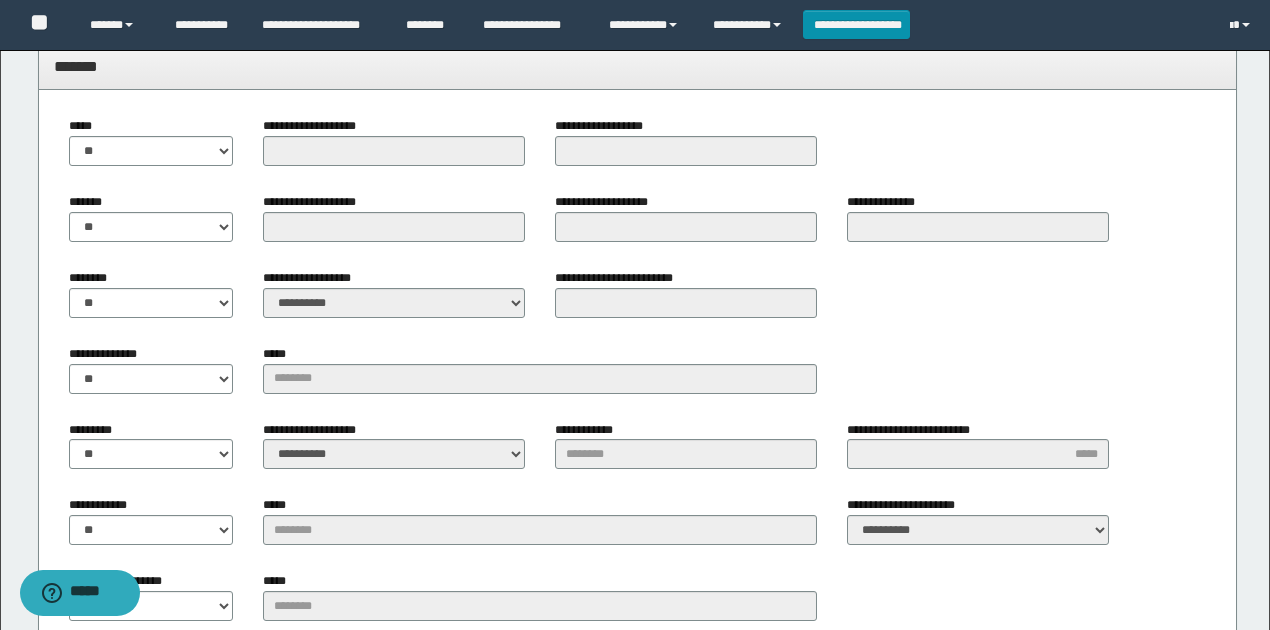click on "**********" at bounding box center (638, 414) 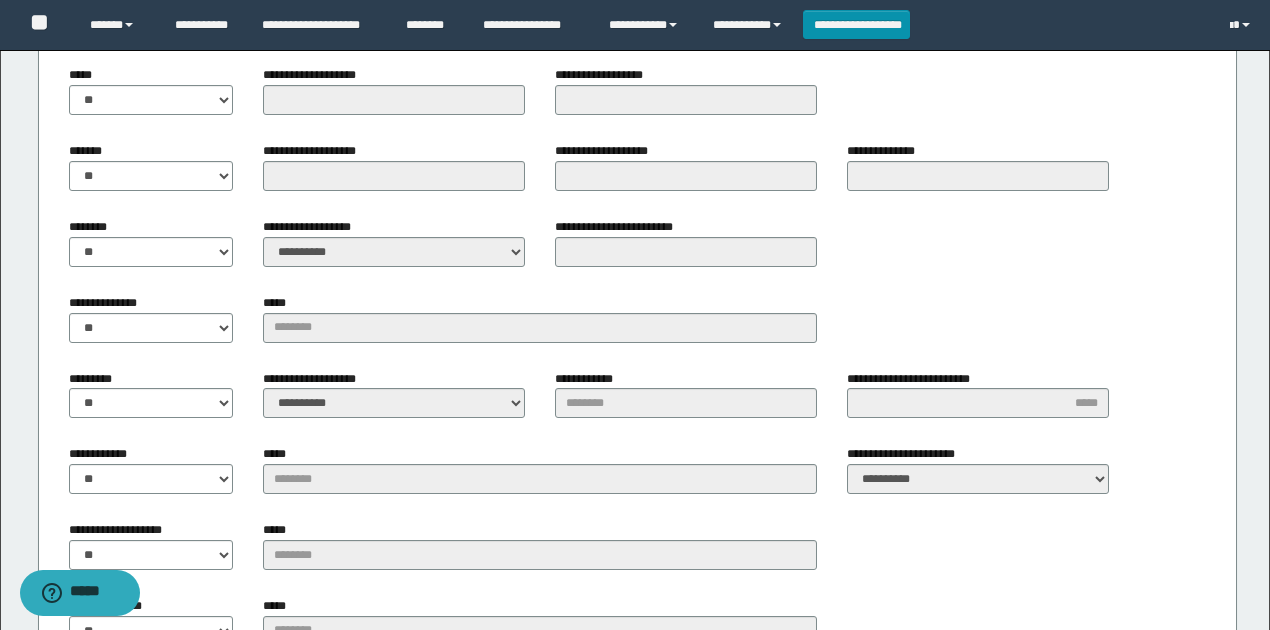 scroll, scrollTop: 2586, scrollLeft: 0, axis: vertical 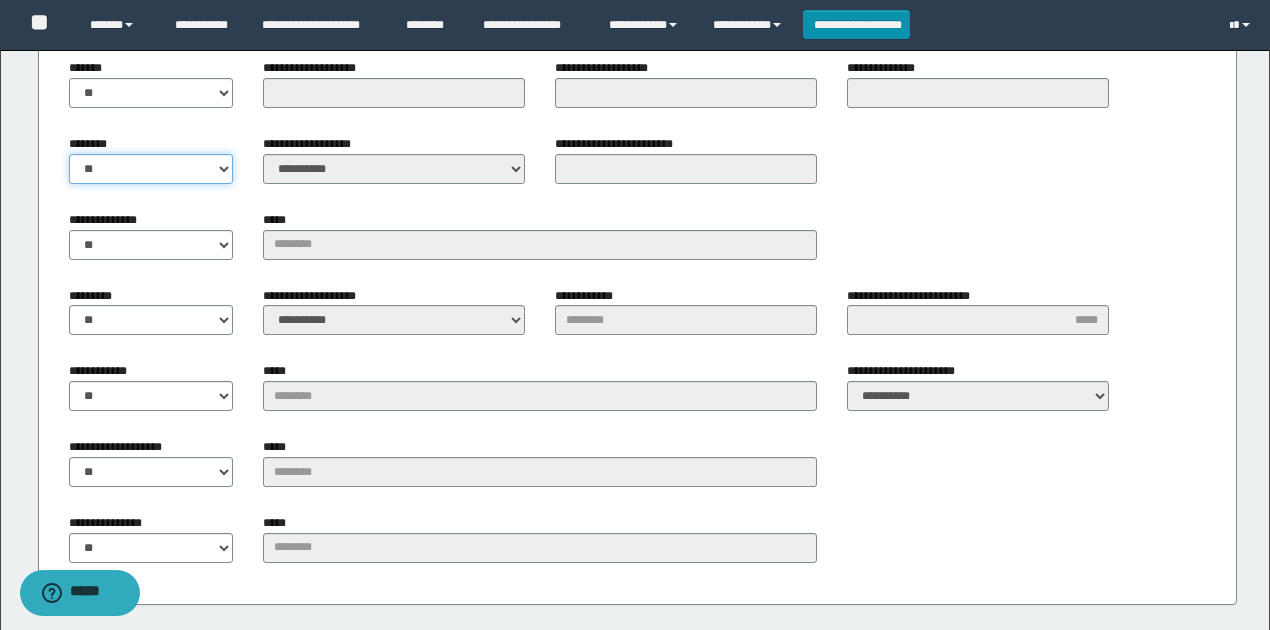click on "**
**" at bounding box center (151, 169) 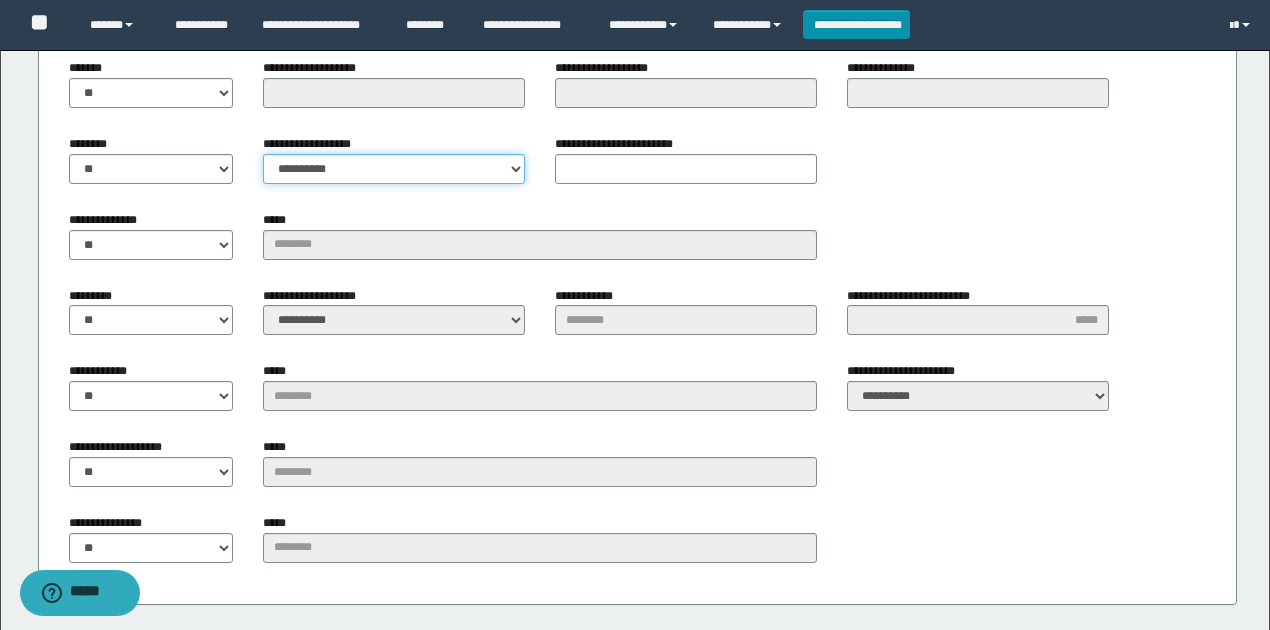 click on "**********" at bounding box center [394, 169] 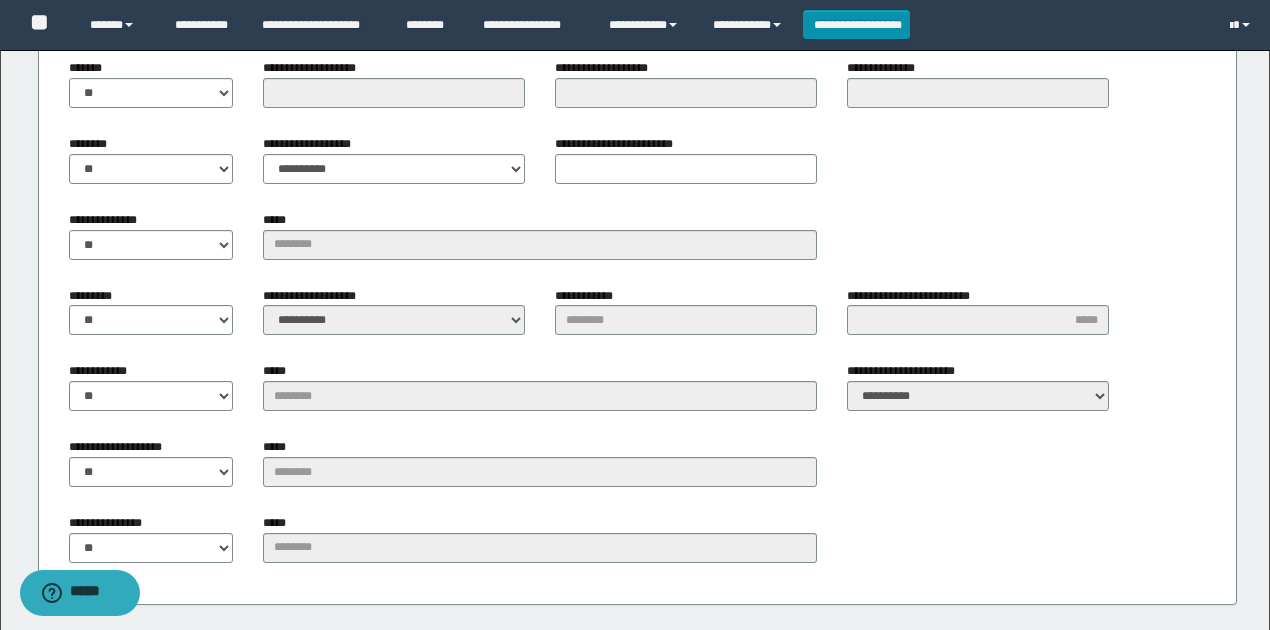 click on "**********" at bounding box center [316, 296] 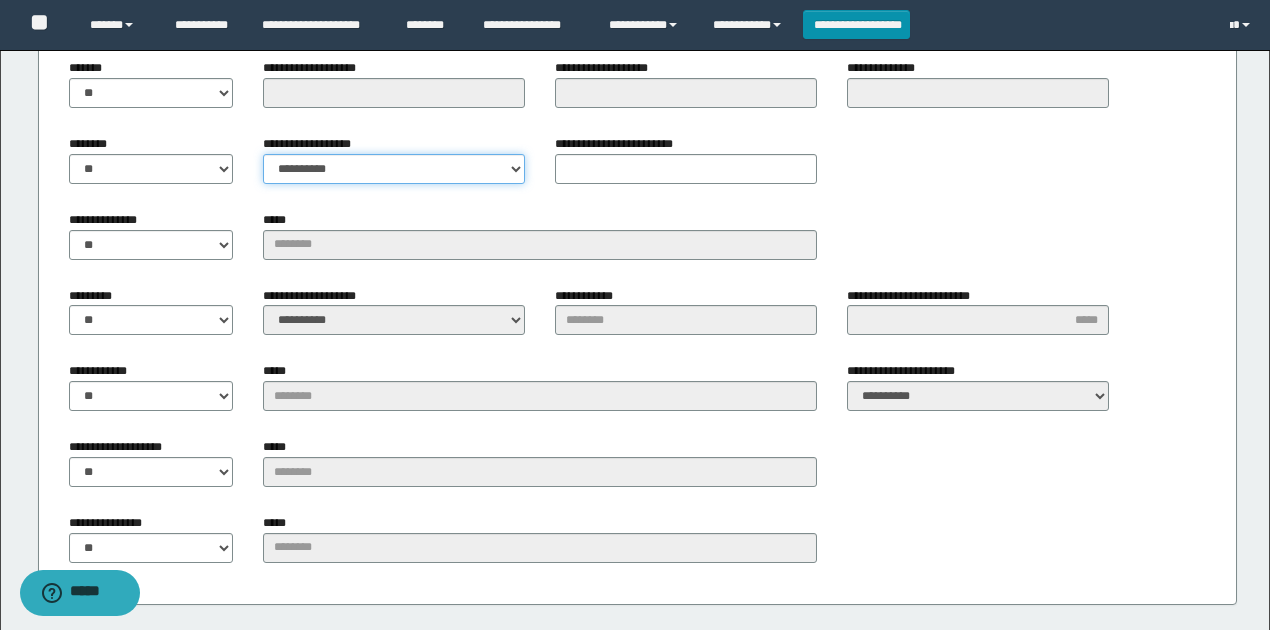 drag, startPoint x: 305, startPoint y: 162, endPoint x: 304, endPoint y: 182, distance: 20.024984 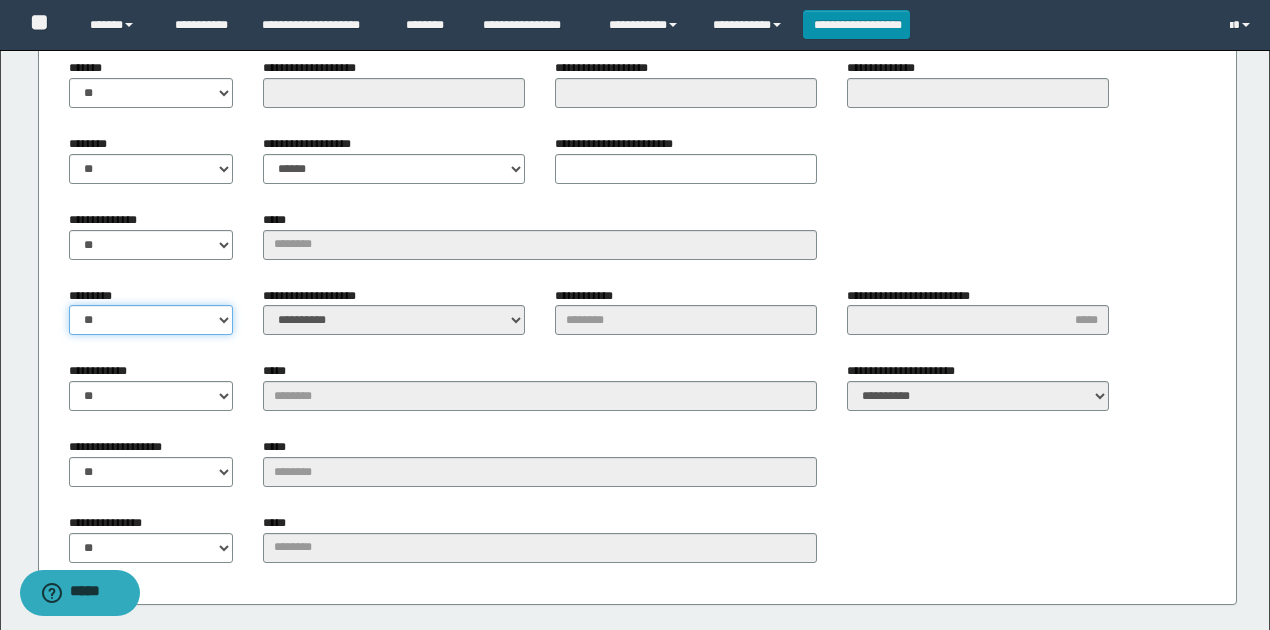 click on "**
**" at bounding box center [151, 320] 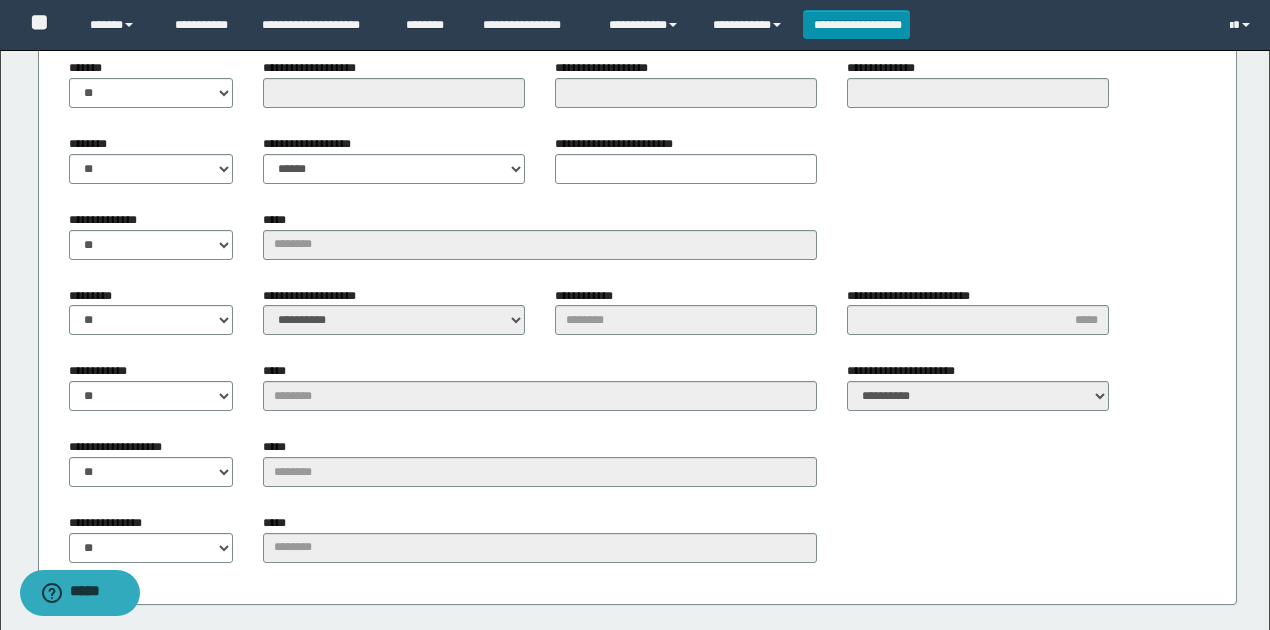 click on "**********" at bounding box center (151, 386) 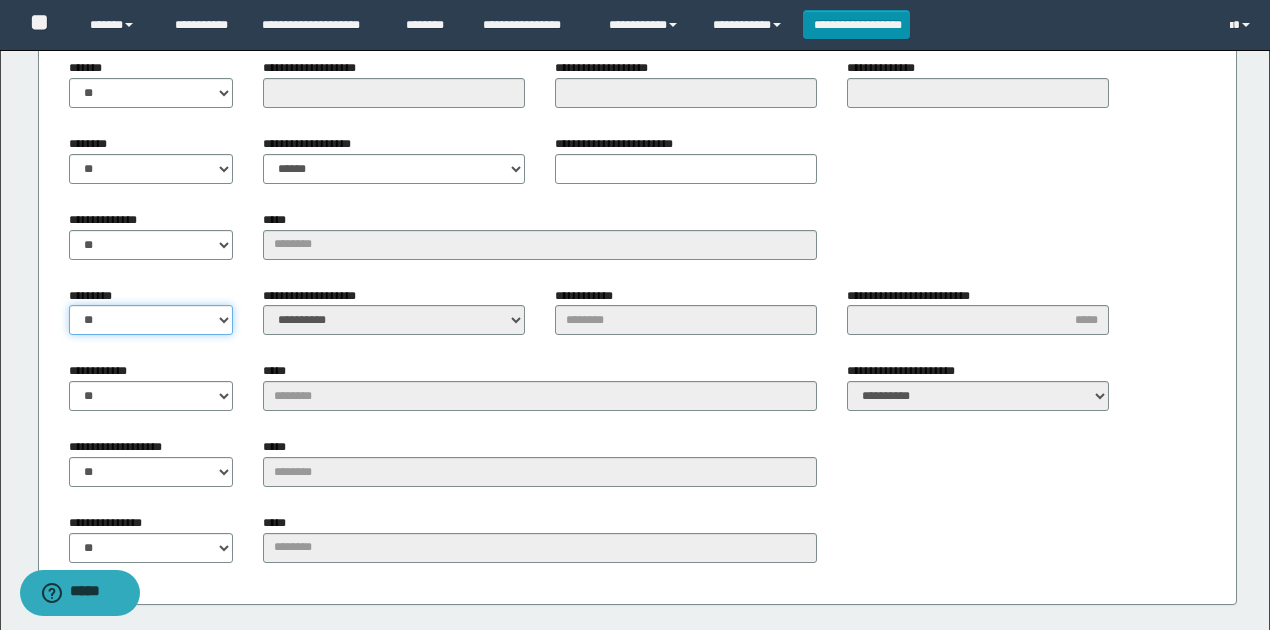 drag, startPoint x: 168, startPoint y: 312, endPoint x: 167, endPoint y: 332, distance: 20.024984 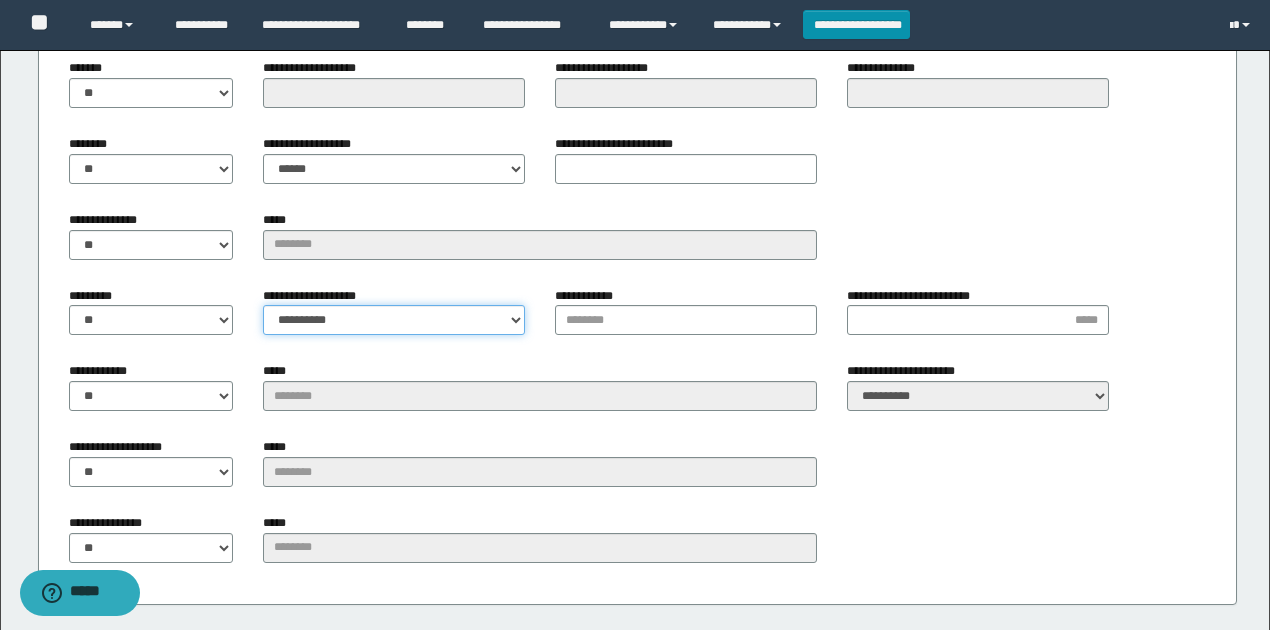 click on "**********" at bounding box center (394, 320) 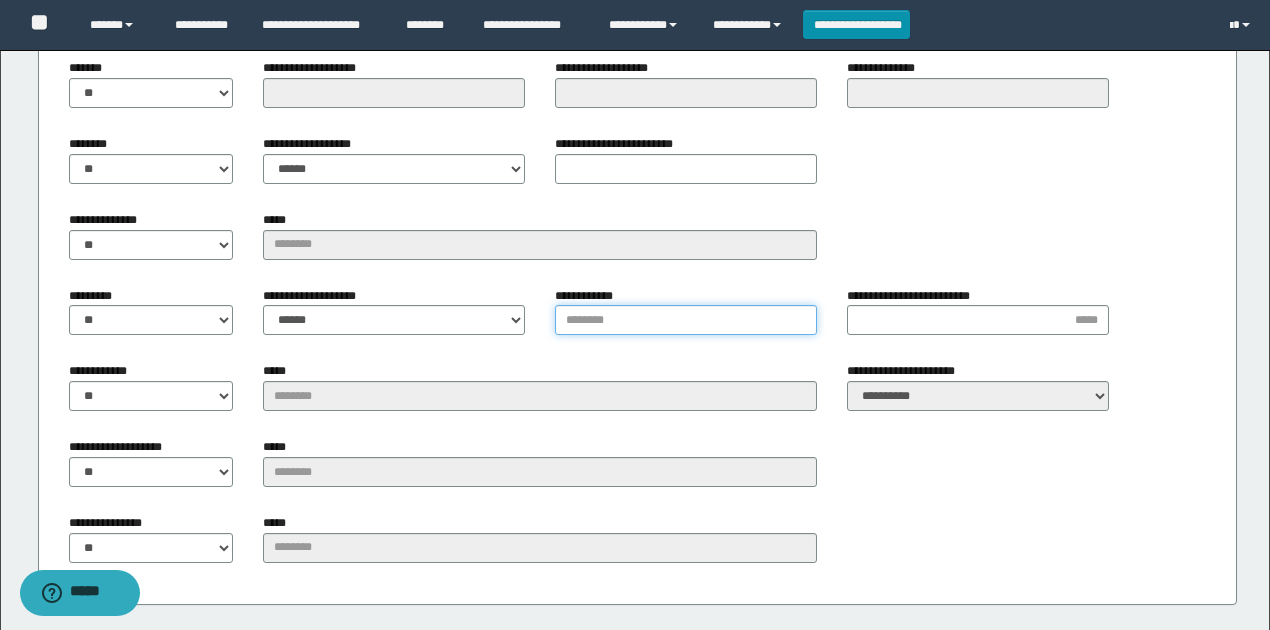 click on "**********" at bounding box center (686, 320) 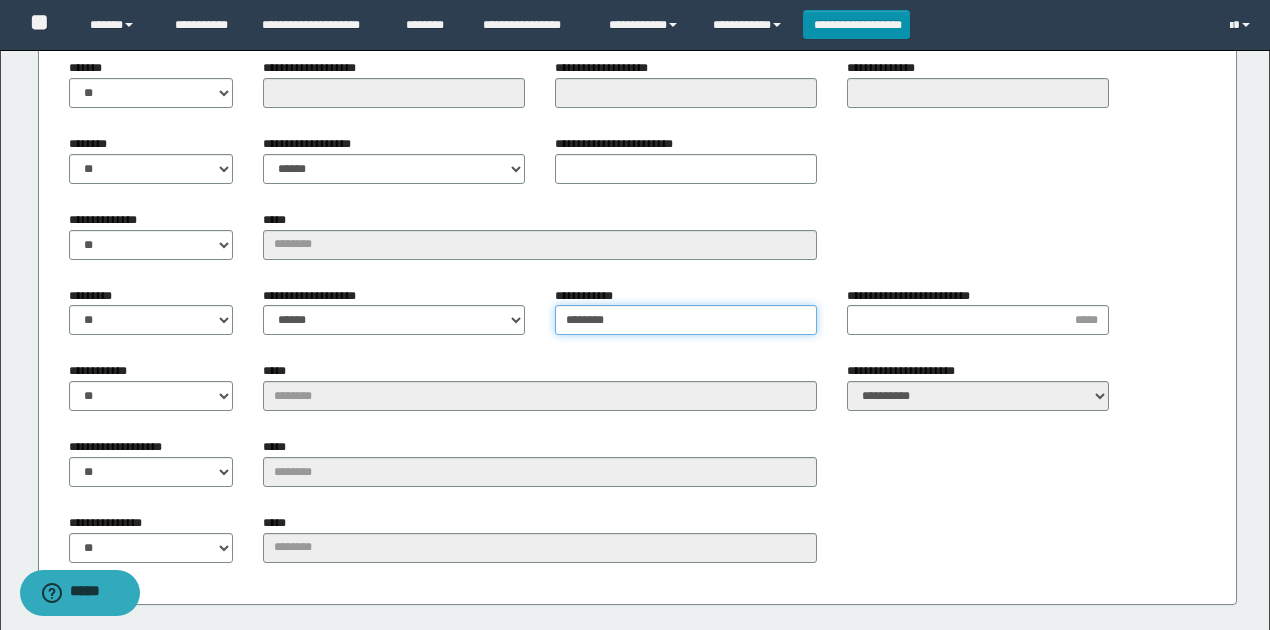 type on "********" 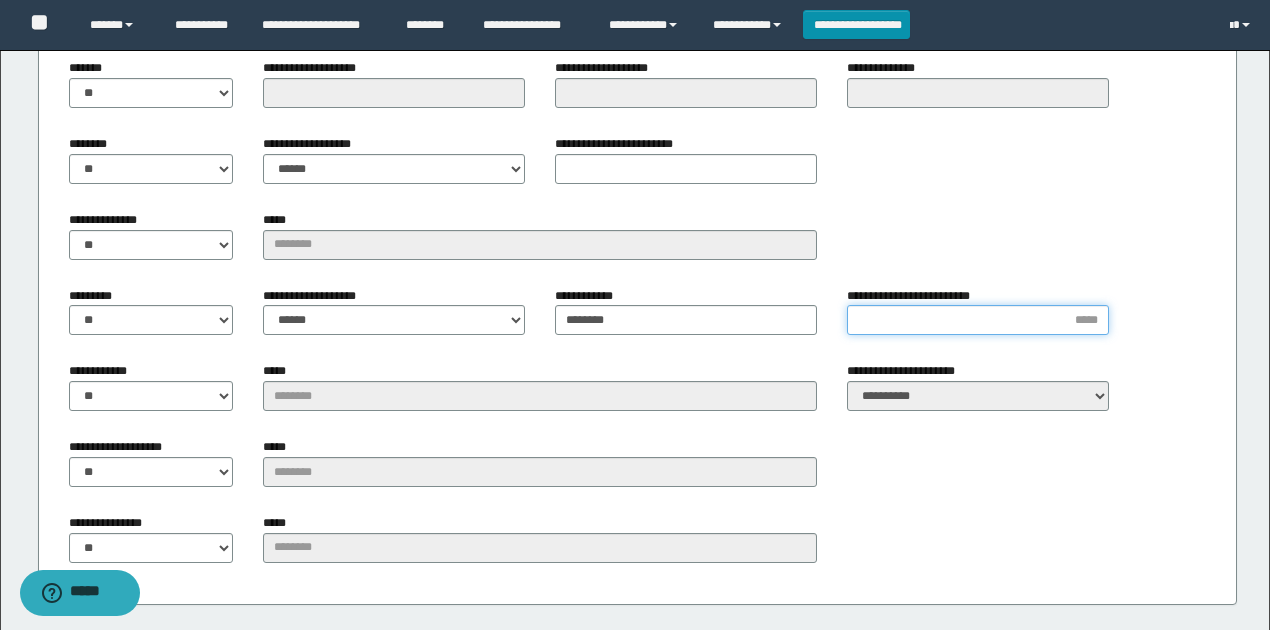 type on "*" 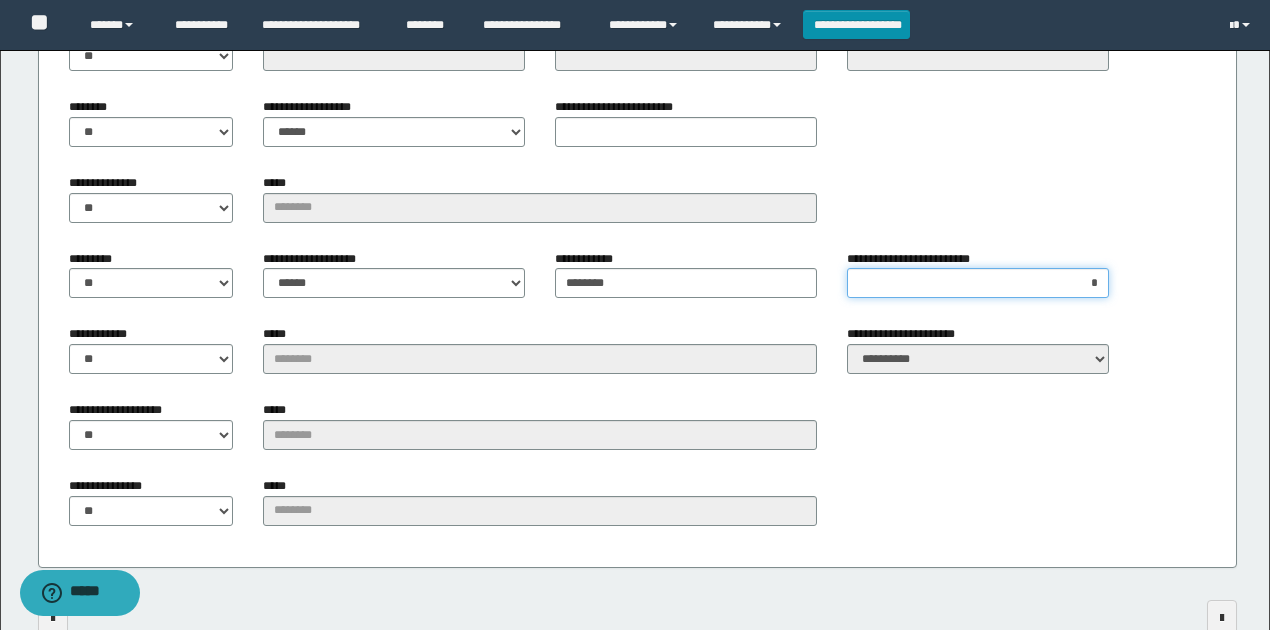 scroll, scrollTop: 2734, scrollLeft: 0, axis: vertical 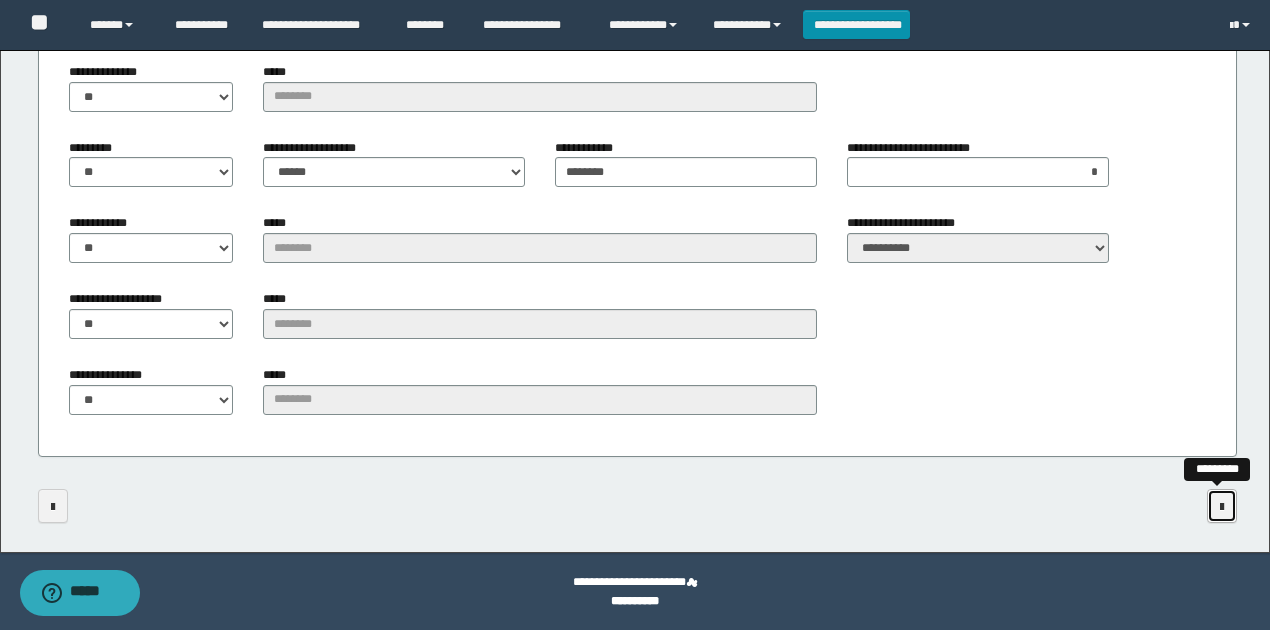 click at bounding box center [1222, 507] 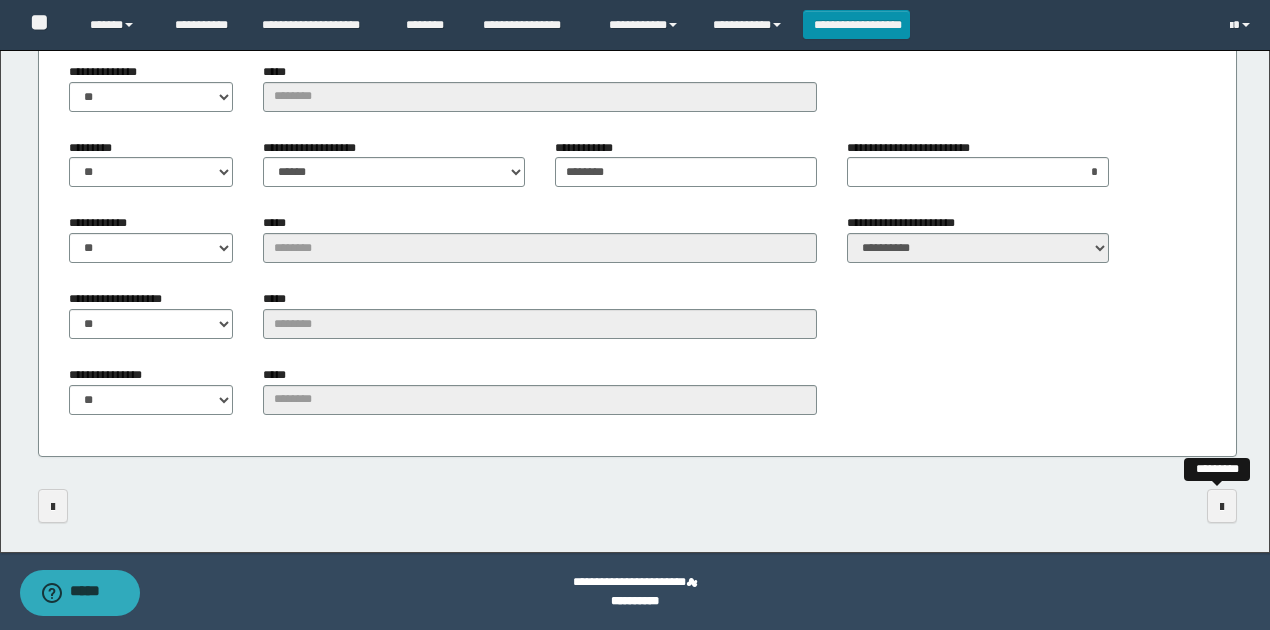 scroll, scrollTop: 0, scrollLeft: 0, axis: both 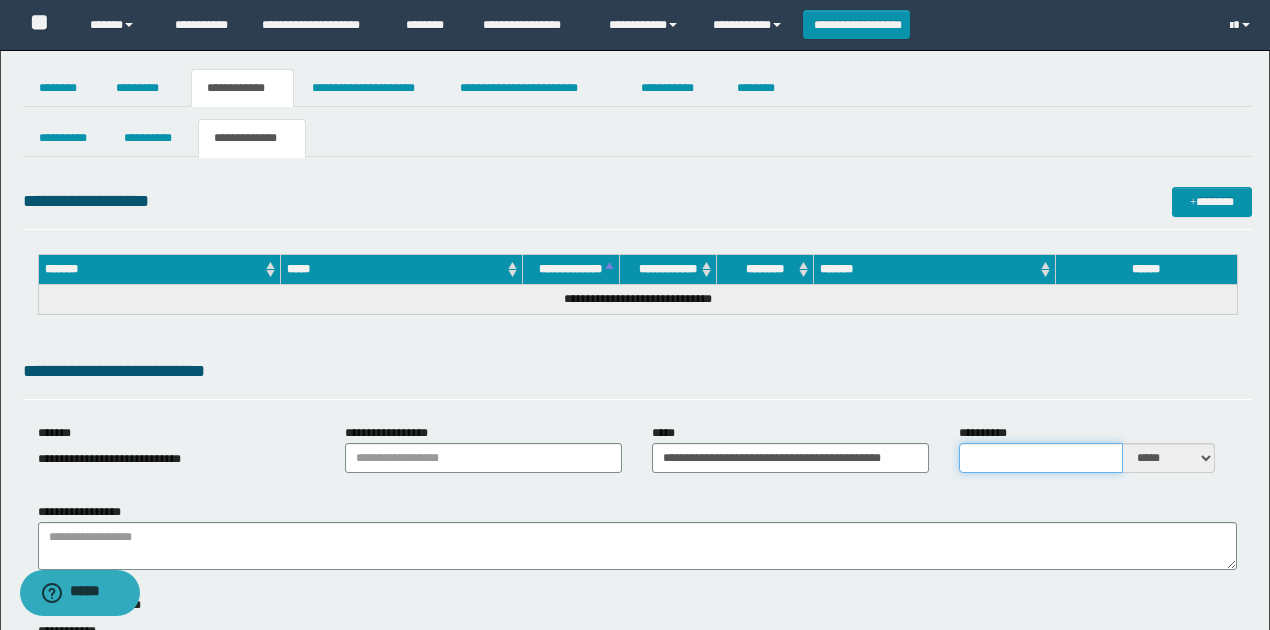 click on "**********" at bounding box center (1041, 458) 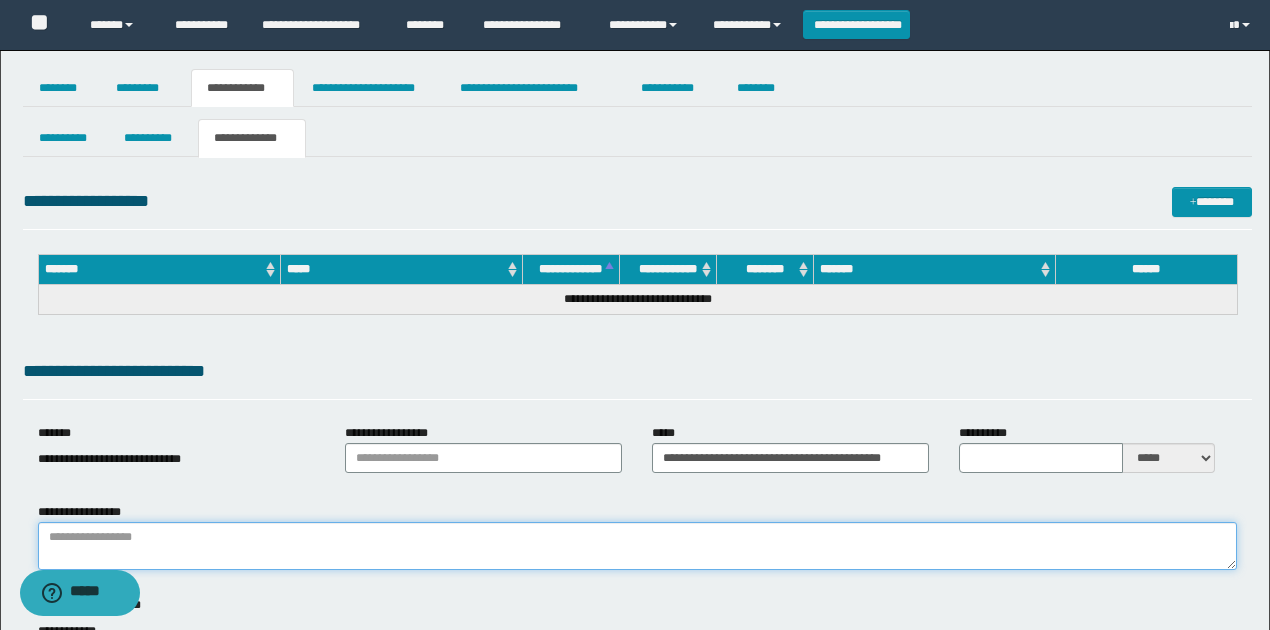 click on "**********" at bounding box center [637, 546] 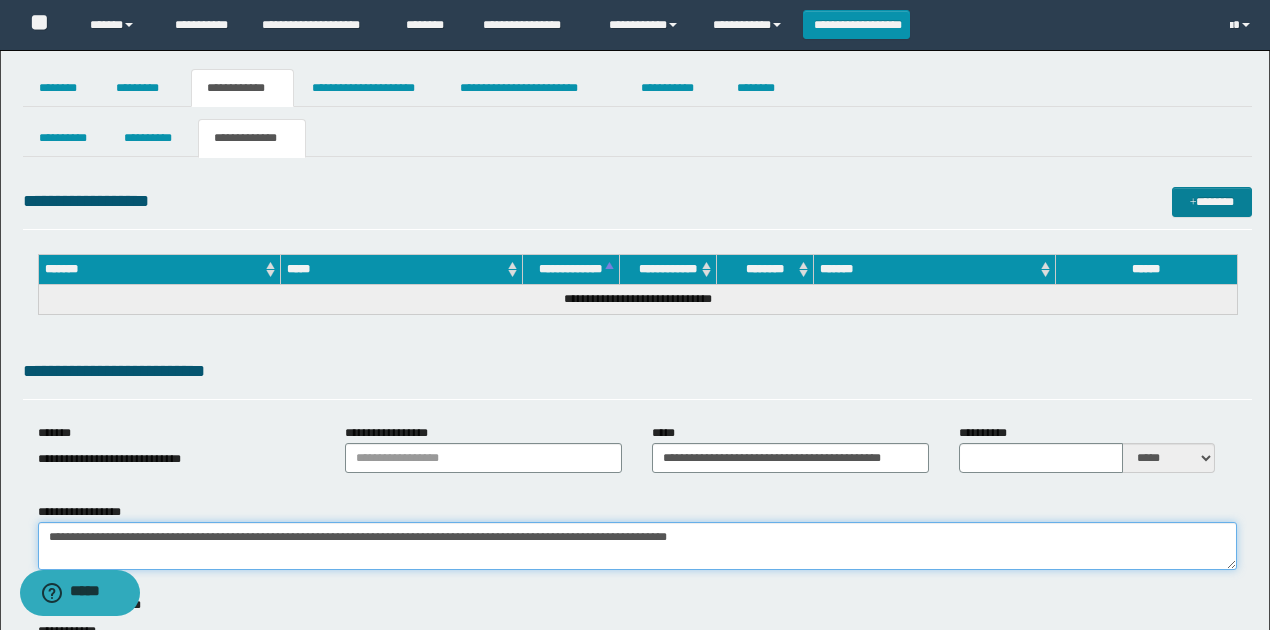 type on "**********" 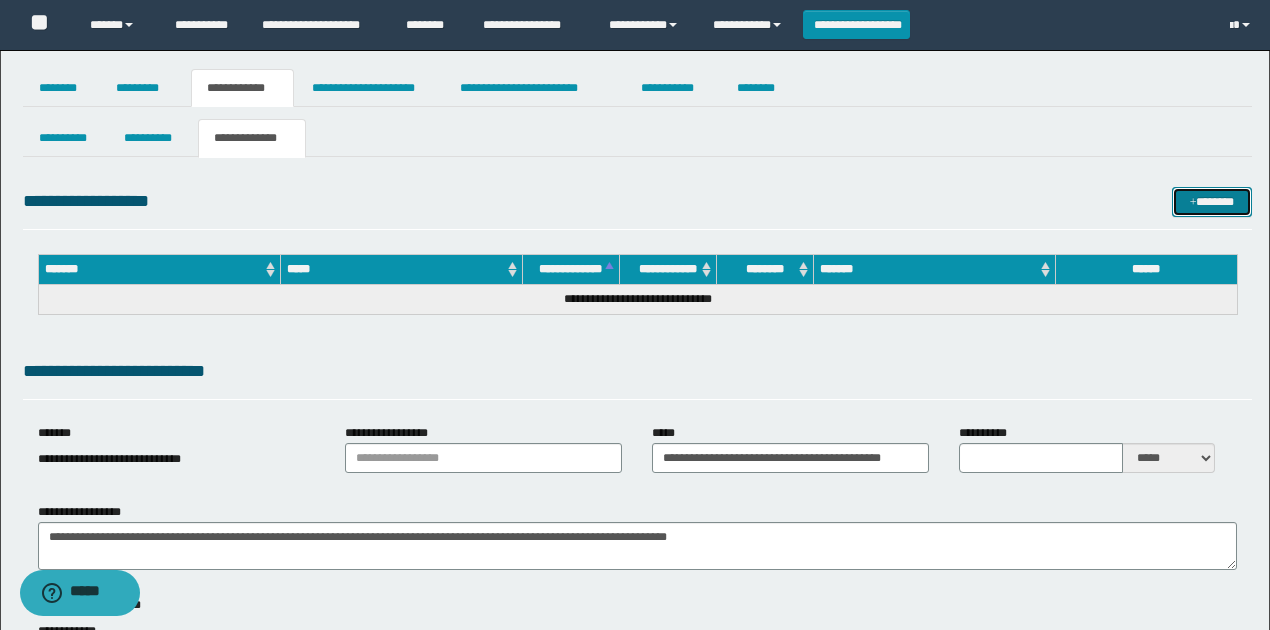 click at bounding box center [1193, 203] 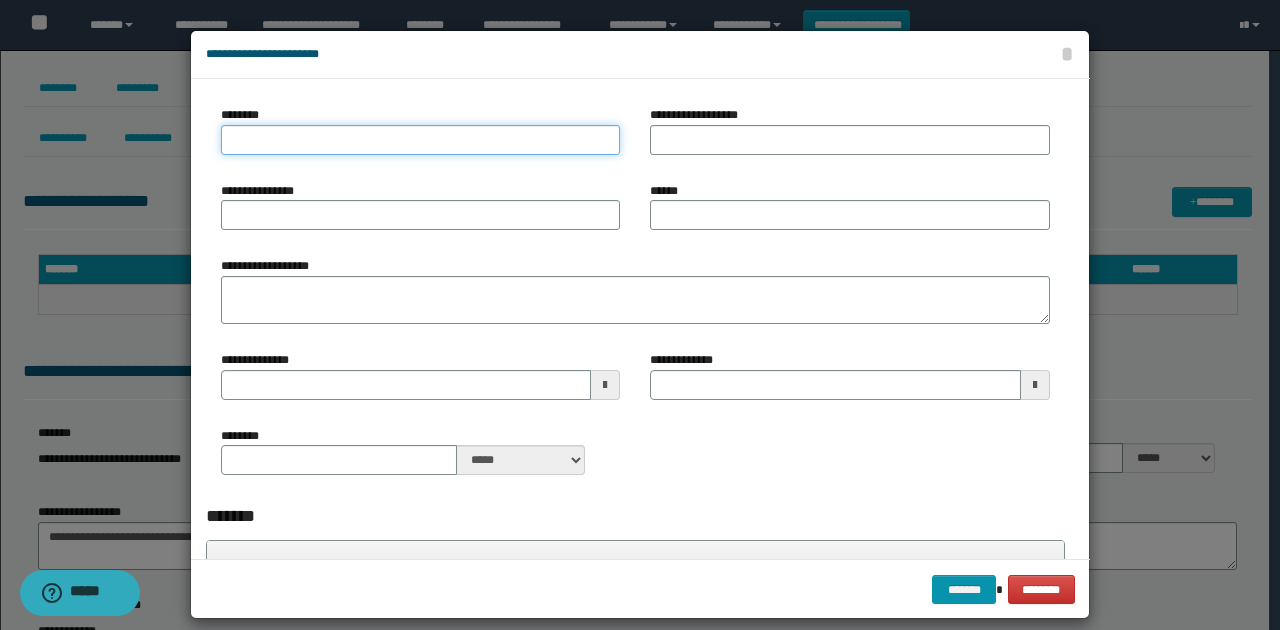 click on "********" at bounding box center (420, 140) 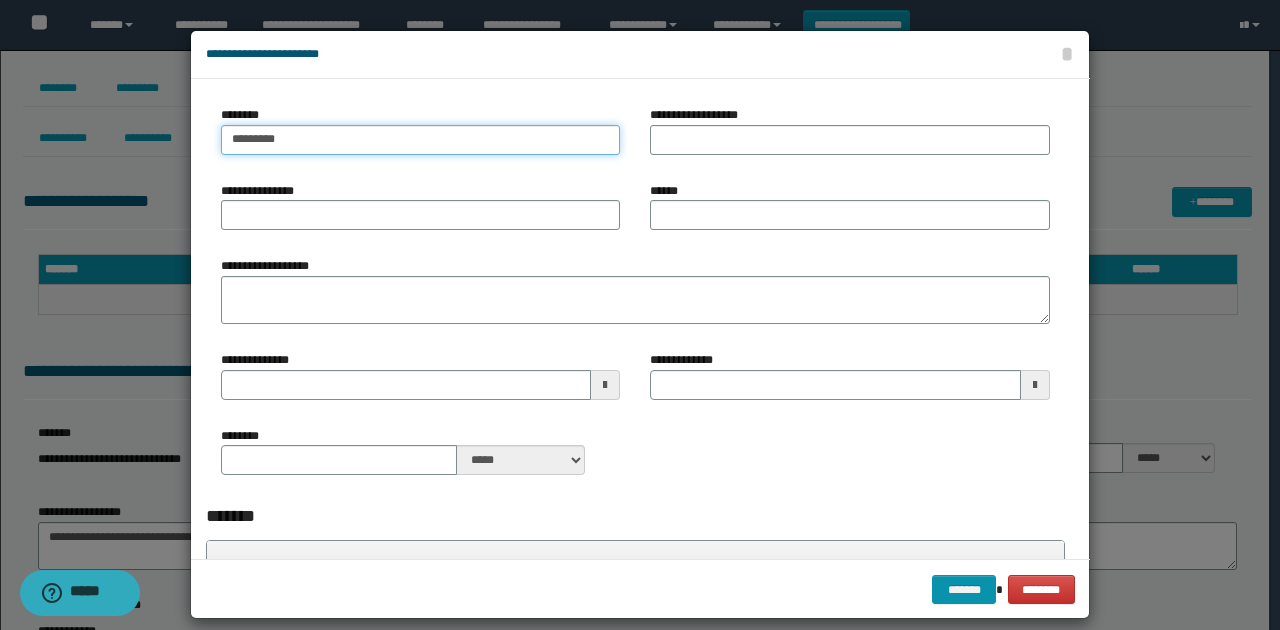 type on "*********" 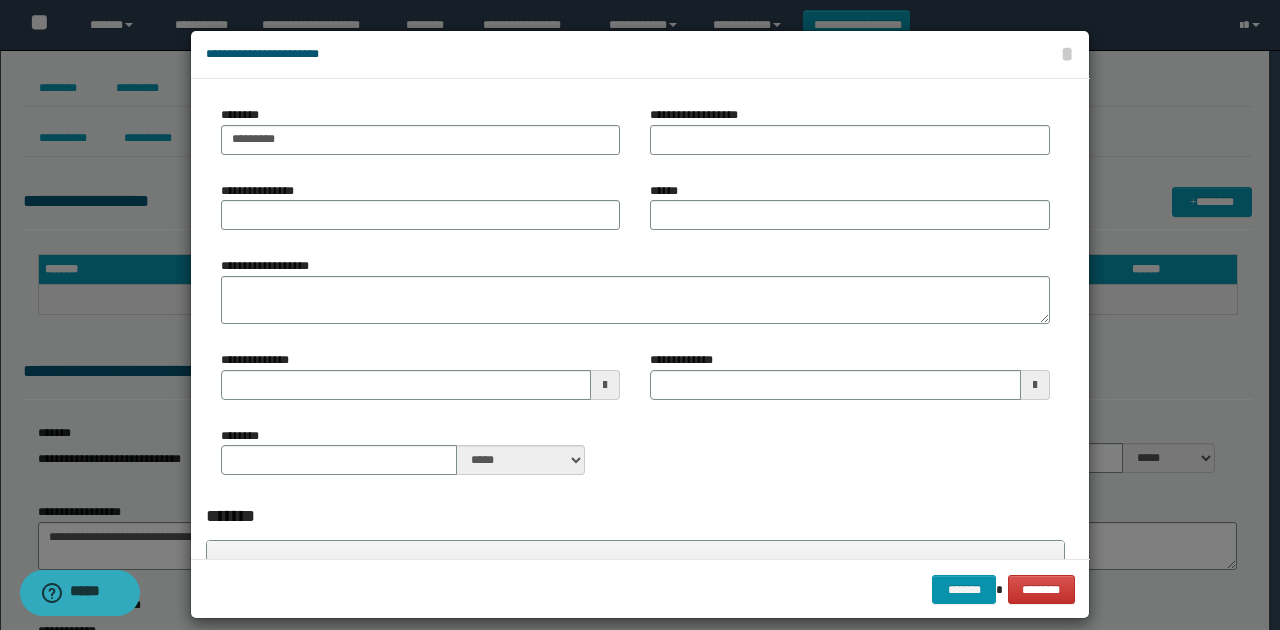 click on "******" at bounding box center (849, 206) 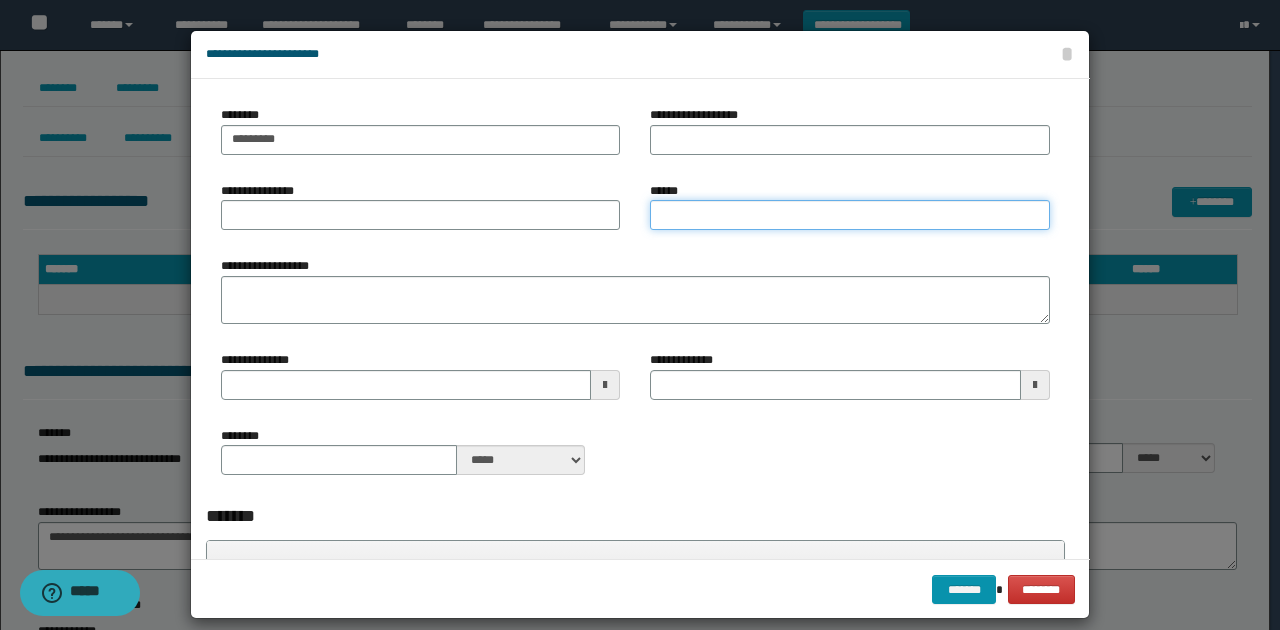 click on "******" at bounding box center (849, 215) 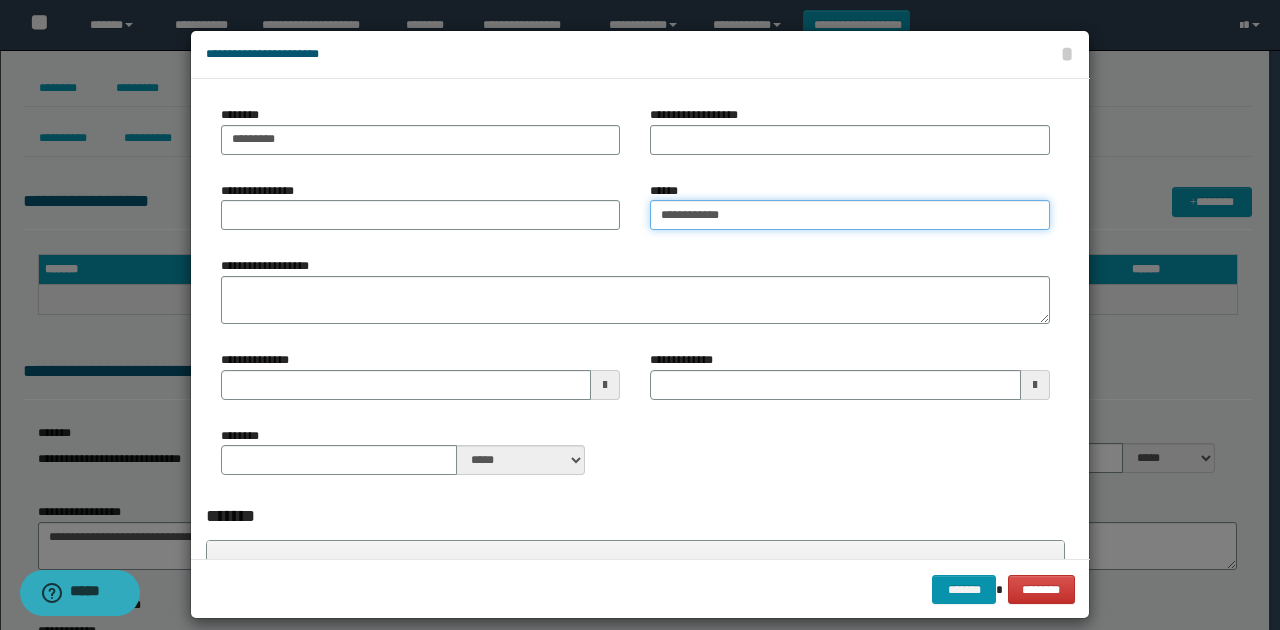 type on "**********" 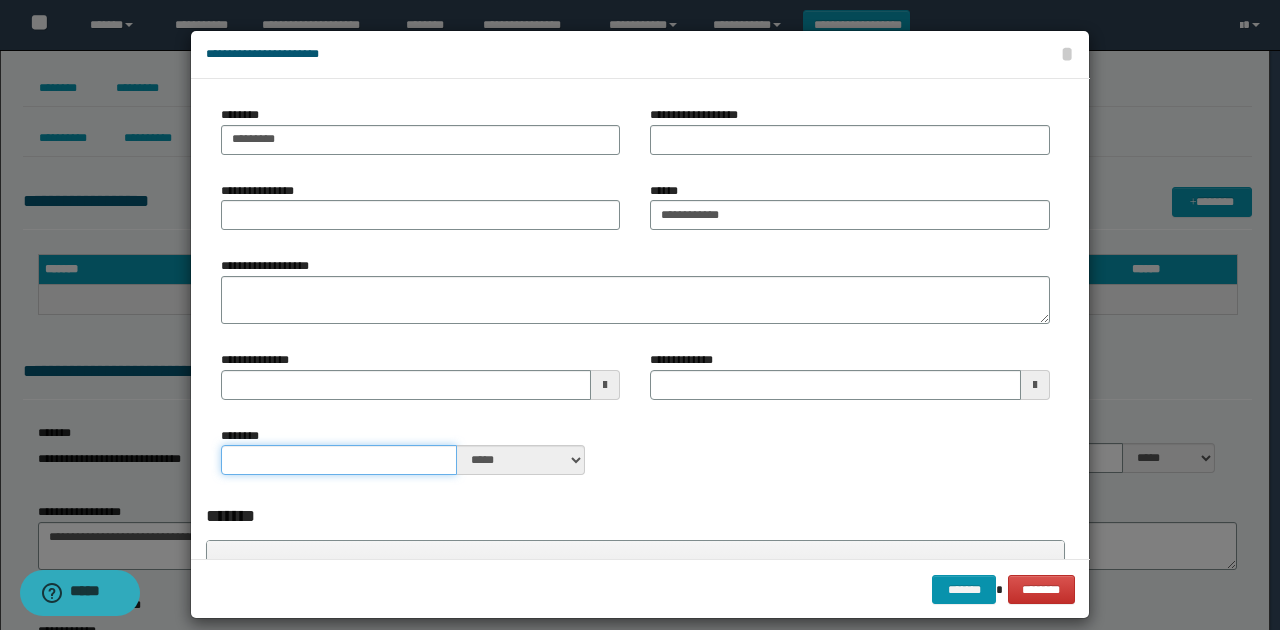 click on "********" at bounding box center [339, 460] 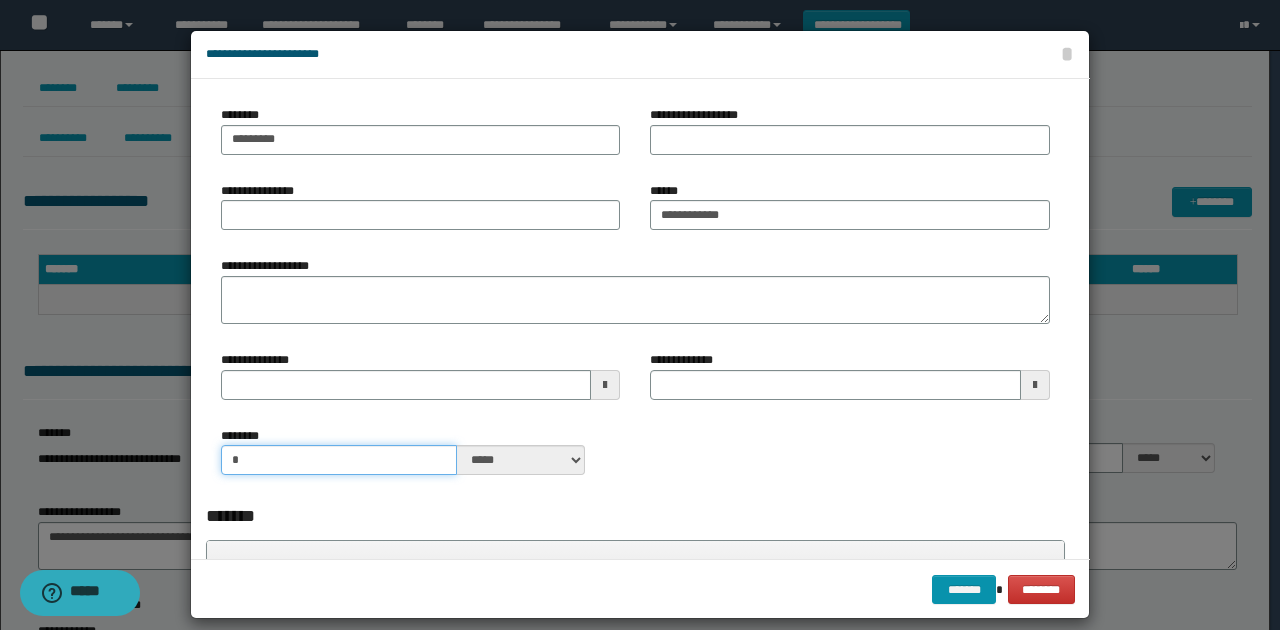 type on "*" 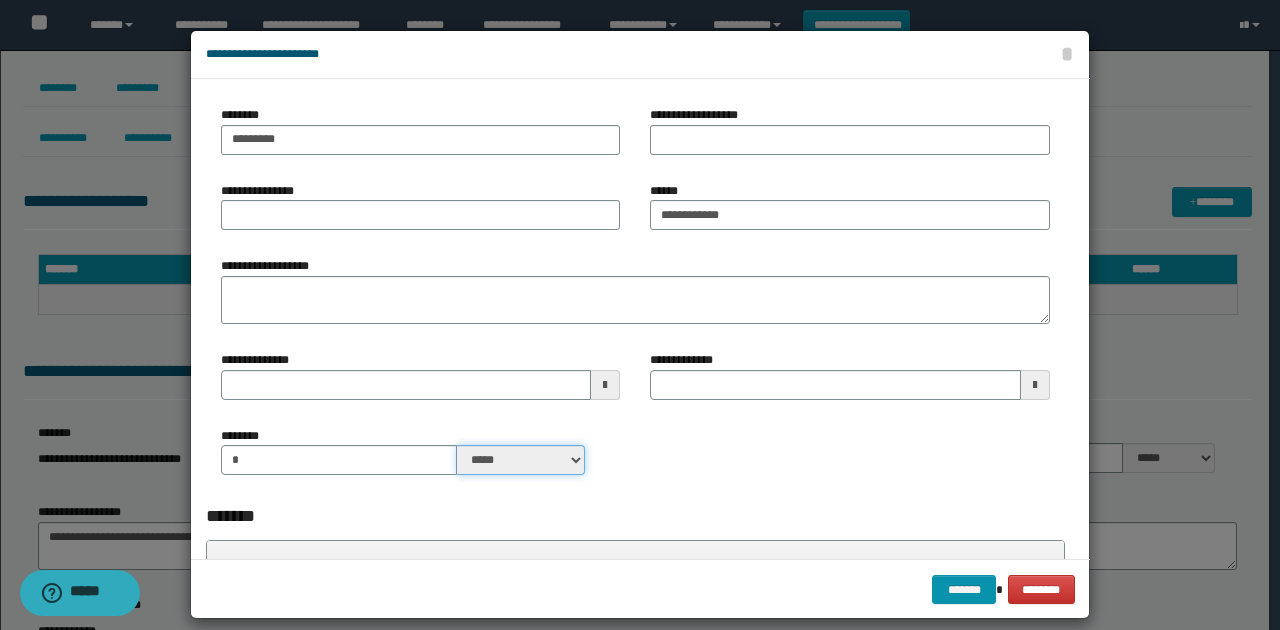 drag, startPoint x: 480, startPoint y: 457, endPoint x: 481, endPoint y: 474, distance: 17.029387 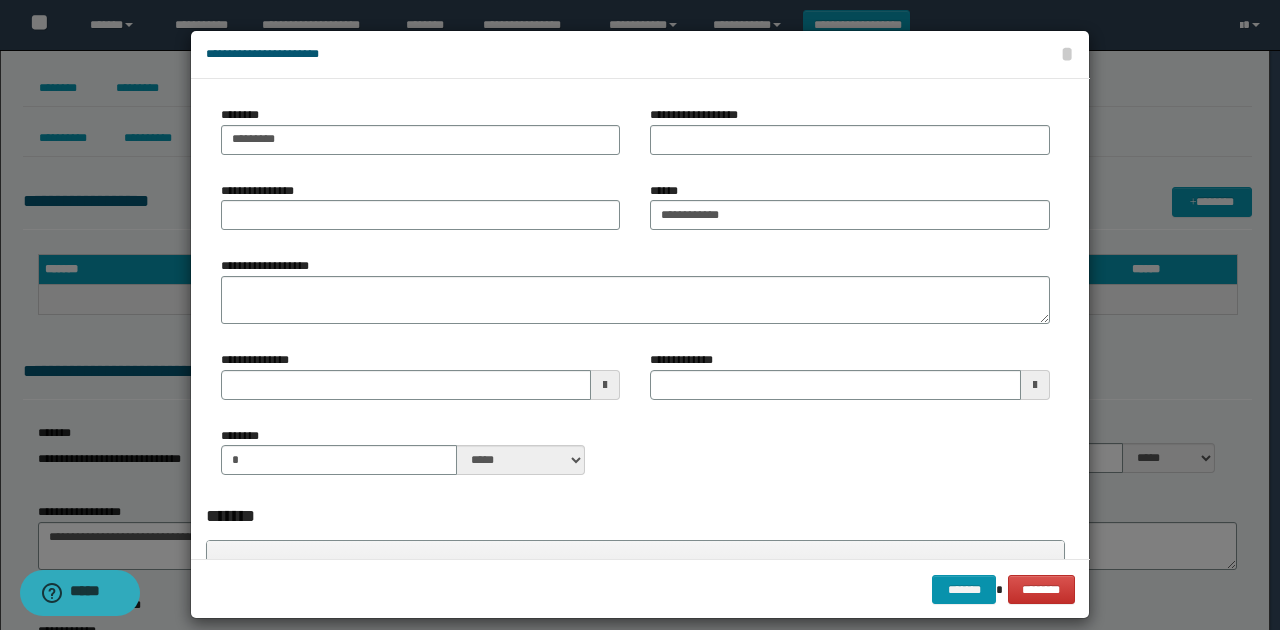 drag, startPoint x: 730, startPoint y: 466, endPoint x: 837, endPoint y: 518, distance: 118.966385 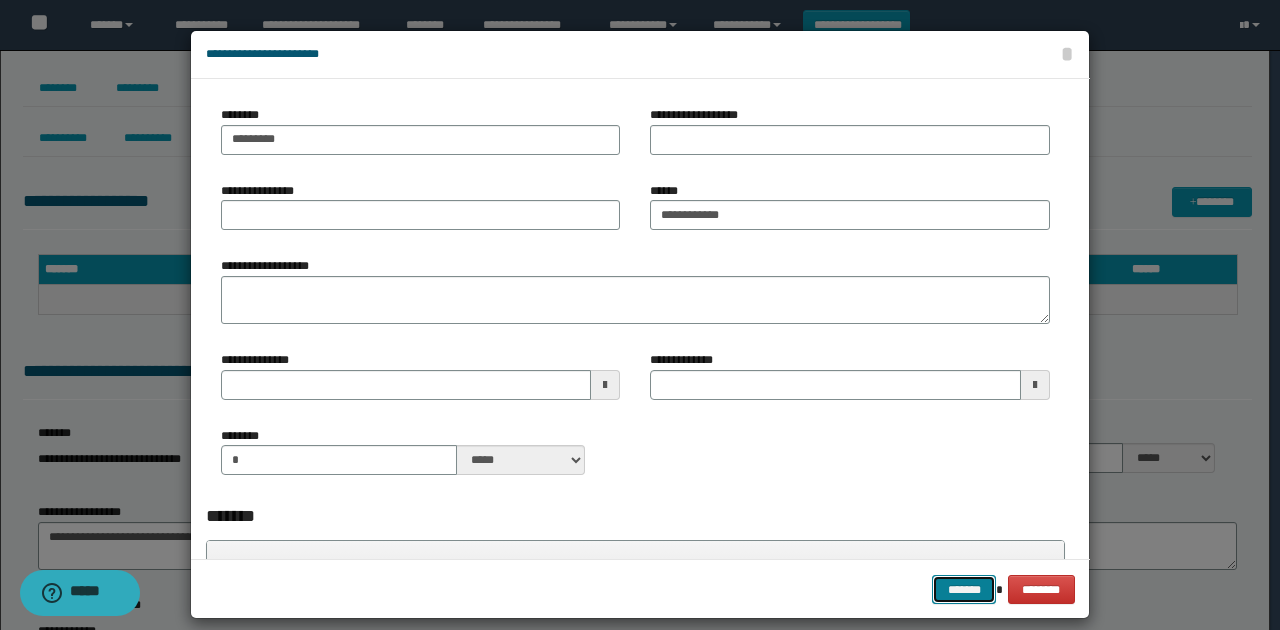 click on "*******" at bounding box center [964, 589] 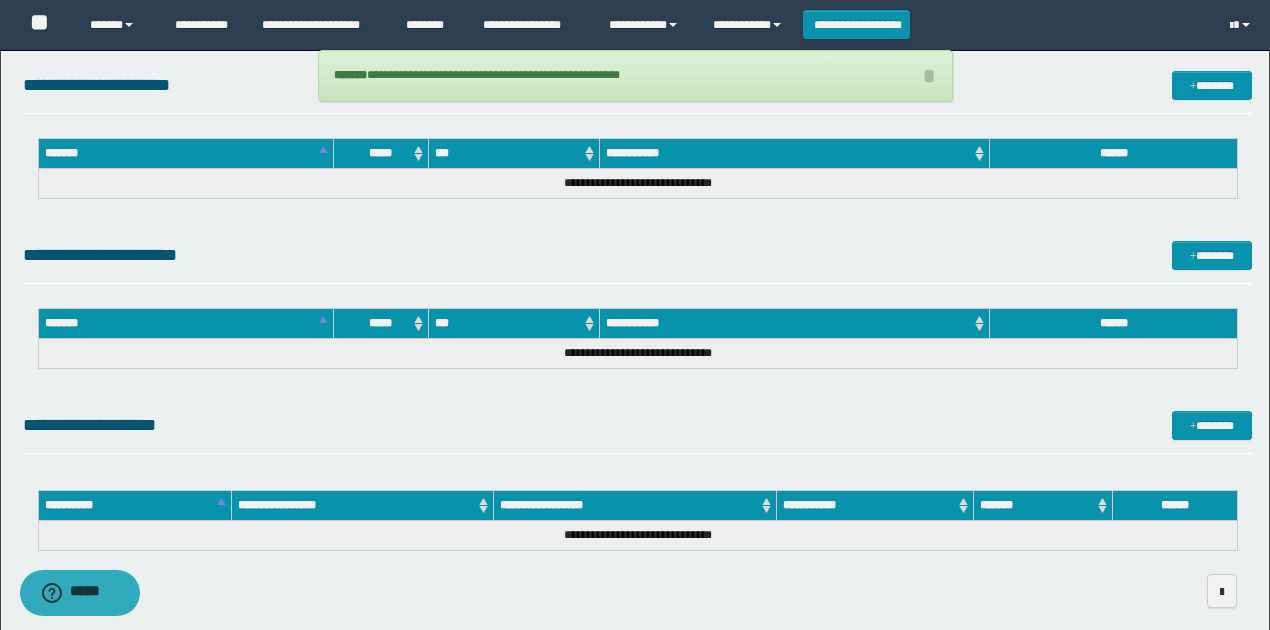 scroll, scrollTop: 1080, scrollLeft: 0, axis: vertical 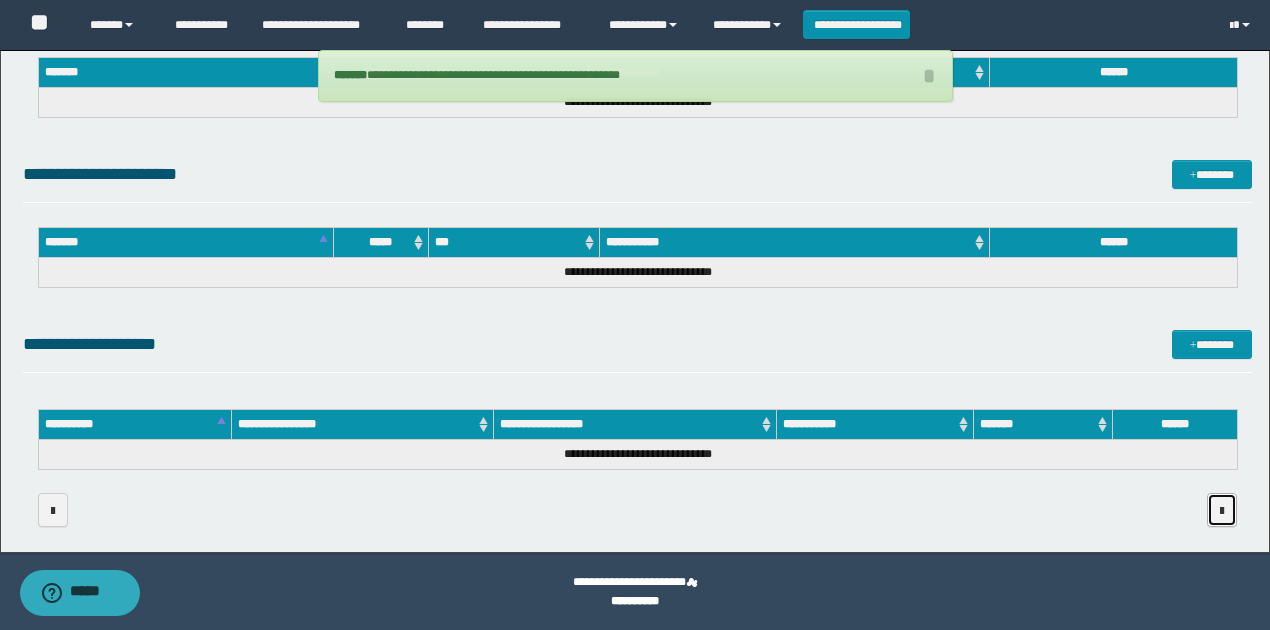 click at bounding box center (1222, 511) 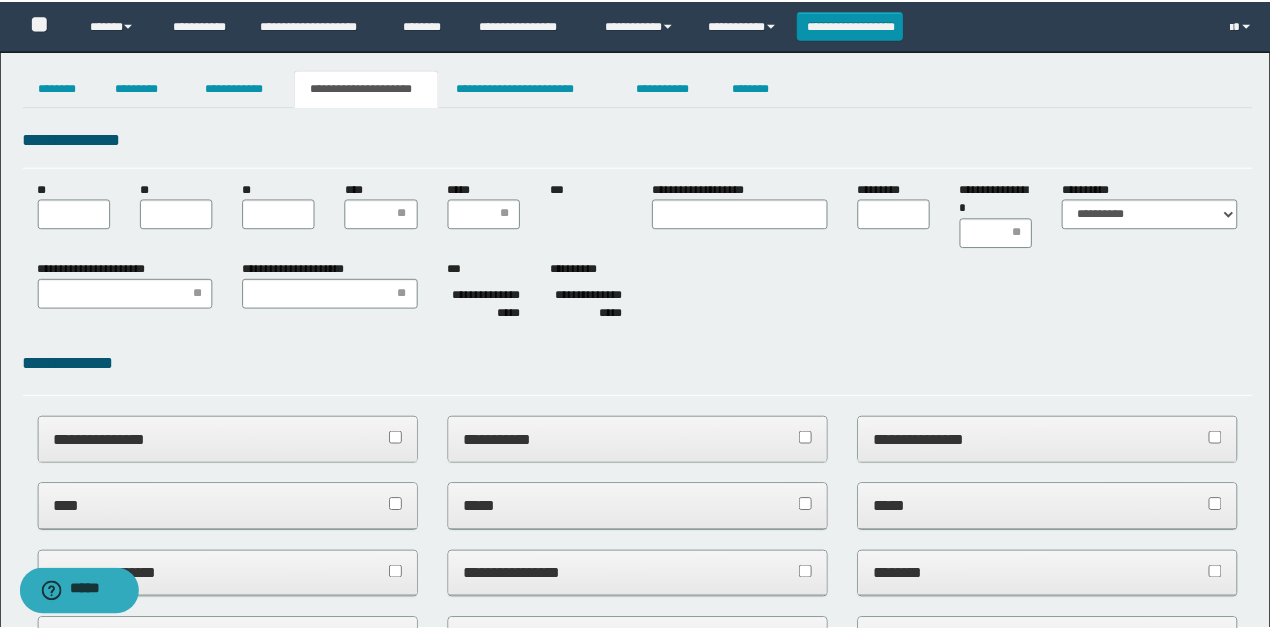 scroll, scrollTop: 0, scrollLeft: 0, axis: both 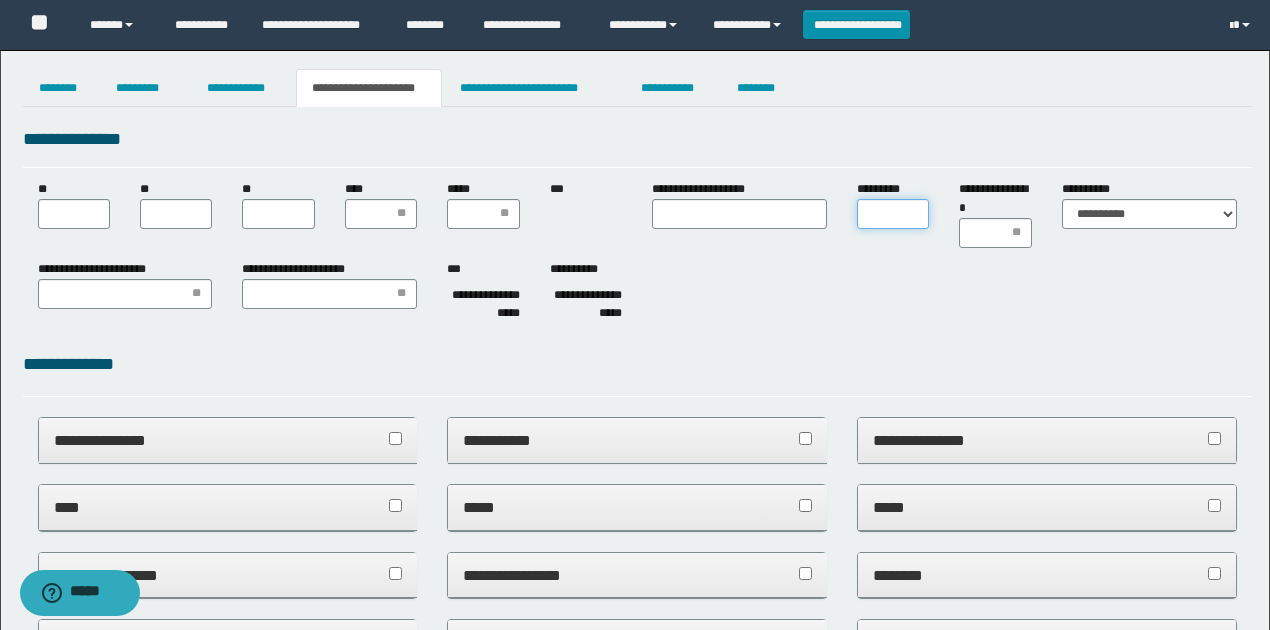 click on "*********" at bounding box center [893, 214] 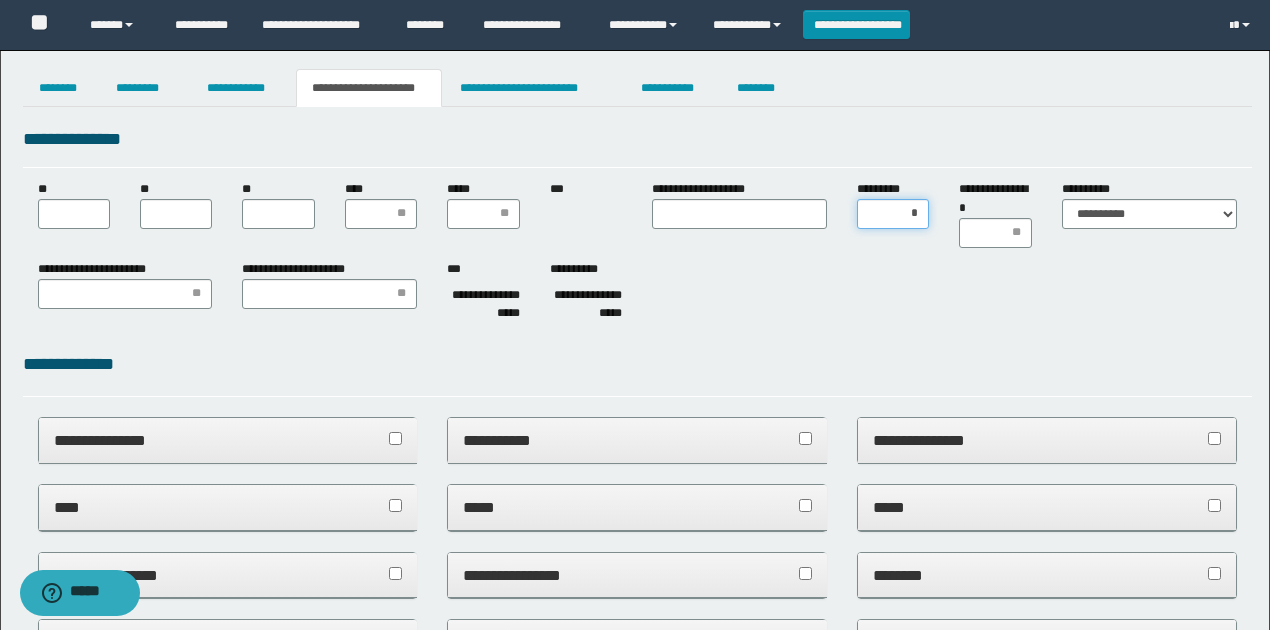 type on "**" 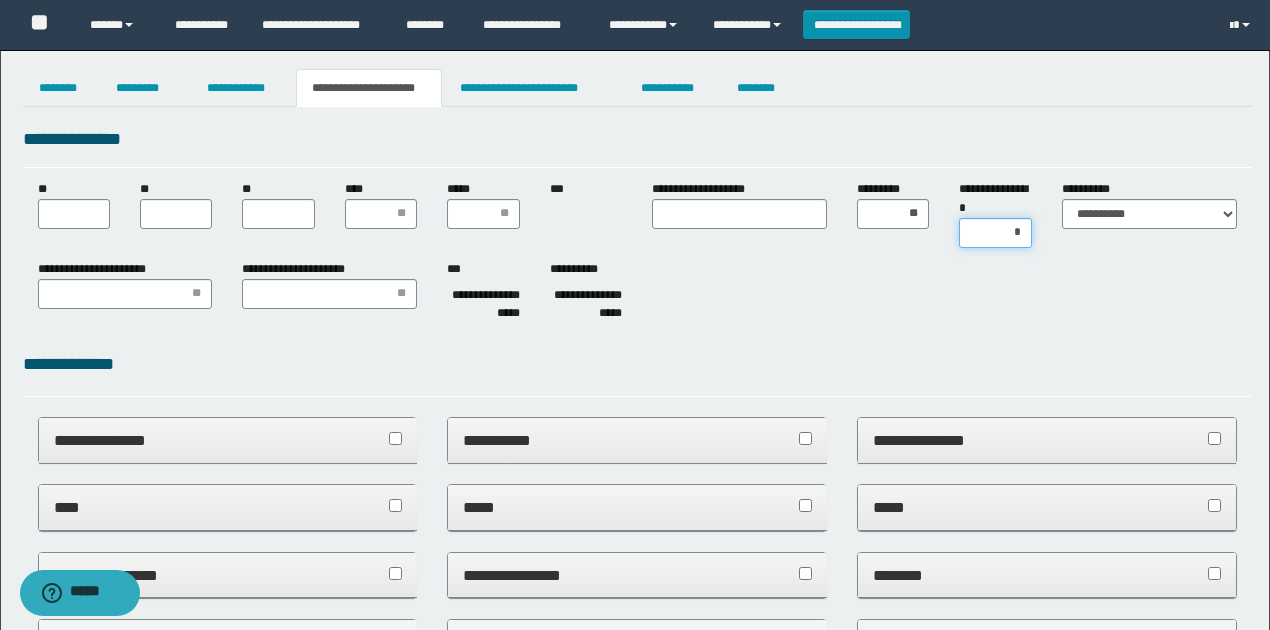 type on "**" 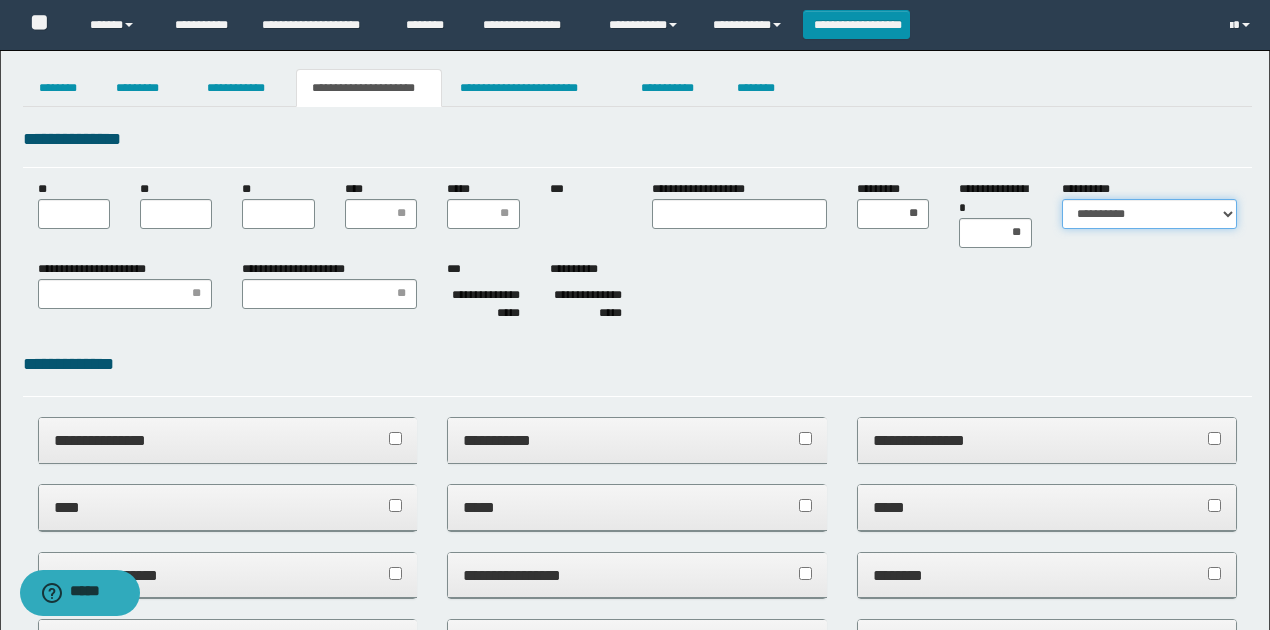drag, startPoint x: 1114, startPoint y: 210, endPoint x: 1110, endPoint y: 225, distance: 15.524175 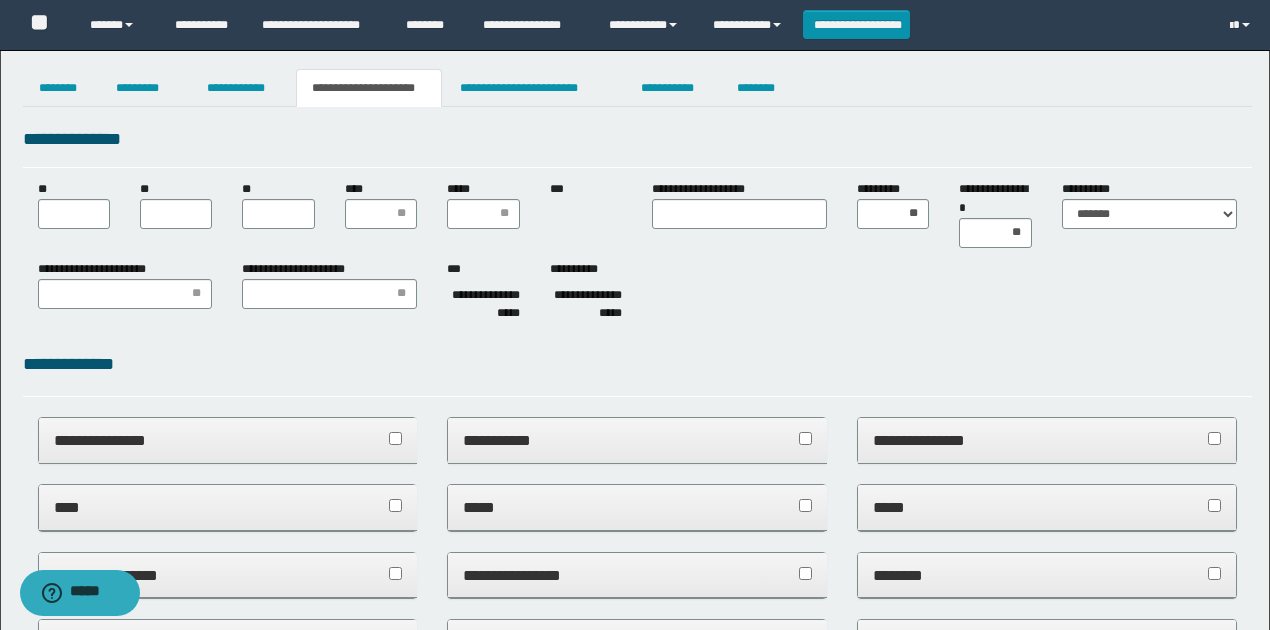 click on "**********" at bounding box center [637, 295] 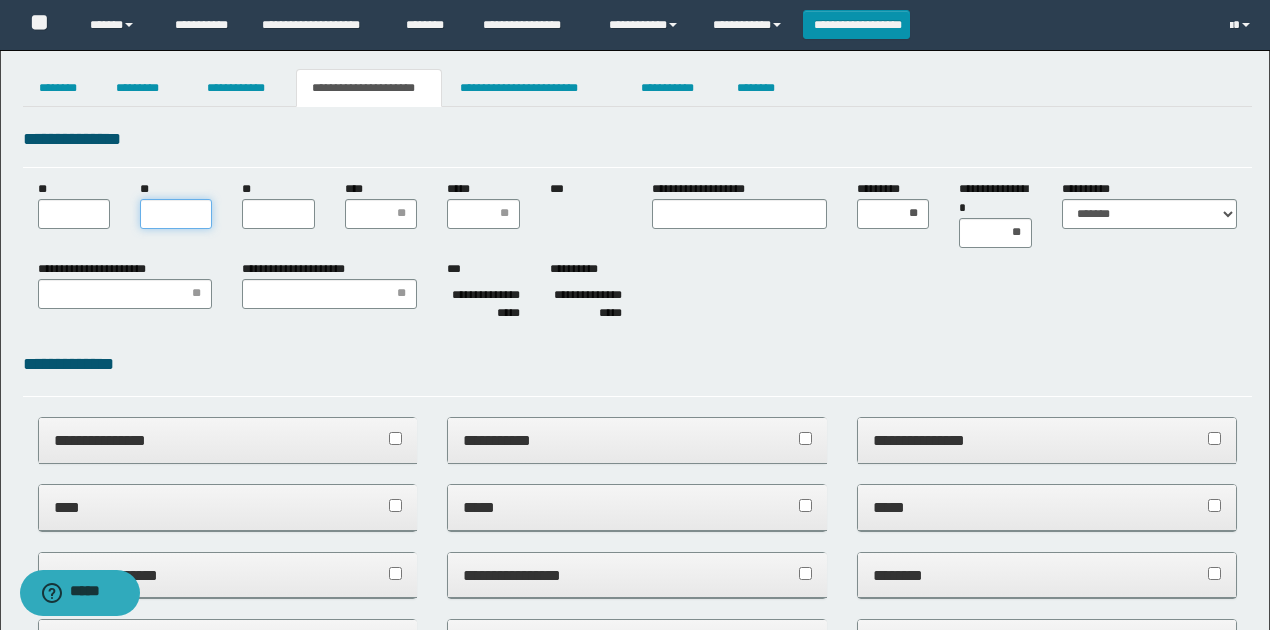 click on "**" at bounding box center [176, 214] 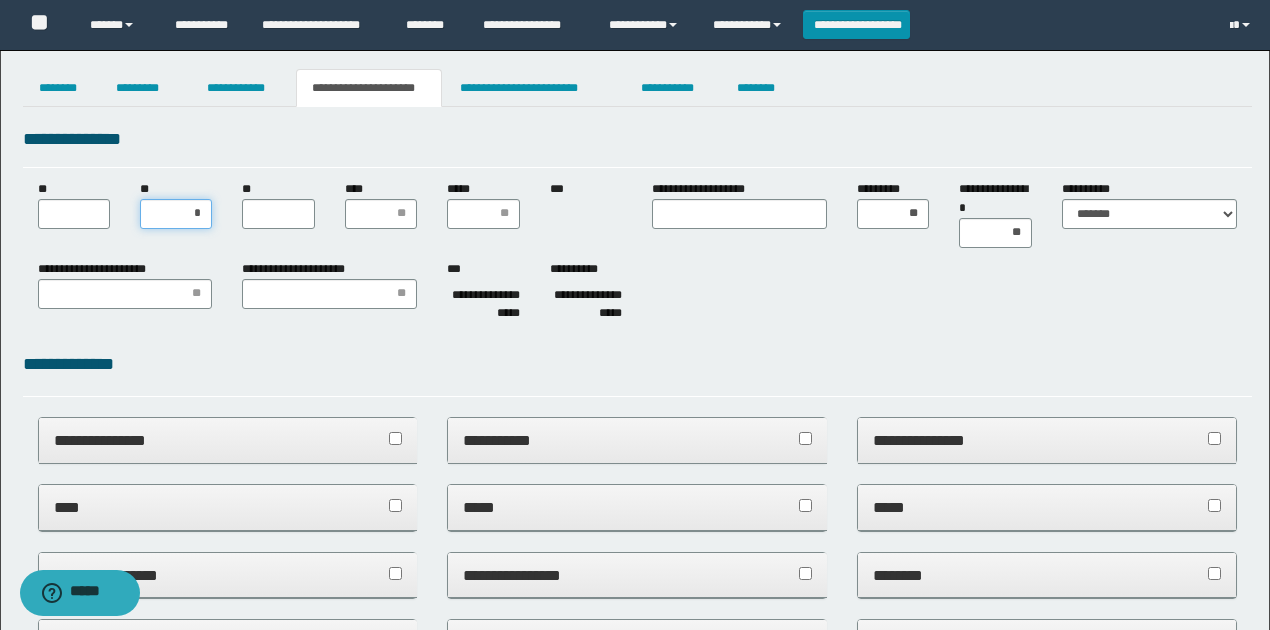 type on "**" 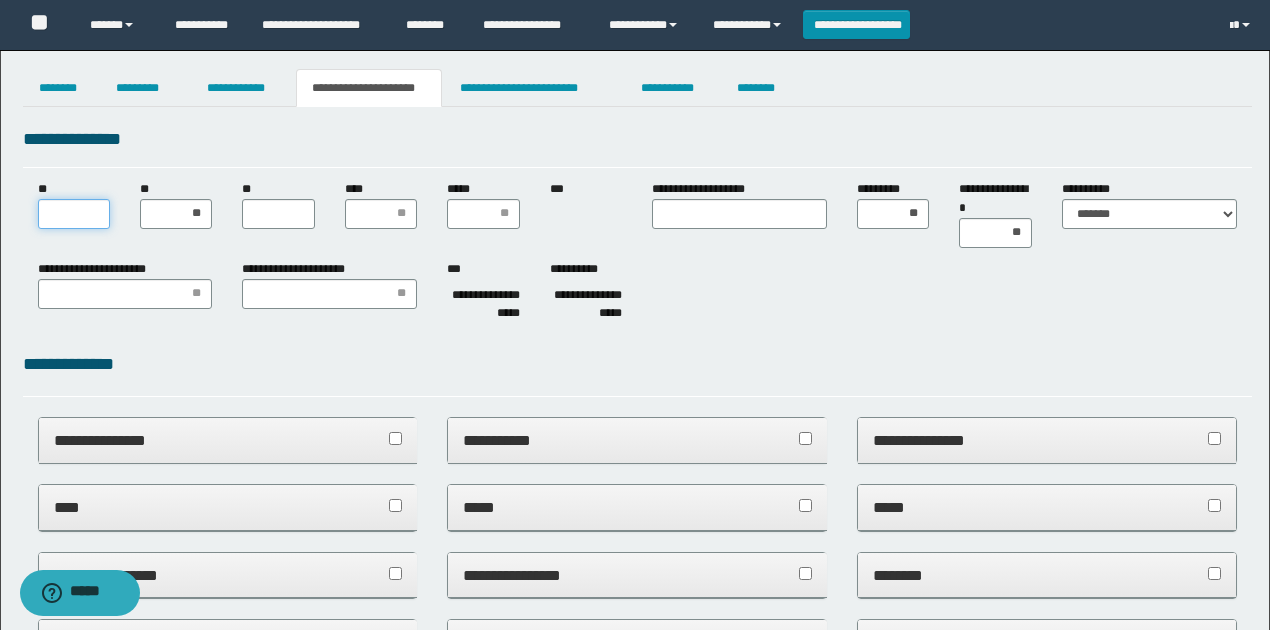 click on "**" at bounding box center (74, 214) 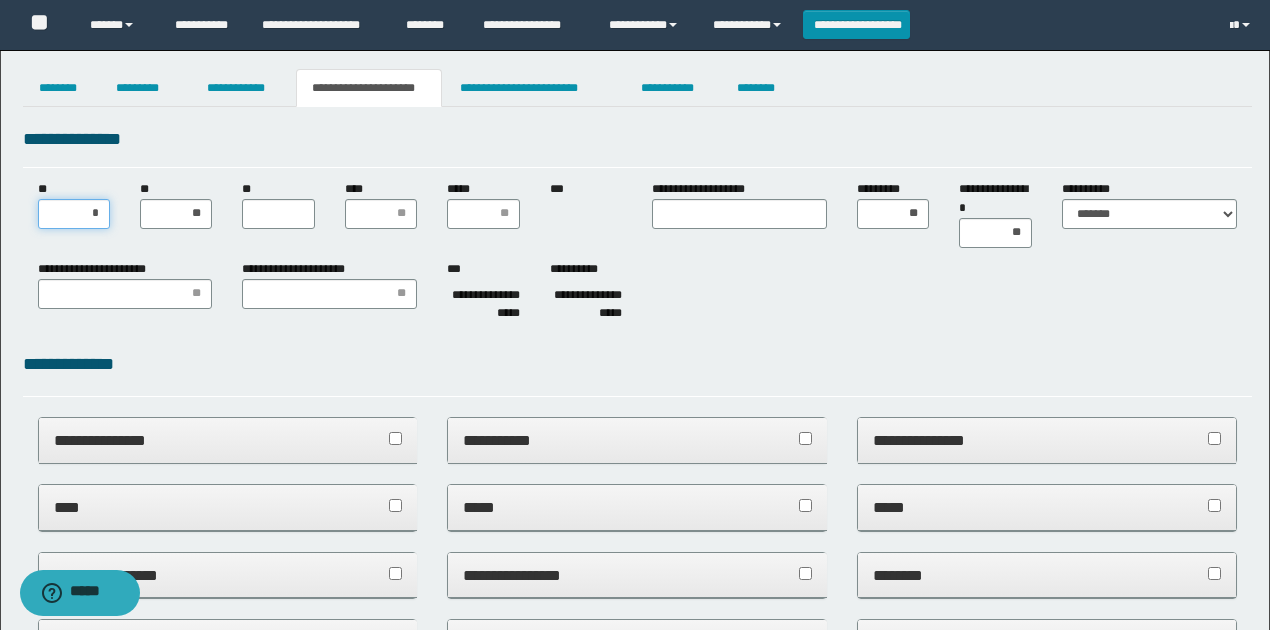 type on "**" 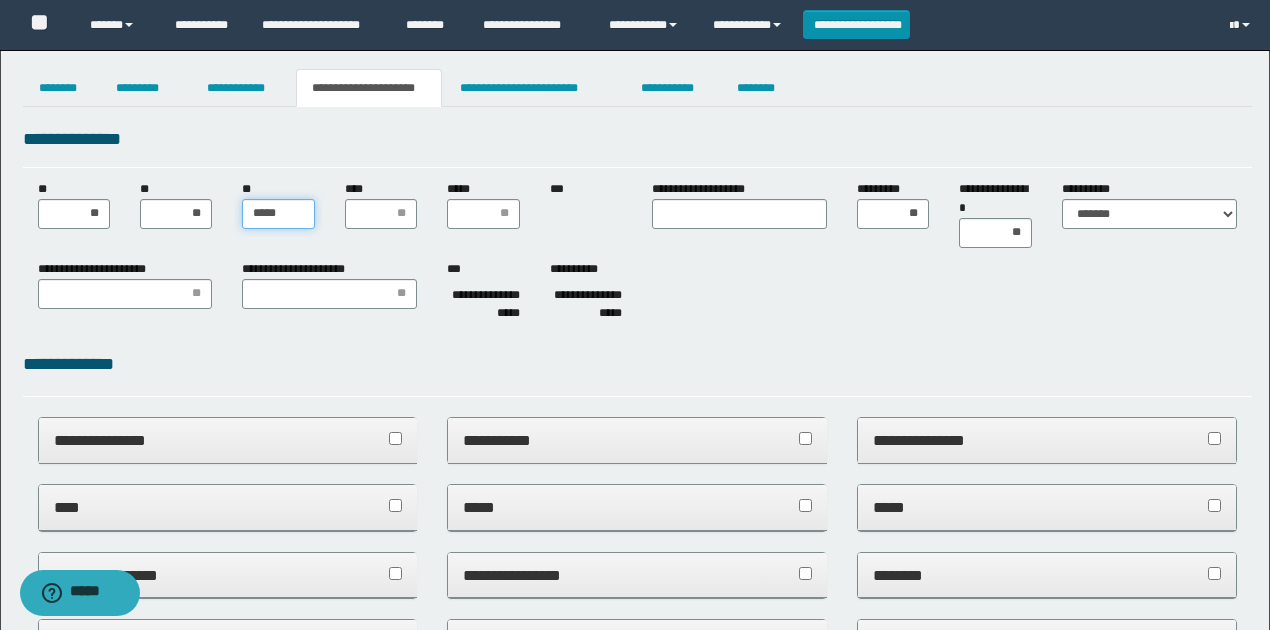 type on "******" 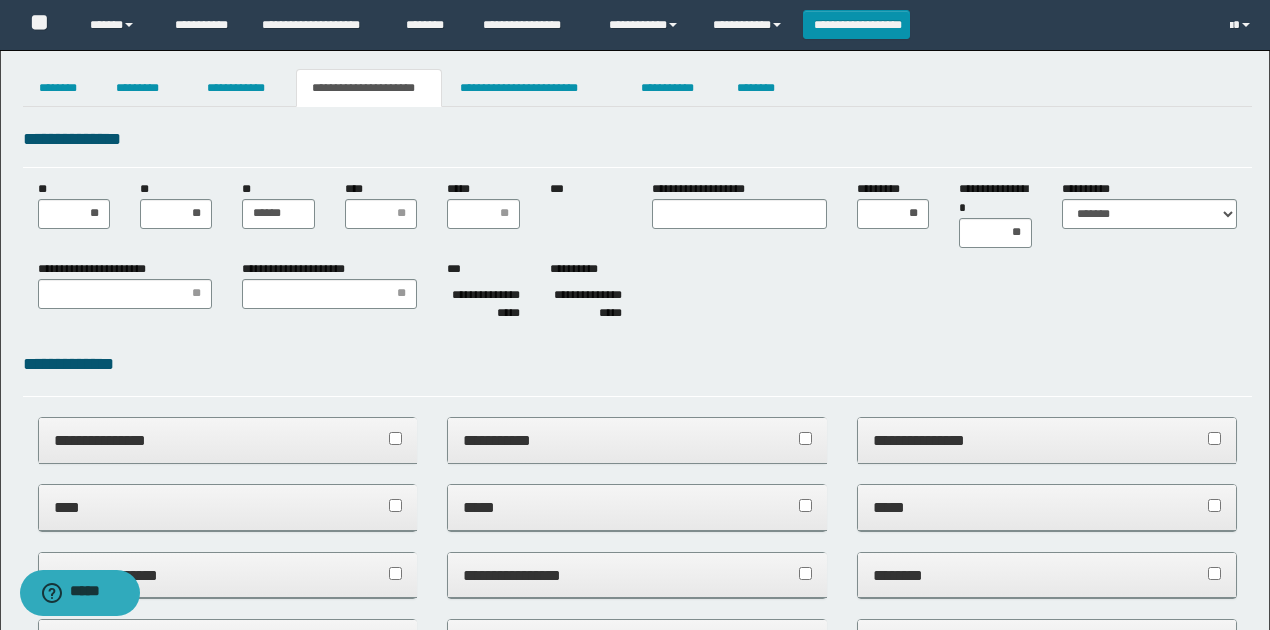 click on "**********" at bounding box center [329, 284] 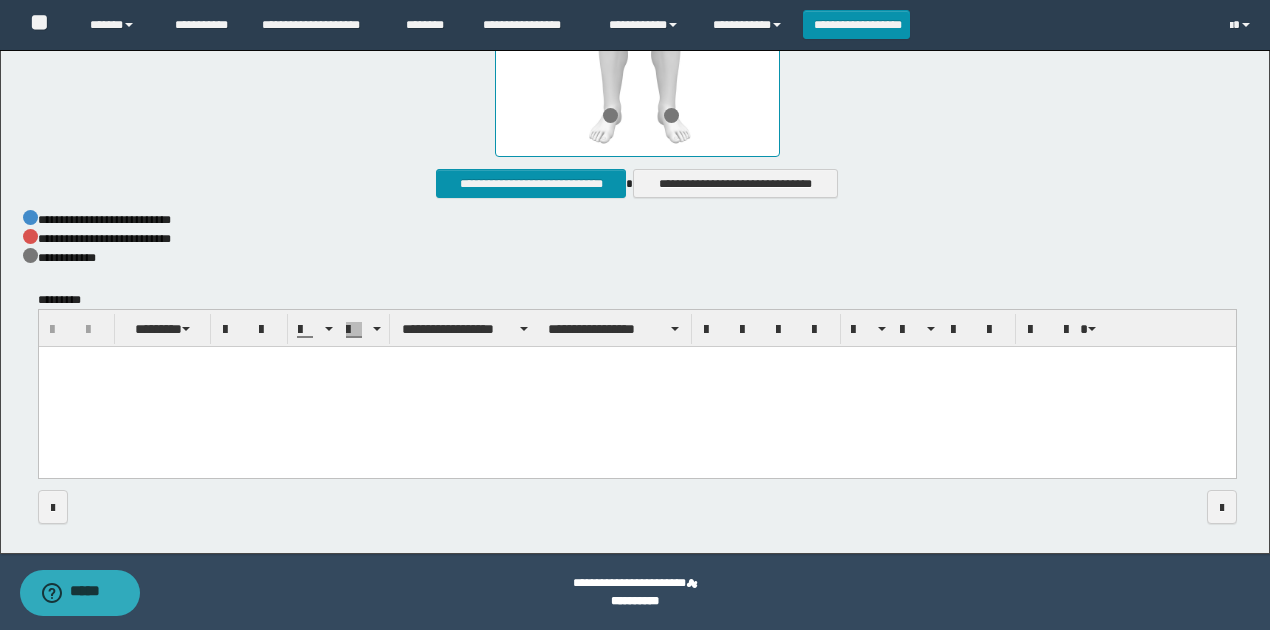 scroll, scrollTop: 1136, scrollLeft: 0, axis: vertical 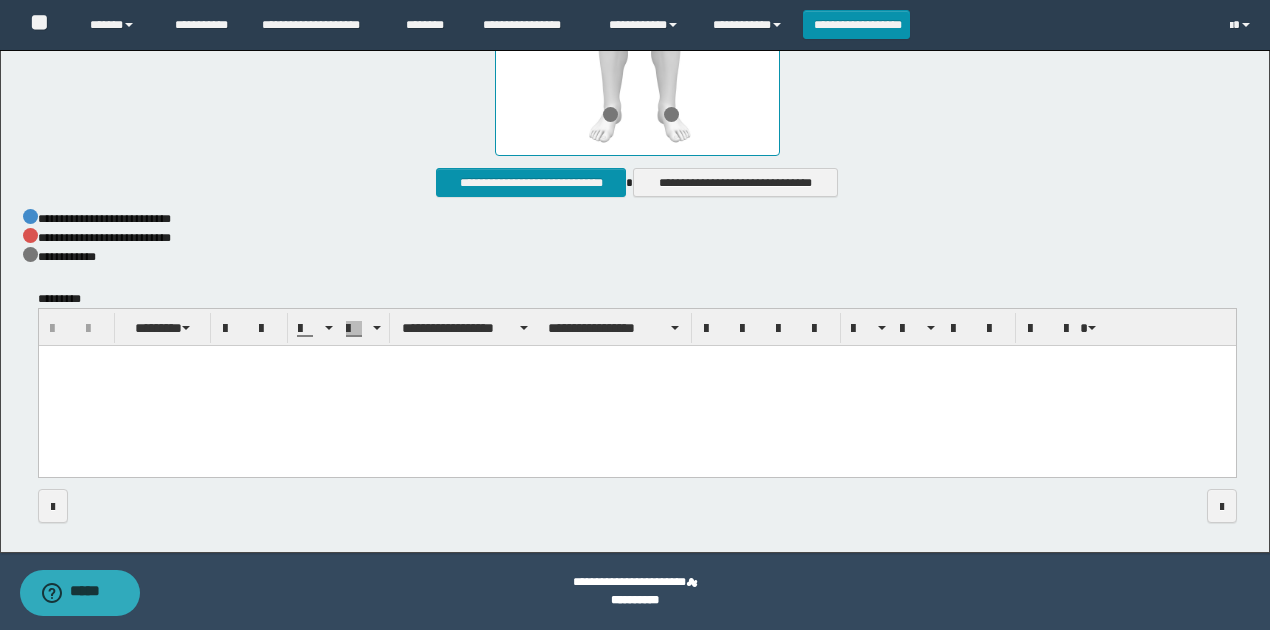 click at bounding box center [636, 387] 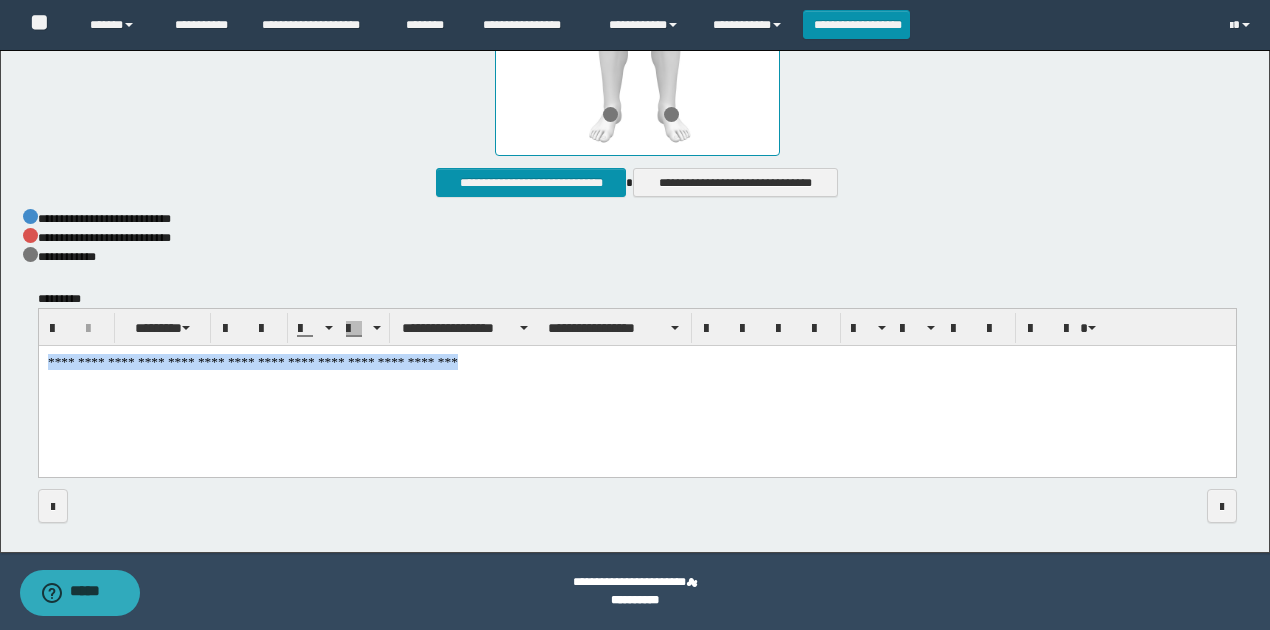 drag, startPoint x: 498, startPoint y: 357, endPoint x: 0, endPoint y: 364, distance: 498.0492 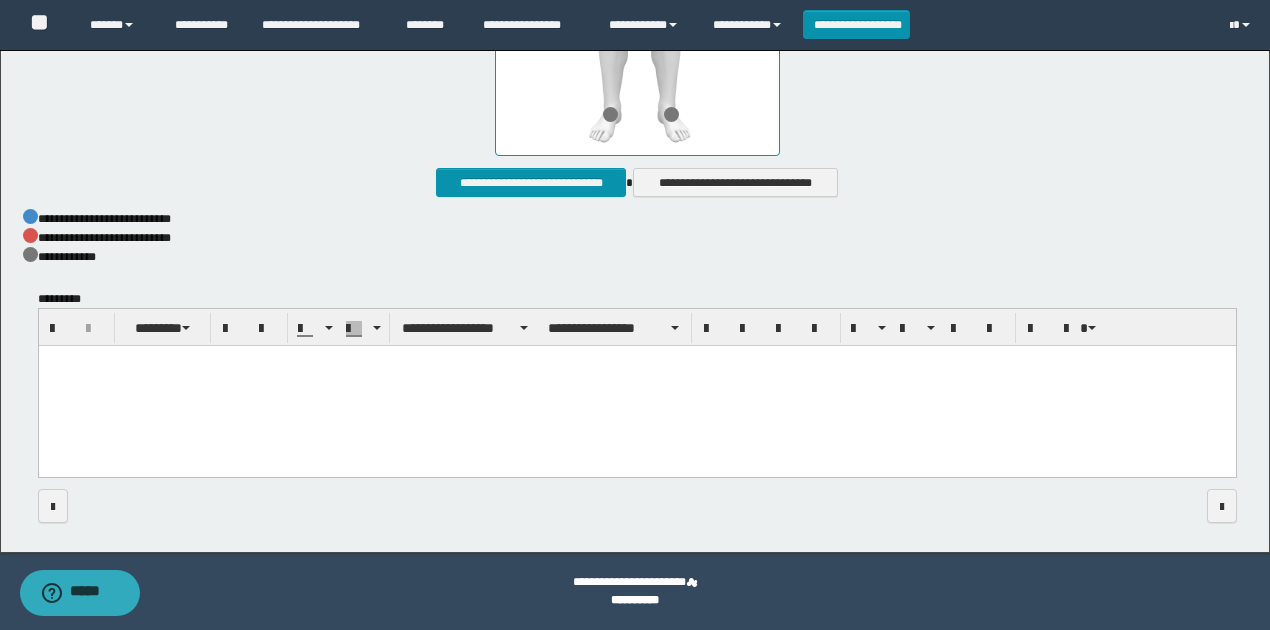 click at bounding box center (637, 386) 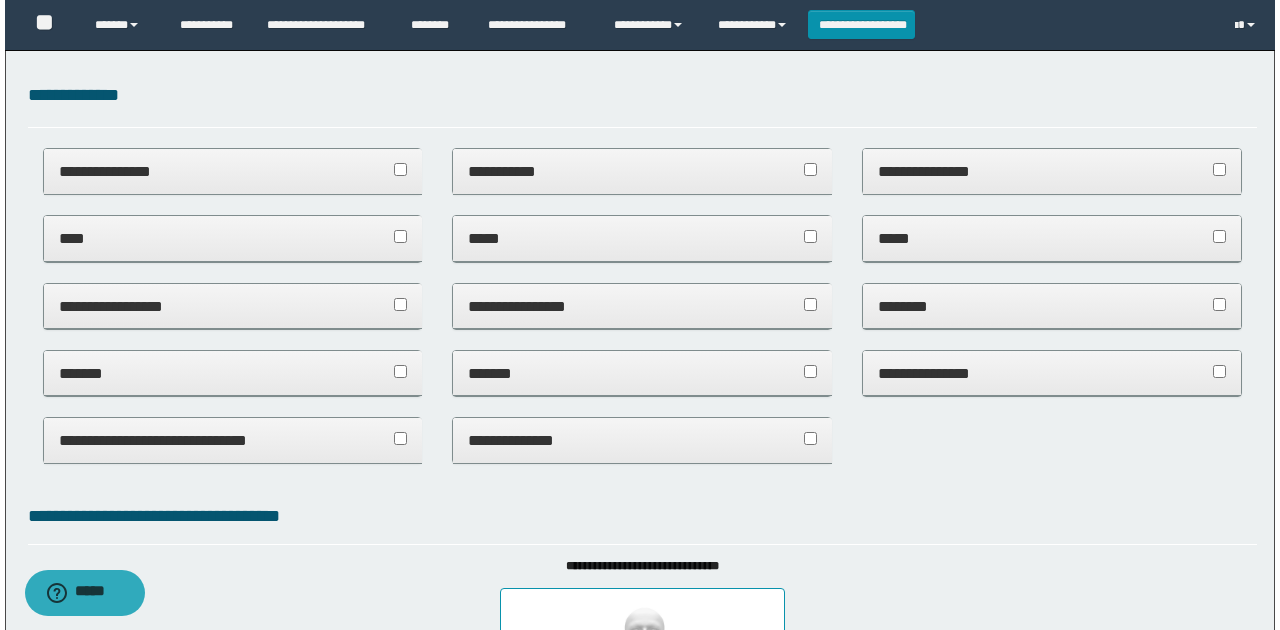 scroll, scrollTop: 0, scrollLeft: 0, axis: both 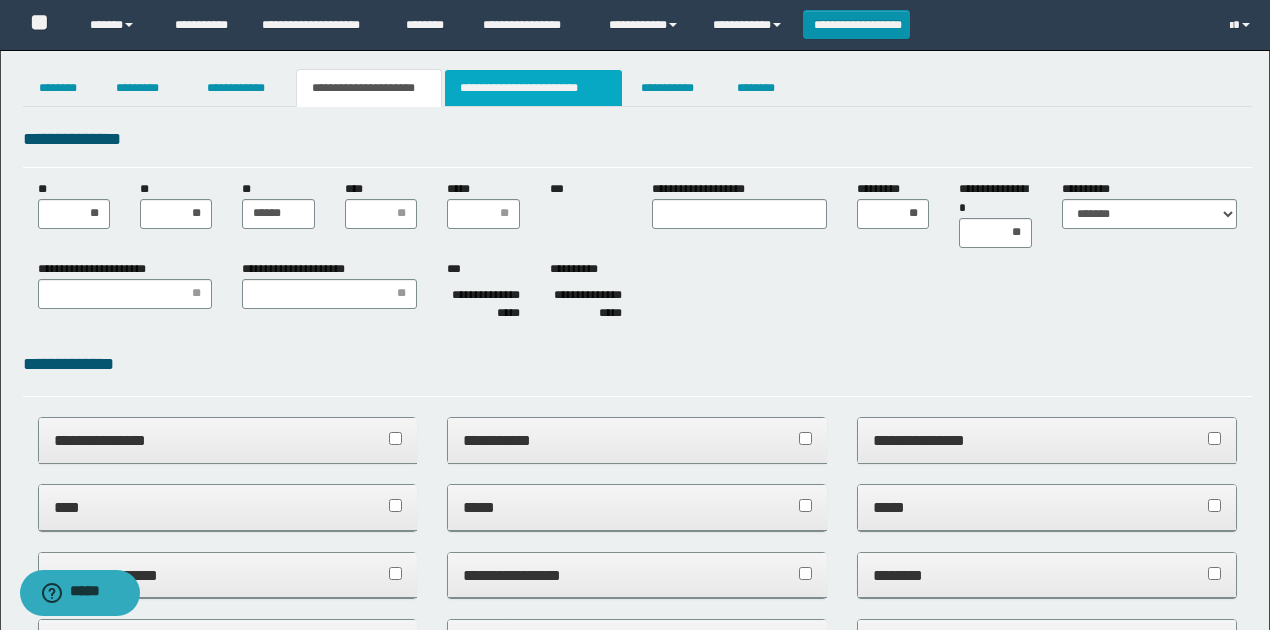 click on "**********" at bounding box center (533, 88) 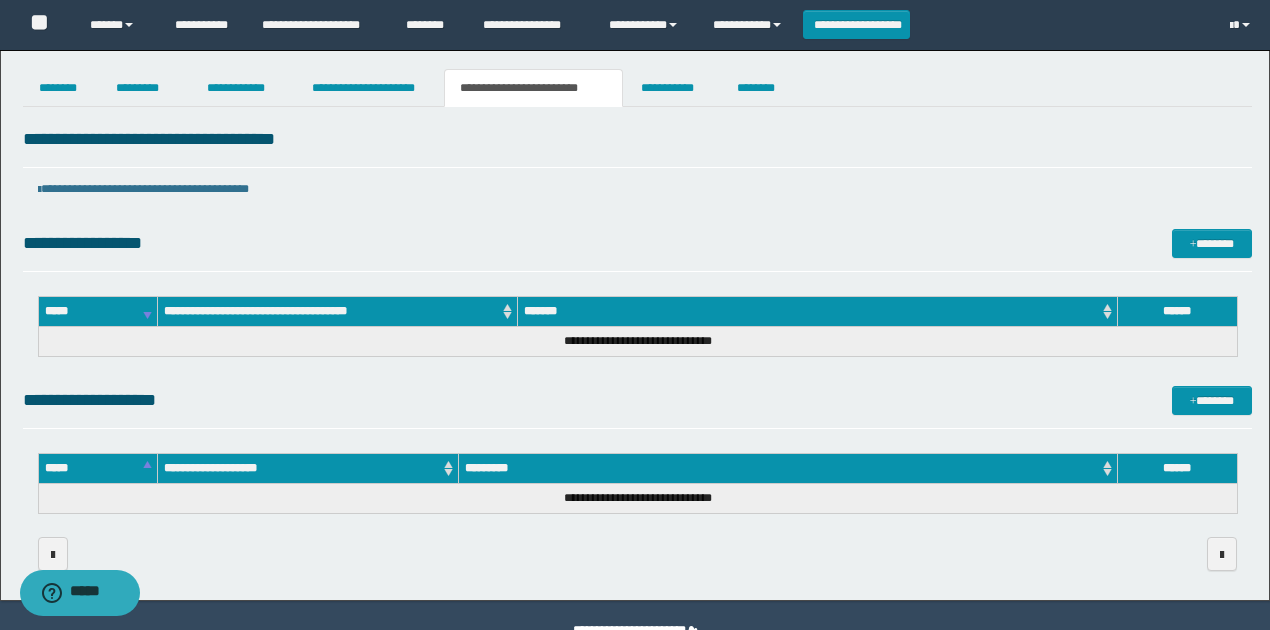 click on "**********" at bounding box center (637, 400) 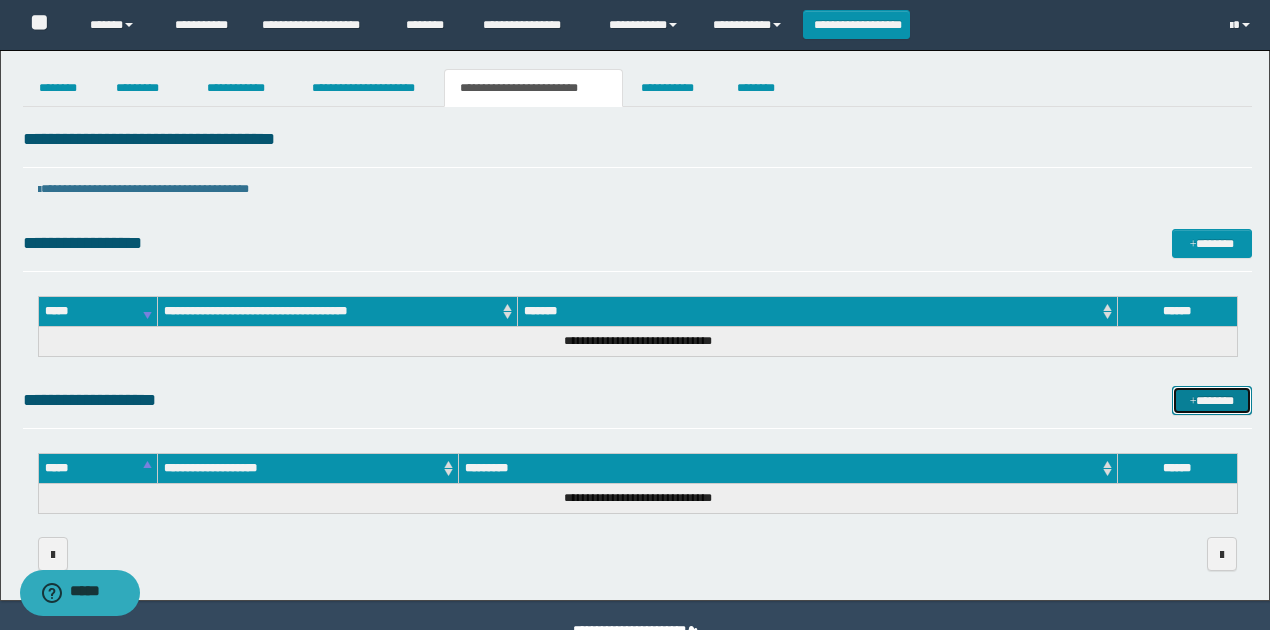 click on "*******" at bounding box center (1211, 400) 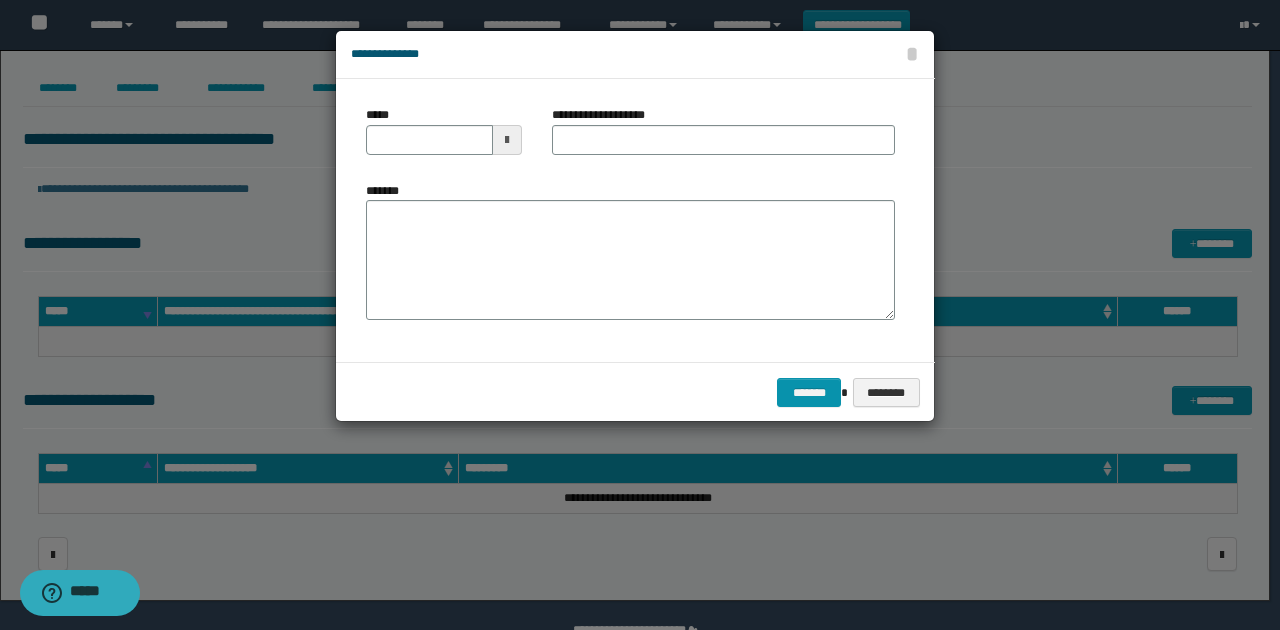 click at bounding box center [507, 140] 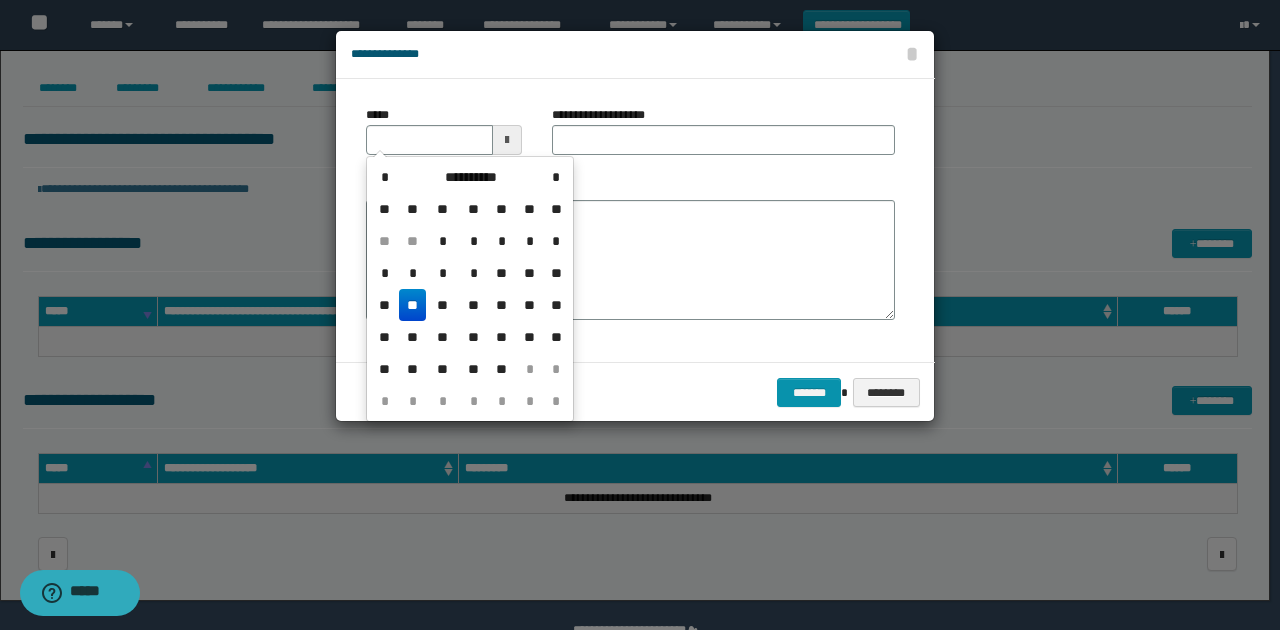 click on "**" at bounding box center (413, 305) 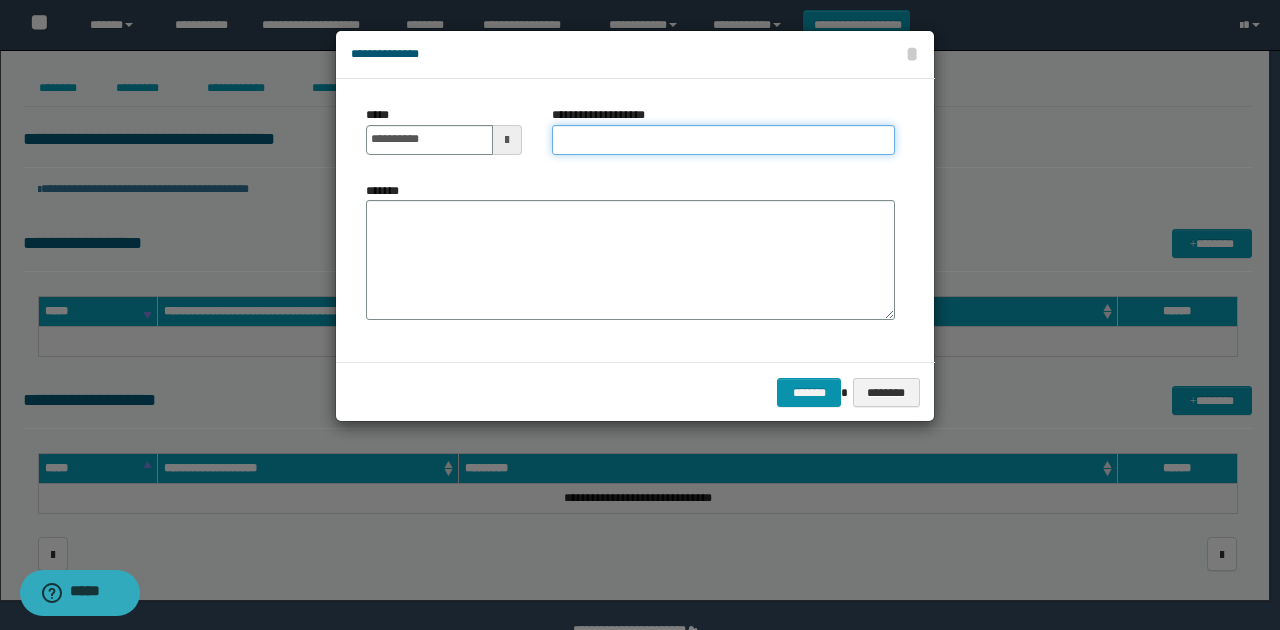 click on "**********" at bounding box center (723, 140) 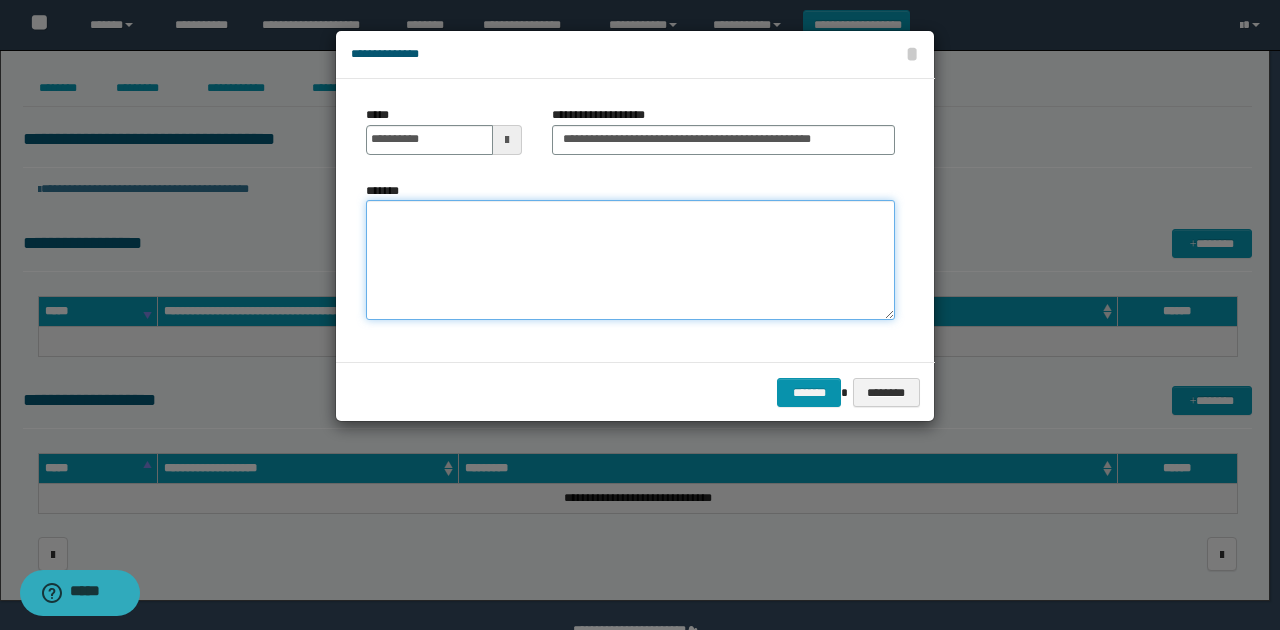 click on "*******" at bounding box center (630, 260) 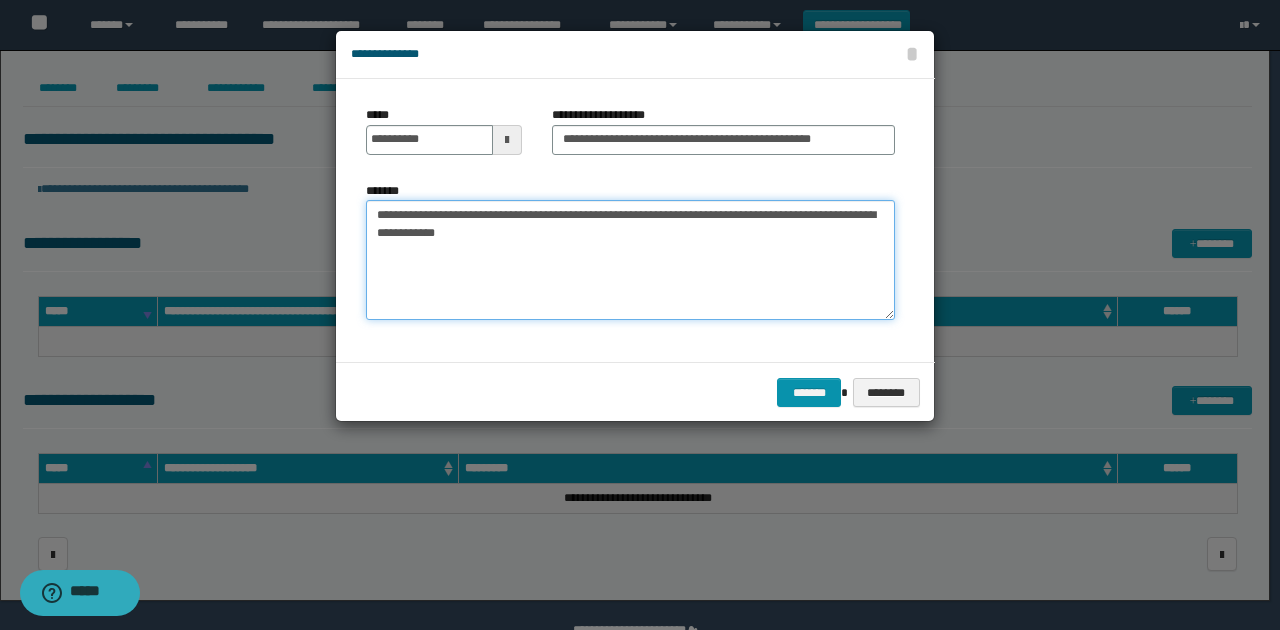 type on "**********" 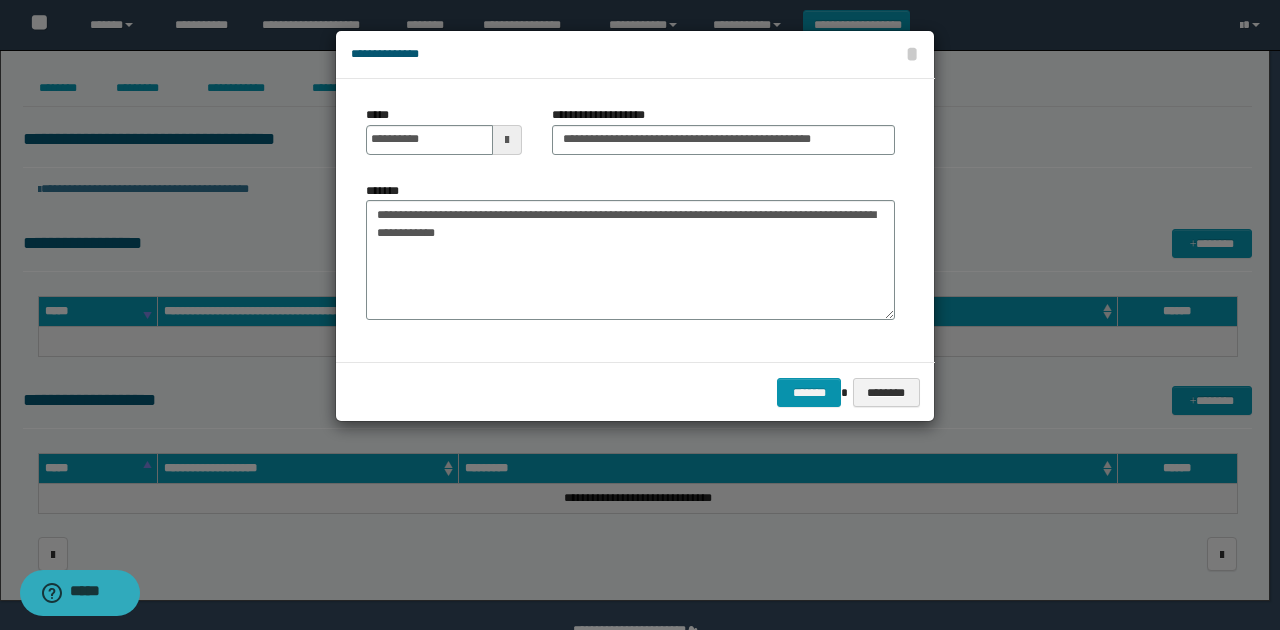 drag, startPoint x: 618, startPoint y: 342, endPoint x: 771, endPoint y: 374, distance: 156.3106 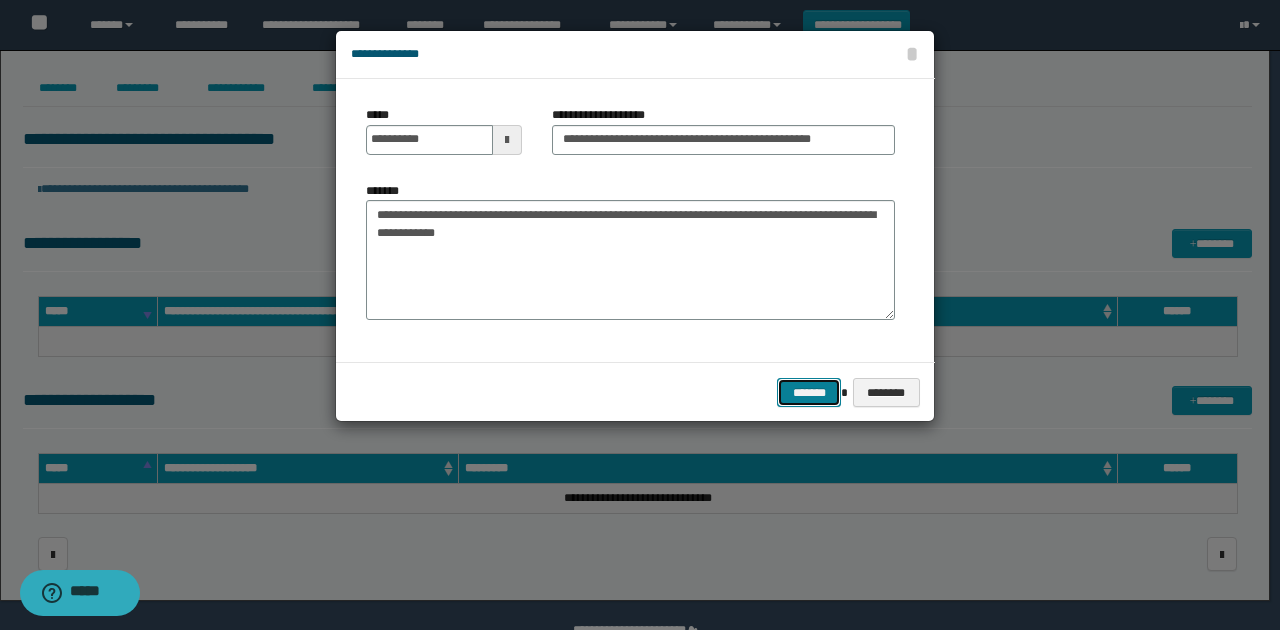 drag, startPoint x: 799, startPoint y: 380, endPoint x: 478, endPoint y: 275, distance: 337.73657 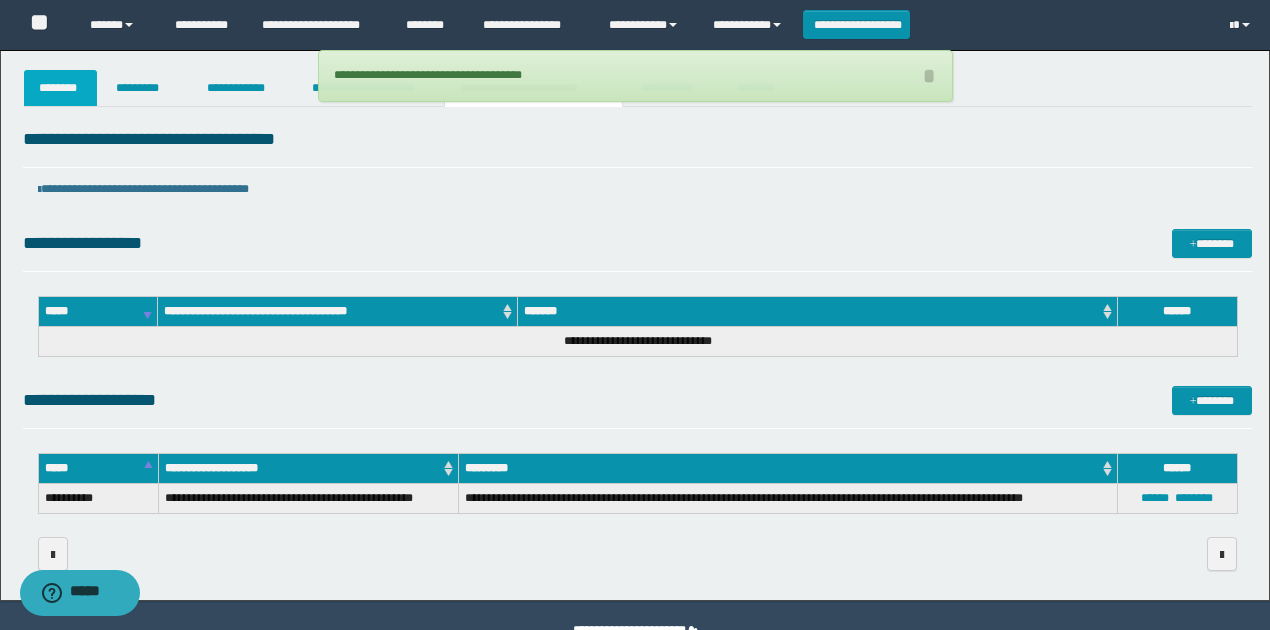 click on "********" at bounding box center [61, 88] 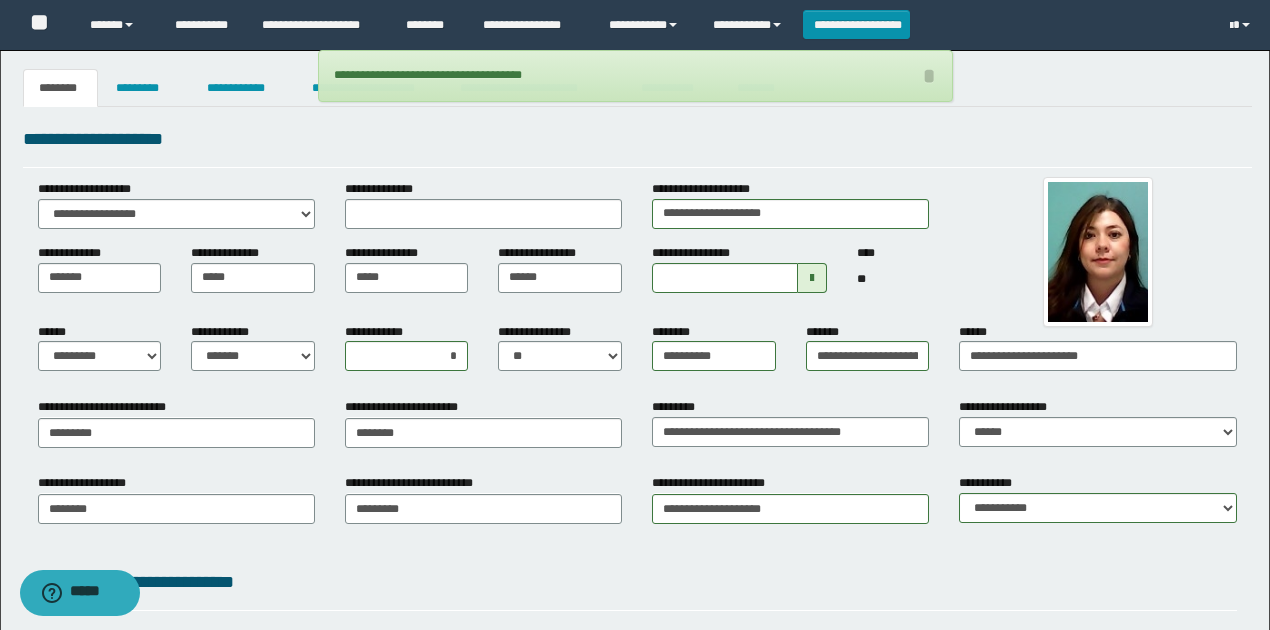 click on "**********" at bounding box center (637, 139) 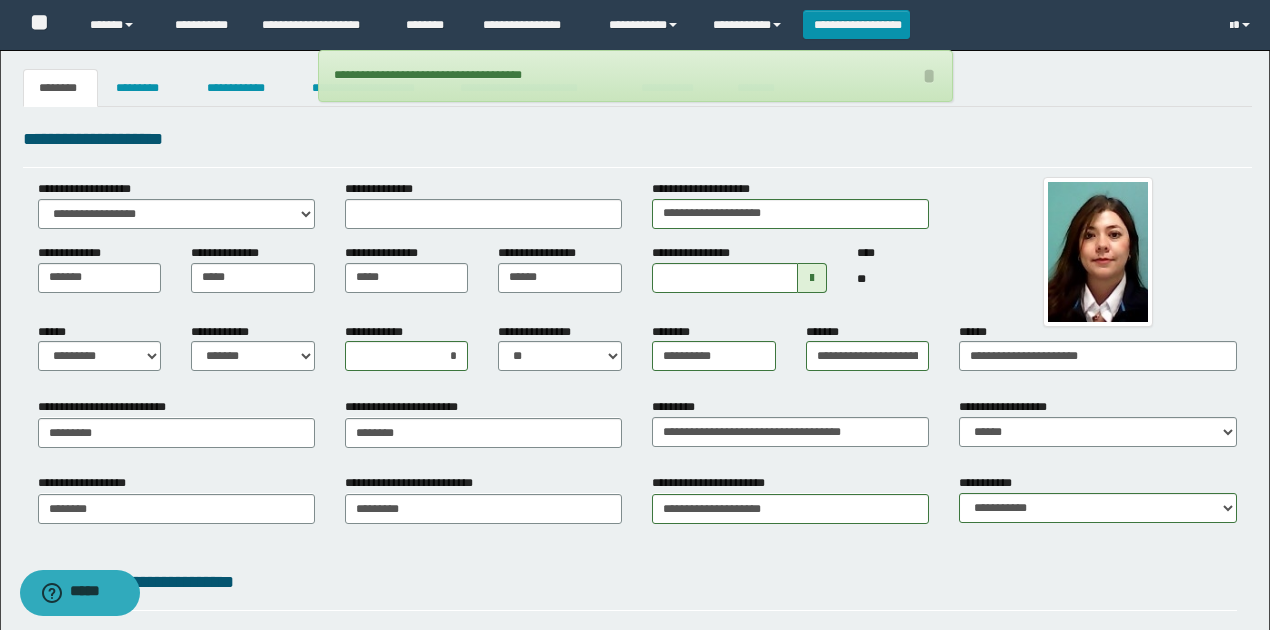 click on "**********" at bounding box center (635, 76) 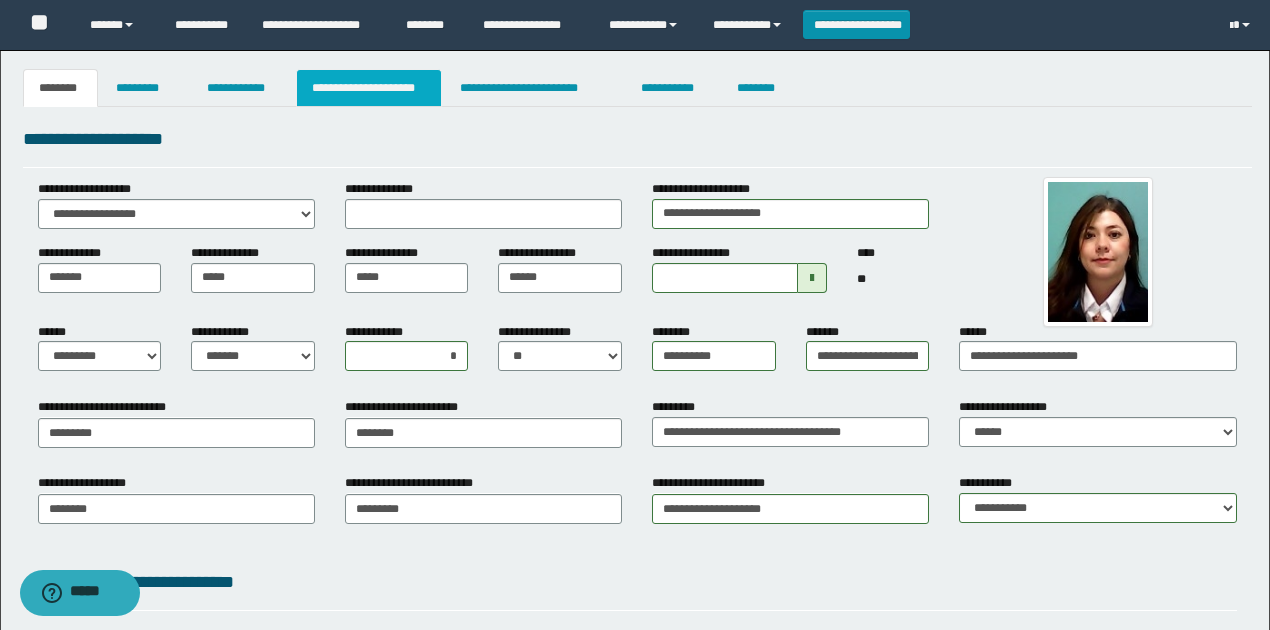 click on "**********" at bounding box center (369, 88) 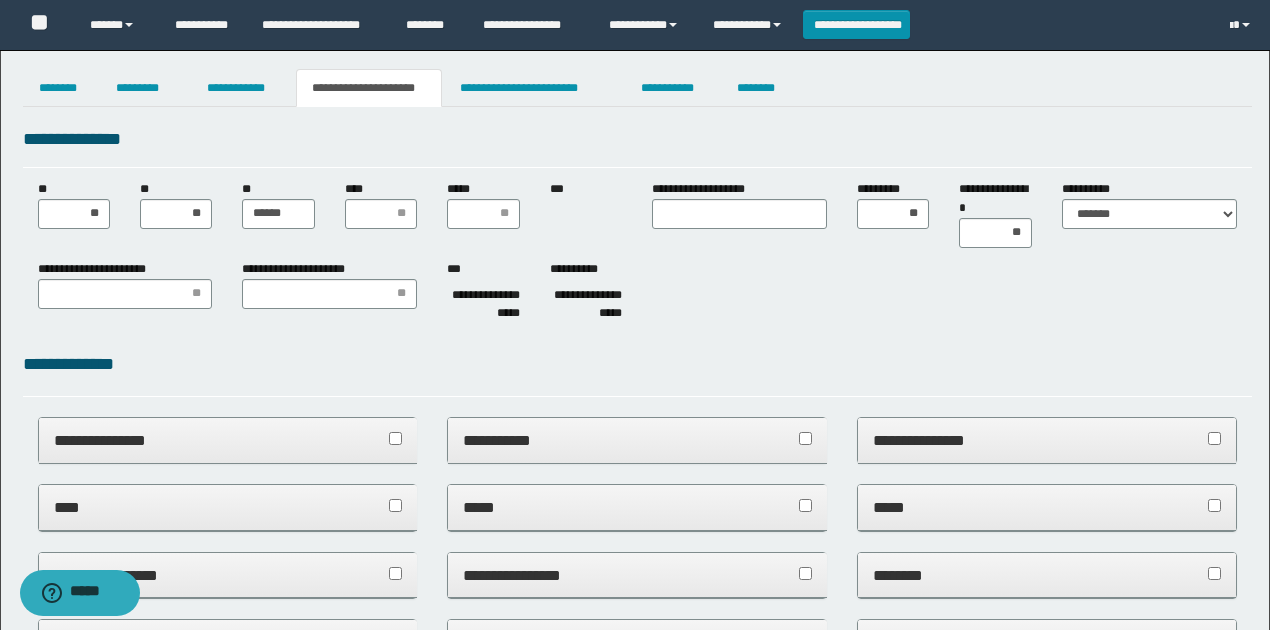 click on "**********" at bounding box center [483, 295] 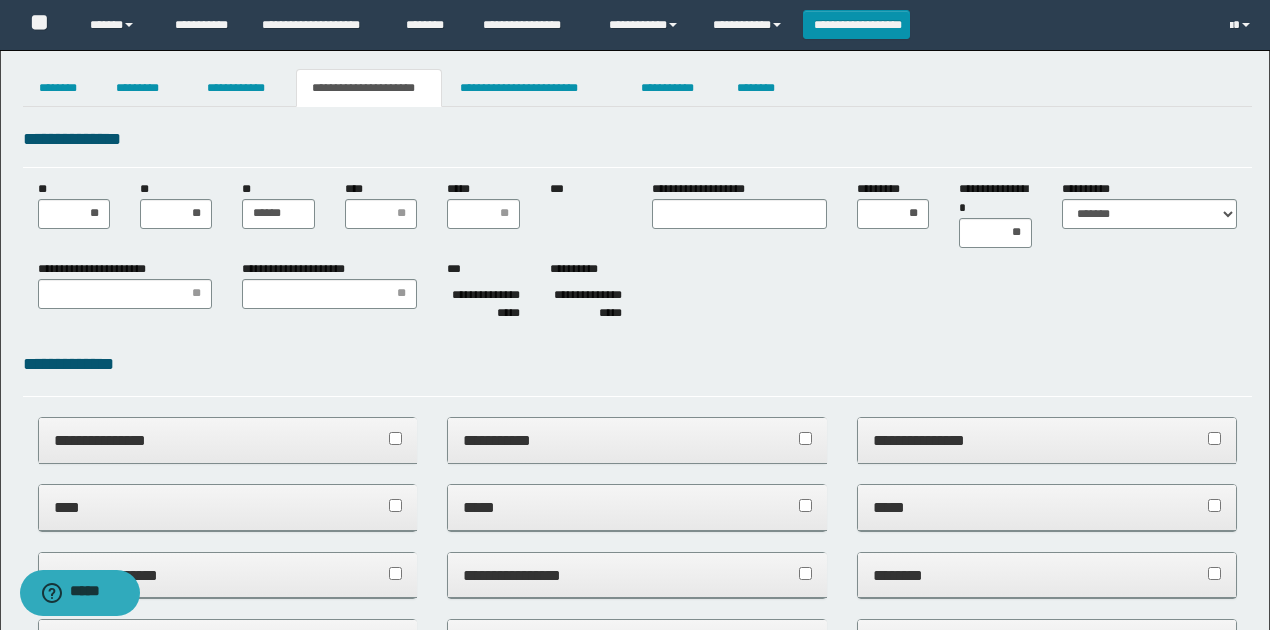 click on "**********" at bounding box center [635, 1007] 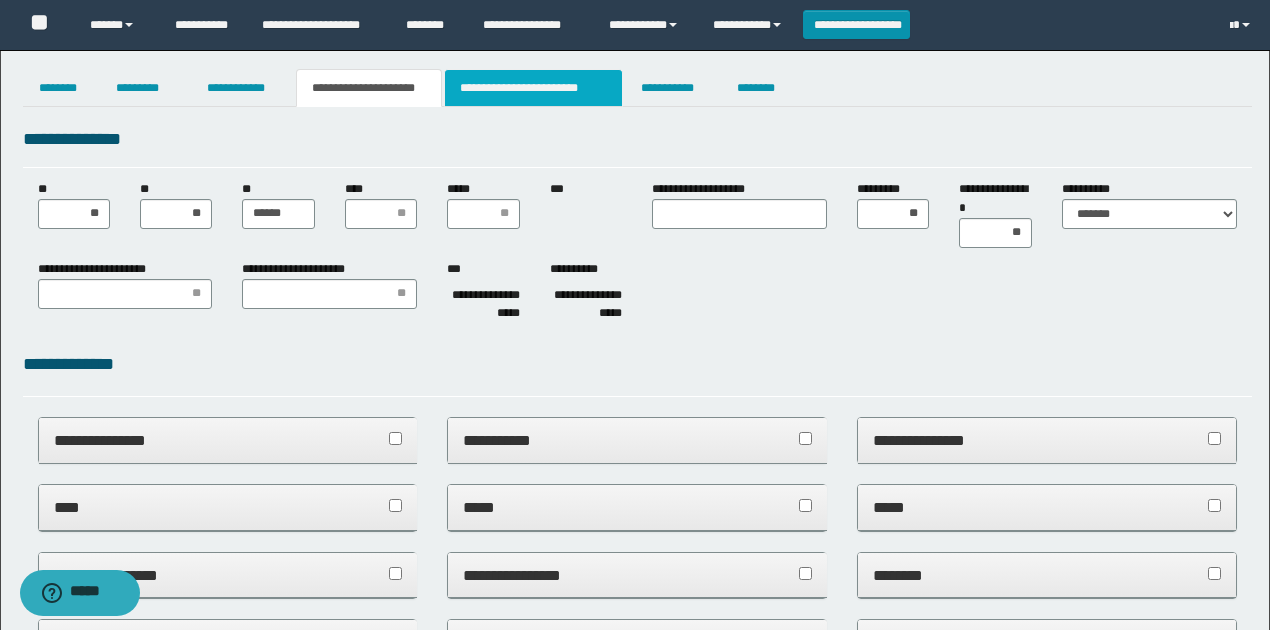 click on "**********" at bounding box center [533, 88] 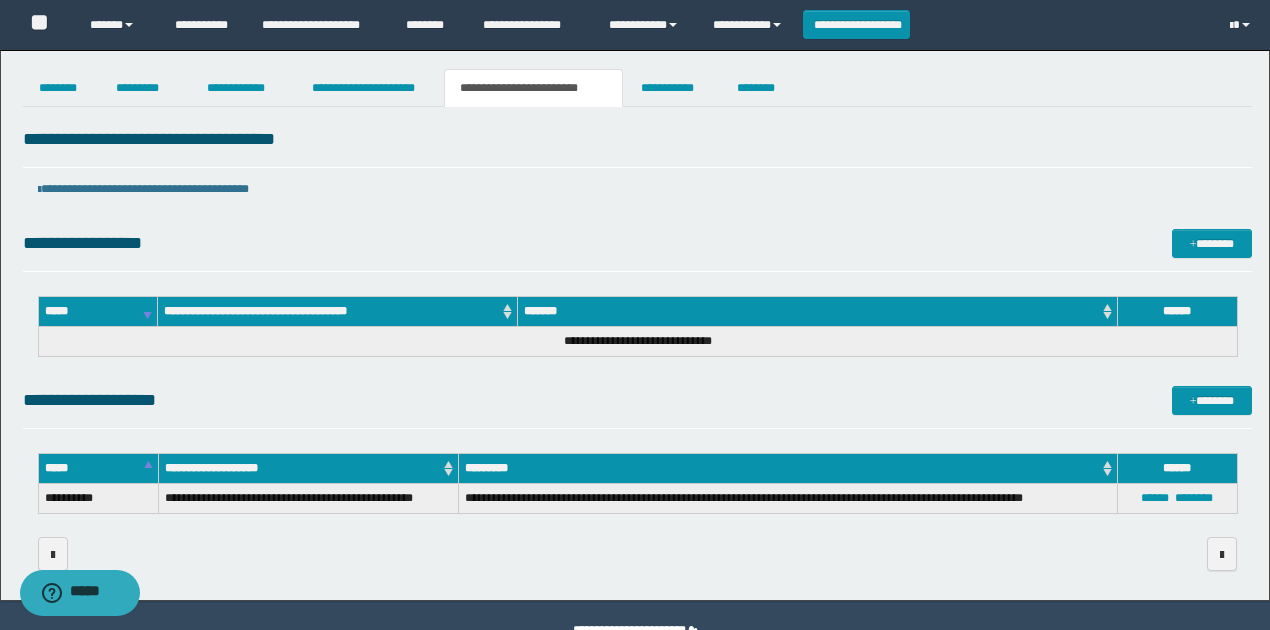 drag, startPoint x: 534, startPoint y: 401, endPoint x: 525, endPoint y: 396, distance: 10.29563 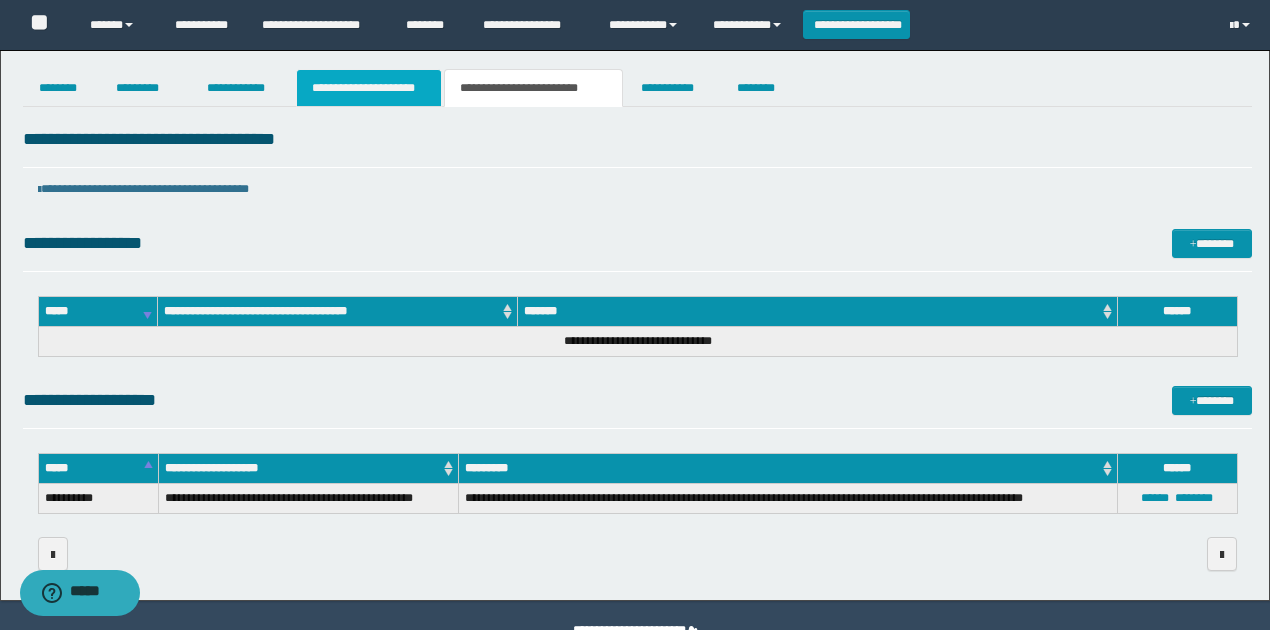 click on "**********" at bounding box center [369, 88] 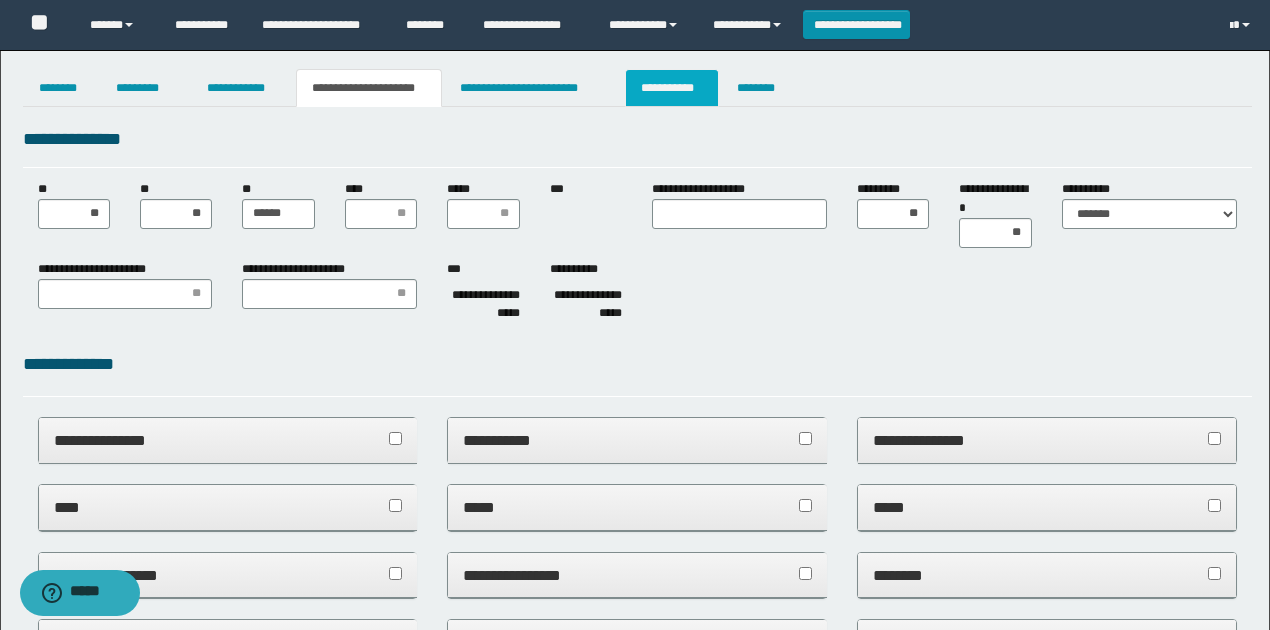 click on "**********" at bounding box center (672, 88) 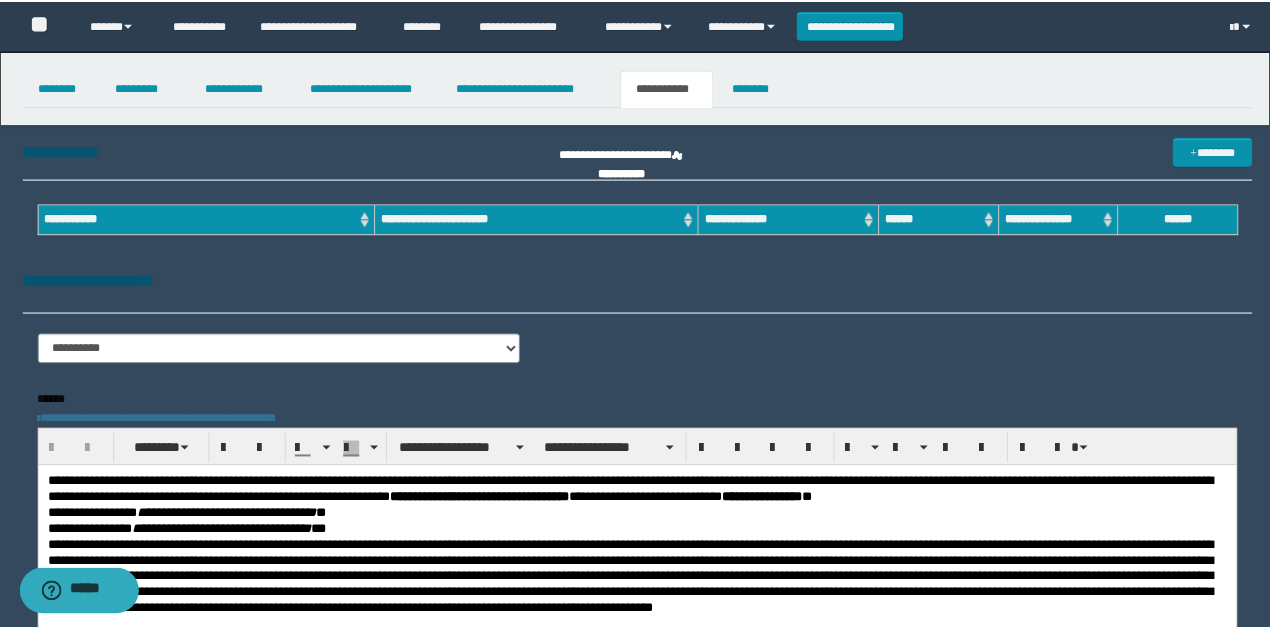 scroll, scrollTop: 0, scrollLeft: 0, axis: both 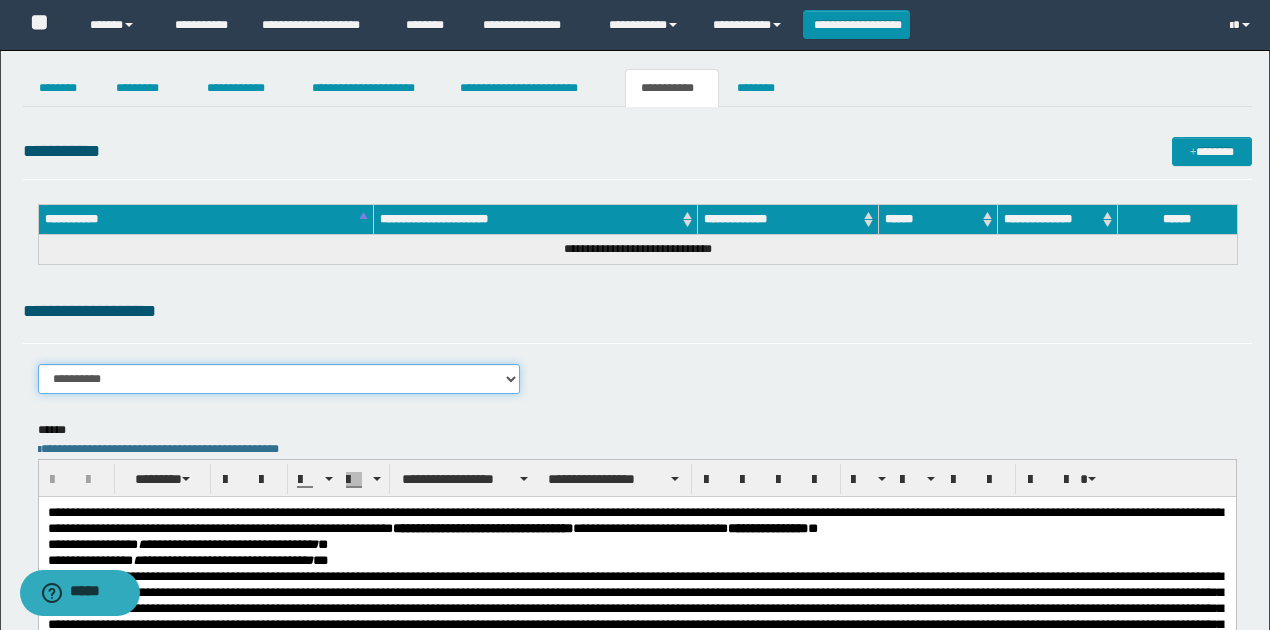 click on "**********" at bounding box center (279, 379) 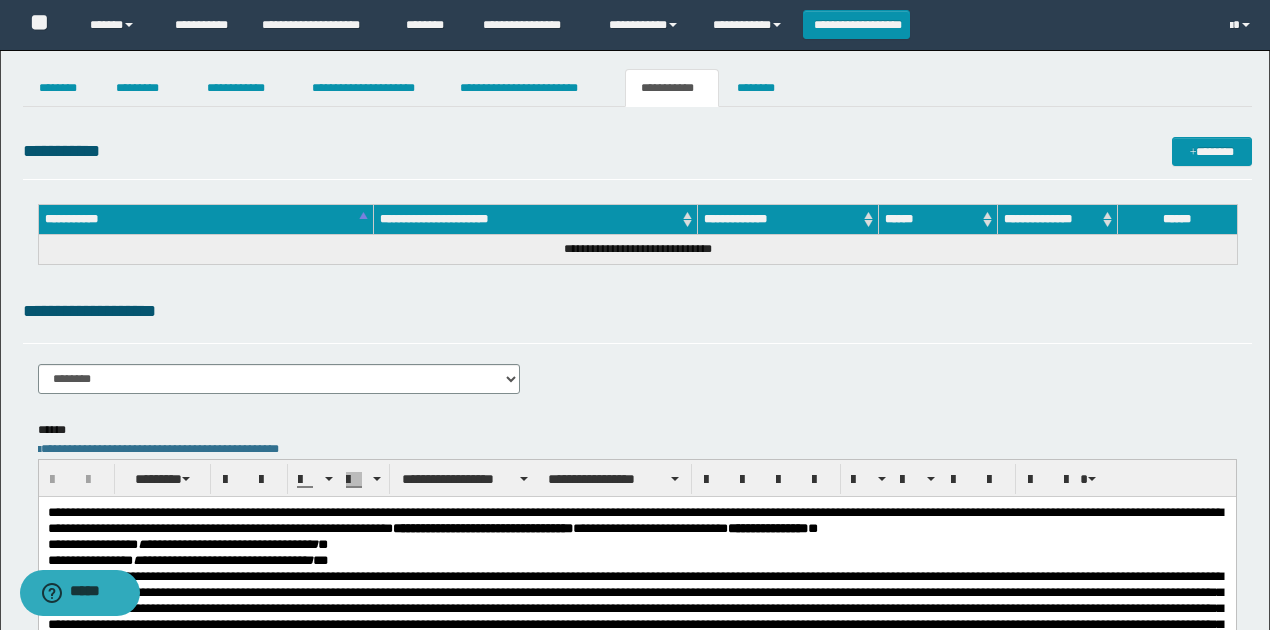 click on "**********" at bounding box center (637, 508) 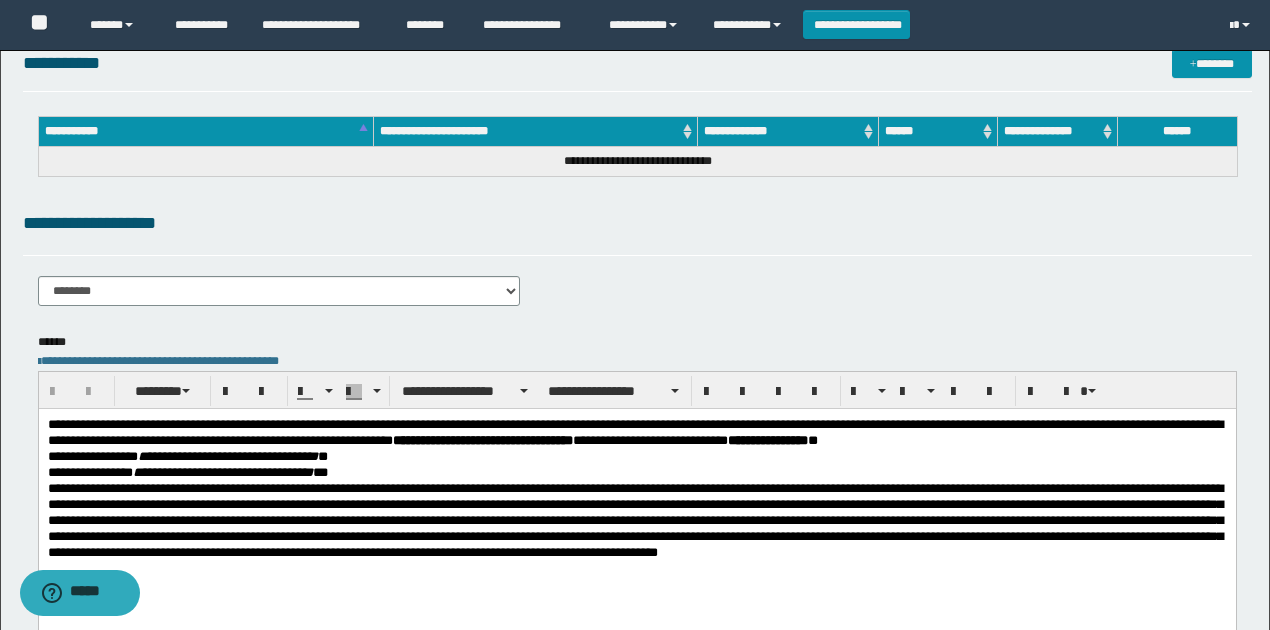 scroll, scrollTop: 200, scrollLeft: 0, axis: vertical 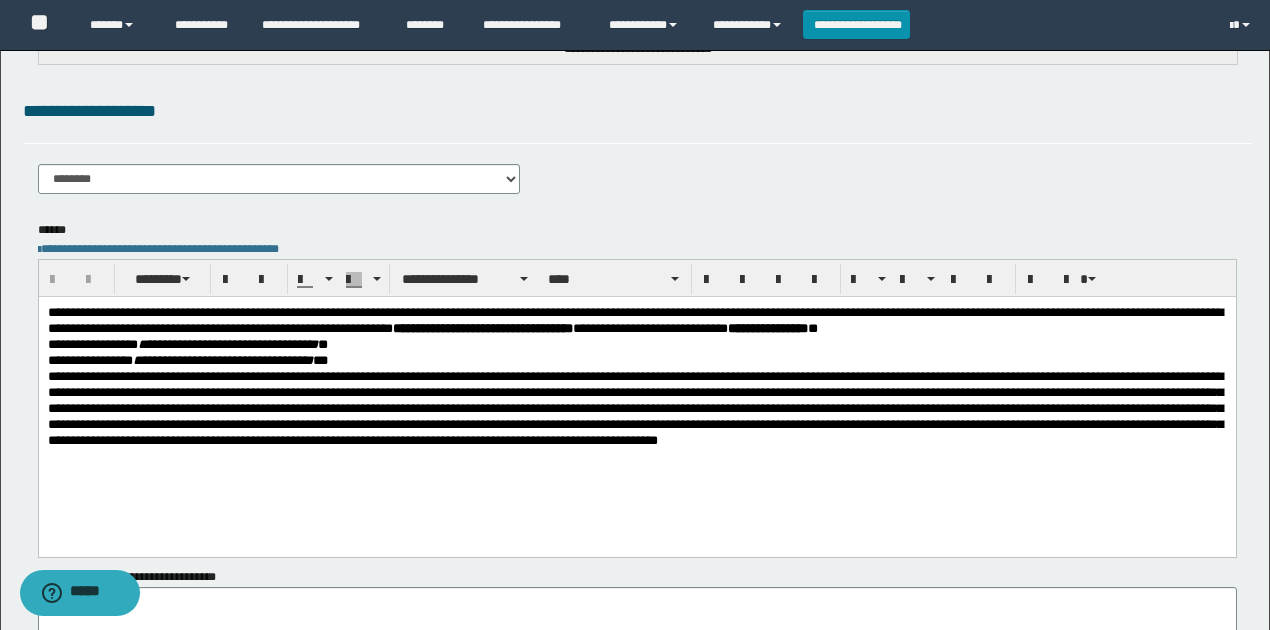click at bounding box center [634, 407] 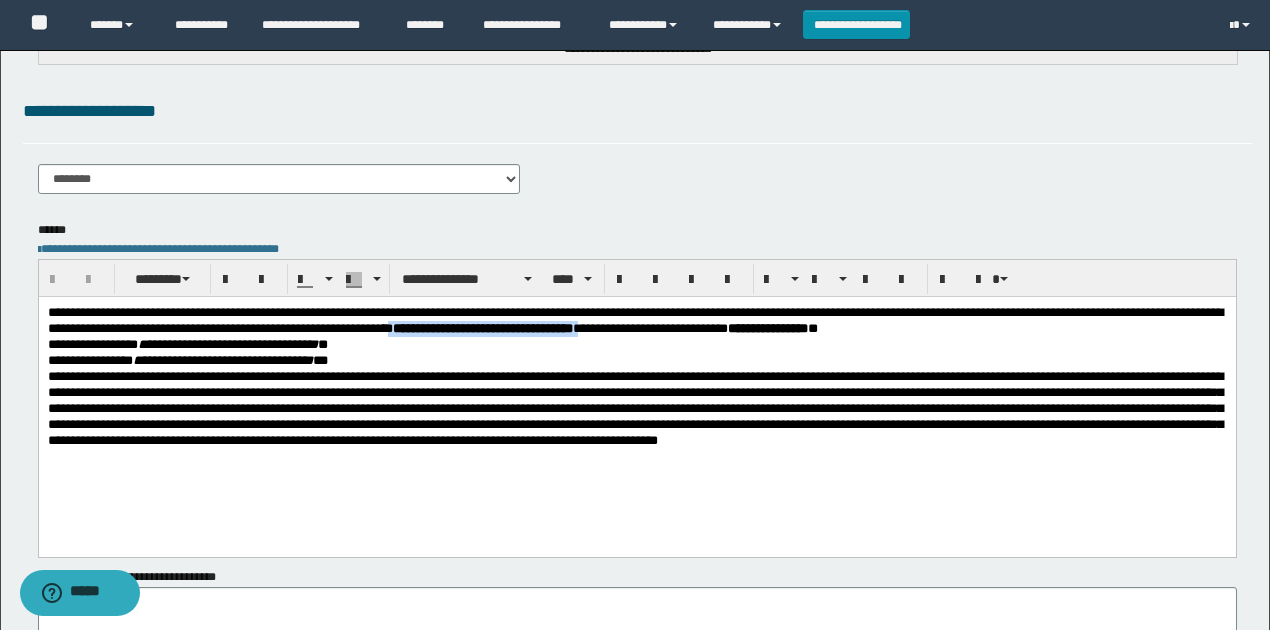 drag, startPoint x: 536, startPoint y: 326, endPoint x: 757, endPoint y: 324, distance: 221.00905 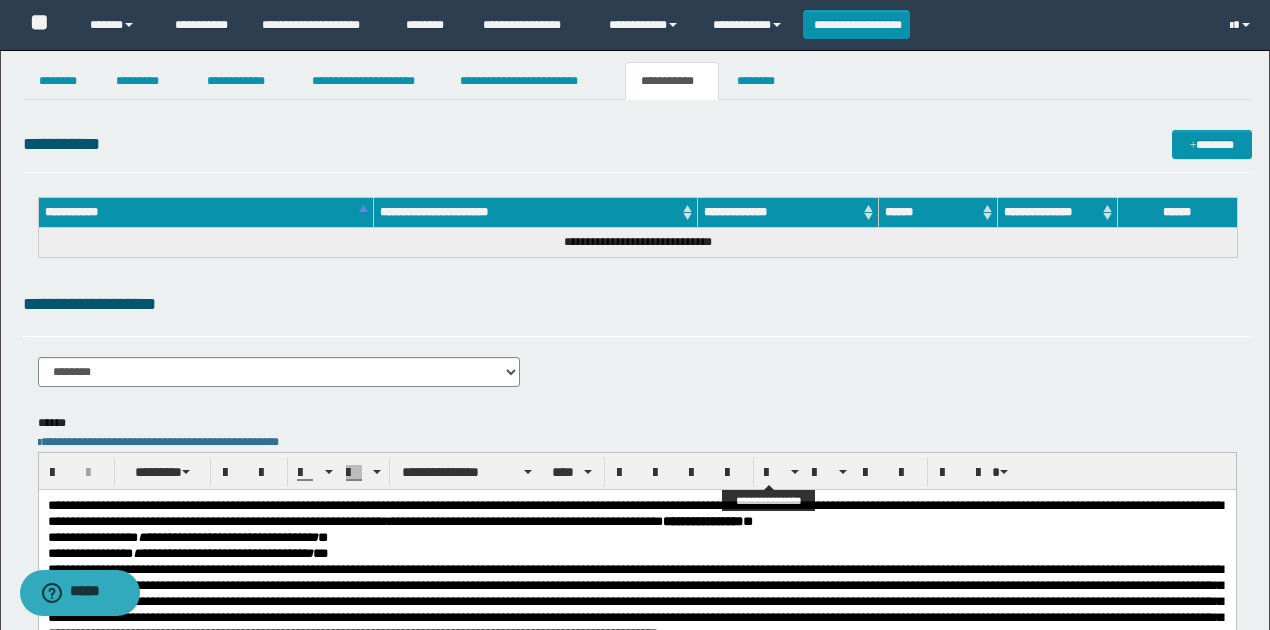 scroll, scrollTop: 0, scrollLeft: 0, axis: both 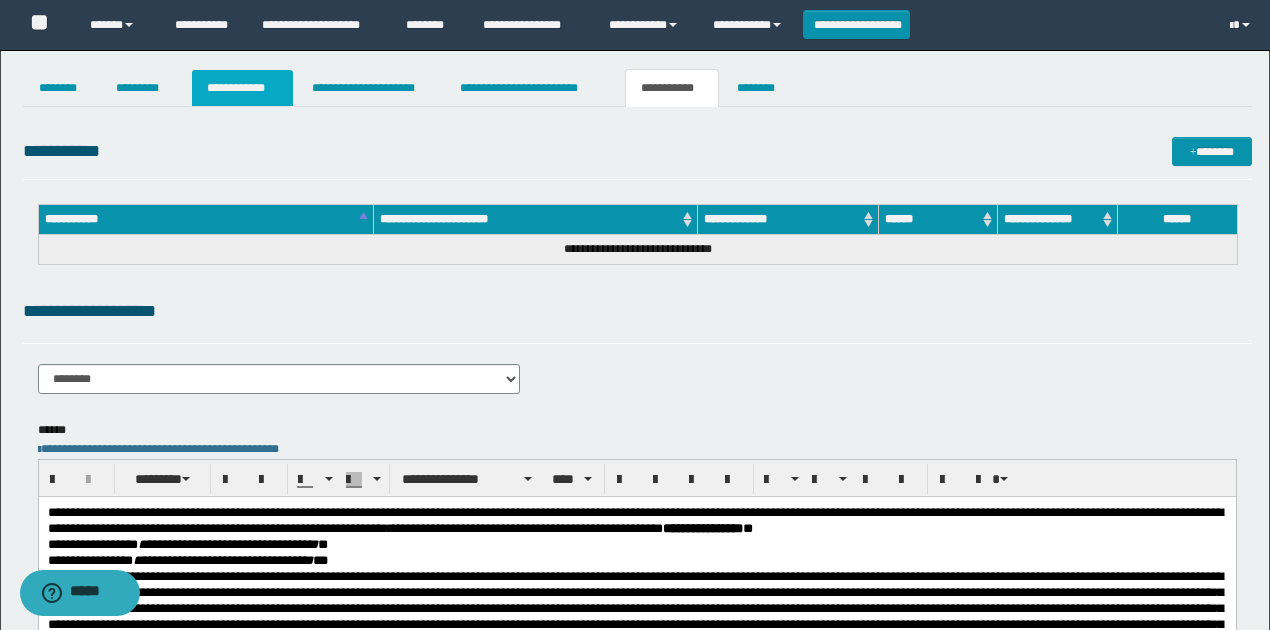drag, startPoint x: 235, startPoint y: 89, endPoint x: 233, endPoint y: 100, distance: 11.18034 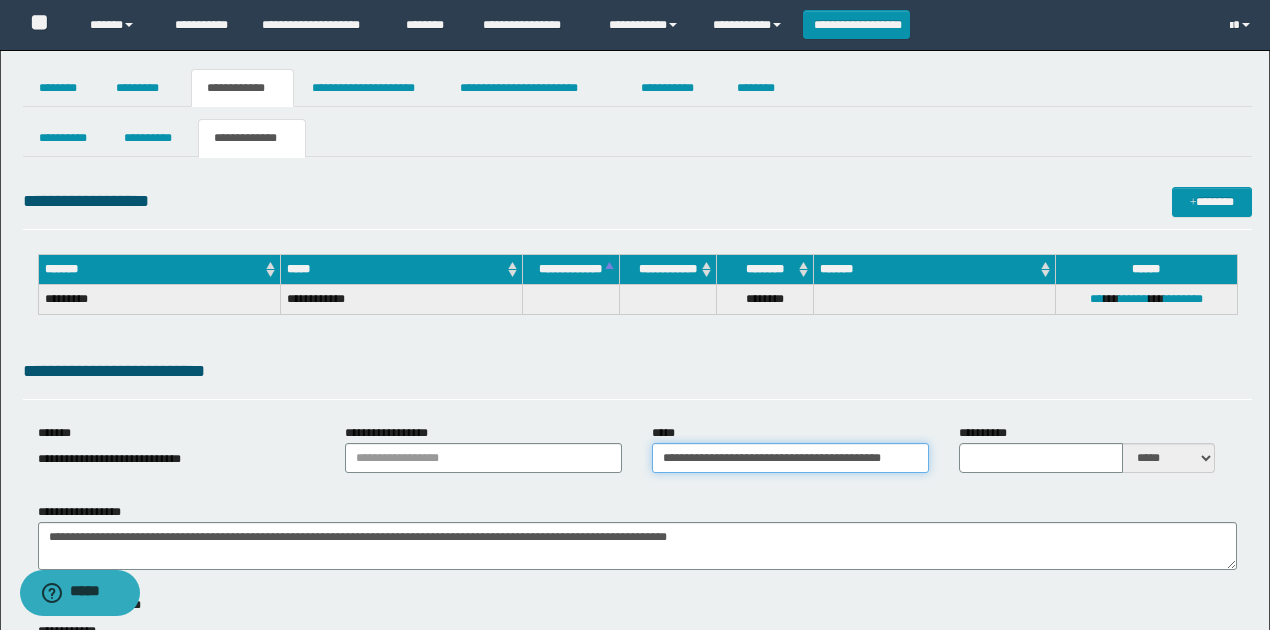 scroll, scrollTop: 0, scrollLeft: 22, axis: horizontal 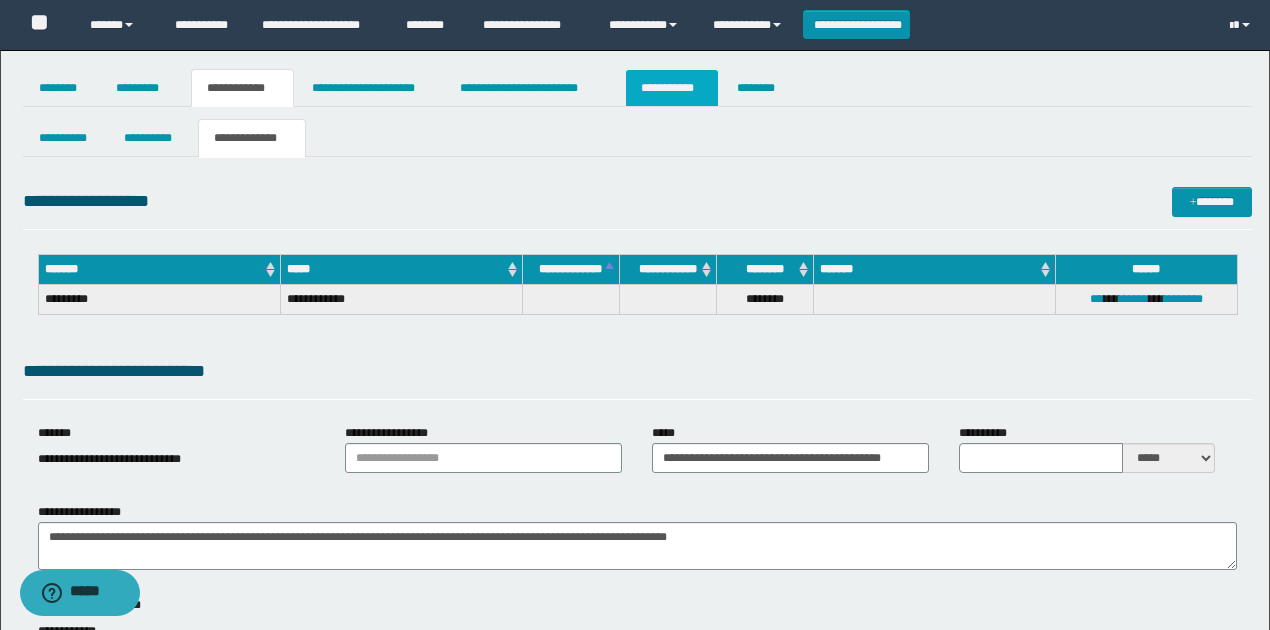 click on "**********" at bounding box center [672, 88] 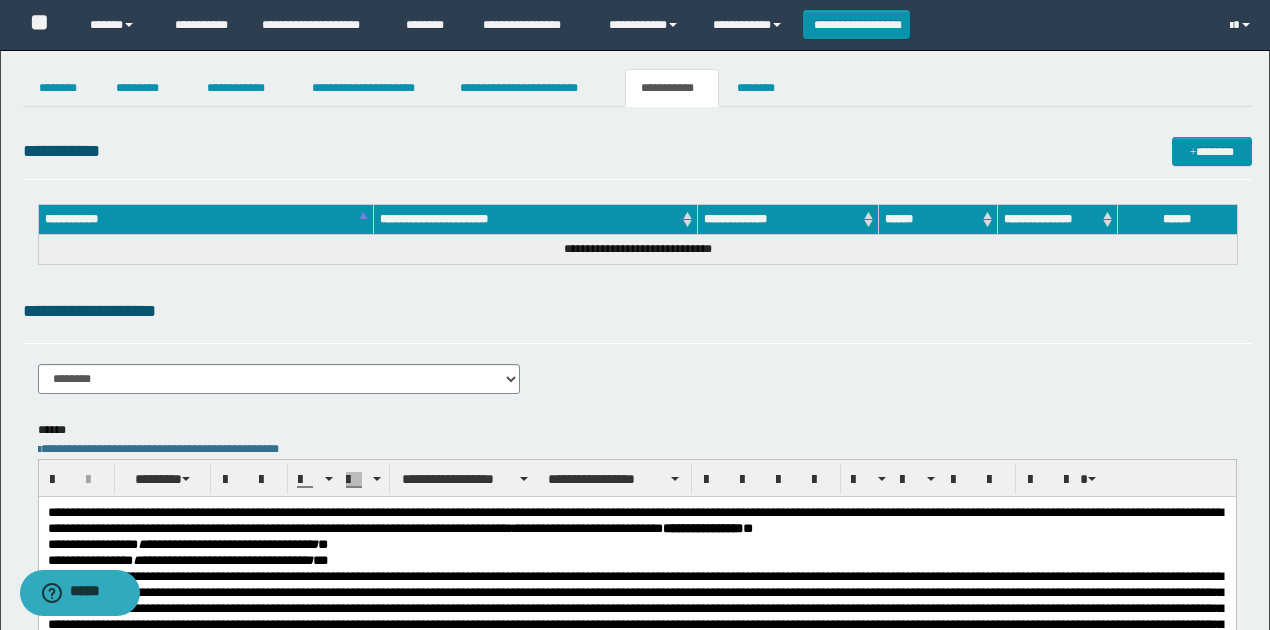 click on "**********" at bounding box center (702, 527) 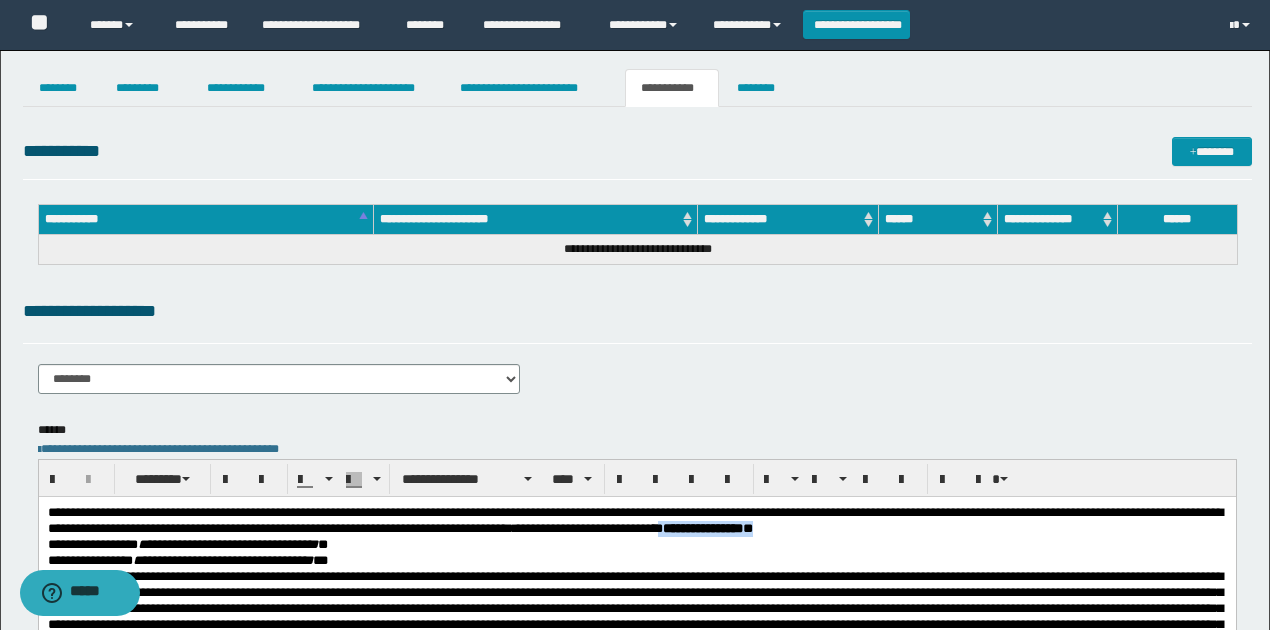 drag, startPoint x: 948, startPoint y: 530, endPoint x: 828, endPoint y: 528, distance: 120.01666 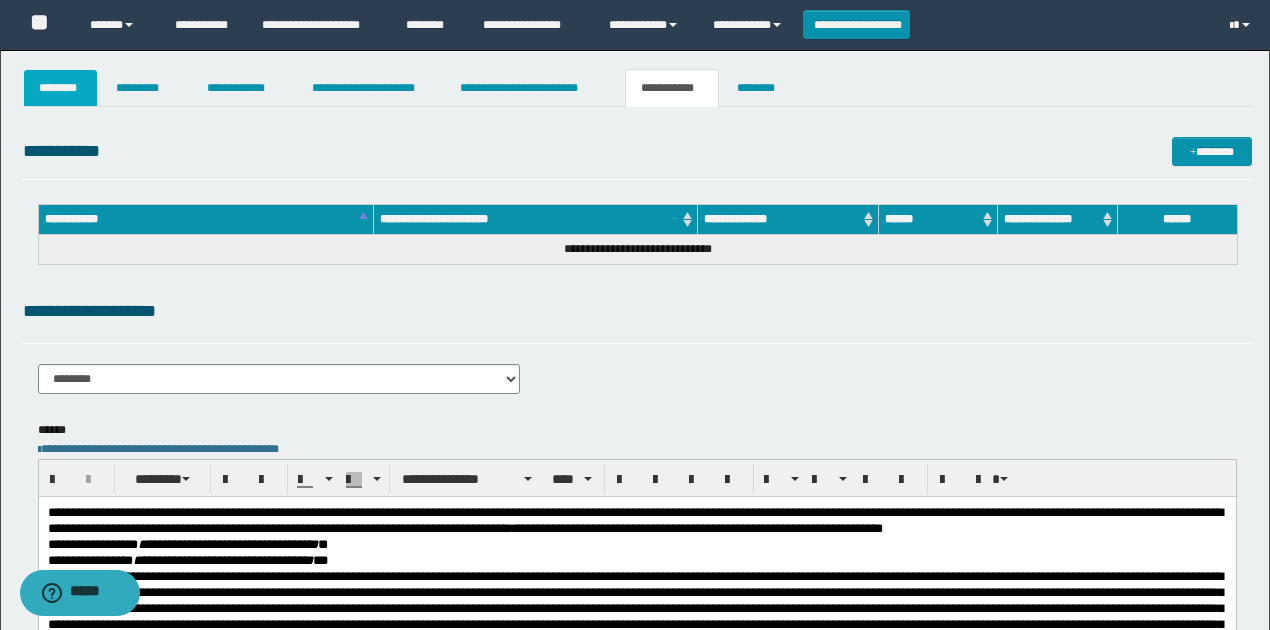 click on "********" at bounding box center (61, 88) 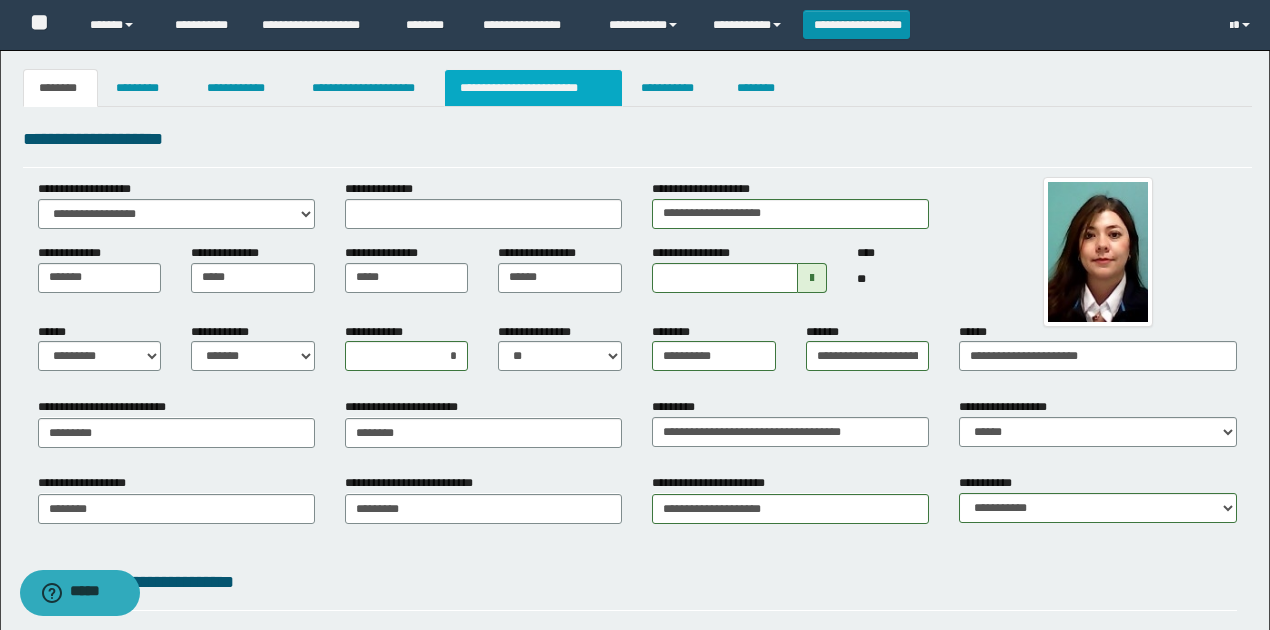 click on "**********" at bounding box center (533, 88) 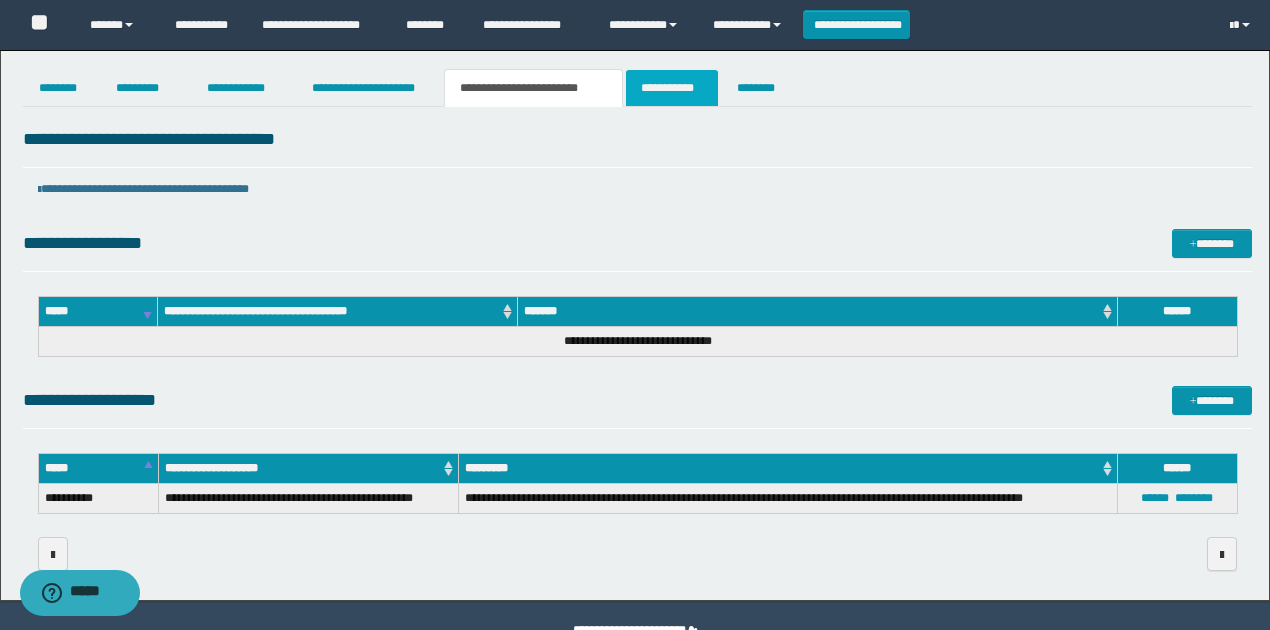 click on "**********" at bounding box center [672, 88] 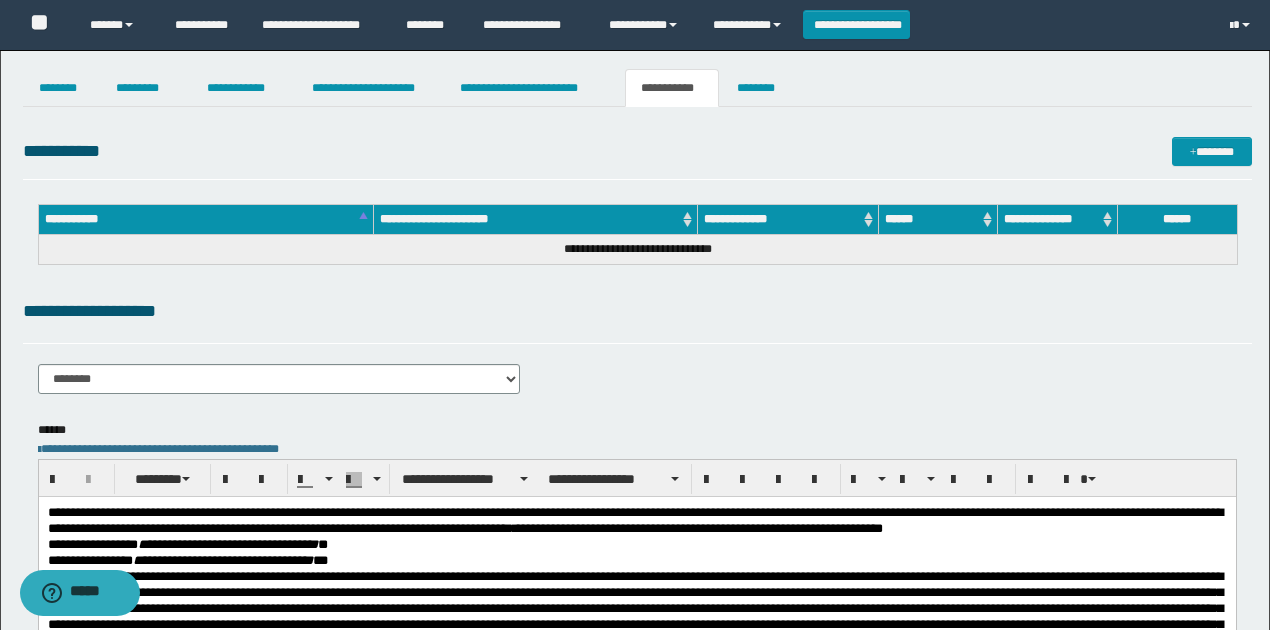 click on "**********" at bounding box center (637, 311) 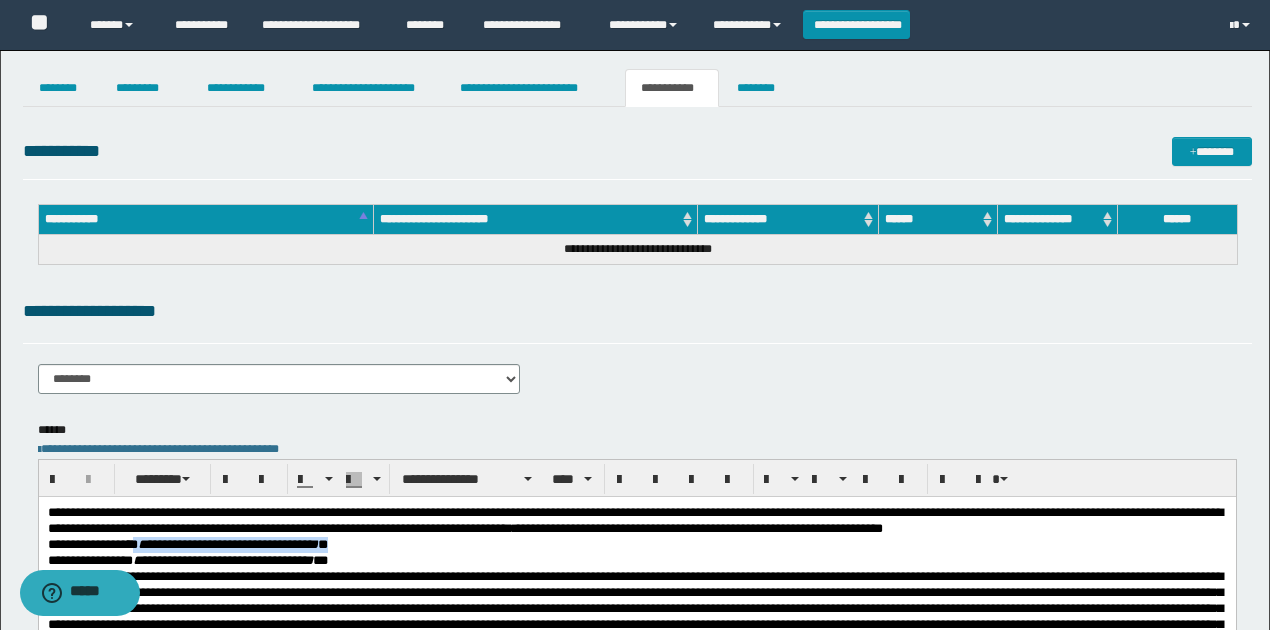 drag, startPoint x: 362, startPoint y: 544, endPoint x: 140, endPoint y: 547, distance: 222.02026 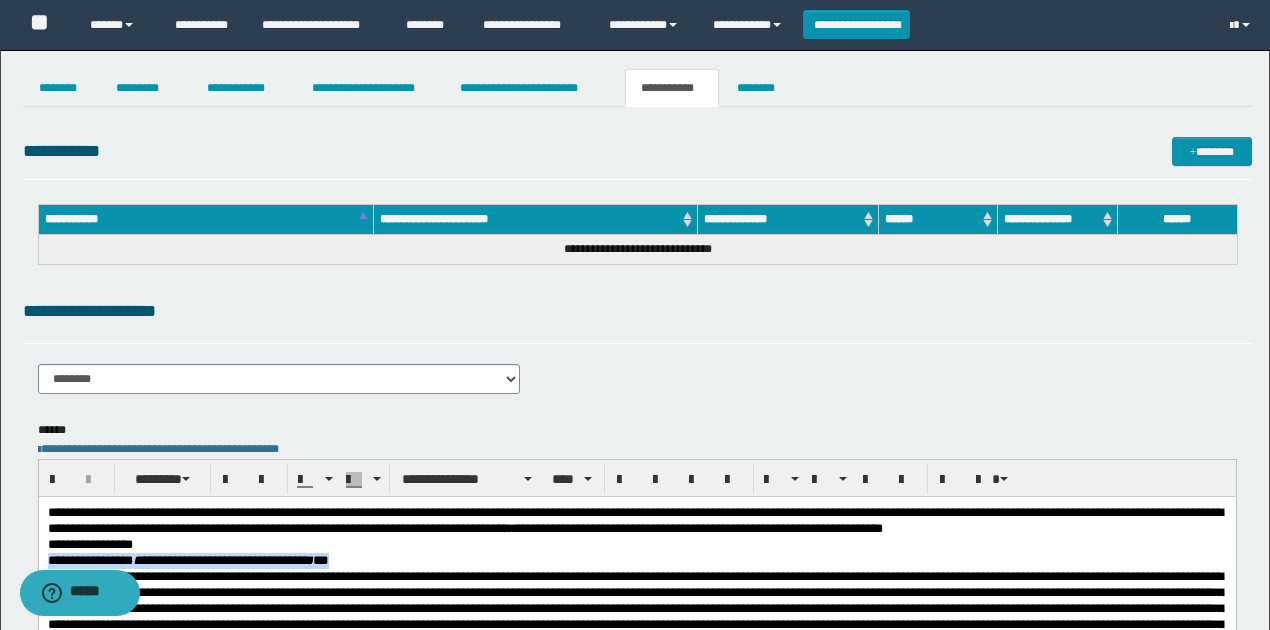 drag, startPoint x: 373, startPoint y: 555, endPoint x: 44, endPoint y: 556, distance: 329.00153 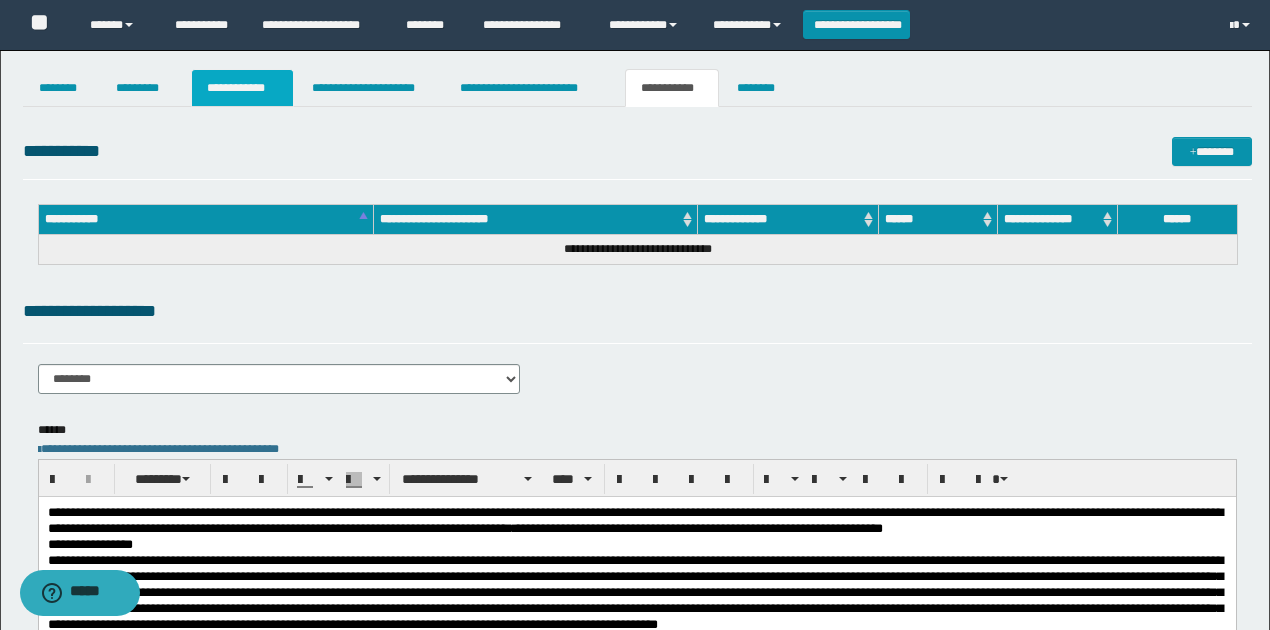 click on "**********" at bounding box center [243, 88] 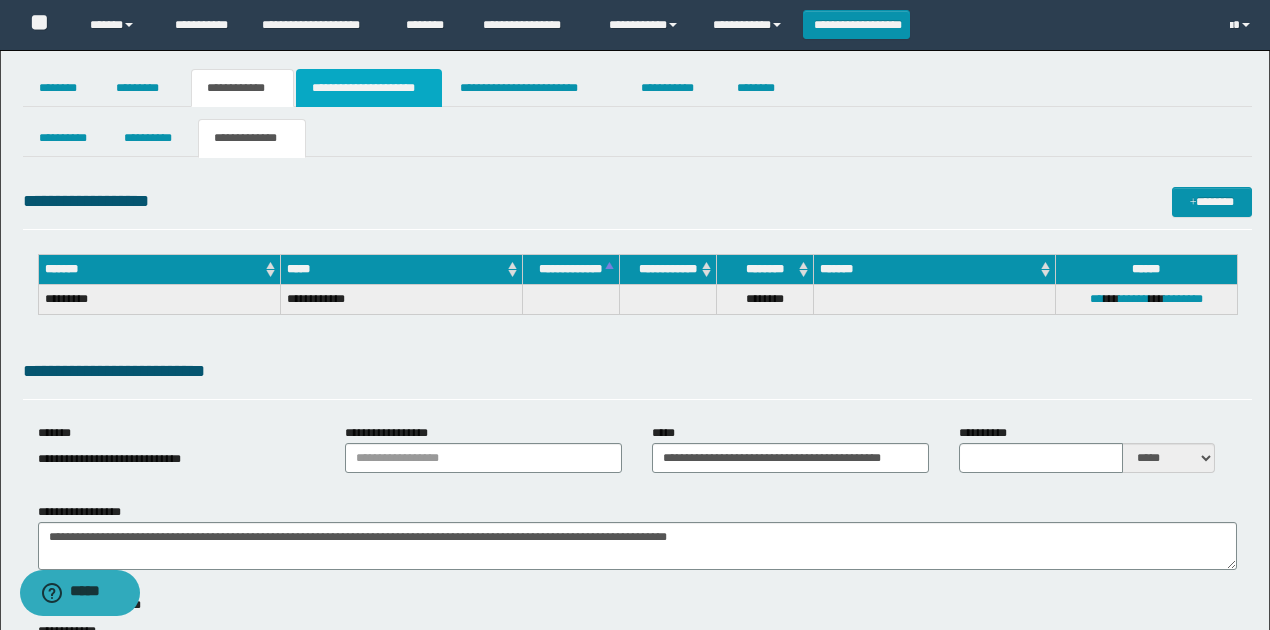 drag, startPoint x: 392, startPoint y: 90, endPoint x: 402, endPoint y: 166, distance: 76.655075 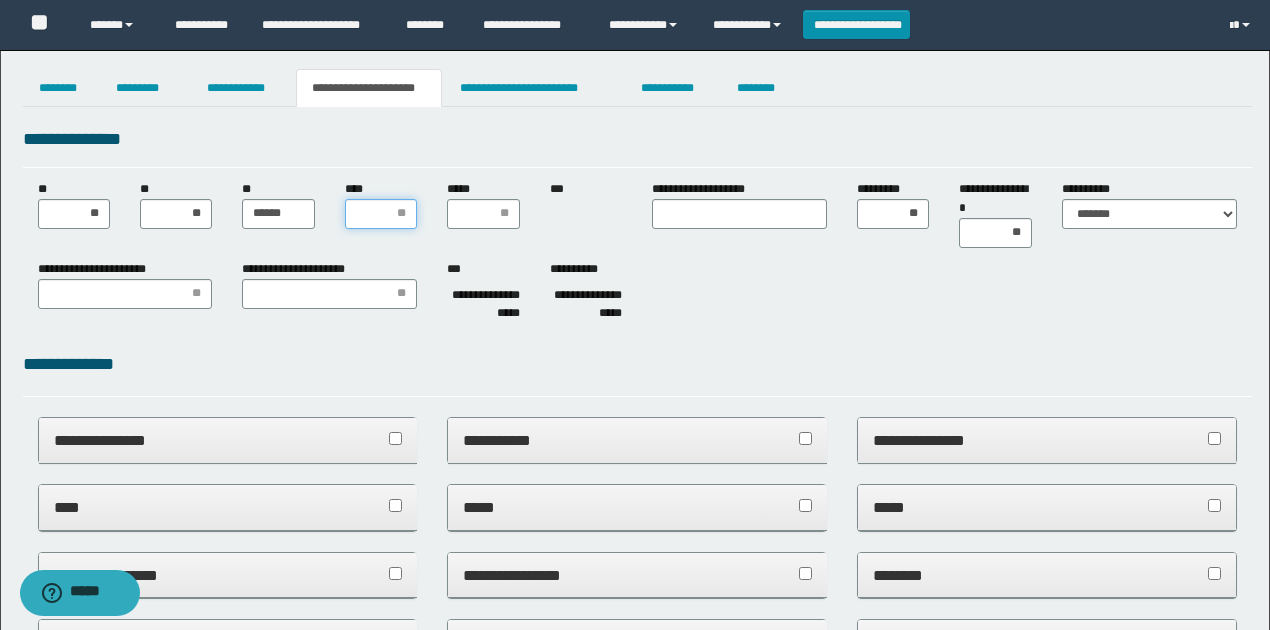 click on "****" at bounding box center [381, 214] 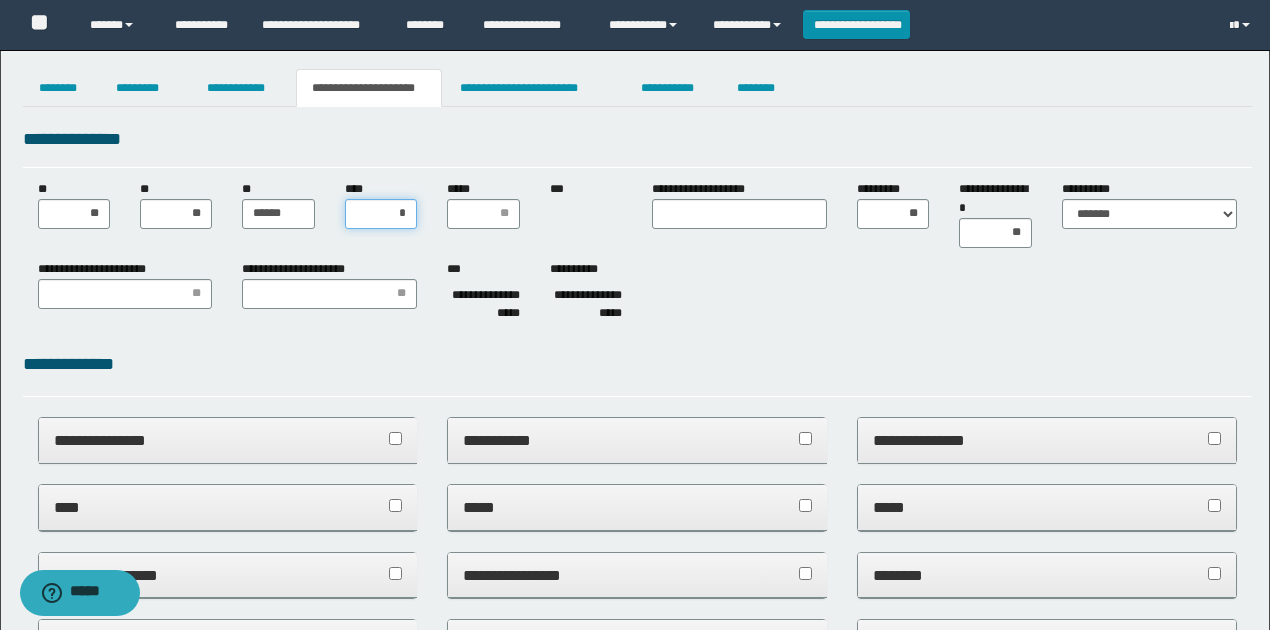 type on "**" 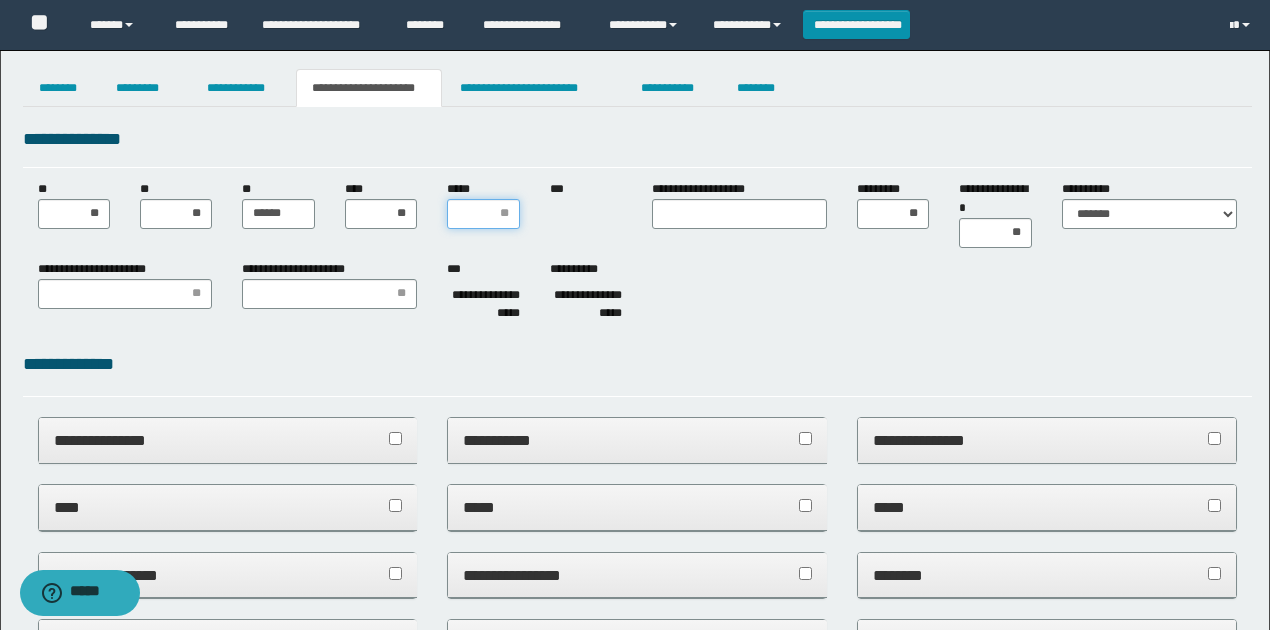 click on "*****" at bounding box center [483, 214] 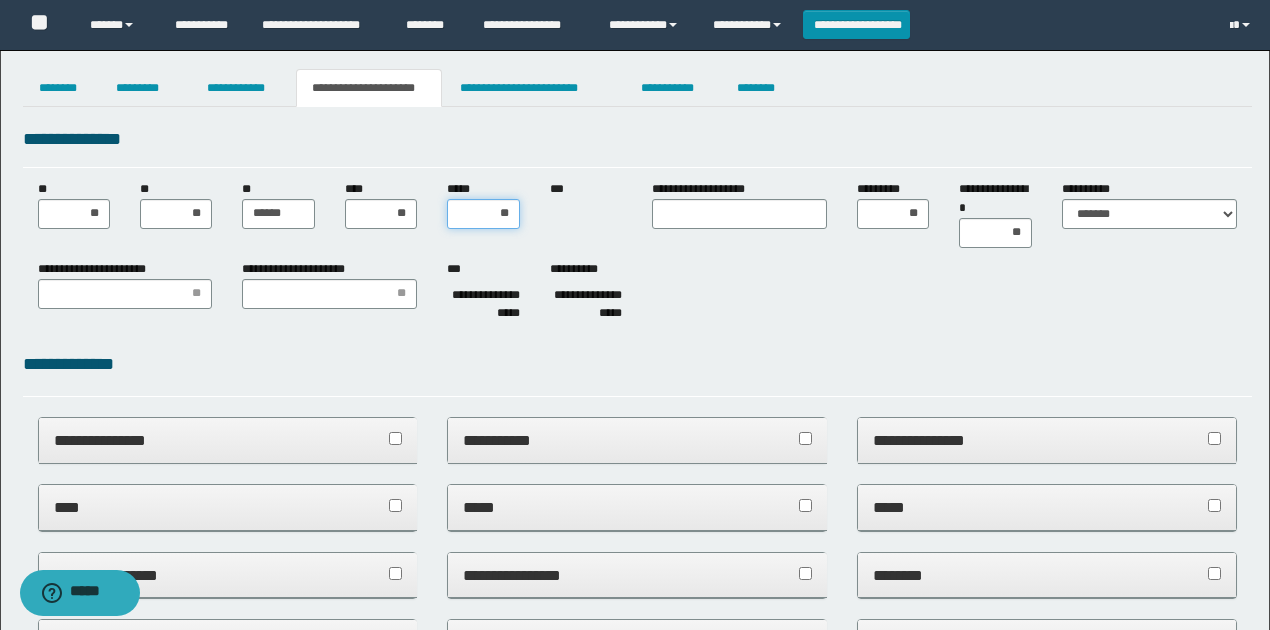 type on "***" 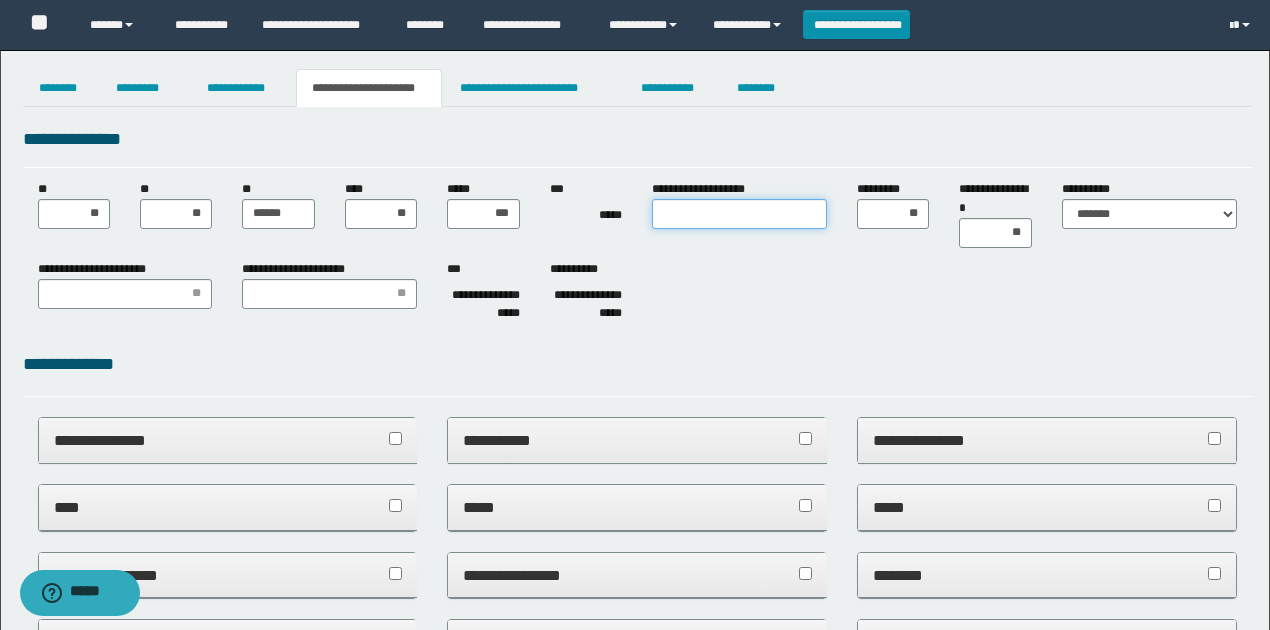 click on "**********" at bounding box center (739, 214) 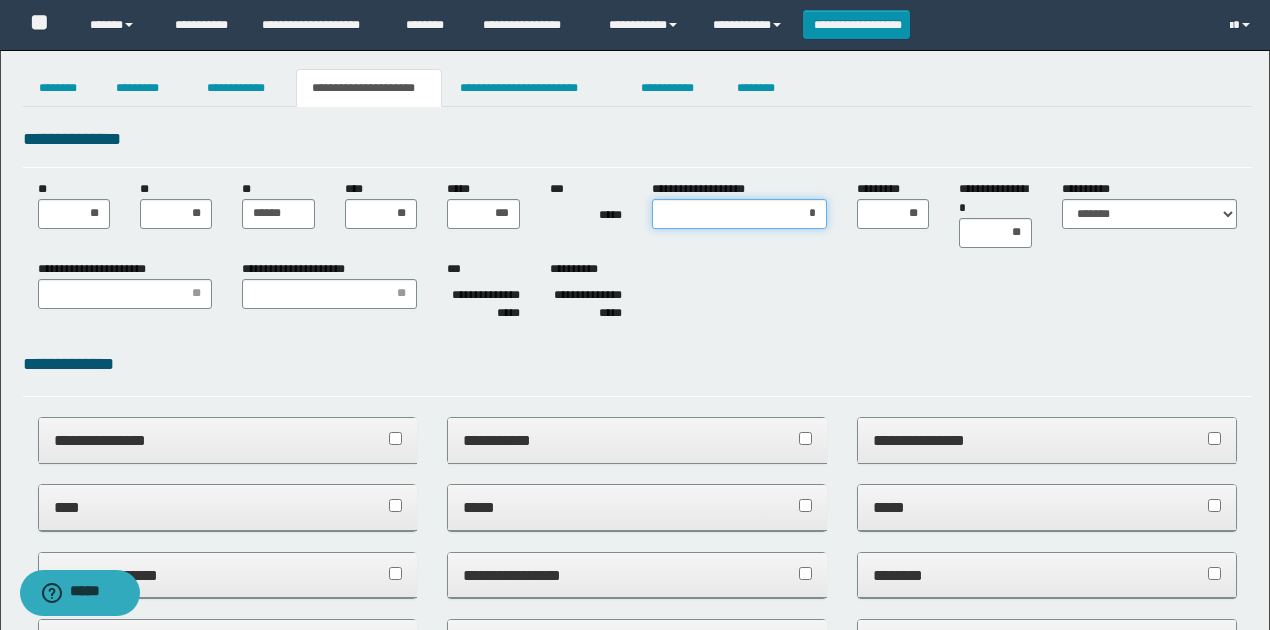type on "**" 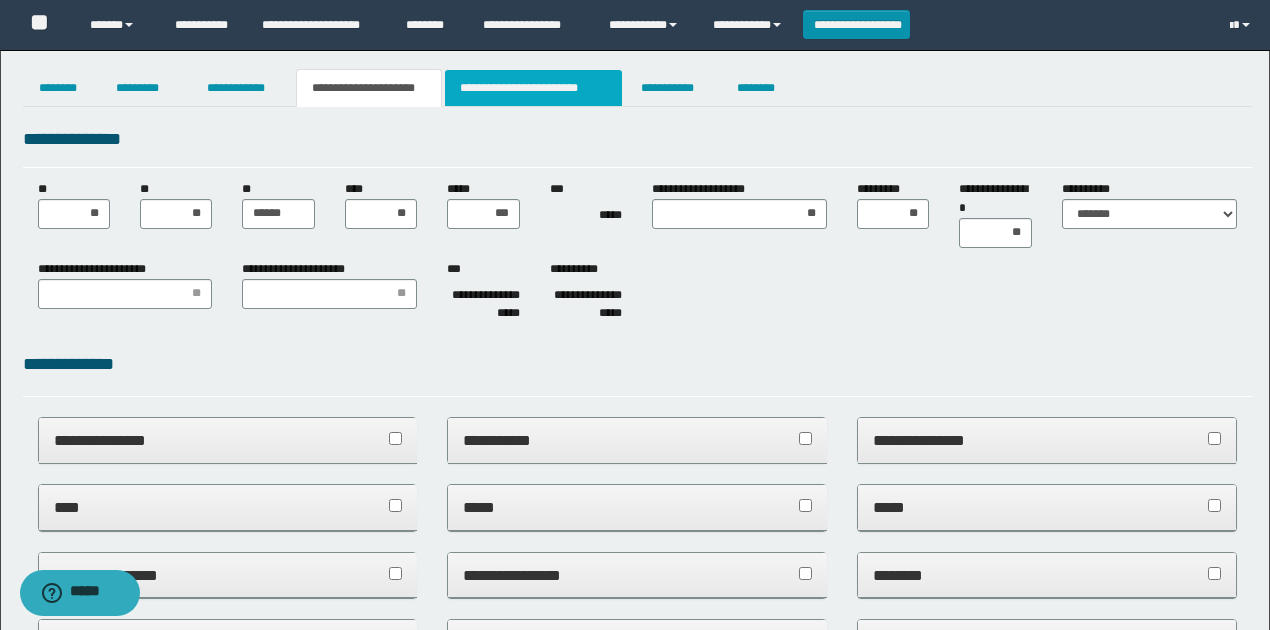 click on "**********" at bounding box center (533, 88) 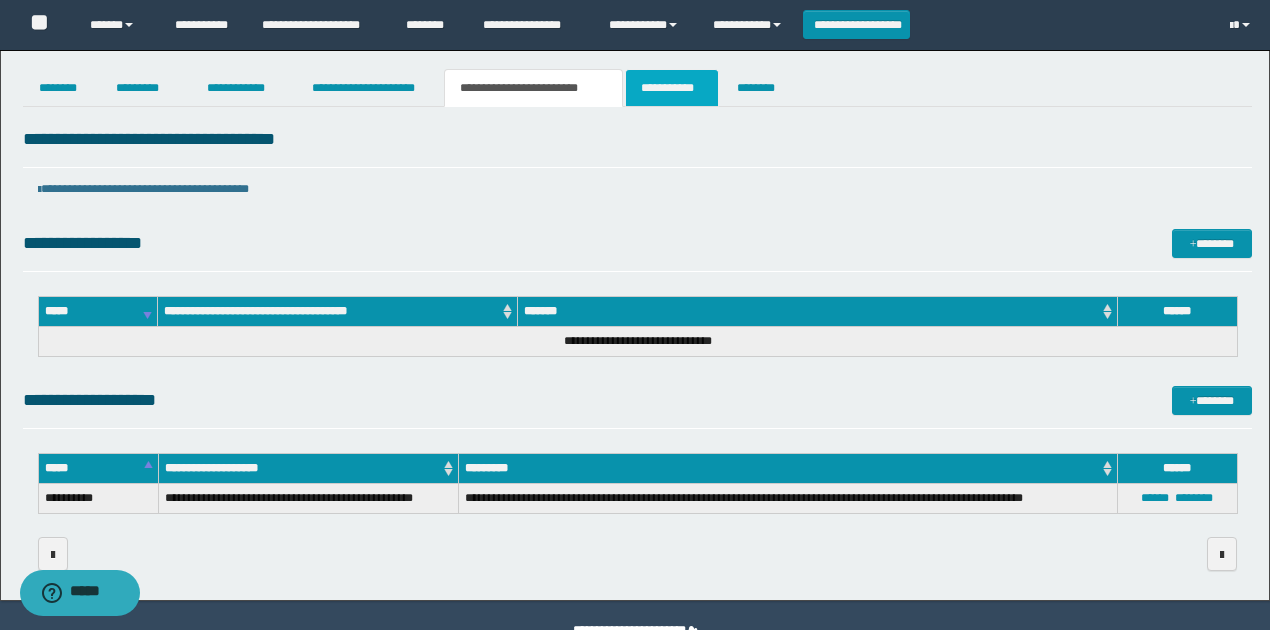 click on "**********" at bounding box center [672, 88] 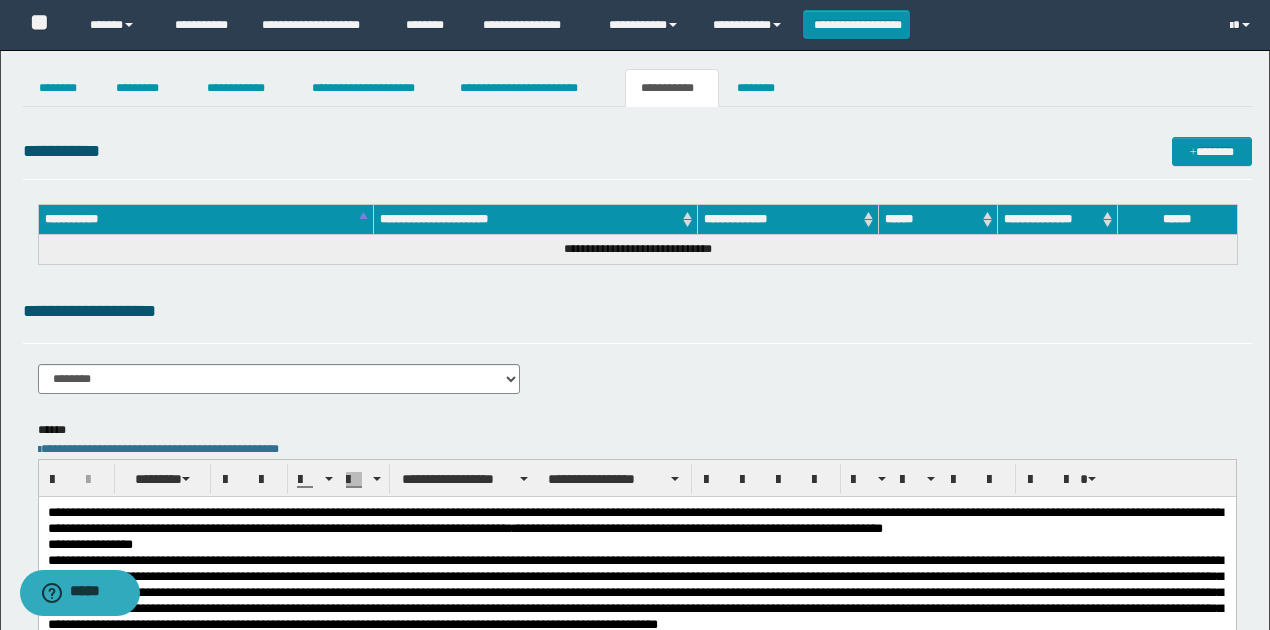 click on "**********" at bounding box center [637, 158] 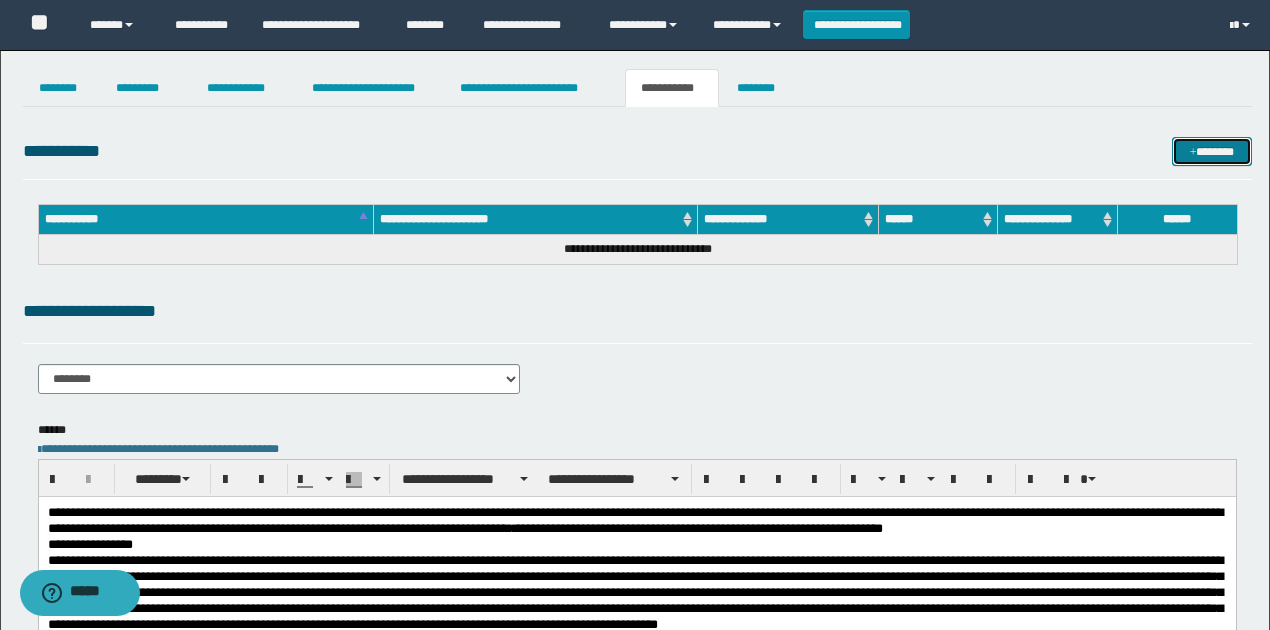 click on "*******" at bounding box center [1211, 151] 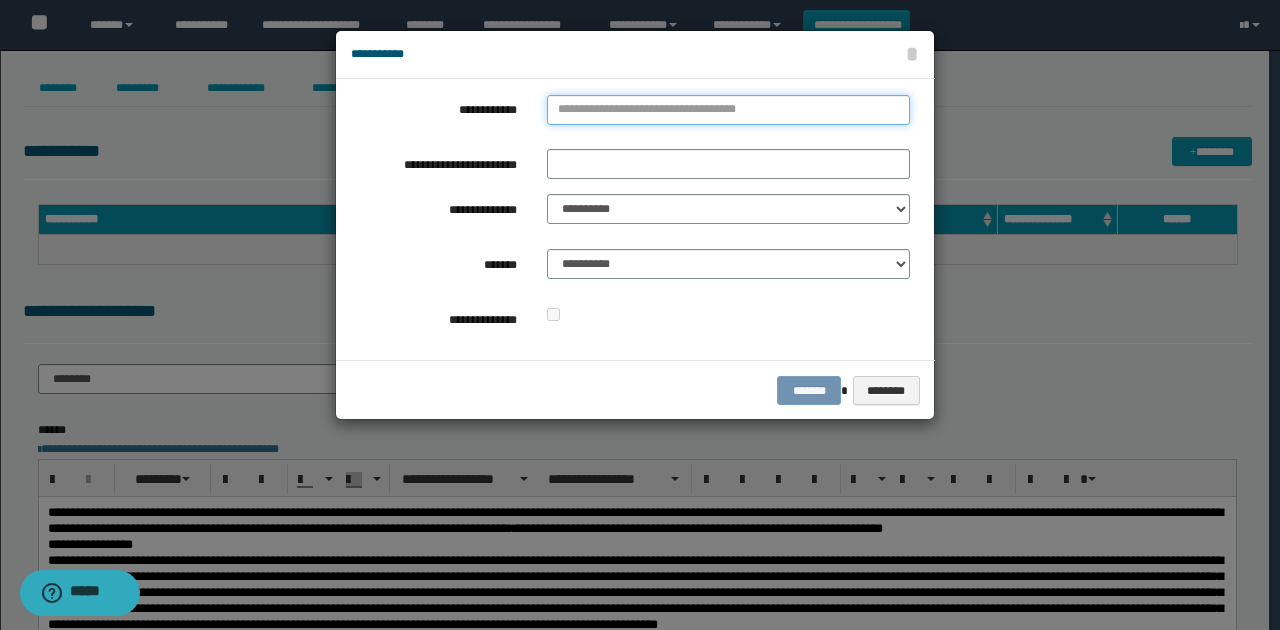 click on "**********" at bounding box center (728, 110) 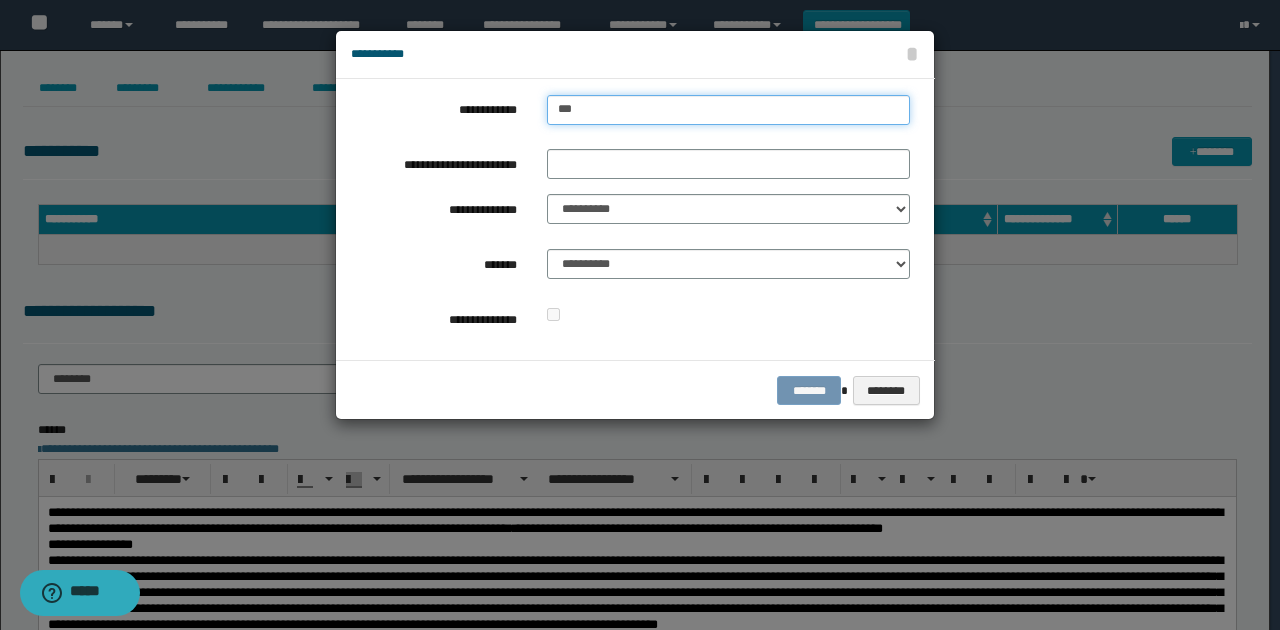 type on "****" 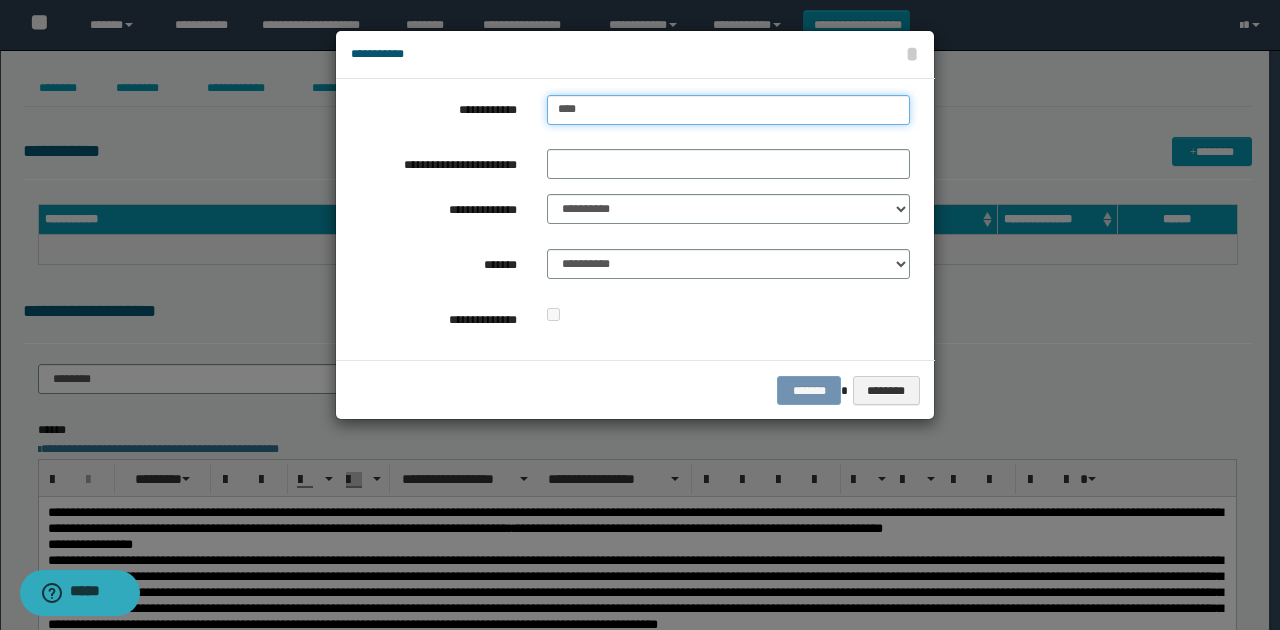type on "****" 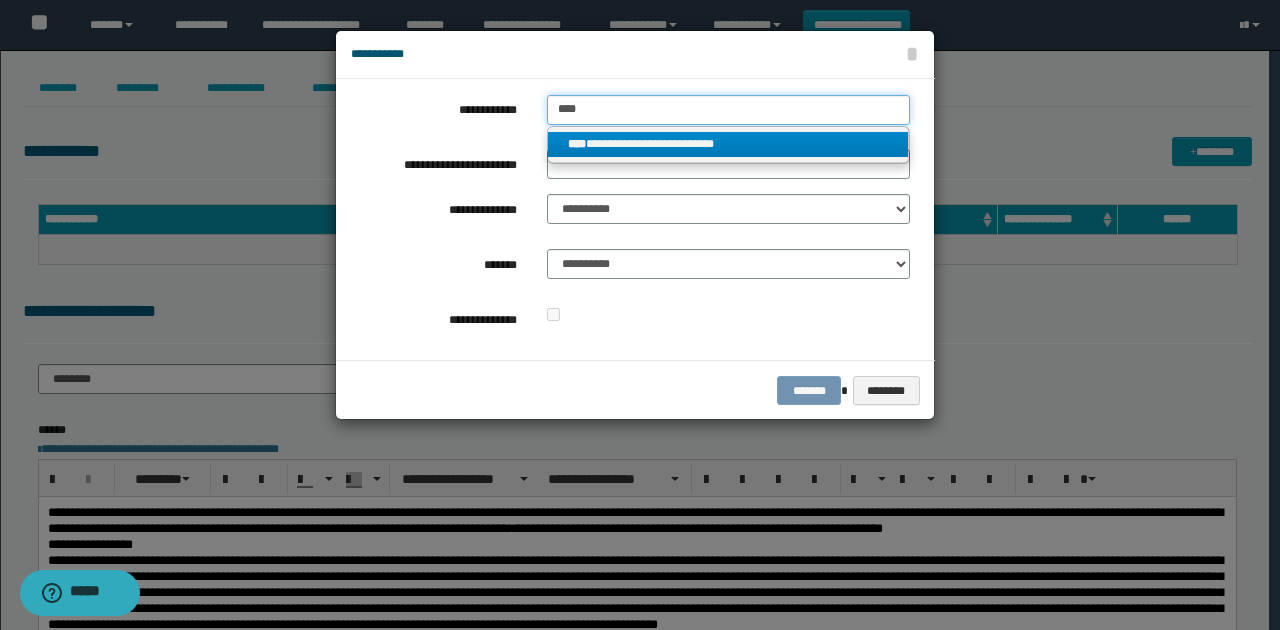 type on "****" 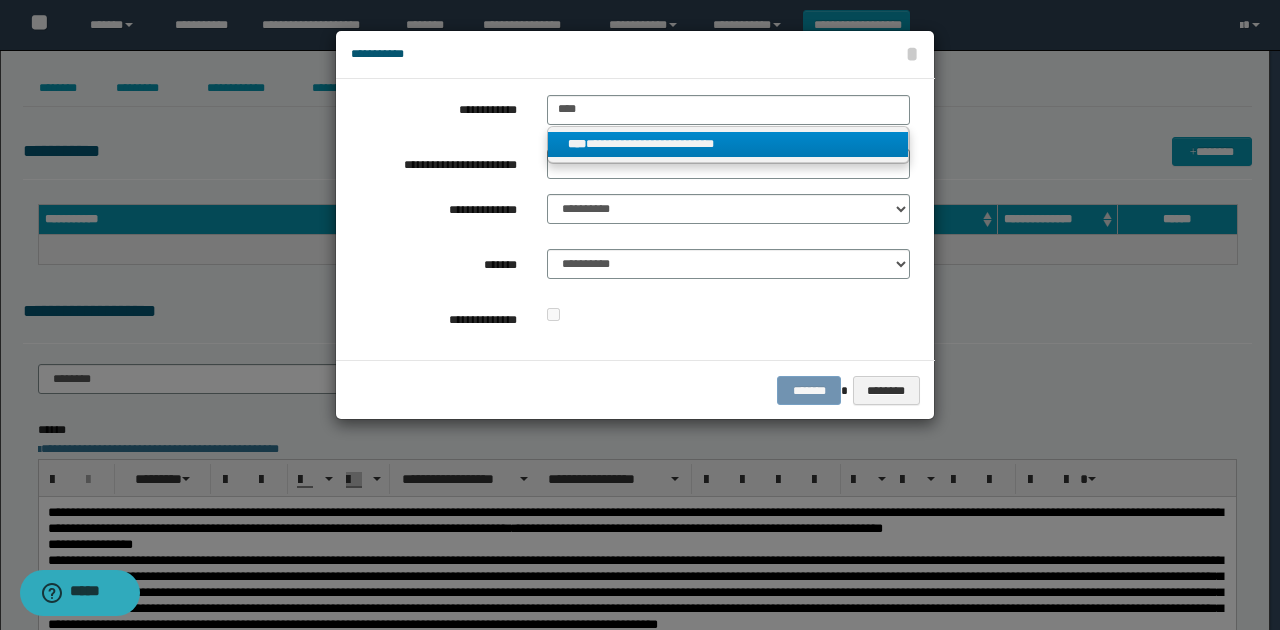 click on "**********" at bounding box center [728, 144] 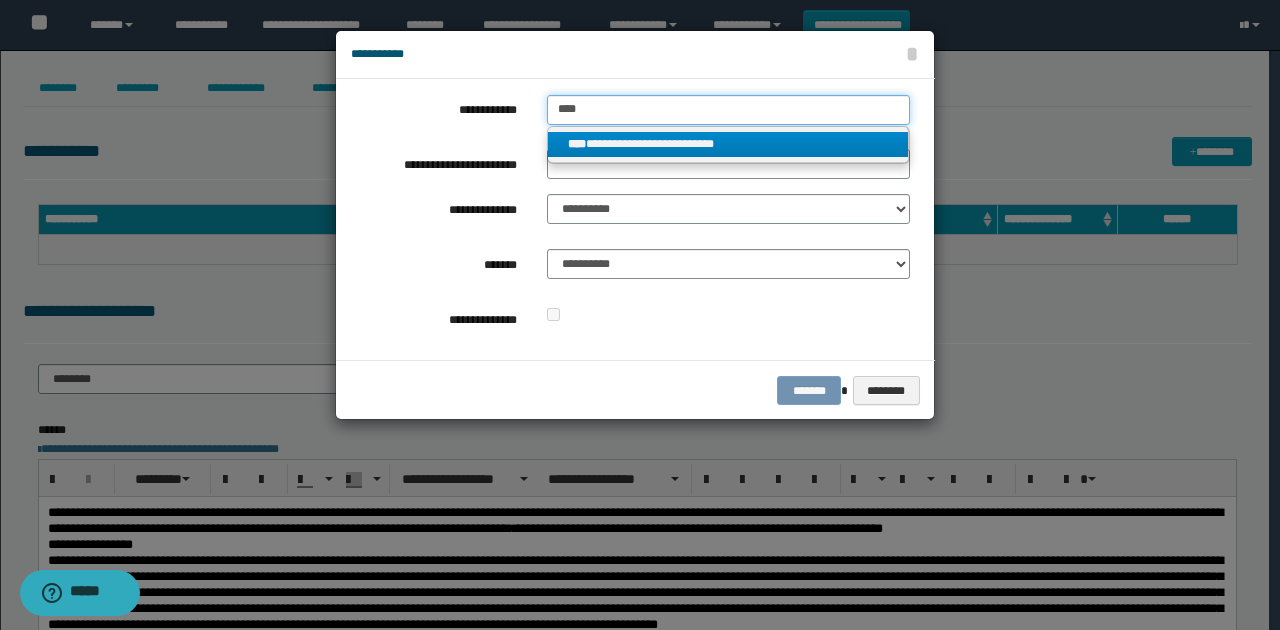 type 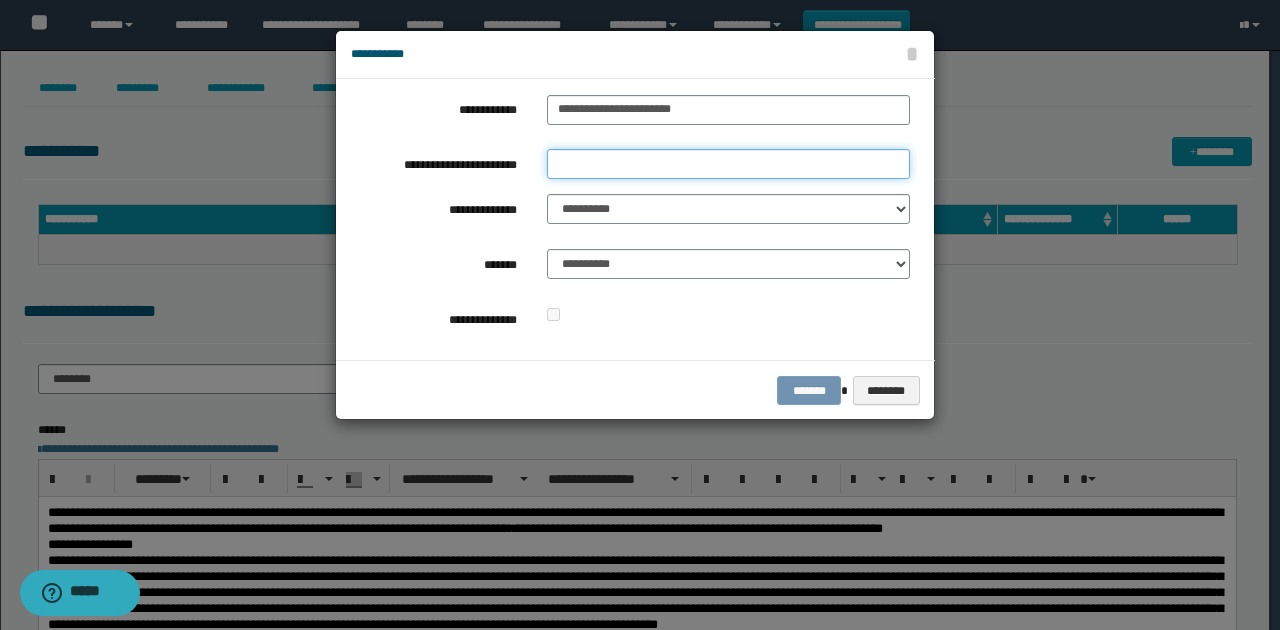 click on "**********" at bounding box center (728, 164) 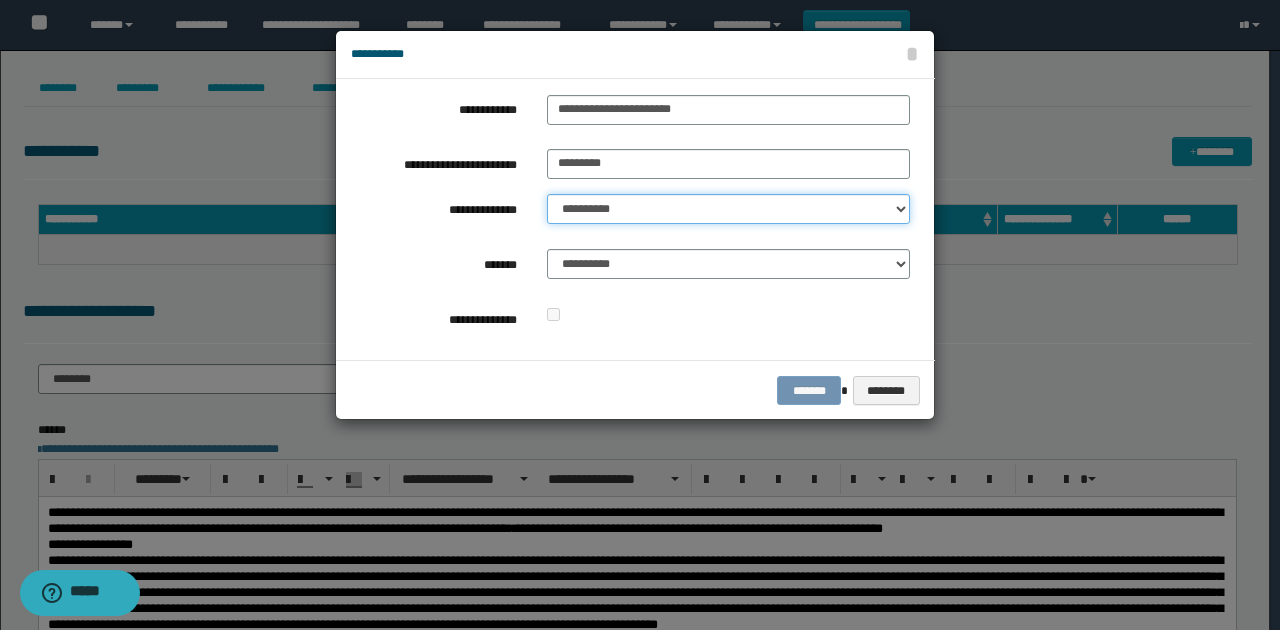 drag, startPoint x: 622, startPoint y: 178, endPoint x: 624, endPoint y: 202, distance: 24.083189 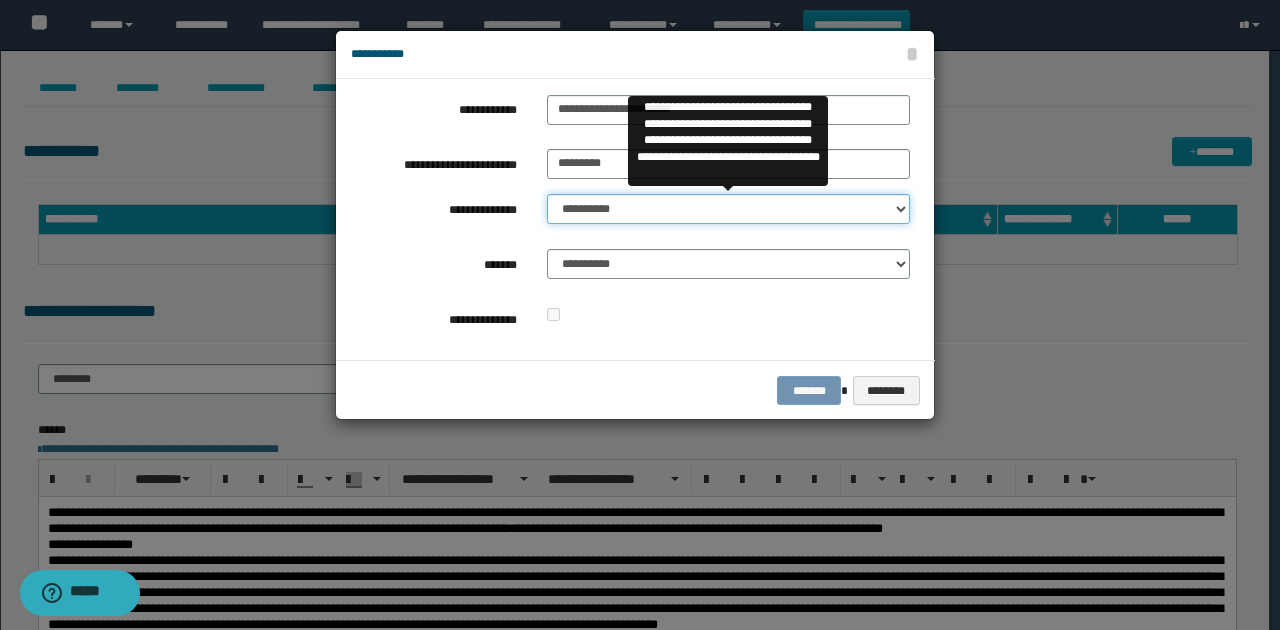 select on "**" 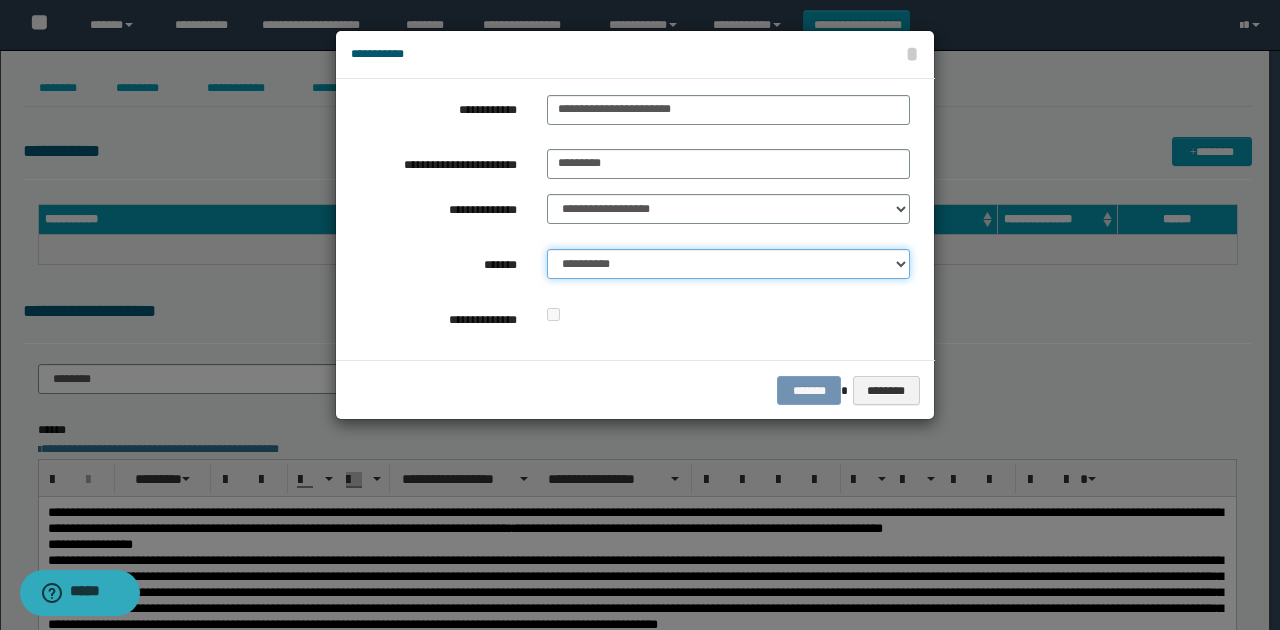 click on "**********" at bounding box center (728, 264) 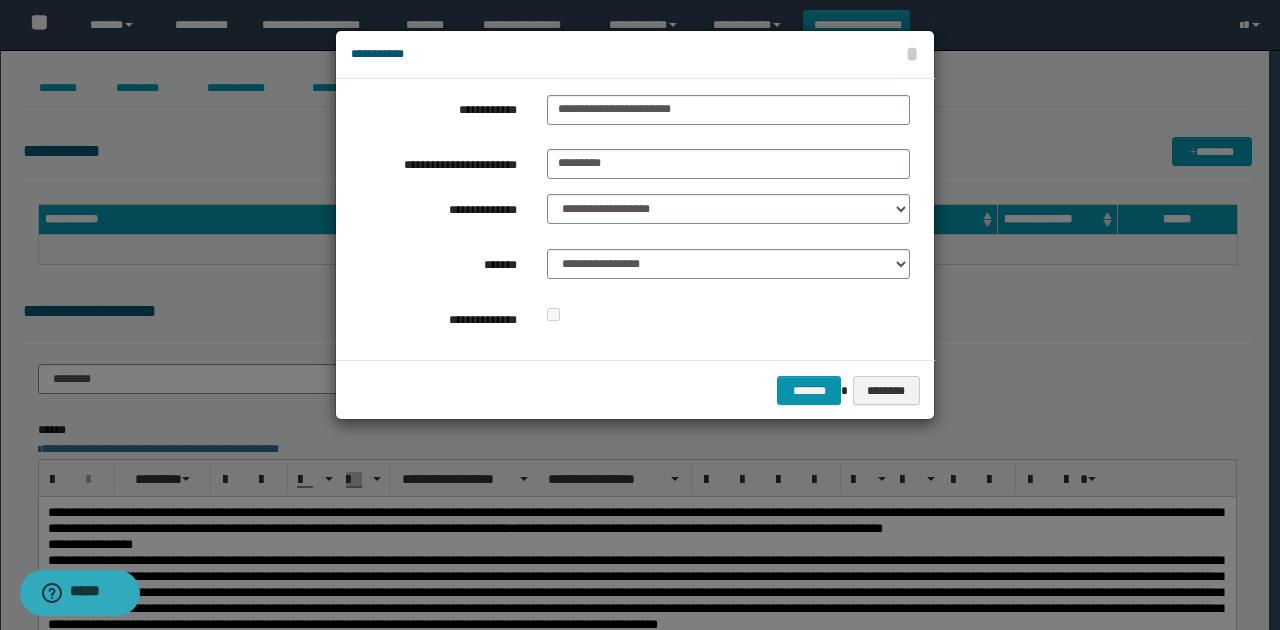click on "**********" at bounding box center (630, 317) 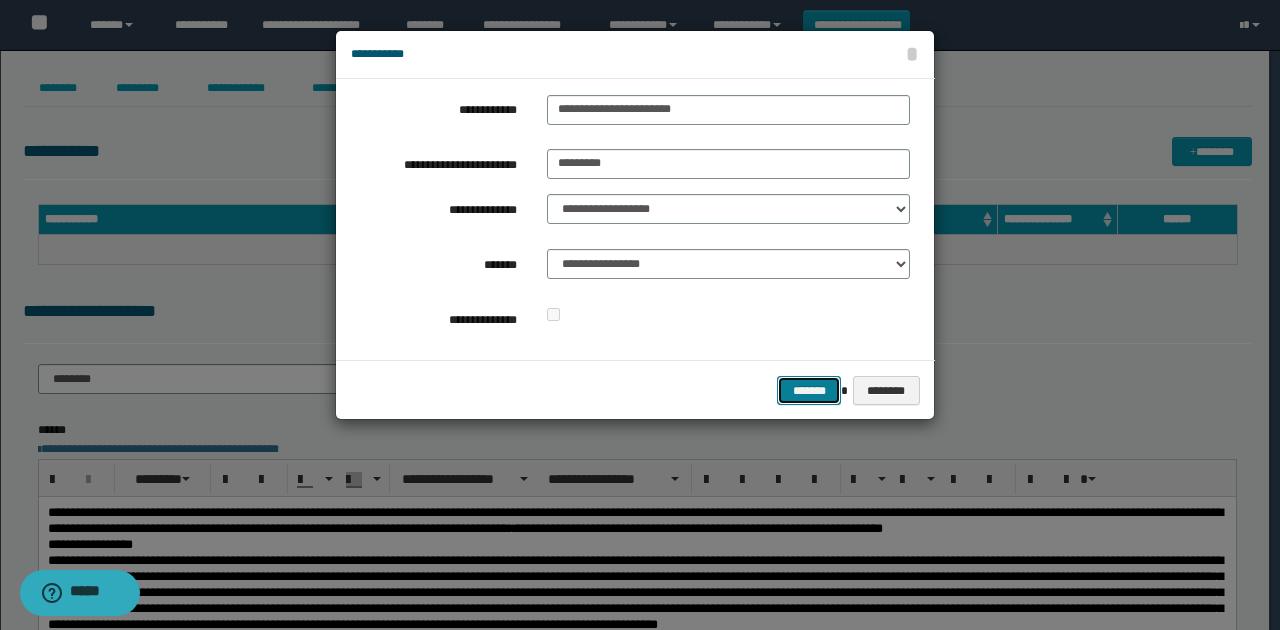 click on "*******" at bounding box center [809, 390] 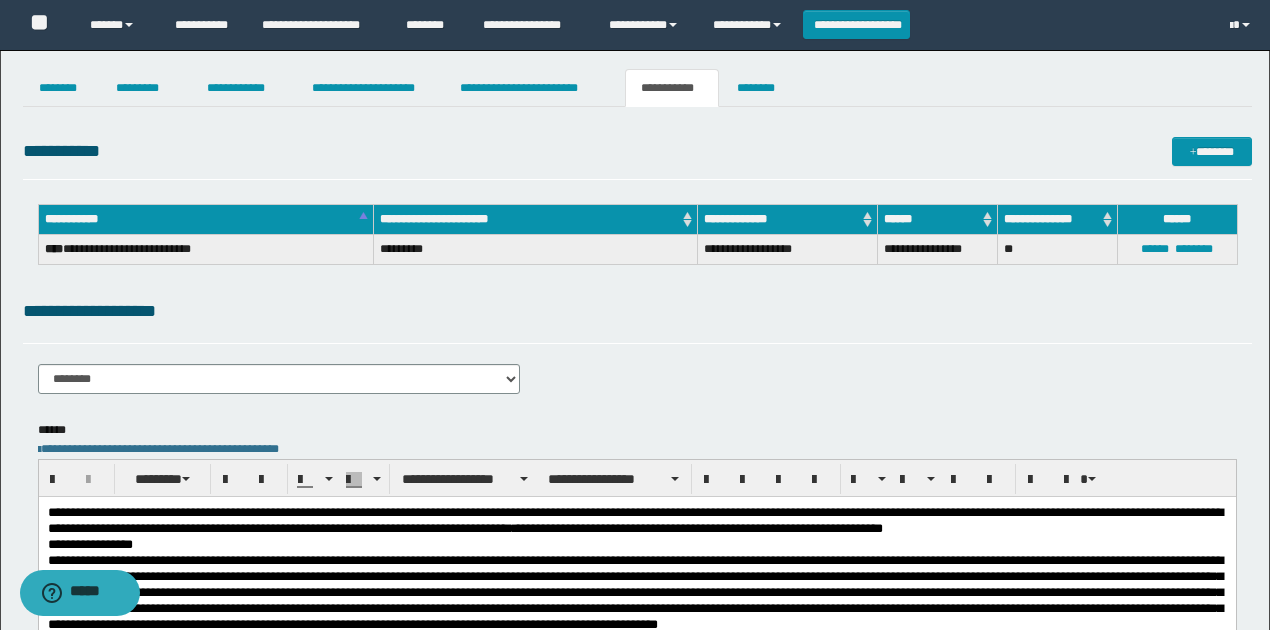 click on "**********" at bounding box center (637, 500) 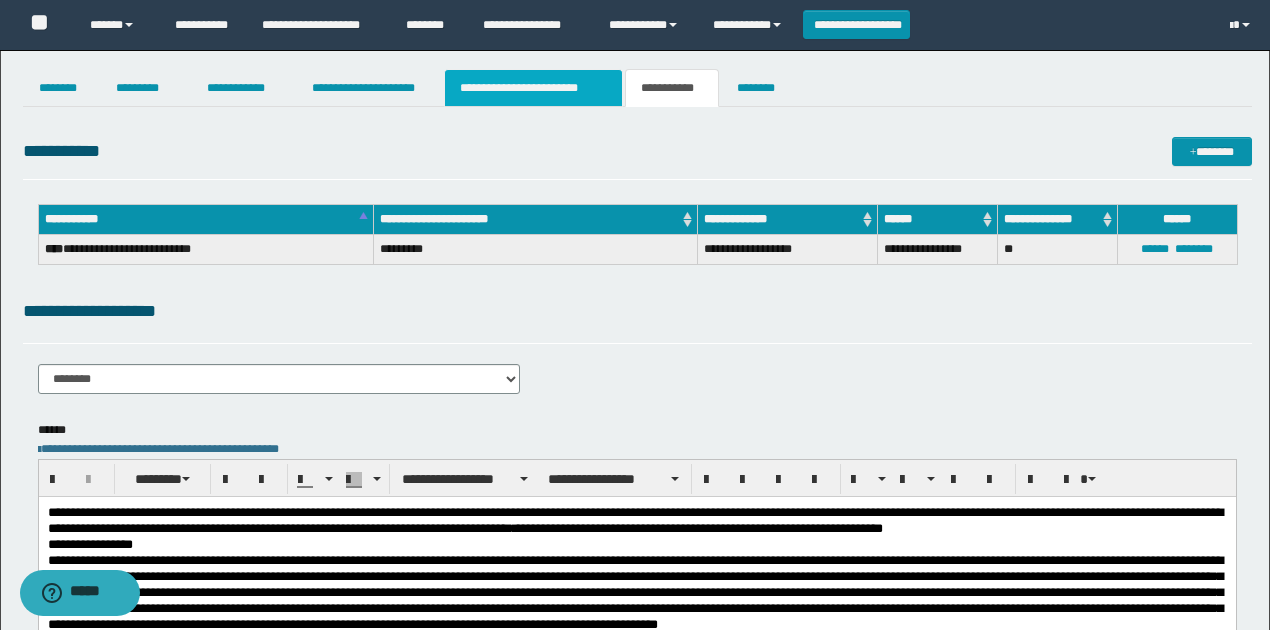 click on "**********" at bounding box center [533, 88] 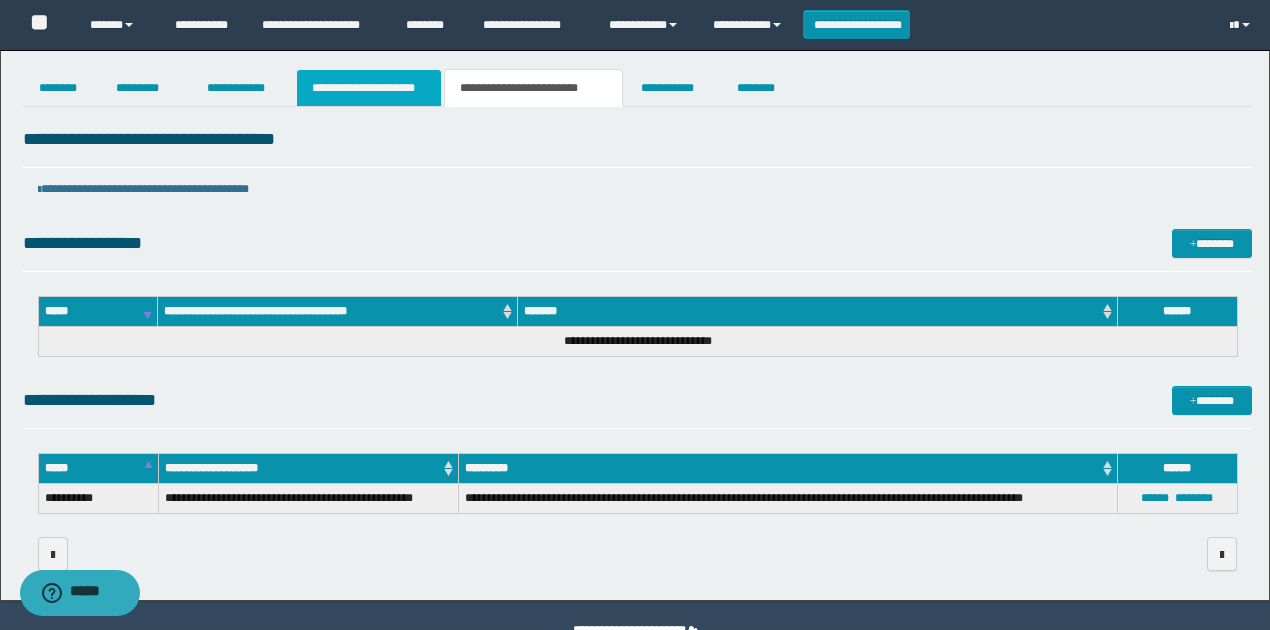 click on "**********" at bounding box center (369, 88) 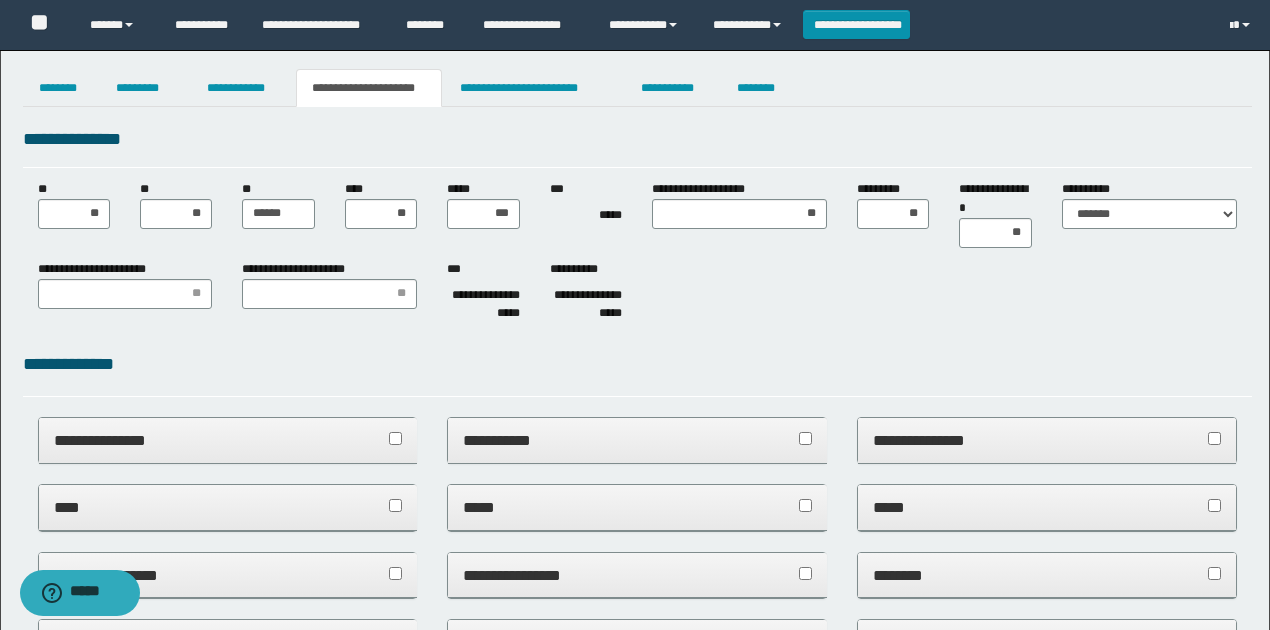click on "**********" at bounding box center [483, 295] 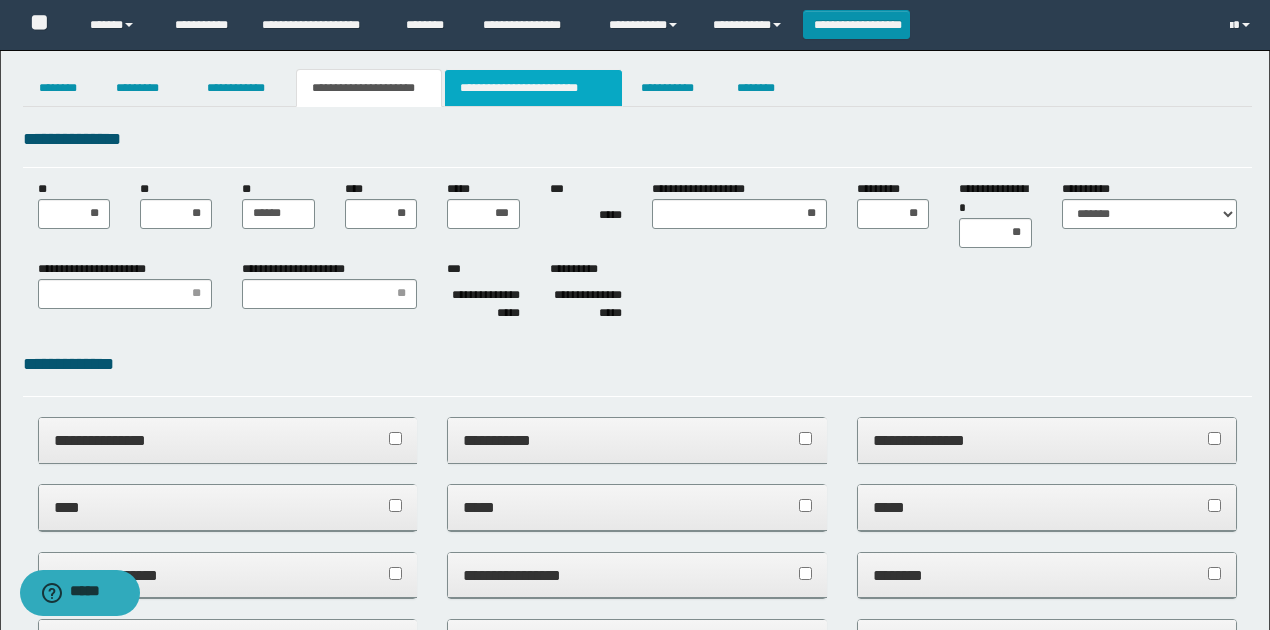 click on "**********" at bounding box center (533, 88) 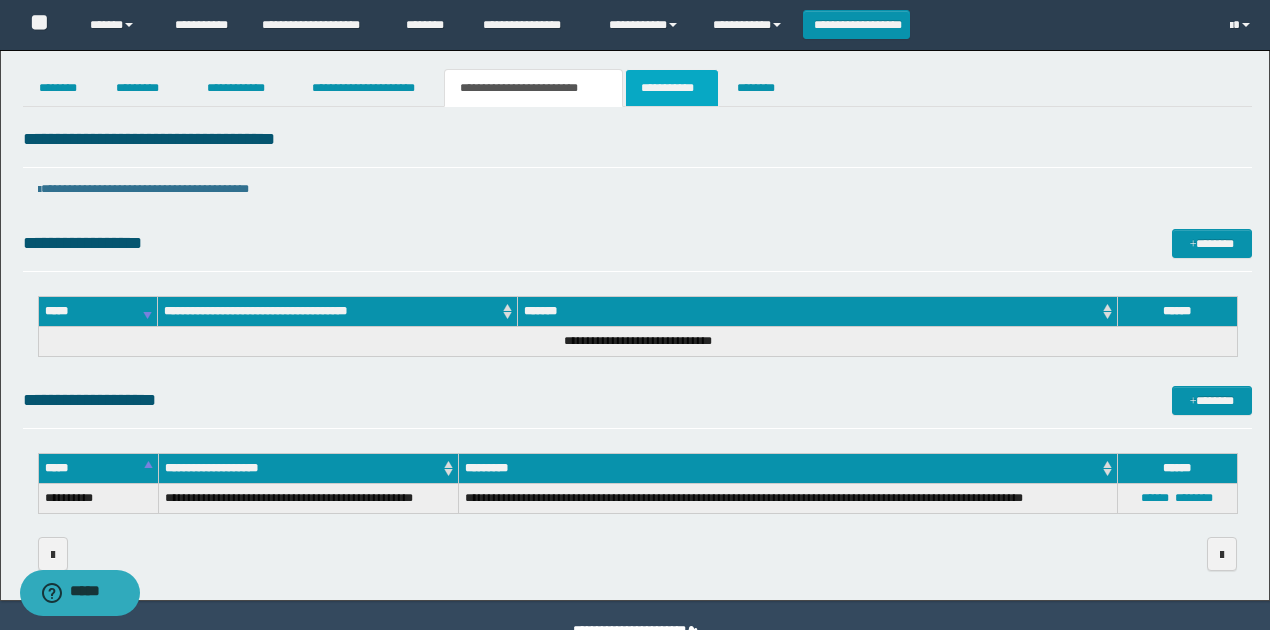 click on "**********" at bounding box center [672, 88] 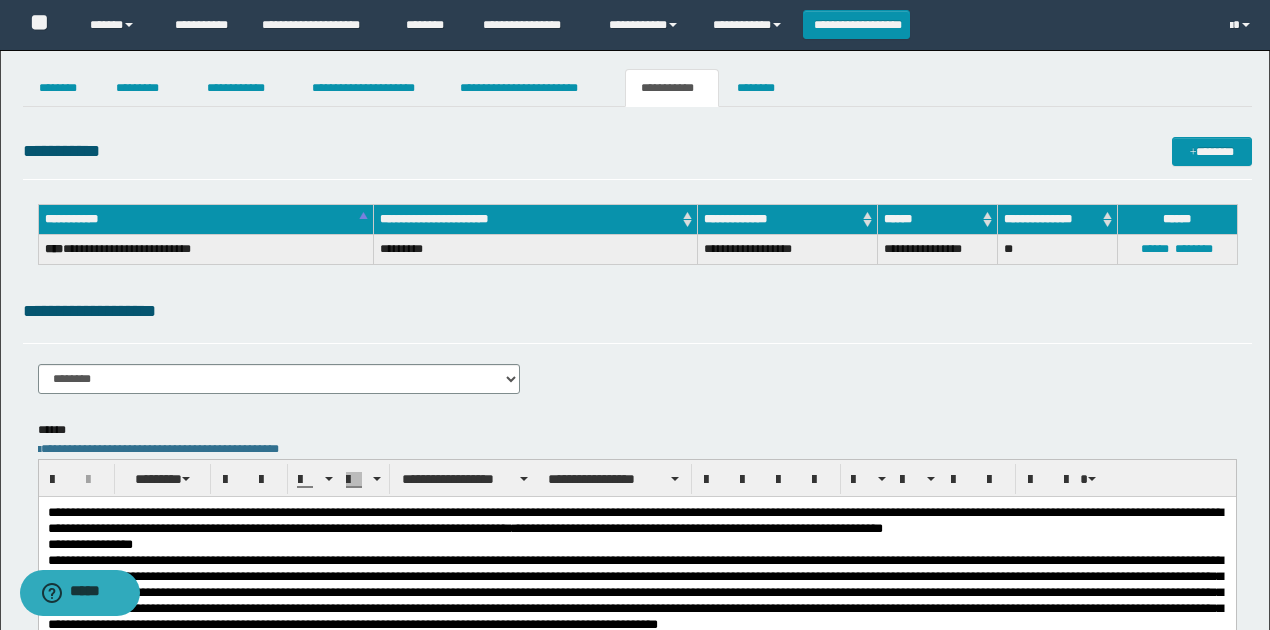 click on "**********" at bounding box center (637, 500) 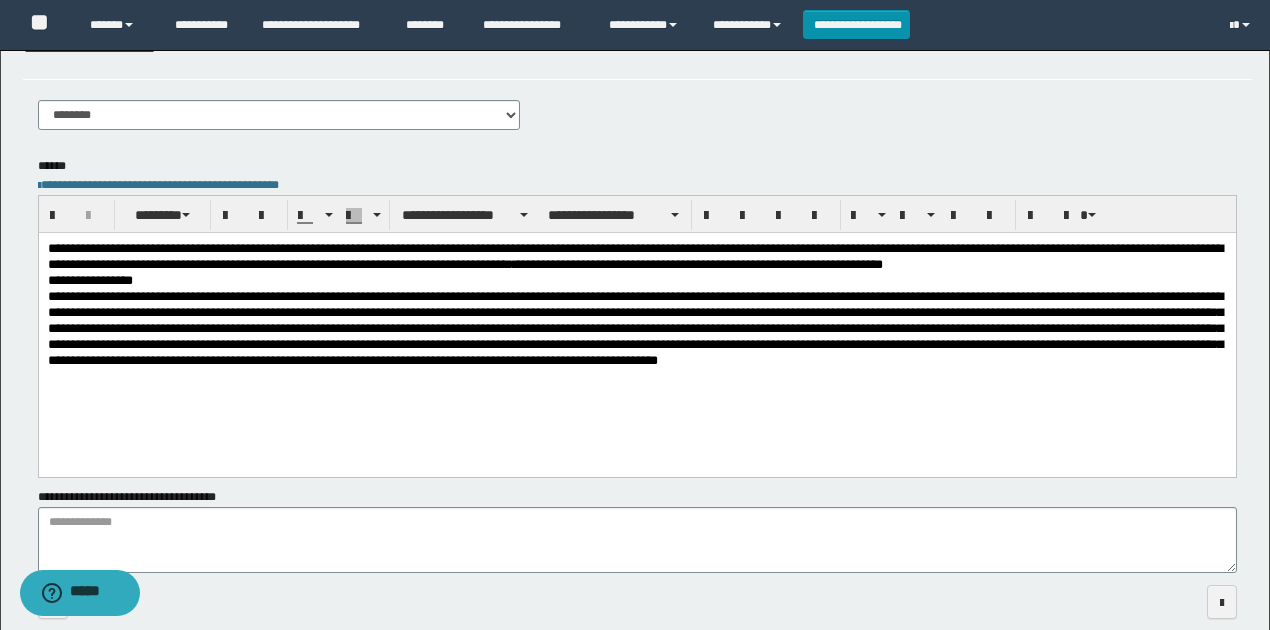 scroll, scrollTop: 333, scrollLeft: 0, axis: vertical 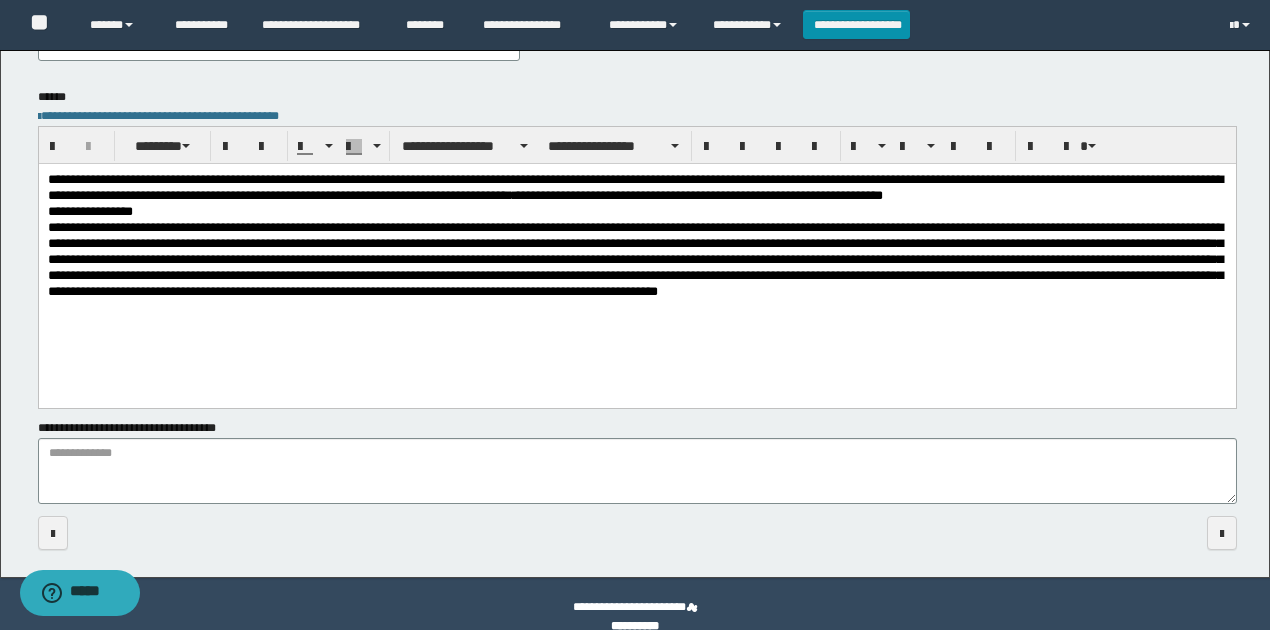 click on "**********" at bounding box center [636, 211] 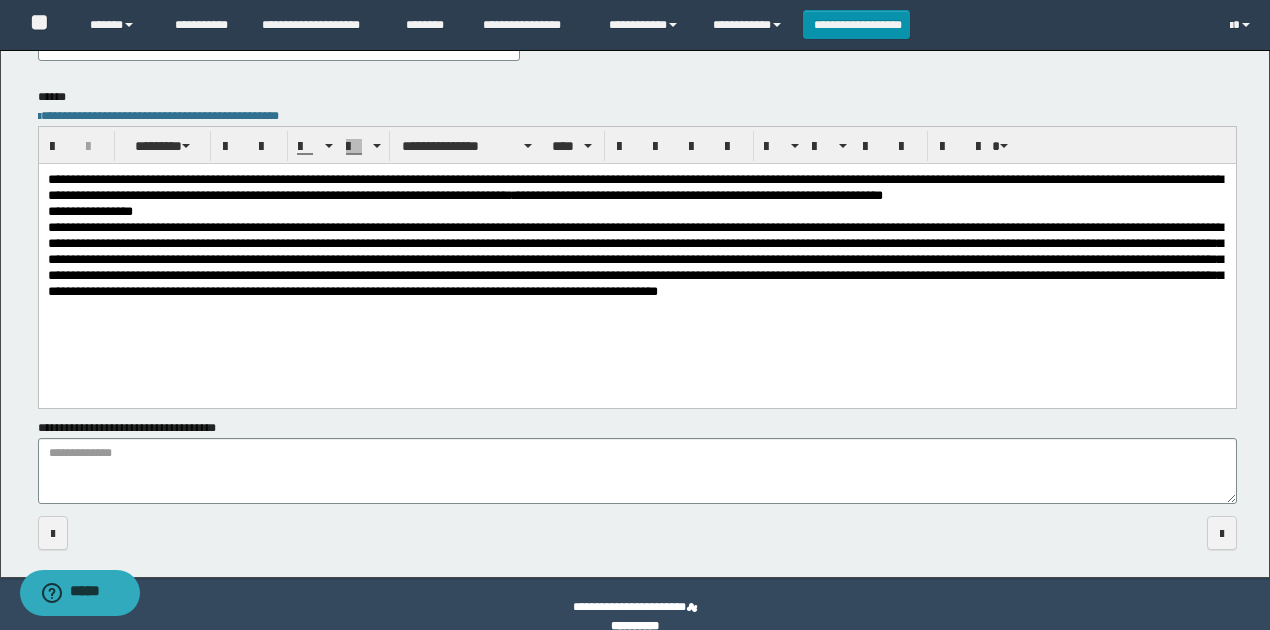 scroll, scrollTop: 0, scrollLeft: 0, axis: both 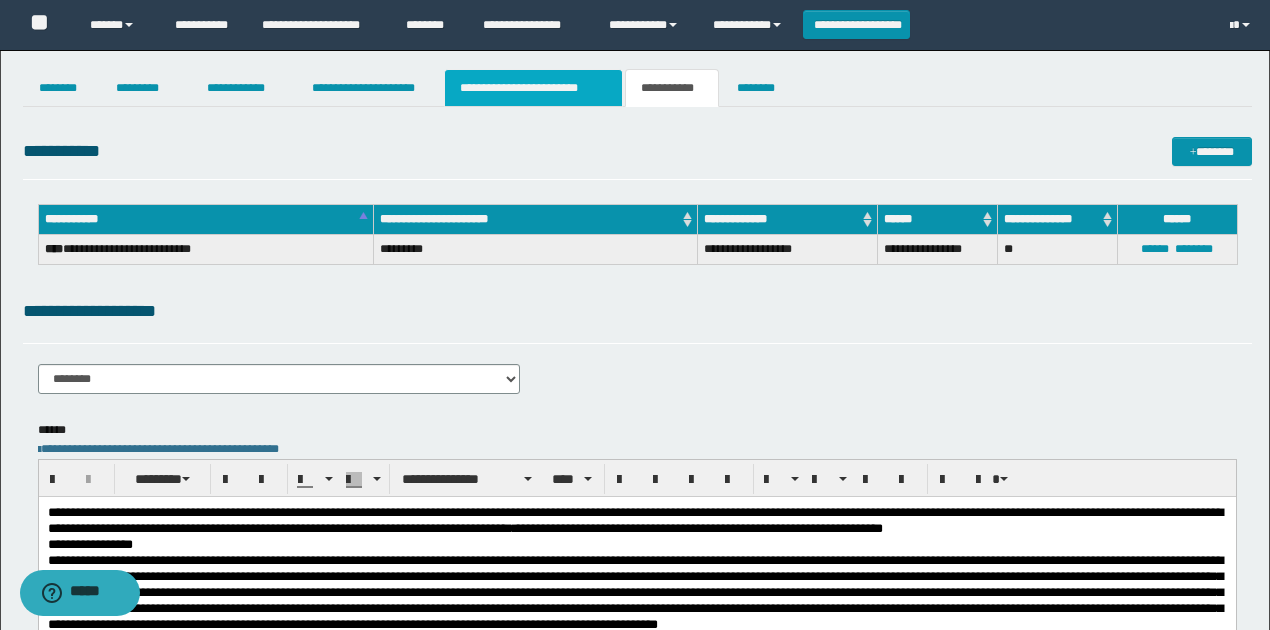 click on "**********" at bounding box center (533, 88) 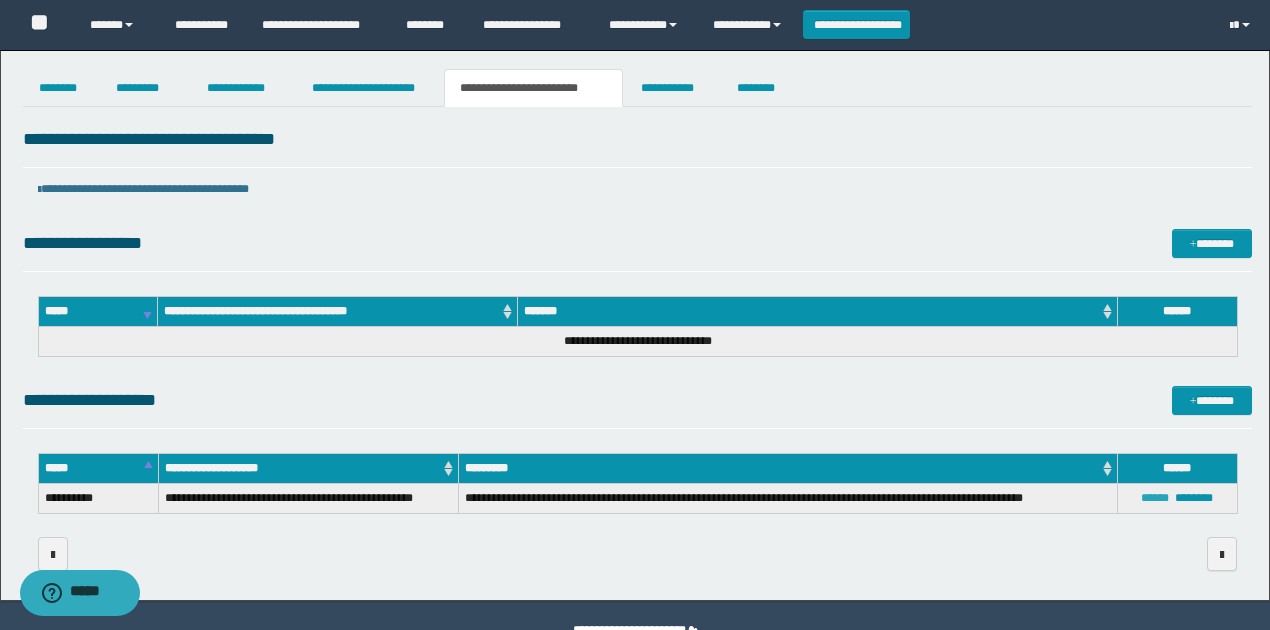 click on "******" at bounding box center [1155, 498] 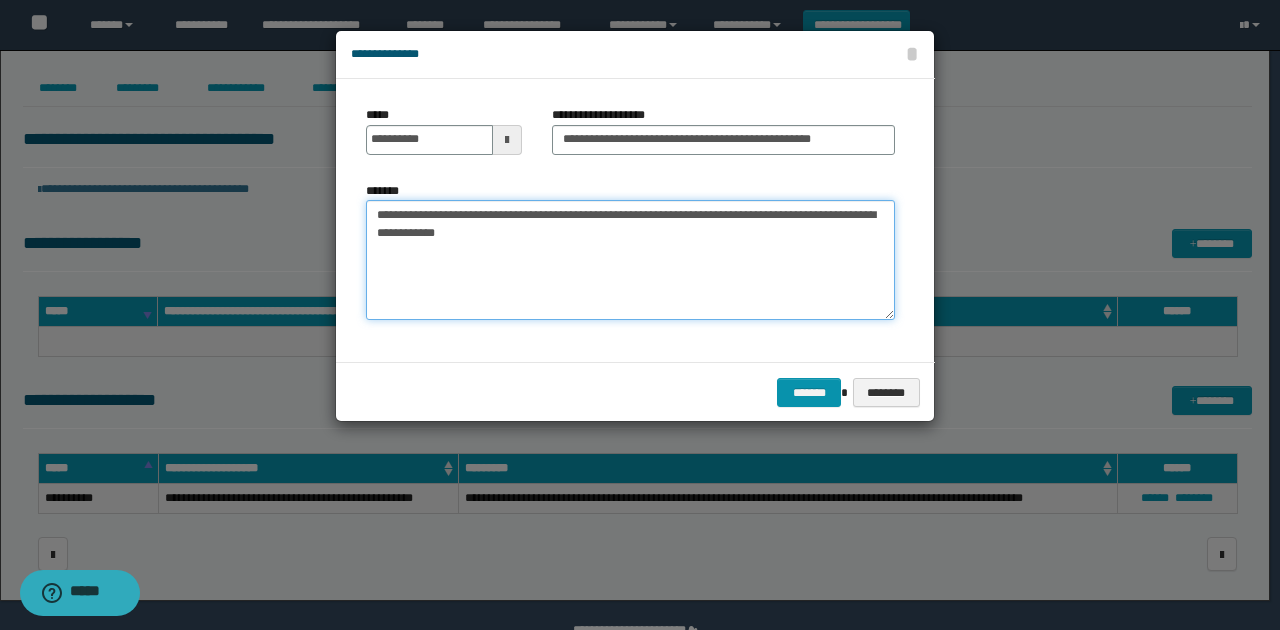 drag, startPoint x: 488, startPoint y: 235, endPoint x: 366, endPoint y: 210, distance: 124.53513 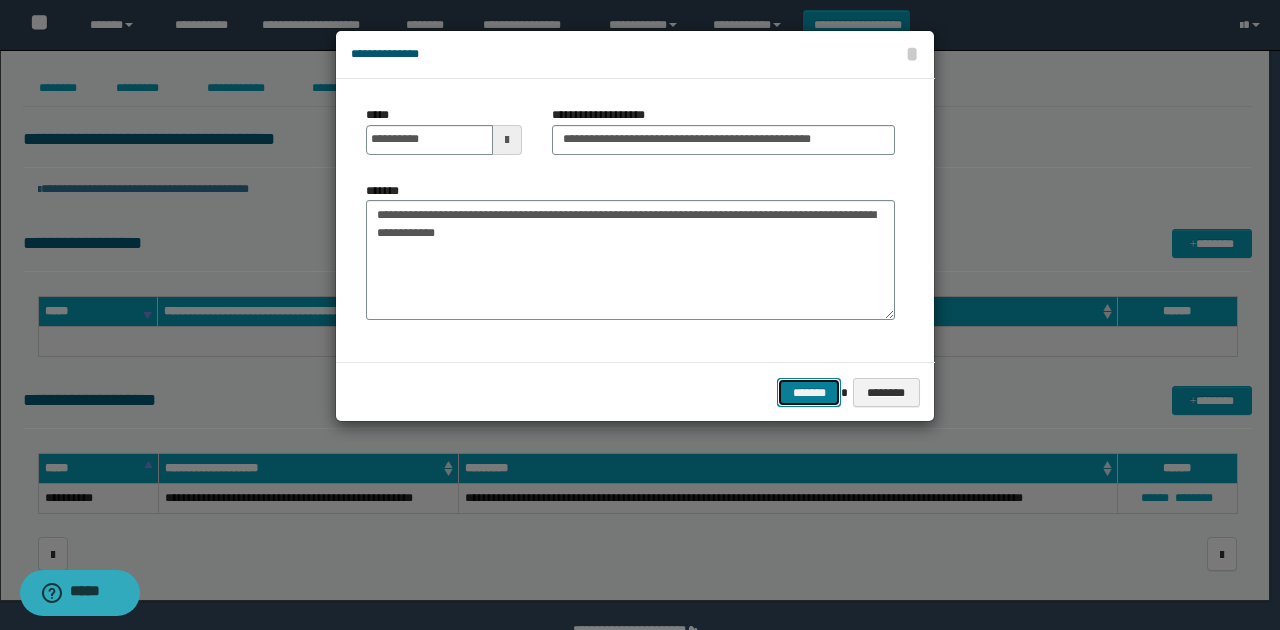 click on "*******" at bounding box center (809, 392) 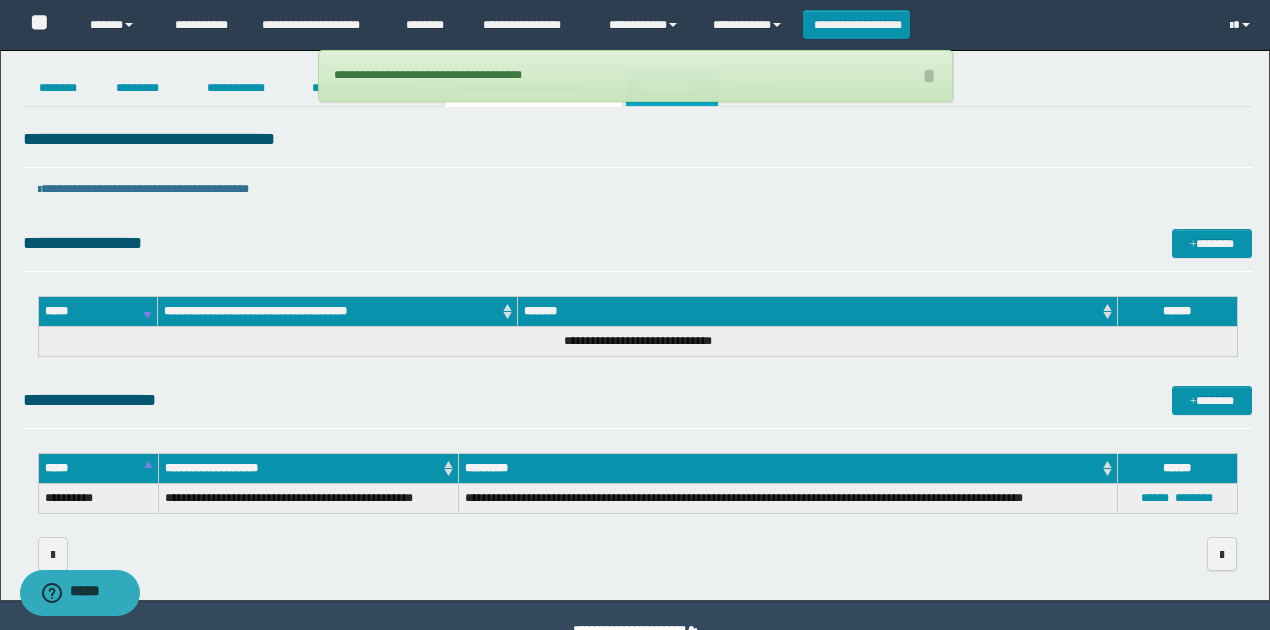 click on "**********" at bounding box center (672, 88) 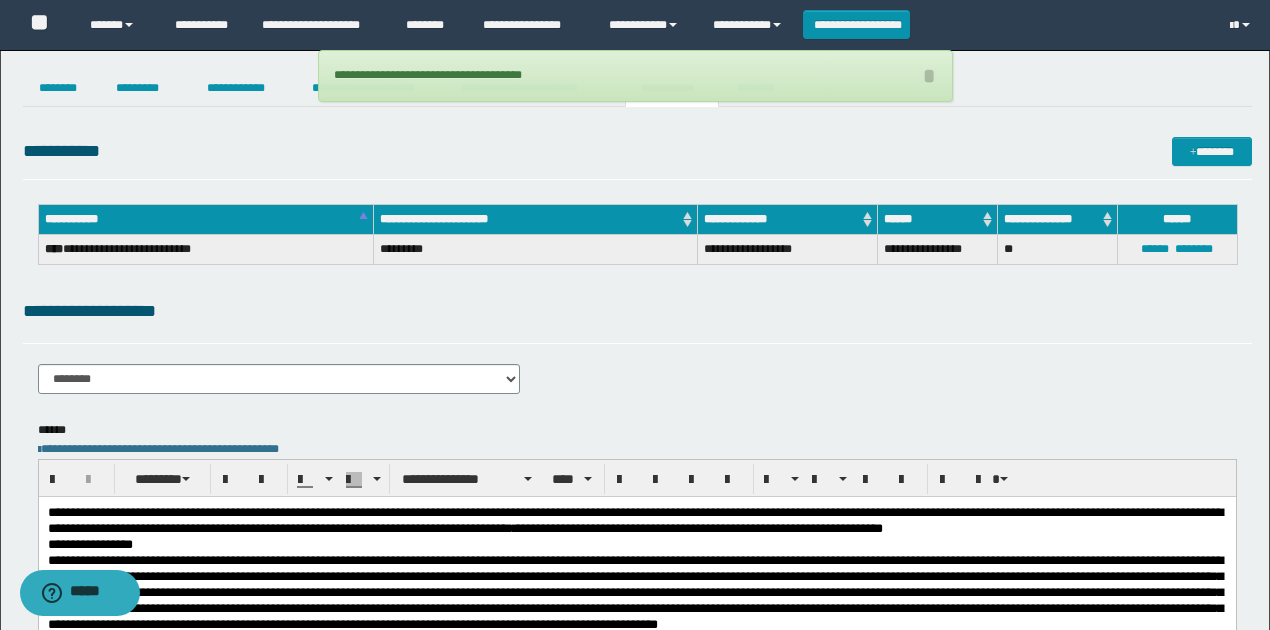 click on "**********" at bounding box center (636, 544) 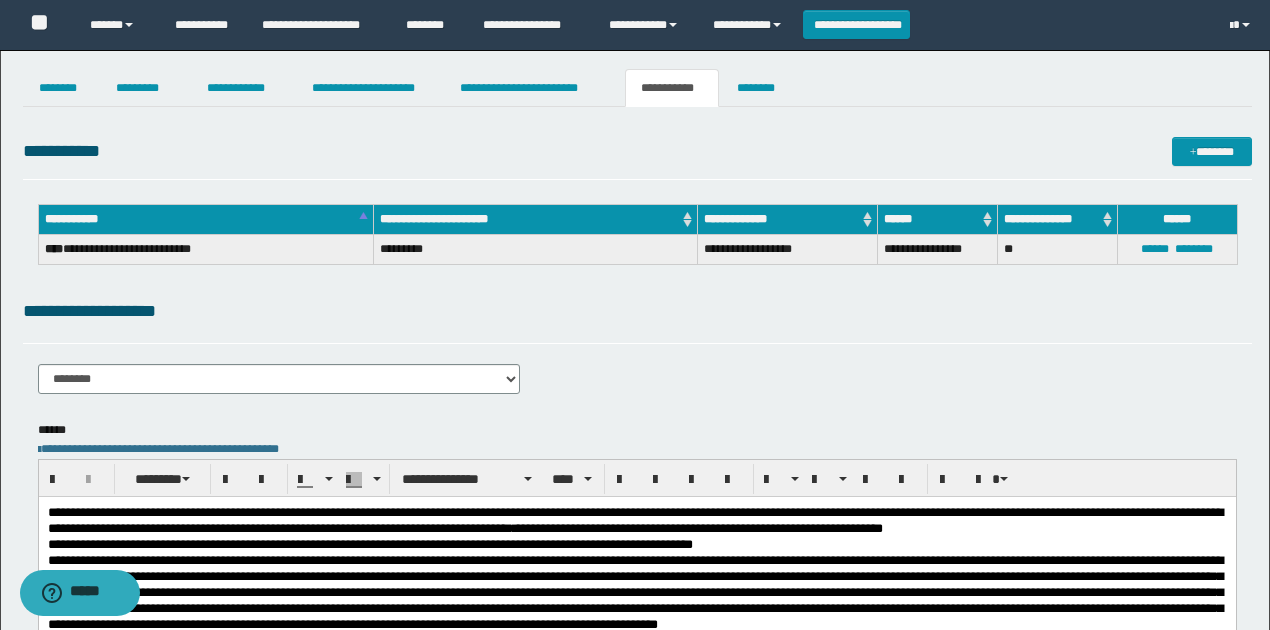 click on "**********" at bounding box center [637, 151] 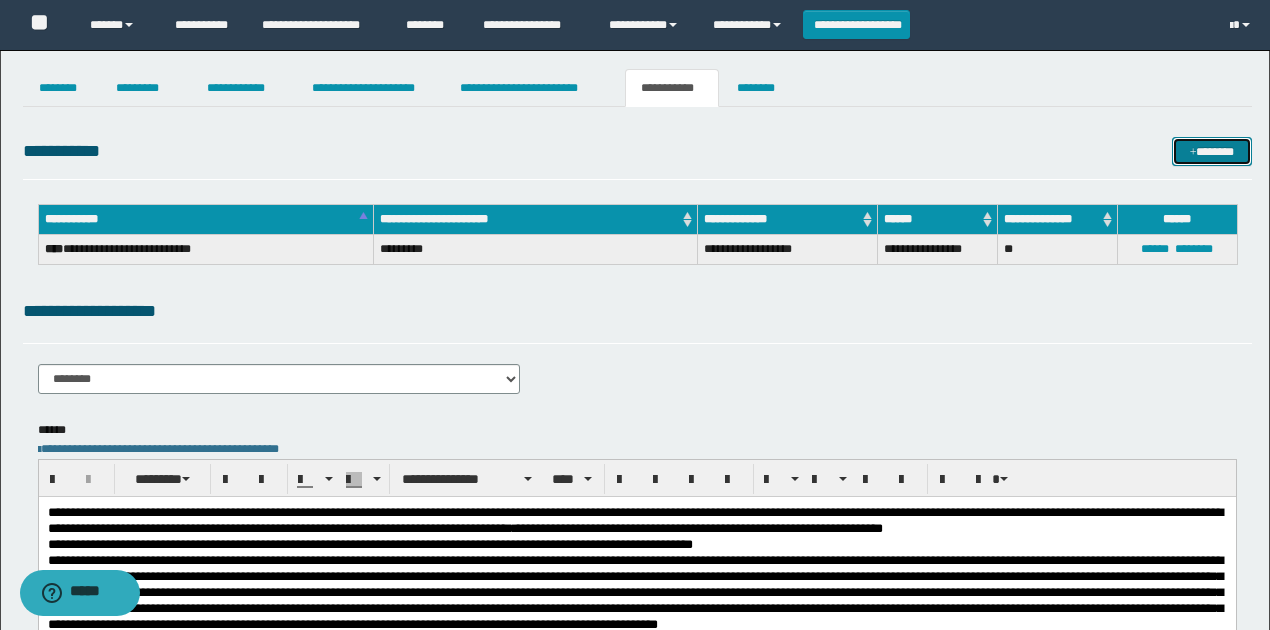 drag, startPoint x: 1208, startPoint y: 149, endPoint x: 982, endPoint y: 138, distance: 226.26755 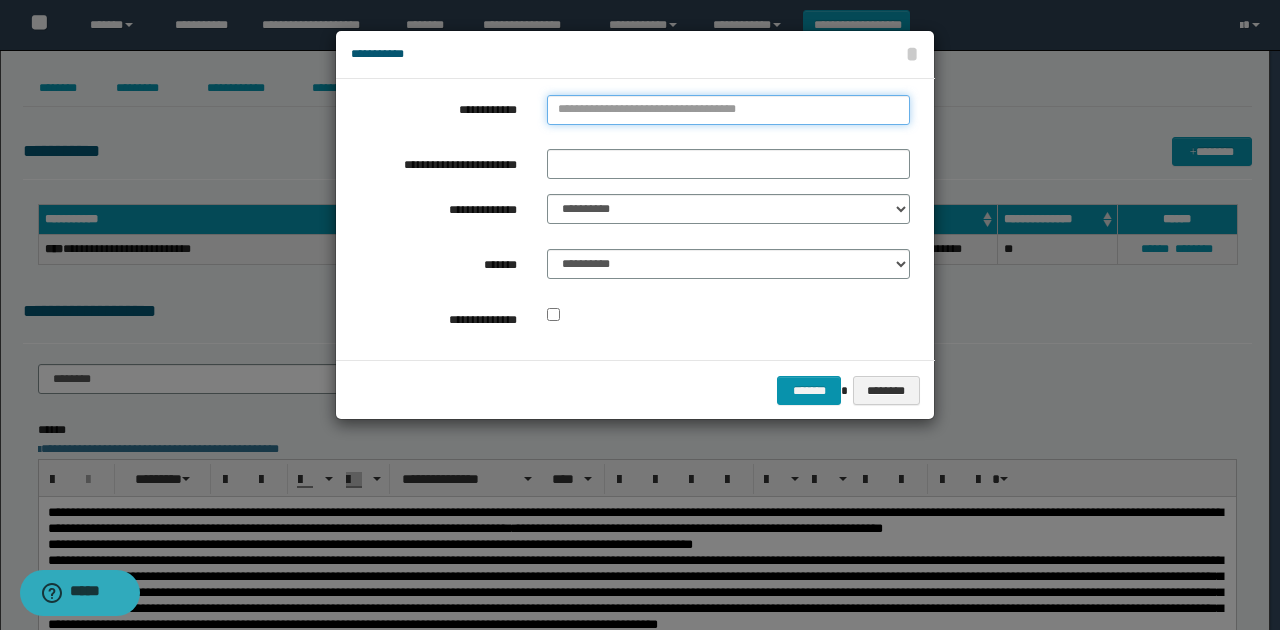 type on "**********" 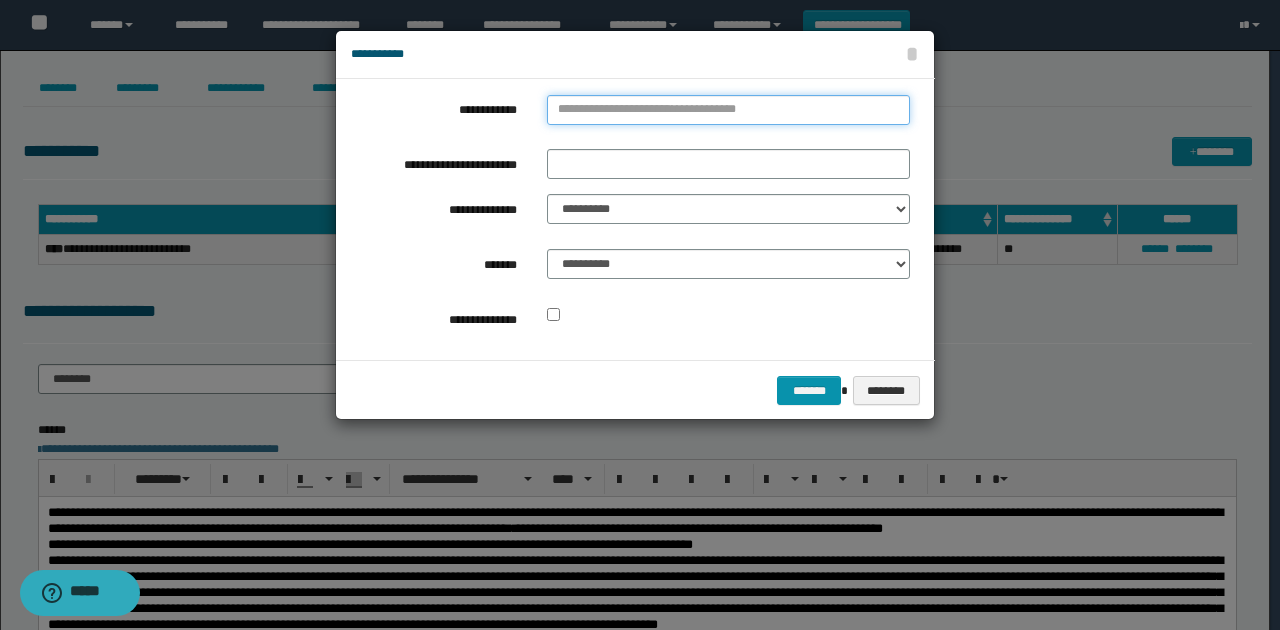 click on "**********" at bounding box center [728, 110] 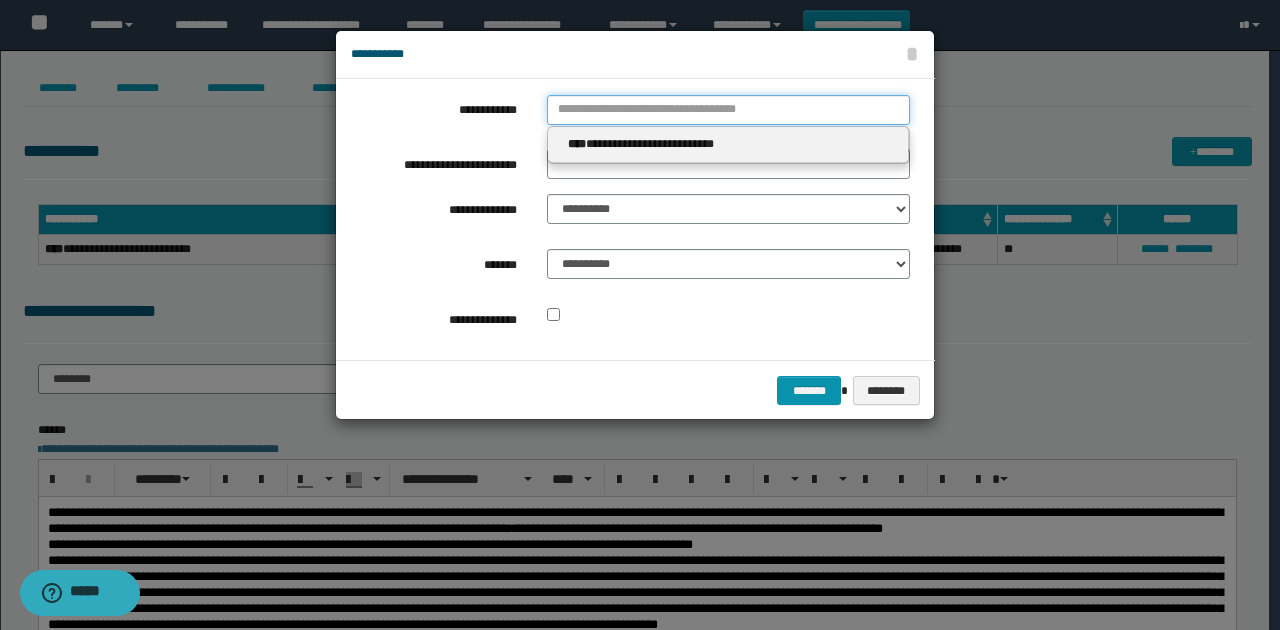 type 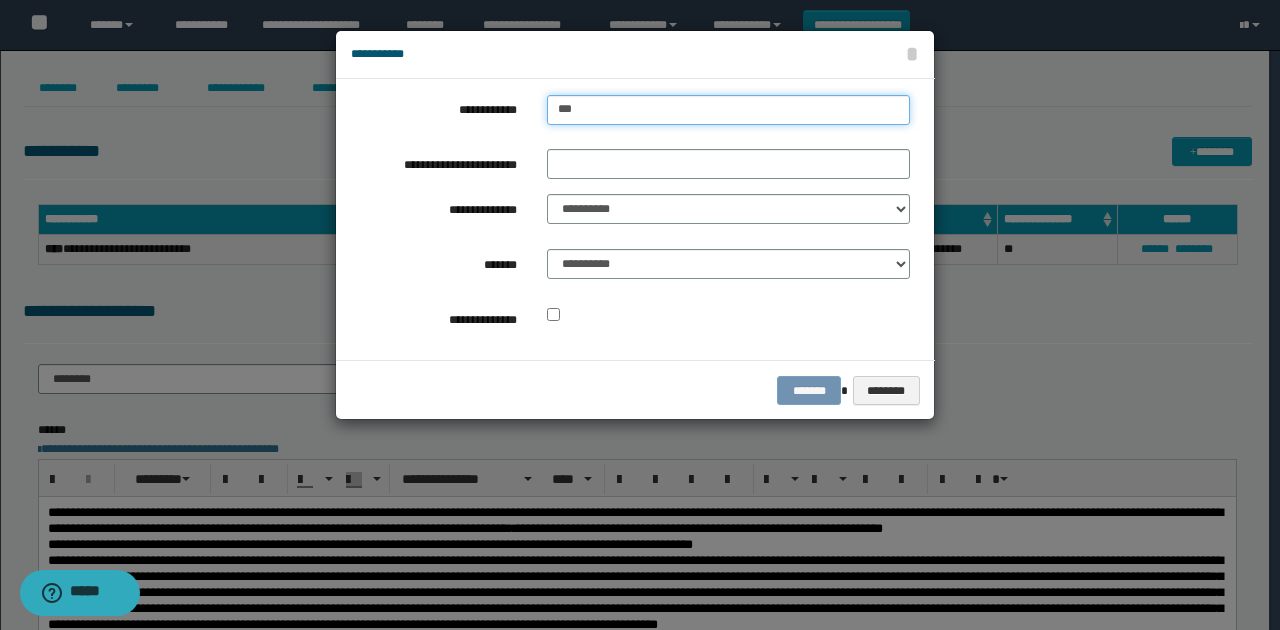 type on "****" 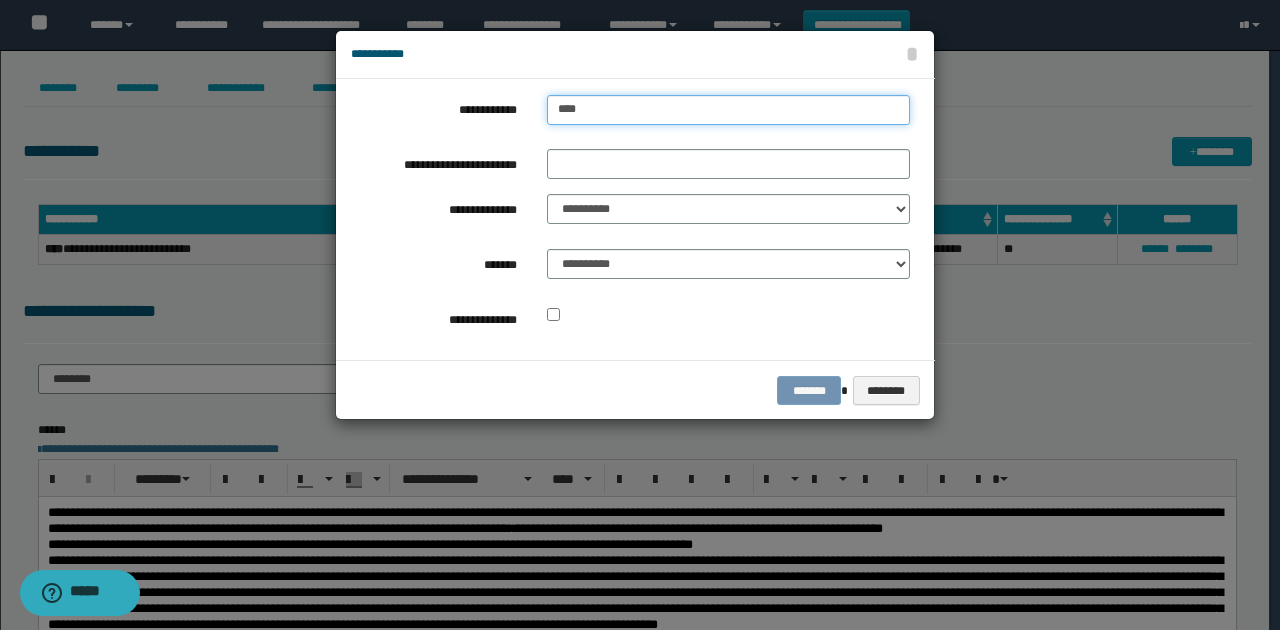 type on "****" 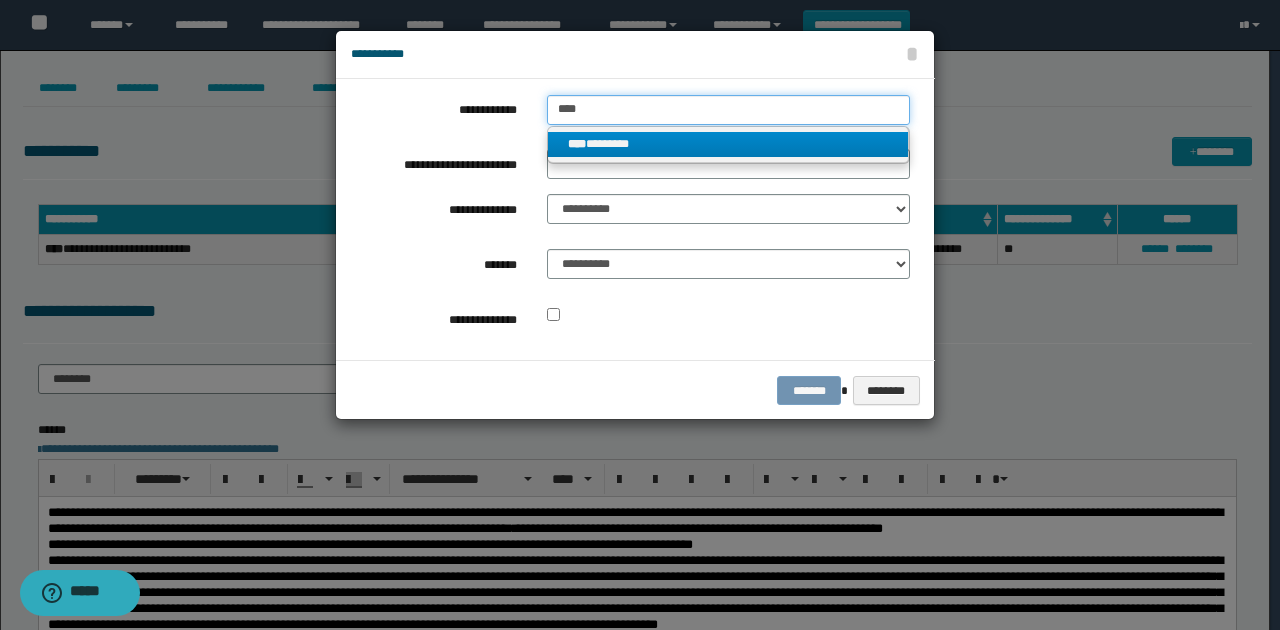 type on "****" 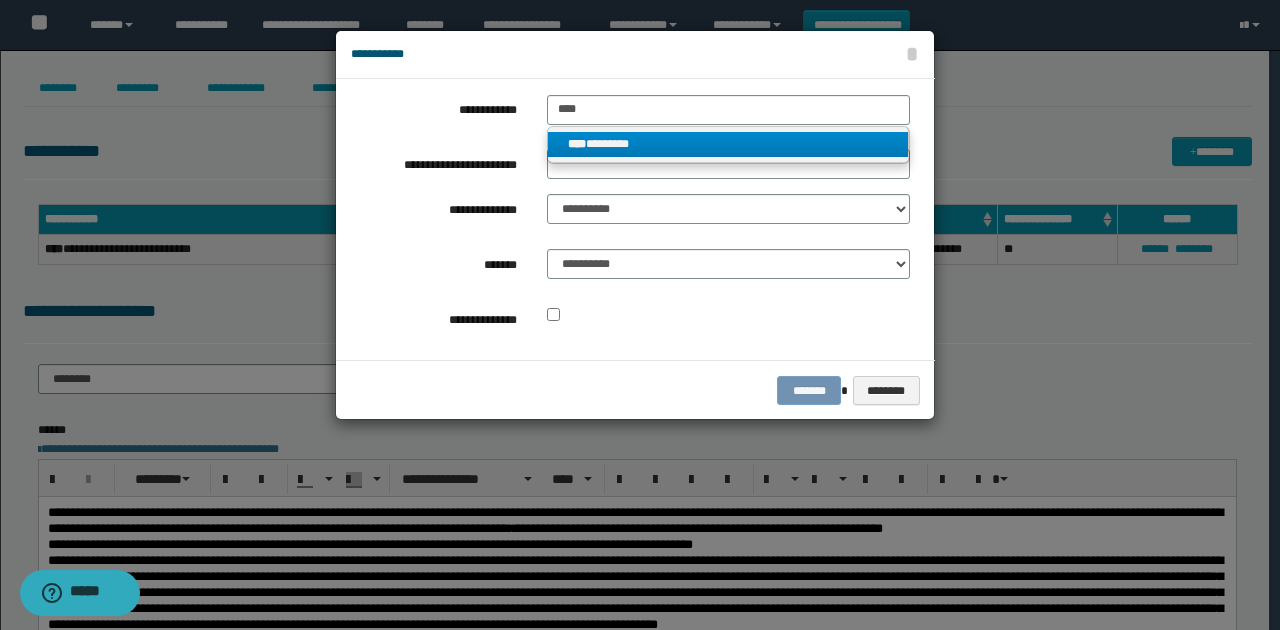 click on "**** ********" at bounding box center (728, 144) 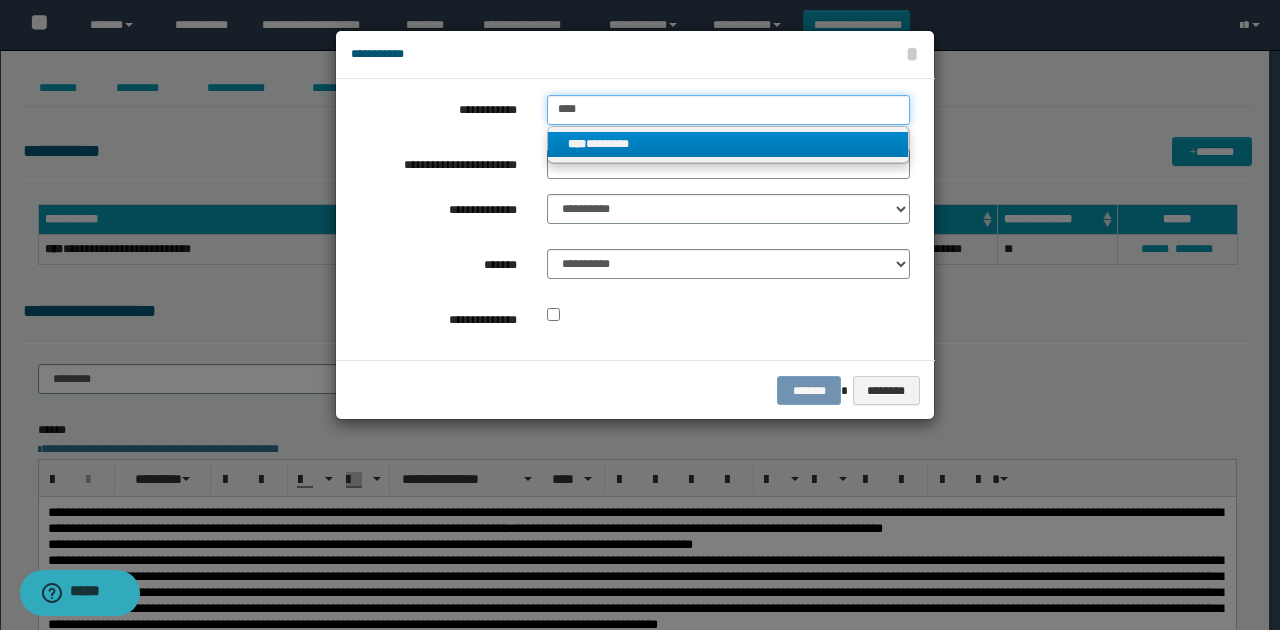 type 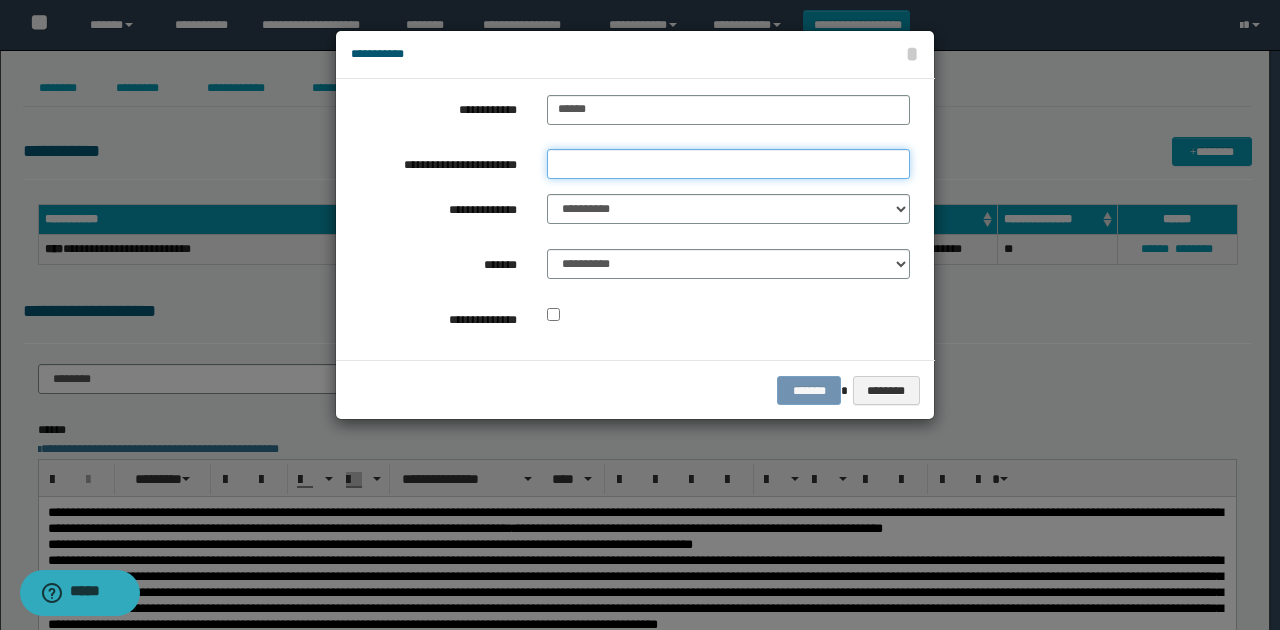 click on "**********" at bounding box center (728, 164) 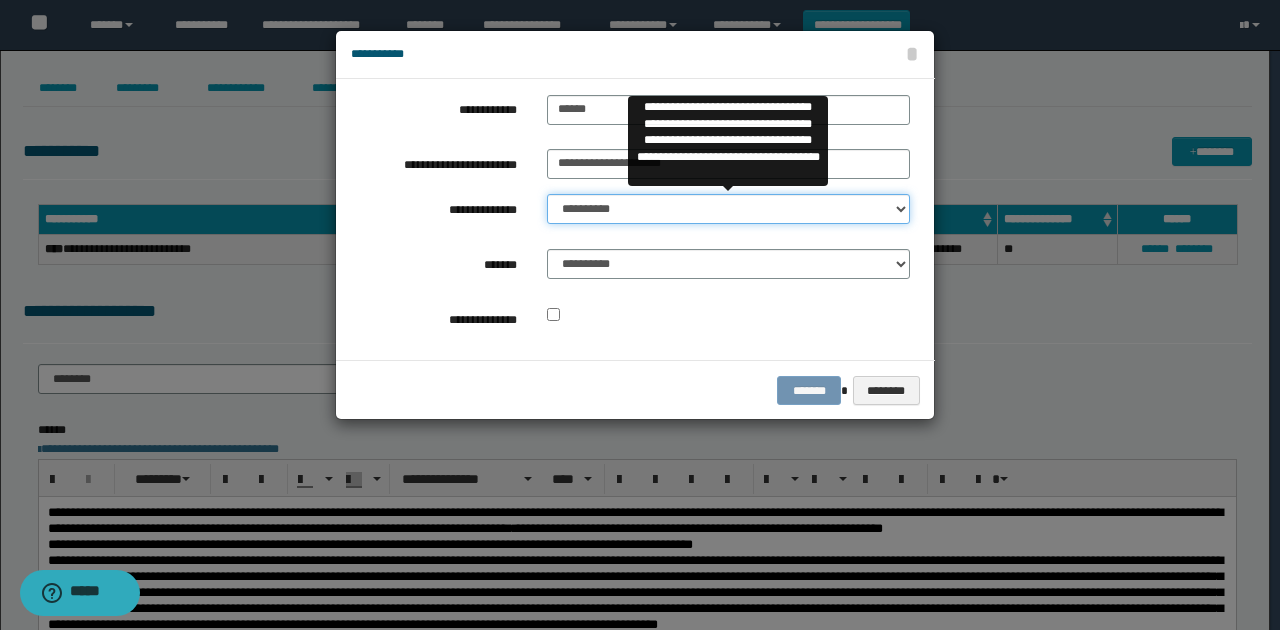 click on "**********" at bounding box center [728, 209] 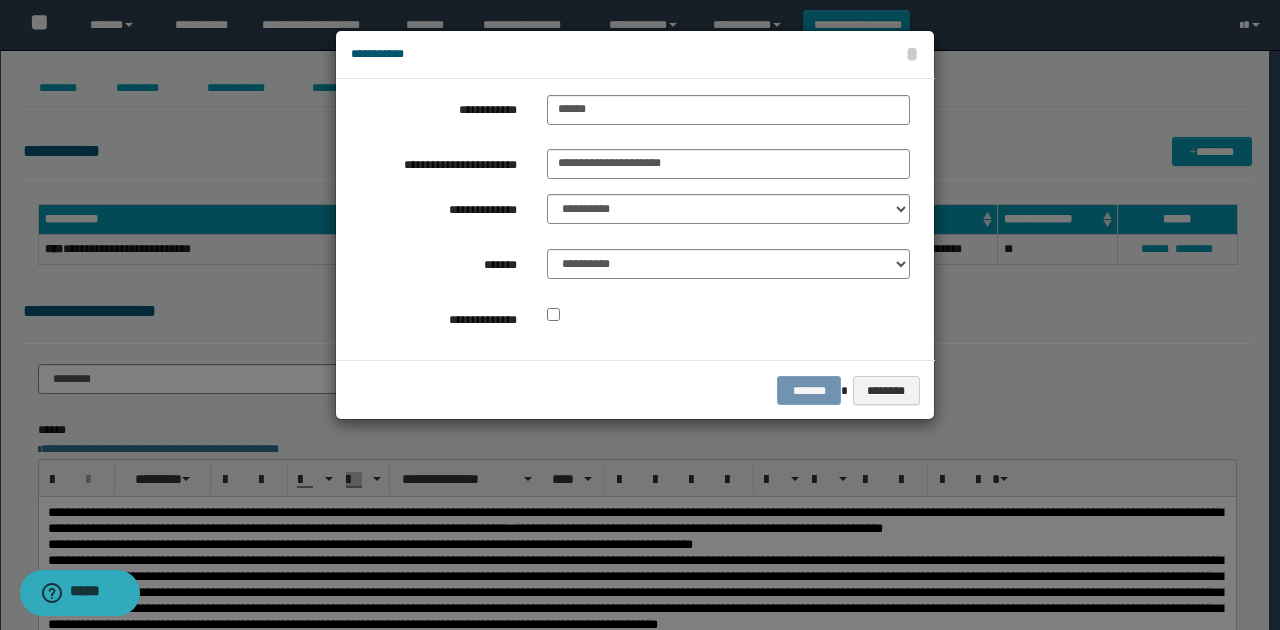 click on "**********" at bounding box center (630, 219) 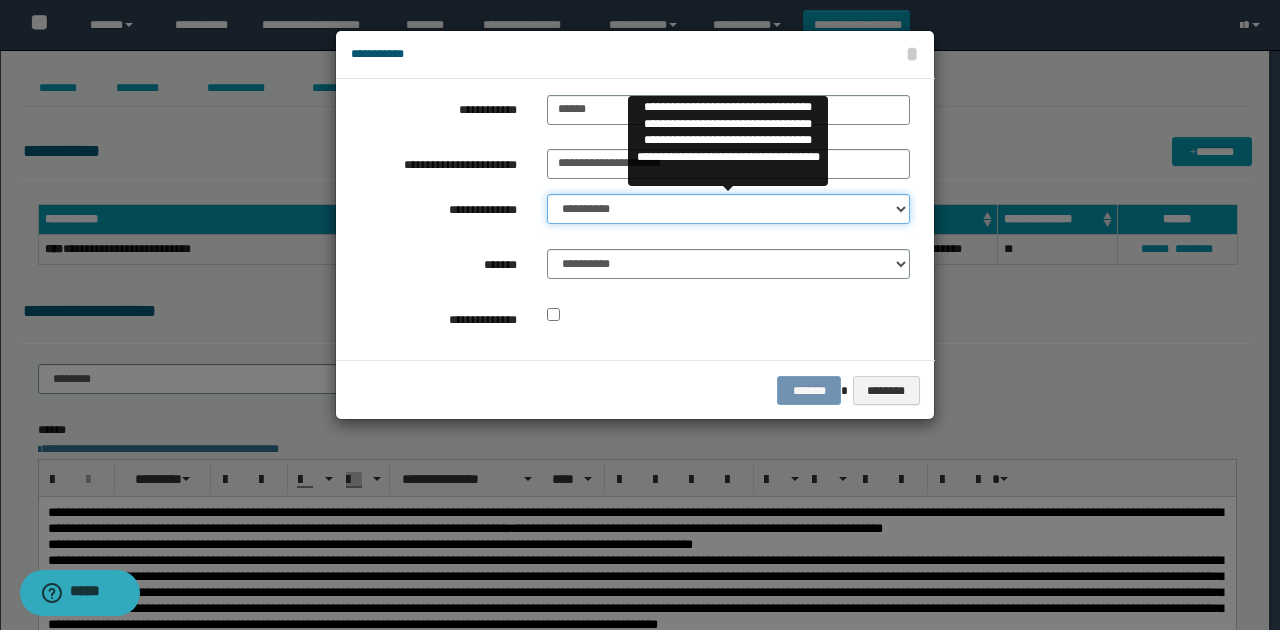 click on "**********" at bounding box center [728, 209] 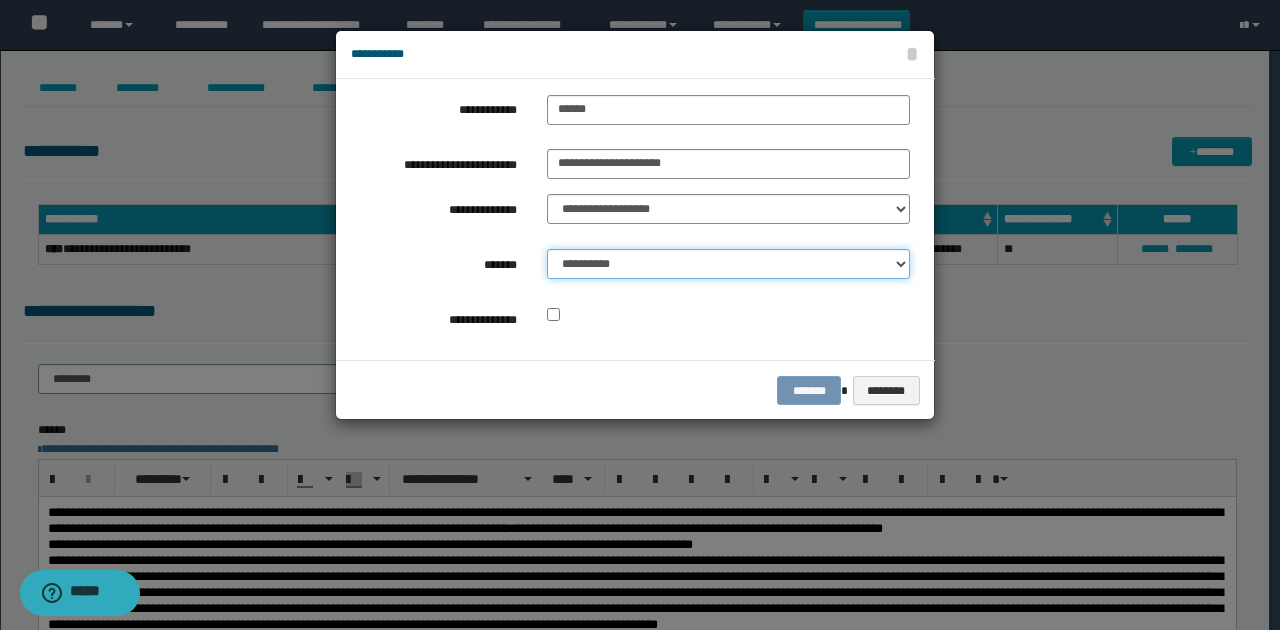 drag, startPoint x: 640, startPoint y: 252, endPoint x: 636, endPoint y: 268, distance: 16.492422 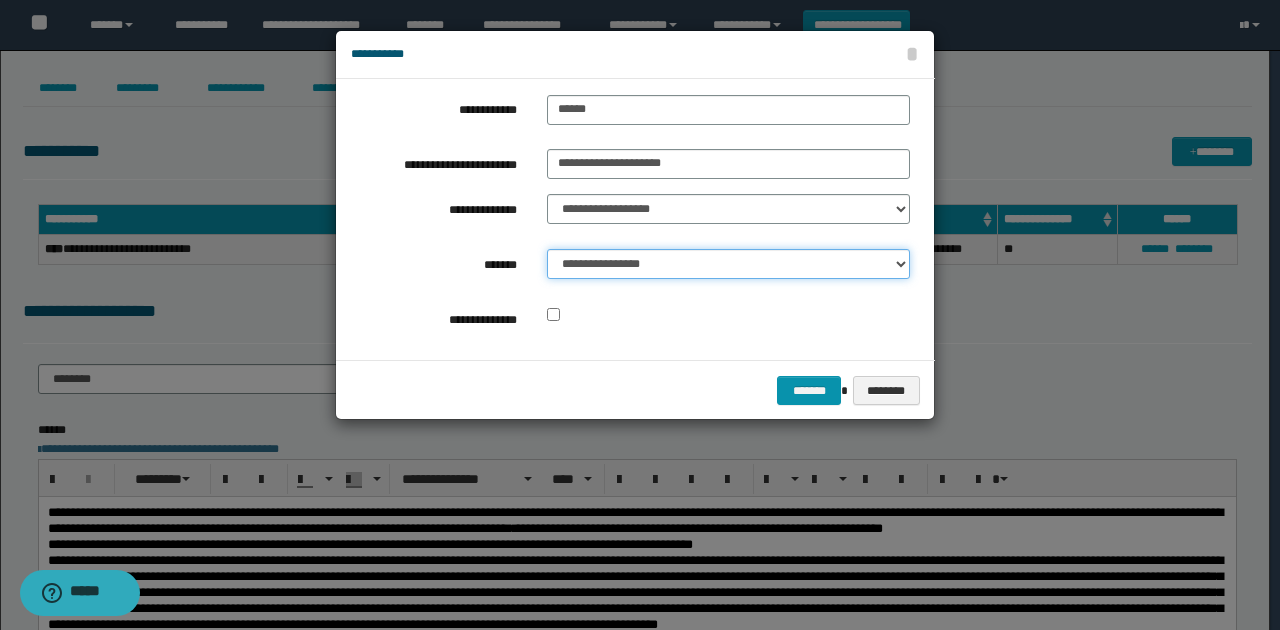 click on "**********" at bounding box center (728, 264) 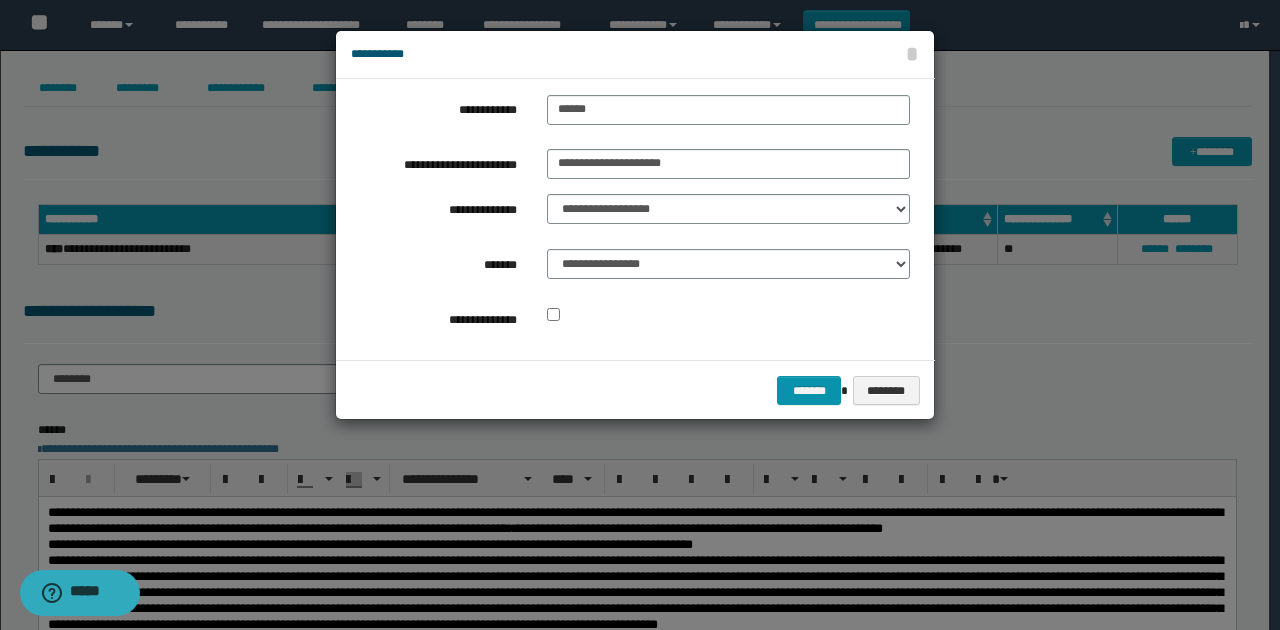drag, startPoint x: 668, startPoint y: 312, endPoint x: 792, endPoint y: 371, distance: 137.32079 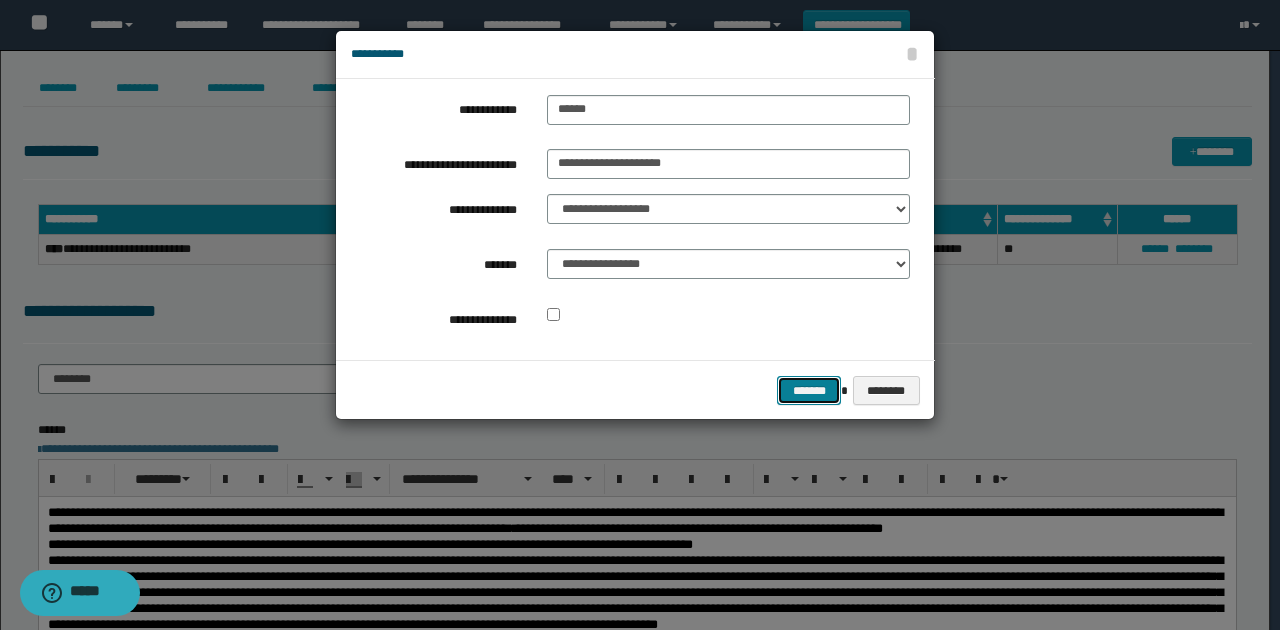 click on "*******" at bounding box center [809, 390] 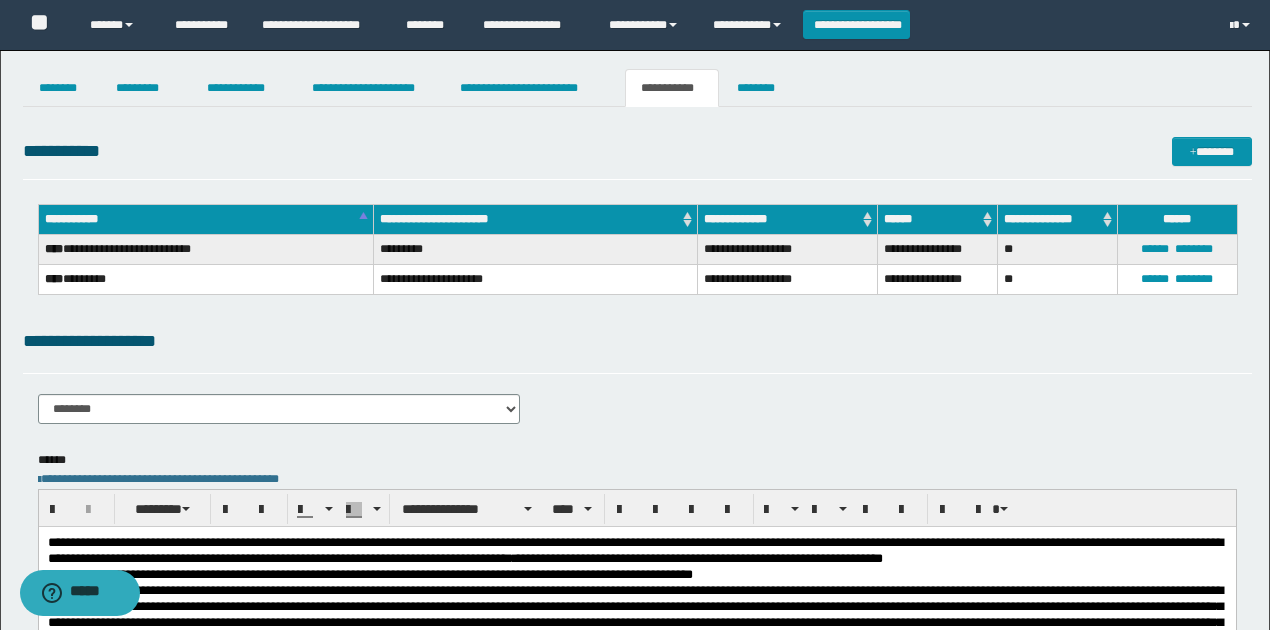 click on "**********" at bounding box center (637, 151) 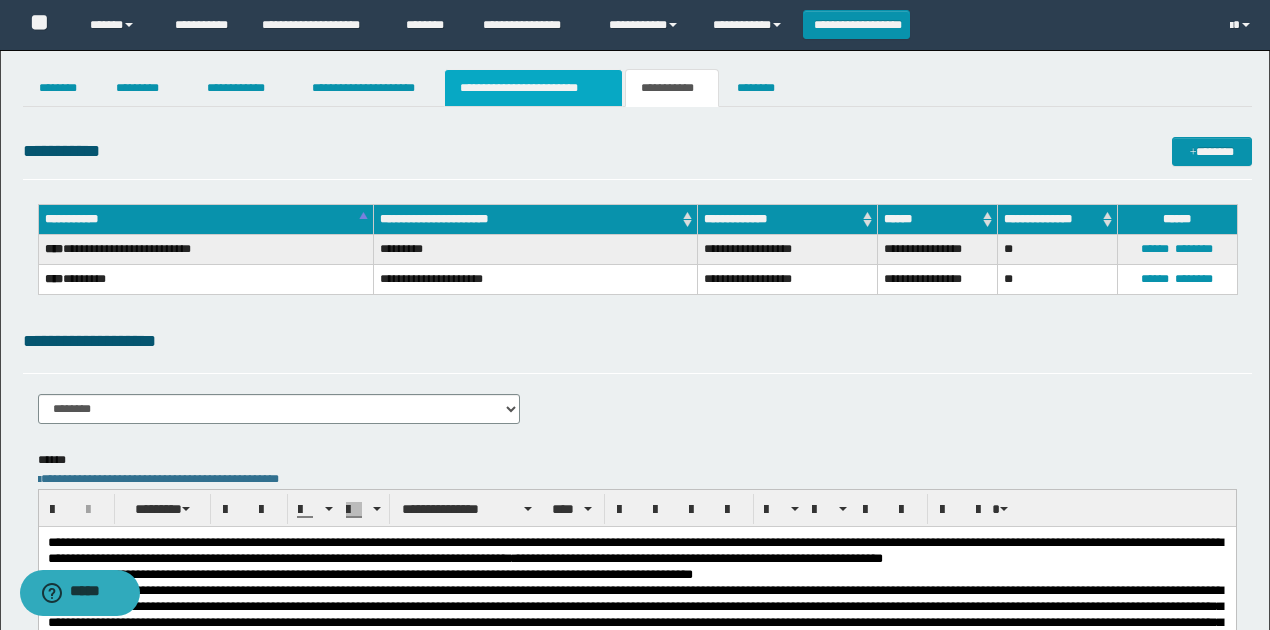 click on "**********" at bounding box center [533, 88] 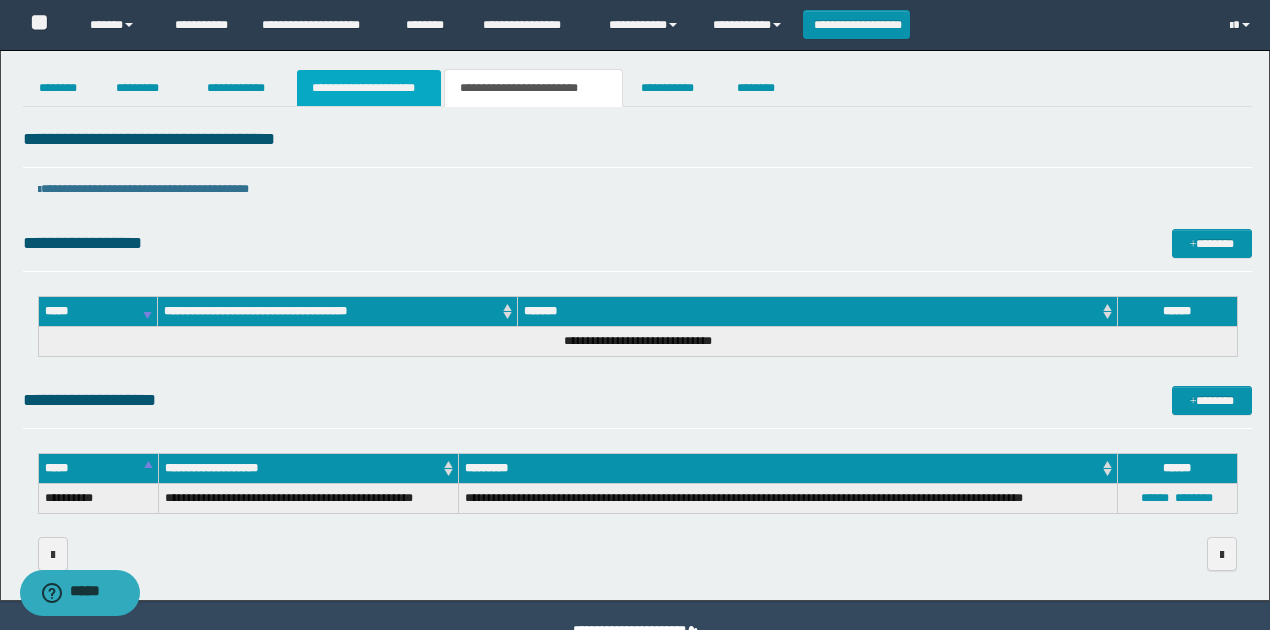 click on "**********" at bounding box center (369, 88) 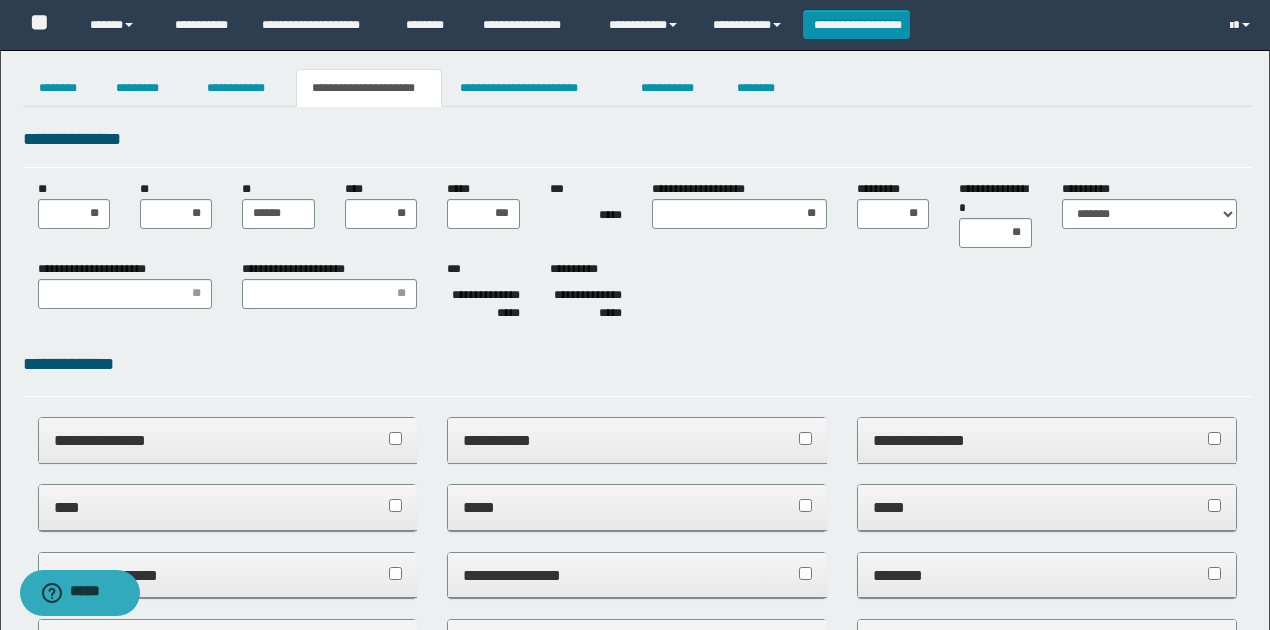 click on "**********" at bounding box center (637, 1029) 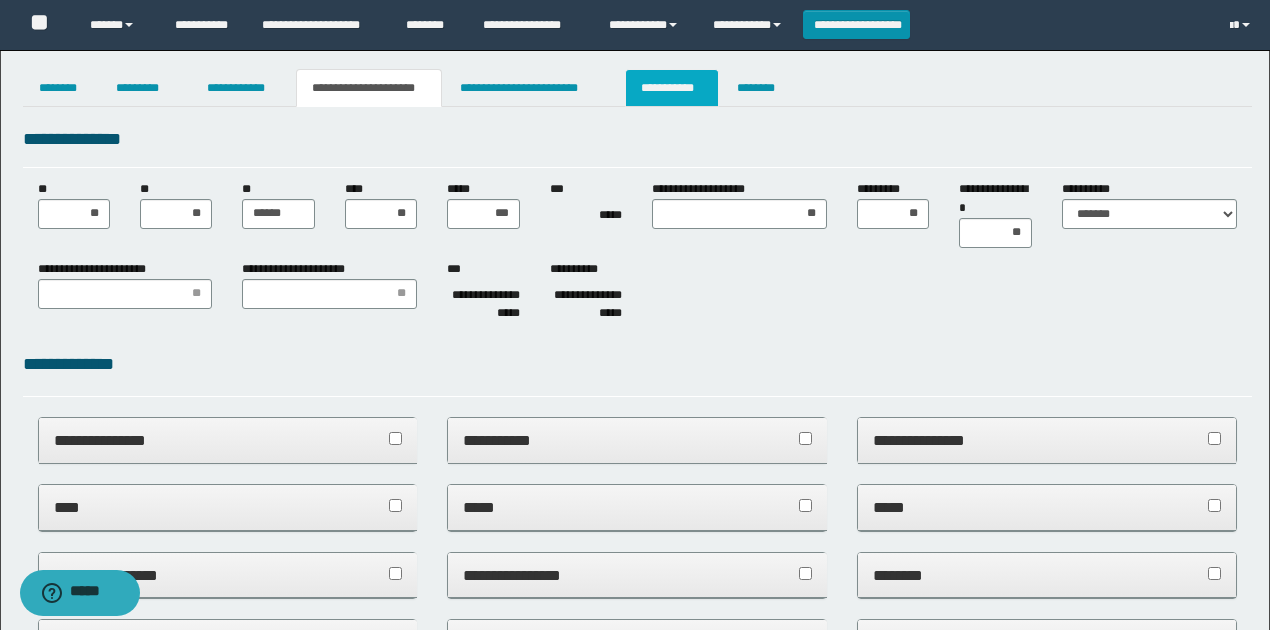 click on "**********" at bounding box center (672, 88) 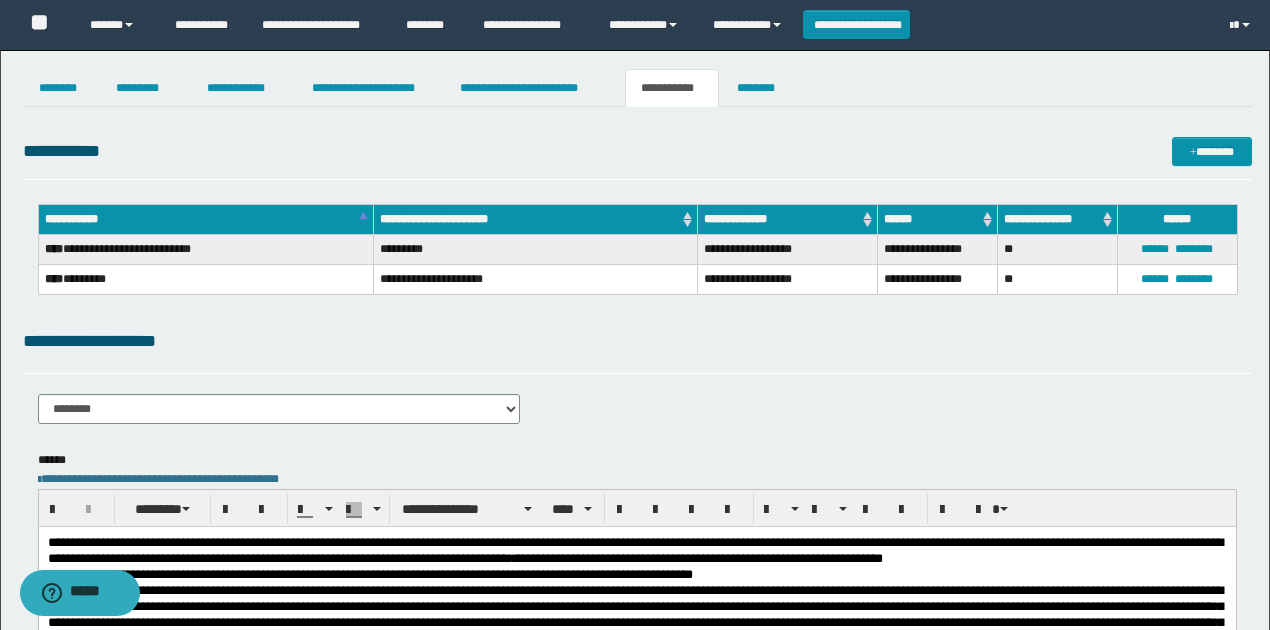 click on "**********" at bounding box center [637, 341] 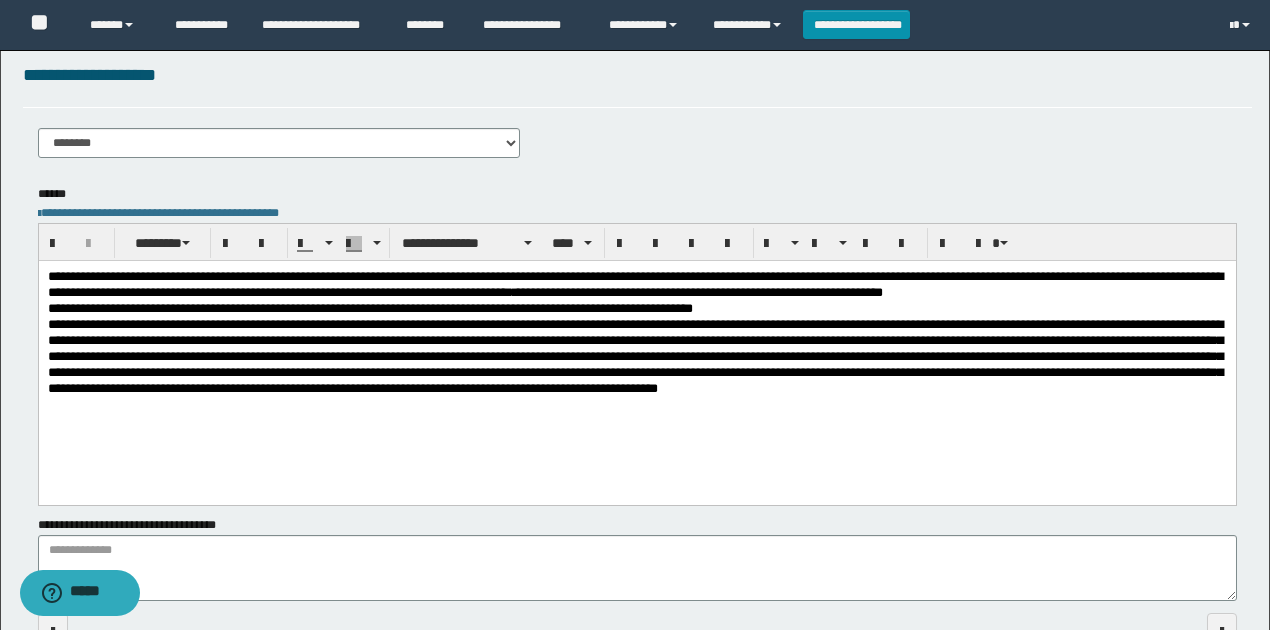 scroll, scrollTop: 0, scrollLeft: 0, axis: both 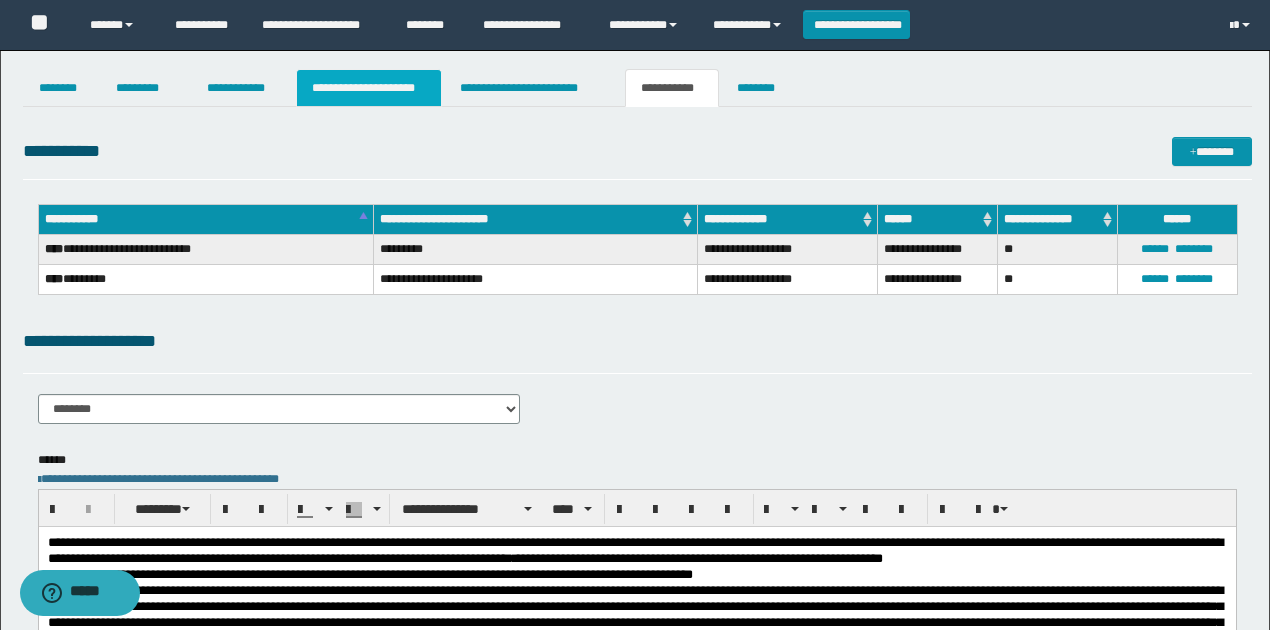 click on "**********" at bounding box center (369, 88) 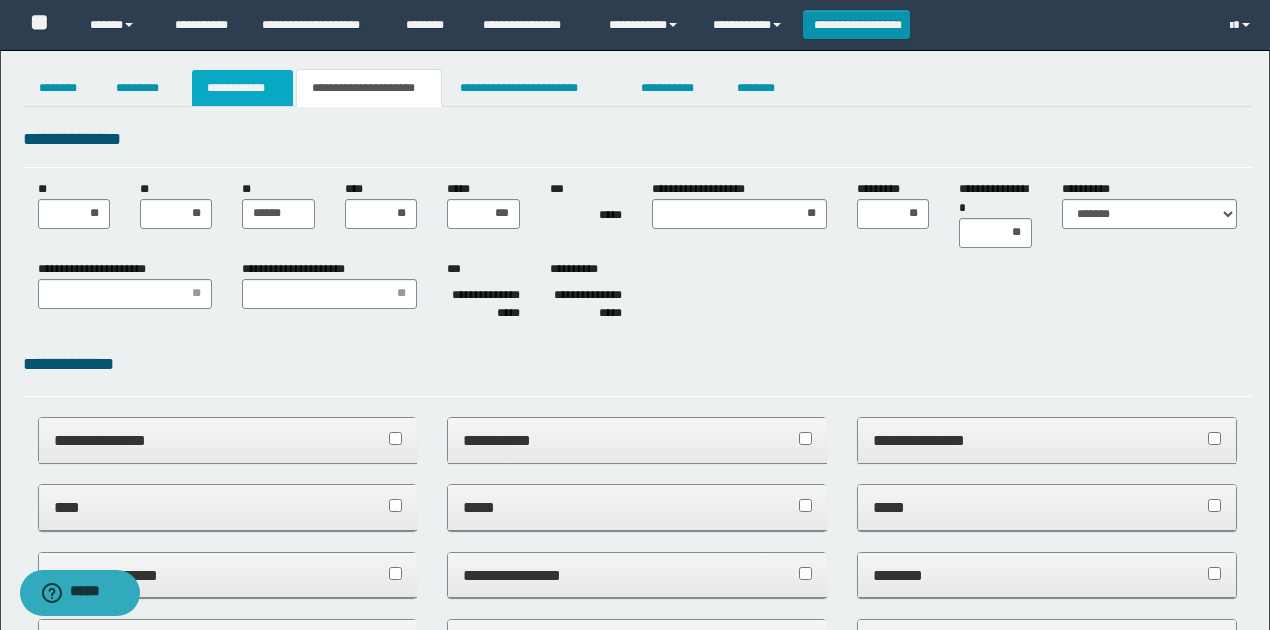 click on "**********" at bounding box center [243, 88] 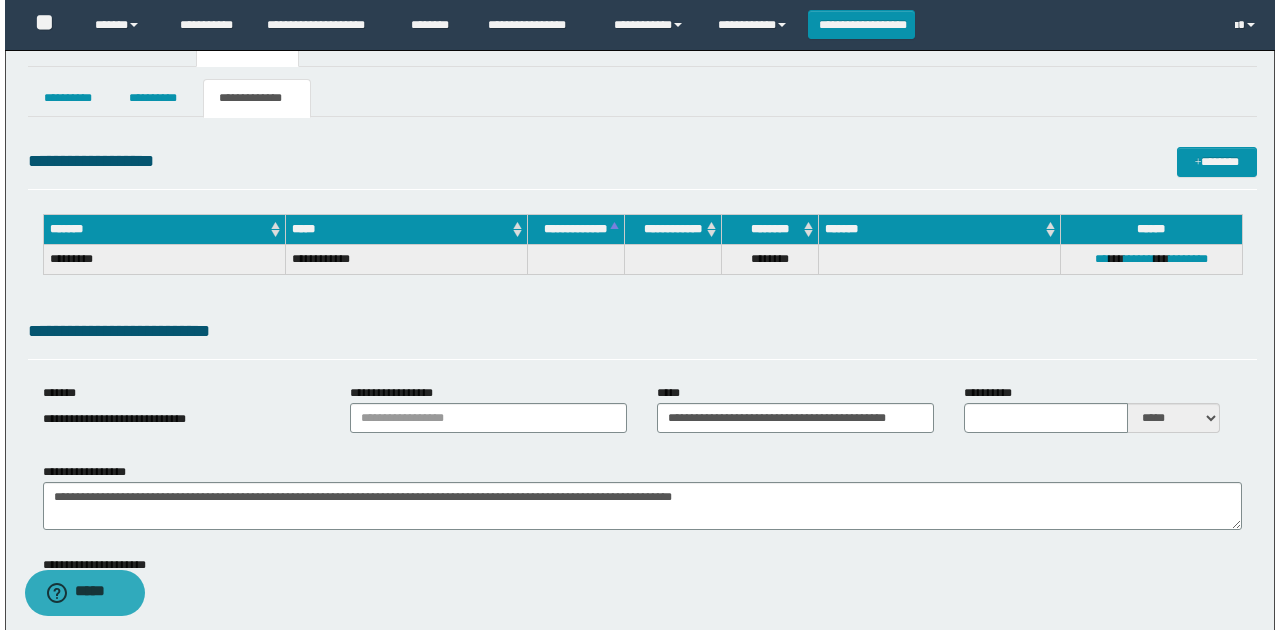 scroll, scrollTop: 0, scrollLeft: 0, axis: both 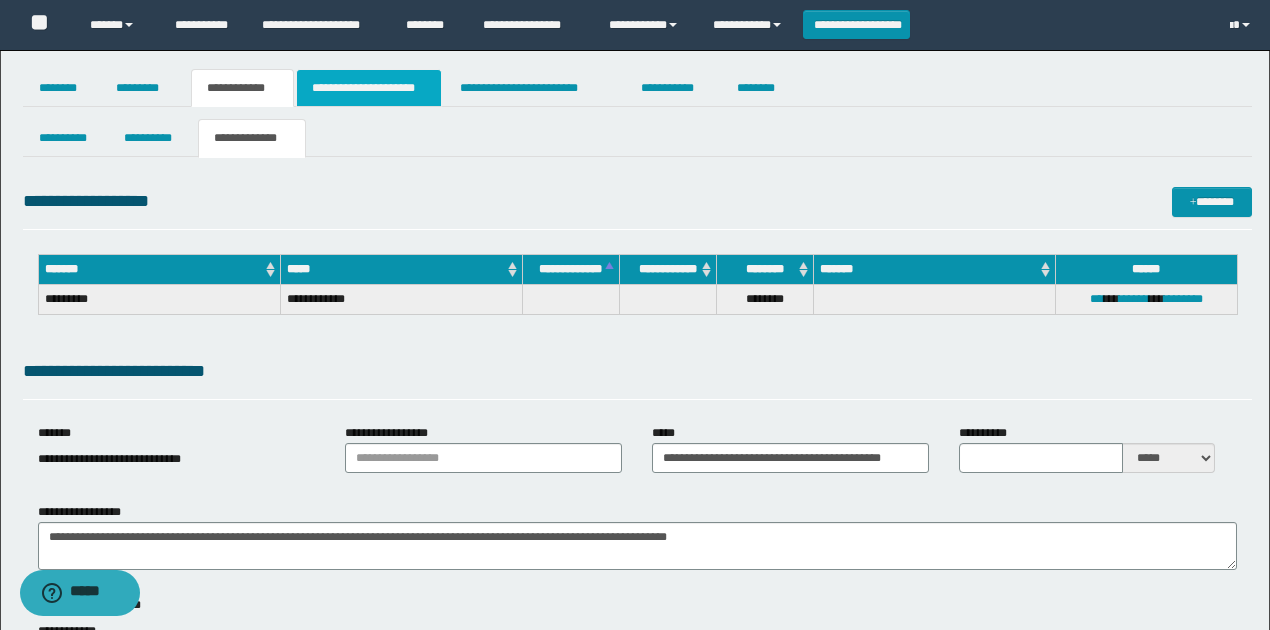 click on "**********" at bounding box center [369, 88] 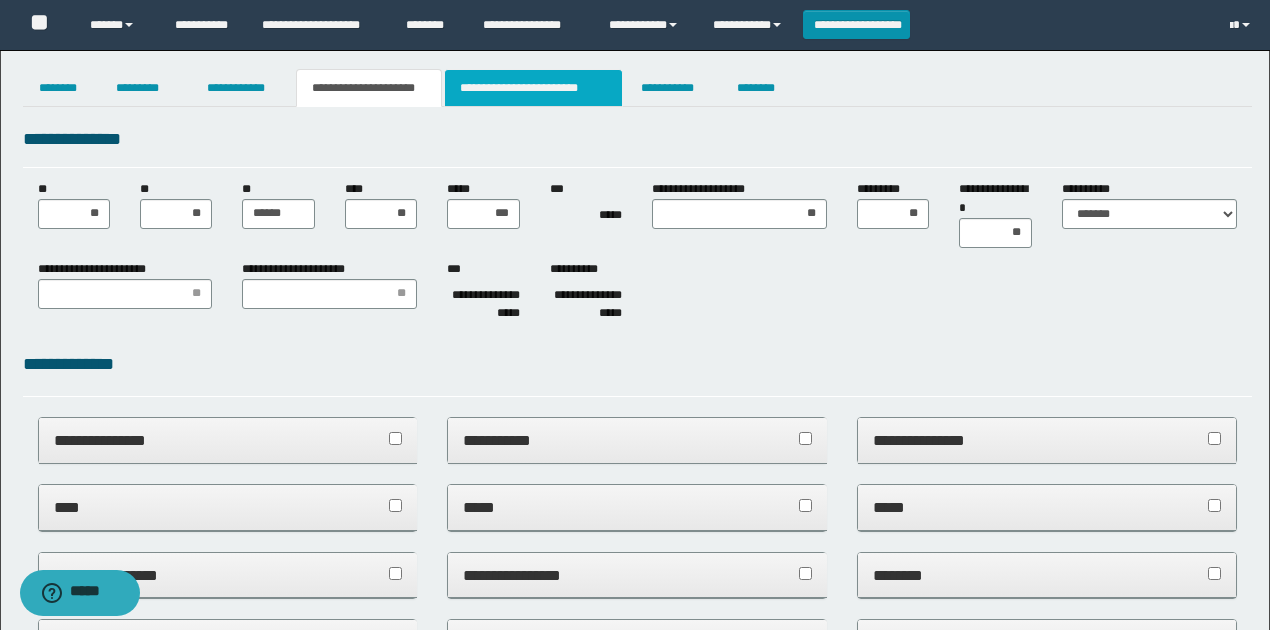 drag, startPoint x: 512, startPoint y: 90, endPoint x: 470, endPoint y: 96, distance: 42.426407 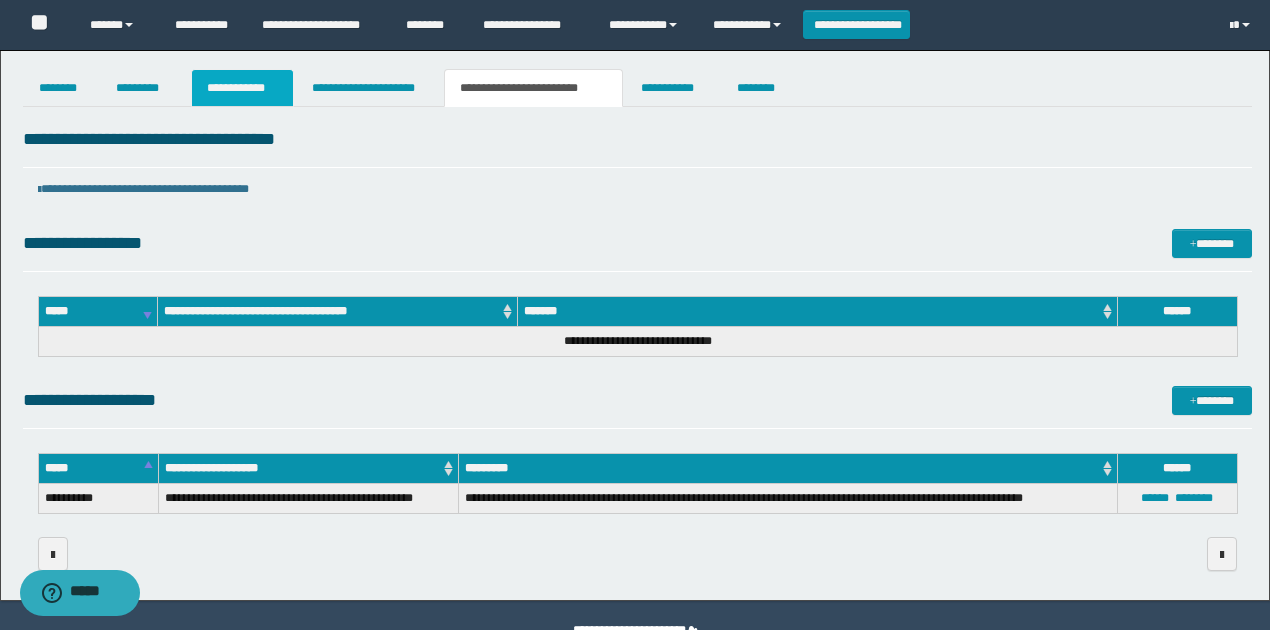 click on "**********" at bounding box center [243, 88] 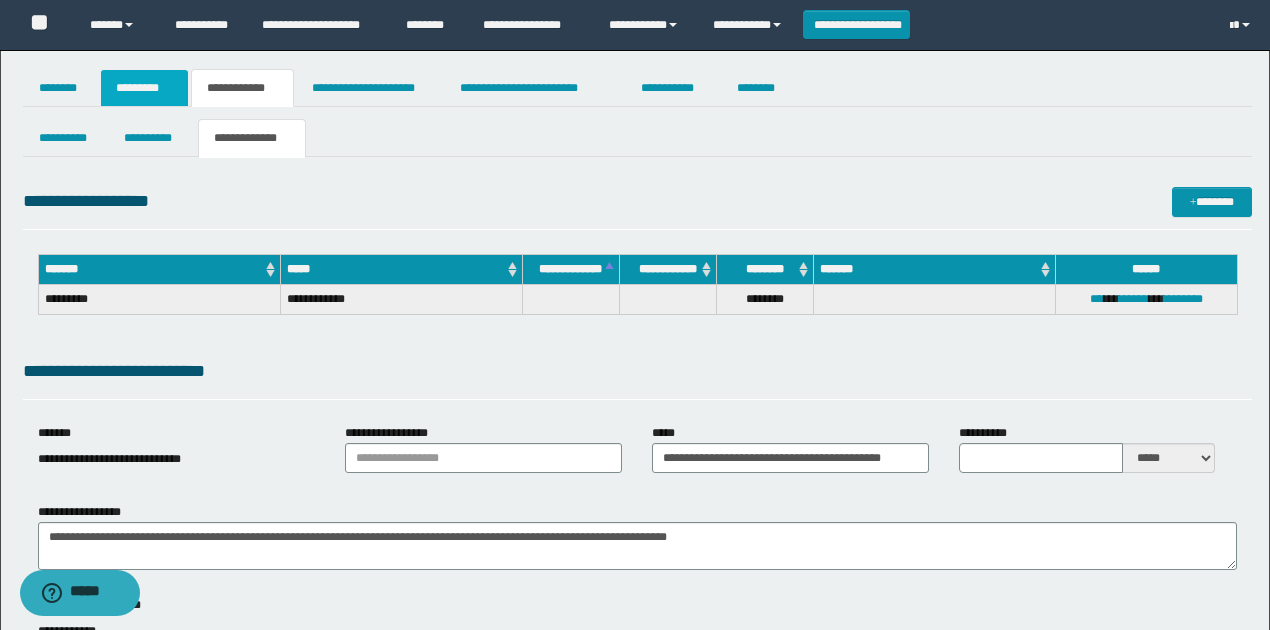 click on "*********" at bounding box center (144, 88) 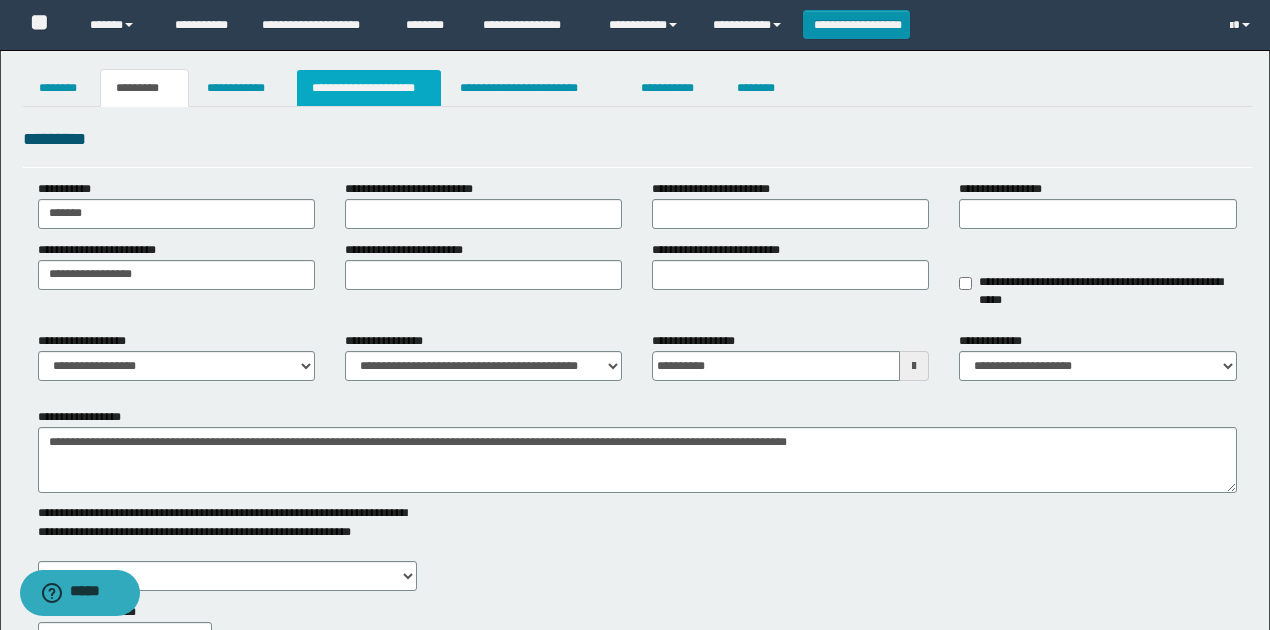 click on "**********" at bounding box center (369, 88) 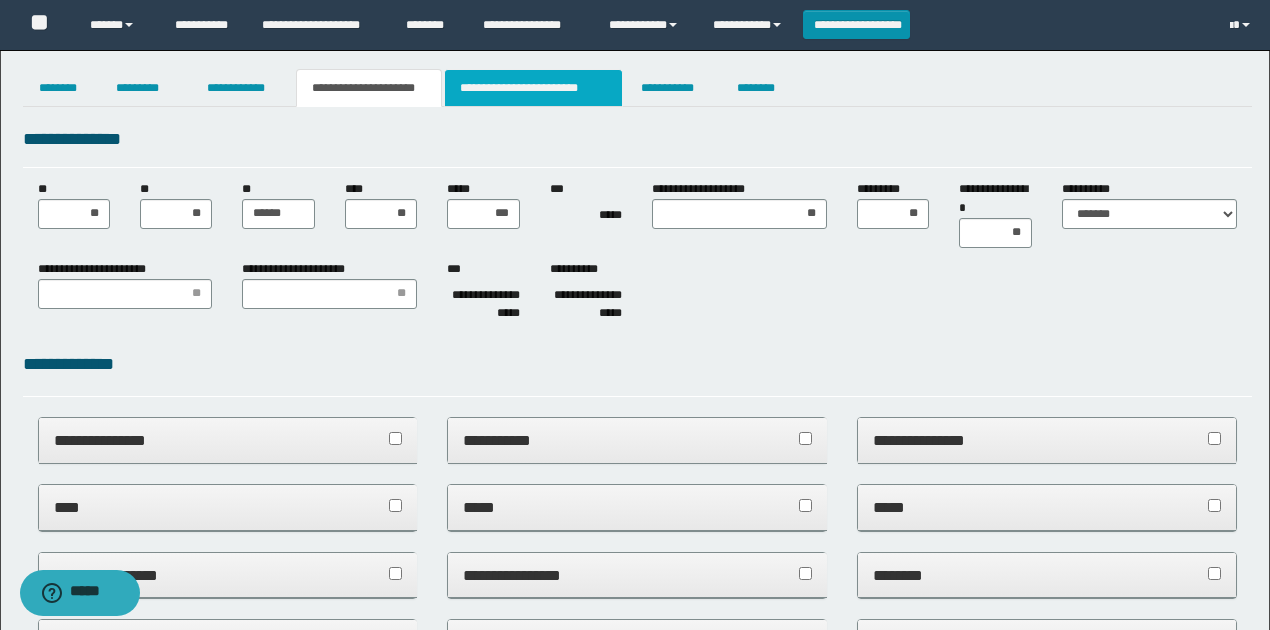 click on "**********" at bounding box center (533, 88) 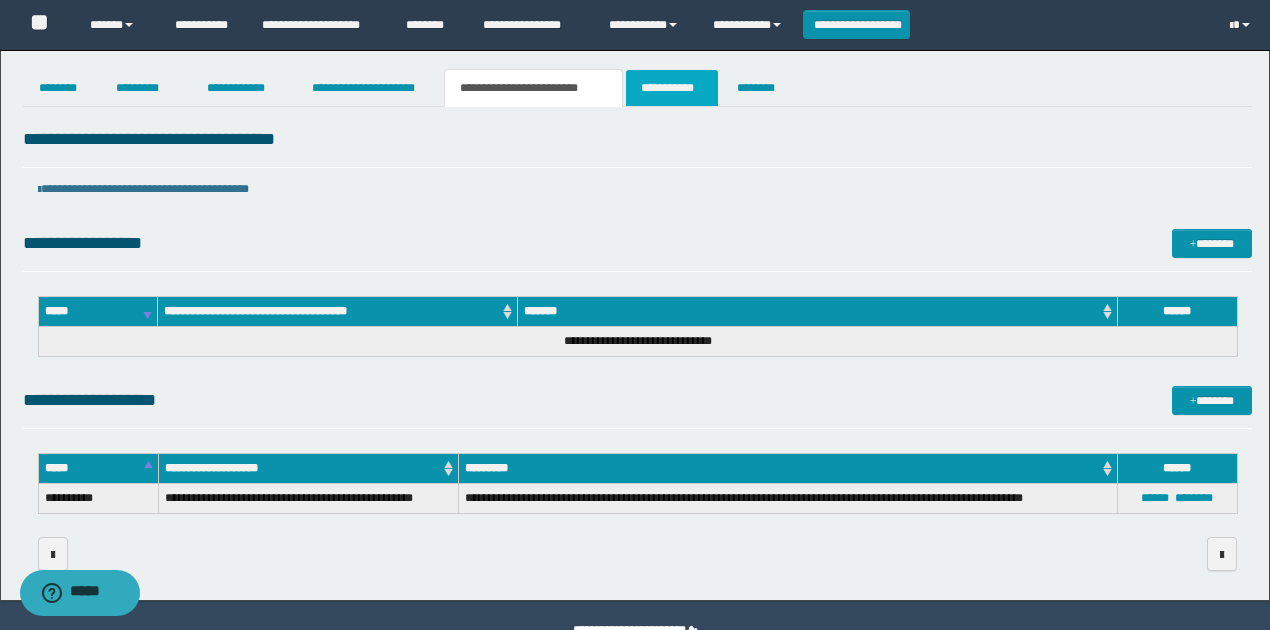 click on "**********" at bounding box center [672, 88] 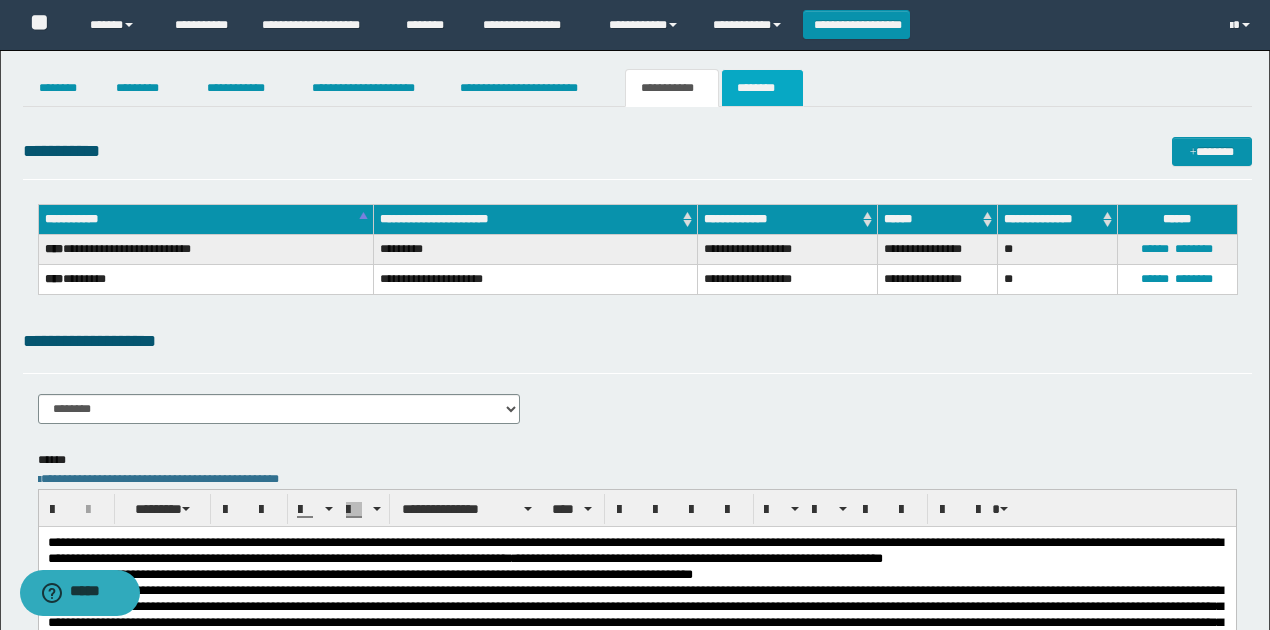 click on "********" at bounding box center [762, 88] 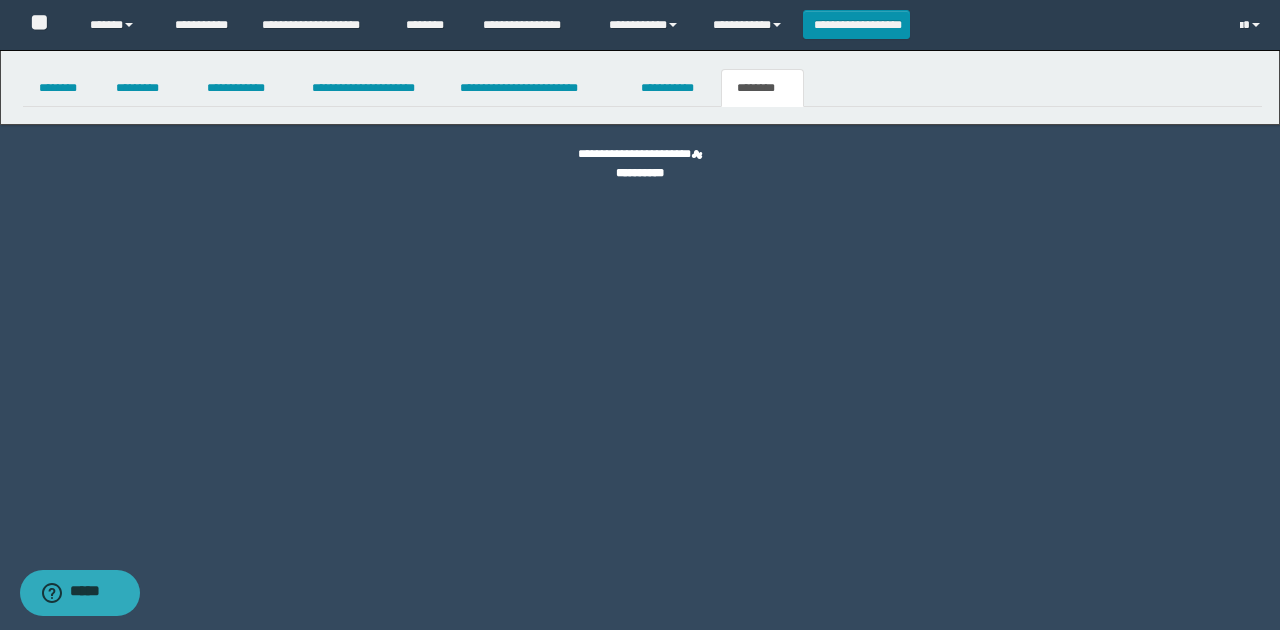 select 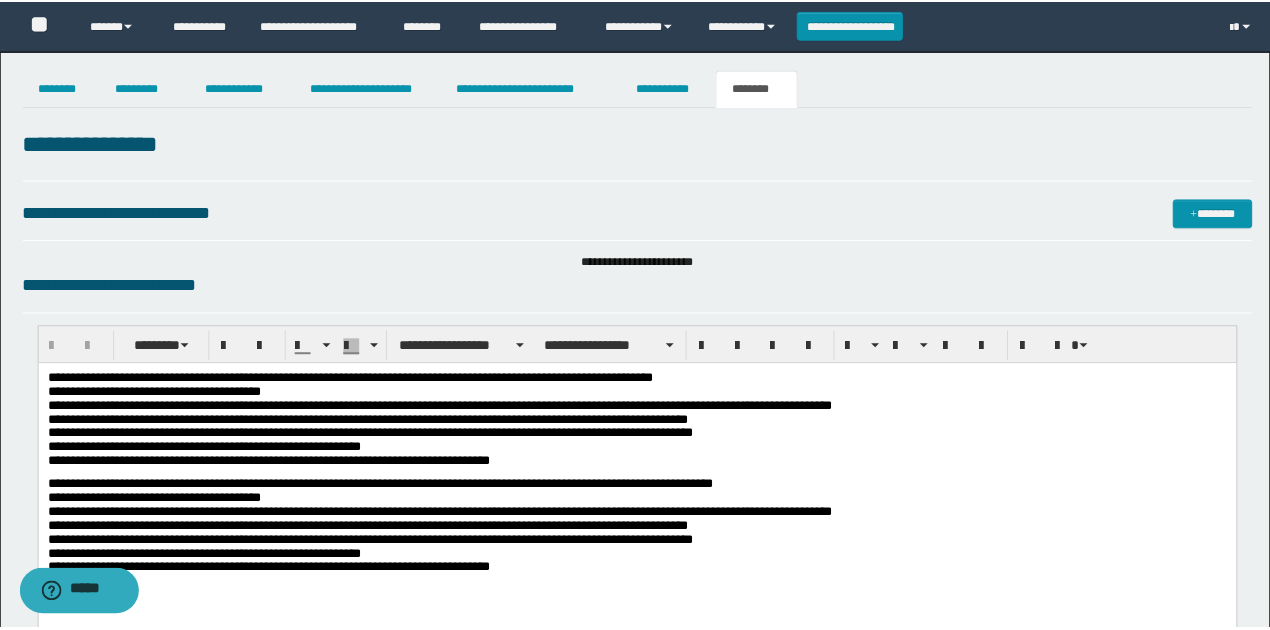 scroll, scrollTop: 0, scrollLeft: 0, axis: both 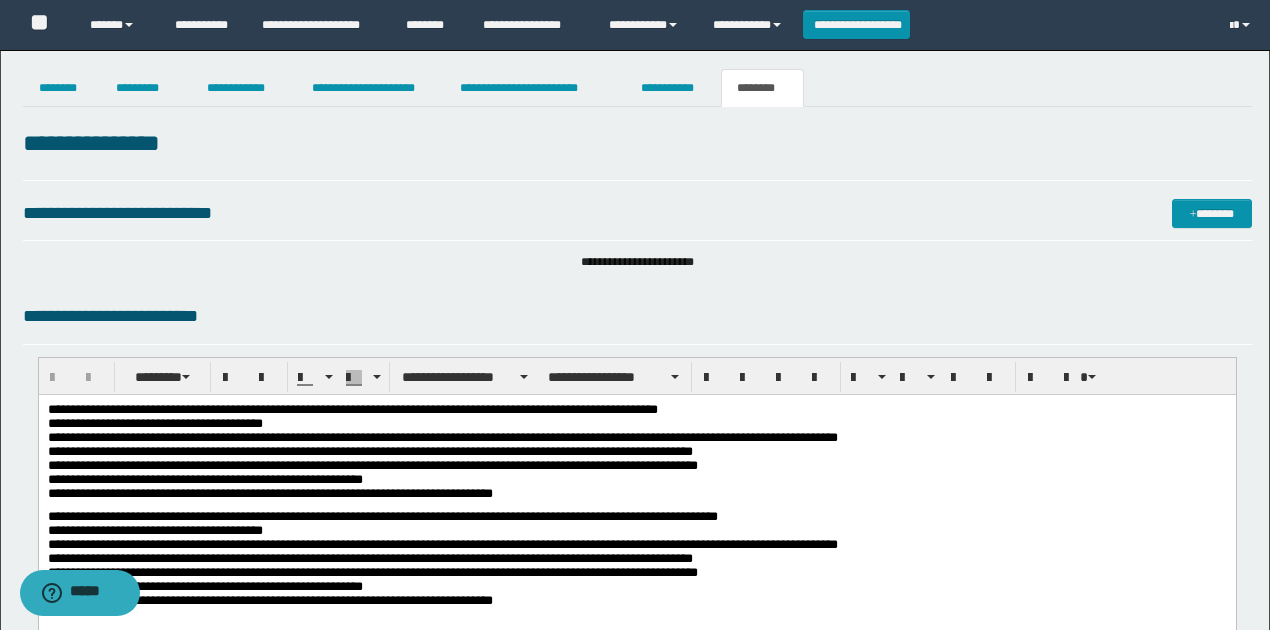 click on "**********" at bounding box center (637, 456) 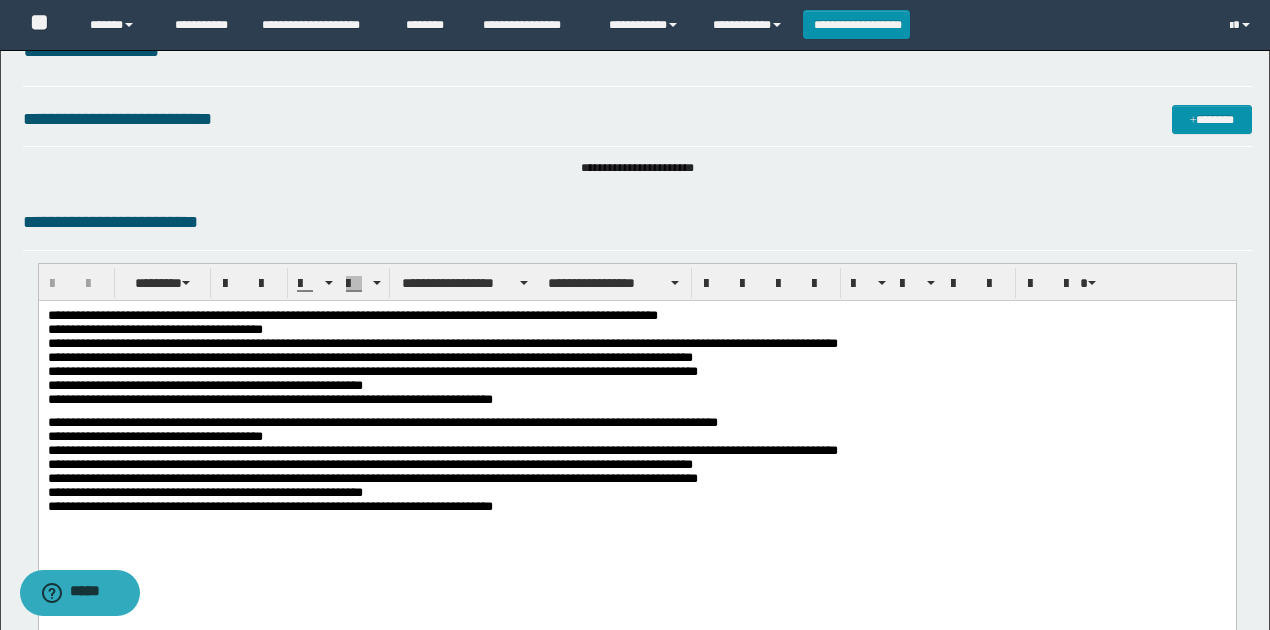 scroll, scrollTop: 200, scrollLeft: 0, axis: vertical 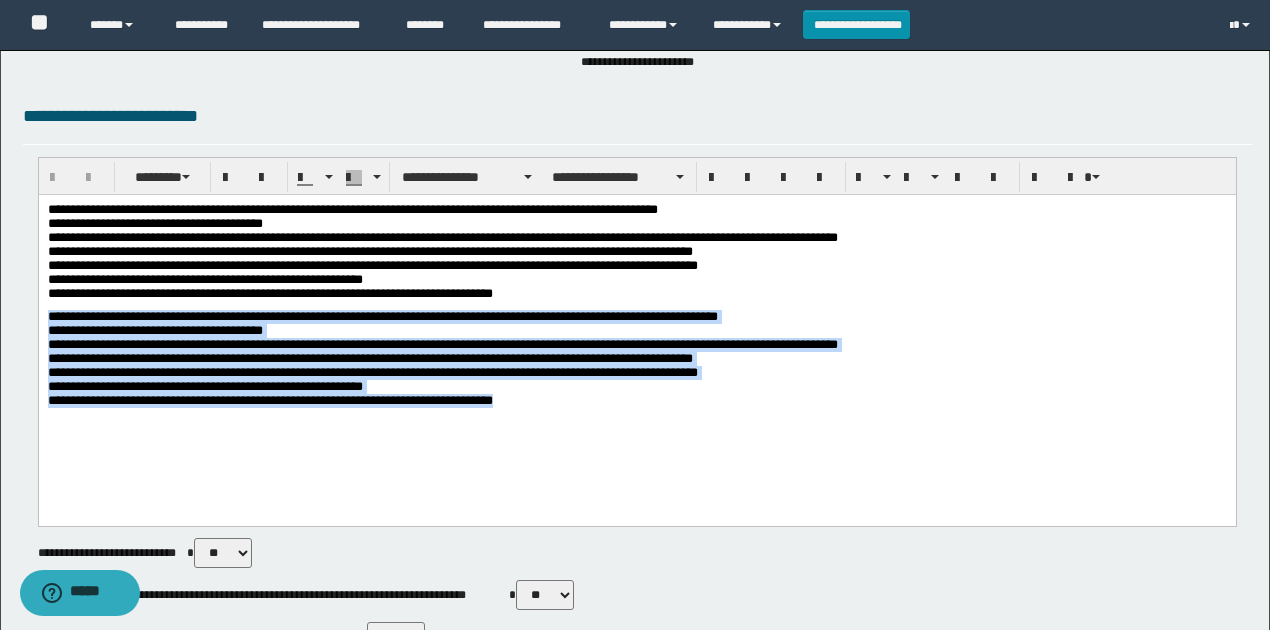 drag, startPoint x: 52, startPoint y: 314, endPoint x: 600, endPoint y: 430, distance: 560.1428 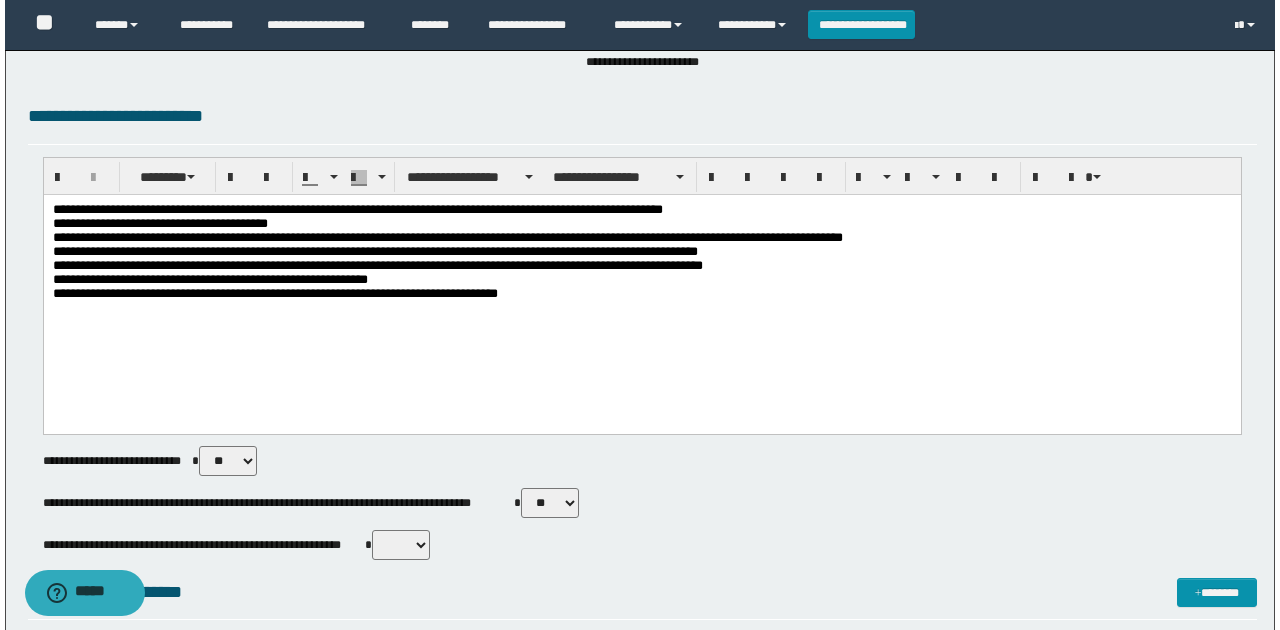 scroll, scrollTop: 0, scrollLeft: 0, axis: both 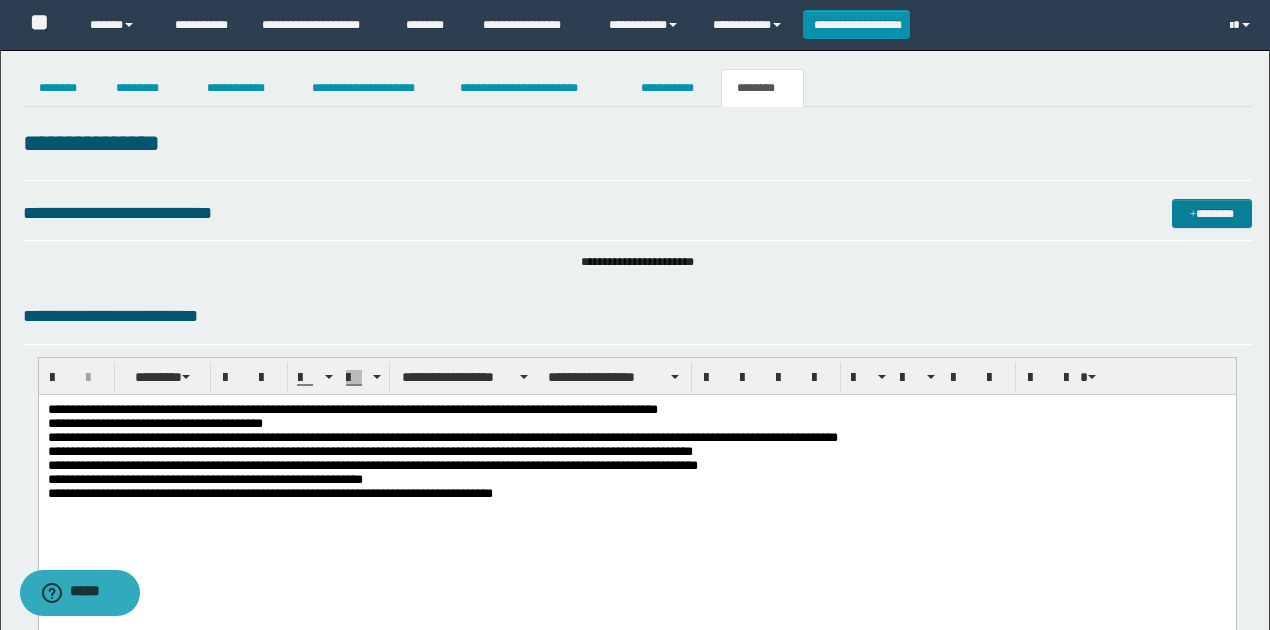 click on "*******" at bounding box center (1211, 213) 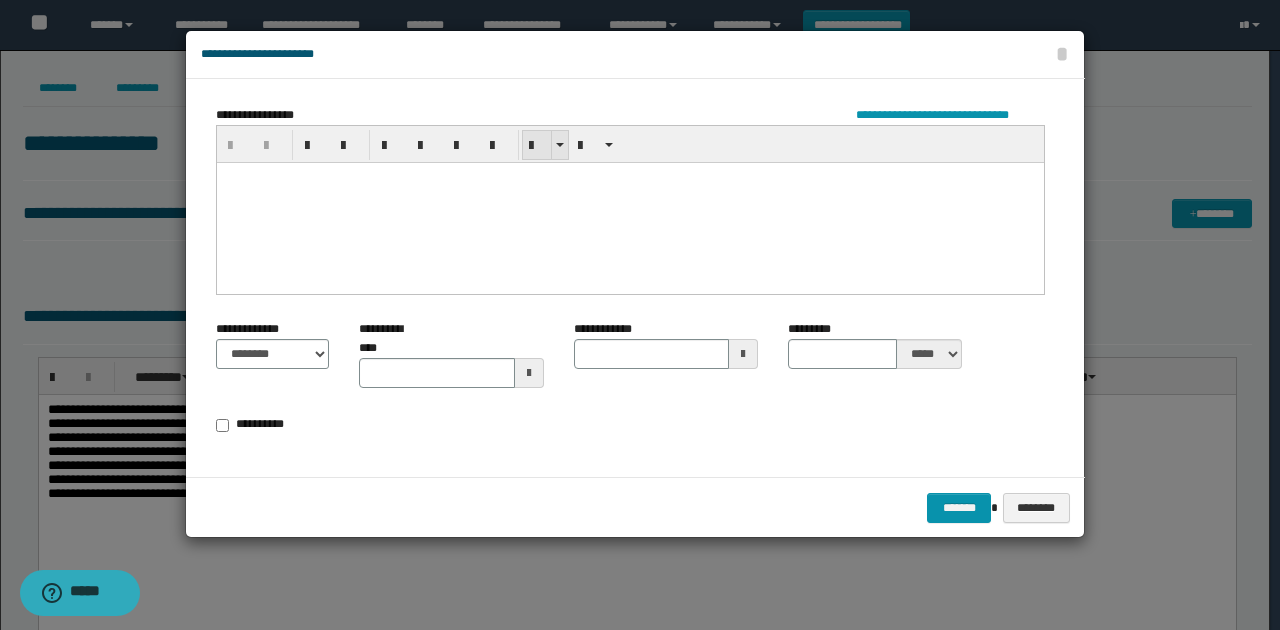 drag, startPoint x: 522, startPoint y: 144, endPoint x: 223, endPoint y: 15, distance: 325.6409 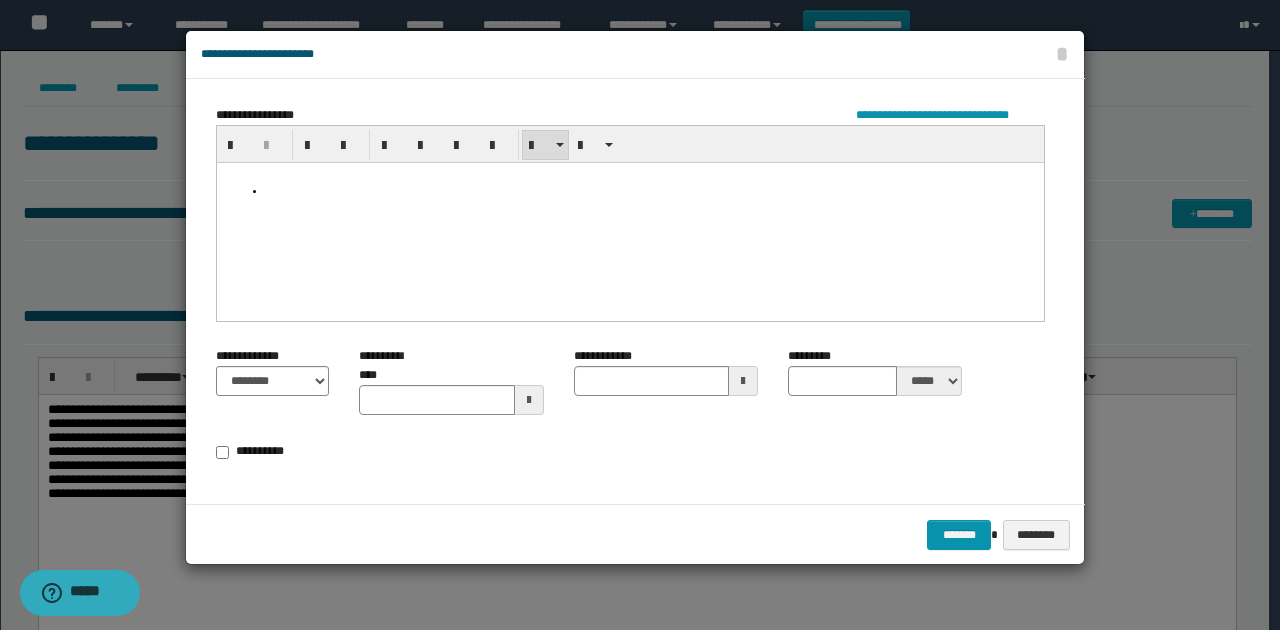 type 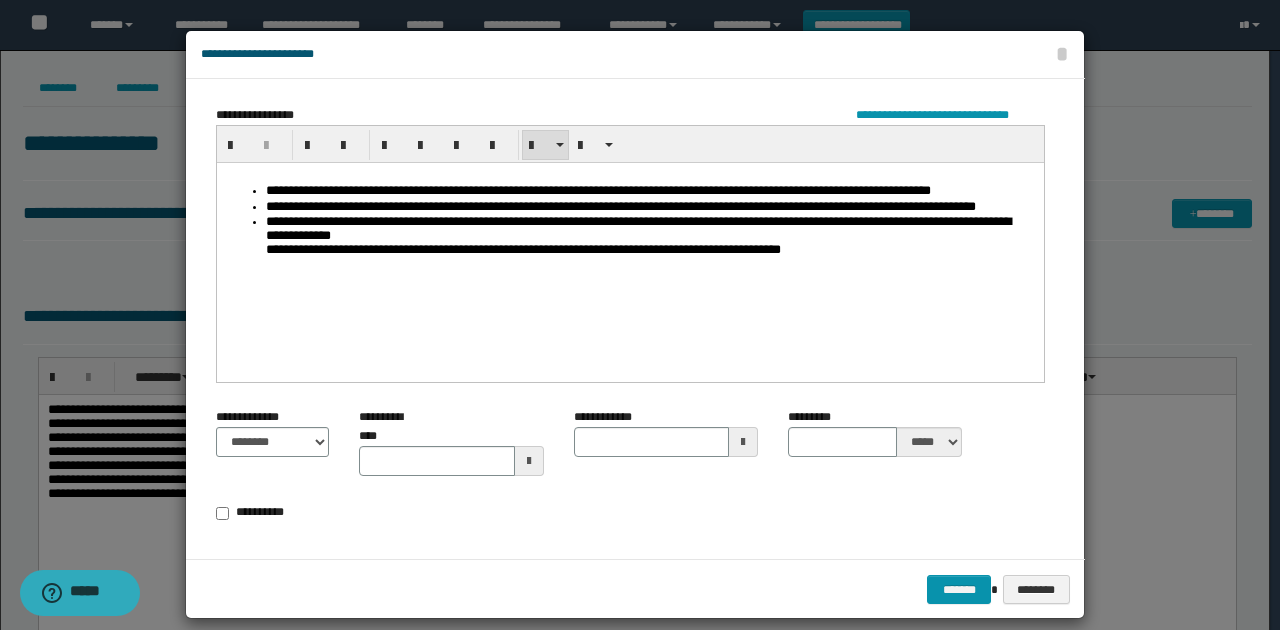 click on "**********" at bounding box center [650, 237] 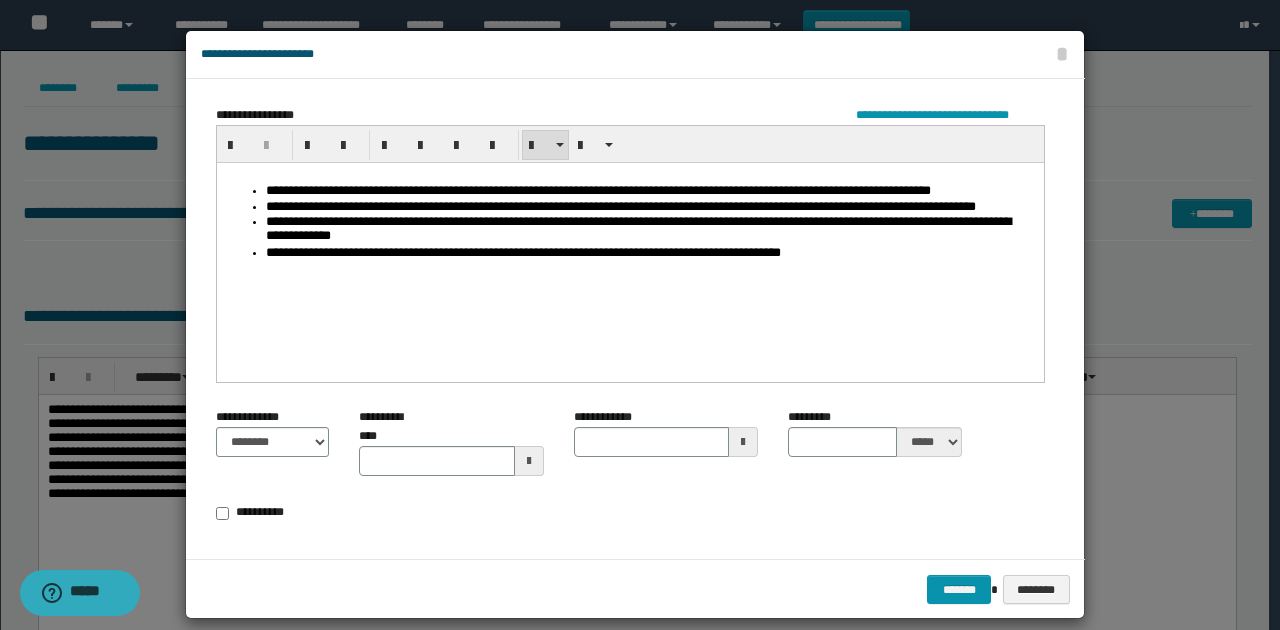 drag, startPoint x: 855, startPoint y: 263, endPoint x: 1058, endPoint y: 612, distance: 403.74496 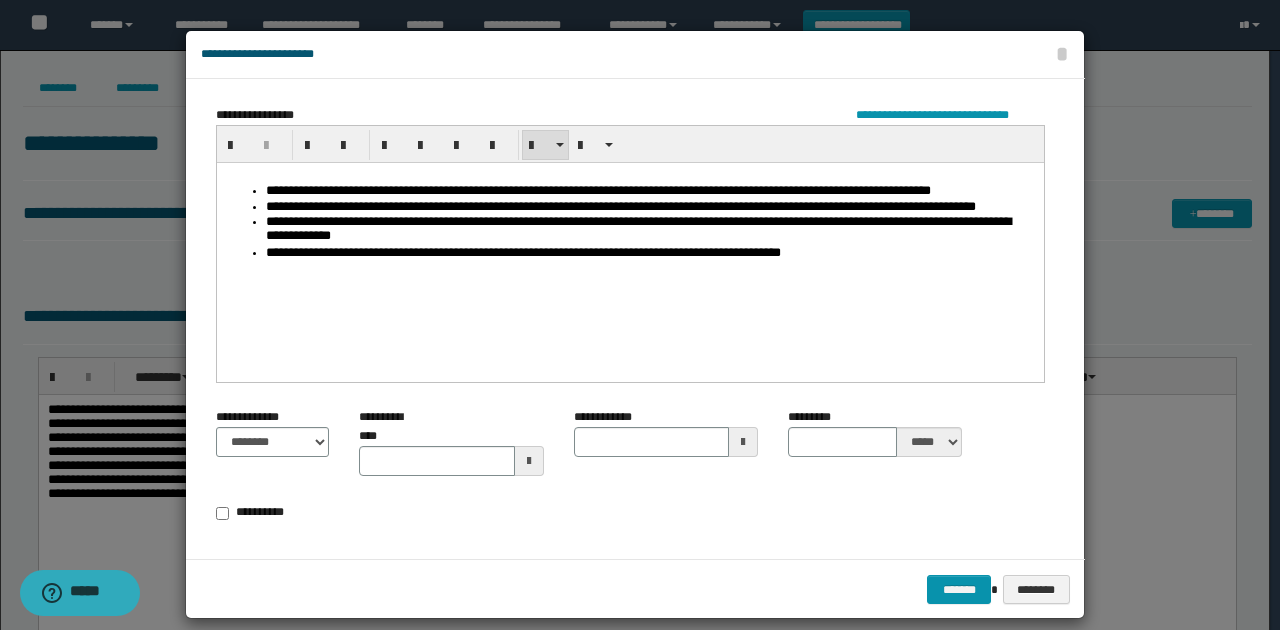 click on "*******
********" at bounding box center [635, 589] 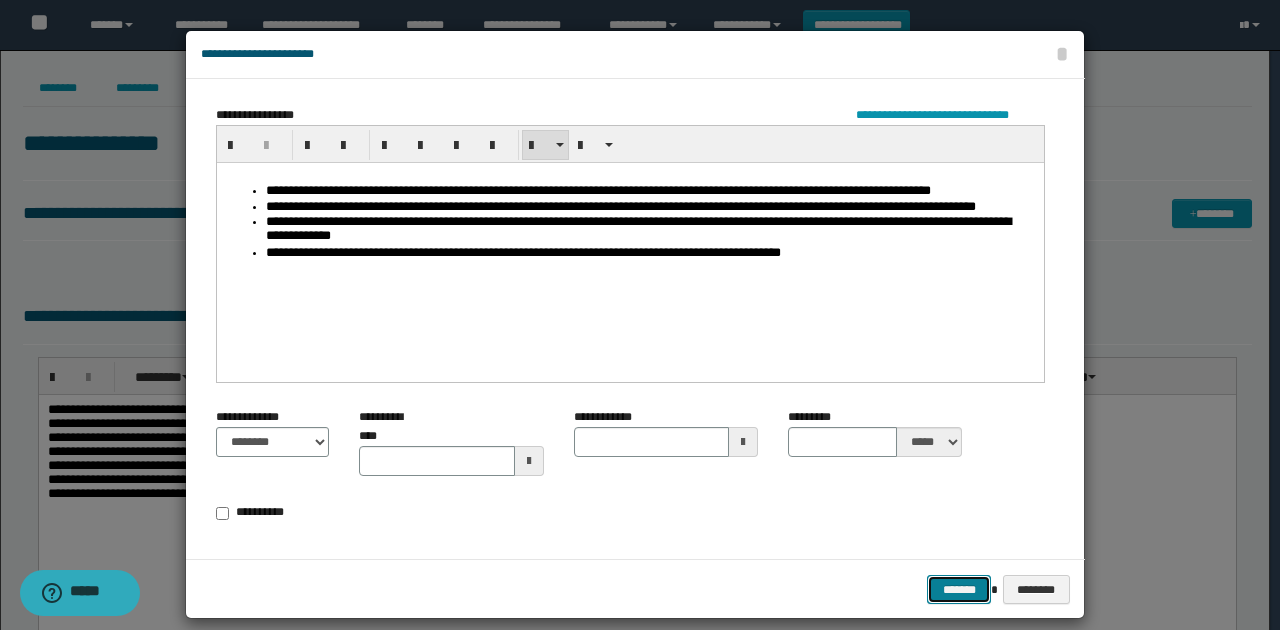 drag, startPoint x: 940, startPoint y: 588, endPoint x: 669, endPoint y: 502, distance: 284.31848 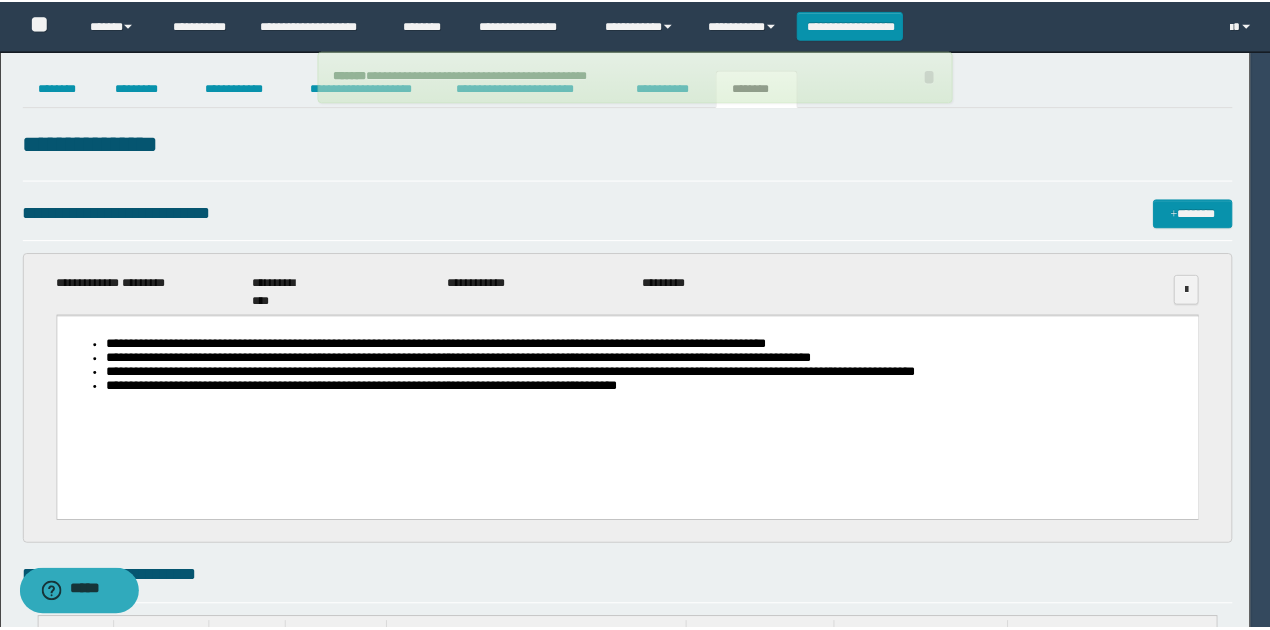 scroll, scrollTop: 0, scrollLeft: 0, axis: both 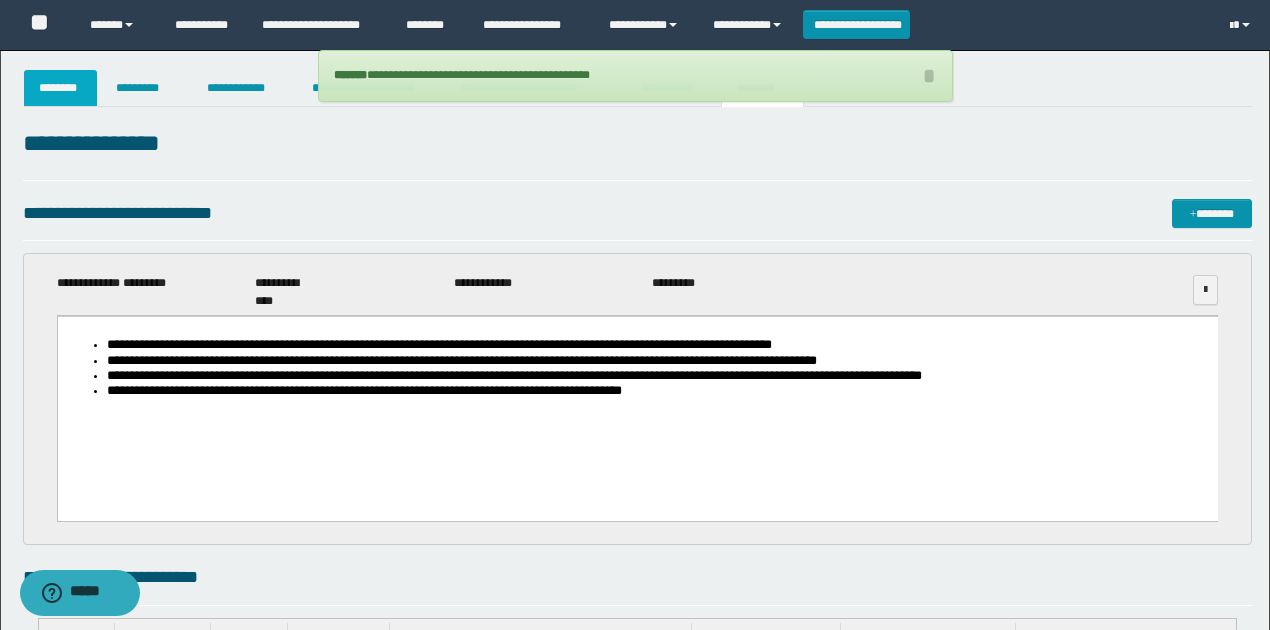 click on "********" at bounding box center (61, 88) 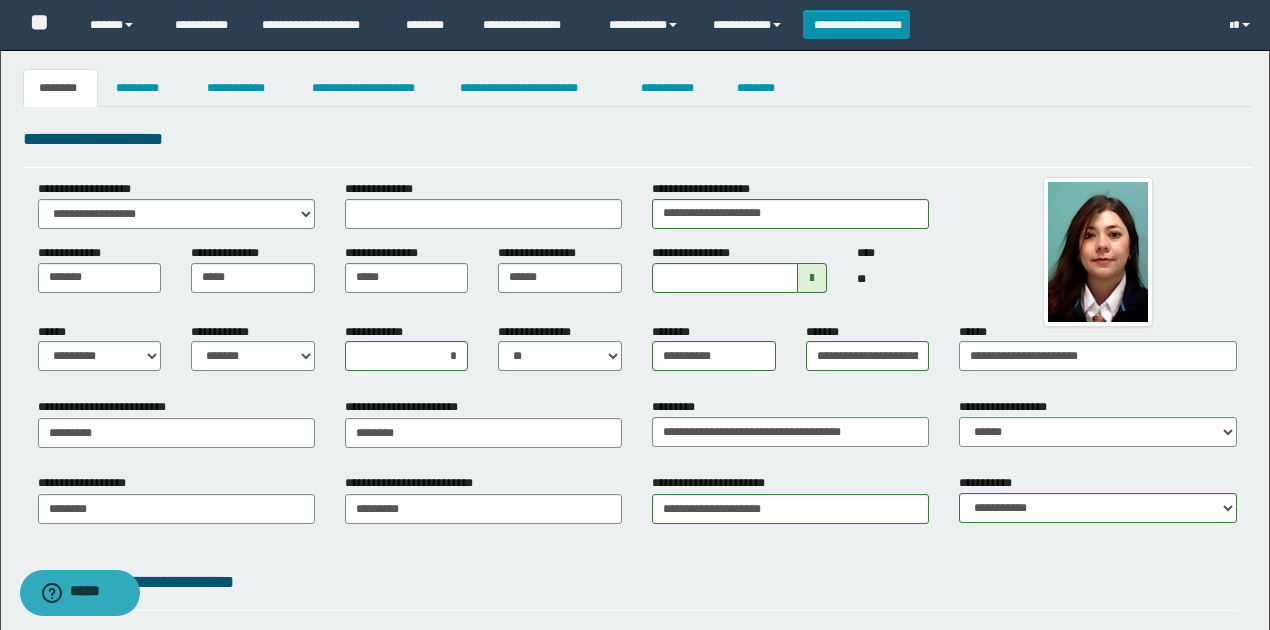 click on "**********" at bounding box center [637, 515] 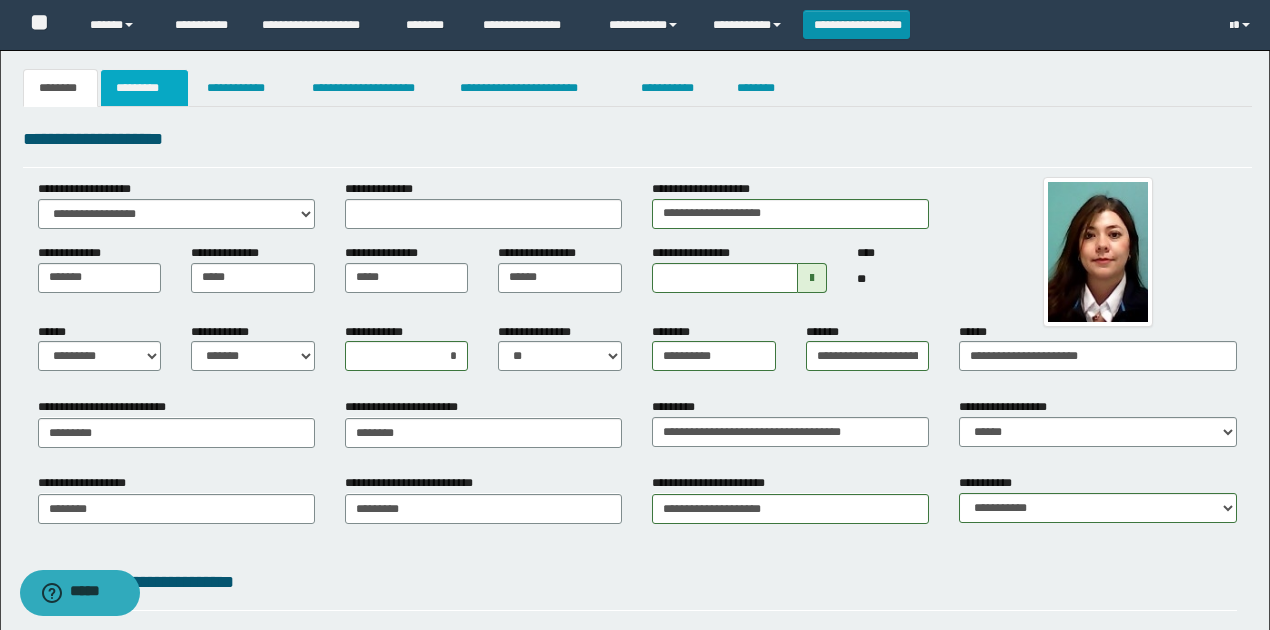 click on "*********" at bounding box center (144, 88) 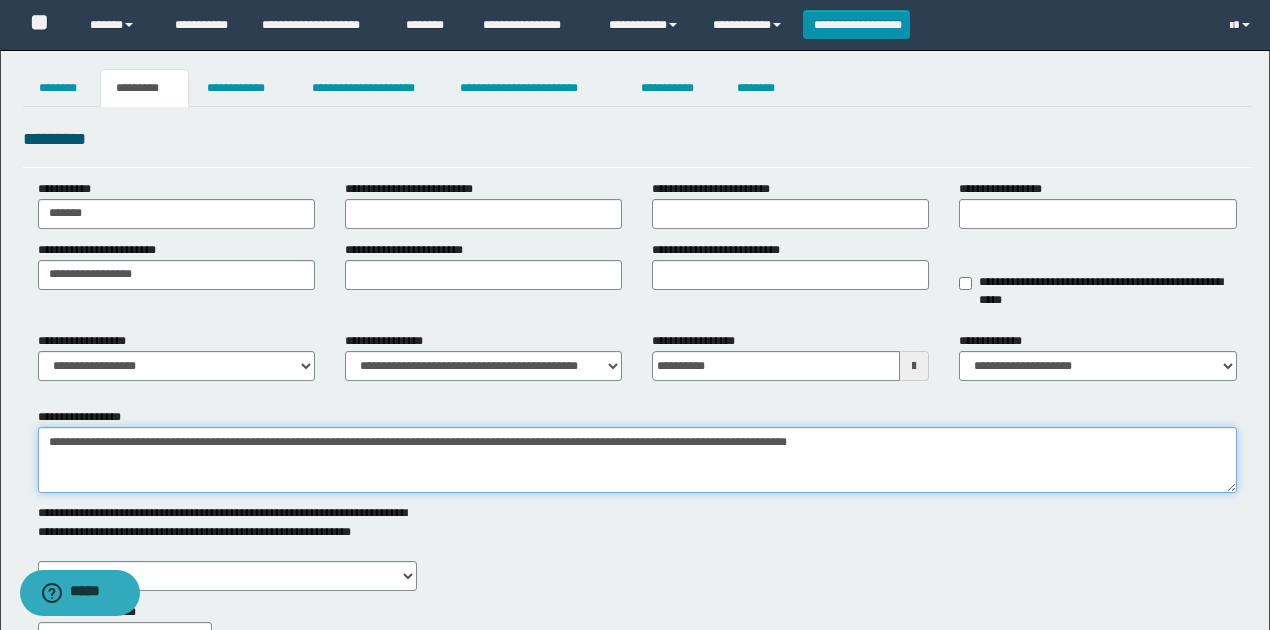 click on "**********" at bounding box center [637, 460] 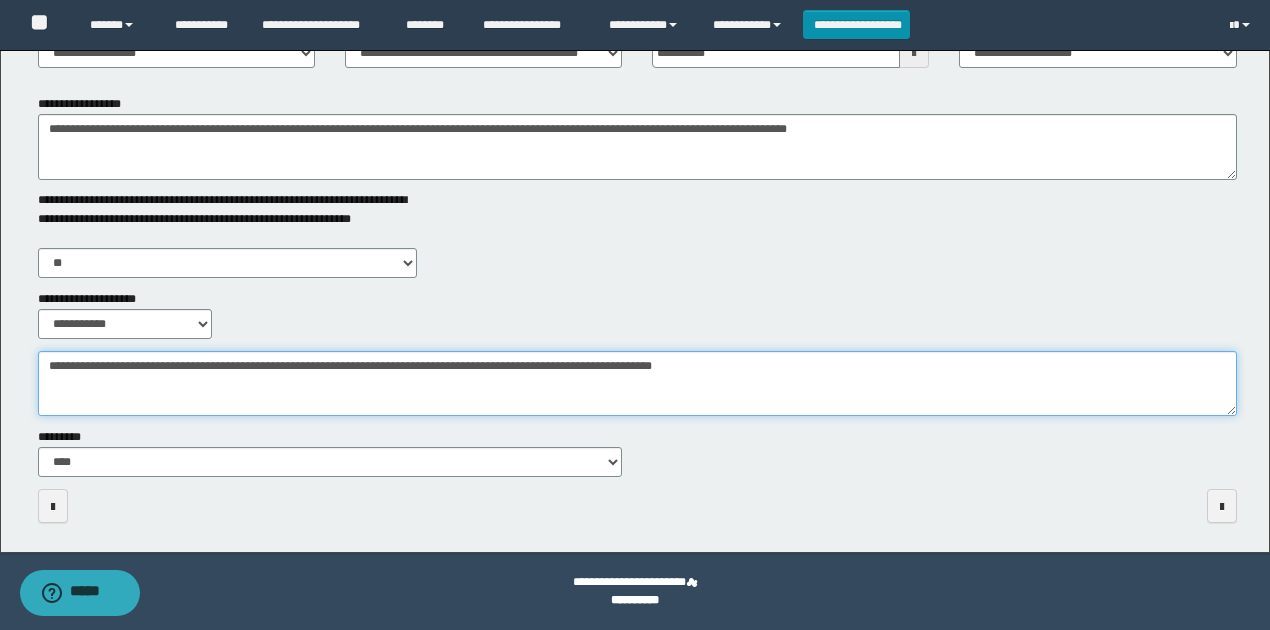 click on "**********" at bounding box center (637, 383) 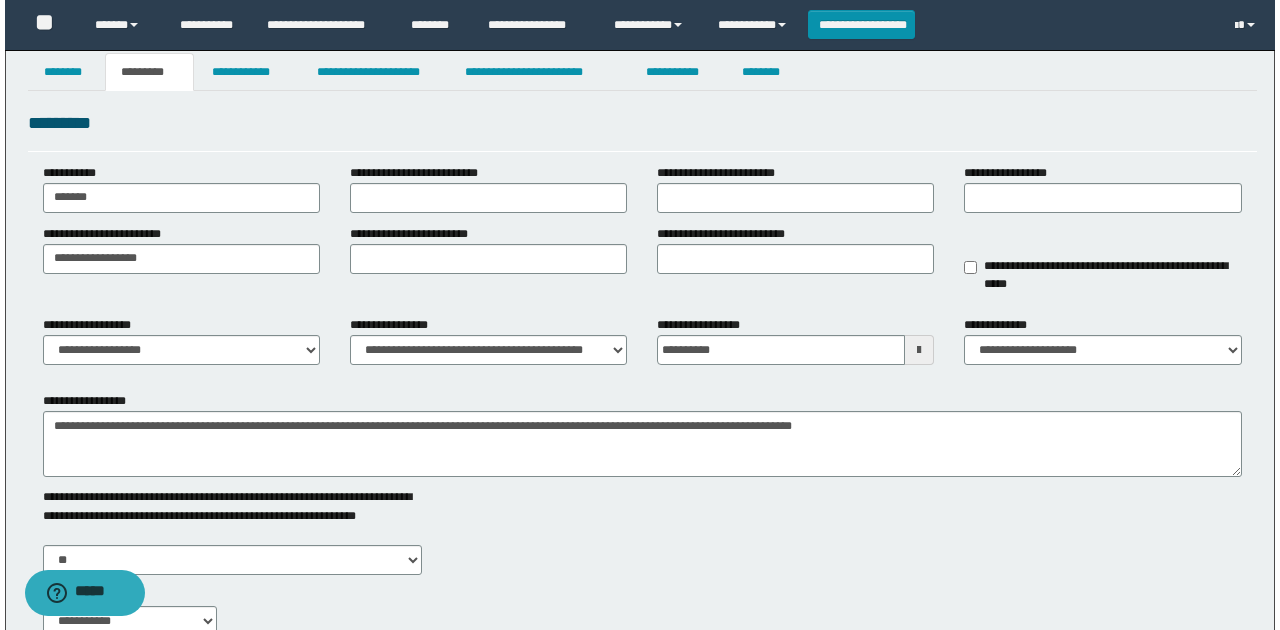 scroll, scrollTop: 0, scrollLeft: 0, axis: both 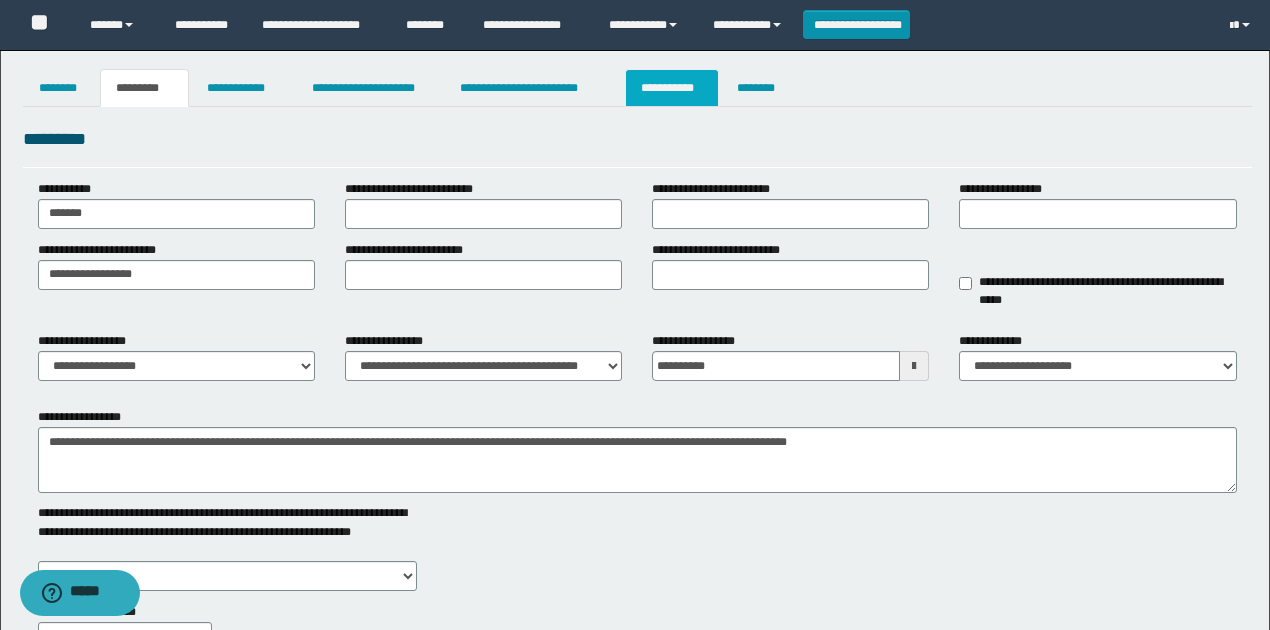 click on "**********" at bounding box center (672, 88) 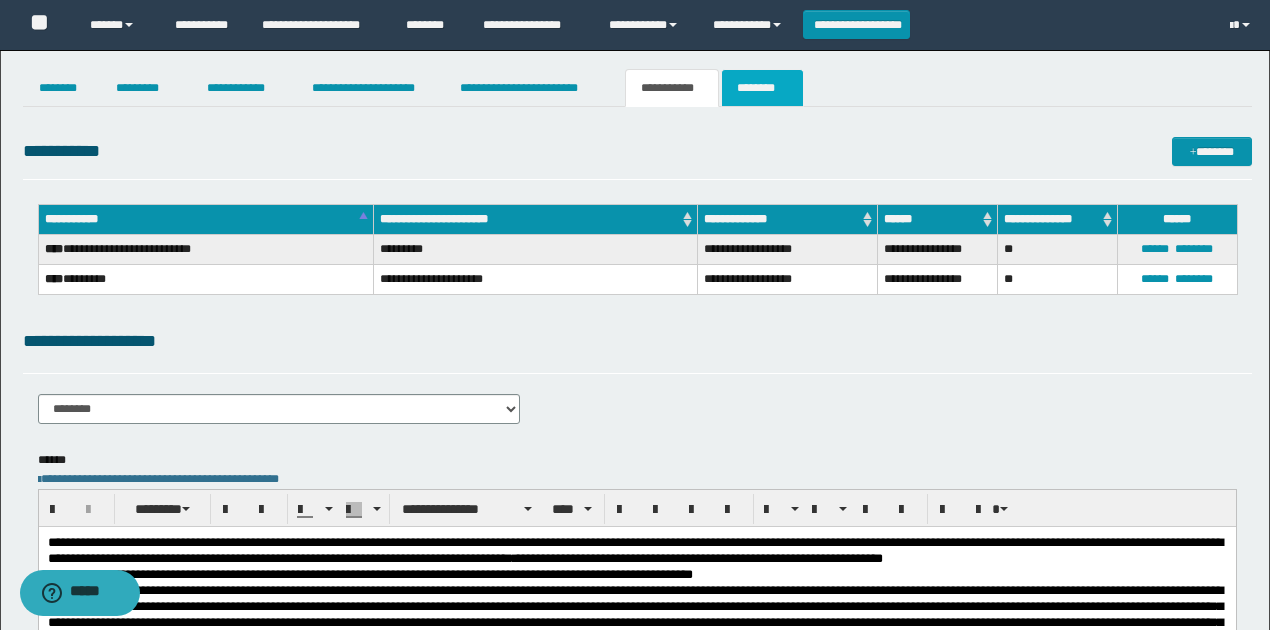 click on "********" at bounding box center (762, 88) 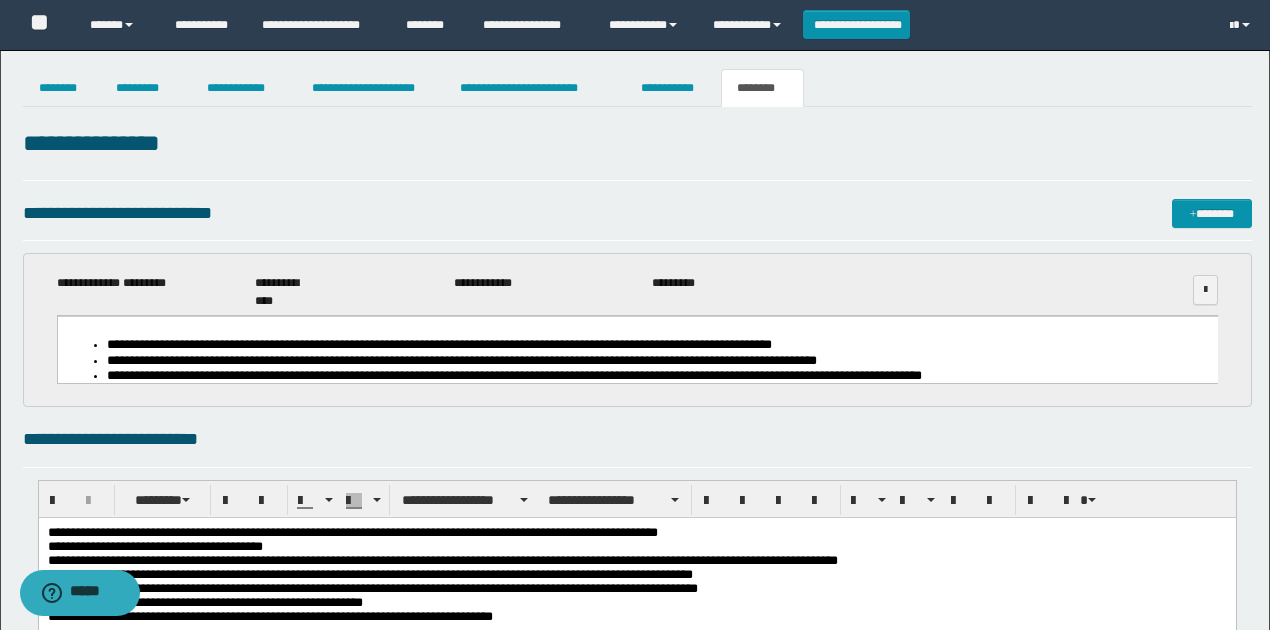 click on "**********" at bounding box center (637, 393) 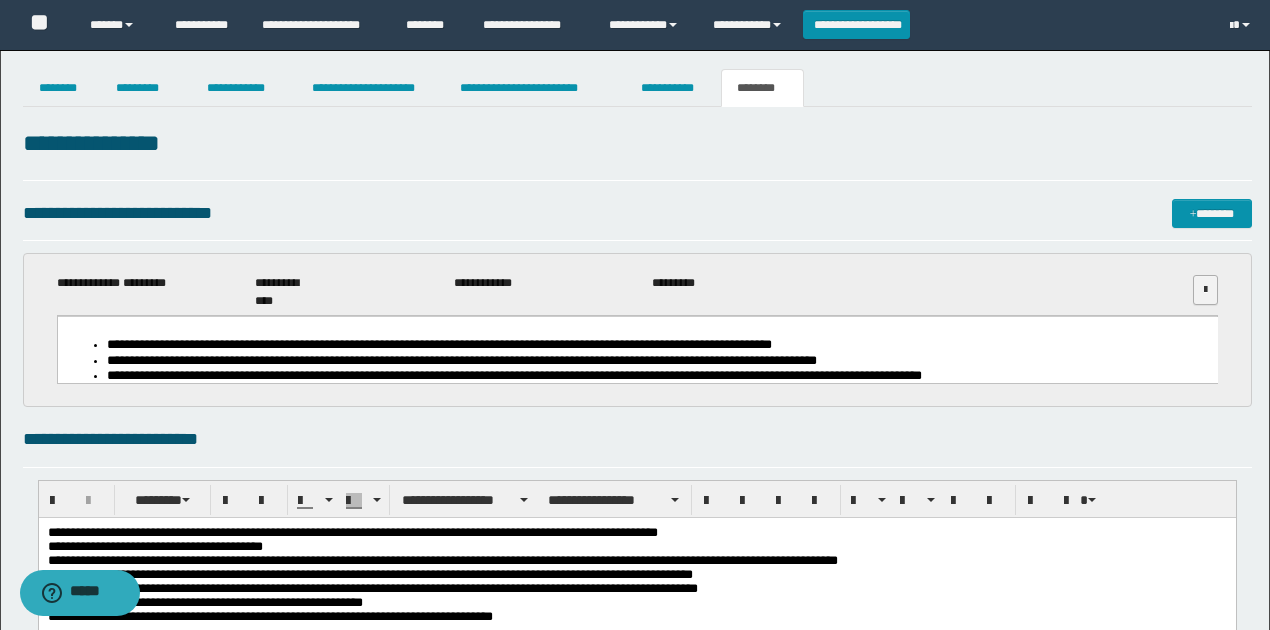 click at bounding box center (1205, 290) 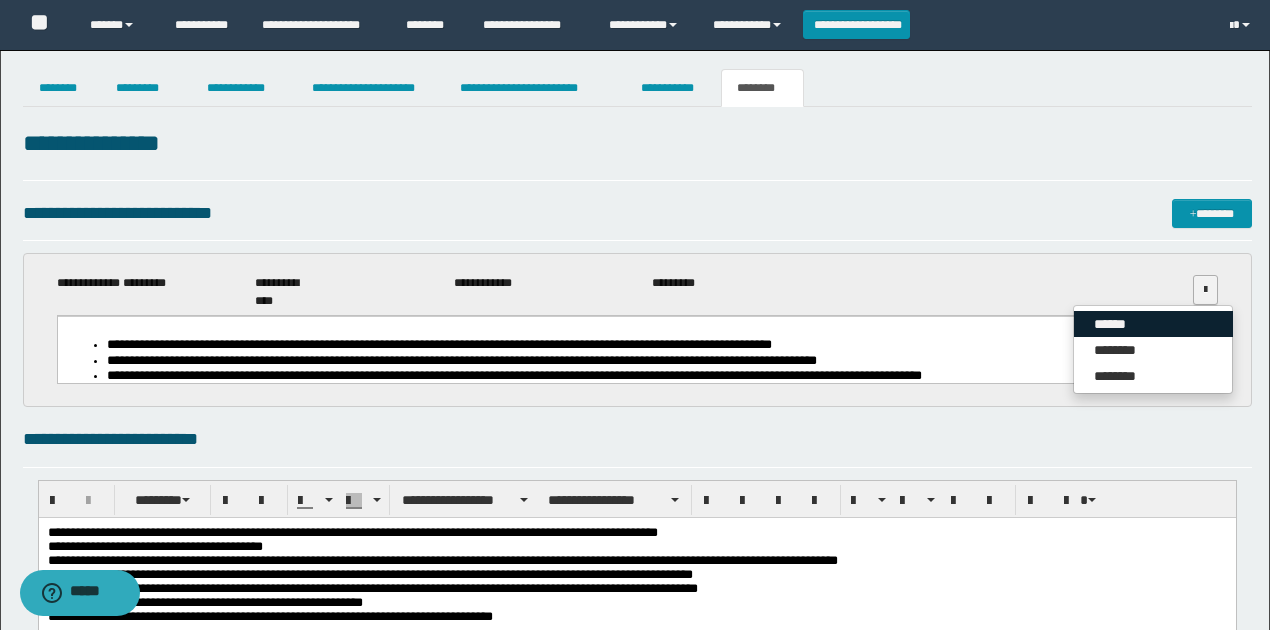 click on "******" at bounding box center [1153, 324] 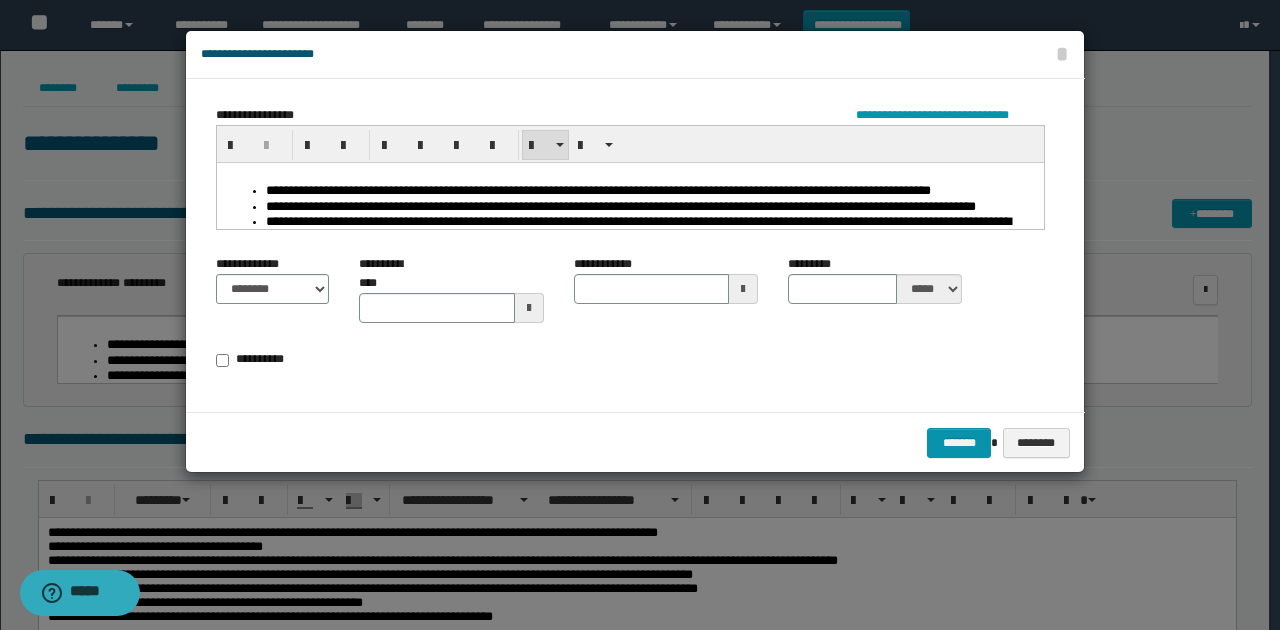 click on "**********" at bounding box center (650, 190) 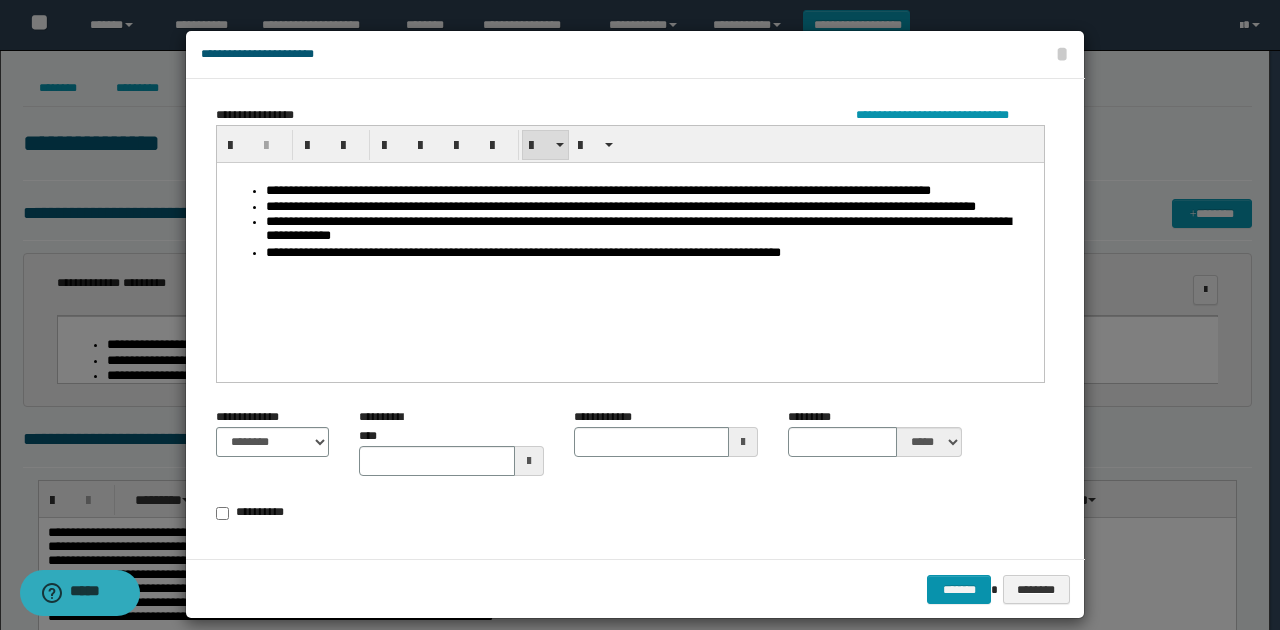 click on "**********" at bounding box center (650, 252) 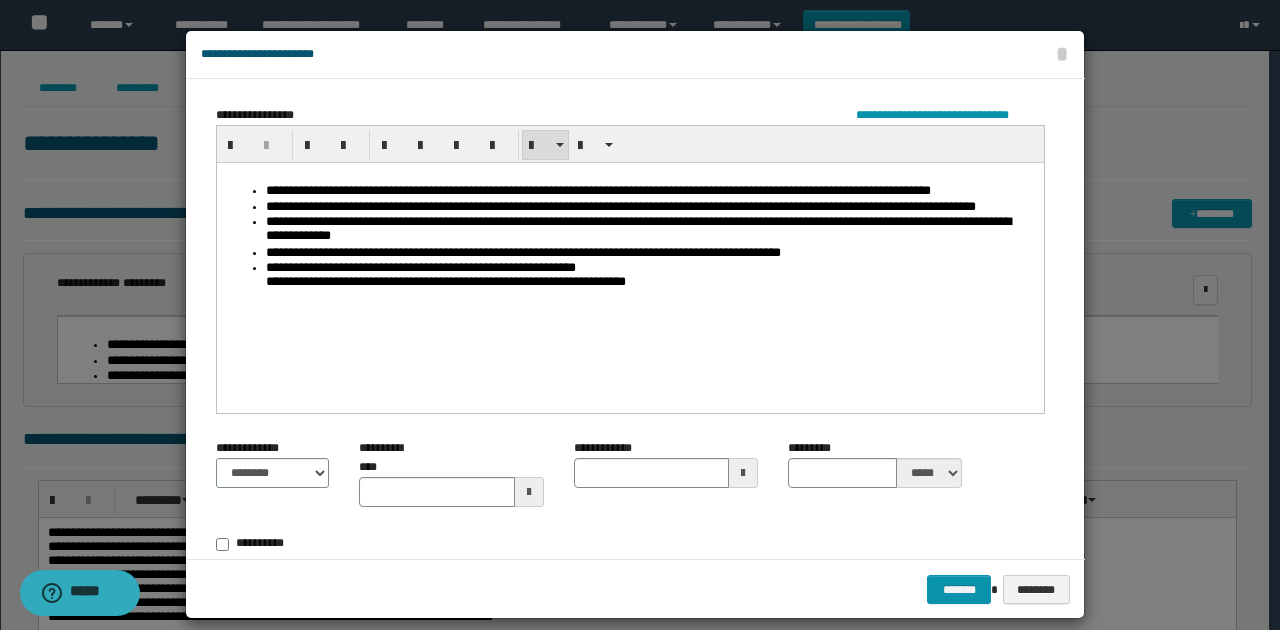 click on "**********" at bounding box center (650, 275) 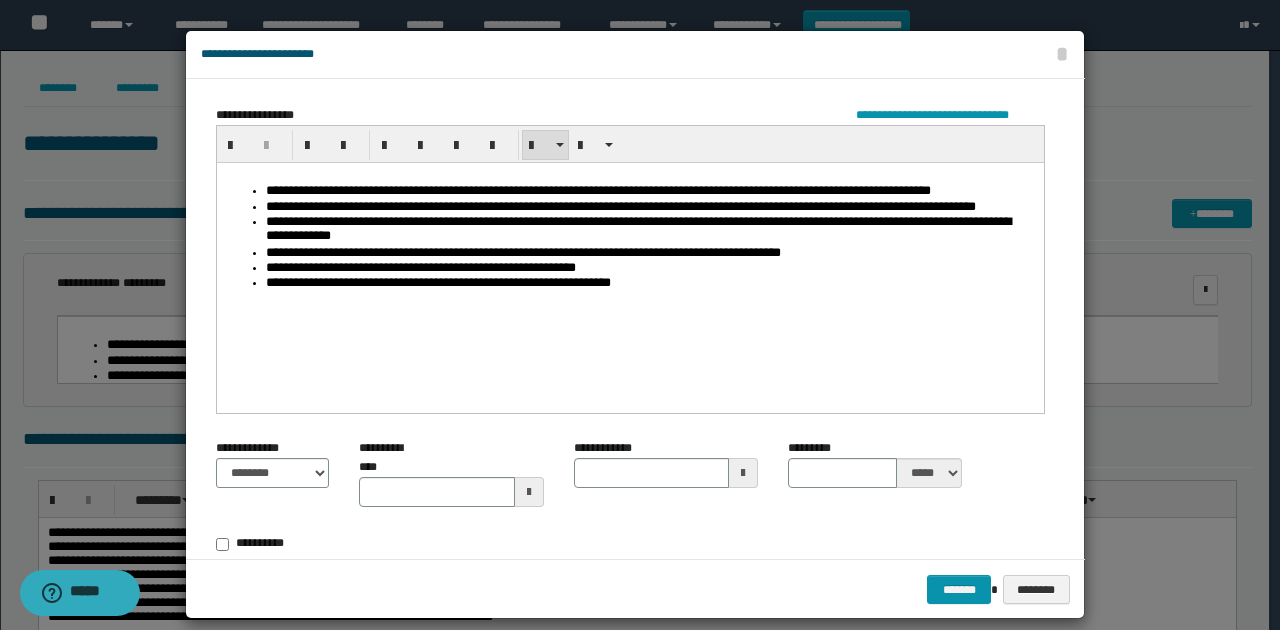 click on "**********" at bounding box center (630, 504) 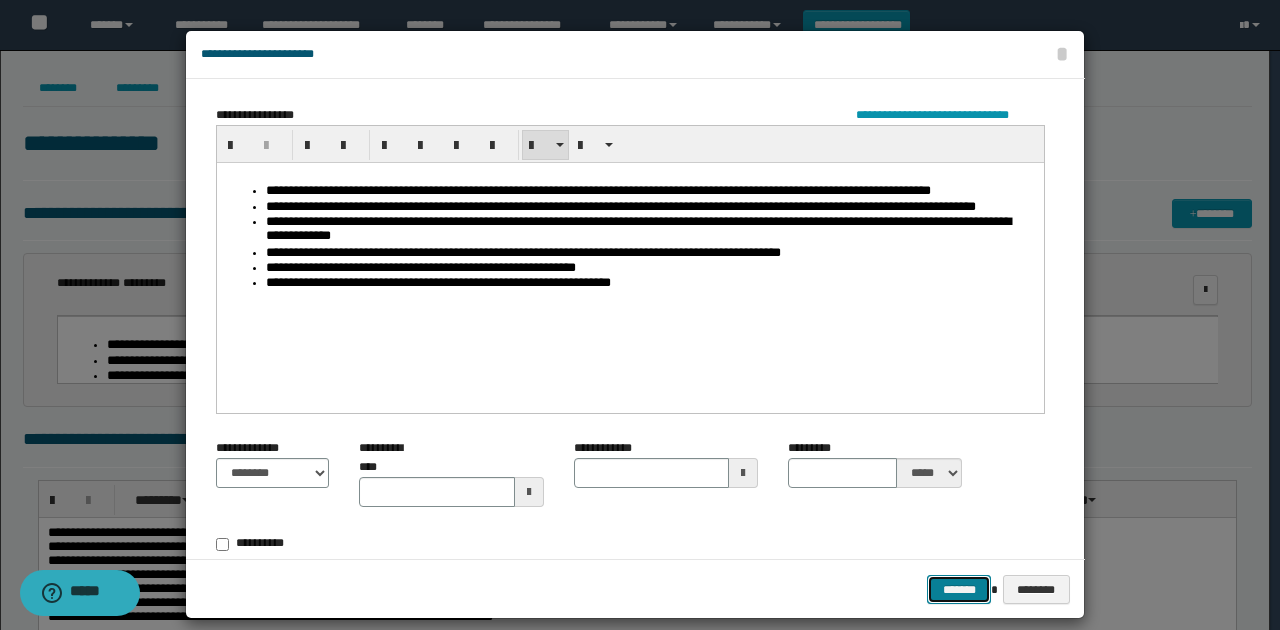 click on "*******" at bounding box center (959, 589) 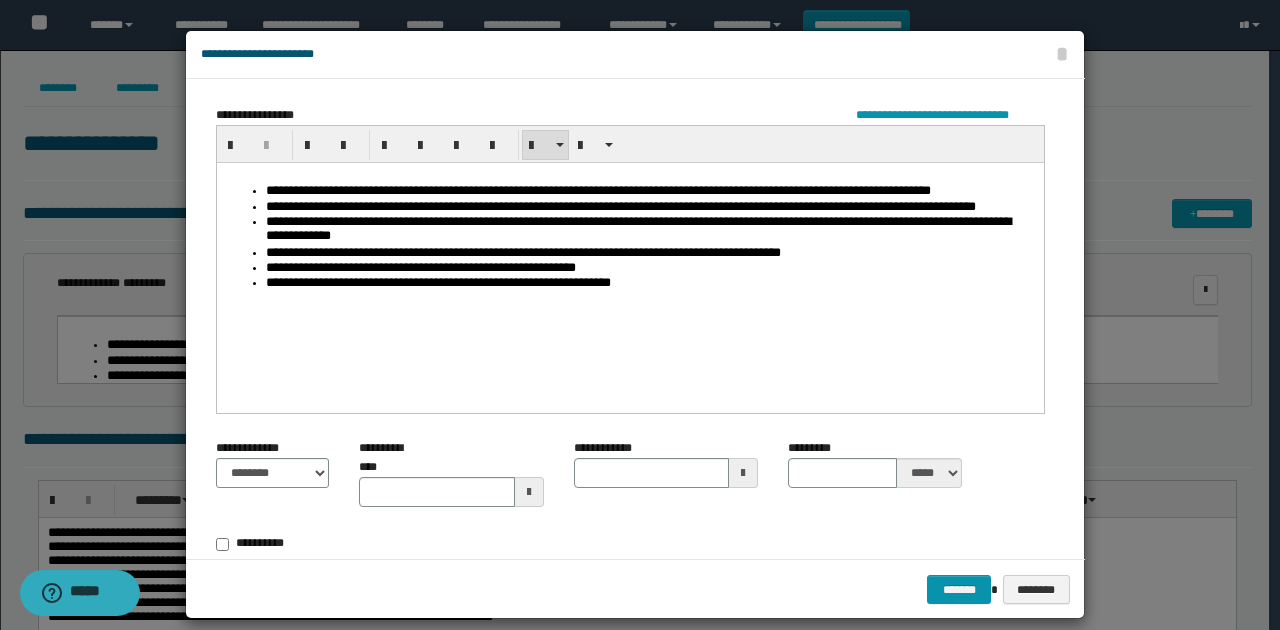 type 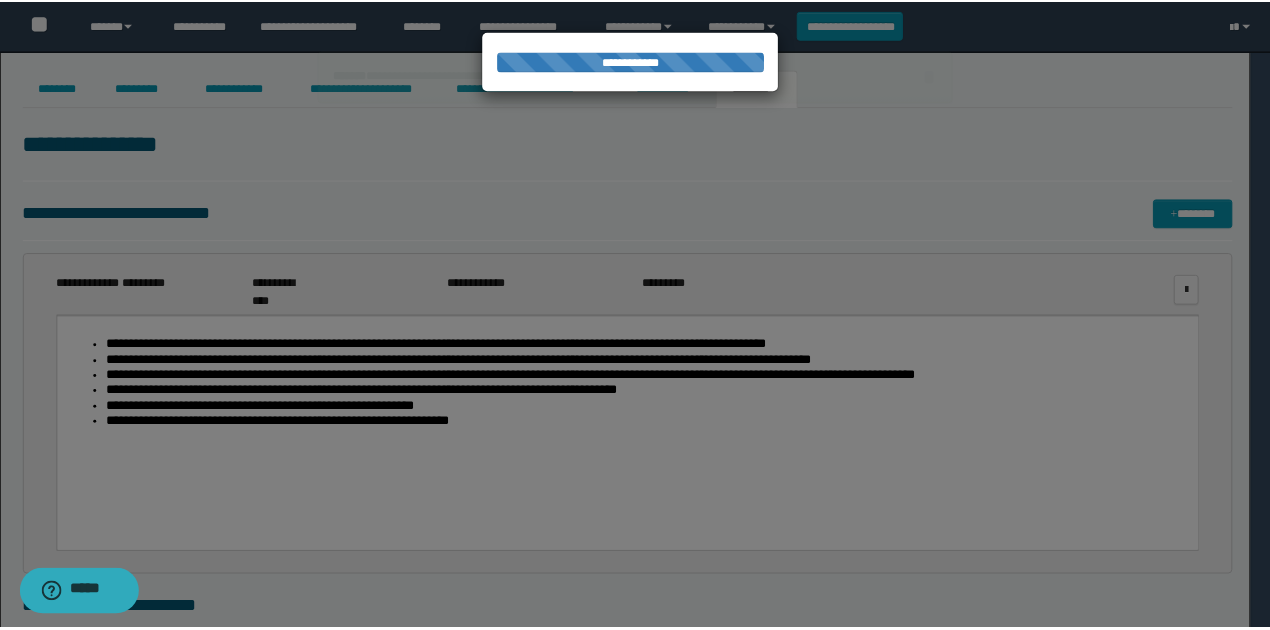 scroll, scrollTop: 0, scrollLeft: 0, axis: both 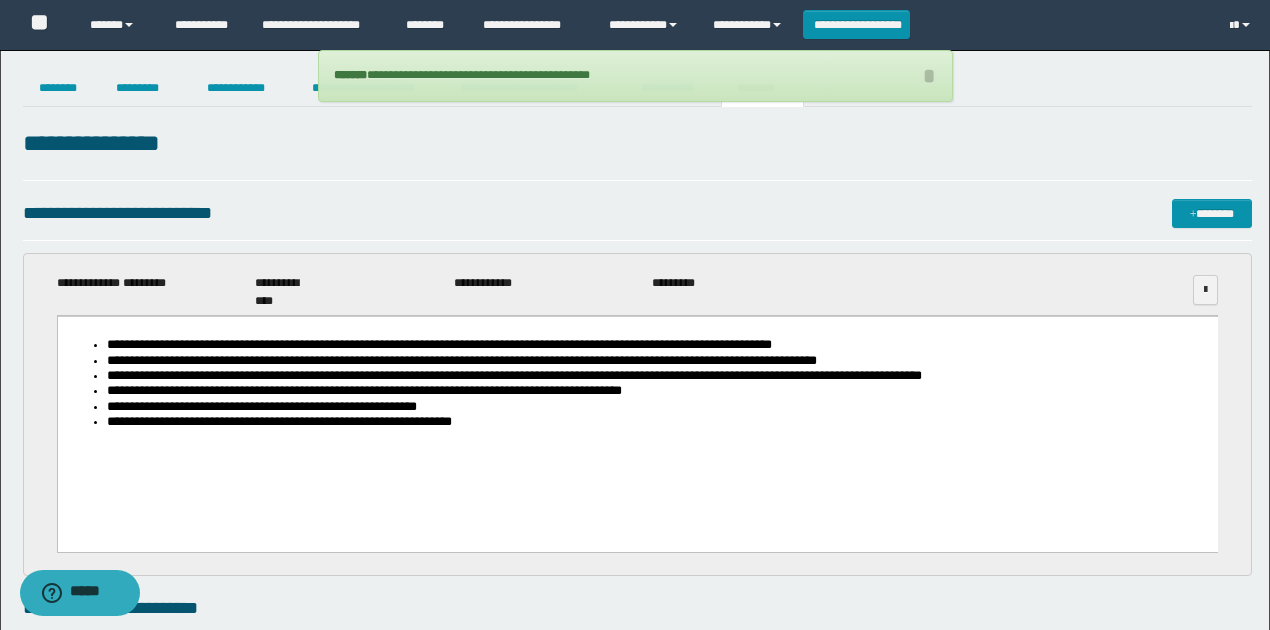 click on "**********" at bounding box center [657, 375] 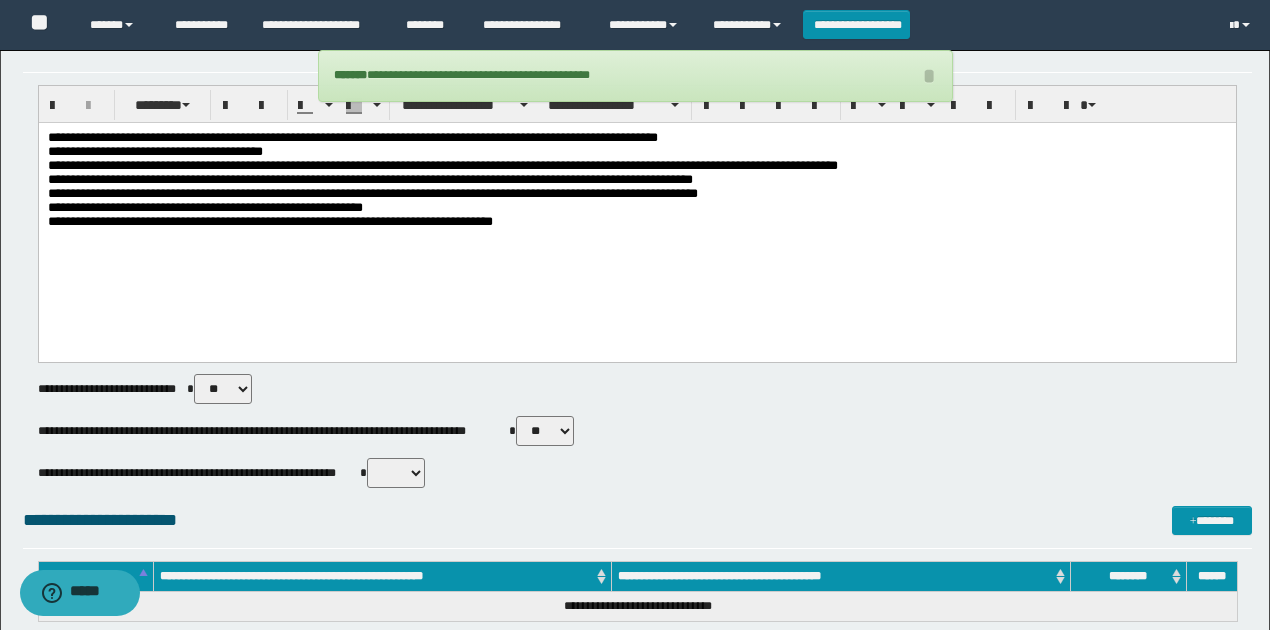 scroll, scrollTop: 666, scrollLeft: 0, axis: vertical 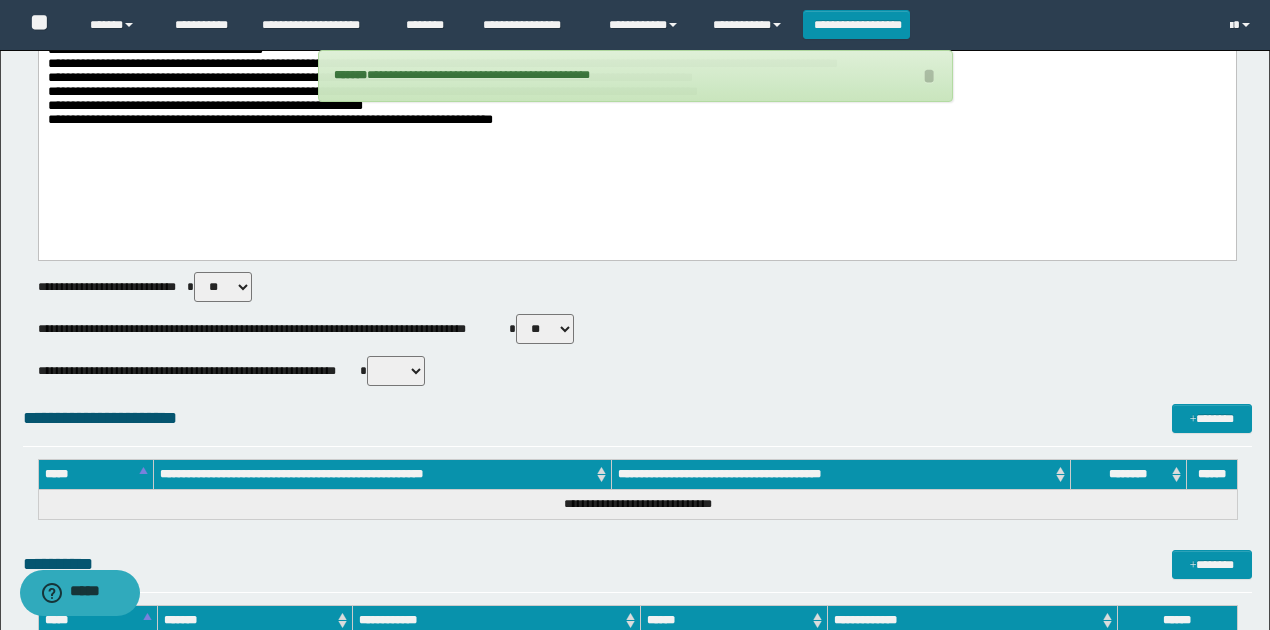 drag, startPoint x: 405, startPoint y: 368, endPoint x: 405, endPoint y: 382, distance: 14 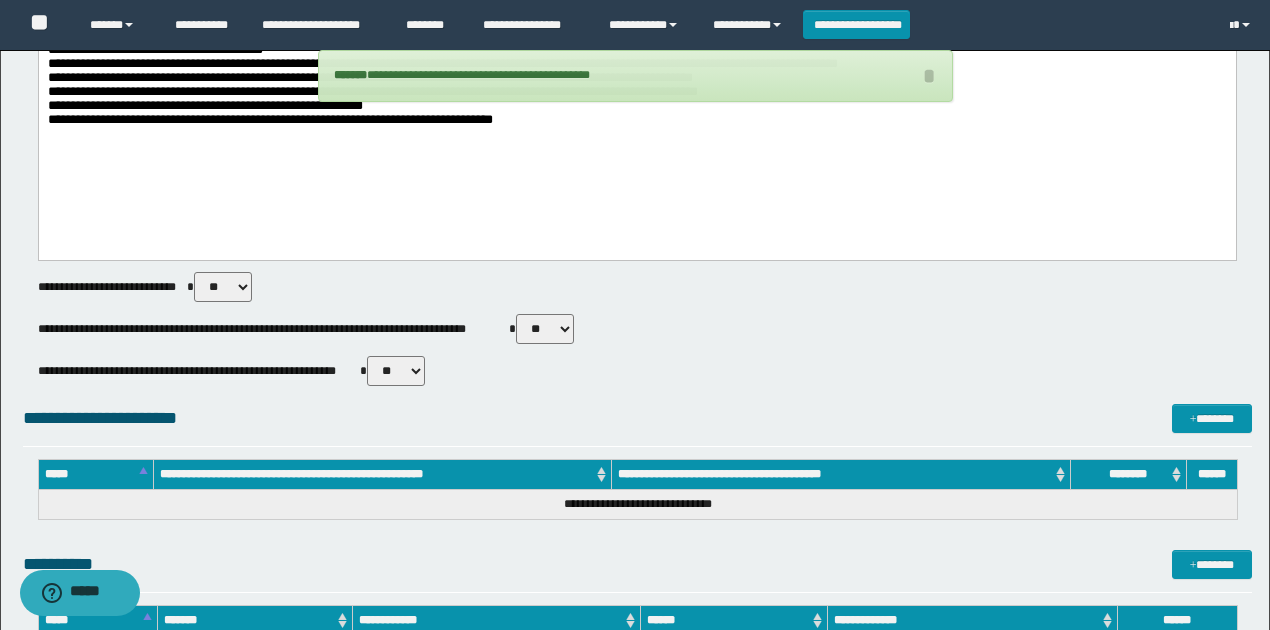 click on "**
**" at bounding box center (396, 371) 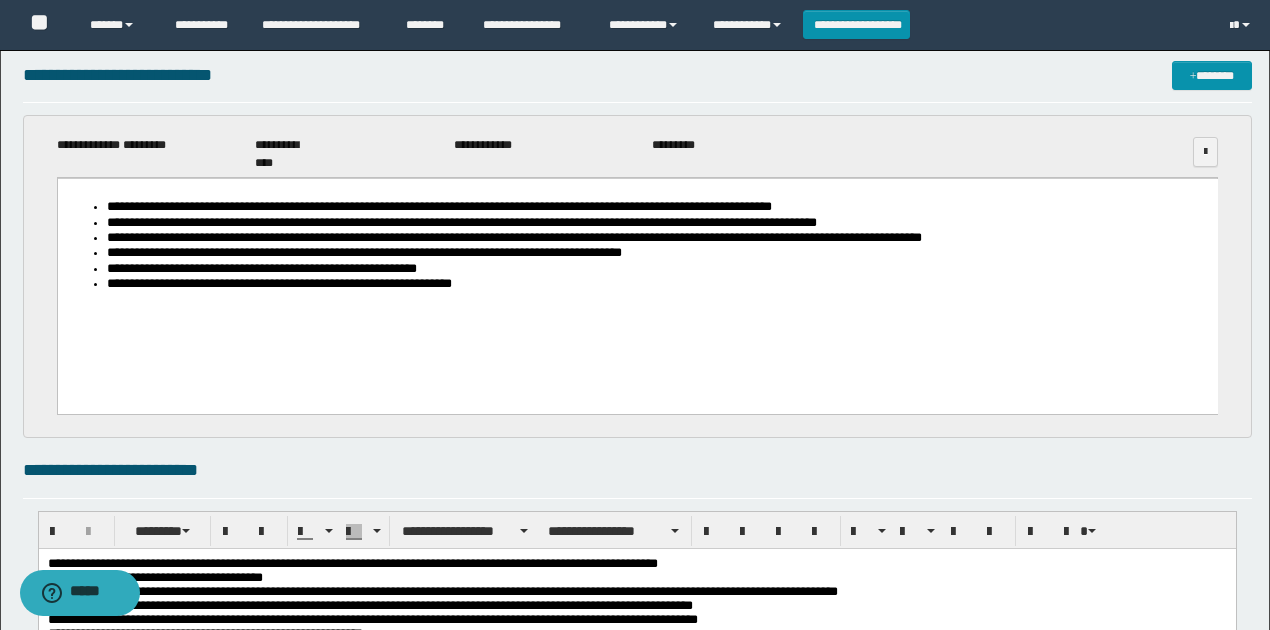 scroll, scrollTop: 0, scrollLeft: 0, axis: both 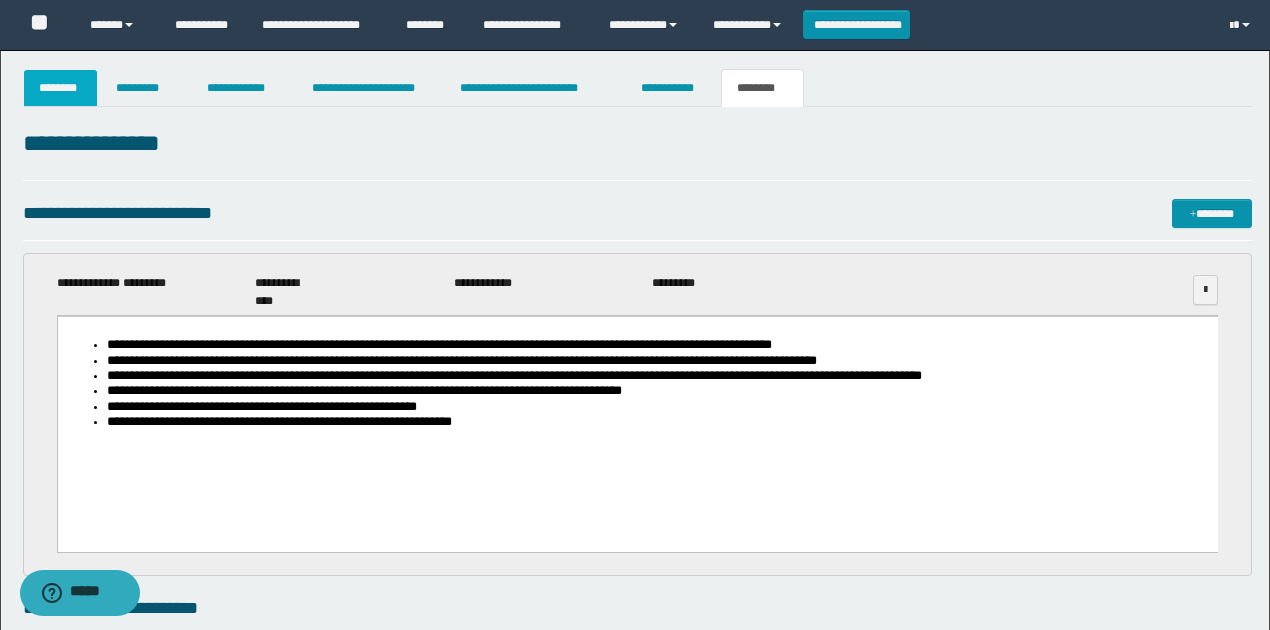 click on "********" at bounding box center (61, 88) 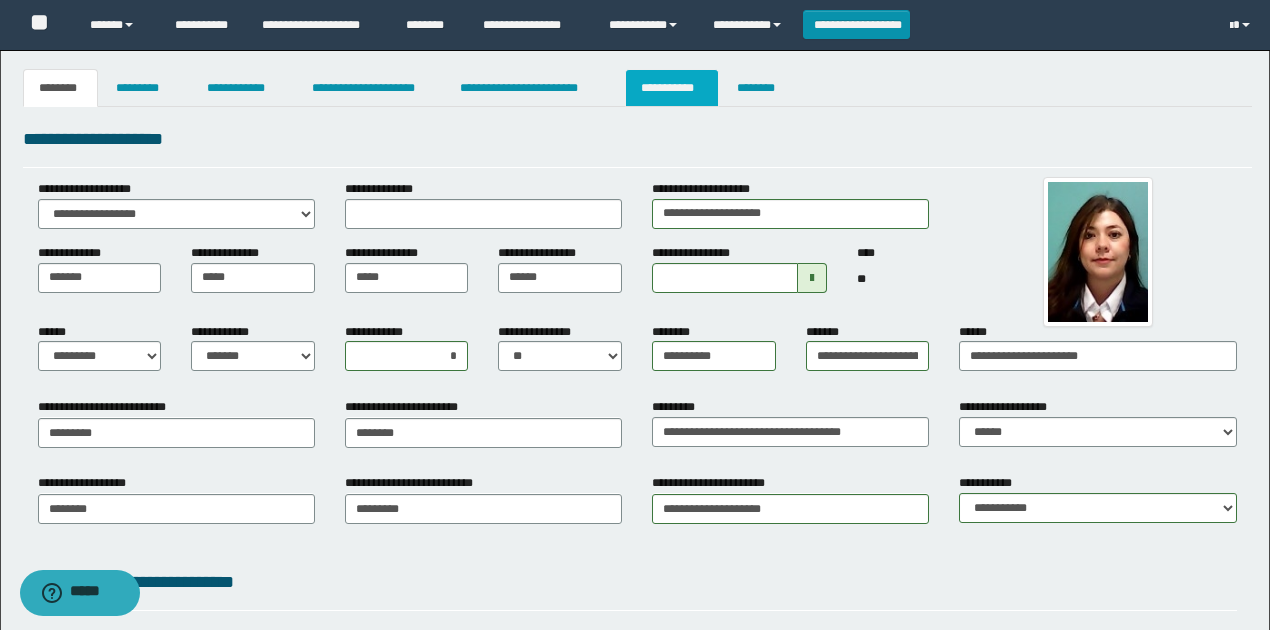 click on "**********" at bounding box center [672, 88] 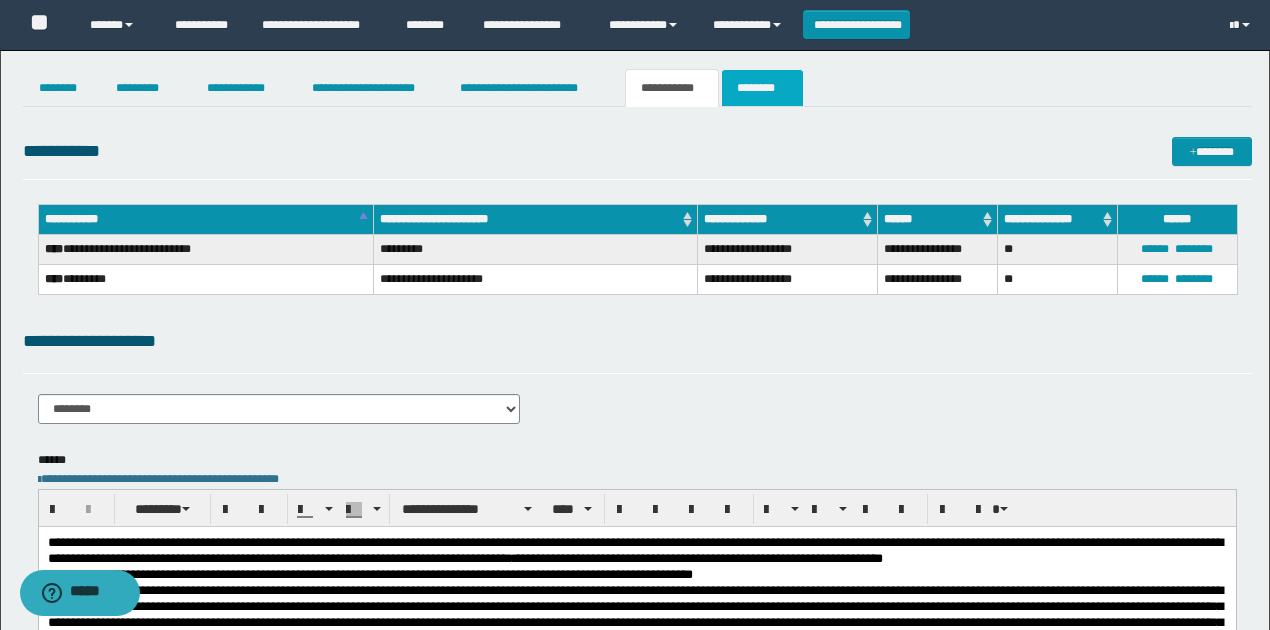 click on "********" at bounding box center (762, 88) 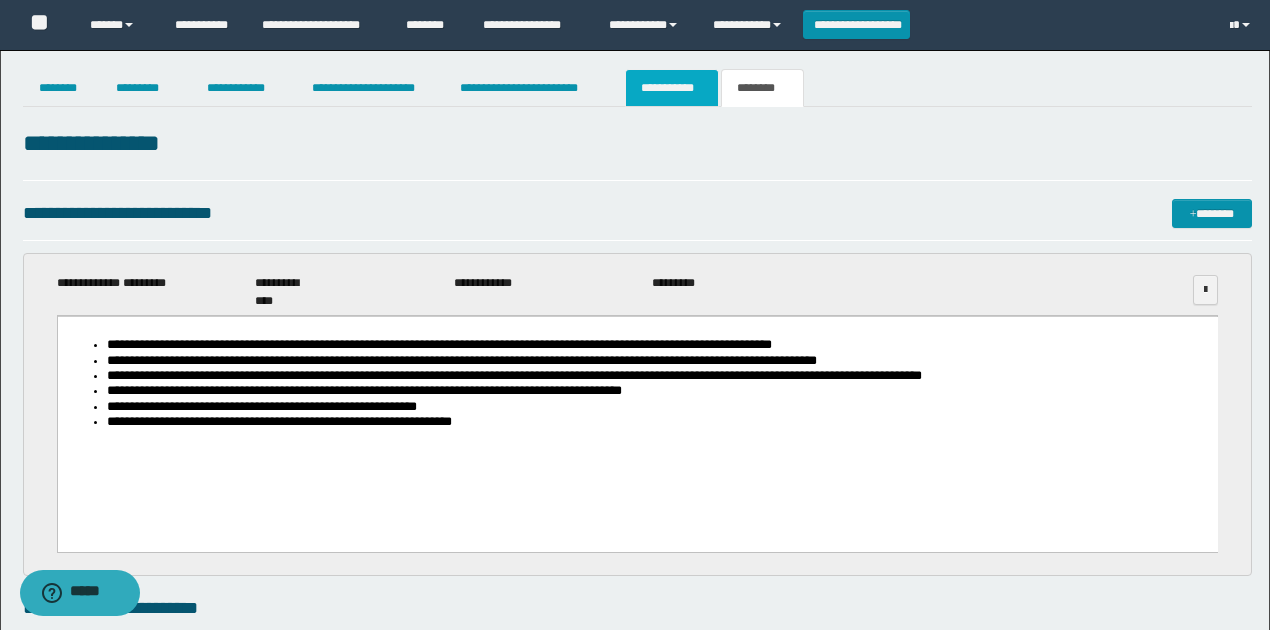 click on "**********" at bounding box center (672, 88) 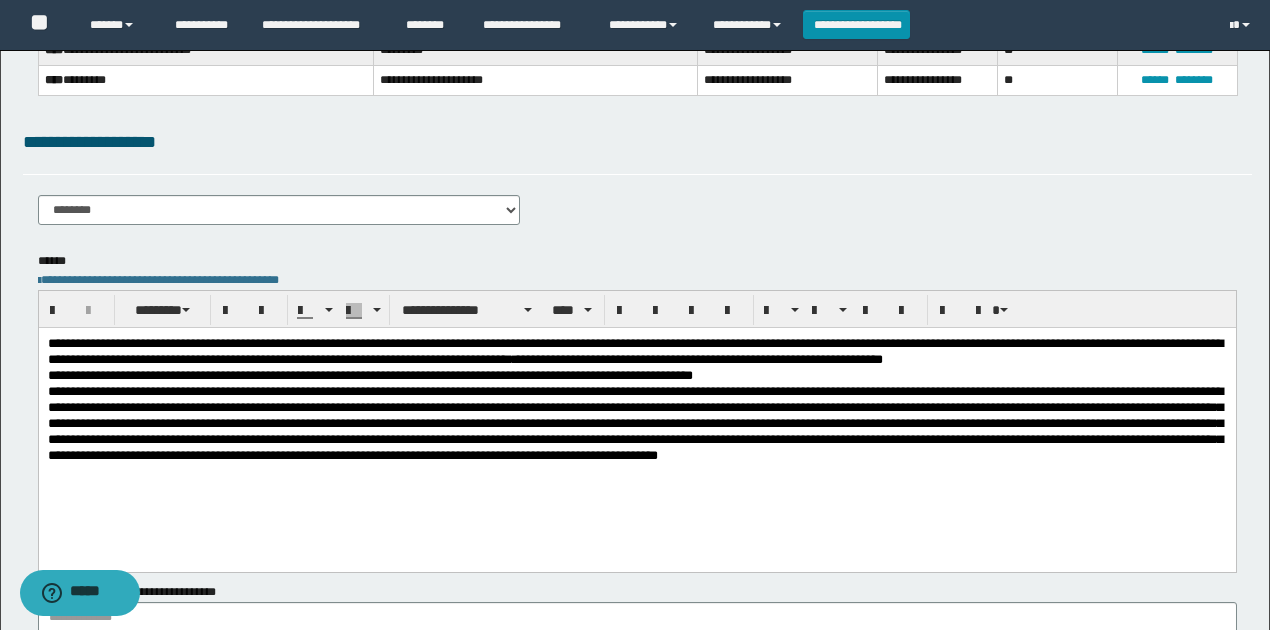 scroll, scrollTop: 0, scrollLeft: 0, axis: both 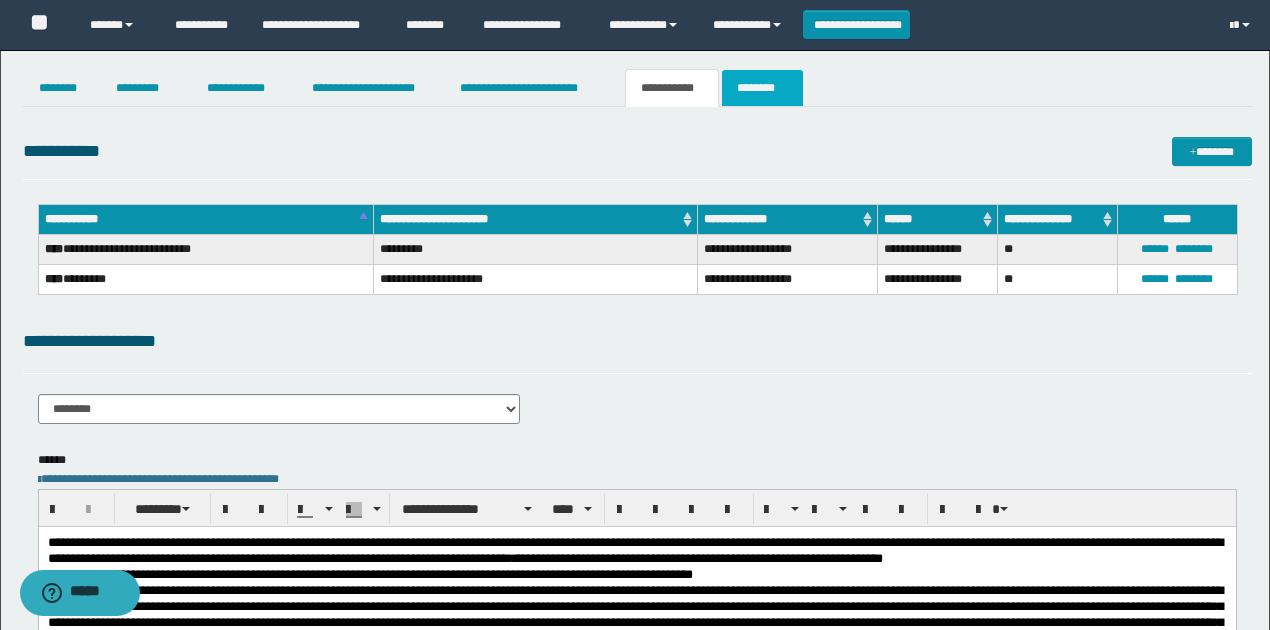 click on "********" at bounding box center (762, 88) 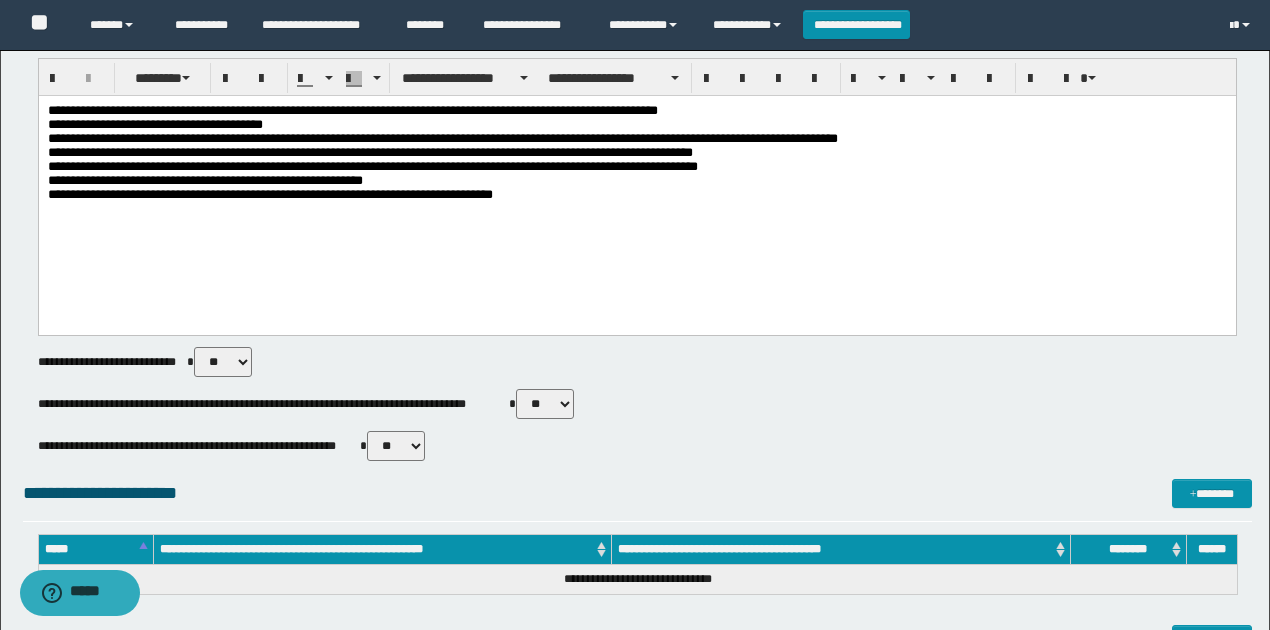 scroll, scrollTop: 600, scrollLeft: 0, axis: vertical 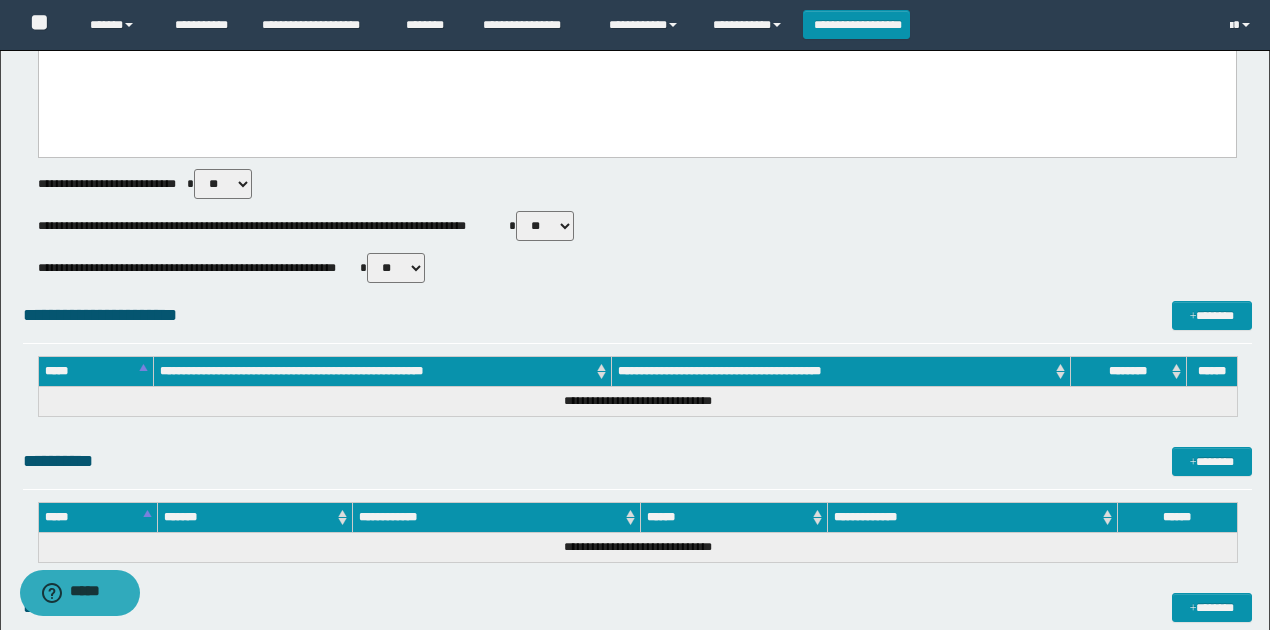 click on "**
**" at bounding box center (545, 226) 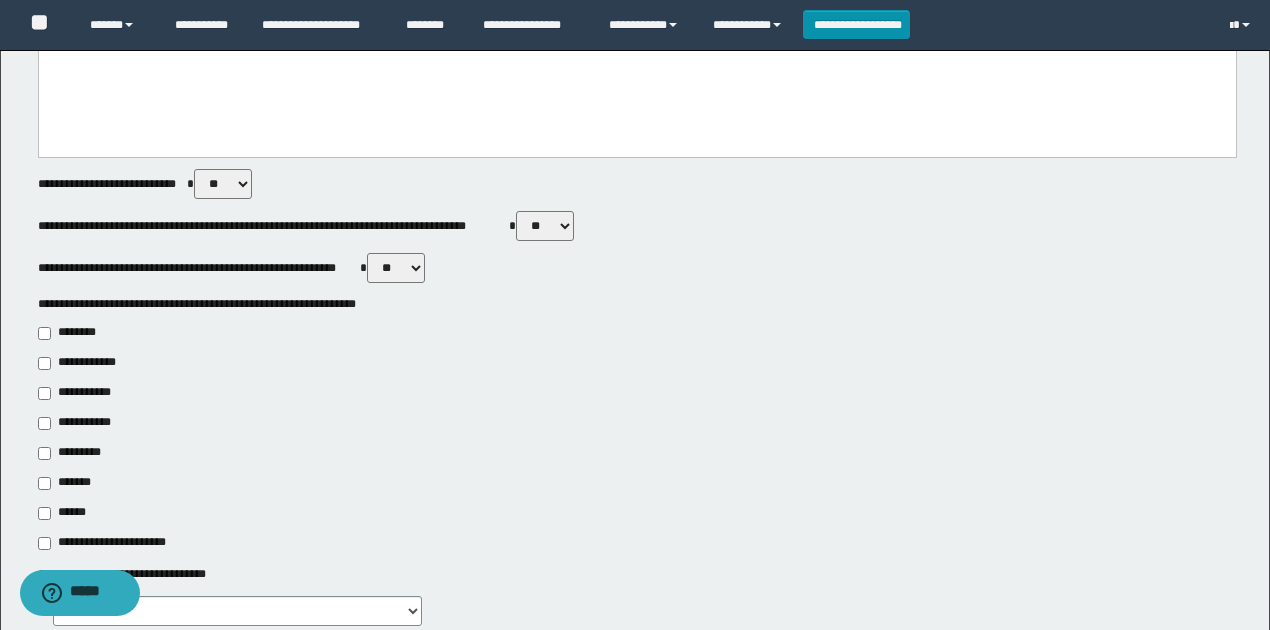 click on "**********" at bounding box center (81, 393) 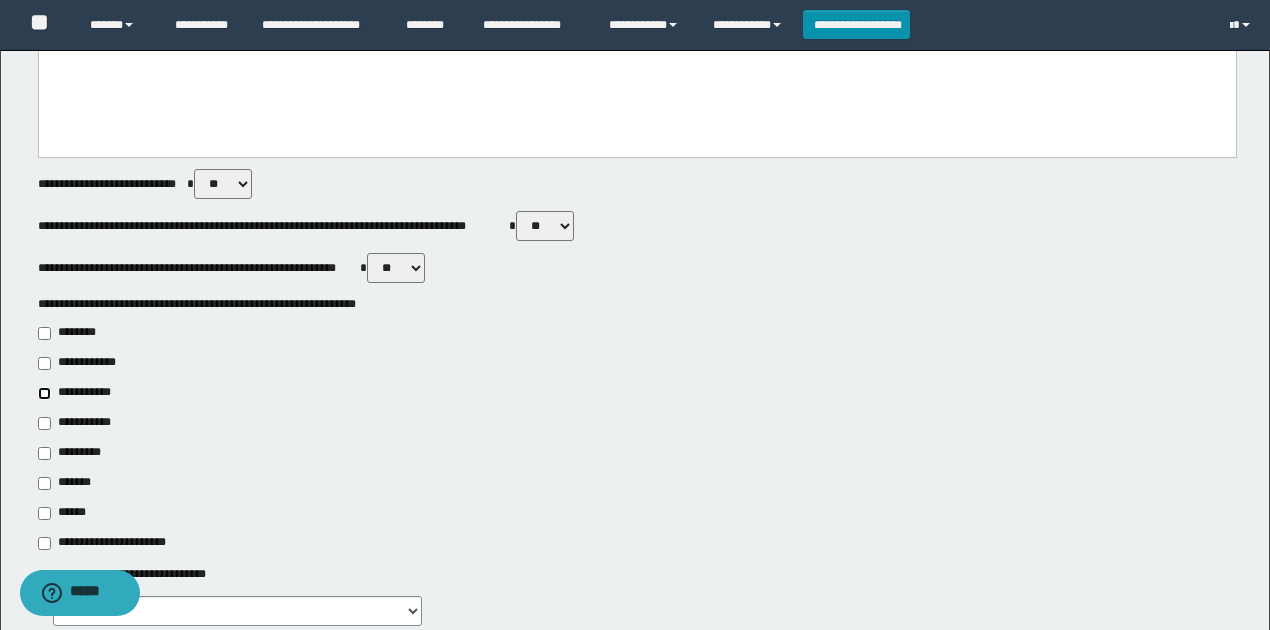 type on "**********" 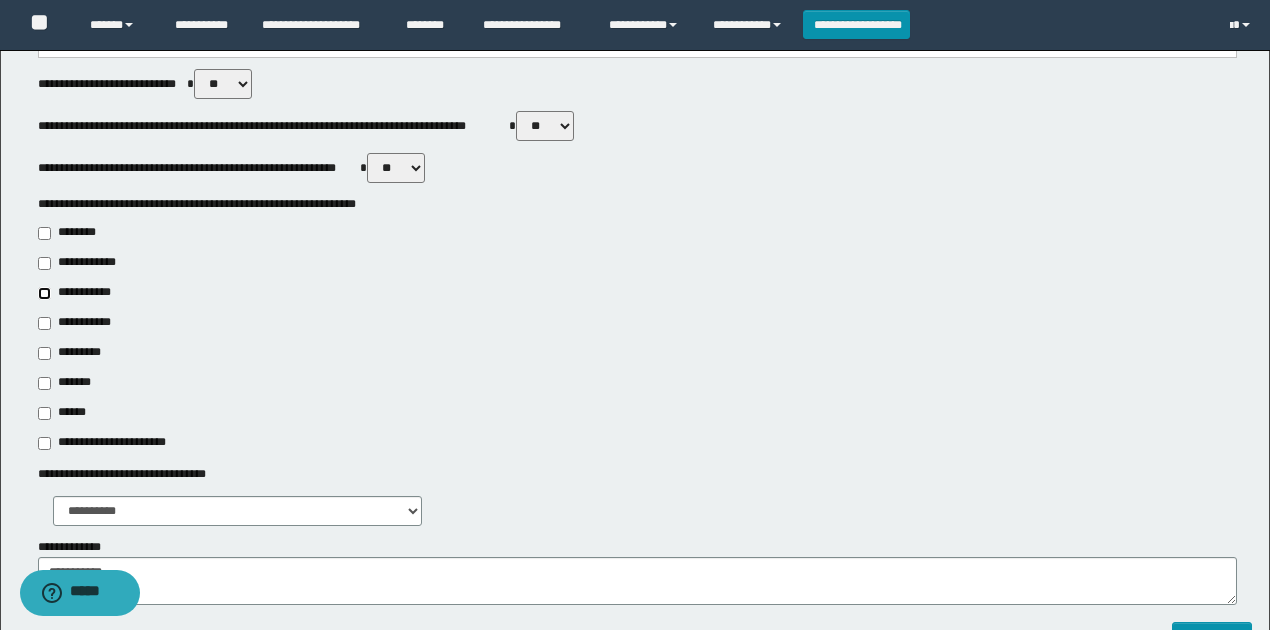 scroll, scrollTop: 800, scrollLeft: 0, axis: vertical 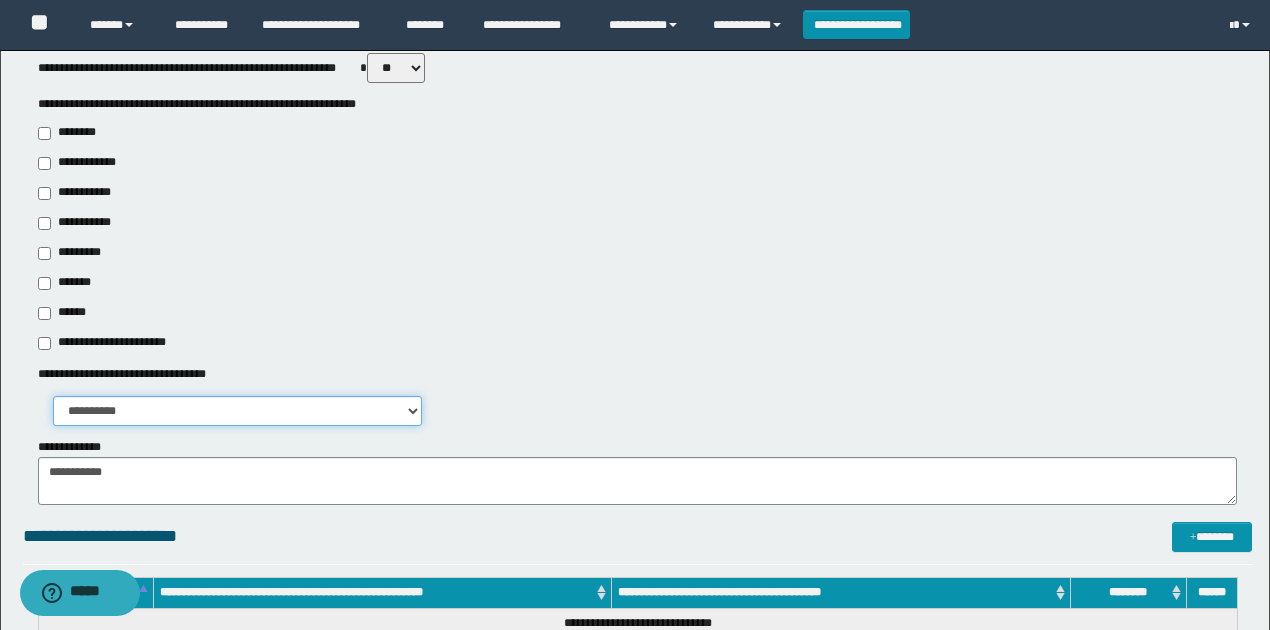 click on "**********" at bounding box center [238, 411] 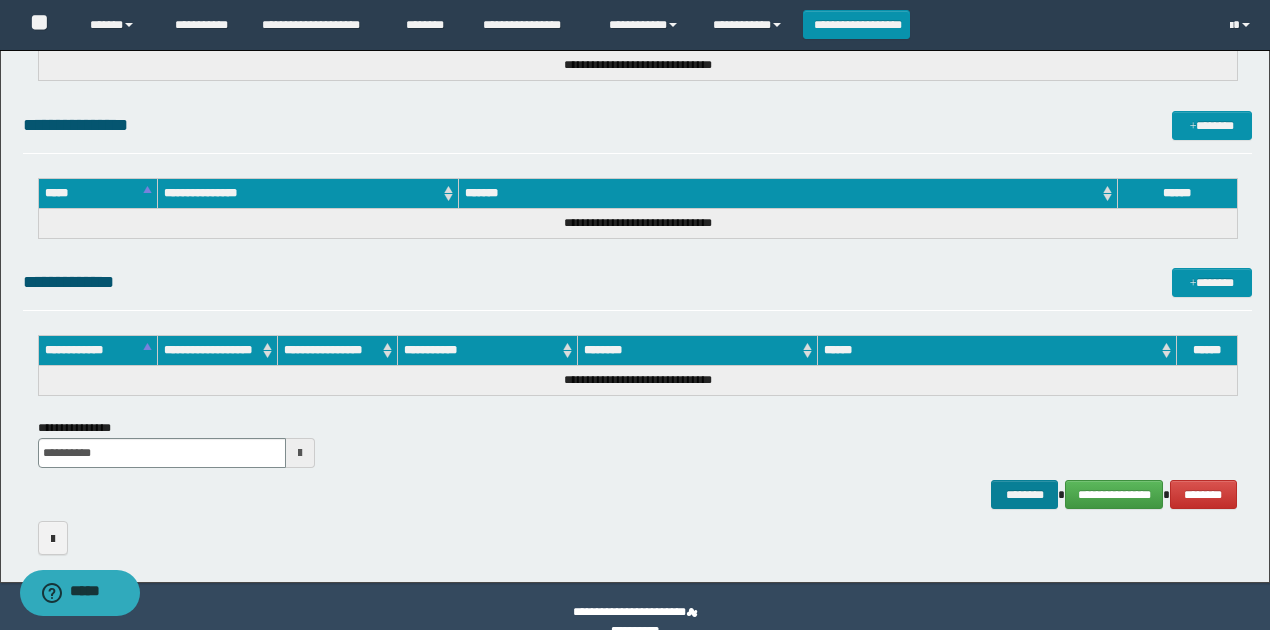 scroll, scrollTop: 1534, scrollLeft: 0, axis: vertical 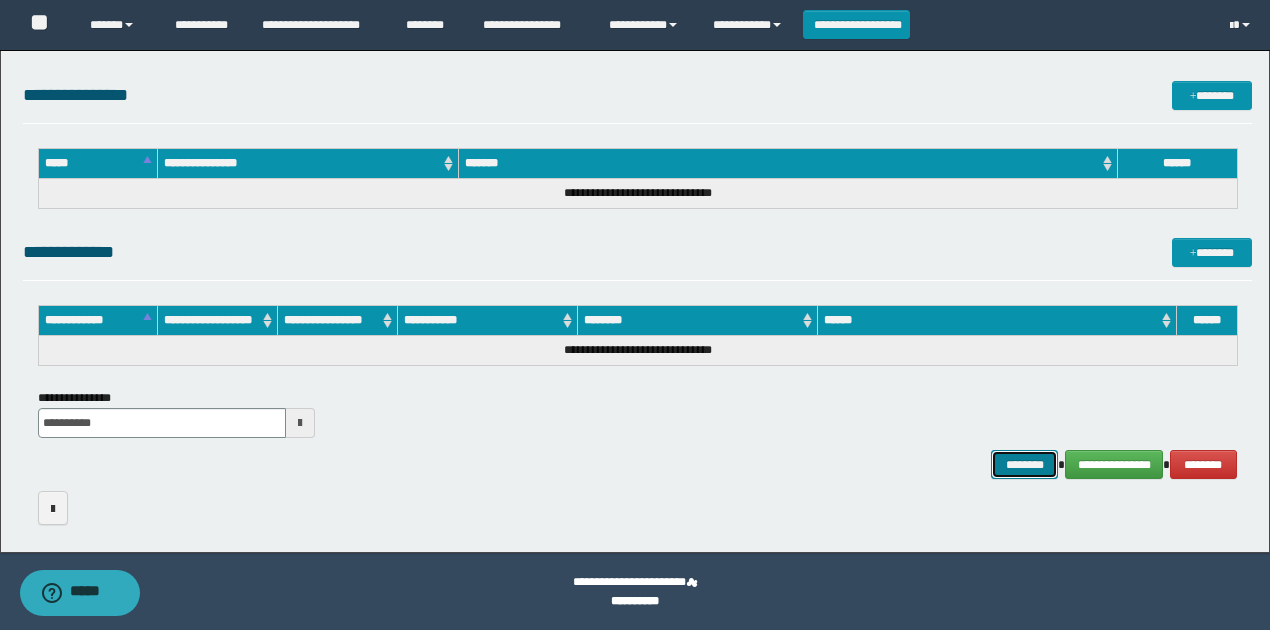 click on "********" at bounding box center [1024, 464] 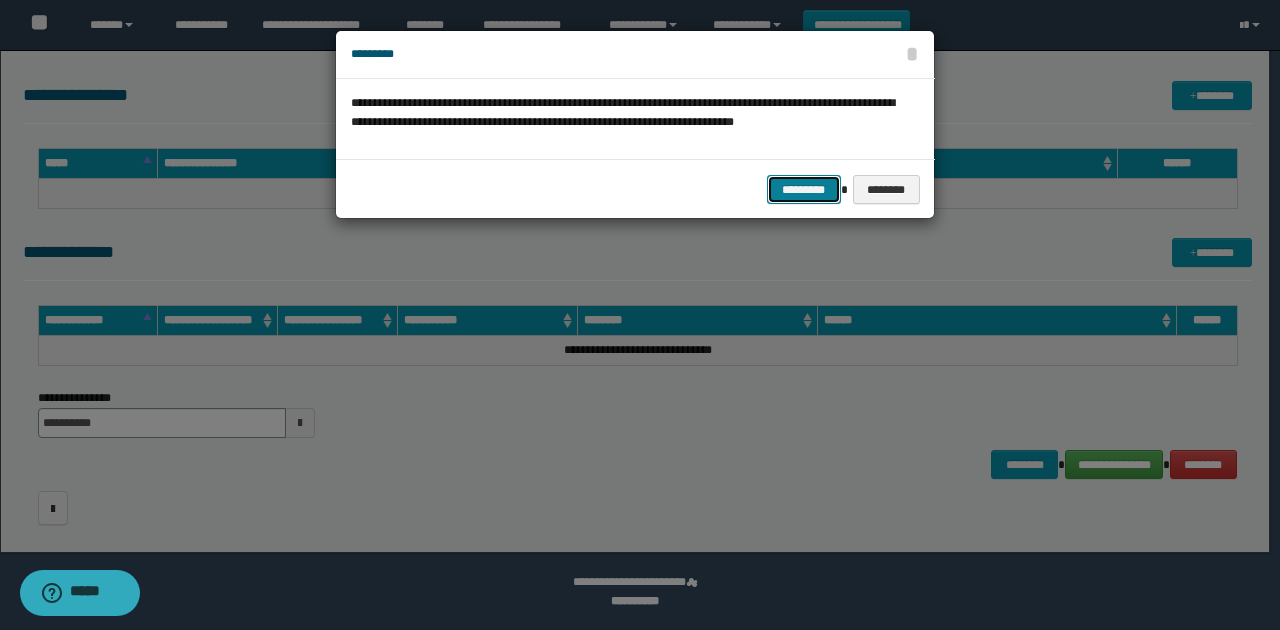 click on "*********" at bounding box center (804, 189) 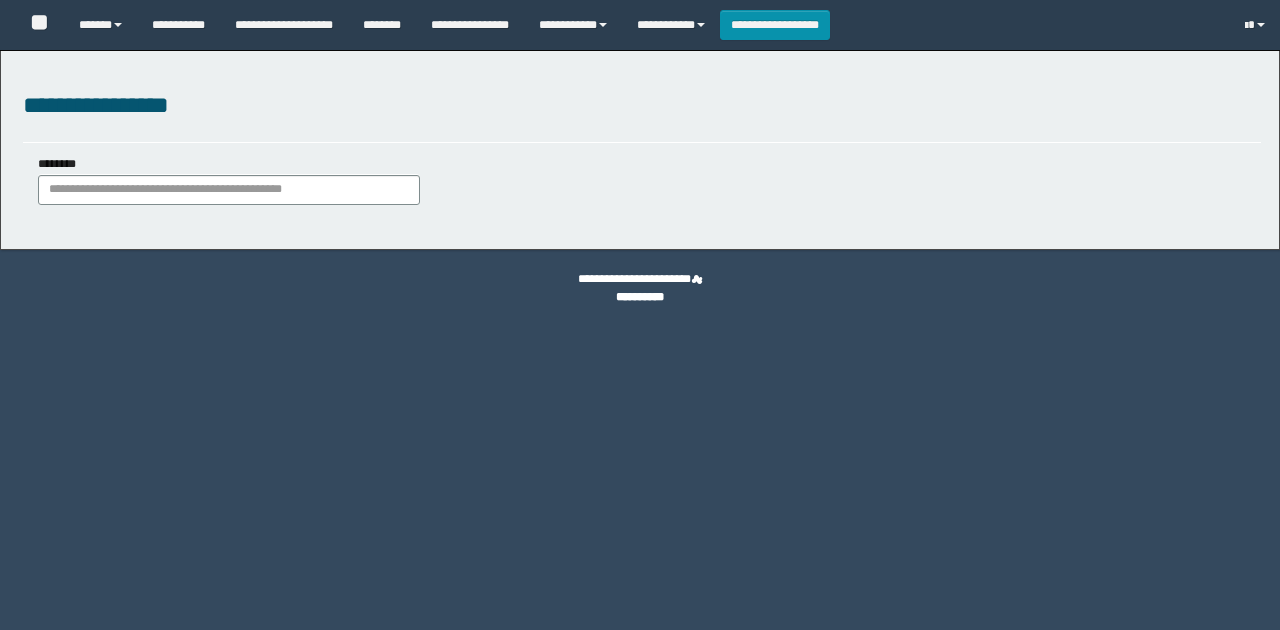scroll, scrollTop: 0, scrollLeft: 0, axis: both 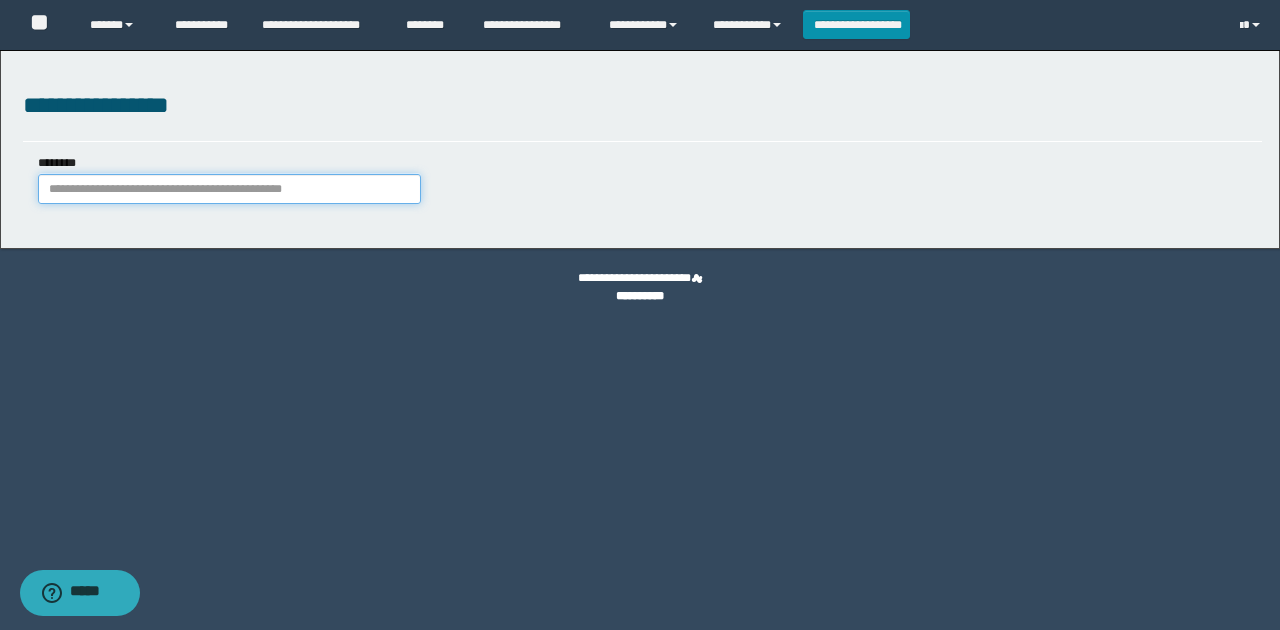 click on "********" at bounding box center (229, 189) 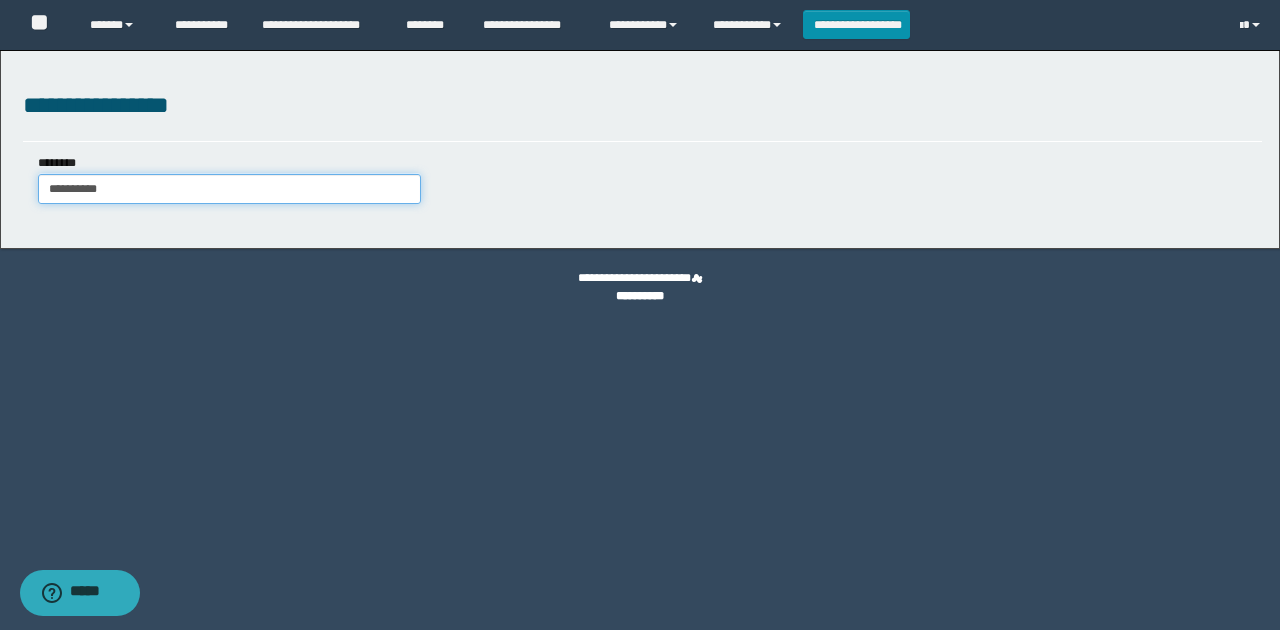 type on "**********" 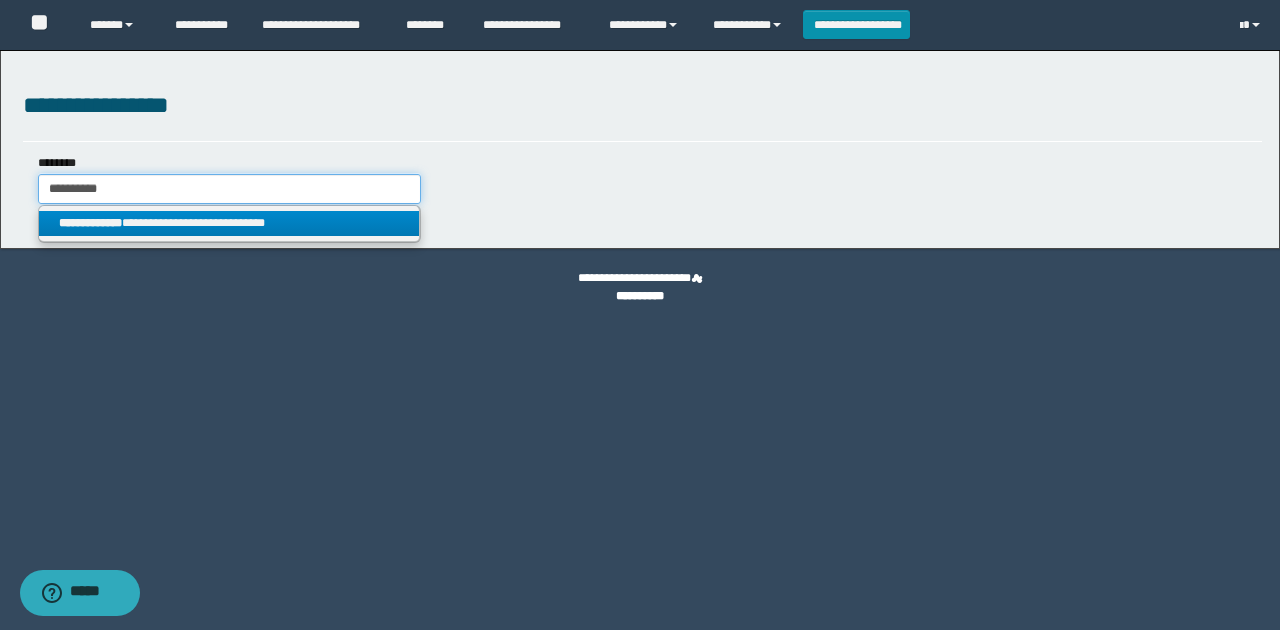 type on "**********" 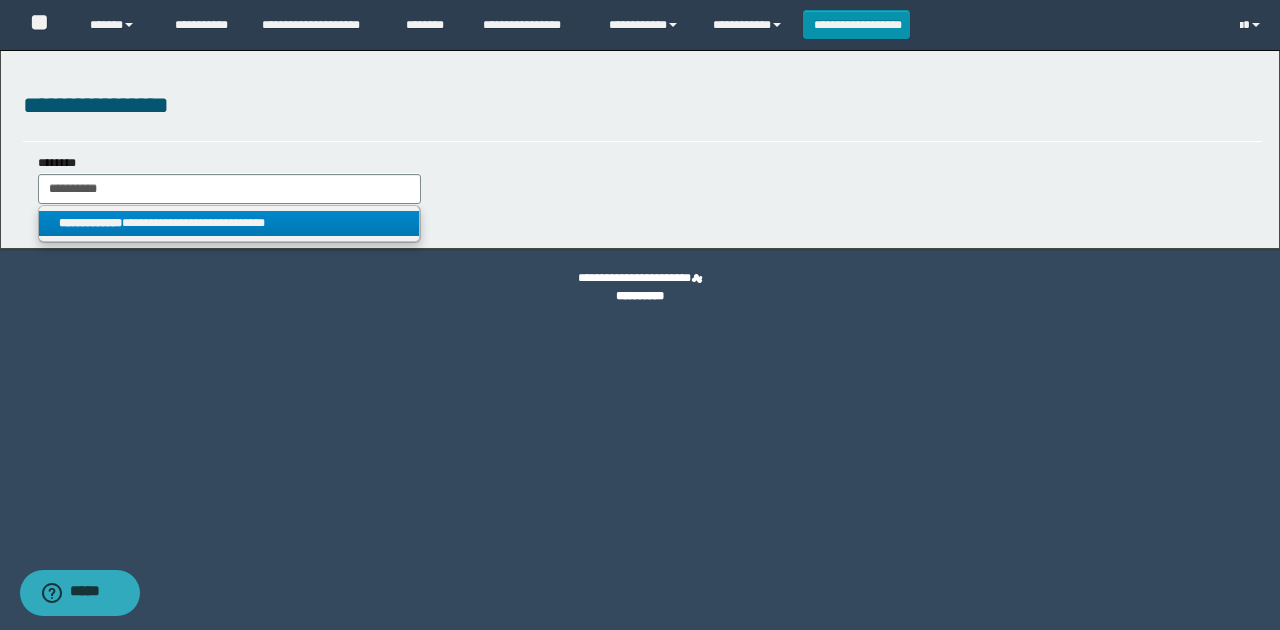click on "**********" at bounding box center [229, 223] 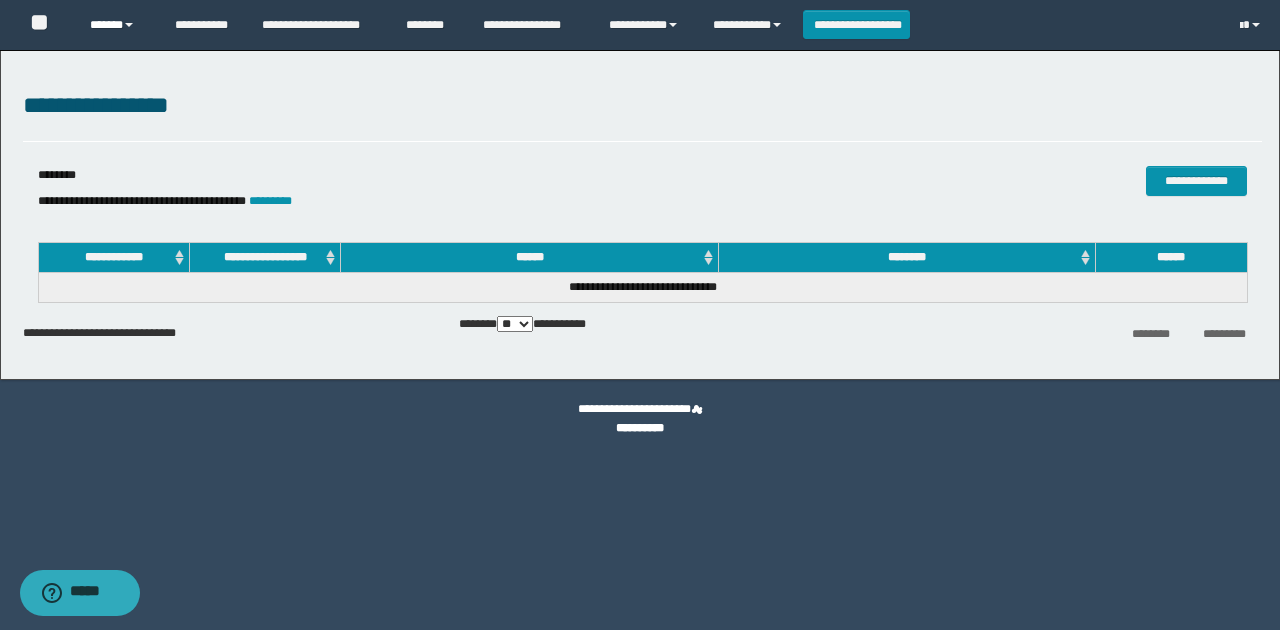 click on "******" at bounding box center (117, 25) 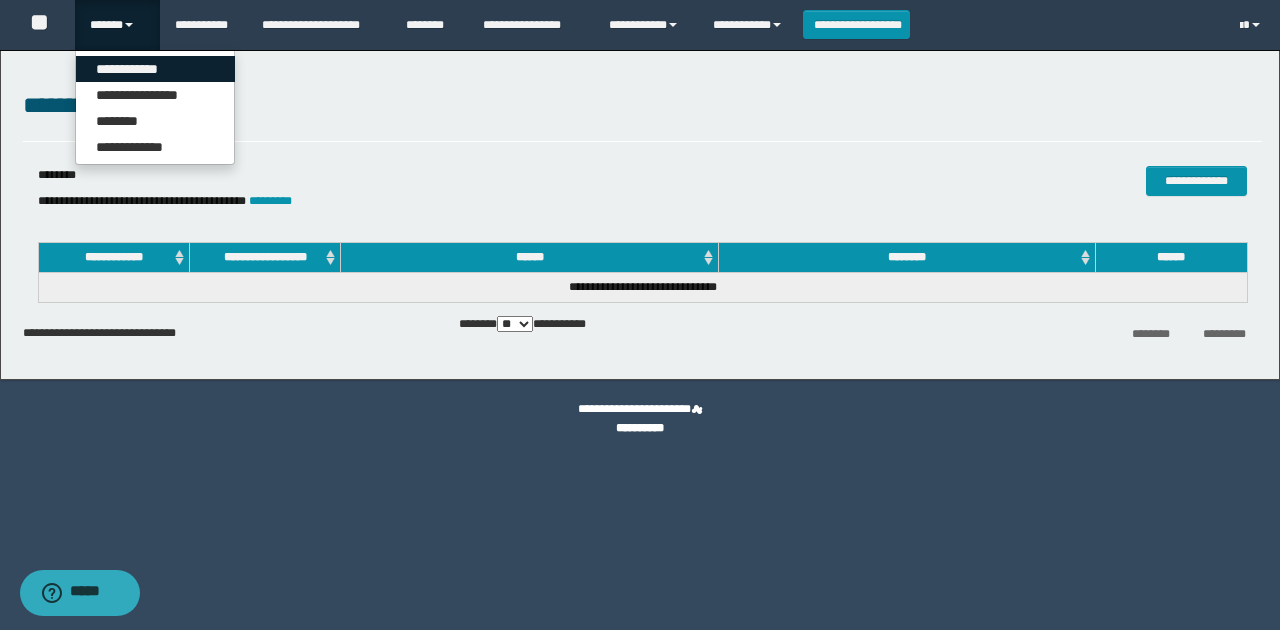 click on "**********" at bounding box center (155, 69) 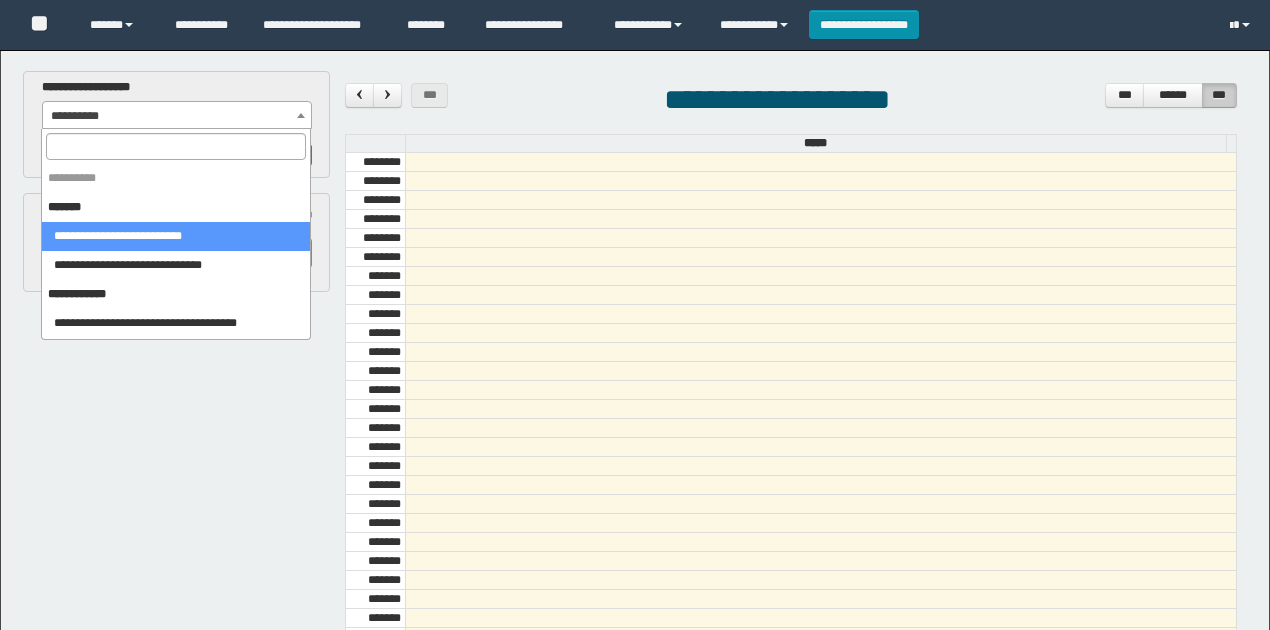 scroll, scrollTop: 0, scrollLeft: 0, axis: both 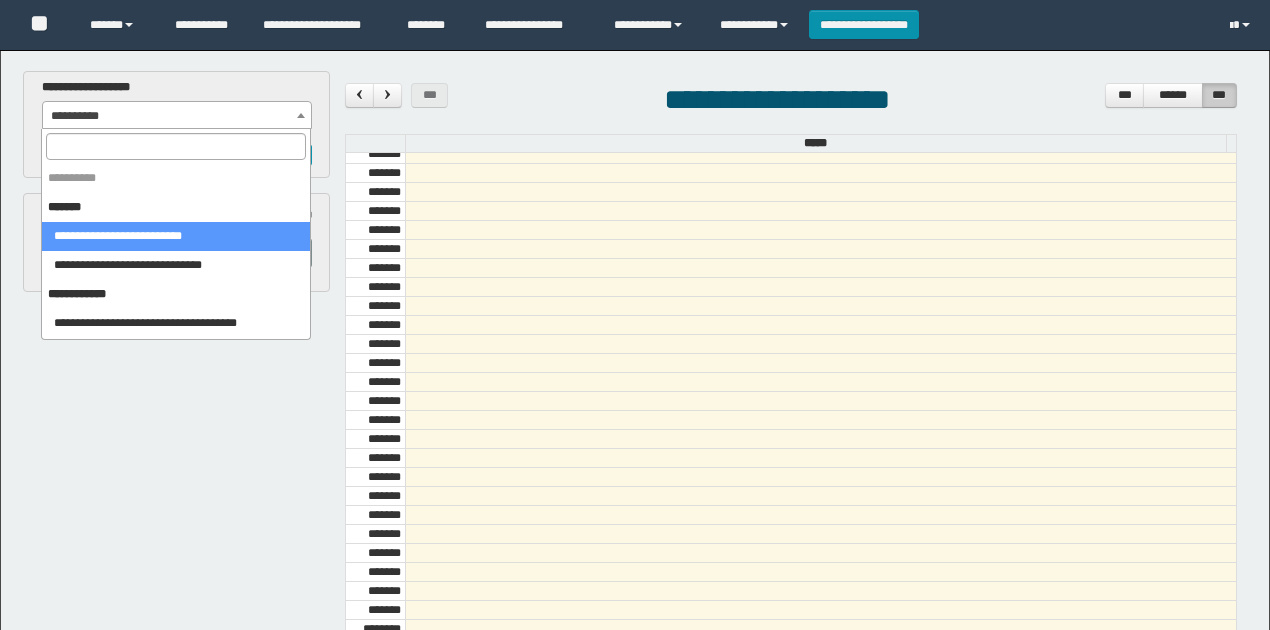 select on "******" 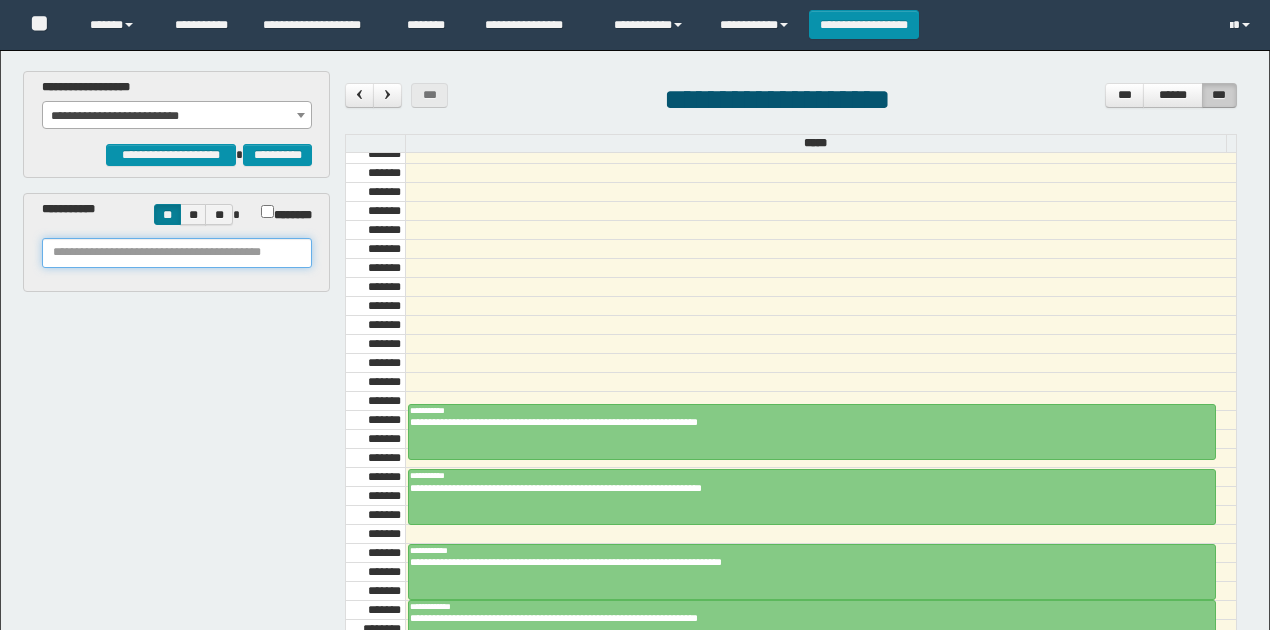 click at bounding box center [177, 253] 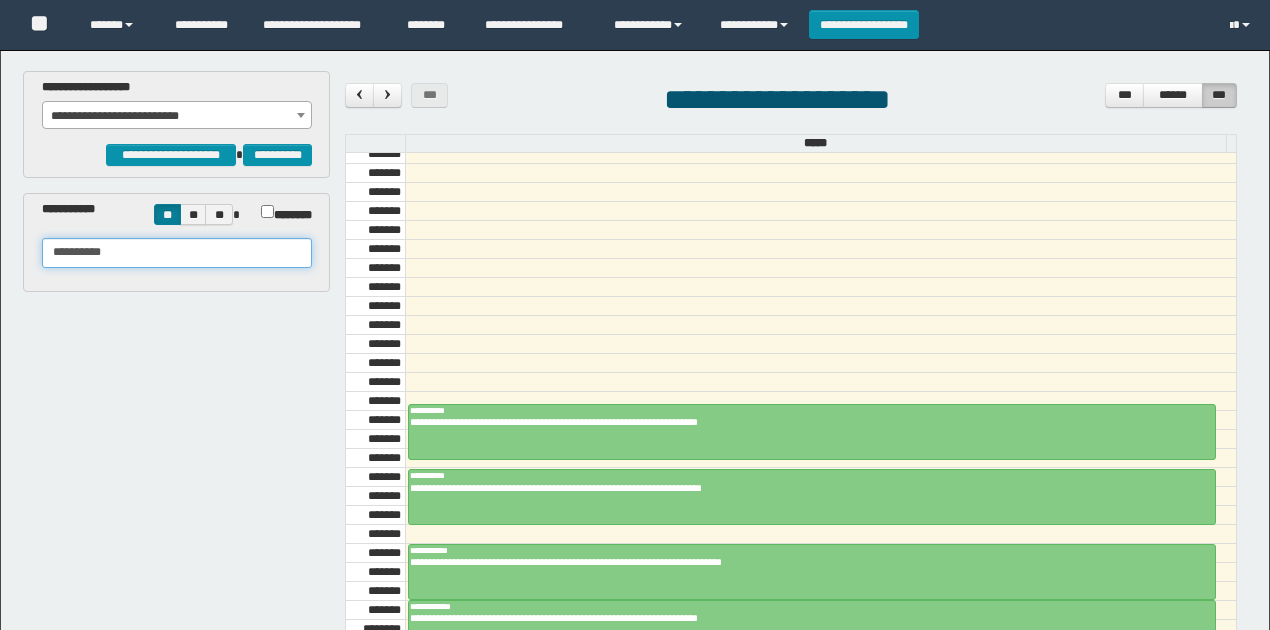 scroll, scrollTop: 0, scrollLeft: 0, axis: both 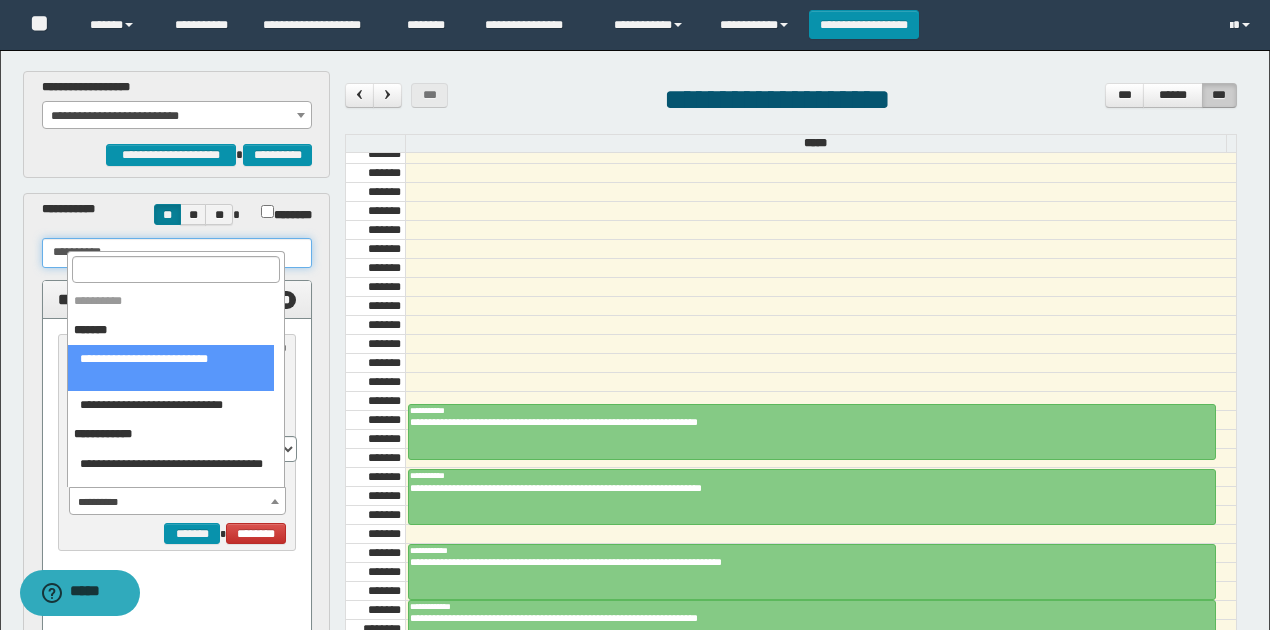 click on "**********" at bounding box center [178, 502] 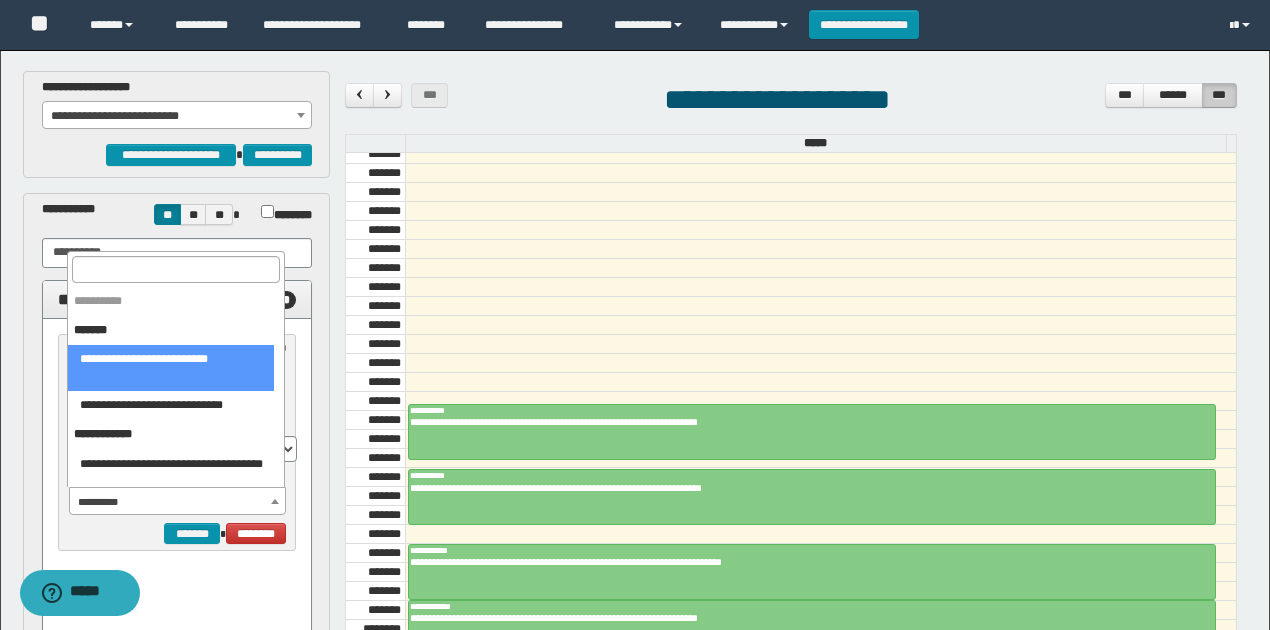 select on "******" 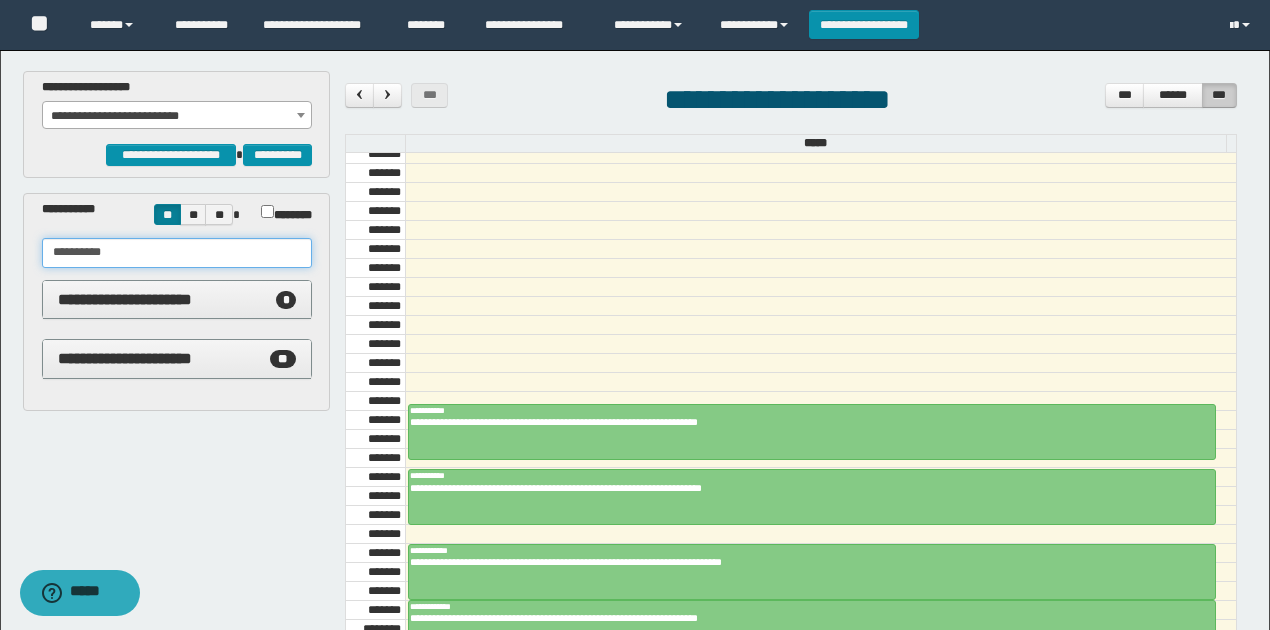 click on "**********" at bounding box center [177, 253] 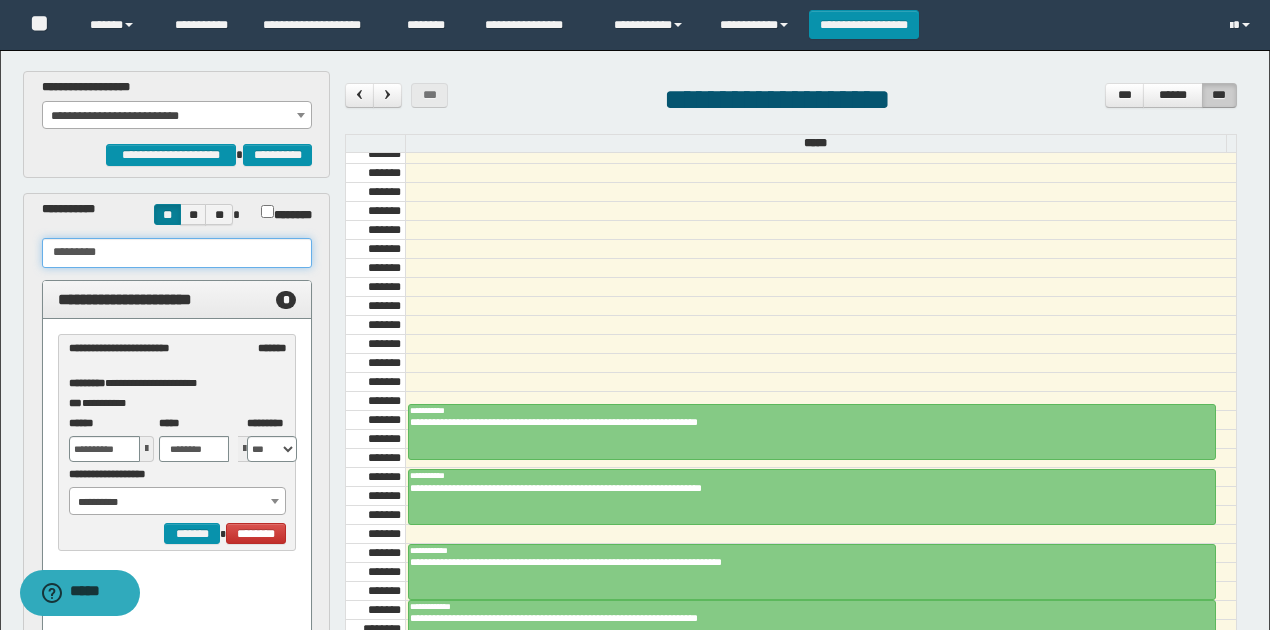 click on "**********" at bounding box center [178, 502] 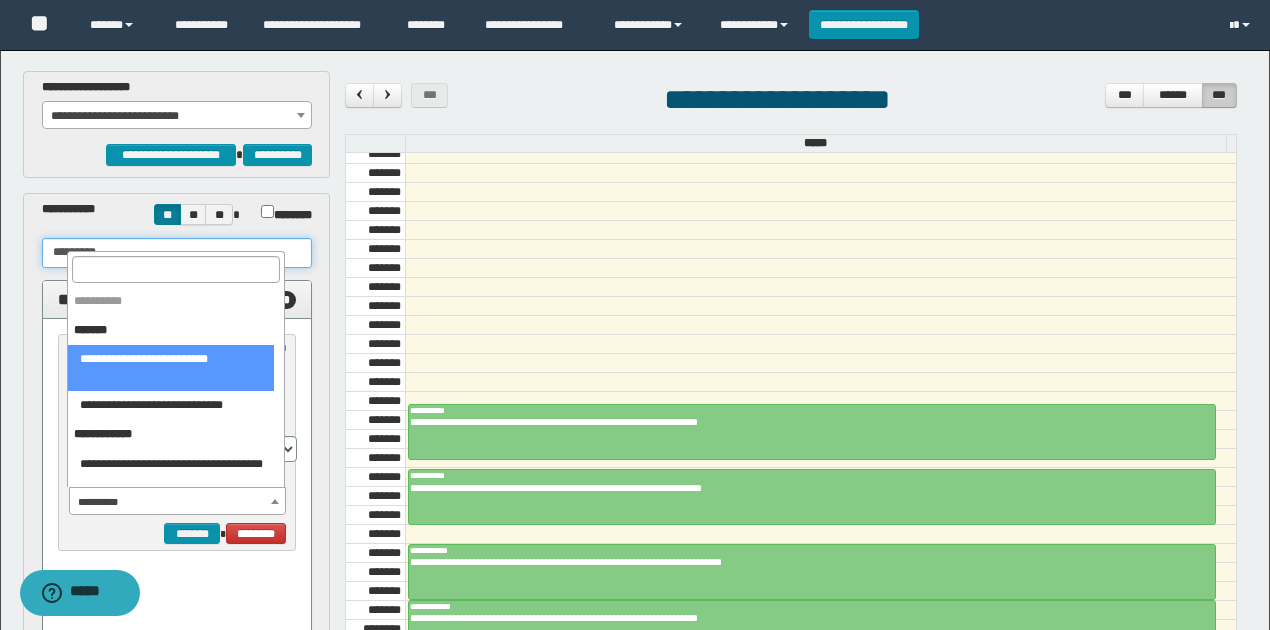 type on "*********" 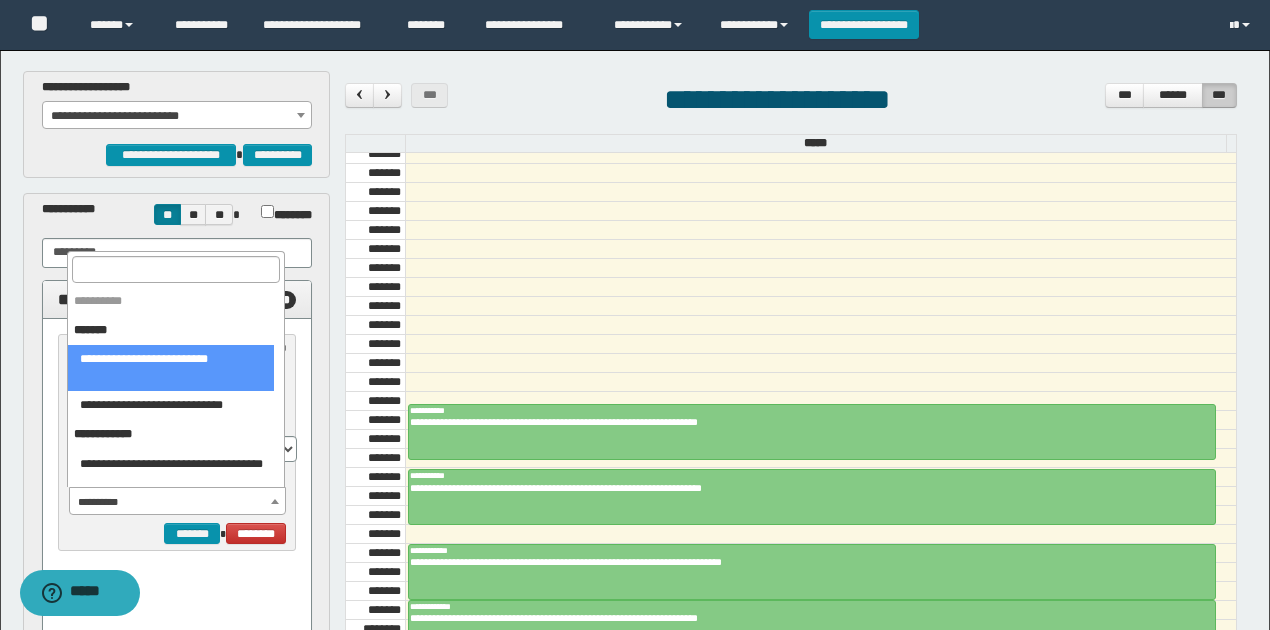 select on "******" 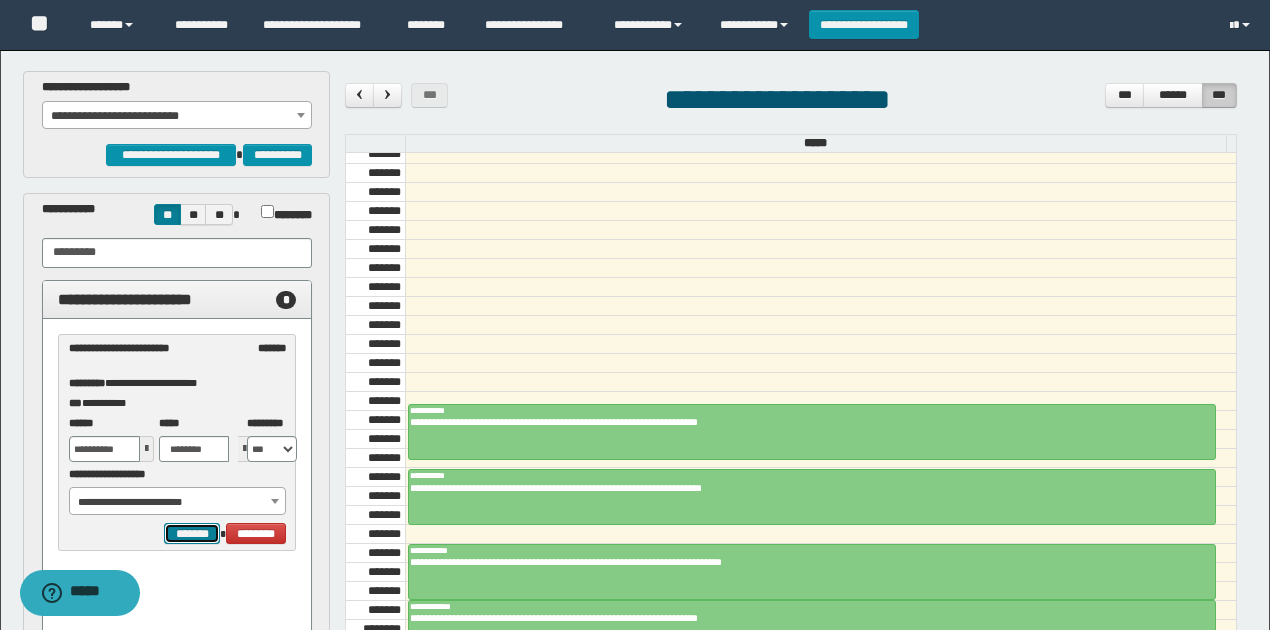 click on "*******" at bounding box center [192, 533] 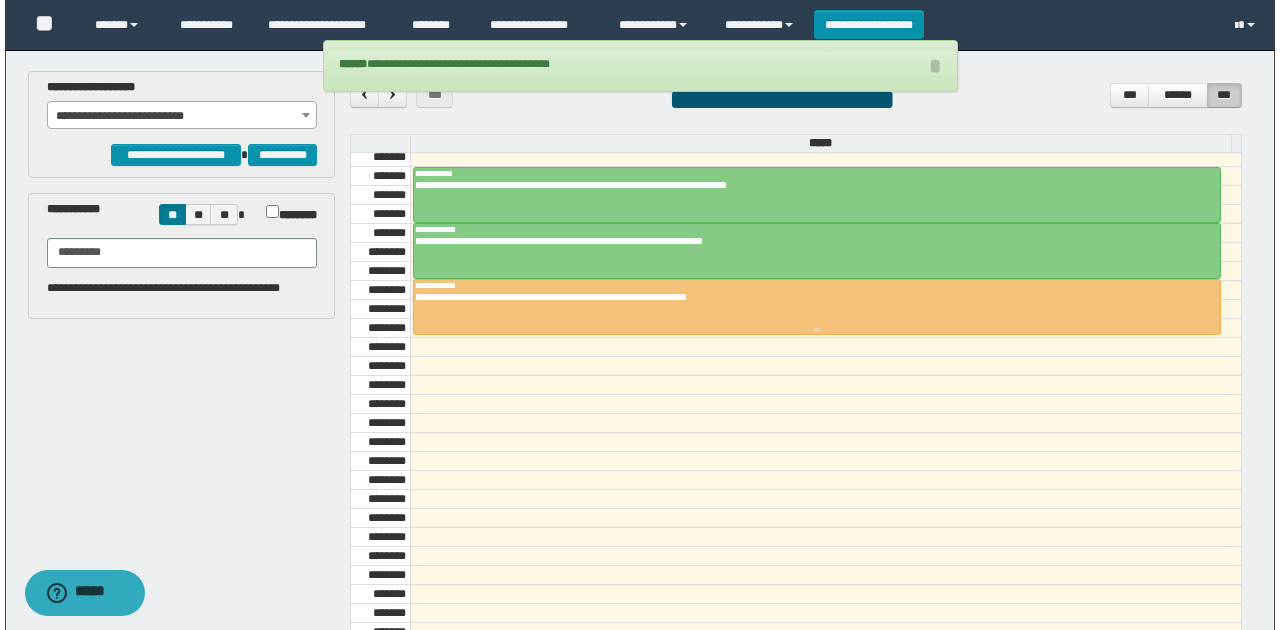 scroll, scrollTop: 1073, scrollLeft: 0, axis: vertical 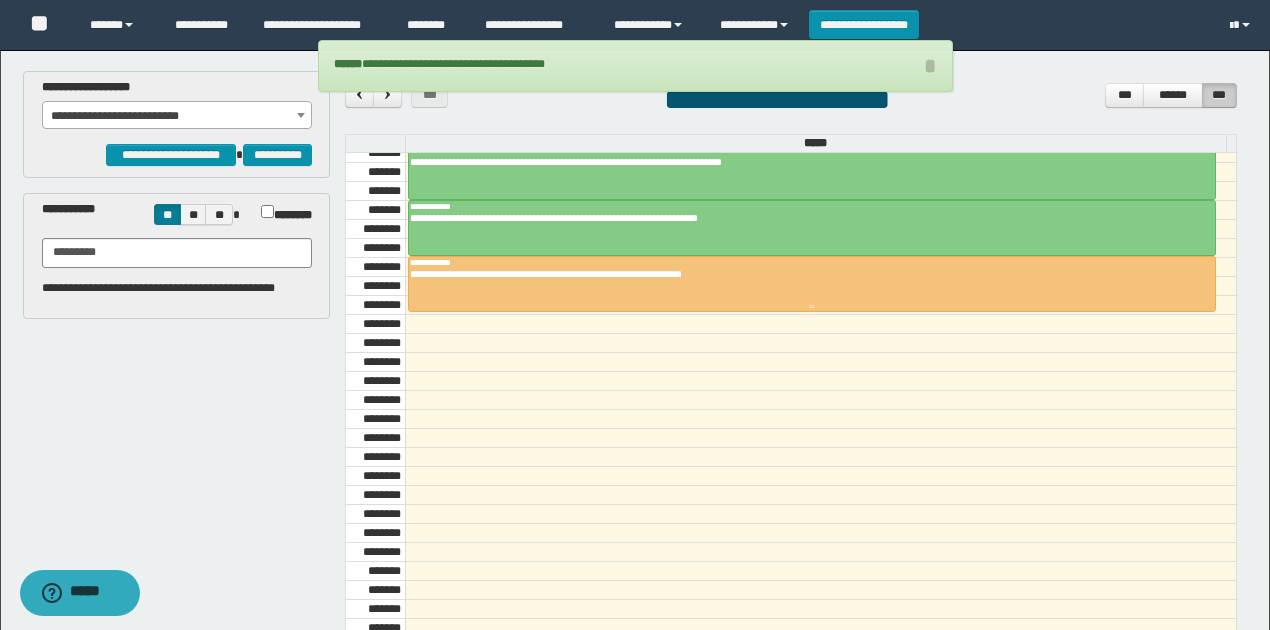 click at bounding box center [812, 284] 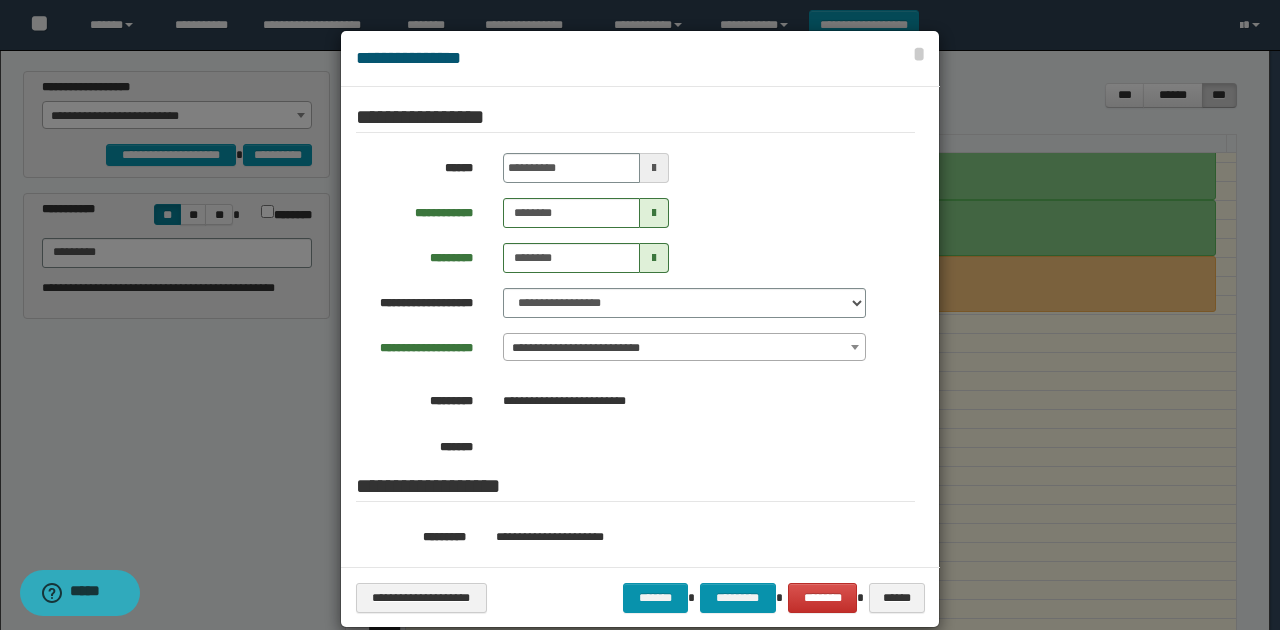 scroll, scrollTop: 133, scrollLeft: 0, axis: vertical 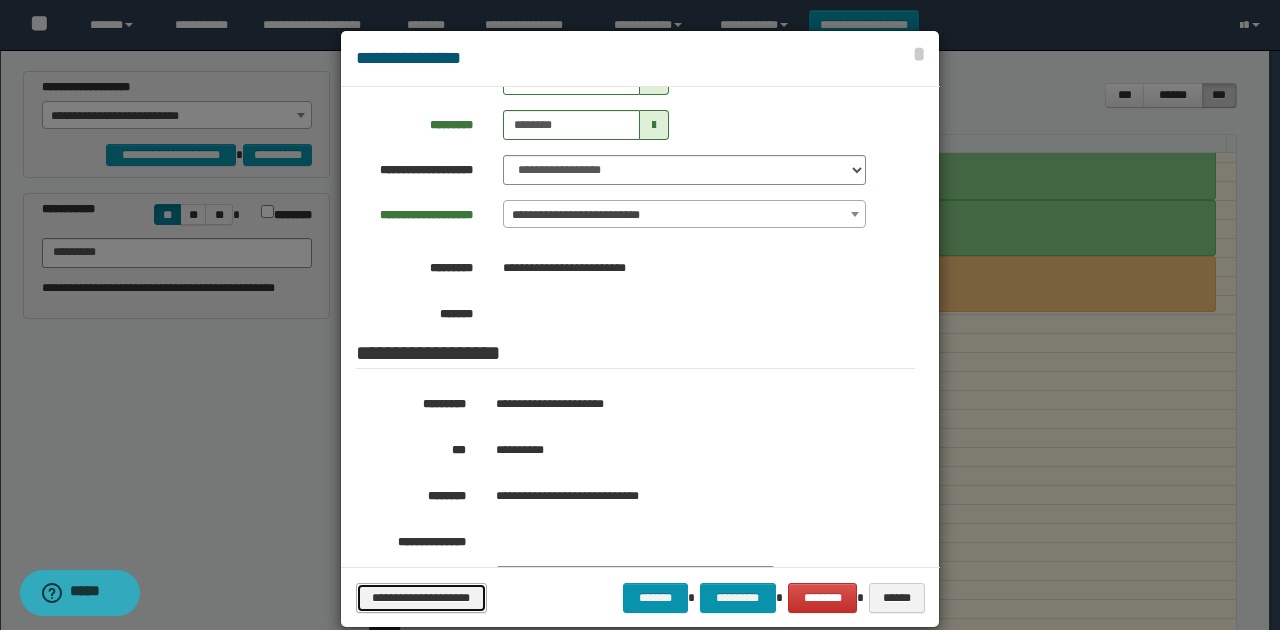 click on "**********" at bounding box center (421, 597) 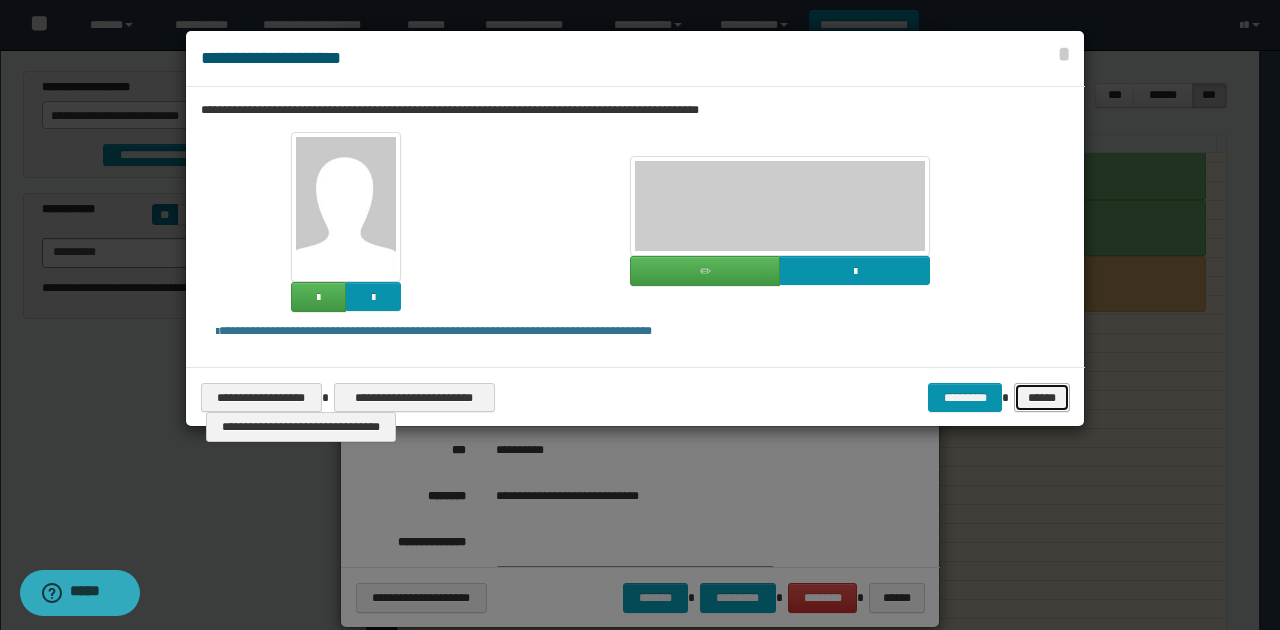 click on "******" at bounding box center [1041, 397] 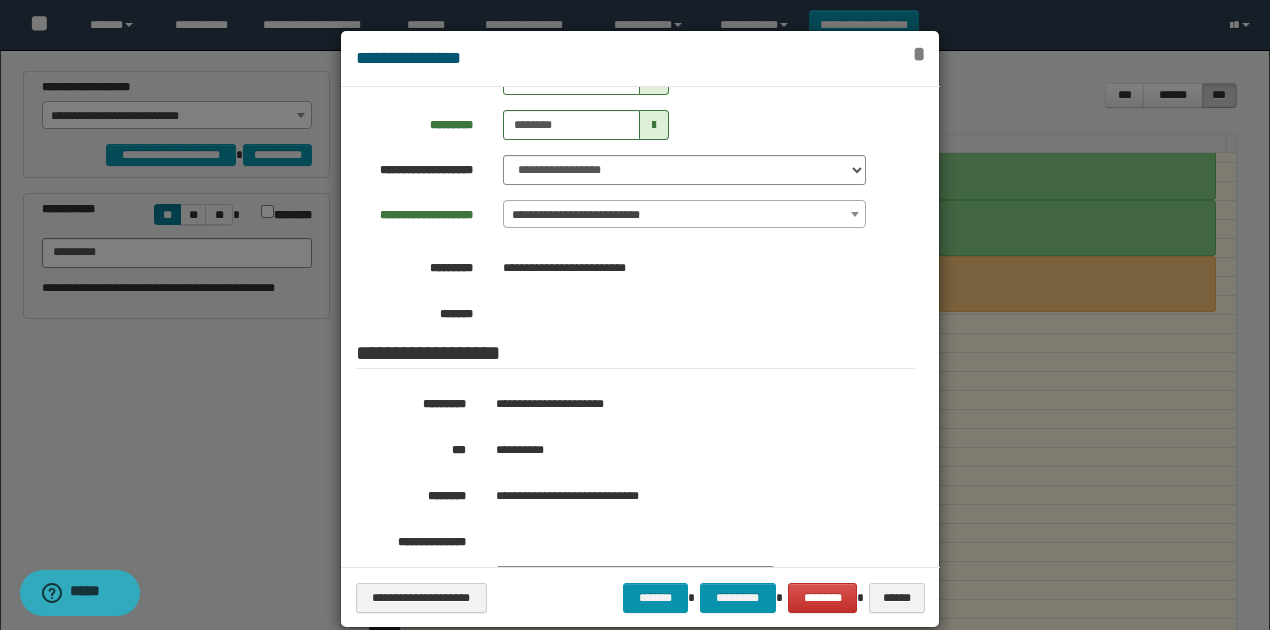 click on "*" at bounding box center (918, 54) 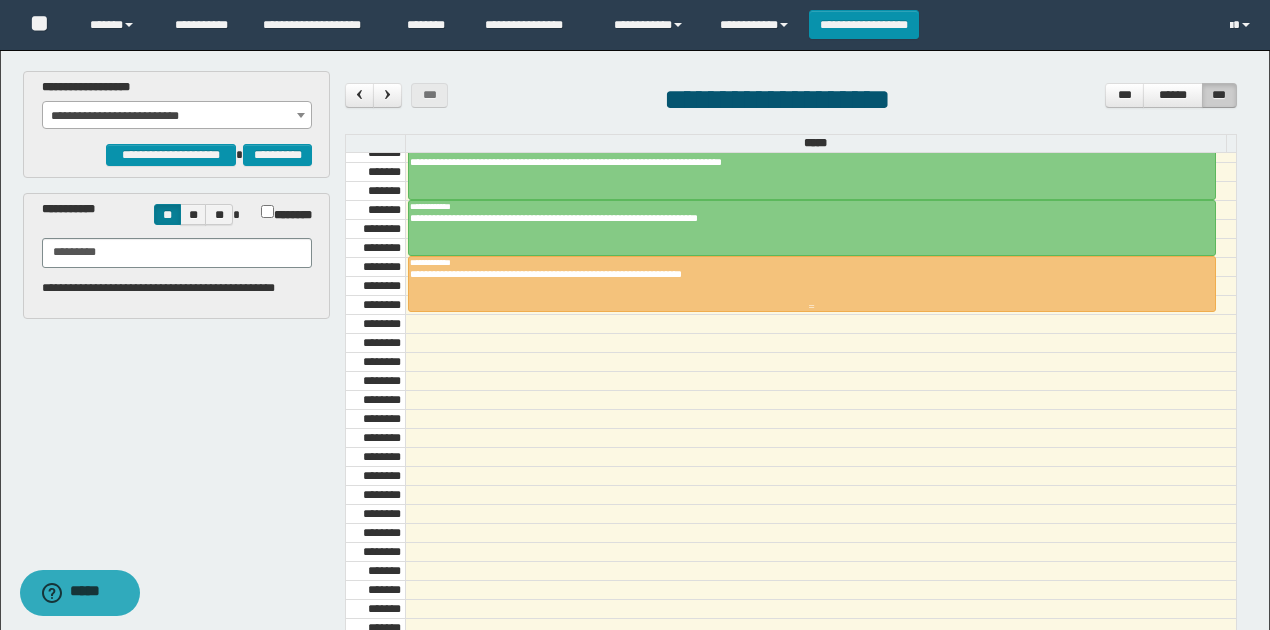 click at bounding box center (812, 284) 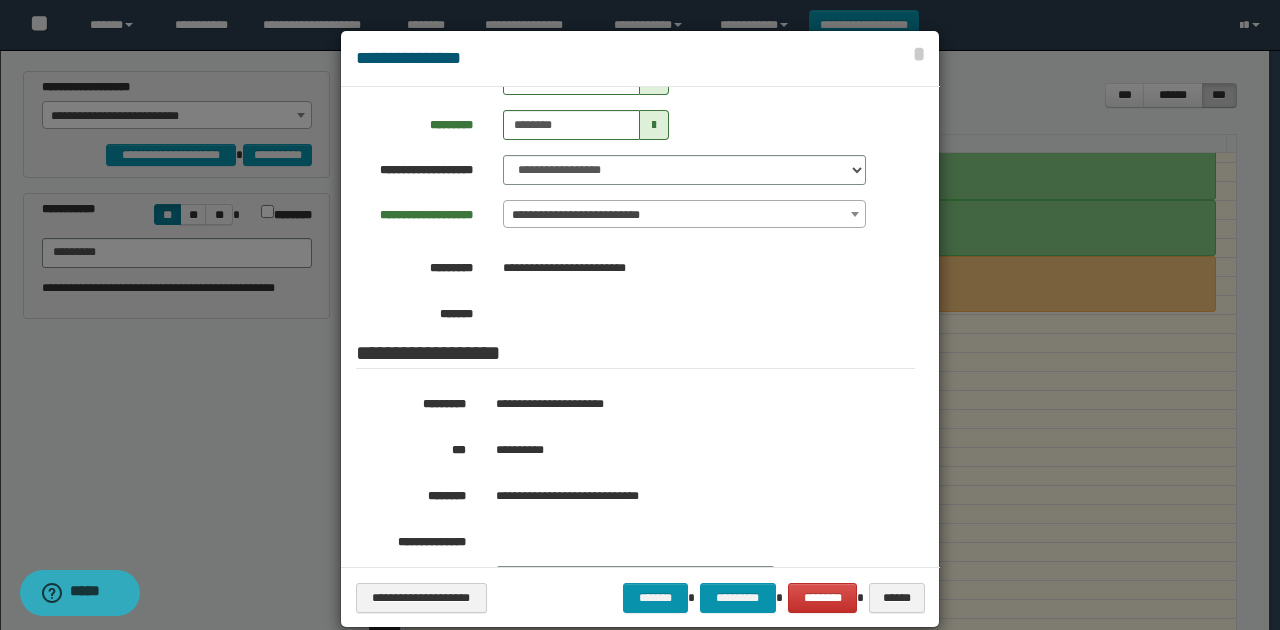 scroll, scrollTop: 333, scrollLeft: 0, axis: vertical 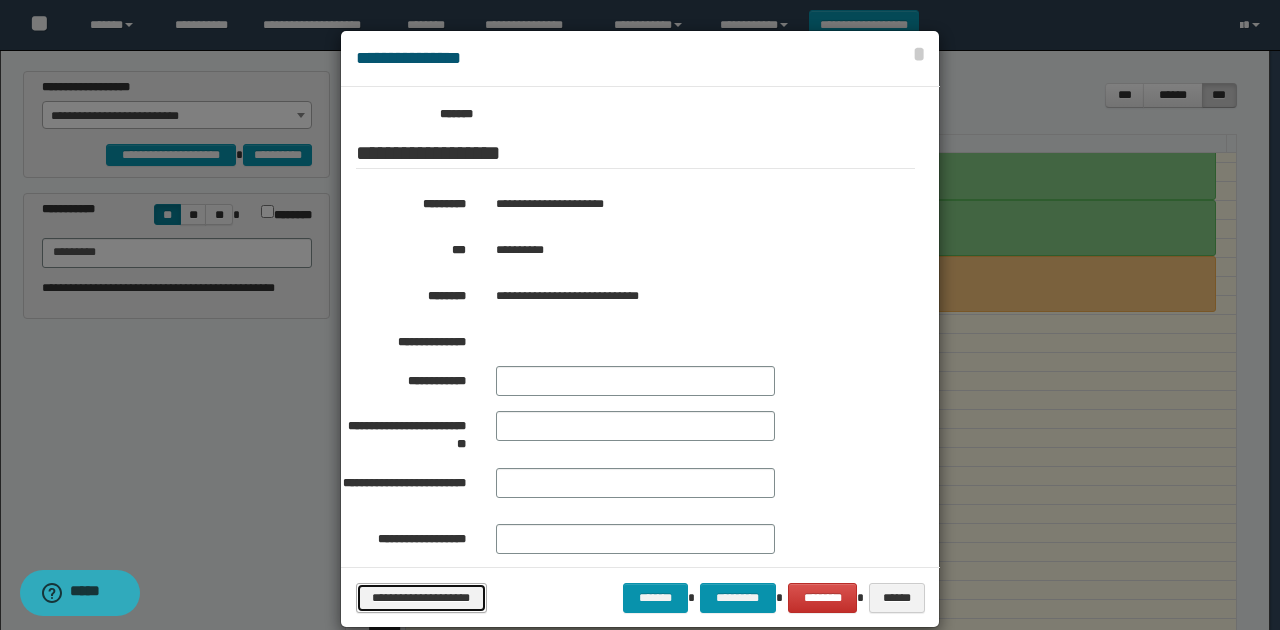 click on "**********" at bounding box center (421, 597) 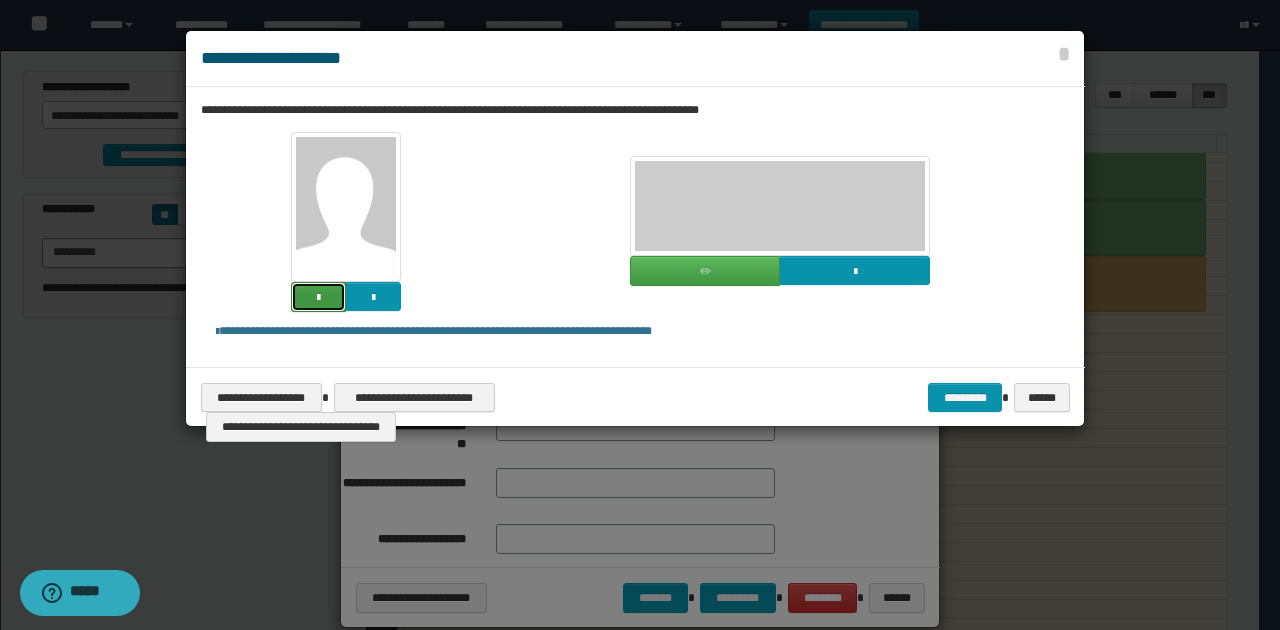 click at bounding box center [318, 298] 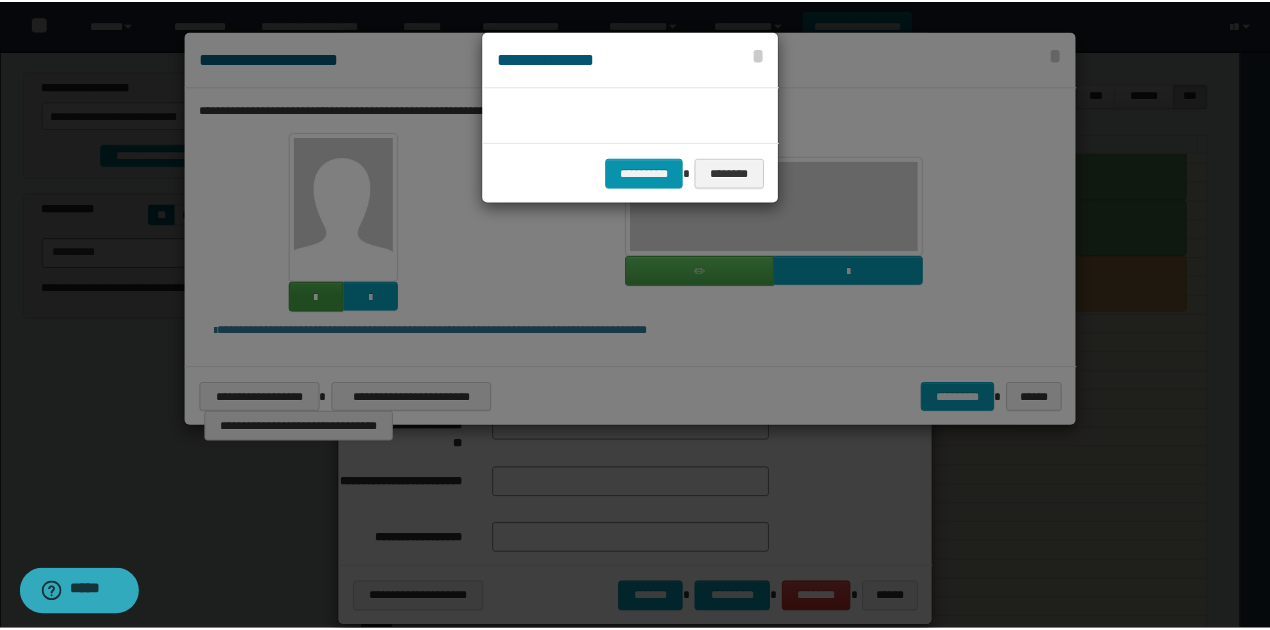 scroll, scrollTop: 45, scrollLeft: 105, axis: both 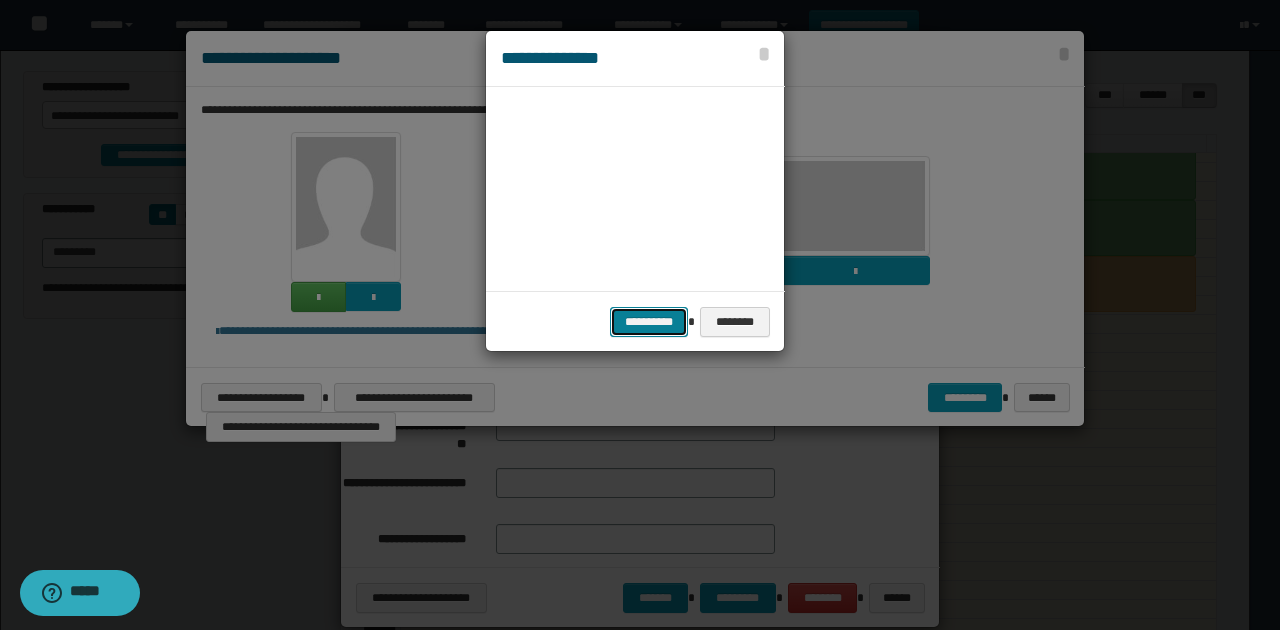 click on "**********" at bounding box center (649, 321) 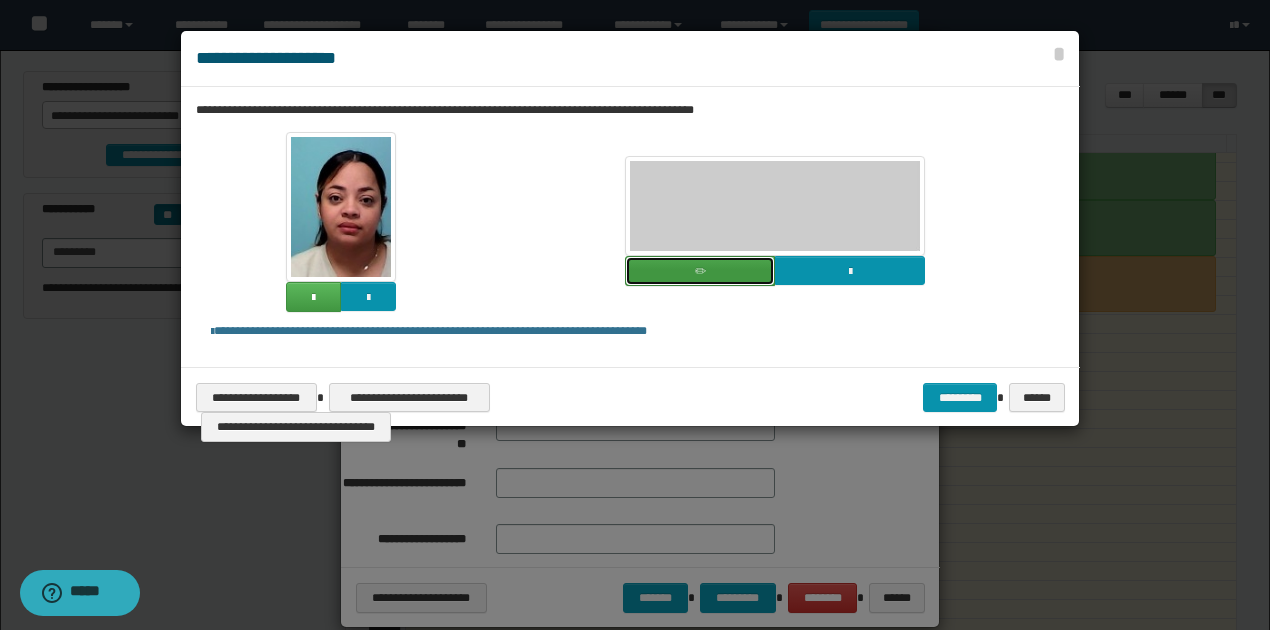 click at bounding box center [700, 271] 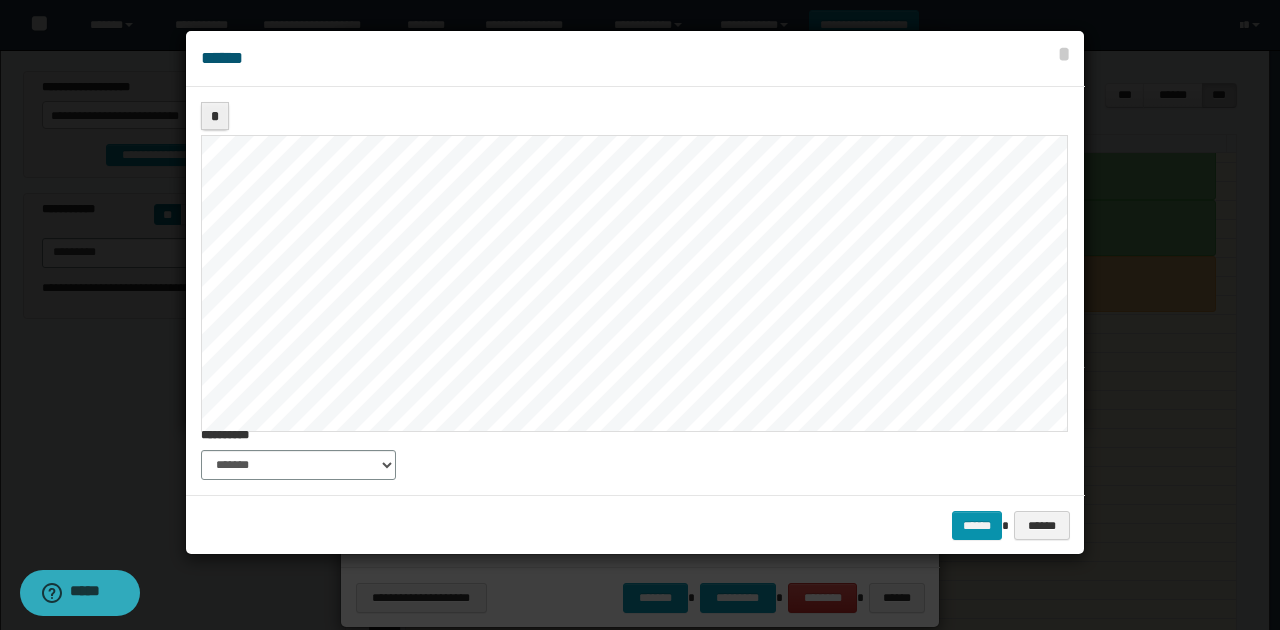 click on "*" at bounding box center [635, 264] 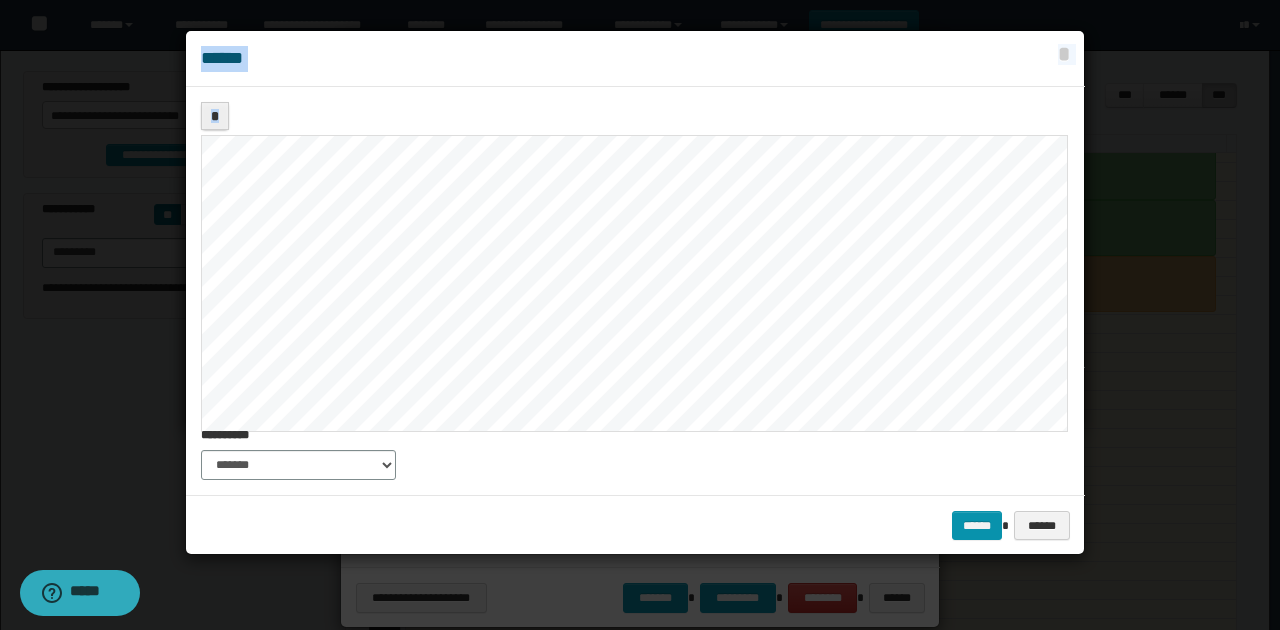 drag, startPoint x: 1072, startPoint y: 232, endPoint x: 1186, endPoint y: 212, distance: 115.74109 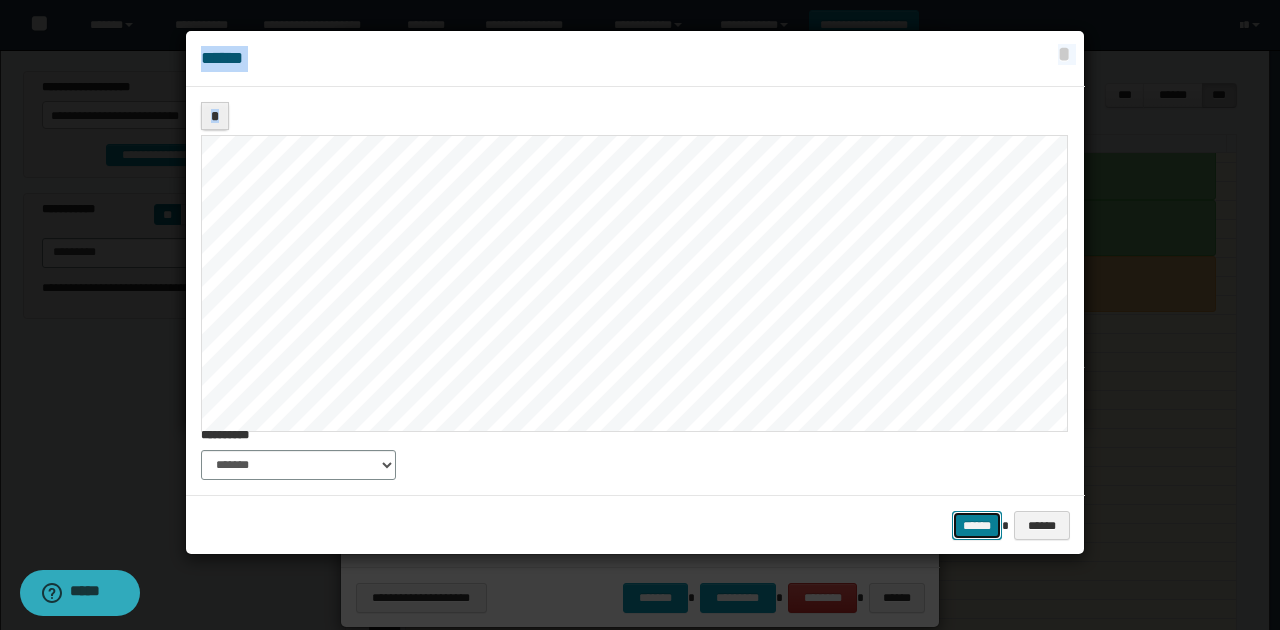 drag, startPoint x: 971, startPoint y: 531, endPoint x: 887, endPoint y: 487, distance: 94.82616 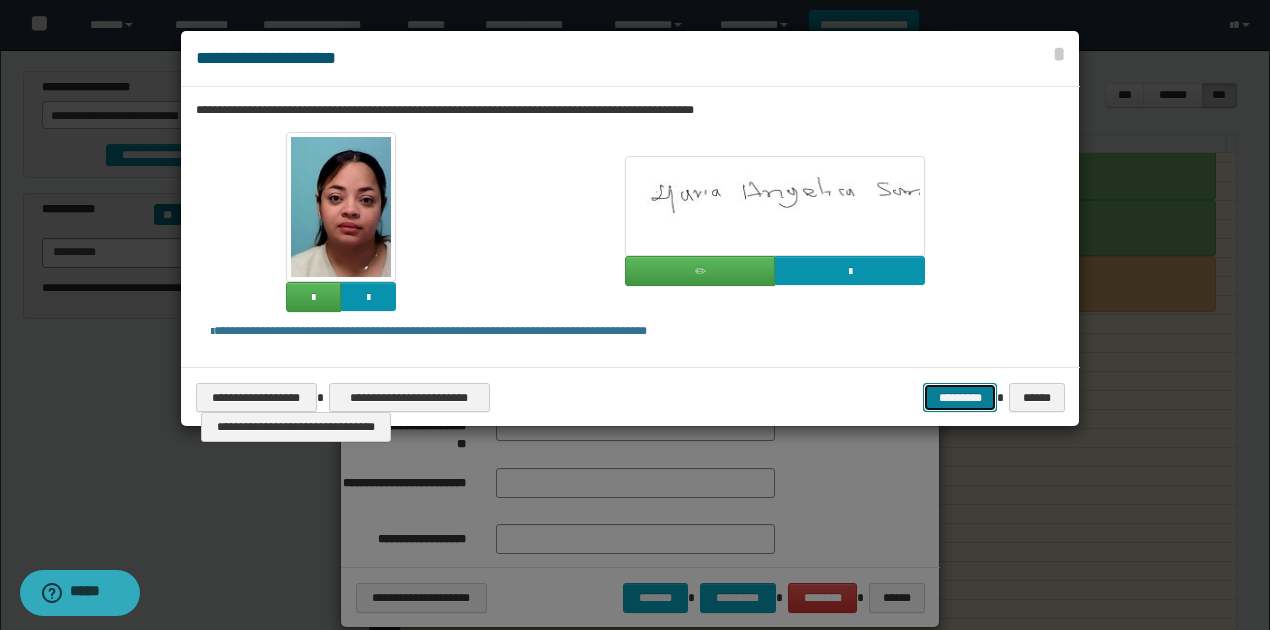 click on "*********" at bounding box center (960, 397) 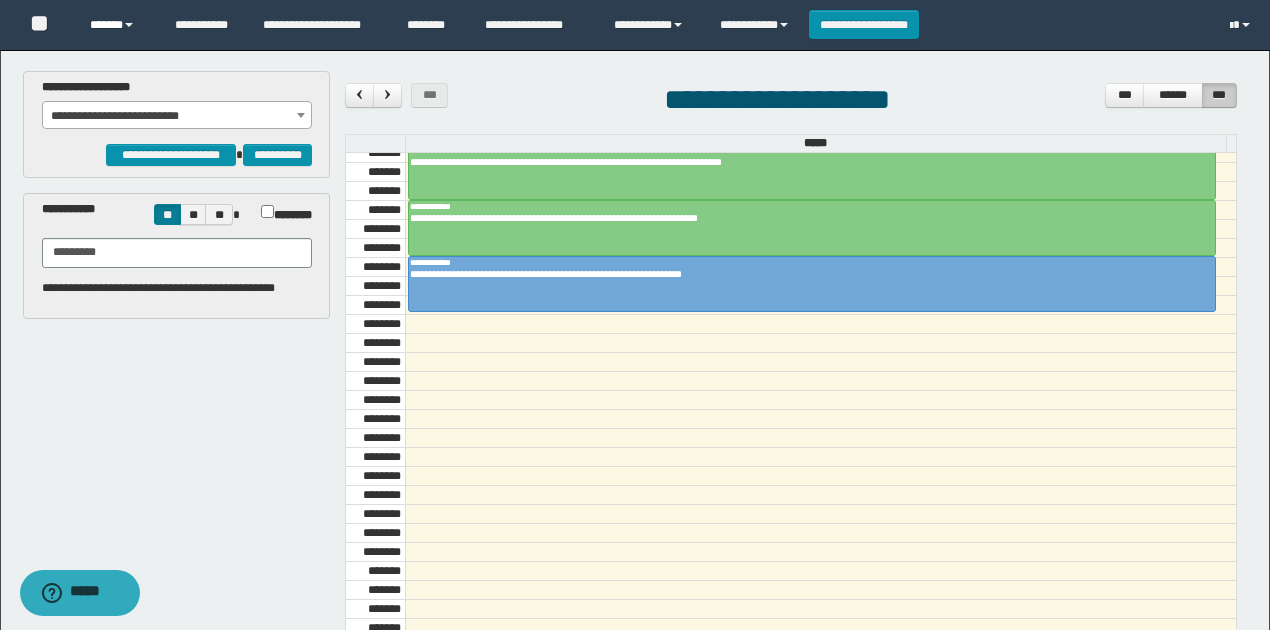 click on "******" at bounding box center (117, 25) 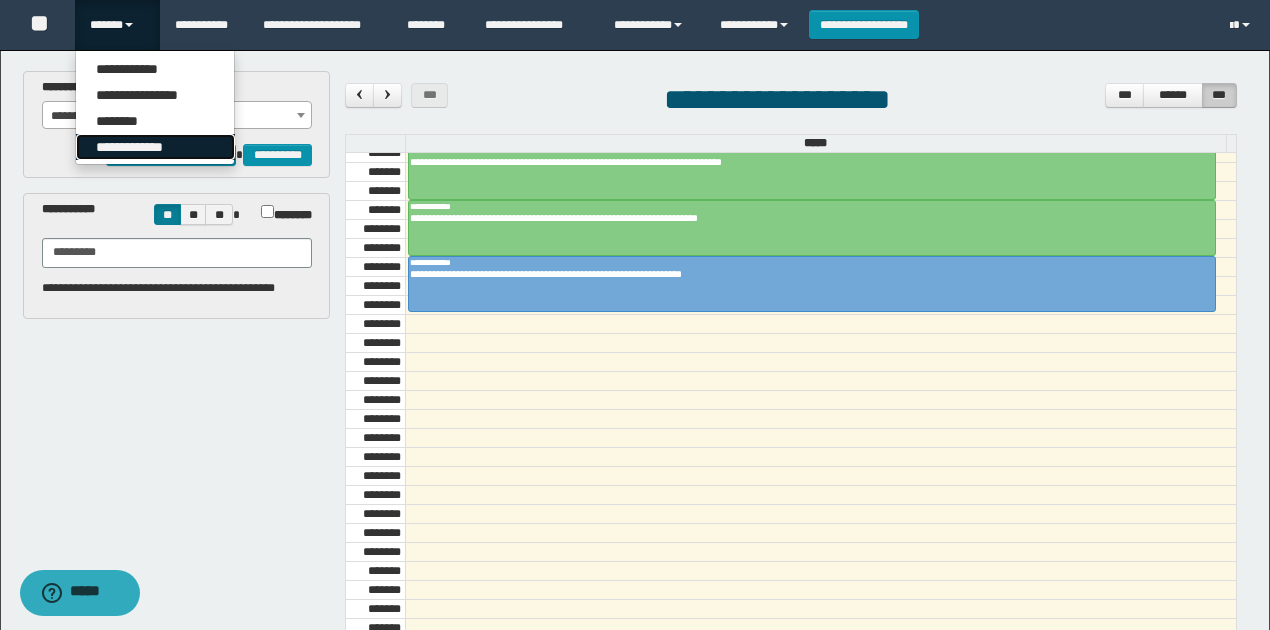 click on "**********" at bounding box center [155, 147] 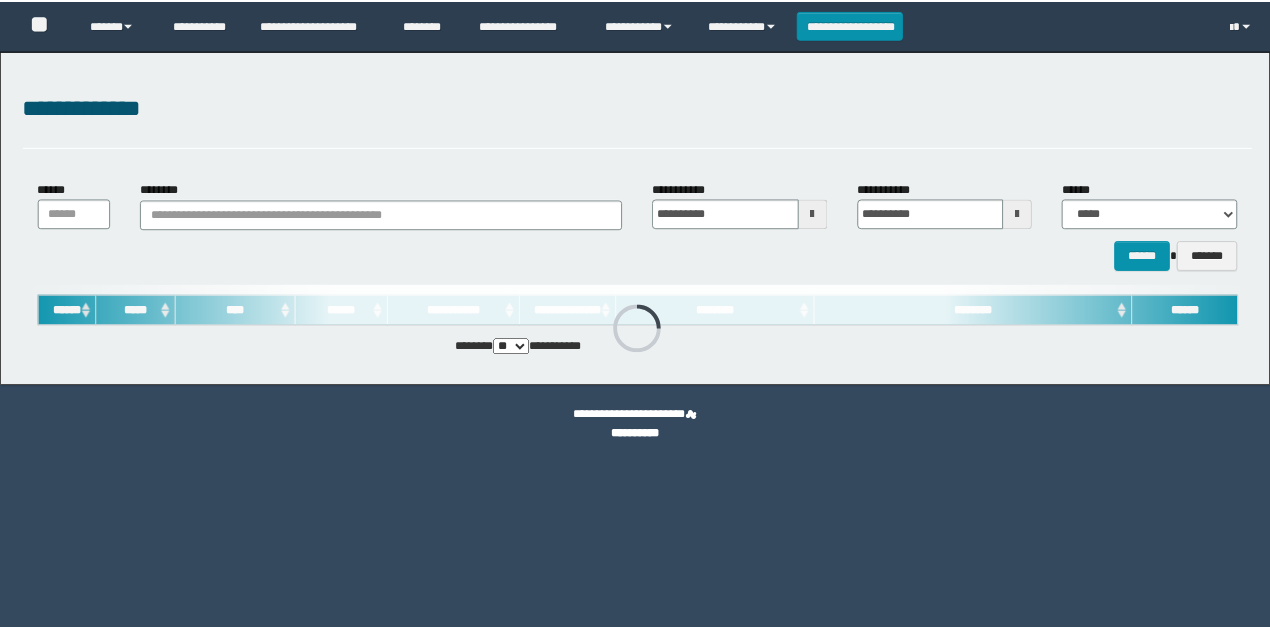 scroll, scrollTop: 0, scrollLeft: 0, axis: both 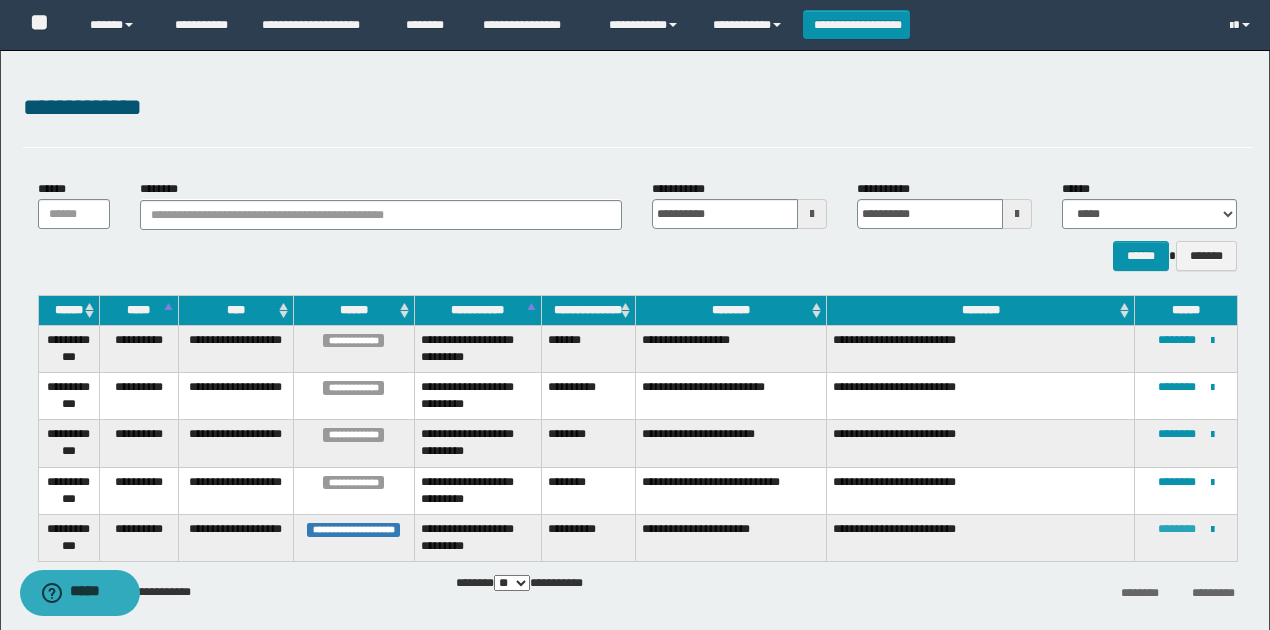 click on "********" at bounding box center (1177, 529) 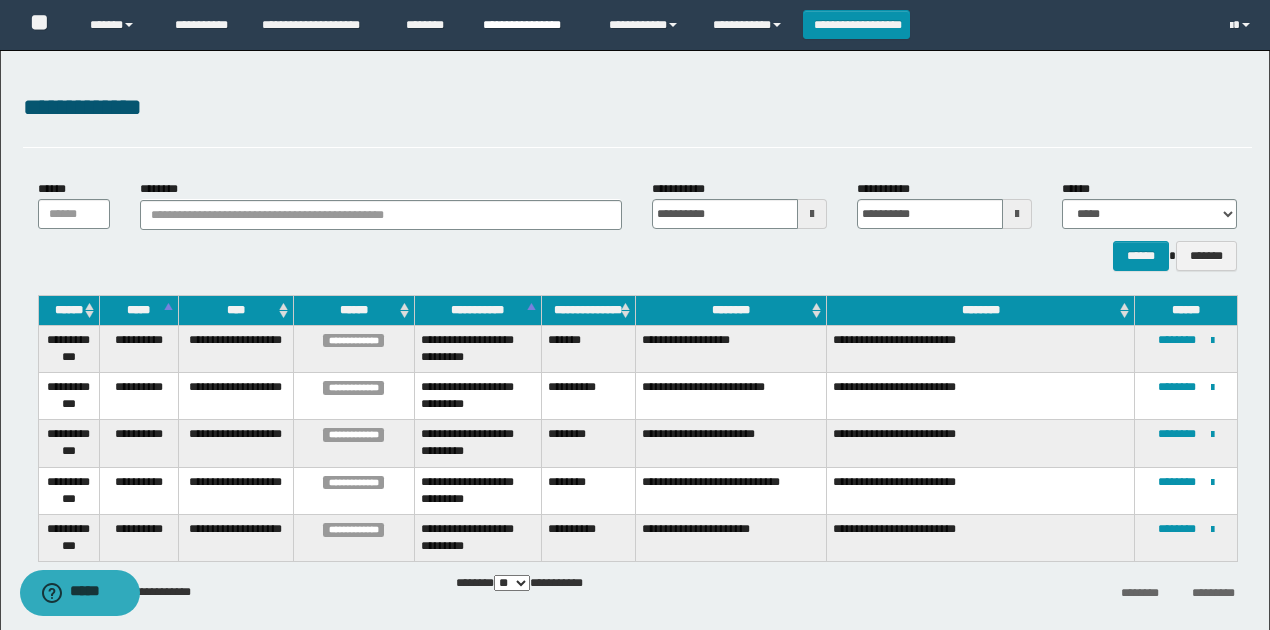 click on "**********" at bounding box center [531, 25] 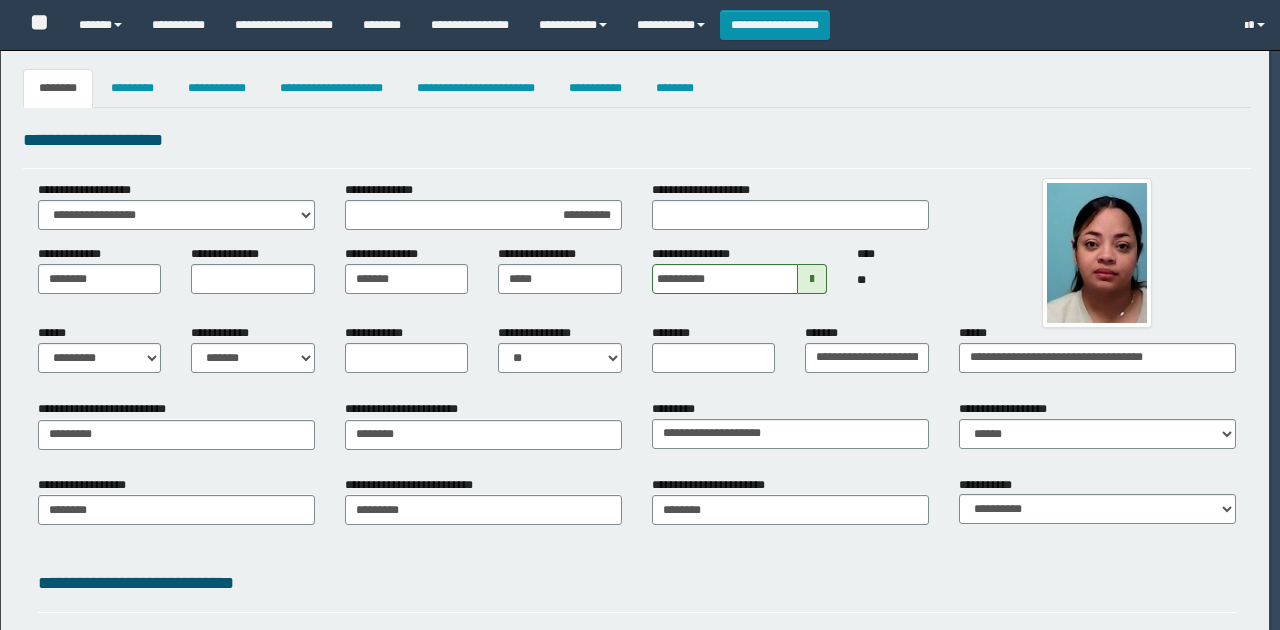 select on "*" 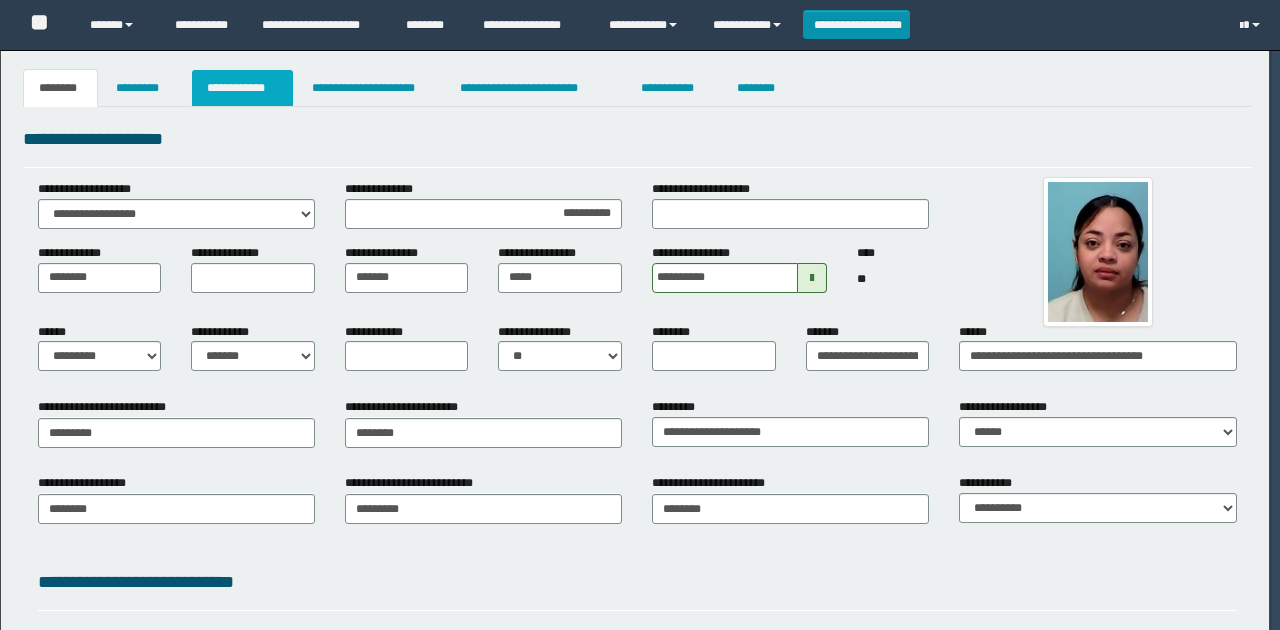 scroll, scrollTop: 0, scrollLeft: 0, axis: both 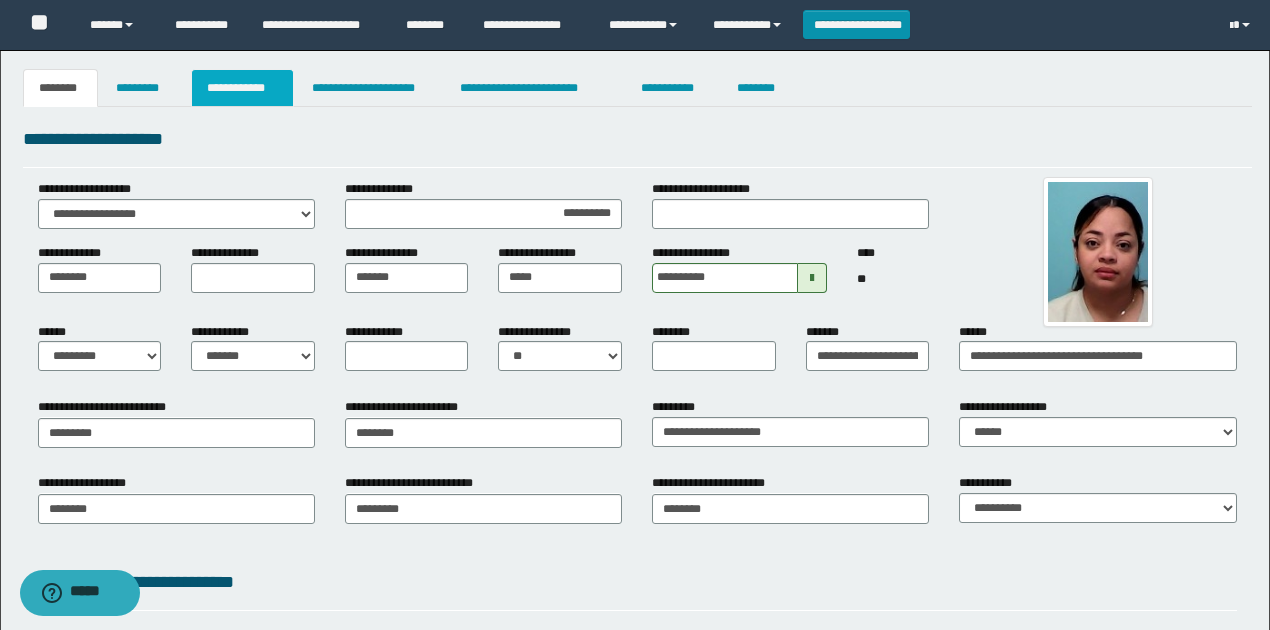 click on "**********" at bounding box center (243, 88) 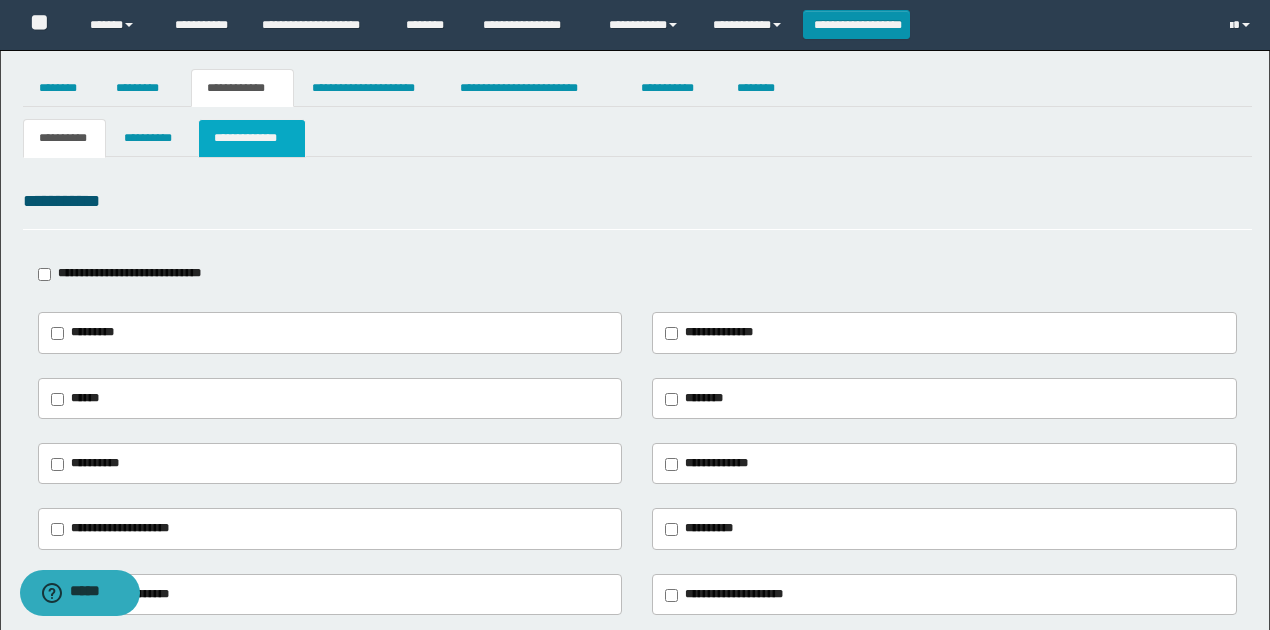 click on "**********" at bounding box center [252, 138] 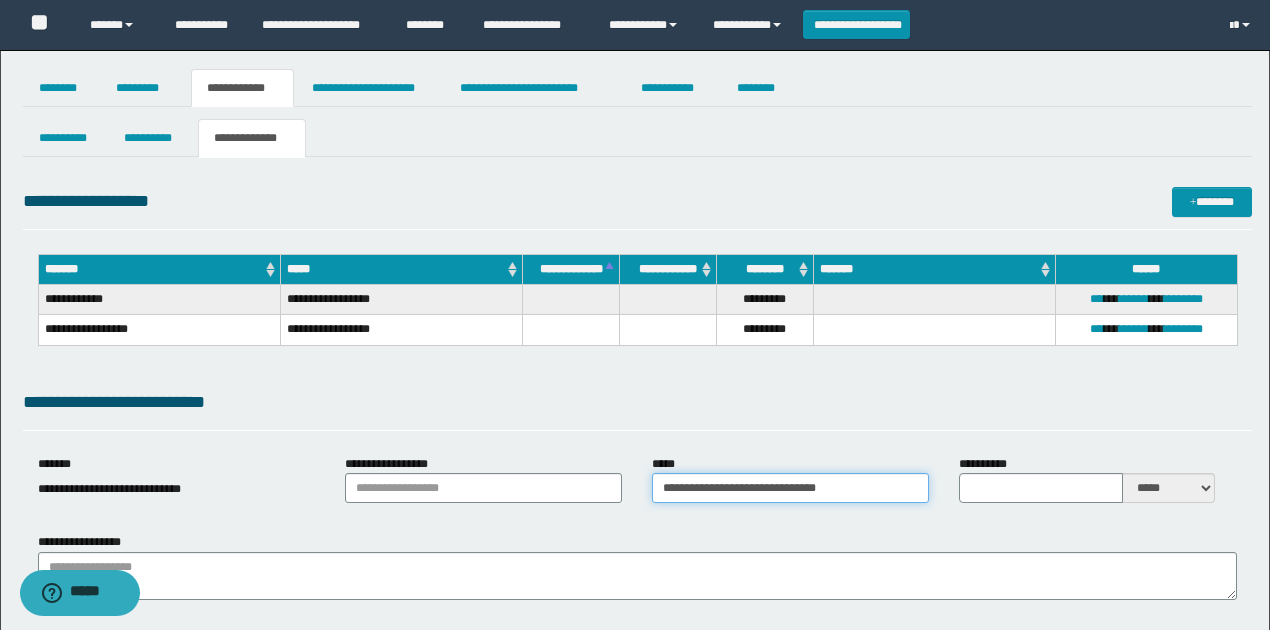 drag, startPoint x: 872, startPoint y: 488, endPoint x: 639, endPoint y: 494, distance: 233.07724 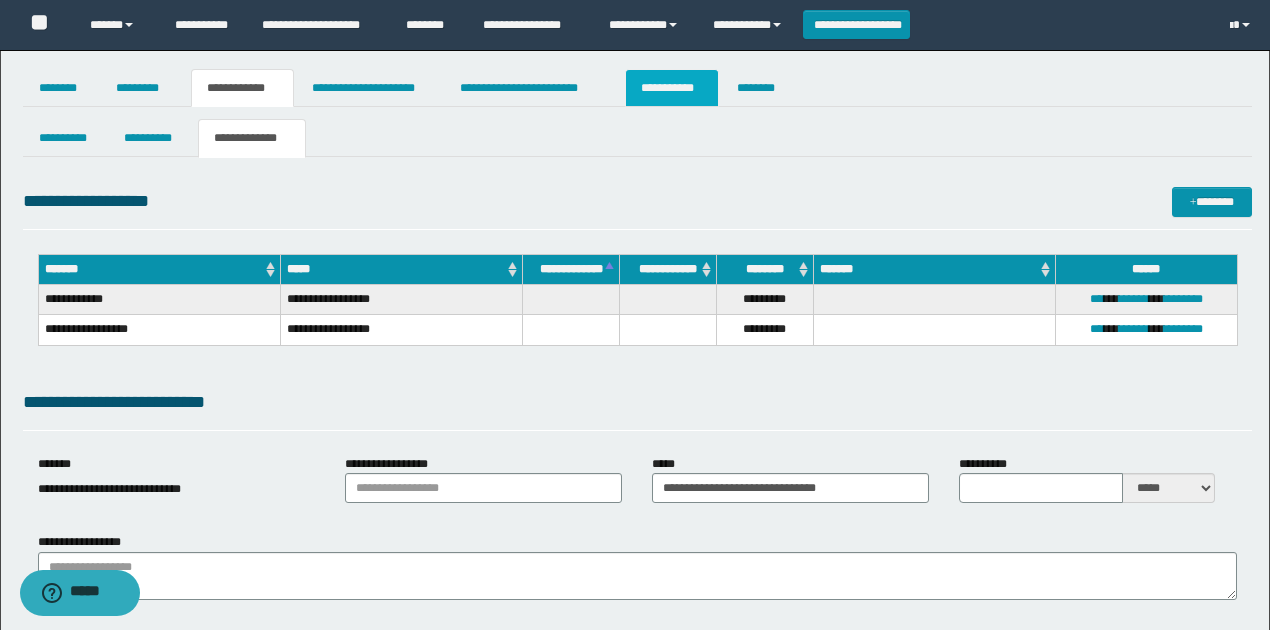 click on "**********" at bounding box center [672, 88] 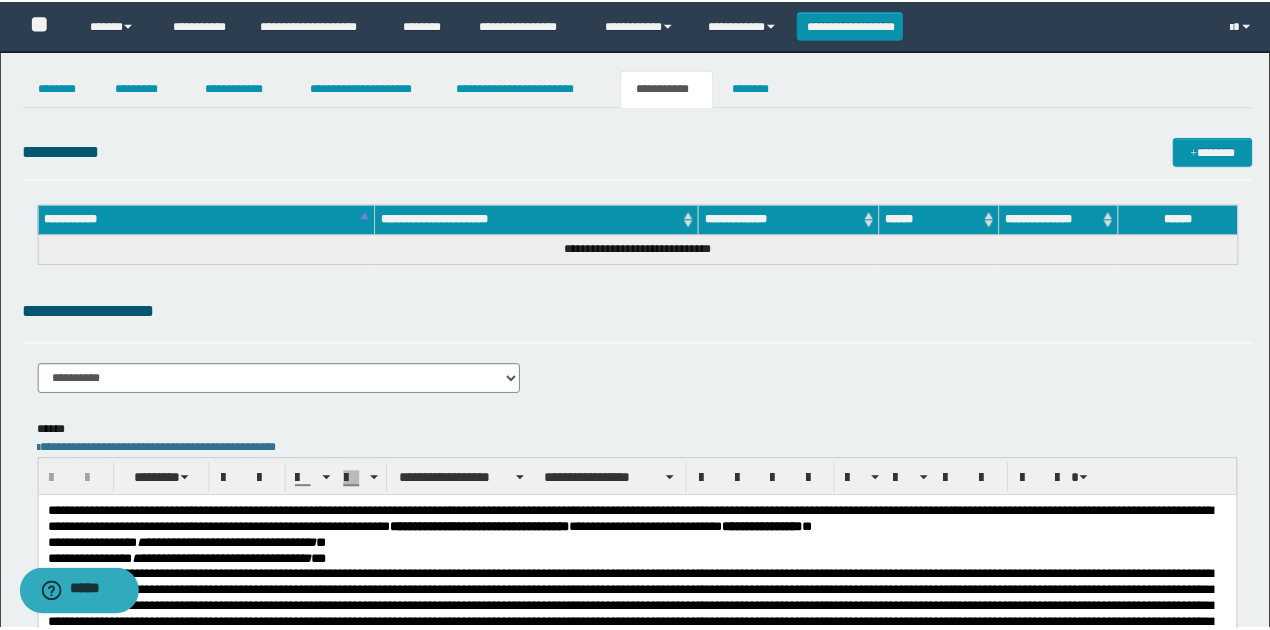 scroll, scrollTop: 0, scrollLeft: 0, axis: both 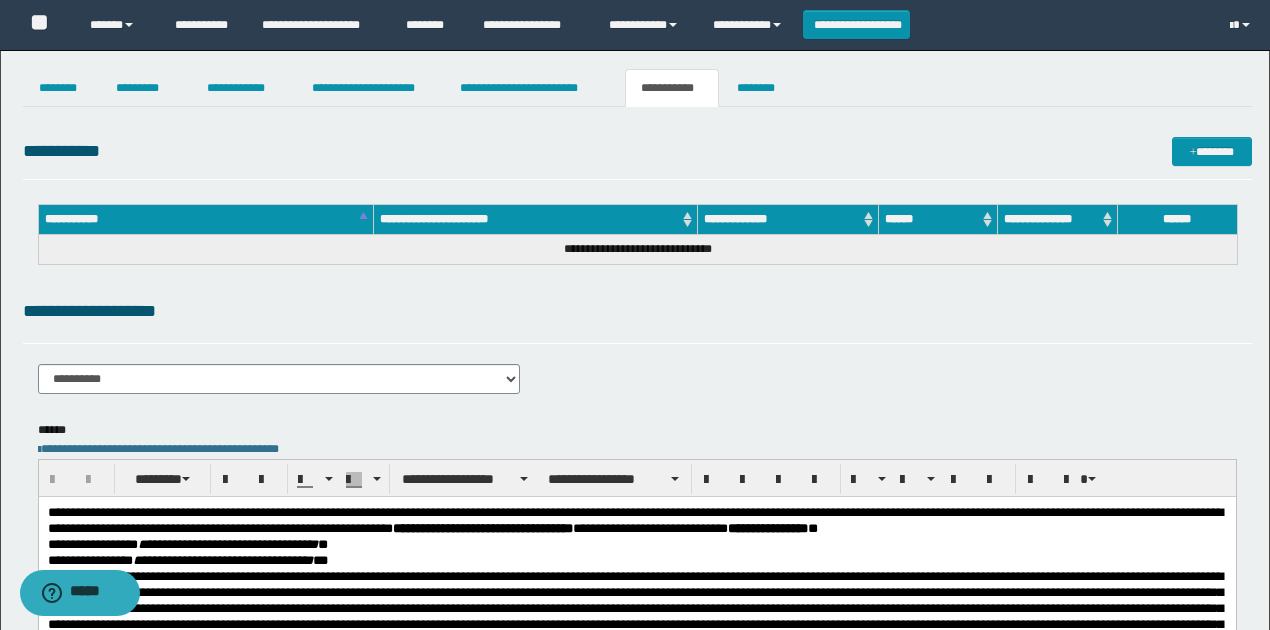 click on "**********" at bounding box center [637, 151] 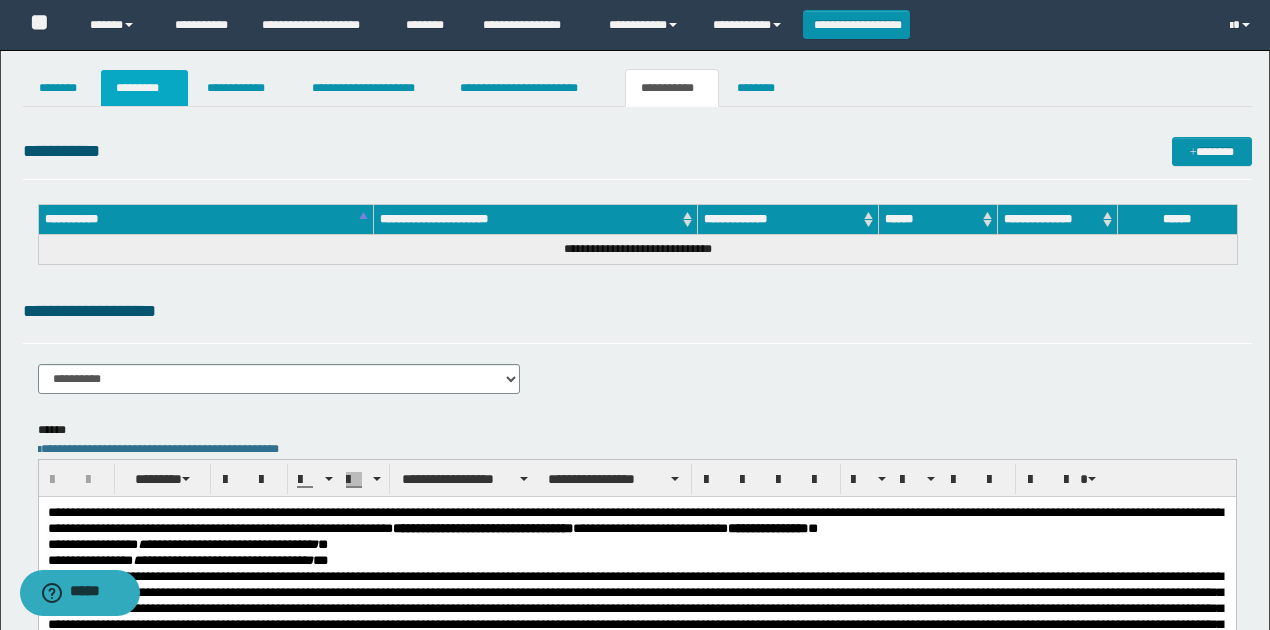click on "*********" at bounding box center (144, 88) 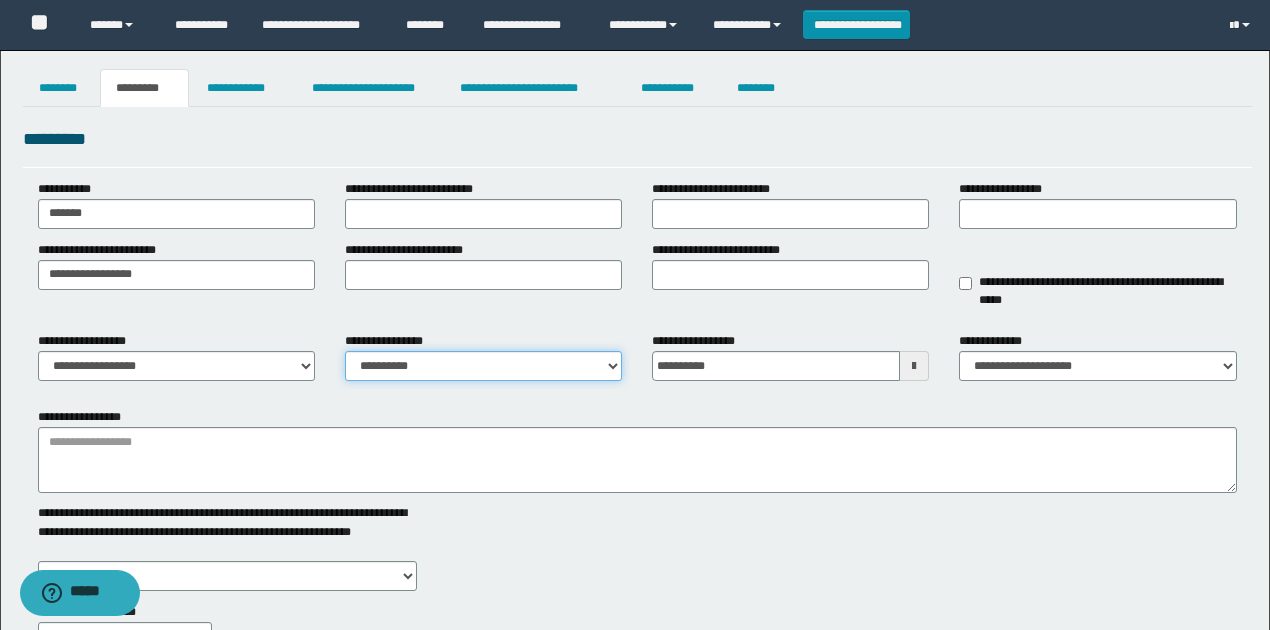 click on "**********" at bounding box center [483, 366] 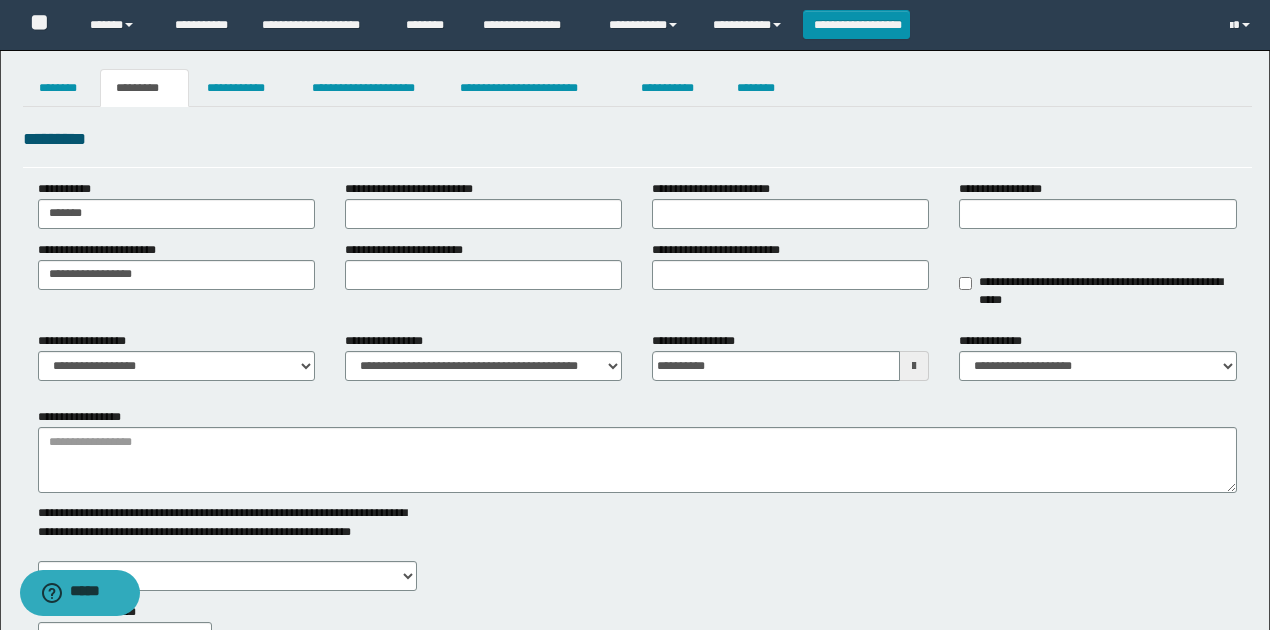 click on "**********" at bounding box center [637, 280] 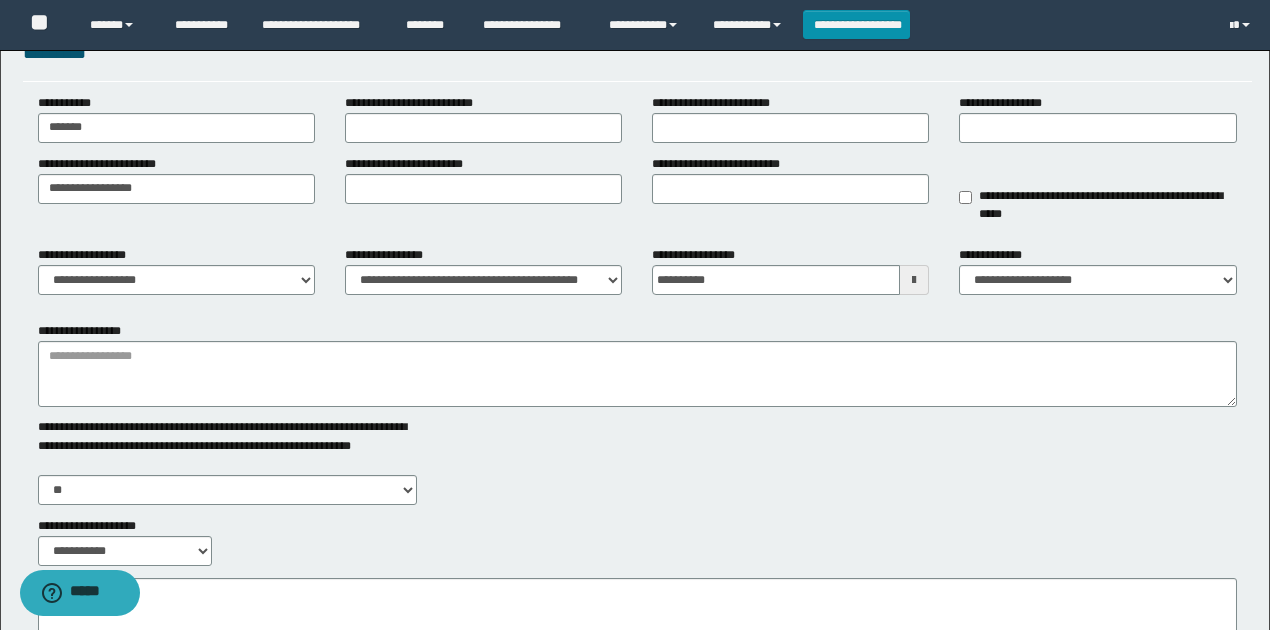 scroll, scrollTop: 200, scrollLeft: 0, axis: vertical 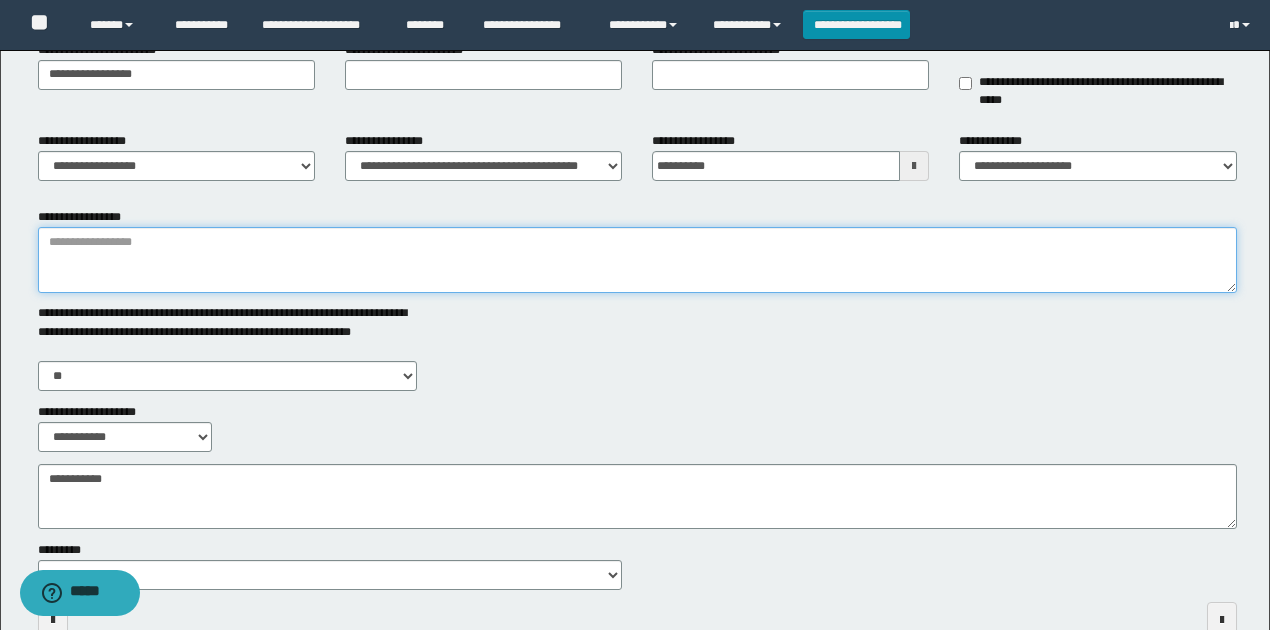 click on "**********" at bounding box center (637, 260) 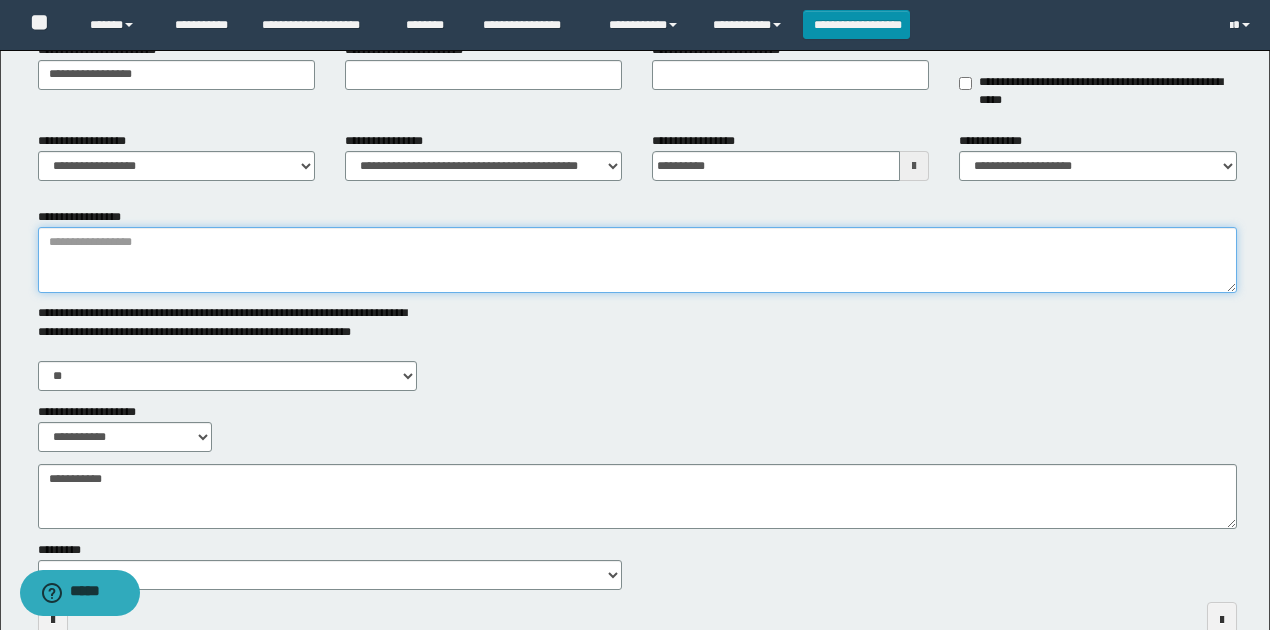 click on "**********" at bounding box center (637, 260) 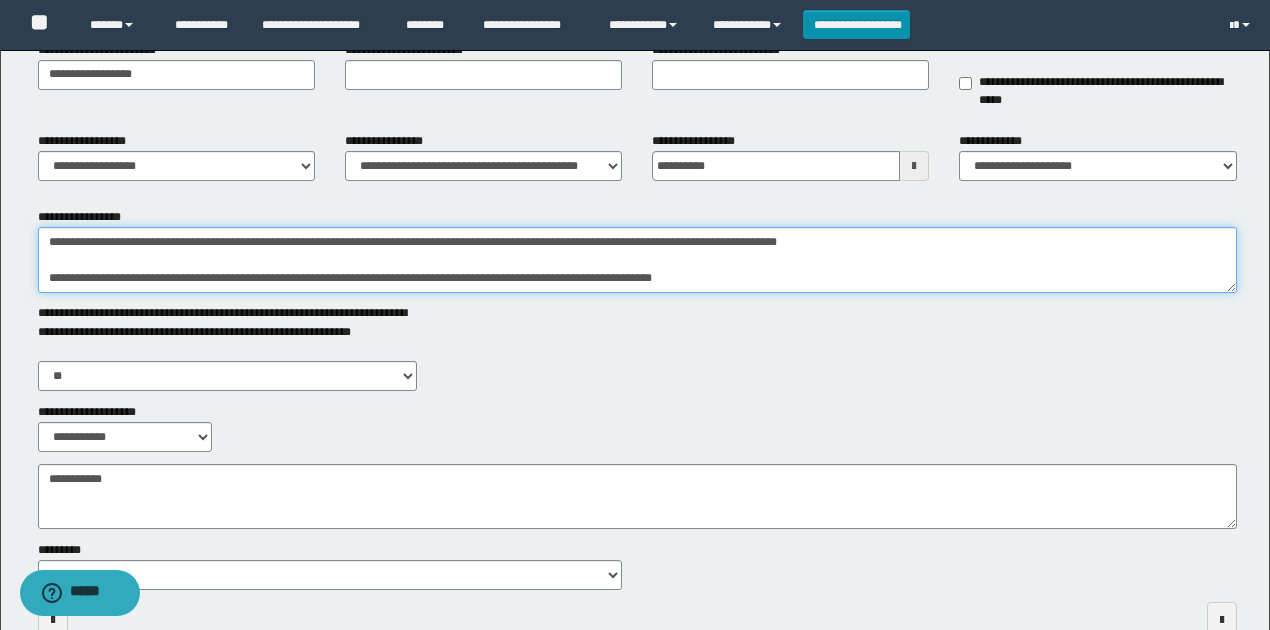 click on "**********" at bounding box center (637, 260) 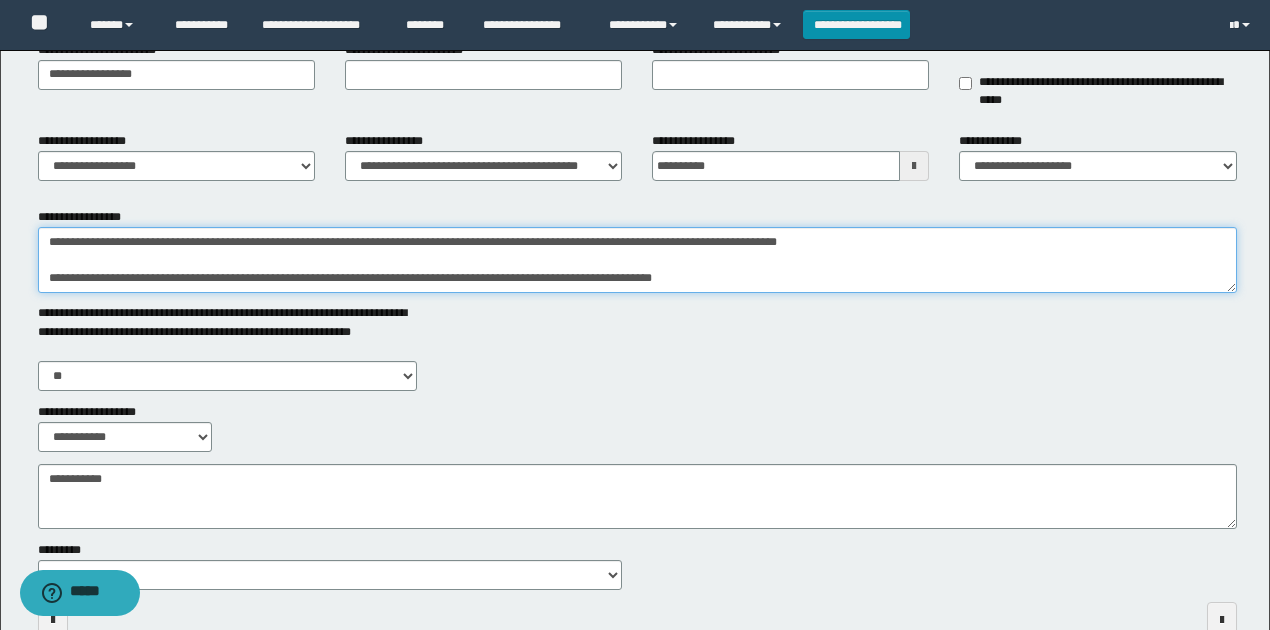 drag, startPoint x: 711, startPoint y: 276, endPoint x: 31, endPoint y: 271, distance: 680.0184 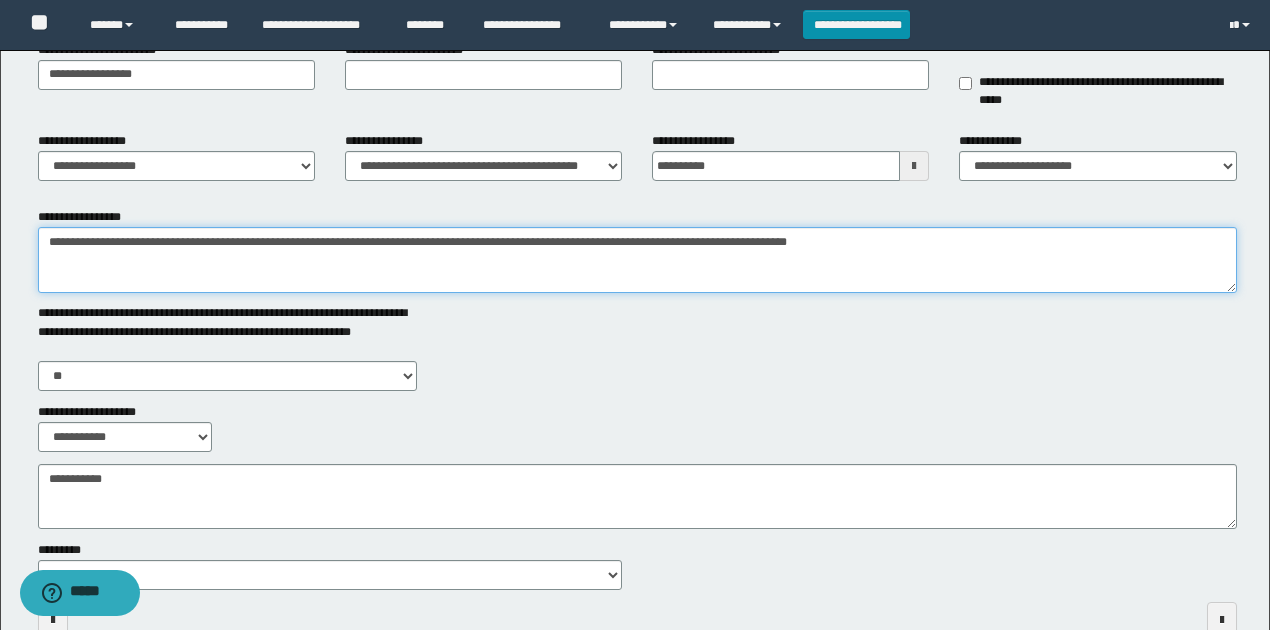 type on "**********" 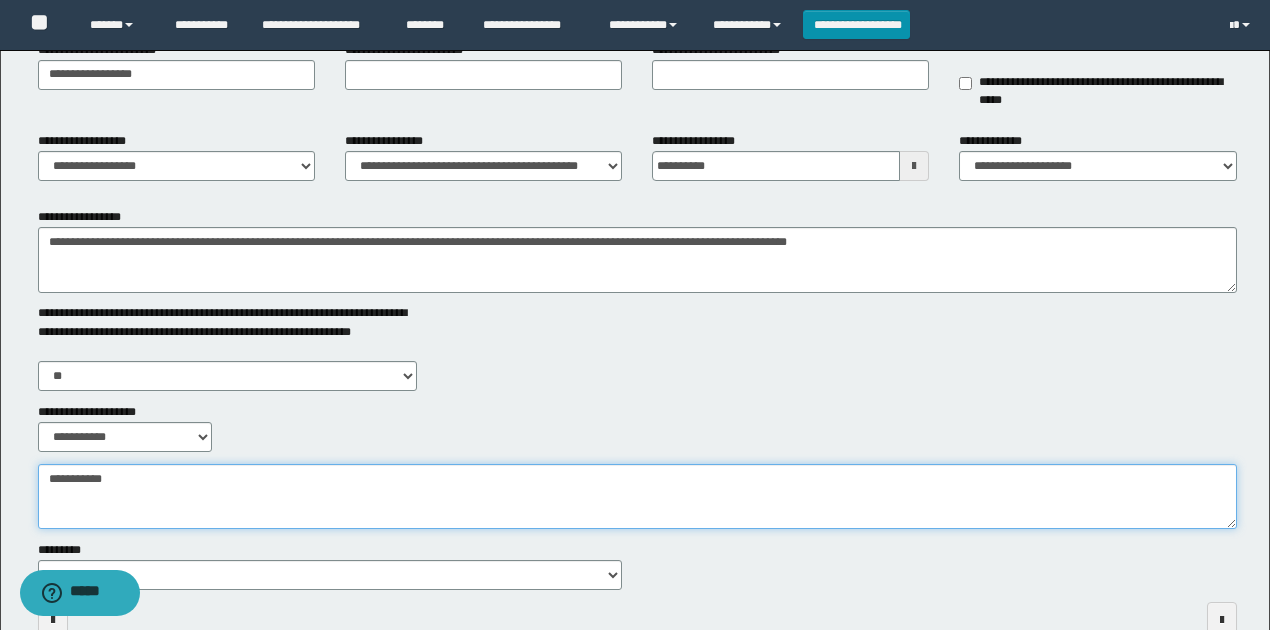 click on "**********" at bounding box center (637, 496) 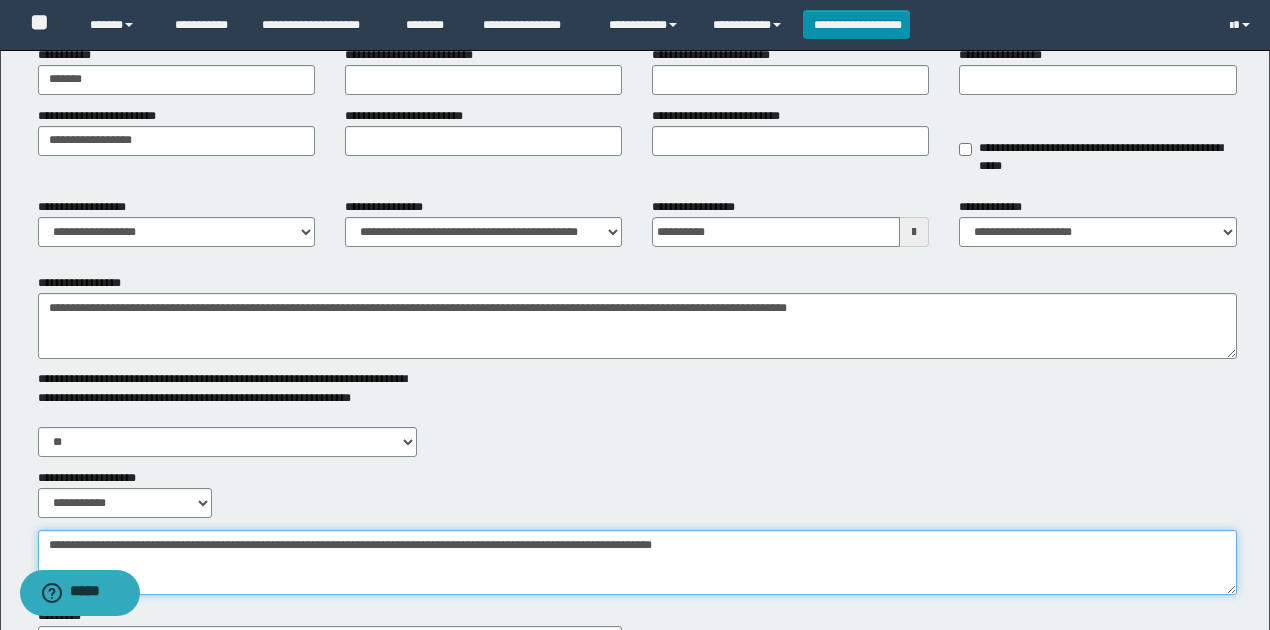 scroll, scrollTop: 0, scrollLeft: 0, axis: both 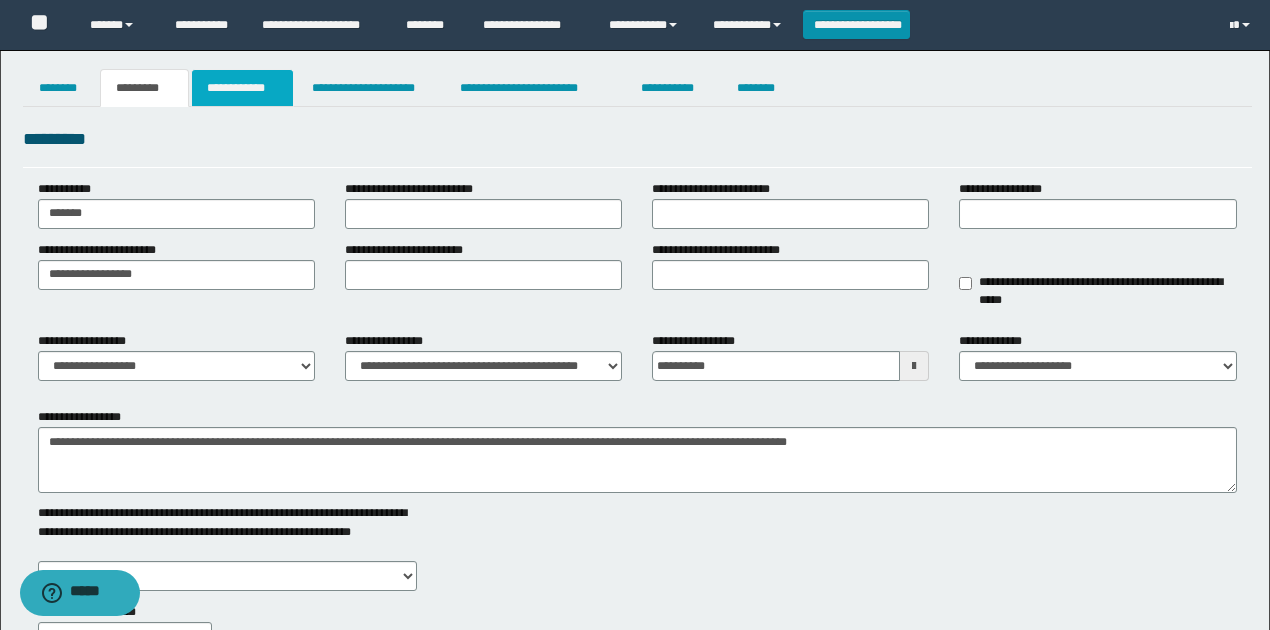 type on "**********" 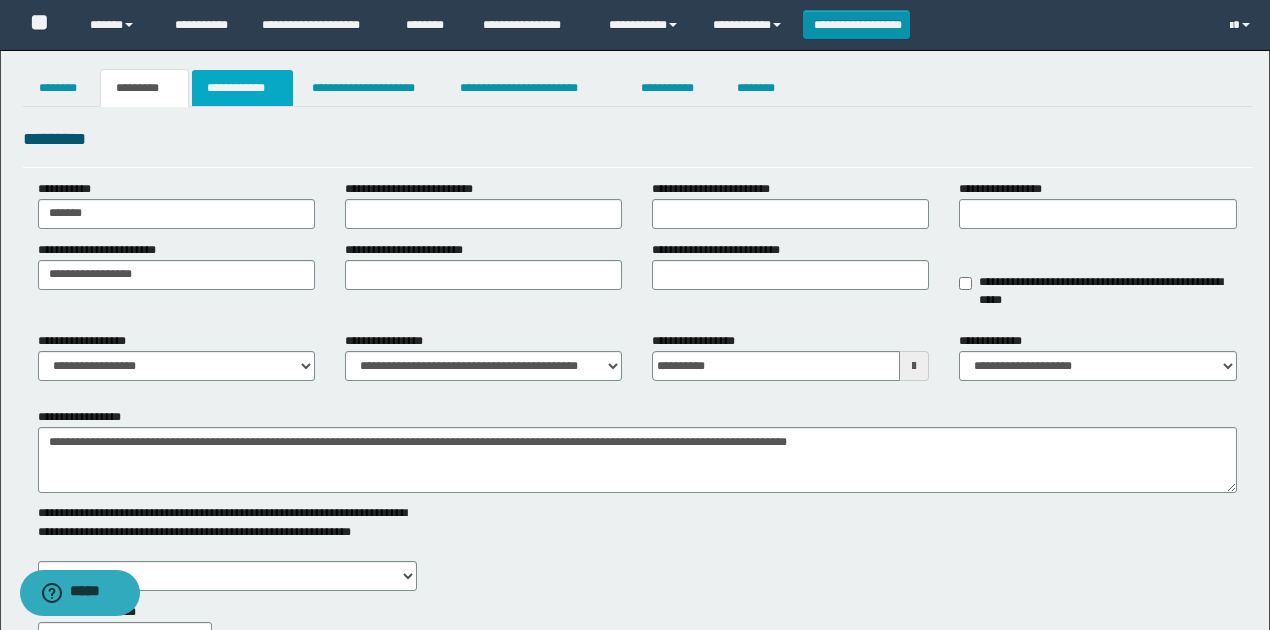 click on "**********" at bounding box center (243, 88) 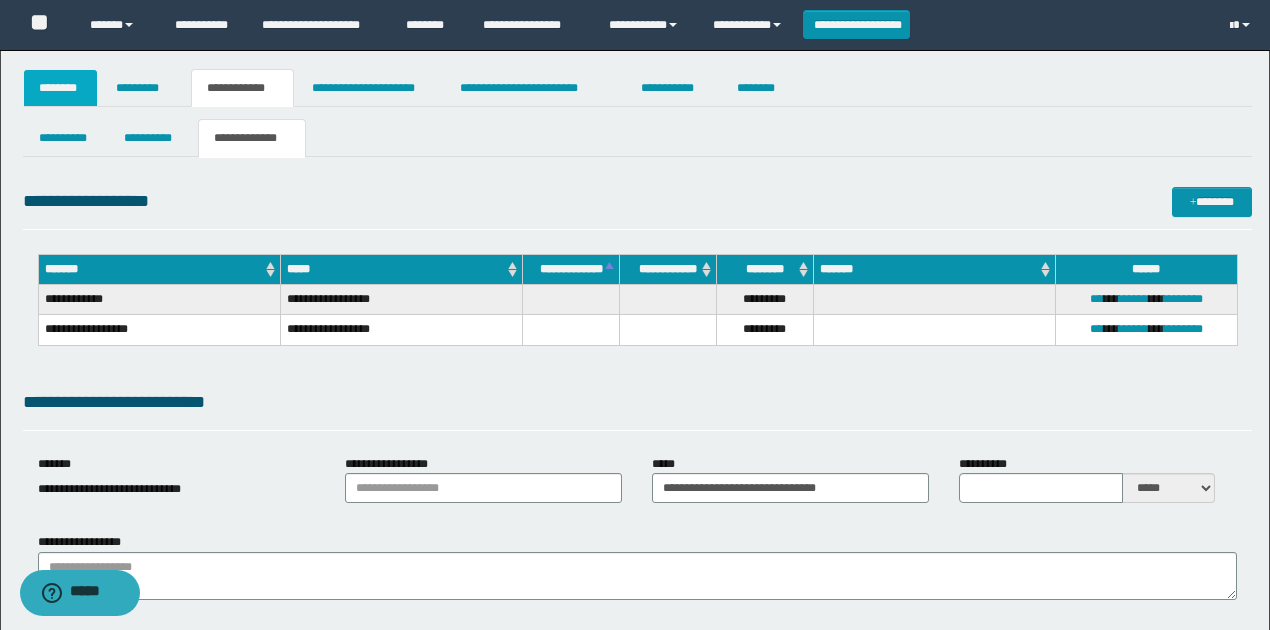 click on "********" at bounding box center (61, 88) 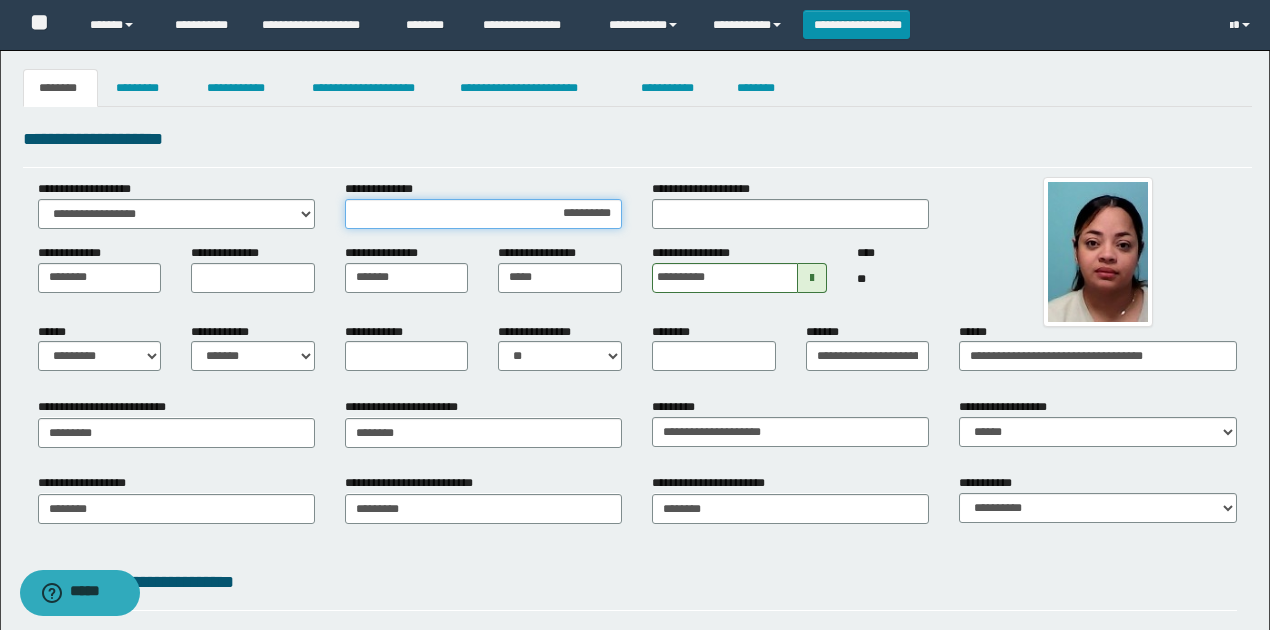 click on "**********" at bounding box center (483, 214) 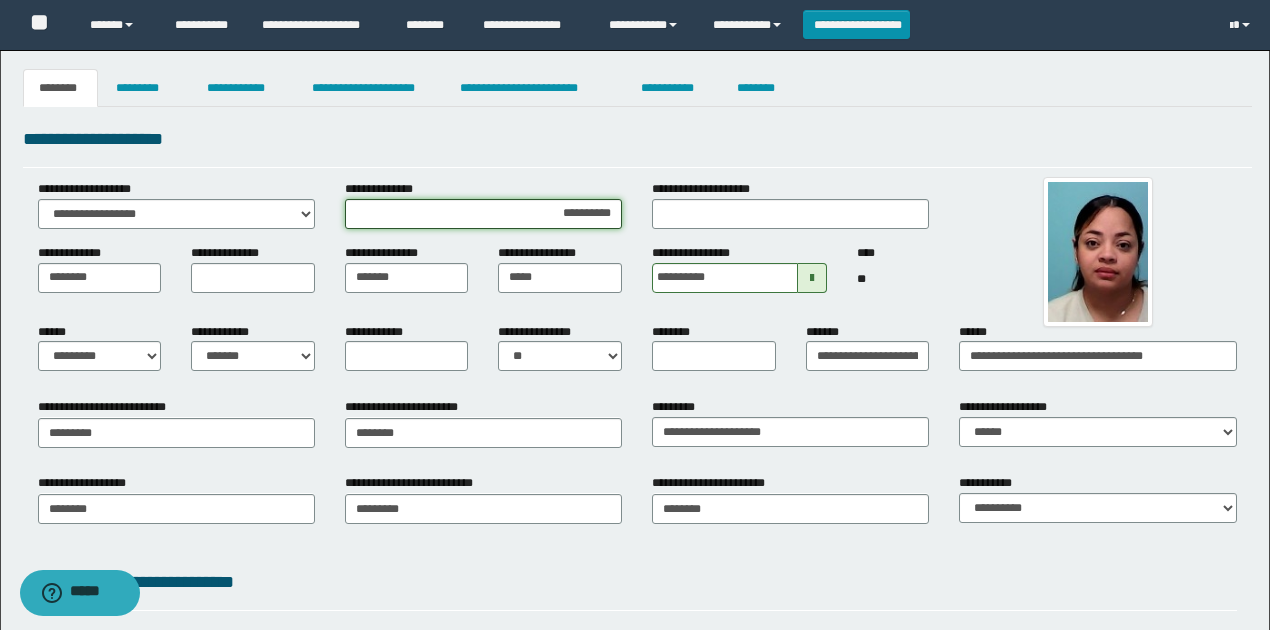 click on "**********" at bounding box center (483, 214) 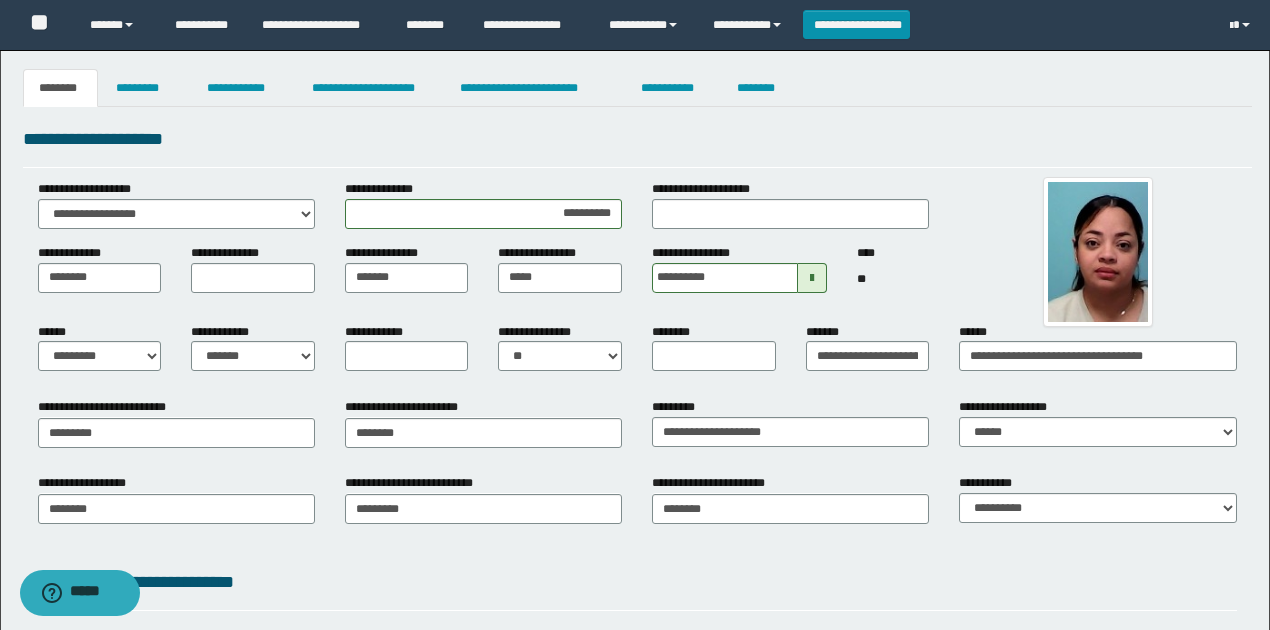 click on "**********" at bounding box center (637, 139) 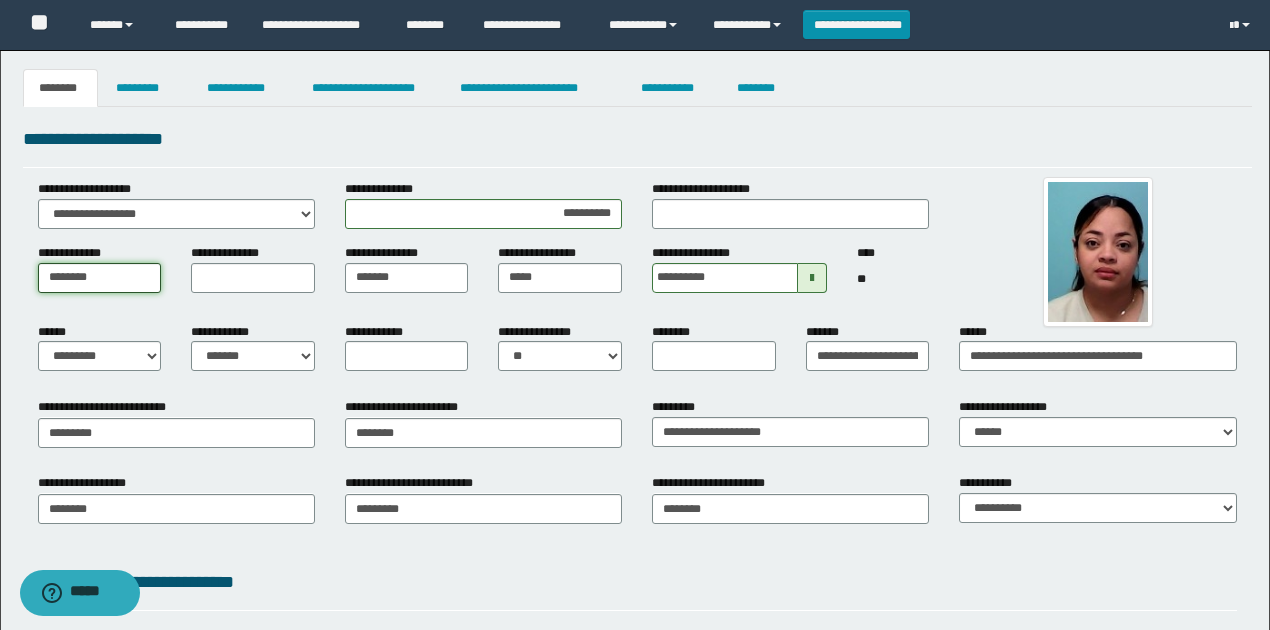 drag, startPoint x: 136, startPoint y: 275, endPoint x: 39, endPoint y: 273, distance: 97.020615 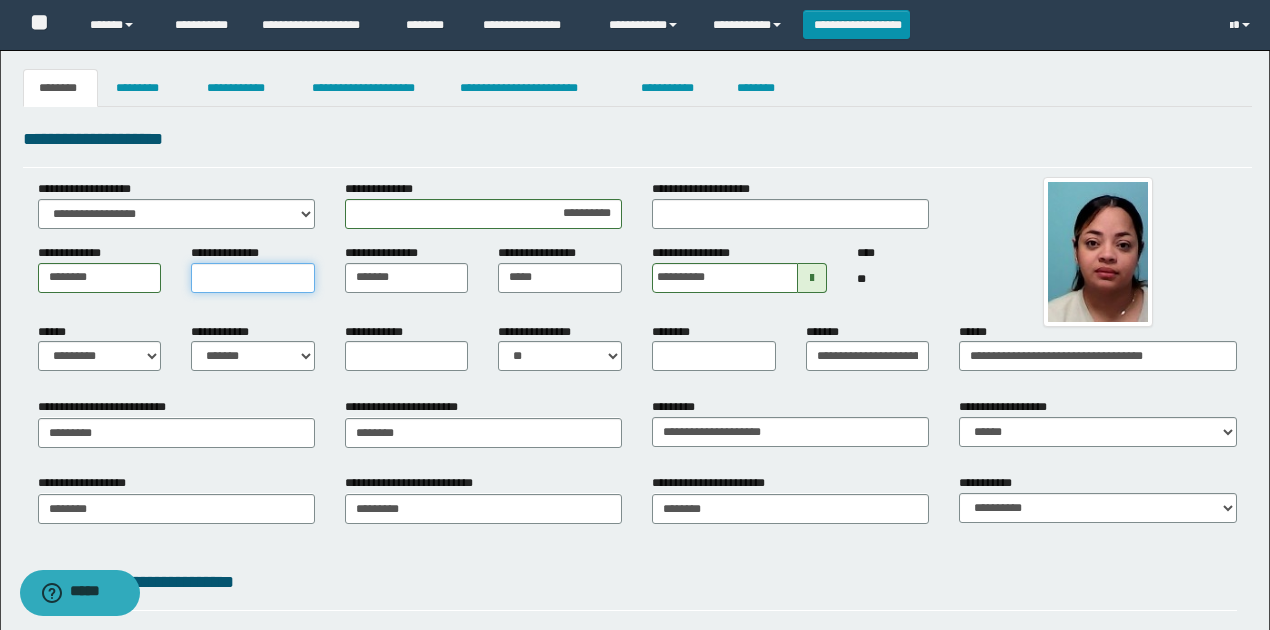 paste on "********" 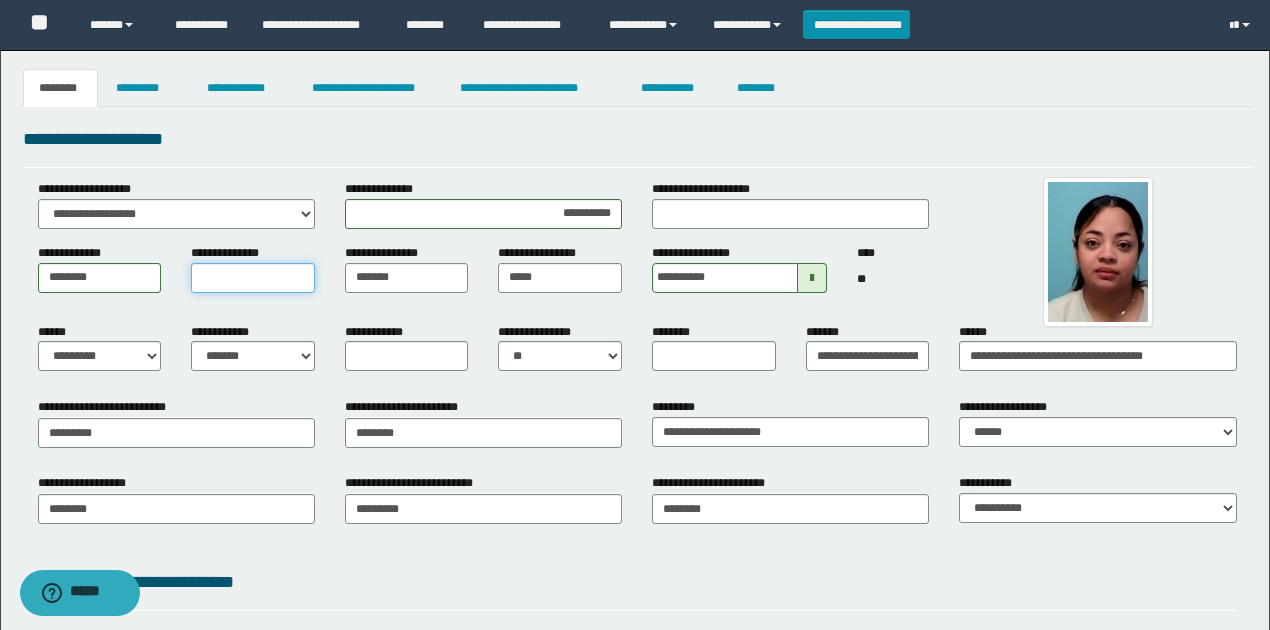 click on "**********" at bounding box center (253, 278) 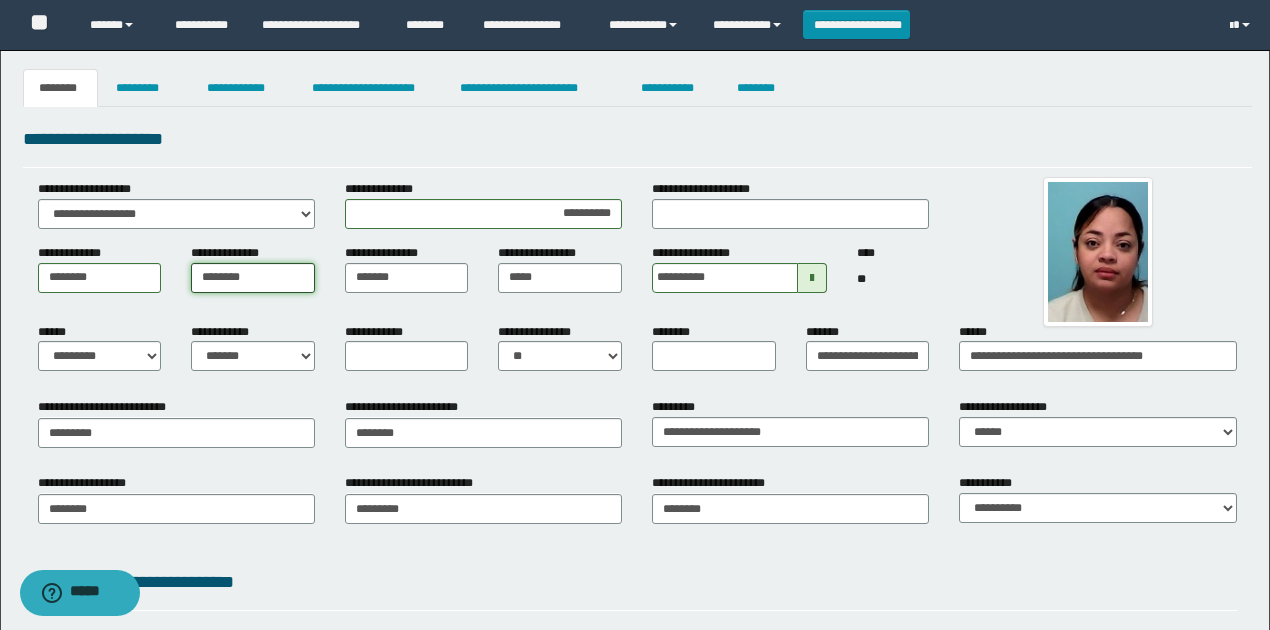 type on "********" 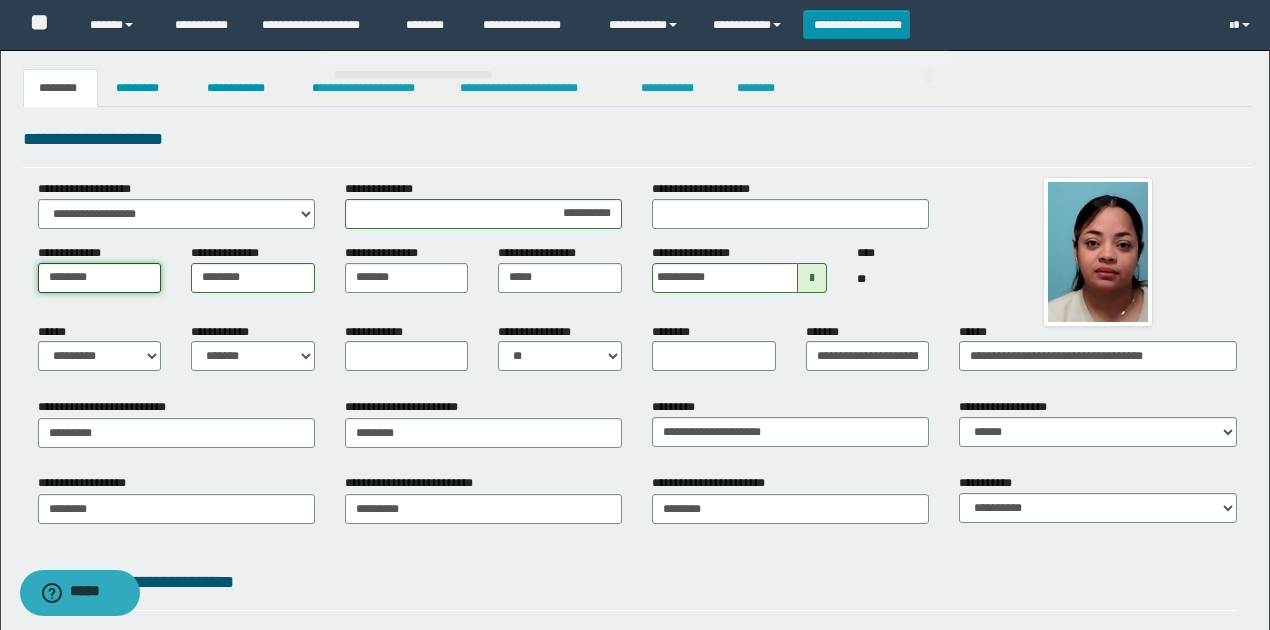 drag, startPoint x: 23, startPoint y: 262, endPoint x: 0, endPoint y: 254, distance: 24.351591 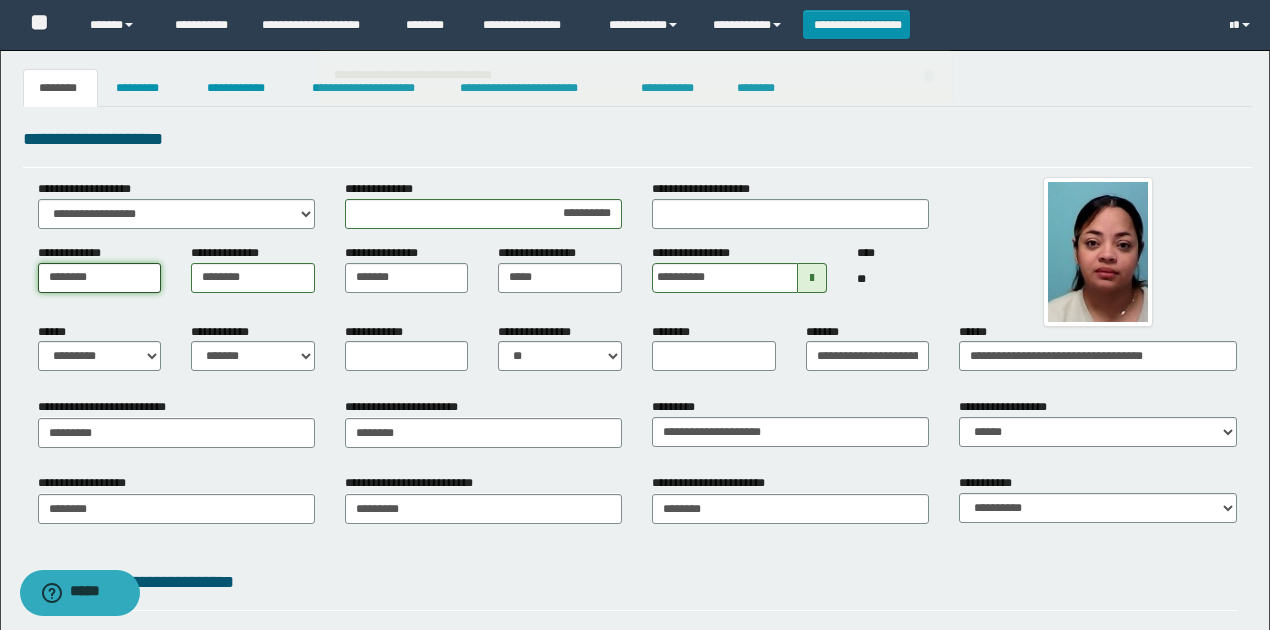 click on "**********" at bounding box center (635, 492) 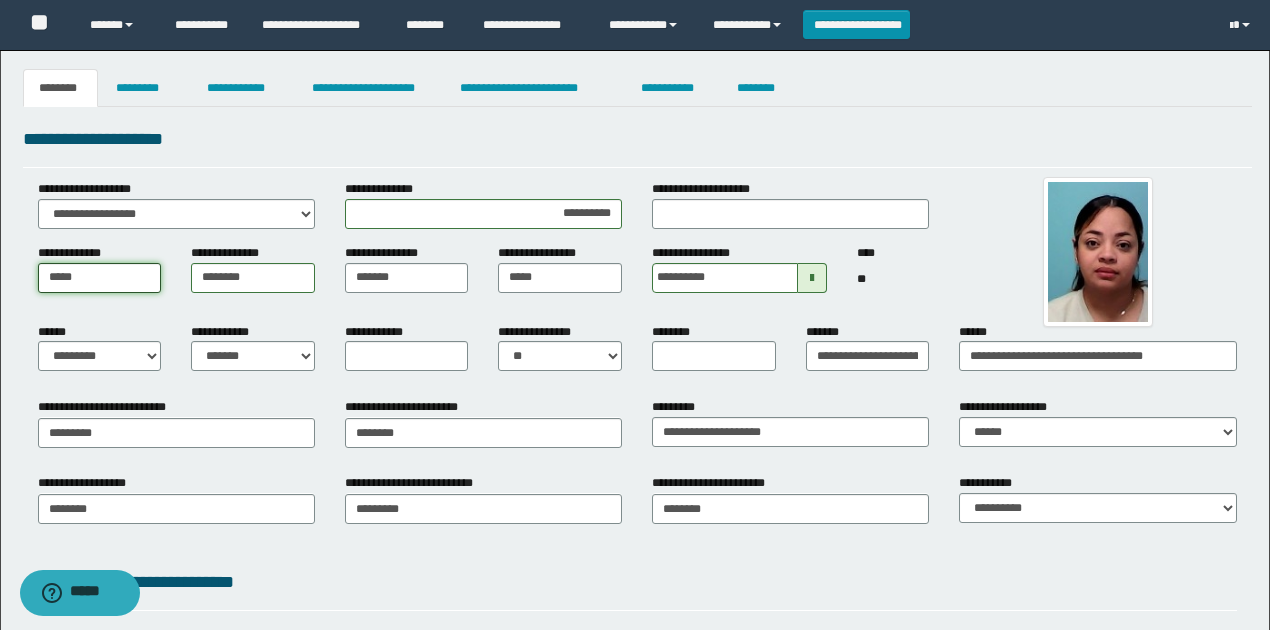 type on "*****" 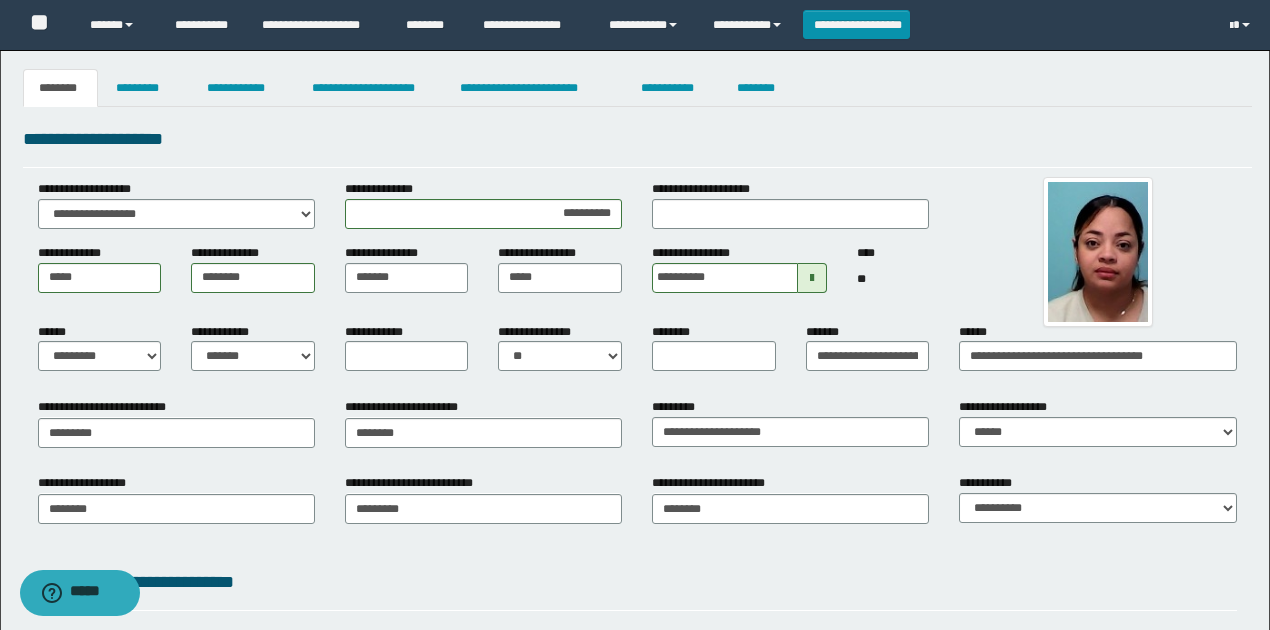 click on "**********" at bounding box center (408, 407) 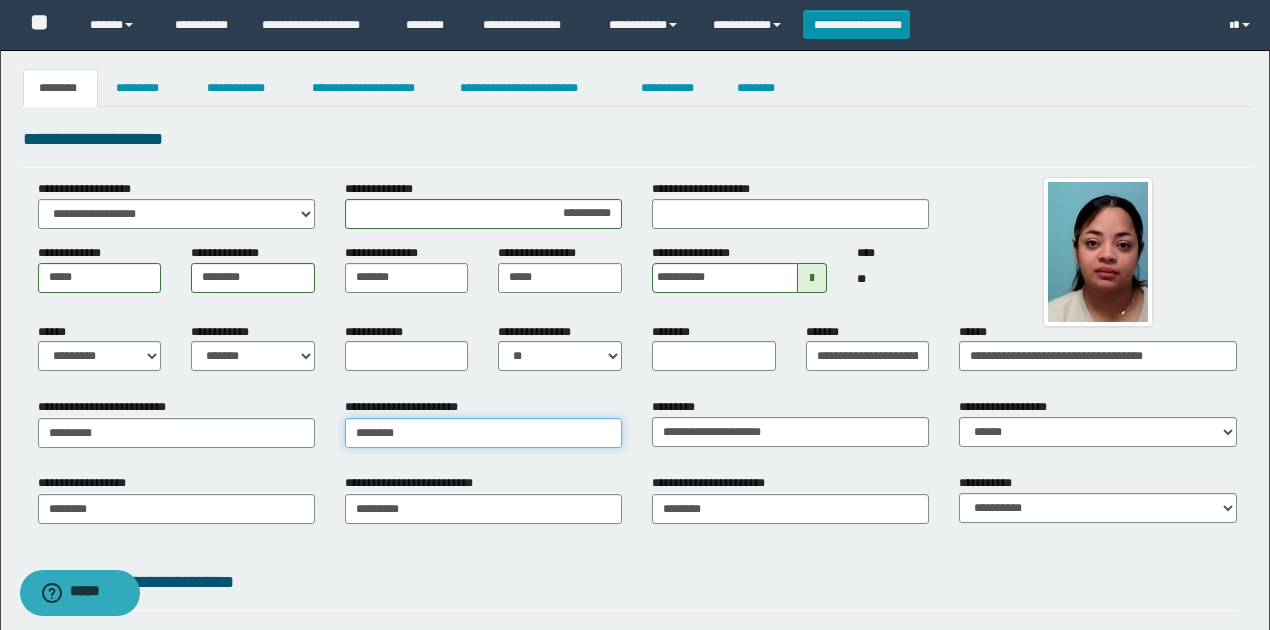 click on "********" at bounding box center (483, 433) 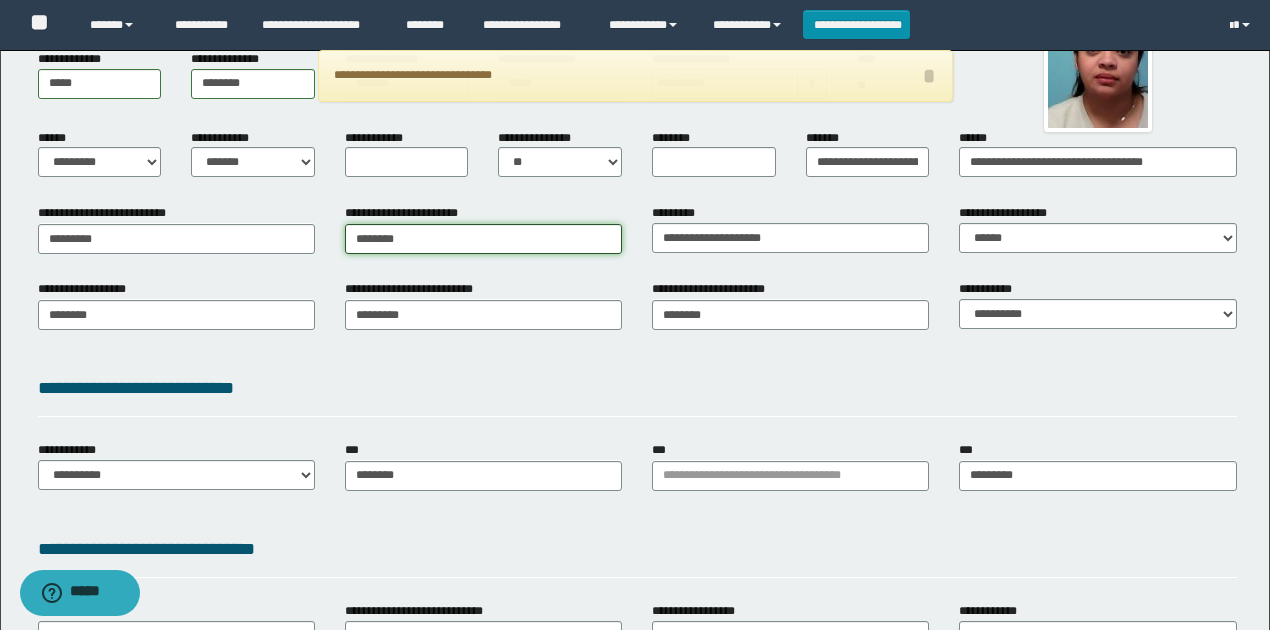 scroll, scrollTop: 200, scrollLeft: 0, axis: vertical 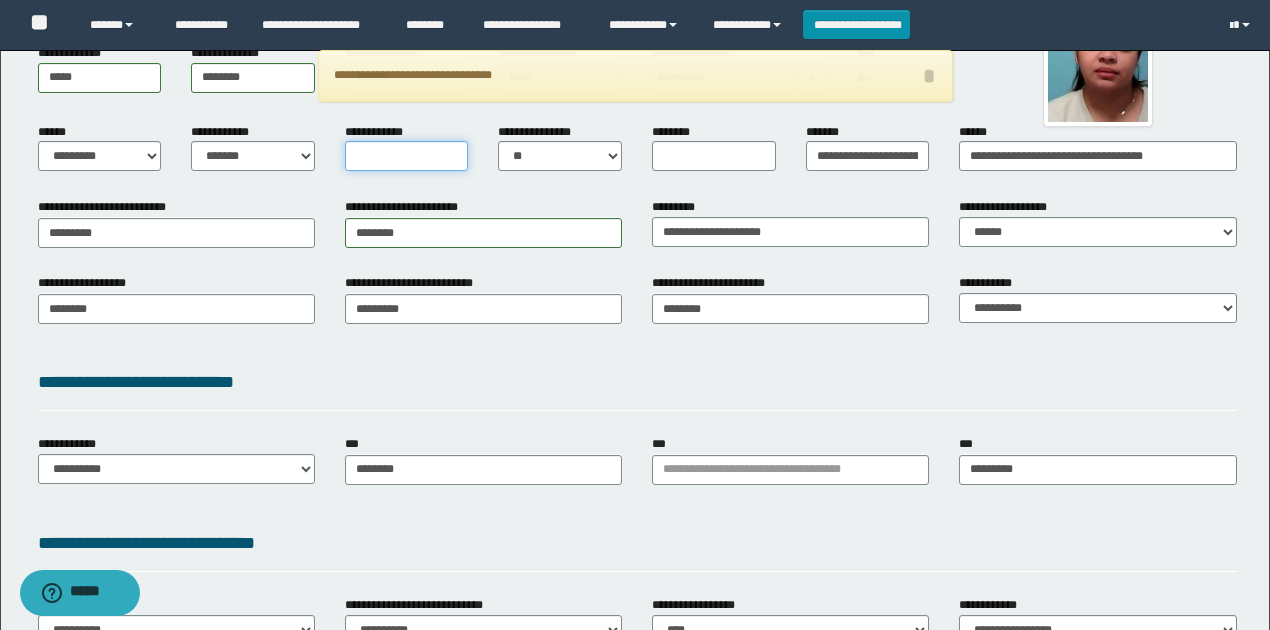 drag, startPoint x: 440, startPoint y: 148, endPoint x: 430, endPoint y: 150, distance: 10.198039 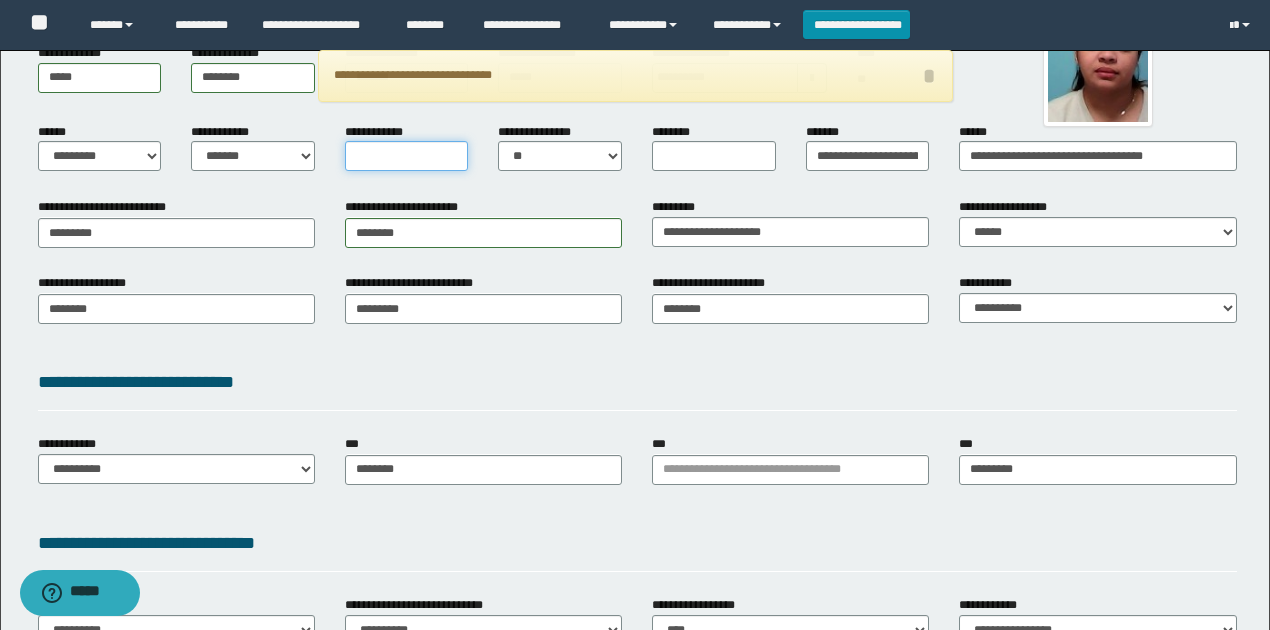 click on "**********" at bounding box center (407, 156) 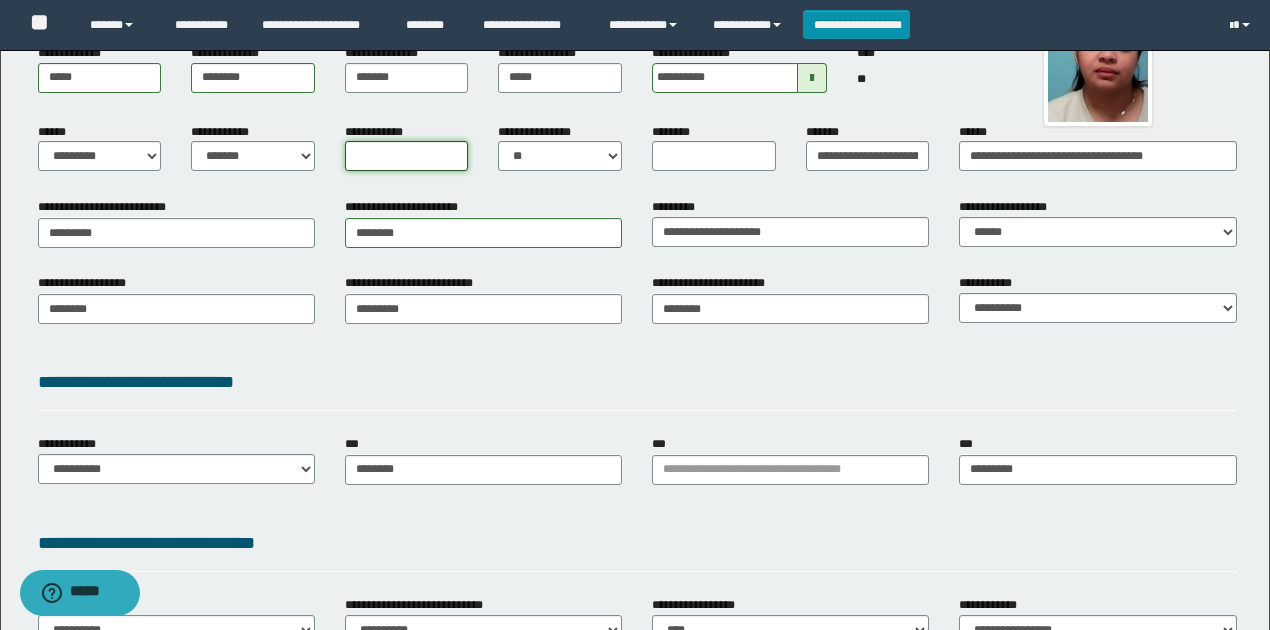 type on "*" 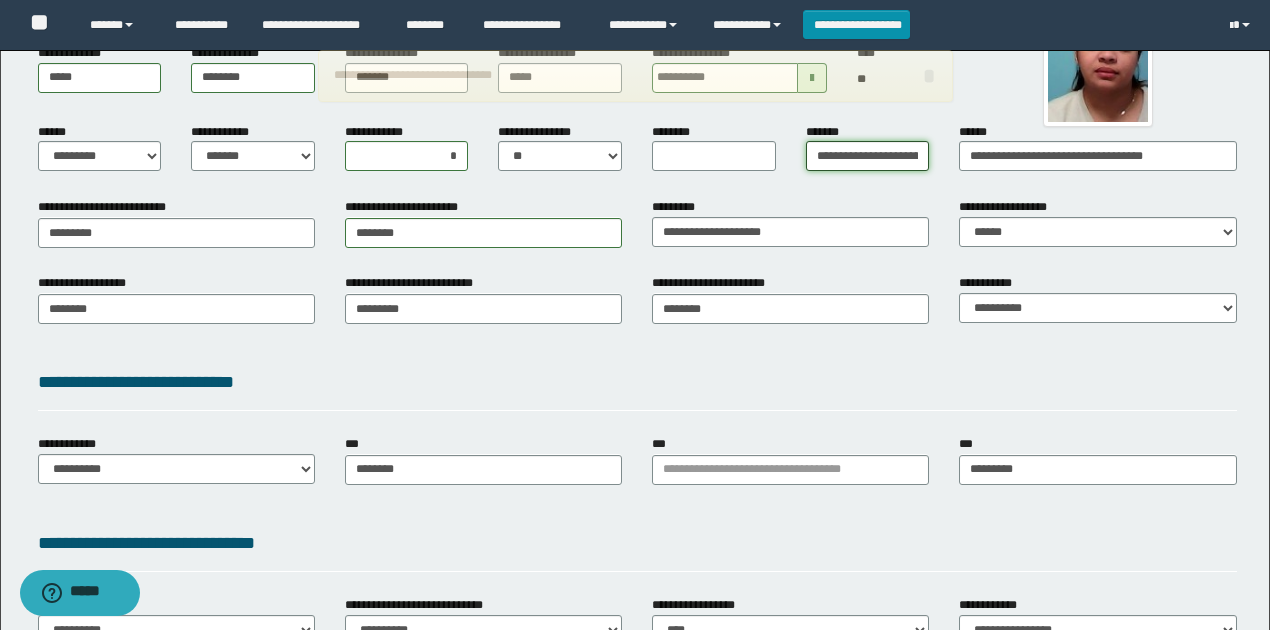 drag, startPoint x: 880, startPoint y: 155, endPoint x: 786, endPoint y: 153, distance: 94.02127 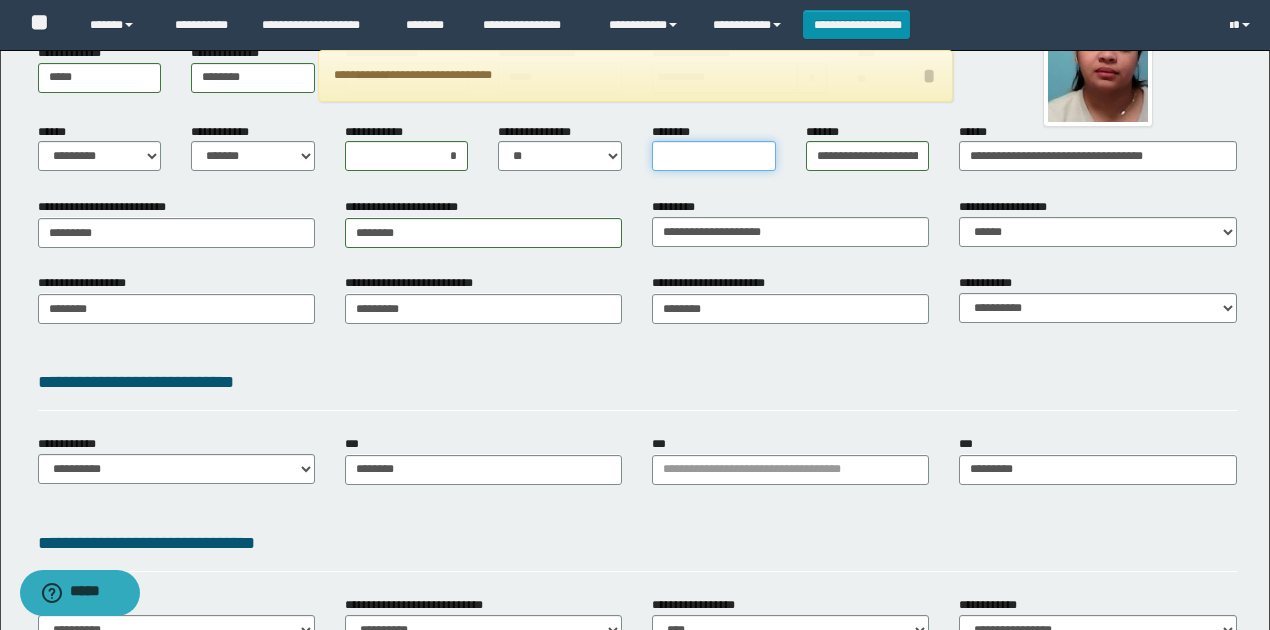 click on "********" at bounding box center (714, 156) 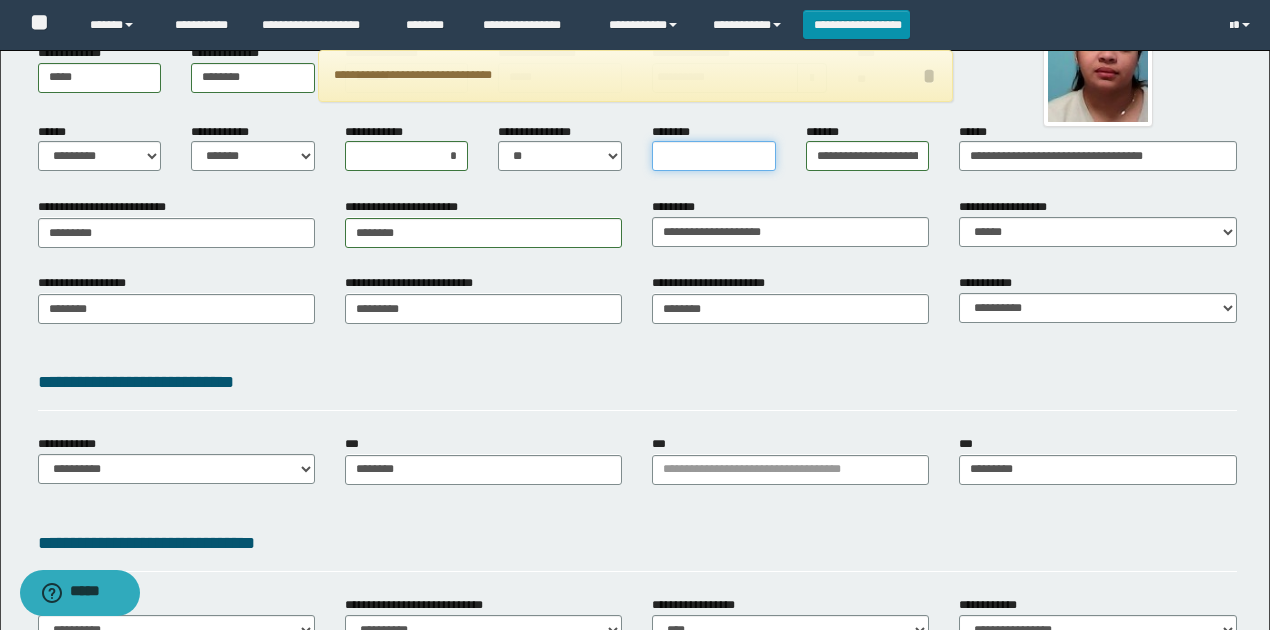 paste on "**********" 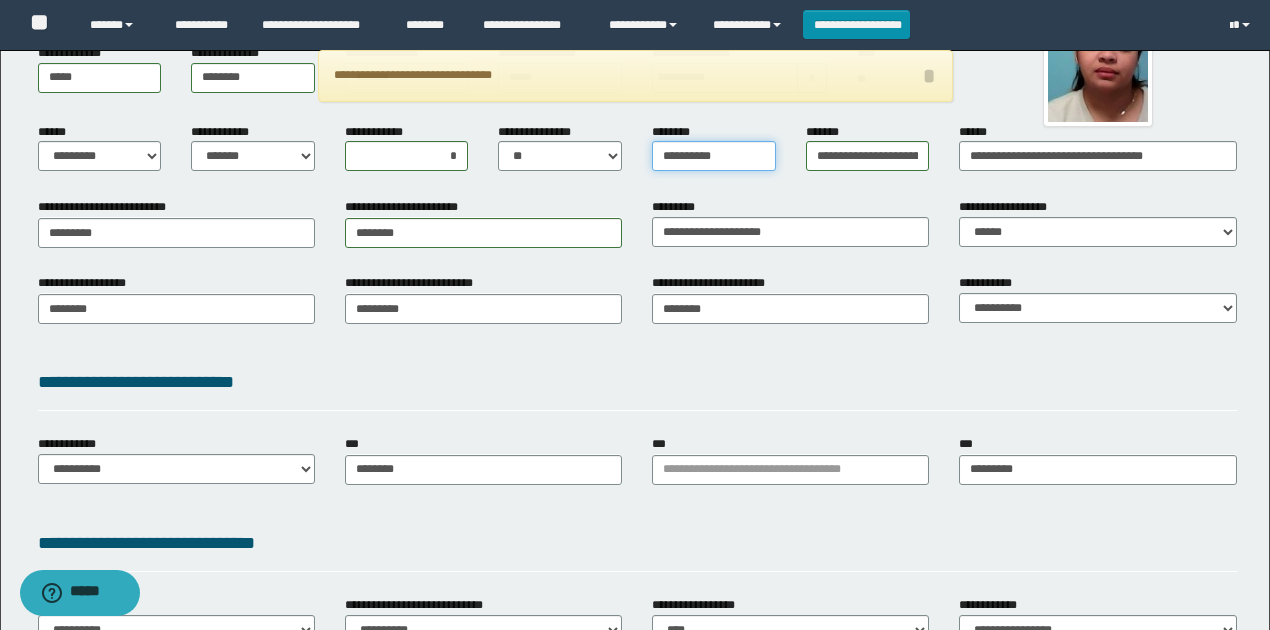type on "**********" 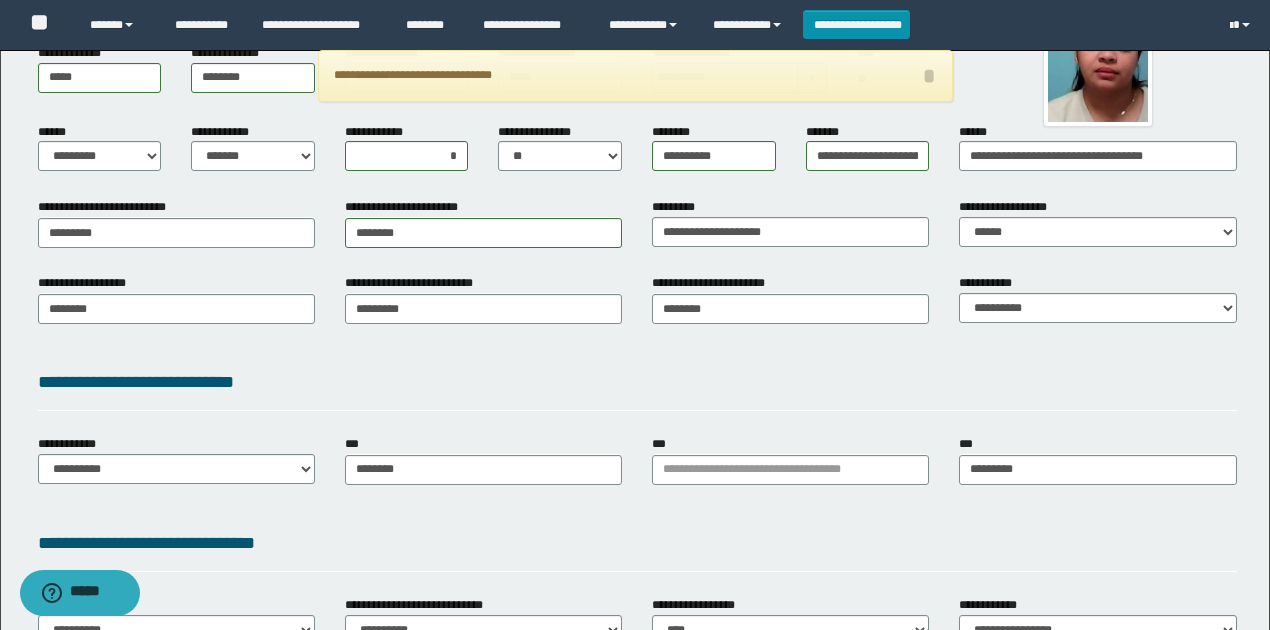 drag, startPoint x: 538, startPoint y: 185, endPoint x: 471, endPoint y: 201, distance: 68.88396 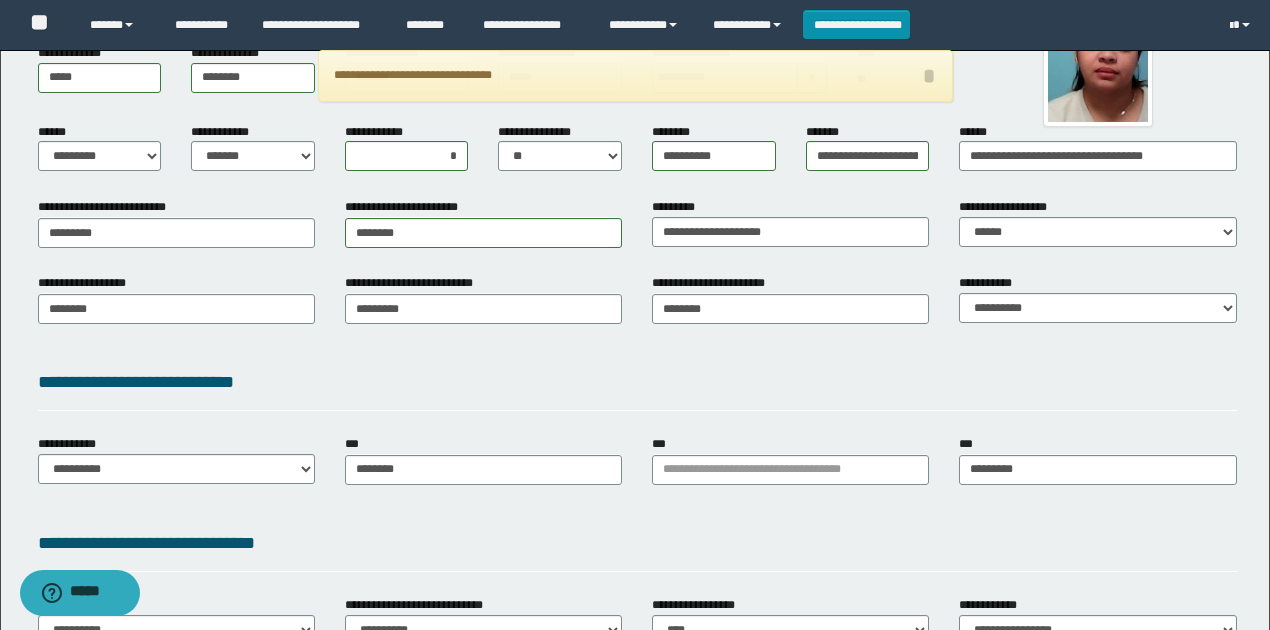 click on "**********" at bounding box center (560, 155) 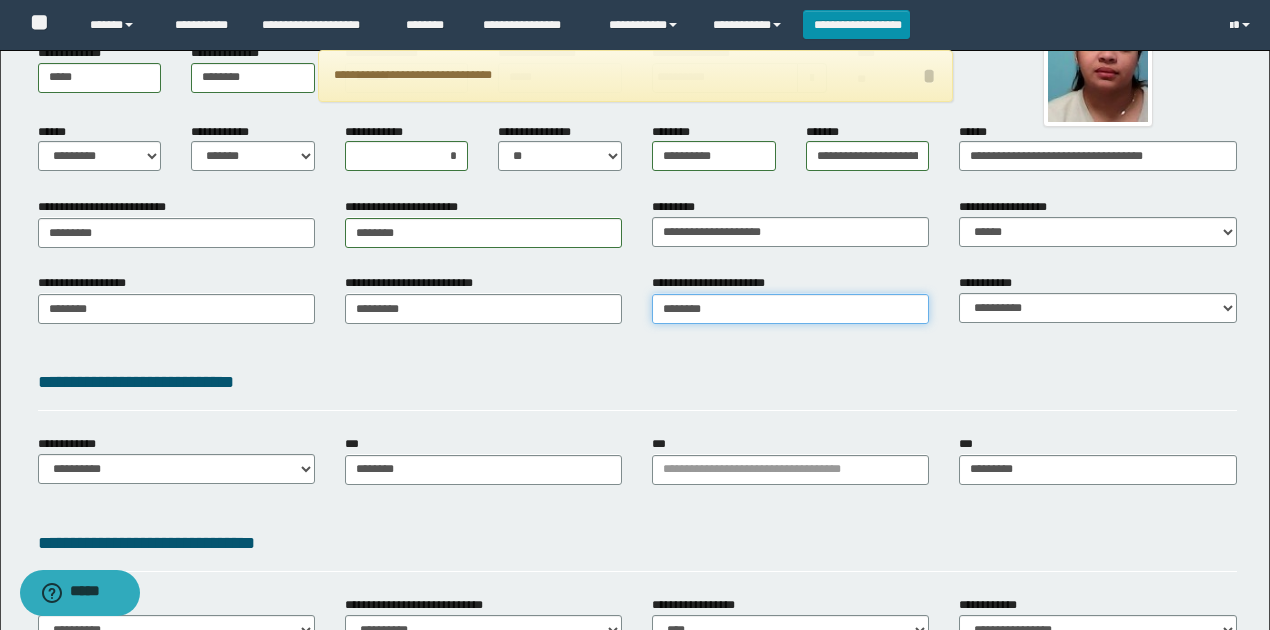 type on "**********" 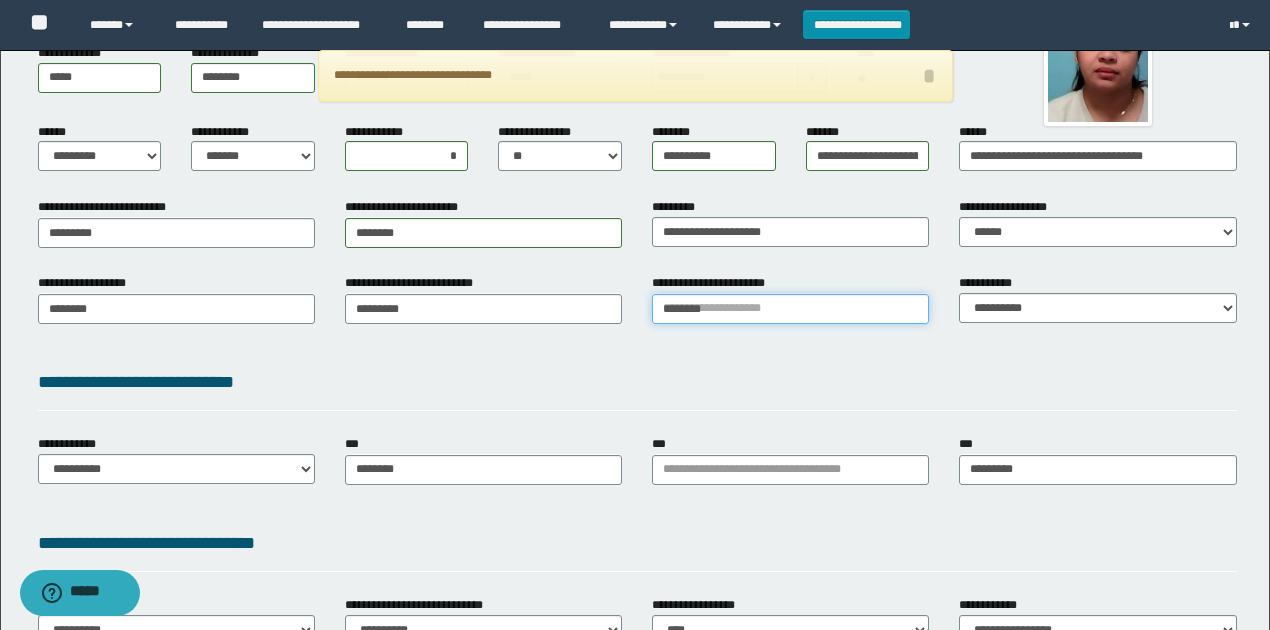 click on "********" at bounding box center (790, 309) 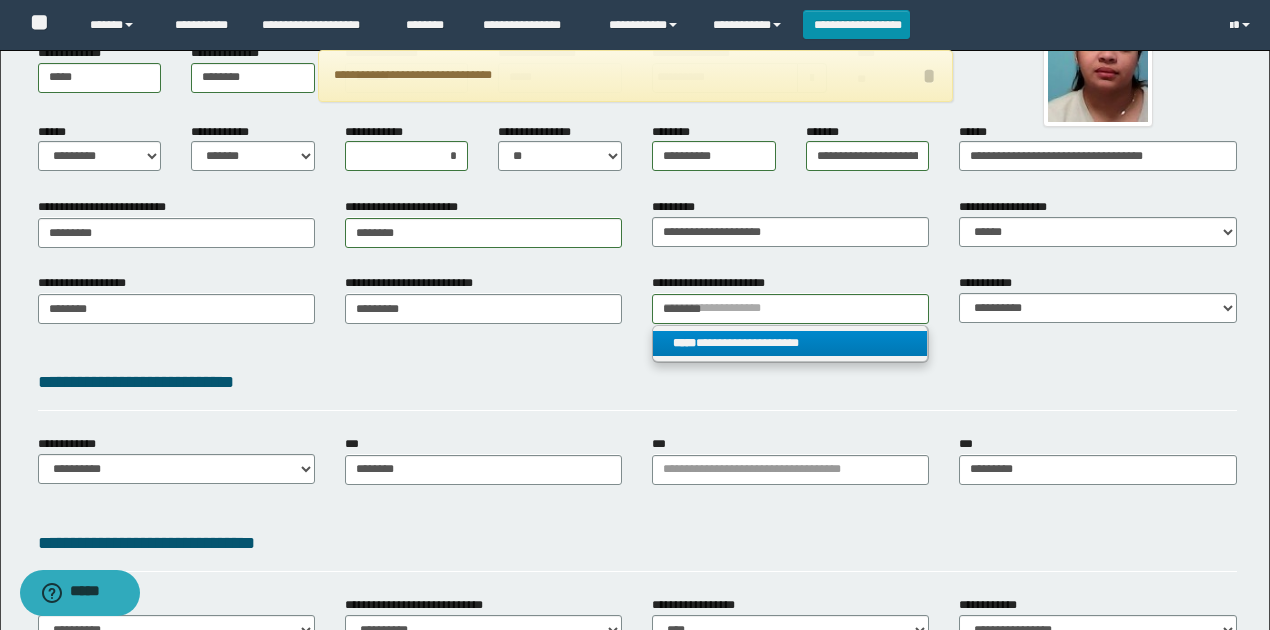 click on "**********" at bounding box center (790, 343) 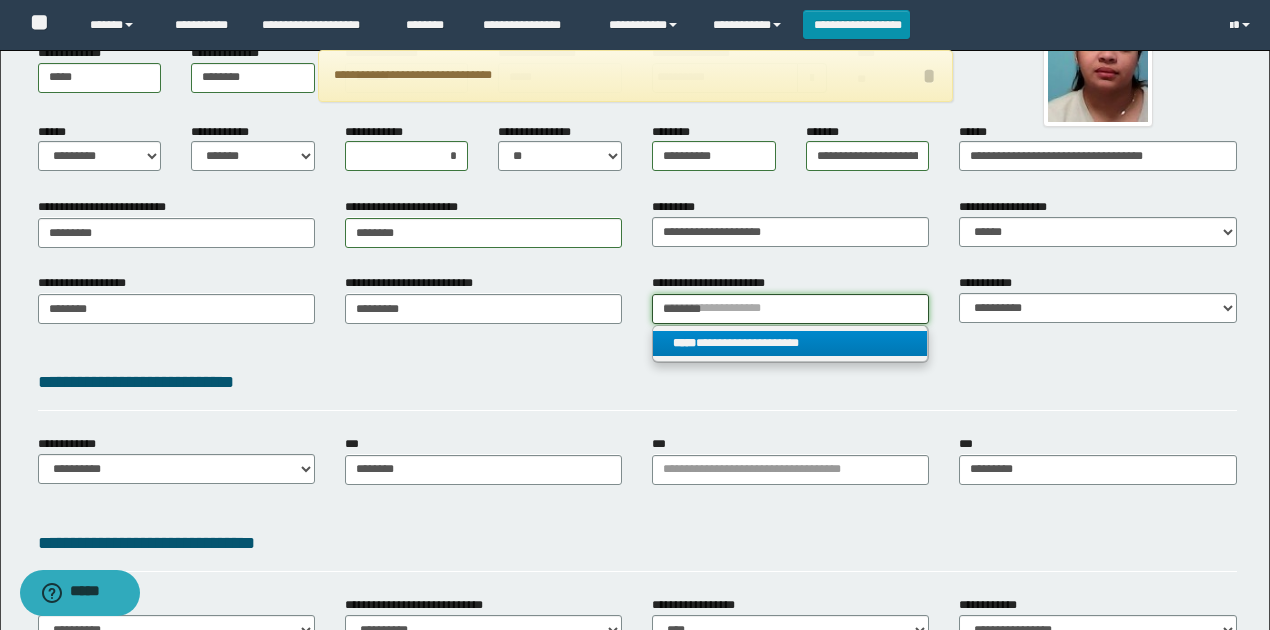 type 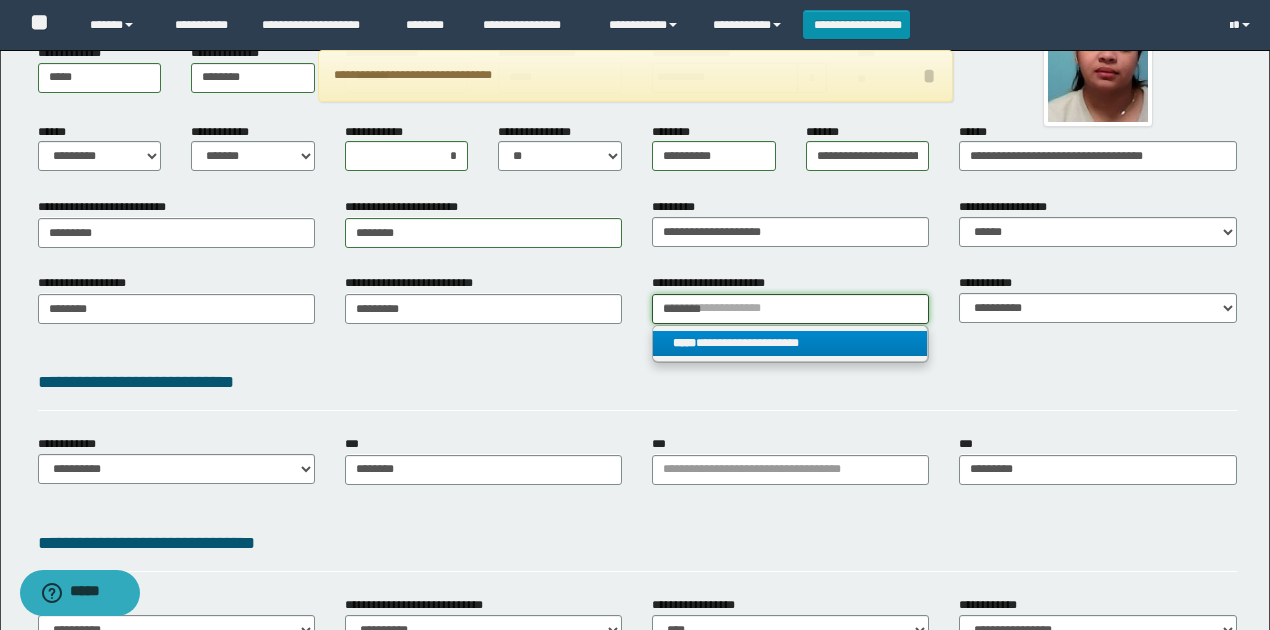 type on "**********" 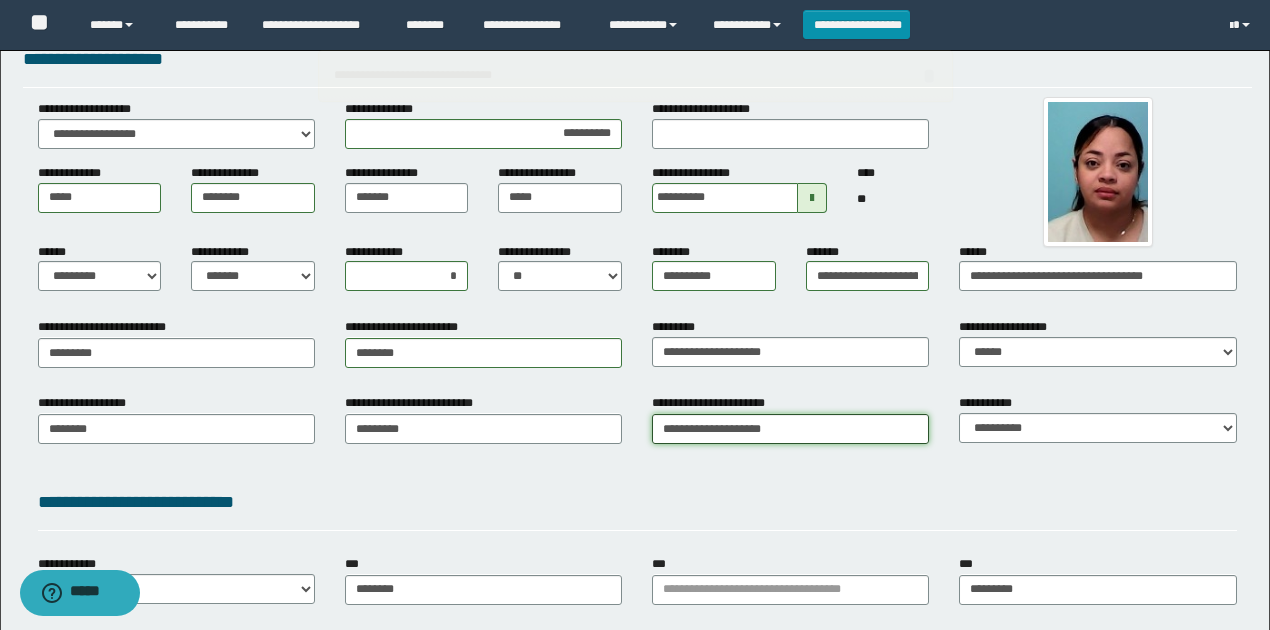 scroll, scrollTop: 66, scrollLeft: 0, axis: vertical 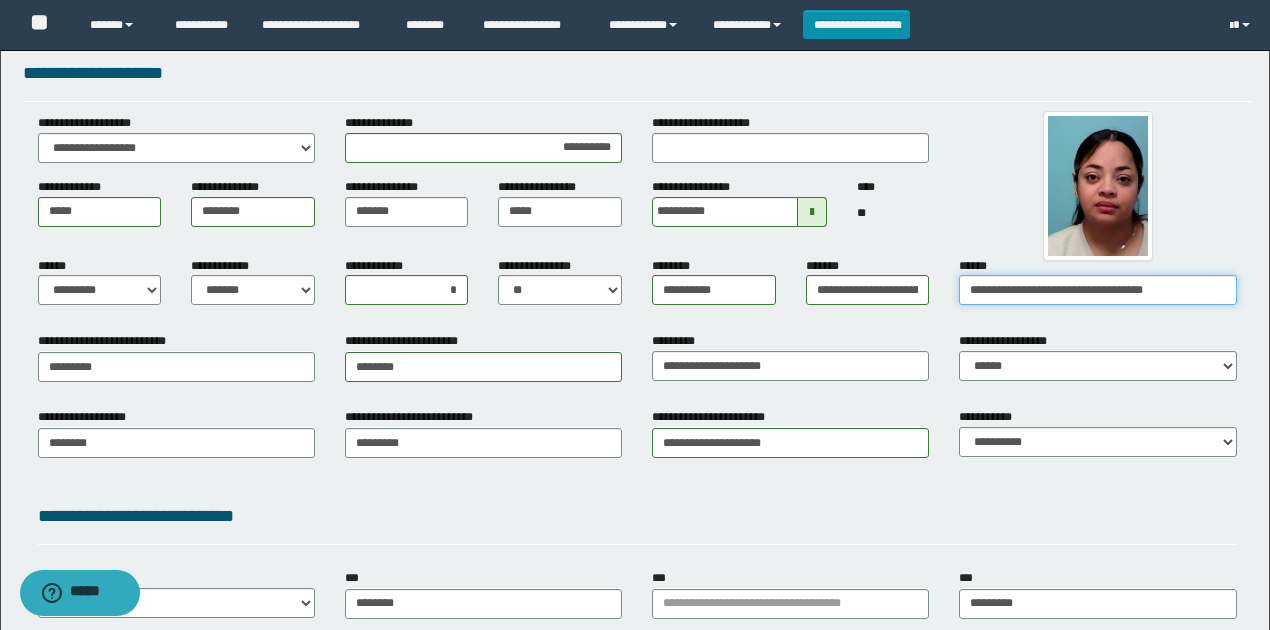 drag, startPoint x: 1192, startPoint y: 288, endPoint x: 907, endPoint y: 277, distance: 285.2122 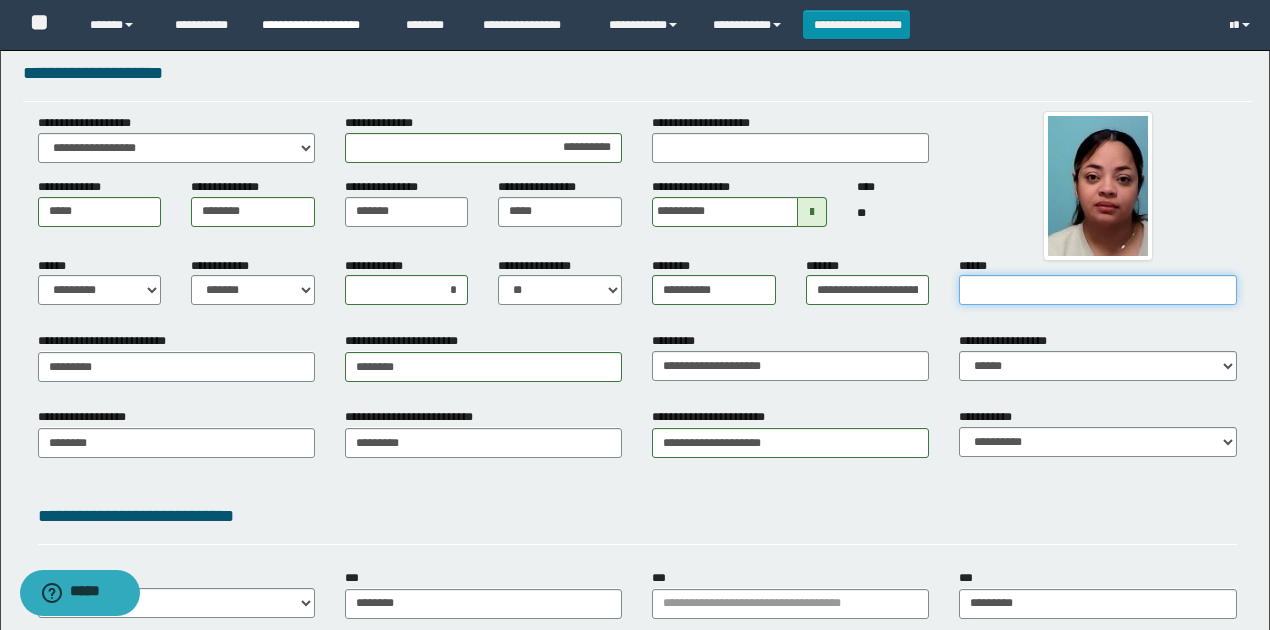 type 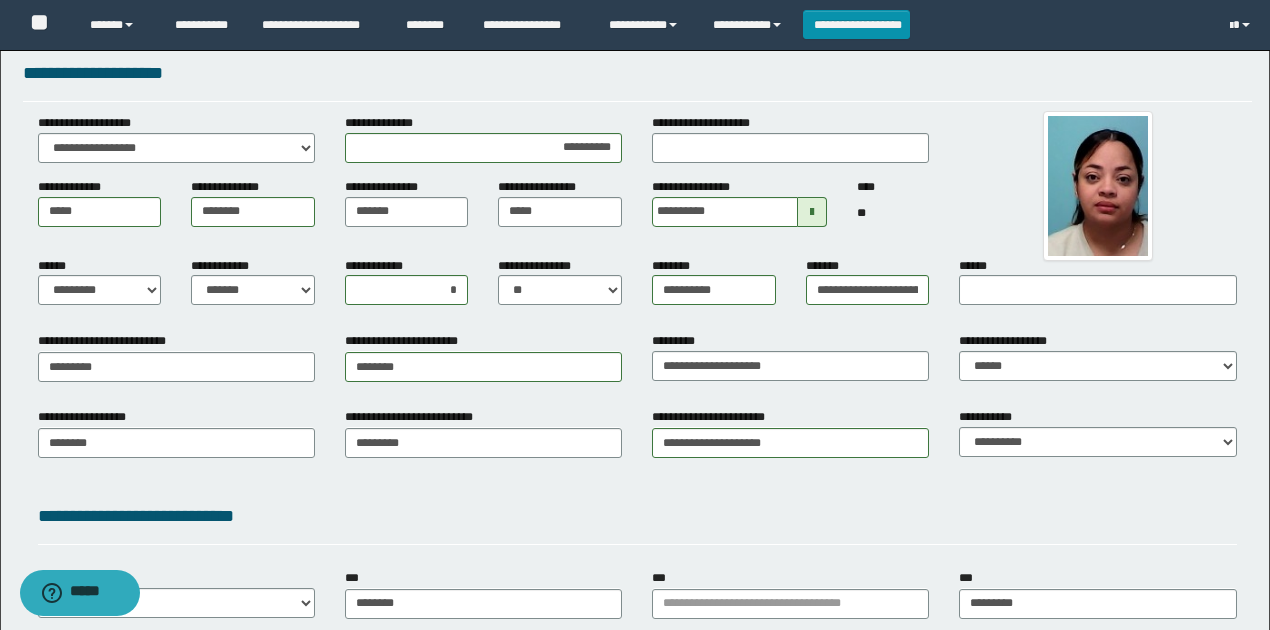 click on "**********" at bounding box center [637, 449] 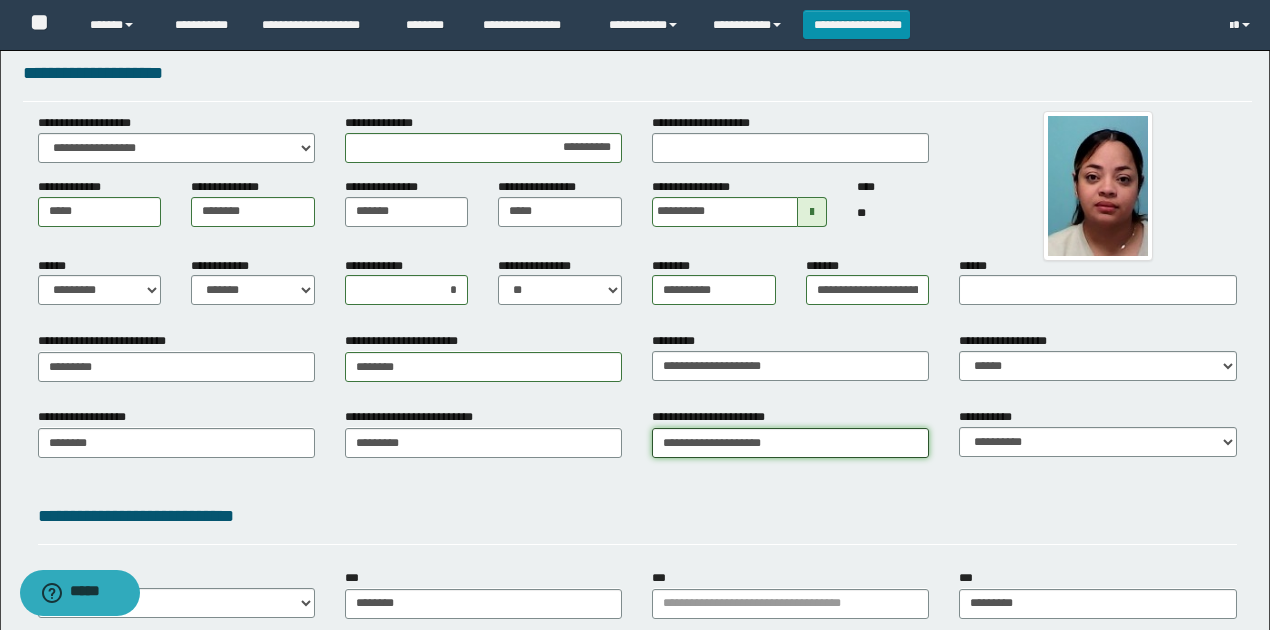 drag, startPoint x: 779, startPoint y: 440, endPoint x: 632, endPoint y: 440, distance: 147 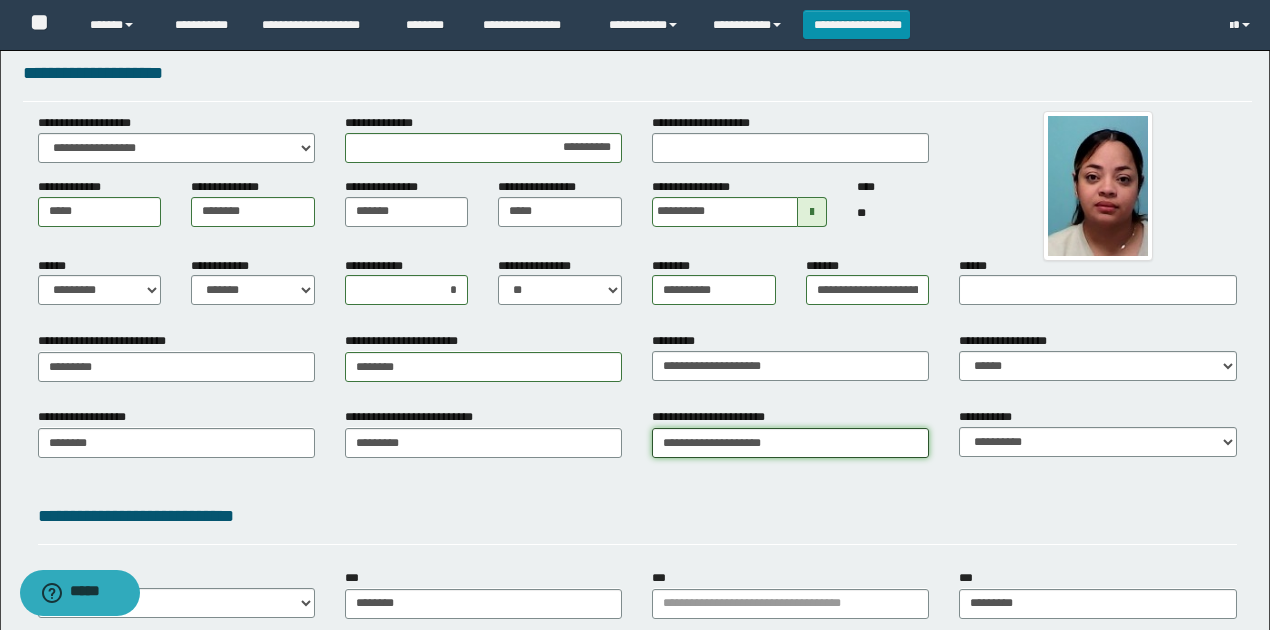 click on "**********" at bounding box center [637, 440] 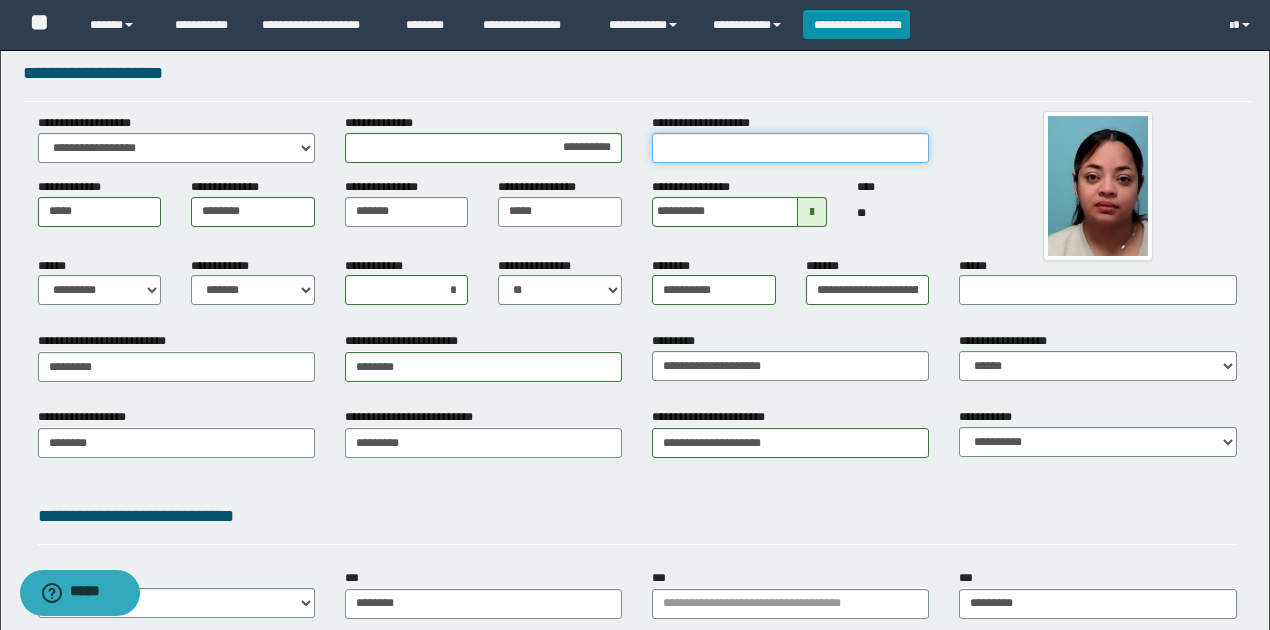 click on "**********" at bounding box center [790, 148] 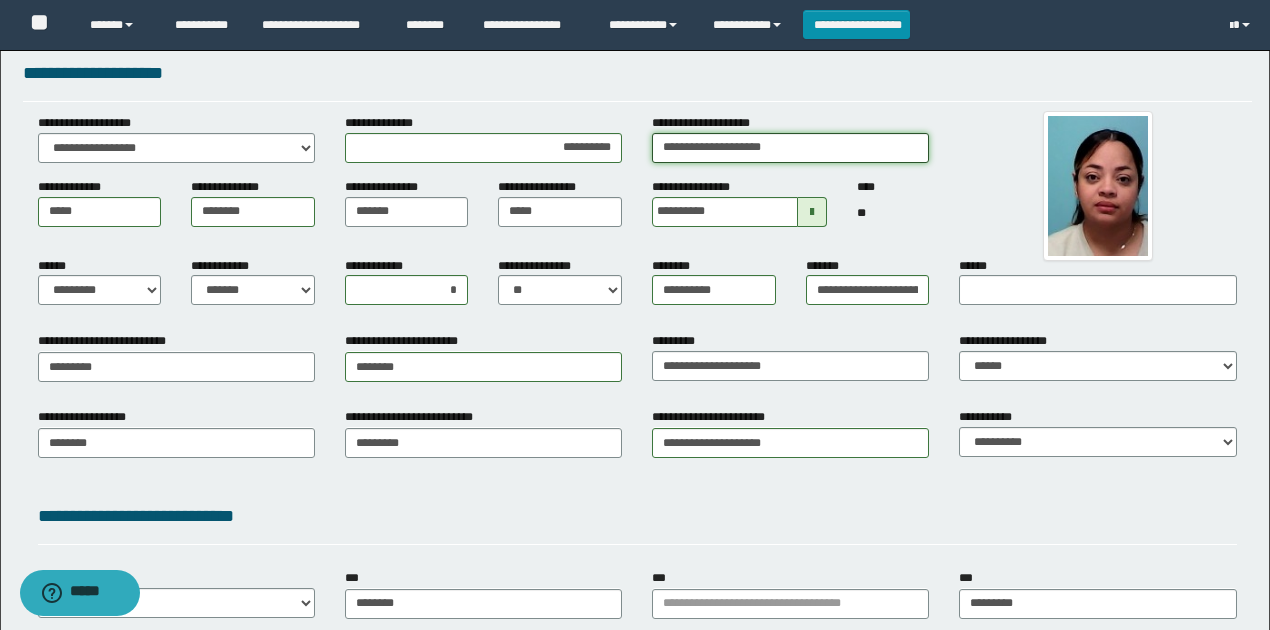 type on "**********" 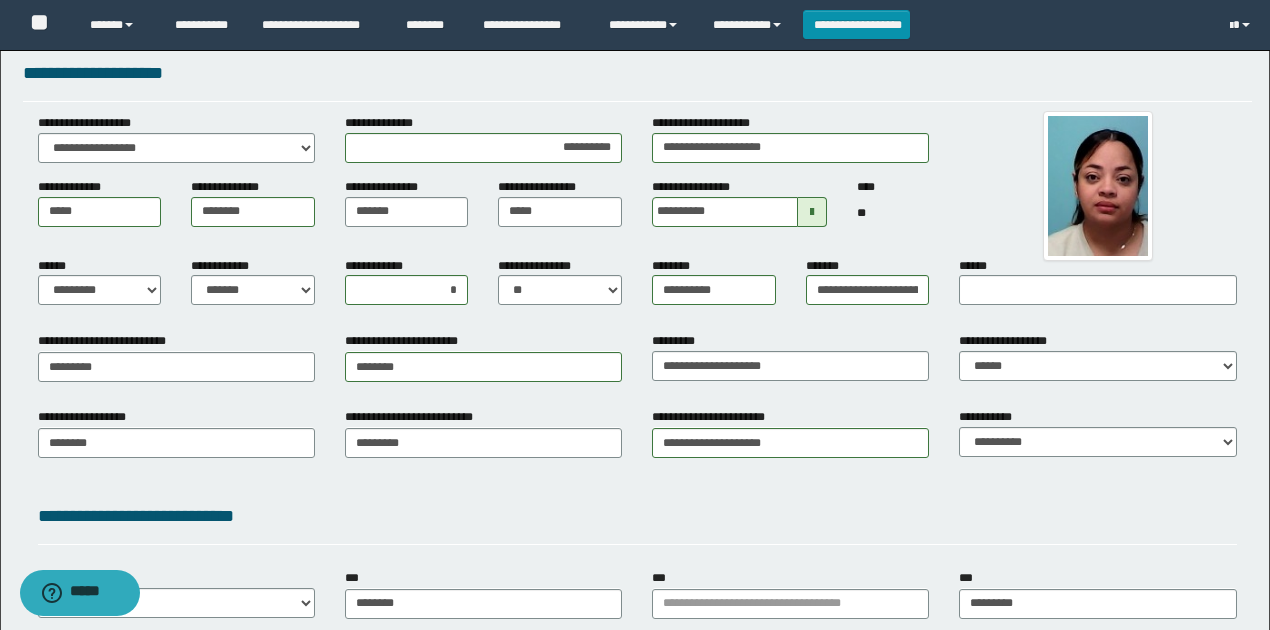 click on "**********" at bounding box center (637, 179) 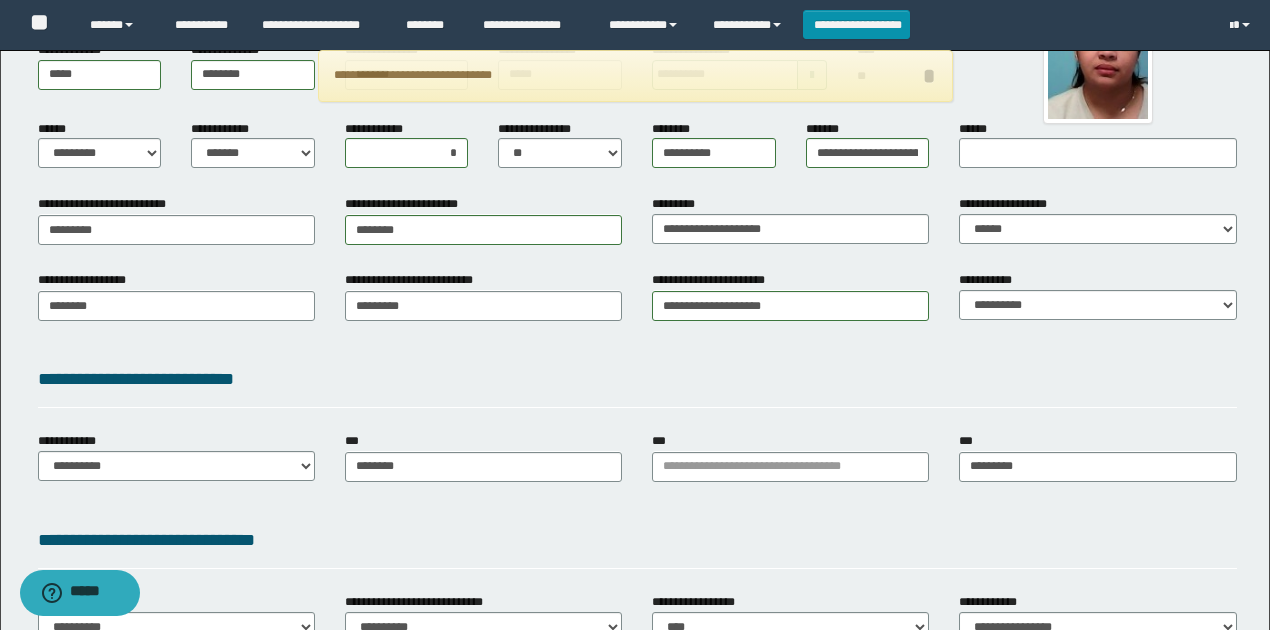 scroll, scrollTop: 333, scrollLeft: 0, axis: vertical 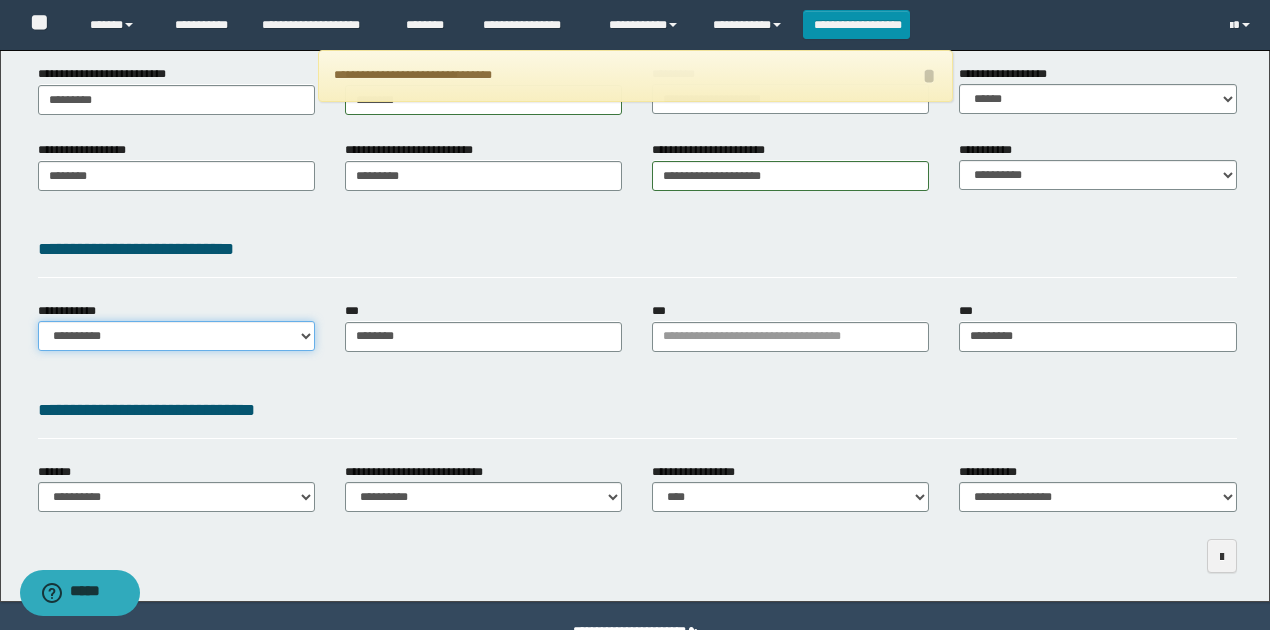 drag, startPoint x: 310, startPoint y: 332, endPoint x: 276, endPoint y: 364, distance: 46.69047 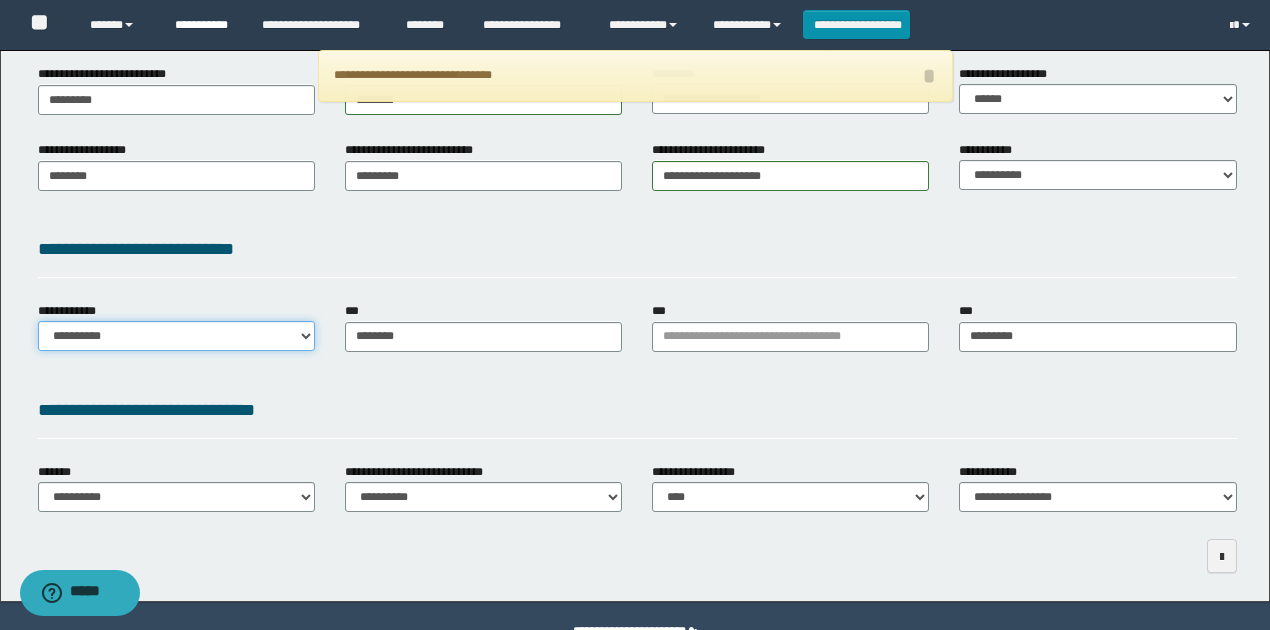 select on "**" 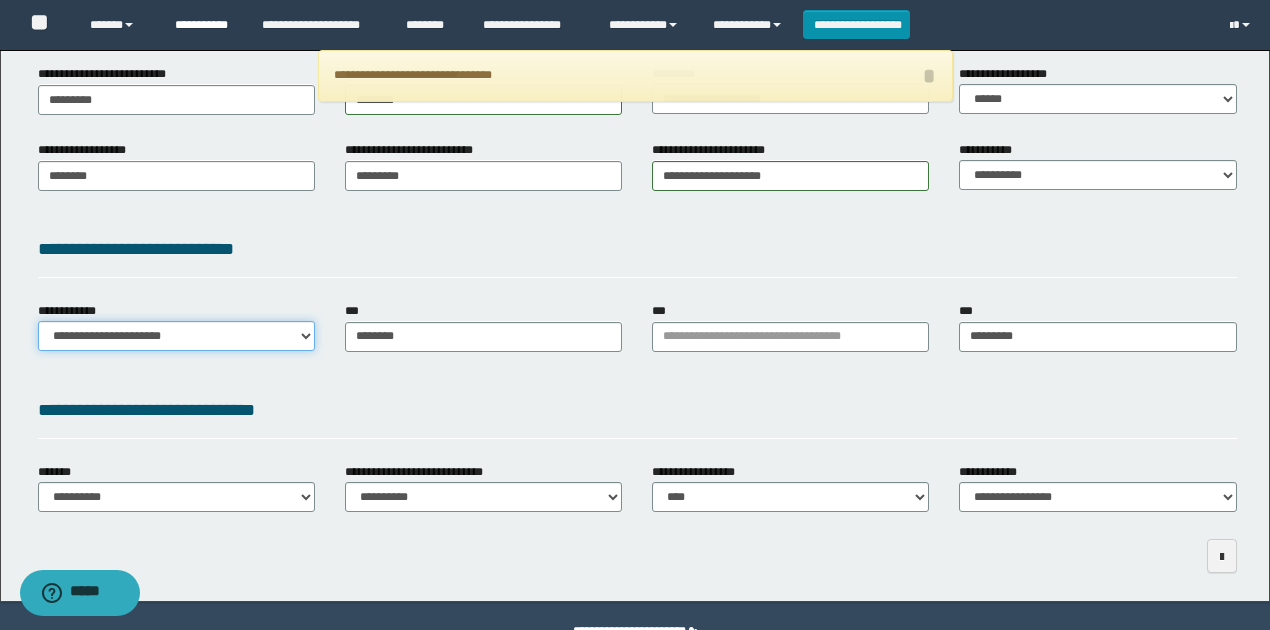 click on "**********" at bounding box center (176, 336) 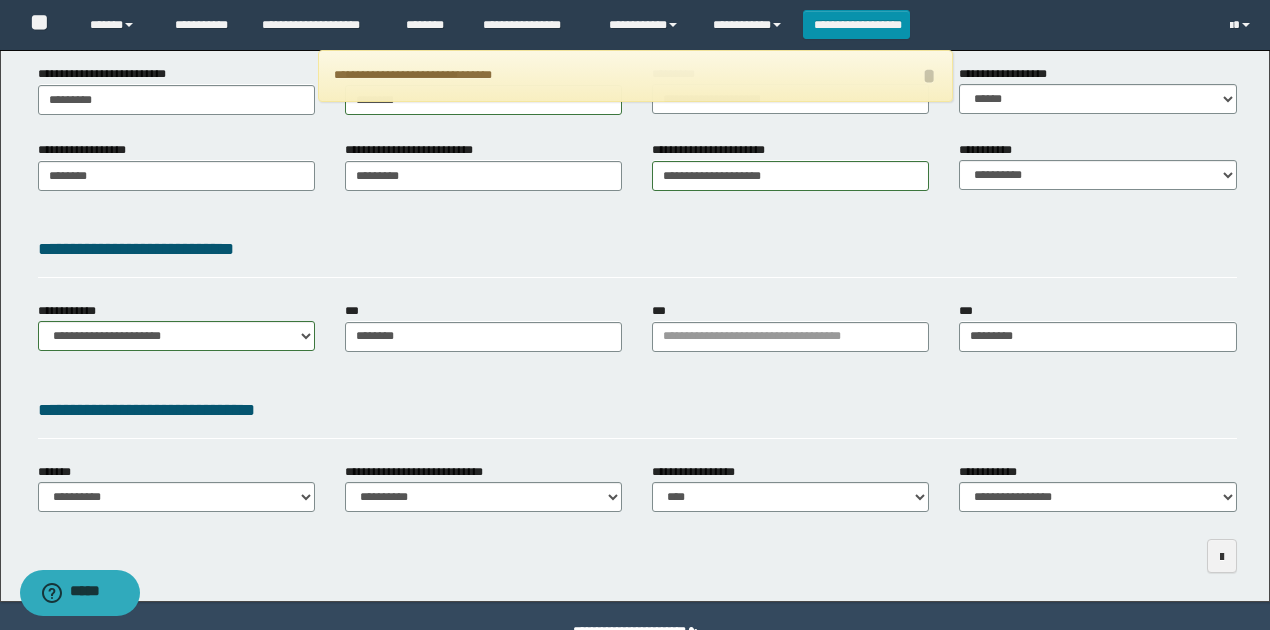 click on "**********" at bounding box center (637, 182) 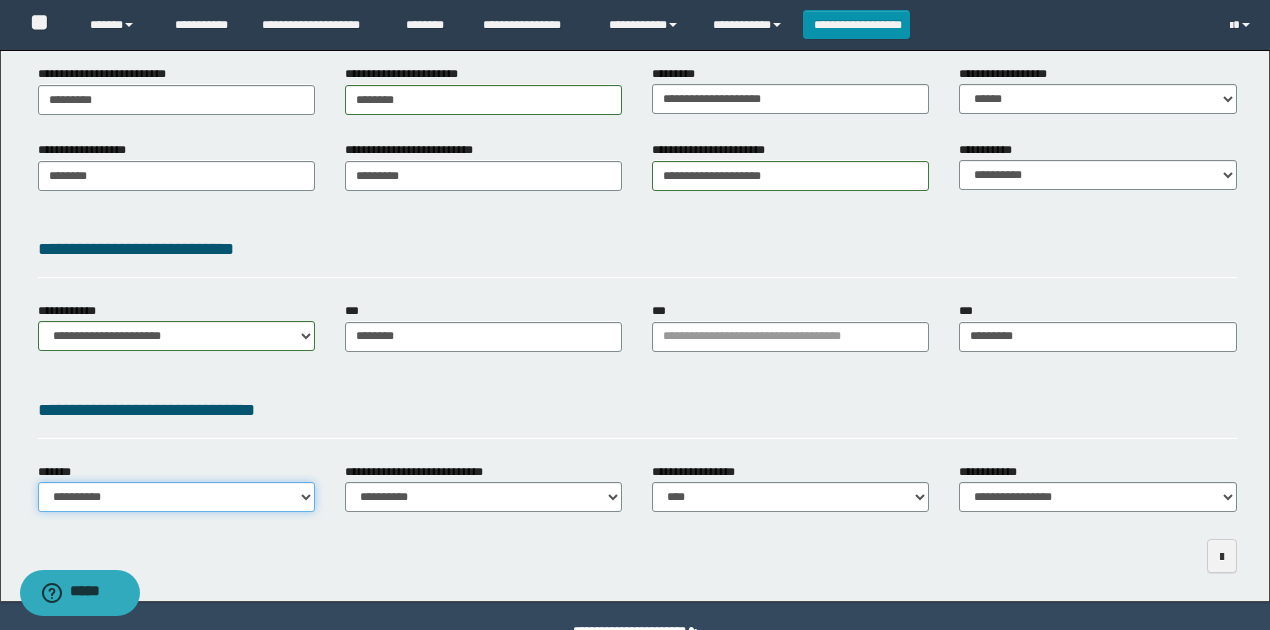 click on "**********" at bounding box center [176, 497] 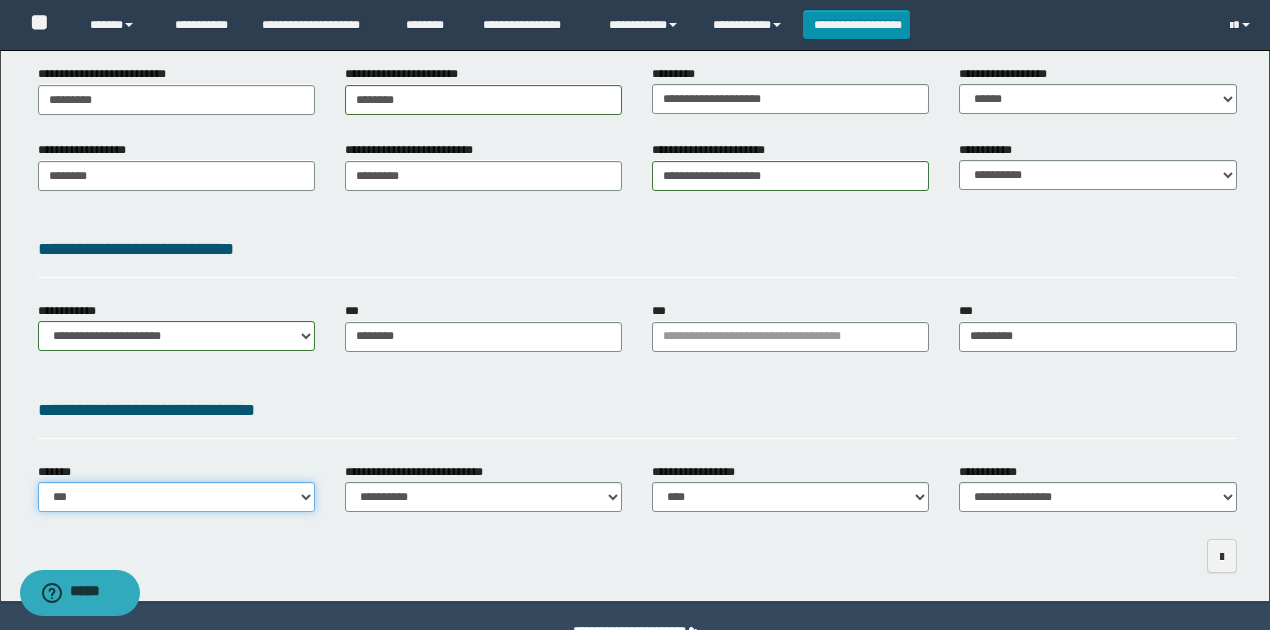 click on "**********" at bounding box center [176, 497] 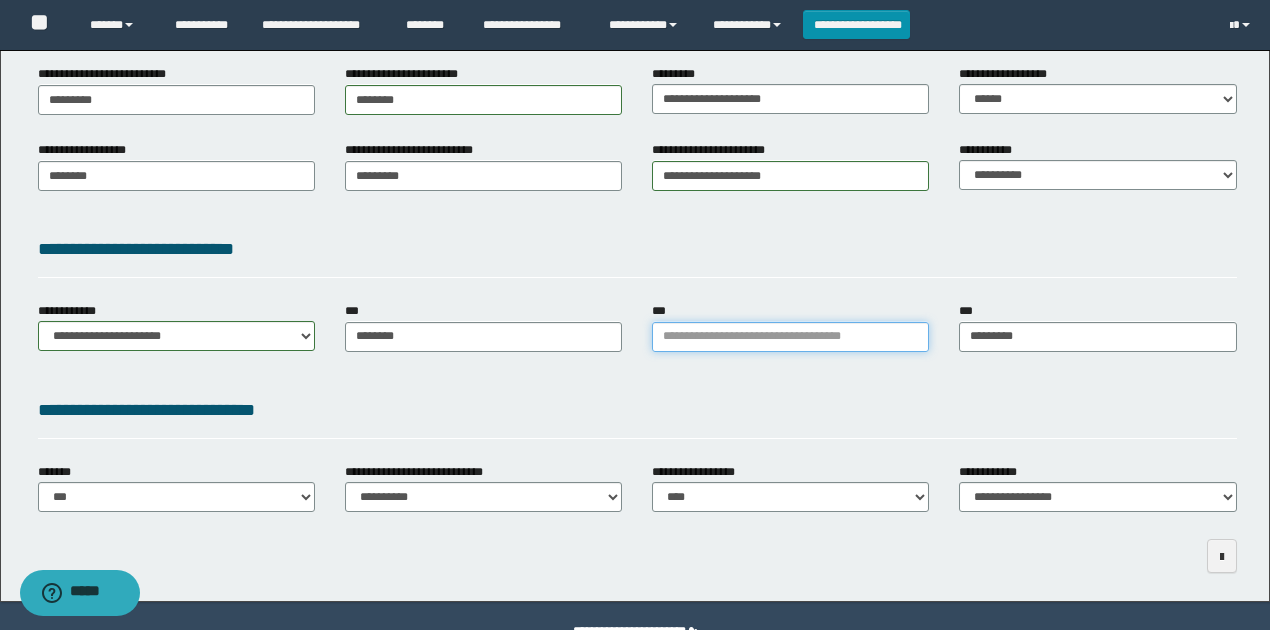 click on "***" at bounding box center [790, 337] 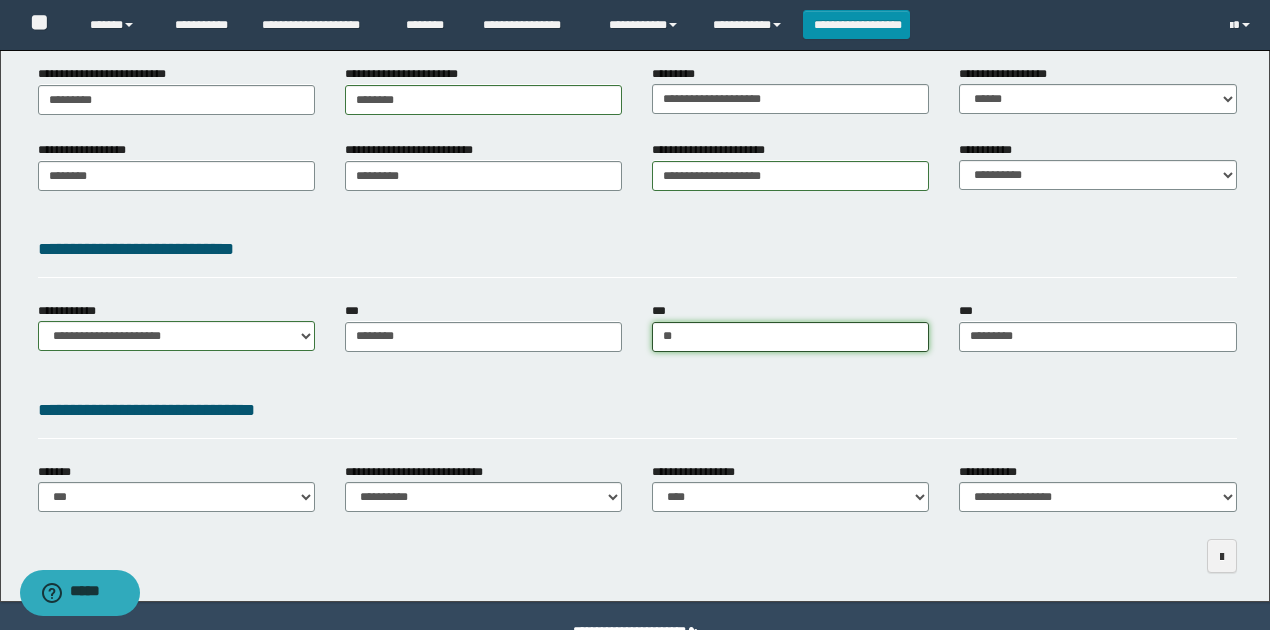 type on "***" 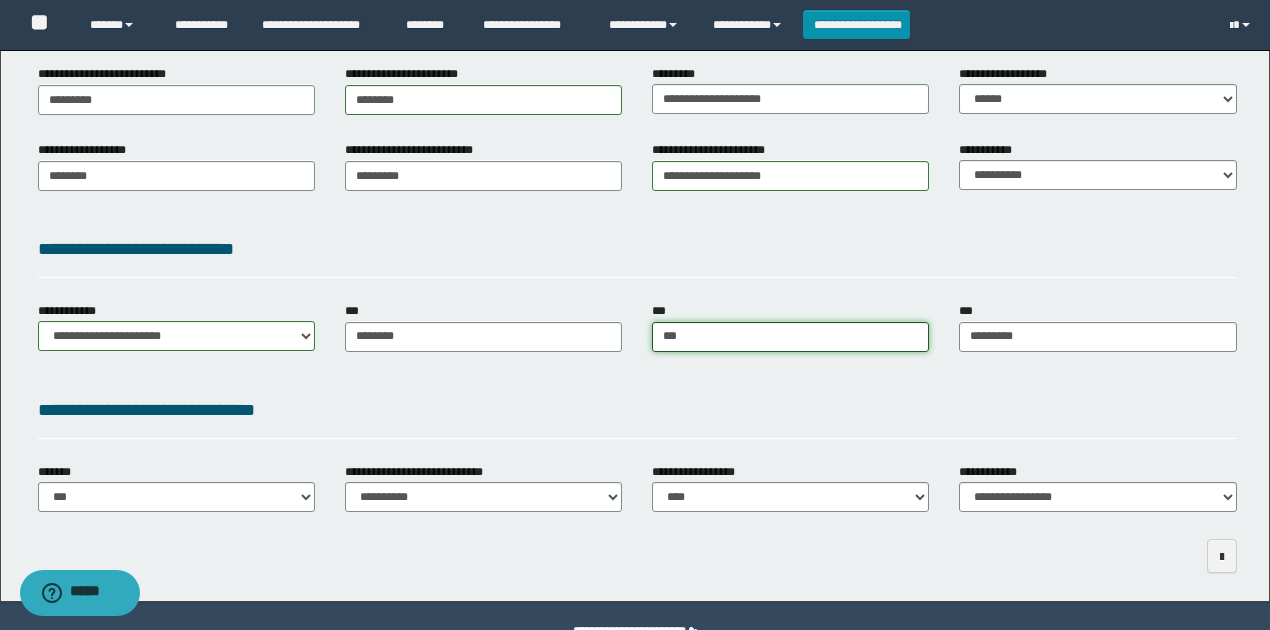 type on "**********" 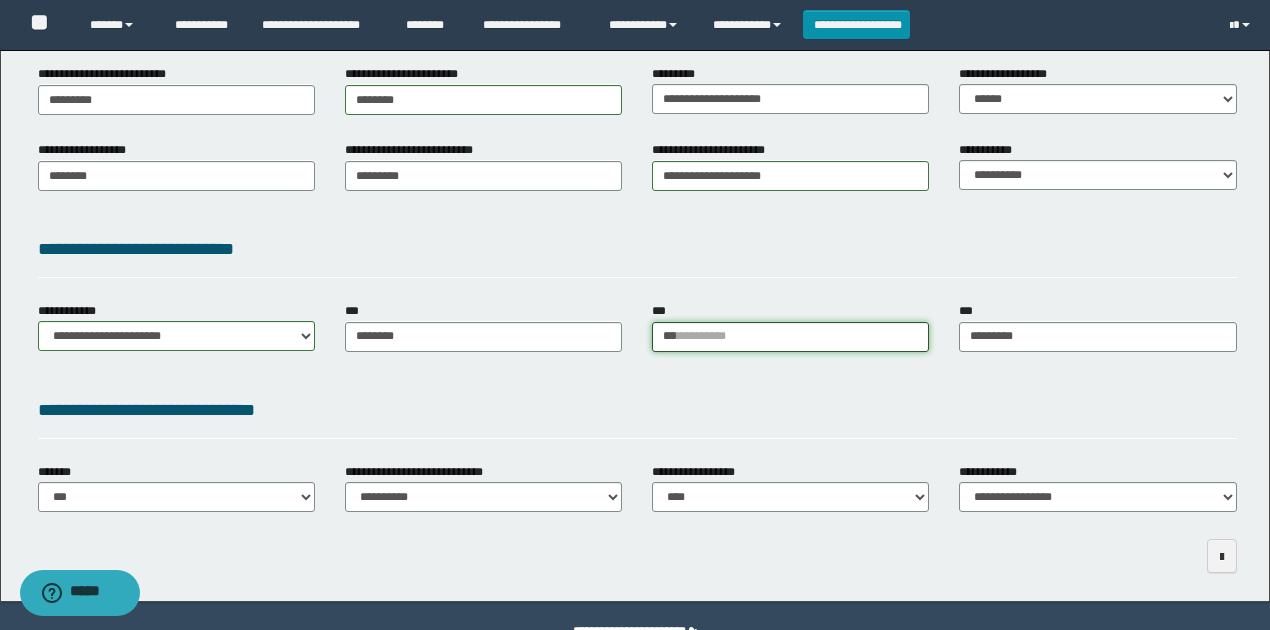 type 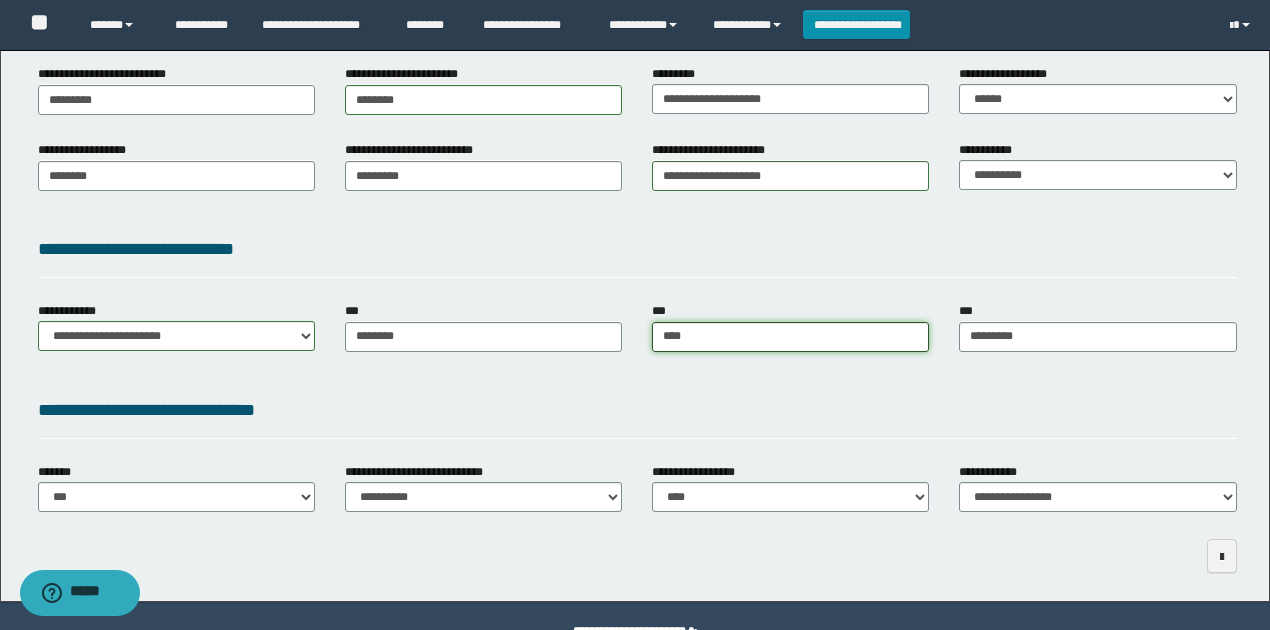 type on "*****" 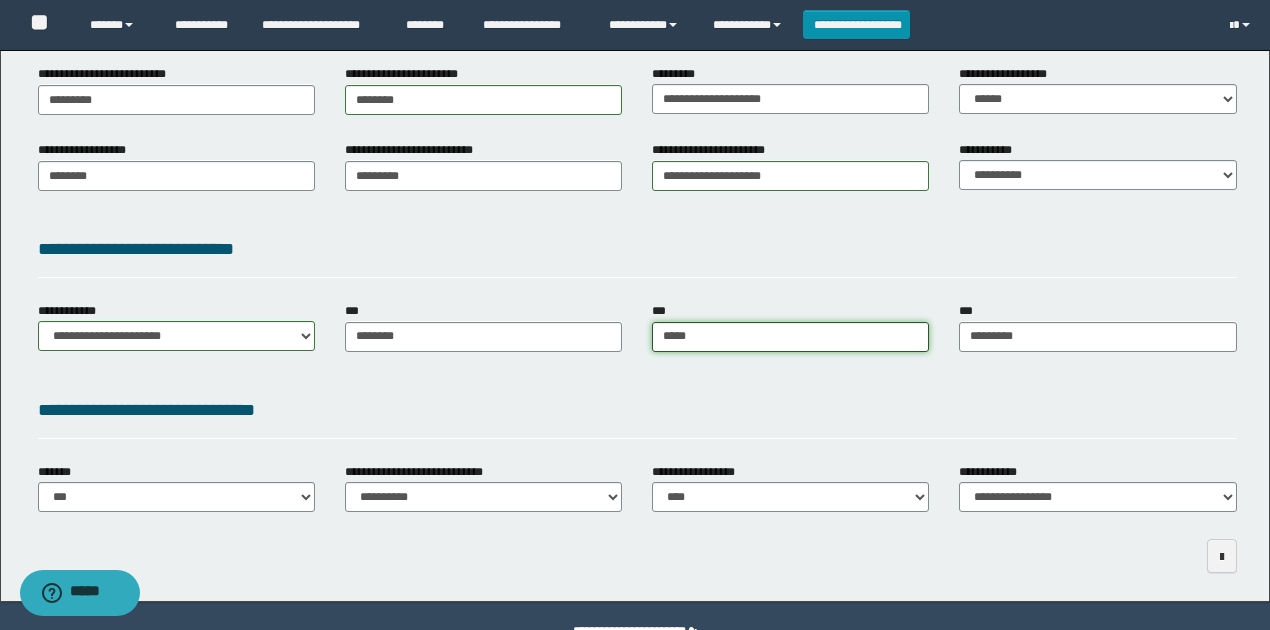 type on "**********" 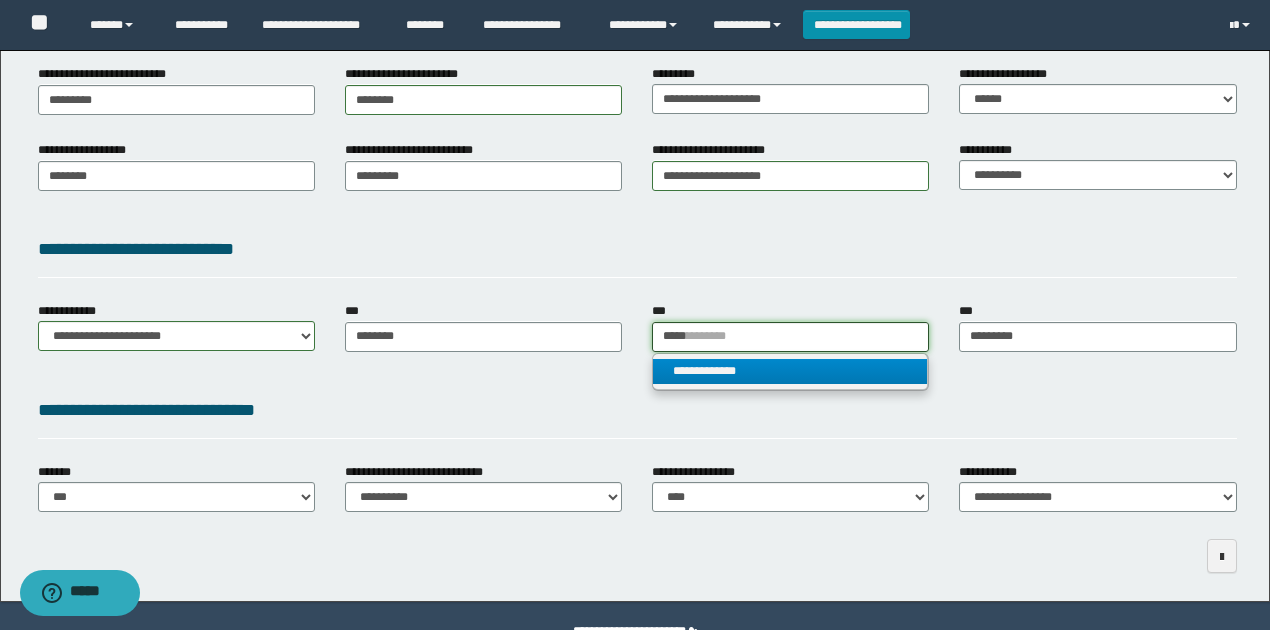 type on "*****" 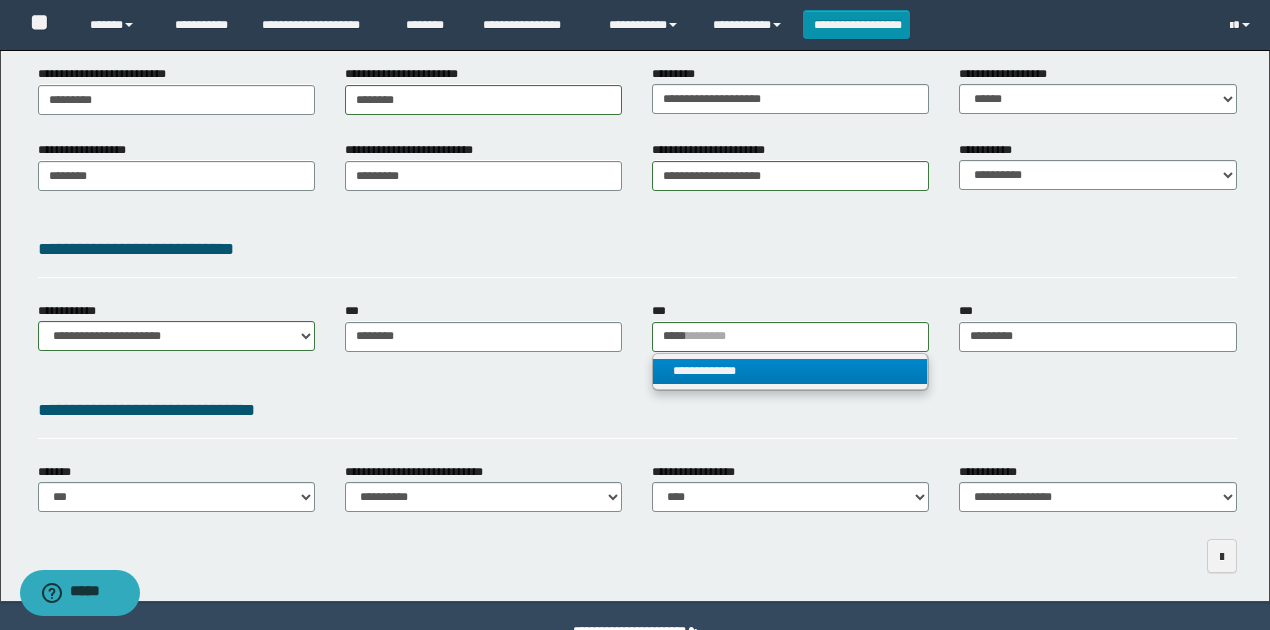 click on "**********" at bounding box center [790, 371] 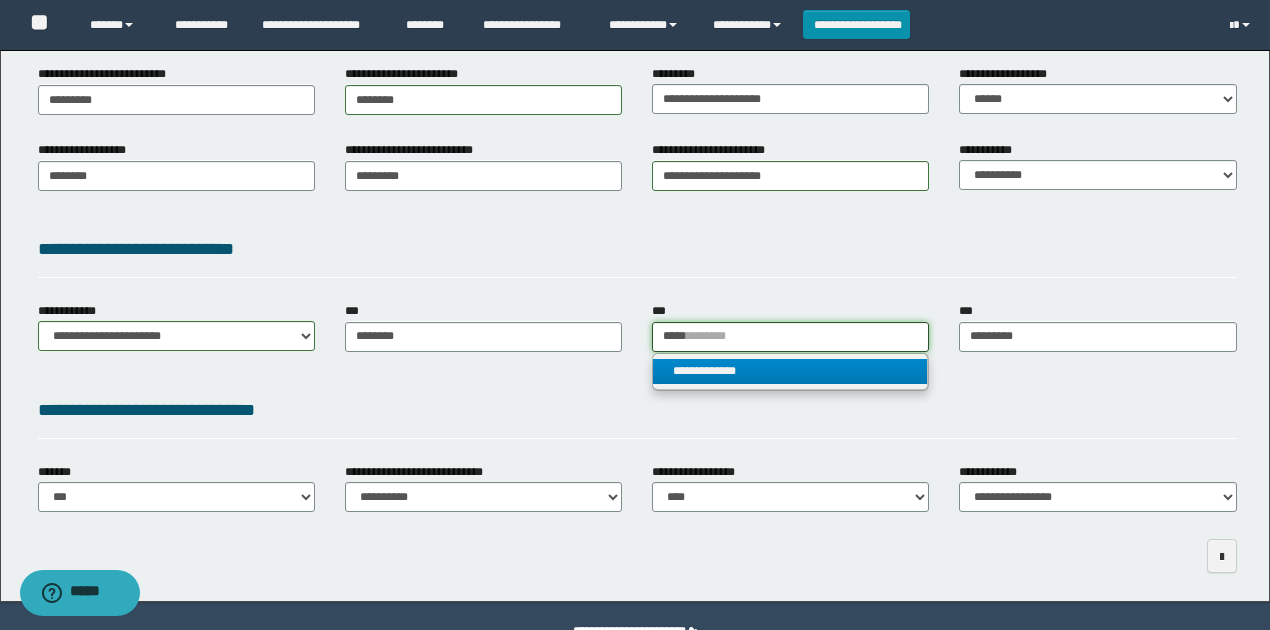 type 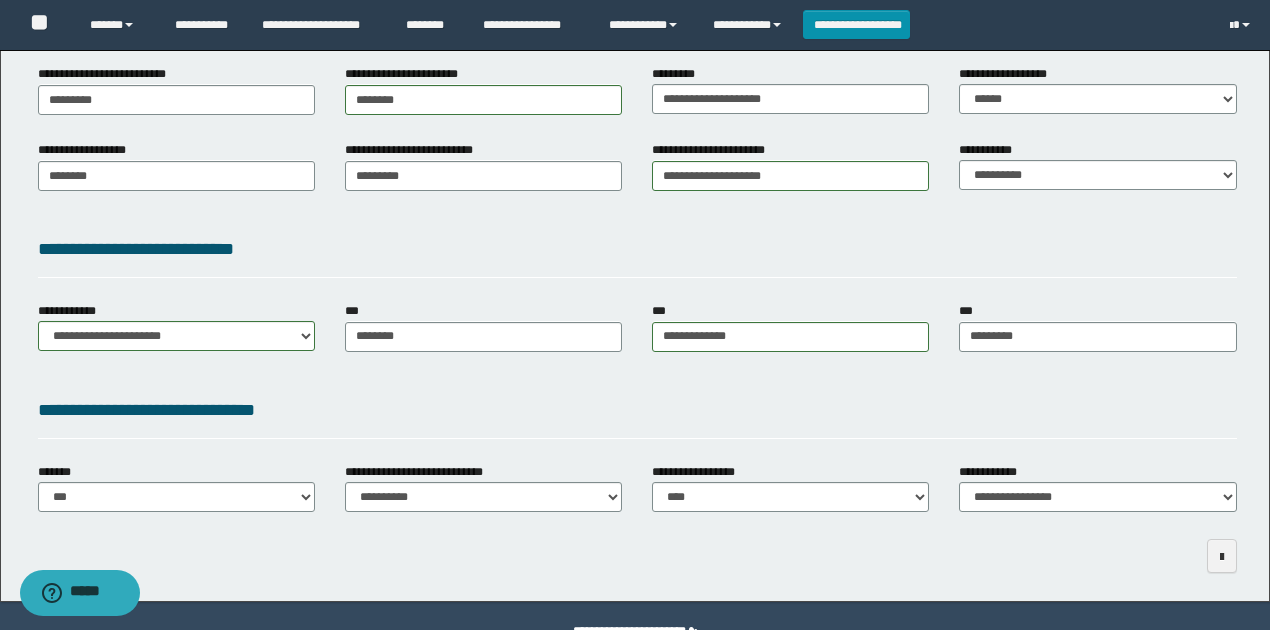 drag, startPoint x: 780, startPoint y: 393, endPoint x: 994, endPoint y: 450, distance: 221.46106 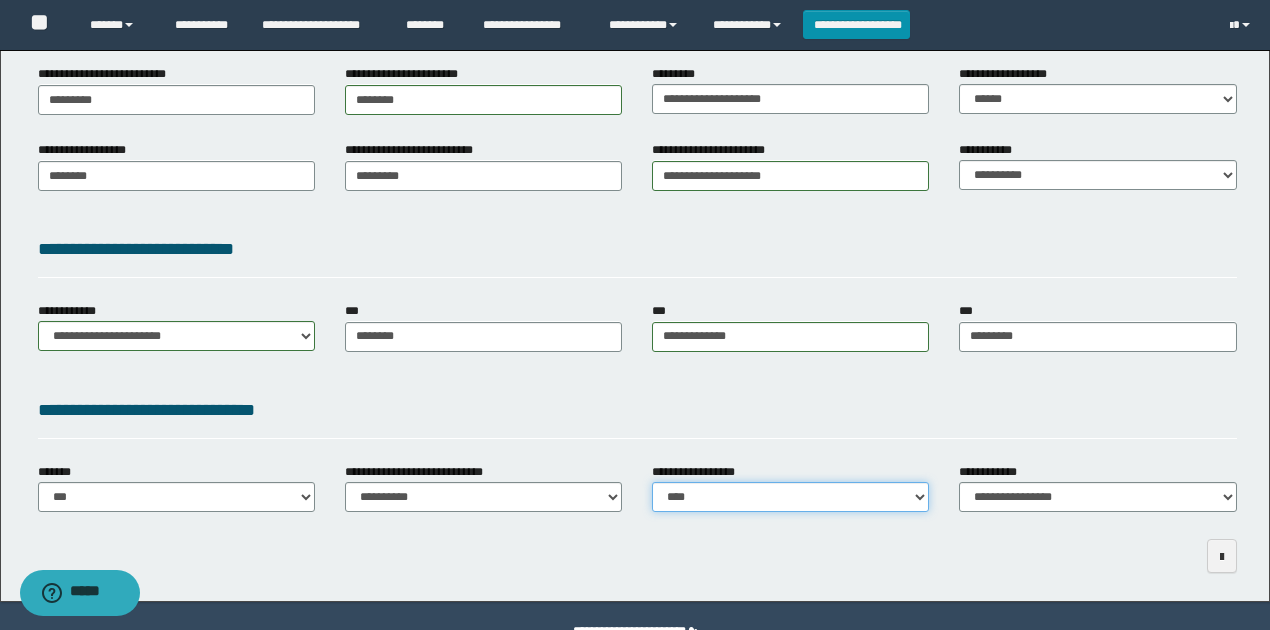 drag, startPoint x: 866, startPoint y: 497, endPoint x: 914, endPoint y: 485, distance: 49.47727 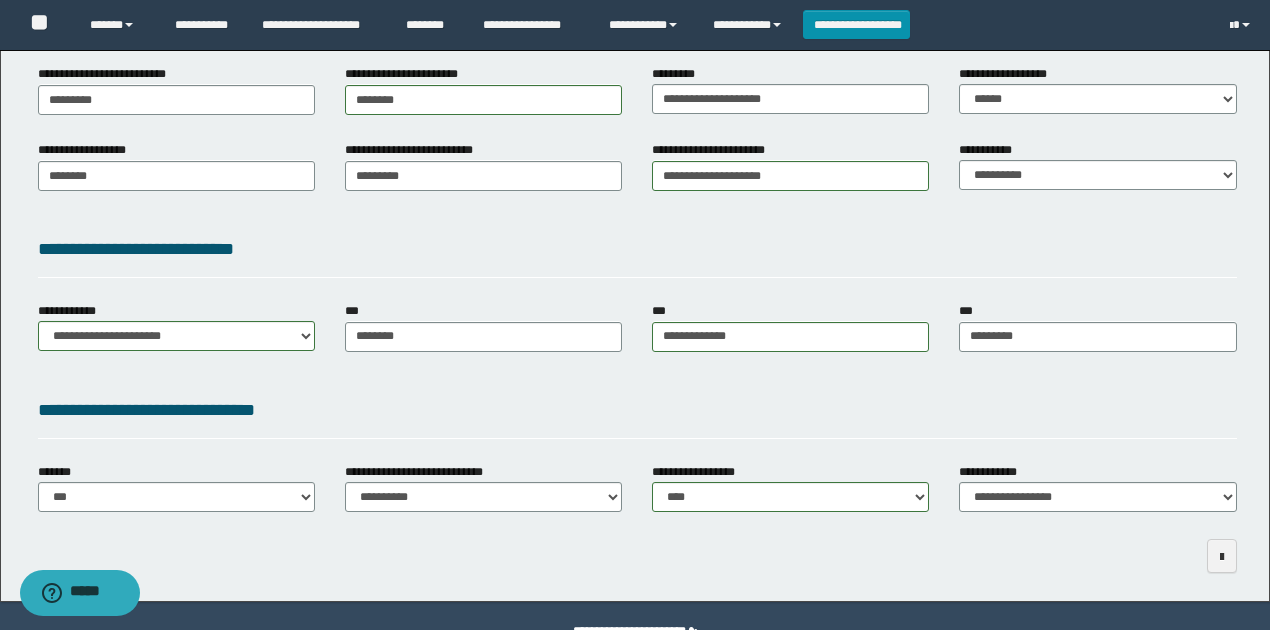 click on "**********" at bounding box center [637, 414] 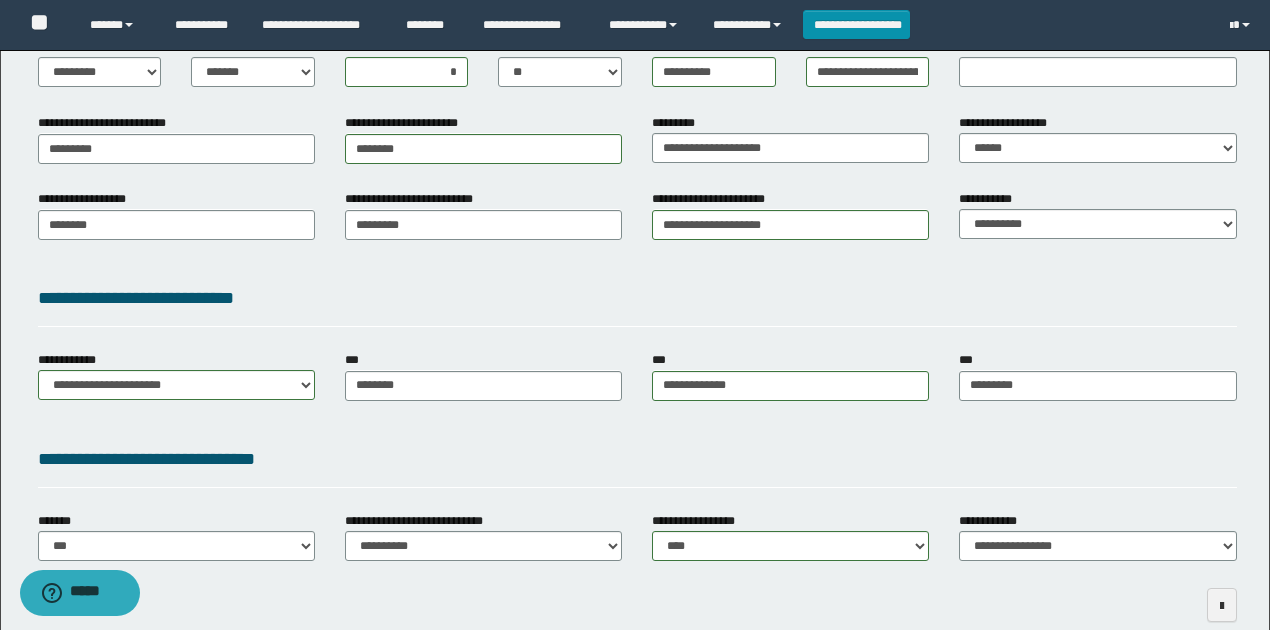scroll, scrollTop: 200, scrollLeft: 0, axis: vertical 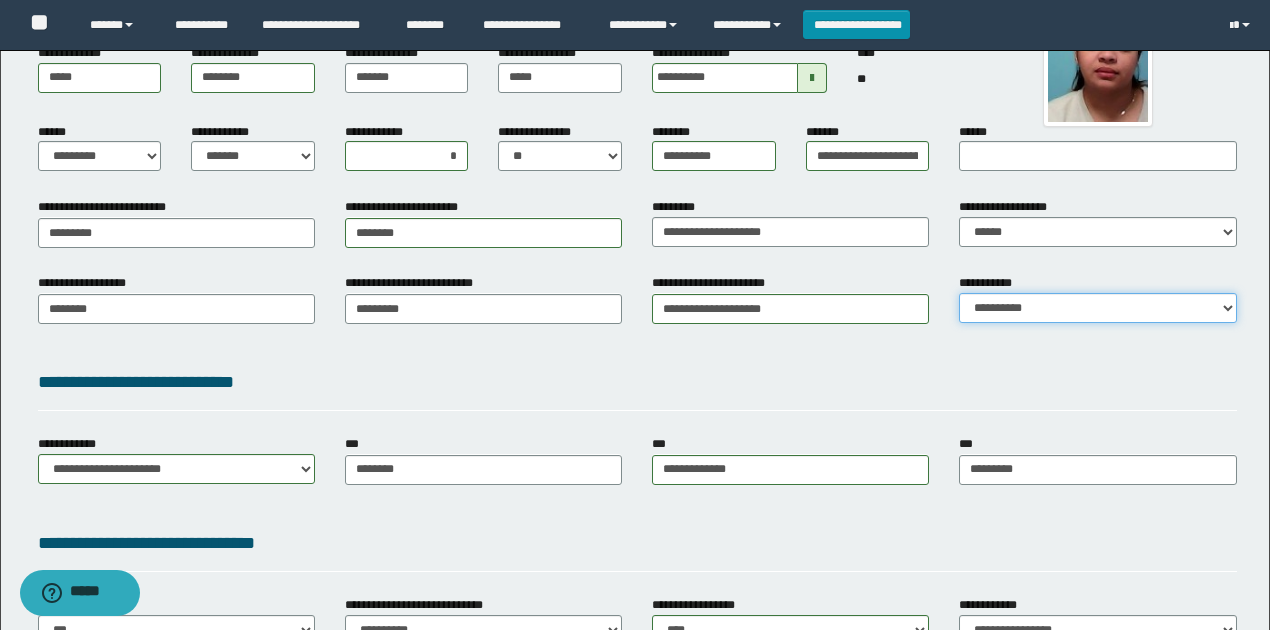click on "**********" at bounding box center [1097, 308] 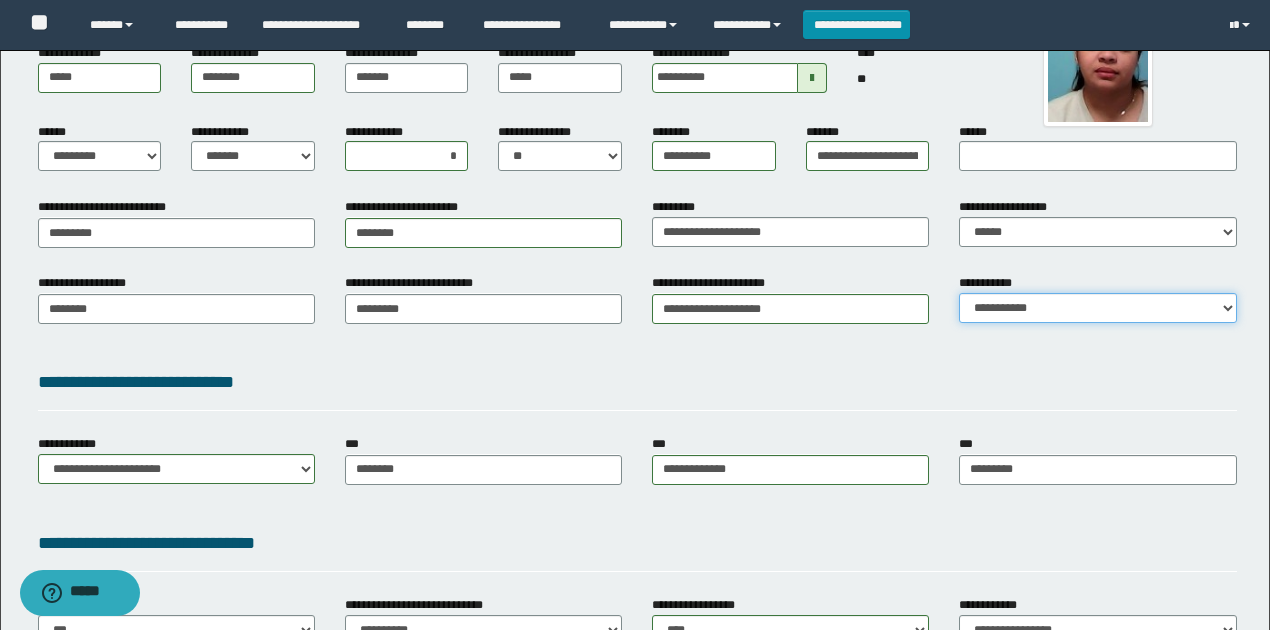 click on "**********" at bounding box center (1097, 308) 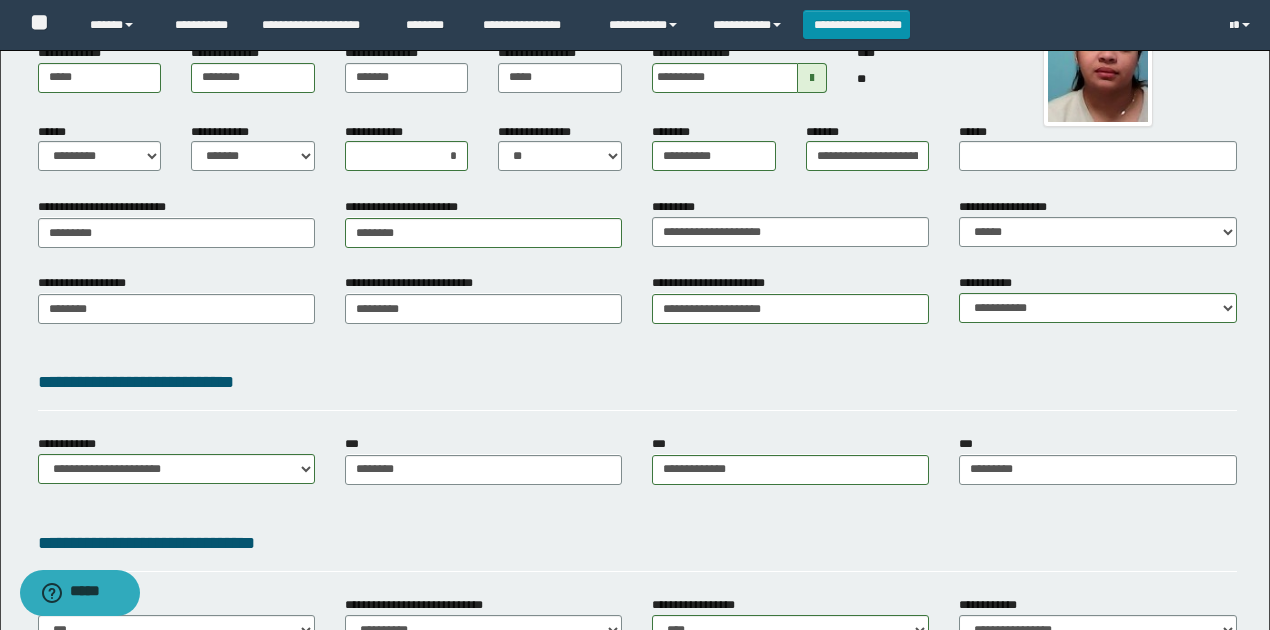 click on "**********" at bounding box center [637, 389] 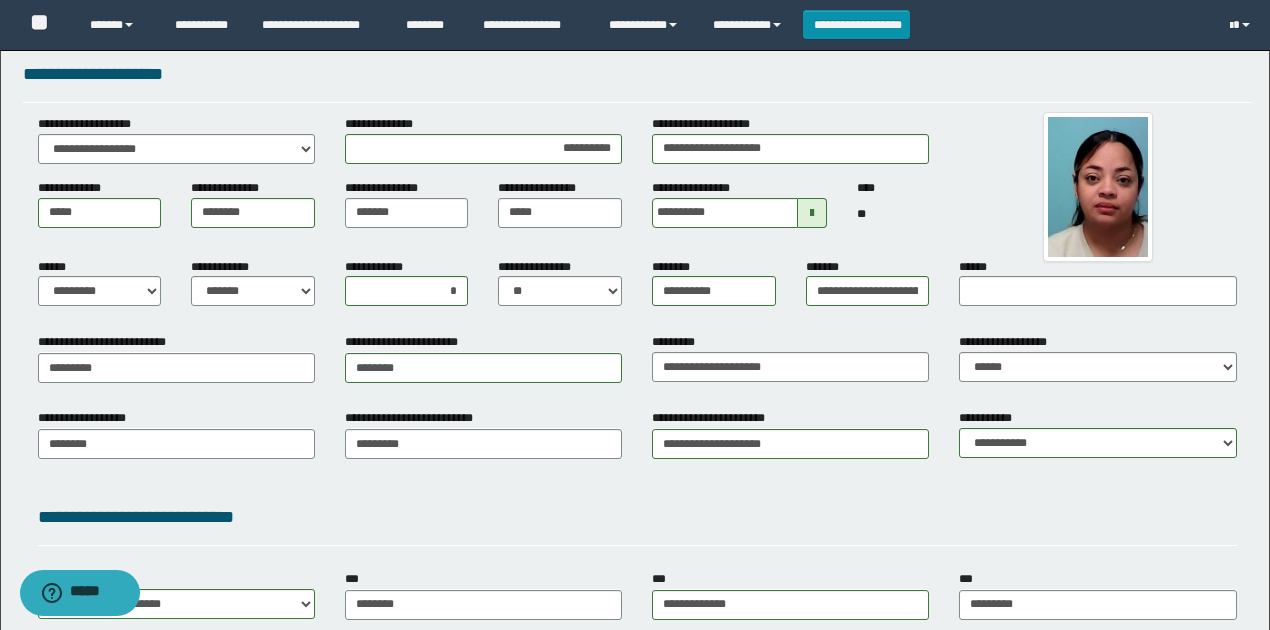 scroll, scrollTop: 0, scrollLeft: 0, axis: both 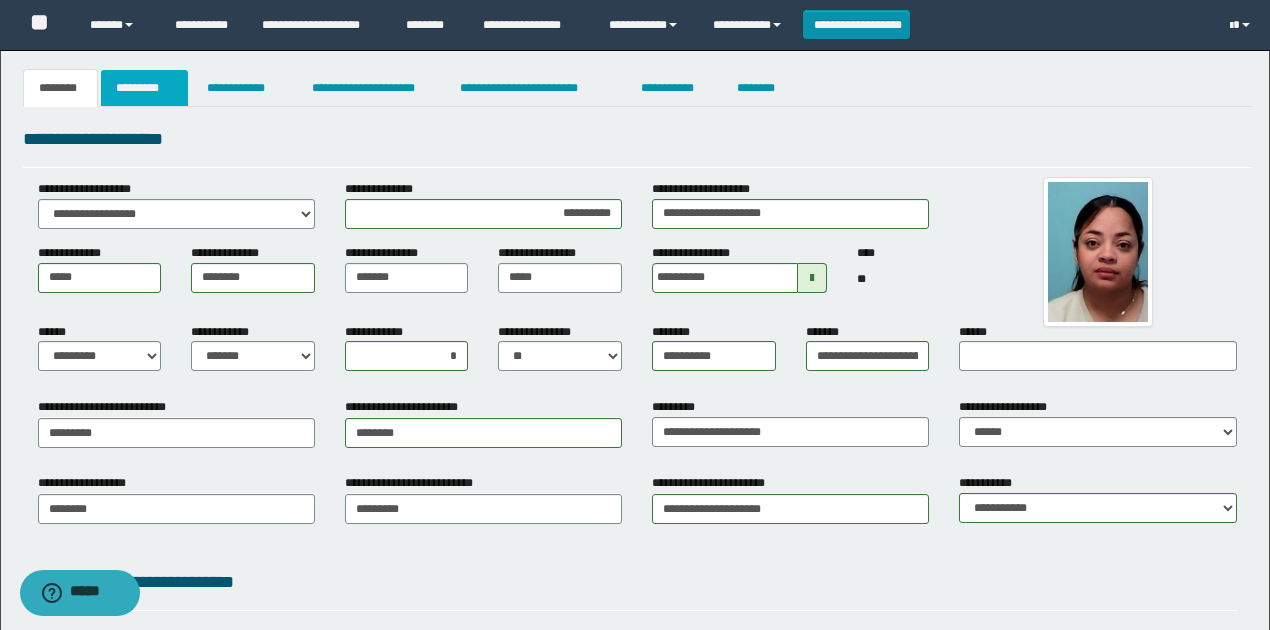 click on "*********" at bounding box center (144, 88) 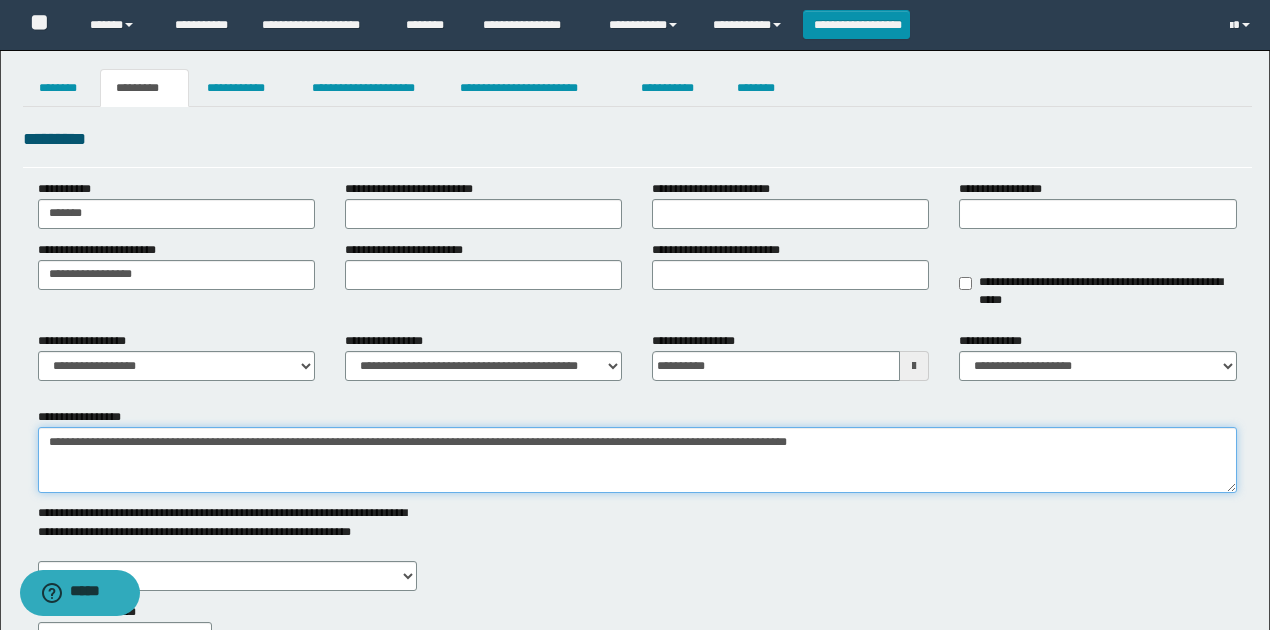 click on "**********" at bounding box center [637, 460] 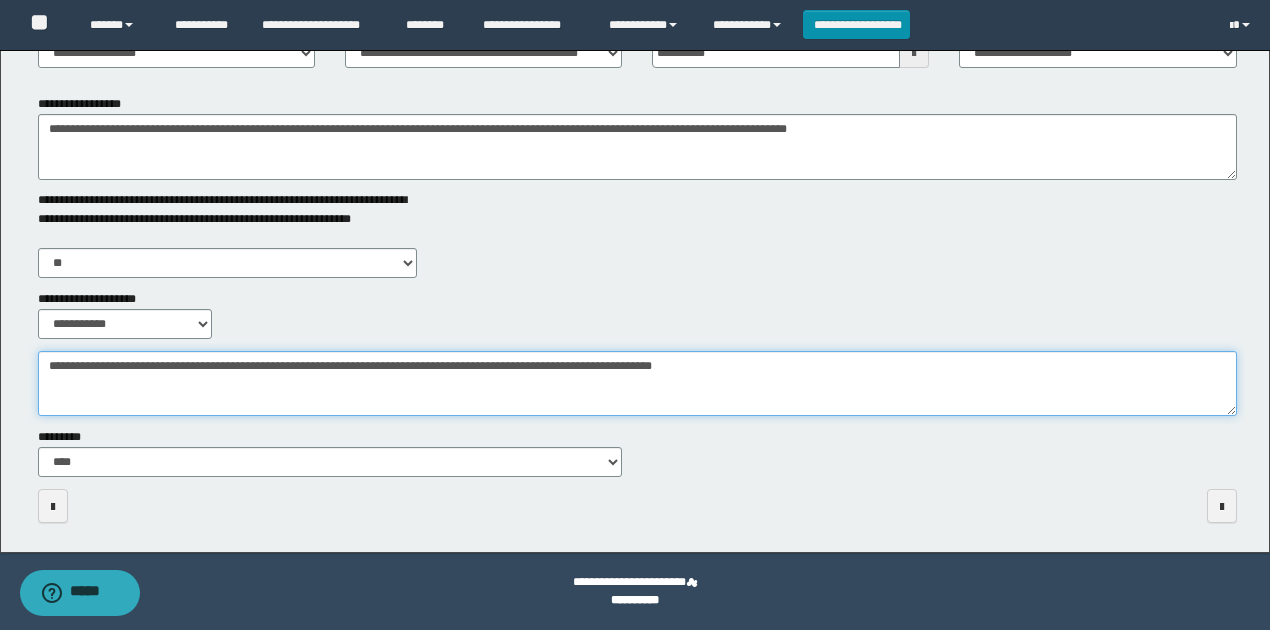 click on "**********" at bounding box center (637, 383) 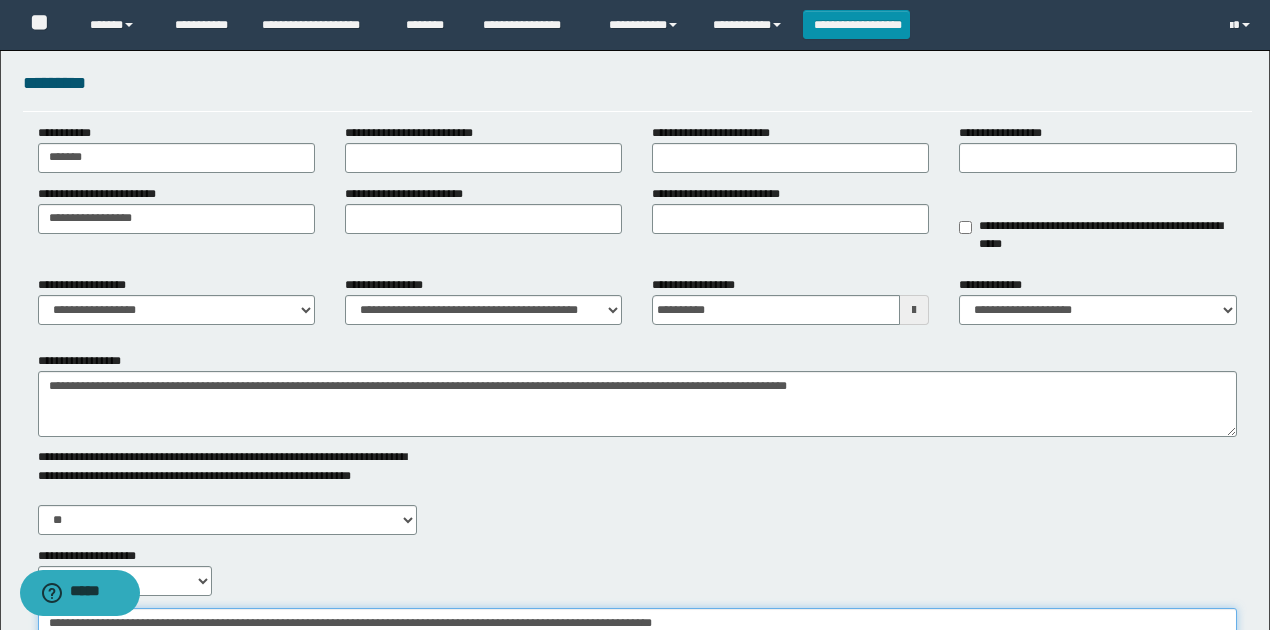scroll, scrollTop: 0, scrollLeft: 0, axis: both 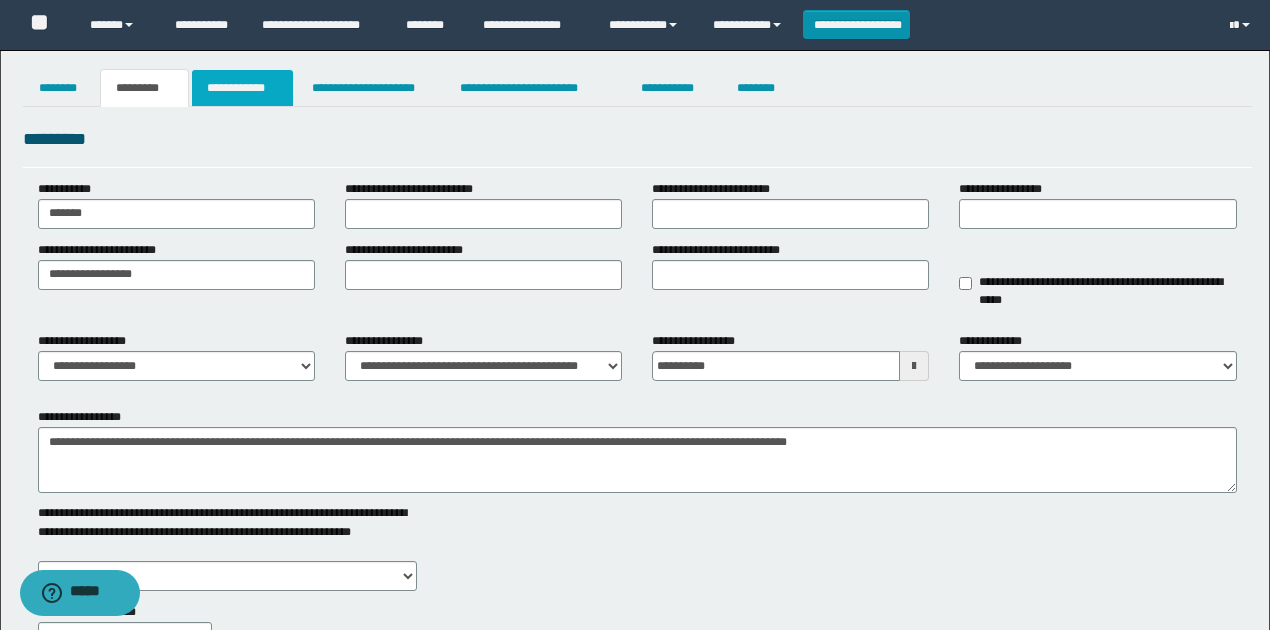 click on "**********" at bounding box center (243, 88) 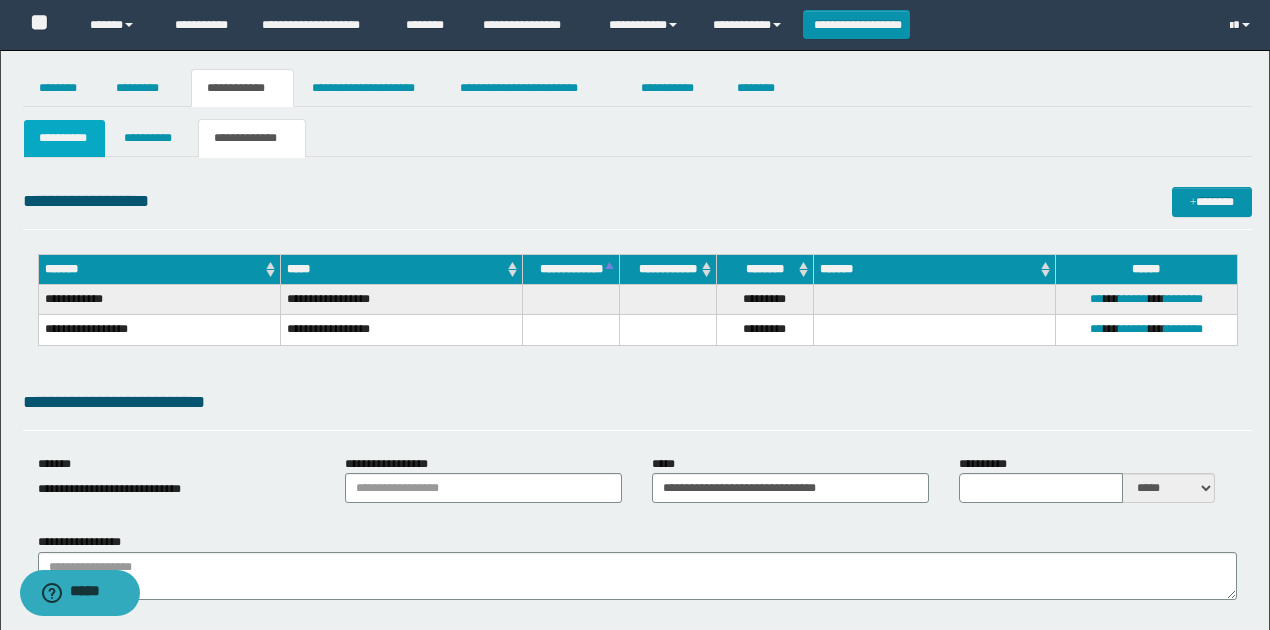 click on "**********" at bounding box center [65, 138] 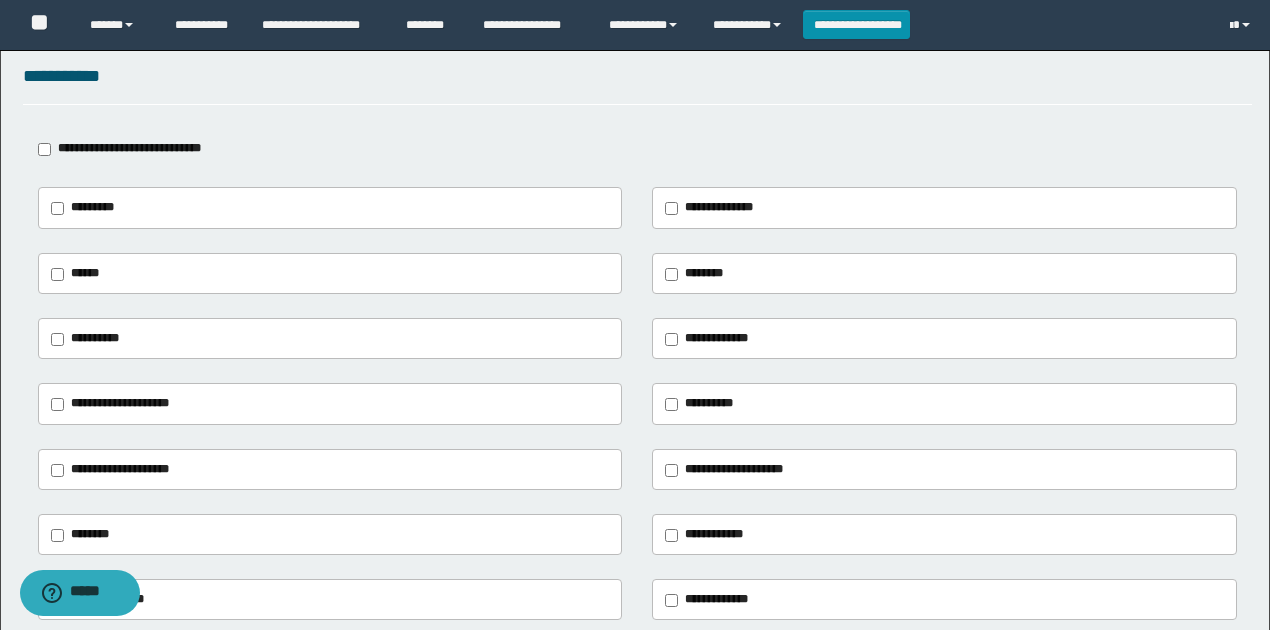 scroll, scrollTop: 266, scrollLeft: 0, axis: vertical 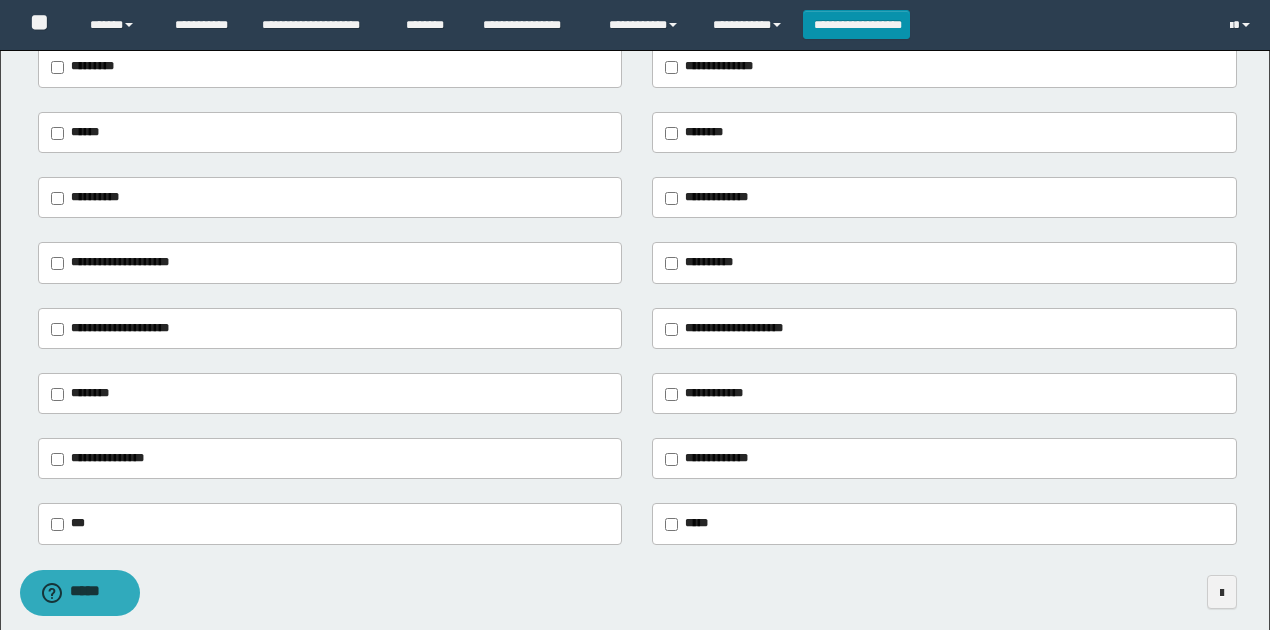 click on "********" at bounding box center [704, 132] 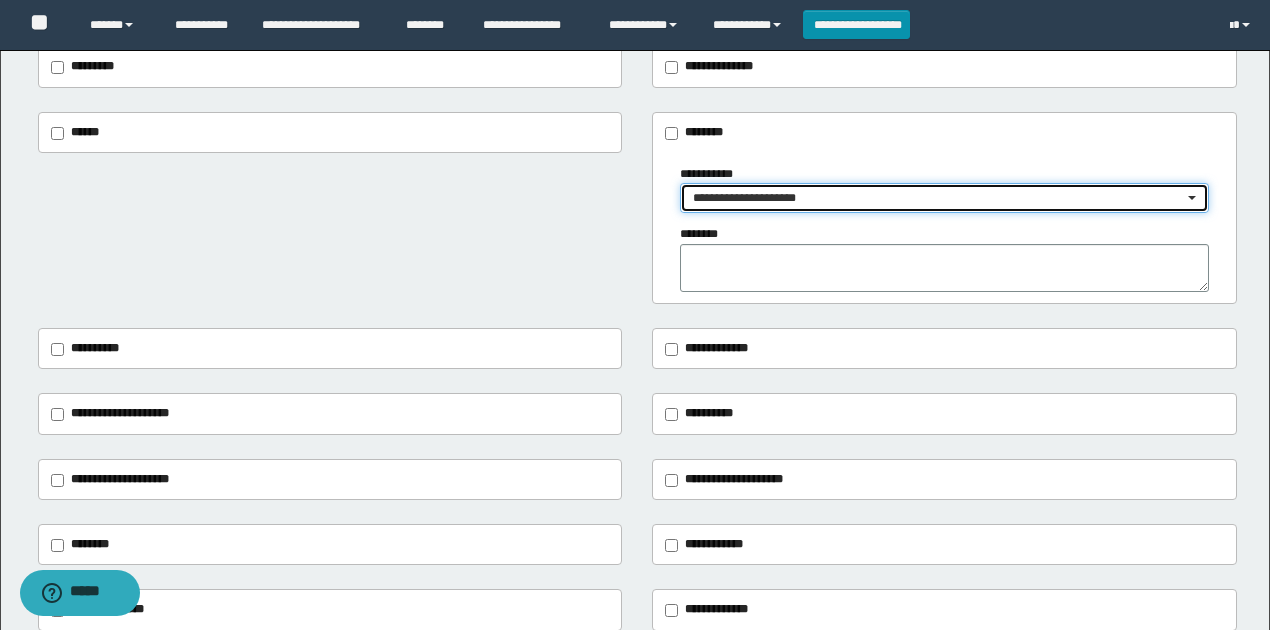 click on "**********" at bounding box center (938, 198) 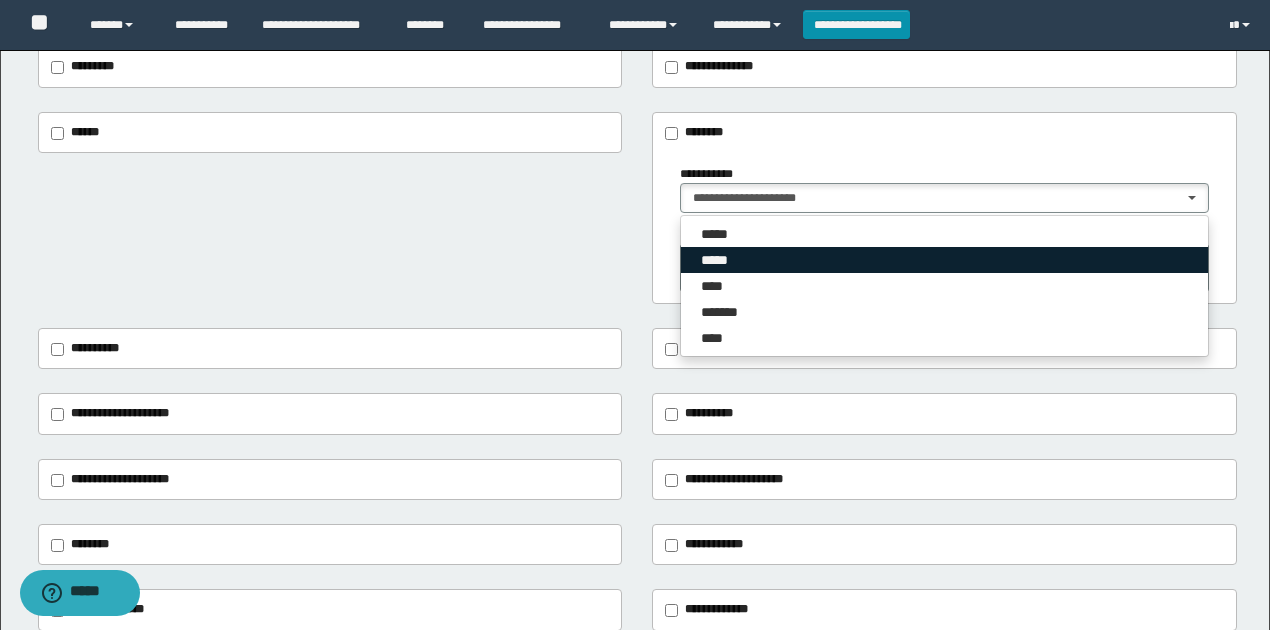 click on "*****" at bounding box center (721, 260) 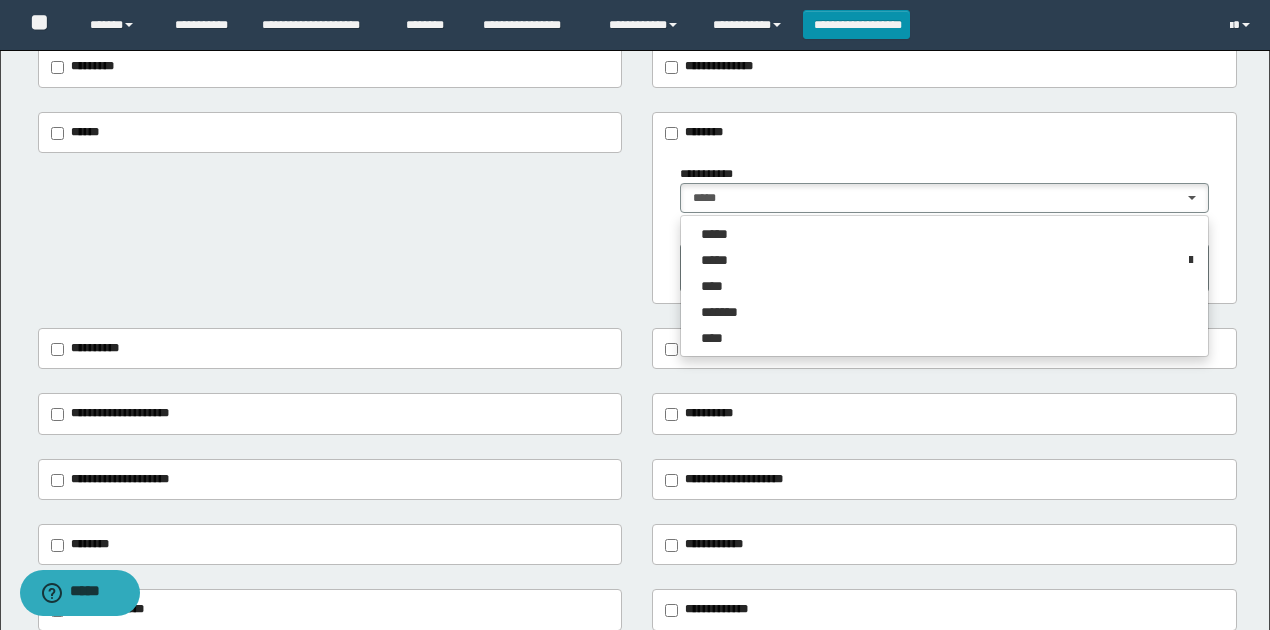 drag, startPoint x: 592, startPoint y: 249, endPoint x: 20, endPoint y: 233, distance: 572.22375 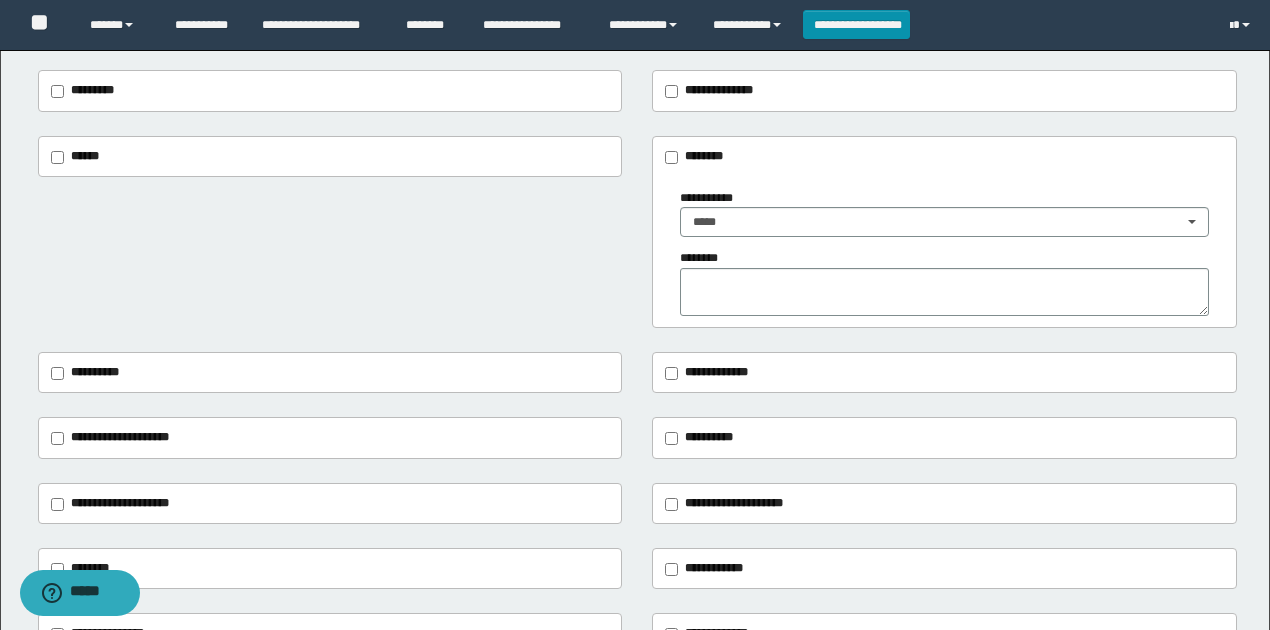 scroll, scrollTop: 0, scrollLeft: 0, axis: both 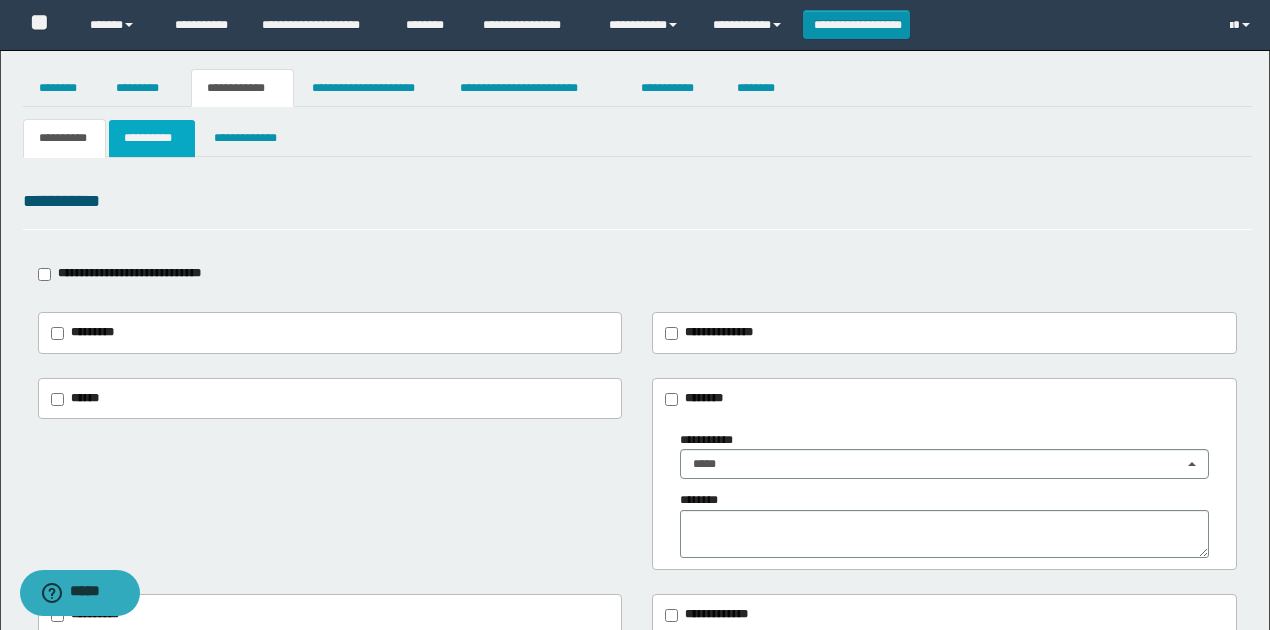 click on "**********" at bounding box center [151, 138] 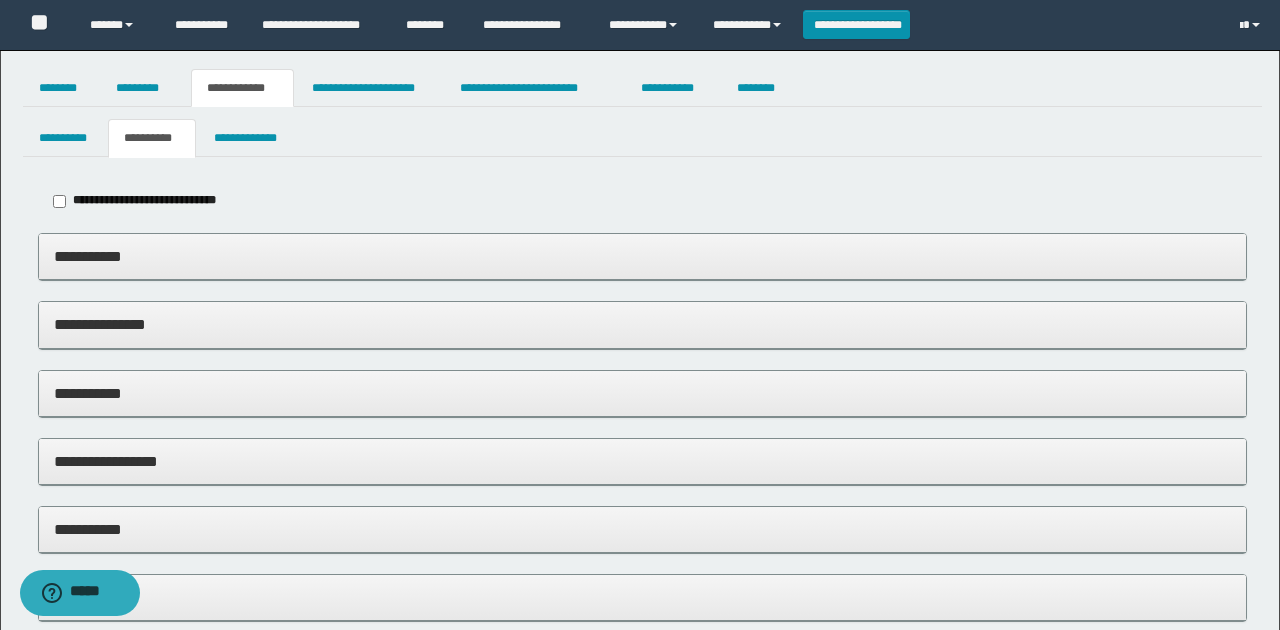 type on "*****" 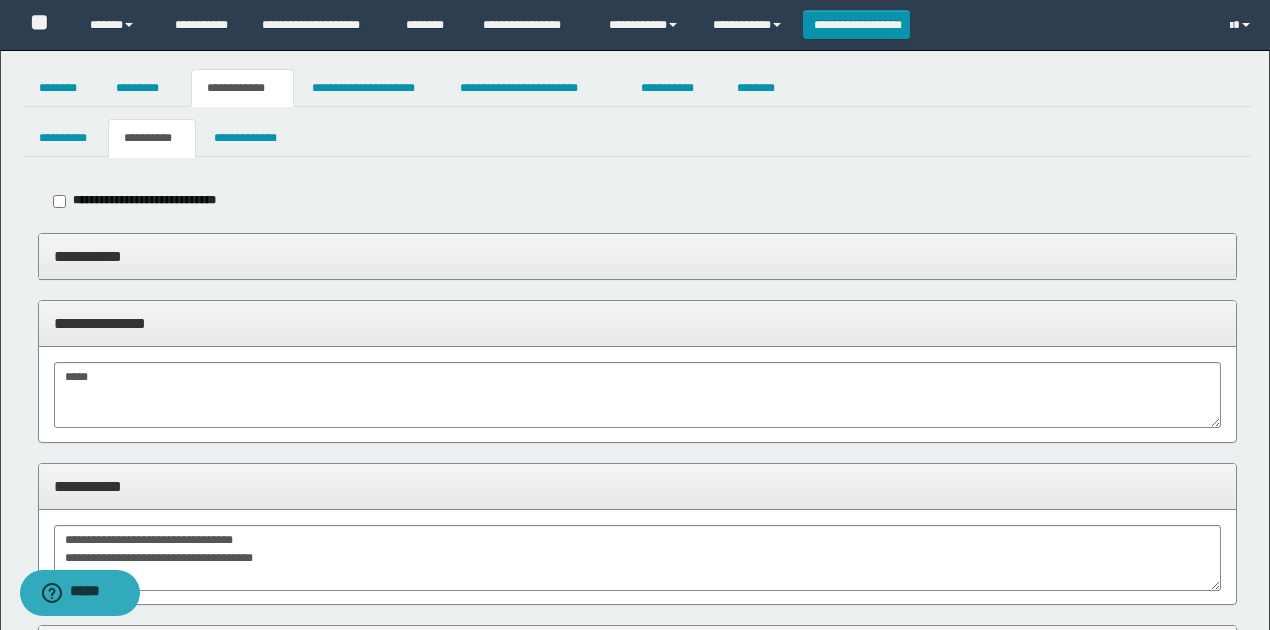click on "**********" at bounding box center (638, 256) 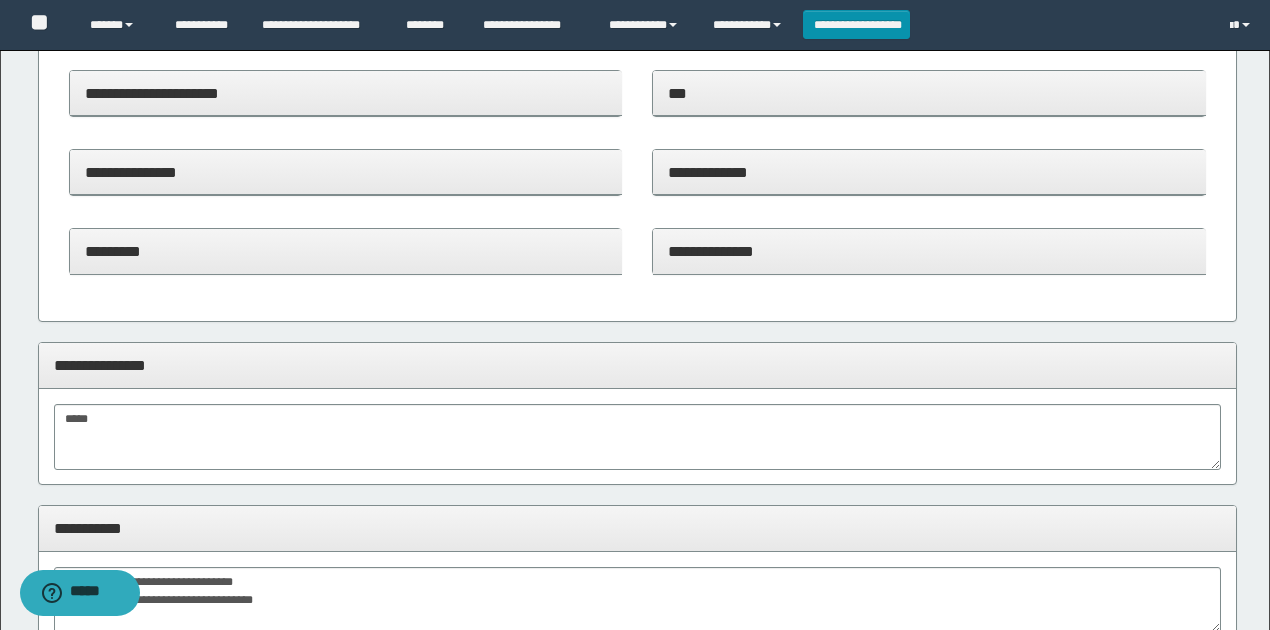 scroll, scrollTop: 666, scrollLeft: 0, axis: vertical 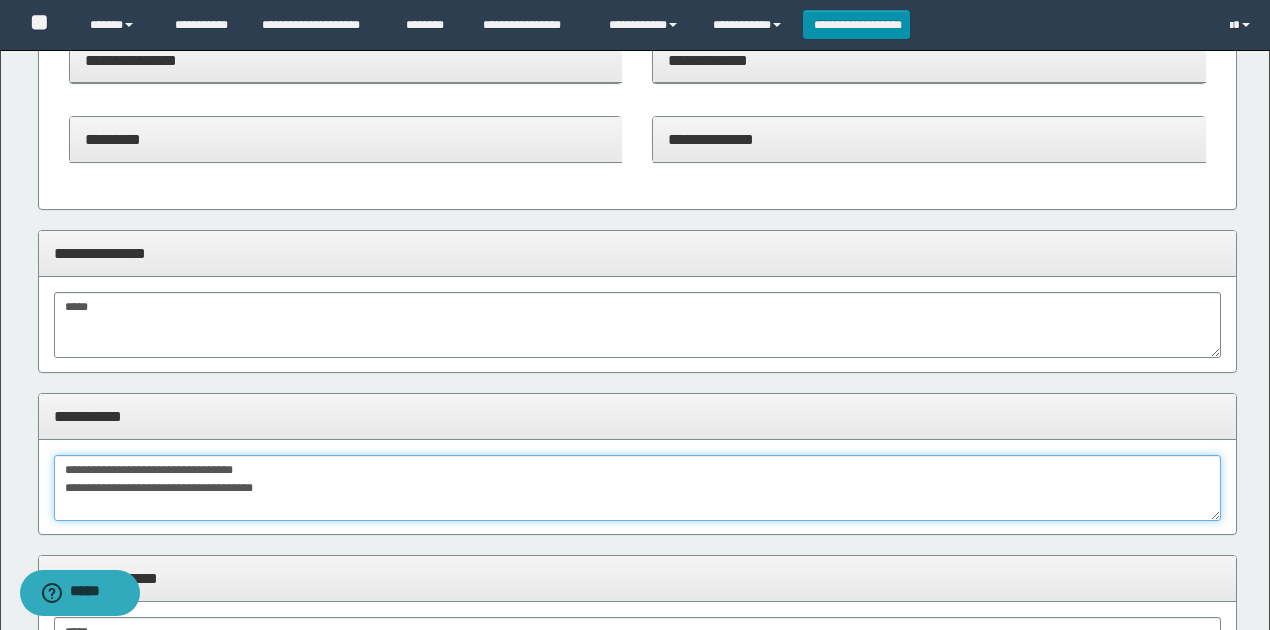 drag, startPoint x: 320, startPoint y: 454, endPoint x: 280, endPoint y: 472, distance: 43.863426 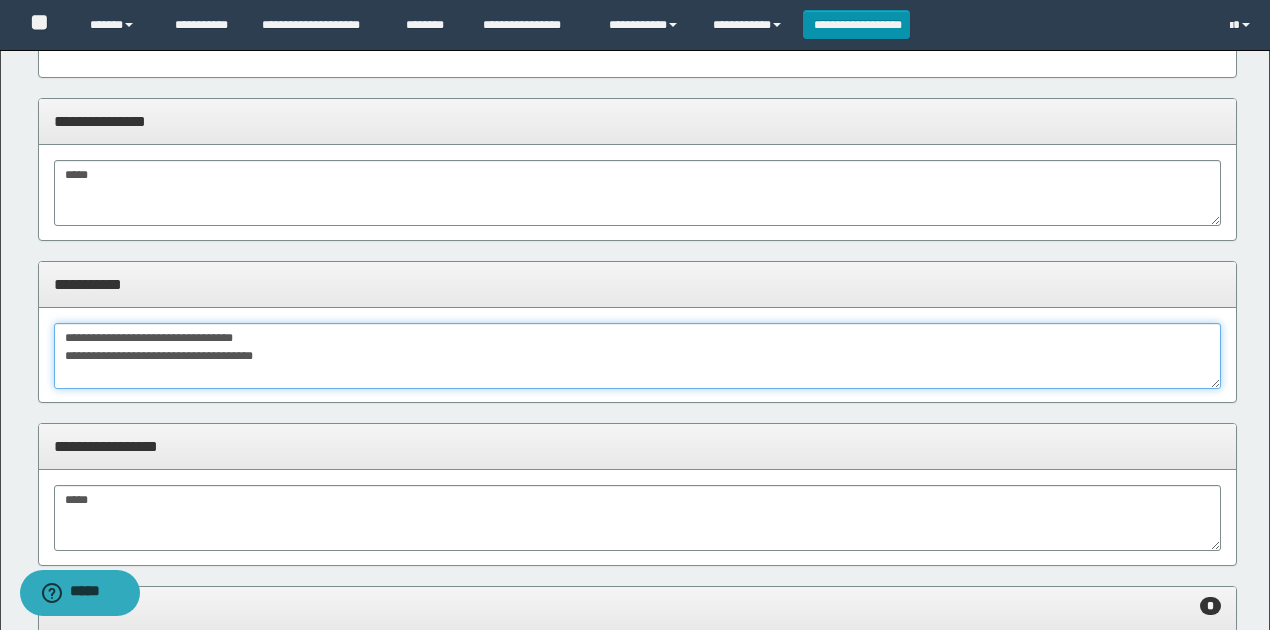 scroll, scrollTop: 800, scrollLeft: 0, axis: vertical 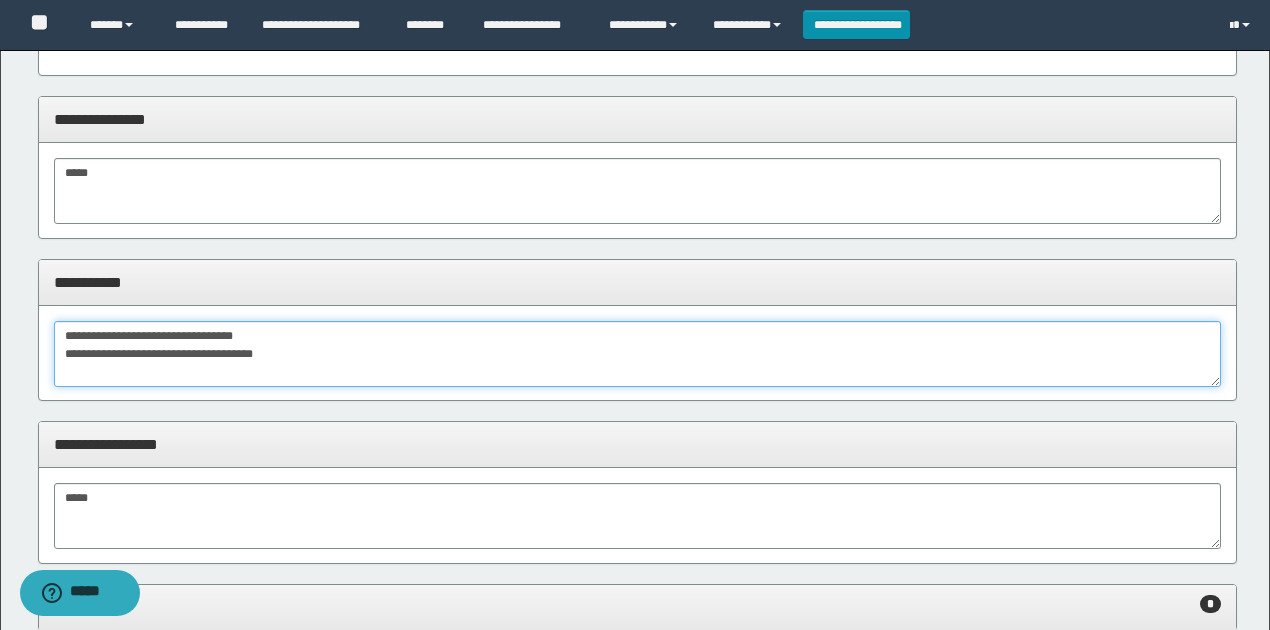 click on "**********" at bounding box center (638, 354) 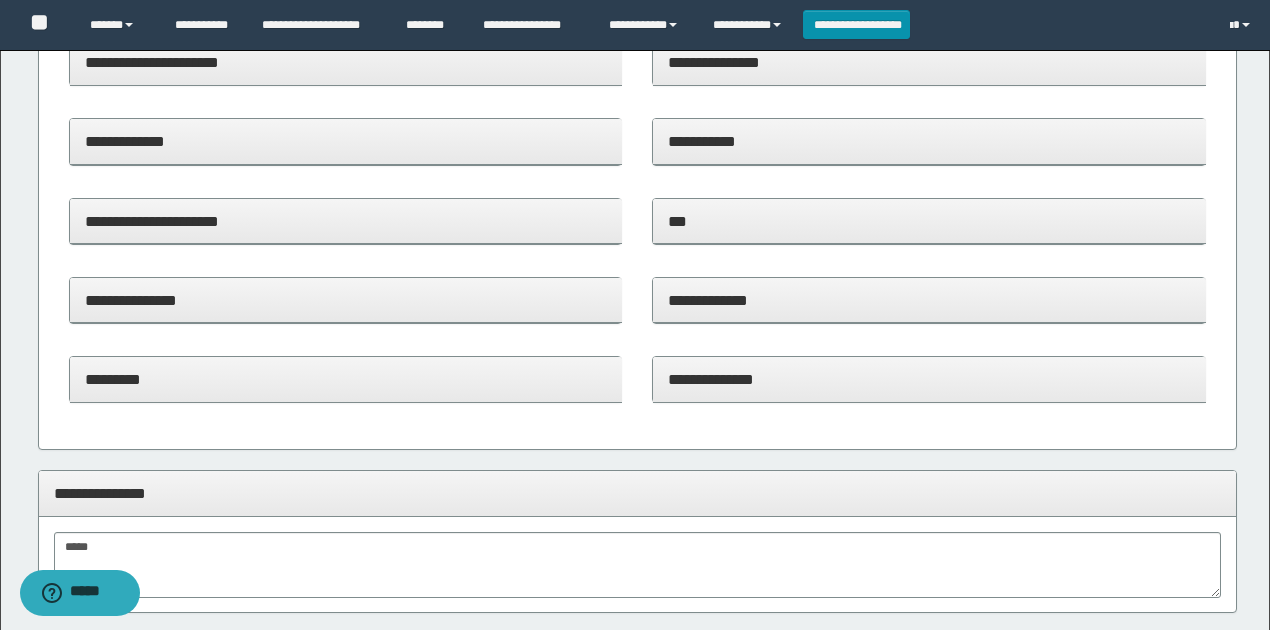 scroll, scrollTop: 600, scrollLeft: 0, axis: vertical 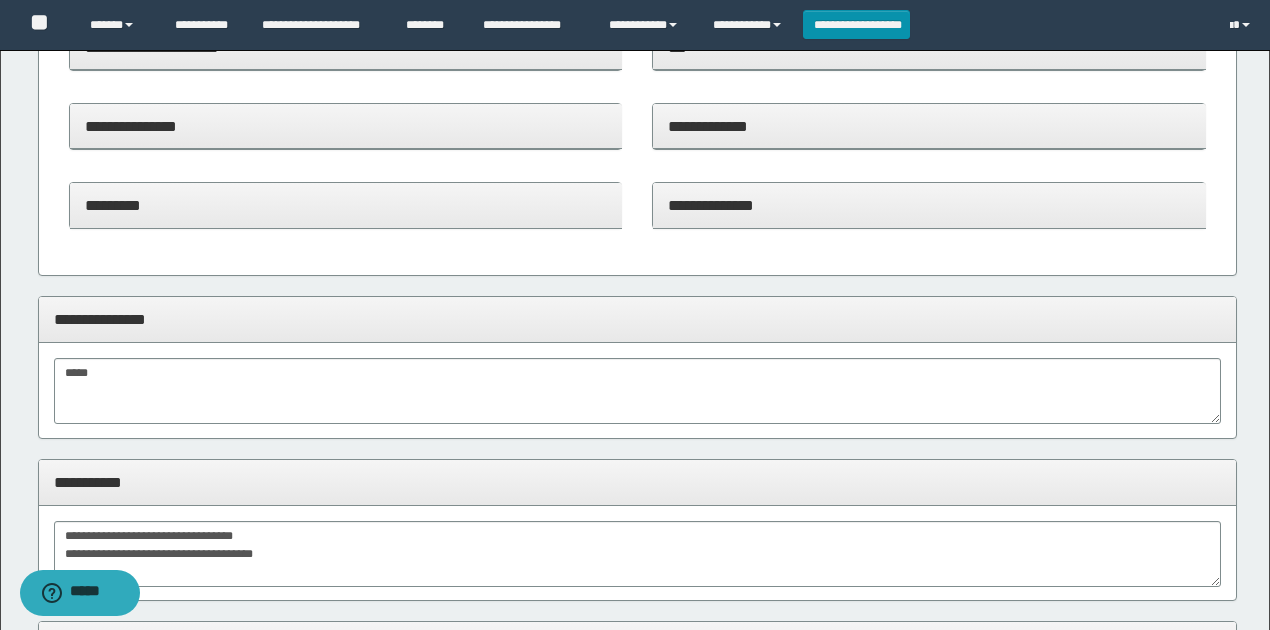 click on "**********" at bounding box center (929, 205) 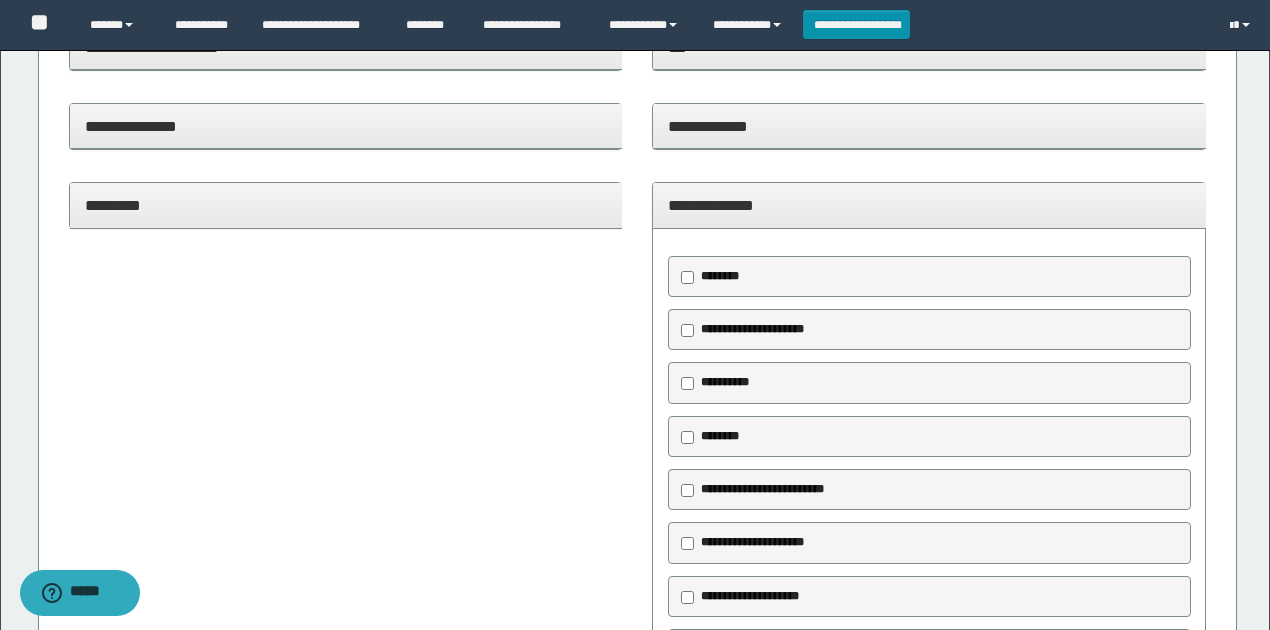 click on "**********" at bounding box center [929, 205] 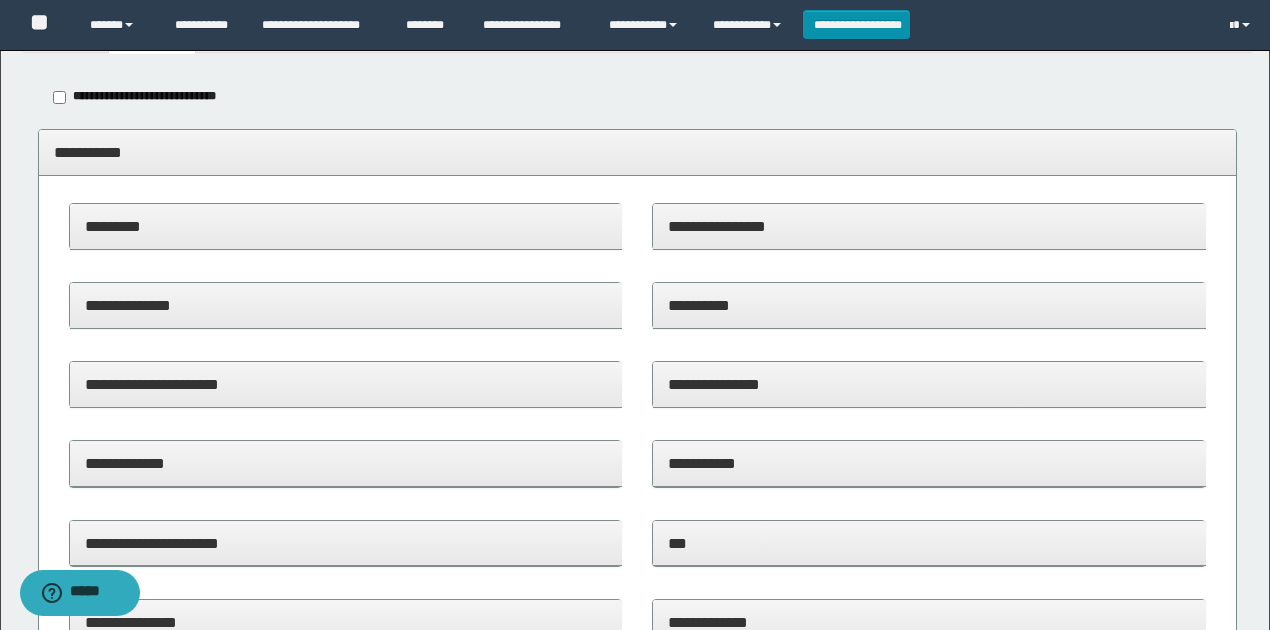 scroll, scrollTop: 66, scrollLeft: 0, axis: vertical 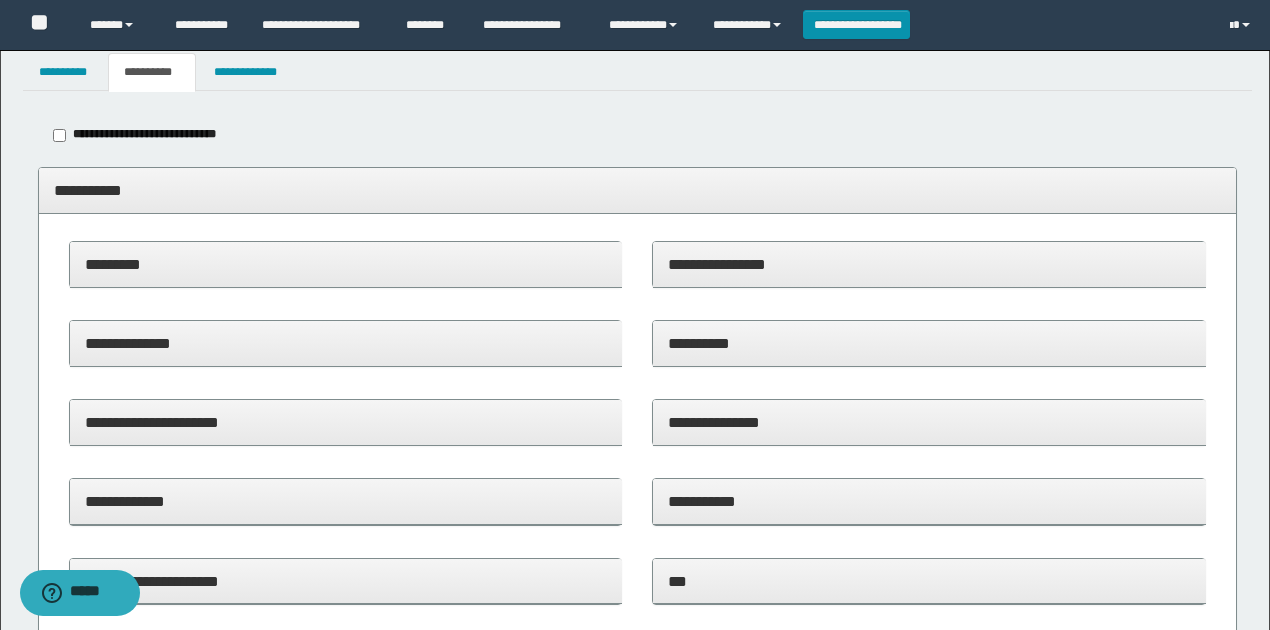 click on "**********" at bounding box center (346, 274) 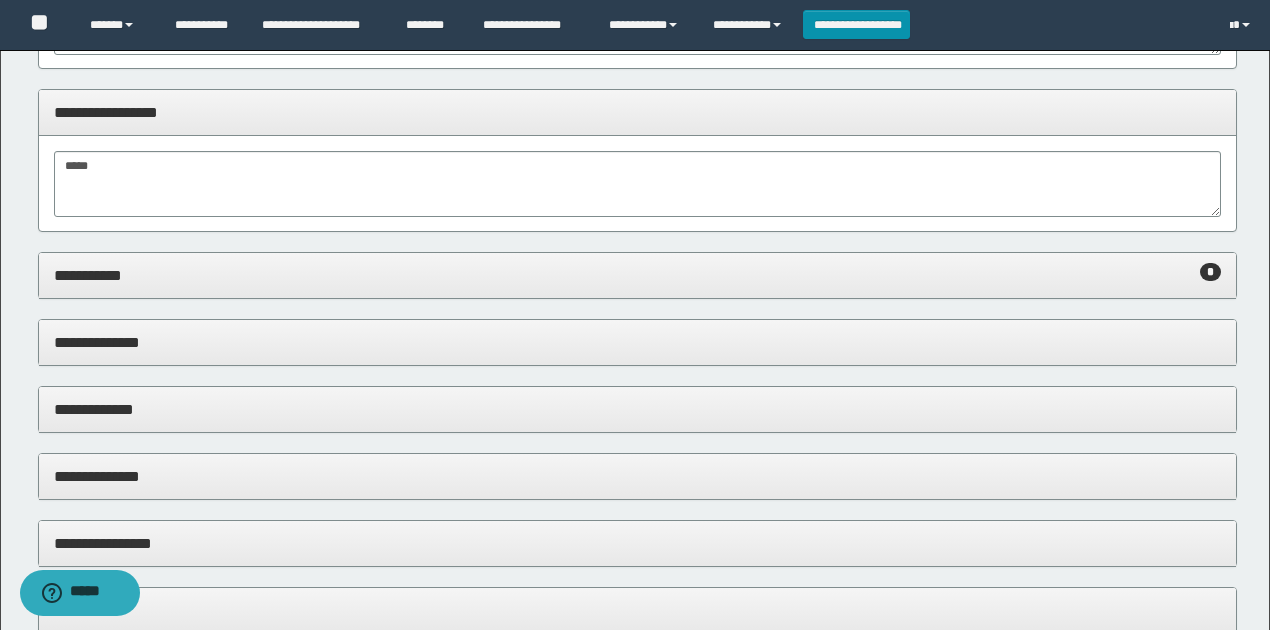 scroll, scrollTop: 1266, scrollLeft: 0, axis: vertical 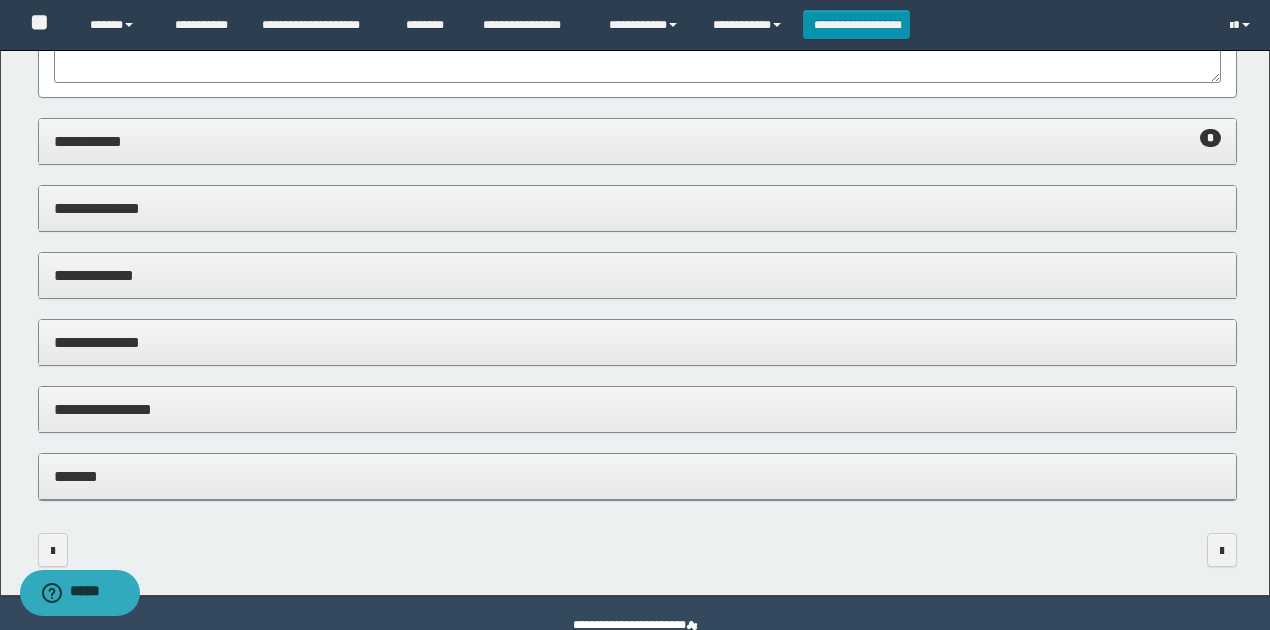 click on "**********" at bounding box center [638, 141] 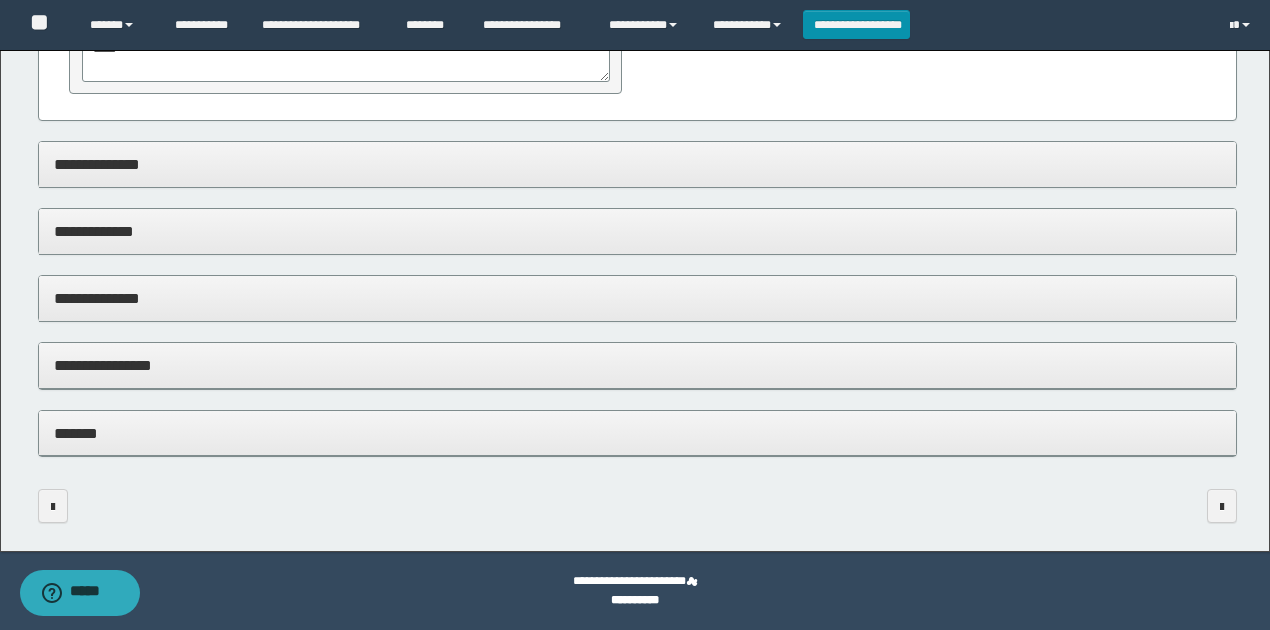 click on "*******" at bounding box center (638, 434) 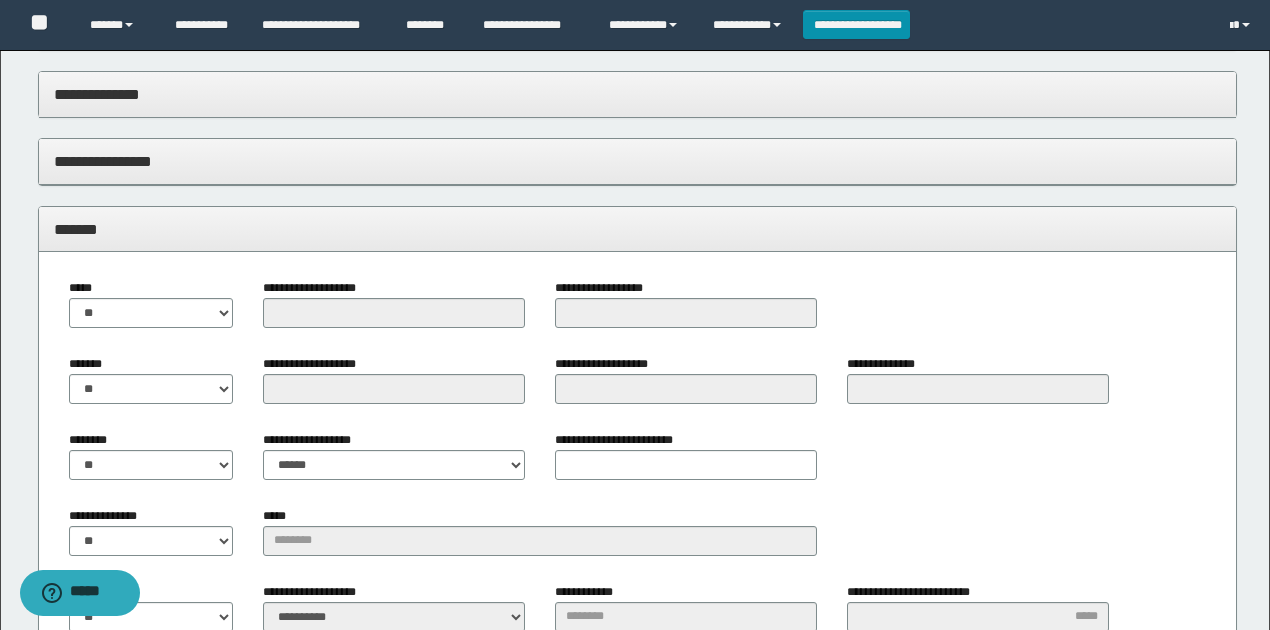 scroll, scrollTop: 1790, scrollLeft: 0, axis: vertical 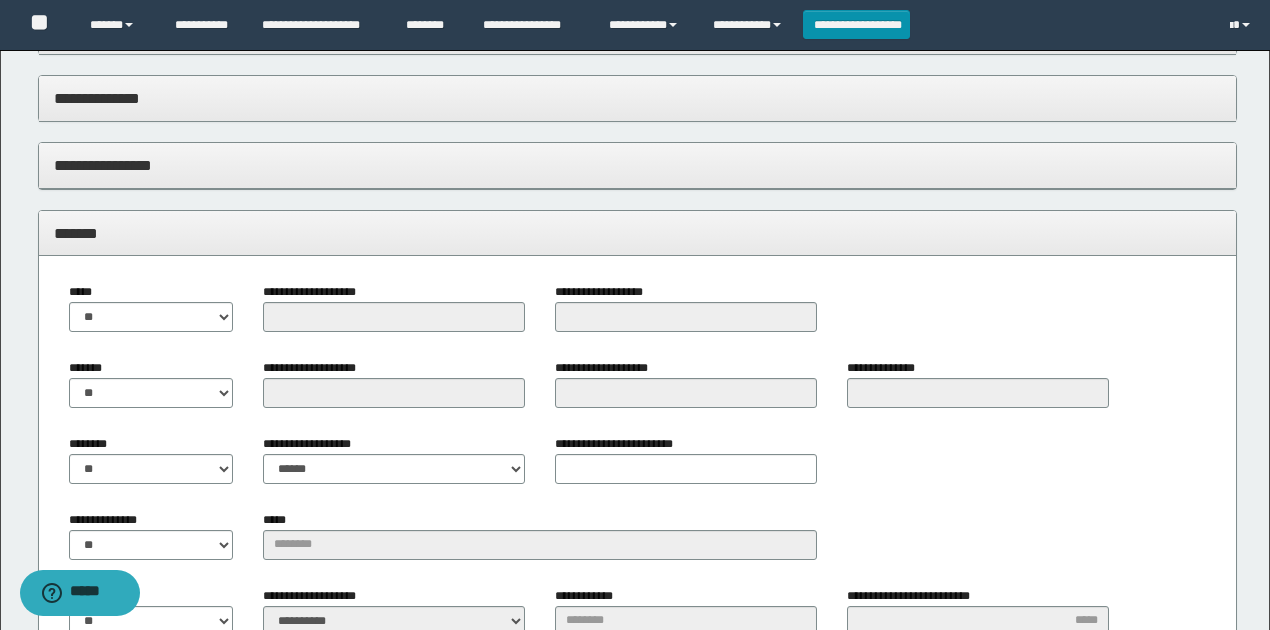 click on "**********" at bounding box center (638, 166) 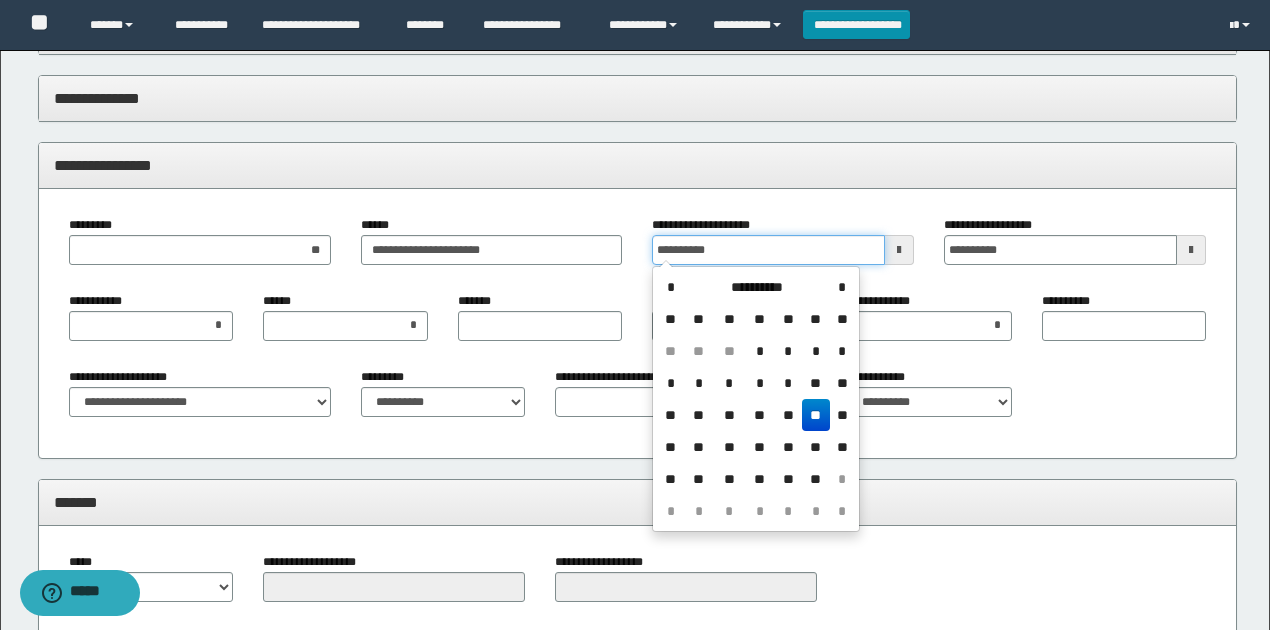 drag, startPoint x: 628, startPoint y: 245, endPoint x: 605, endPoint y: 240, distance: 23.537205 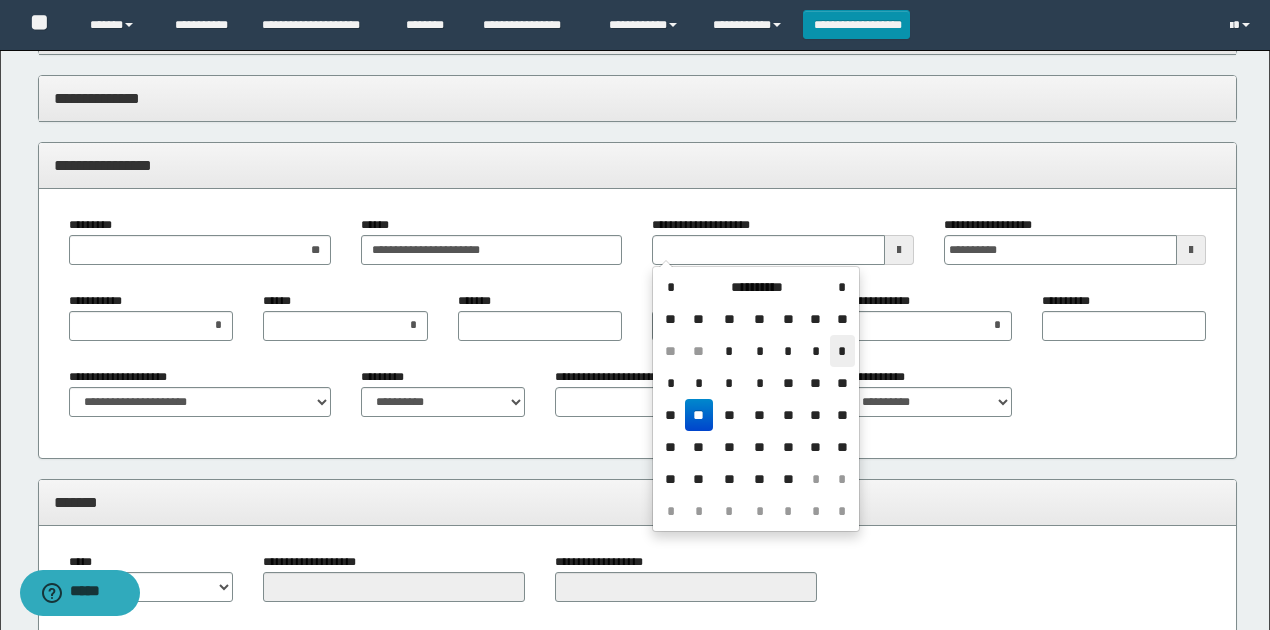 click on "*" at bounding box center [842, 351] 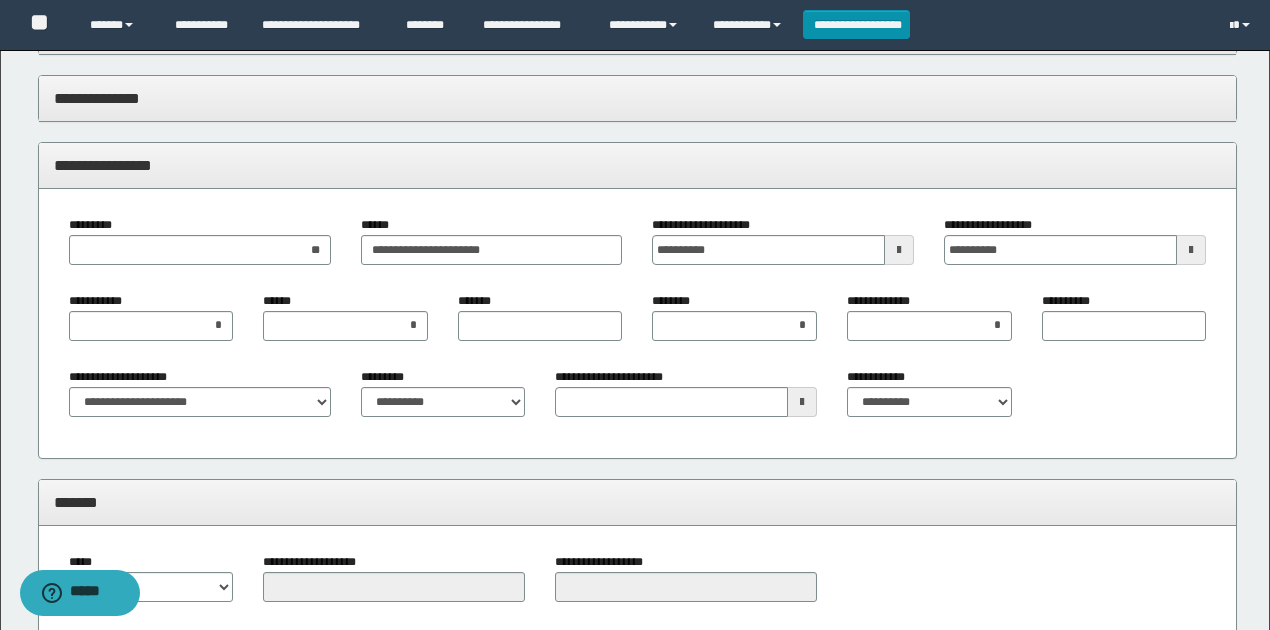 type 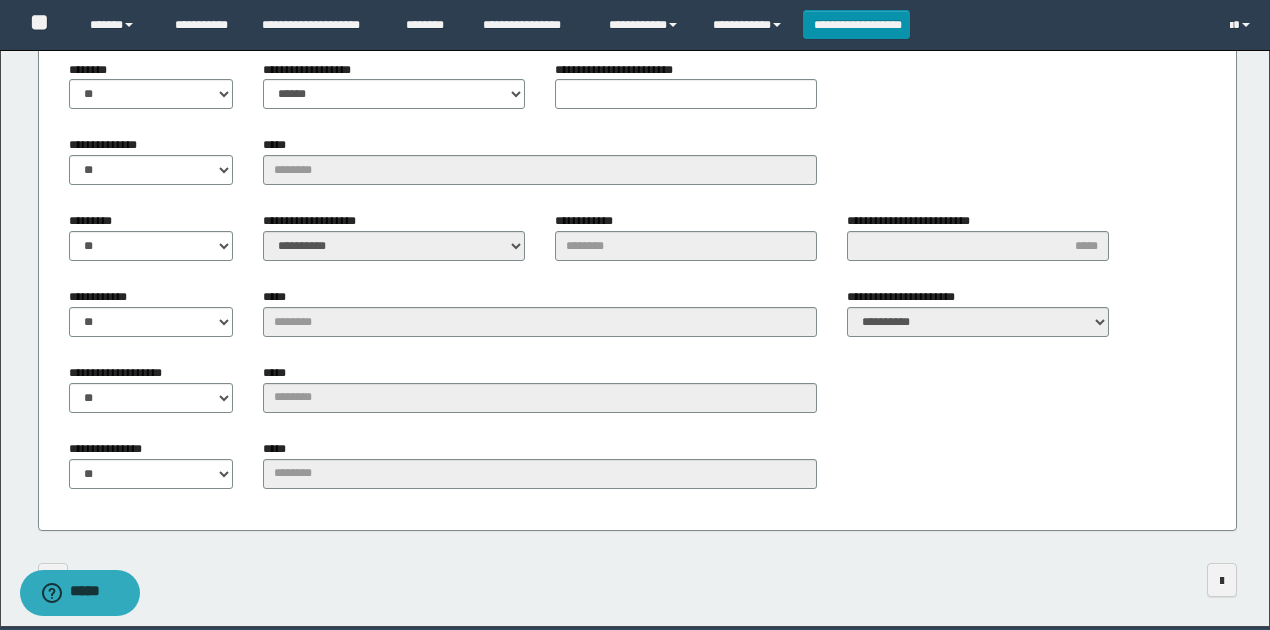 scroll, scrollTop: 2508, scrollLeft: 0, axis: vertical 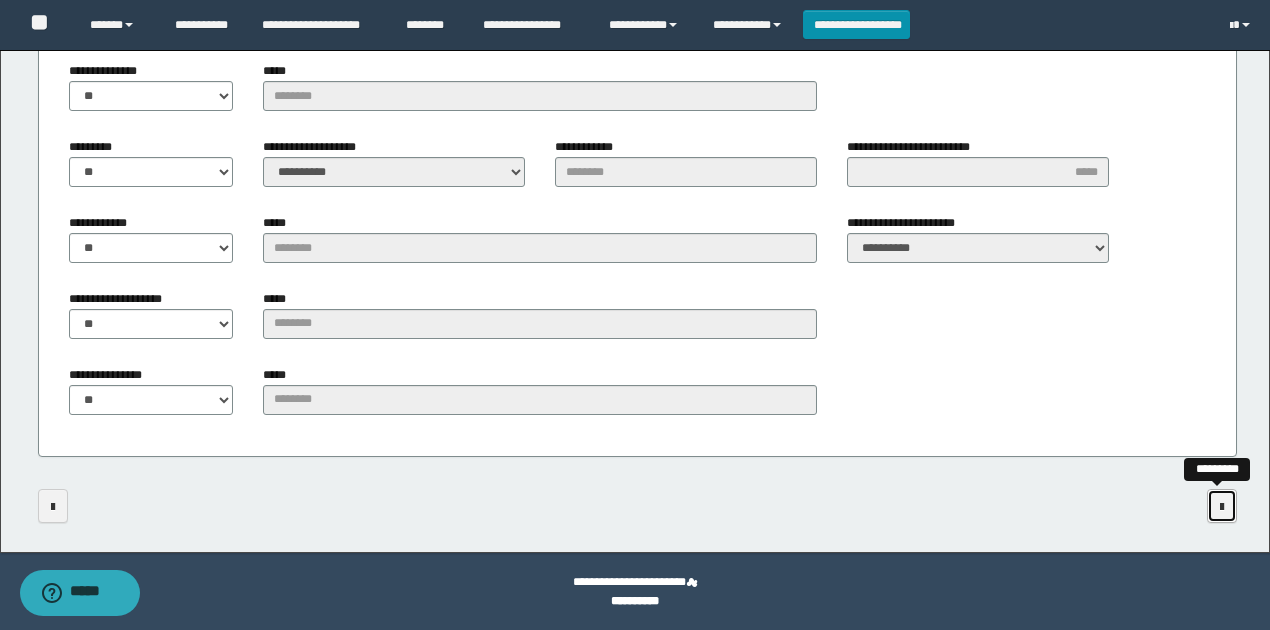 click at bounding box center (1222, 507) 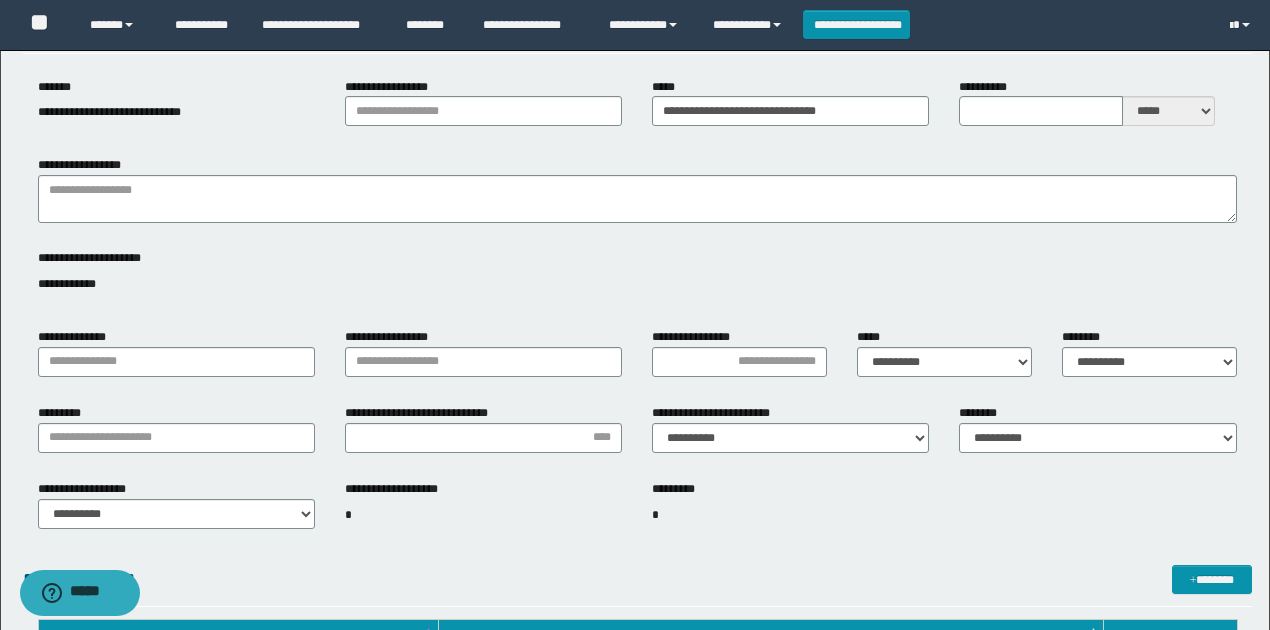 scroll, scrollTop: 110, scrollLeft: 0, axis: vertical 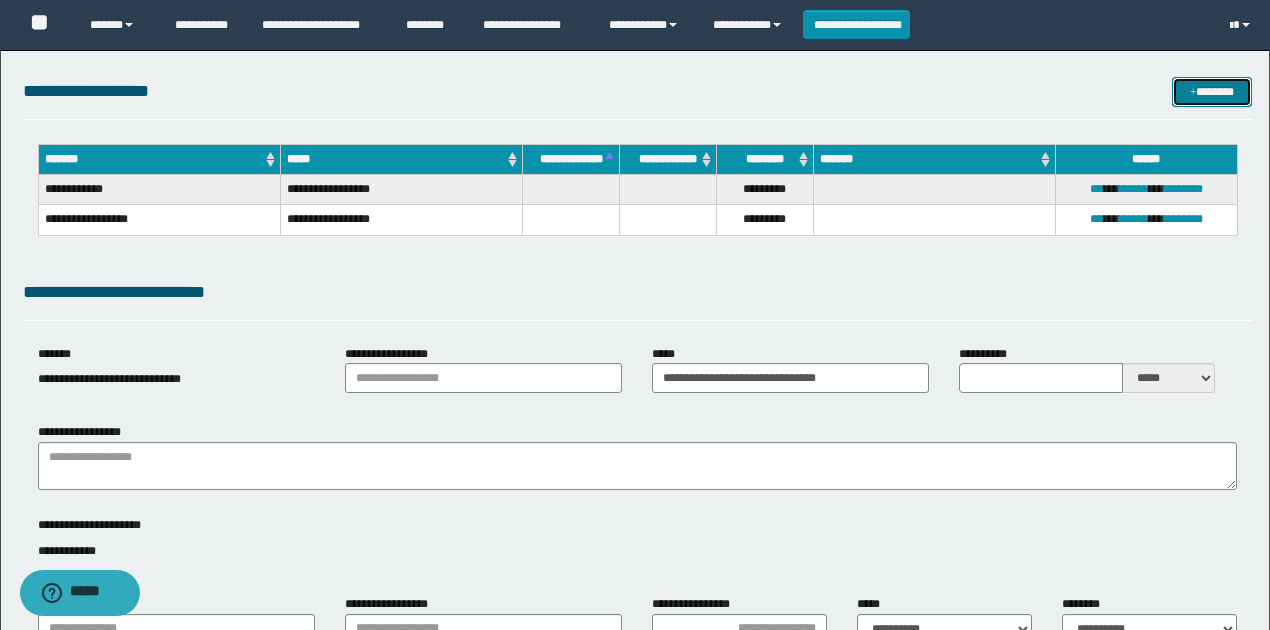 click on "*******" at bounding box center (1211, 91) 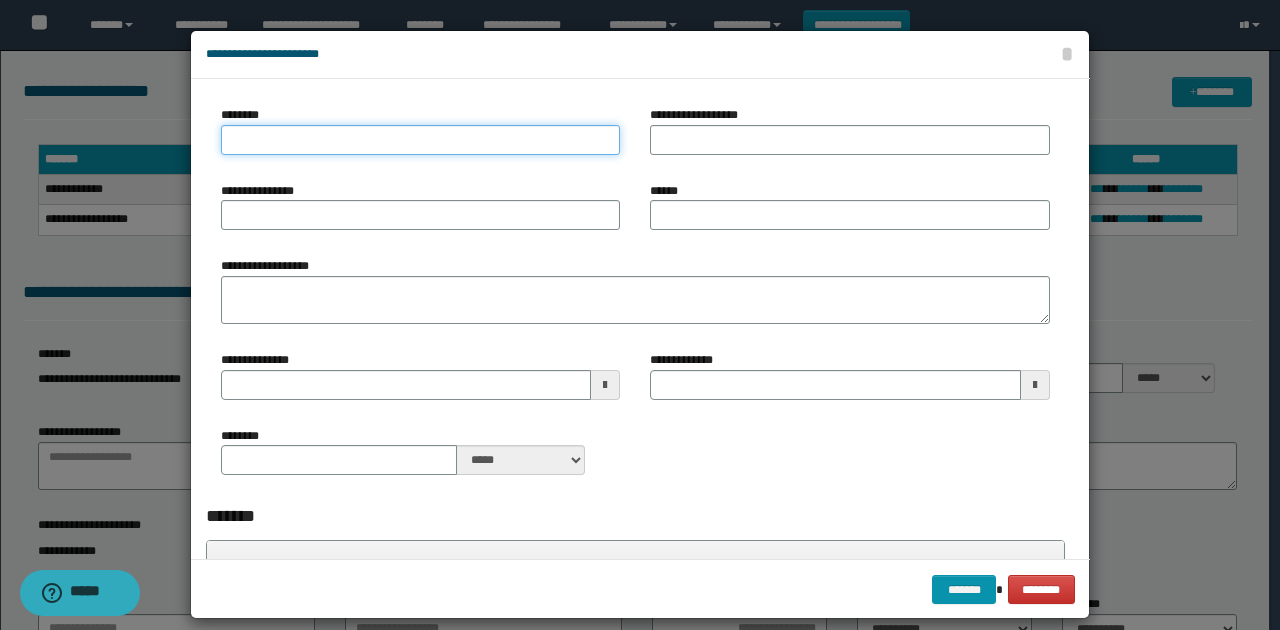 click on "********" at bounding box center [420, 140] 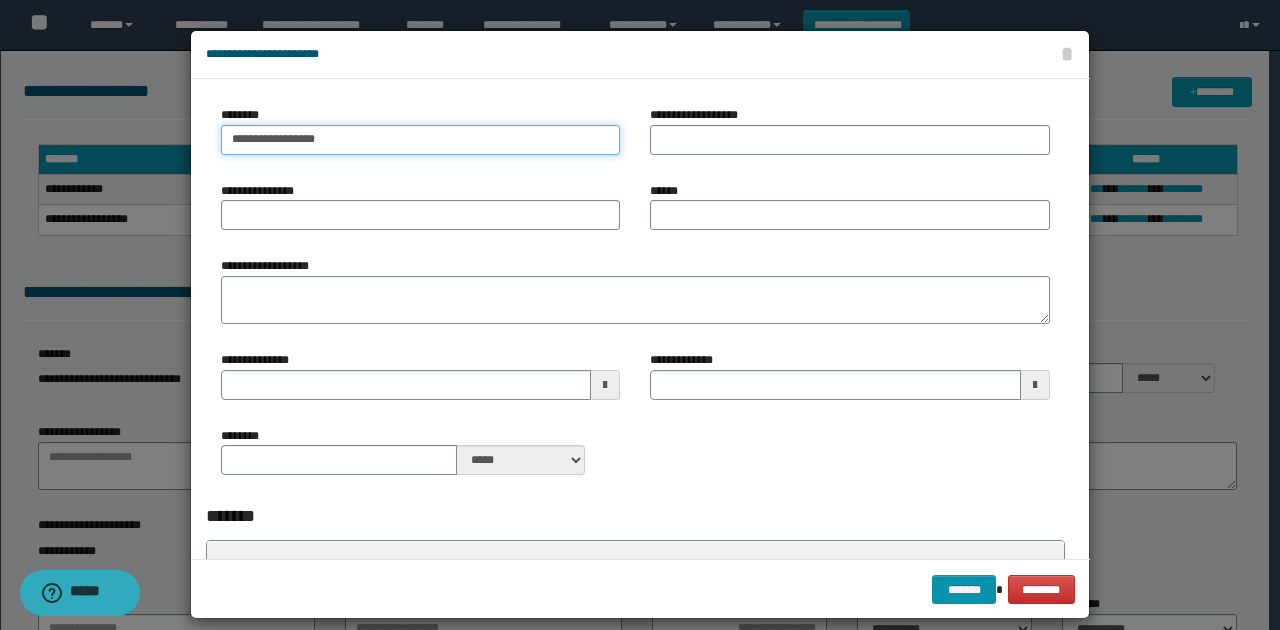 type on "**********" 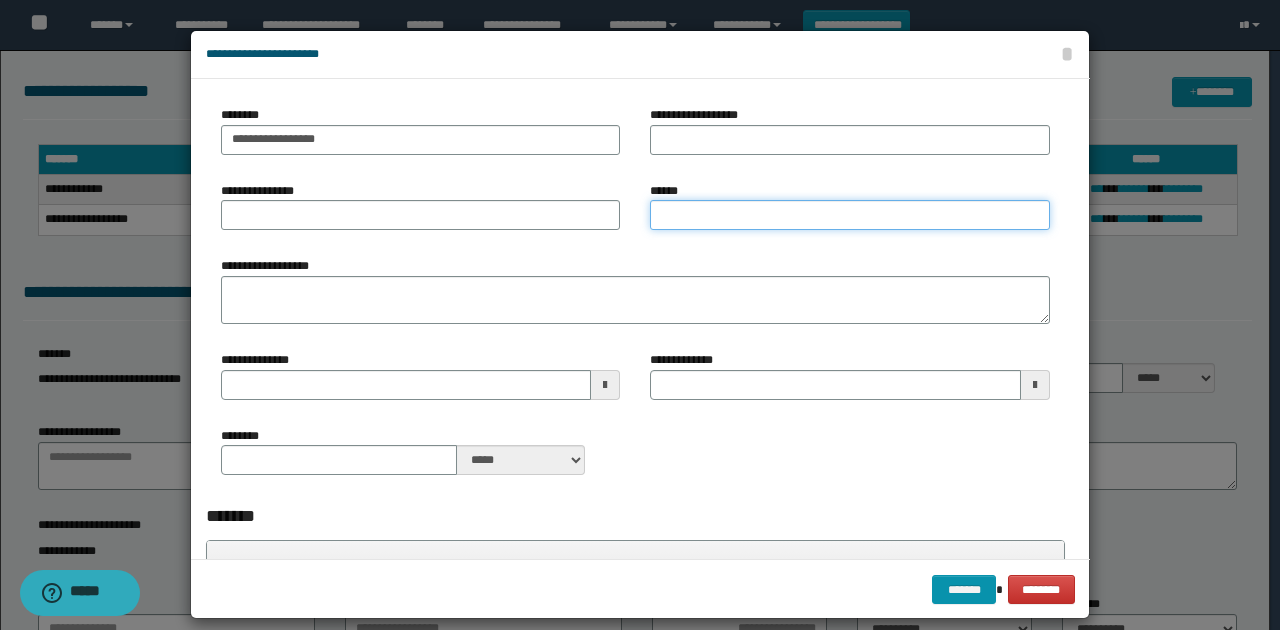 click on "******" at bounding box center (849, 215) 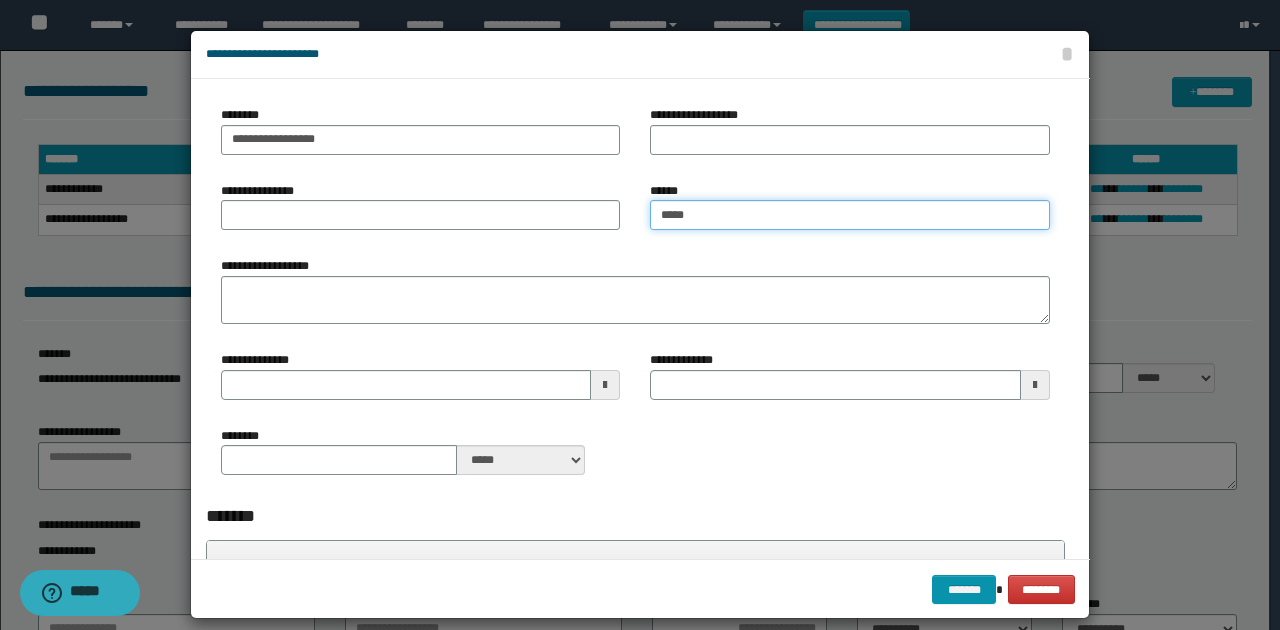 type on "****" 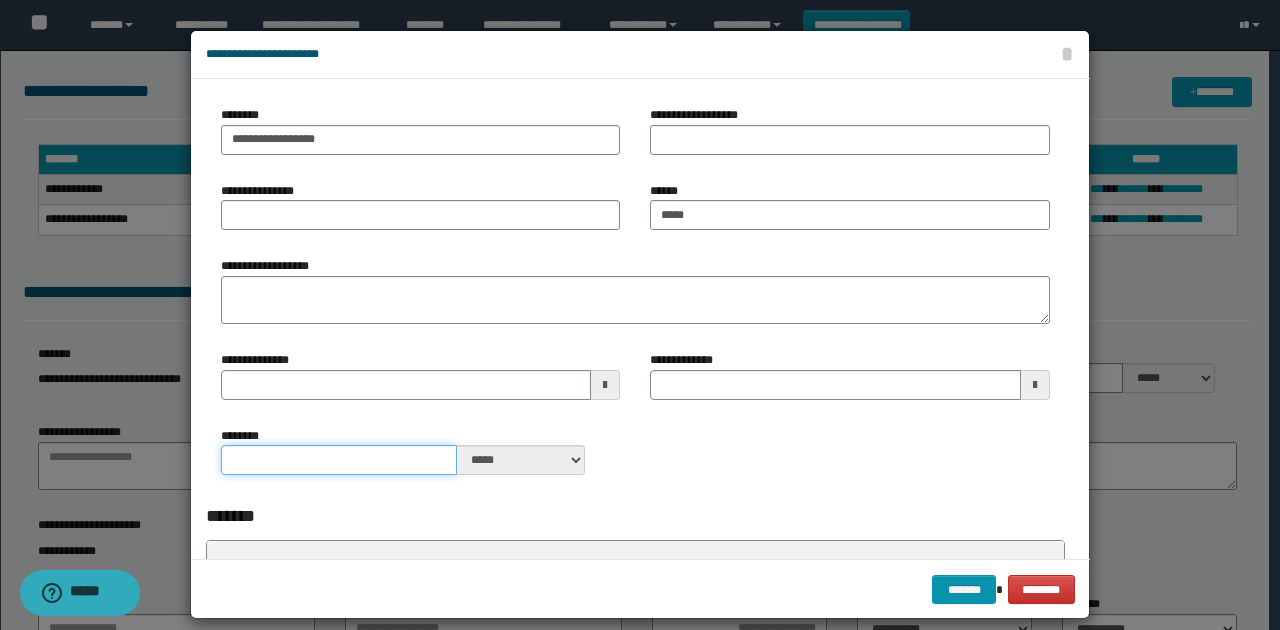 click on "********" at bounding box center [339, 460] 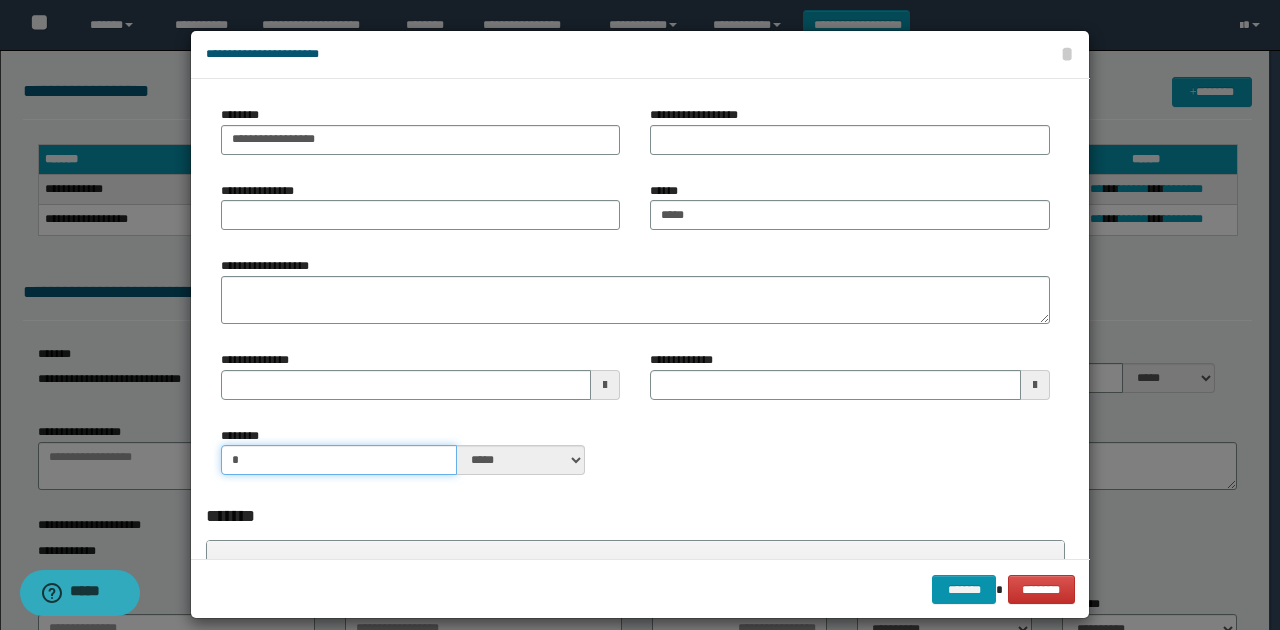 type on "*" 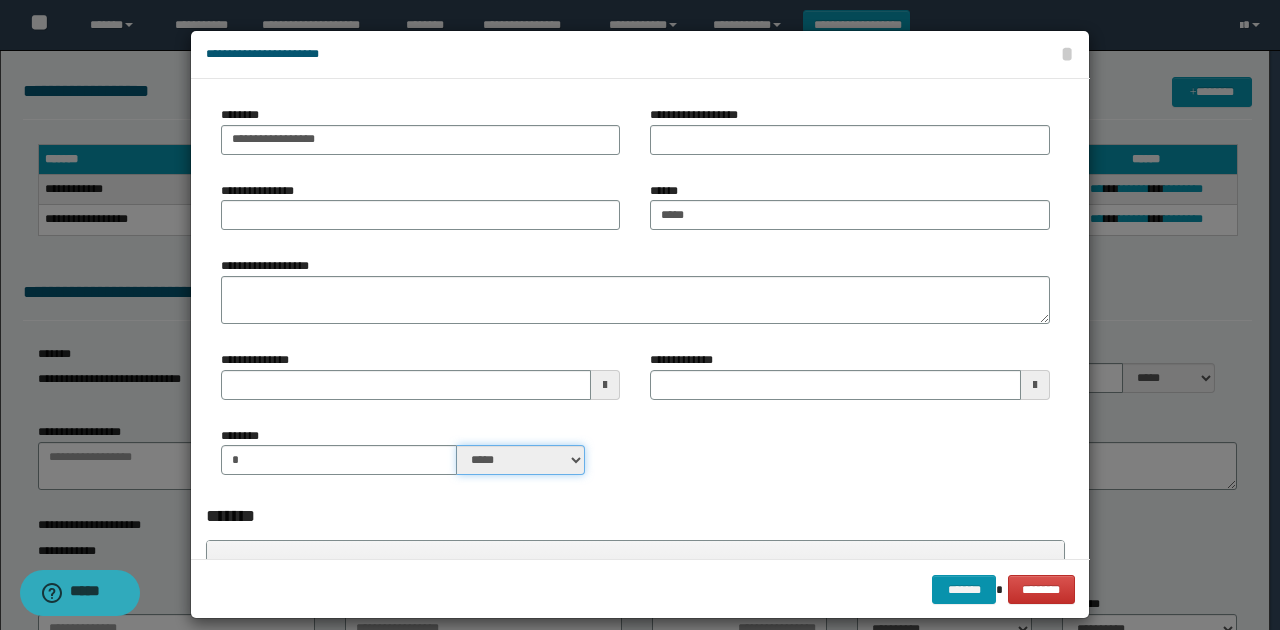 drag, startPoint x: 515, startPoint y: 459, endPoint x: 509, endPoint y: 474, distance: 16.155495 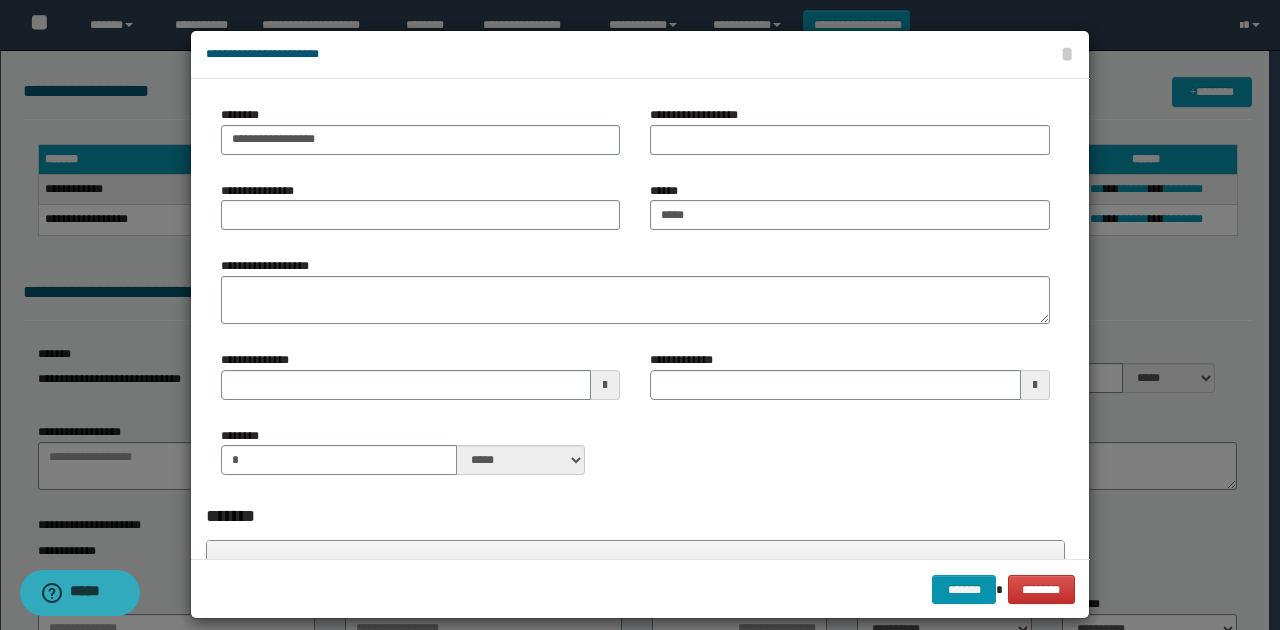 click on "**********" at bounding box center [635, 298] 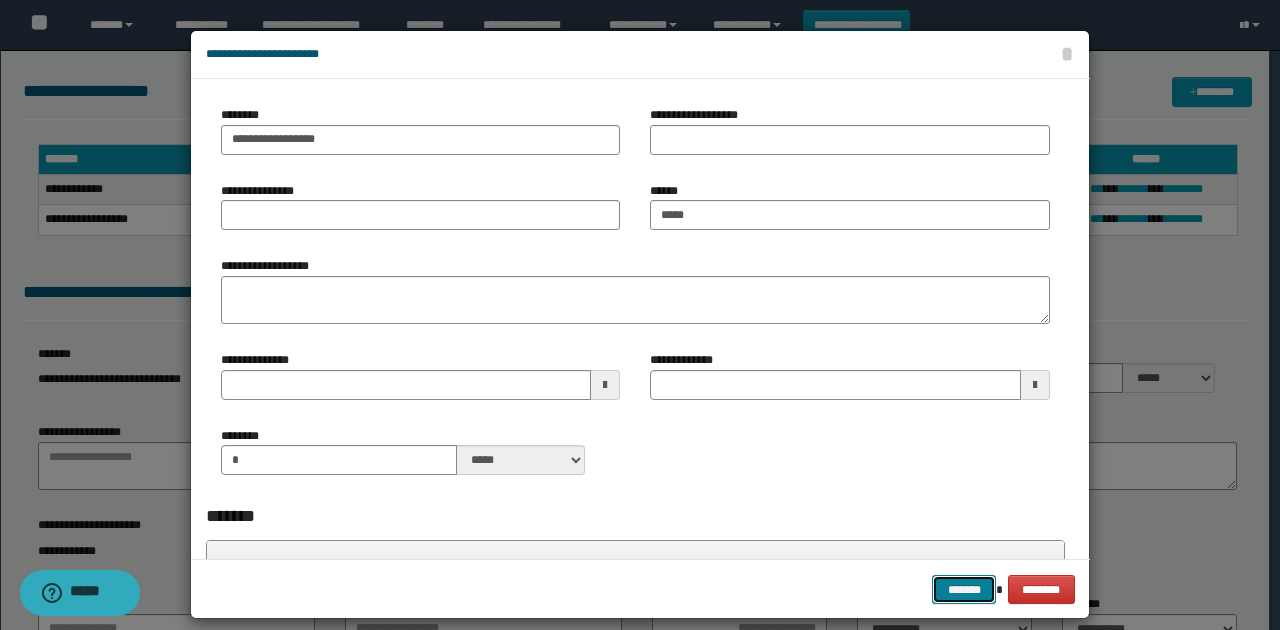 click on "*******" at bounding box center [964, 589] 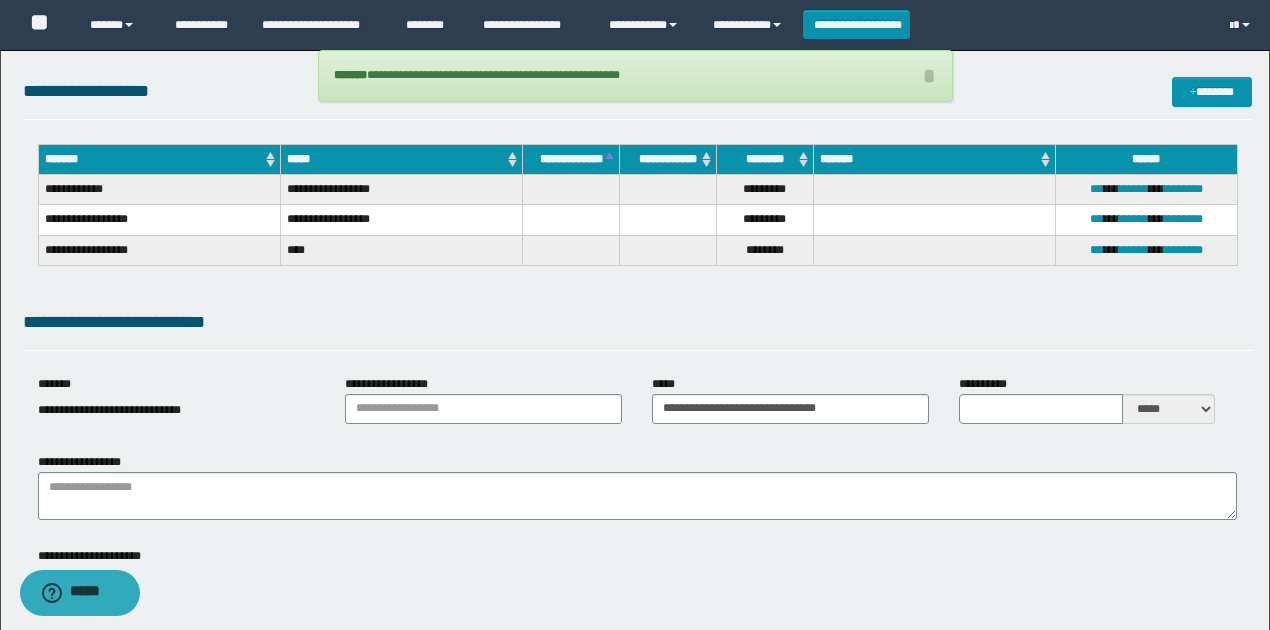 click on "**********" at bounding box center [637, 322] 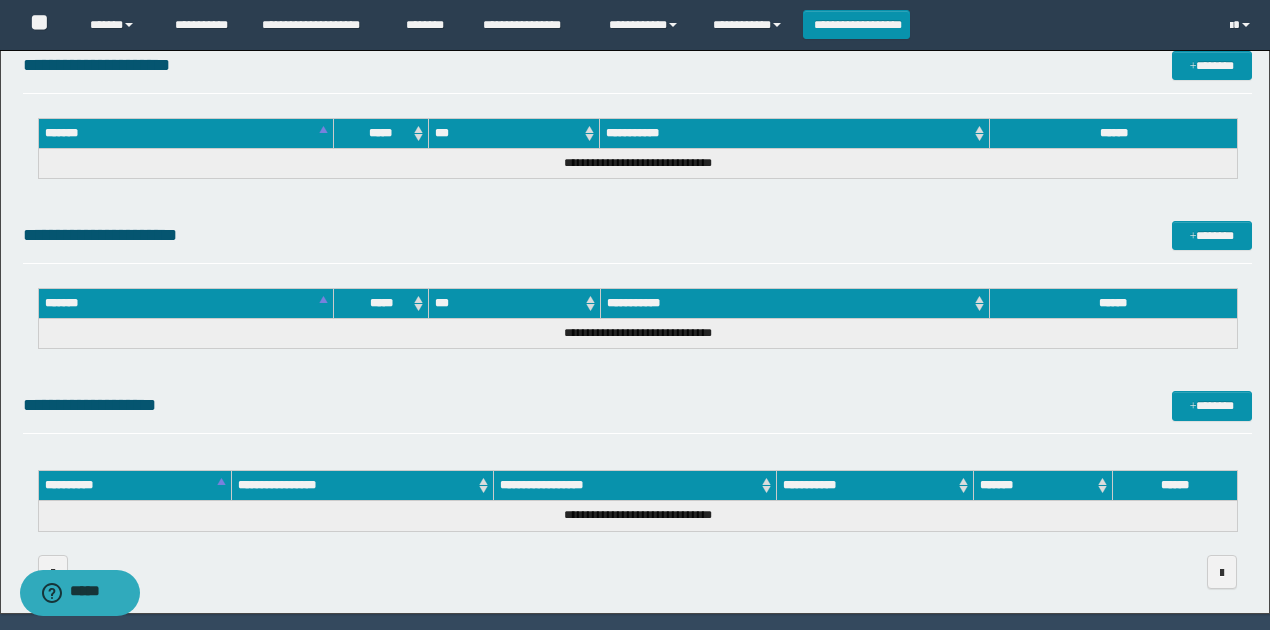 scroll, scrollTop: 1140, scrollLeft: 0, axis: vertical 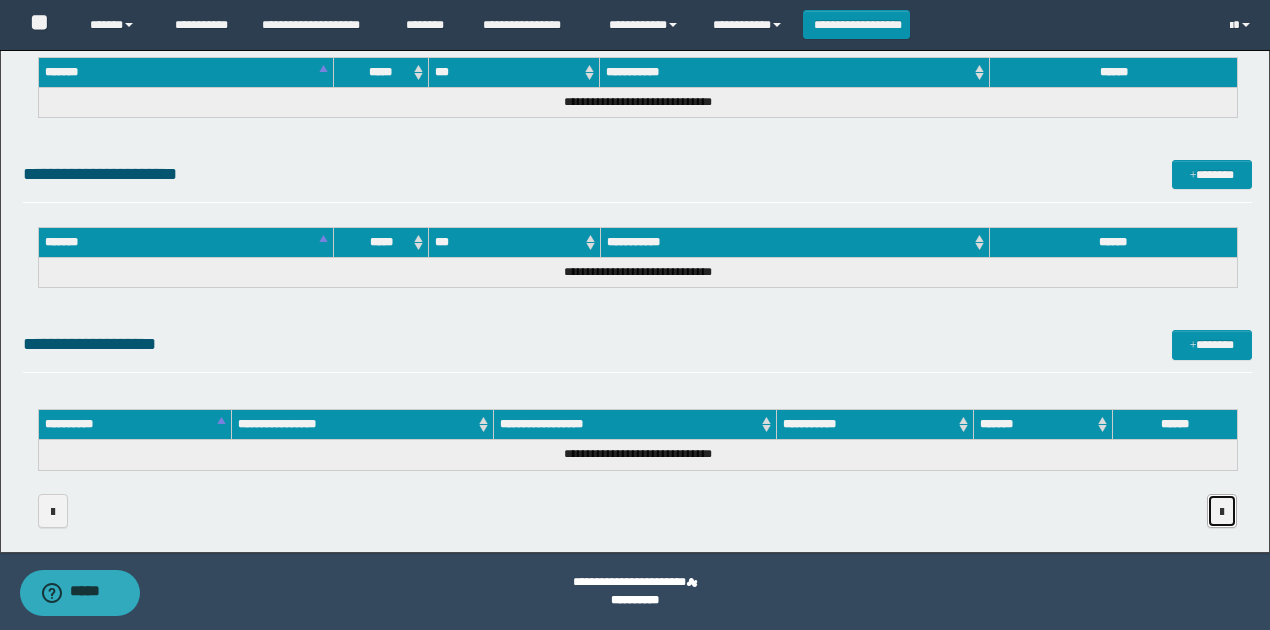 click at bounding box center (1222, 512) 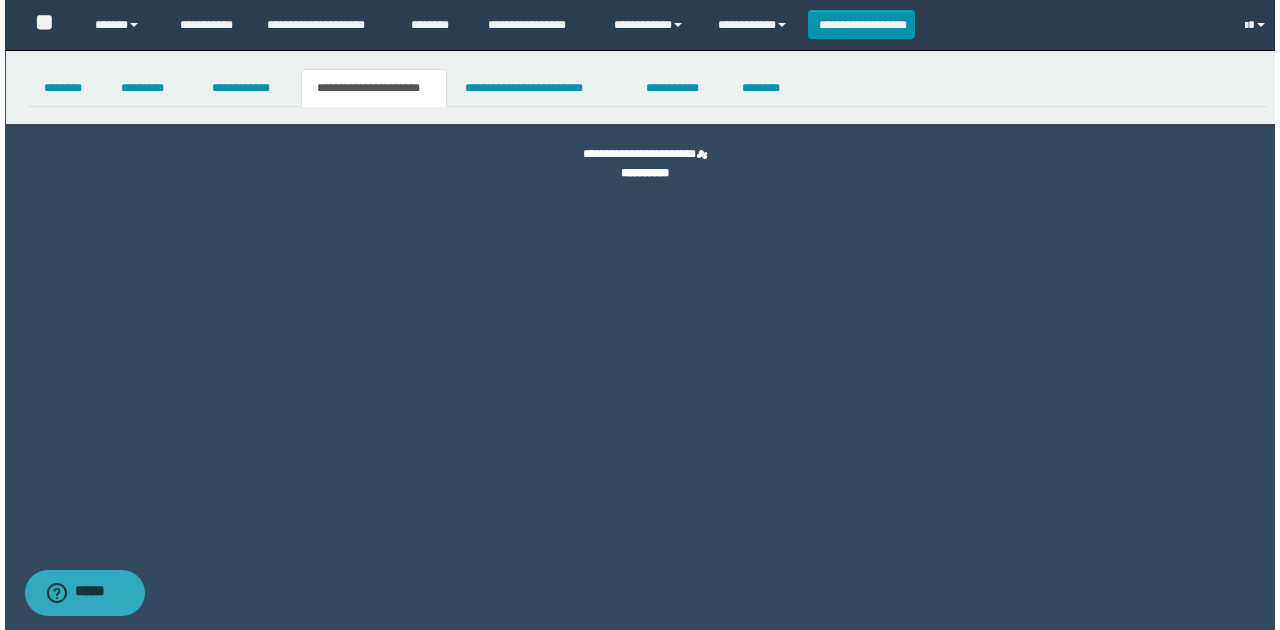 scroll, scrollTop: 0, scrollLeft: 0, axis: both 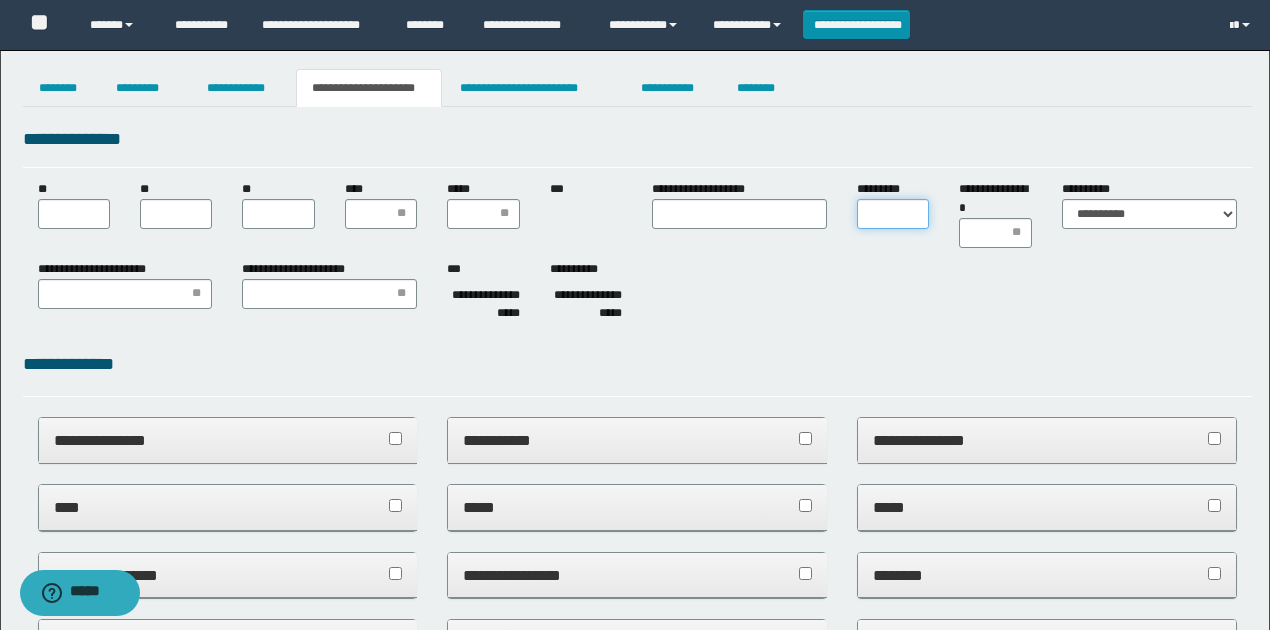 click on "*********" at bounding box center [893, 214] 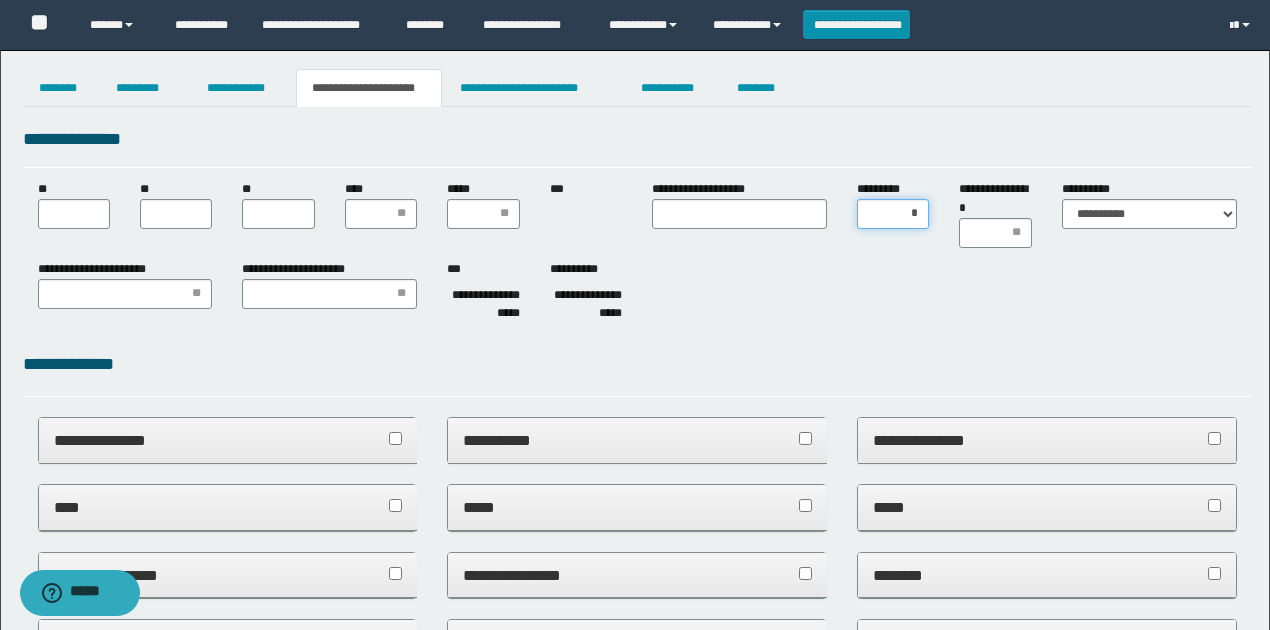 type on "**" 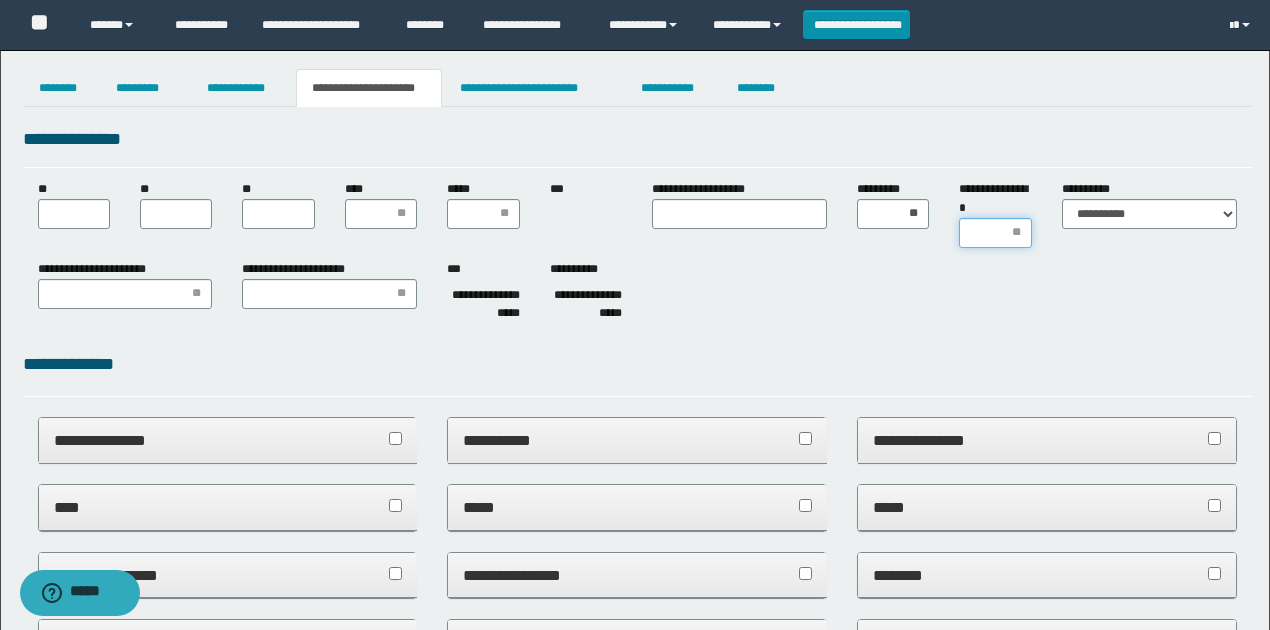 drag, startPoint x: 1000, startPoint y: 231, endPoint x: 987, endPoint y: 232, distance: 13.038404 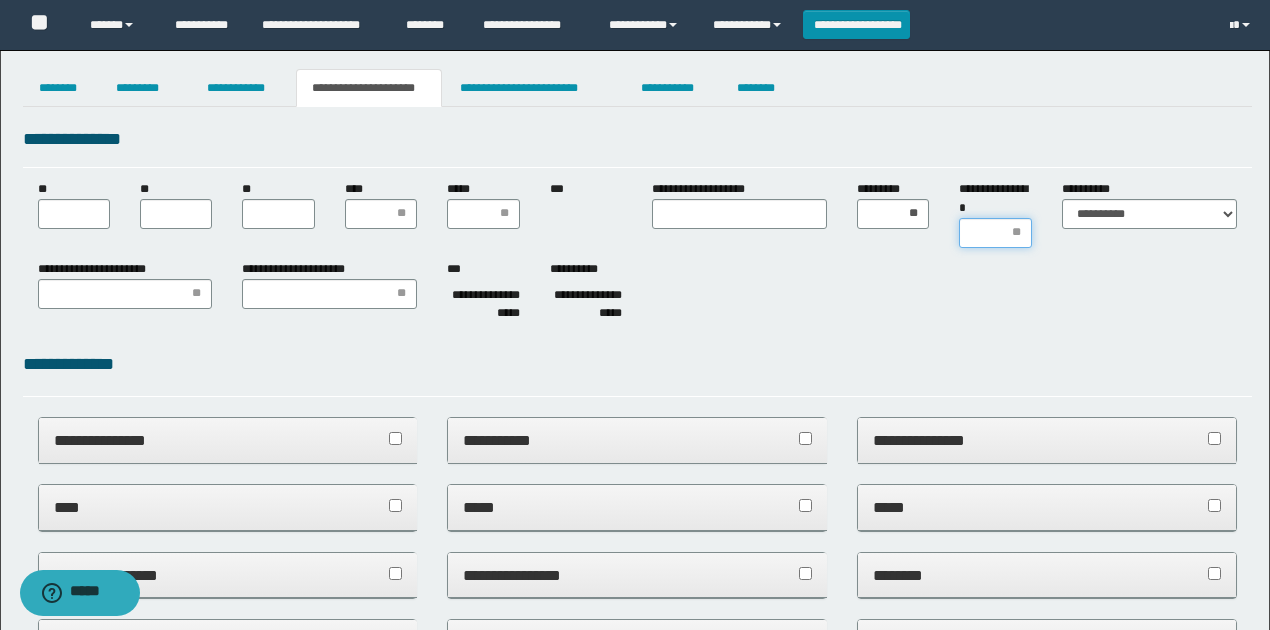 click on "**********" at bounding box center [995, 233] 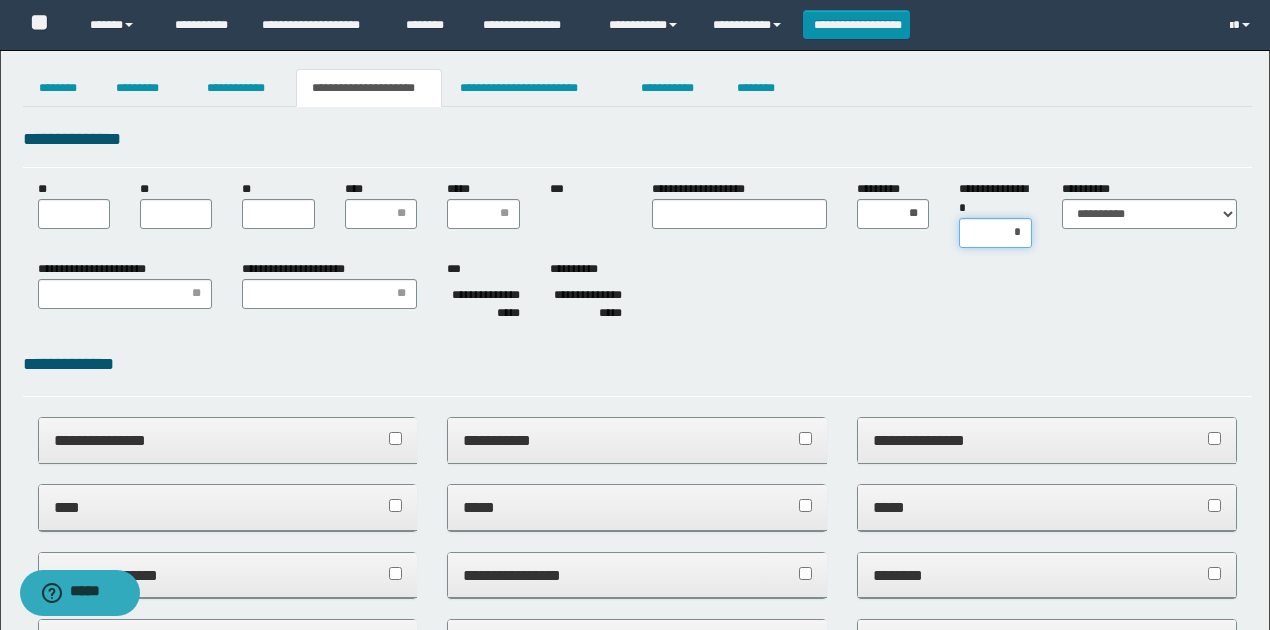type on "**" 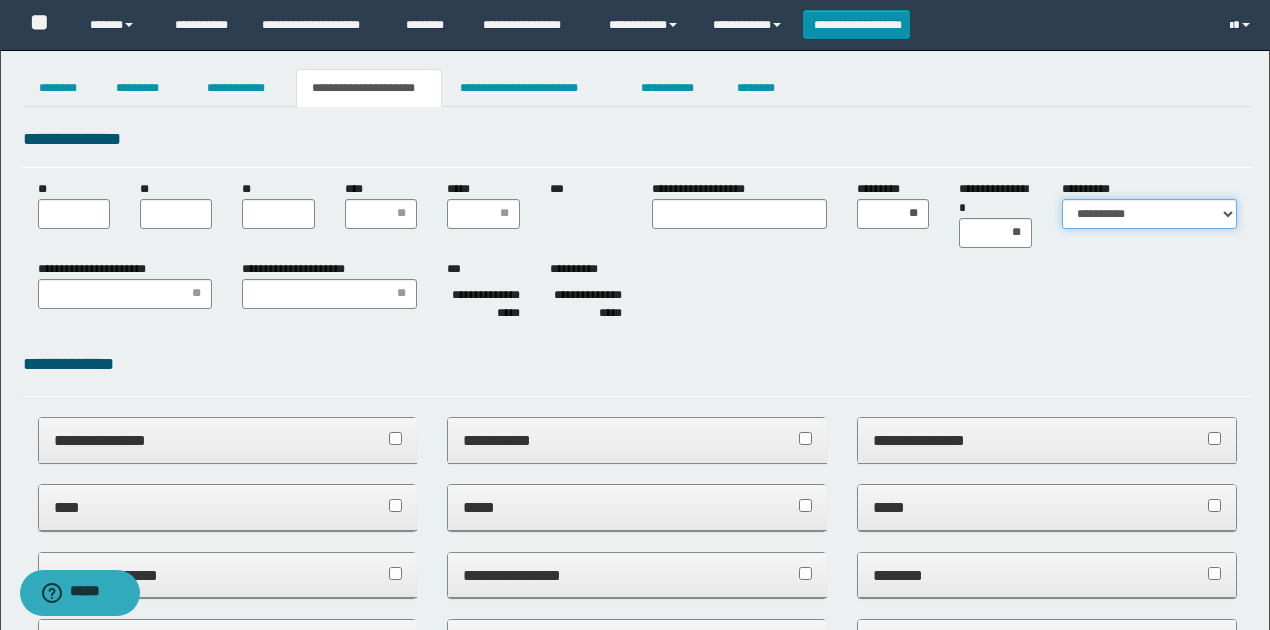drag, startPoint x: 1184, startPoint y: 213, endPoint x: 1180, endPoint y: 228, distance: 15.524175 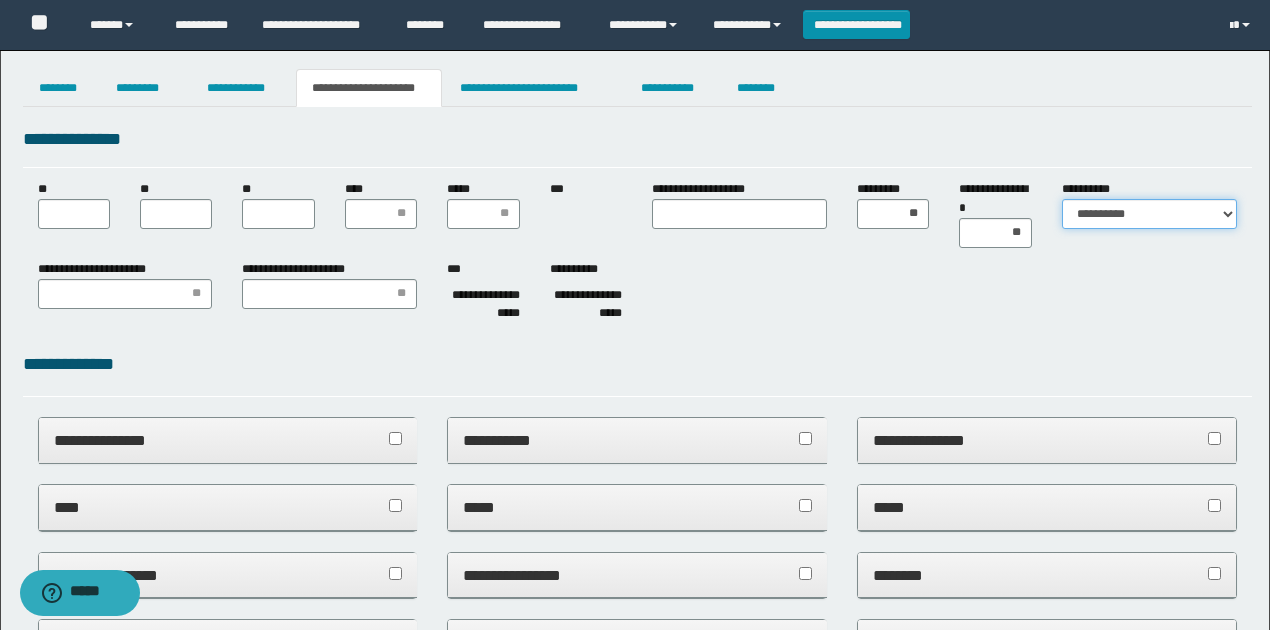 click on "**********" at bounding box center (1149, 214) 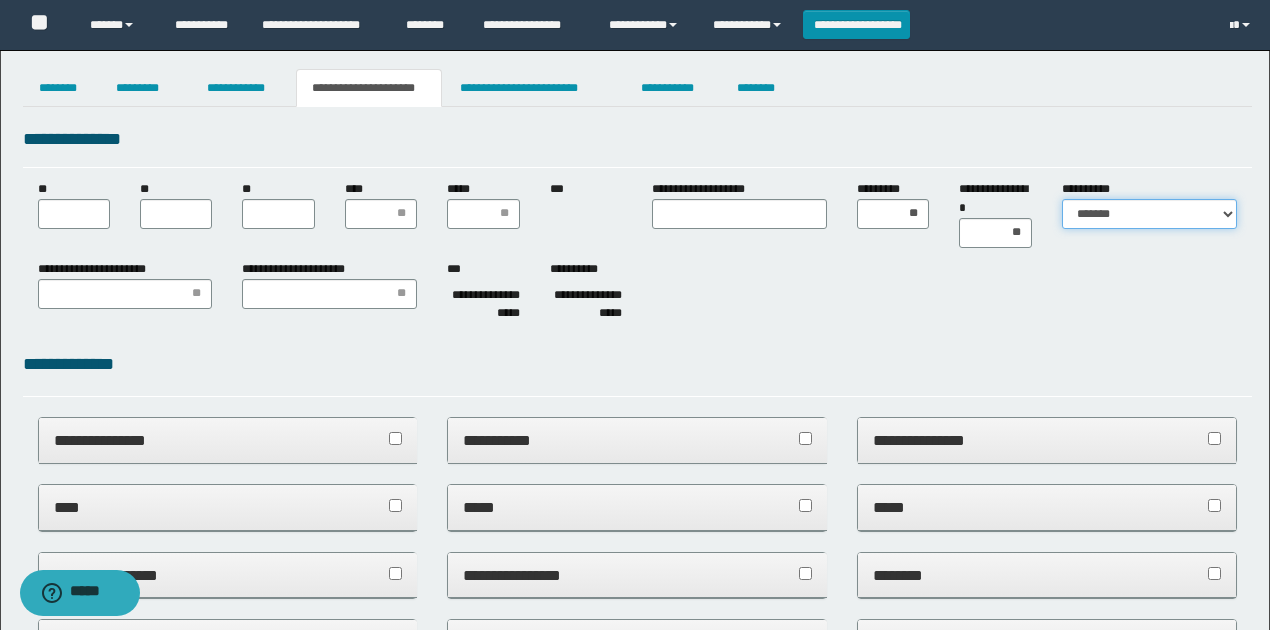 type 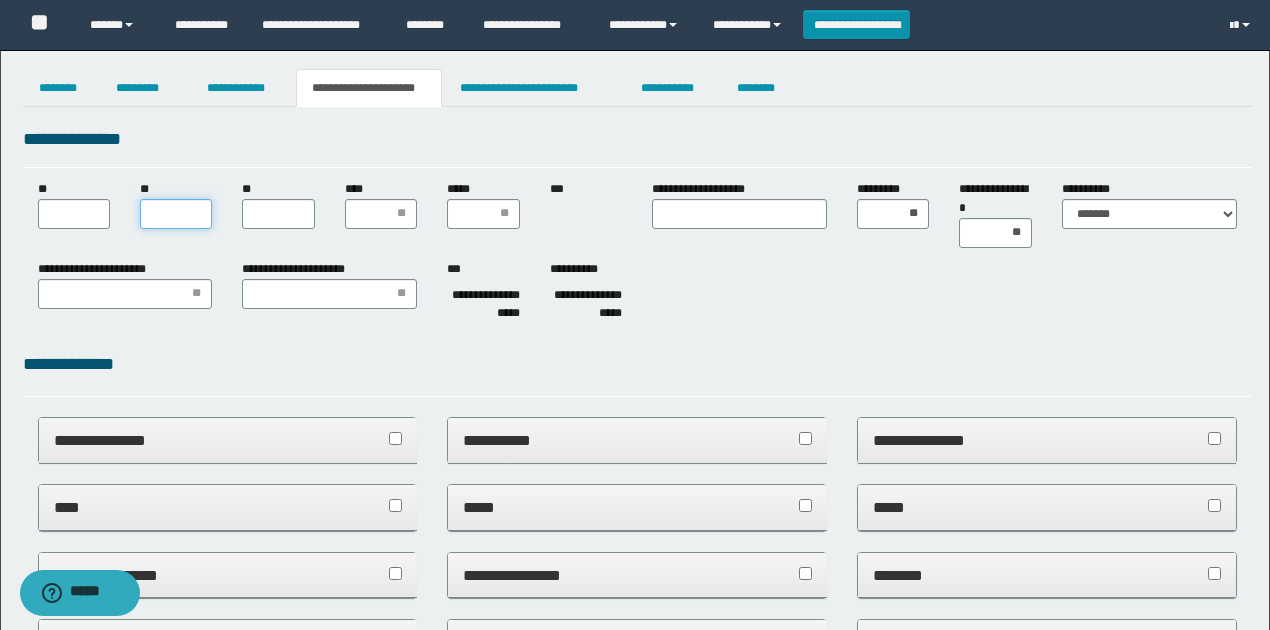click on "**" at bounding box center [176, 214] 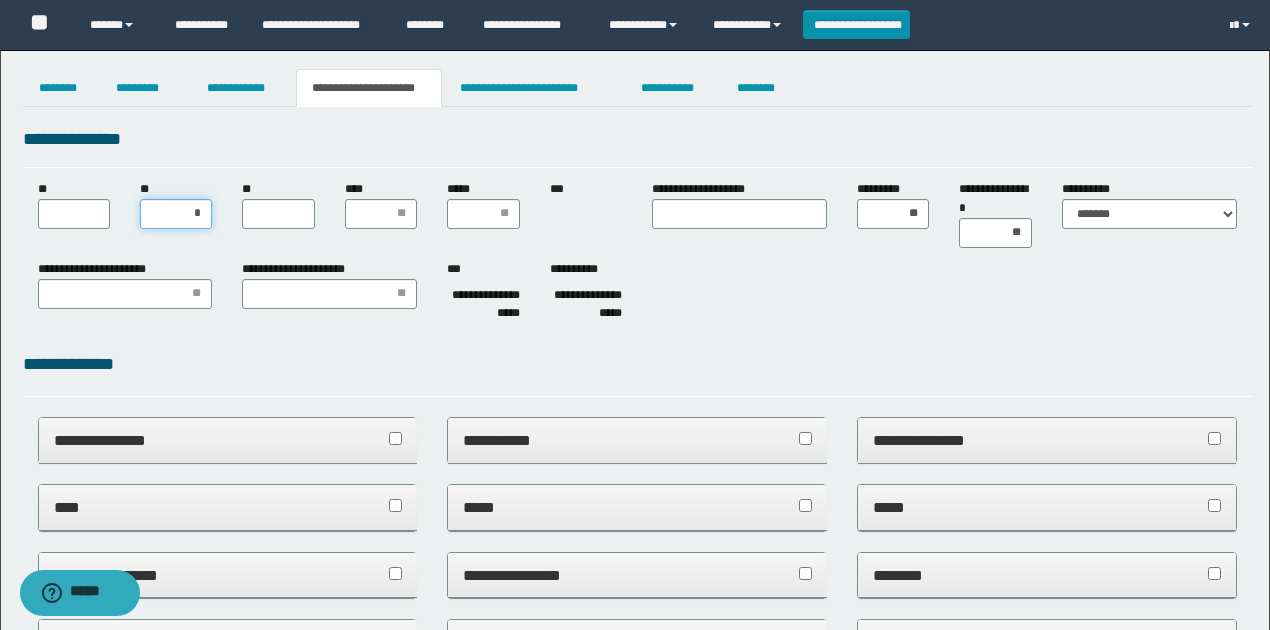 type on "**" 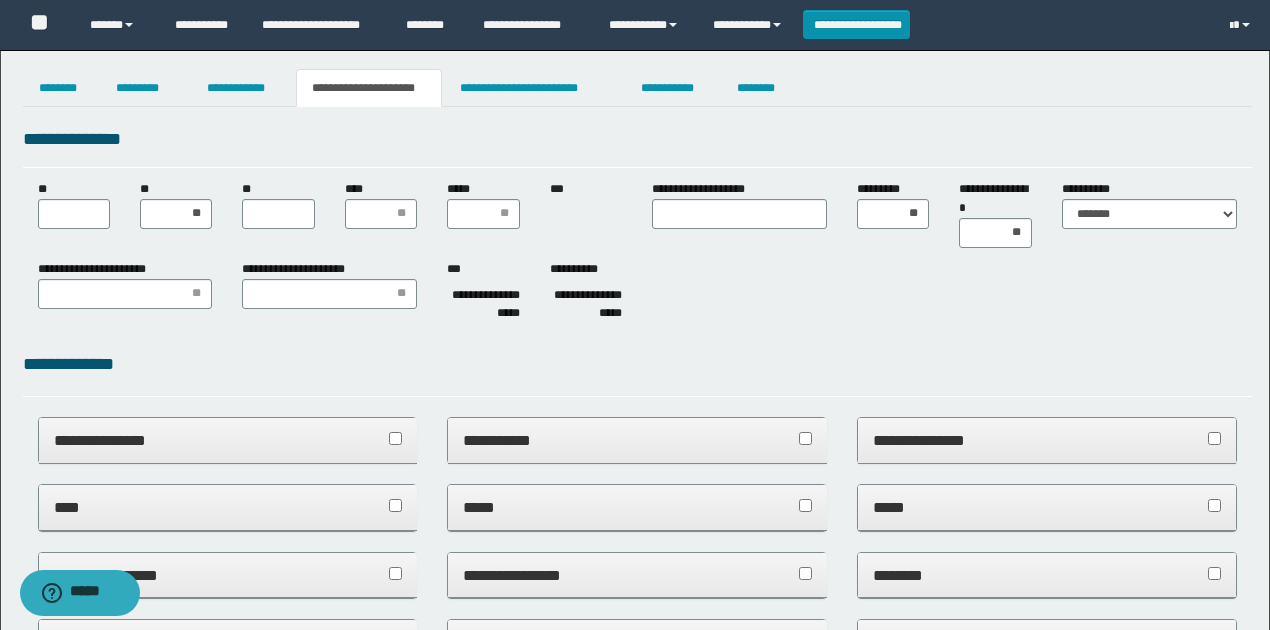 drag, startPoint x: 29, startPoint y: 198, endPoint x: 60, endPoint y: 197, distance: 31.016125 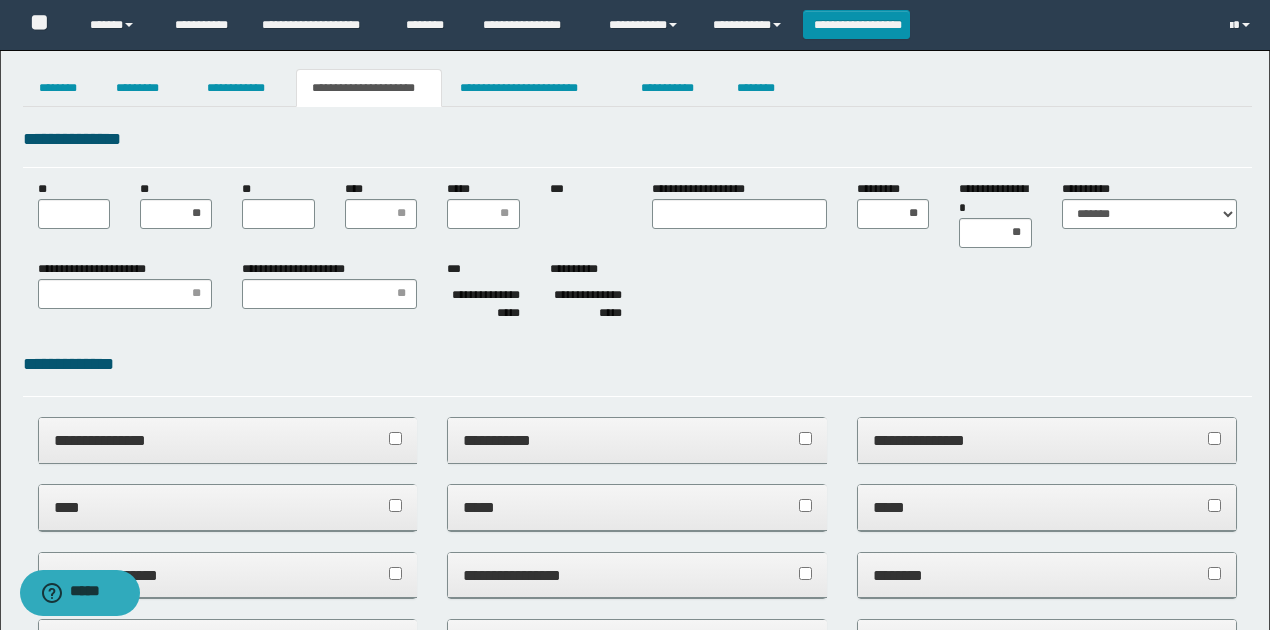 click on "**" at bounding box center [74, 204] 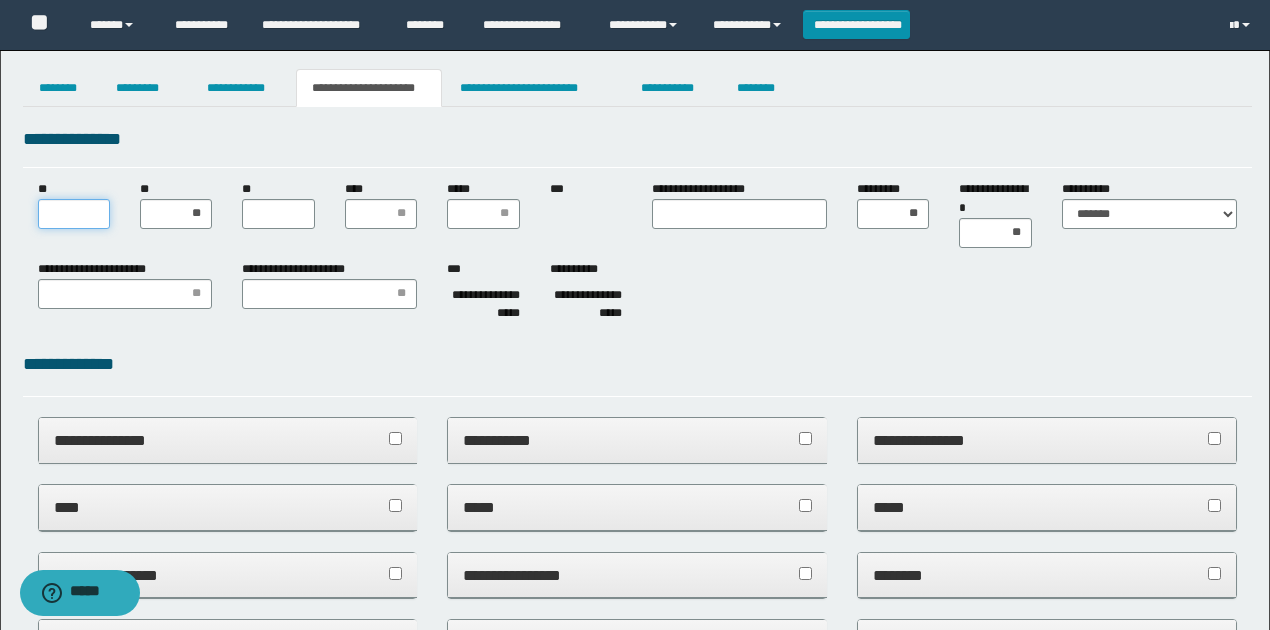 click on "**" at bounding box center [74, 214] 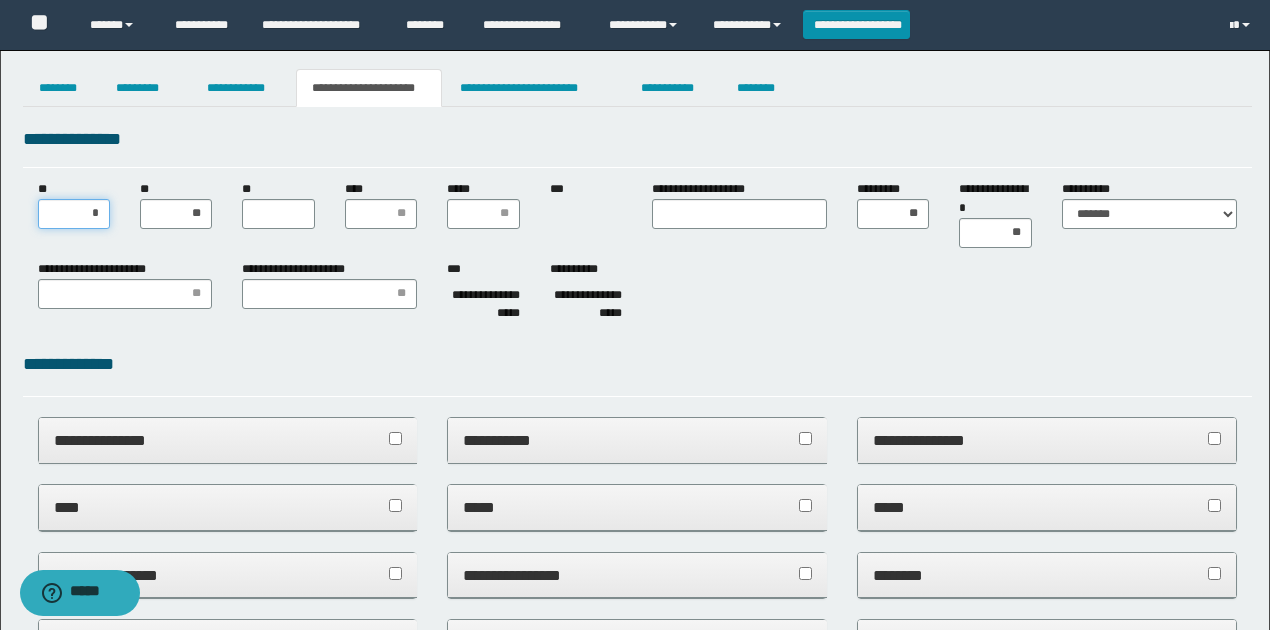type on "**" 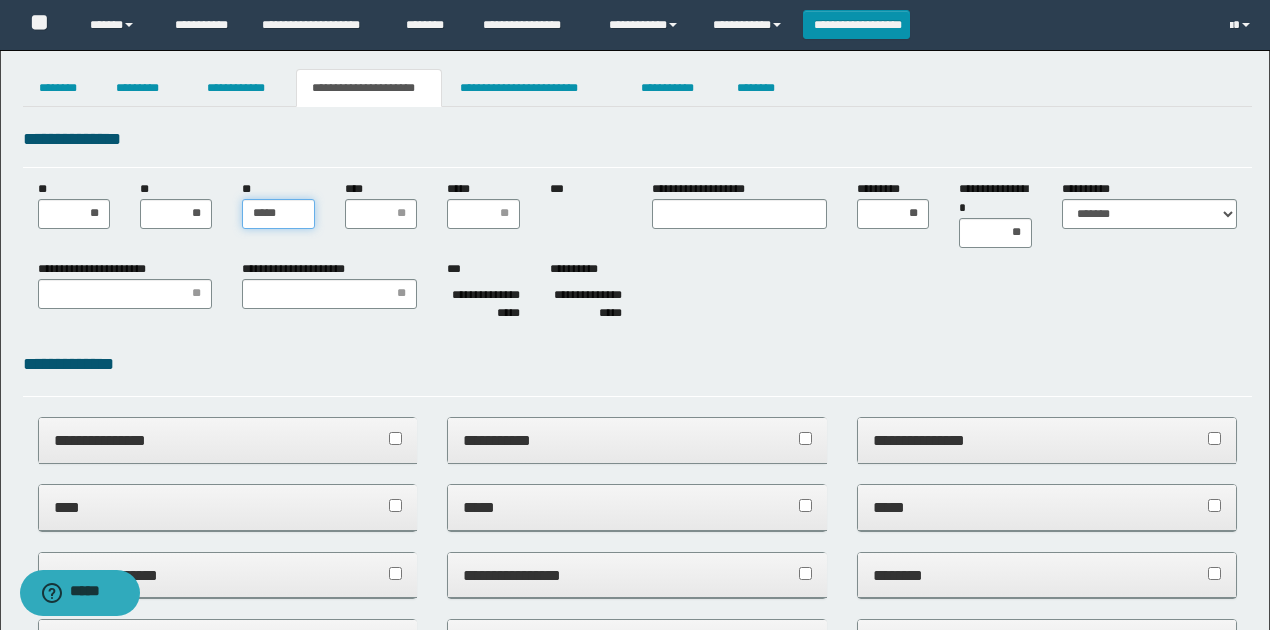 type on "******" 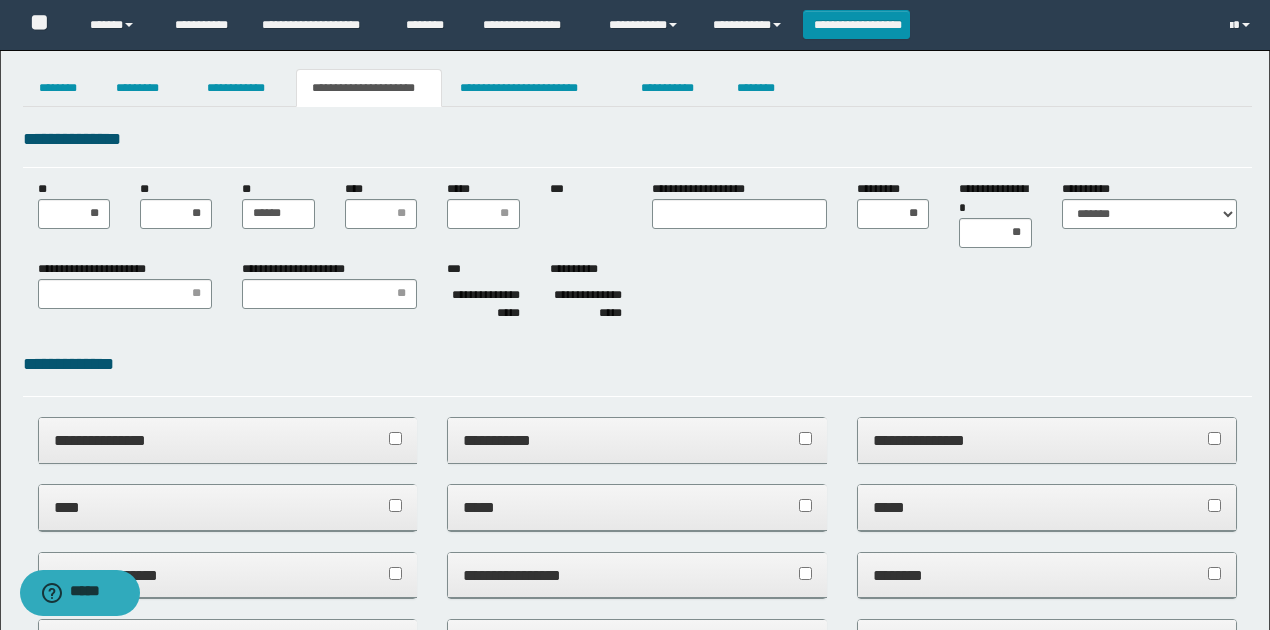 click on "**********" at bounding box center (637, 255) 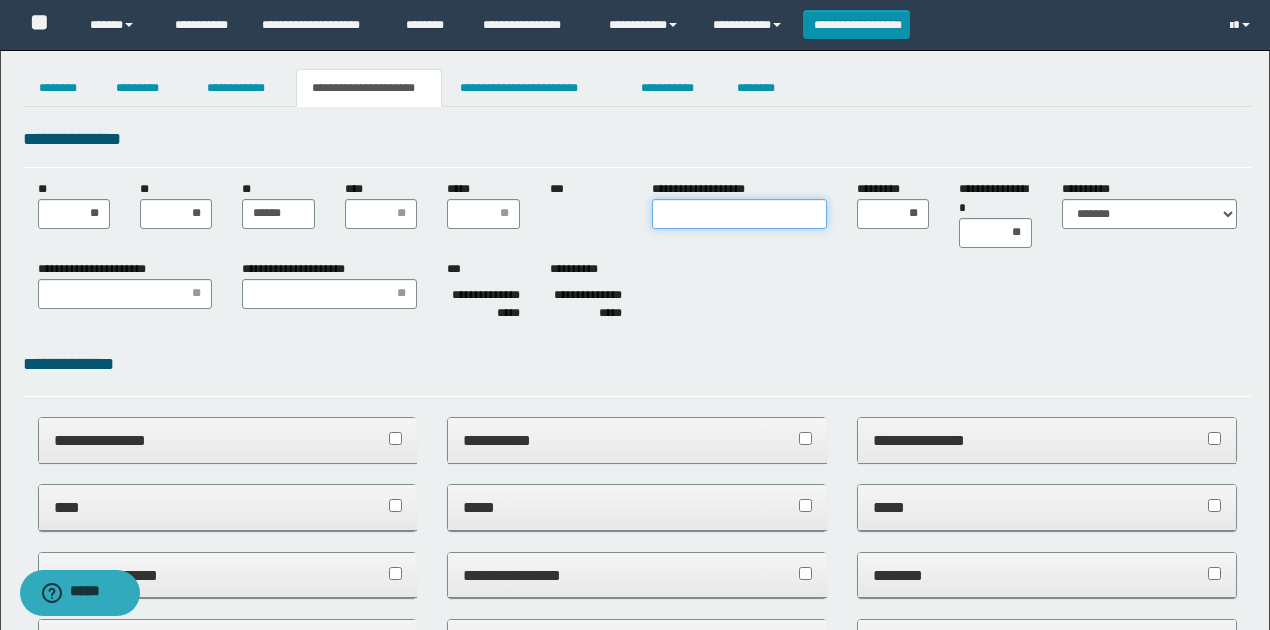 click on "**********" at bounding box center [739, 214] 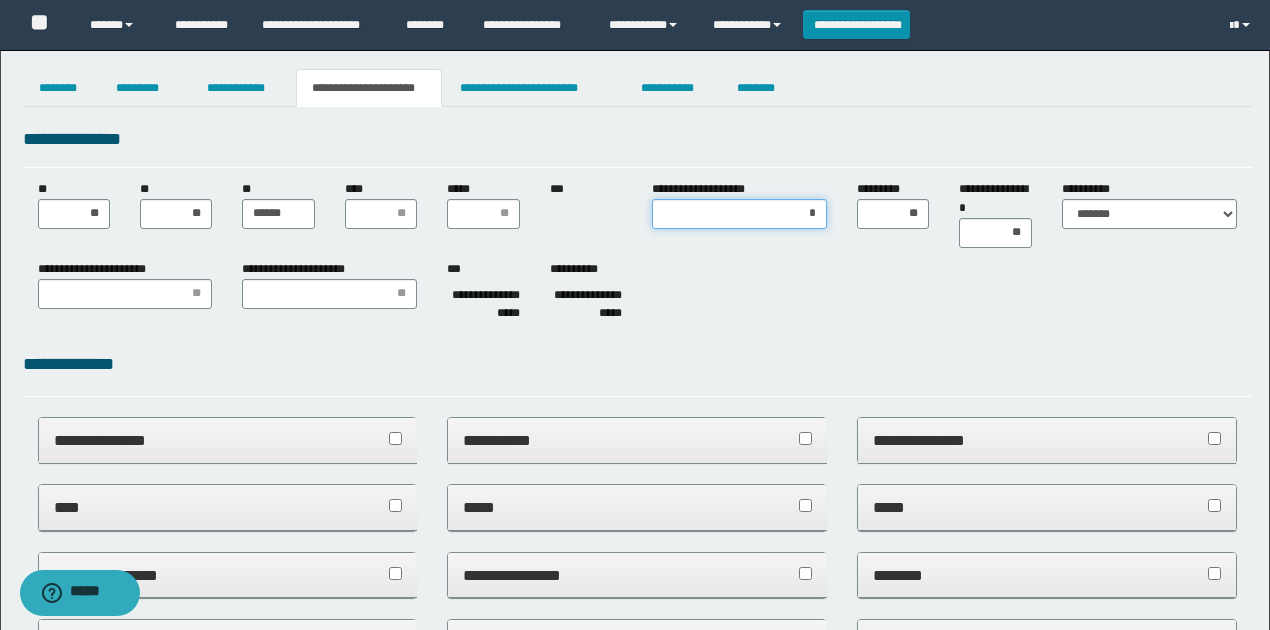 type on "**" 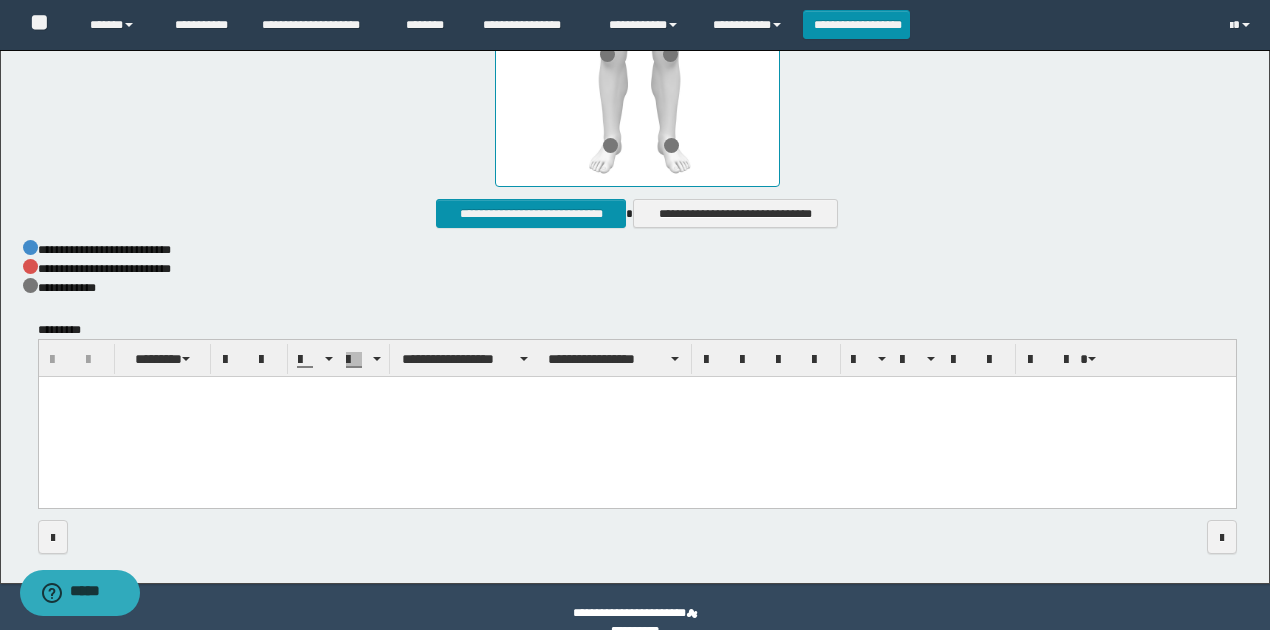 scroll, scrollTop: 1136, scrollLeft: 0, axis: vertical 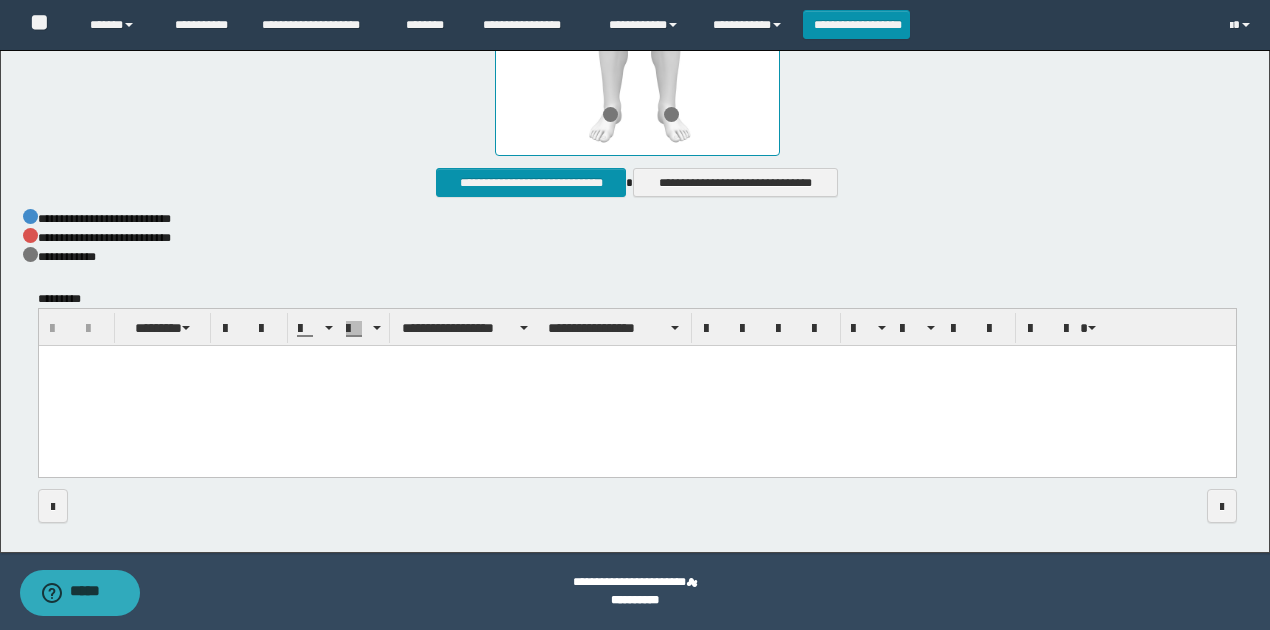 drag, startPoint x: 501, startPoint y: 458, endPoint x: 477, endPoint y: 822, distance: 364.79034 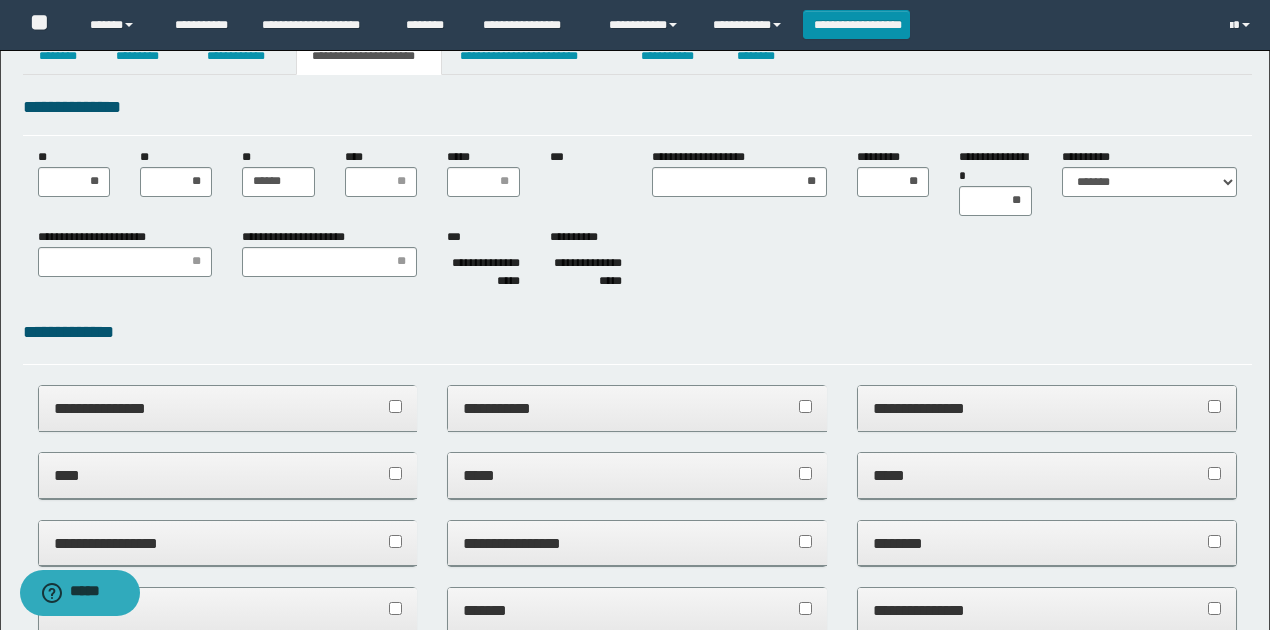 scroll, scrollTop: 0, scrollLeft: 0, axis: both 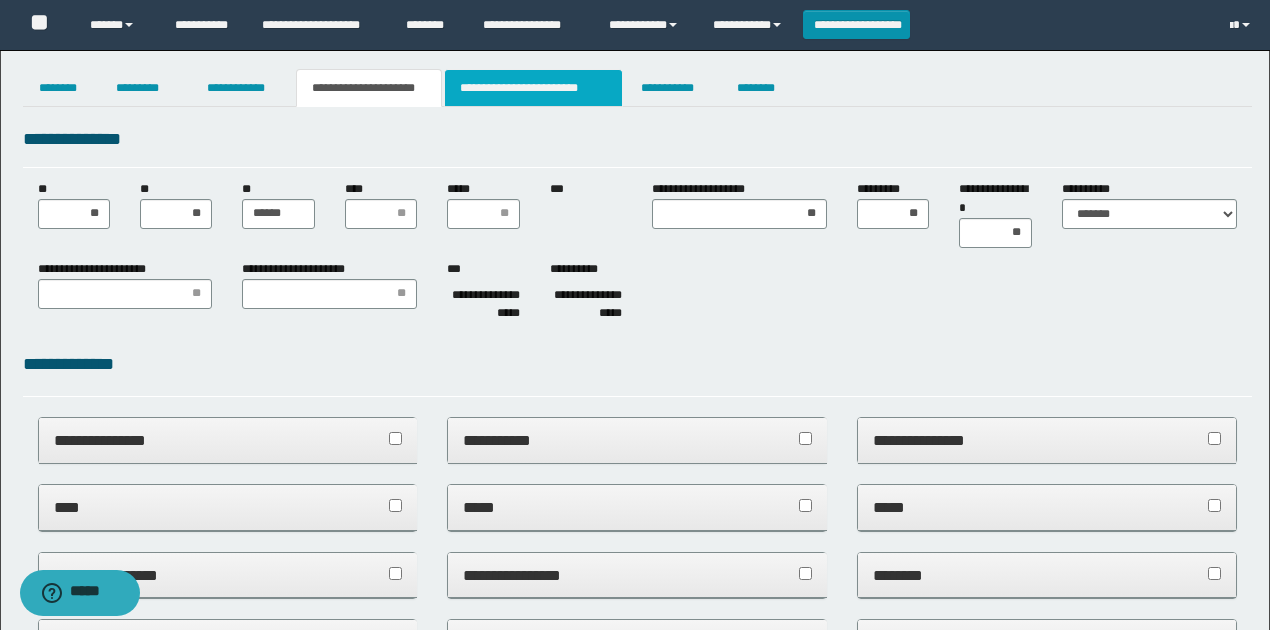 click on "**********" at bounding box center (533, 88) 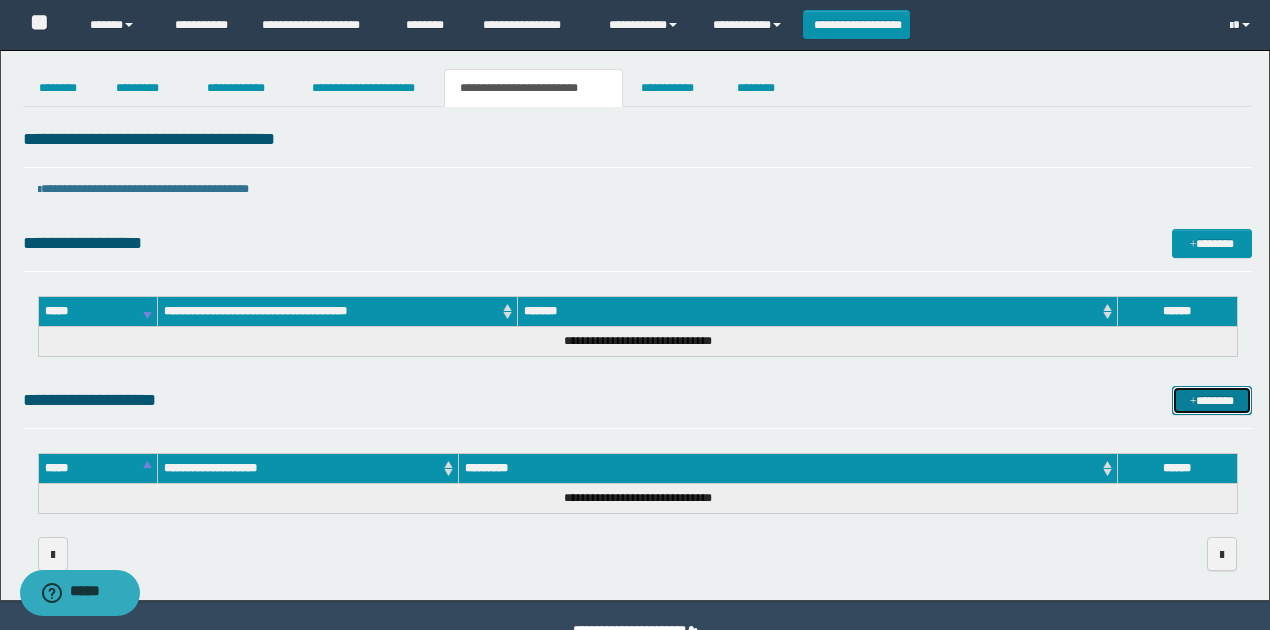 click on "*******" at bounding box center [1211, 400] 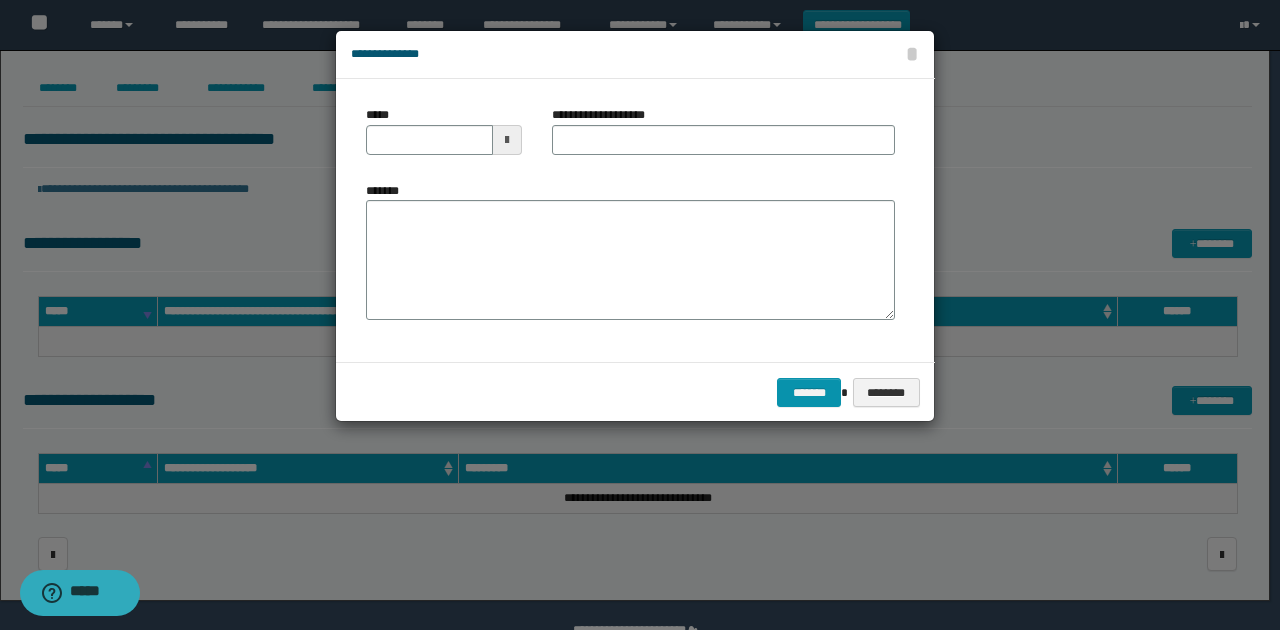 click at bounding box center (507, 140) 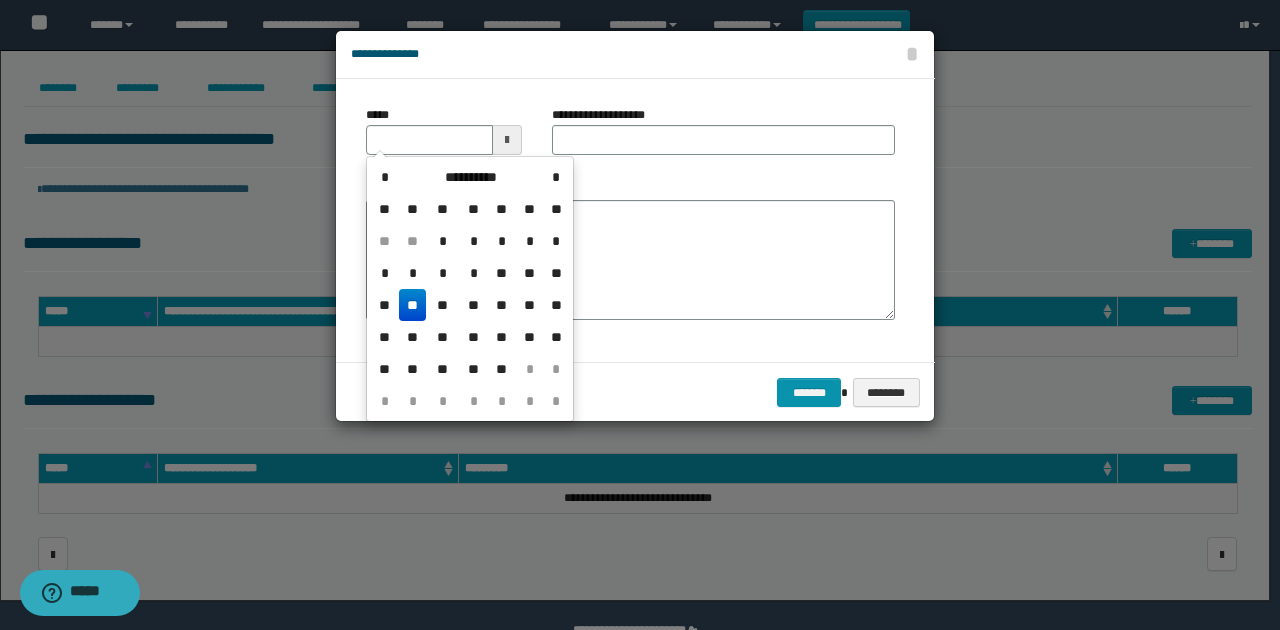 click on "**" at bounding box center (413, 305) 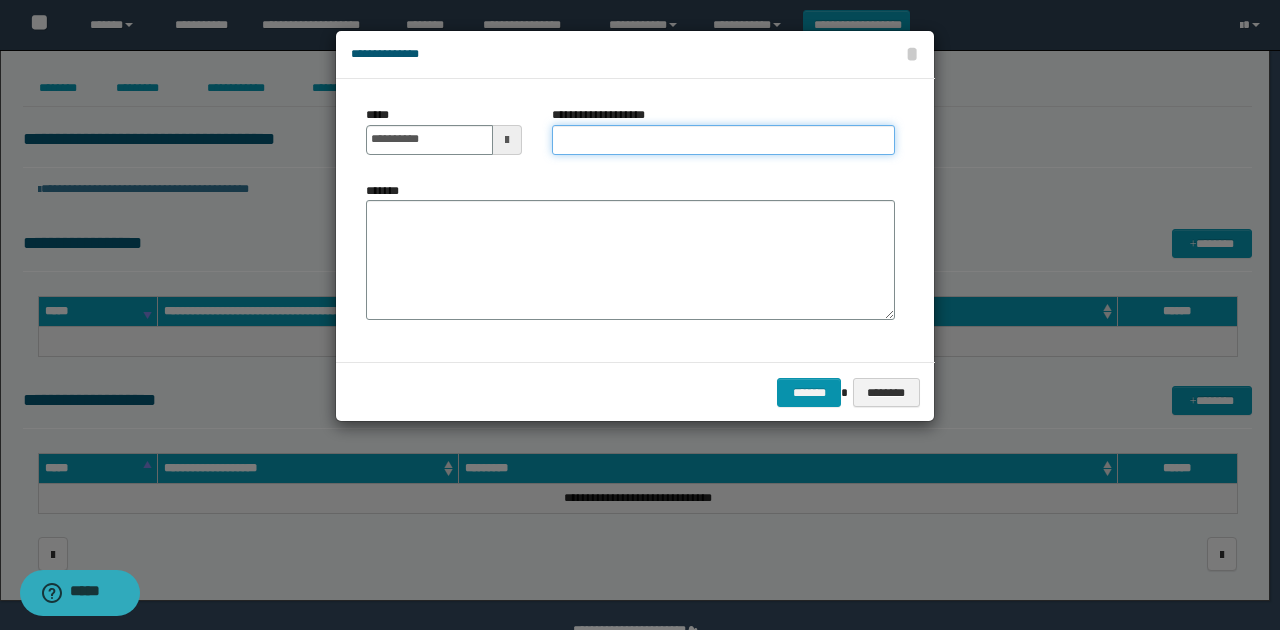 click on "**********" at bounding box center [723, 140] 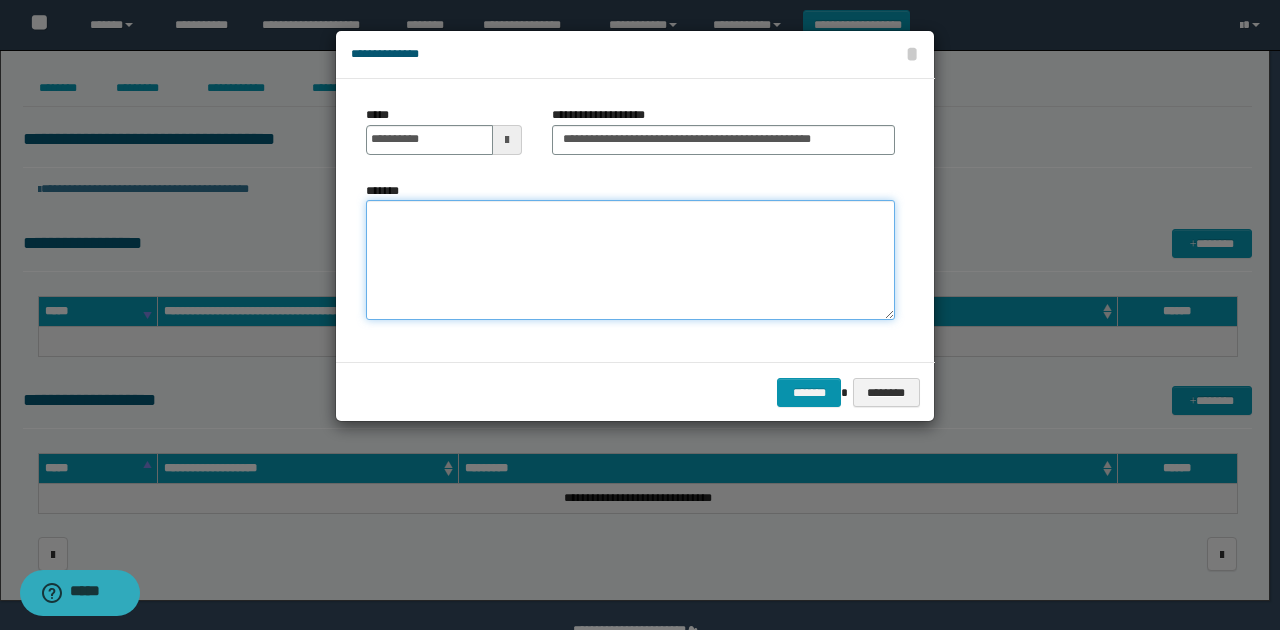 click on "*******" at bounding box center (630, 260) 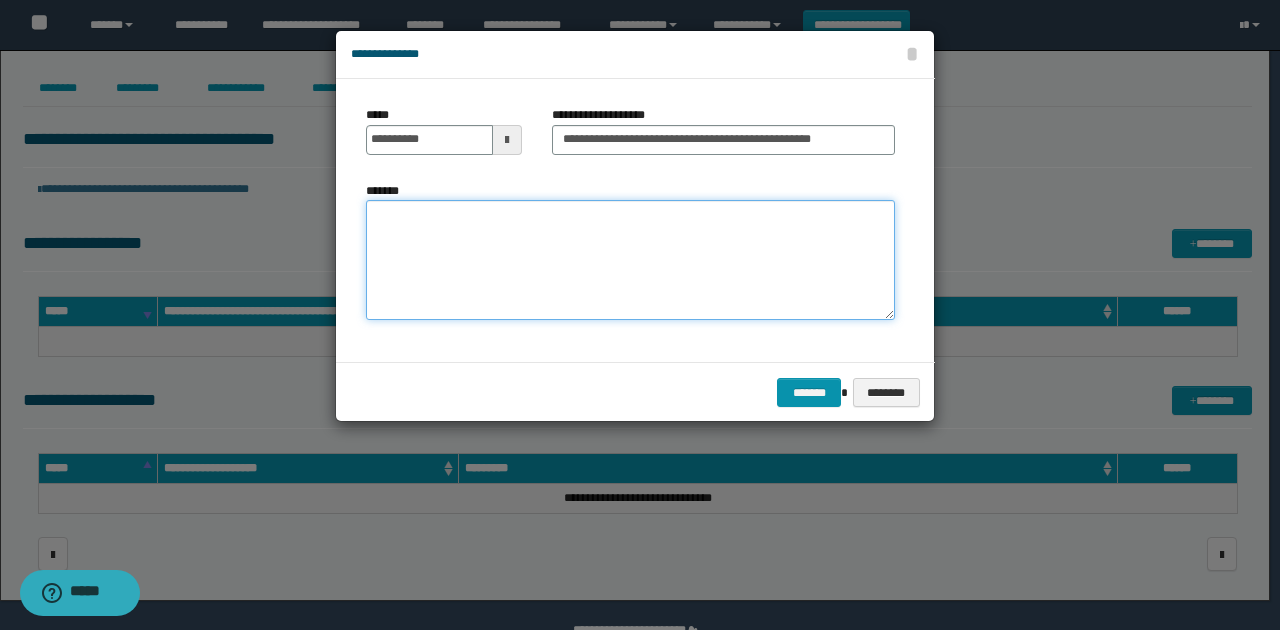 click on "*******" at bounding box center [630, 260] 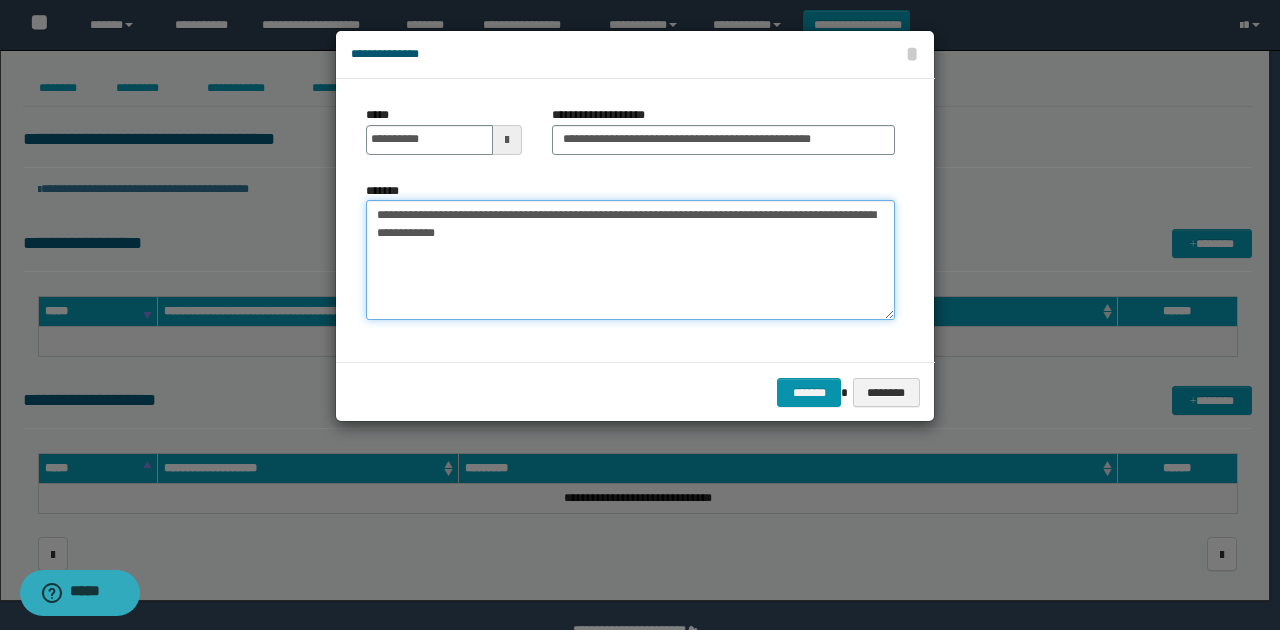 type on "**********" 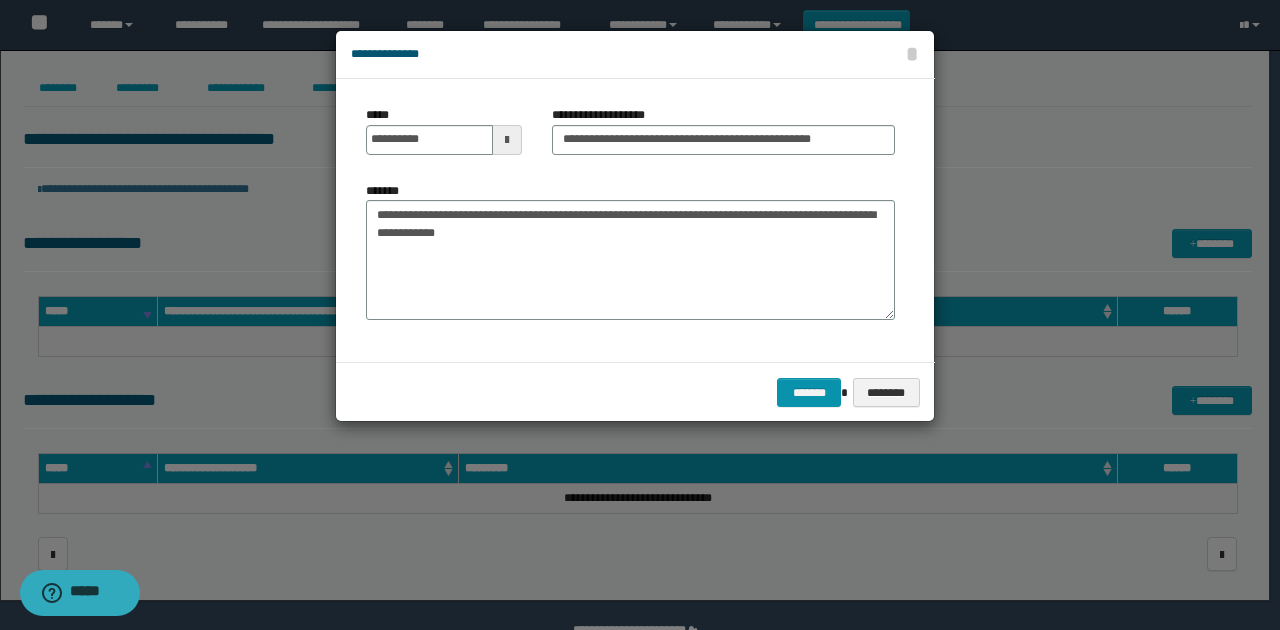 click on "**********" at bounding box center (630, 220) 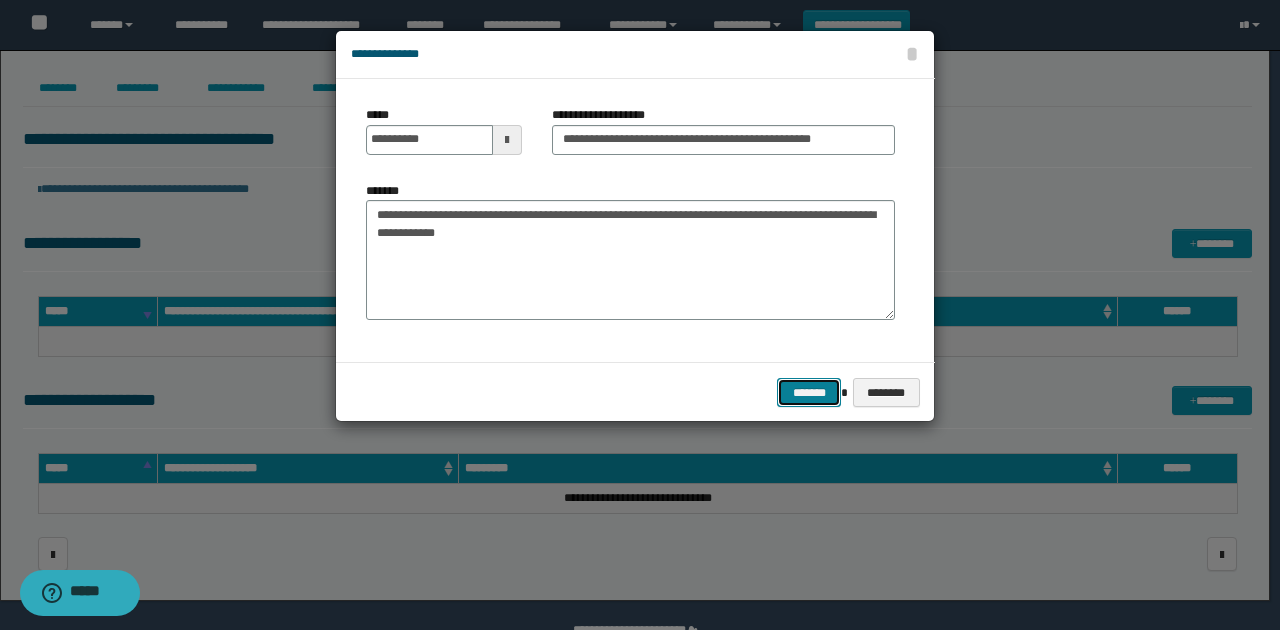 click on "*******" at bounding box center (809, 392) 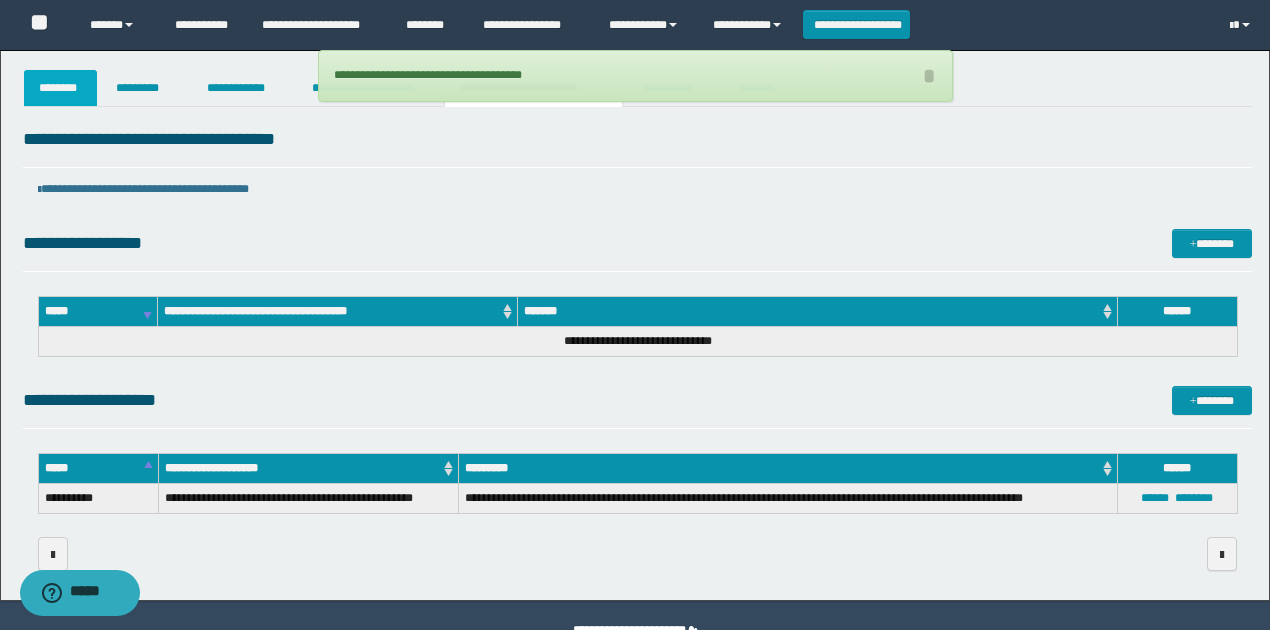click on "********" at bounding box center [61, 88] 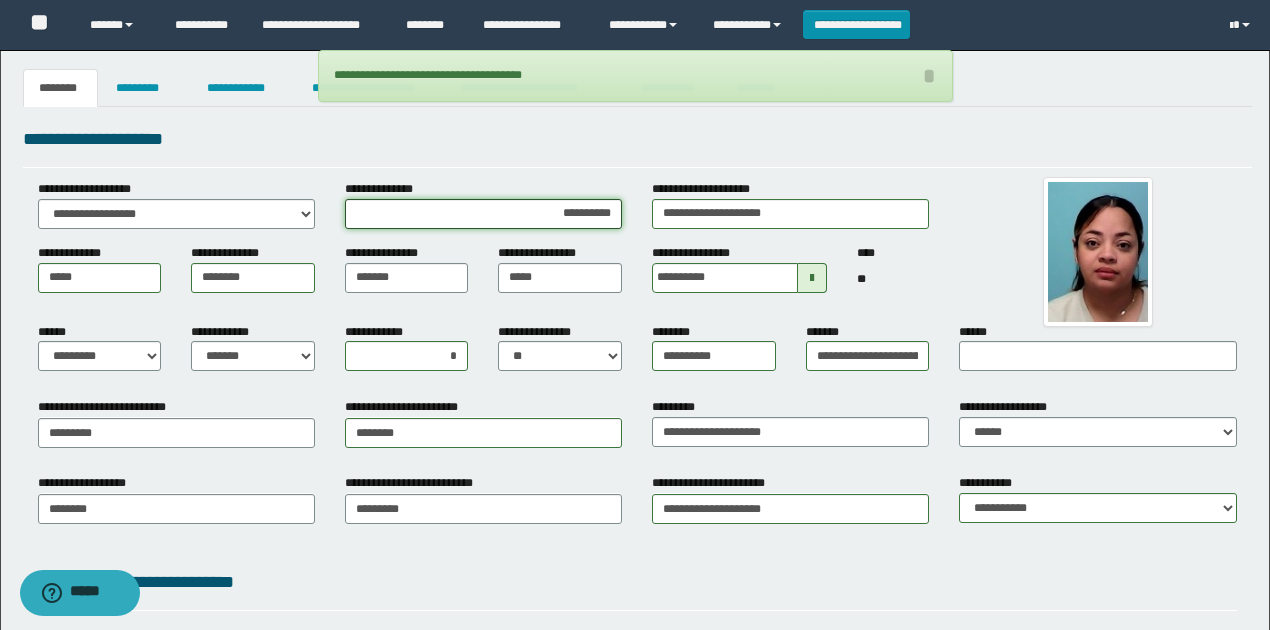click on "**********" at bounding box center [483, 214] 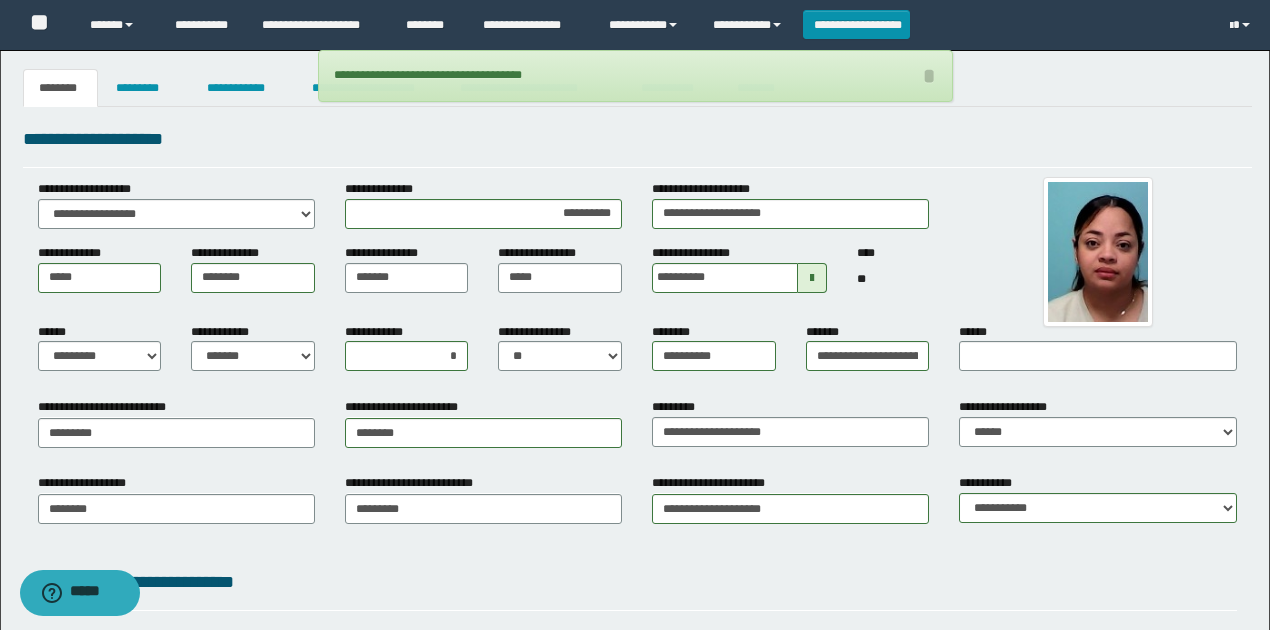 click on "**********" at bounding box center [637, 139] 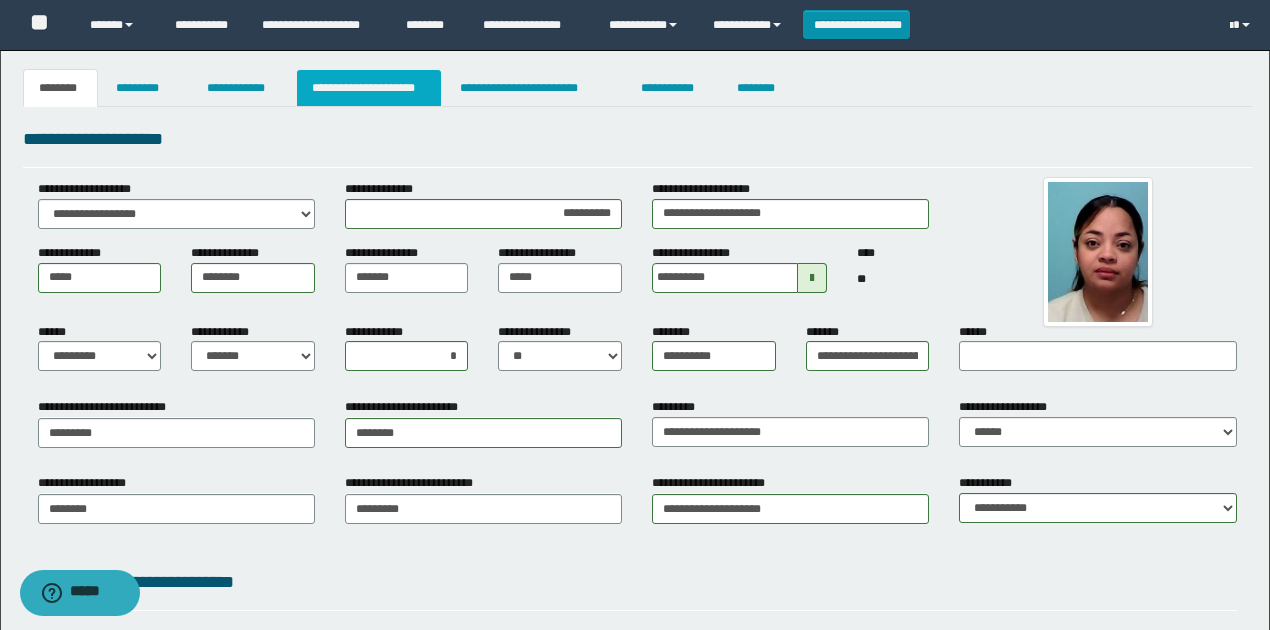 click on "**********" at bounding box center (369, 88) 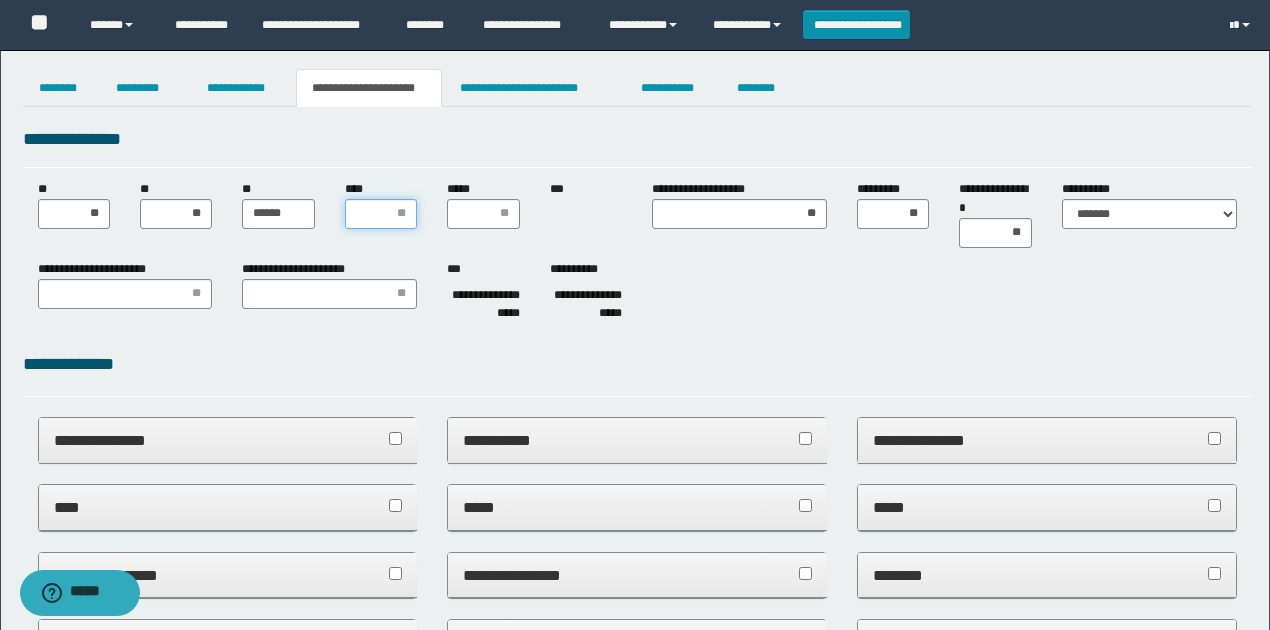 click on "****" at bounding box center [381, 214] 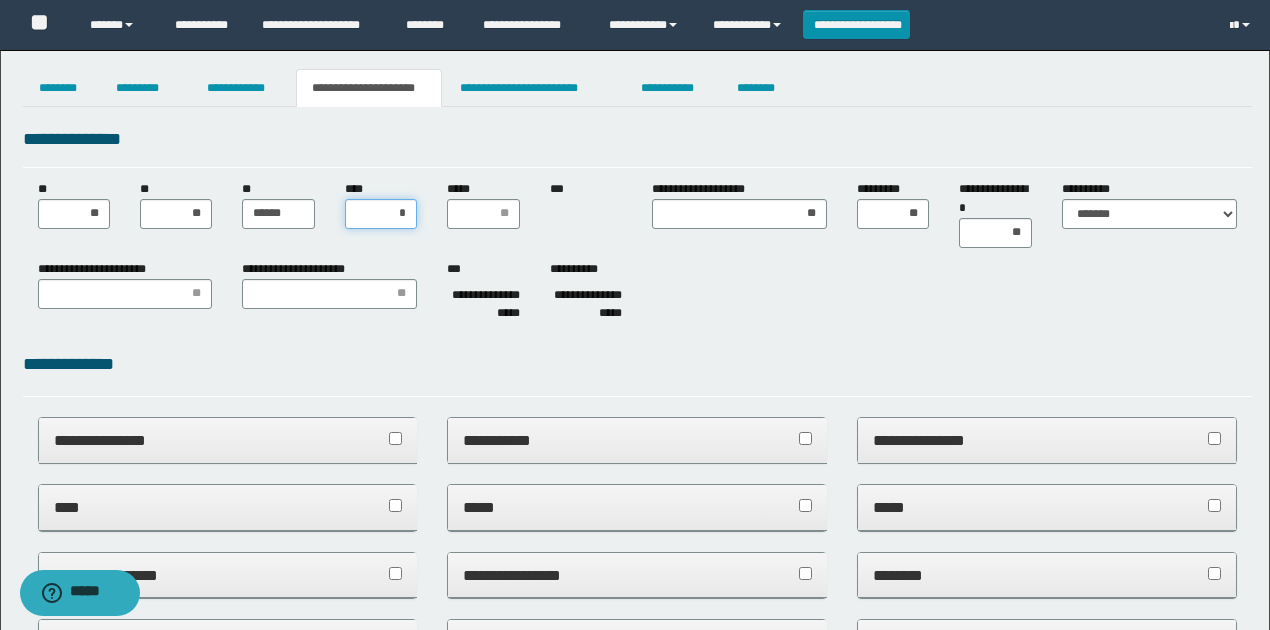 type on "**" 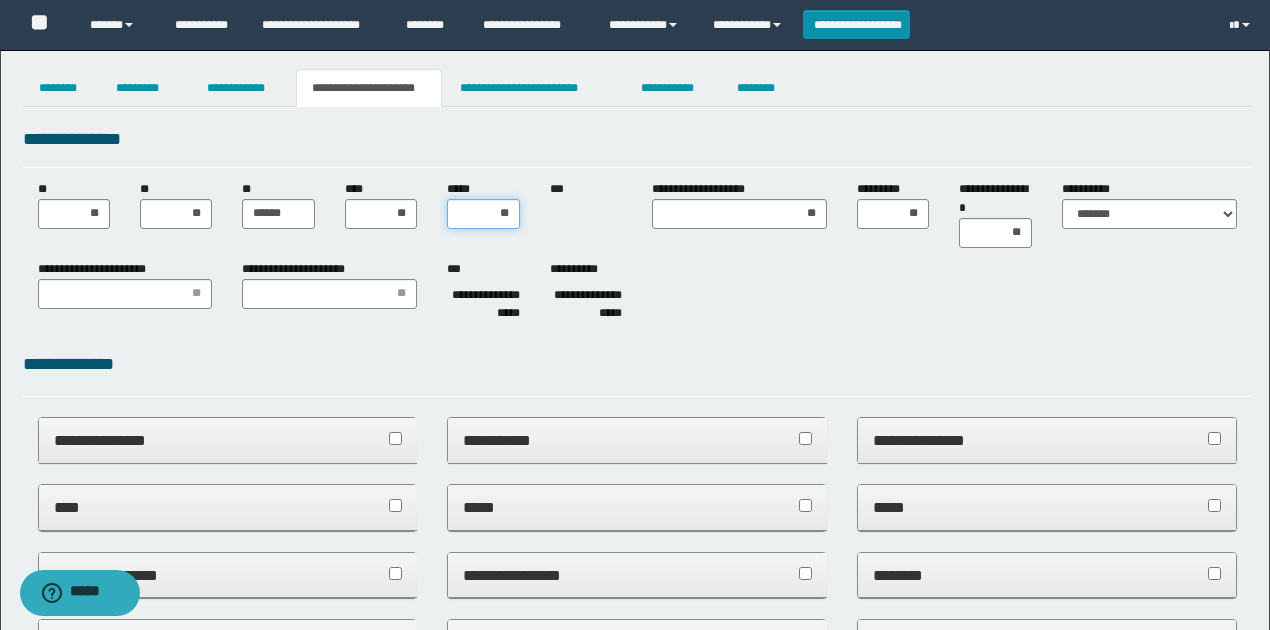 type on "***" 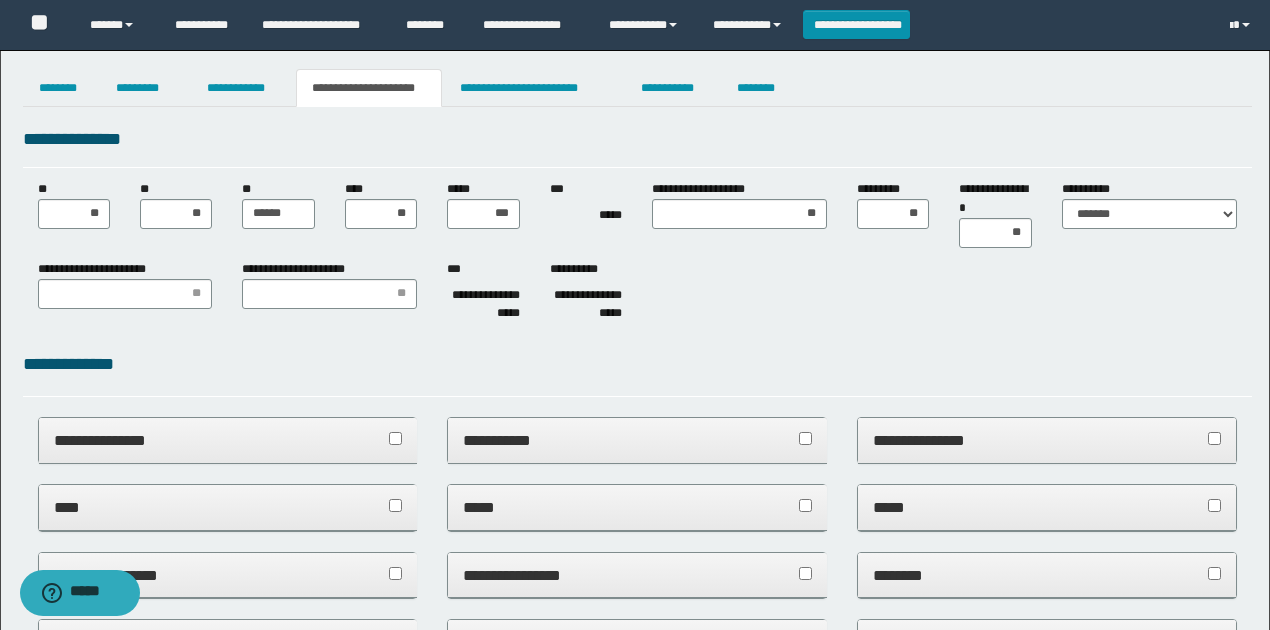 click on "**********" at bounding box center (637, 295) 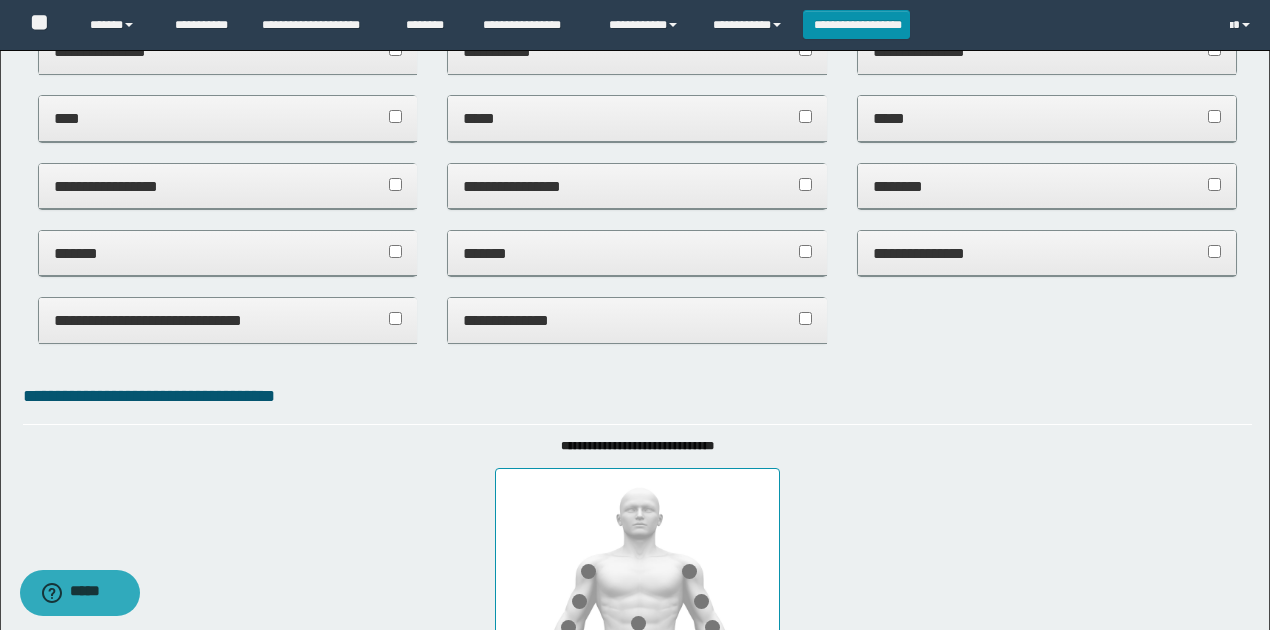 scroll, scrollTop: 266, scrollLeft: 0, axis: vertical 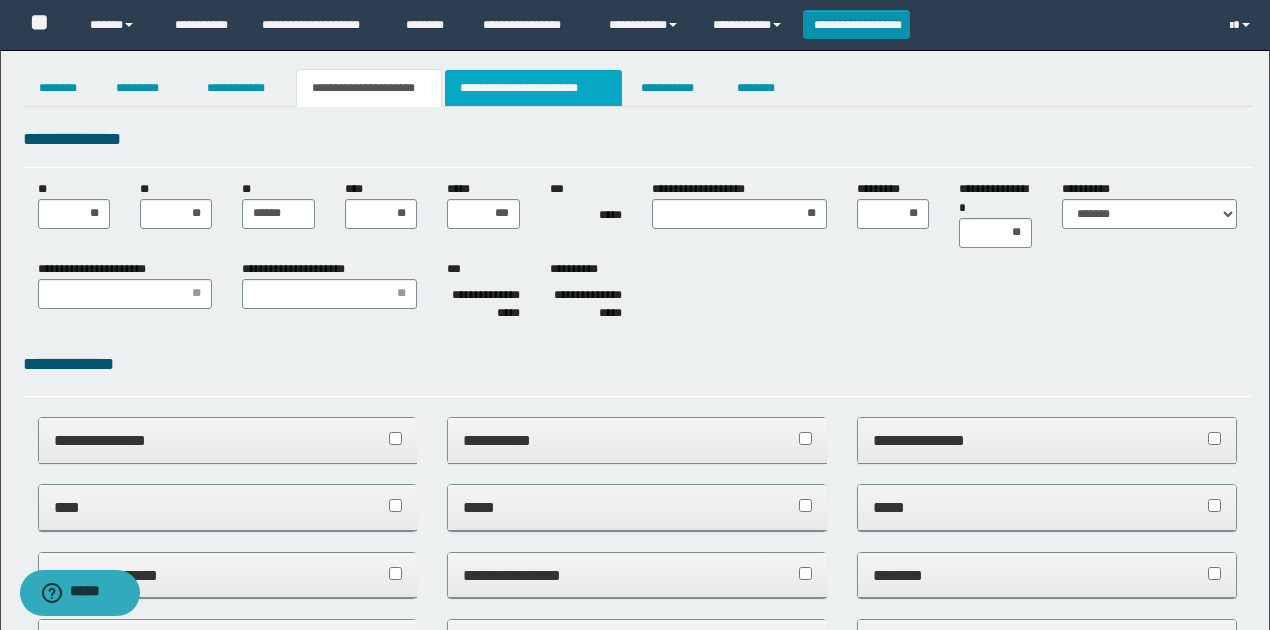 click on "**********" at bounding box center [533, 88] 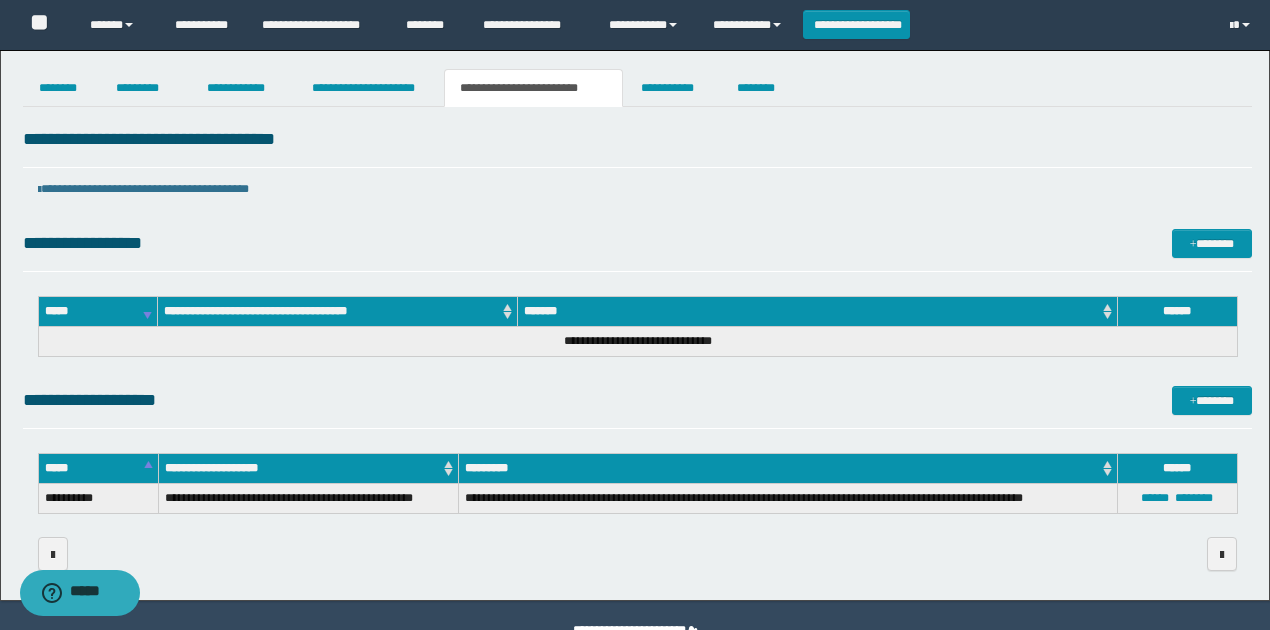 click on "**********" at bounding box center (637, 348) 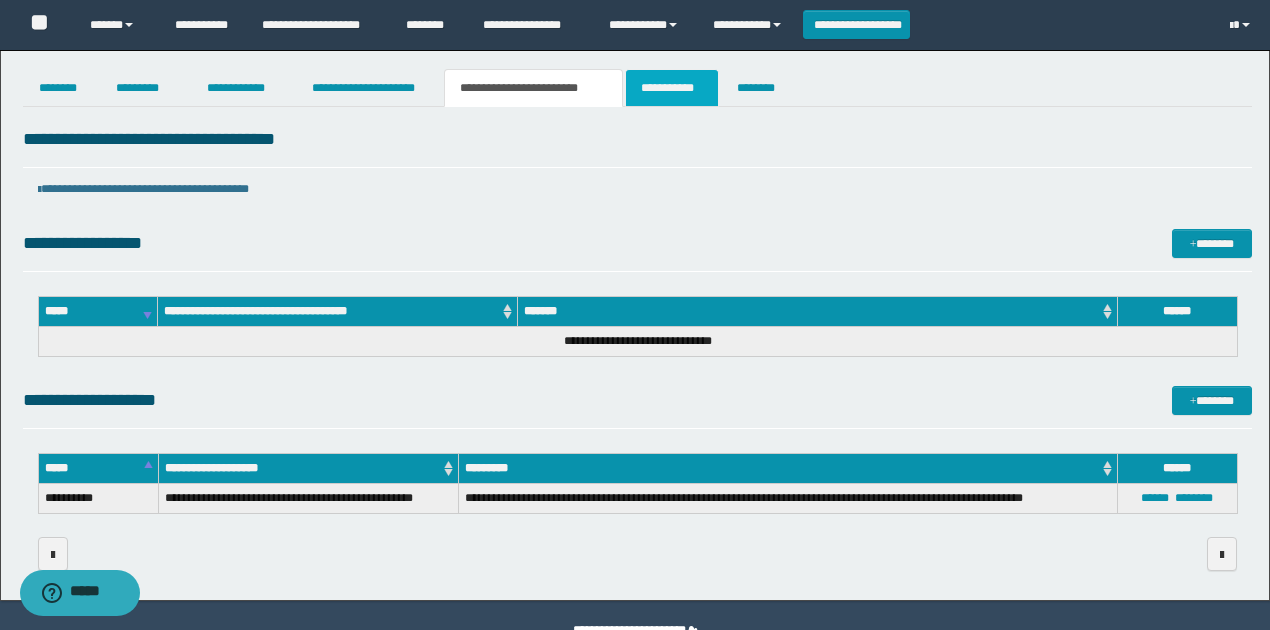 click on "**********" at bounding box center (672, 88) 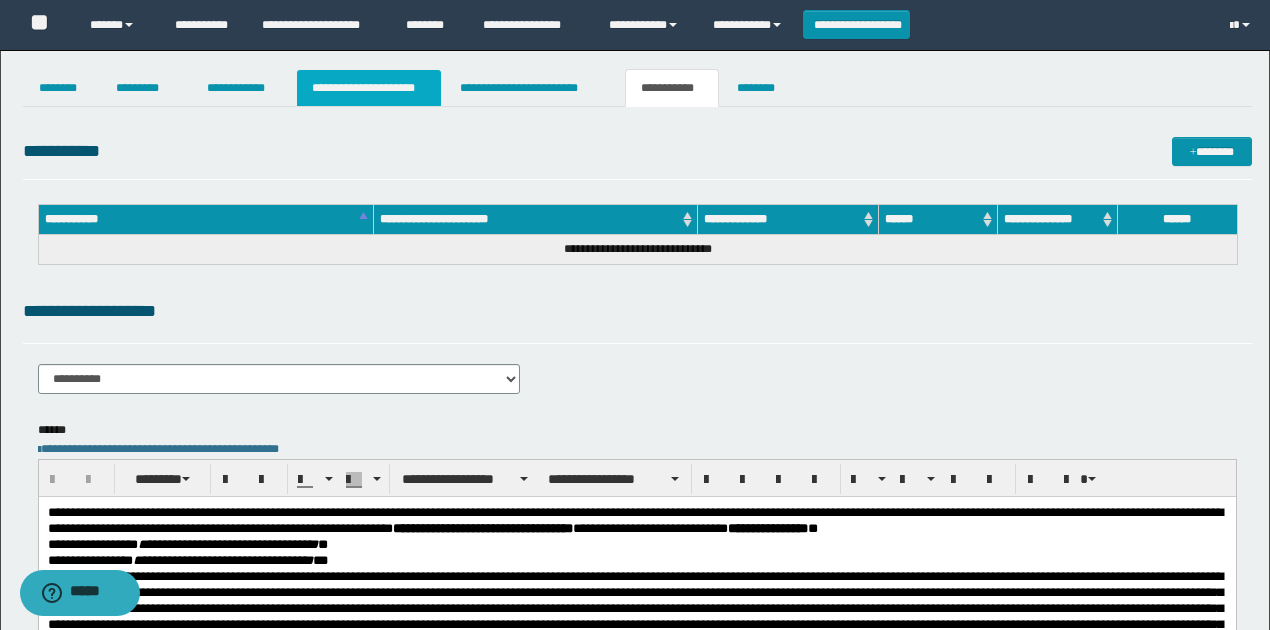 click on "**********" at bounding box center (369, 88) 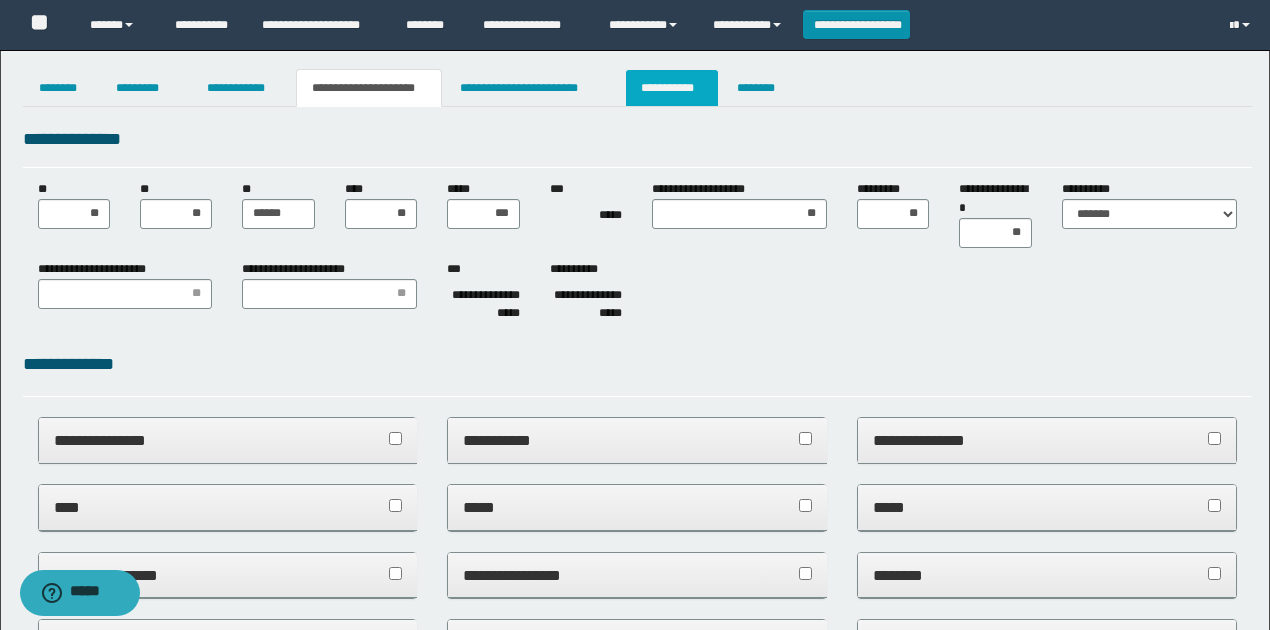 click on "**********" at bounding box center (672, 88) 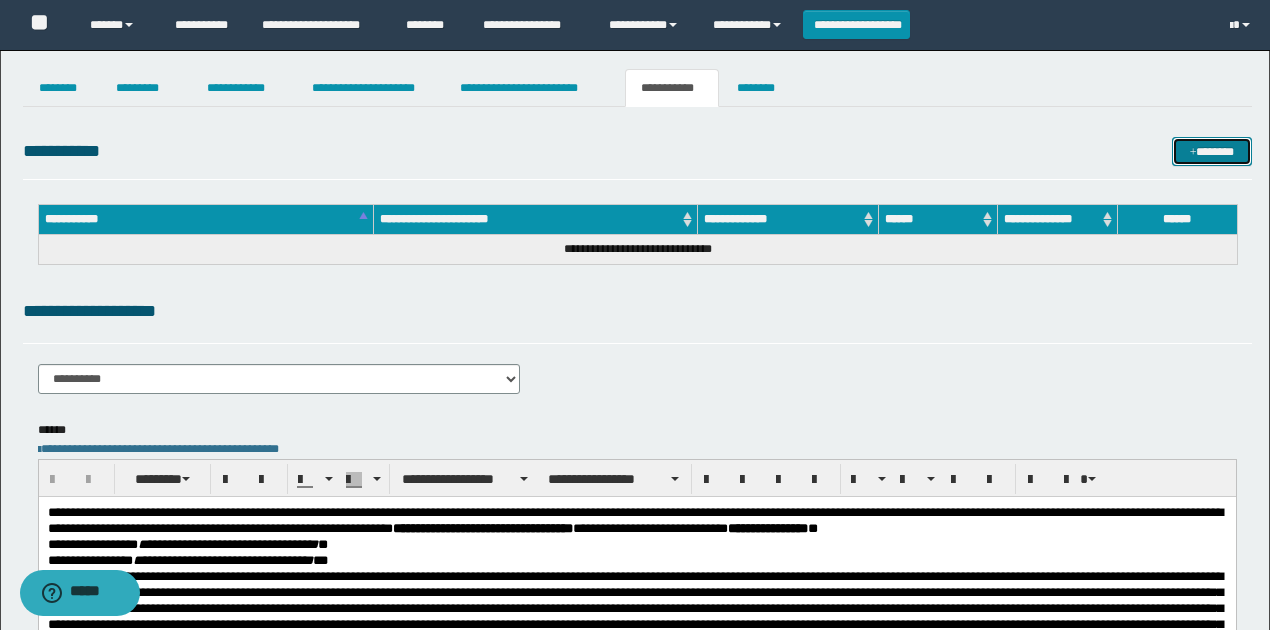 click on "*******" at bounding box center (1211, 151) 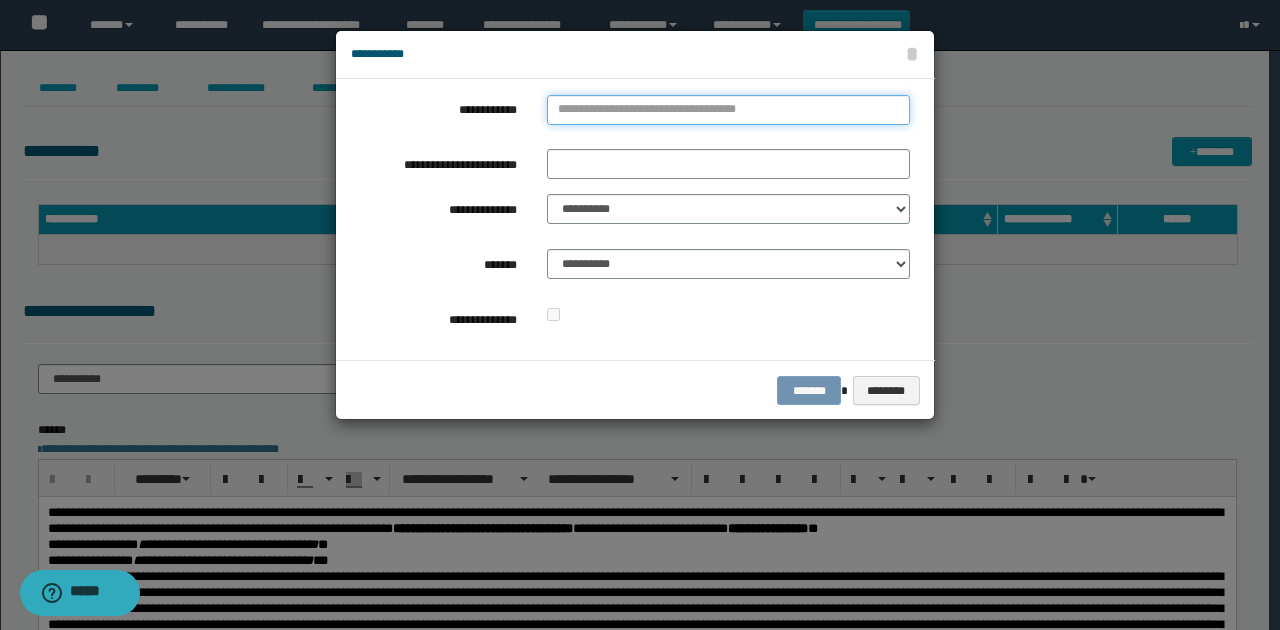 click on "**********" at bounding box center (728, 110) 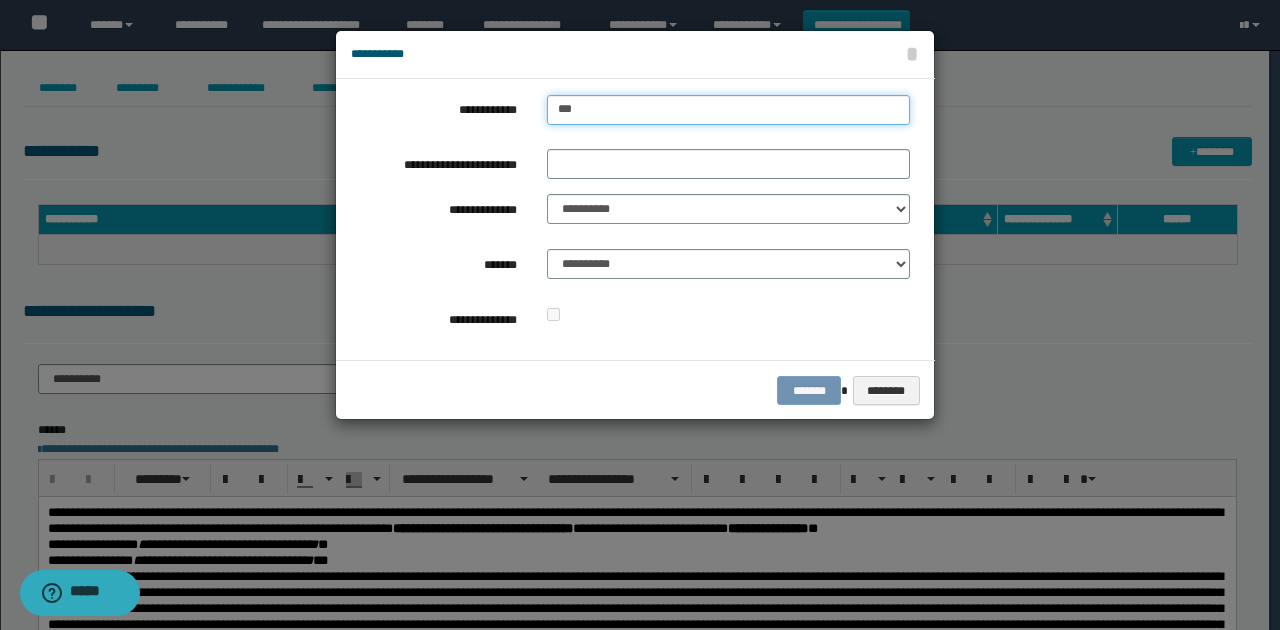 type on "****" 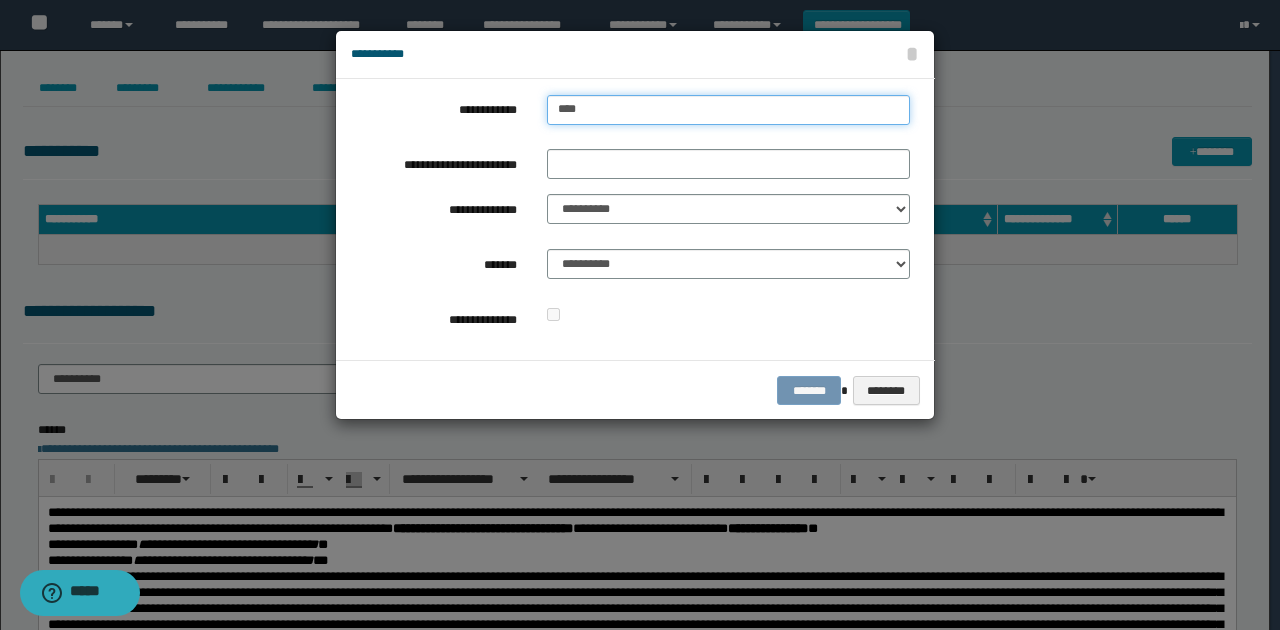 type on "****" 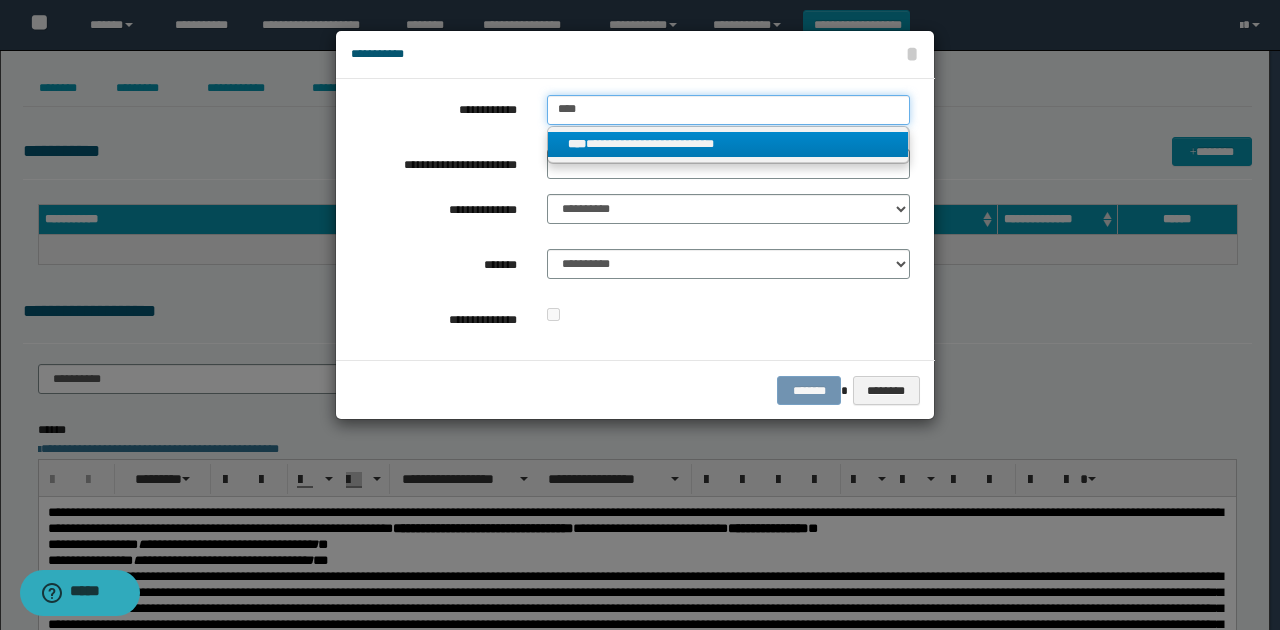 type on "****" 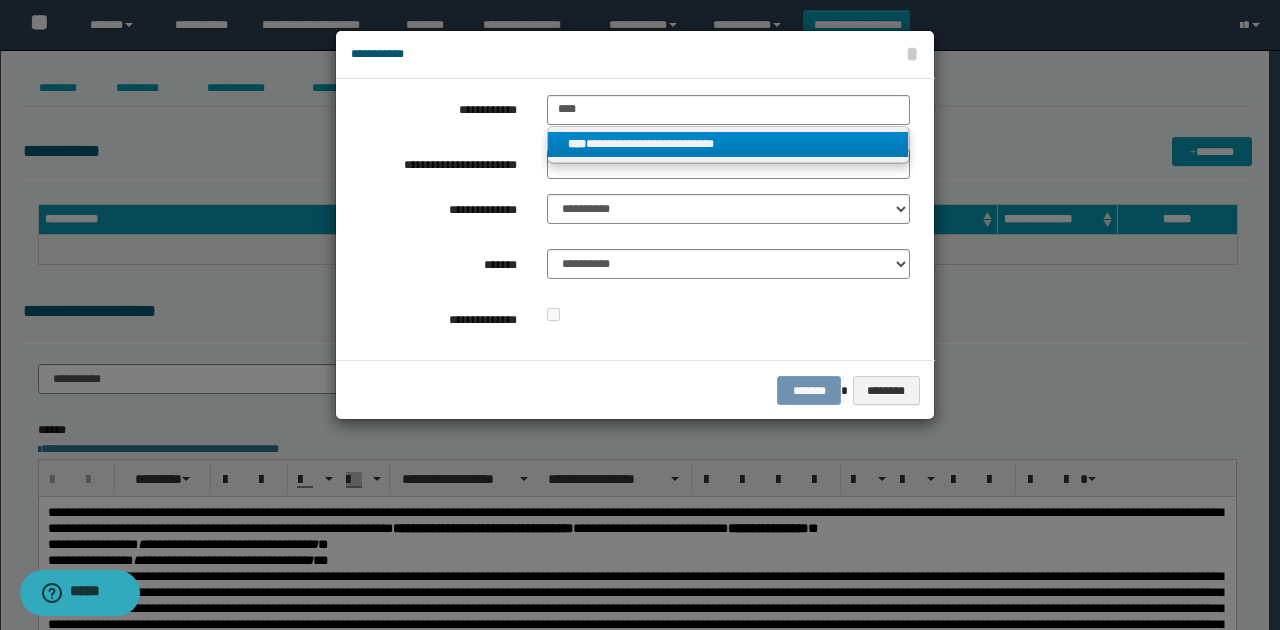 click on "**********" at bounding box center [728, 144] 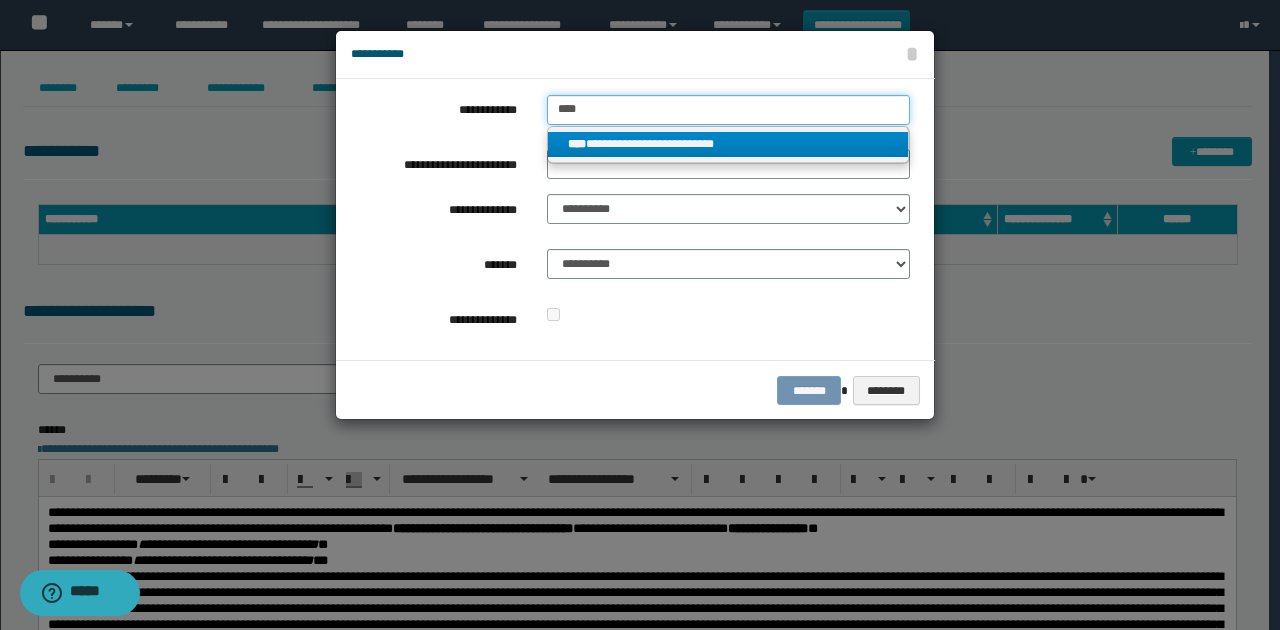 type 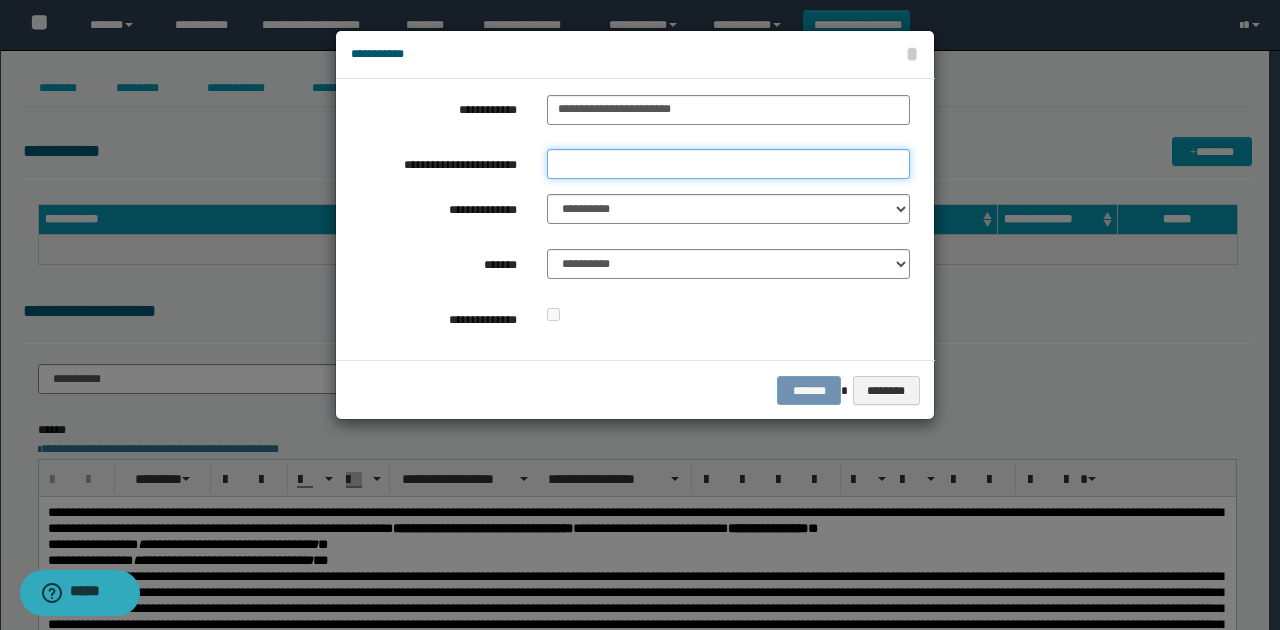 click on "**********" at bounding box center [728, 164] 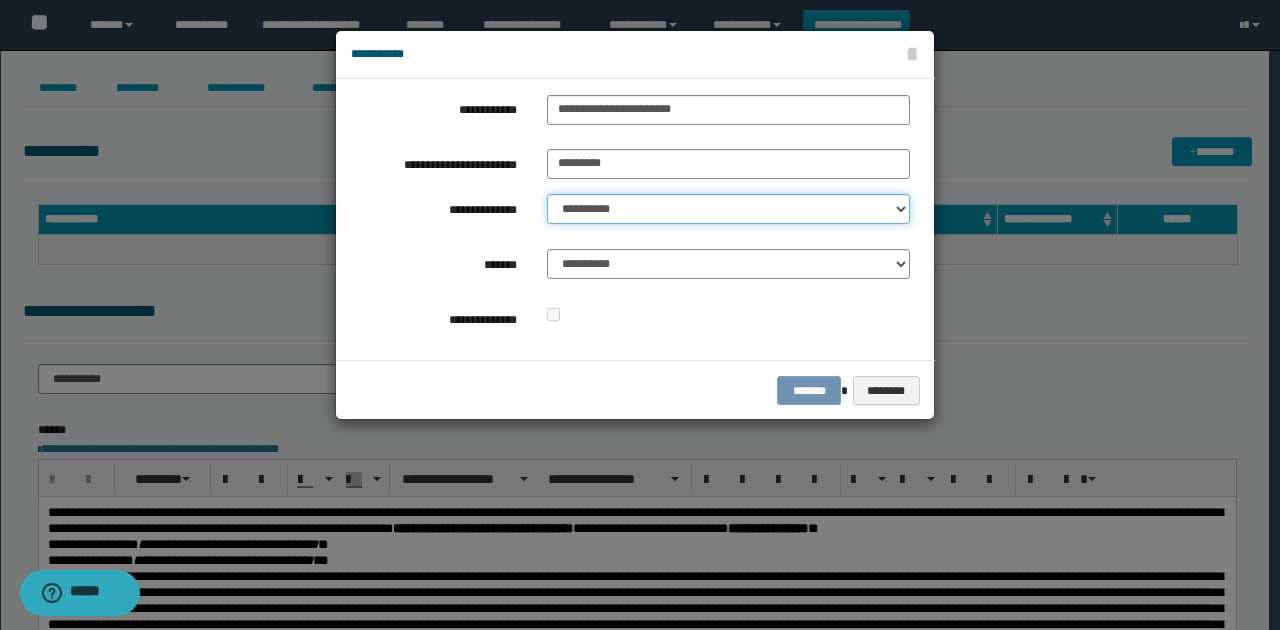 click on "**********" at bounding box center (728, 209) 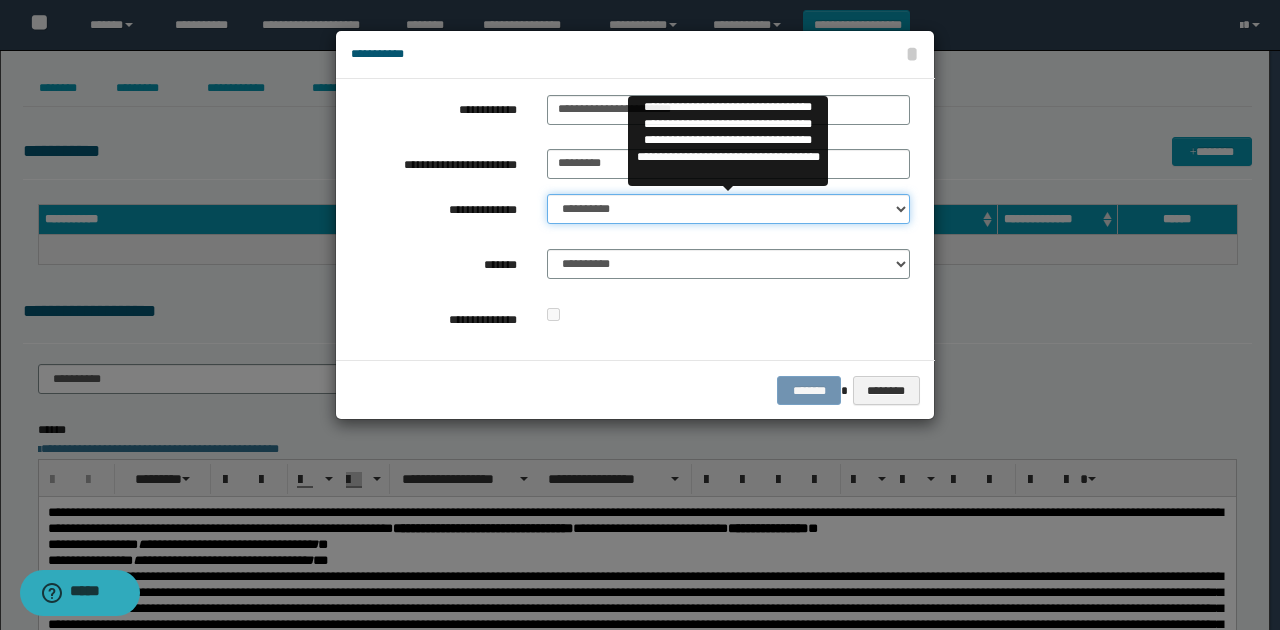 select on "**" 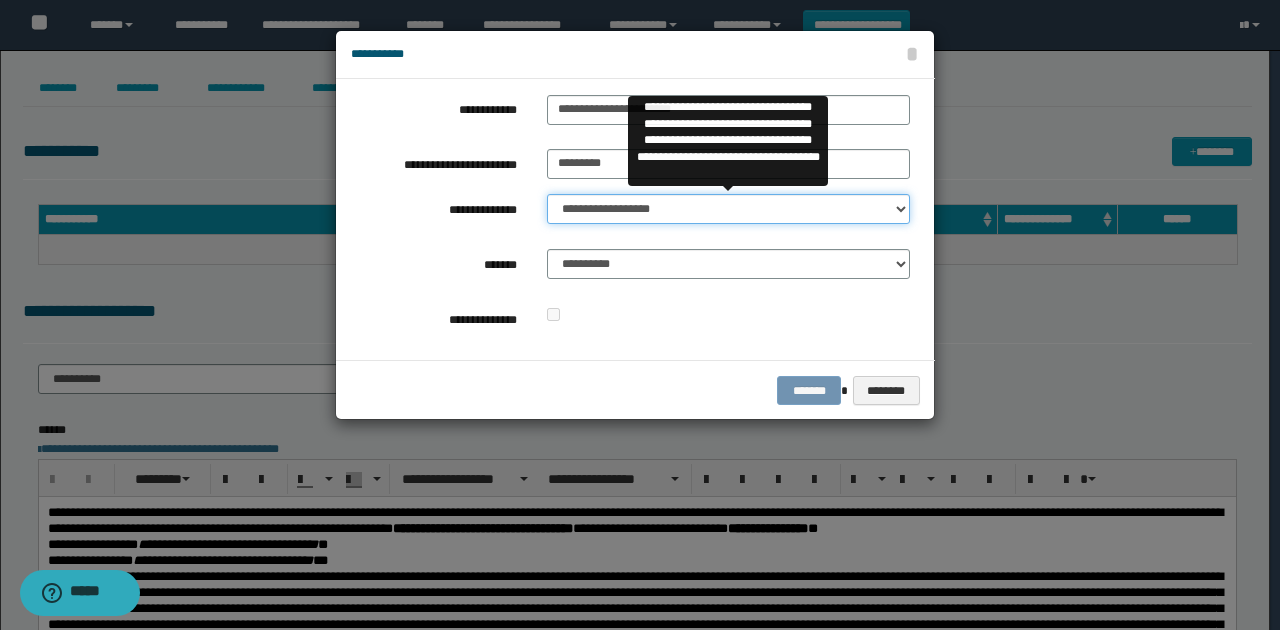 click on "**********" at bounding box center (728, 209) 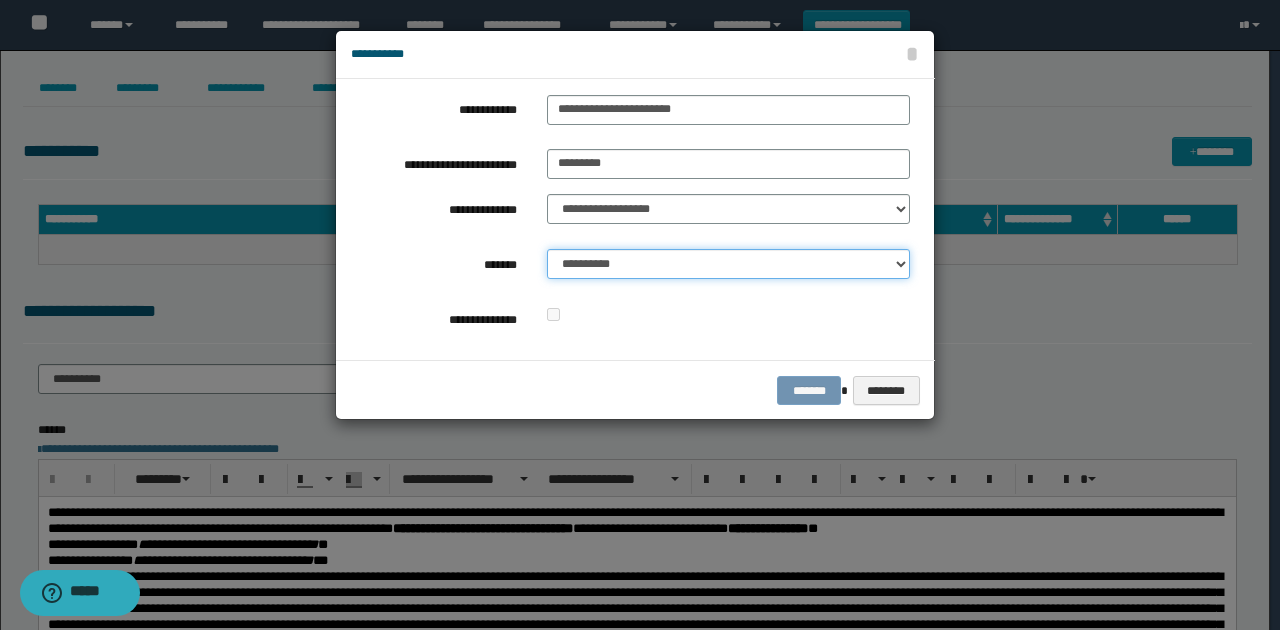 click on "**********" at bounding box center [728, 264] 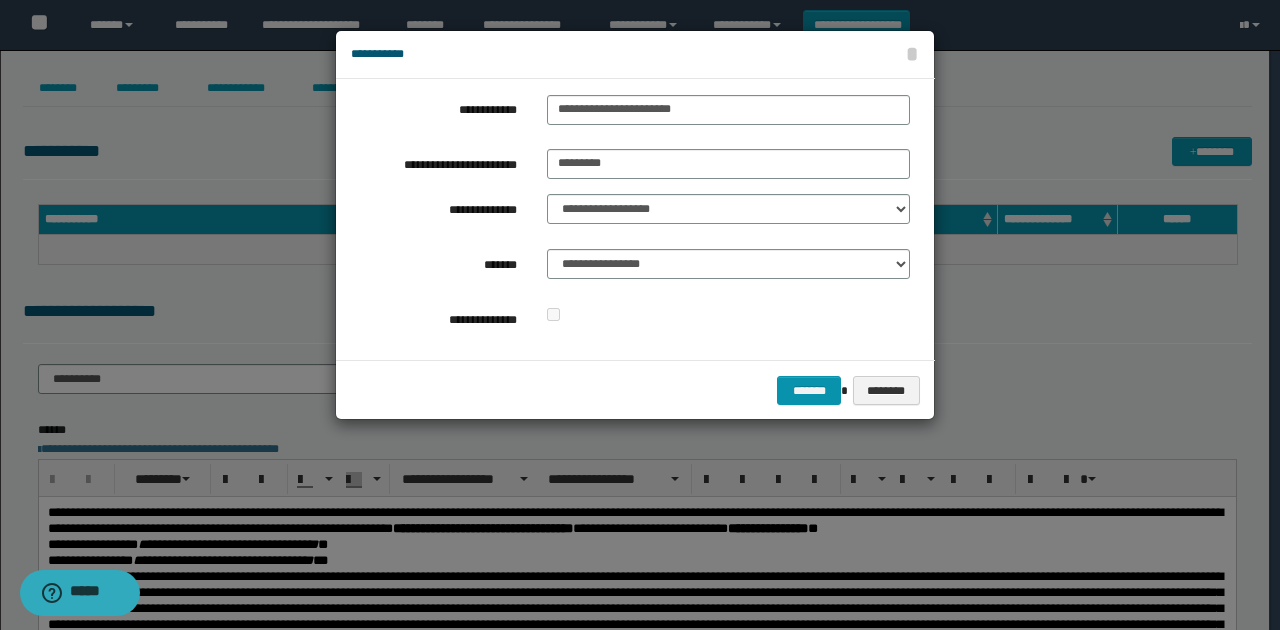 drag, startPoint x: 752, startPoint y: 318, endPoint x: 788, endPoint y: 393, distance: 83.19255 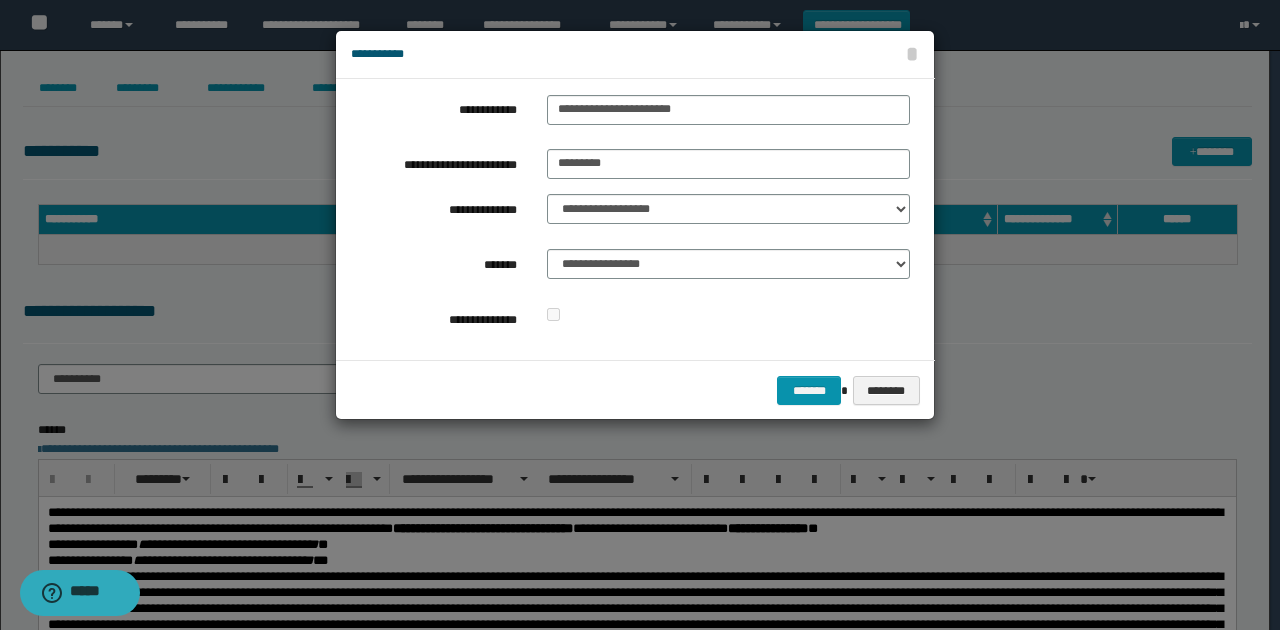 click at bounding box center [728, 315] 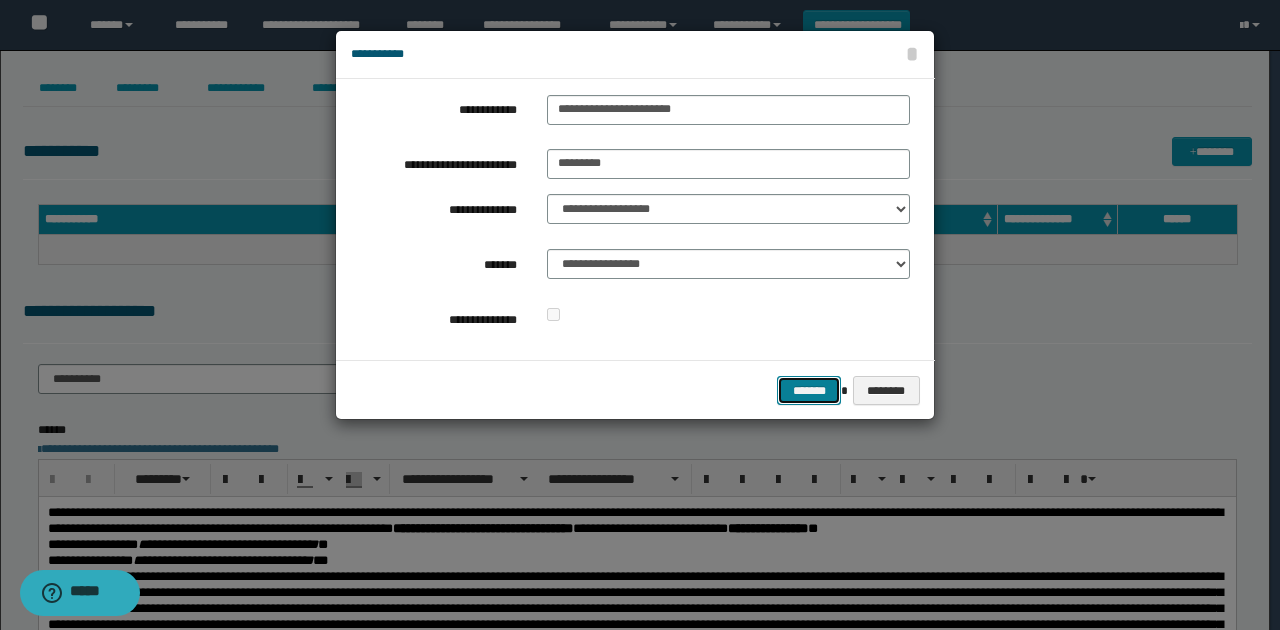 click on "*******" at bounding box center (809, 390) 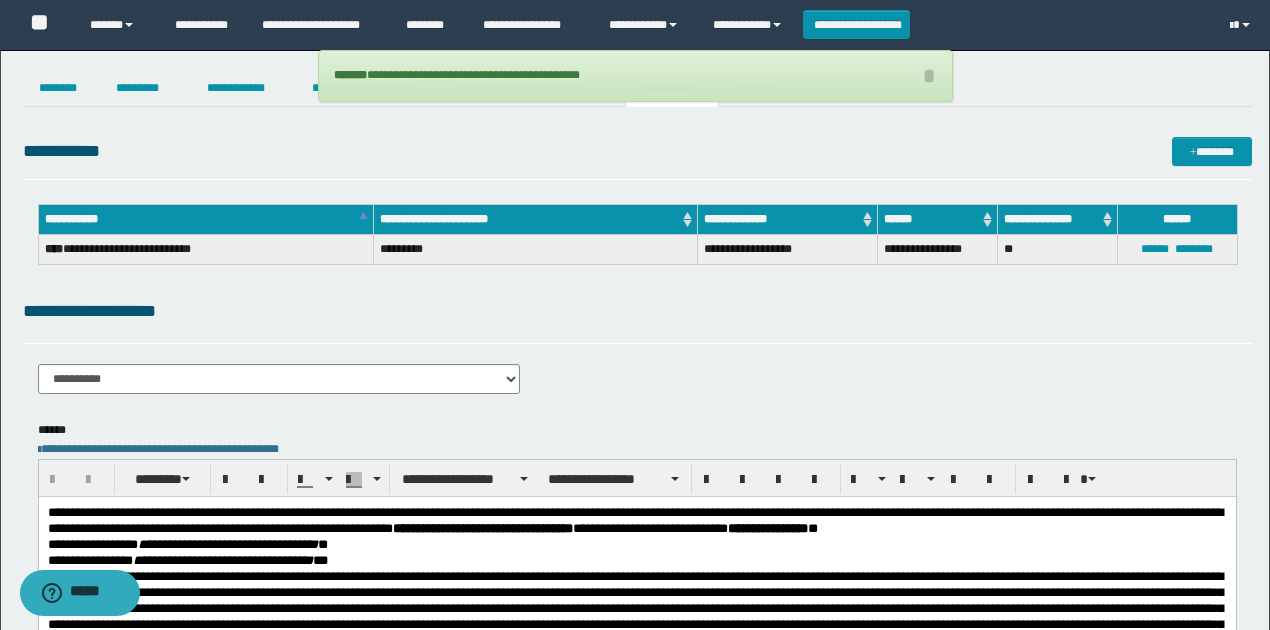 click on "**********" at bounding box center [635, 488] 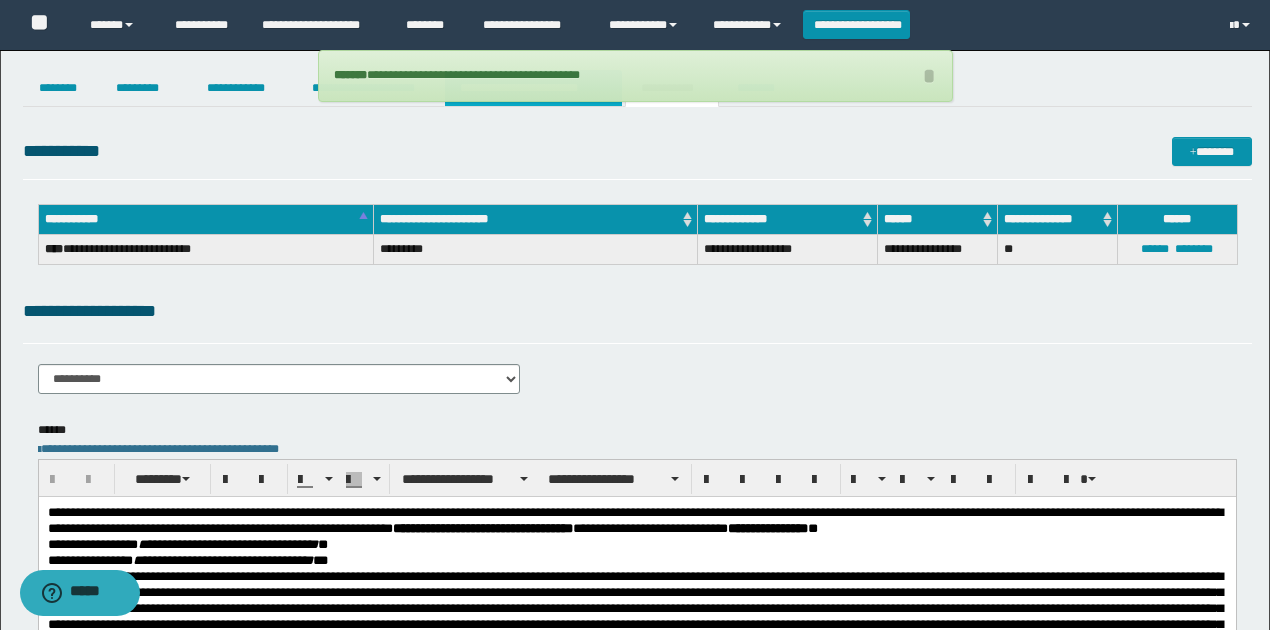 click on "**********" at bounding box center (533, 88) 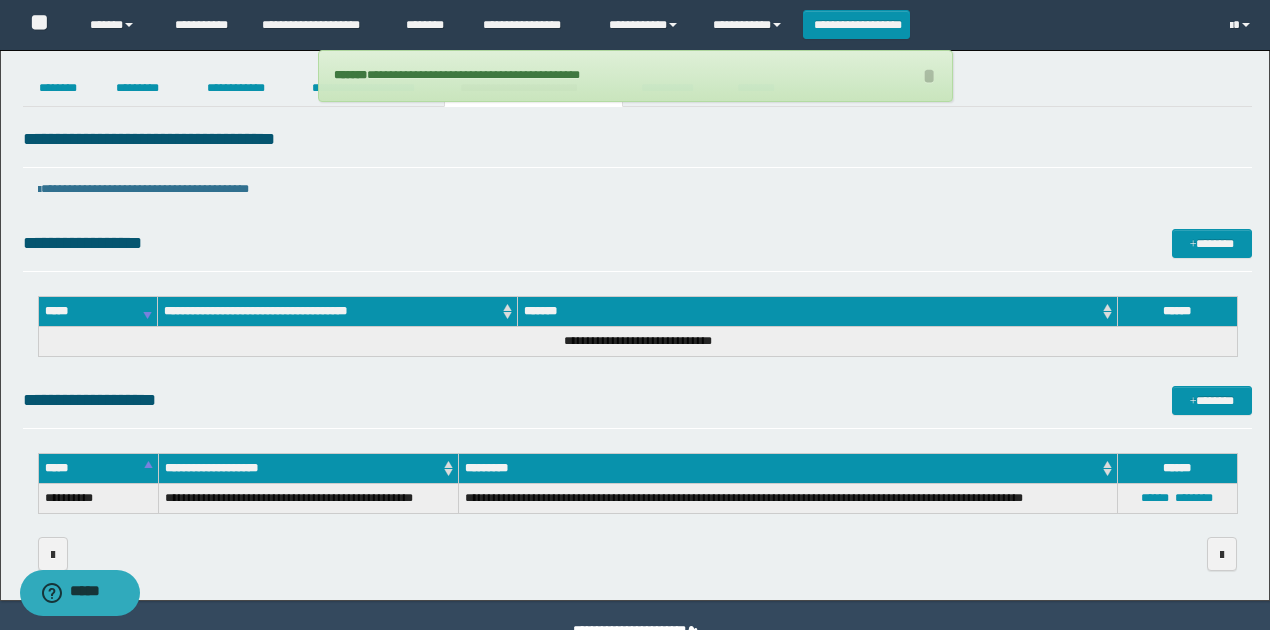 click on "**********" at bounding box center [637, 243] 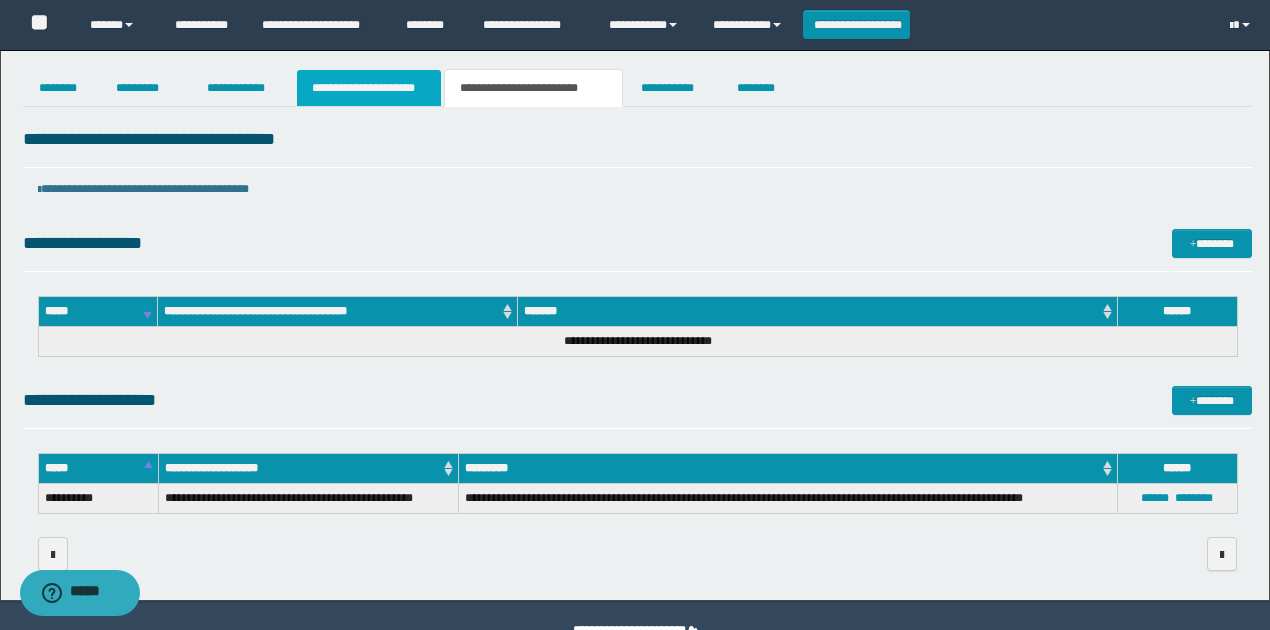 click on "**********" at bounding box center (369, 88) 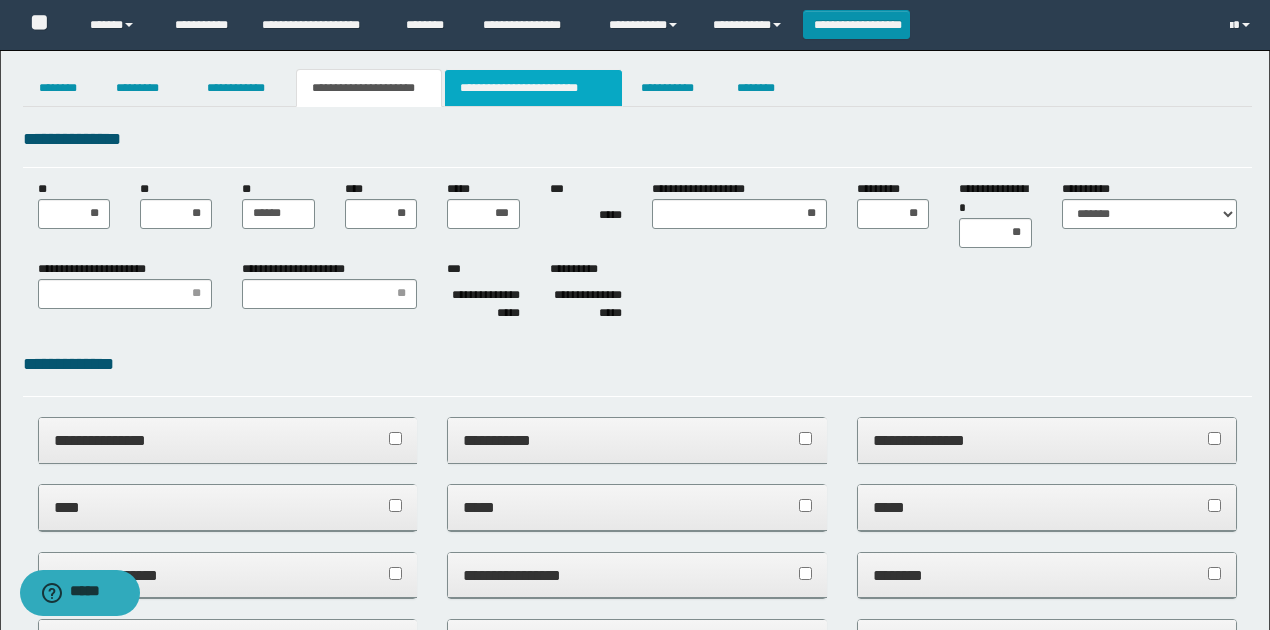 click on "**********" at bounding box center (533, 88) 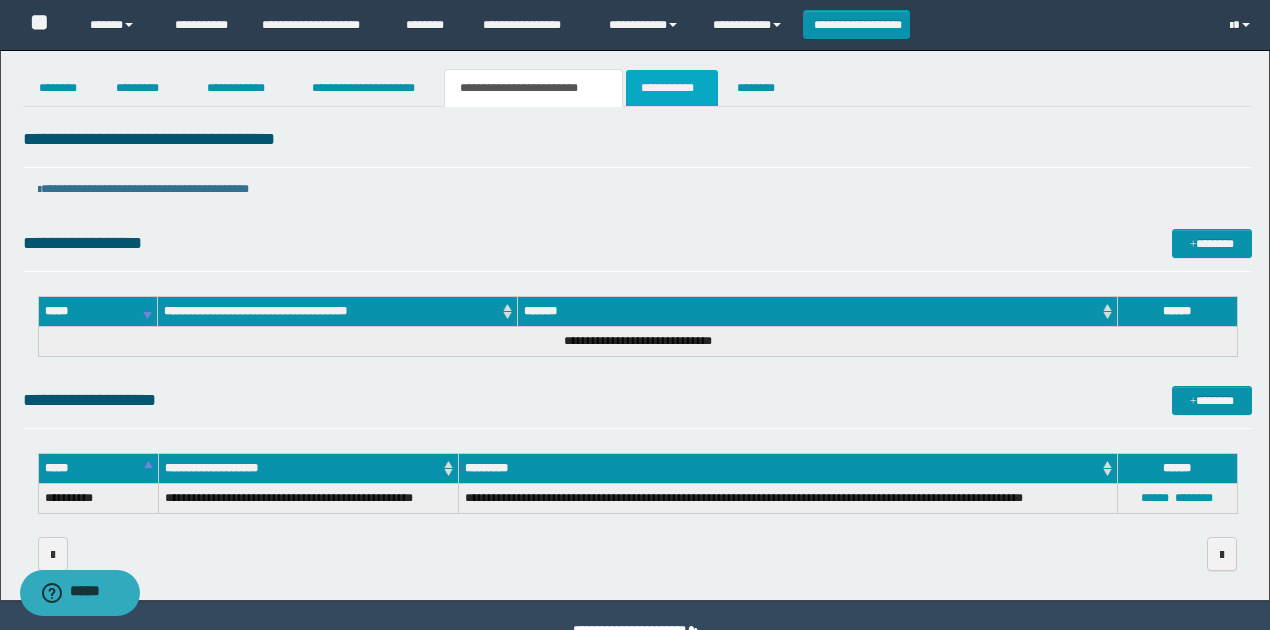 click on "**********" at bounding box center [672, 88] 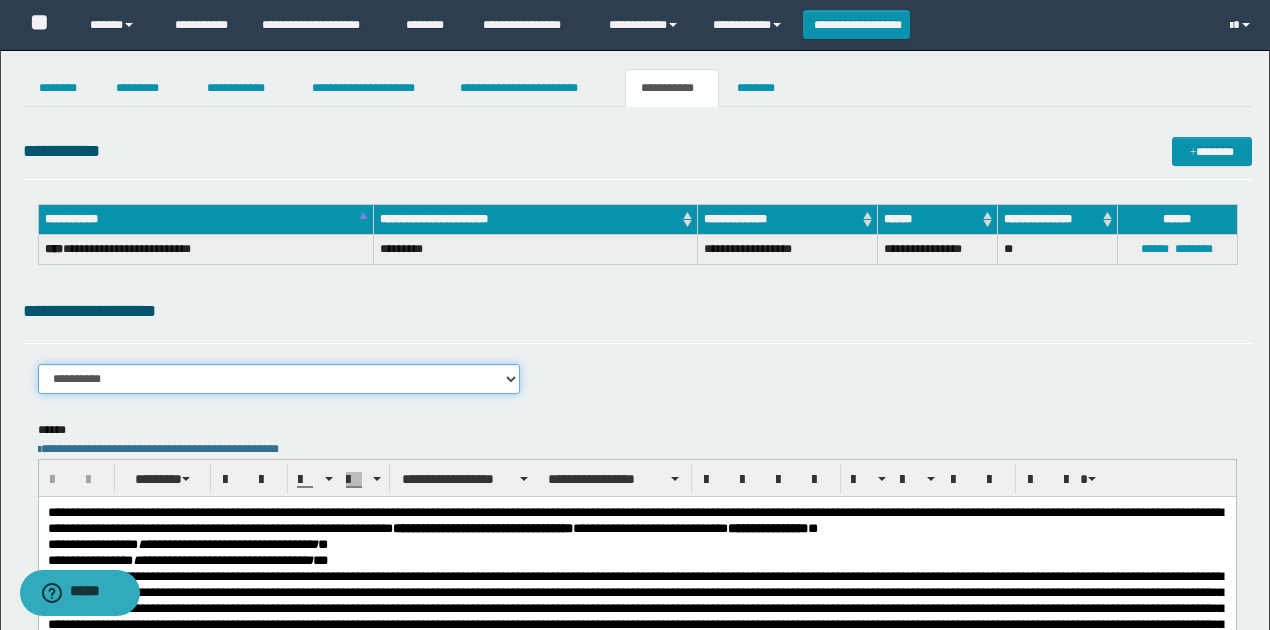 click on "**********" at bounding box center [279, 379] 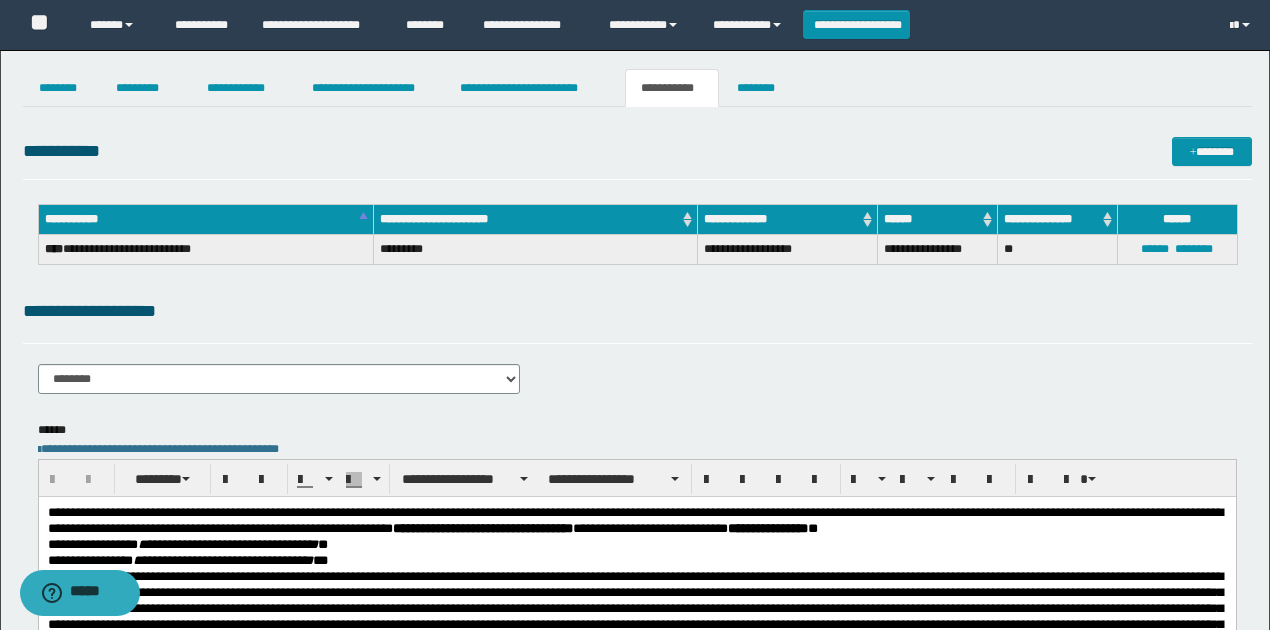 click on "**********" at bounding box center [637, 386] 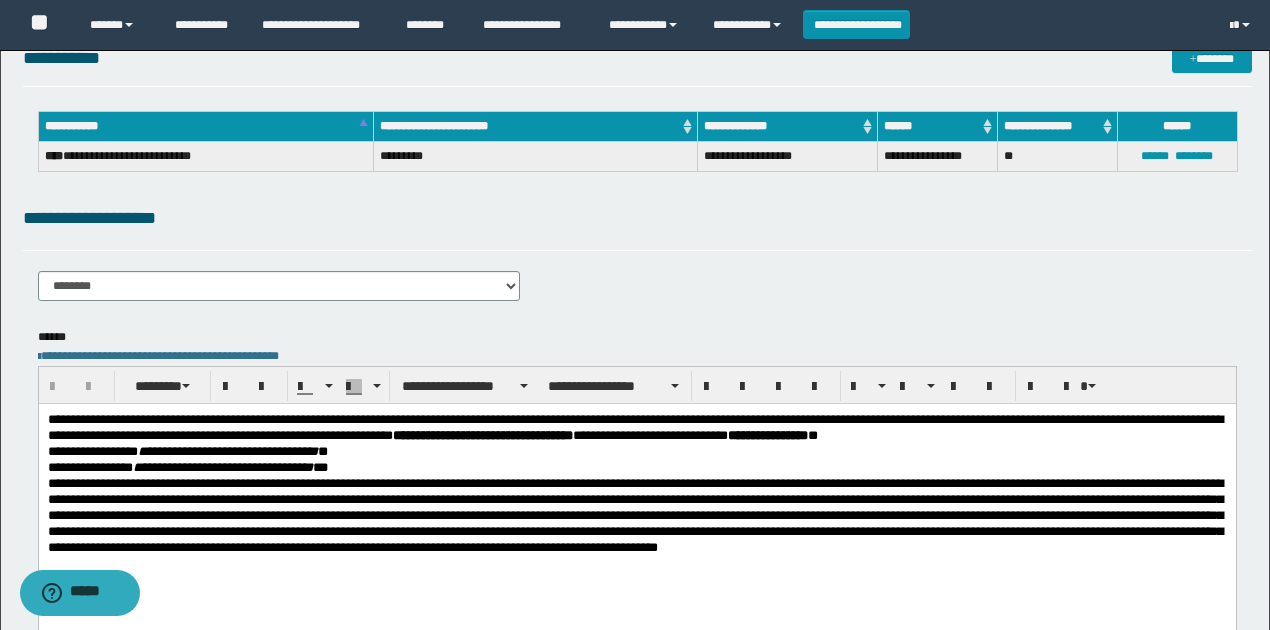 scroll, scrollTop: 200, scrollLeft: 0, axis: vertical 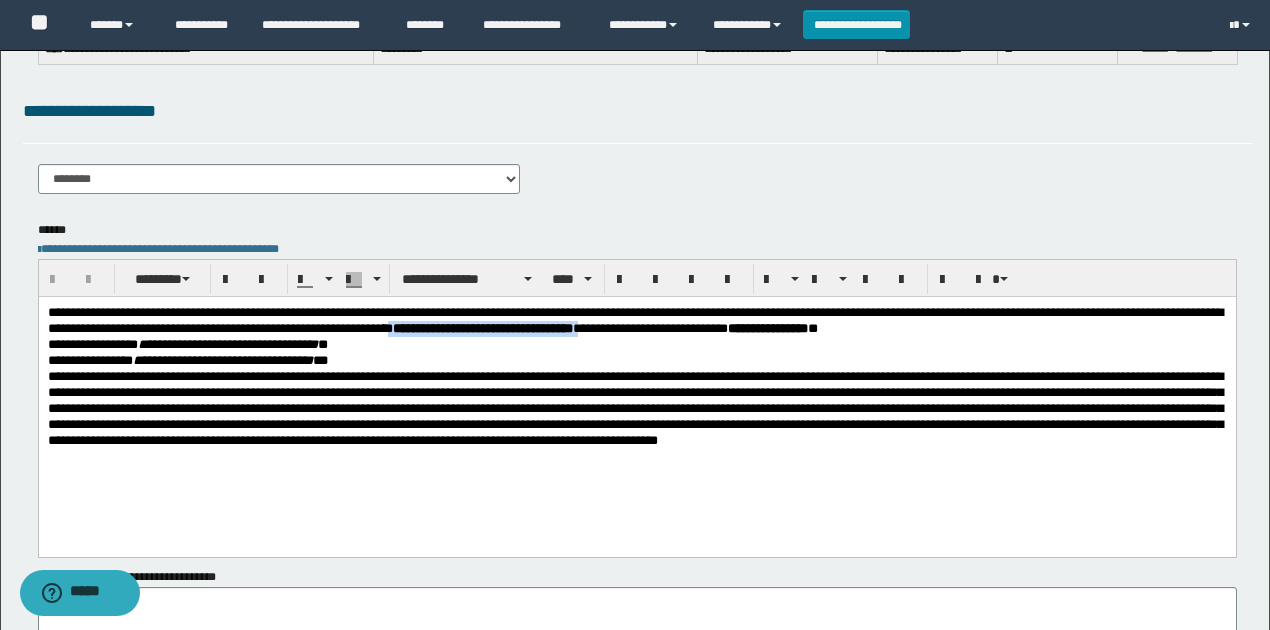 drag, startPoint x: 540, startPoint y: 327, endPoint x: 756, endPoint y: 329, distance: 216.00926 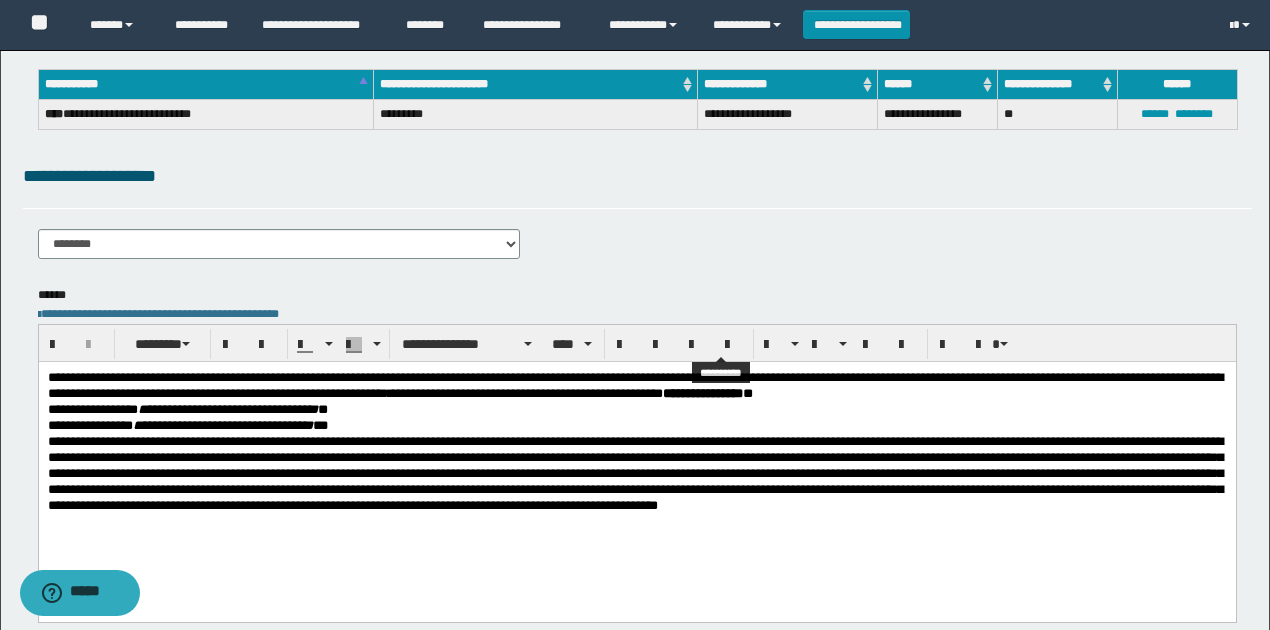 scroll, scrollTop: 133, scrollLeft: 0, axis: vertical 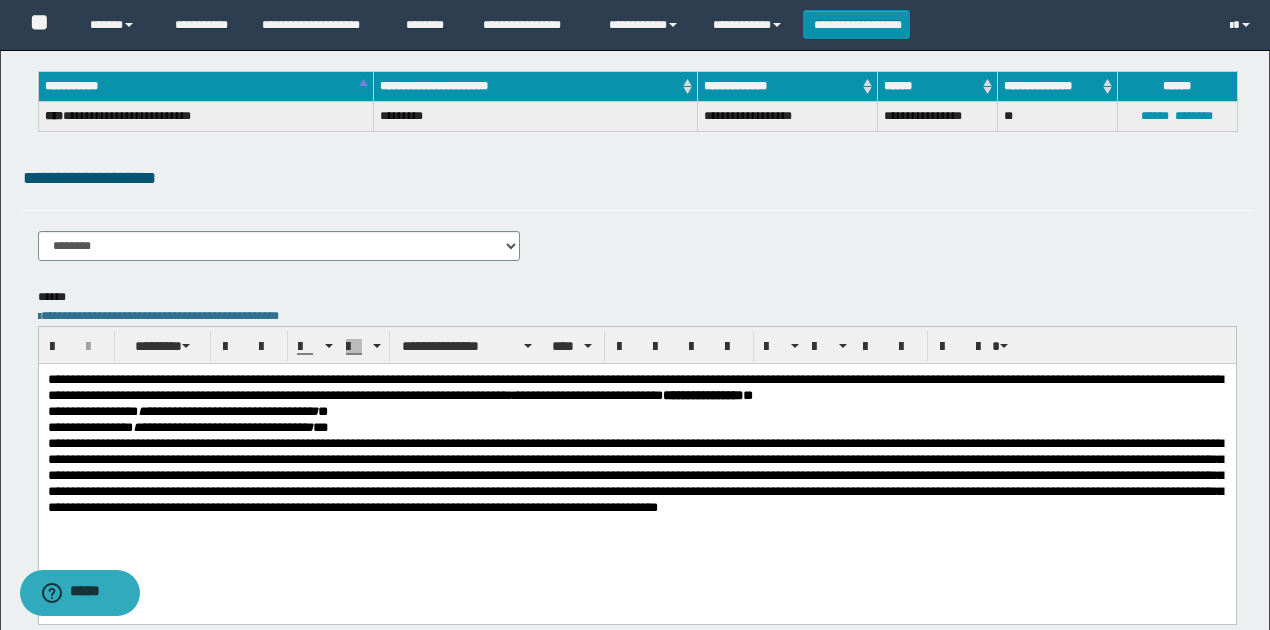 click on "**********" at bounding box center [637, 375] 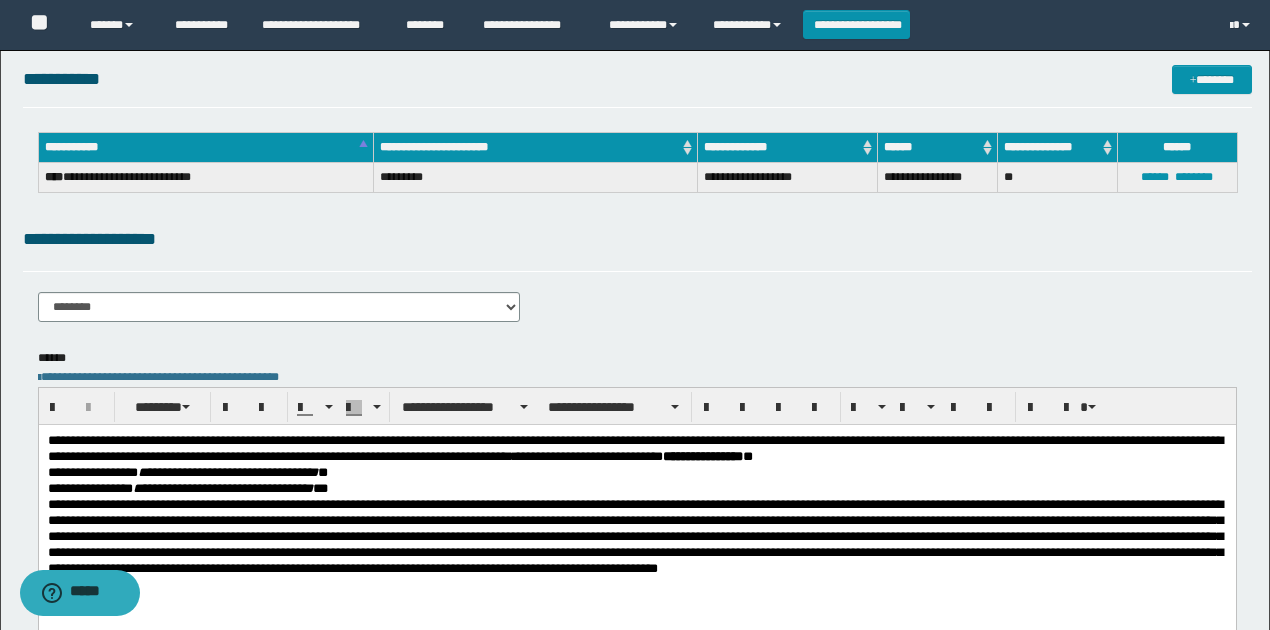 scroll, scrollTop: 0, scrollLeft: 0, axis: both 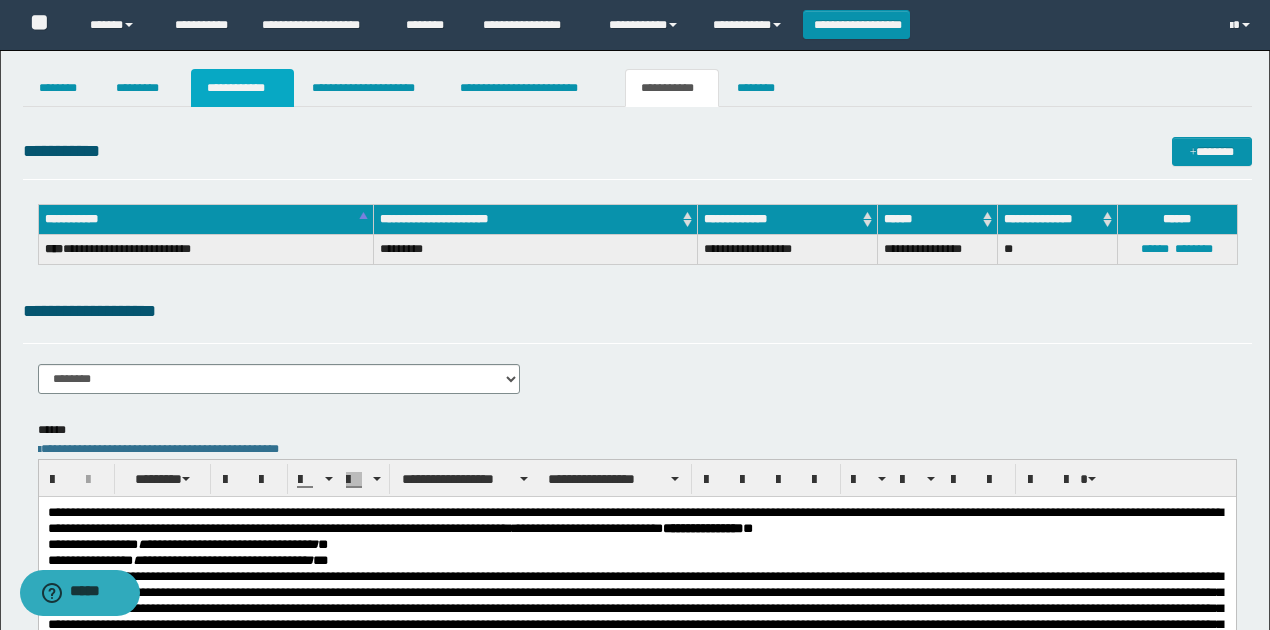 drag, startPoint x: 239, startPoint y: 80, endPoint x: 360, endPoint y: 149, distance: 139.29106 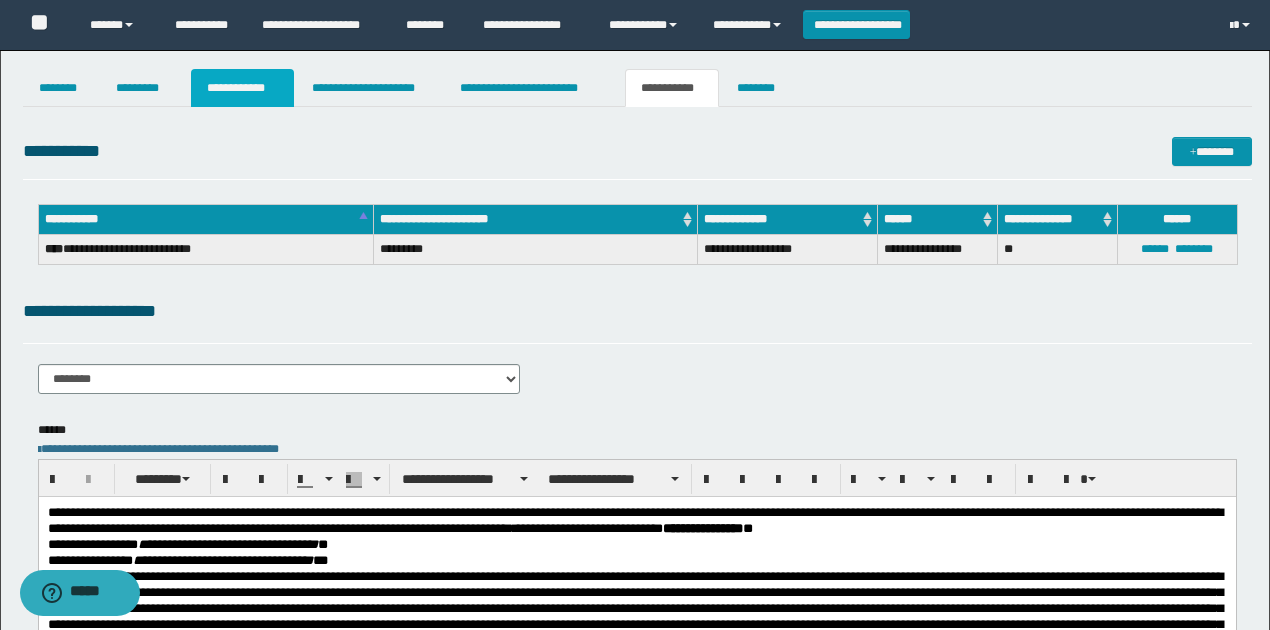 click on "**********" at bounding box center [243, 88] 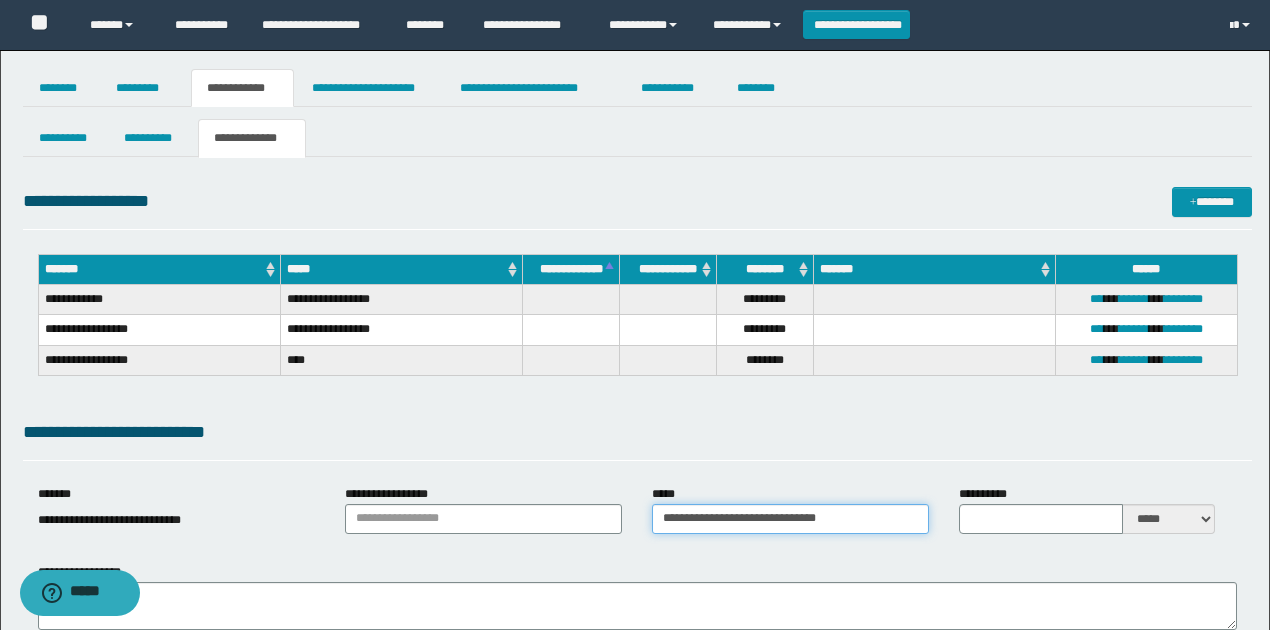 drag, startPoint x: 855, startPoint y: 514, endPoint x: 820, endPoint y: 514, distance: 35 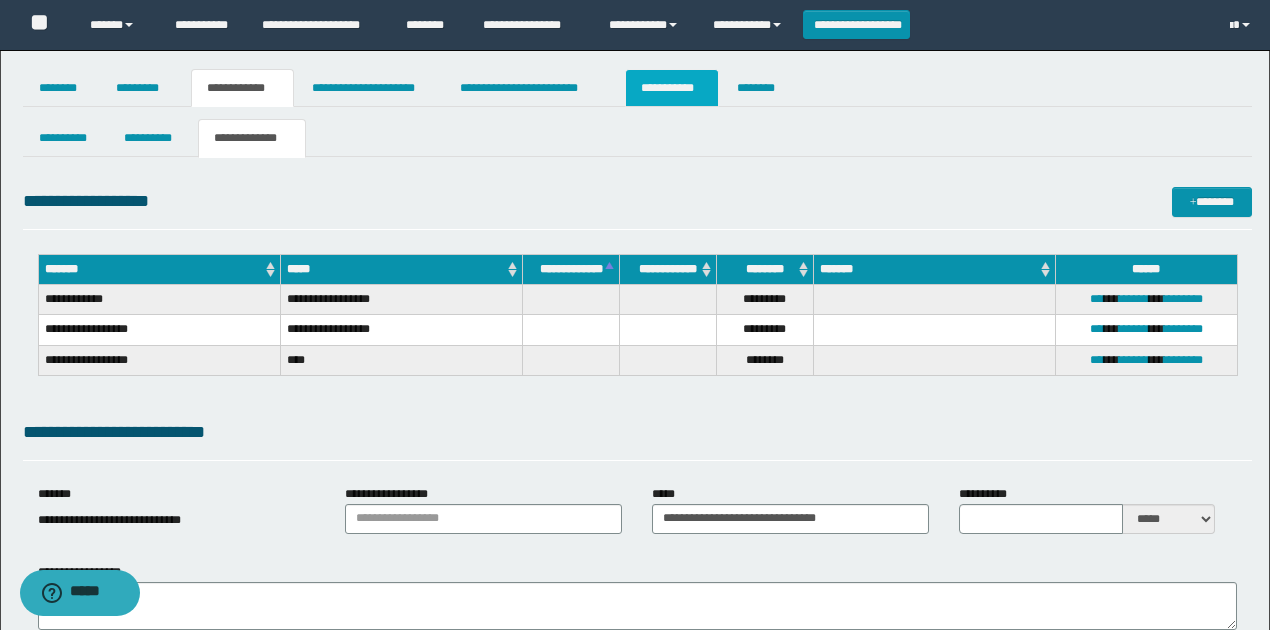 click on "**********" at bounding box center (672, 88) 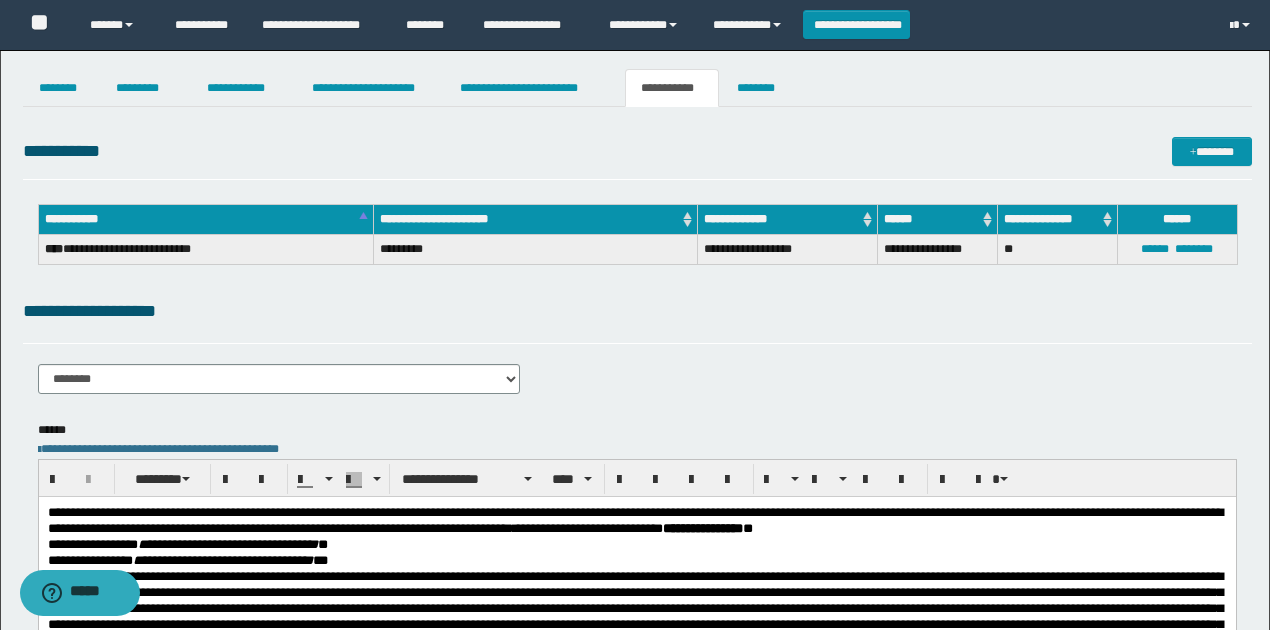 click on "**********" at bounding box center [636, 544] 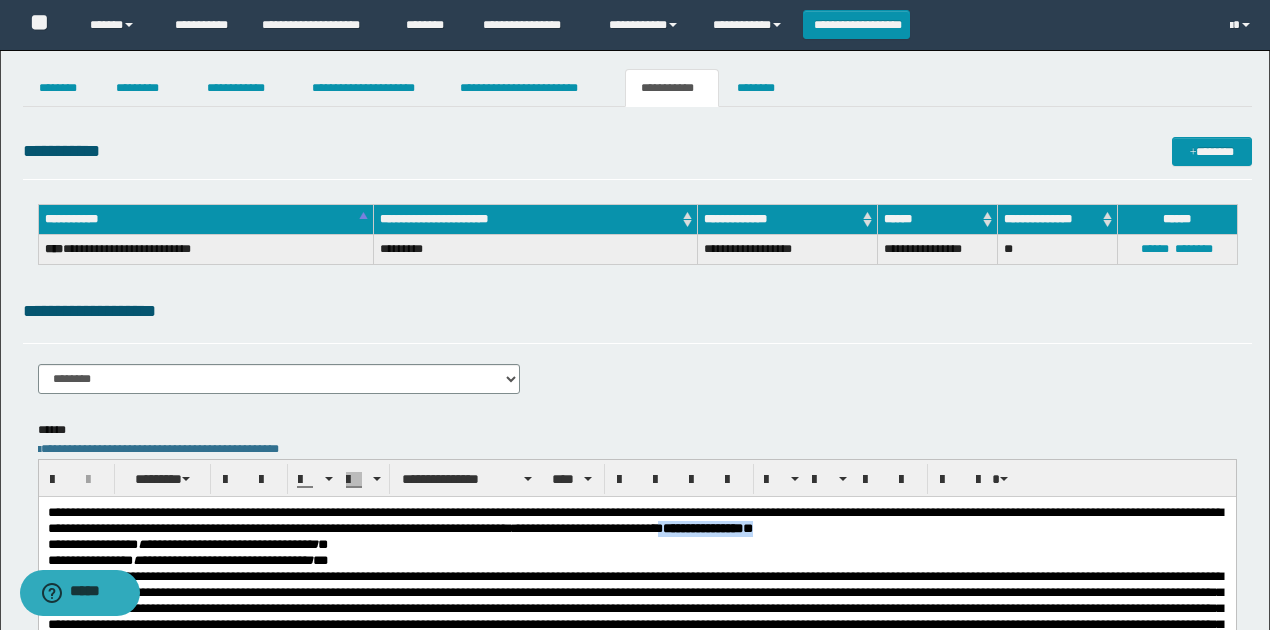 drag, startPoint x: 953, startPoint y: 530, endPoint x: 828, endPoint y: 524, distance: 125.14392 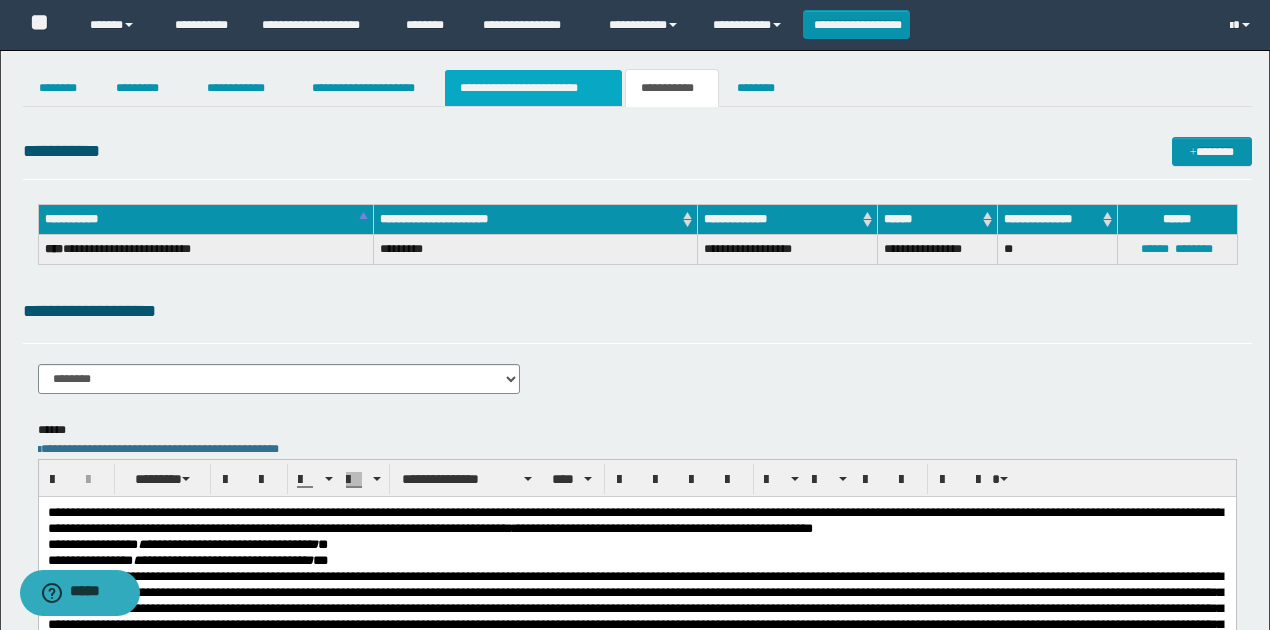 click on "**********" at bounding box center [533, 88] 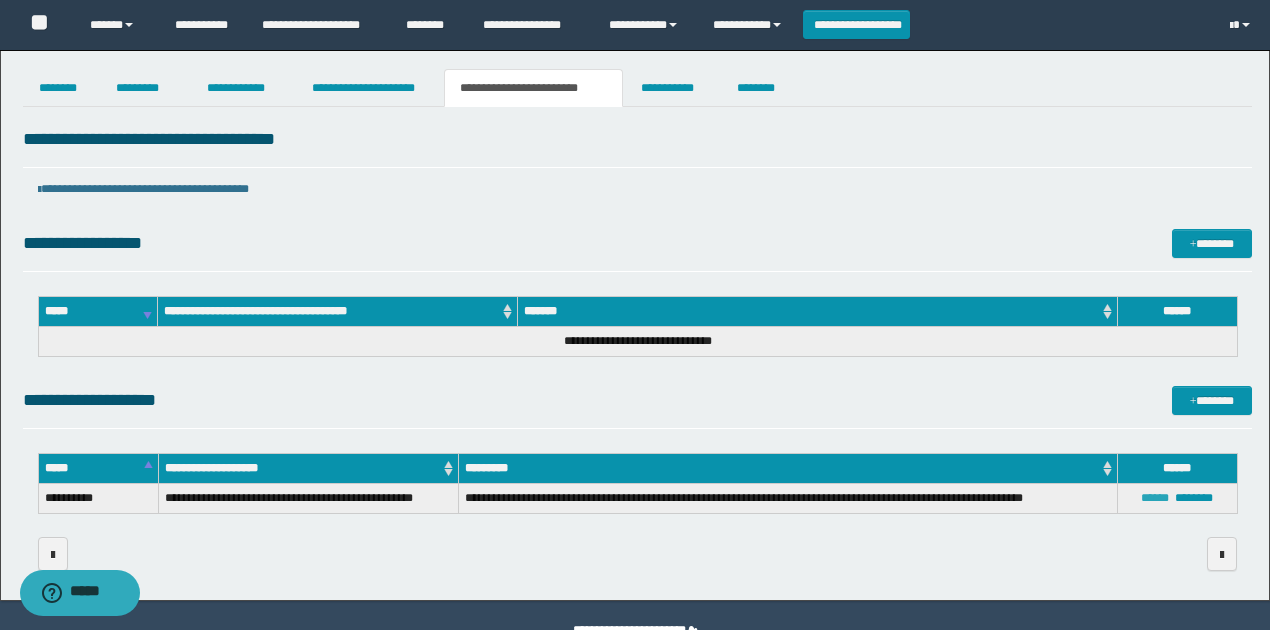 click on "******" at bounding box center [1155, 498] 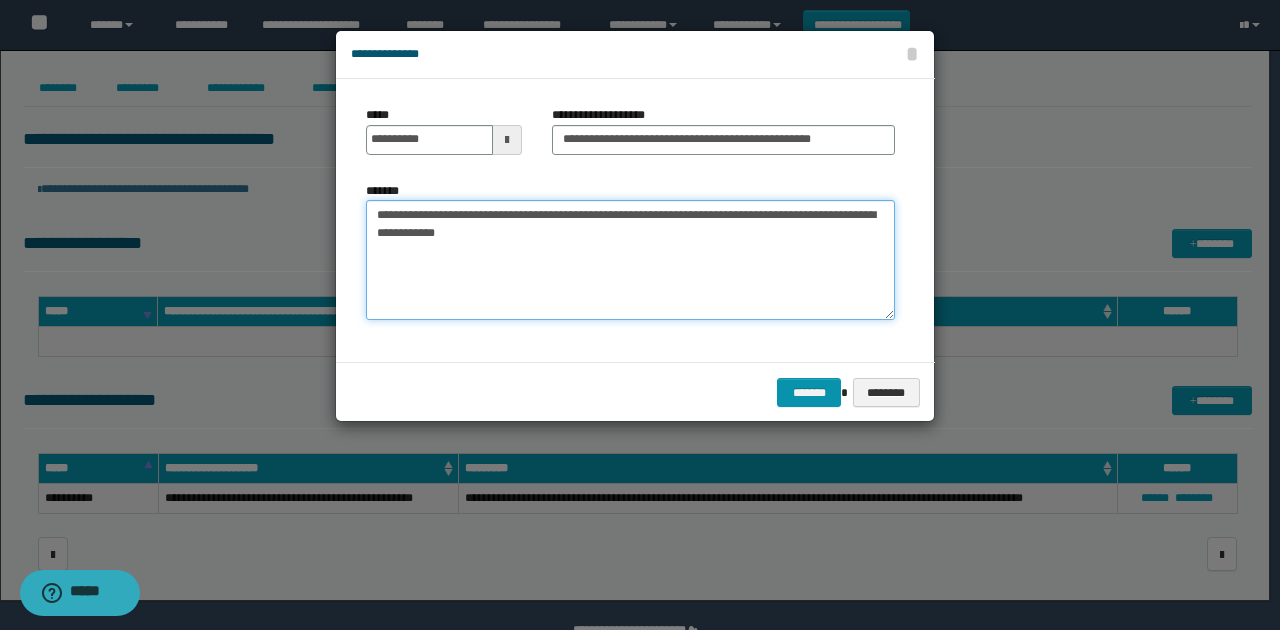 drag, startPoint x: 524, startPoint y: 233, endPoint x: 343, endPoint y: 202, distance: 183.63551 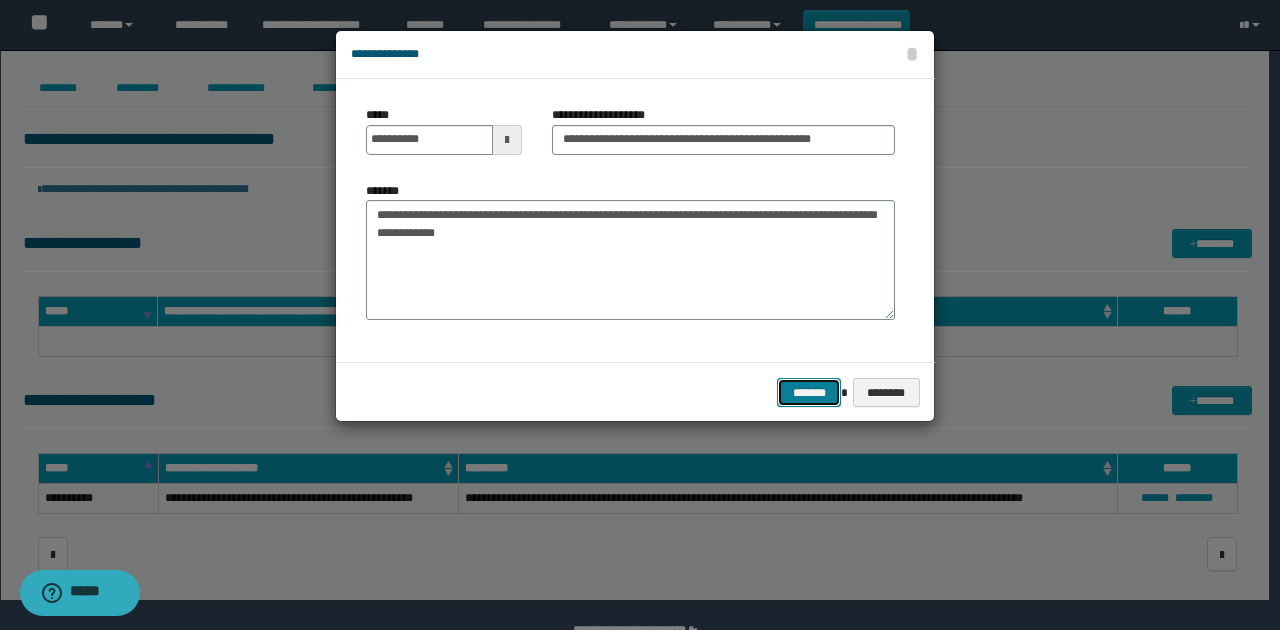 click on "*******" at bounding box center (809, 392) 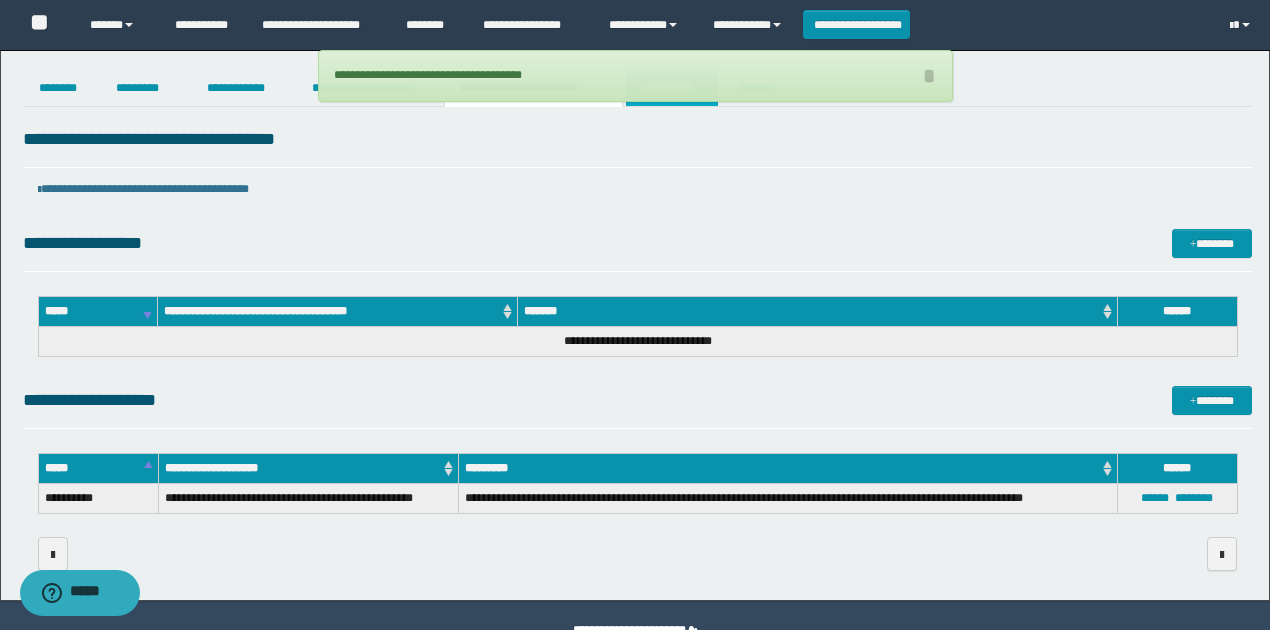 drag, startPoint x: 678, startPoint y: 103, endPoint x: 658, endPoint y: 136, distance: 38.587563 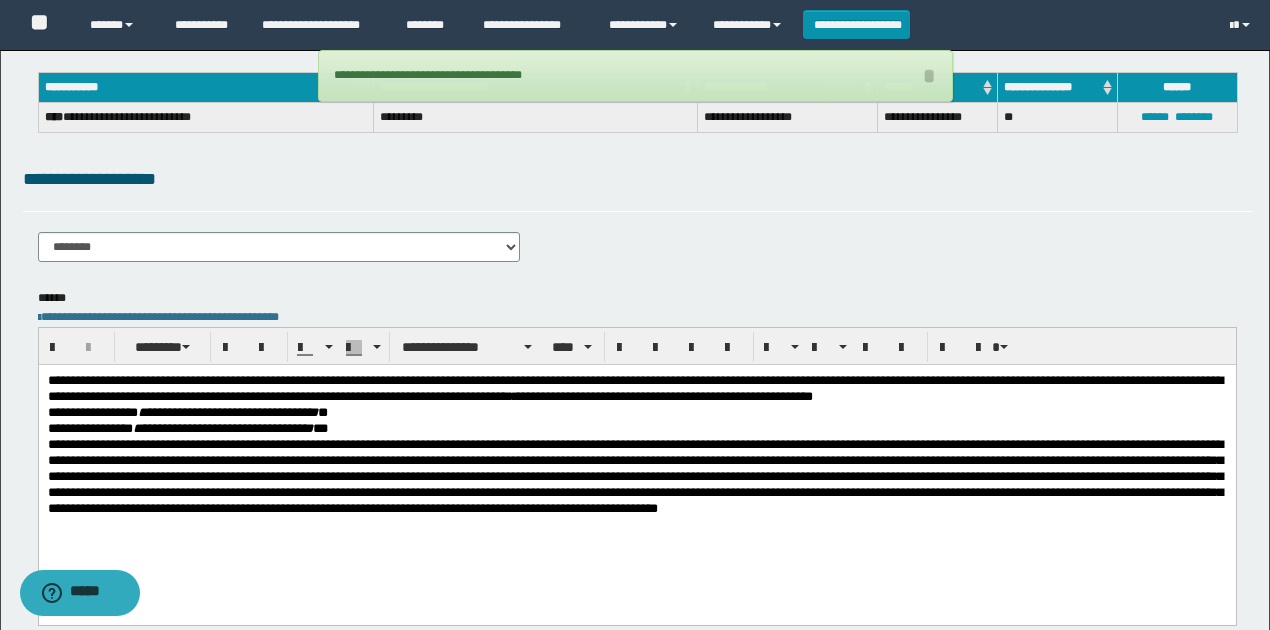 scroll, scrollTop: 200, scrollLeft: 0, axis: vertical 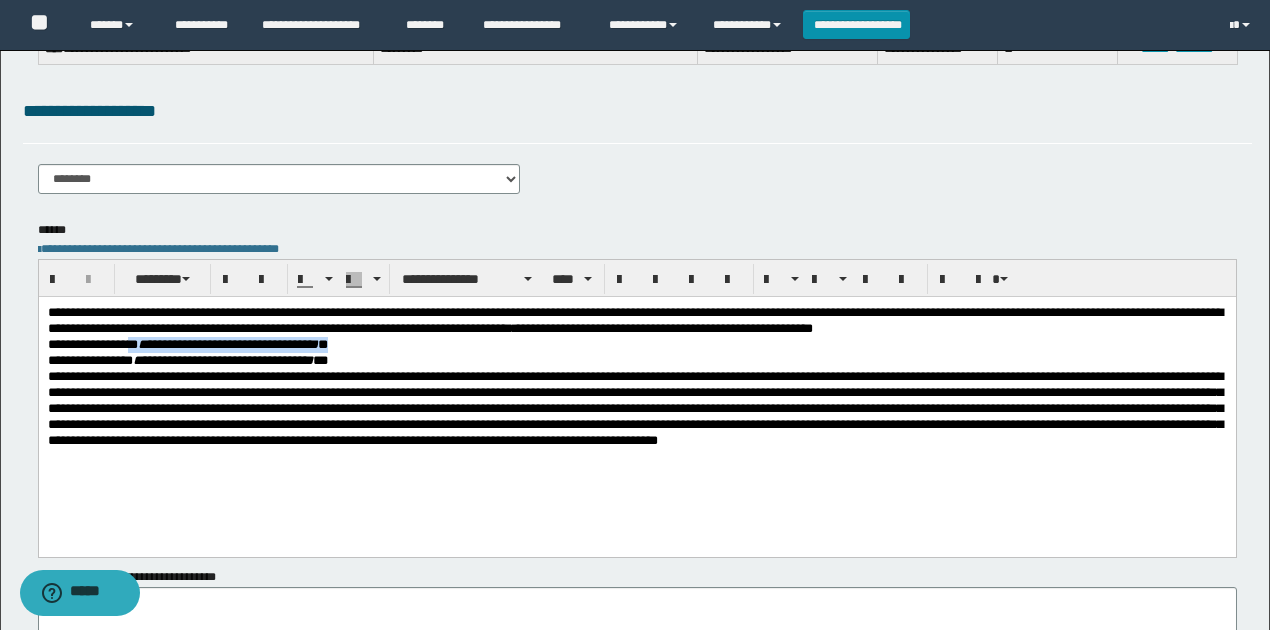 drag, startPoint x: 360, startPoint y: 340, endPoint x: 134, endPoint y: 337, distance: 226.01991 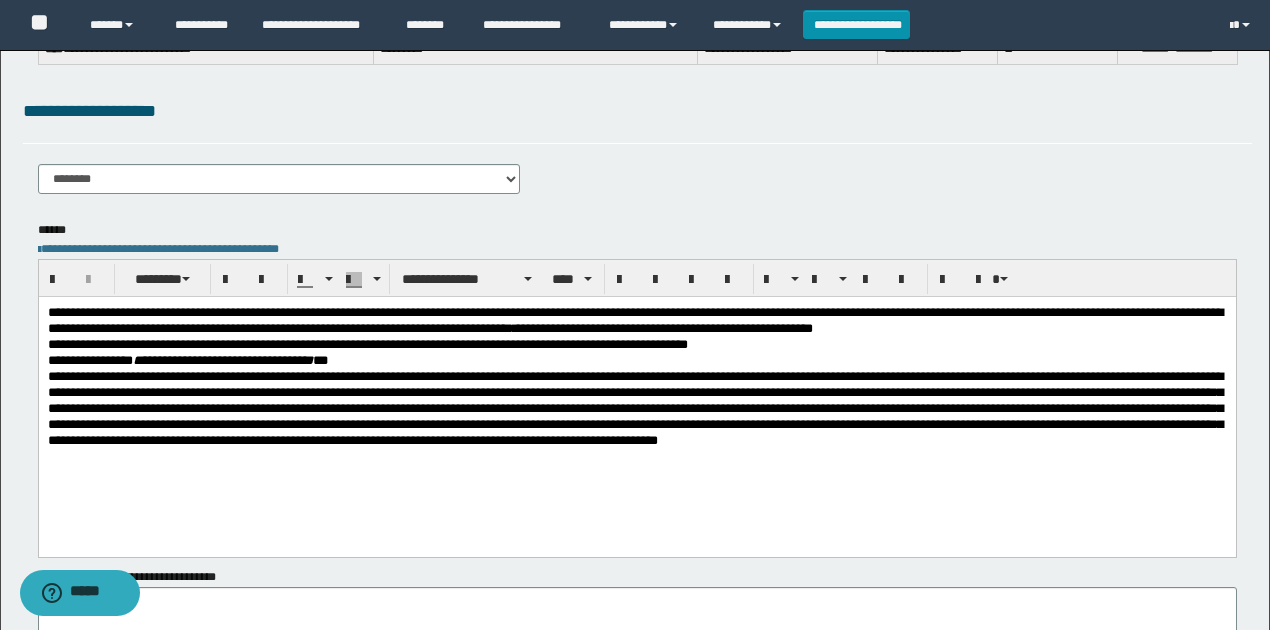 click on "**********" at bounding box center (367, 343) 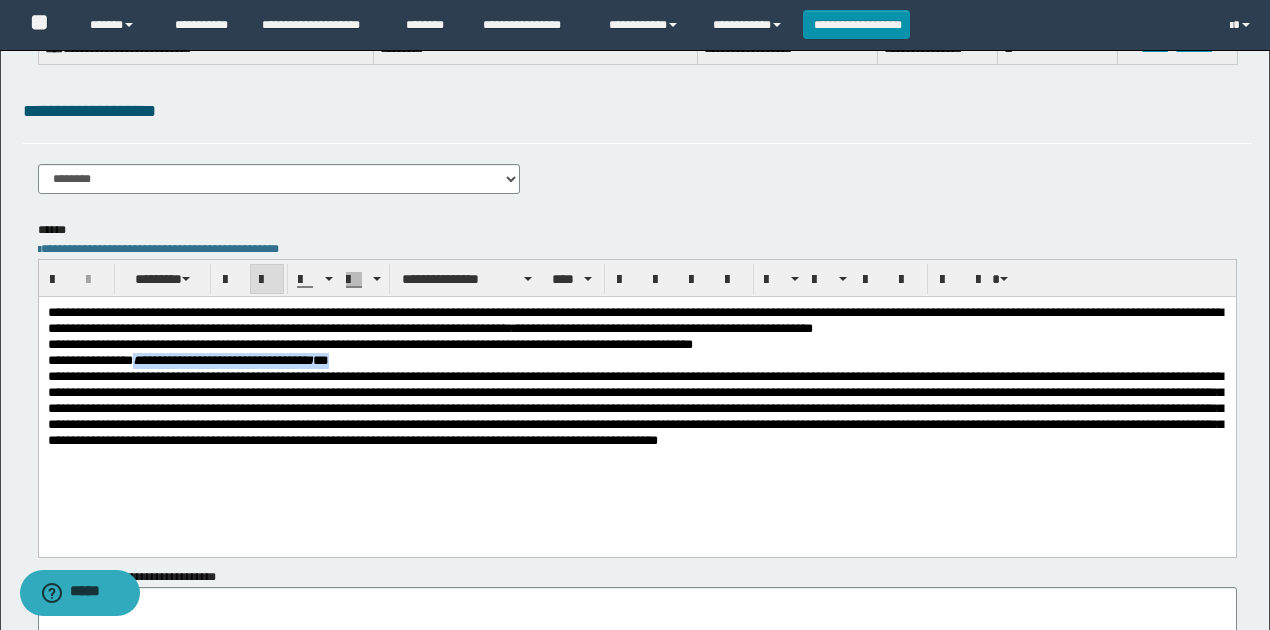 drag, startPoint x: 383, startPoint y: 358, endPoint x: 152, endPoint y: 356, distance: 231.00865 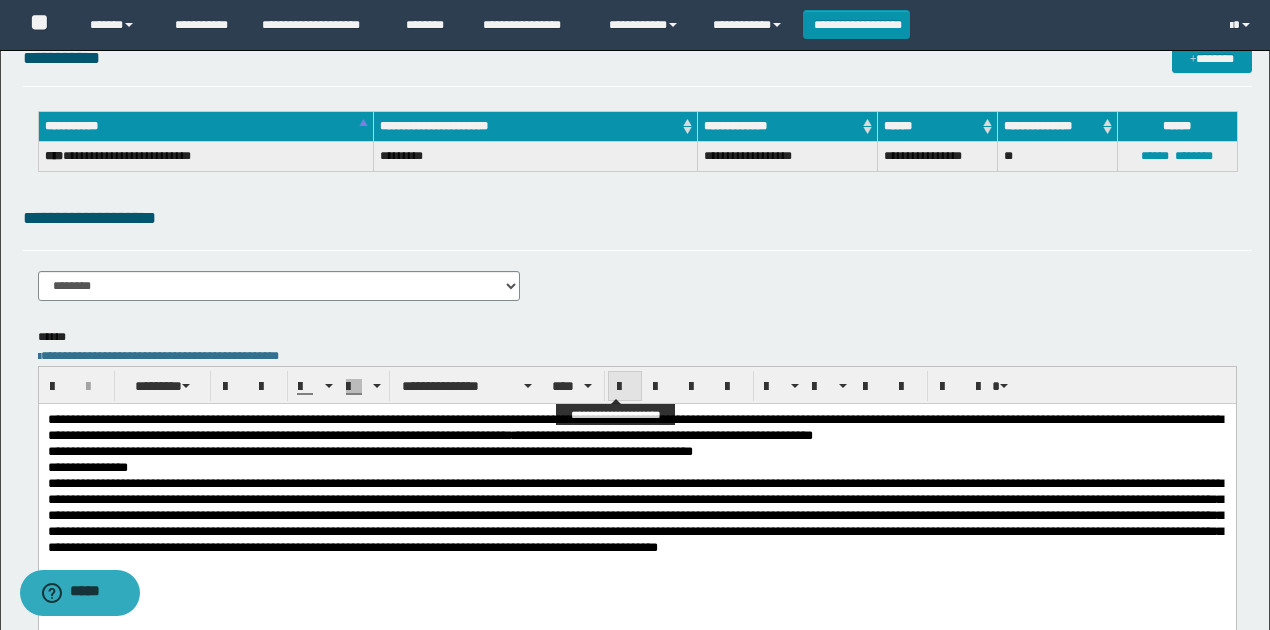 scroll, scrollTop: 0, scrollLeft: 0, axis: both 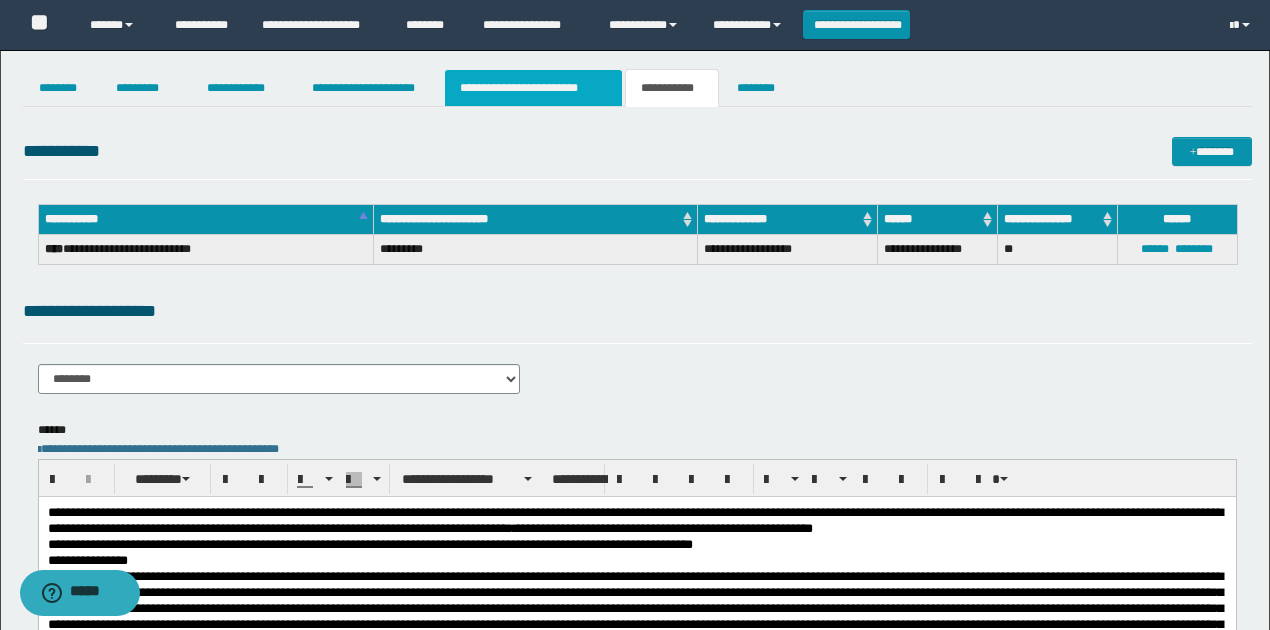 click on "**********" at bounding box center (533, 88) 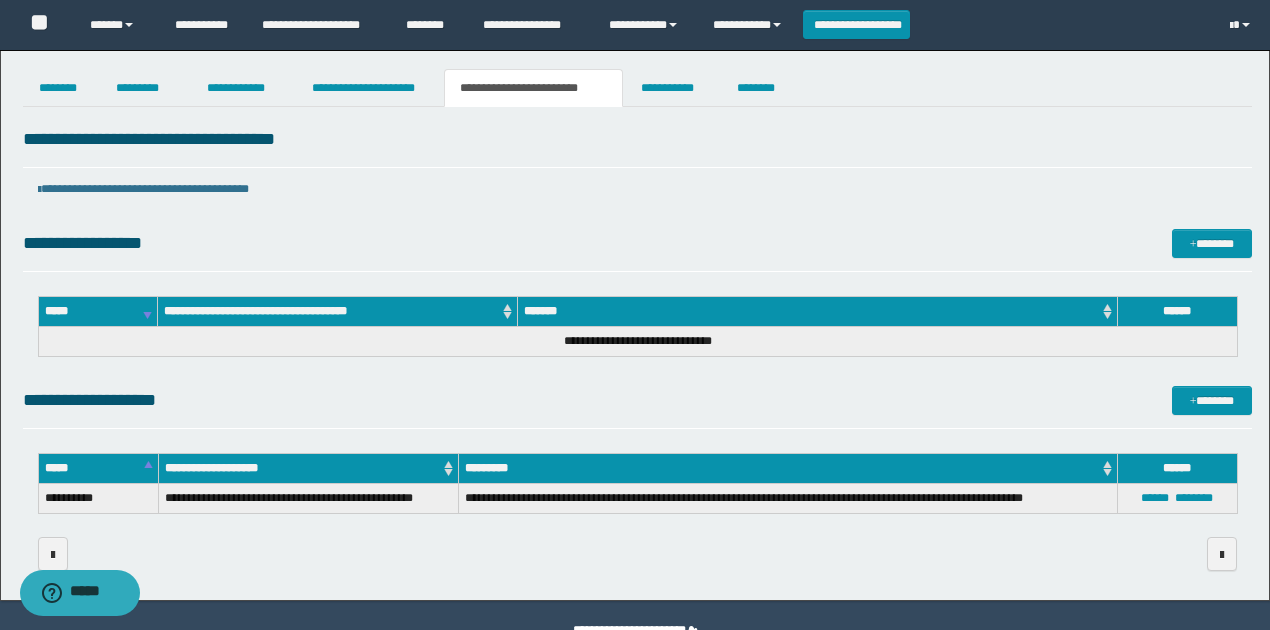 drag, startPoint x: 553, startPoint y: 236, endPoint x: 454, endPoint y: 172, distance: 117.88554 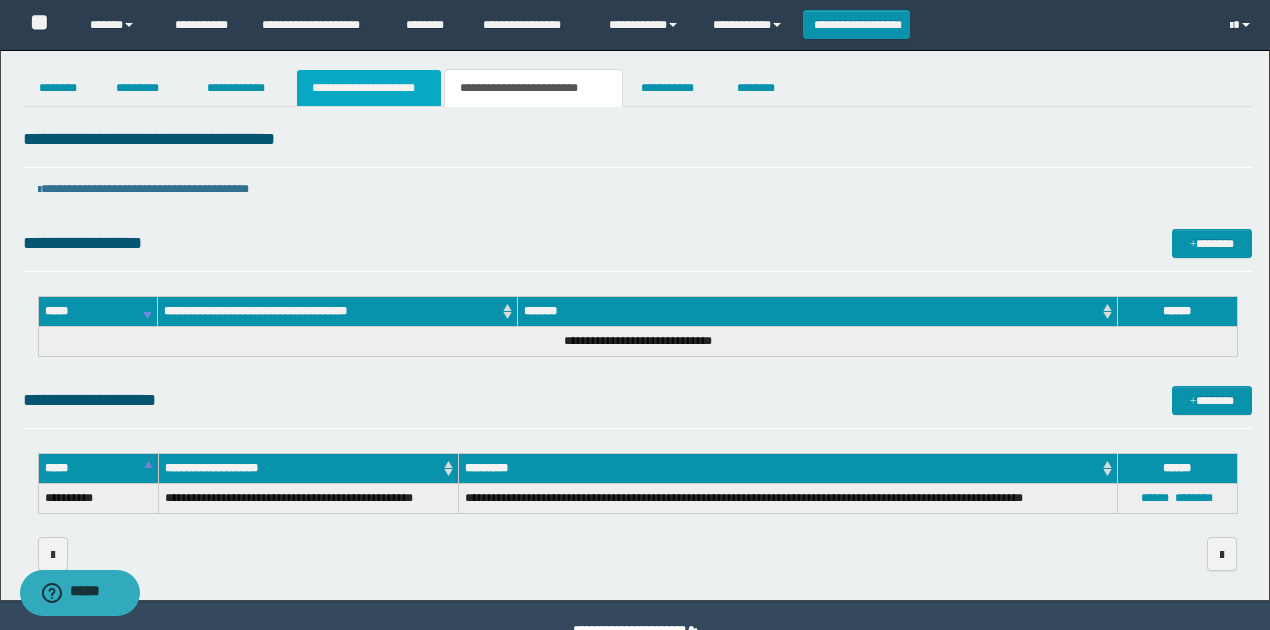 click on "**********" at bounding box center (369, 88) 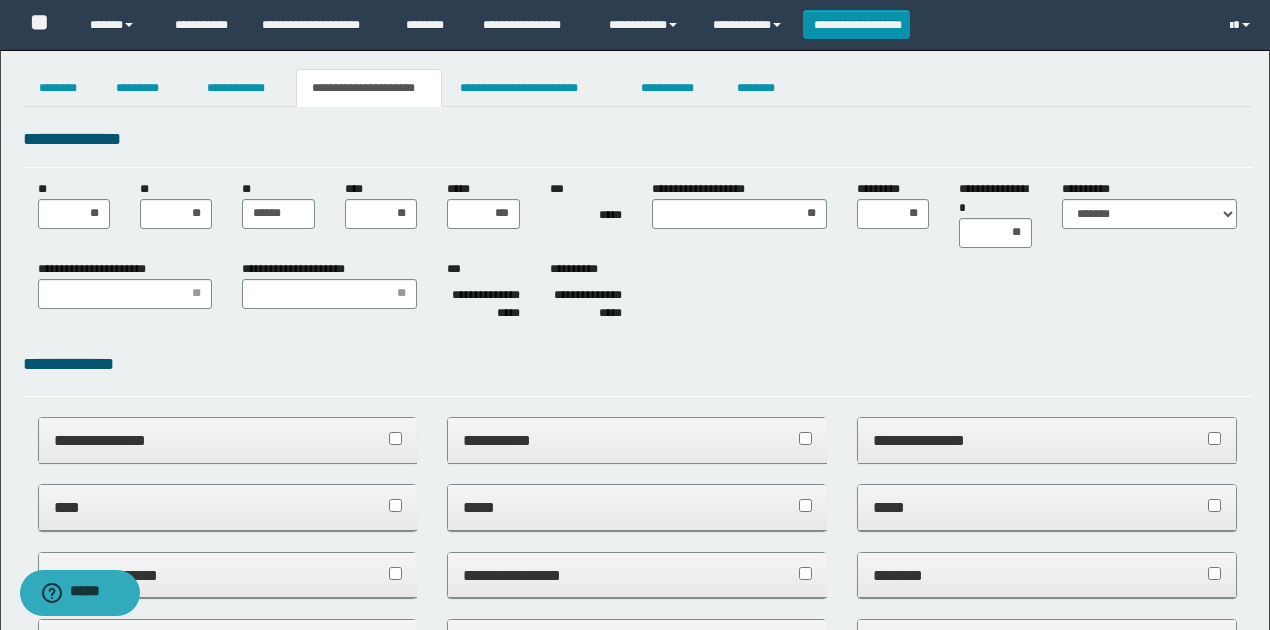 click on "**********" at bounding box center (637, 139) 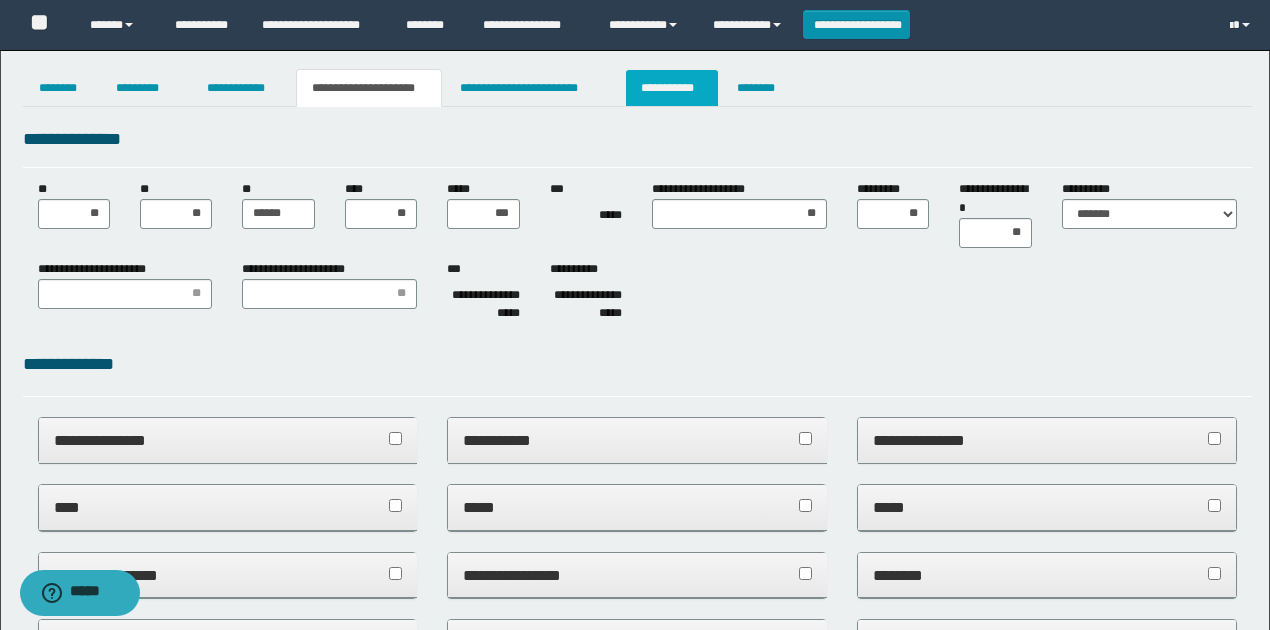 click on "**********" at bounding box center (672, 88) 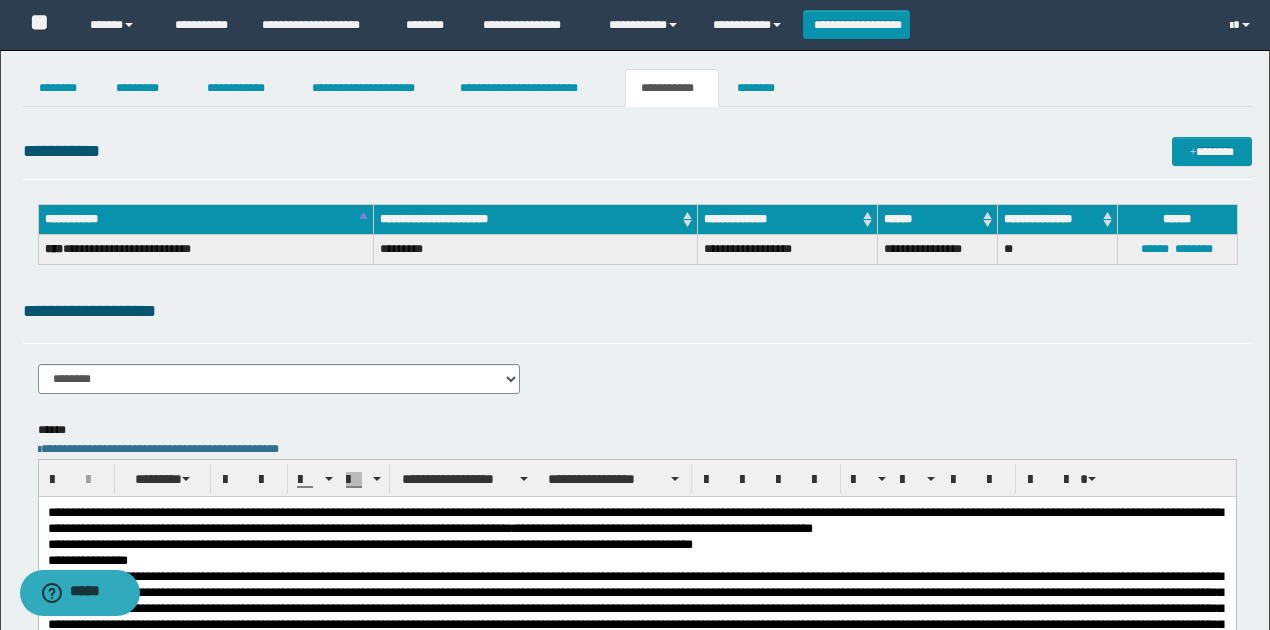 click on "**********" at bounding box center [637, 311] 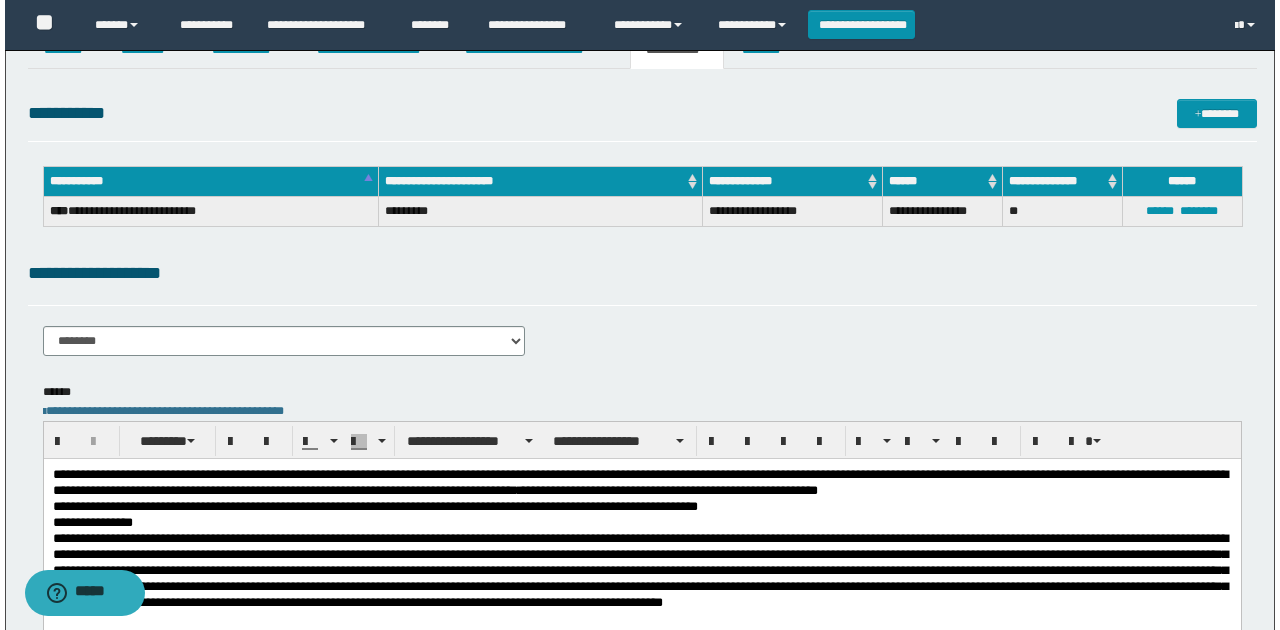 scroll, scrollTop: 0, scrollLeft: 0, axis: both 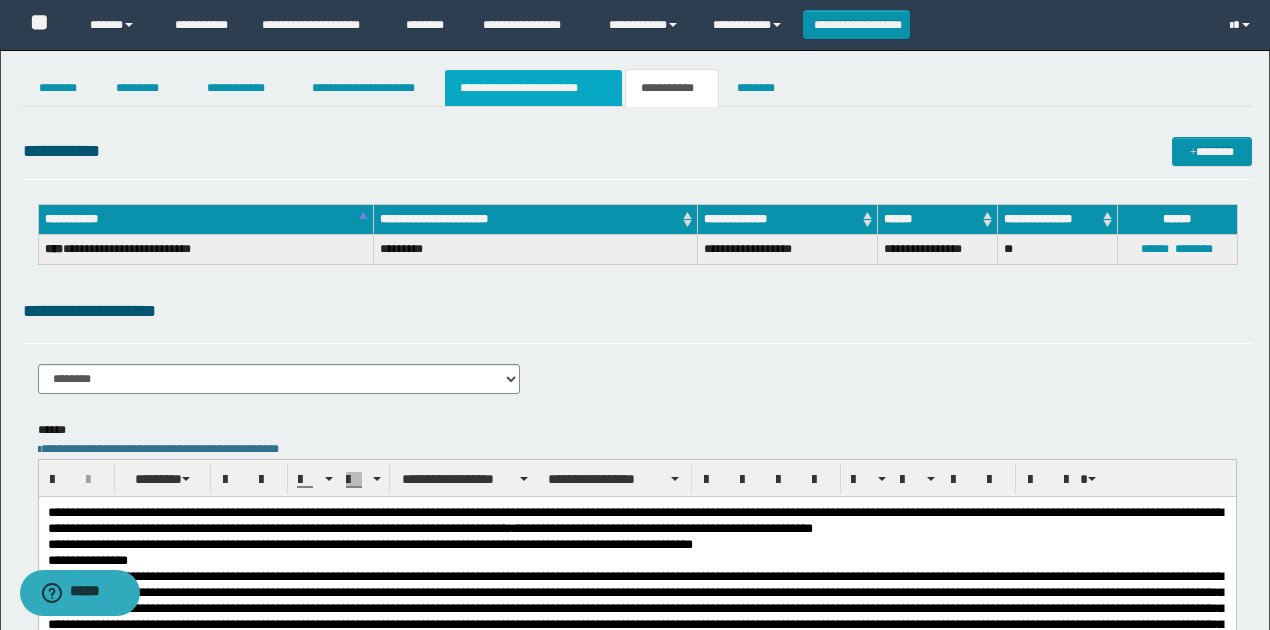 click on "**********" at bounding box center [635, 488] 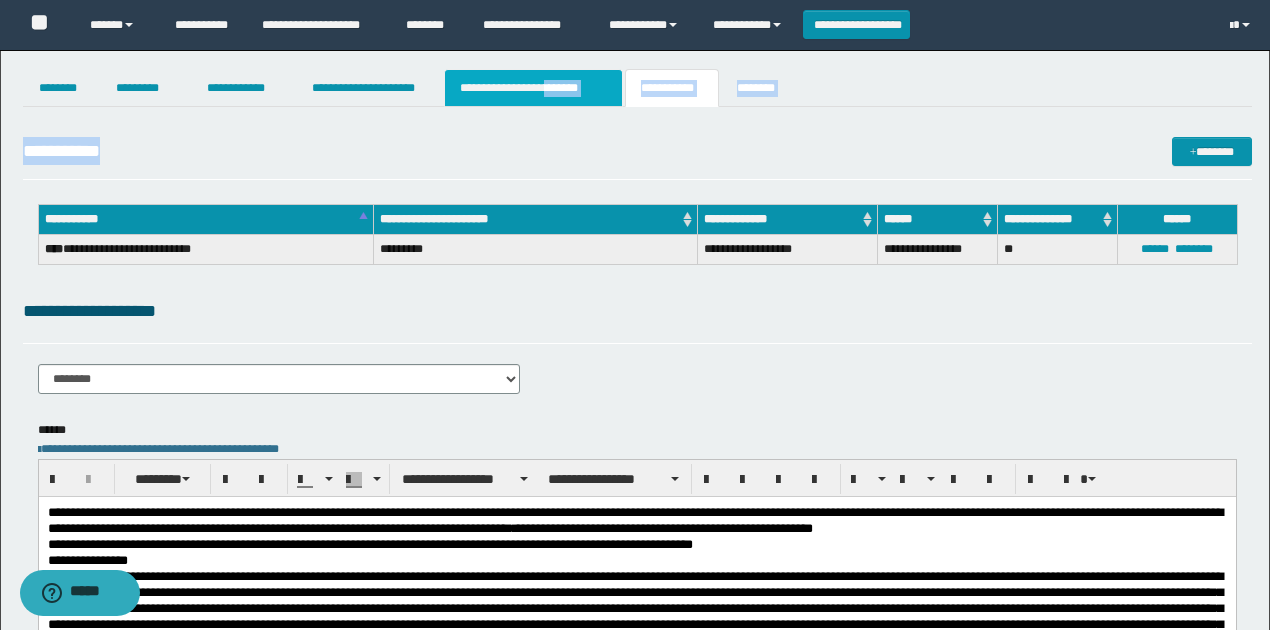 click on "**********" at bounding box center (533, 88) 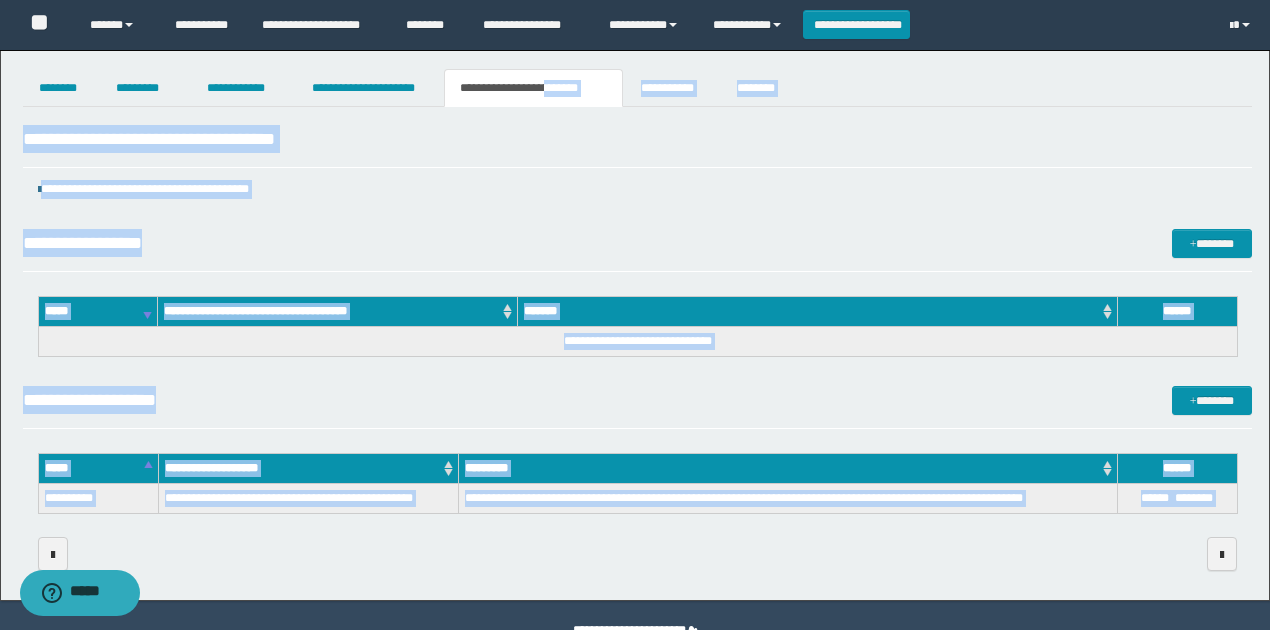 click on "**********" at bounding box center [637, 146] 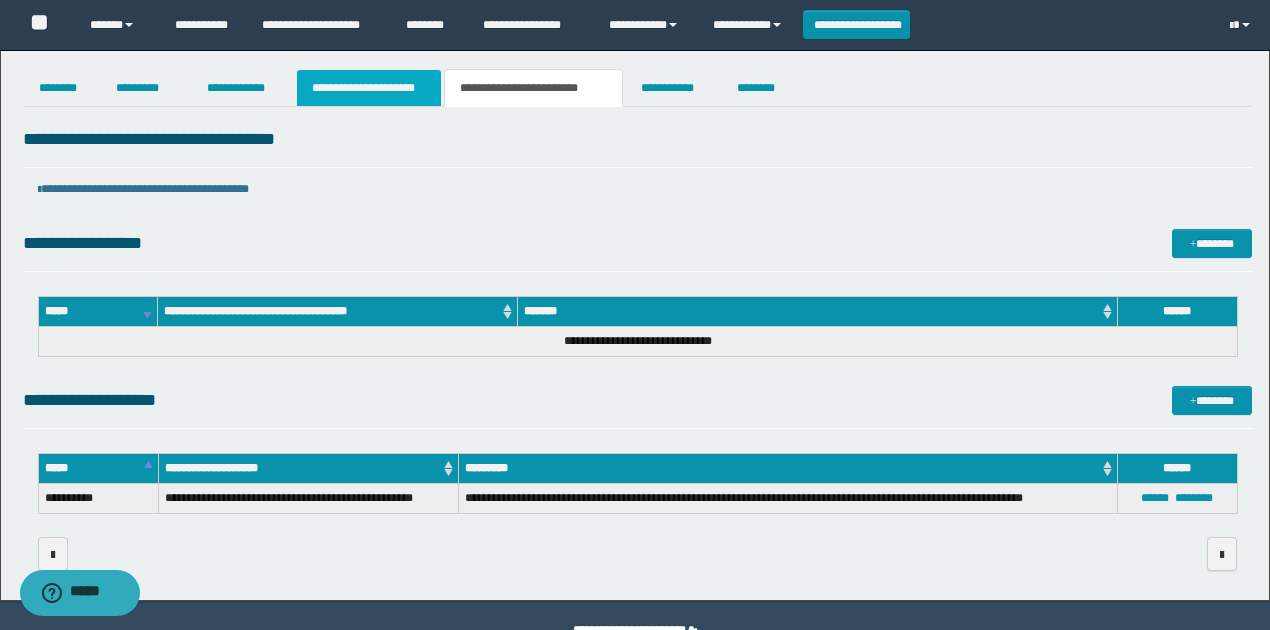 click on "**********" at bounding box center (369, 88) 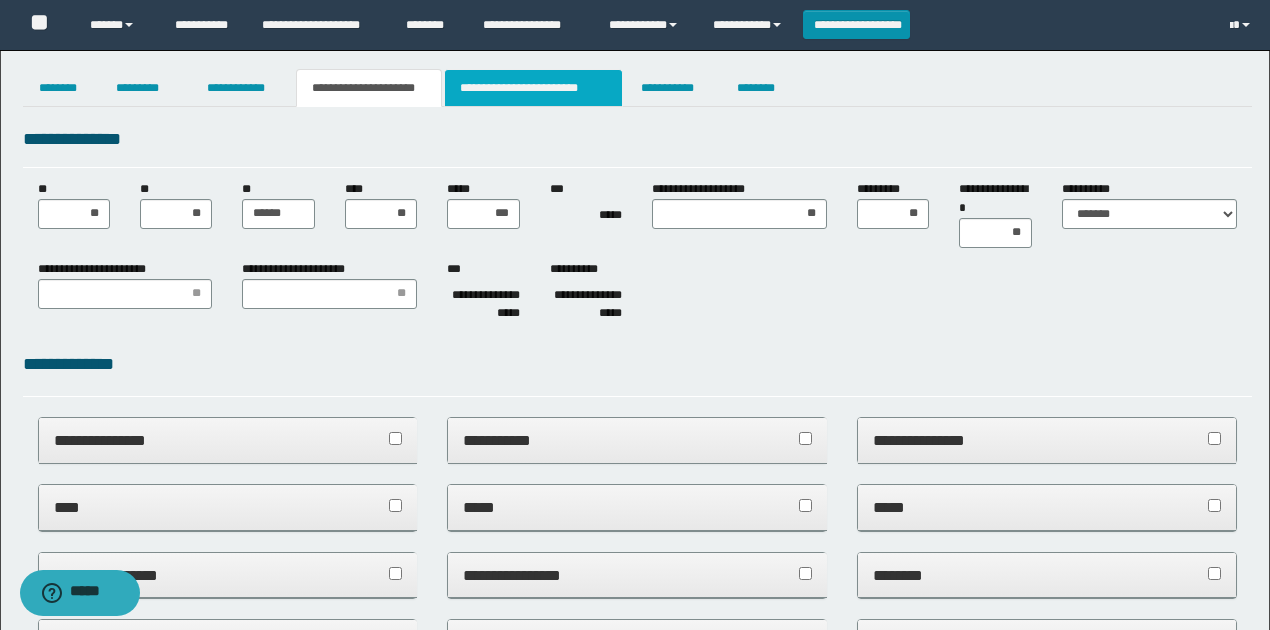 click on "**********" at bounding box center (533, 88) 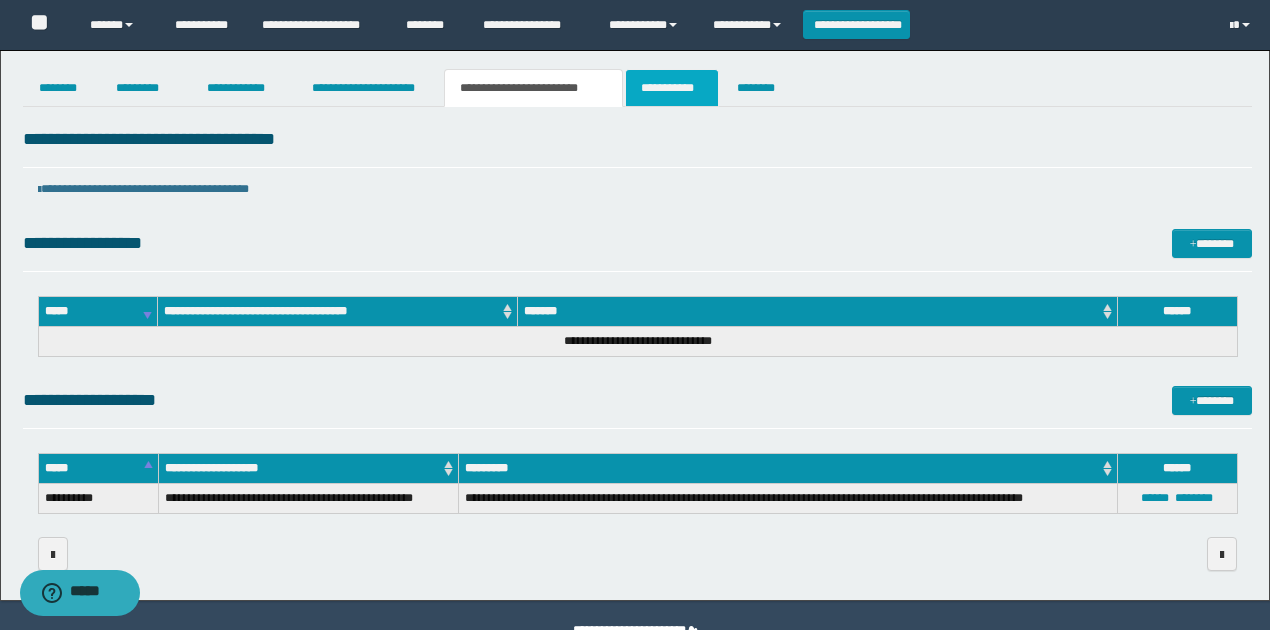 click on "**********" at bounding box center [672, 88] 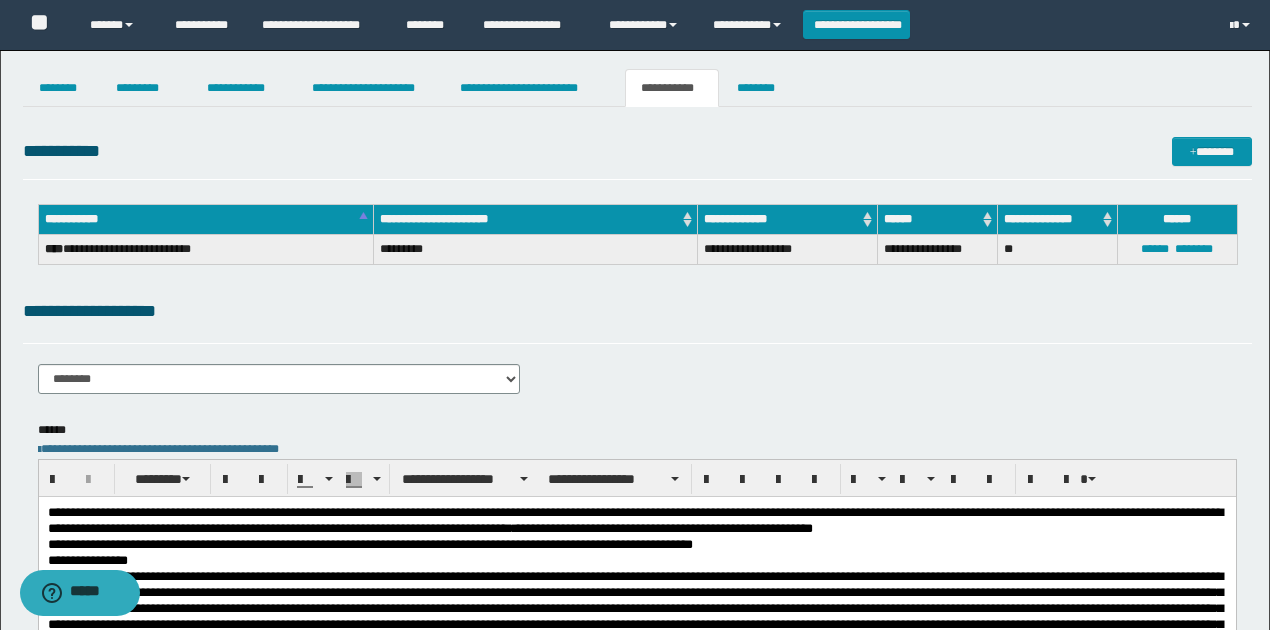 click on "**********" at bounding box center (637, 311) 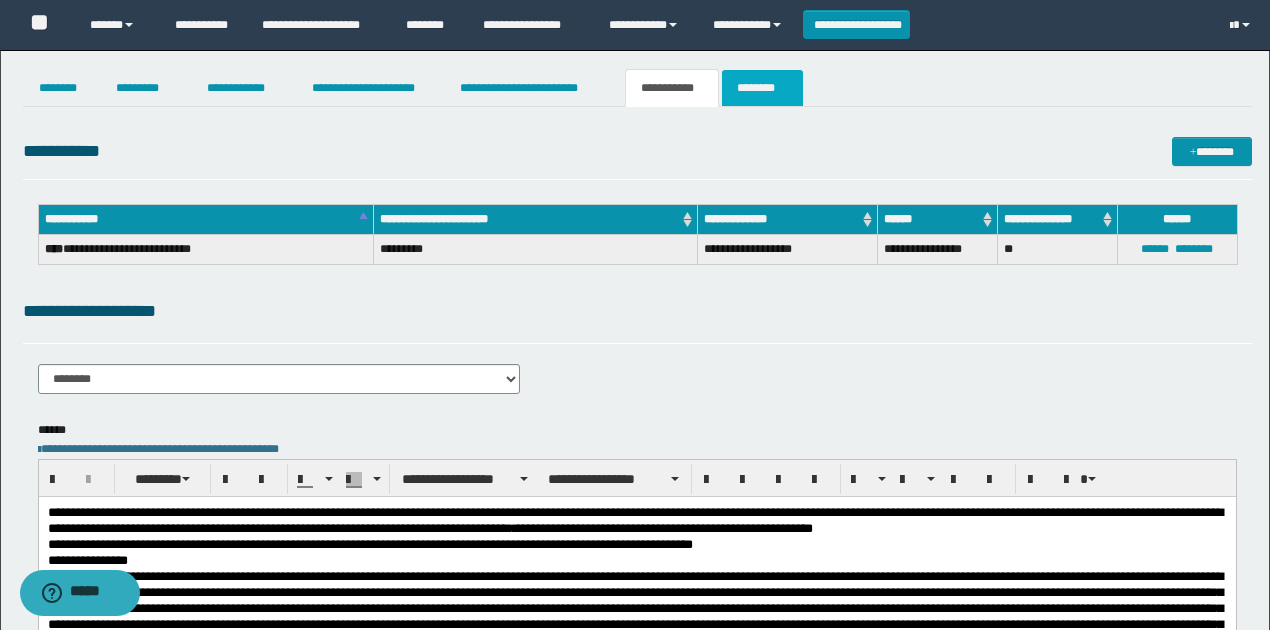 drag, startPoint x: 777, startPoint y: 86, endPoint x: 770, endPoint y: 97, distance: 13.038404 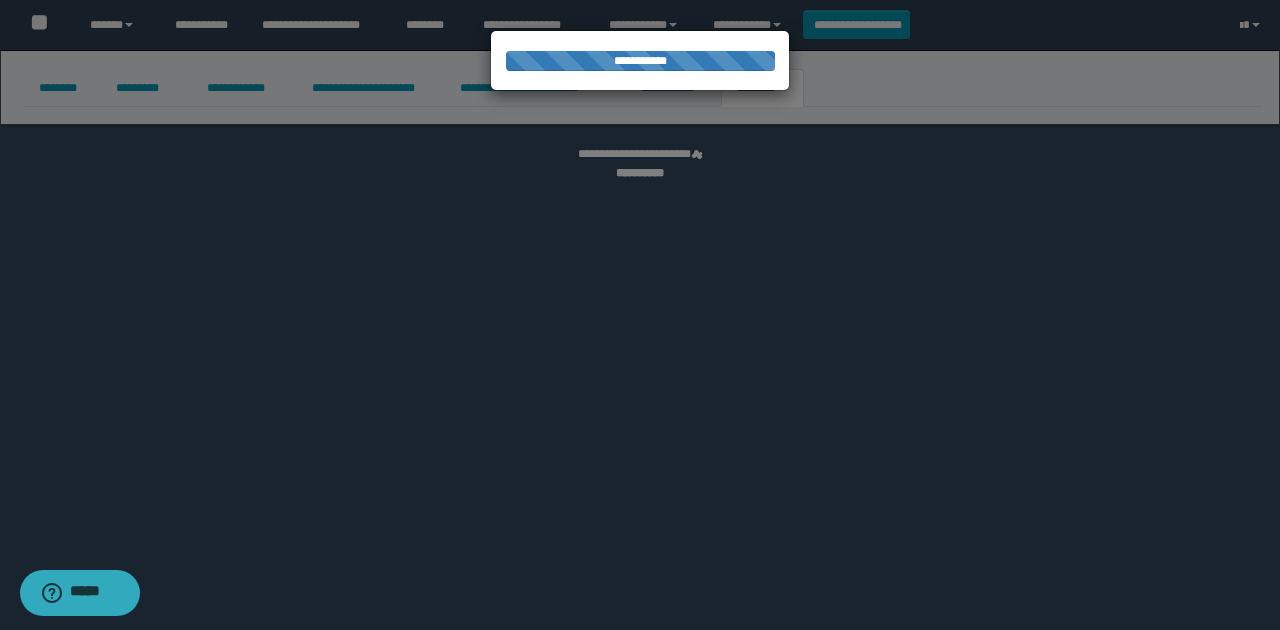 select 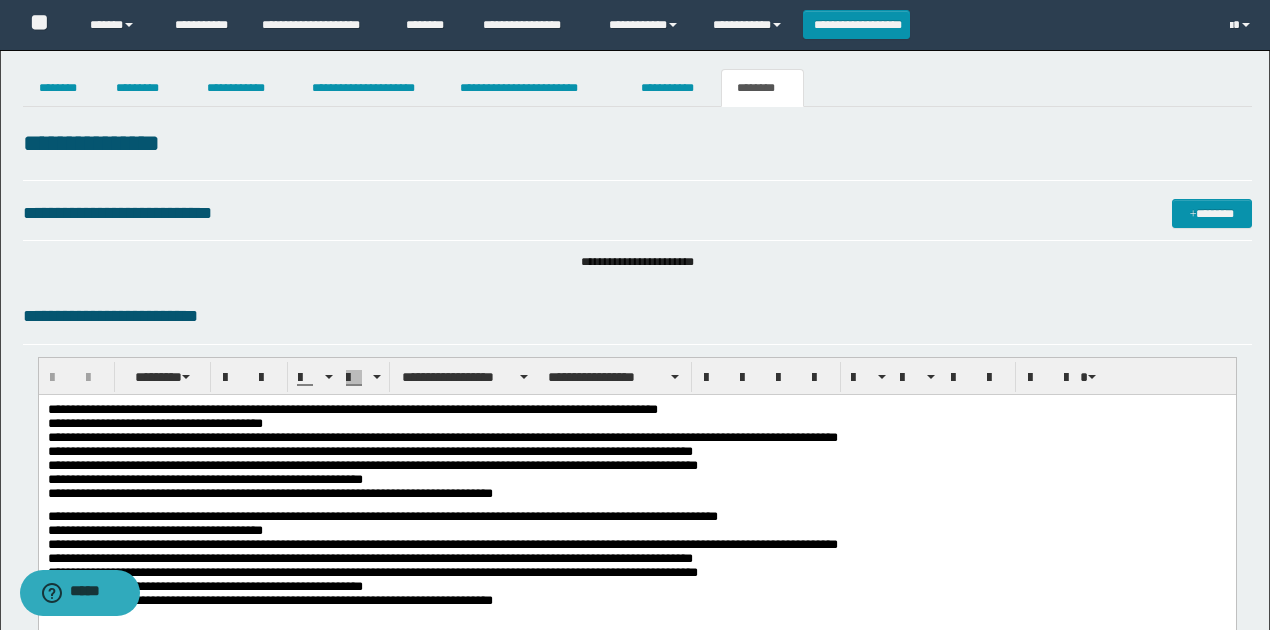 scroll, scrollTop: 133, scrollLeft: 0, axis: vertical 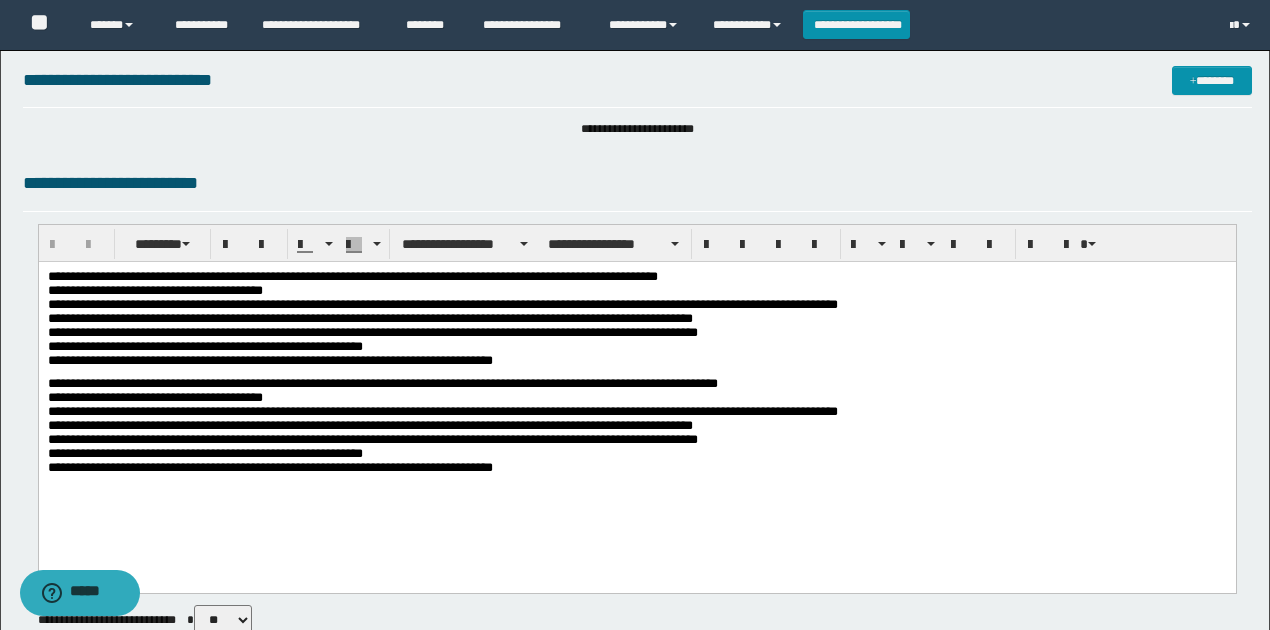 click on "**********" at bounding box center (154, 397) 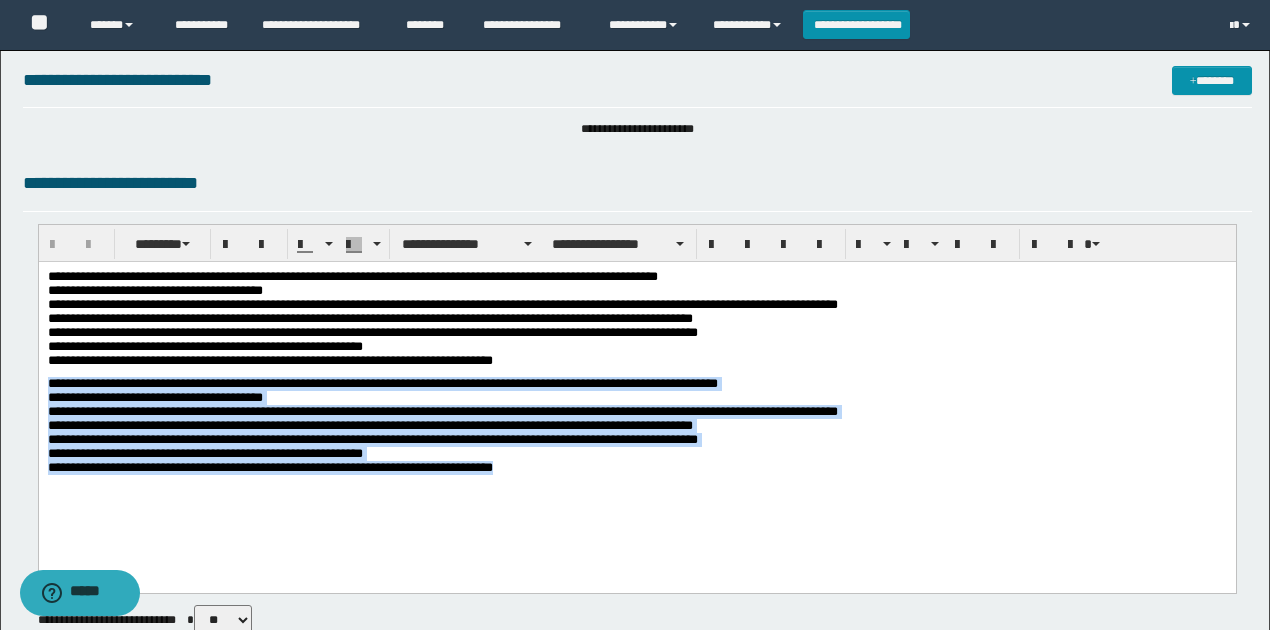 drag, startPoint x: 46, startPoint y: 384, endPoint x: 574, endPoint y: 487, distance: 537.9526 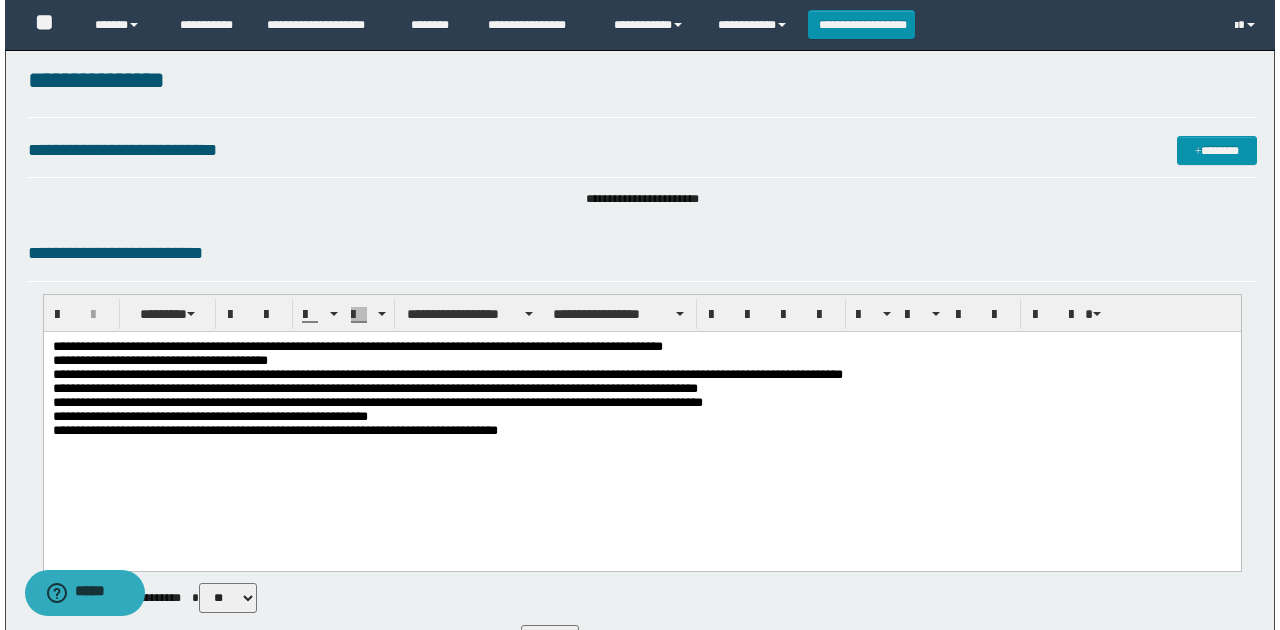 scroll, scrollTop: 0, scrollLeft: 0, axis: both 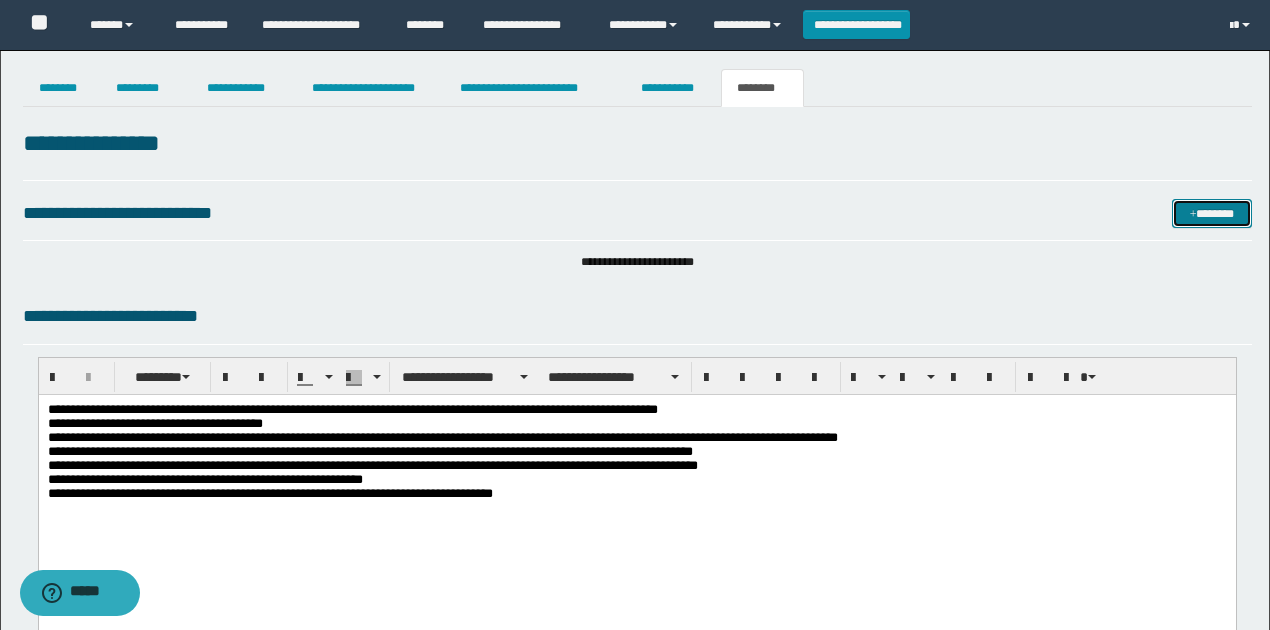 click on "*******" at bounding box center (1211, 213) 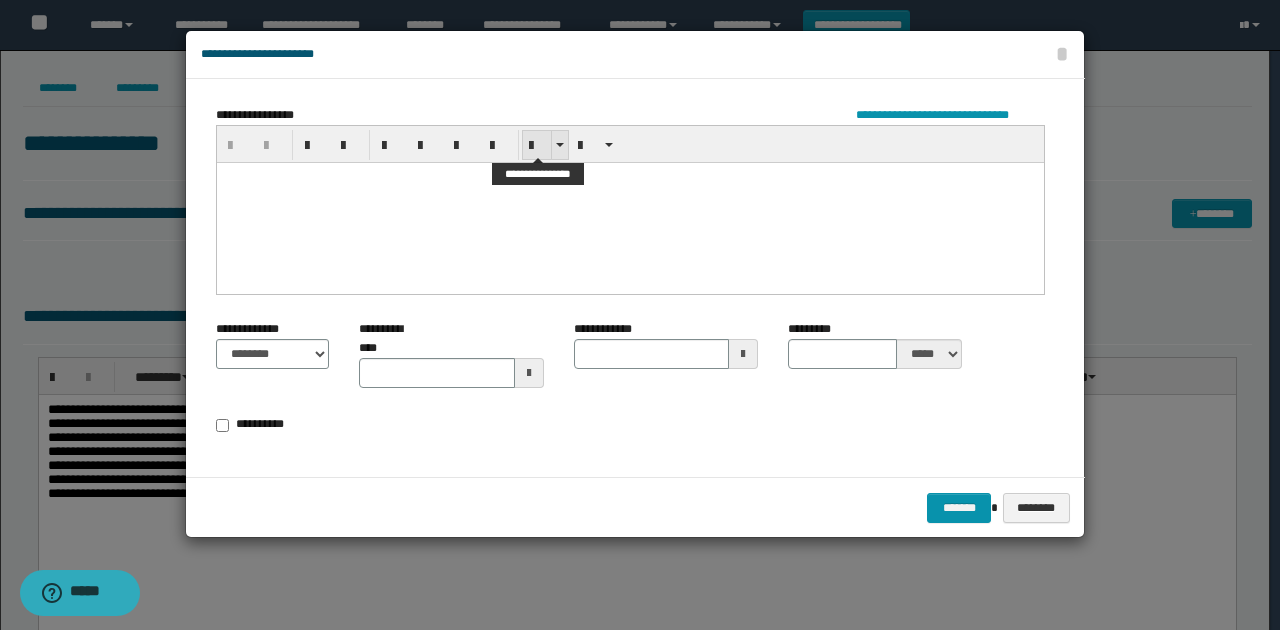 click at bounding box center [537, 145] 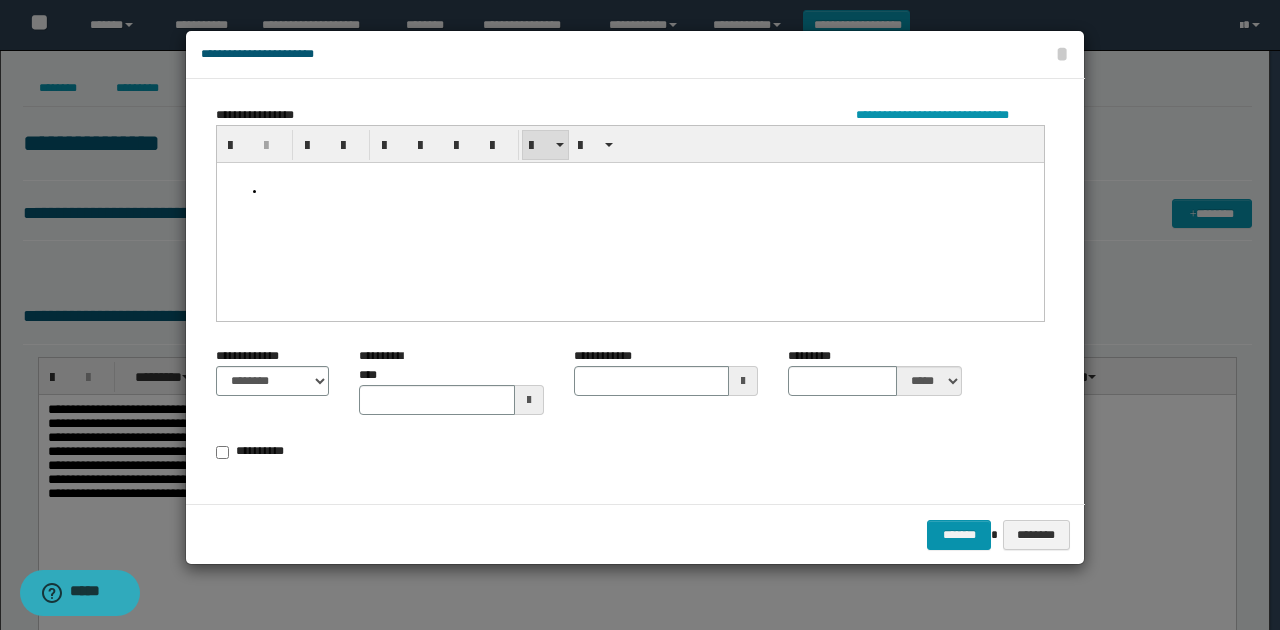 paste 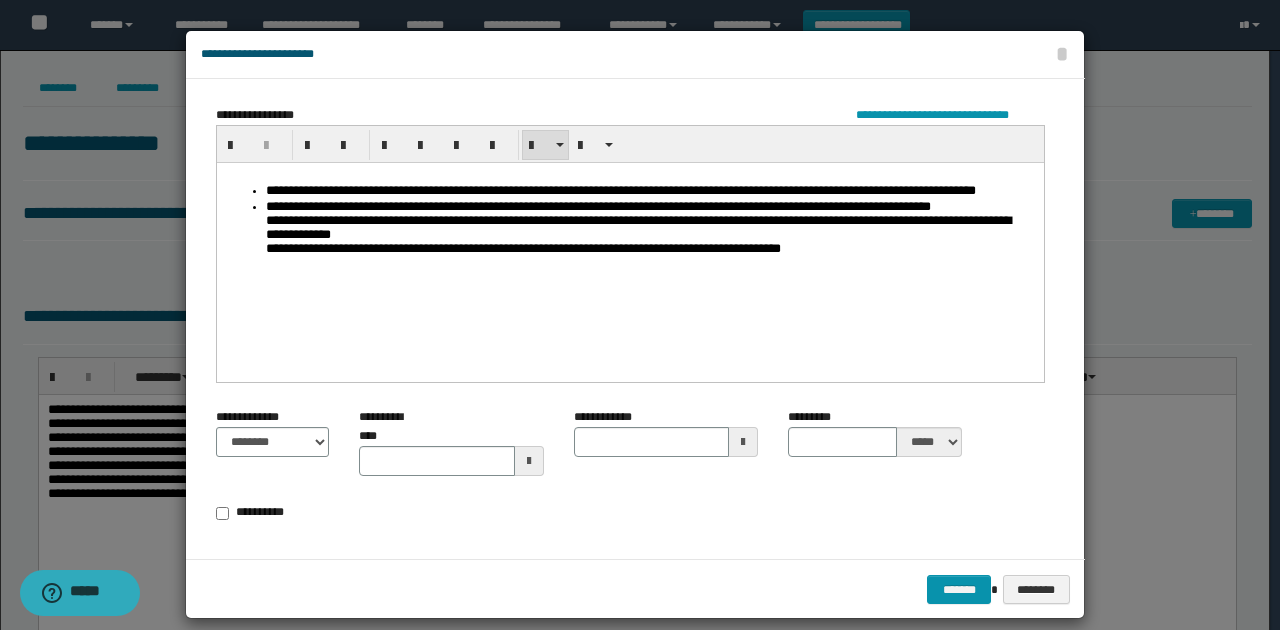 click on "**********" at bounding box center [650, 229] 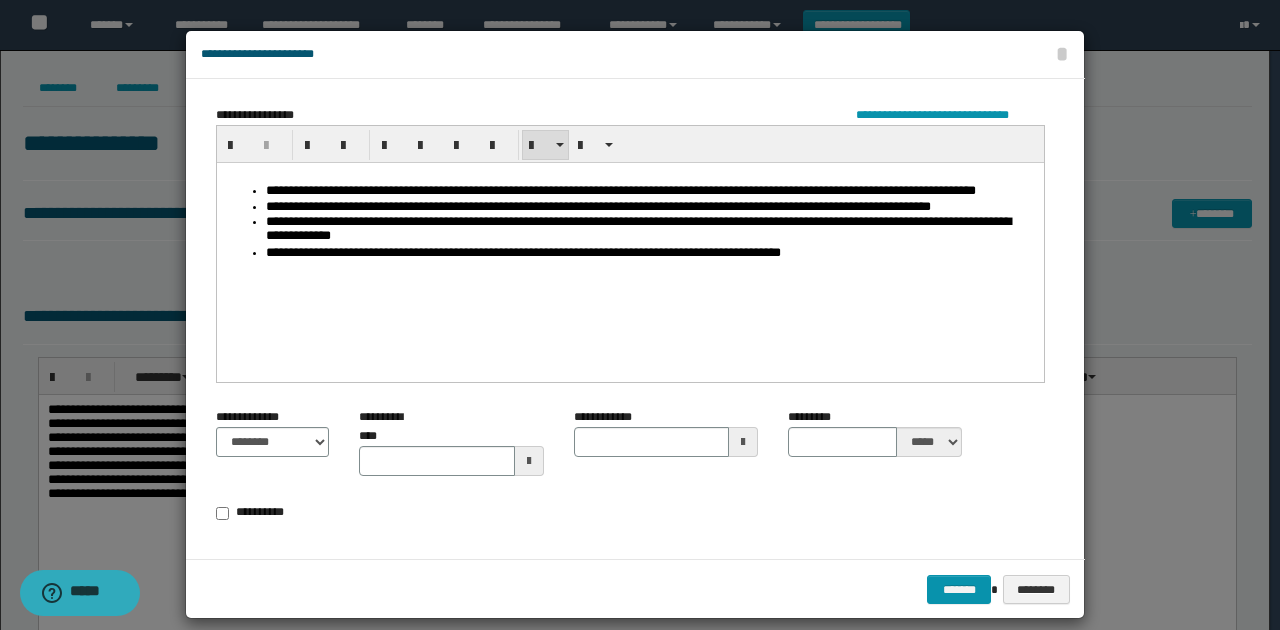 click on "**********" at bounding box center [650, 252] 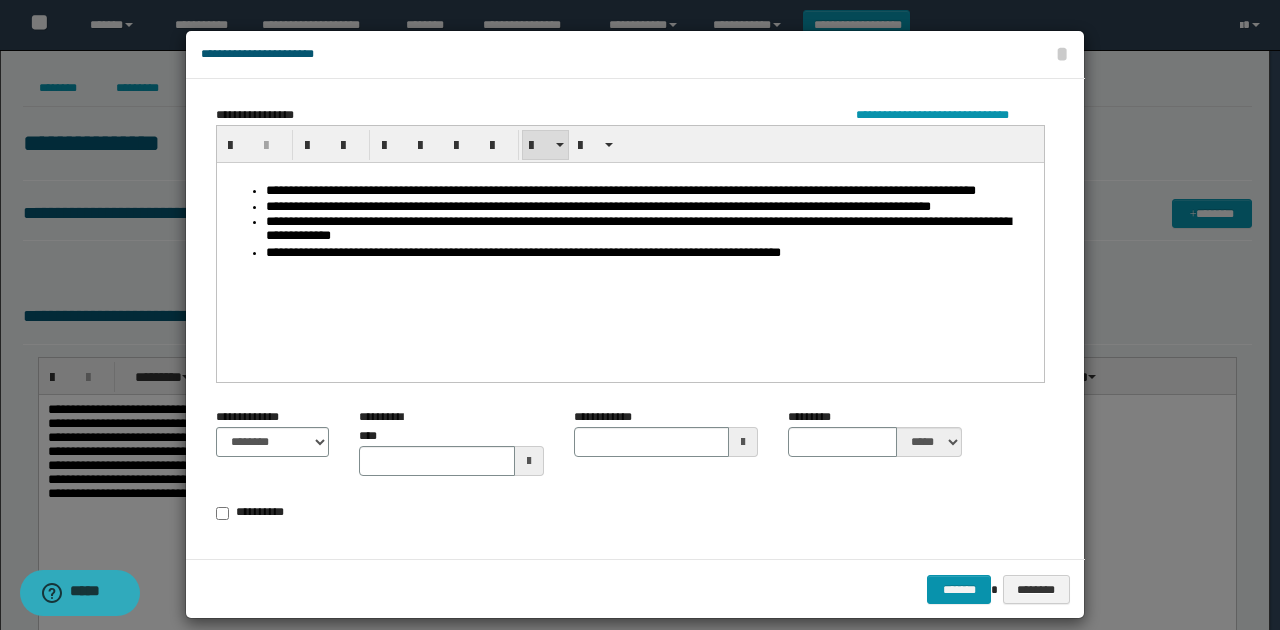 click on "**********" at bounding box center [630, 322] 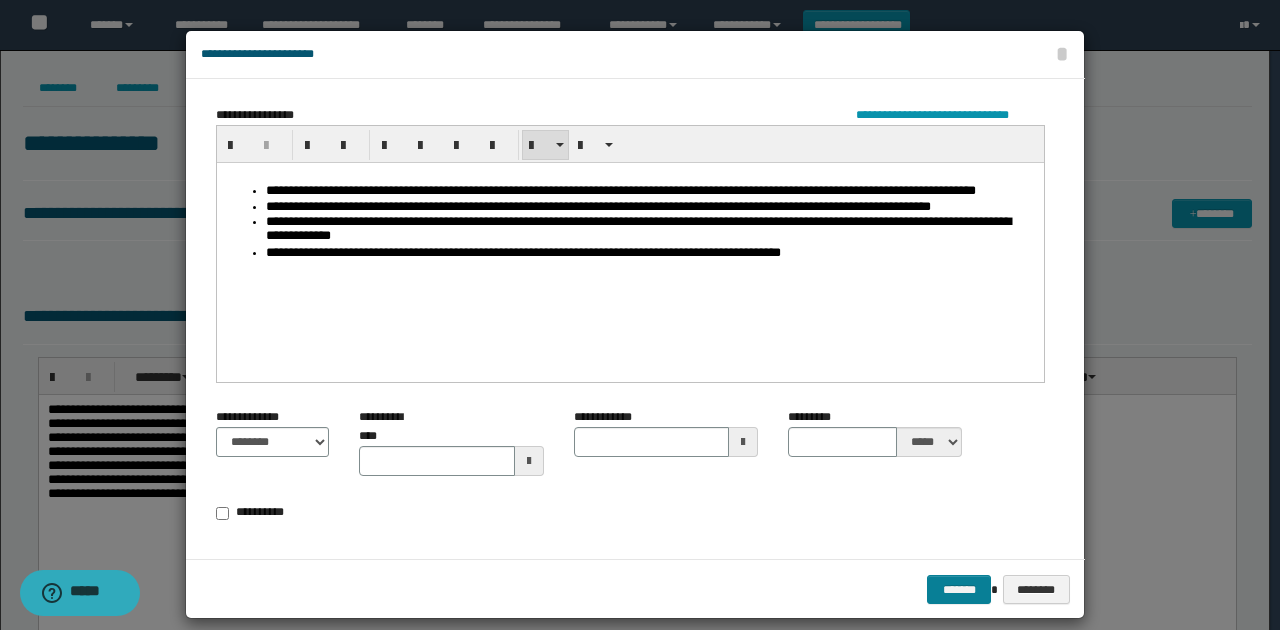 click on "*******" at bounding box center (959, 589) 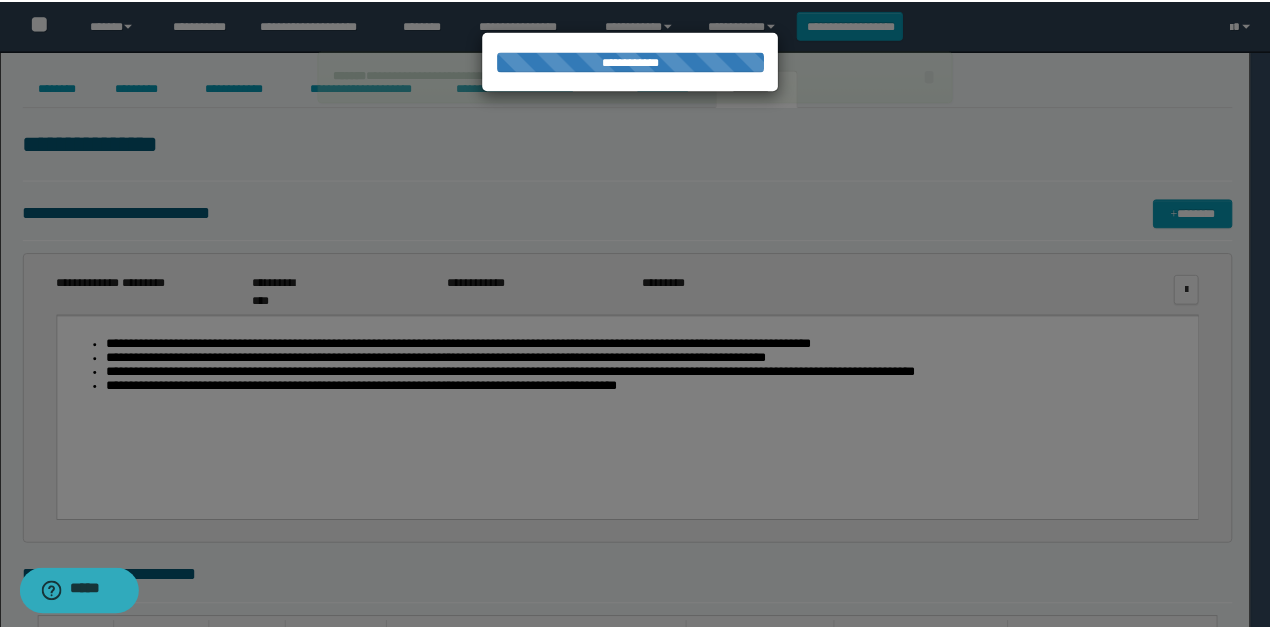 scroll, scrollTop: 0, scrollLeft: 0, axis: both 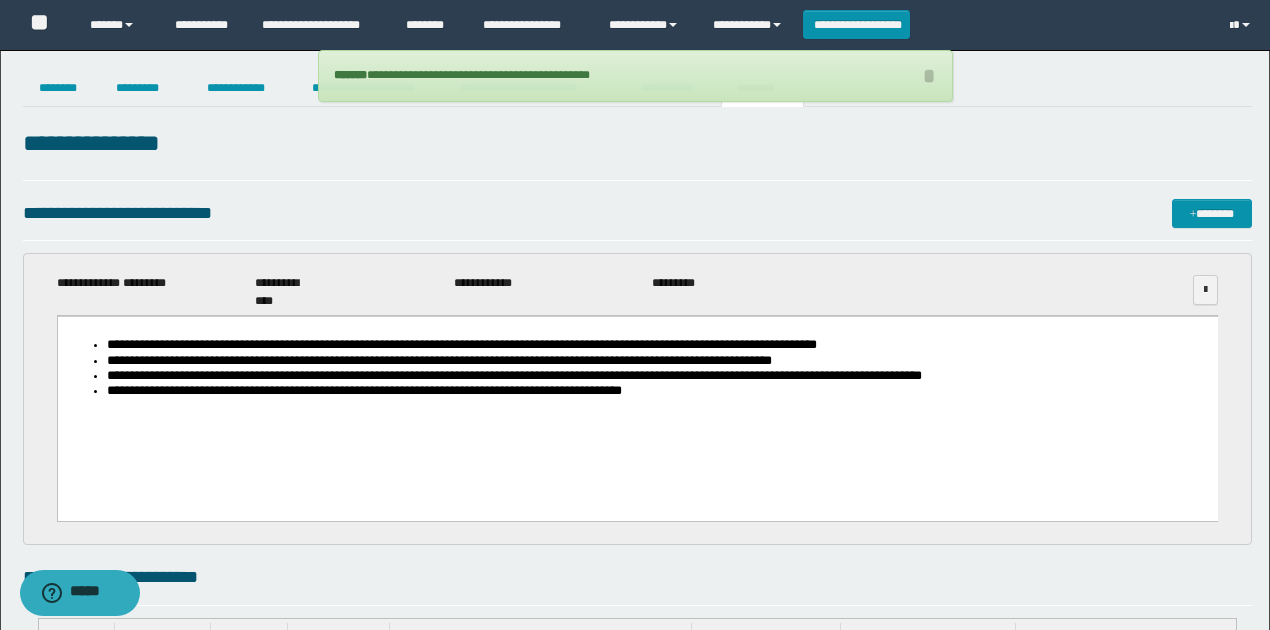 click on "**********" at bounding box center (657, 360) 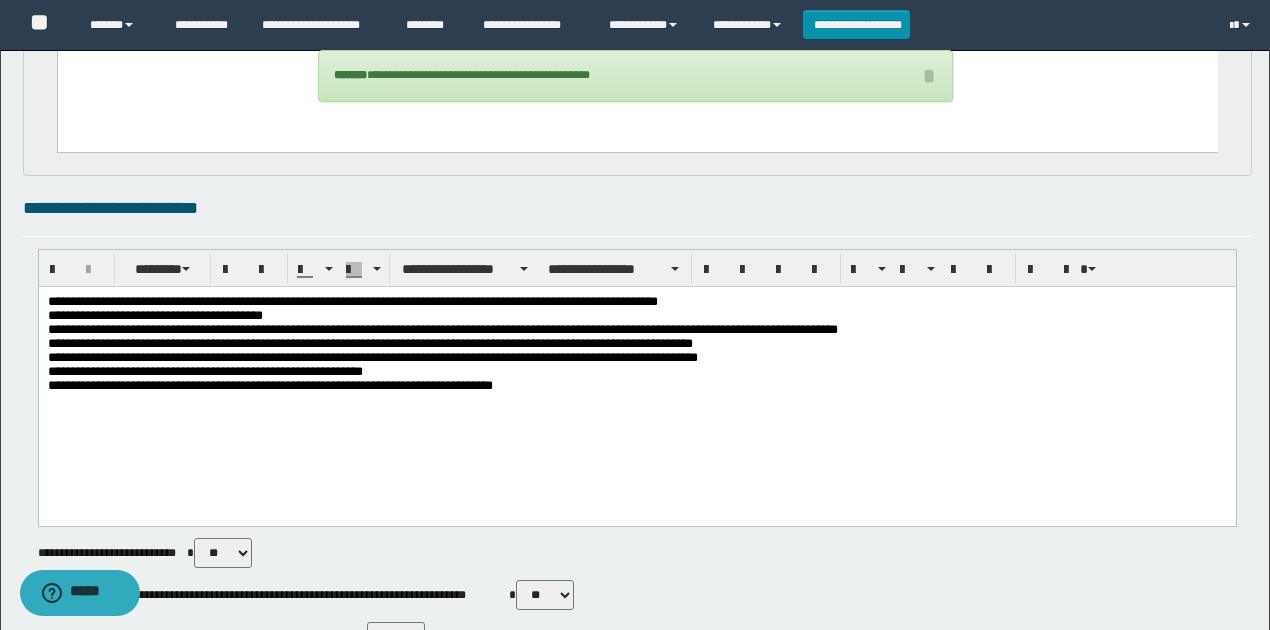scroll, scrollTop: 466, scrollLeft: 0, axis: vertical 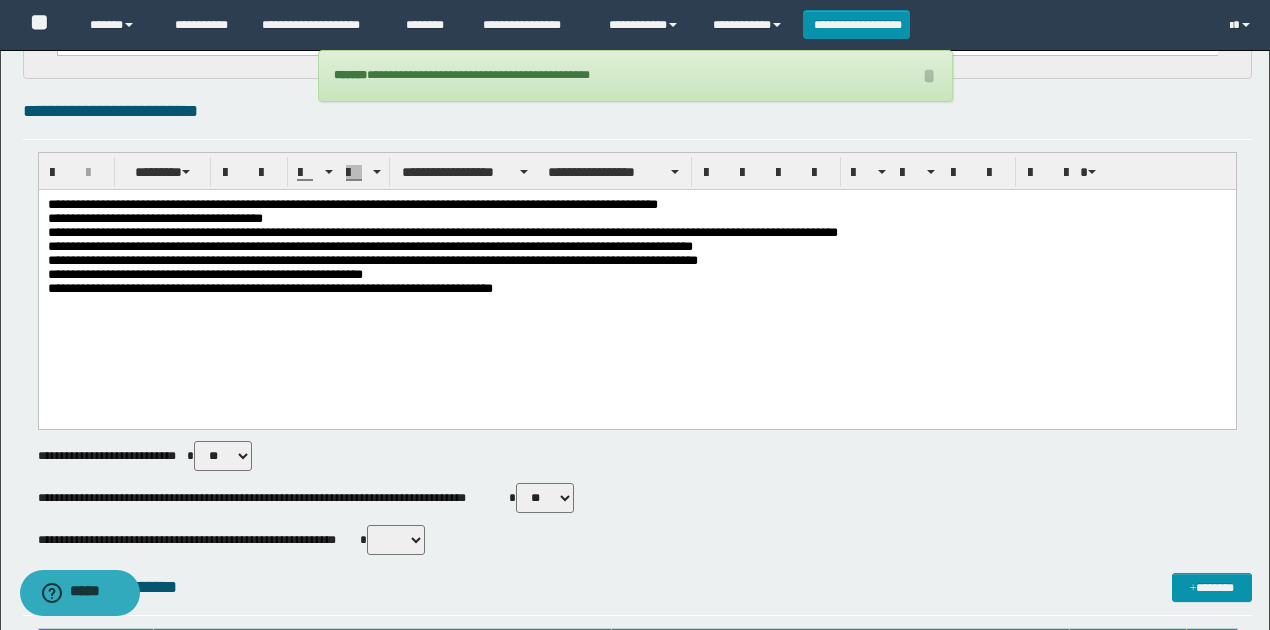 click at bounding box center (637, 312) 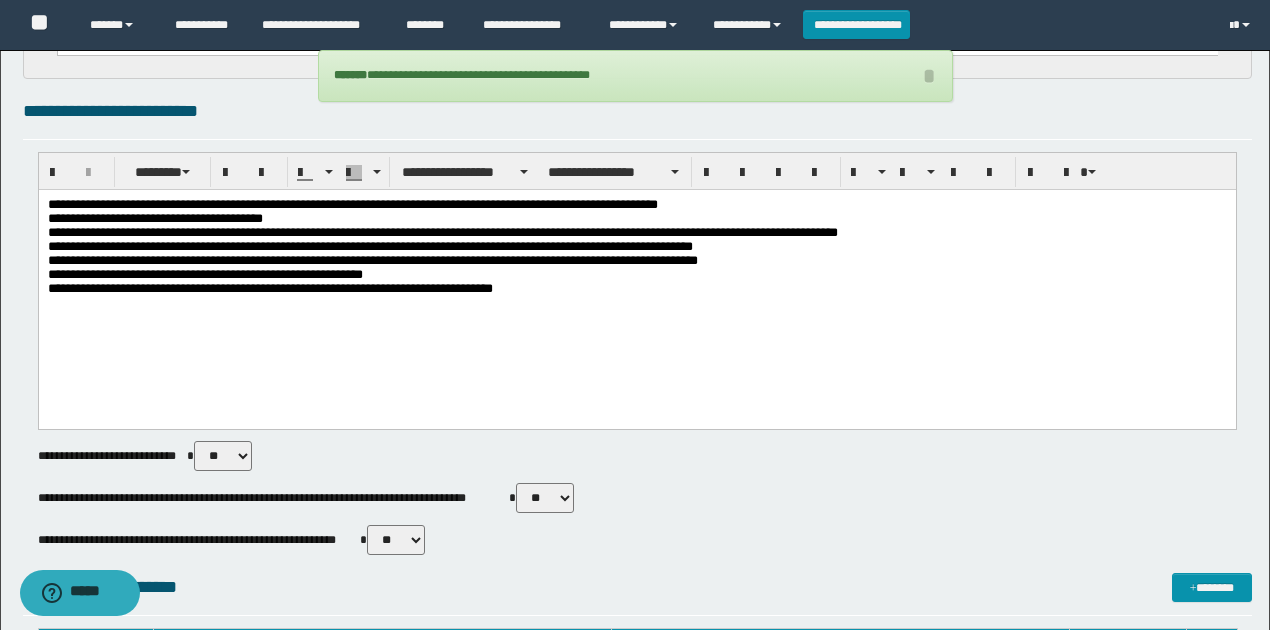 click on "**
**" at bounding box center (396, 540) 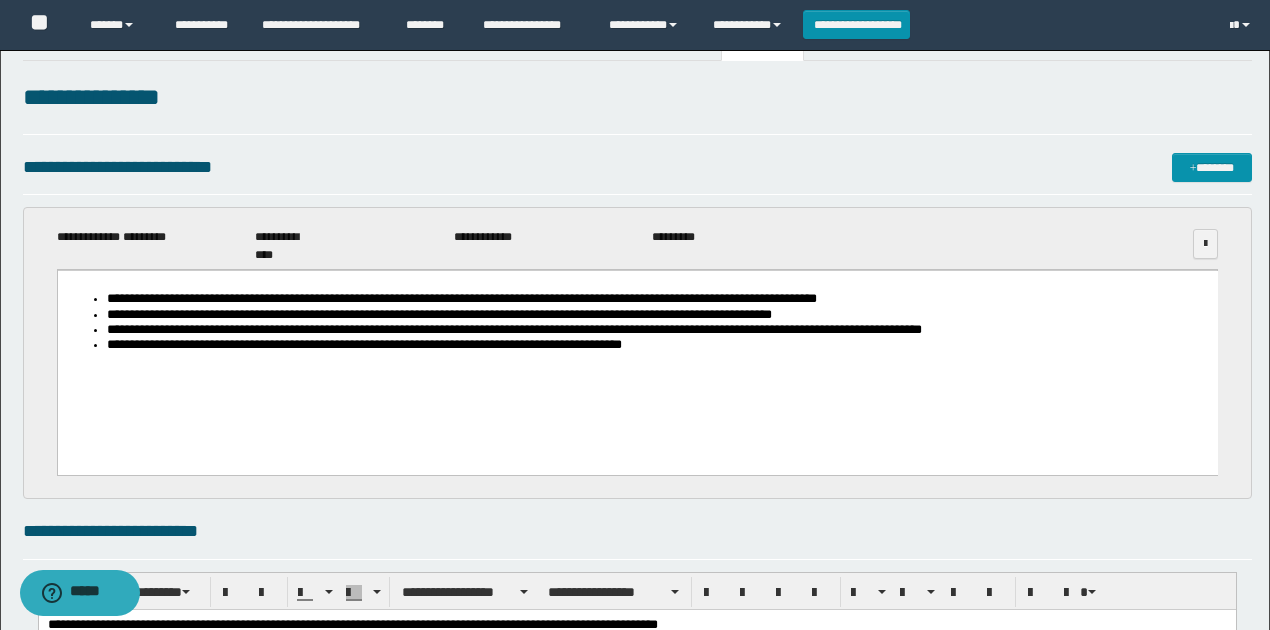 scroll, scrollTop: 0, scrollLeft: 0, axis: both 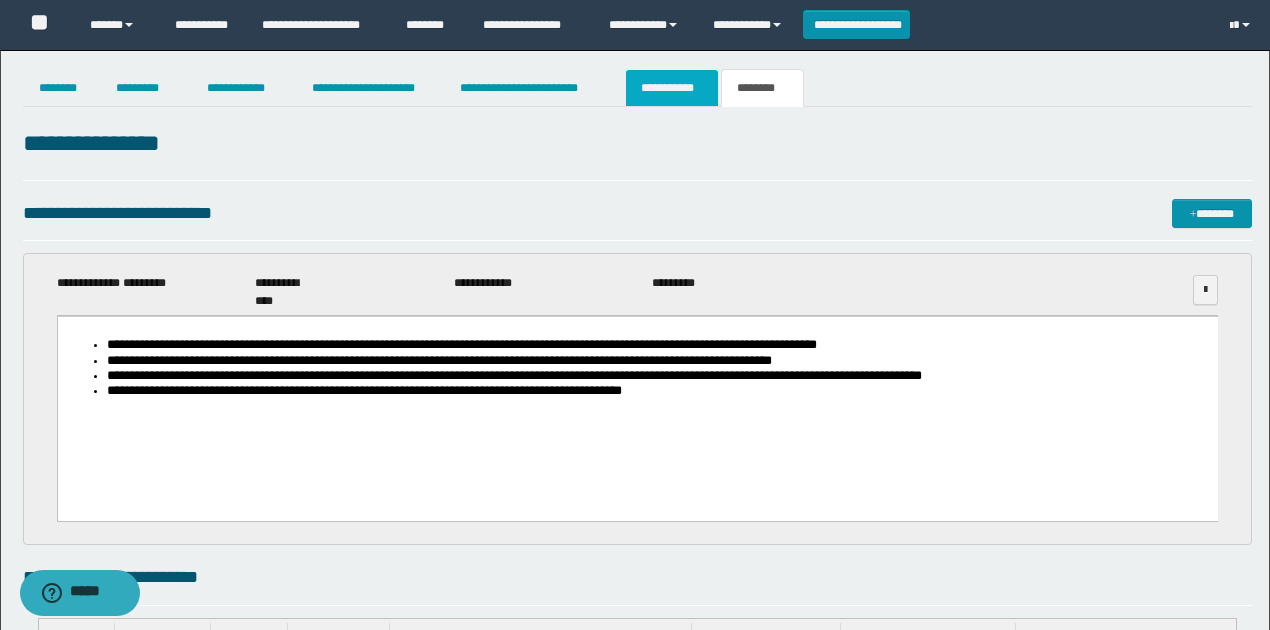 click on "**********" at bounding box center (672, 88) 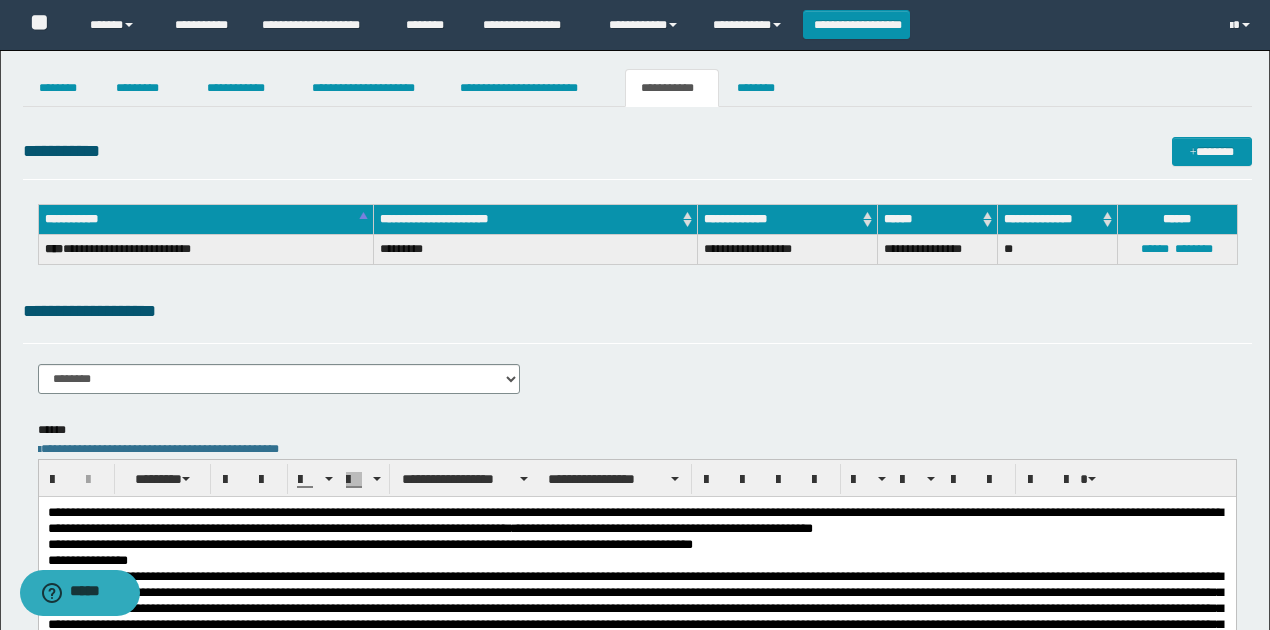 click on "**********" at bounding box center (637, 508) 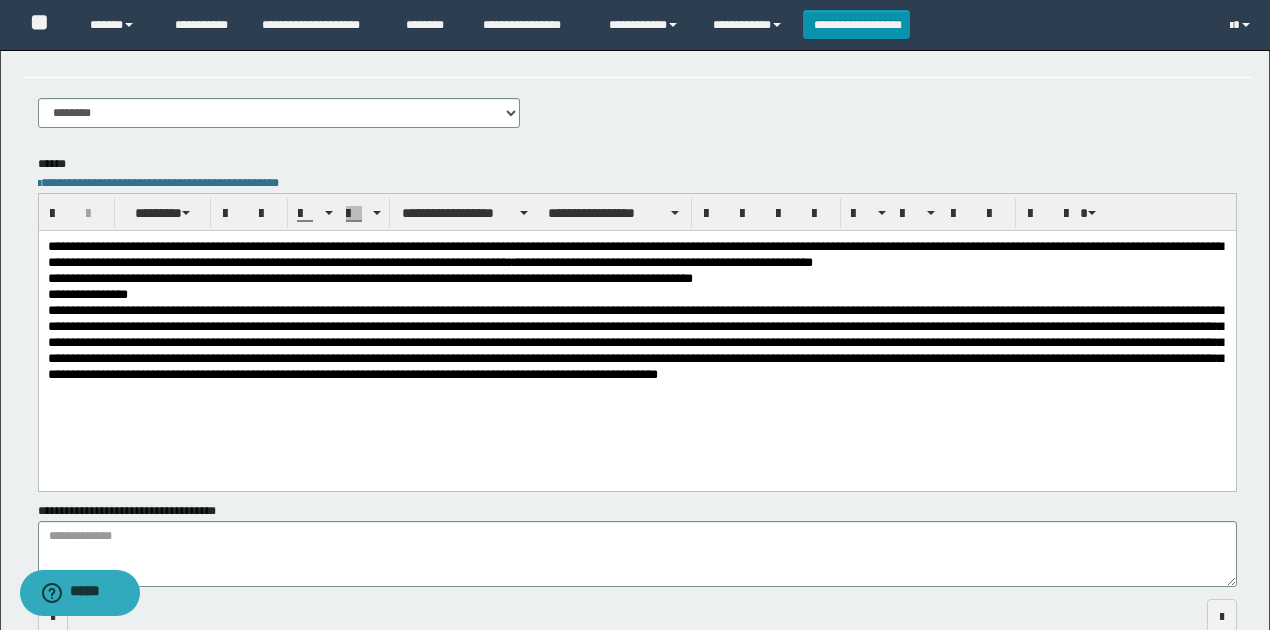 scroll, scrollTop: 0, scrollLeft: 0, axis: both 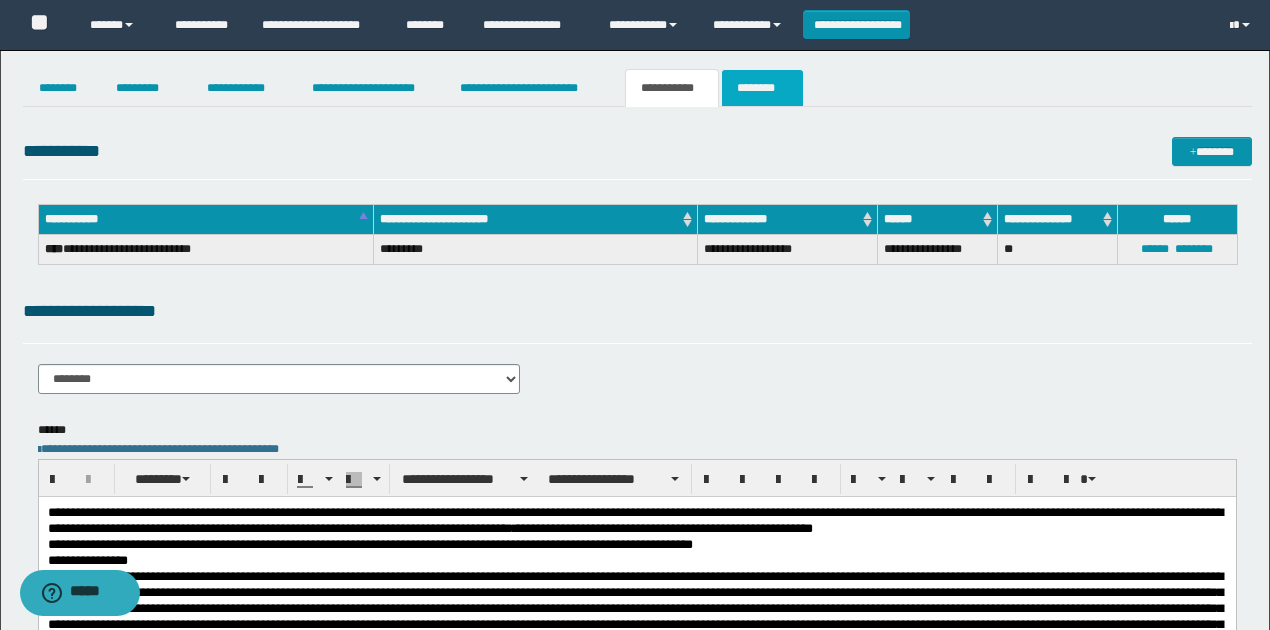 click on "********" at bounding box center (762, 88) 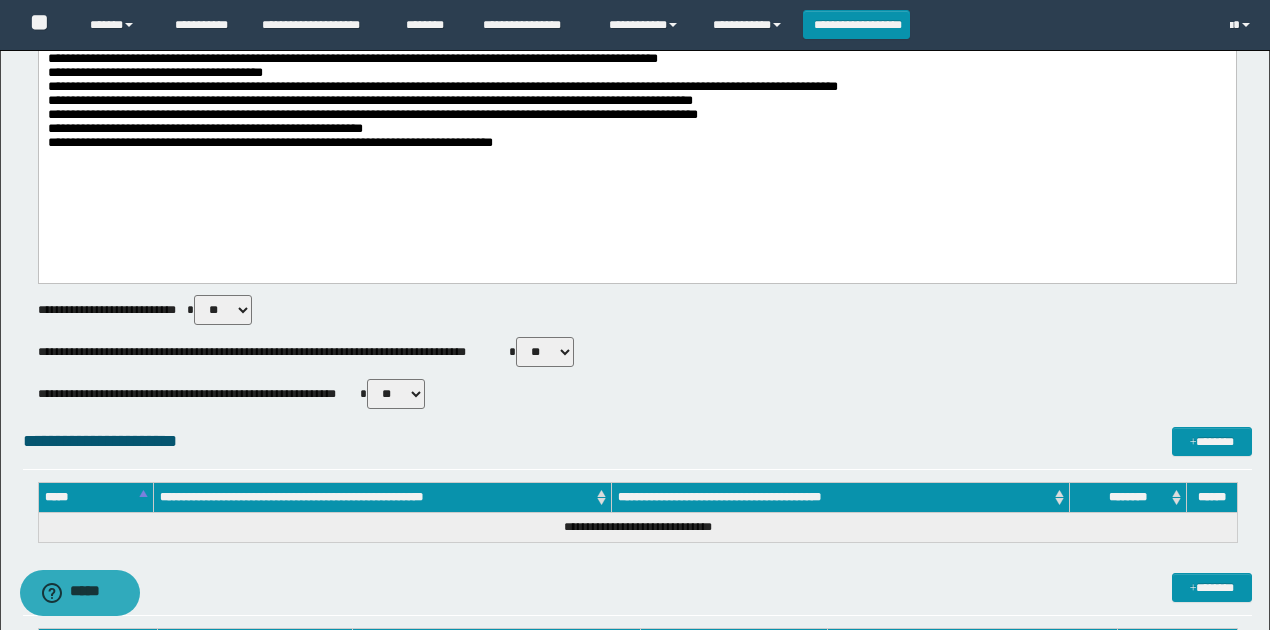 scroll, scrollTop: 666, scrollLeft: 0, axis: vertical 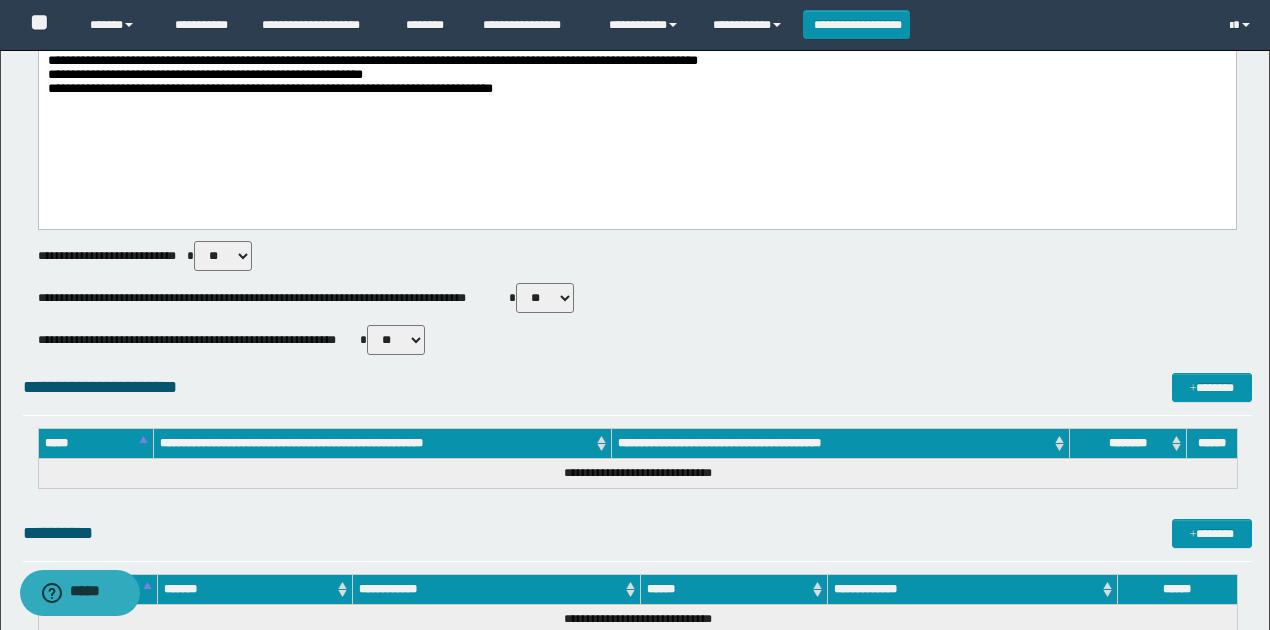 click on "**
**" at bounding box center (545, 298) 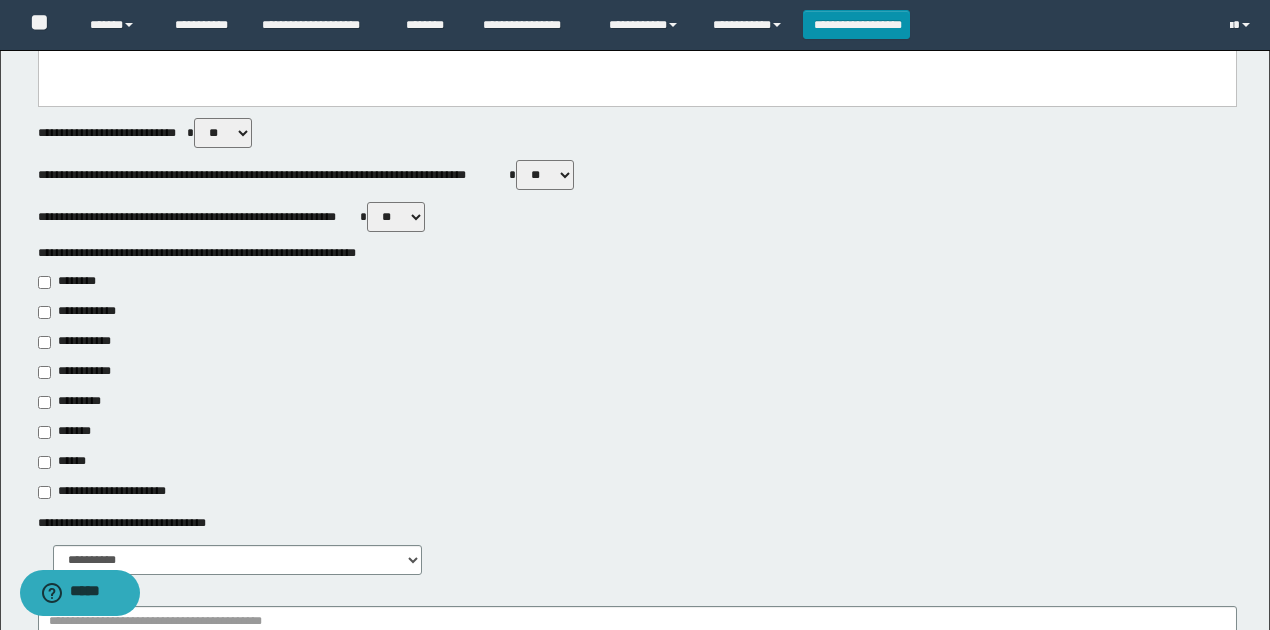 scroll, scrollTop: 933, scrollLeft: 0, axis: vertical 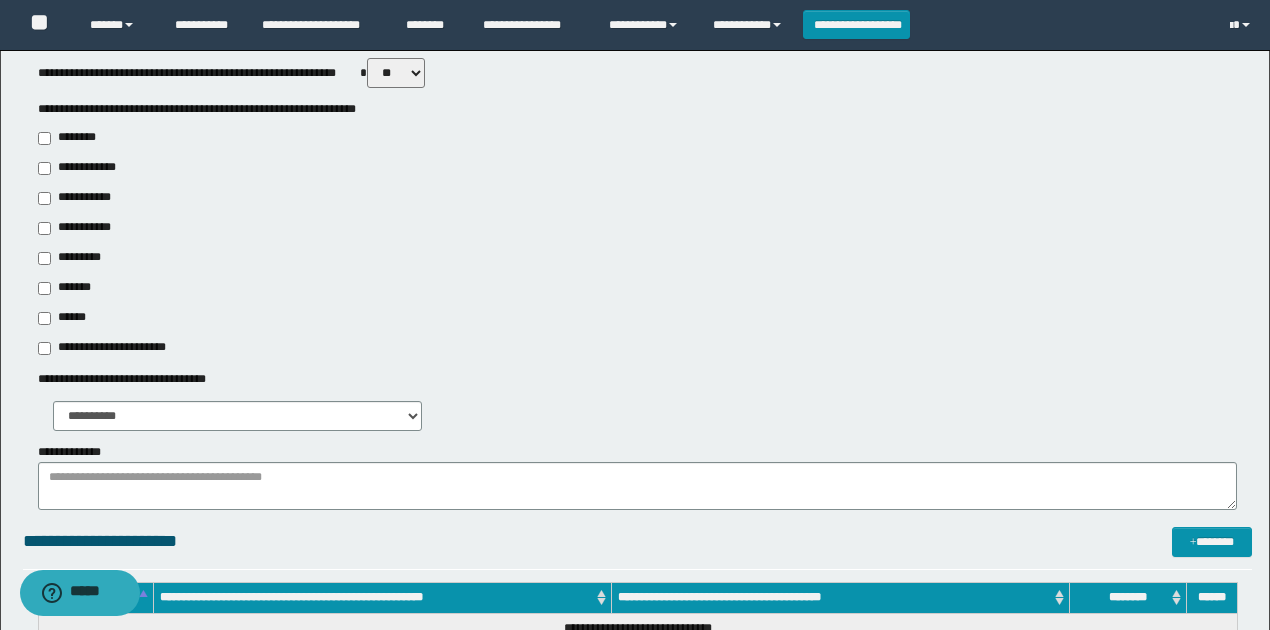 click on "**********" at bounding box center (637, 243) 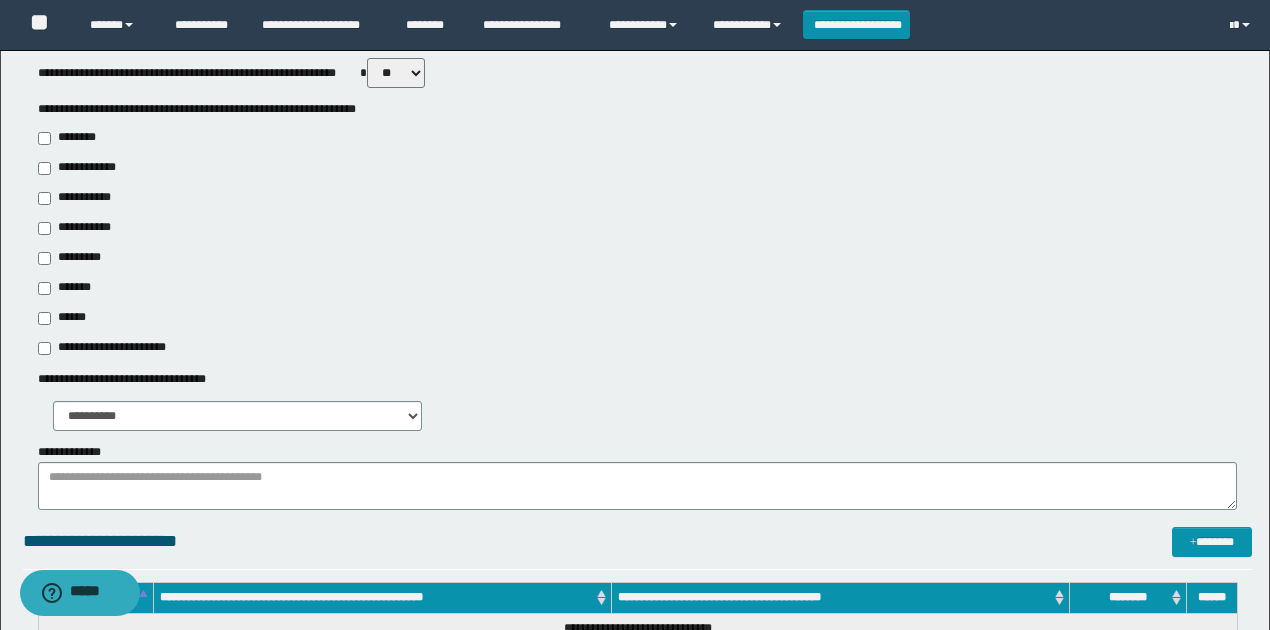 click on "**********" at bounding box center [81, 198] 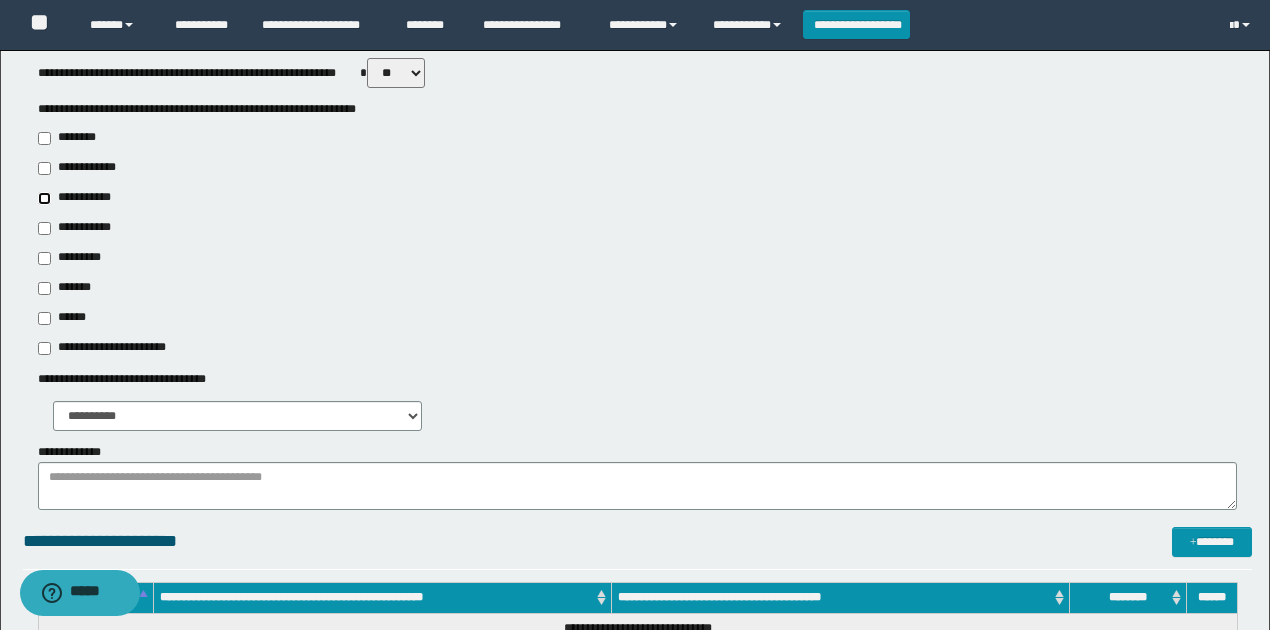 type on "**********" 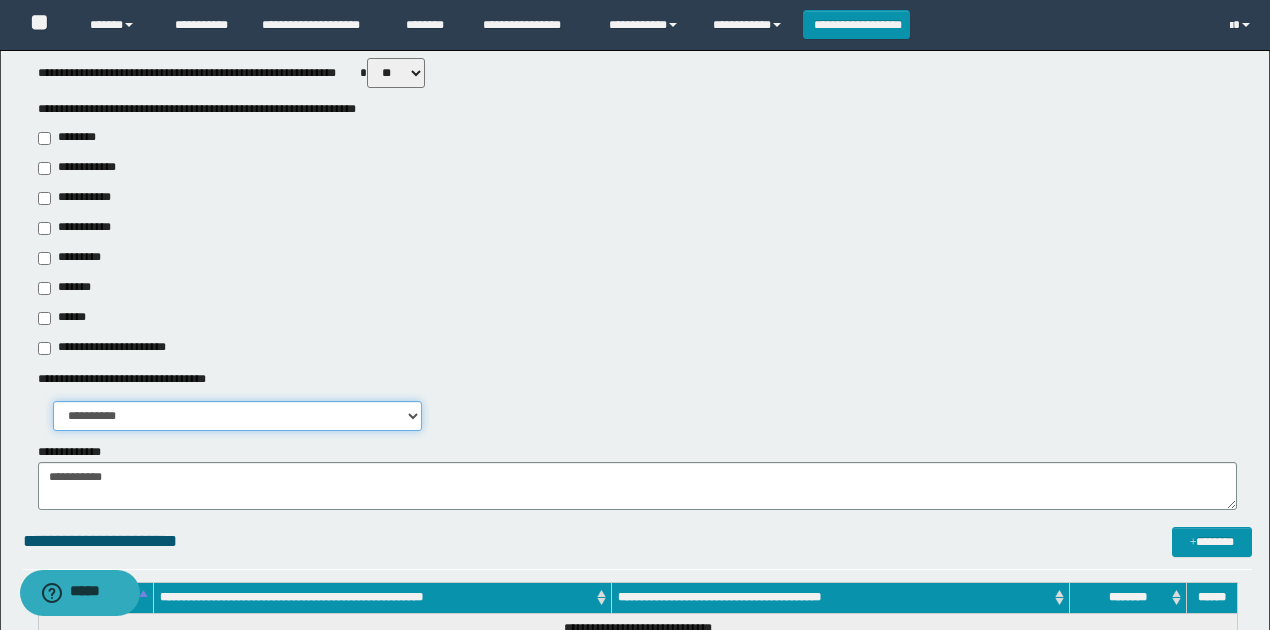 click on "**********" at bounding box center (238, 416) 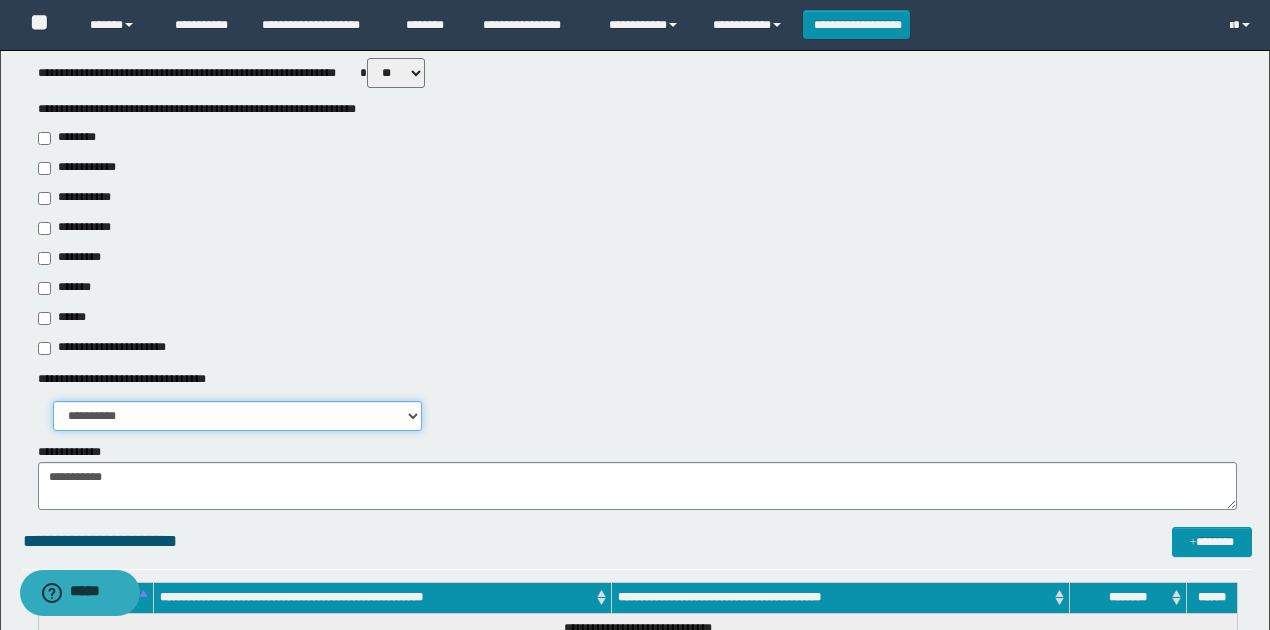 select on "*" 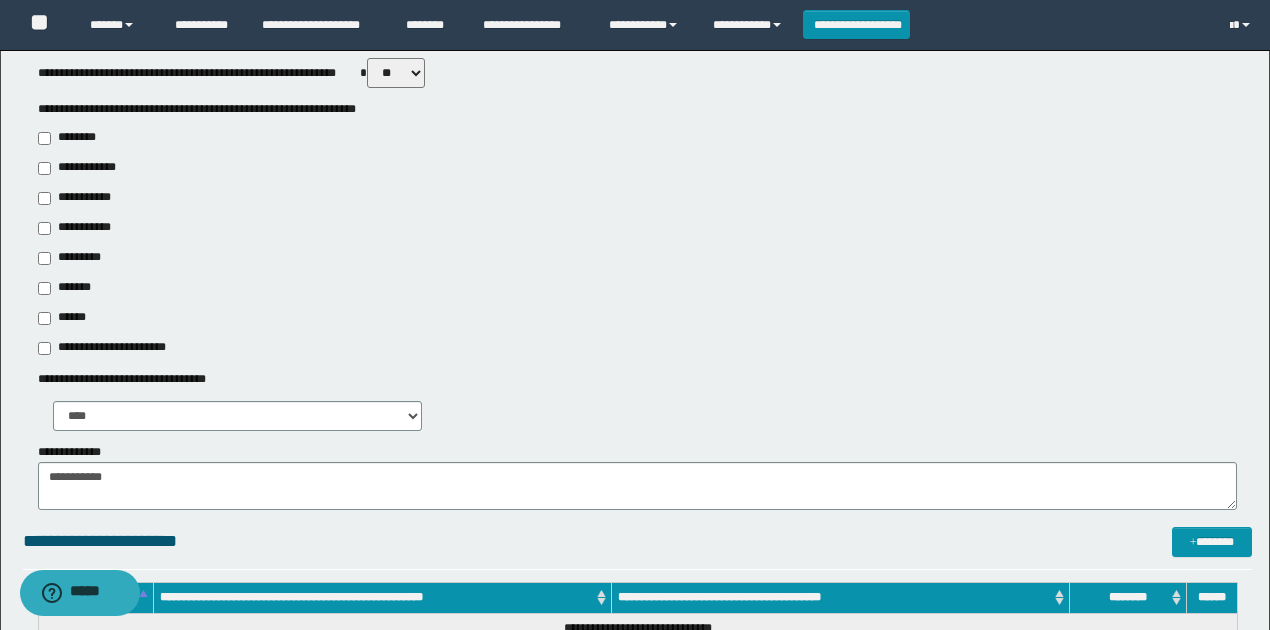 click on "**********" at bounding box center (637, 348) 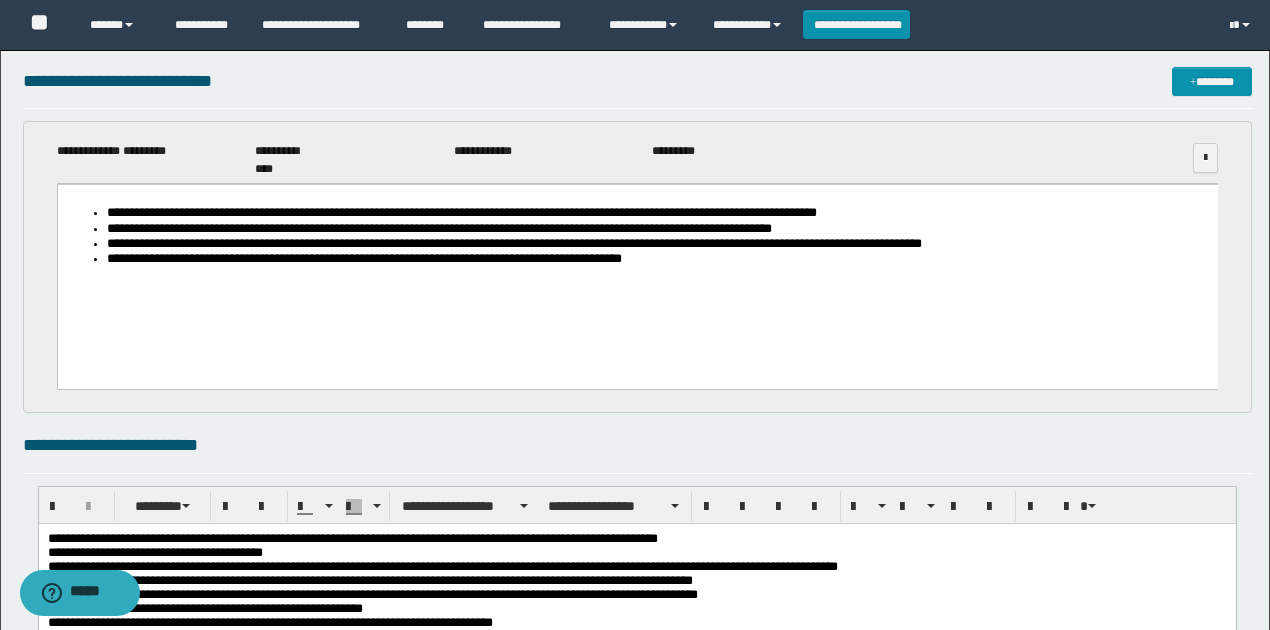 scroll, scrollTop: 0, scrollLeft: 0, axis: both 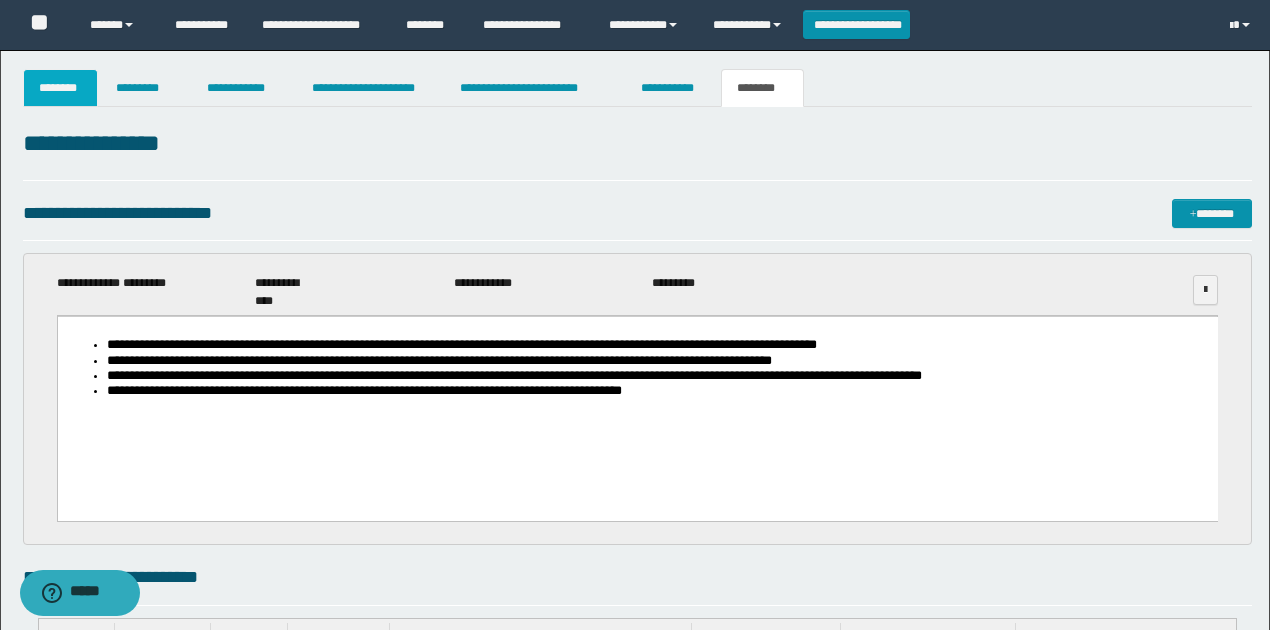 click on "********" at bounding box center [61, 88] 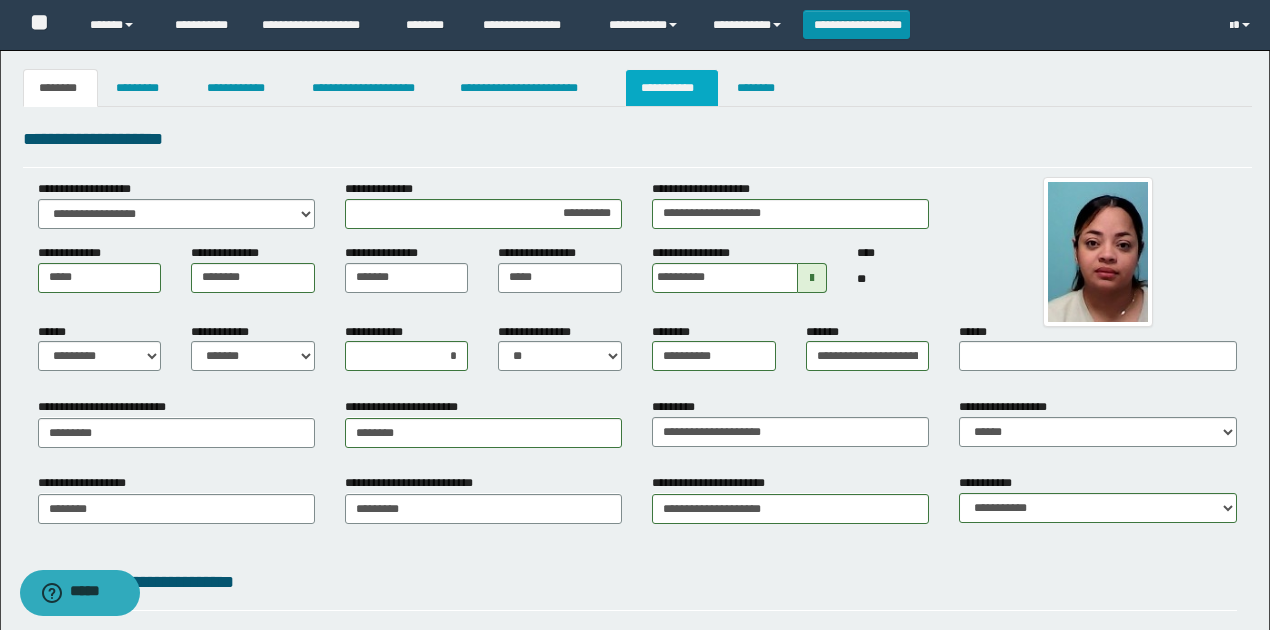 click on "**********" at bounding box center (672, 88) 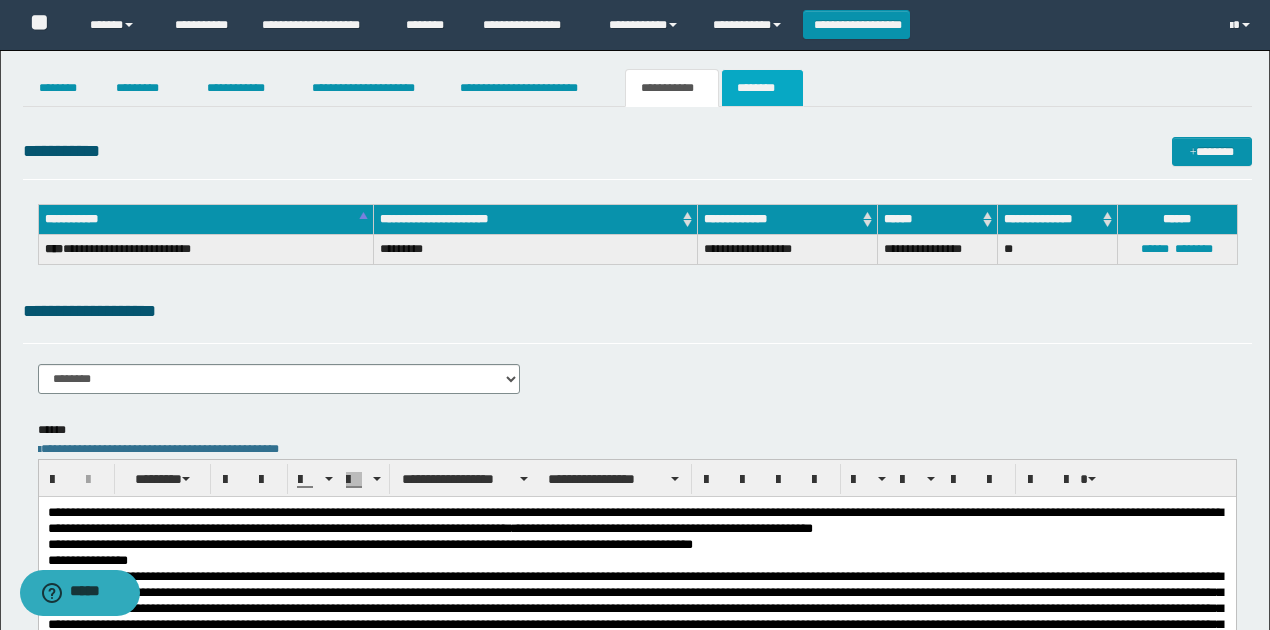 click on "********" at bounding box center (762, 88) 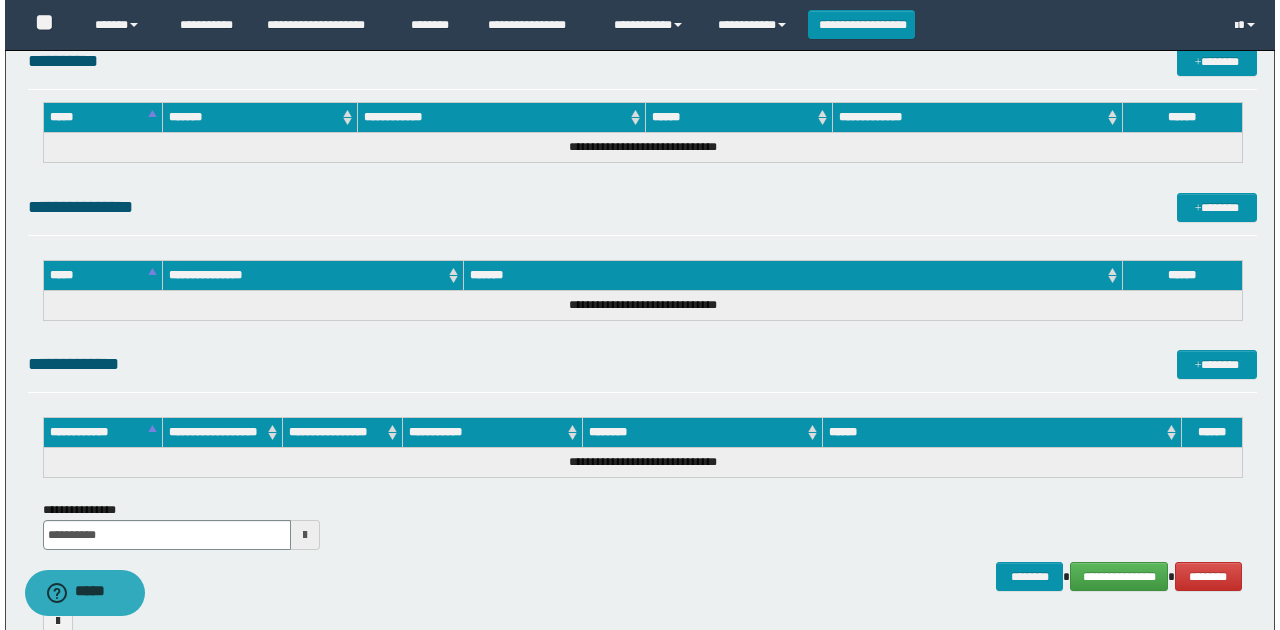 scroll, scrollTop: 1672, scrollLeft: 0, axis: vertical 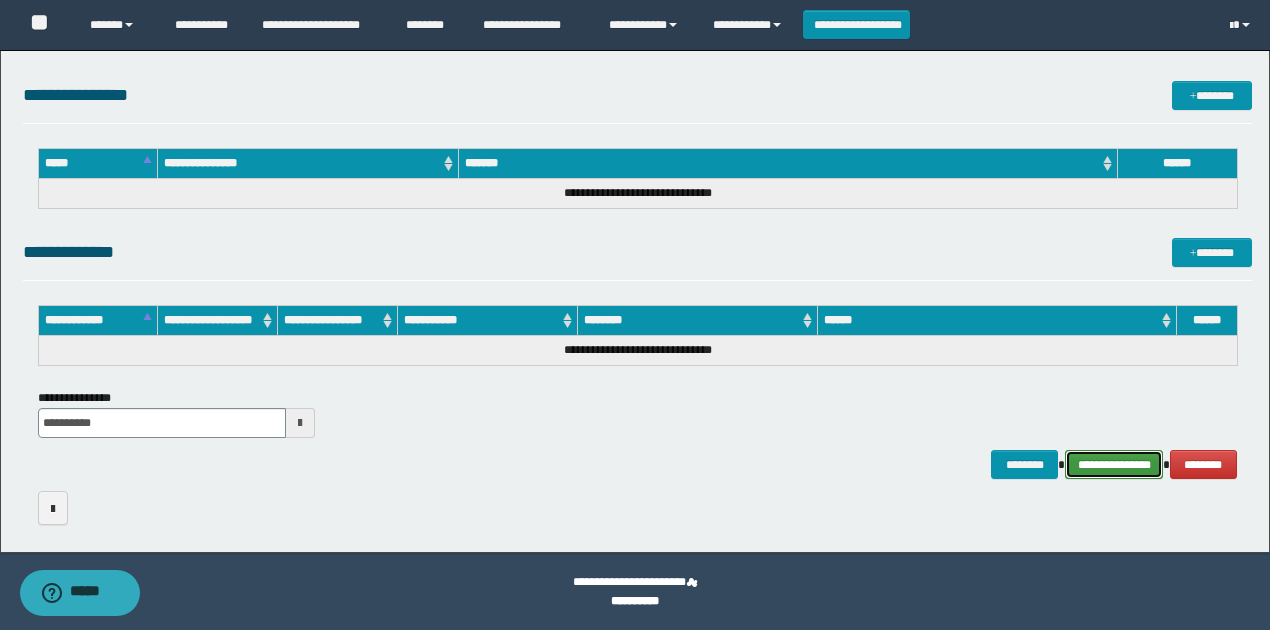 click on "**********" at bounding box center (1114, 464) 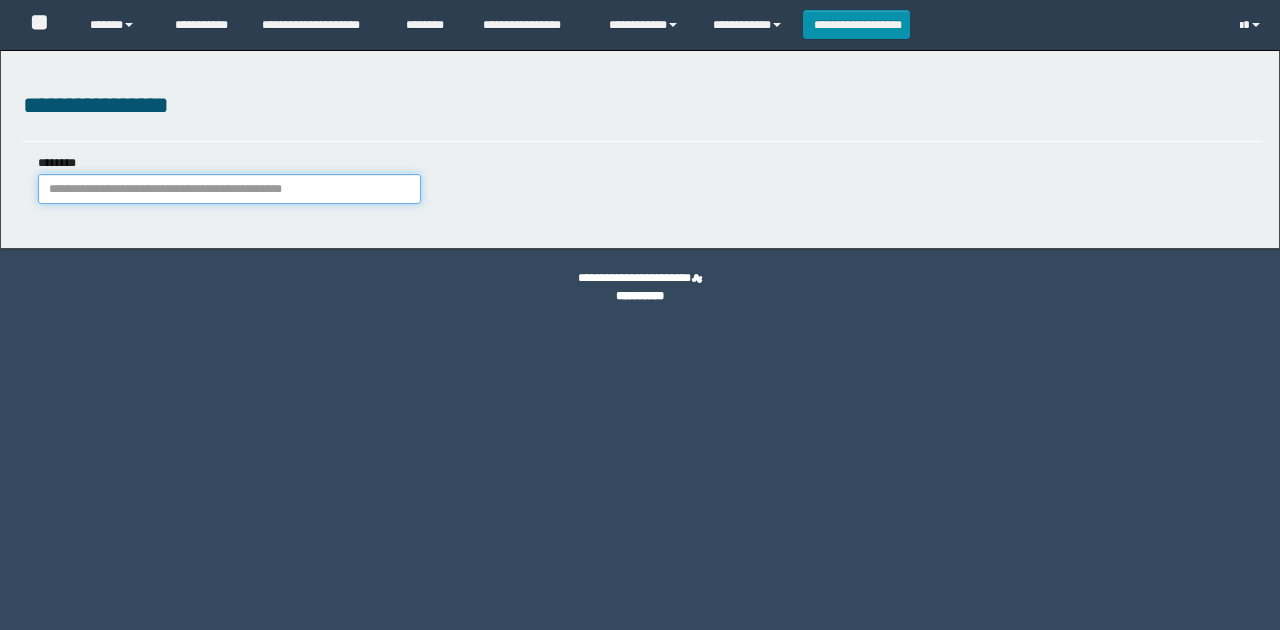 click on "********" at bounding box center [229, 189] 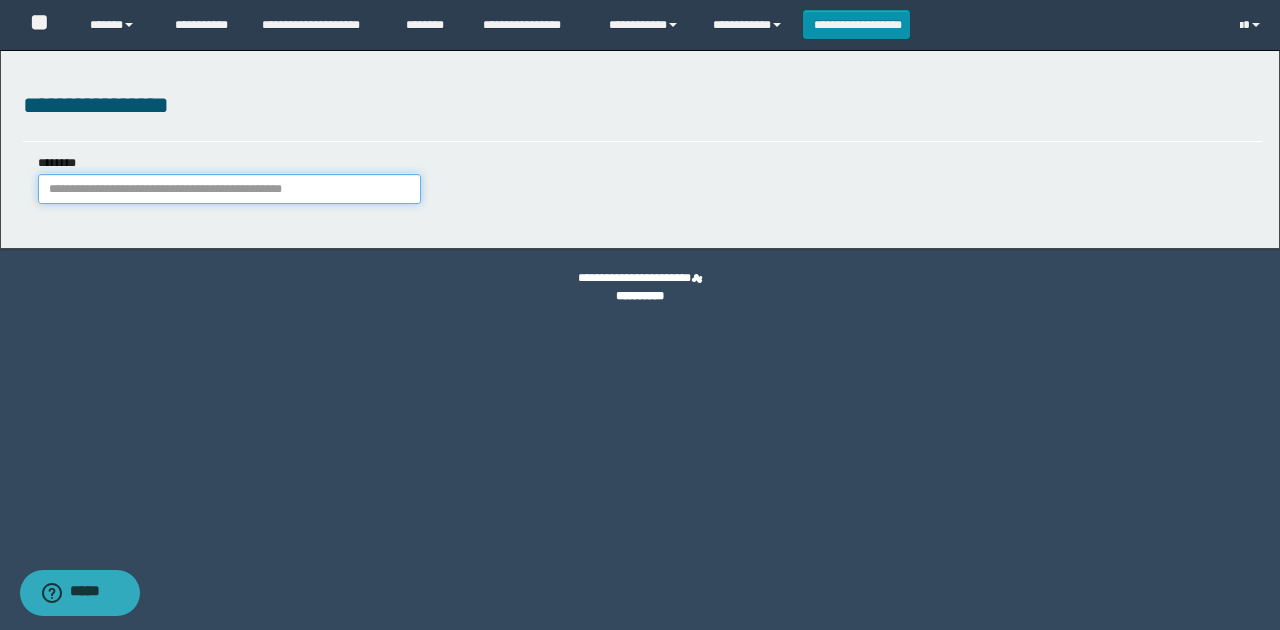 scroll, scrollTop: 0, scrollLeft: 0, axis: both 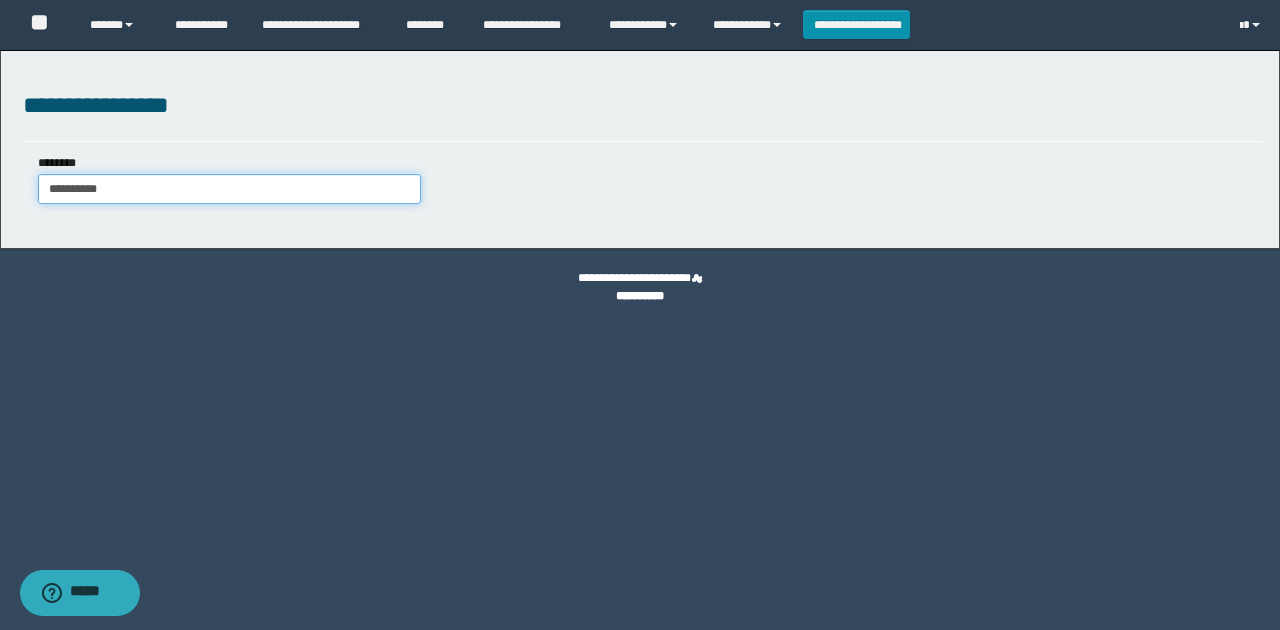 type on "**********" 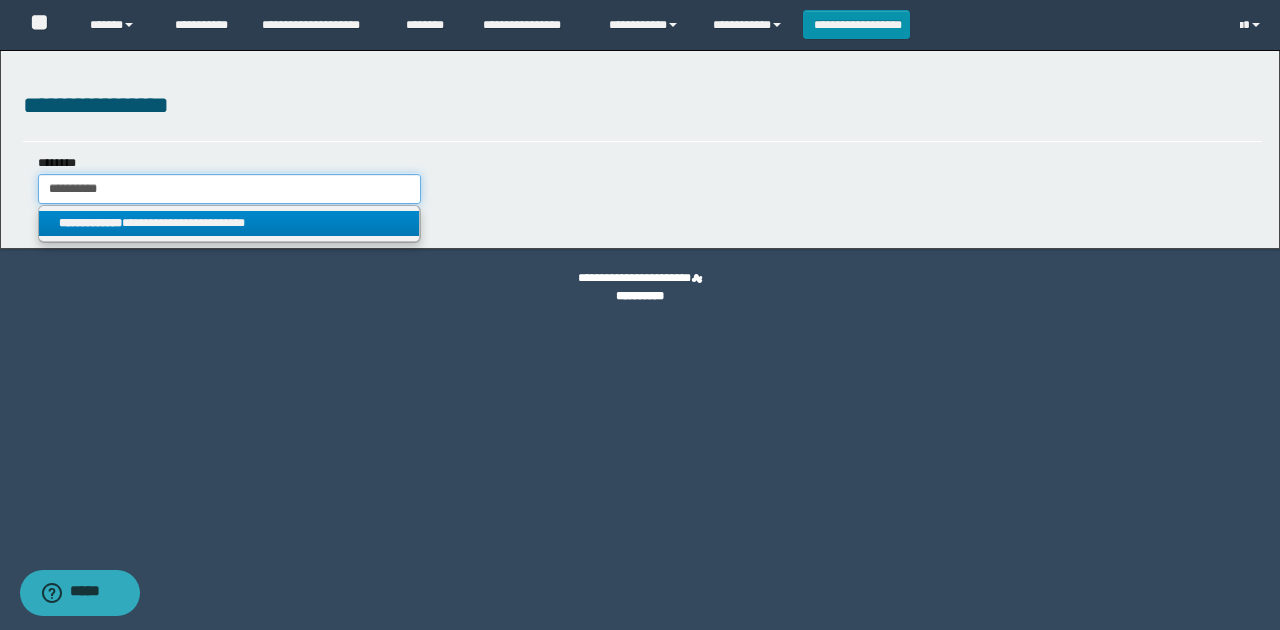 type on "**********" 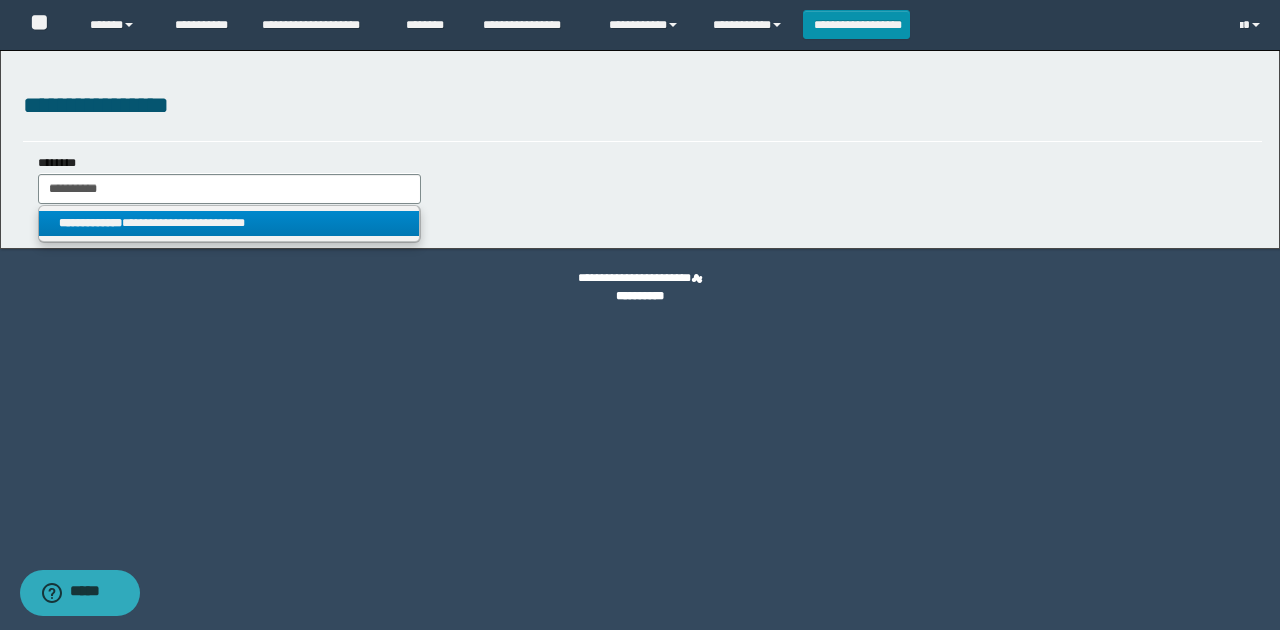 click on "**********" at bounding box center [229, 223] 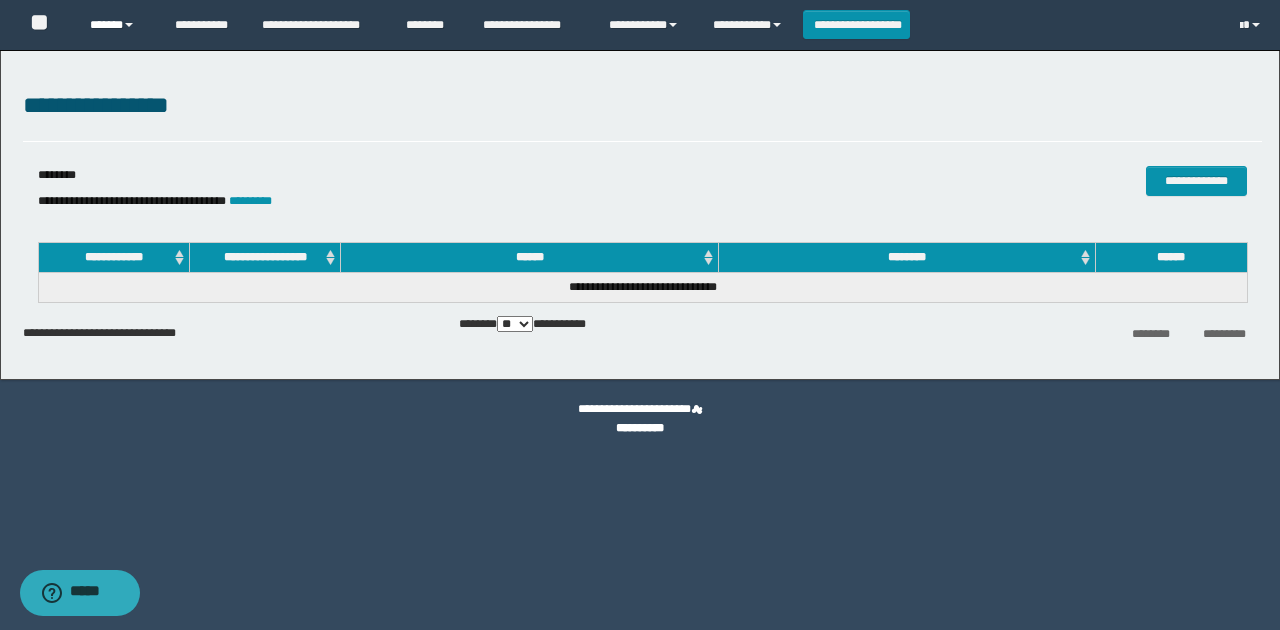 click on "******" at bounding box center [117, 25] 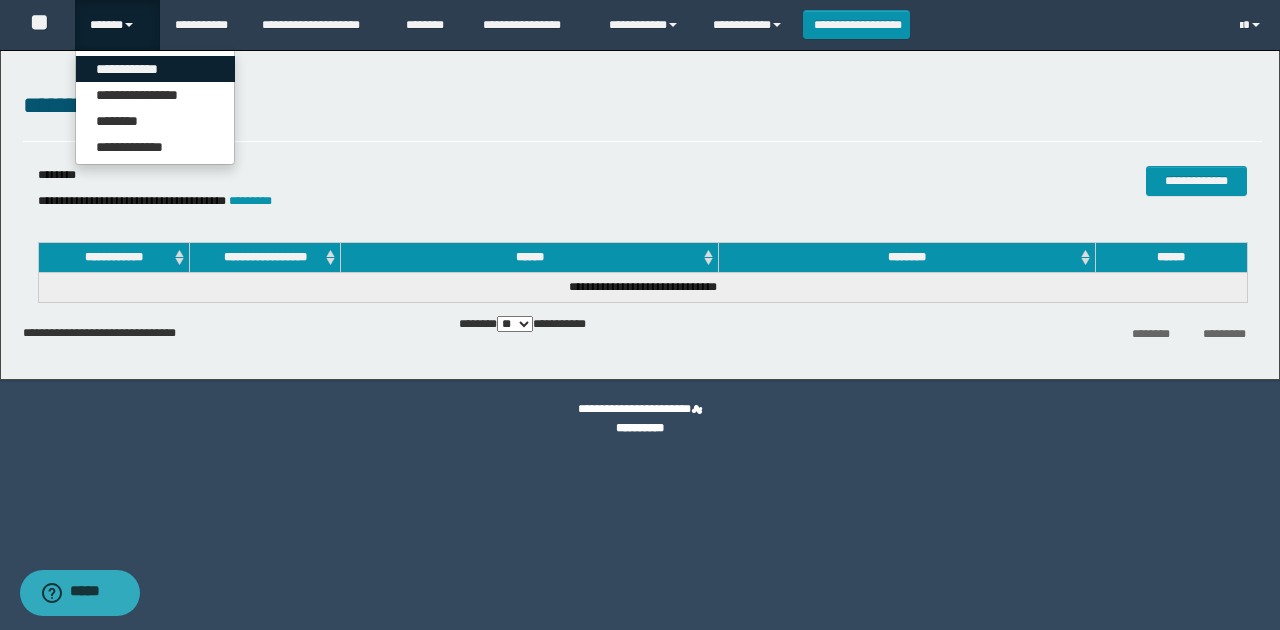 click on "**********" at bounding box center (155, 69) 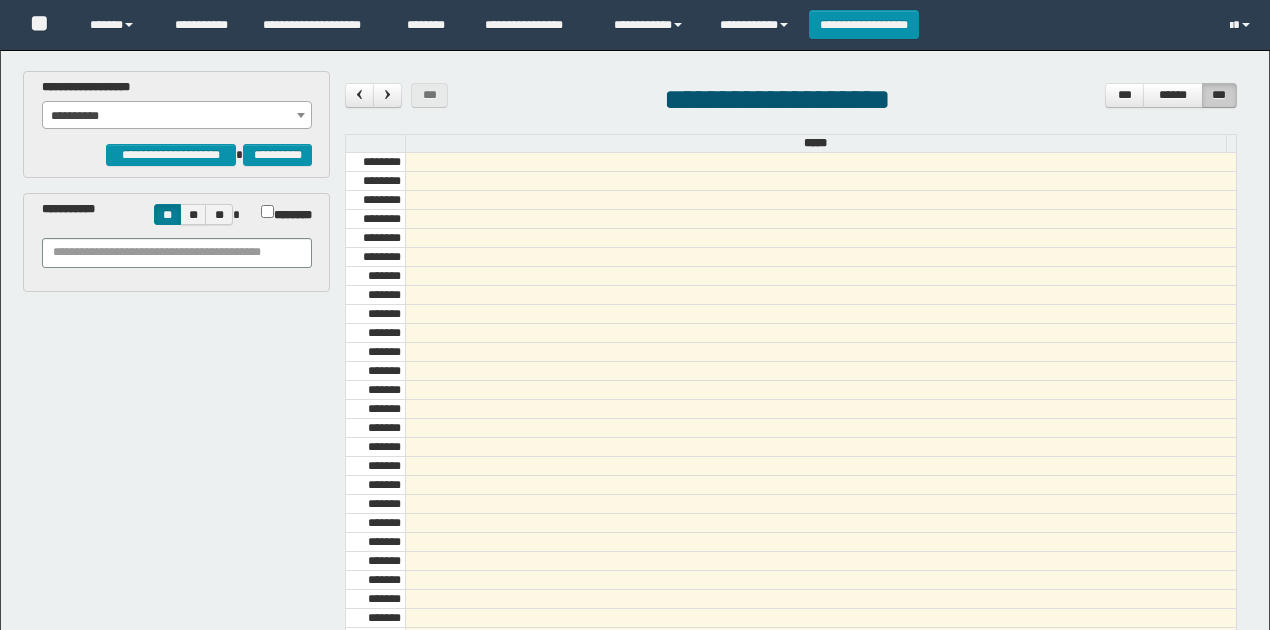 scroll, scrollTop: 0, scrollLeft: 0, axis: both 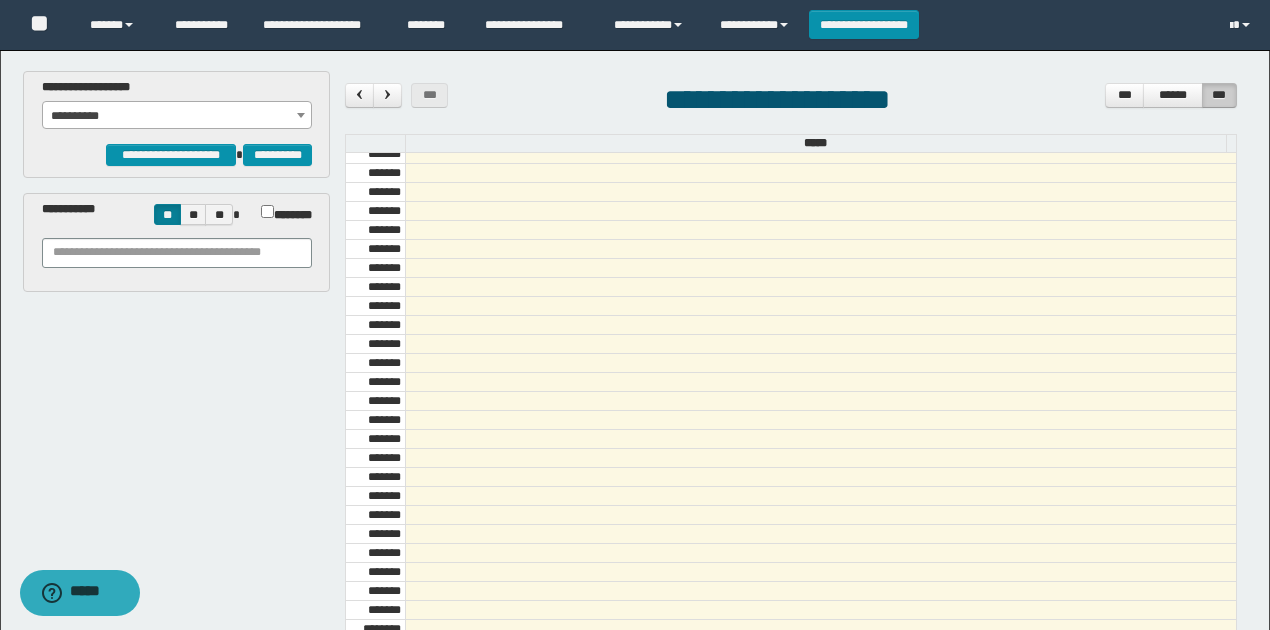 click on "**********" at bounding box center (177, 116) 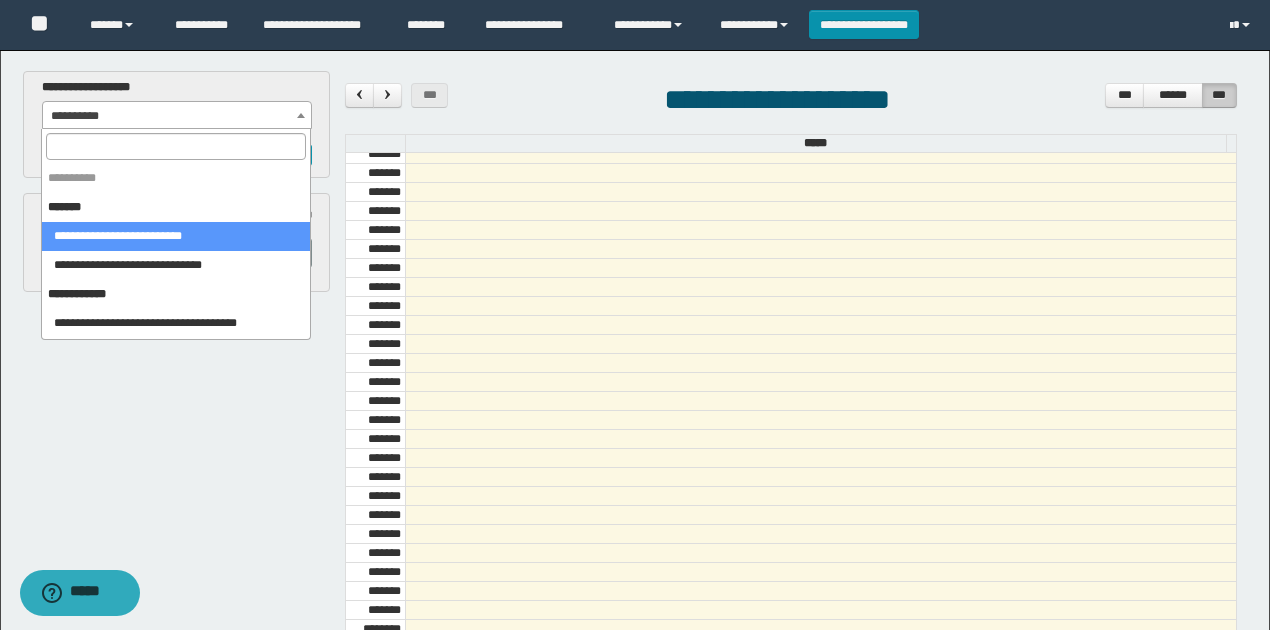 select on "******" 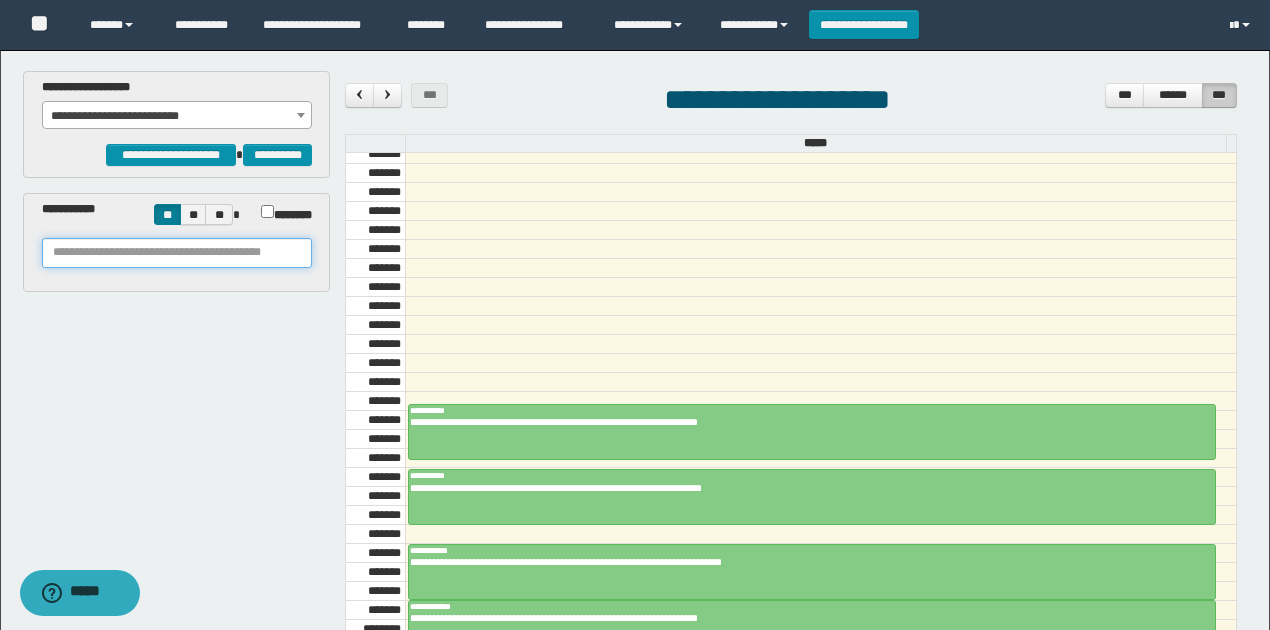 click at bounding box center (177, 253) 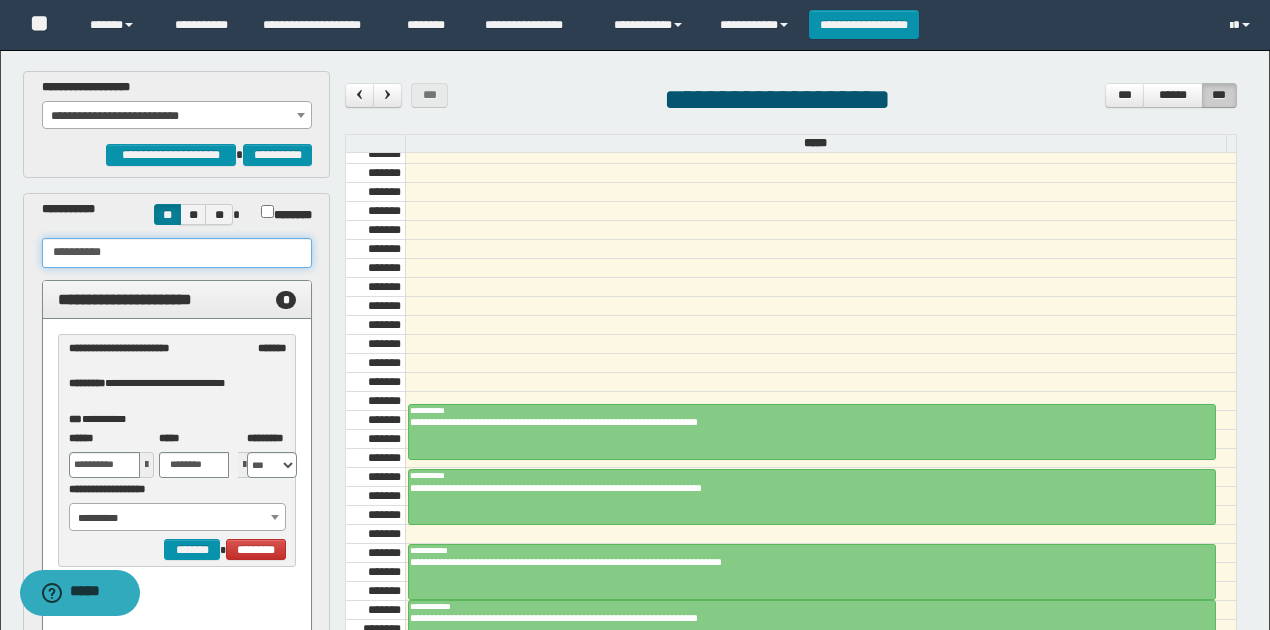 click on "**********" at bounding box center (177, 253) 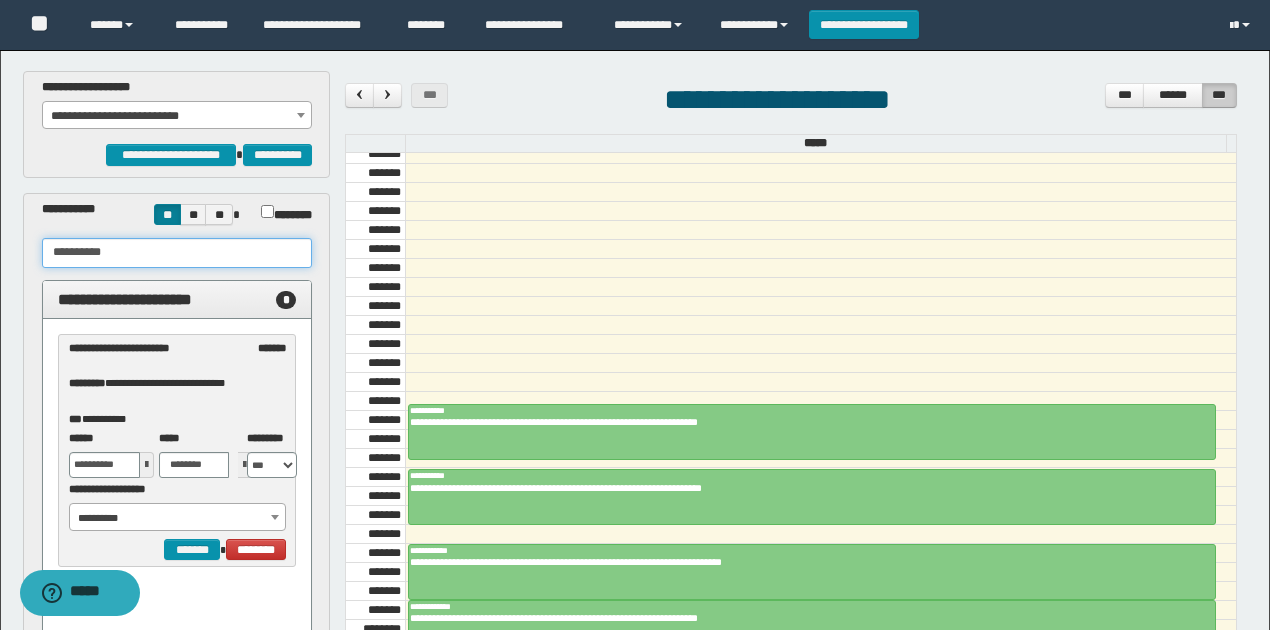 click on "**********" at bounding box center (178, 518) 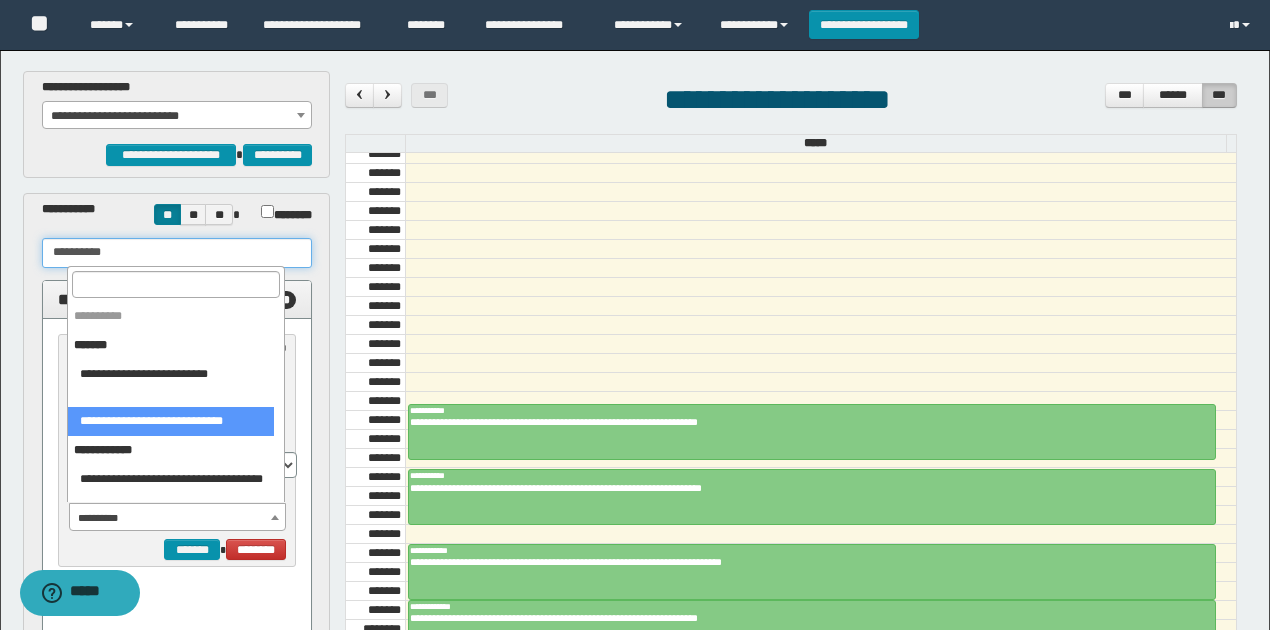 type on "**********" 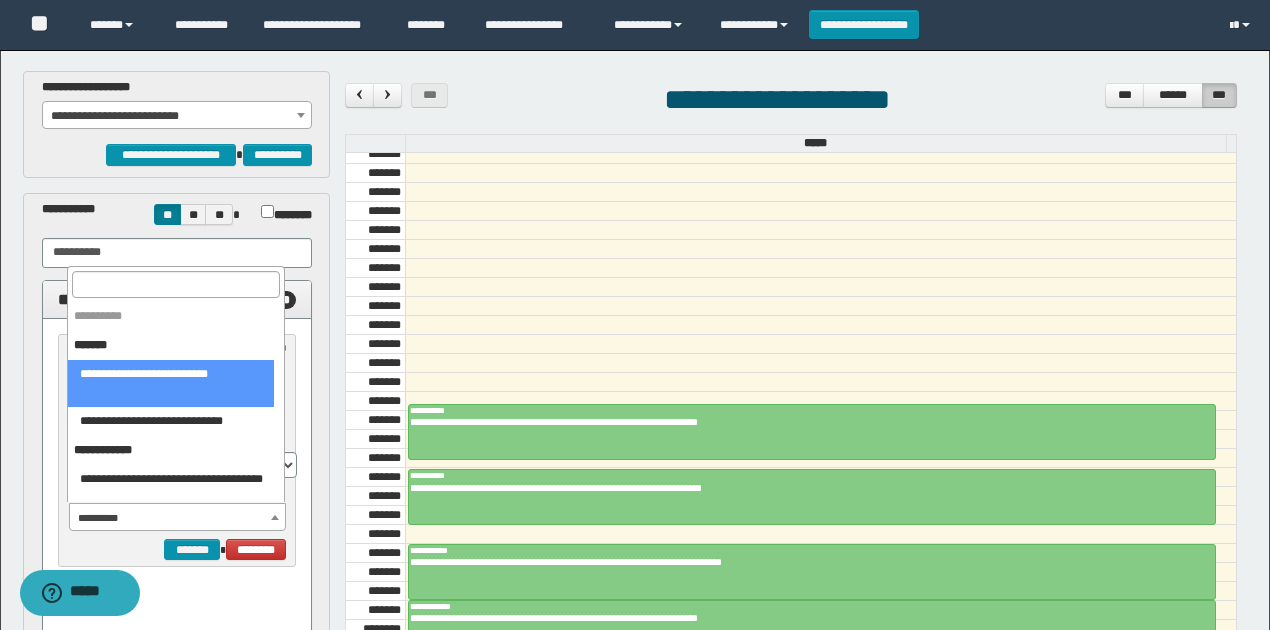 select on "******" 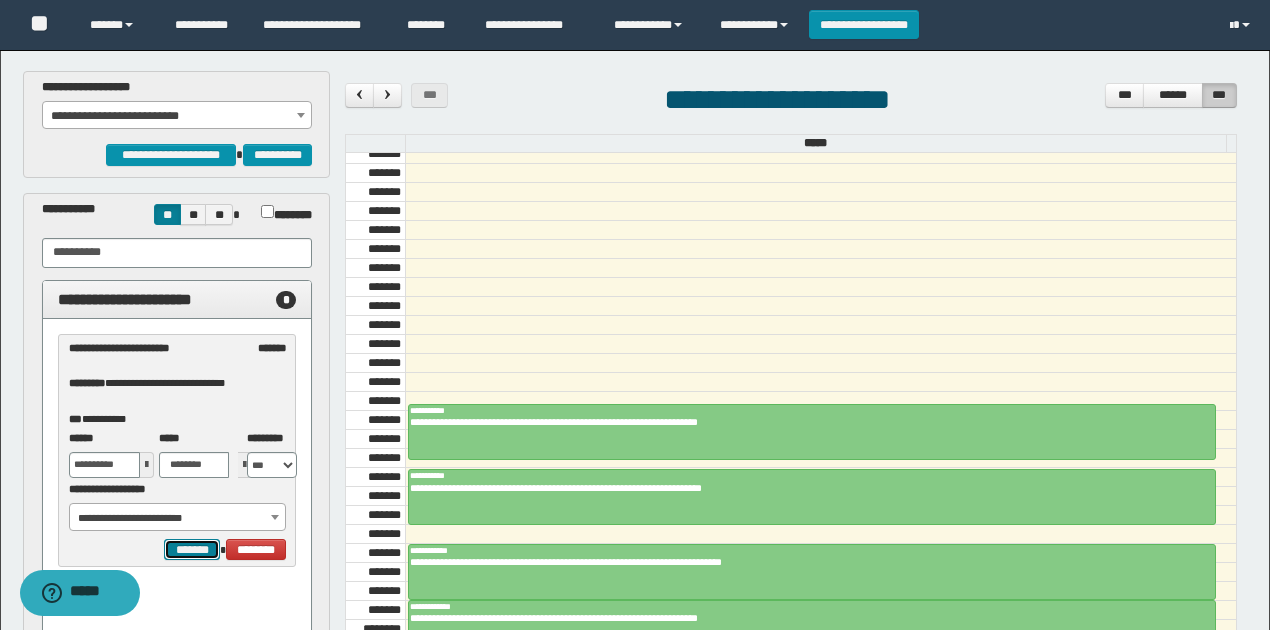 click on "*******" at bounding box center (192, 549) 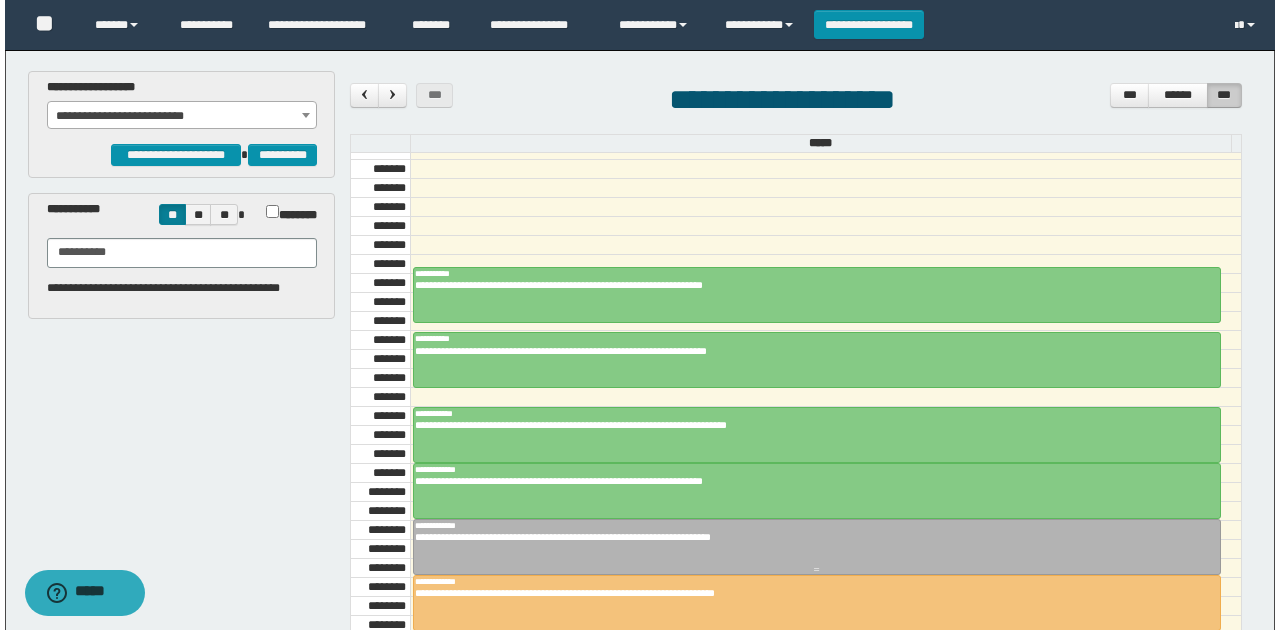 scroll, scrollTop: 1006, scrollLeft: 0, axis: vertical 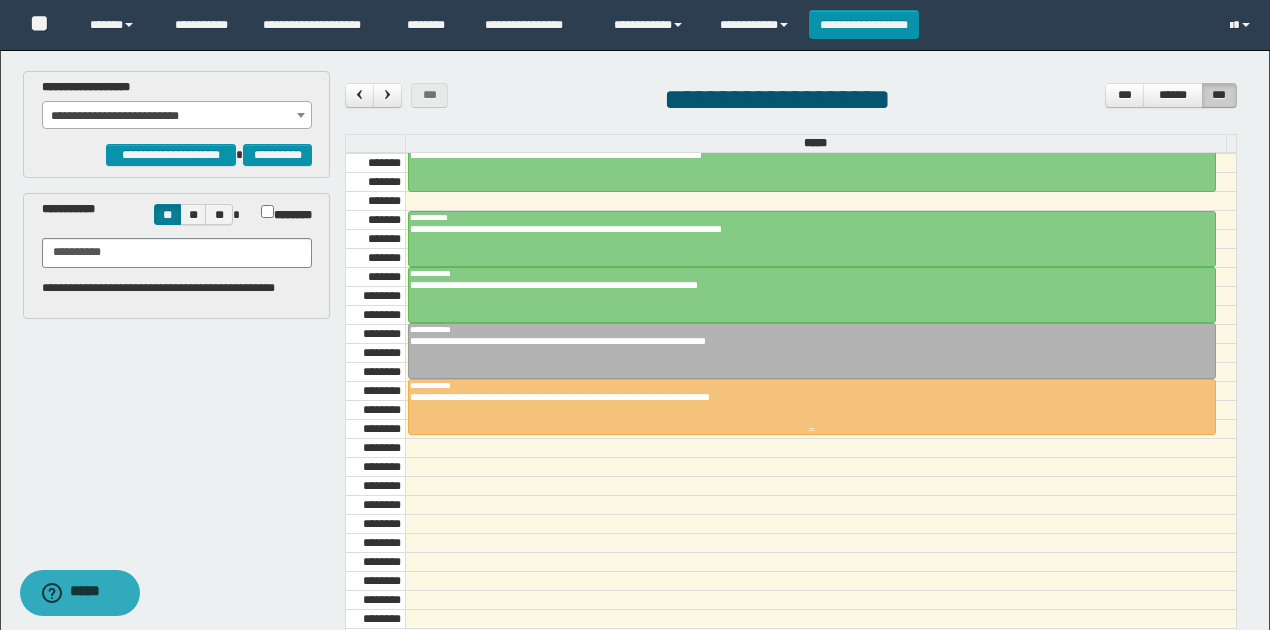 click at bounding box center [812, 407] 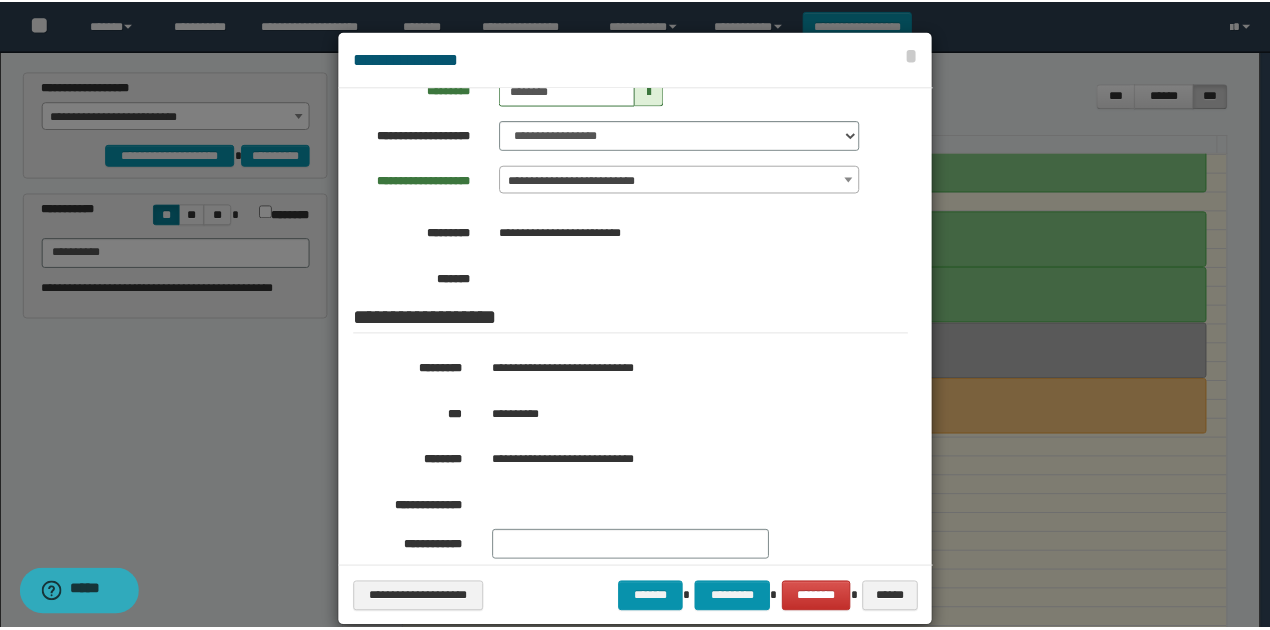 scroll, scrollTop: 266, scrollLeft: 0, axis: vertical 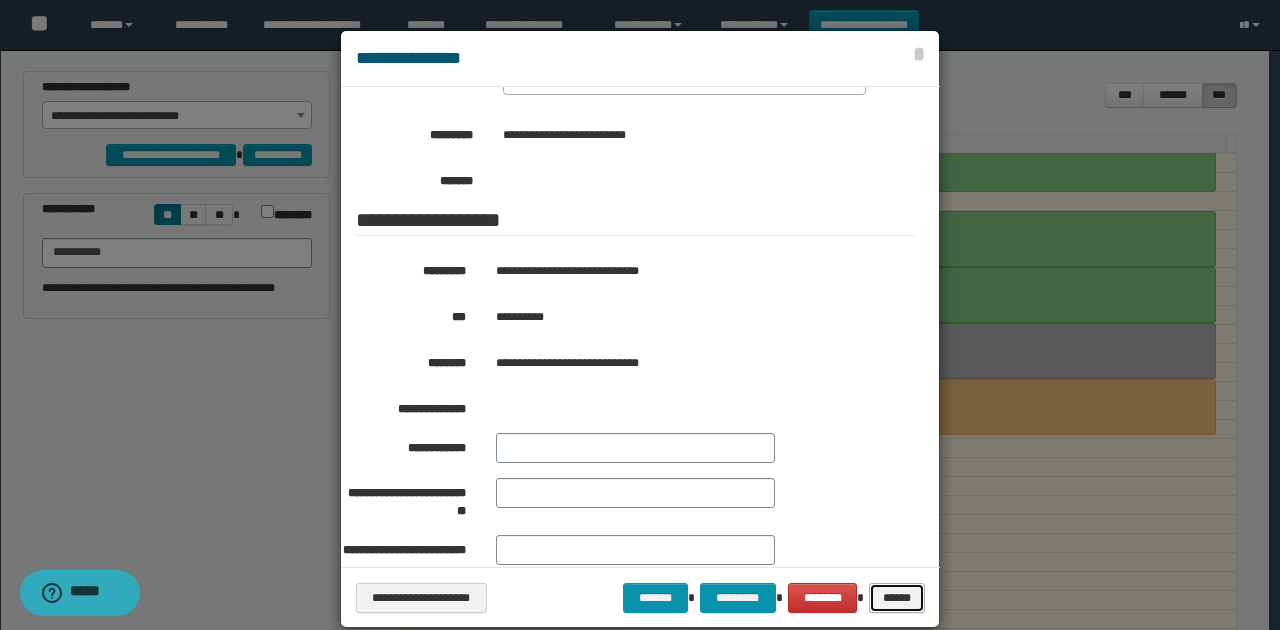 click on "******" at bounding box center [896, 597] 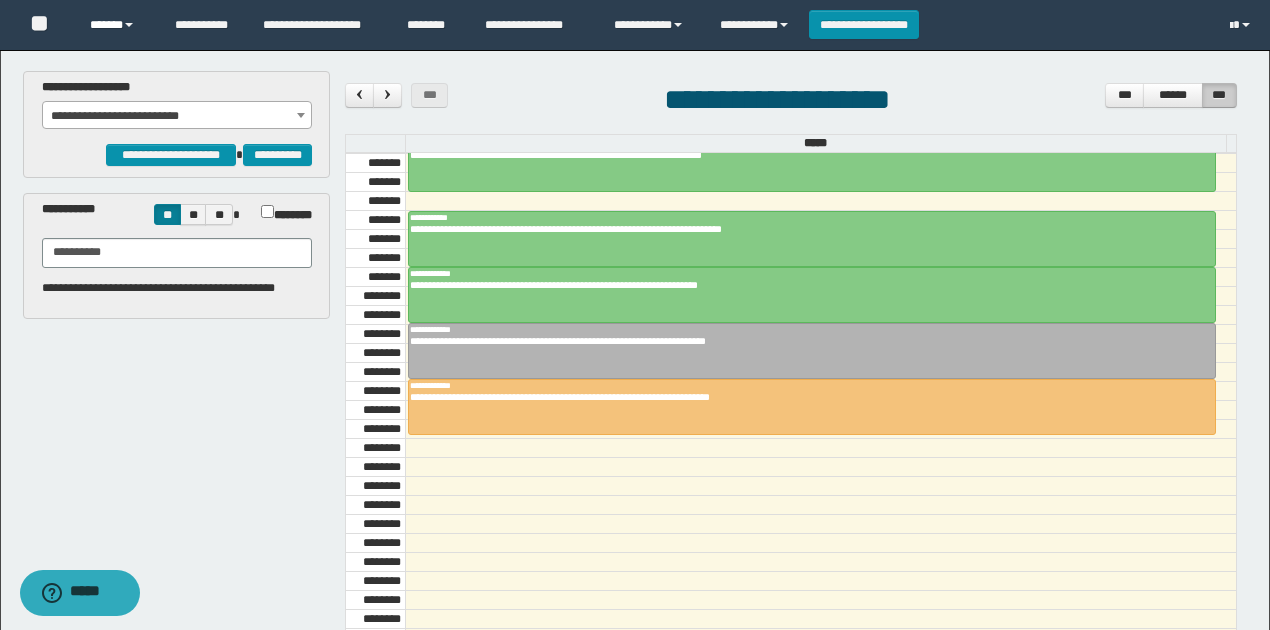 click on "******" at bounding box center [117, 25] 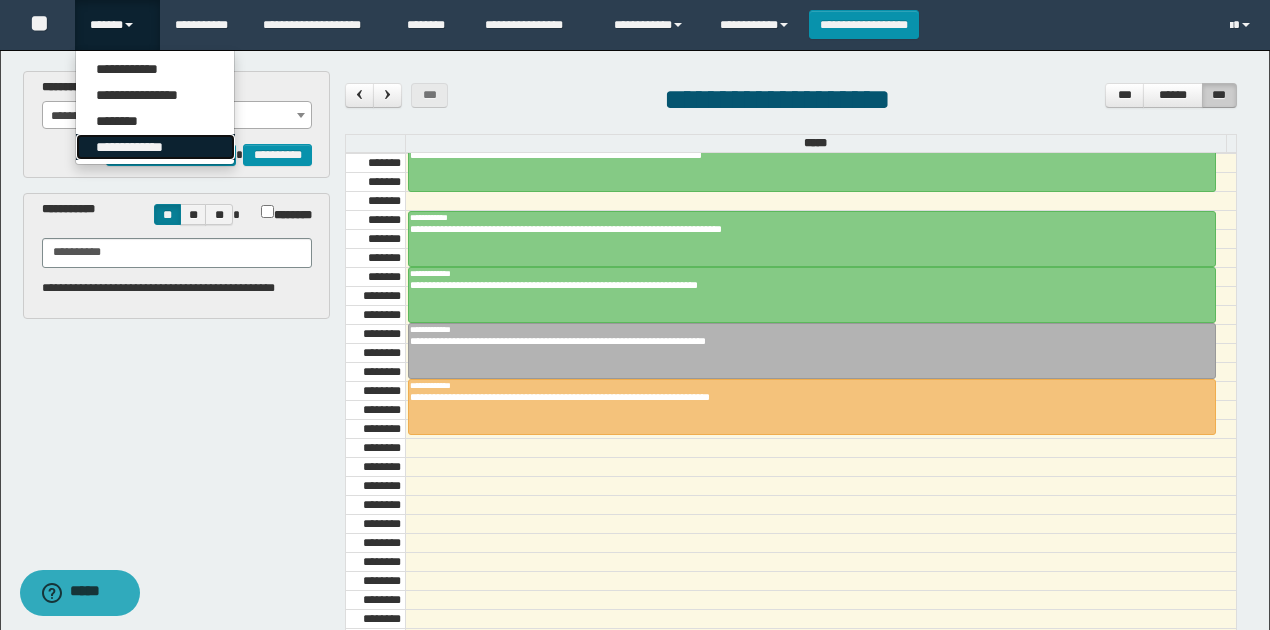click on "**********" at bounding box center (155, 147) 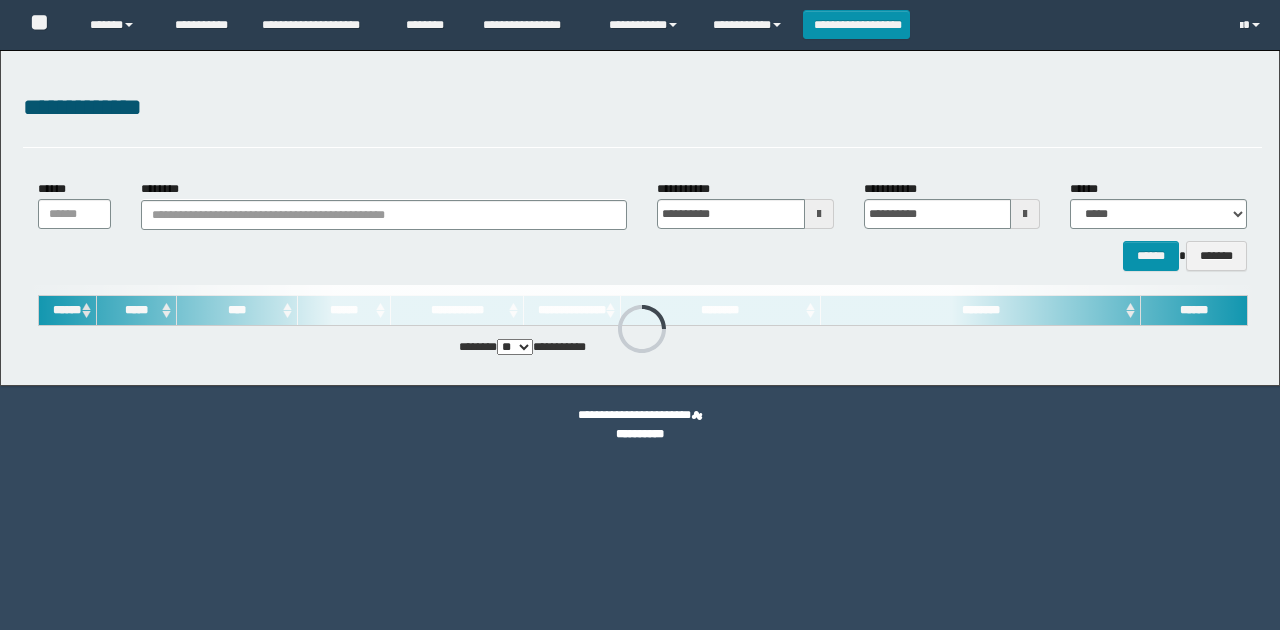 scroll, scrollTop: 0, scrollLeft: 0, axis: both 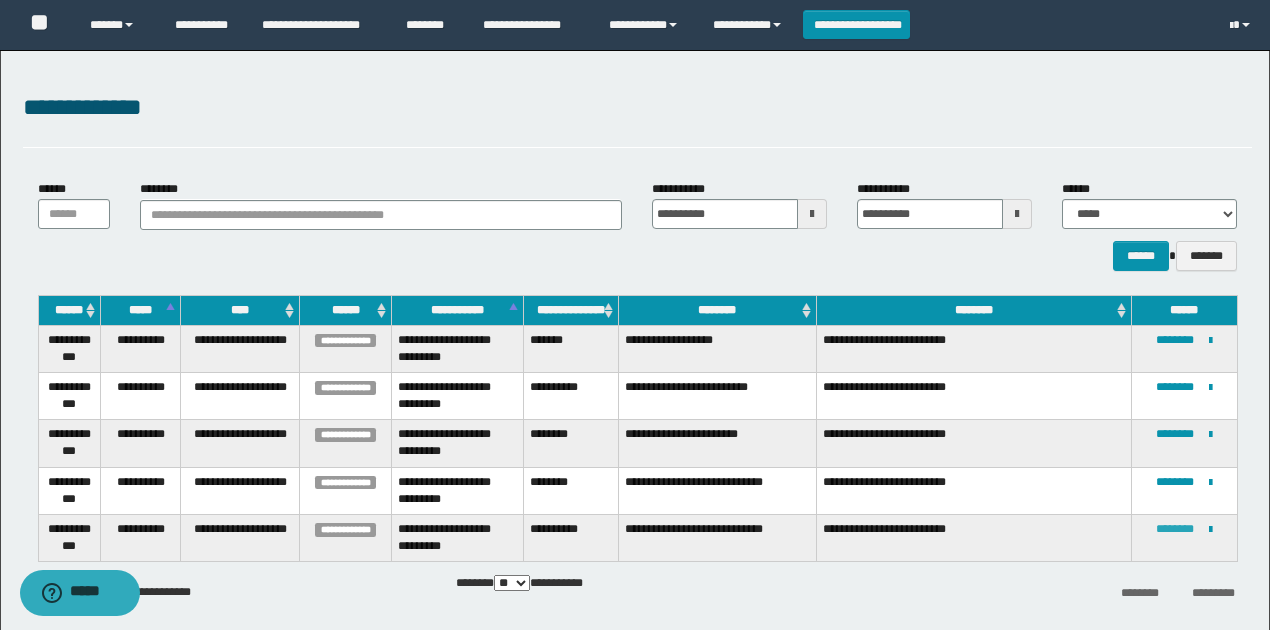 click on "********" at bounding box center (1175, 529) 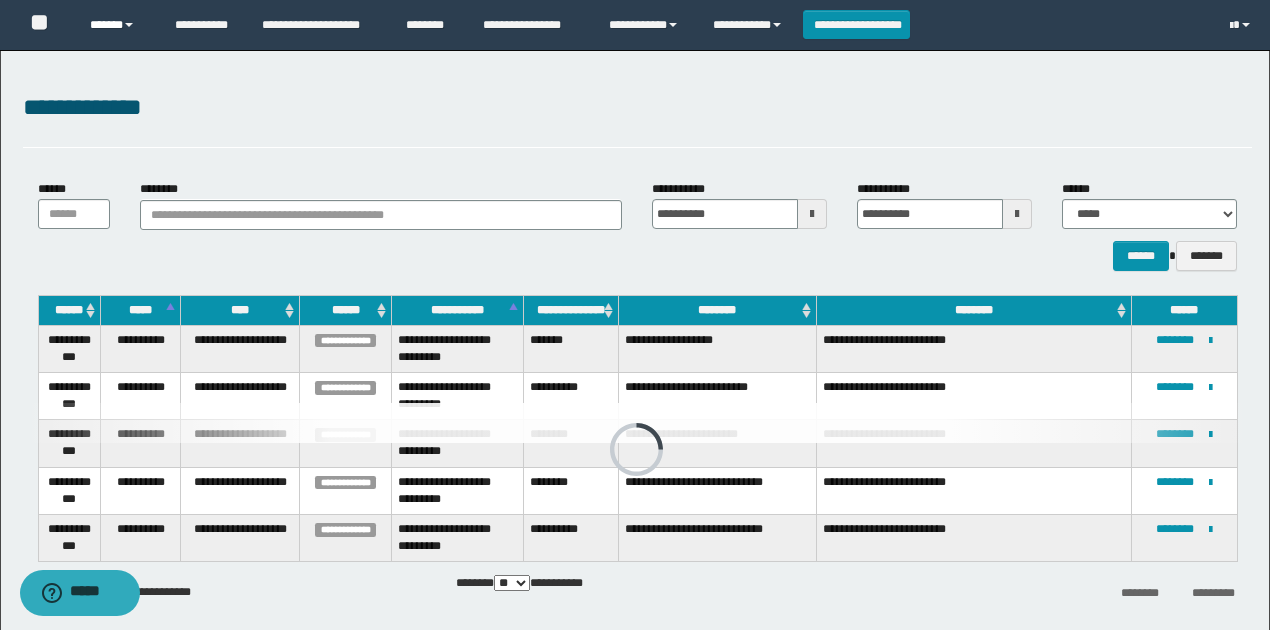 click on "******" at bounding box center [117, 25] 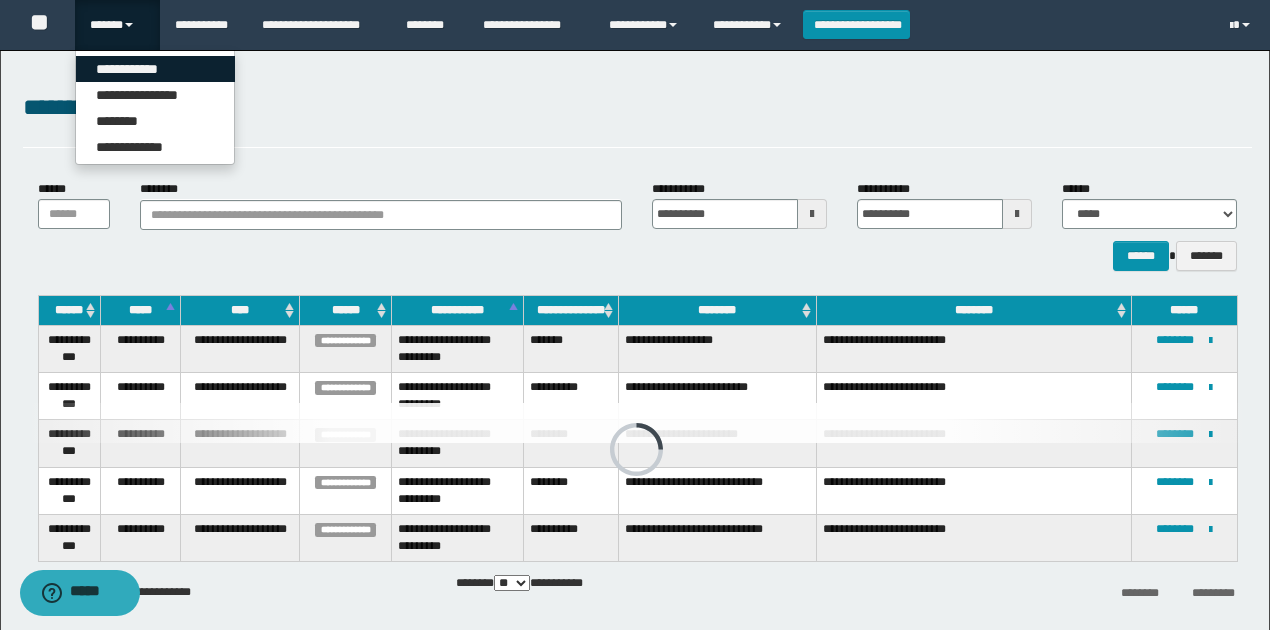 click on "**********" at bounding box center [155, 69] 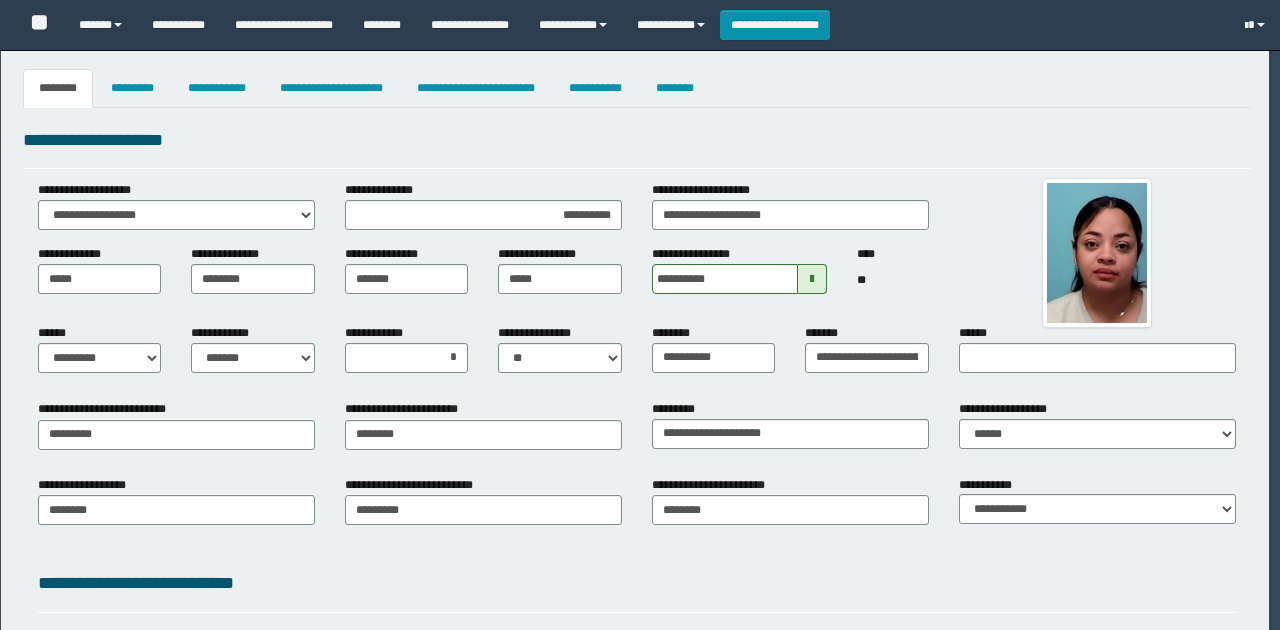 select on "*" 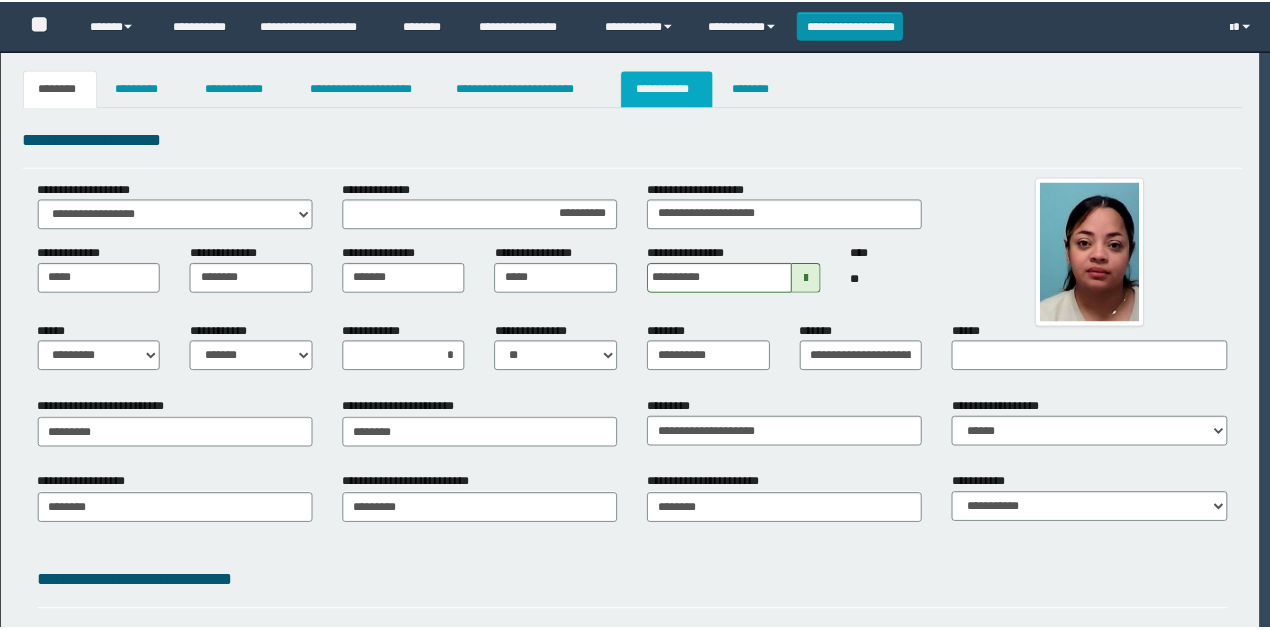 scroll, scrollTop: 0, scrollLeft: 0, axis: both 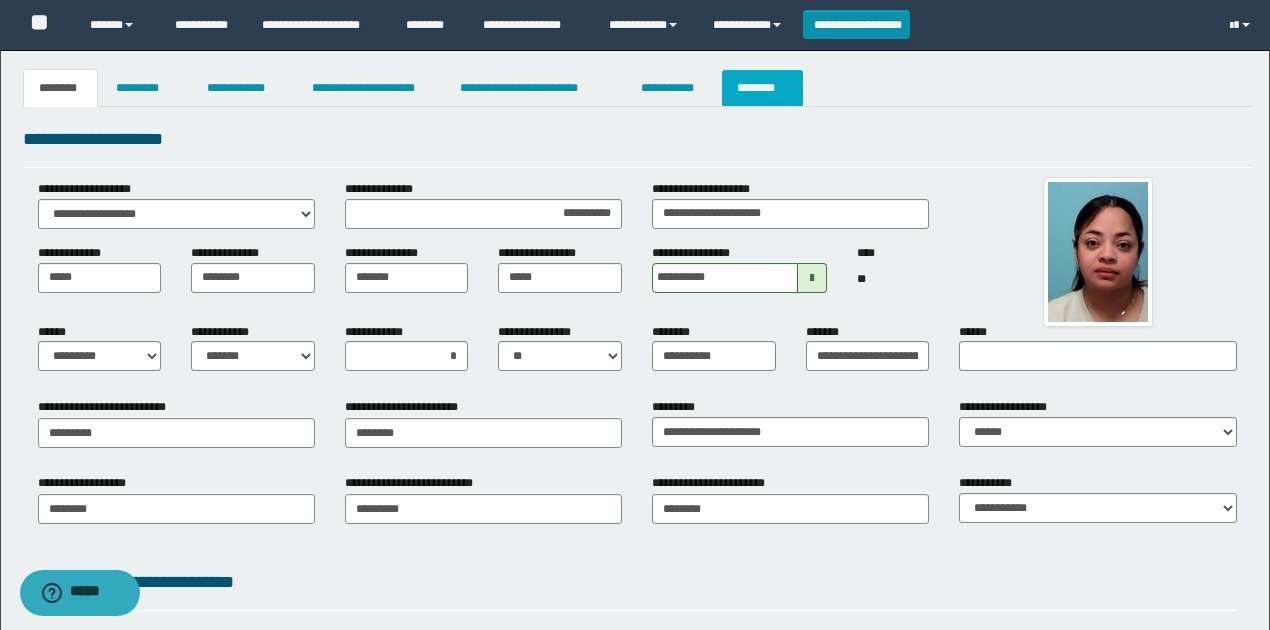 click on "********" at bounding box center [762, 88] 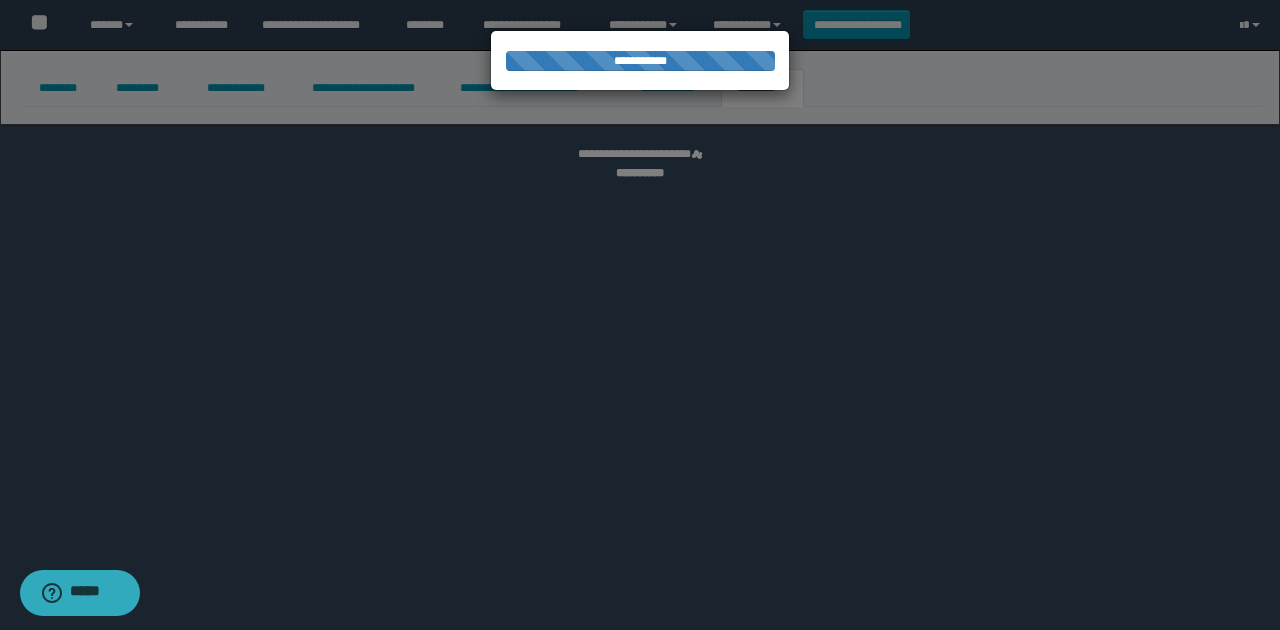 select on "****" 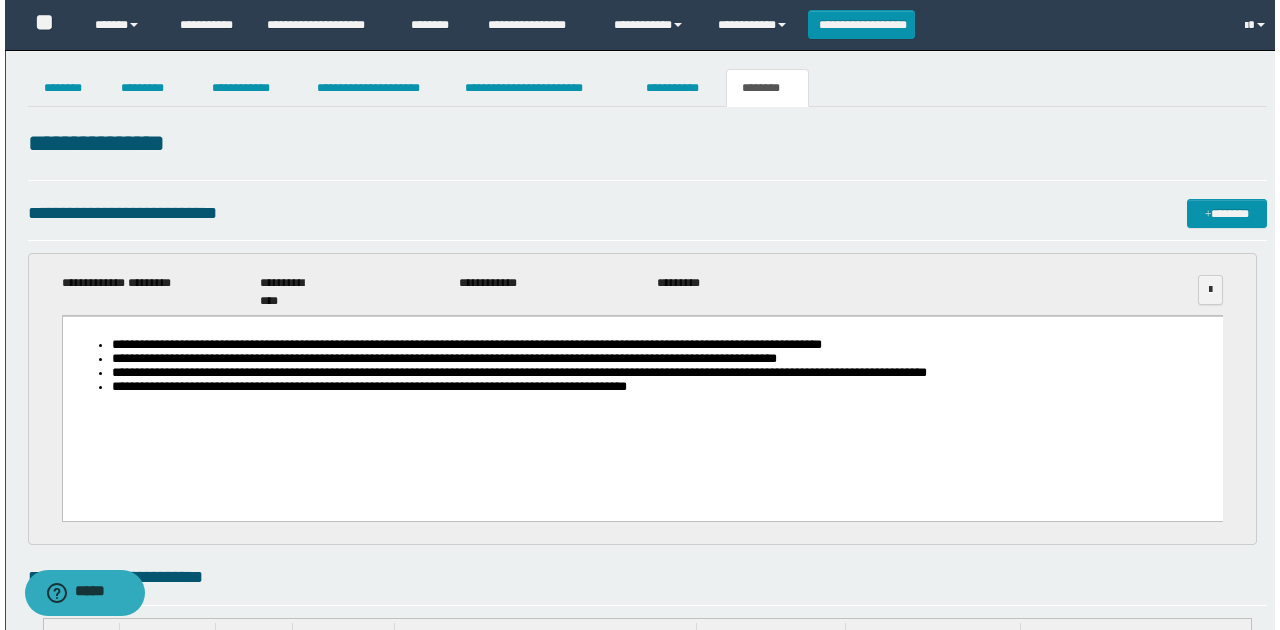 scroll, scrollTop: 0, scrollLeft: 0, axis: both 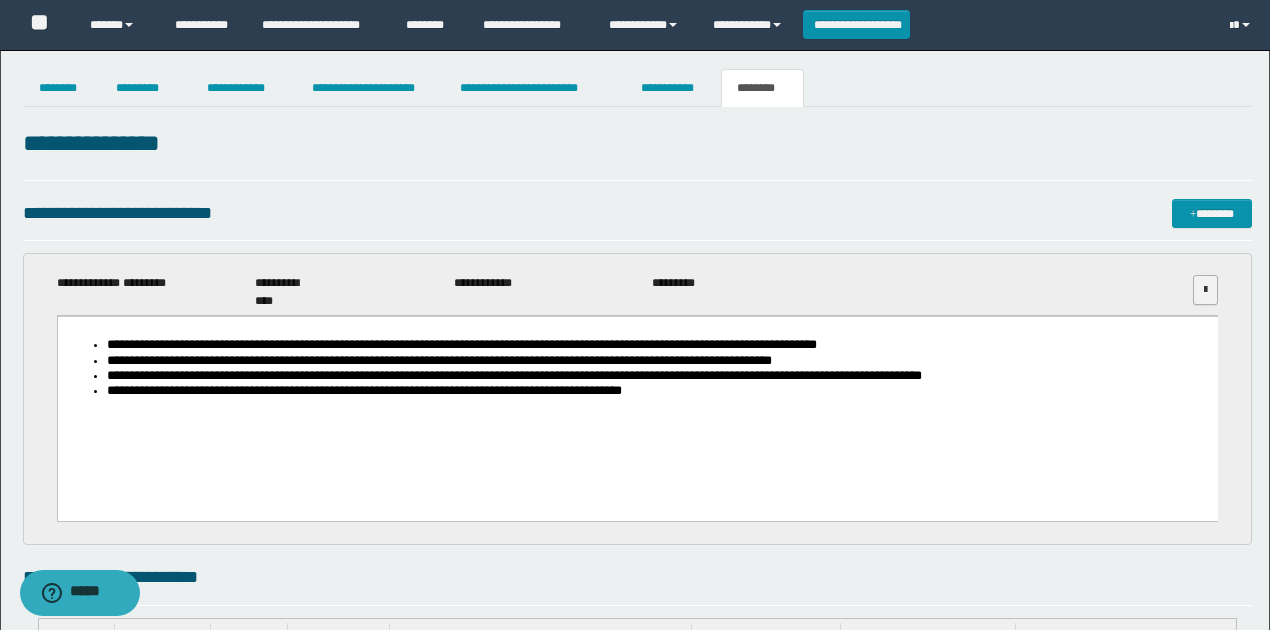 click at bounding box center (1205, 290) 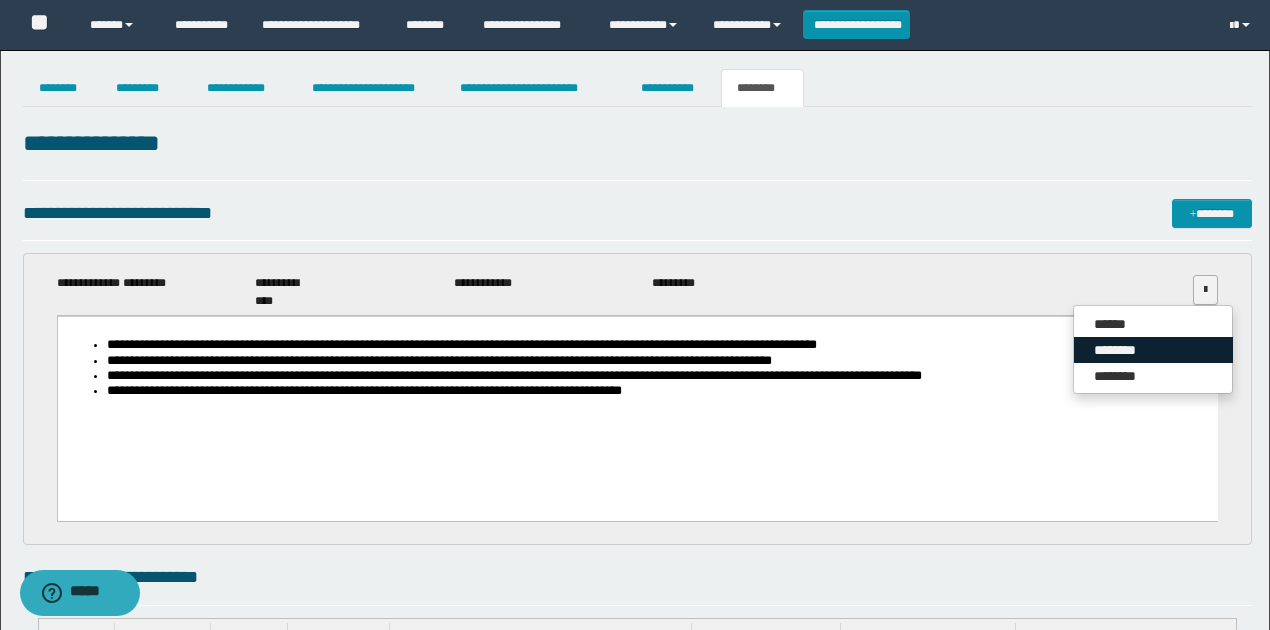 click on "********" at bounding box center [1153, 350] 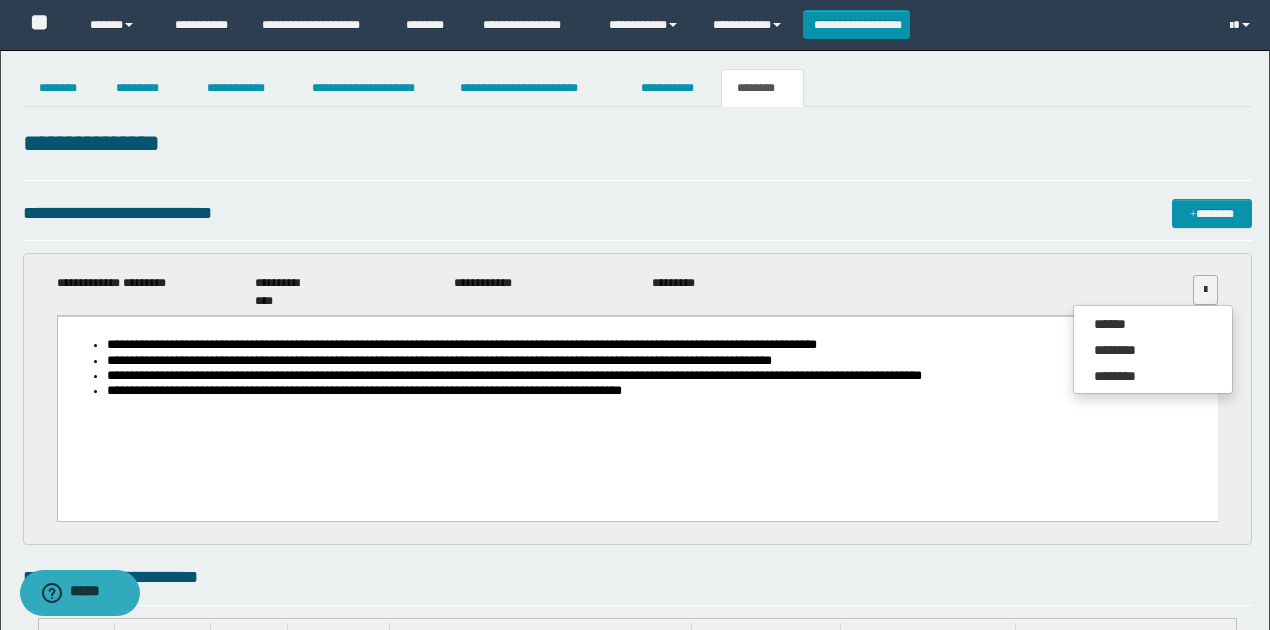 click on "**********" at bounding box center (637, 213) 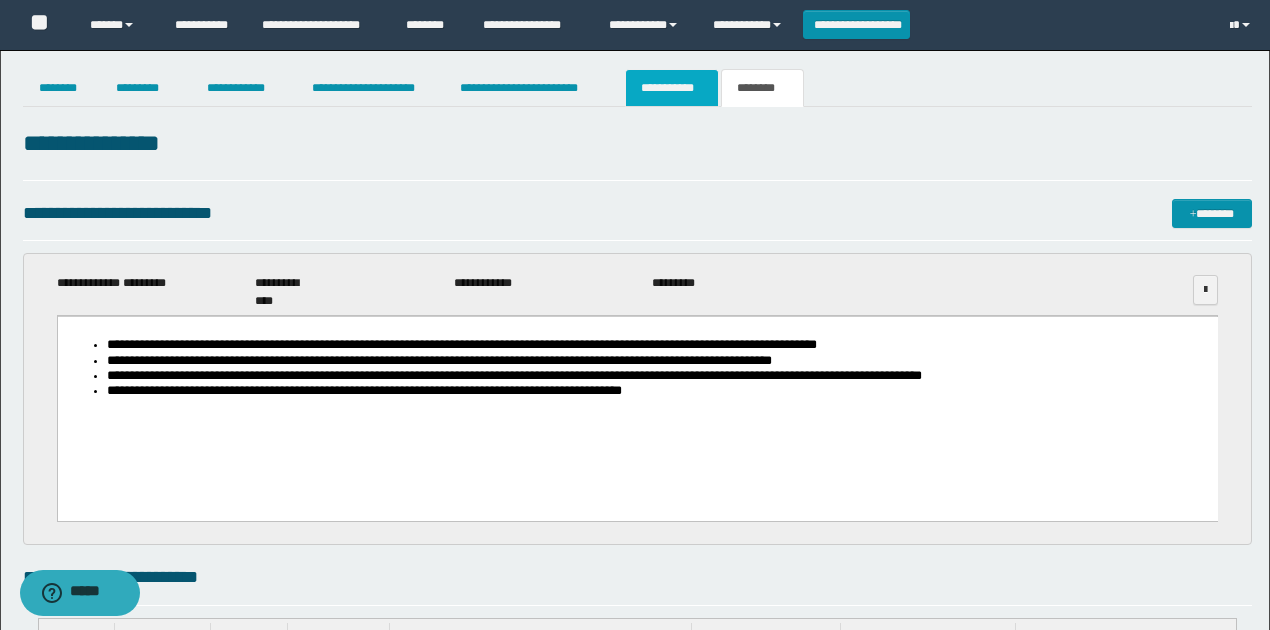 click on "**********" at bounding box center [672, 88] 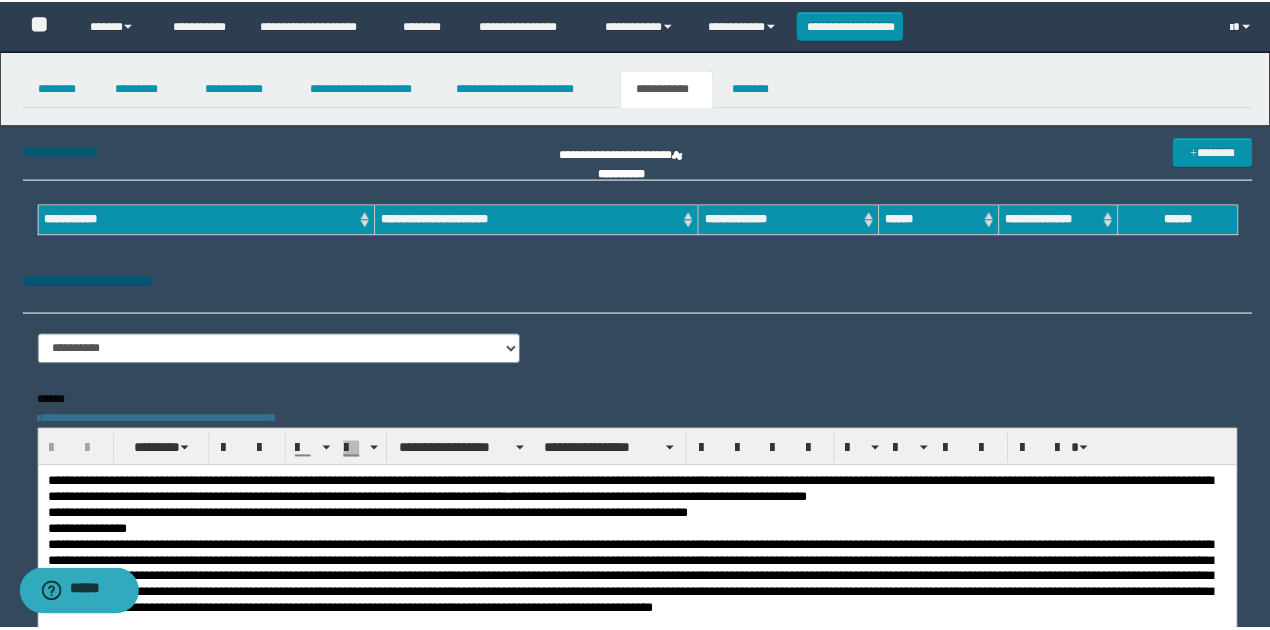 scroll, scrollTop: 0, scrollLeft: 0, axis: both 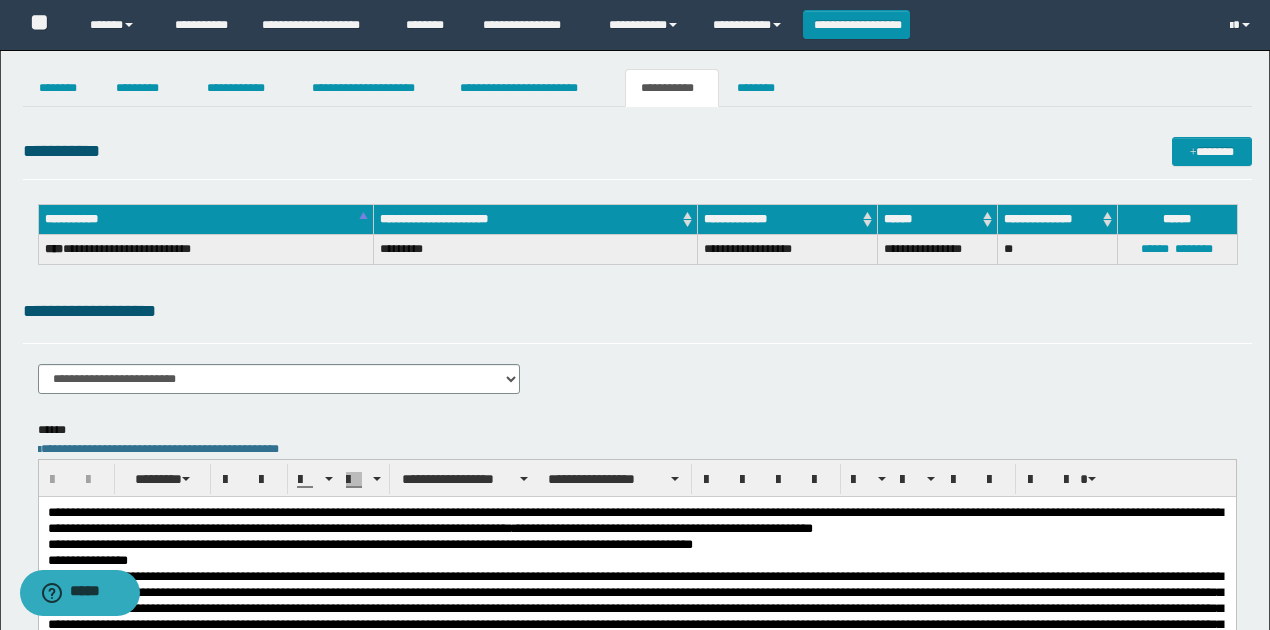 click on "**********" at bounding box center (637, 311) 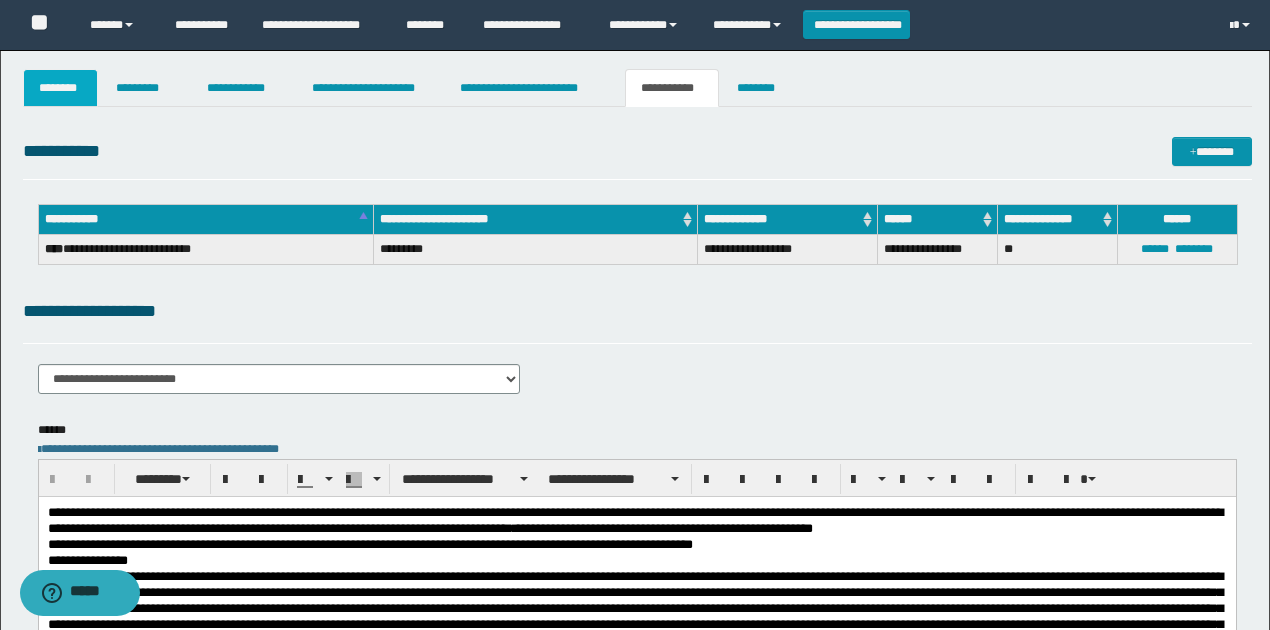 click on "********" at bounding box center (61, 88) 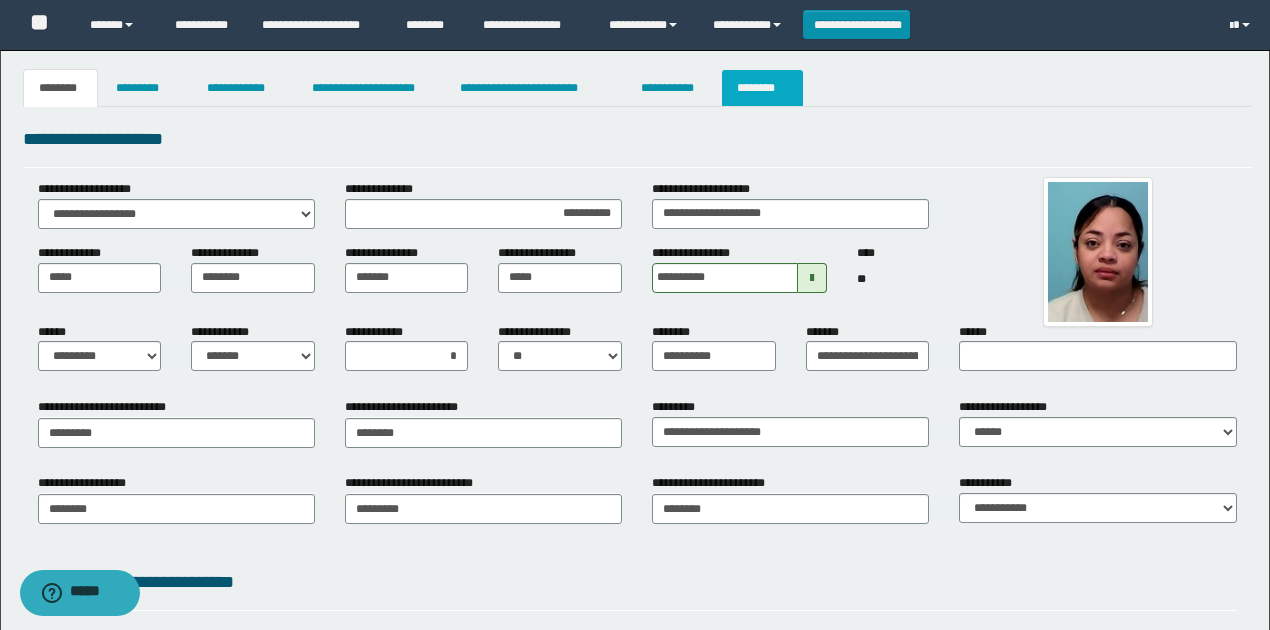 click on "********" at bounding box center (762, 88) 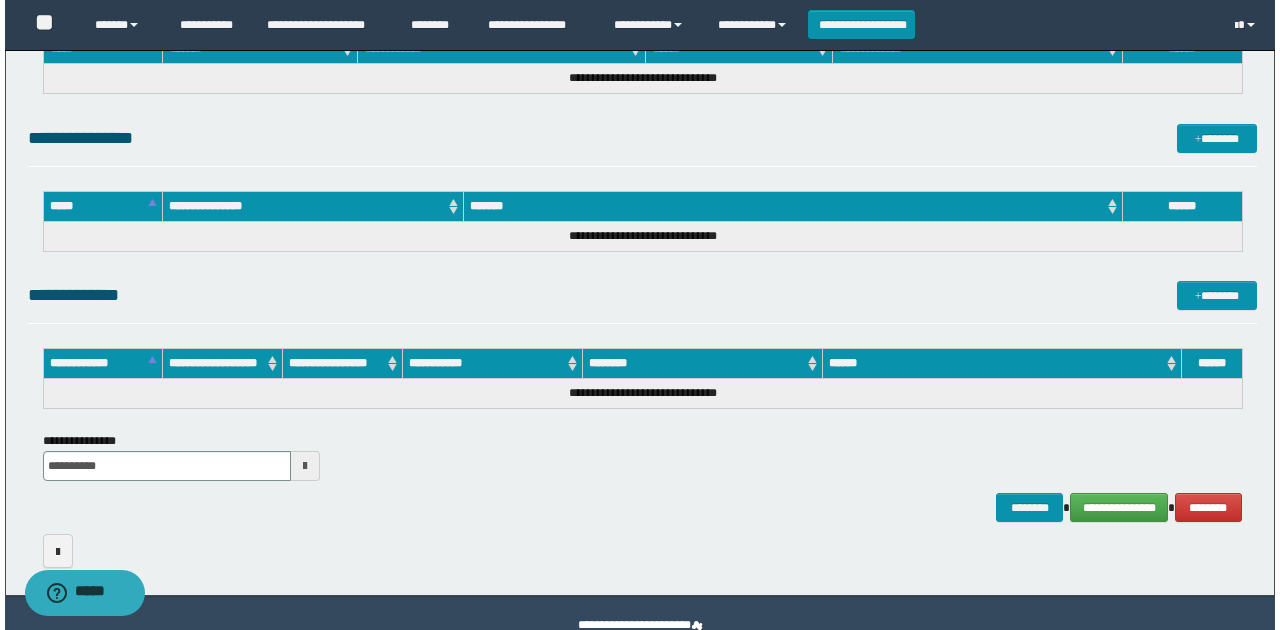 scroll, scrollTop: 1647, scrollLeft: 0, axis: vertical 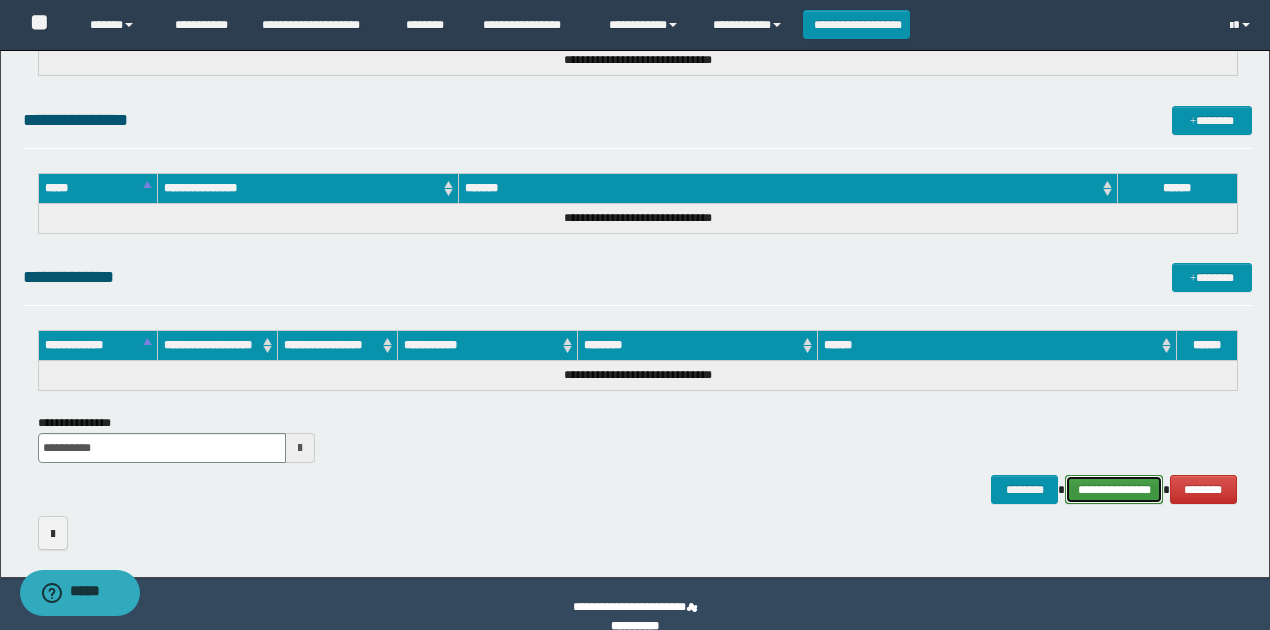click on "**********" at bounding box center [1114, 489] 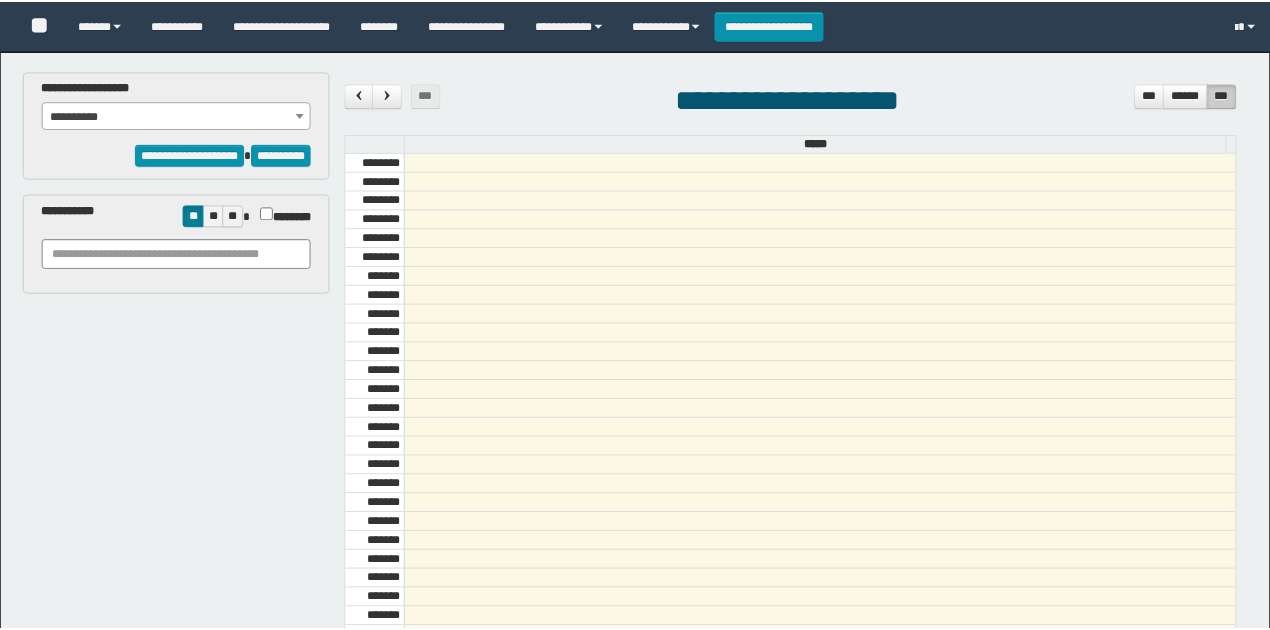 scroll, scrollTop: 0, scrollLeft: 0, axis: both 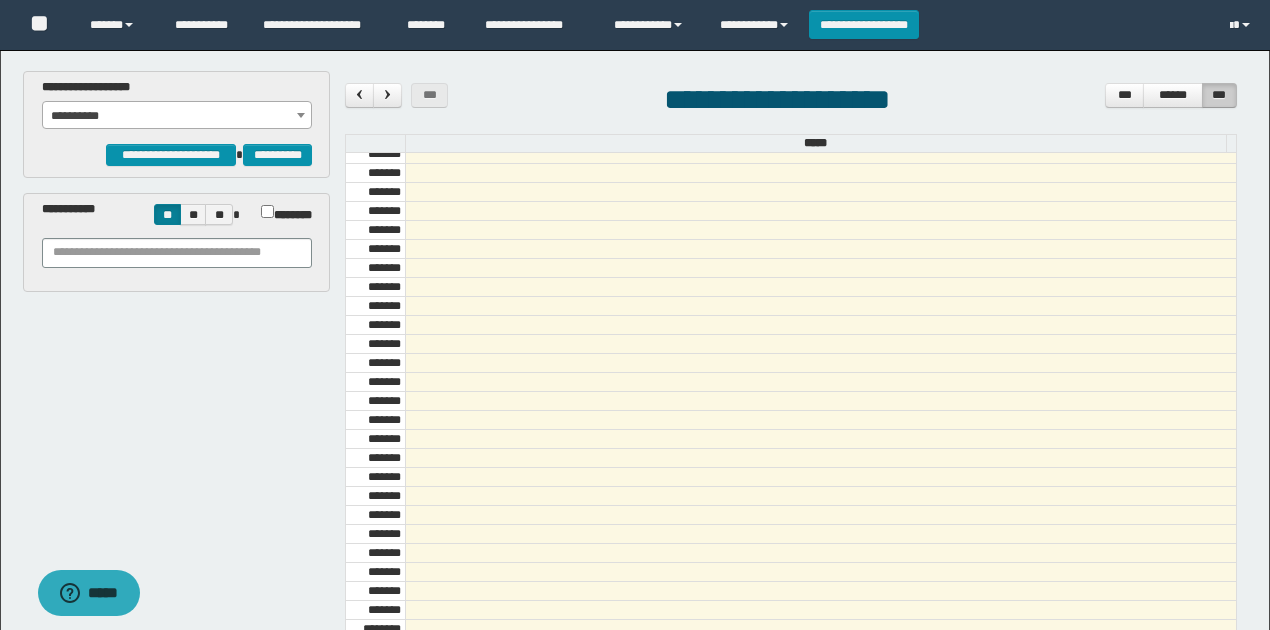 click on "**********" at bounding box center [177, 116] 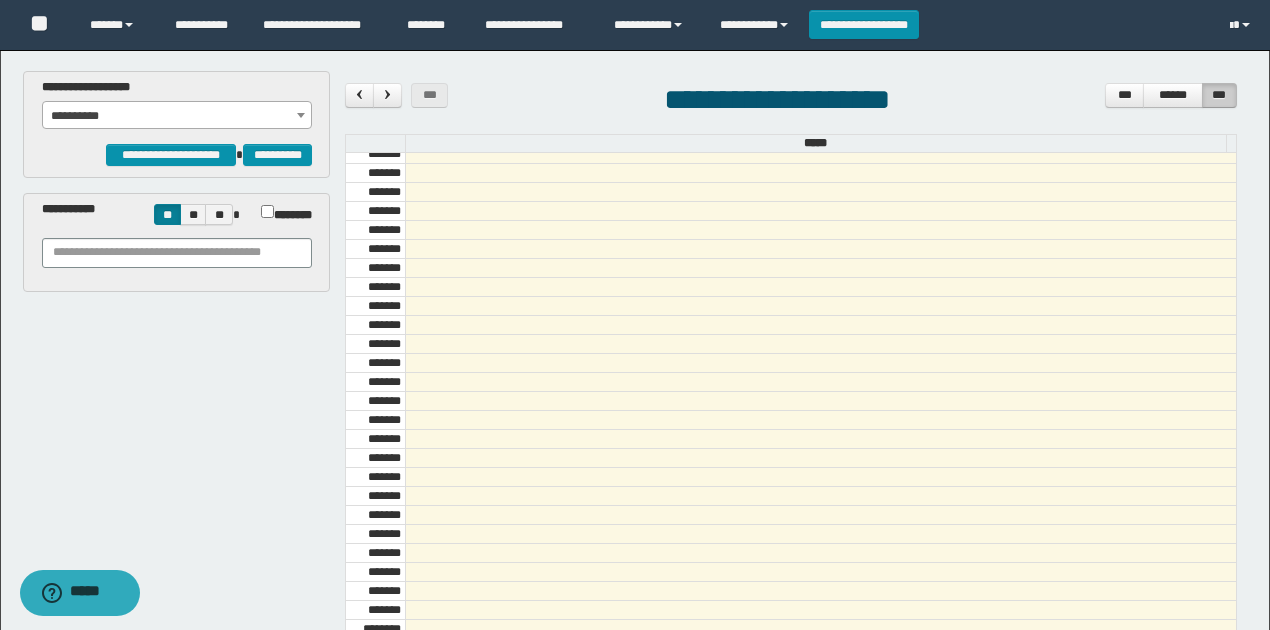 scroll, scrollTop: 0, scrollLeft: 0, axis: both 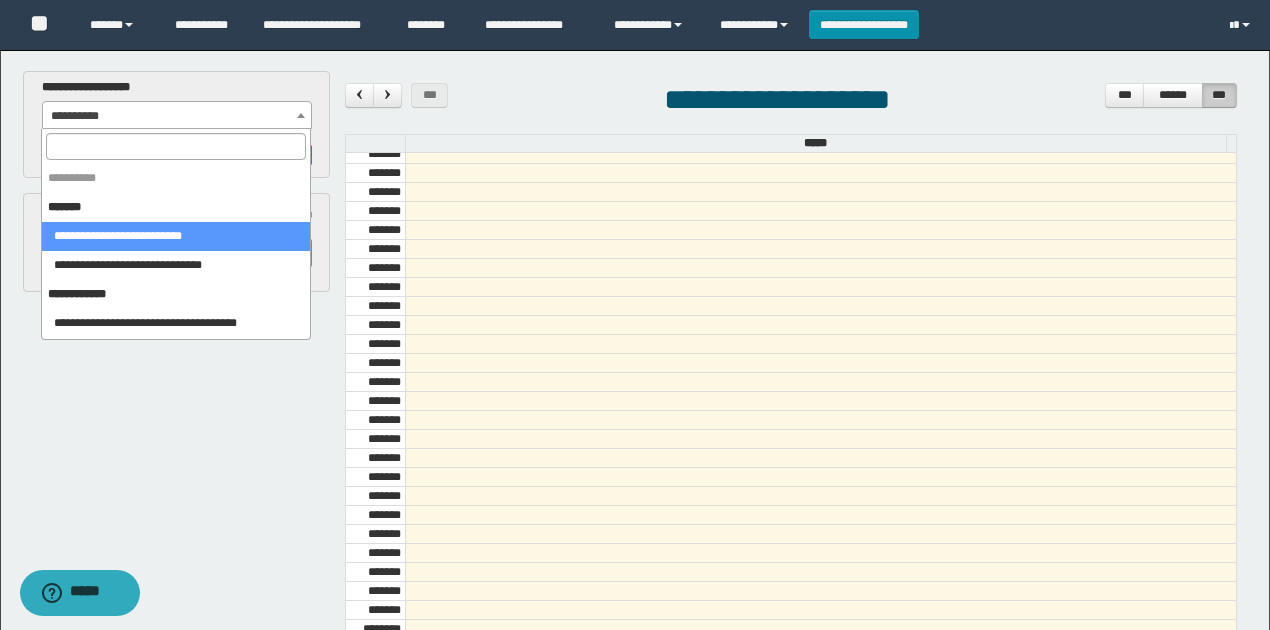 select on "******" 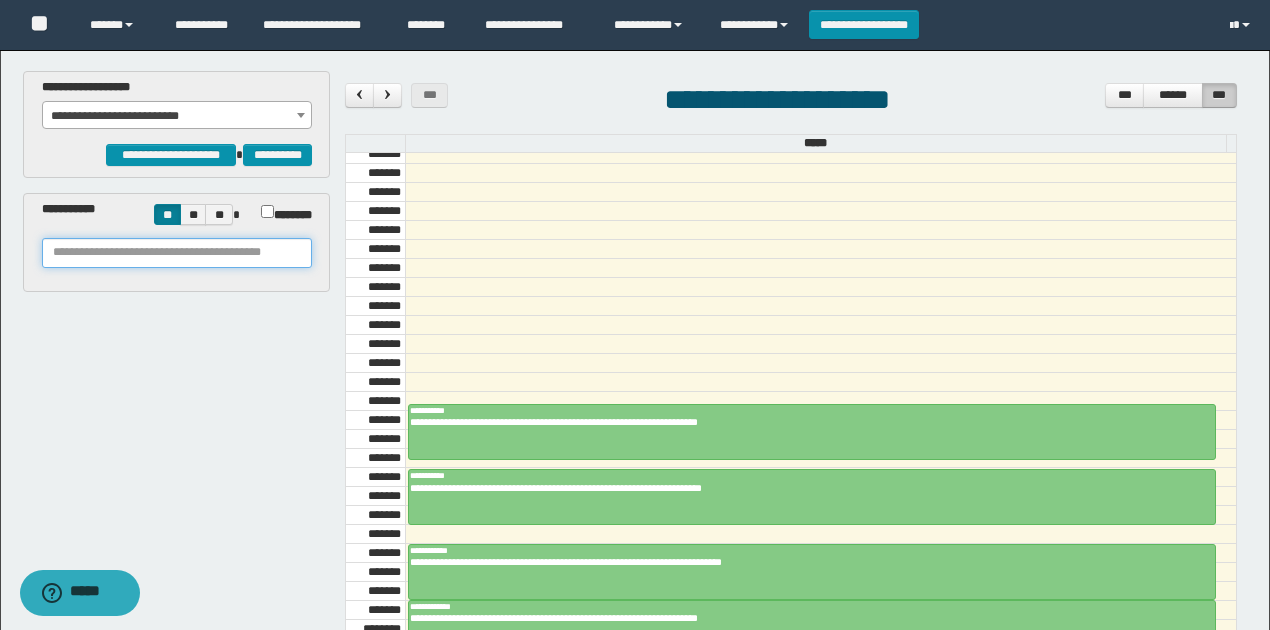click at bounding box center (177, 253) 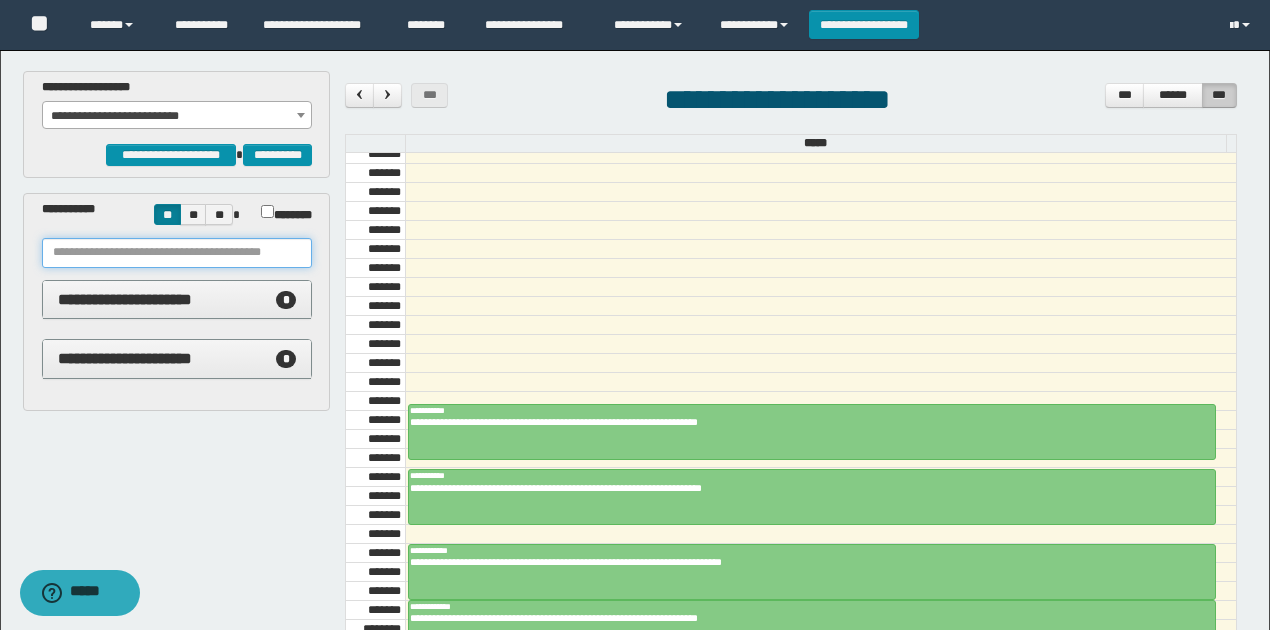 paste on "**********" 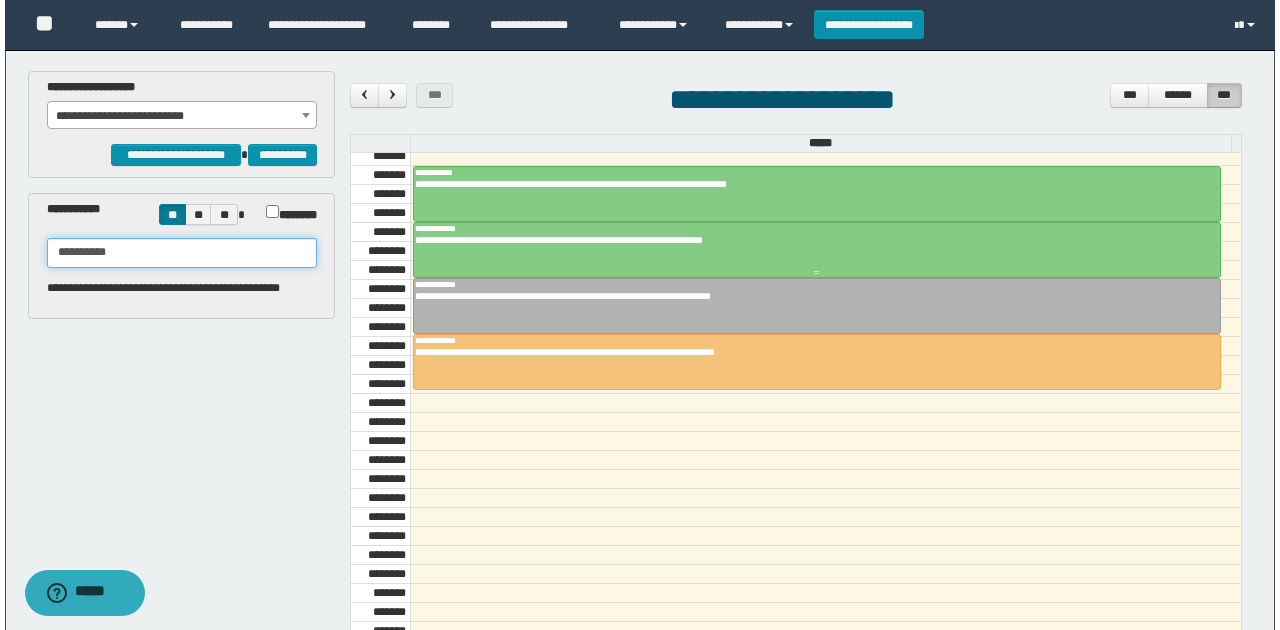 scroll, scrollTop: 1206, scrollLeft: 0, axis: vertical 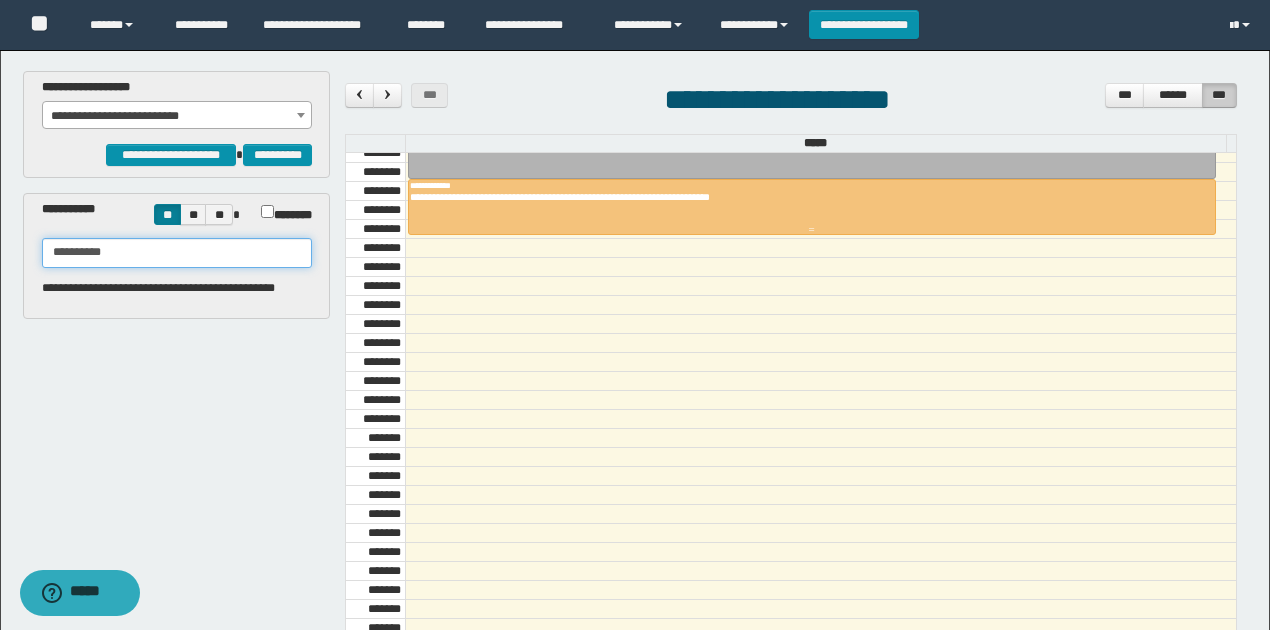 click at bounding box center (812, 207) 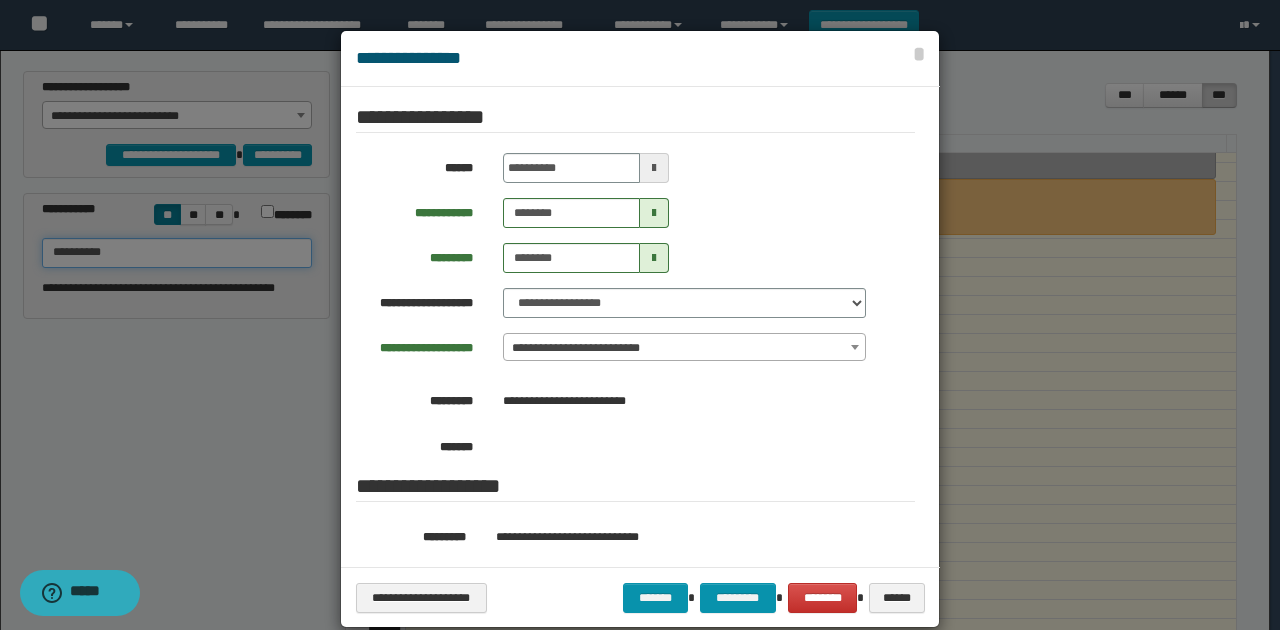 type on "**********" 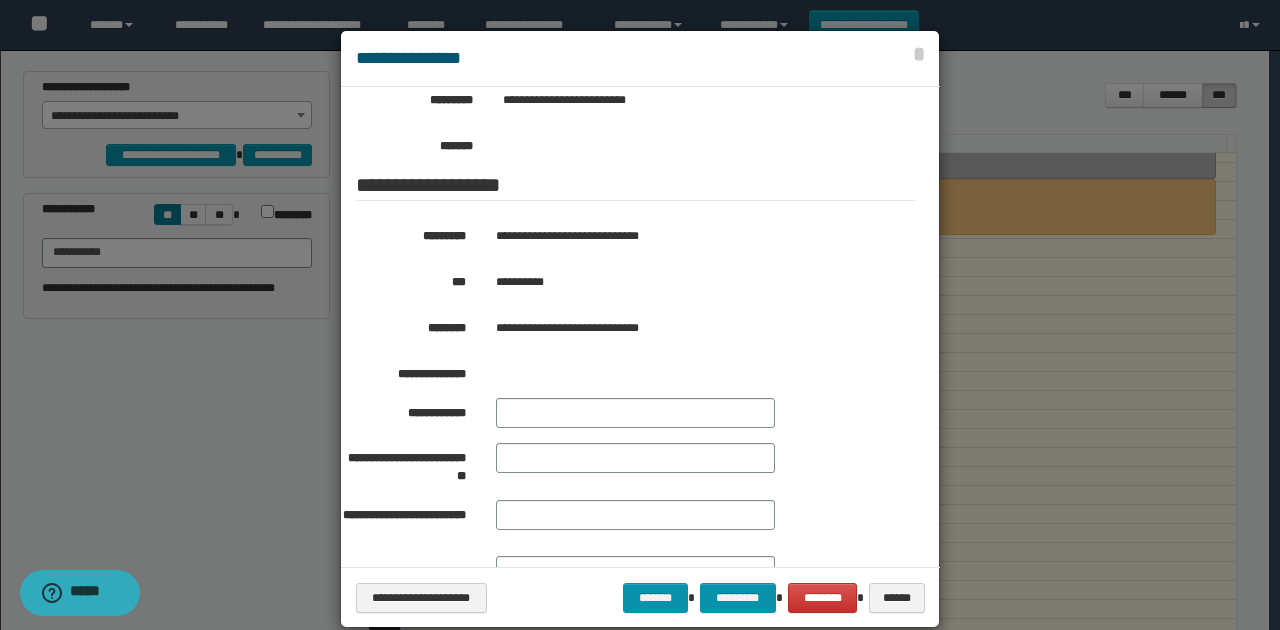 scroll, scrollTop: 359, scrollLeft: 0, axis: vertical 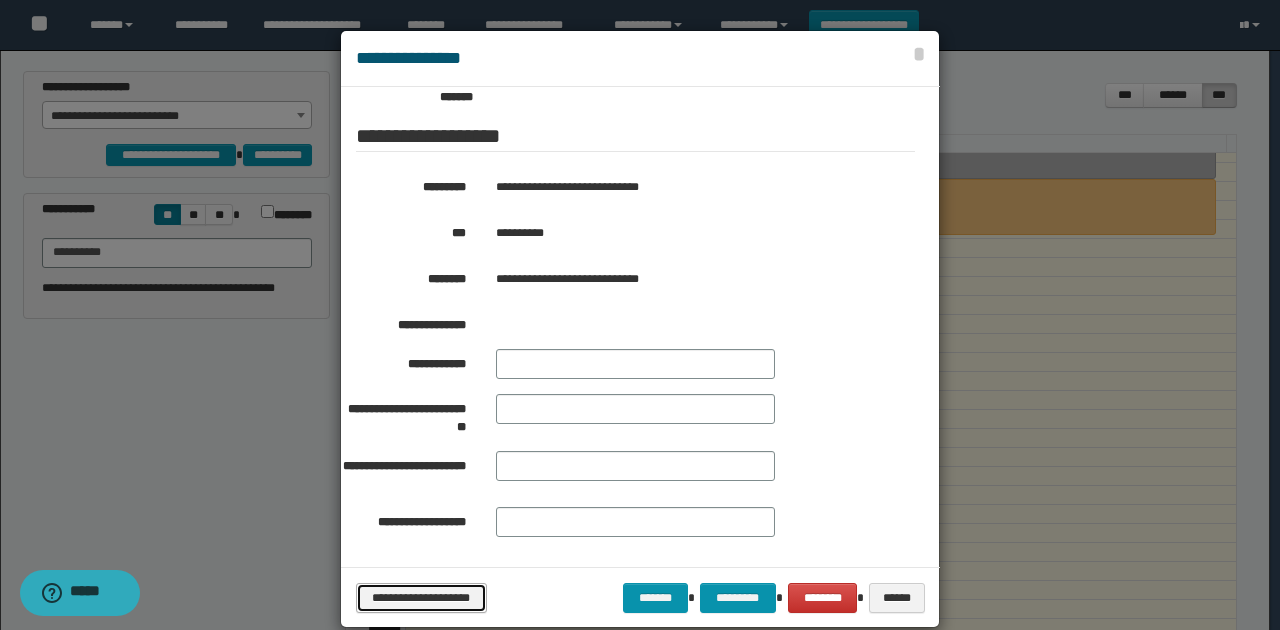 click on "**********" at bounding box center (421, 597) 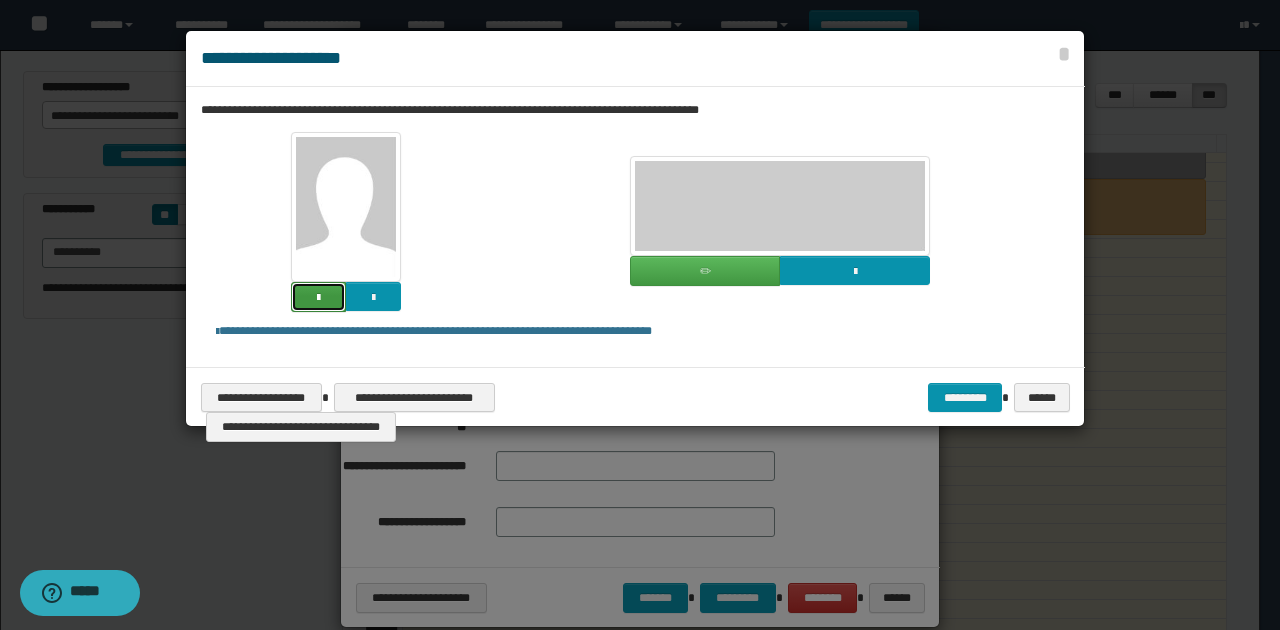 click at bounding box center (318, 298) 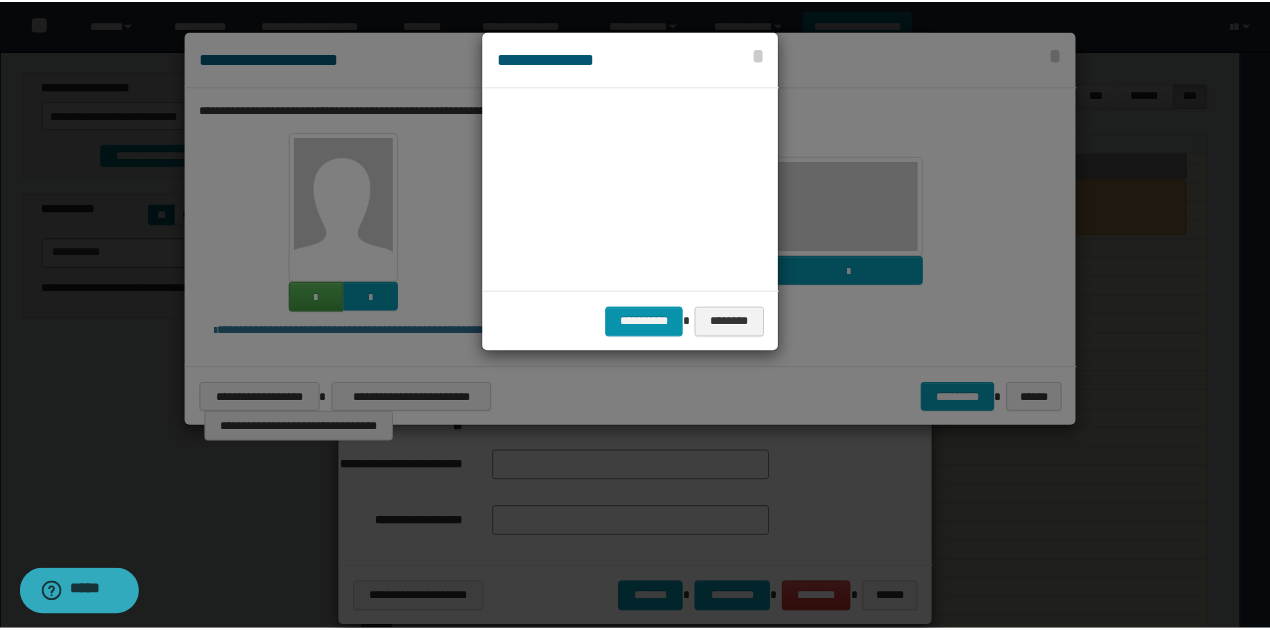 scroll, scrollTop: 45, scrollLeft: 105, axis: both 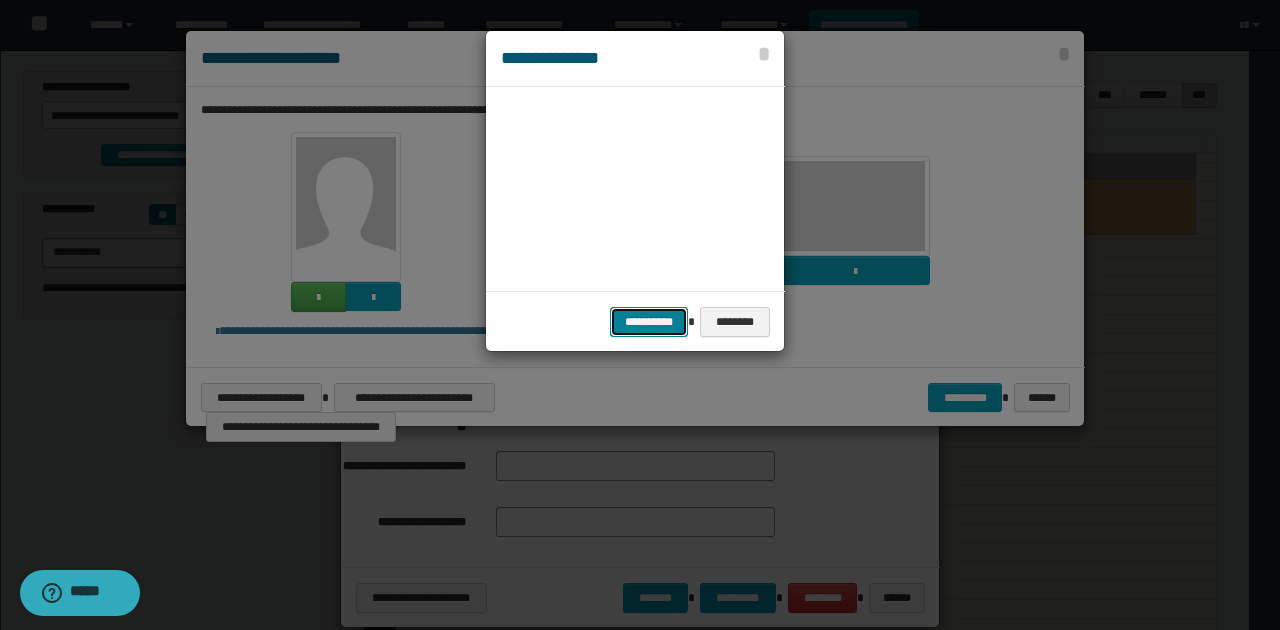 click on "**********" at bounding box center (649, 321) 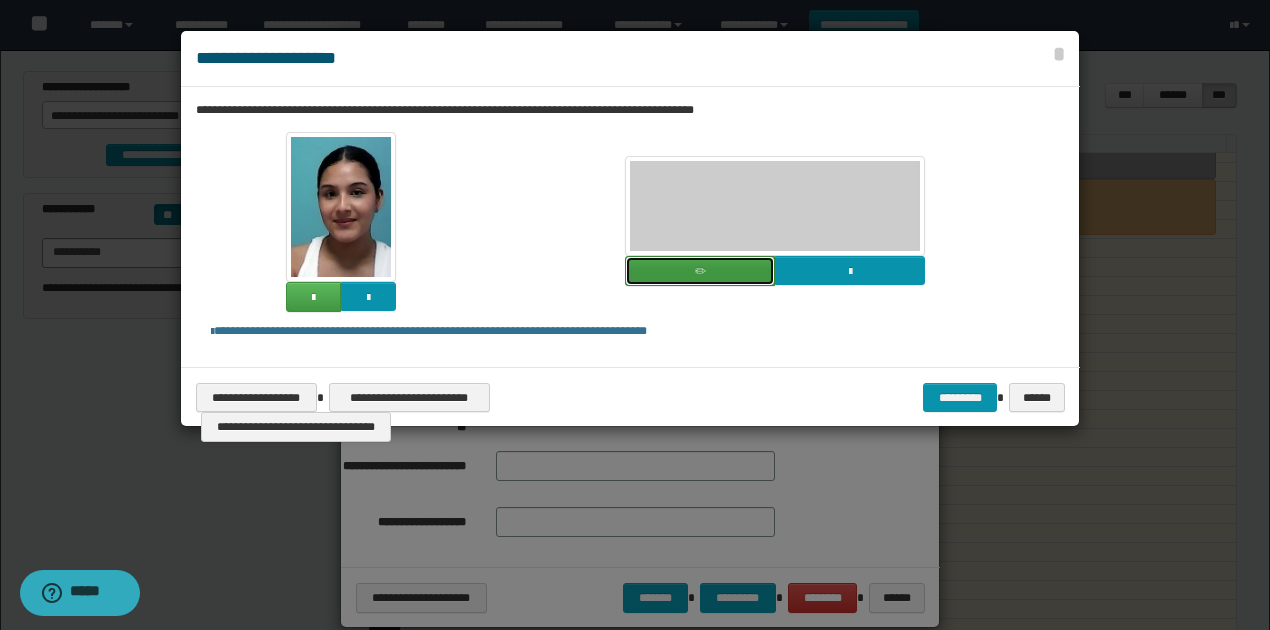 click at bounding box center (700, 271) 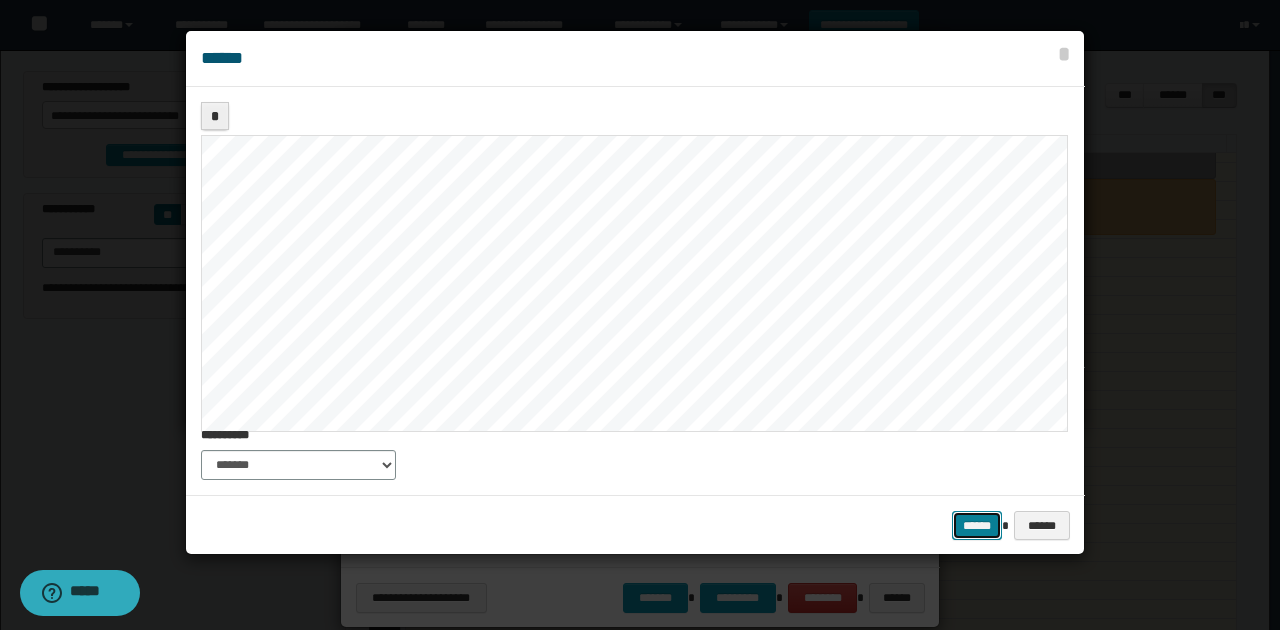 click on "******" at bounding box center (977, 525) 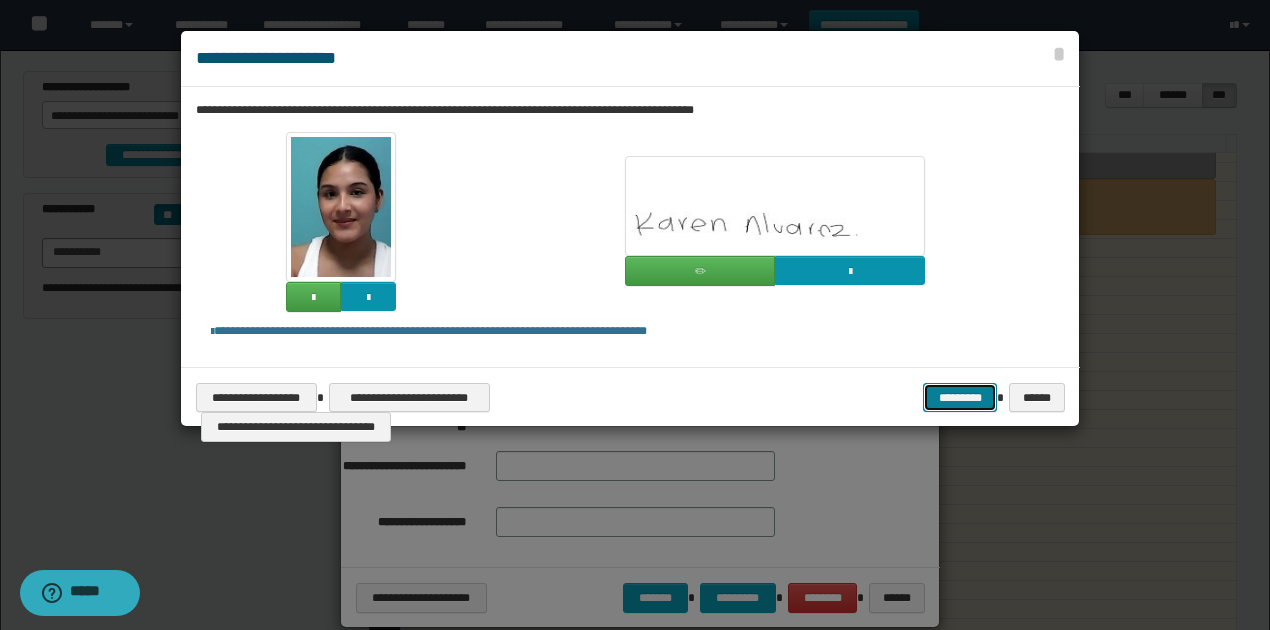 click on "*********" at bounding box center [960, 397] 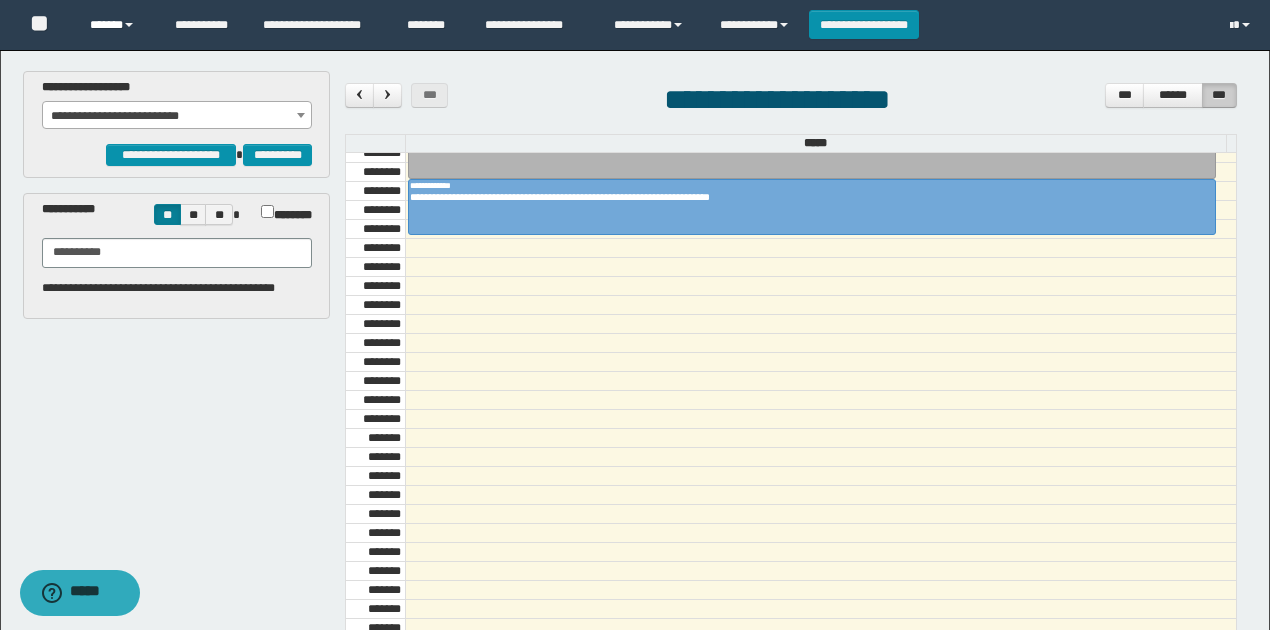 click at bounding box center (129, 25) 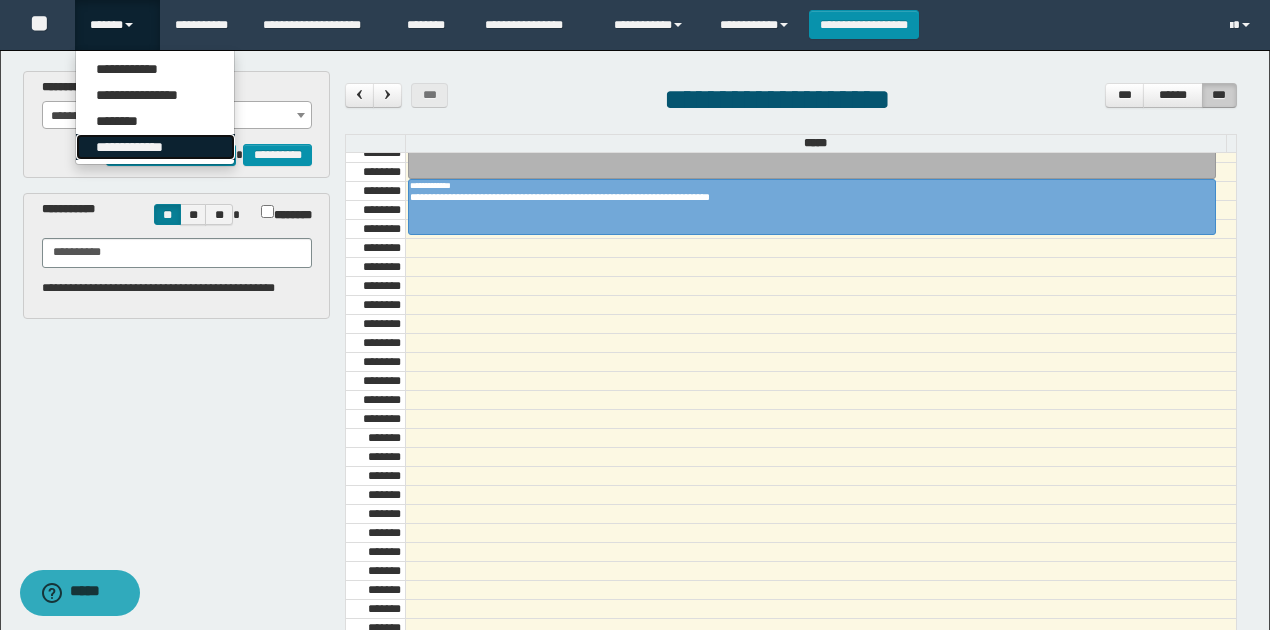 click on "**********" at bounding box center (155, 147) 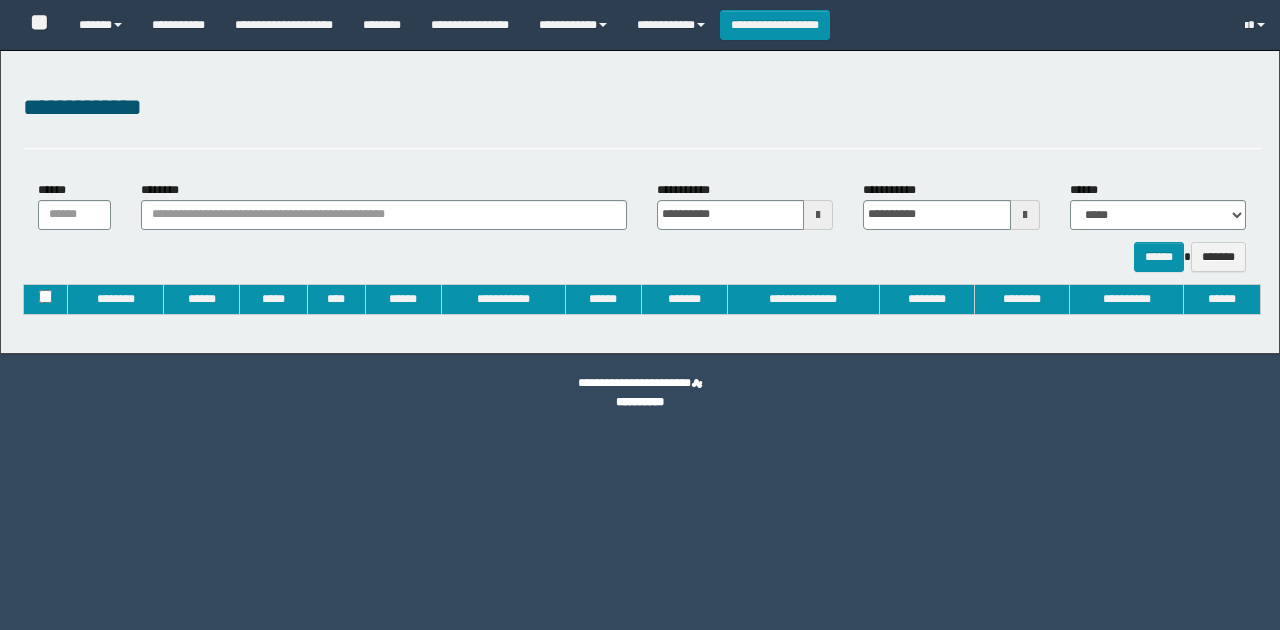 type on "**********" 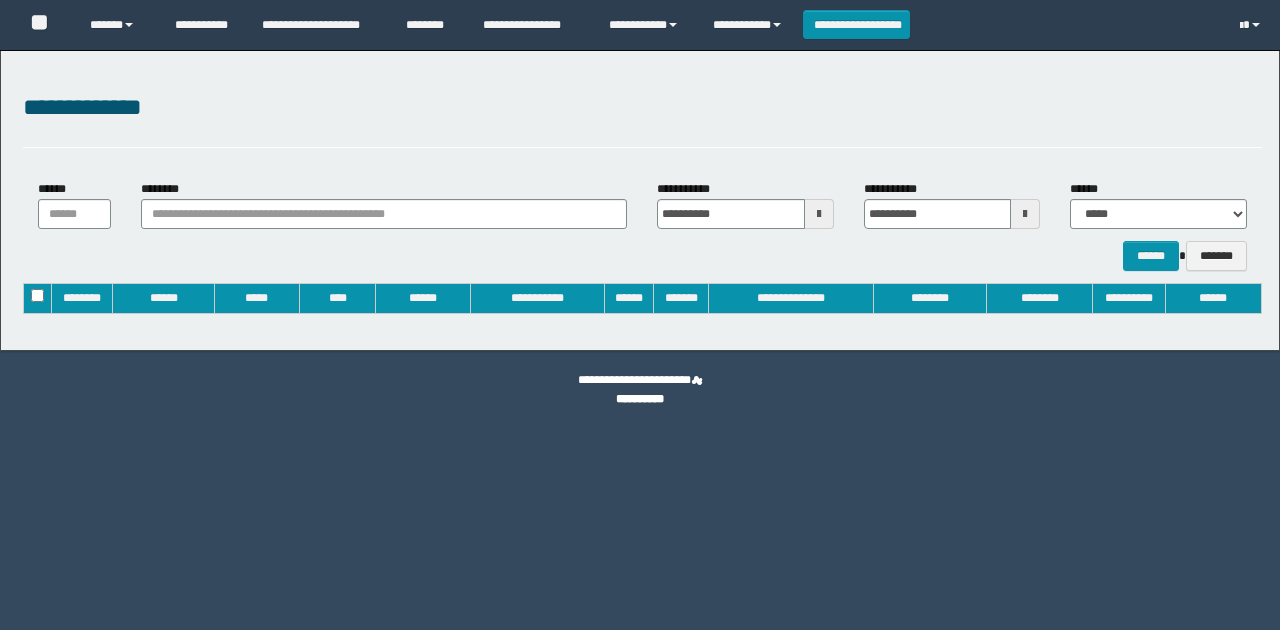 scroll, scrollTop: 0, scrollLeft: 0, axis: both 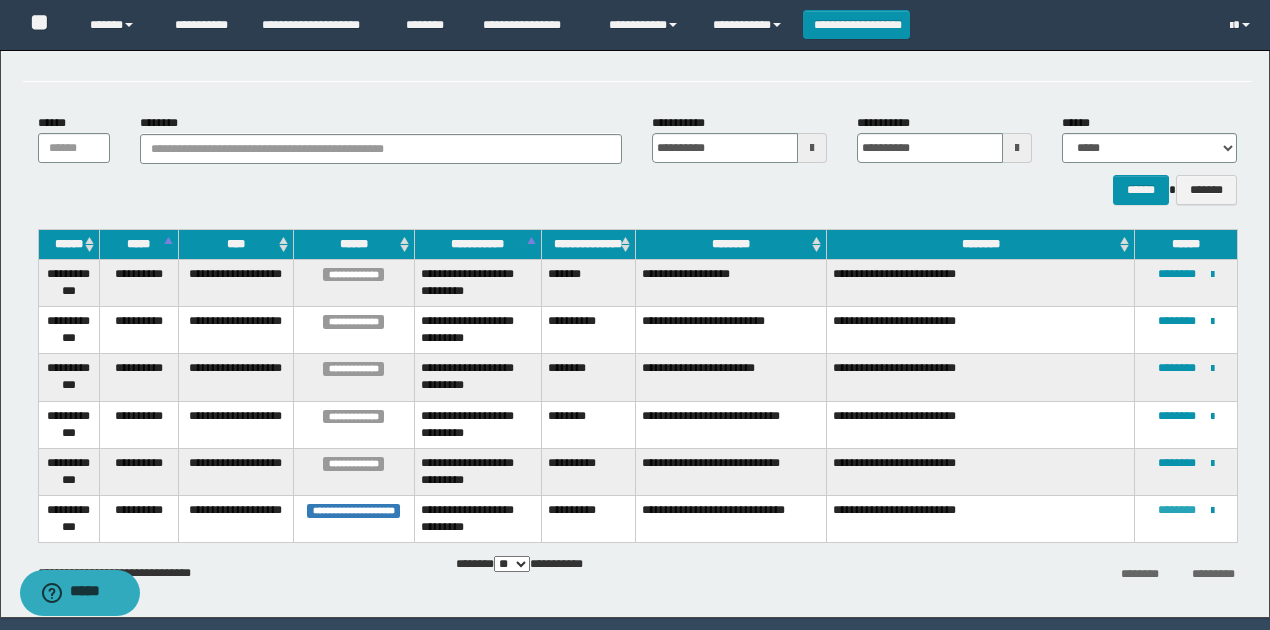 click on "********" at bounding box center [1177, 510] 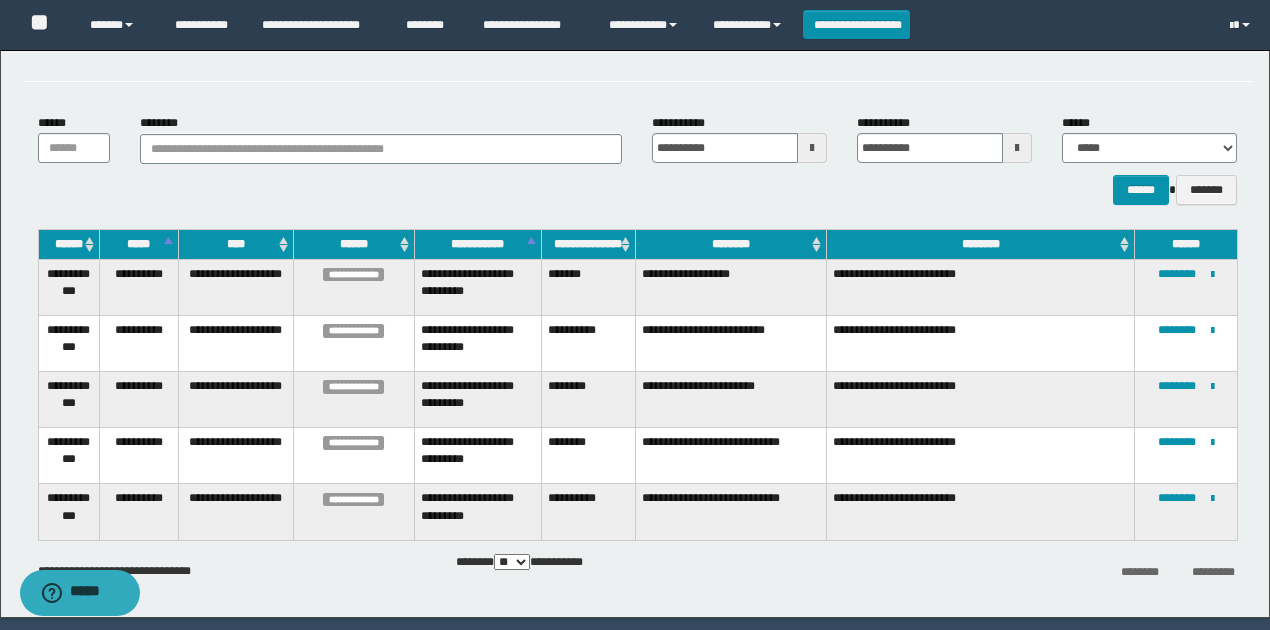 scroll, scrollTop: 0, scrollLeft: 0, axis: both 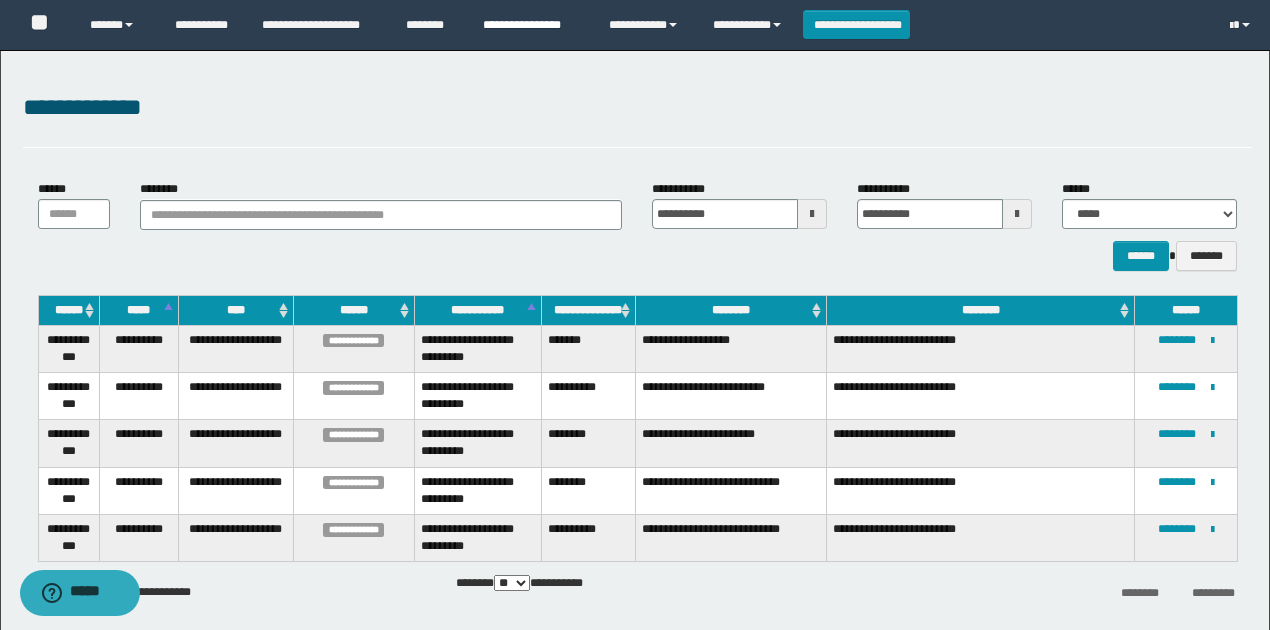 click on "**********" at bounding box center [531, 25] 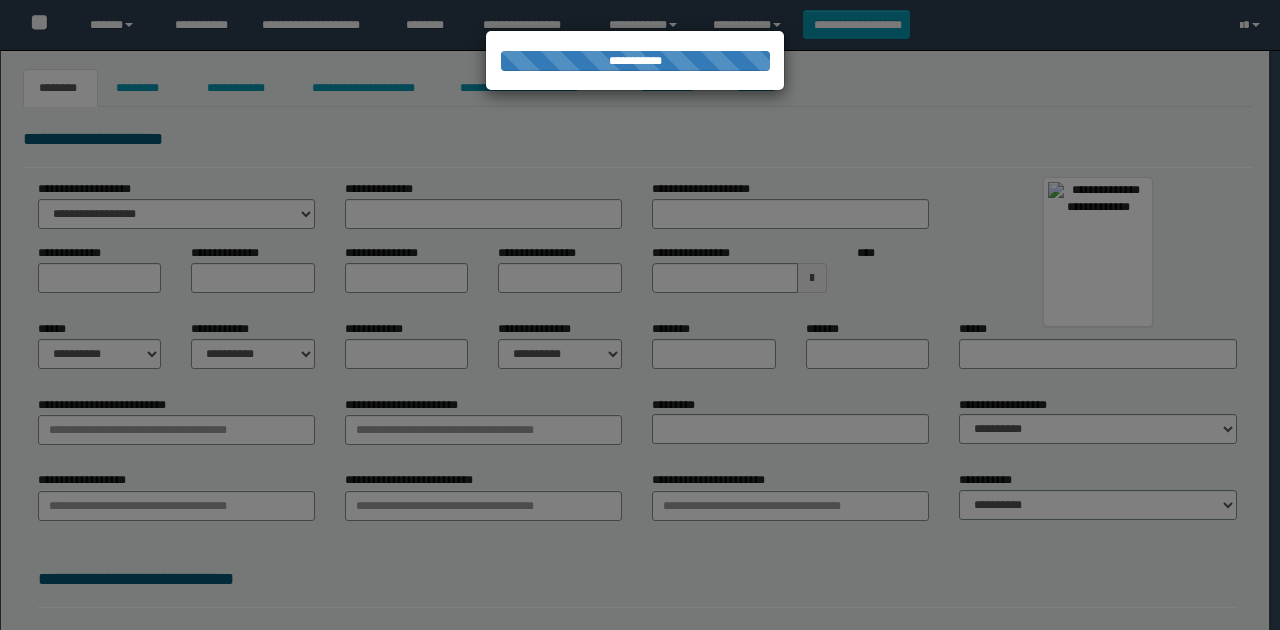 scroll, scrollTop: 0, scrollLeft: 0, axis: both 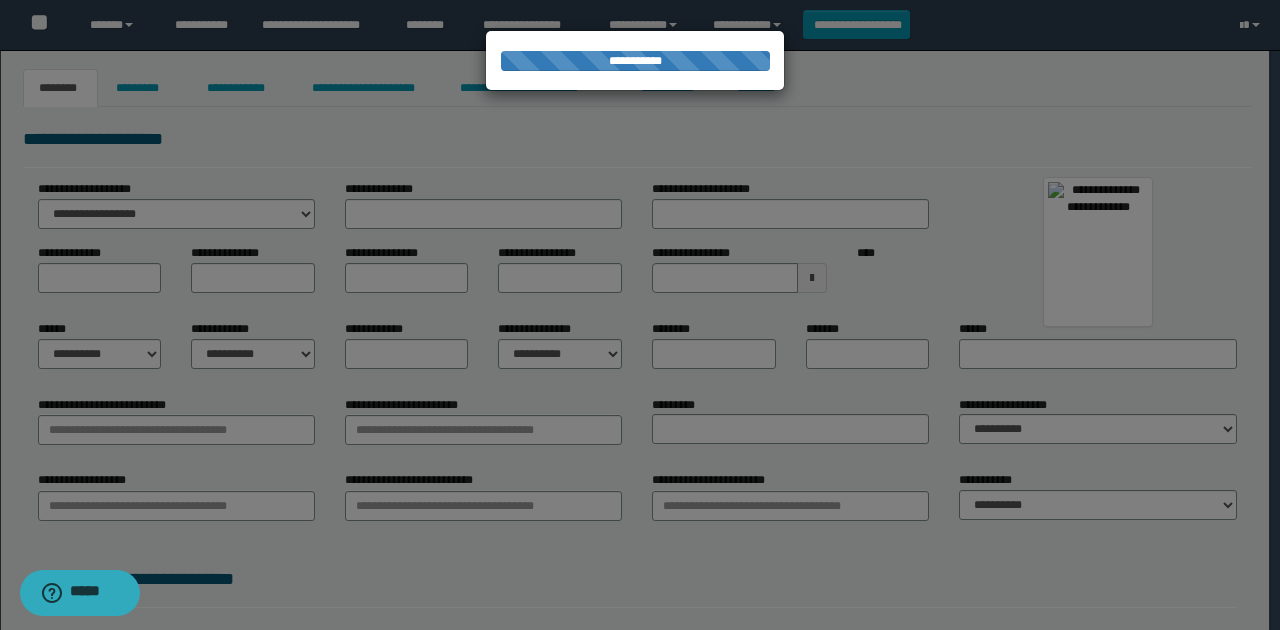 type on "*****" 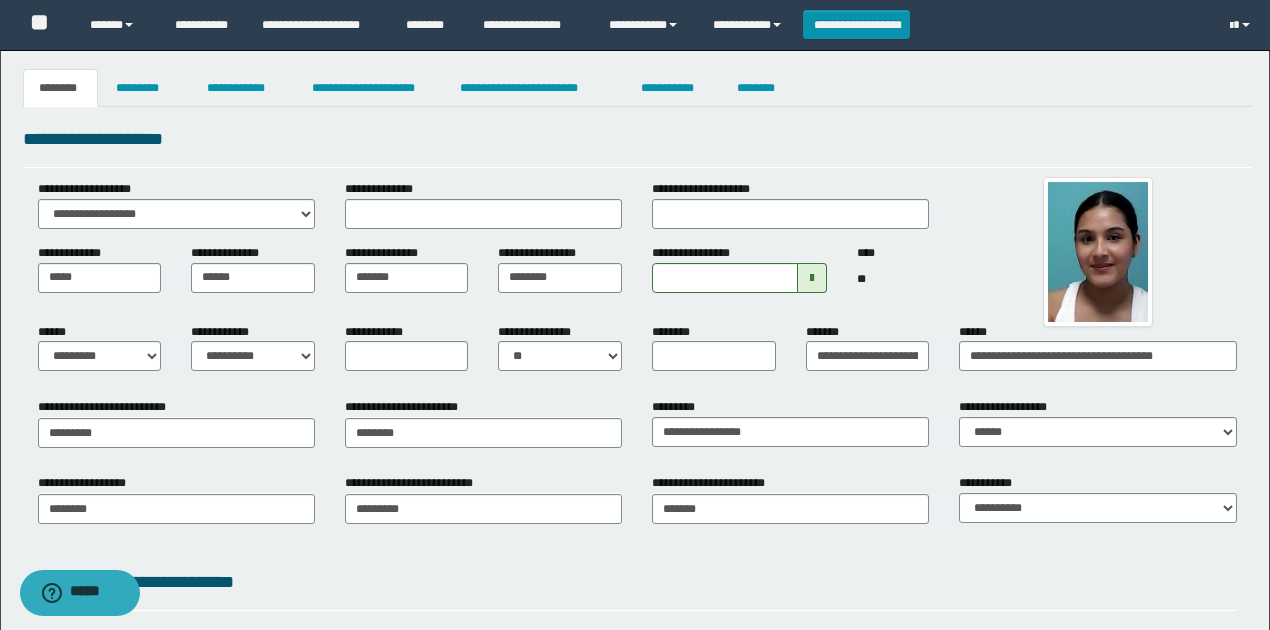 click on "**********" at bounding box center [637, 245] 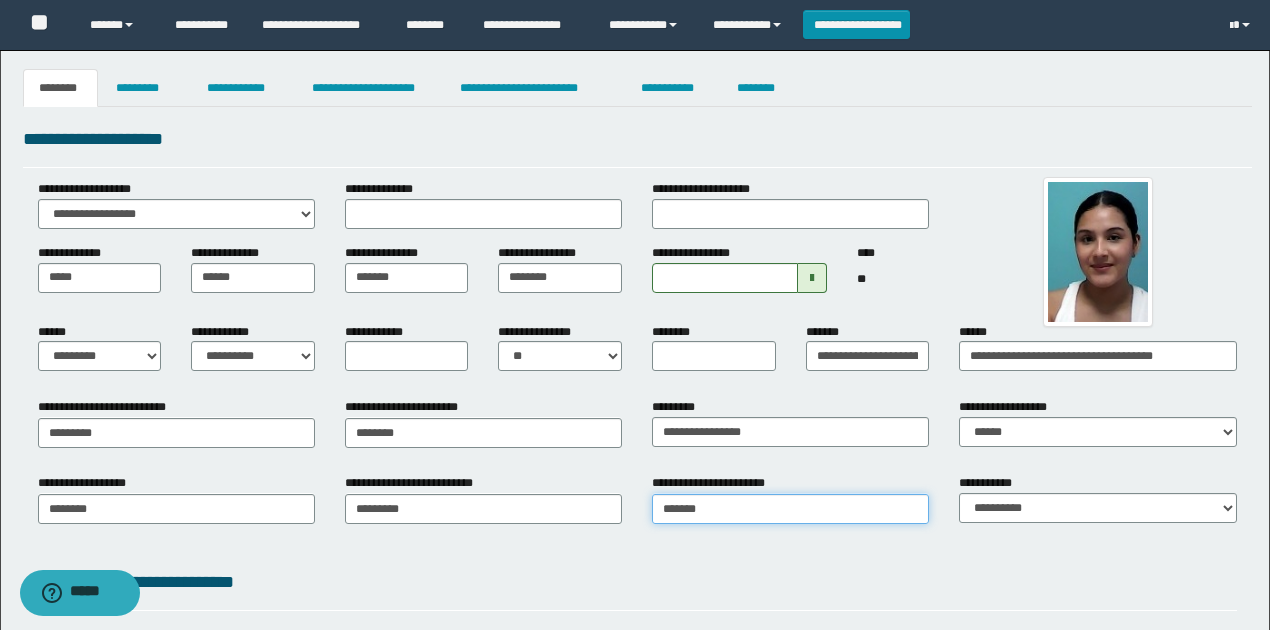 type on "*******" 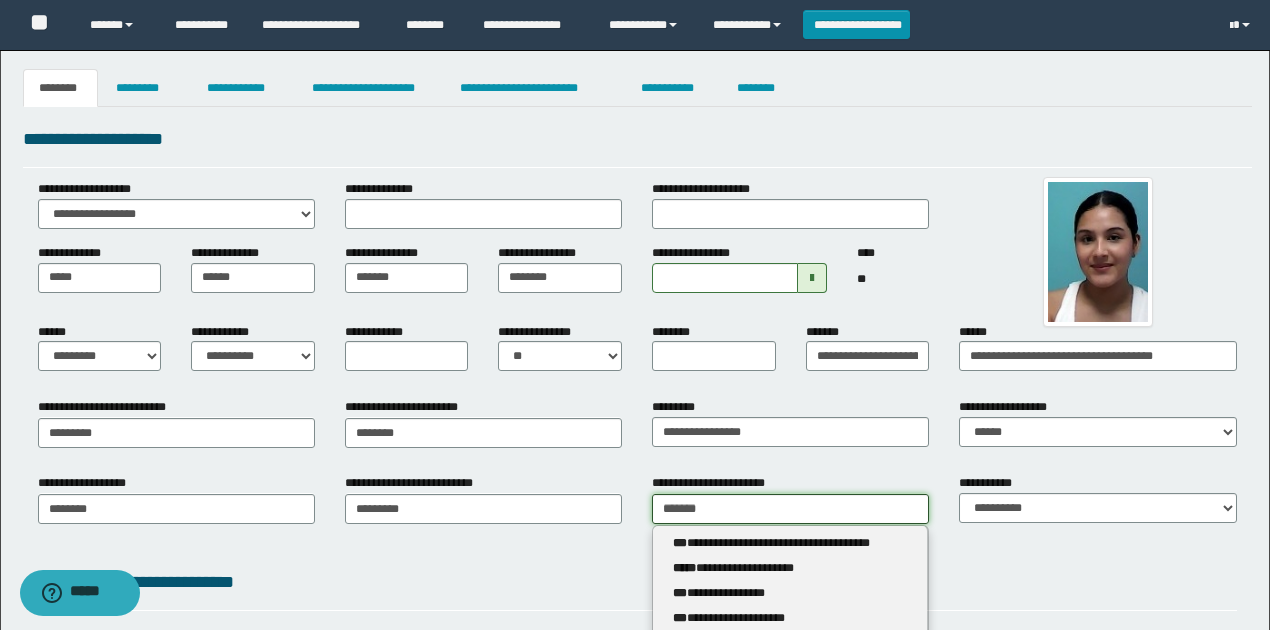 click on "*******" at bounding box center [790, 509] 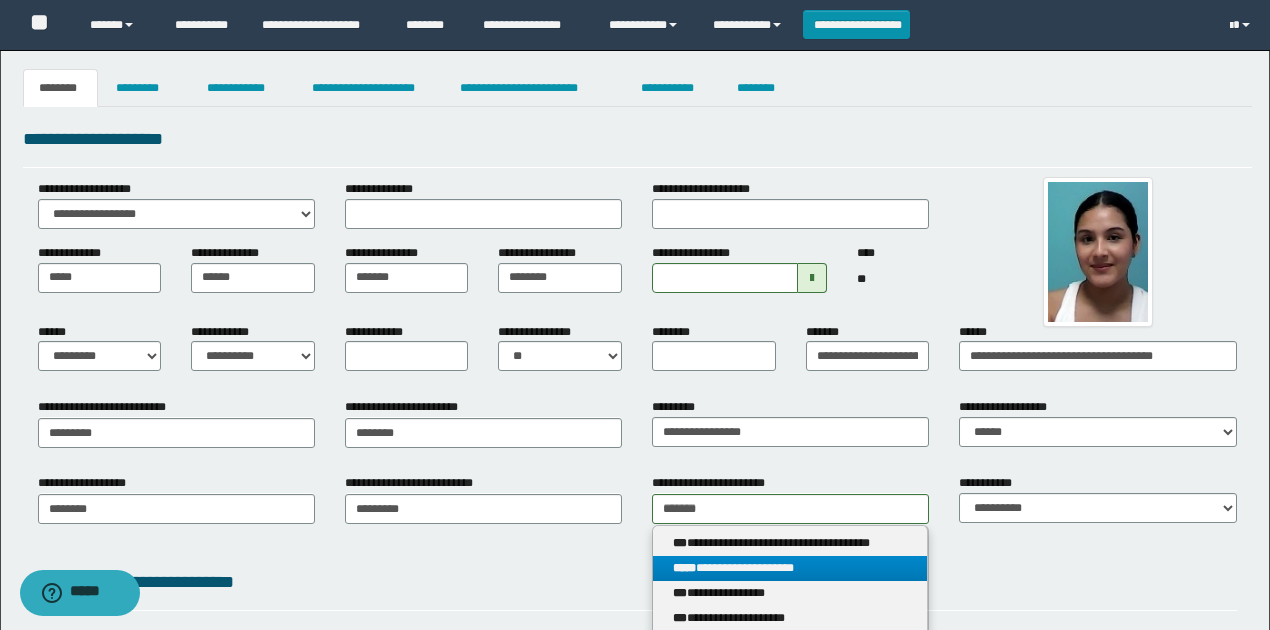 click on "**********" at bounding box center [790, 568] 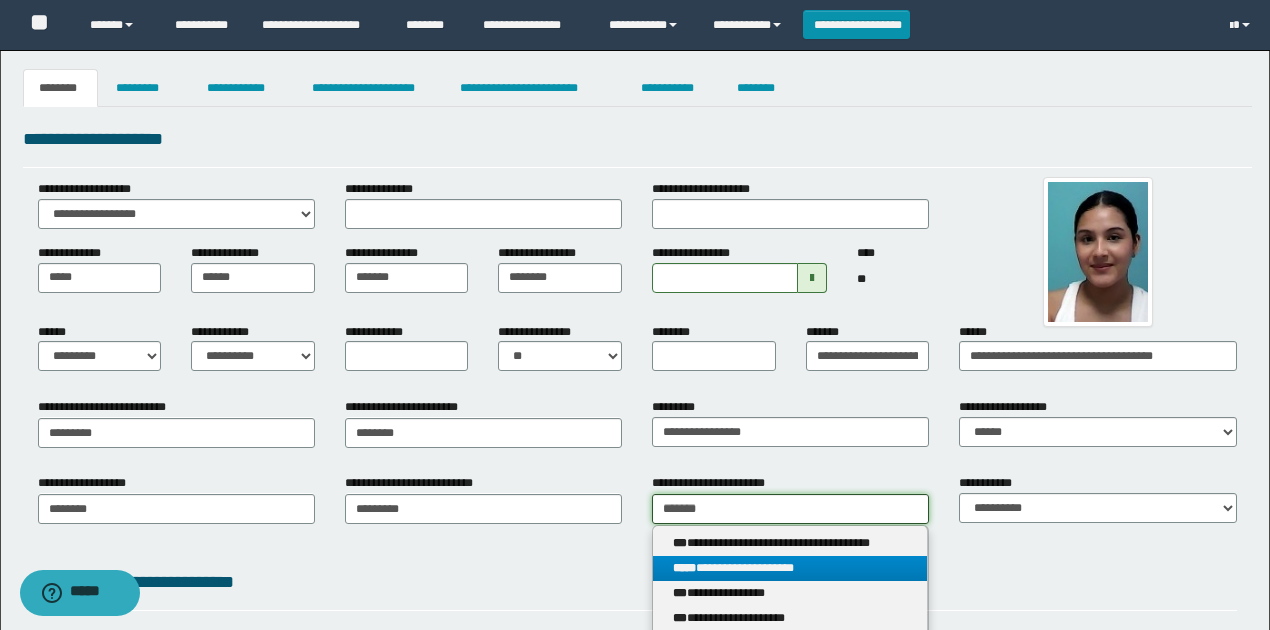 type 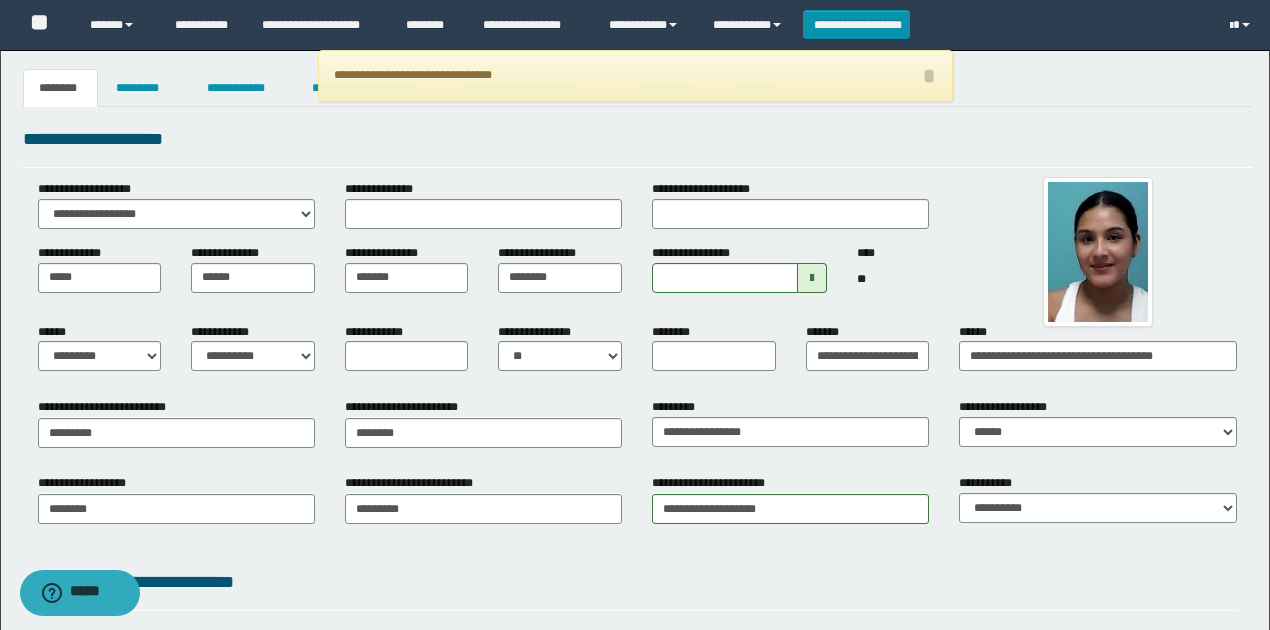 click on "**********" at bounding box center (790, 422) 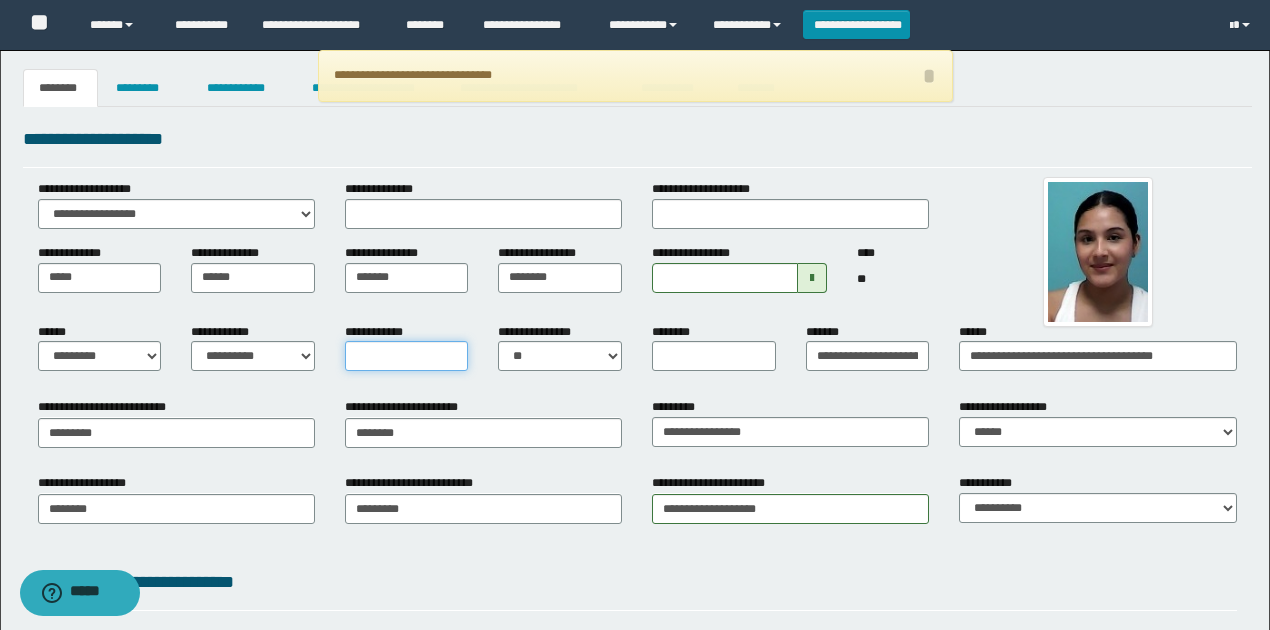 click on "**********" at bounding box center (407, 356) 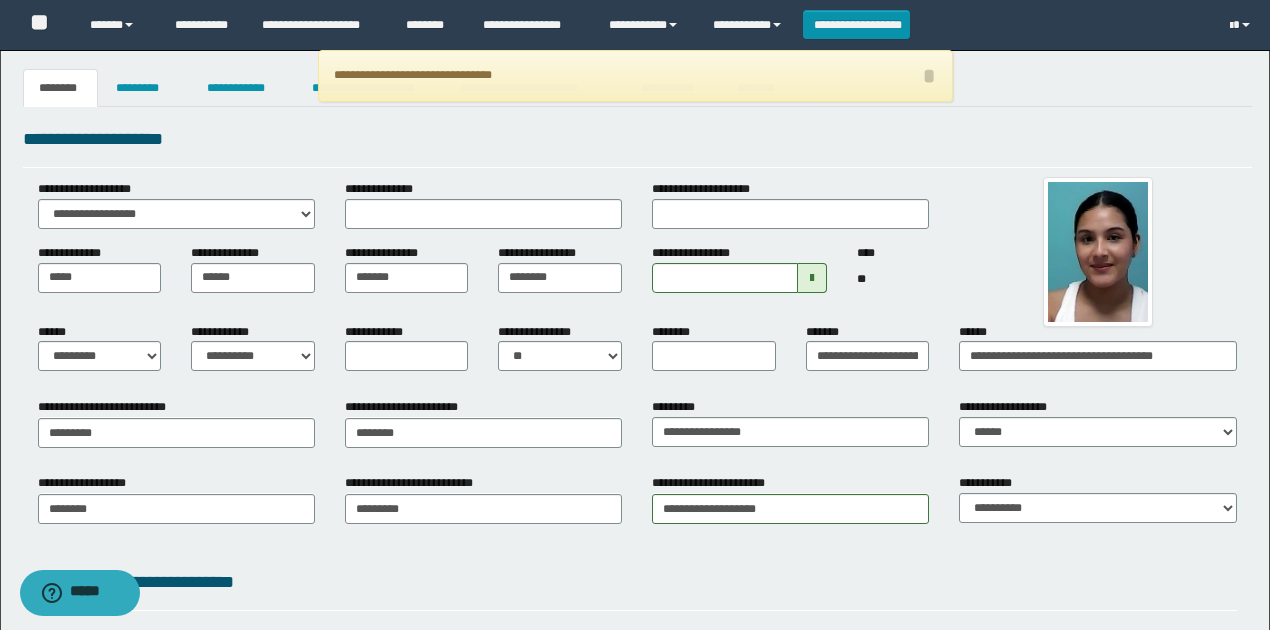 click on "**********" at bounding box center [637, 515] 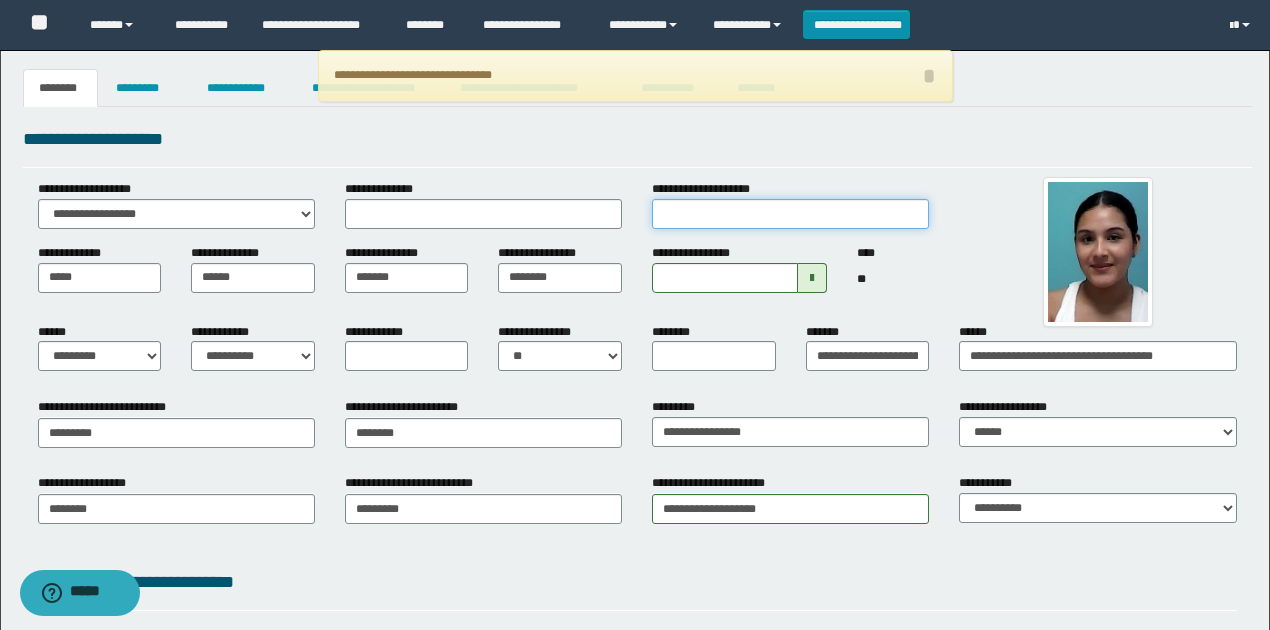 click on "**********" at bounding box center (790, 214) 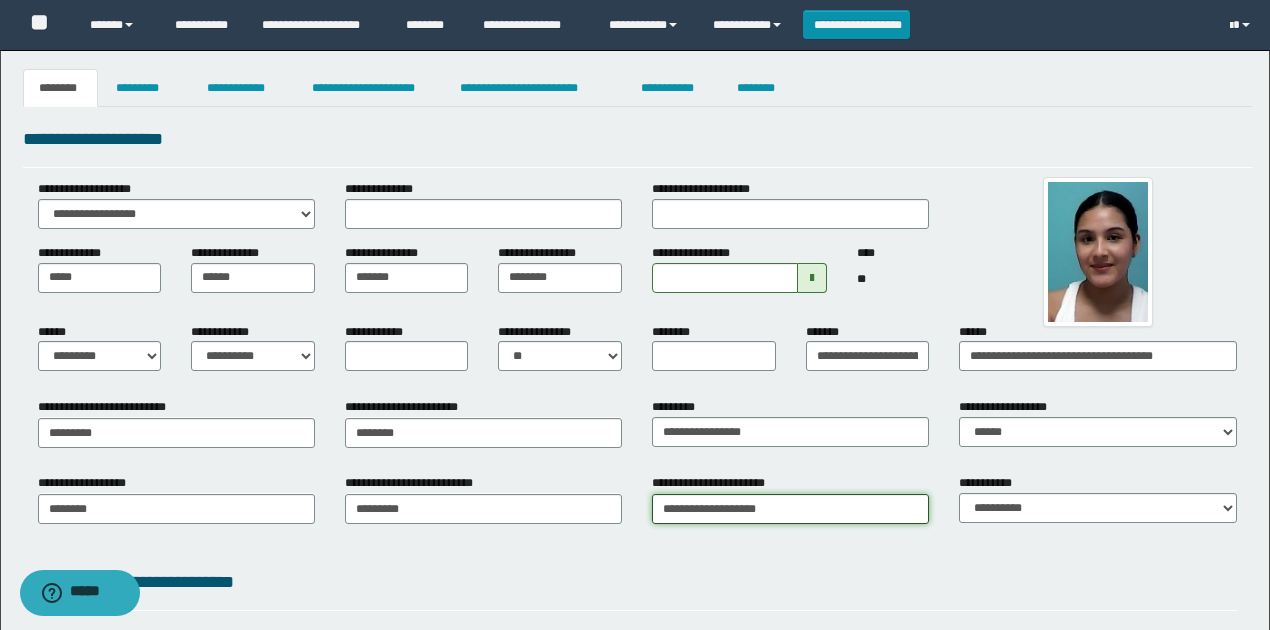 drag, startPoint x: 772, startPoint y: 513, endPoint x: 631, endPoint y: 516, distance: 141.0319 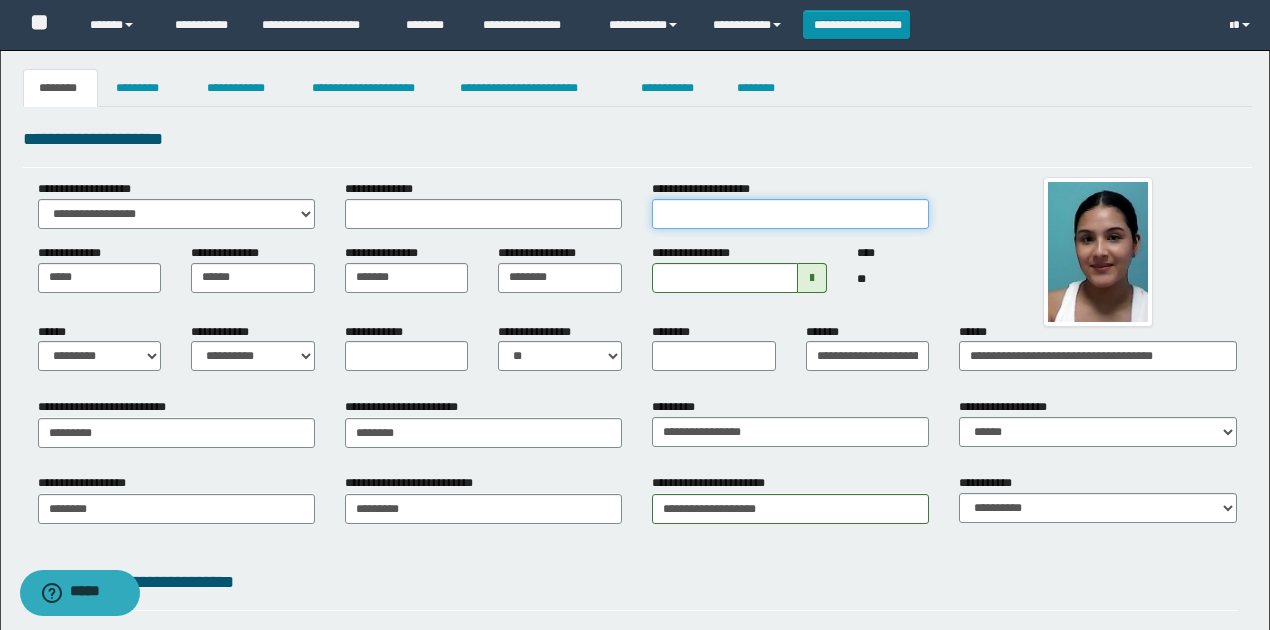 click on "**********" at bounding box center [790, 214] 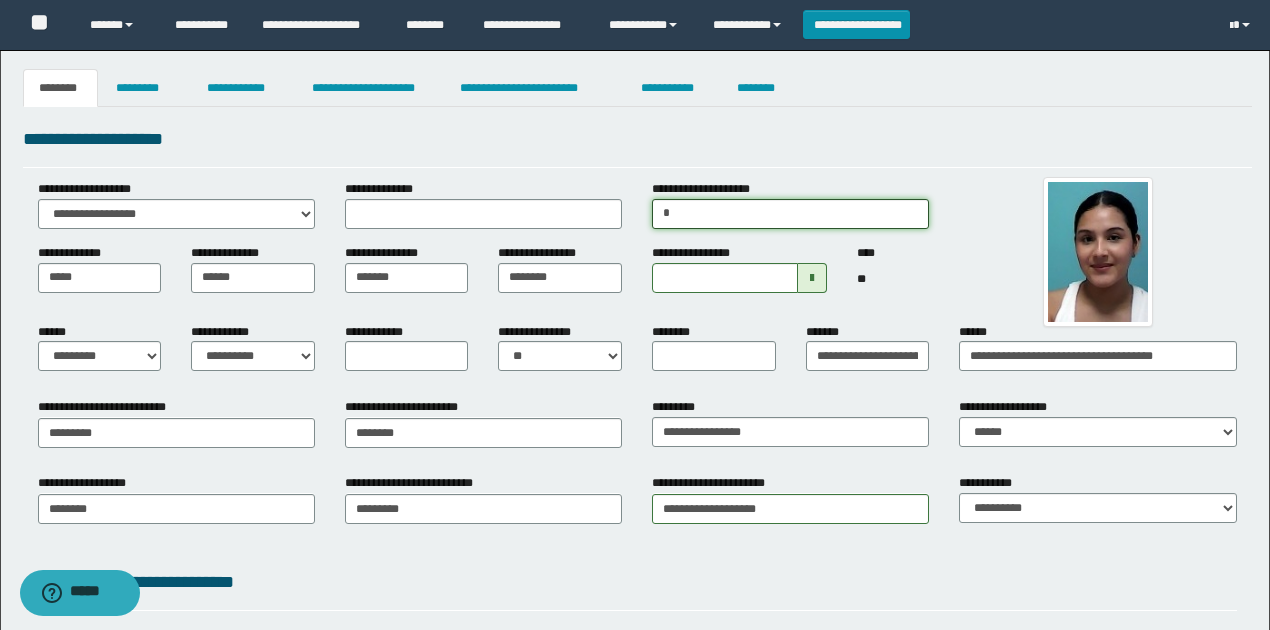 type on "**********" 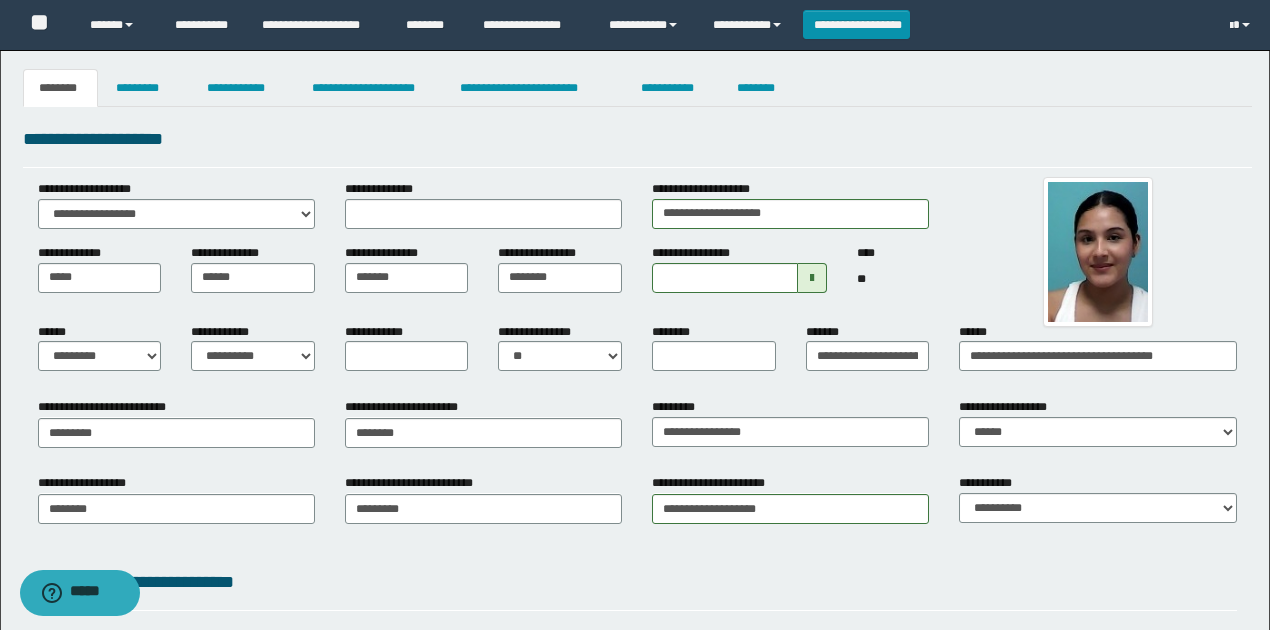click on "**********" at bounding box center (253, 355) 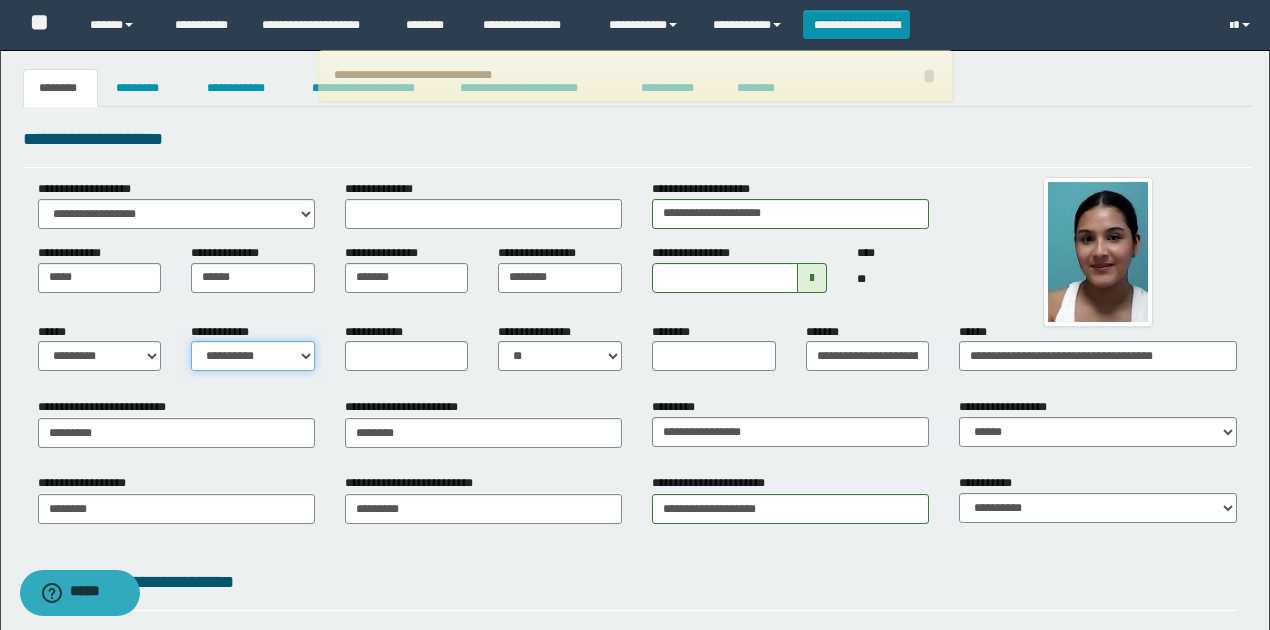 click on "**********" at bounding box center [253, 356] 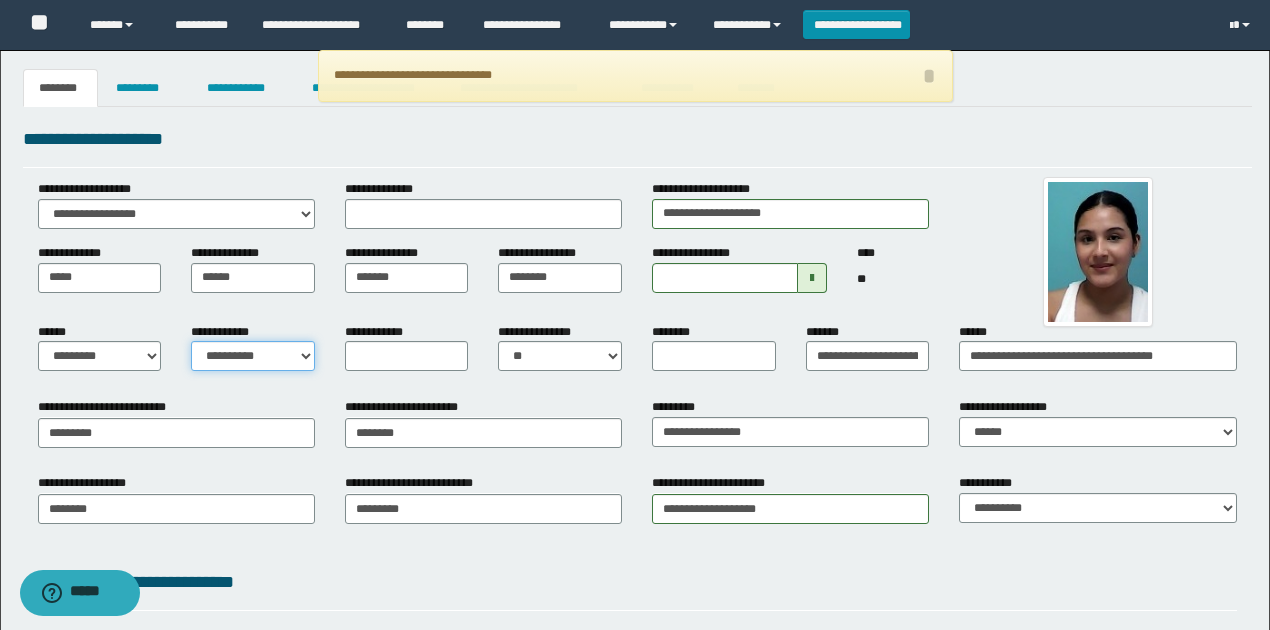 select on "*" 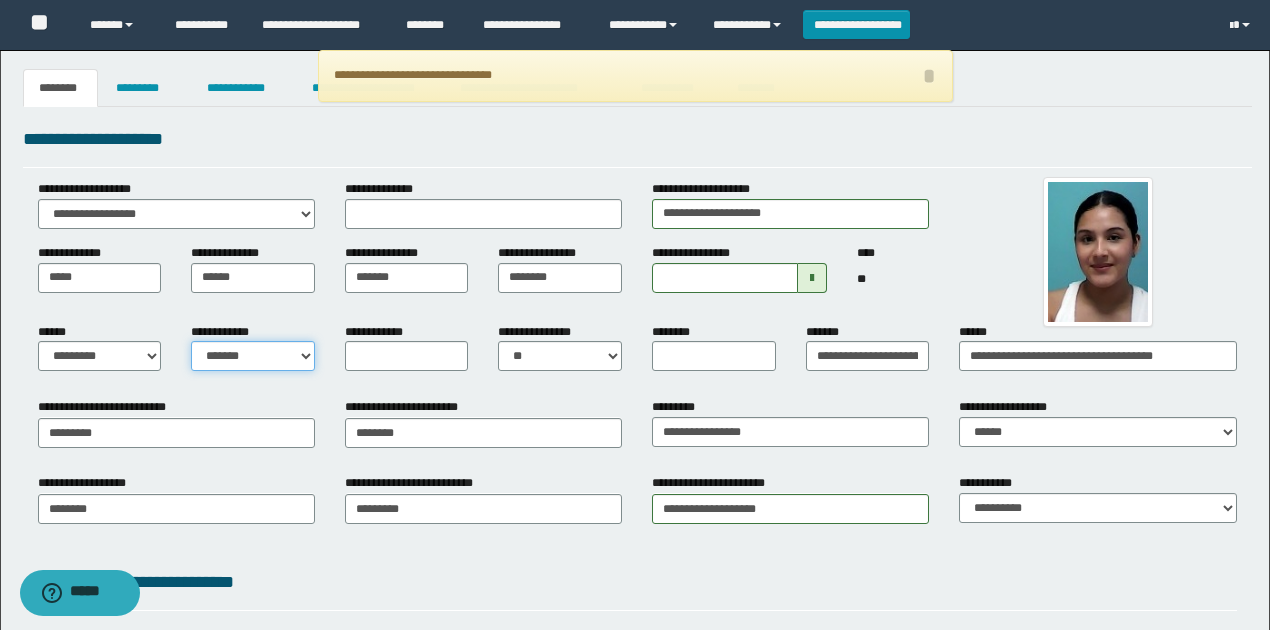 click on "**********" at bounding box center [253, 356] 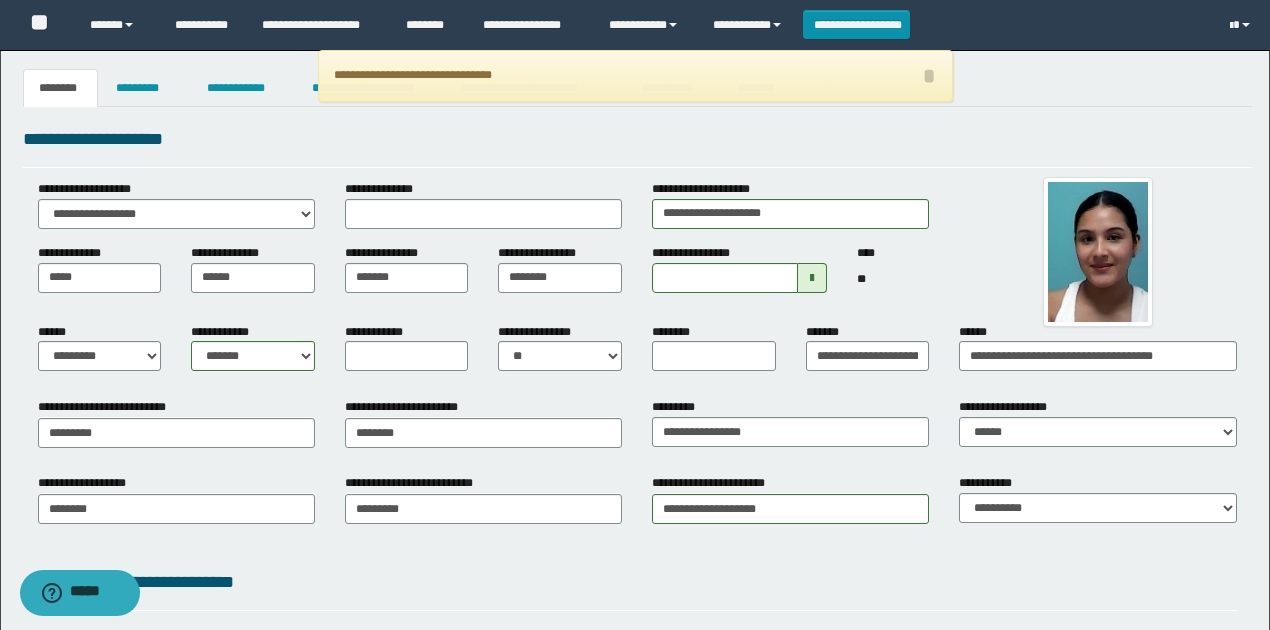 drag, startPoint x: 350, startPoint y: 402, endPoint x: 411, endPoint y: 354, distance: 77.62087 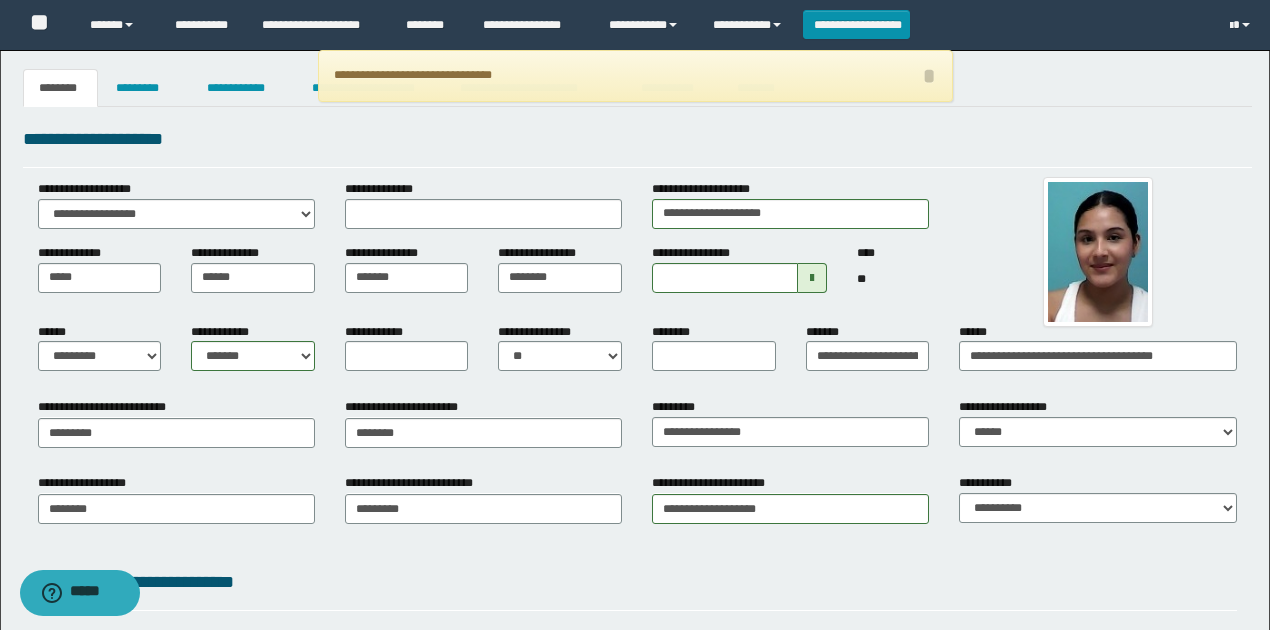 click on "**********" at bounding box center [408, 407] 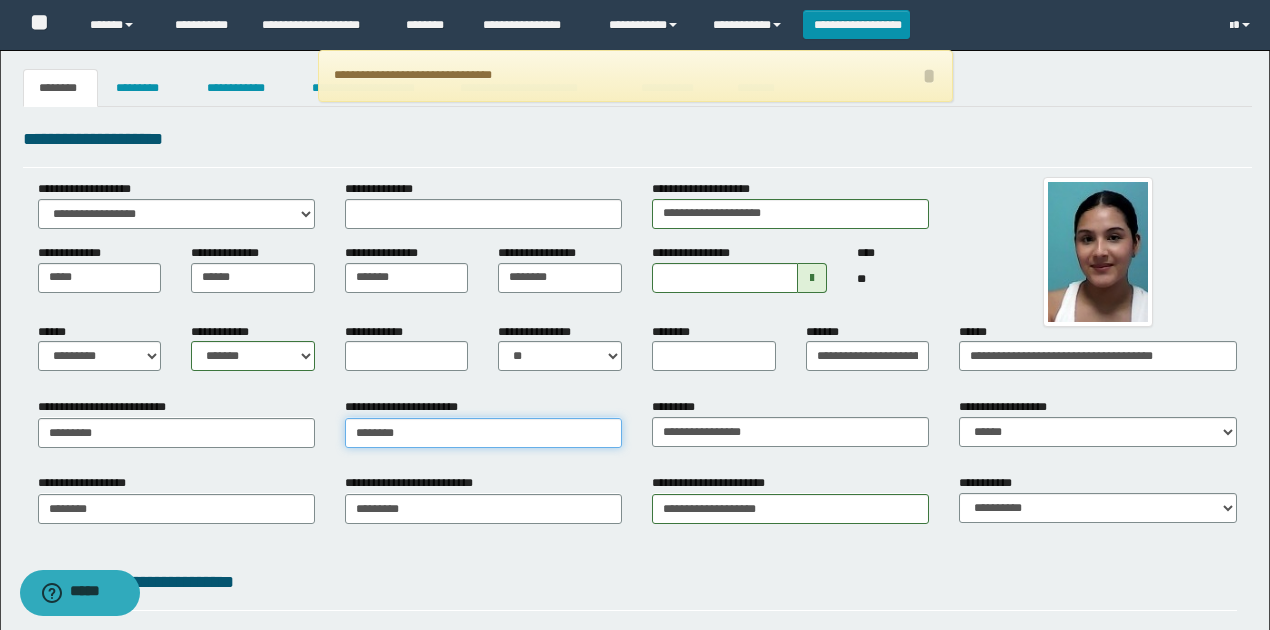 click on "********" at bounding box center [483, 433] 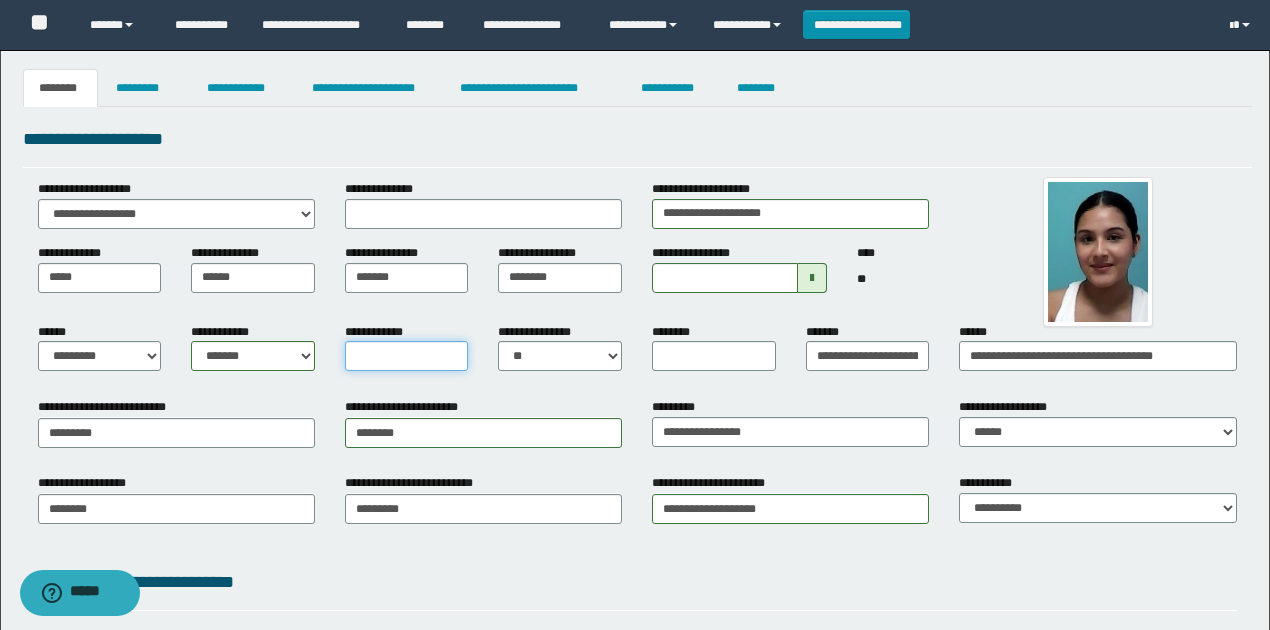click on "**********" at bounding box center (407, 356) 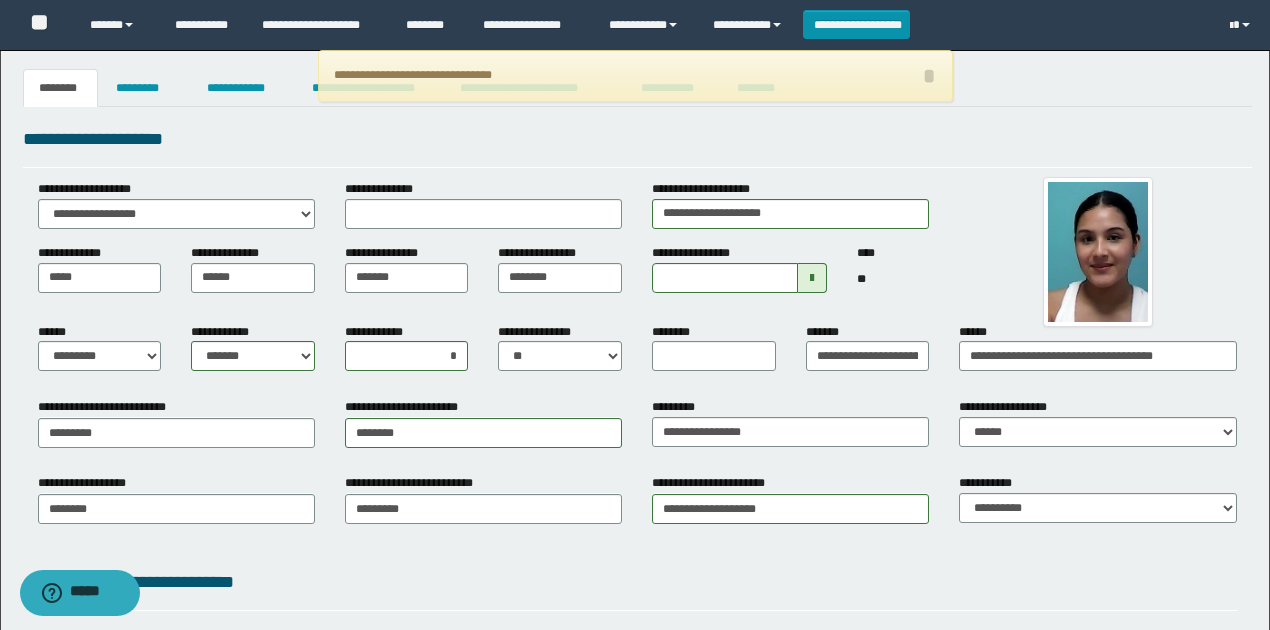 drag, startPoint x: 490, startPoint y: 396, endPoint x: 553, endPoint y: 388, distance: 63.505905 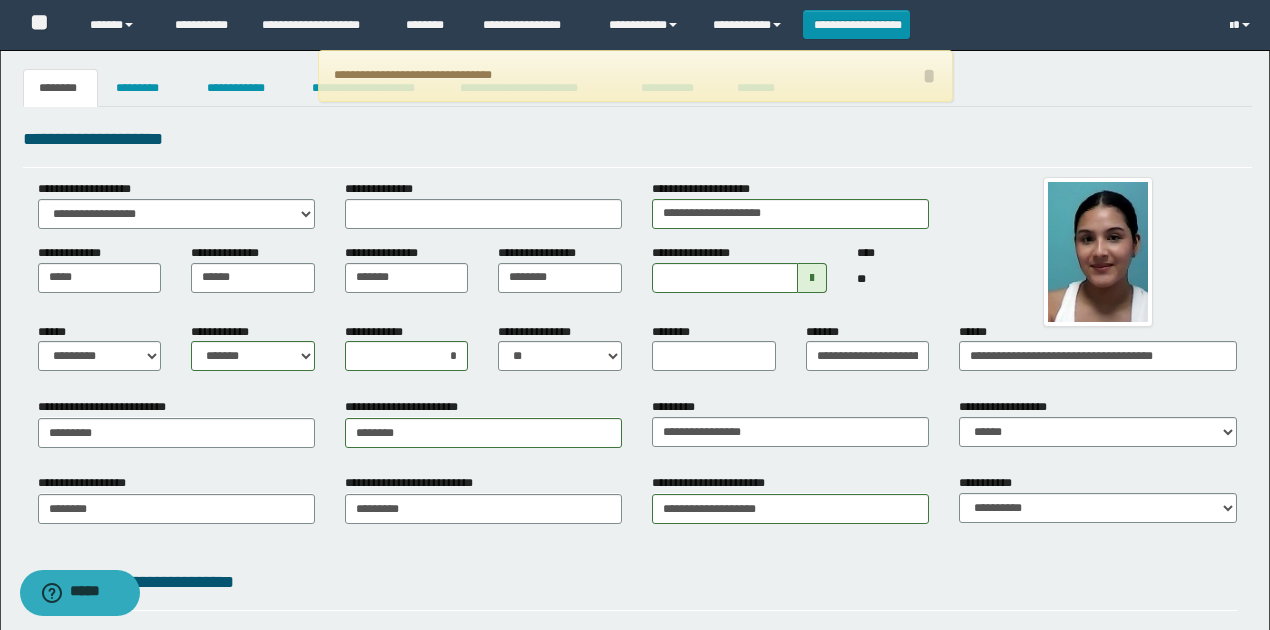 click on "**********" at bounding box center [637, 515] 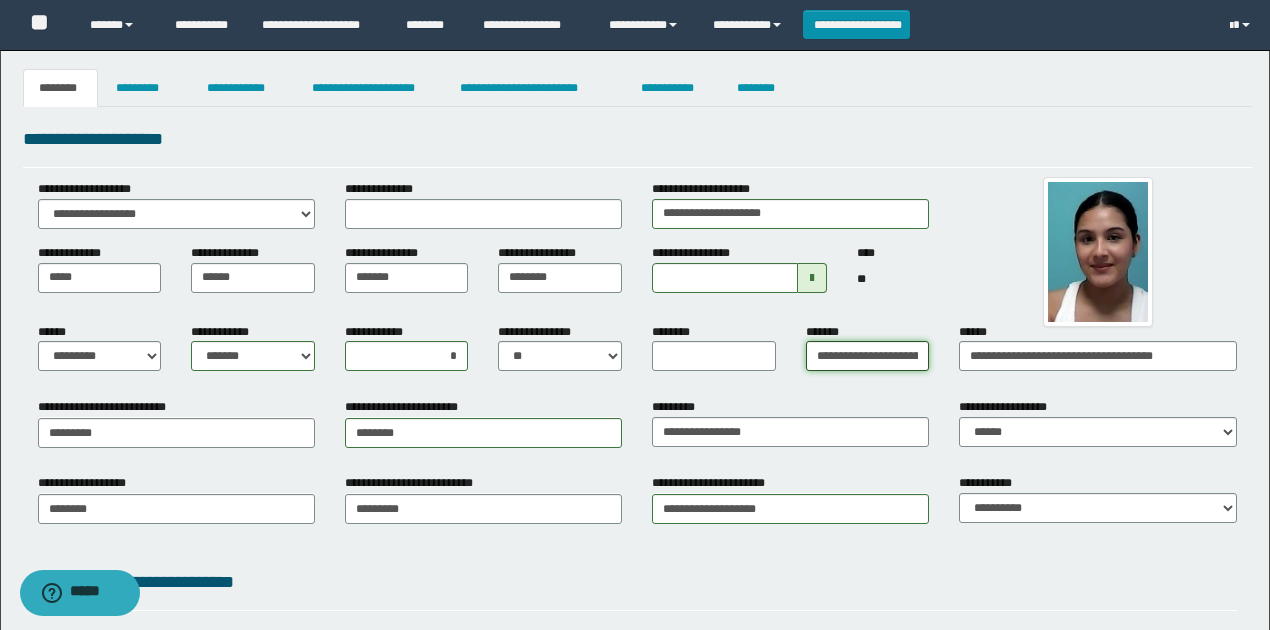 drag, startPoint x: 882, startPoint y: 354, endPoint x: 754, endPoint y: 356, distance: 128.01562 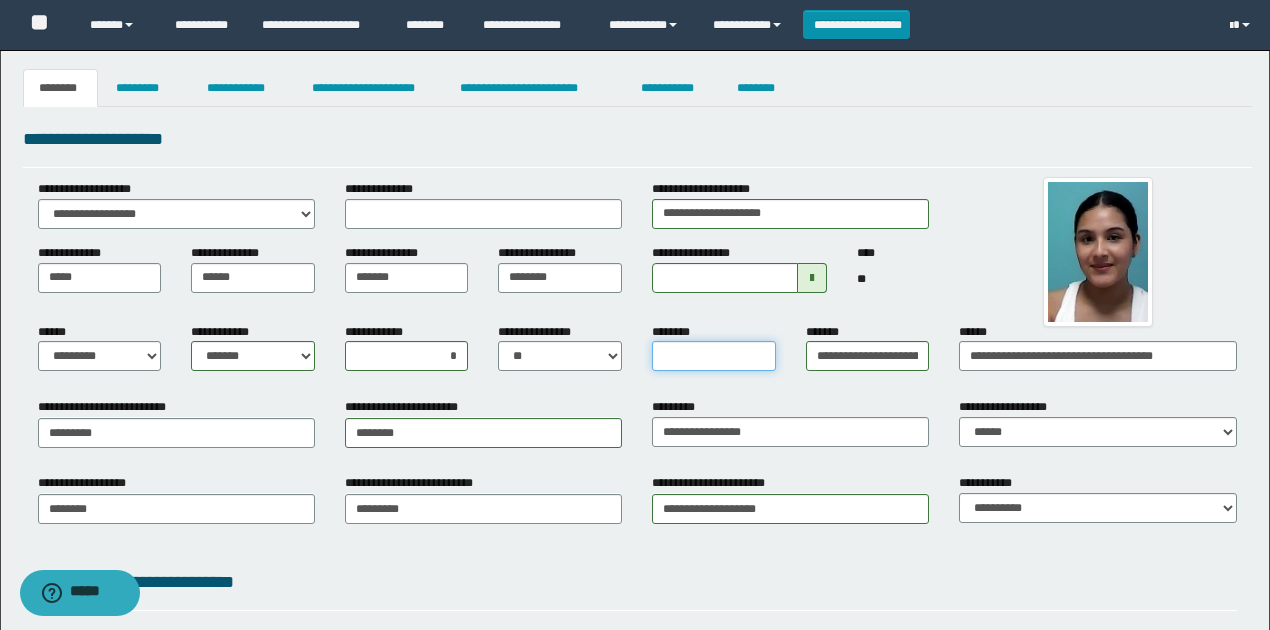 click on "********" at bounding box center [714, 356] 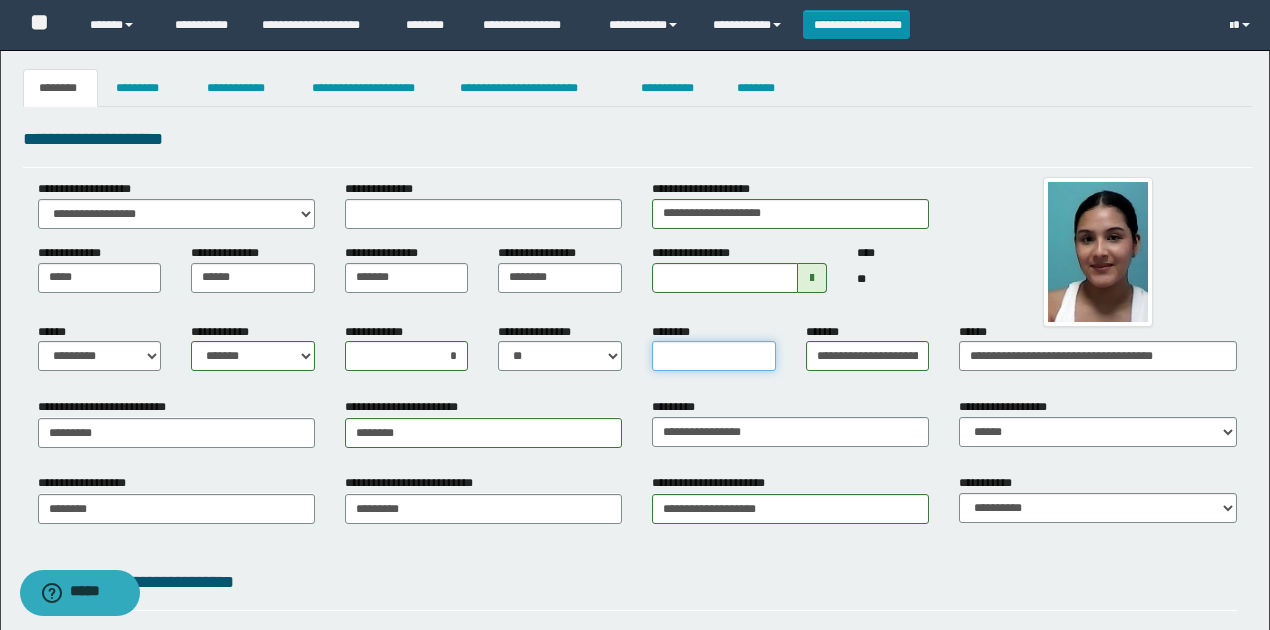 paste on "**********" 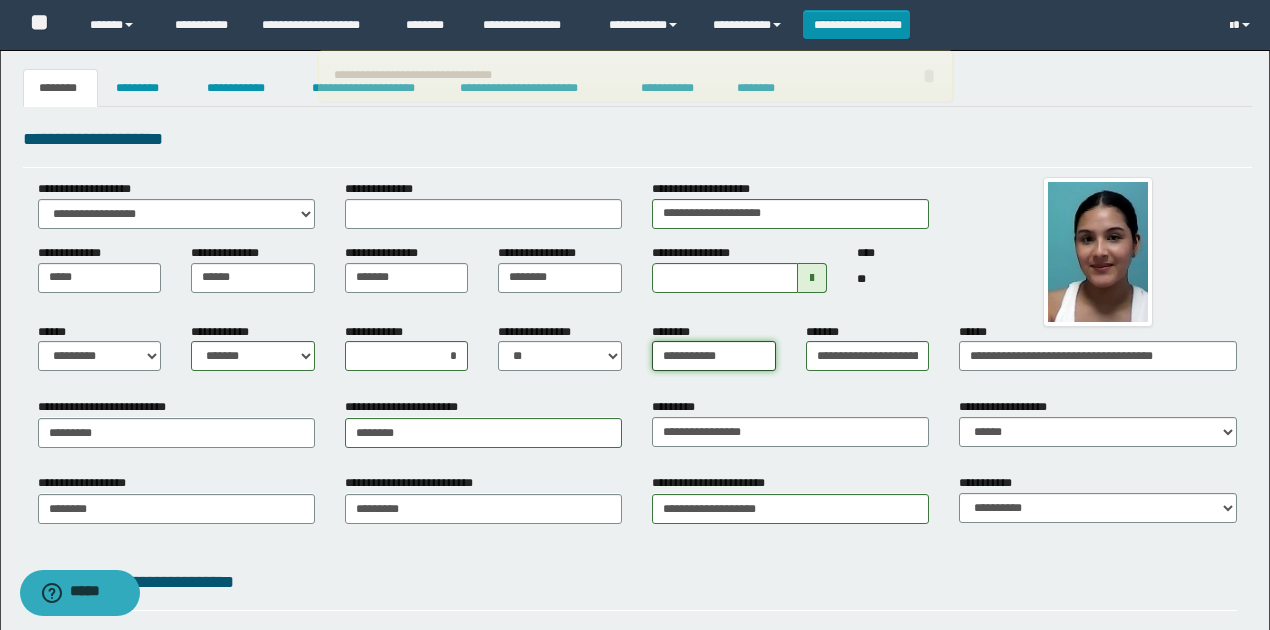 type on "**********" 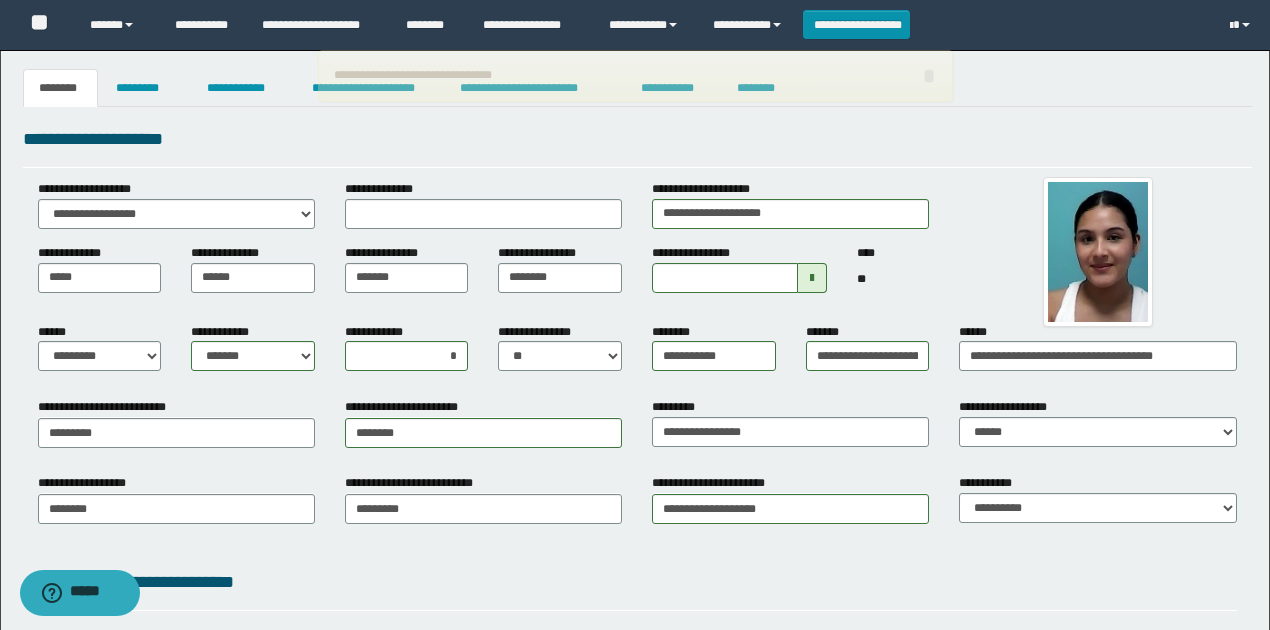 click on "********" at bounding box center [674, 332] 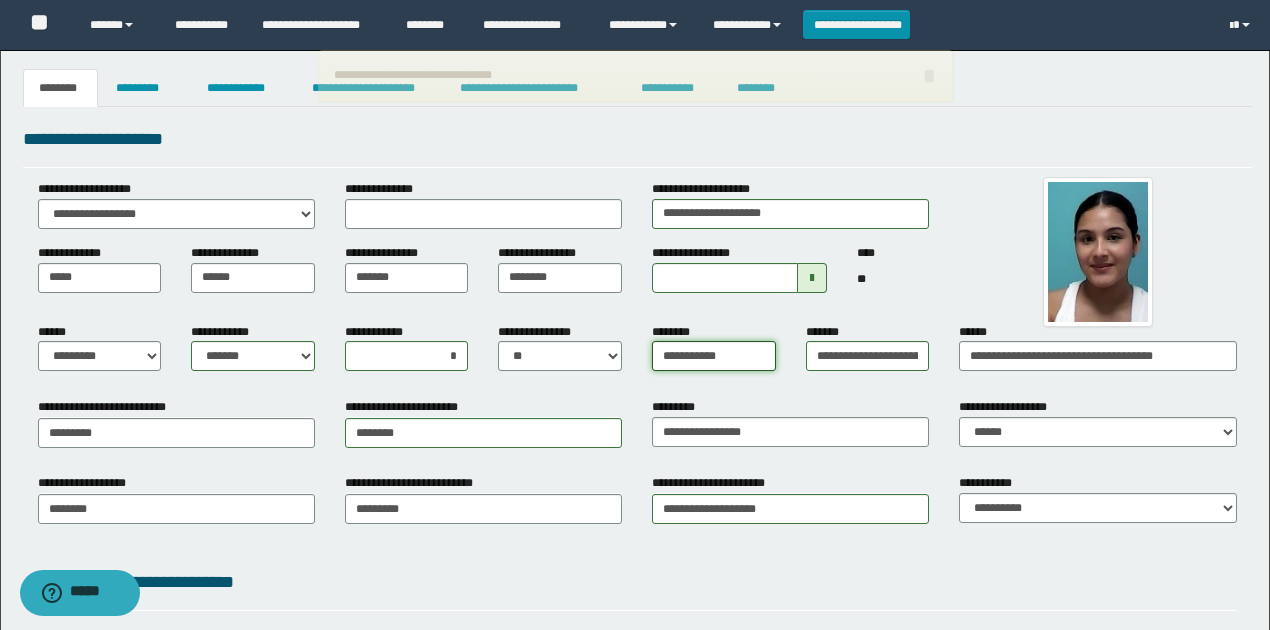 click on "**********" at bounding box center (714, 356) 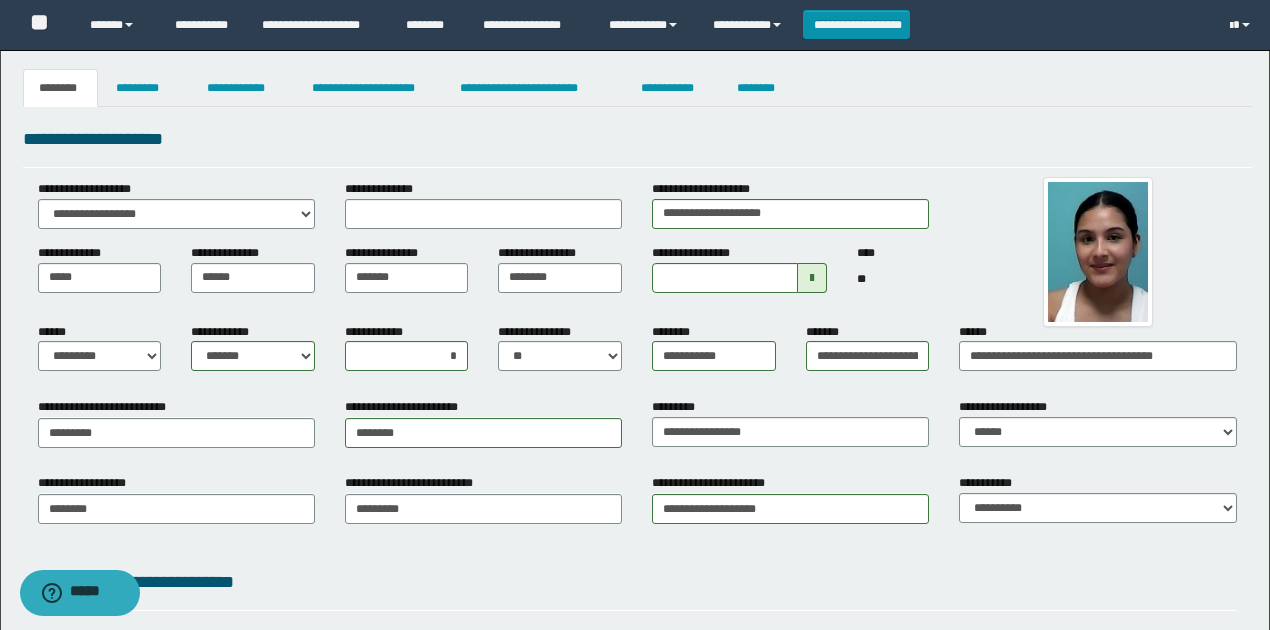 click on "**********" at bounding box center [637, 515] 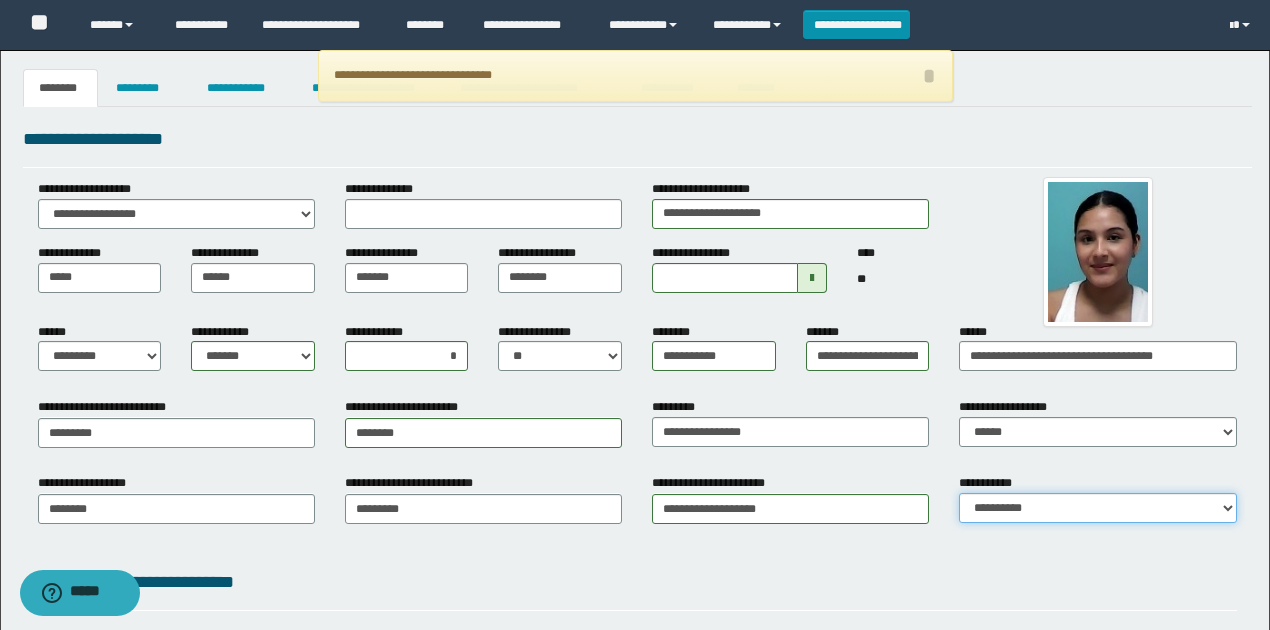 click on "**********" at bounding box center [1097, 508] 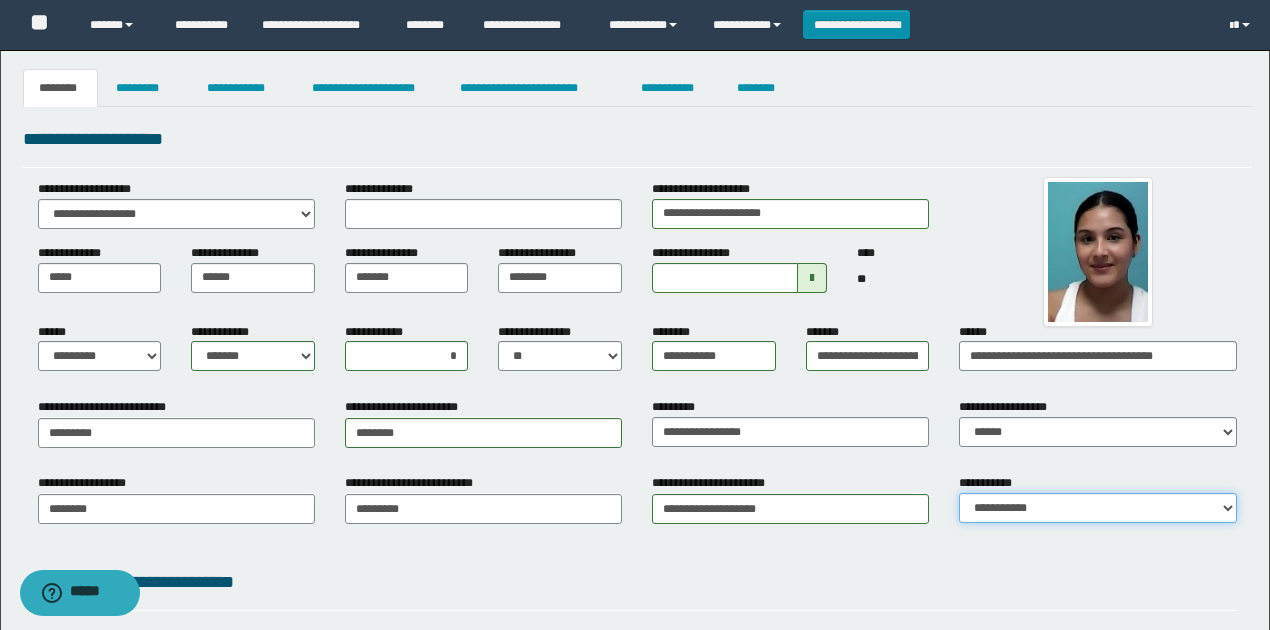 click on "**********" at bounding box center (1097, 508) 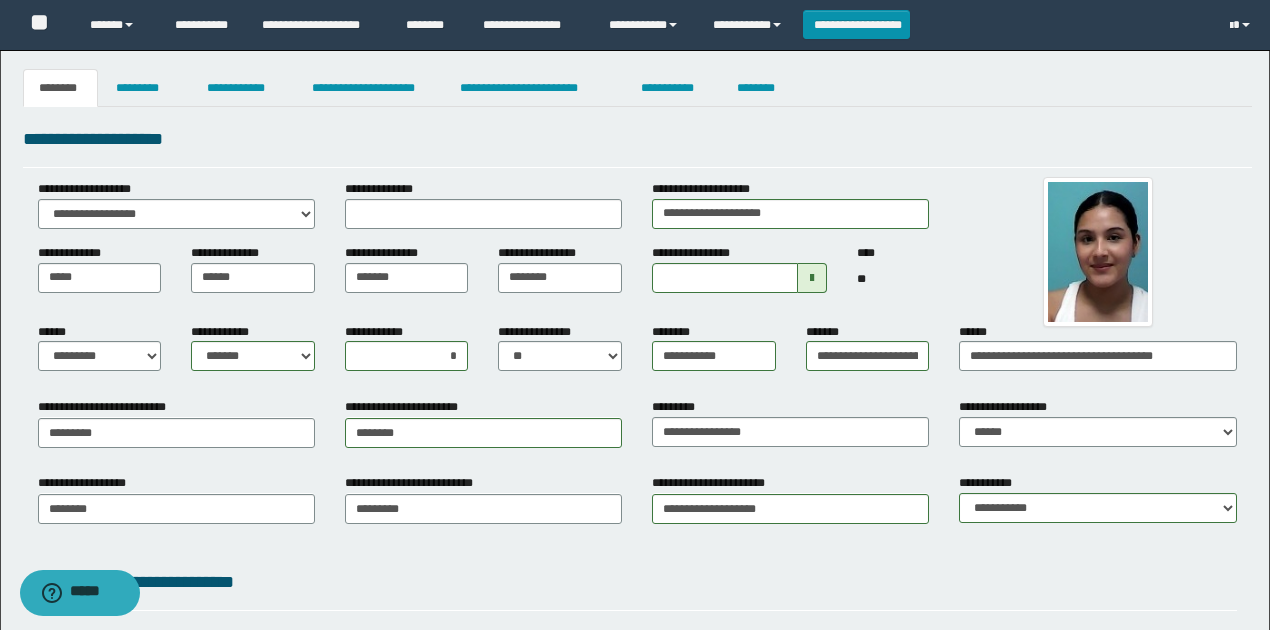 click on "**********" at bounding box center [637, 515] 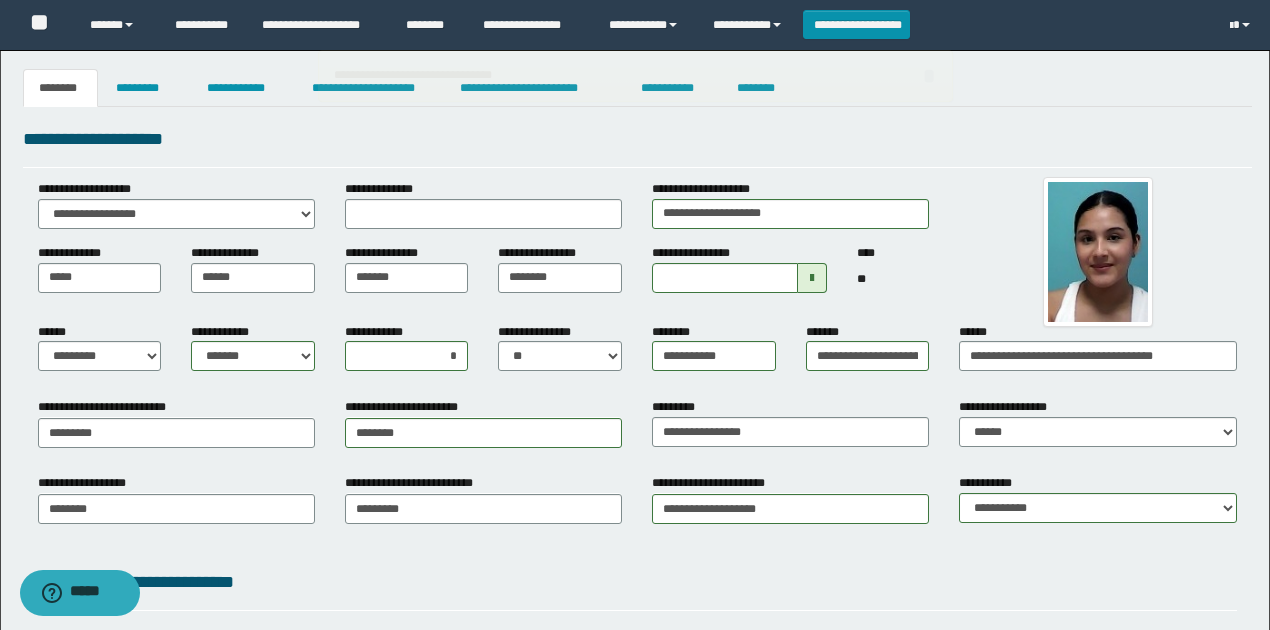 click on "**********" at bounding box center [637, 515] 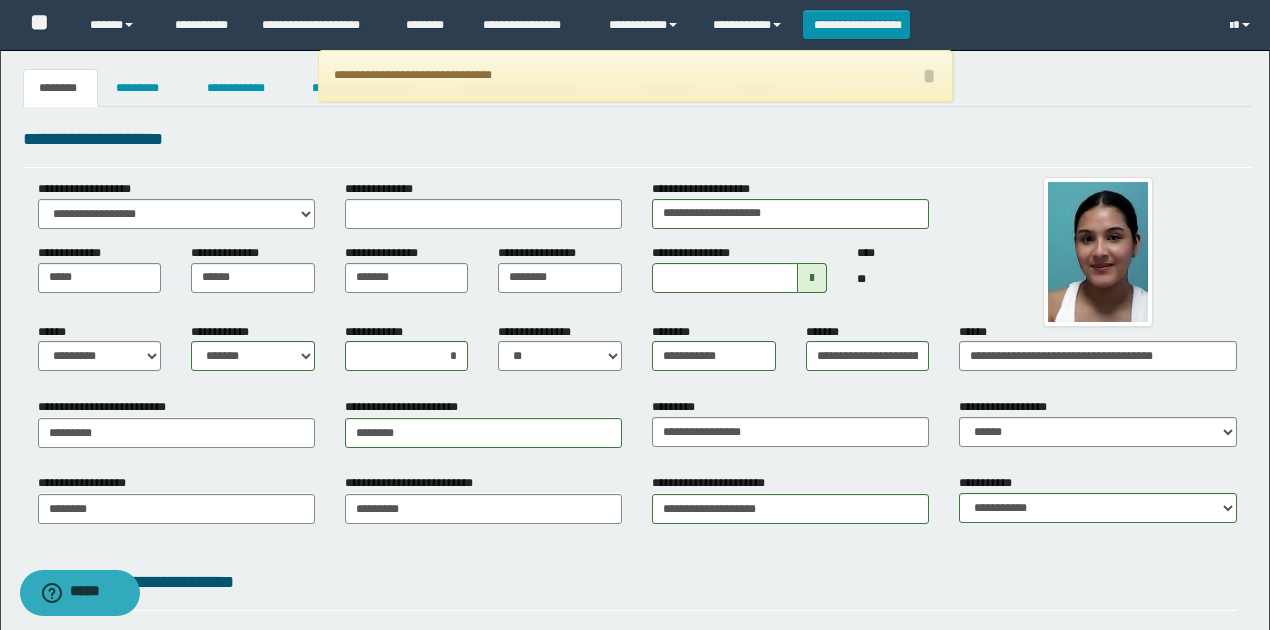 scroll, scrollTop: 0, scrollLeft: 0, axis: both 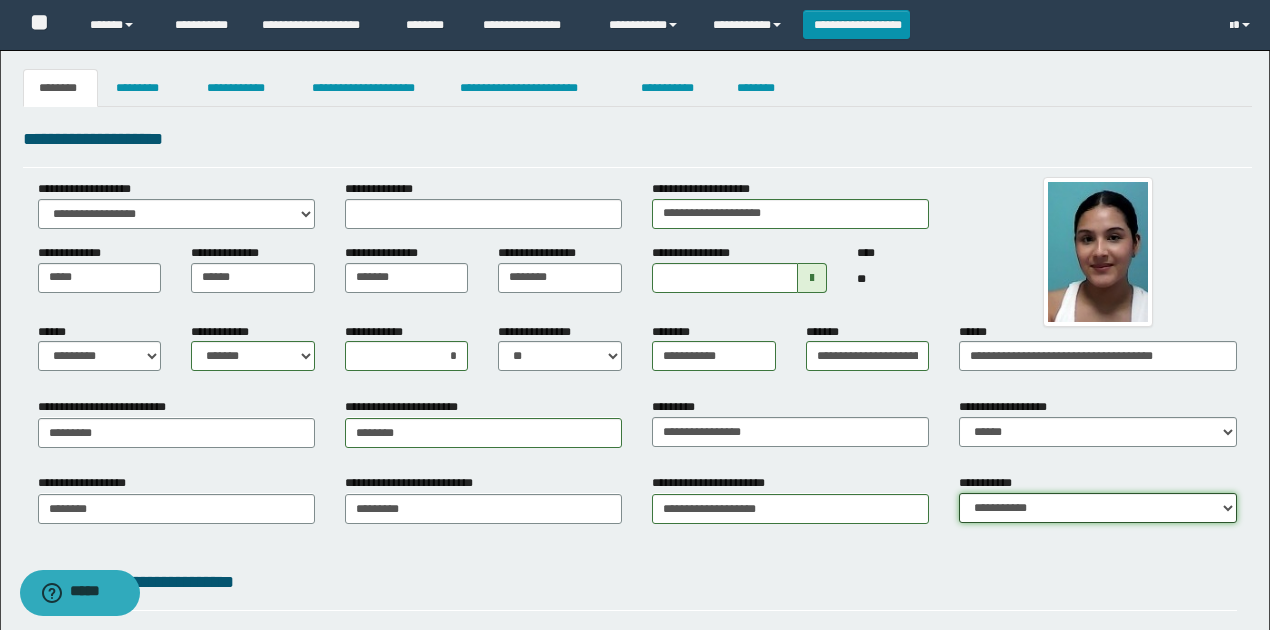 click on "**********" at bounding box center (1097, 508) 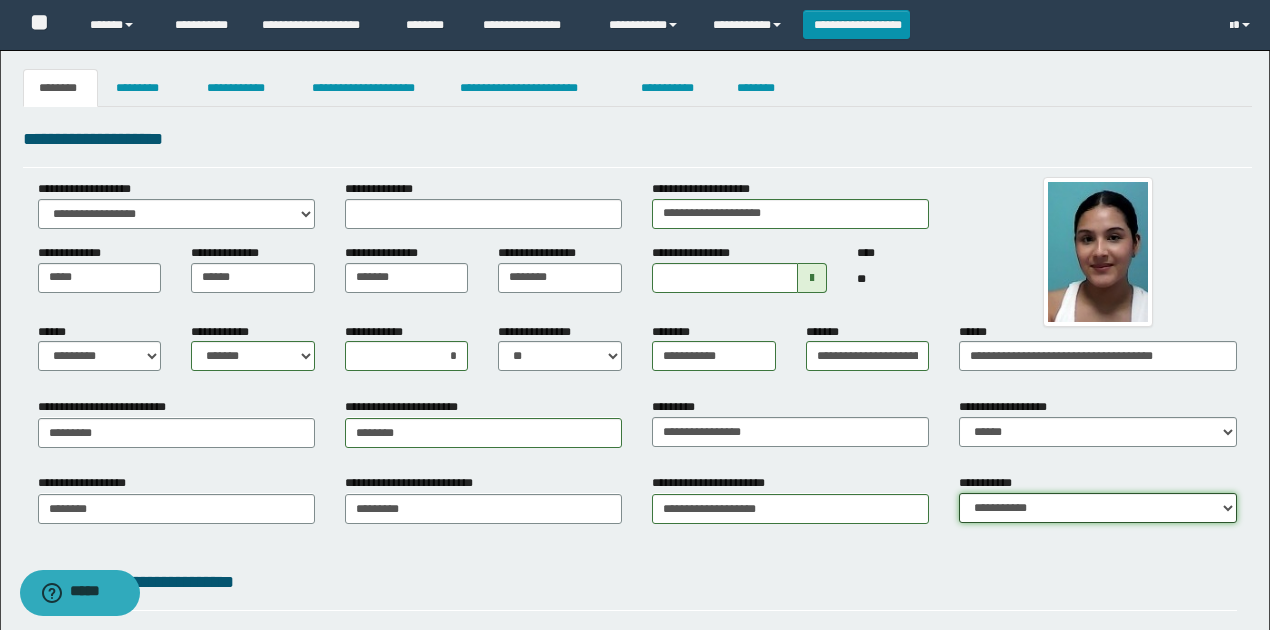 click on "**********" at bounding box center (1097, 508) 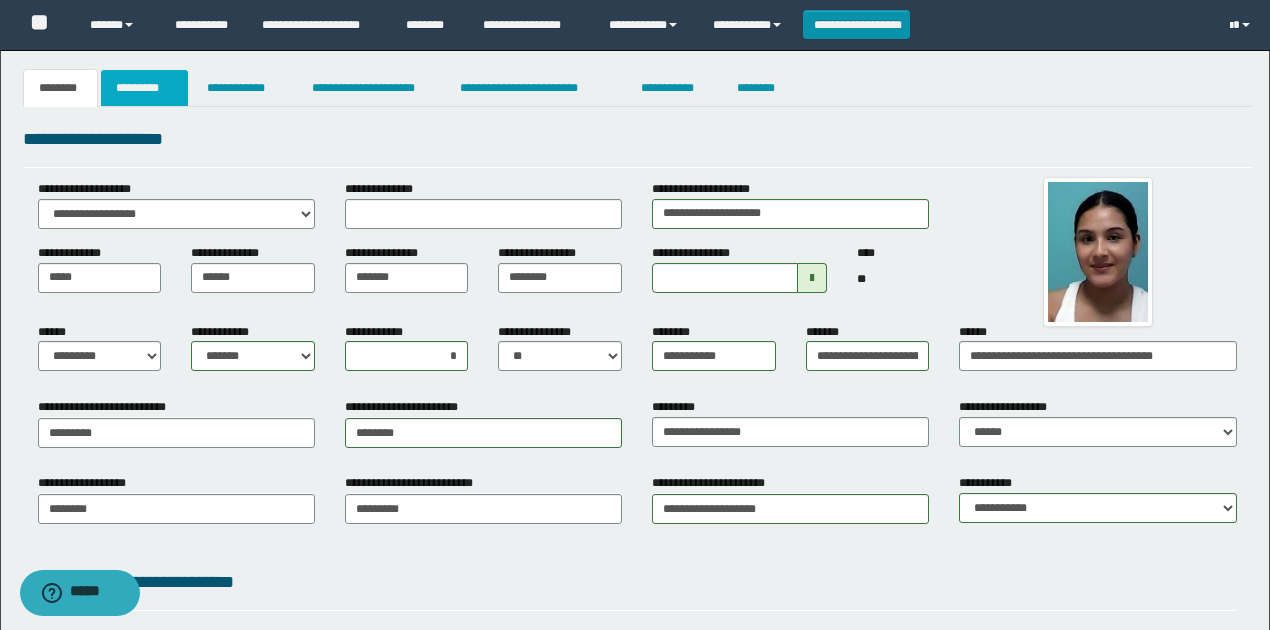 click on "*********" at bounding box center [144, 88] 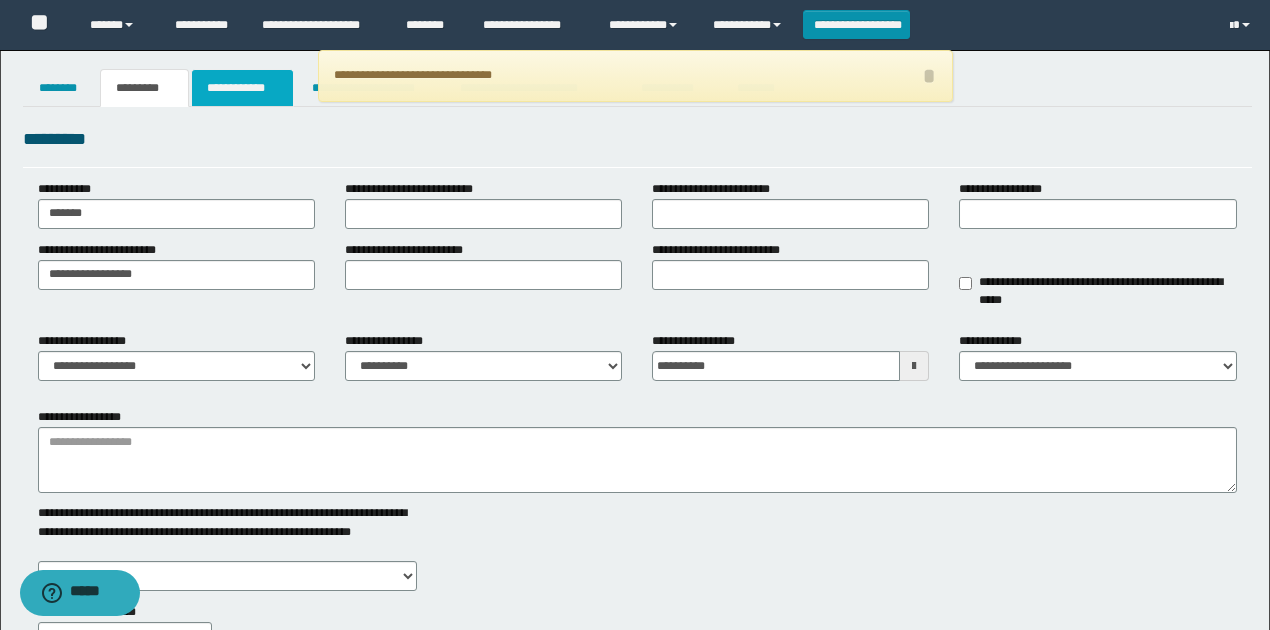 click on "**********" at bounding box center [243, 88] 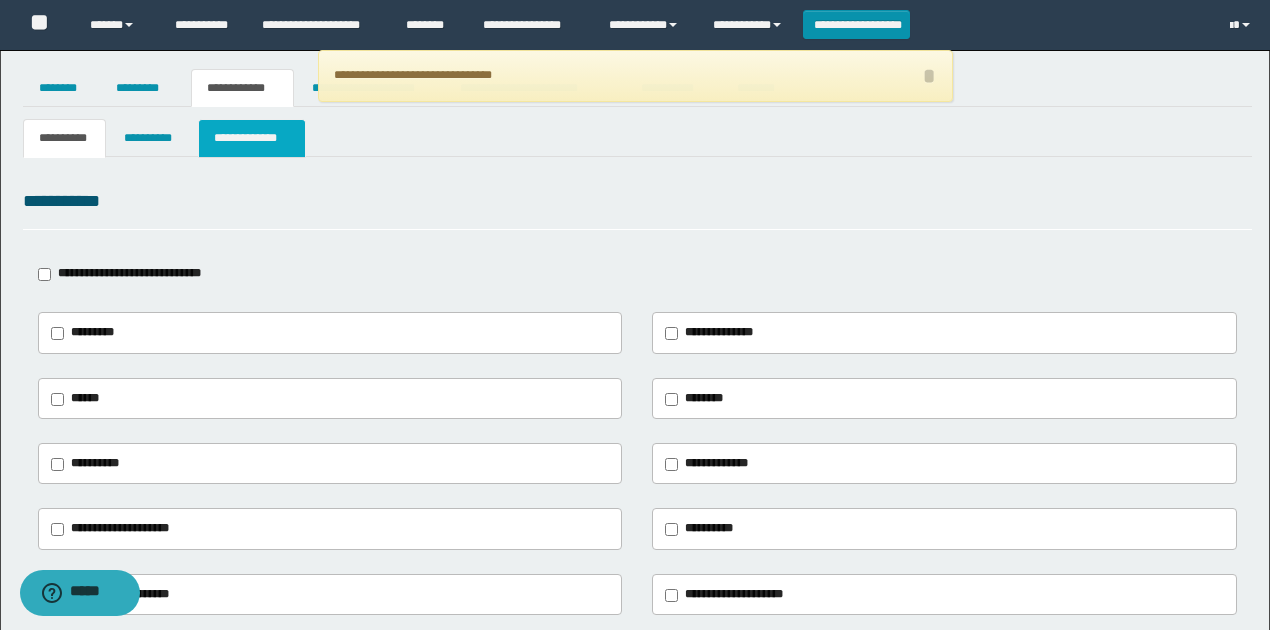 click on "**********" at bounding box center (252, 138) 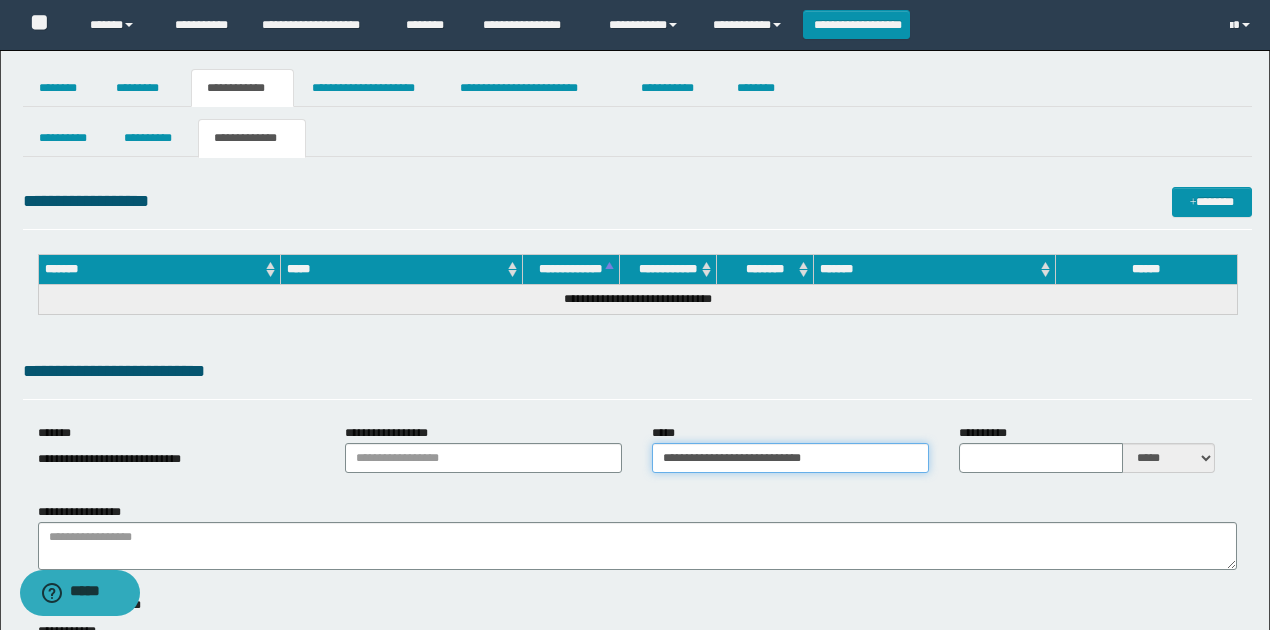 click on "**********" at bounding box center (790, 458) 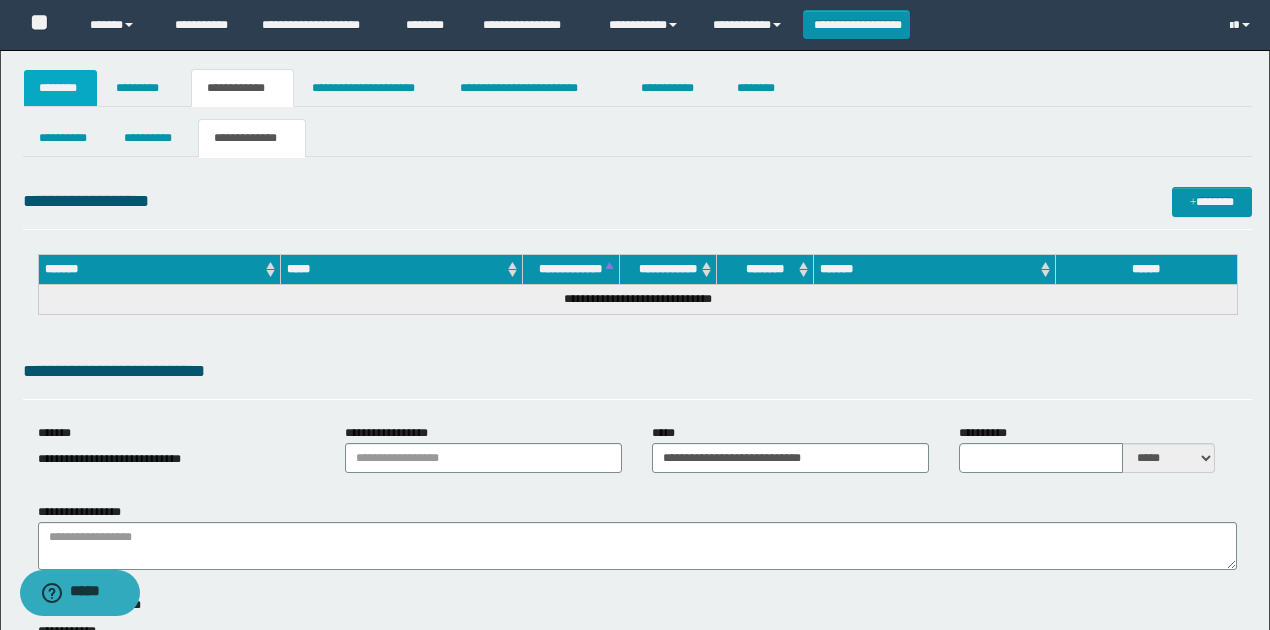 click on "********" at bounding box center (61, 88) 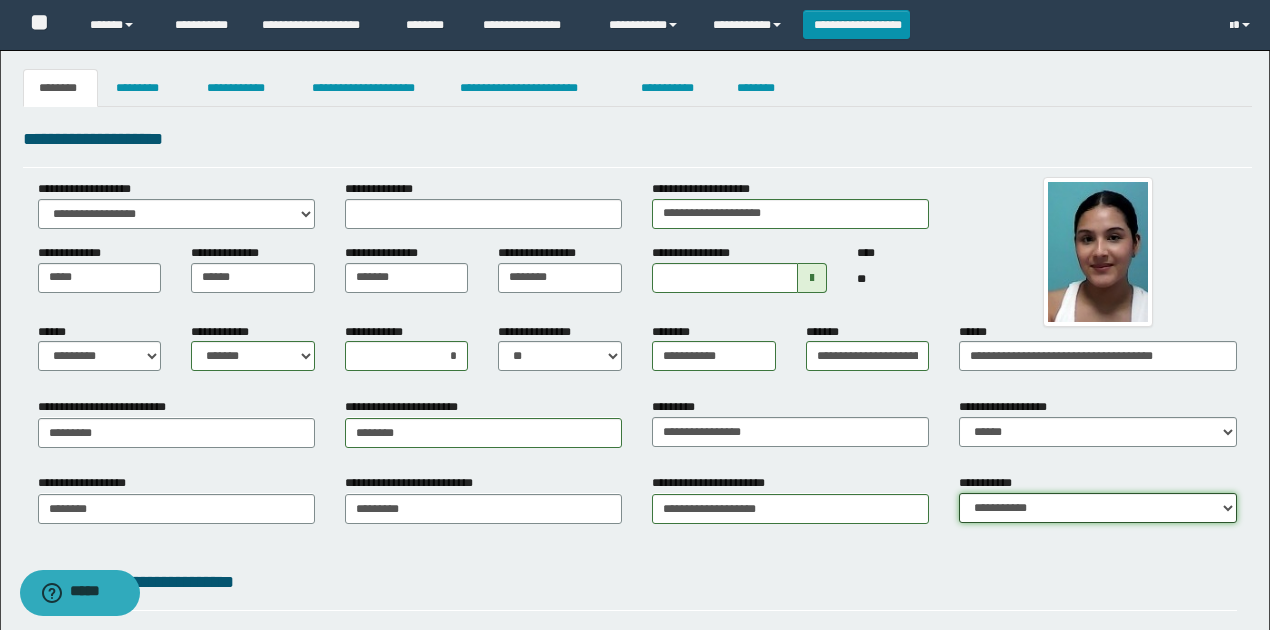 click on "**********" at bounding box center [1097, 508] 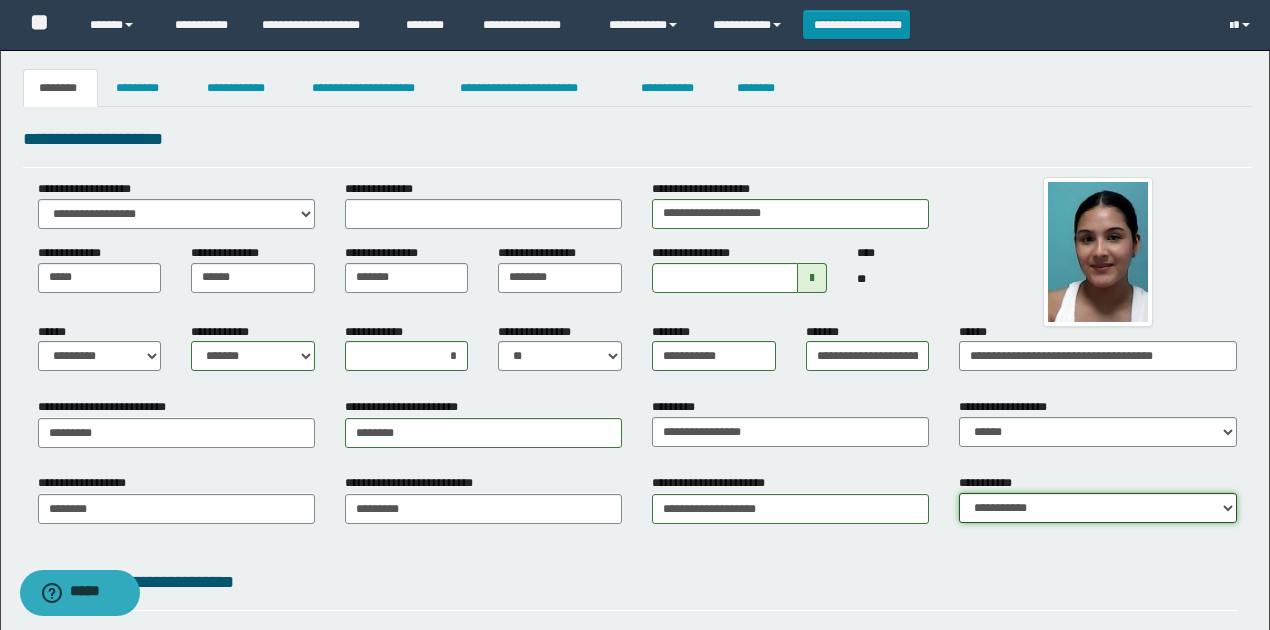 select on "*" 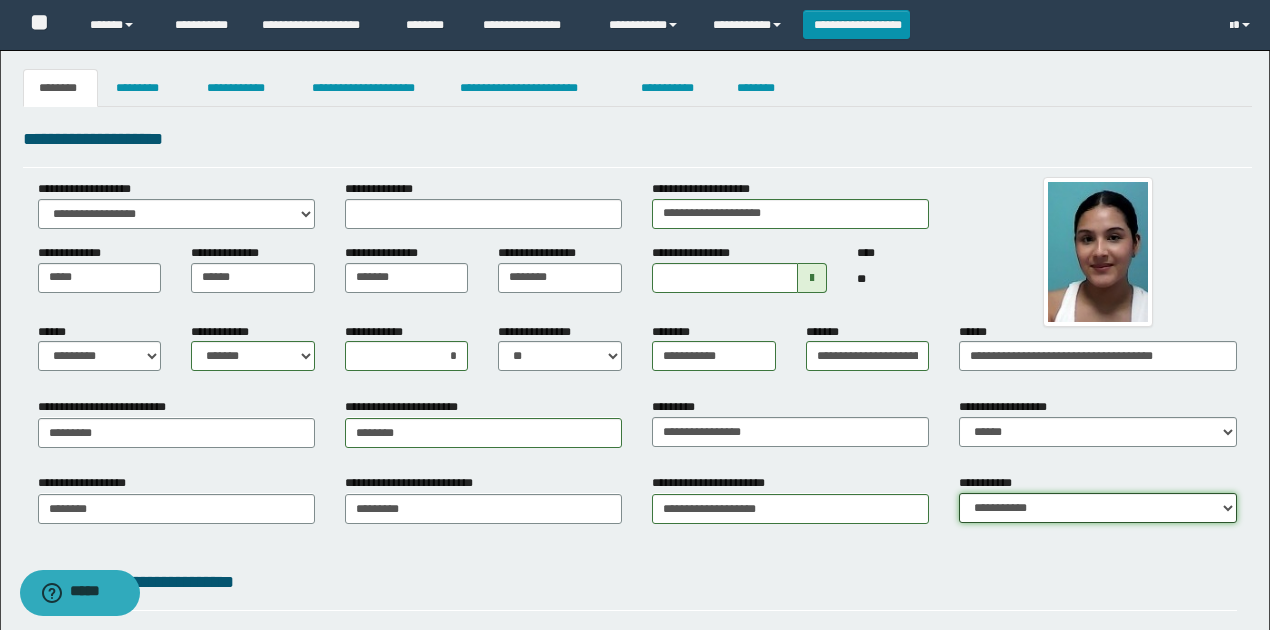 click on "**********" at bounding box center [1097, 508] 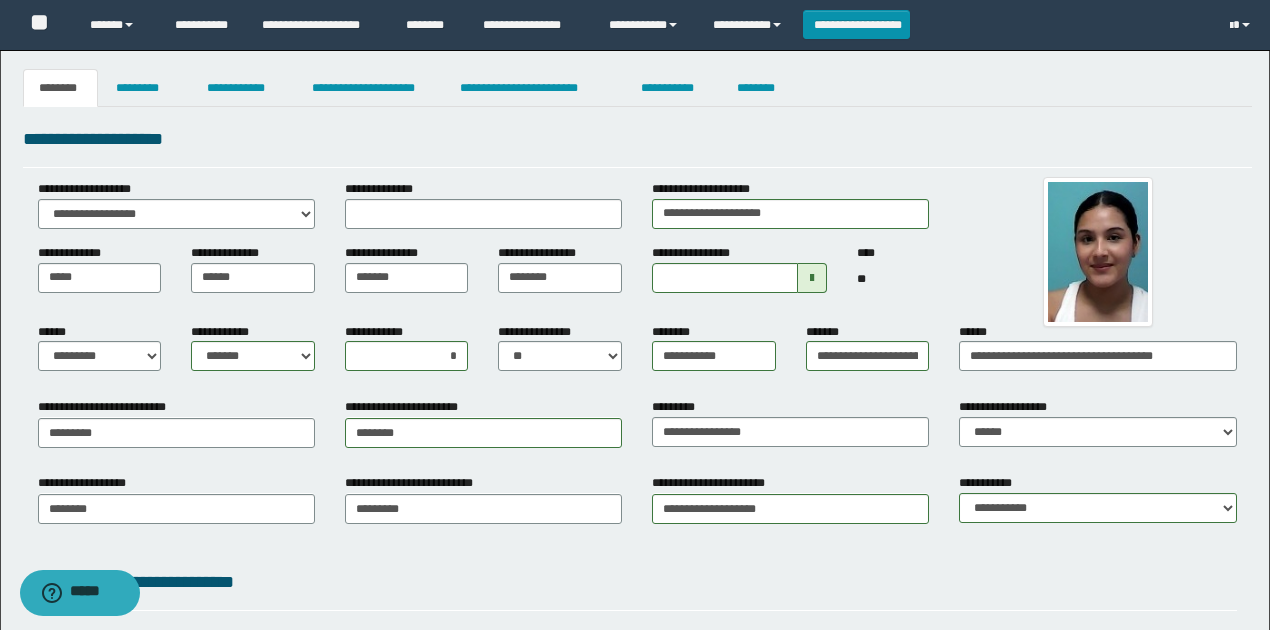 click on "**********" at bounding box center (637, 515) 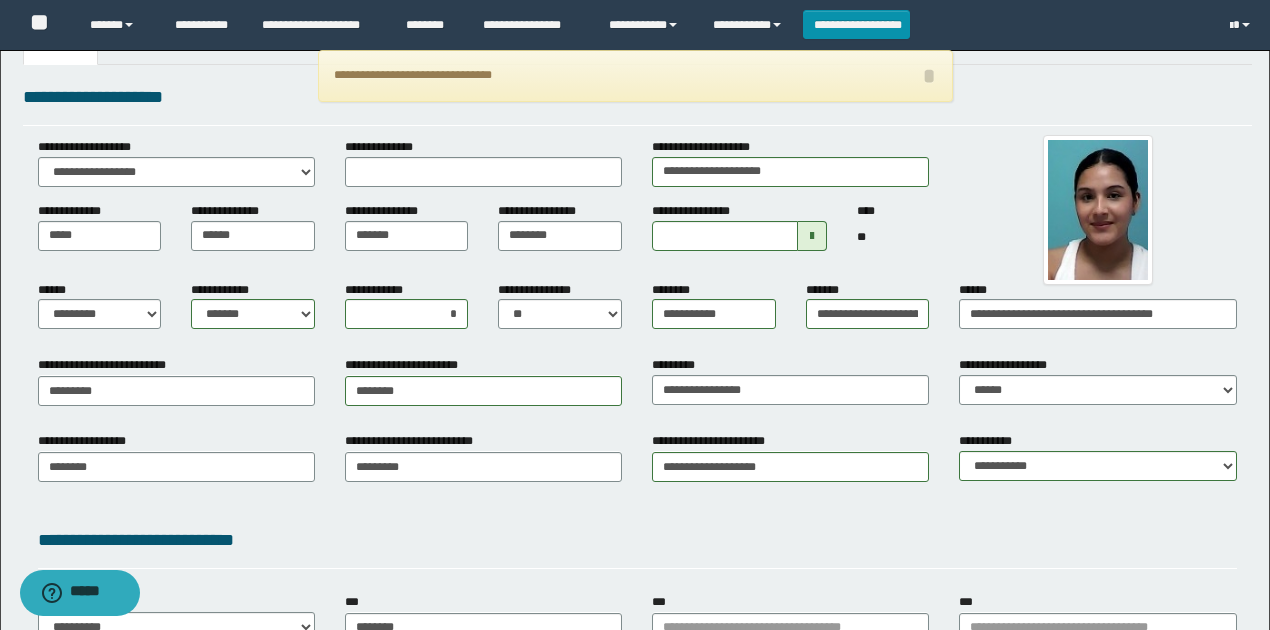 scroll, scrollTop: 66, scrollLeft: 0, axis: vertical 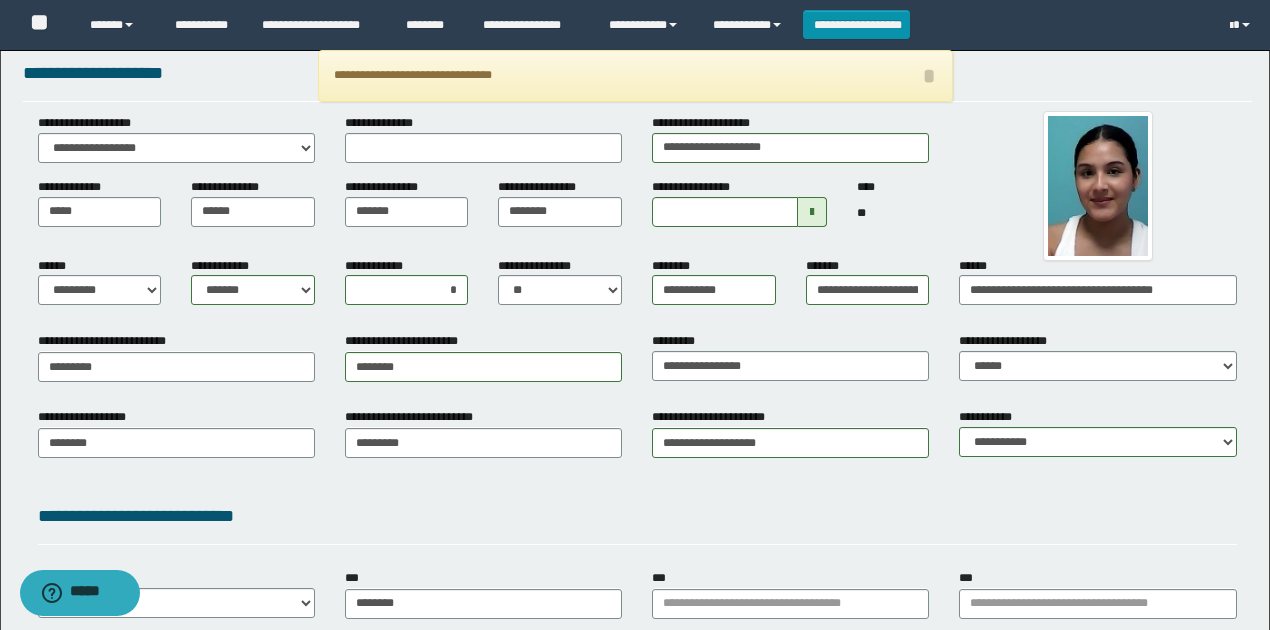 click on "**********" at bounding box center [717, 417] 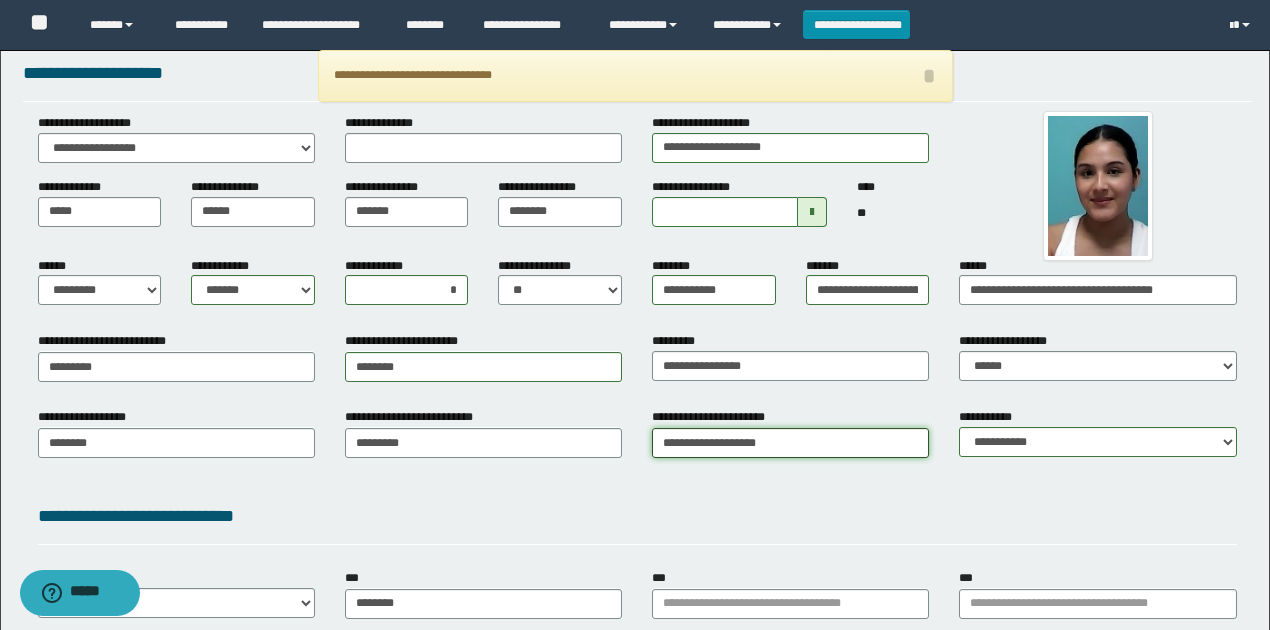click on "**********" at bounding box center [790, 443] 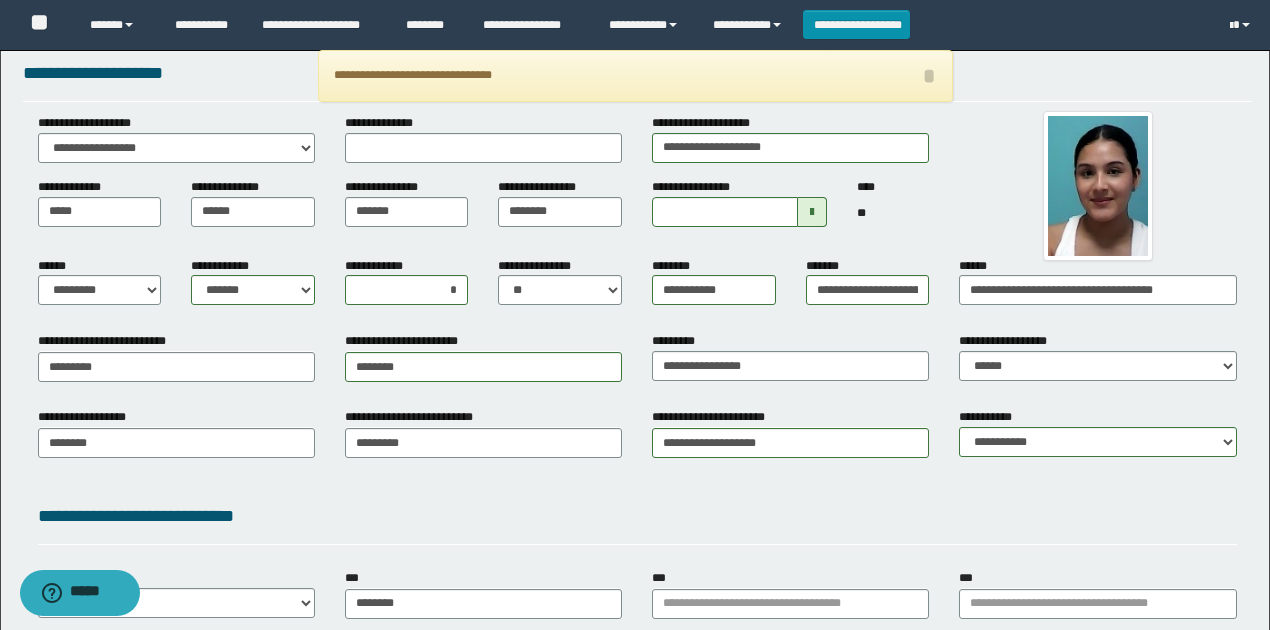 click on "**********" at bounding box center [637, 520] 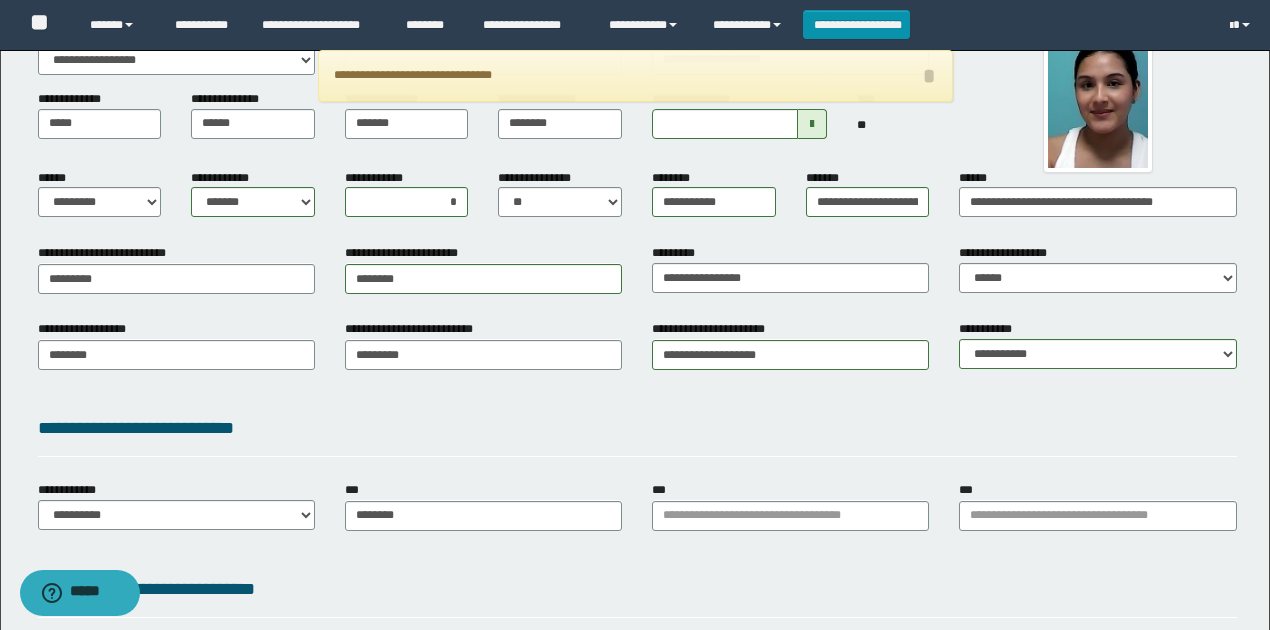 scroll, scrollTop: 266, scrollLeft: 0, axis: vertical 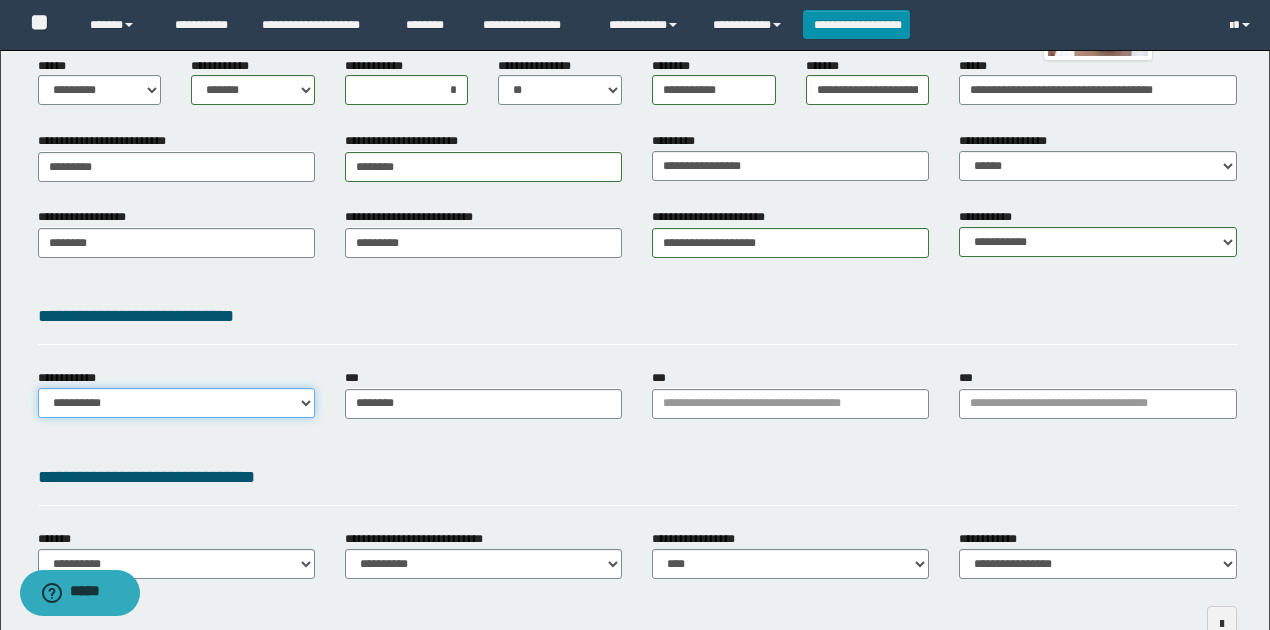 drag, startPoint x: 306, startPoint y: 406, endPoint x: 283, endPoint y: 420, distance: 26.925823 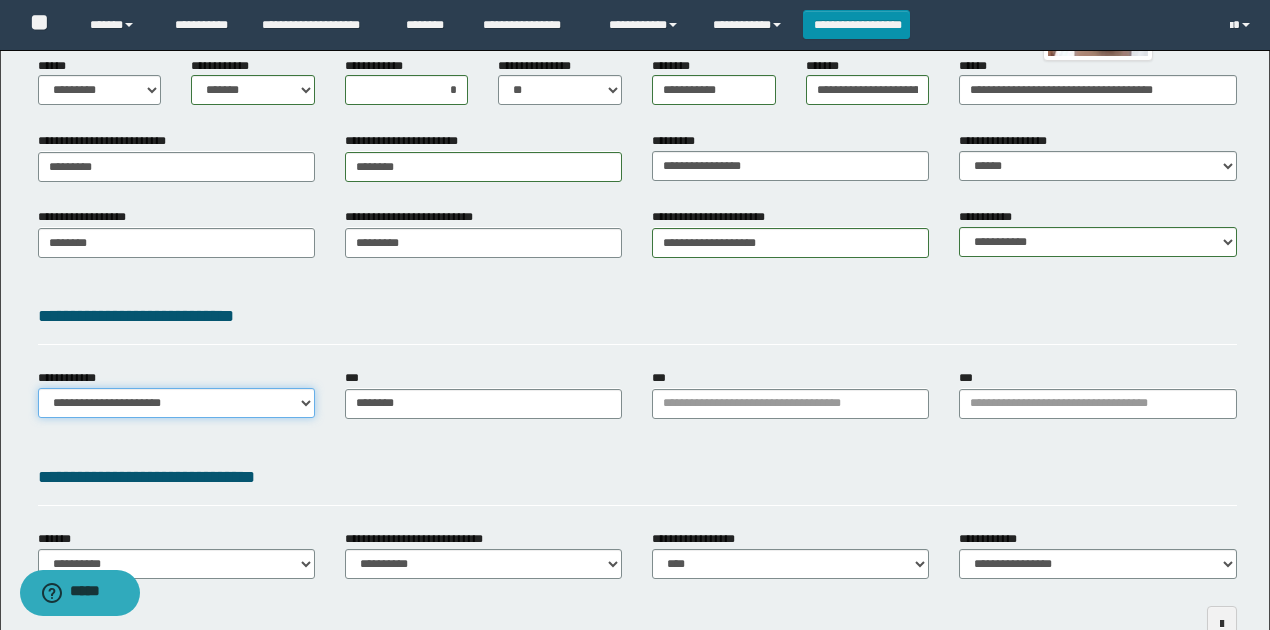 click on "**********" at bounding box center (176, 403) 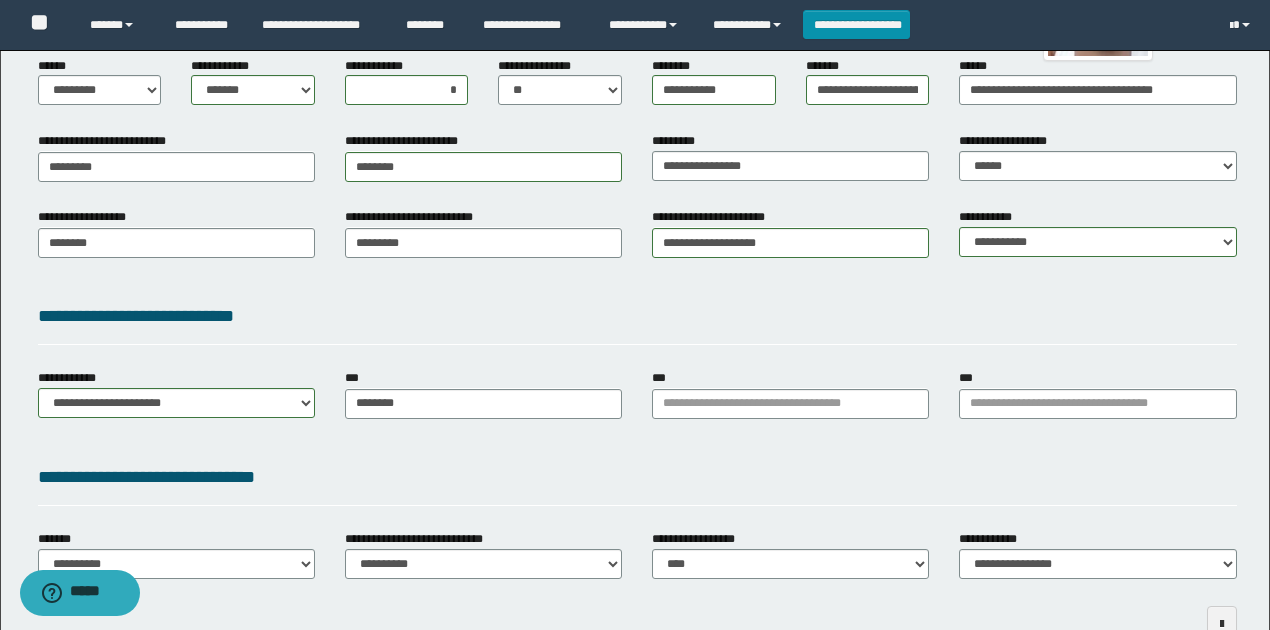 click on "**********" at bounding box center (637, 316) 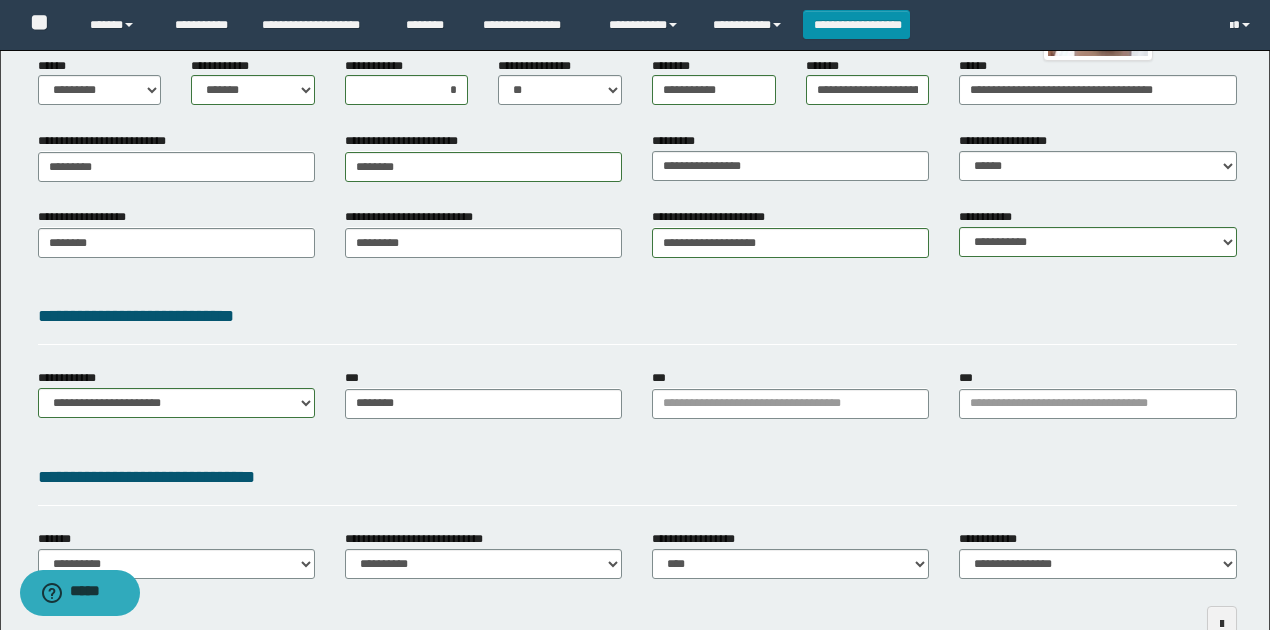 click on "**********" at bounding box center [637, 316] 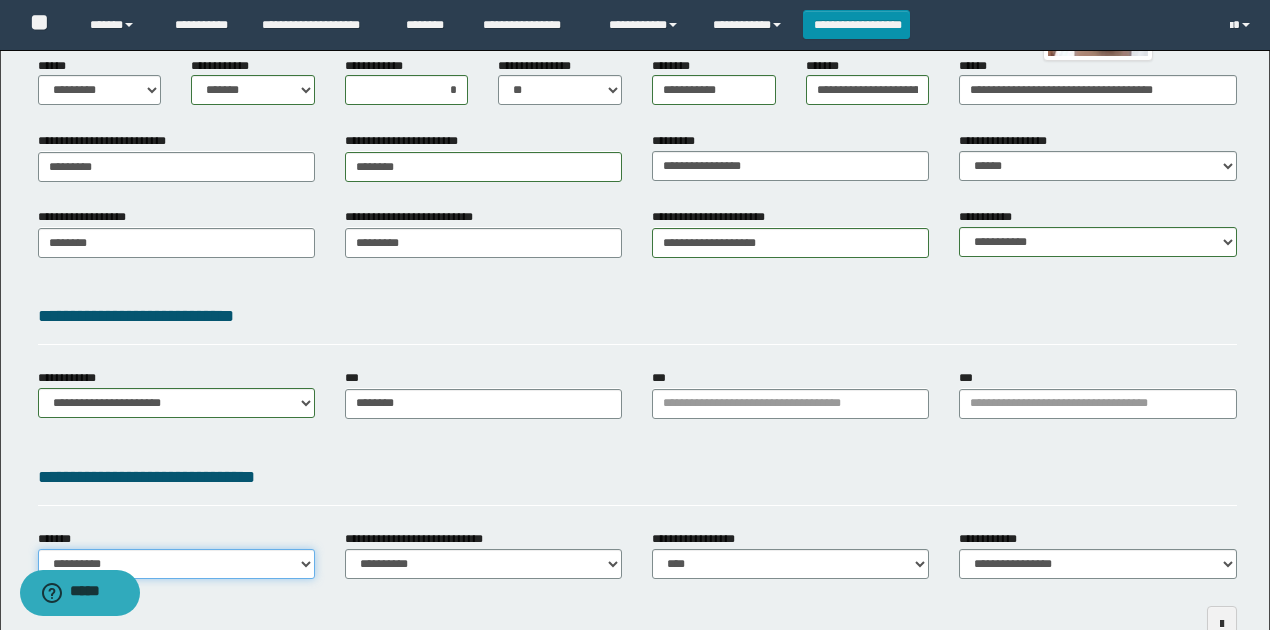 click on "**********" at bounding box center [176, 564] 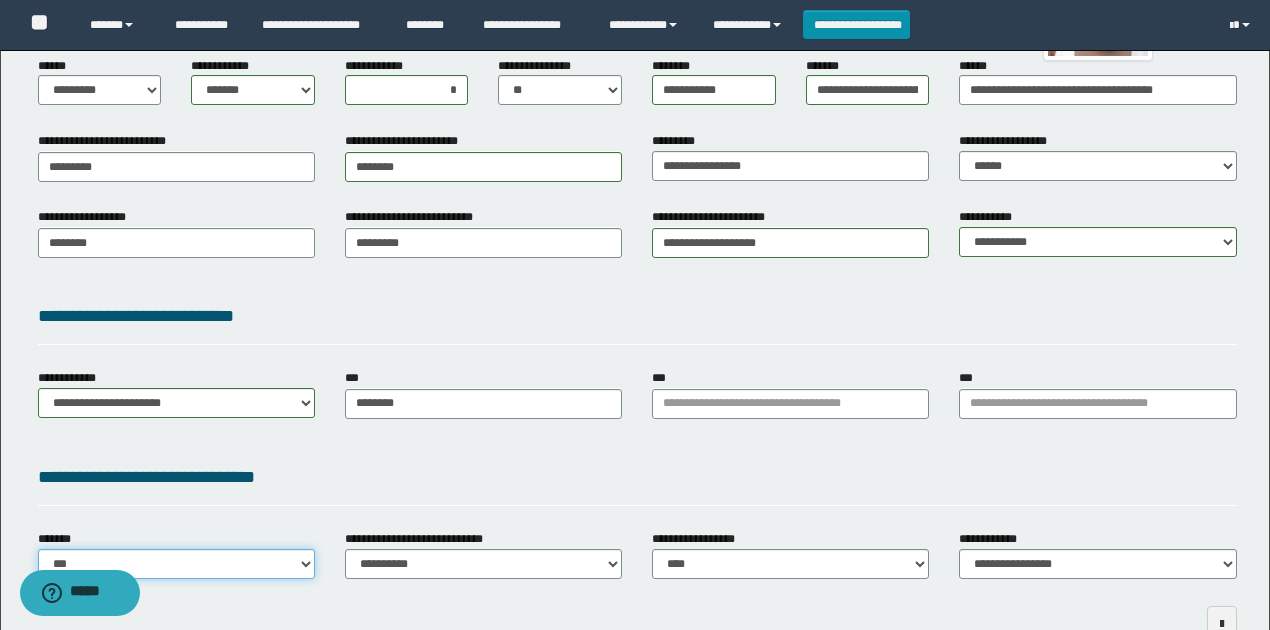 click on "**********" at bounding box center [176, 564] 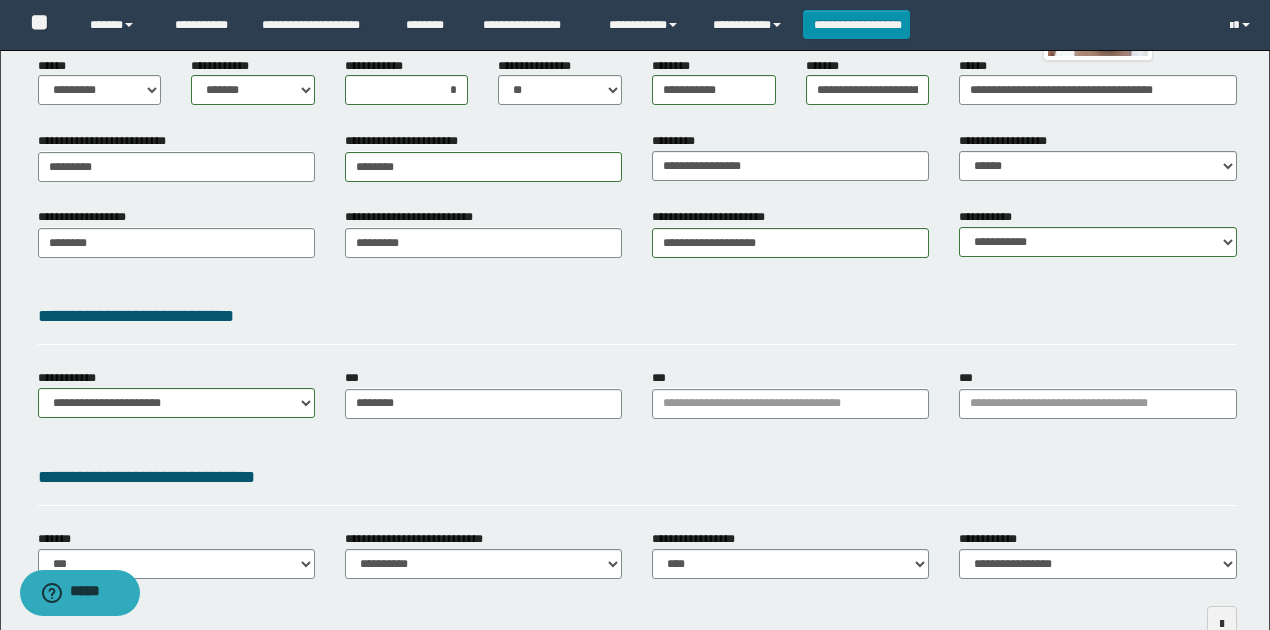 drag, startPoint x: 424, startPoint y: 477, endPoint x: 566, endPoint y: 471, distance: 142.12671 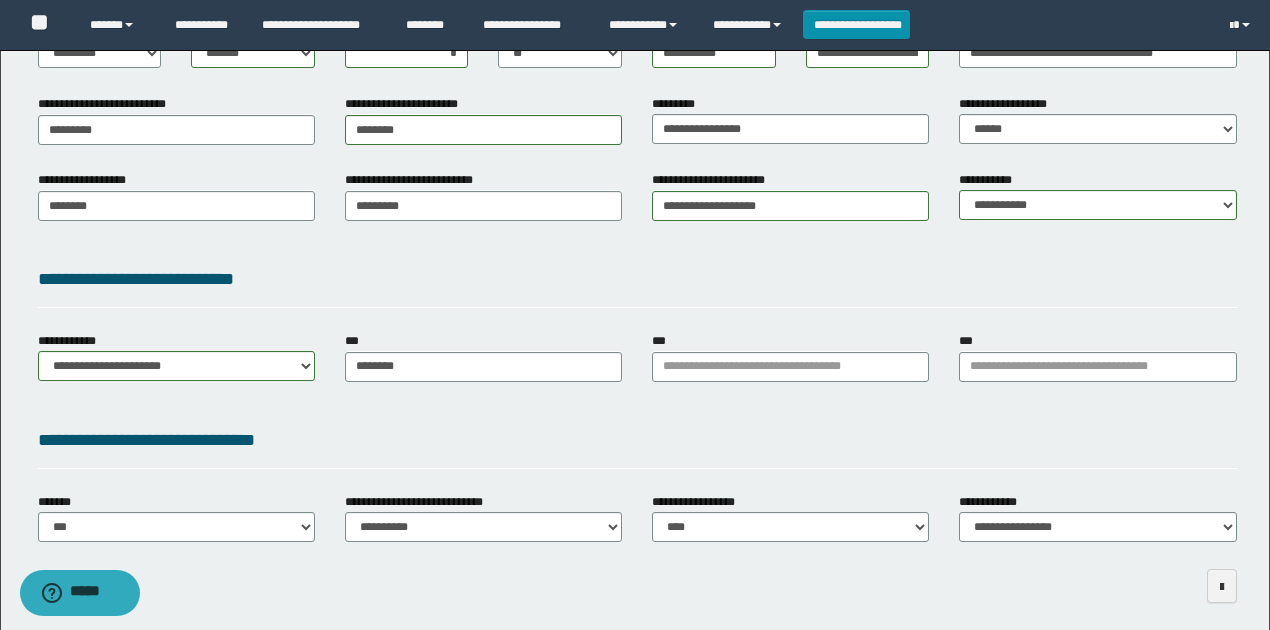 scroll, scrollTop: 333, scrollLeft: 0, axis: vertical 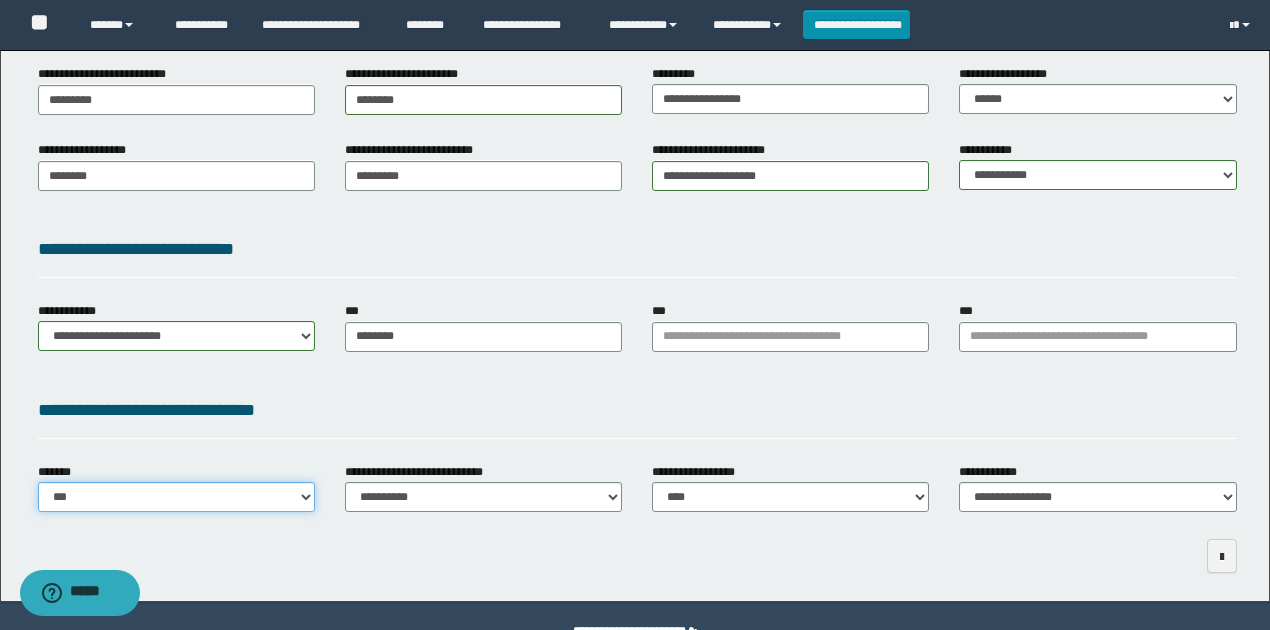 click on "**********" at bounding box center [176, 497] 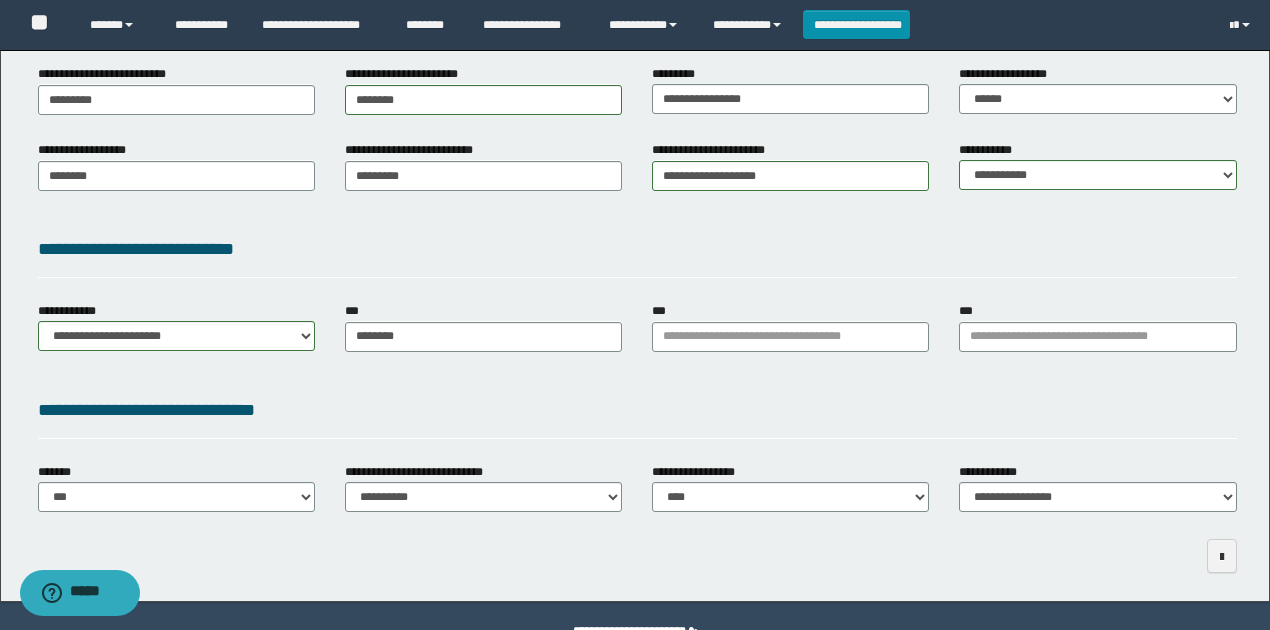 click on "**********" at bounding box center [637, 410] 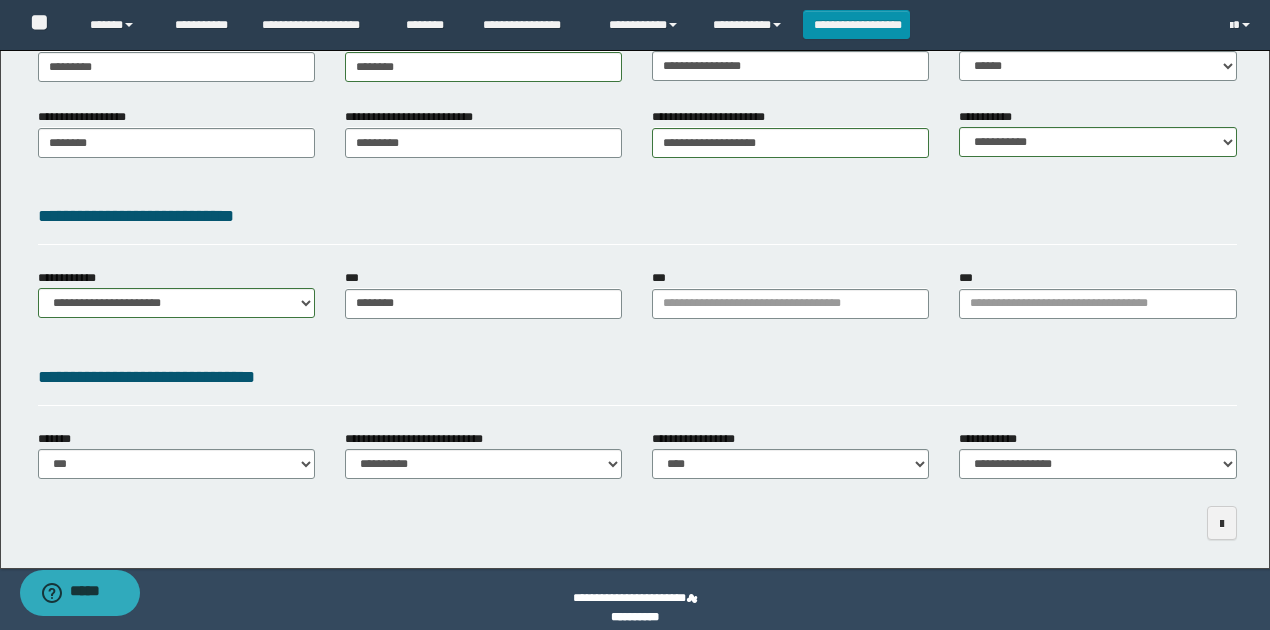 scroll, scrollTop: 383, scrollLeft: 0, axis: vertical 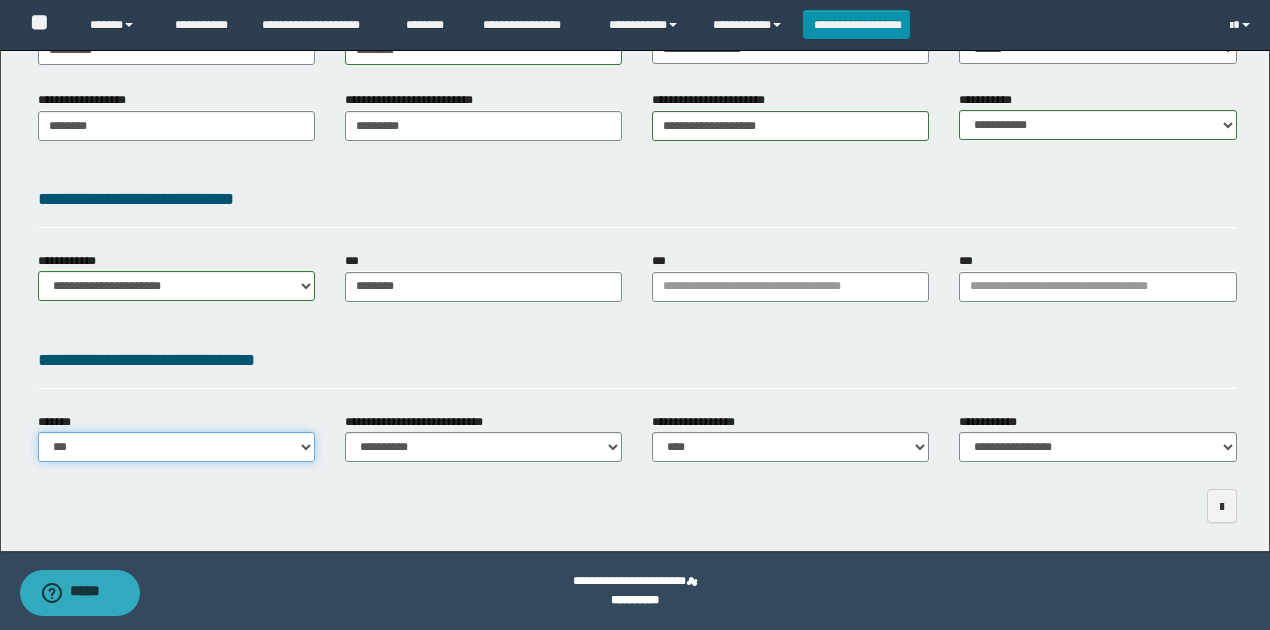 click on "**********" at bounding box center [176, 447] 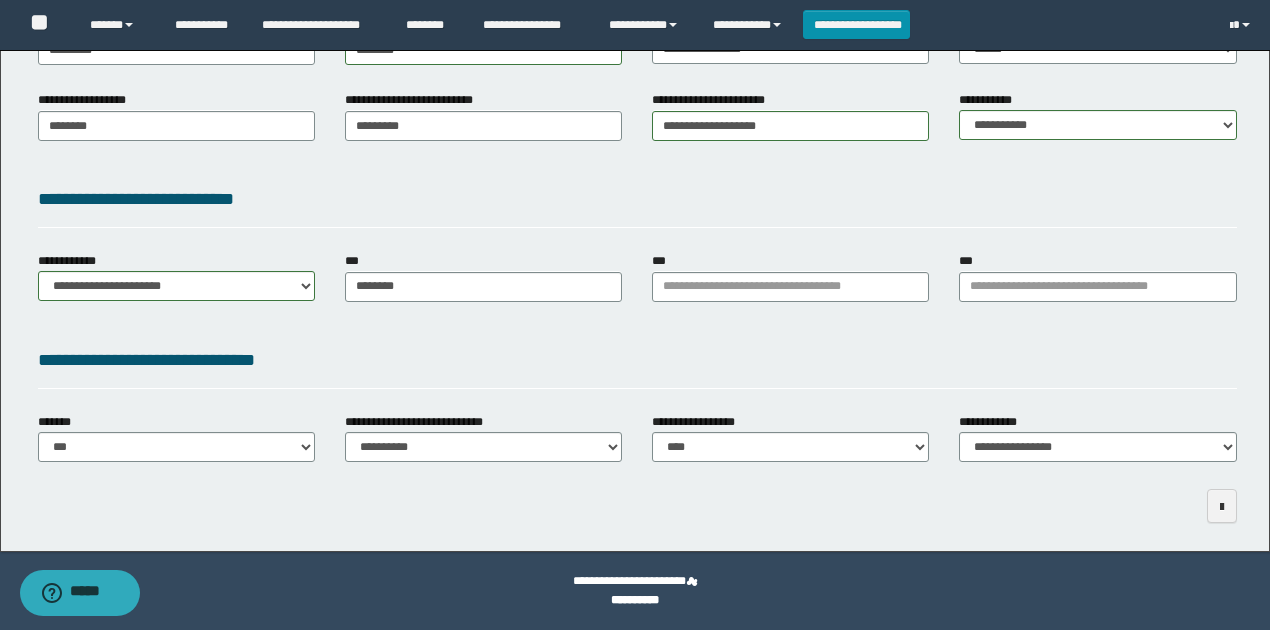 drag, startPoint x: 592, startPoint y: 508, endPoint x: 958, endPoint y: 466, distance: 368.40195 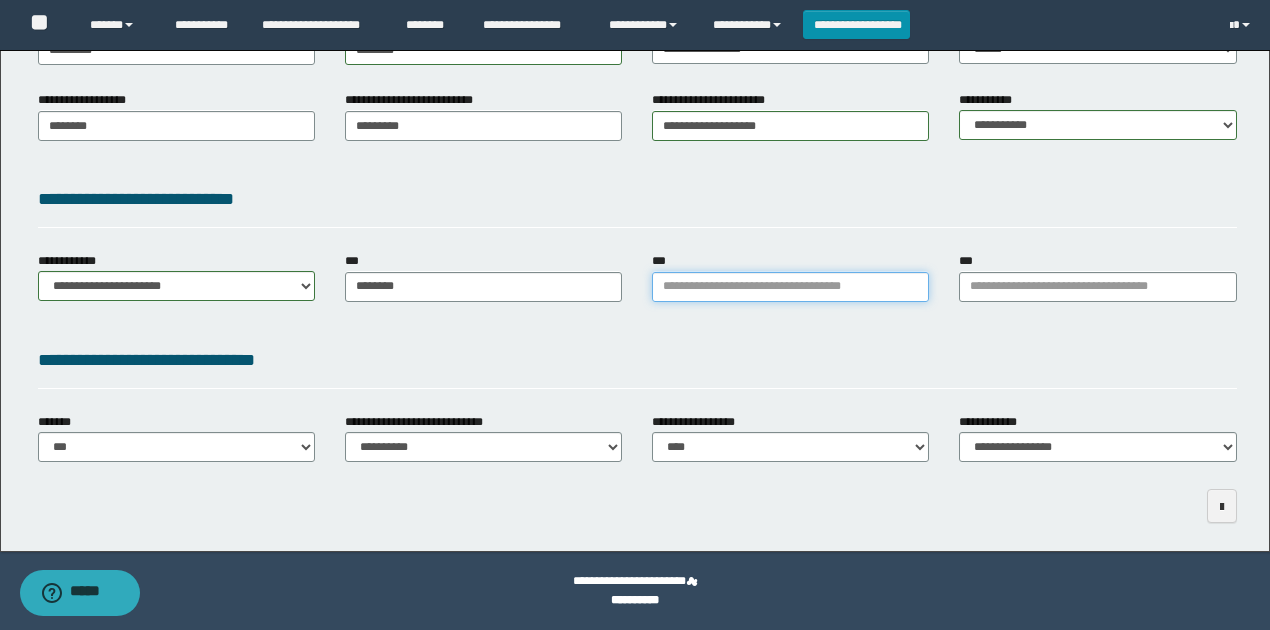 click on "***" at bounding box center (790, 287) 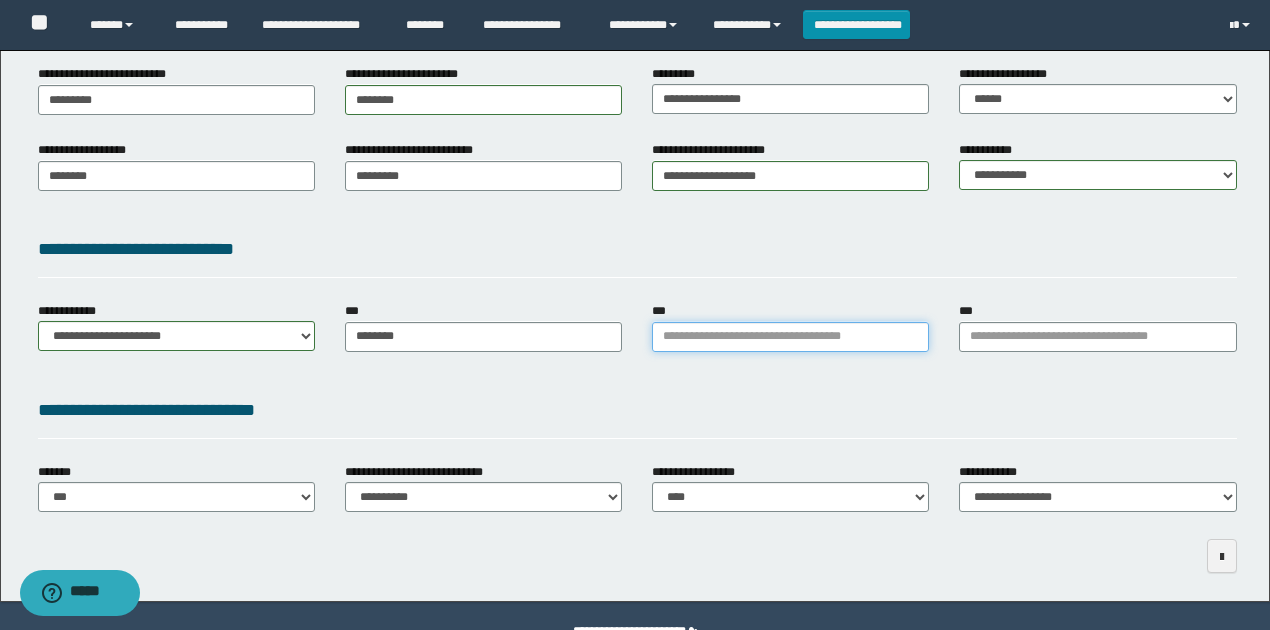 scroll, scrollTop: 250, scrollLeft: 0, axis: vertical 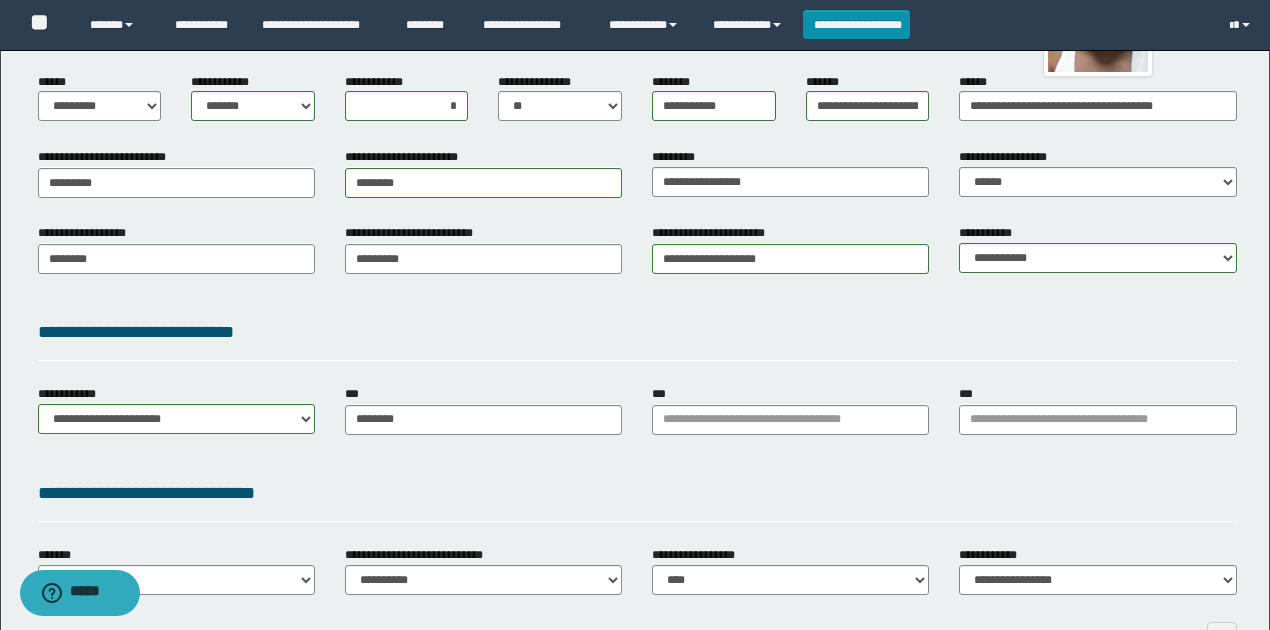 click on "**********" at bounding box center (637, 339) 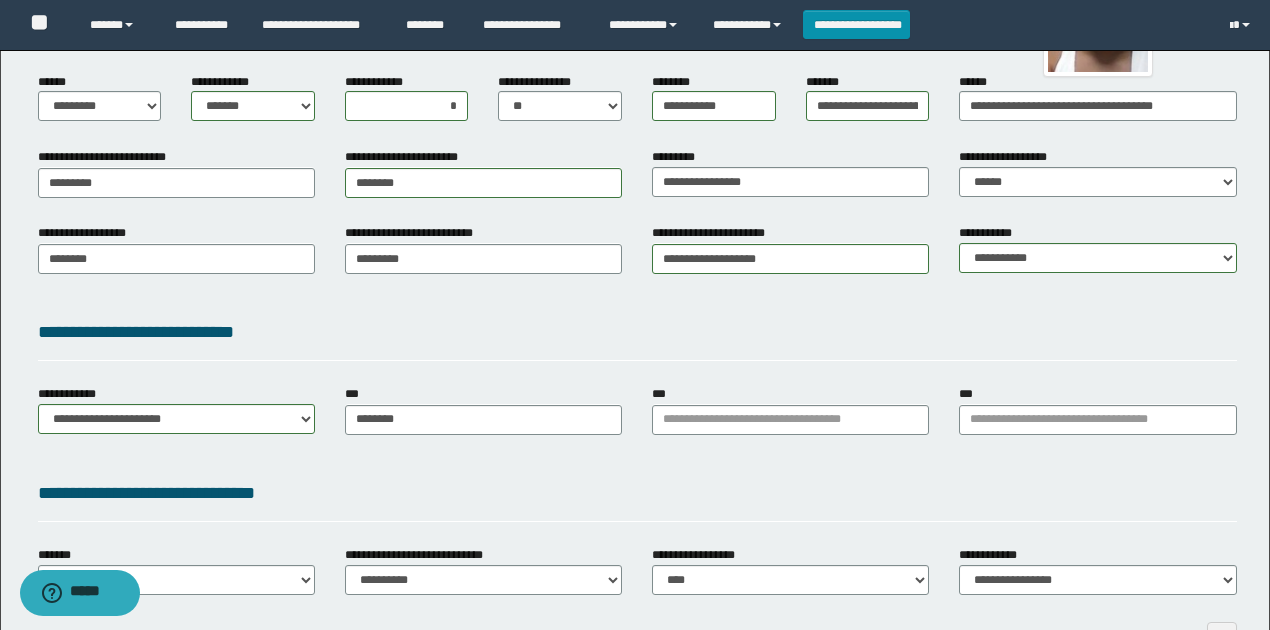 click on "**********" at bounding box center (637, 339) 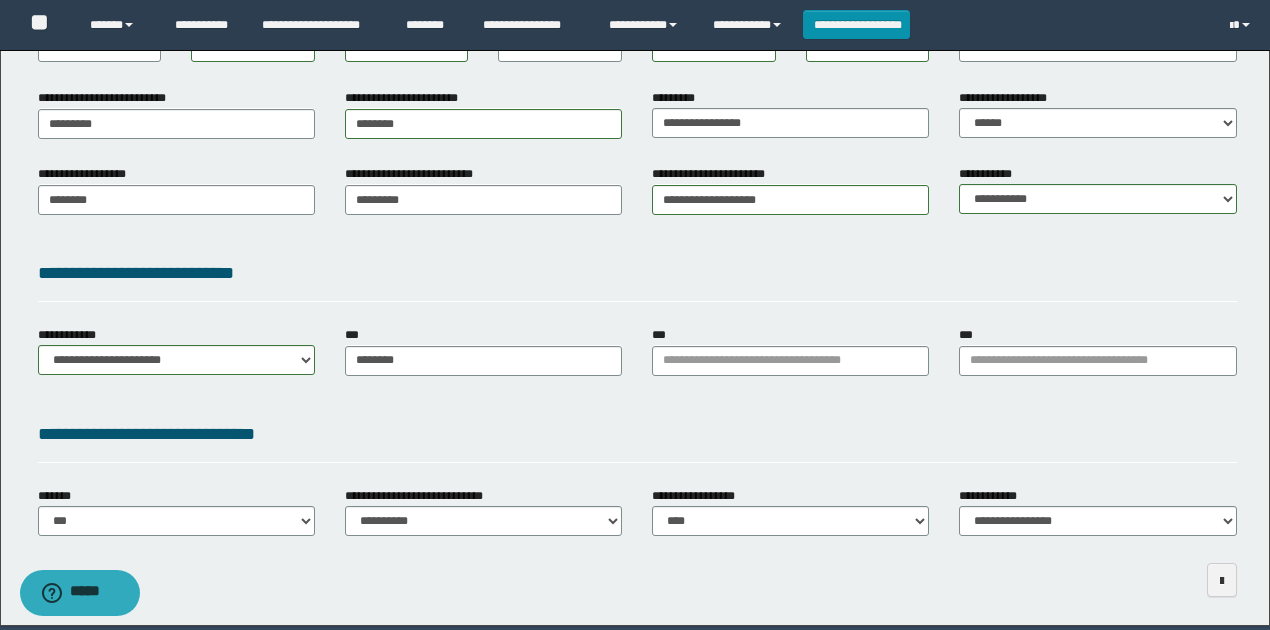 scroll, scrollTop: 383, scrollLeft: 0, axis: vertical 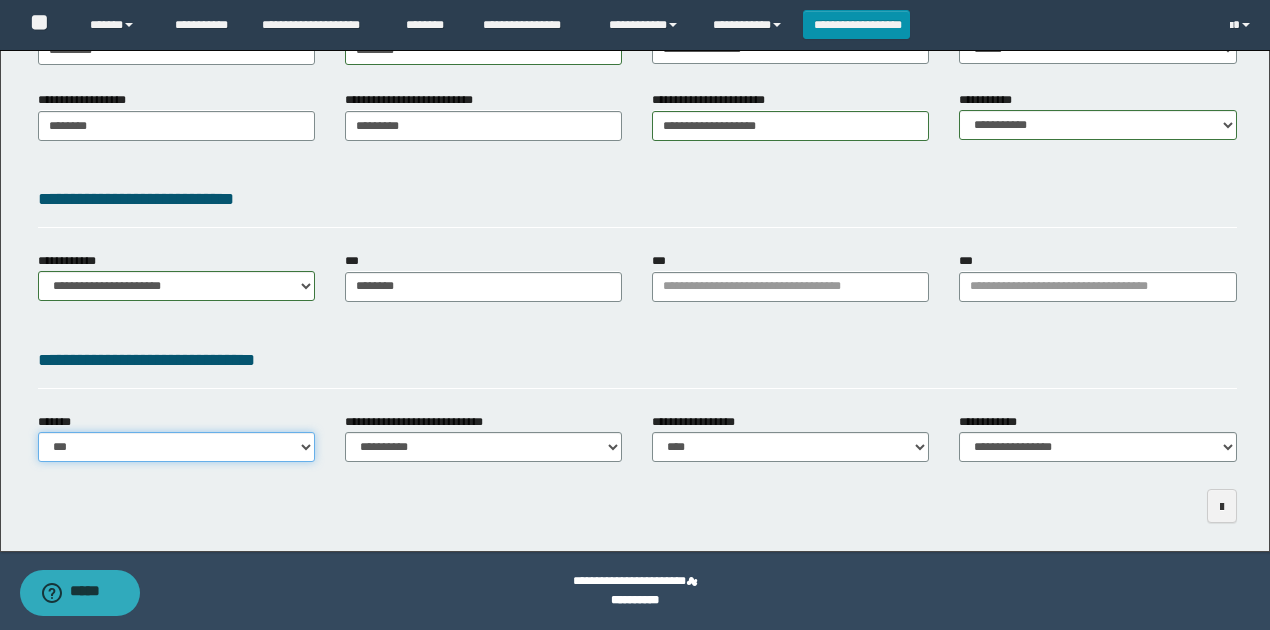 click on "**********" at bounding box center (176, 447) 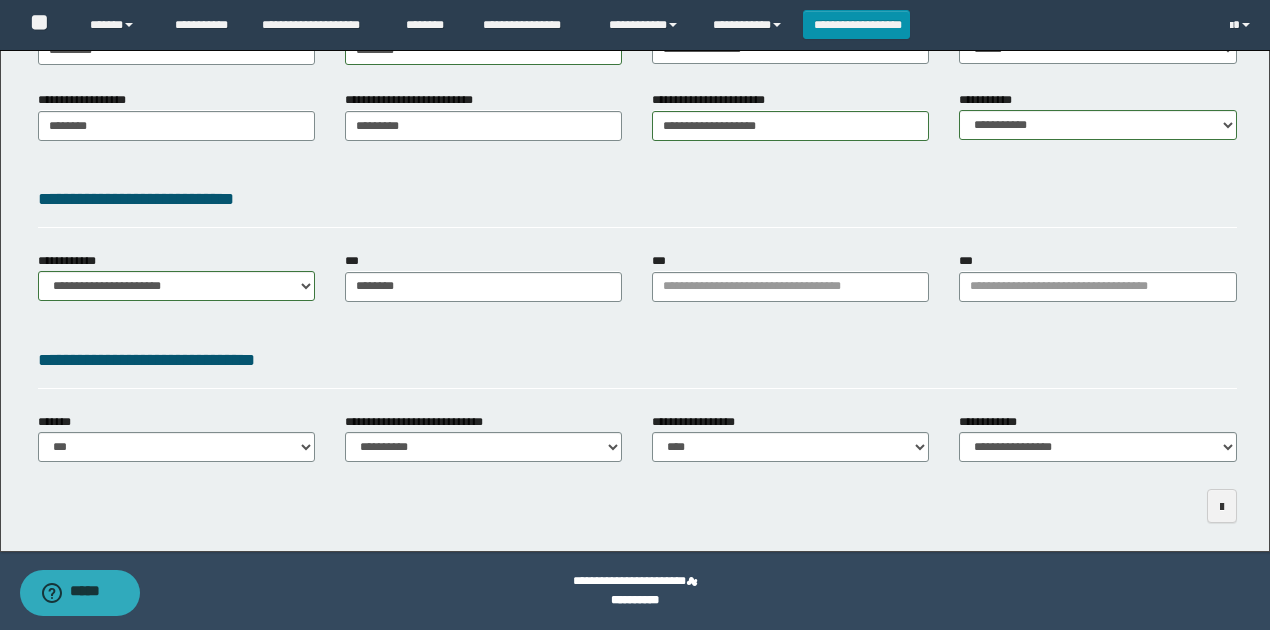 drag, startPoint x: 558, startPoint y: 517, endPoint x: 799, endPoint y: 451, distance: 249.87396 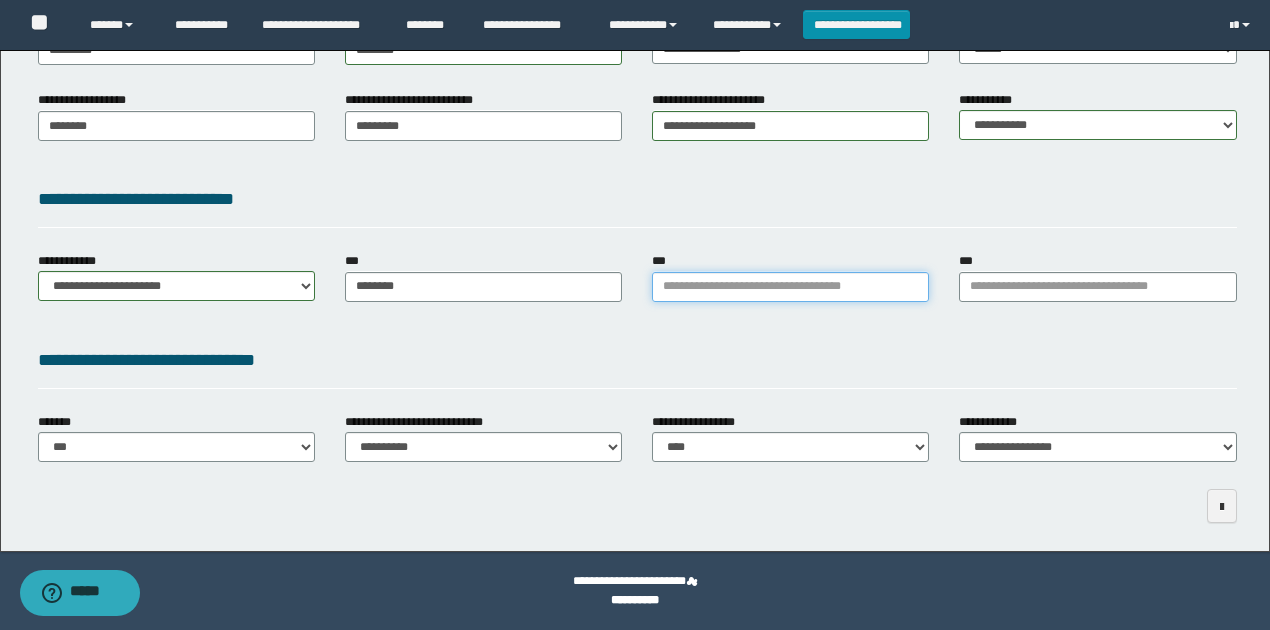 click on "***" at bounding box center (790, 287) 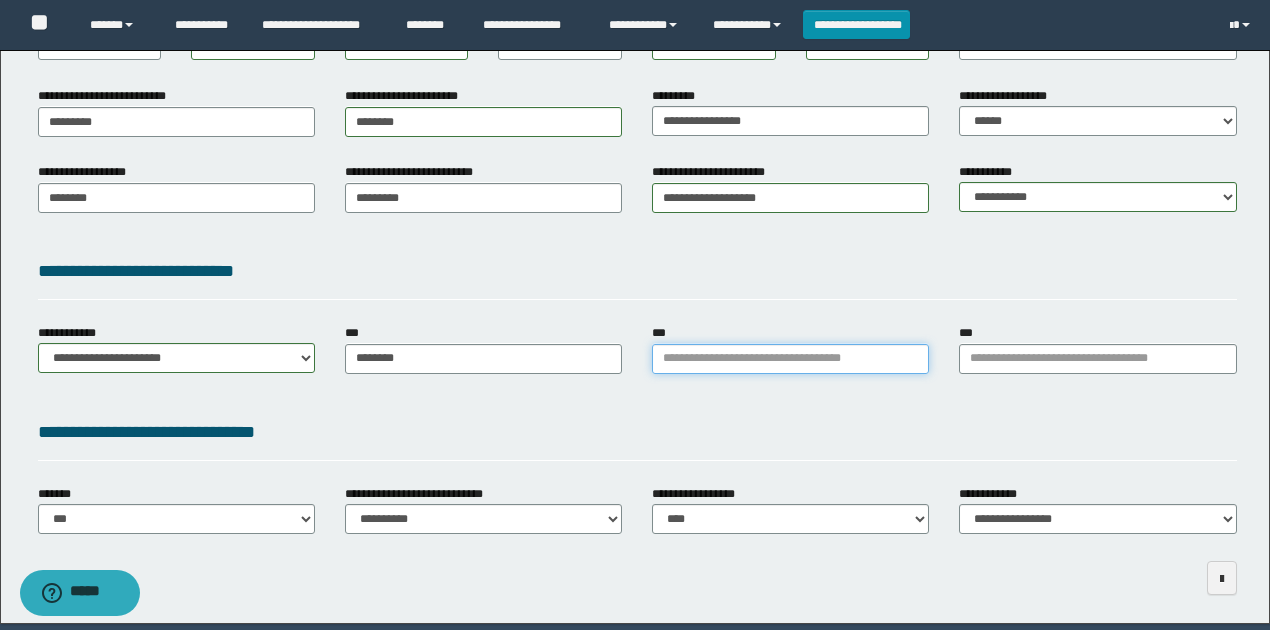 scroll, scrollTop: 383, scrollLeft: 0, axis: vertical 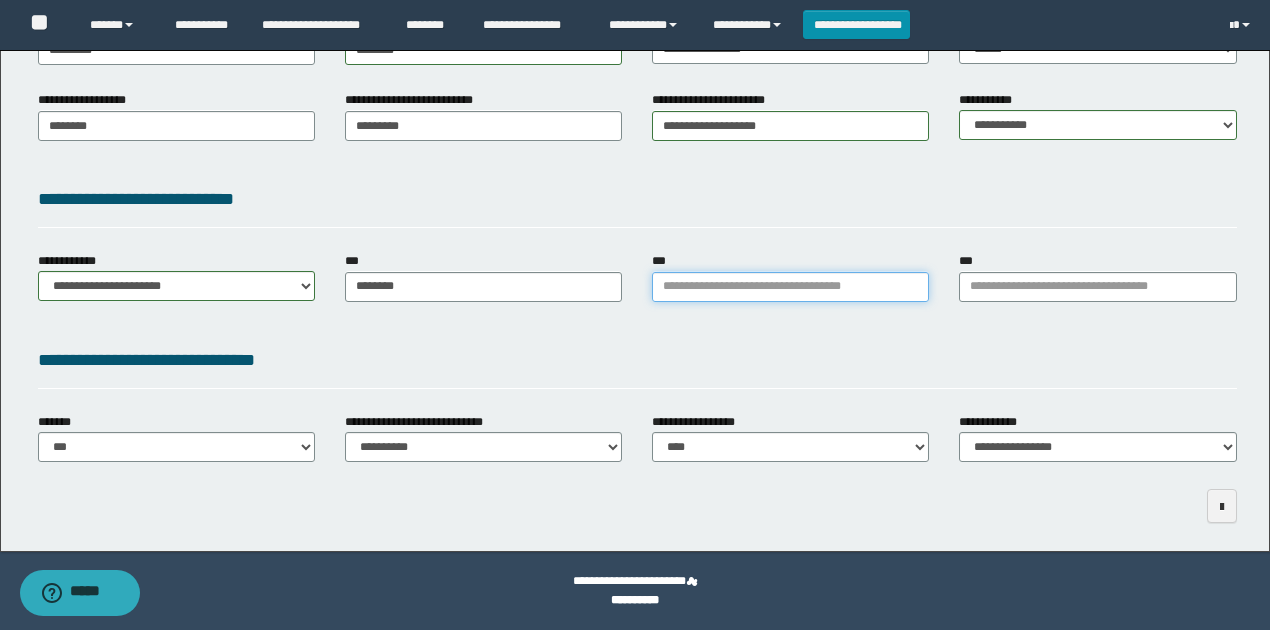 type on "*" 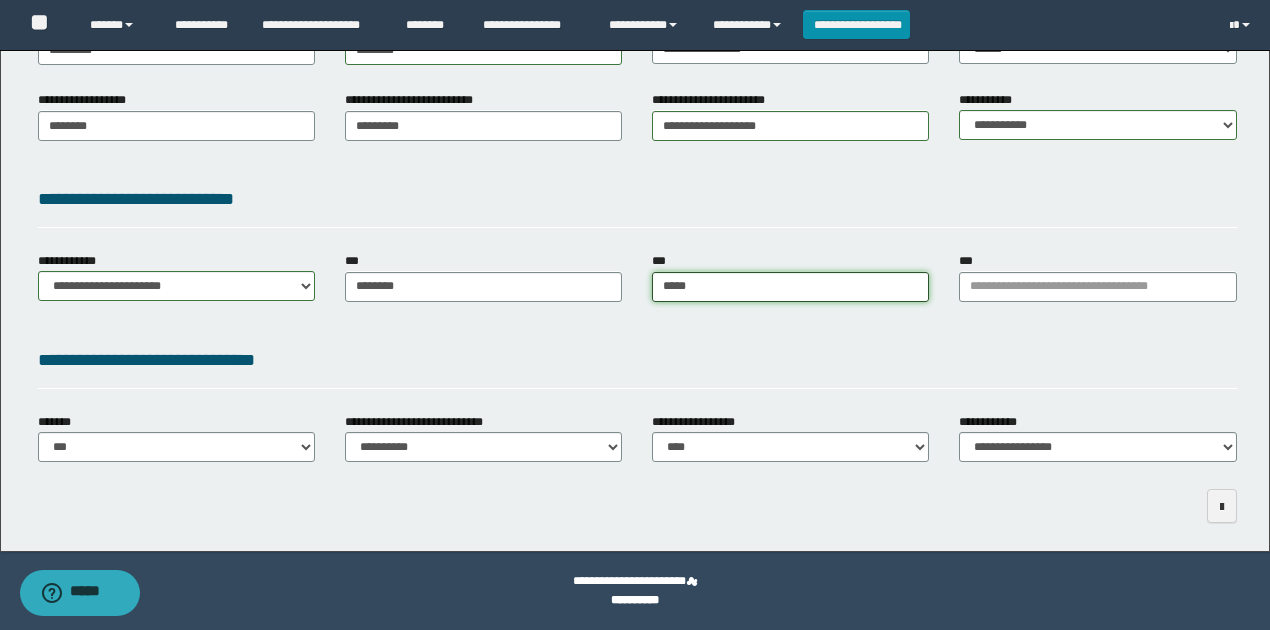 type on "******" 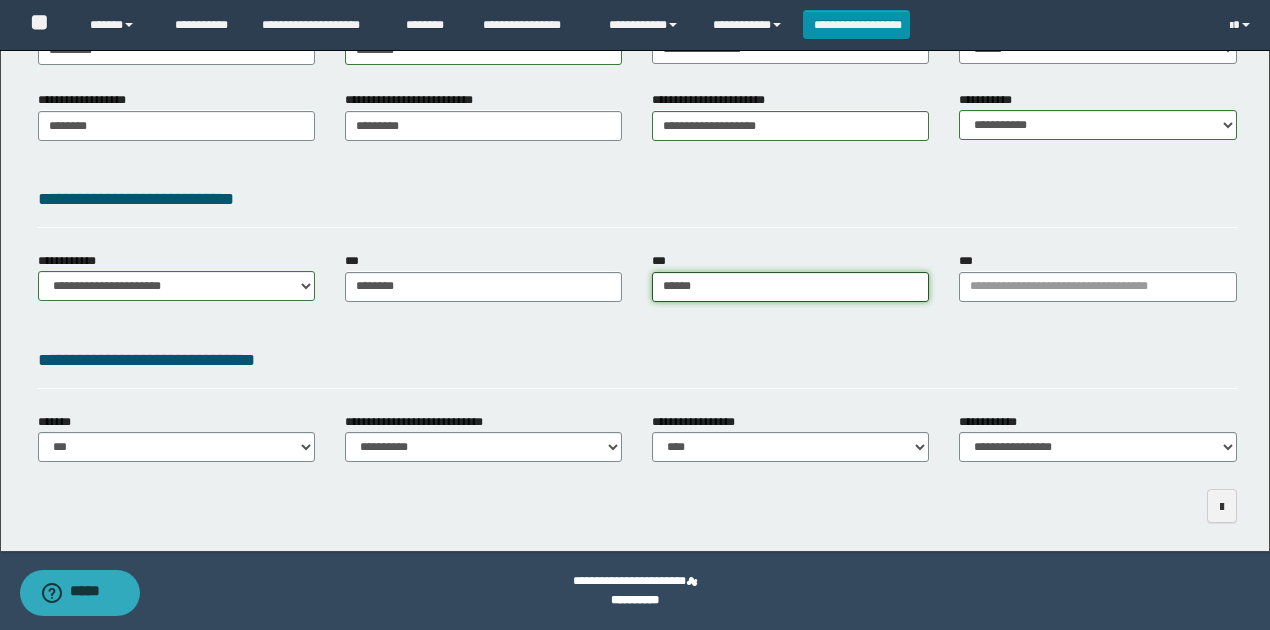 type on "**********" 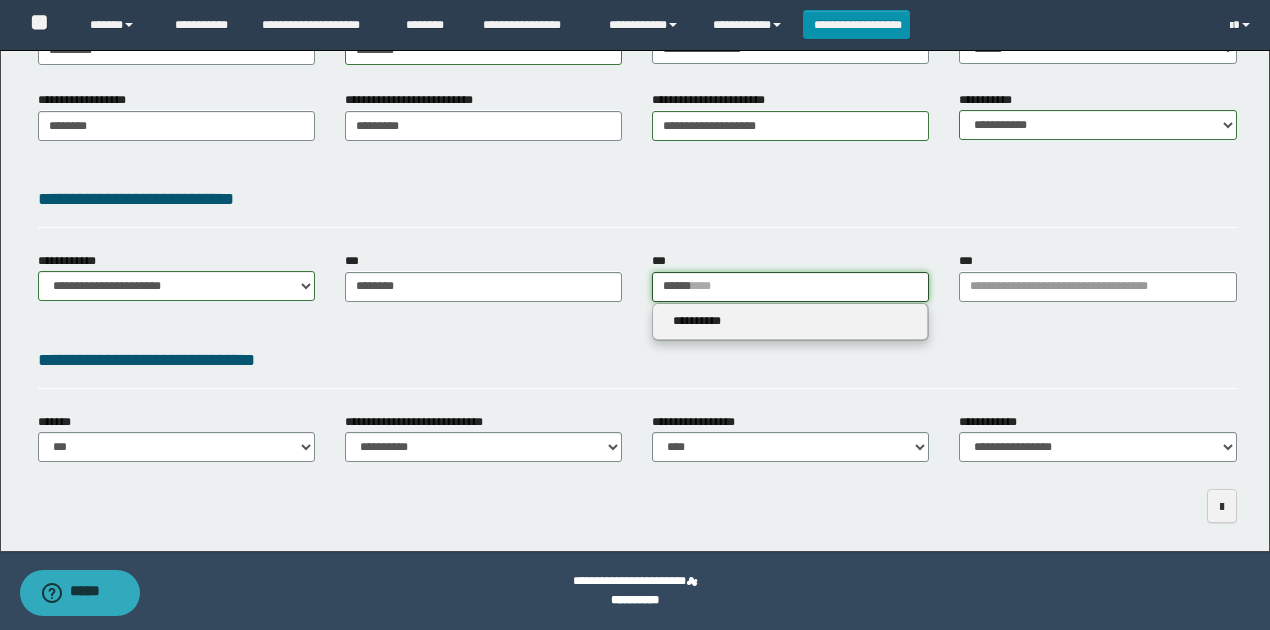 type on "******" 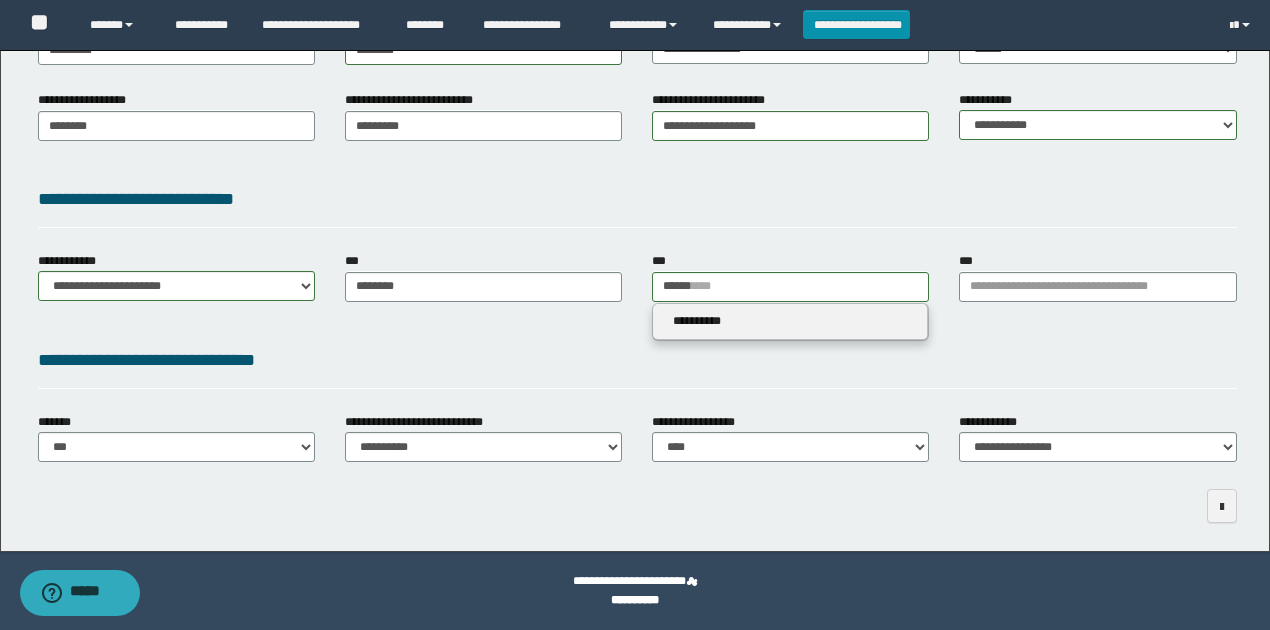click on "**********" at bounding box center [790, 322] 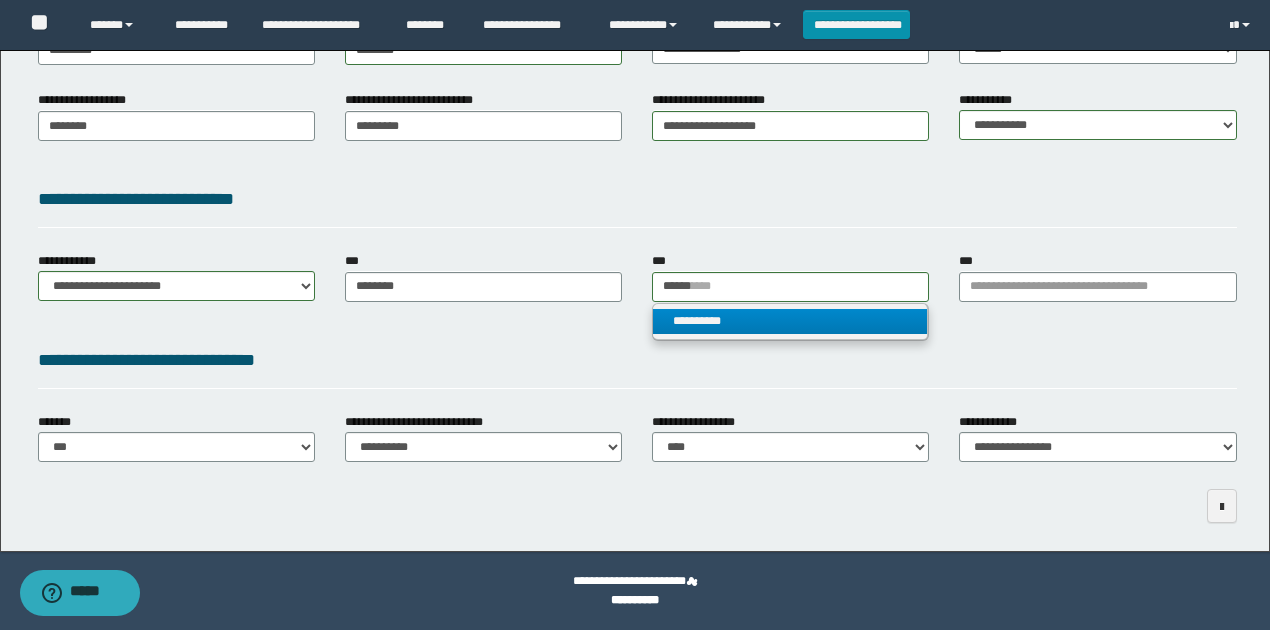 click on "**********" at bounding box center [790, 321] 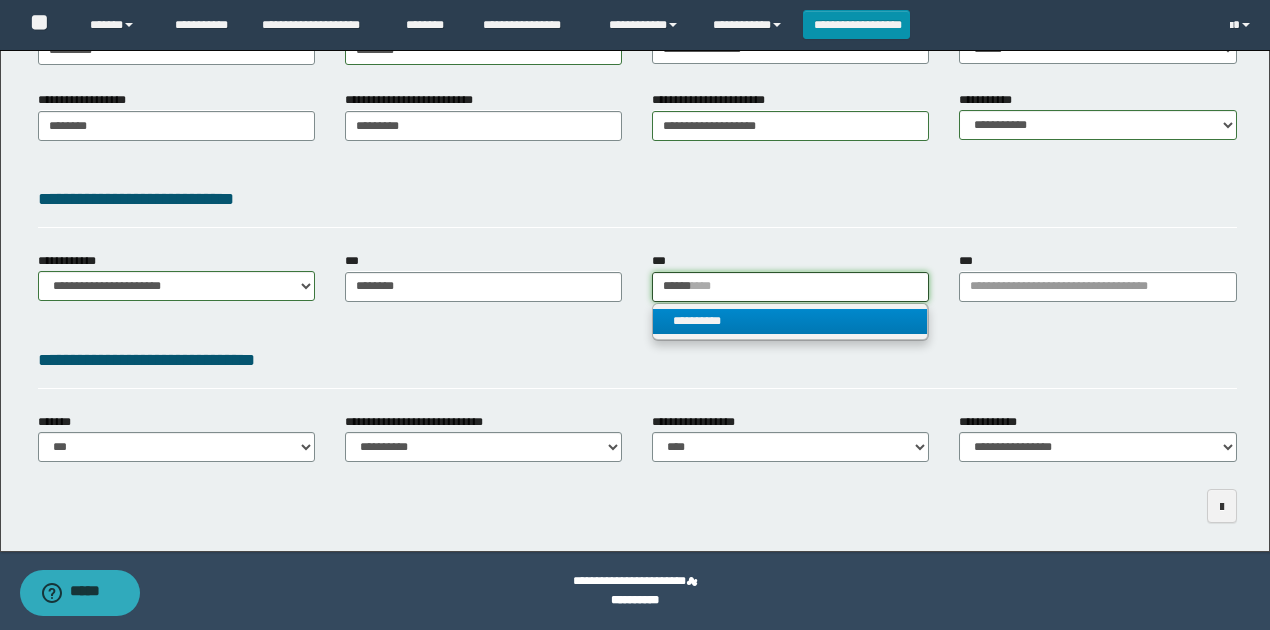 type 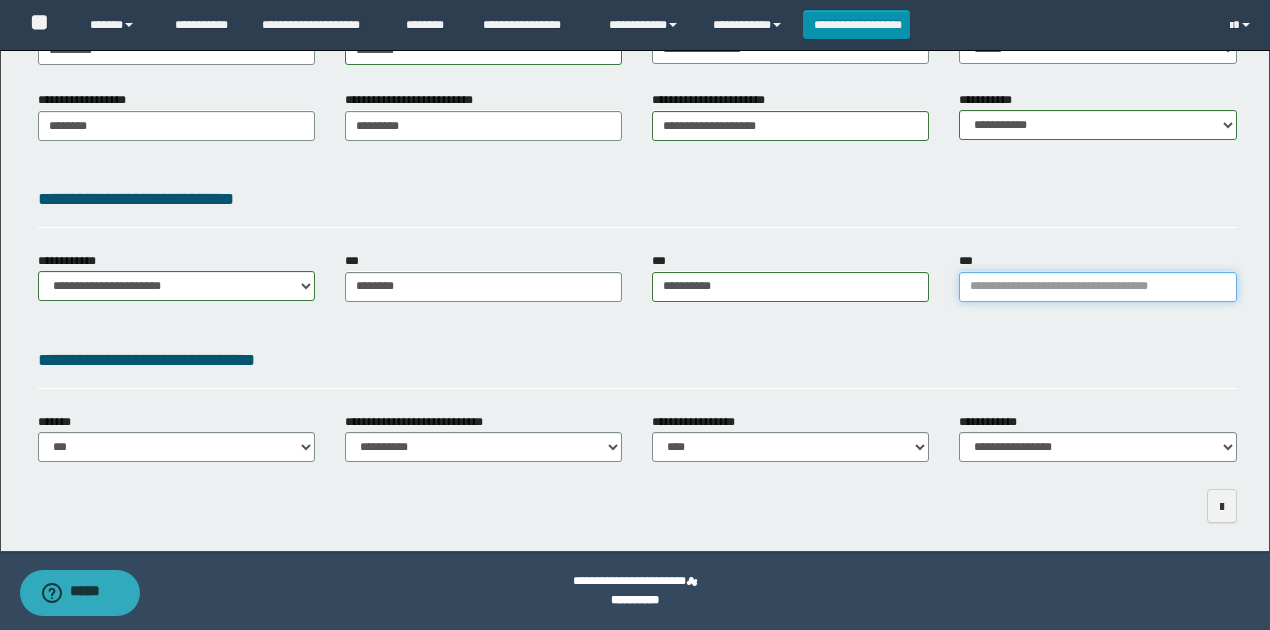 drag, startPoint x: 1015, startPoint y: 285, endPoint x: 1007, endPoint y: 292, distance: 10.630146 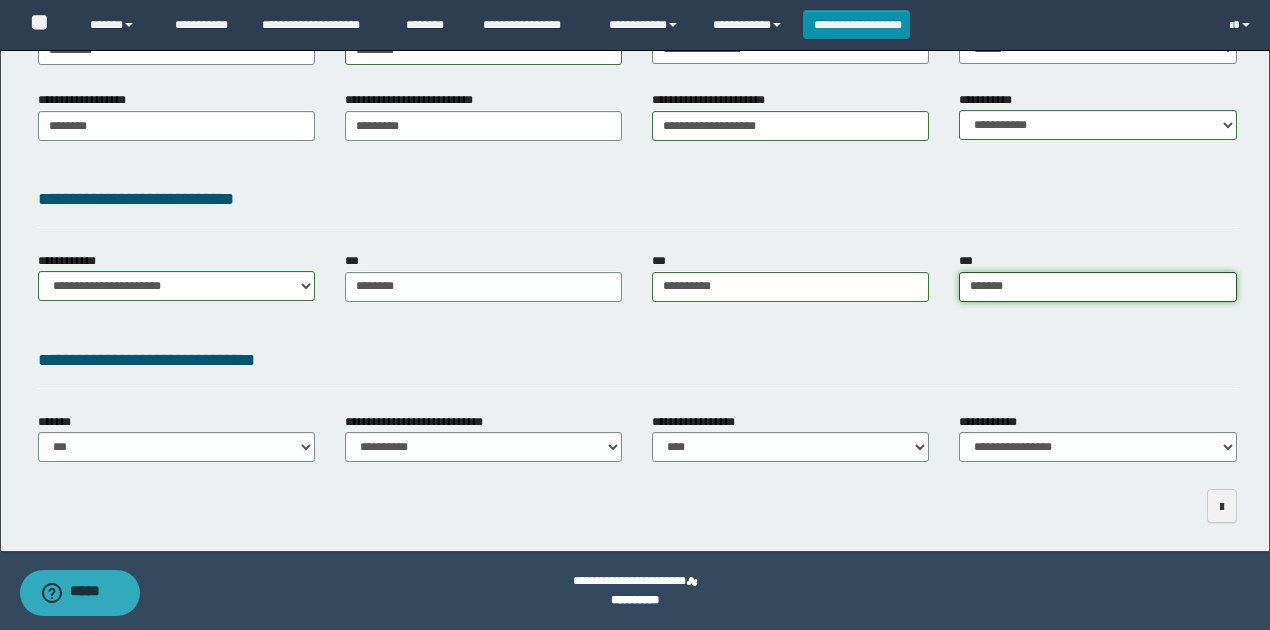 type on "********" 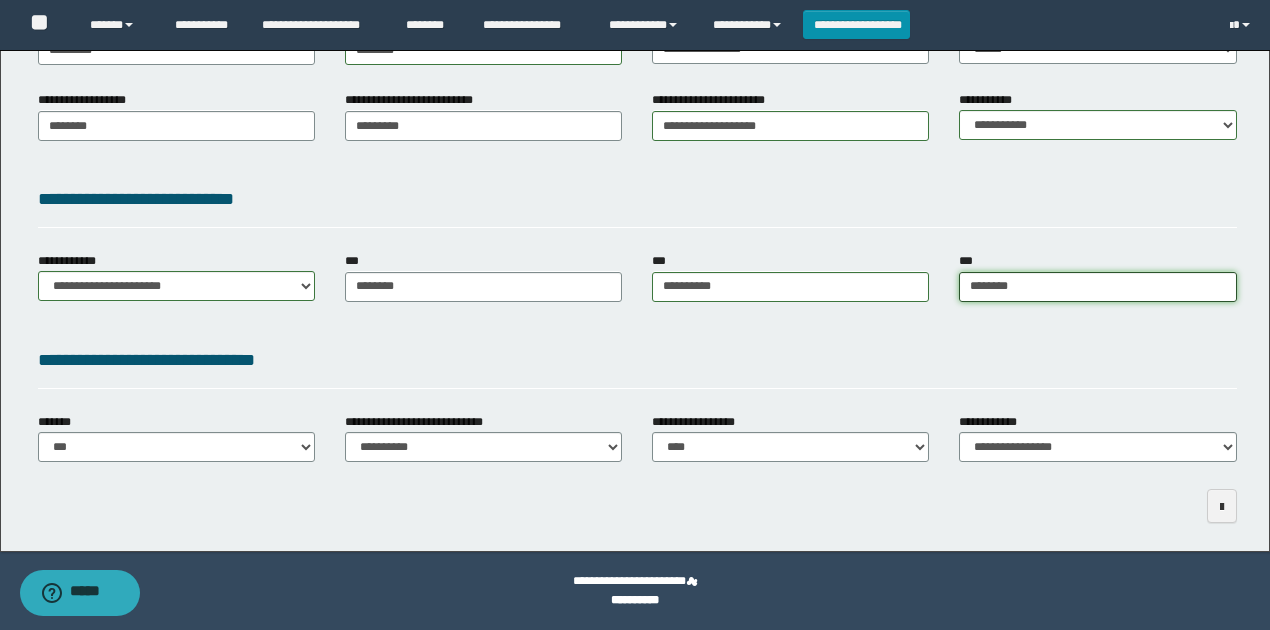 type on "**********" 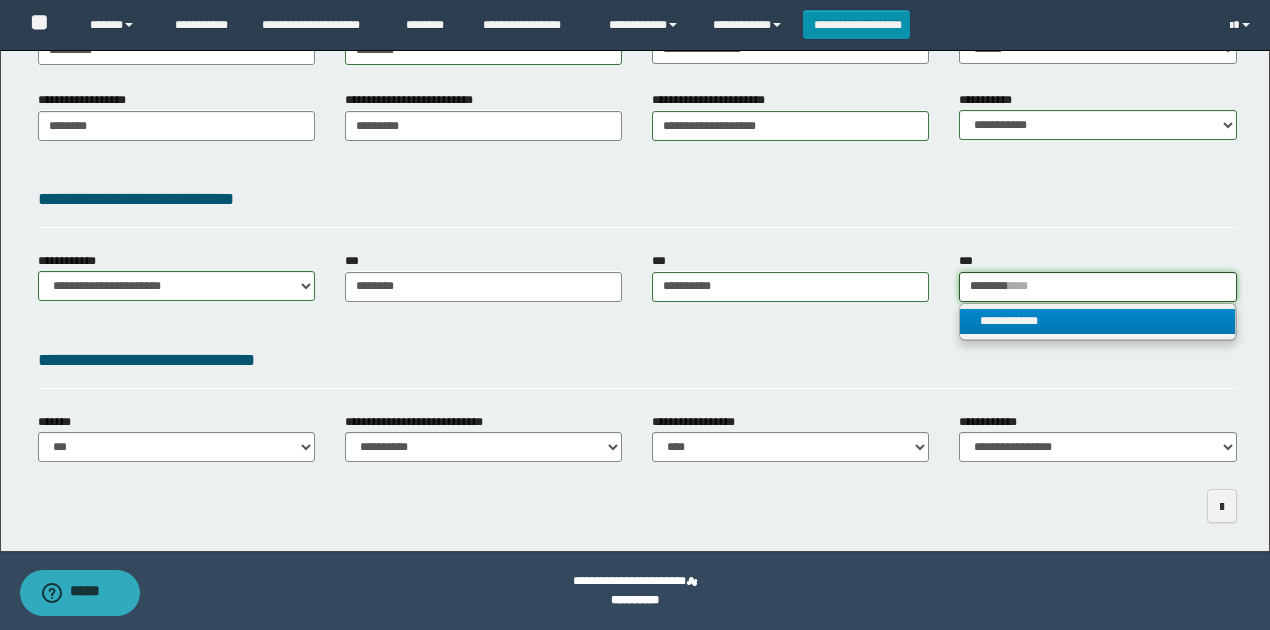 type on "********" 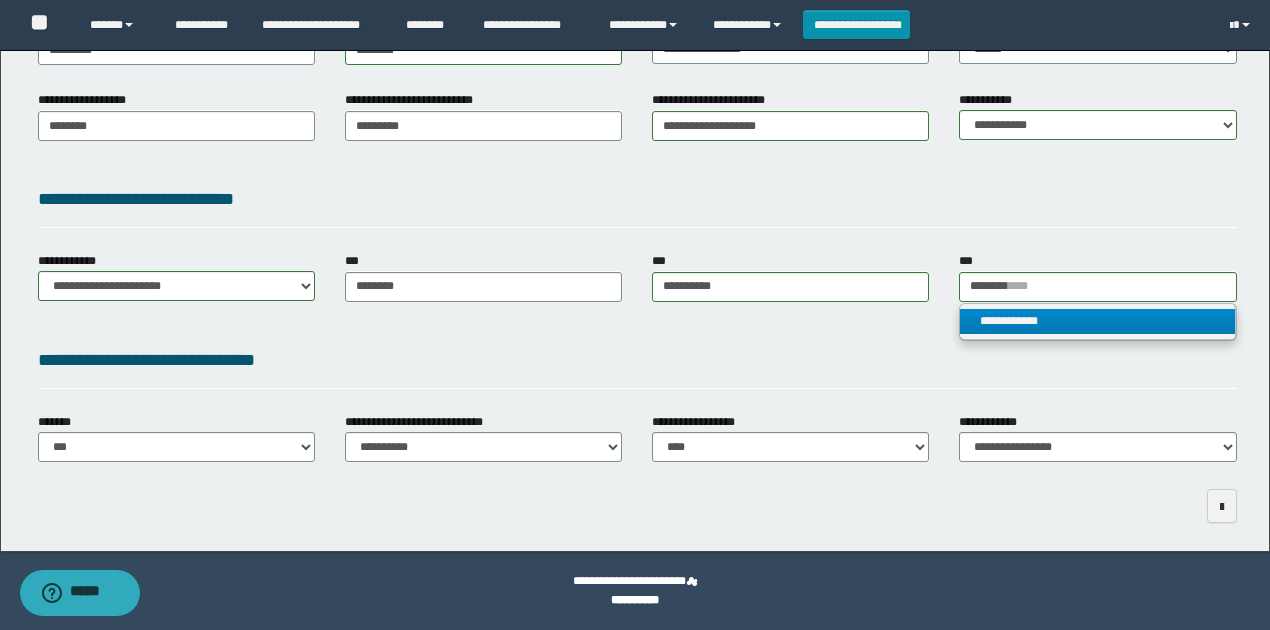 click on "**********" at bounding box center (1097, 321) 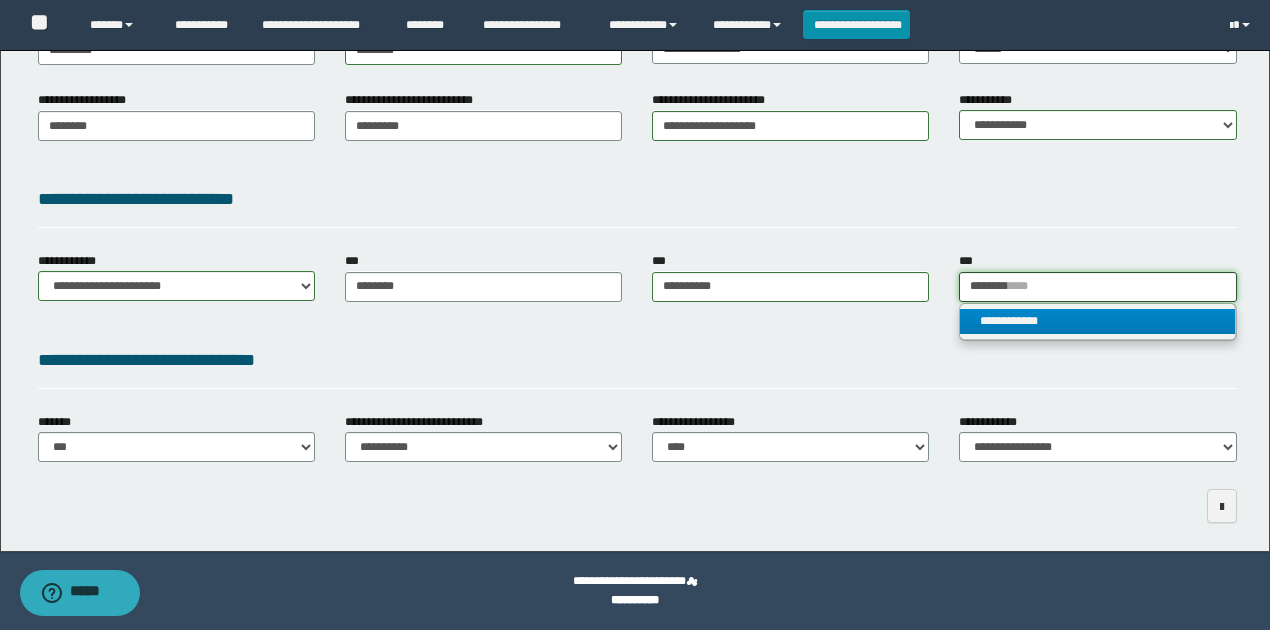 type 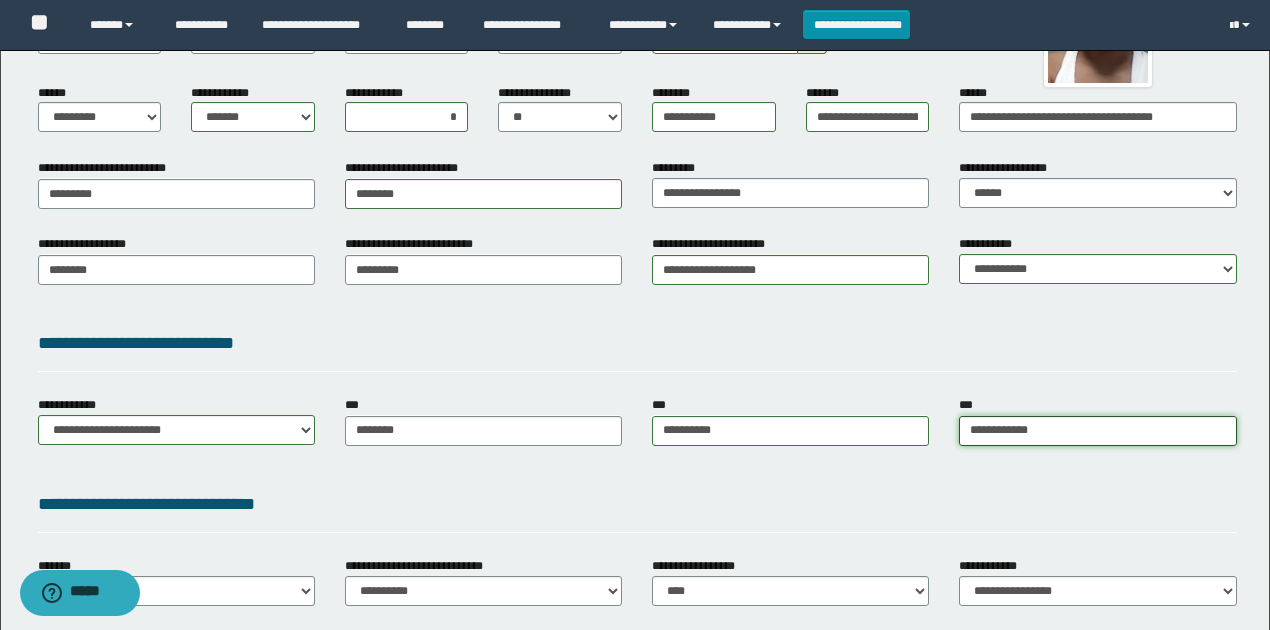 scroll, scrollTop: 183, scrollLeft: 0, axis: vertical 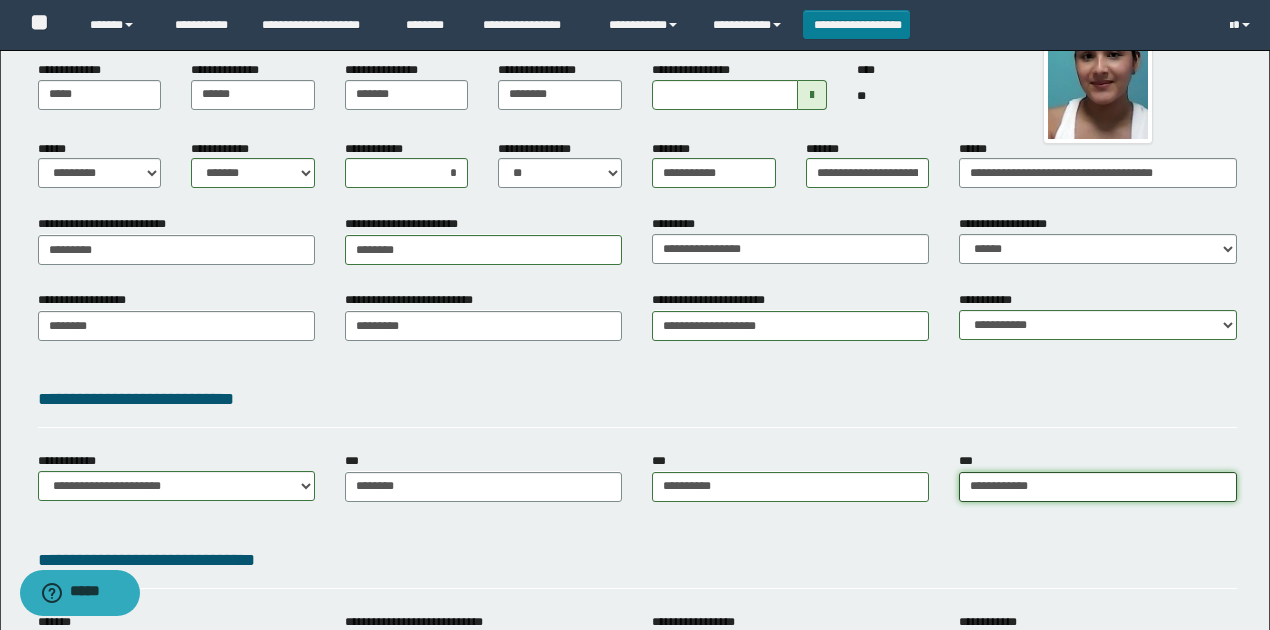 type on "**********" 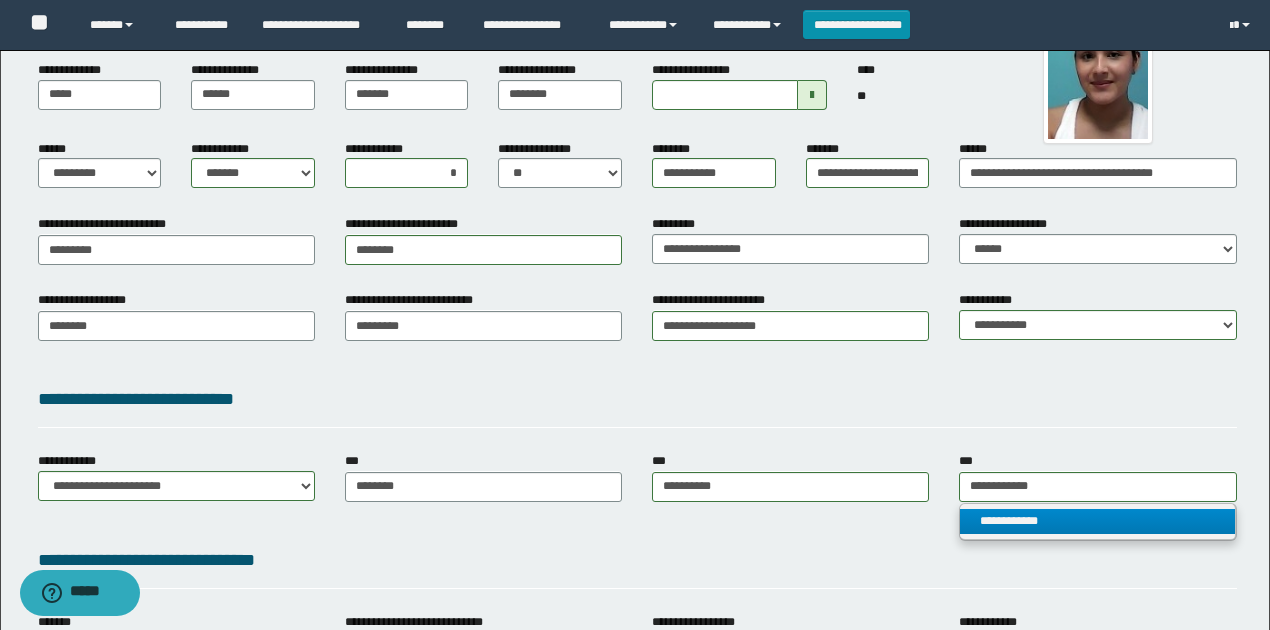 click on "**********" at bounding box center [1097, 521] 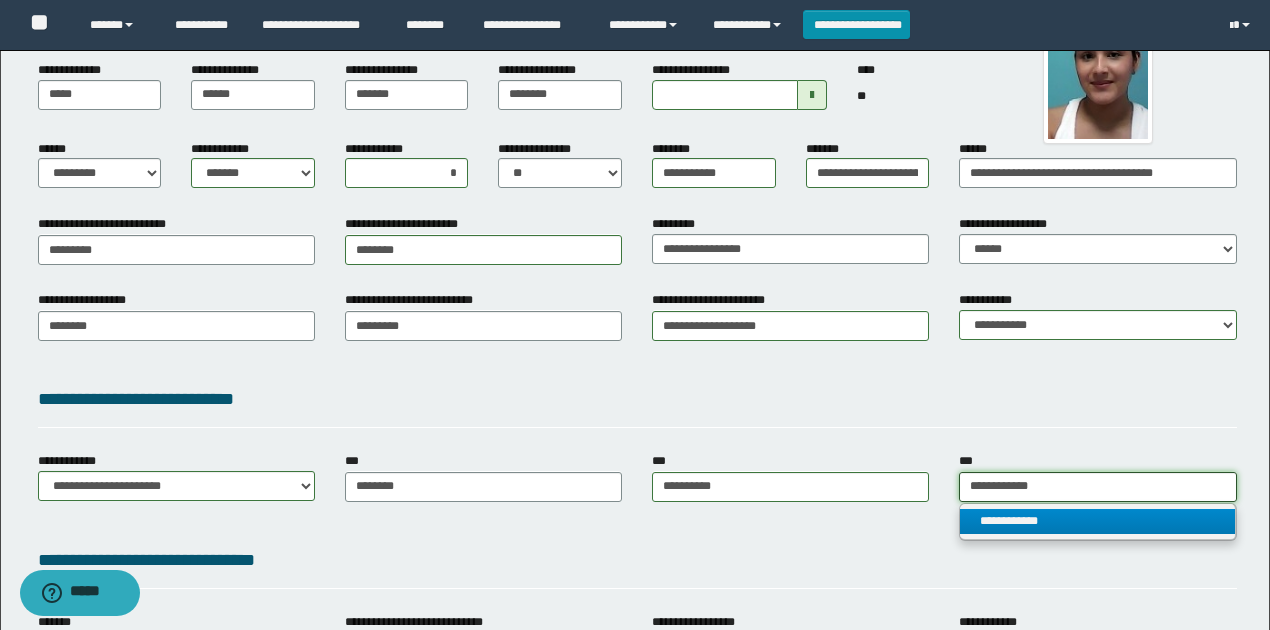 type 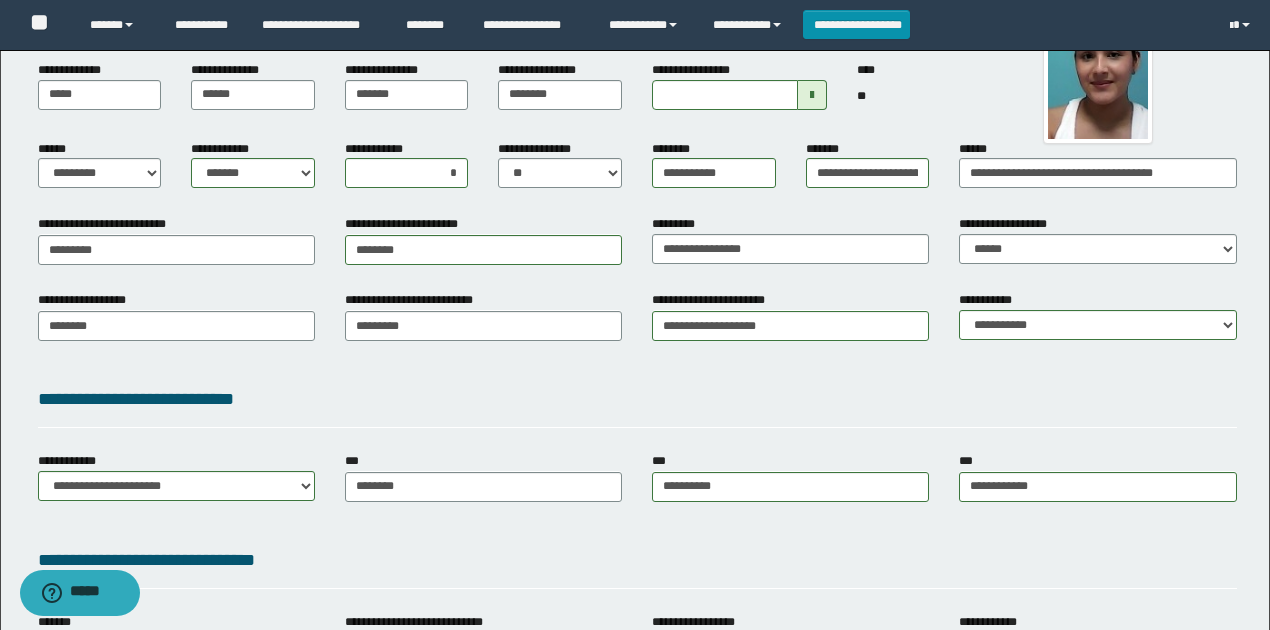 drag, startPoint x: 690, startPoint y: 428, endPoint x: 677, endPoint y: 420, distance: 15.264338 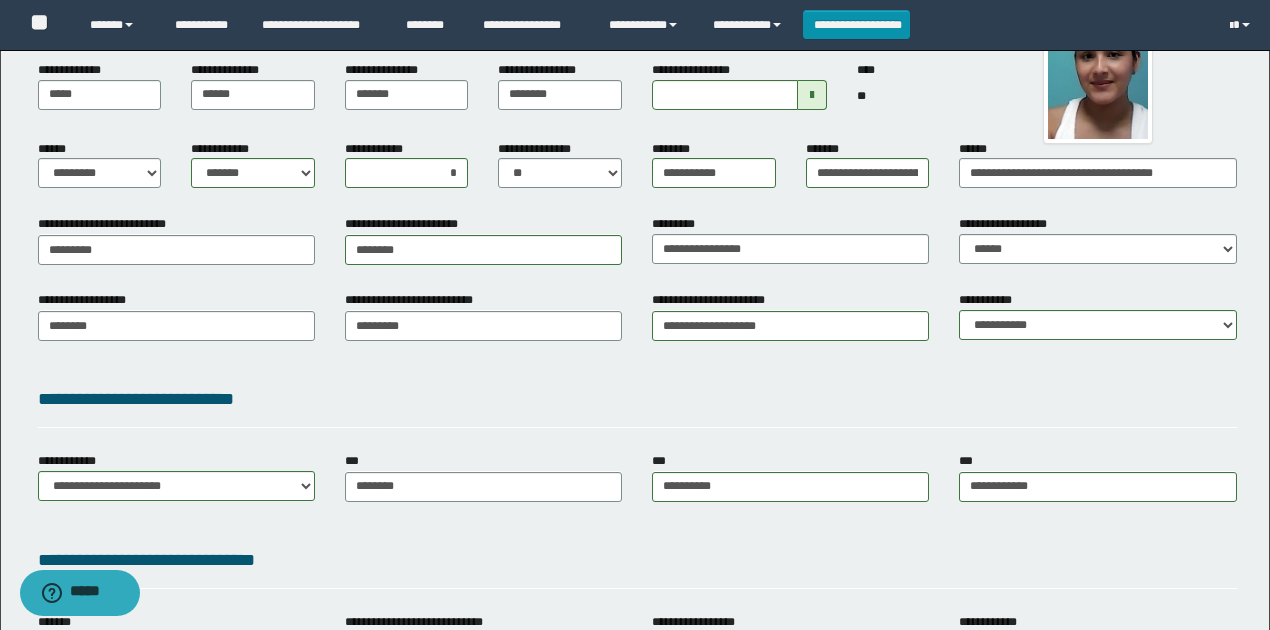 click on "**********" at bounding box center (637, 403) 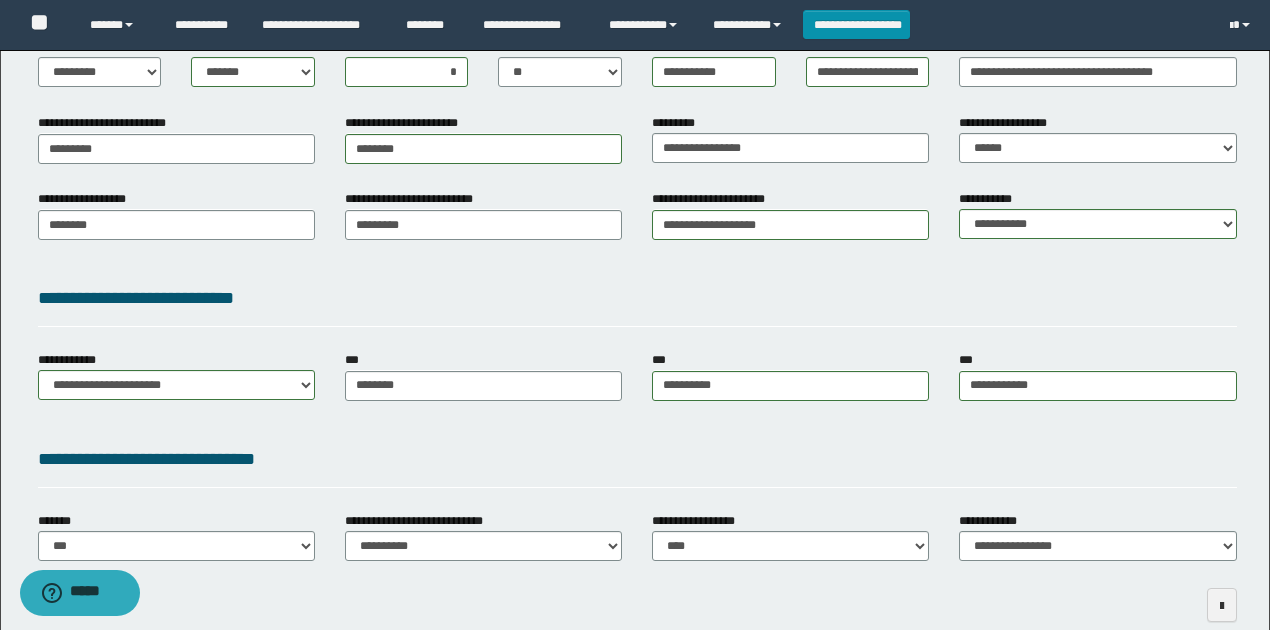 scroll, scrollTop: 183, scrollLeft: 0, axis: vertical 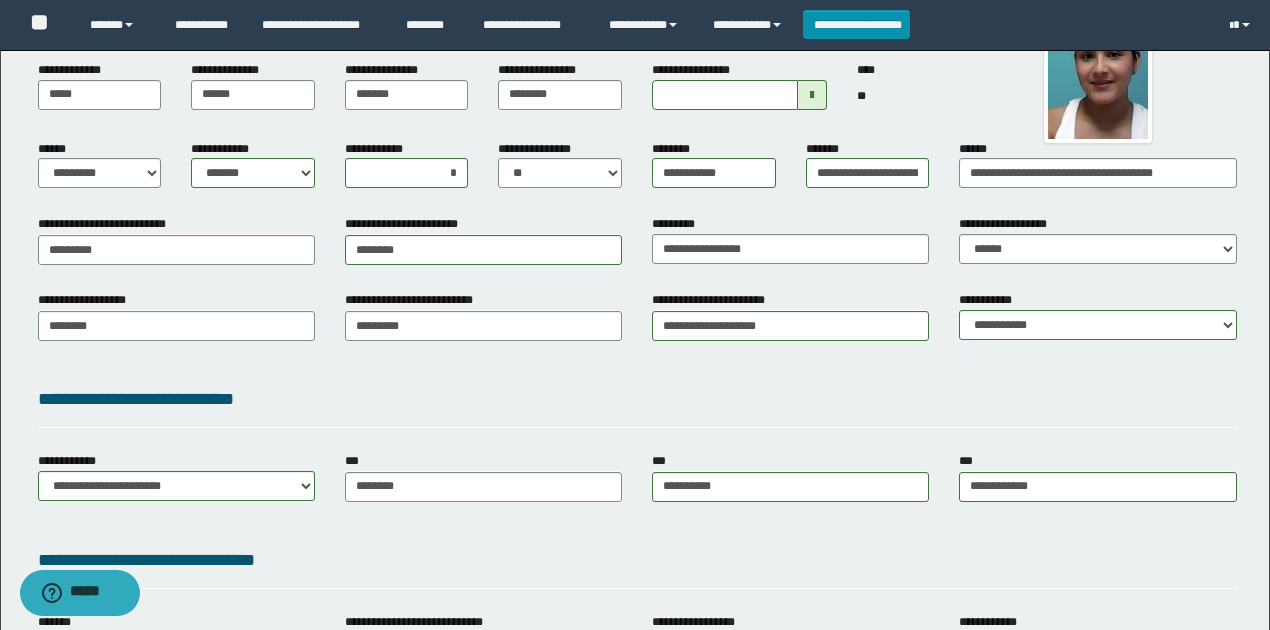 click on "**********" at bounding box center (637, 399) 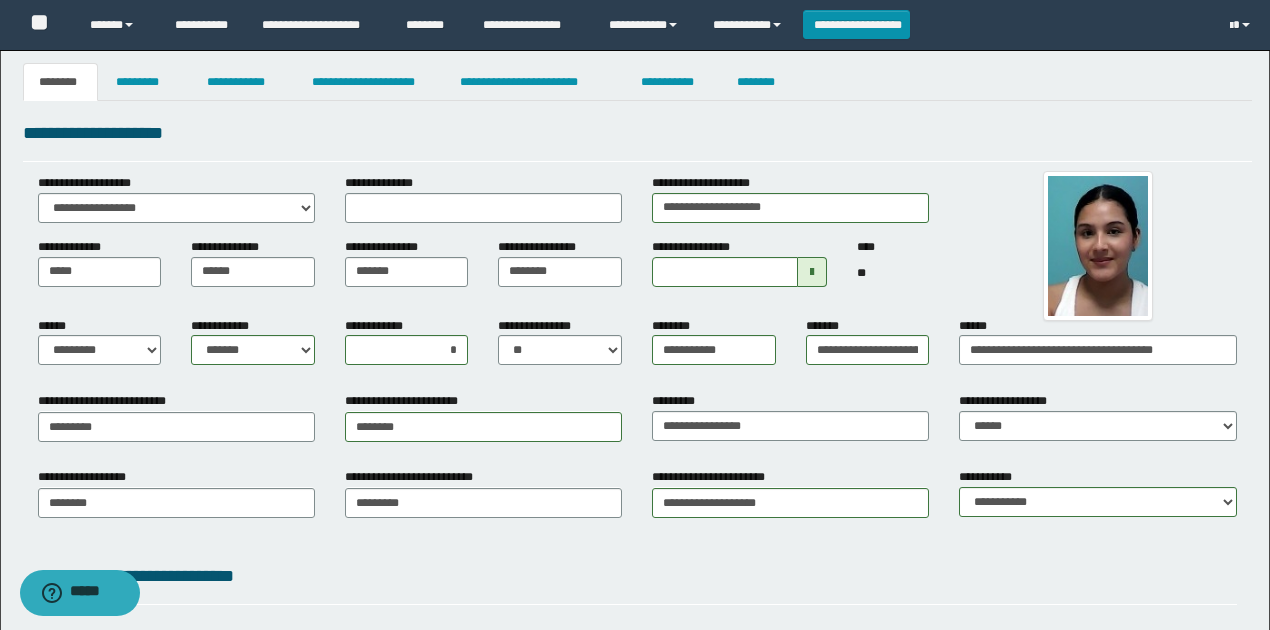 scroll, scrollTop: 0, scrollLeft: 0, axis: both 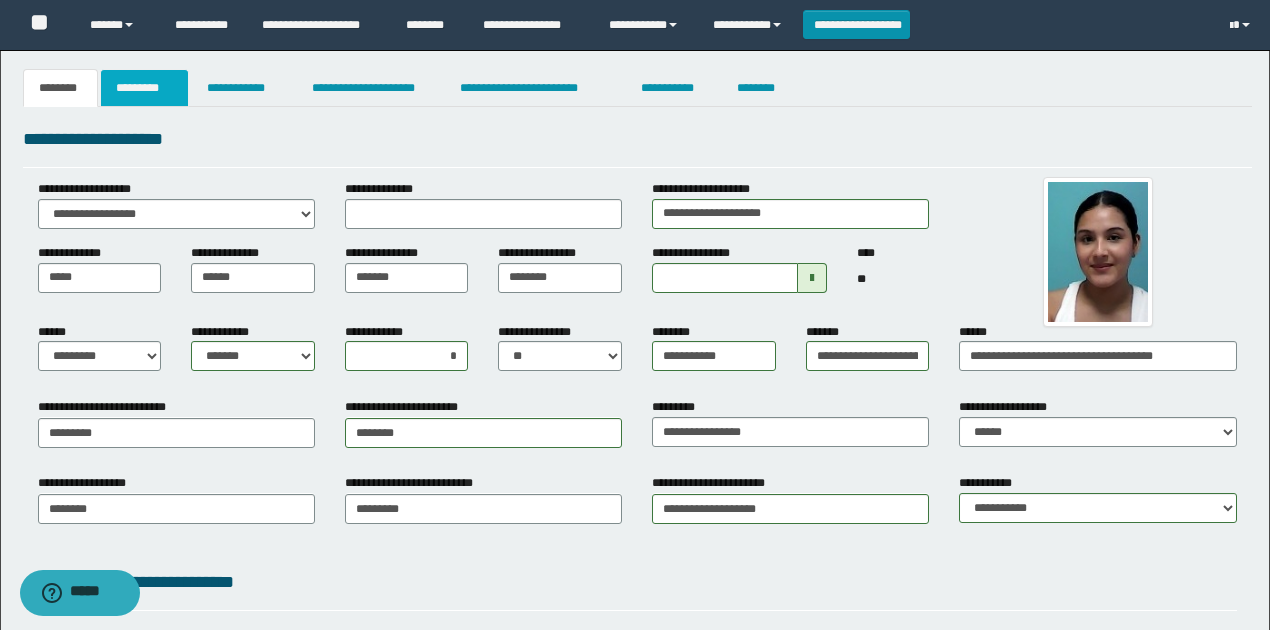 click on "*********" at bounding box center (144, 88) 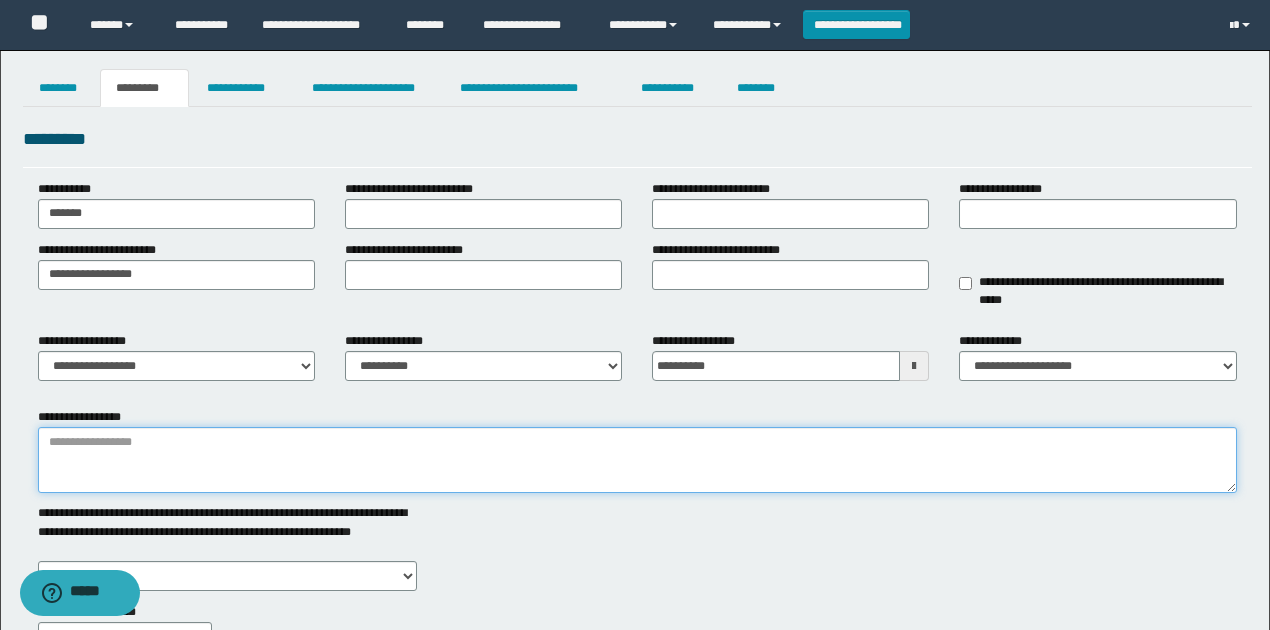 drag, startPoint x: 406, startPoint y: 464, endPoint x: 443, endPoint y: 414, distance: 62.201286 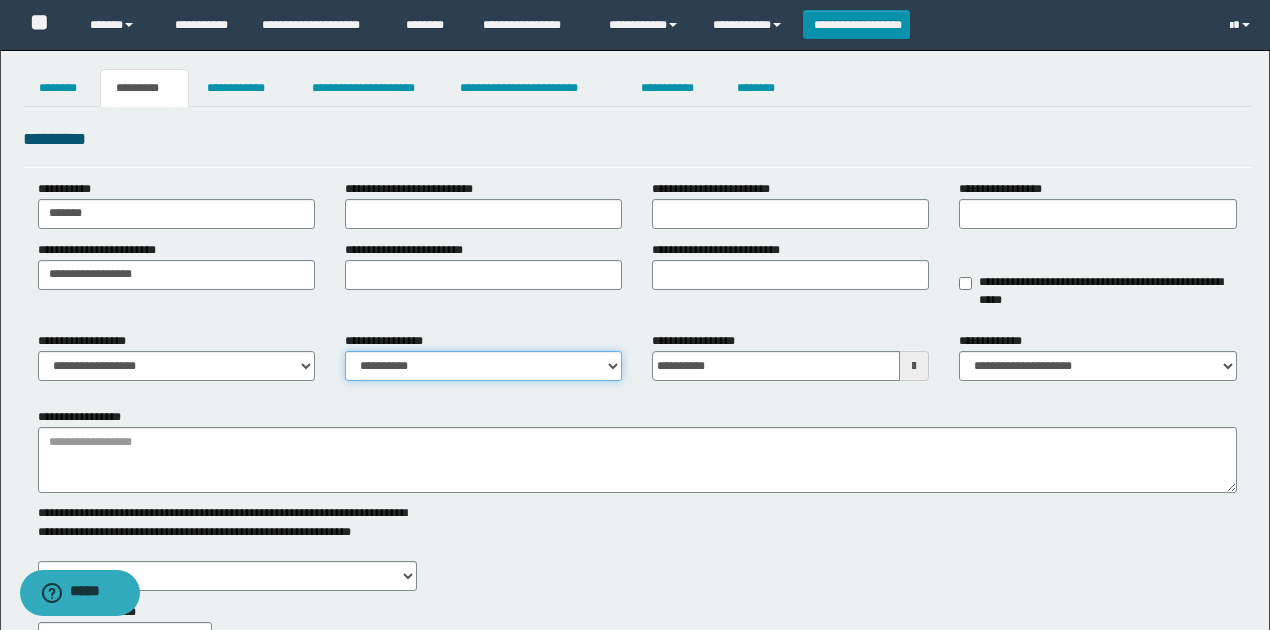 click on "**********" at bounding box center (483, 366) 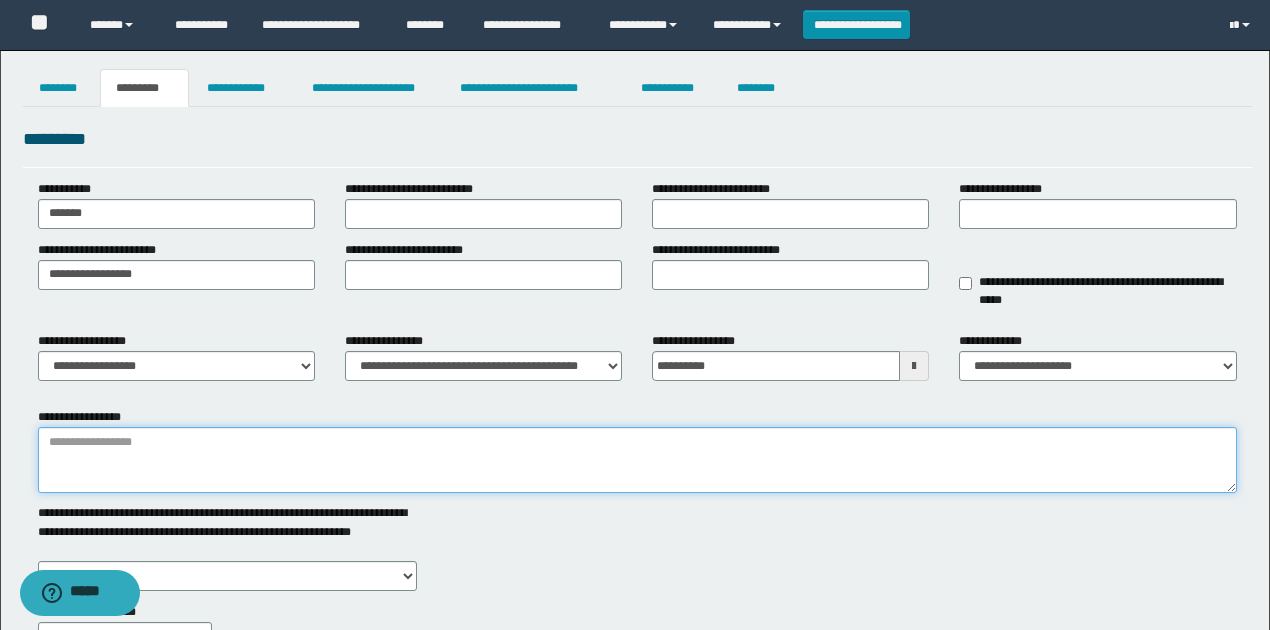 click on "**********" at bounding box center [637, 460] 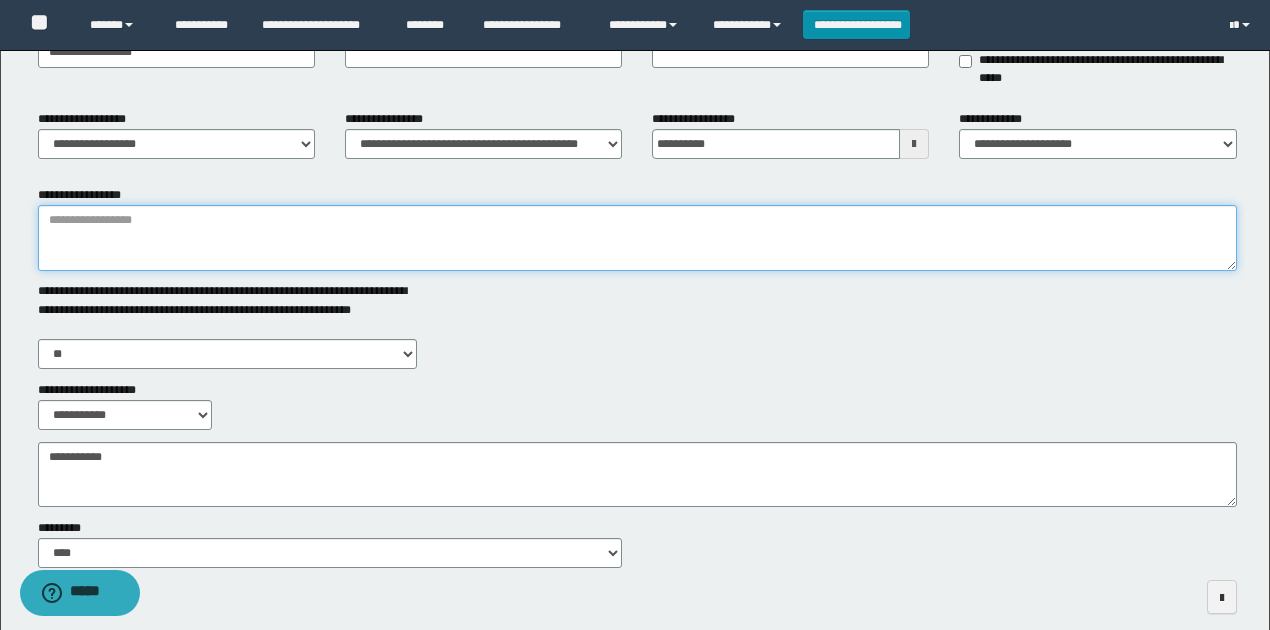 scroll, scrollTop: 313, scrollLeft: 0, axis: vertical 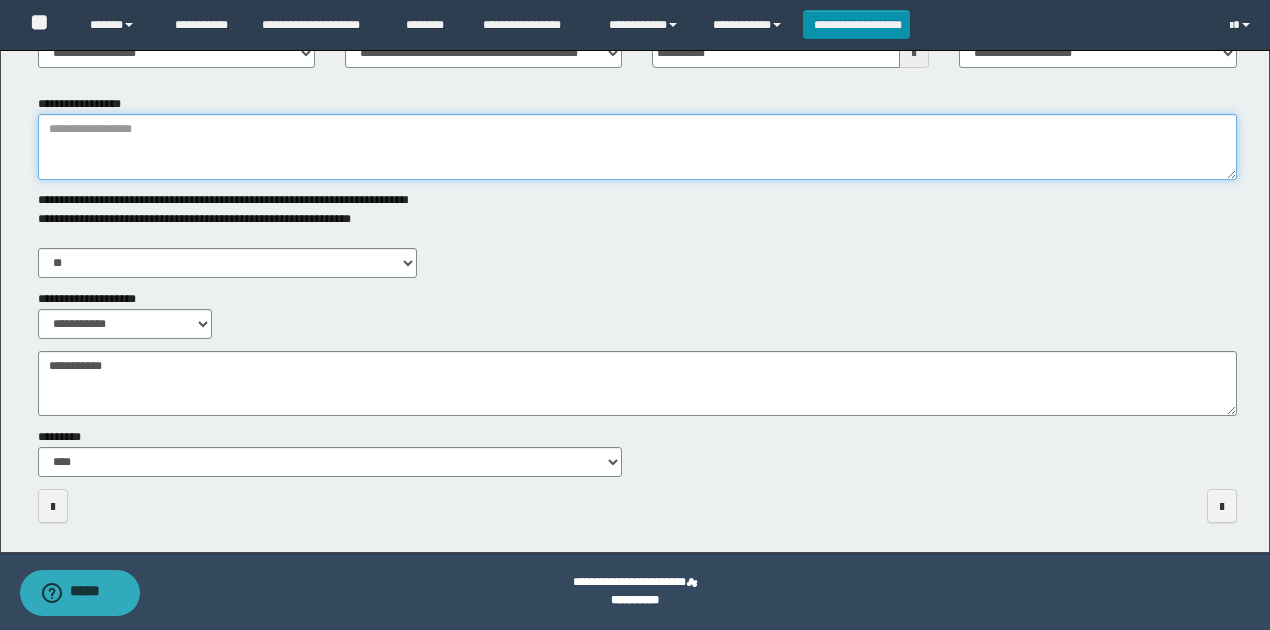 click on "**********" at bounding box center [637, 147] 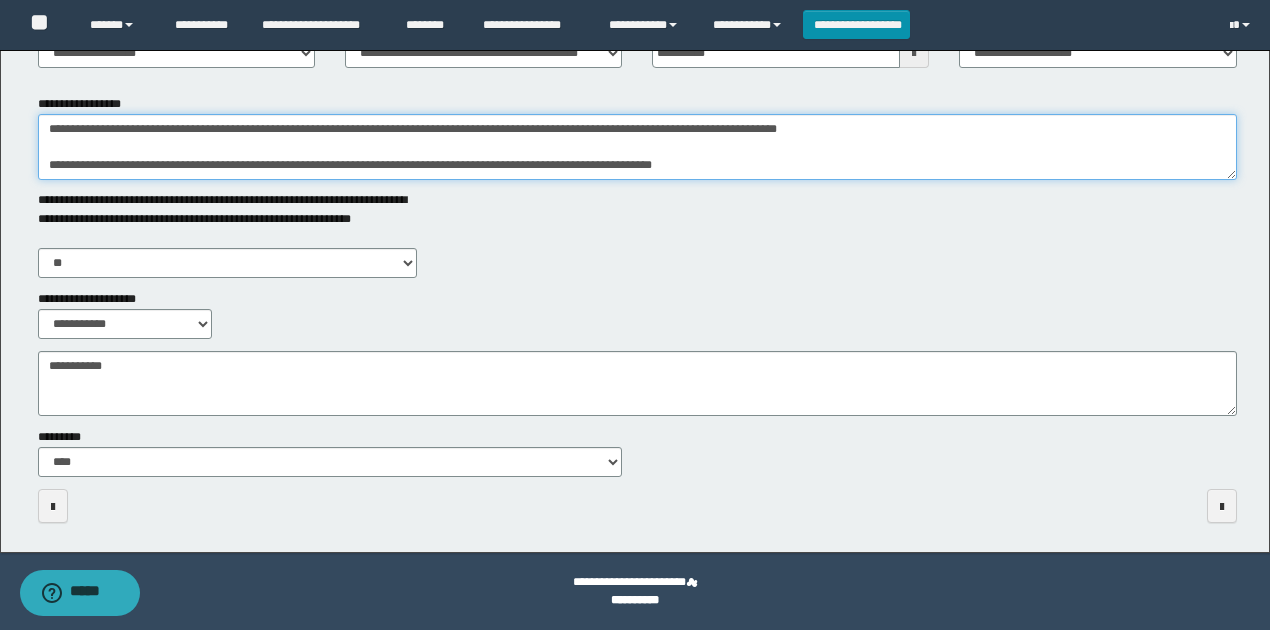 click on "**********" at bounding box center (637, 147) 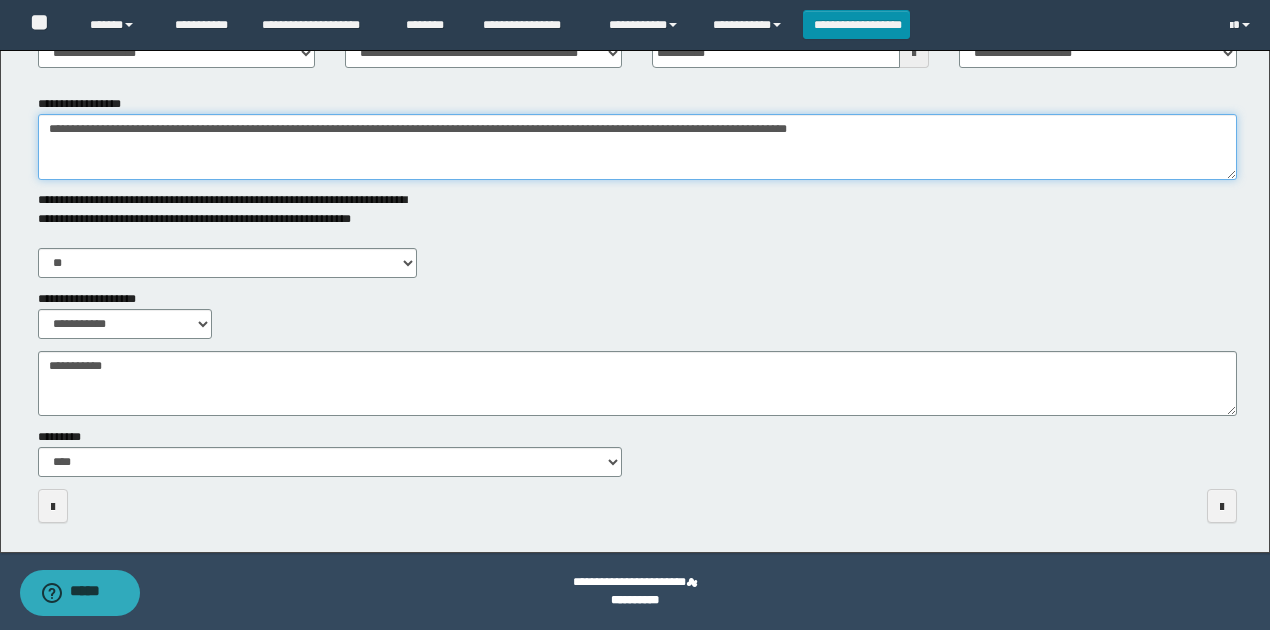 type on "**********" 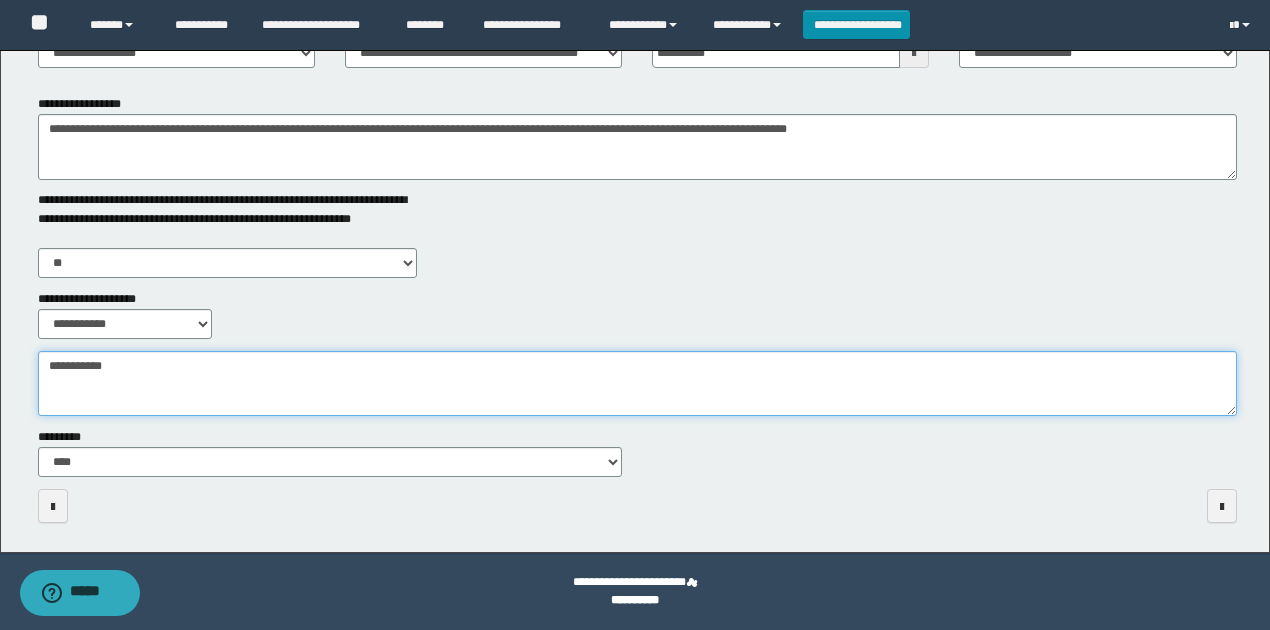 click on "**********" at bounding box center [637, 383] 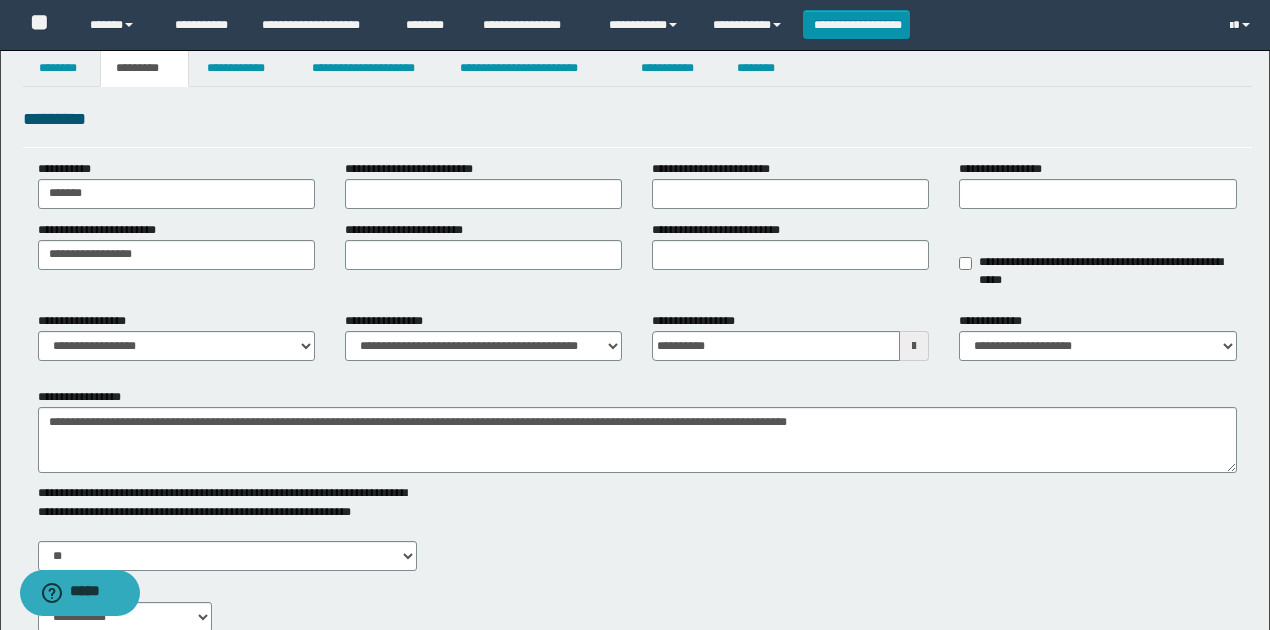 scroll, scrollTop: 0, scrollLeft: 0, axis: both 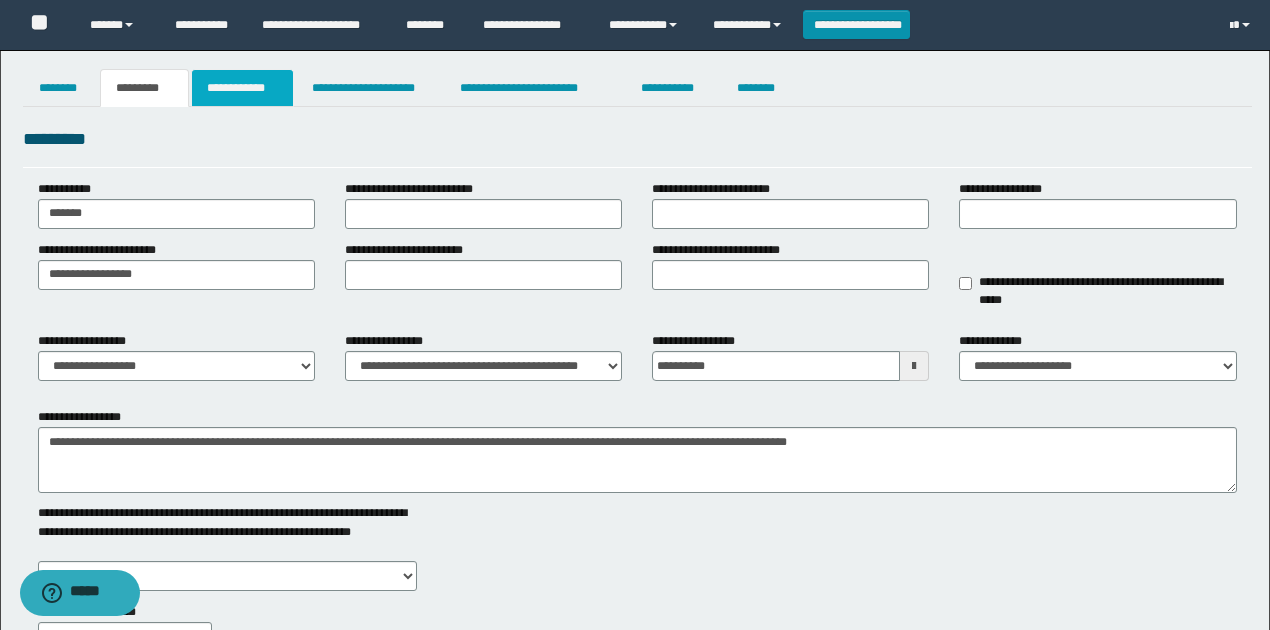 type on "**********" 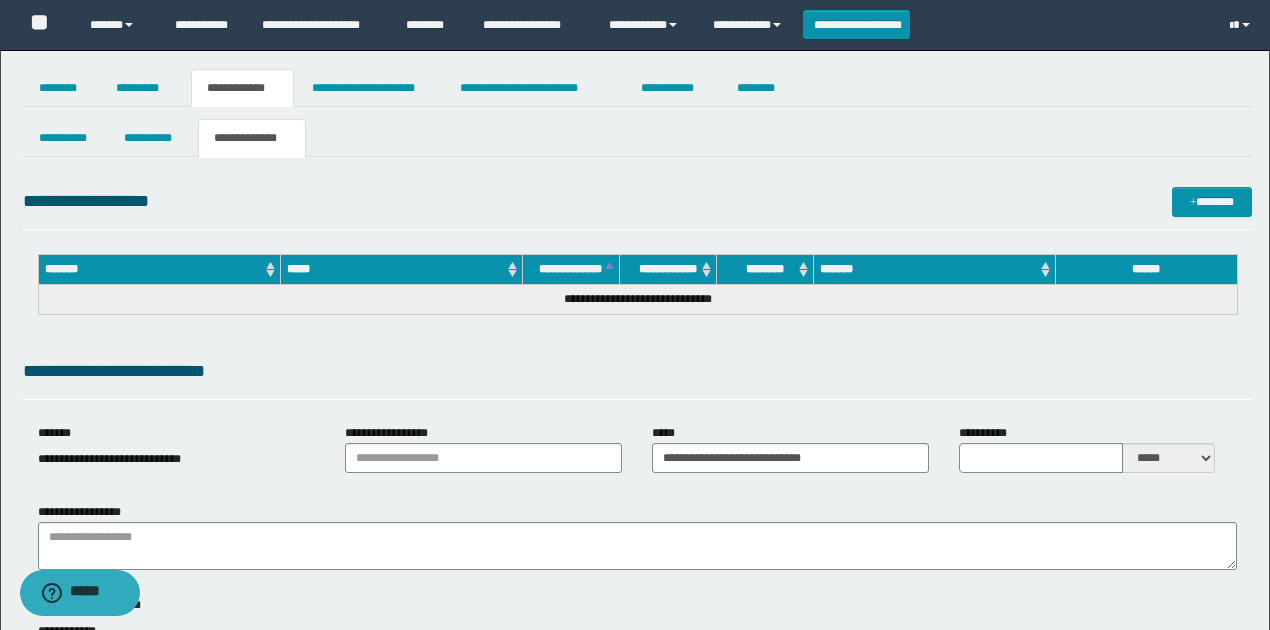 click on "**********" at bounding box center [637, 201] 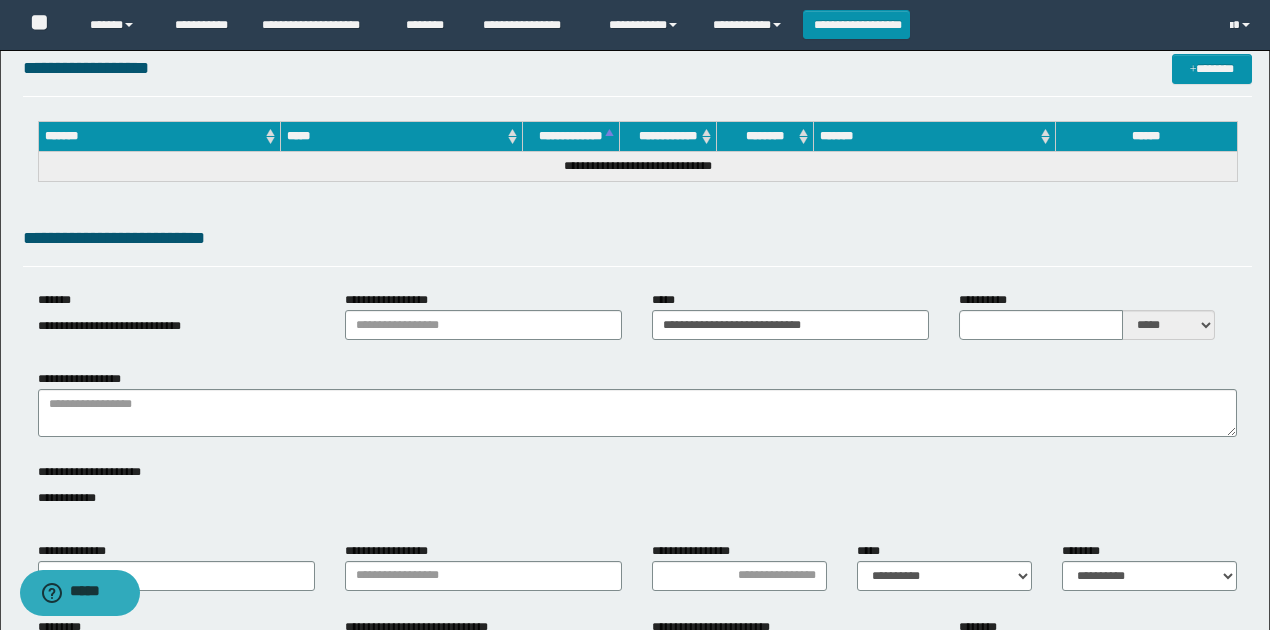 scroll, scrollTop: 0, scrollLeft: 0, axis: both 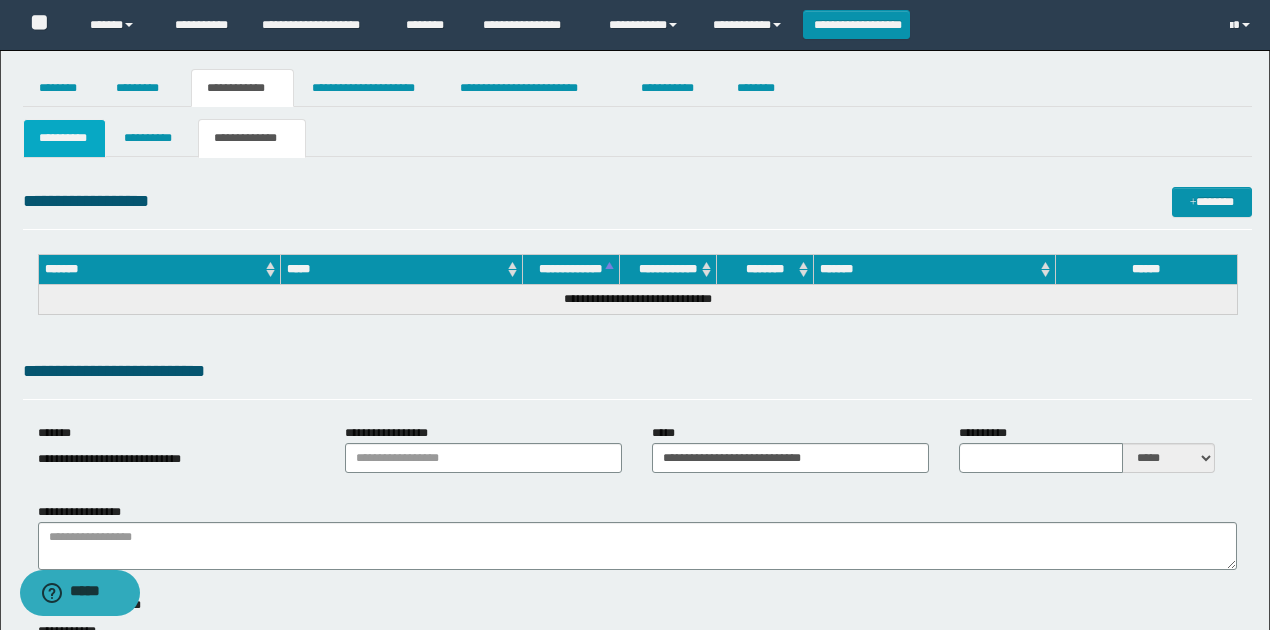 click on "**********" at bounding box center (65, 138) 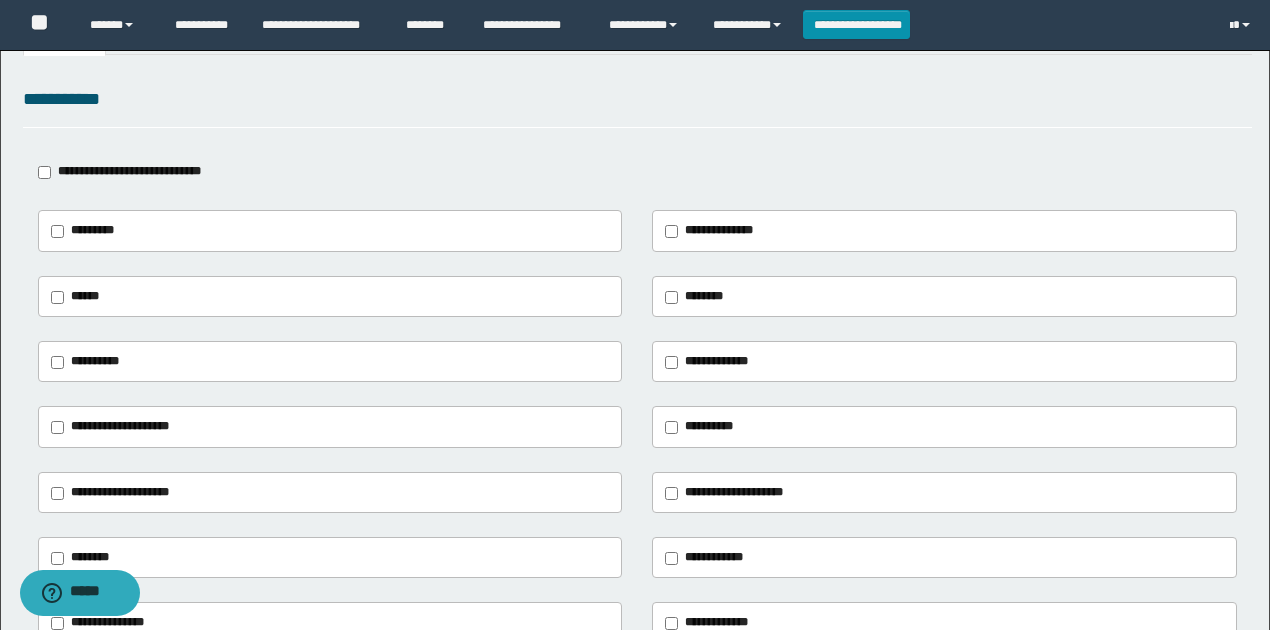 scroll, scrollTop: 133, scrollLeft: 0, axis: vertical 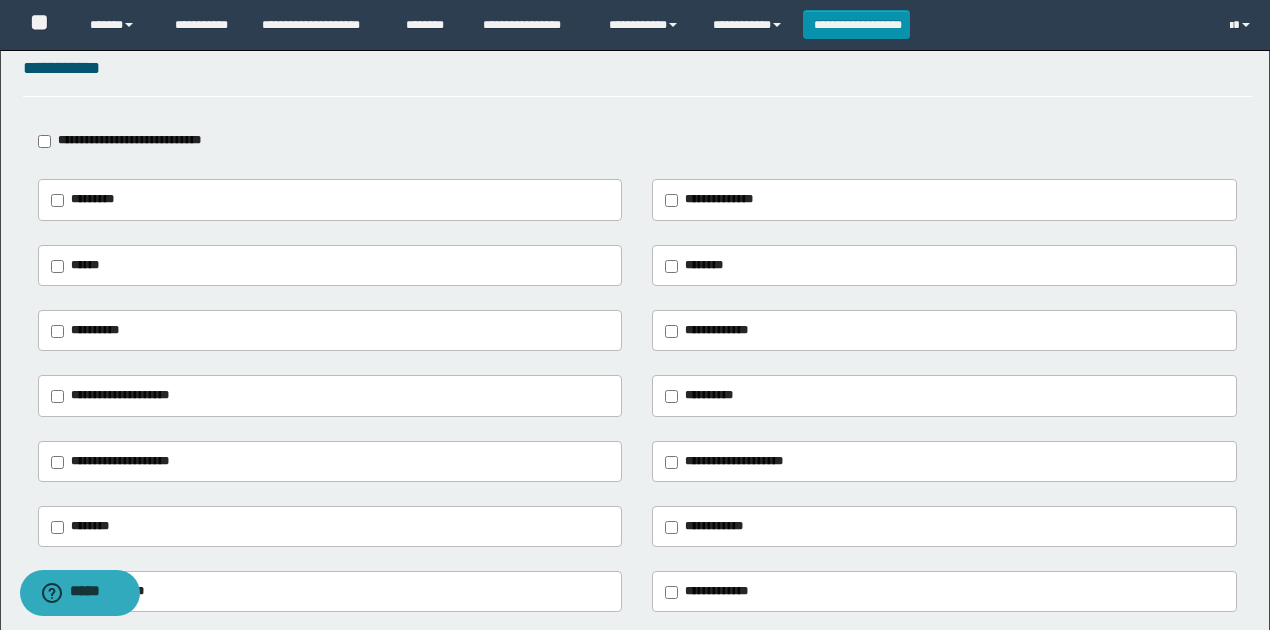 click on "**********" at bounding box center [129, 140] 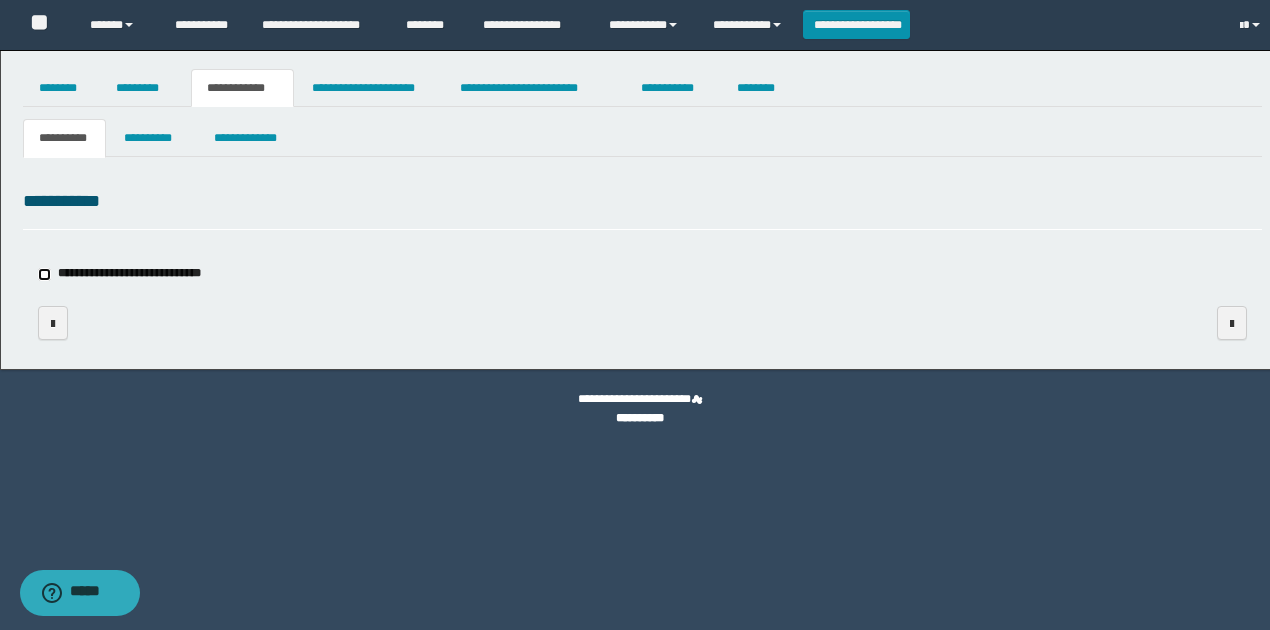 scroll, scrollTop: 0, scrollLeft: 0, axis: both 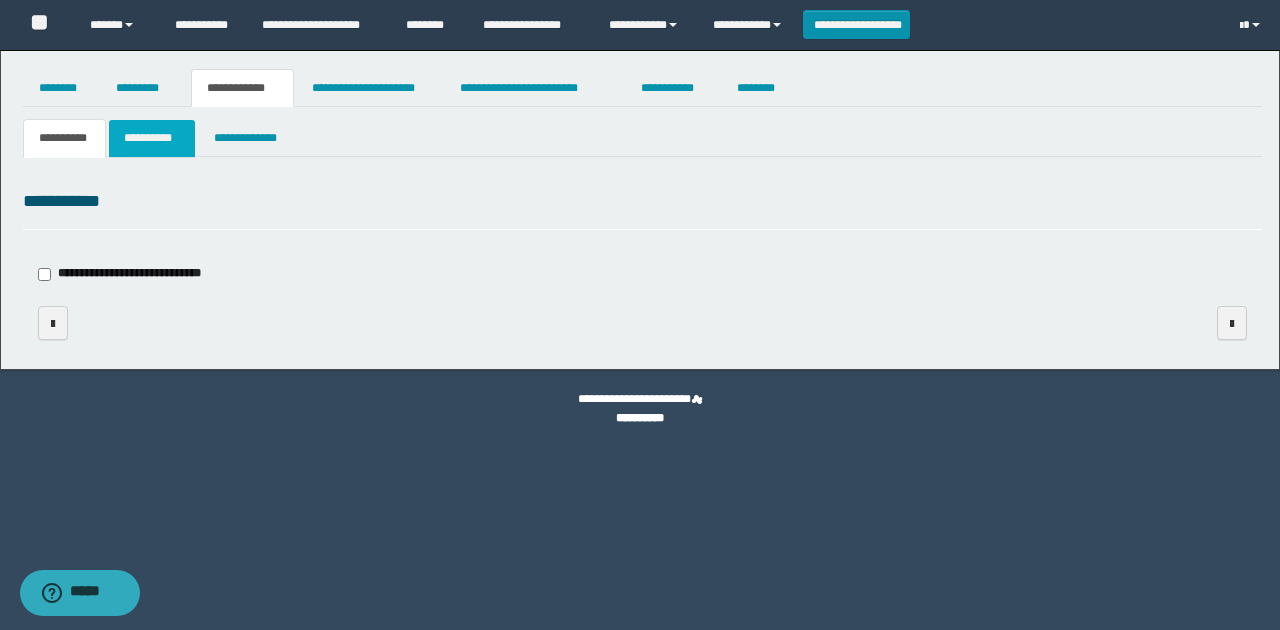 click on "**********" at bounding box center (151, 138) 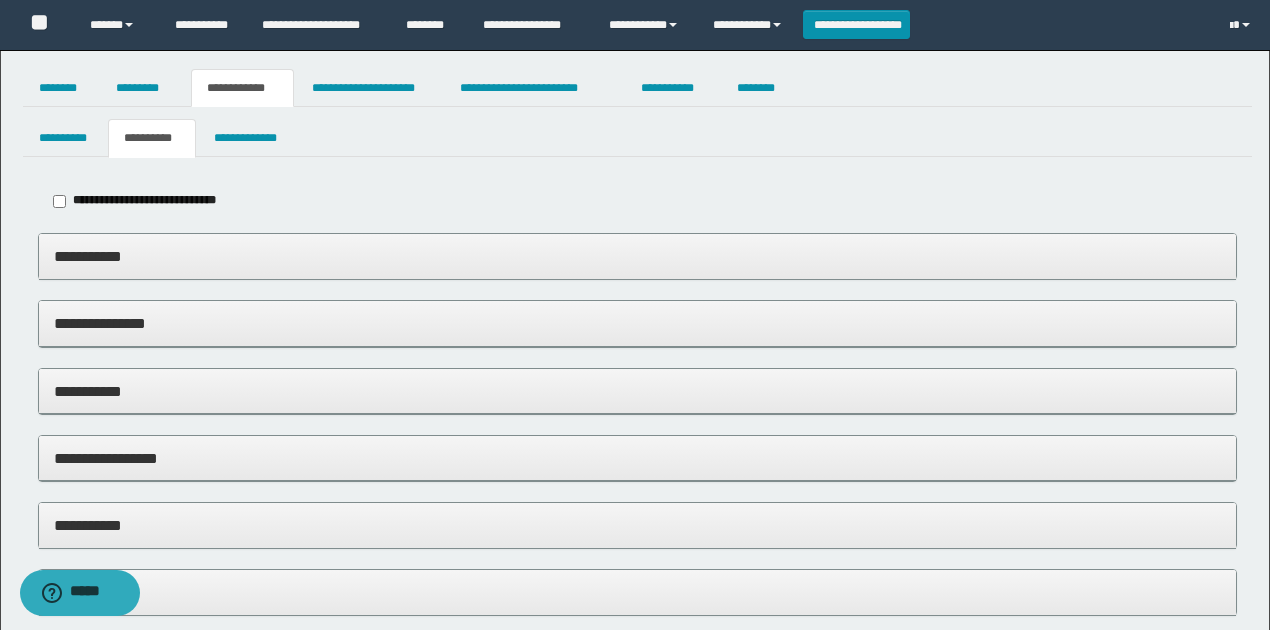 click on "**********" at bounding box center [637, 201] 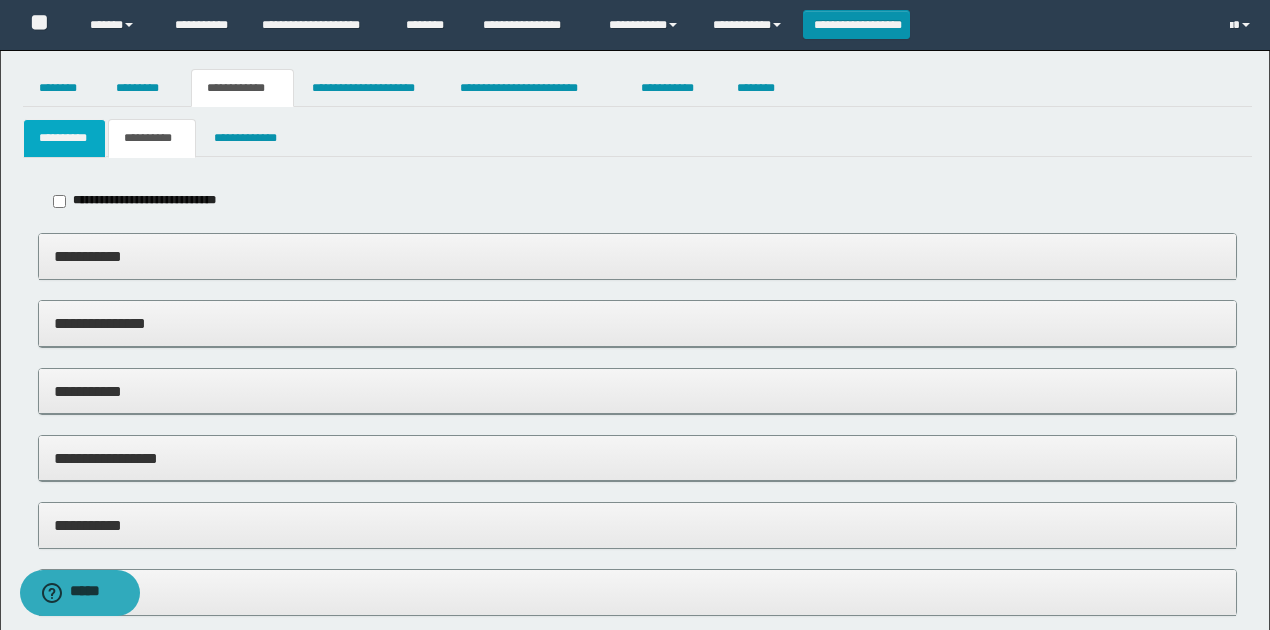 click on "**********" at bounding box center [65, 138] 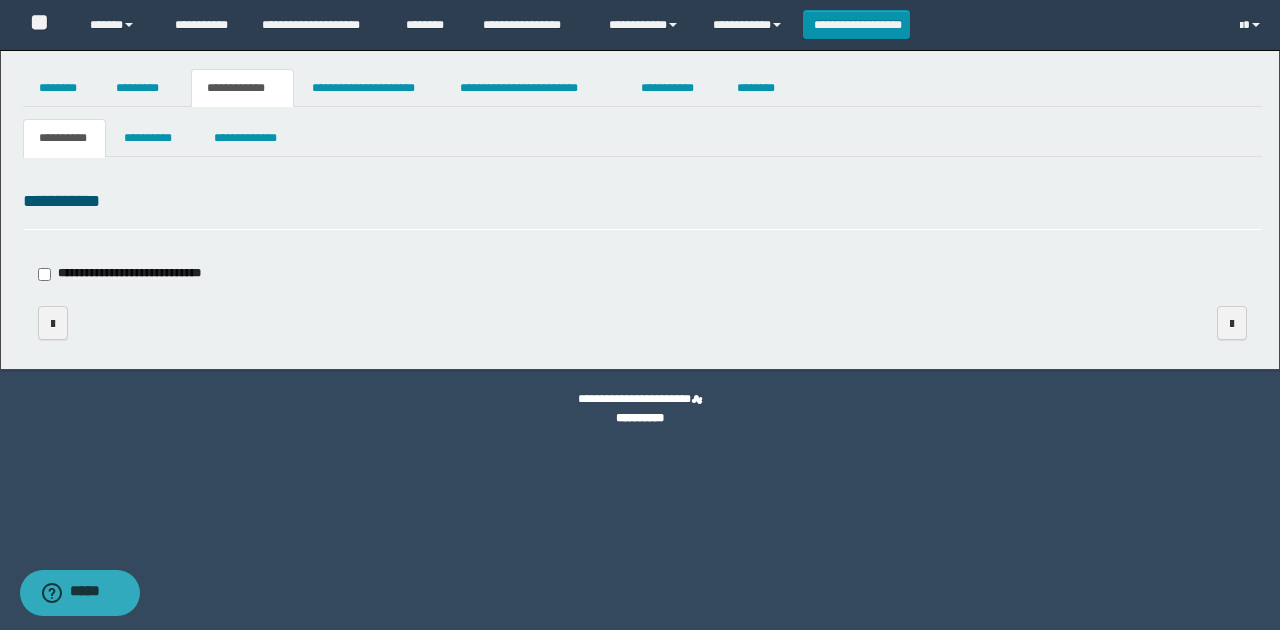 drag, startPoint x: 131, startPoint y: 270, endPoint x: 152, endPoint y: 270, distance: 21 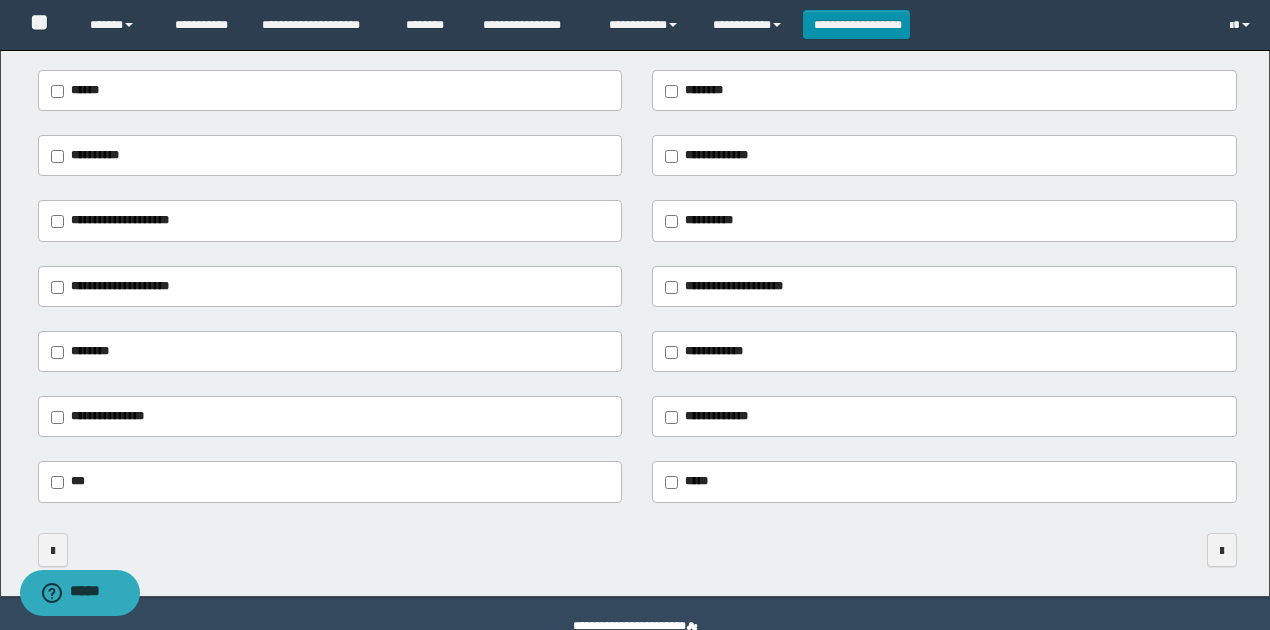 scroll, scrollTop: 352, scrollLeft: 0, axis: vertical 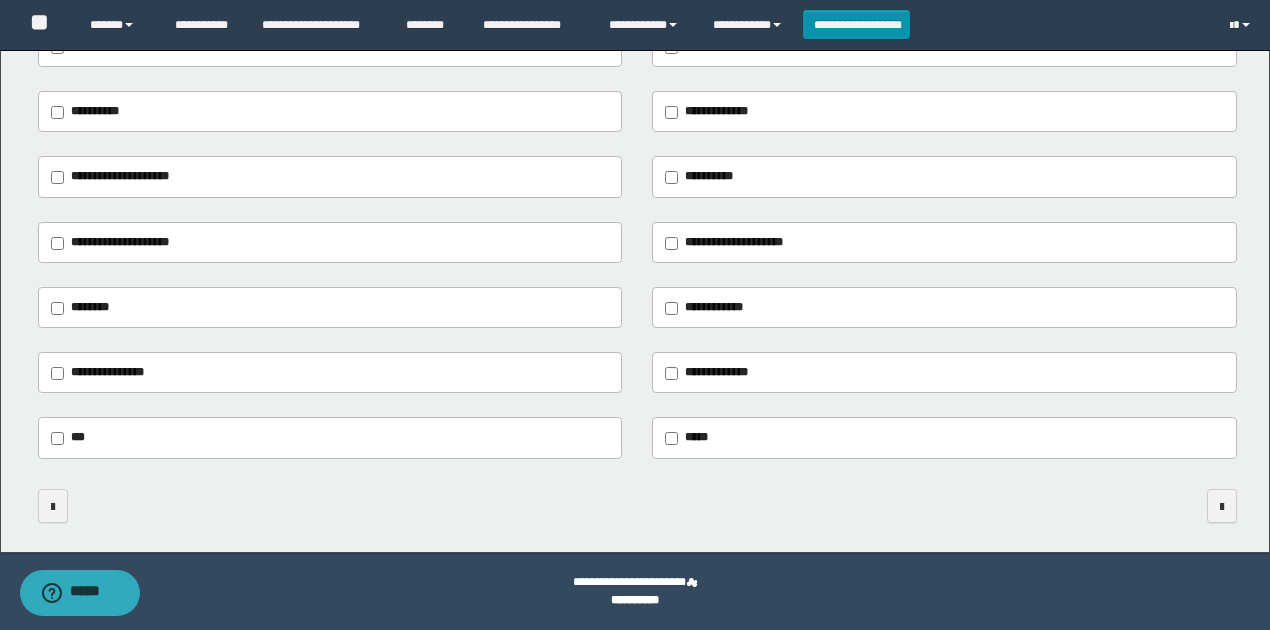 click on "**********" at bounding box center (107, 372) 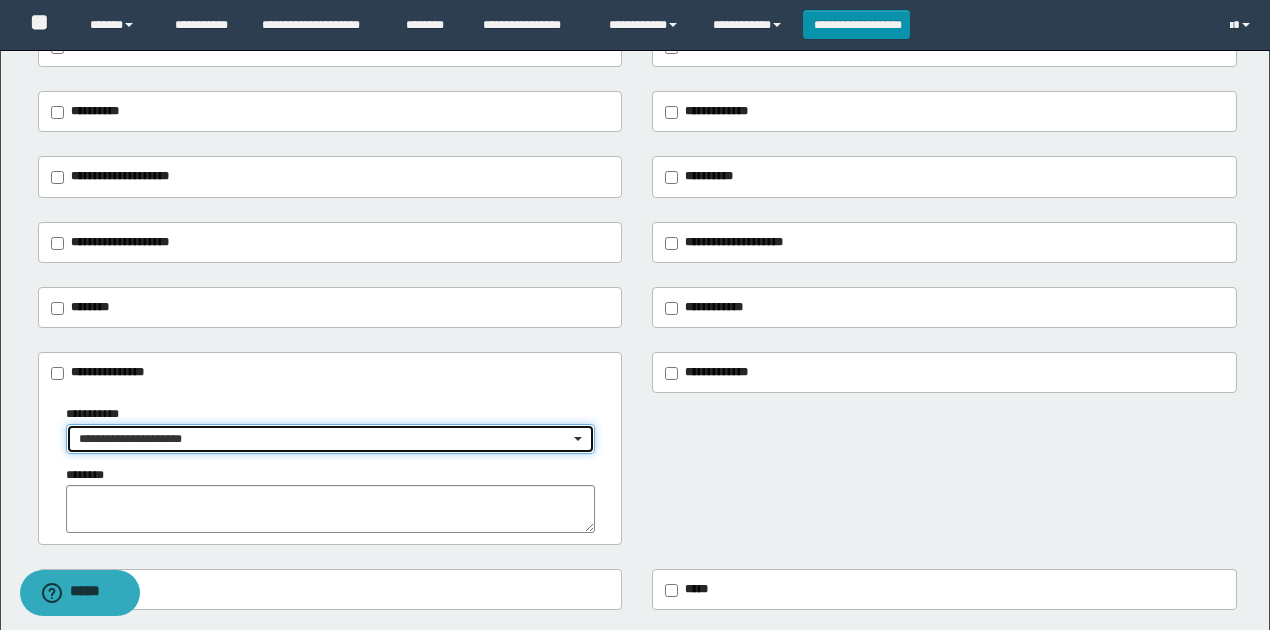 drag, startPoint x: 167, startPoint y: 438, endPoint x: 166, endPoint y: 458, distance: 20.024984 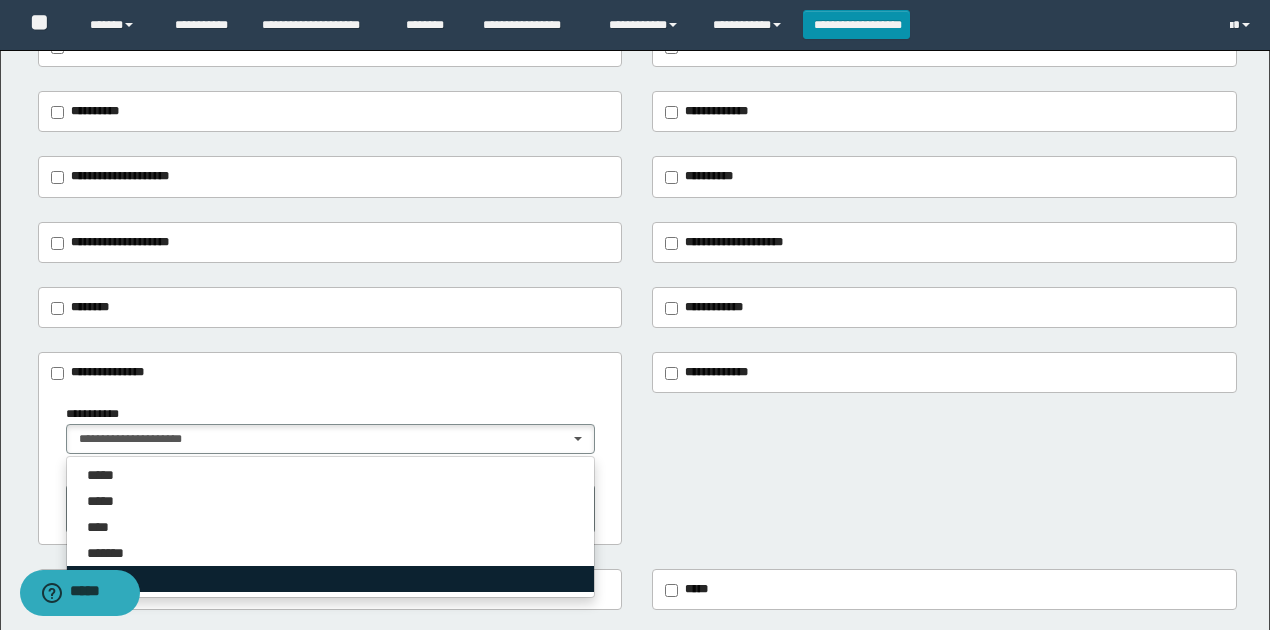 click on "****" at bounding box center [330, 579] 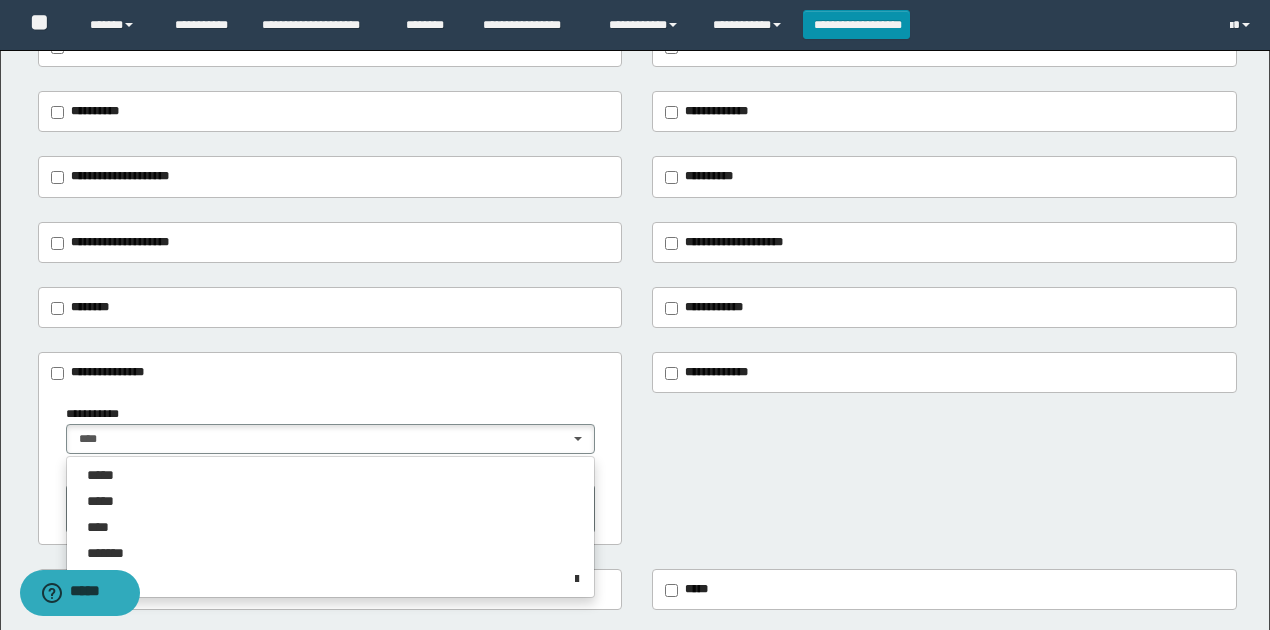 drag, startPoint x: 254, startPoint y: 374, endPoint x: 248, endPoint y: 394, distance: 20.880613 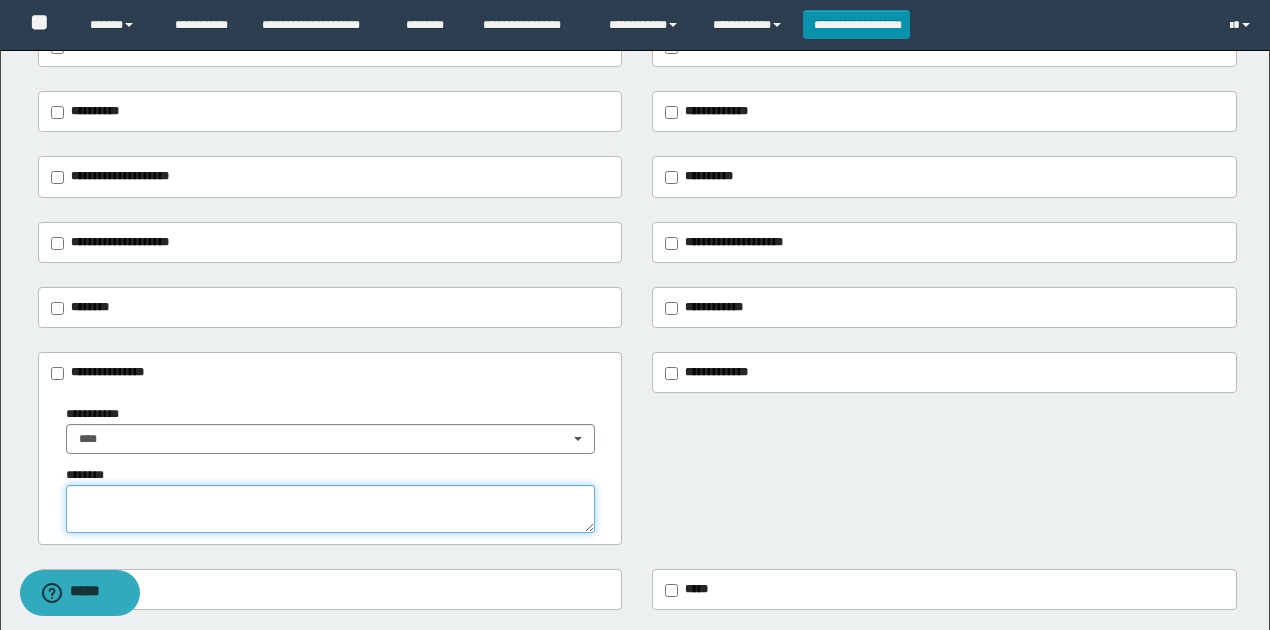 click at bounding box center (330, 509) 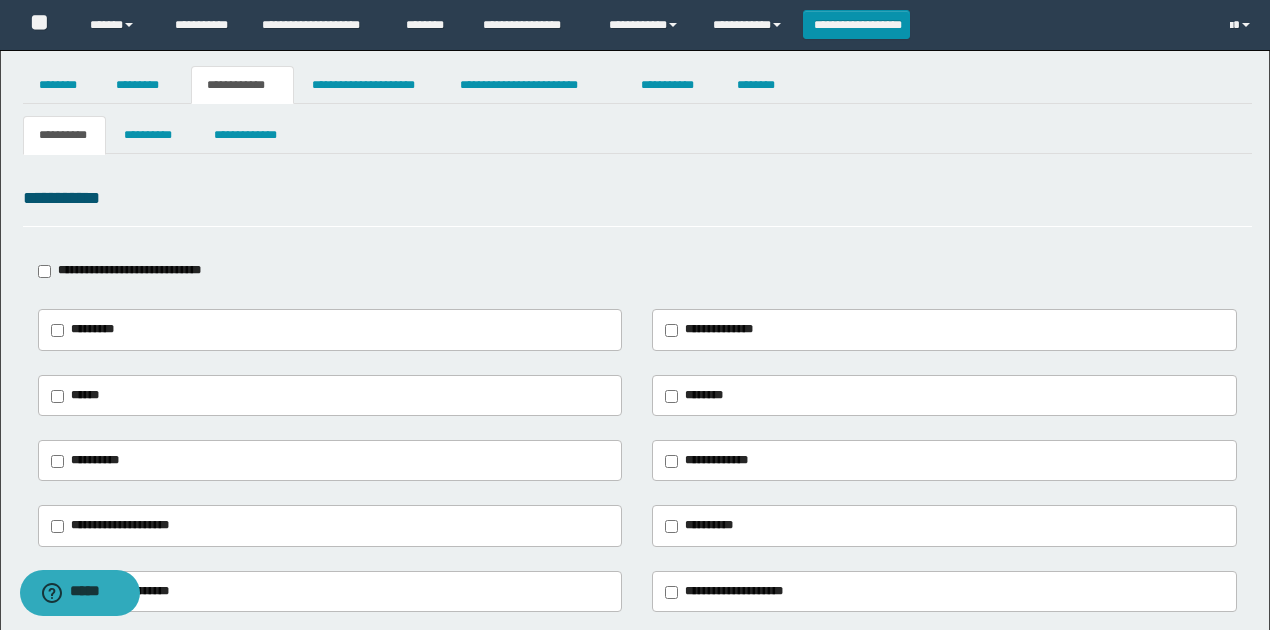 scroll, scrollTop: 0, scrollLeft: 0, axis: both 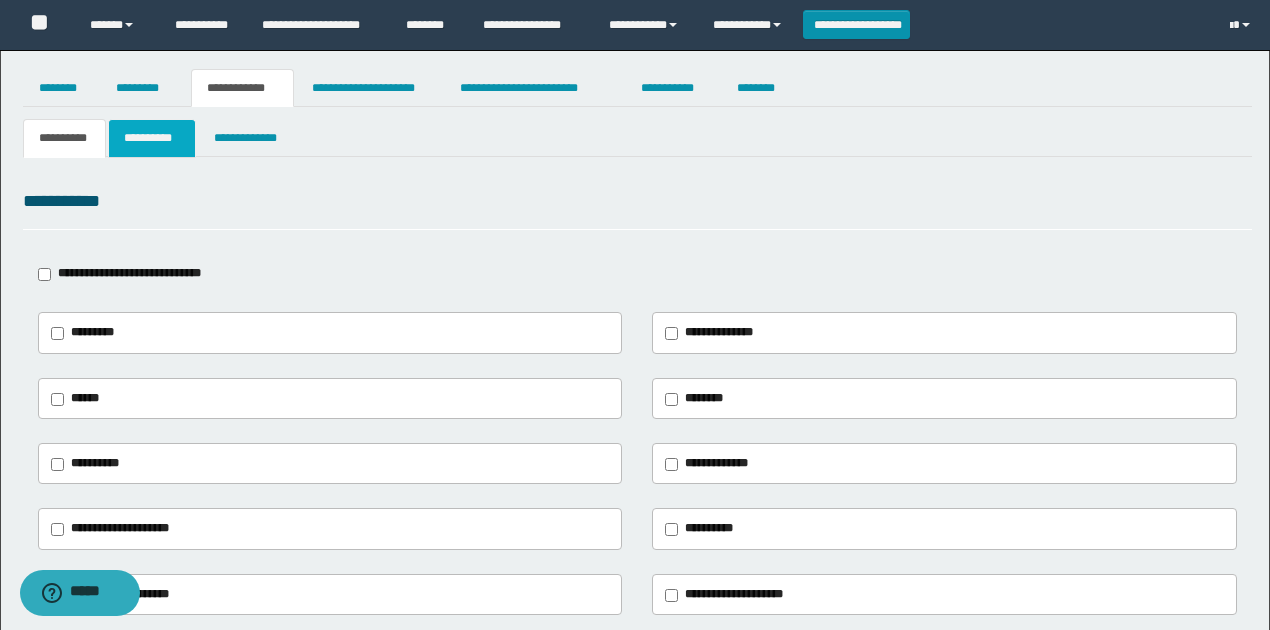 type on "**********" 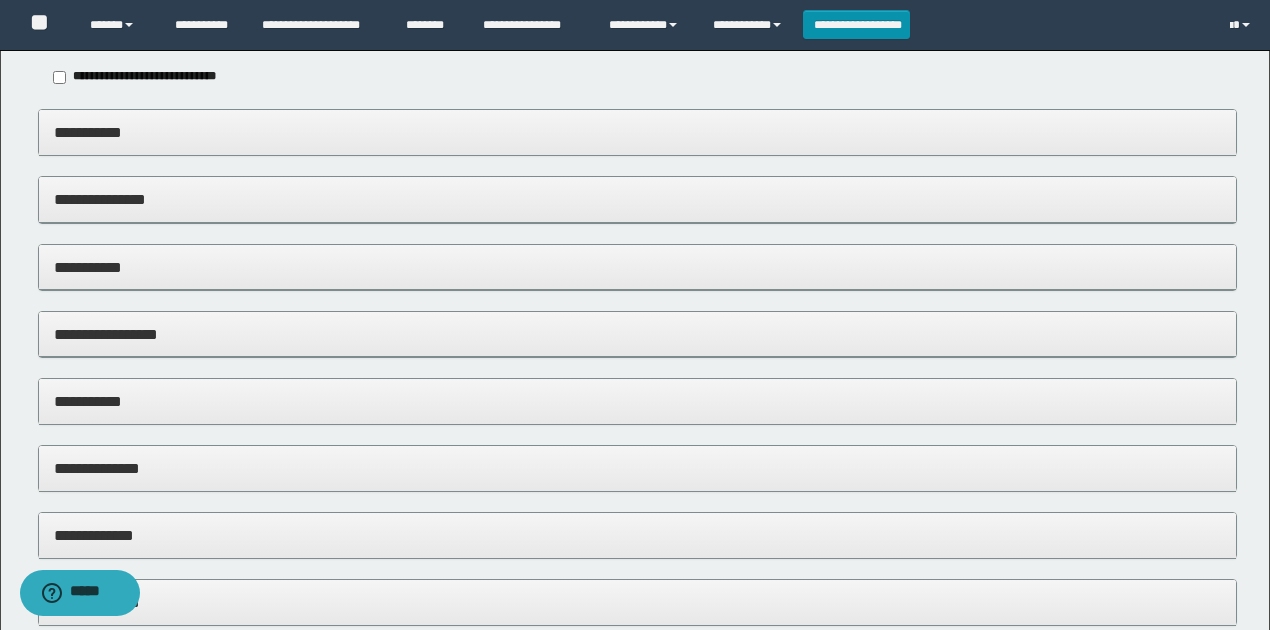 scroll, scrollTop: 133, scrollLeft: 0, axis: vertical 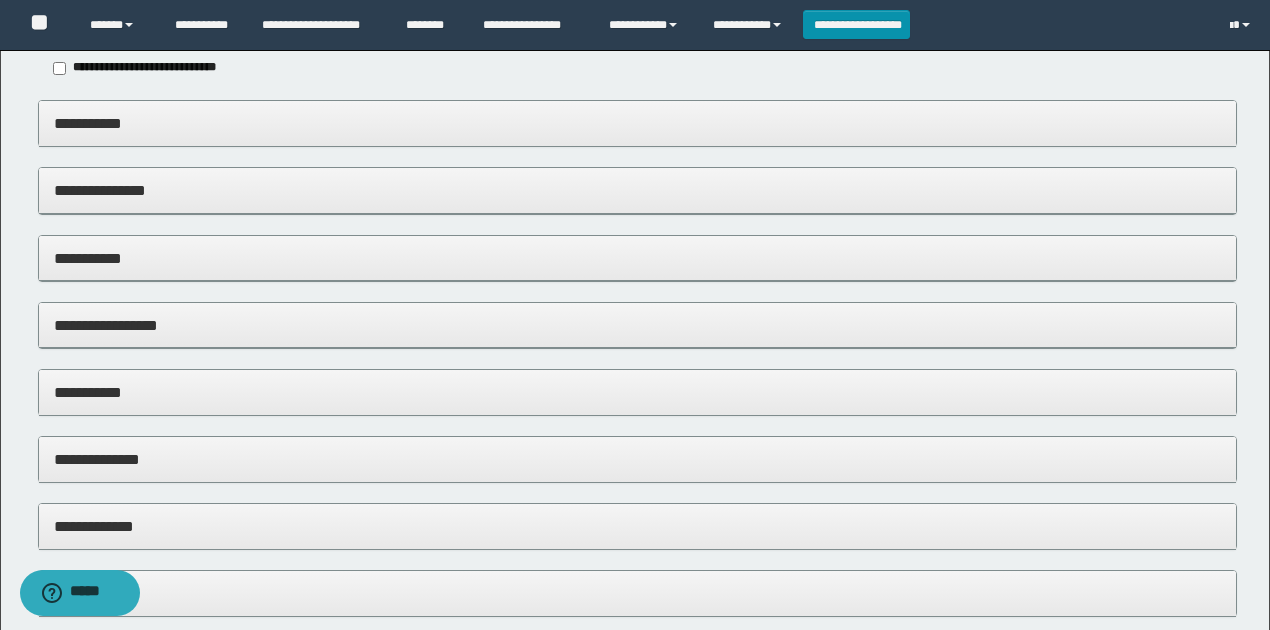 click on "**********" at bounding box center [638, 123] 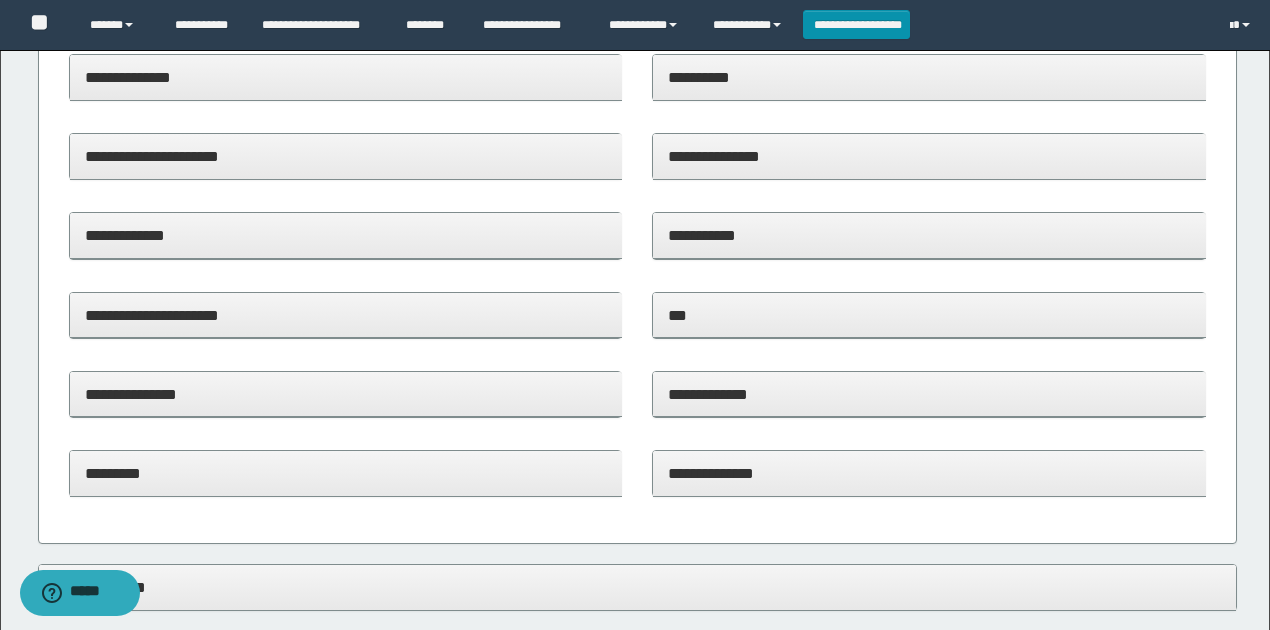 scroll, scrollTop: 333, scrollLeft: 0, axis: vertical 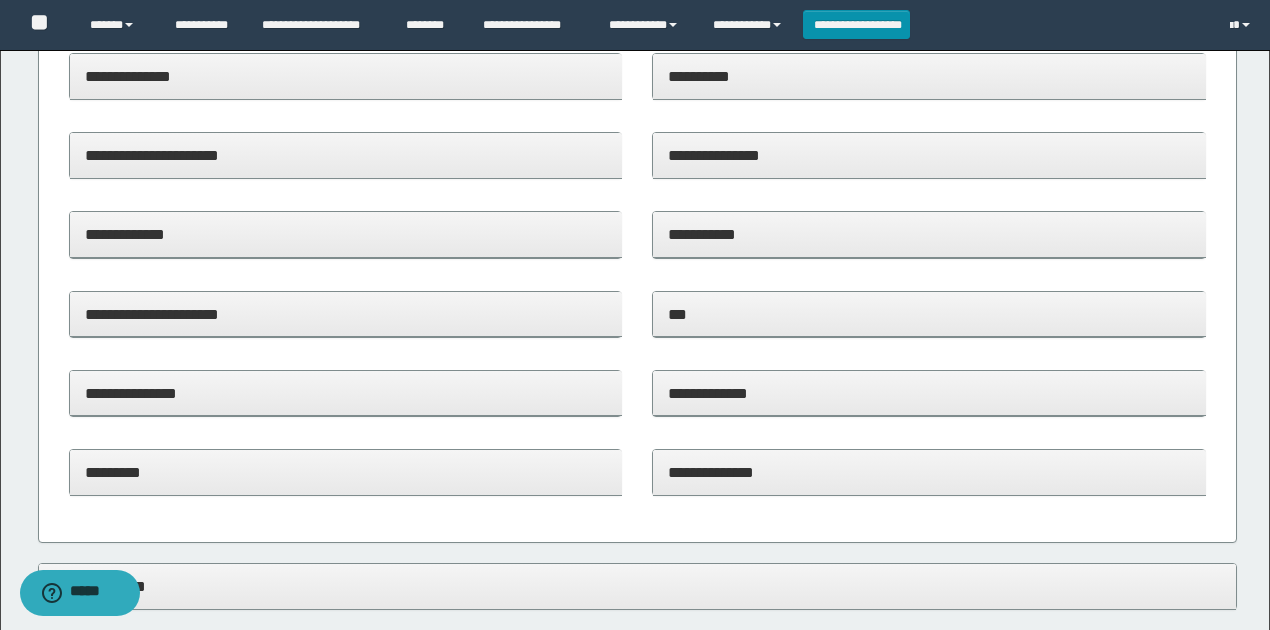 click on "**********" at bounding box center [929, 472] 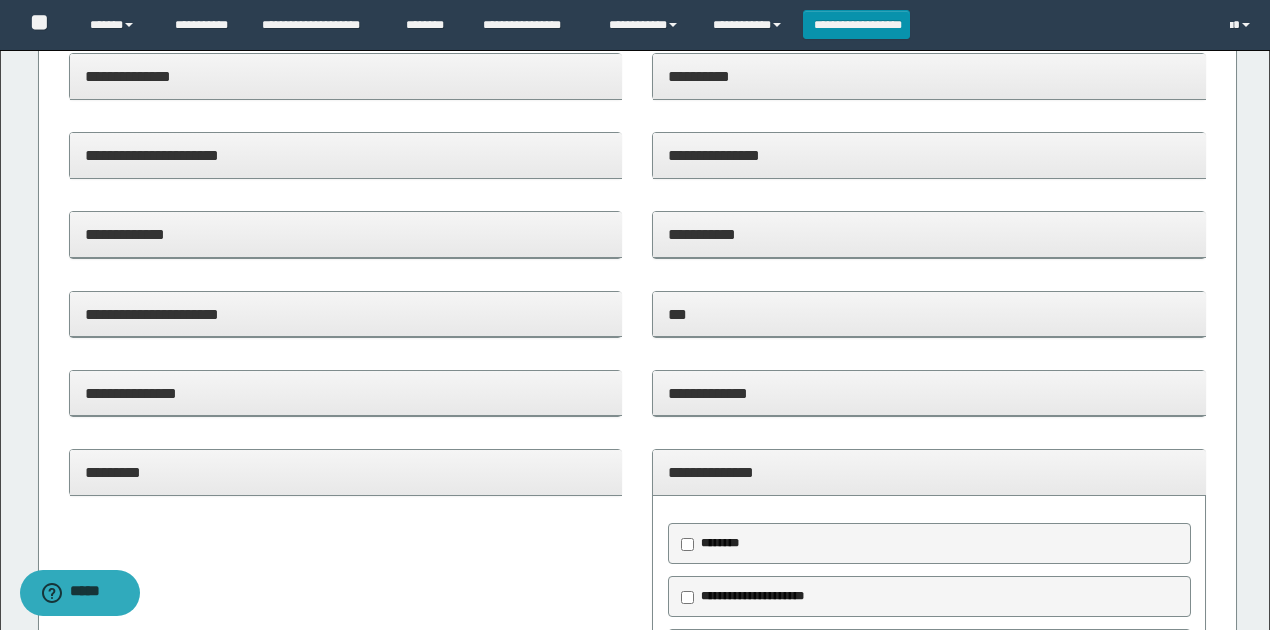 scroll, scrollTop: 533, scrollLeft: 0, axis: vertical 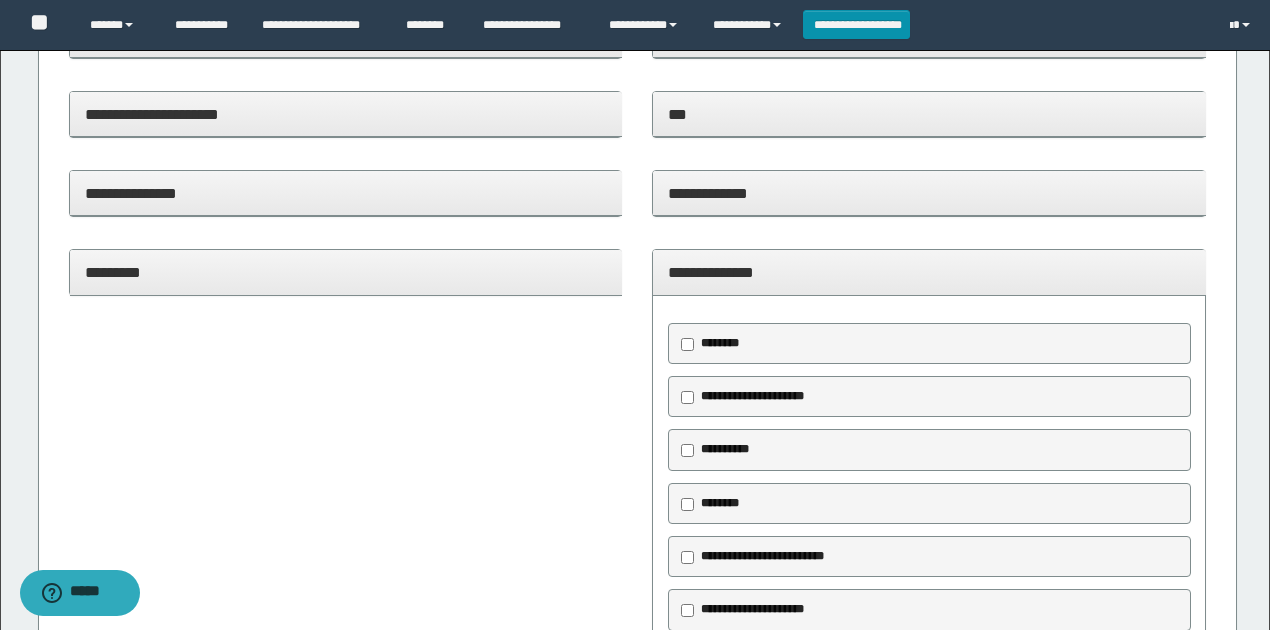 click on "**********" at bounding box center [752, 396] 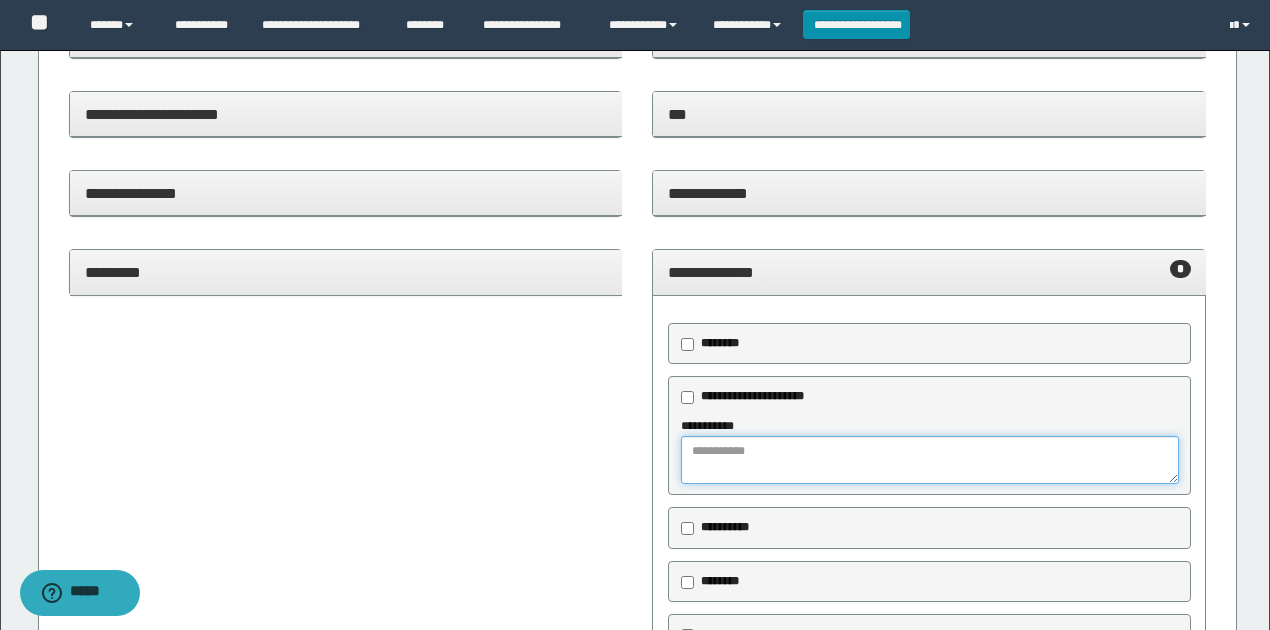 click at bounding box center [929, 460] 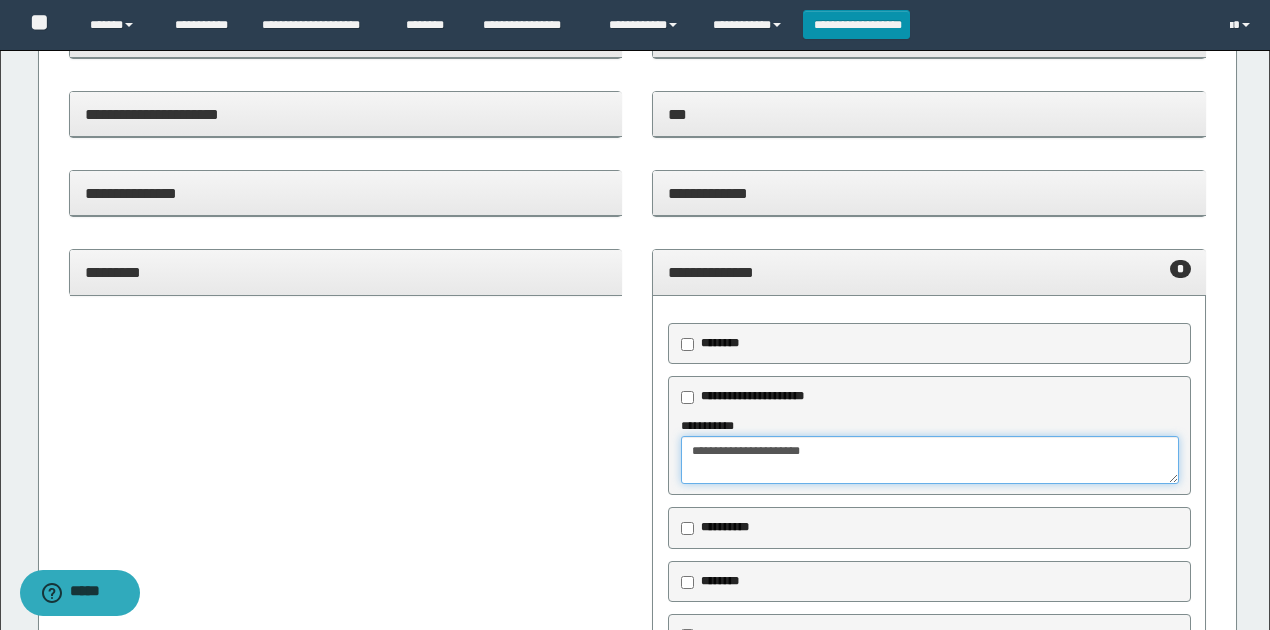 type on "**********" 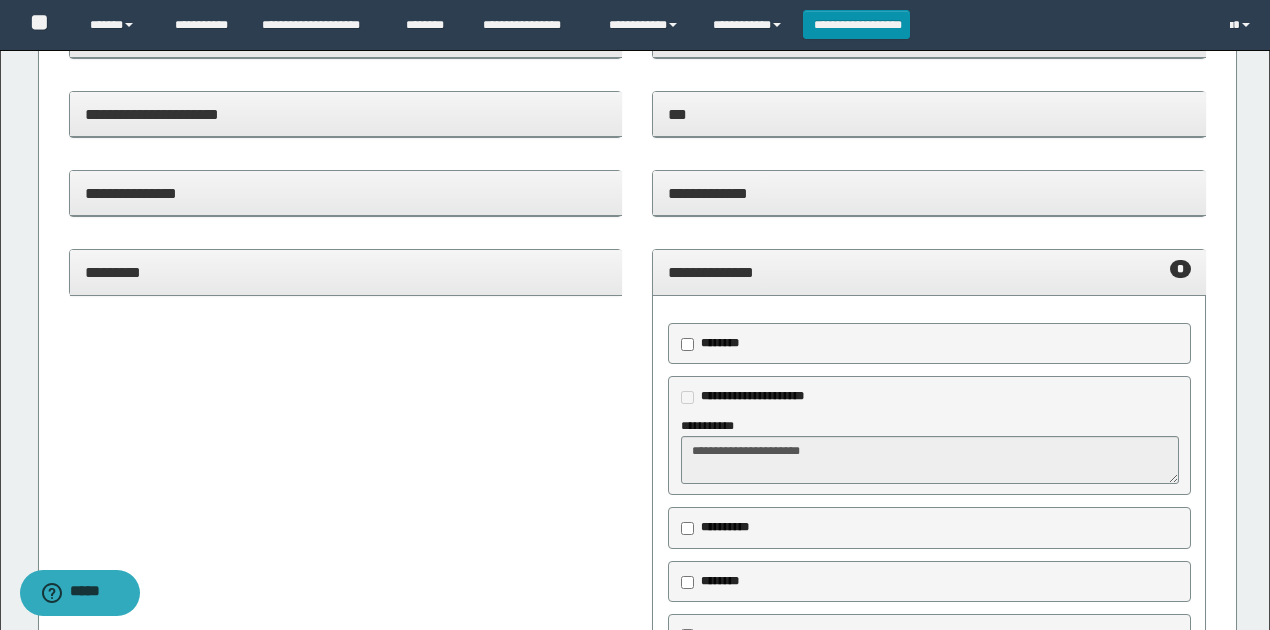 click on "**********" at bounding box center [929, 273] 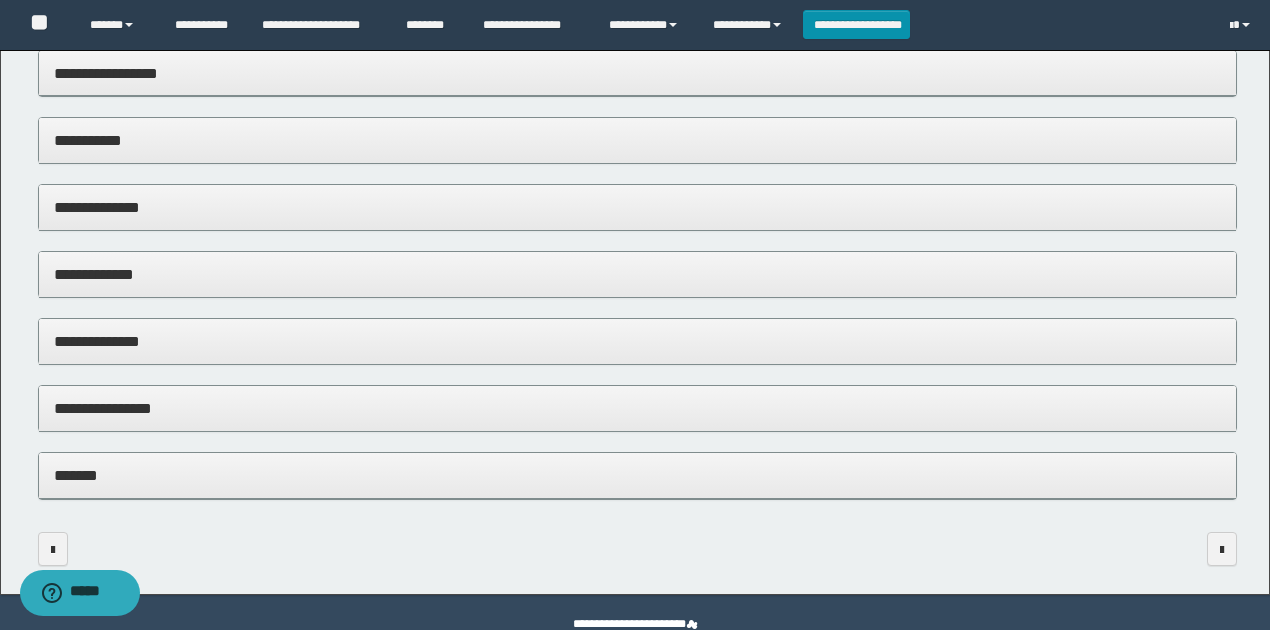 scroll, scrollTop: 1024, scrollLeft: 0, axis: vertical 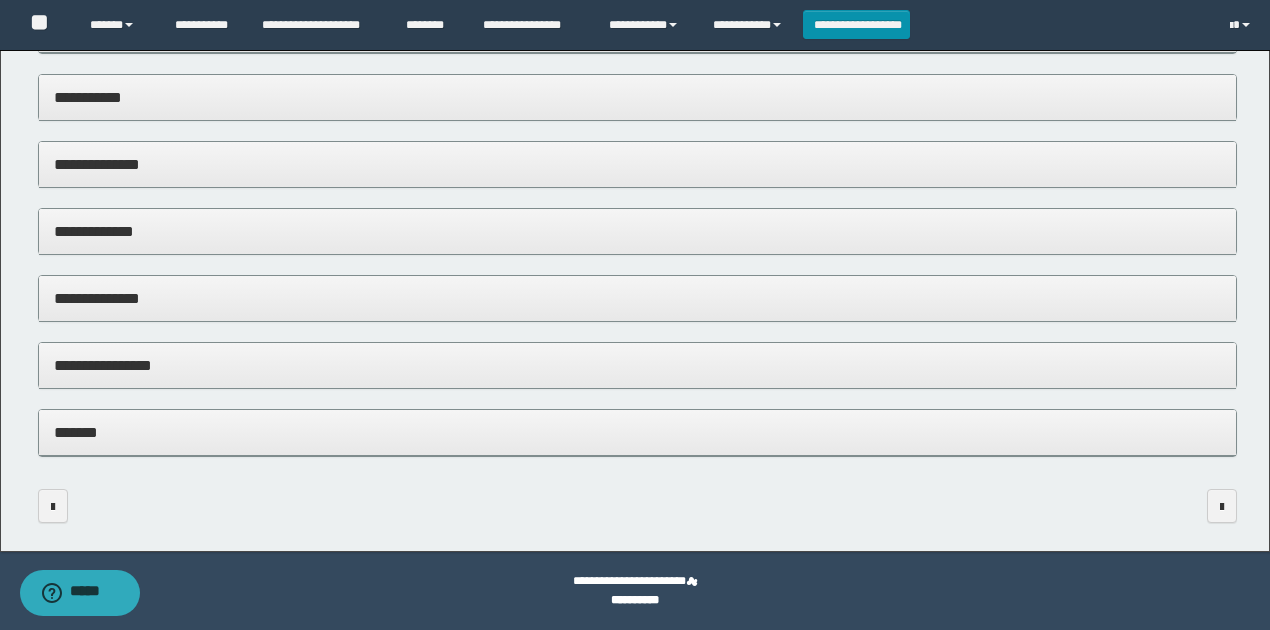 click on "**********" at bounding box center [638, 299] 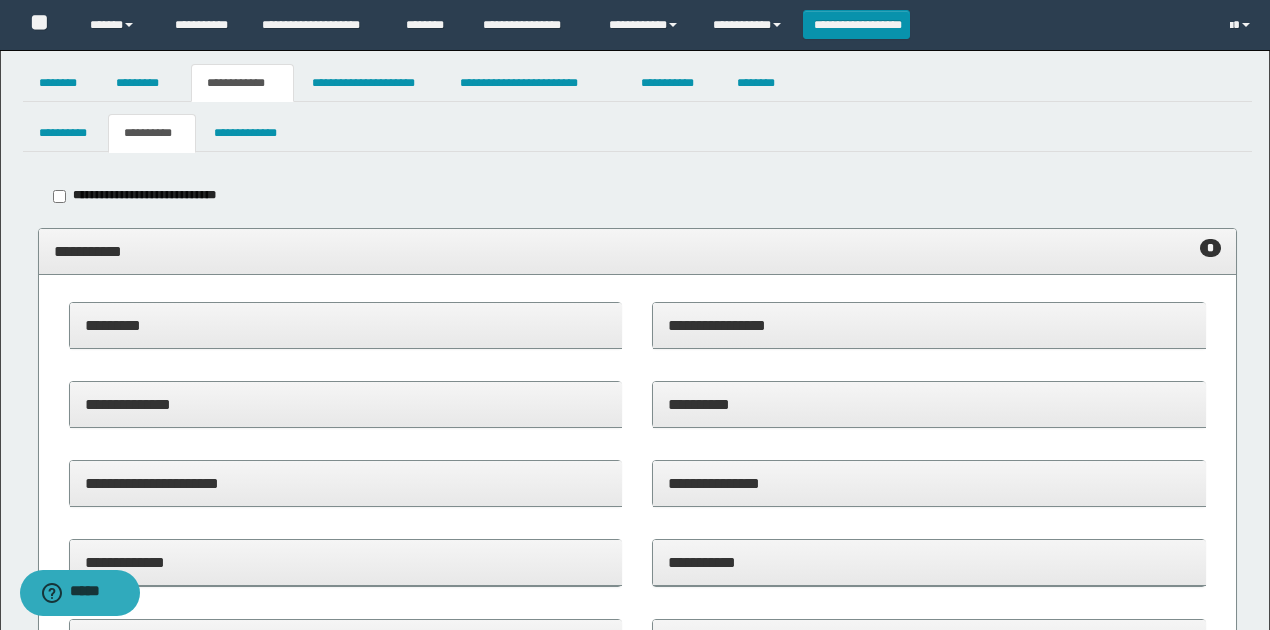 scroll, scrollTop: 0, scrollLeft: 0, axis: both 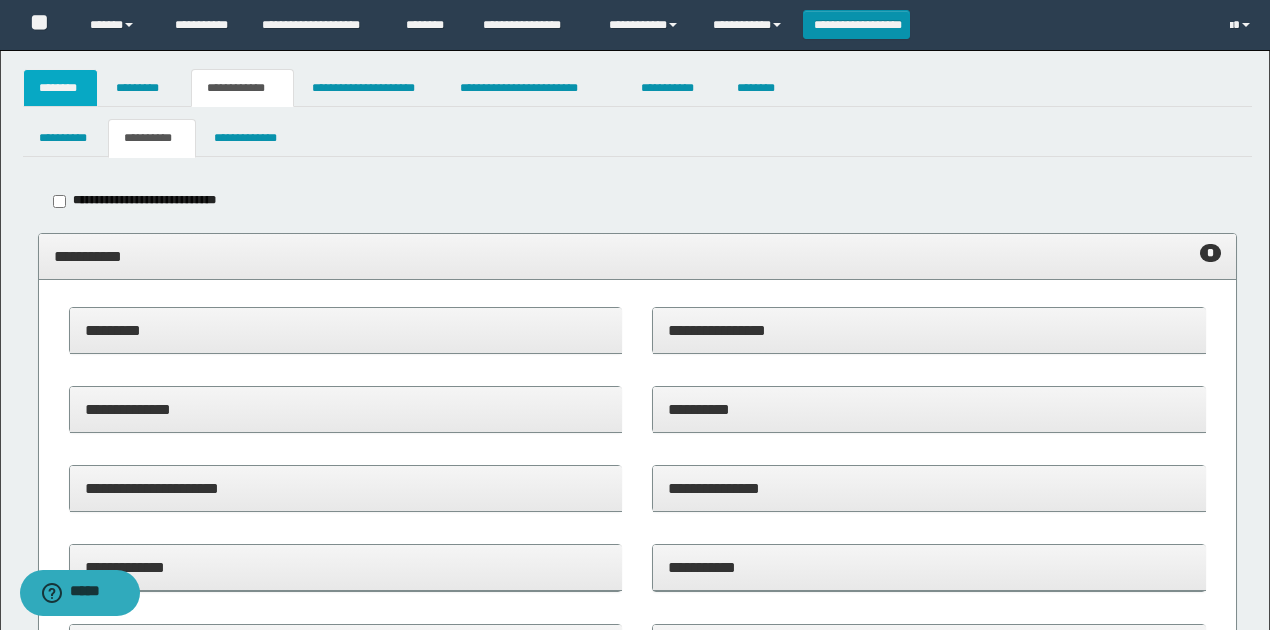click on "********" at bounding box center [61, 88] 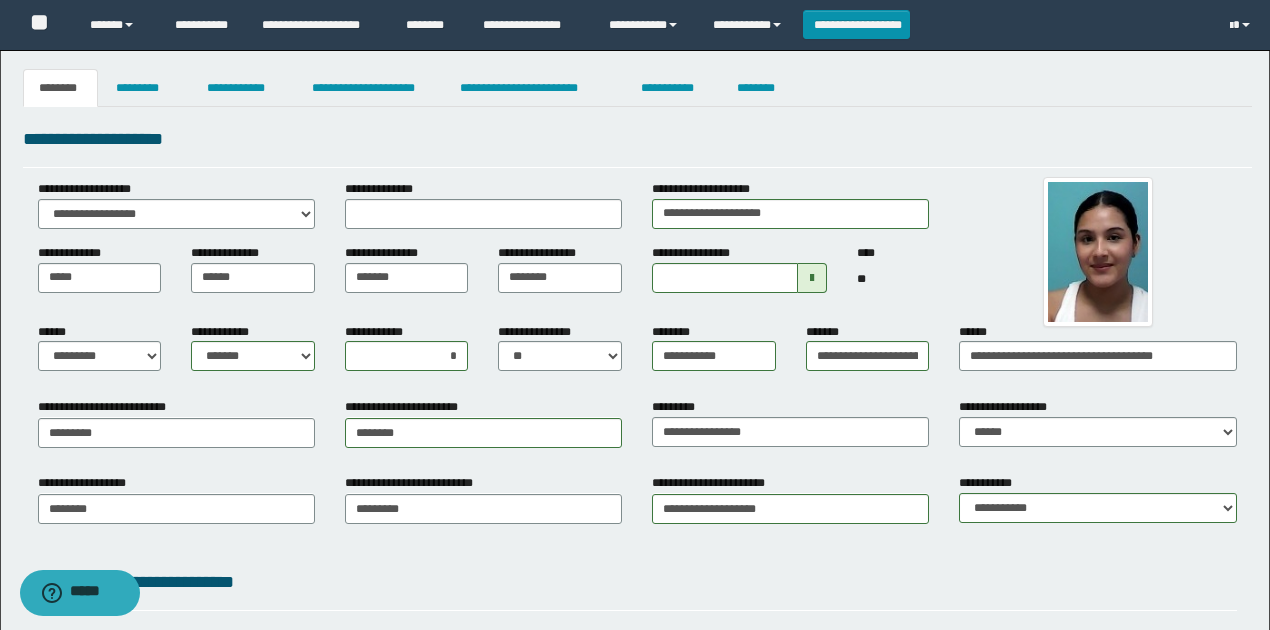 click on "**********" at bounding box center [637, 245] 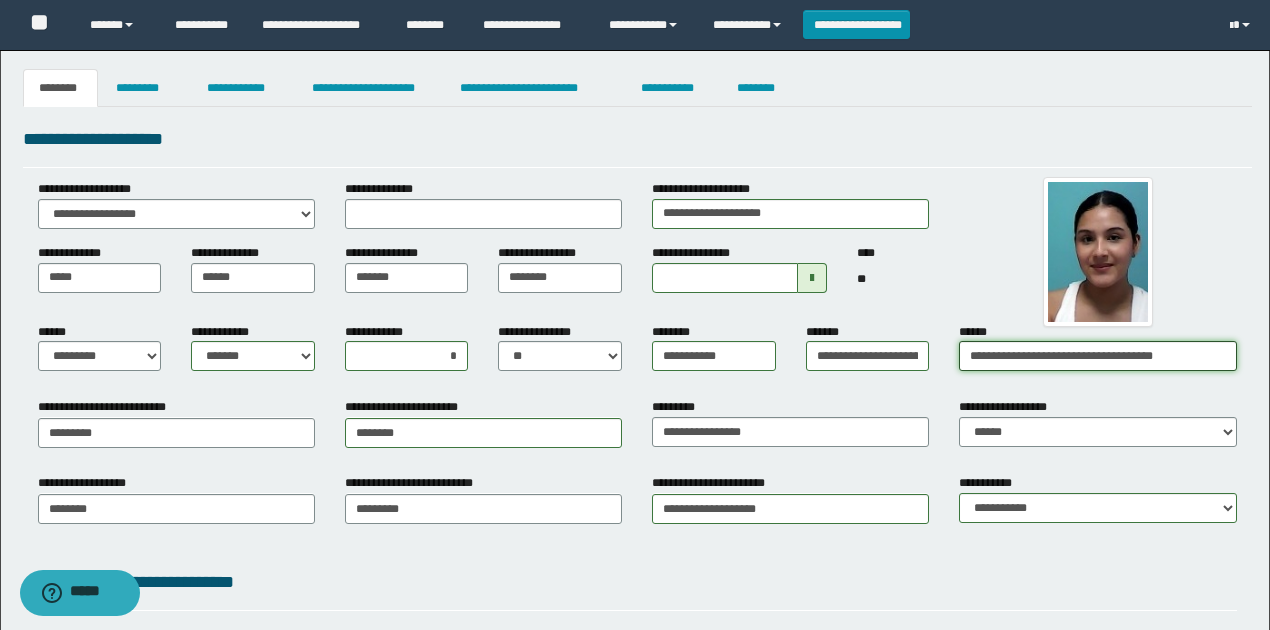 drag, startPoint x: 1197, startPoint y: 359, endPoint x: 954, endPoint y: 372, distance: 243.34749 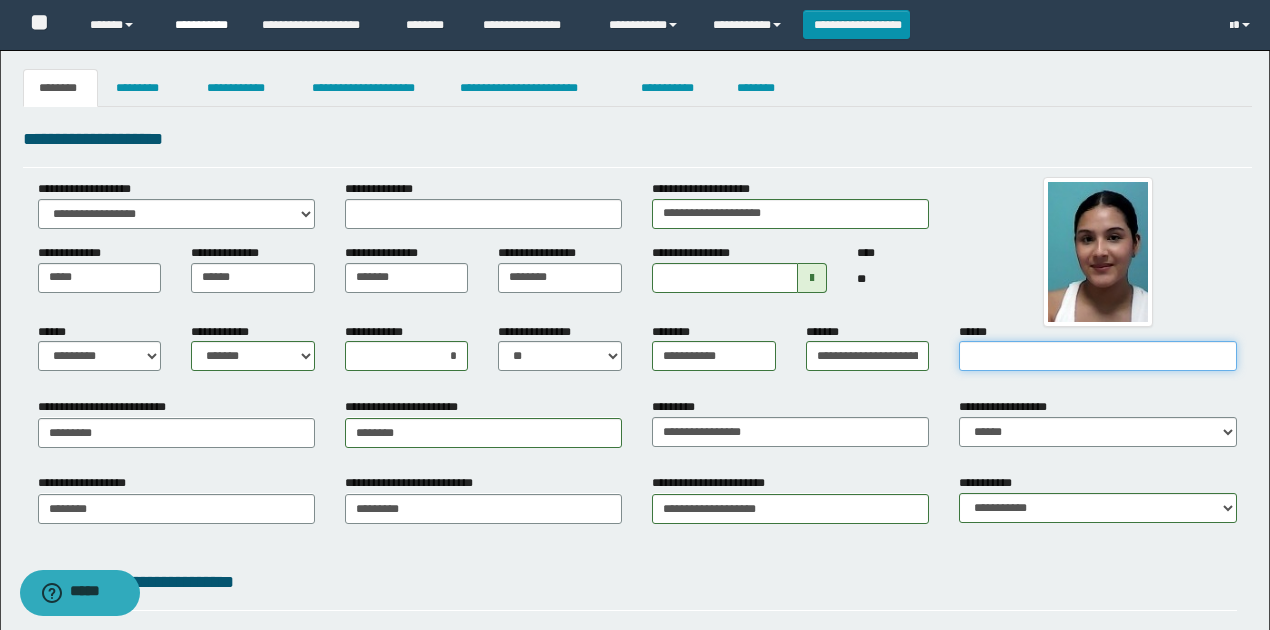 type 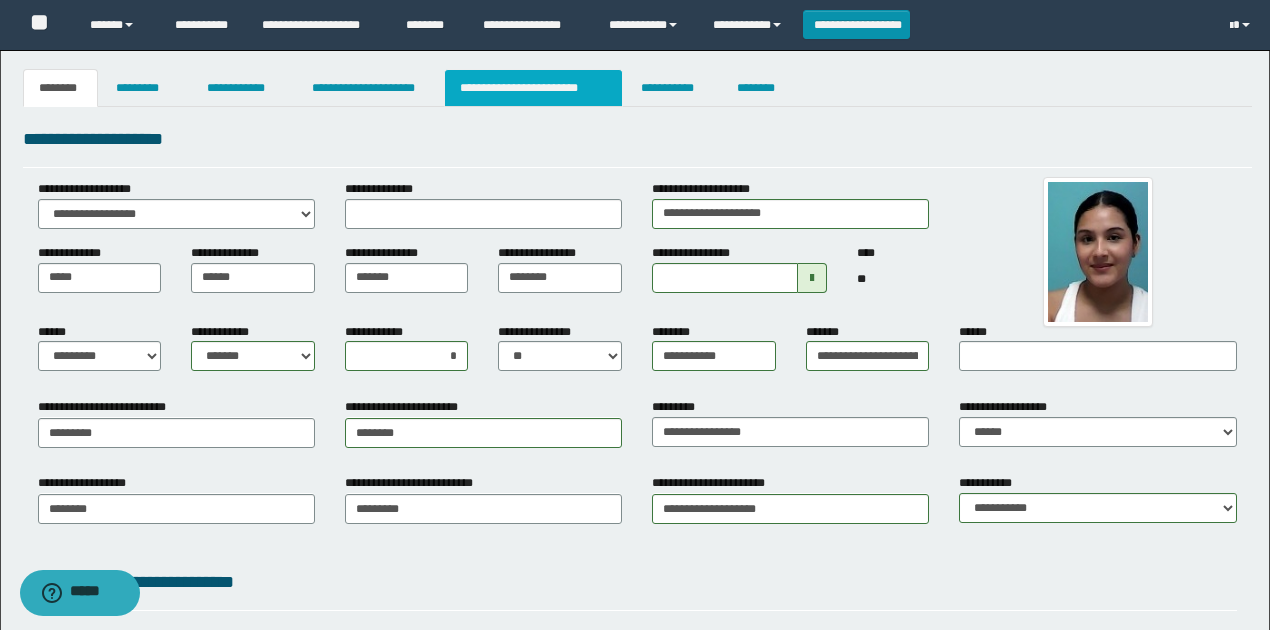 click on "**********" at bounding box center (533, 88) 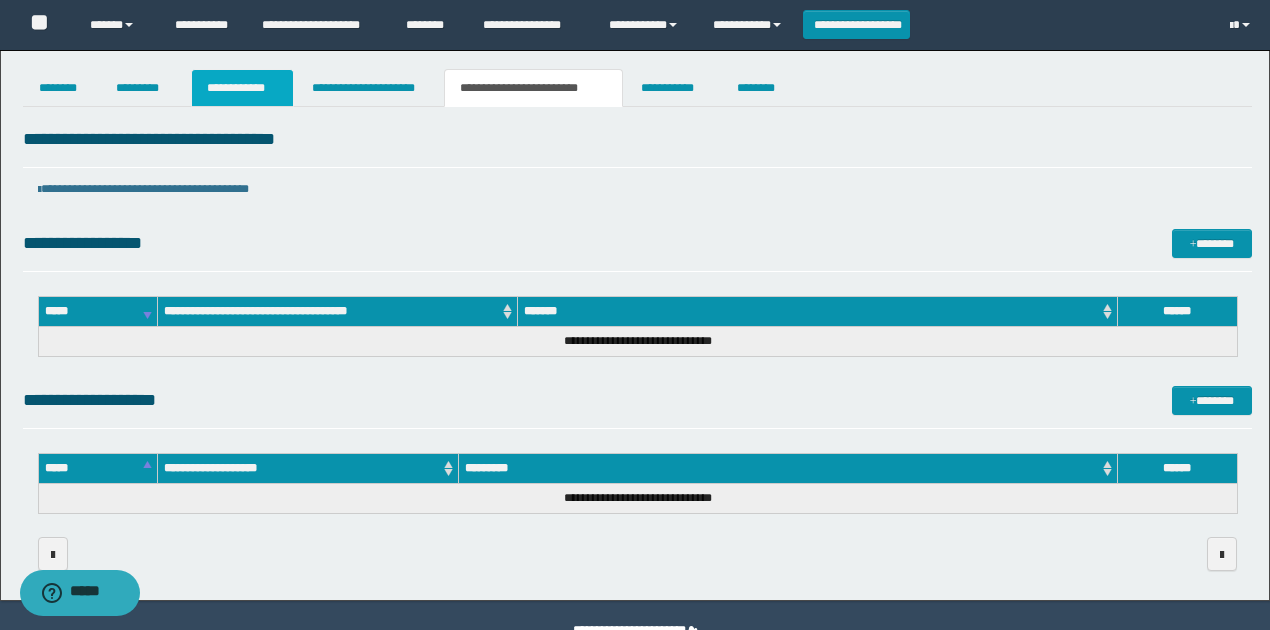 click on "**********" at bounding box center (243, 88) 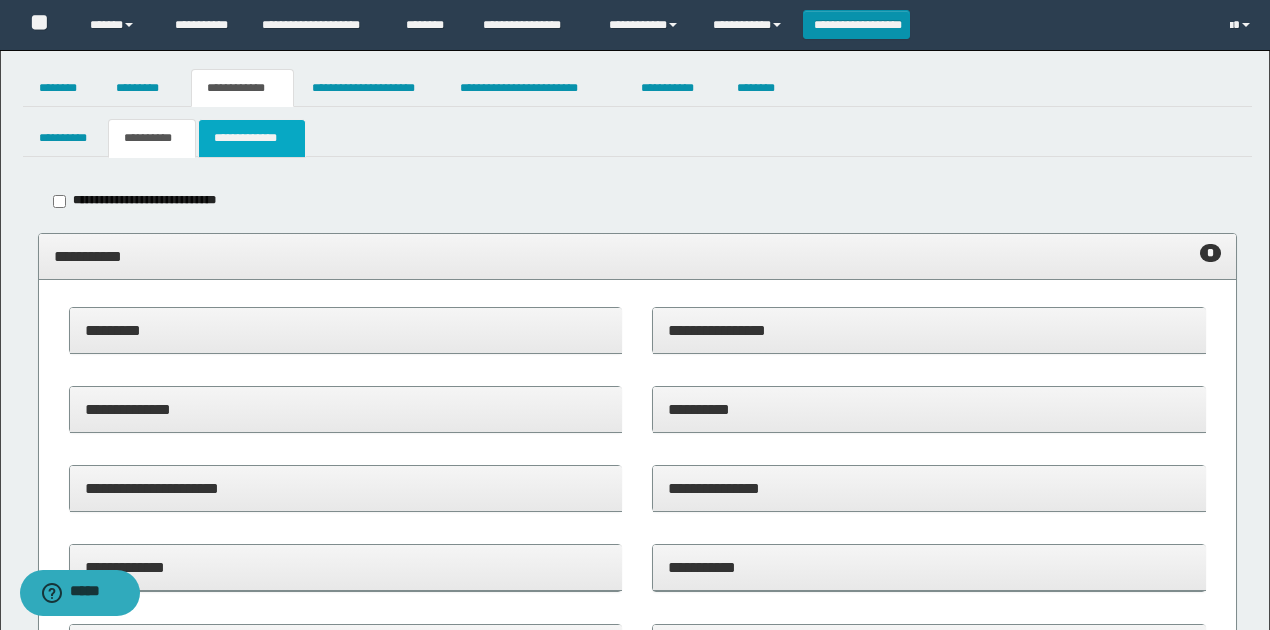 click on "**********" at bounding box center [252, 138] 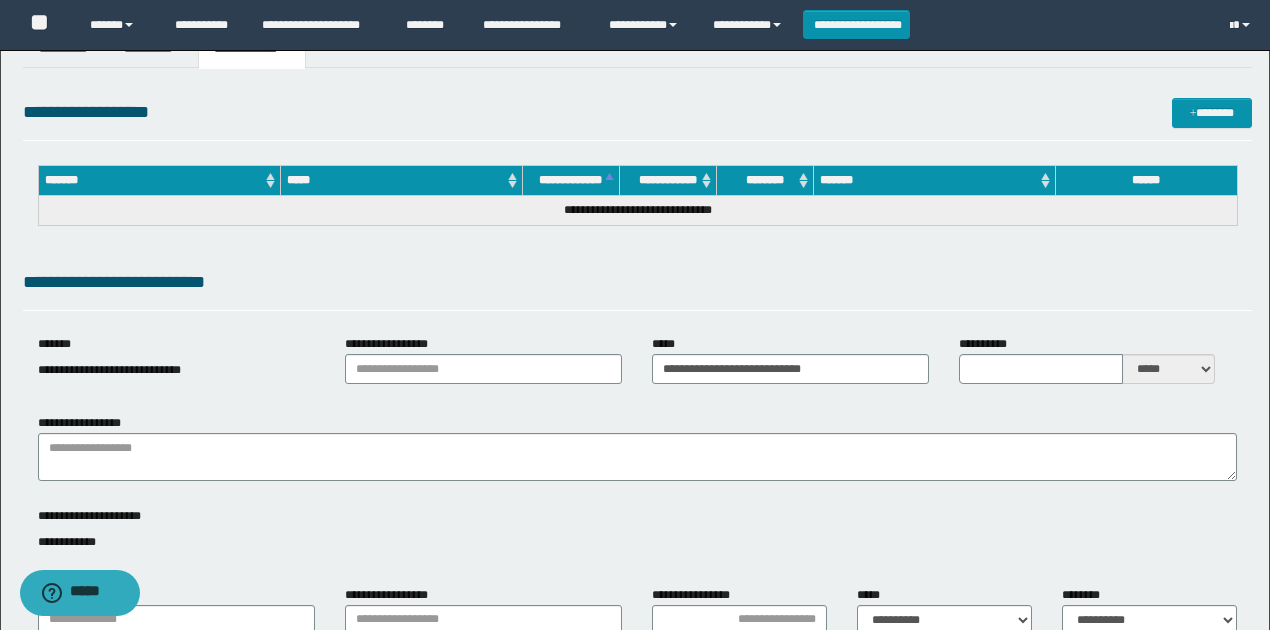 scroll, scrollTop: 66, scrollLeft: 0, axis: vertical 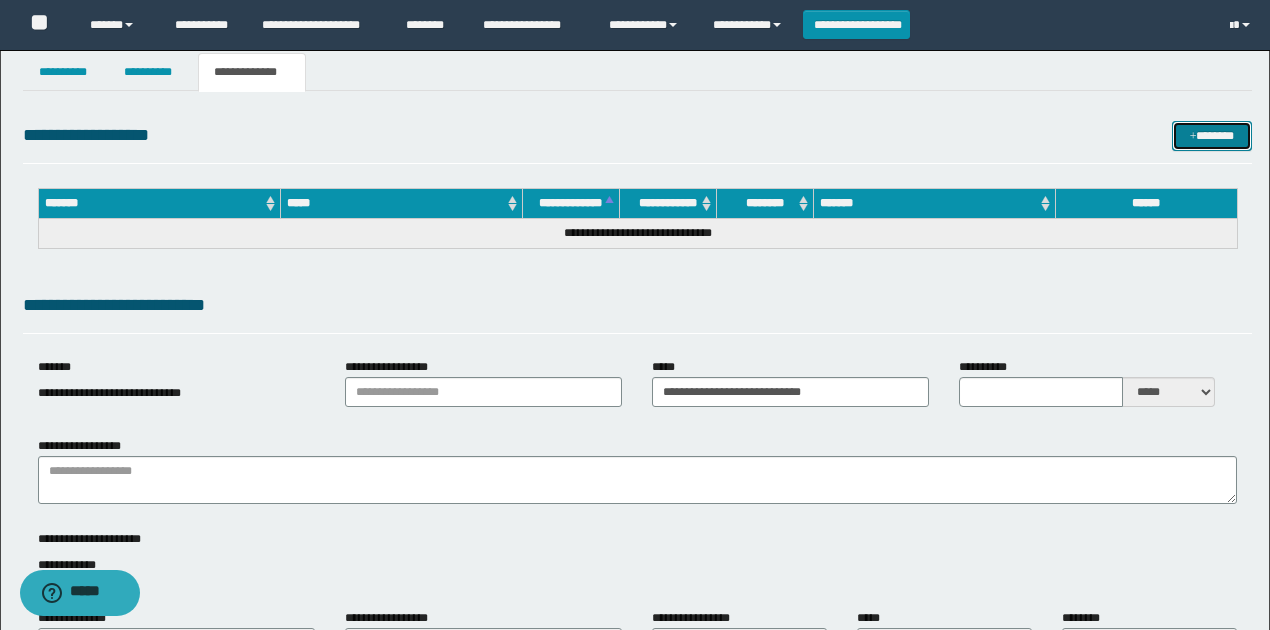click on "*******" at bounding box center (1211, 135) 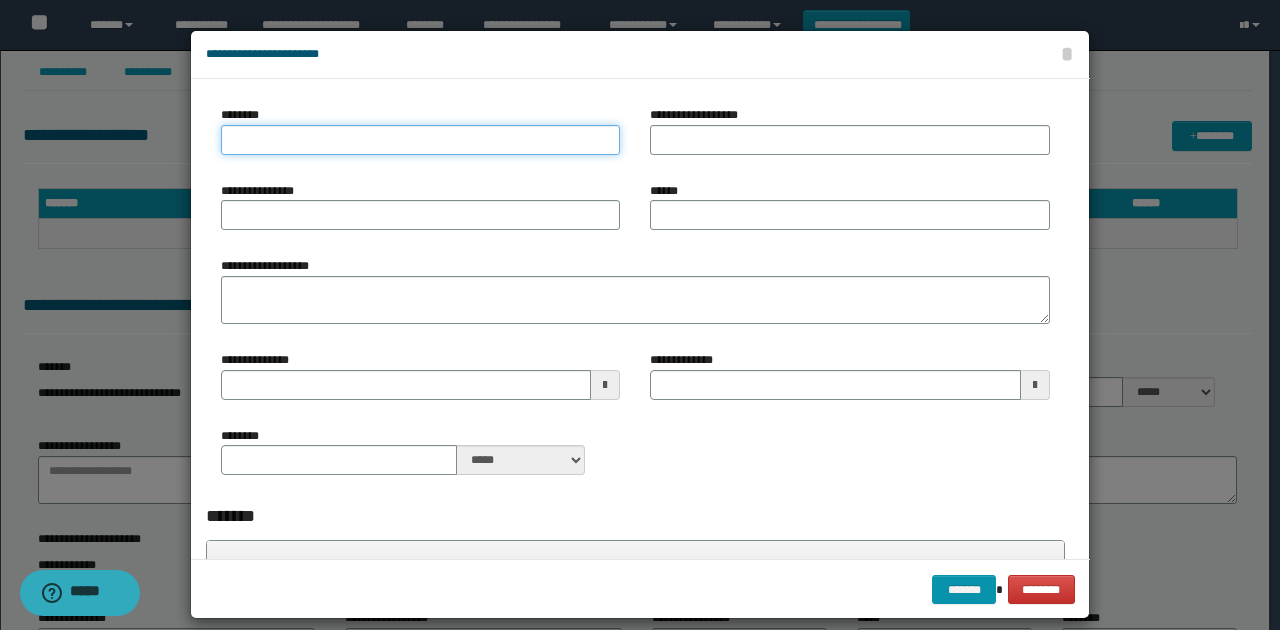 click on "********" at bounding box center (420, 140) 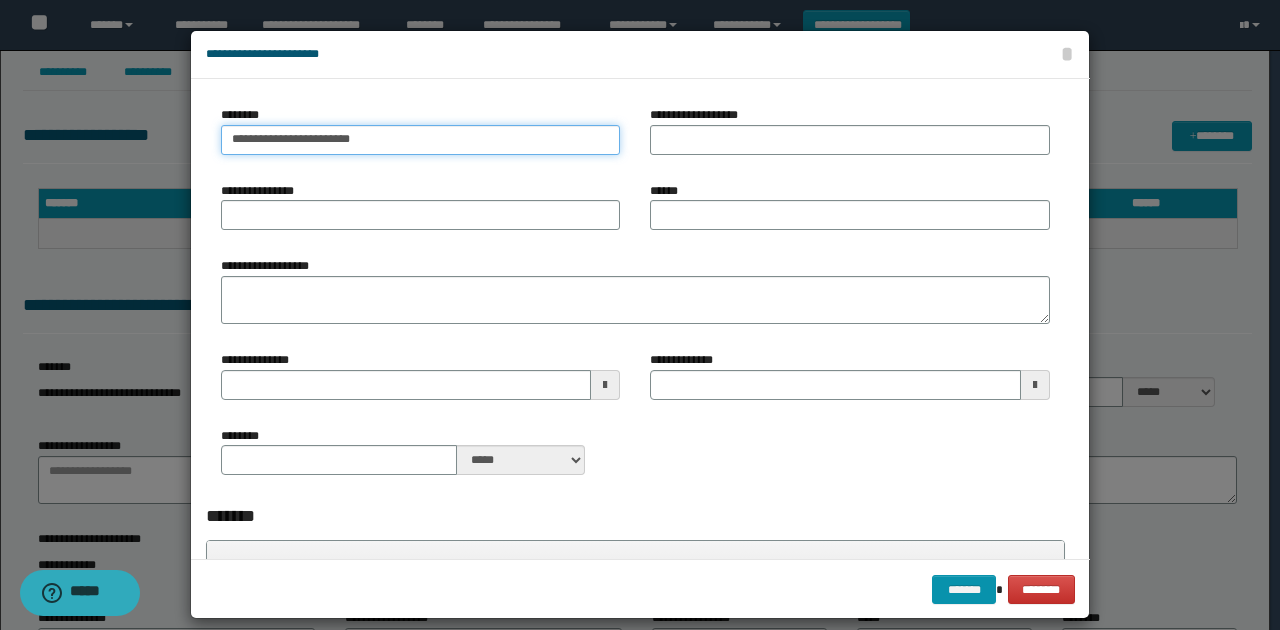 type on "**********" 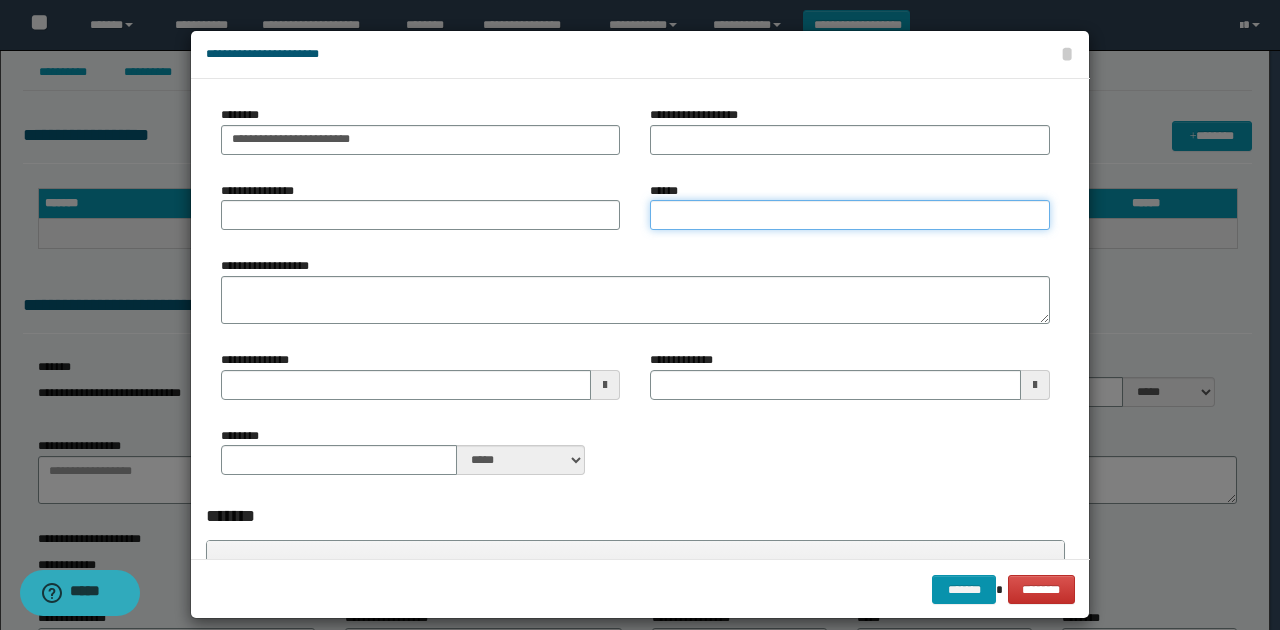 click on "******" at bounding box center (849, 215) 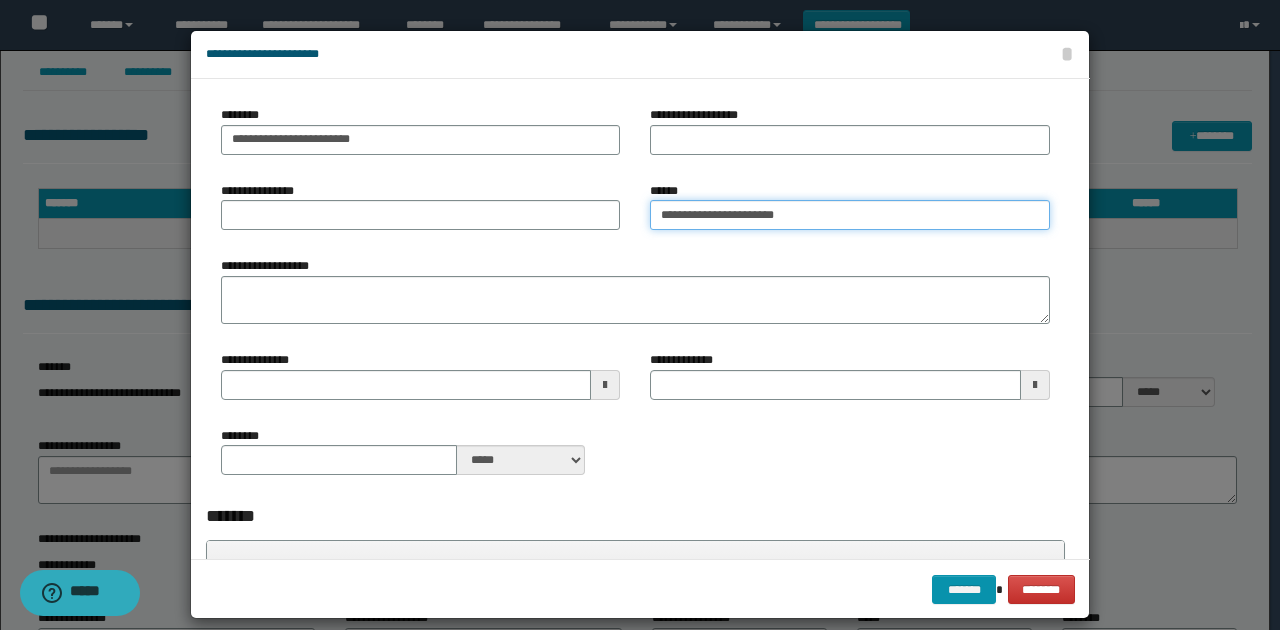 type on "**********" 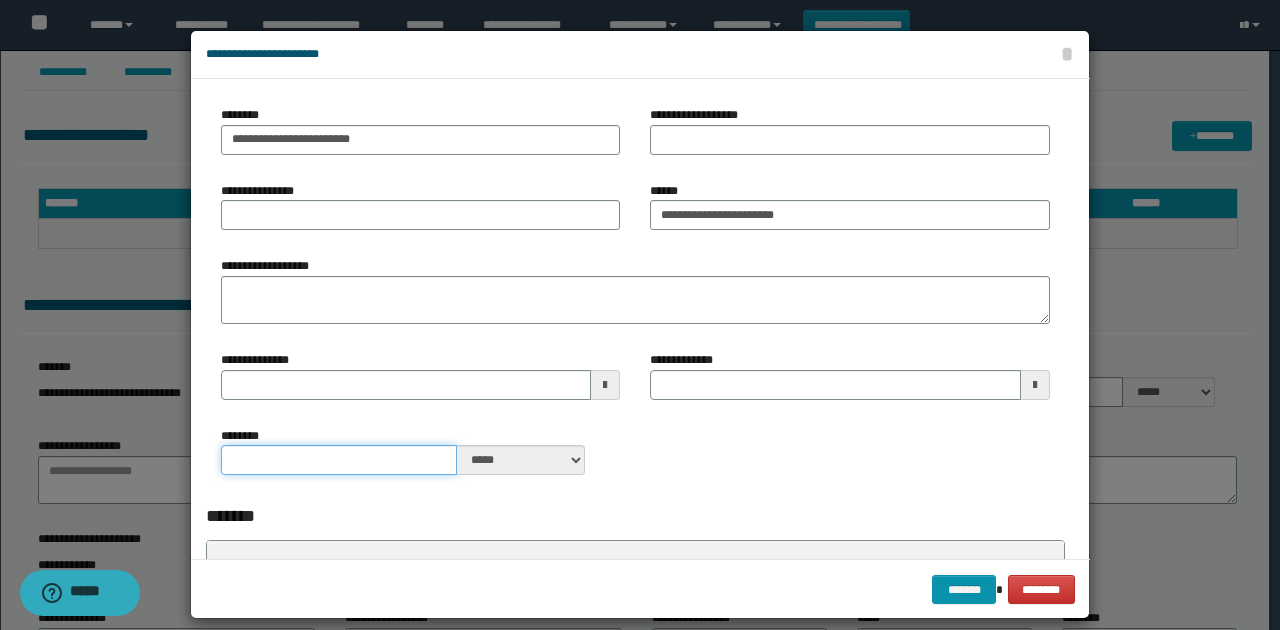 click on "********" at bounding box center [339, 460] 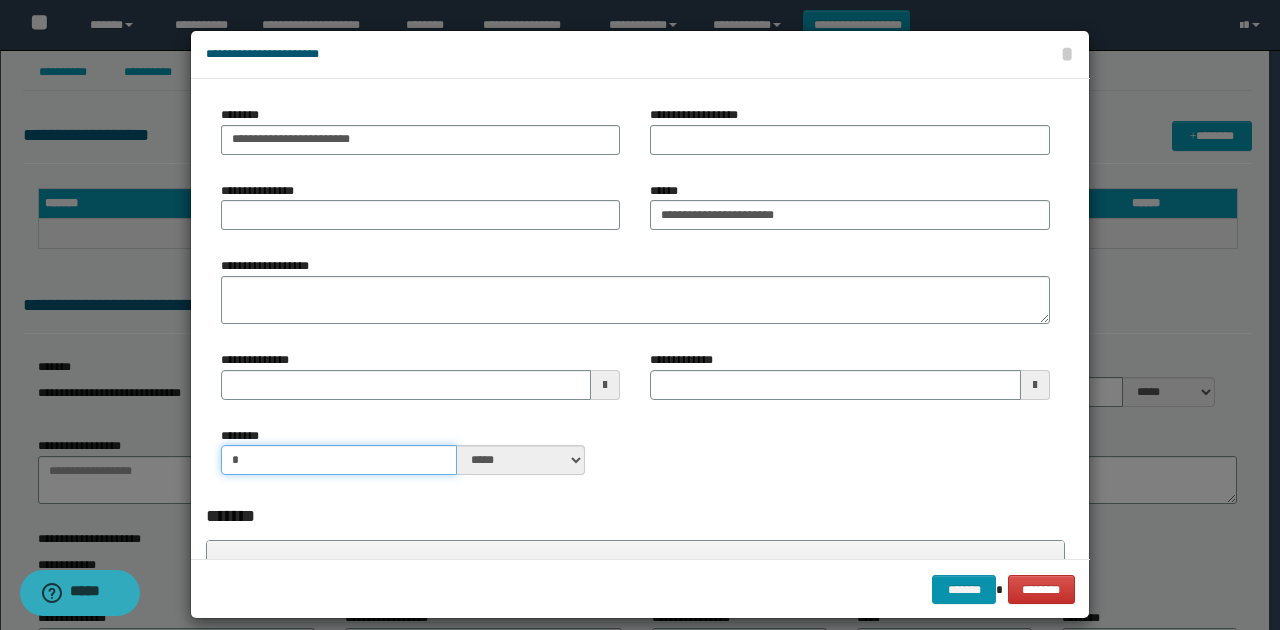 type on "*" 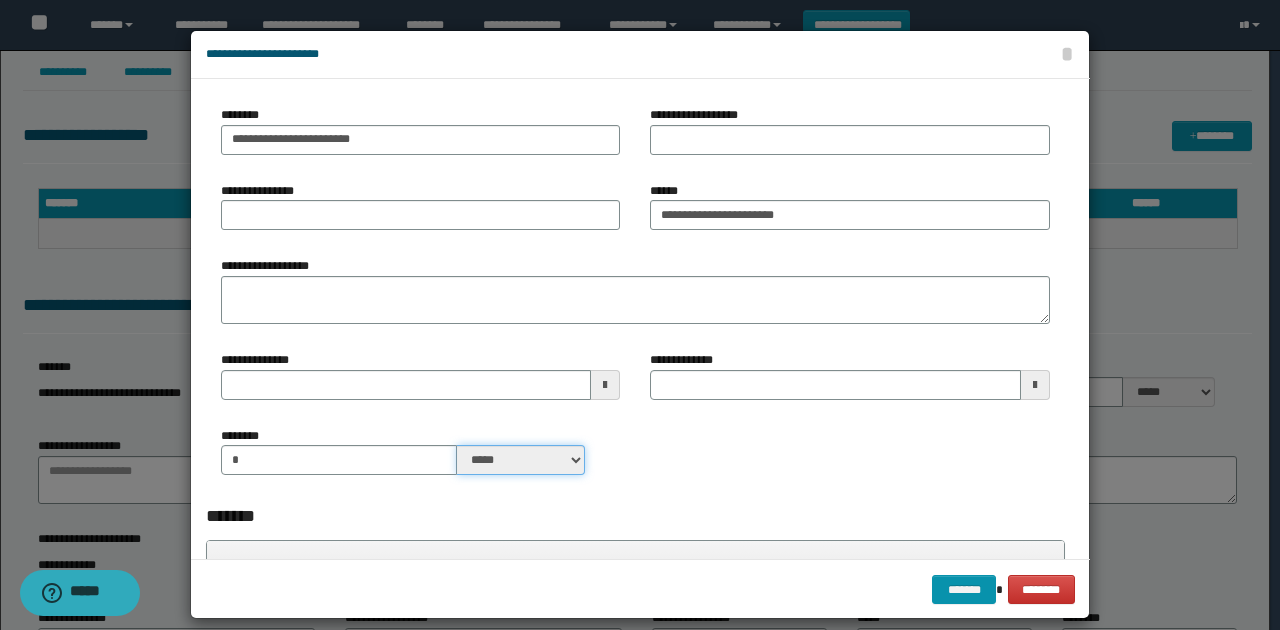 click on "*****
****" at bounding box center (521, 460) 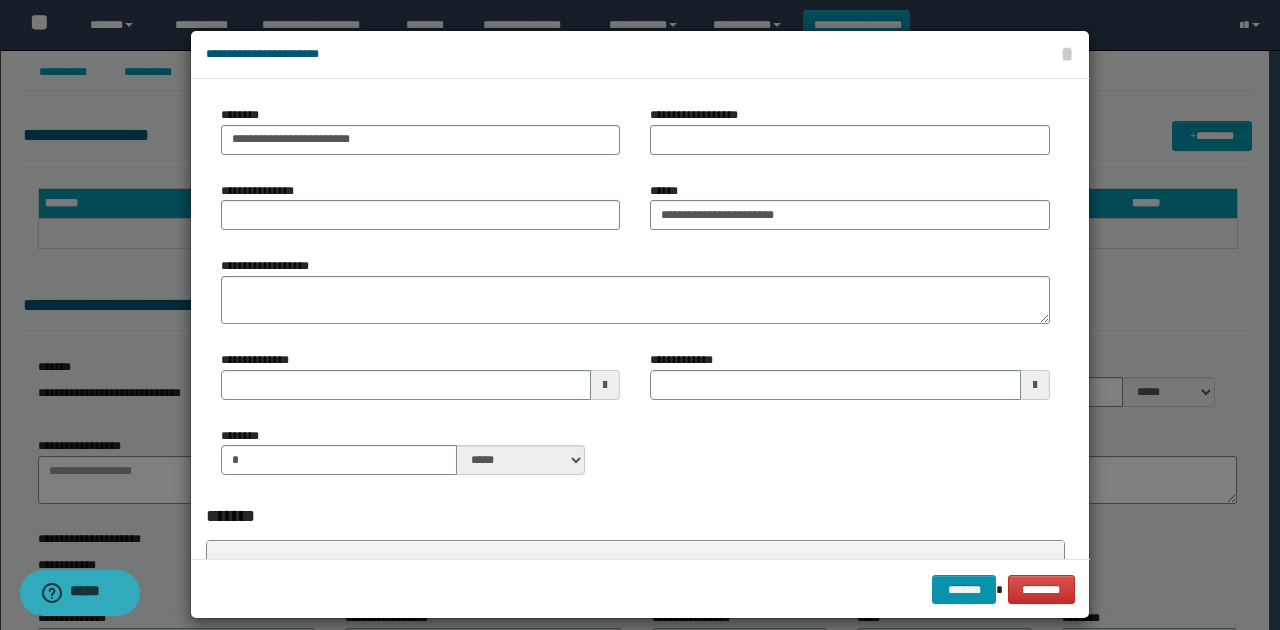 drag, startPoint x: 620, startPoint y: 492, endPoint x: 771, endPoint y: 498, distance: 151.11916 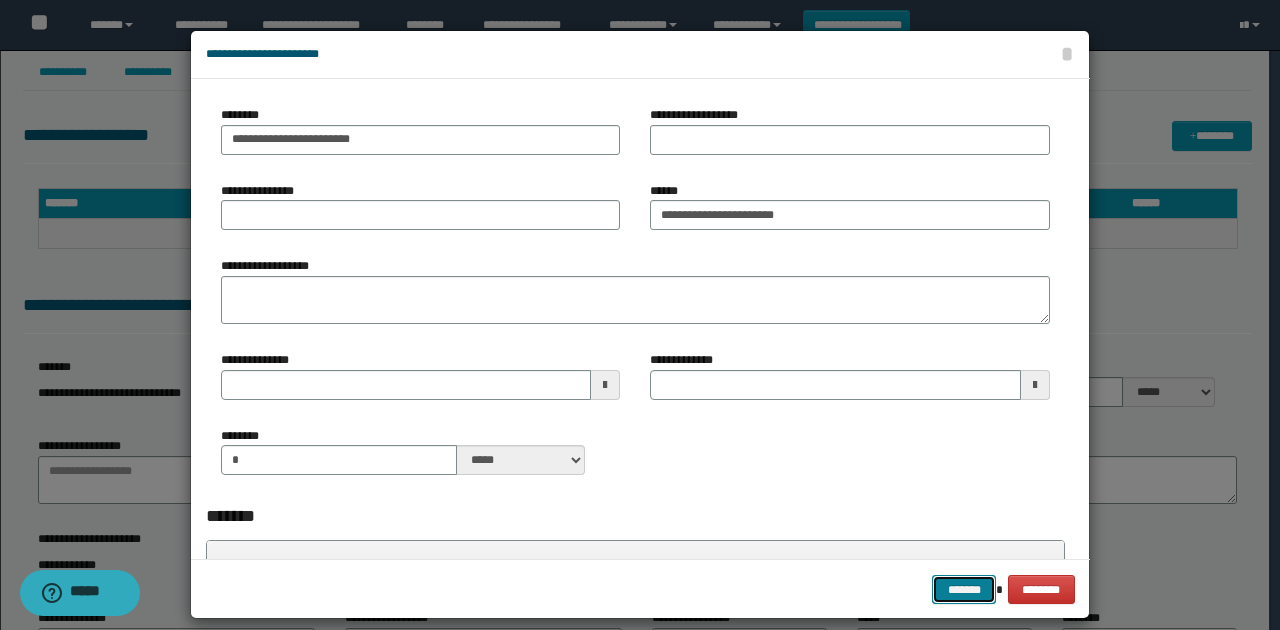 click on "*******" at bounding box center (964, 589) 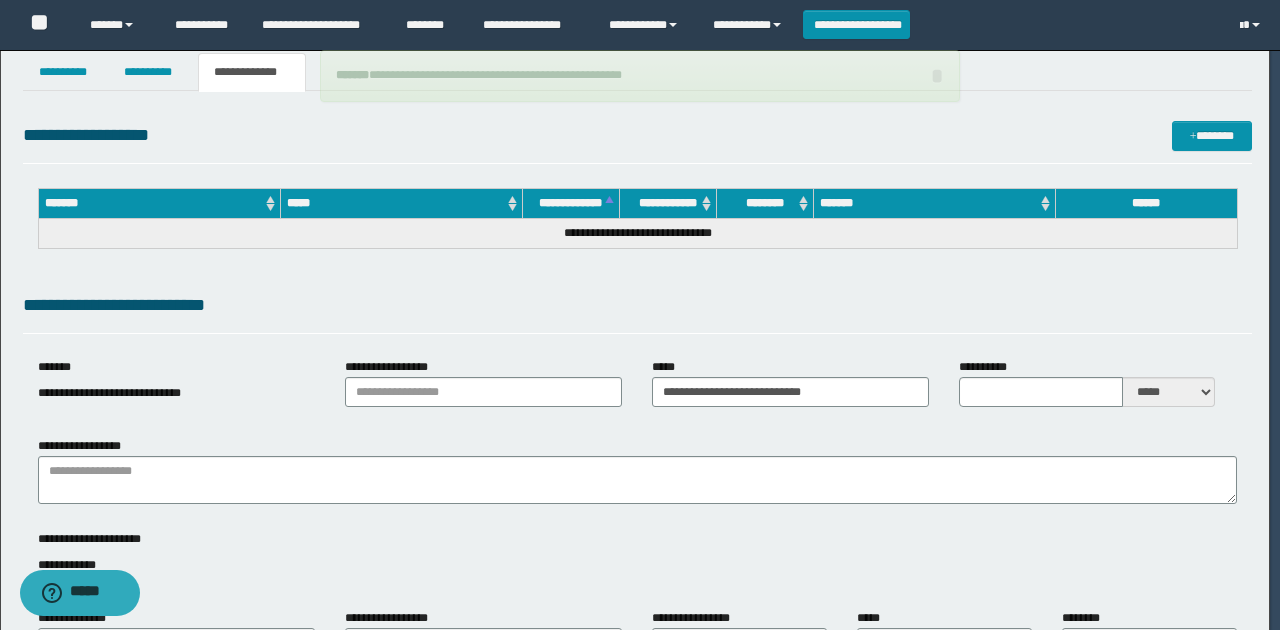 type 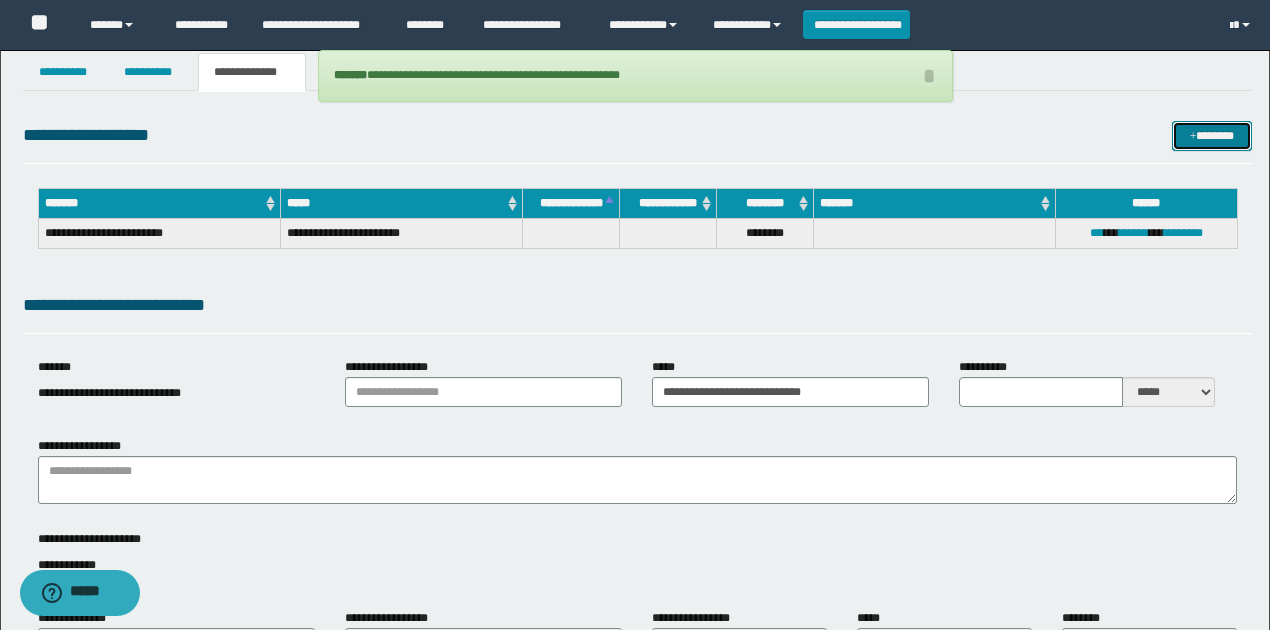 click on "*******" at bounding box center (1211, 135) 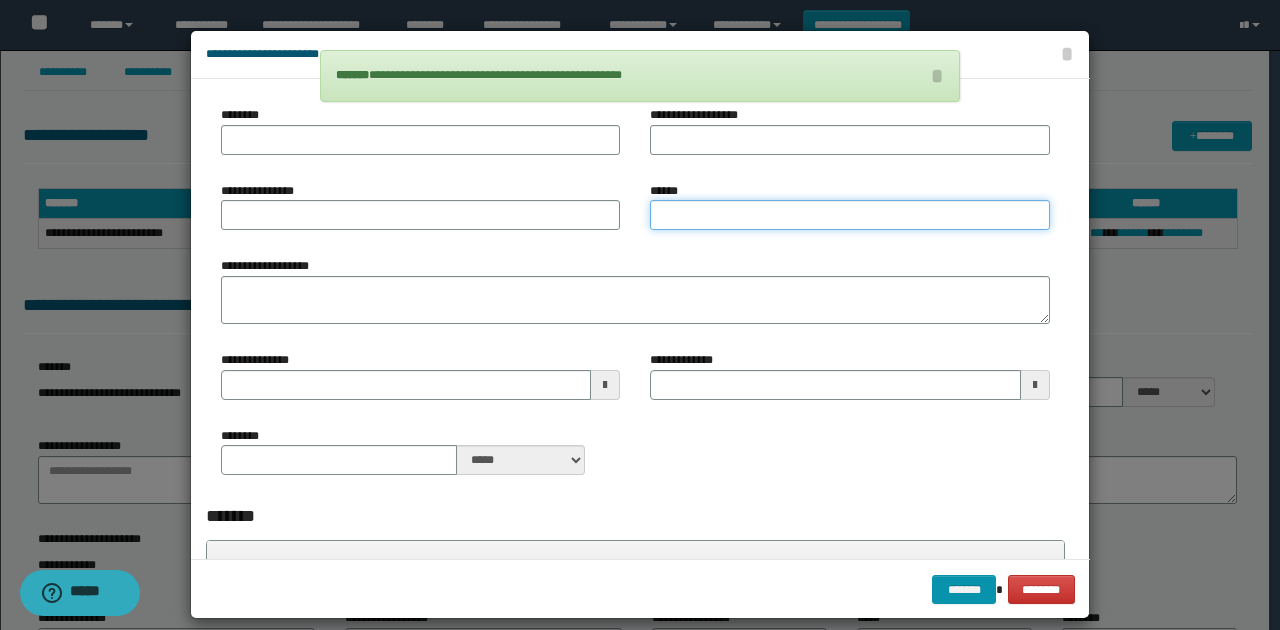 click on "******" at bounding box center (849, 215) 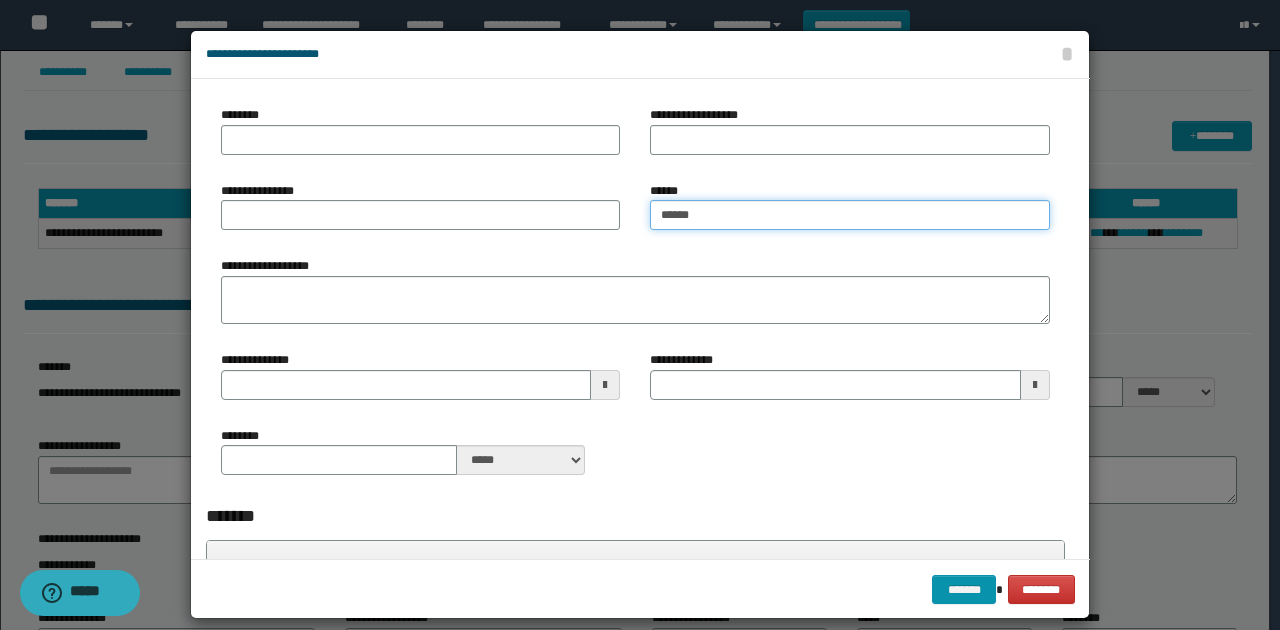type on "******" 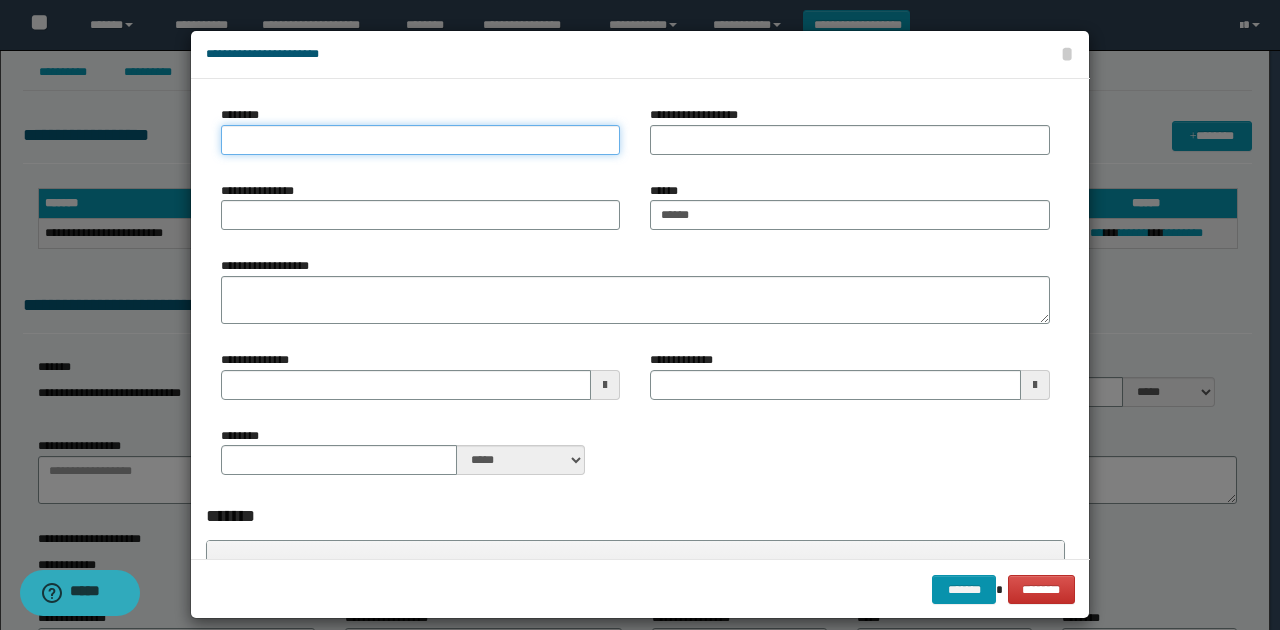 click on "********" at bounding box center [420, 140] 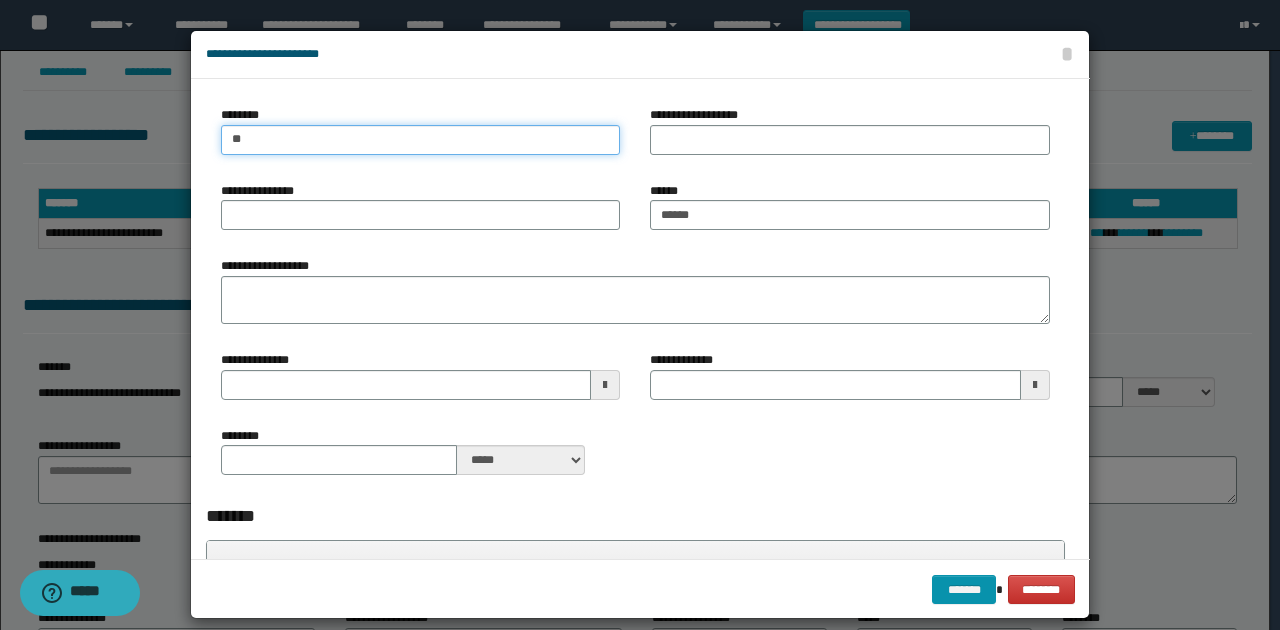 type on "*" 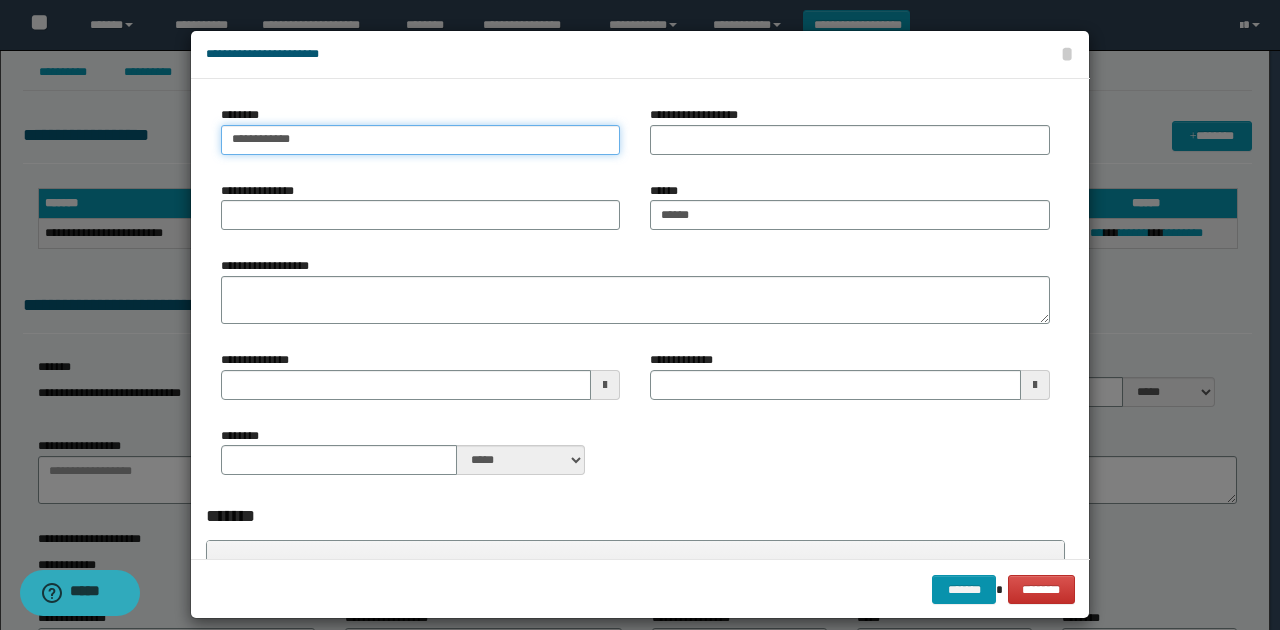 type on "**********" 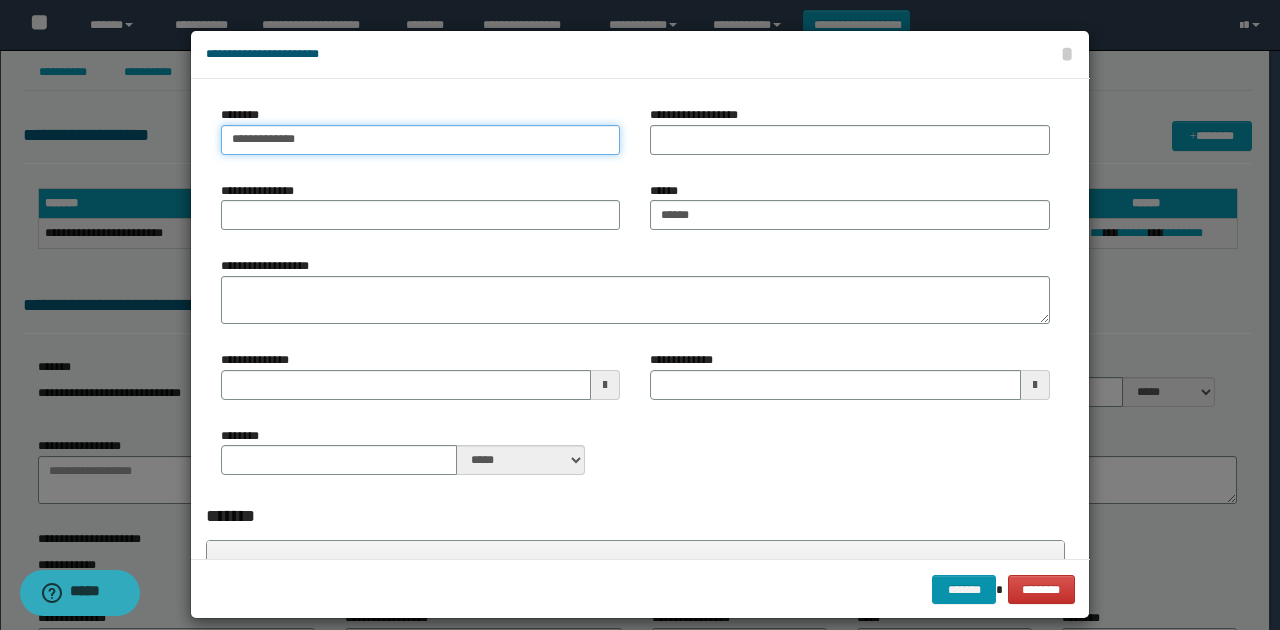 type 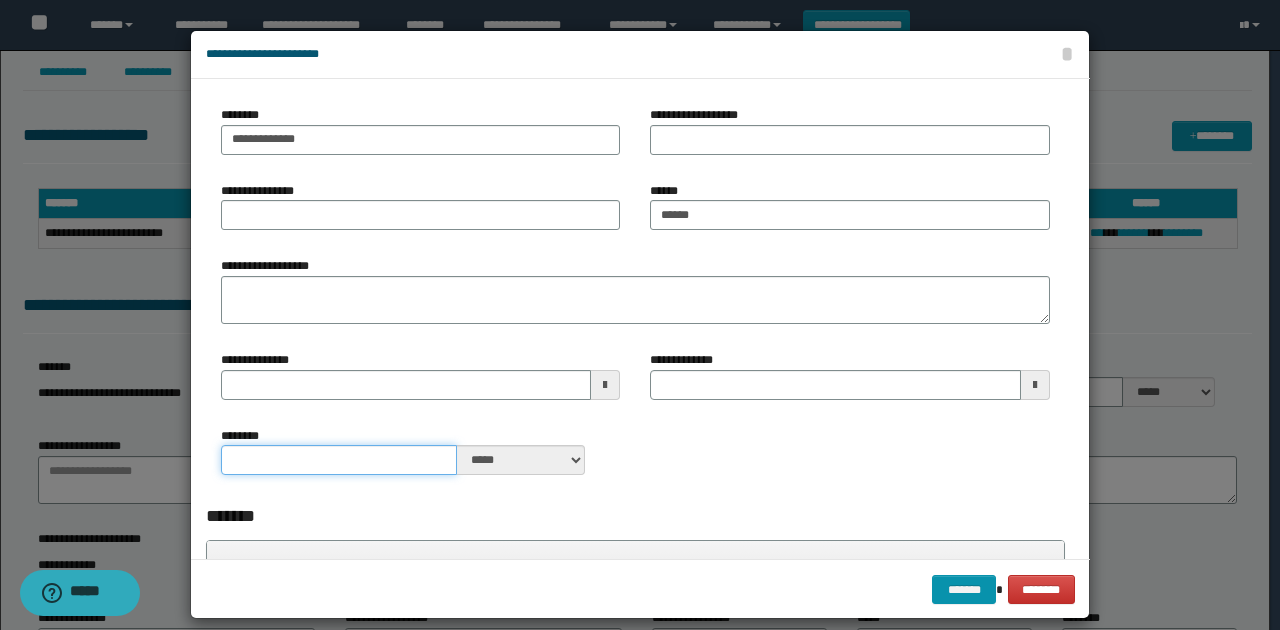 click on "********" at bounding box center (339, 460) 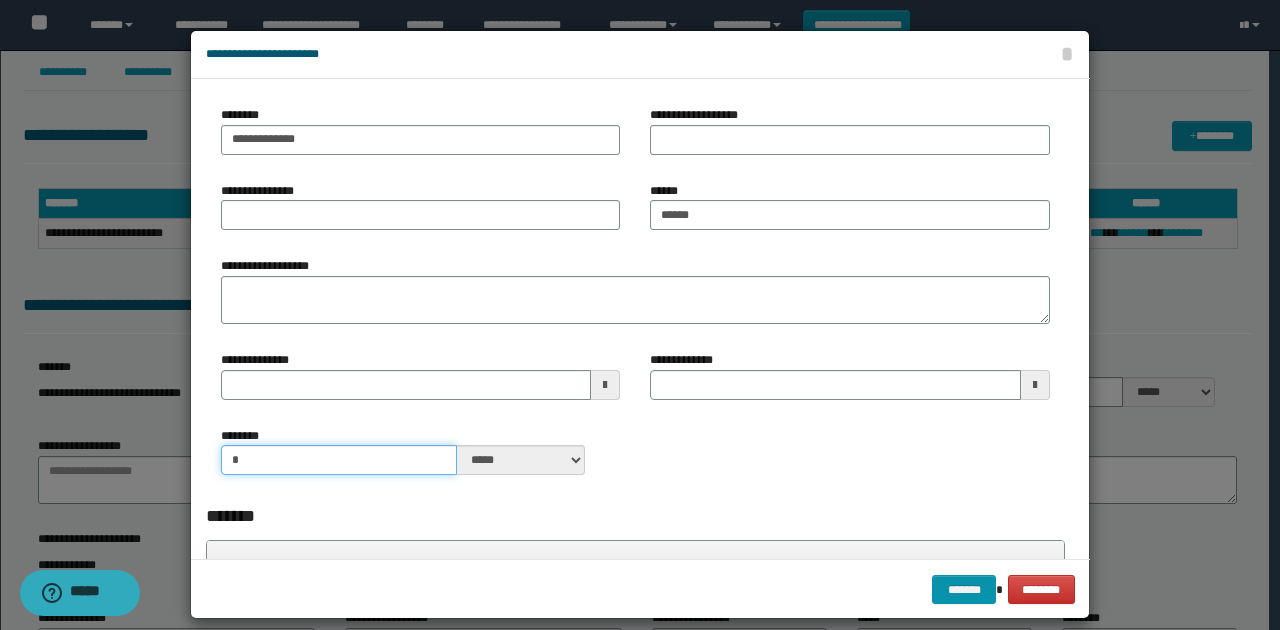 type on "*" 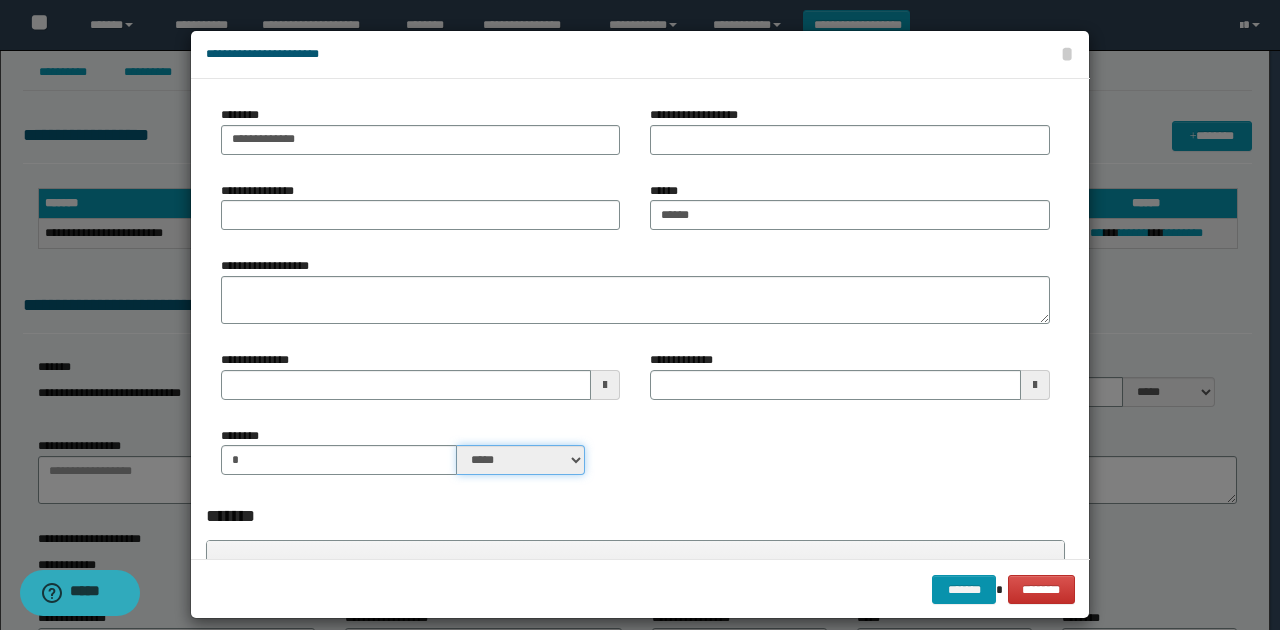 click on "*****
****" at bounding box center [521, 460] 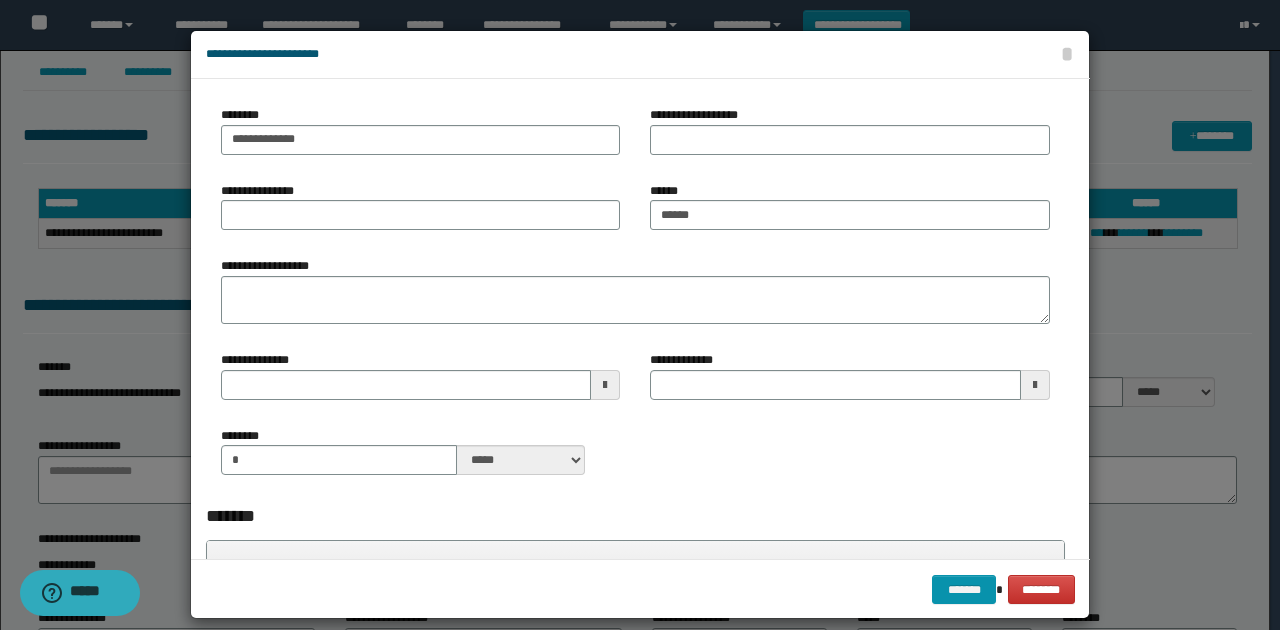 drag, startPoint x: 766, startPoint y: 488, endPoint x: 821, endPoint y: 509, distance: 58.872746 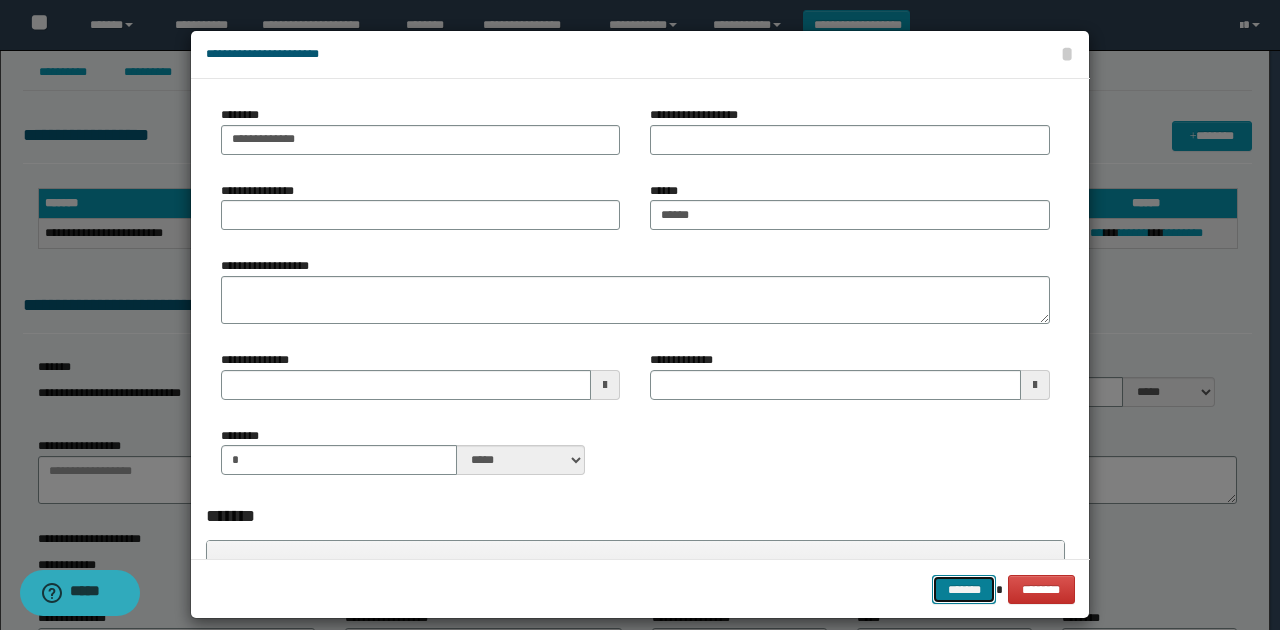 click on "*******" at bounding box center [964, 589] 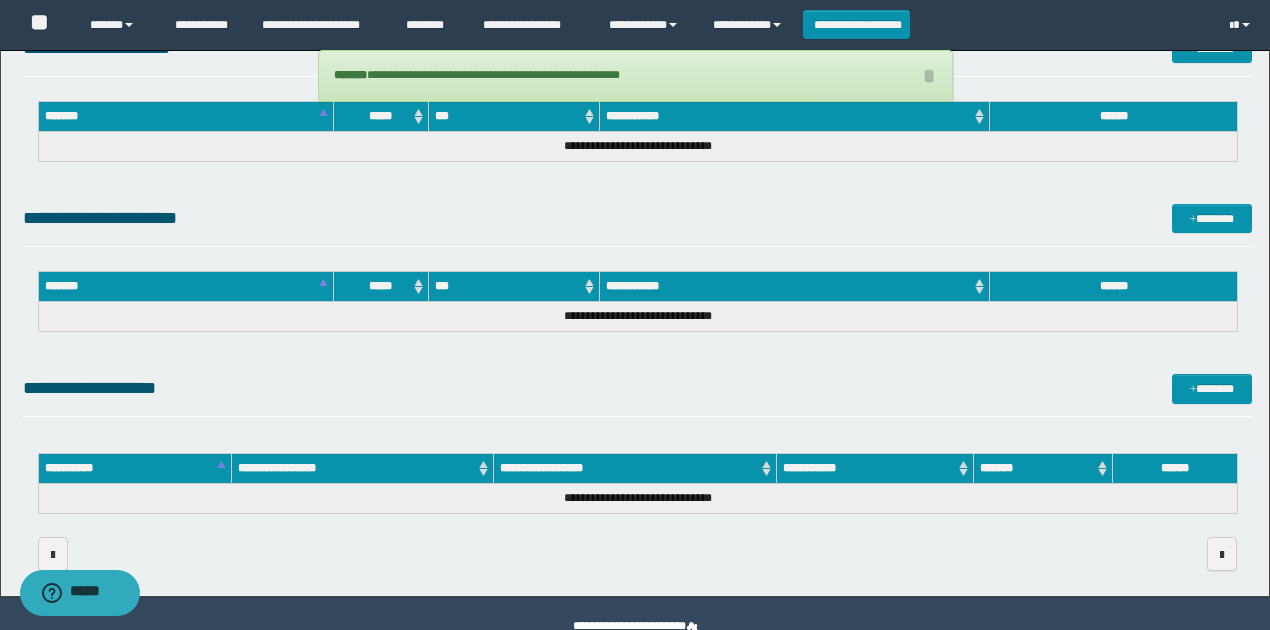 scroll, scrollTop: 1110, scrollLeft: 0, axis: vertical 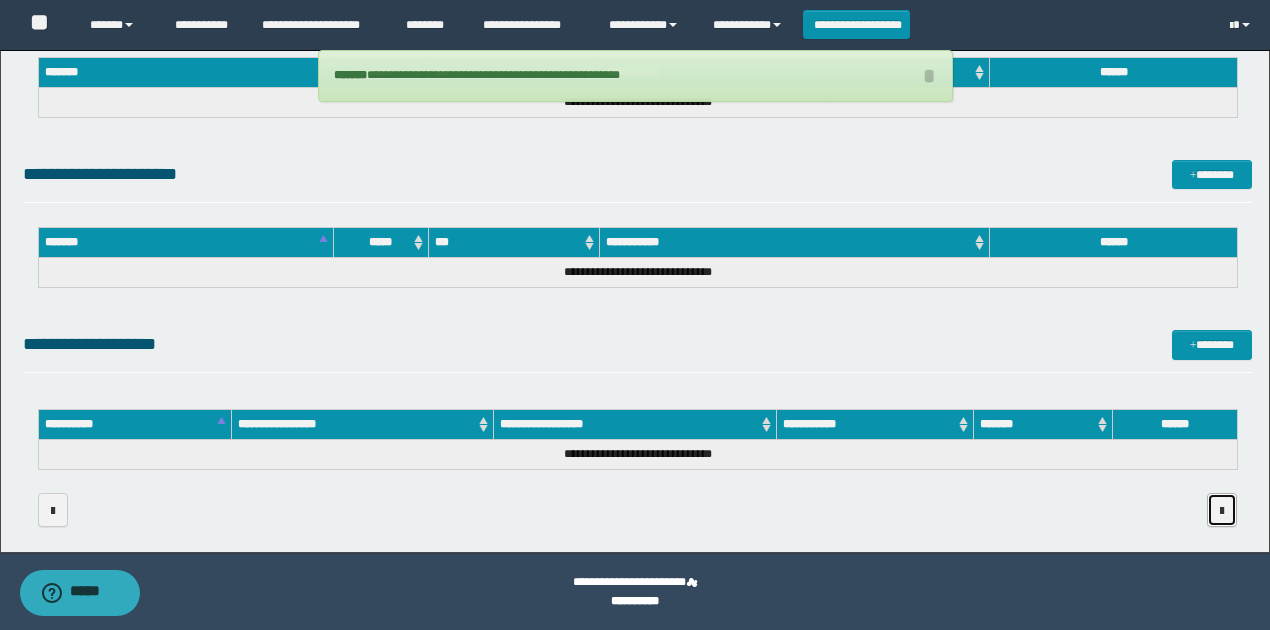 click at bounding box center (1222, 511) 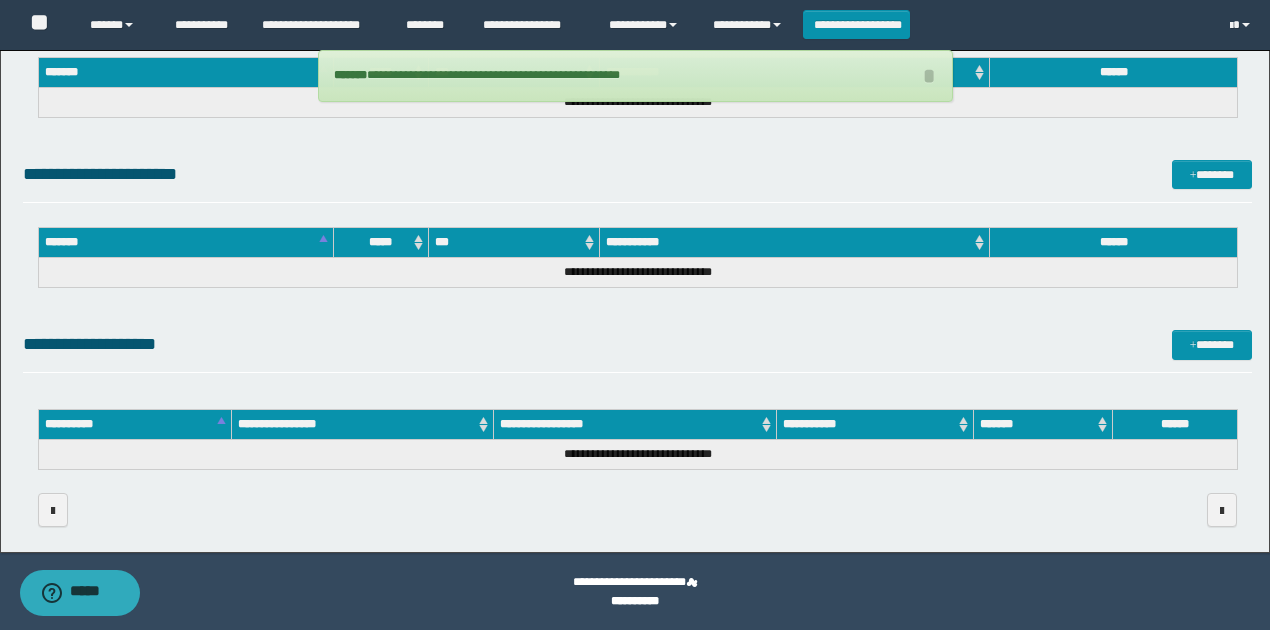 scroll, scrollTop: 0, scrollLeft: 0, axis: both 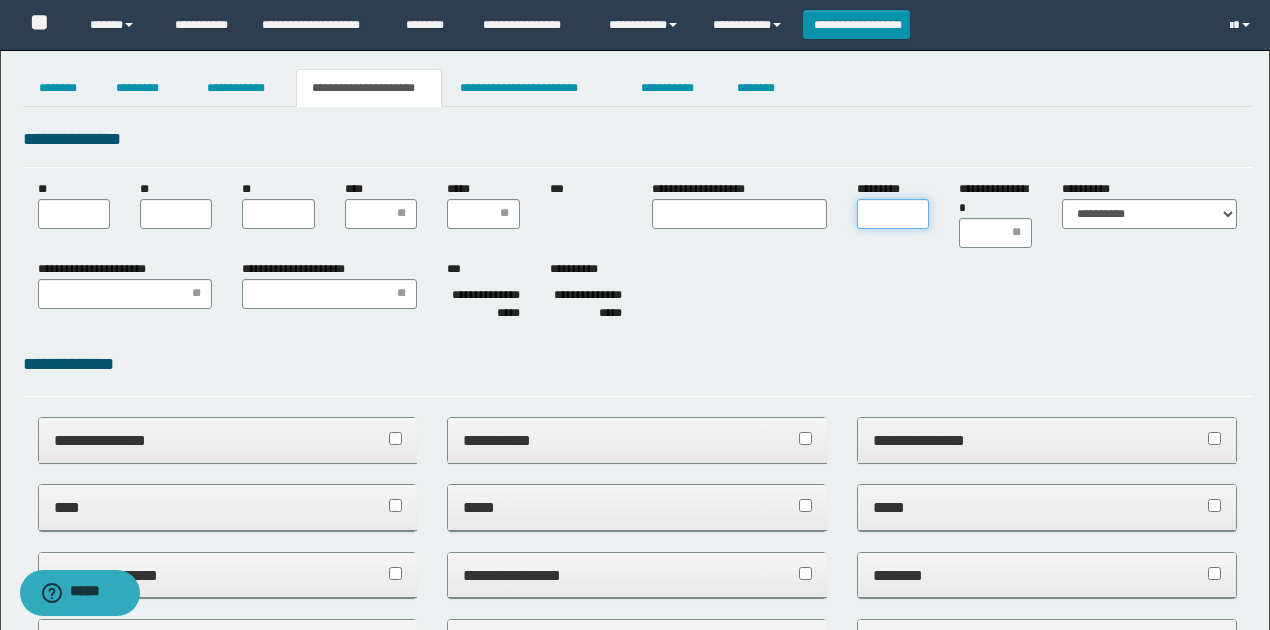 click on "*********" at bounding box center (893, 214) 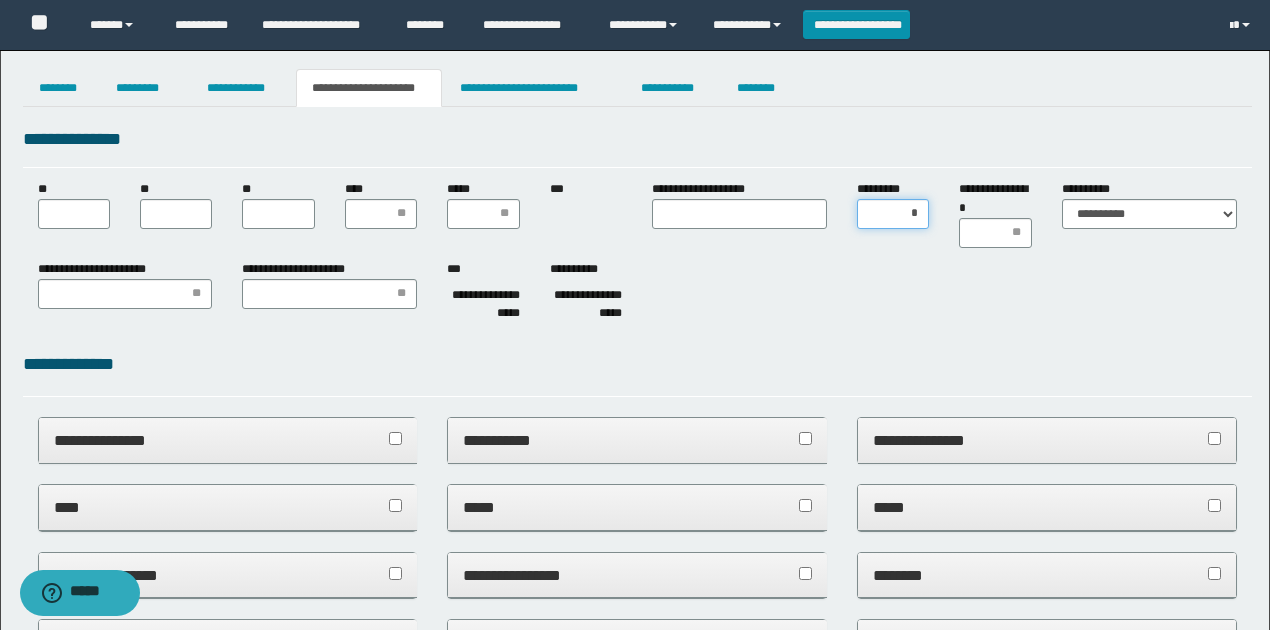 type on "**" 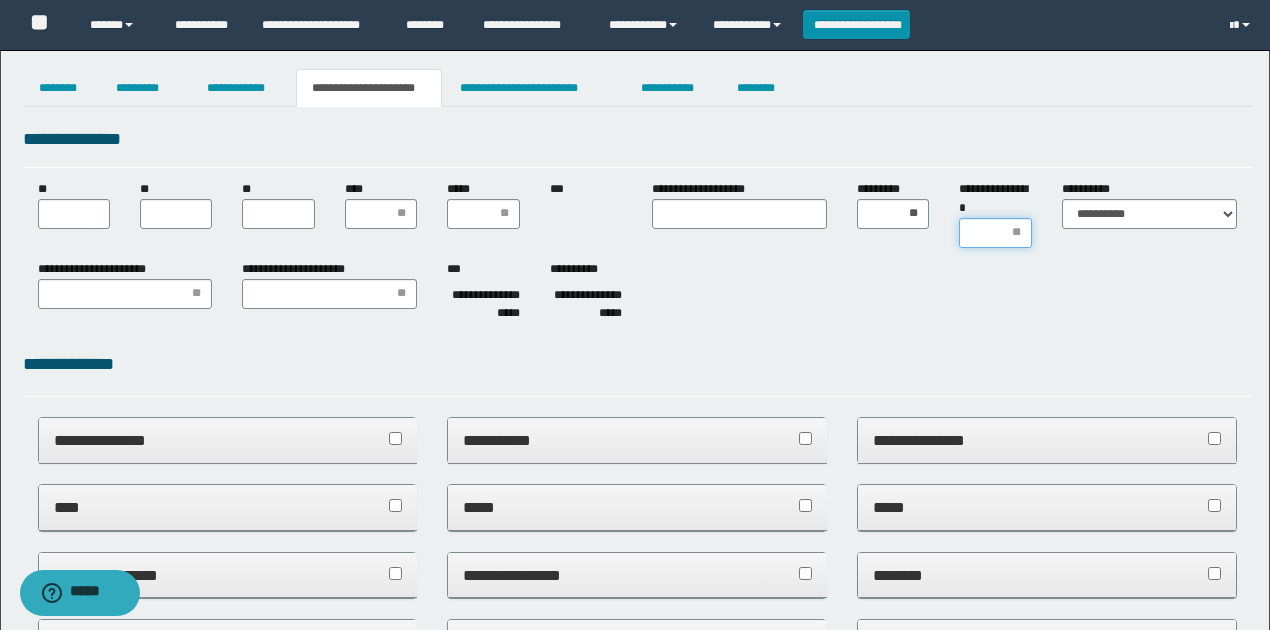 click on "**********" at bounding box center (995, 233) 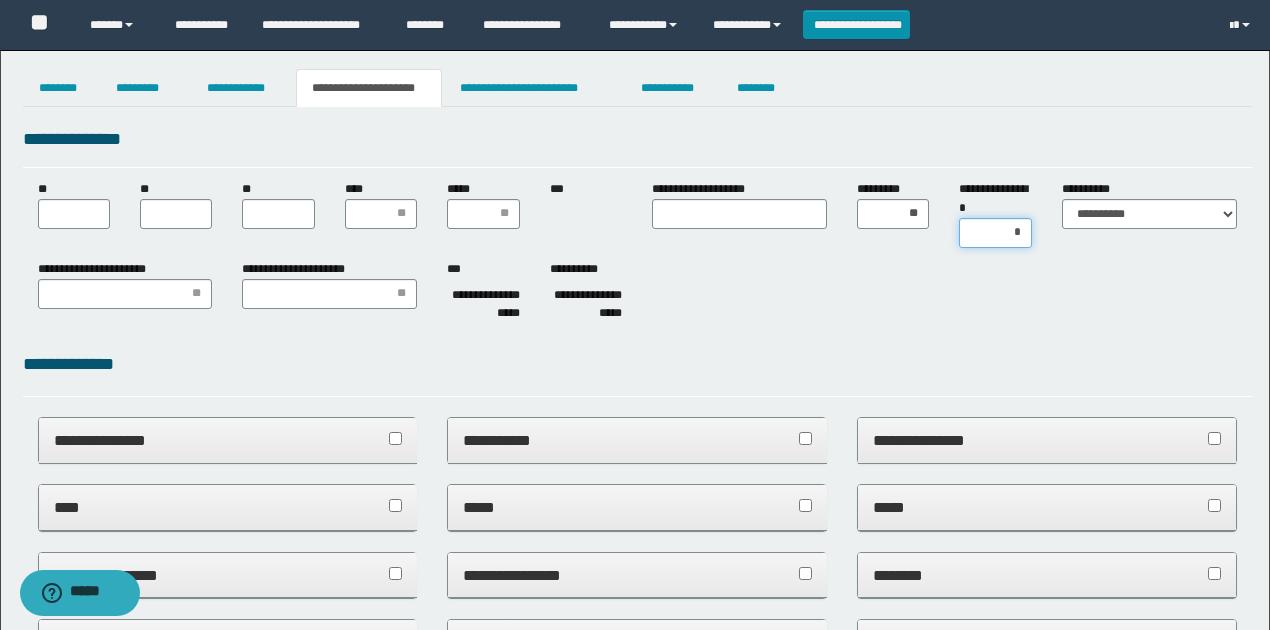 type on "**" 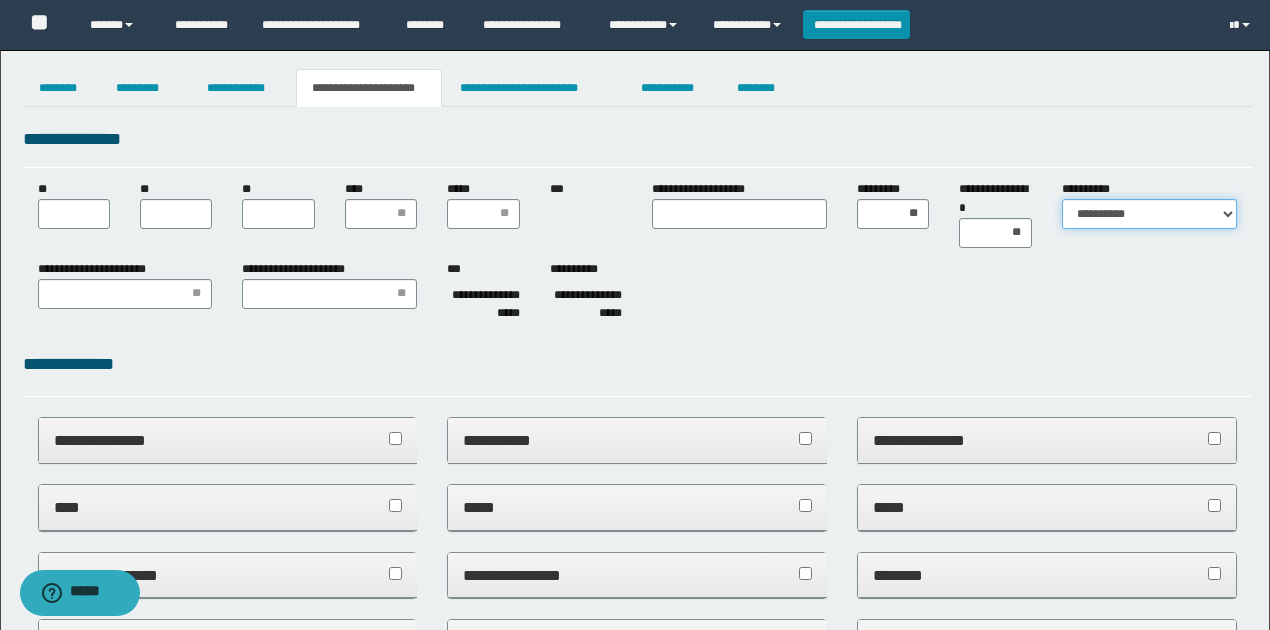 click on "**********" at bounding box center (1149, 214) 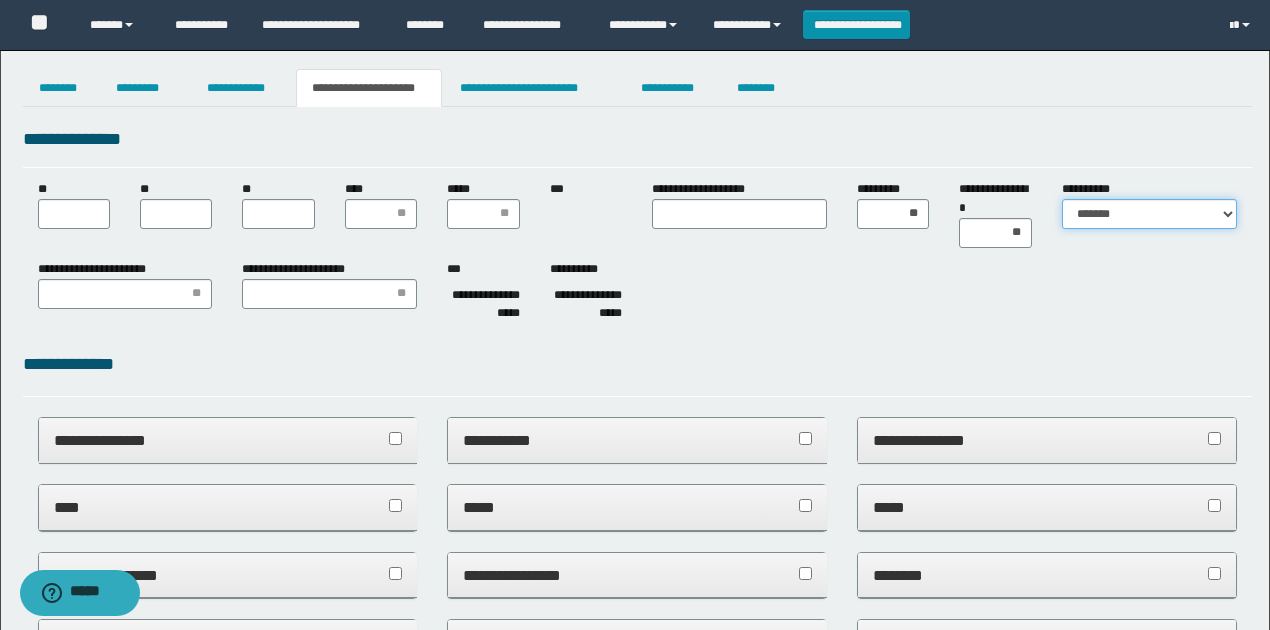 type 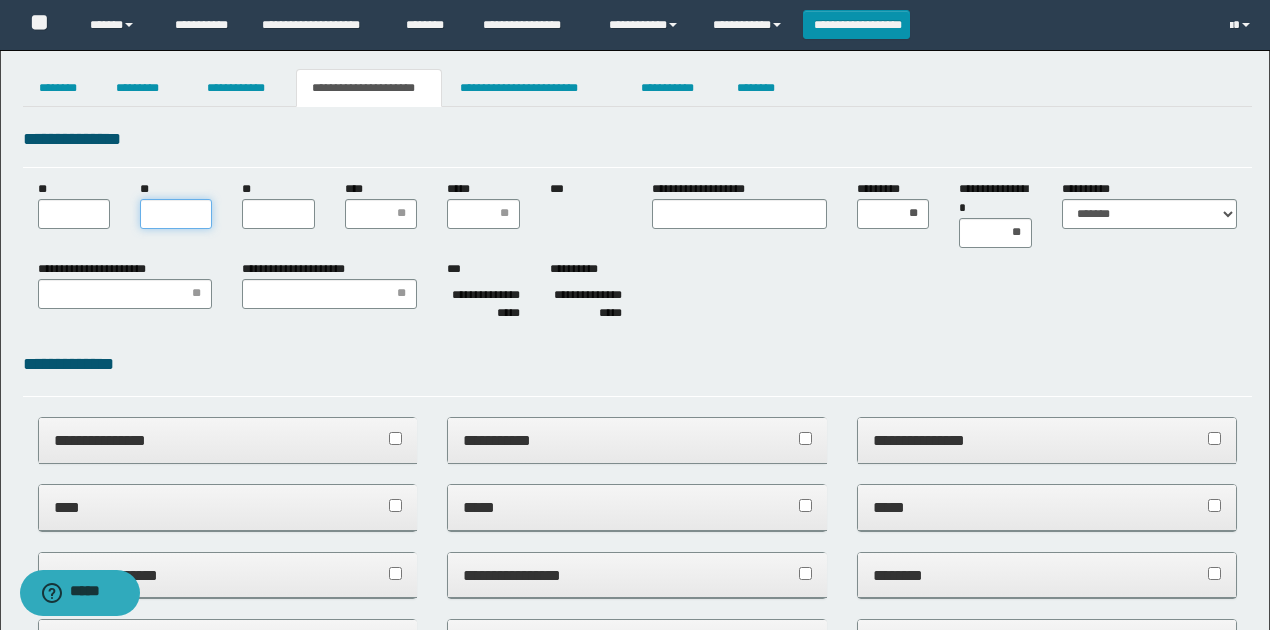 click on "**" at bounding box center [176, 214] 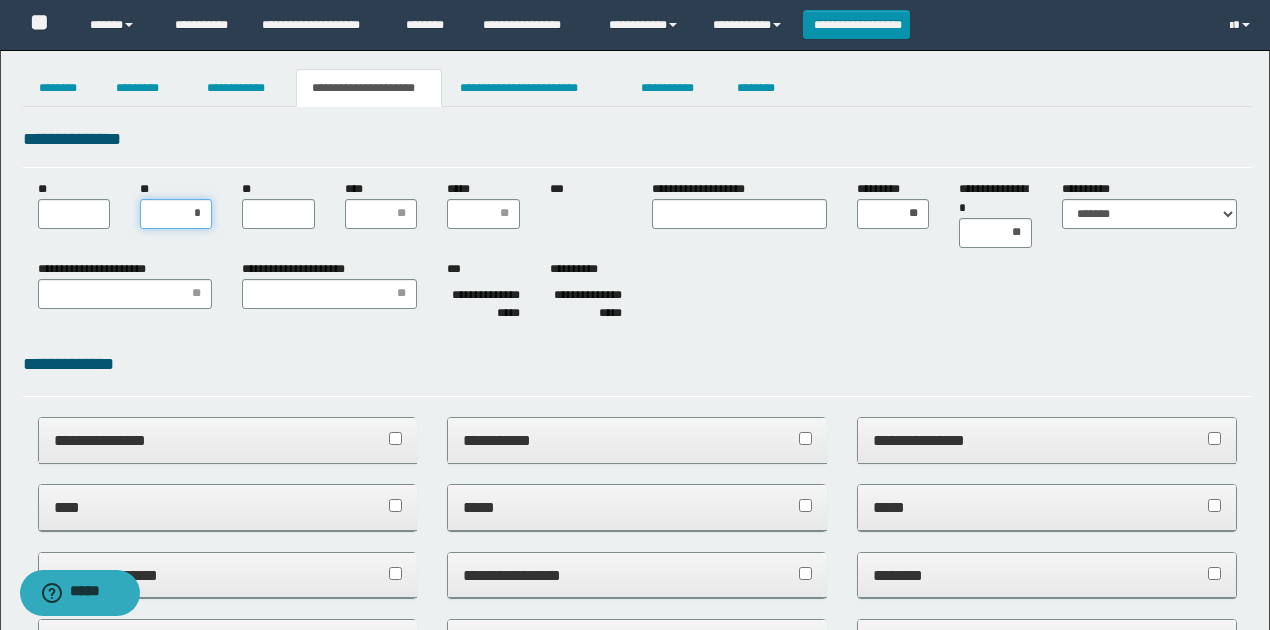 type on "**" 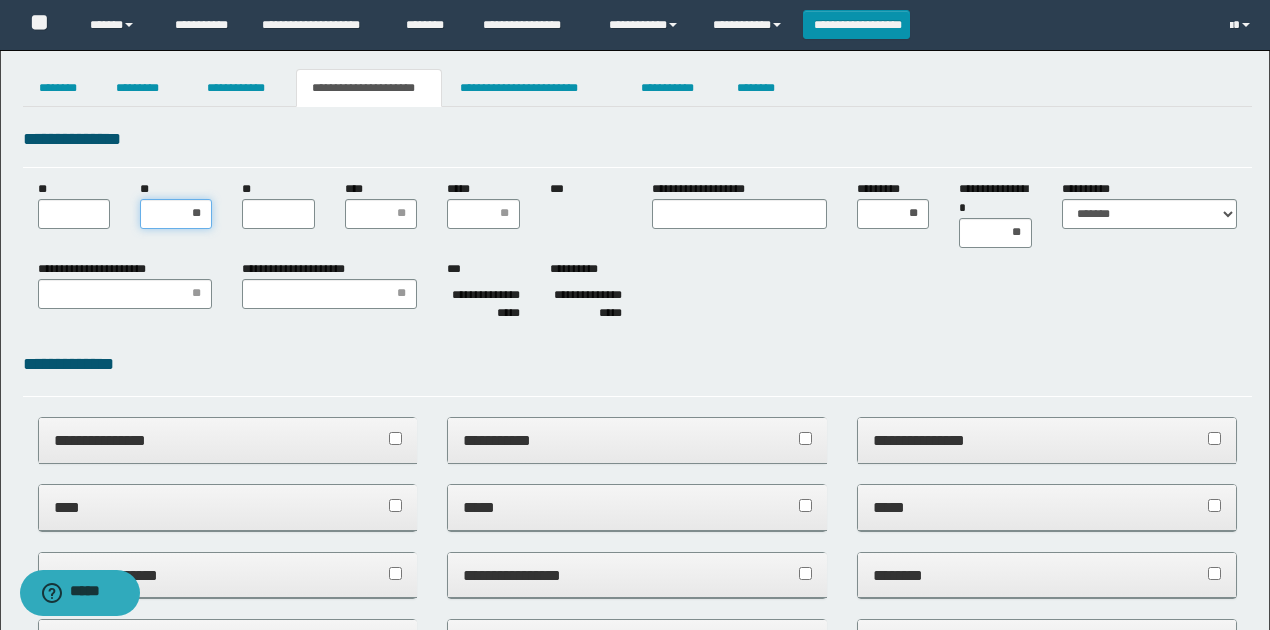 type 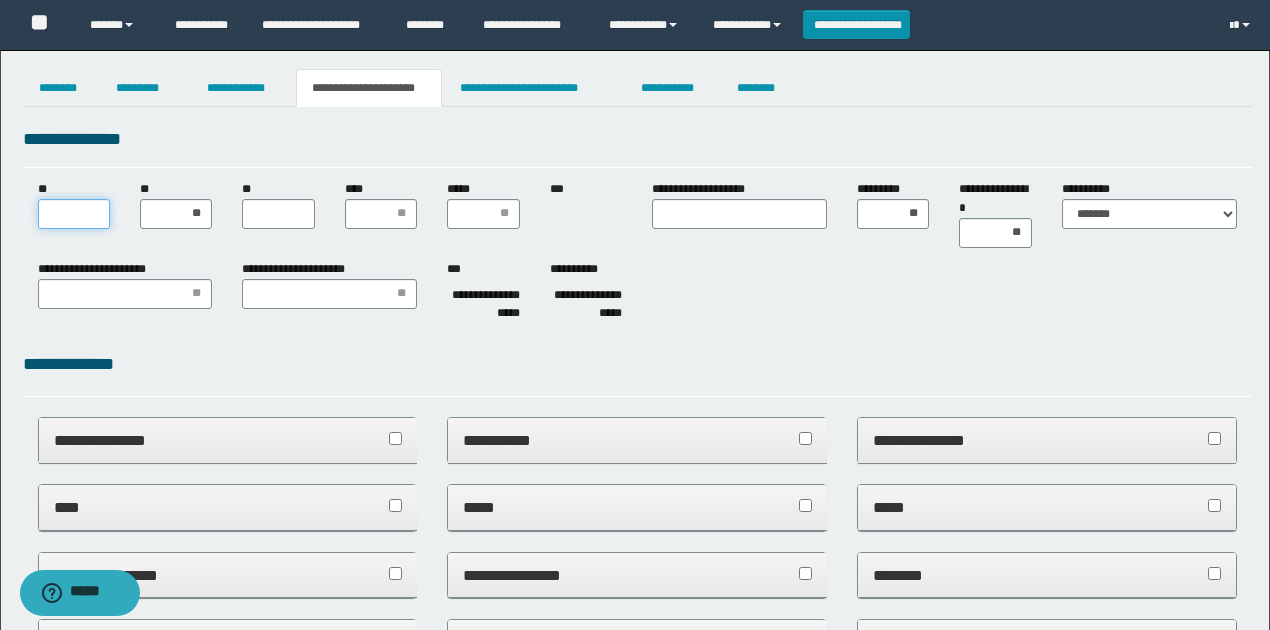 click on "**" at bounding box center (74, 214) 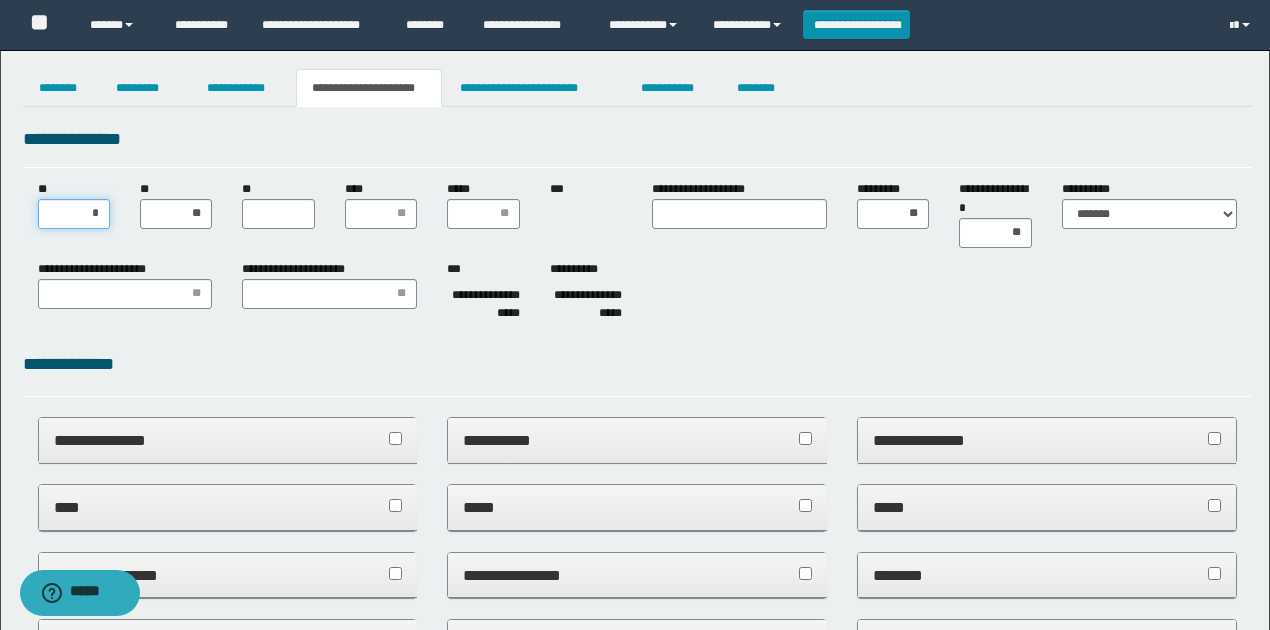type on "**" 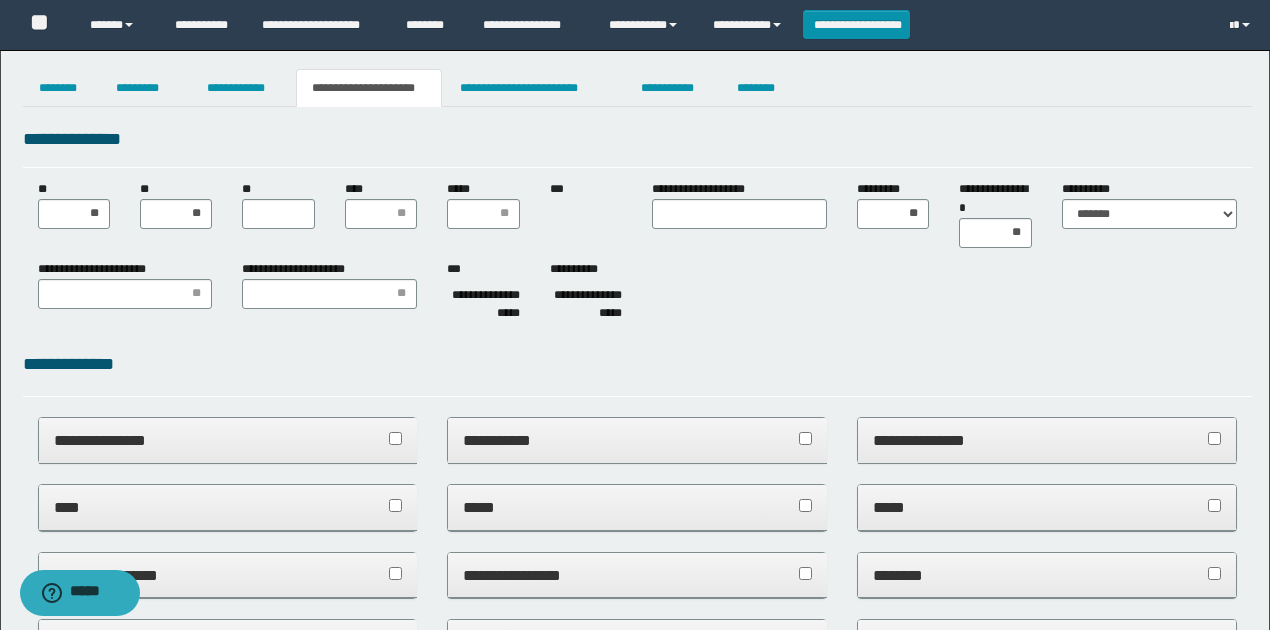 click on "**" at bounding box center (278, 204) 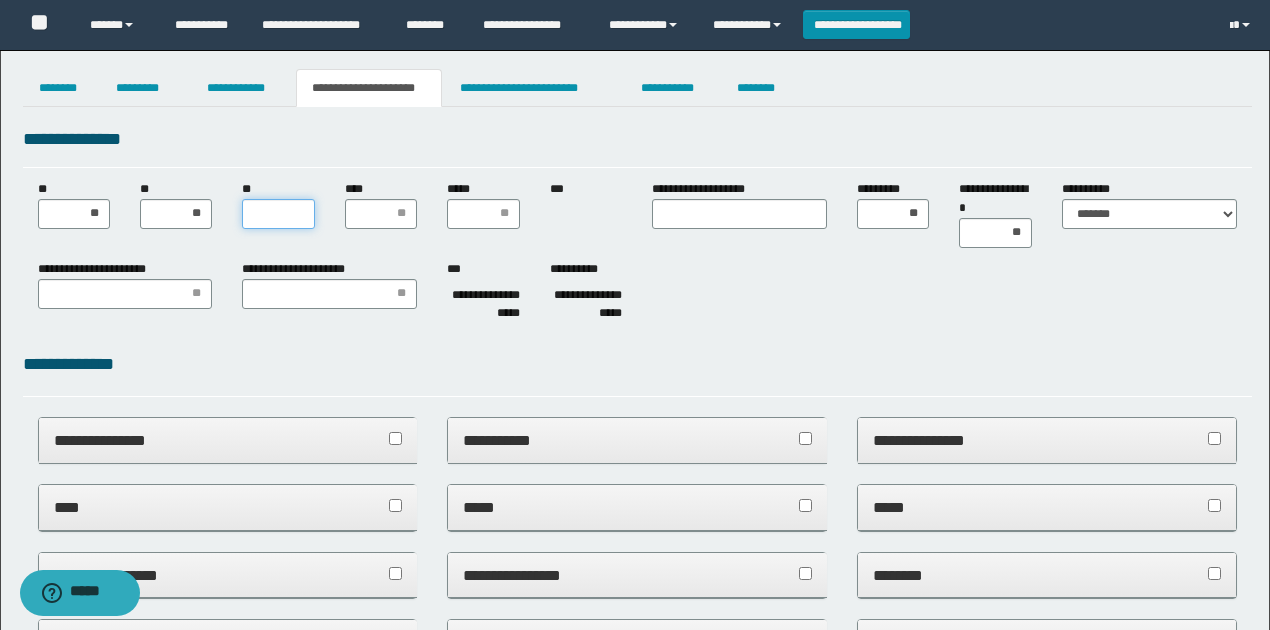 click on "**" at bounding box center (278, 214) 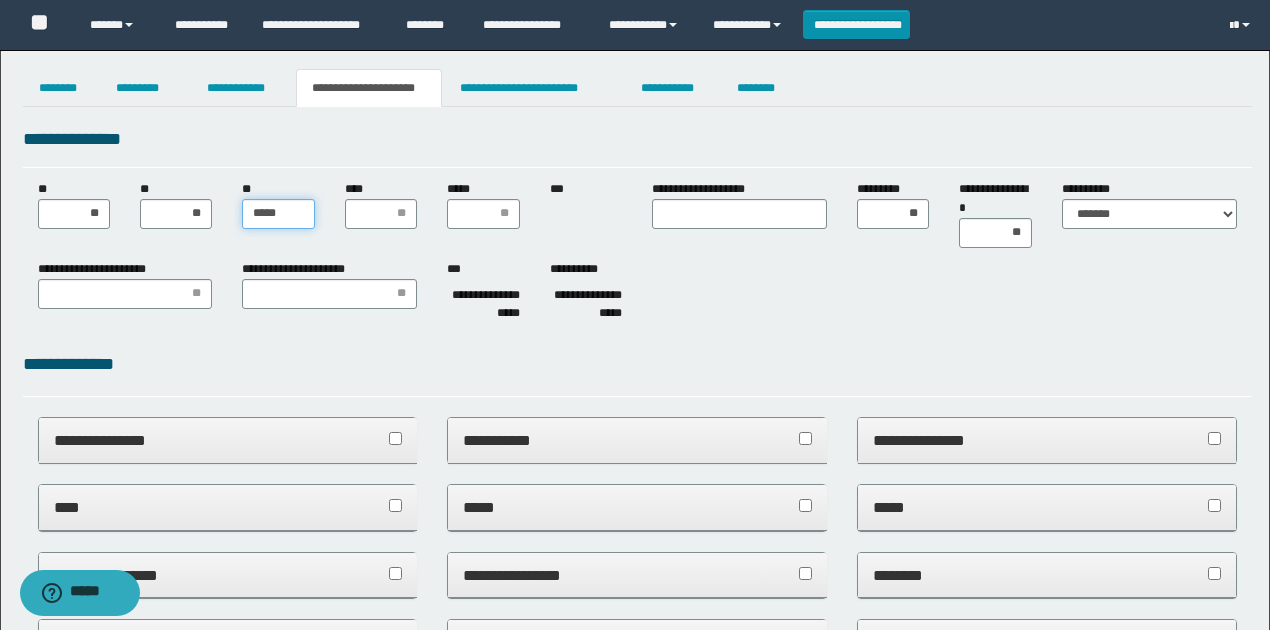 type on "******" 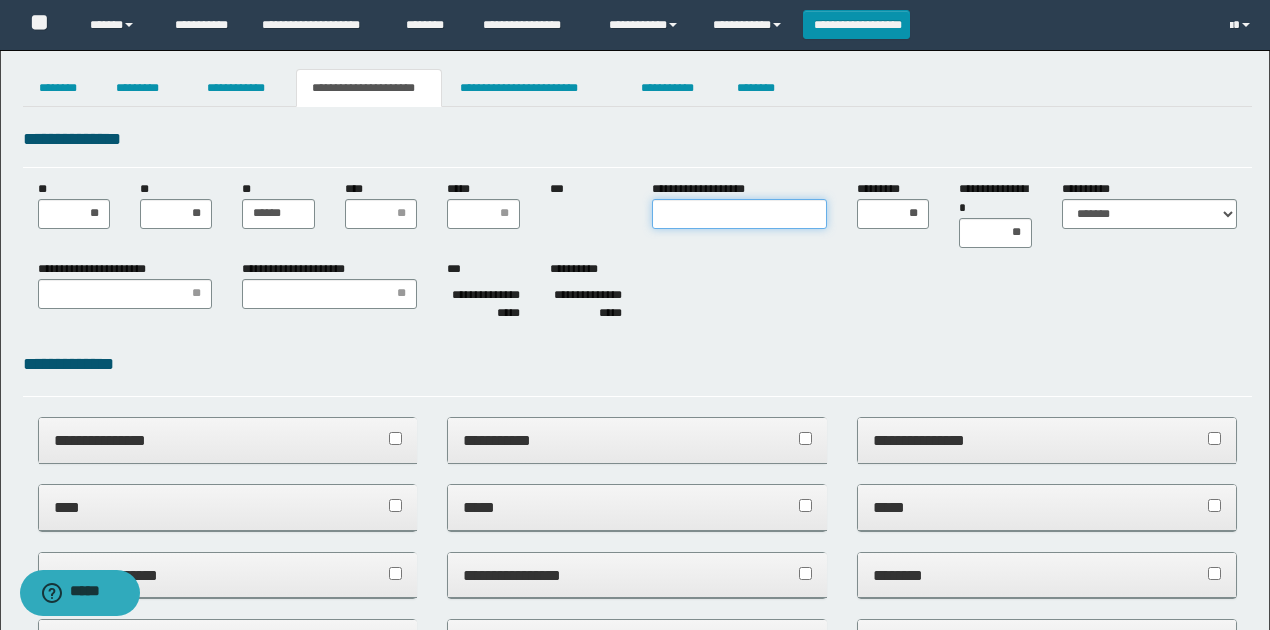 click on "**********" at bounding box center (739, 214) 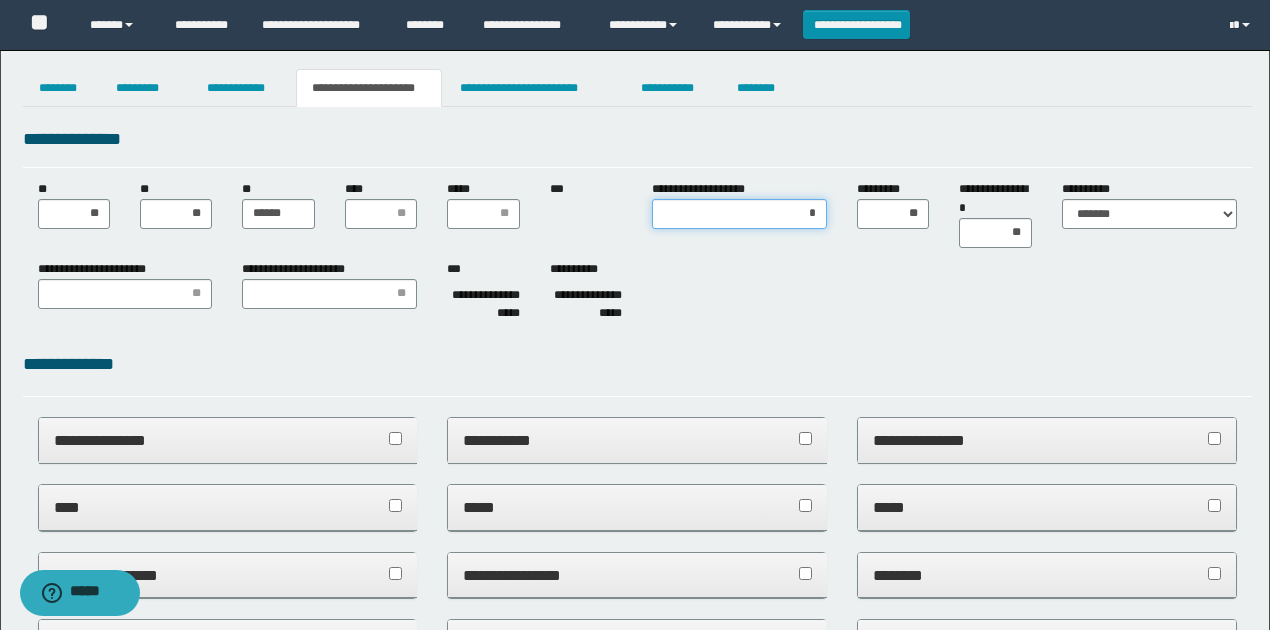 type on "**" 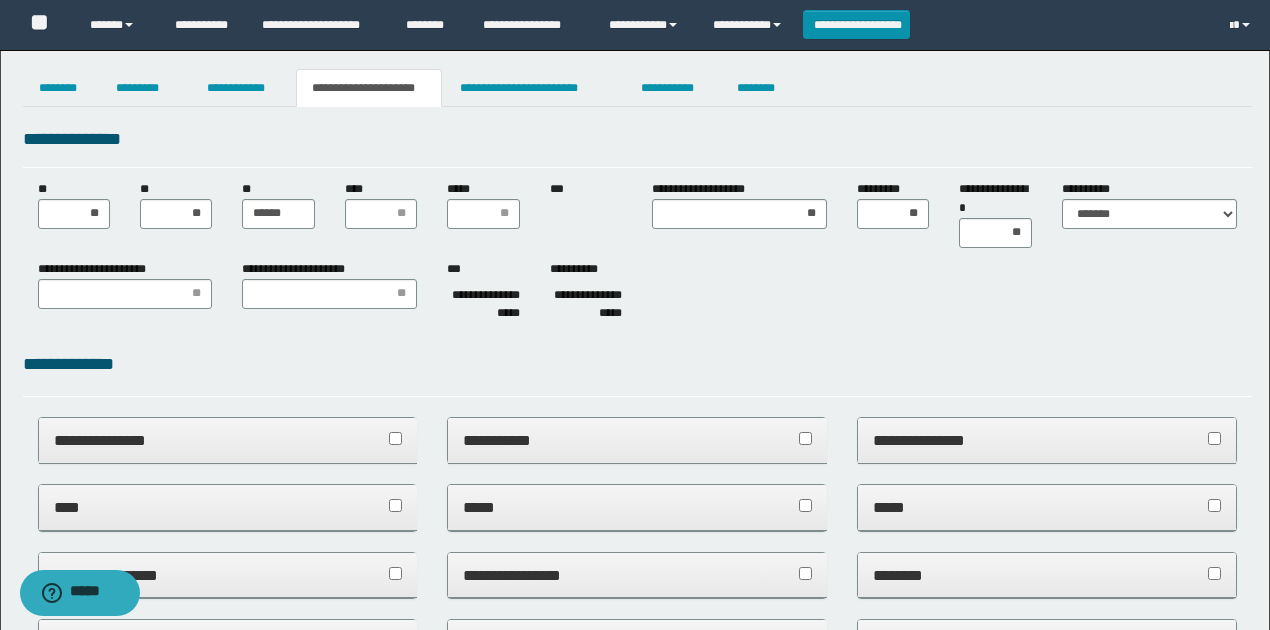 click on "**********" at bounding box center [637, 255] 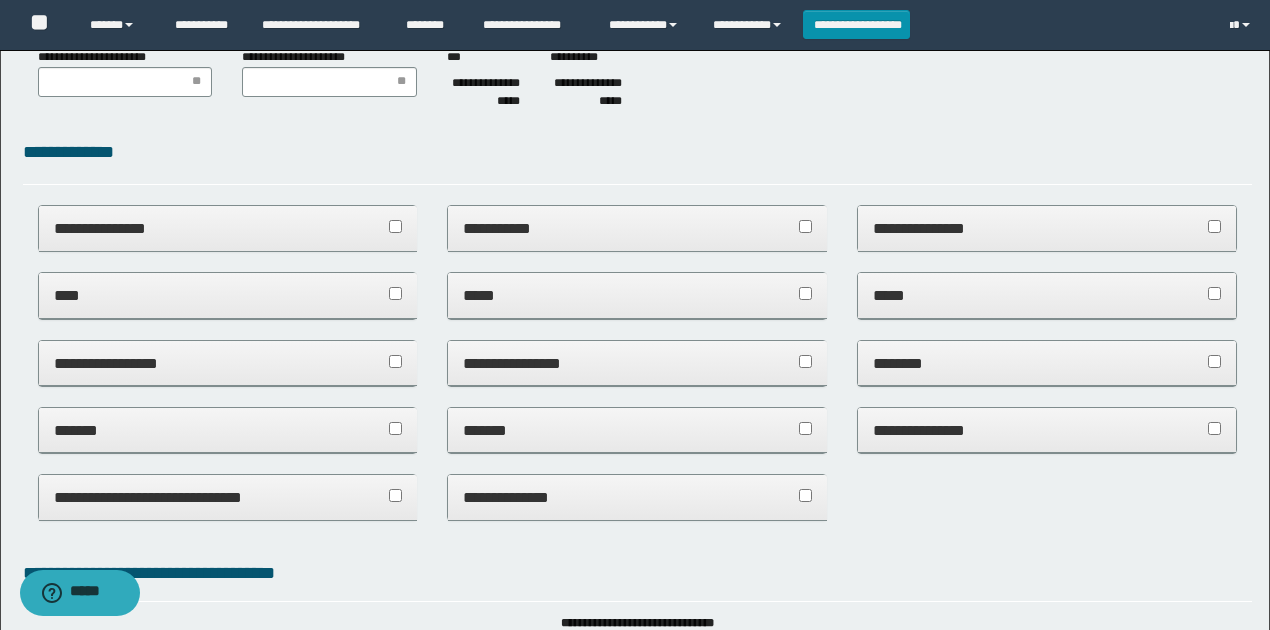 scroll, scrollTop: 466, scrollLeft: 0, axis: vertical 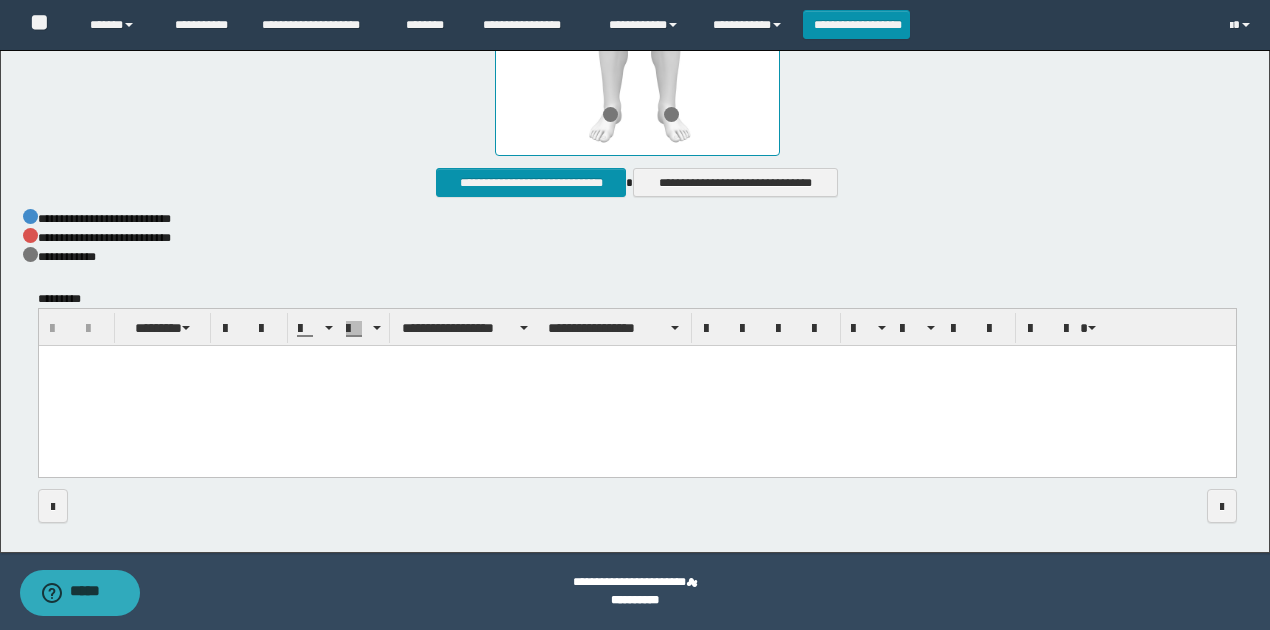drag, startPoint x: 289, startPoint y: 688, endPoint x: 278, endPoint y: 374, distance: 314.19263 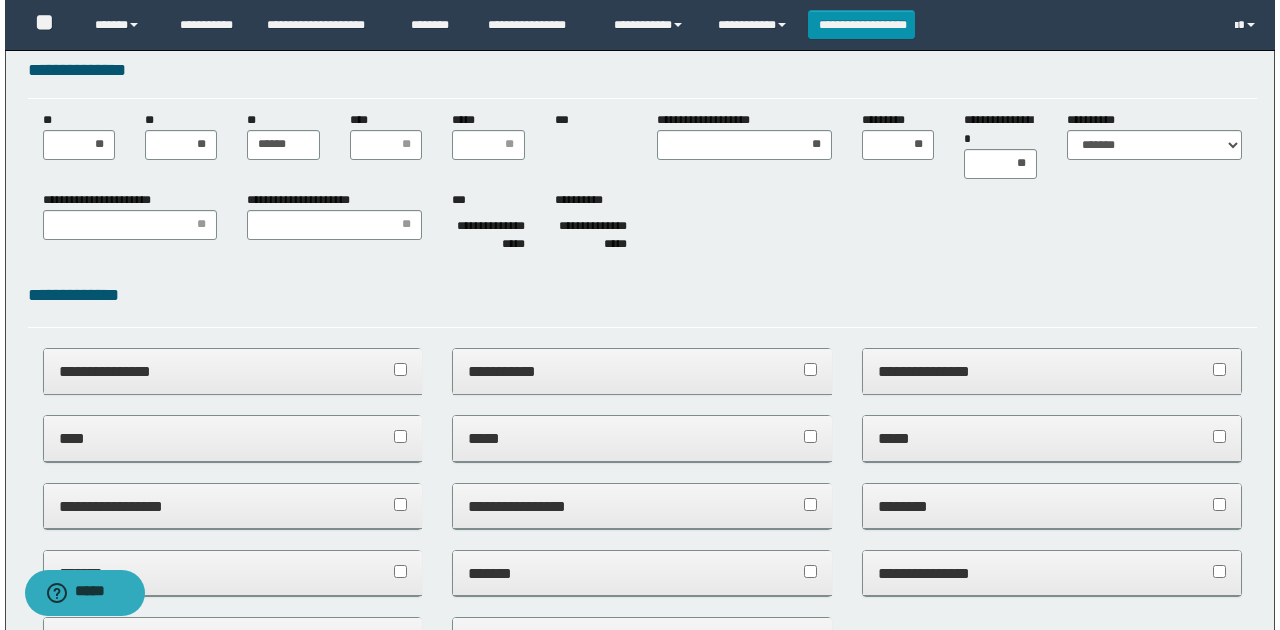 scroll, scrollTop: 0, scrollLeft: 0, axis: both 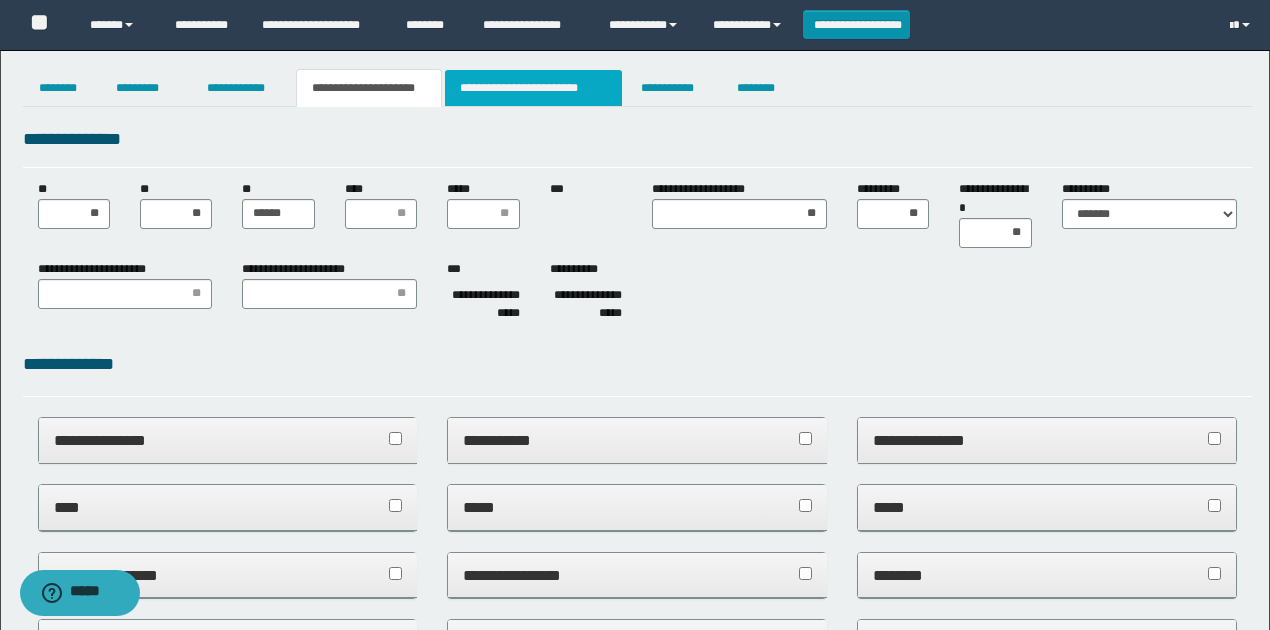 click on "**********" at bounding box center [533, 88] 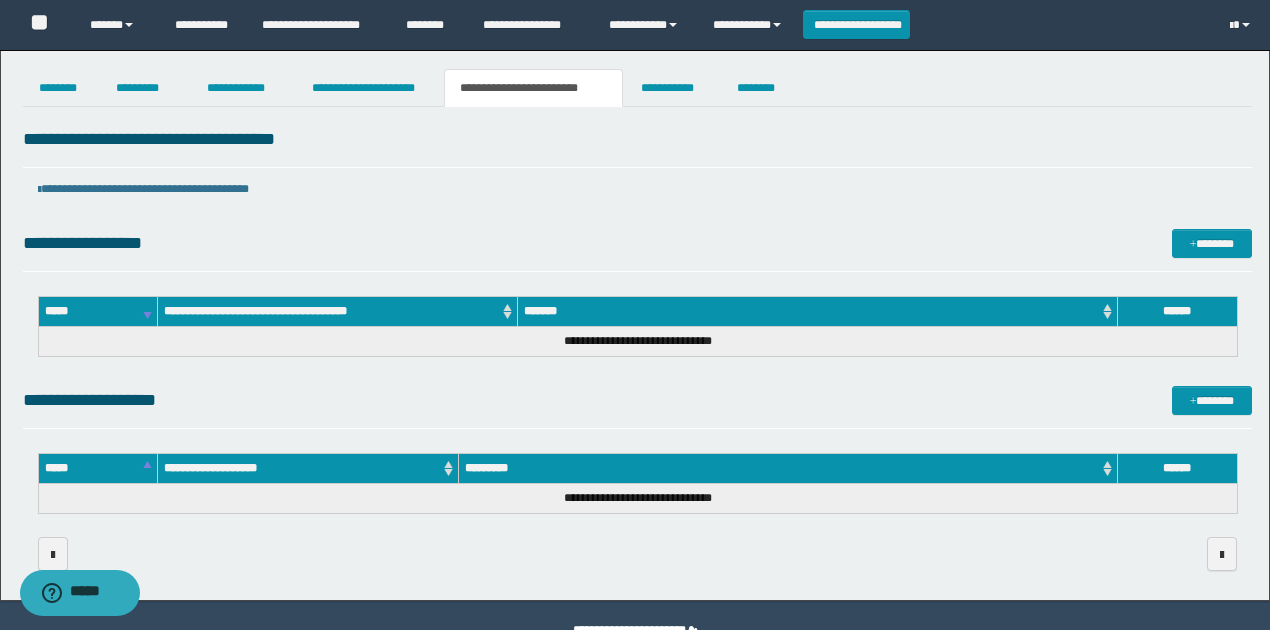 click on "**********" at bounding box center [637, 400] 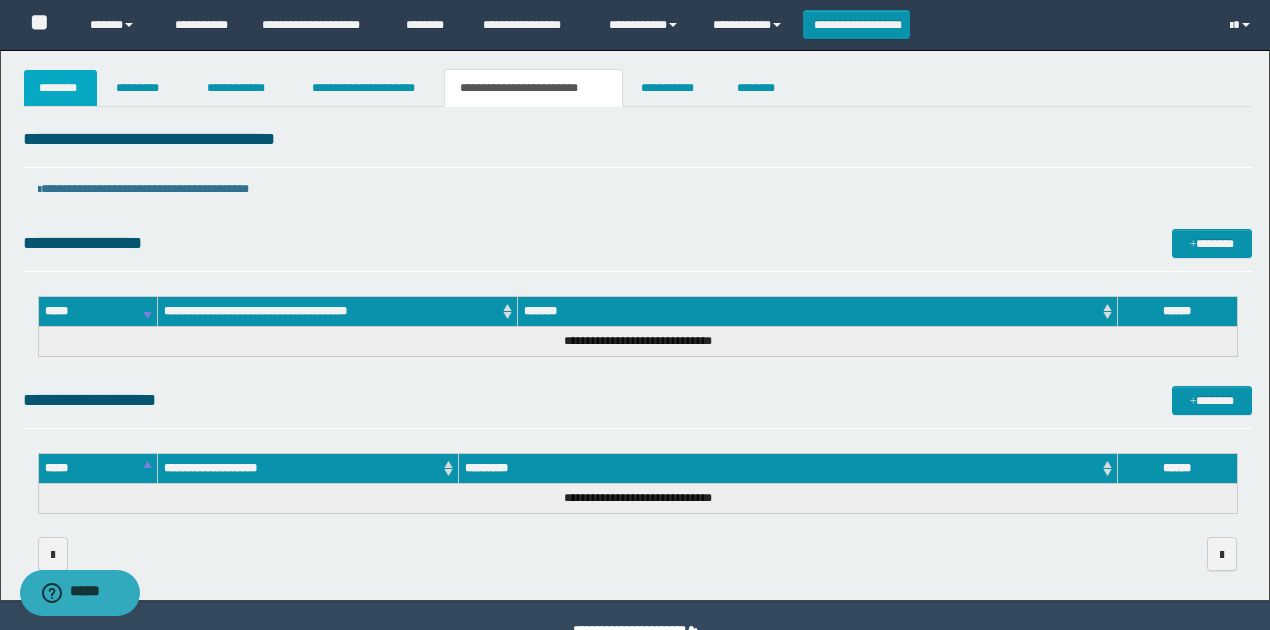 click on "********" at bounding box center [61, 88] 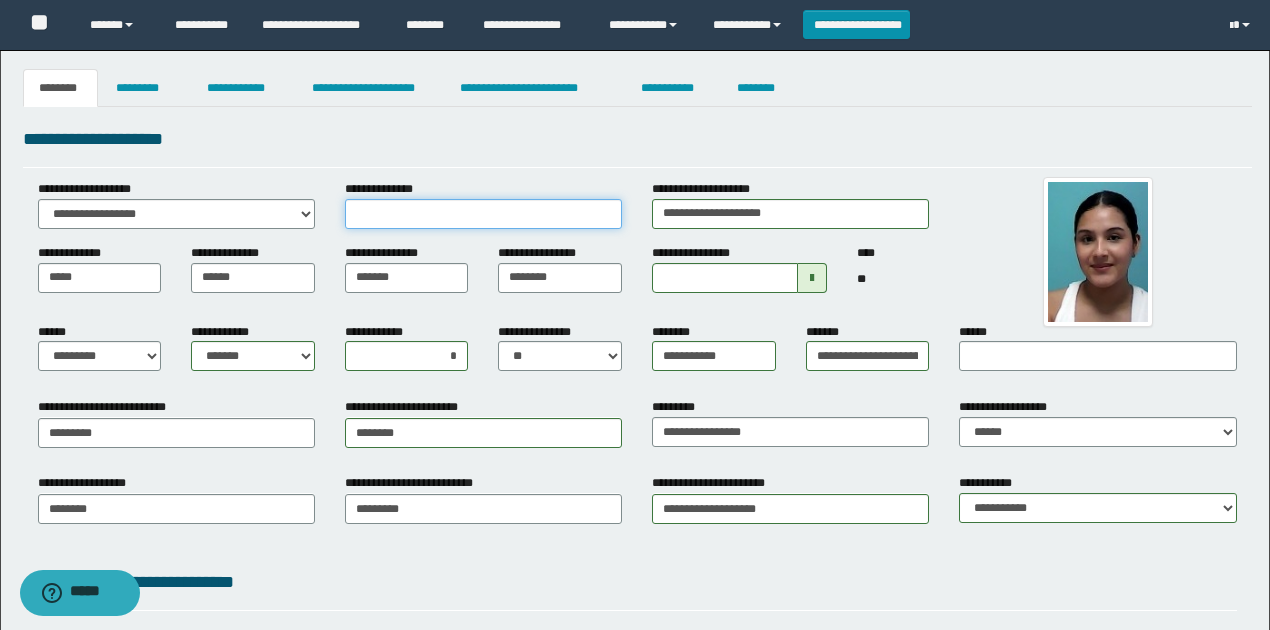 click on "**********" at bounding box center (483, 214) 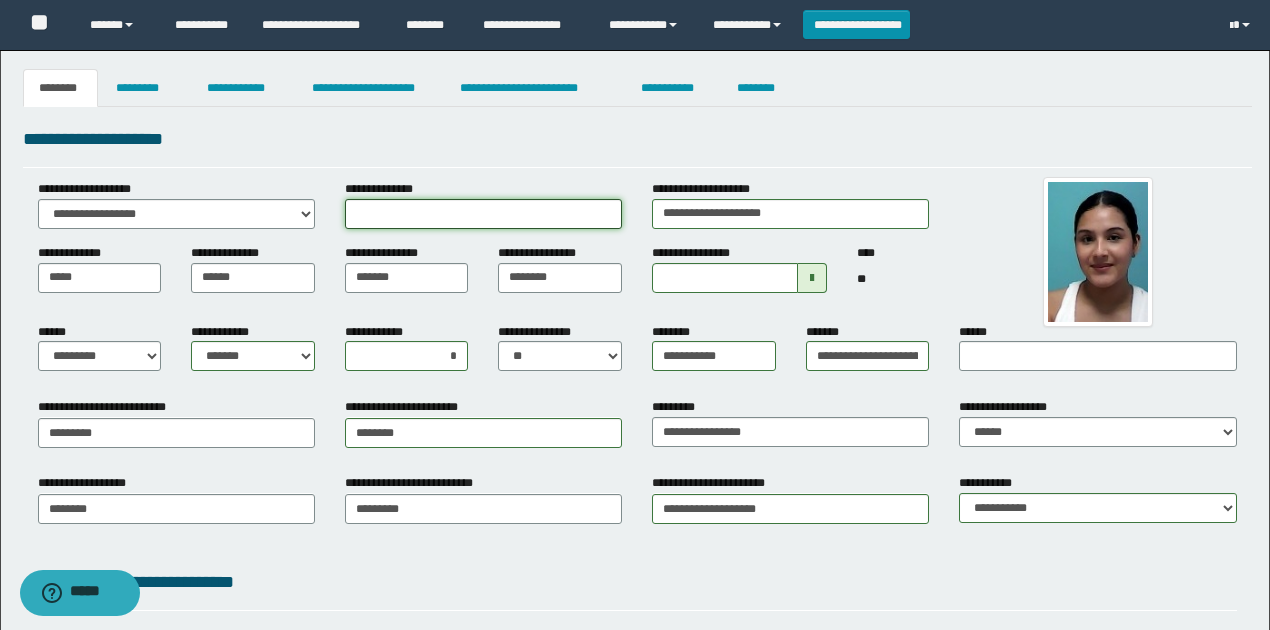 click on "**********" at bounding box center [483, 214] 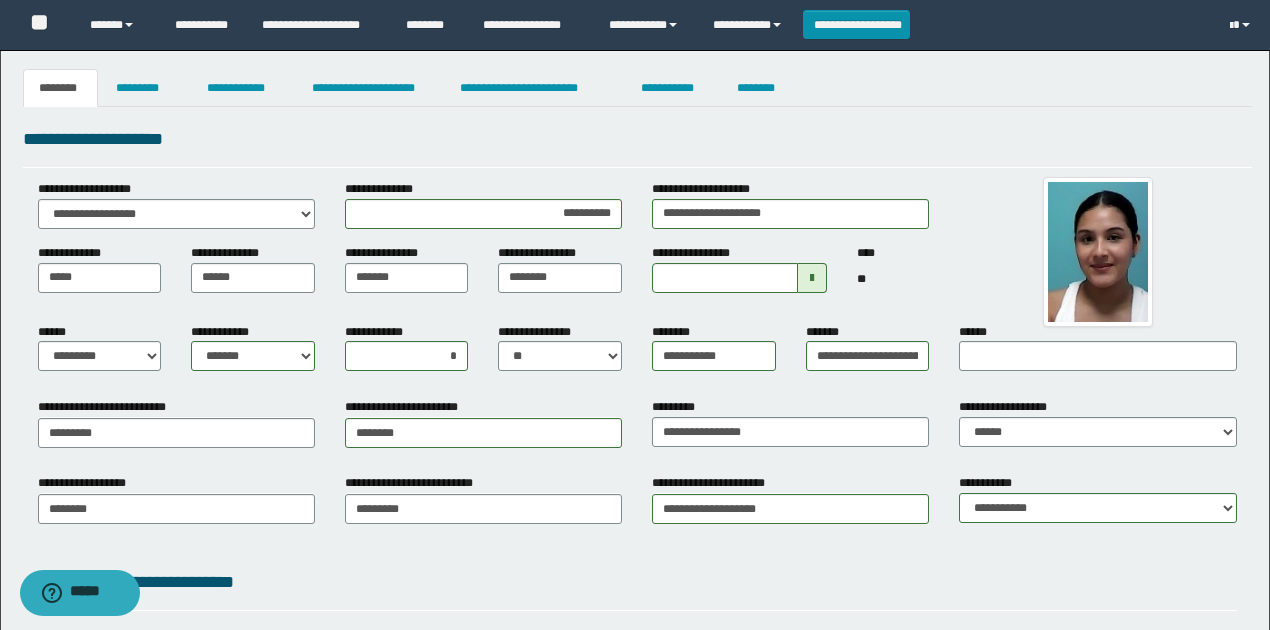 click on "**********" at bounding box center (637, 139) 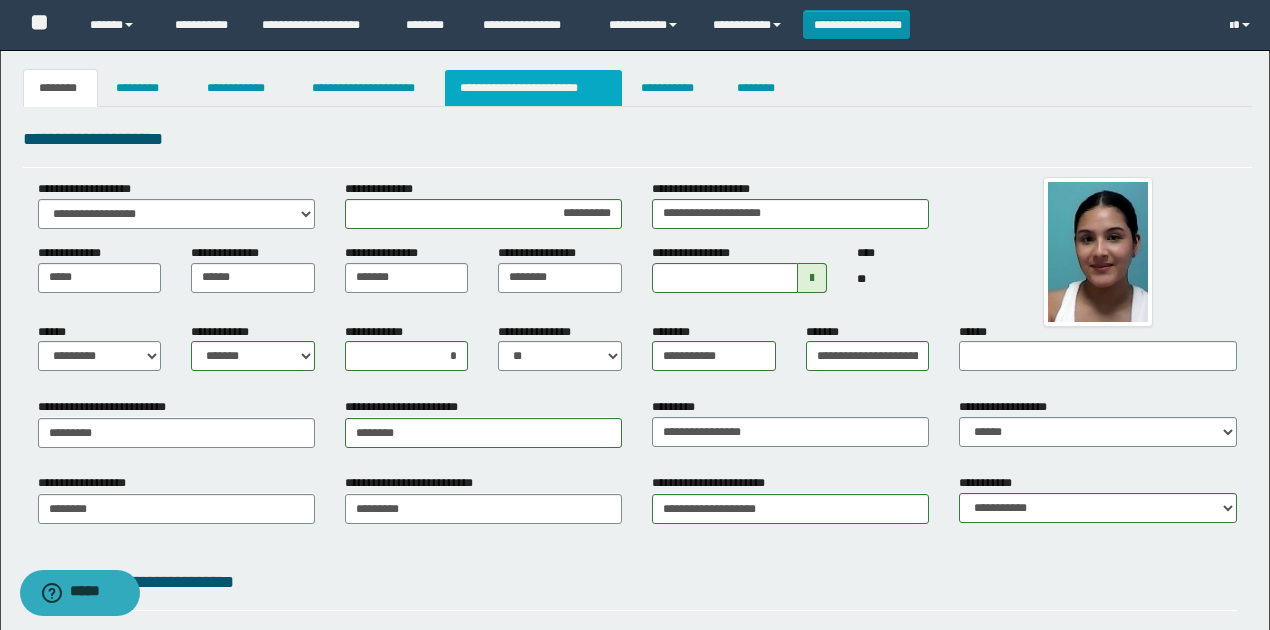 click on "**********" at bounding box center [533, 88] 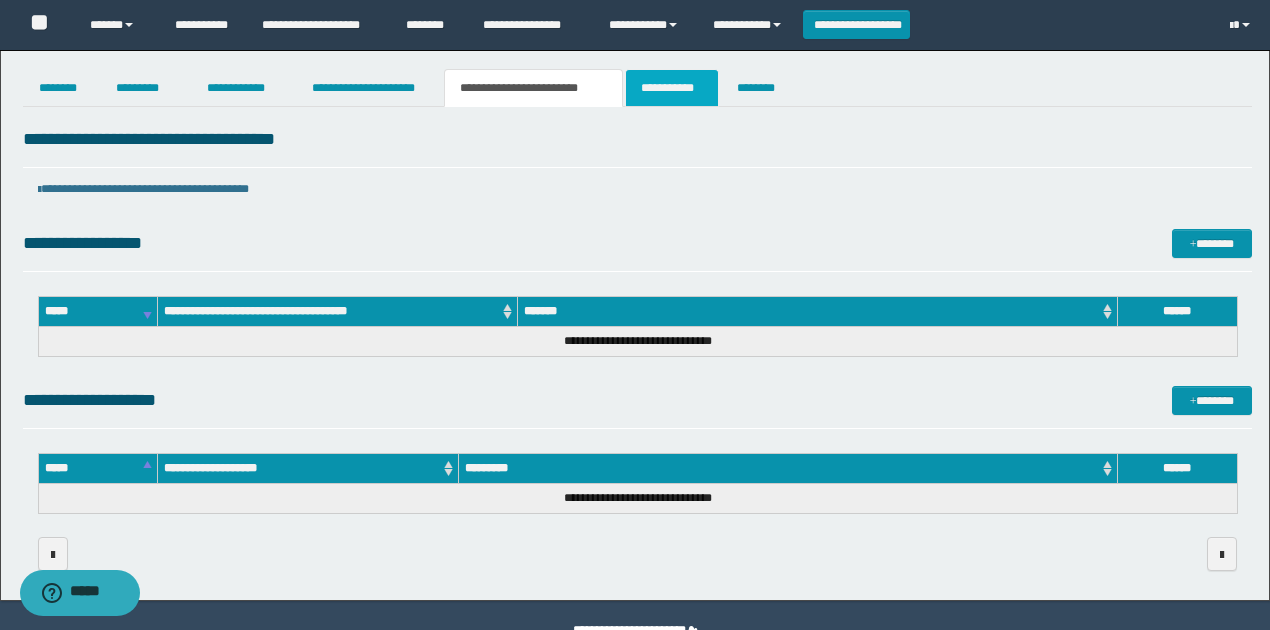 click on "**********" at bounding box center [672, 88] 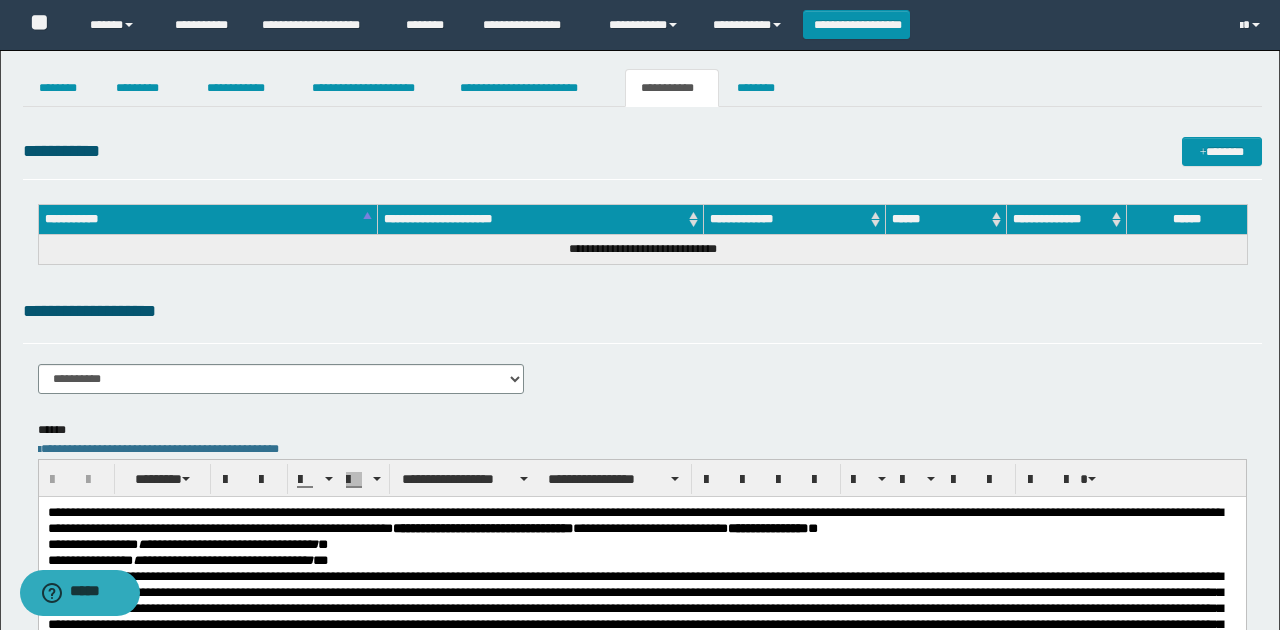 scroll, scrollTop: 0, scrollLeft: 0, axis: both 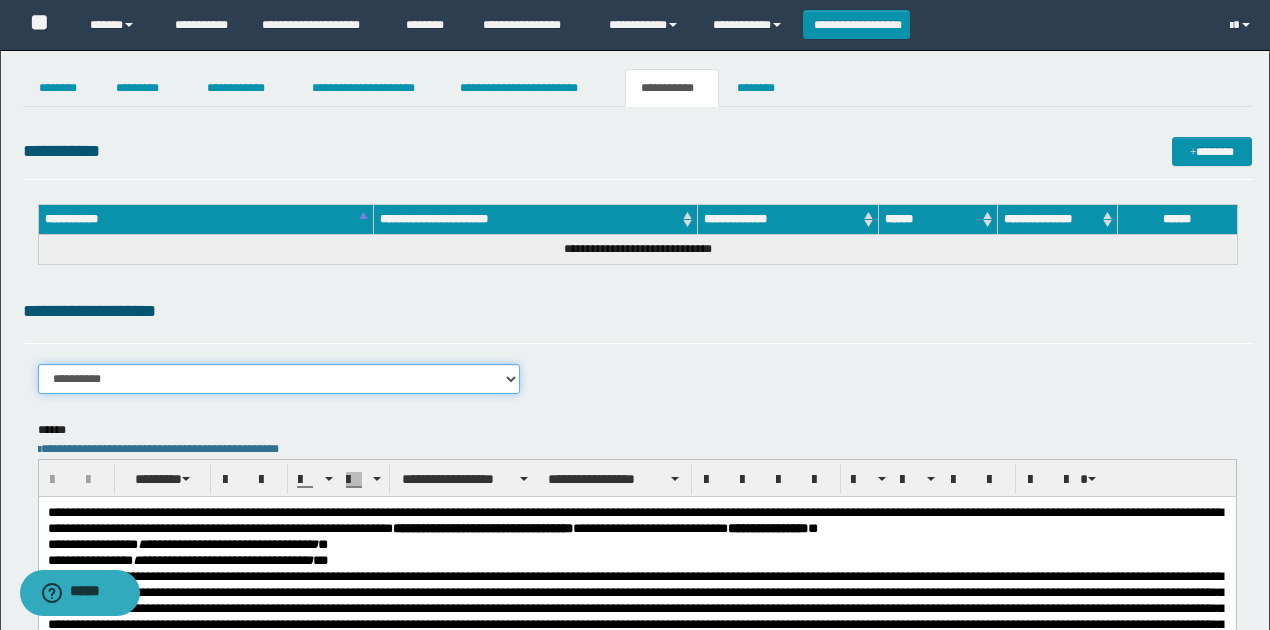 click on "**********" at bounding box center (279, 379) 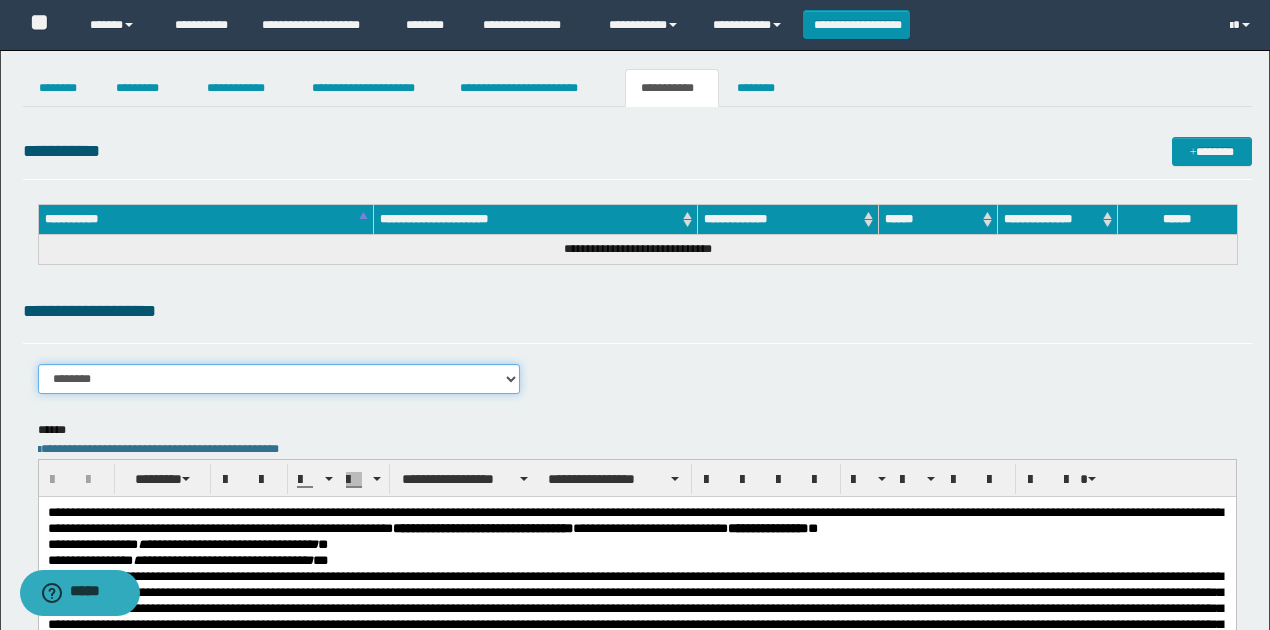 click on "**********" at bounding box center [279, 379] 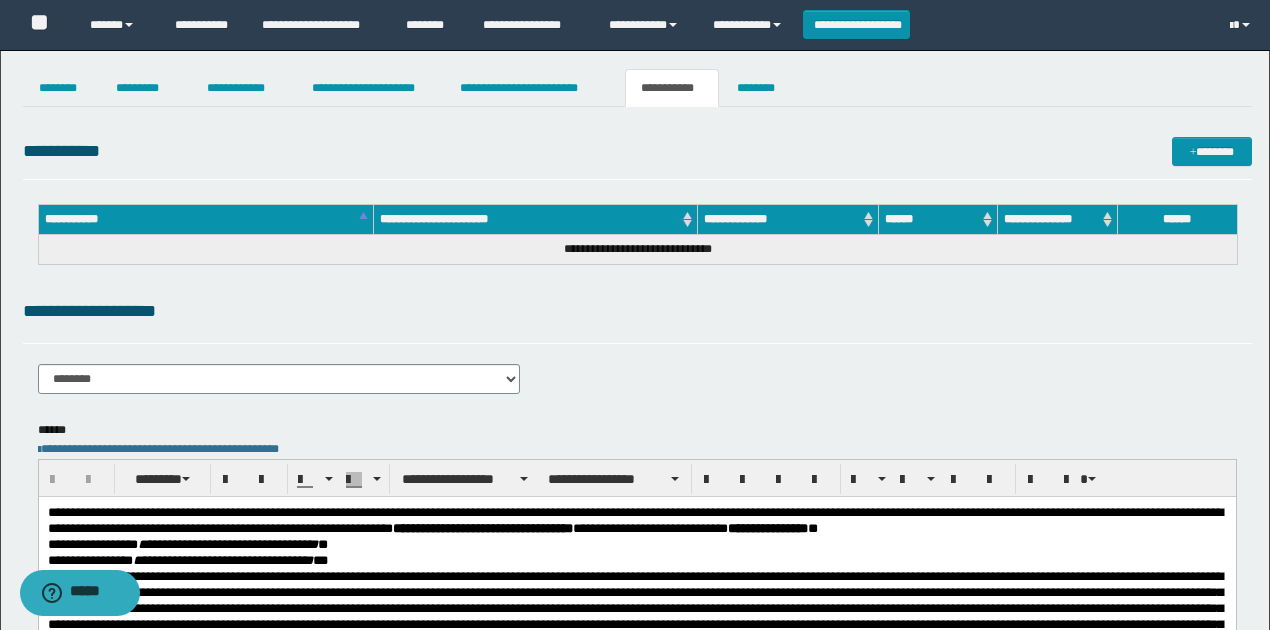 drag, startPoint x: 684, startPoint y: 311, endPoint x: 824, endPoint y: 290, distance: 141.56624 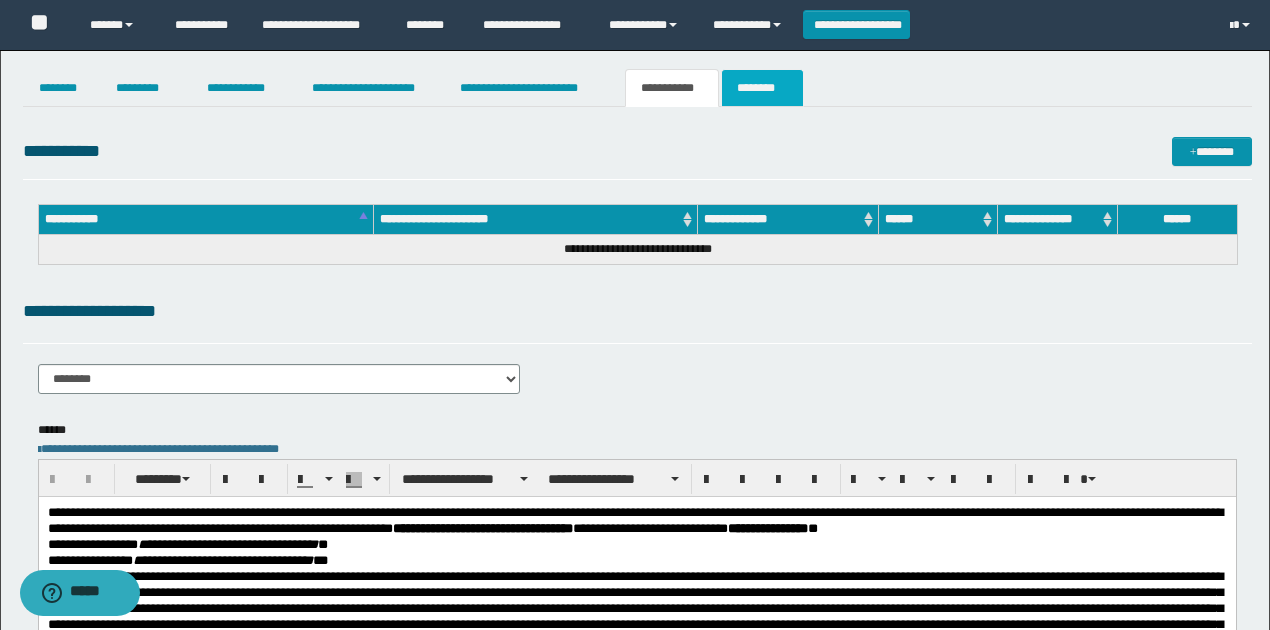 click on "********" at bounding box center [762, 88] 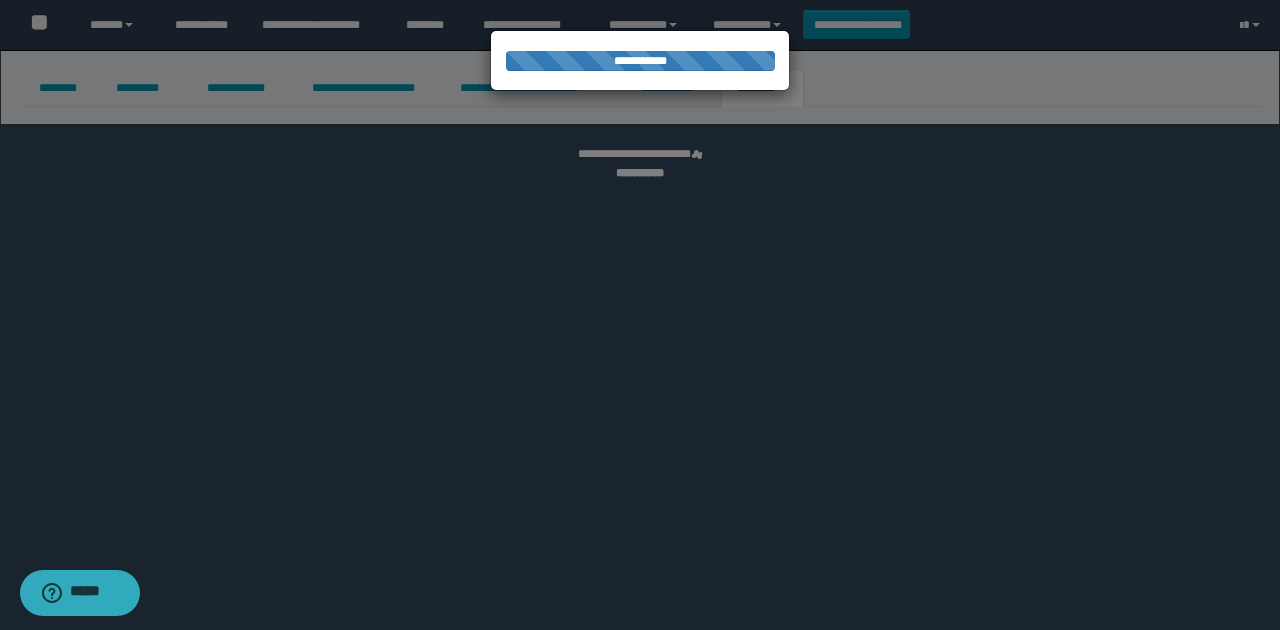 select 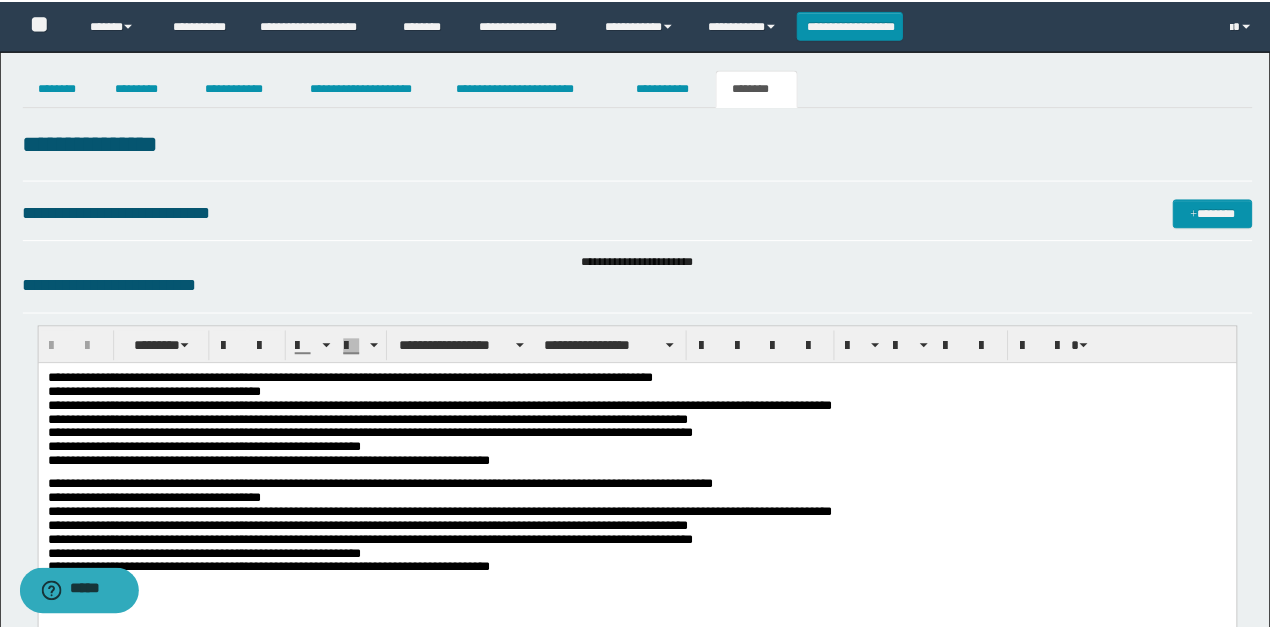 scroll, scrollTop: 0, scrollLeft: 0, axis: both 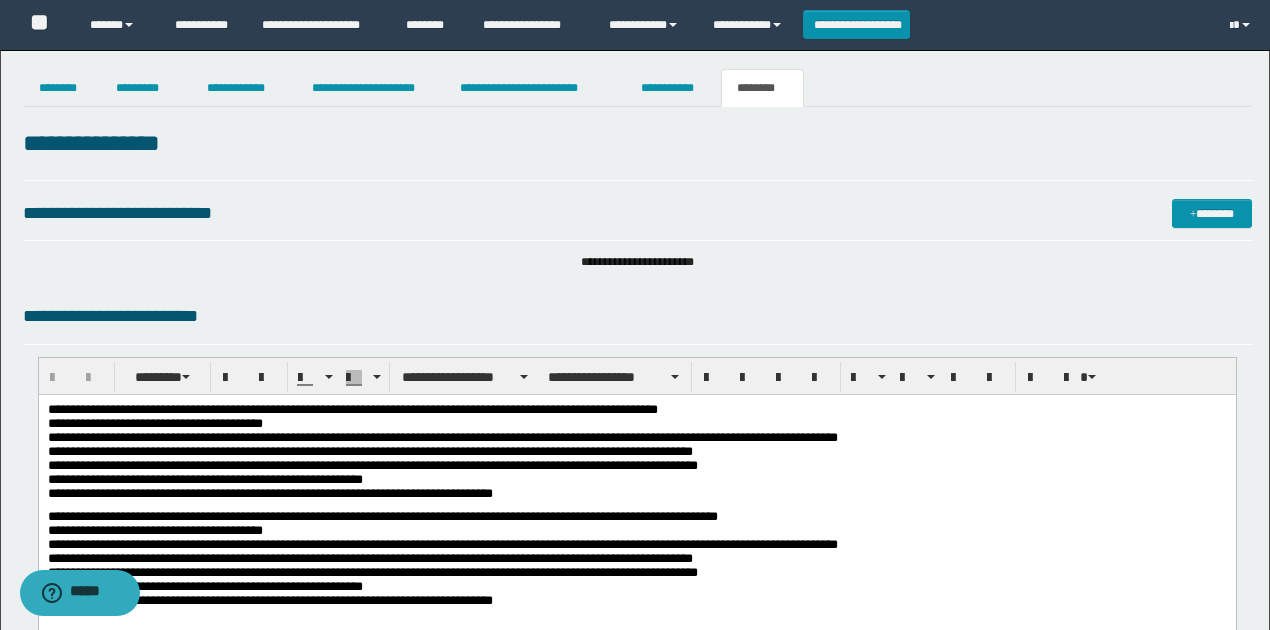 click on "**********" at bounding box center [637, 456] 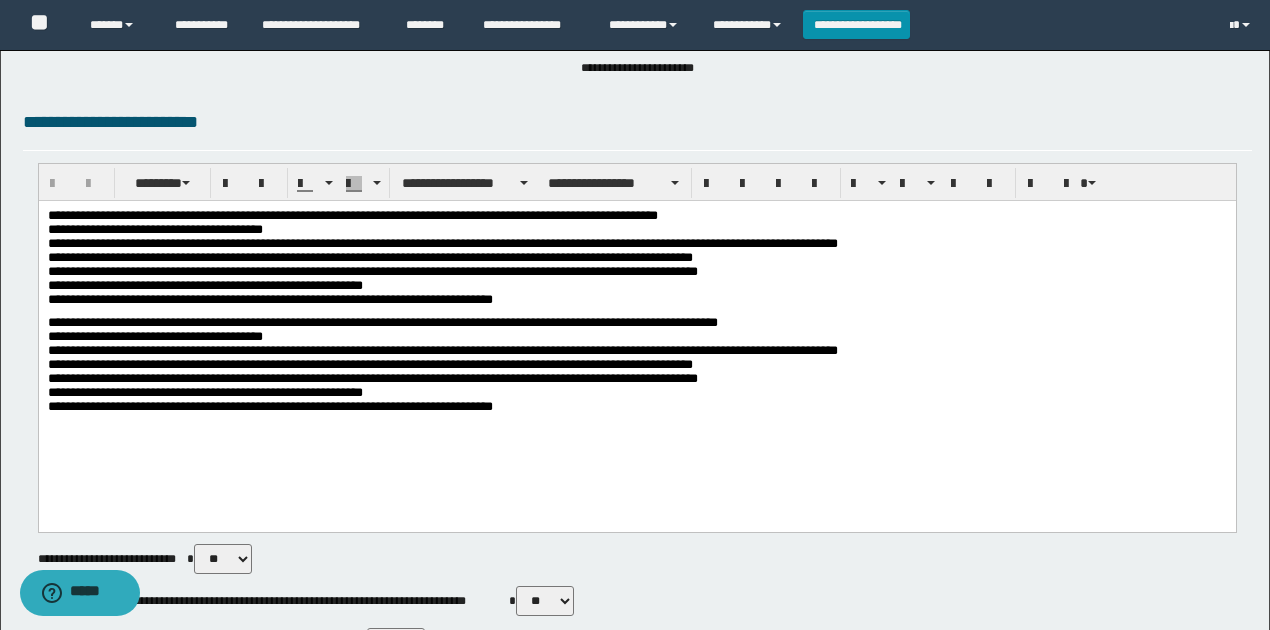 scroll, scrollTop: 200, scrollLeft: 0, axis: vertical 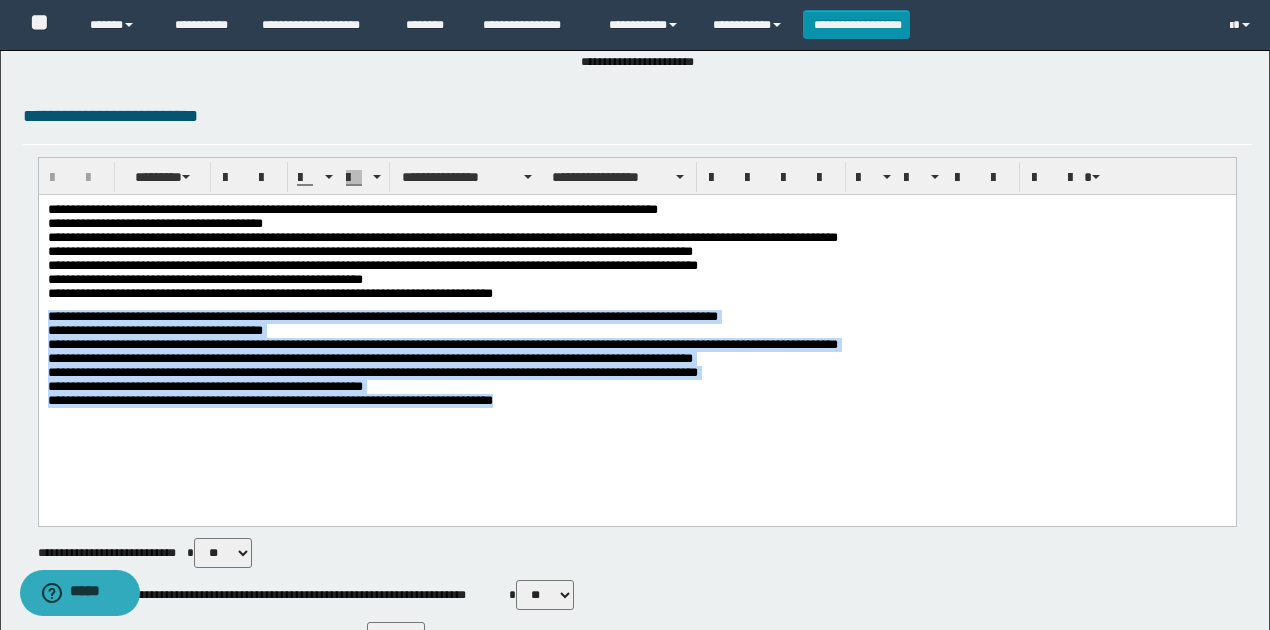 drag, startPoint x: 48, startPoint y: 319, endPoint x: 684, endPoint y: 408, distance: 642.197 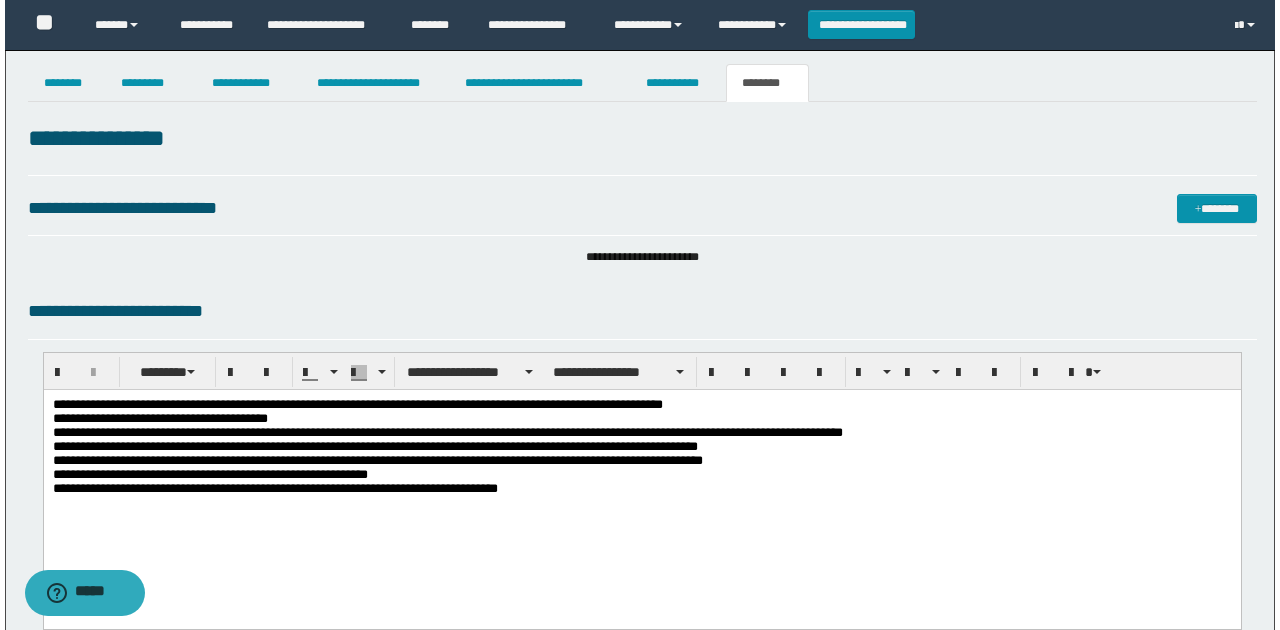 scroll, scrollTop: 0, scrollLeft: 0, axis: both 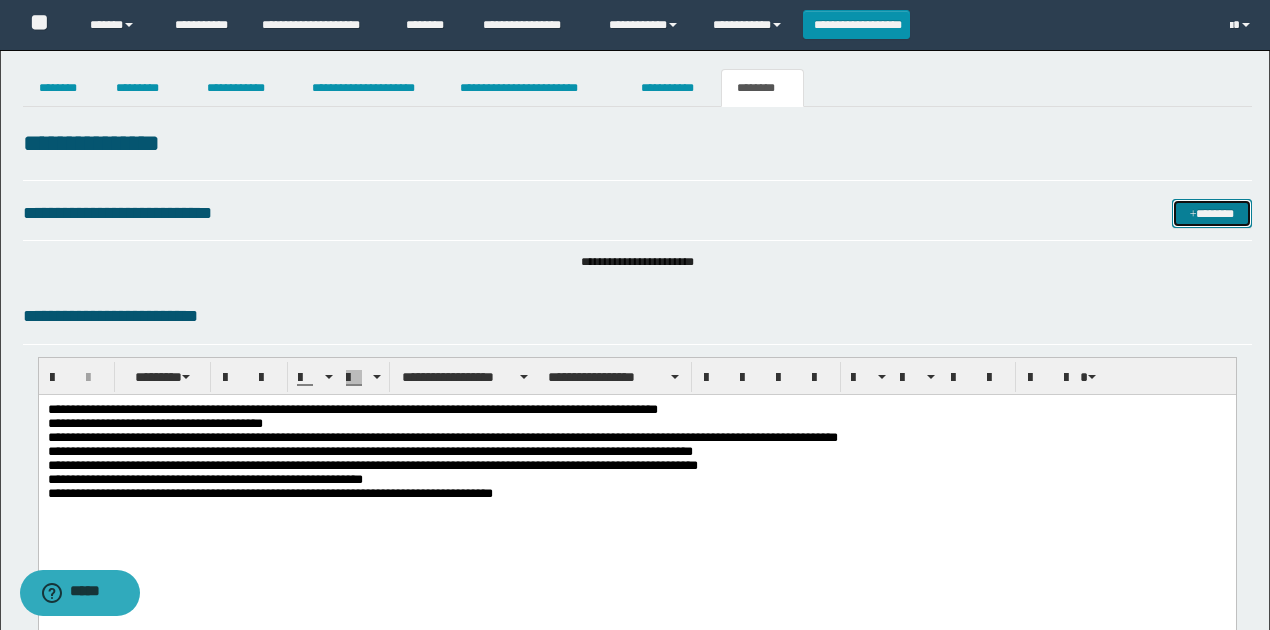 click on "*******" at bounding box center (1211, 213) 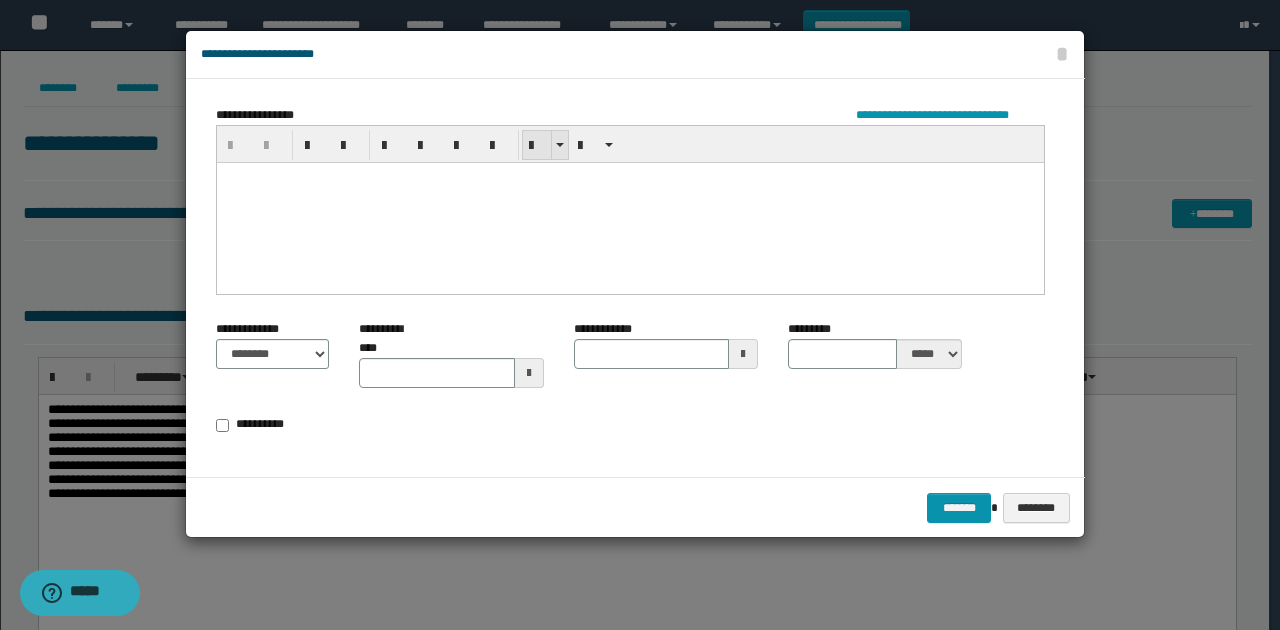 click at bounding box center [537, 146] 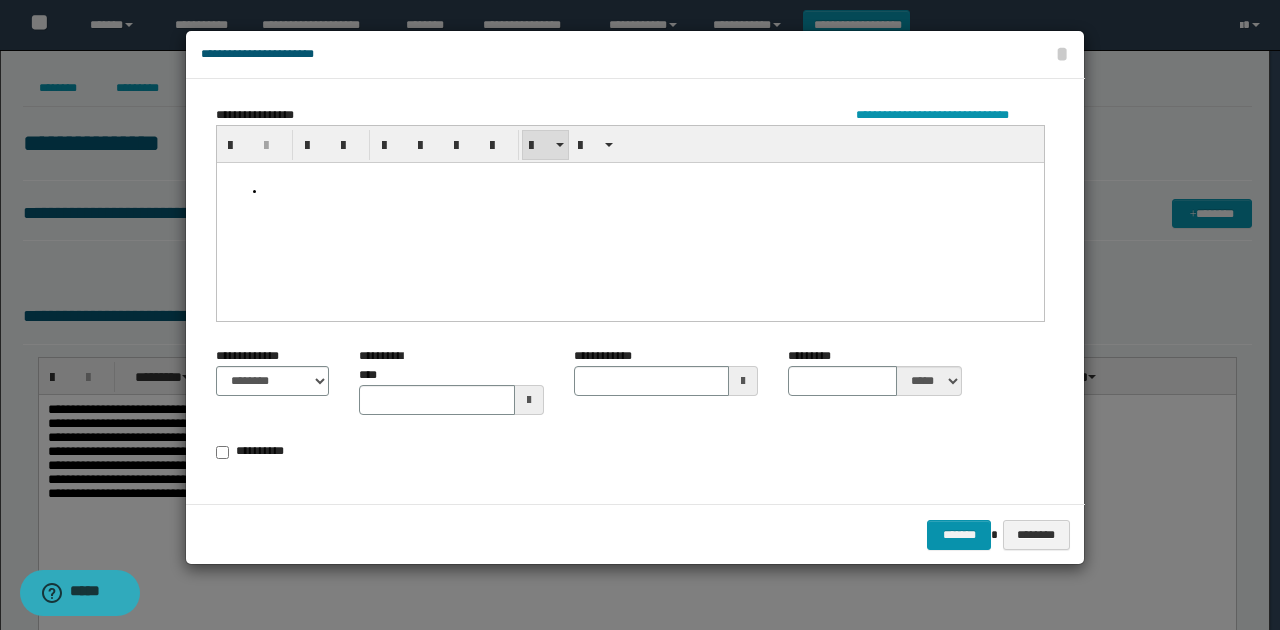 paste 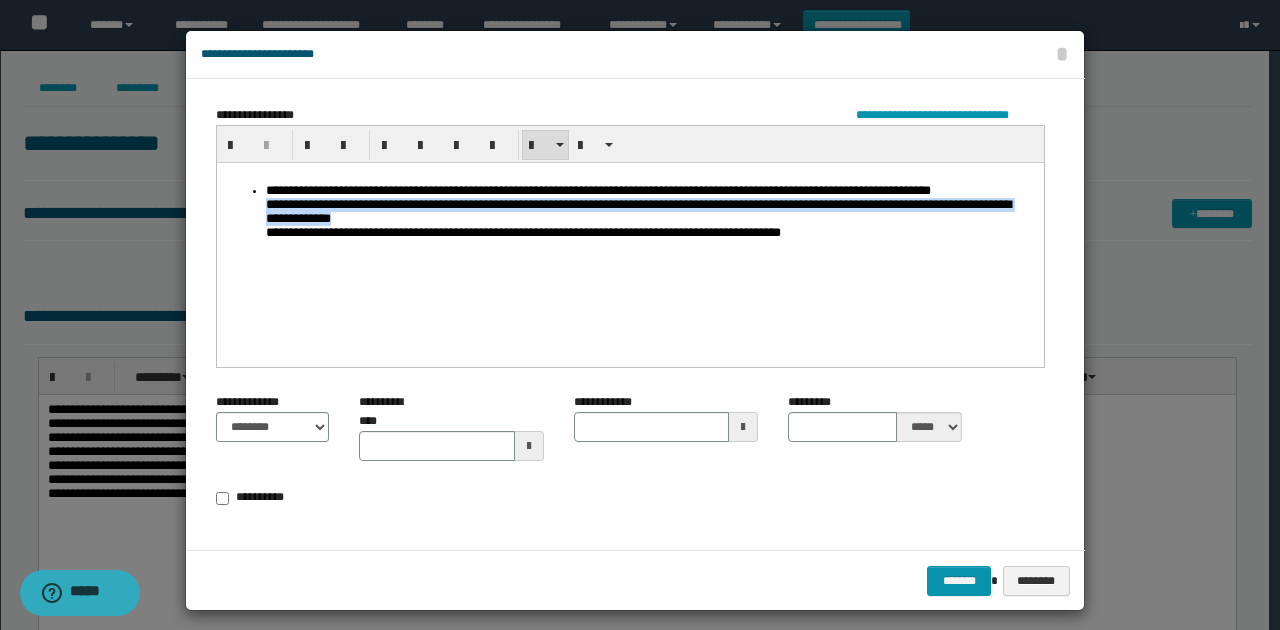 drag, startPoint x: 413, startPoint y: 223, endPoint x: 243, endPoint y: 201, distance: 171.41762 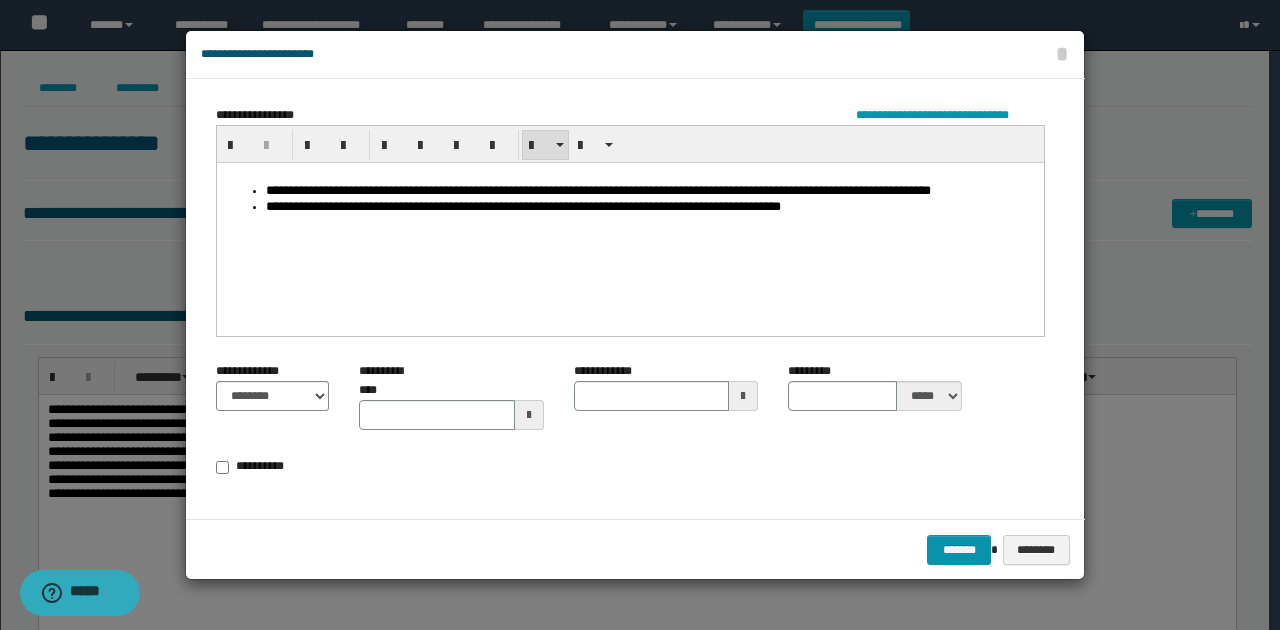 drag, startPoint x: 856, startPoint y: 216, endPoint x: 838, endPoint y: 223, distance: 19.313208 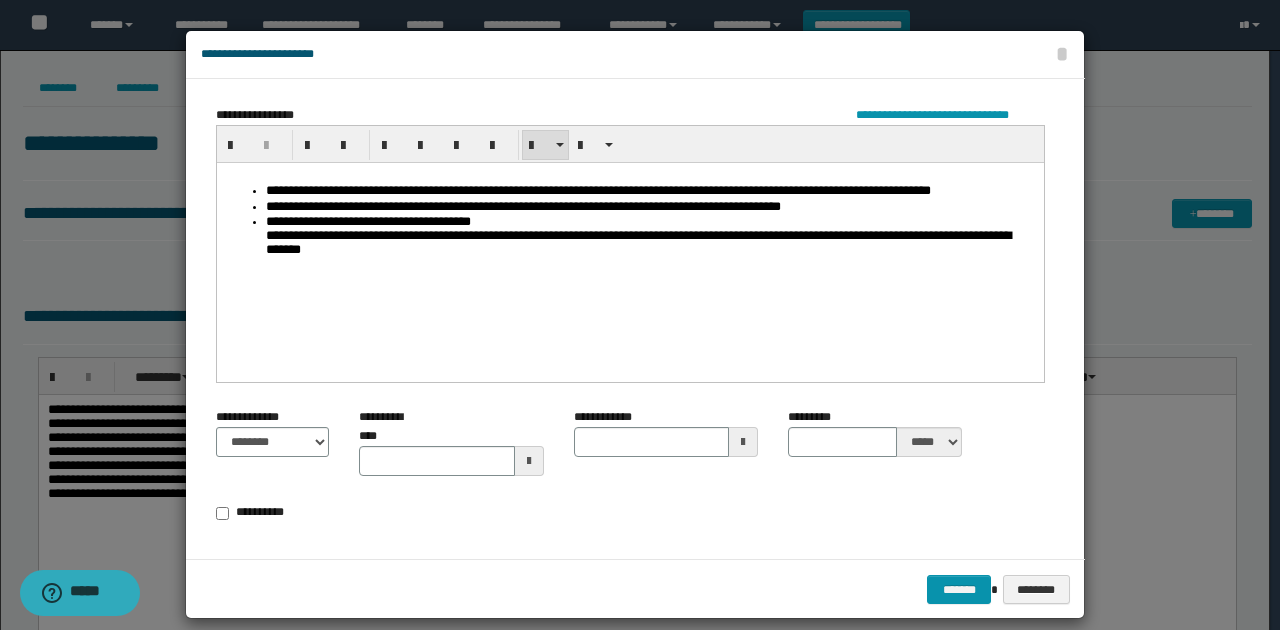 click on "**********" at bounding box center (650, 237) 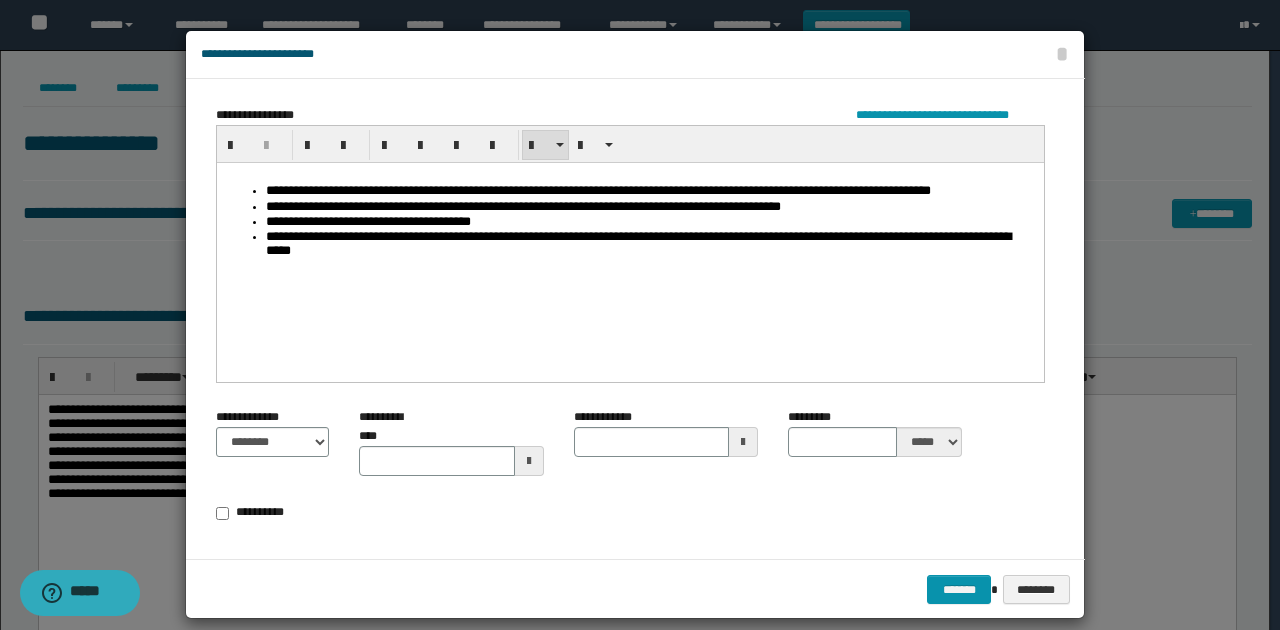 click on "**********" at bounding box center [650, 244] 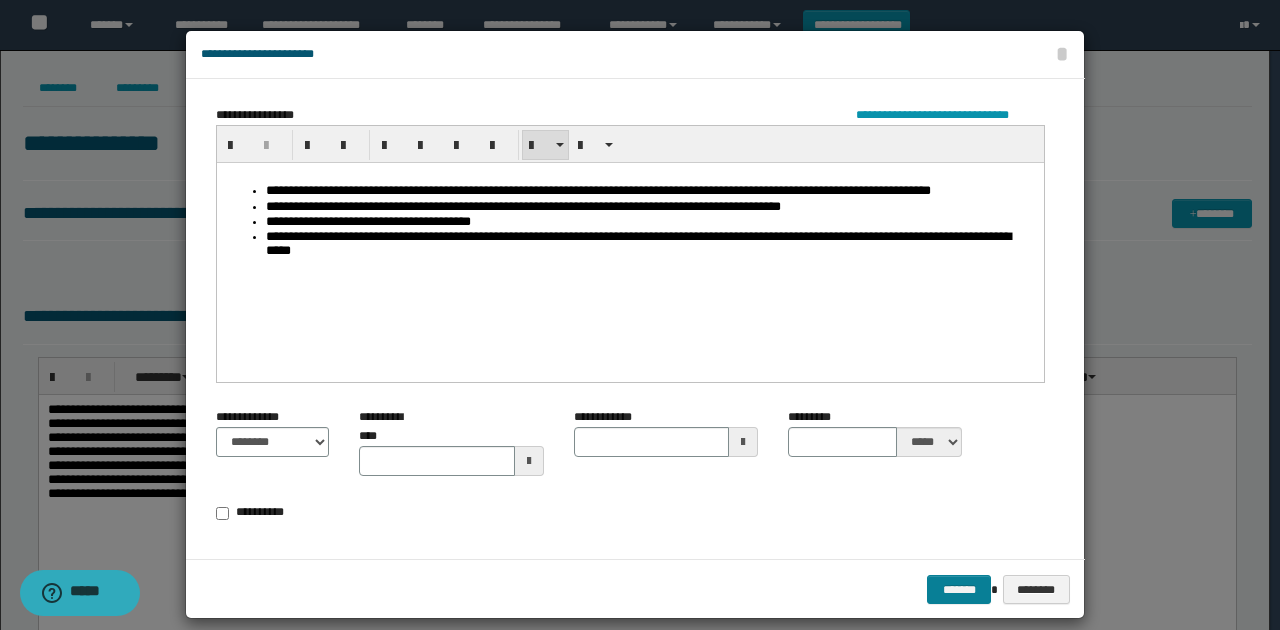 click on "*******" at bounding box center [959, 589] 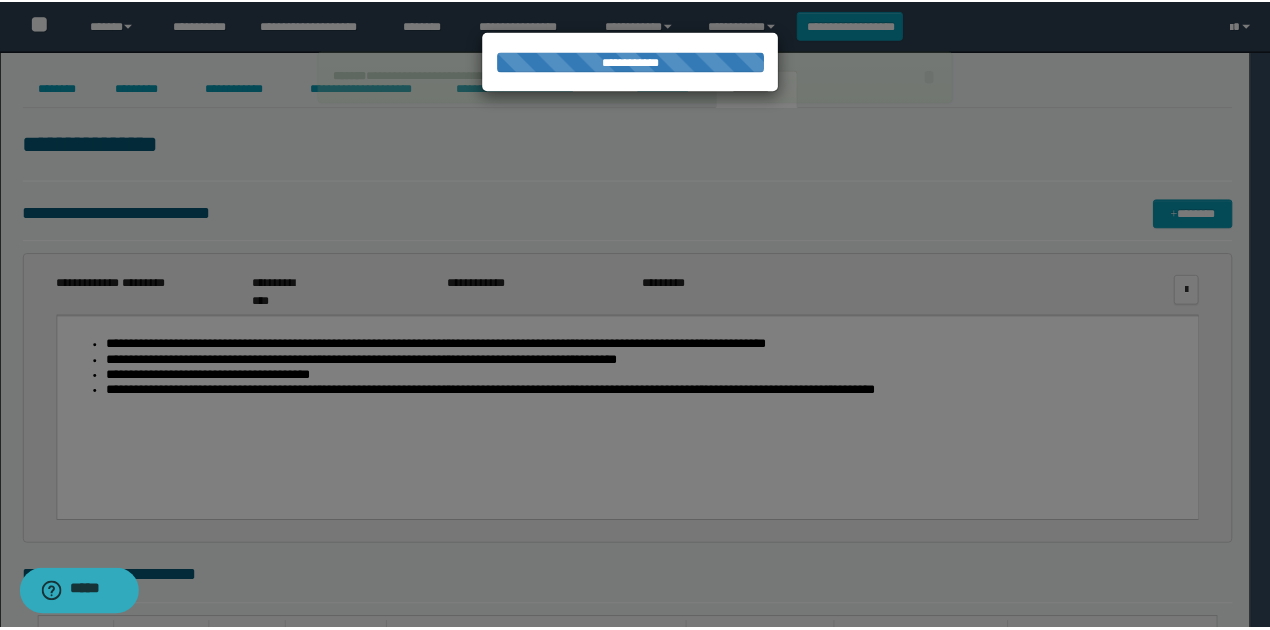 scroll, scrollTop: 0, scrollLeft: 0, axis: both 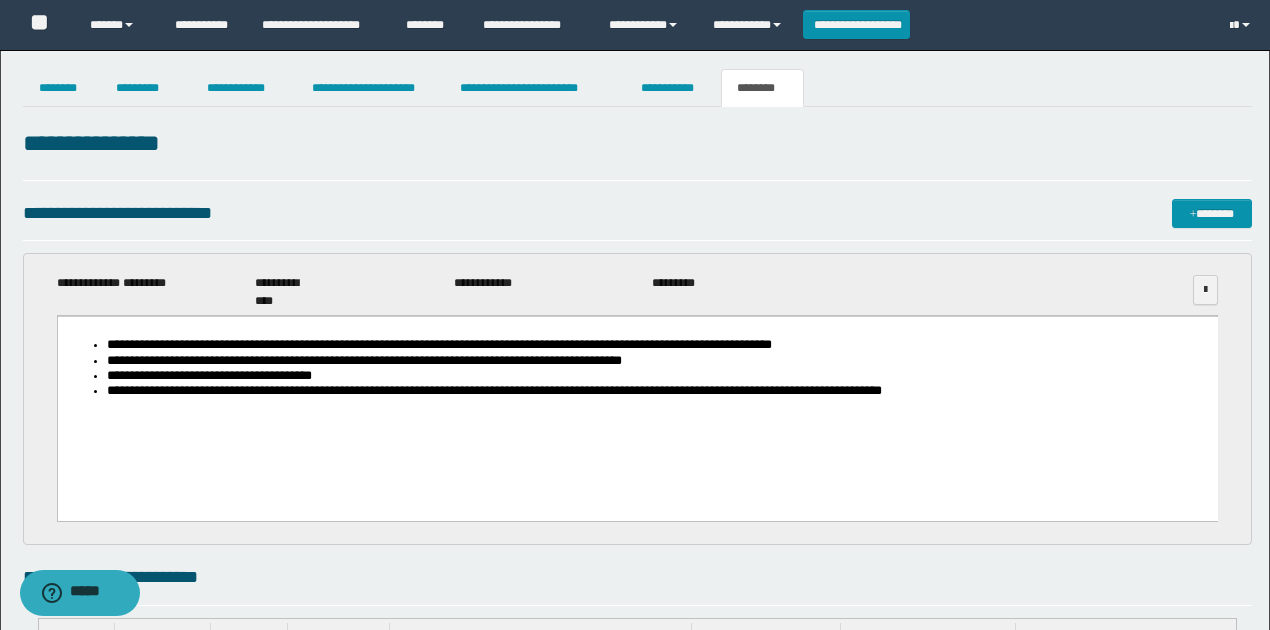 drag, startPoint x: 548, startPoint y: 178, endPoint x: 442, endPoint y: 121, distance: 120.353645 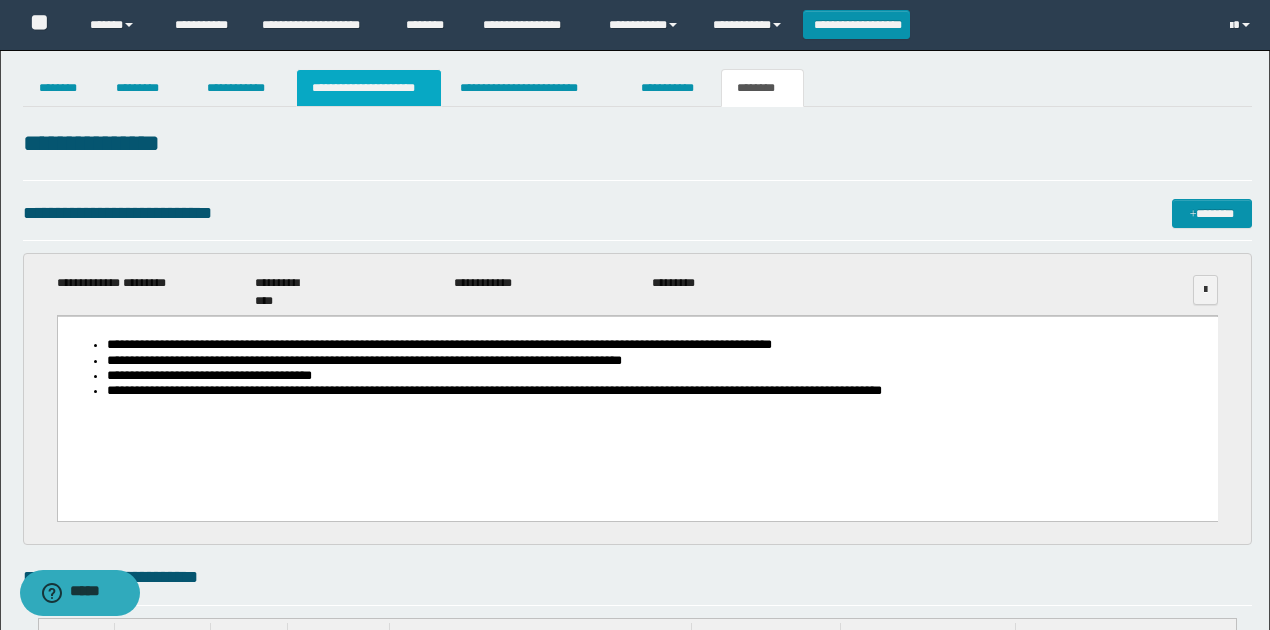 click on "**********" at bounding box center (369, 88) 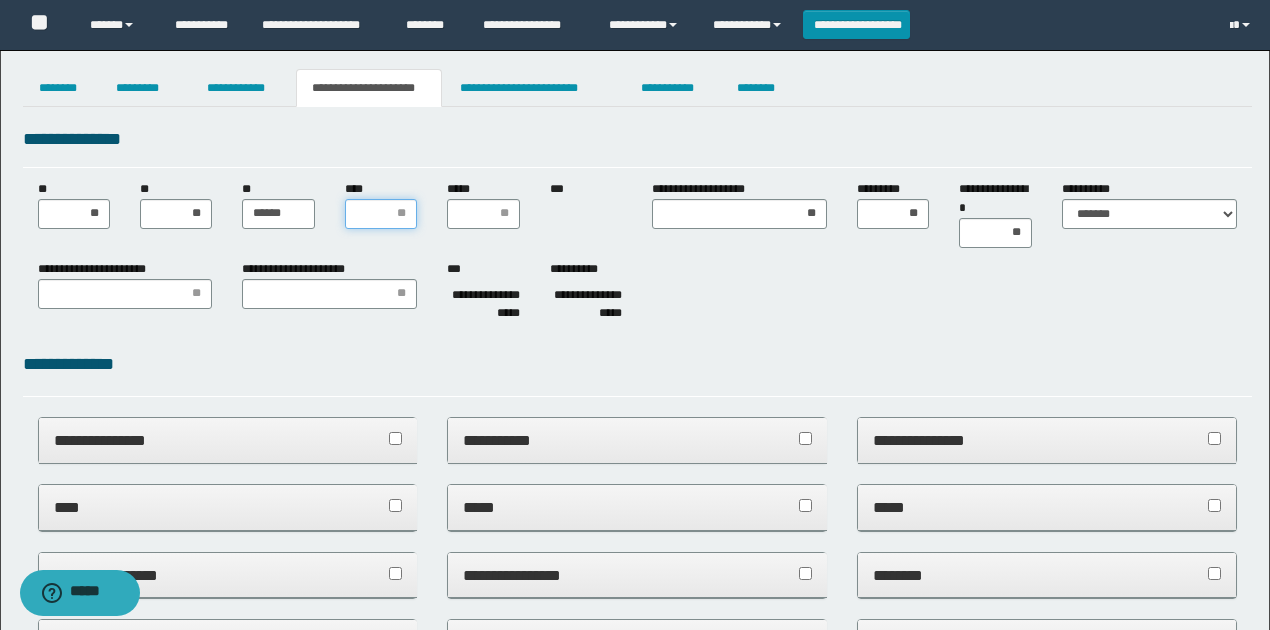 click on "****" at bounding box center [381, 214] 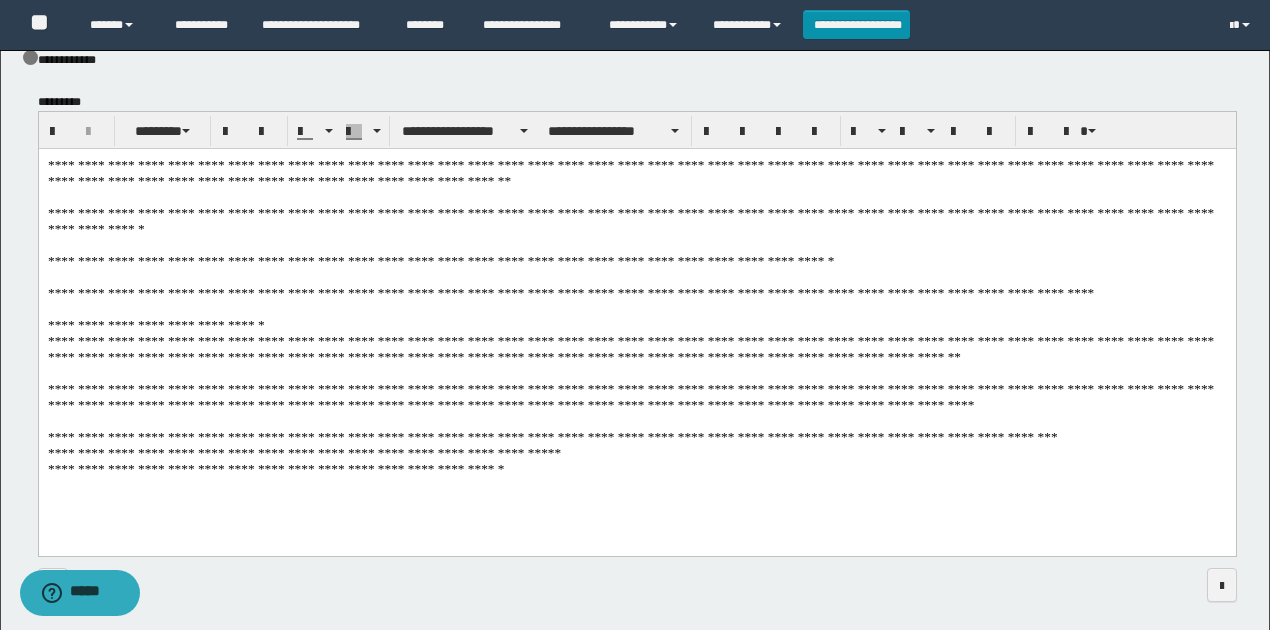 click on "**********" at bounding box center [637, 327] 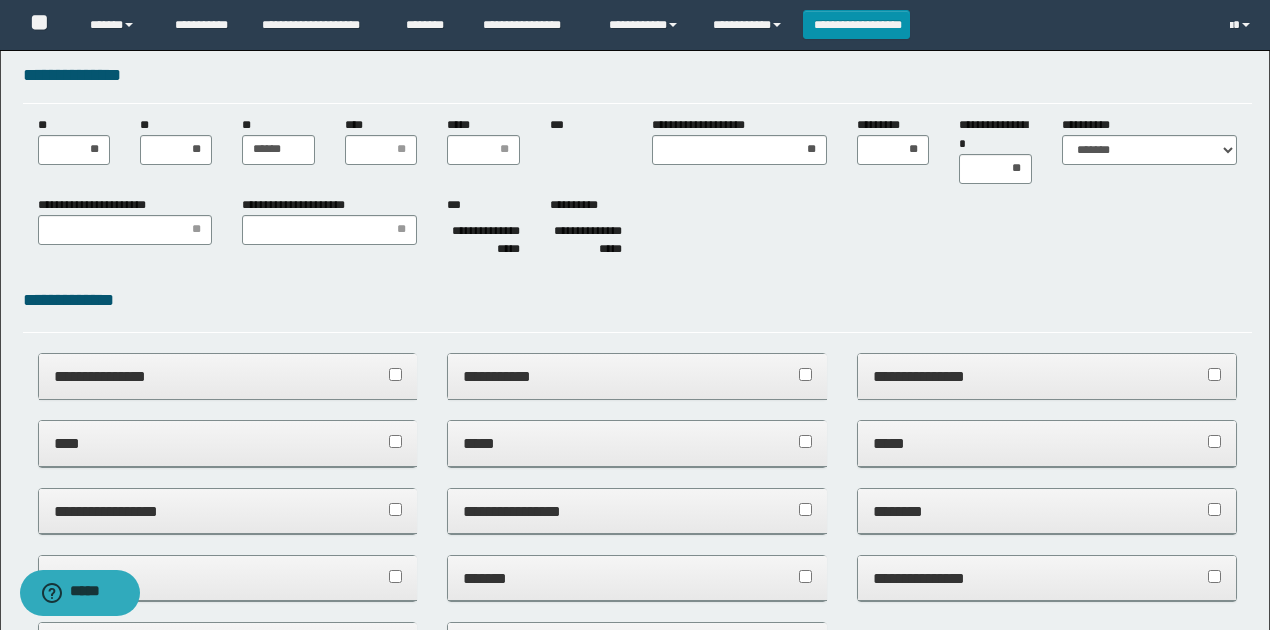 scroll, scrollTop: 0, scrollLeft: 0, axis: both 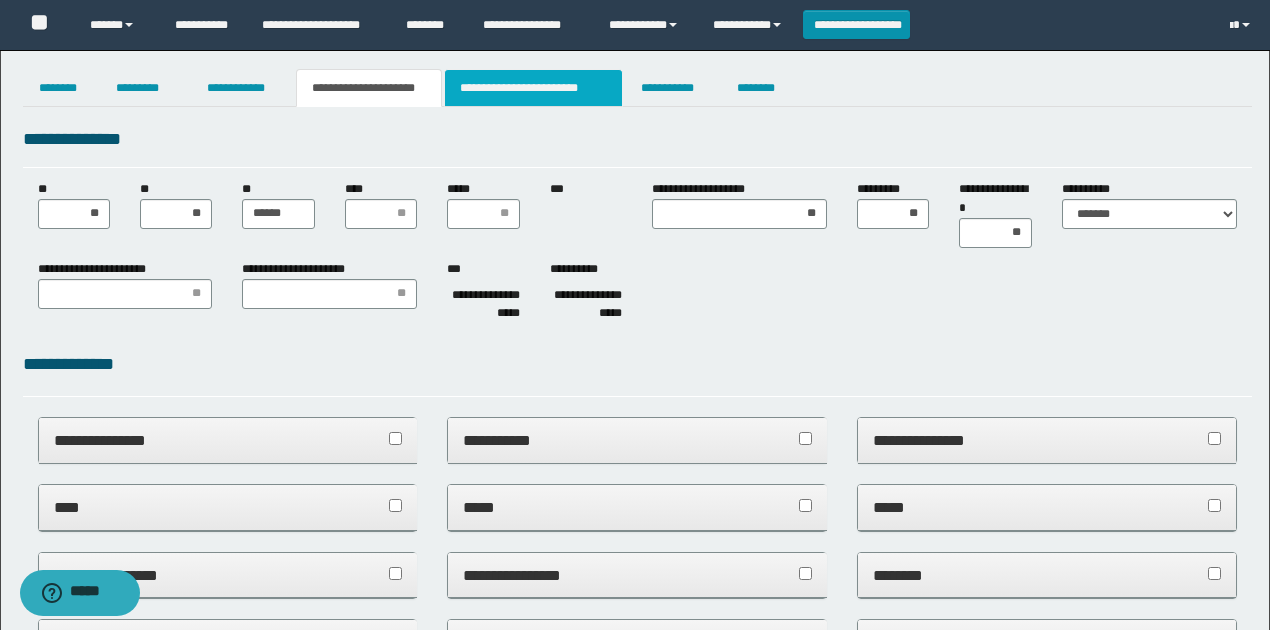 click on "**********" at bounding box center (533, 88) 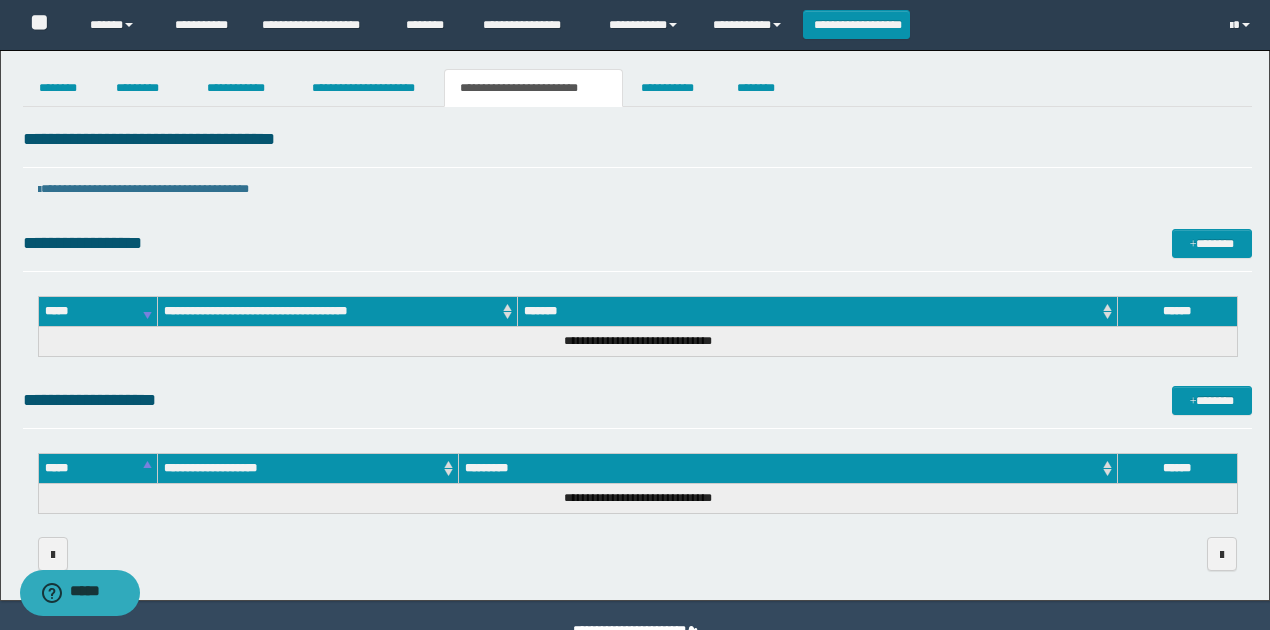 drag, startPoint x: 602, startPoint y: 398, endPoint x: 758, endPoint y: 386, distance: 156.46086 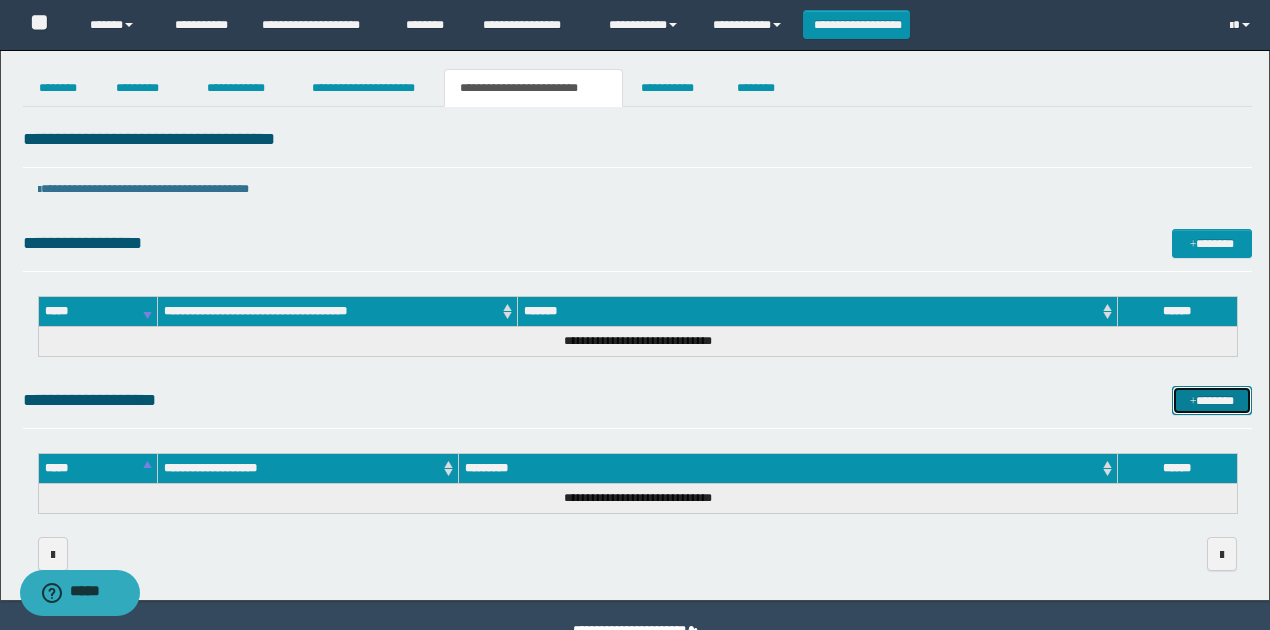 click at bounding box center [1193, 402] 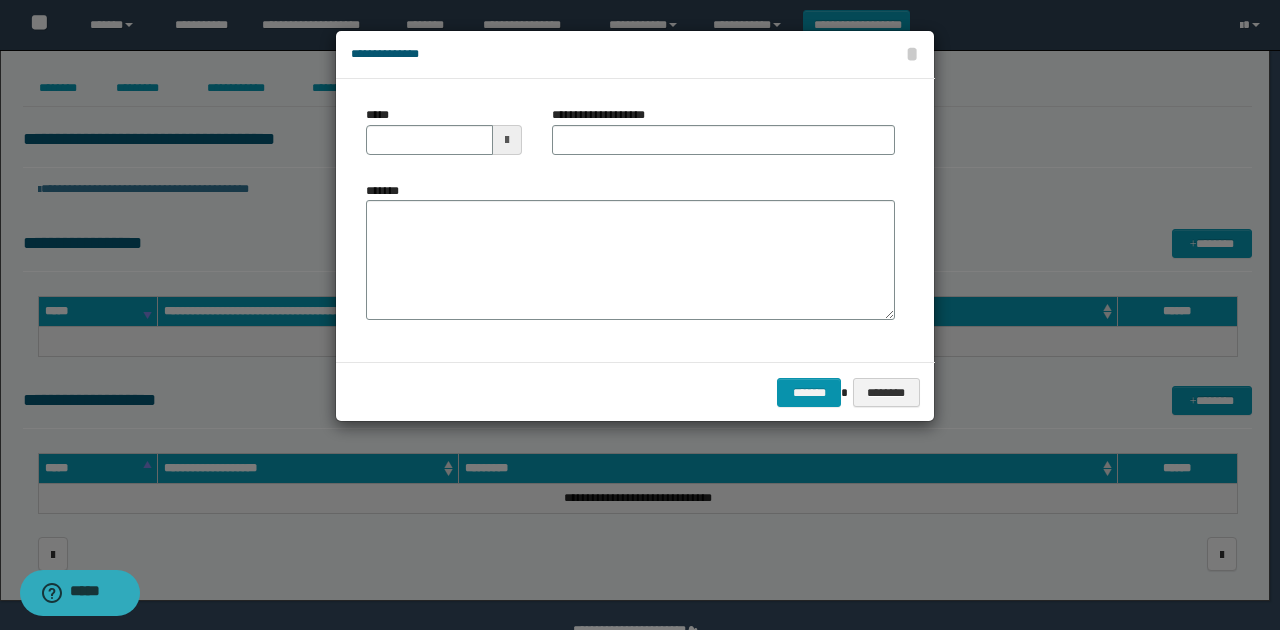 drag, startPoint x: 511, startPoint y: 134, endPoint x: 510, endPoint y: 146, distance: 12.0415945 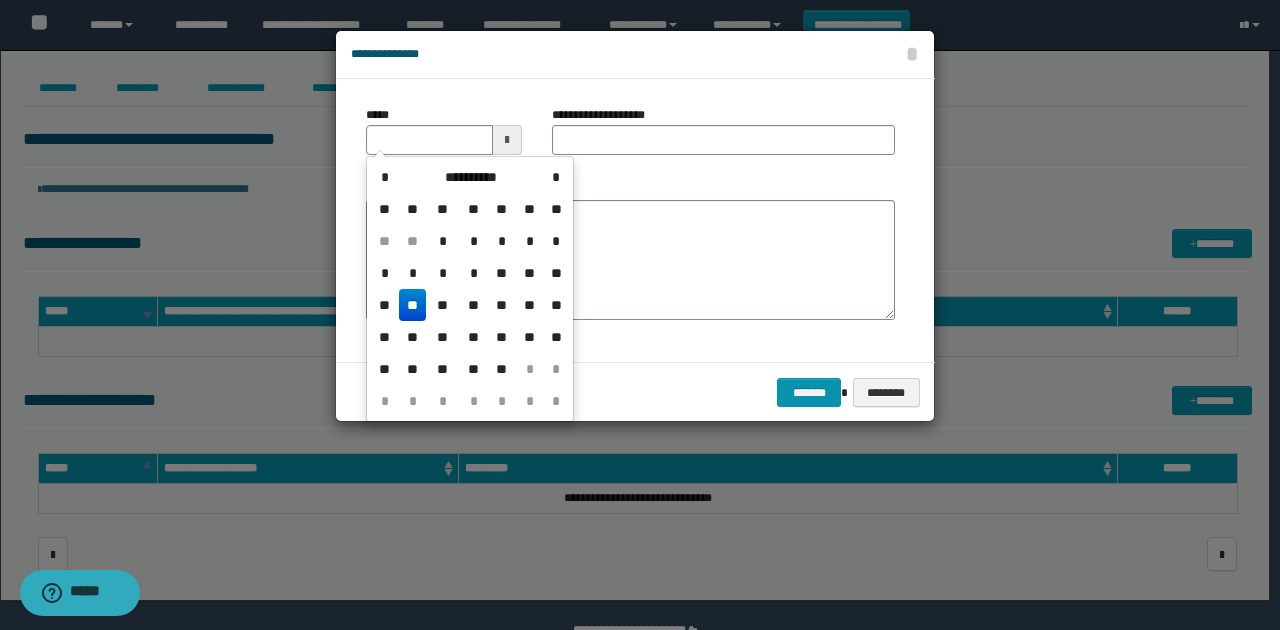 click on "**" at bounding box center (413, 305) 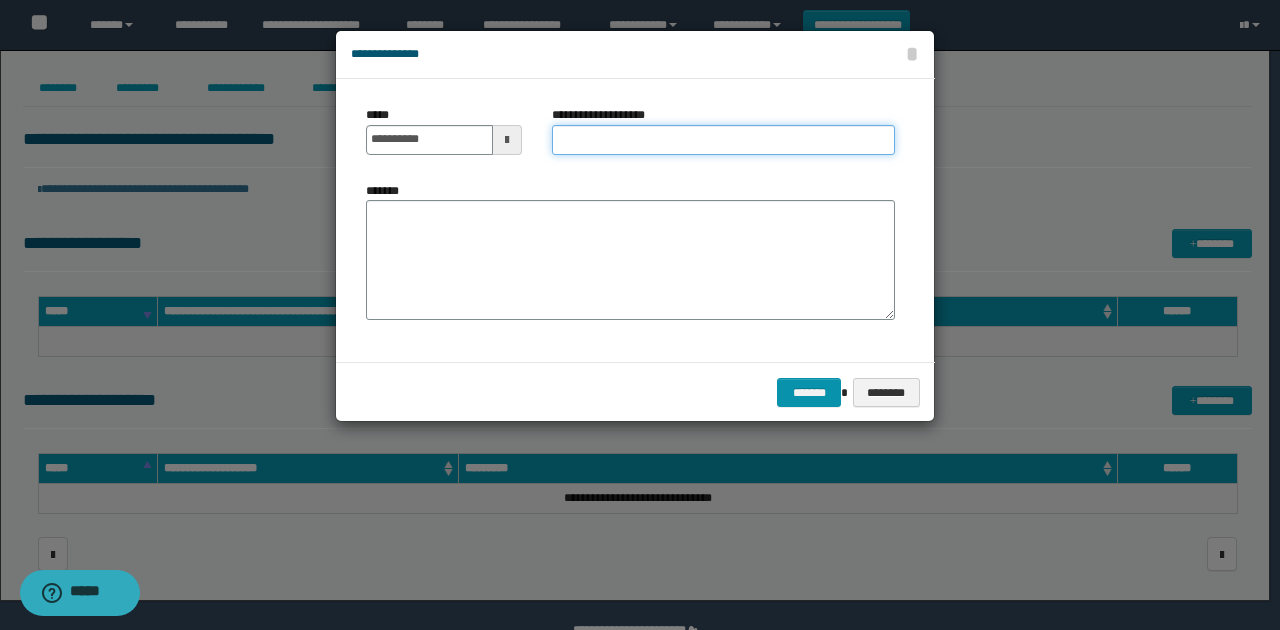 click on "**********" at bounding box center (723, 140) 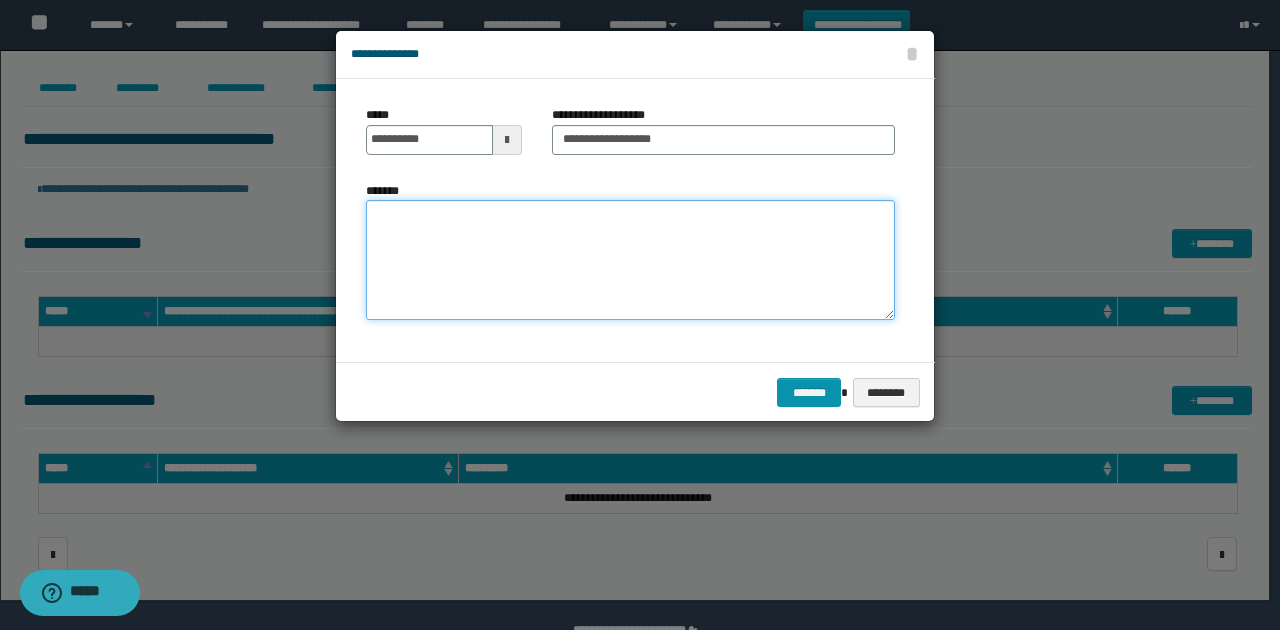 click on "*******" at bounding box center (630, 260) 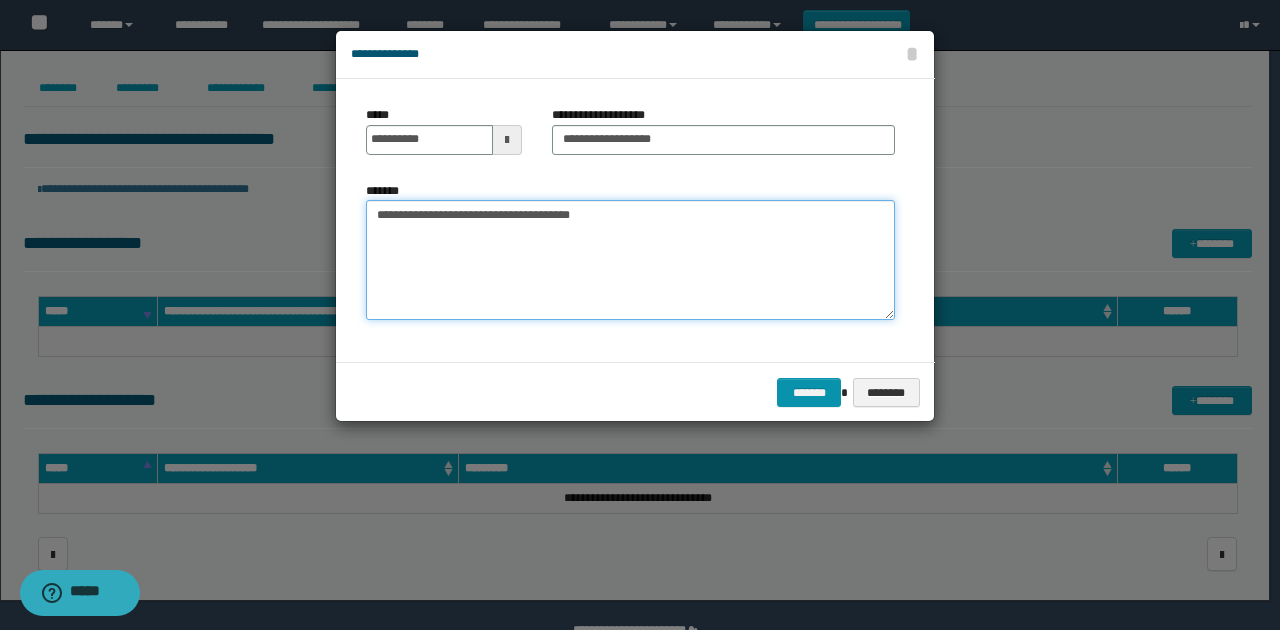 type on "**********" 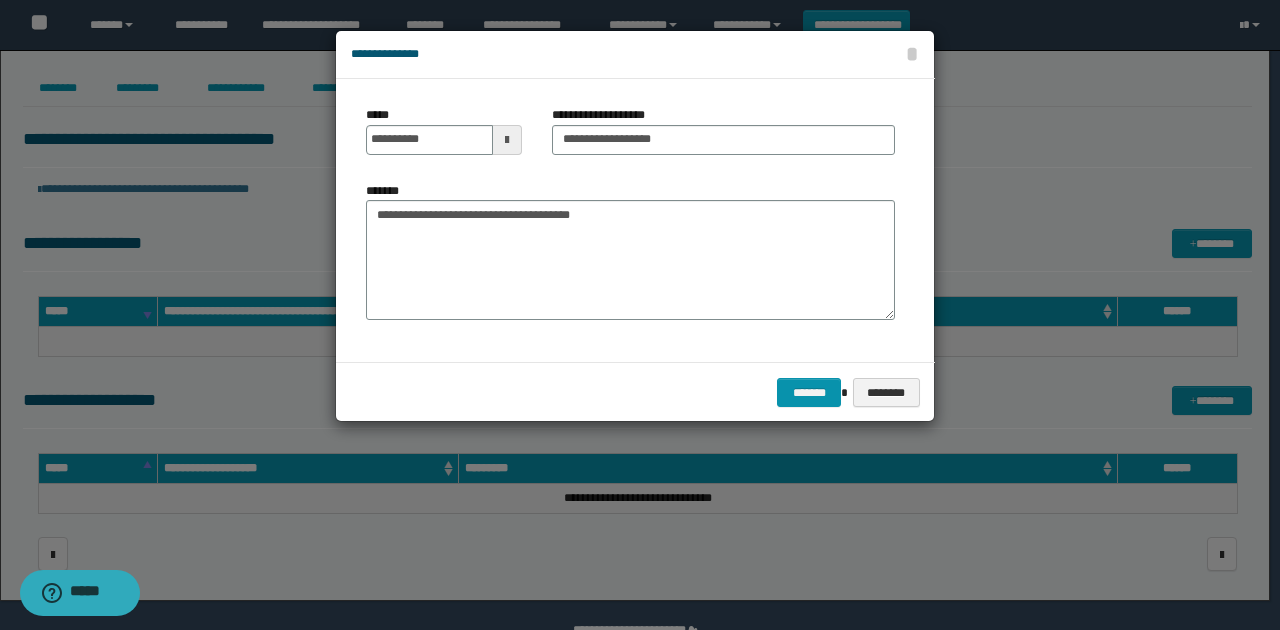 drag, startPoint x: 604, startPoint y: 332, endPoint x: 761, endPoint y: 421, distance: 180.4716 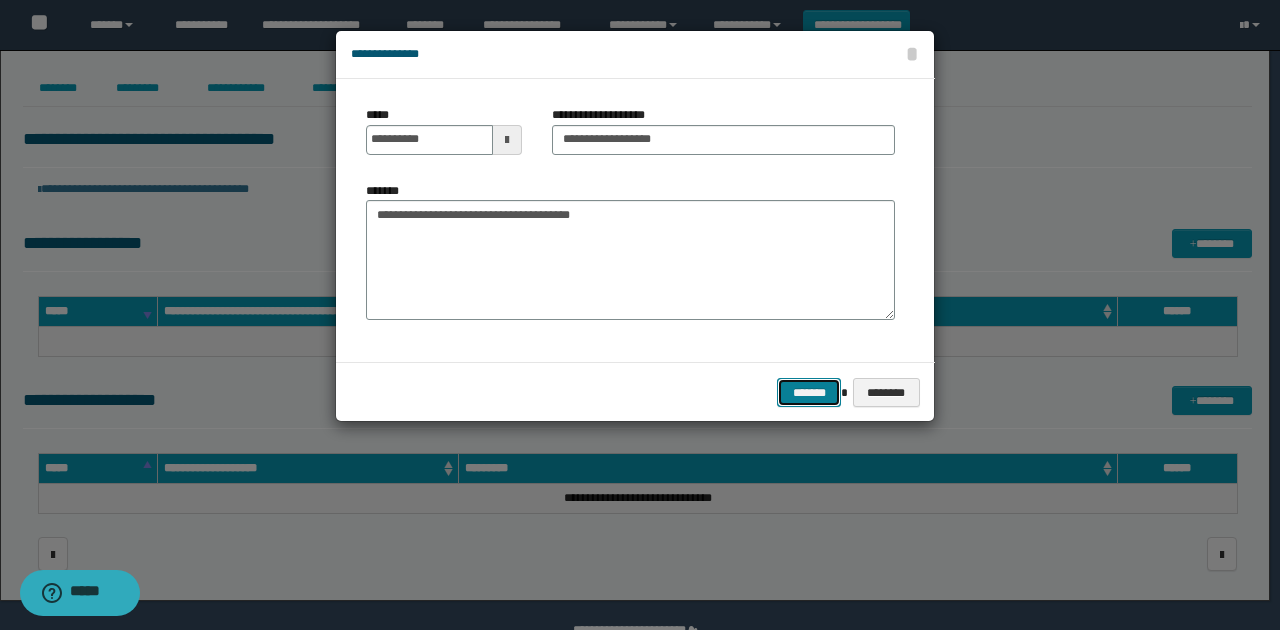 click on "*******" at bounding box center [809, 392] 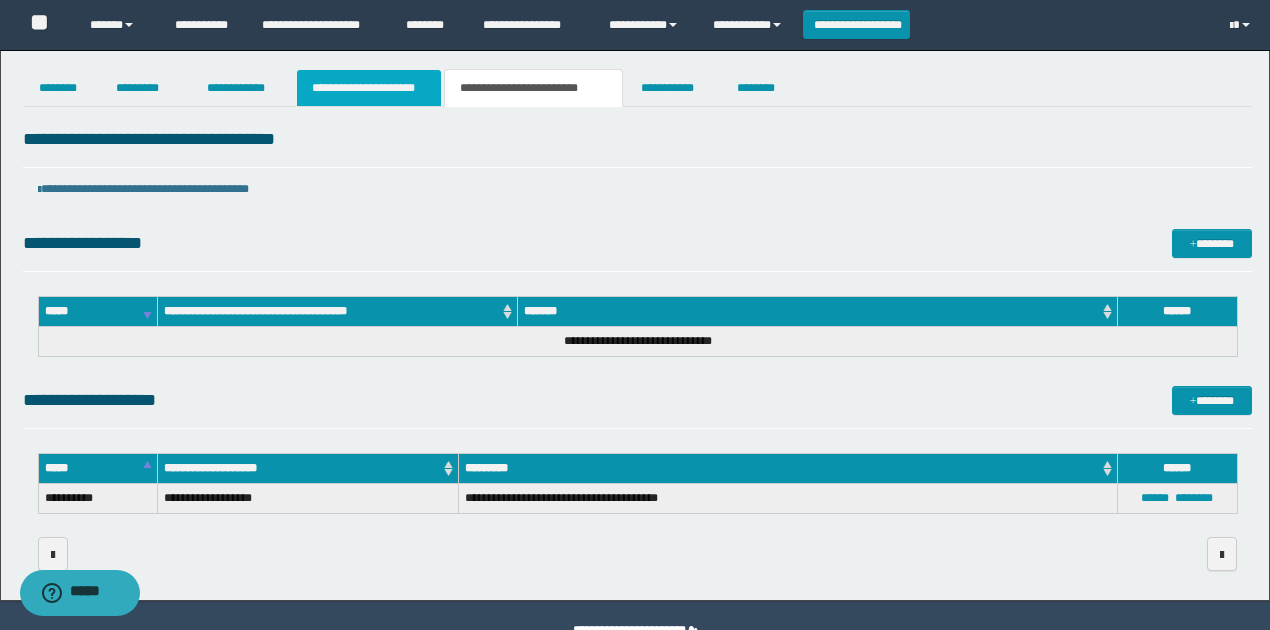 click on "**********" at bounding box center [369, 88] 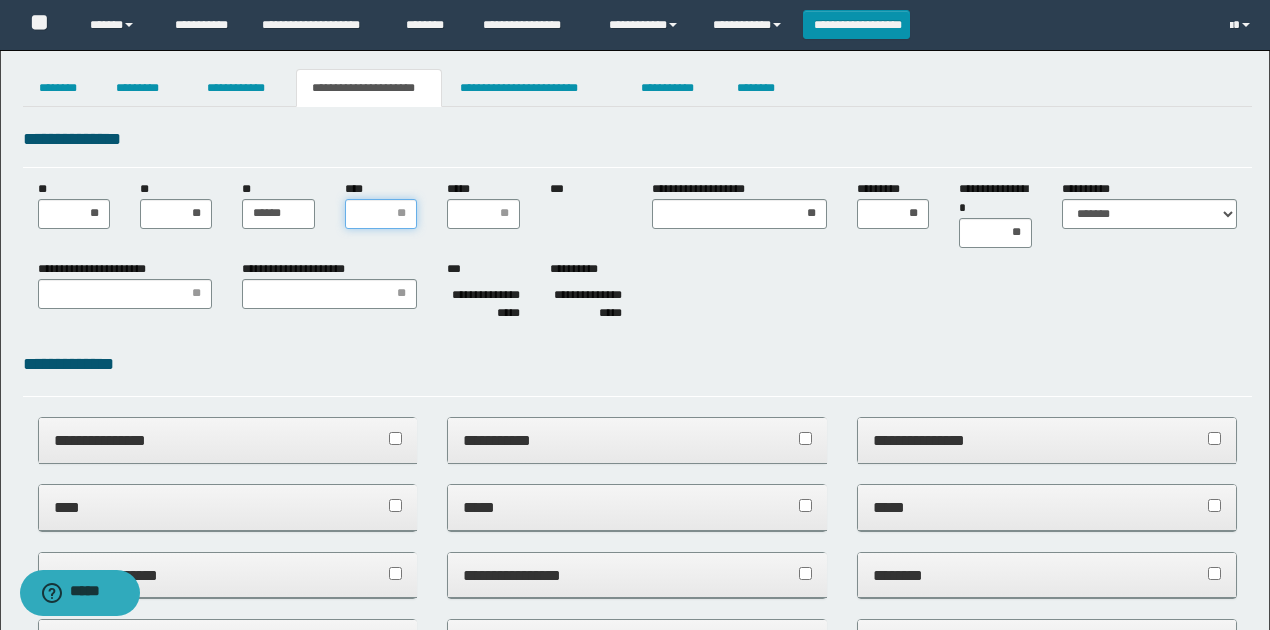click on "****" at bounding box center (381, 214) 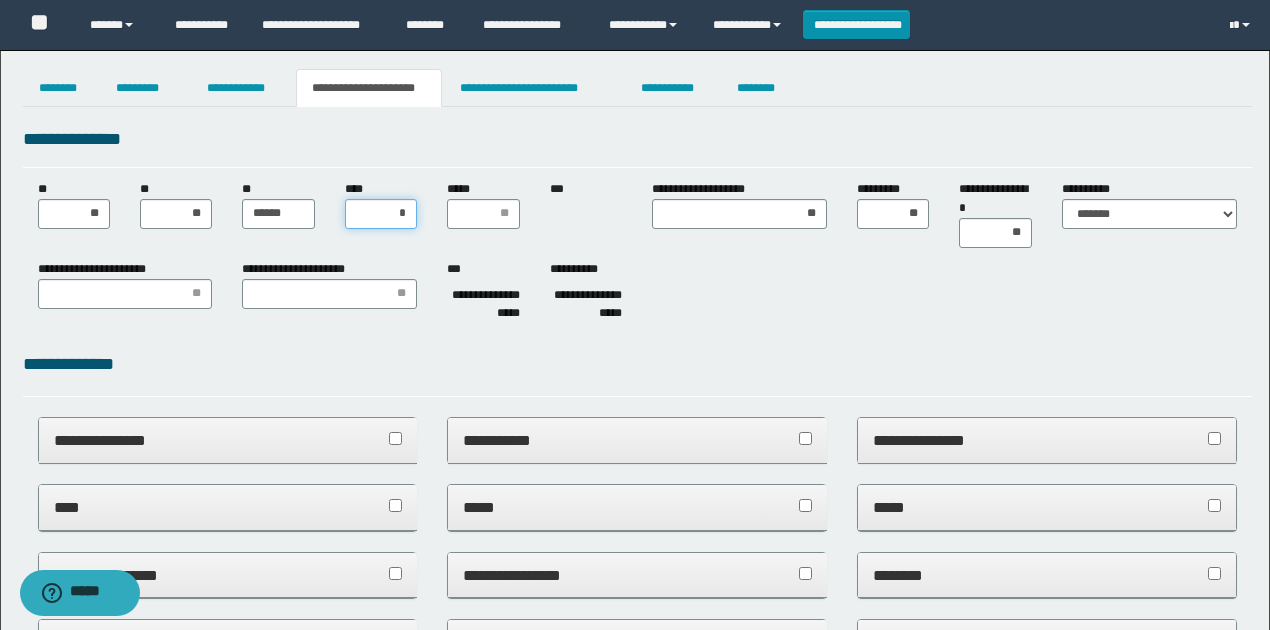 type on "**" 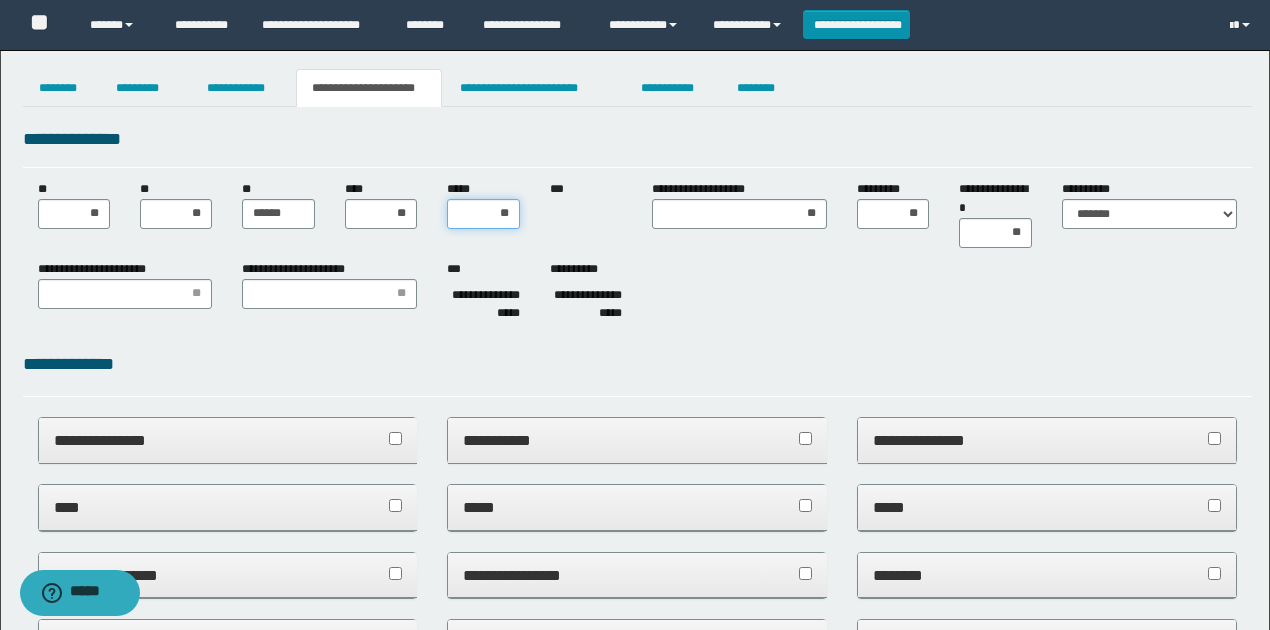 type on "***" 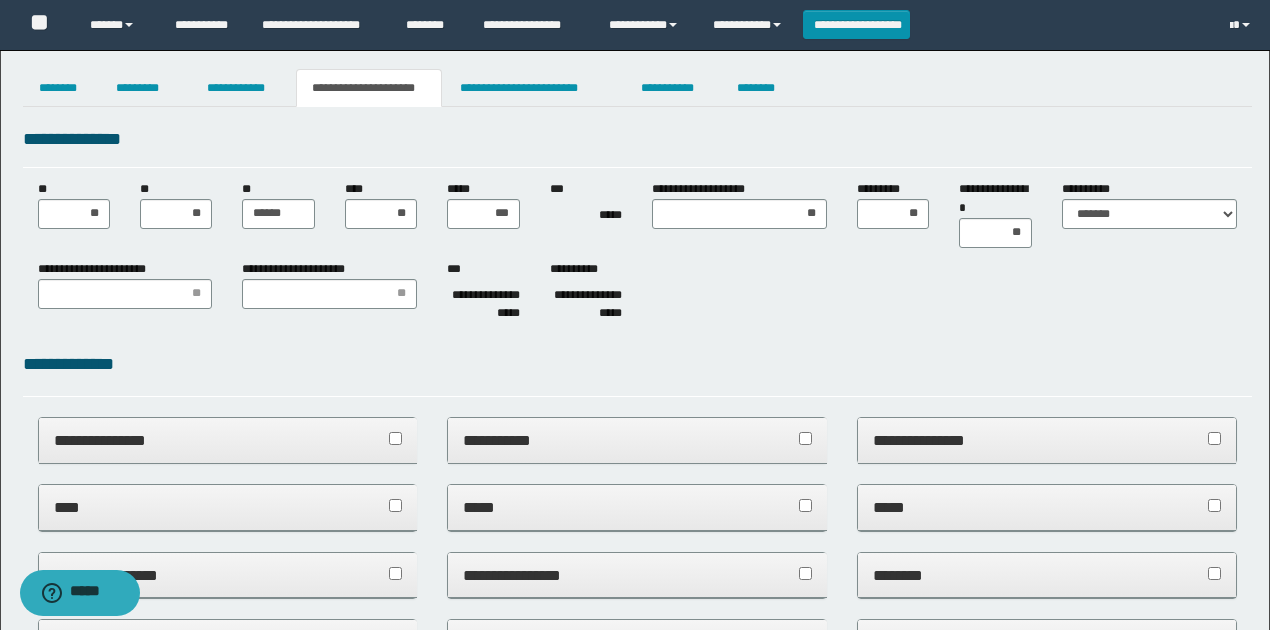 click on "**********" at bounding box center (637, 295) 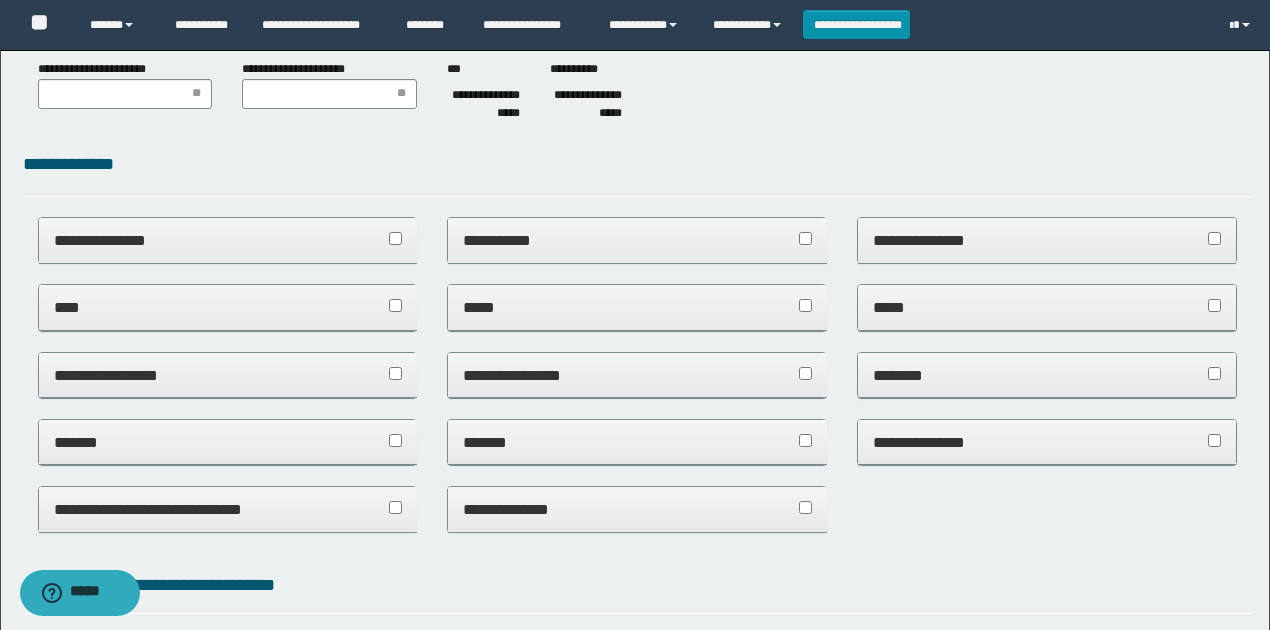 scroll, scrollTop: 0, scrollLeft: 0, axis: both 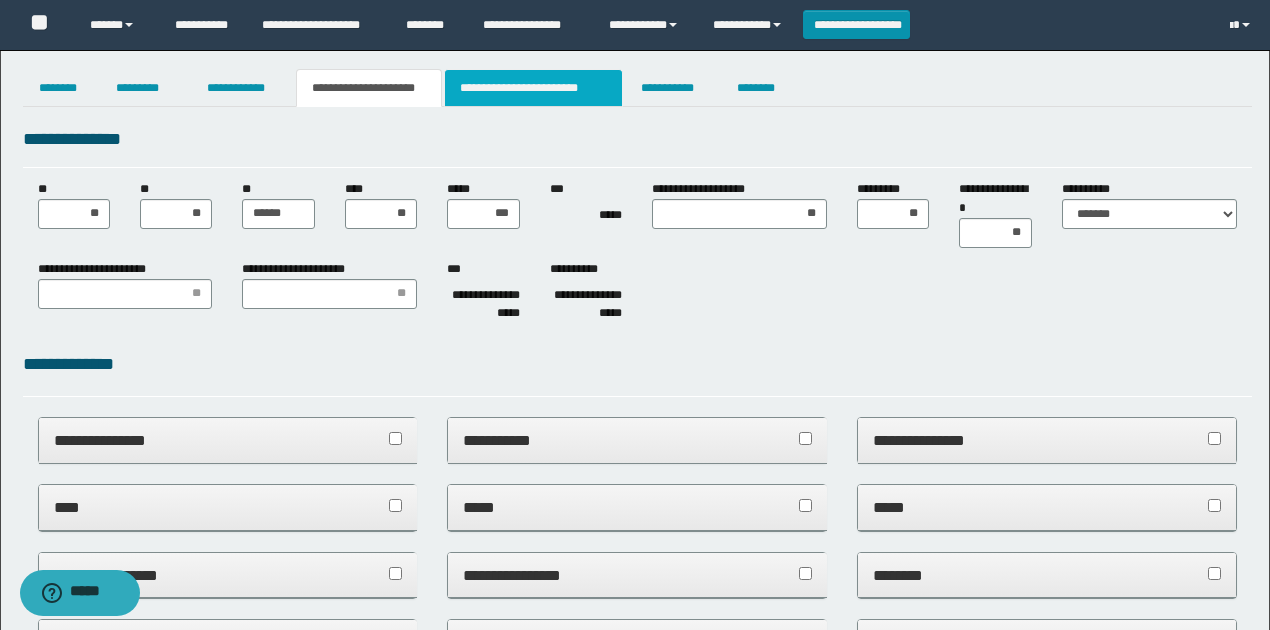 click on "**********" at bounding box center [533, 88] 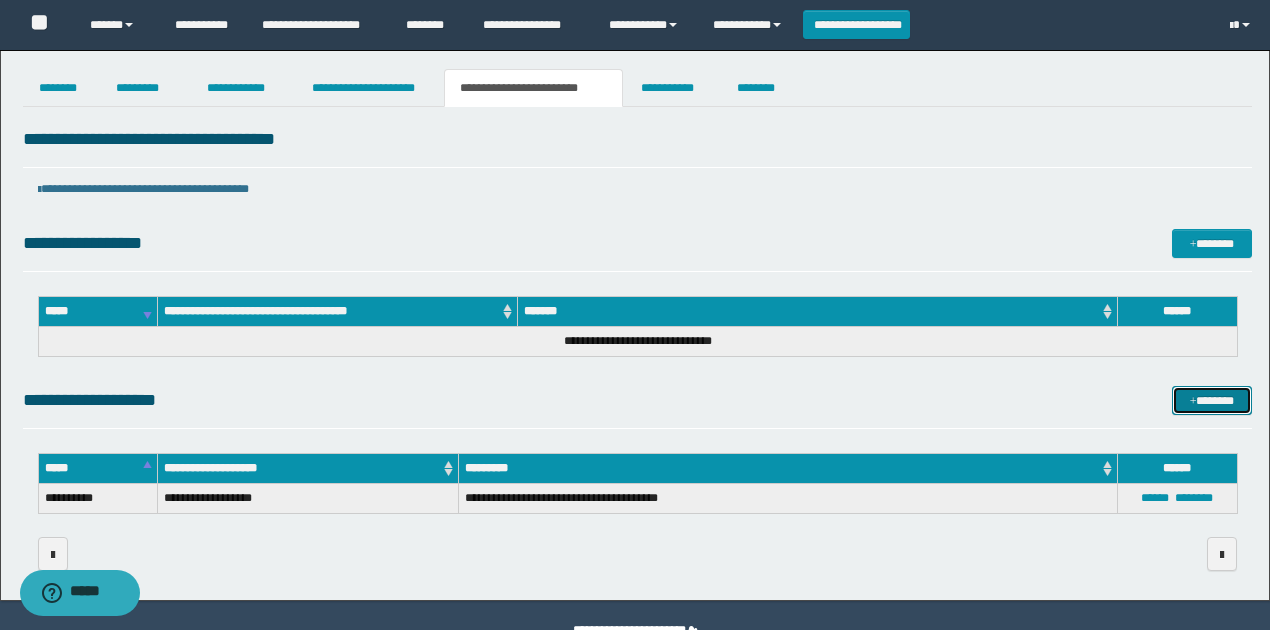 click at bounding box center [1193, 402] 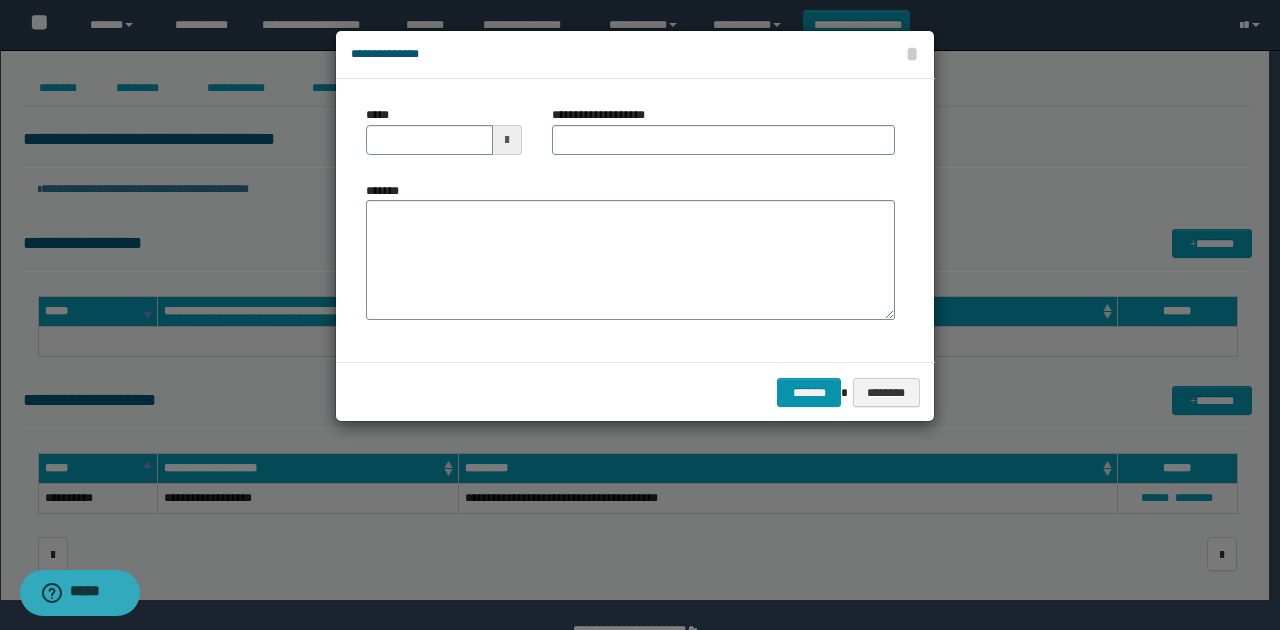 click at bounding box center (507, 140) 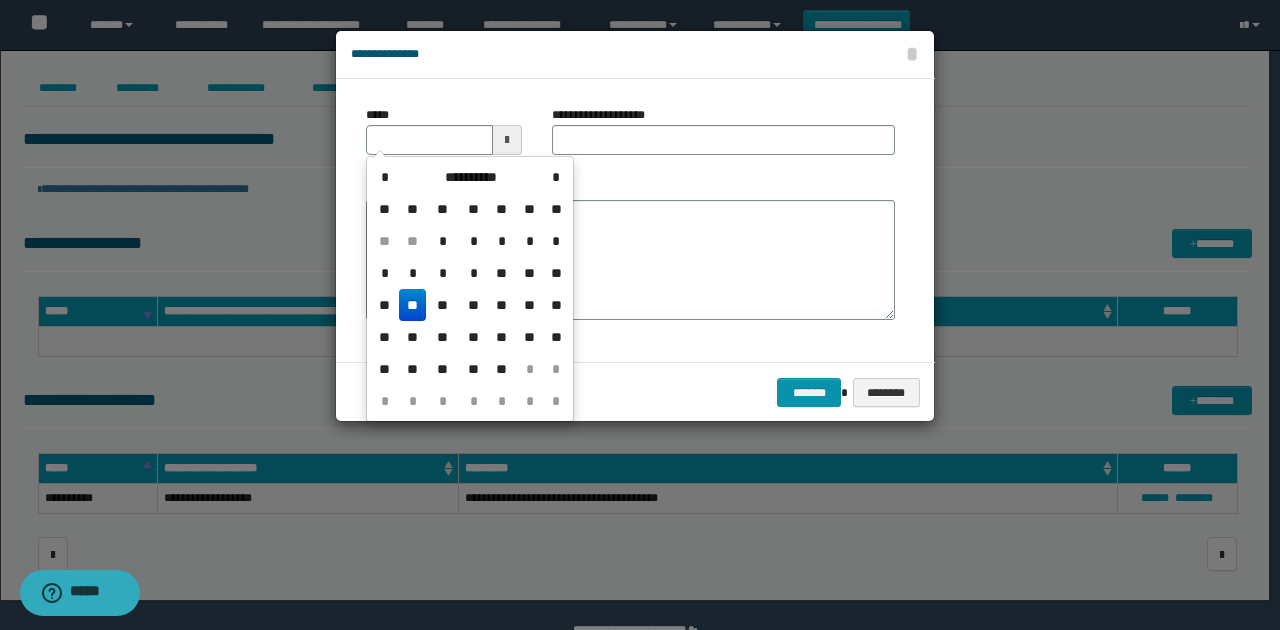 click on "**" at bounding box center (413, 305) 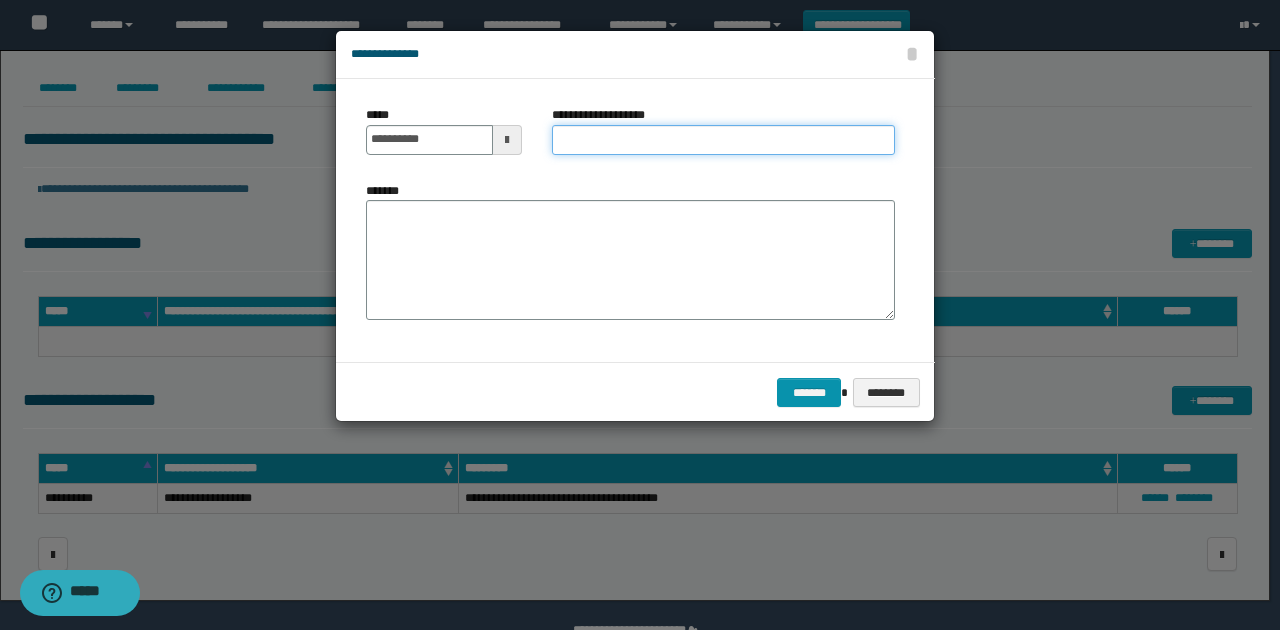 click on "**********" at bounding box center [723, 140] 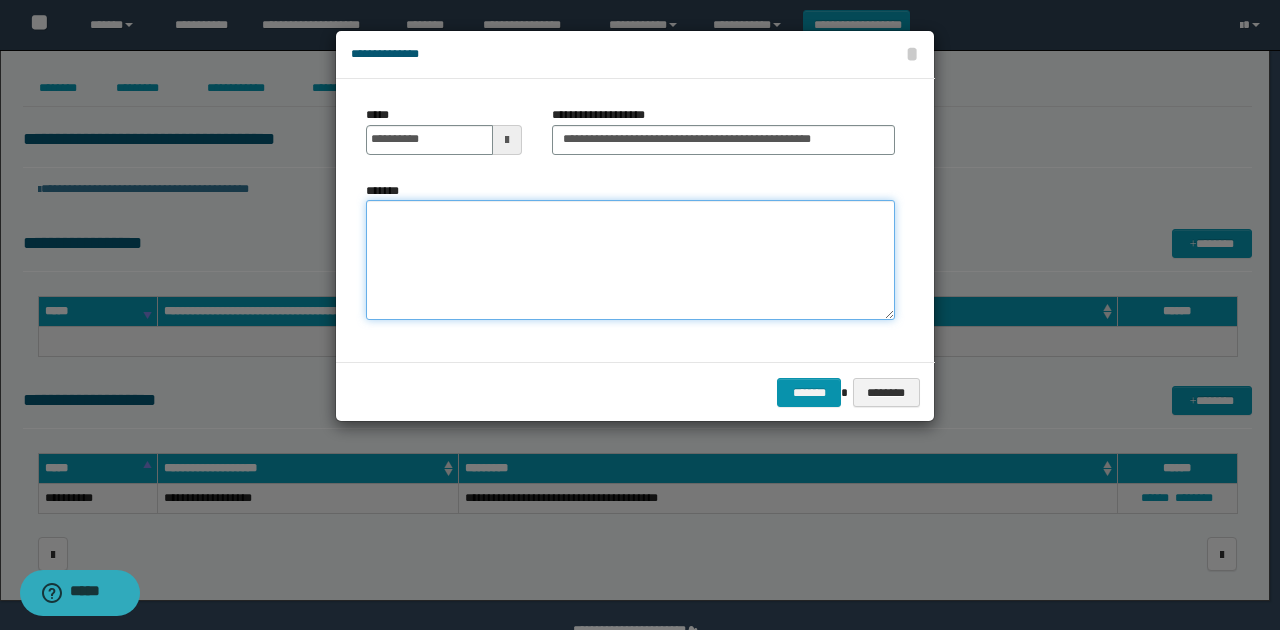 click on "*******" at bounding box center [630, 260] 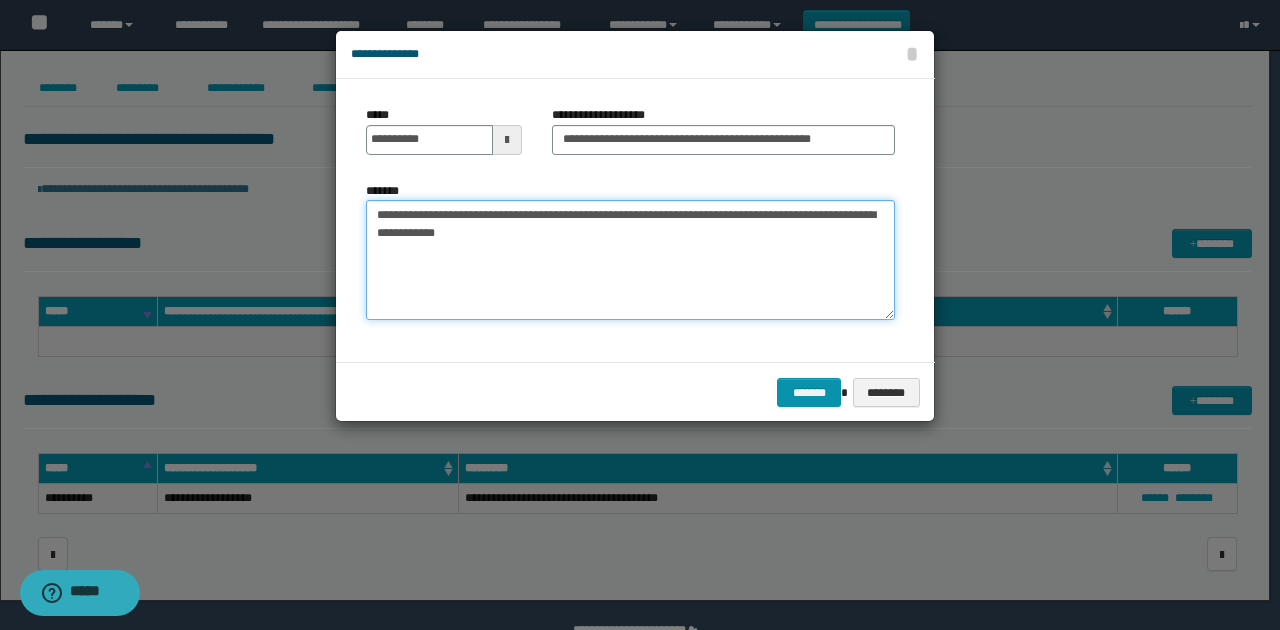 type on "**********" 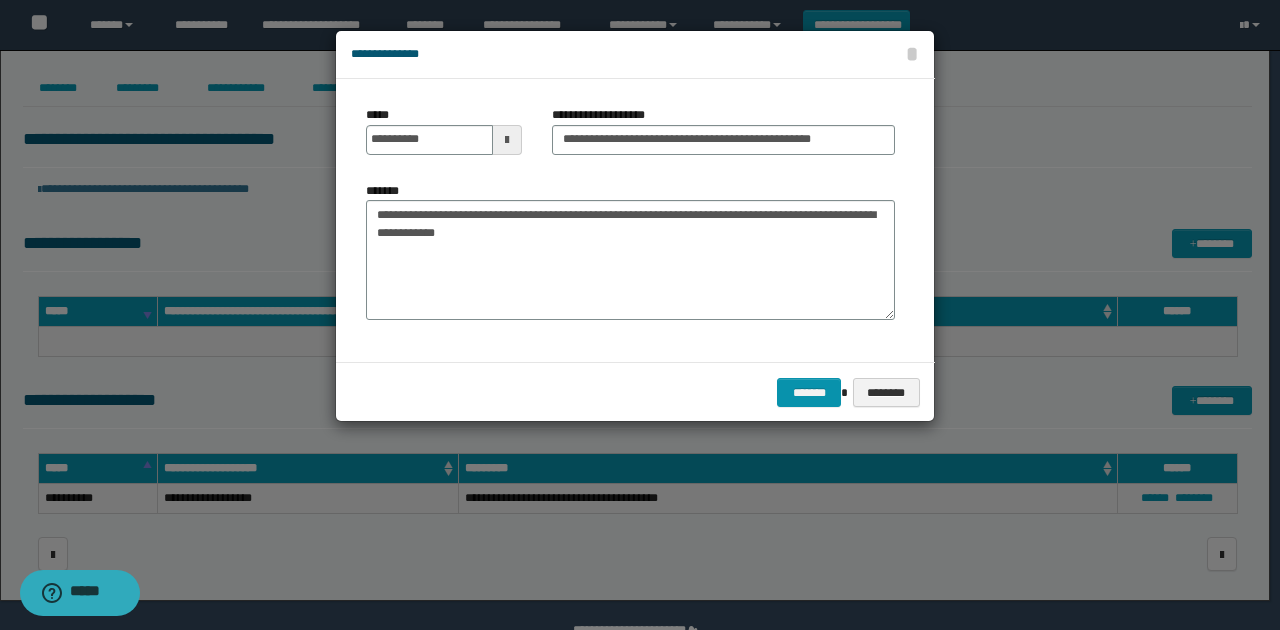 click on "**********" at bounding box center (630, 220) 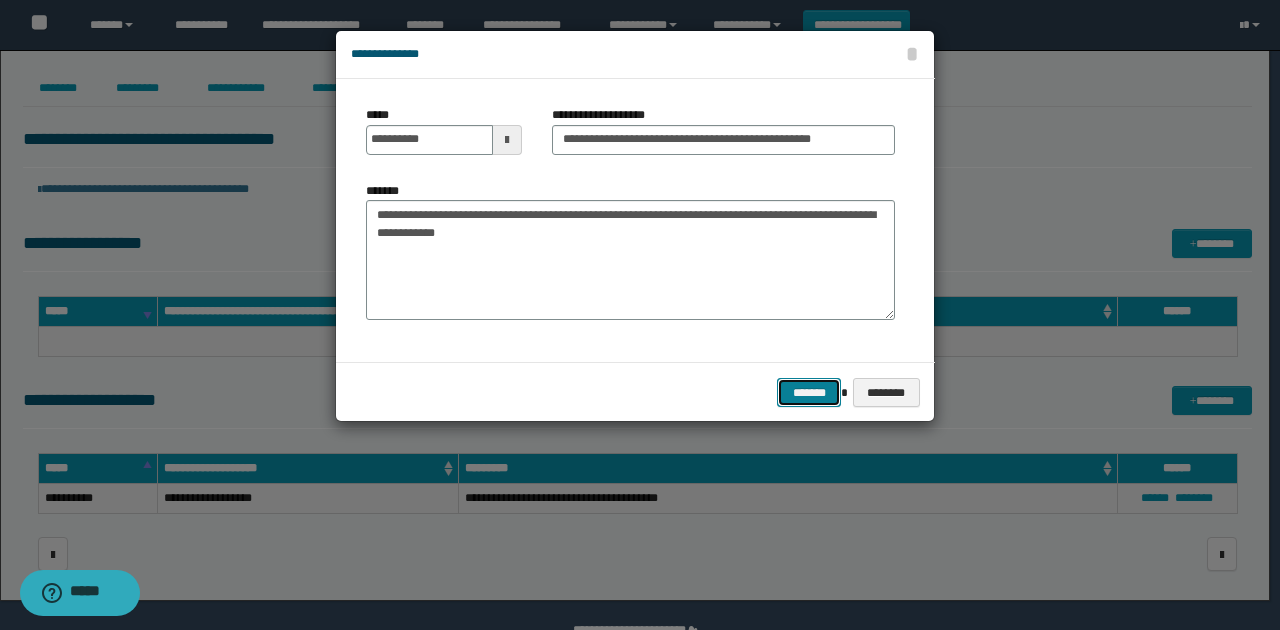 click on "*******" at bounding box center [809, 392] 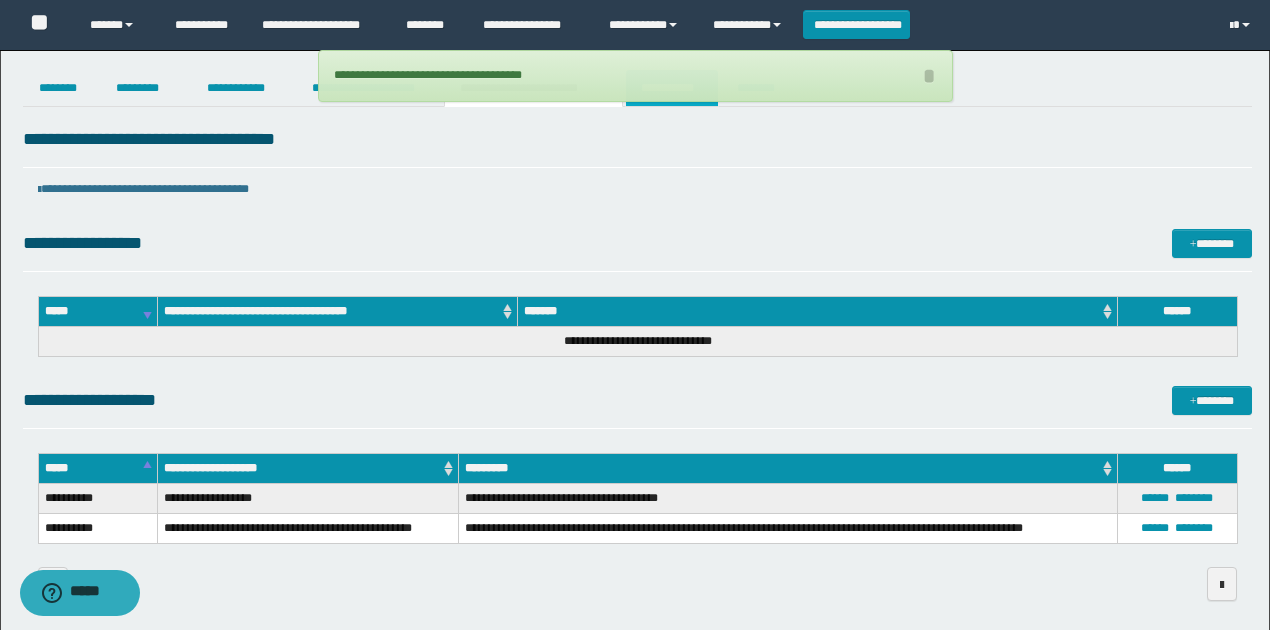 click on "**********" at bounding box center (672, 88) 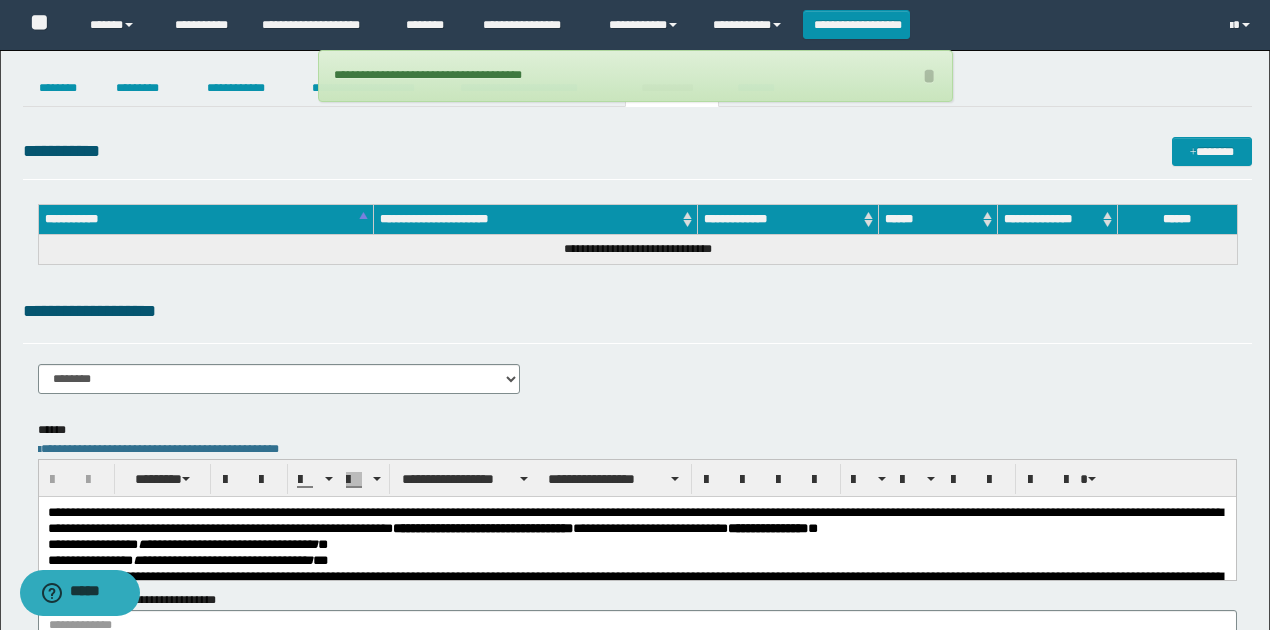 click on "**********" at bounding box center (637, 311) 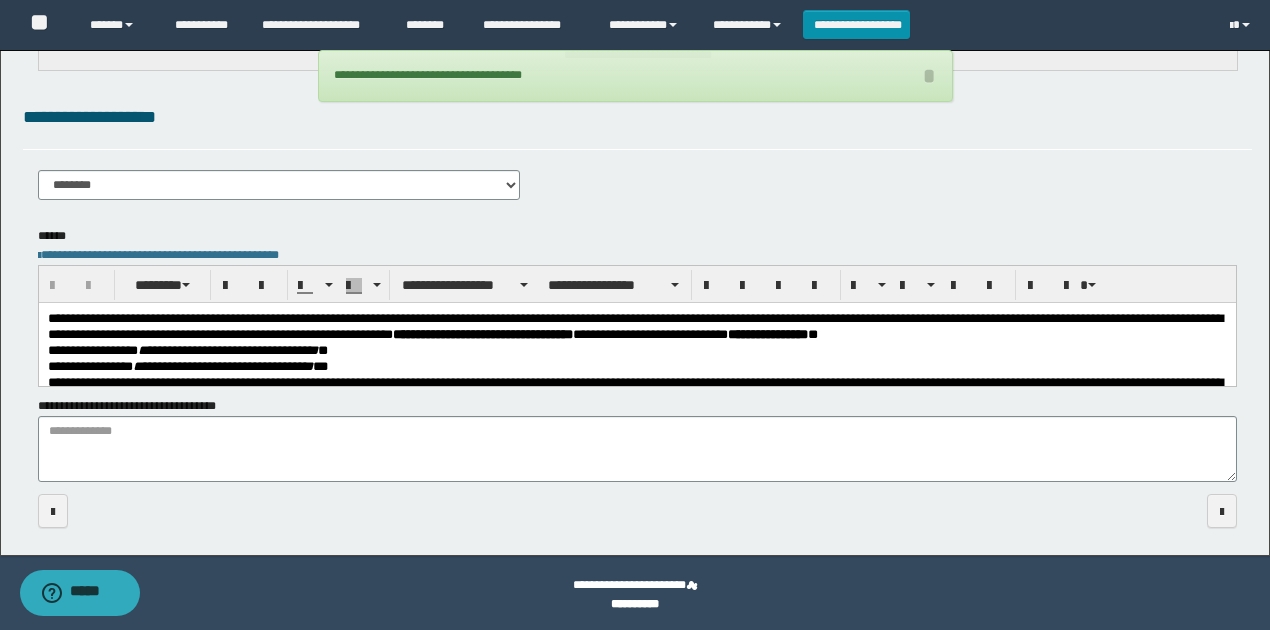 scroll, scrollTop: 198, scrollLeft: 0, axis: vertical 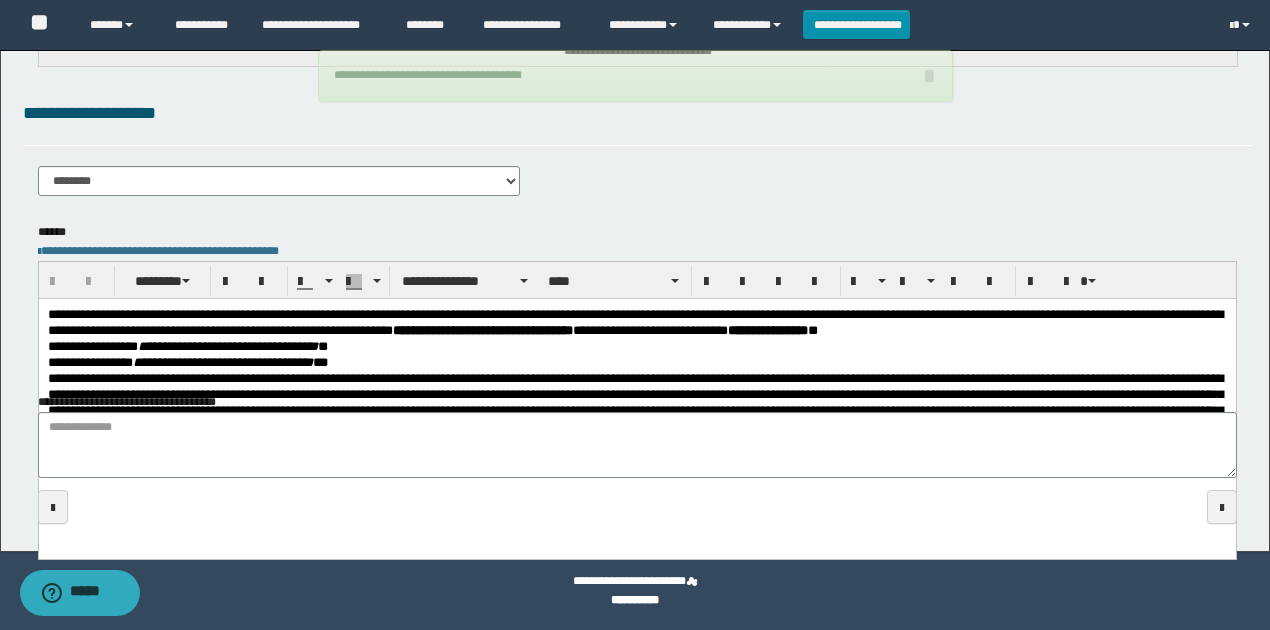 click on "**********" at bounding box center [636, 346] 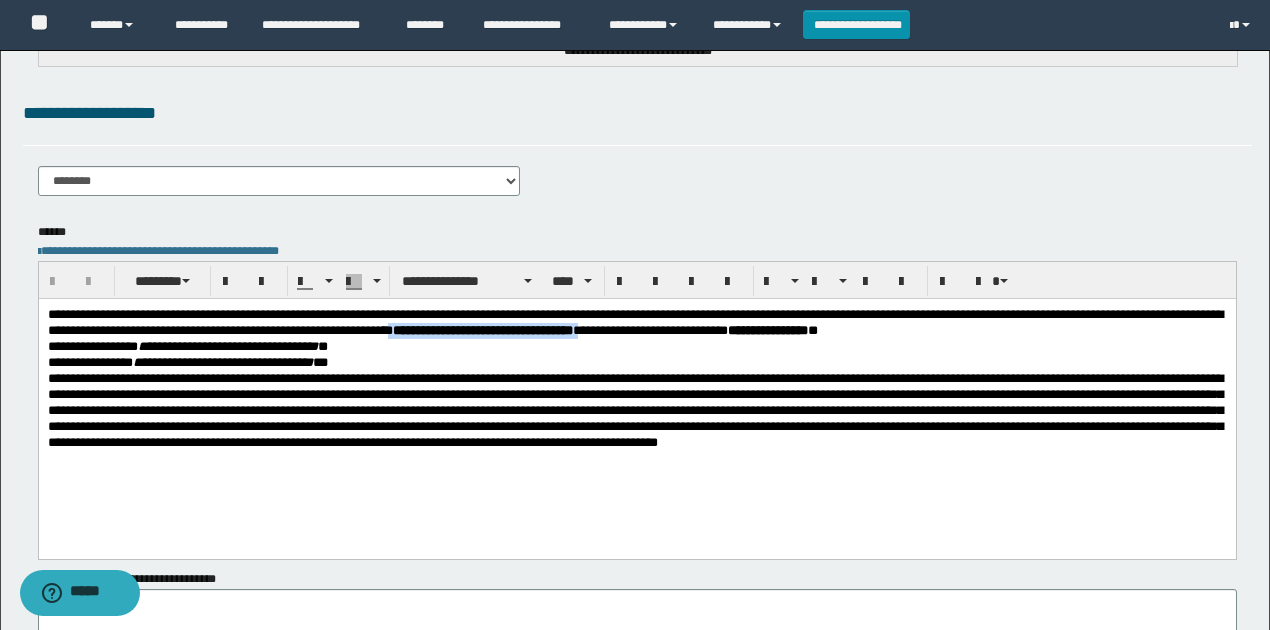 drag, startPoint x: 538, startPoint y: 327, endPoint x: 756, endPoint y: 329, distance: 218.00917 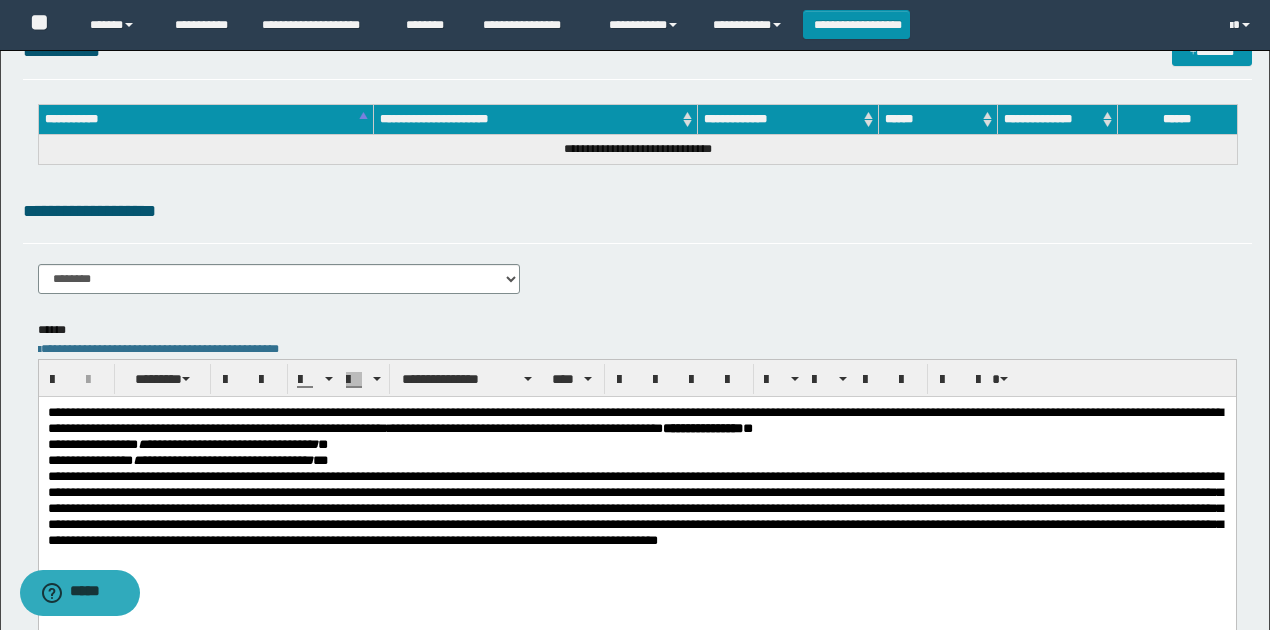 scroll, scrollTop: 0, scrollLeft: 0, axis: both 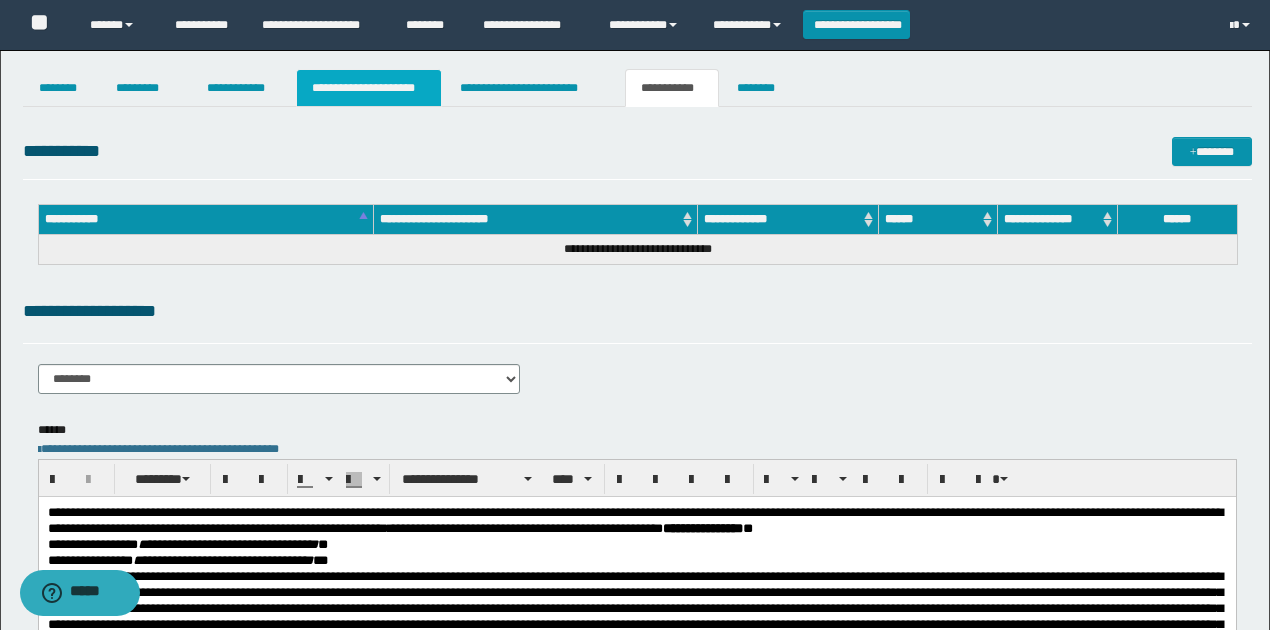 click on "**********" at bounding box center (369, 88) 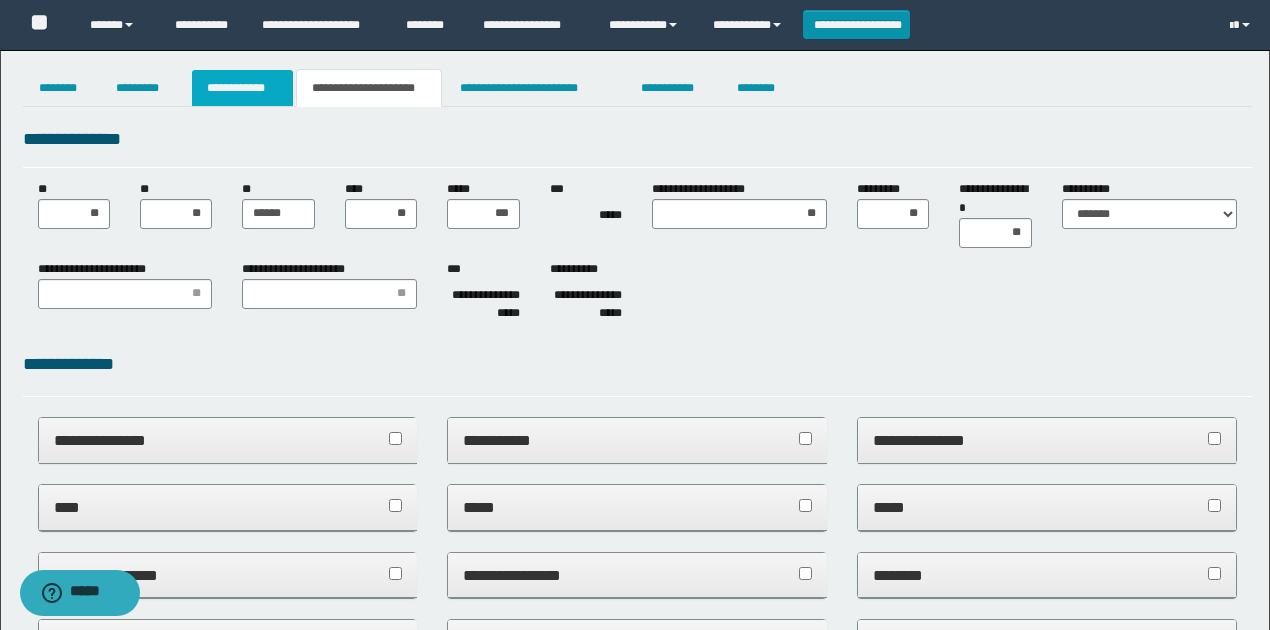 click on "**********" at bounding box center (243, 88) 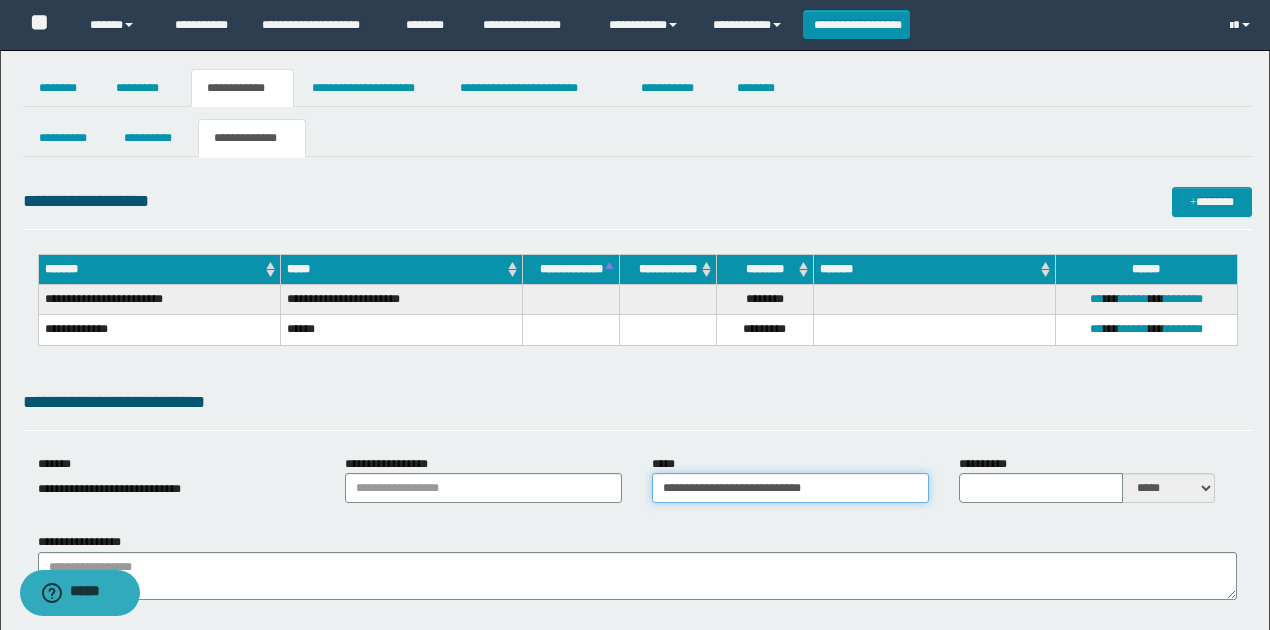 drag, startPoint x: 892, startPoint y: 489, endPoint x: 632, endPoint y: 488, distance: 260.00192 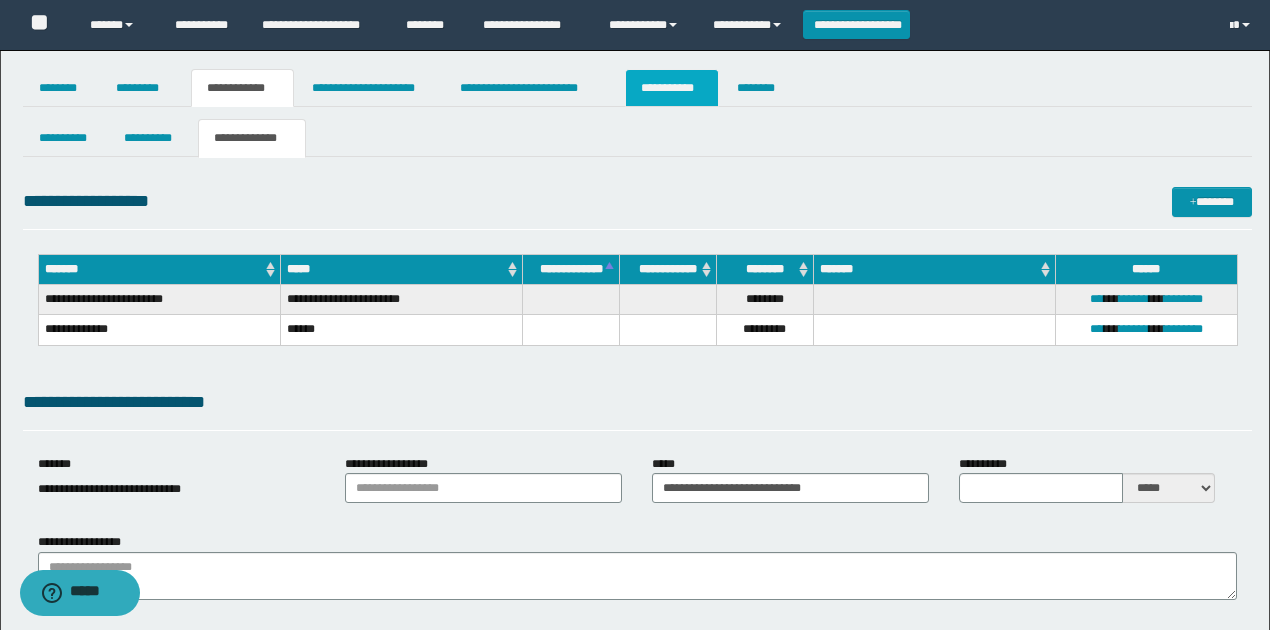 click on "**********" at bounding box center [672, 88] 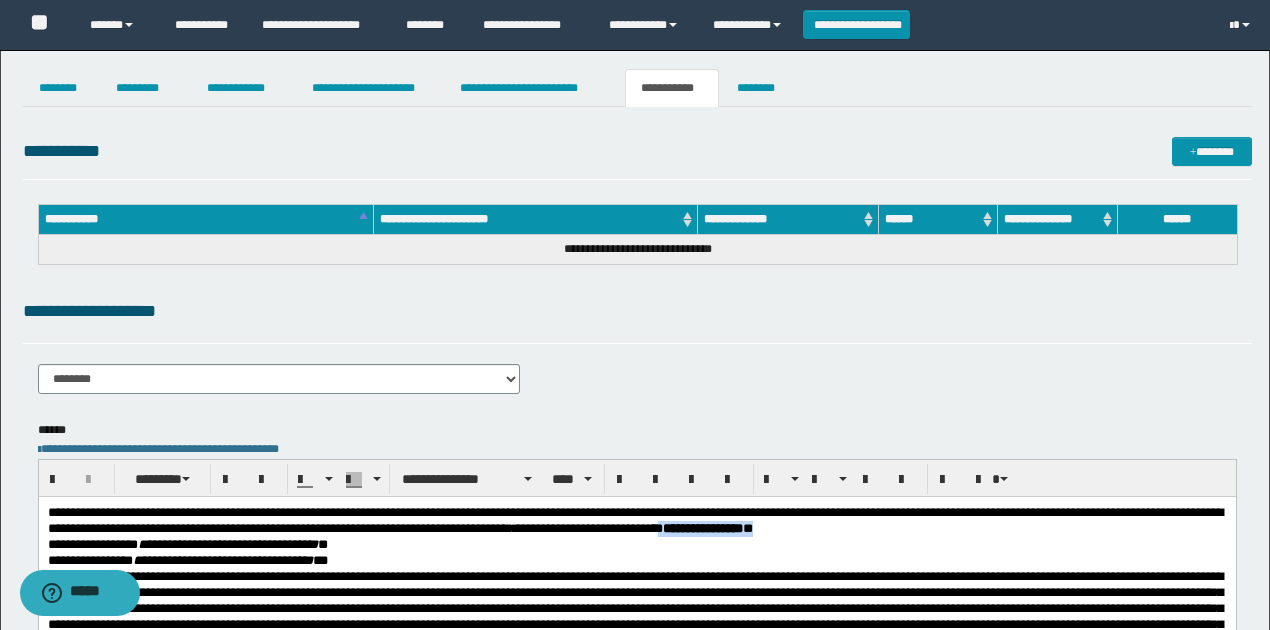 drag, startPoint x: 828, startPoint y: 525, endPoint x: 952, endPoint y: 530, distance: 124.10077 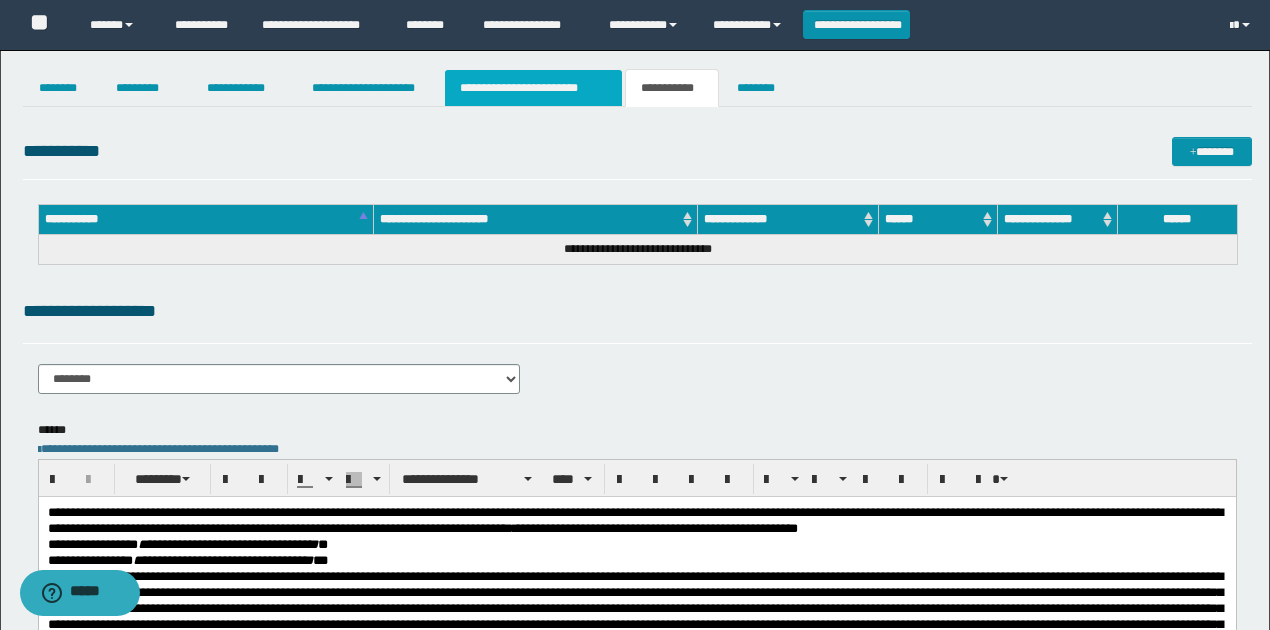 click on "**********" at bounding box center (533, 88) 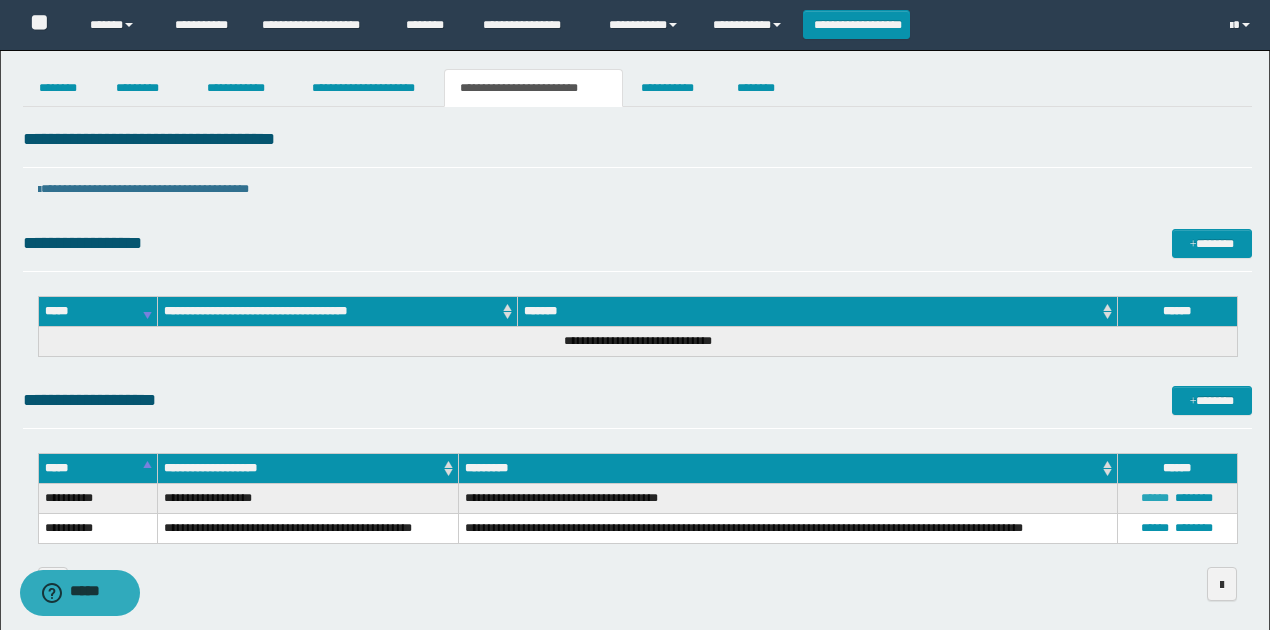 click on "******" at bounding box center (1155, 498) 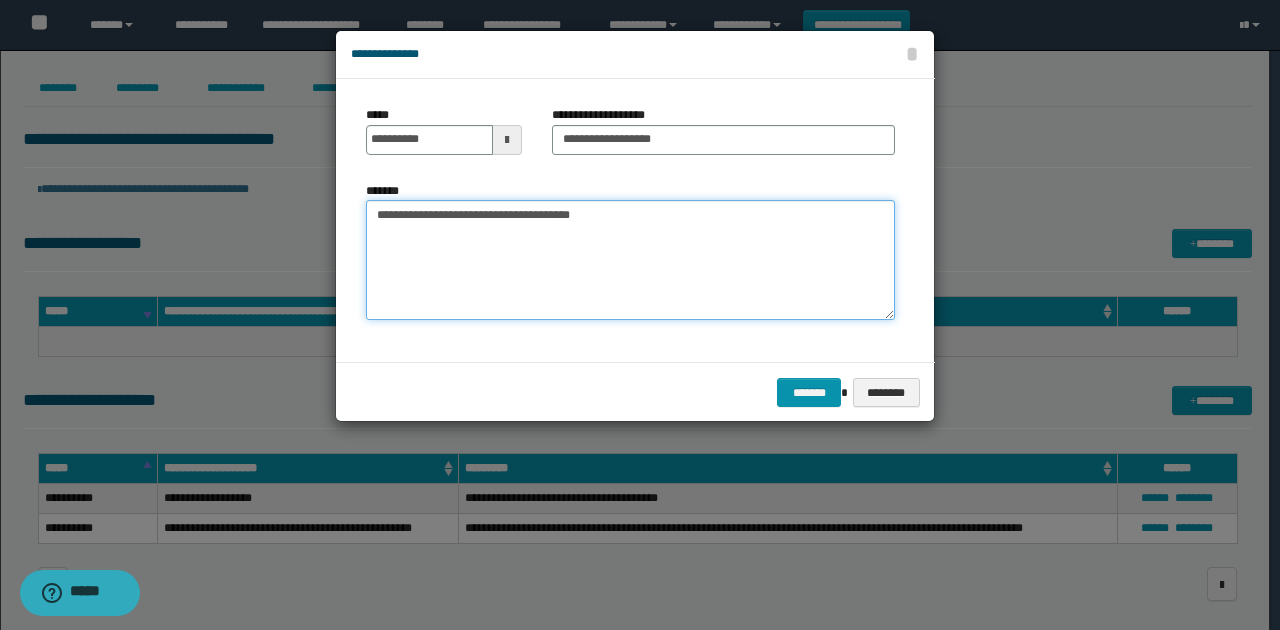 click on "**********" at bounding box center [630, 260] 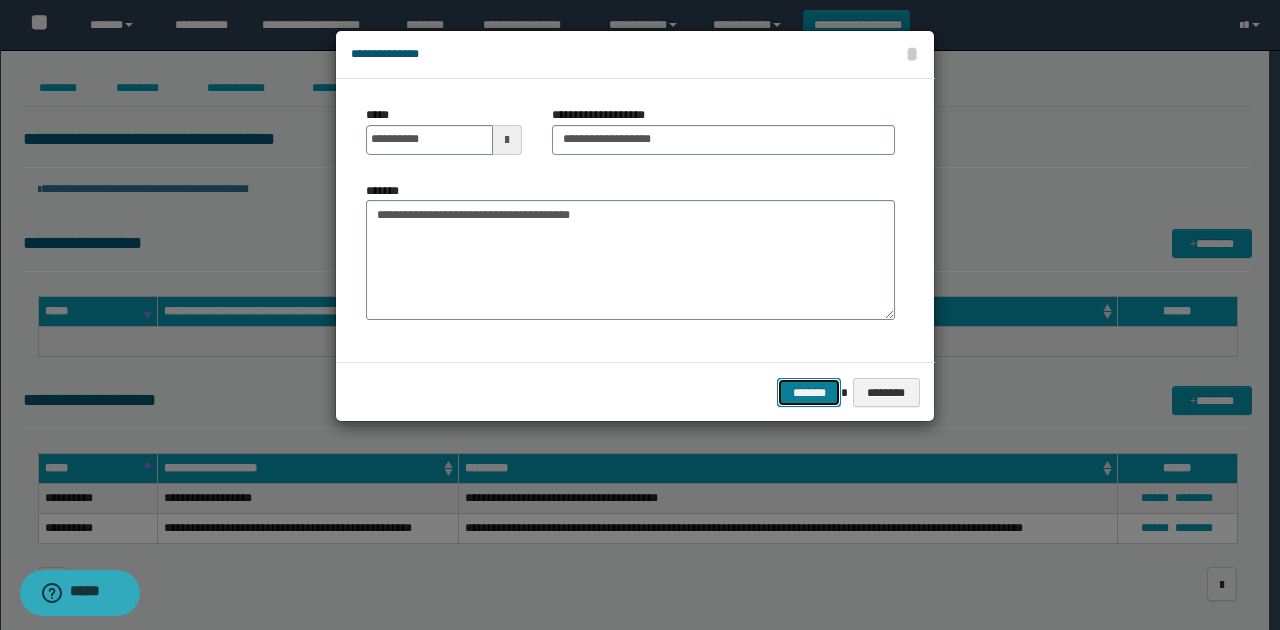 click on "*******" at bounding box center [809, 392] 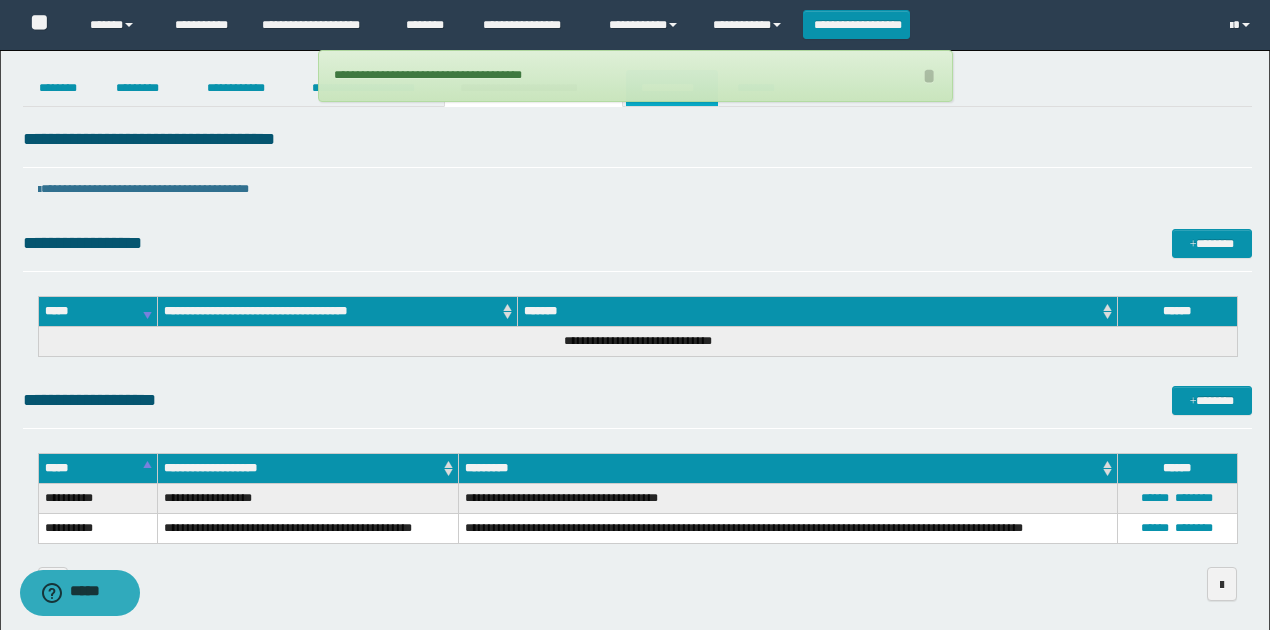 click on "**********" at bounding box center [672, 88] 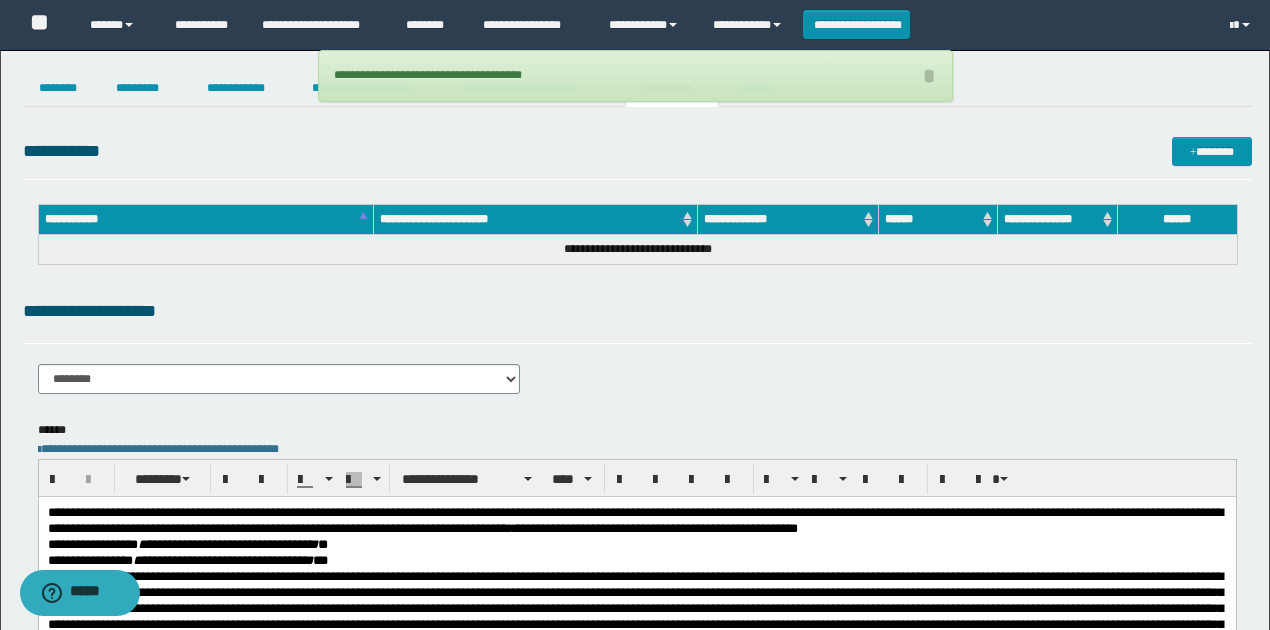 scroll, scrollTop: 266, scrollLeft: 0, axis: vertical 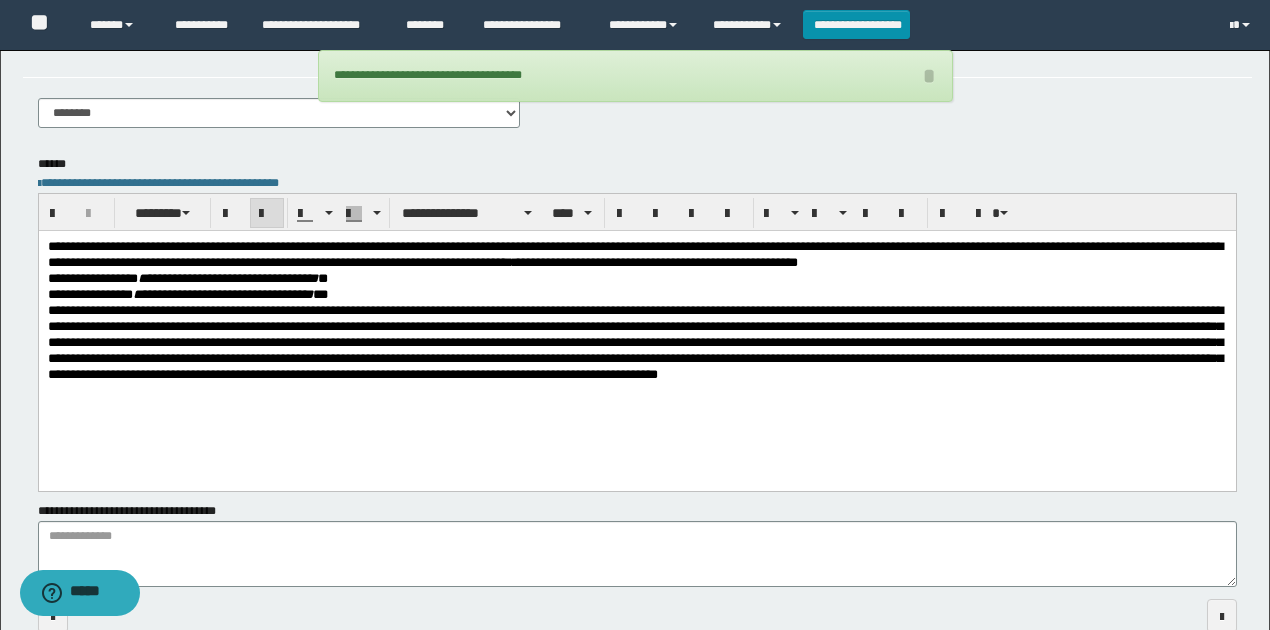 click on "**********" at bounding box center [636, 278] 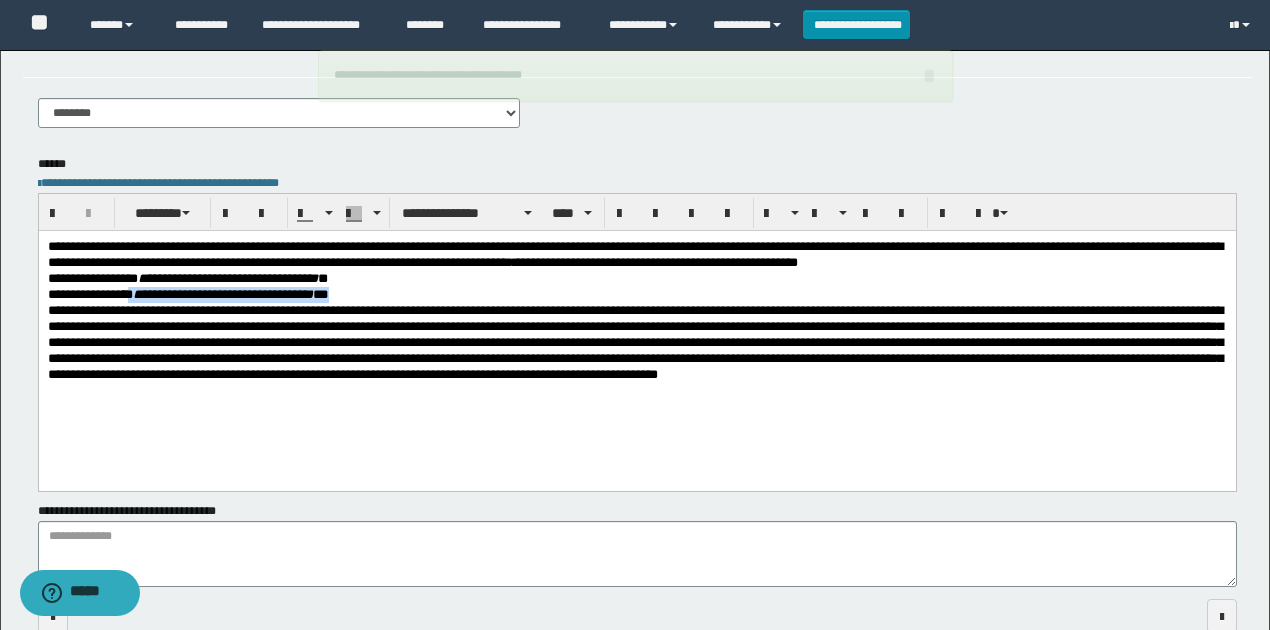 drag, startPoint x: 212, startPoint y: 300, endPoint x: 150, endPoint y: 298, distance: 62.03225 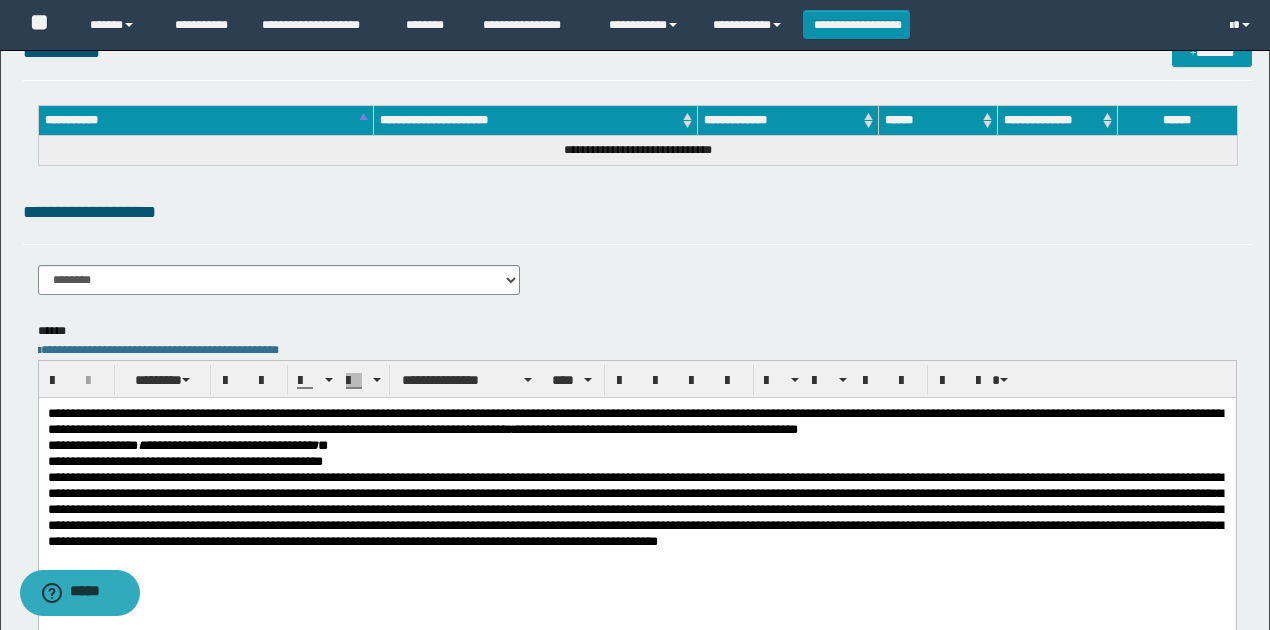 scroll, scrollTop: 0, scrollLeft: 0, axis: both 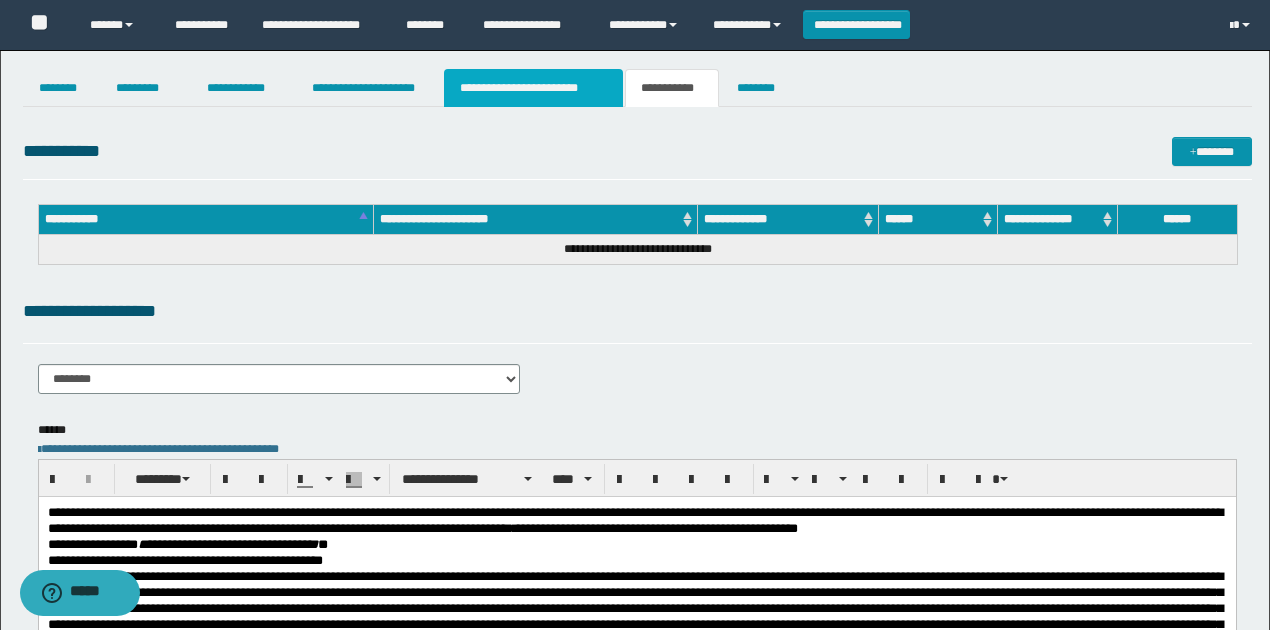 drag, startPoint x: 564, startPoint y: 87, endPoint x: 565, endPoint y: 116, distance: 29.017237 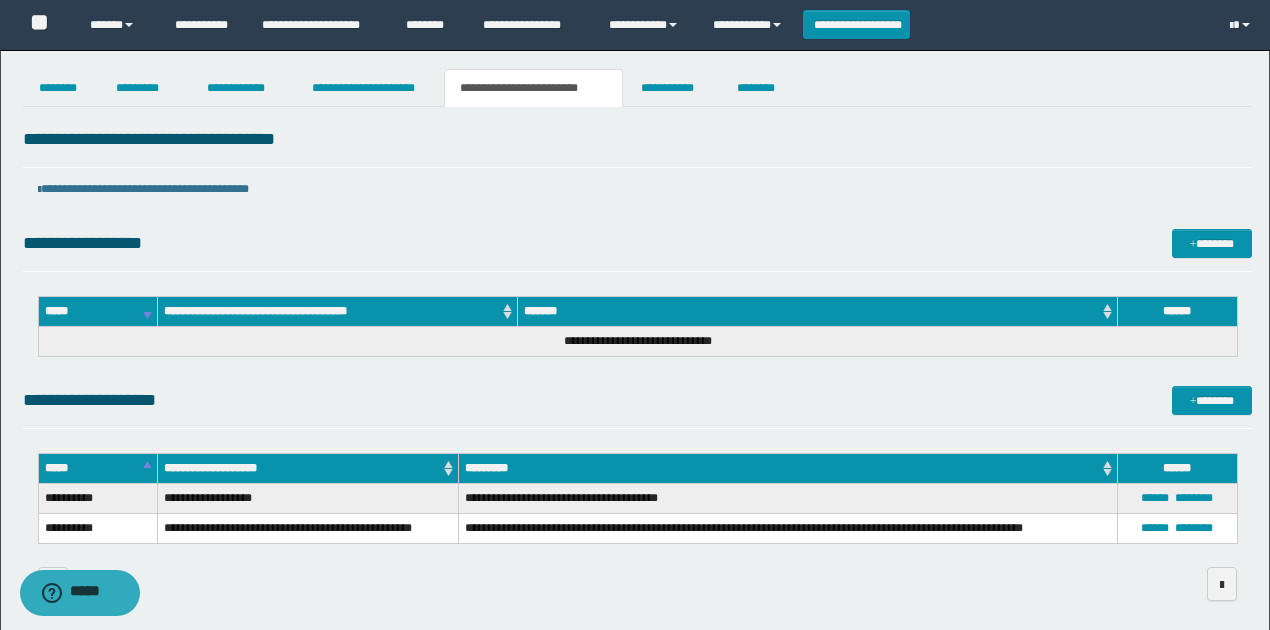 click on "**********" at bounding box center [787, 499] 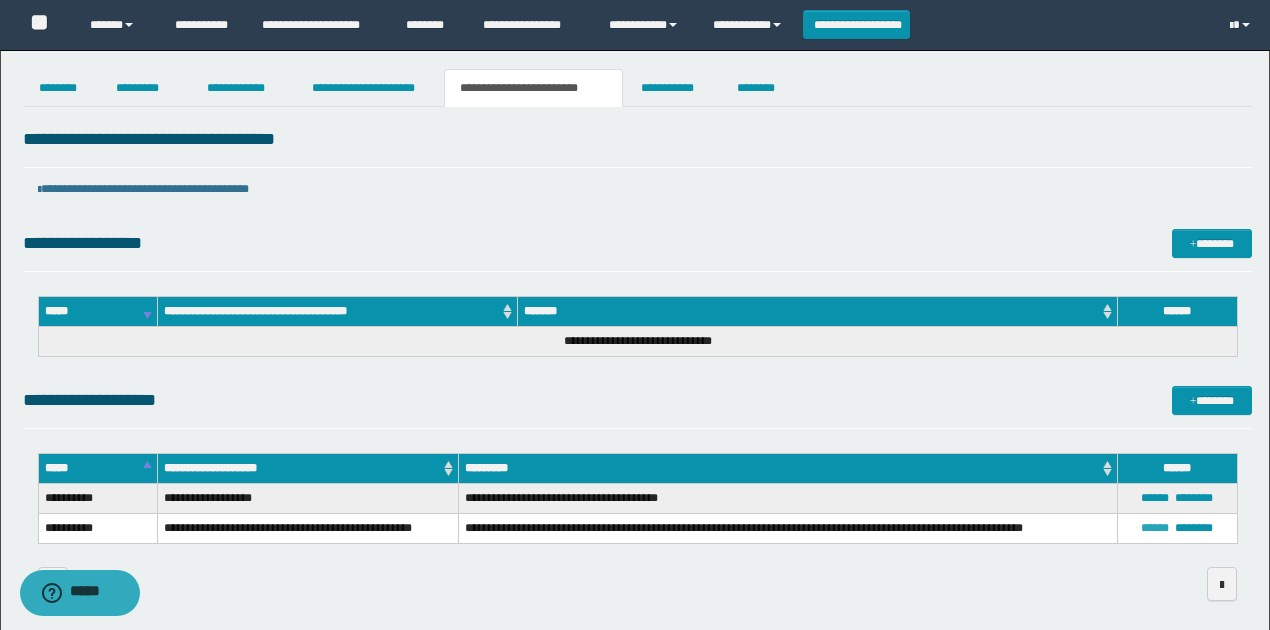 click on "******" at bounding box center (1155, 528) 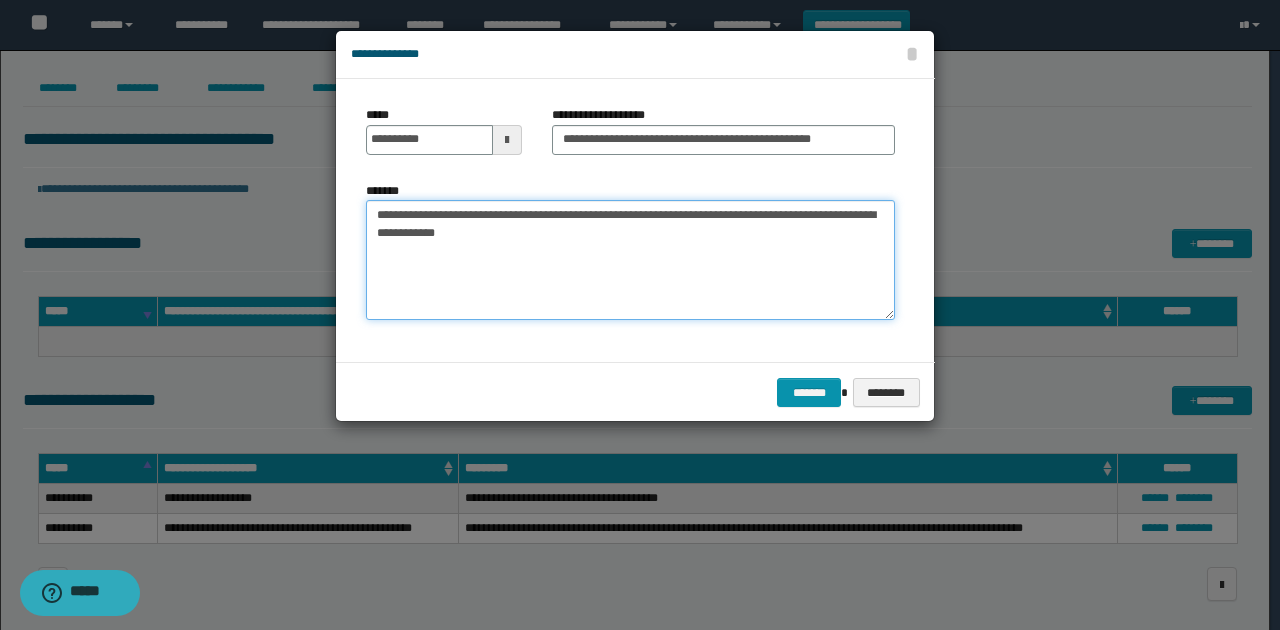 drag, startPoint x: 454, startPoint y: 230, endPoint x: 342, endPoint y: 209, distance: 113.951744 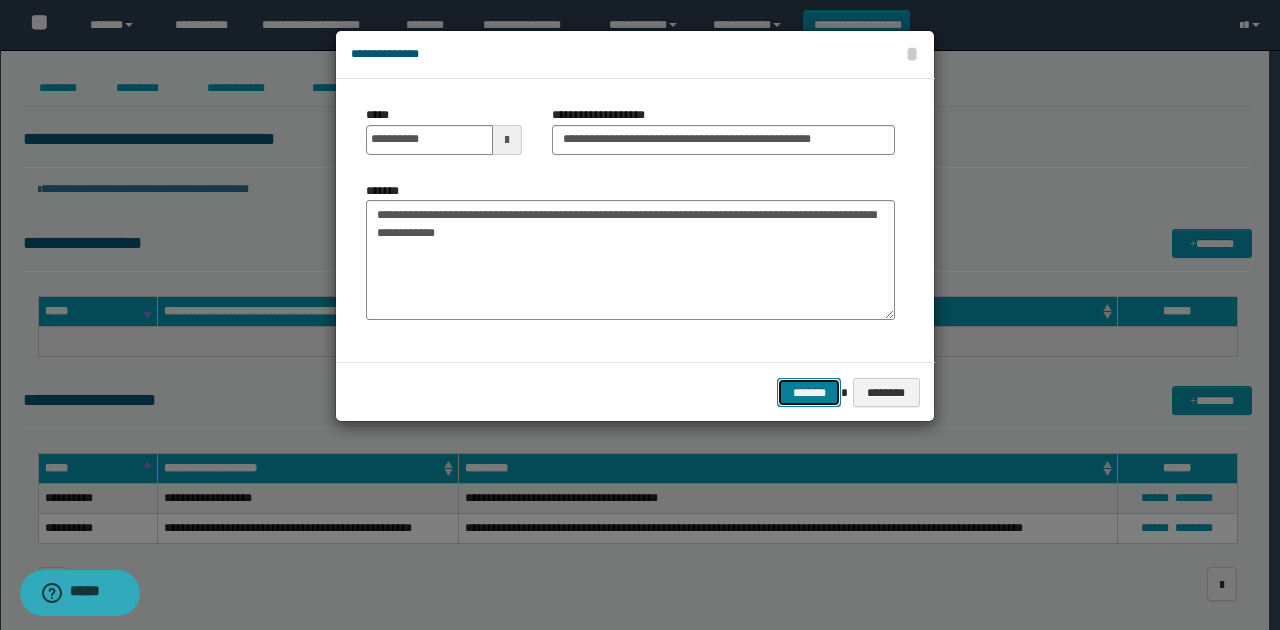 click on "*******" at bounding box center [809, 392] 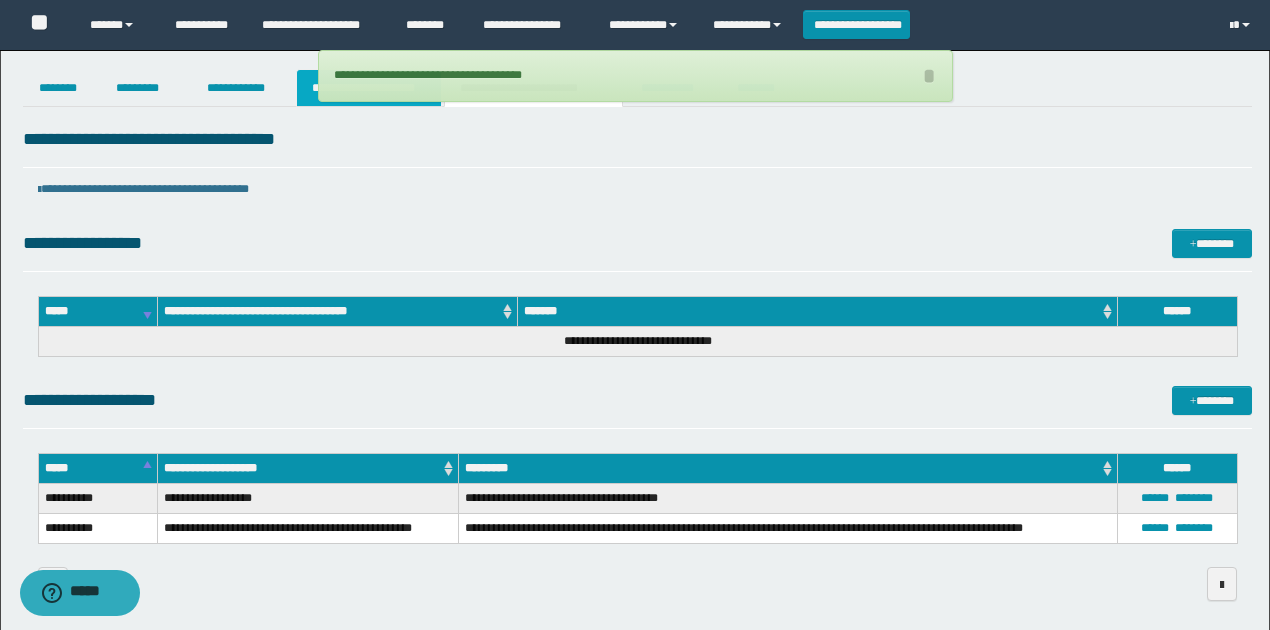 click on "**********" at bounding box center [369, 88] 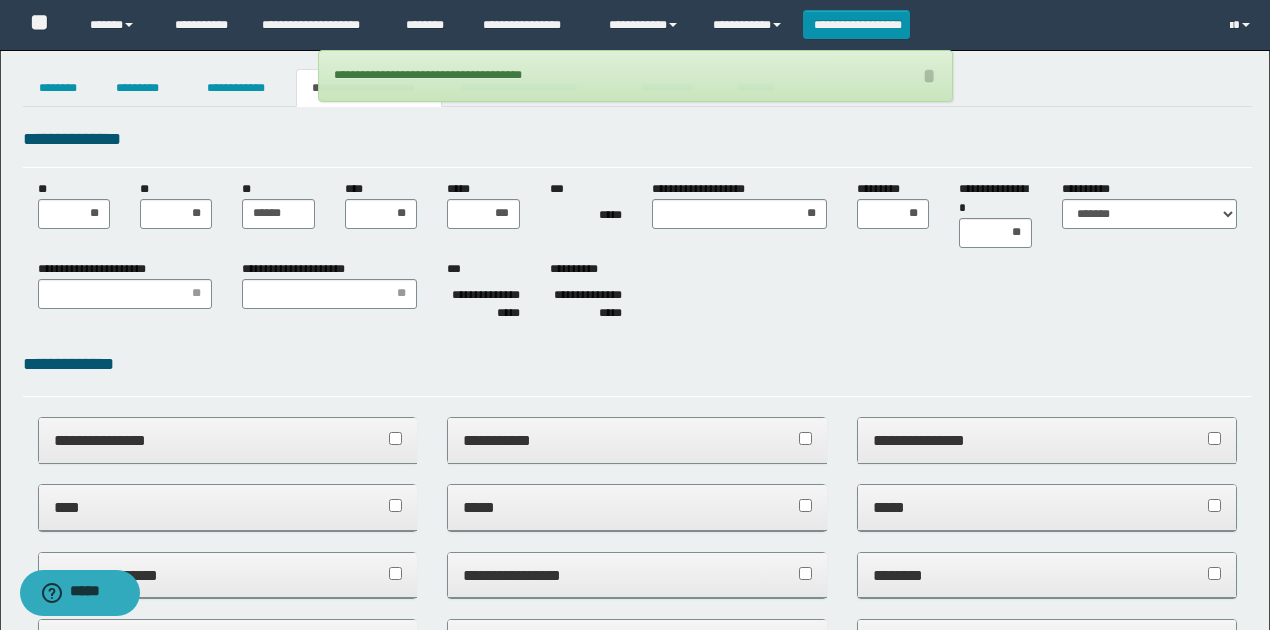 click on "***
*****" at bounding box center [586, 206] 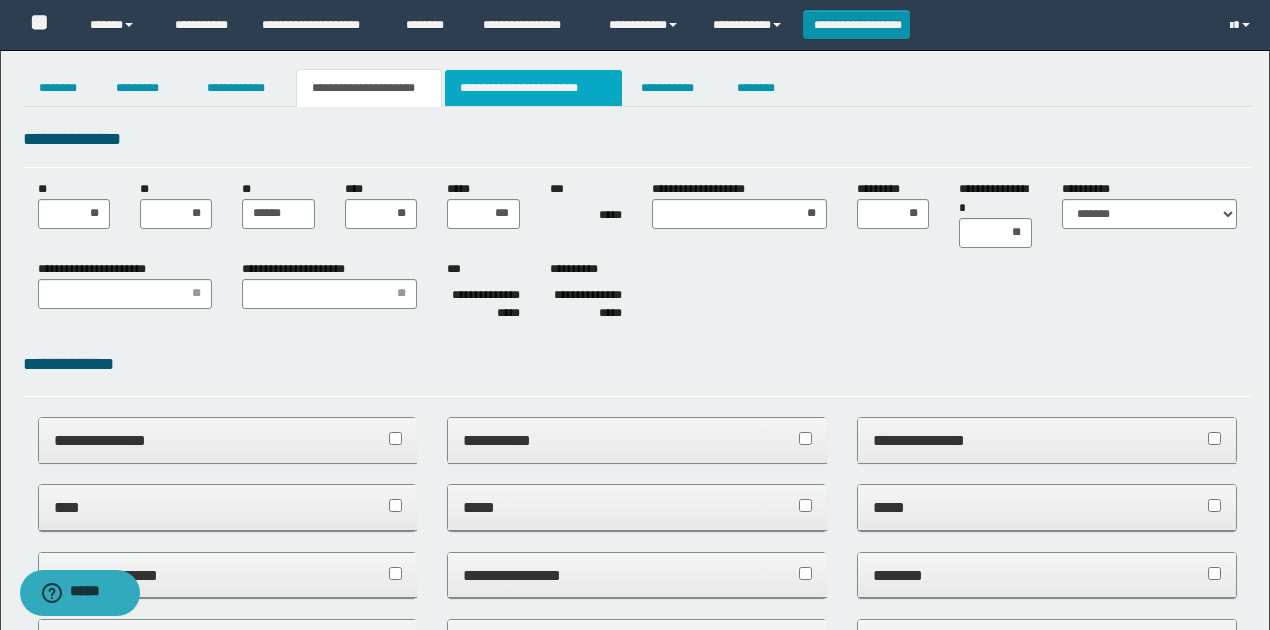 click on "**********" at bounding box center (533, 88) 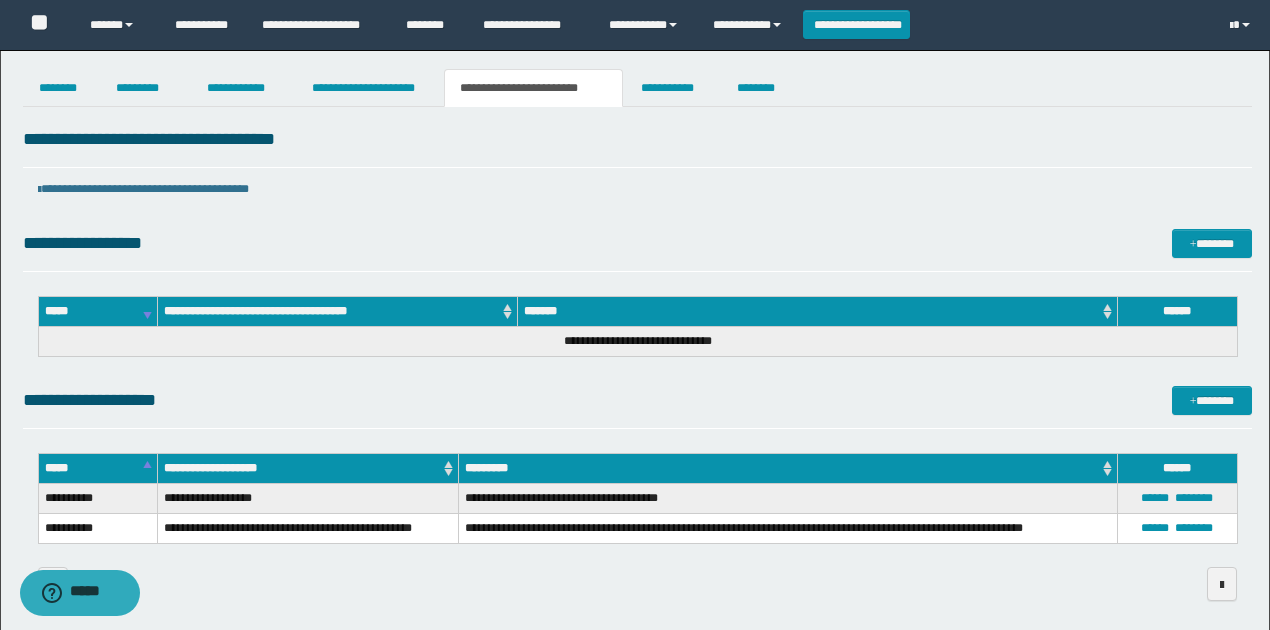 click on "**********" at bounding box center [637, 195] 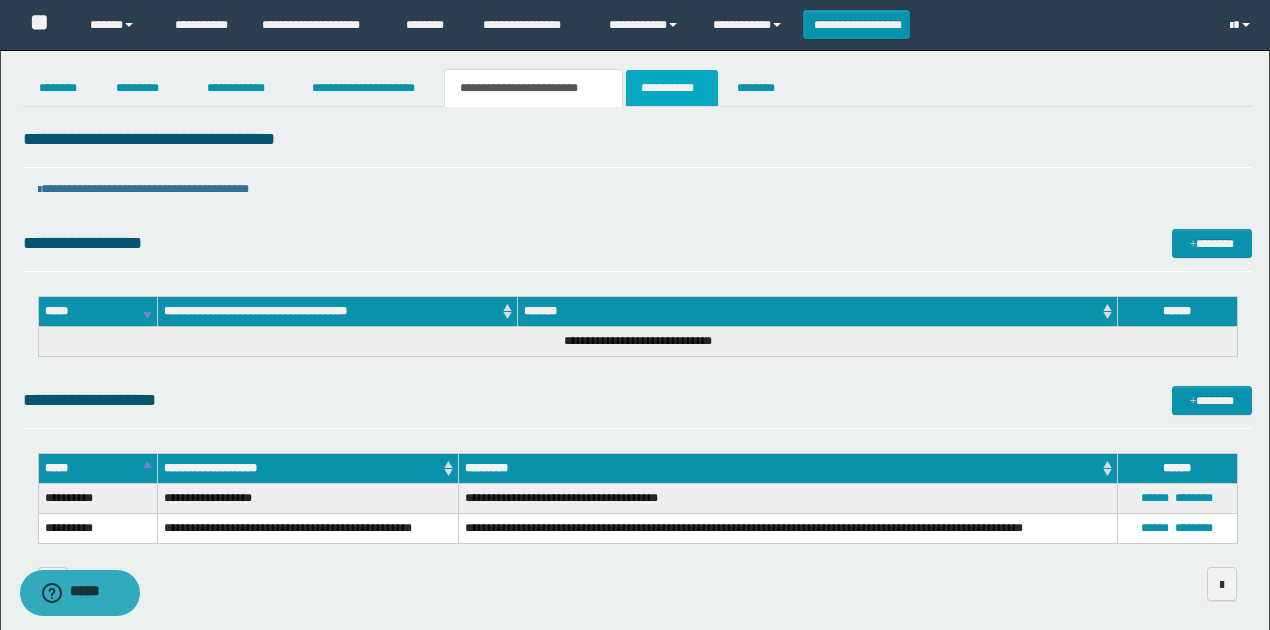 click on "**********" at bounding box center (672, 88) 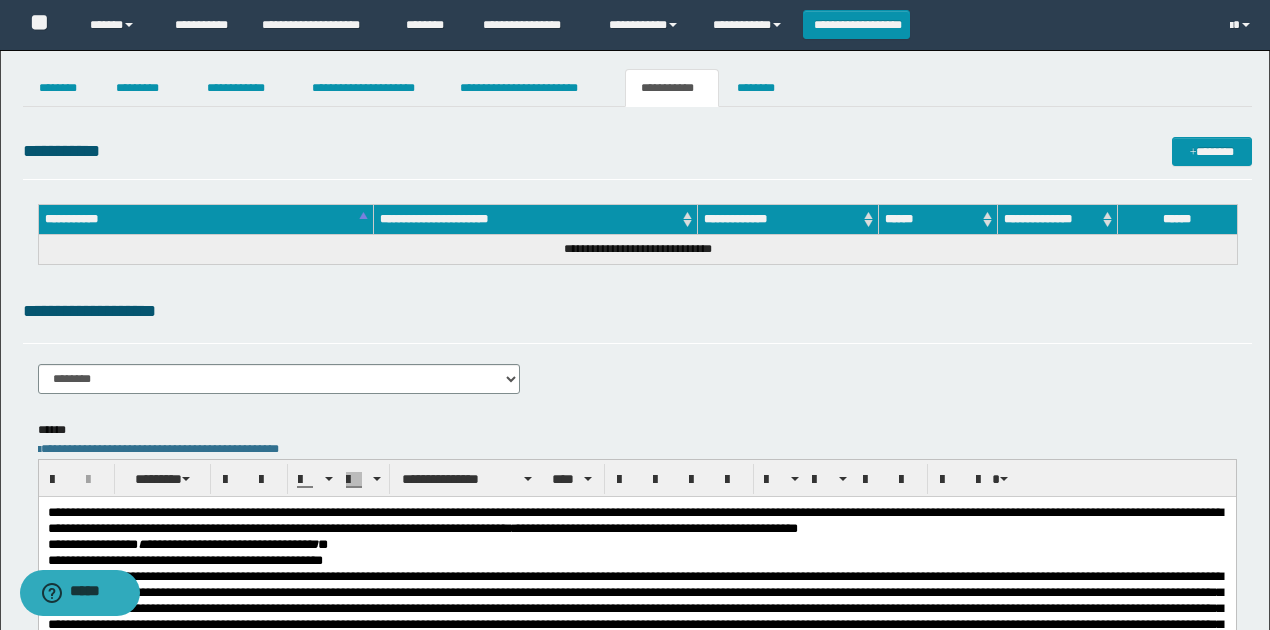 drag, startPoint x: 485, startPoint y: 290, endPoint x: 472, endPoint y: 298, distance: 15.264338 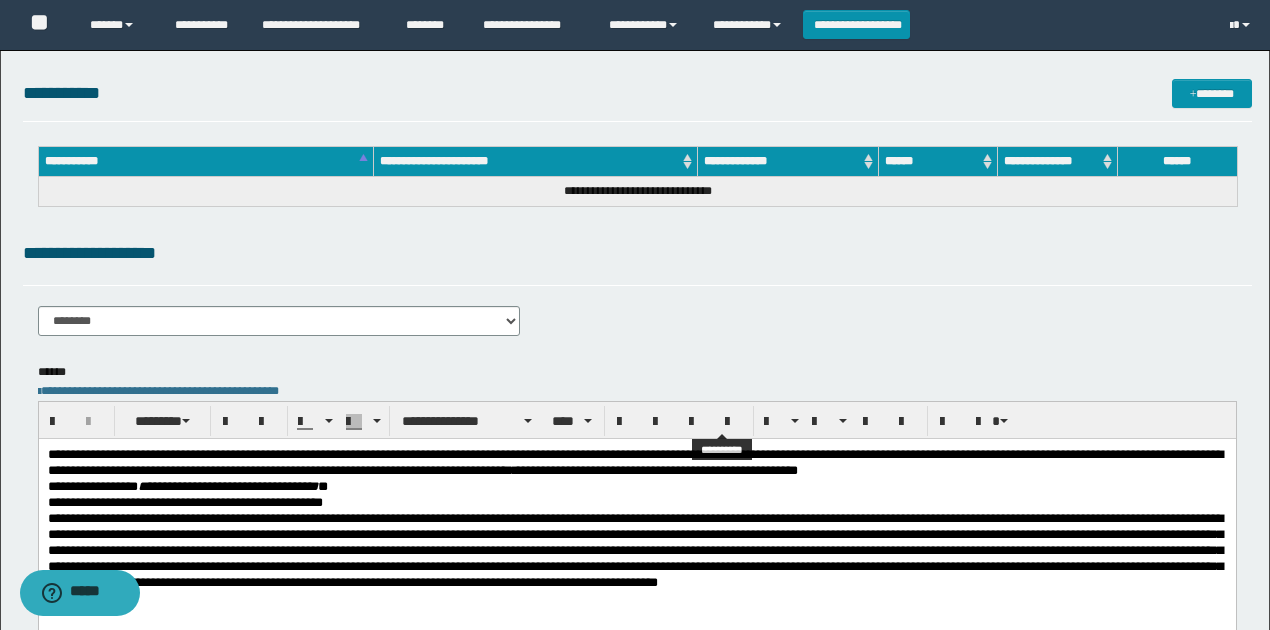 scroll, scrollTop: 0, scrollLeft: 0, axis: both 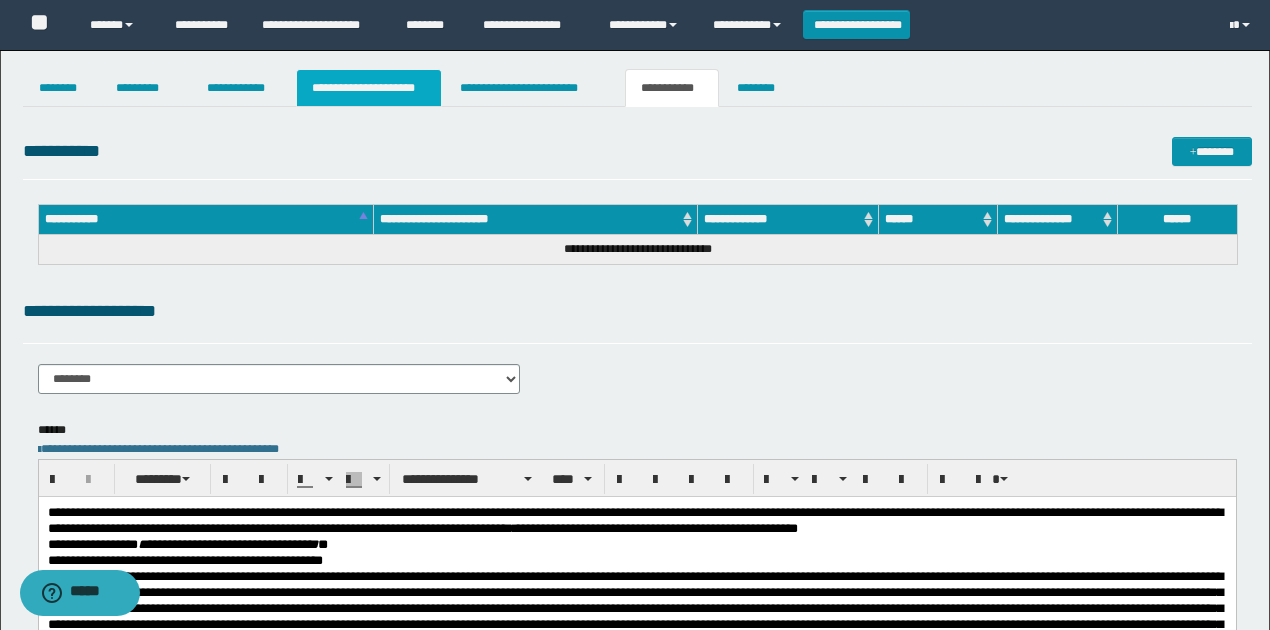 click on "**********" at bounding box center (369, 88) 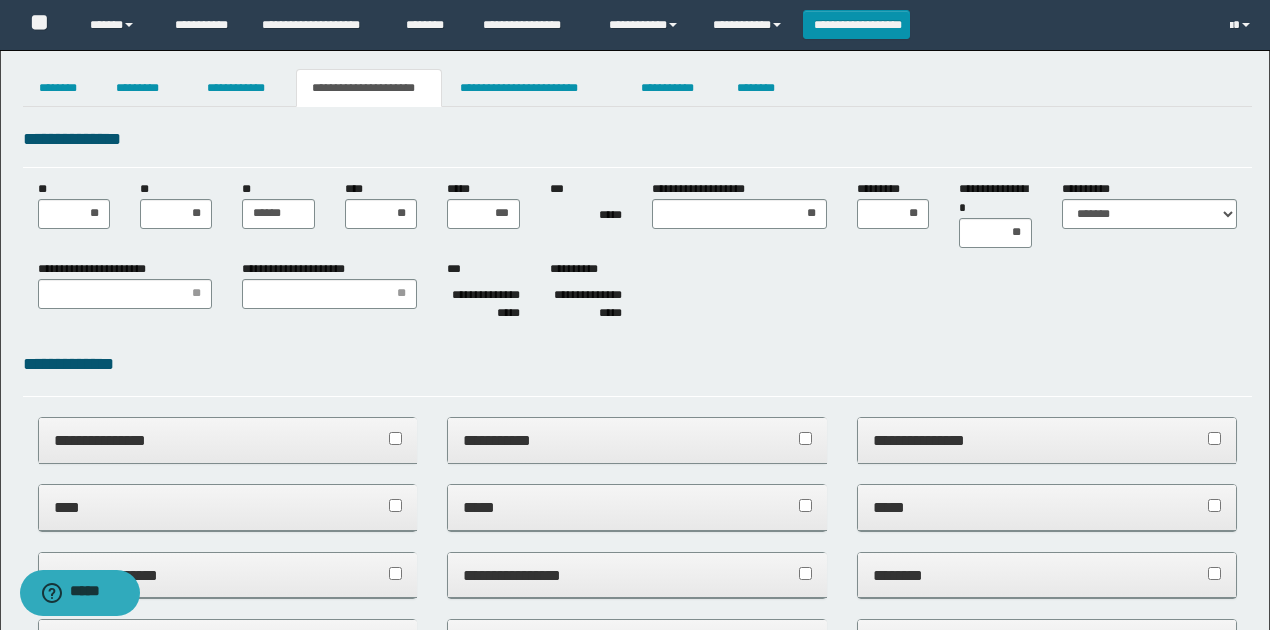 click on "**********" at bounding box center [586, 305] 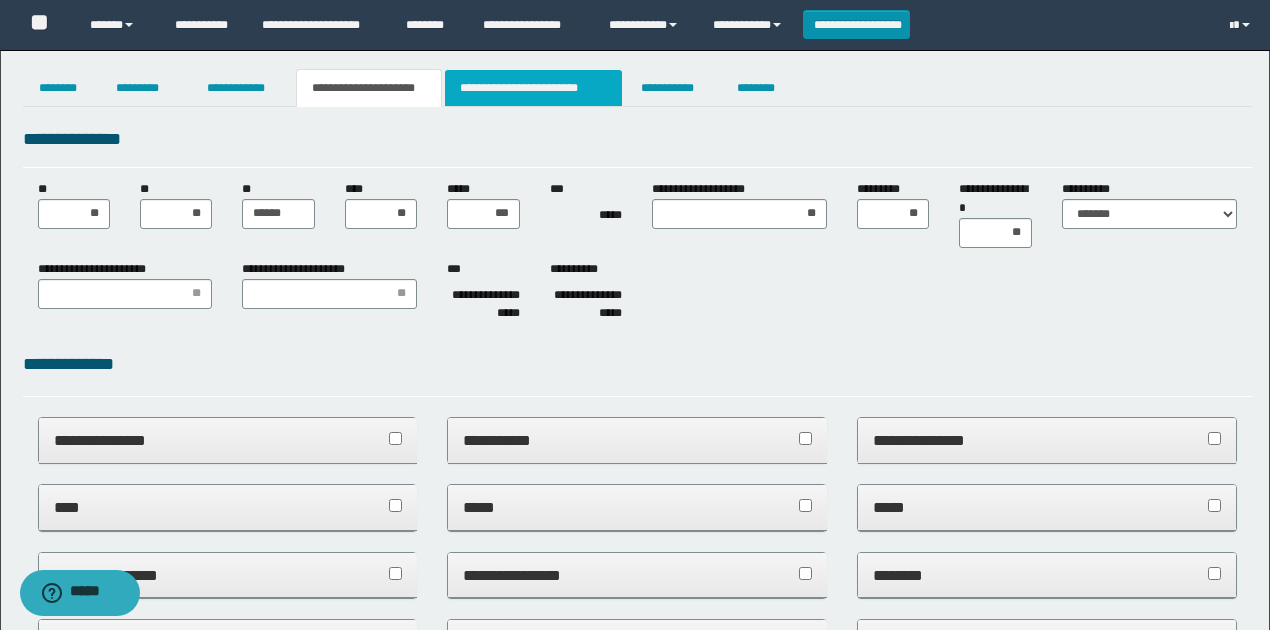 click on "**********" at bounding box center (533, 88) 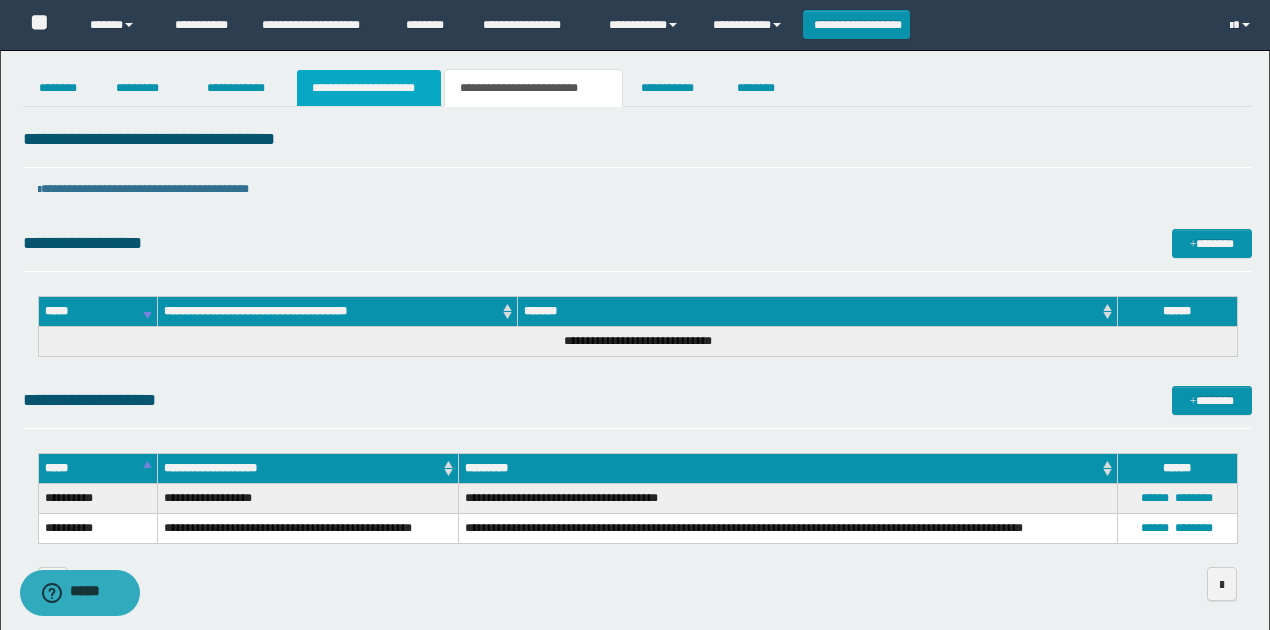 click on "**********" at bounding box center (369, 88) 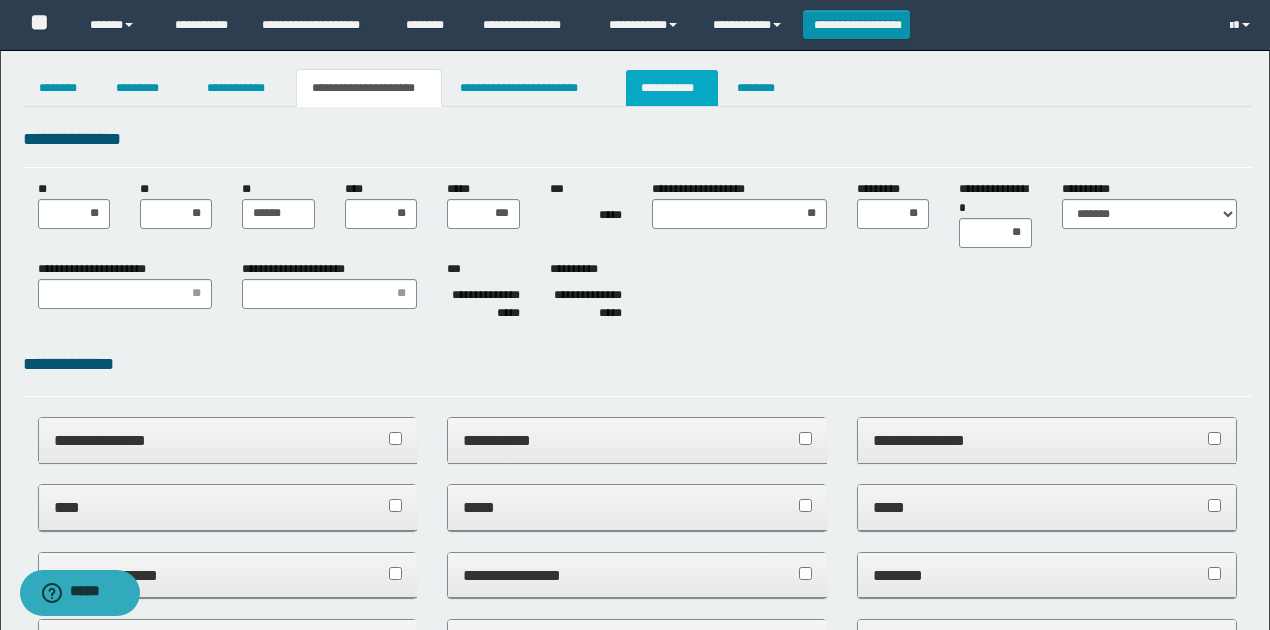 click on "**********" at bounding box center [672, 88] 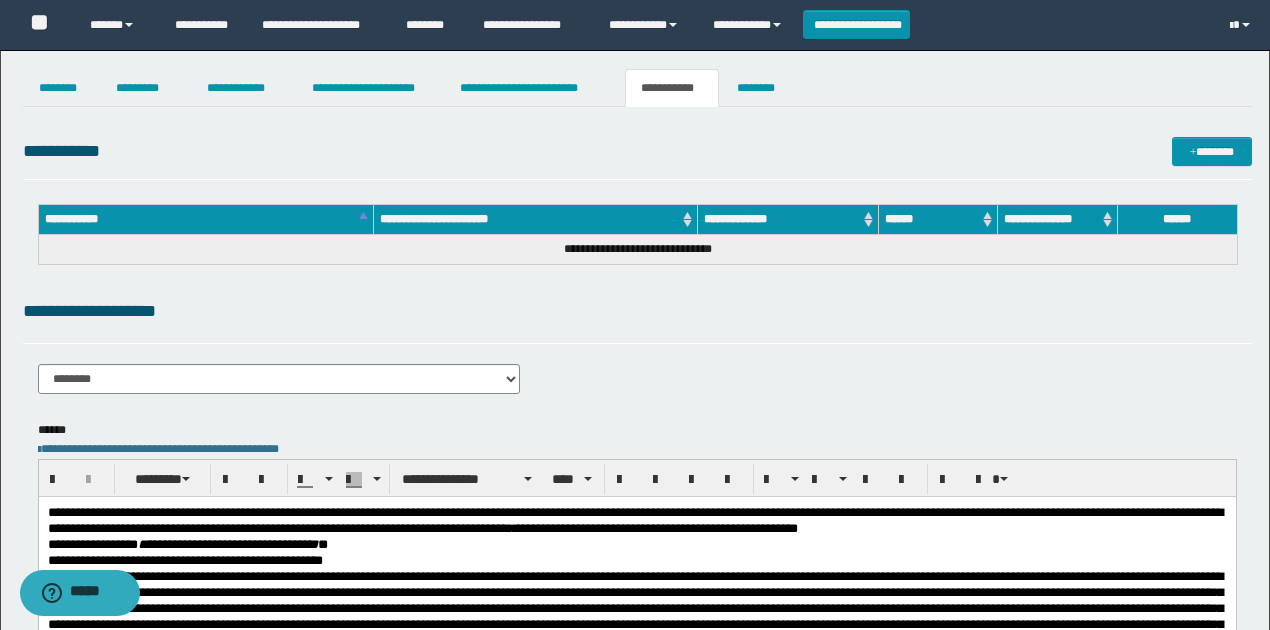 click on "**********" at bounding box center [637, 311] 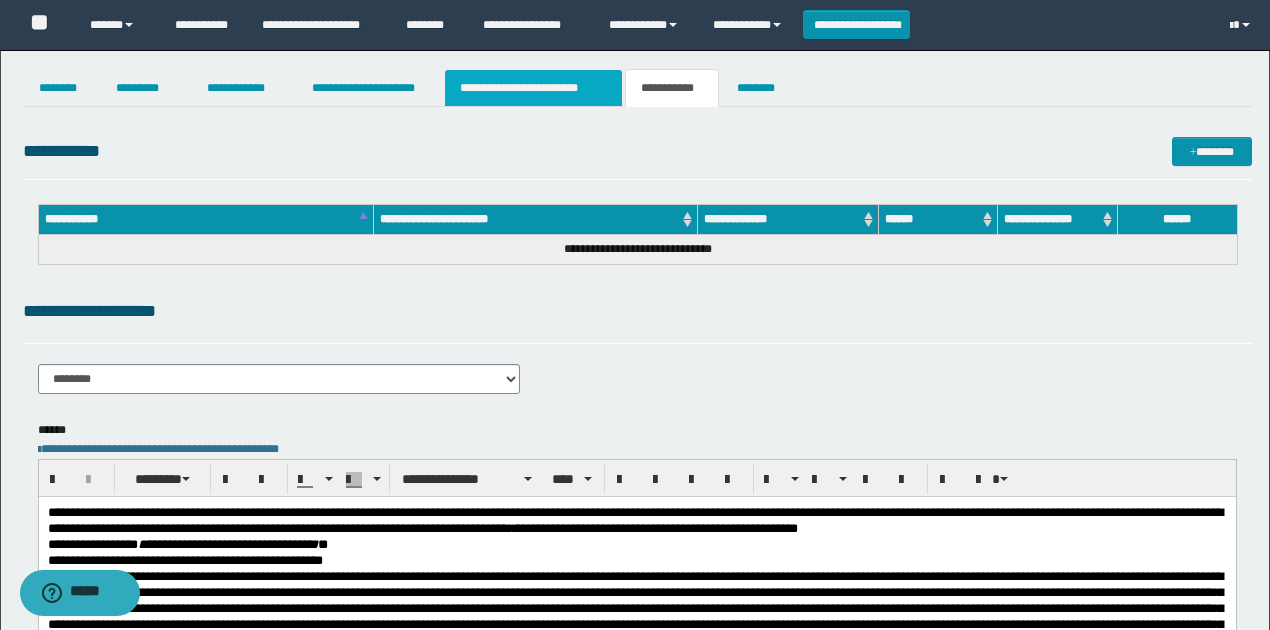 click on "**********" at bounding box center (533, 88) 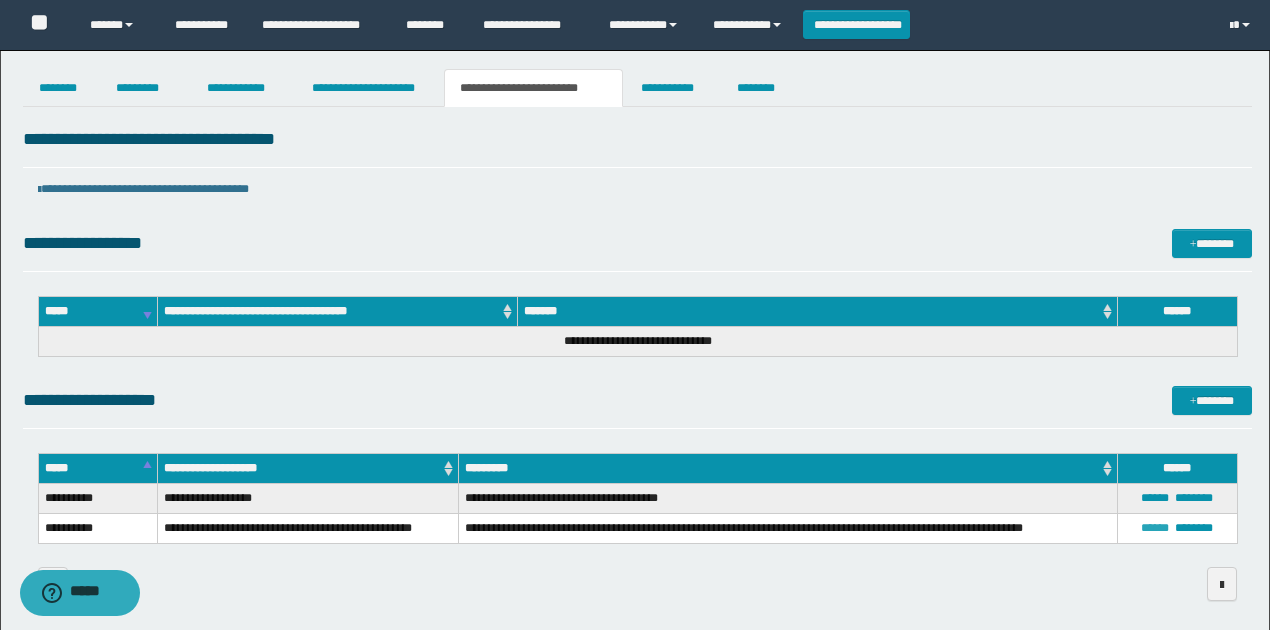 click on "******" at bounding box center [1155, 528] 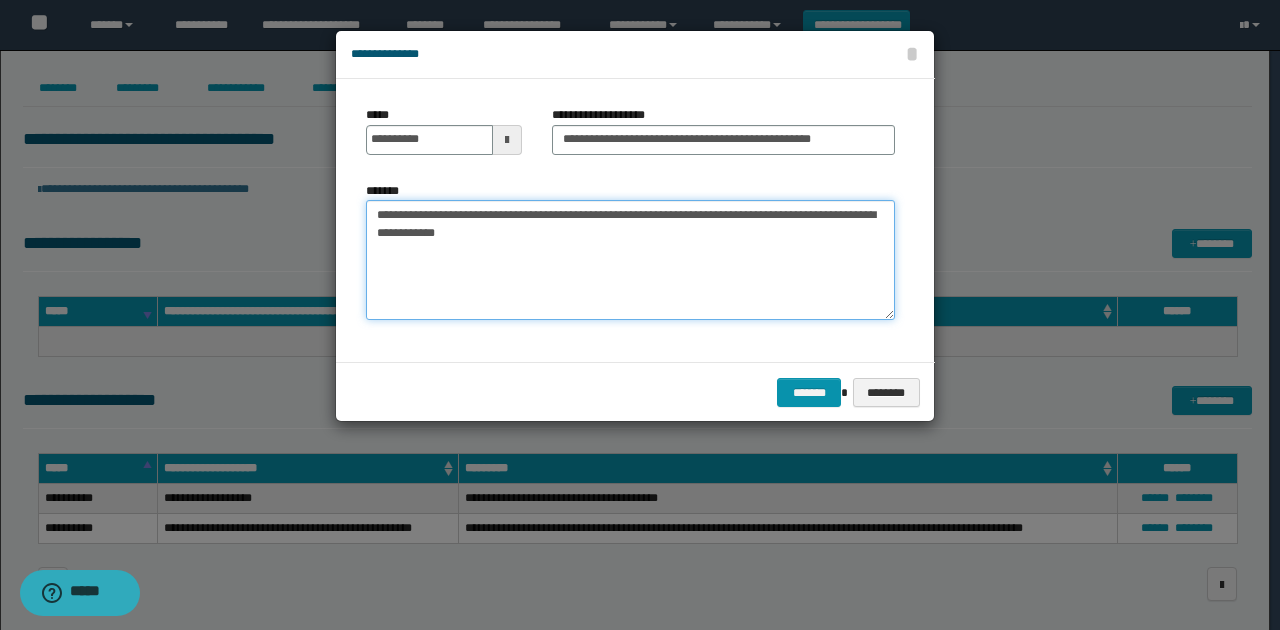 drag, startPoint x: 518, startPoint y: 257, endPoint x: 372, endPoint y: 212, distance: 152.77762 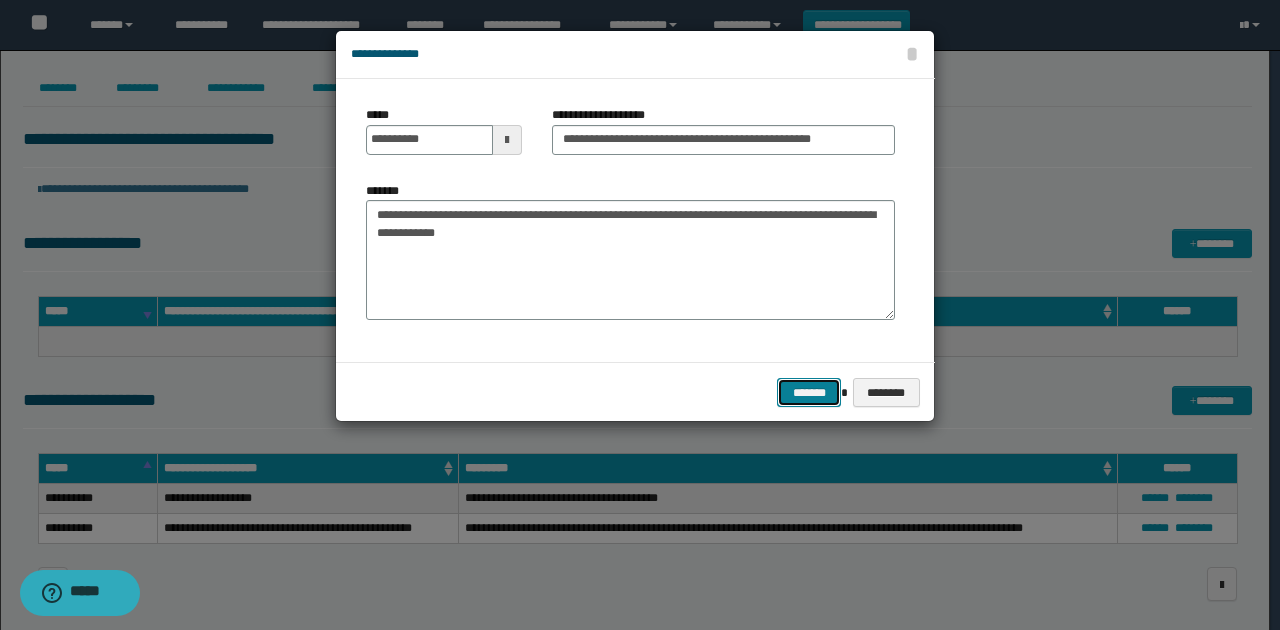 click on "*******" at bounding box center (809, 392) 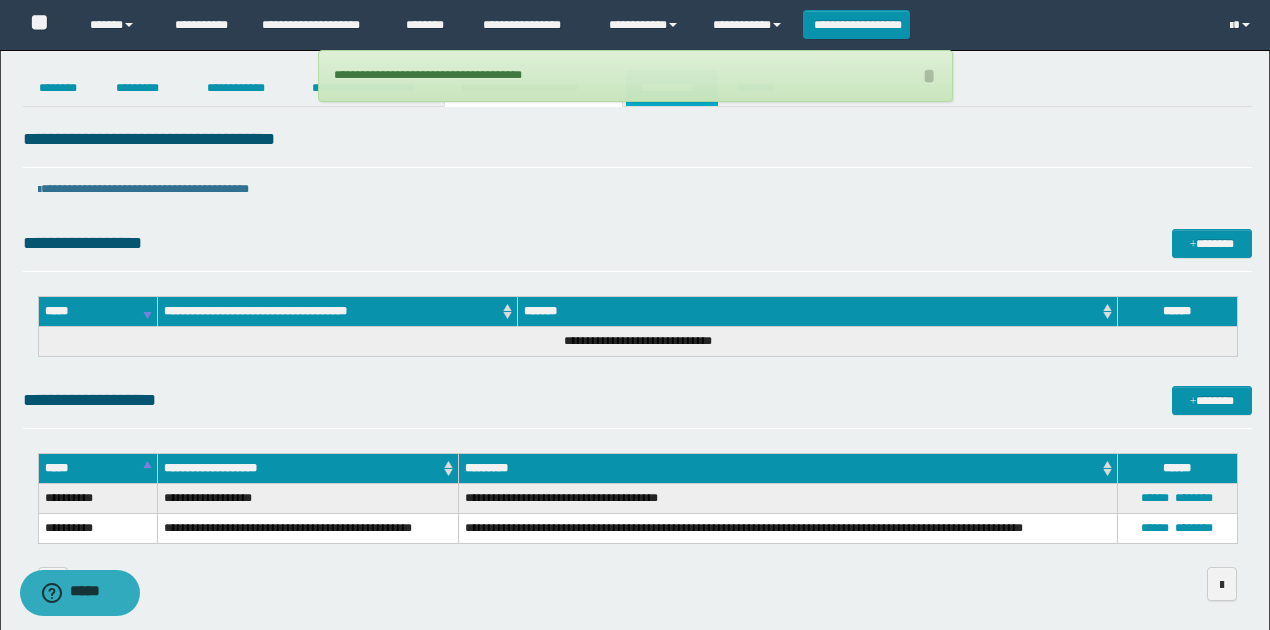 click on "**********" at bounding box center [672, 88] 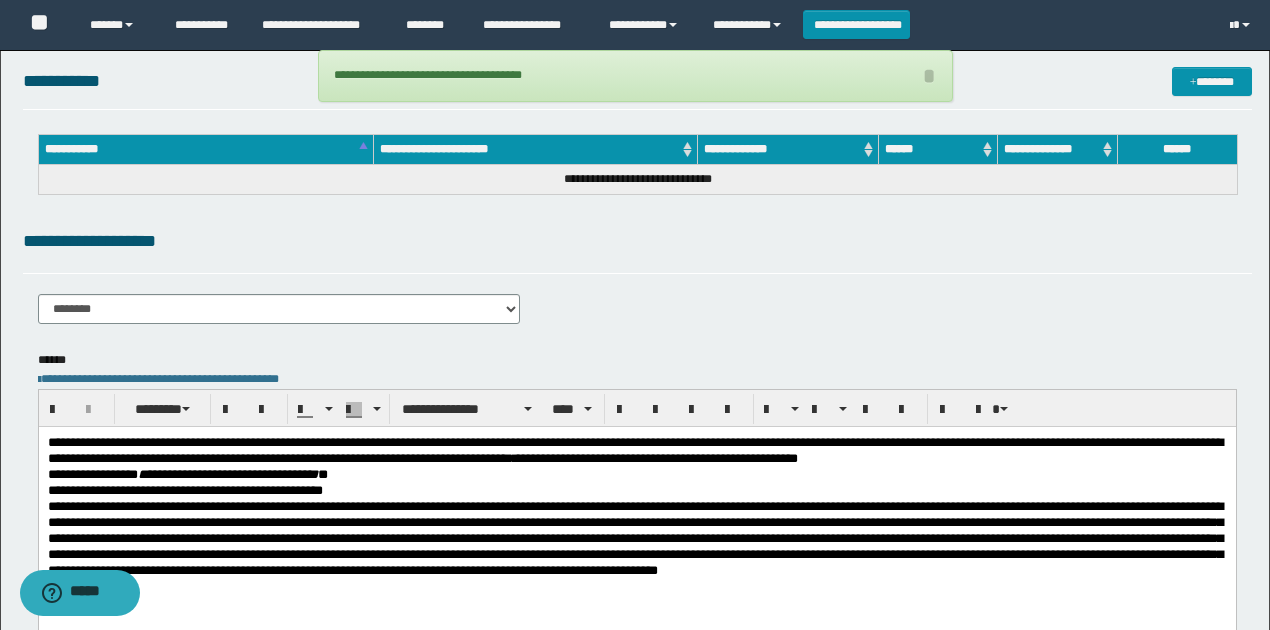 scroll, scrollTop: 200, scrollLeft: 0, axis: vertical 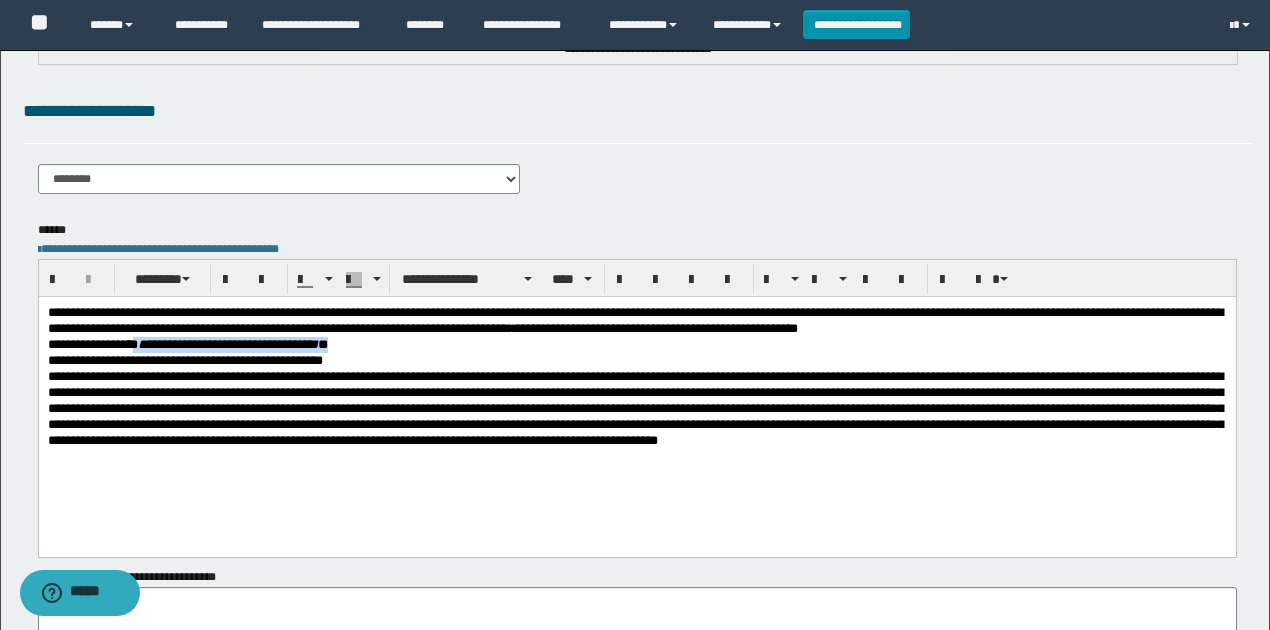 drag, startPoint x: 137, startPoint y: 344, endPoint x: 392, endPoint y: 340, distance: 255.03137 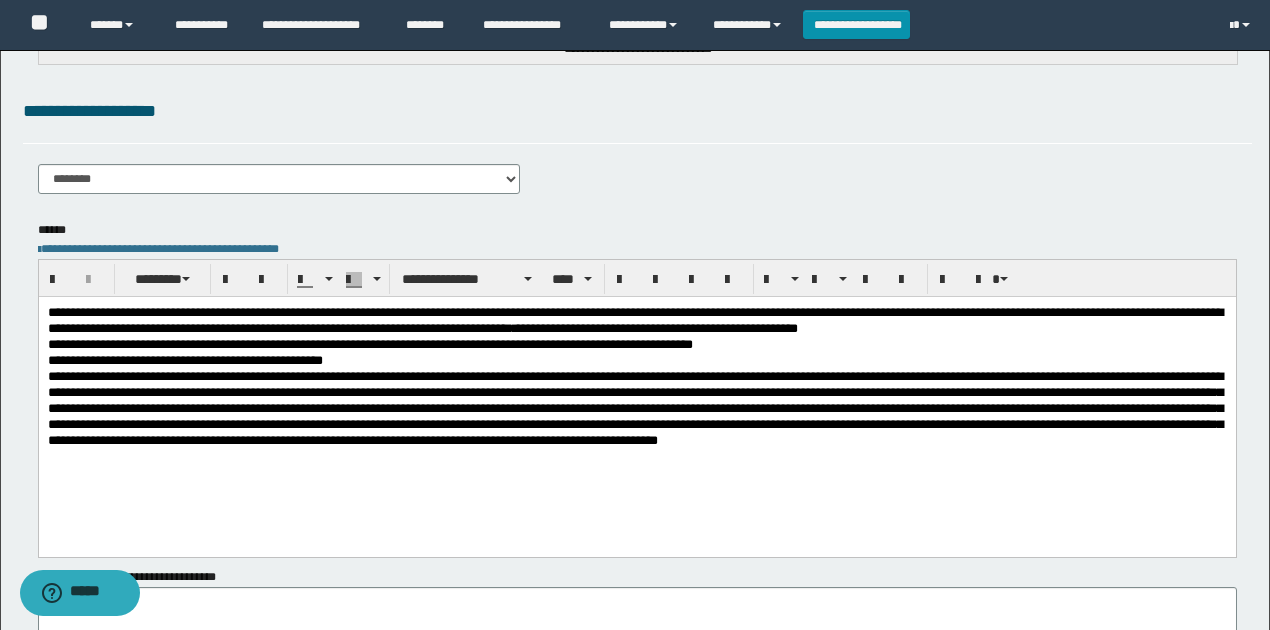 scroll, scrollTop: 0, scrollLeft: 0, axis: both 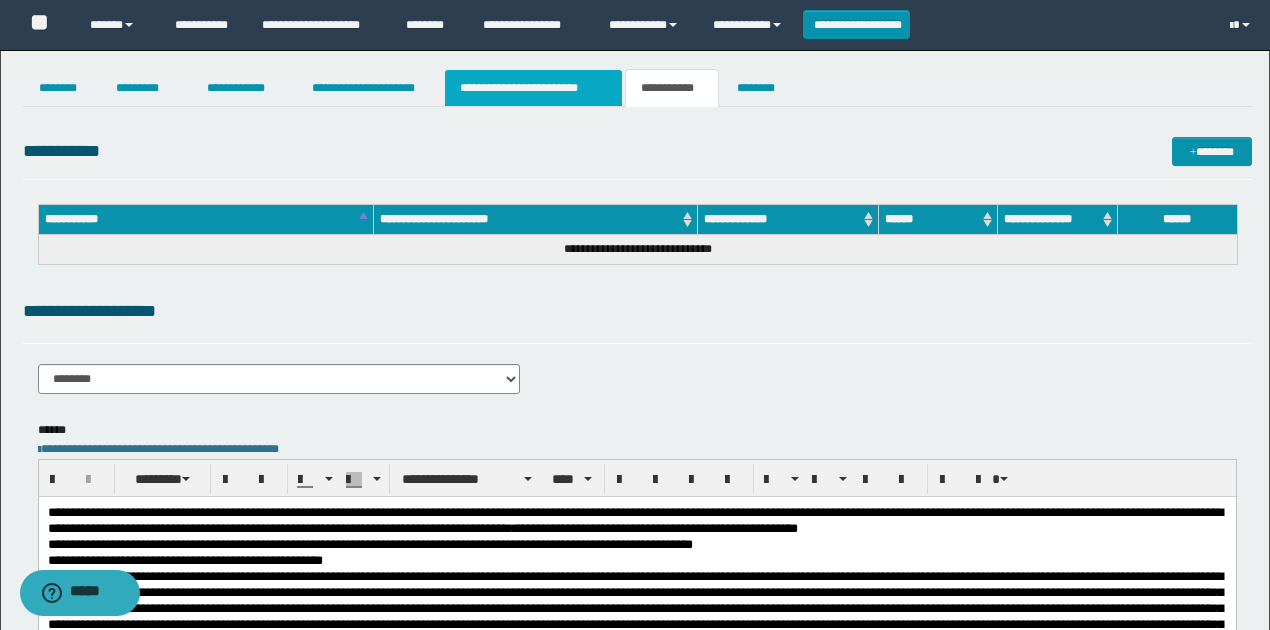 click on "**********" at bounding box center (533, 88) 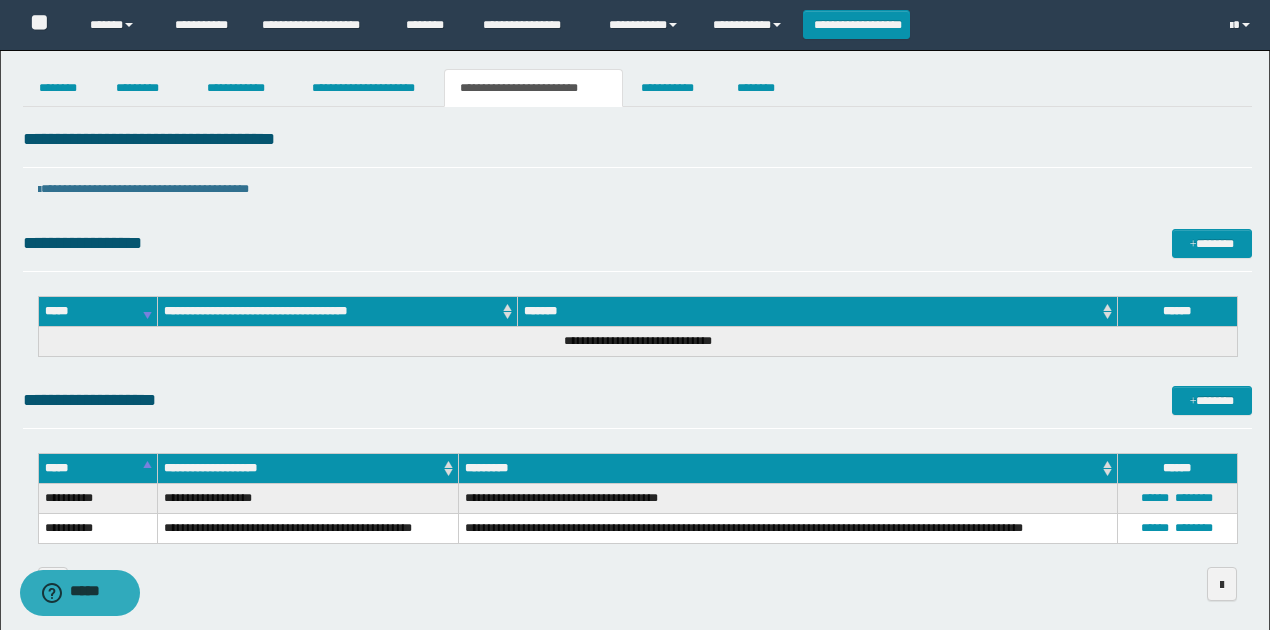 click on "**********" at bounding box center (637, 400) 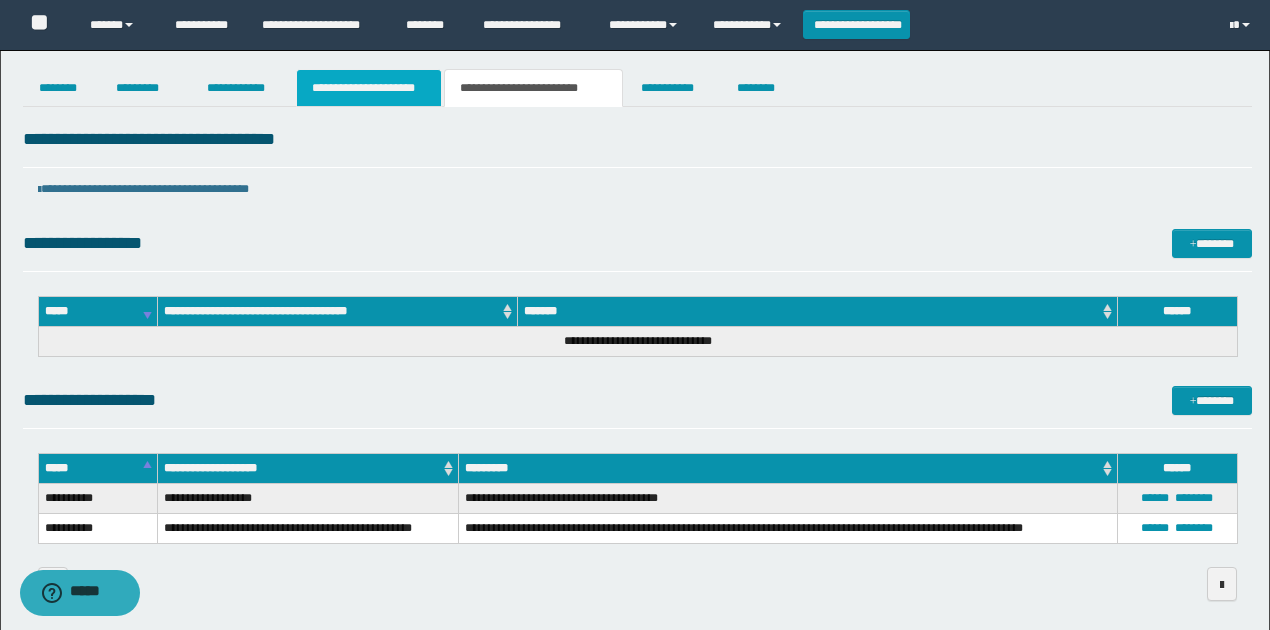 click on "**********" at bounding box center (369, 88) 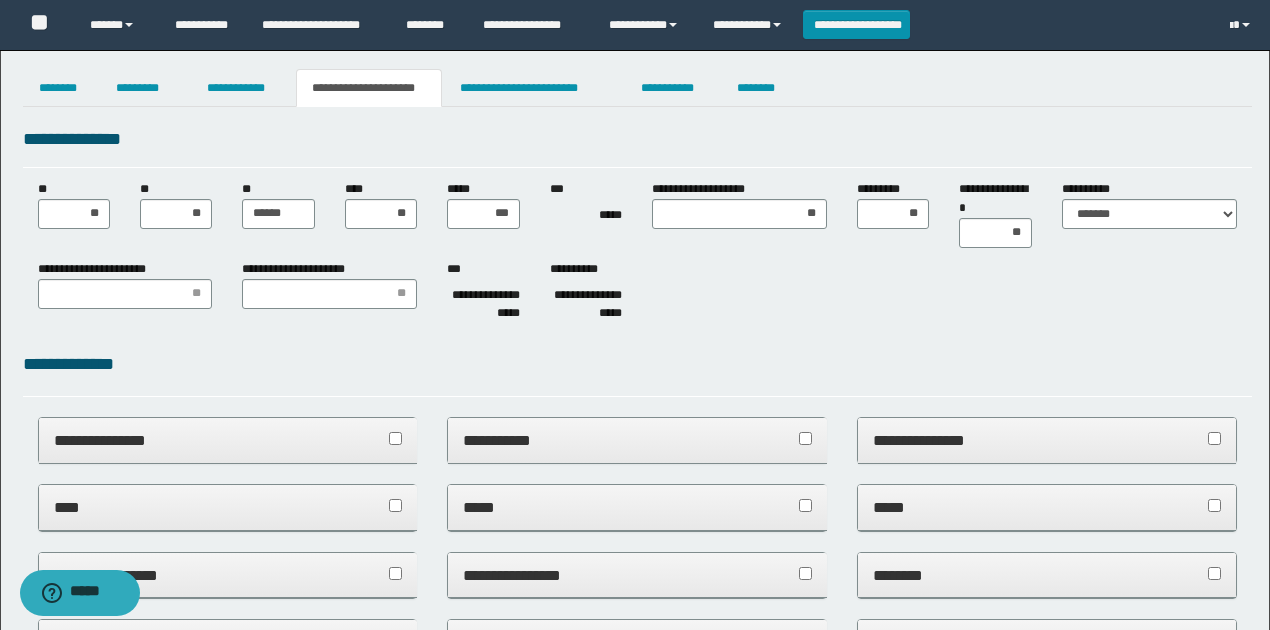 click on "**********" at bounding box center [637, 146] 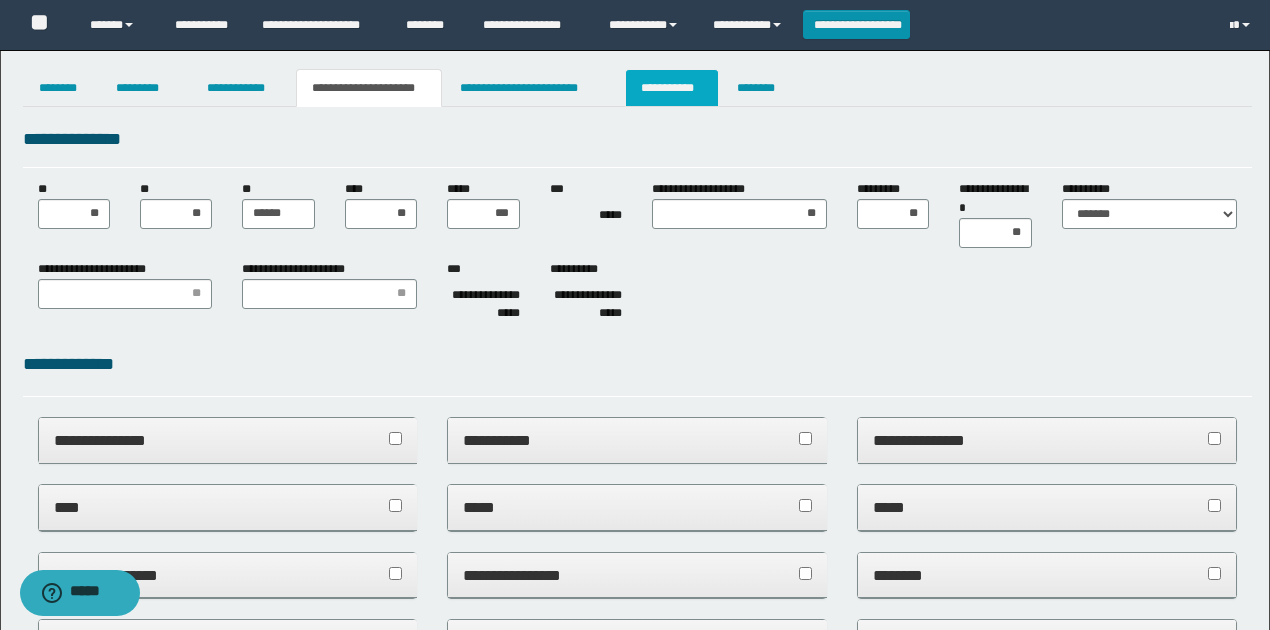 click on "**********" at bounding box center [672, 88] 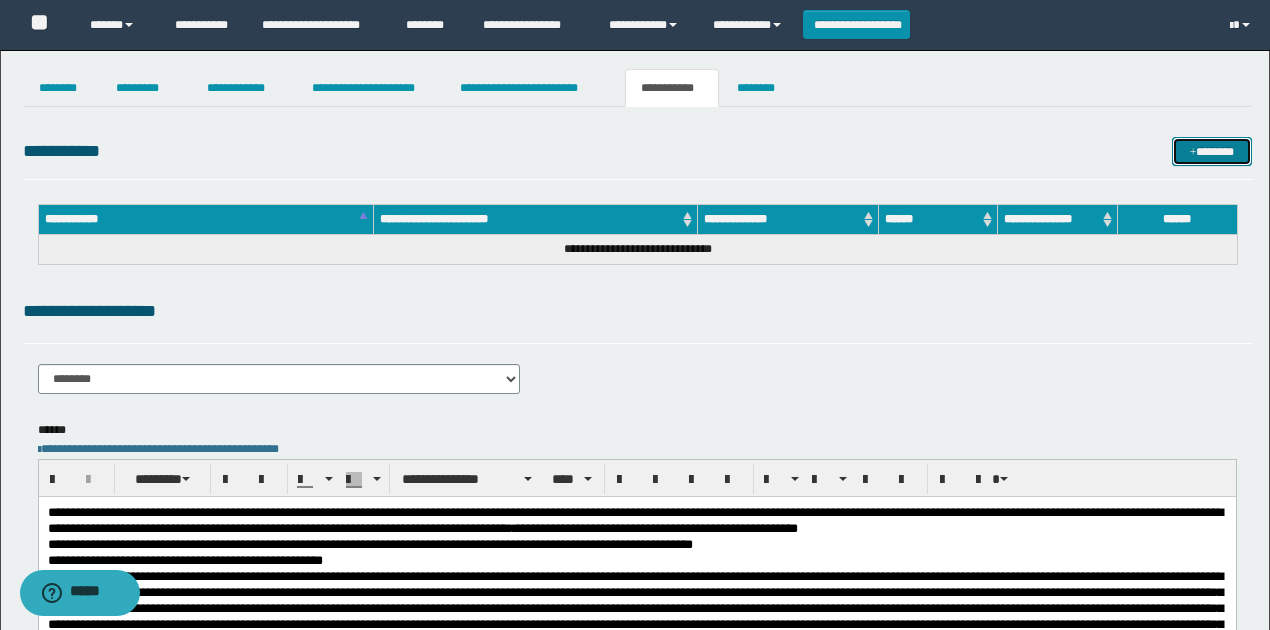 click on "*******" at bounding box center [1211, 151] 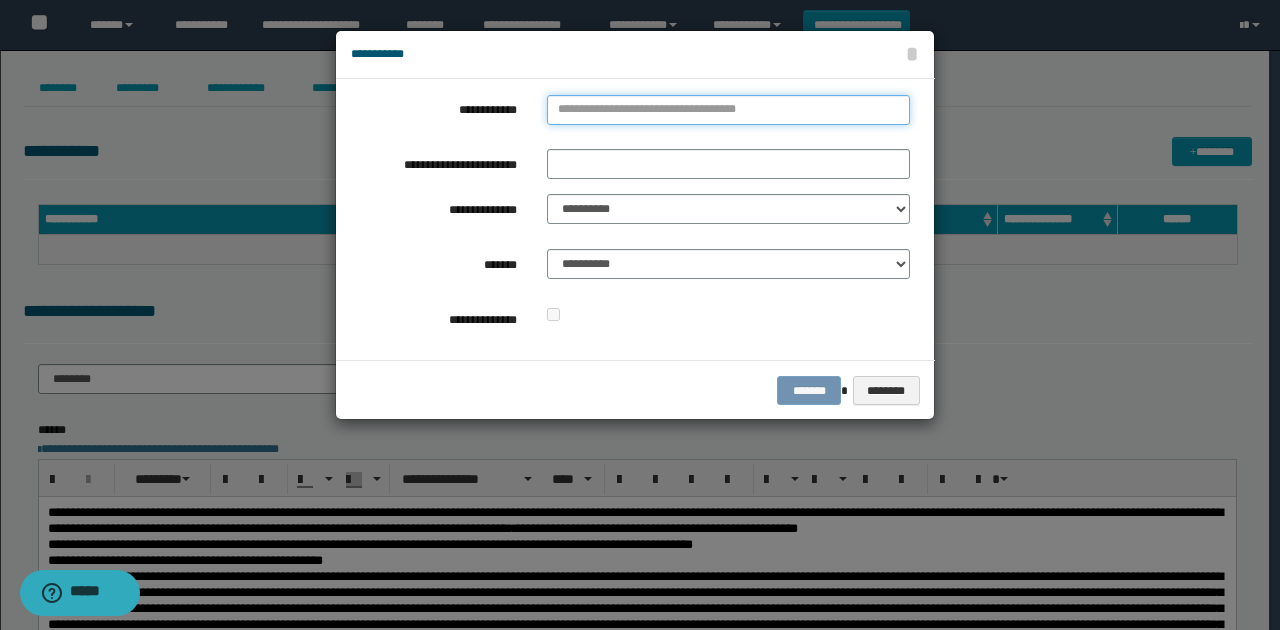 click on "**********" at bounding box center (728, 110) 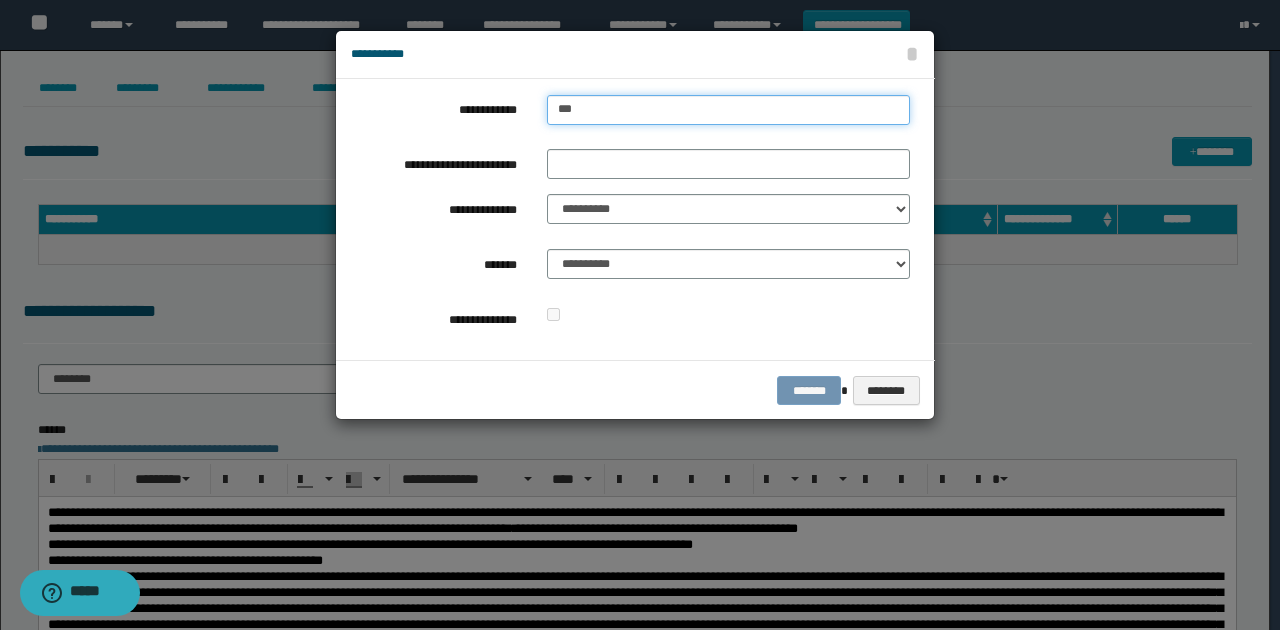 type on "****" 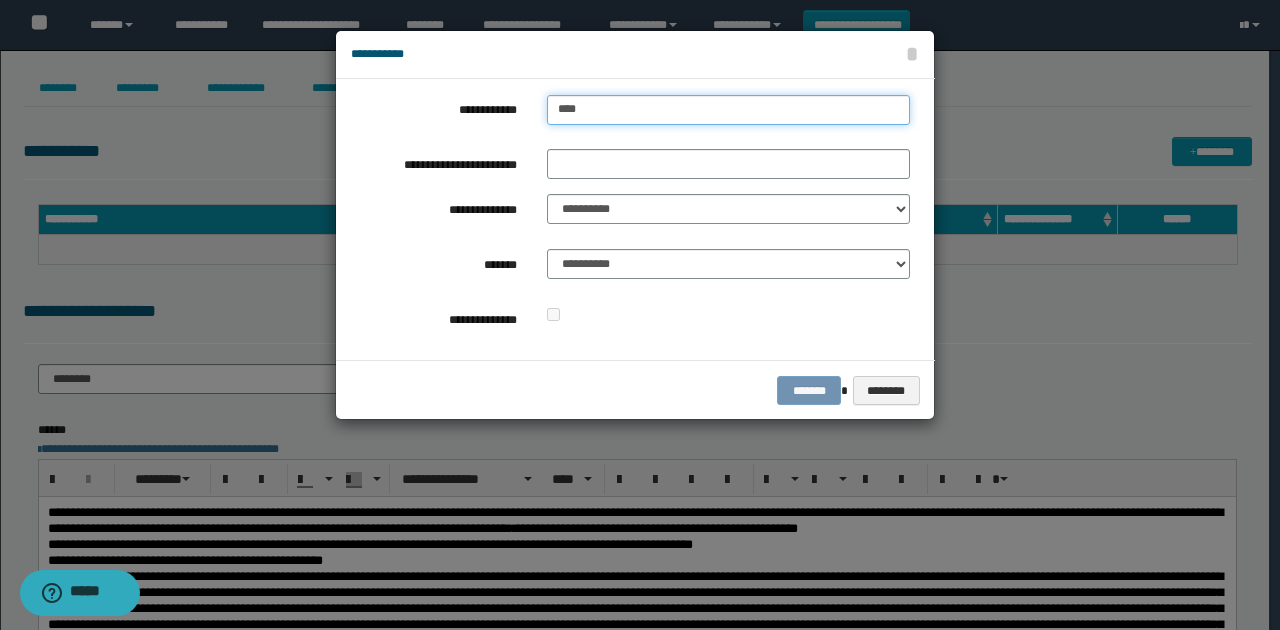 type on "****" 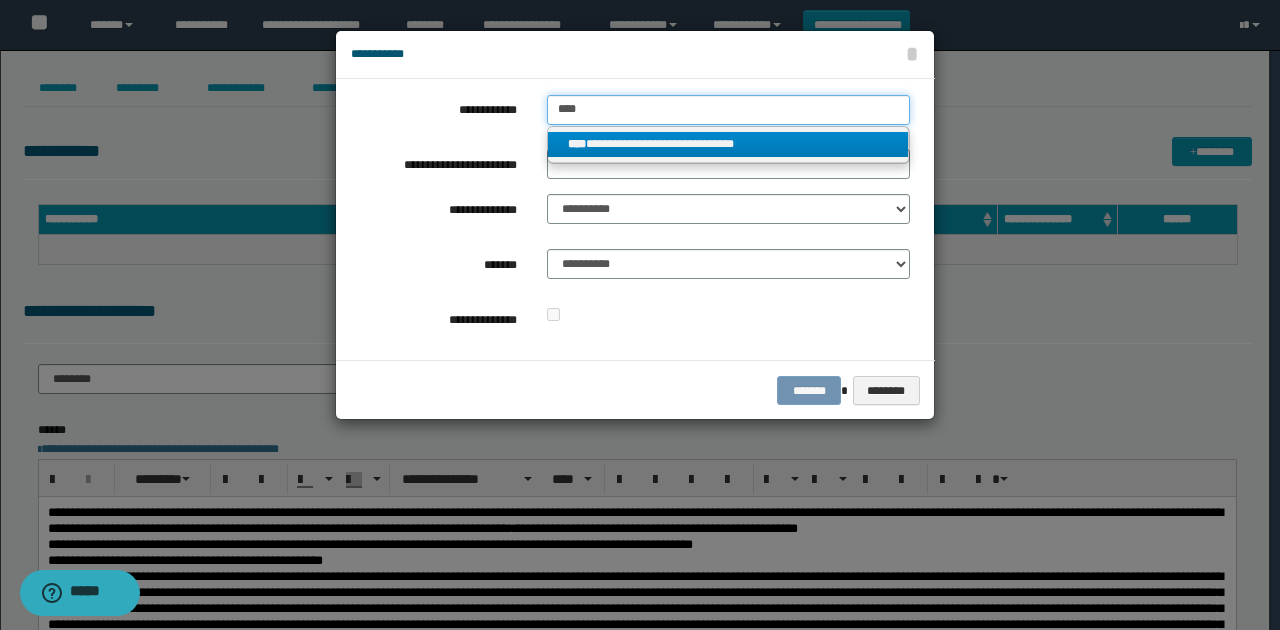 type on "****" 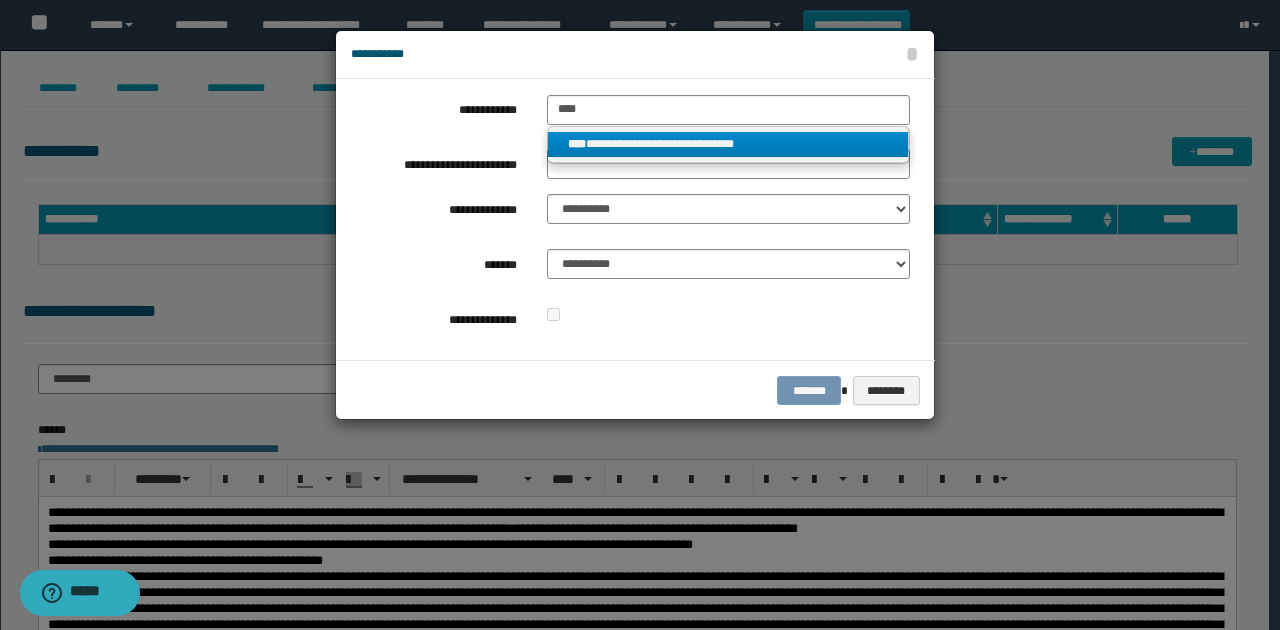 click on "**********" at bounding box center (728, 144) 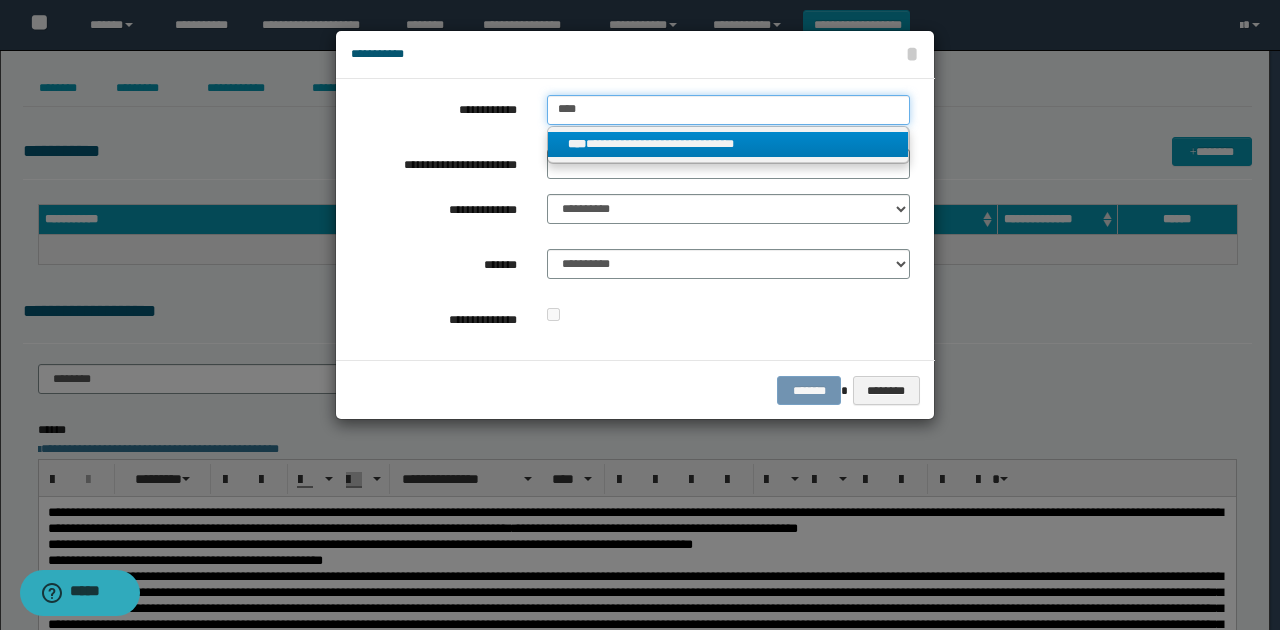 type 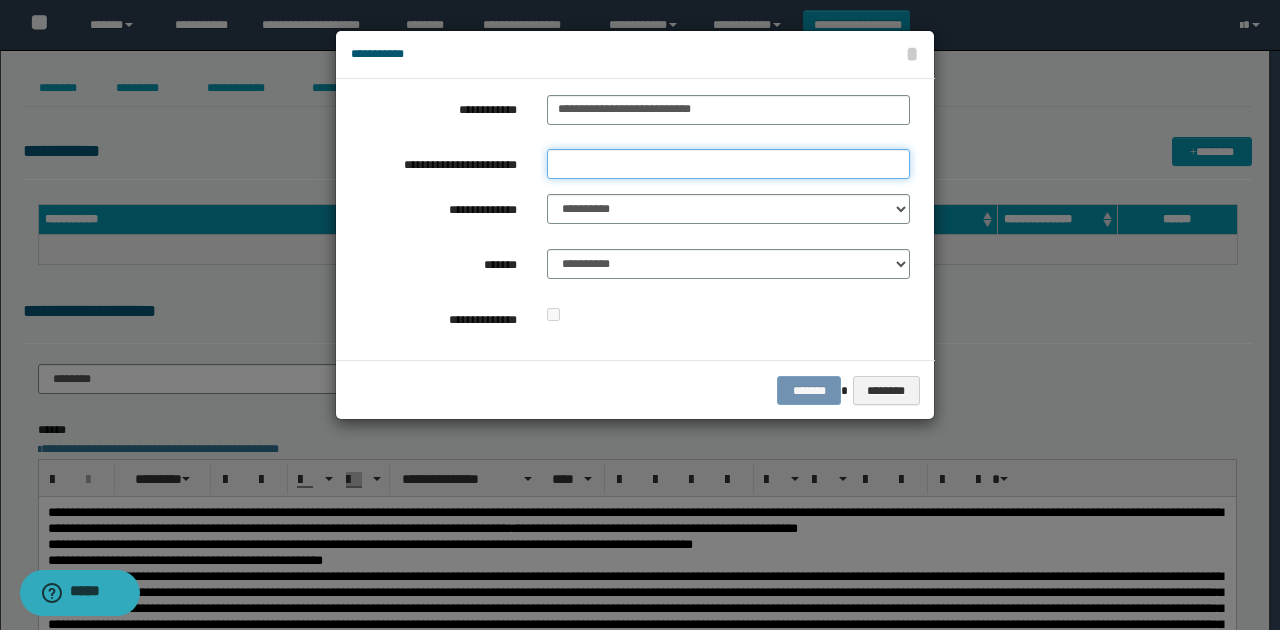 click on "**********" at bounding box center [728, 164] 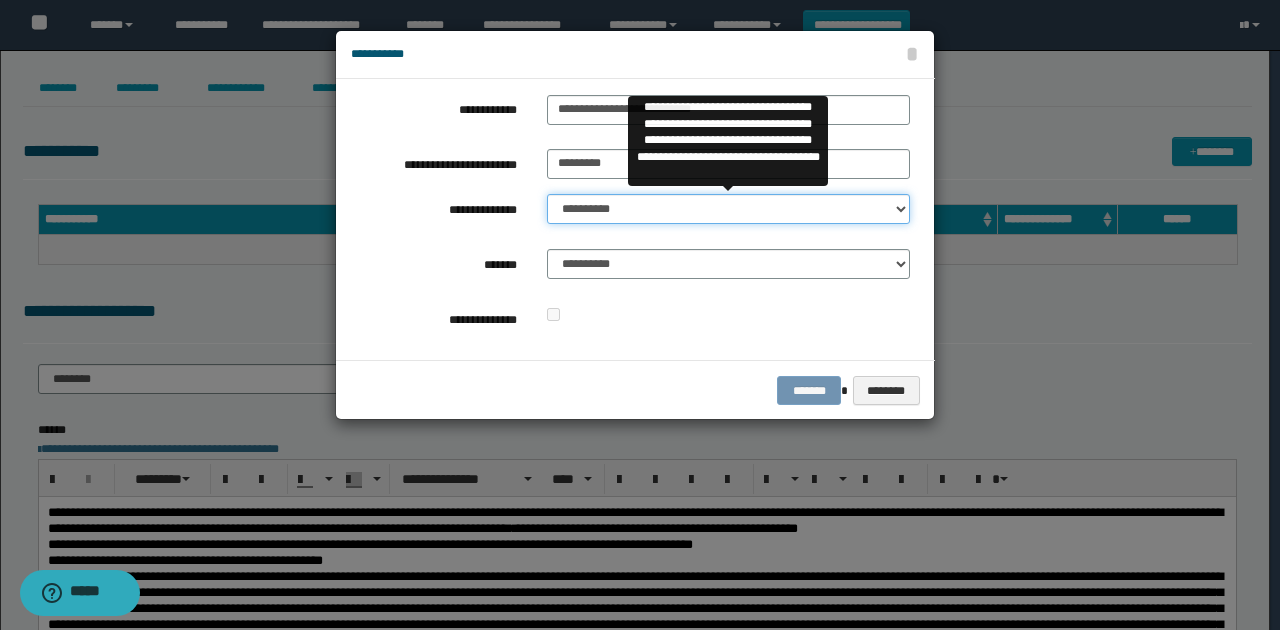 click on "**********" at bounding box center (728, 209) 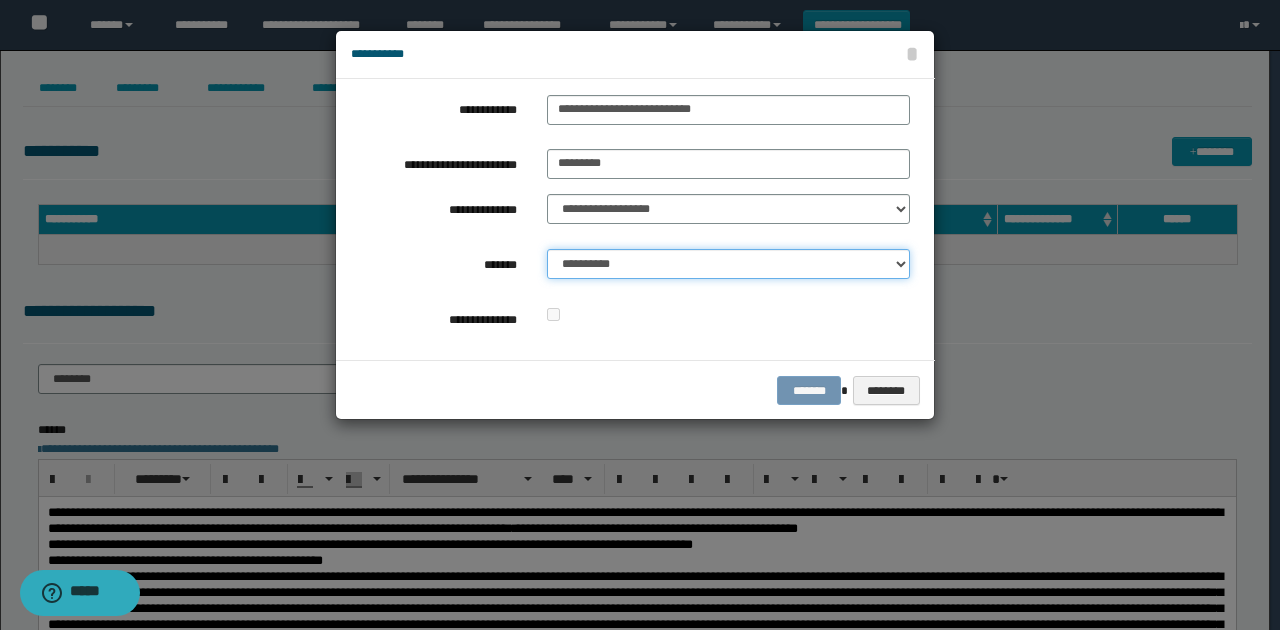drag, startPoint x: 658, startPoint y: 263, endPoint x: 656, endPoint y: 277, distance: 14.142136 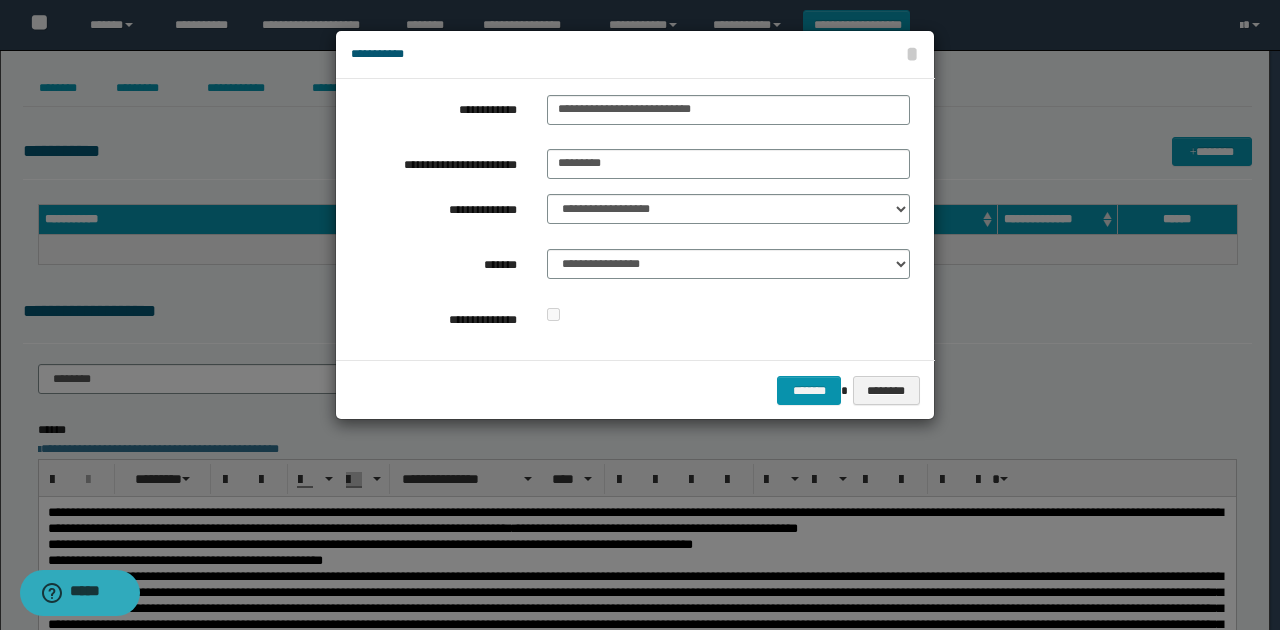 drag, startPoint x: 705, startPoint y: 336, endPoint x: 794, endPoint y: 380, distance: 99.282425 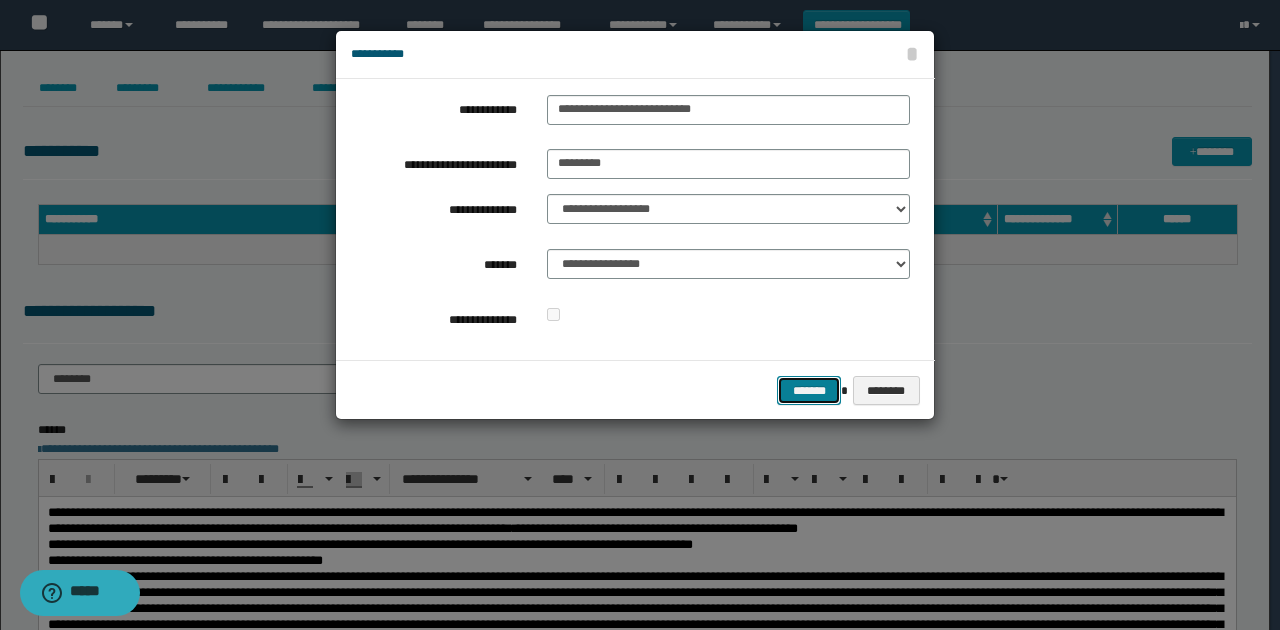 click on "*******" at bounding box center [809, 390] 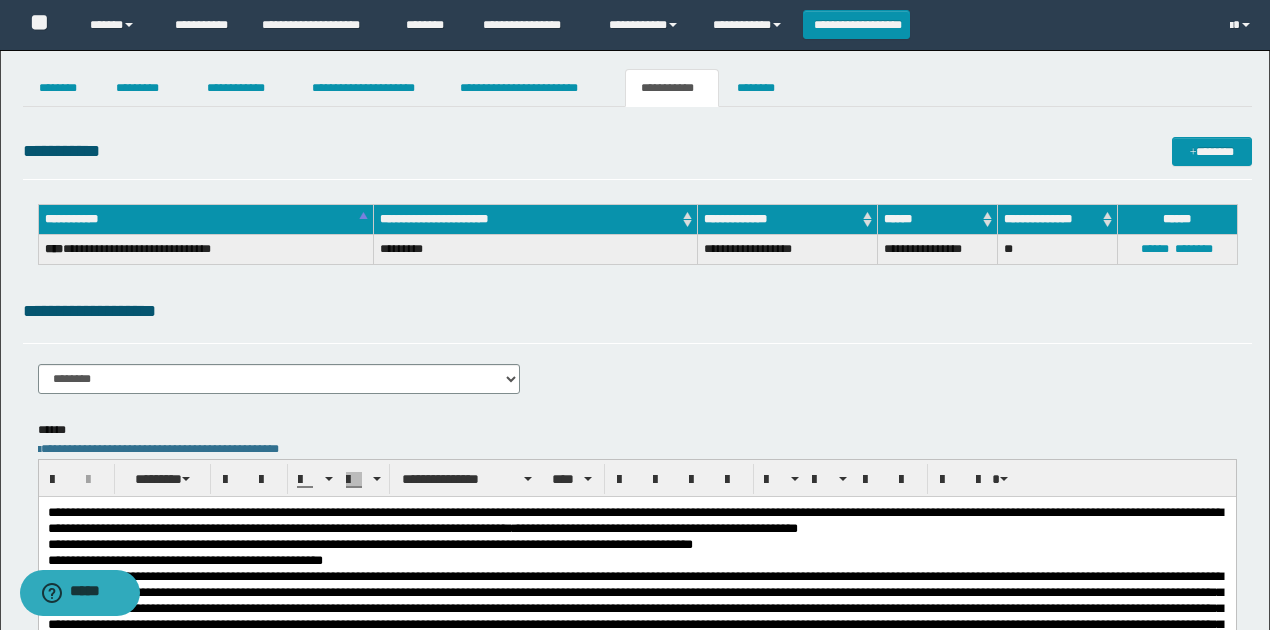 click on "**********" at bounding box center [637, 353] 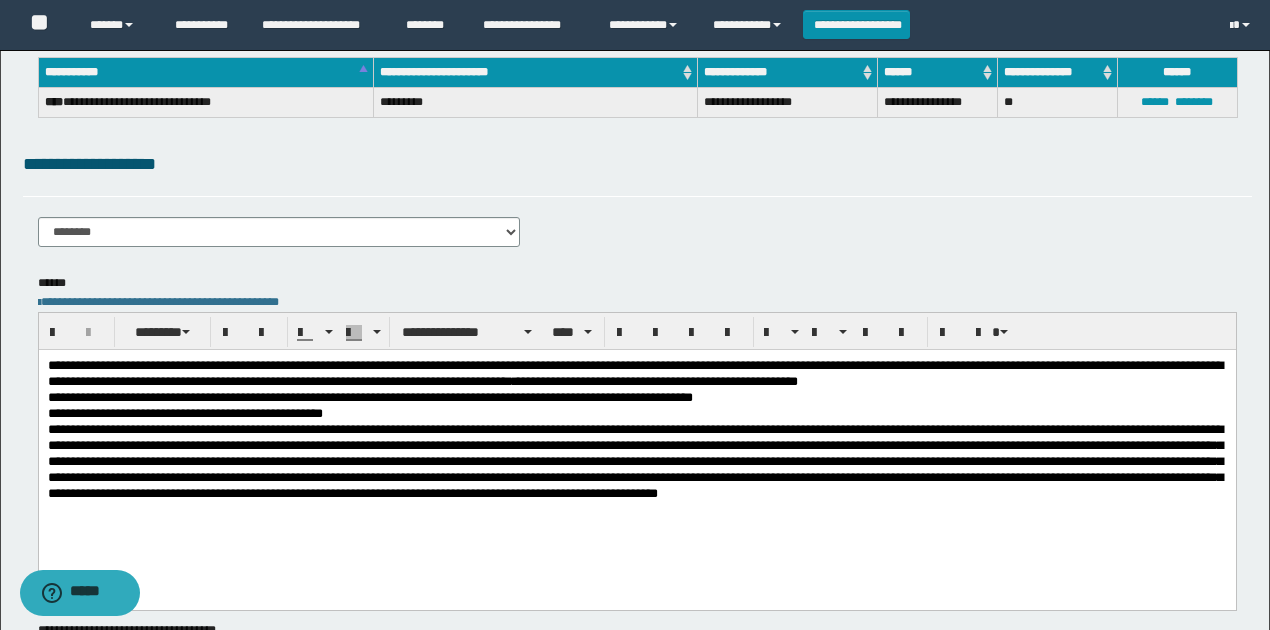 scroll, scrollTop: 0, scrollLeft: 0, axis: both 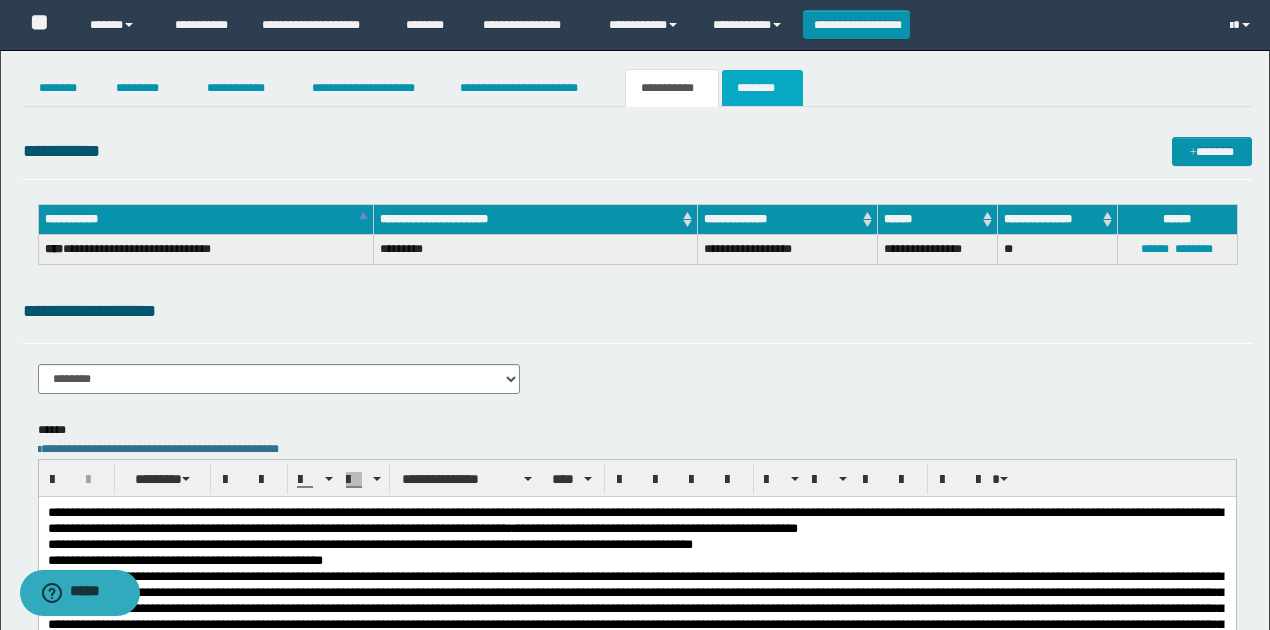 click on "********" at bounding box center (762, 88) 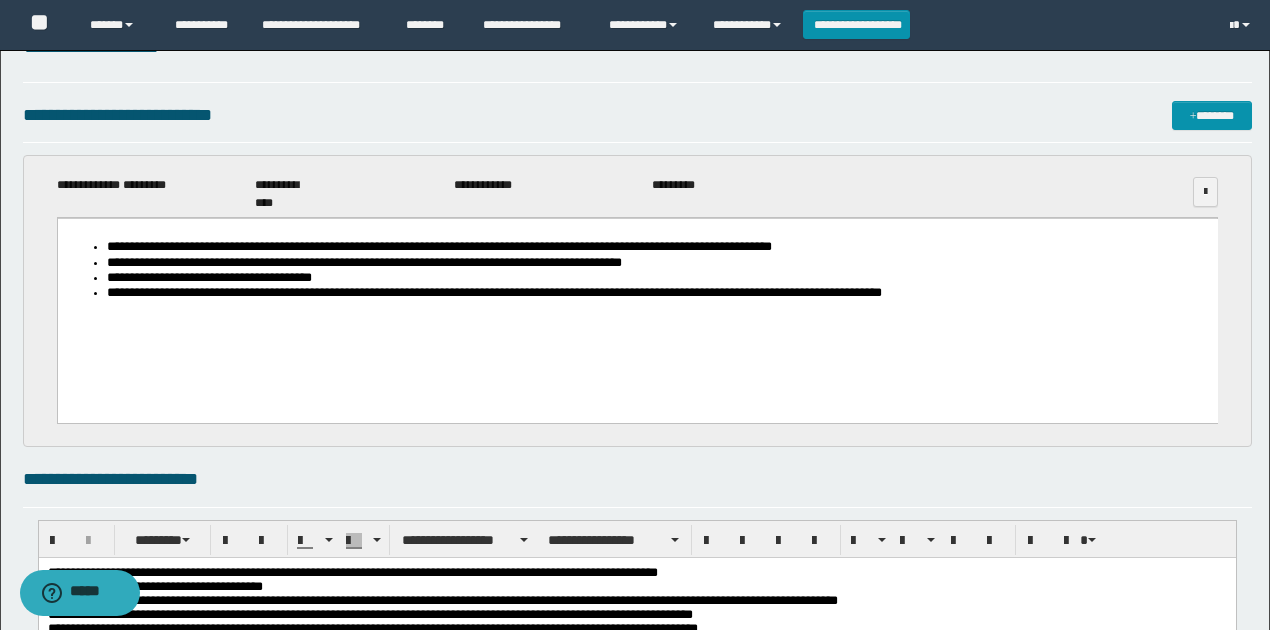 scroll, scrollTop: 200, scrollLeft: 0, axis: vertical 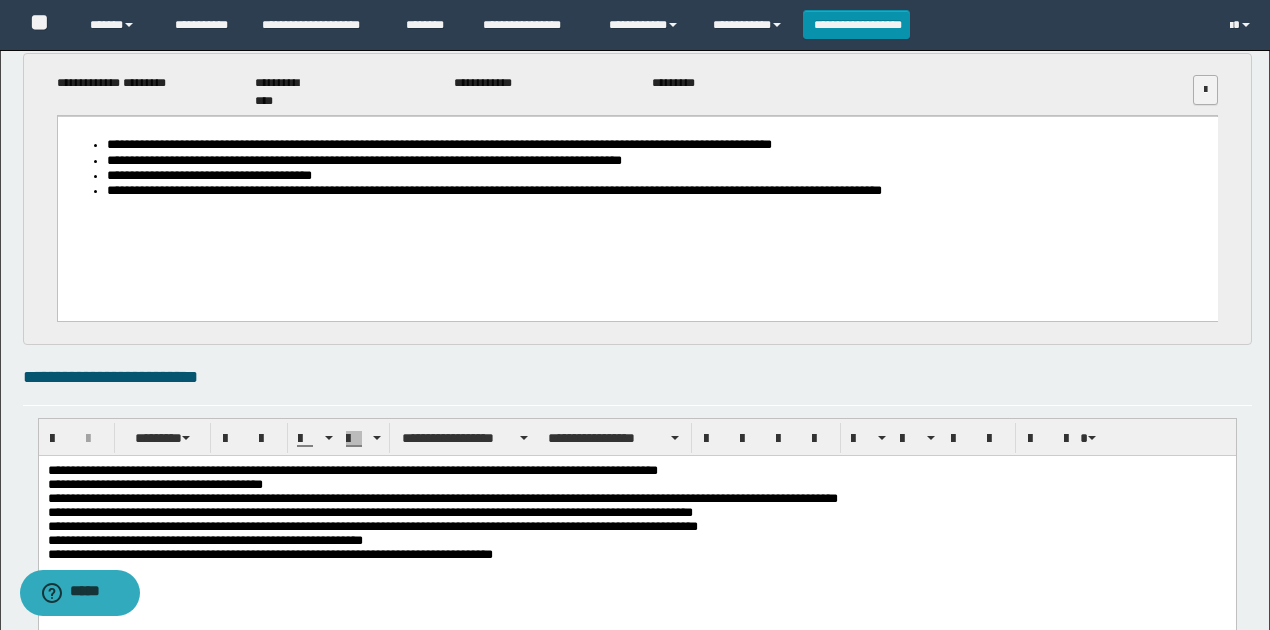 click at bounding box center (1205, 90) 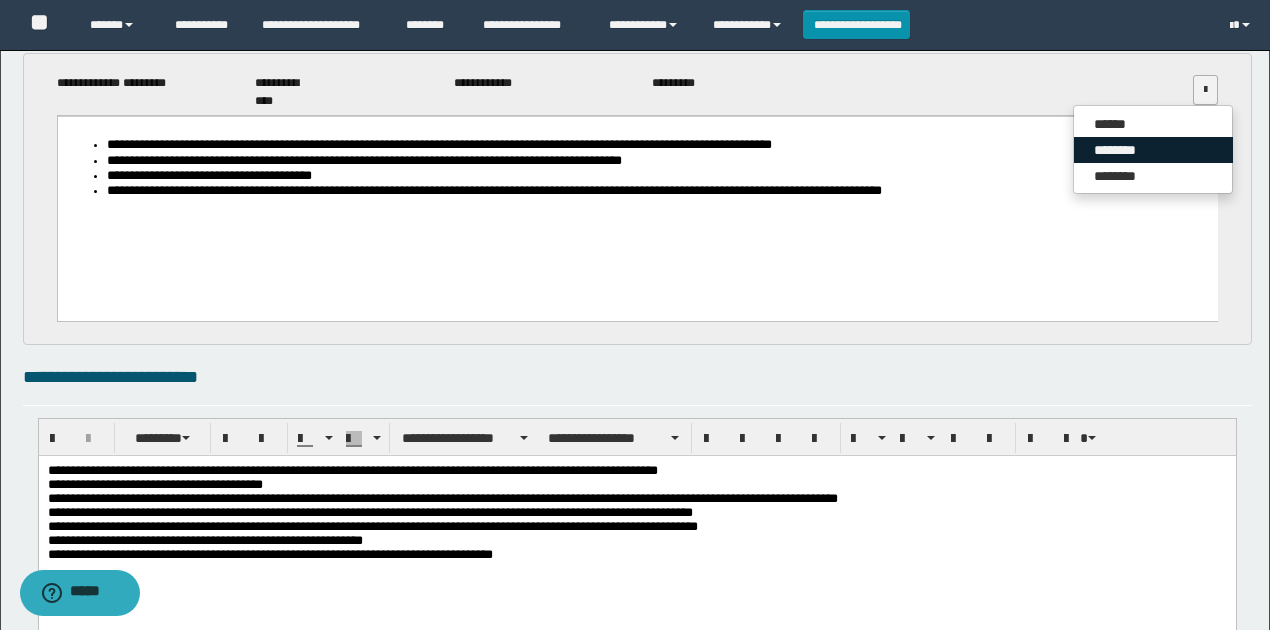 click on "********" at bounding box center [1153, 150] 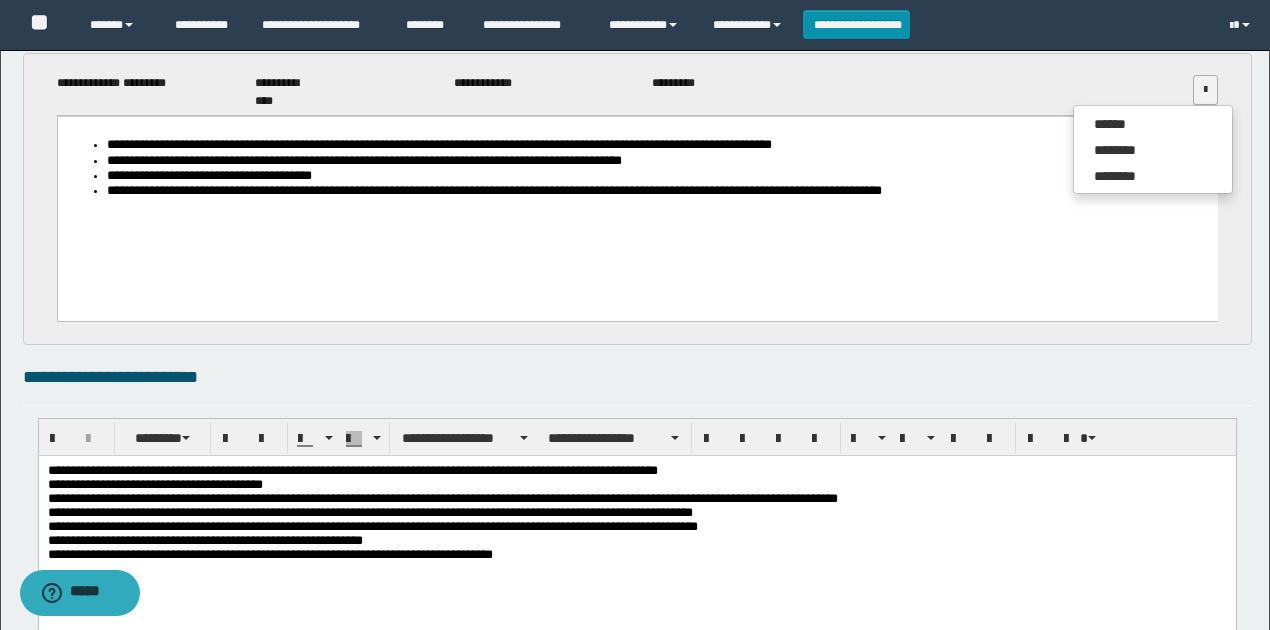 scroll, scrollTop: 0, scrollLeft: 0, axis: both 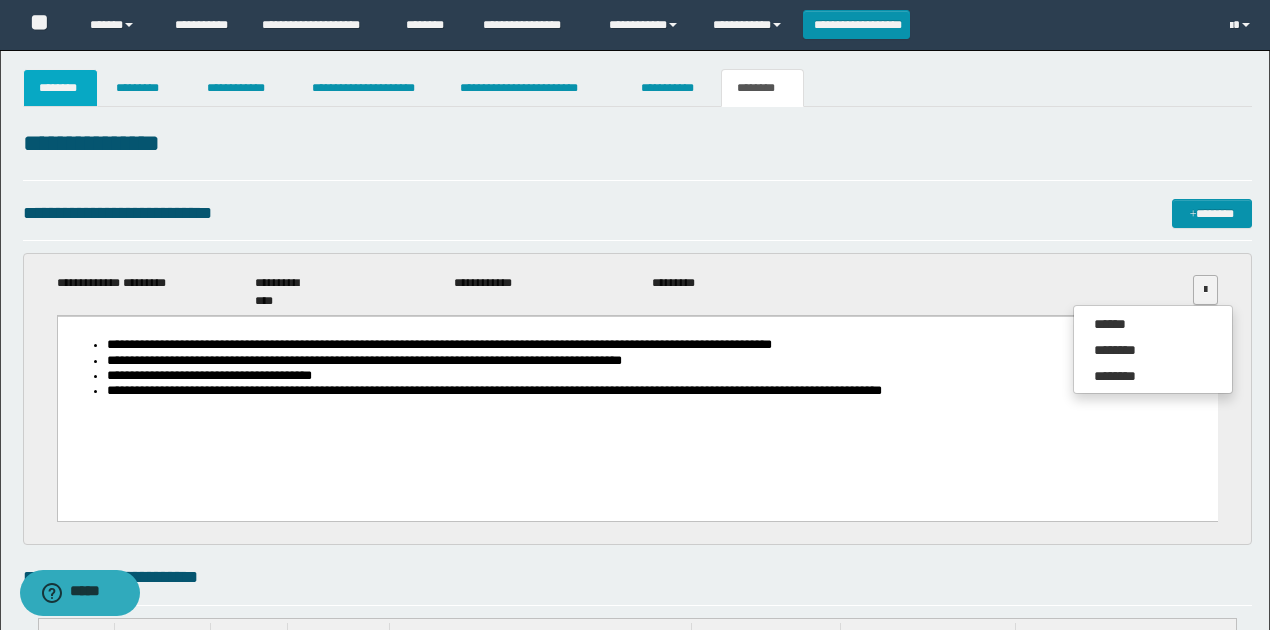 click on "********" at bounding box center [61, 88] 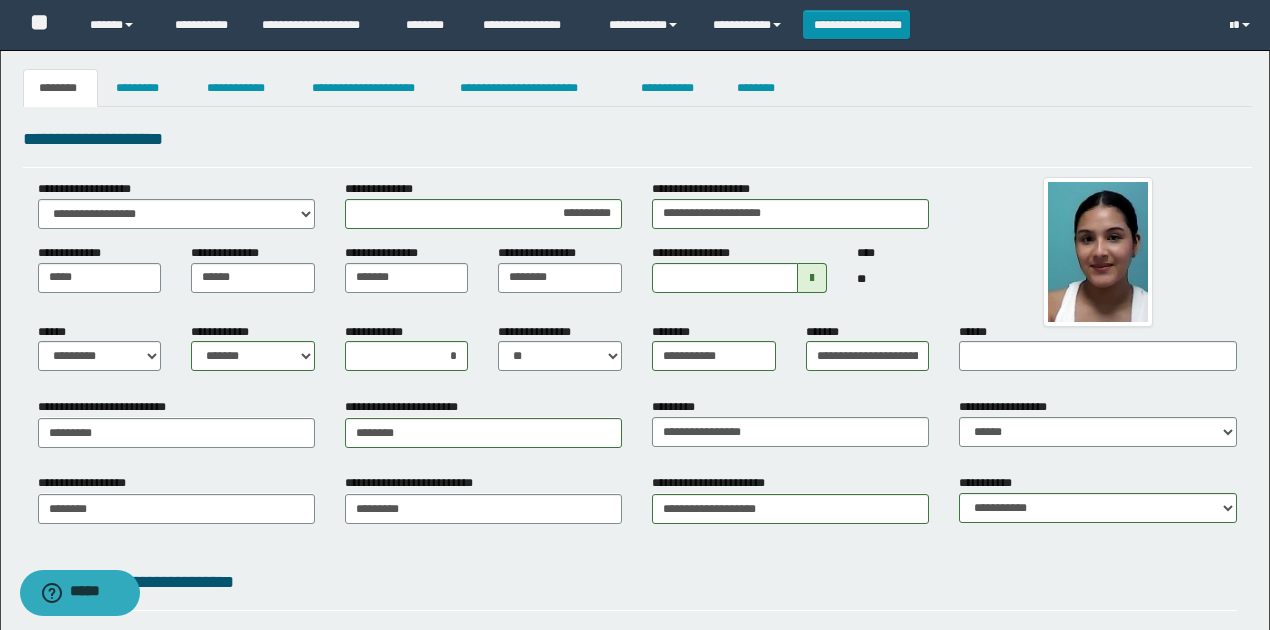 click on "**********" at bounding box center (637, 139) 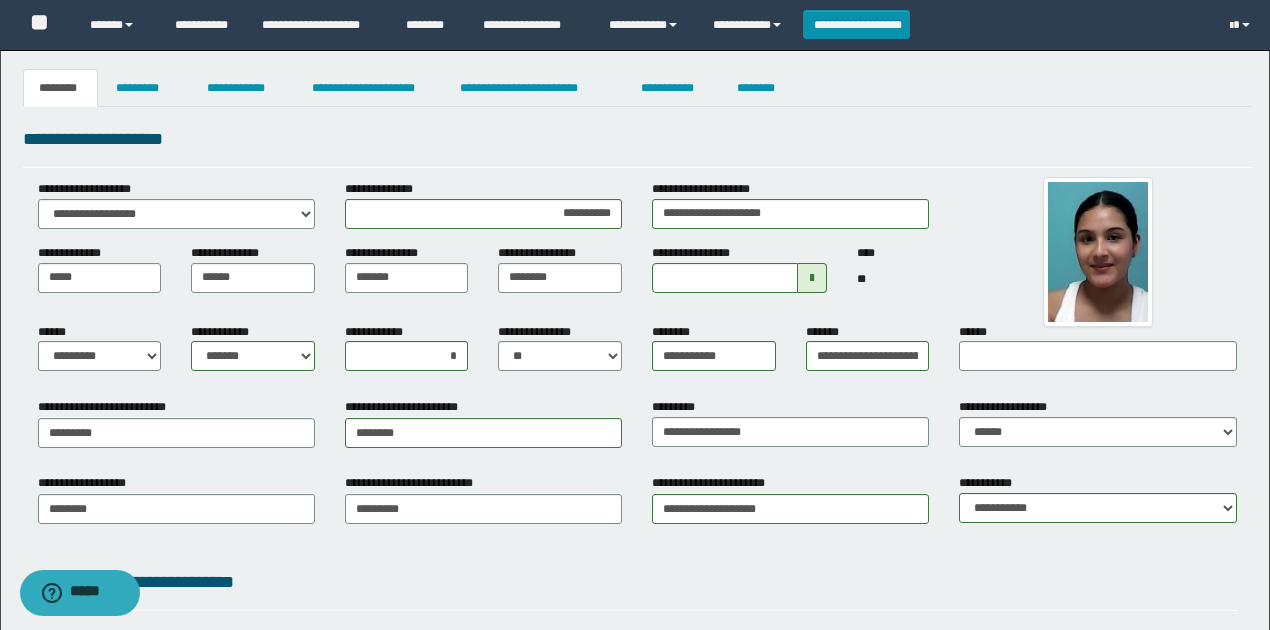 click on "**" at bounding box center [893, 279] 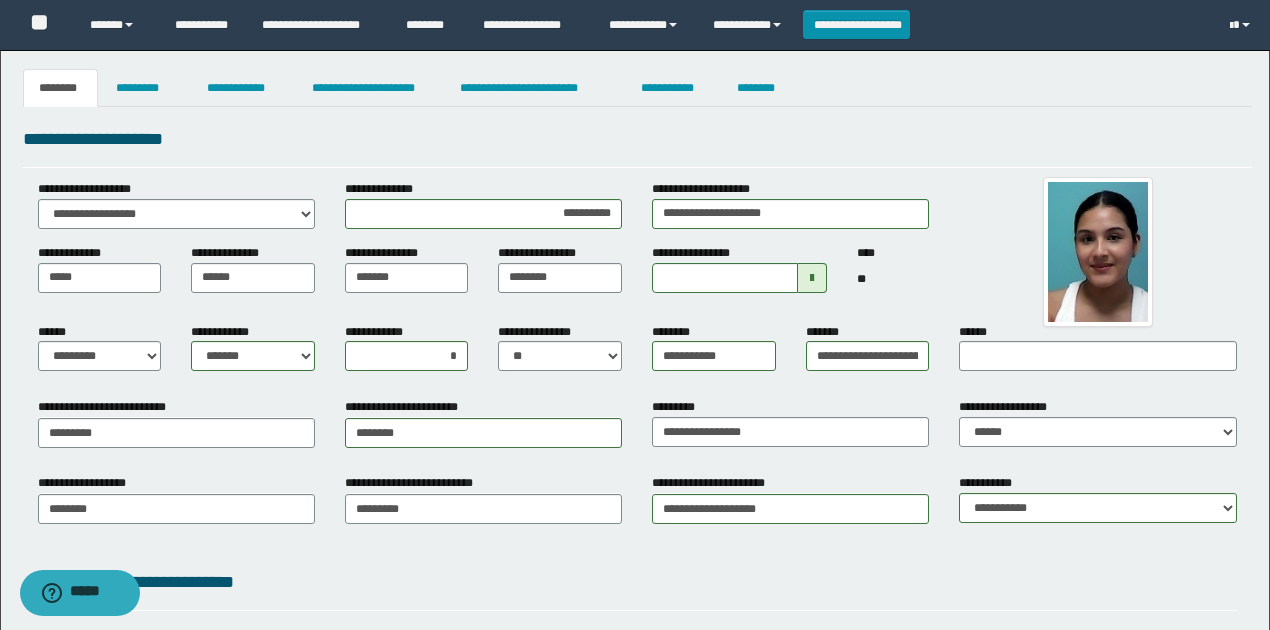 click on "**********" at bounding box center [637, 515] 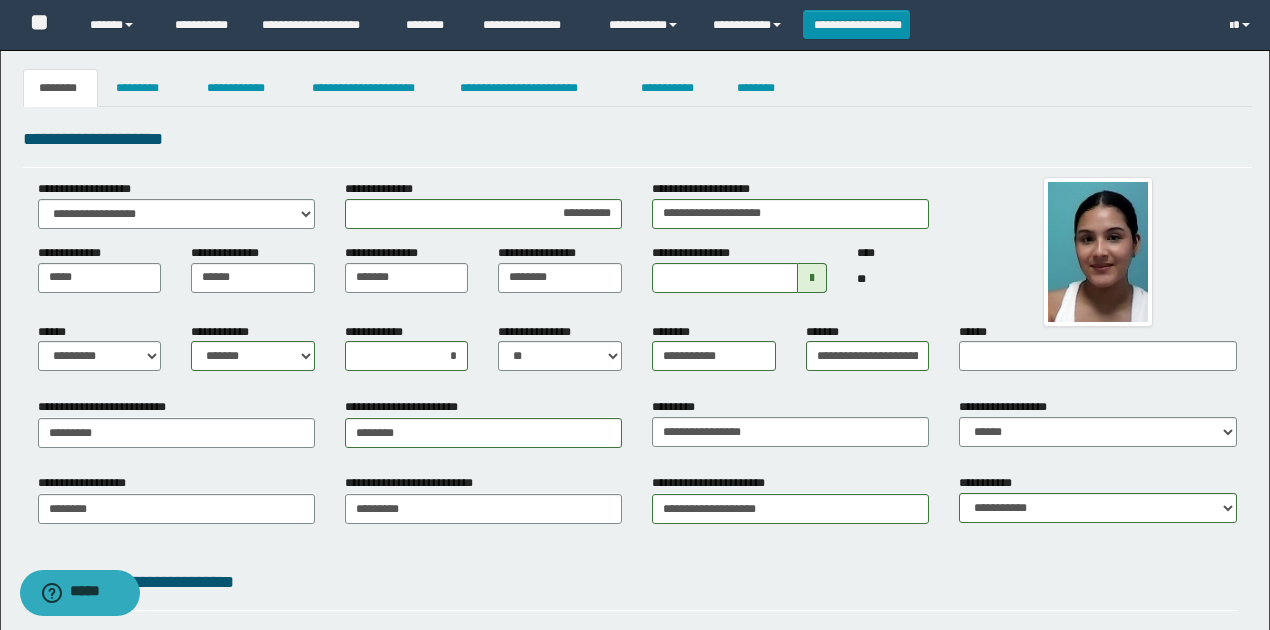 click on "**********" at bounding box center [560, 355] 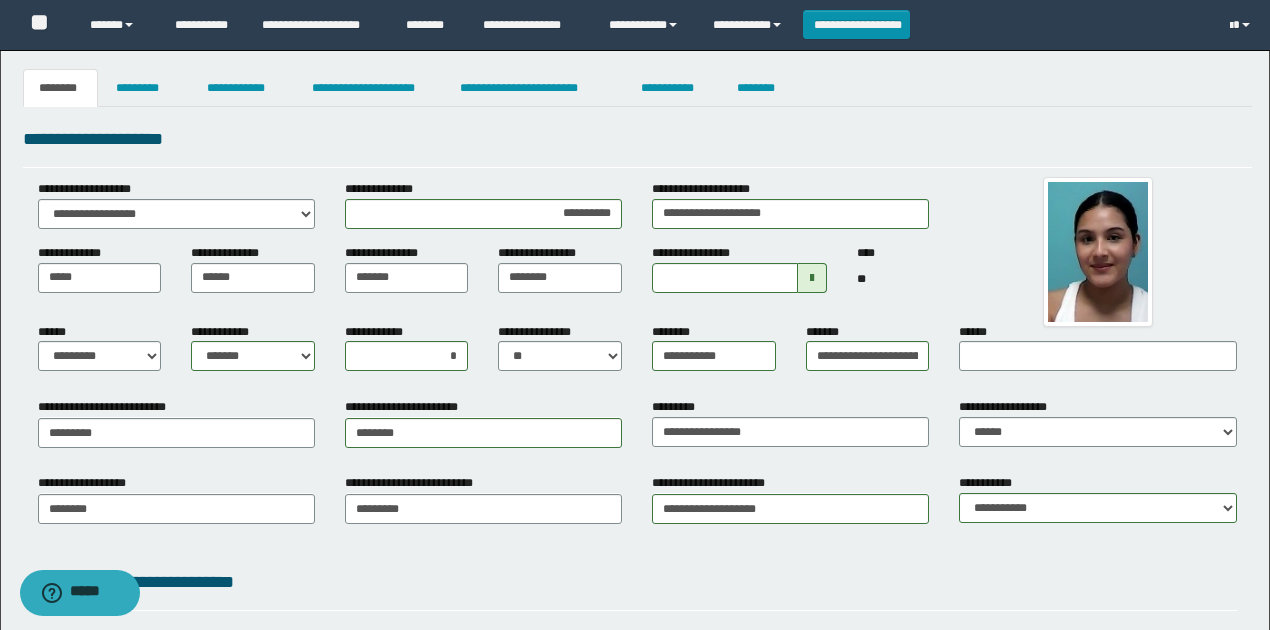 click on "**********" at bounding box center [637, 515] 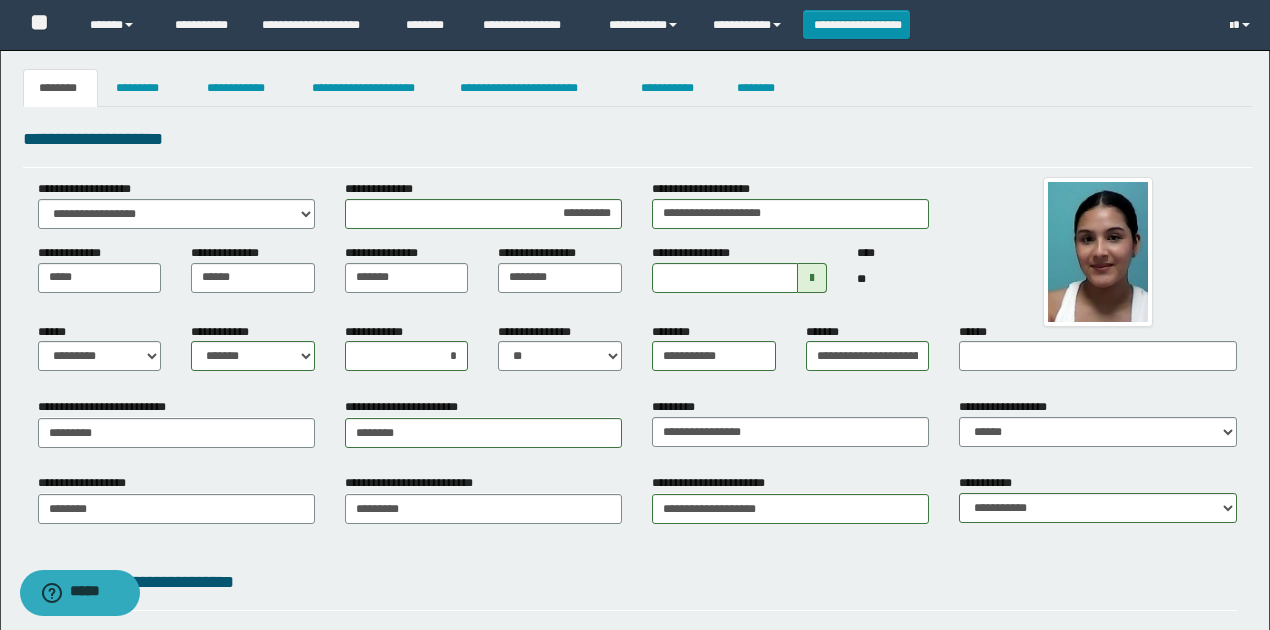 click on "****
**" at bounding box center (893, 277) 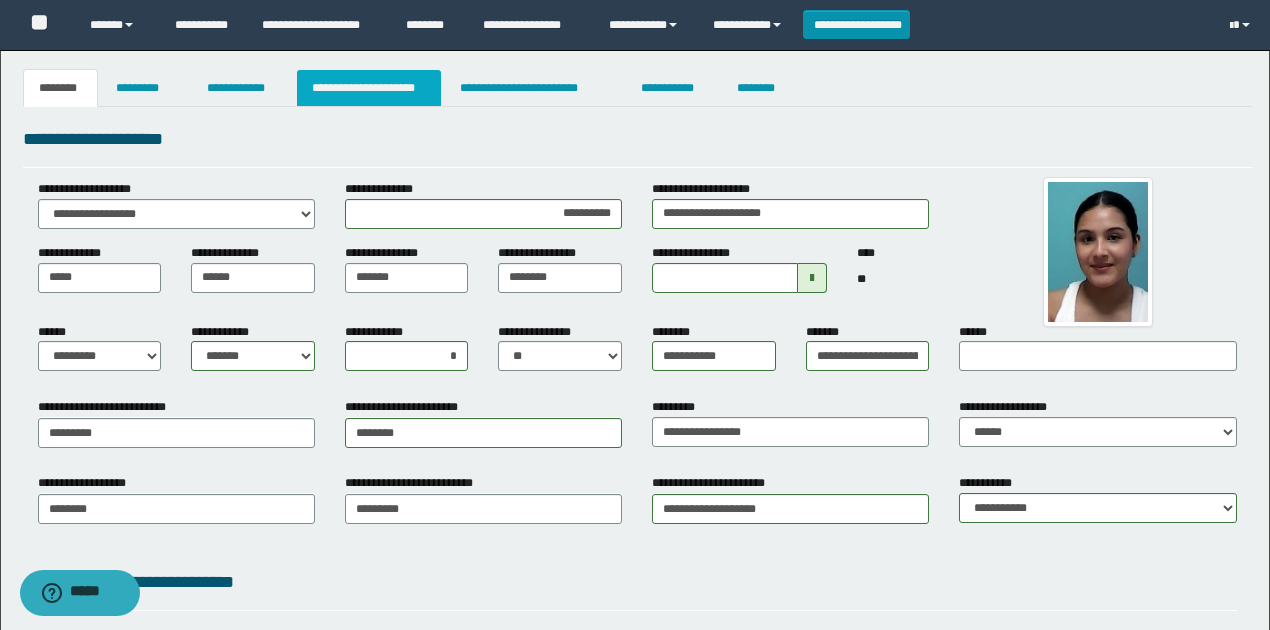 click on "**********" at bounding box center (369, 88) 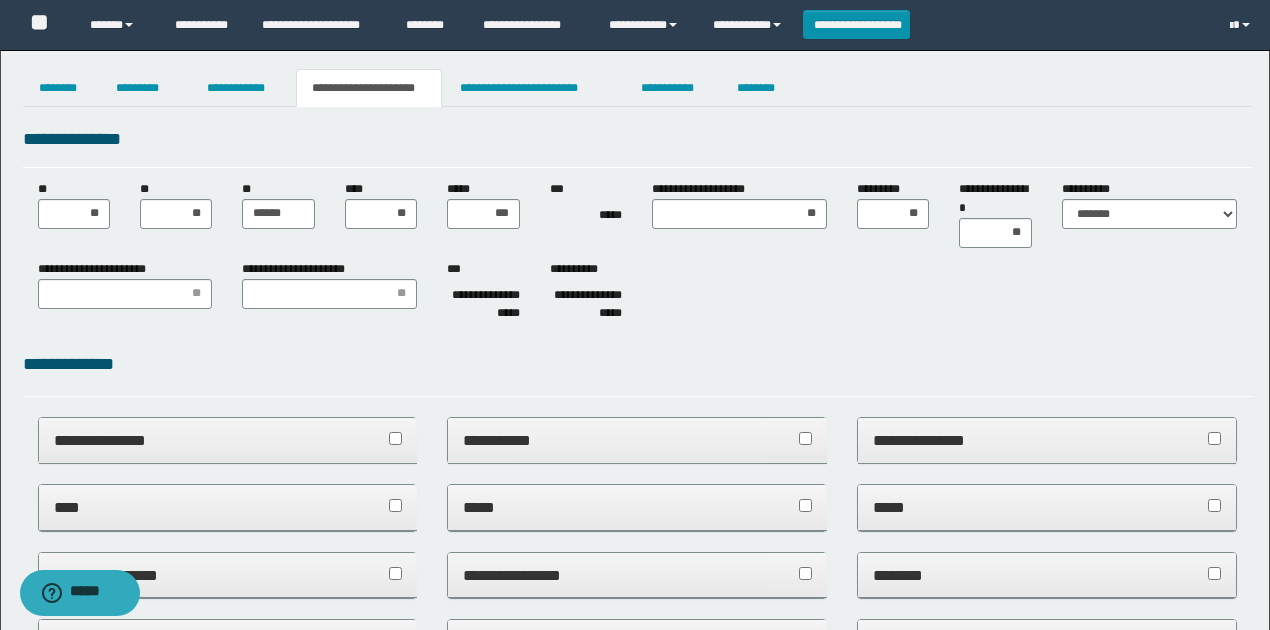 click on "**********" at bounding box center [637, 139] 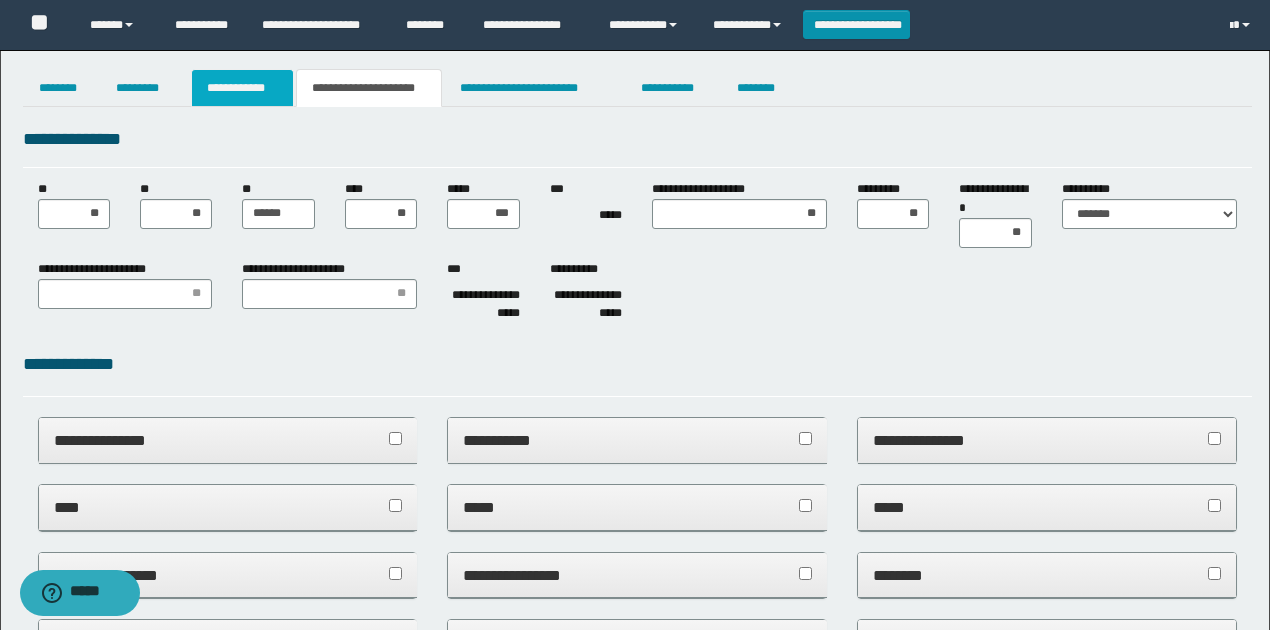 click on "**********" at bounding box center (243, 88) 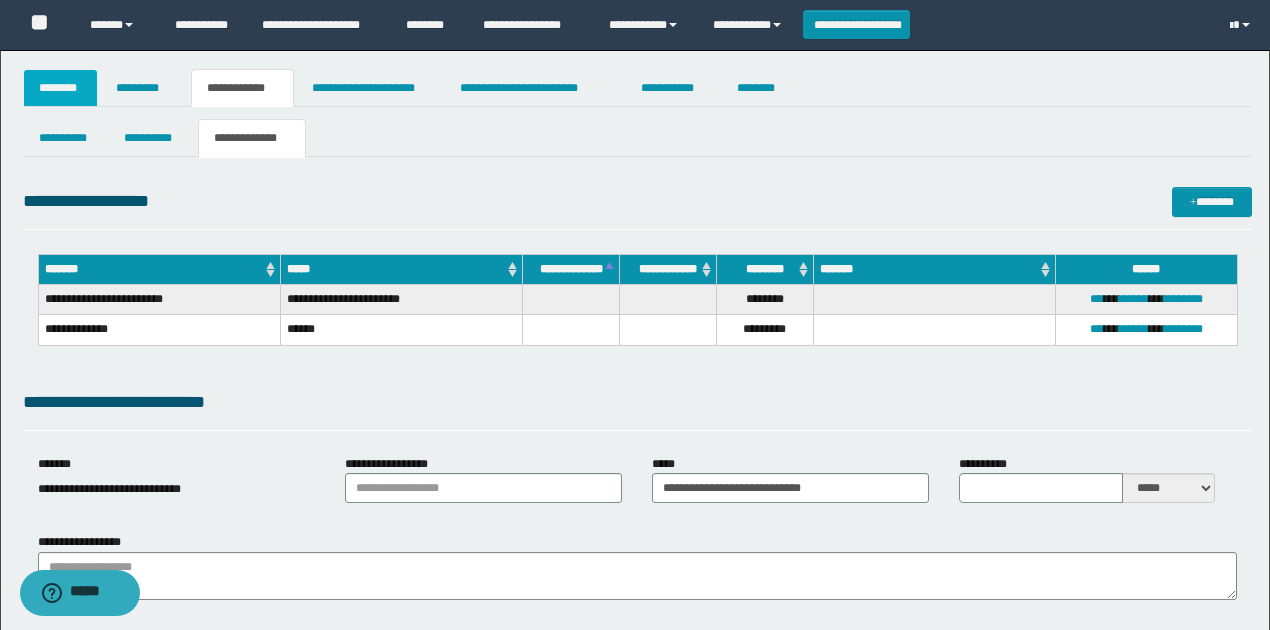 click on "********" at bounding box center (61, 88) 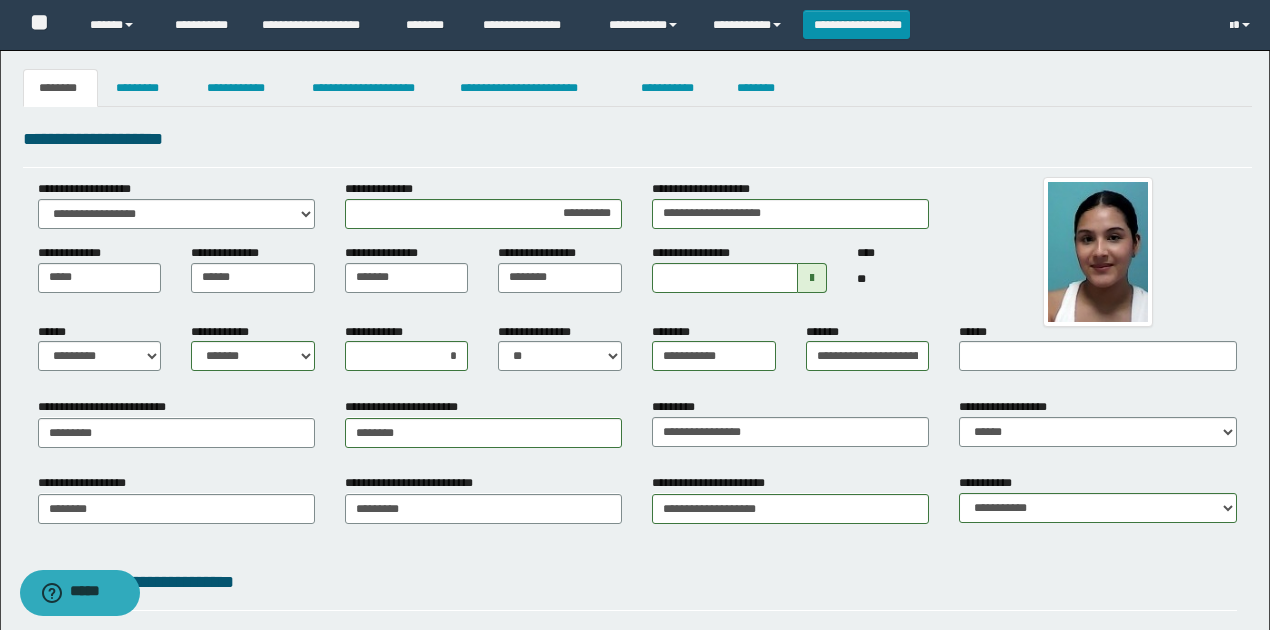 click on "**********" at bounding box center [637, 139] 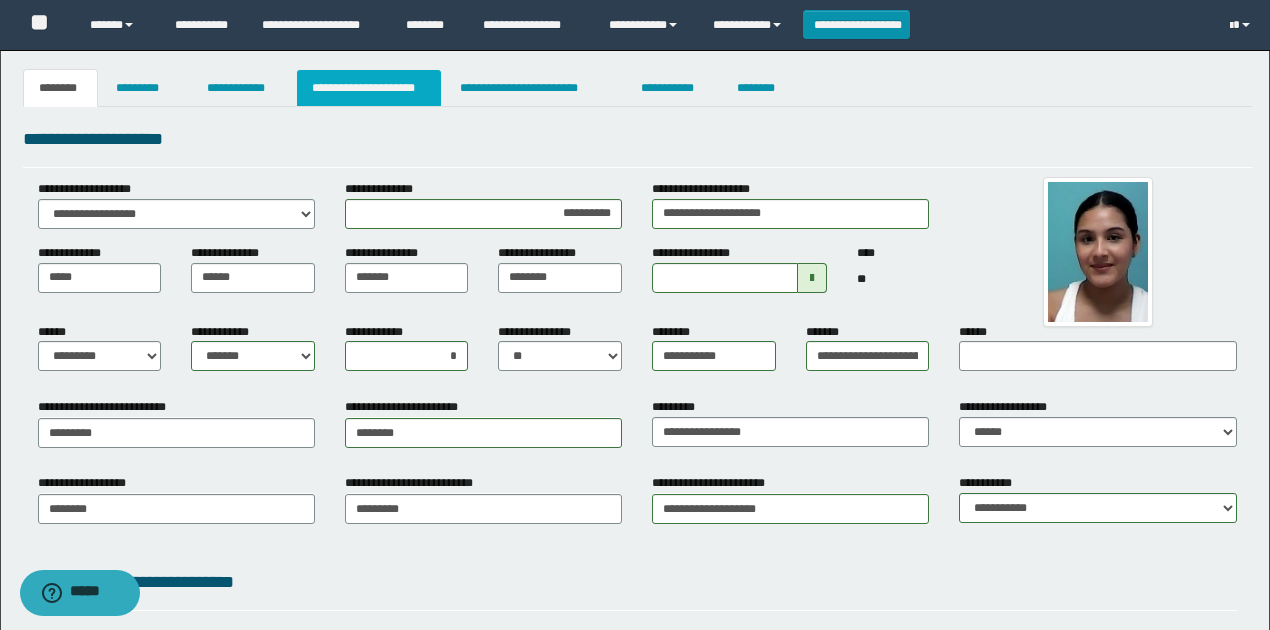 click on "**********" at bounding box center (369, 88) 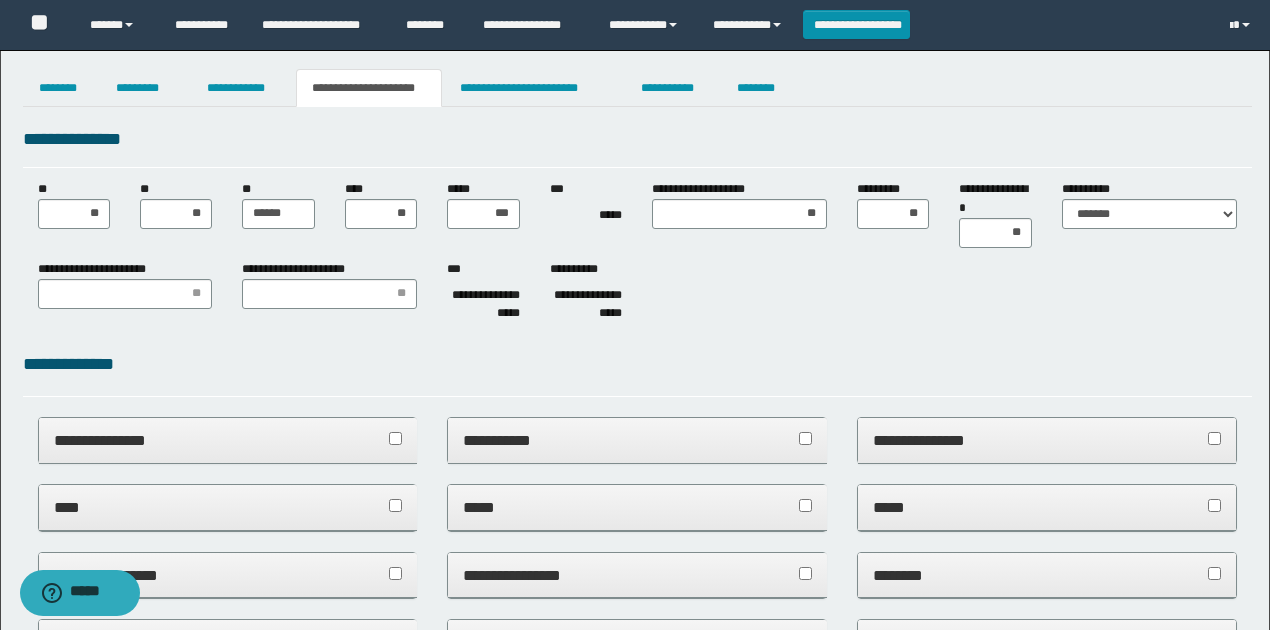 drag, startPoint x: 640, startPoint y: 354, endPoint x: 636, endPoint y: 258, distance: 96.0833 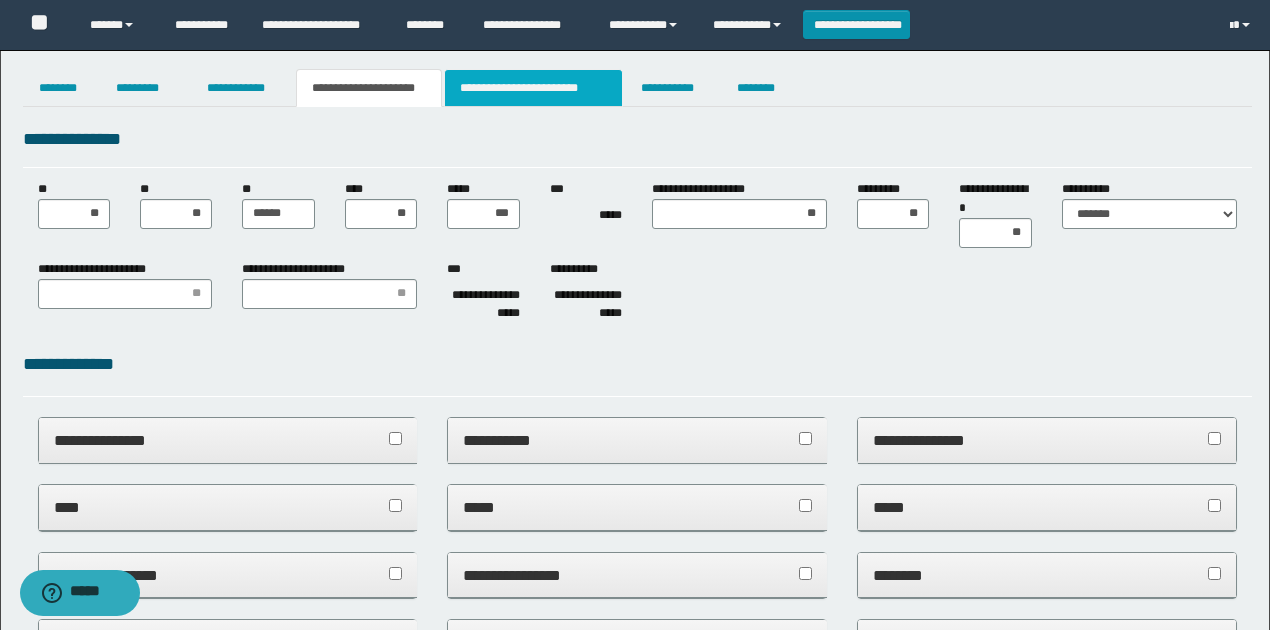 click on "**********" at bounding box center (533, 88) 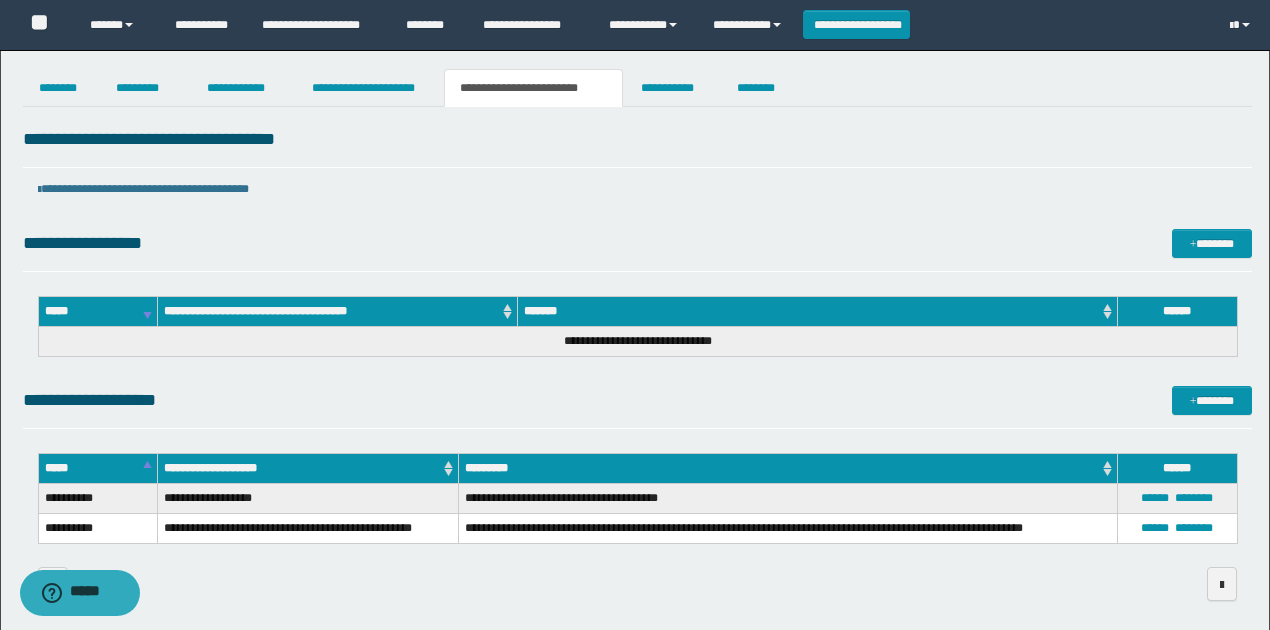 click on "**********" at bounding box center (637, 400) 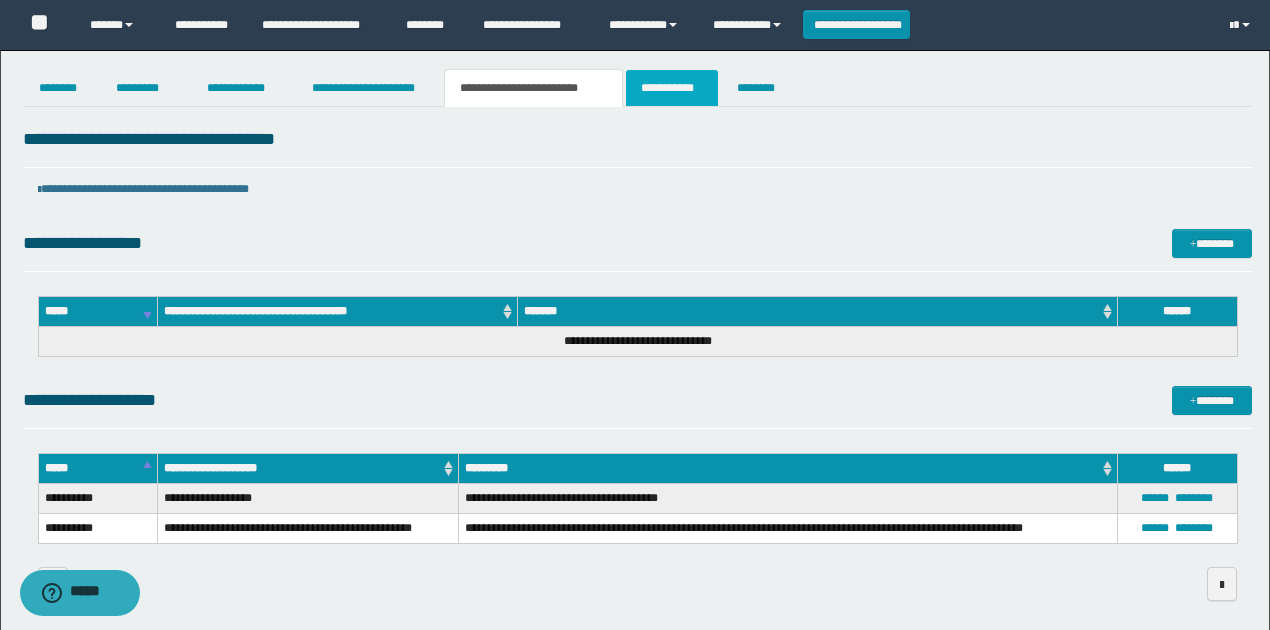 click on "**********" at bounding box center (672, 88) 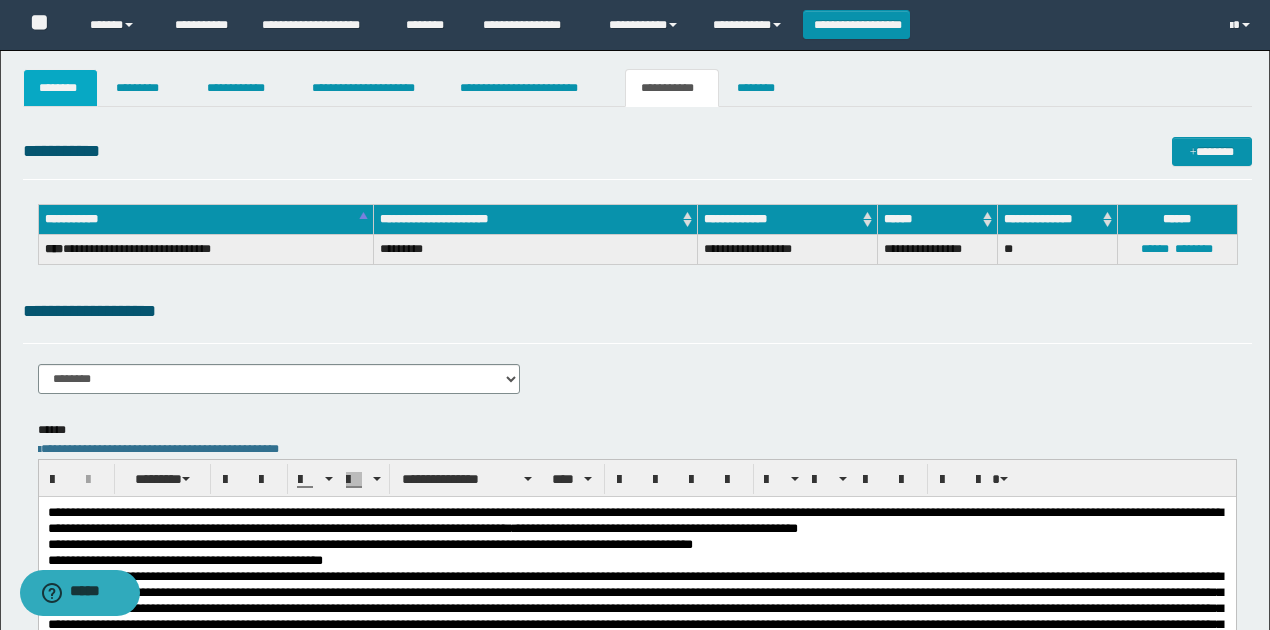 click on "********" at bounding box center [61, 88] 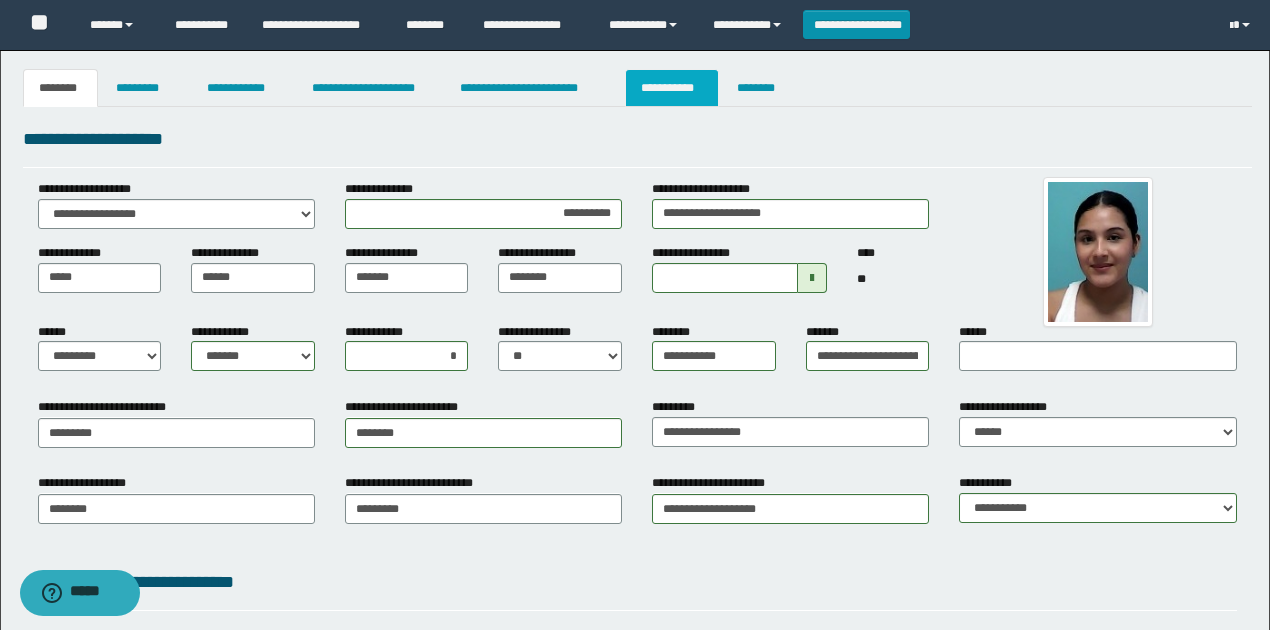 click on "**********" at bounding box center [672, 88] 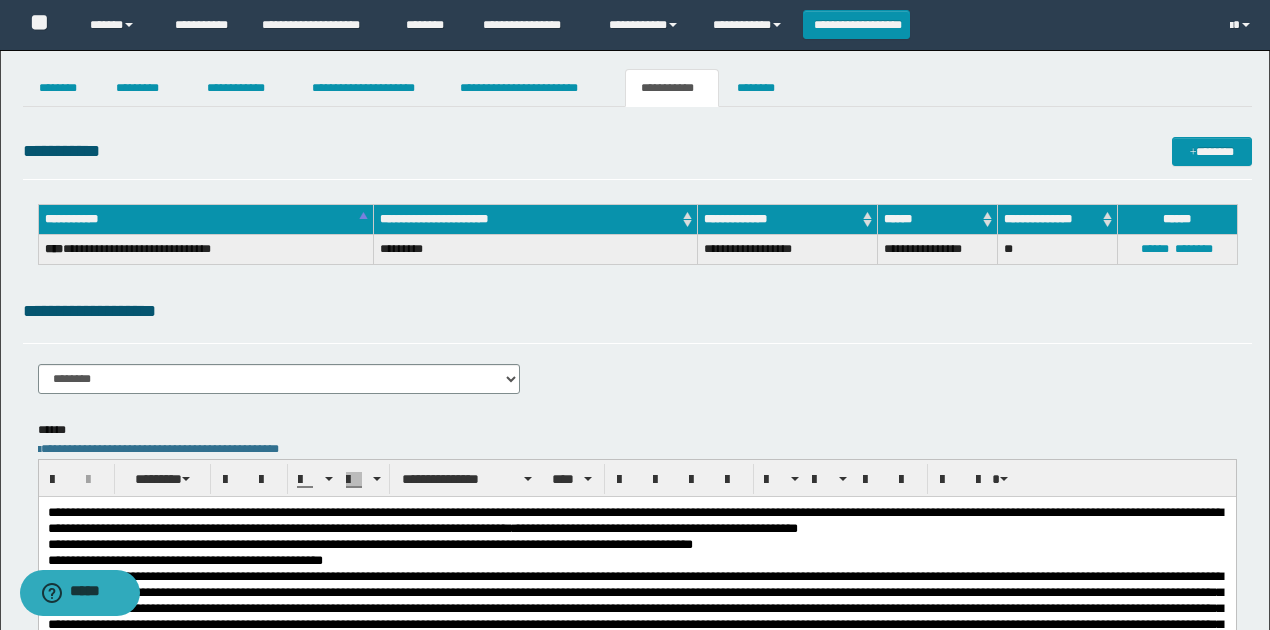 drag, startPoint x: 632, startPoint y: 326, endPoint x: 358, endPoint y: 298, distance: 275.42694 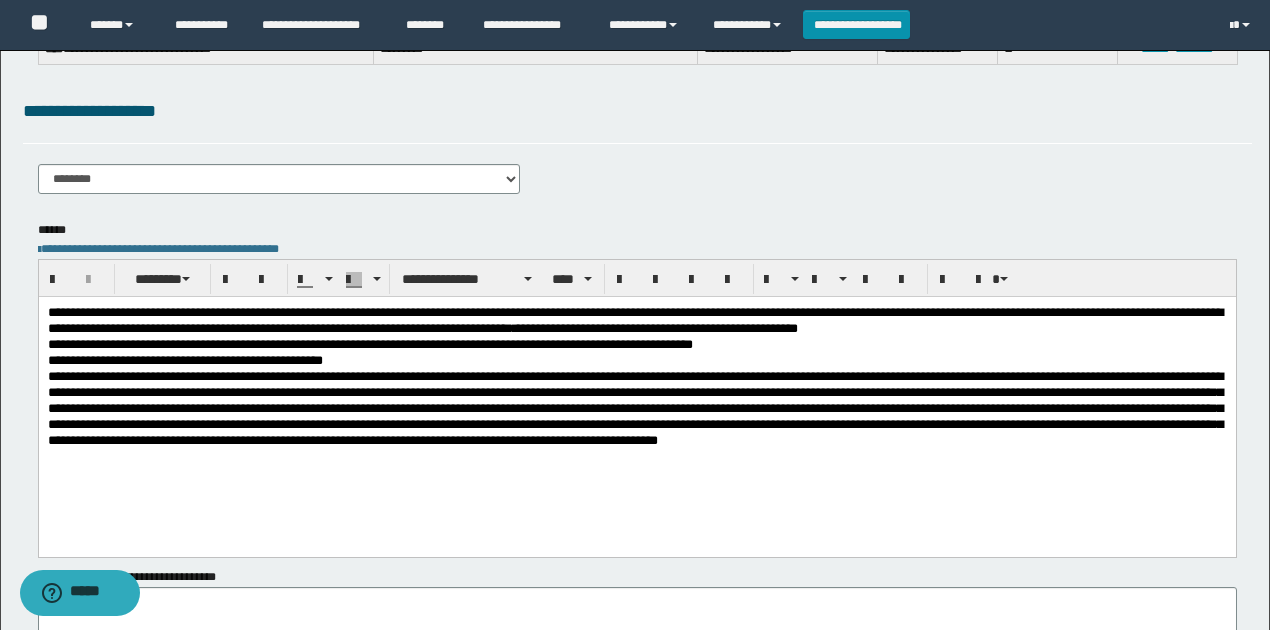 click at bounding box center [634, 407] 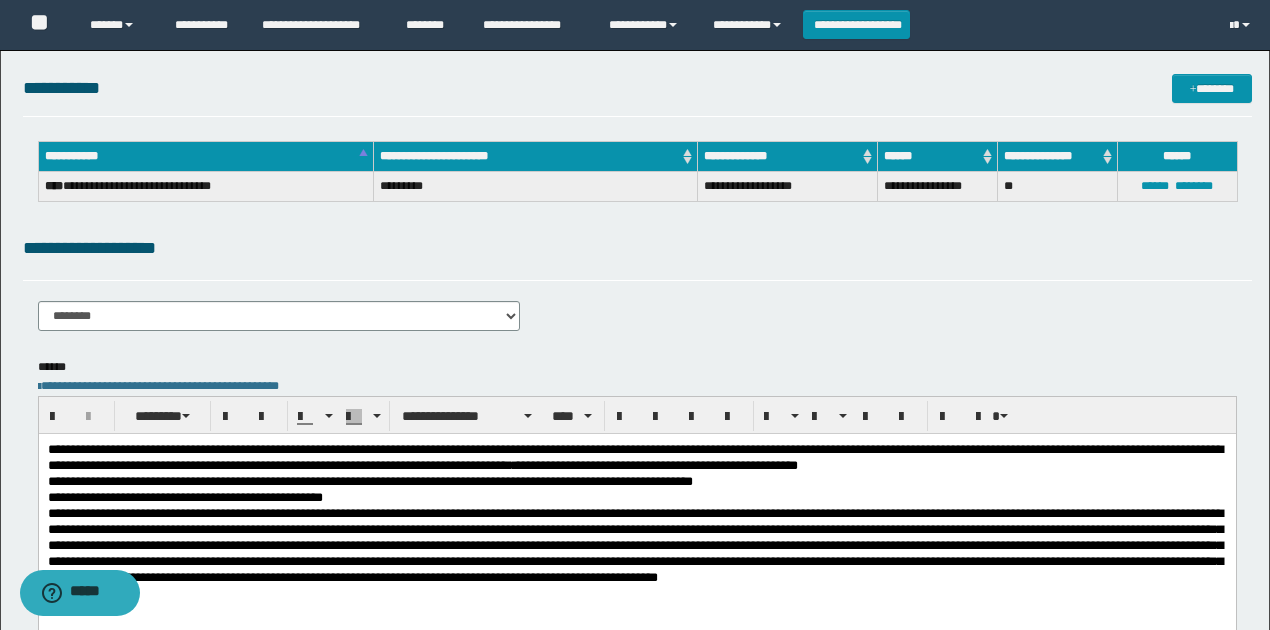scroll, scrollTop: 0, scrollLeft: 0, axis: both 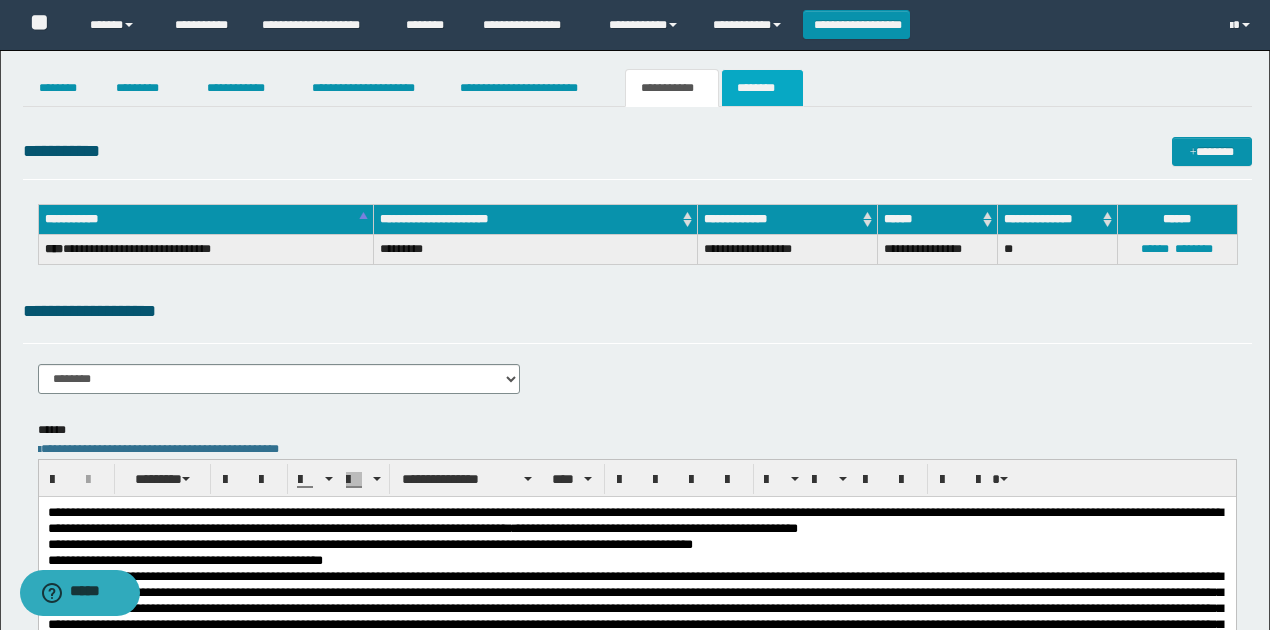 click on "********" at bounding box center [762, 88] 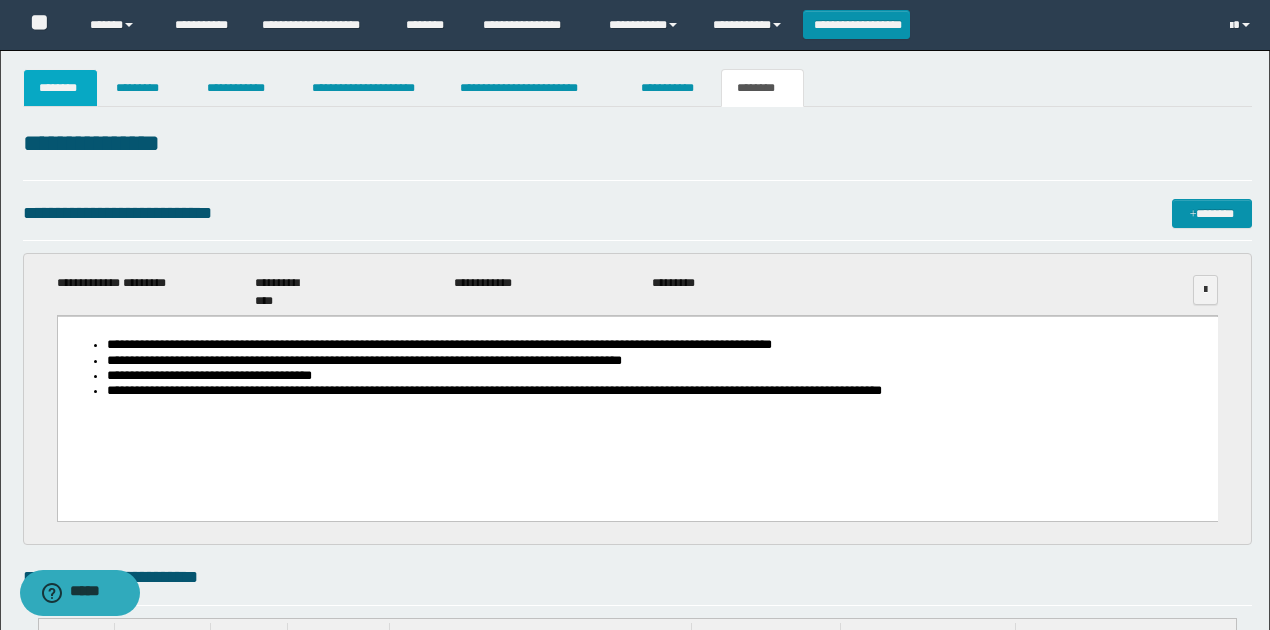 click on "********" at bounding box center [61, 88] 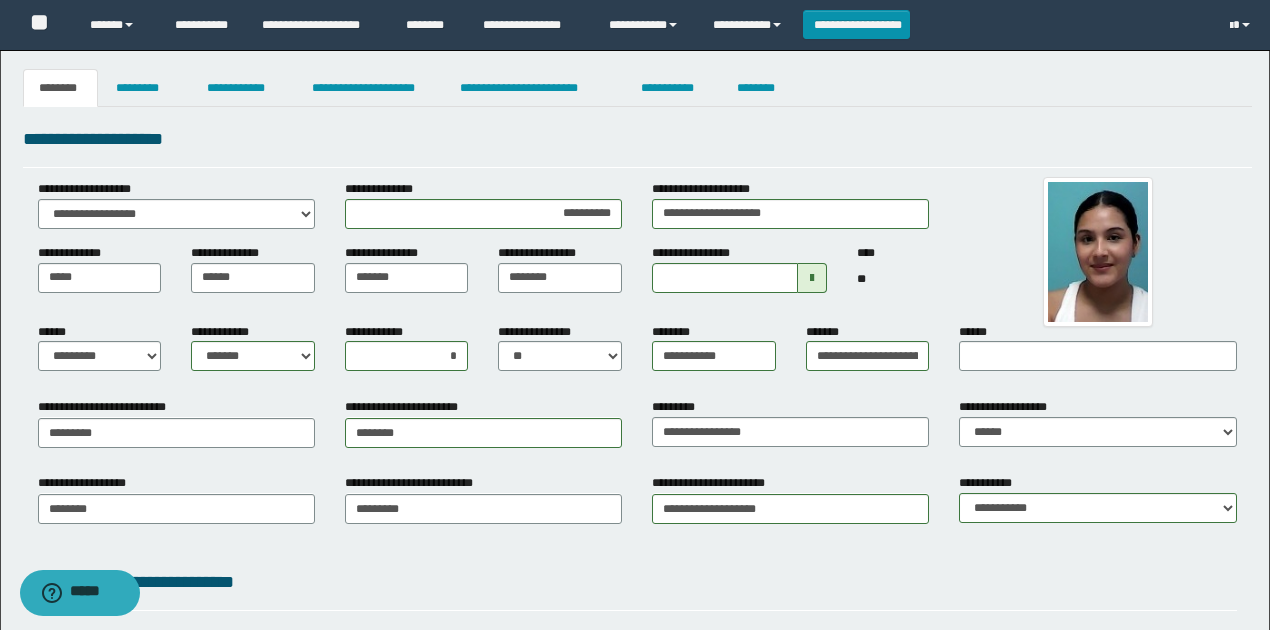 drag, startPoint x: 633, startPoint y: 160, endPoint x: 617, endPoint y: 170, distance: 18.867962 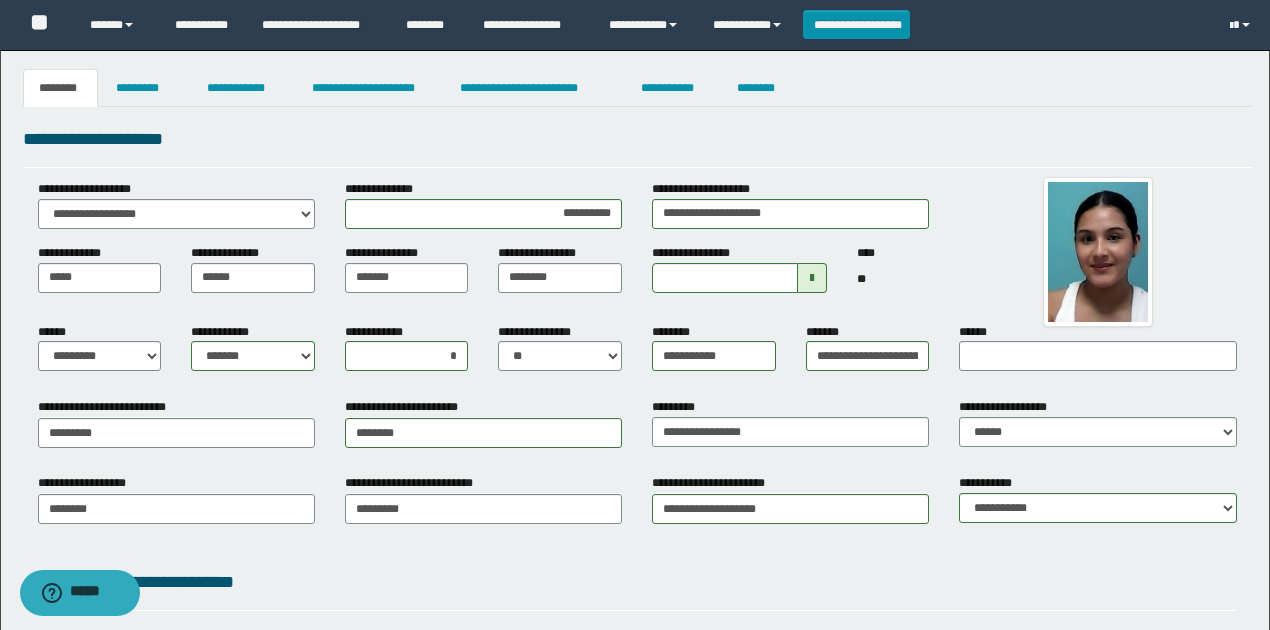 click on "**********" at bounding box center (637, 146) 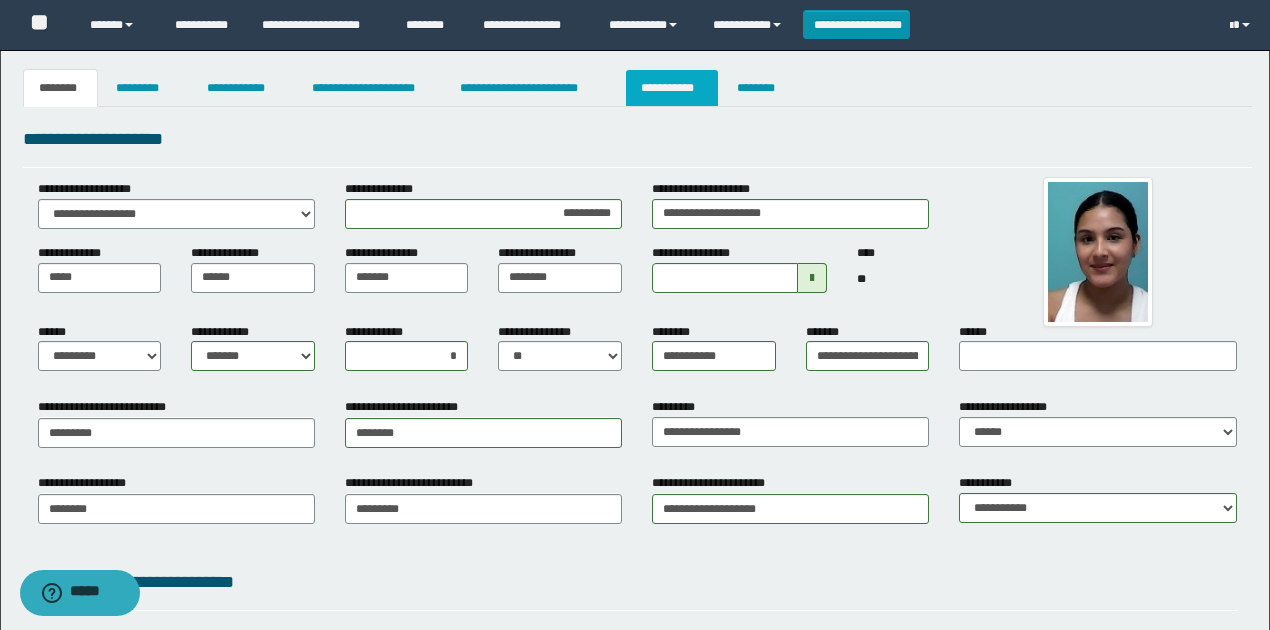 click on "**********" at bounding box center [672, 88] 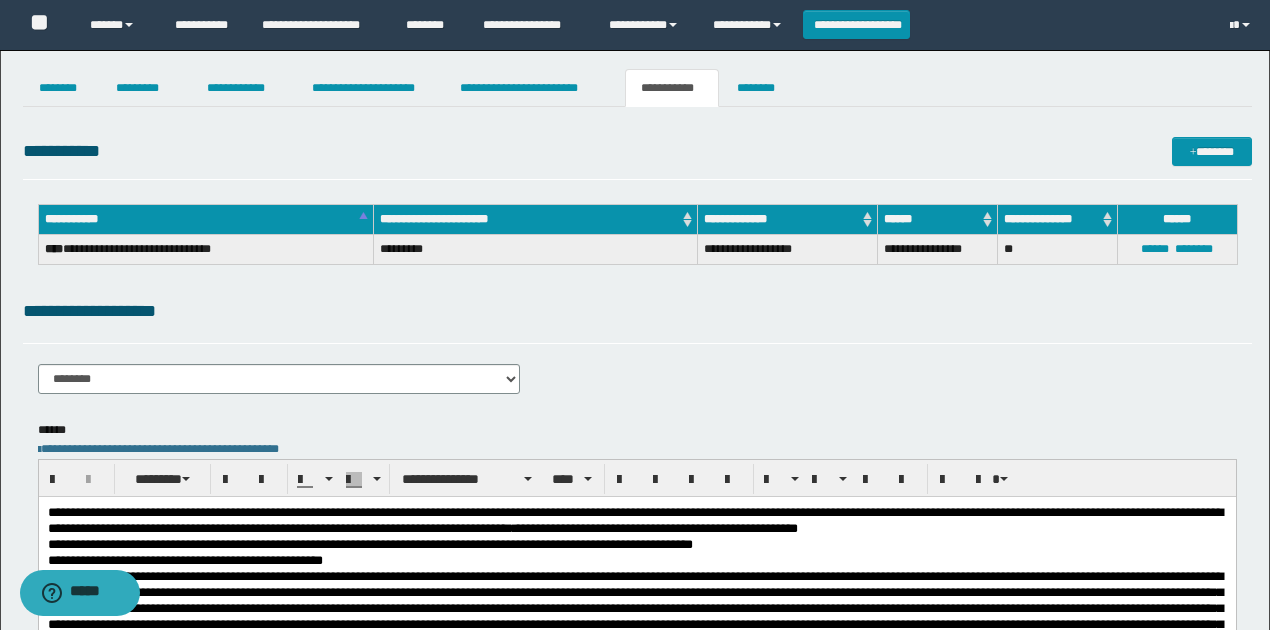 click on "**********" at bounding box center [637, 155] 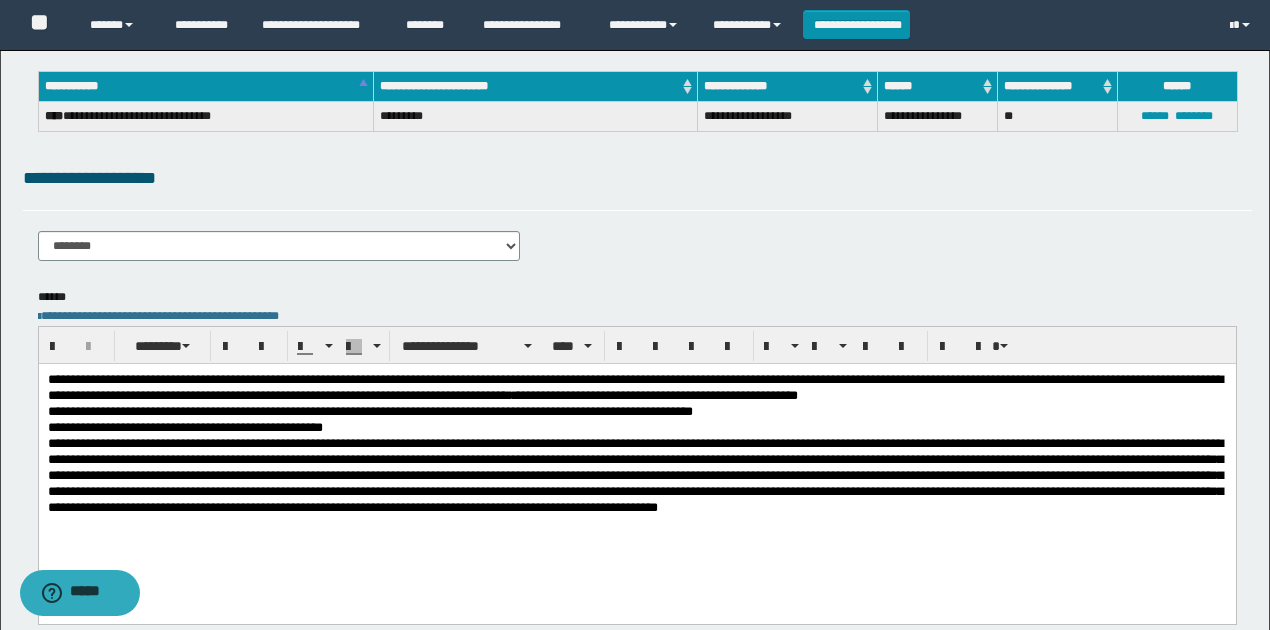 click on "**********" at bounding box center [369, 410] 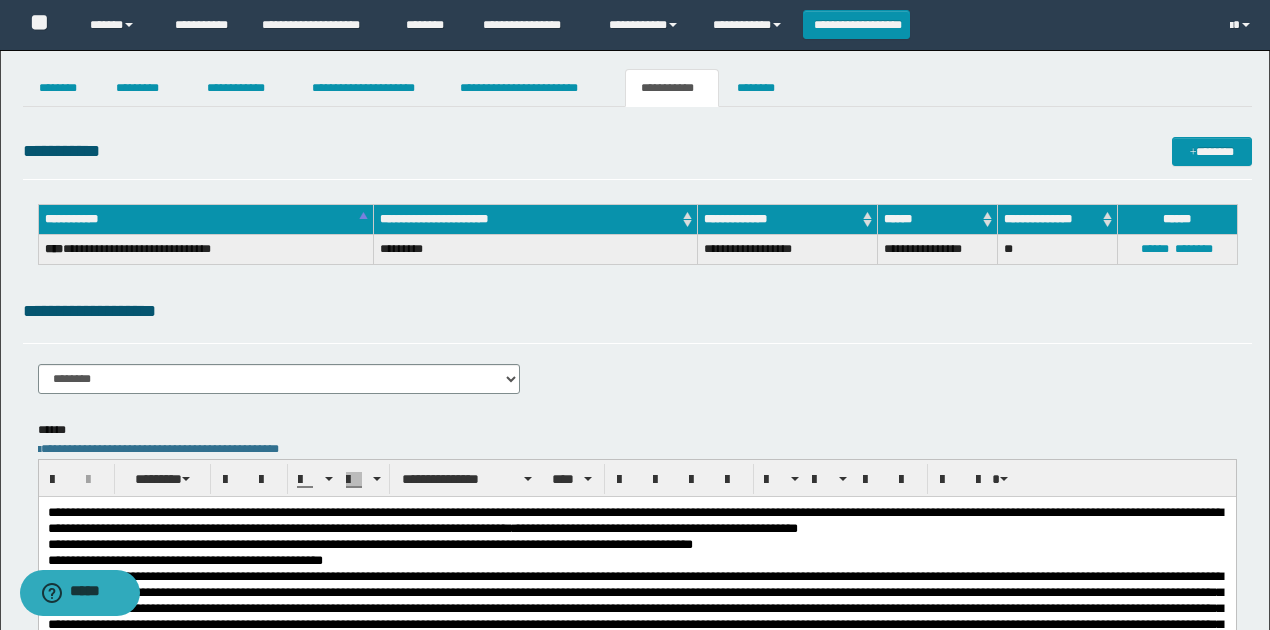 scroll, scrollTop: 0, scrollLeft: 0, axis: both 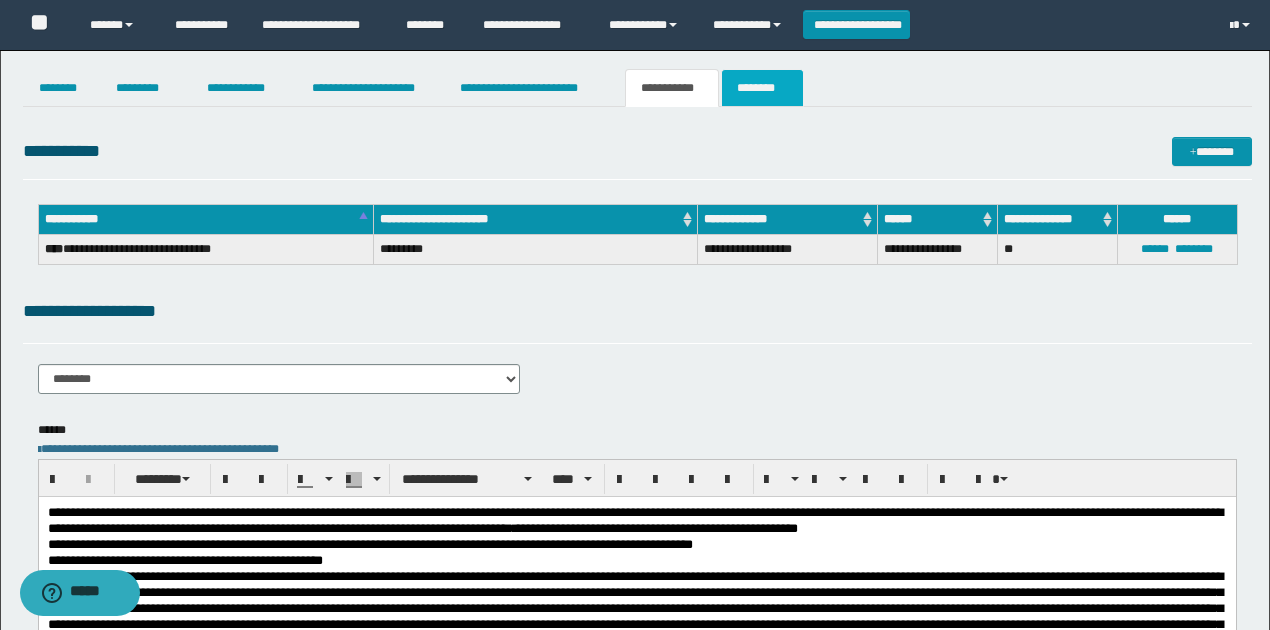 click on "********" at bounding box center [762, 88] 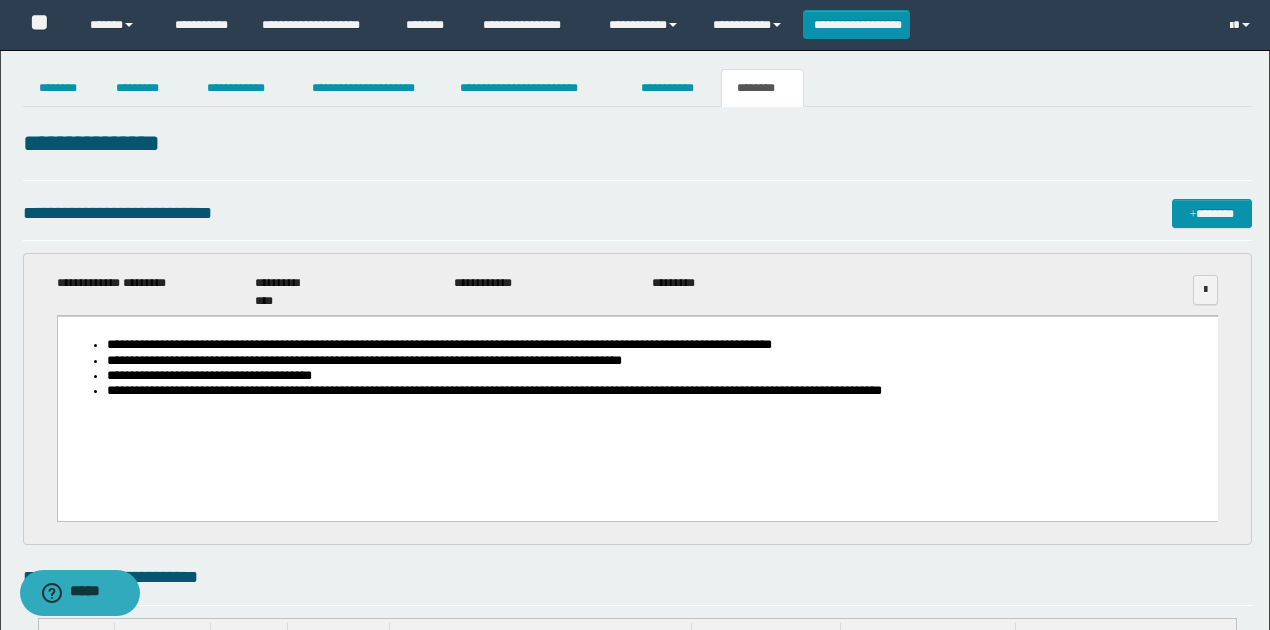 drag, startPoint x: 616, startPoint y: 175, endPoint x: 602, endPoint y: 254, distance: 80.23092 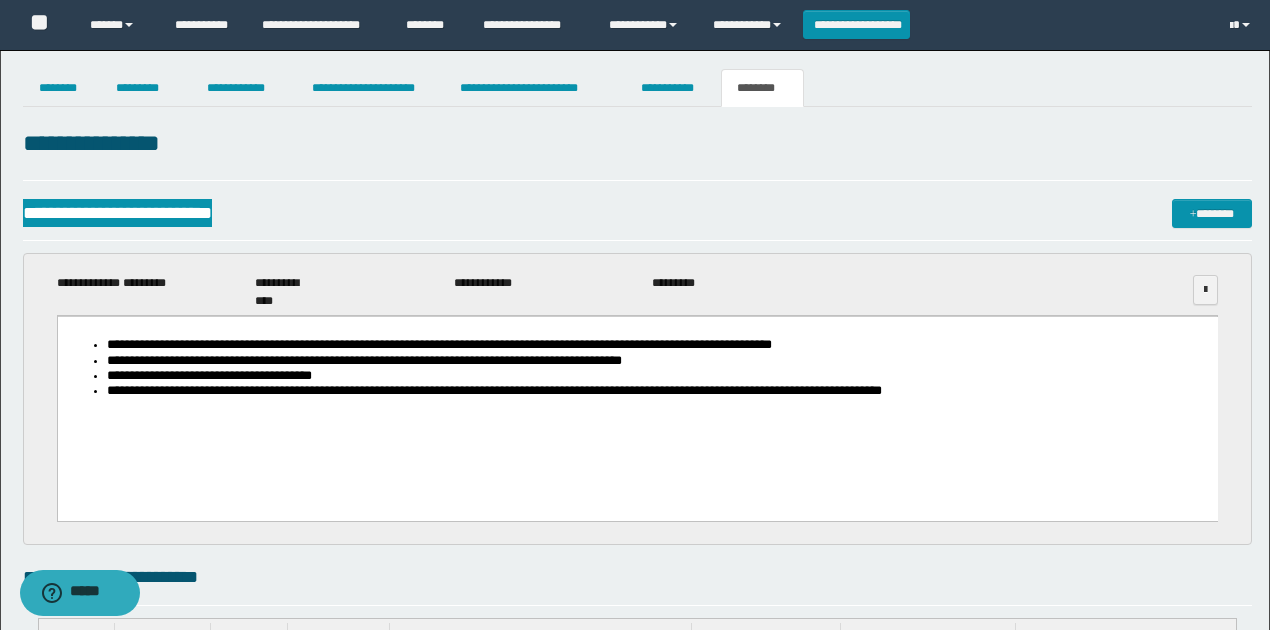 click on "**********" at bounding box center [637, 393] 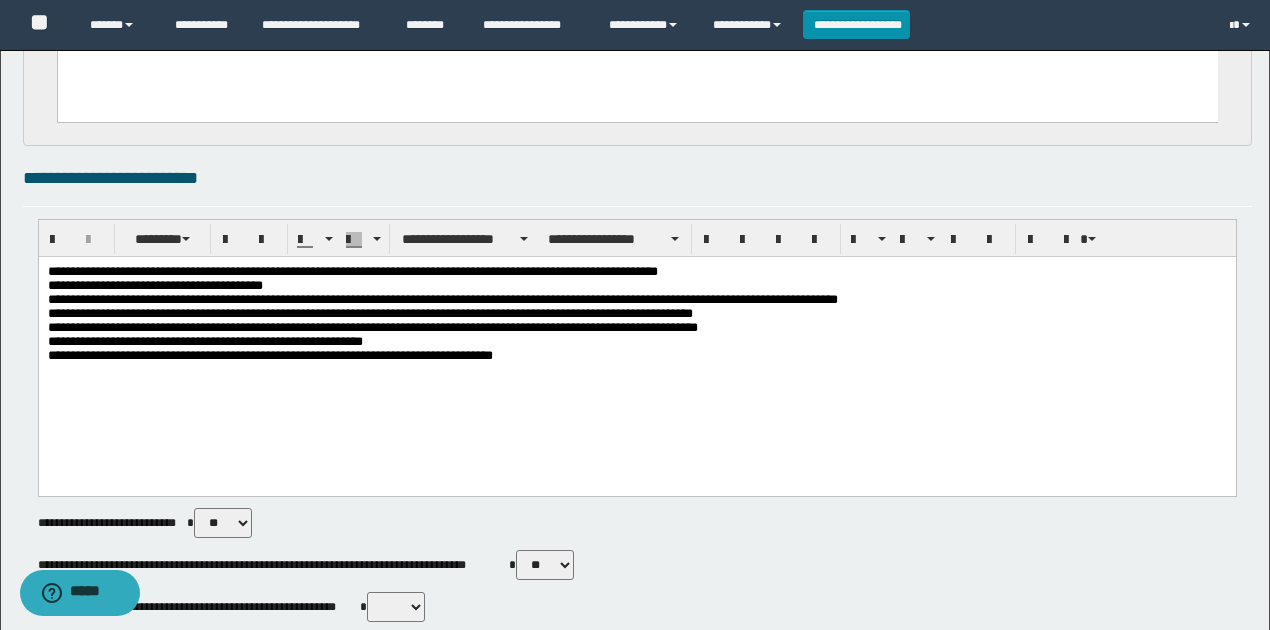 scroll, scrollTop: 400, scrollLeft: 0, axis: vertical 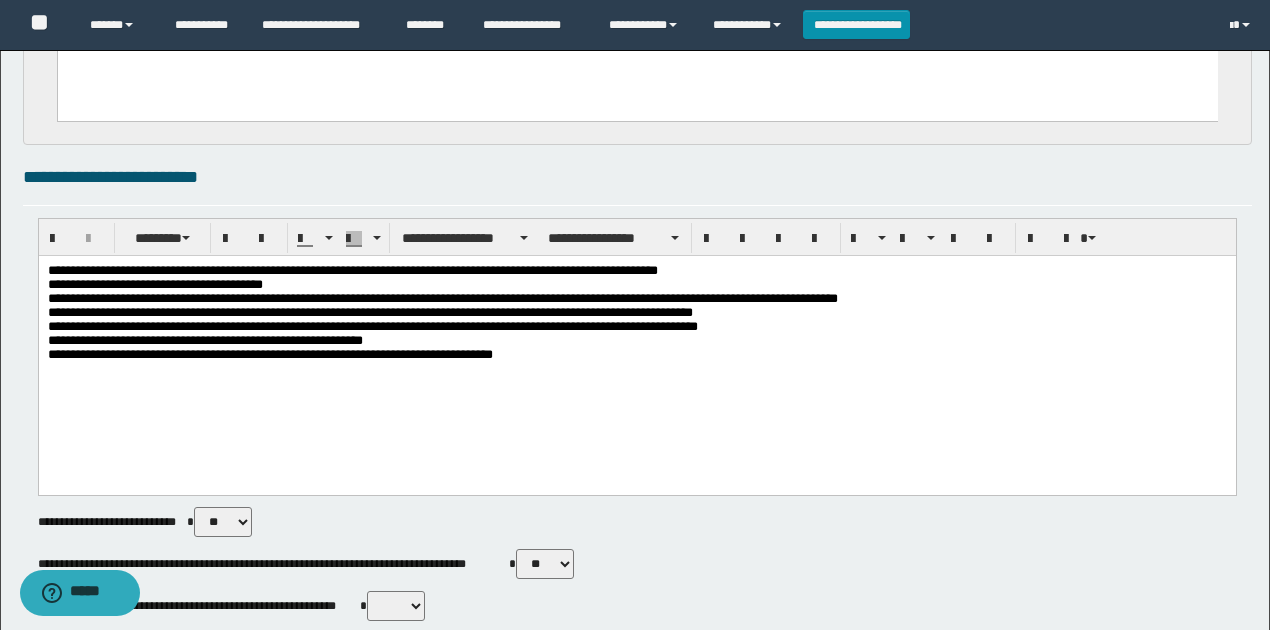 click on "**********" at bounding box center (637, 317) 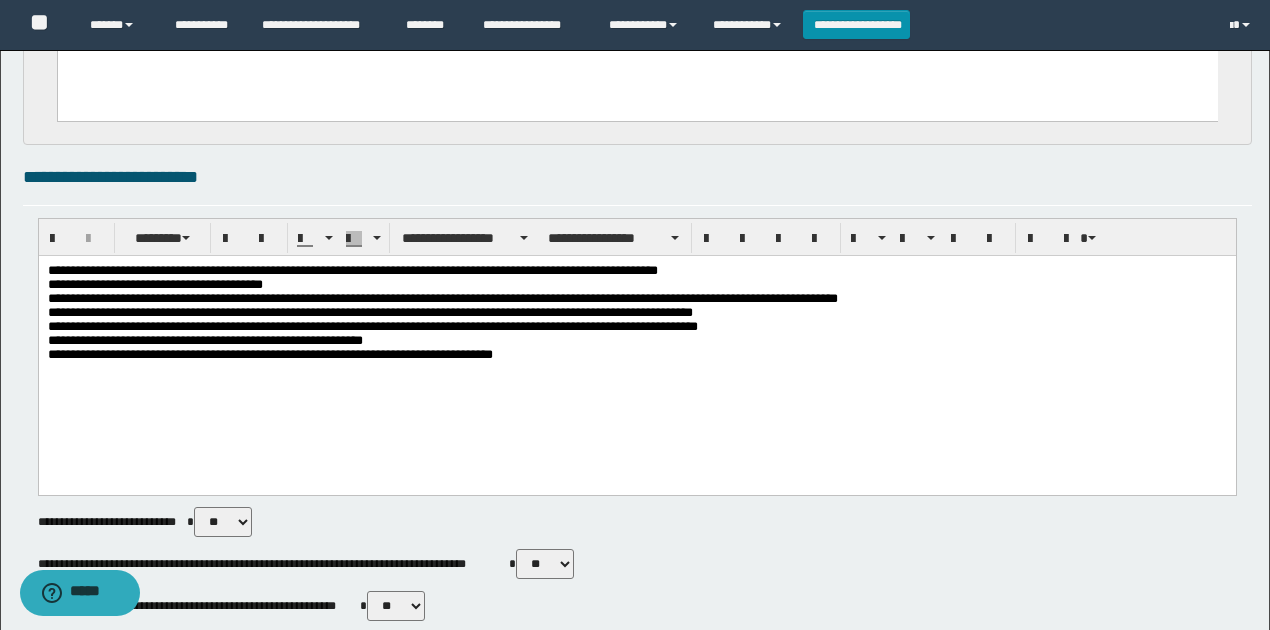 click on "**
**" at bounding box center [396, 606] 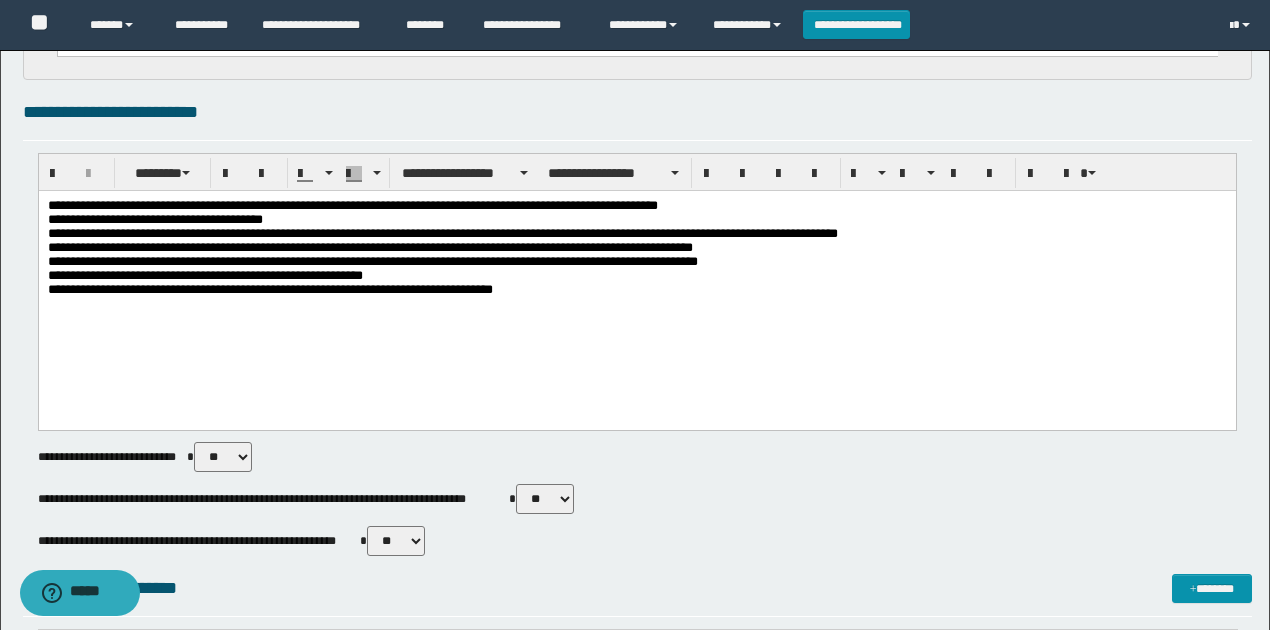 scroll, scrollTop: 600, scrollLeft: 0, axis: vertical 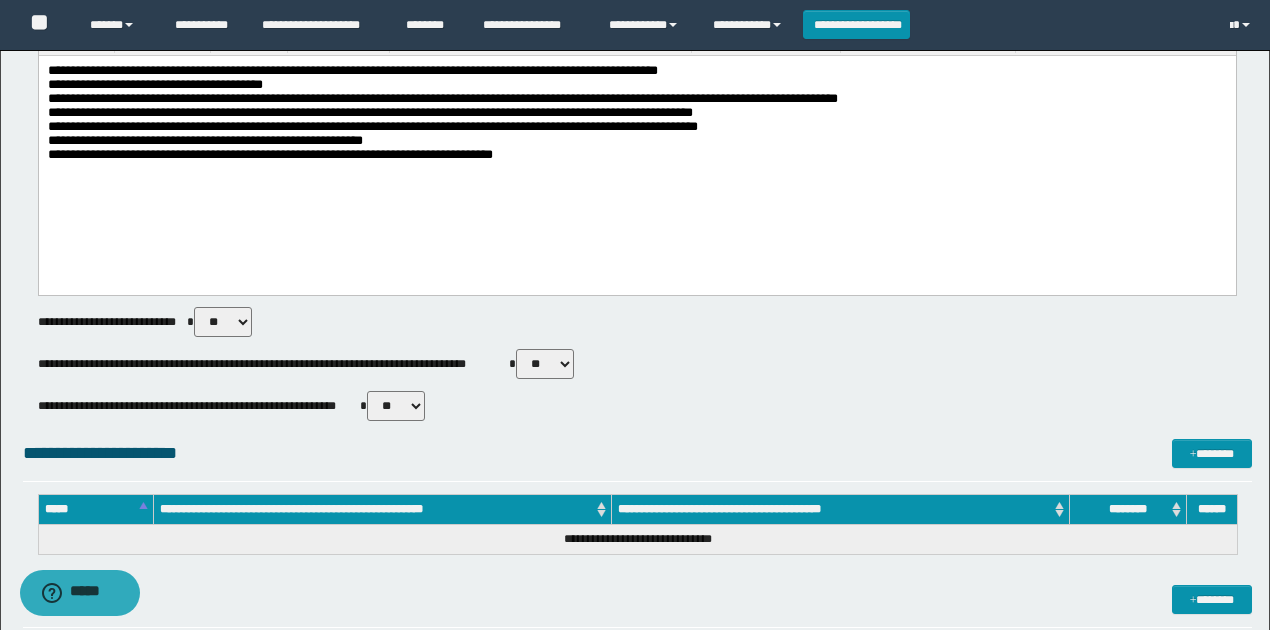 drag, startPoint x: 558, startPoint y: 354, endPoint x: 556, endPoint y: 390, distance: 36.05551 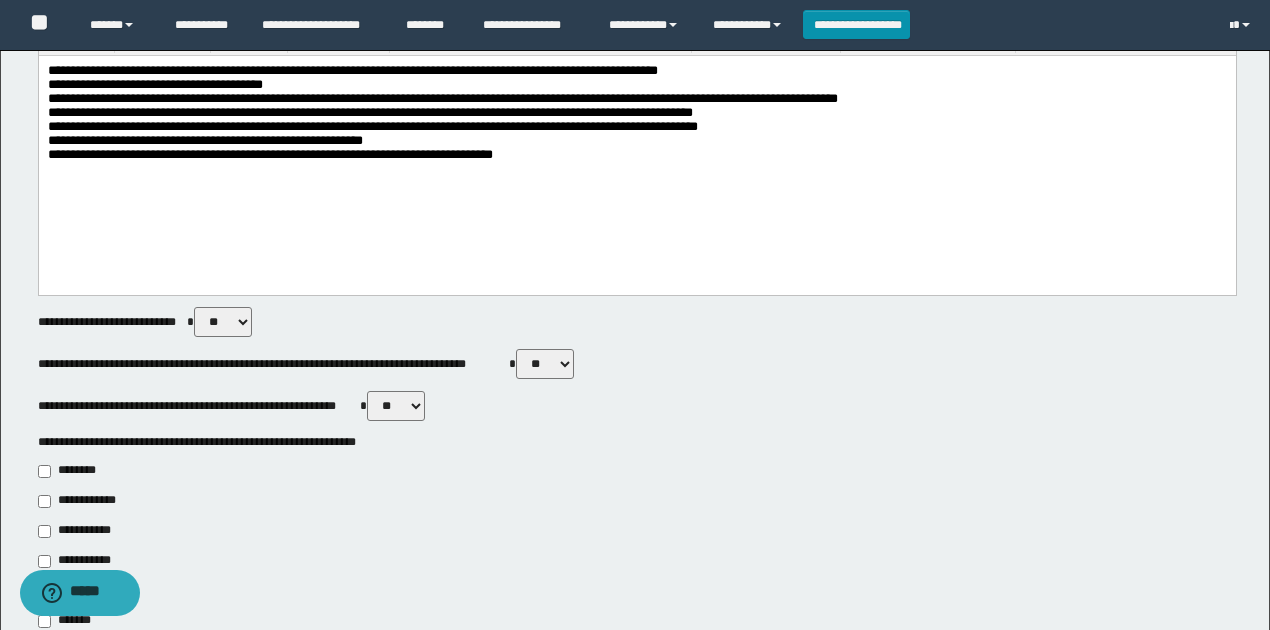 click on "**********" at bounding box center [81, 531] 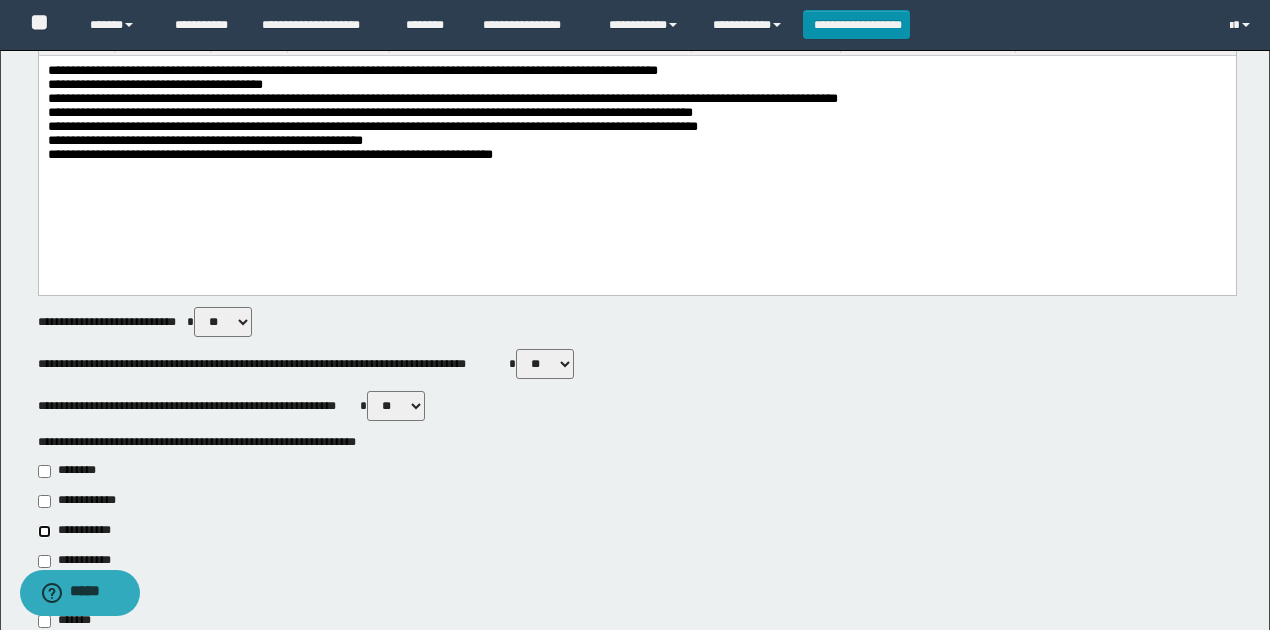type on "**********" 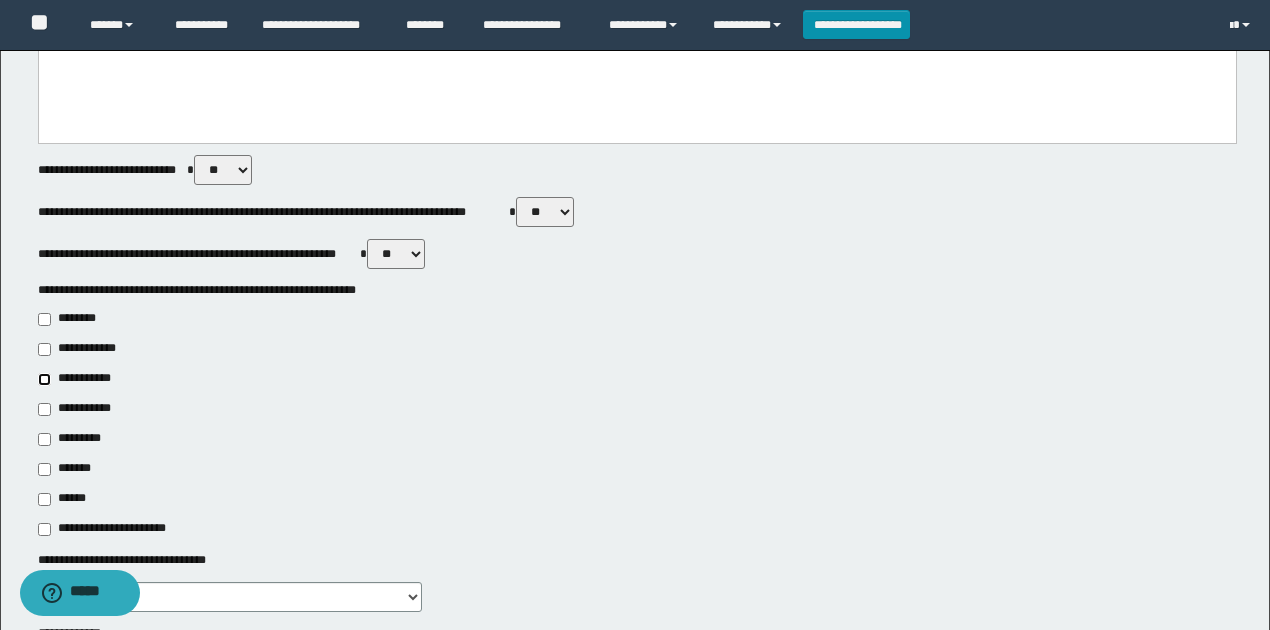 scroll, scrollTop: 866, scrollLeft: 0, axis: vertical 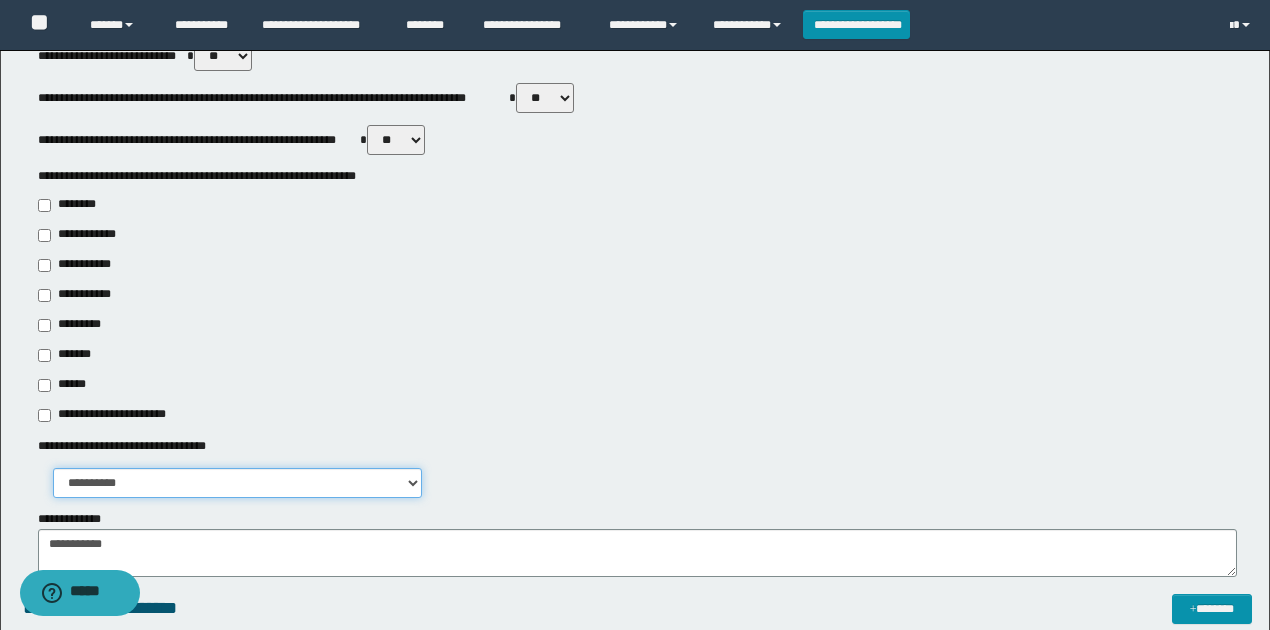 drag, startPoint x: 164, startPoint y: 474, endPoint x: 164, endPoint y: 495, distance: 21 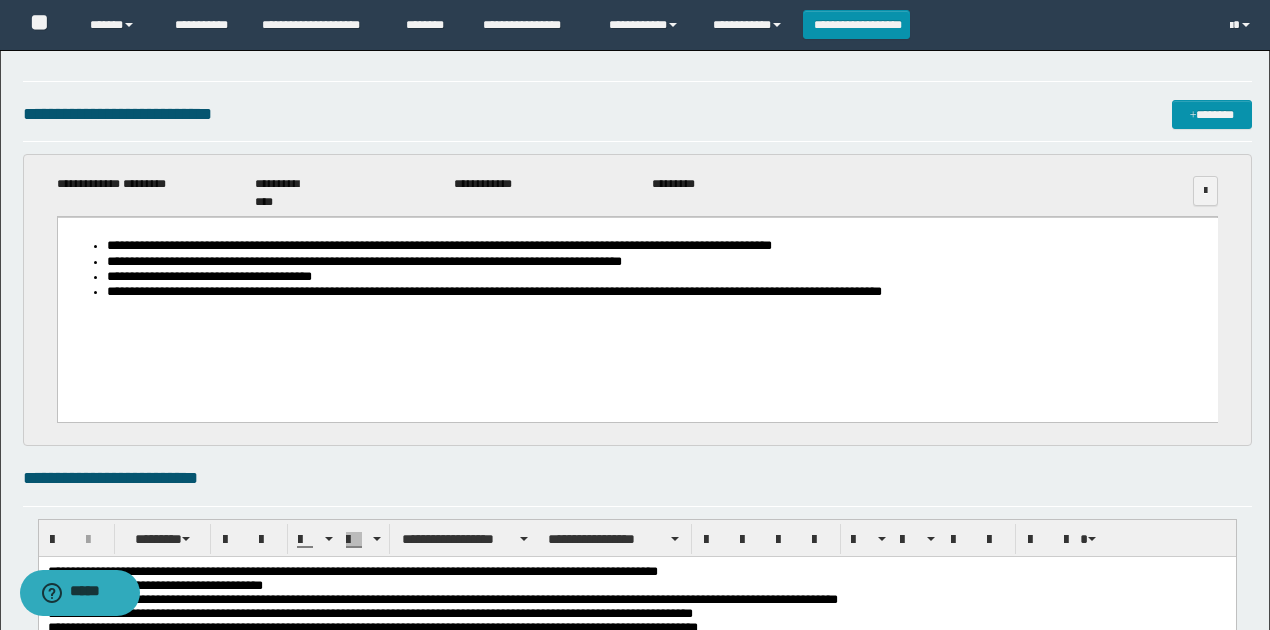 scroll, scrollTop: 0, scrollLeft: 0, axis: both 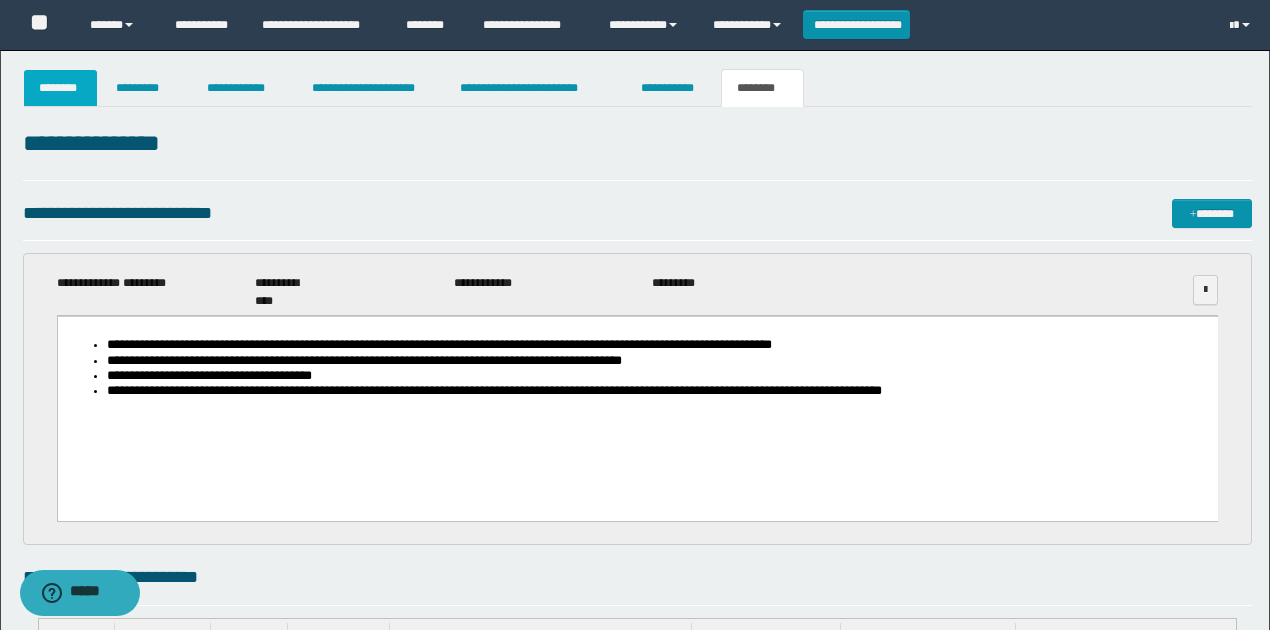 click on "********" at bounding box center (61, 88) 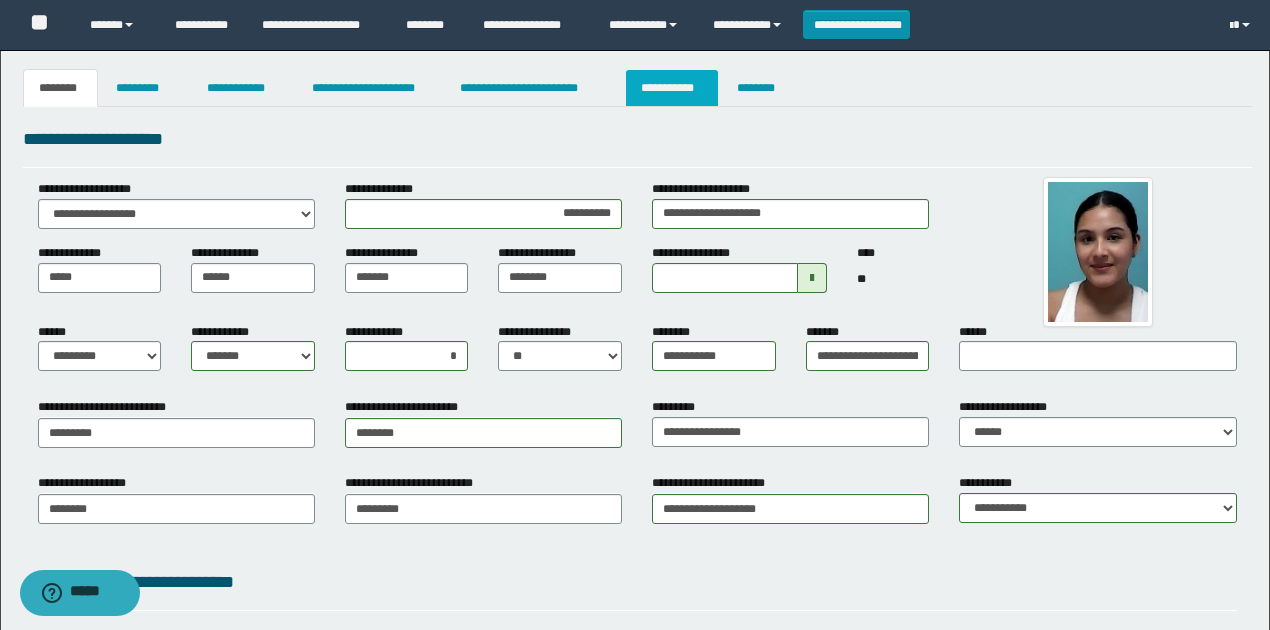 click on "**********" at bounding box center [672, 88] 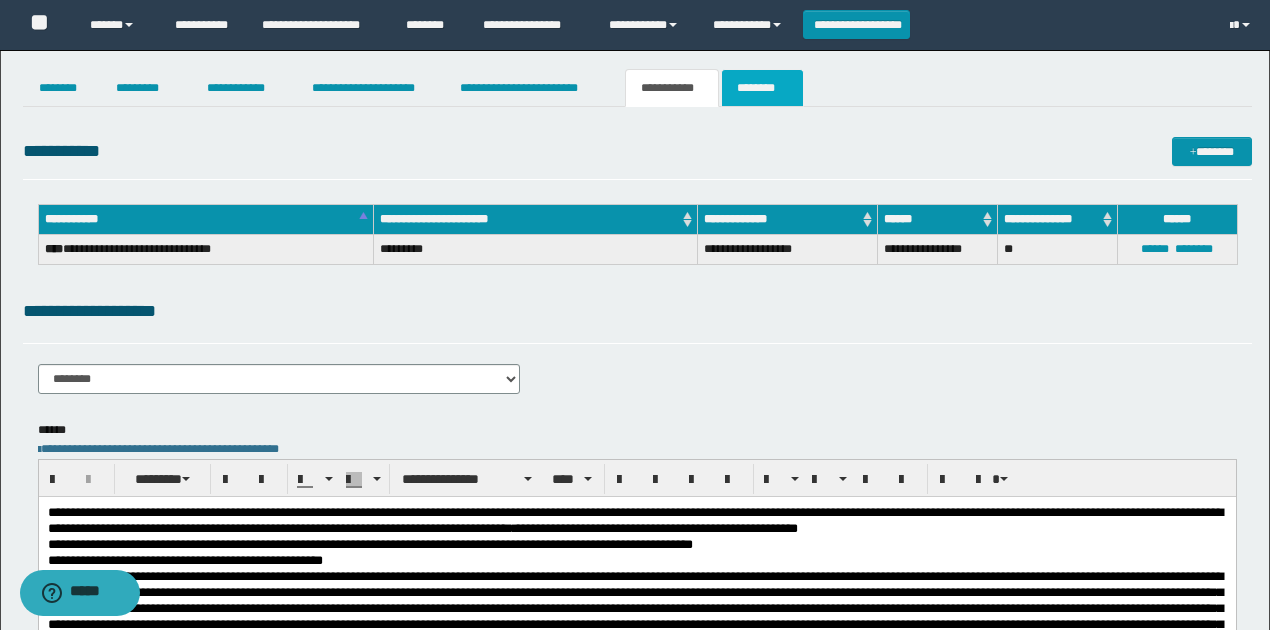 click on "********" at bounding box center (762, 88) 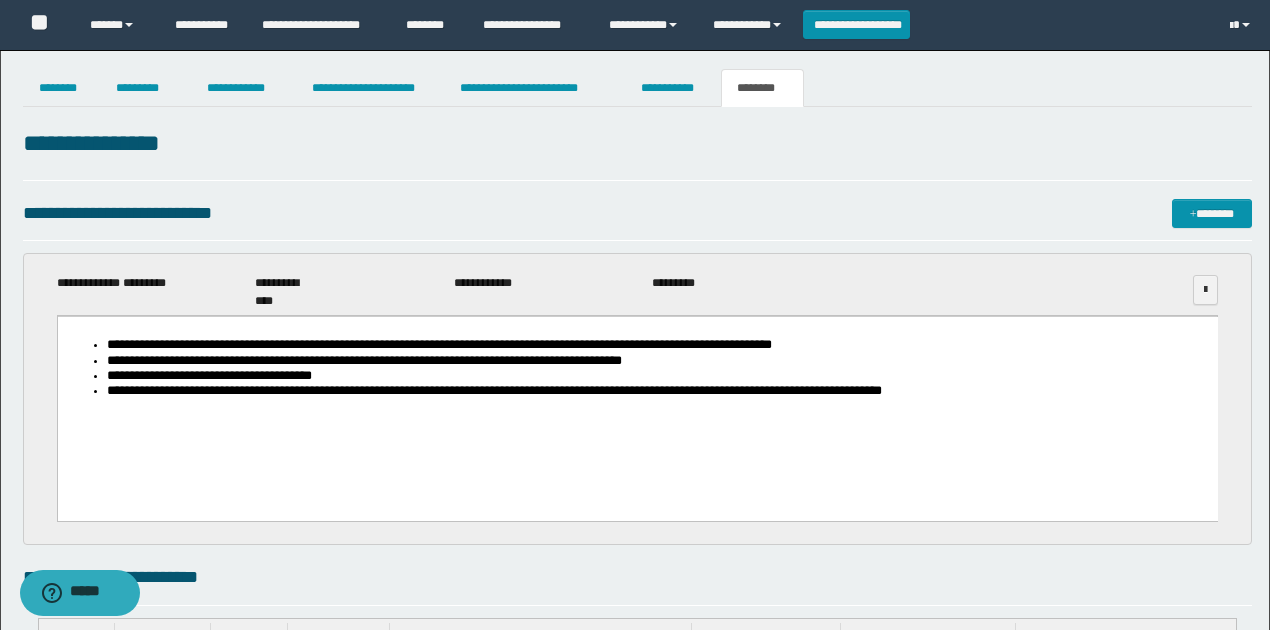 click on "**********" at bounding box center [637, 144] 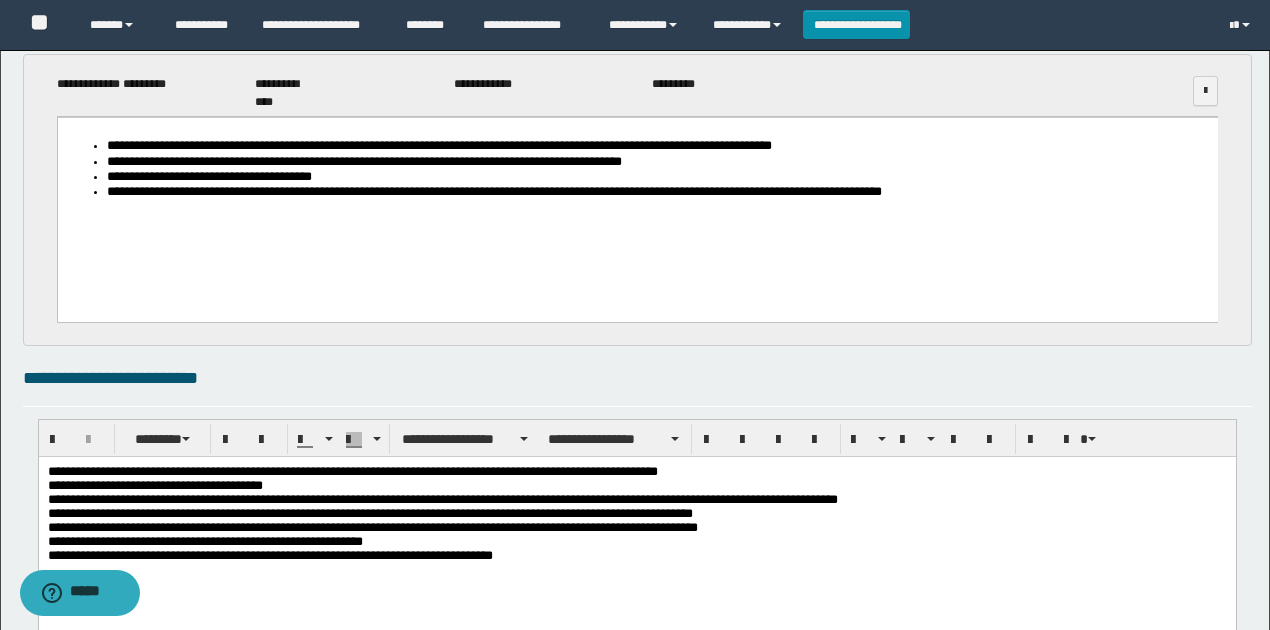 scroll, scrollTop: 0, scrollLeft: 0, axis: both 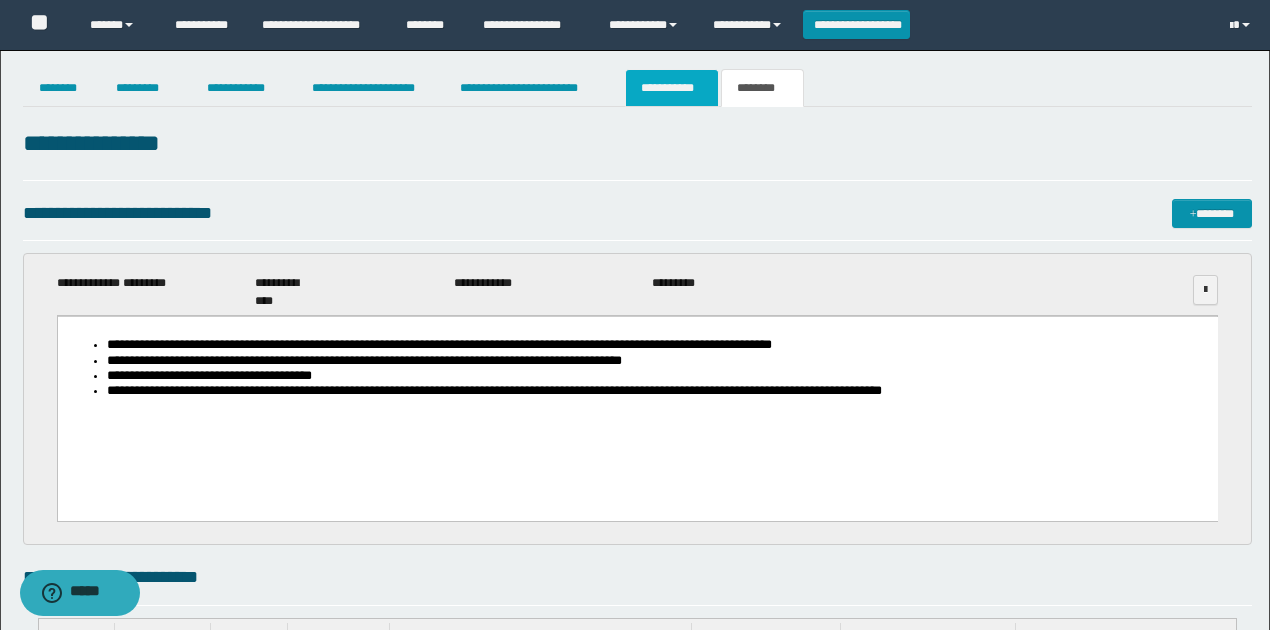 click on "**********" at bounding box center [672, 88] 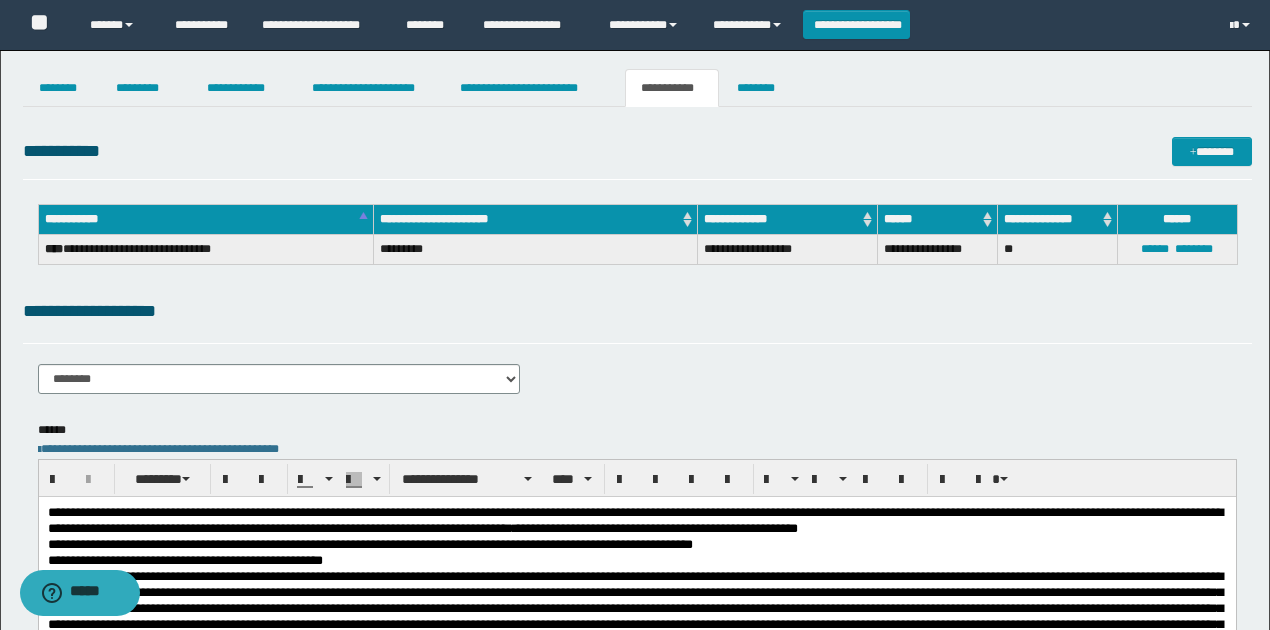 drag, startPoint x: 440, startPoint y: 298, endPoint x: 443, endPoint y: 279, distance: 19.235384 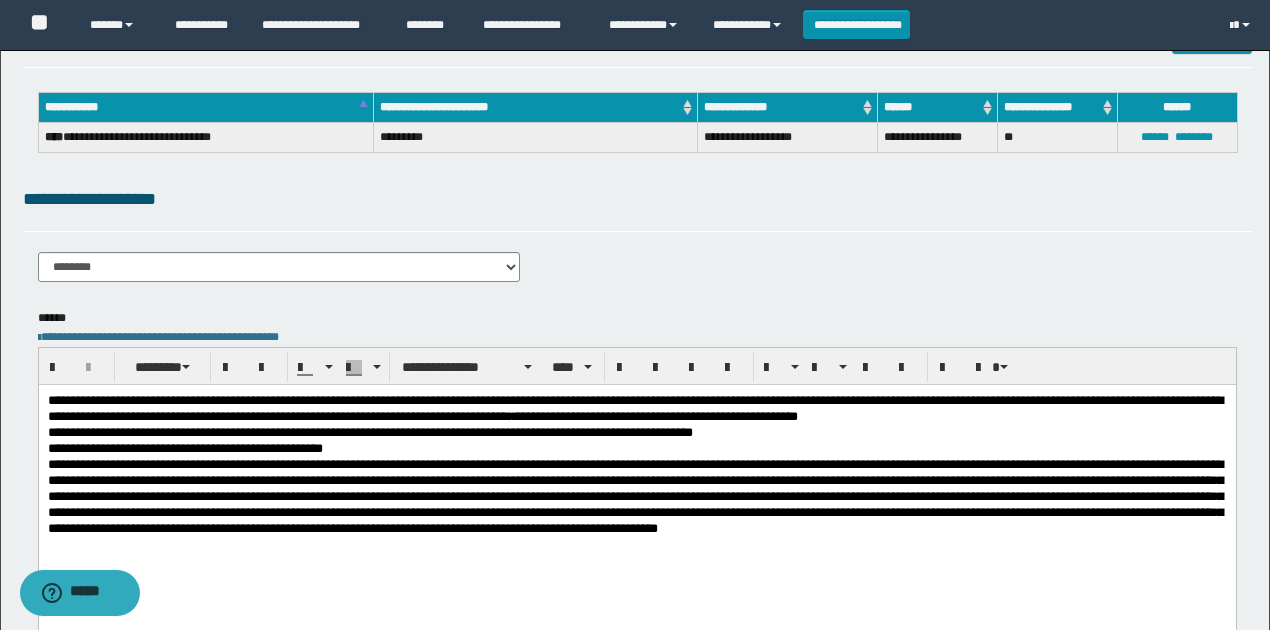 scroll, scrollTop: 0, scrollLeft: 0, axis: both 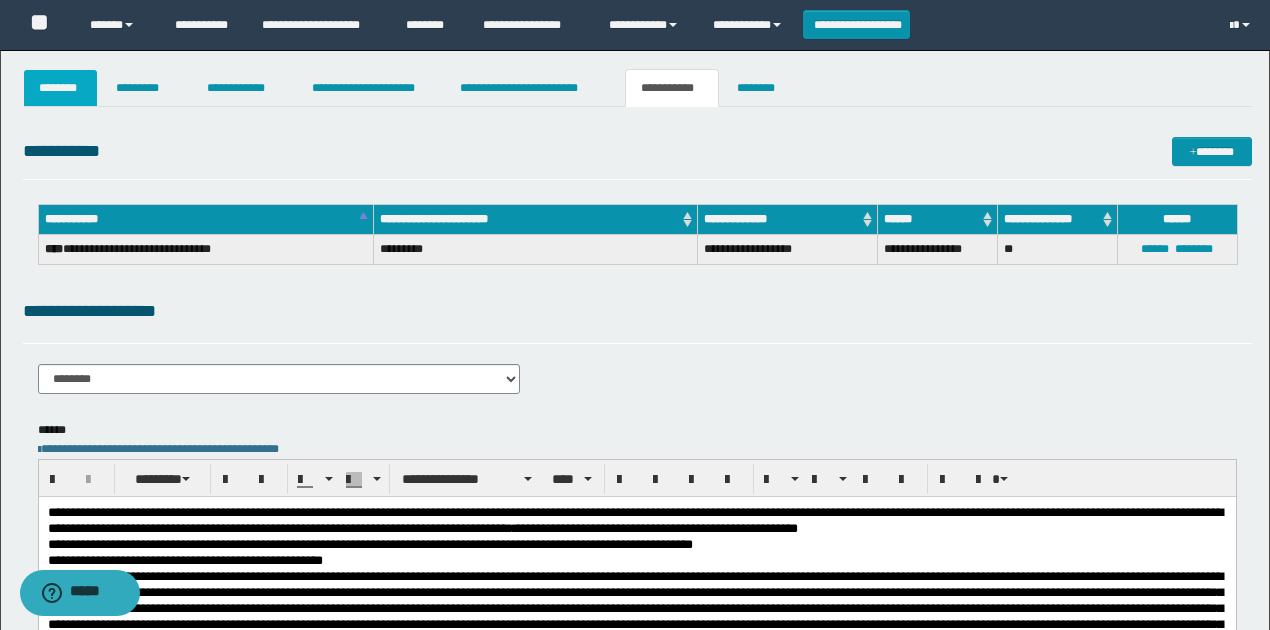 click on "********" at bounding box center (61, 88) 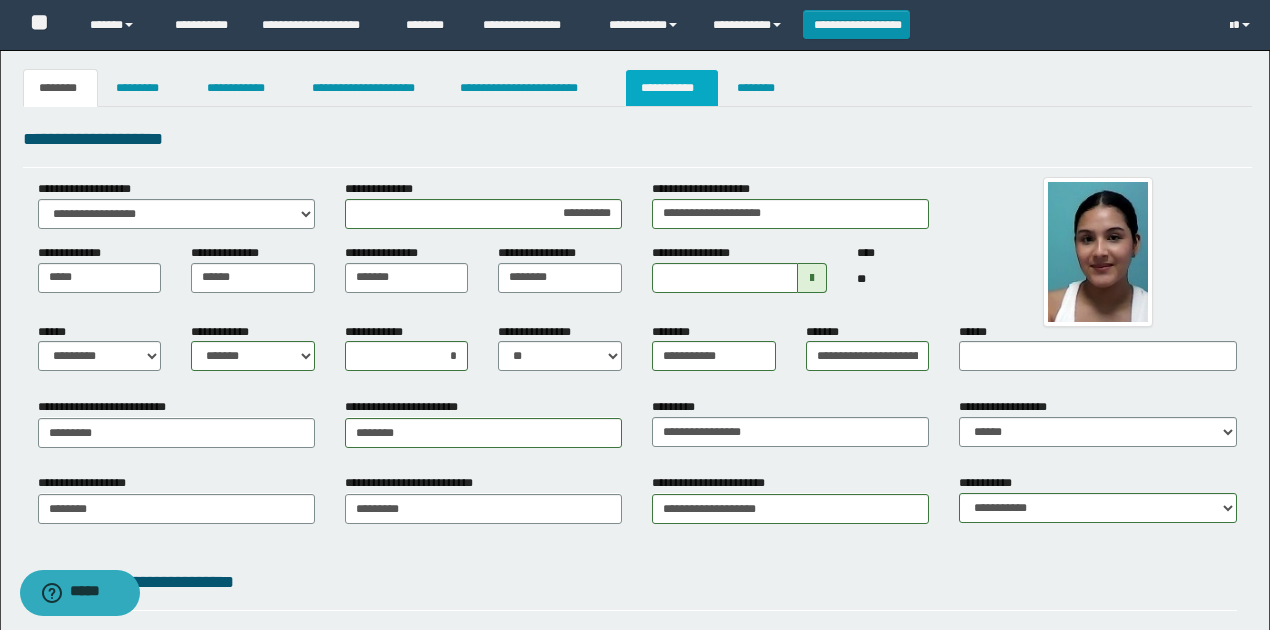 click on "**********" at bounding box center [672, 88] 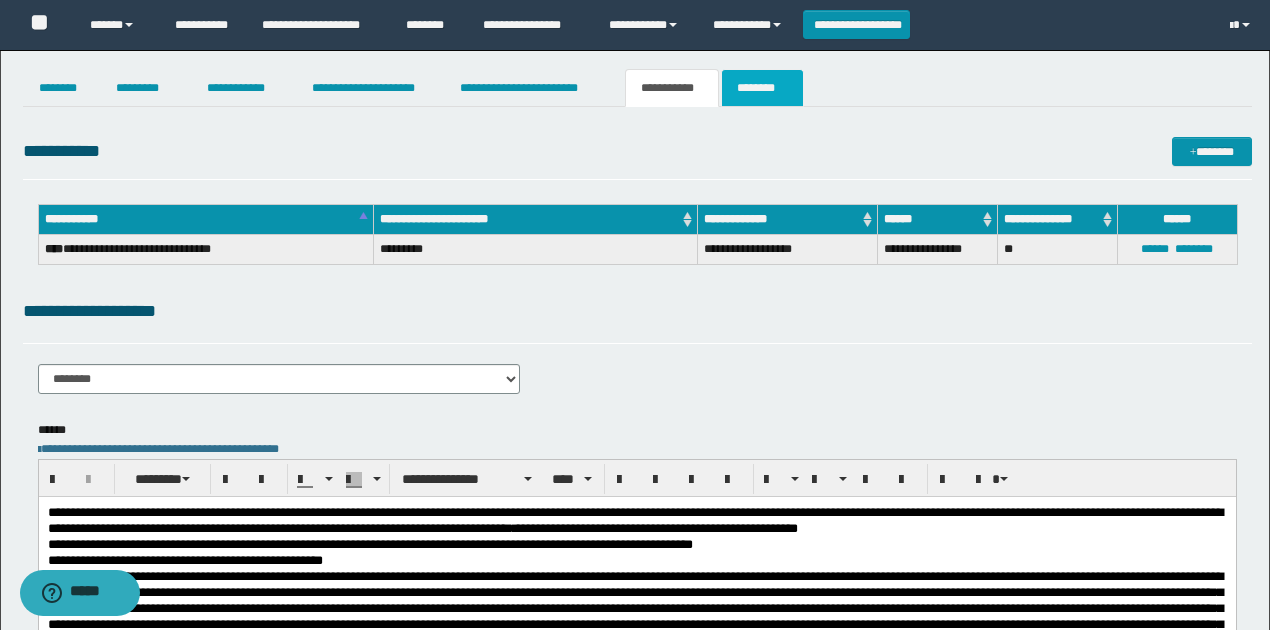 click on "********" at bounding box center (762, 88) 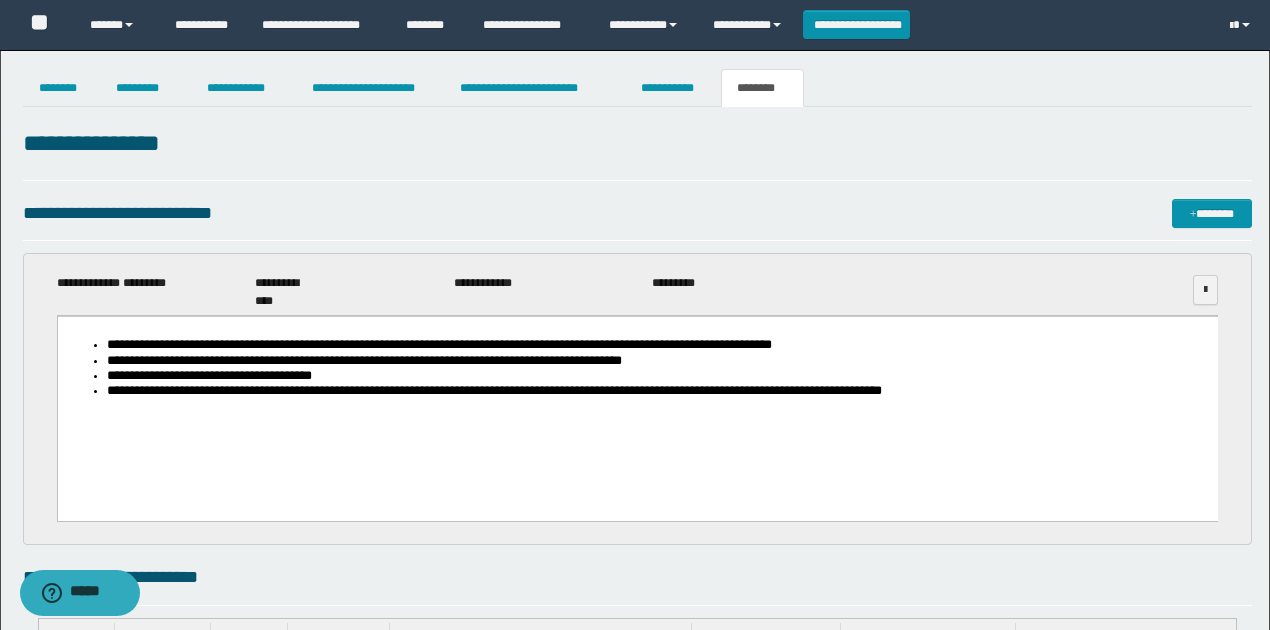 click on "**********" at bounding box center (657, 344) 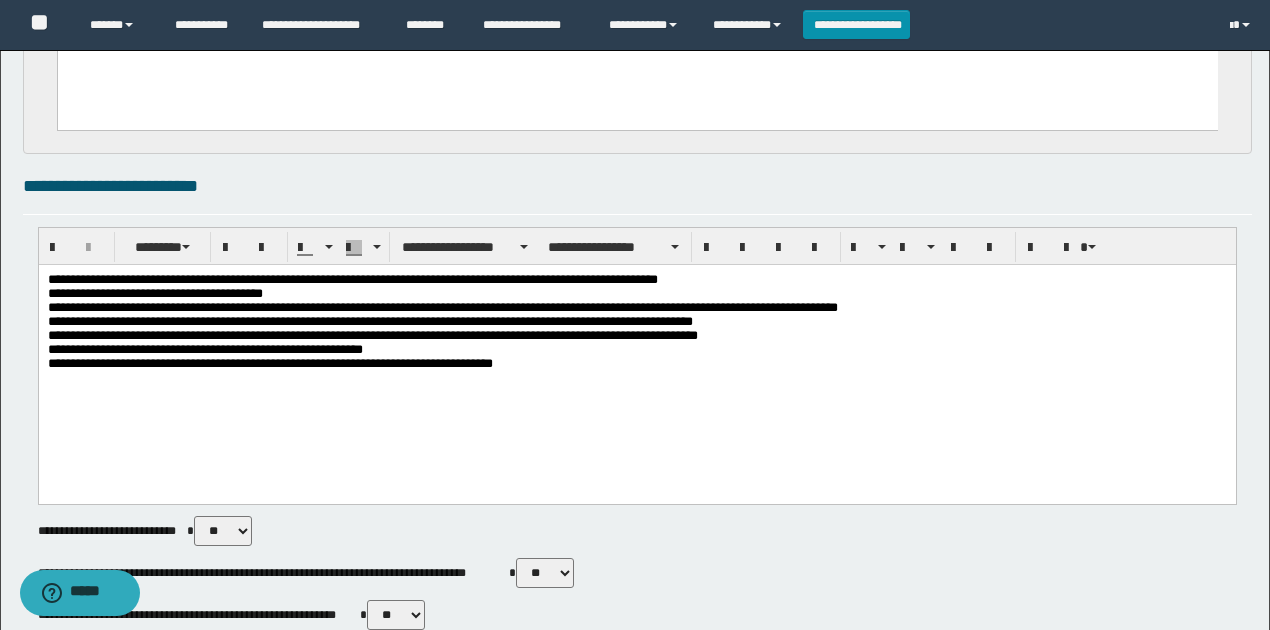 scroll, scrollTop: 533, scrollLeft: 0, axis: vertical 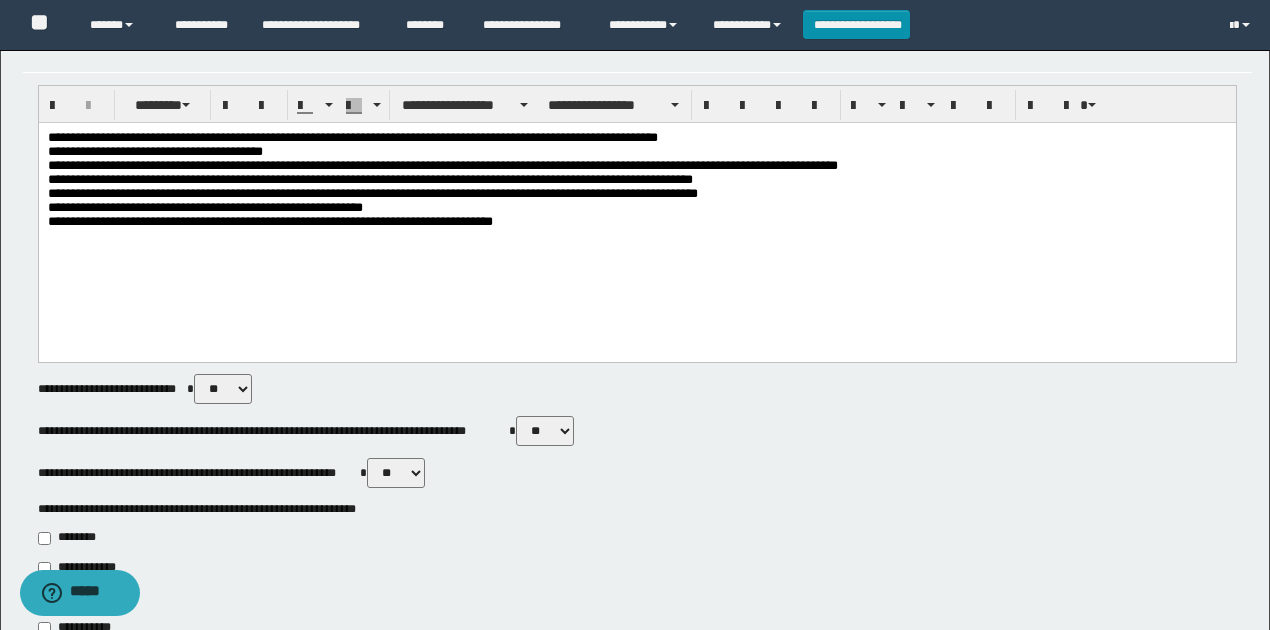 click on "**********" at bounding box center (637, 184) 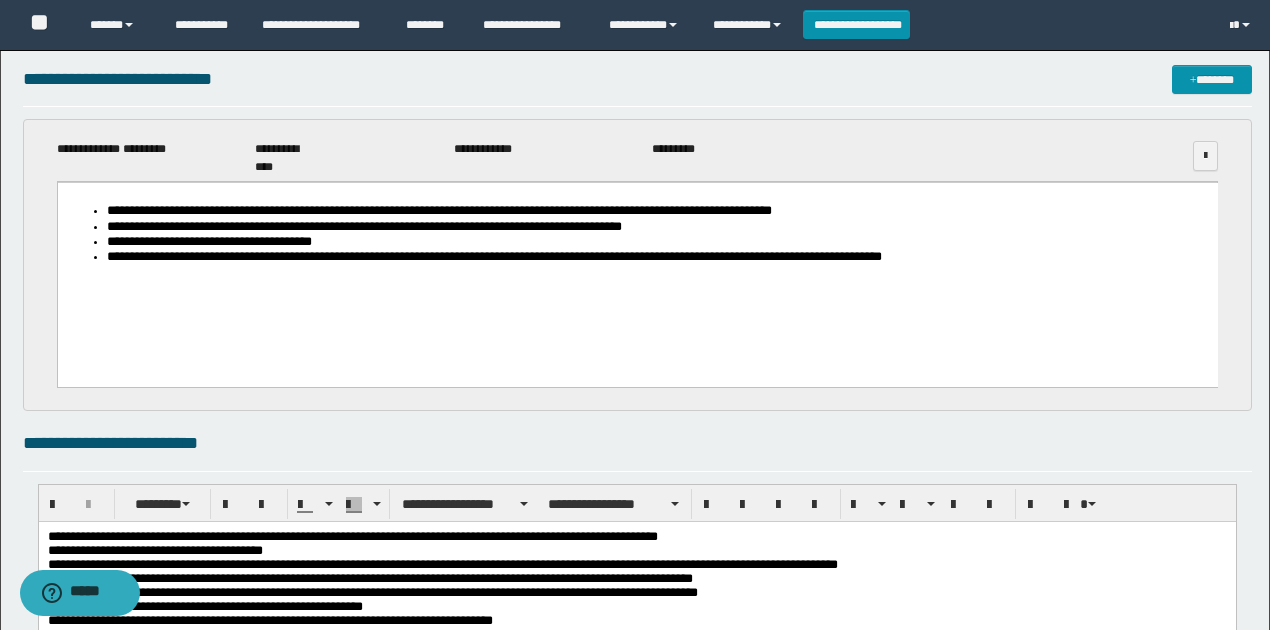 scroll, scrollTop: 0, scrollLeft: 0, axis: both 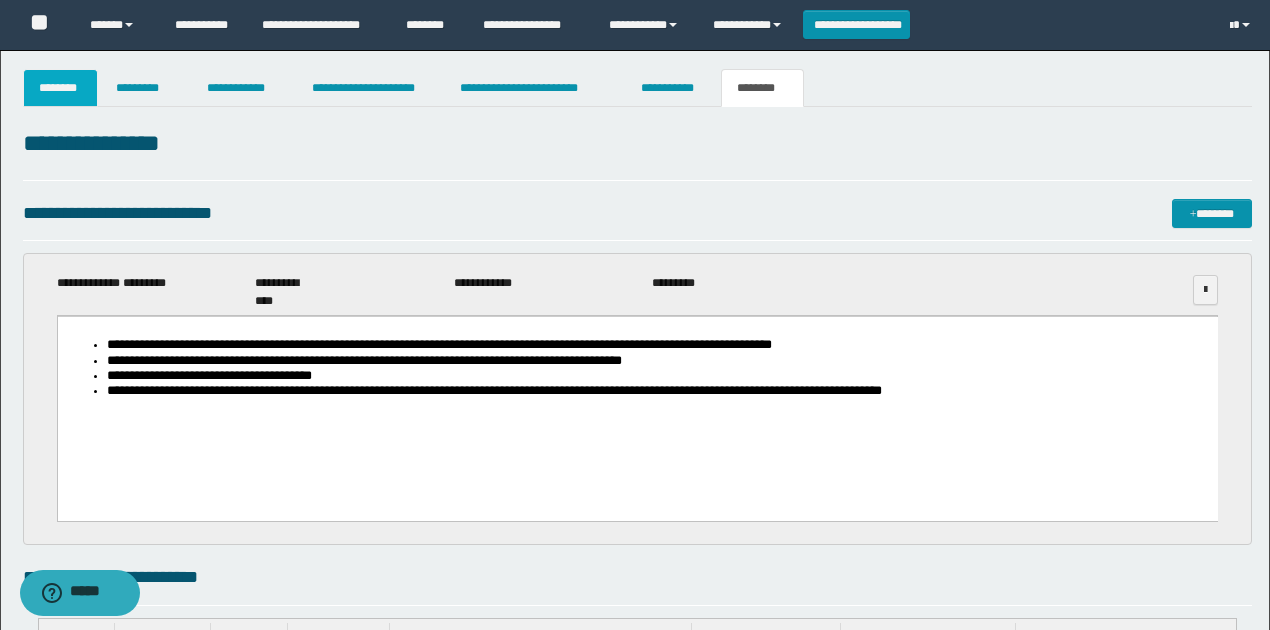 click on "********" at bounding box center [61, 88] 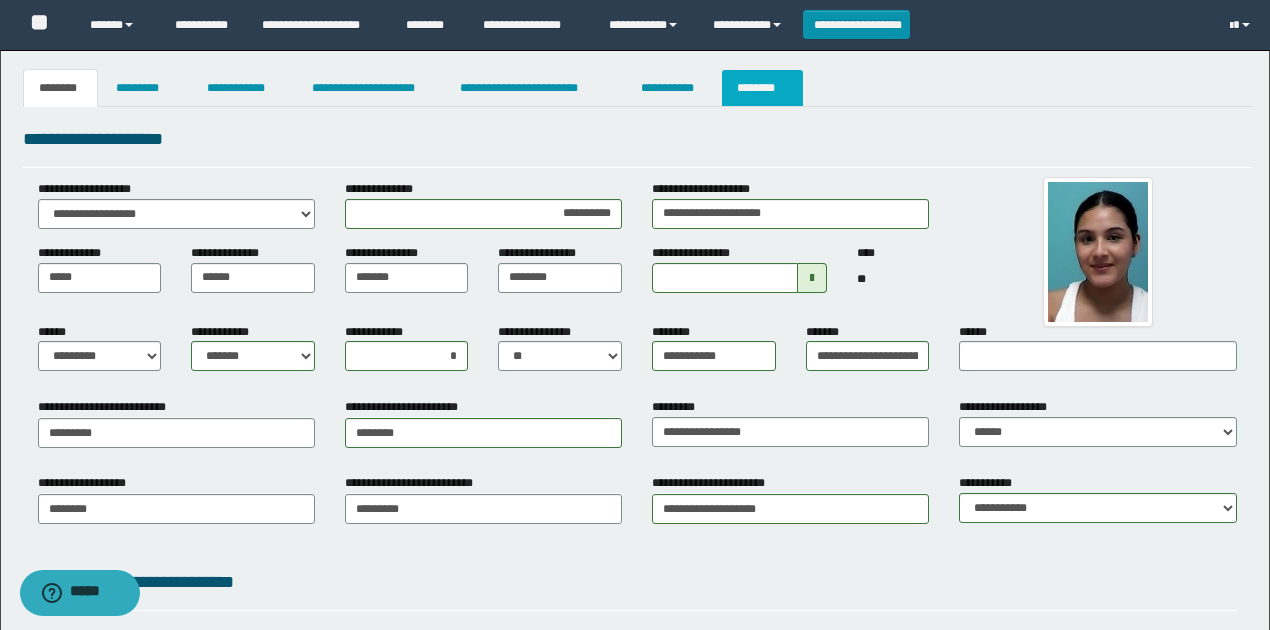 click on "********" at bounding box center (762, 88) 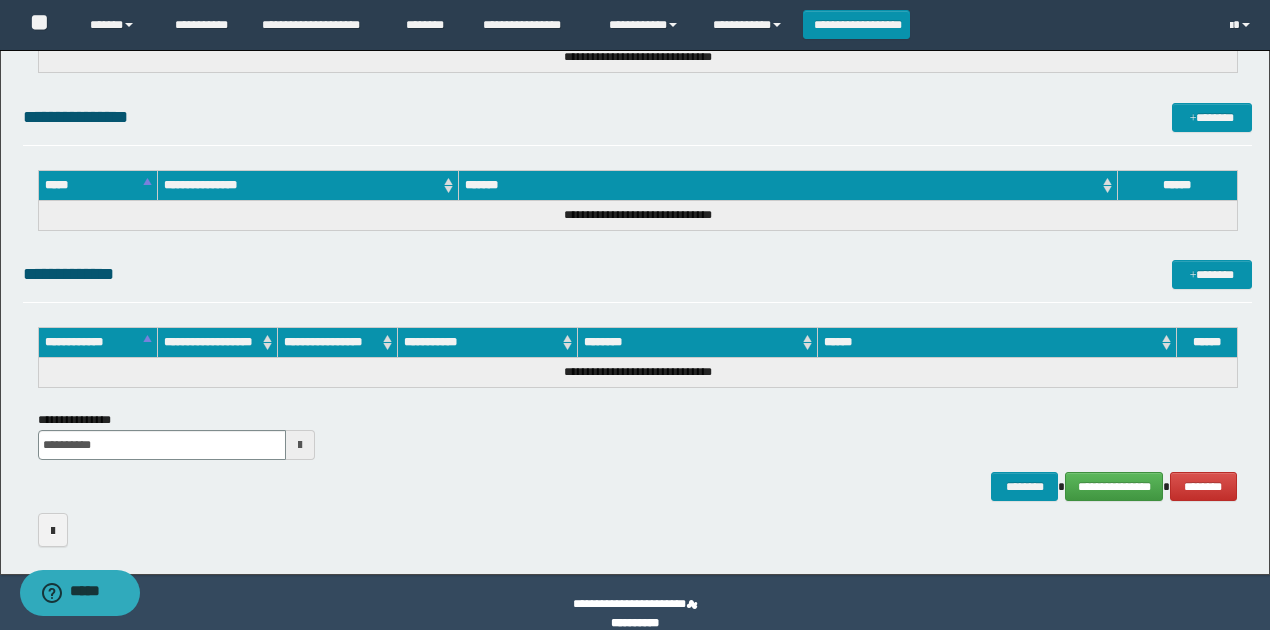 scroll, scrollTop: 1666, scrollLeft: 0, axis: vertical 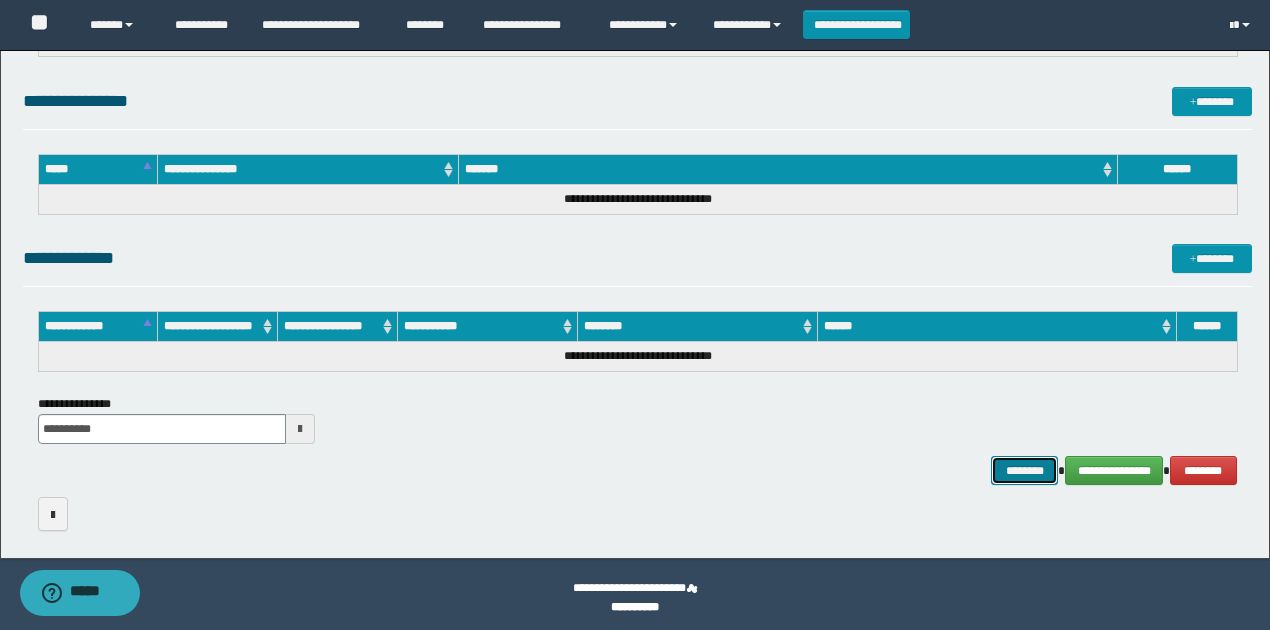 click on "********" at bounding box center [1024, 470] 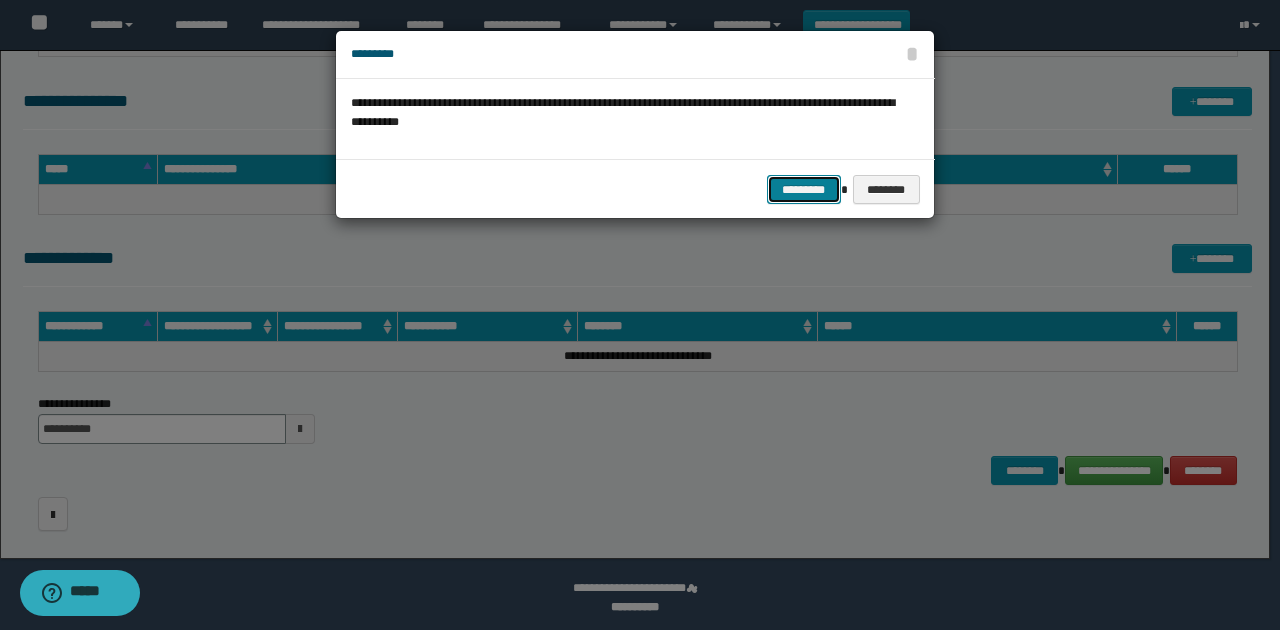 click on "*********" at bounding box center (804, 189) 